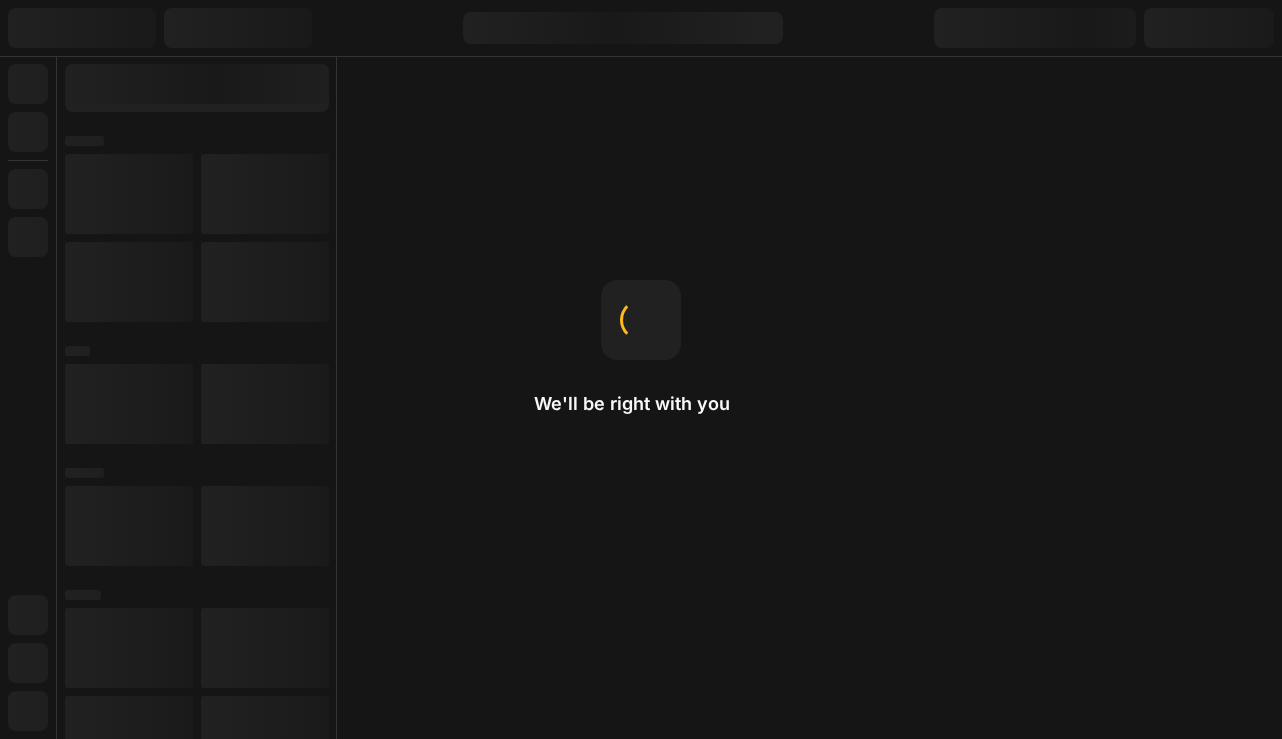 scroll, scrollTop: 0, scrollLeft: 0, axis: both 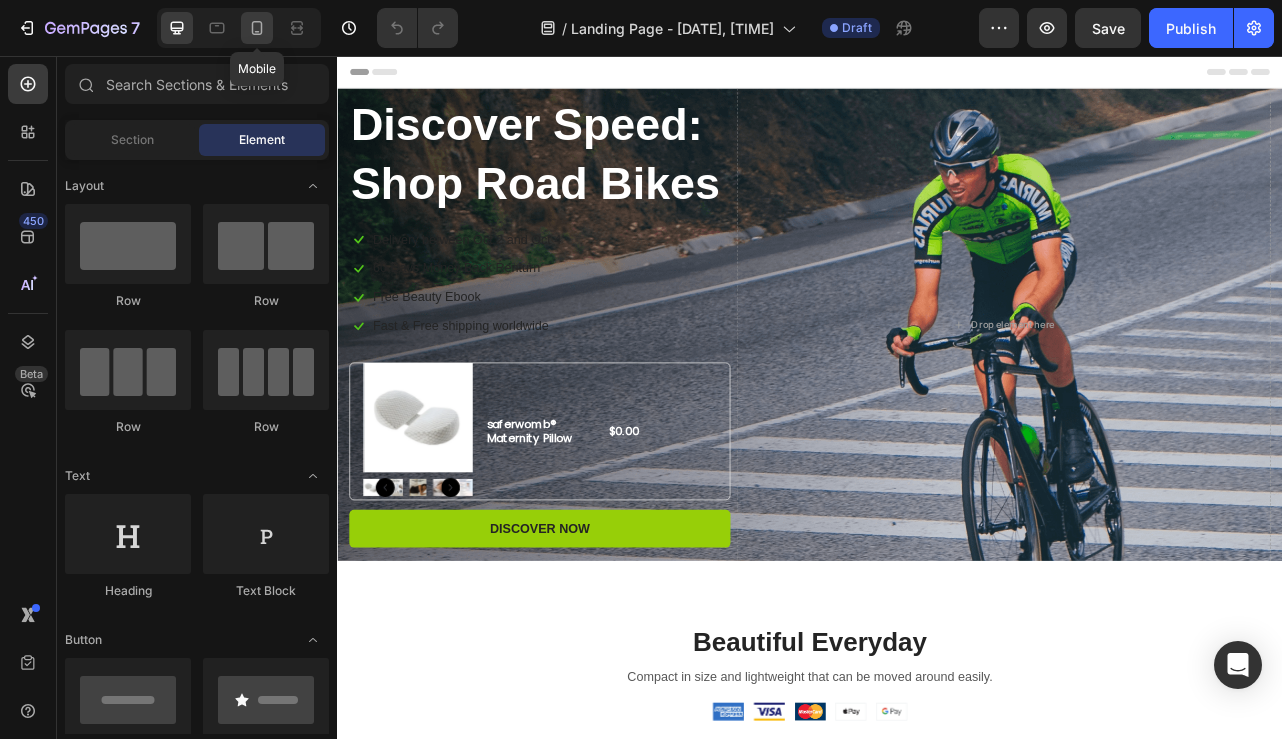 click 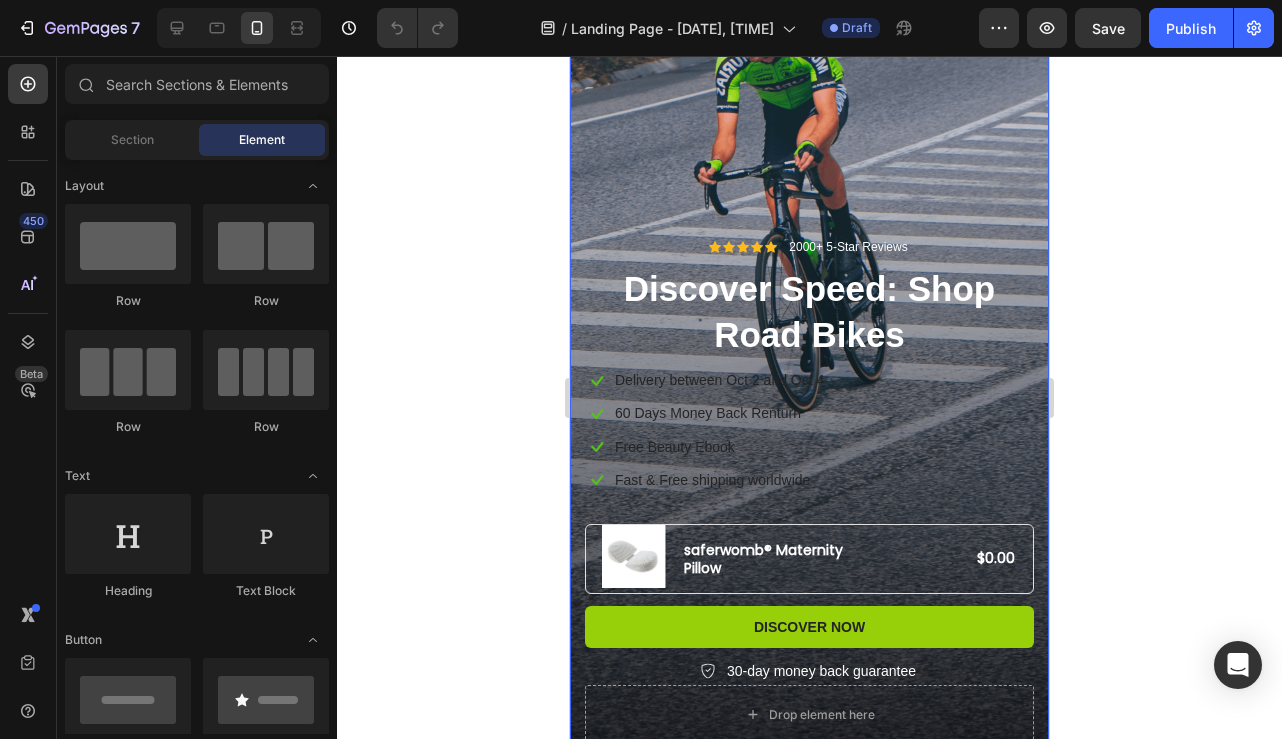scroll, scrollTop: 273, scrollLeft: 0, axis: vertical 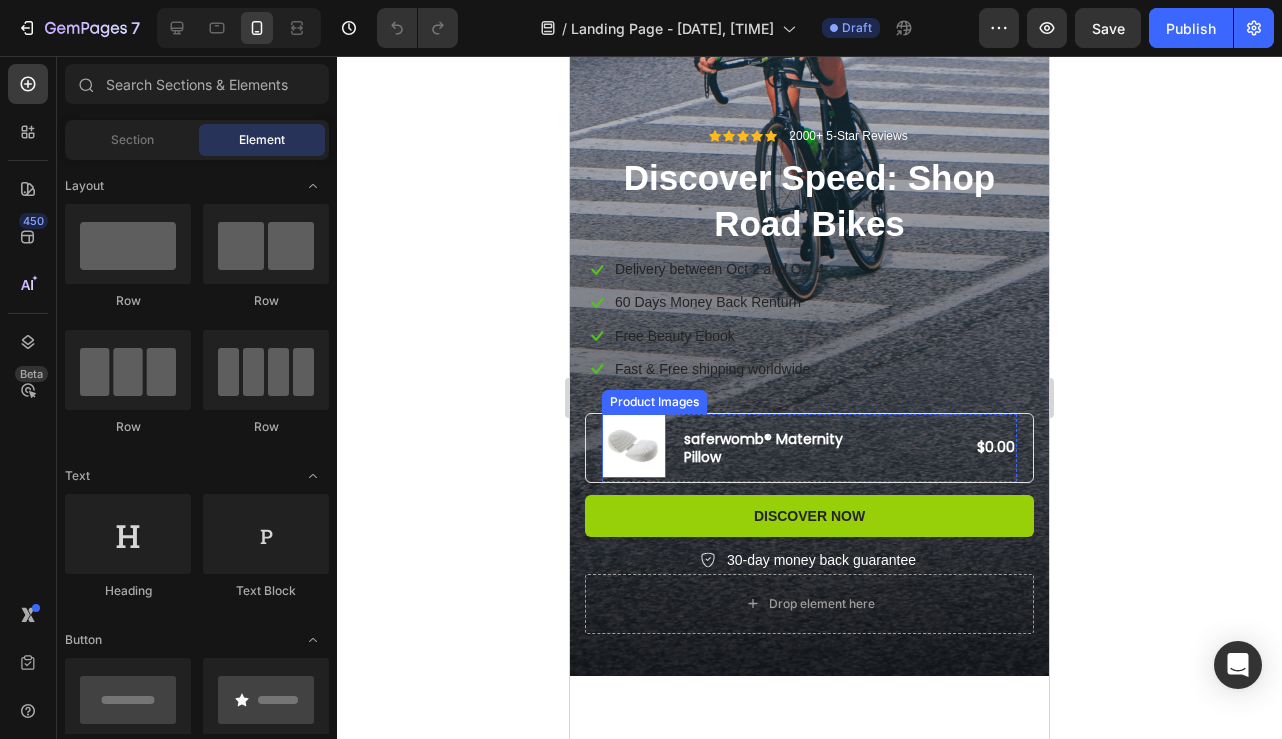 click at bounding box center [634, 446] 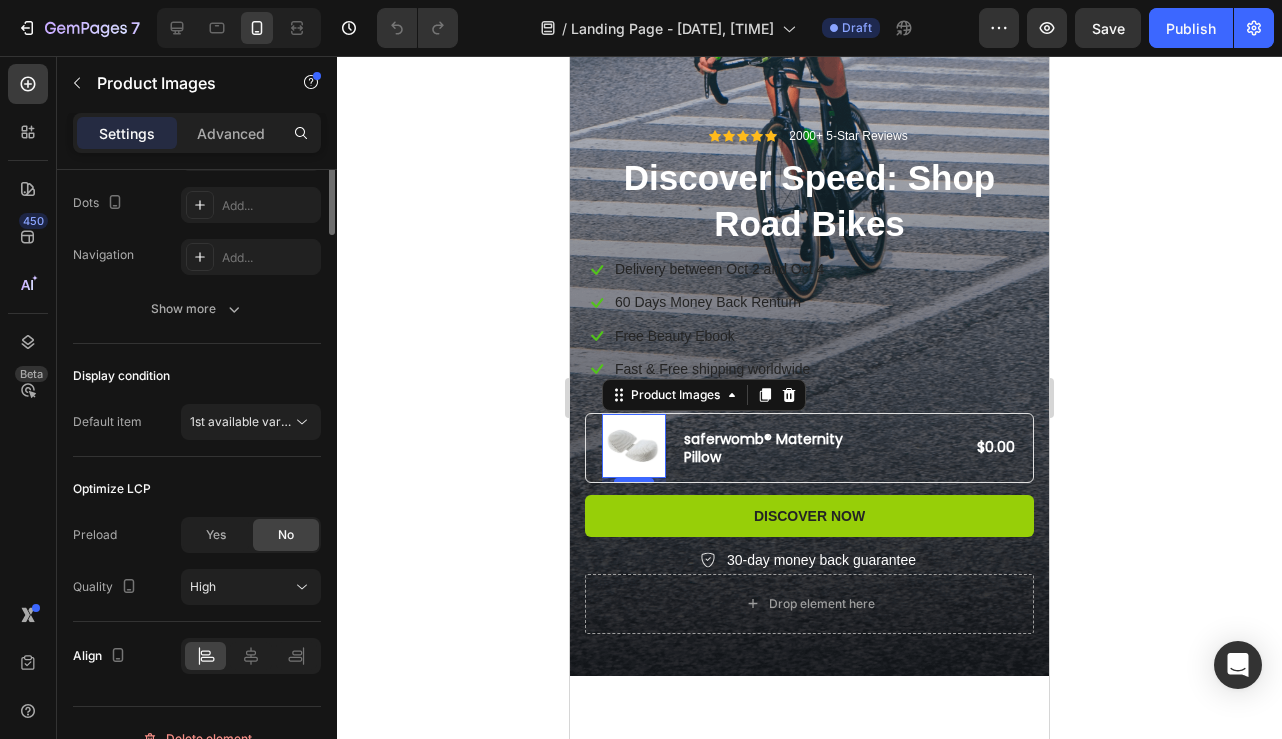 scroll, scrollTop: 550, scrollLeft: 0, axis: vertical 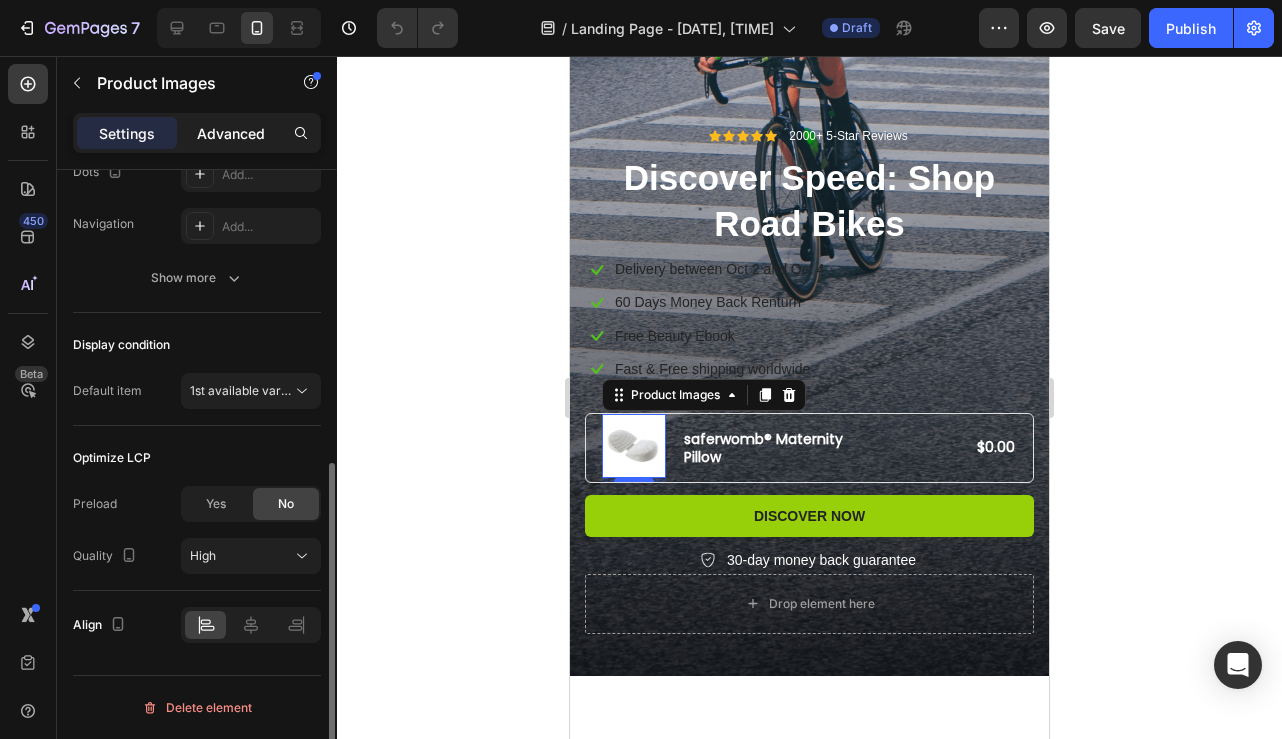 click on "Advanced" at bounding box center (231, 133) 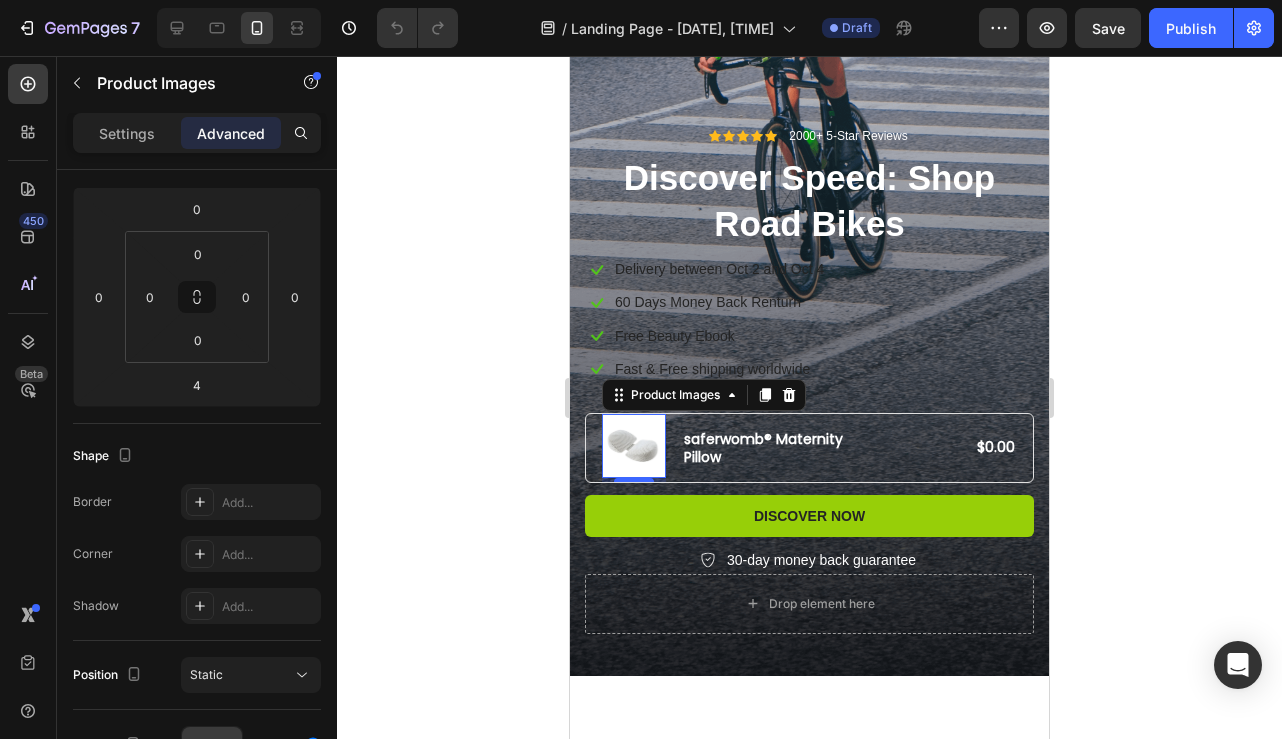scroll, scrollTop: 0, scrollLeft: 0, axis: both 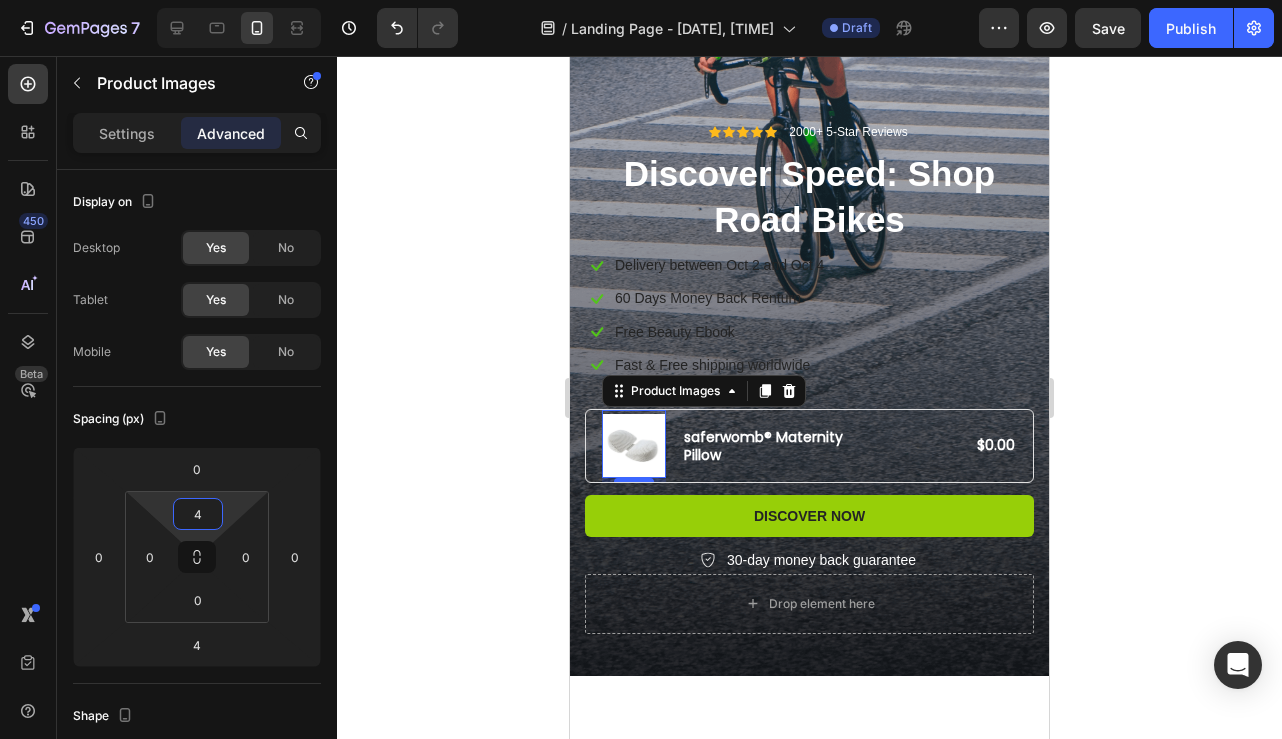 type on "6" 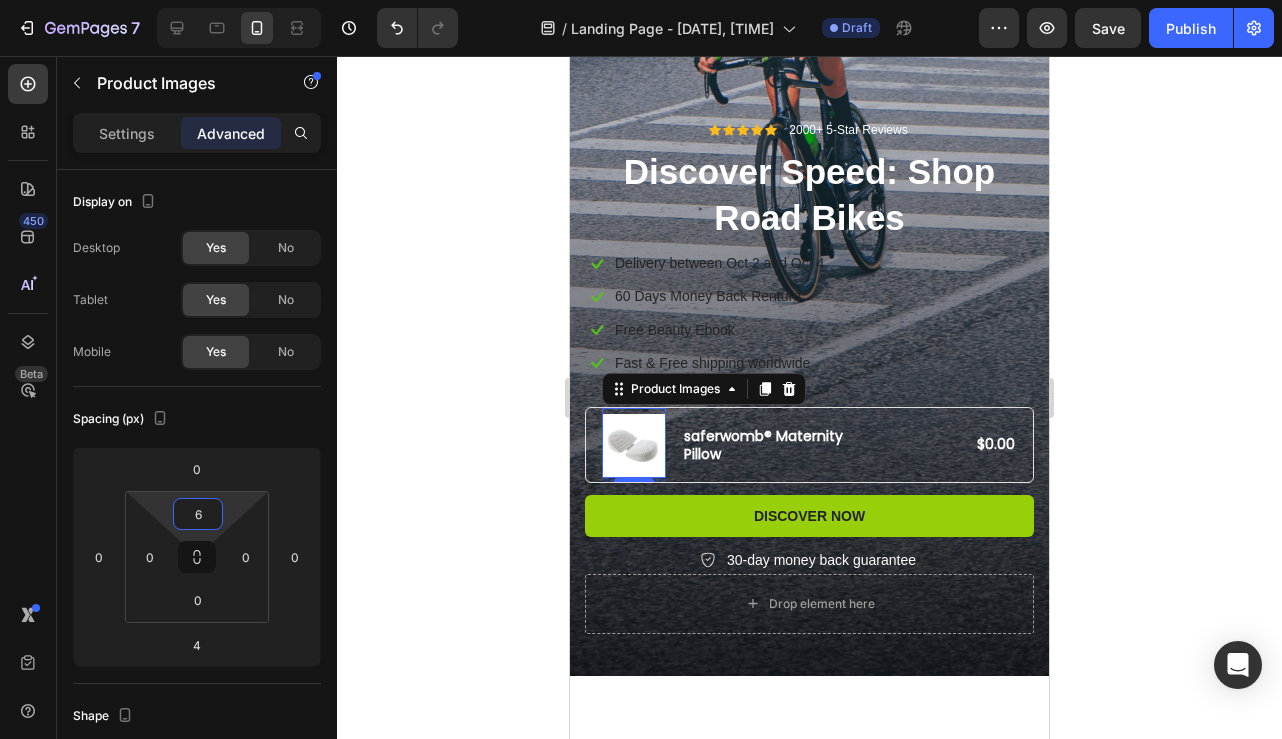 click on "7  Version history  /  Landing Page - Aug 1, 08:33:33 Draft Preview  Save   Publish  450 Beta Sections(18) Elements(83) Section Element Hero Section Product Detail Brands Trusted Badges Guarantee Product Breakdown How to use Testimonials Compare Bundle FAQs Social Proof Brand Story Product List Collection Blog List Contact Sticky Add to Cart Custom Footer Browse Library 450 Layout
Row
Row
Row
Row Text
Heading
Text Block Button
Button
Button Media
Image
Image" at bounding box center (641, 0) 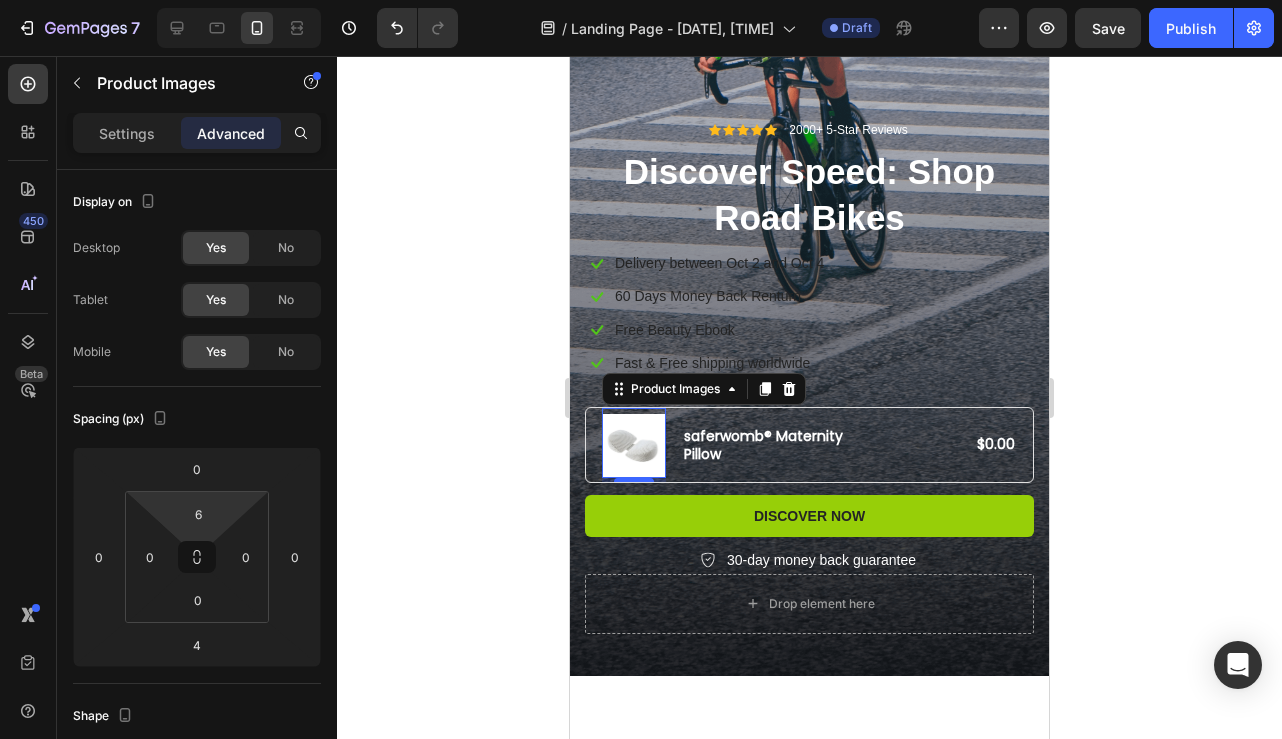 click 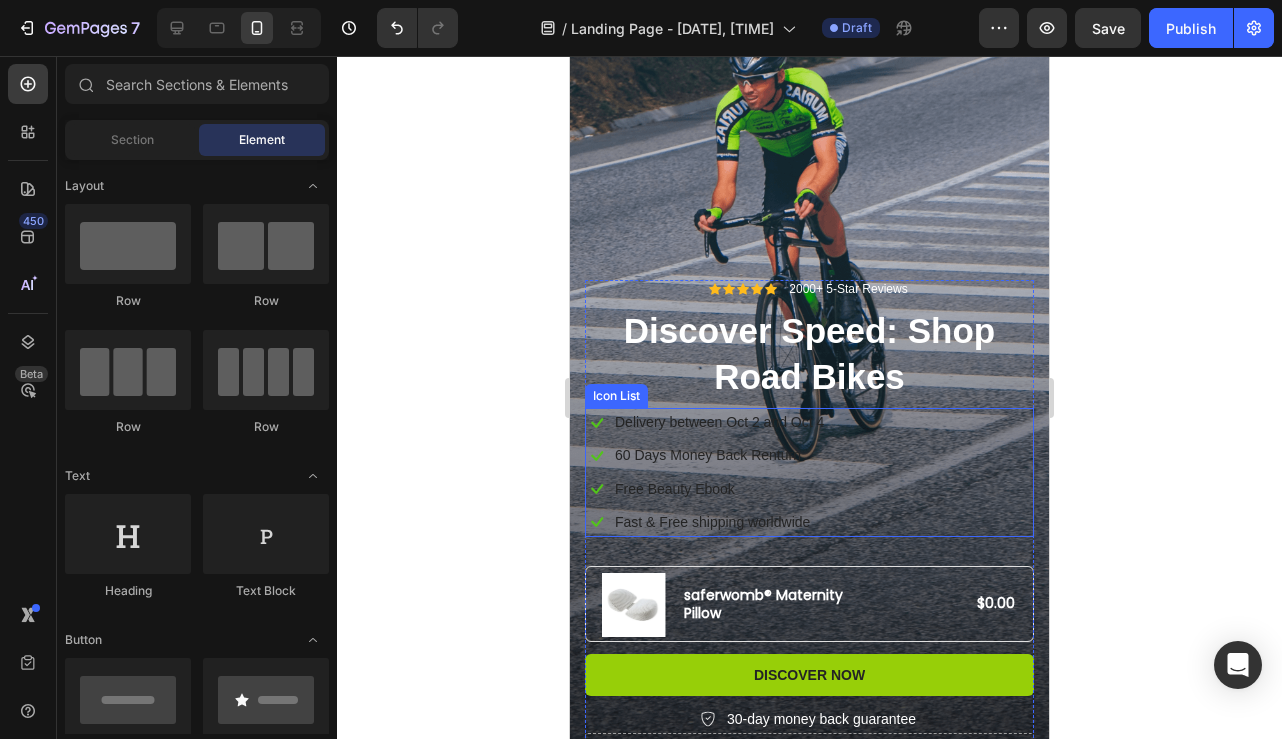 scroll, scrollTop: 0, scrollLeft: 0, axis: both 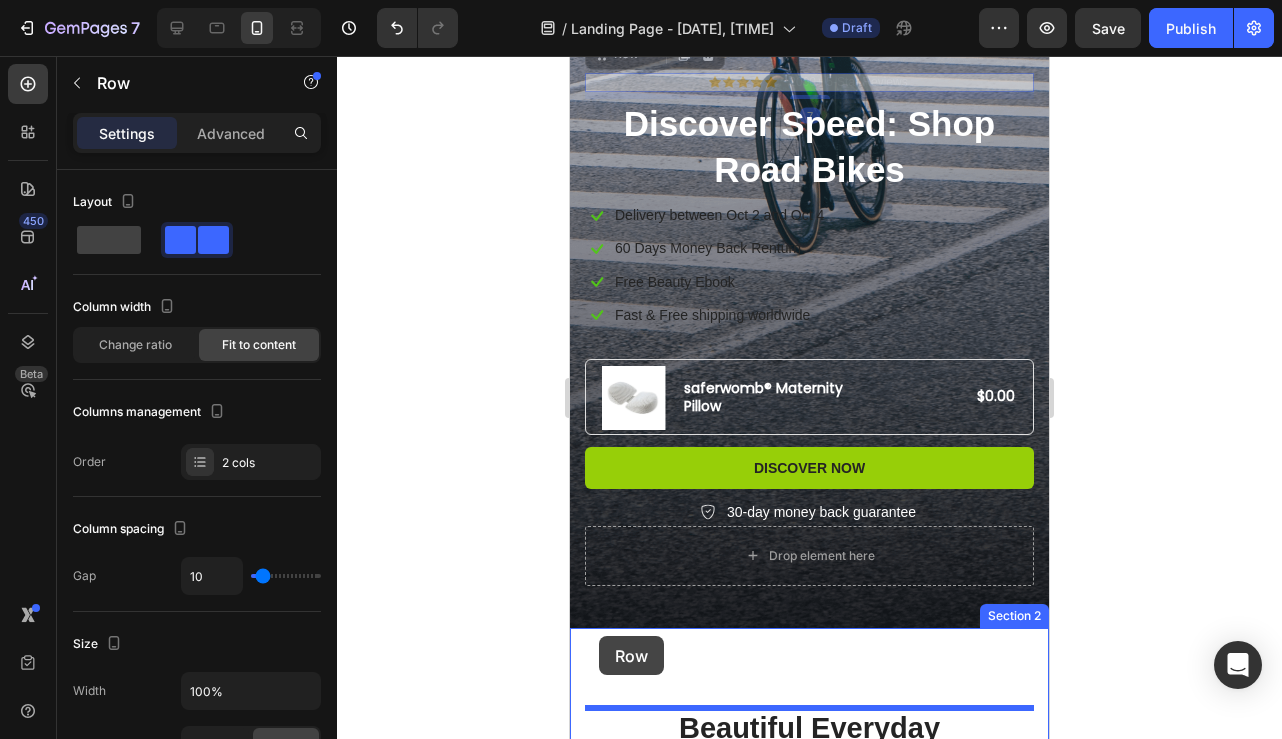 drag, startPoint x: 596, startPoint y: 384, endPoint x: 599, endPoint y: 636, distance: 252.01785 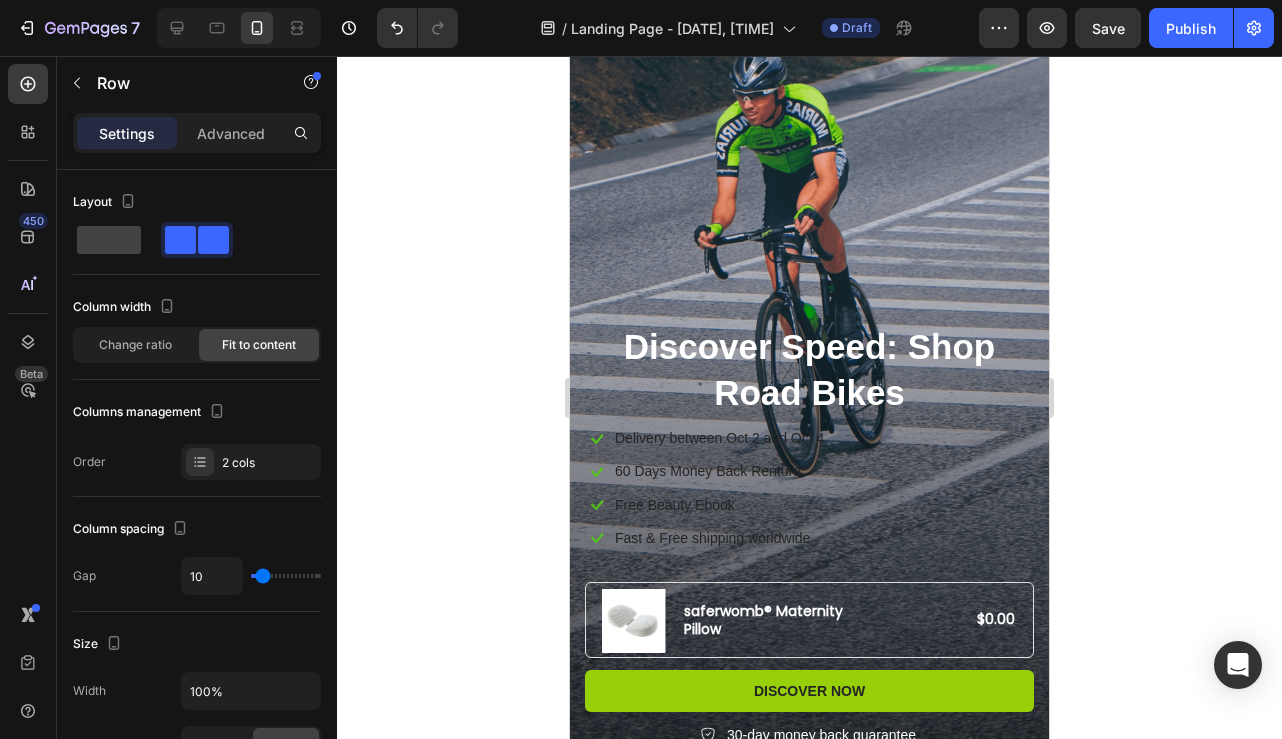 scroll, scrollTop: 0, scrollLeft: 0, axis: both 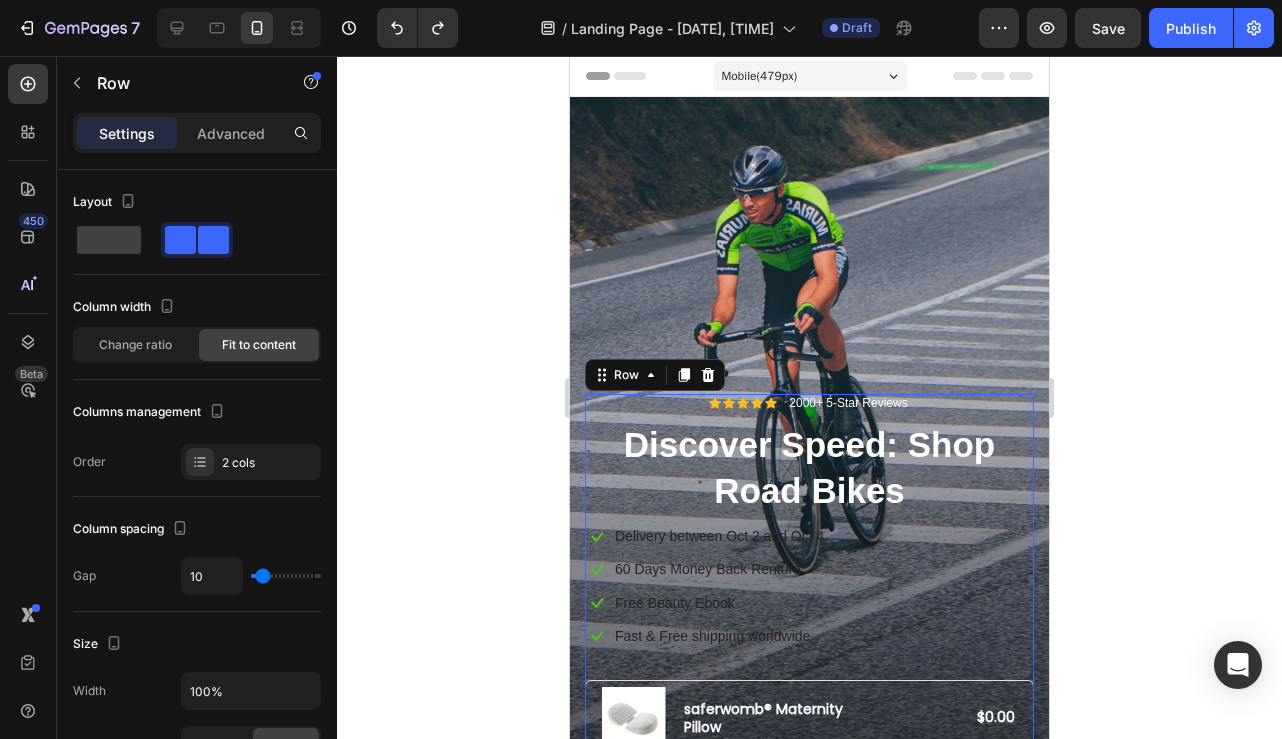 click on "Icon Icon Icon Icon Icon Icon List 2000+ 5-Star Reviews Text Block Row Discover Speed: Shop Road Bikes Heading
Icon Delivery between Oct 2 and Oct 4 Text block
Icon 60 Days Money Back Renturn Text block
Icon Free Beauty Ebook  Text block
Icon Fast & Free shipping worldwide Text block Icon List Product Images saferwomb® Maternity Pillow Product Title $0.00 Product Price Product Price Row Product Discover Now Button
30-day money back guarantee Item List Row" at bounding box center [809, 620] 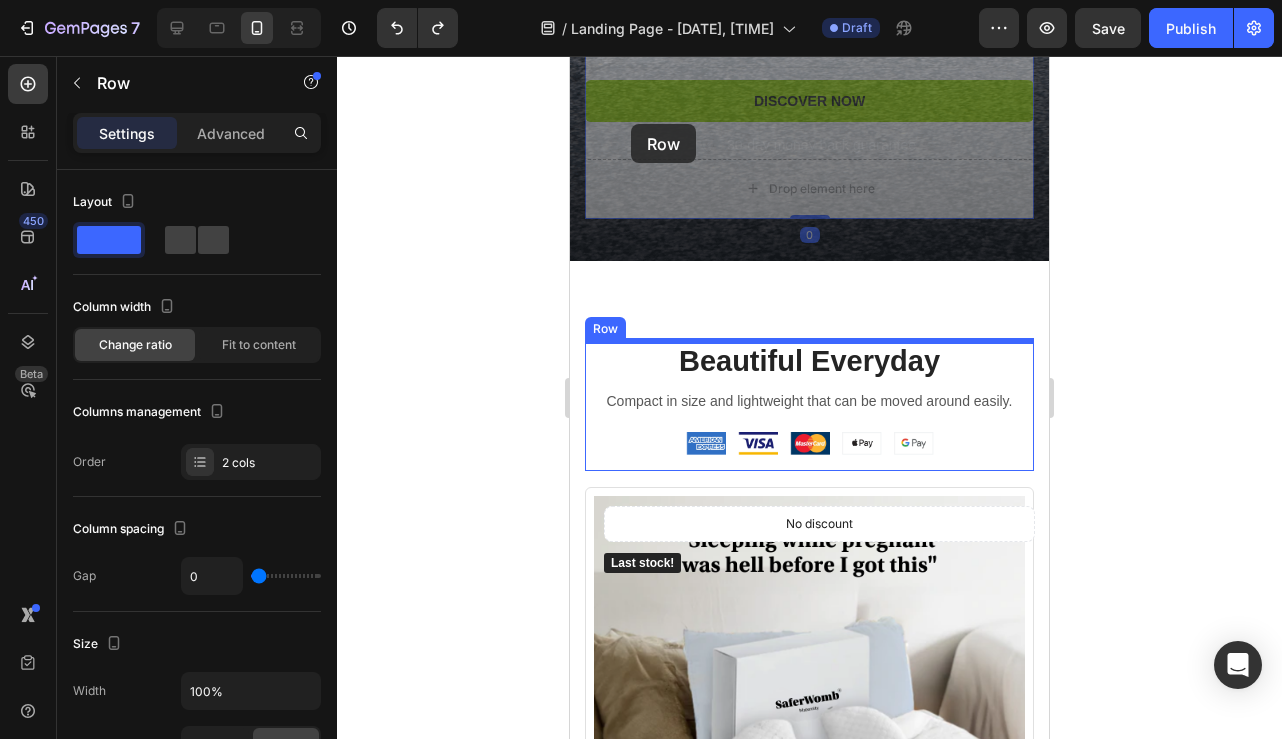 scroll, scrollTop: 654, scrollLeft: 0, axis: vertical 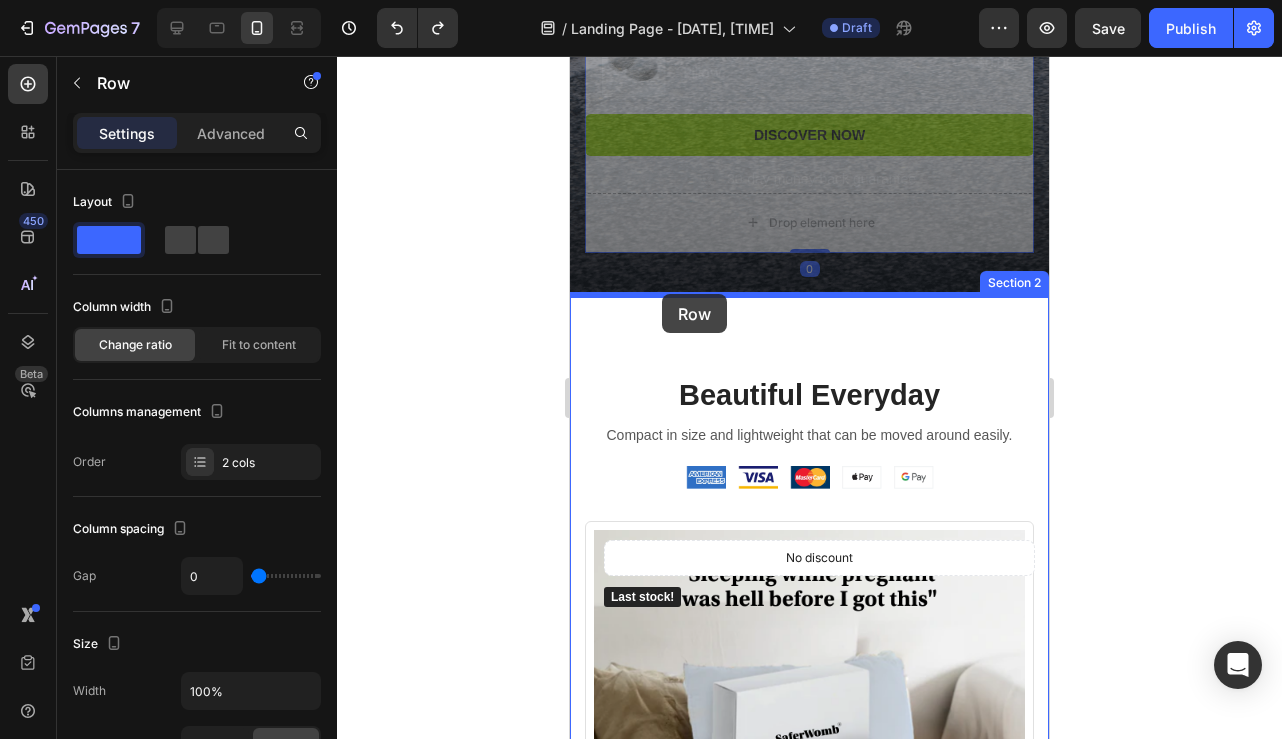 drag, startPoint x: 598, startPoint y: 374, endPoint x: 662, endPoint y: 294, distance: 102.44999 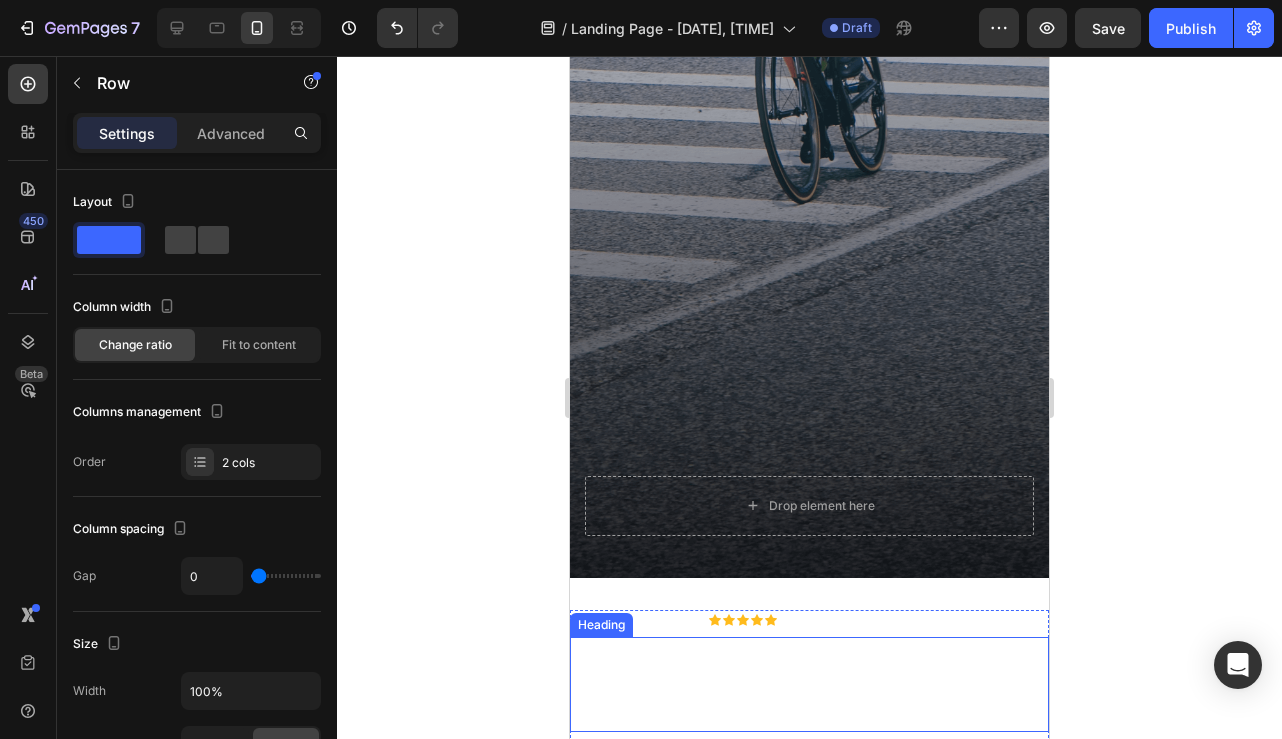 scroll, scrollTop: 378, scrollLeft: 0, axis: vertical 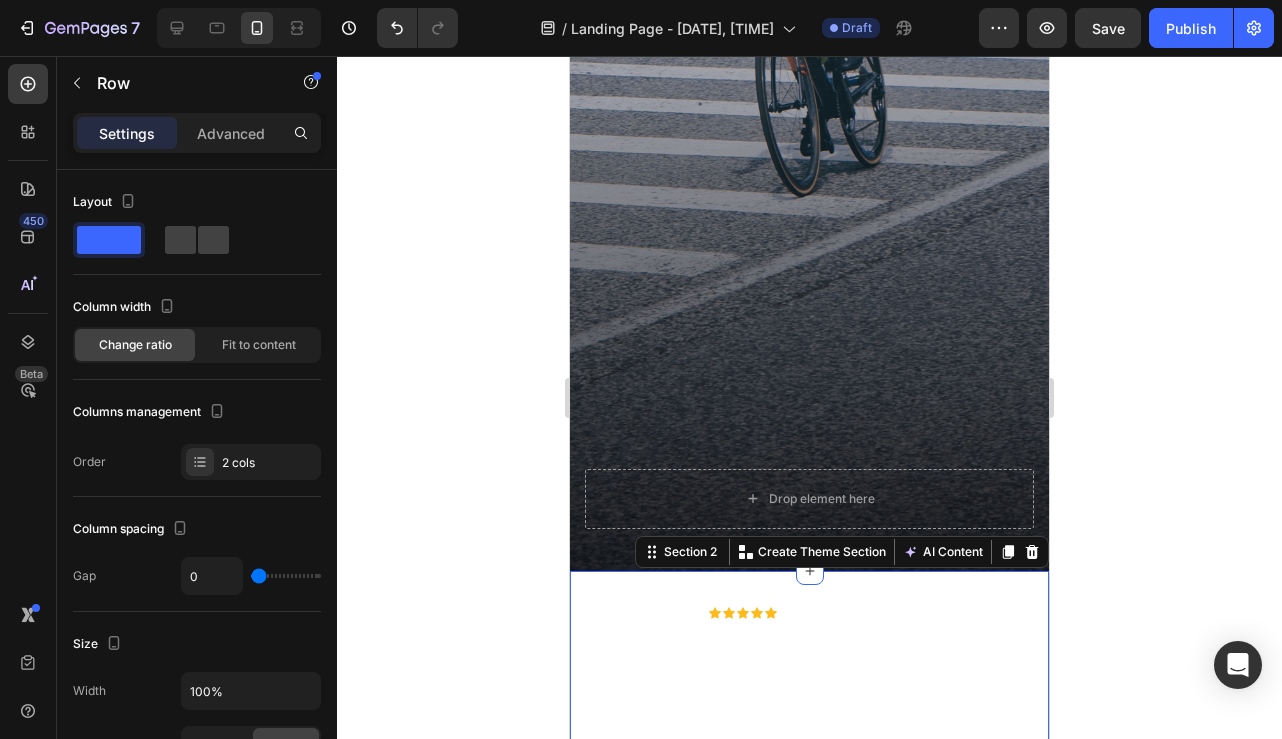 click on "Icon Icon Icon Icon Icon Icon List 2000+ 5-Star Reviews Text Block Row Discover Speed: Shop Road Bikes Heading
Icon Delivery between Oct 2 and Oct 4 Text block
Icon 60 Days Money Back Renturn Text block
Icon Free Beauty Ebook  Text block
Icon Fast & Free shipping worldwide Text block Icon List Product Images saferwomb® Maternity Pillow Product Title $0.00 Product Price Product Price Row Product Discover Now Button
30-day money back guarantee Item List Row
Drop element here Row Section 2   You can create reusable sections Create Theme Section AI Content Write with GemAI What would you like to describe here? Tone and Voice Persuasive Product Getting products... Show more Generate" at bounding box center (809, 862) 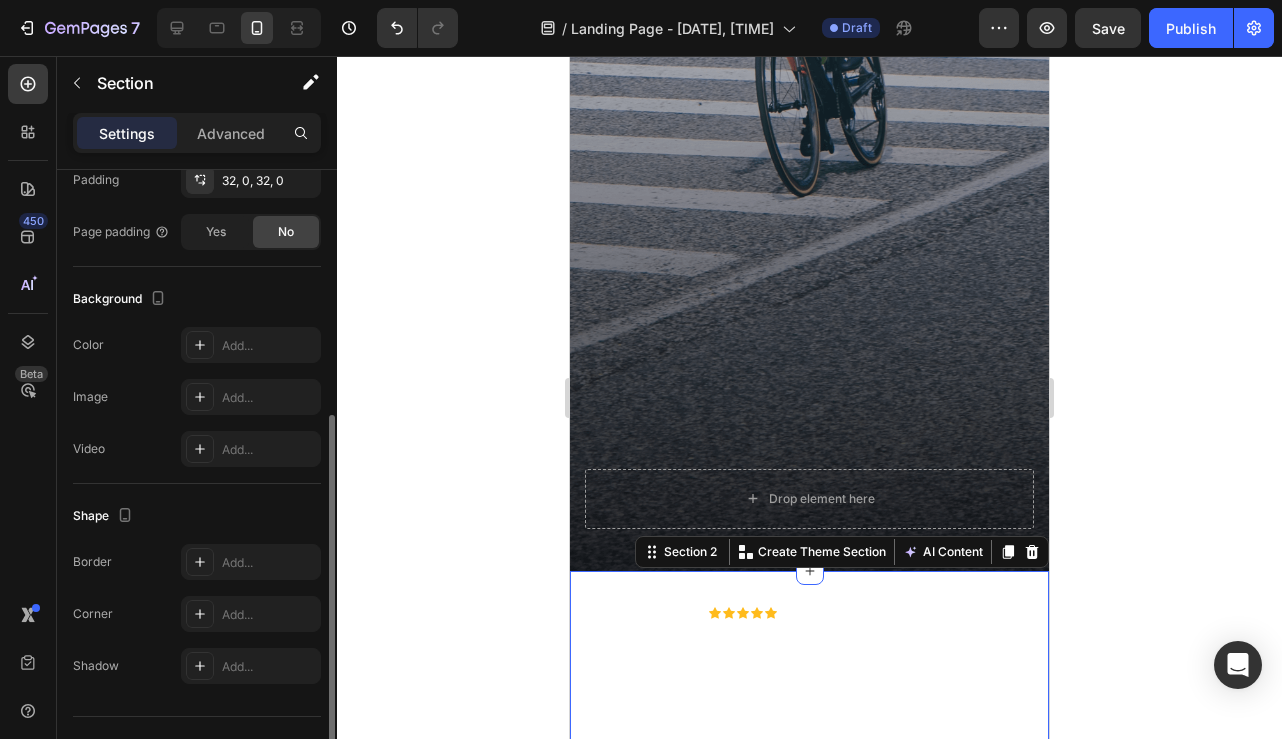 scroll, scrollTop: 486, scrollLeft: 0, axis: vertical 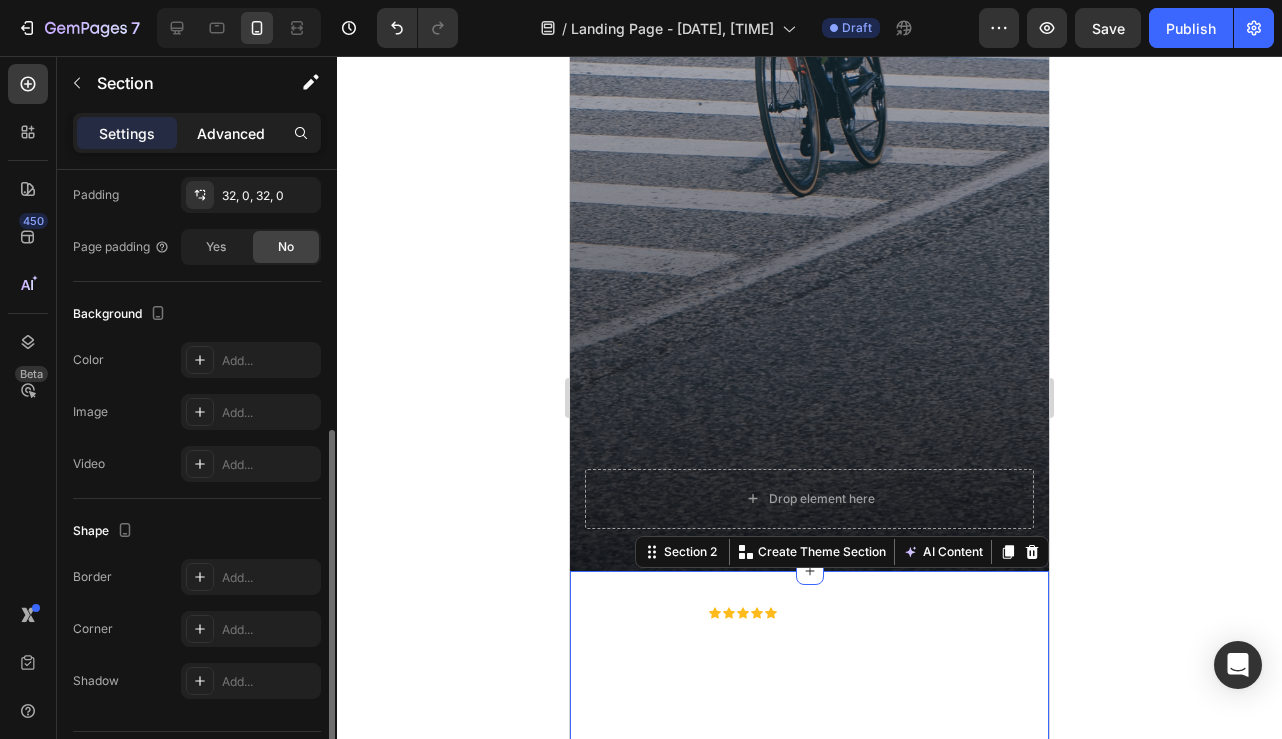 click on "Advanced" at bounding box center [231, 133] 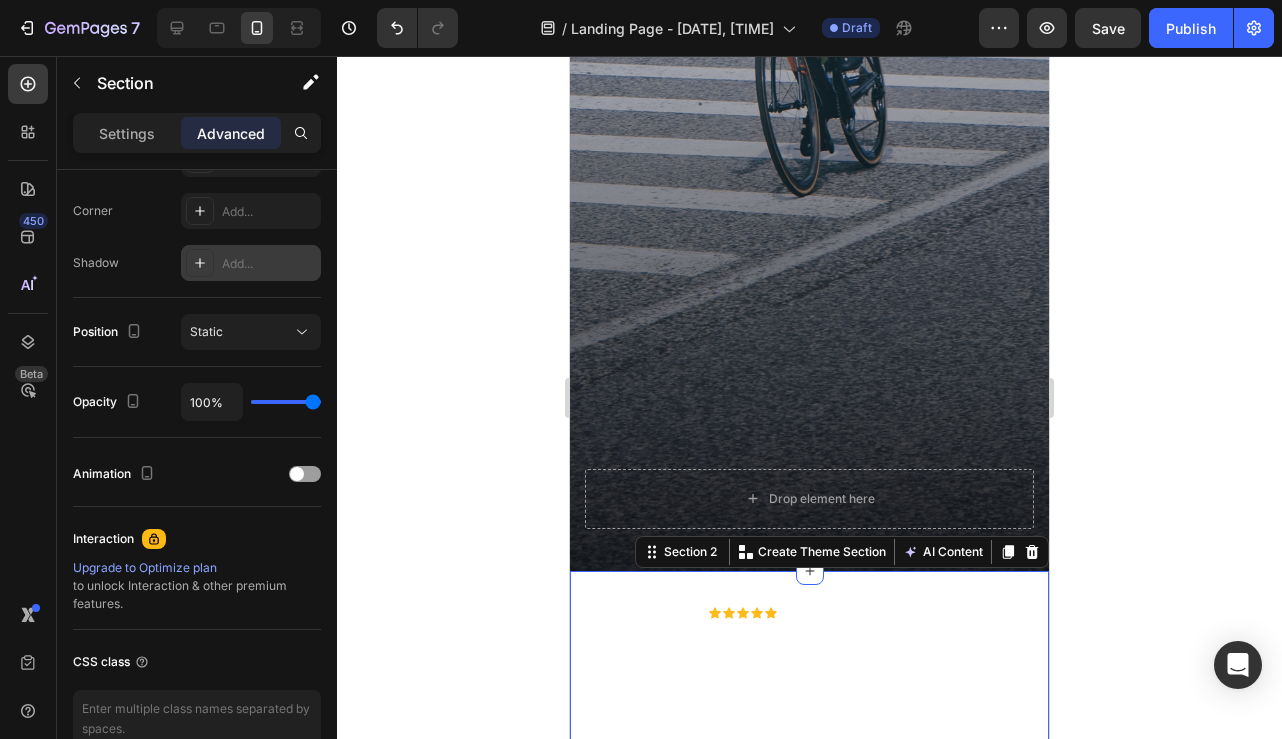 scroll, scrollTop: 708, scrollLeft: 0, axis: vertical 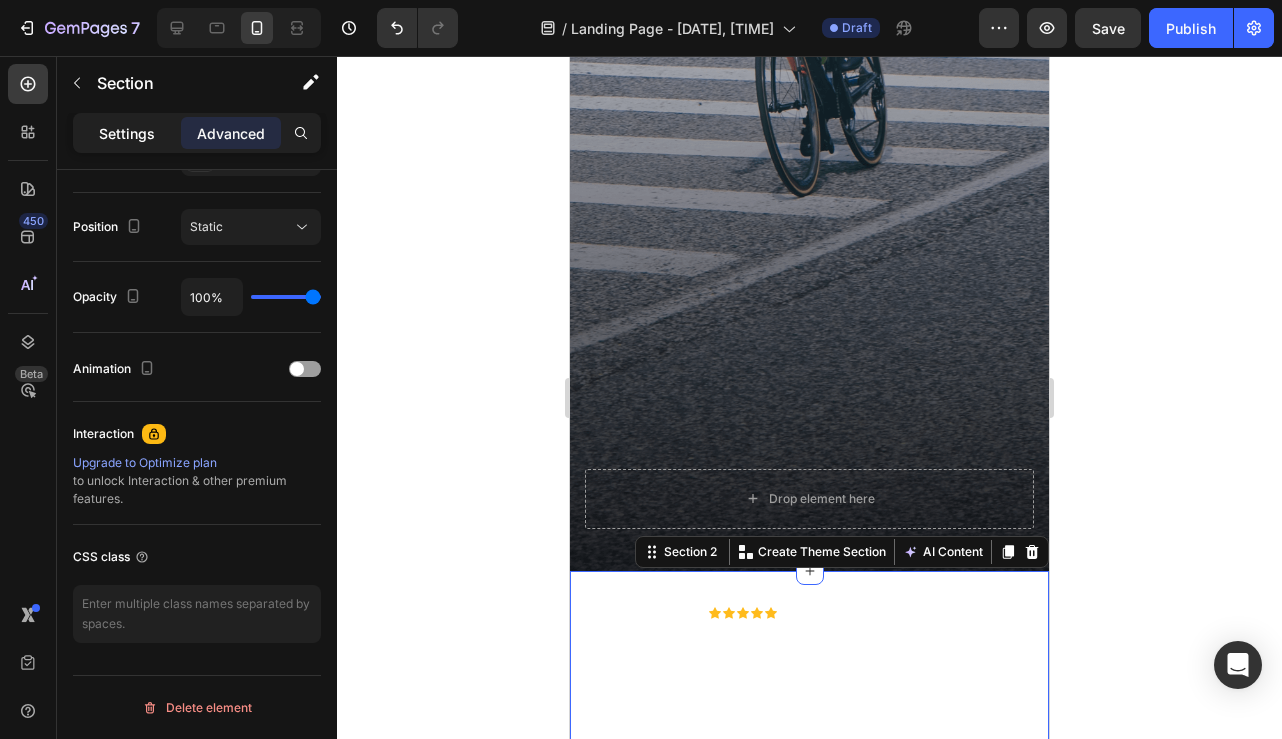 click on "Settings" at bounding box center (127, 133) 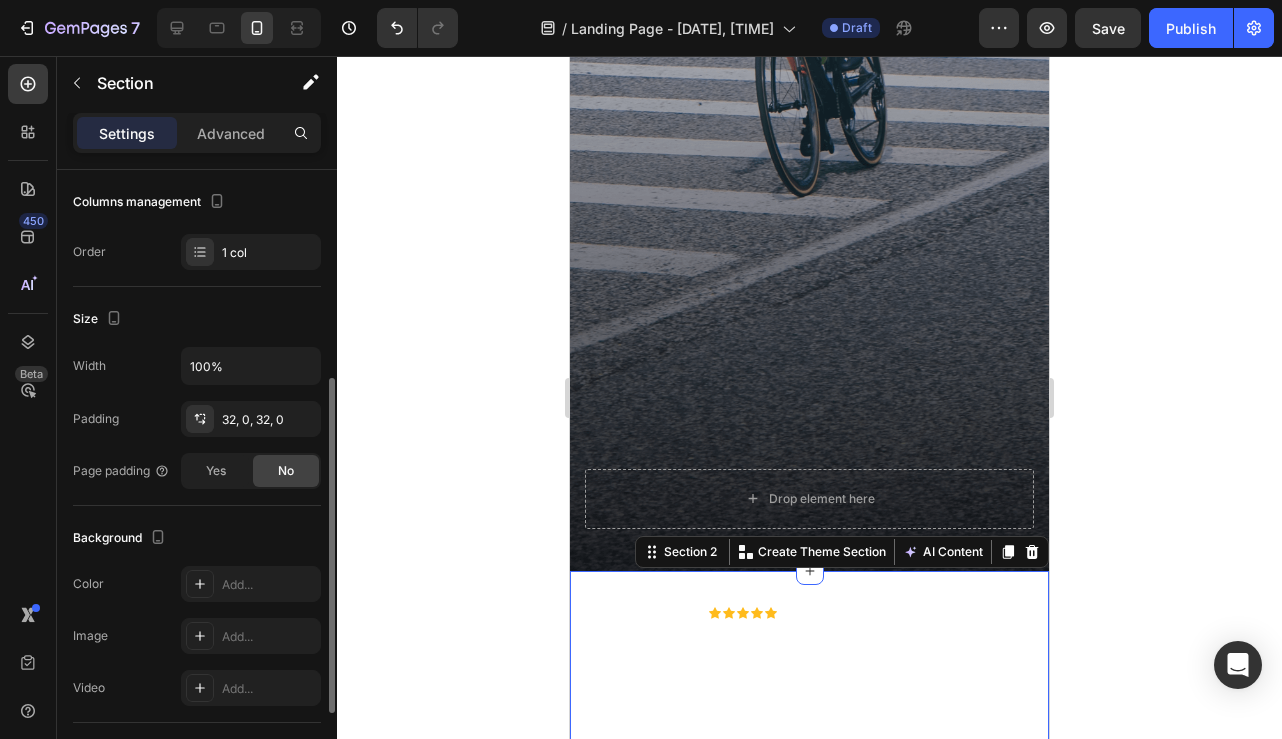 scroll, scrollTop: 519, scrollLeft: 0, axis: vertical 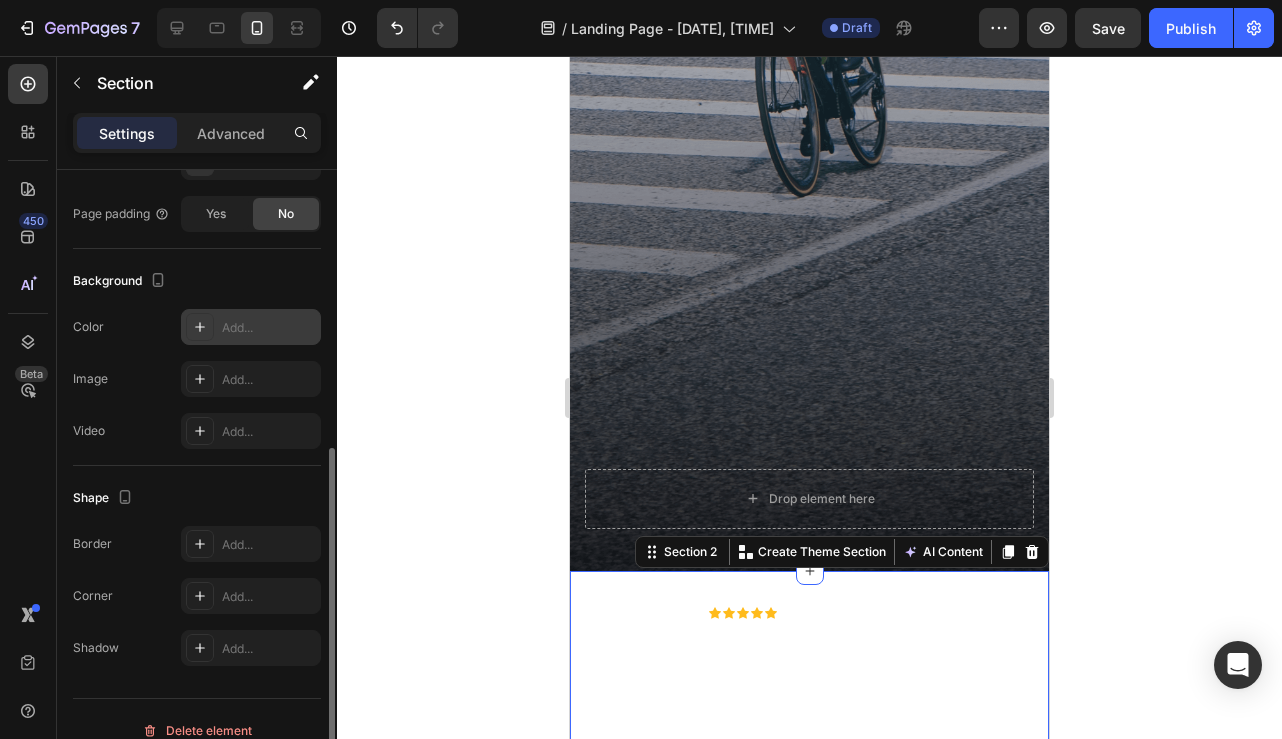 click 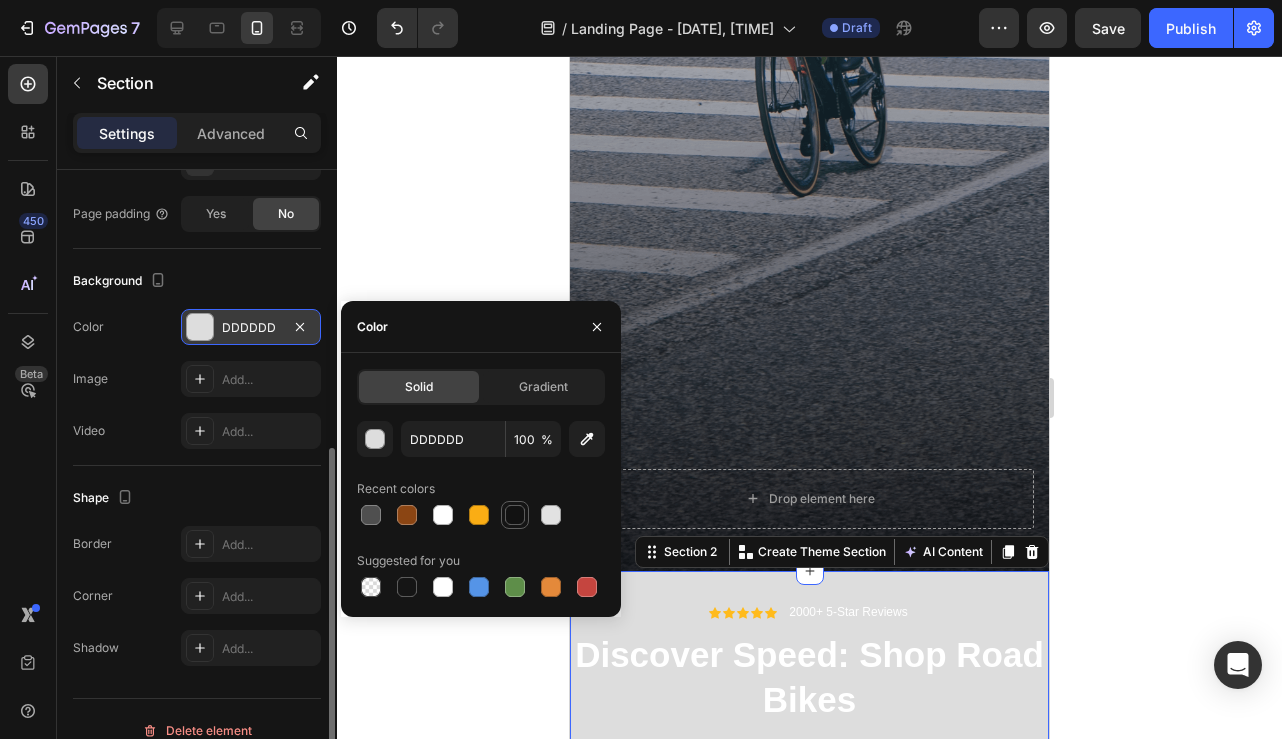 click at bounding box center (515, 515) 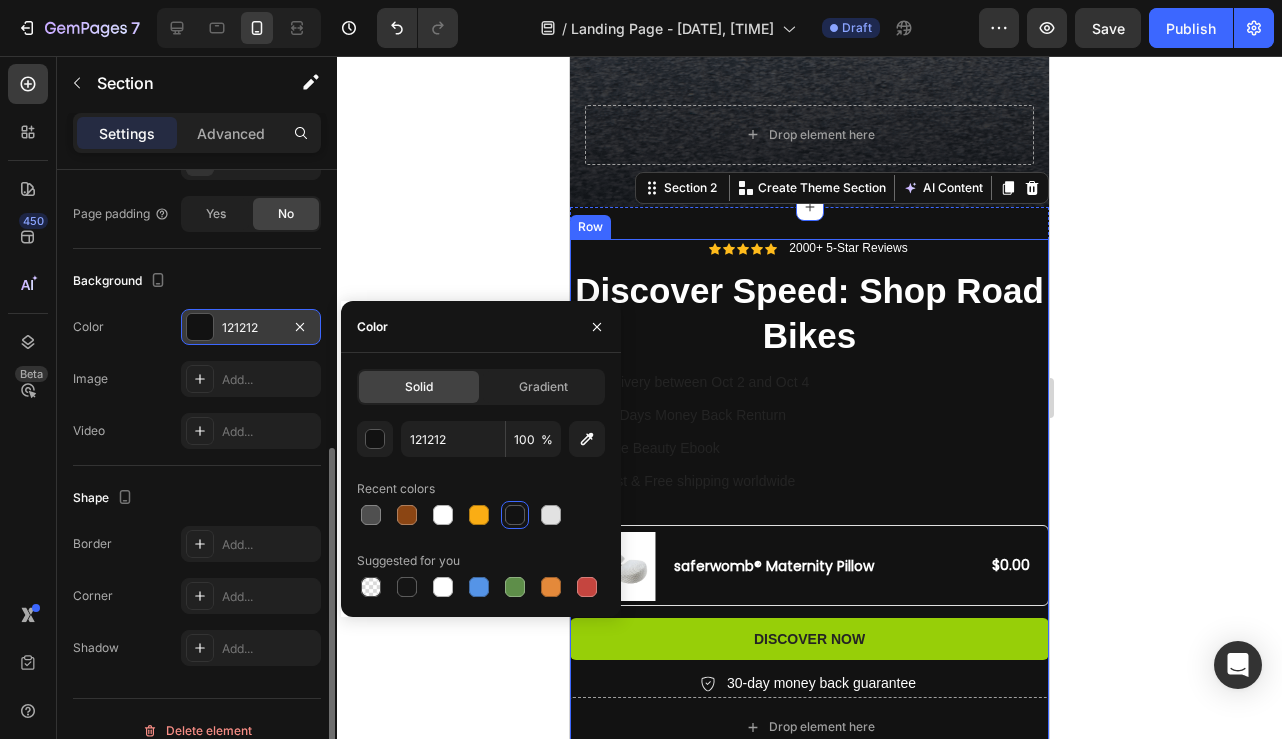scroll, scrollTop: 839, scrollLeft: 0, axis: vertical 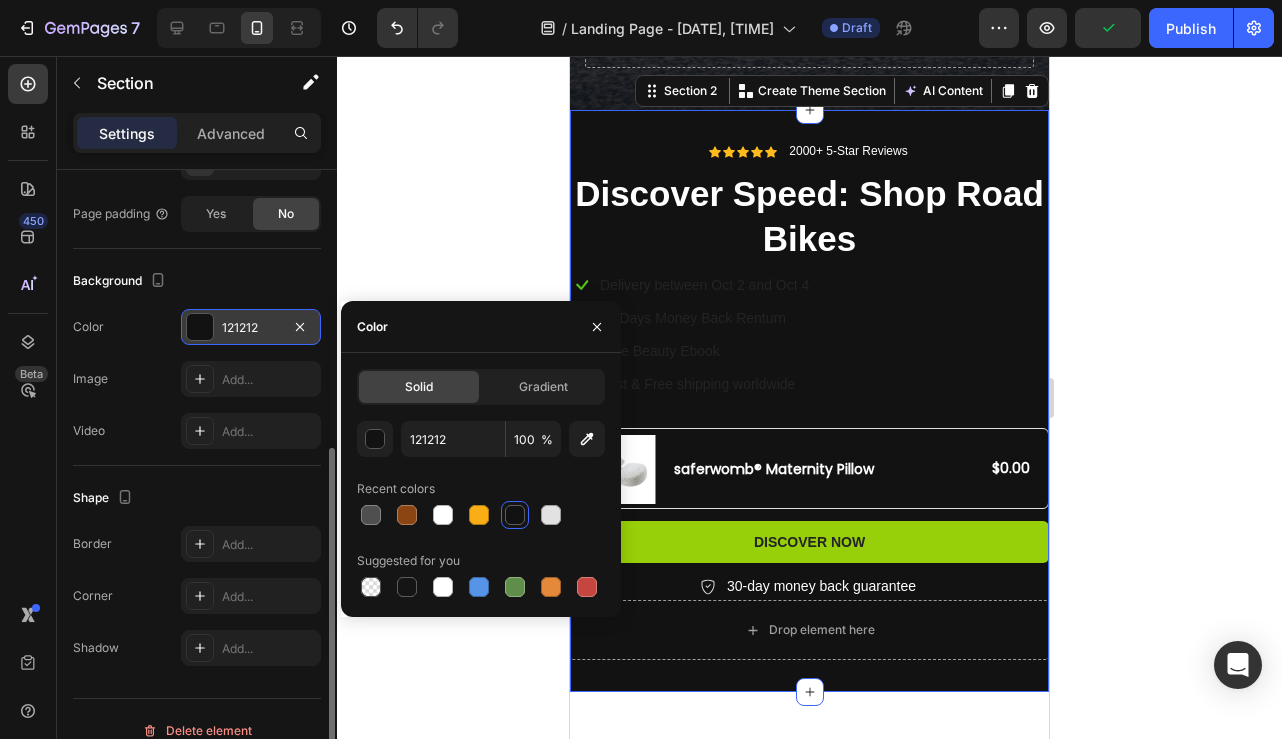 click on "Solid Gradient" at bounding box center [481, 387] 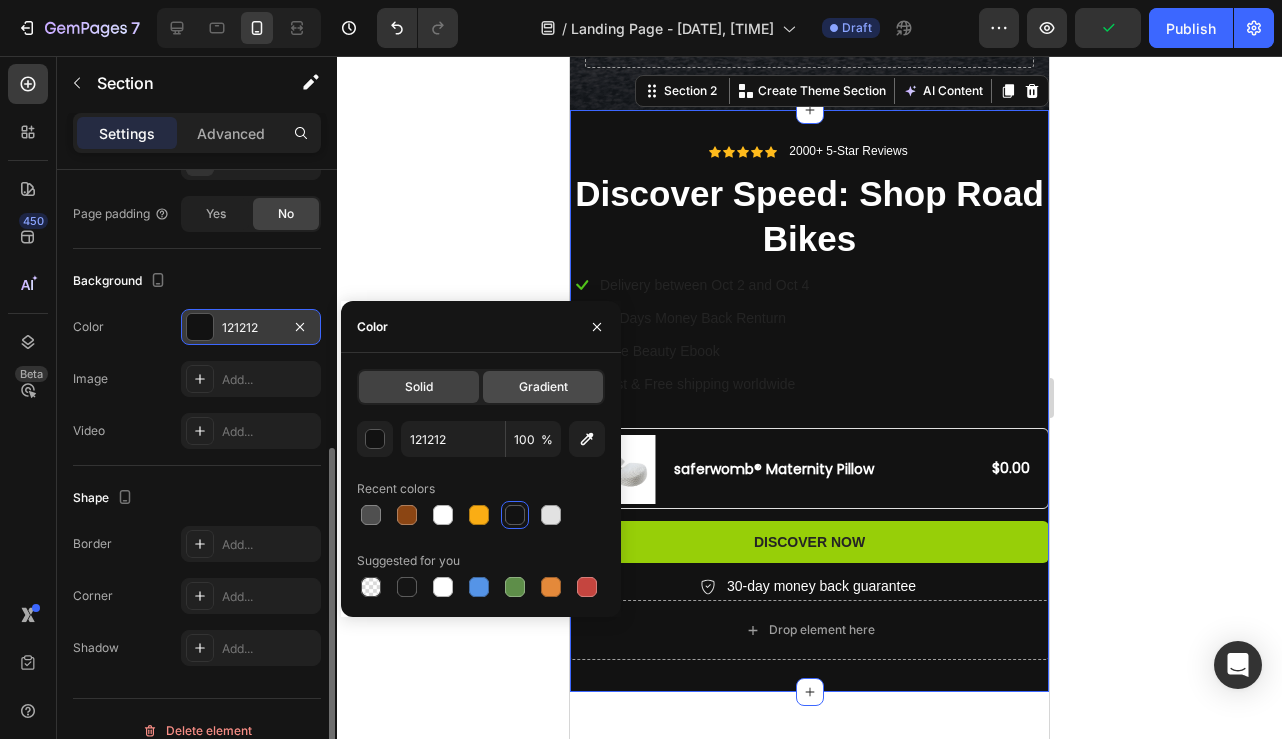 click on "Gradient" 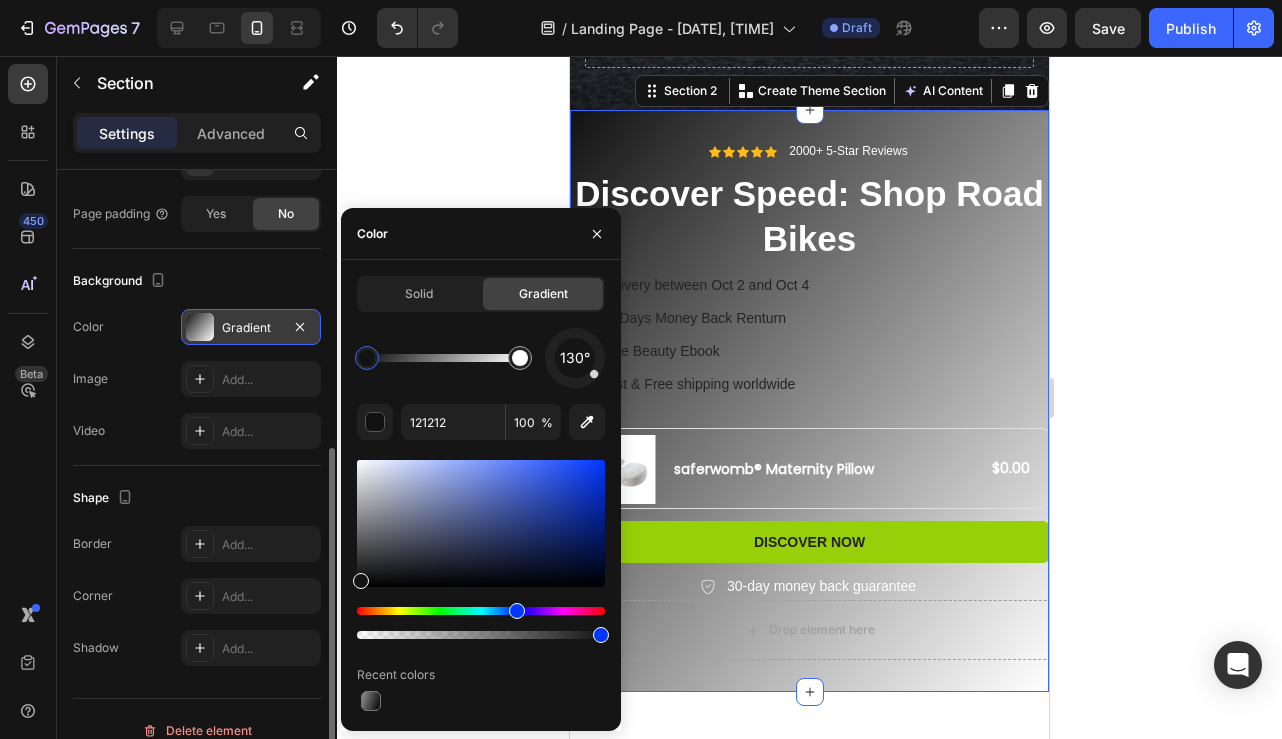 drag, startPoint x: 506, startPoint y: 609, endPoint x: 517, endPoint y: 609, distance: 11 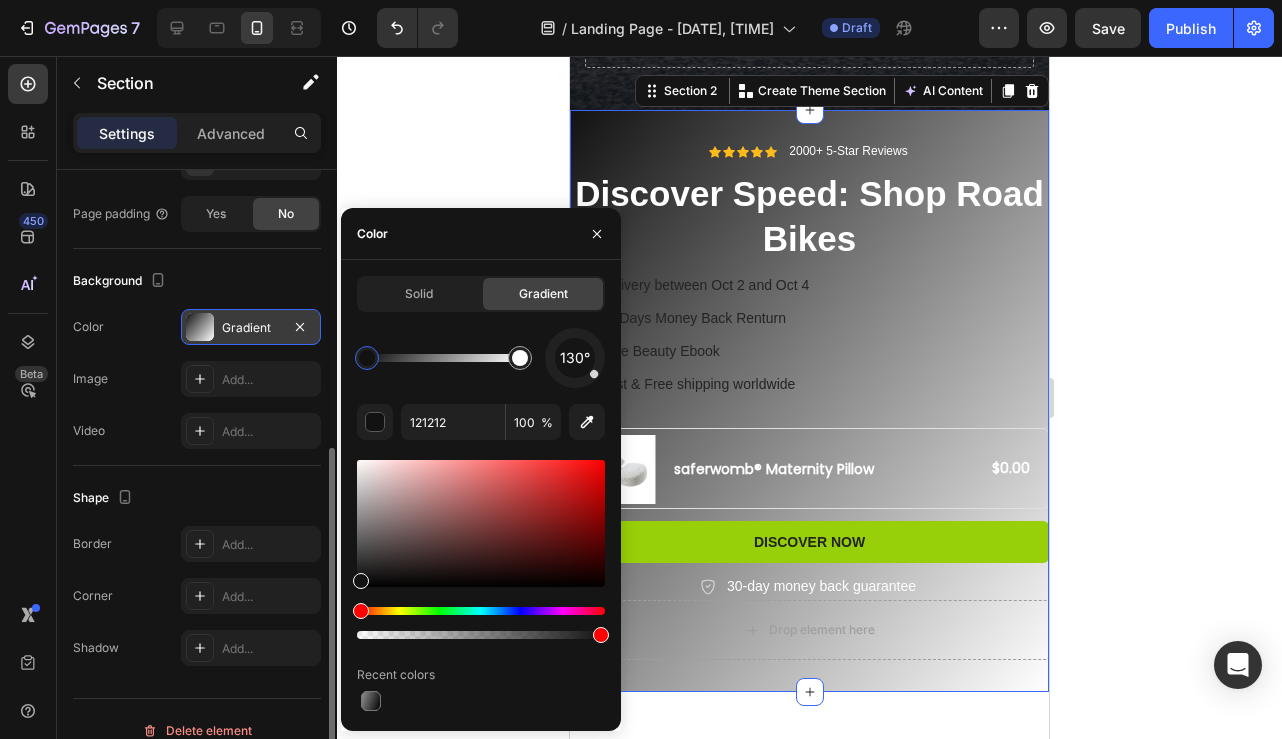 click at bounding box center (481, 549) 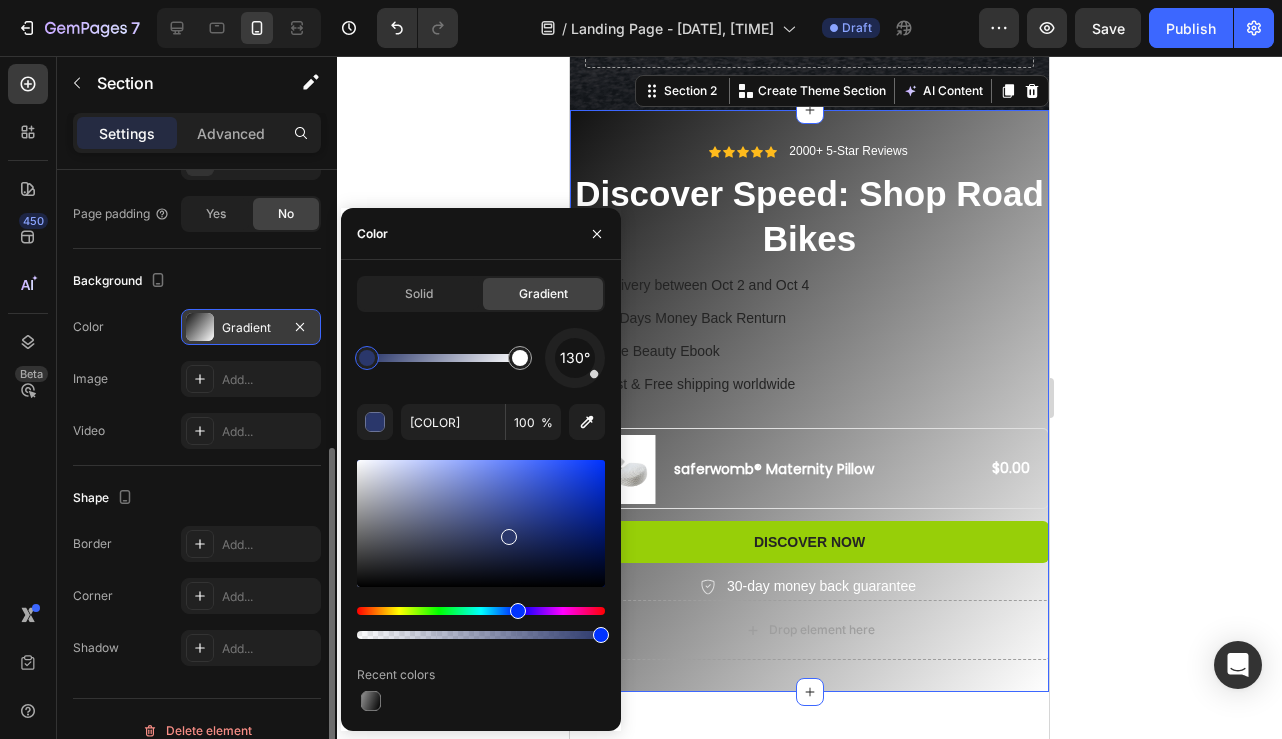 drag, startPoint x: 508, startPoint y: 533, endPoint x: 534, endPoint y: 479, distance: 59.933296 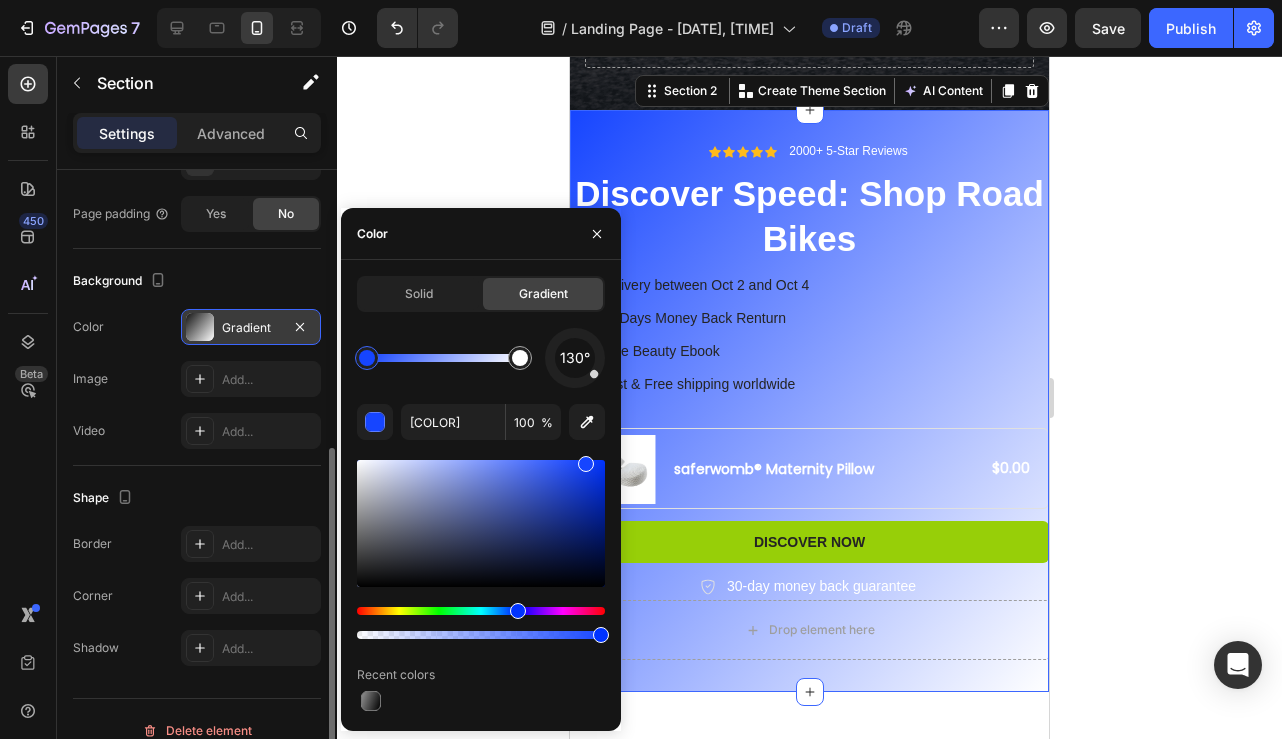 drag, startPoint x: 534, startPoint y: 479, endPoint x: 582, endPoint y: 445, distance: 58.821766 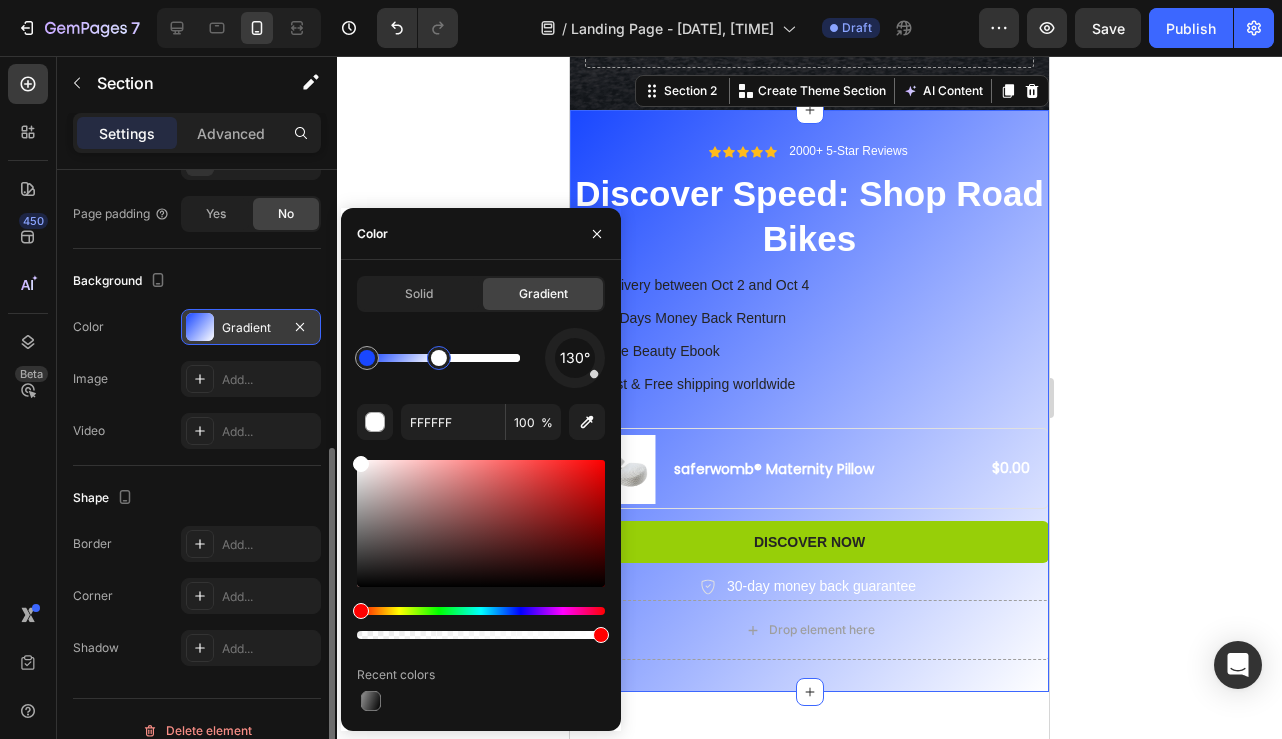click at bounding box center [439, 358] 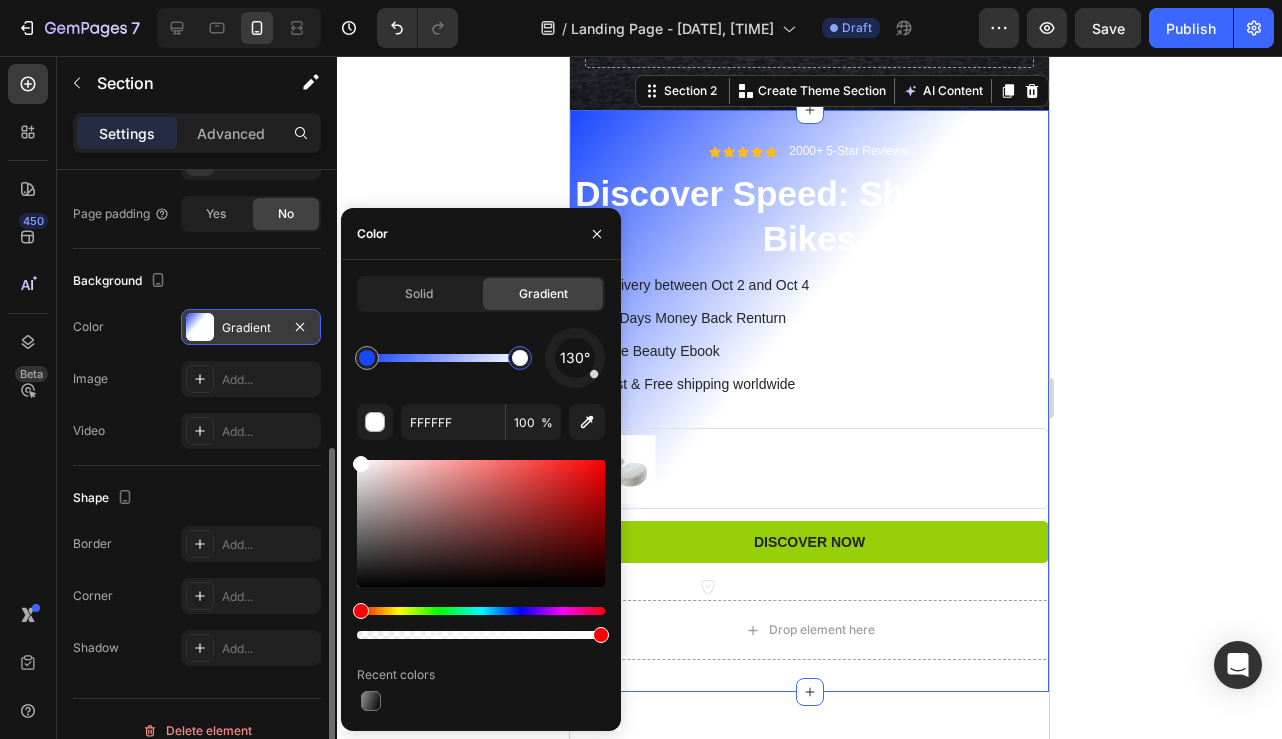 drag, startPoint x: 439, startPoint y: 361, endPoint x: 569, endPoint y: 353, distance: 130.24593 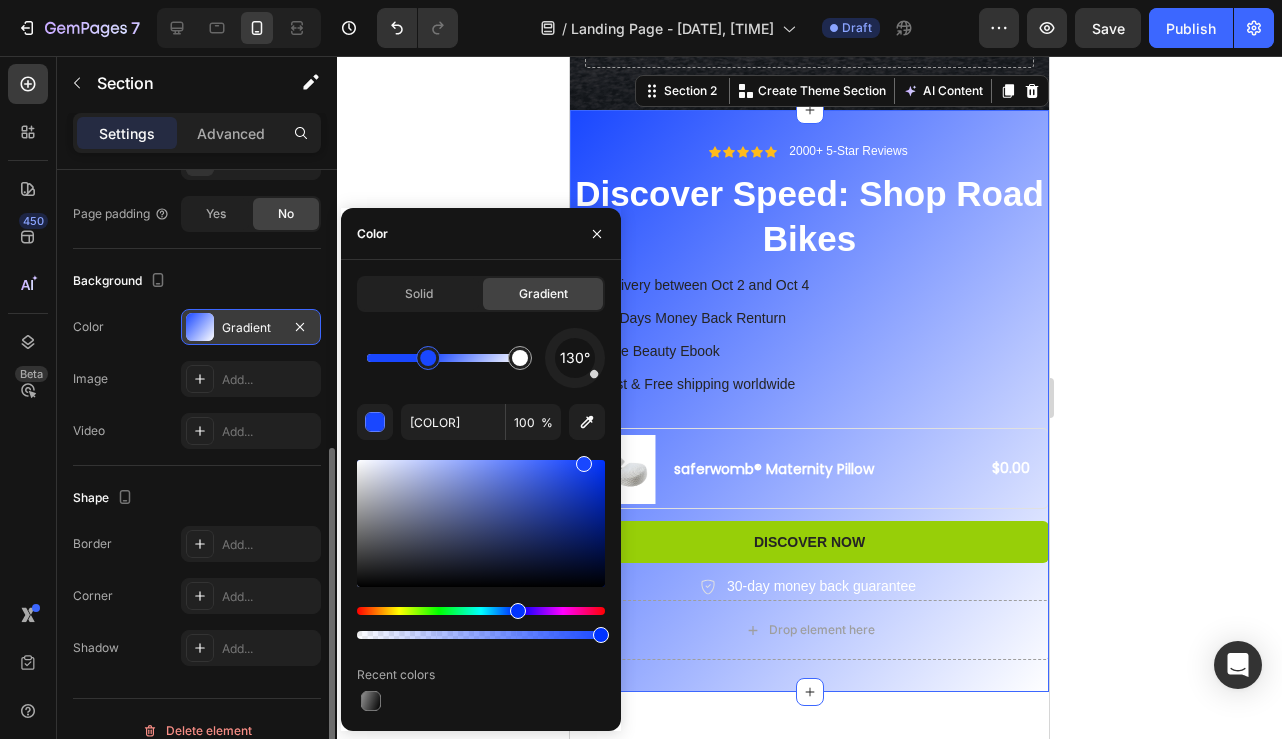 drag, startPoint x: 372, startPoint y: 357, endPoint x: 434, endPoint y: 357, distance: 62 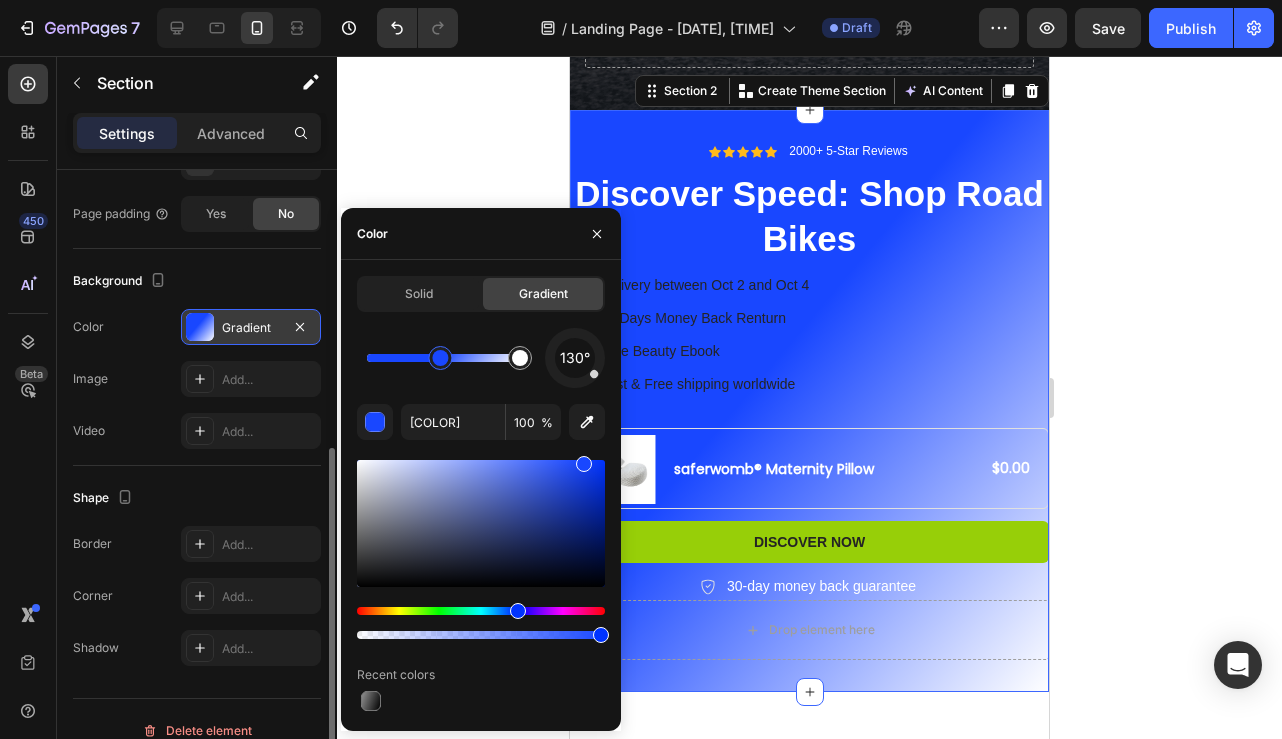 drag, startPoint x: 434, startPoint y: 357, endPoint x: 467, endPoint y: 356, distance: 33.01515 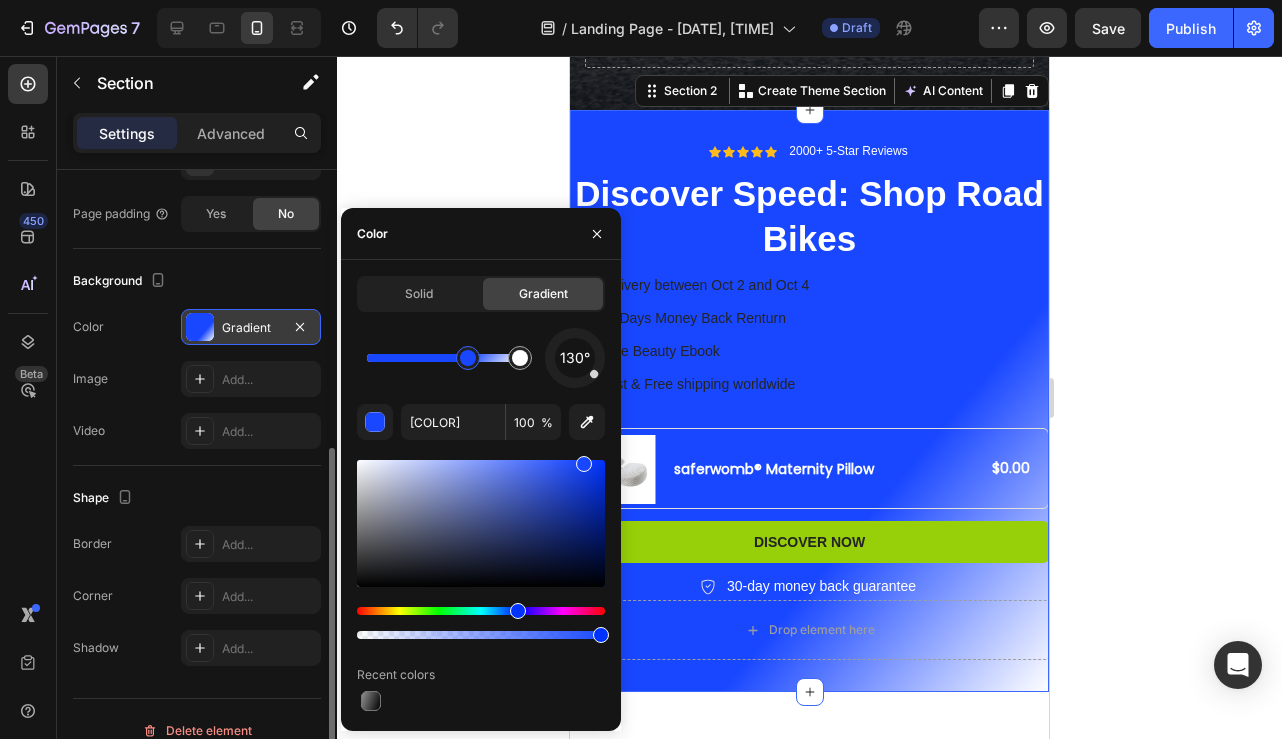drag, startPoint x: 467, startPoint y: 356, endPoint x: 491, endPoint y: 356, distance: 24 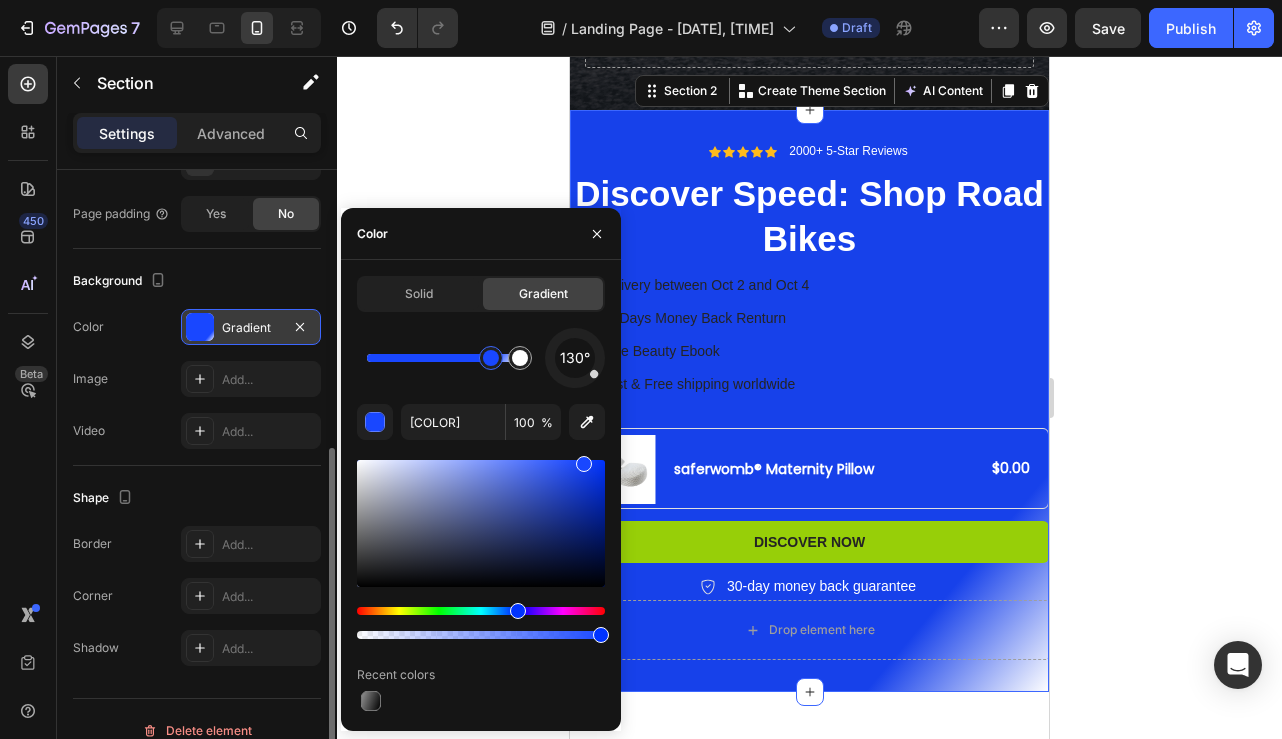 drag, startPoint x: 582, startPoint y: 470, endPoint x: 597, endPoint y: 523, distance: 55.081757 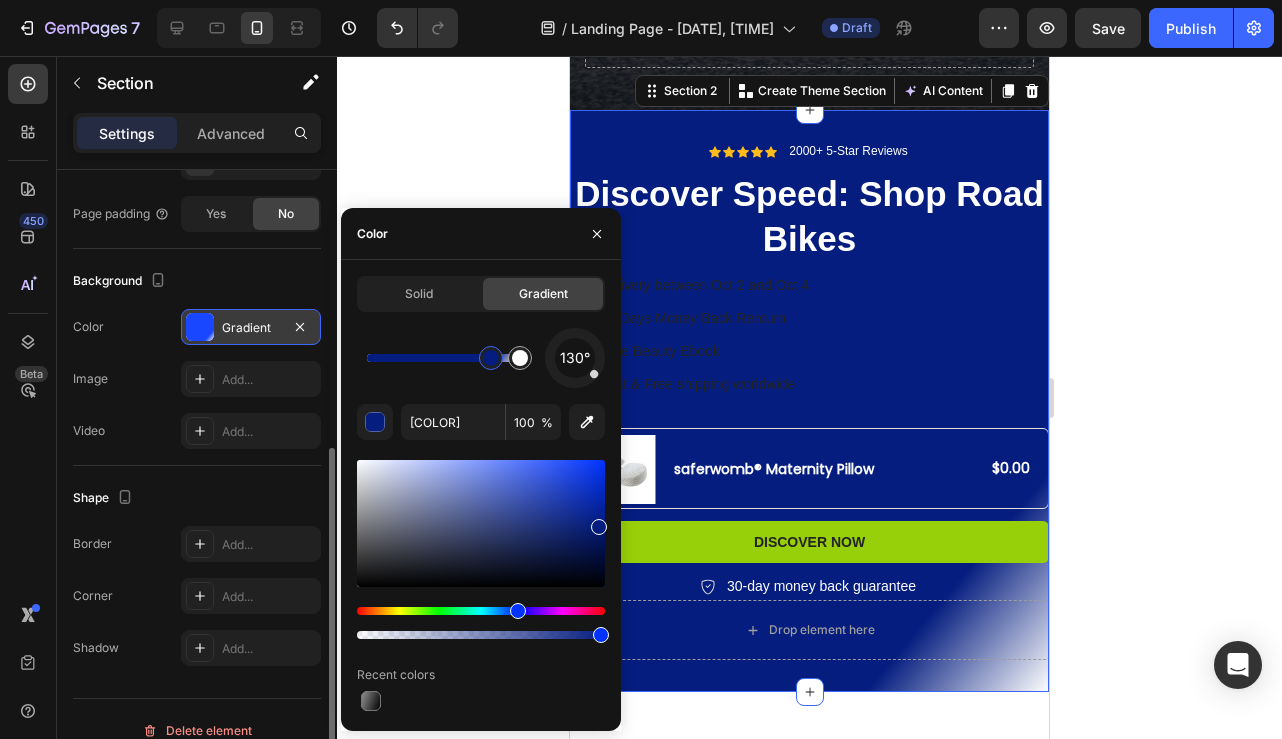 type on "1935A8" 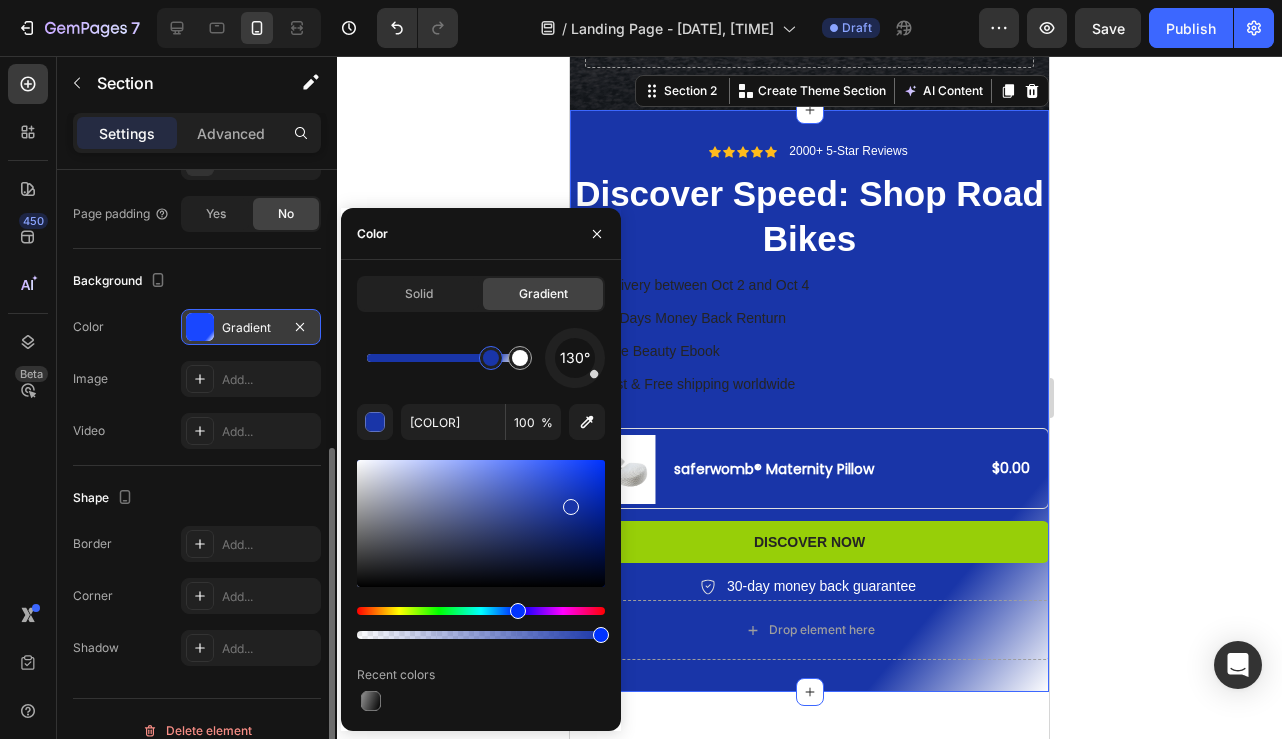 drag, startPoint x: 597, startPoint y: 523, endPoint x: 568, endPoint y: 502, distance: 35.805027 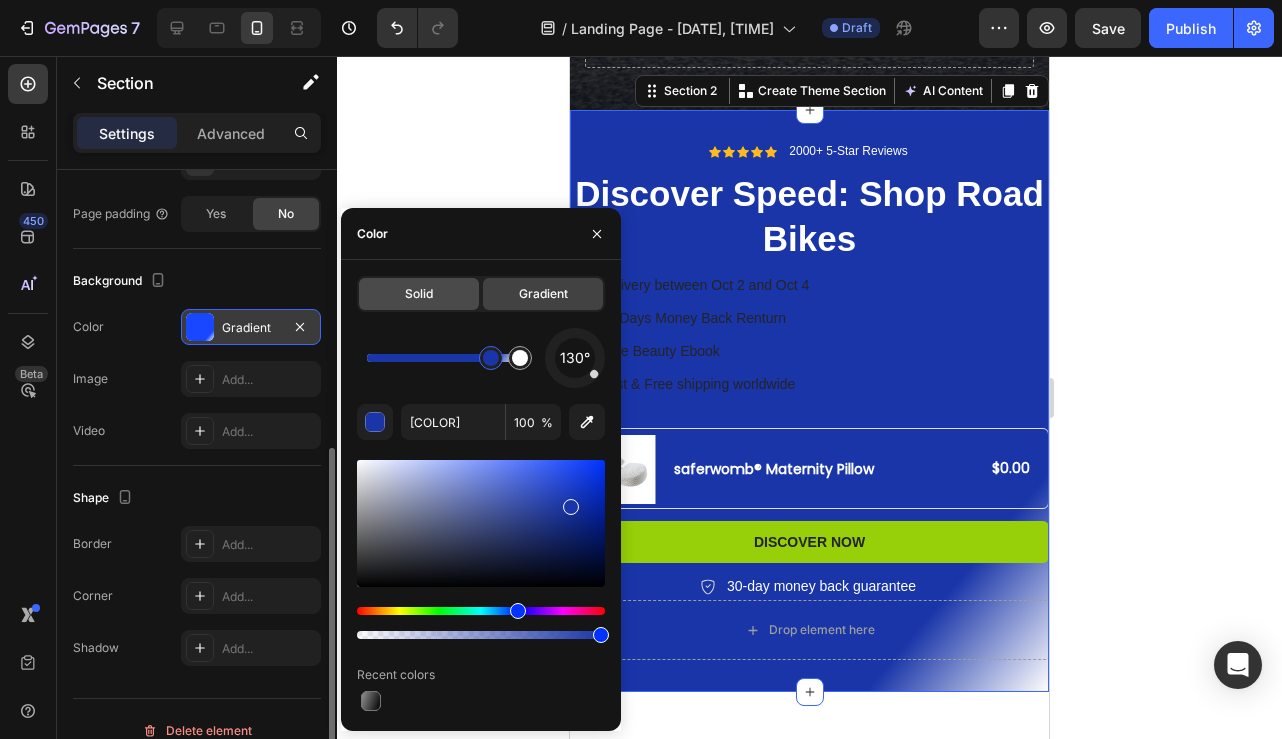 click on "Solid" 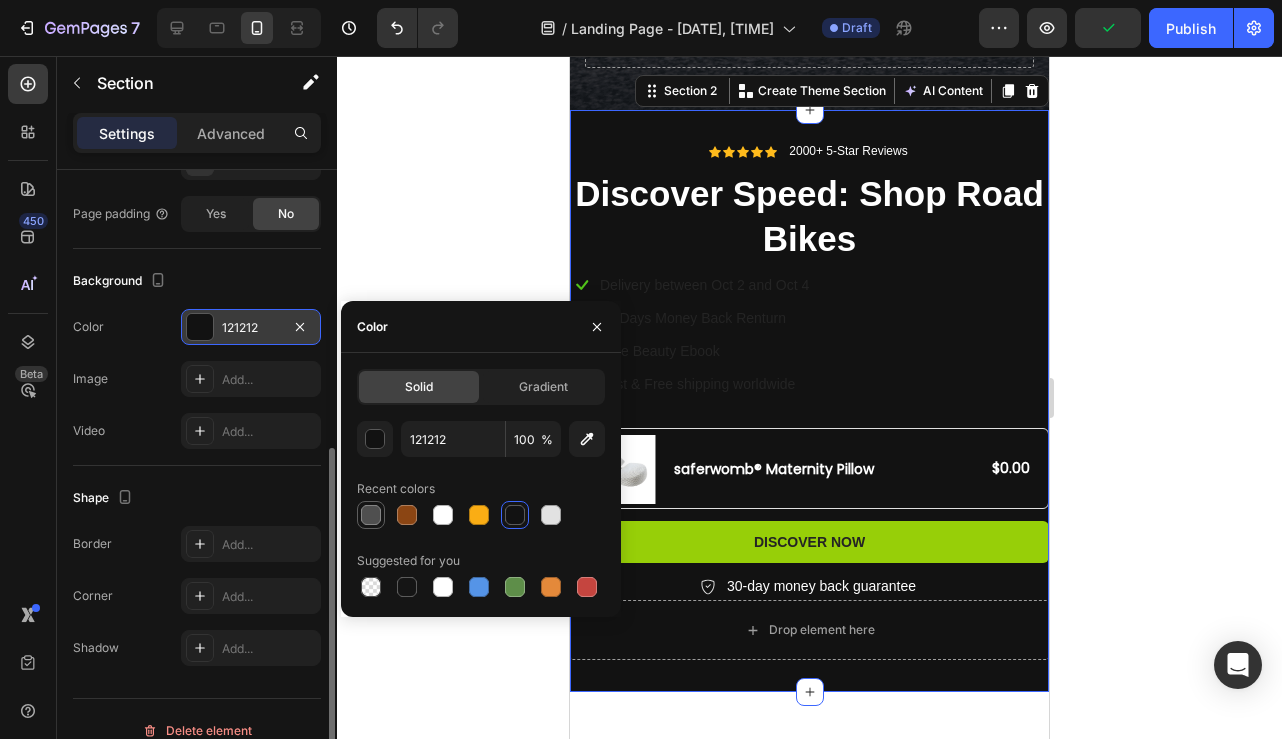 click at bounding box center [371, 515] 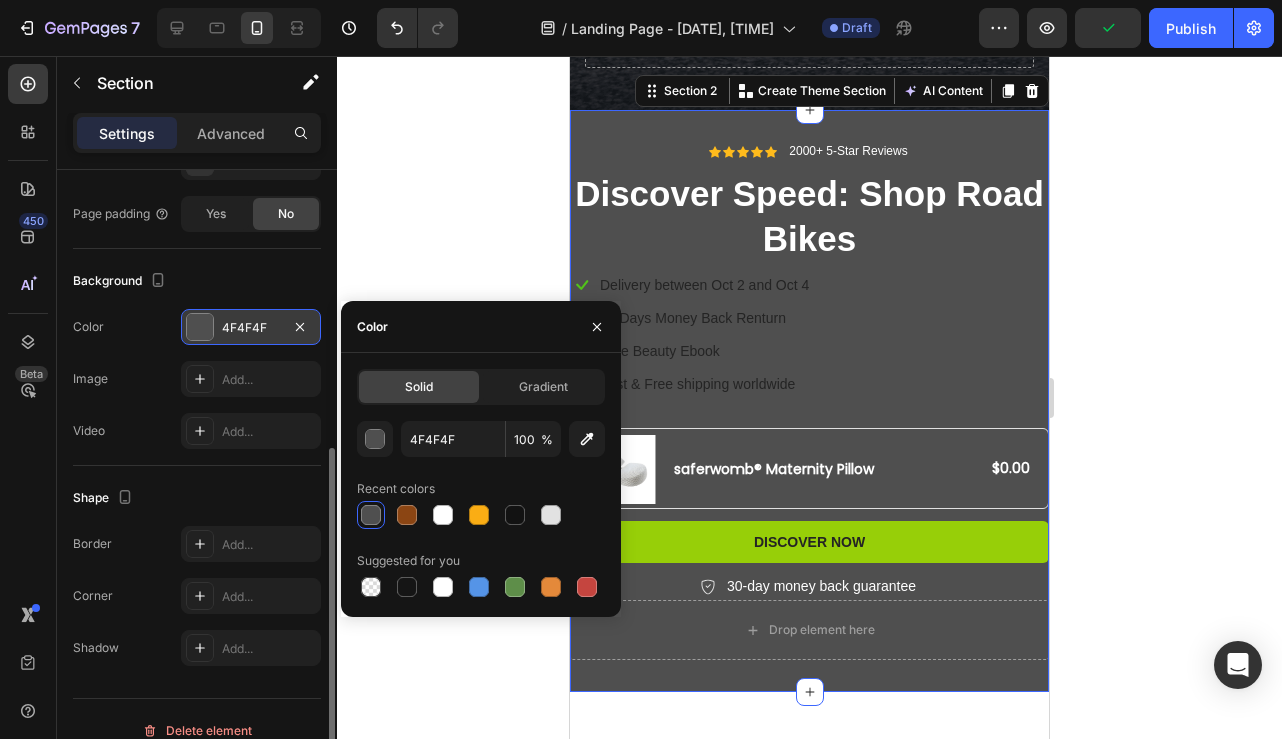 click at bounding box center [371, 515] 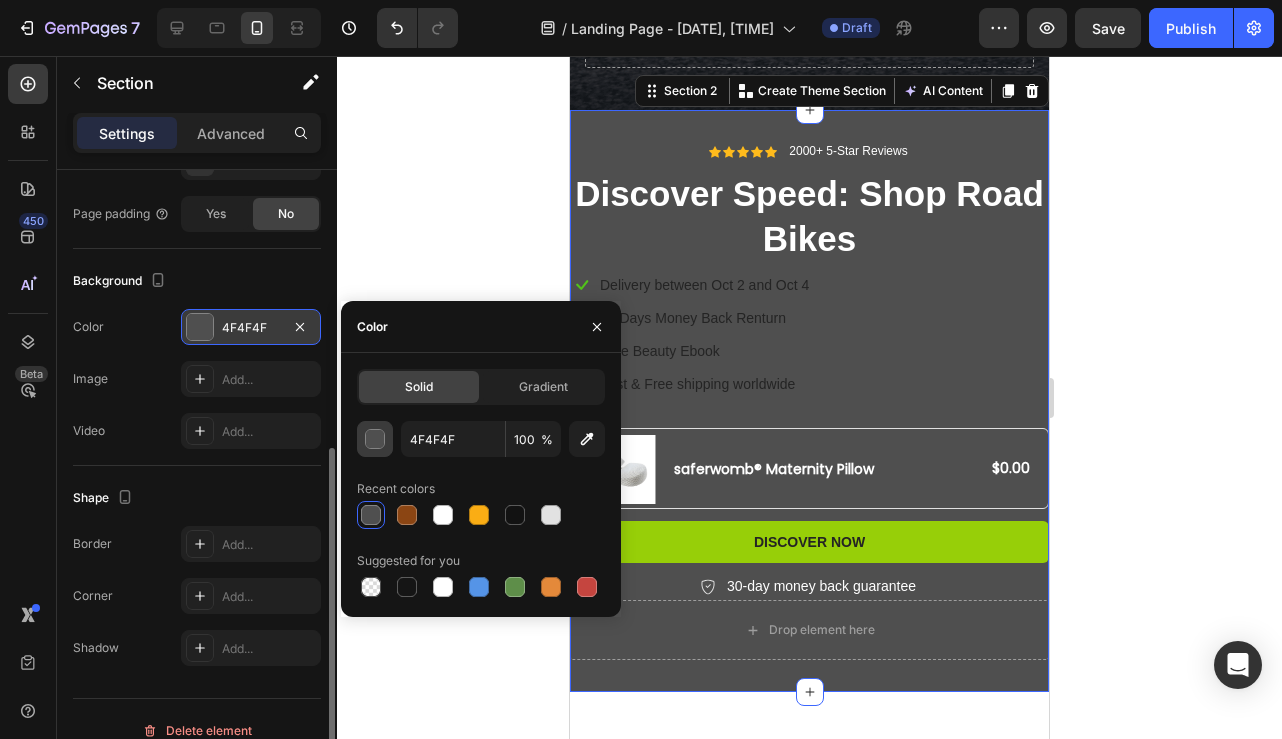 click at bounding box center (376, 440) 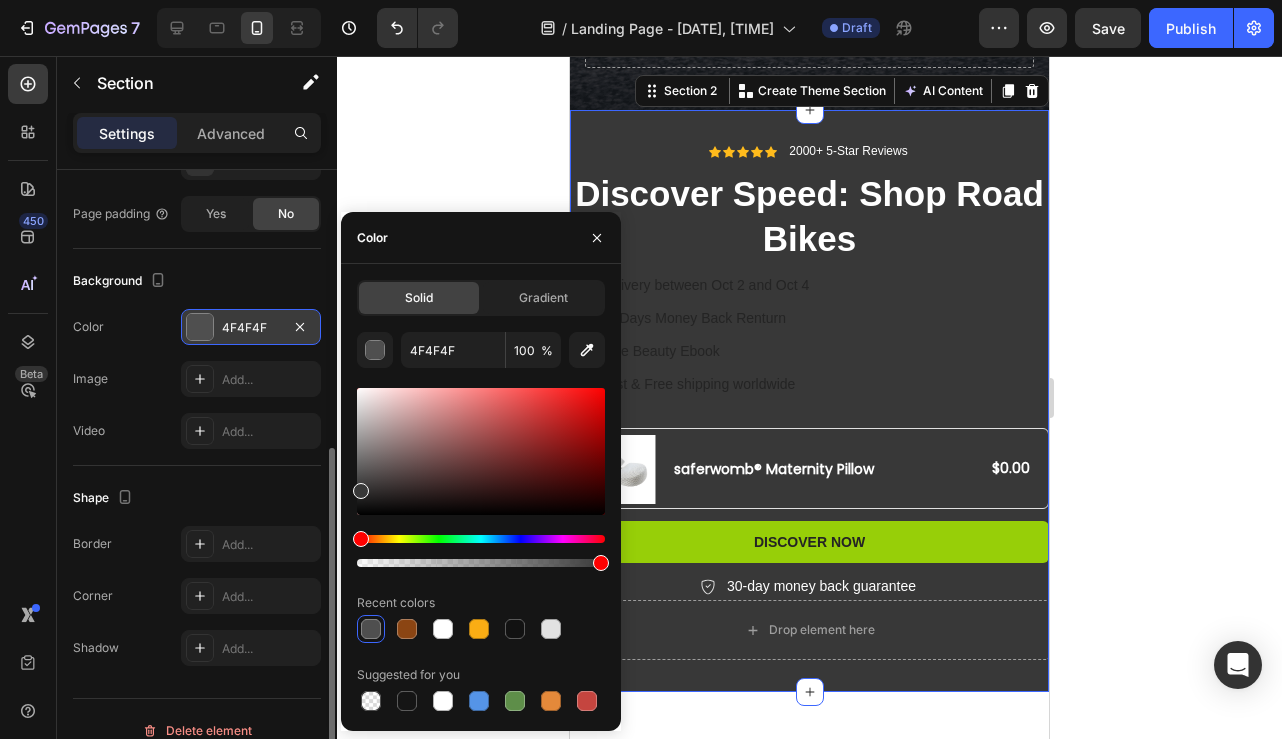 drag, startPoint x: 362, startPoint y: 480, endPoint x: 347, endPoint y: 486, distance: 16.155495 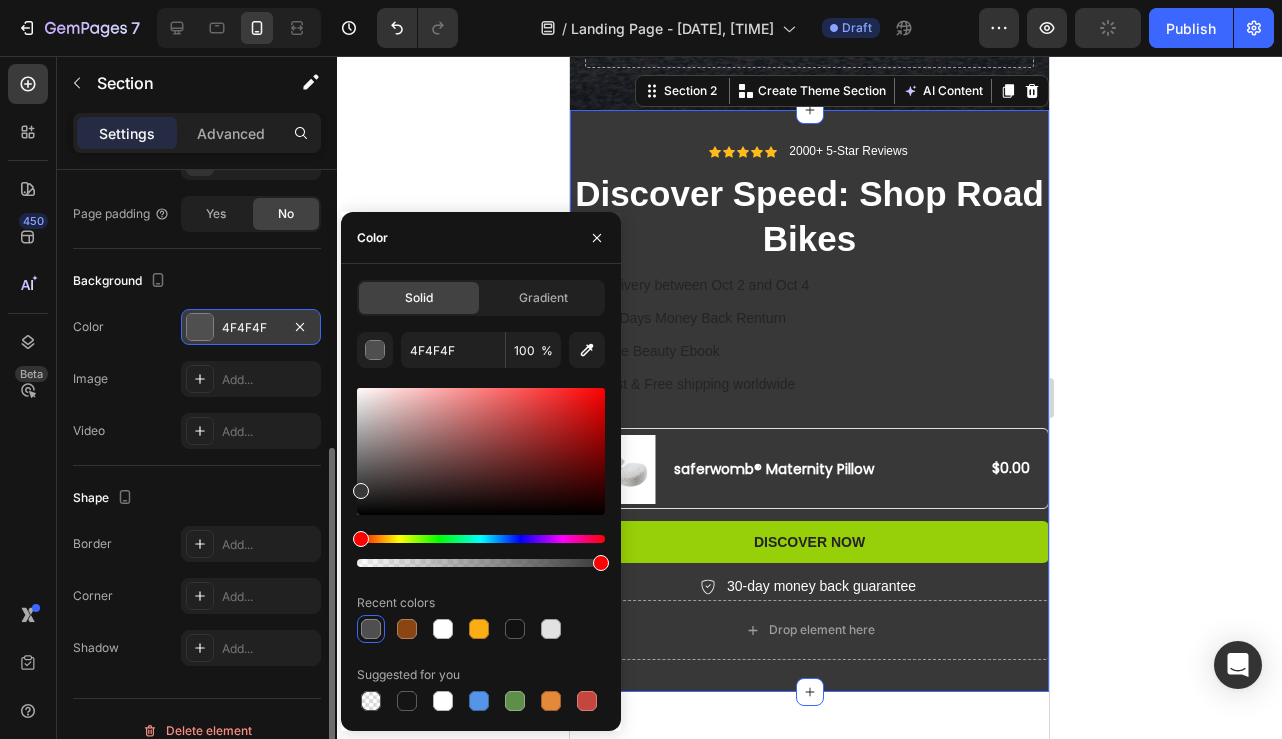 type on "383838" 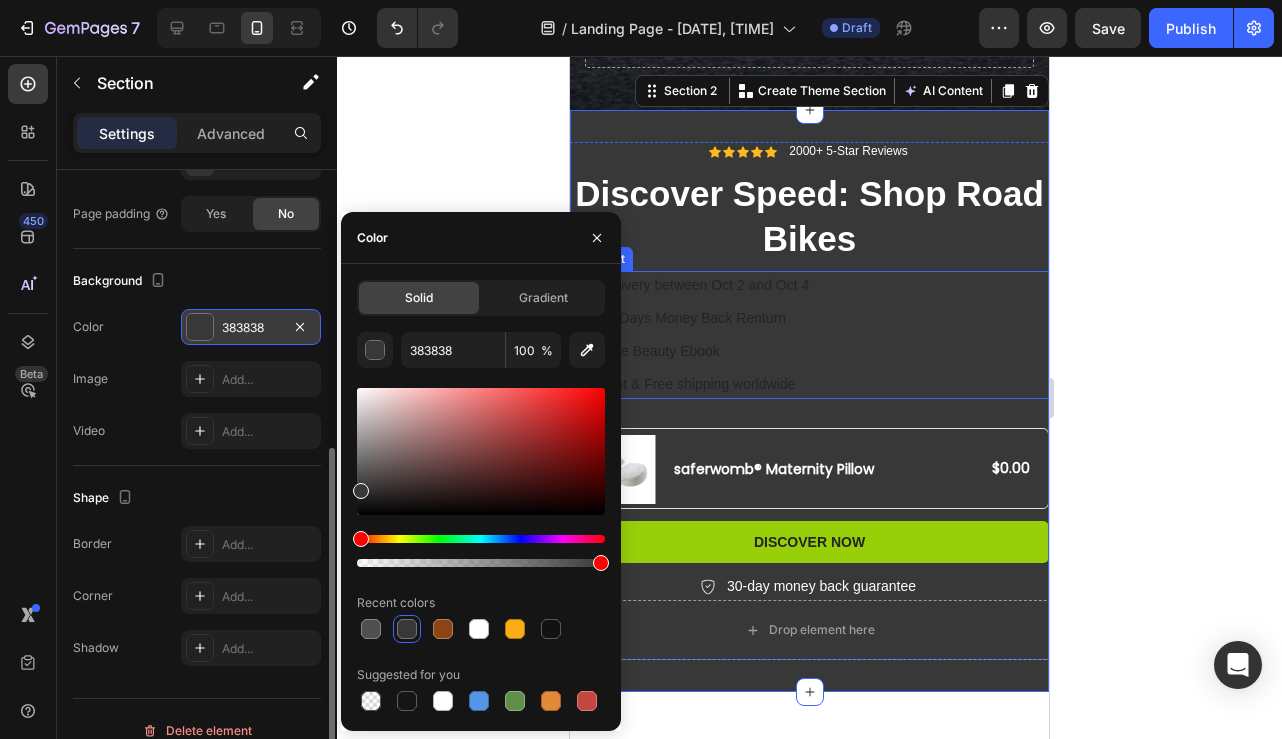 click on "Icon Free Beauty Ebook  Text block" at bounding box center (690, 351) 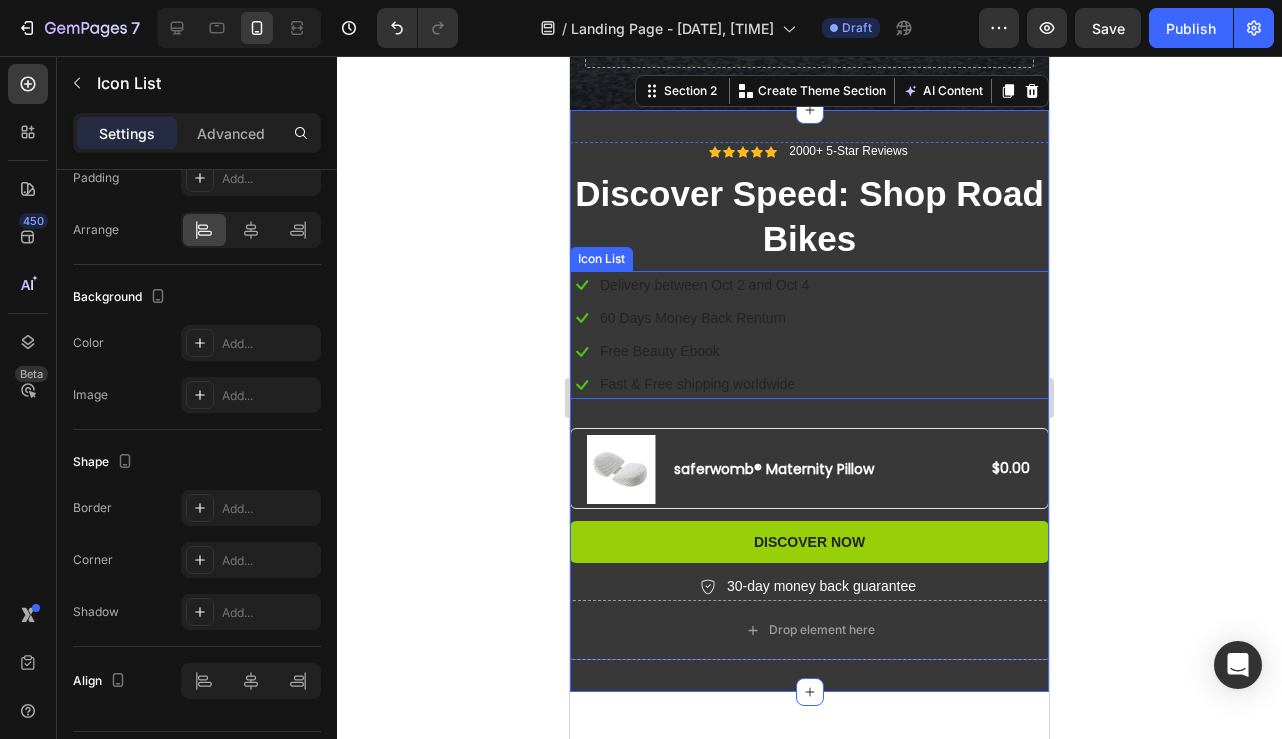 scroll, scrollTop: 0, scrollLeft: 0, axis: both 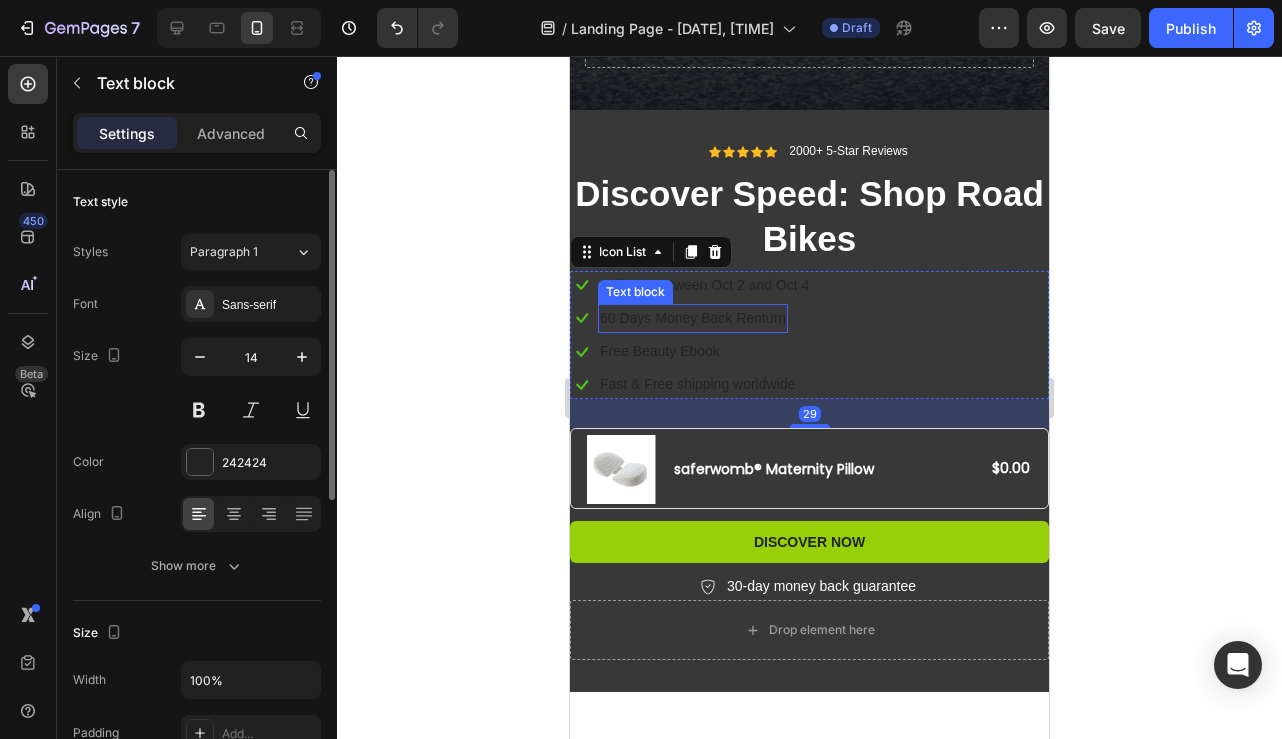 click on "Text block" at bounding box center (635, 292) 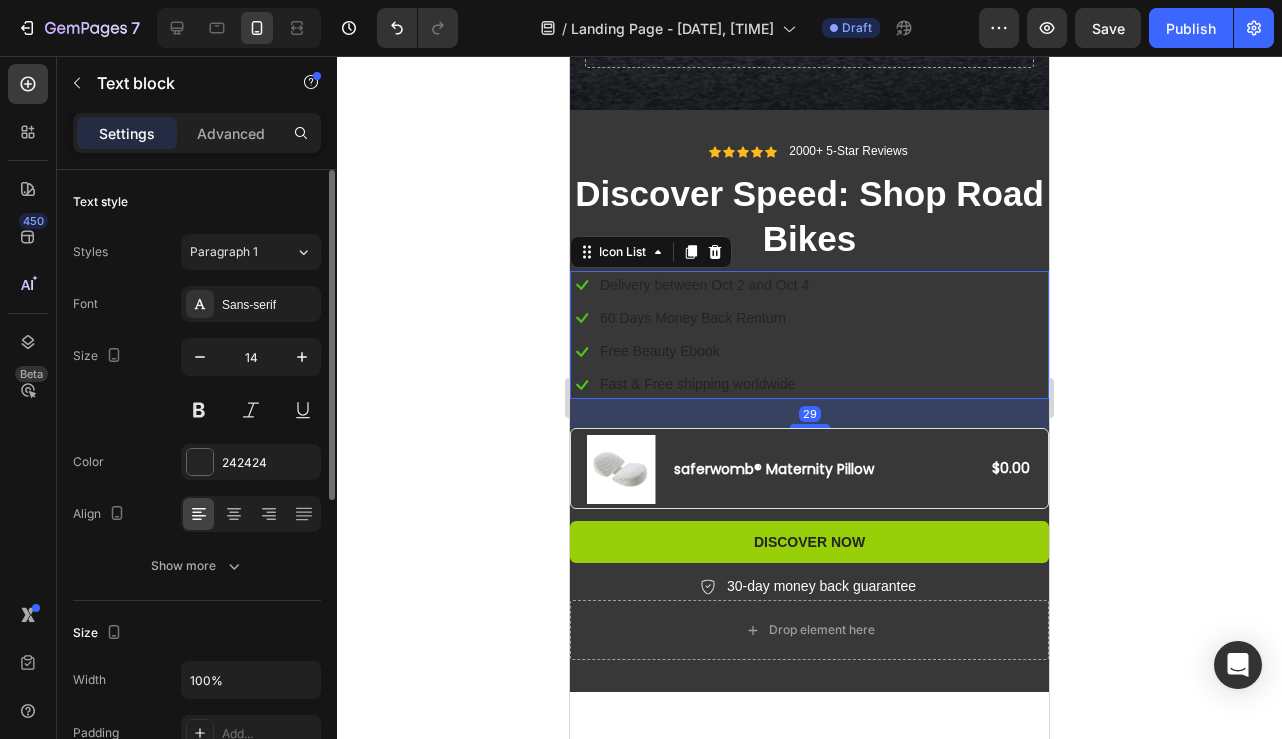 click on "Icon Free Beauty Ebook  Text block" at bounding box center [690, 351] 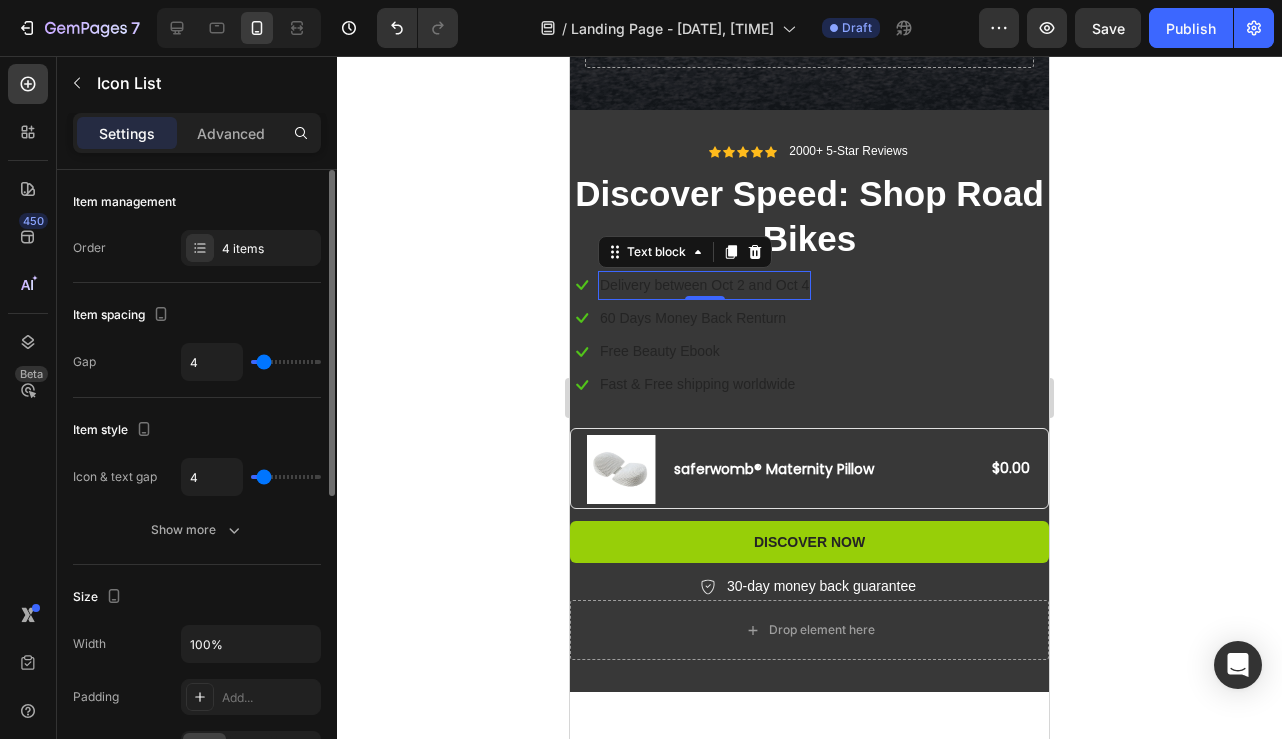 click on "Delivery between Oct 2 and Oct 4" at bounding box center [704, 285] 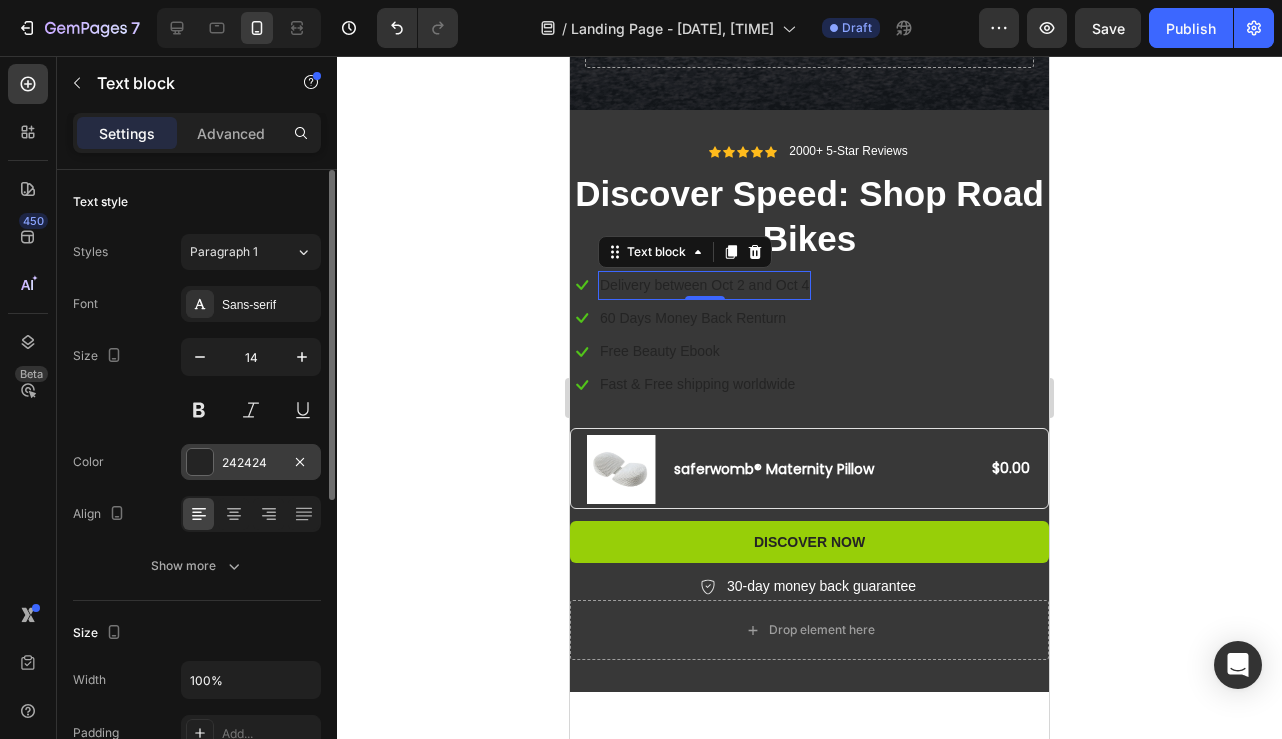 click at bounding box center (200, 462) 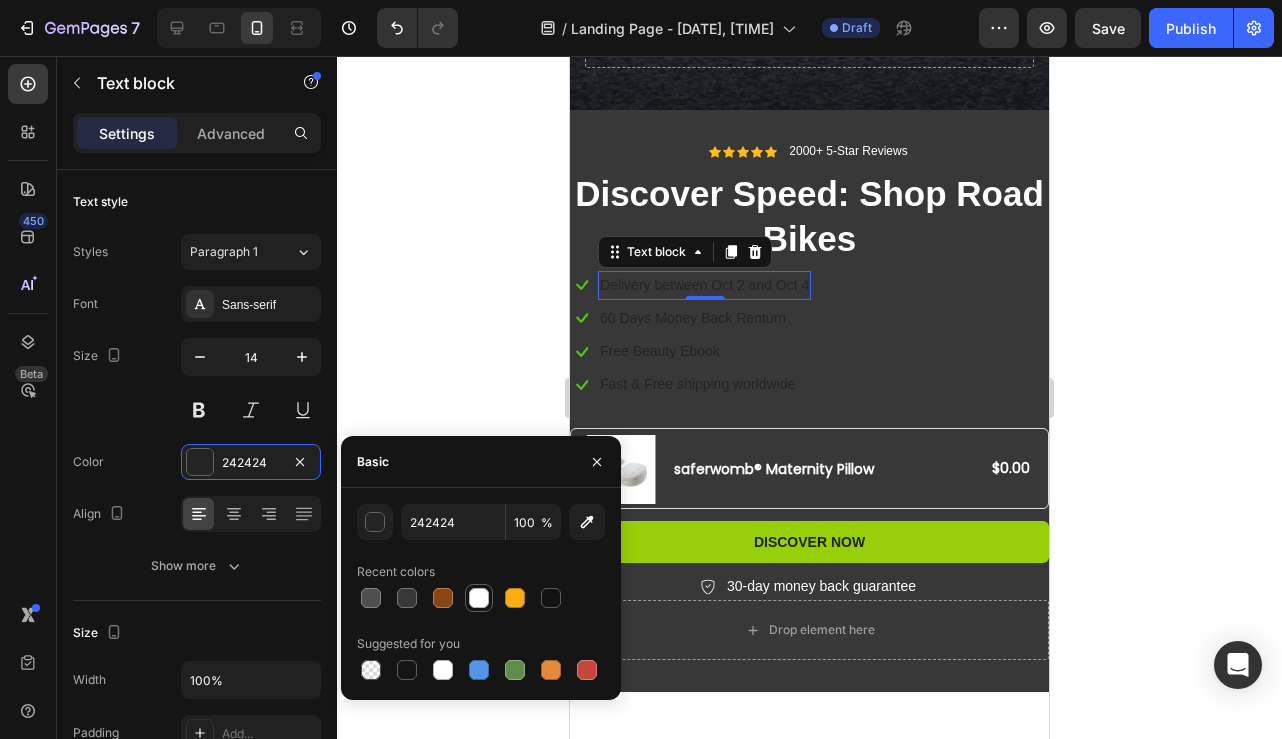 click at bounding box center (479, 598) 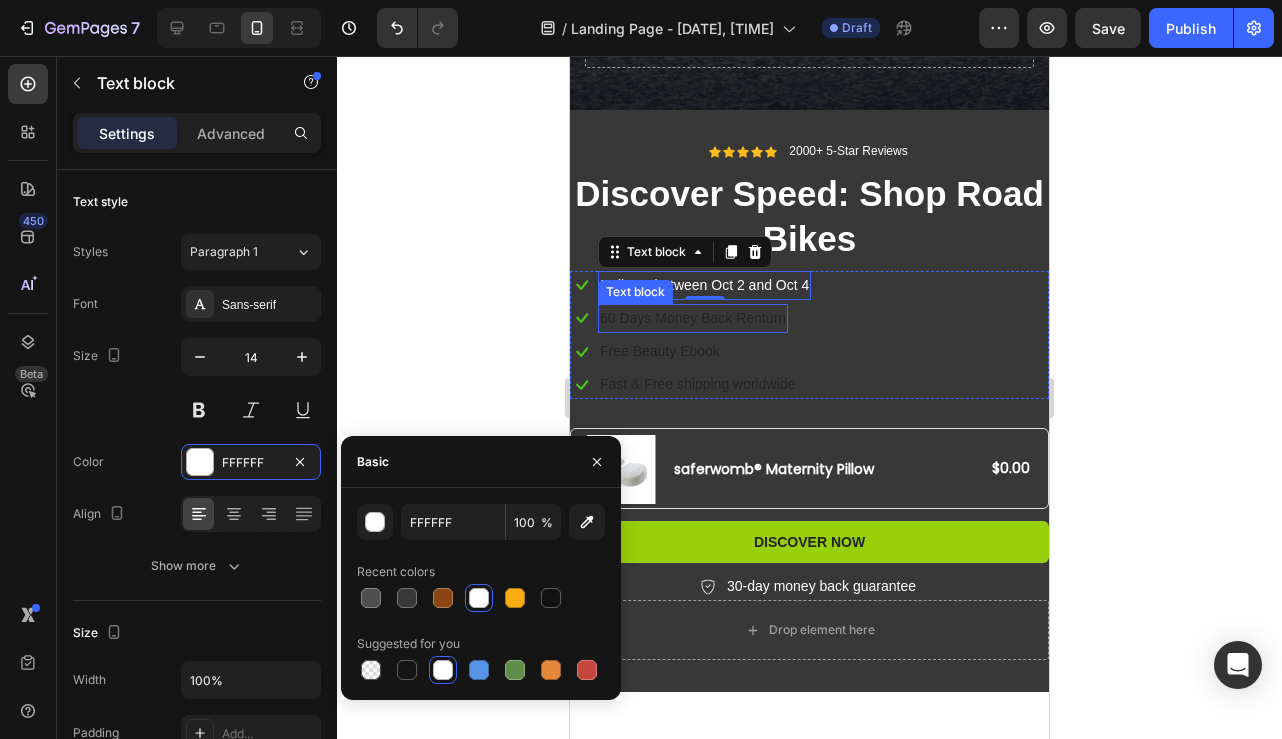 click on "60 Days Money Back Renturn" at bounding box center [693, 318] 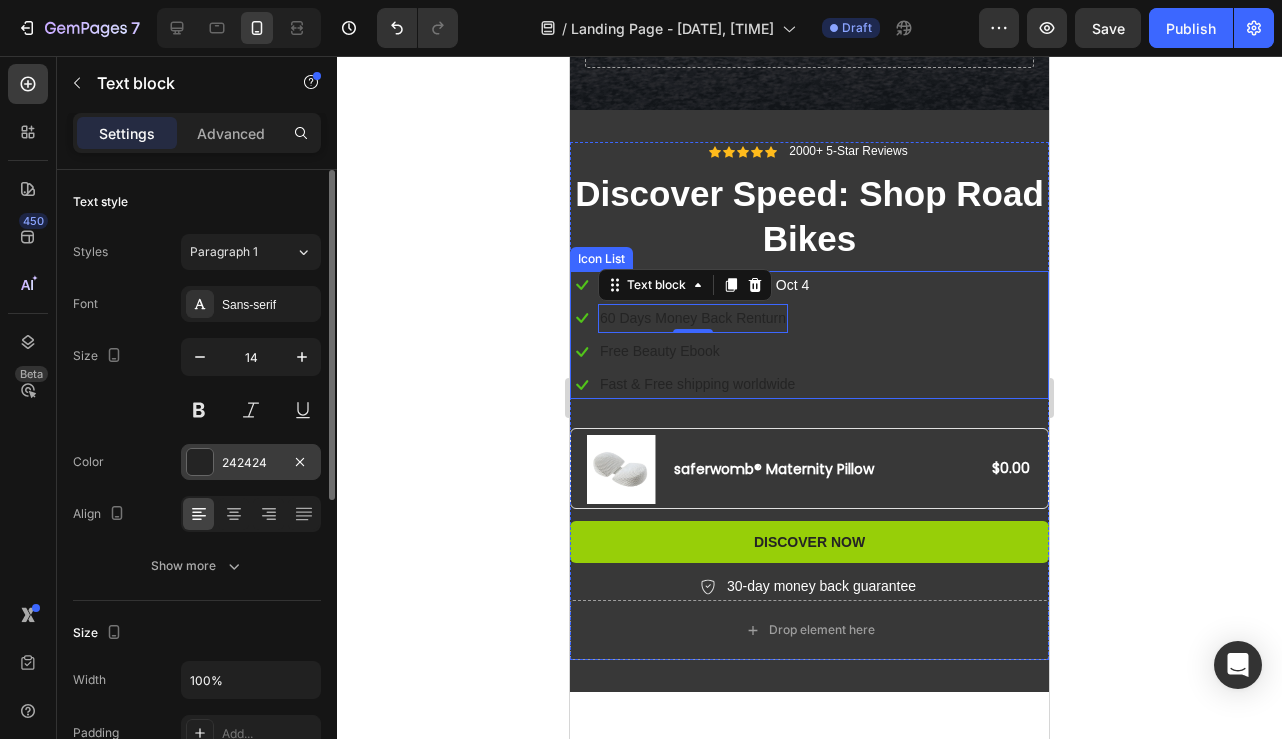 click at bounding box center [200, 462] 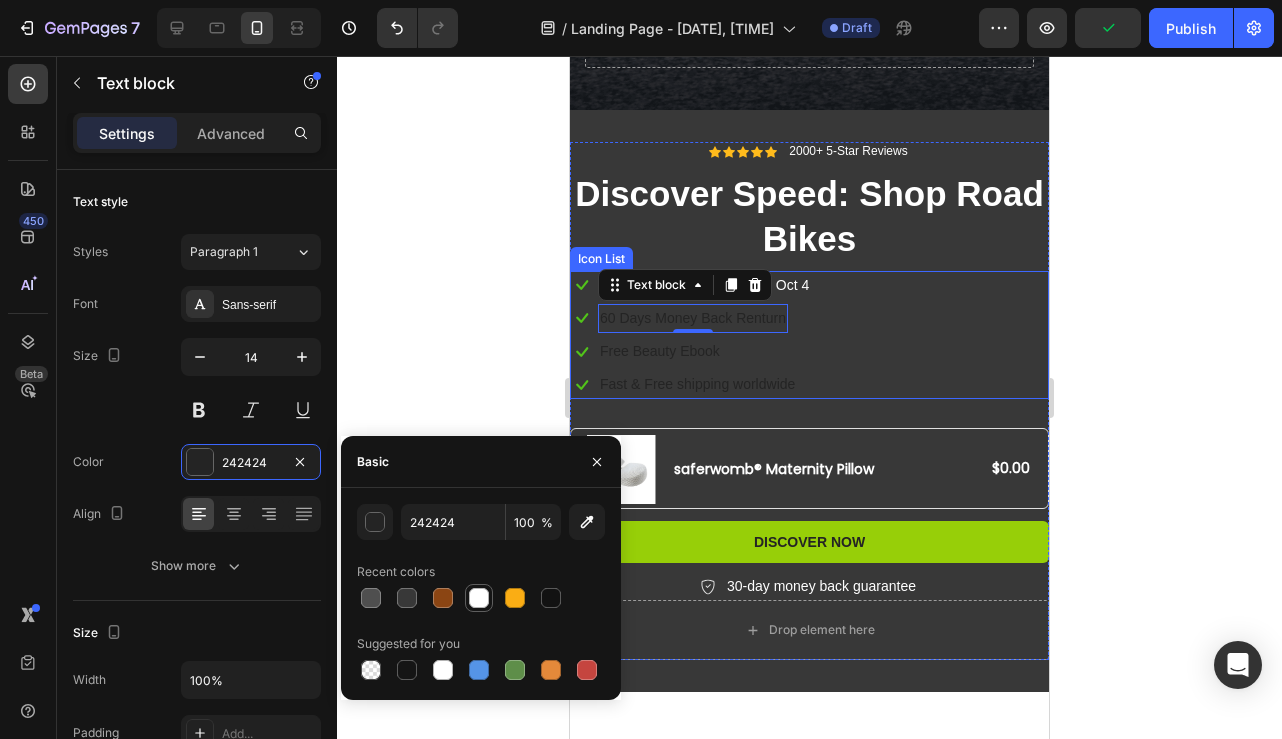 click at bounding box center [479, 598] 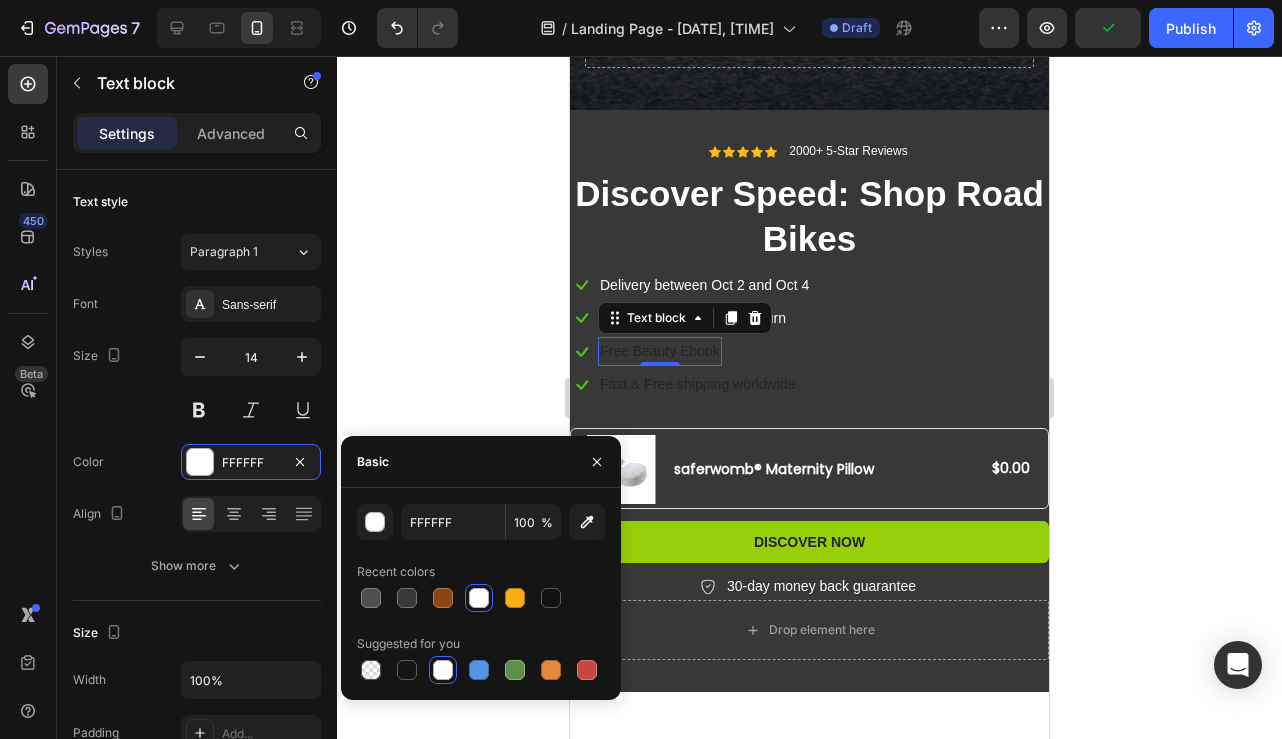 click on "Free Beauty Ebook" at bounding box center [660, 351] 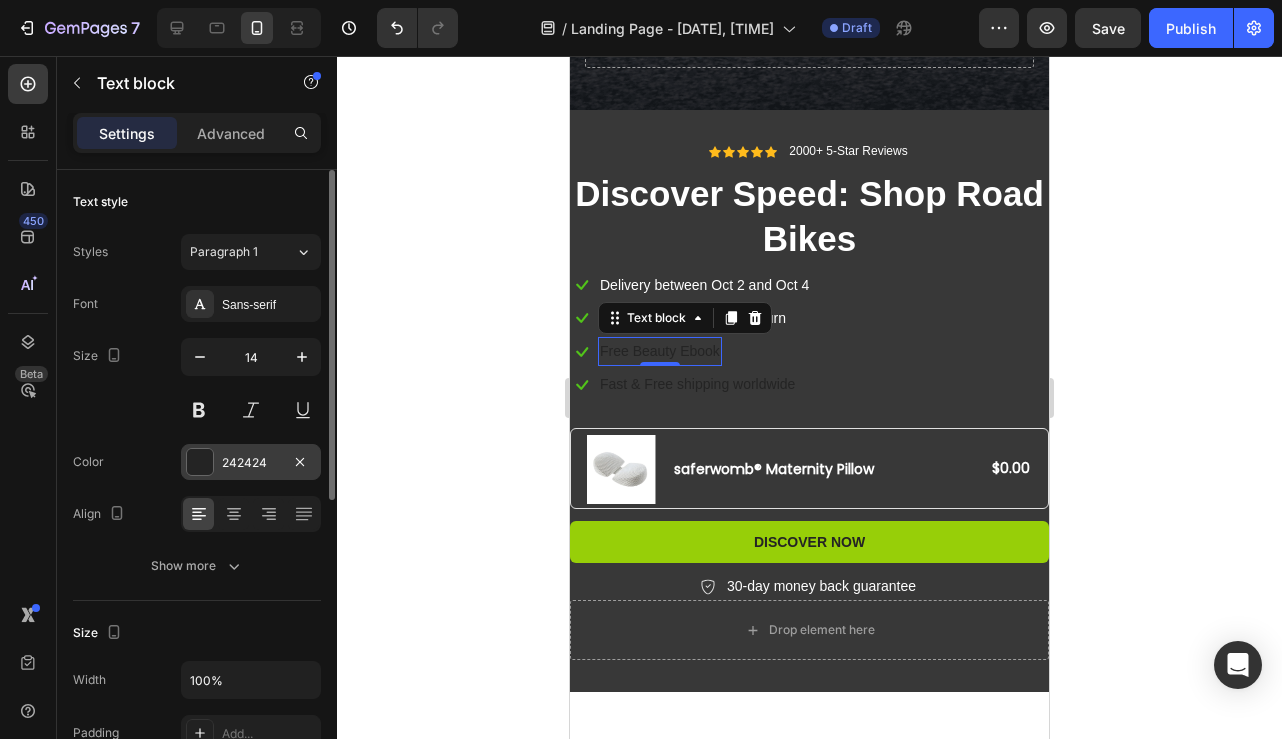 click at bounding box center (200, 462) 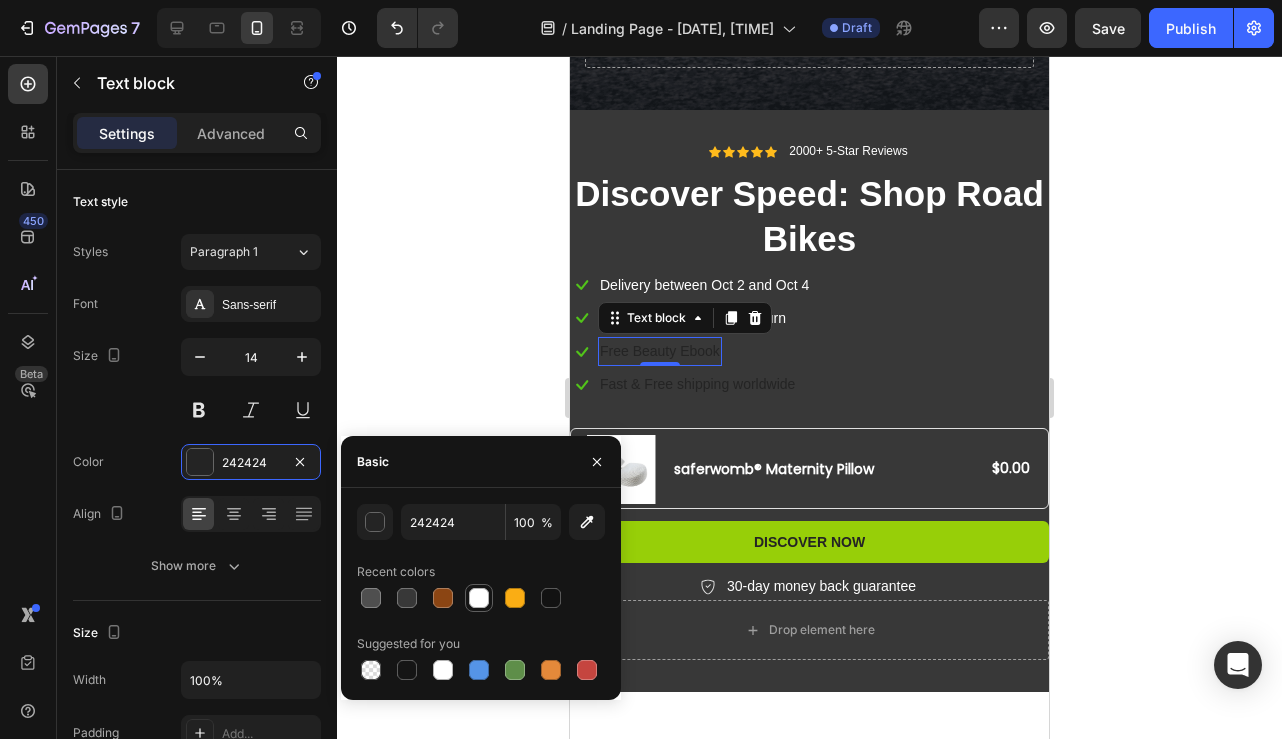 click at bounding box center (479, 598) 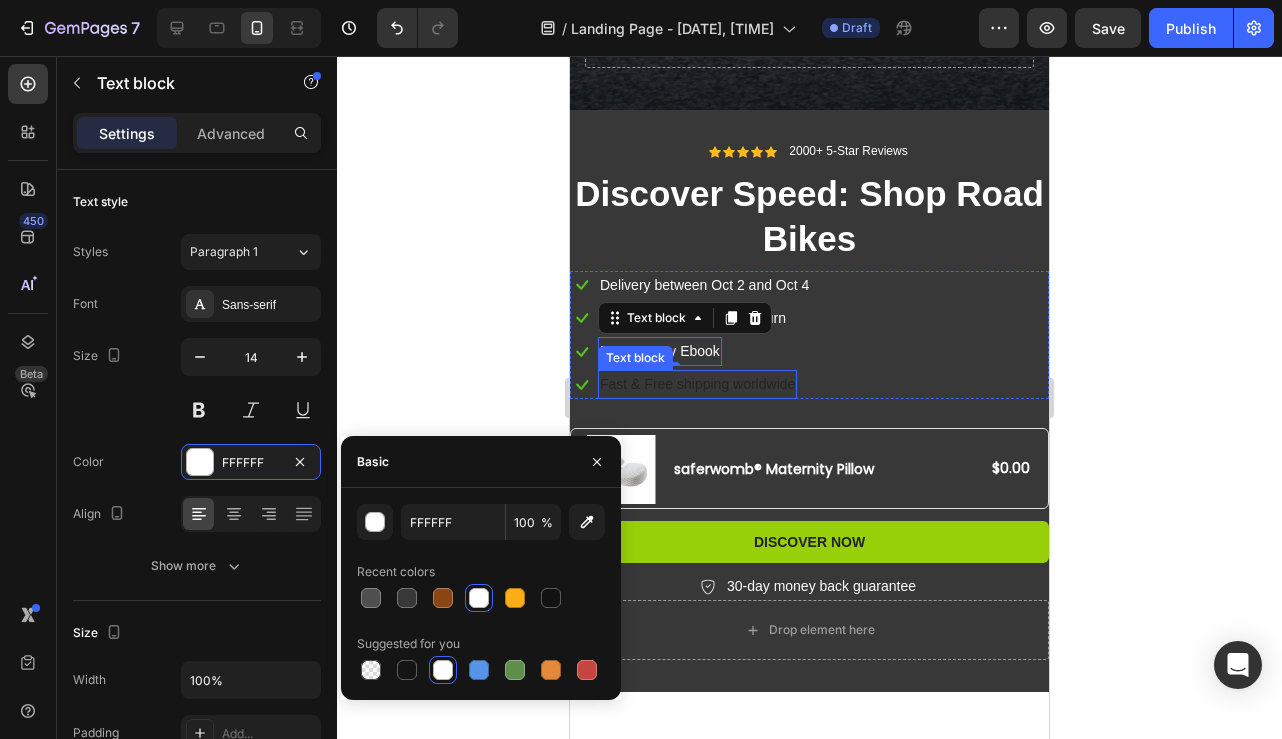click on "Fast & Free shipping worldwide" at bounding box center (697, 384) 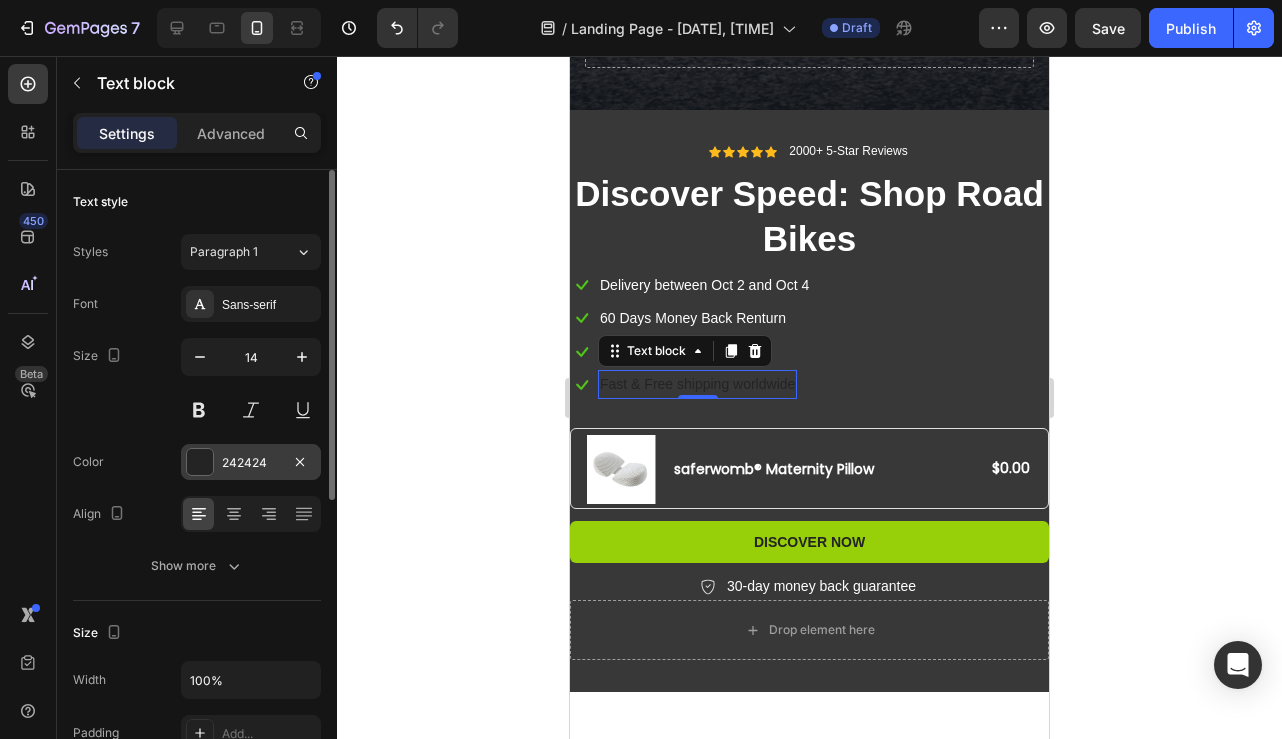 click at bounding box center [200, 462] 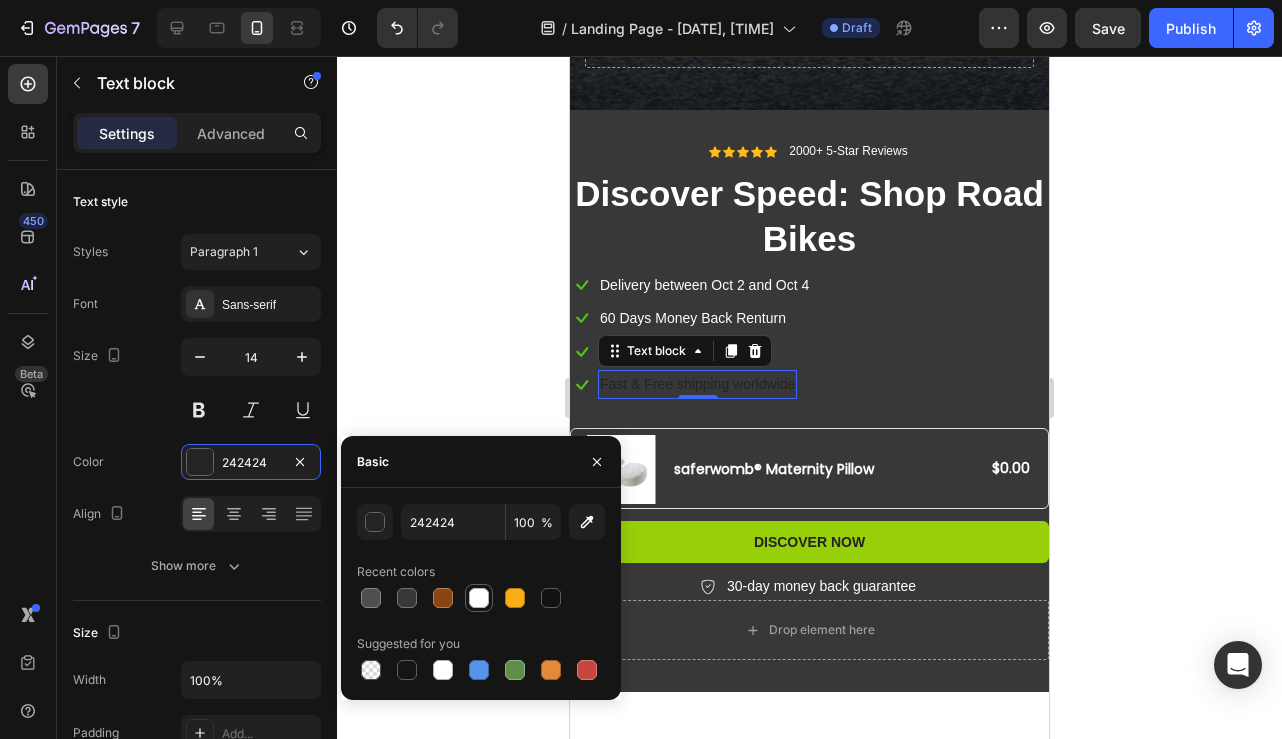 click at bounding box center (479, 598) 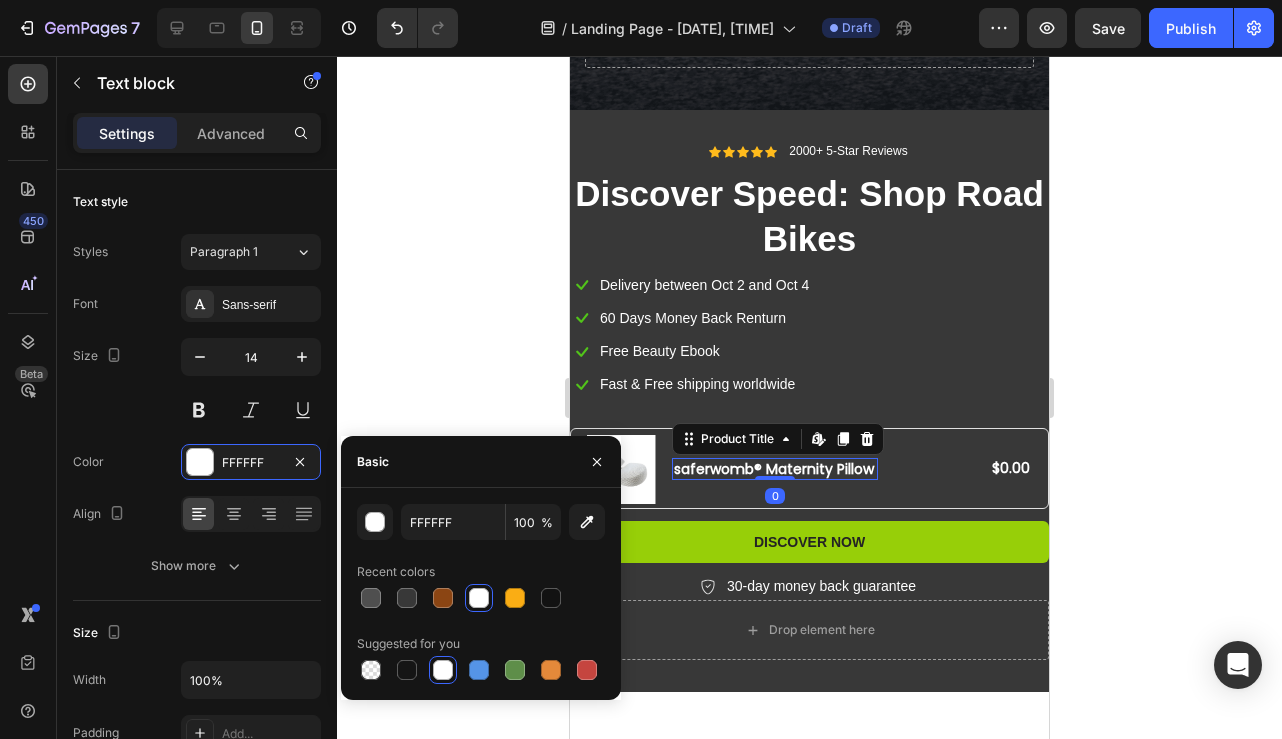 click on "saferwomb® Maternity Pillow" at bounding box center [775, 469] 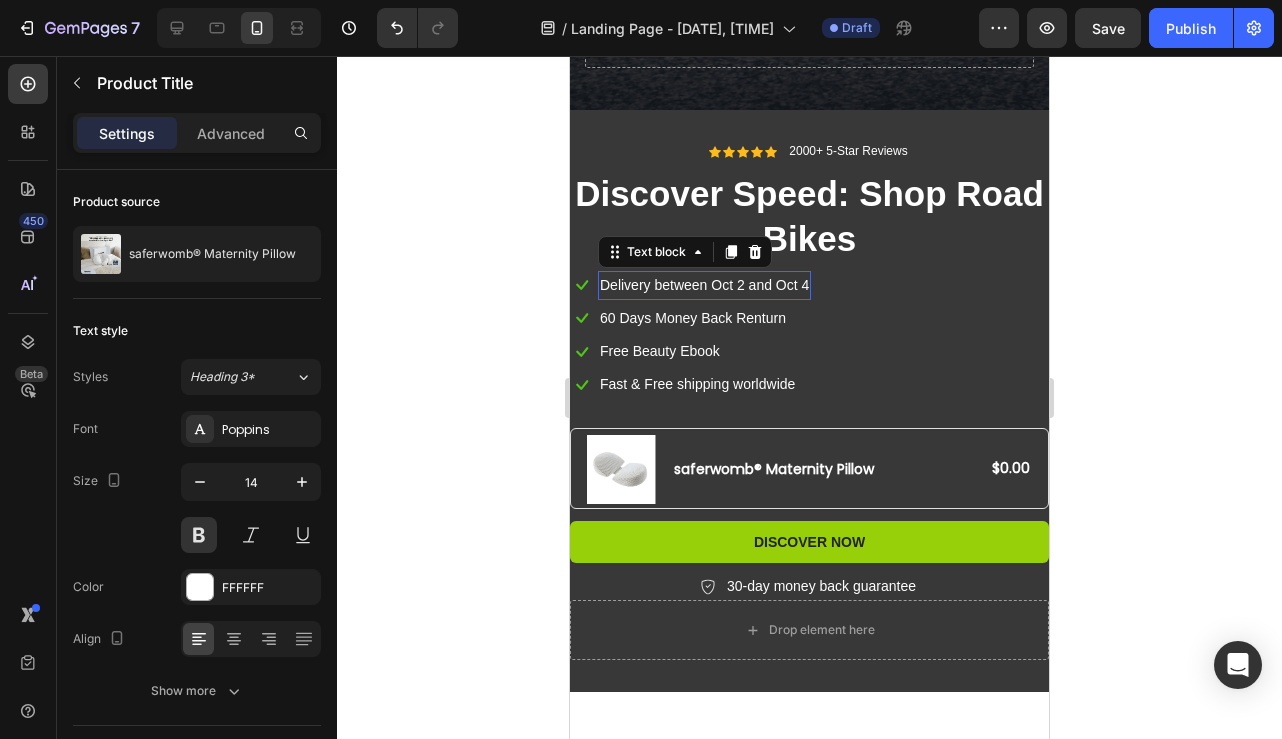 click on "Delivery between Oct 2 and Oct 4" at bounding box center [704, 285] 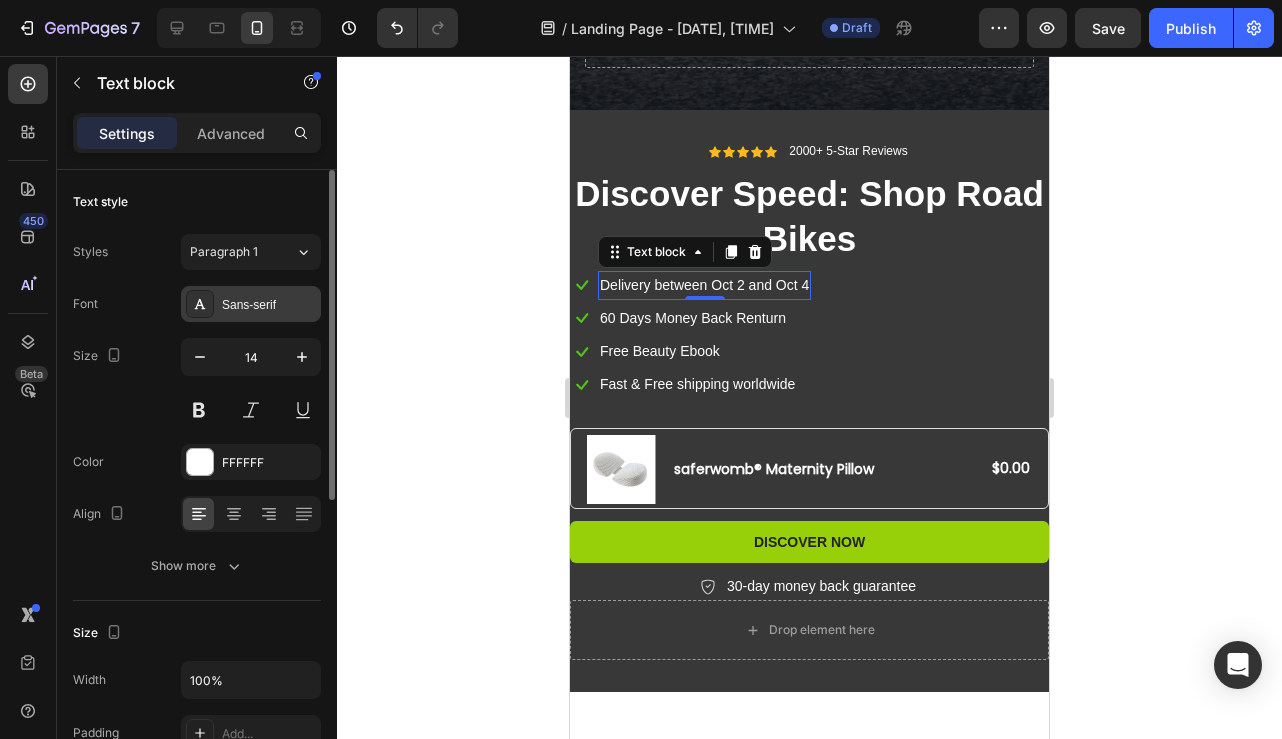 click on "Sans-serif" at bounding box center [251, 304] 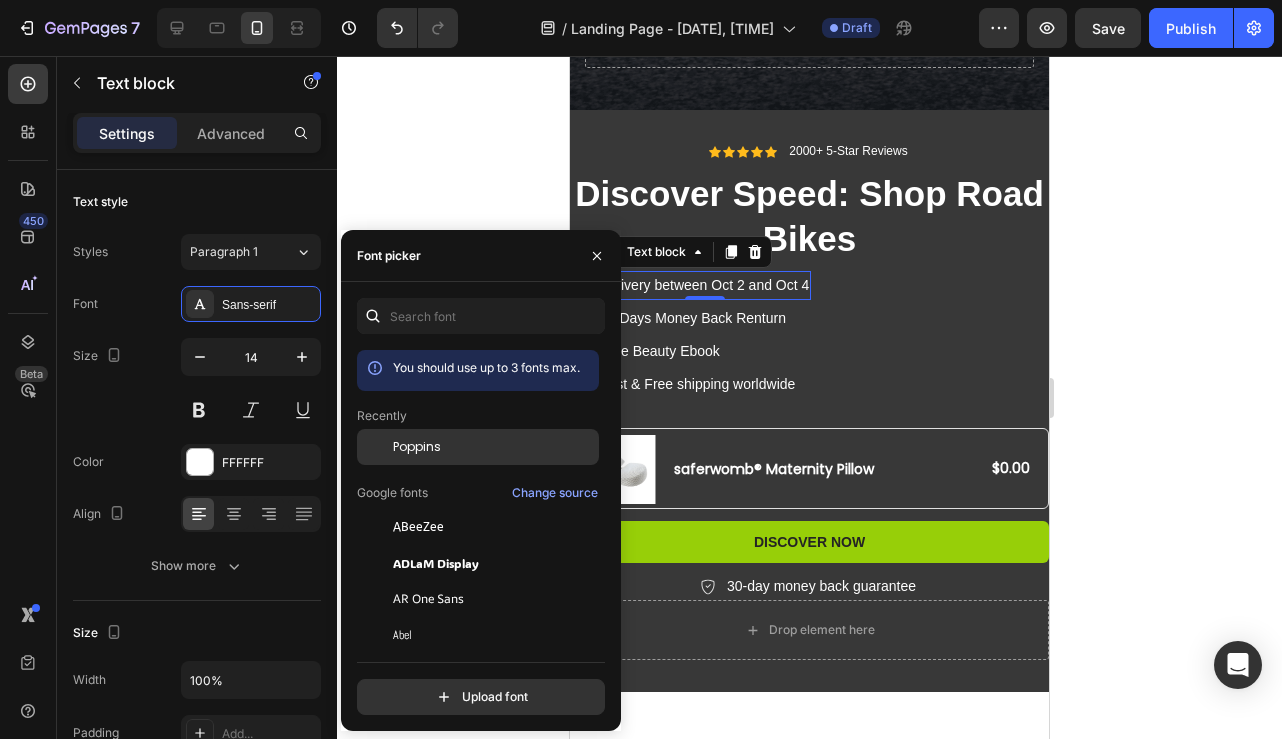 click on "Poppins" 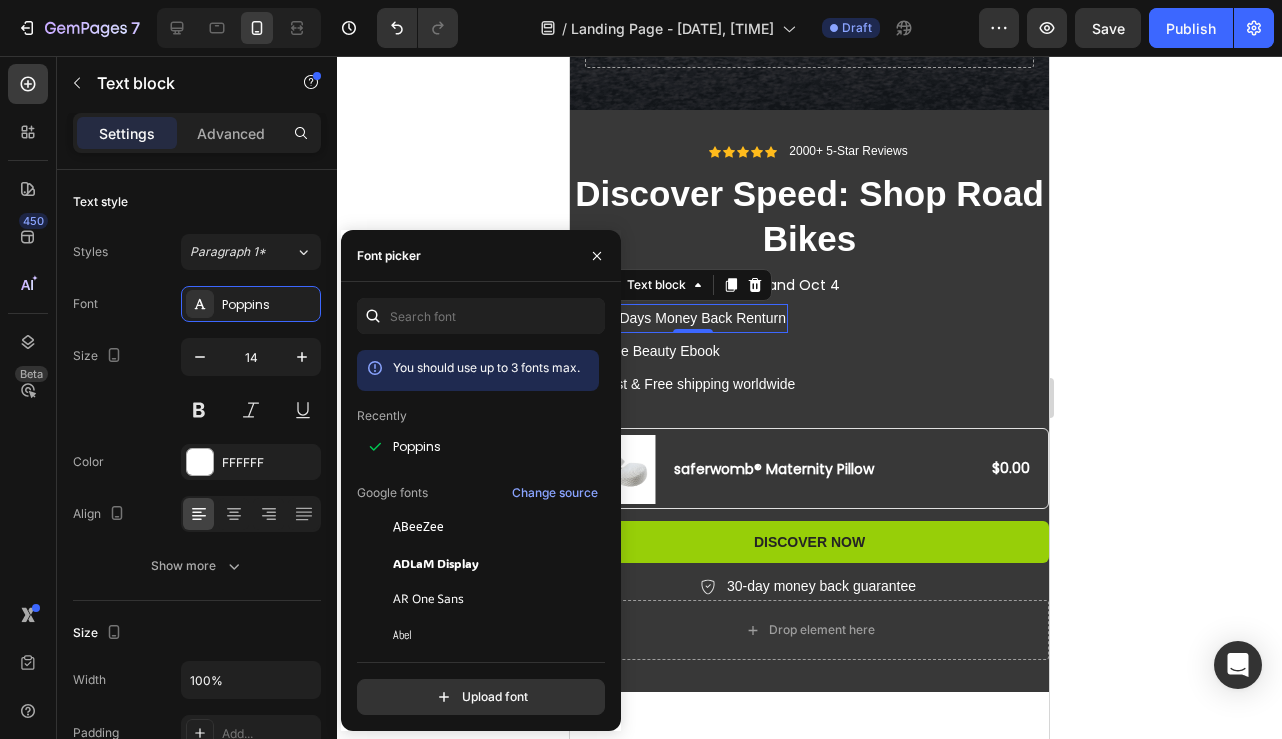 click on "60 Days Money Back Renturn" at bounding box center (693, 318) 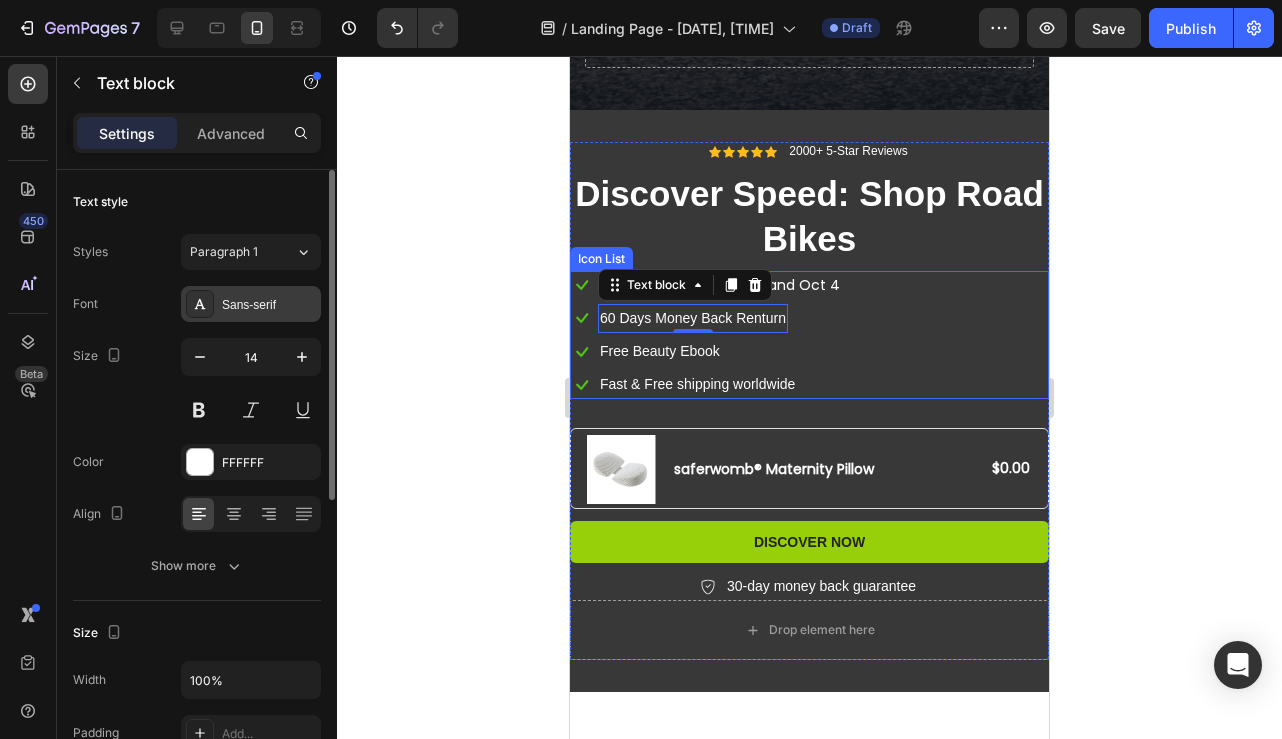 click on "Sans-serif" at bounding box center [269, 305] 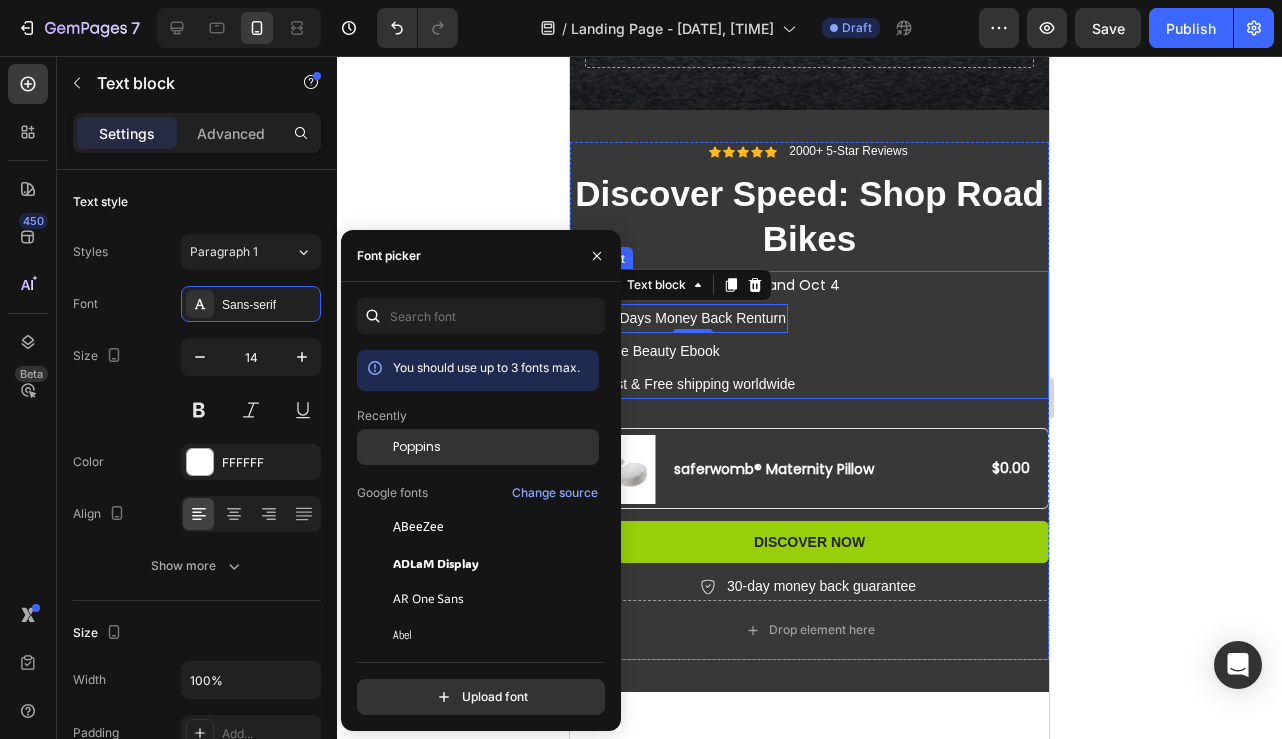 click on "Poppins" at bounding box center (494, 447) 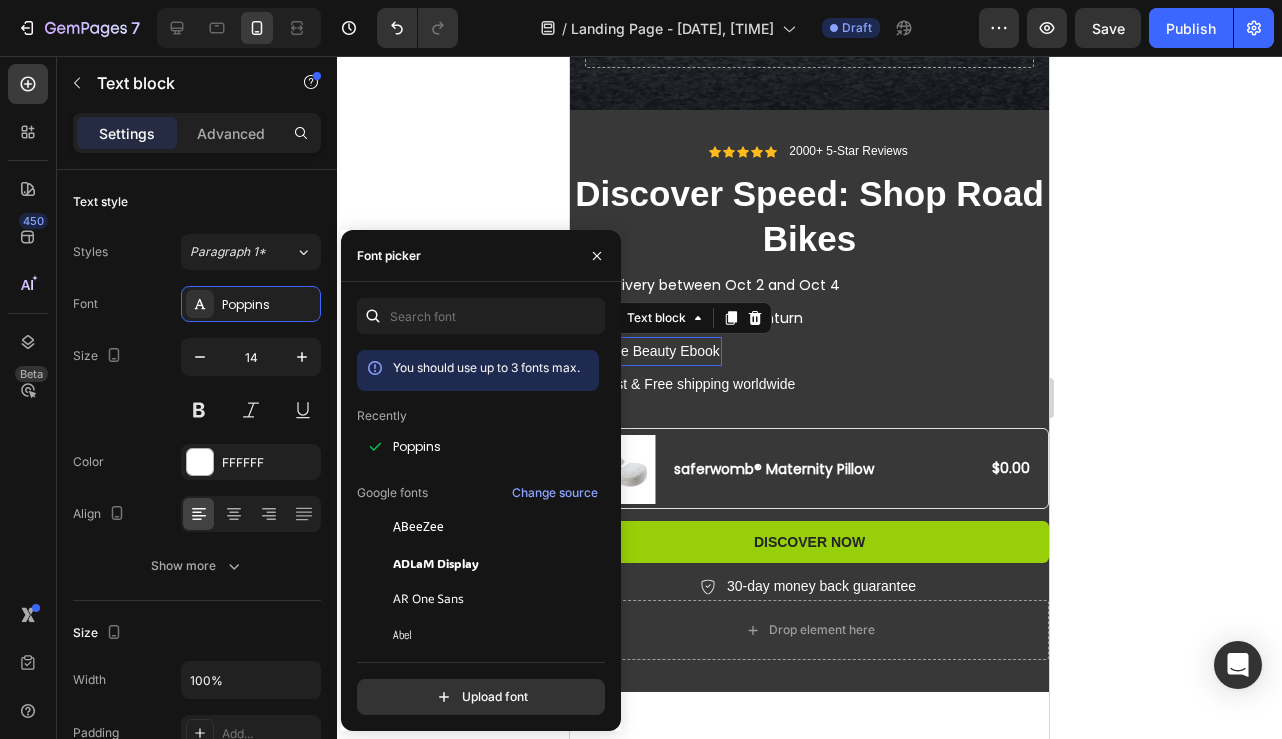 click on "Free Beauty Ebook" at bounding box center [660, 351] 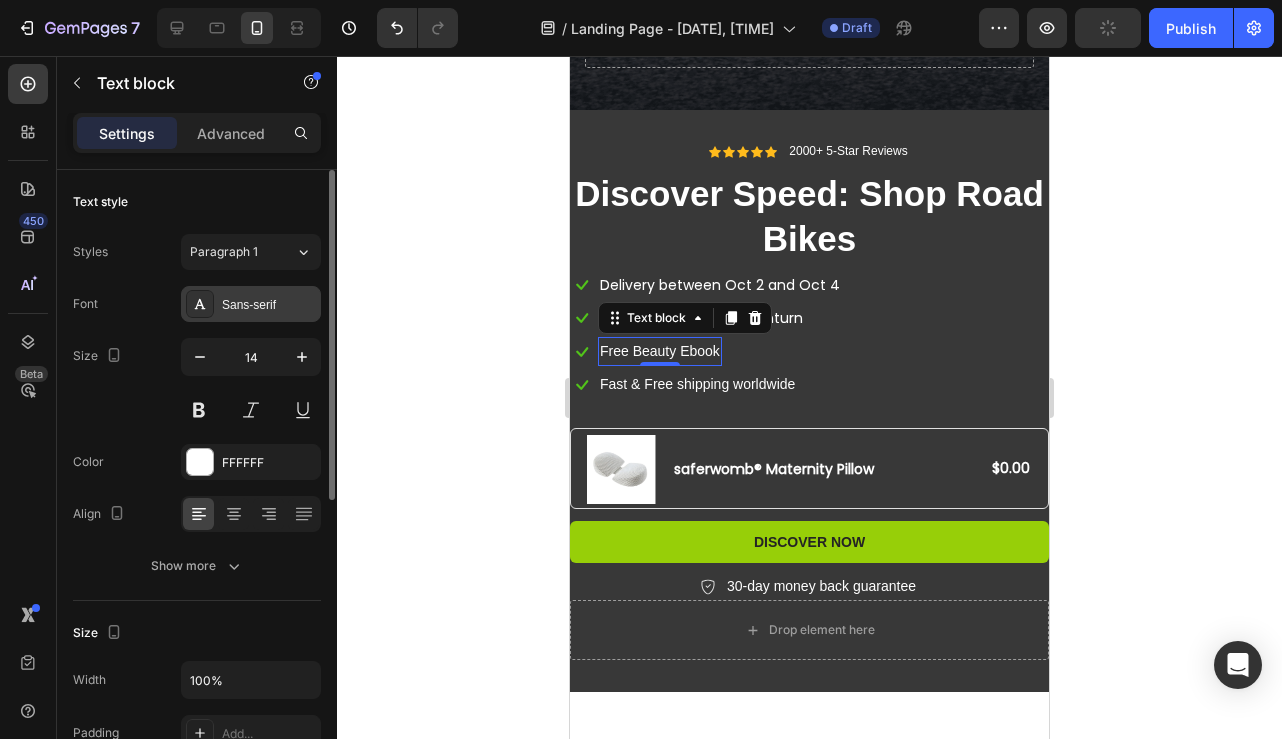 click on "Sans-serif" at bounding box center [269, 305] 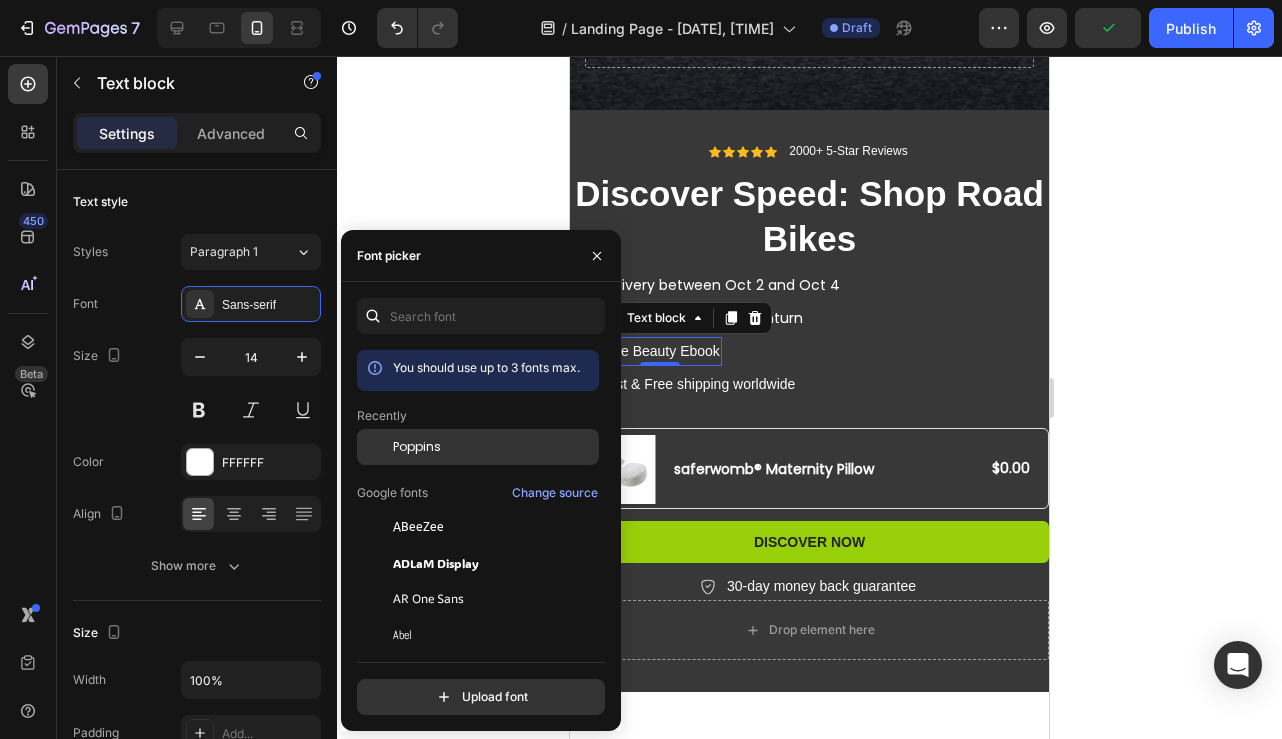 click on "Poppins" at bounding box center [494, 447] 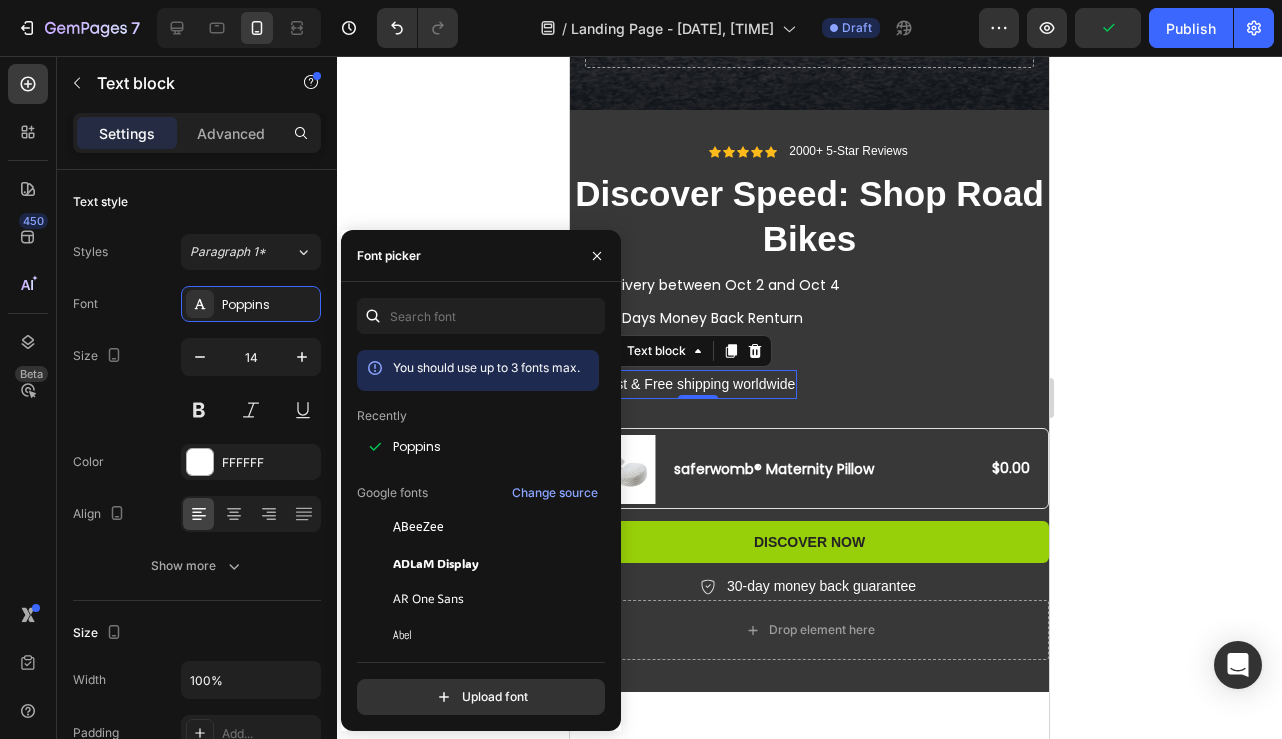 click on "Fast & Free shipping worldwide" at bounding box center [697, 384] 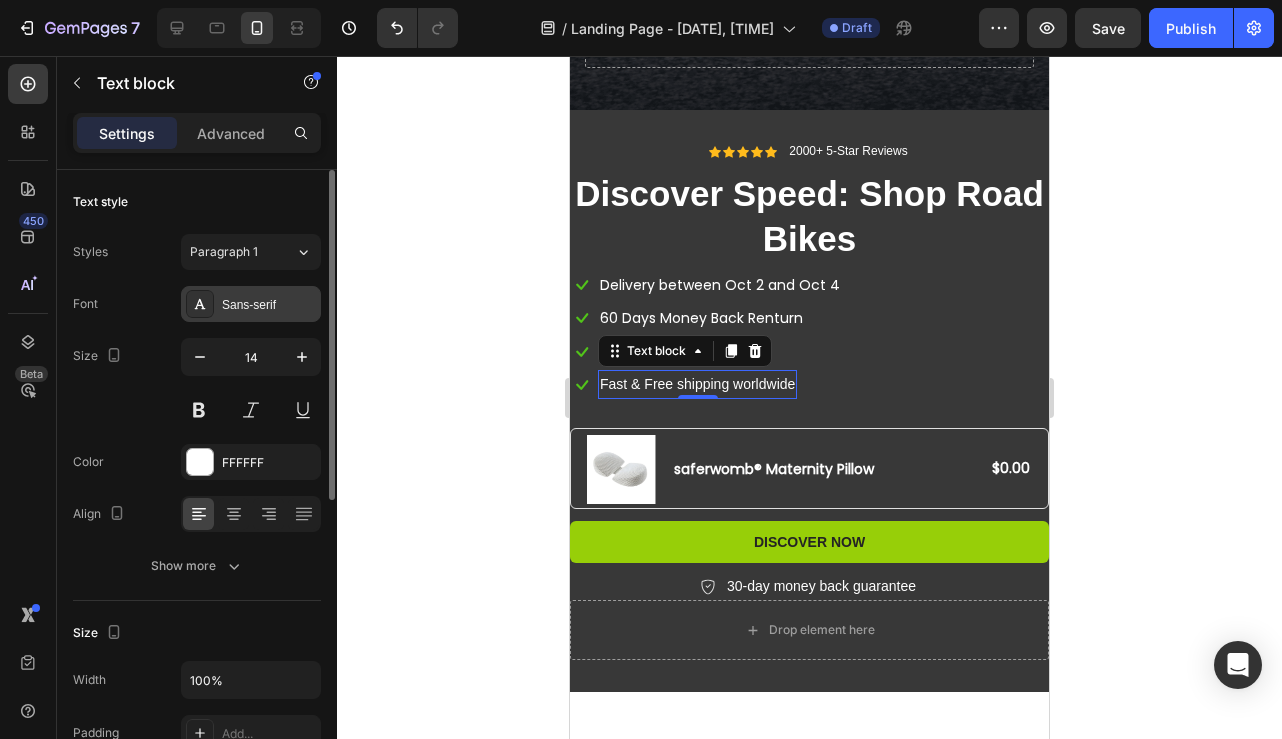 click on "Sans-serif" at bounding box center [269, 305] 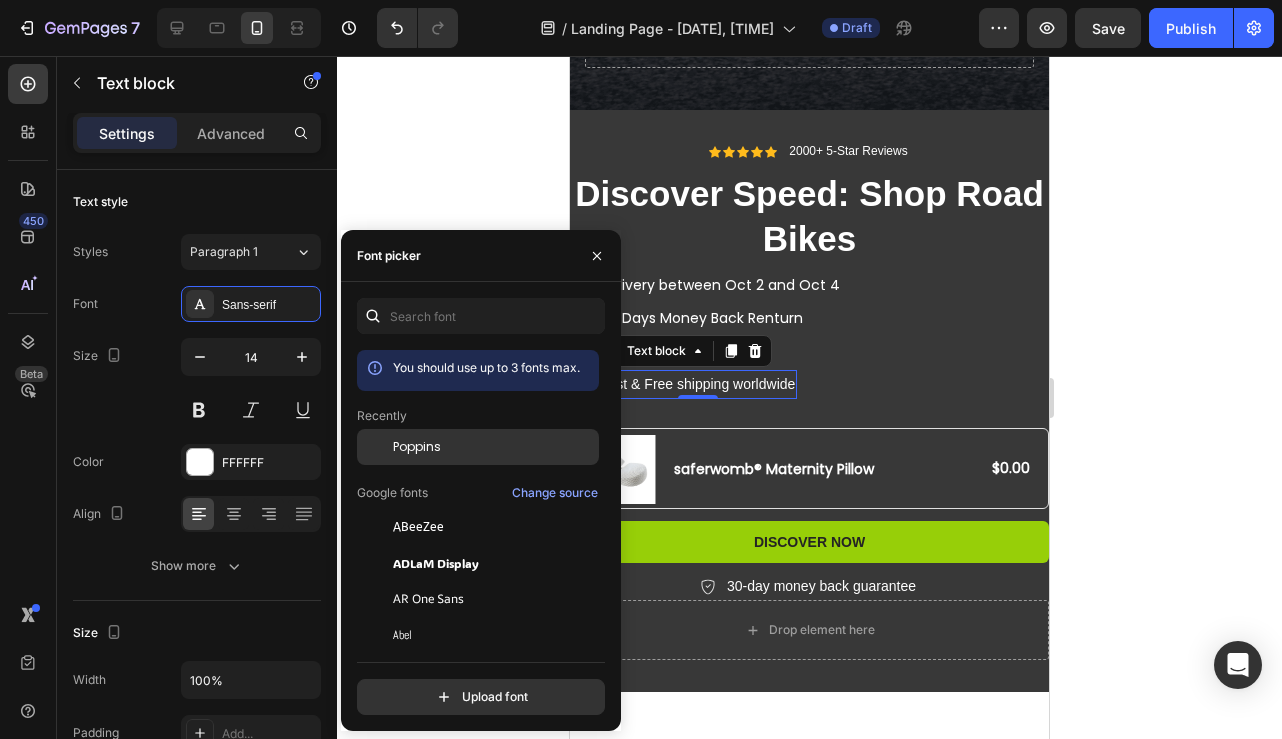 click on "Poppins" at bounding box center (417, 447) 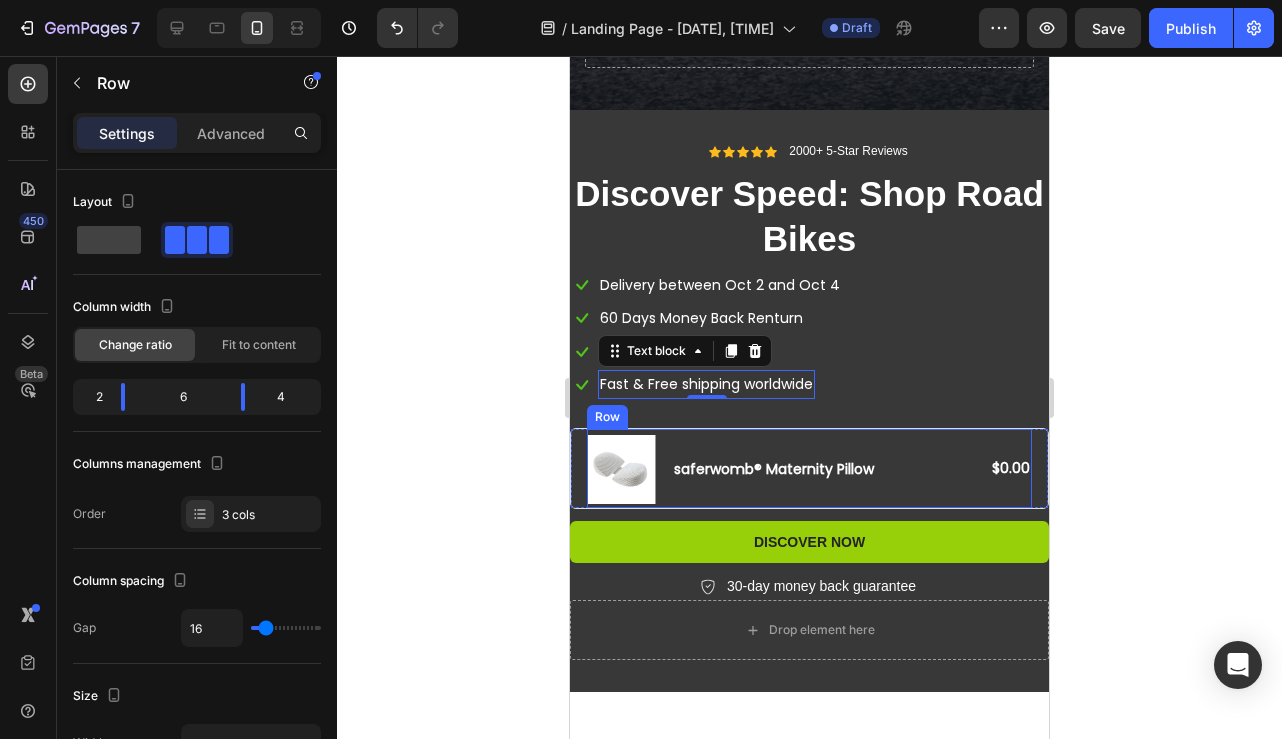 click on "saferwomb® Maternity Pillow Product Title" at bounding box center [775, 468] 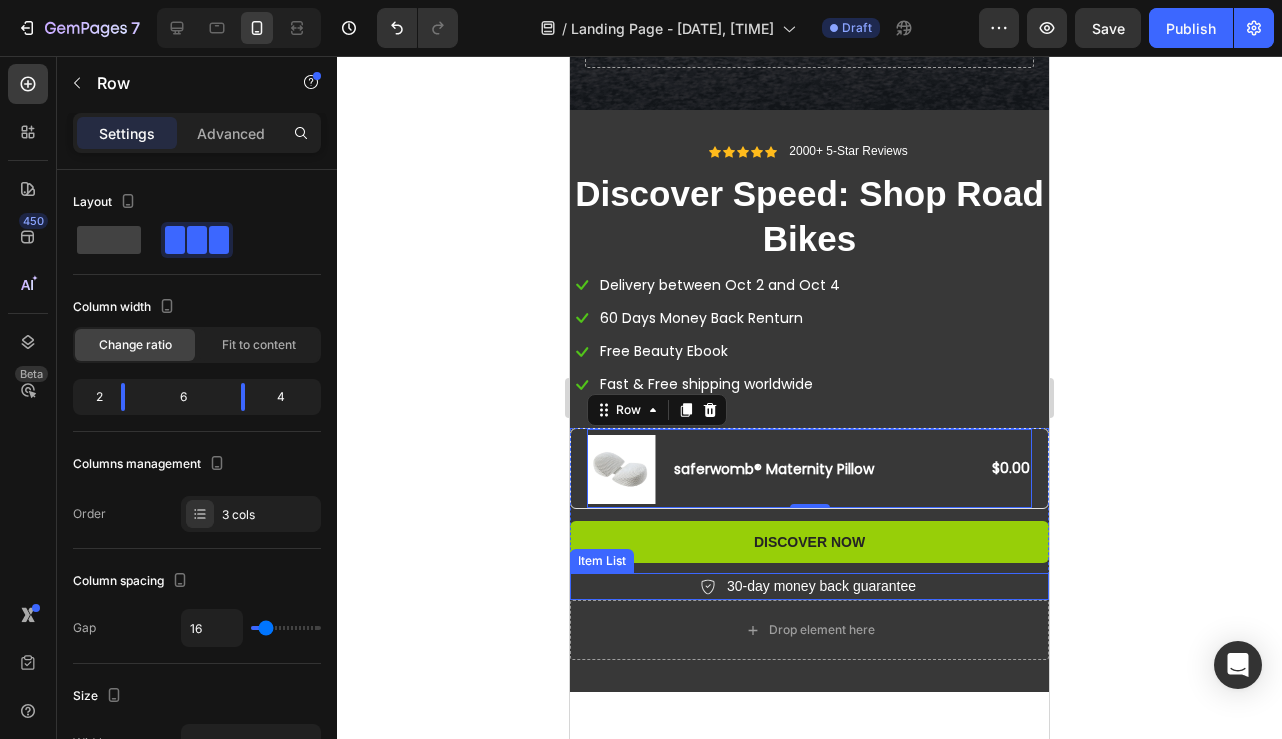 click on "30-day money back guarantee" at bounding box center (809, 586) 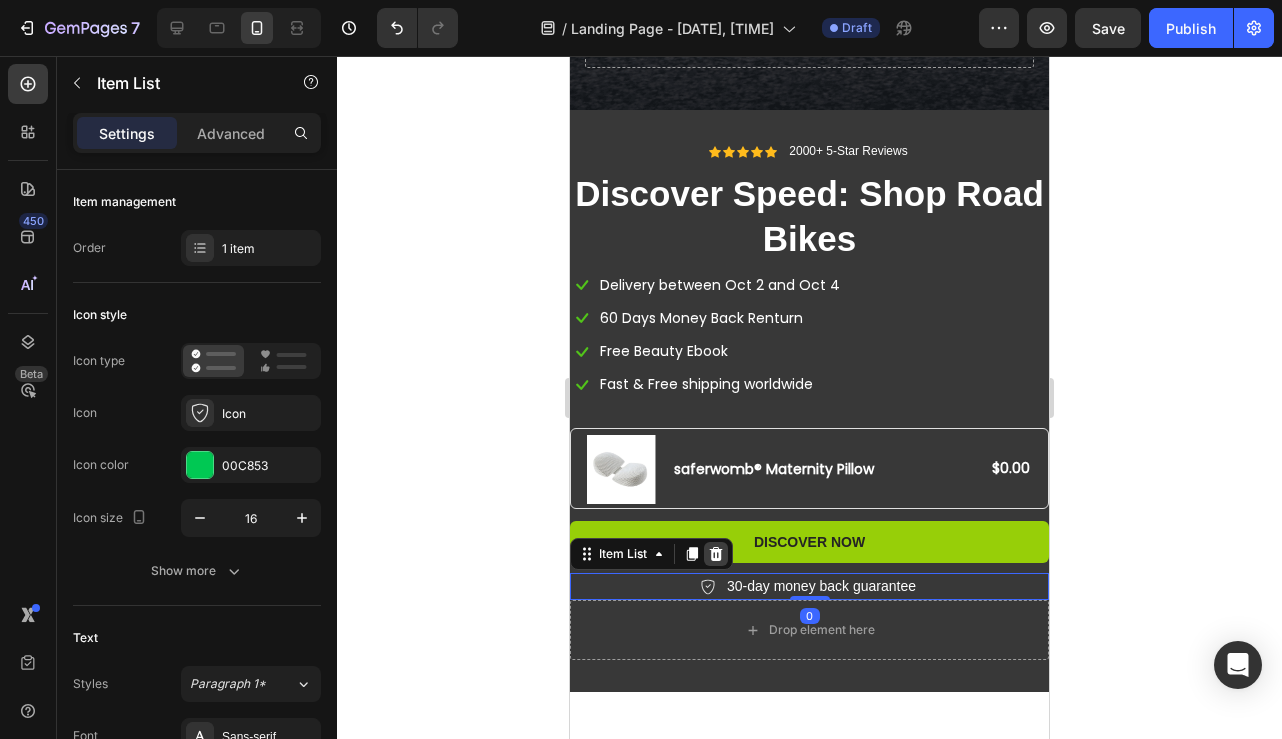 click 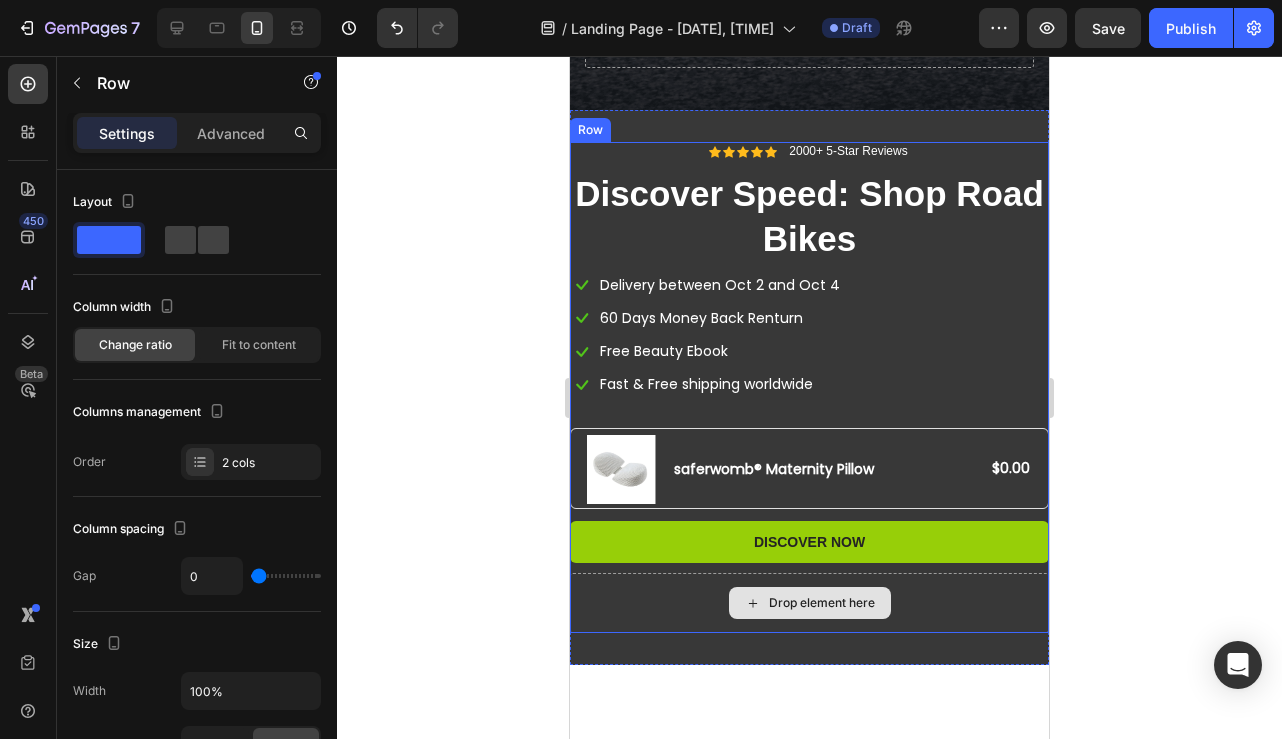 click on "Drop element here" at bounding box center (809, 603) 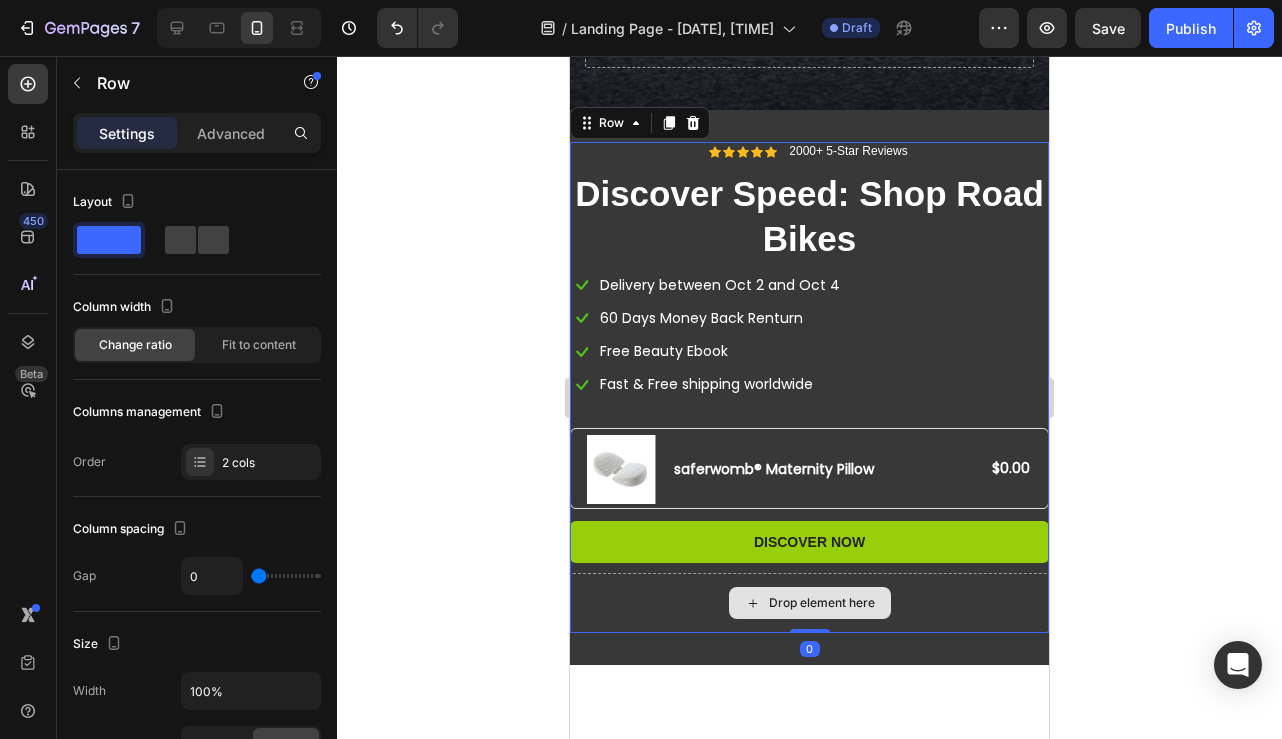 drag, startPoint x: 799, startPoint y: 629, endPoint x: 800, endPoint y: 602, distance: 27.018513 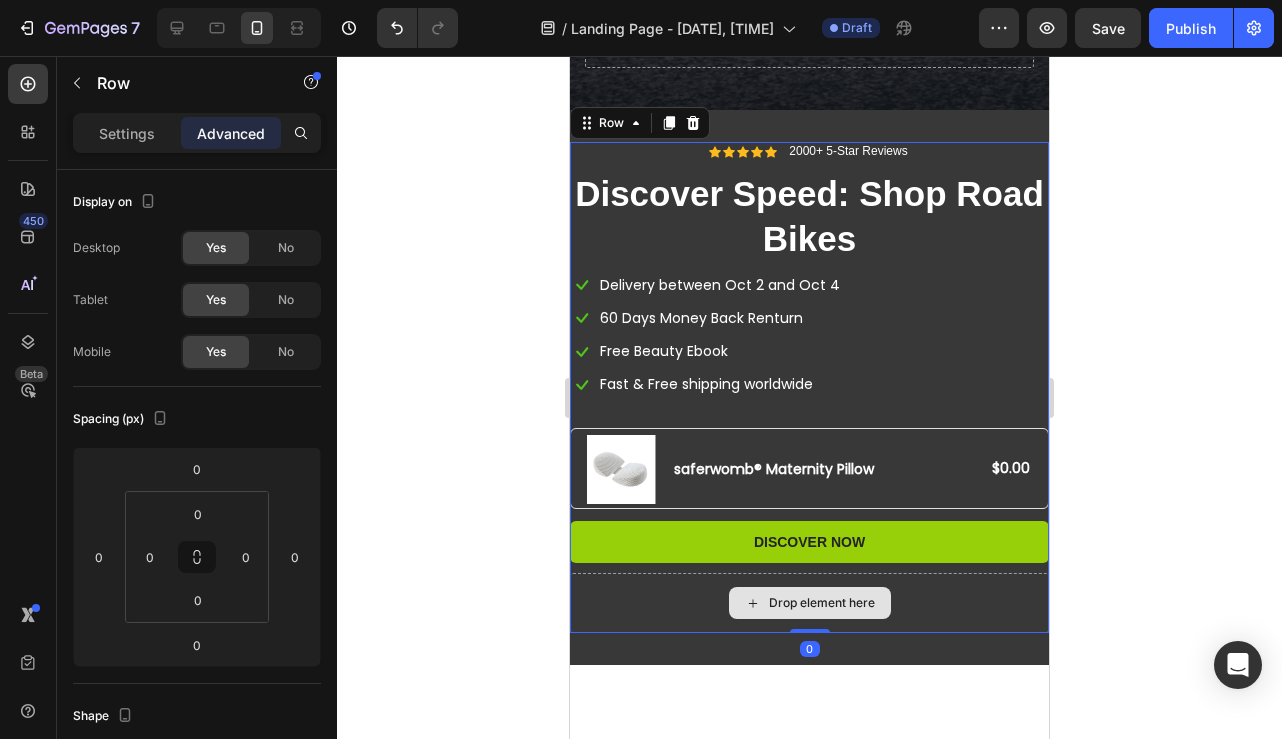 click on "Drop element here" at bounding box center [809, 603] 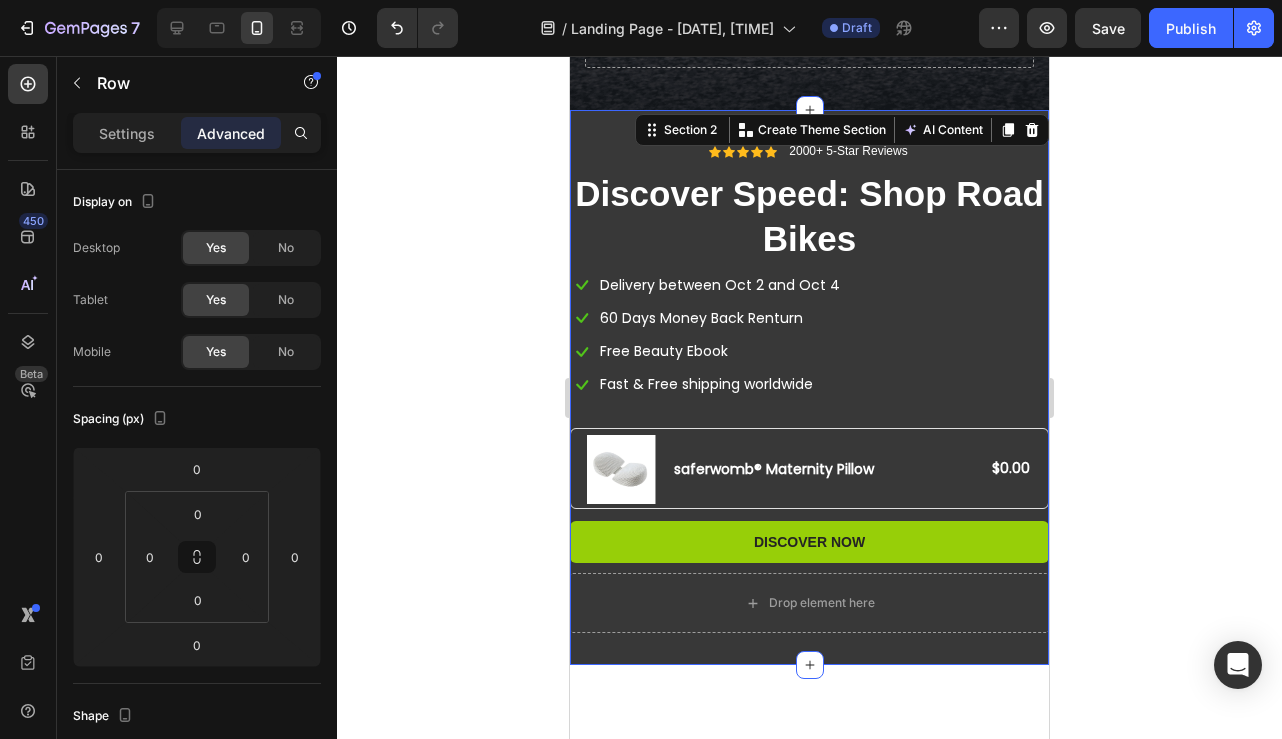 click on "Icon Icon Icon Icon Icon Icon List 2000+ 5-Star Reviews Text Block Row Discover Speed: Shop Road Bikes Heading
Icon Delivery between Oct 2 and Oct 4 Text block
Icon 60 Days Money Back Renturn Text block
Icon Free Beauty Ebook  Text block
Icon Fast & Free shipping worldwide Text block Icon List Product Images saferwomb® Maternity Pillow Product Title $0.00 Product Price Product Price Row Product Discover Now Button Row
Drop element here Row Section 2   You can create reusable sections Create Theme Section AI Content Write with GemAI What would you like to describe here? Tone and Voice Persuasive Product saferwomb® Maternity Pillow Show more Generate" at bounding box center [809, 387] 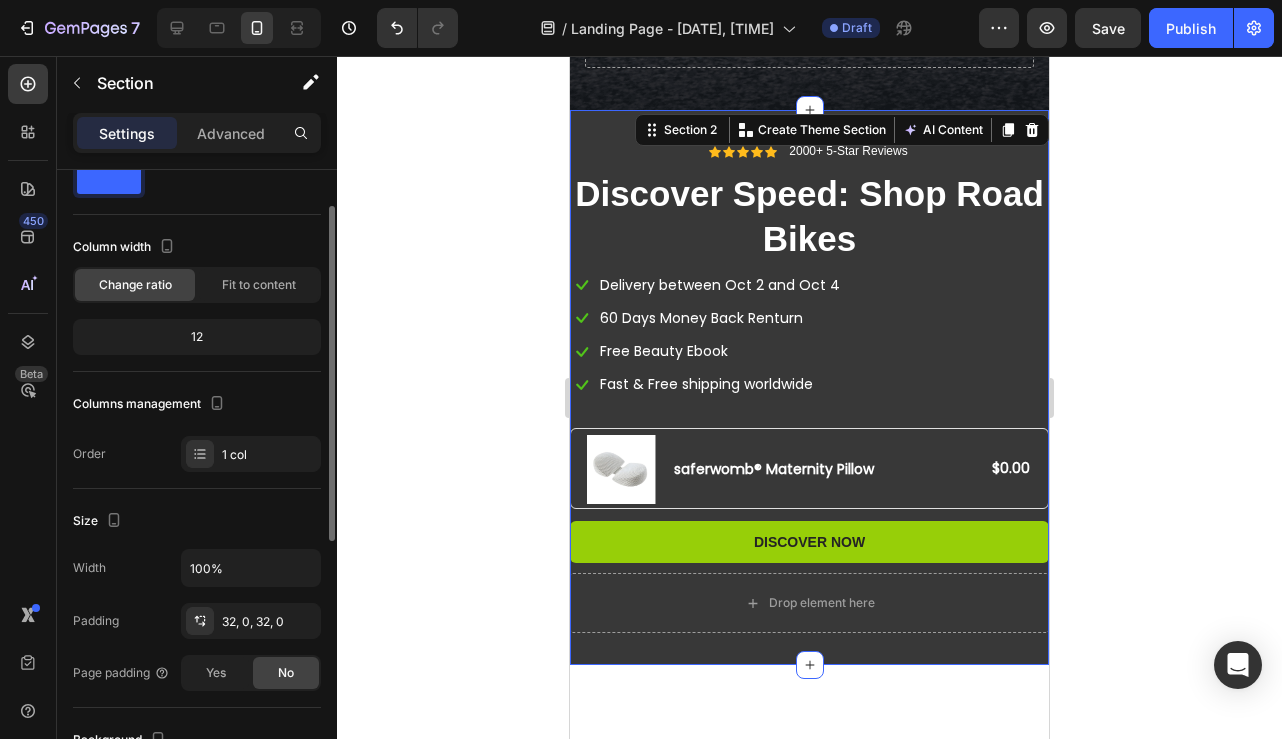 scroll, scrollTop: 63, scrollLeft: 0, axis: vertical 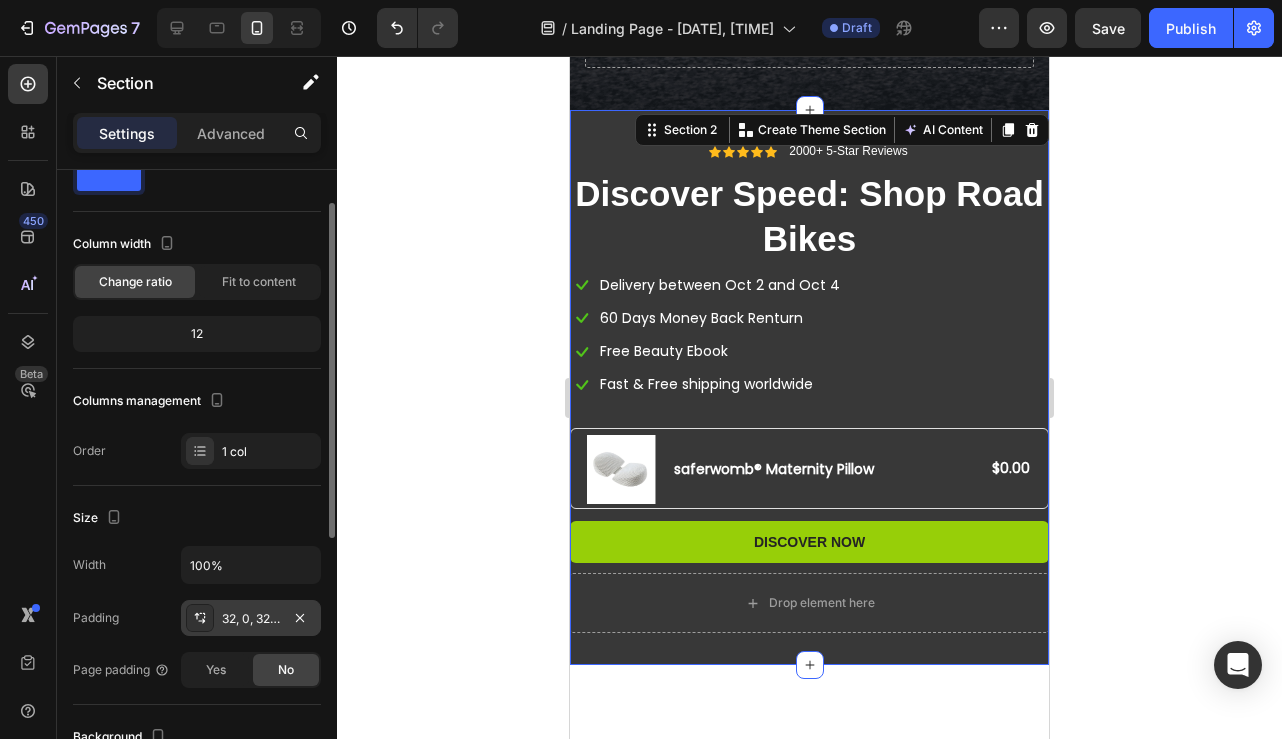click 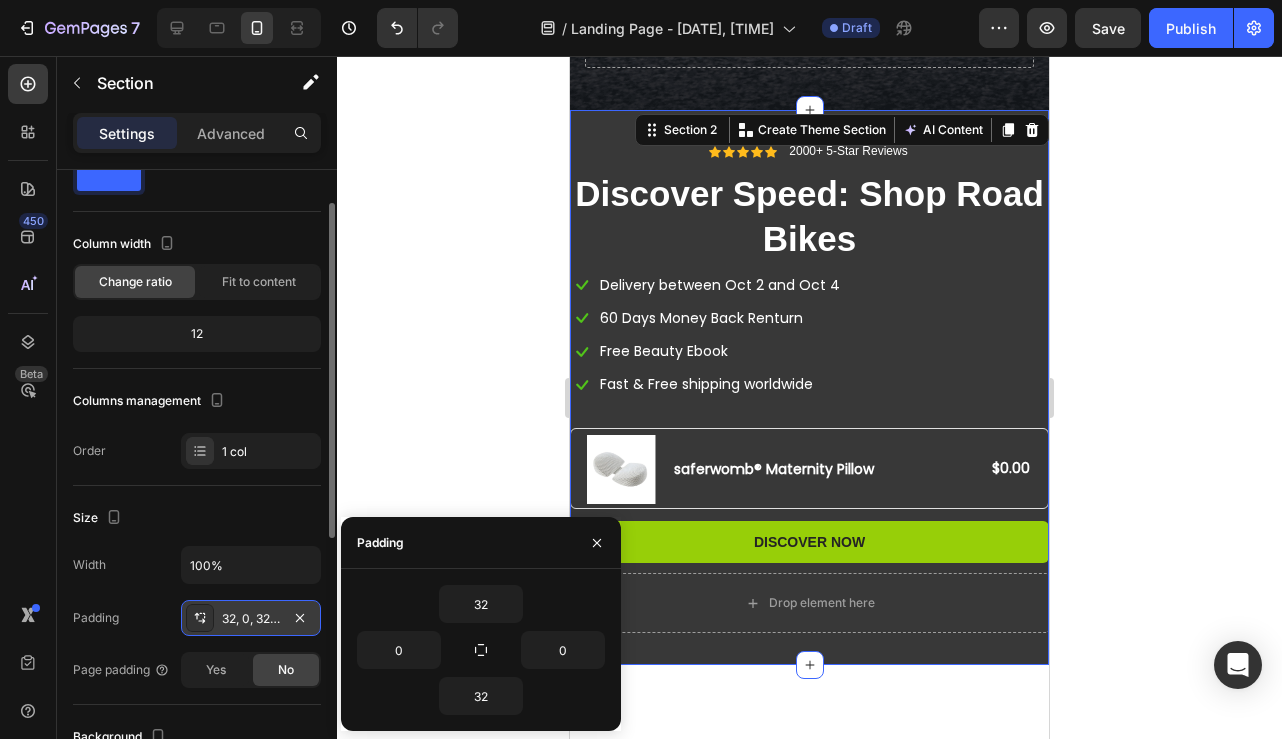 click 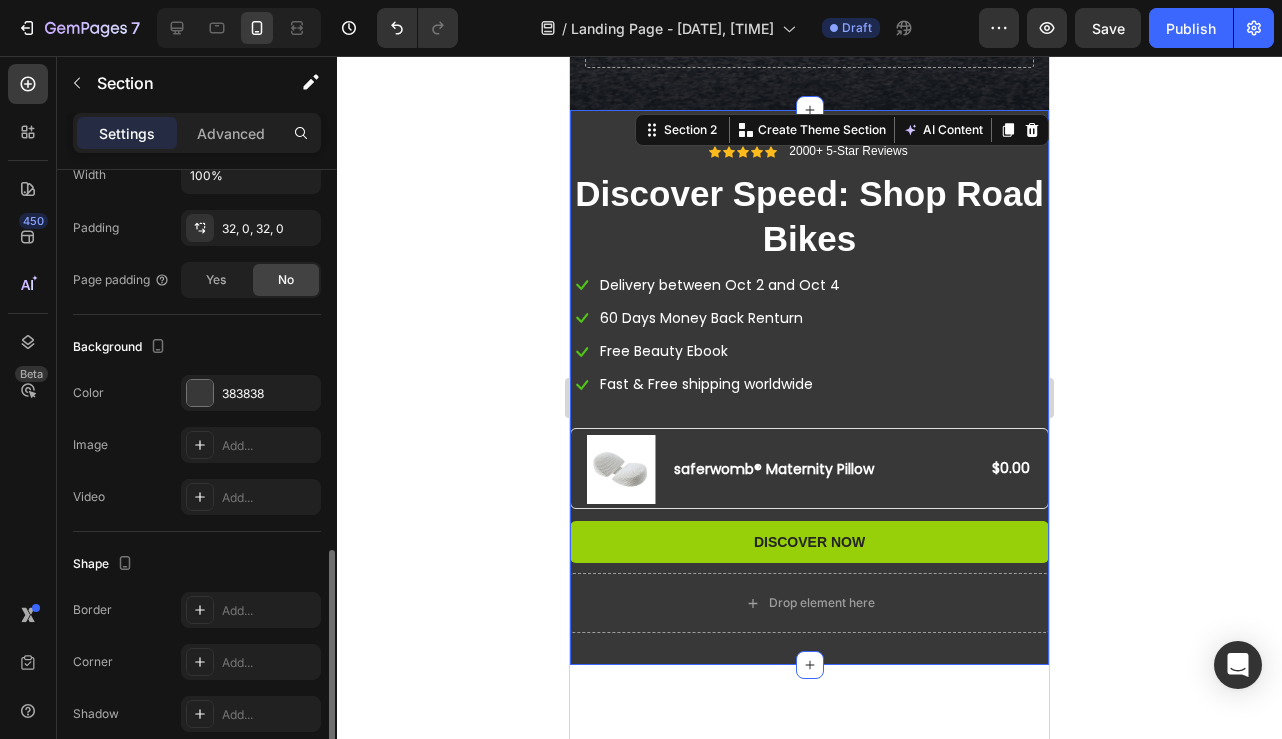 scroll, scrollTop: 542, scrollLeft: 0, axis: vertical 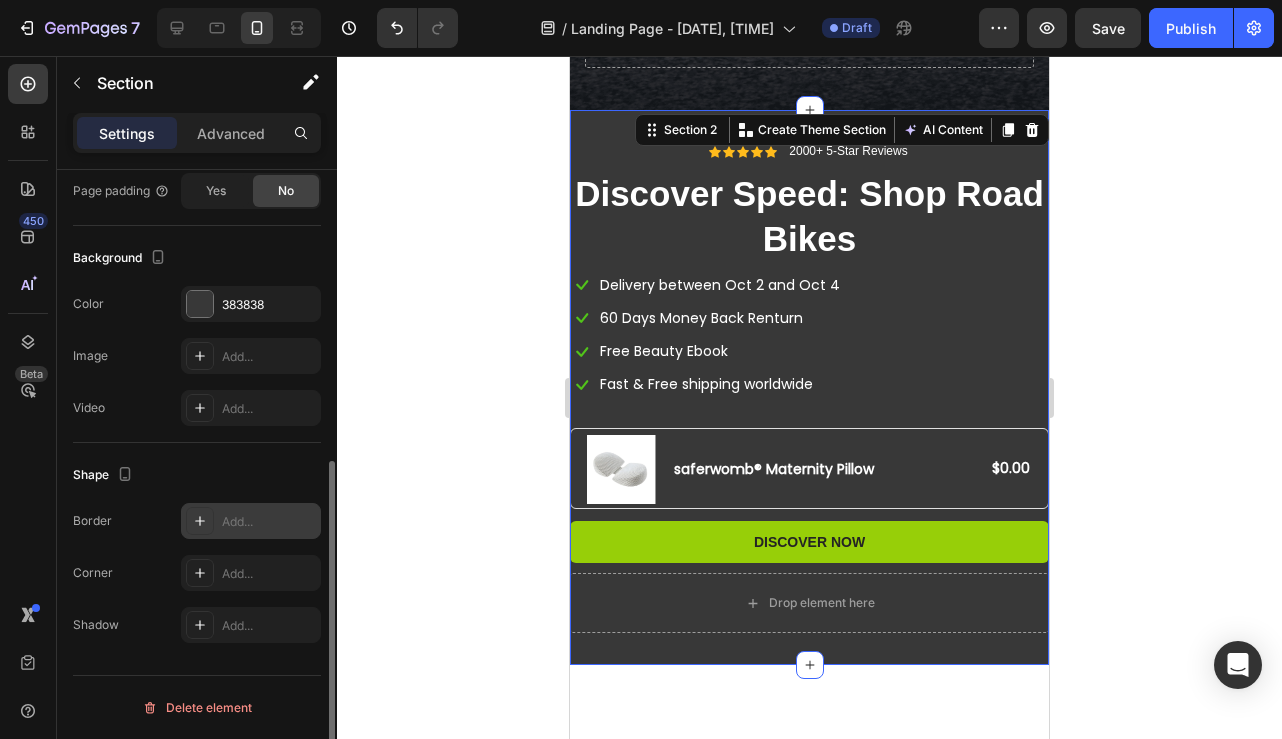 click on "Add..." at bounding box center [269, 522] 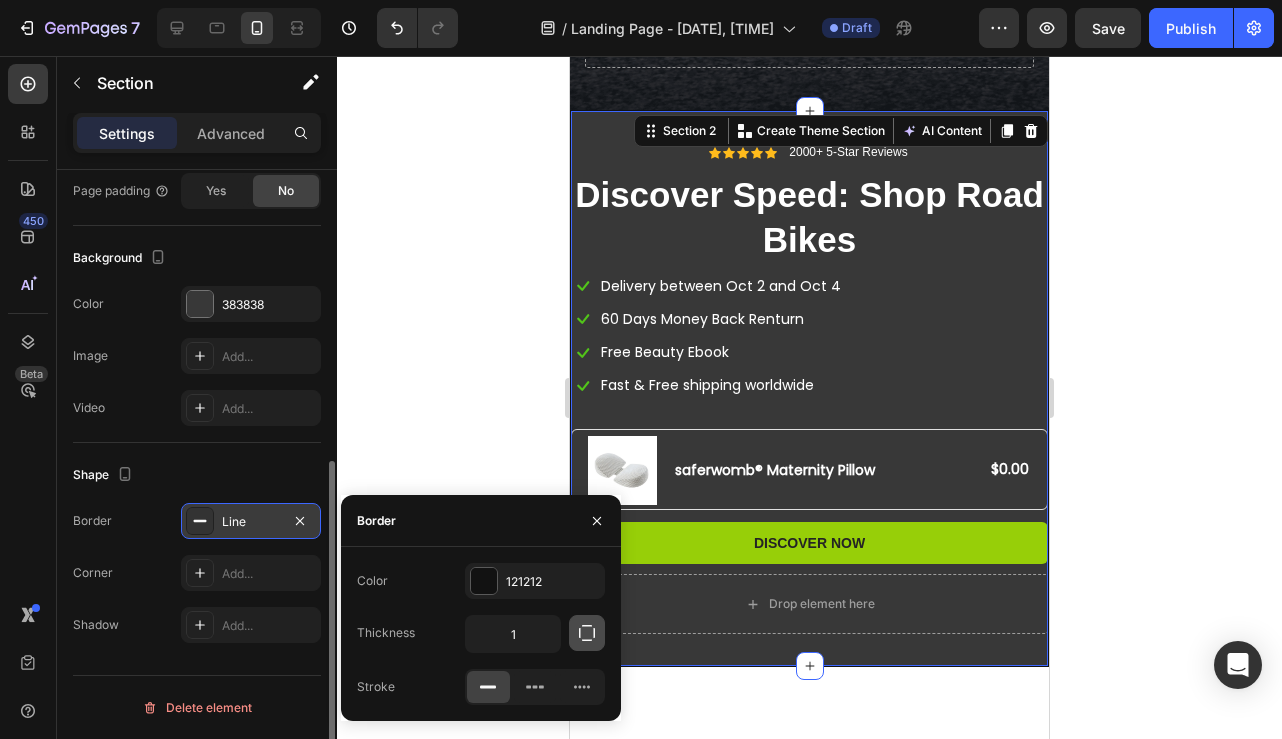 click 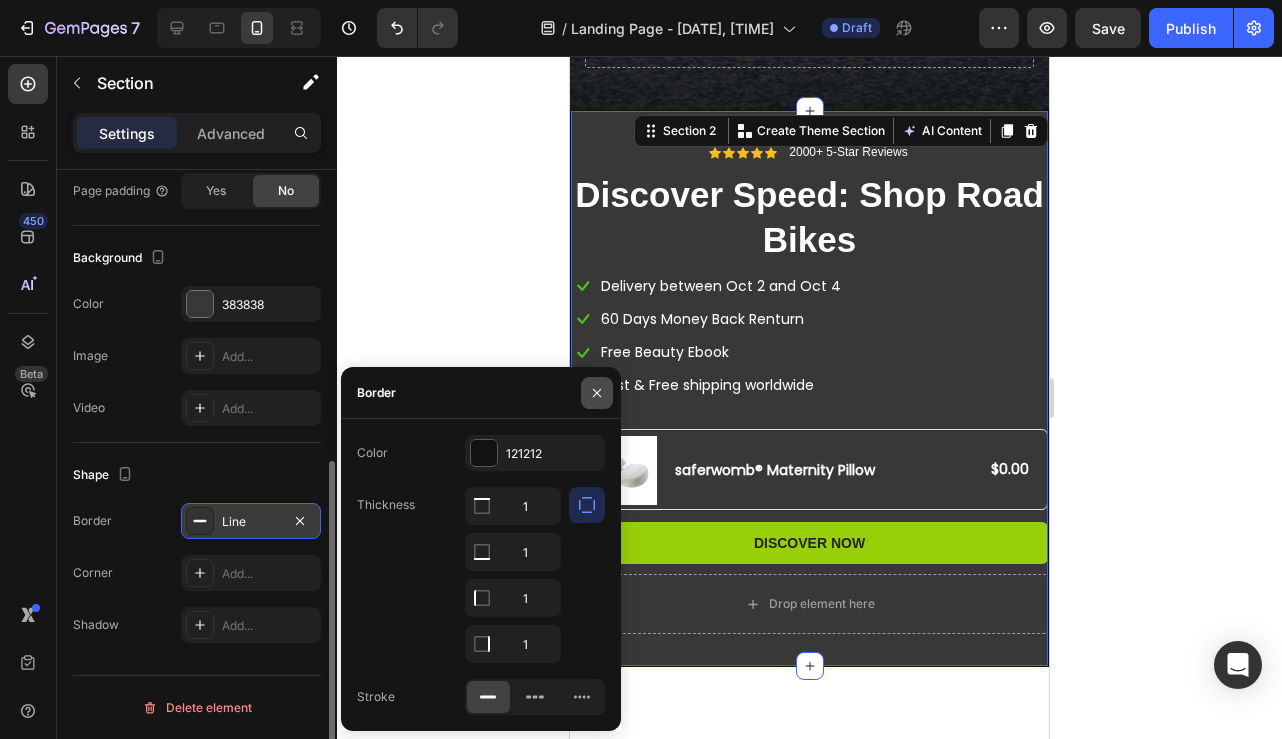 click at bounding box center (597, 393) 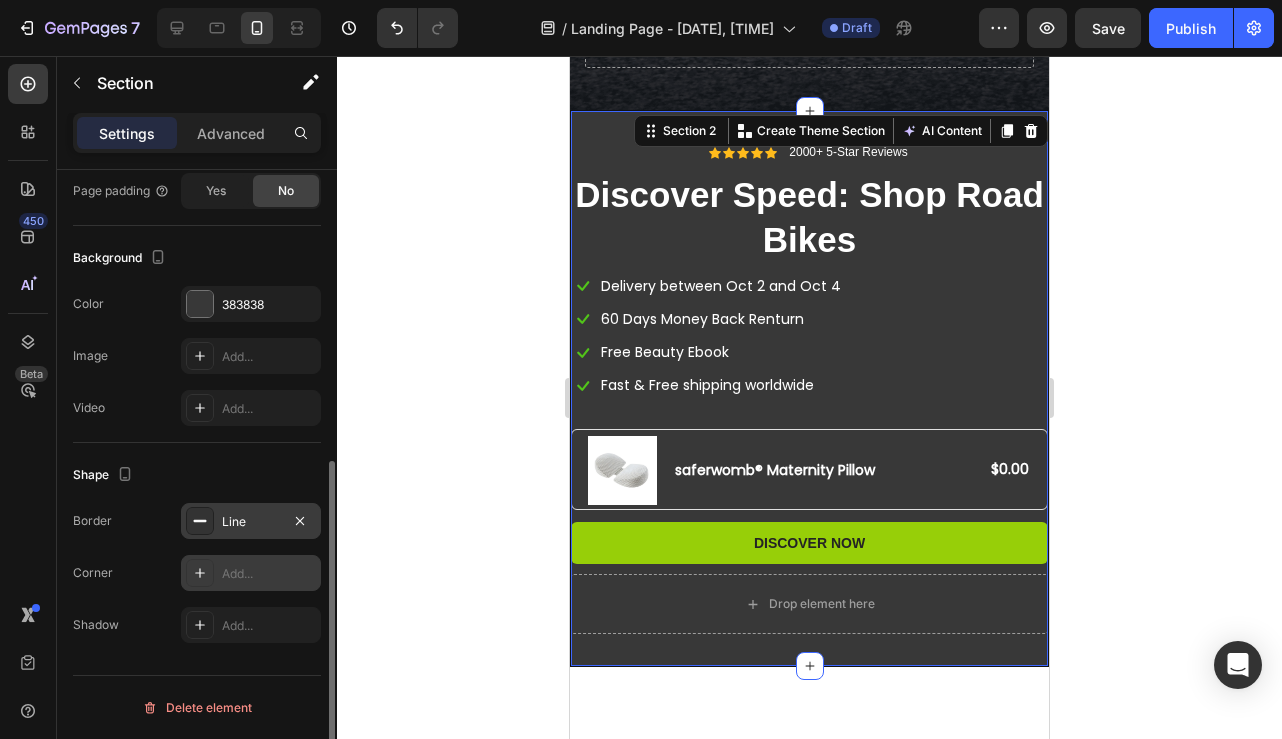 click on "Add..." at bounding box center (269, 574) 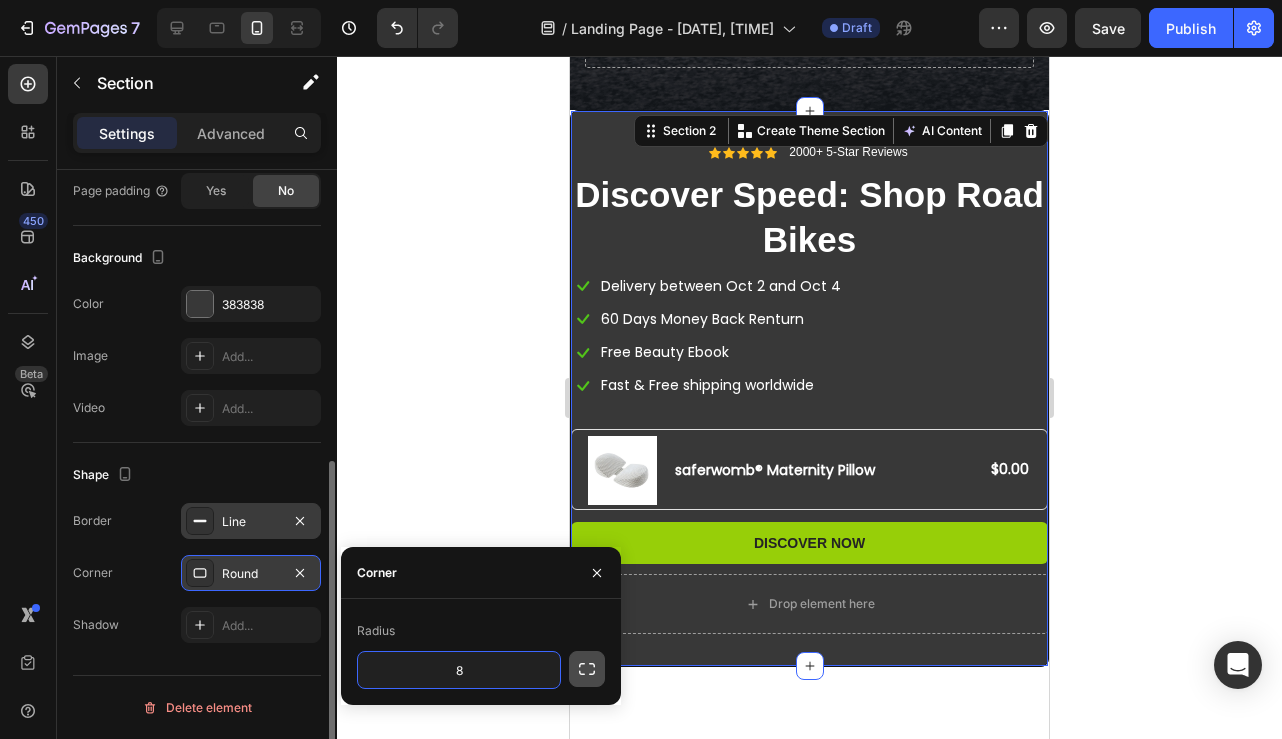 click 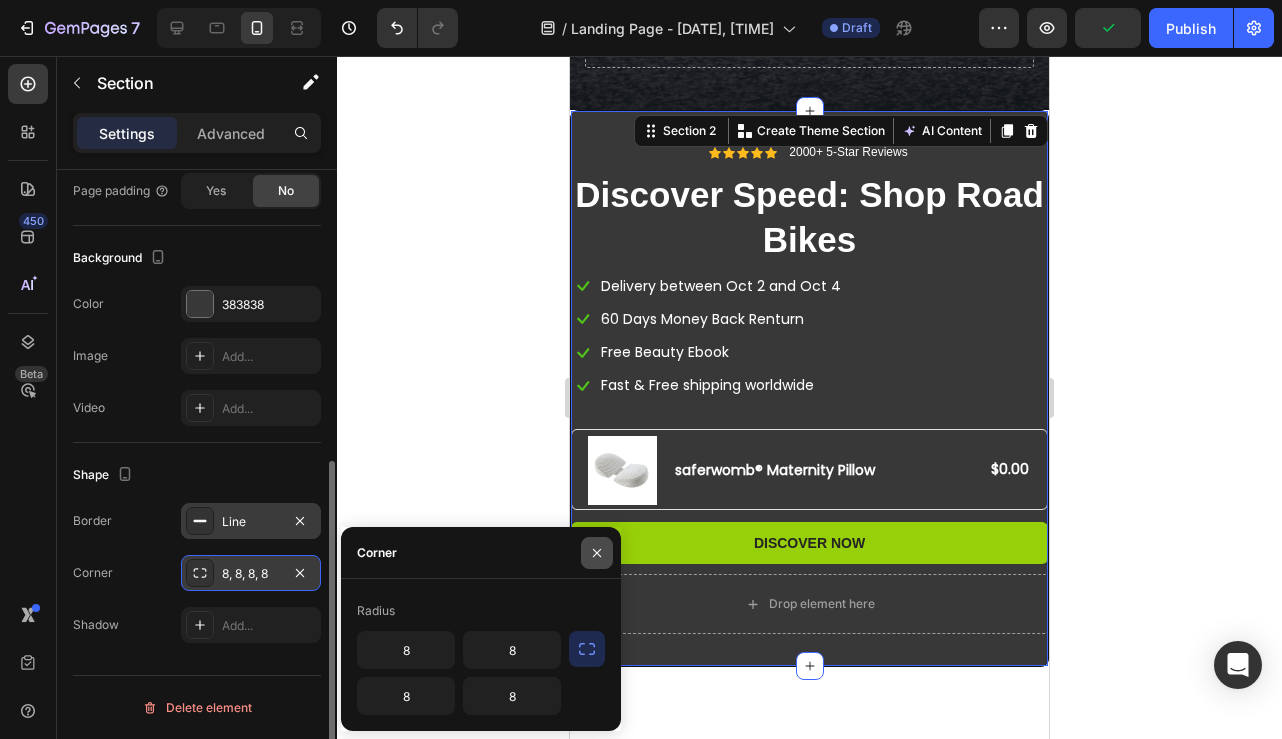 click 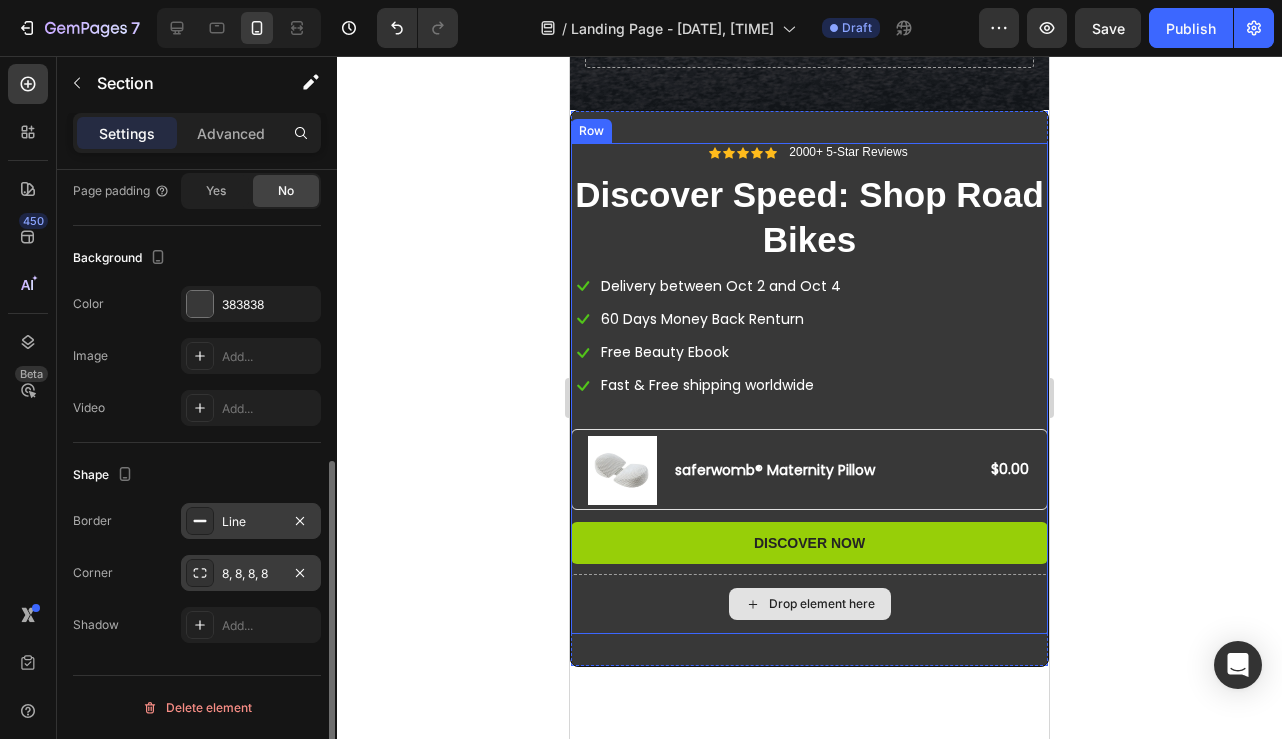 click 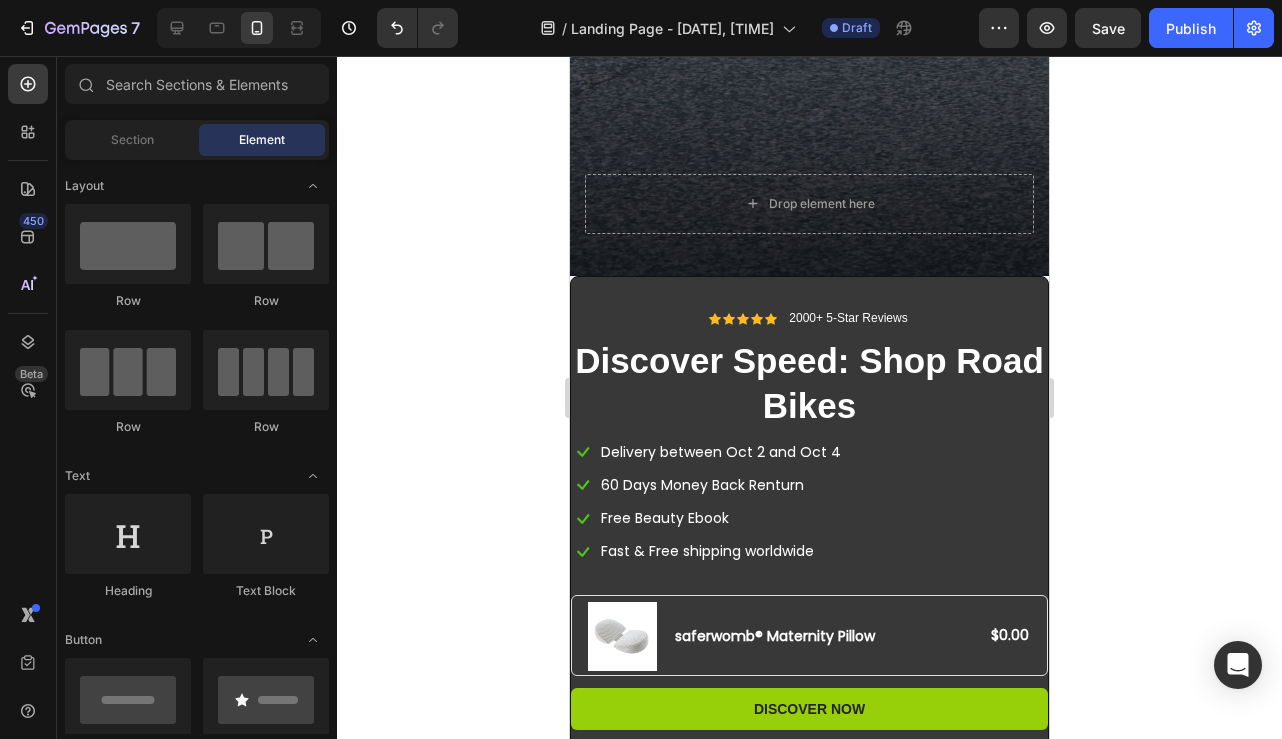 scroll, scrollTop: 665, scrollLeft: 0, axis: vertical 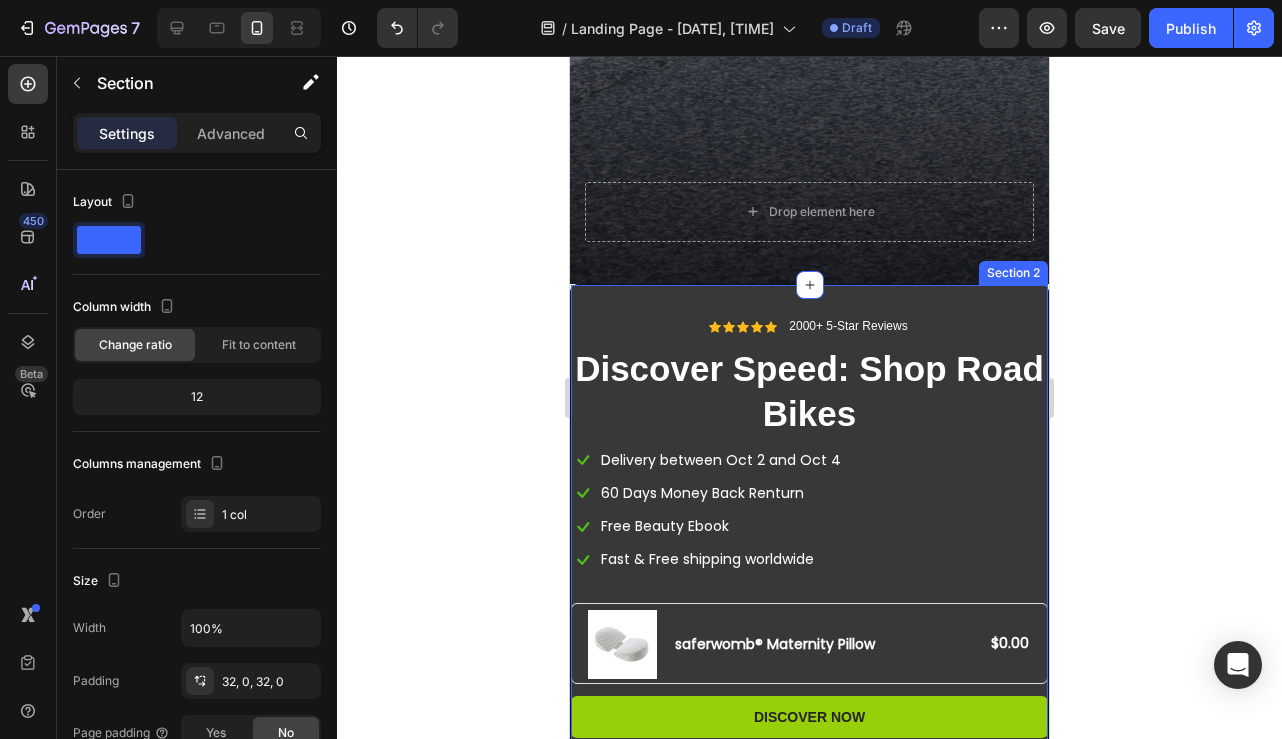 click on "Icon Icon Icon Icon Icon Icon List 2000+ 5-Star Reviews Text Block Row Discover Speed: Shop Road Bikes Heading
Icon Delivery between Oct 2 and Oct 4 Text block
Icon 60 Days Money Back Renturn Text block
Icon Free Beauty Ebook  Text block
Icon Fast & Free shipping worldwide Text block Icon List Product Images saferwomb® Maternity Pillow Product Title $0.00 Product Price Product Price Row Product Discover Now Button Row
Drop element here Row Section 2" at bounding box center (809, 562) 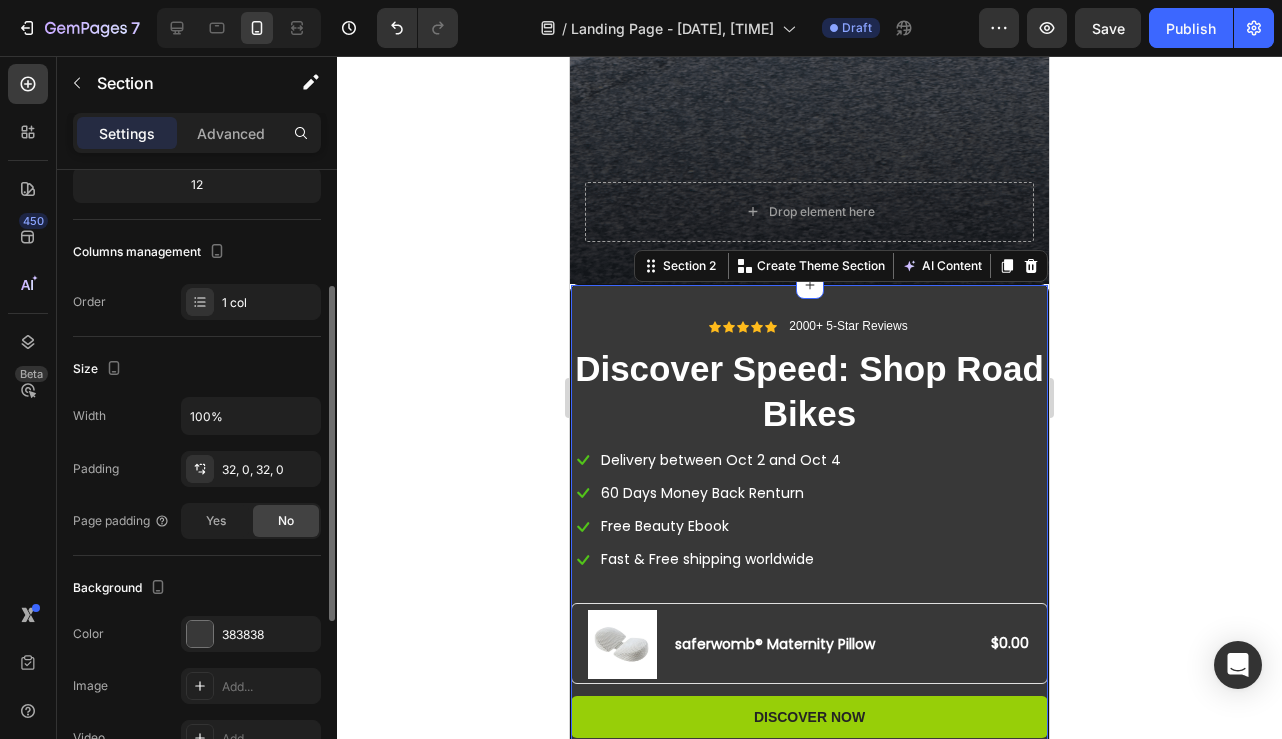 scroll, scrollTop: 226, scrollLeft: 0, axis: vertical 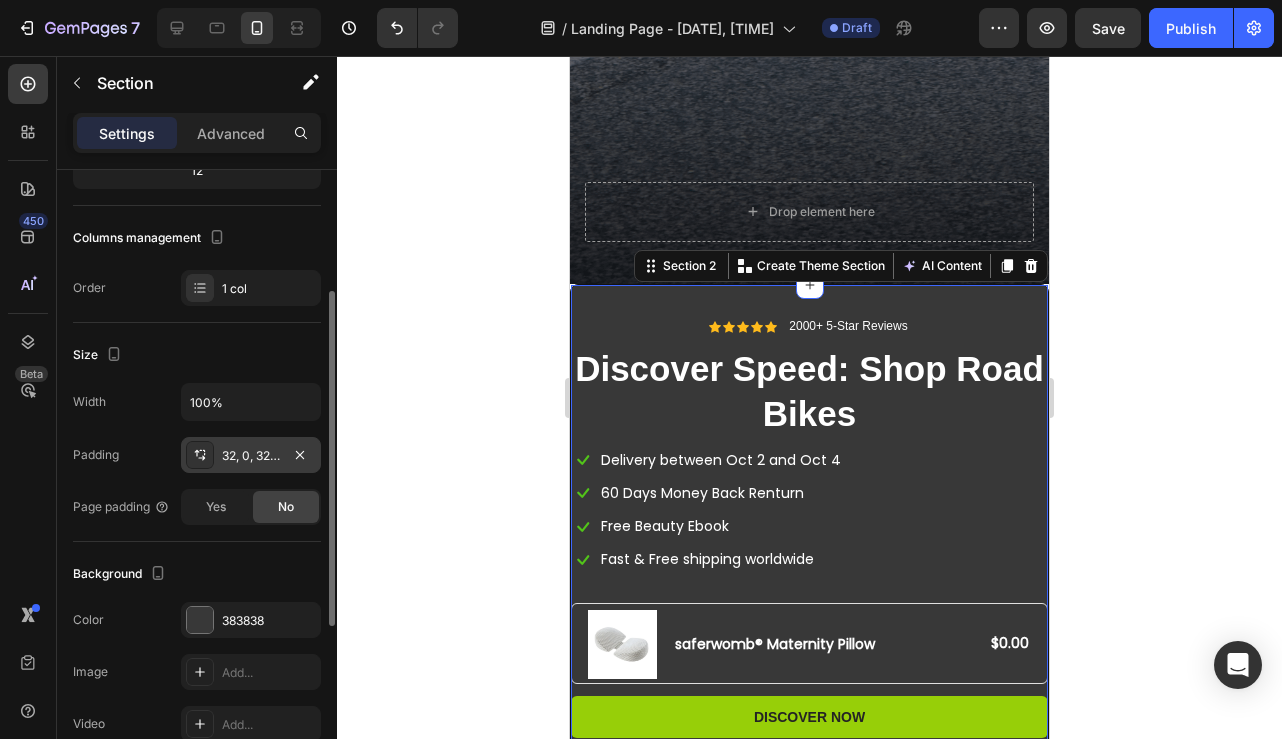 click on "32, 0, 32, 0" at bounding box center (251, 456) 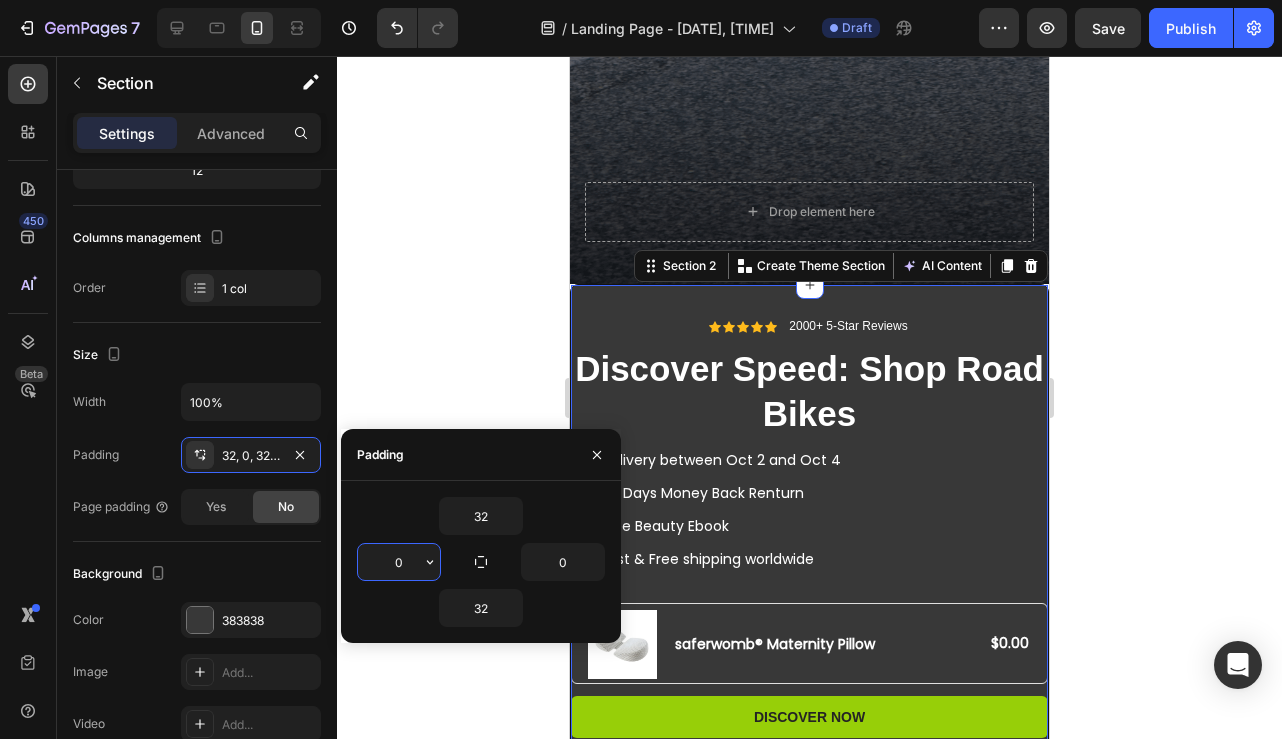 click on "0" at bounding box center [399, 562] 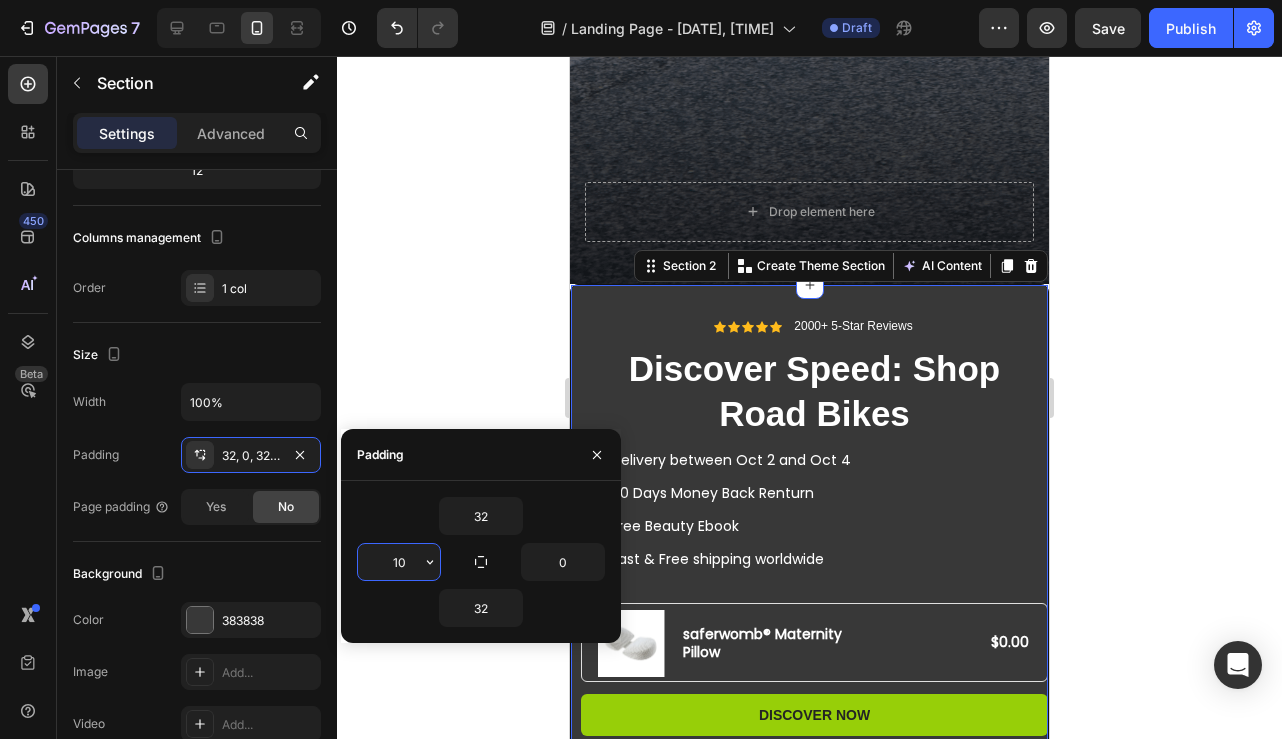 type on "0" 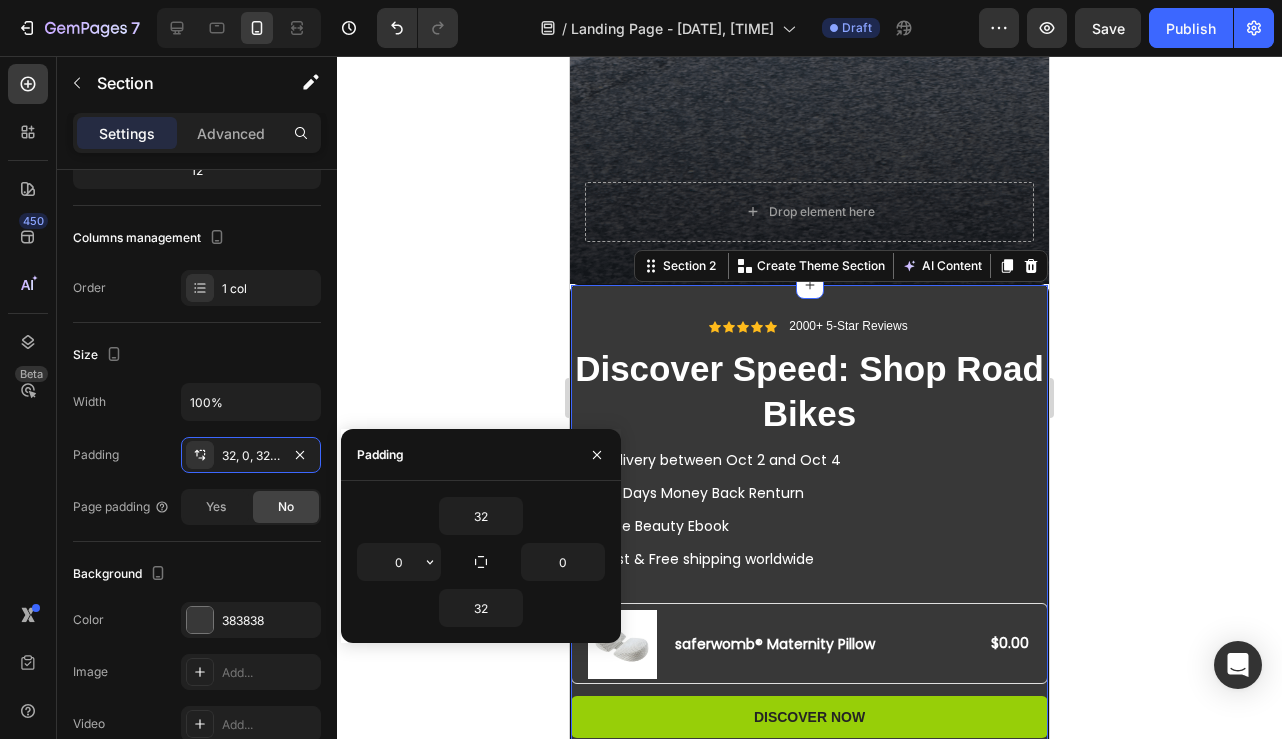 click 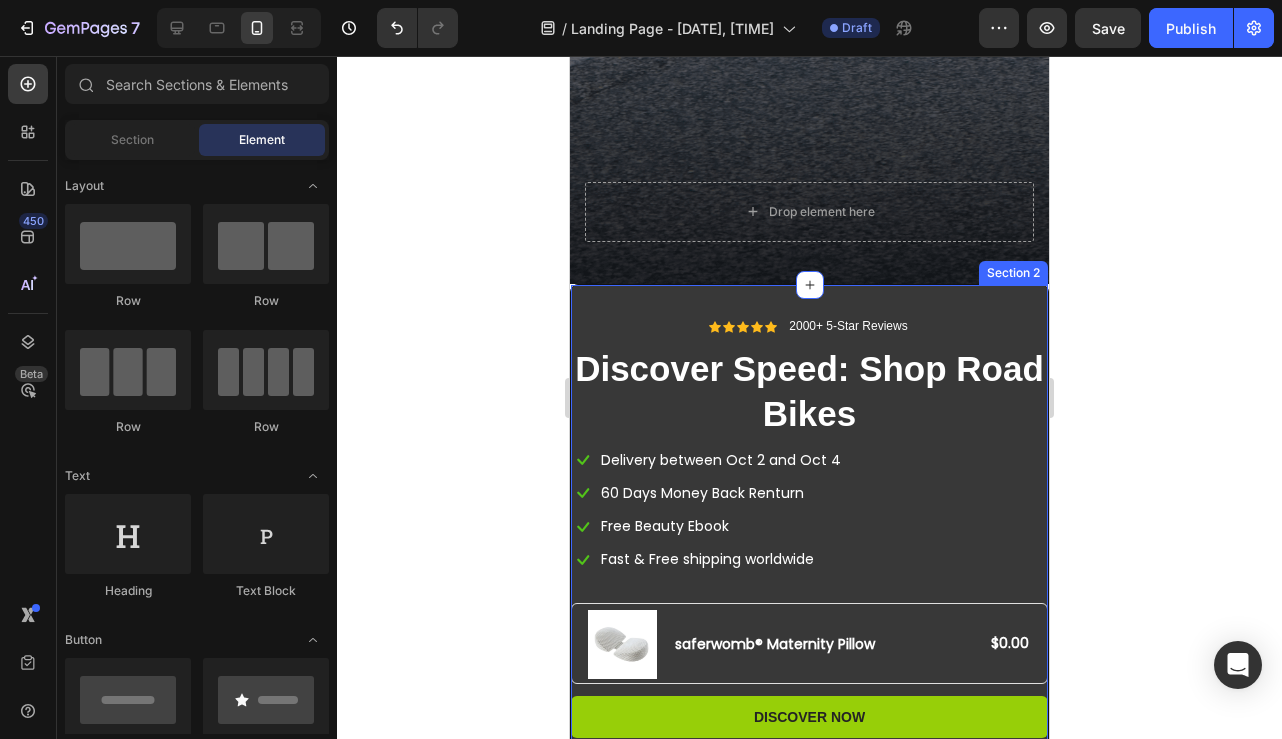 click on "Icon Icon Icon Icon Icon Icon List 2000+ 5-Star Reviews Text Block Row Discover Speed: Shop Road Bikes Heading
Icon Delivery between Oct 2 and Oct 4 Text block
Icon 60 Days Money Back Renturn Text block
Icon Free Beauty Ebook  Text block
Icon Fast & Free shipping worldwide Text block Icon List Product Images saferwomb® Maternity Pillow Product Title $0.00 Product Price Product Price Row Product Discover Now Button Row
Drop element here Row Section 2" at bounding box center (809, 562) 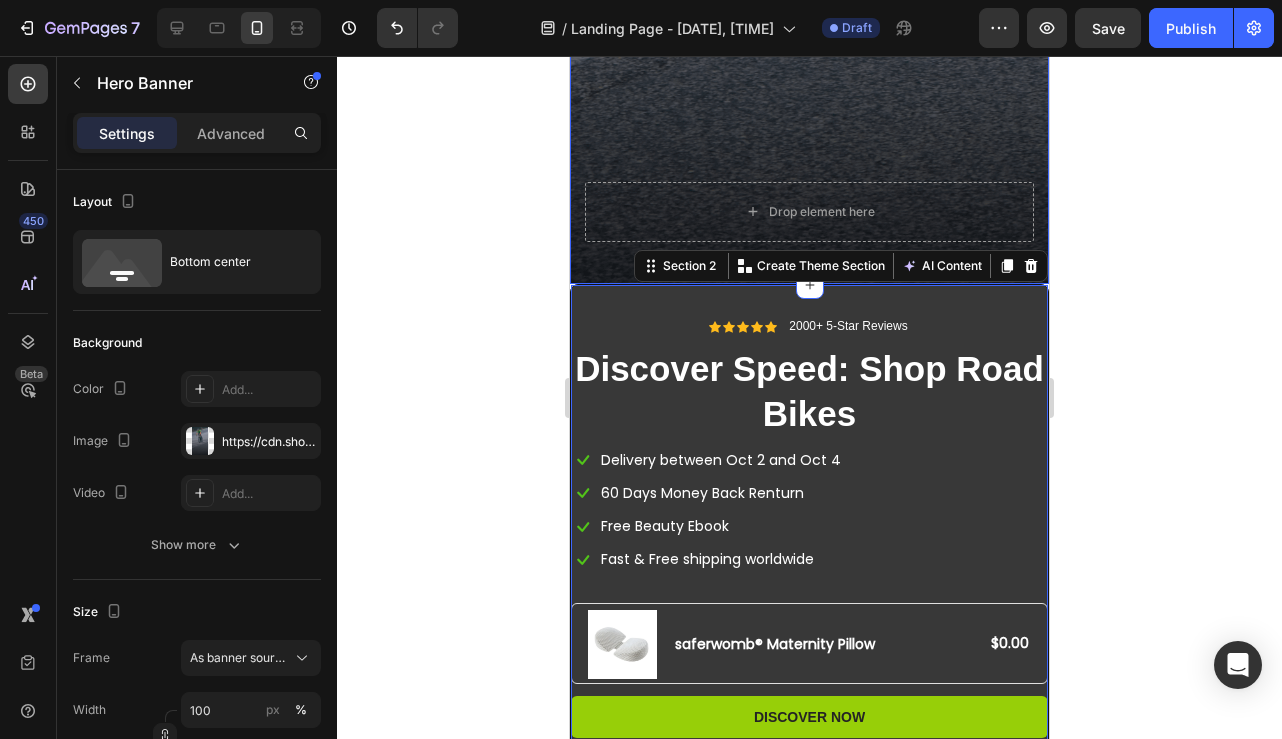 click at bounding box center (809, -142) 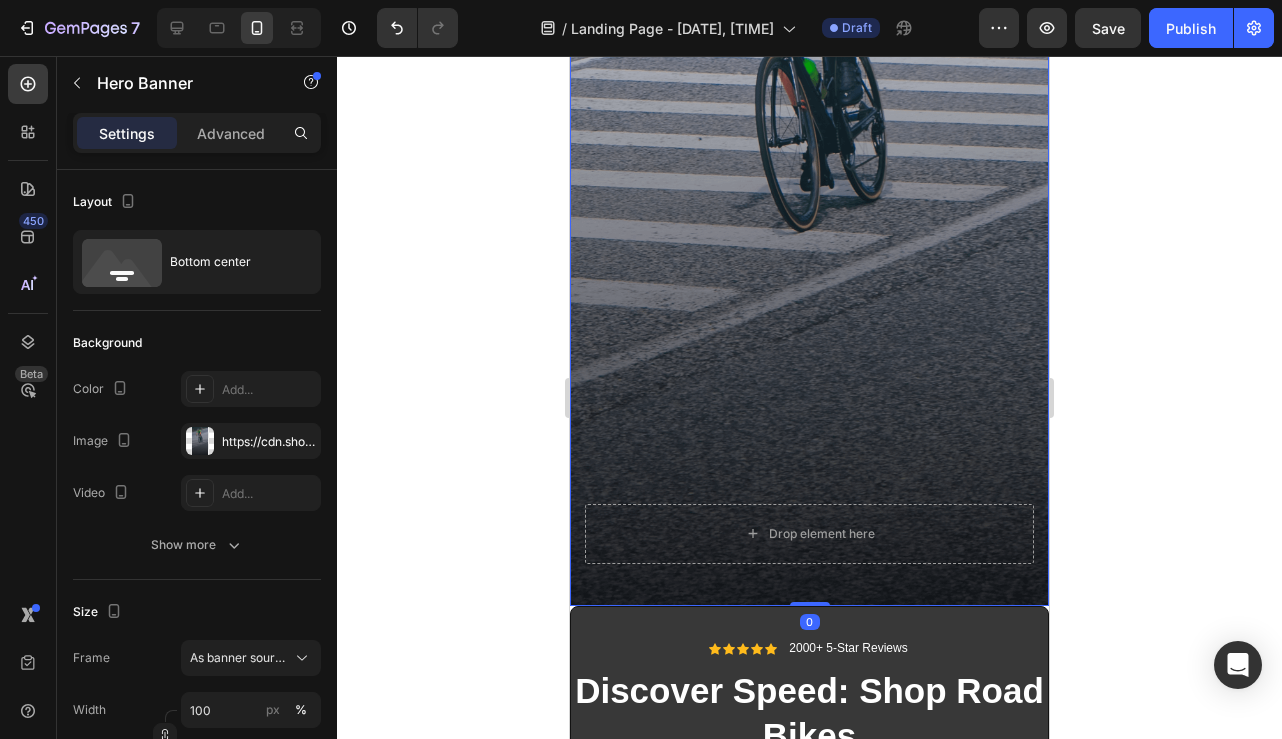 scroll, scrollTop: 0, scrollLeft: 0, axis: both 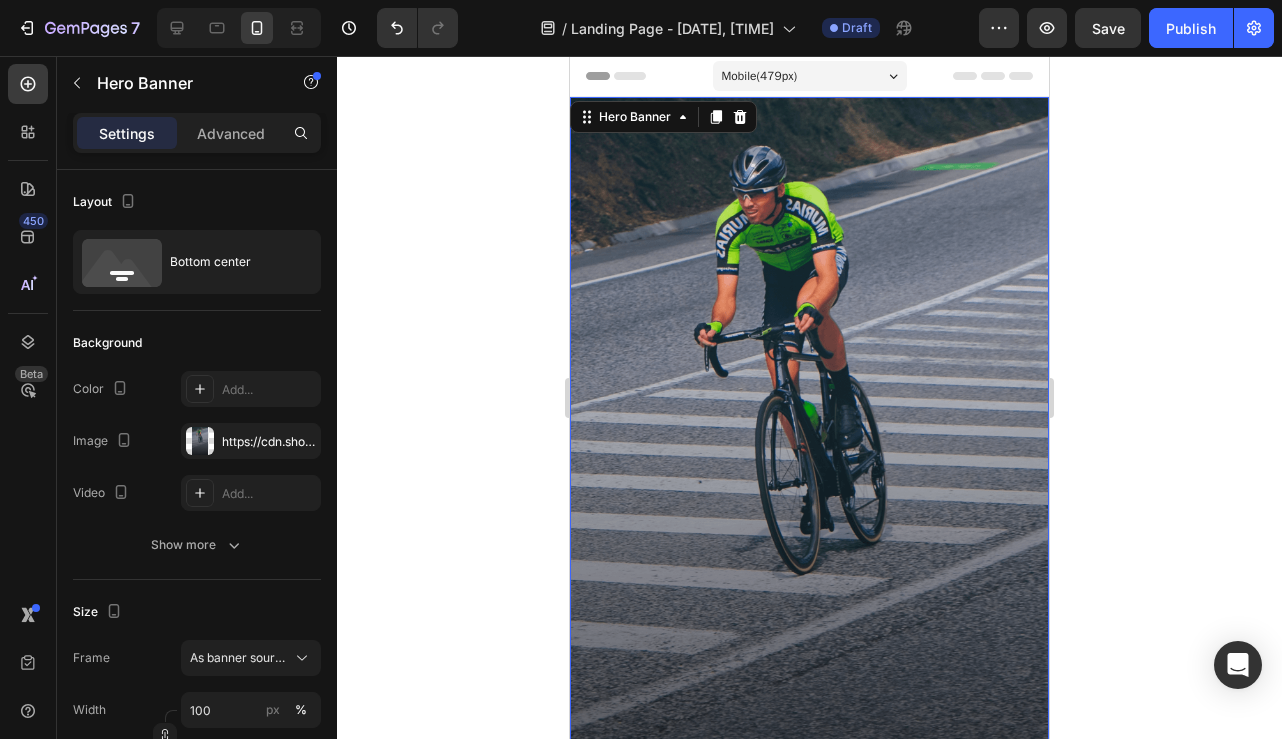 click at bounding box center (809, 523) 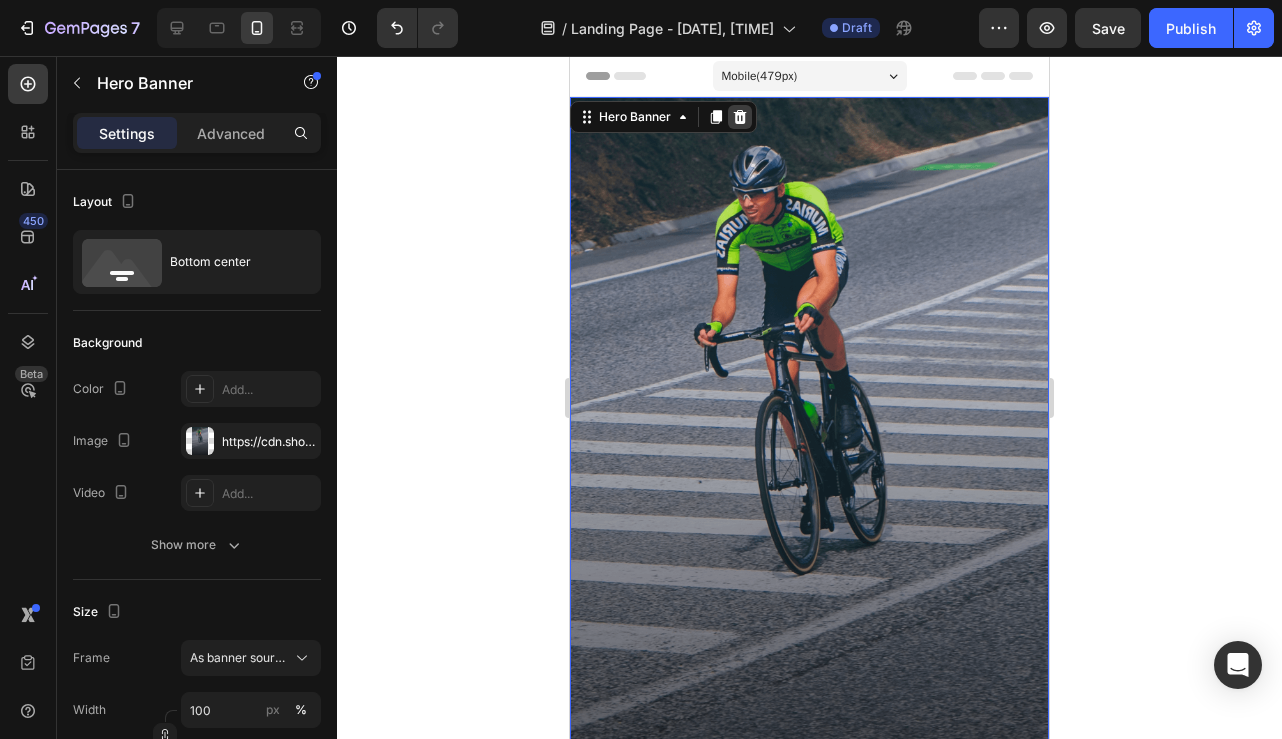 click 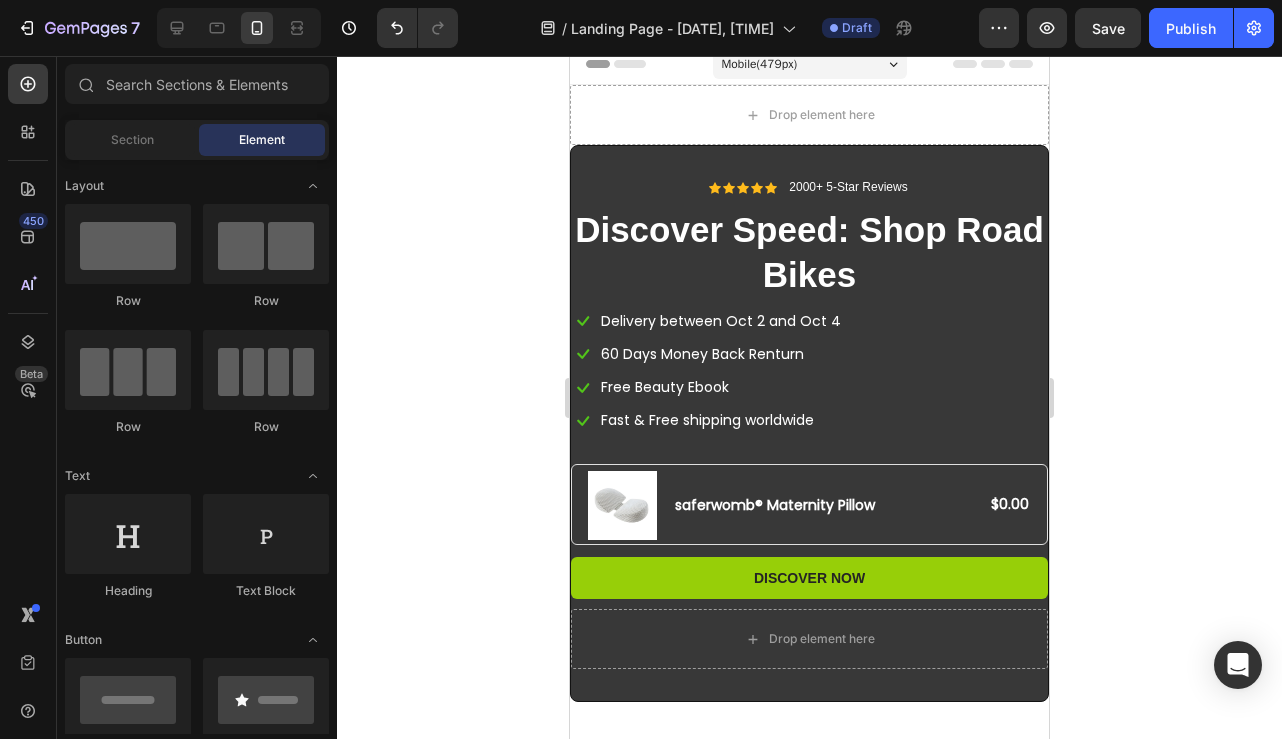 scroll, scrollTop: 0, scrollLeft: 0, axis: both 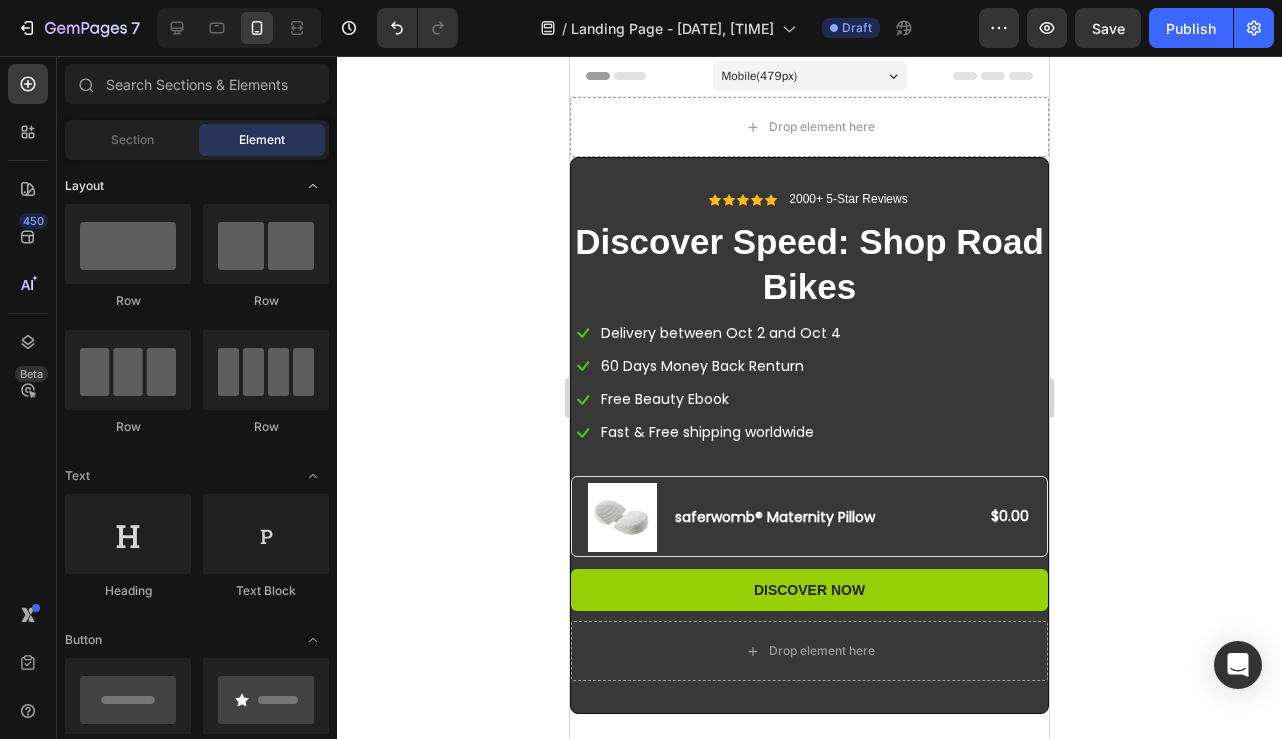 drag, startPoint x: 161, startPoint y: 142, endPoint x: 194, endPoint y: 177, distance: 48.104053 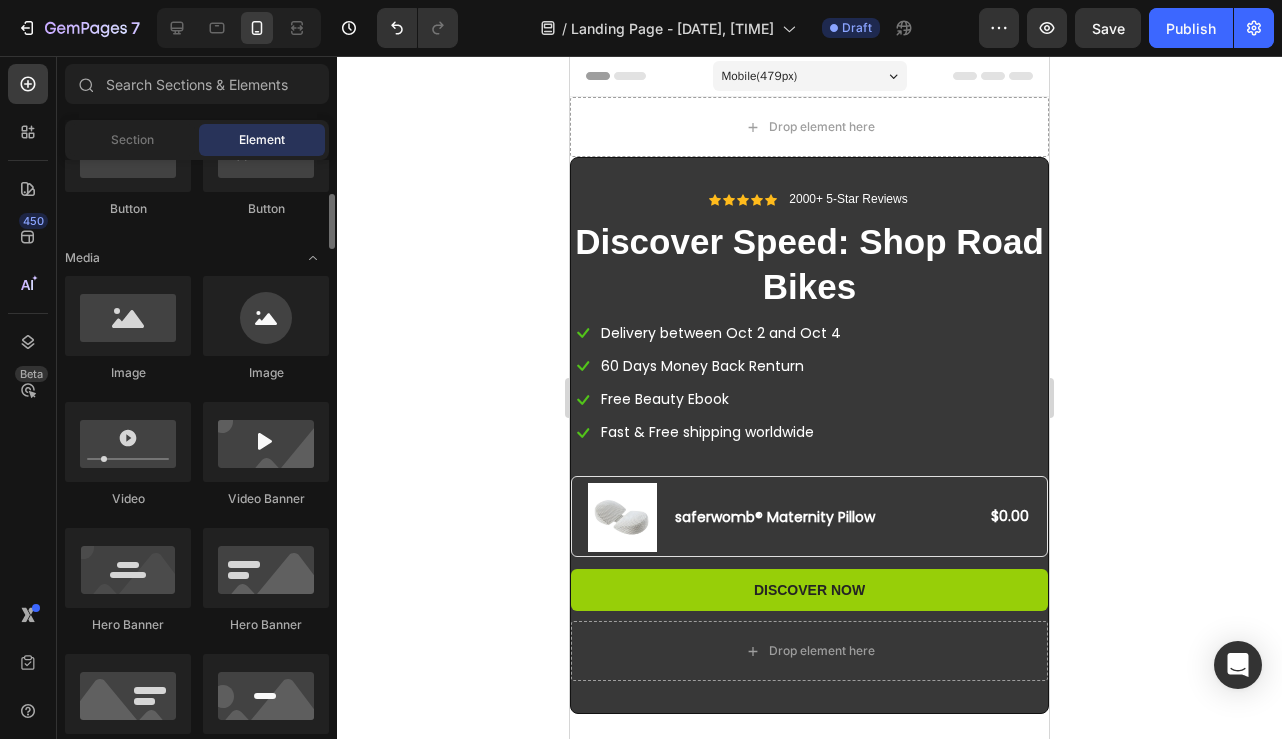 scroll, scrollTop: 526, scrollLeft: 0, axis: vertical 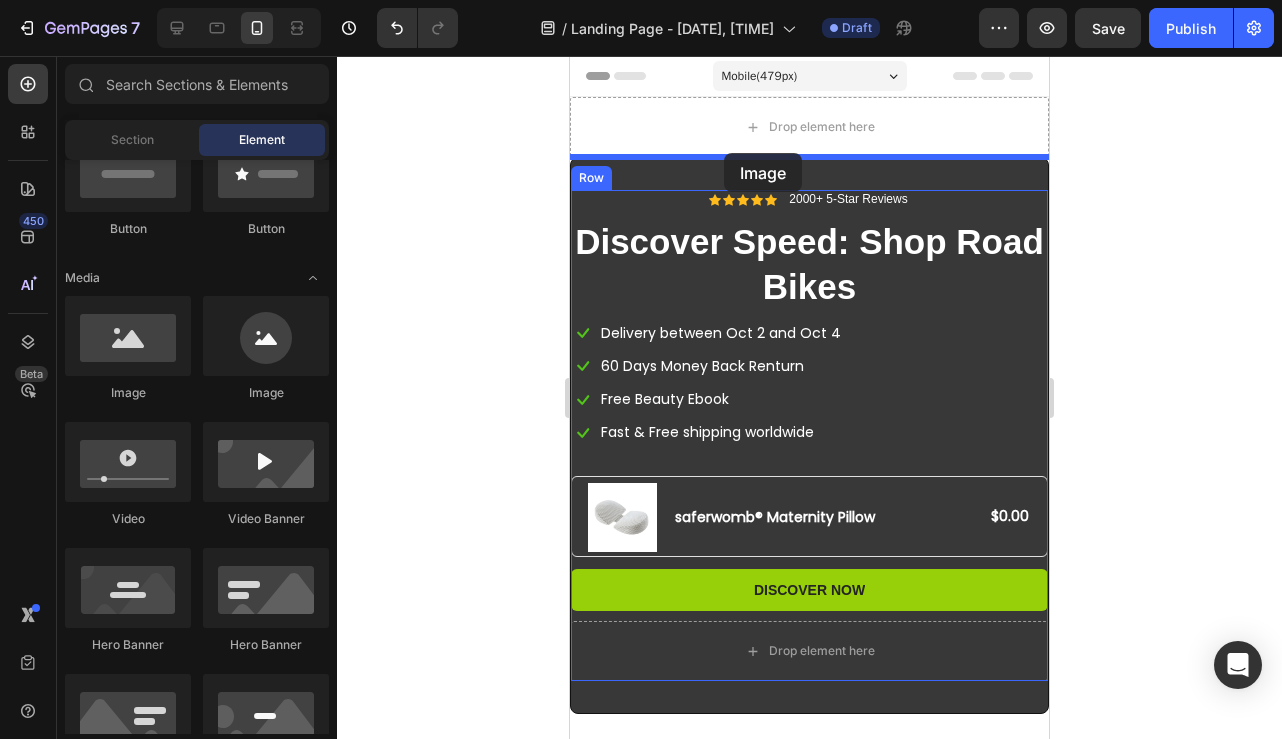drag, startPoint x: 724, startPoint y: 400, endPoint x: 725, endPoint y: 154, distance: 246.00203 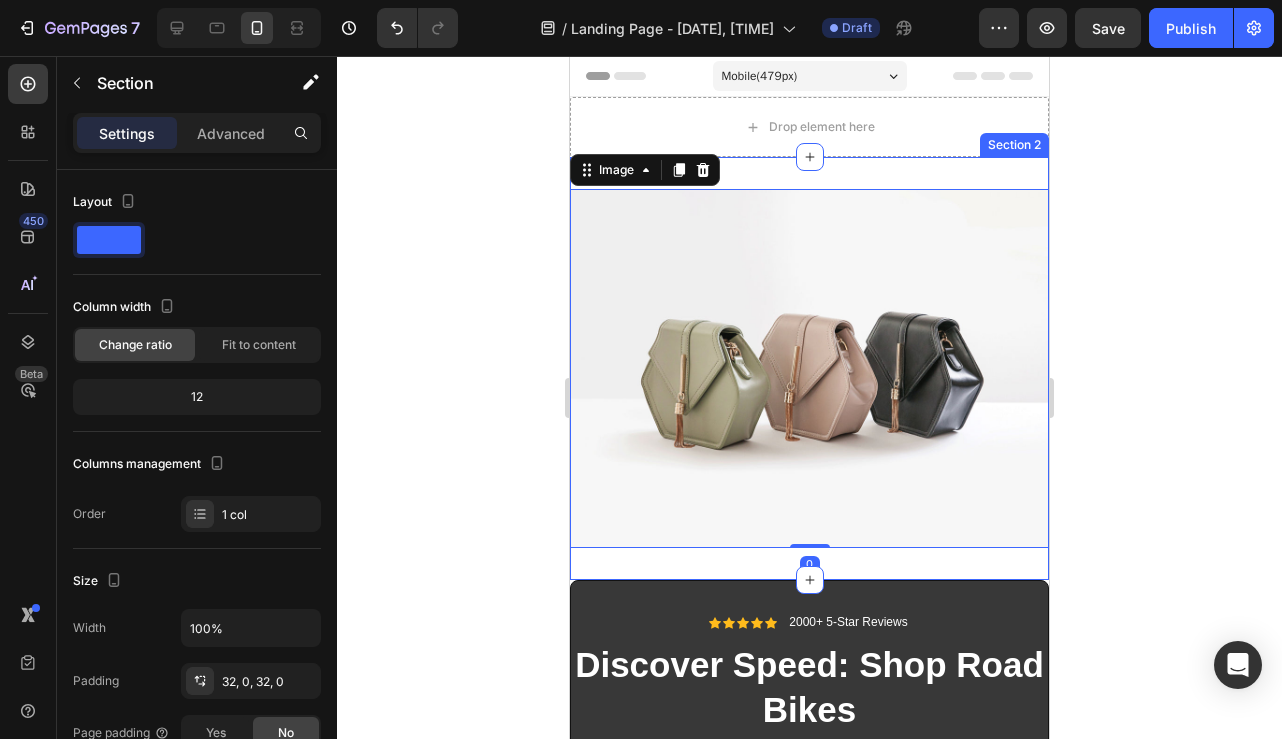 click on "Image   0 Section 2" at bounding box center [809, 368] 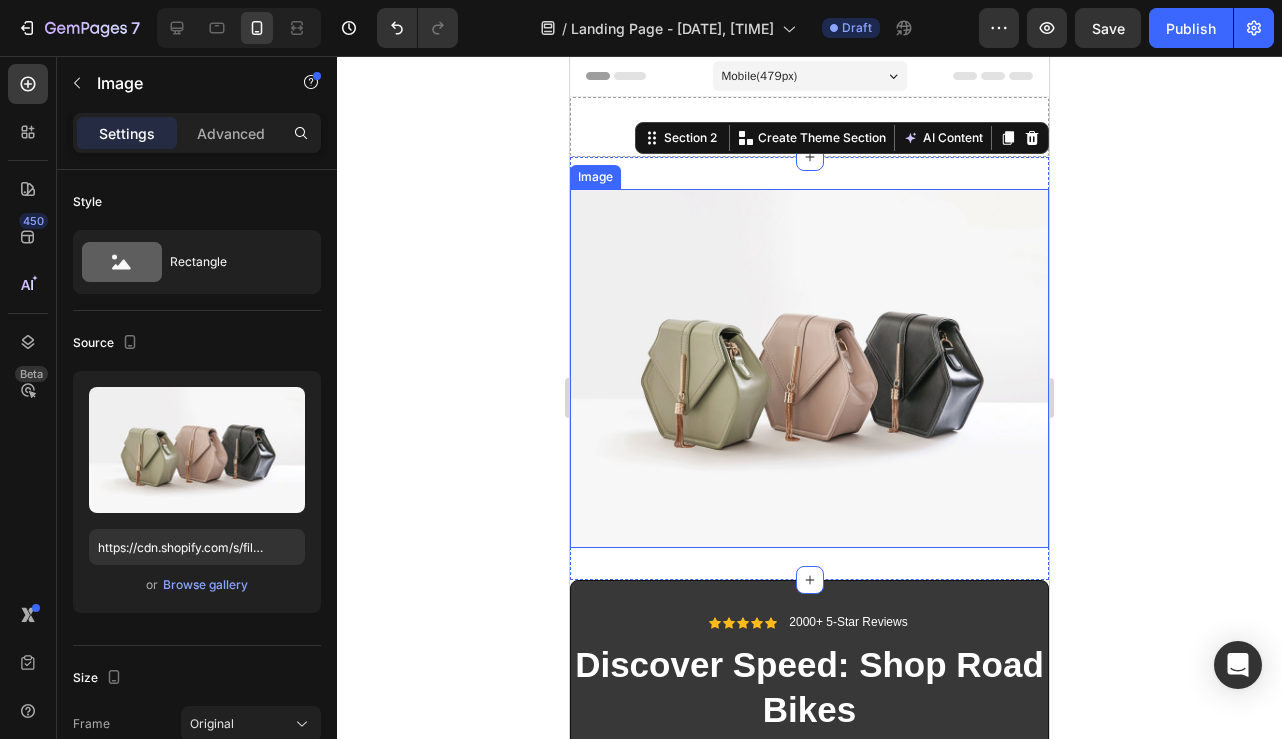 click at bounding box center (809, 368) 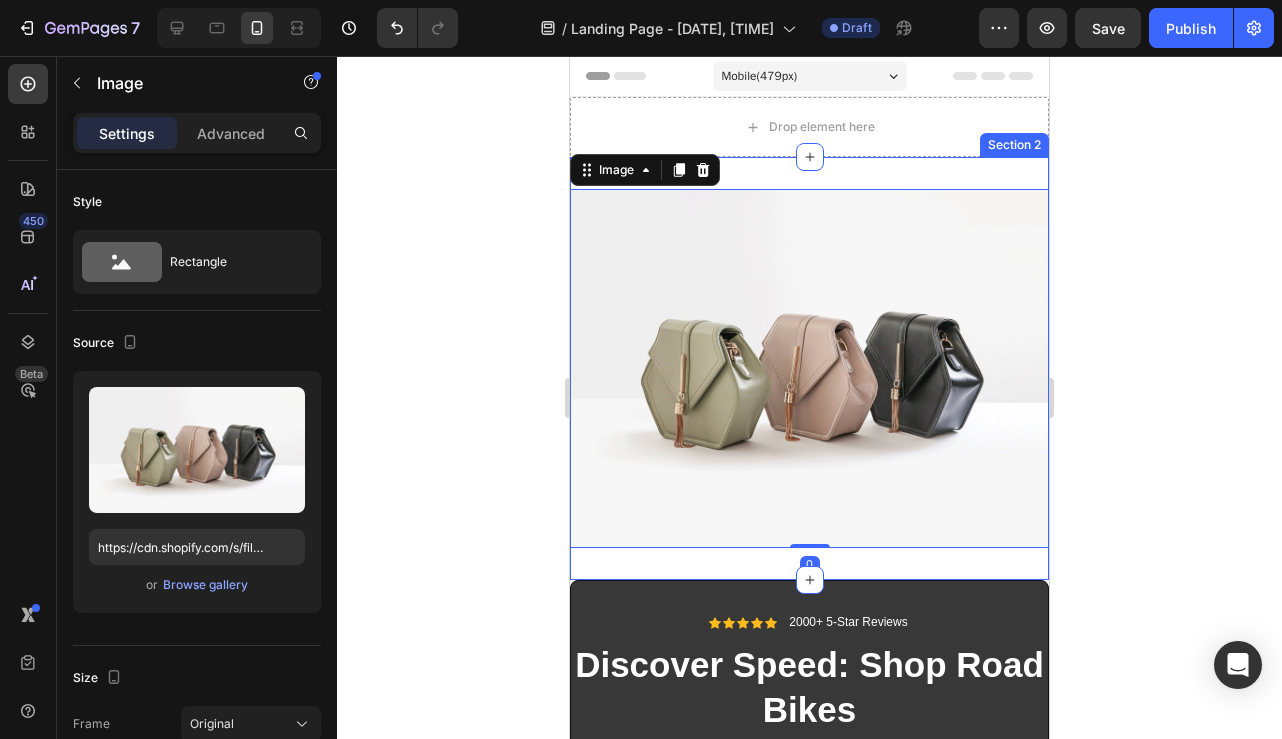 click on "Image   0 Section 2" at bounding box center [809, 368] 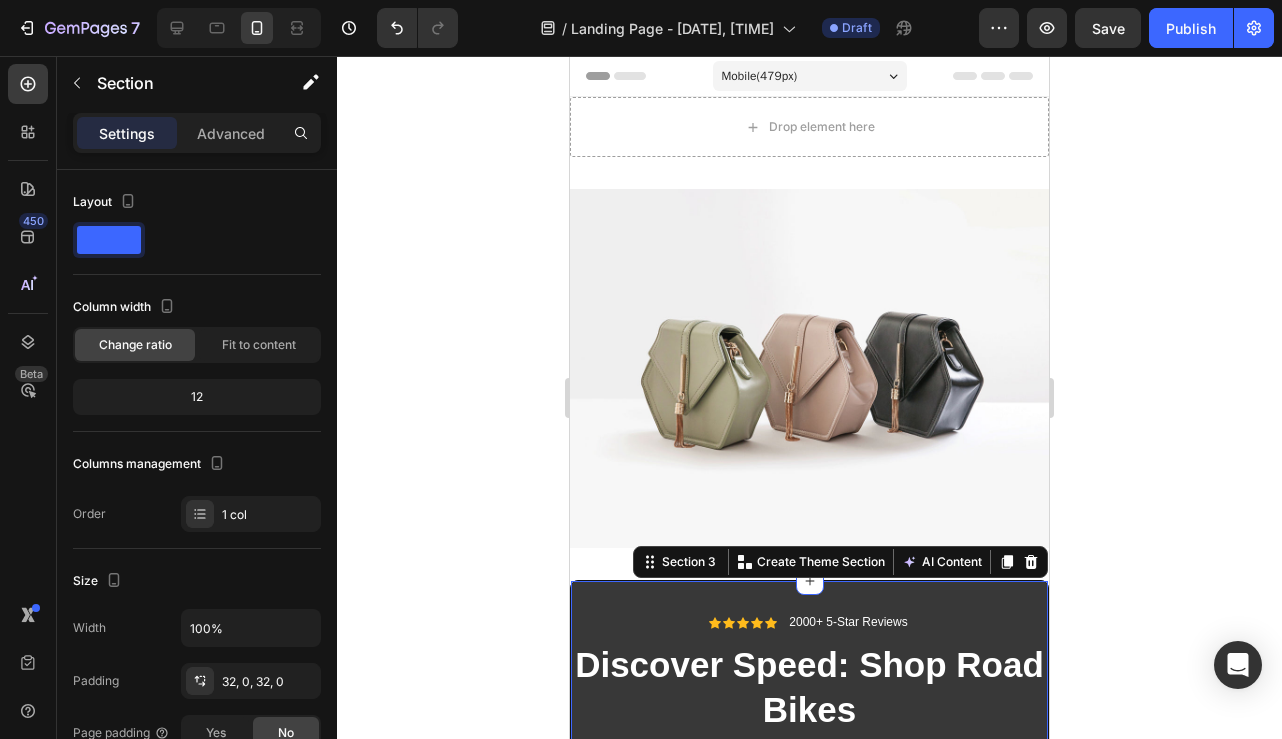 click on "Icon Icon Icon Icon Icon Icon List 2000+ 5-Star Reviews Text Block Row Discover Speed: Shop Road Bikes Heading
Icon Delivery between Oct 2 and Oct 4 Text block
Icon 60 Days Money Back Renturn Text block
Icon Free Beauty Ebook  Text block
Icon Fast & Free shipping worldwide Text block Icon List Product Images saferwomb® Maternity Pillow Product Title $0.00 Product Price Product Price Row Product Discover Now Button Row
Drop element here Row Section 3   You can create reusable sections Create Theme Section AI Content Write with GemAI What would you like to describe here? Tone and Voice Persuasive Product saferwomb® Maternity Pillow Show more Generate" at bounding box center [809, 858] 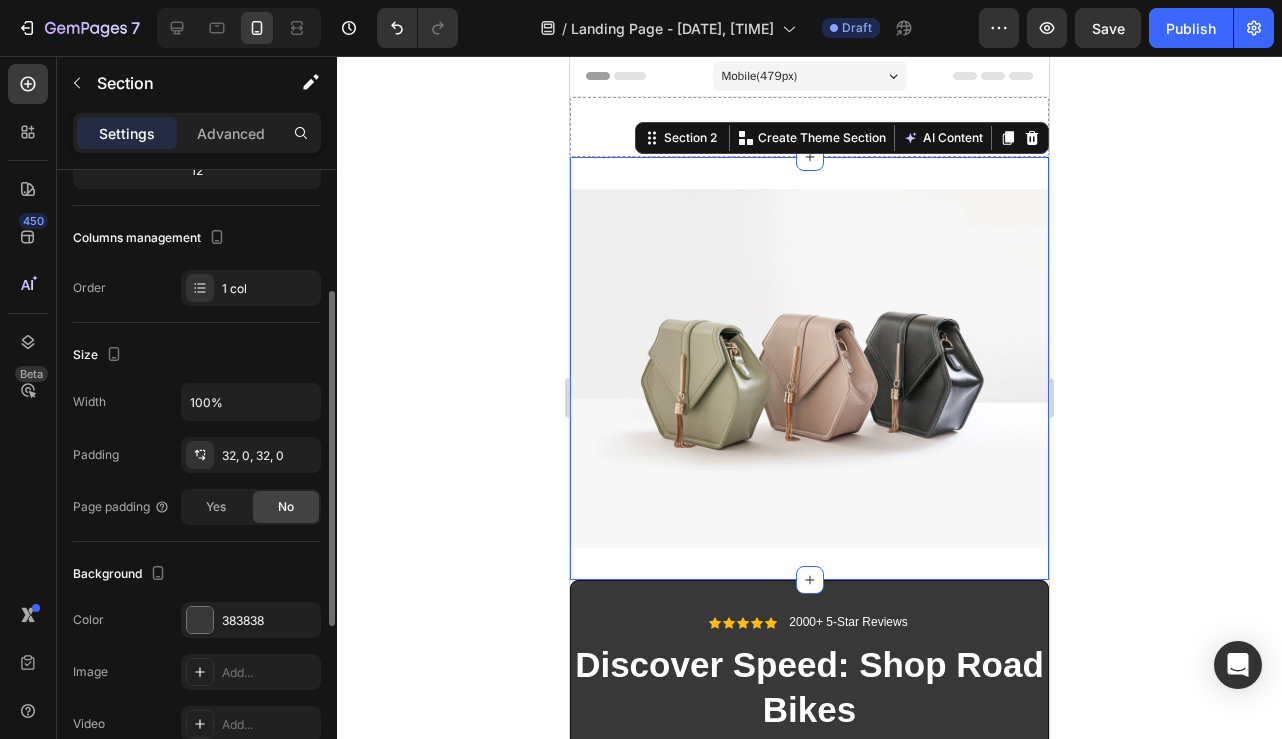 click on "Image Section 2   You can create reusable sections Create Theme Section AI Content Write with GemAI What would you like to describe here? Tone and Voice Persuasive Product Show more Generate" at bounding box center [809, 368] 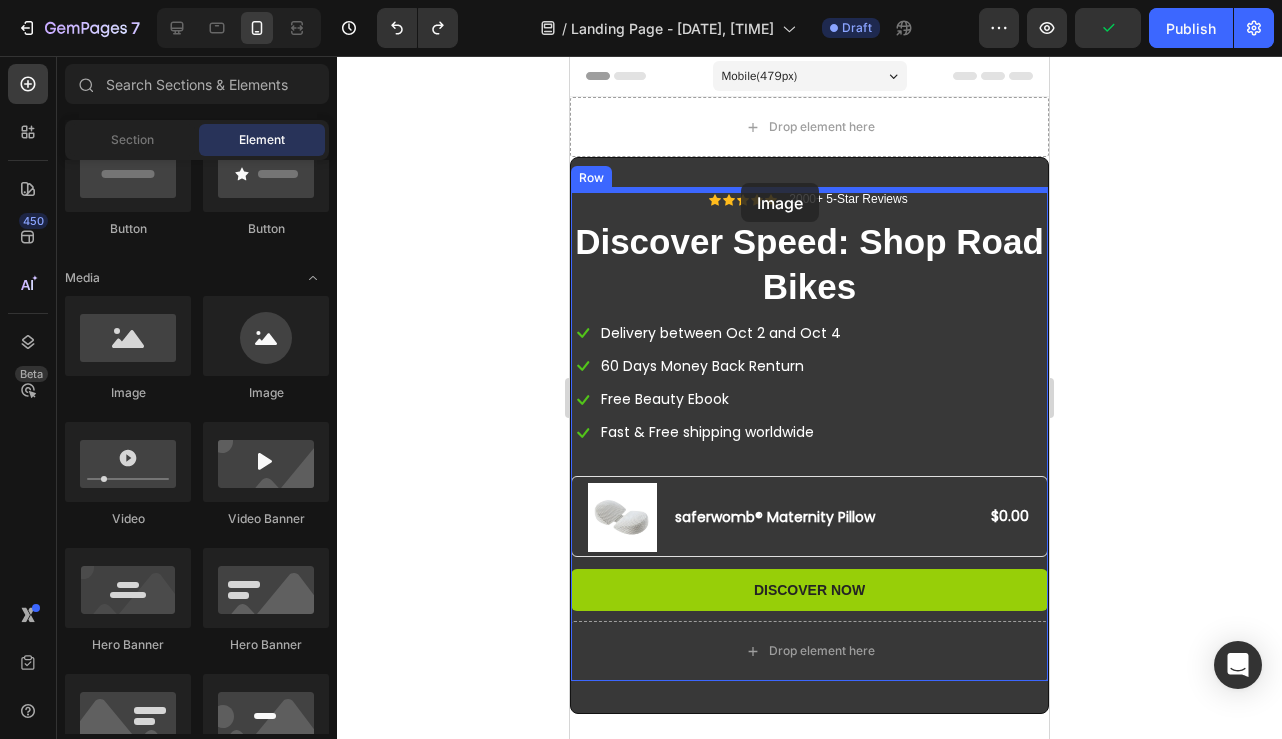 drag, startPoint x: 690, startPoint y: 400, endPoint x: 741, endPoint y: 183, distance: 222.91254 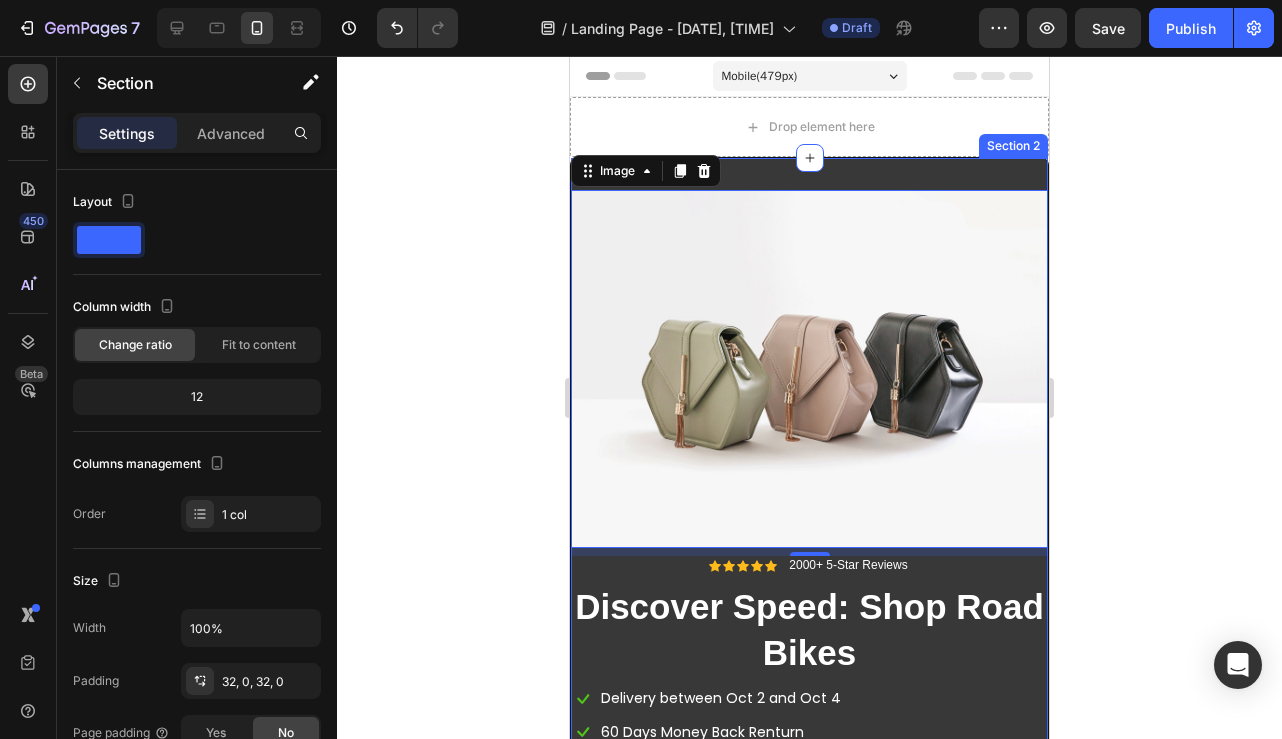 click on "Image   8 Icon Icon Icon Icon Icon Icon List 2000+ 5-Star Reviews Text Block Row Discover Speed: Shop Road Bikes Heading
Icon Delivery between Oct 2 and Oct 4 Text block
Icon 60 Days Money Back Renturn Text block
Icon Free Beauty Ebook  Text block
Icon Fast & Free shipping worldwide Text block Icon List Product Images saferwomb® Maternity Pillow Product Title $0.00 Product Price Product Price Row Product Discover Now Button Row
Drop element here Row Section 2" at bounding box center (809, 618) 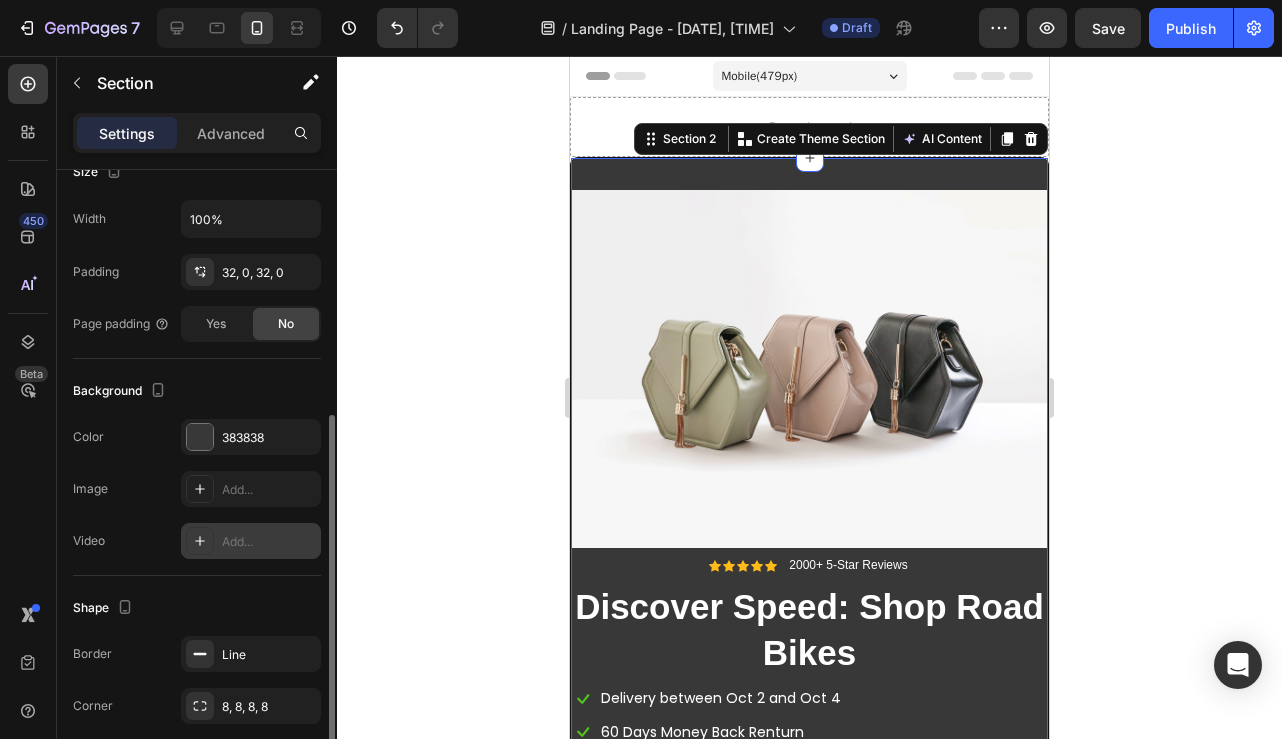 scroll, scrollTop: 542, scrollLeft: 0, axis: vertical 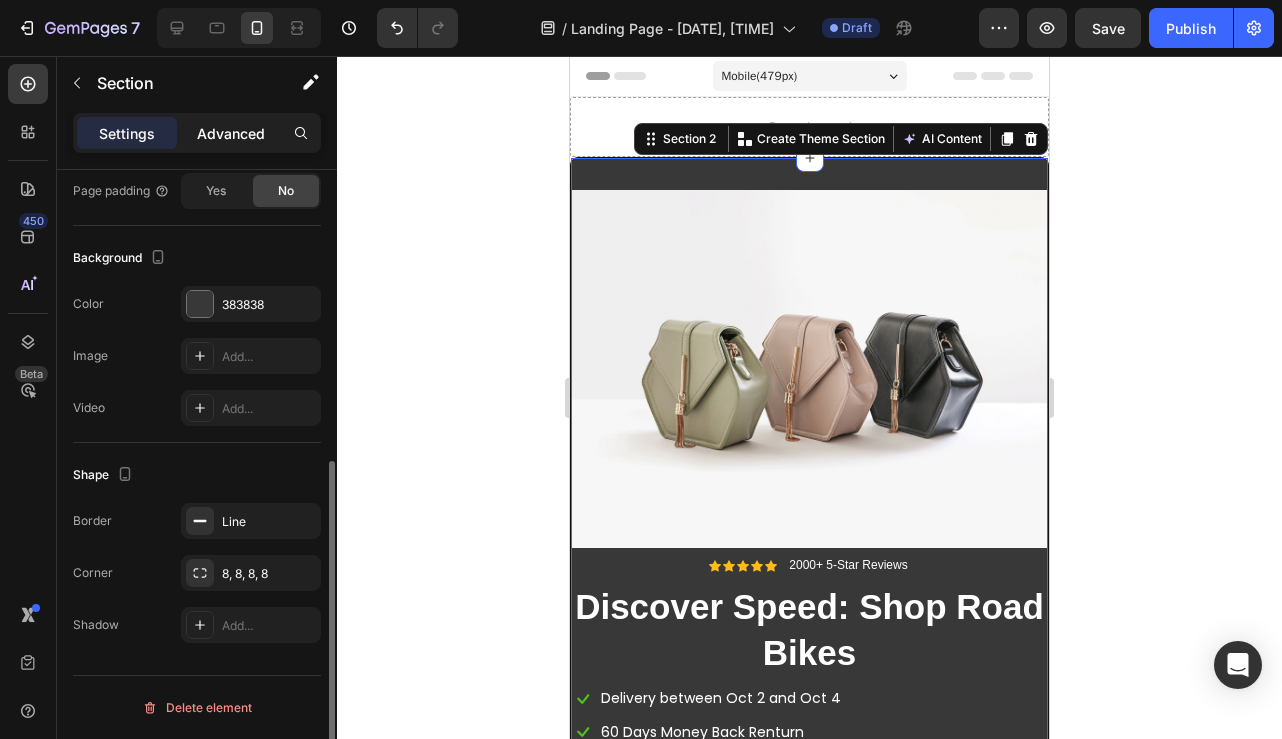 click on "Advanced" 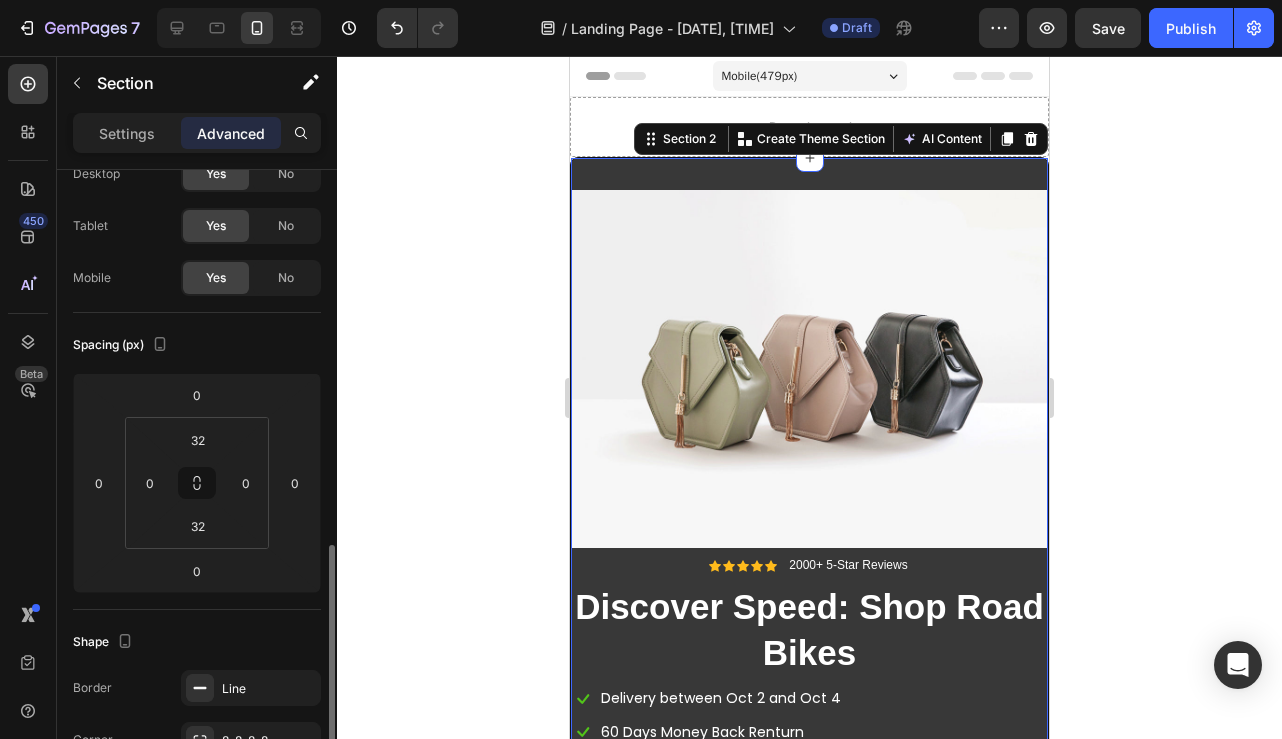 scroll, scrollTop: 34, scrollLeft: 0, axis: vertical 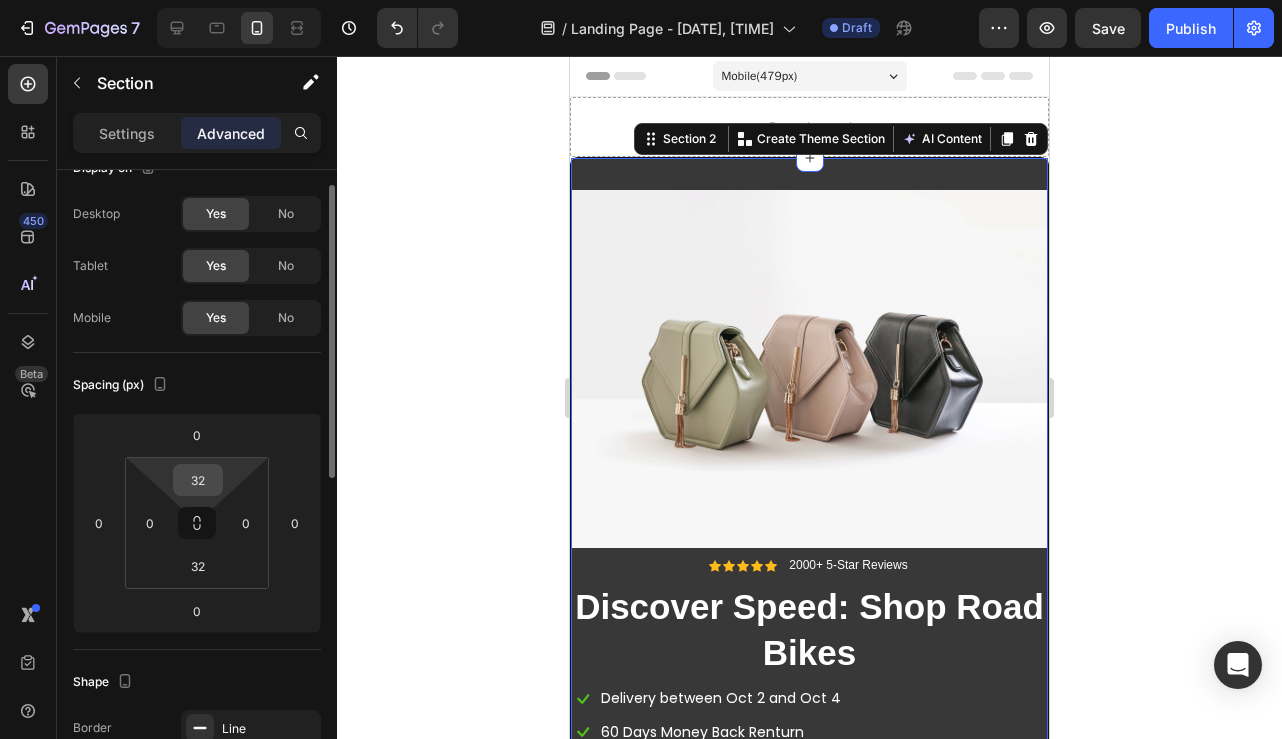 click on "32" at bounding box center [198, 480] 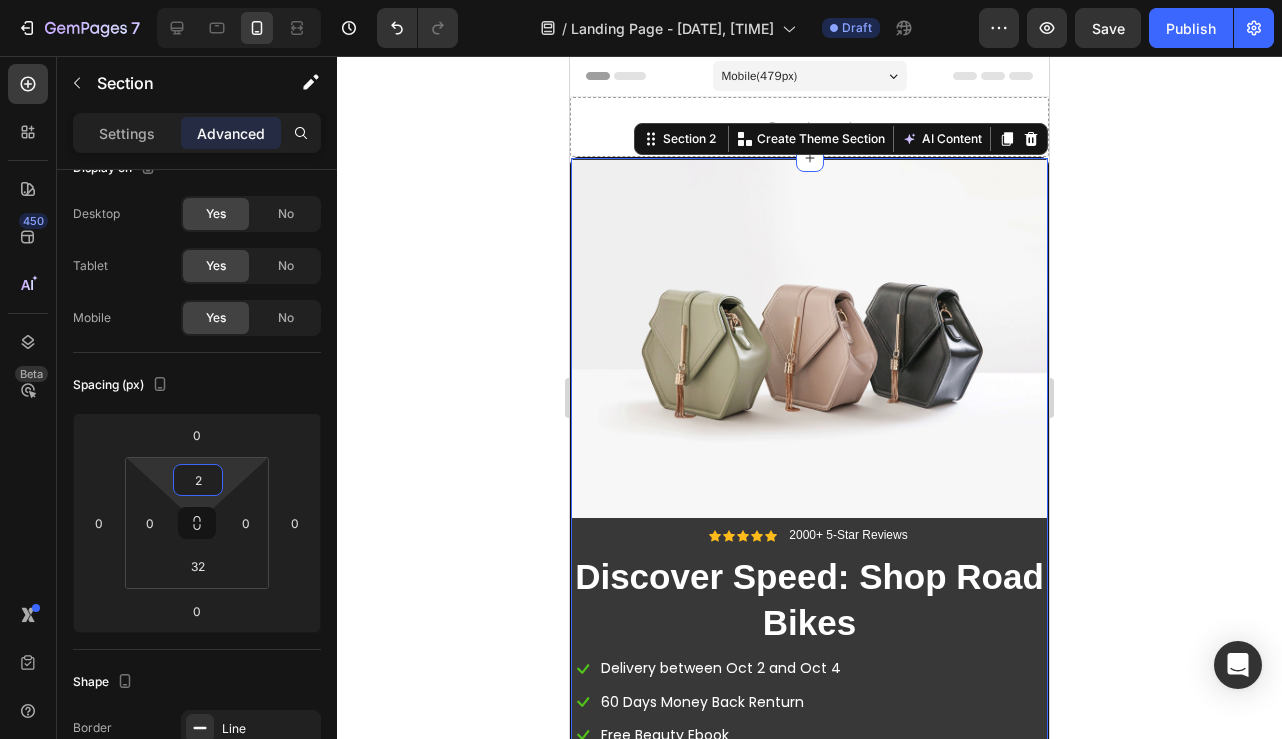 type on "0" 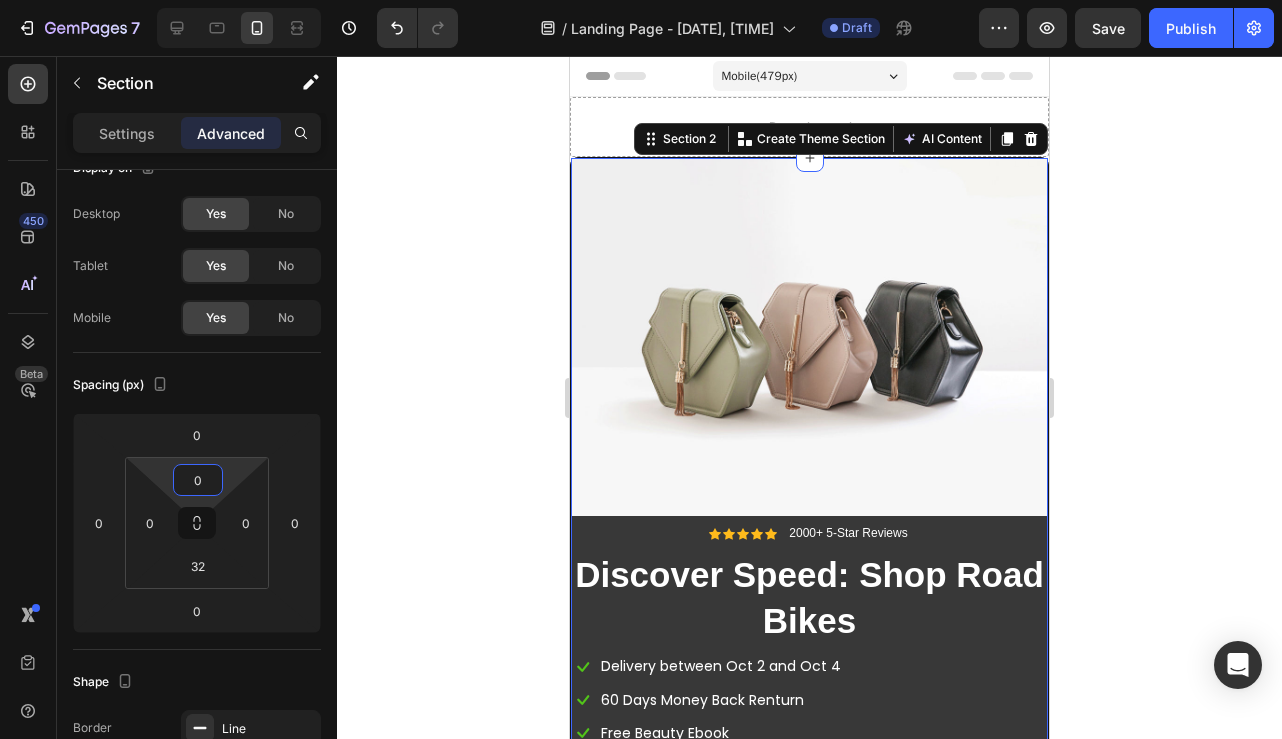 drag, startPoint x: 228, startPoint y: 473, endPoint x: 227, endPoint y: 485, distance: 12.0415945 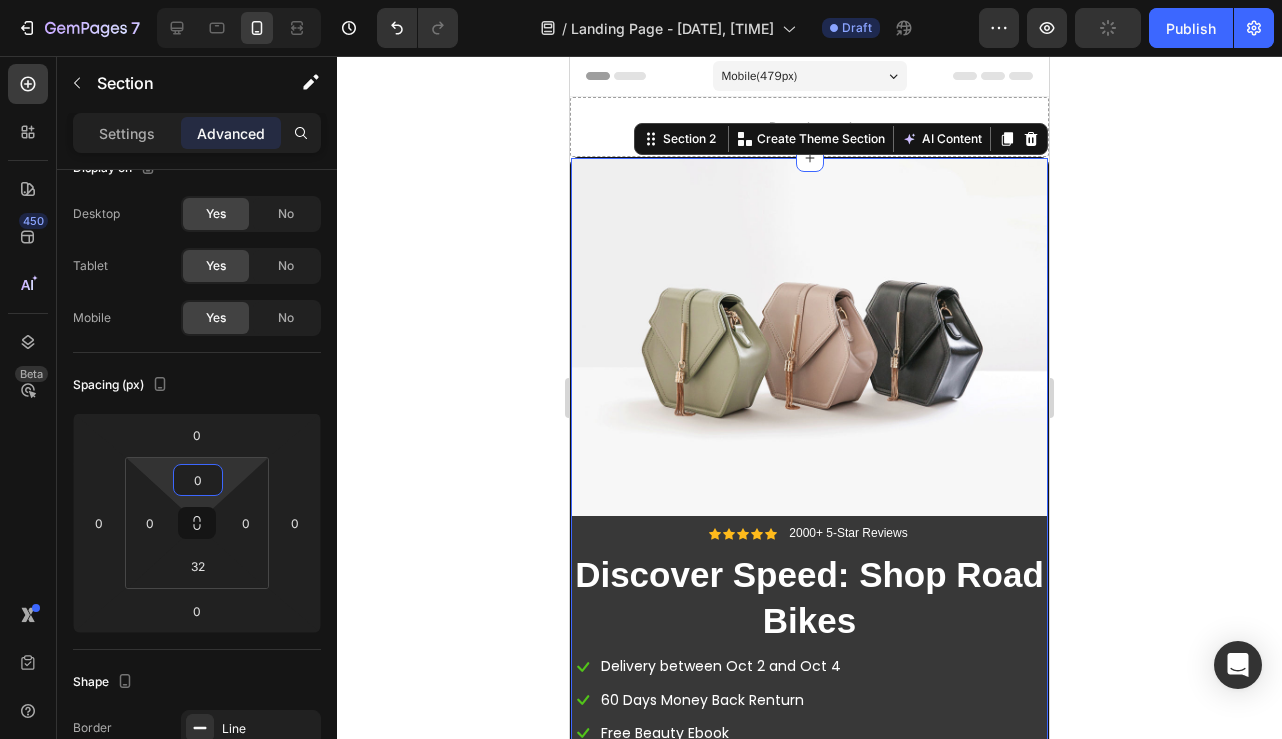 click 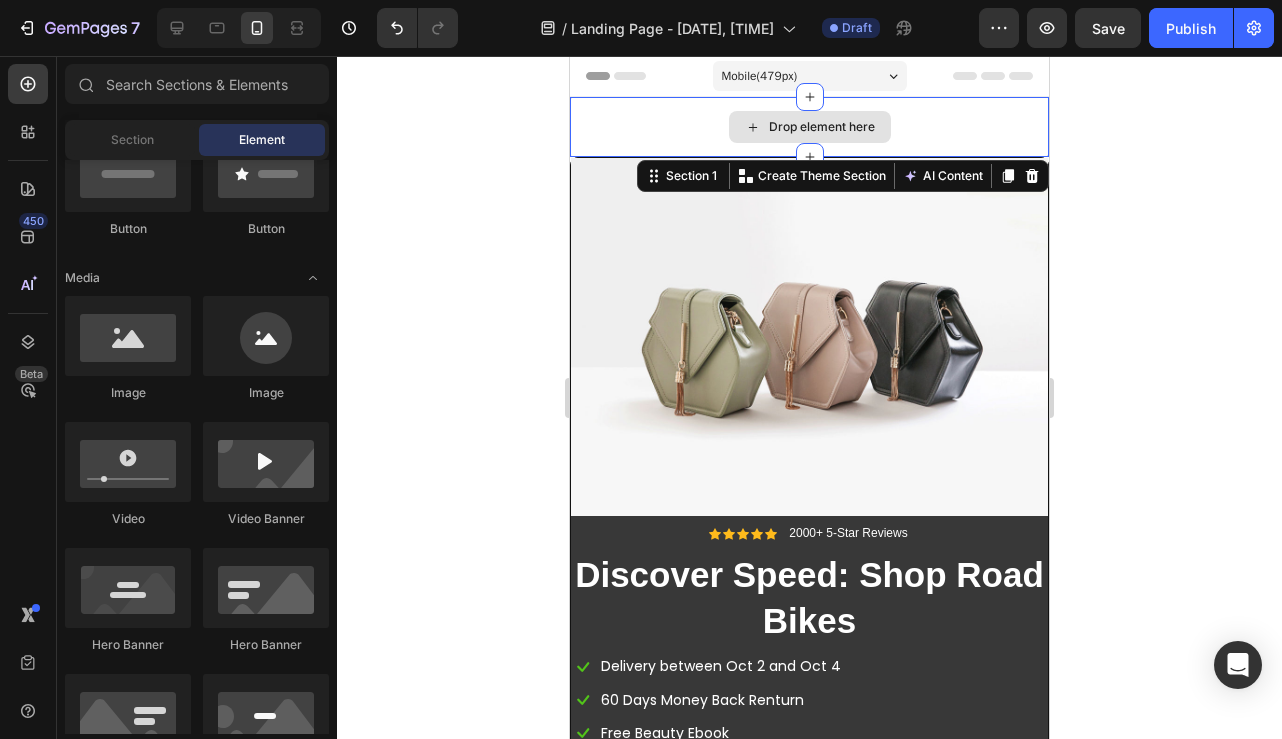click on "Drop element here" at bounding box center (809, 127) 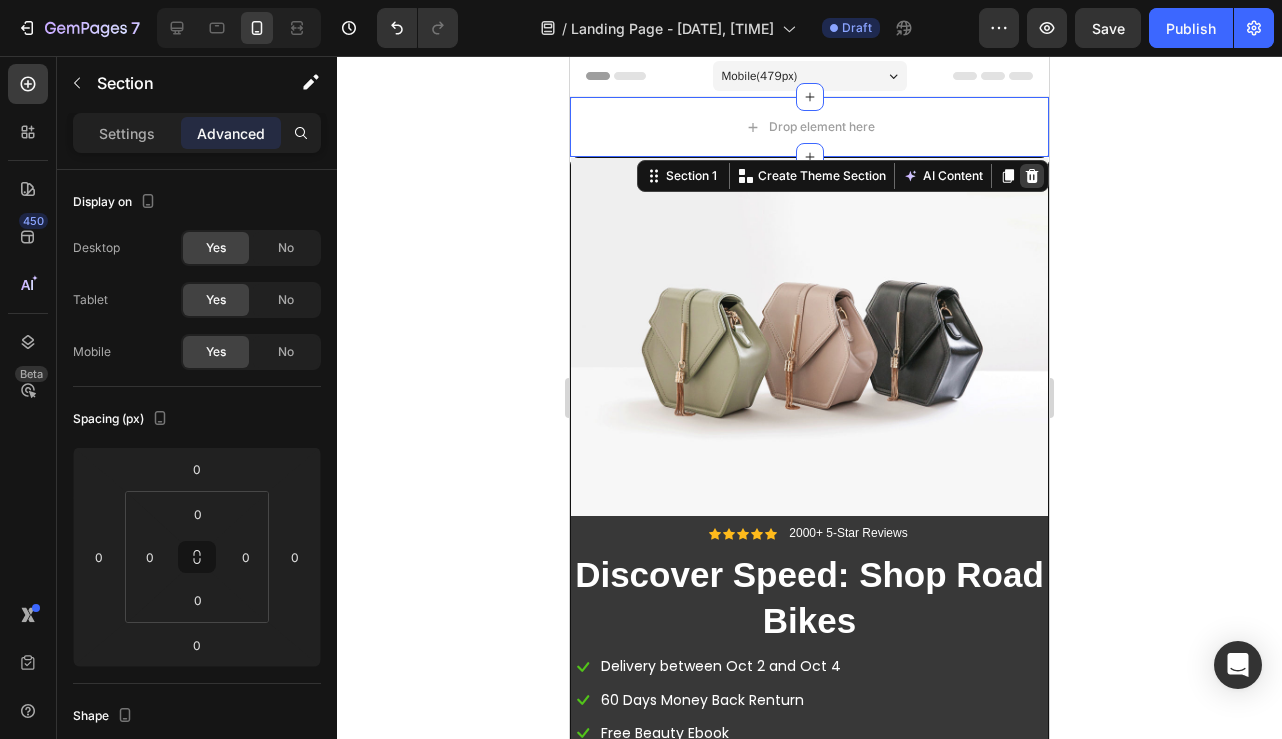 click 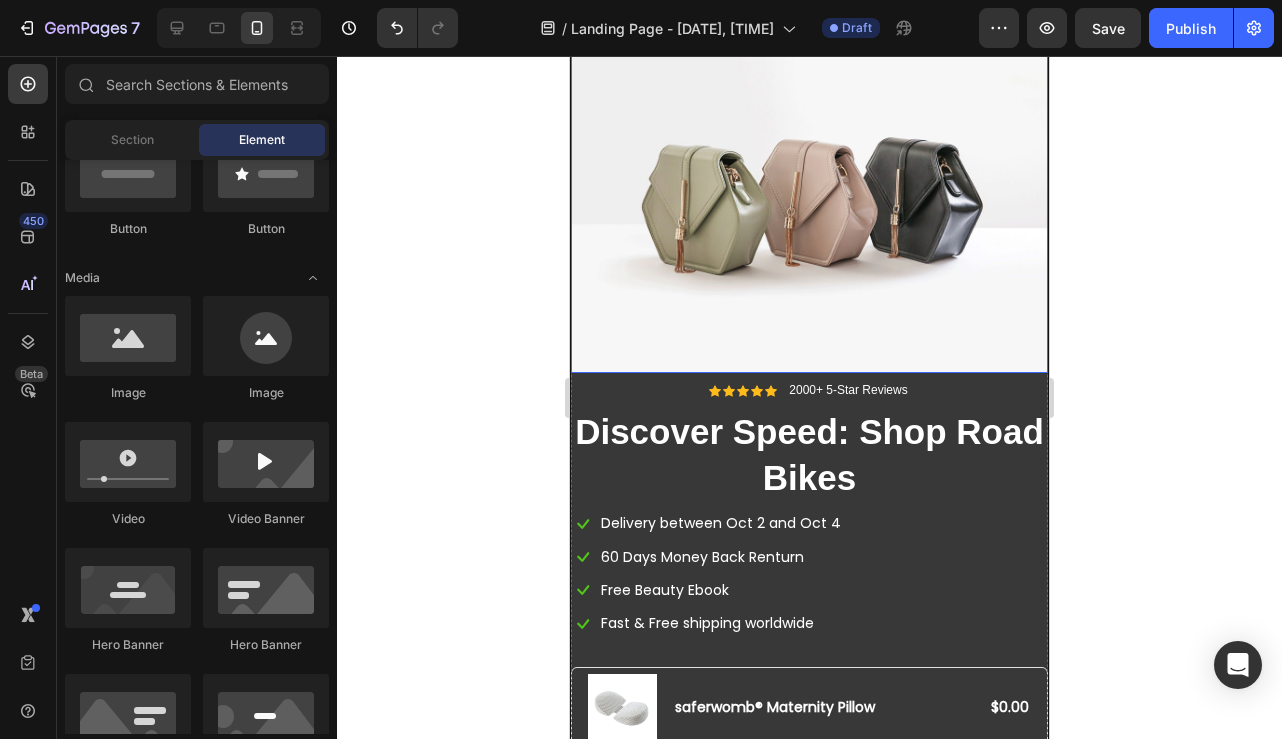 scroll, scrollTop: 0, scrollLeft: 0, axis: both 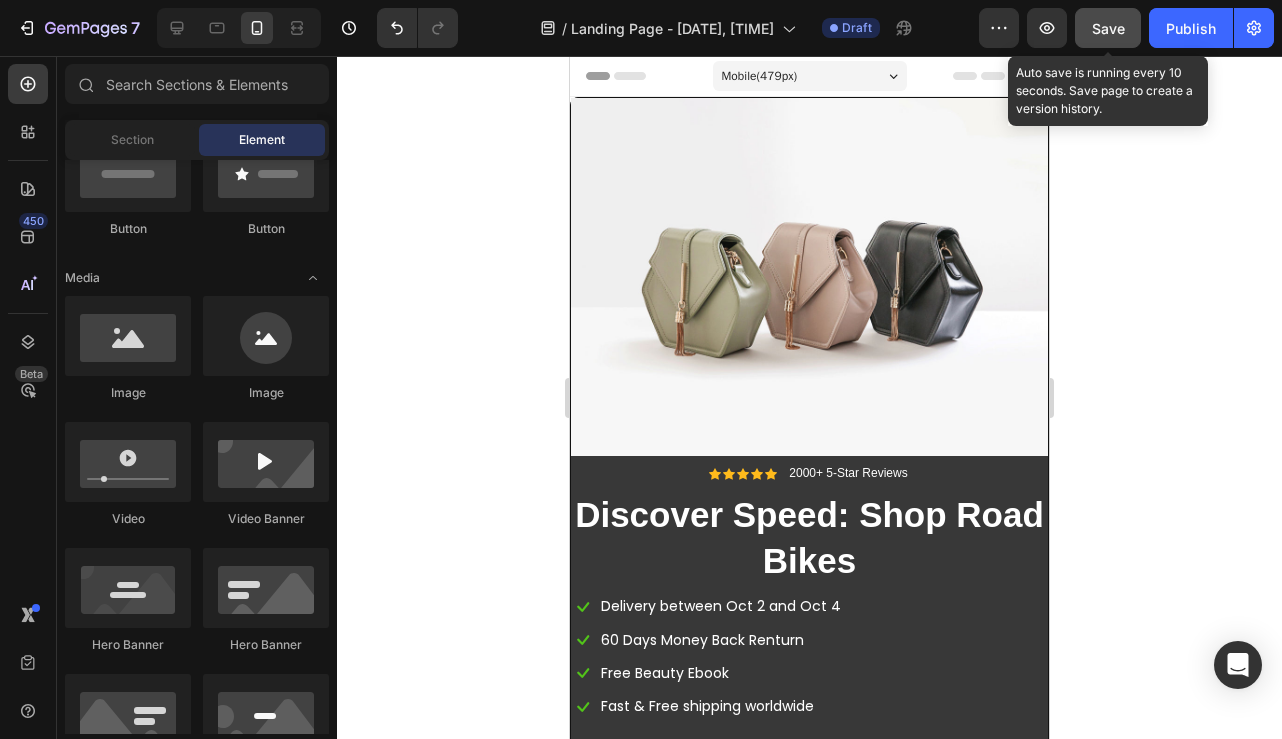 click on "Save" at bounding box center [1108, 28] 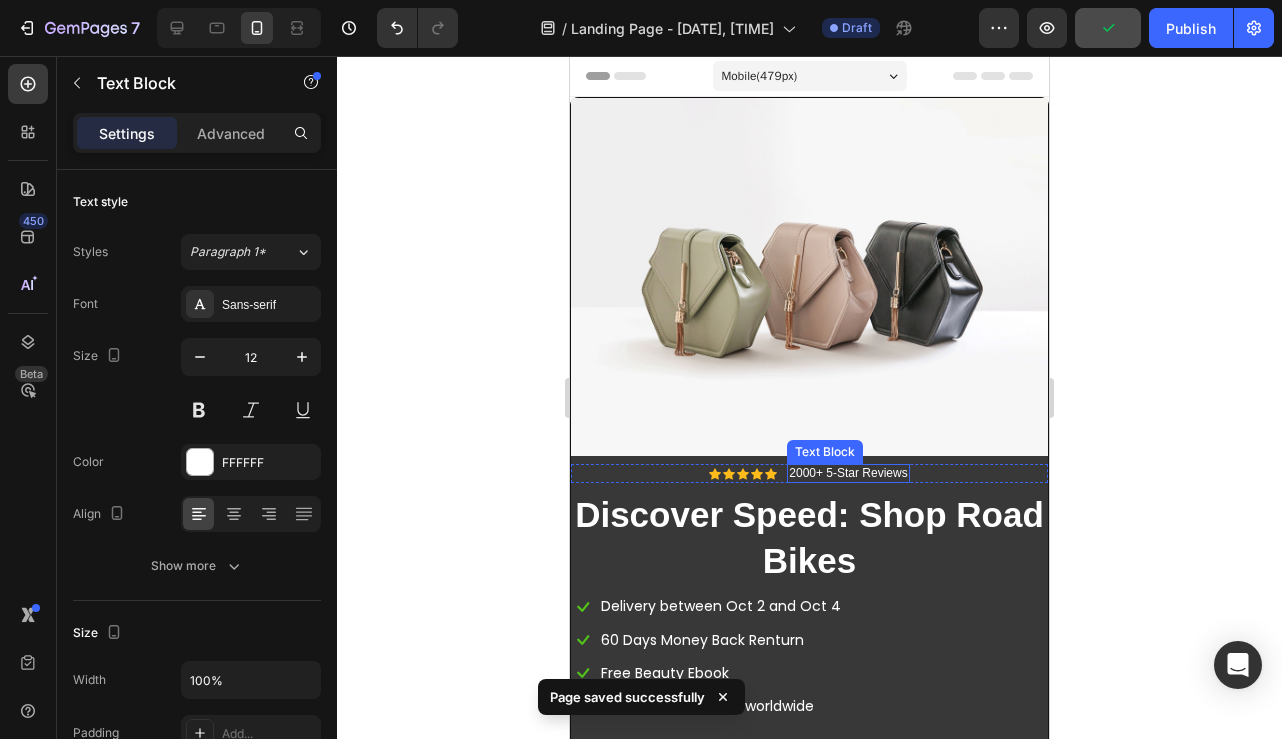 click on "2000+ 5-Star Reviews" at bounding box center (848, 474) 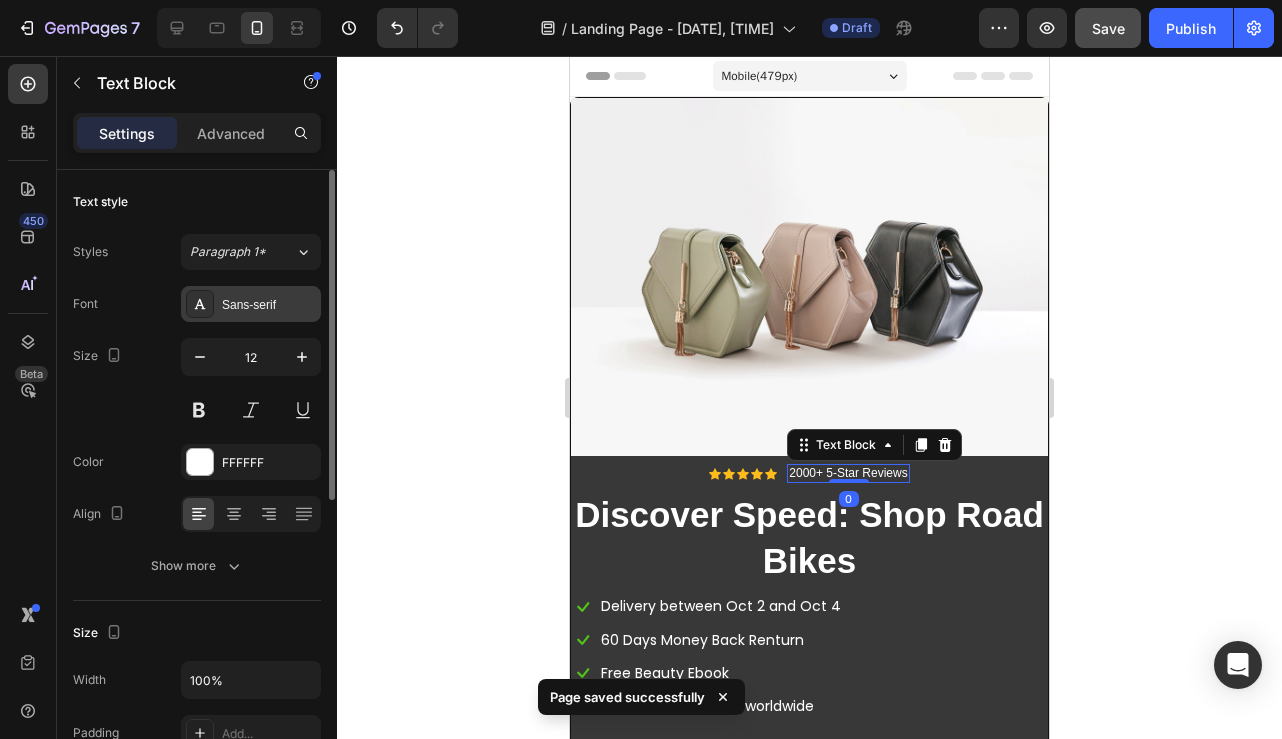 click on "Sans-serif" at bounding box center [269, 305] 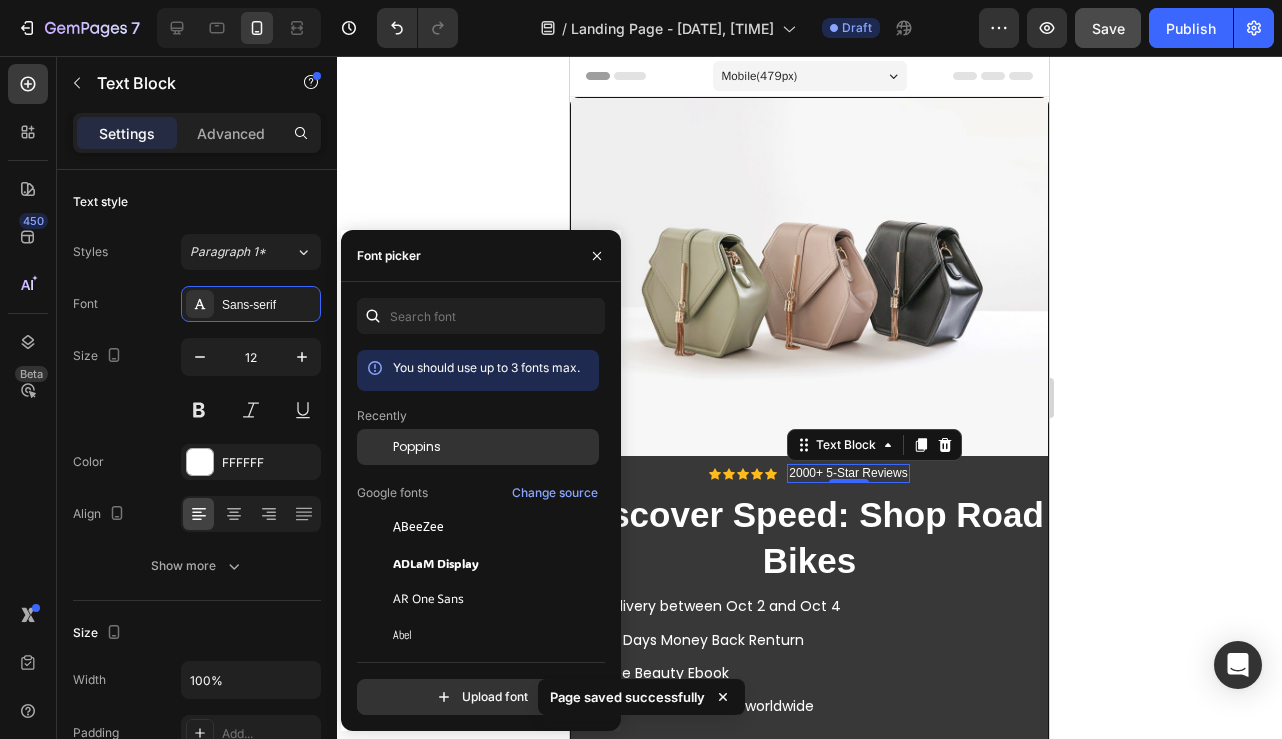 click on "Poppins" at bounding box center [417, 447] 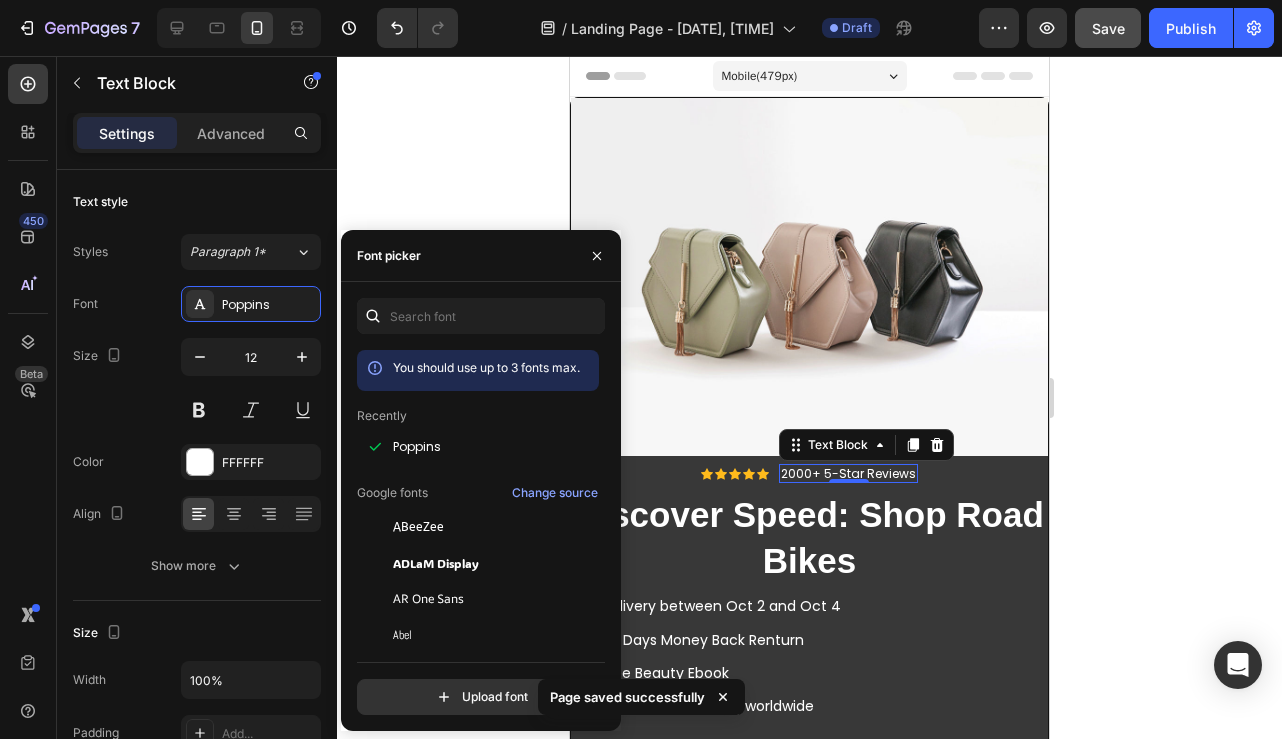 click 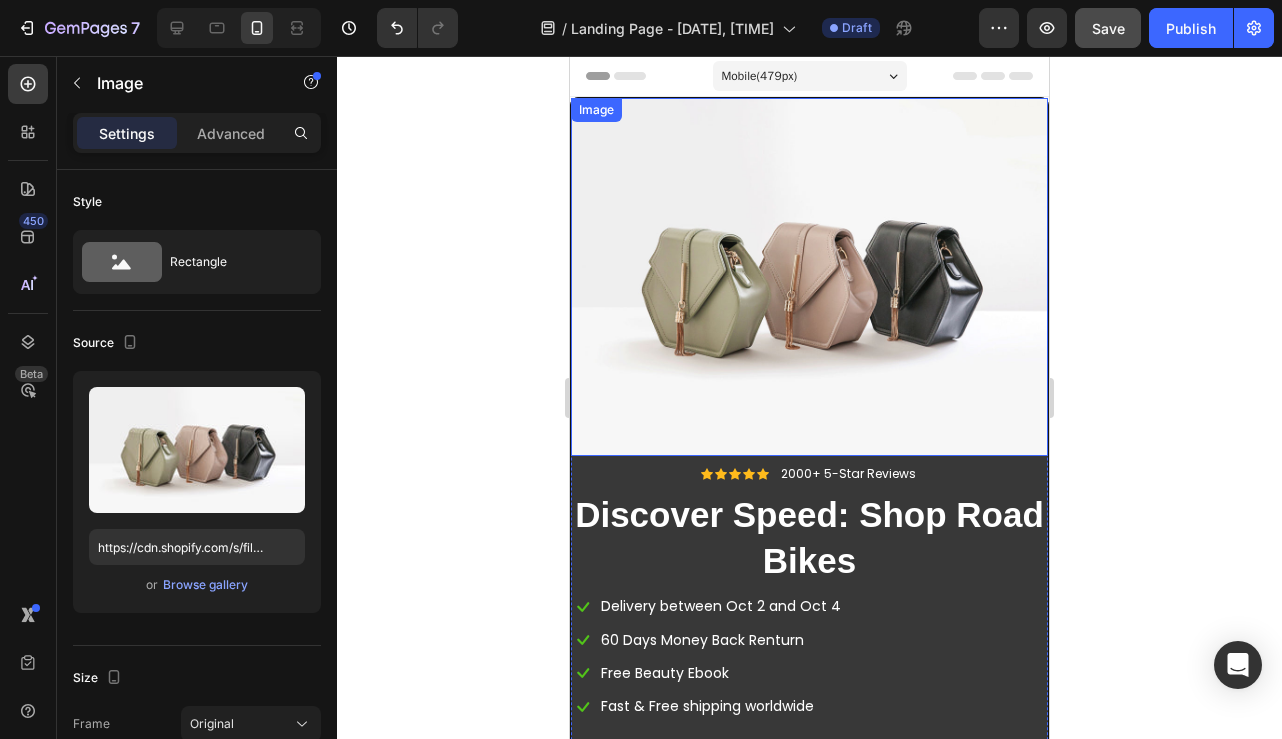 click at bounding box center [809, 277] 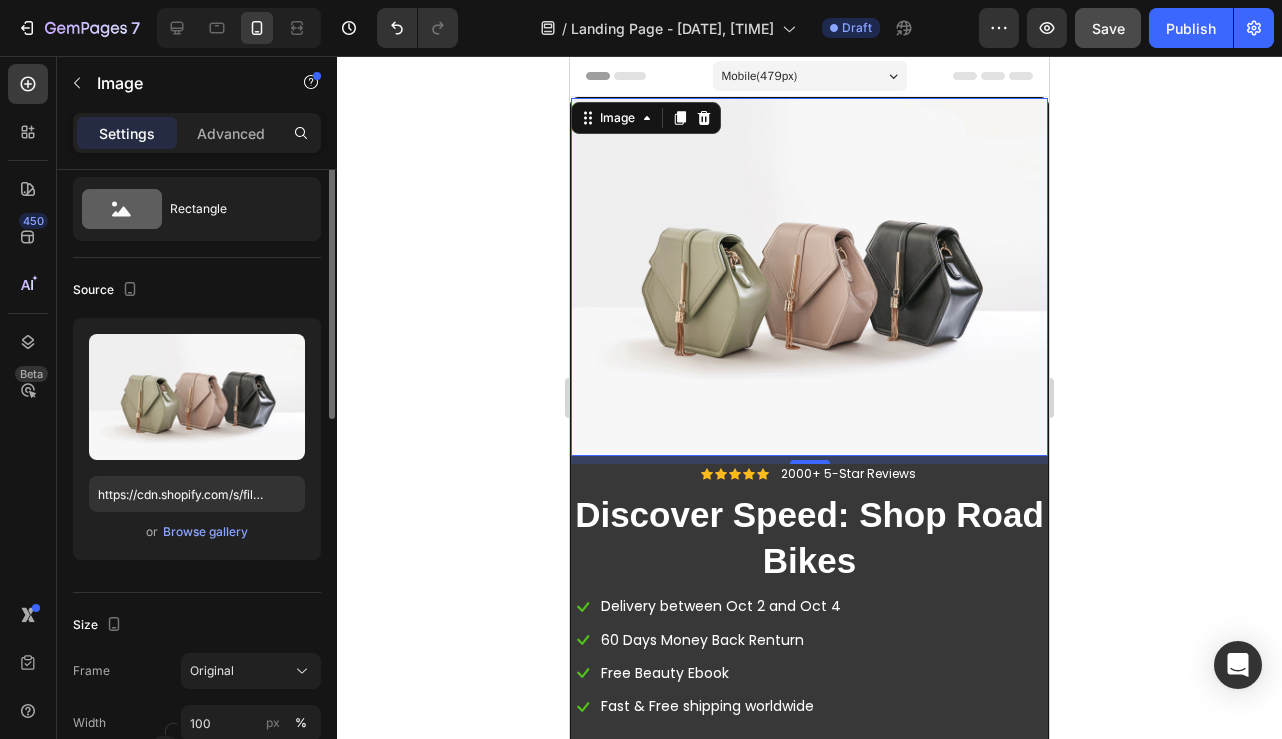 scroll, scrollTop: 57, scrollLeft: 0, axis: vertical 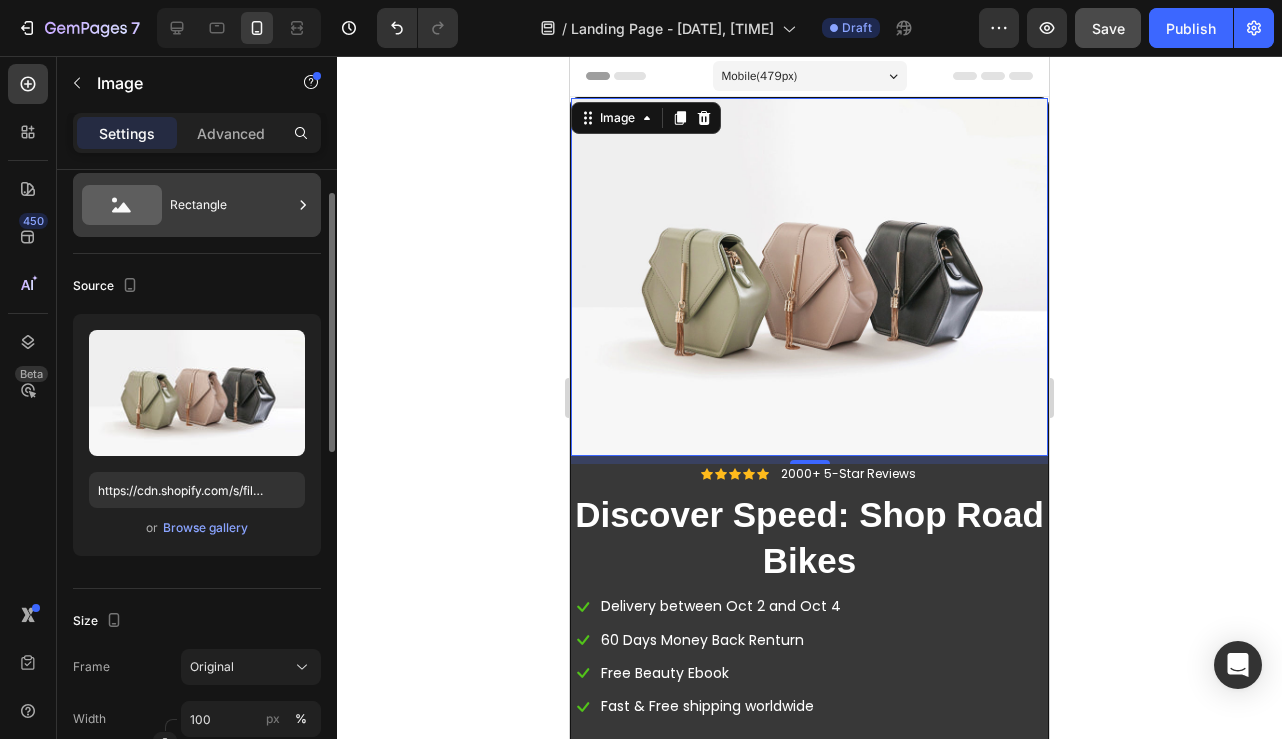 click 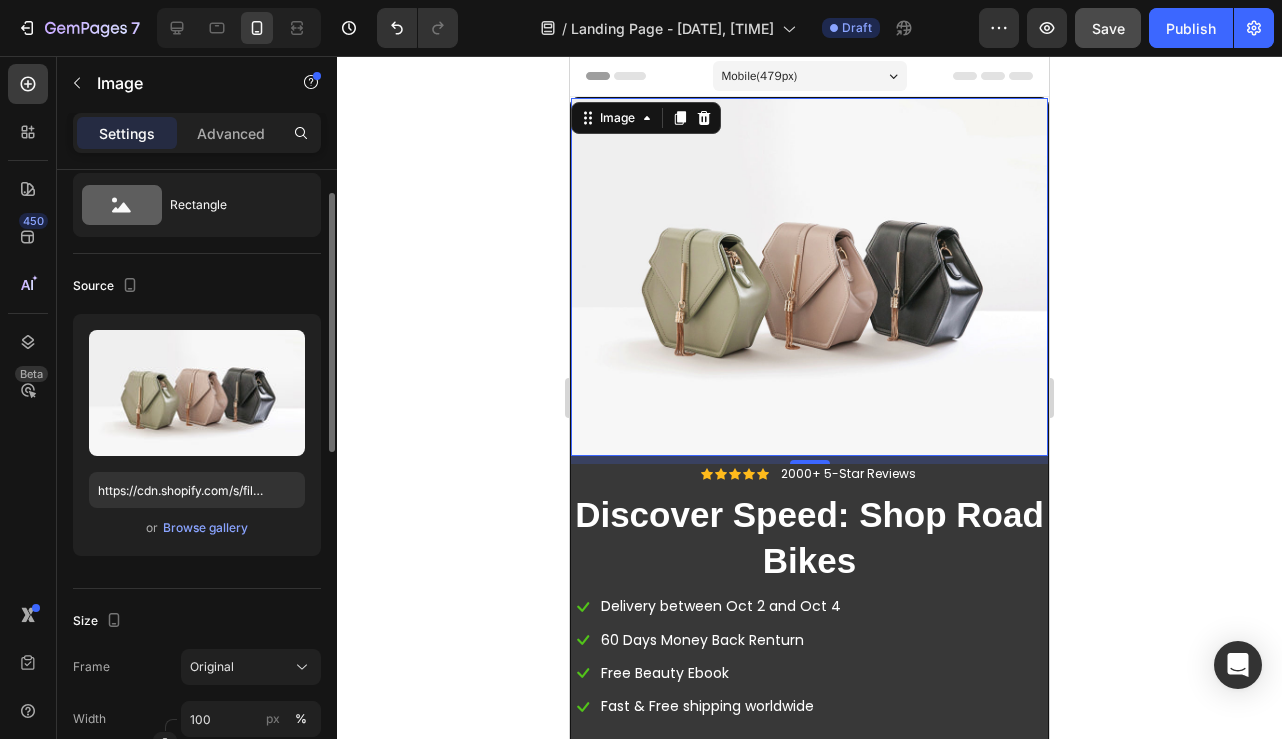 click on "Source Upload Image https://cdn.shopify.com/s/files/1/2005/9307/files/image_demo.jpg or  Browse gallery" 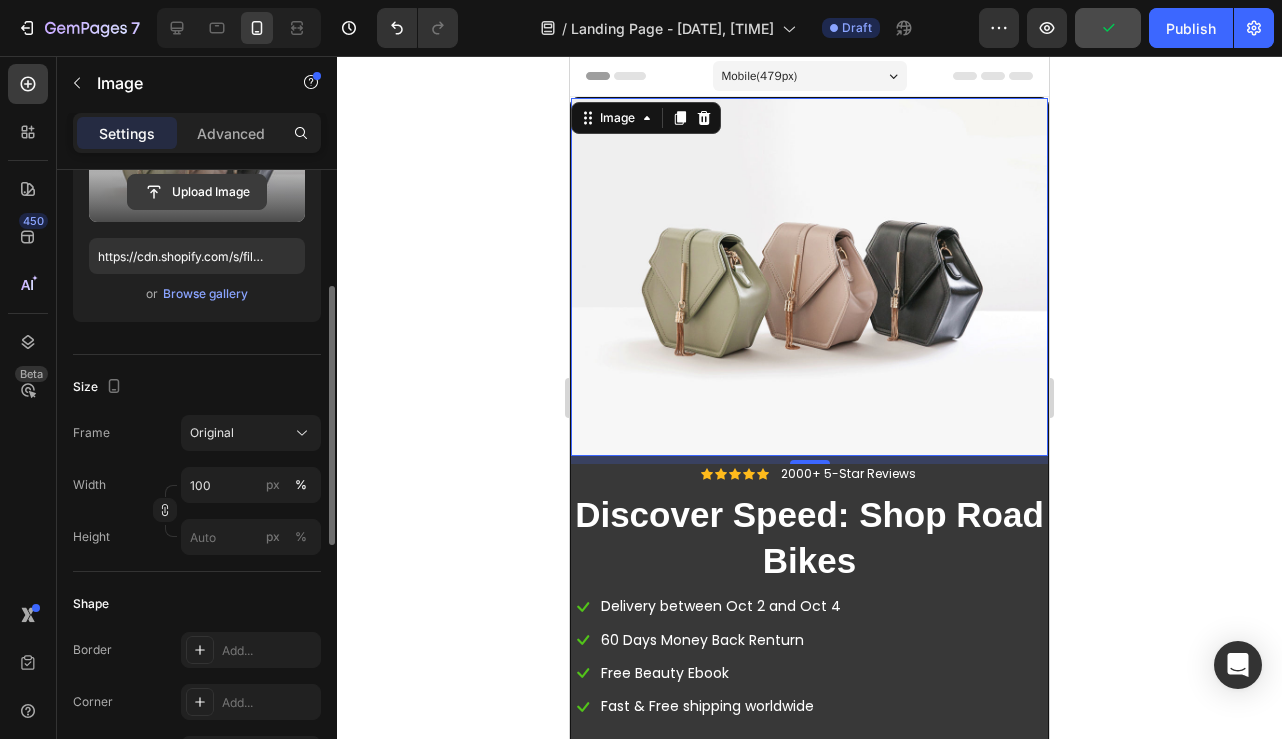 scroll, scrollTop: 292, scrollLeft: 0, axis: vertical 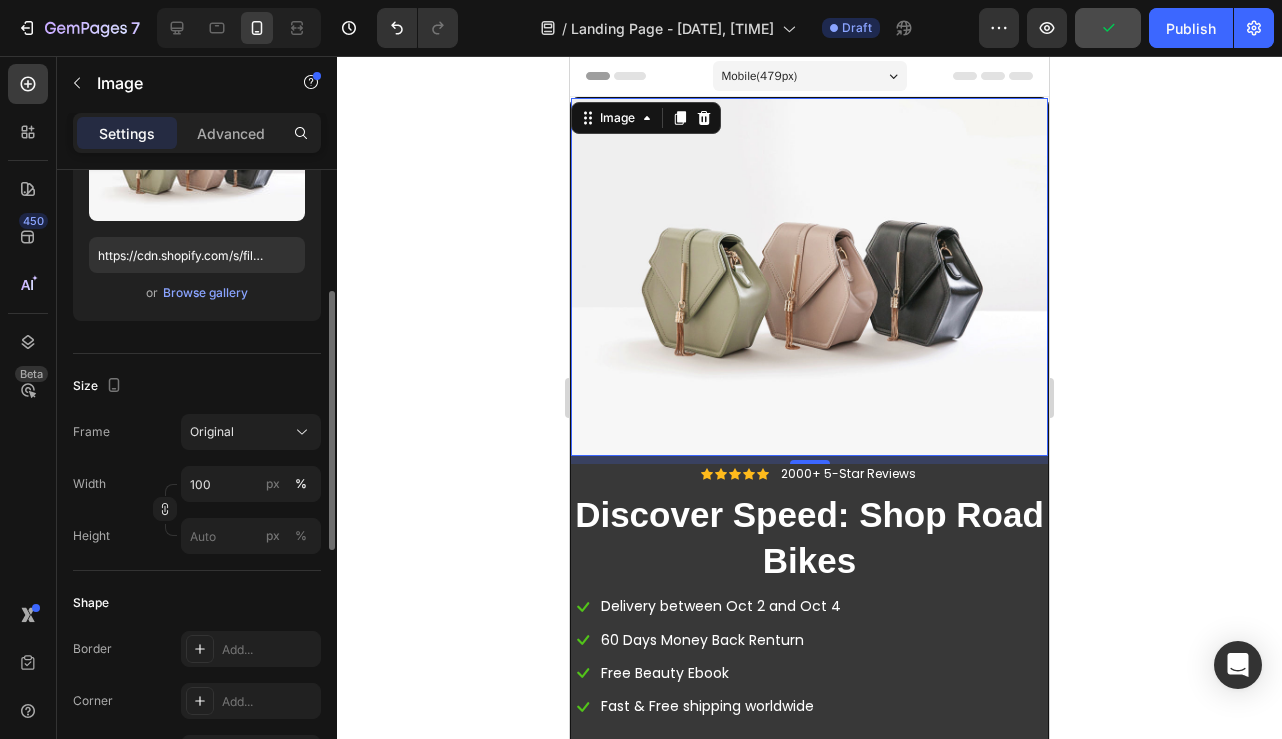 click 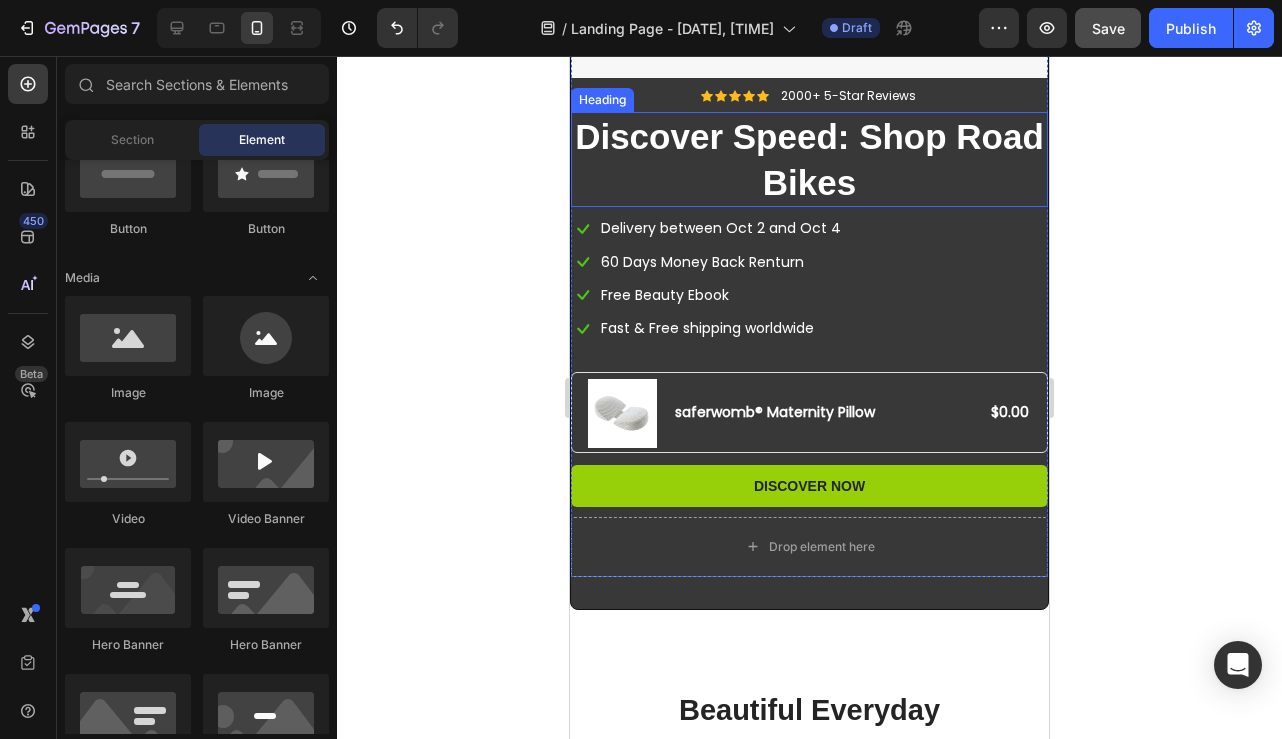 scroll, scrollTop: 390, scrollLeft: 0, axis: vertical 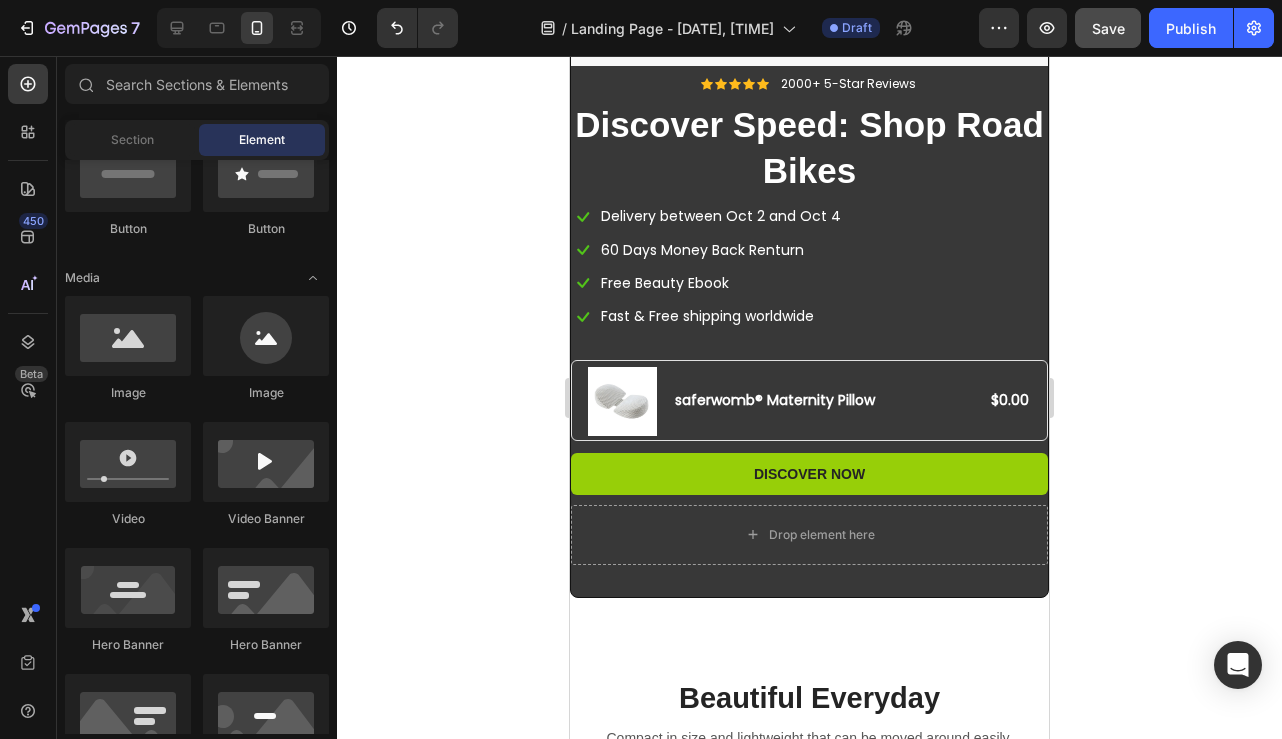 click on "Save" at bounding box center [1108, 28] 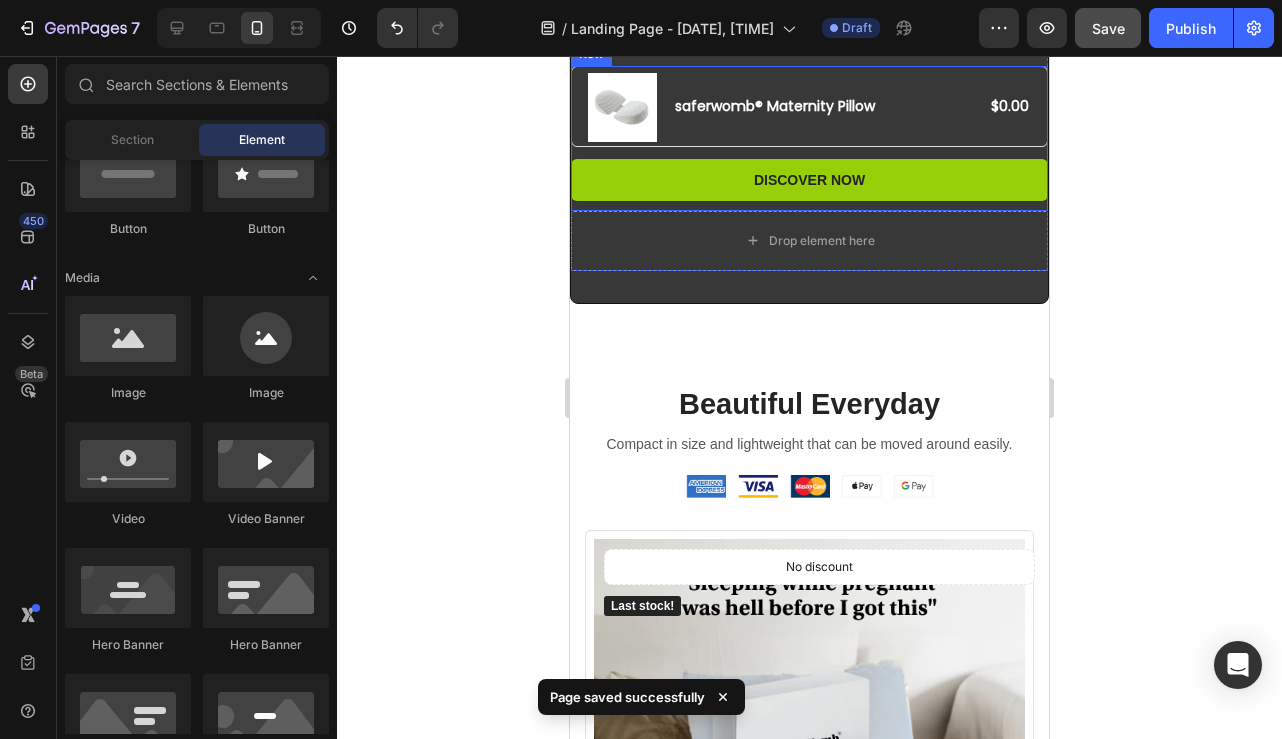 scroll, scrollTop: 894, scrollLeft: 0, axis: vertical 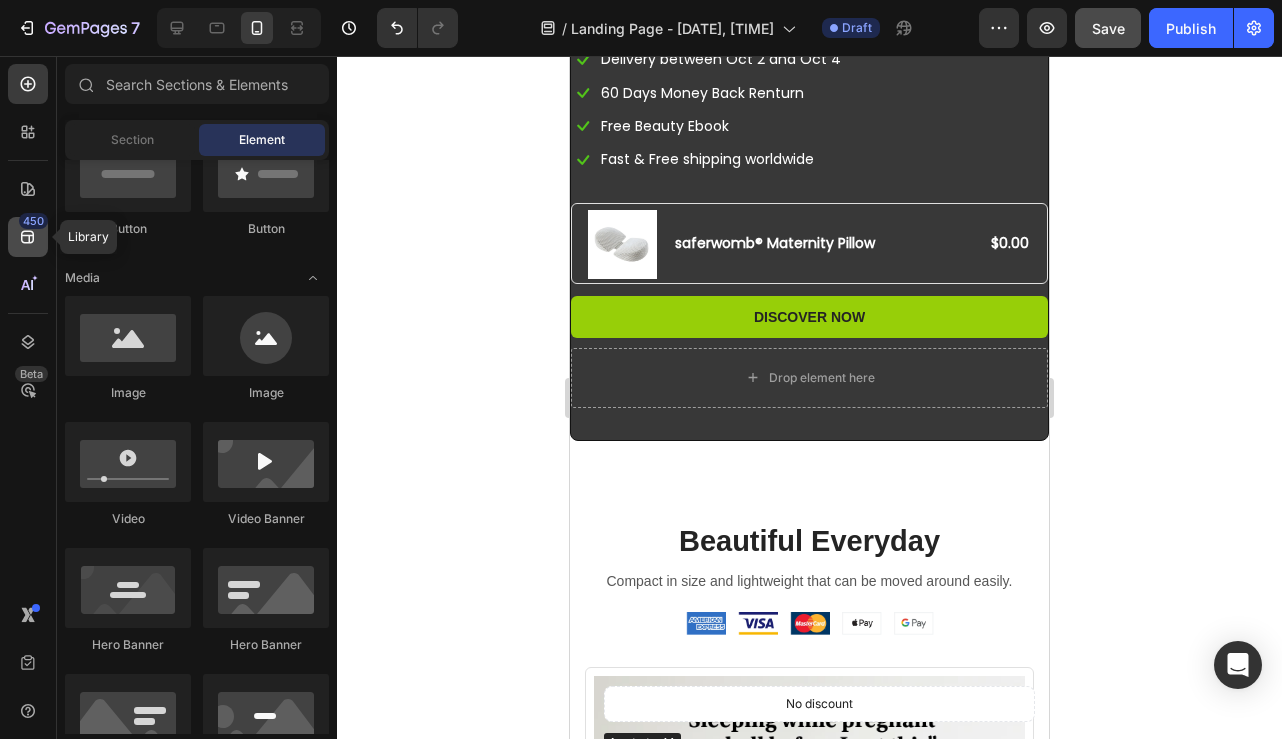 click 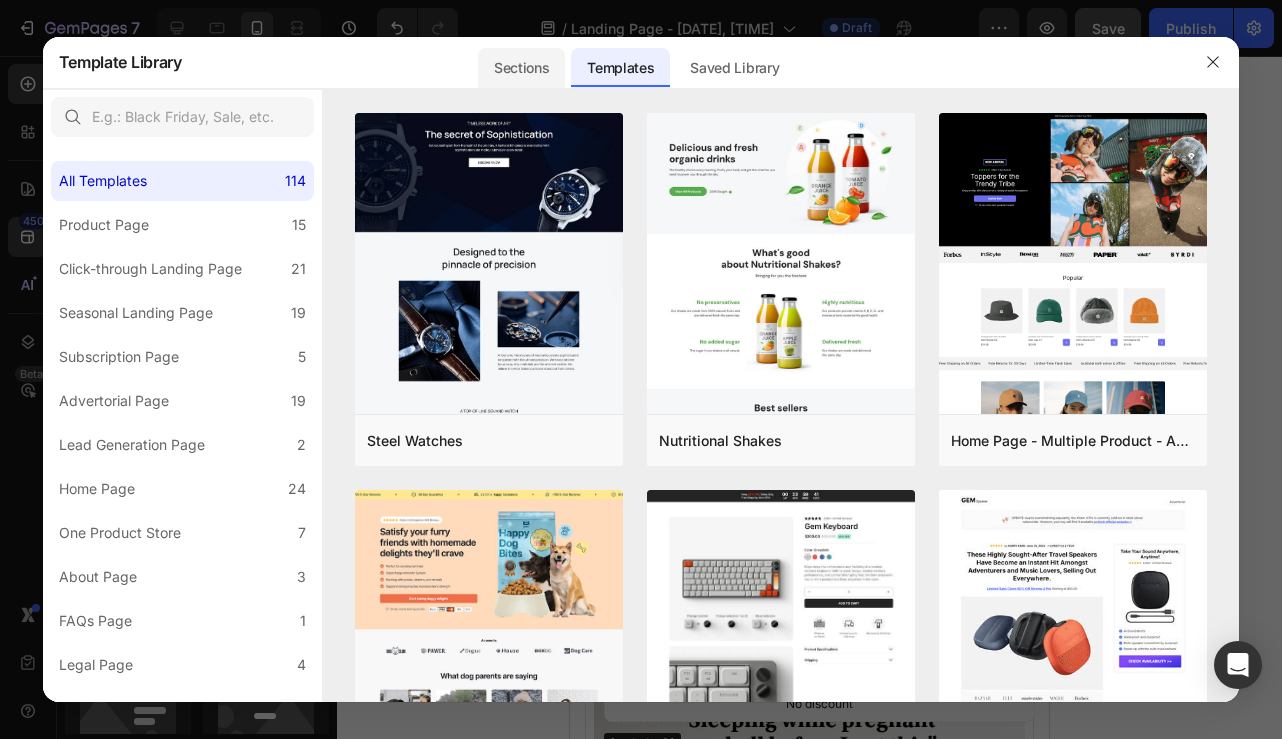 click on "Sections" 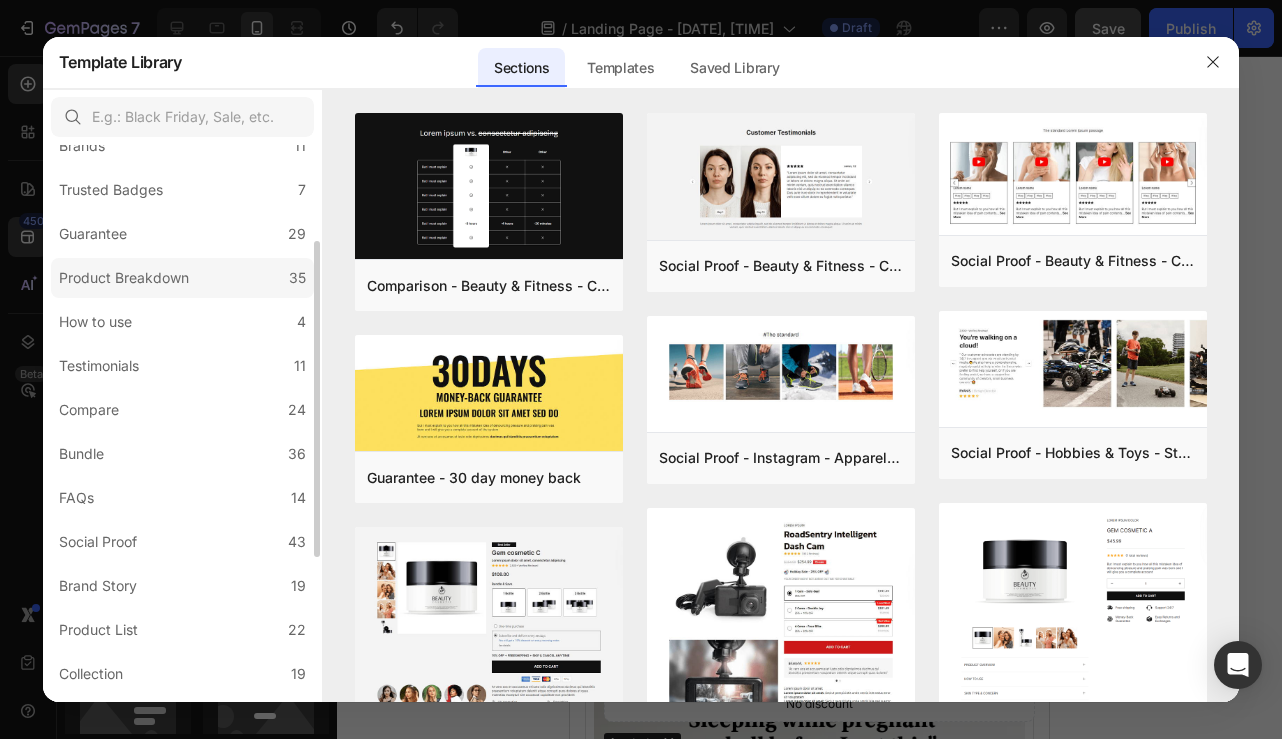 scroll, scrollTop: 168, scrollLeft: 0, axis: vertical 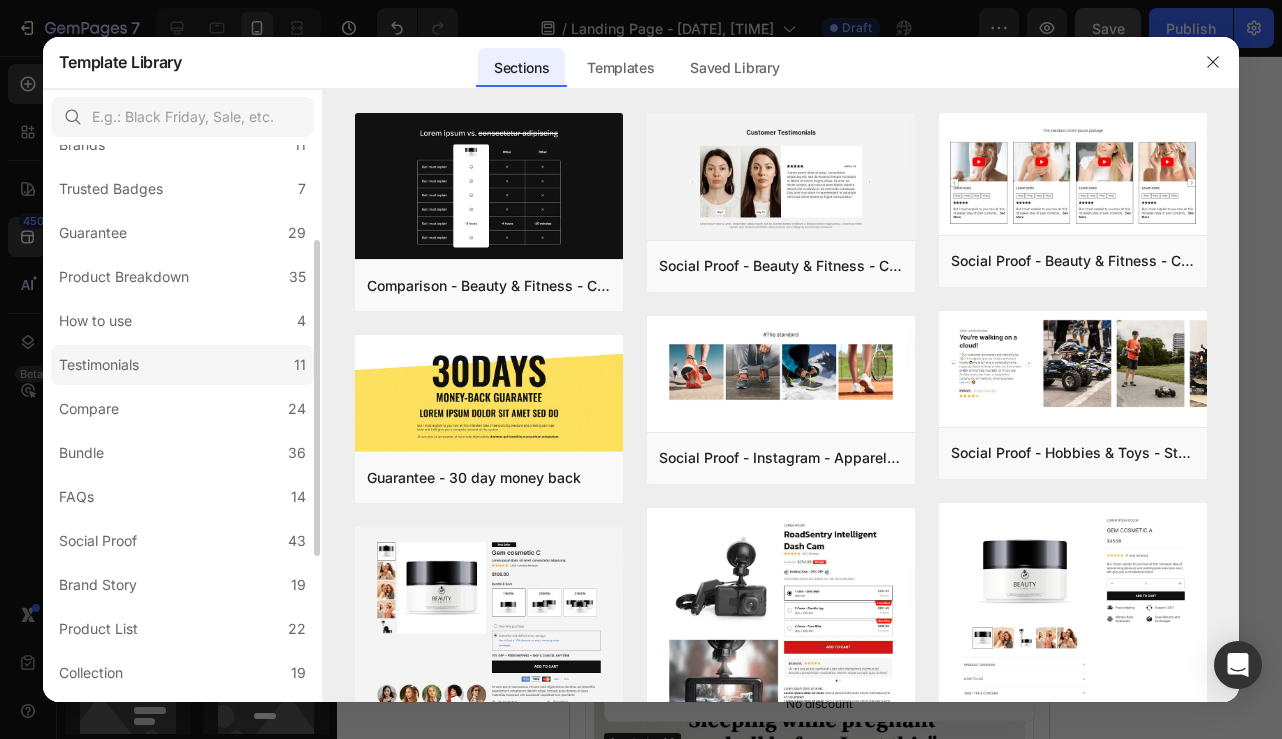 click on "Testimonials" at bounding box center [99, 365] 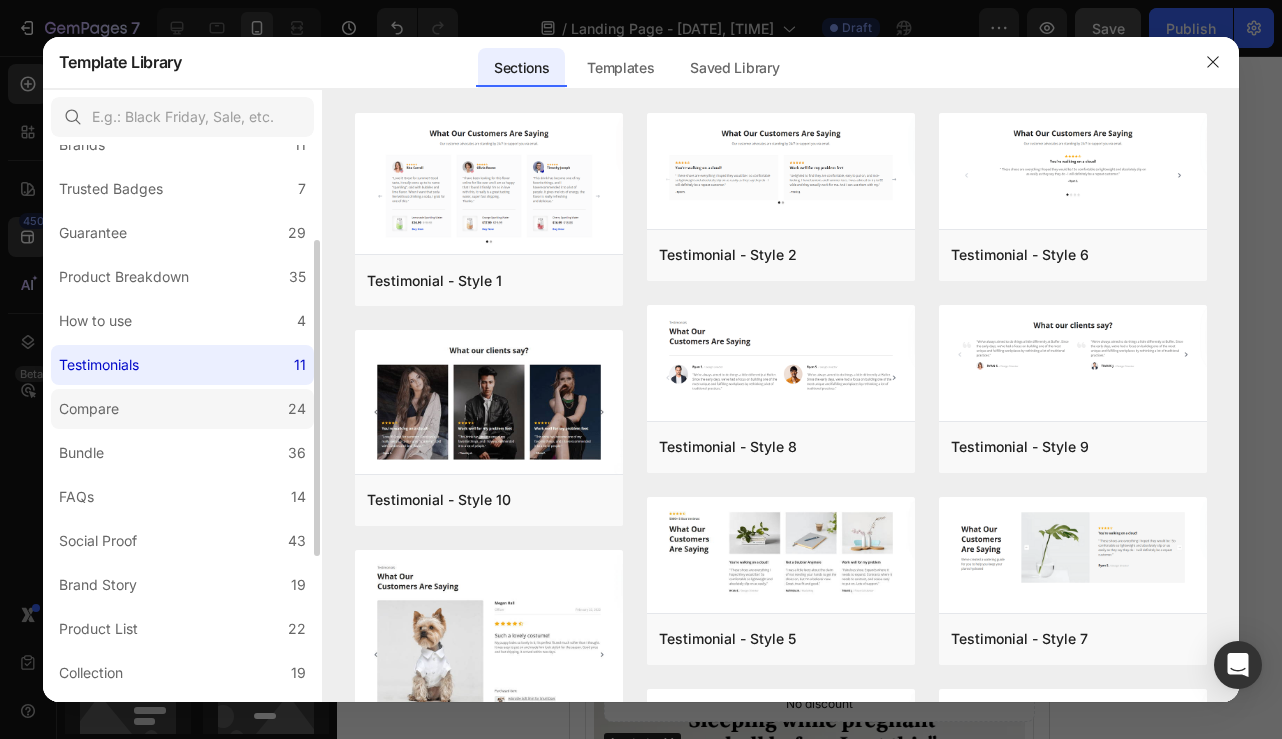 click on "Compare 24" 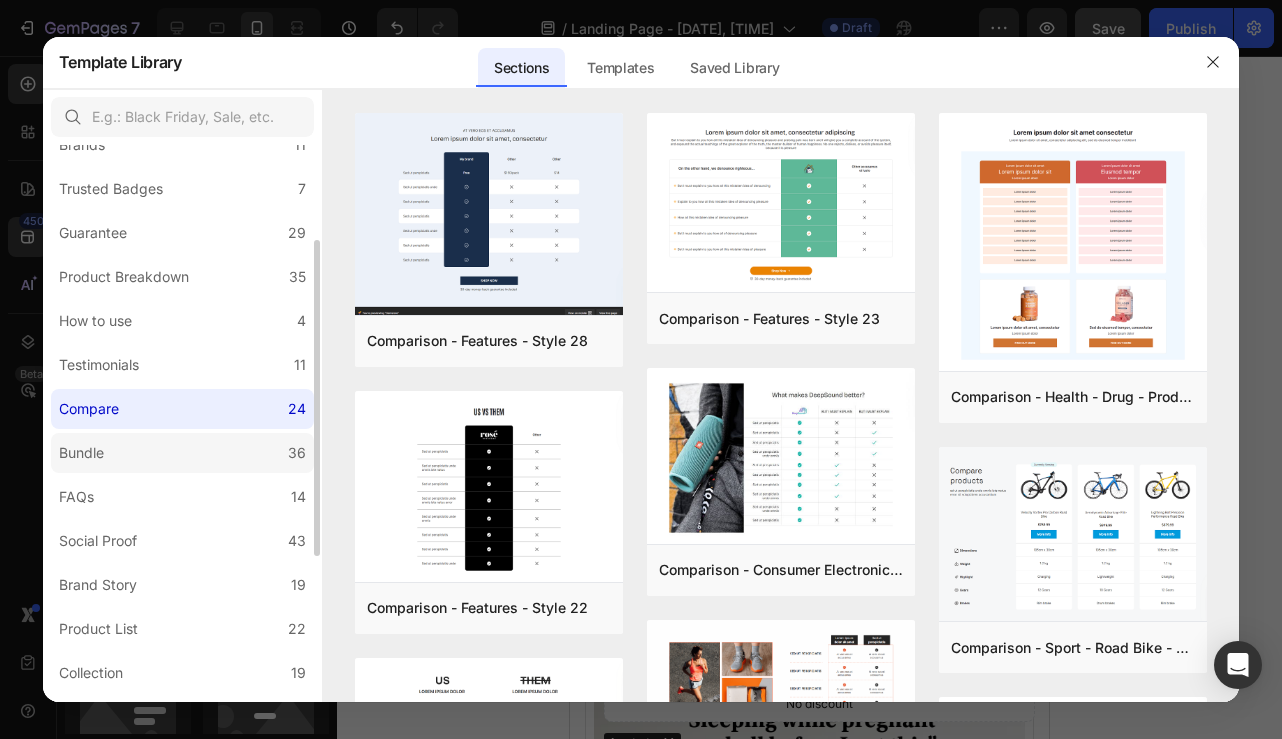 click on "Bundle 36" 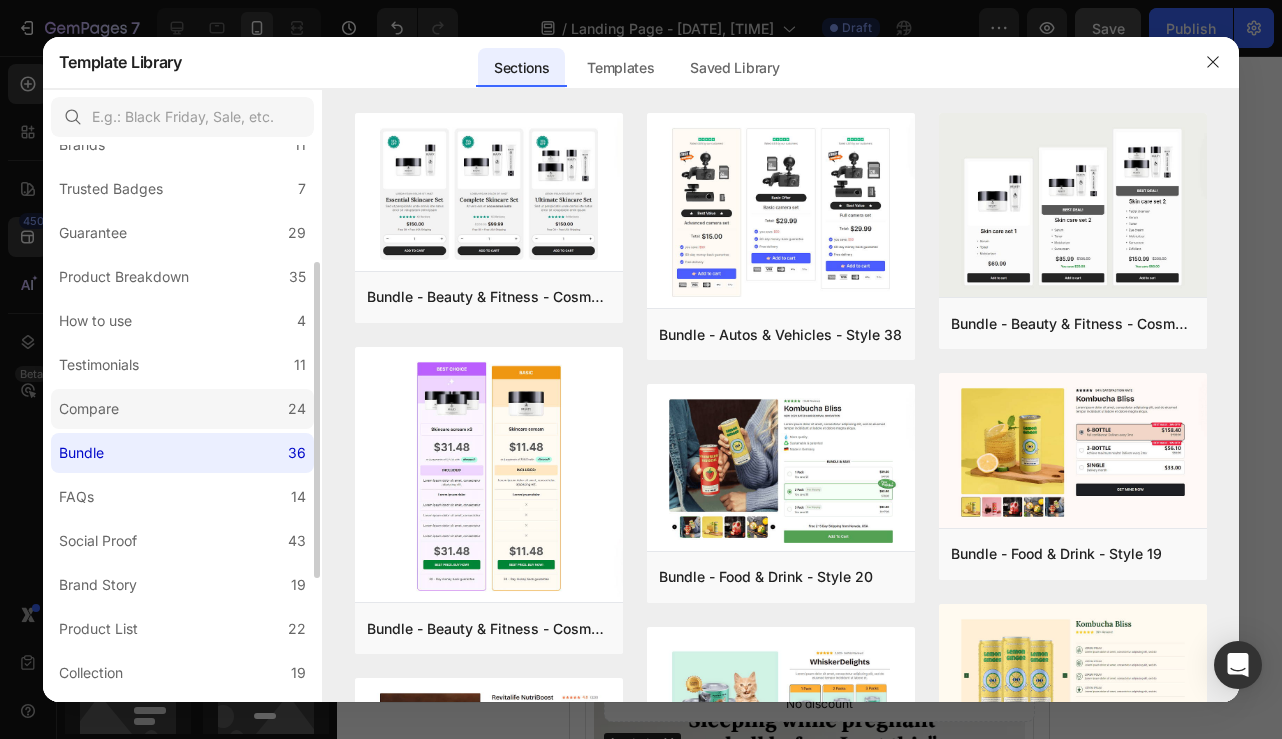 scroll, scrollTop: 423, scrollLeft: 0, axis: vertical 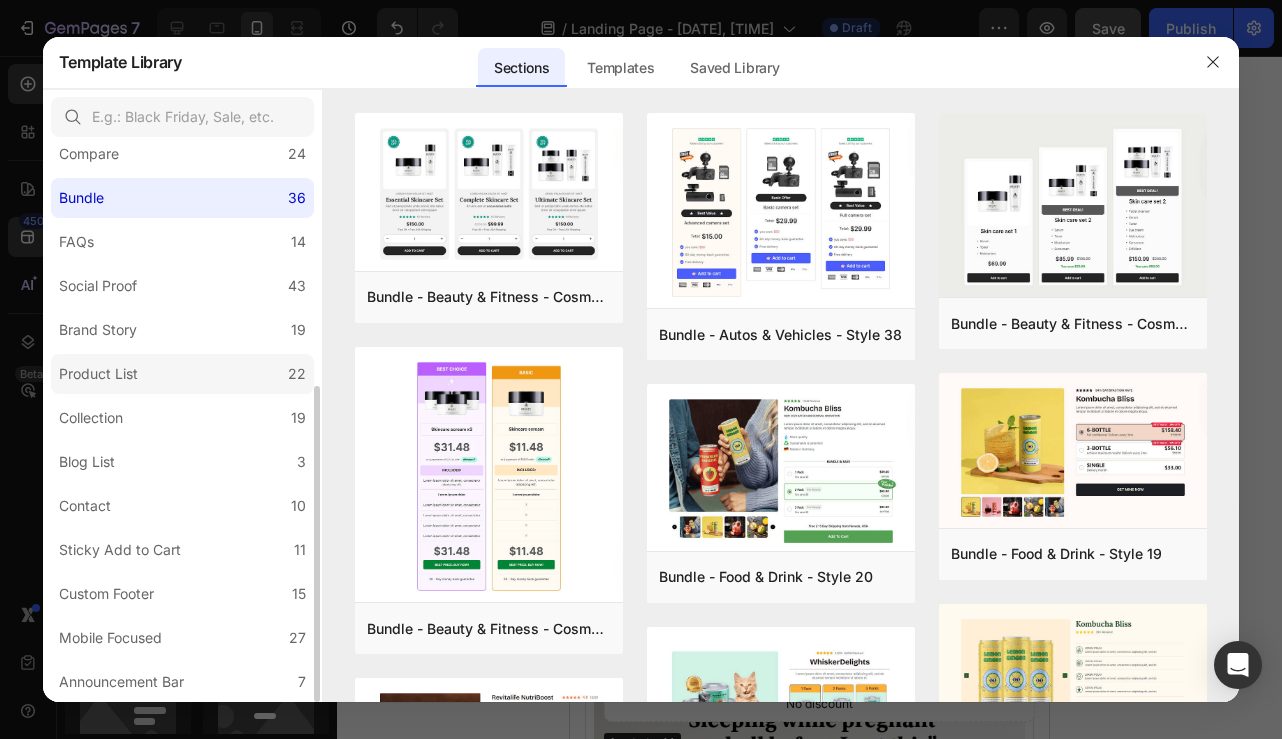 click on "Product List" at bounding box center [102, 374] 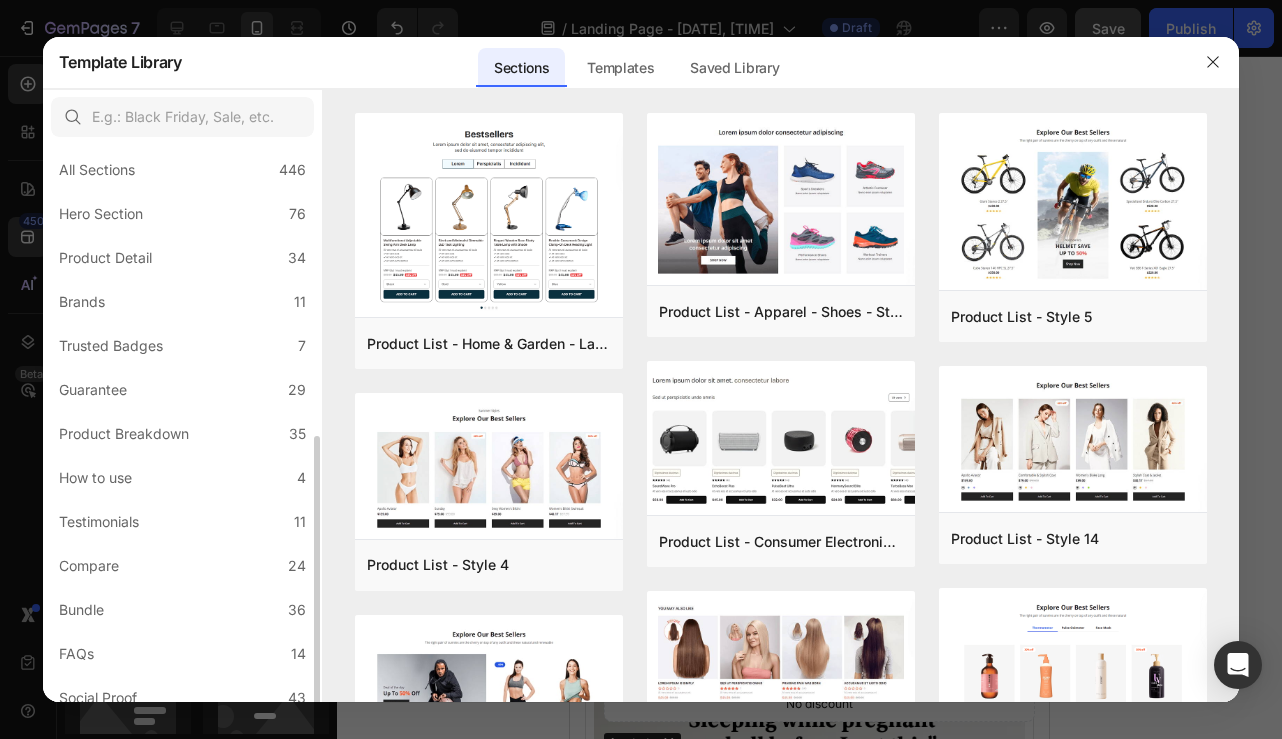 scroll, scrollTop: 0, scrollLeft: 0, axis: both 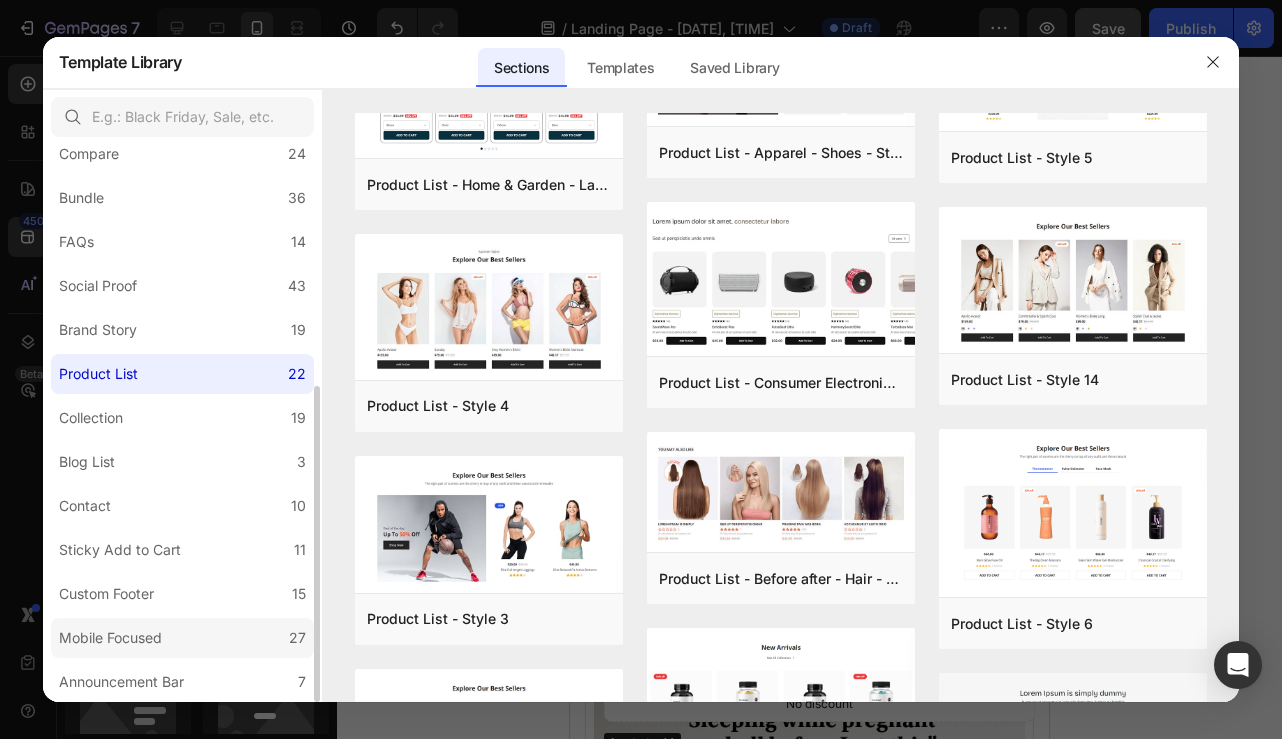 click on "Mobile Focused 27" 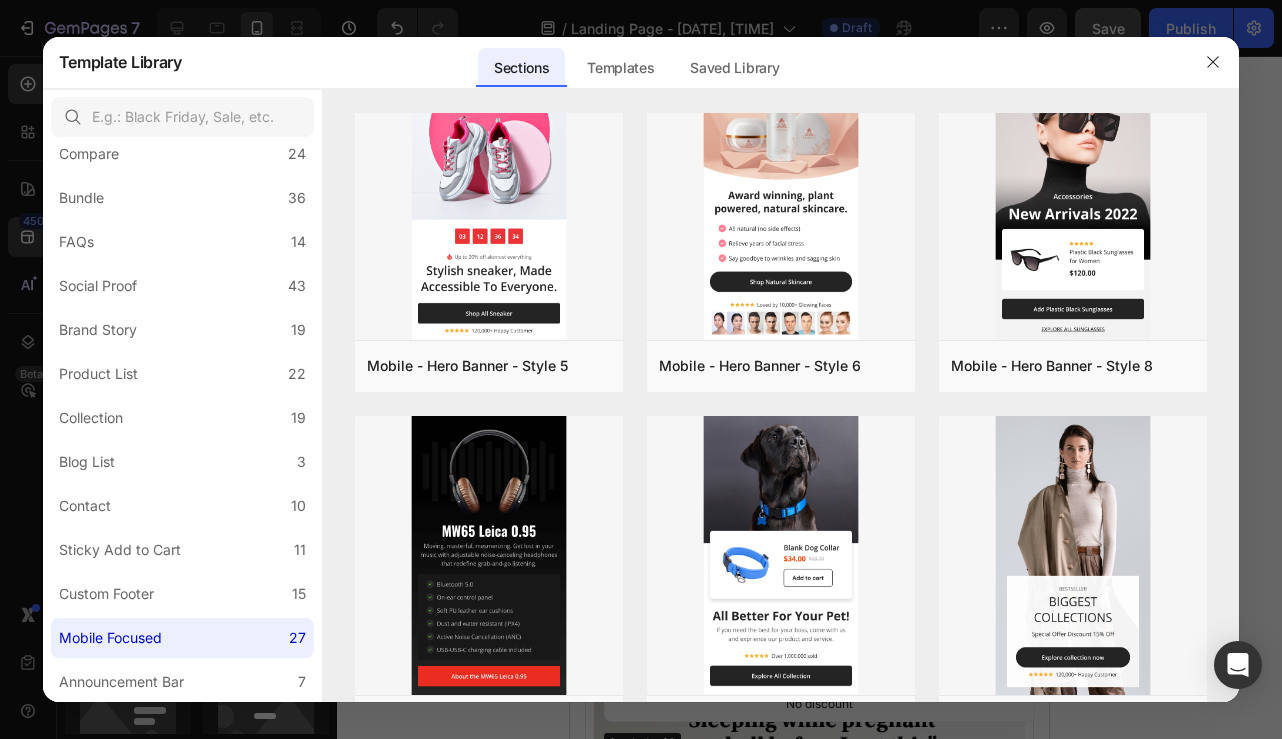 scroll, scrollTop: 0, scrollLeft: 0, axis: both 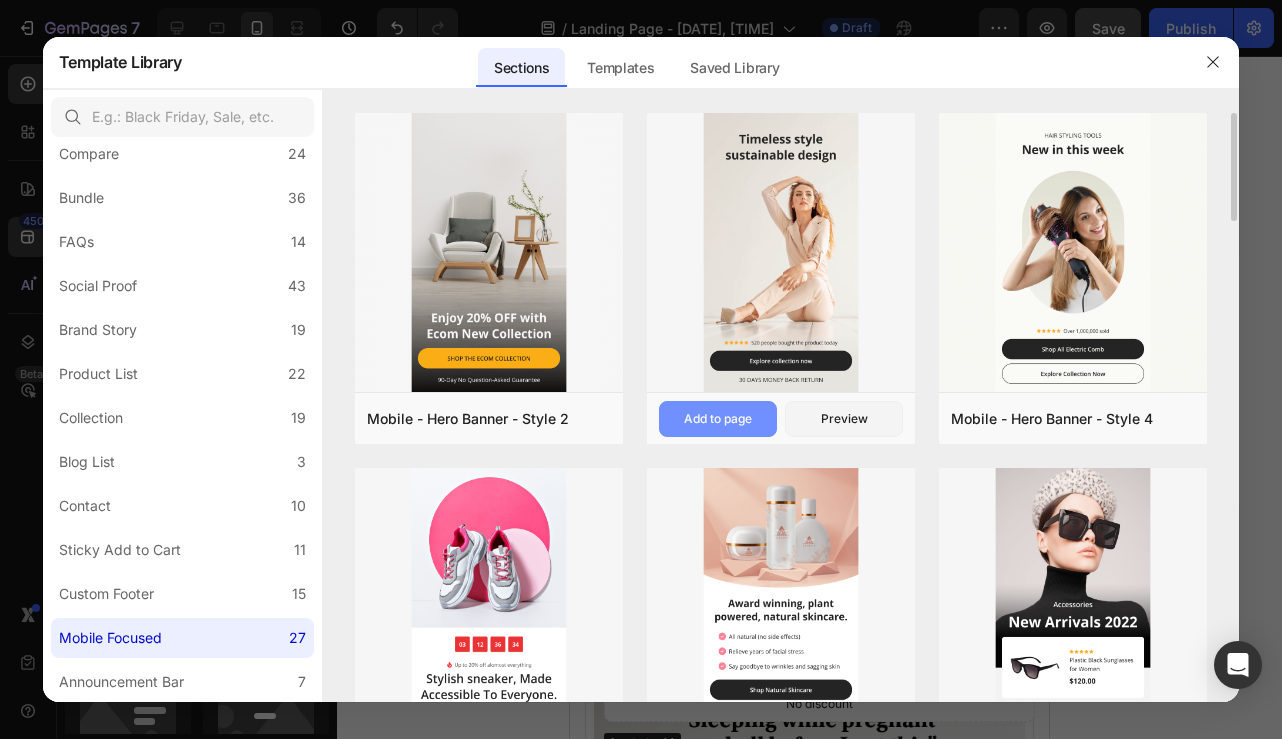 click on "Add to page" at bounding box center [718, 419] 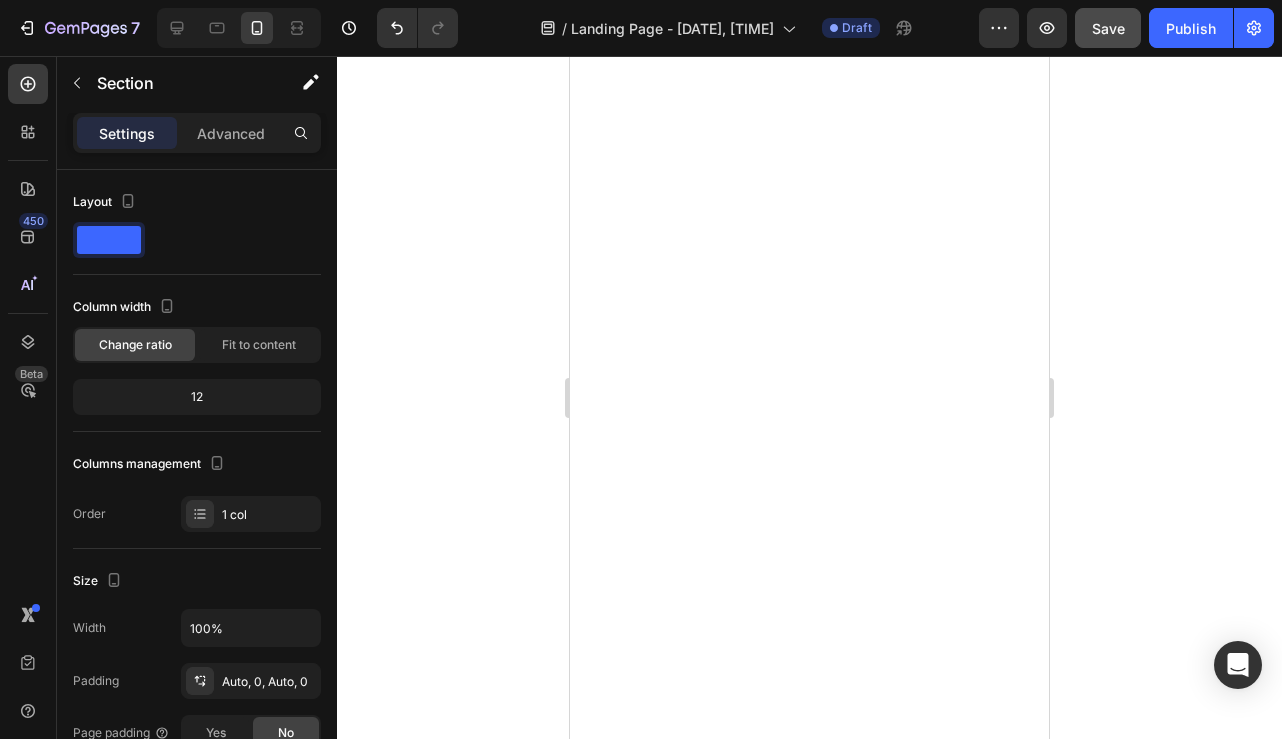 scroll, scrollTop: 3245, scrollLeft: 0, axis: vertical 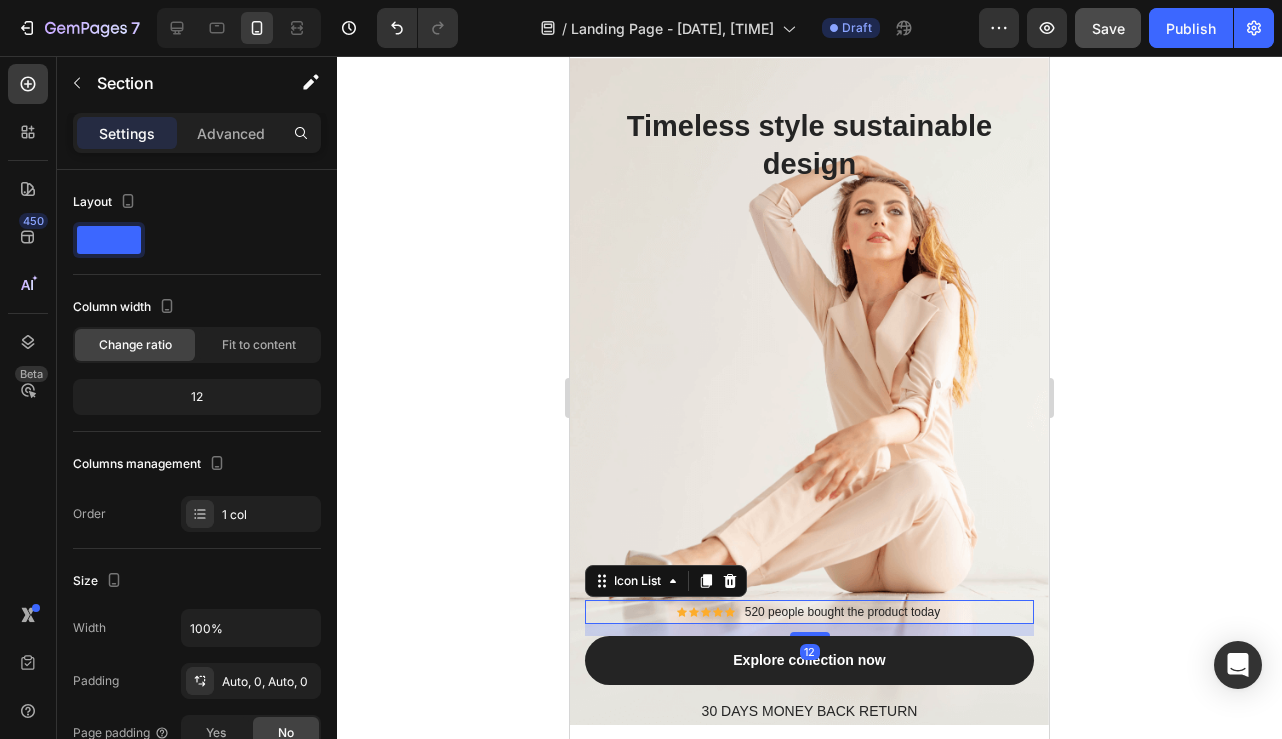 click on "Icon                Icon                Icon                Icon                Icon Icon List Hoz 520 people bought the product today Text block" at bounding box center [809, 612] 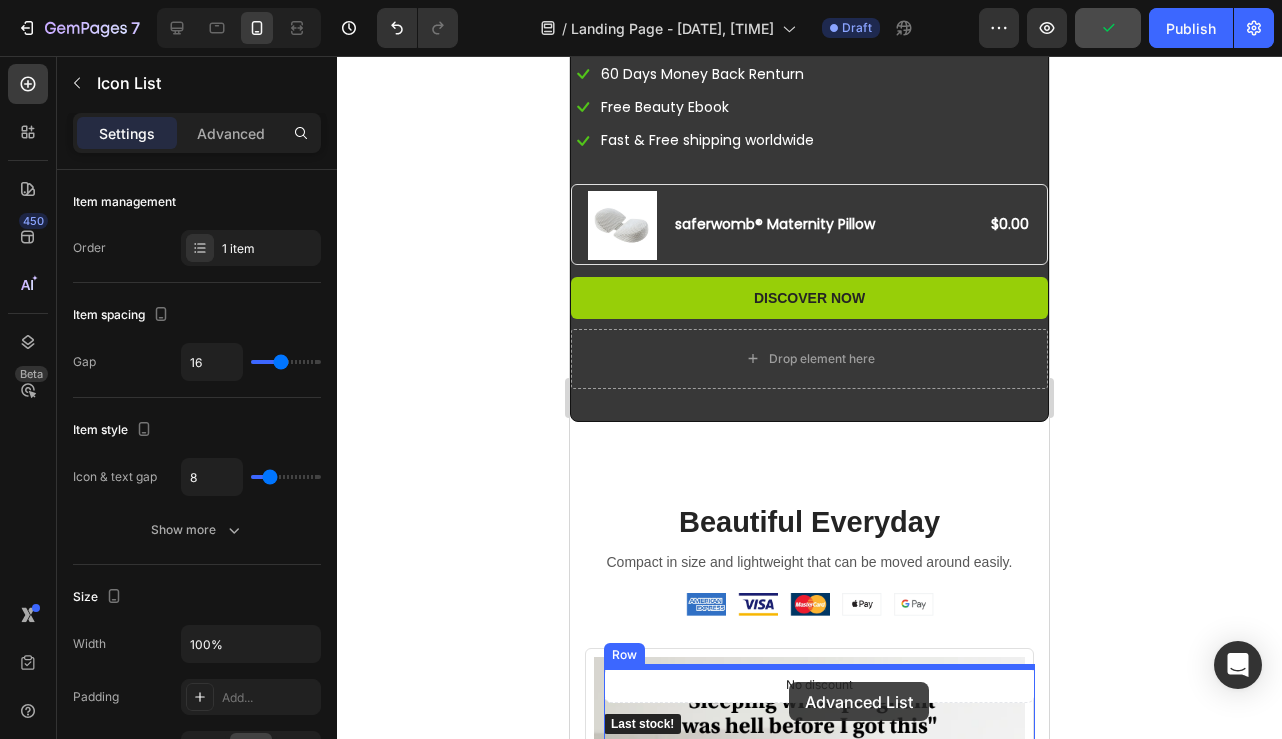 scroll, scrollTop: 572, scrollLeft: 0, axis: vertical 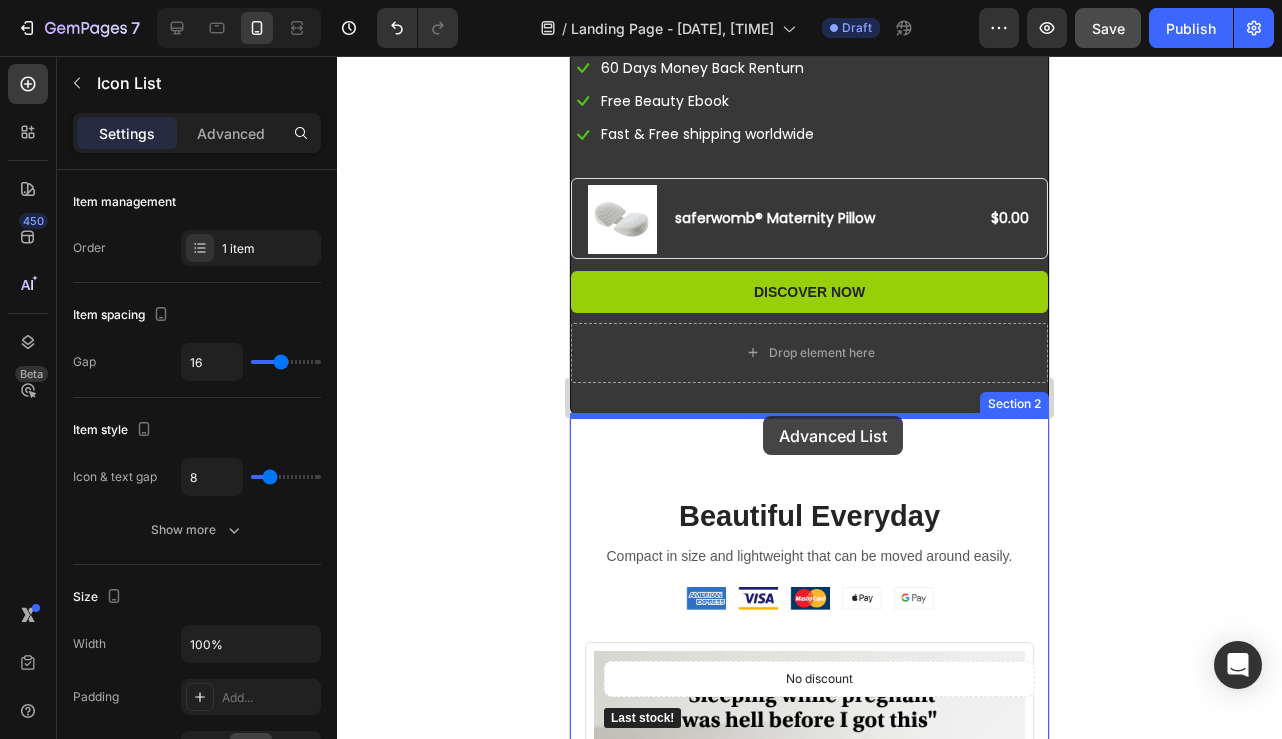 drag, startPoint x: 600, startPoint y: 581, endPoint x: 763, endPoint y: 416, distance: 231.93533 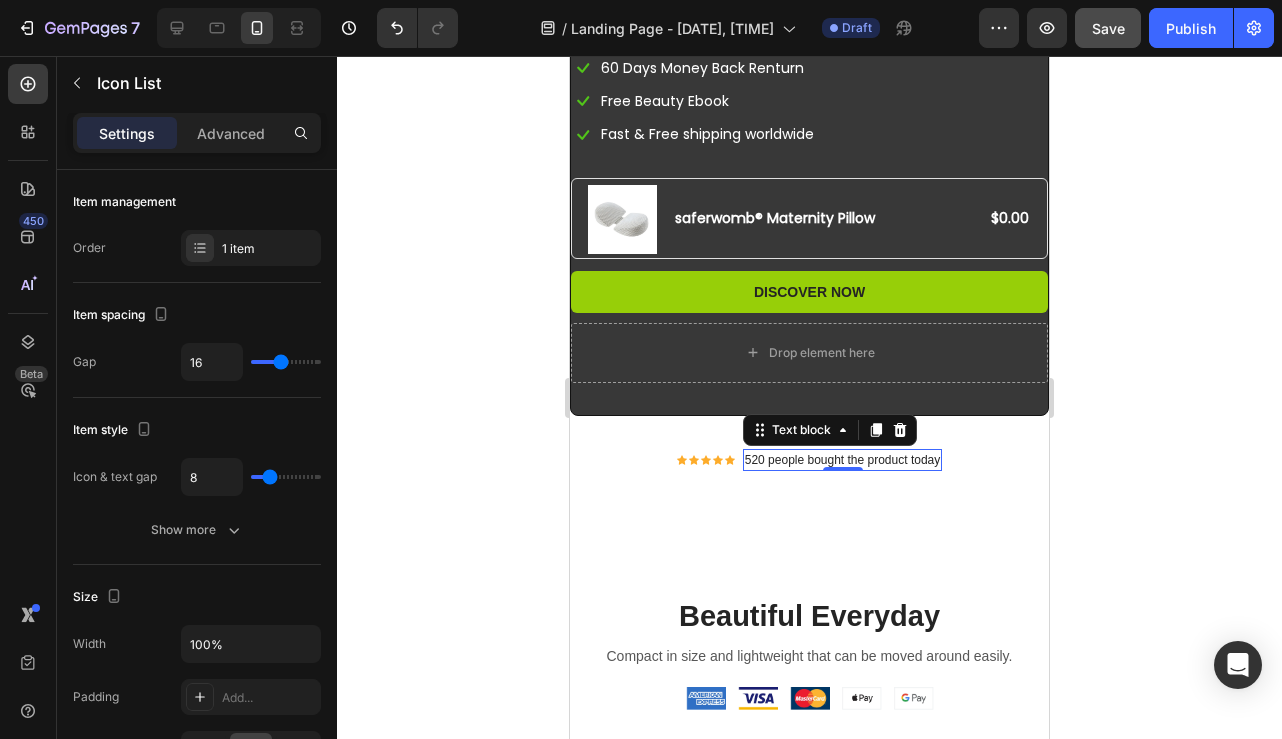 click on "520 people bought the product today" at bounding box center [843, 460] 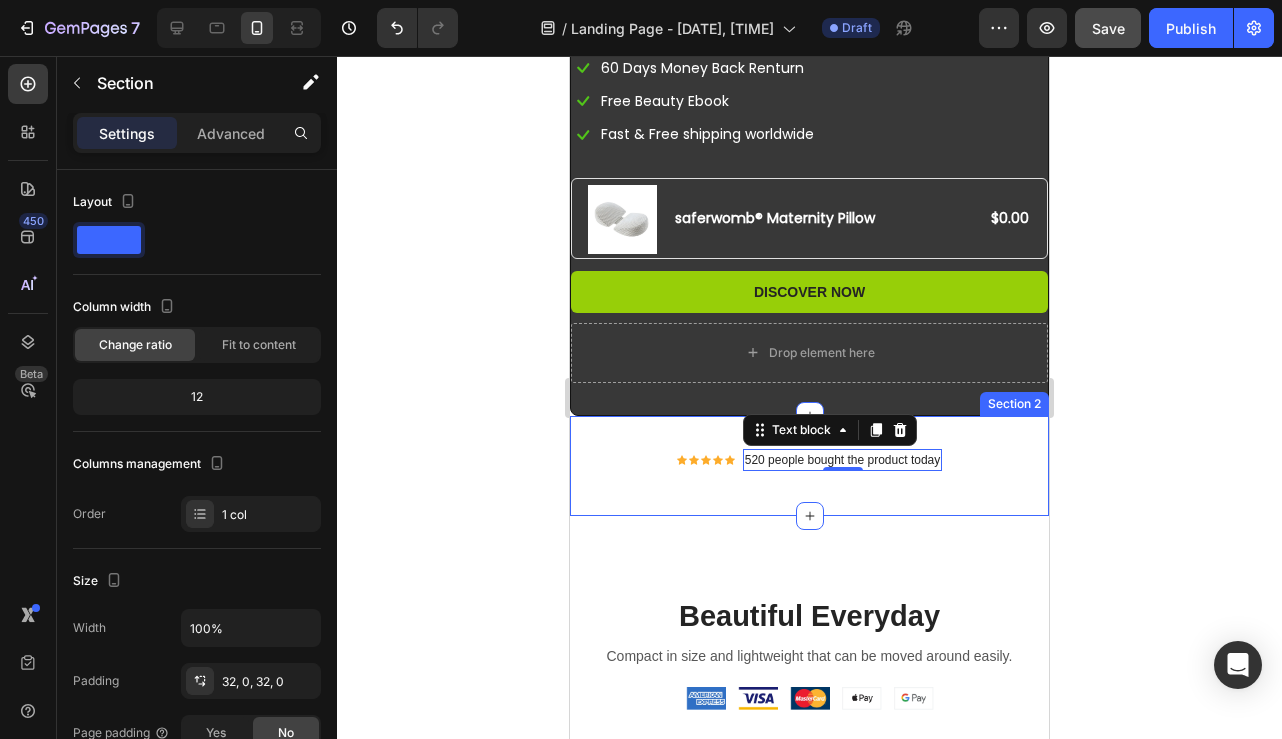 click on "Icon                Icon                Icon                Icon                Icon Icon List Hoz 520 people bought the product today Text block   0 Icon List Section 2" at bounding box center [809, 466] 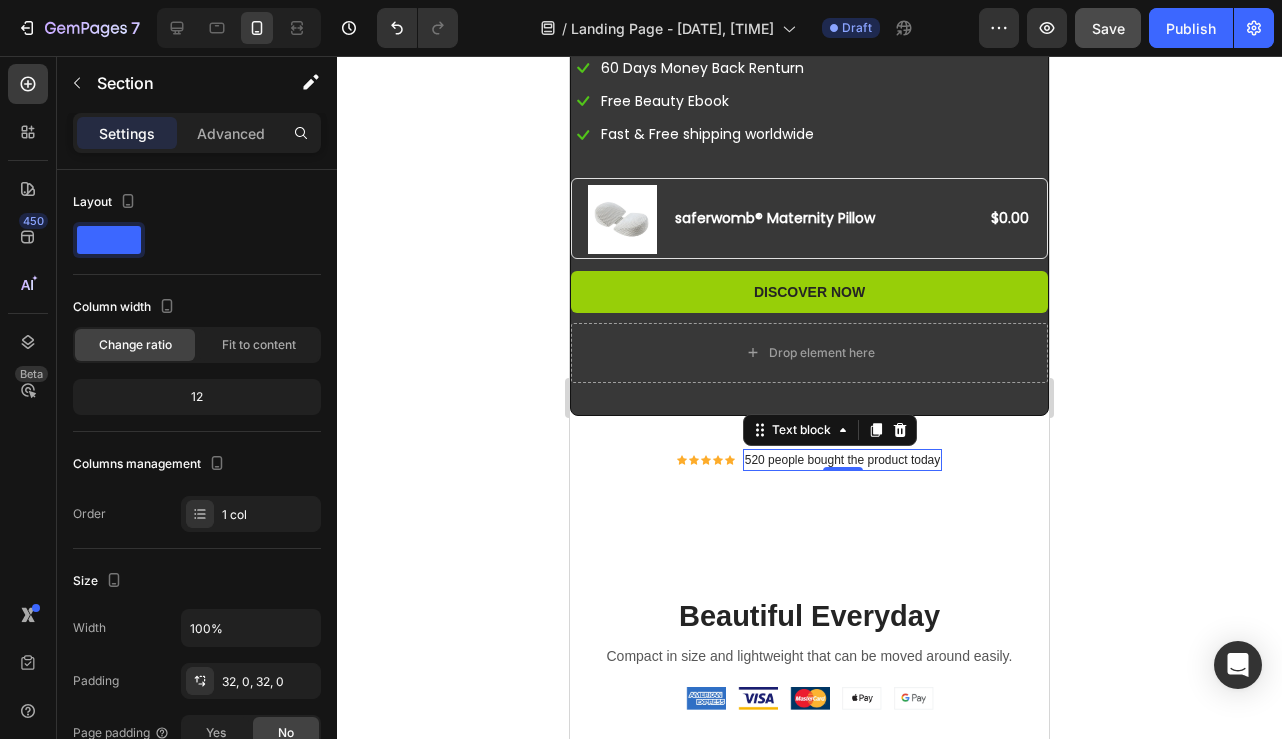 click on "520 people bought the product today" at bounding box center [843, 460] 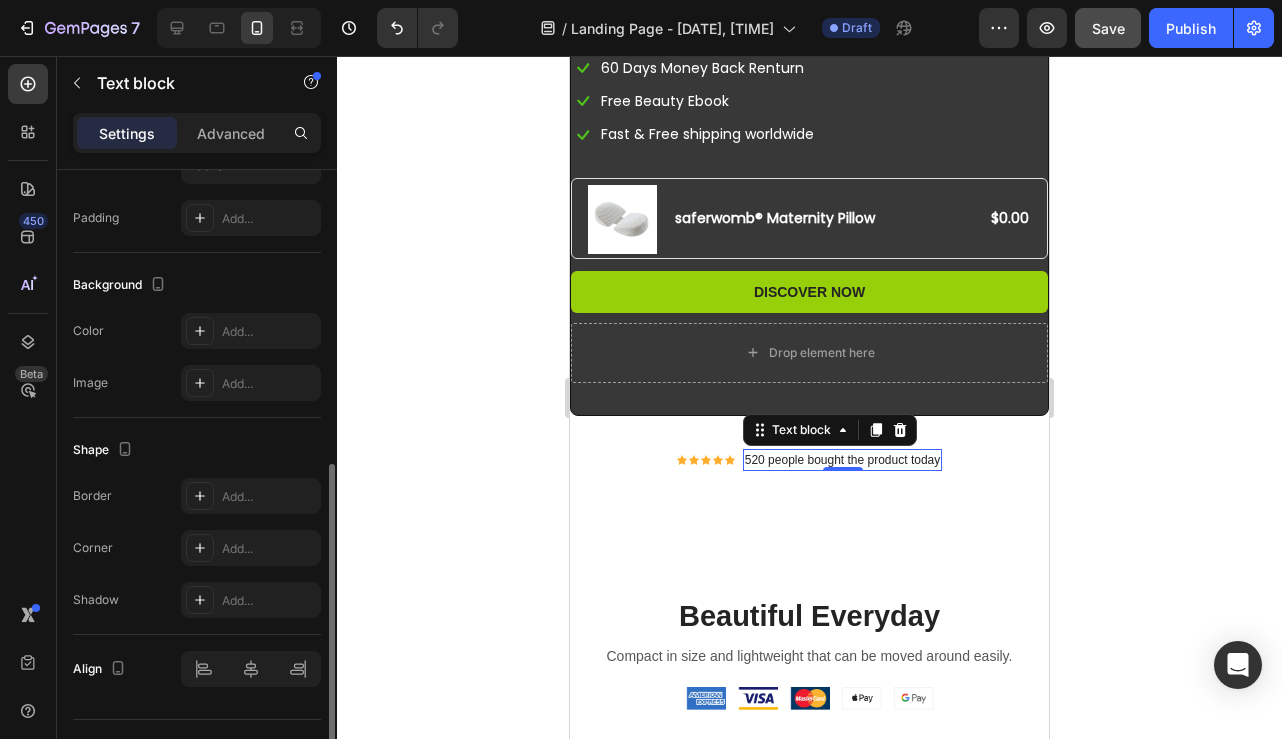 scroll, scrollTop: 507, scrollLeft: 0, axis: vertical 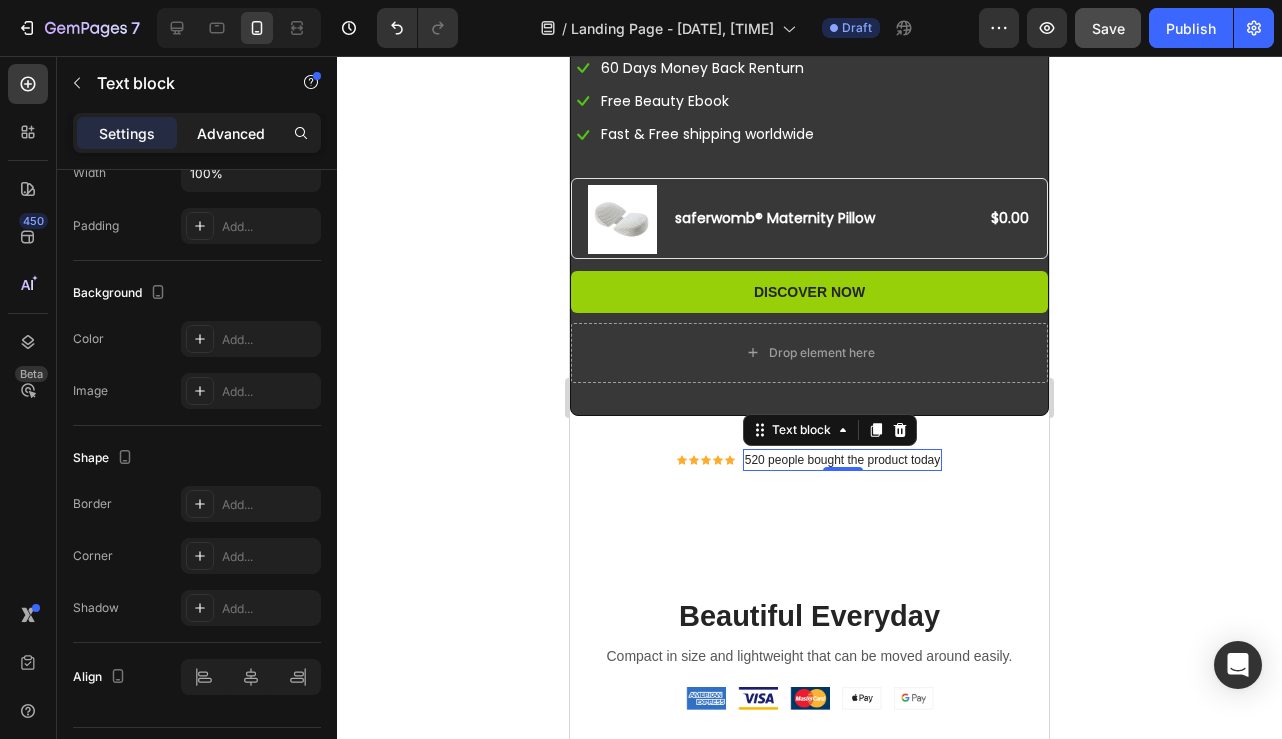 click on "Advanced" at bounding box center [231, 133] 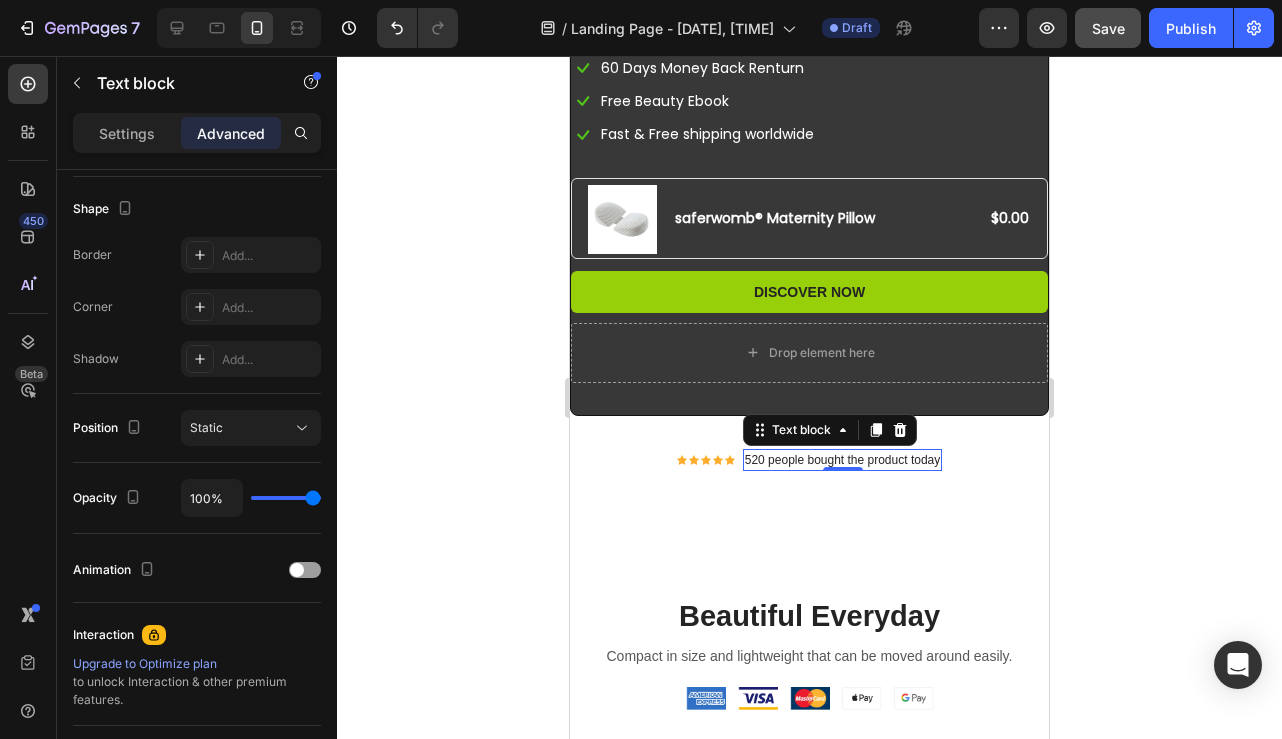 click on "520 people bought the product today" at bounding box center (843, 460) 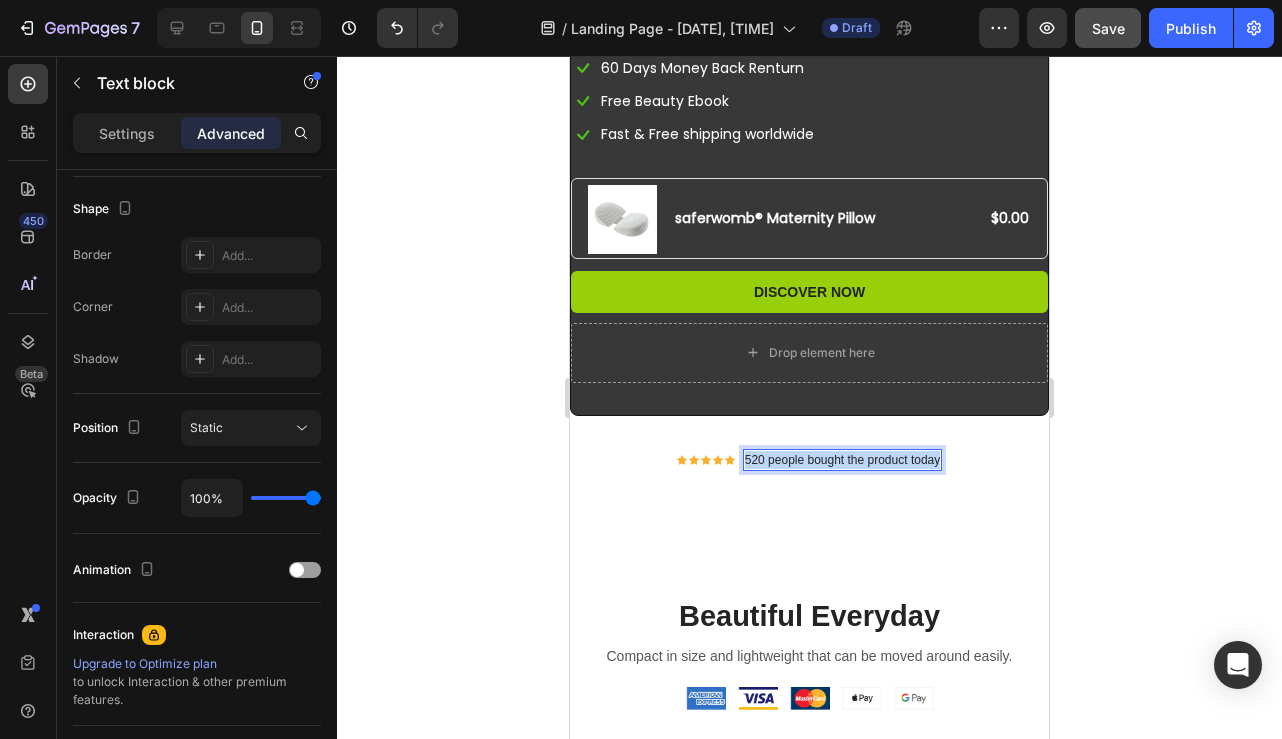 click on "520 people bought the product today" at bounding box center [843, 460] 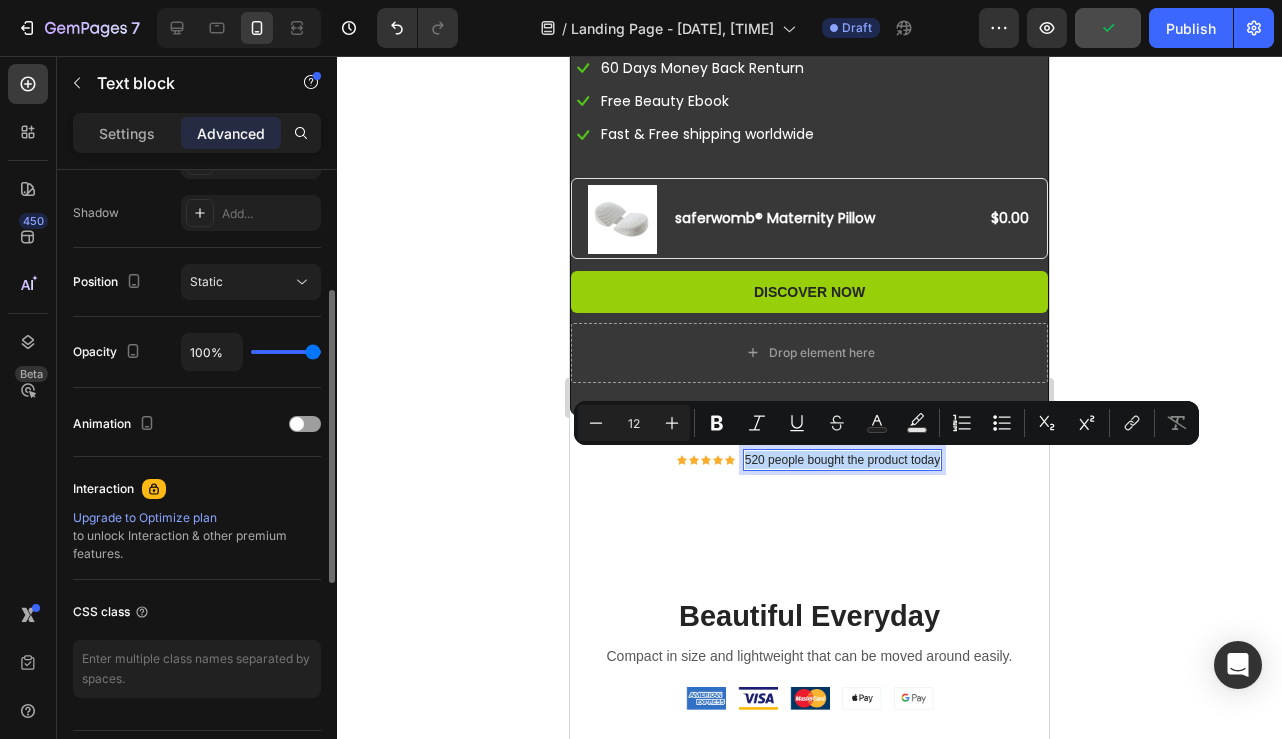 scroll, scrollTop: 708, scrollLeft: 0, axis: vertical 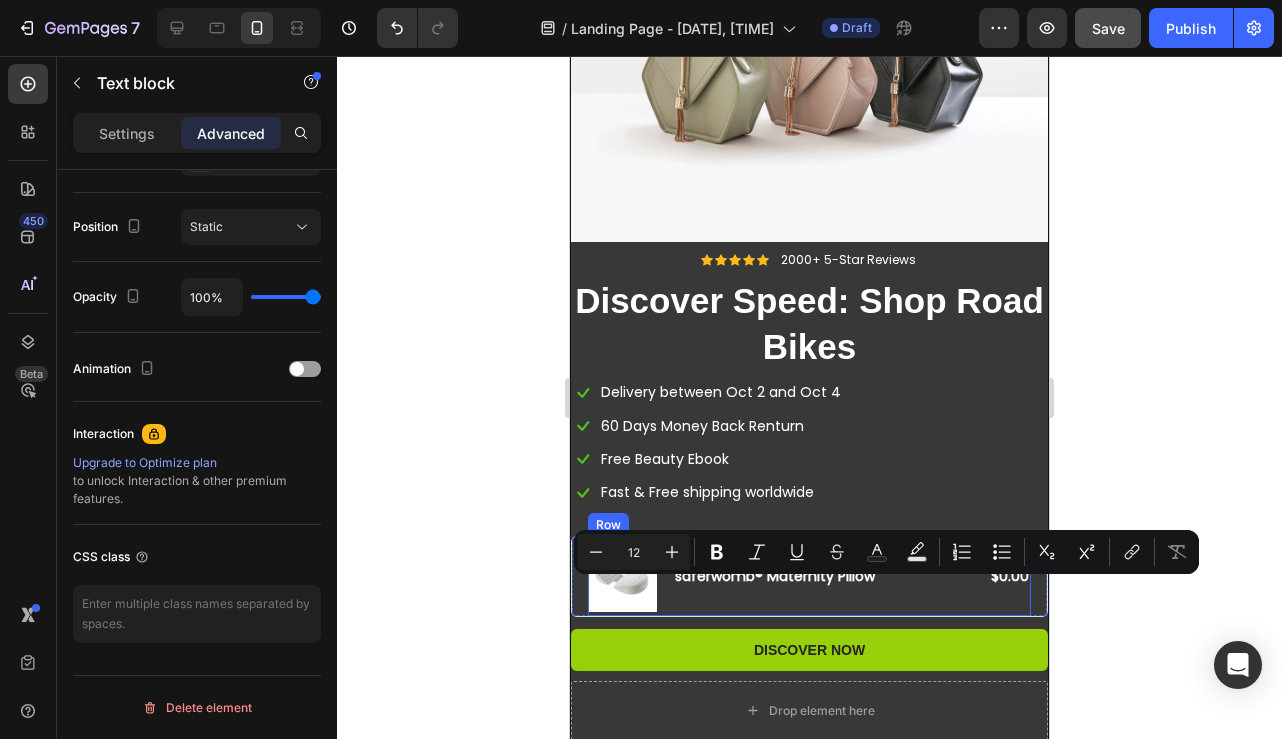 type on "16" 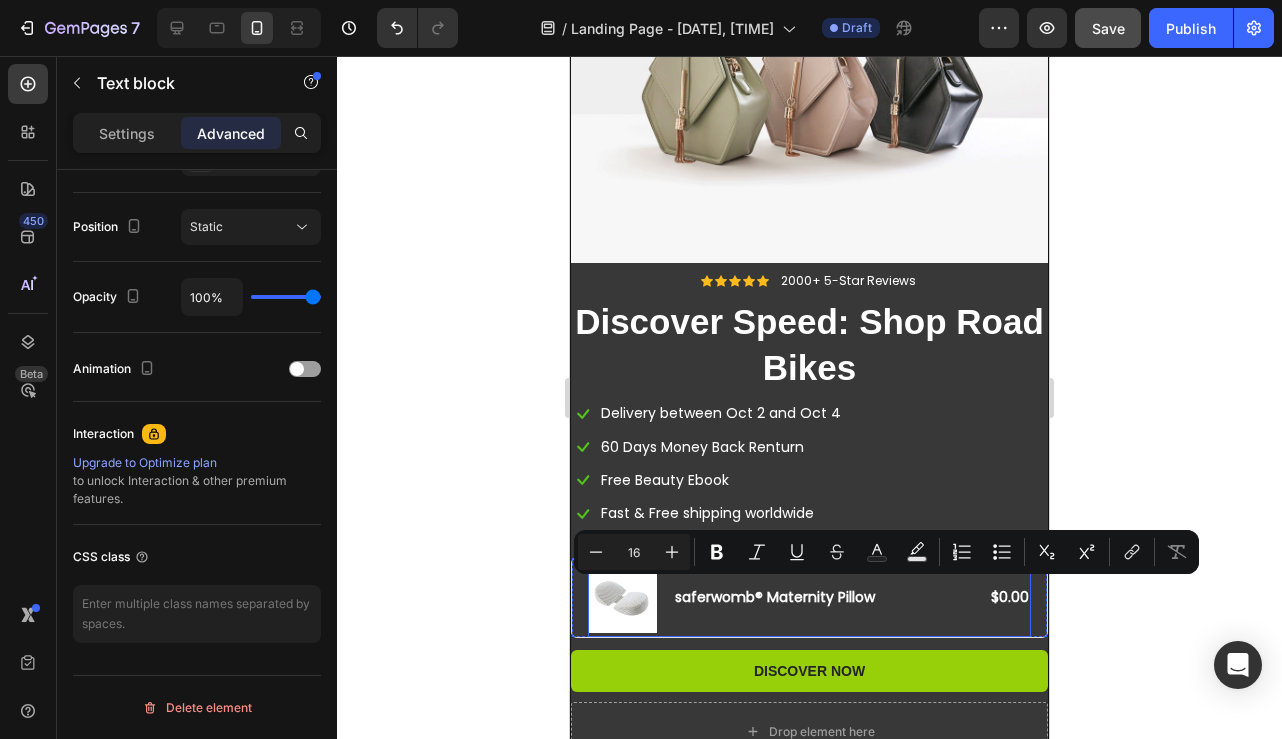 scroll, scrollTop: 121, scrollLeft: 0, axis: vertical 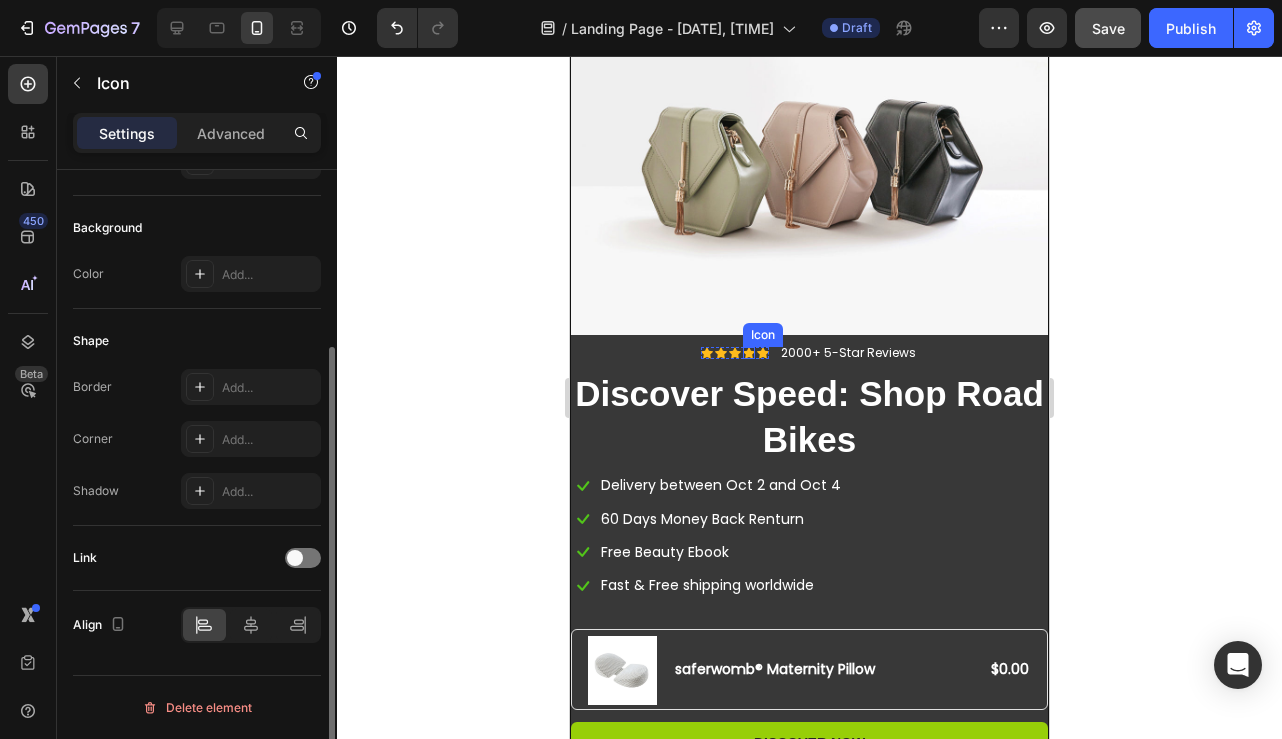 click on "Icon" at bounding box center [749, 353] 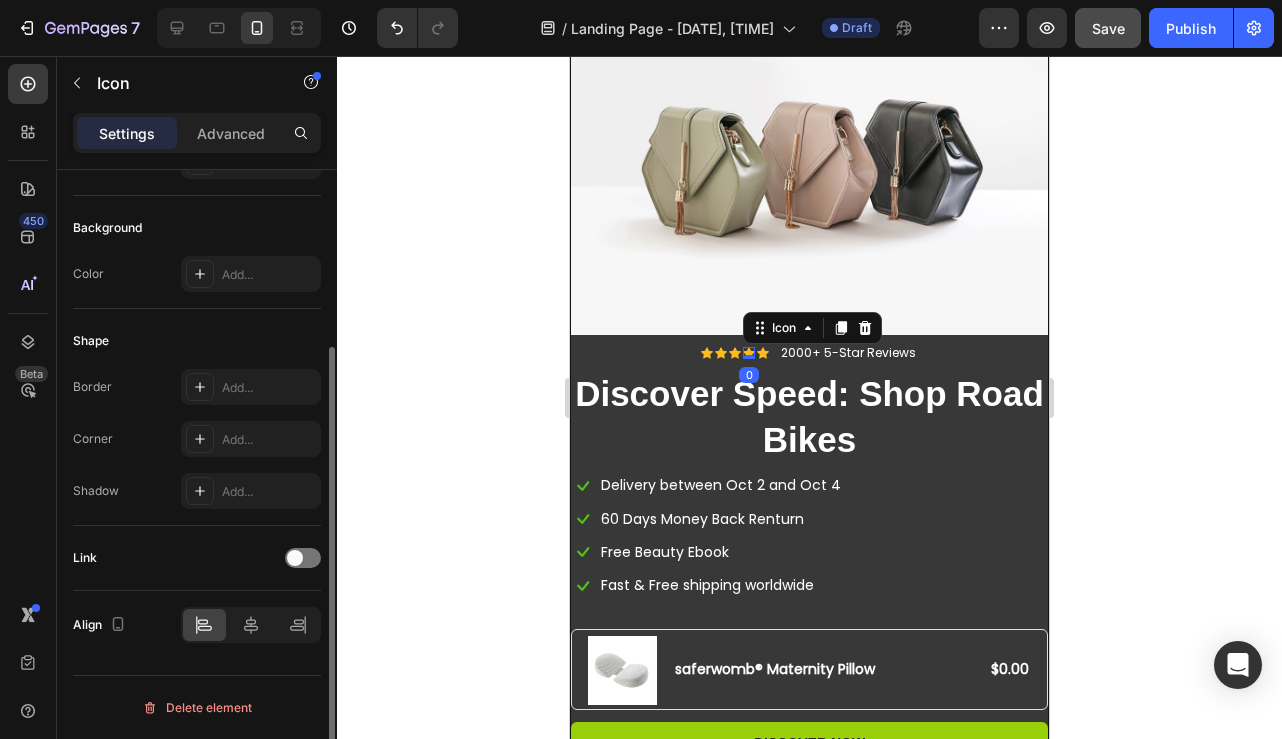 scroll, scrollTop: 0, scrollLeft: 0, axis: both 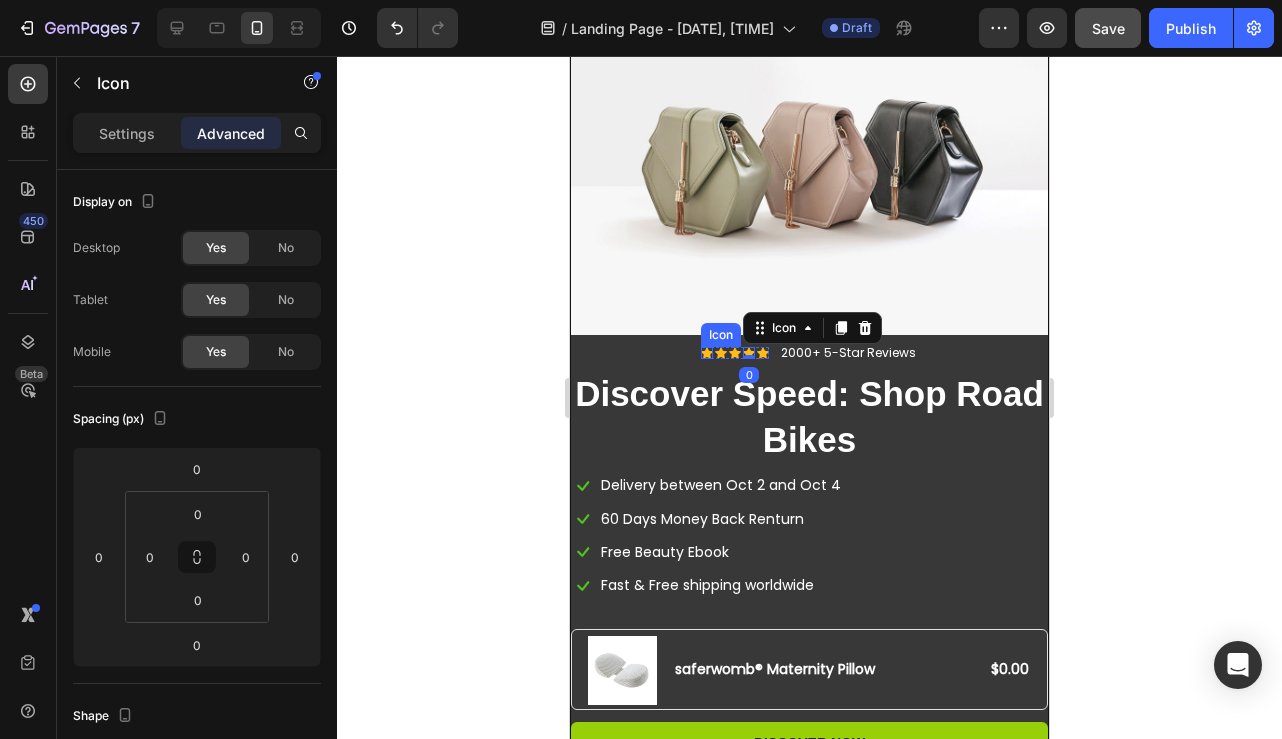 click on "Icon" at bounding box center (707, 353) 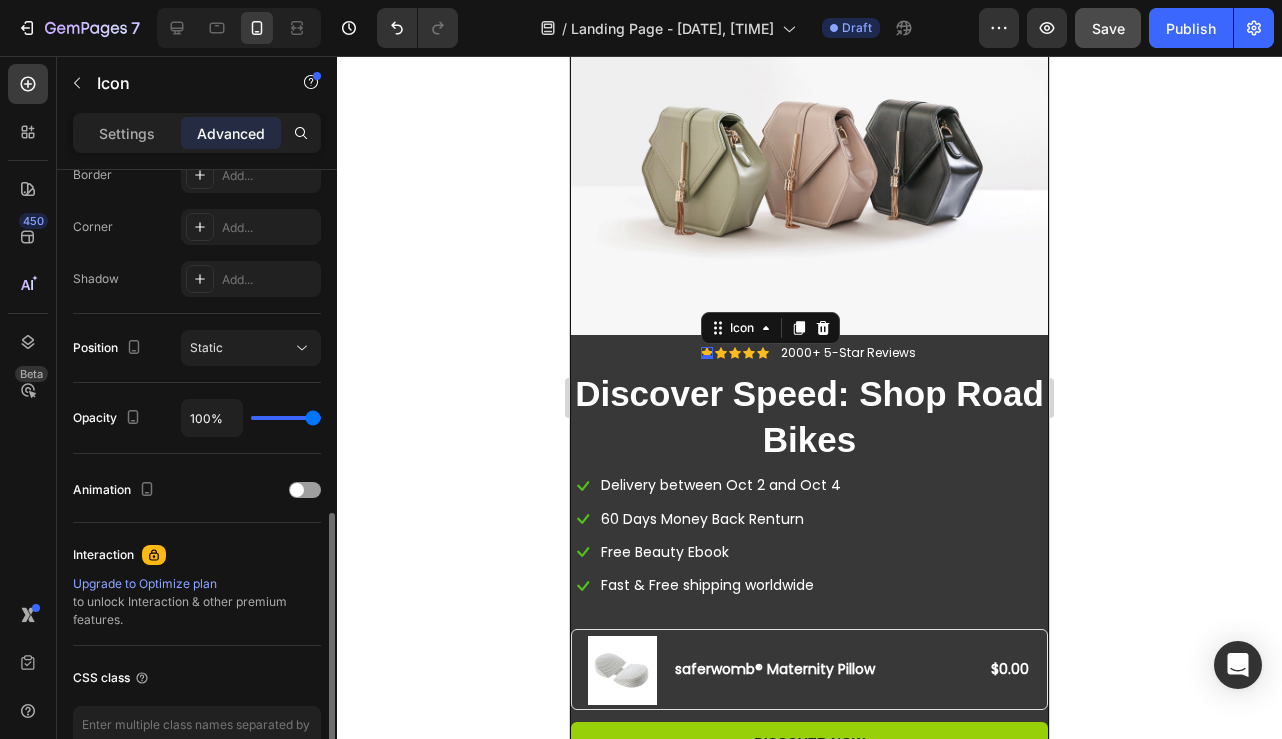 scroll, scrollTop: 528, scrollLeft: 0, axis: vertical 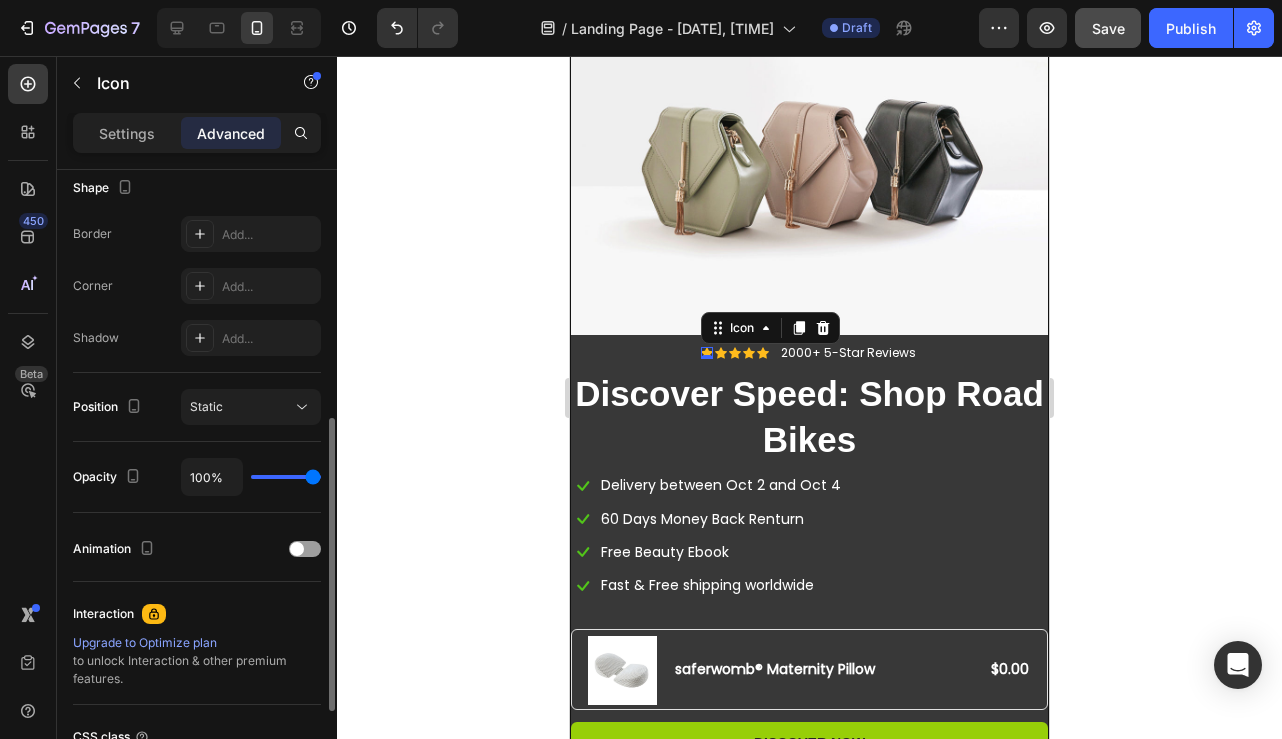 click on "Settings Advanced" at bounding box center [197, 133] 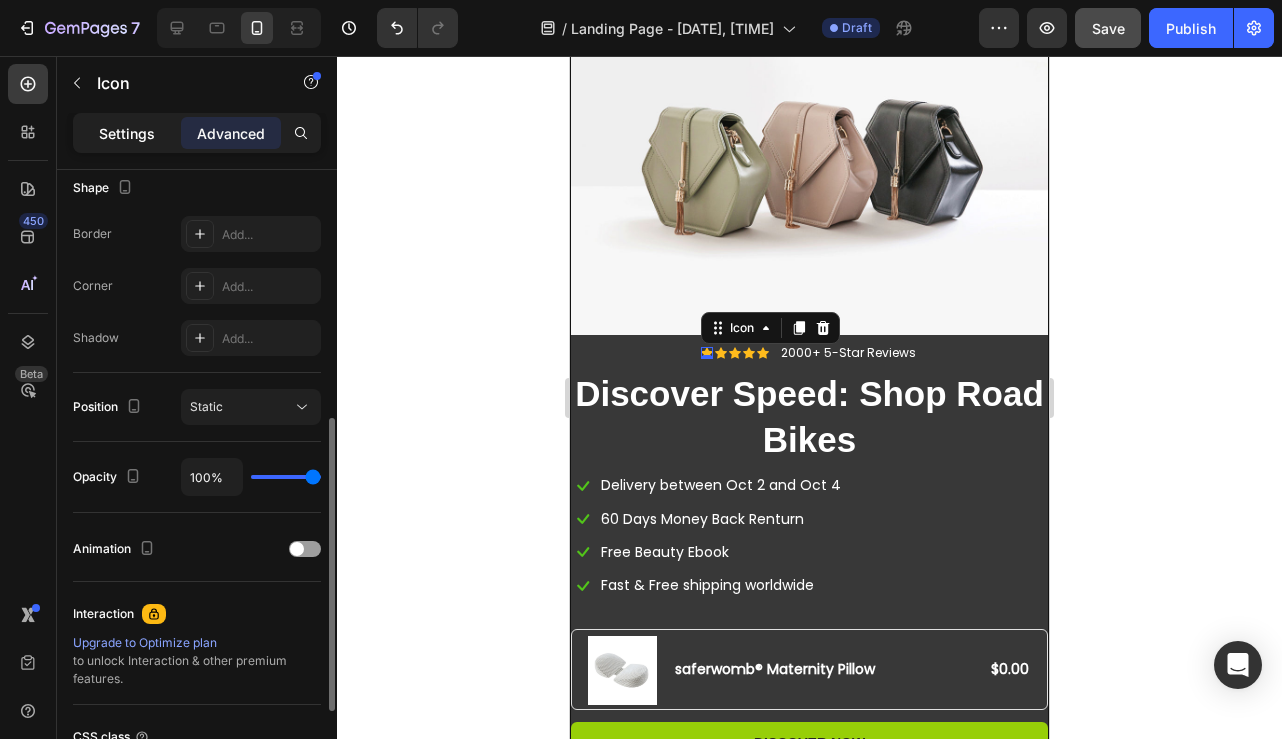 click on "Settings" at bounding box center (127, 133) 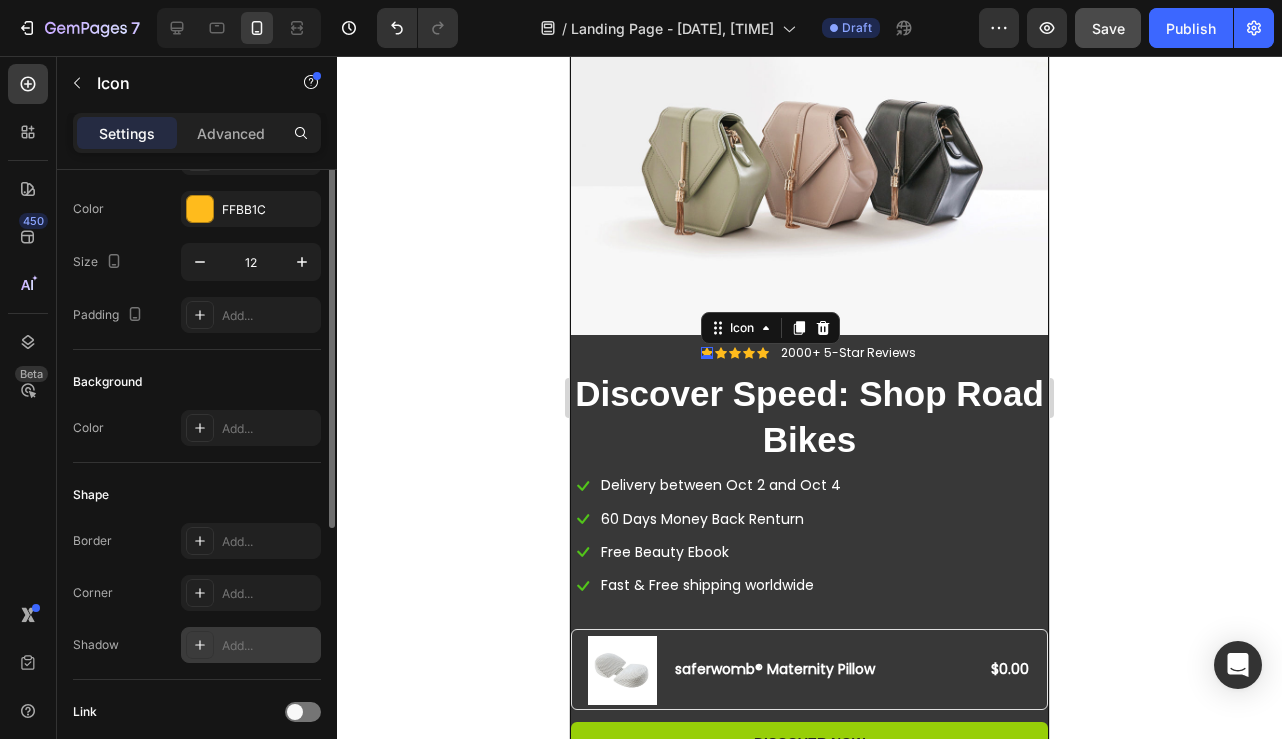 scroll, scrollTop: 0, scrollLeft: 0, axis: both 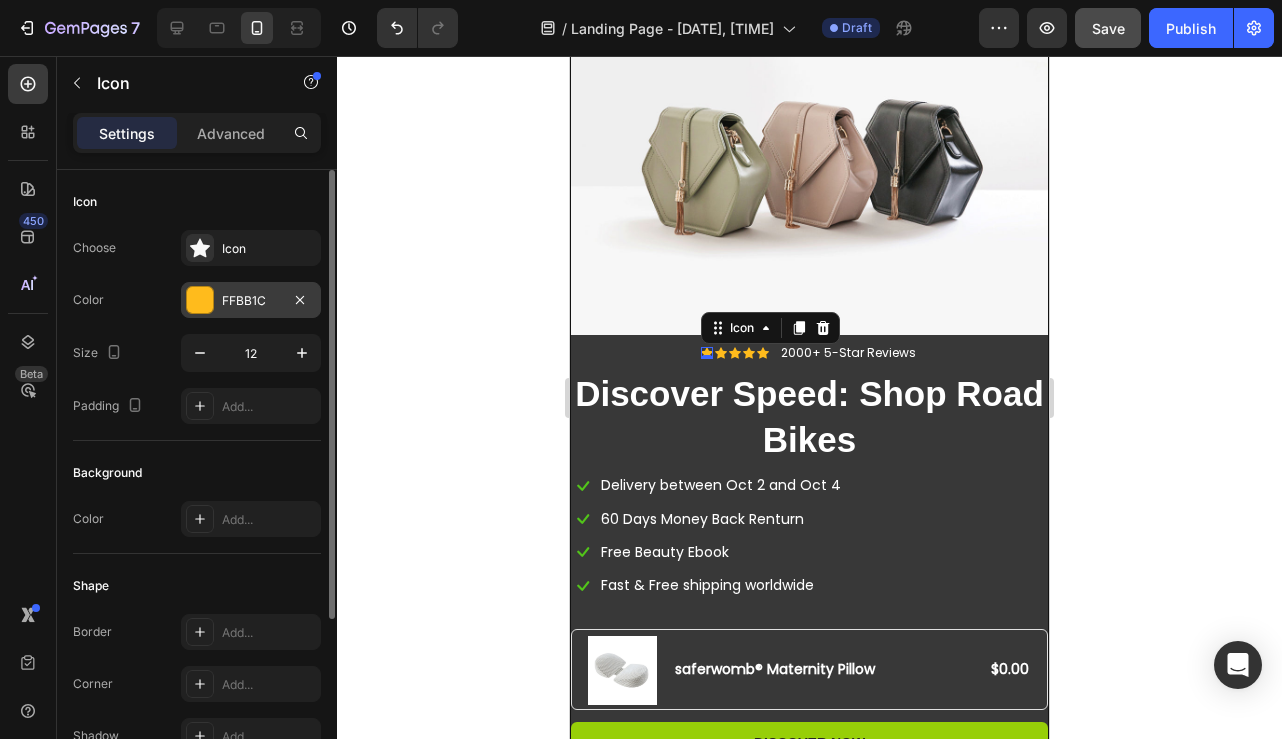 click at bounding box center (200, 300) 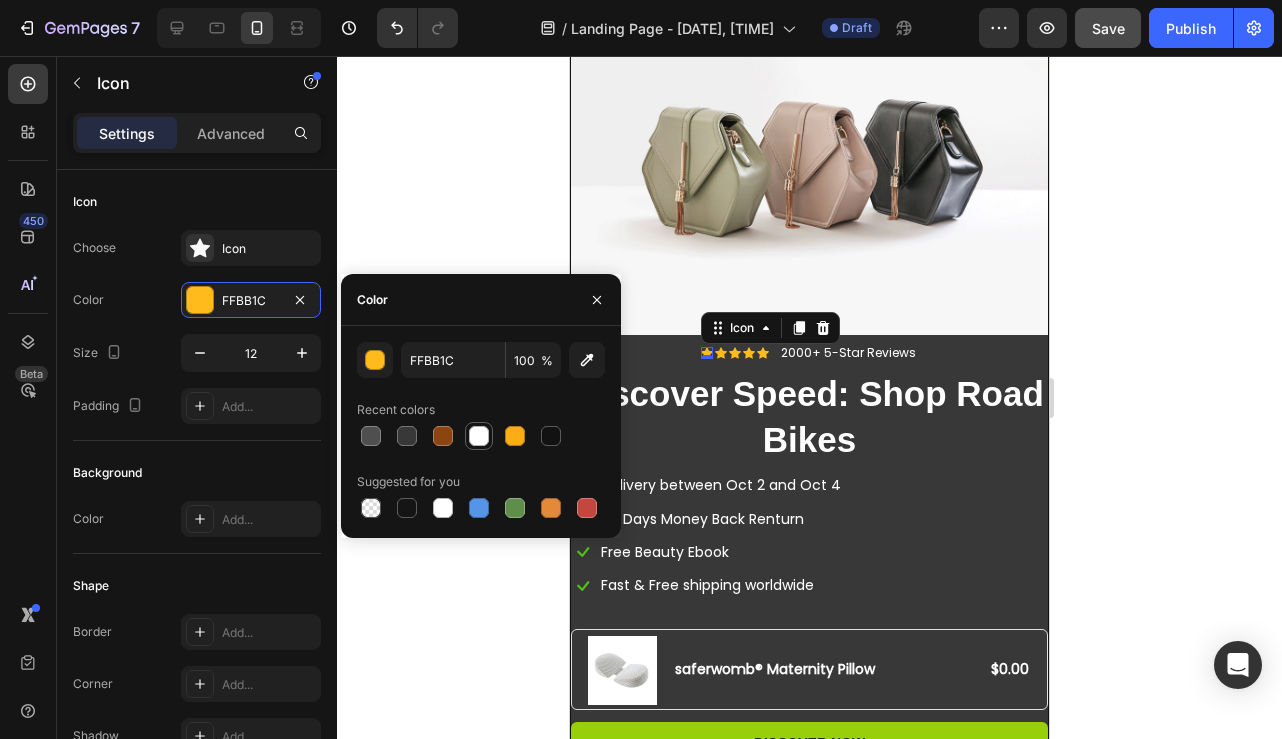 click at bounding box center [479, 436] 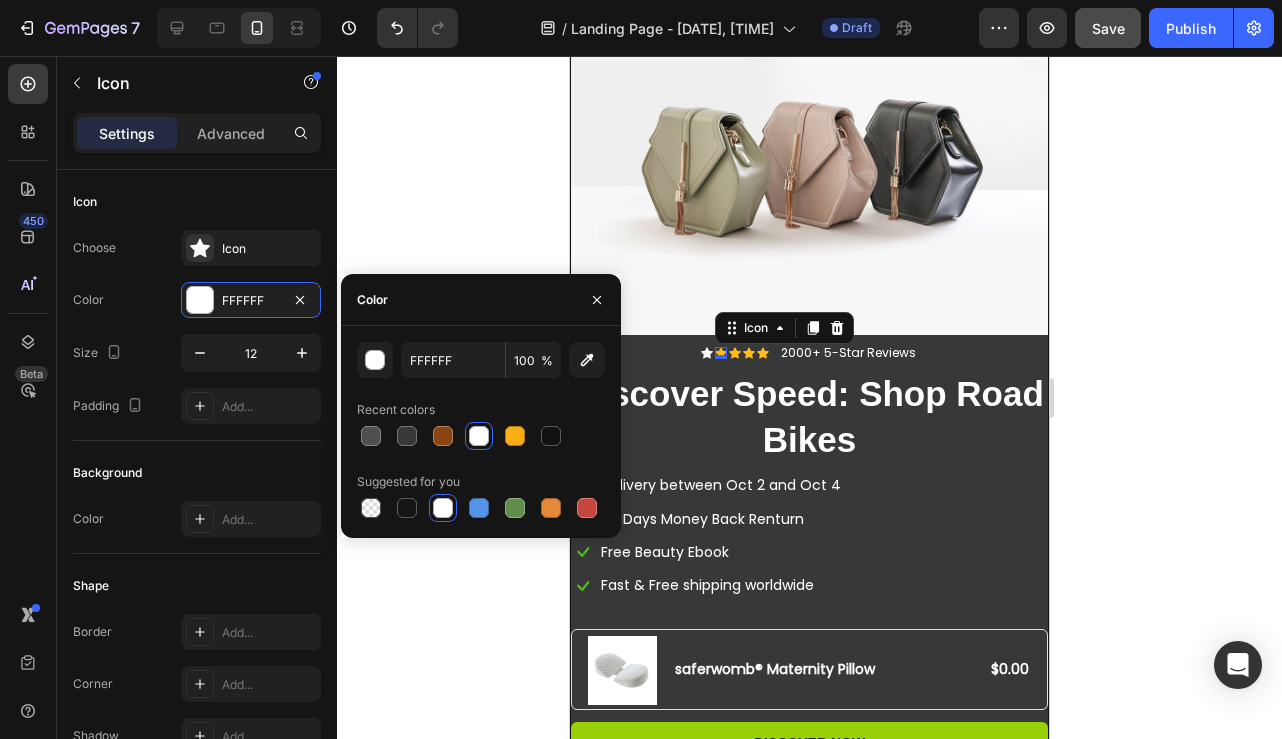 click on "Icon   0" at bounding box center [721, 353] 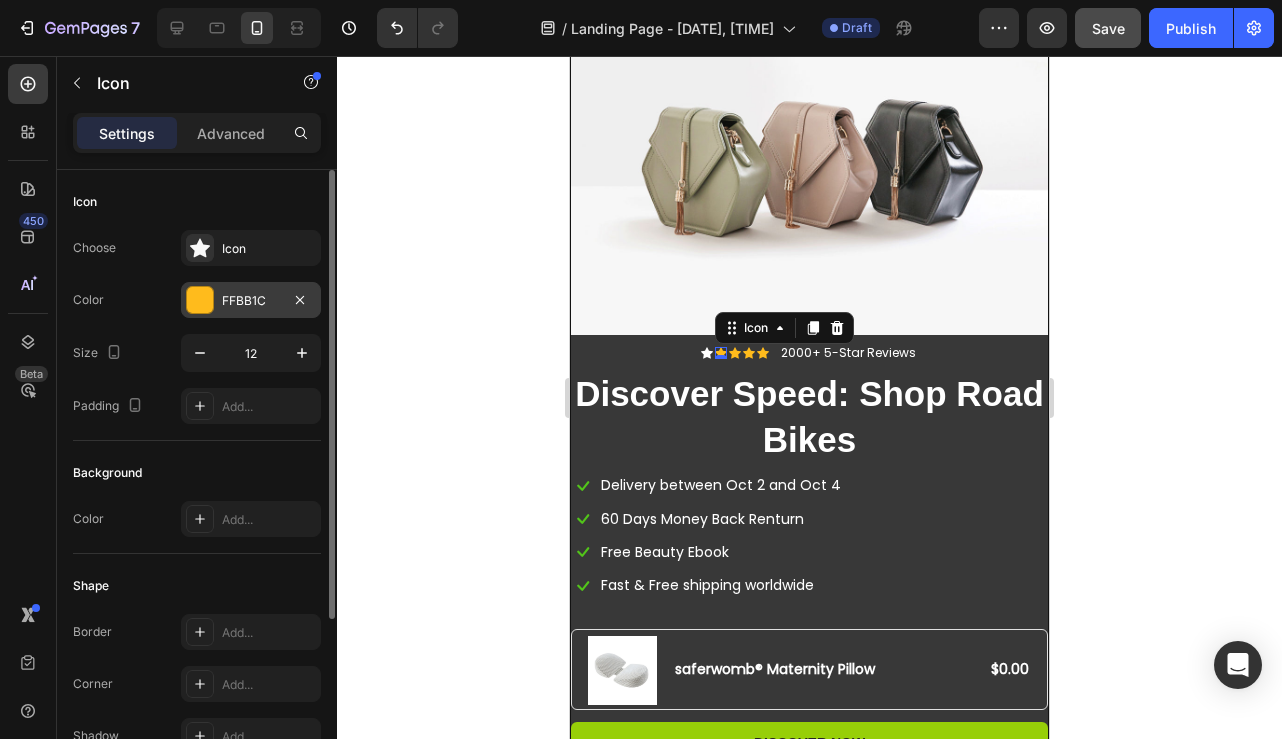 click at bounding box center [200, 300] 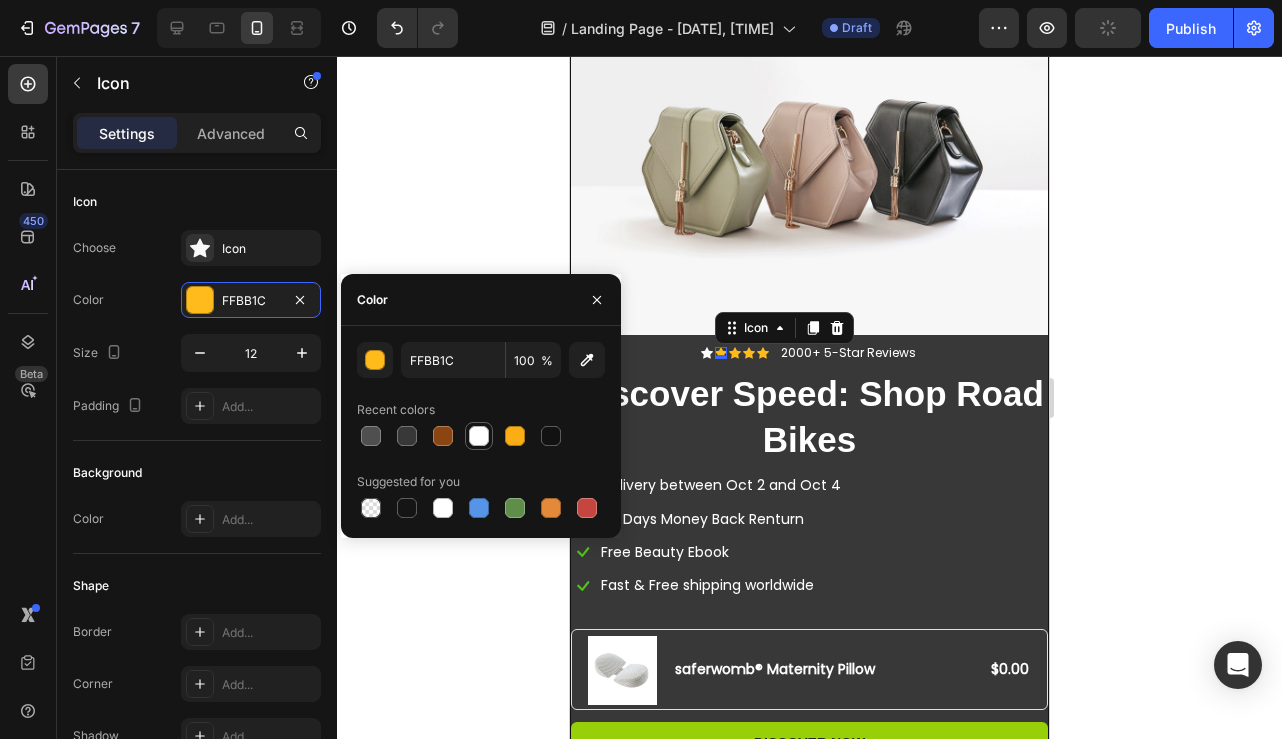 click at bounding box center (479, 436) 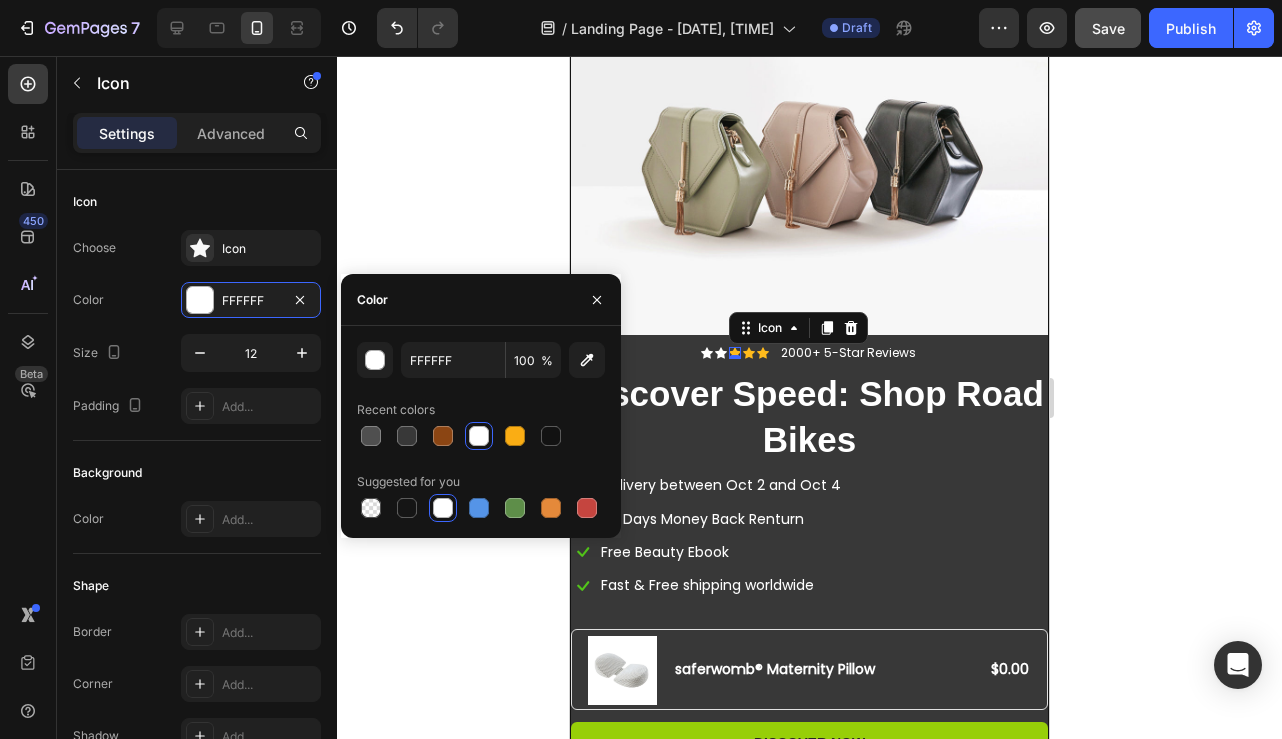 click on "Icon   0" at bounding box center [735, 353] 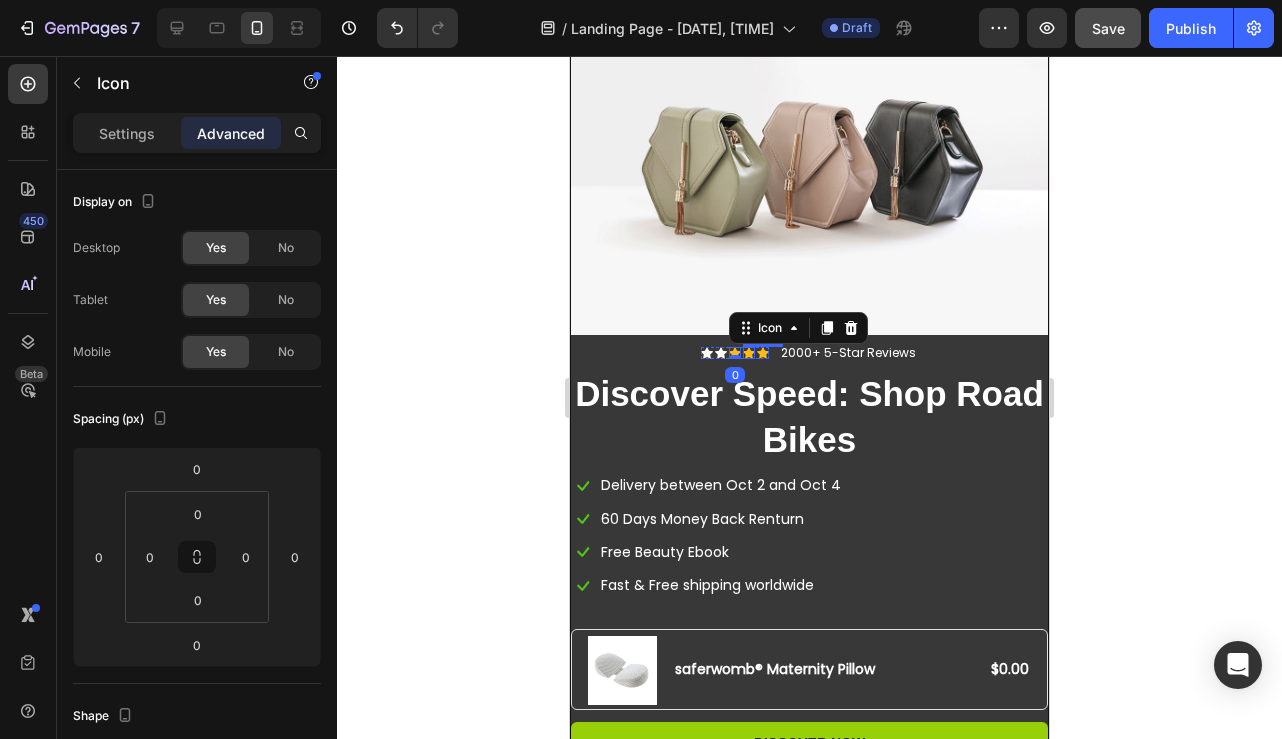 click on "Icon" at bounding box center (749, 353) 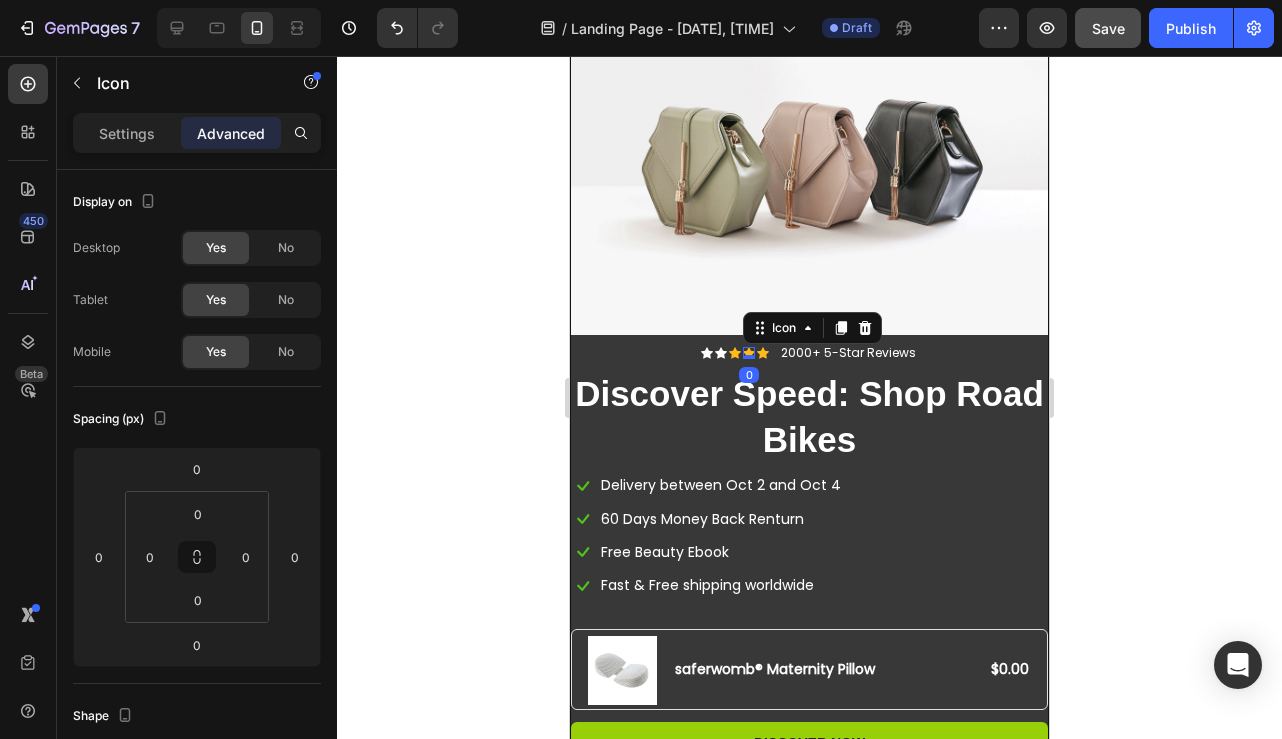 click 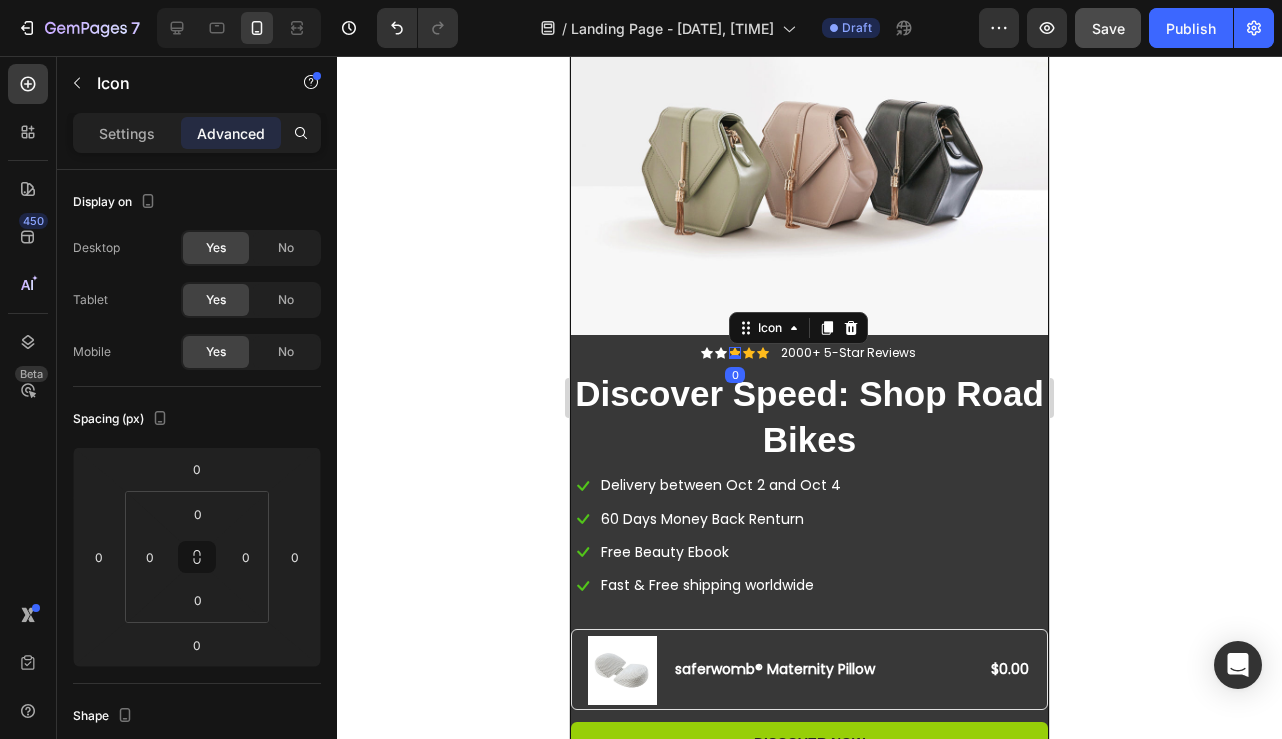 click 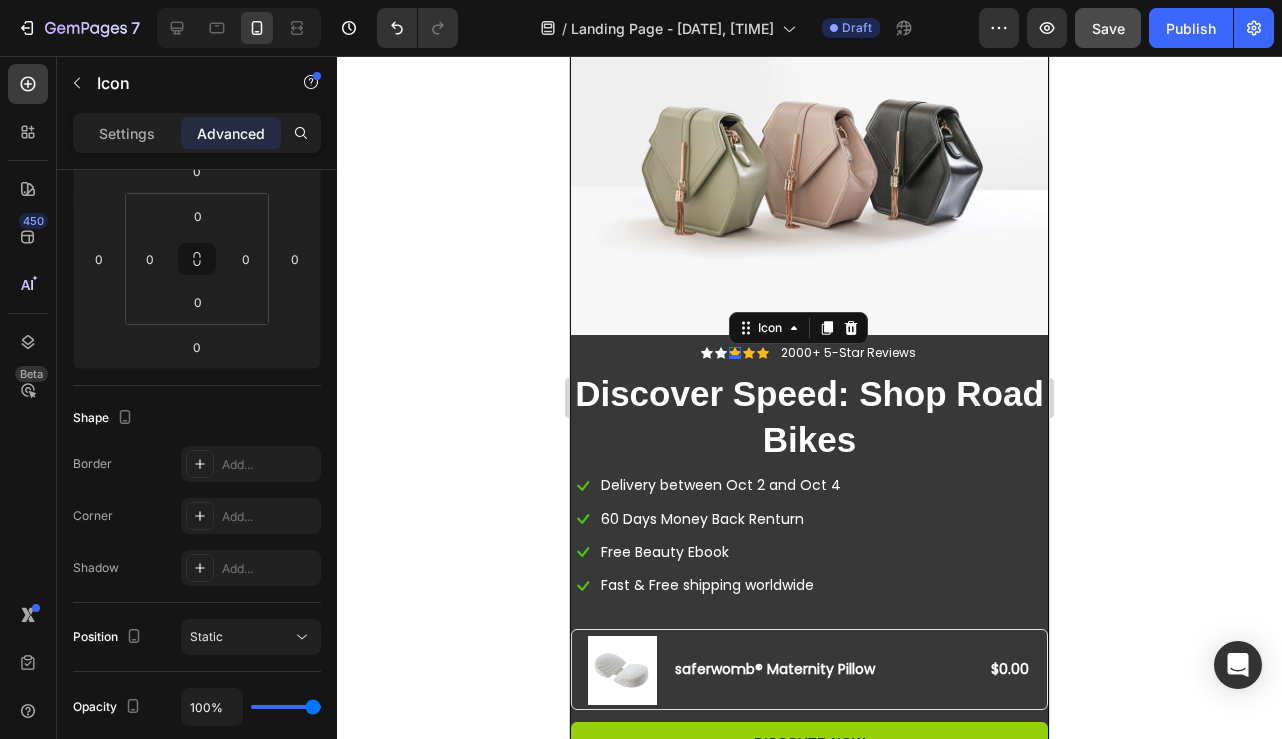 scroll, scrollTop: 102, scrollLeft: 0, axis: vertical 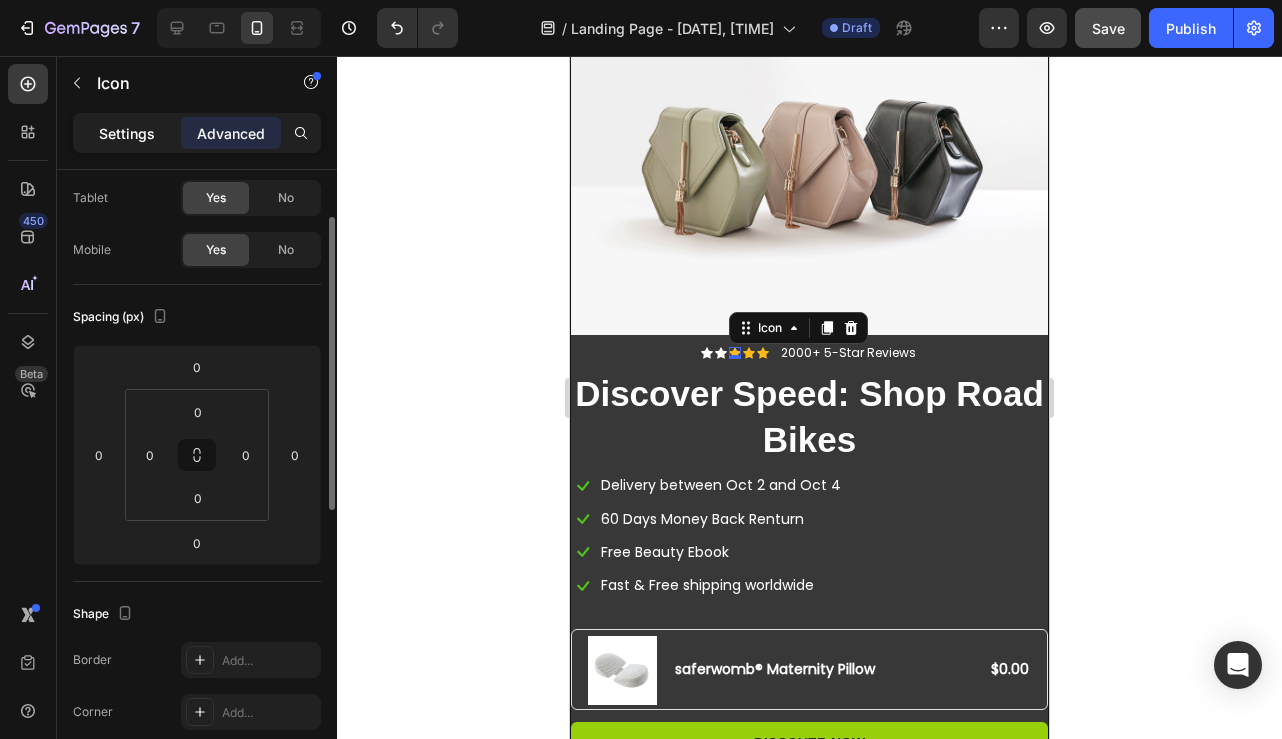 click on "Settings" at bounding box center (127, 133) 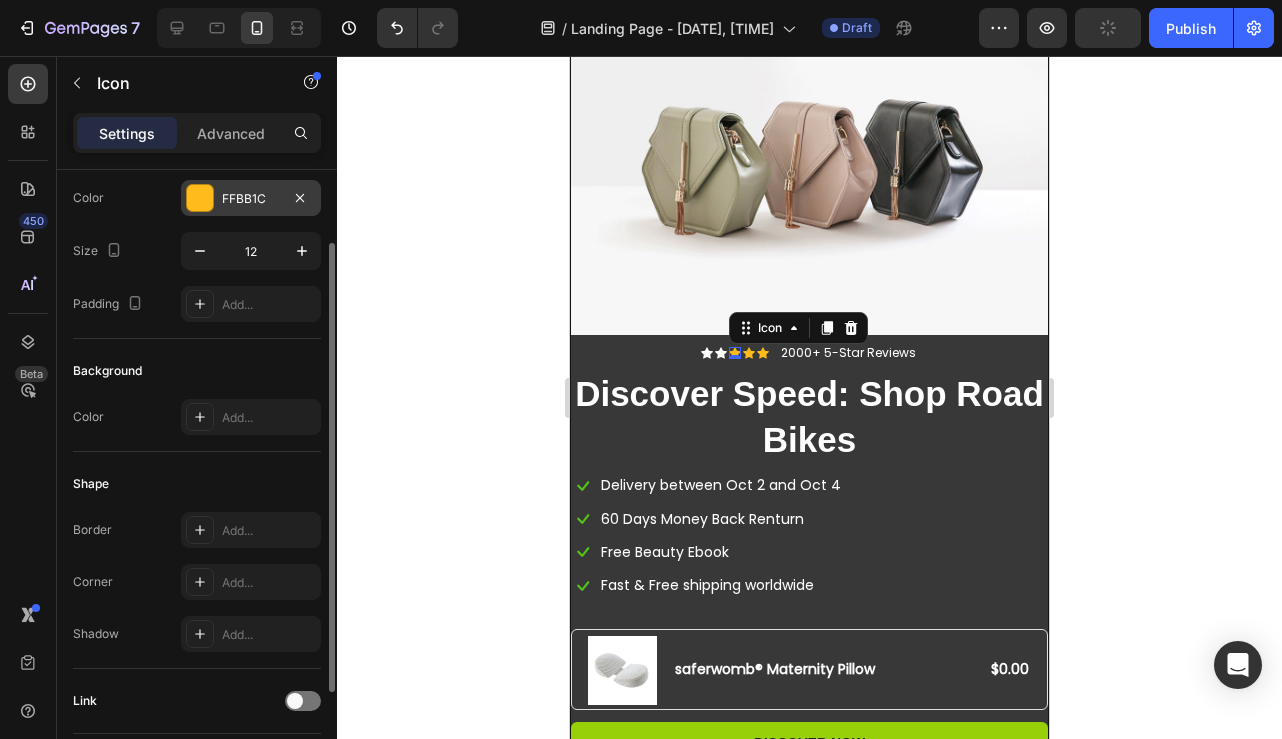 click on "FFBB1C" at bounding box center (251, 198) 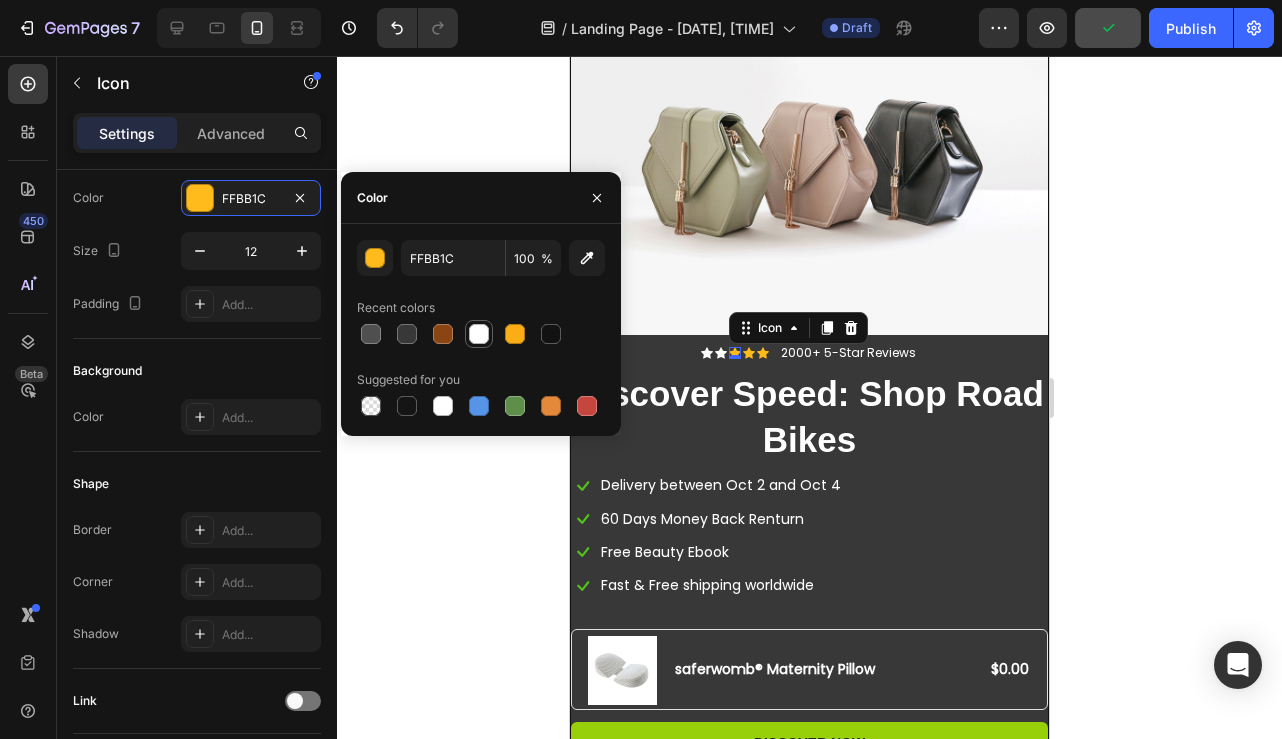 click at bounding box center [479, 334] 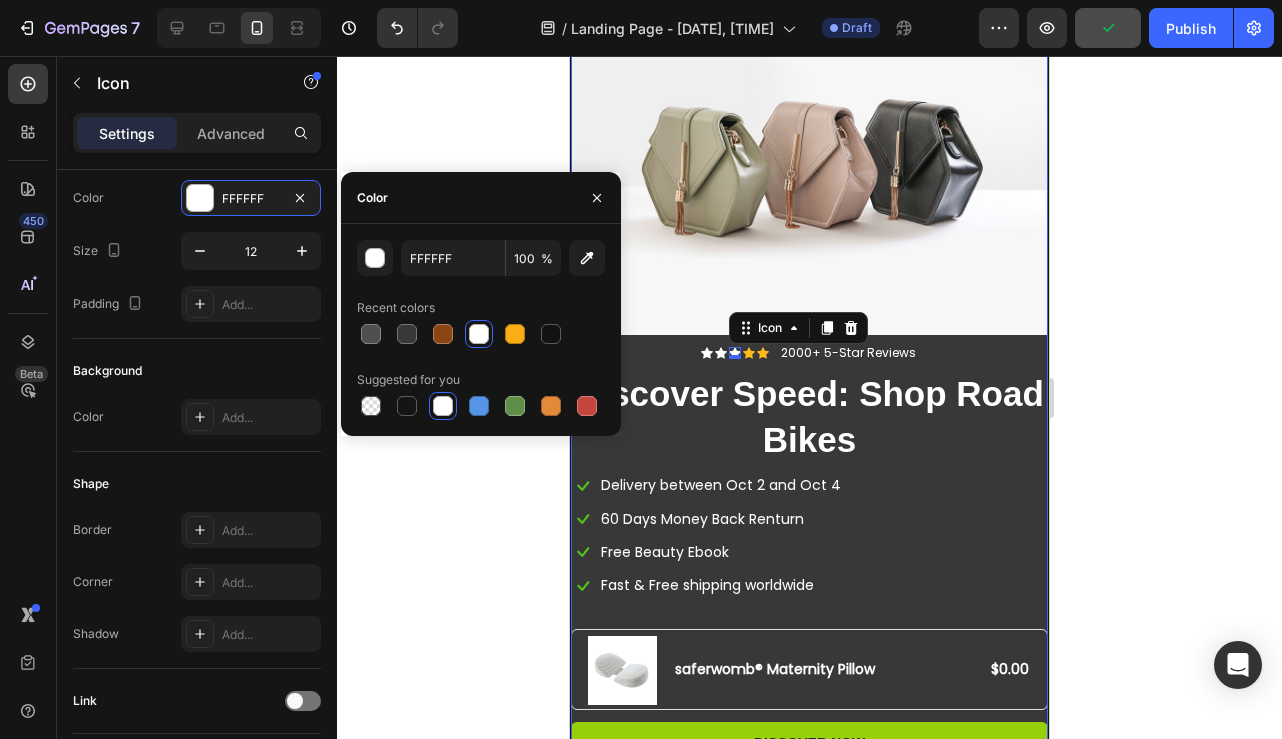 click on "Image Icon Icon Icon   0 Icon Icon Icon List 2000+ 5-Star Reviews Text Block Row Discover Speed: Shop Road Bikes Heading
Icon Delivery between Oct 2 and Oct 4 Text block
Icon 60 Days Money Back Renturn Text block
Icon Free Beauty Ebook  Text block
Icon Fast & Free shipping worldwide Text block Icon List Product Images saferwomb® Maternity Pillow Product Title $0.00 Product Price Product Price Row Product Discover Now Button Row" at bounding box center (809, 375) 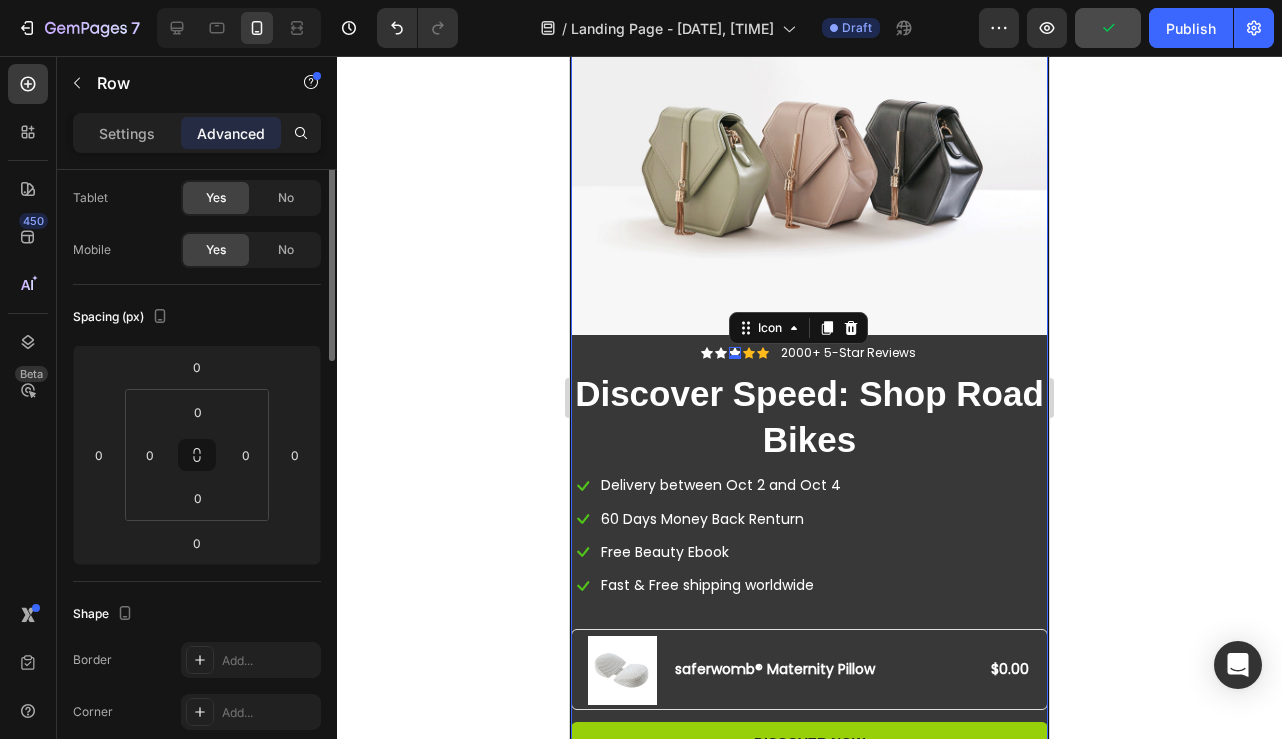 scroll, scrollTop: 0, scrollLeft: 0, axis: both 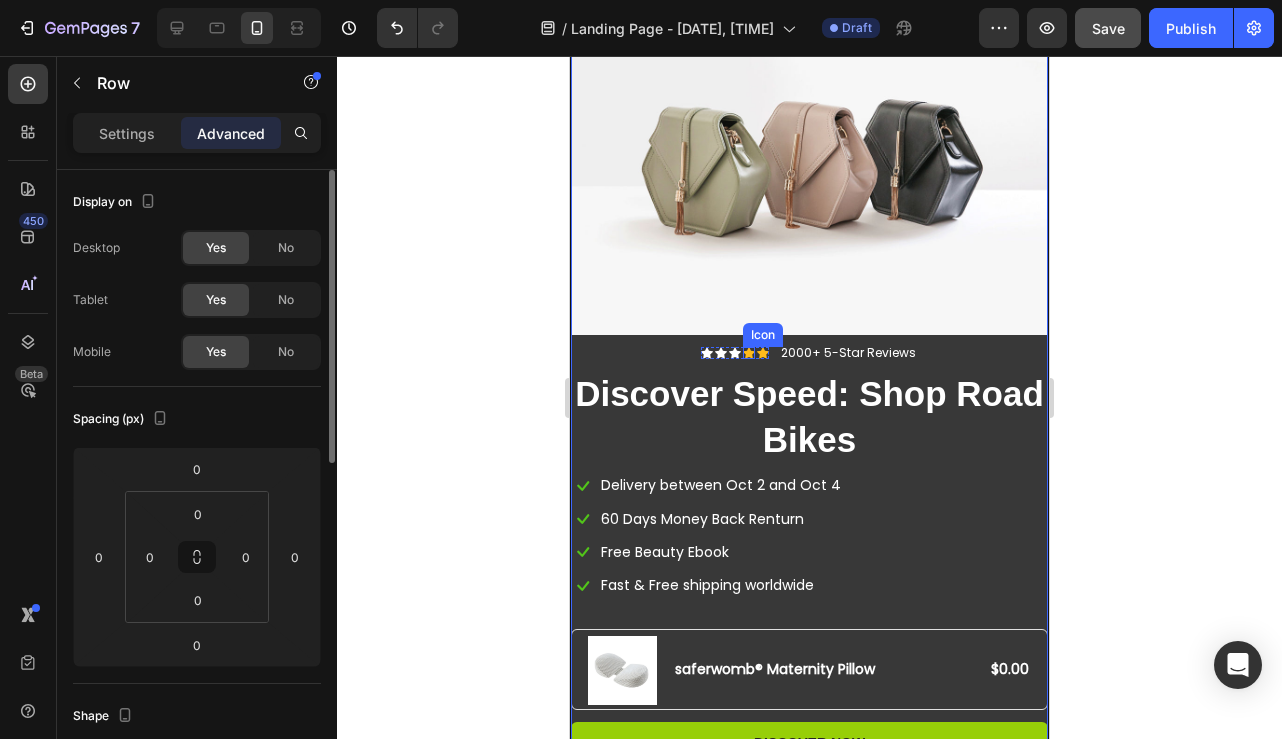 click on "Icon" at bounding box center (749, 353) 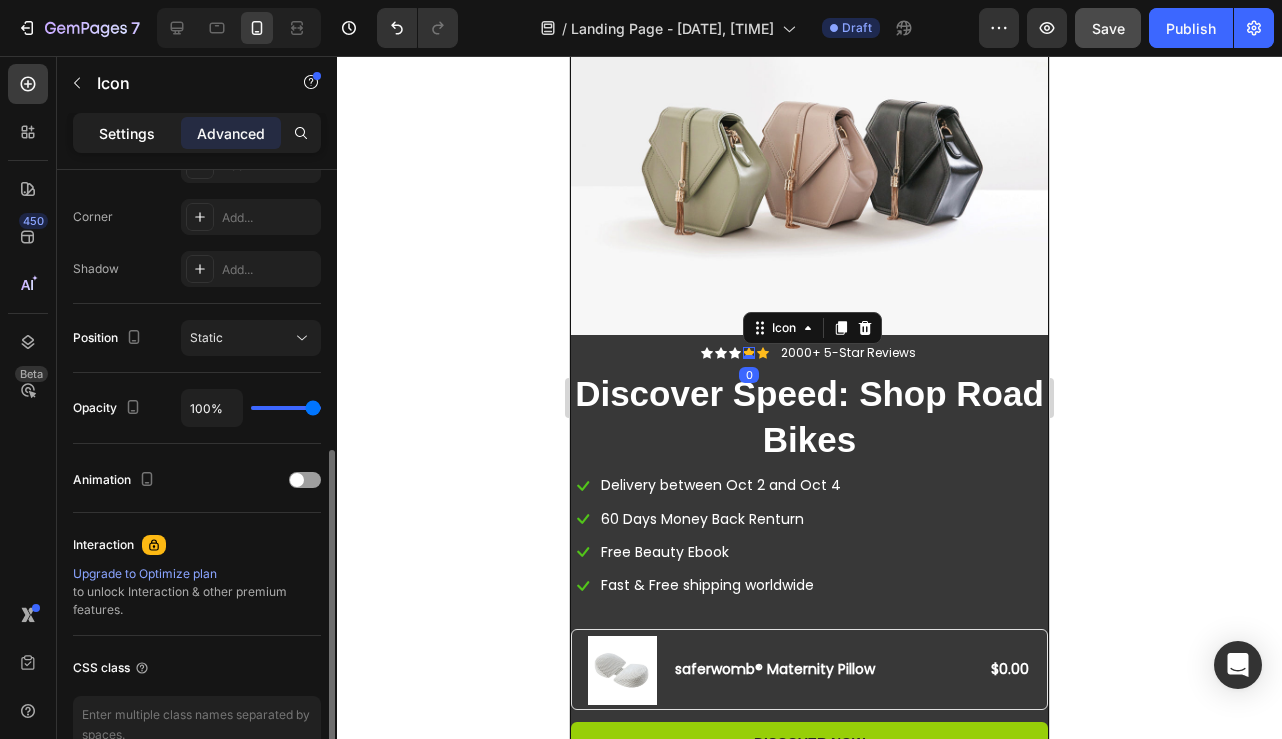 click on "Settings" at bounding box center [127, 133] 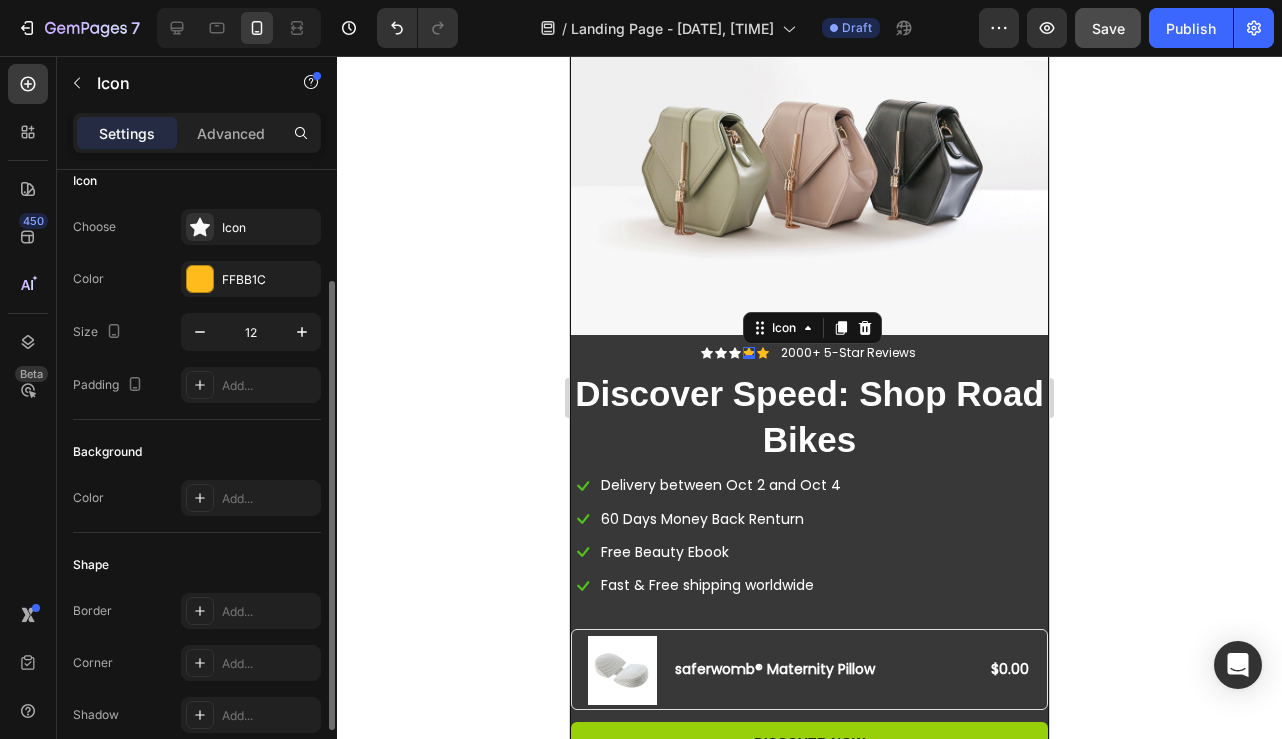 scroll, scrollTop: 0, scrollLeft: 0, axis: both 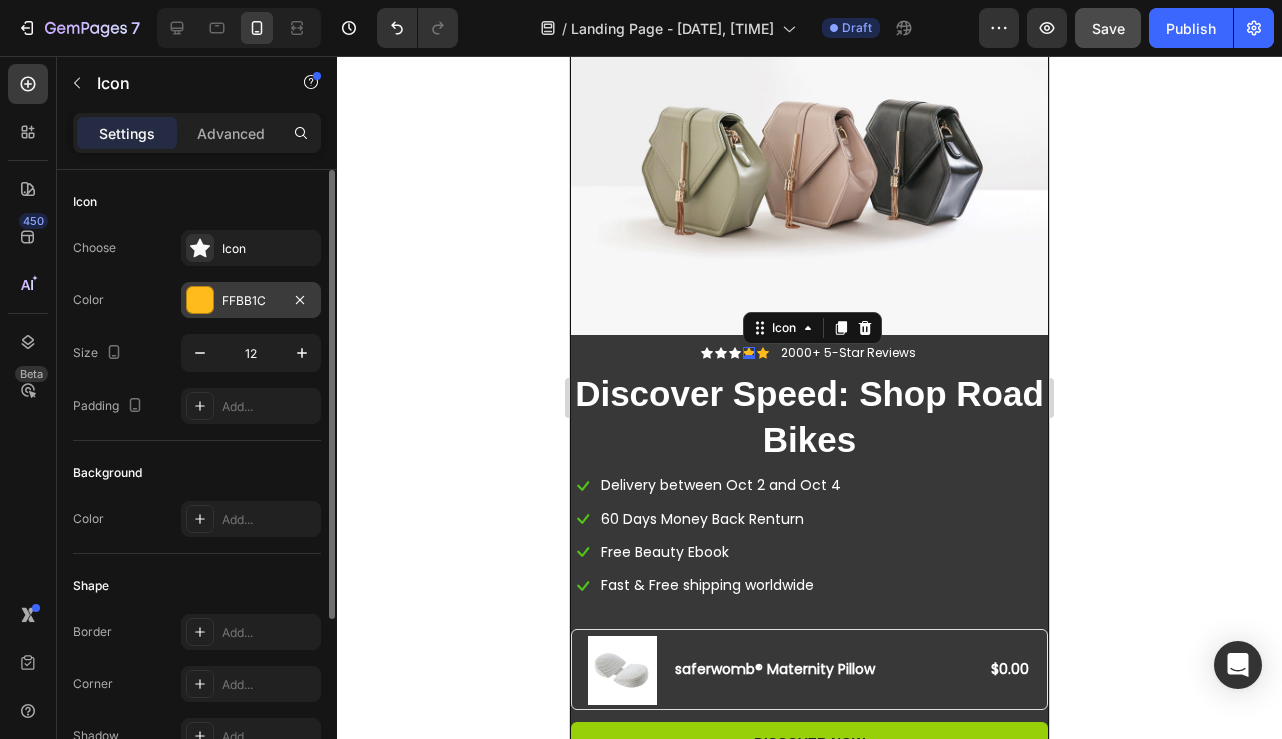 click at bounding box center (200, 300) 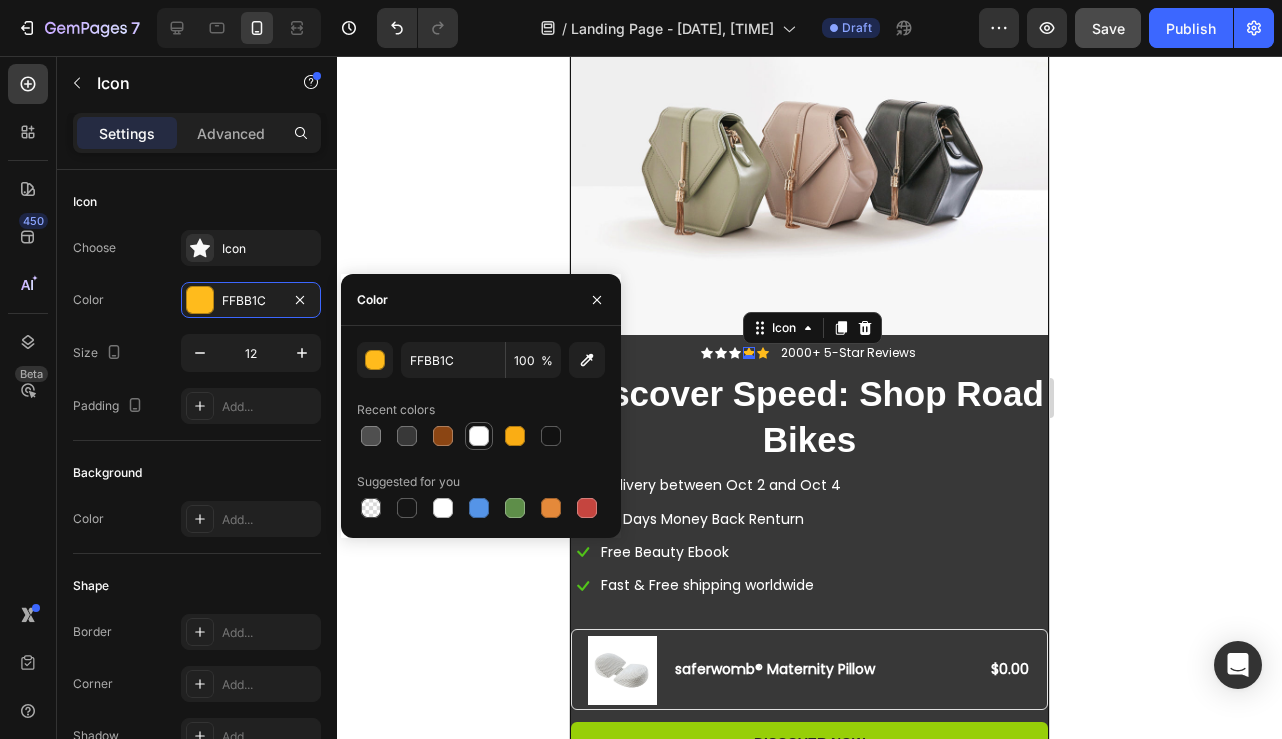 click at bounding box center (479, 436) 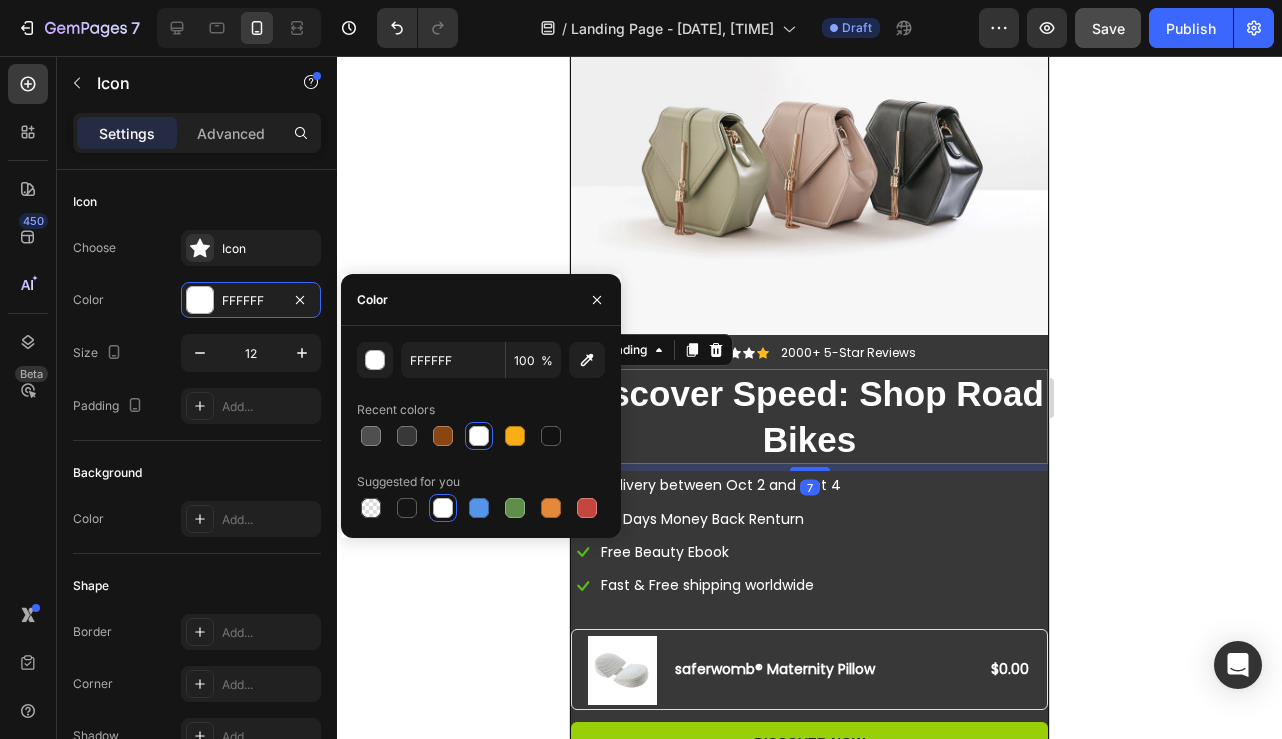 click on "Discover Speed: Shop Road Bikes" at bounding box center [809, 416] 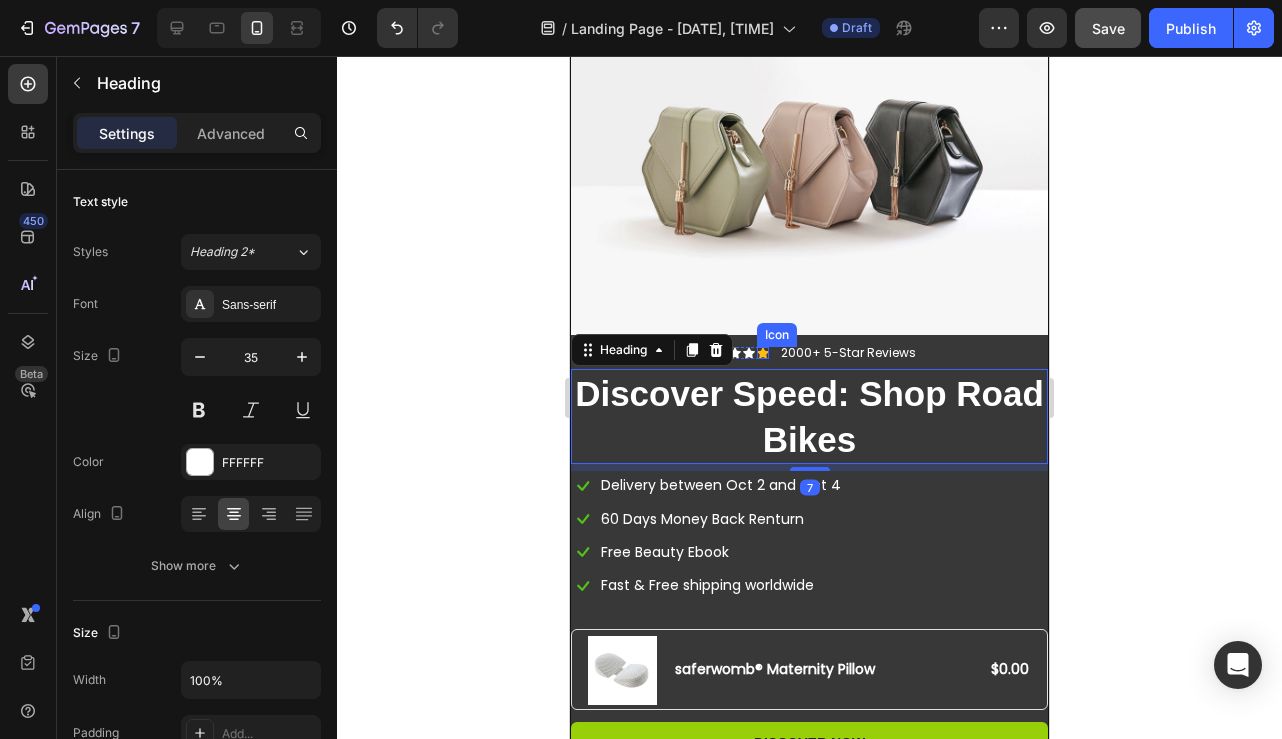 click on "Icon" at bounding box center (763, 353) 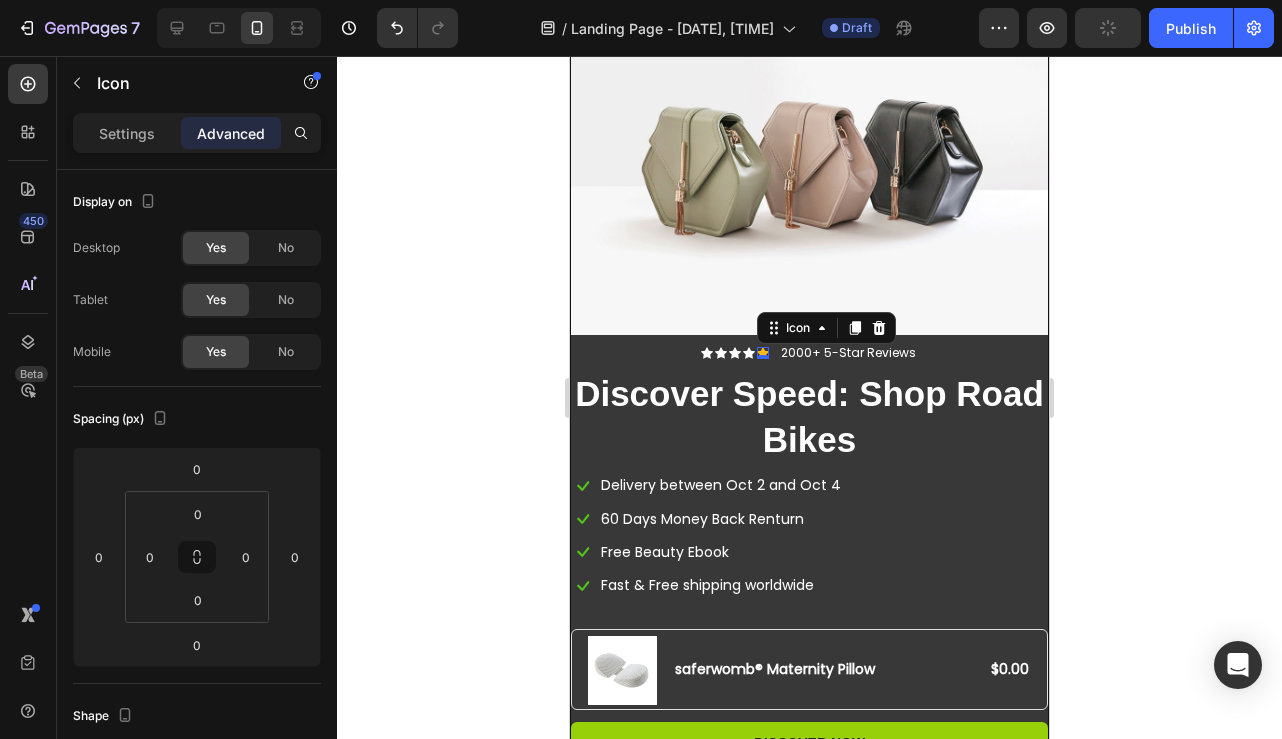 click 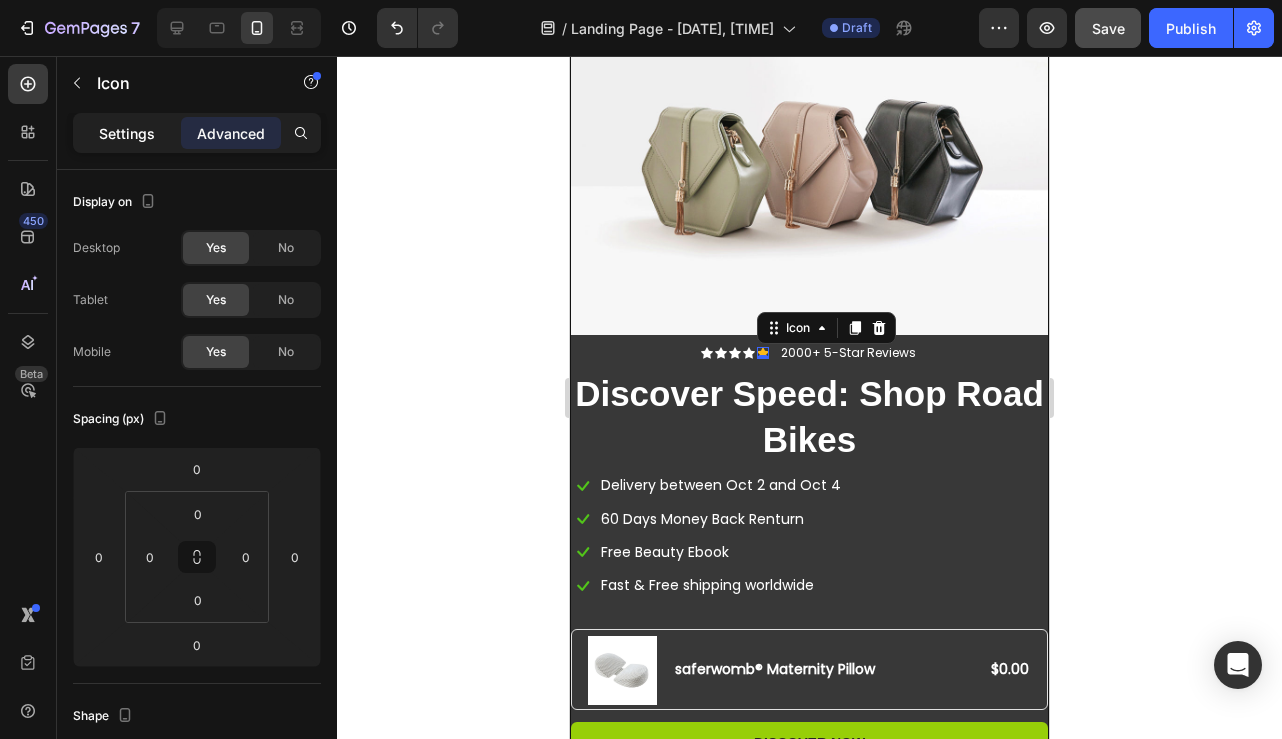 click on "Settings" 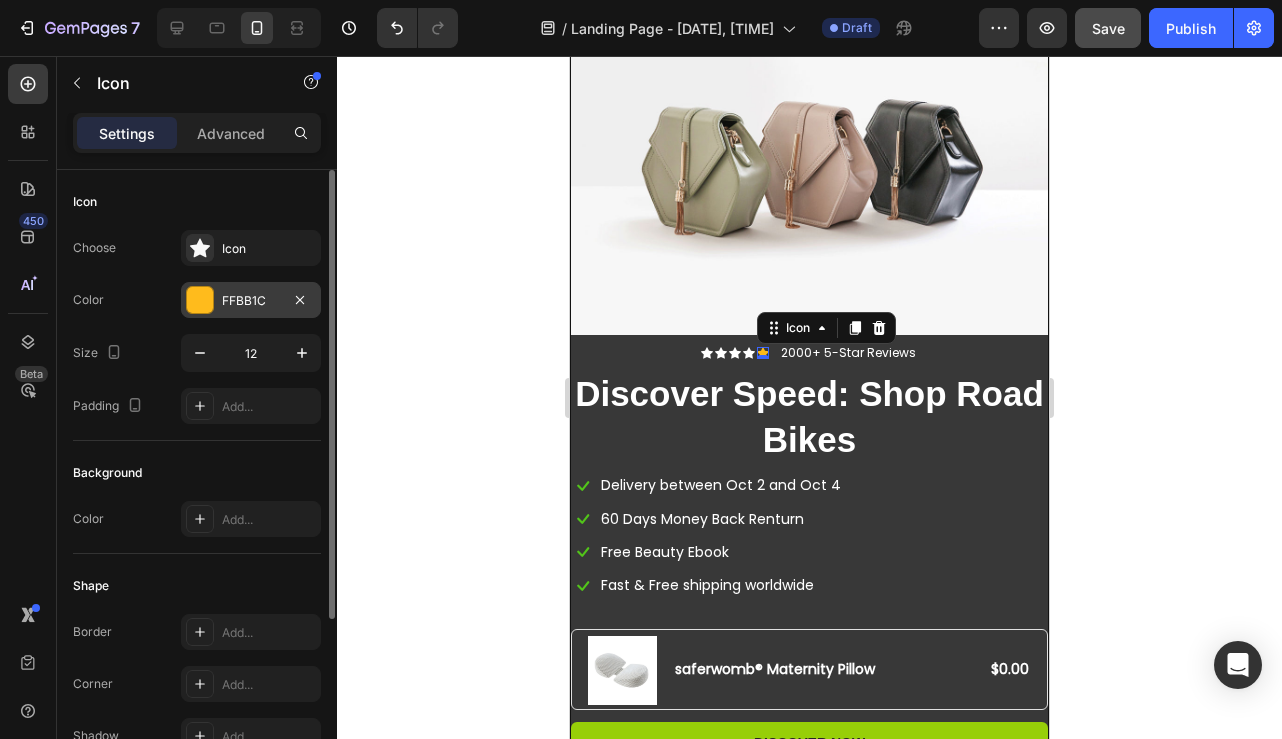 click at bounding box center (200, 300) 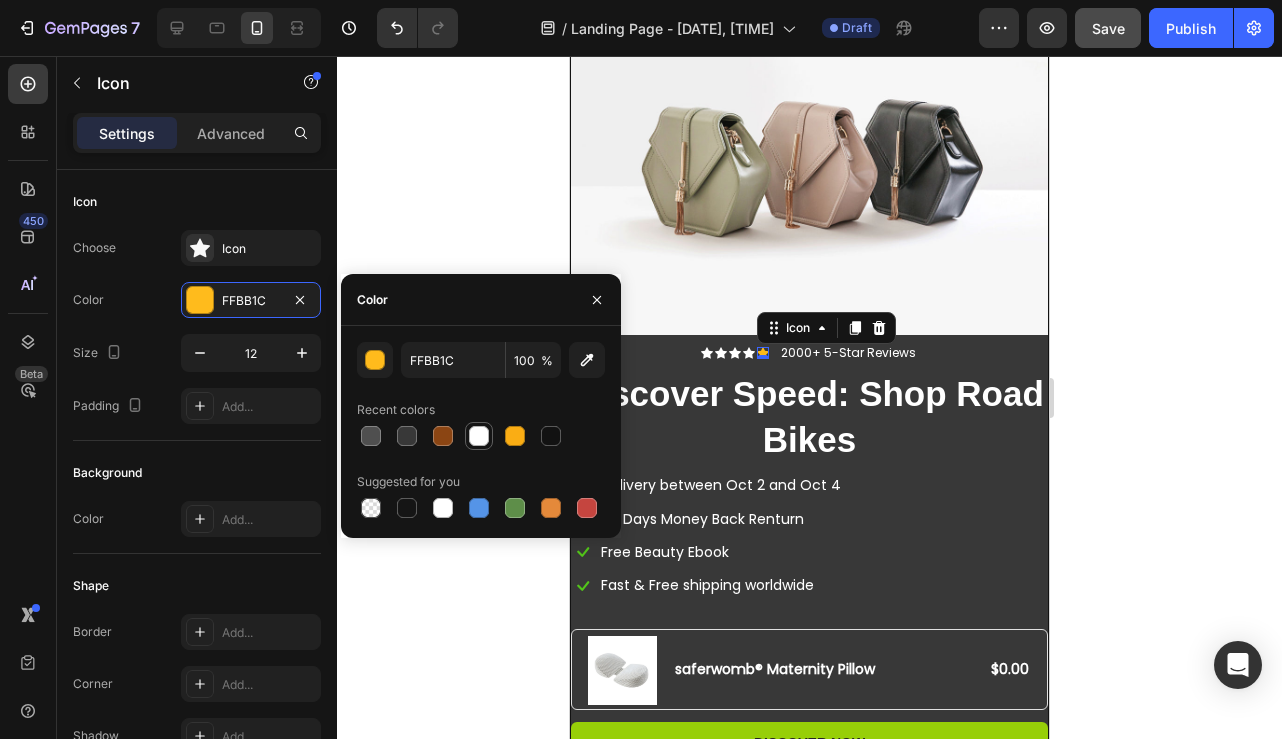 click at bounding box center [479, 436] 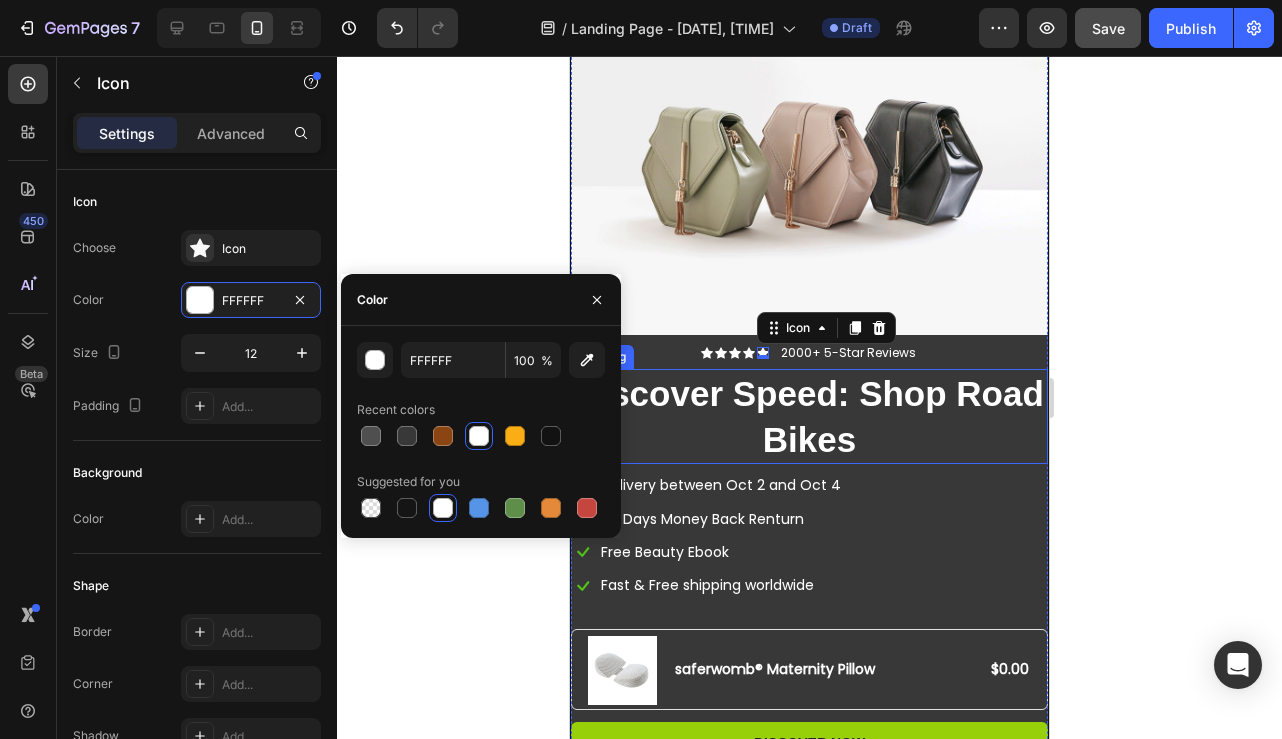 click on "Discover Speed: Shop Road Bikes" at bounding box center [809, 416] 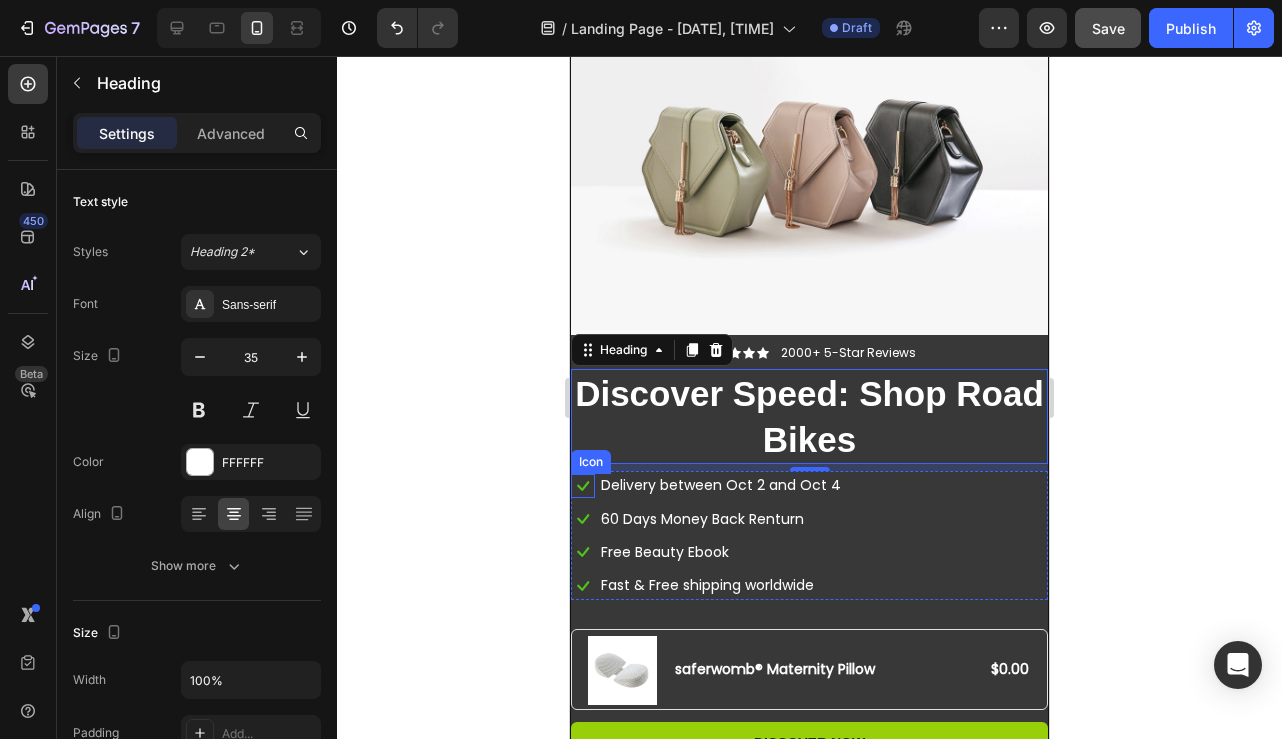 click 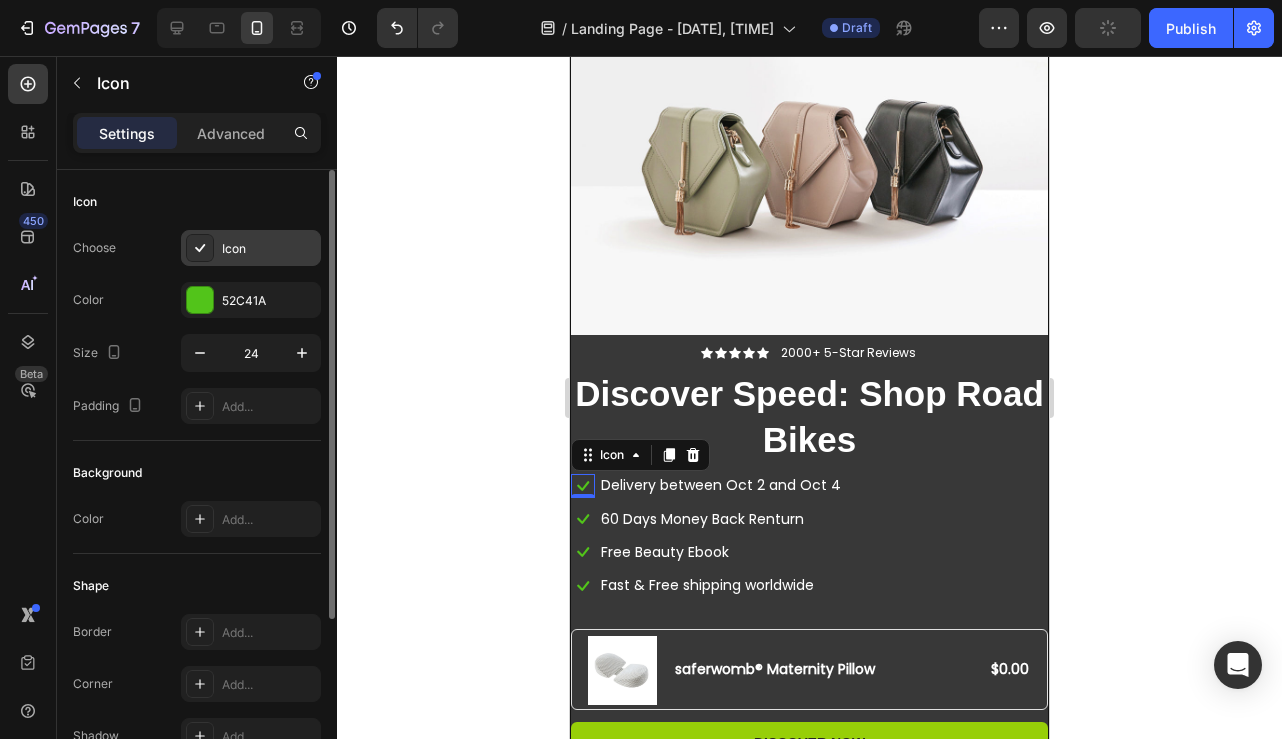 click 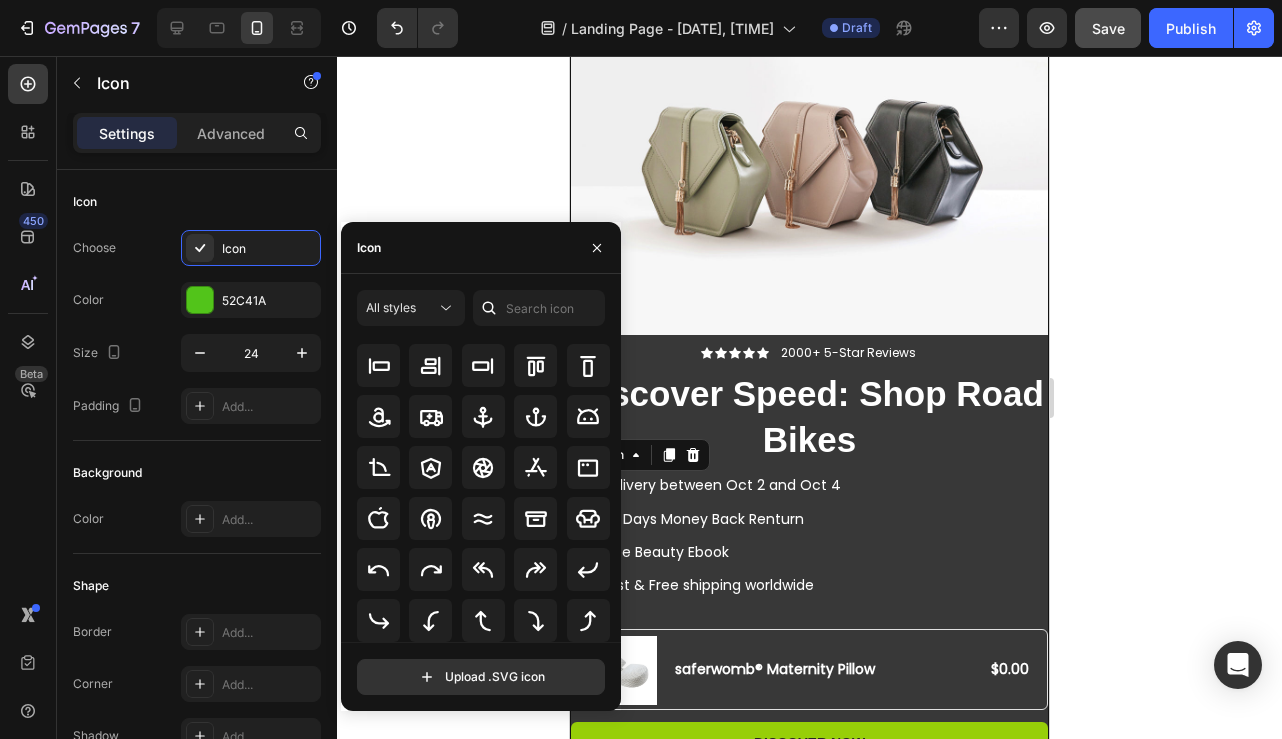 scroll, scrollTop: 329, scrollLeft: 0, axis: vertical 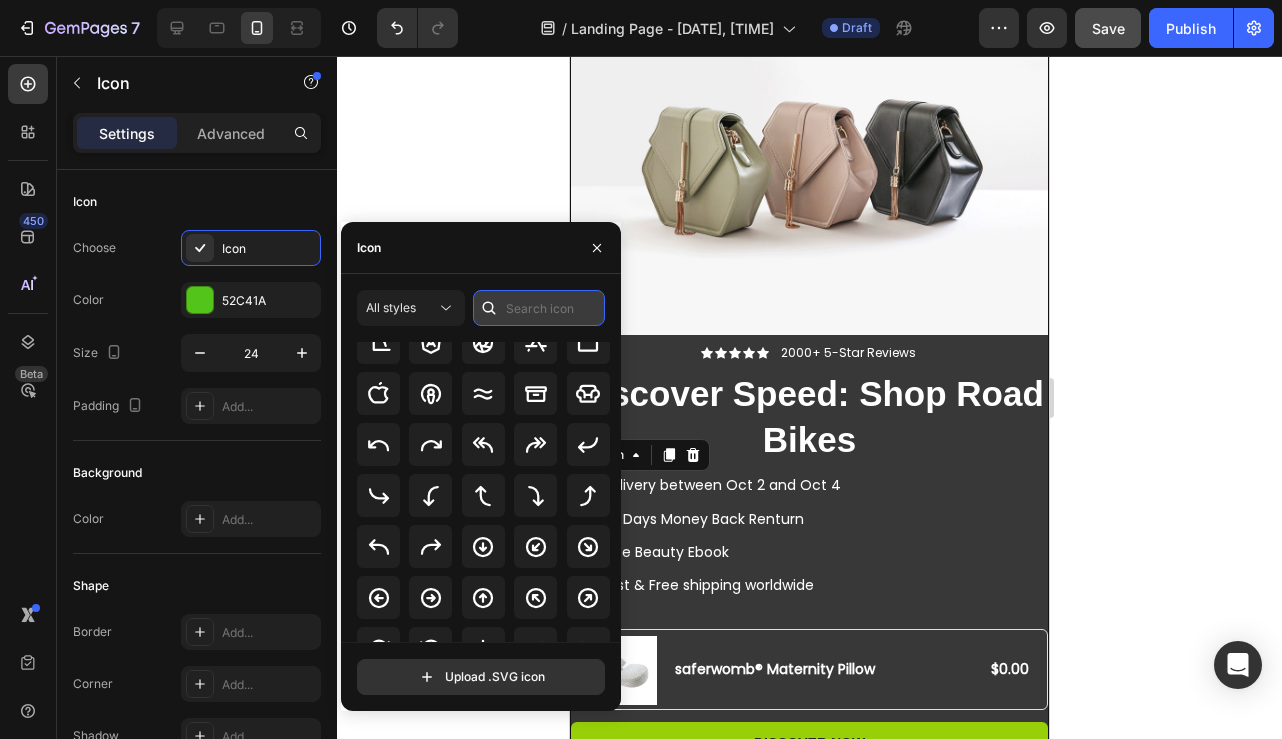 click at bounding box center (539, 308) 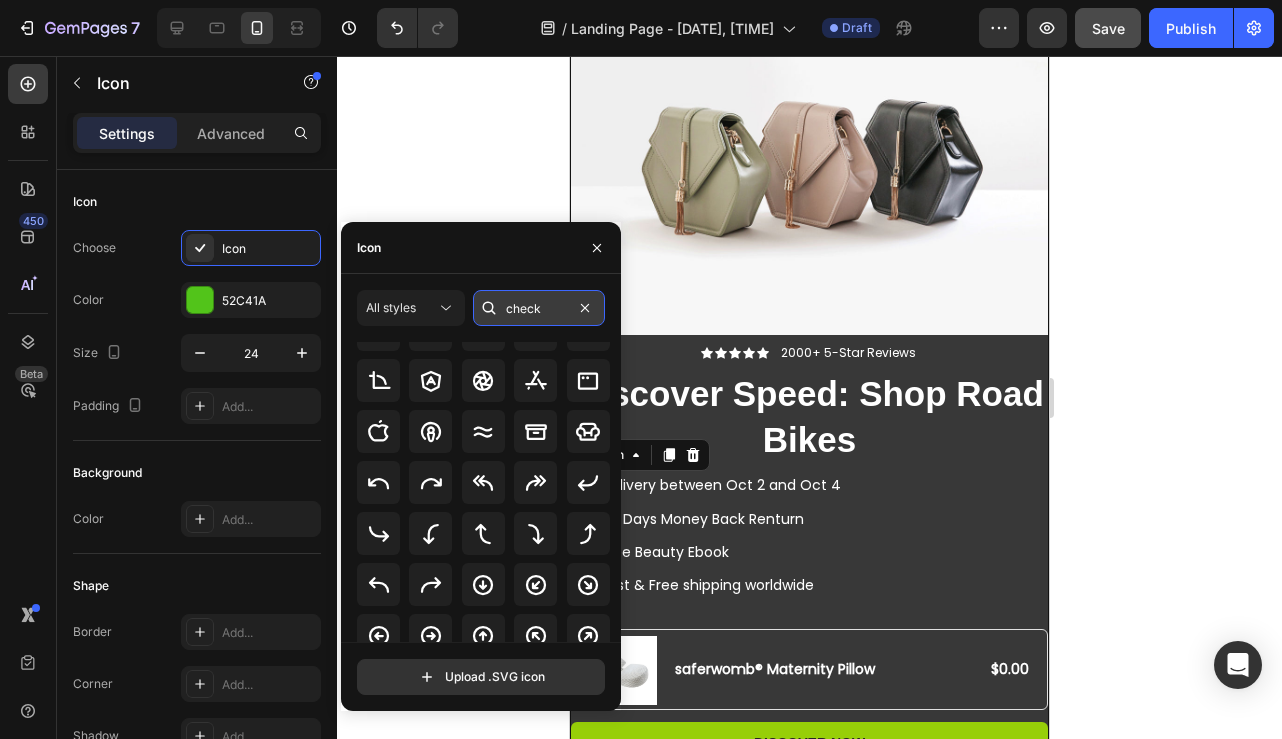 scroll, scrollTop: 0, scrollLeft: 0, axis: both 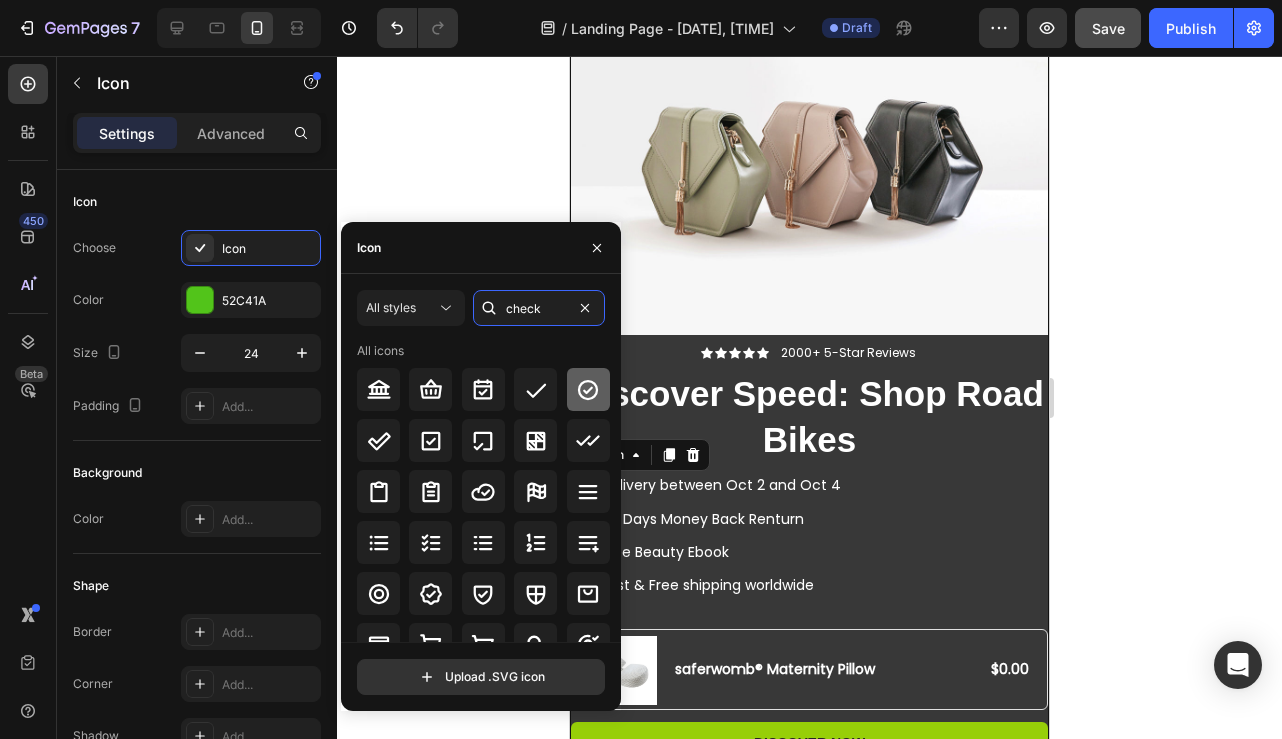 type on "check" 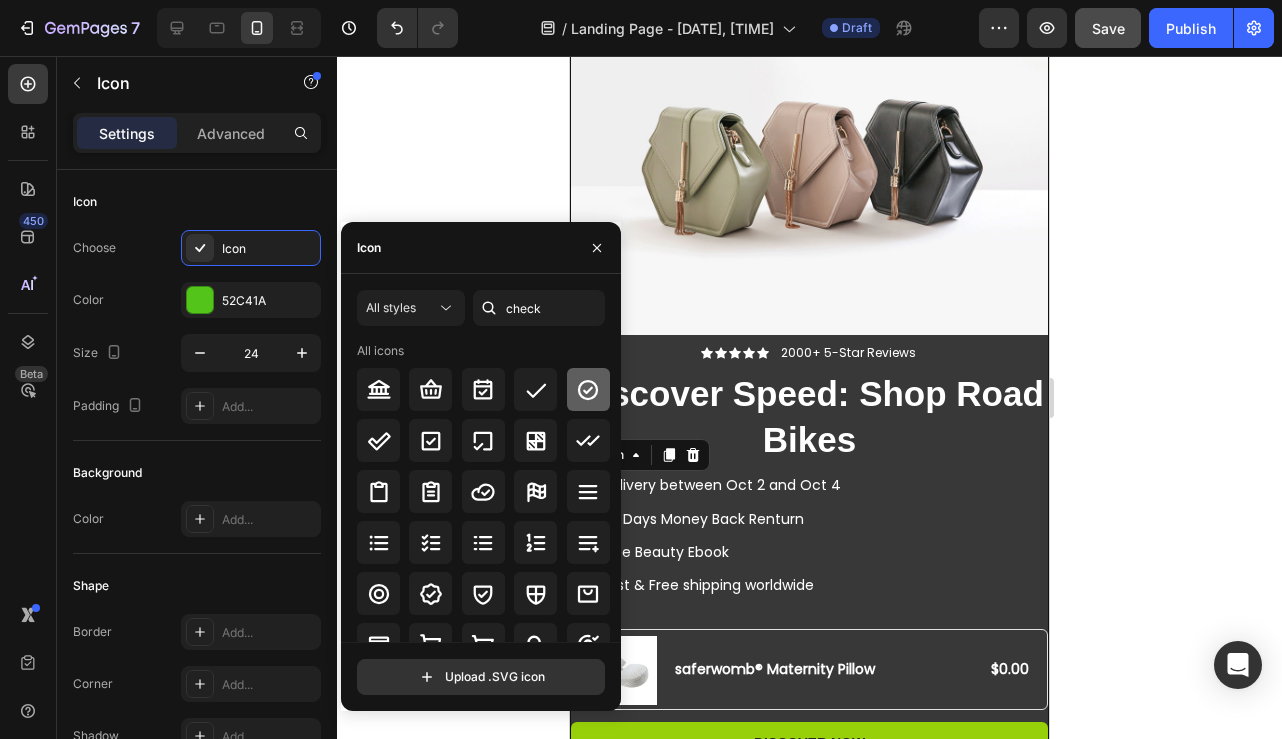 click 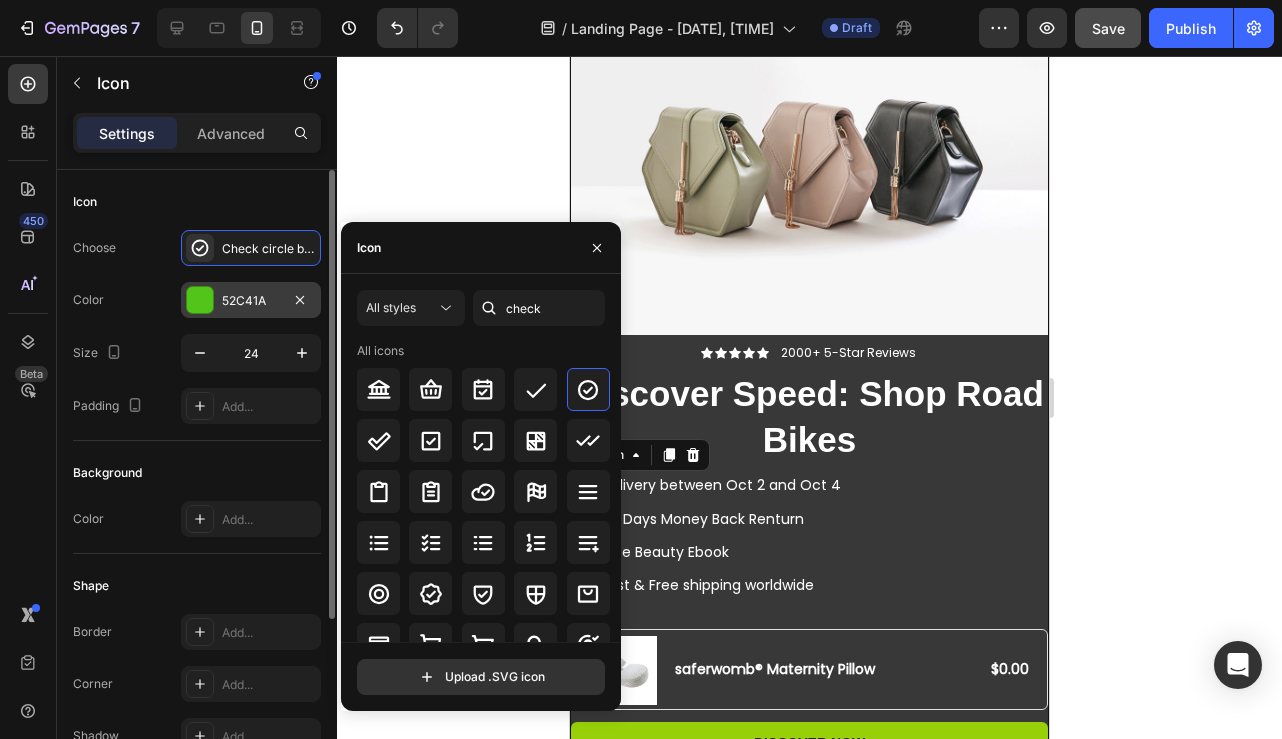 click at bounding box center [200, 300] 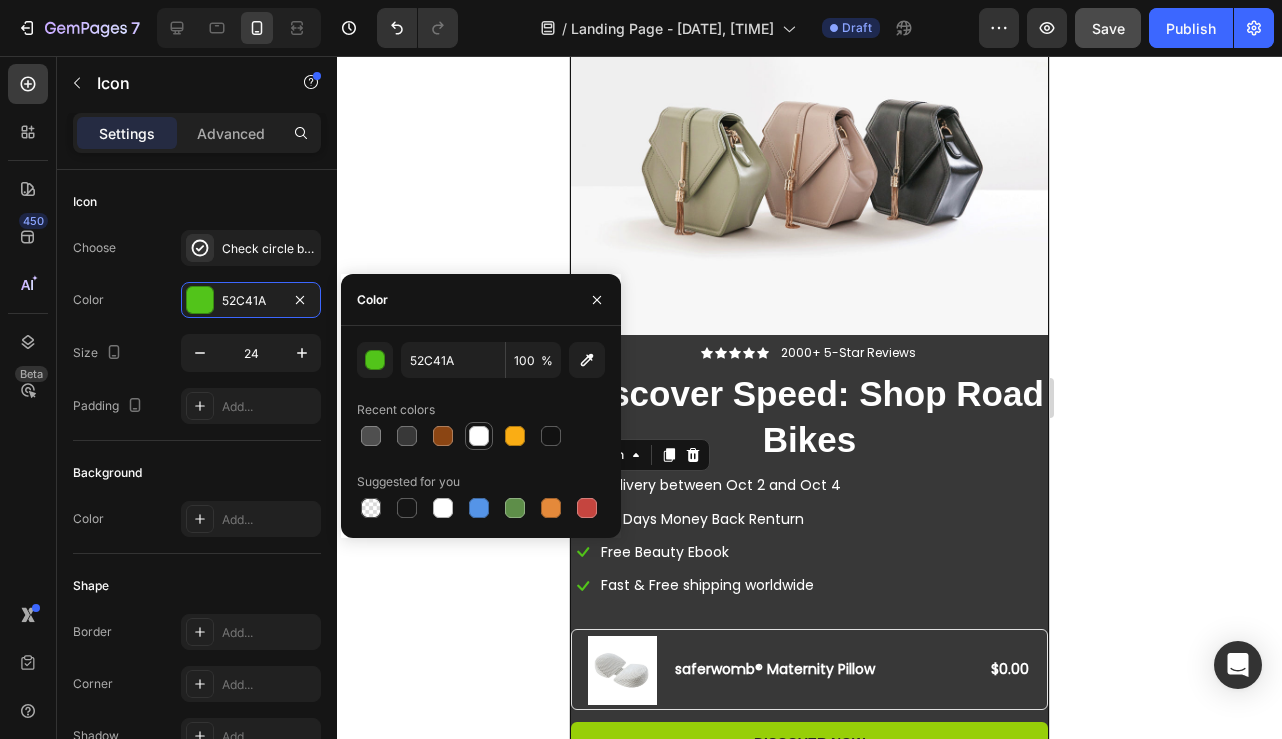 click at bounding box center [479, 436] 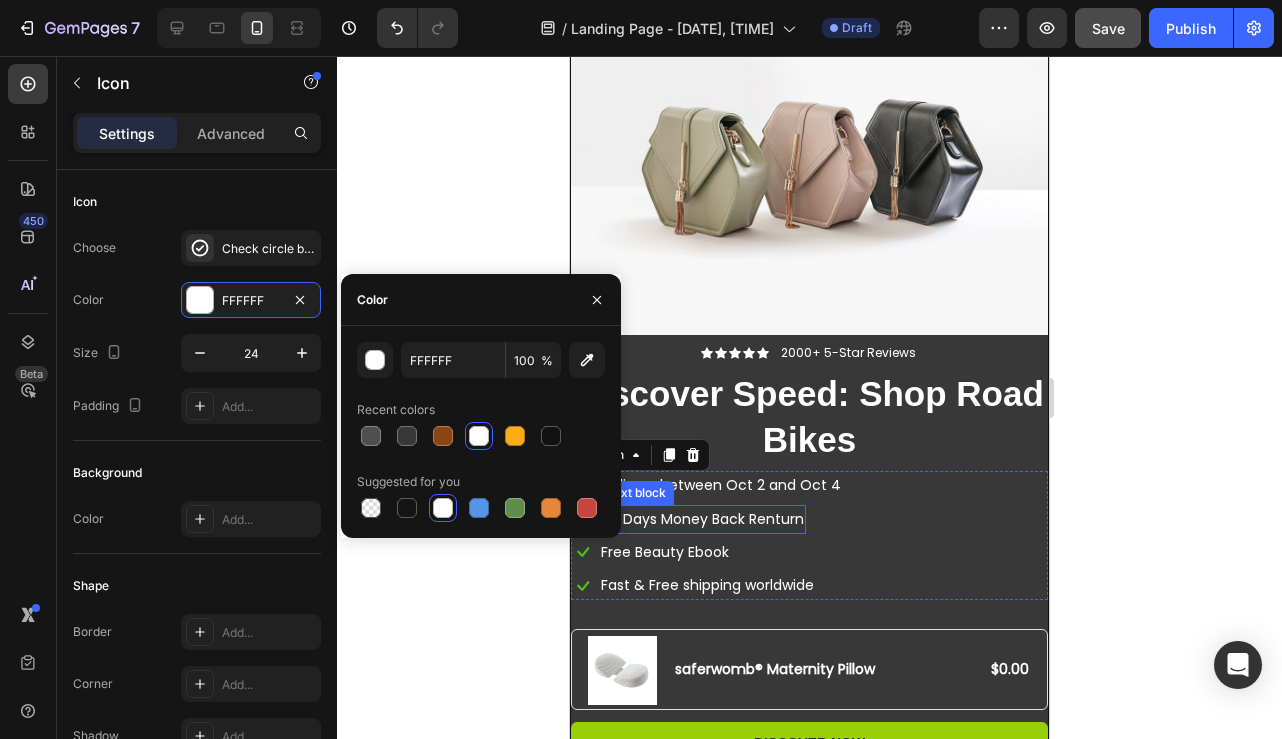 click on "60 Days Money Back Renturn" at bounding box center [702, 519] 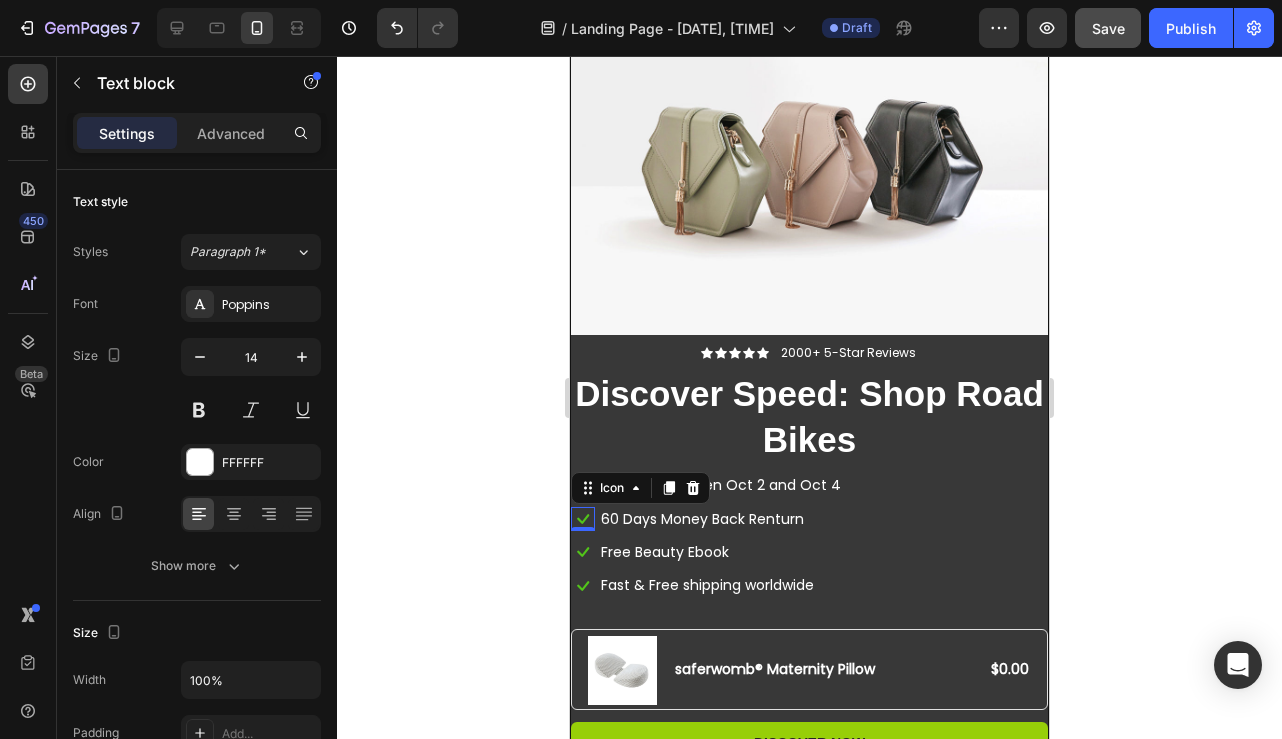 click 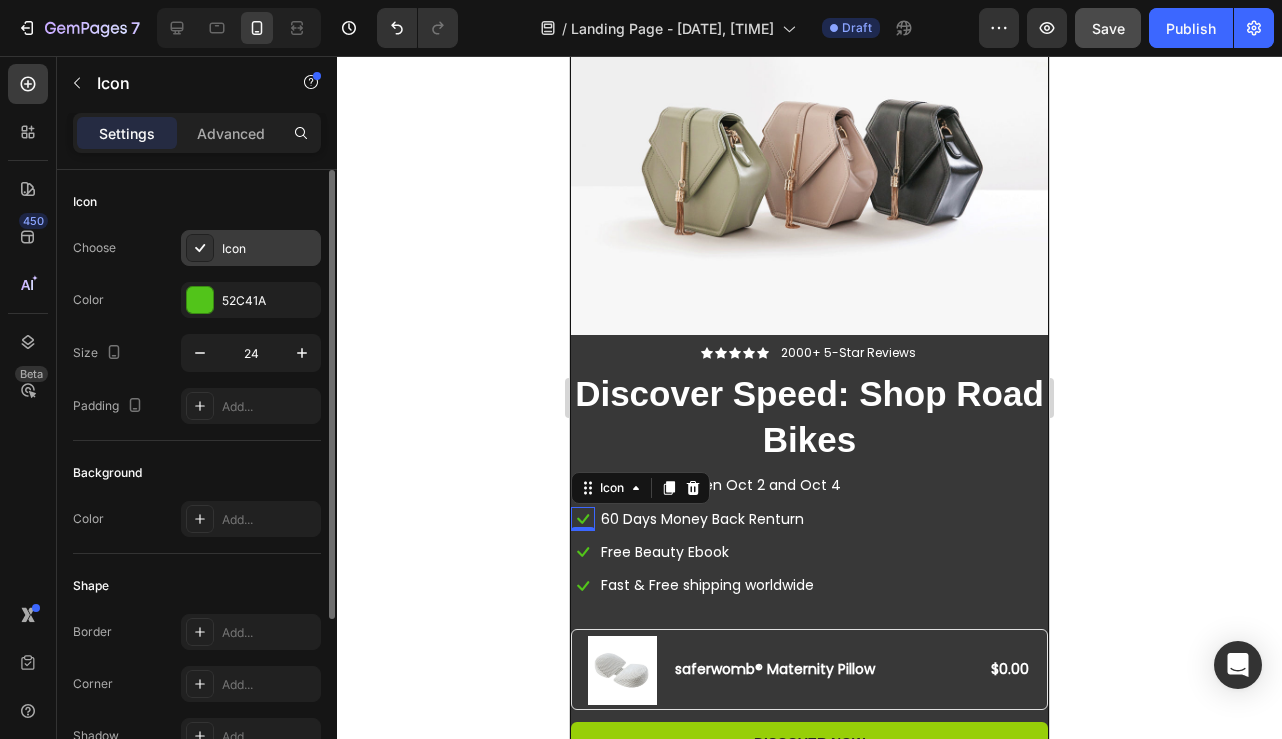 click on "Icon" at bounding box center (251, 248) 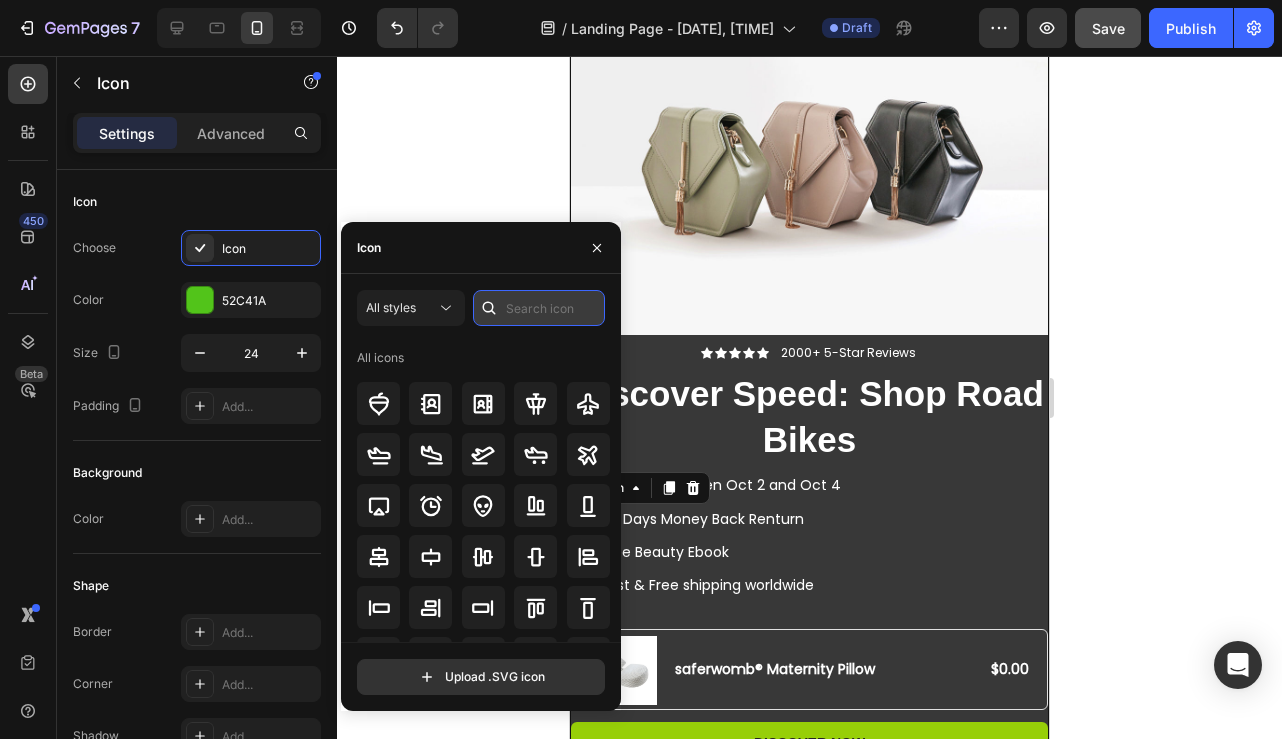 click at bounding box center (539, 308) 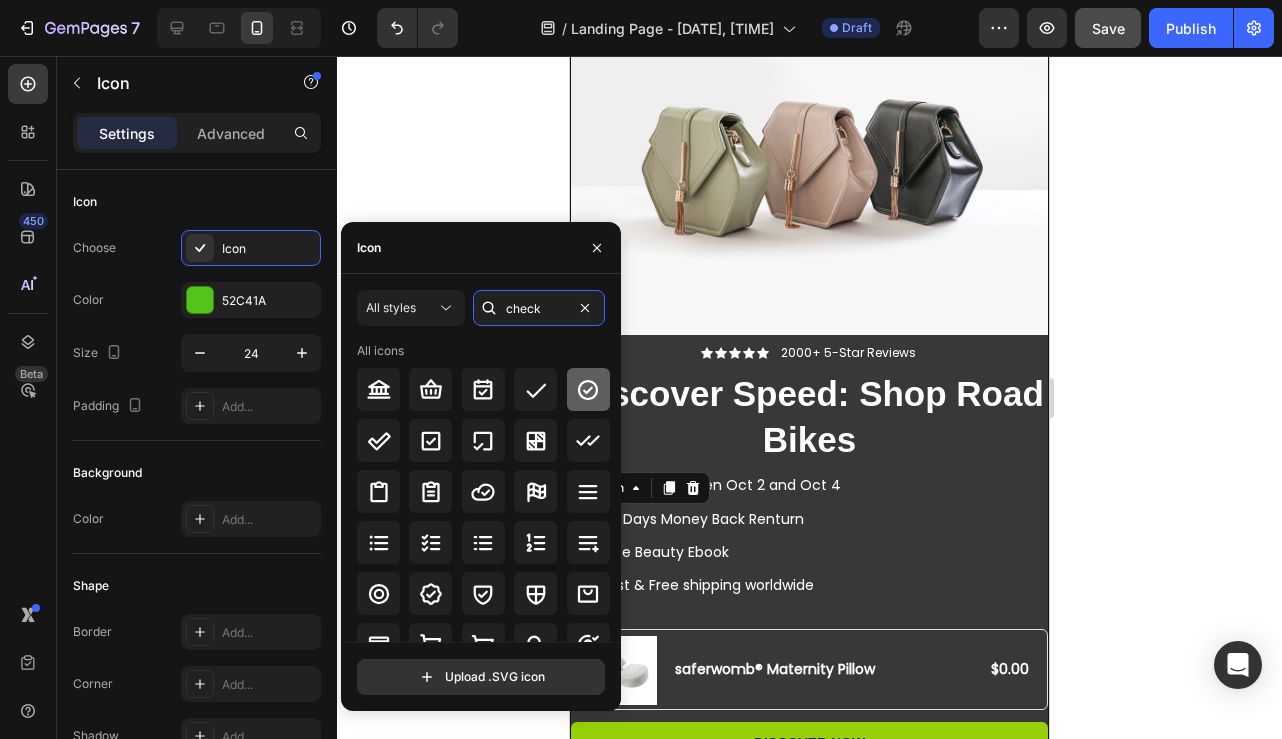 type on "check" 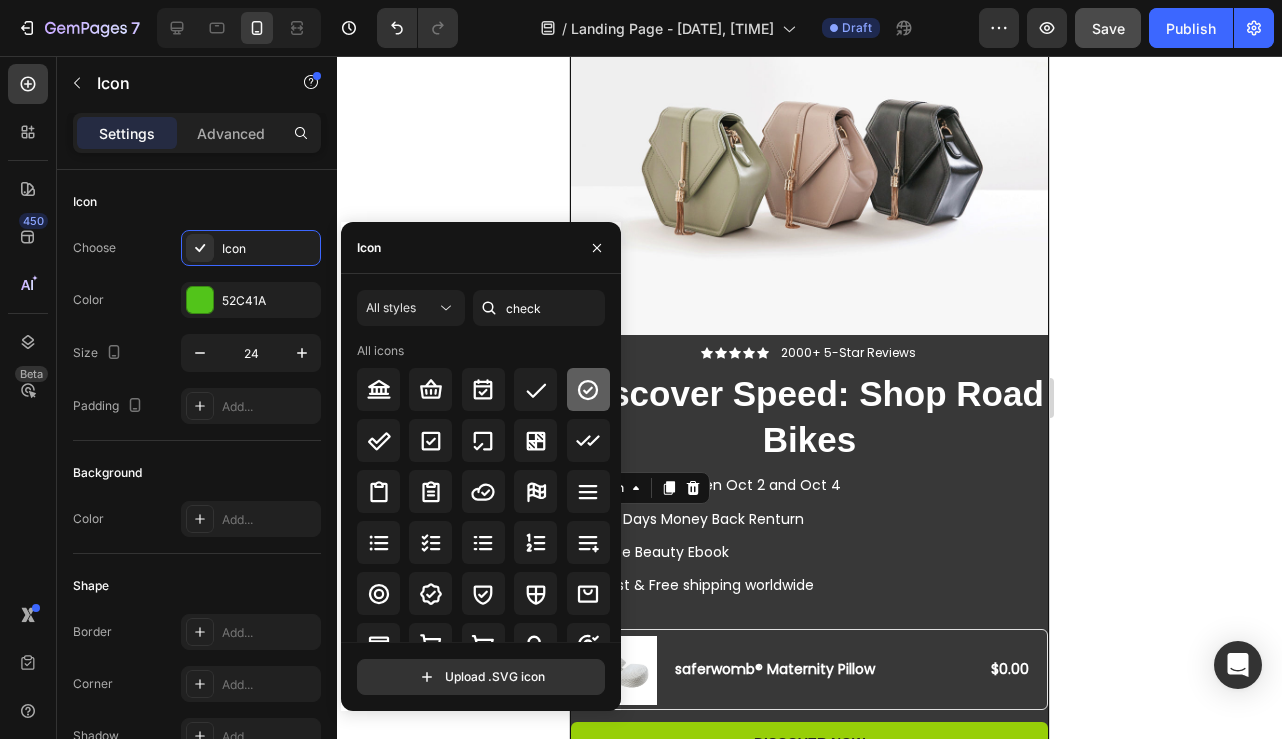 click 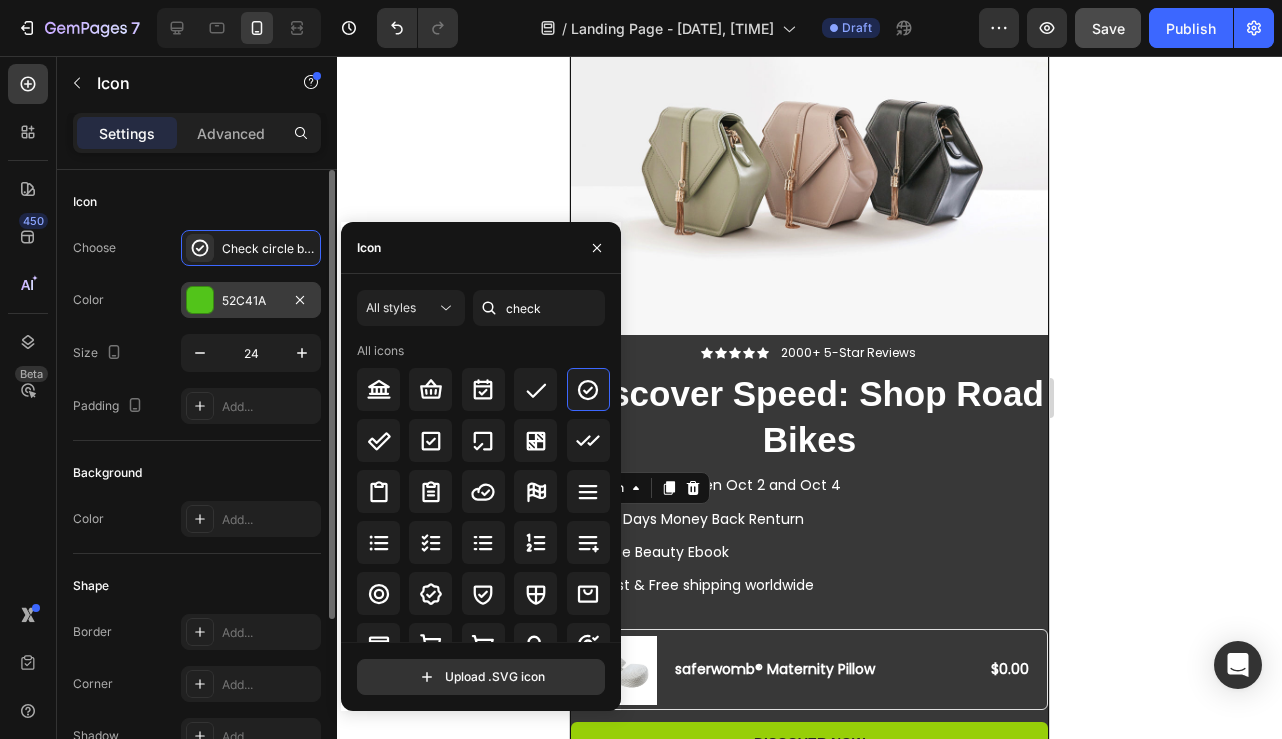 click at bounding box center [200, 300] 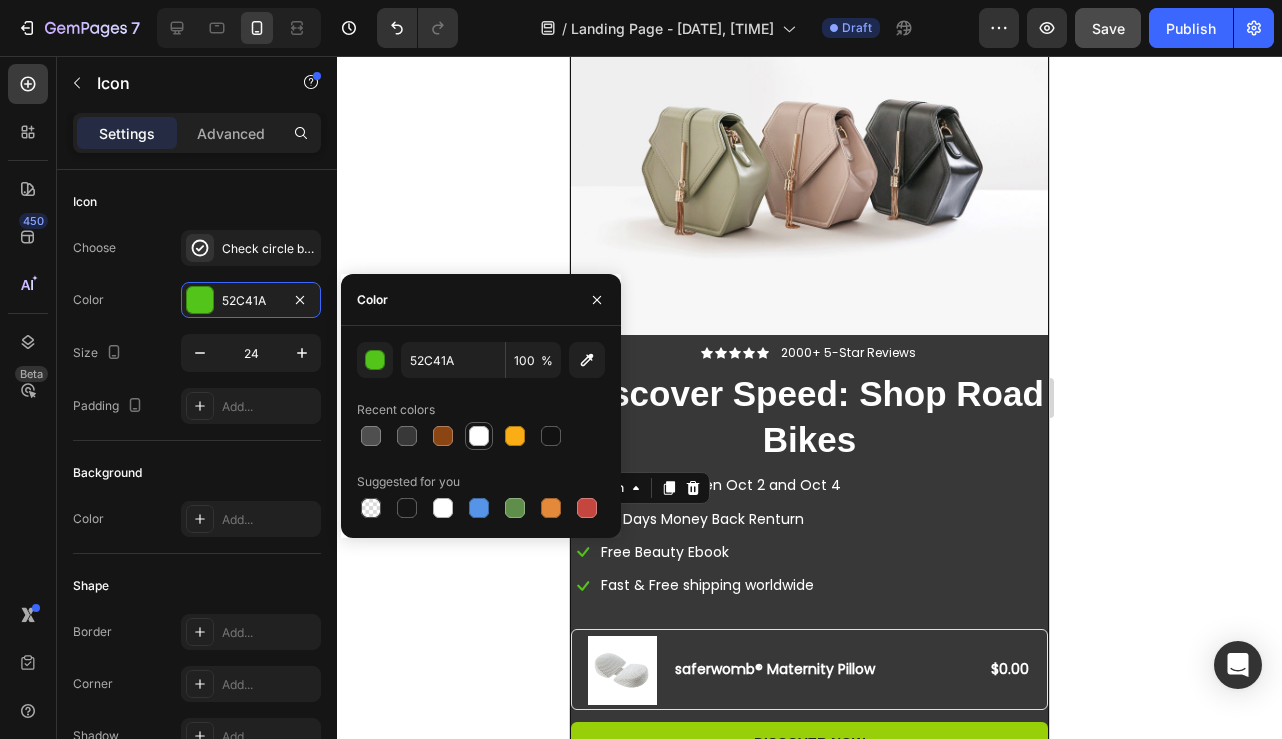 click at bounding box center (479, 436) 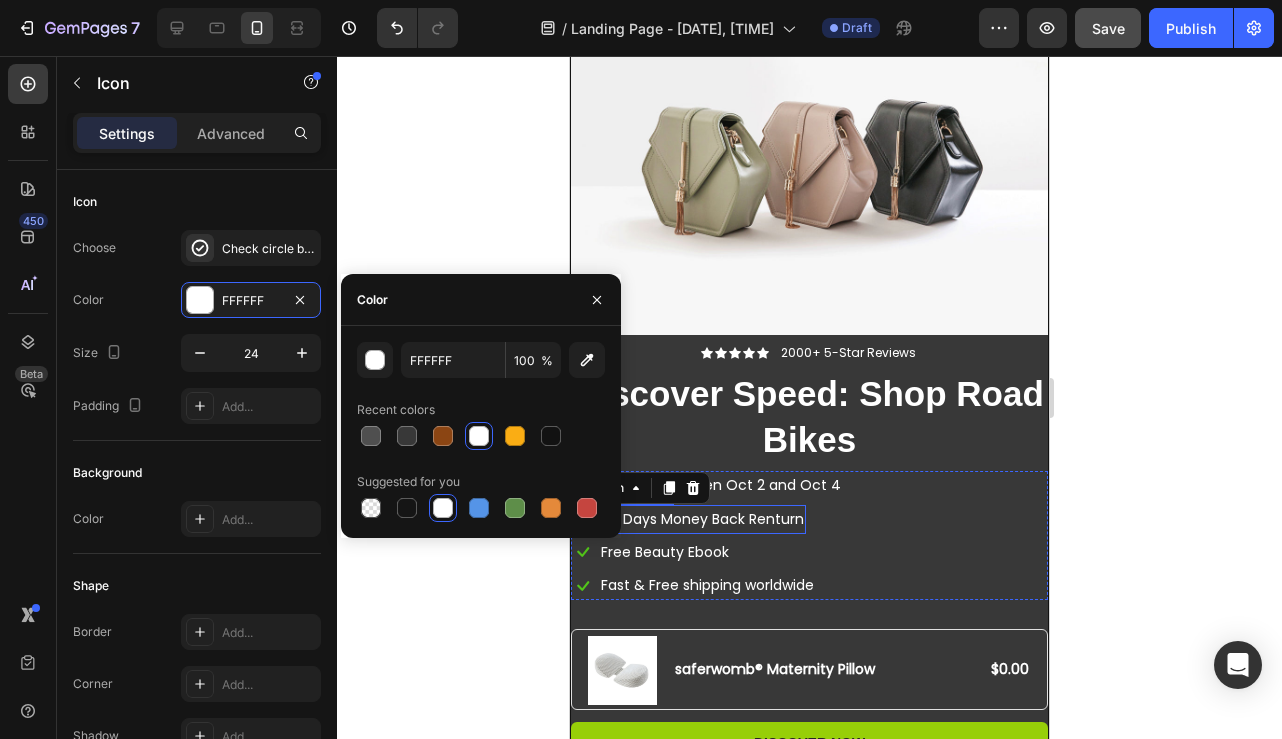 click on "60 Days Money Back Renturn" at bounding box center (702, 519) 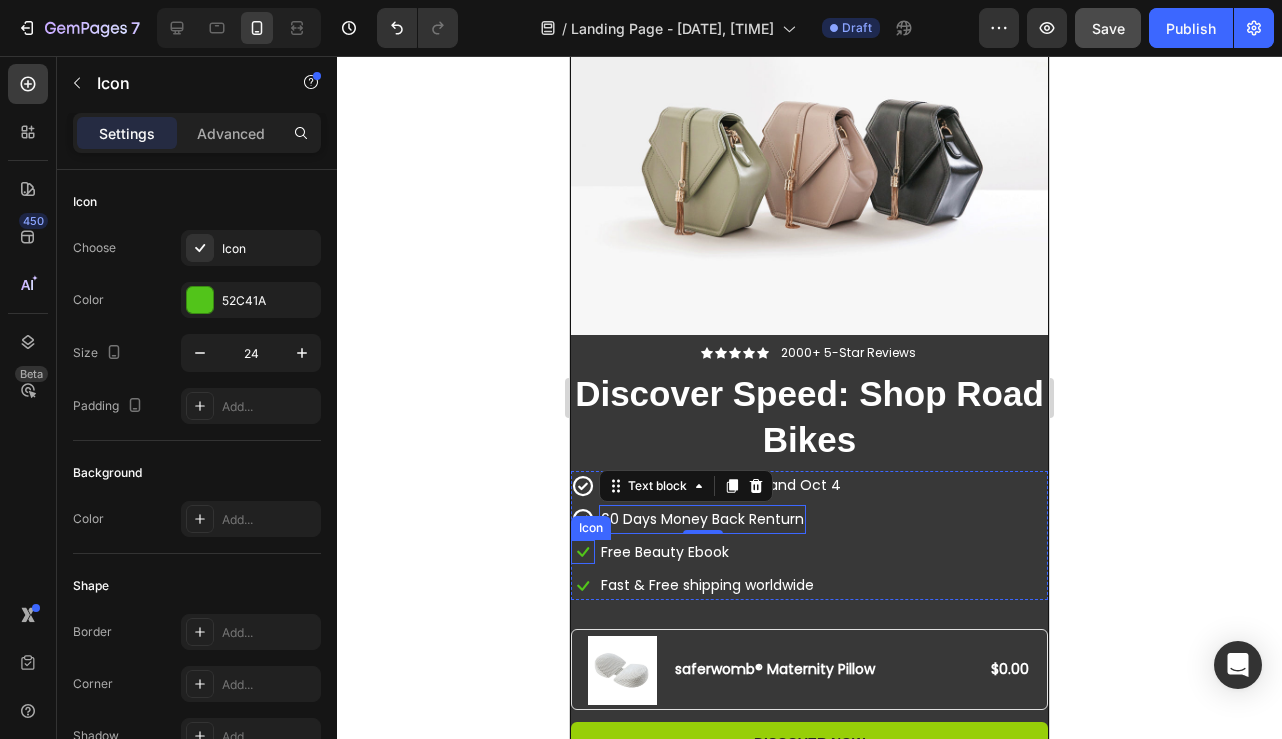 click 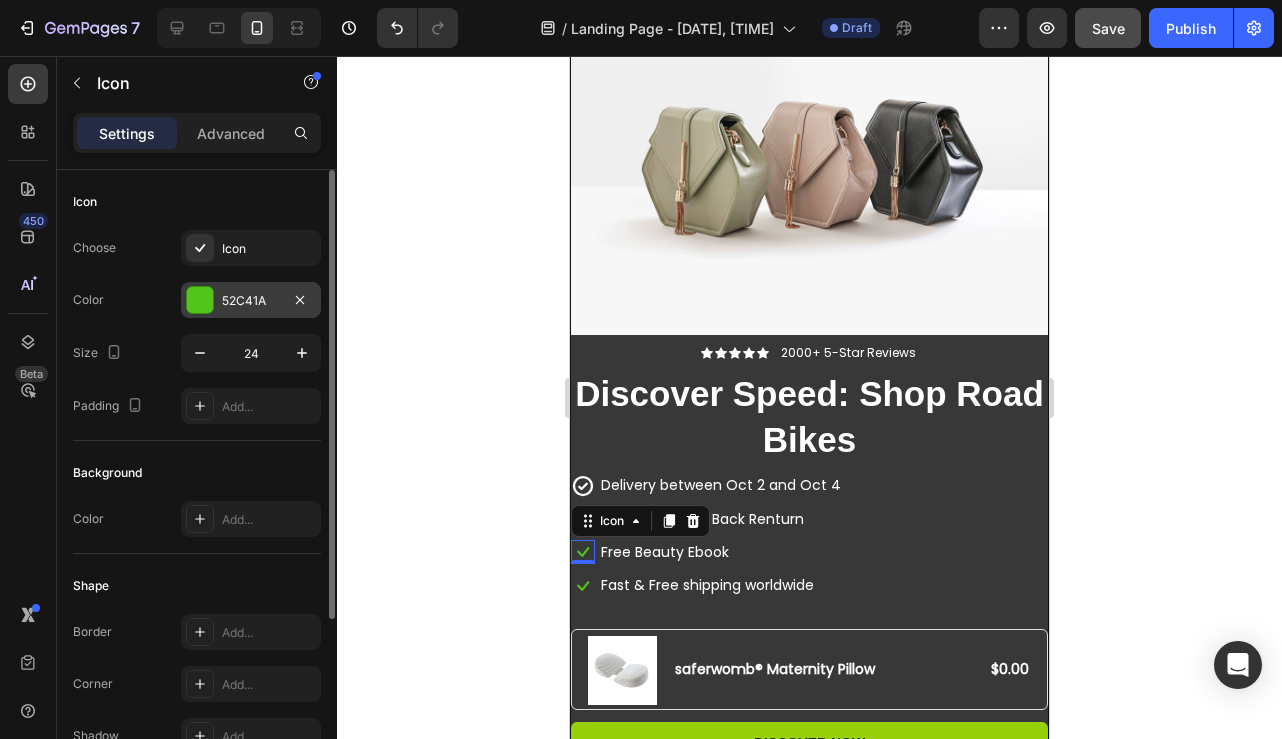 click at bounding box center [200, 300] 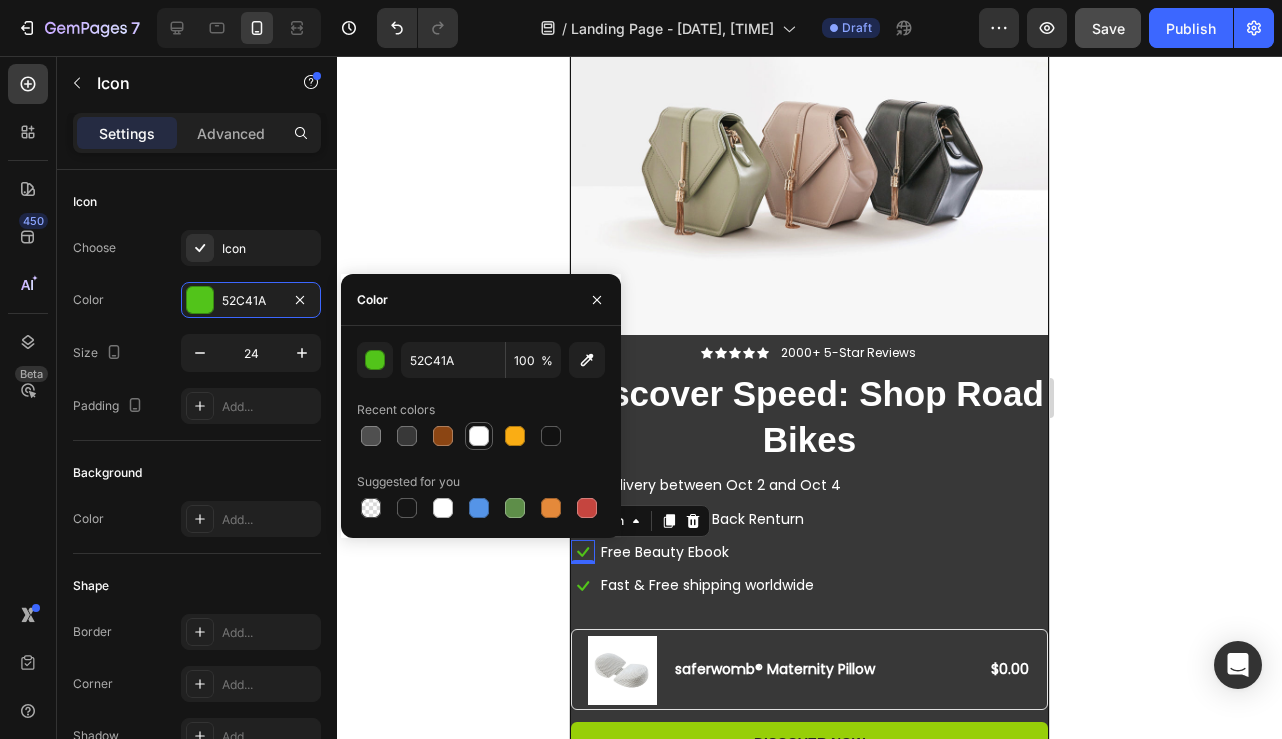 click at bounding box center (479, 436) 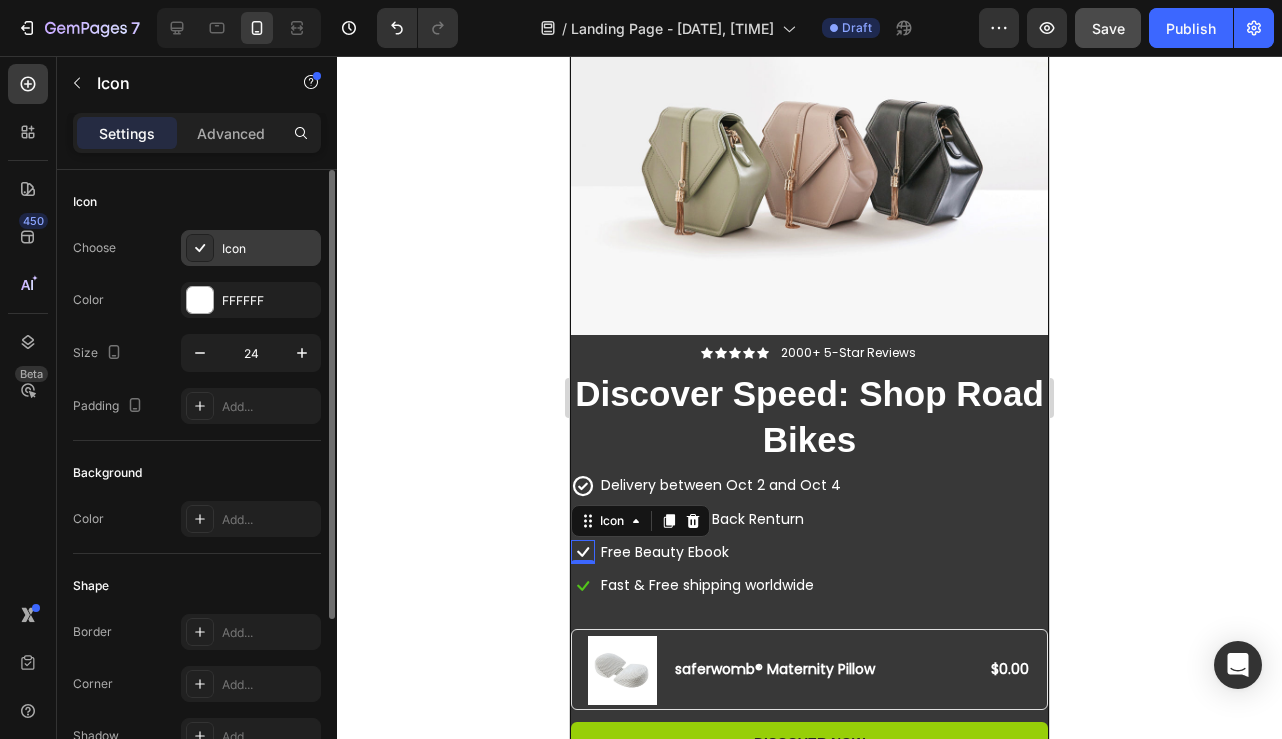 click on "Icon" at bounding box center (269, 249) 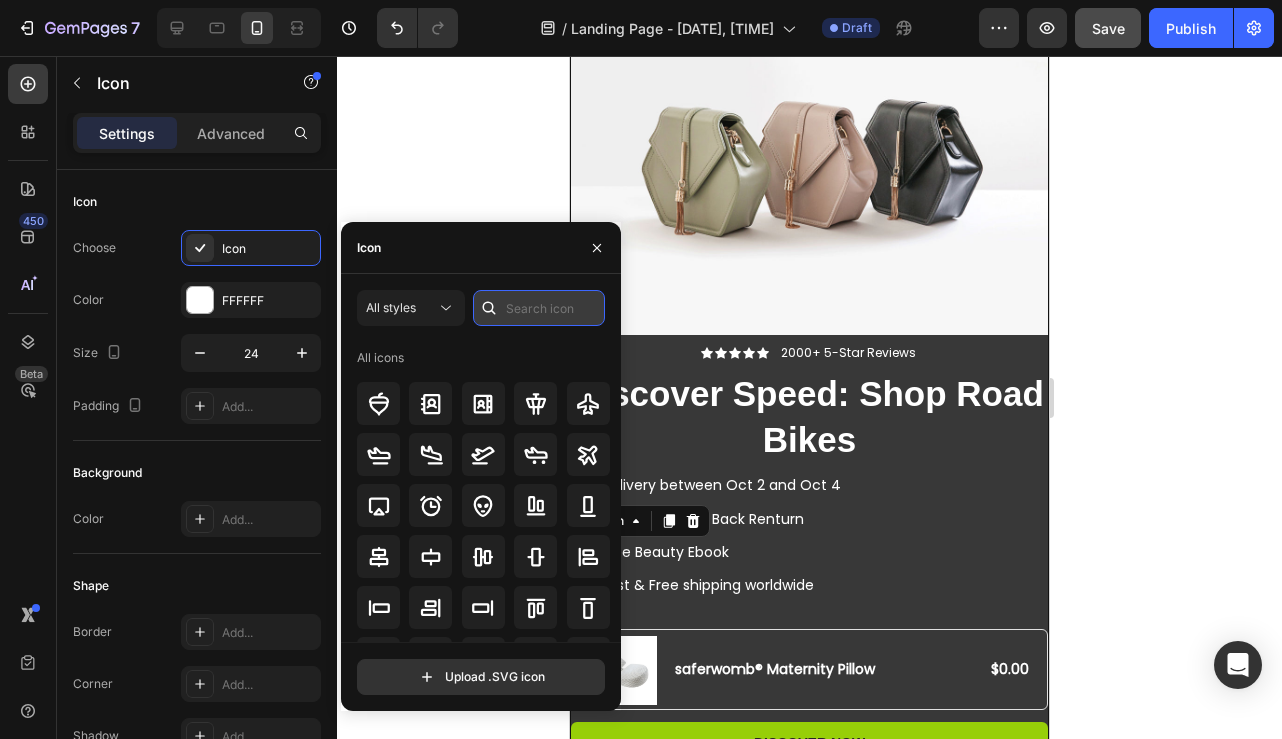 click at bounding box center (539, 308) 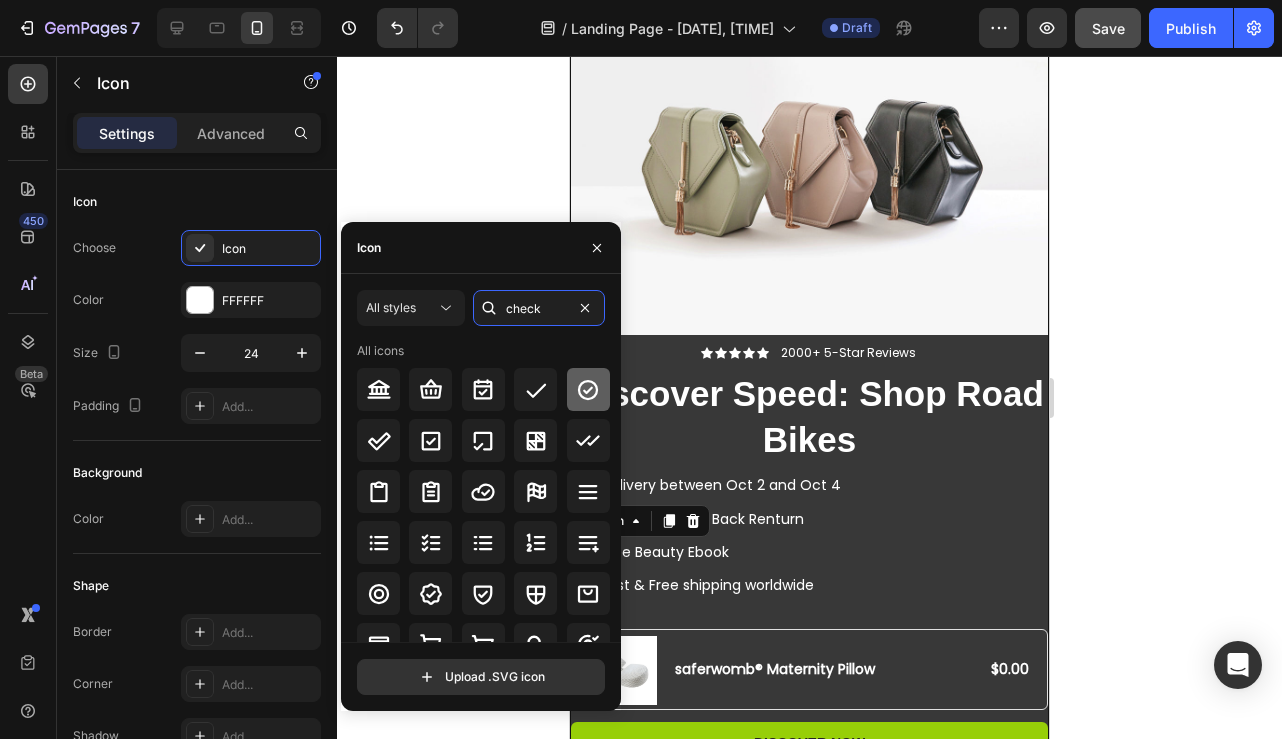 type on "check" 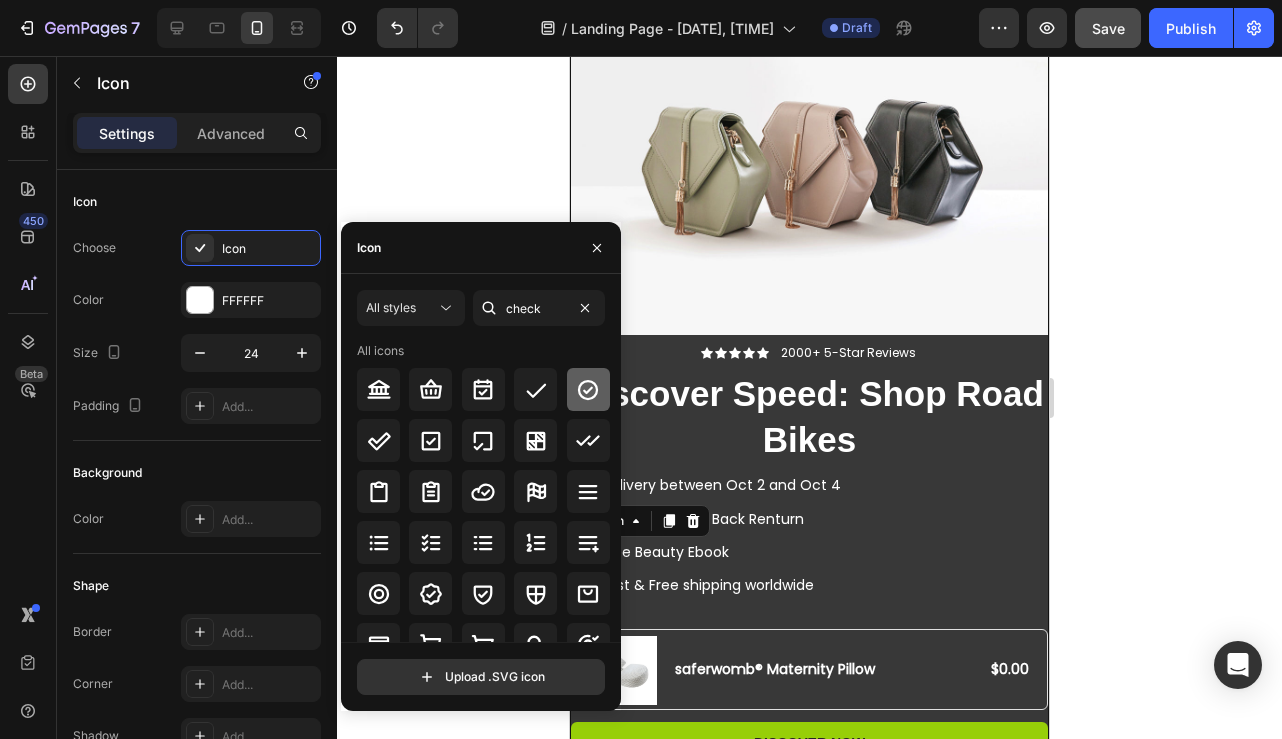 click 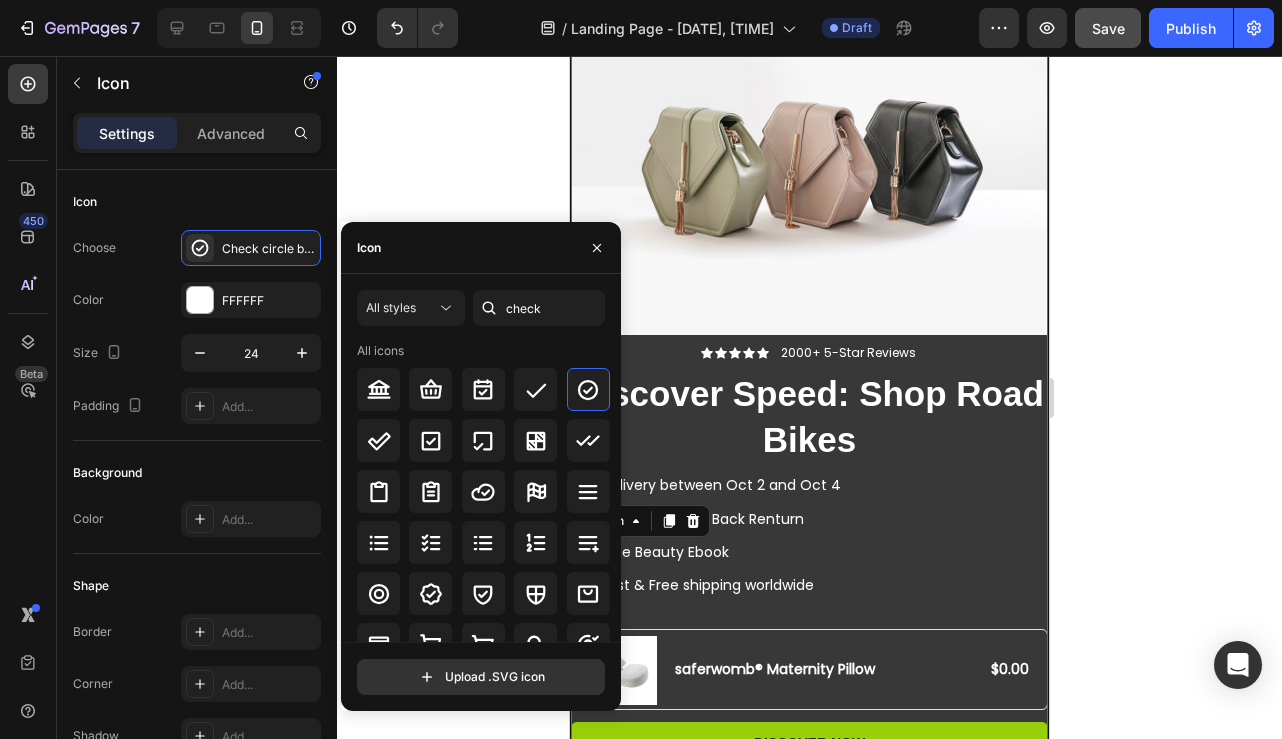 click on "Image Icon Icon Icon Icon Icon Icon List 2000+ 5-Star Reviews Text Block Row Discover Speed: Shop Road Bikes Heading
Icon Delivery between Oct 2 and Oct 4 Text block
Icon 60 Days Money Back Renturn Text block
Icon   0 Free Beauty Ebook  Text block
Icon Fast & Free shipping worldwide Text block Icon List Product Images saferwomb® Maternity Pillow Product Title $0.00 Product Price Product Price Row Product Discover Now Button Row" at bounding box center (809, 375) 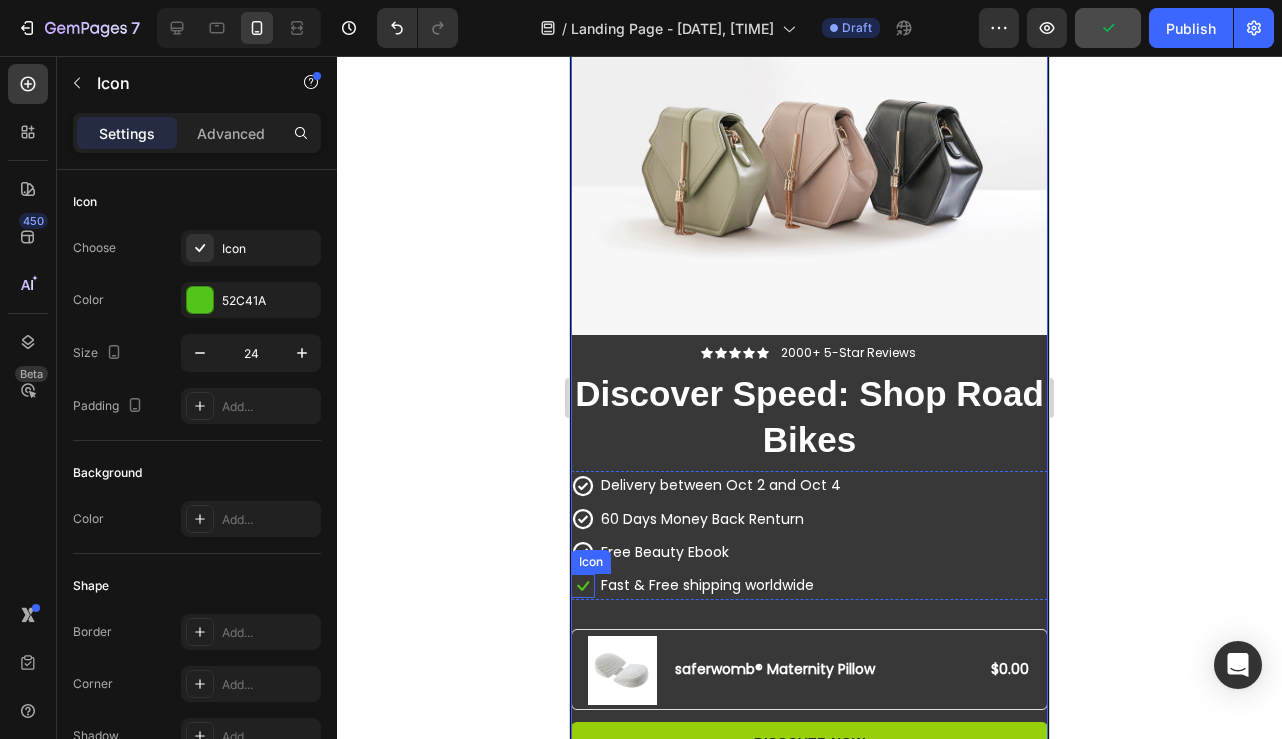 click 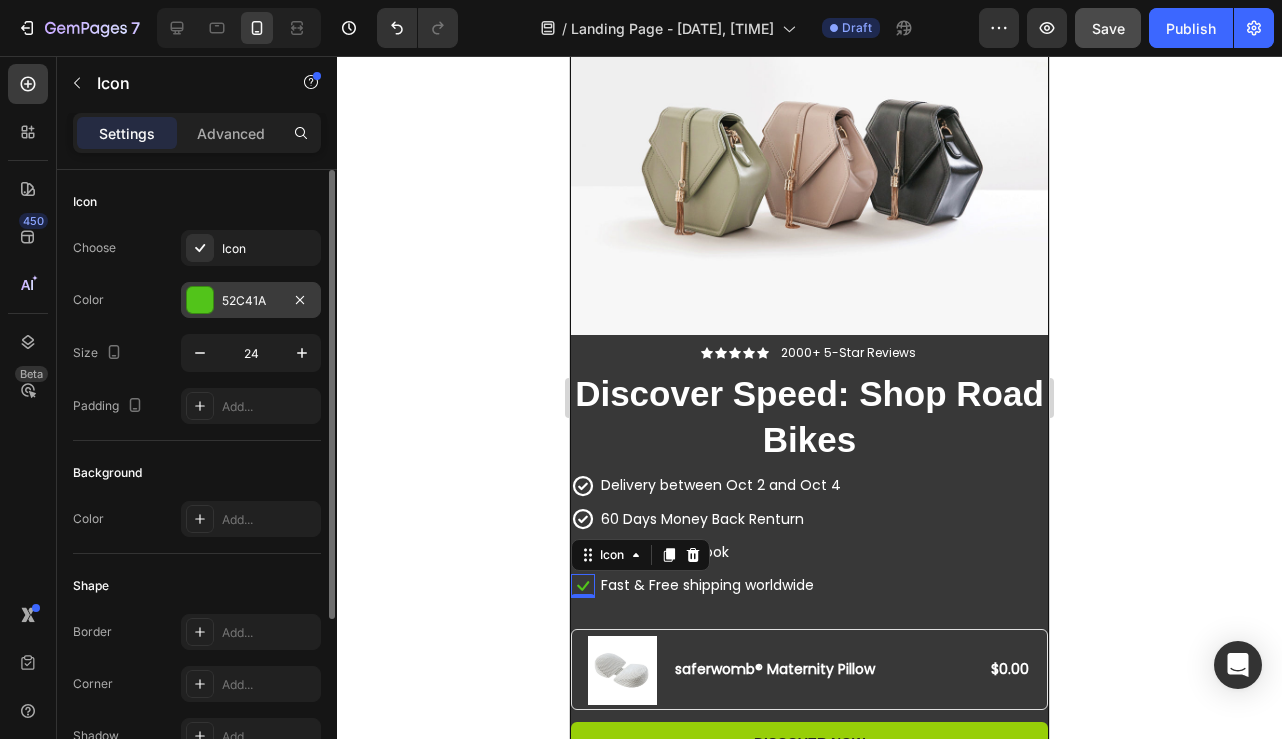 click at bounding box center (200, 300) 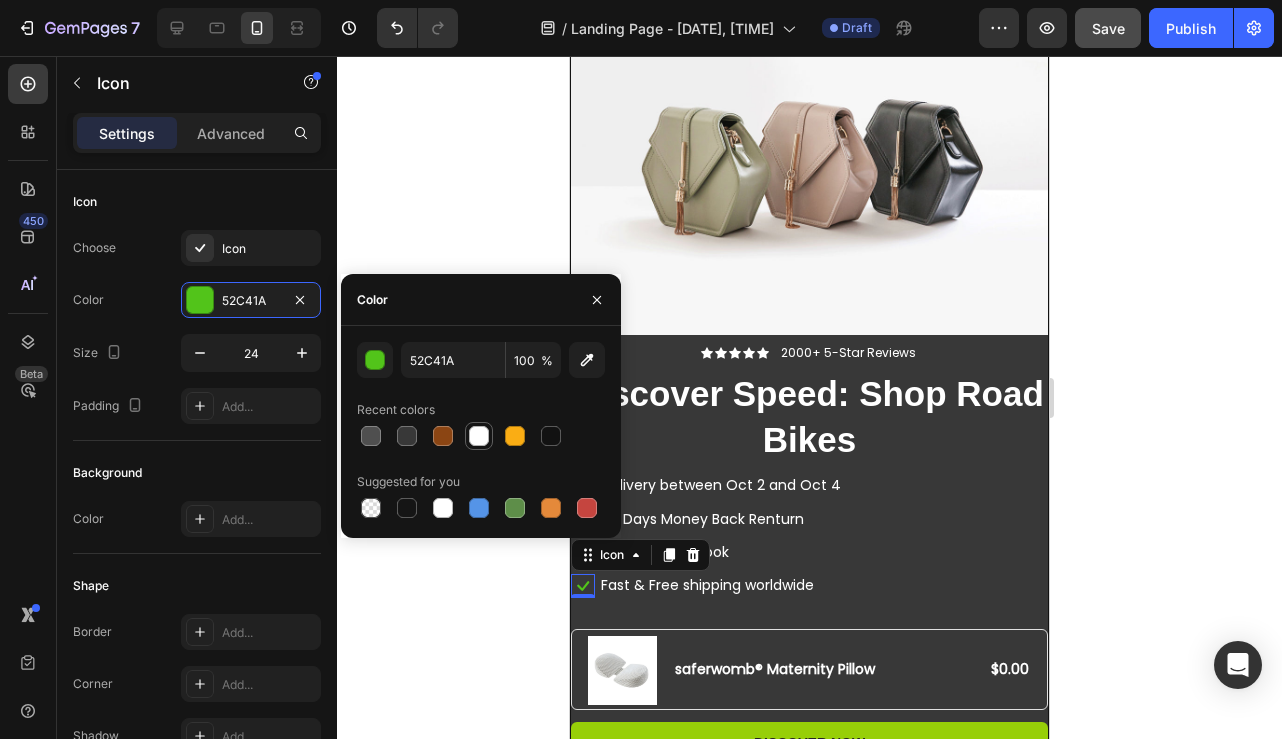 click at bounding box center (479, 436) 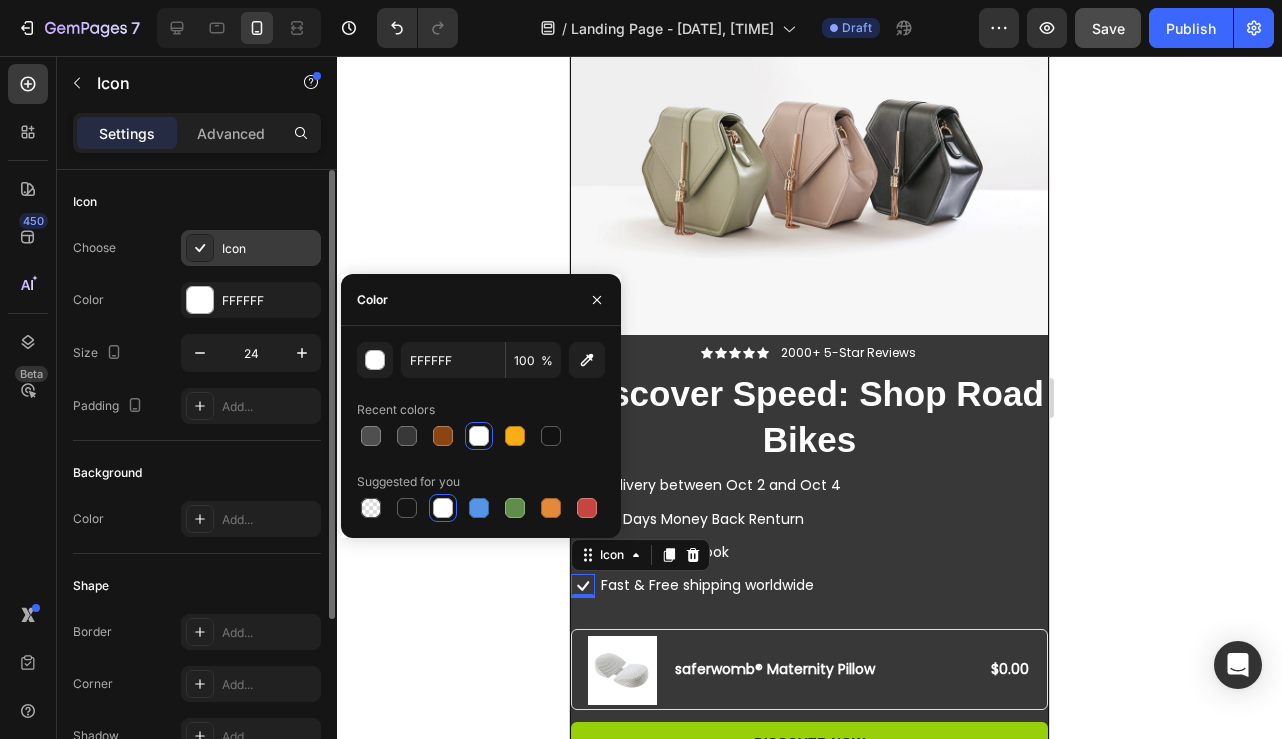 click on "Icon" at bounding box center (251, 248) 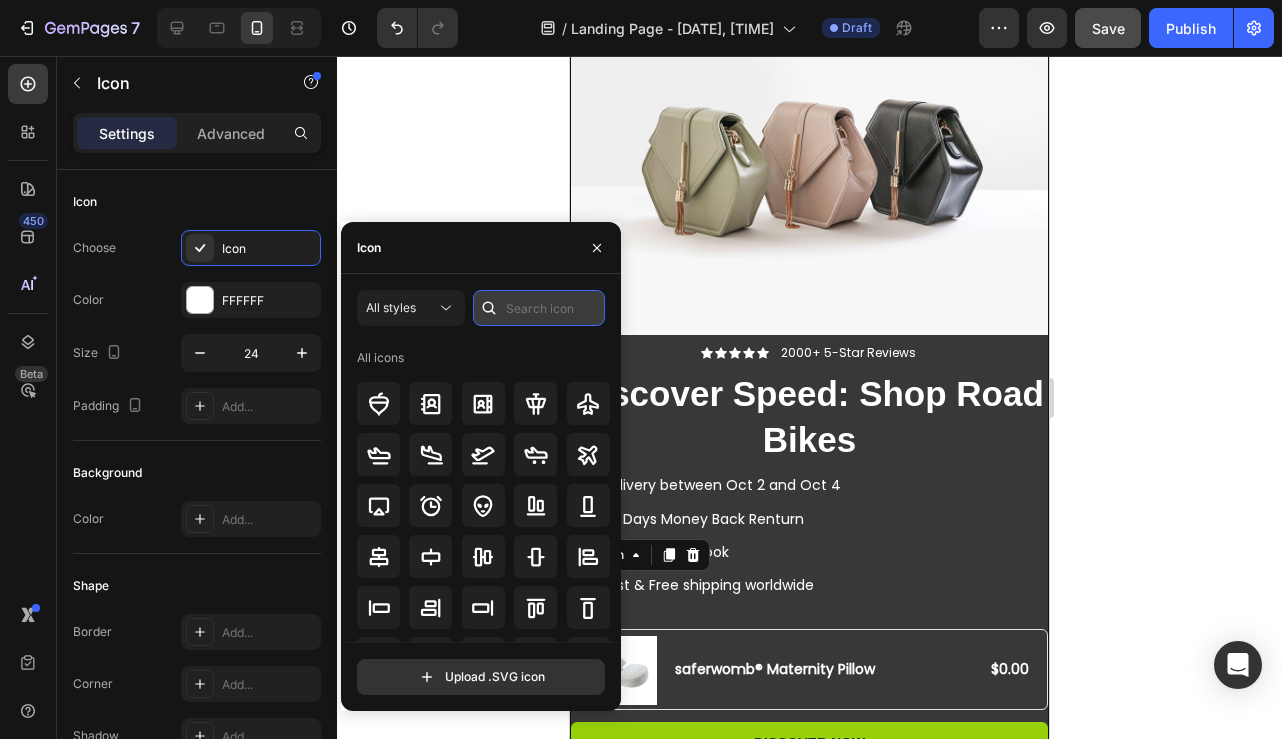 click at bounding box center [539, 308] 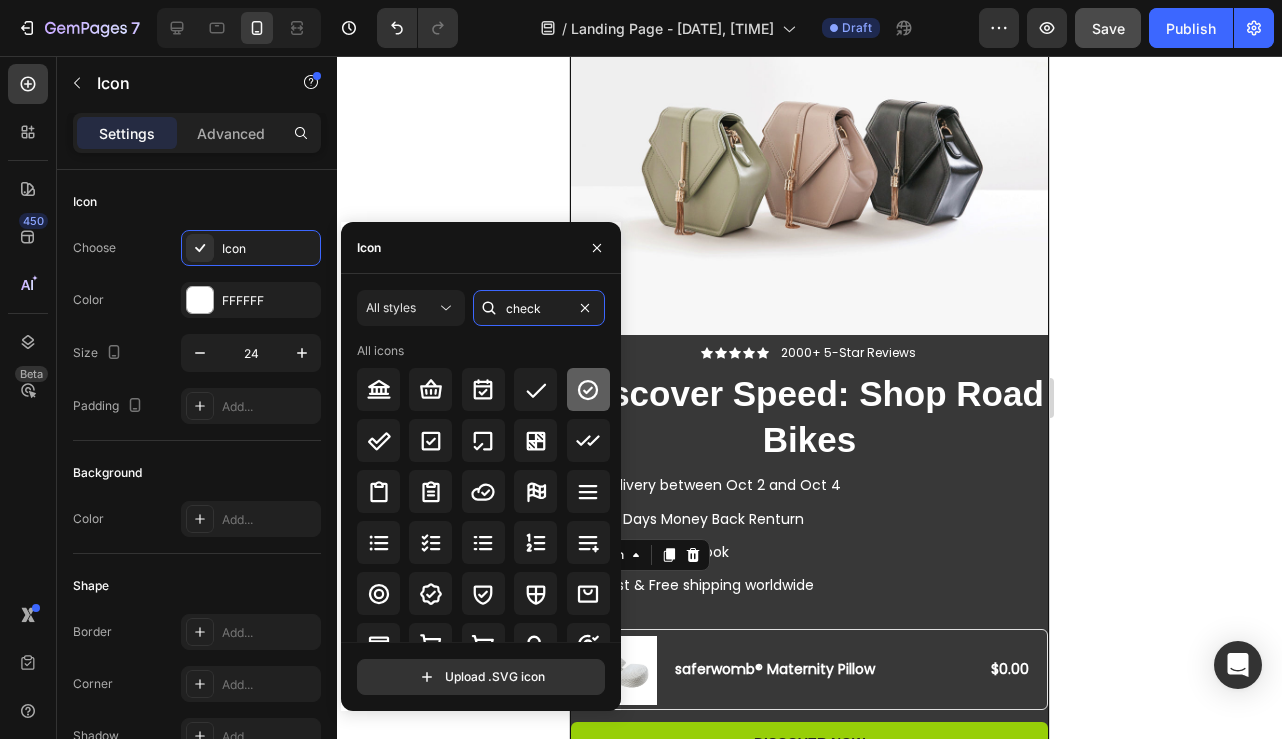 type on "check" 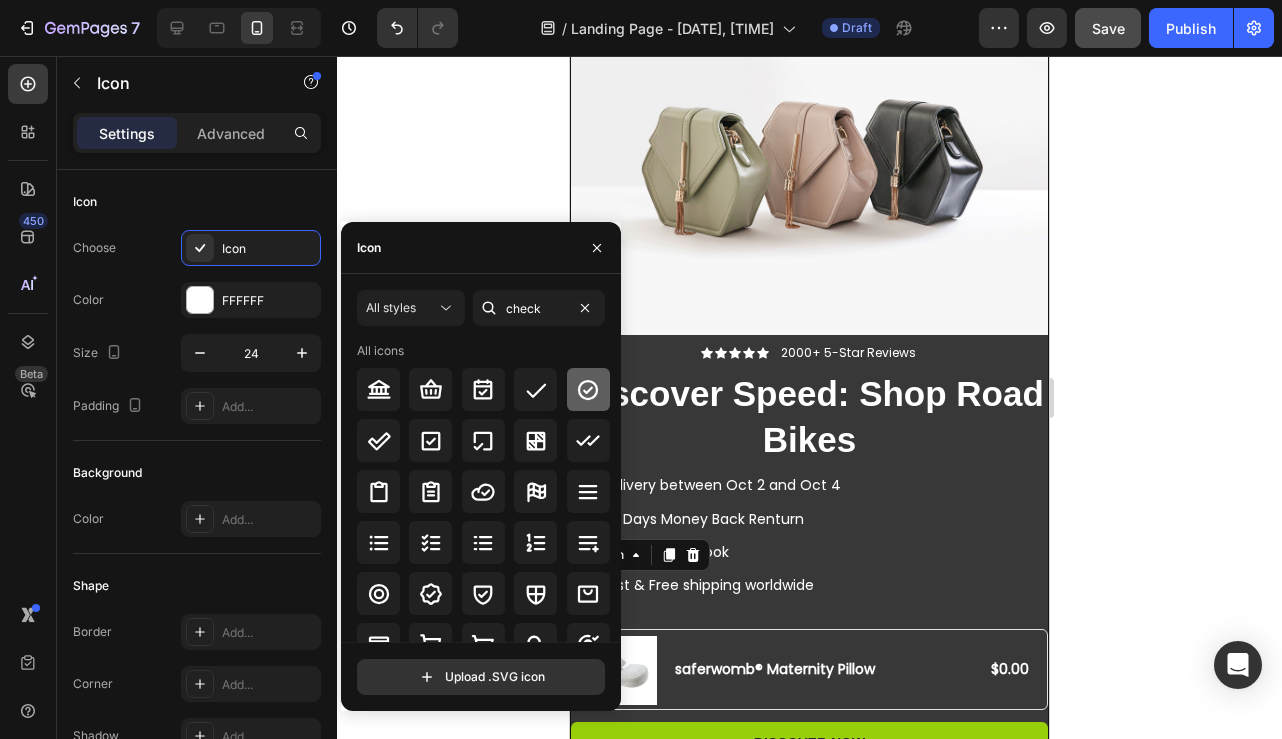 click 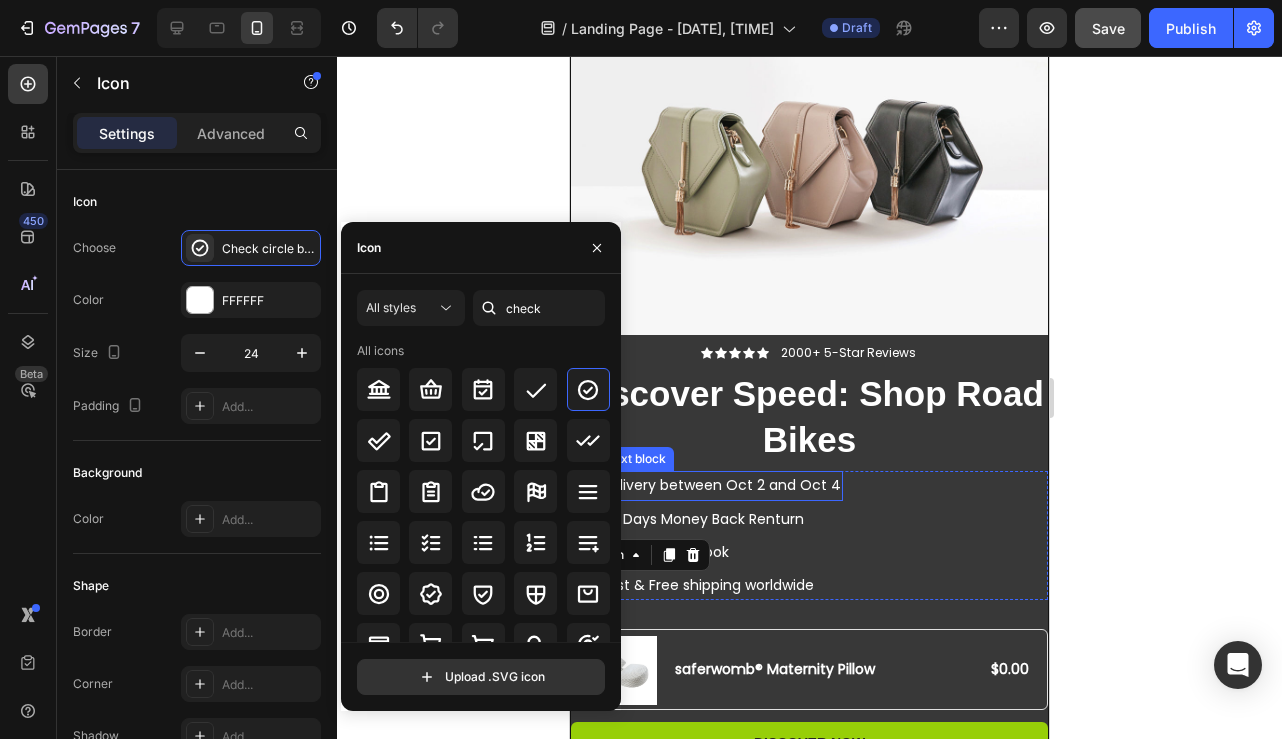 click on "Delivery between Oct 2 and Oct 4" at bounding box center [721, 485] 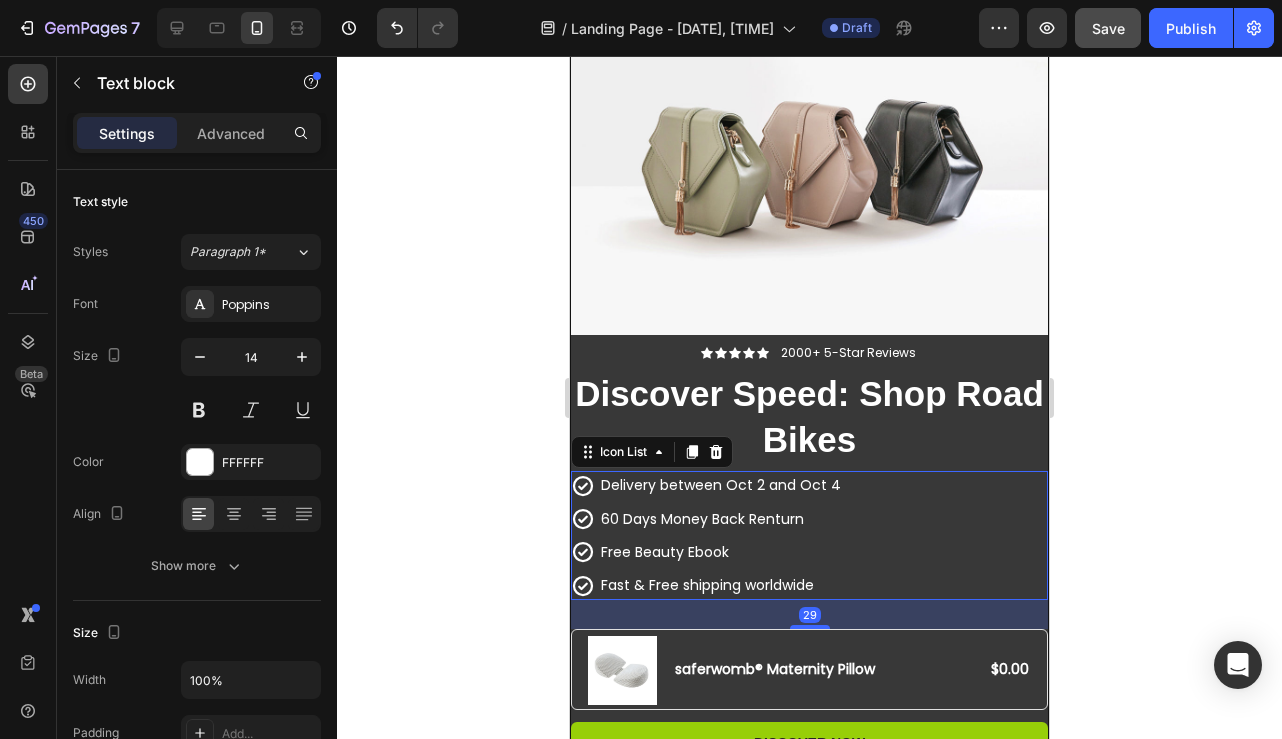 click on "Icon Delivery between Oct 2 and Oct 4 Text block
Icon 60 Days Money Back Renturn Text block
Icon Free Beauty Ebook  Text block
Icon Fast & Free shipping worldwide Text block" at bounding box center [809, 535] 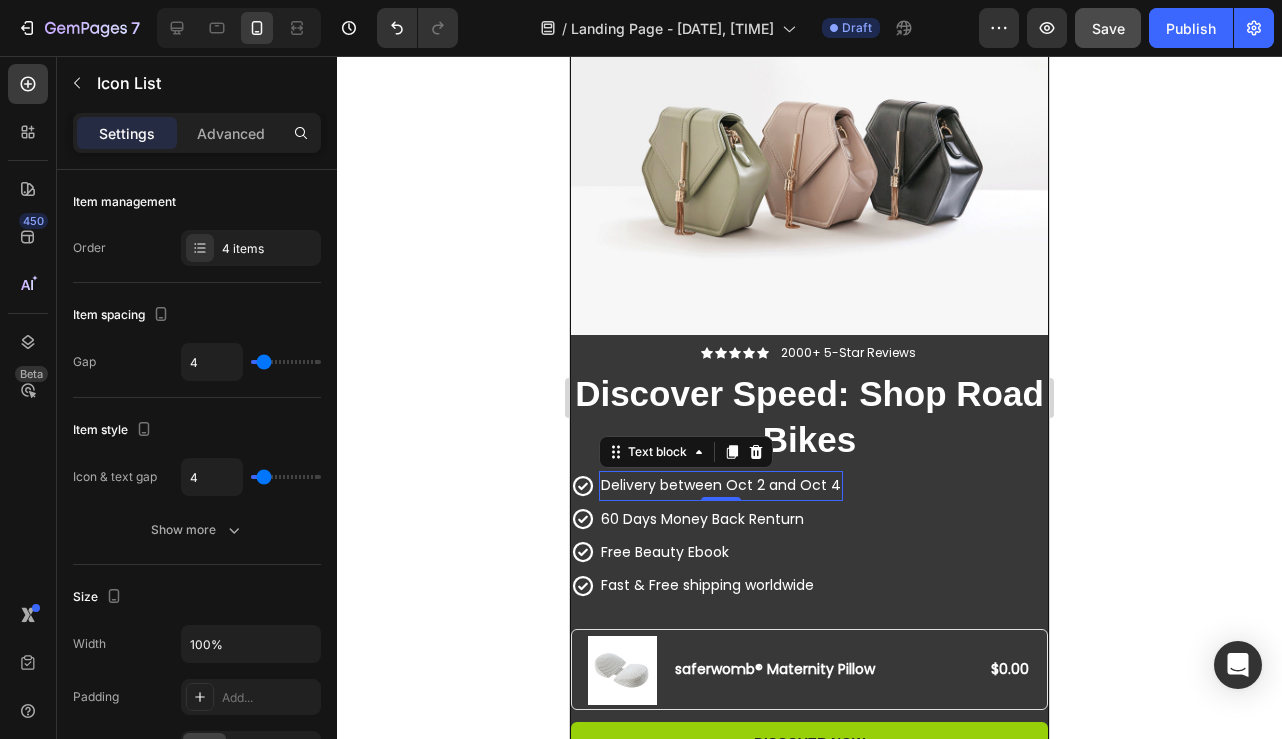 click on "Delivery between Oct 2 and Oct 4" at bounding box center [721, 485] 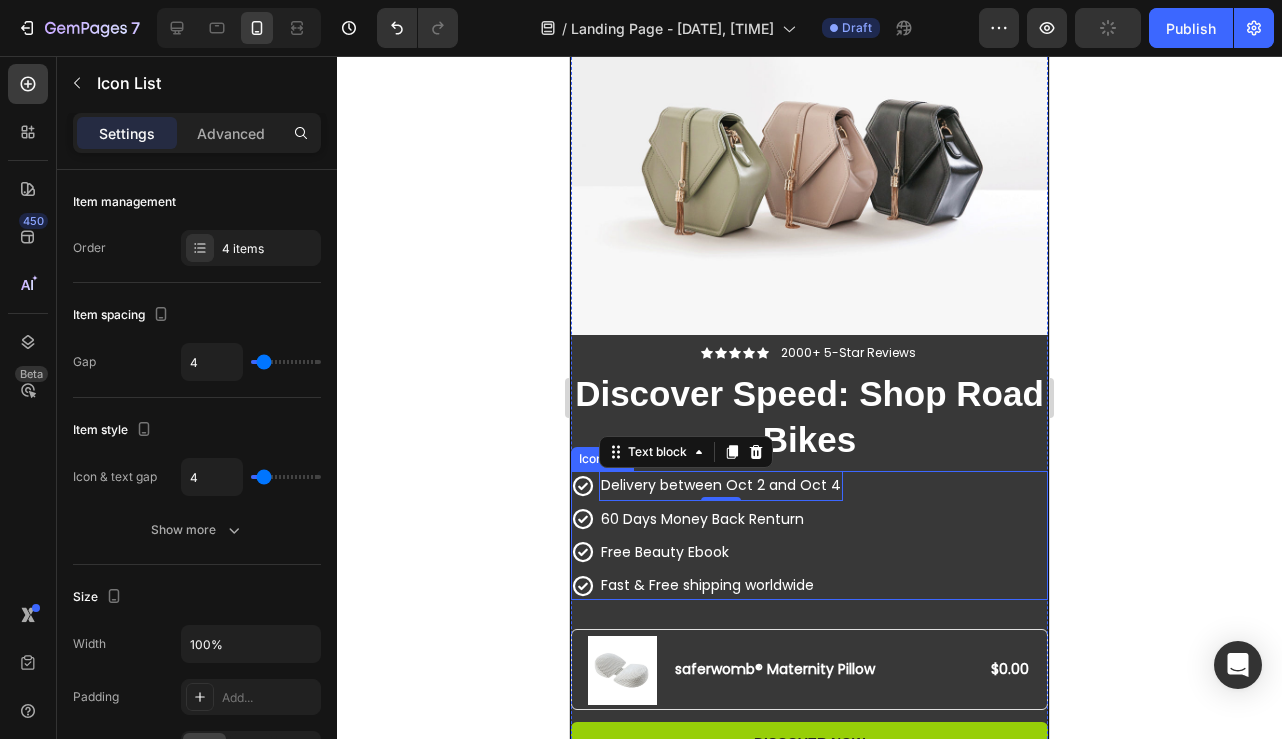 click on "Icon Delivery between Oct 2 and Oct 4 Text block   0
Icon 60 Days Money Back Renturn Text block
Icon Free Beauty Ebook  Text block
Icon Fast & Free shipping worldwide Text block" at bounding box center (809, 535) 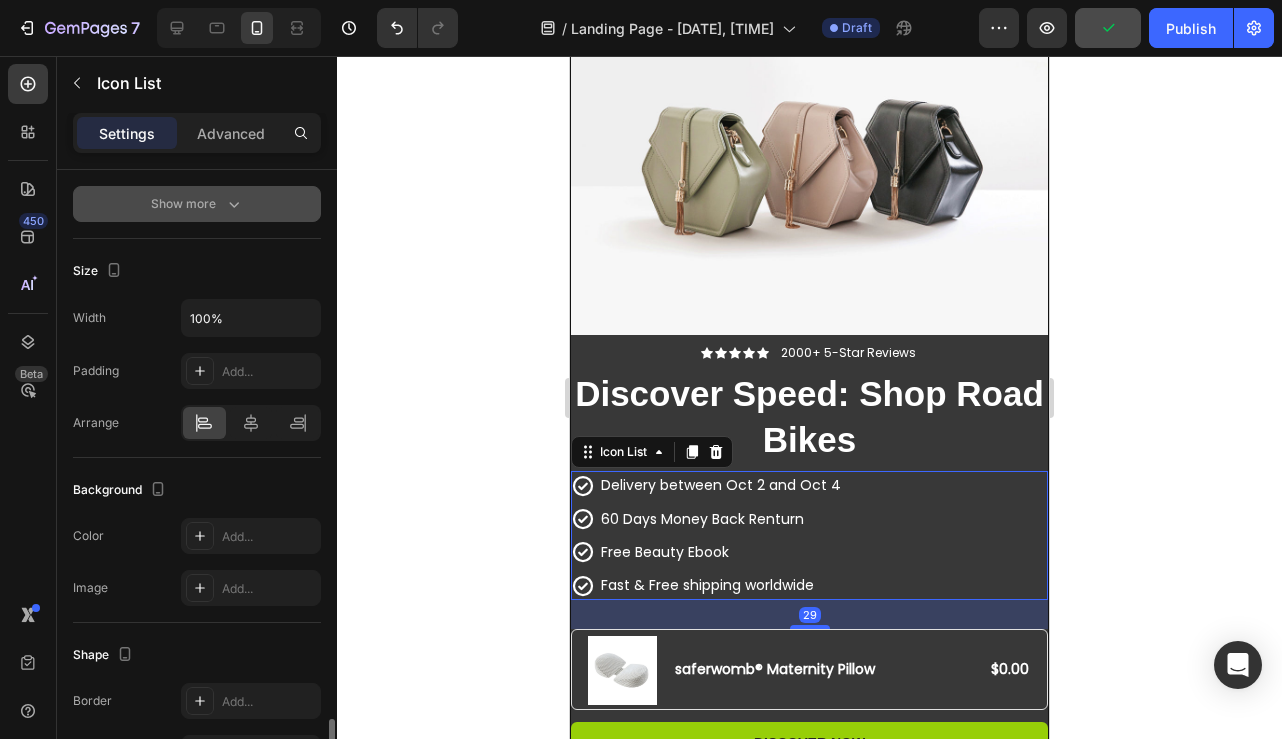 scroll, scrollTop: 575, scrollLeft: 0, axis: vertical 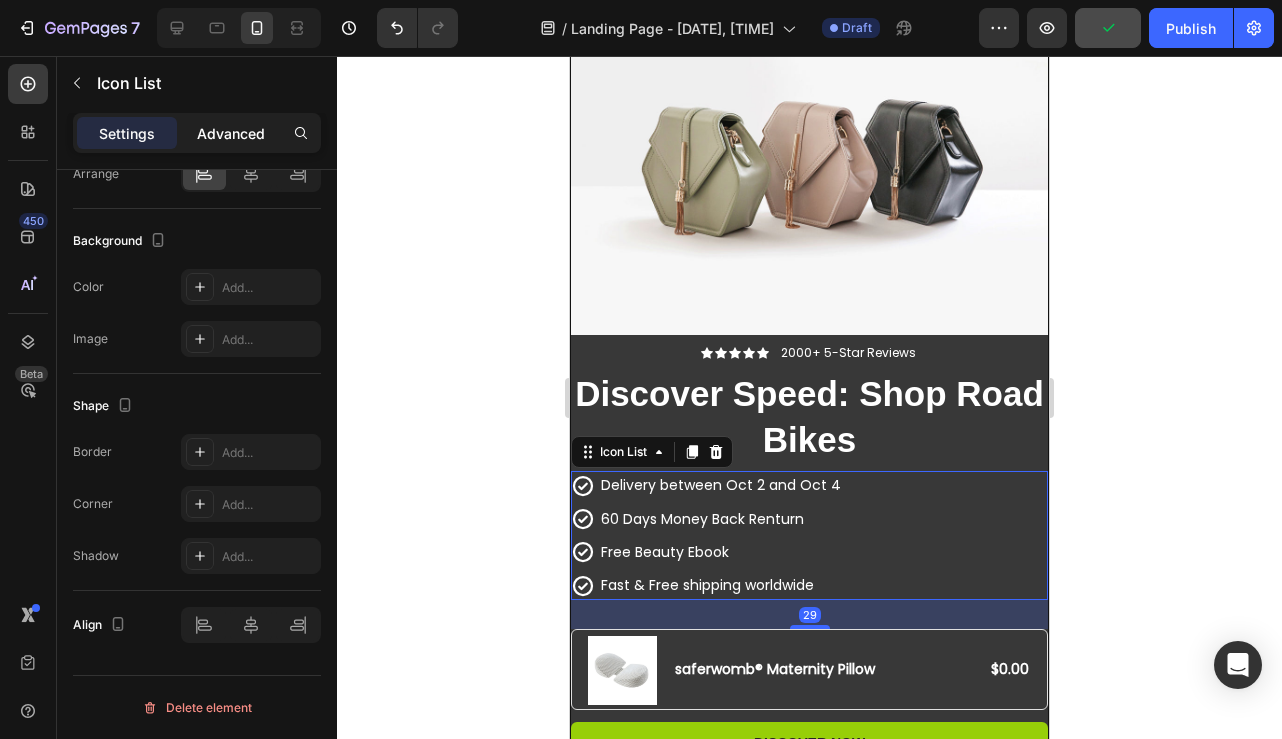 click on "Advanced" at bounding box center (231, 133) 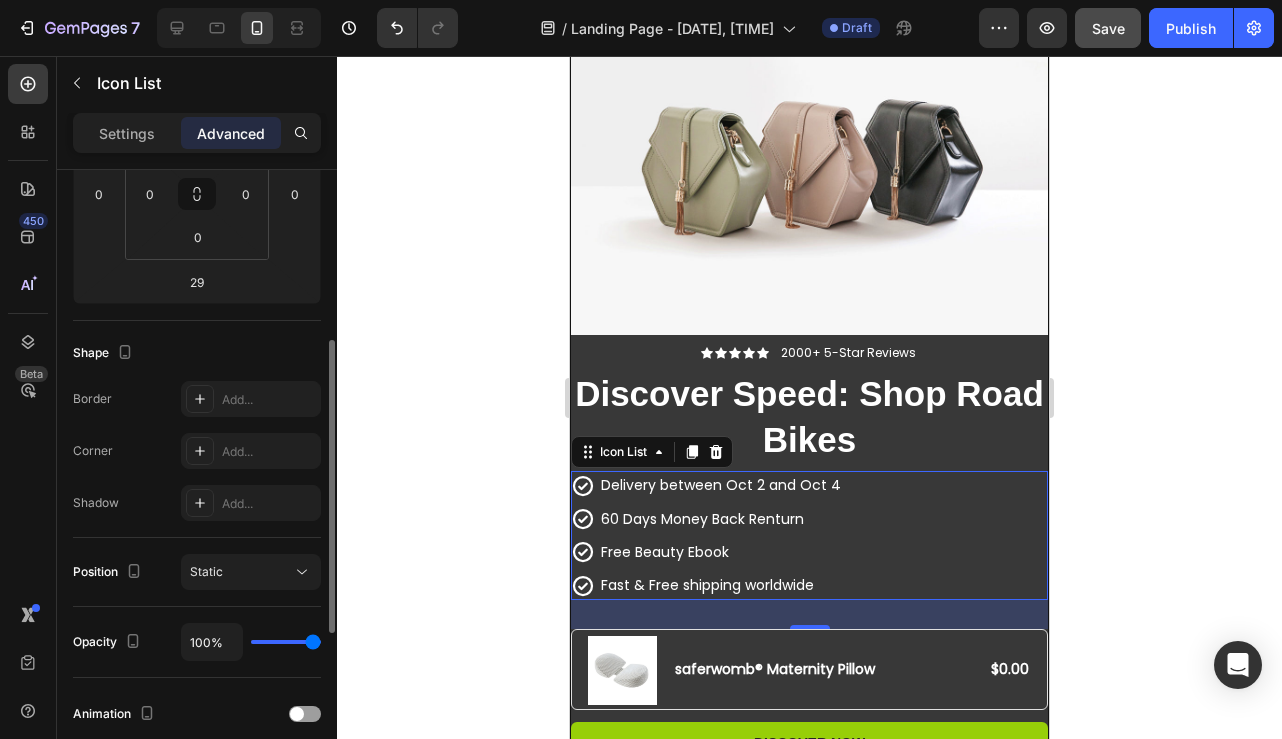 scroll, scrollTop: 82, scrollLeft: 0, axis: vertical 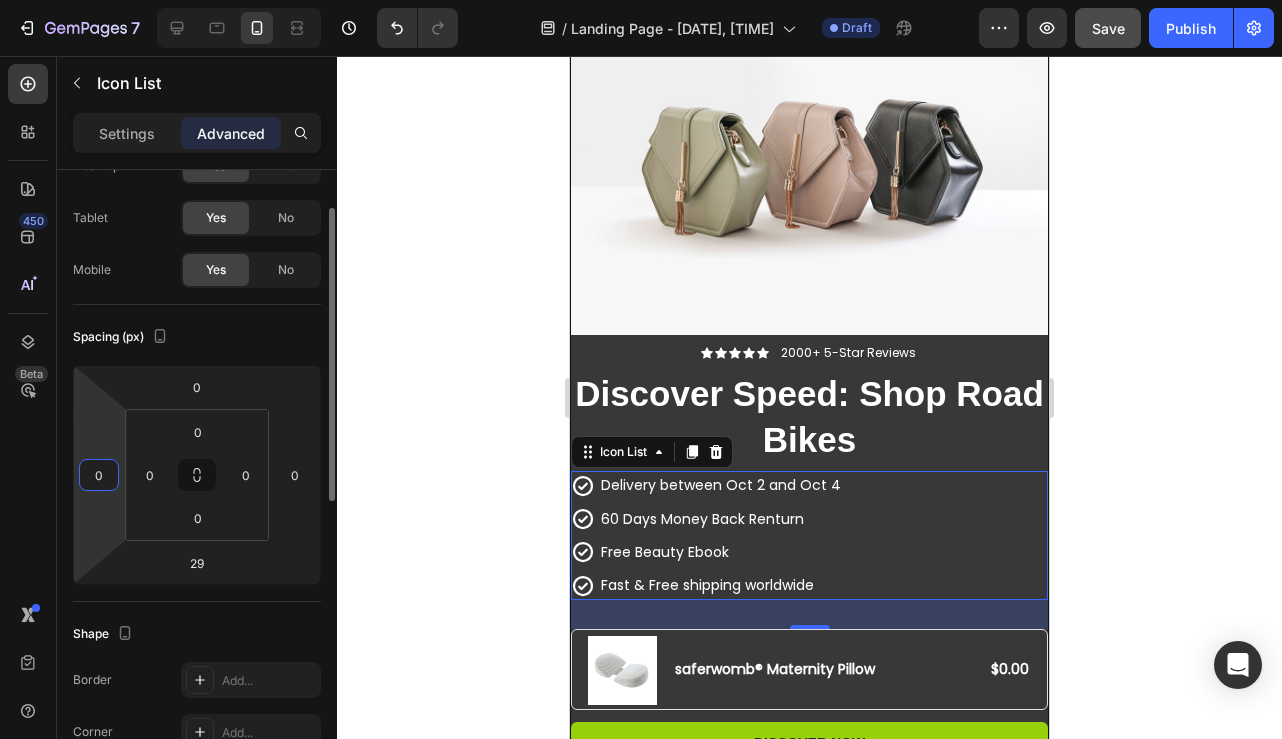 click on "7  Version history  /  Landing Page - Aug 1, 08:33:33 Draft Preview  Save   Publish  450 Beta Sections(18) Elements(83) Section Element Hero Section Product Detail Brands Trusted Badges Guarantee Product Breakdown How to use Testimonials Compare Bundle FAQs Social Proof Brand Story Product List Collection Blog List Contact Sticky Add to Cart Custom Footer Browse Library 450 Layout
Row
Row
Row
Row Text
Heading
Text Block Button
Button
Button Media
Image
Image" at bounding box center (641, 0) 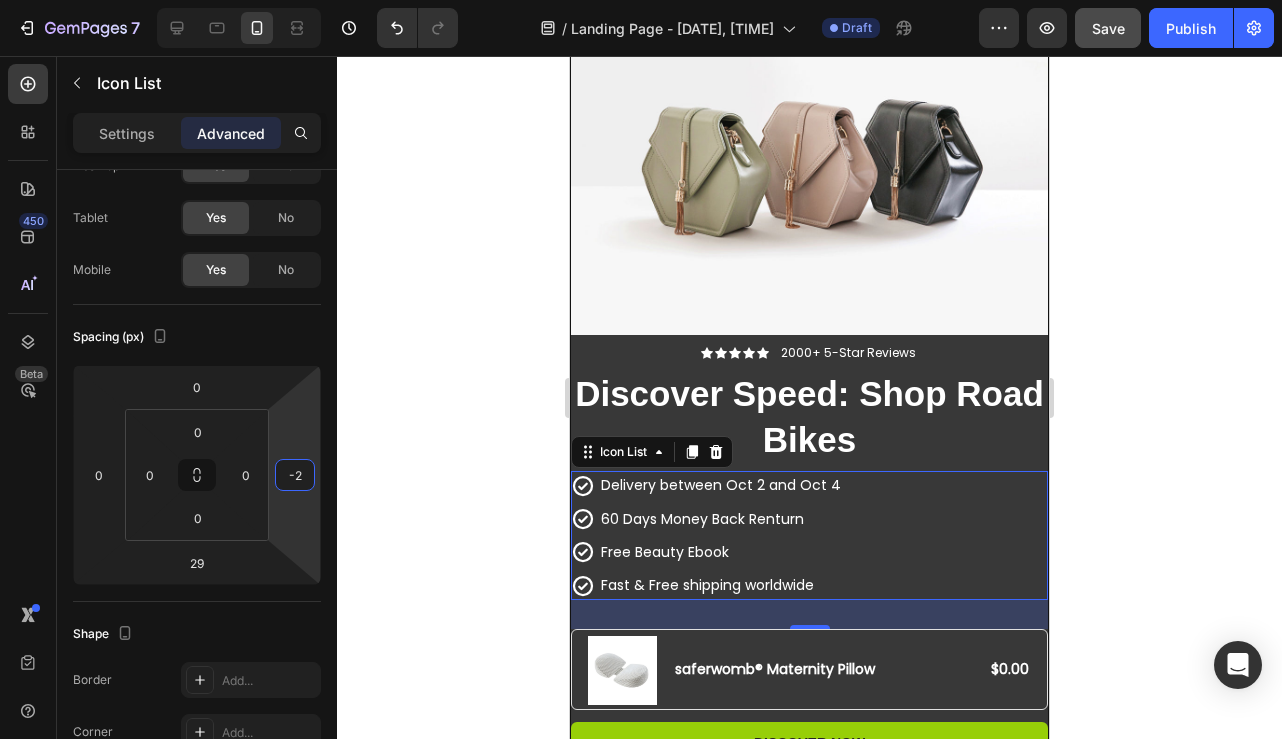 type on "0" 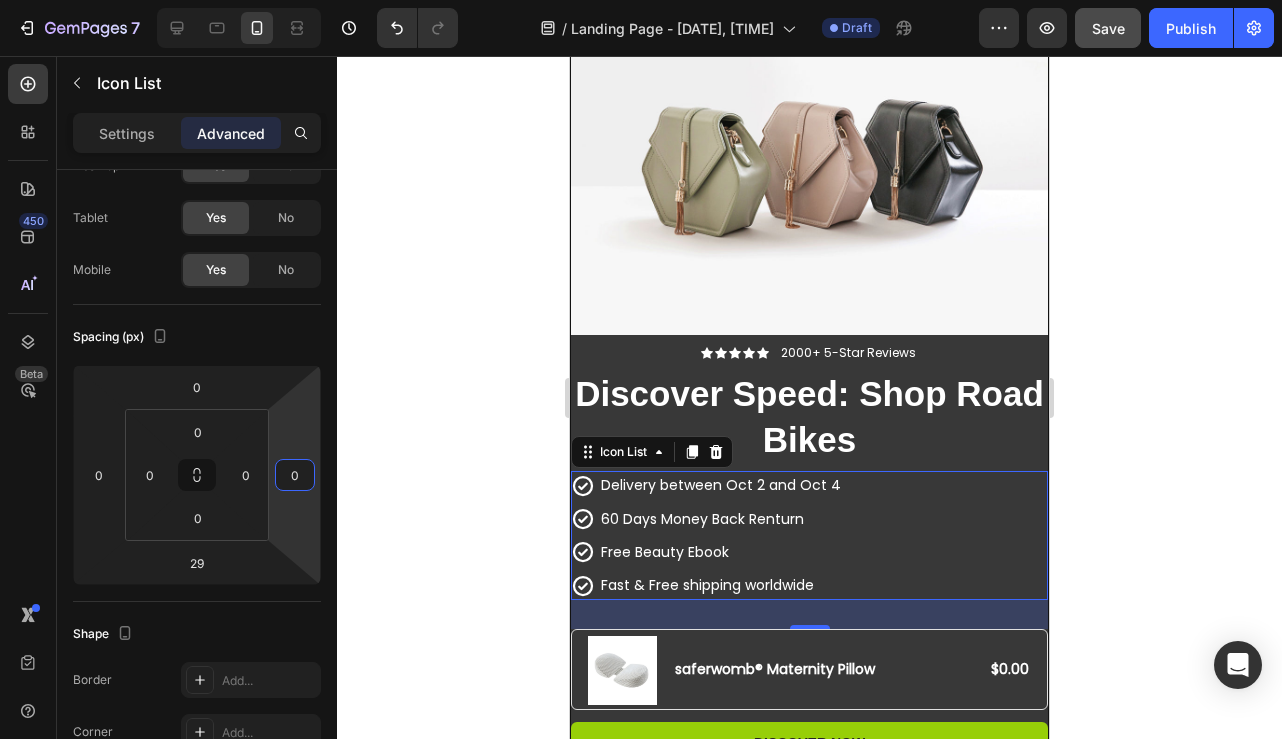 click on "7  Version history  /  Landing Page - Aug 1, 08:33:33 Draft Preview  Save   Publish  450 Beta Sections(18) Elements(83) Section Element Hero Section Product Detail Brands Trusted Badges Guarantee Product Breakdown How to use Testimonials Compare Bundle FAQs Social Proof Brand Story Product List Collection Blog List Contact Sticky Add to Cart Custom Footer Browse Library 450 Layout
Row
Row
Row
Row Text
Heading
Text Block Button
Button
Button Media
Image
Image" at bounding box center [641, 0] 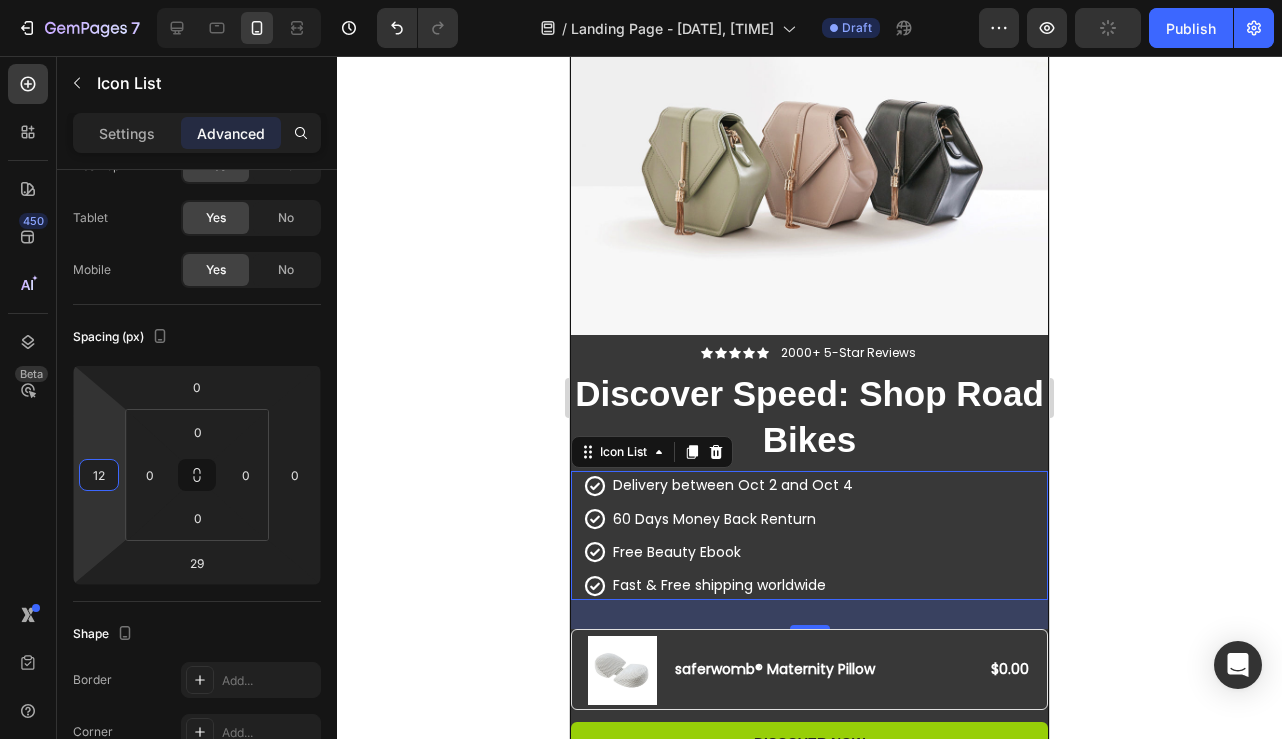 type on "14" 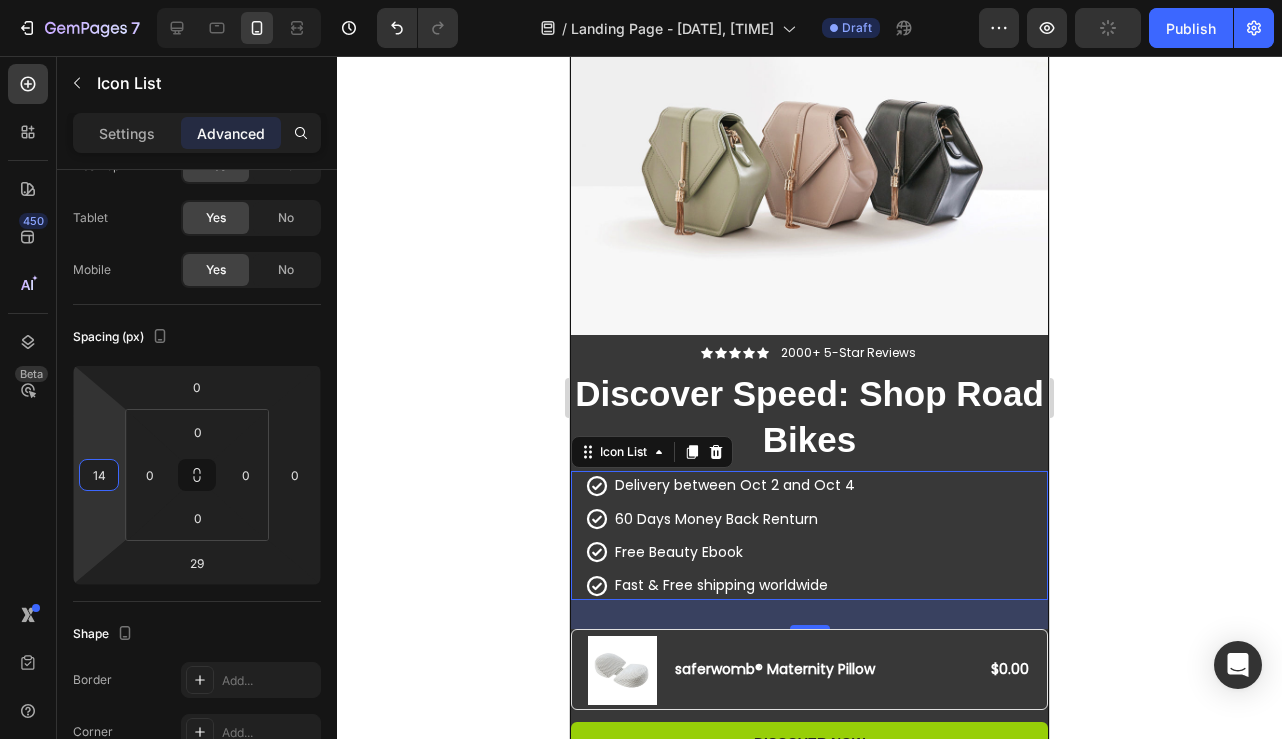 click on "7  Version history  /  Landing Page - Aug 1, 08:33:33 Draft Preview  Publish  450 Beta Sections(18) Elements(83) Section Element Hero Section Product Detail Brands Trusted Badges Guarantee Product Breakdown How to use Testimonials Compare Bundle FAQs Social Proof Brand Story Product List Collection Blog List Contact Sticky Add to Cart Custom Footer Browse Library 450 Layout
Row
Row
Row
Row Text
Heading
Text Block Button
Button
Button Media
Image
Image
Video" at bounding box center [641, 0] 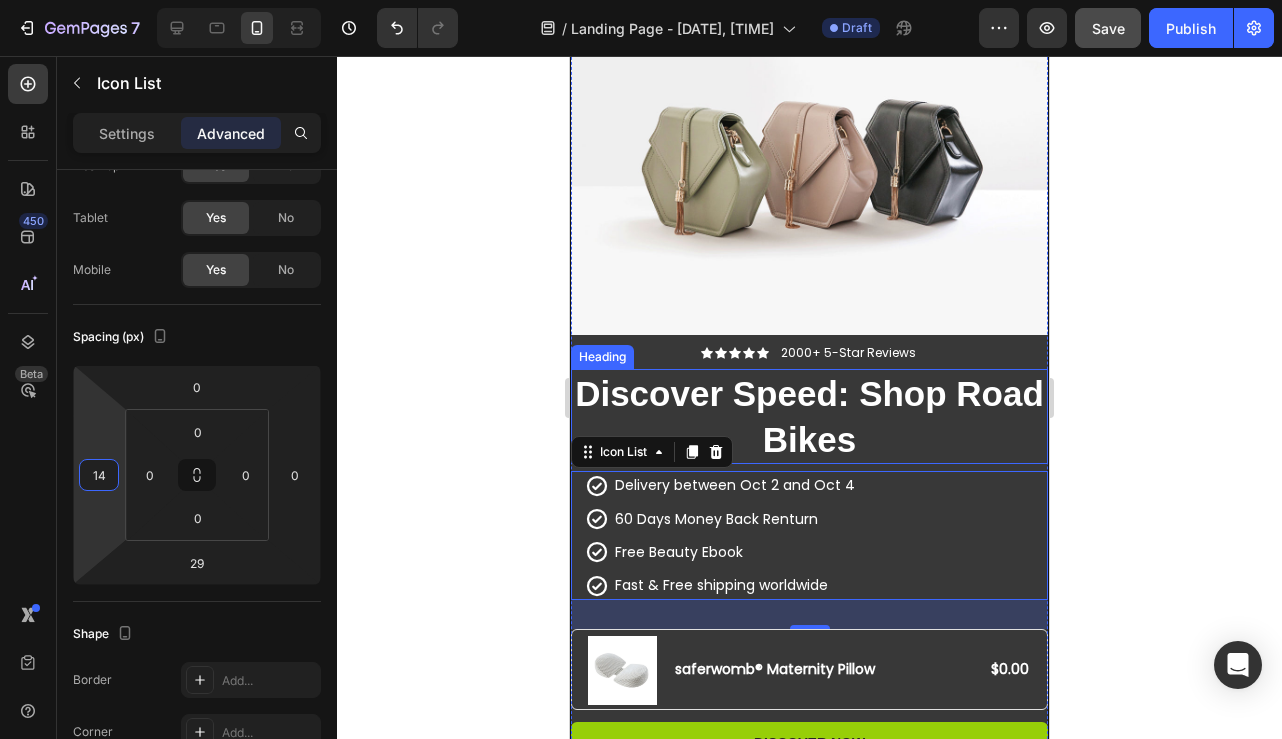 click on "Discover Speed: Shop Road Bikes" at bounding box center [809, 416] 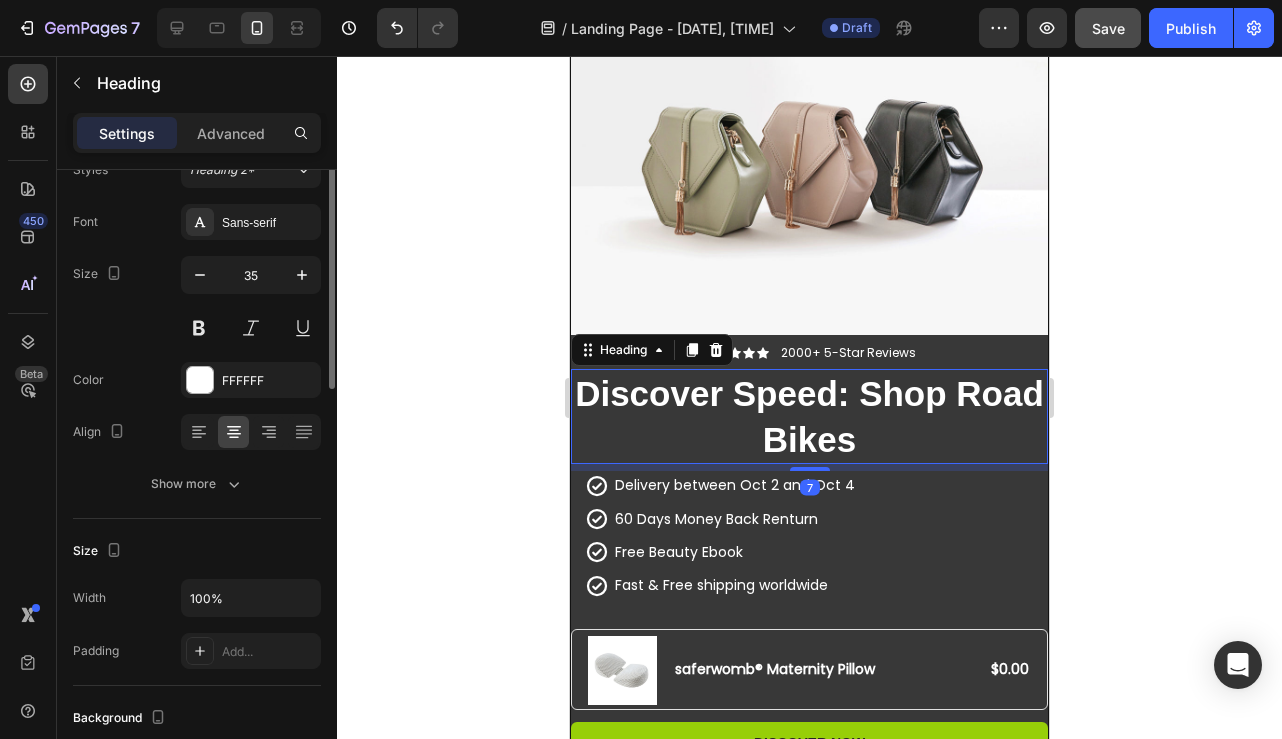 scroll, scrollTop: 0, scrollLeft: 0, axis: both 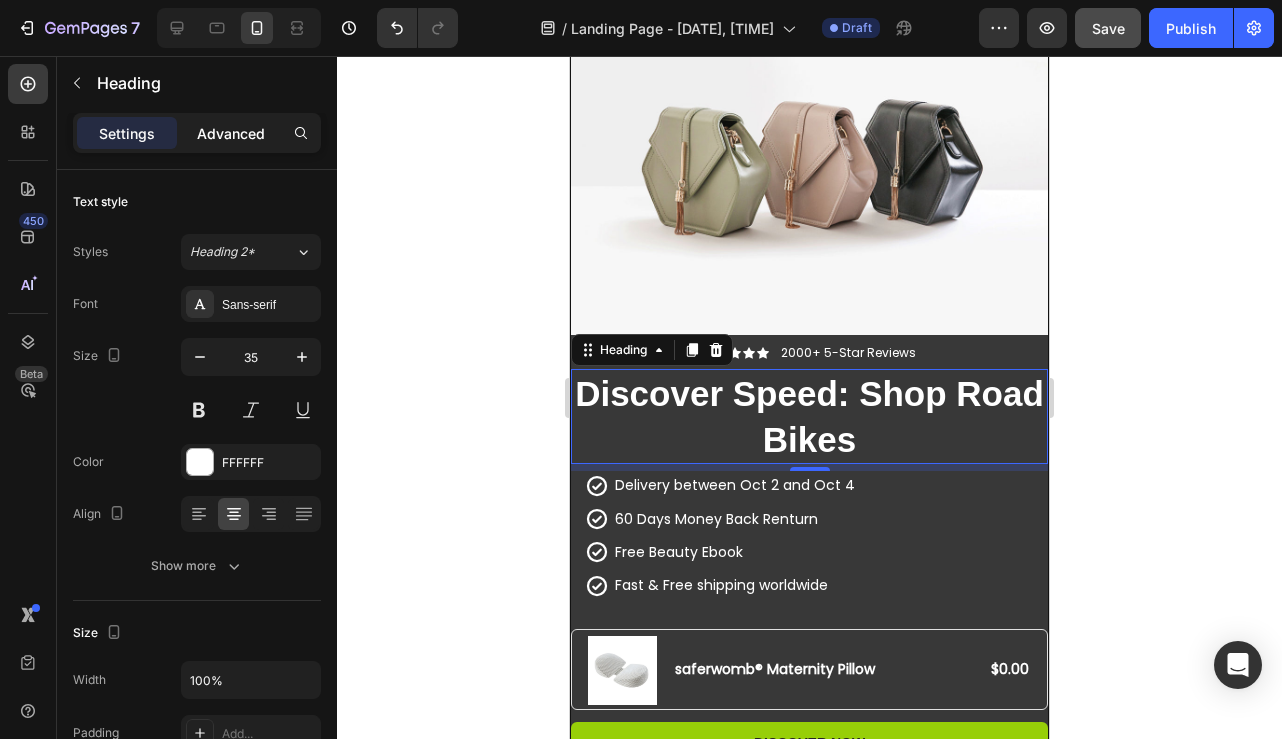 click on "Advanced" at bounding box center (231, 133) 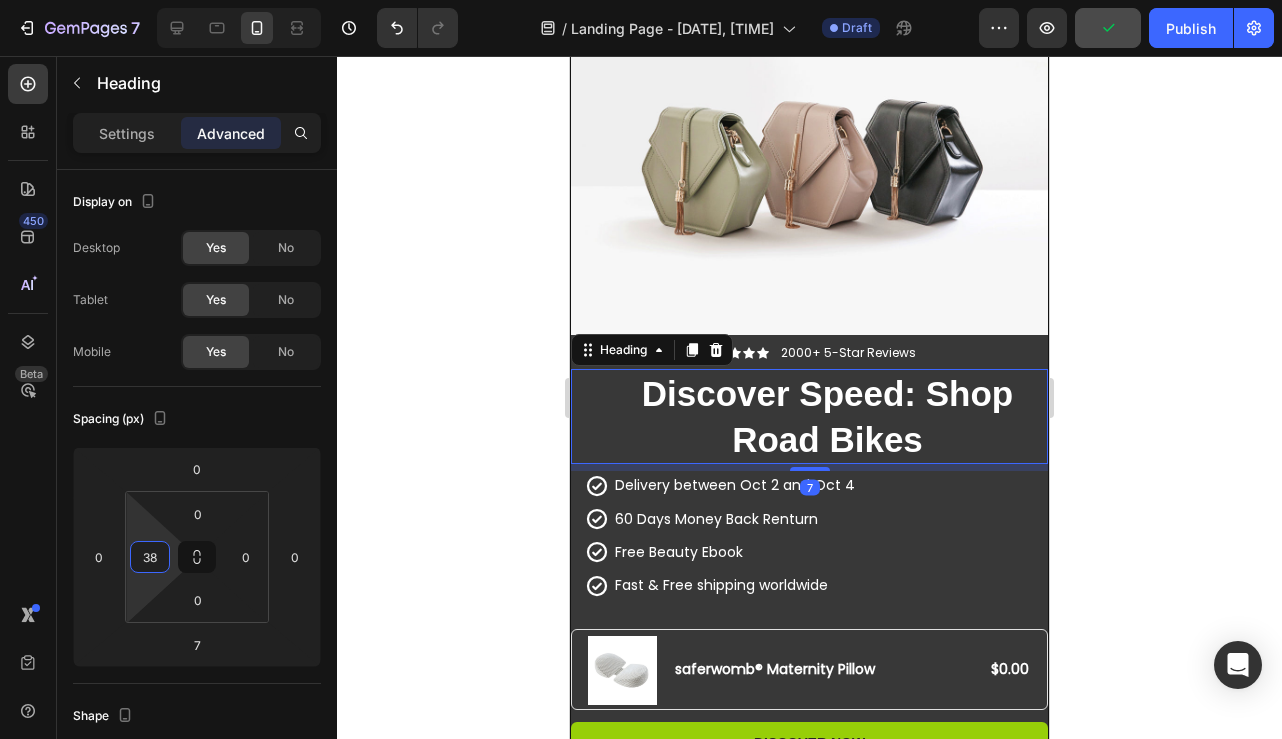 type on "40" 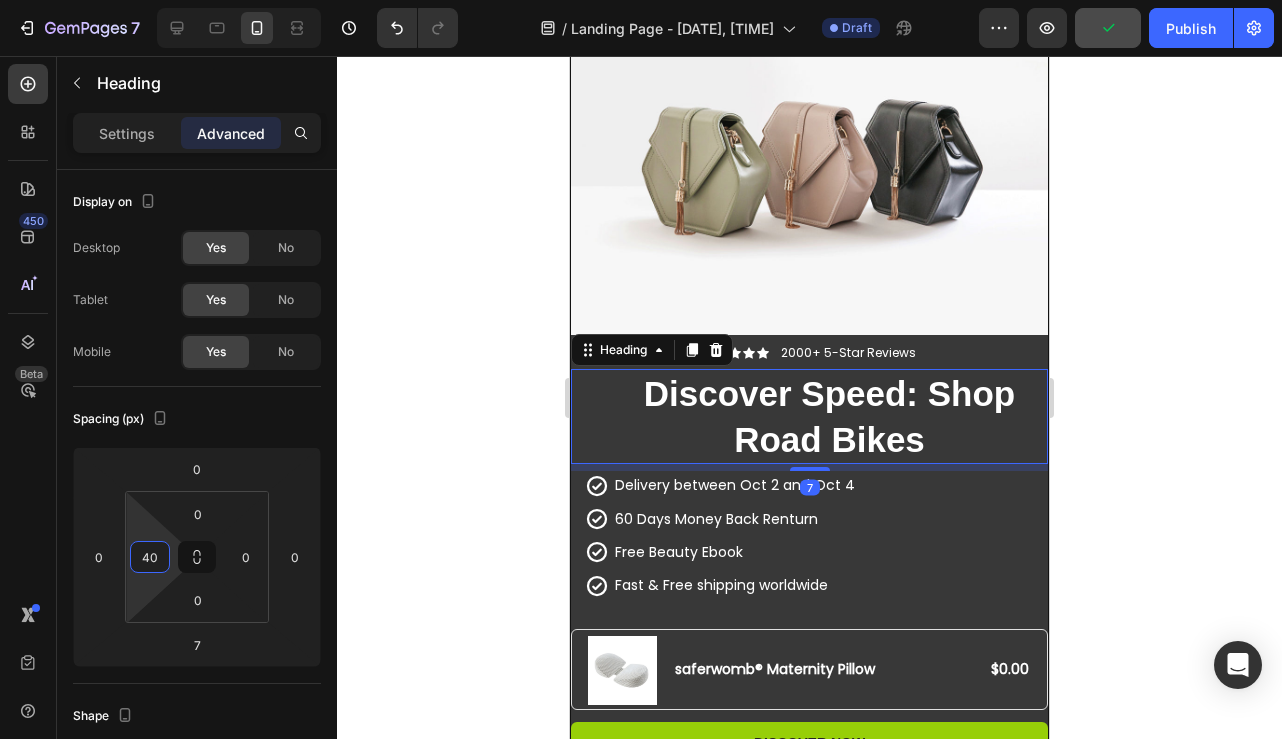 drag, startPoint x: 172, startPoint y: 570, endPoint x: 171, endPoint y: 550, distance: 20.024984 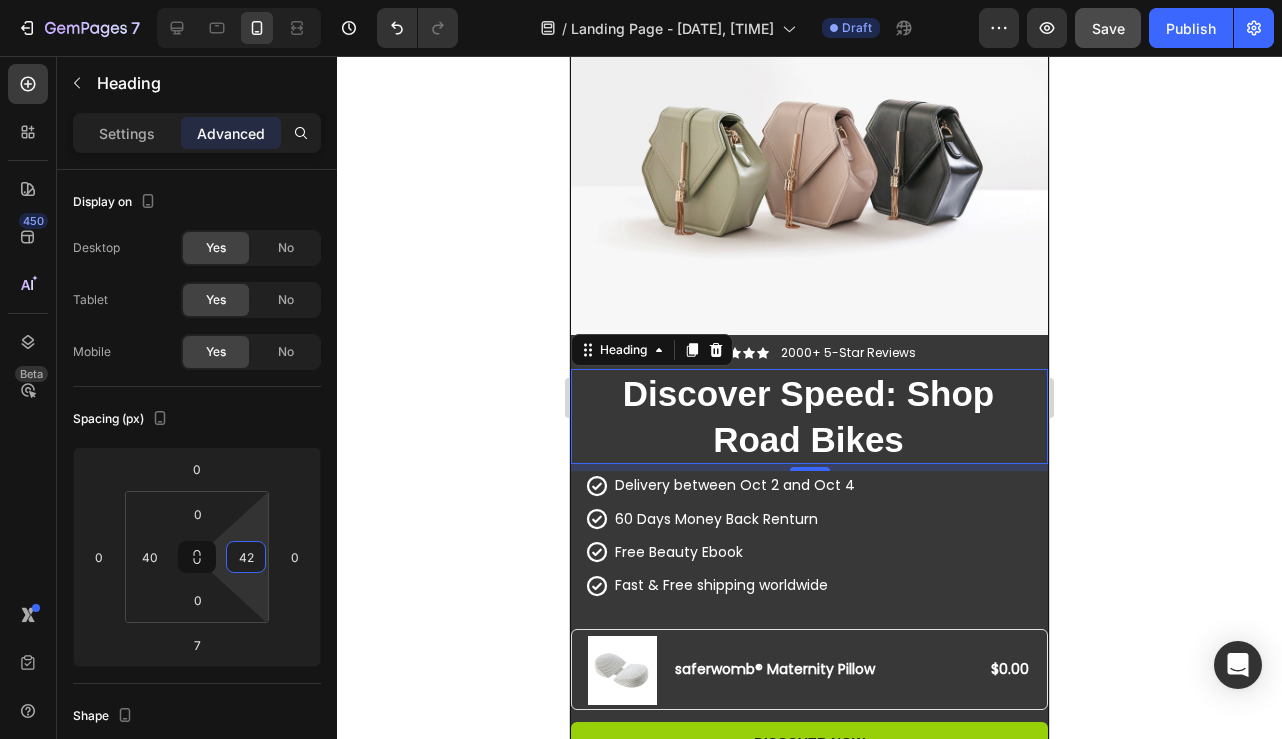 type on "40" 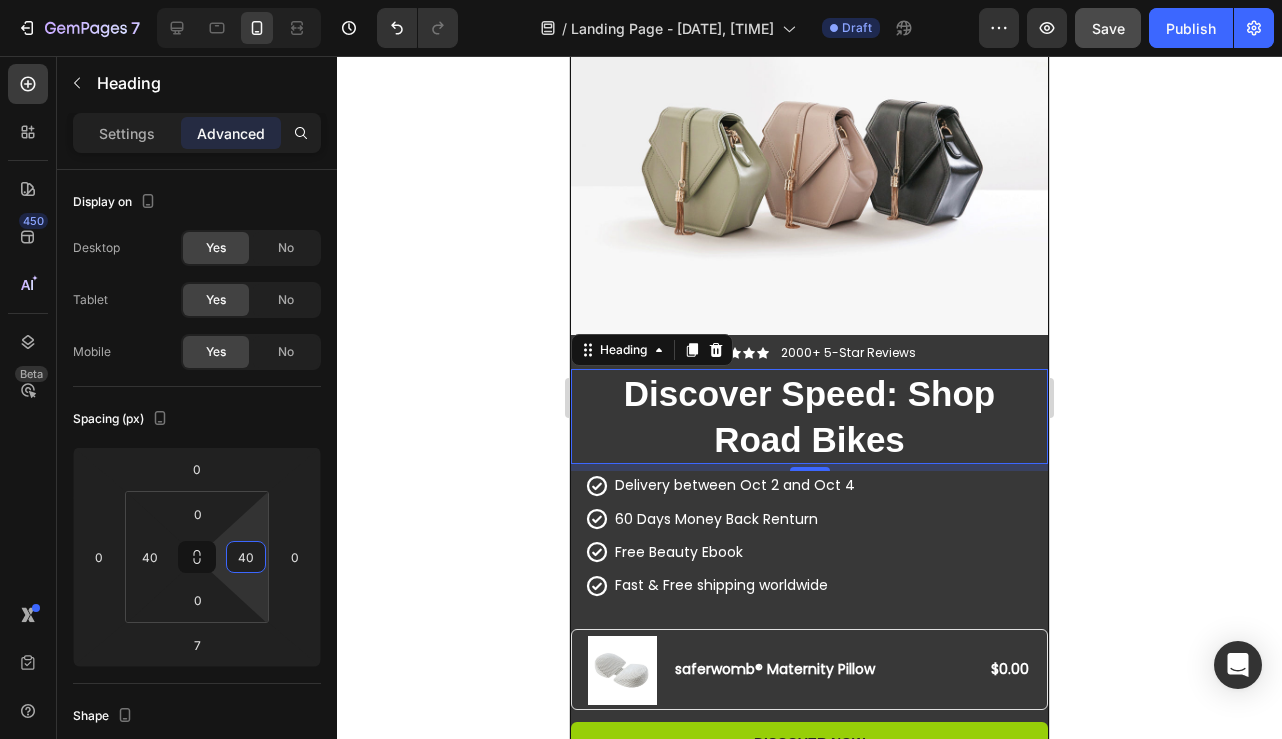 drag, startPoint x: 263, startPoint y: 577, endPoint x: 263, endPoint y: 557, distance: 20 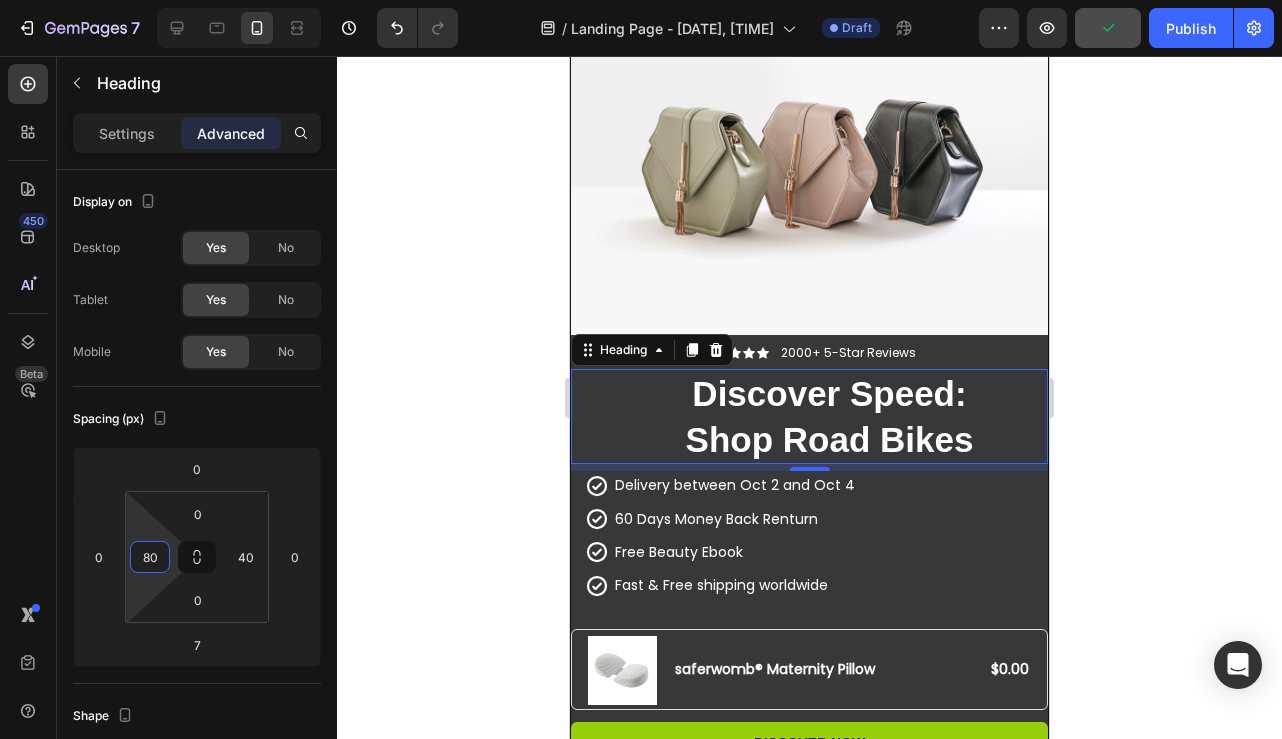 type on "78" 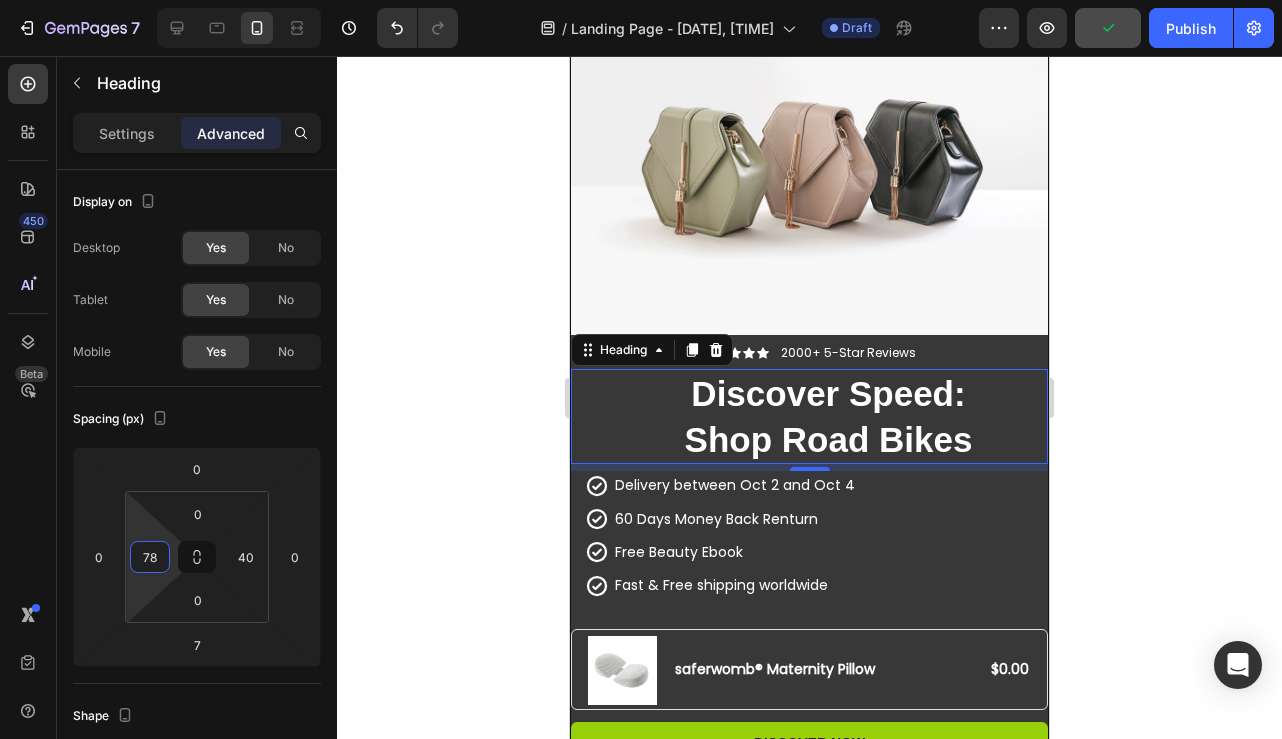 drag, startPoint x: 172, startPoint y: 565, endPoint x: 172, endPoint y: 546, distance: 19 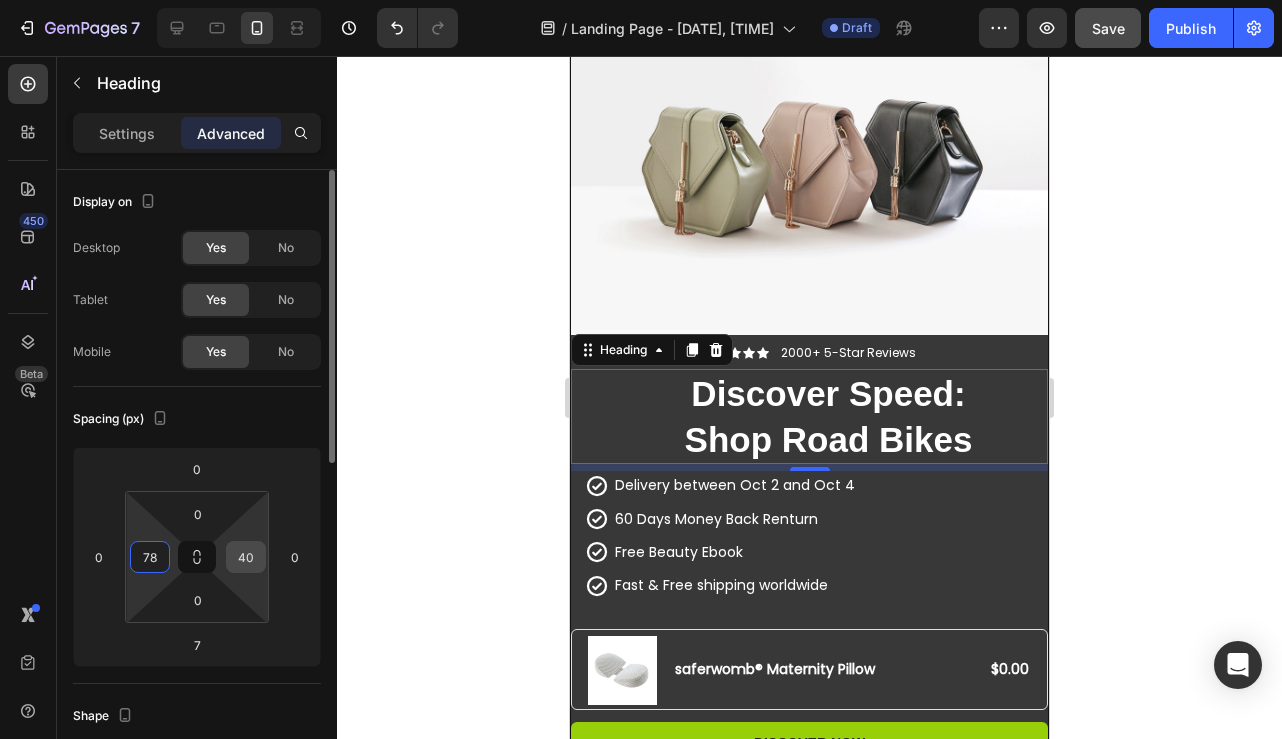 click on "40" at bounding box center [246, 557] 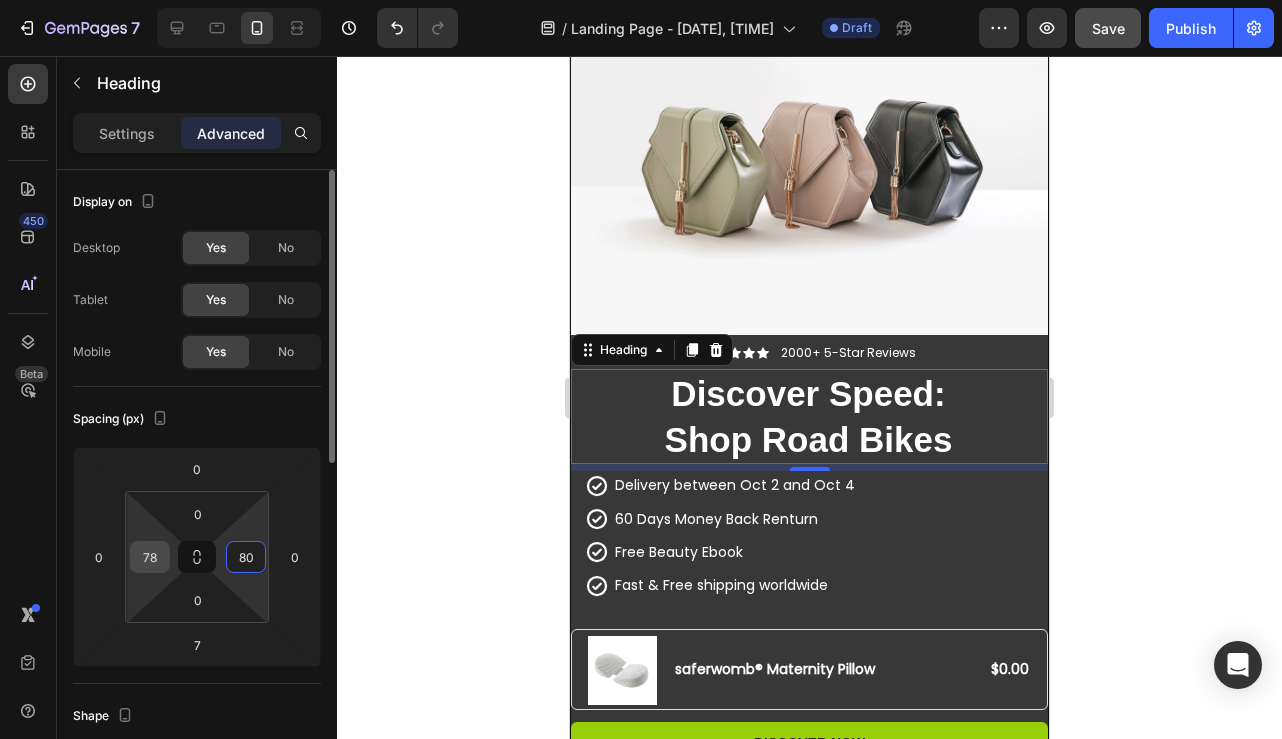 type on "80" 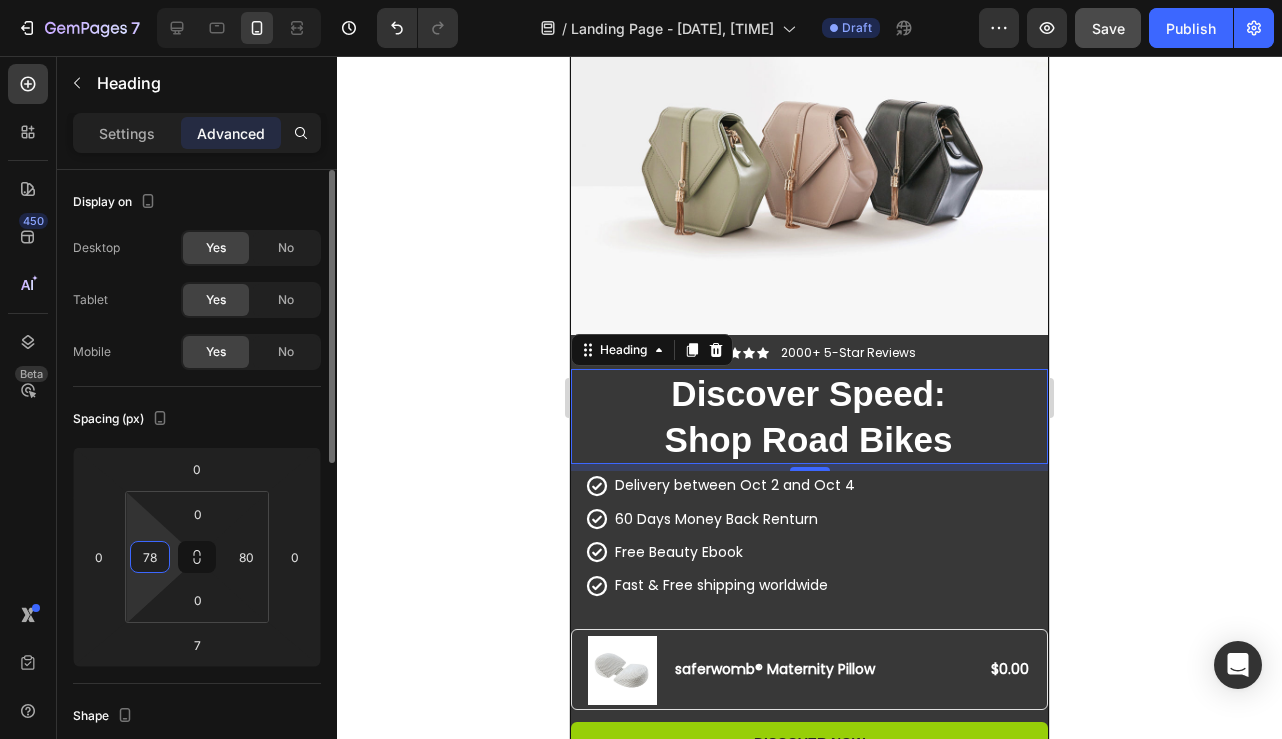 click on "78" at bounding box center (150, 557) 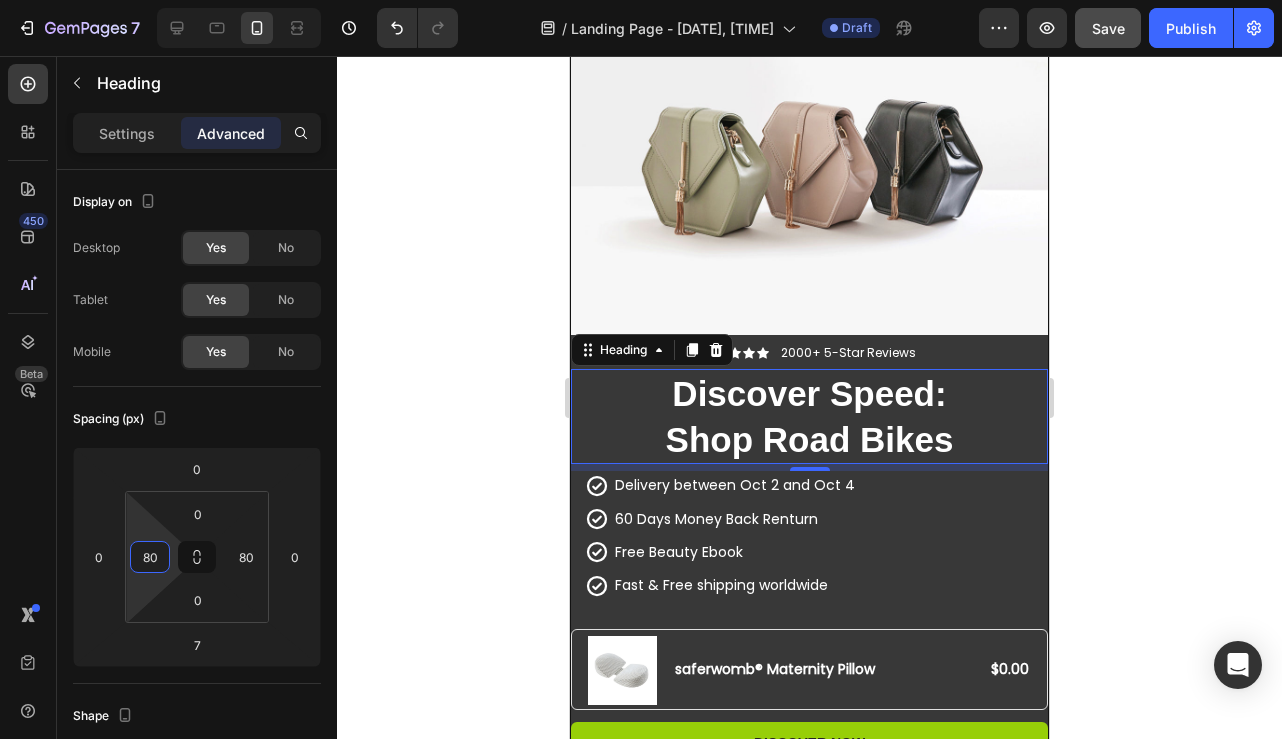 type on "80" 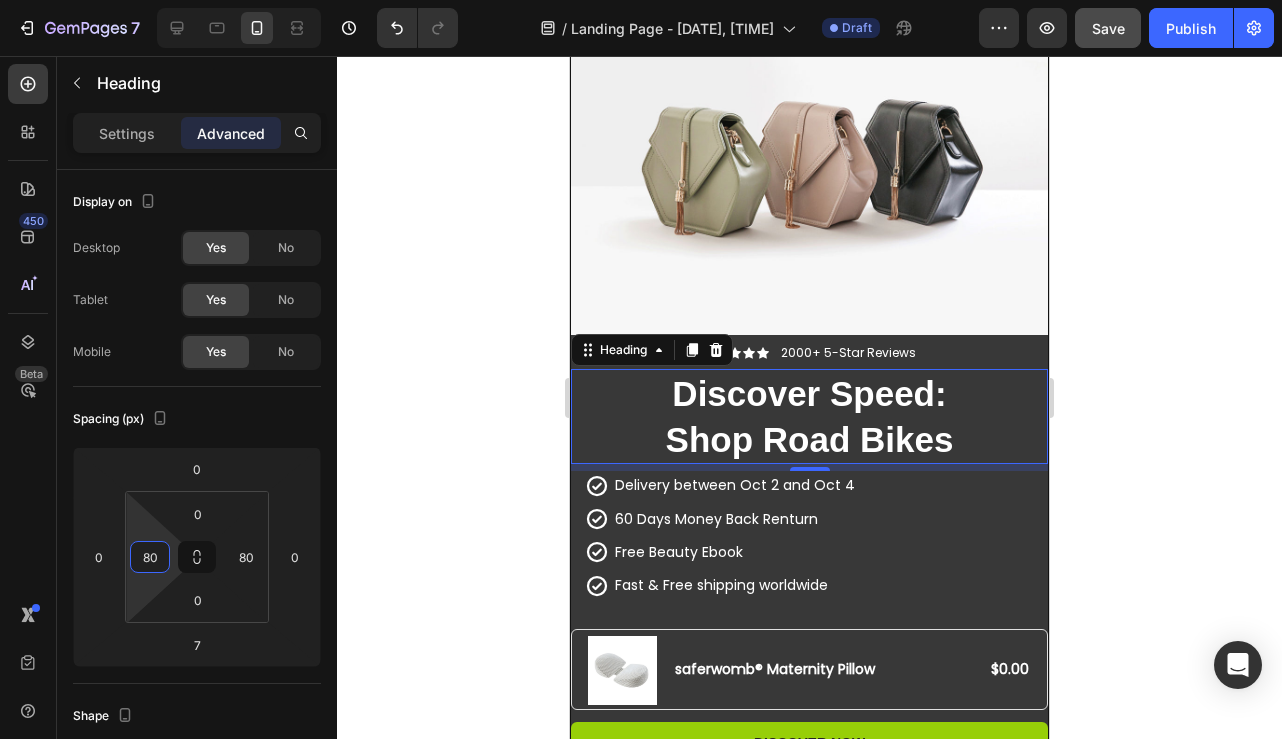 click 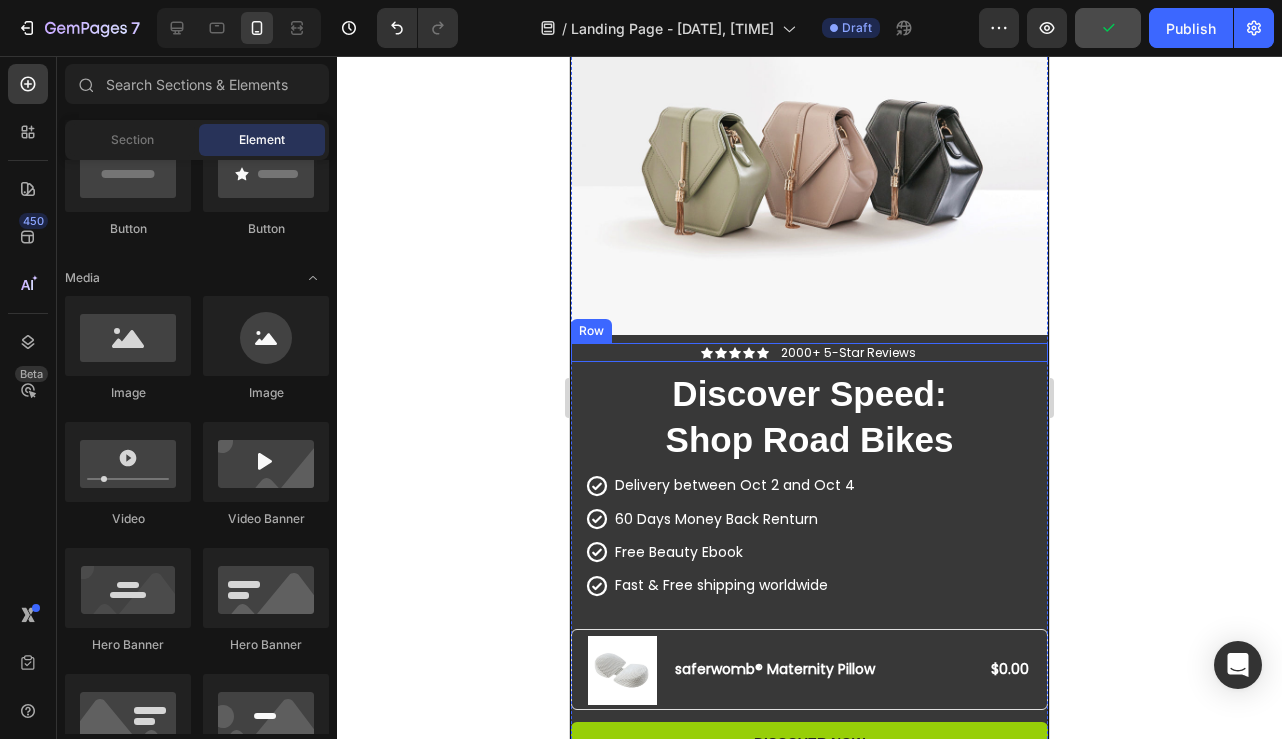 click on "Icon Icon Icon Icon Icon Icon List 2000+ 5-Star Reviews Text Block Row" at bounding box center [809, 353] 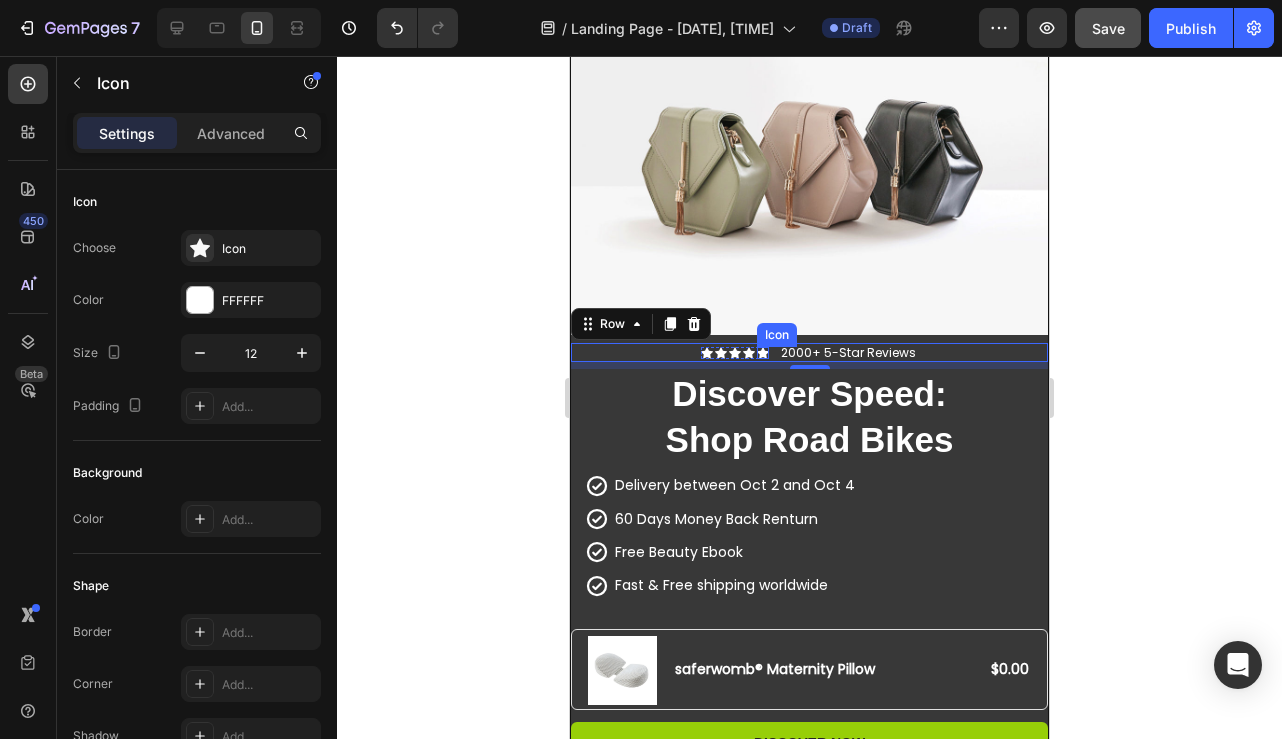 click on "Icon" at bounding box center (763, 353) 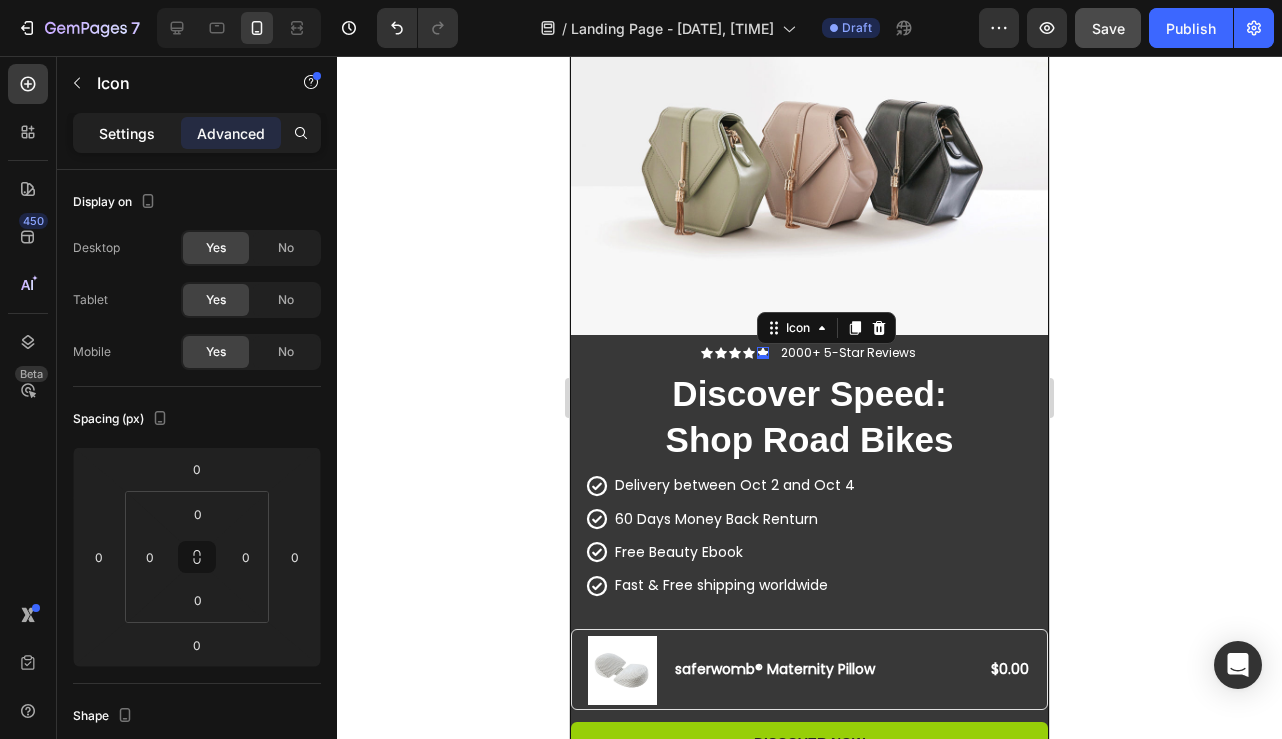 click on "Settings" at bounding box center (127, 133) 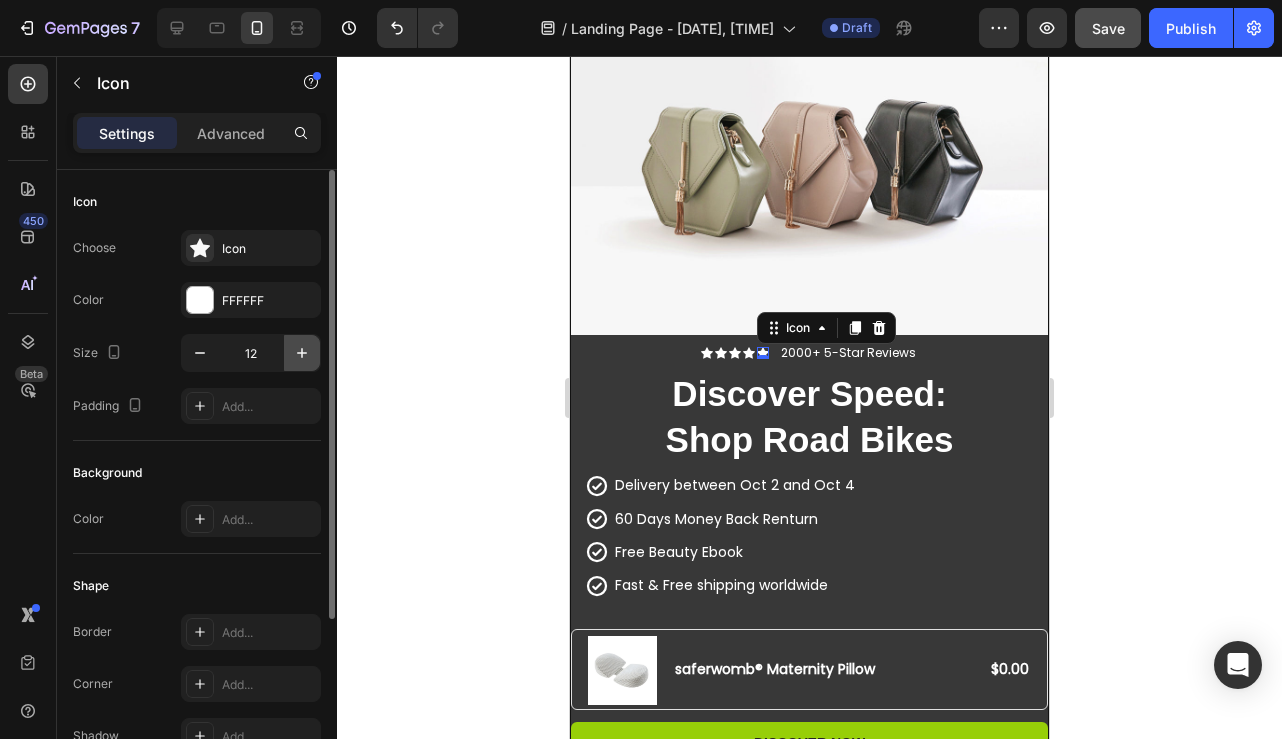 click 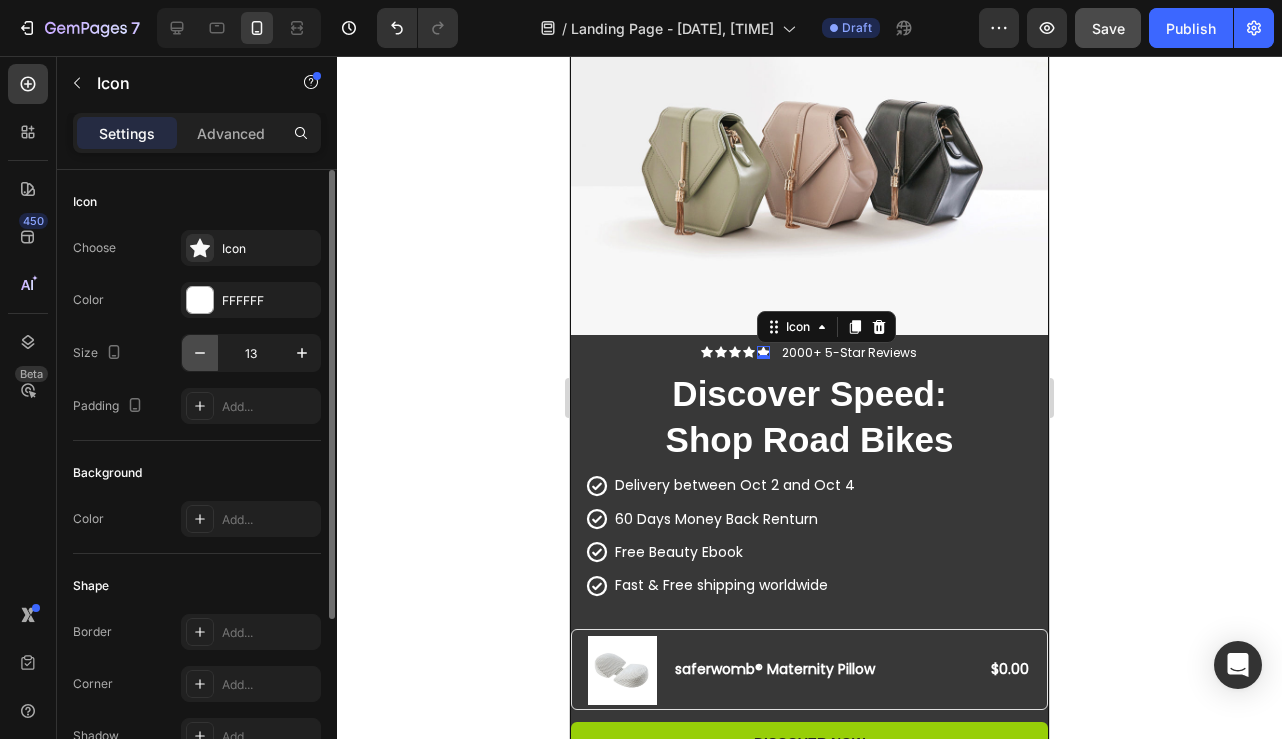 click 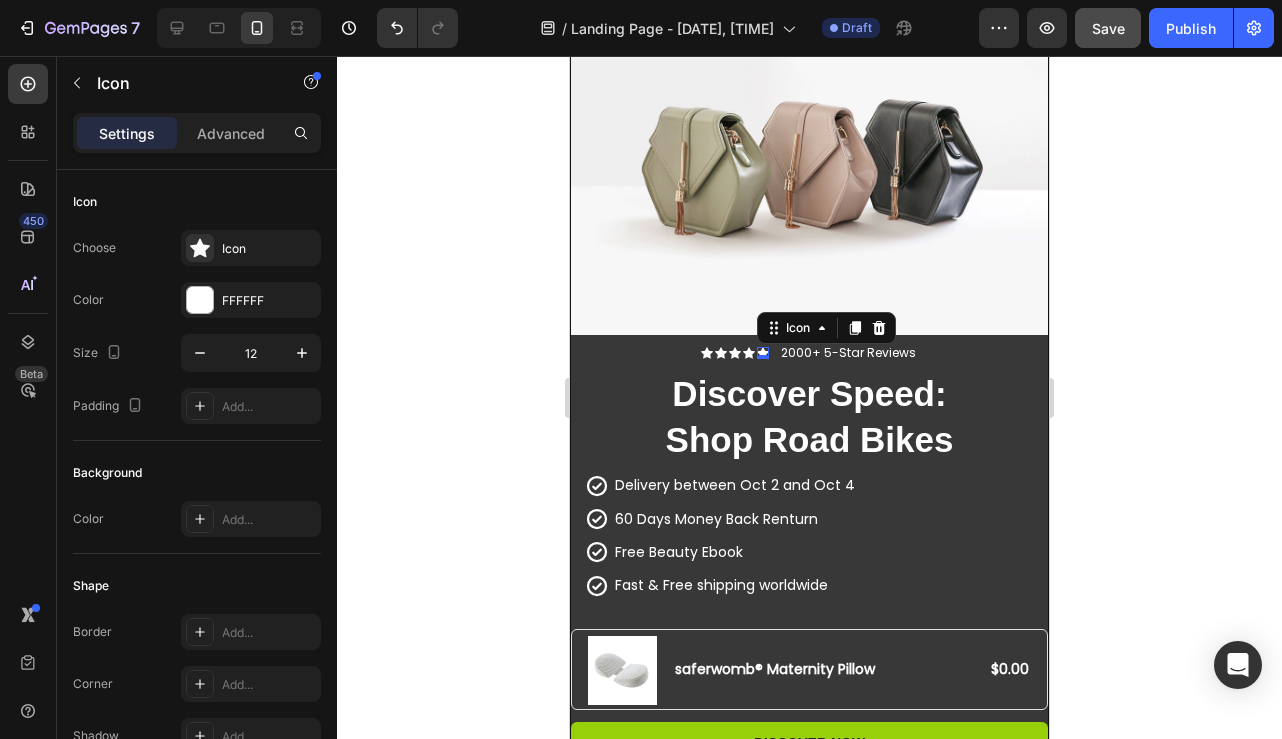 click 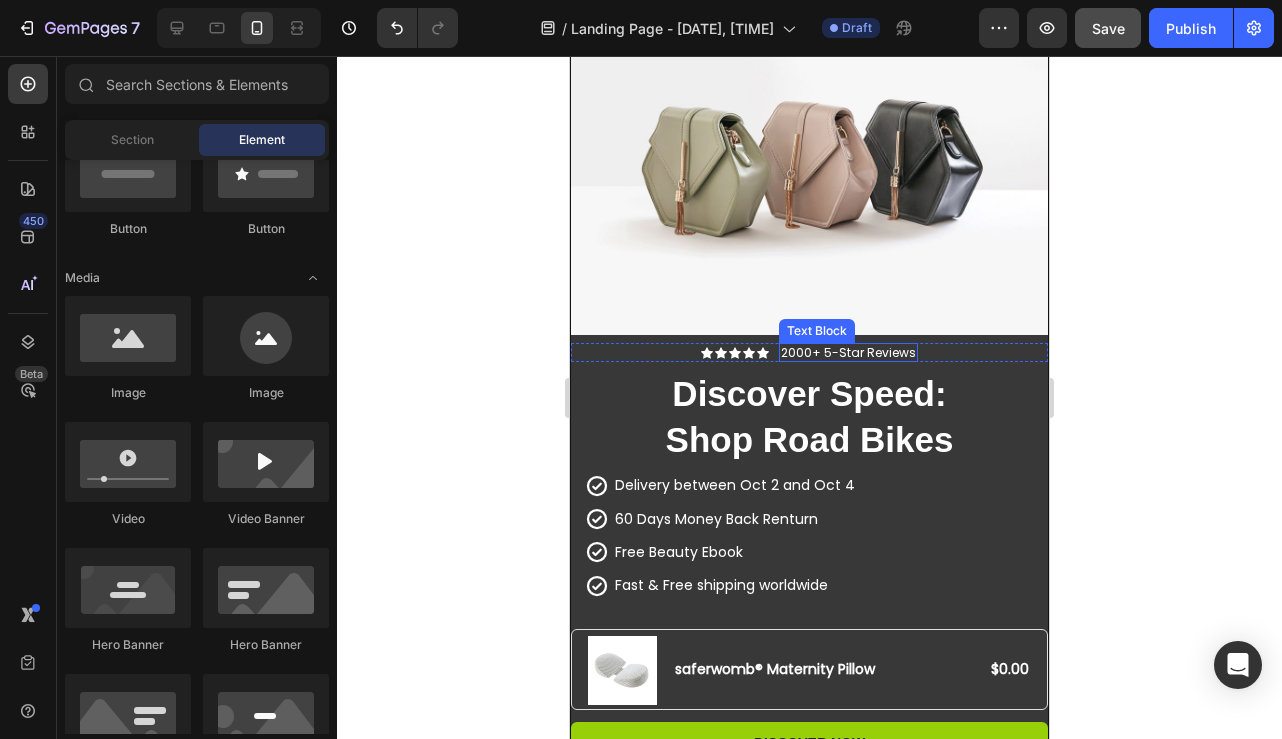 click on "2000+ 5-Star Reviews" at bounding box center [848, 353] 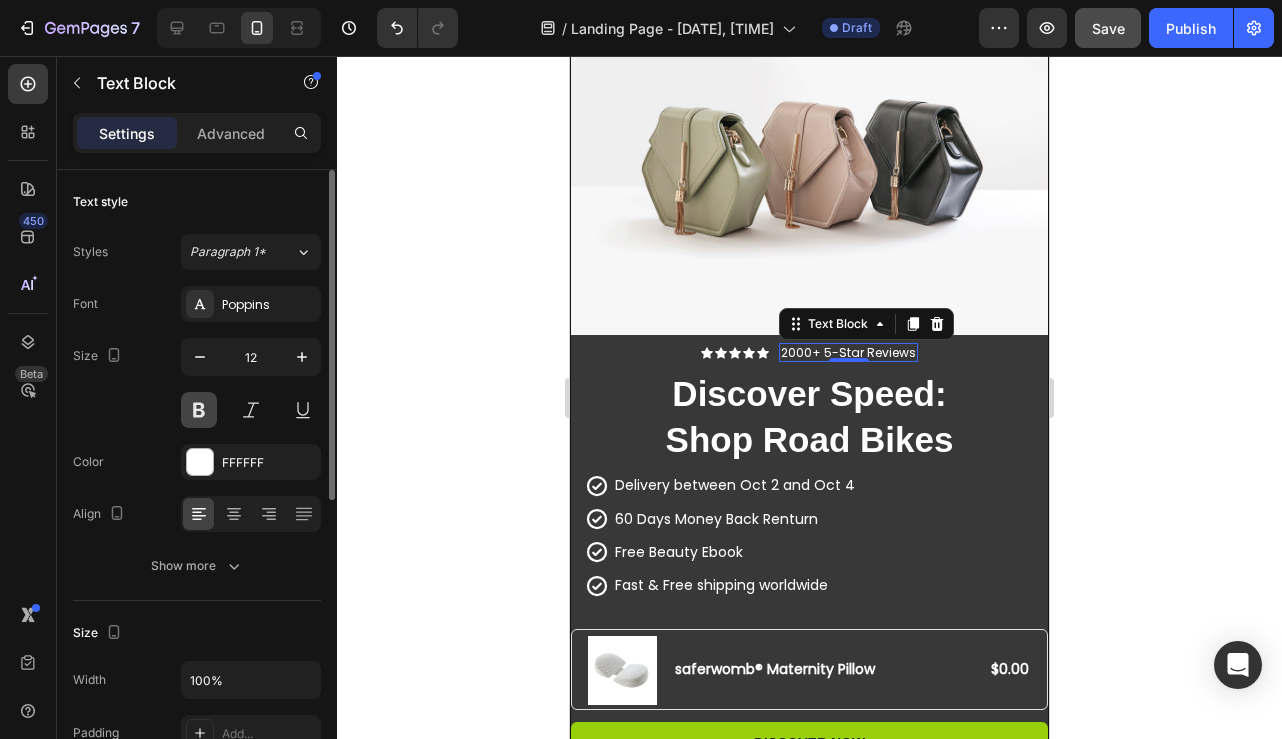 click at bounding box center [199, 410] 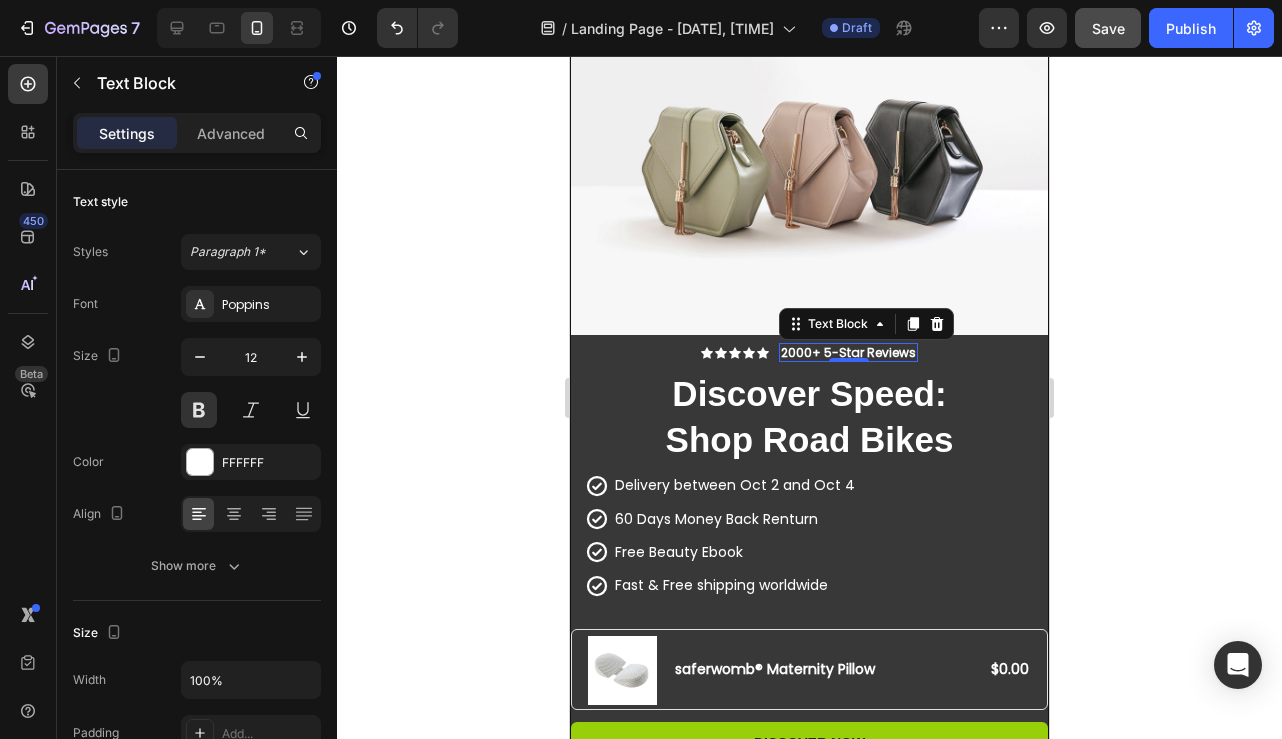 click 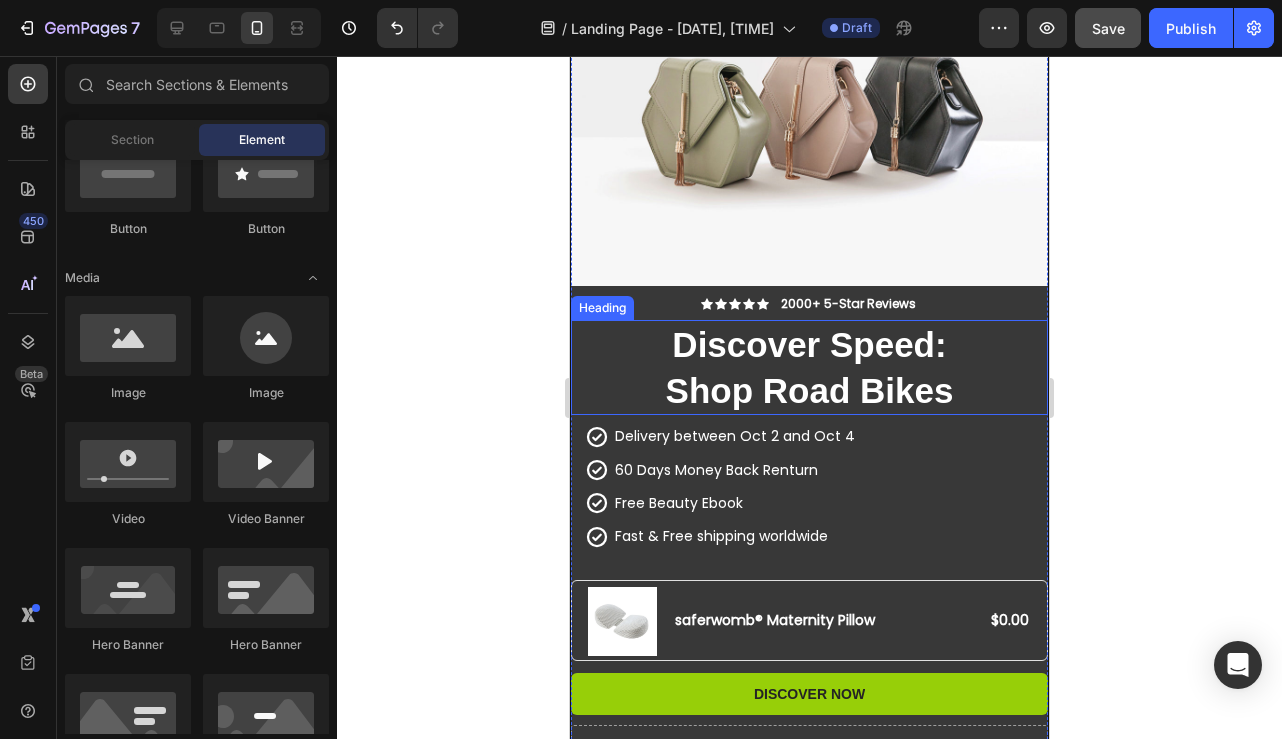 scroll, scrollTop: 0, scrollLeft: 0, axis: both 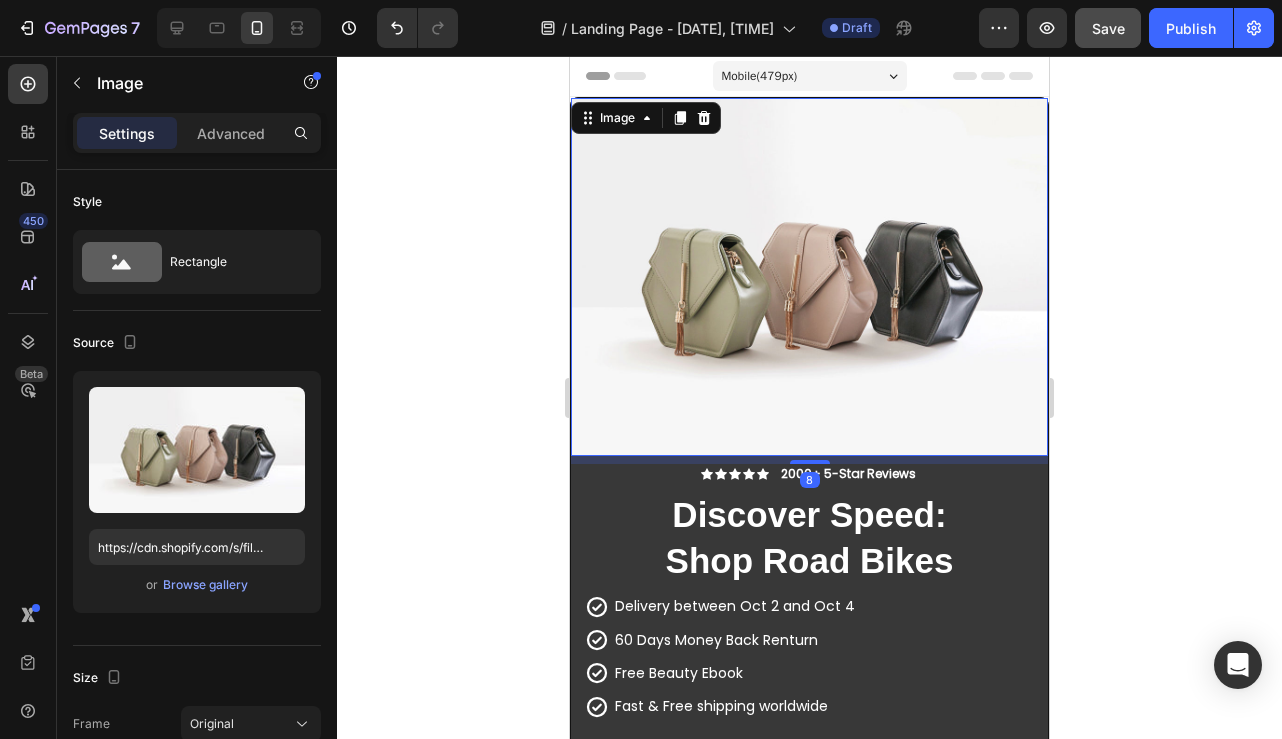 click at bounding box center [809, 277] 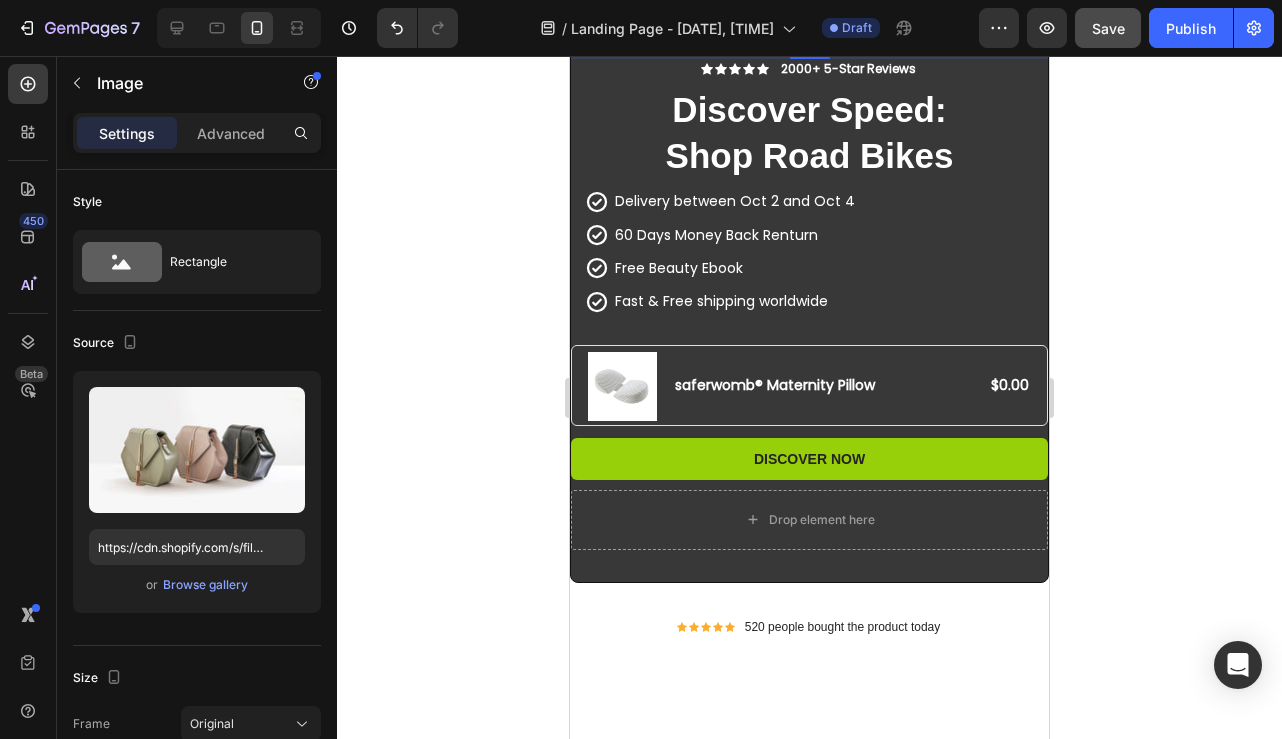 scroll, scrollTop: 530, scrollLeft: 0, axis: vertical 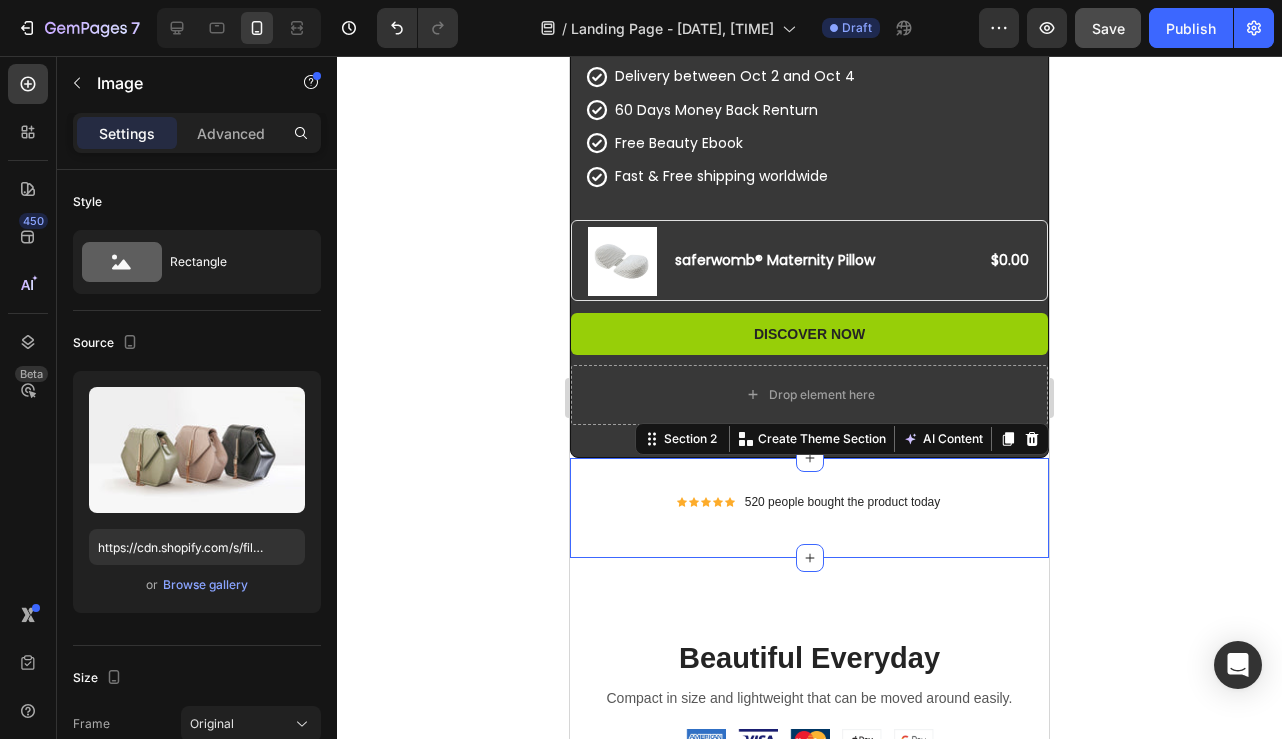 click on "Icon                Icon                Icon                Icon                Icon Icon List Hoz 520 people bought the product today Text block Icon List Section 2   You can create reusable sections Create Theme Section AI Content Write with GemAI What would you like to describe here? Tone and Voice Persuasive Product Show more Generate" at bounding box center [809, 508] 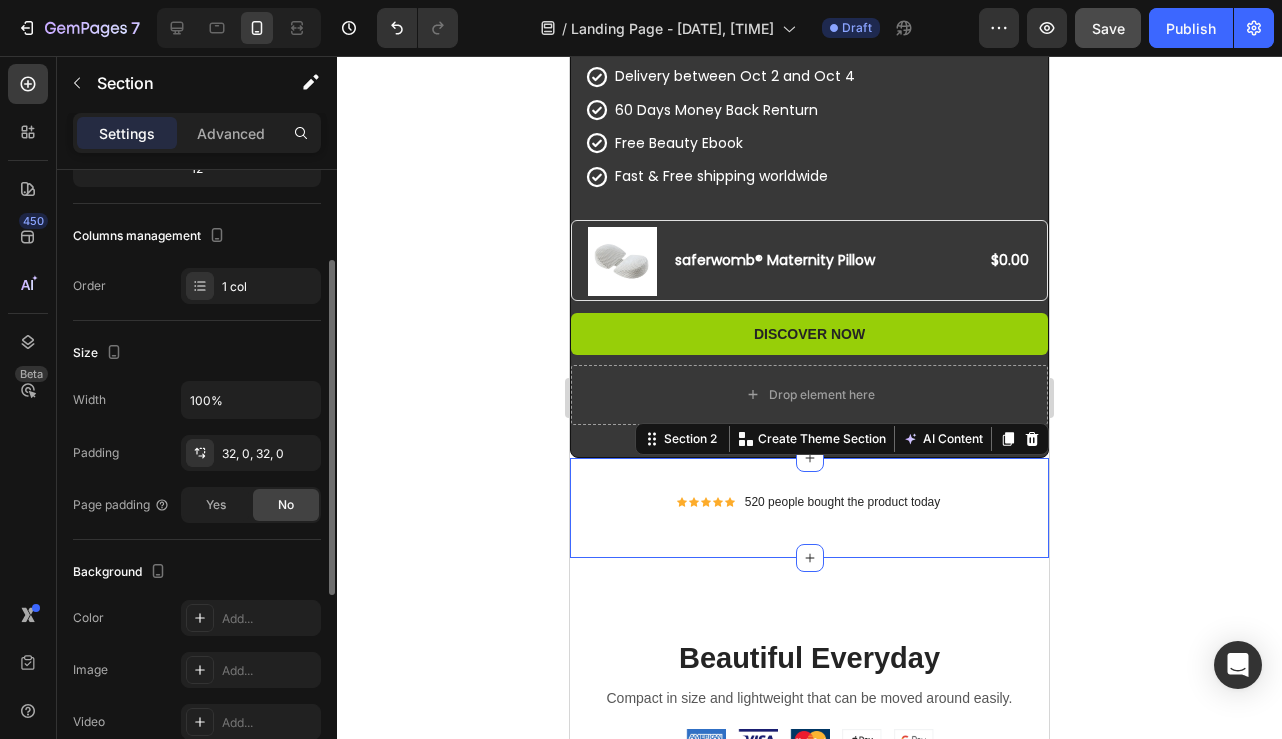 scroll, scrollTop: 542, scrollLeft: 0, axis: vertical 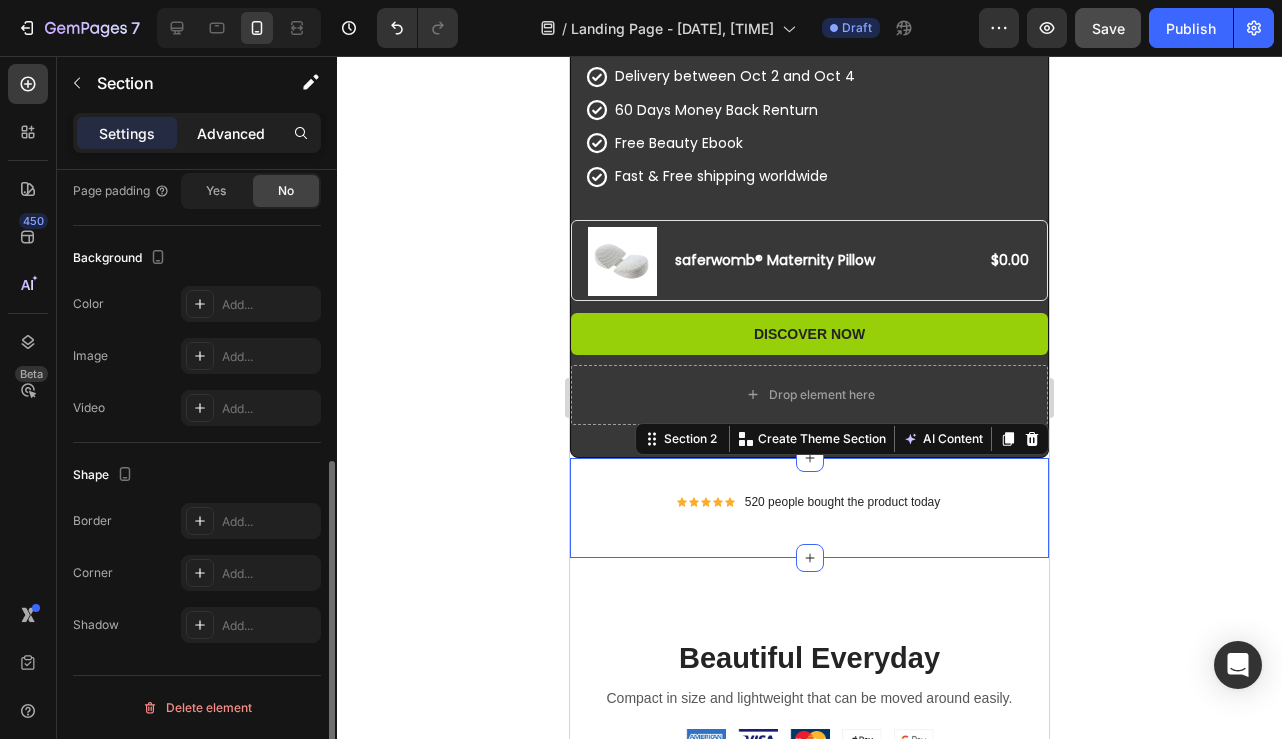 click on "Advanced" 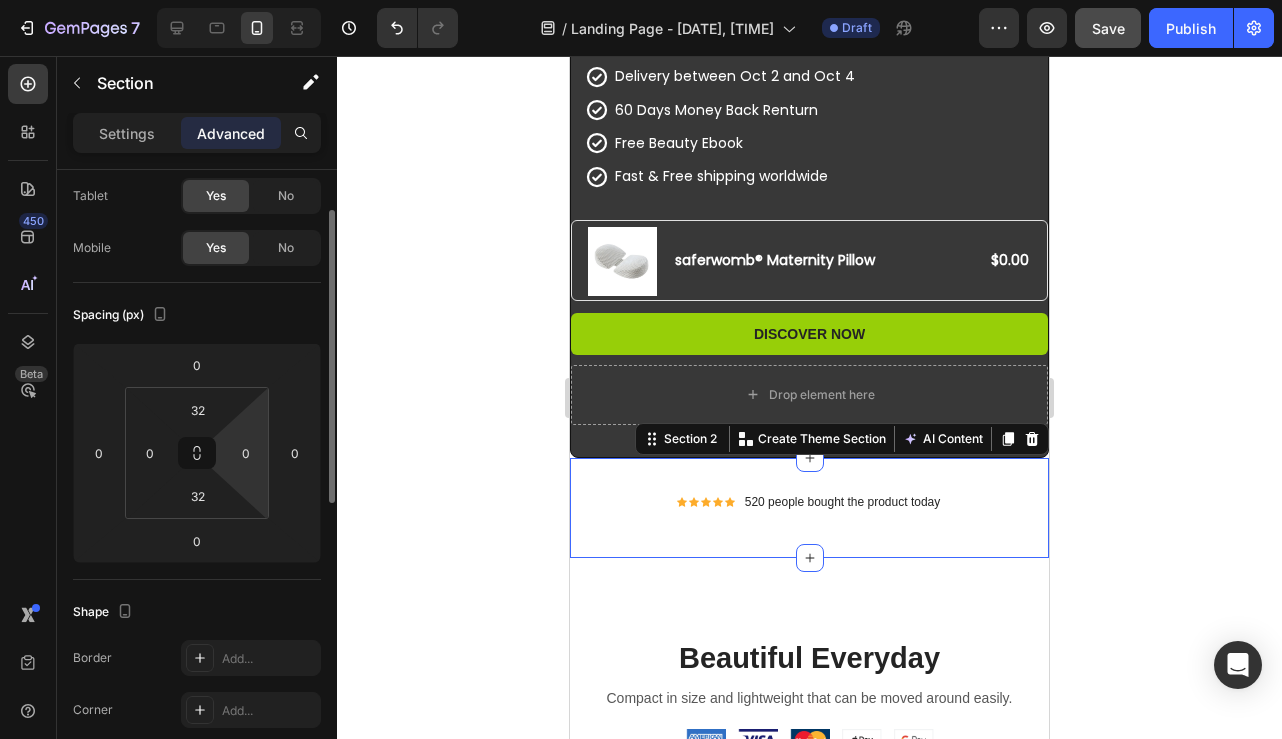 scroll, scrollTop: 98, scrollLeft: 0, axis: vertical 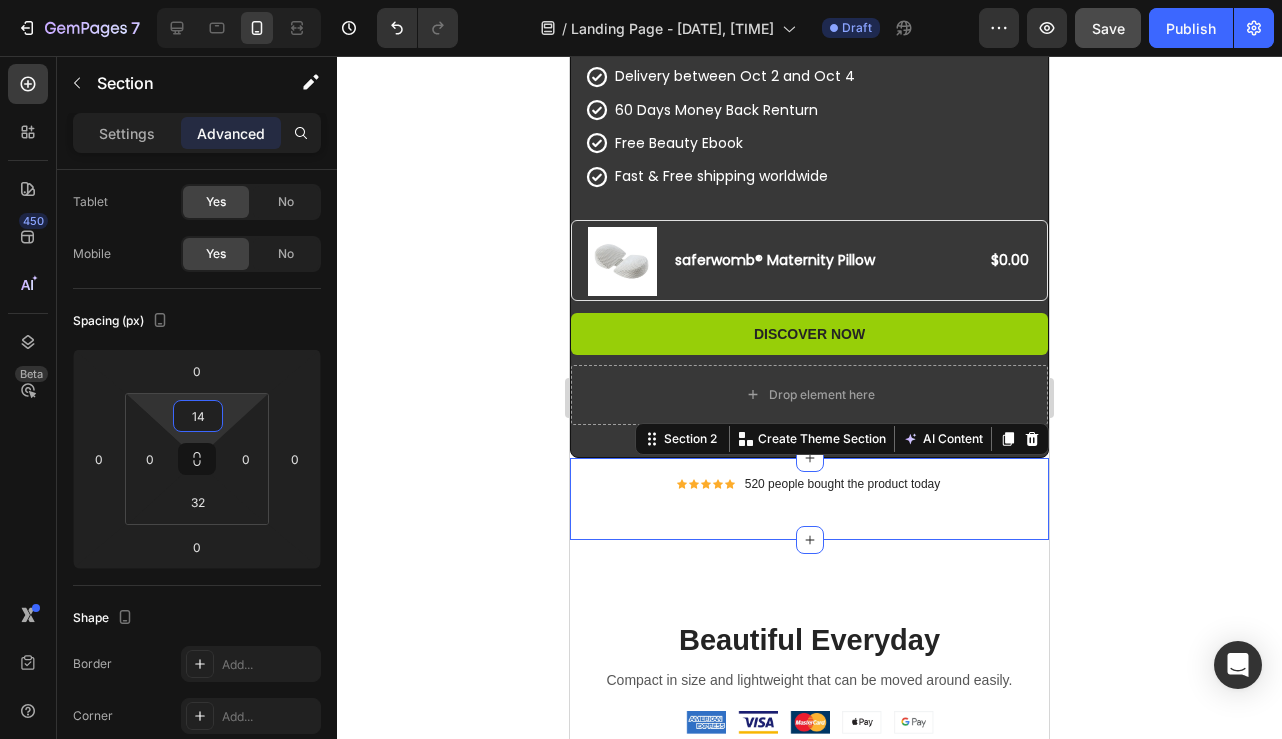 type on "12" 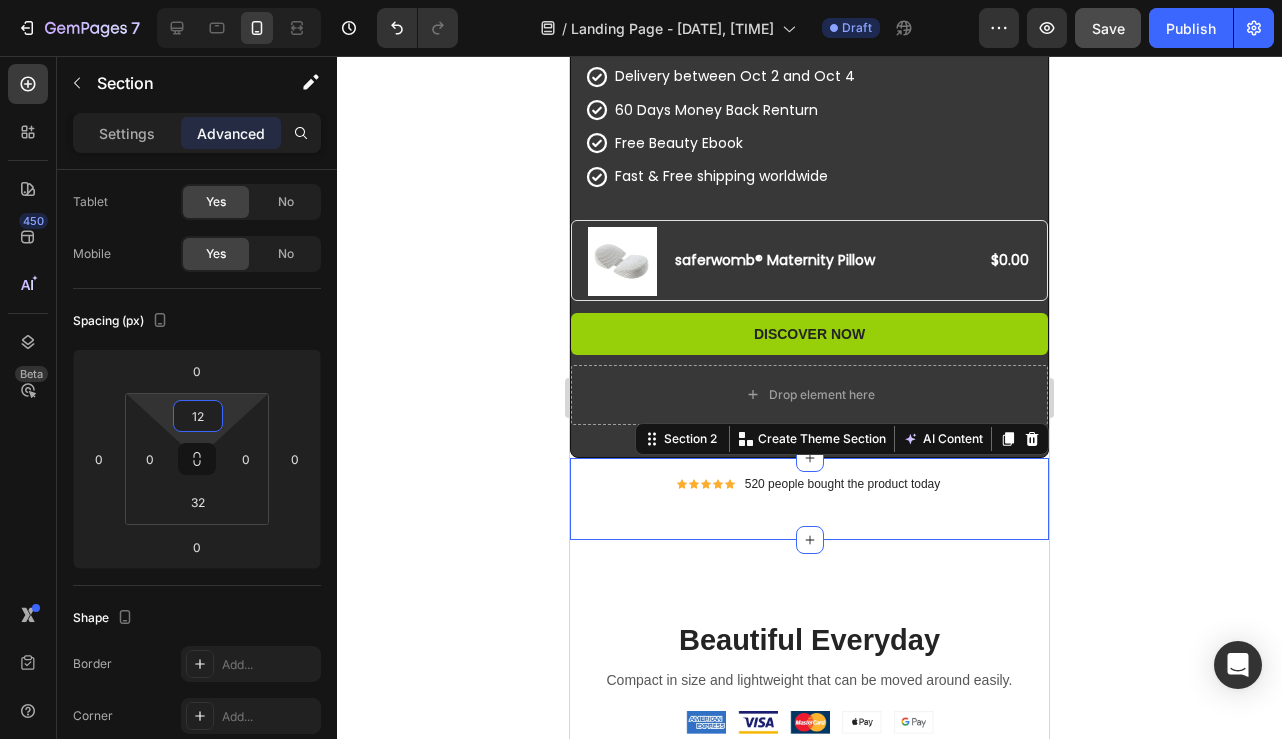 click on "7  Version history  /  Landing Page - Aug 1, 08:33:33 Draft Preview  Save   Publish  450 Beta Sections(18) Elements(83) Section Element Hero Section Product Detail Brands Trusted Badges Guarantee Product Breakdown How to use Testimonials Compare Bundle FAQs Social Proof Brand Story Product List Collection Blog List Contact Sticky Add to Cart Custom Footer Browse Library 450 Layout
Row
Row
Row
Row Text
Heading
Text Block Button
Button
Button Media
Image
Image" at bounding box center [641, 0] 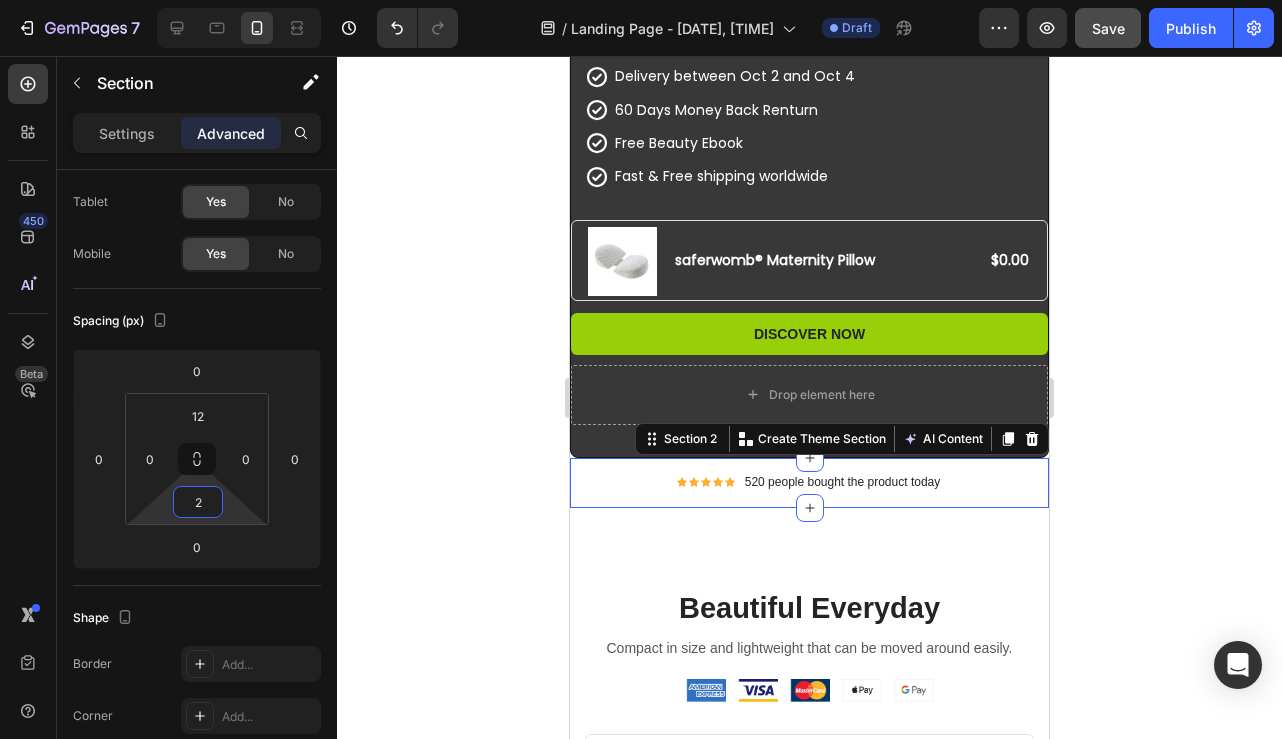type on "0" 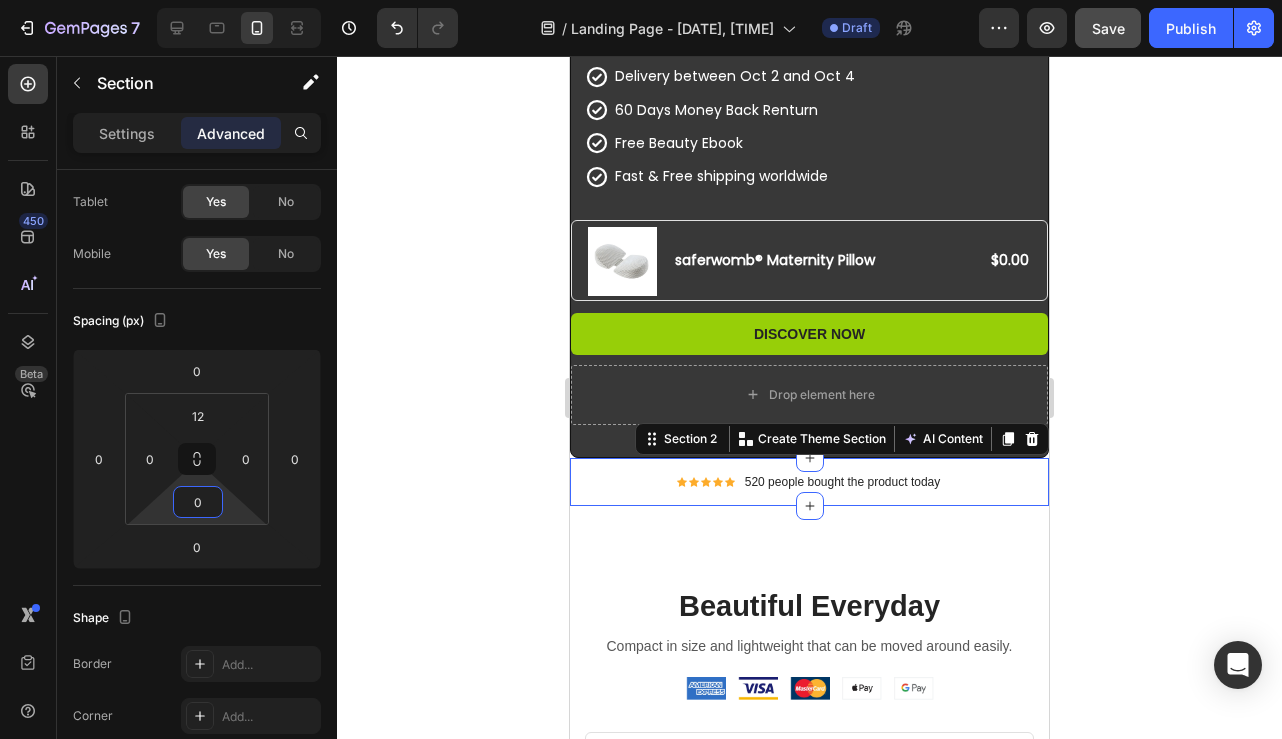 click on "7  Version history  /  Landing Page - Aug 1, 08:33:33 Draft Preview  Save   Publish  450 Beta Sections(18) Elements(83) Section Element Hero Section Product Detail Brands Trusted Badges Guarantee Product Breakdown How to use Testimonials Compare Bundle FAQs Social Proof Brand Story Product List Collection Blog List Contact Sticky Add to Cart Custom Footer Browse Library 450 Layout
Row
Row
Row
Row Text
Heading
Text Block Button
Button
Button Media
Image
Image" at bounding box center (641, 0) 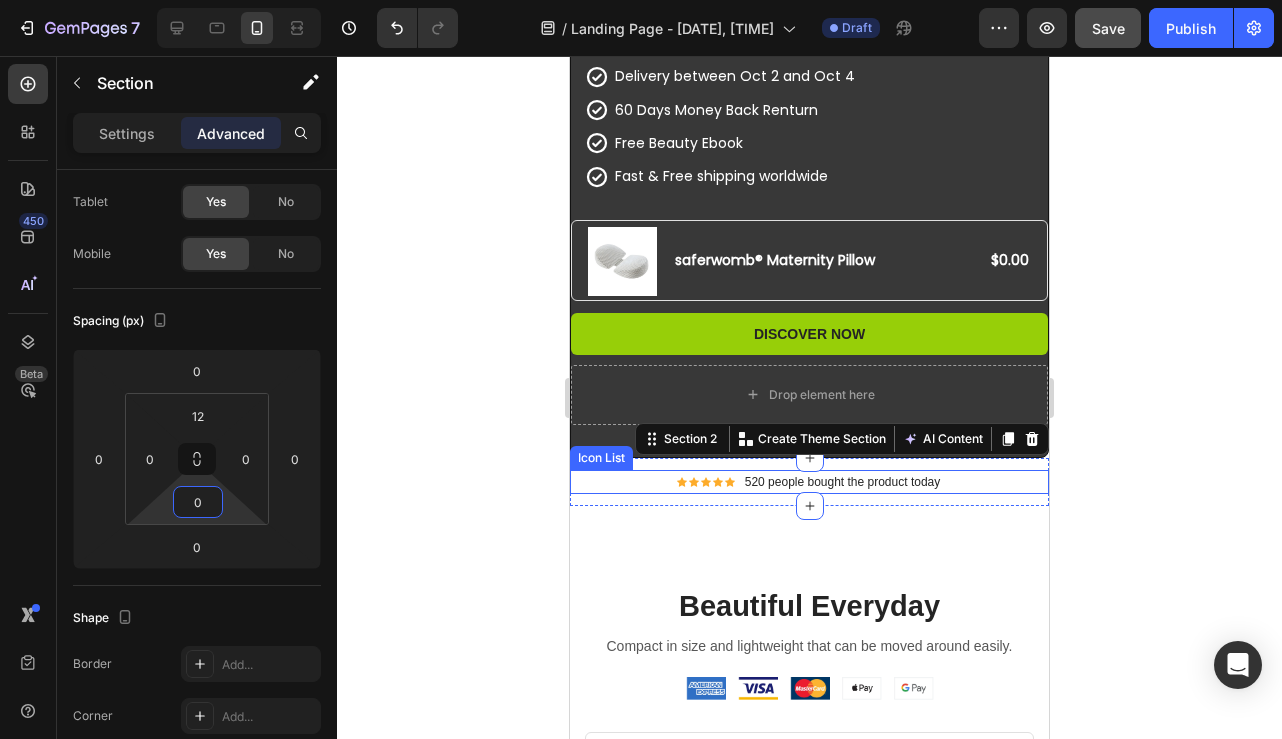 click on "520 people bought the product today" at bounding box center (843, 482) 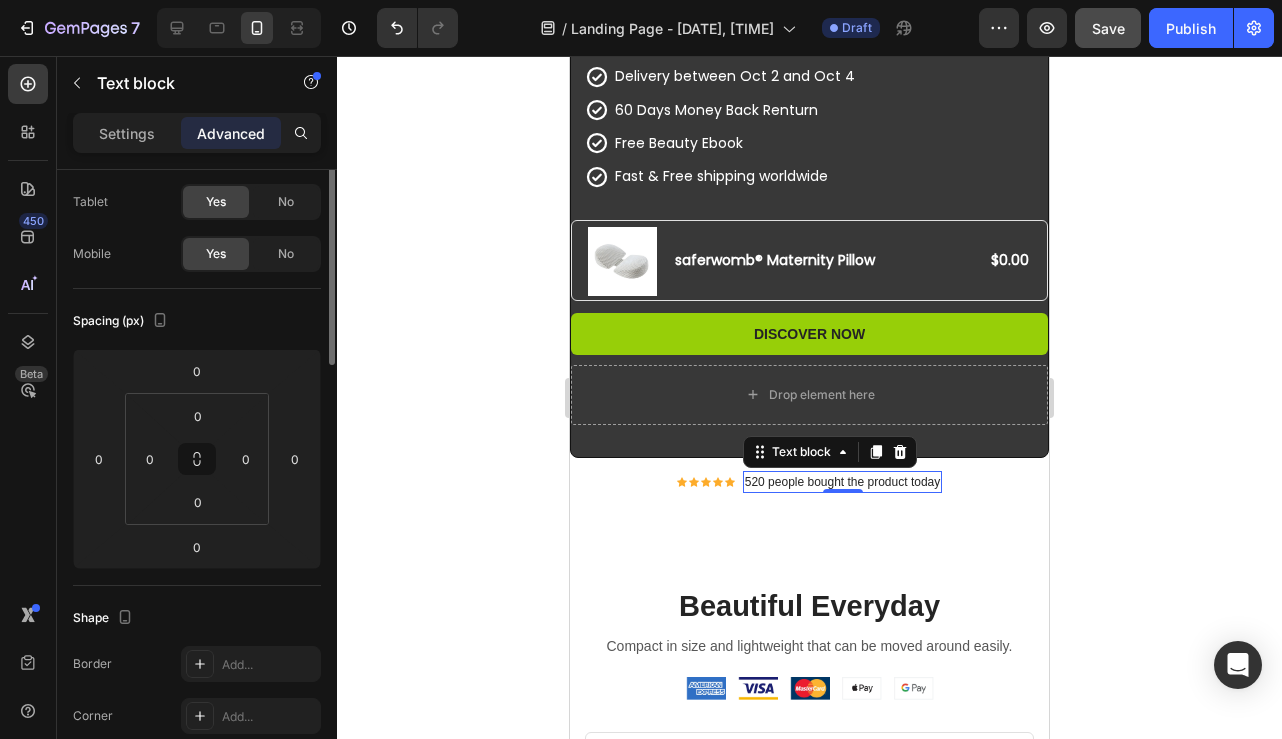 scroll, scrollTop: 0, scrollLeft: 0, axis: both 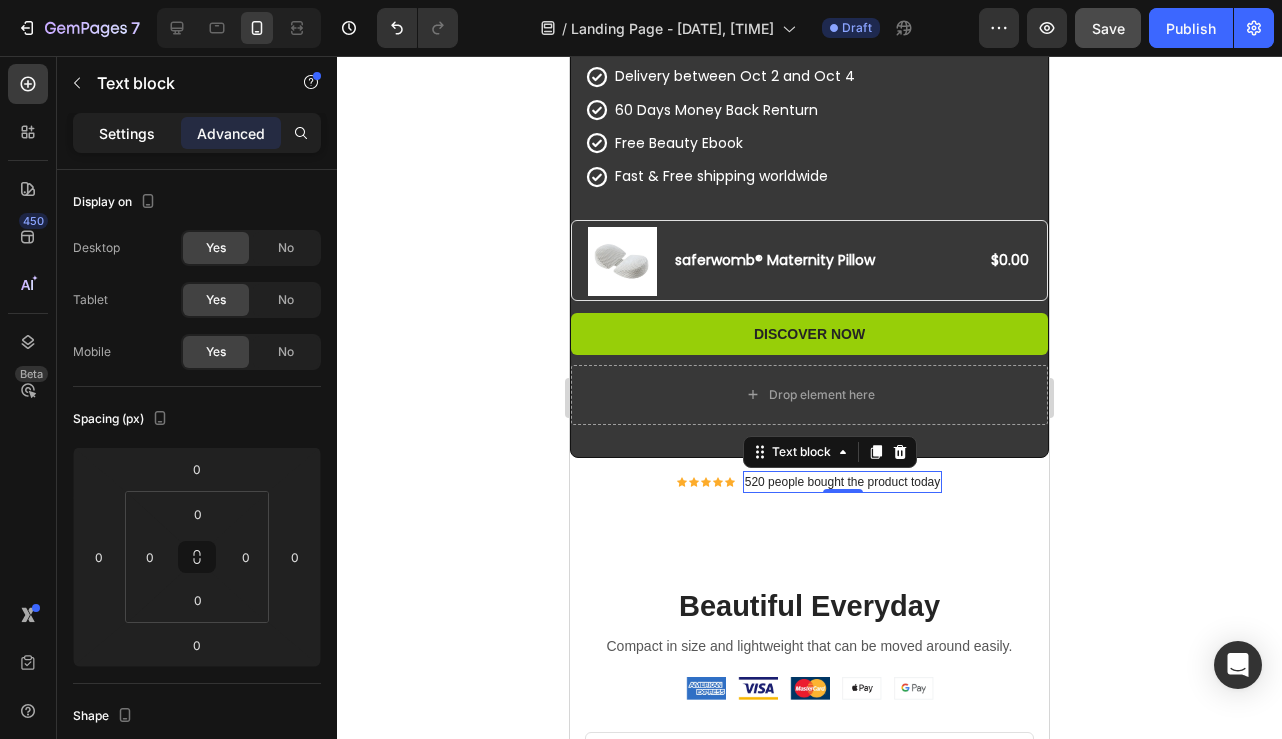 click on "Settings" 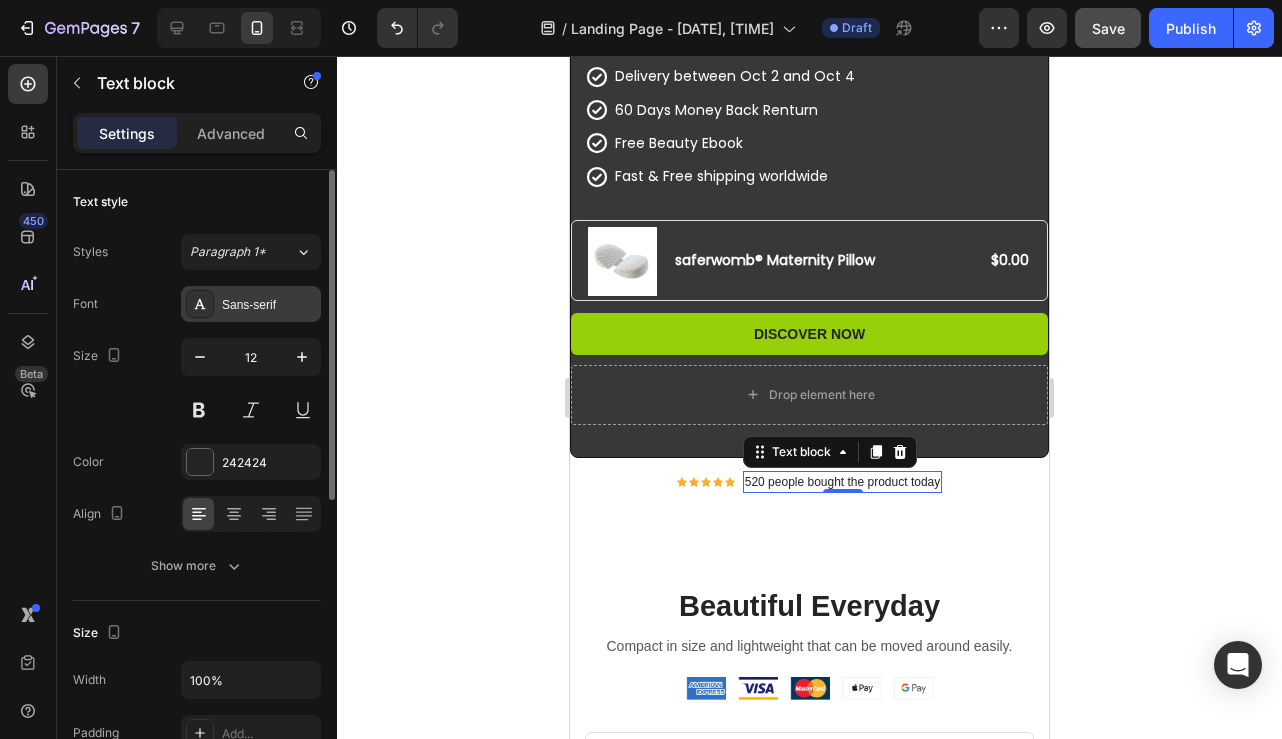 click on "Sans-serif" at bounding box center [269, 305] 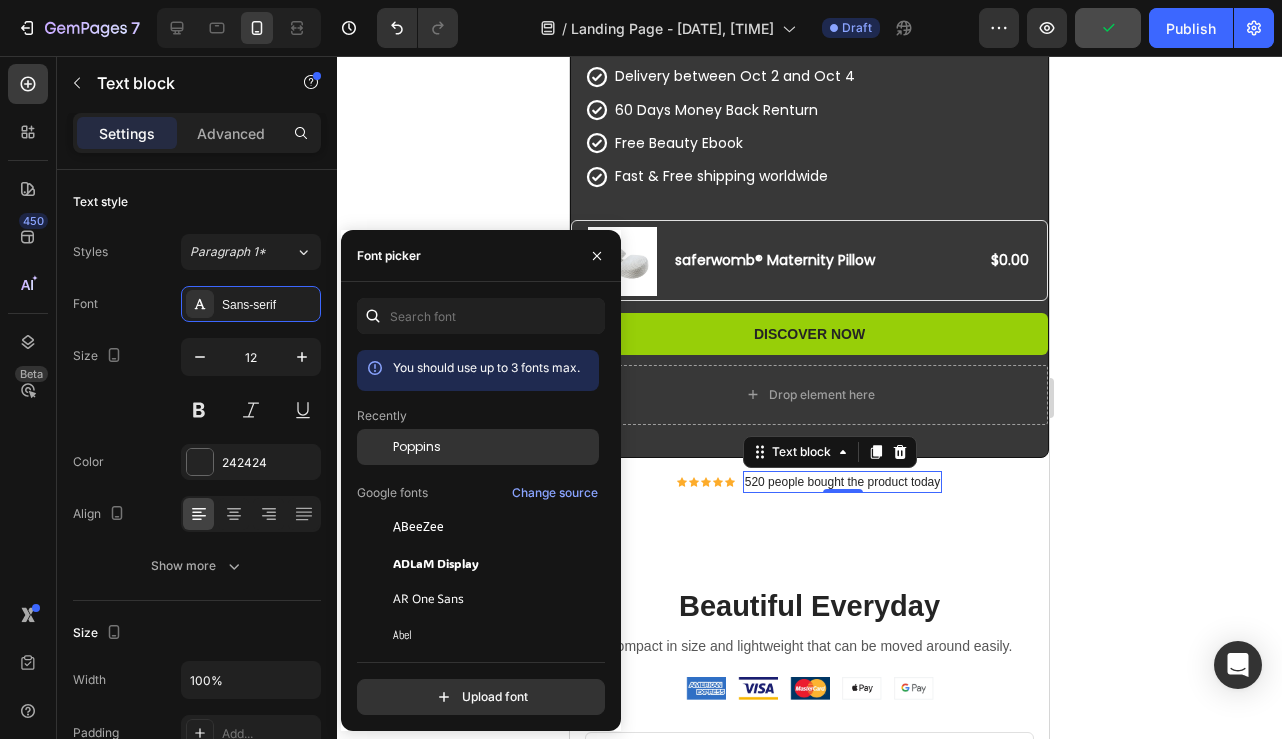 click on "Poppins" at bounding box center [494, 447] 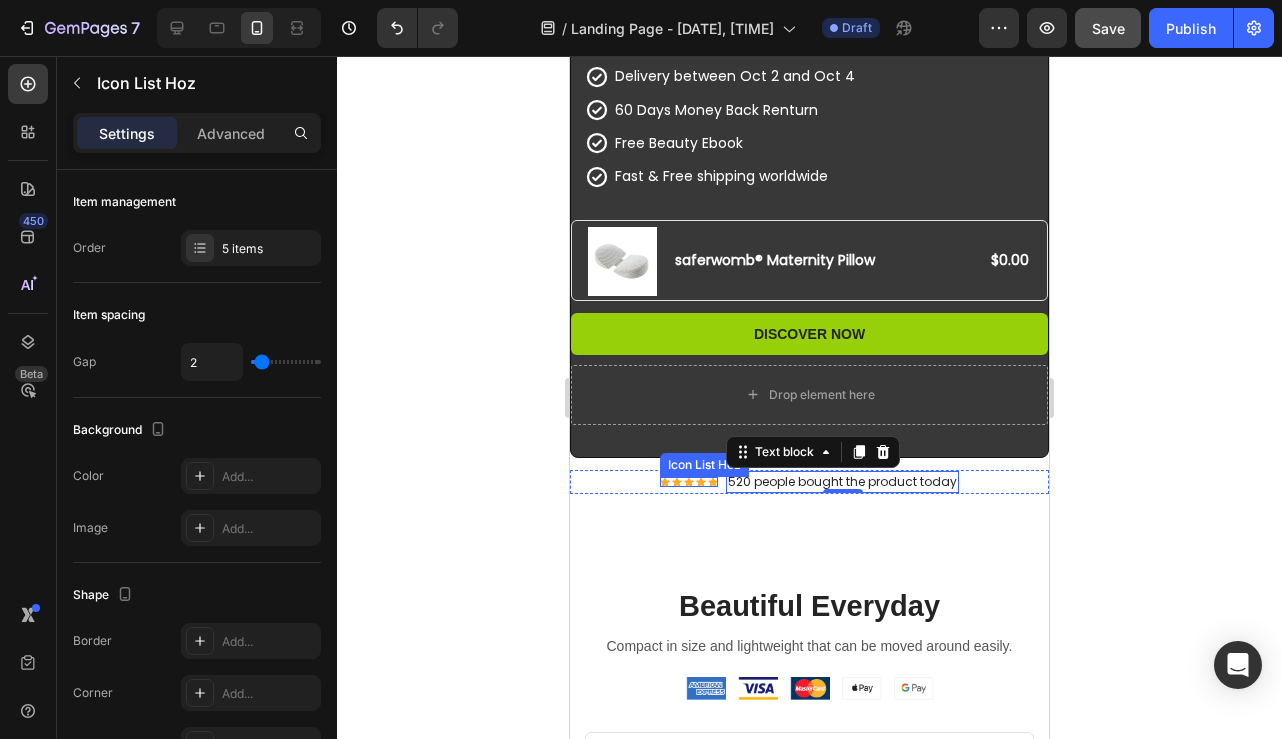 click on "Icon                Icon                Icon                Icon                Icon Icon List Hoz" at bounding box center [689, 482] 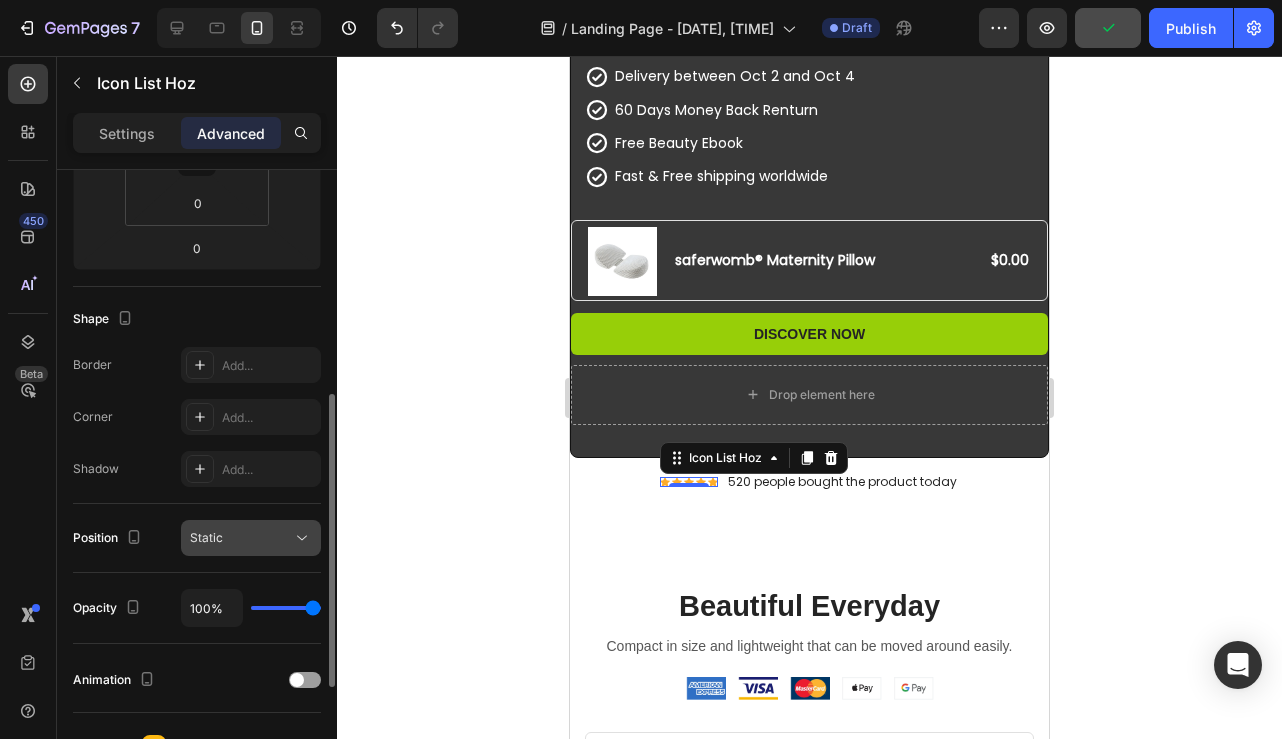scroll, scrollTop: 321, scrollLeft: 0, axis: vertical 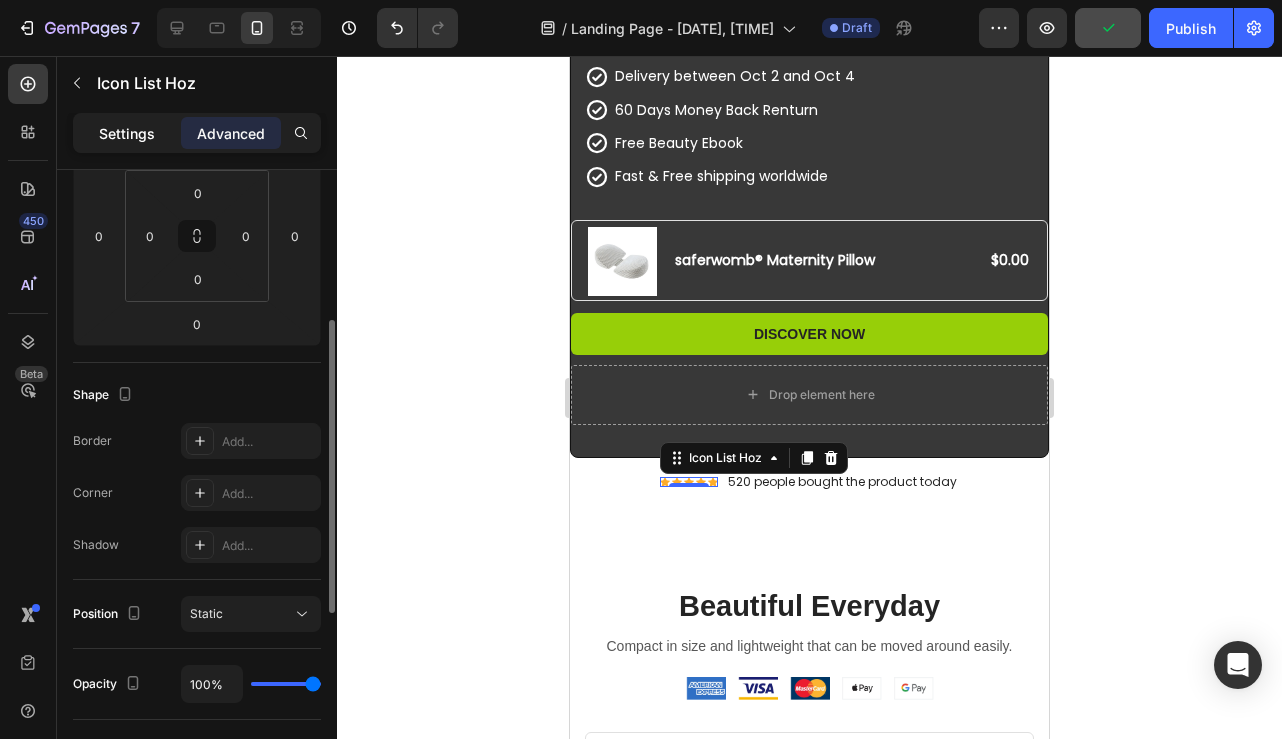 click on "Settings Advanced" at bounding box center [197, 133] 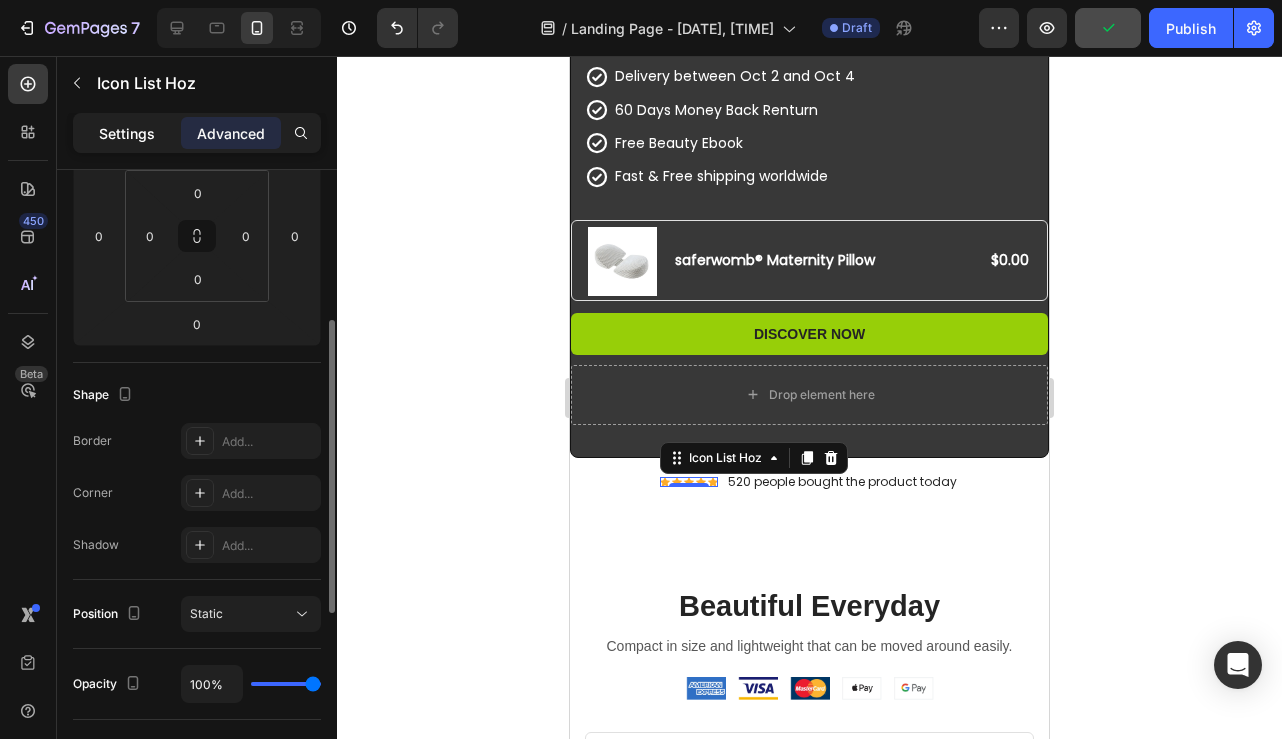 click on "Settings" at bounding box center (127, 133) 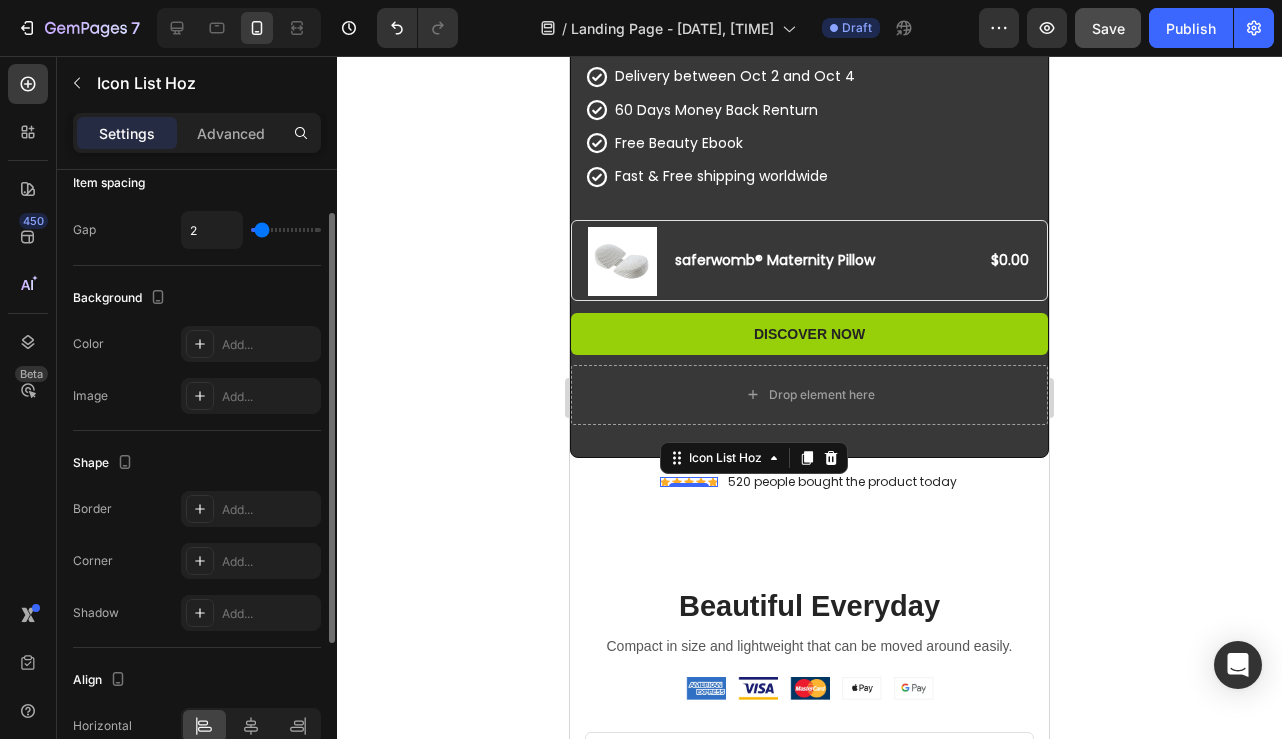 scroll, scrollTop: 0, scrollLeft: 0, axis: both 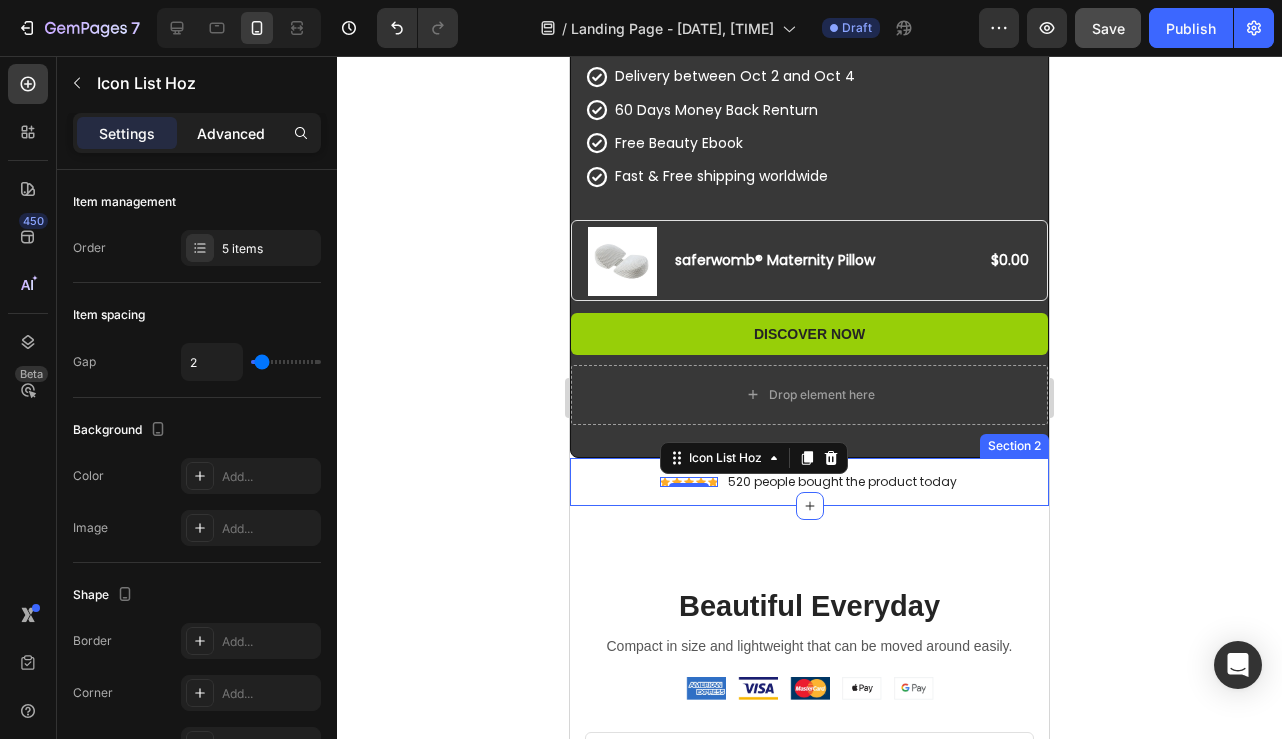 click on "Advanced" 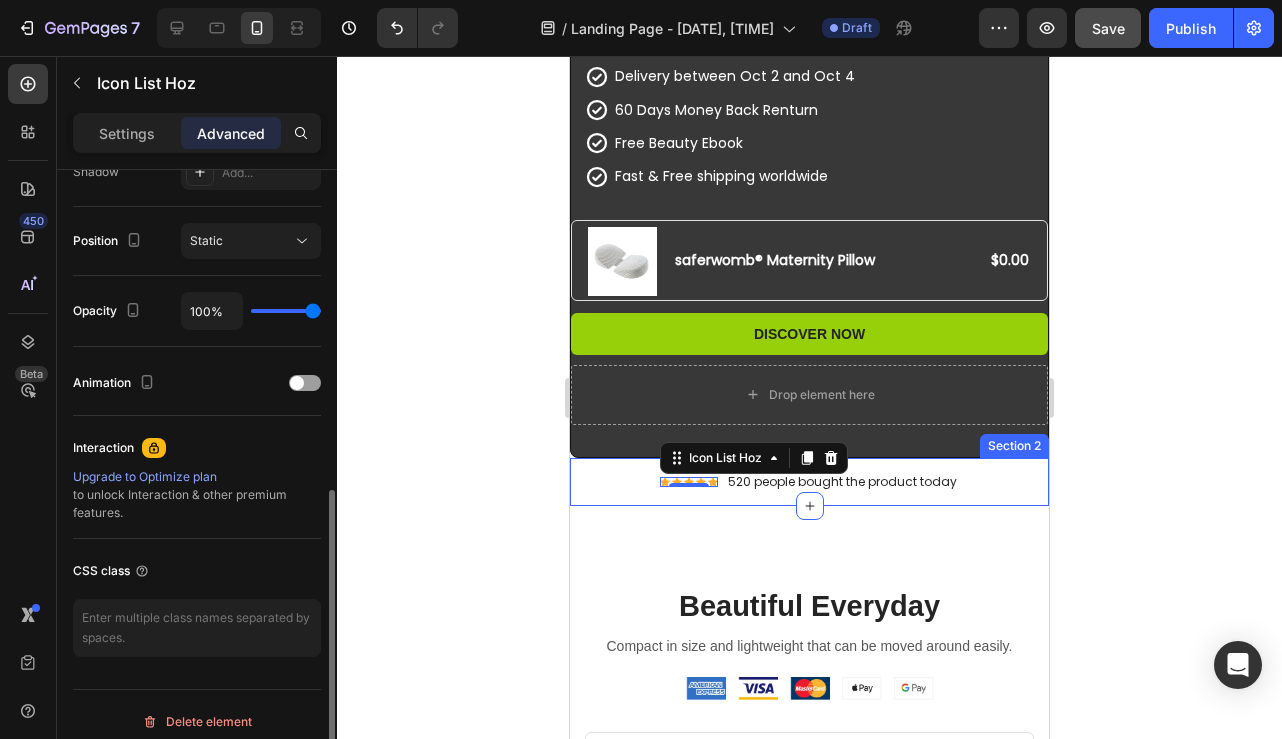 scroll, scrollTop: 708, scrollLeft: 0, axis: vertical 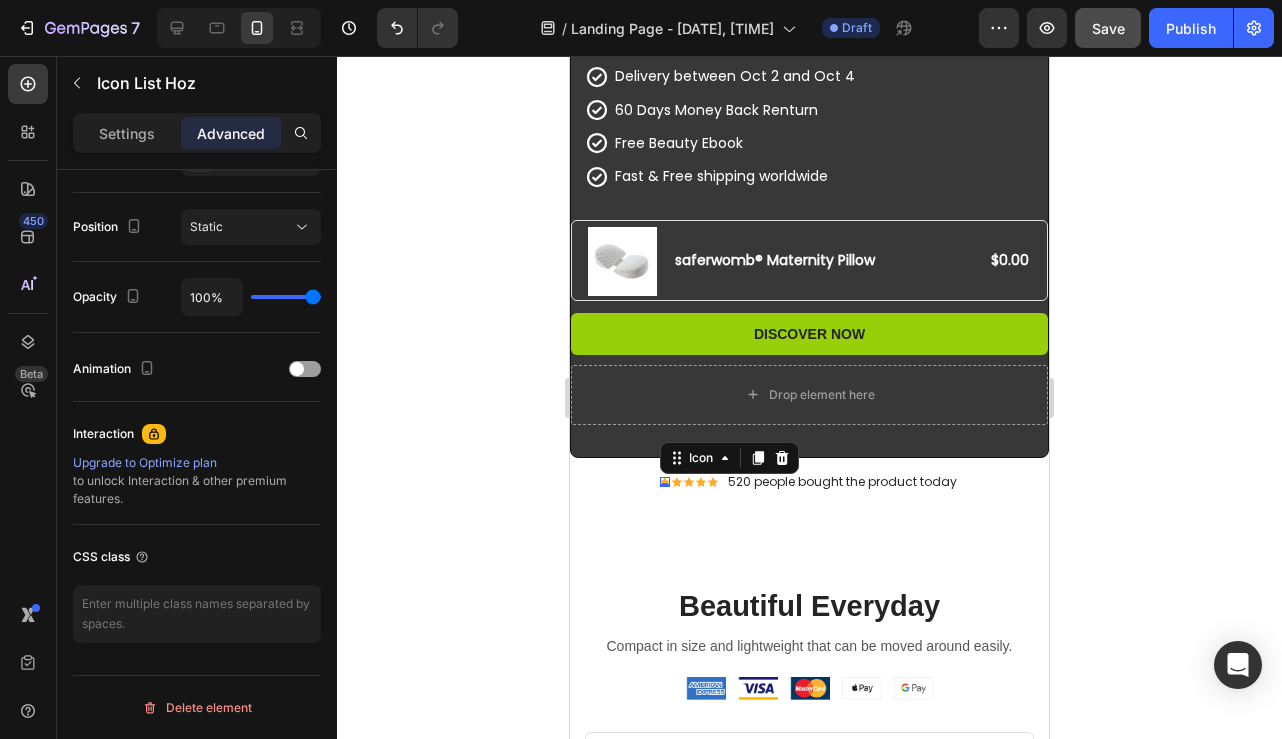 click on "Icon   0" at bounding box center (665, 482) 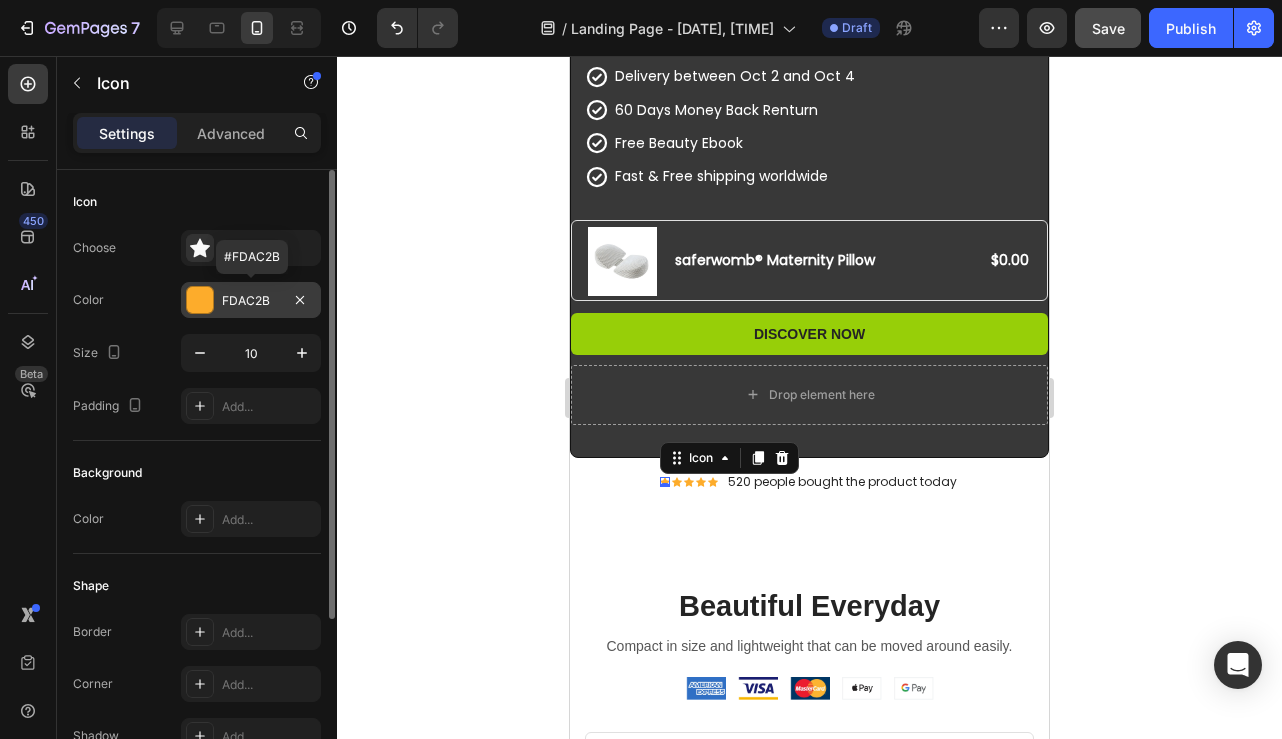 click at bounding box center (200, 300) 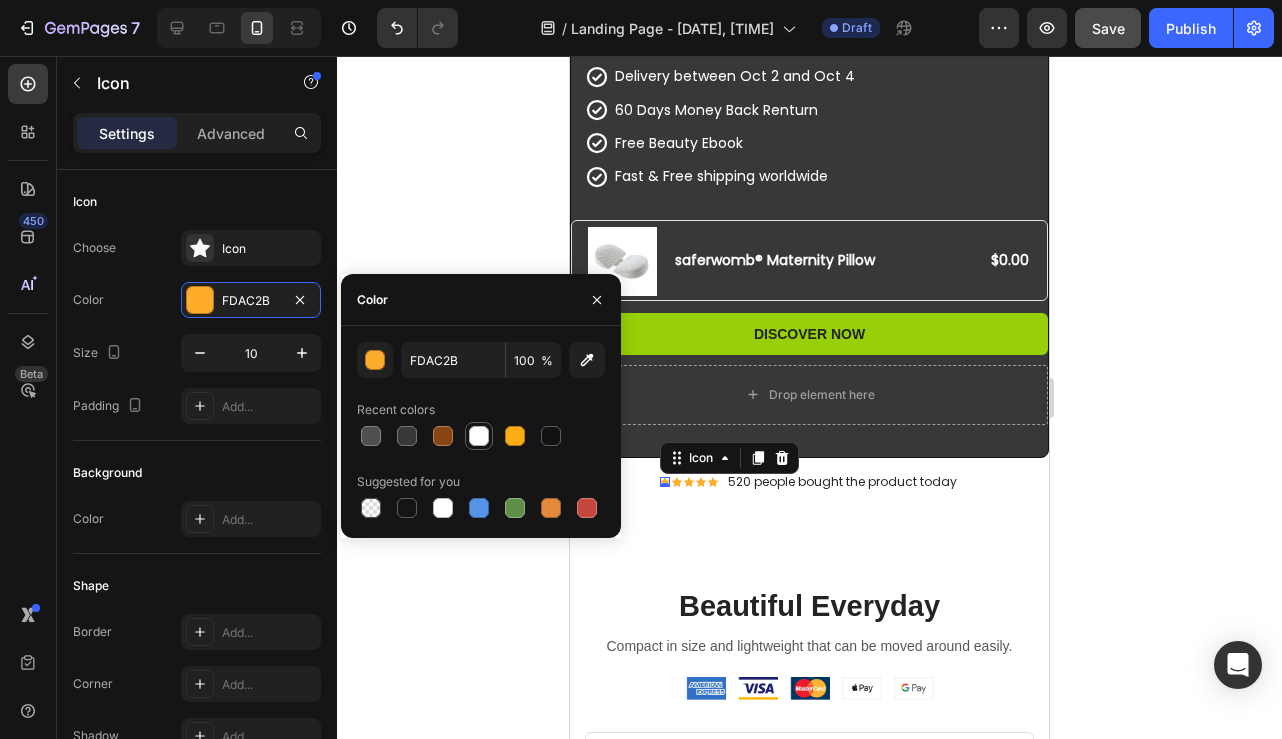 click at bounding box center (479, 436) 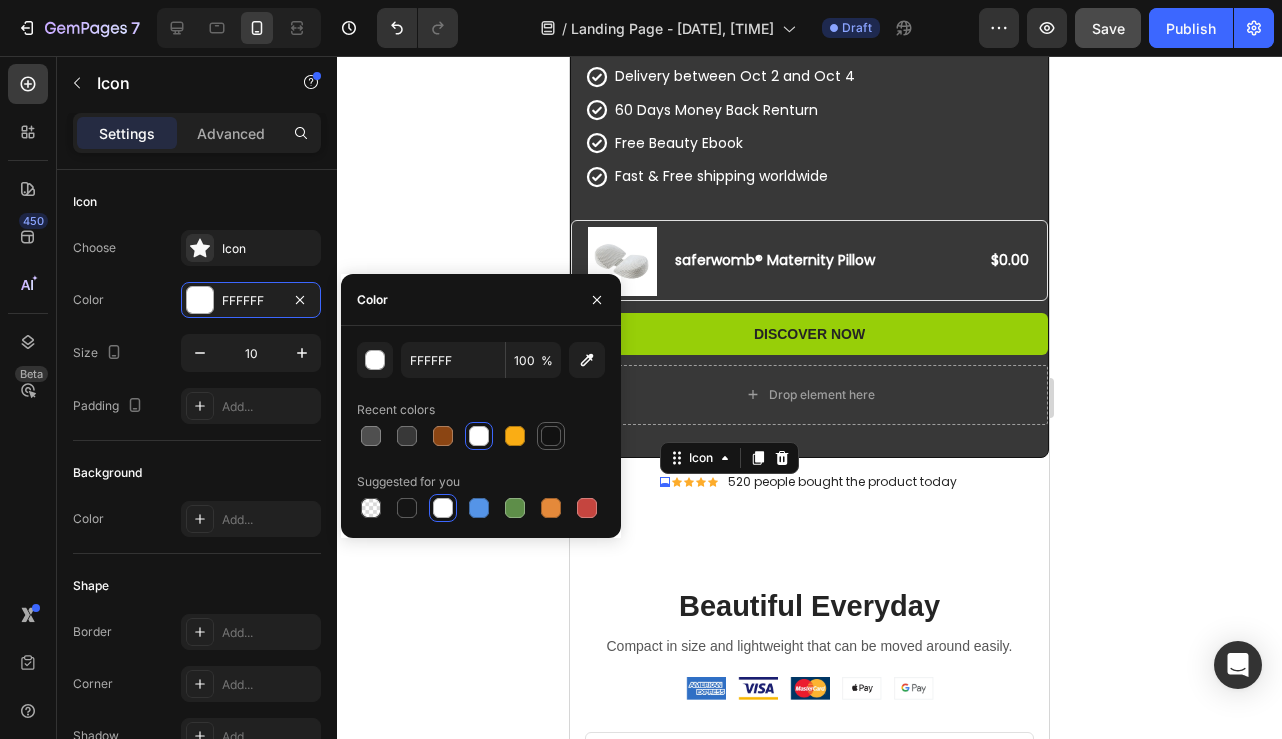 click at bounding box center (551, 436) 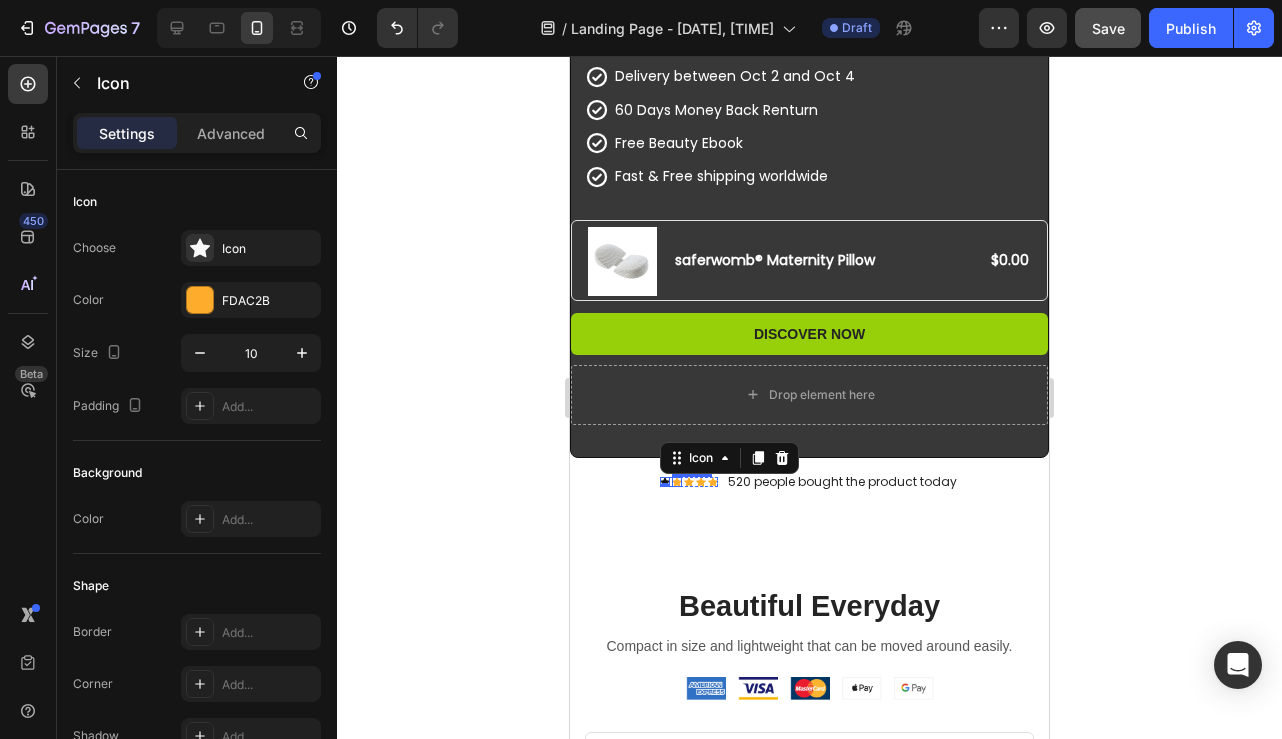 click on "Icon" at bounding box center [677, 482] 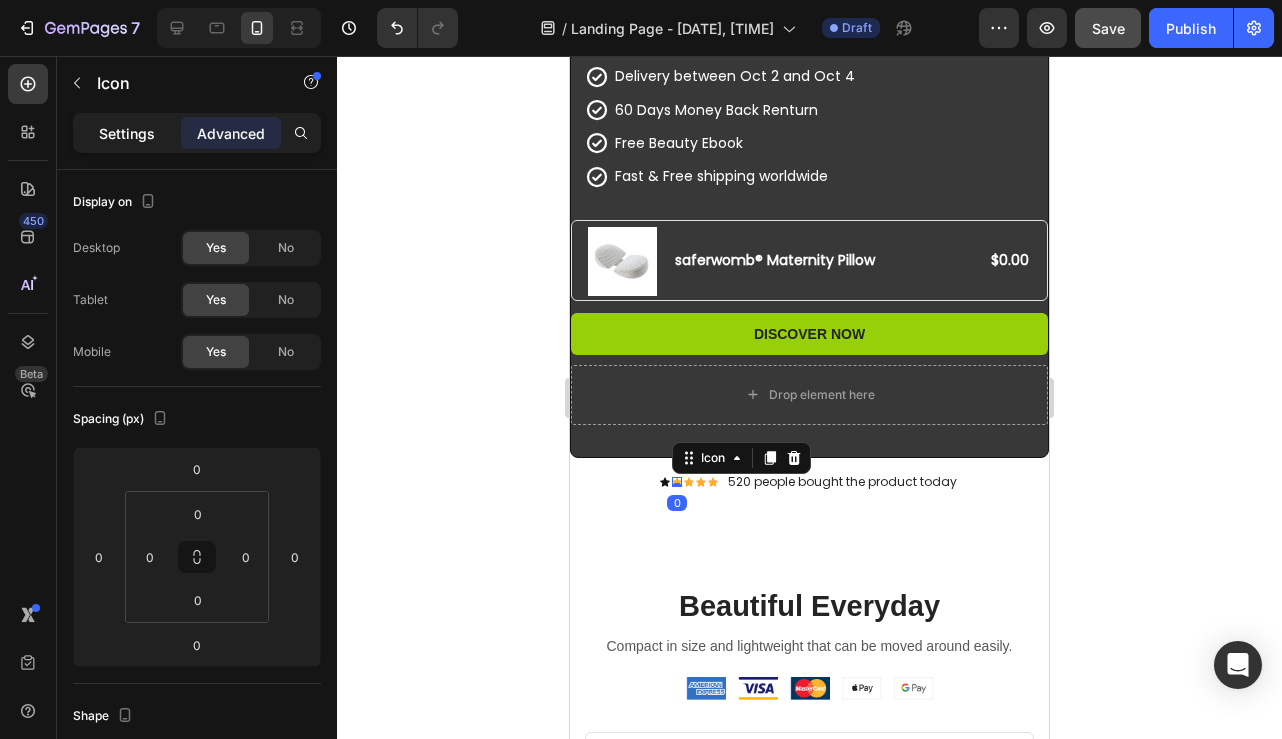 click on "Settings" at bounding box center [127, 133] 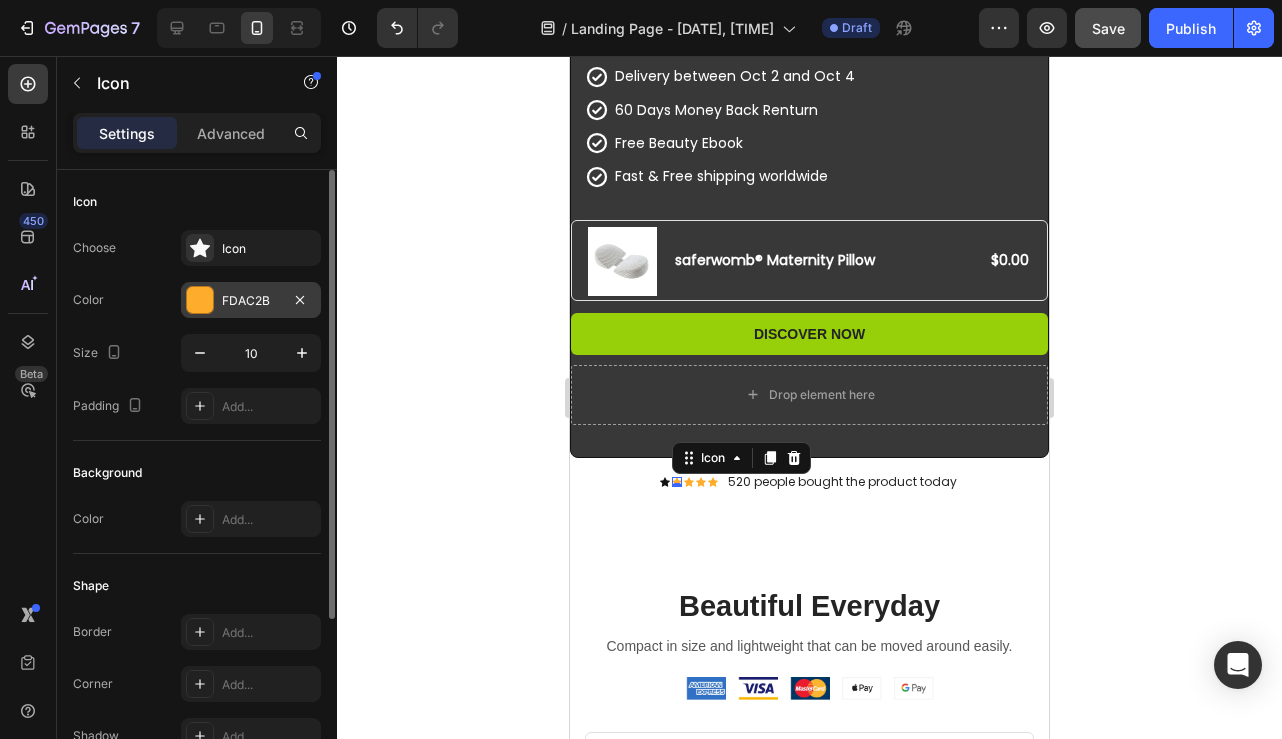 click at bounding box center (200, 300) 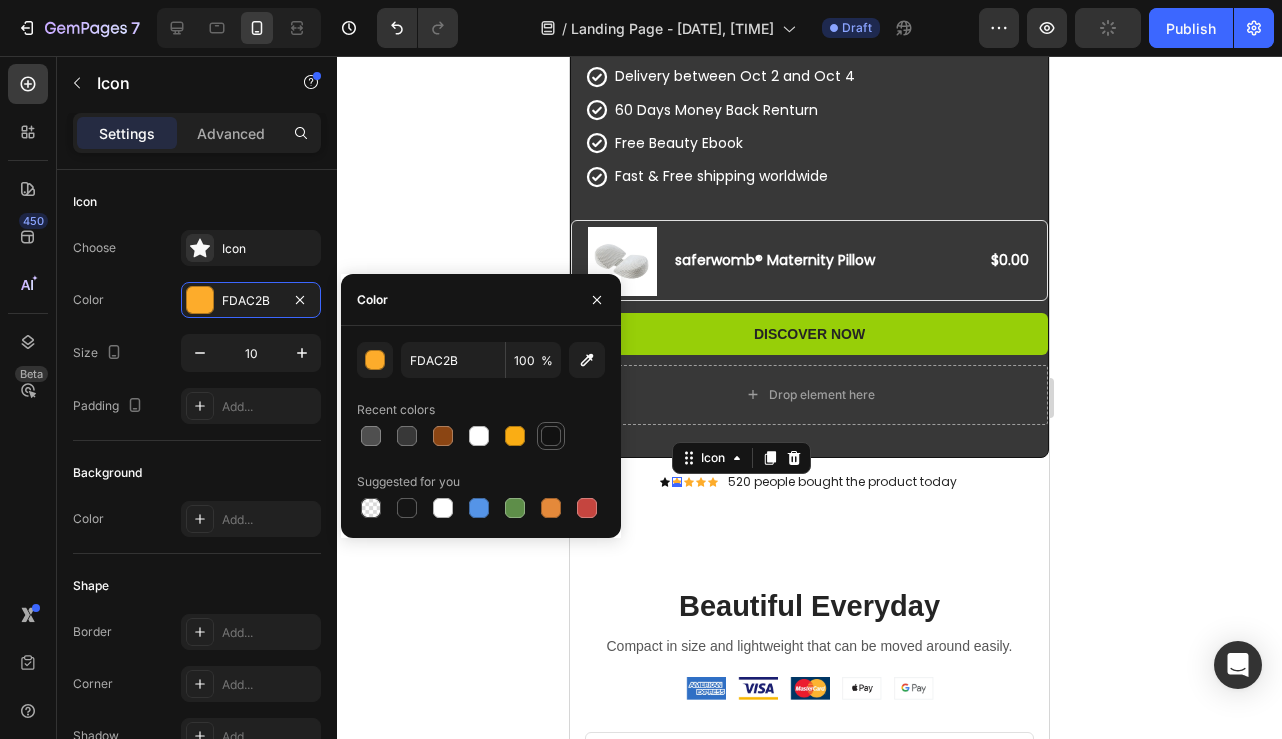 click at bounding box center [551, 436] 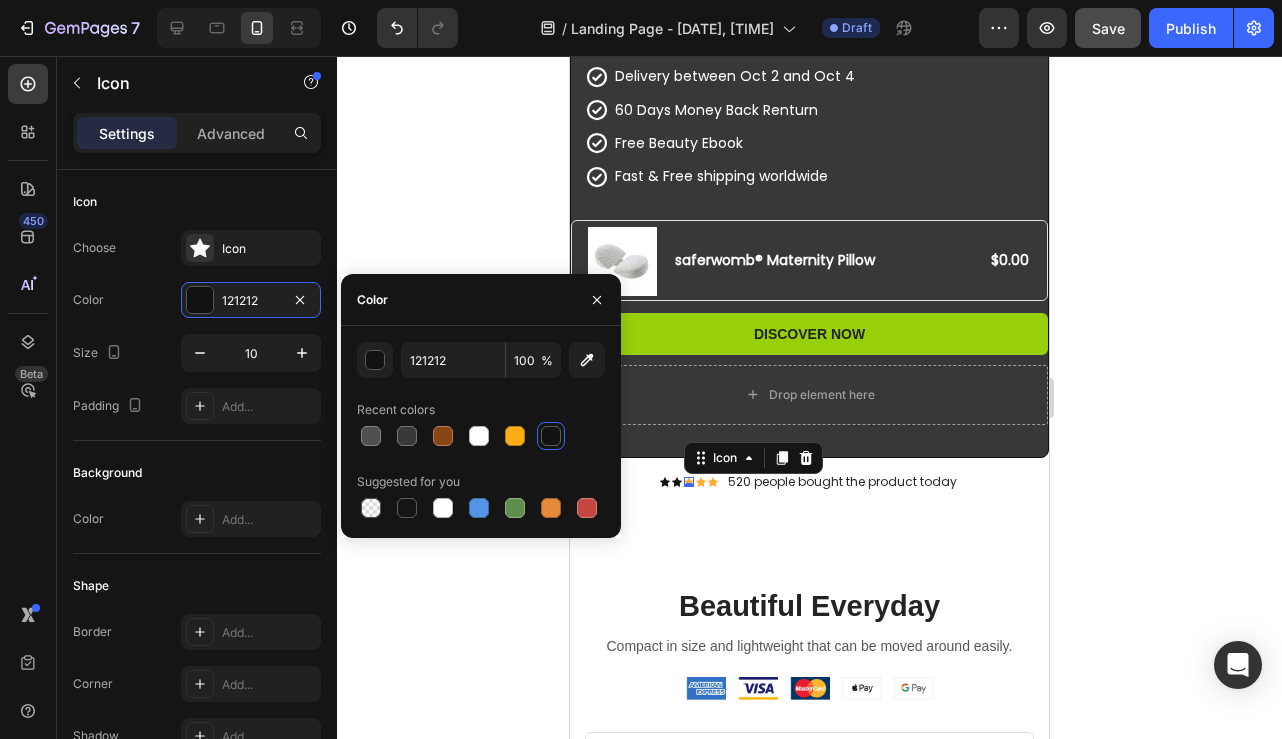 click on "Icon   0" at bounding box center [689, 482] 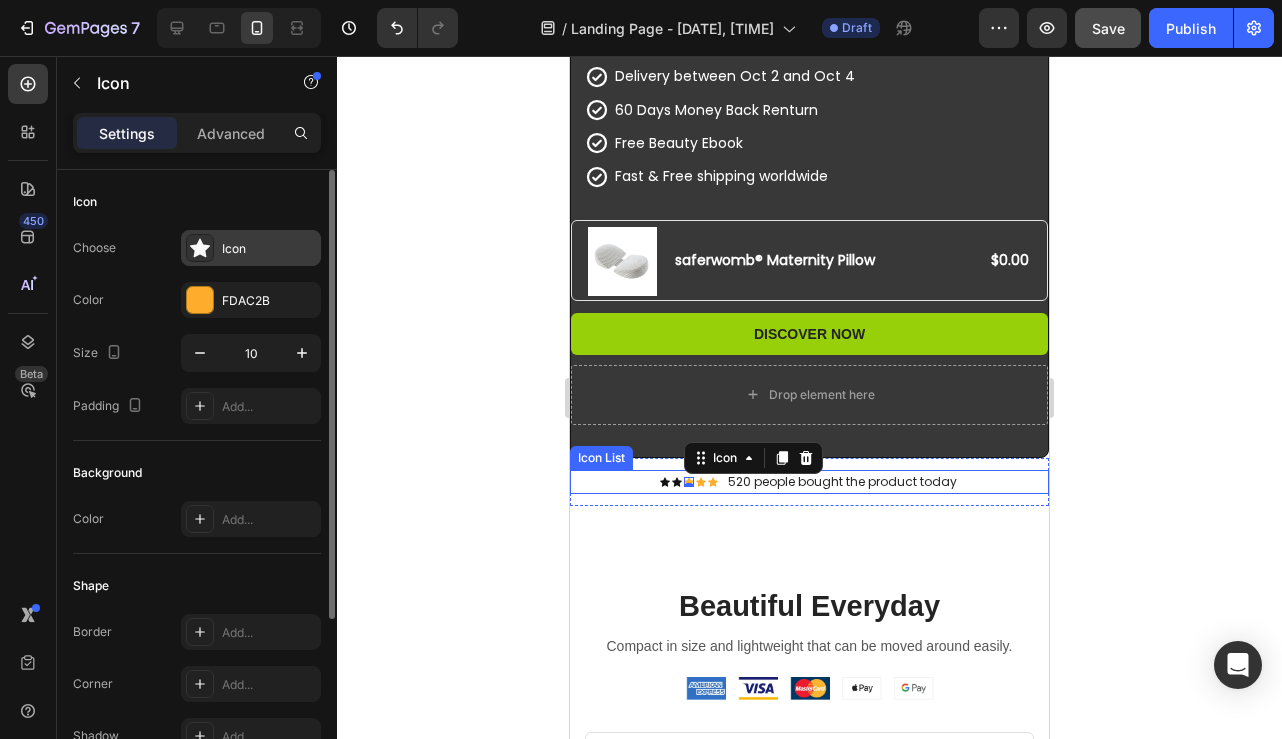 click 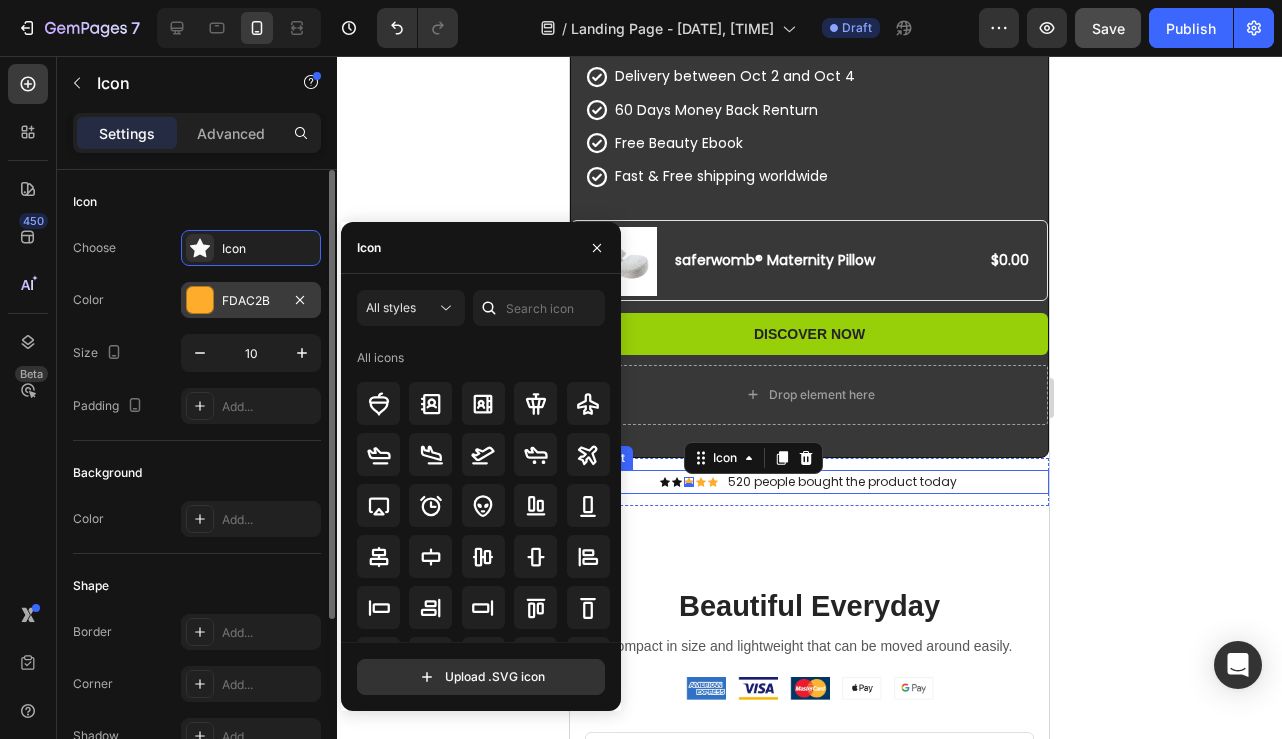 click at bounding box center (200, 300) 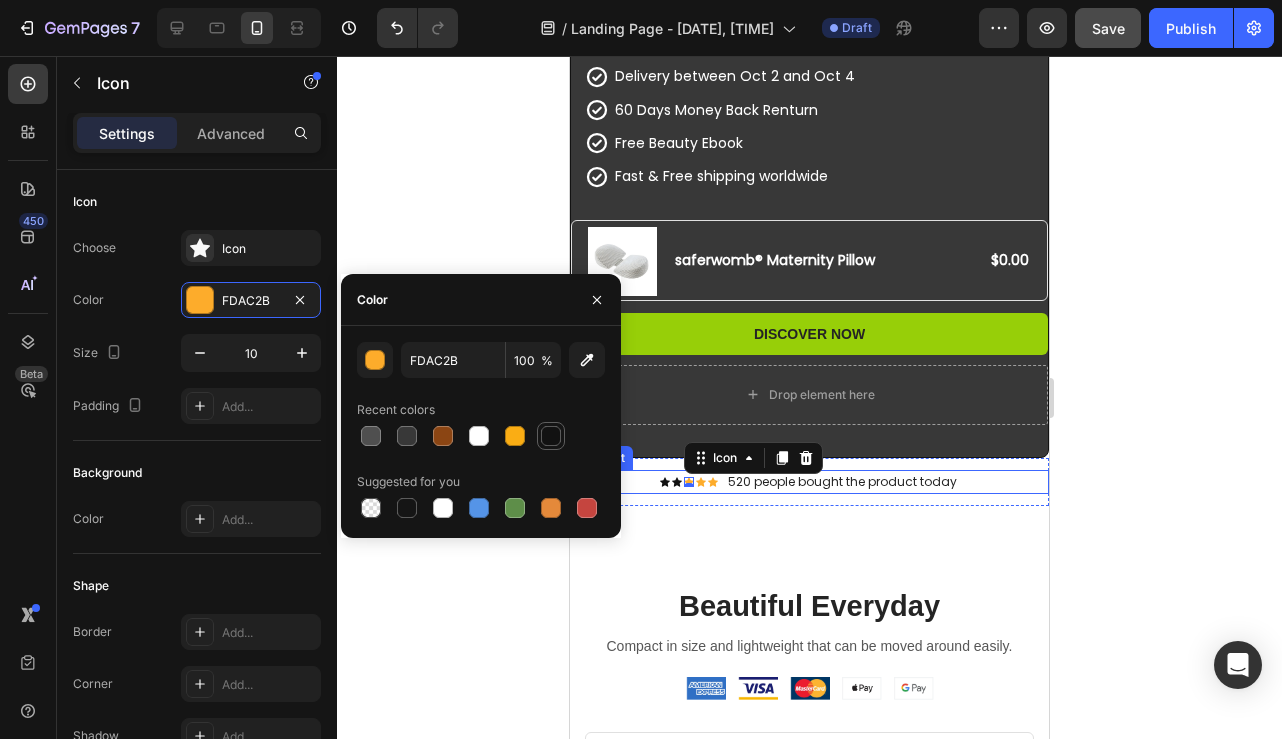 click at bounding box center (551, 436) 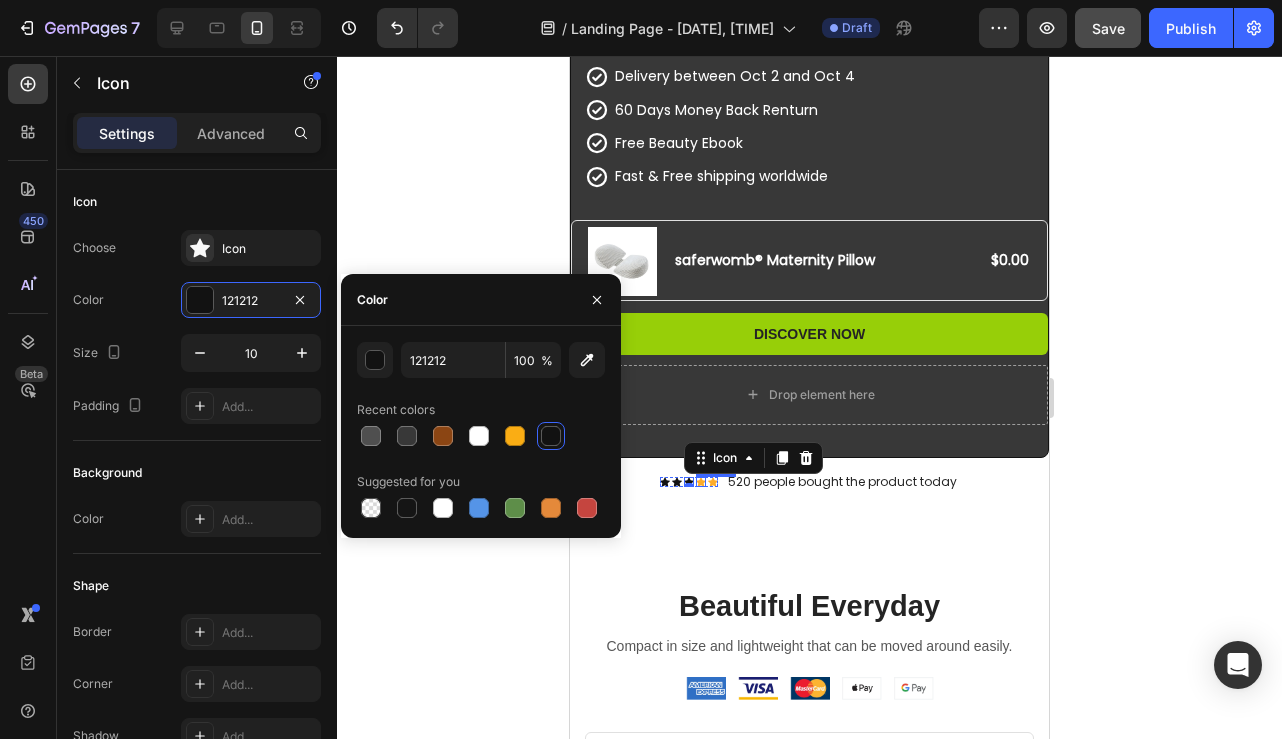 click on "Icon" at bounding box center (701, 482) 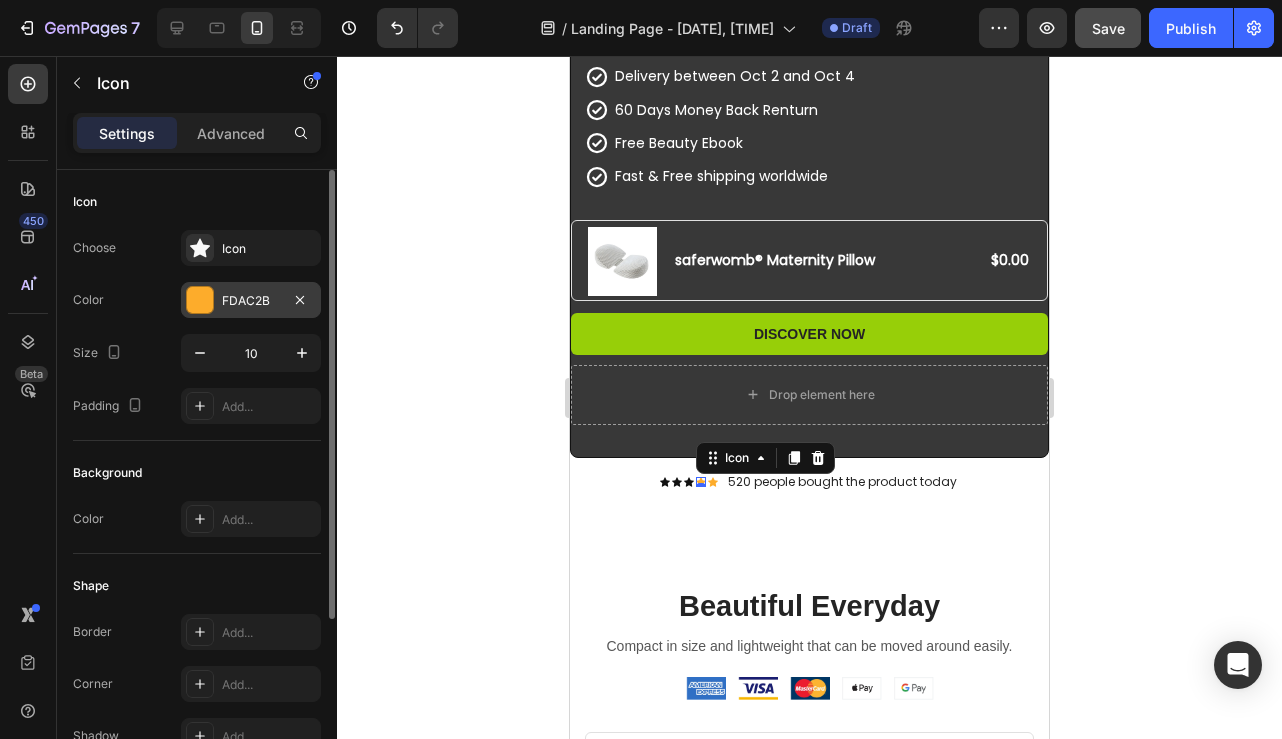 click at bounding box center [200, 300] 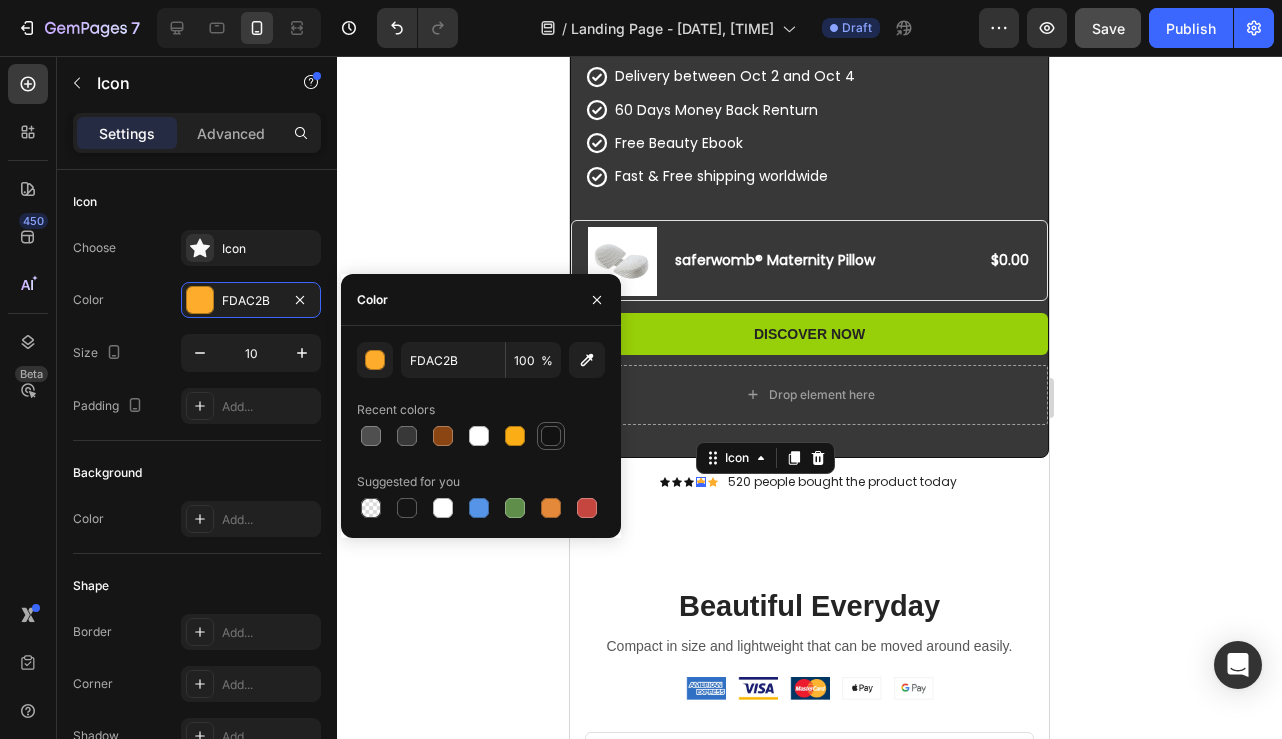 click at bounding box center (551, 436) 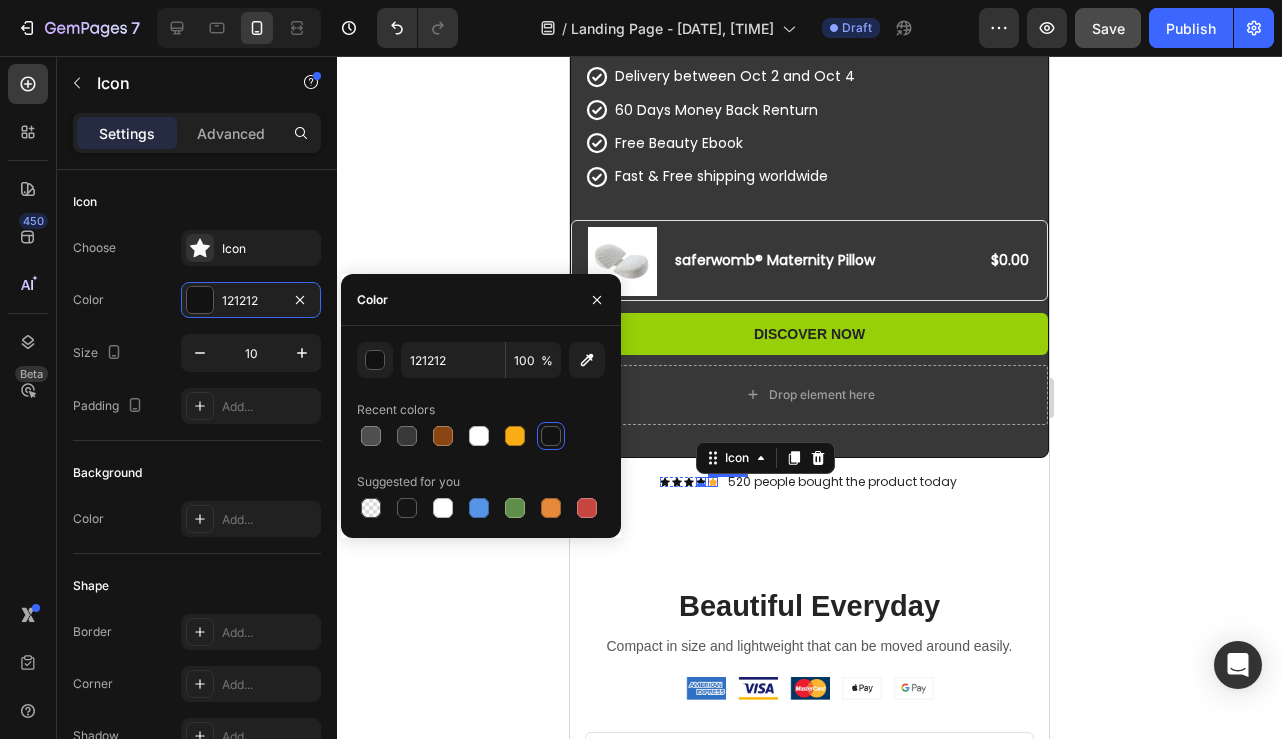 click on "Icon" at bounding box center (713, 482) 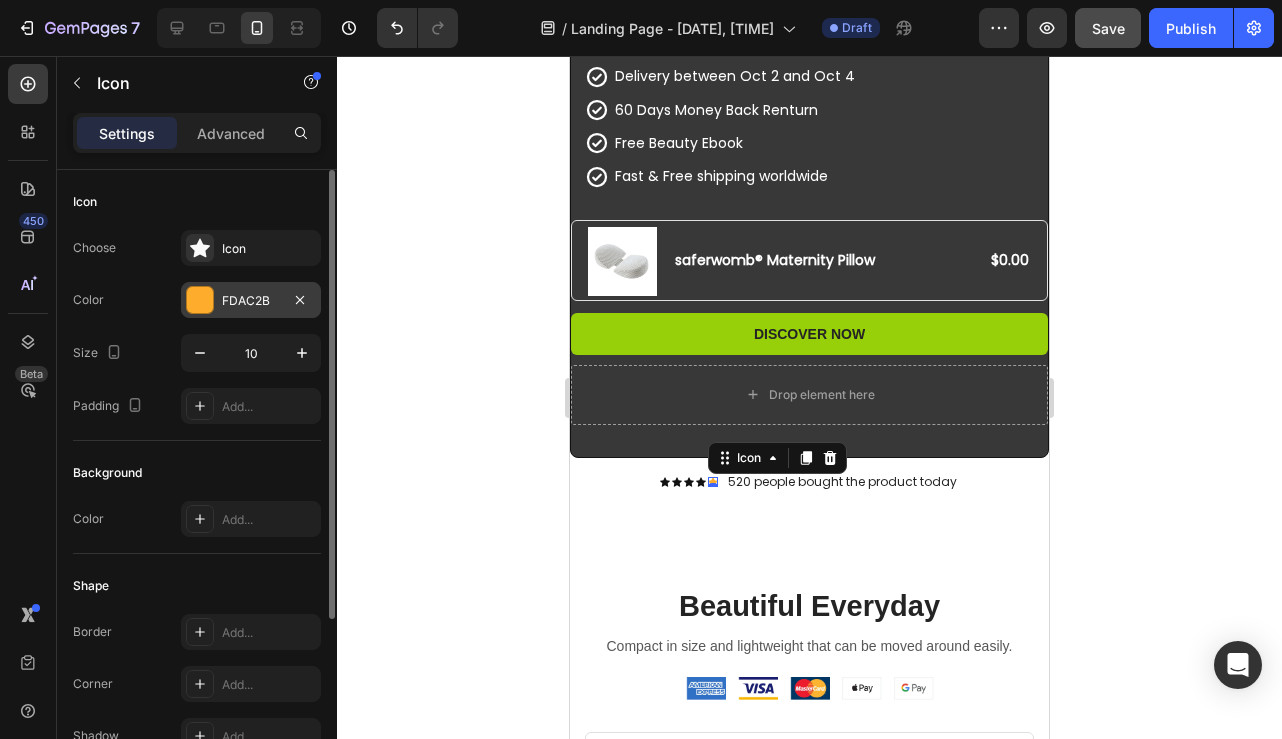 click on "FDAC2B" at bounding box center [251, 300] 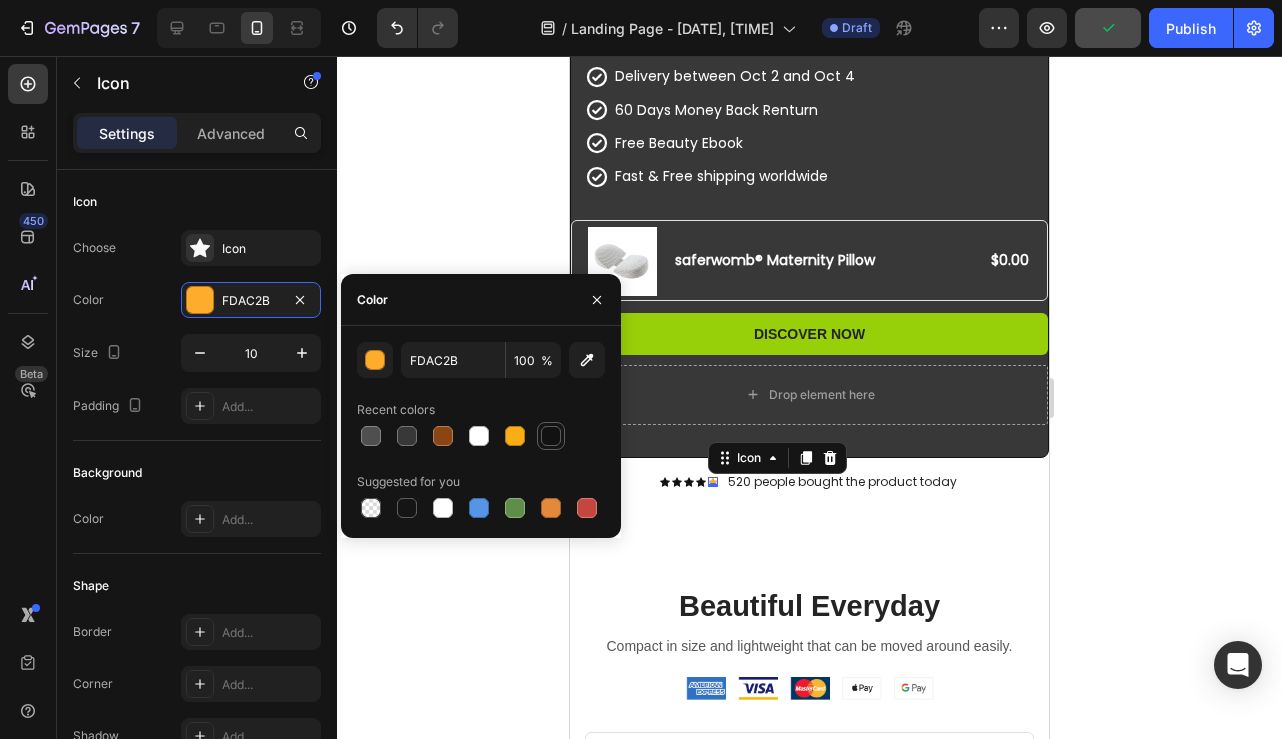 click at bounding box center (551, 436) 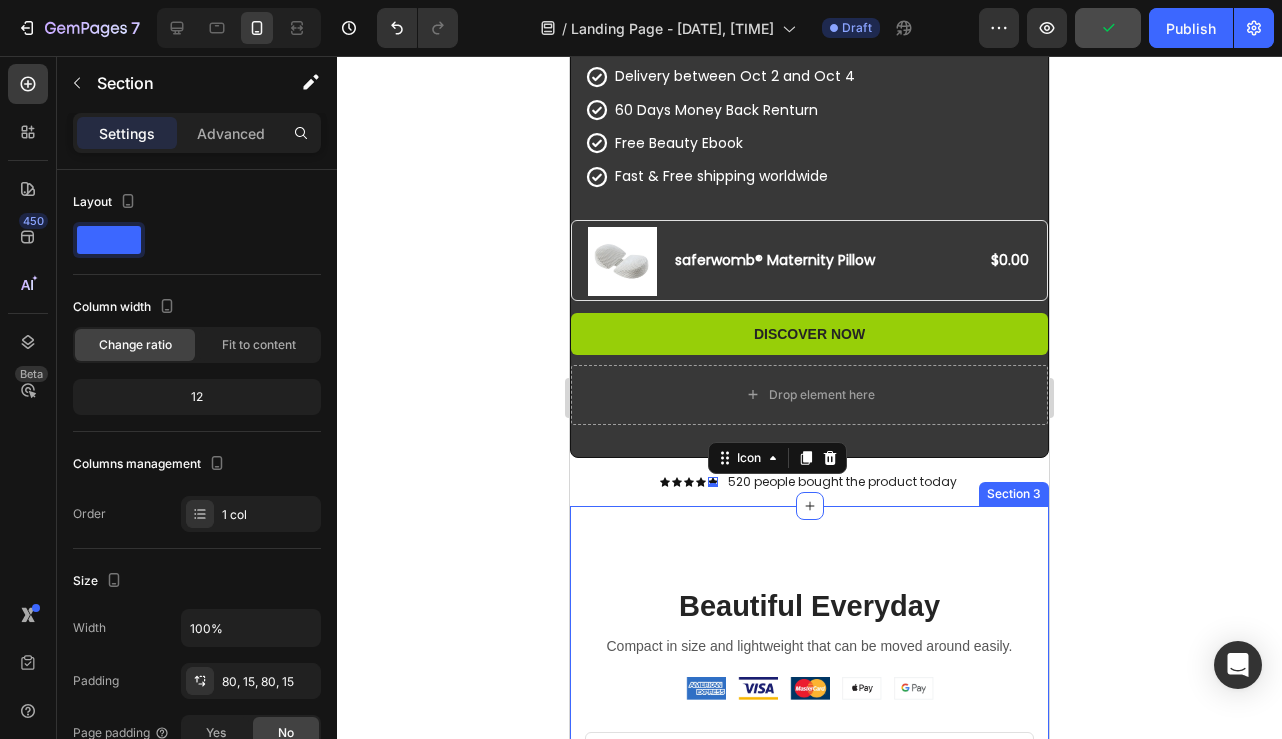 click on "Beautiful Everyday Heading Compact in size and lightweight that can be moved around easily. Text block Image Image Image Image Image Icon List Hoz Row No discount   Not be displayed when published Product Badge Last stock! Button Row (P) Images & Gallery Row Shipped today? Text block Order within: Text block Row 00 13 31 52 CountDown Timer Row saferwomb® Maternity Pillow (P) Title $0.00 (P) Price (P) Price No compare price (P) Price Row Out of stocks (P) Cart Button Row Product No discount   Not be displayed when published Product Badge Row (P) Images & Gallery Row saferwomb® Maternity Pillow (P) Title $0.00 (P) Price (P) Price No compare price (P) Price Row Out of stocks (P) Cart Button
Icon Delivery between Oct 2 and Oct 4 Text block
Icon 60 Days Money Back Renturn Text block
Icon Free Beauty Ebook  Text block
Icon Fast & Free shipping worldwide Text block Icon List Row Product Row Section 3" at bounding box center (809, 1352) 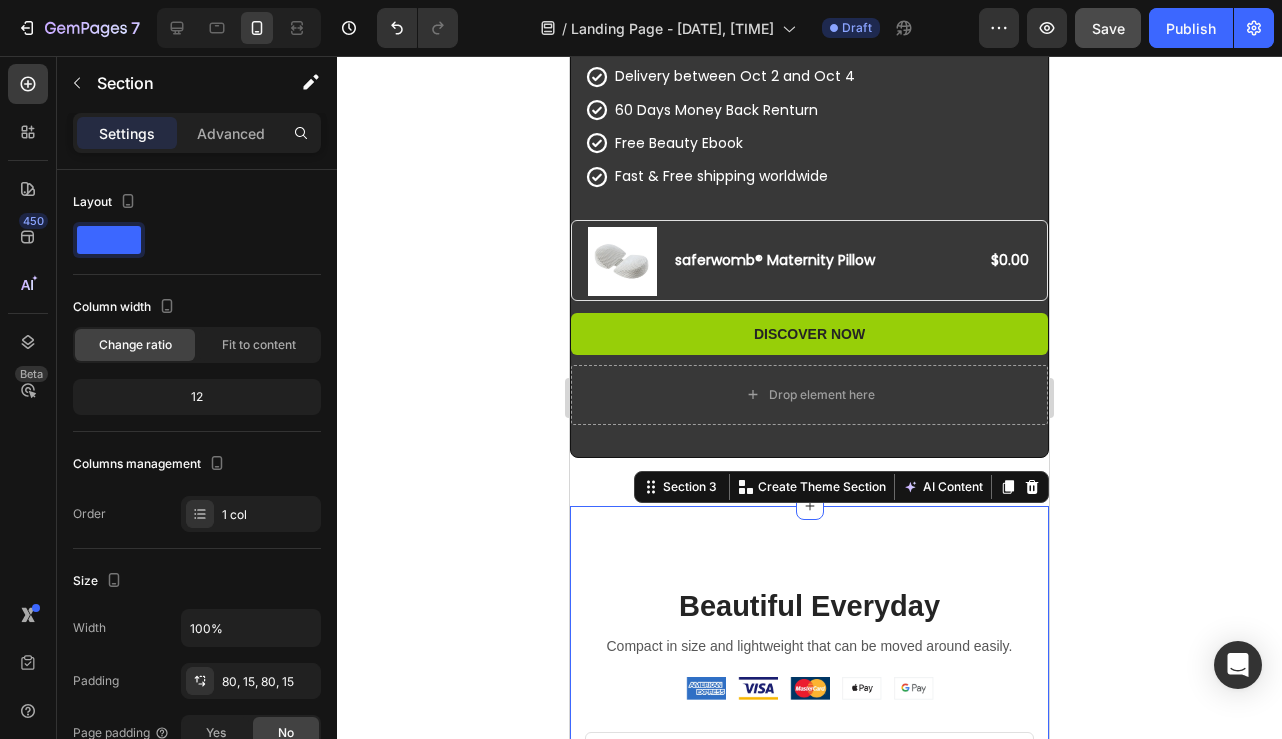 click 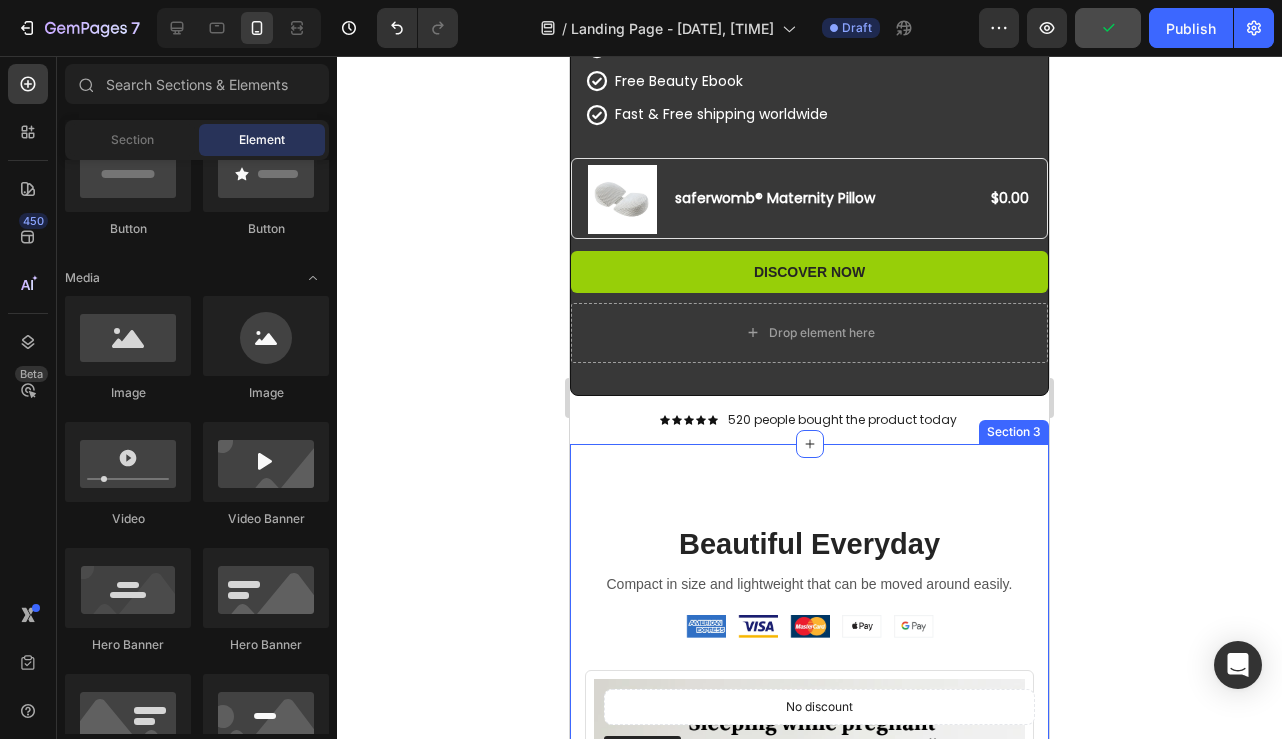 scroll, scrollTop: 587, scrollLeft: 0, axis: vertical 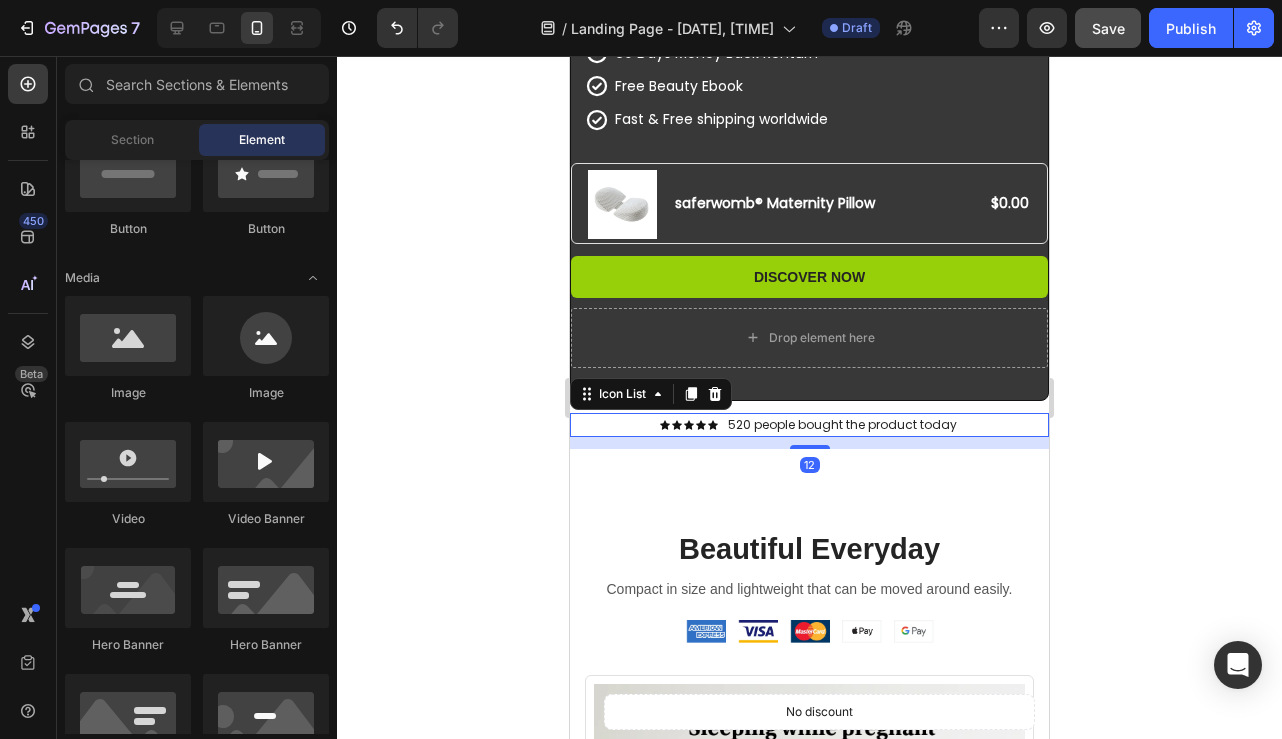 click on "Icon                Icon                Icon                Icon                Icon Icon List Hoz 520 people bought the product today Text block" at bounding box center (809, 425) 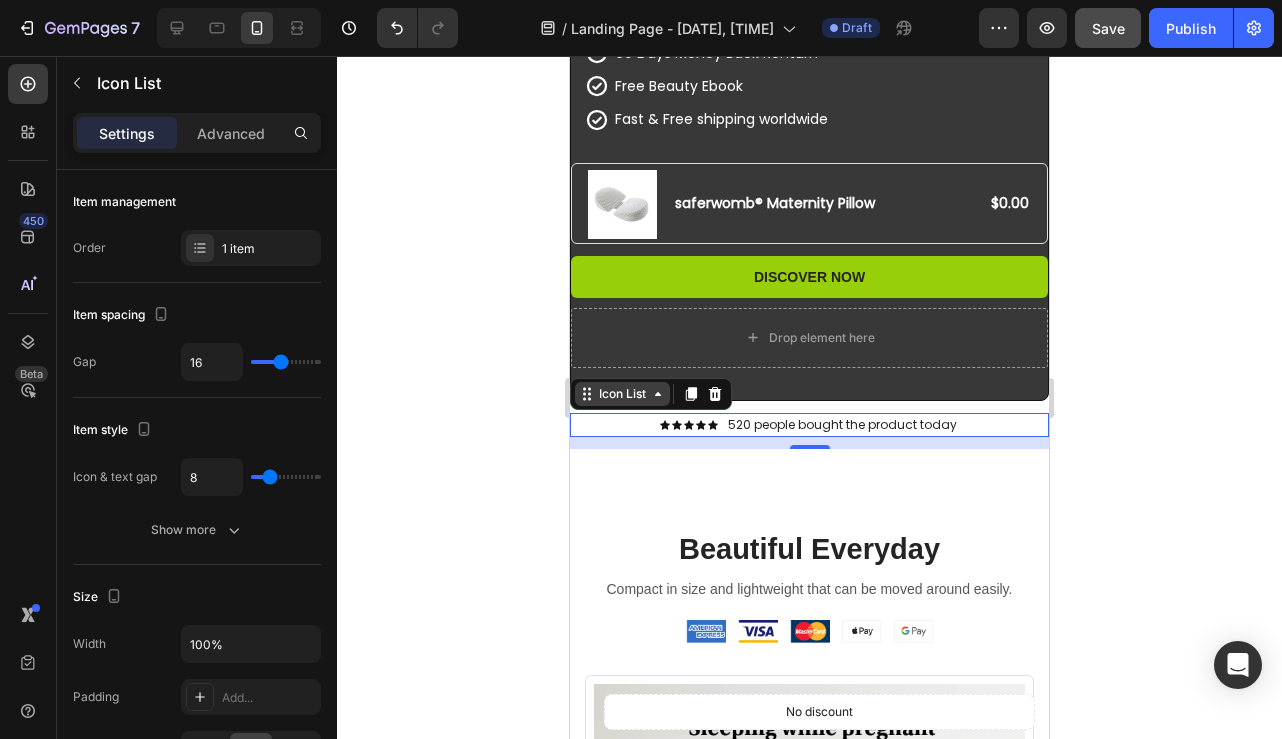 click on "Icon List" at bounding box center (622, 394) 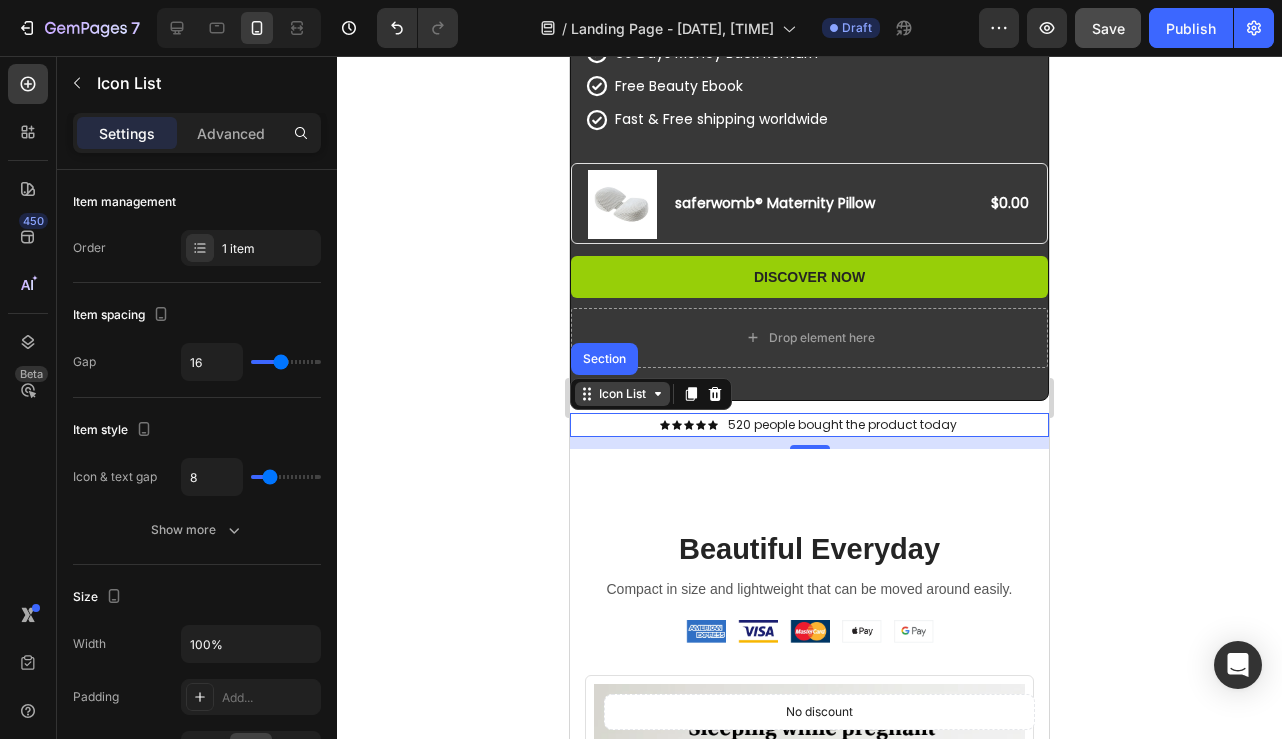 click on "Icon List" at bounding box center [622, 394] 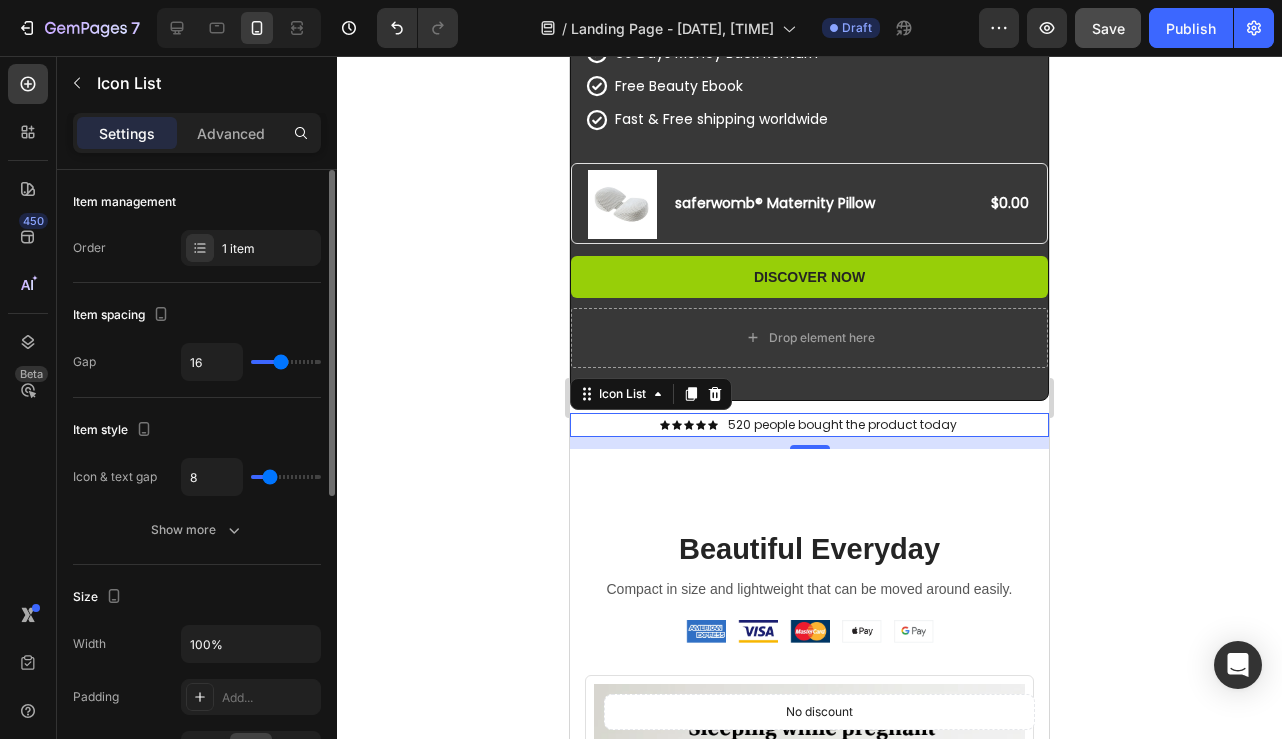 type on "17" 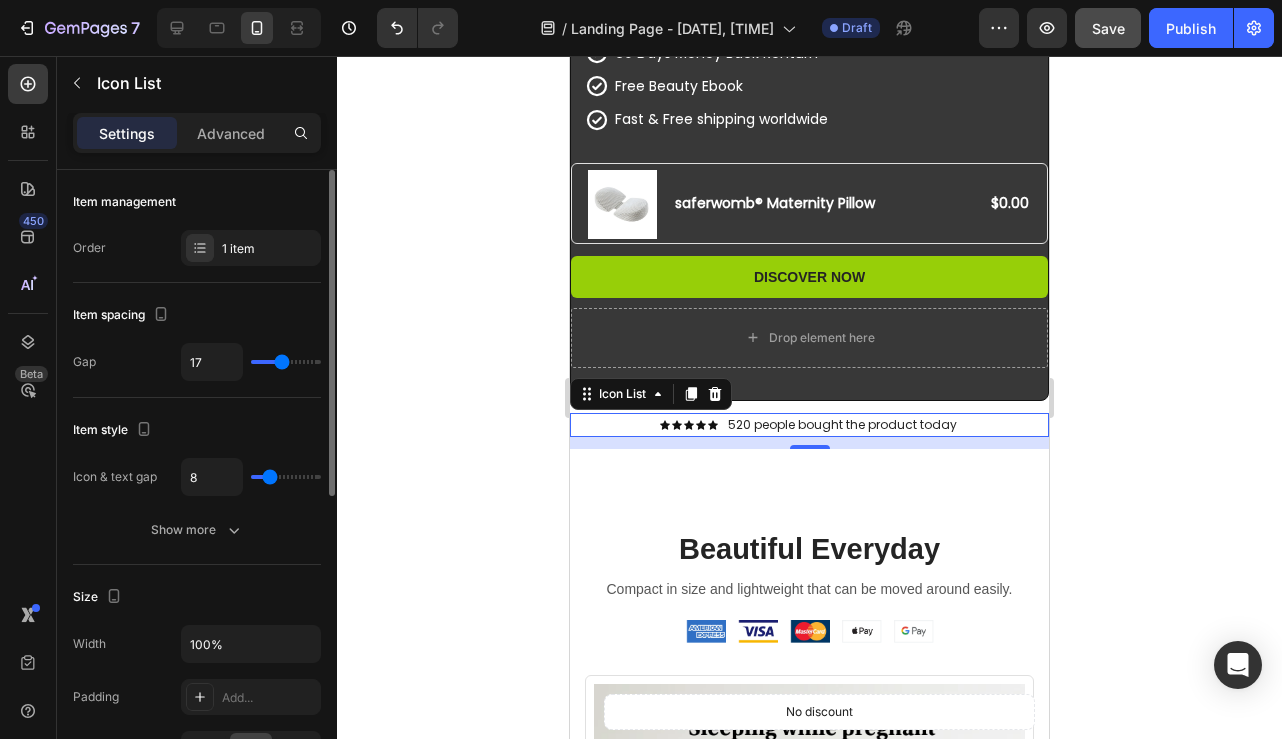 type on "18" 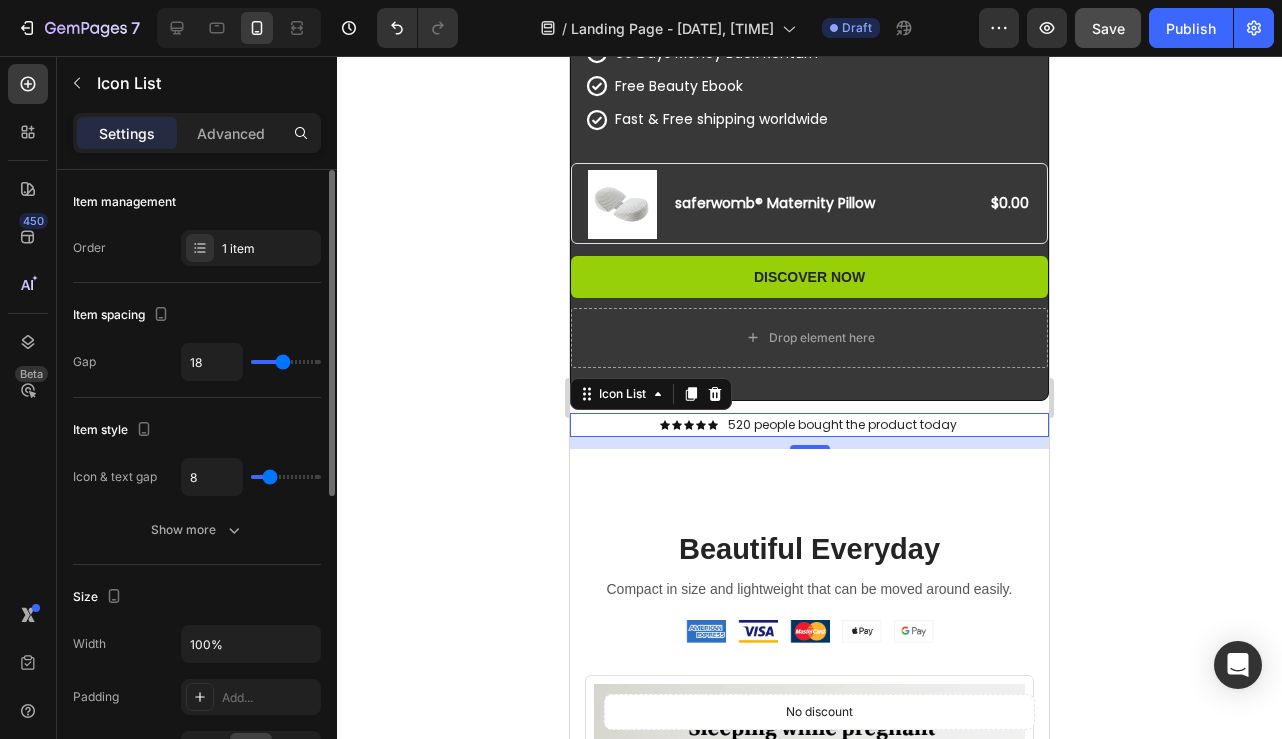type on "19" 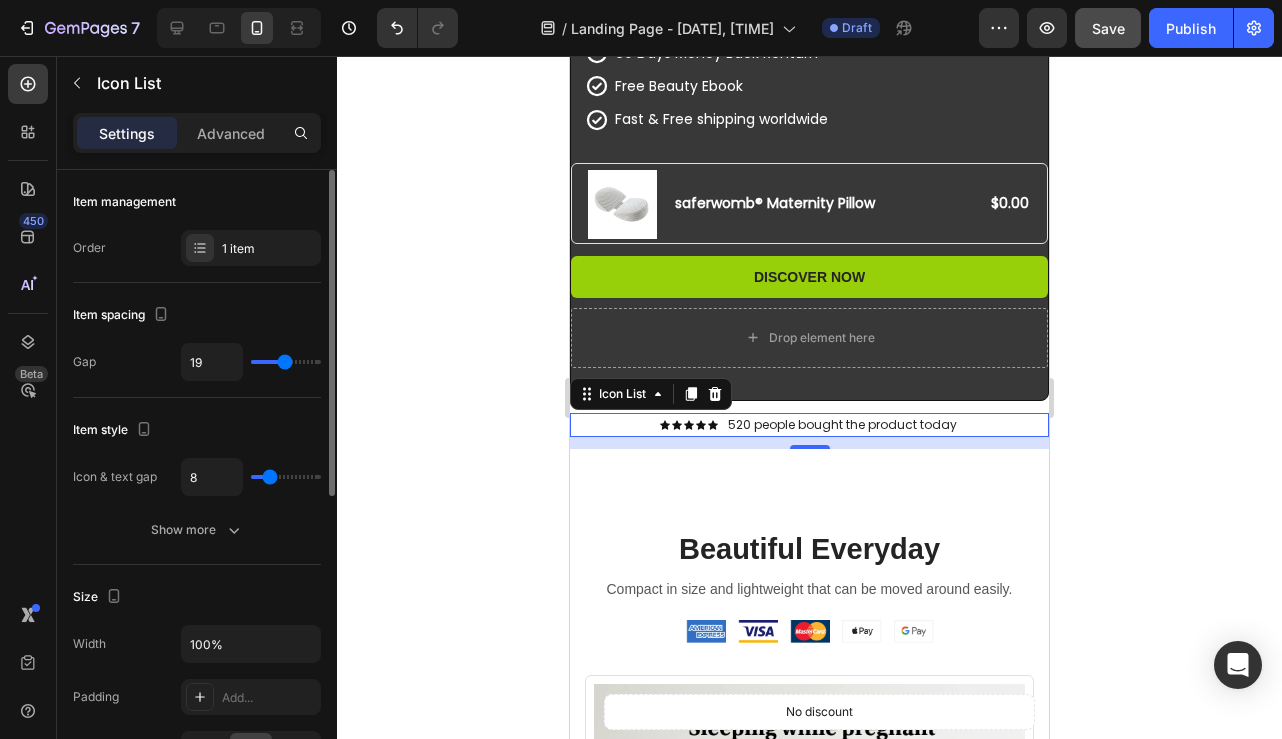 type on "20" 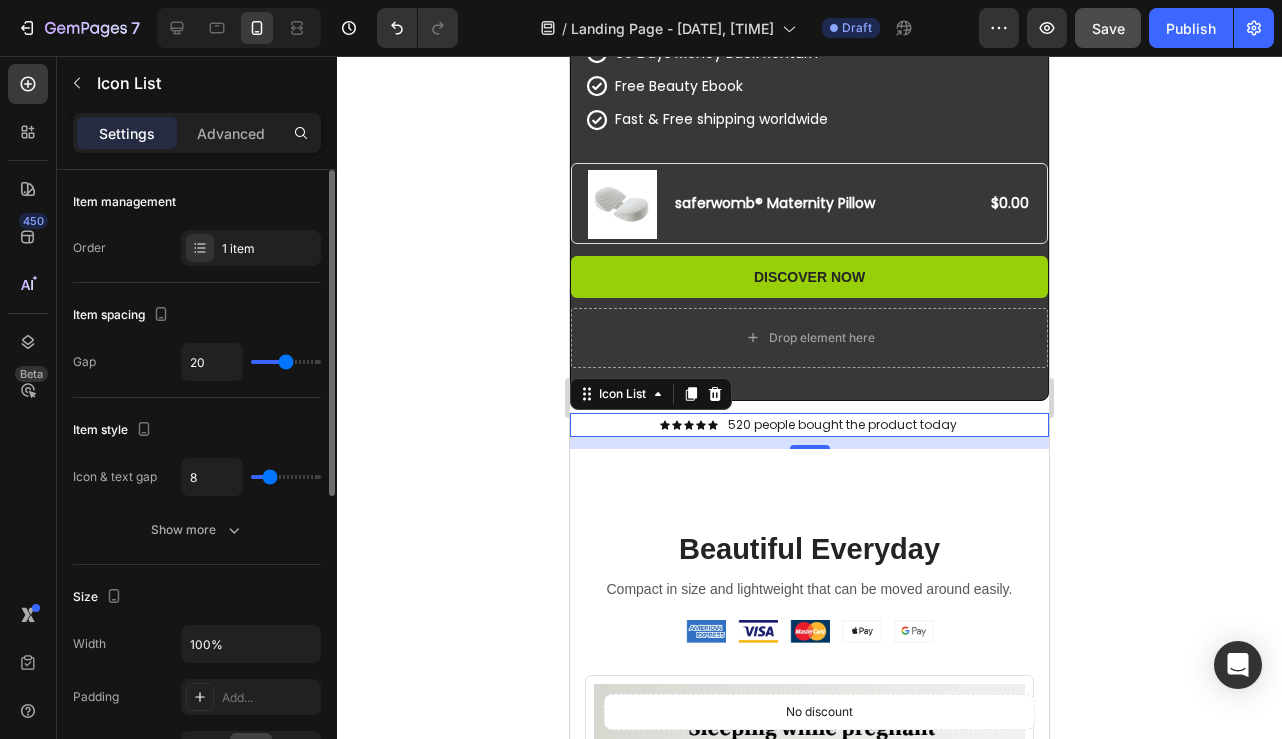 type on "21" 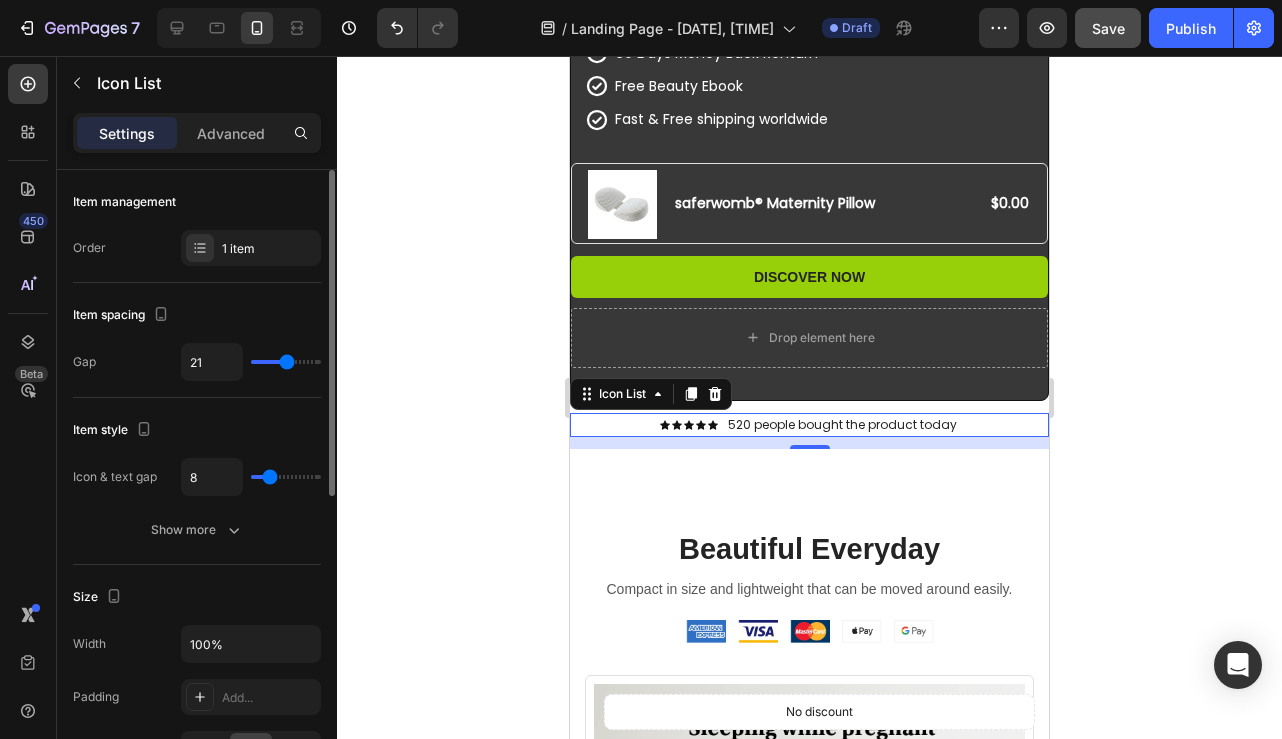 type on "22" 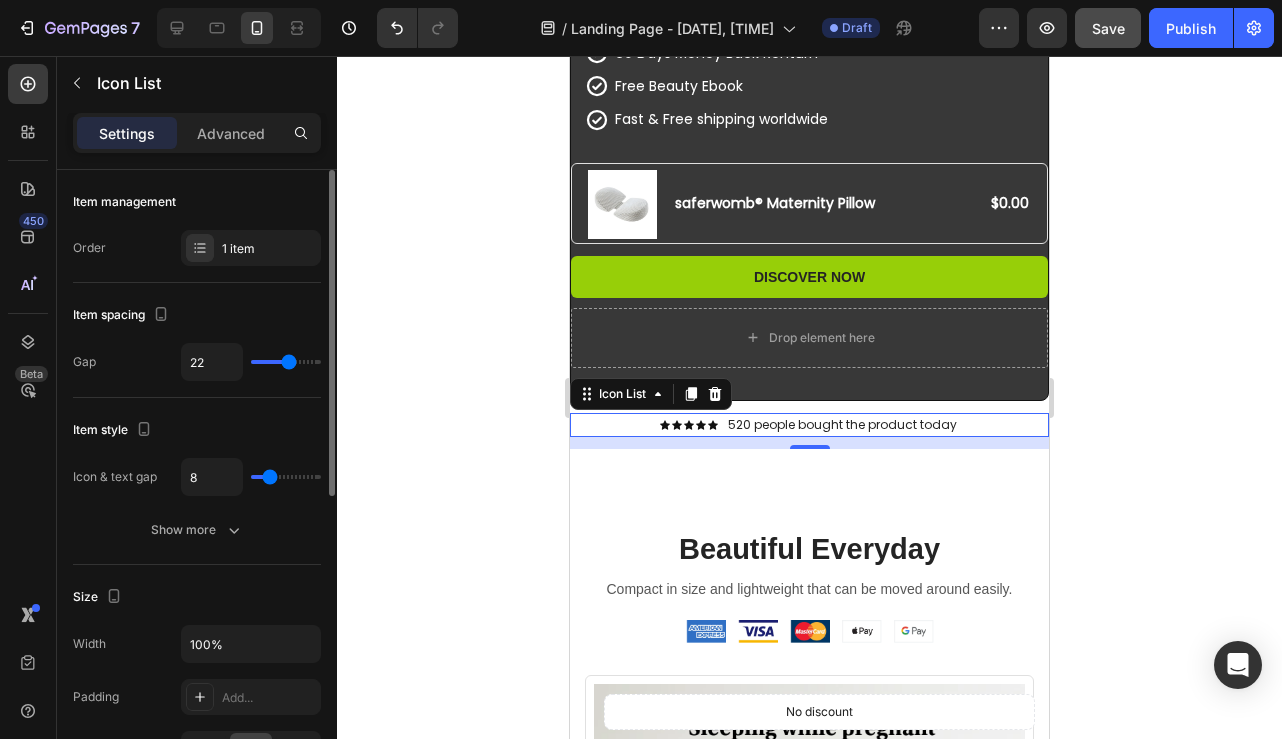 type on "22" 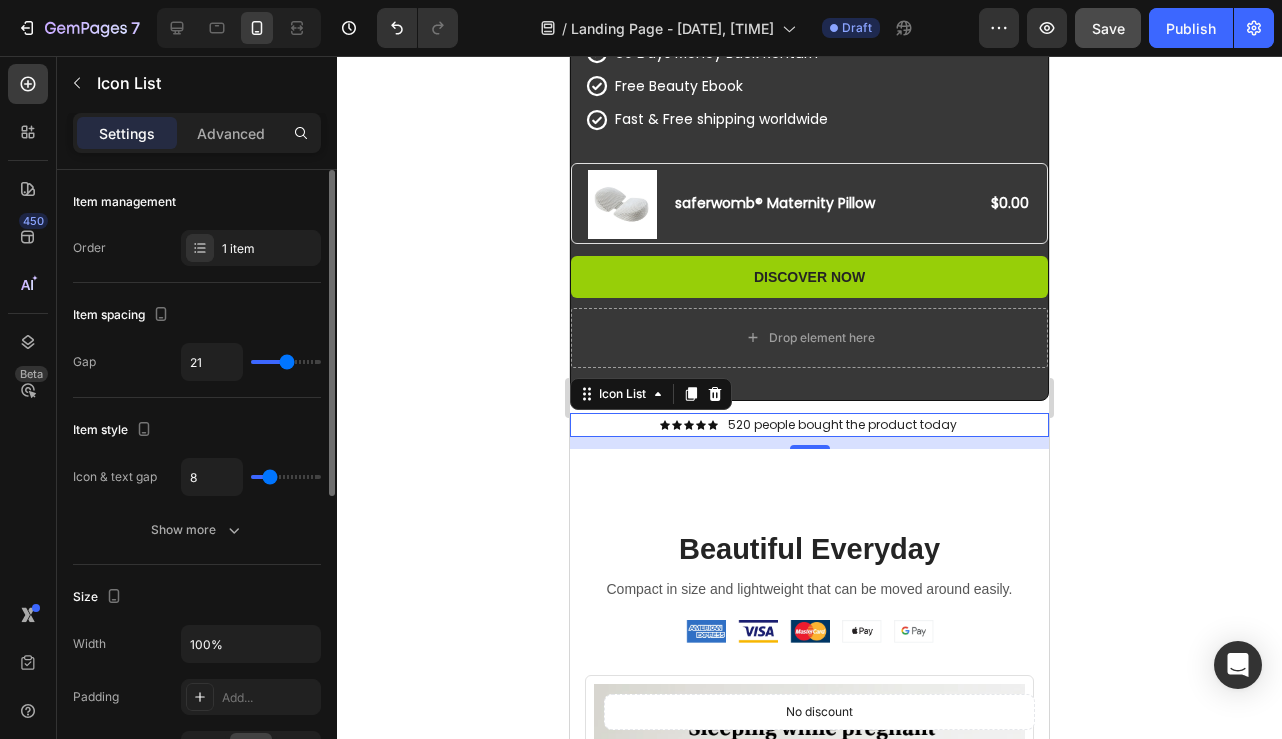 type on "19" 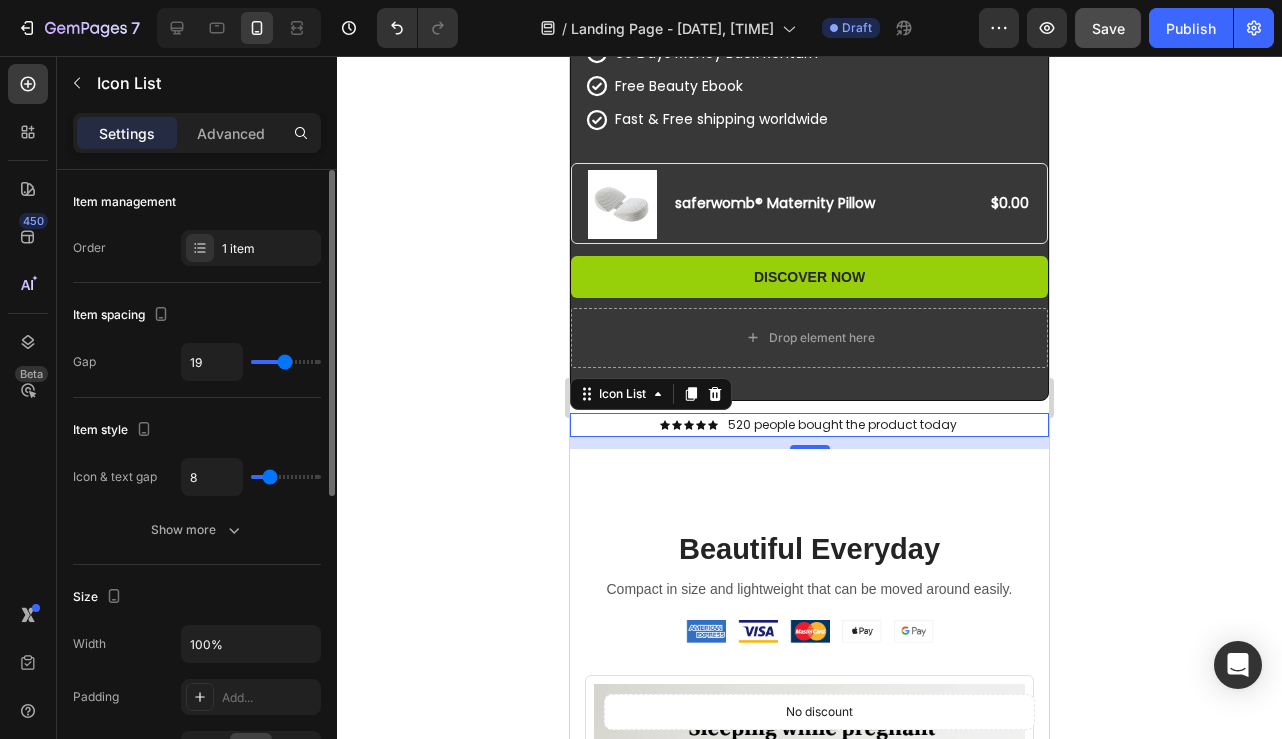 type on "18" 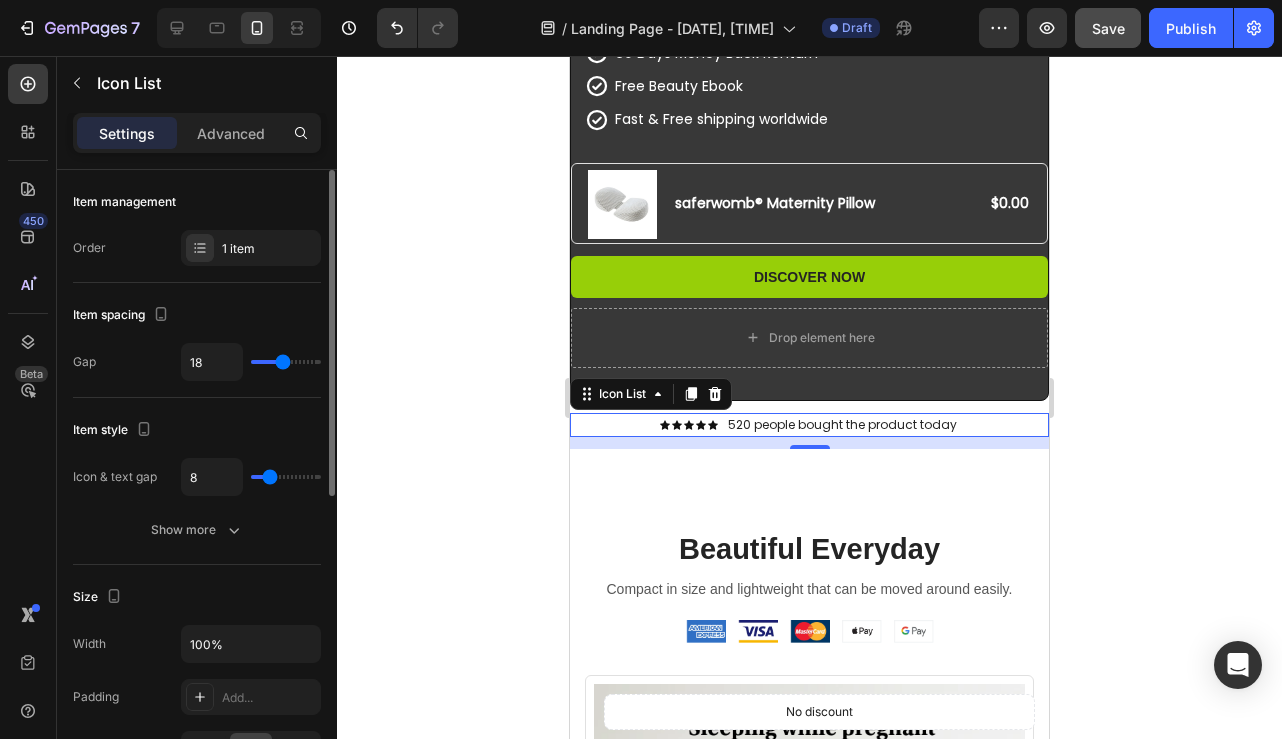 type on "17" 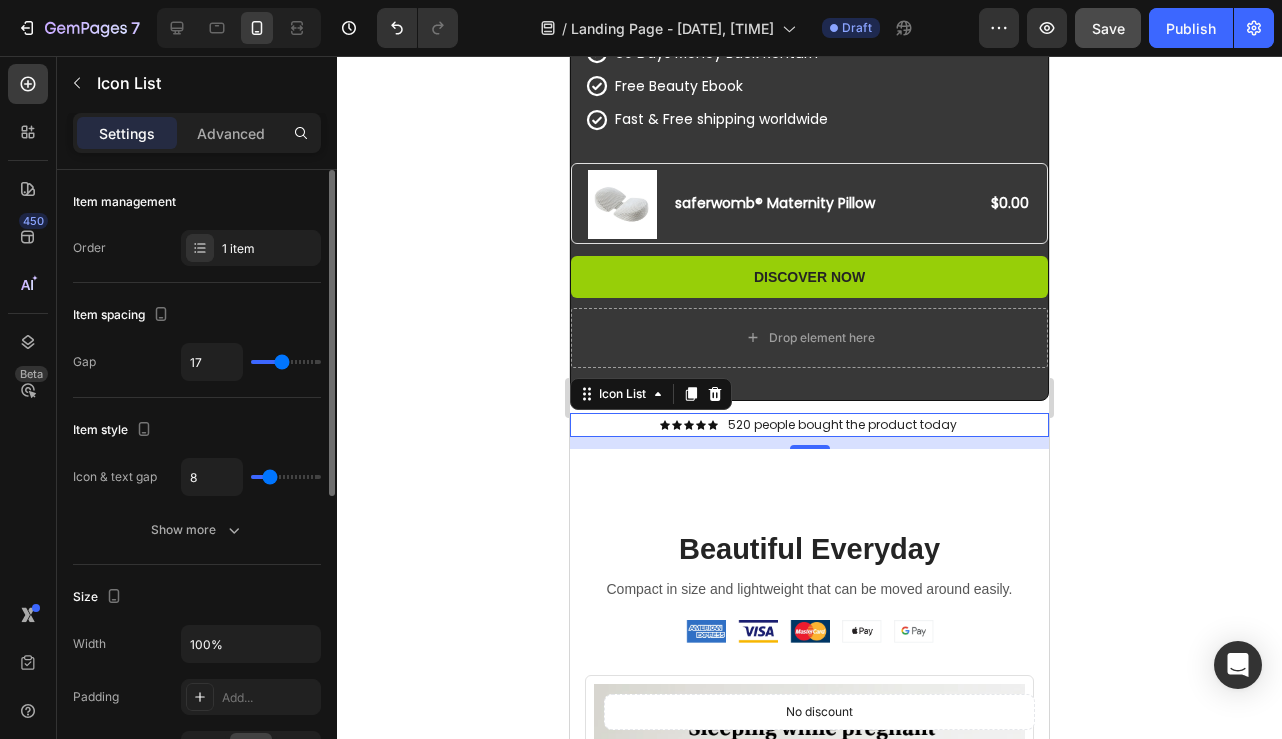 type on "16" 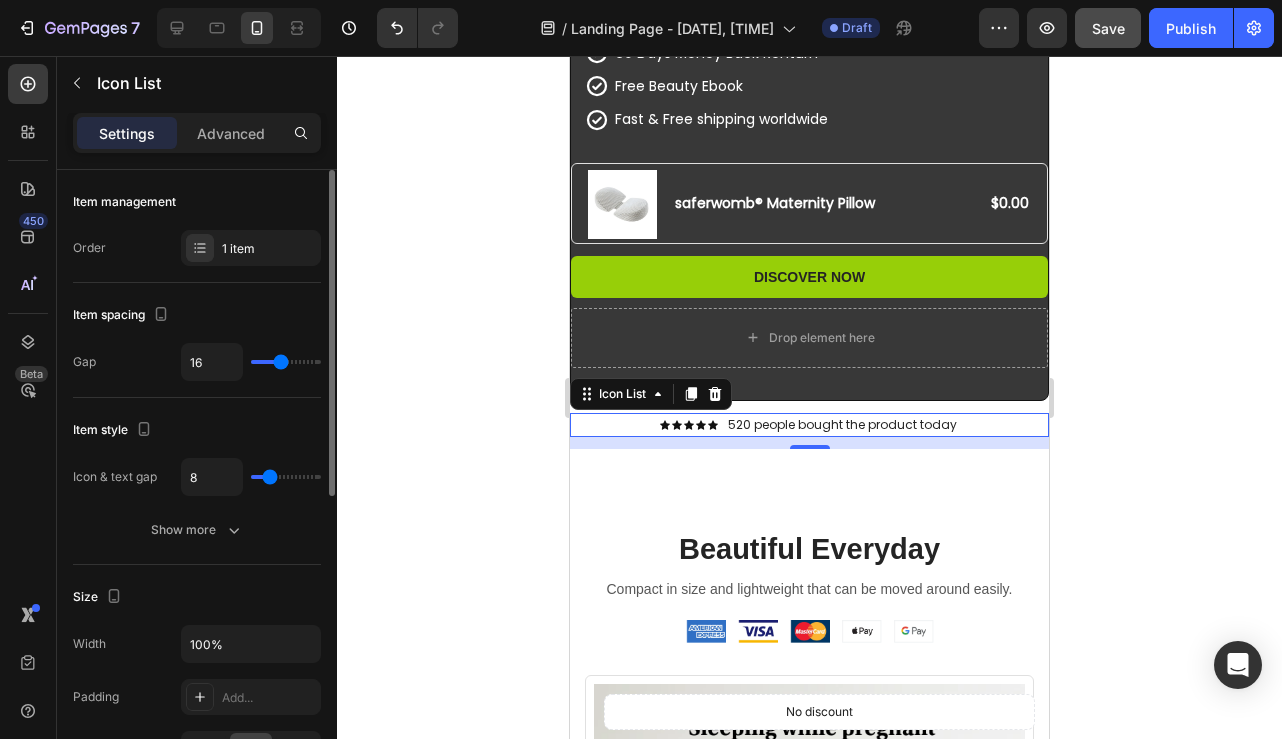 type on "15" 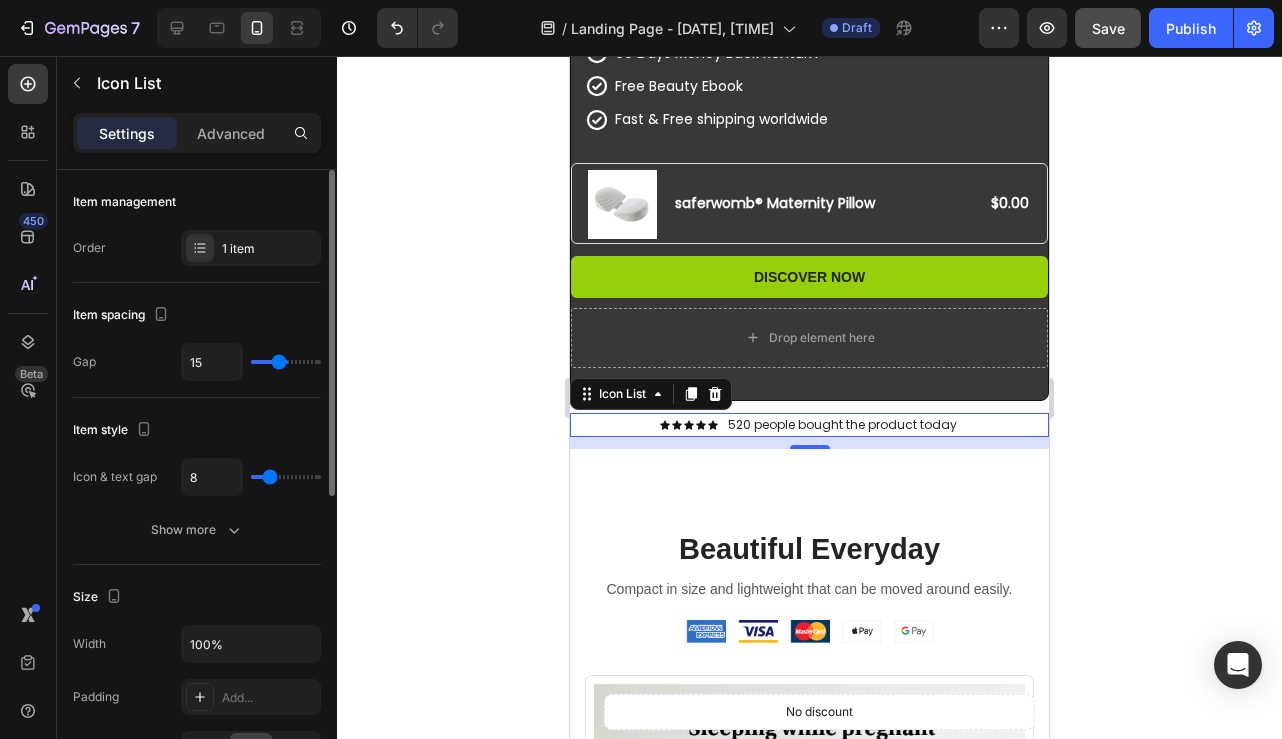 type on "14" 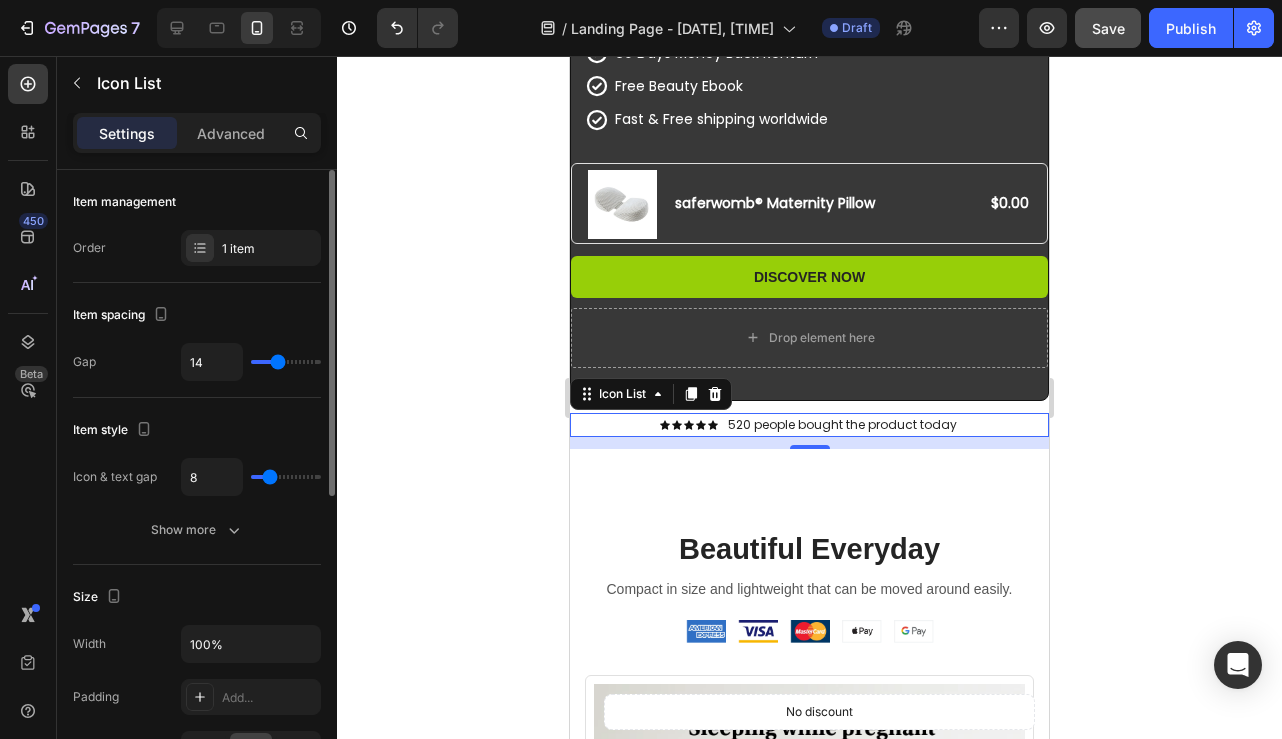 drag, startPoint x: 288, startPoint y: 362, endPoint x: 277, endPoint y: 361, distance: 11.045361 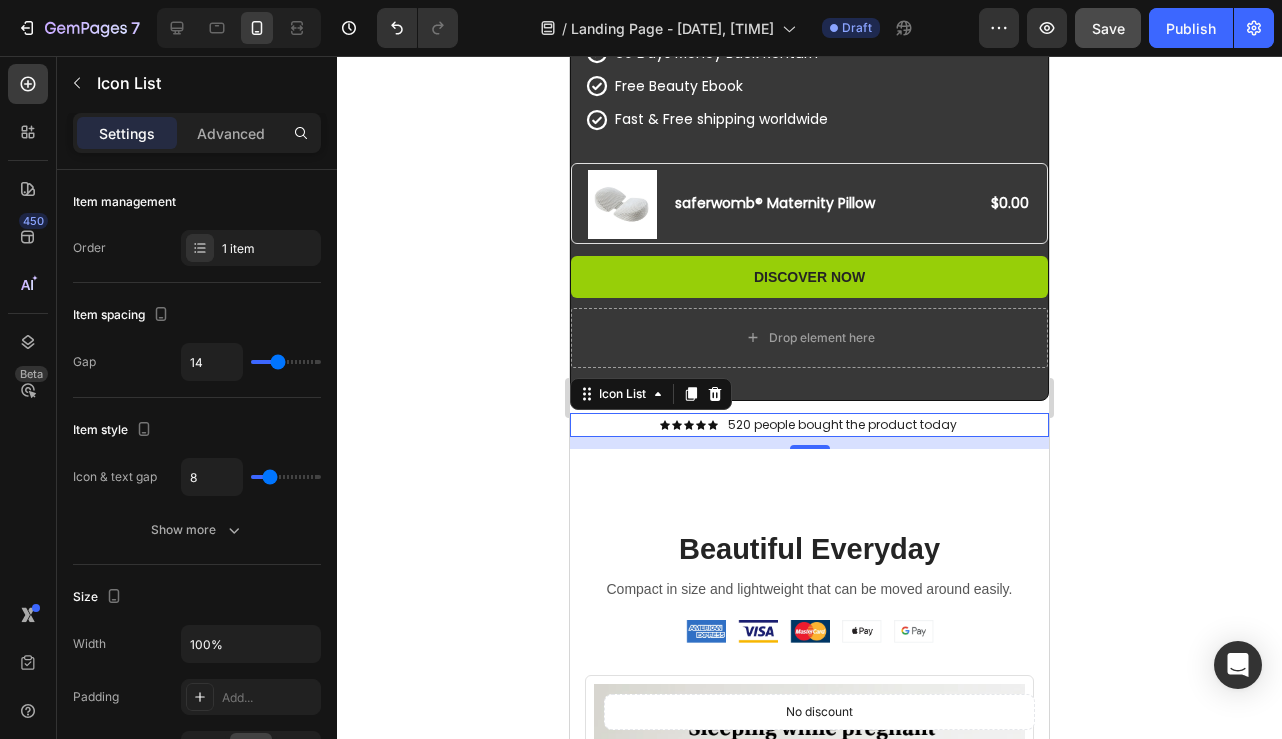 click on "Icon                Icon                Icon                Icon                Icon Icon List Hoz 520 people bought the product today Text block" at bounding box center [809, 425] 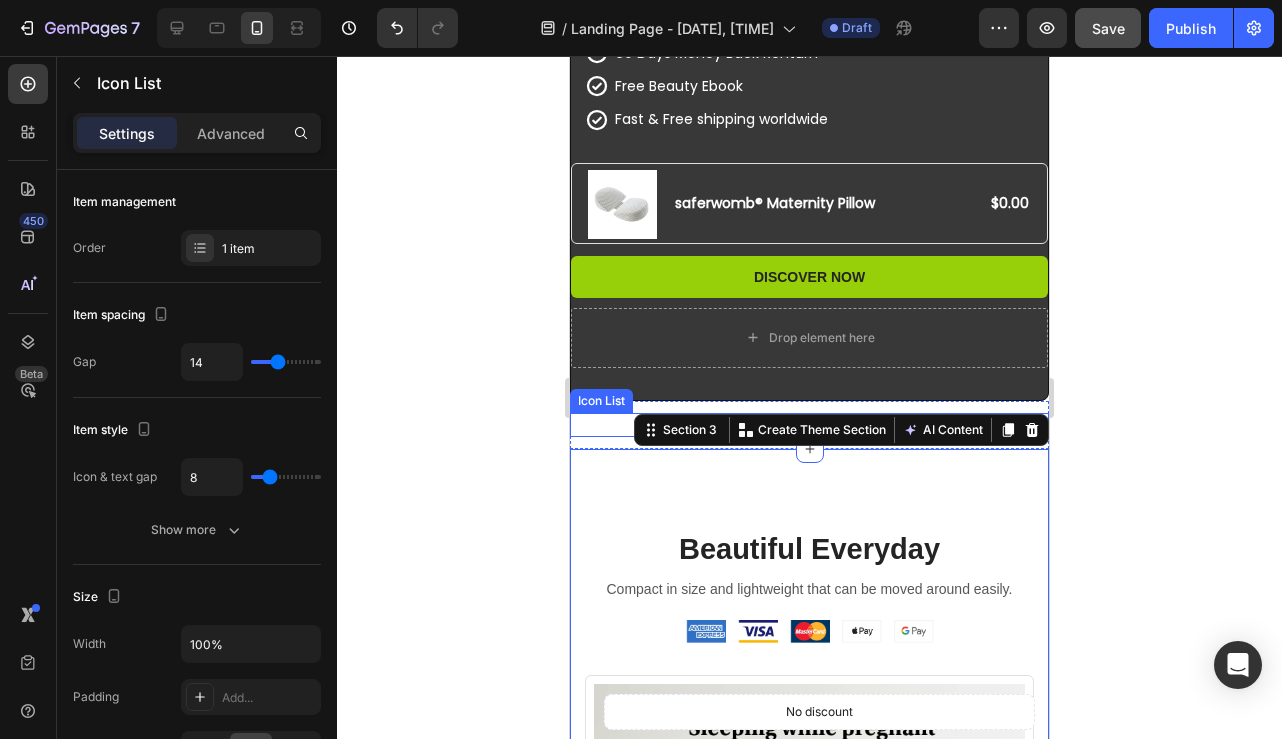 click on "Icon                Icon                Icon                Icon                Icon Icon List Hoz 520 people bought the product today Text block" at bounding box center [809, 425] 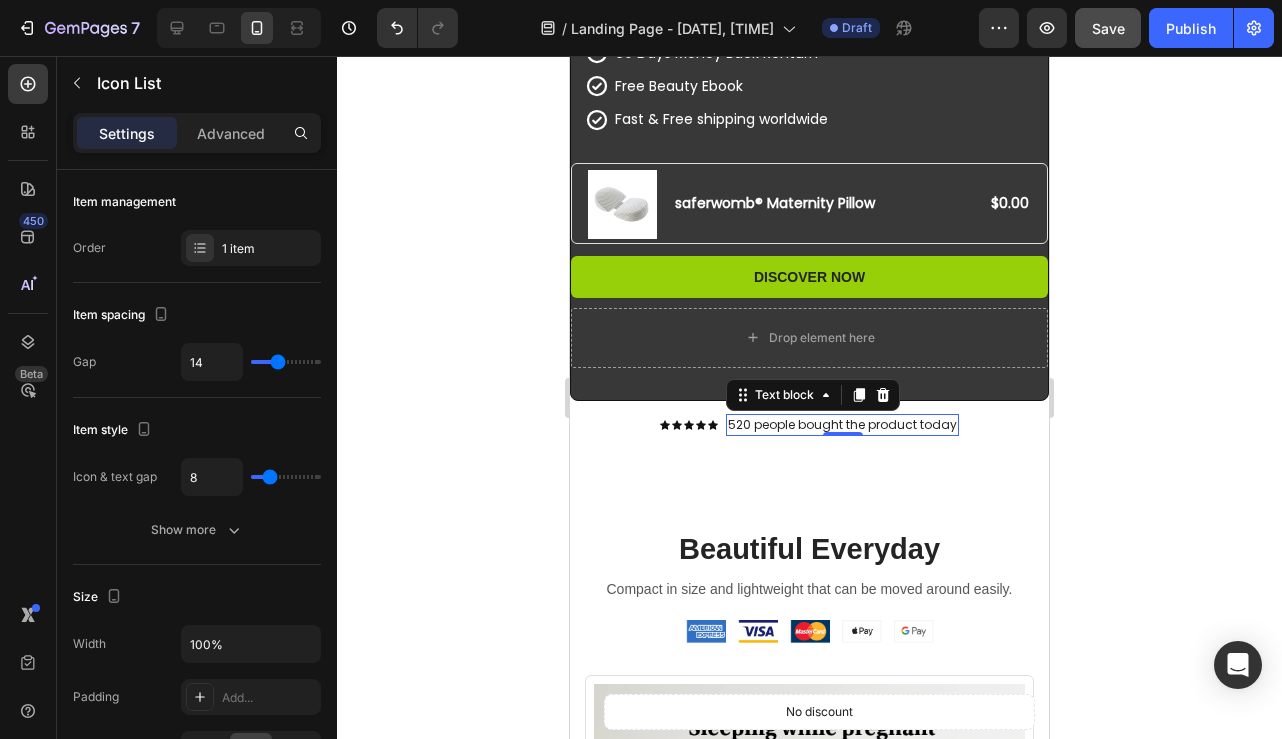 click on "520 people bought the product today" at bounding box center [842, 425] 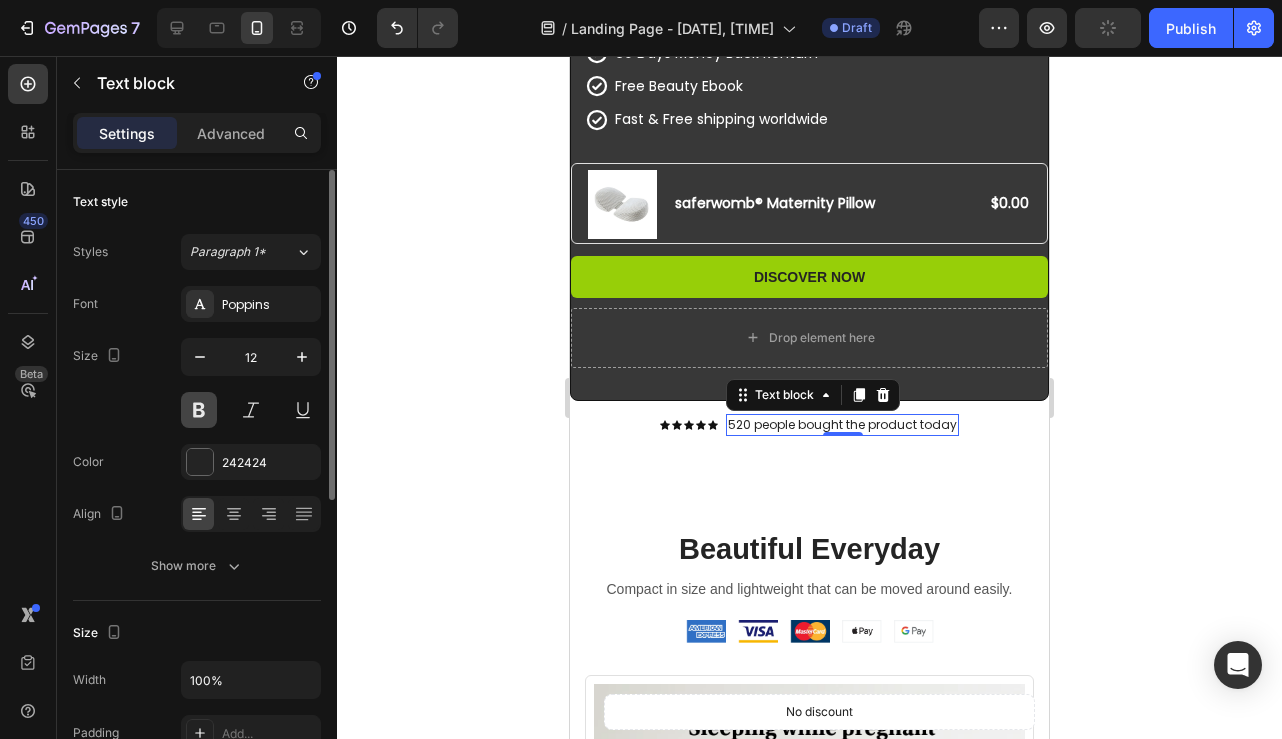 click at bounding box center [199, 410] 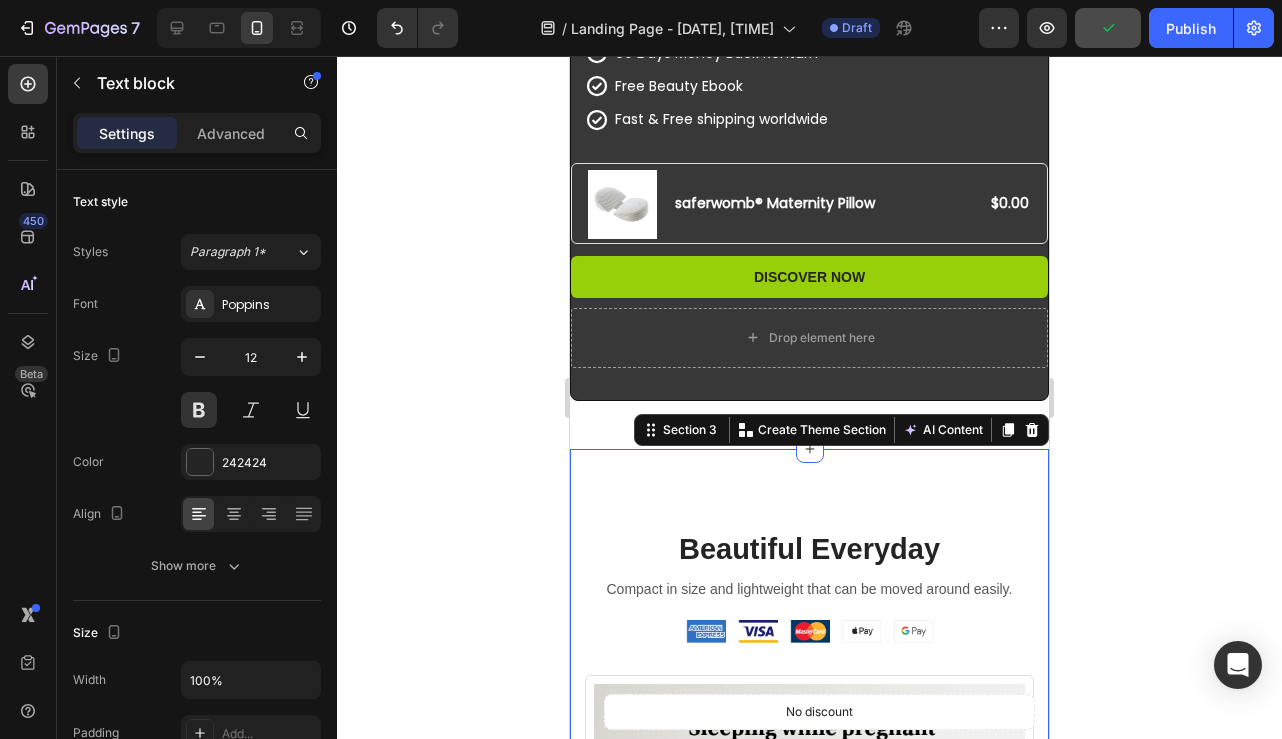 click on "Beautiful Everyday Heading Compact in size and lightweight that can be moved around easily. Text block Image Image Image Image Image Icon List Hoz Row No discount   Not be displayed when published Product Badge Last stock! Button Row (P) Images & Gallery Row Shipped today? Text block Order within: Text block Row 00 13 31 13 CountDown Timer Row saferwomb® Maternity Pillow (P) Title $0.00 (P) Price (P) Price No compare price (P) Price Row Out of stocks (P) Cart Button Row Product No discount   Not be displayed when published Product Badge Row (P) Images & Gallery Row saferwomb® Maternity Pillow (P) Title $0.00 (P) Price (P) Price No compare price (P) Price Row Out of stocks (P) Cart Button
Icon Delivery between Oct 2 and Oct 4 Text block
Icon 60 Days Money Back Renturn Text block
Icon Free Beauty Ebook  Text block
Icon Fast & Free shipping worldwide Text block Icon List Row Product Row Section 3   You can create reusable sections AI Content" at bounding box center (809, 1295) 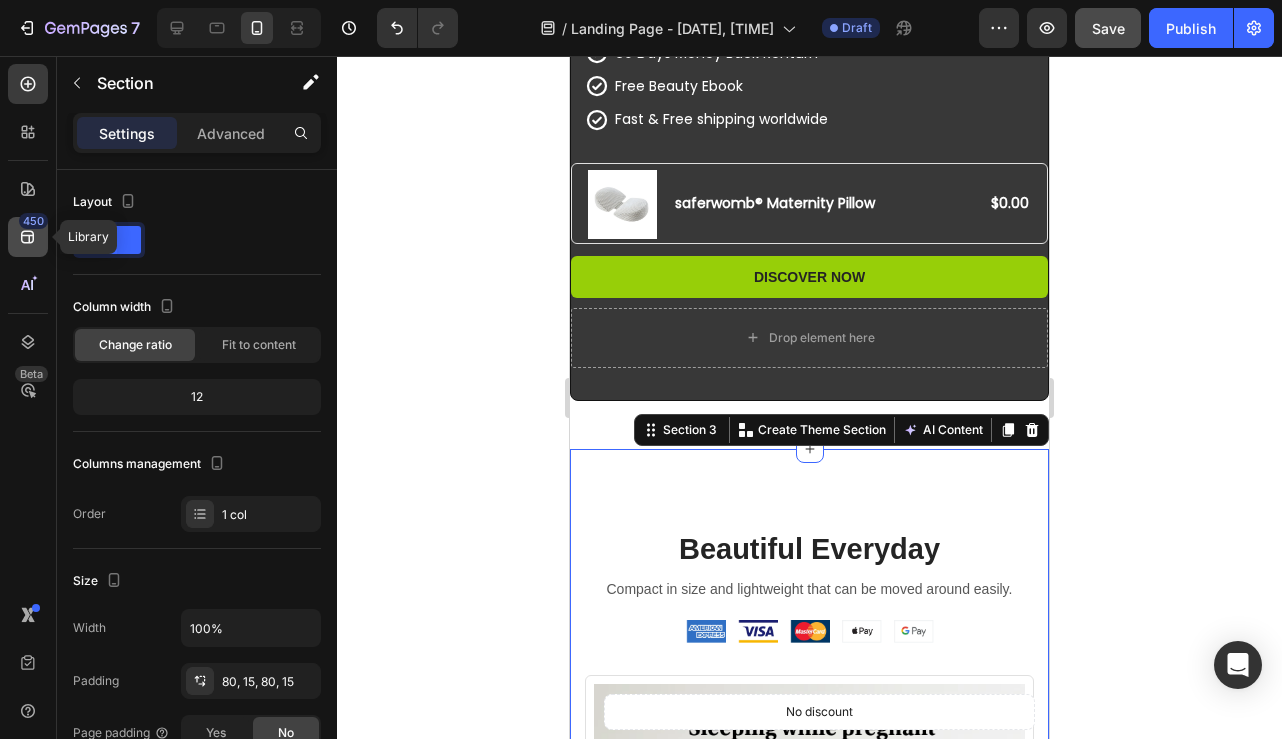 click 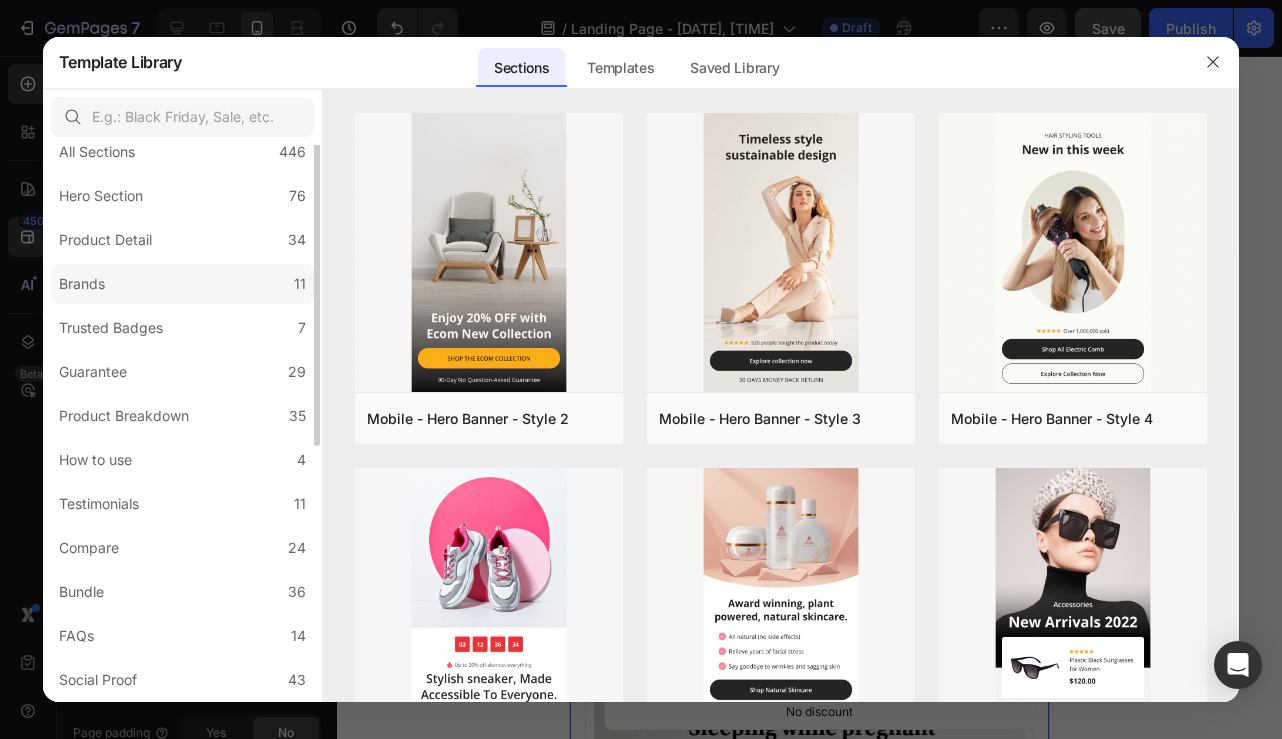 scroll, scrollTop: 35, scrollLeft: 0, axis: vertical 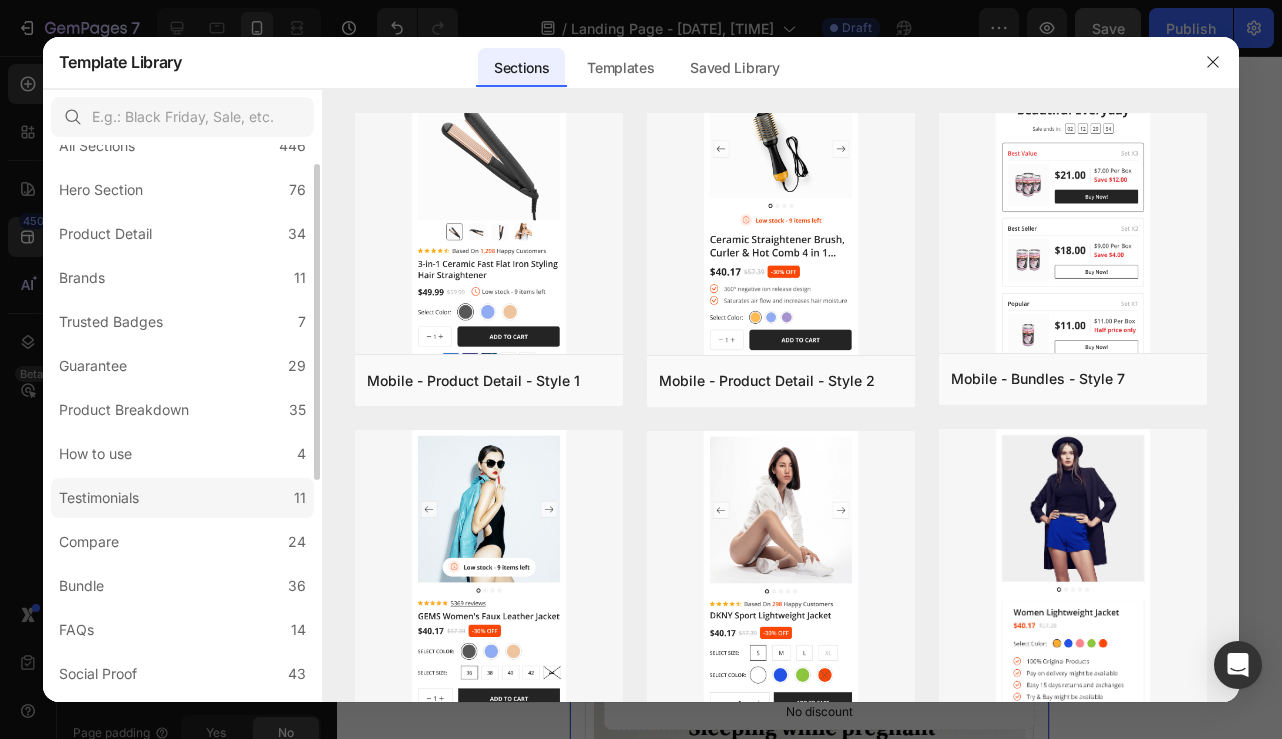 click on "Testimonials" at bounding box center (103, 498) 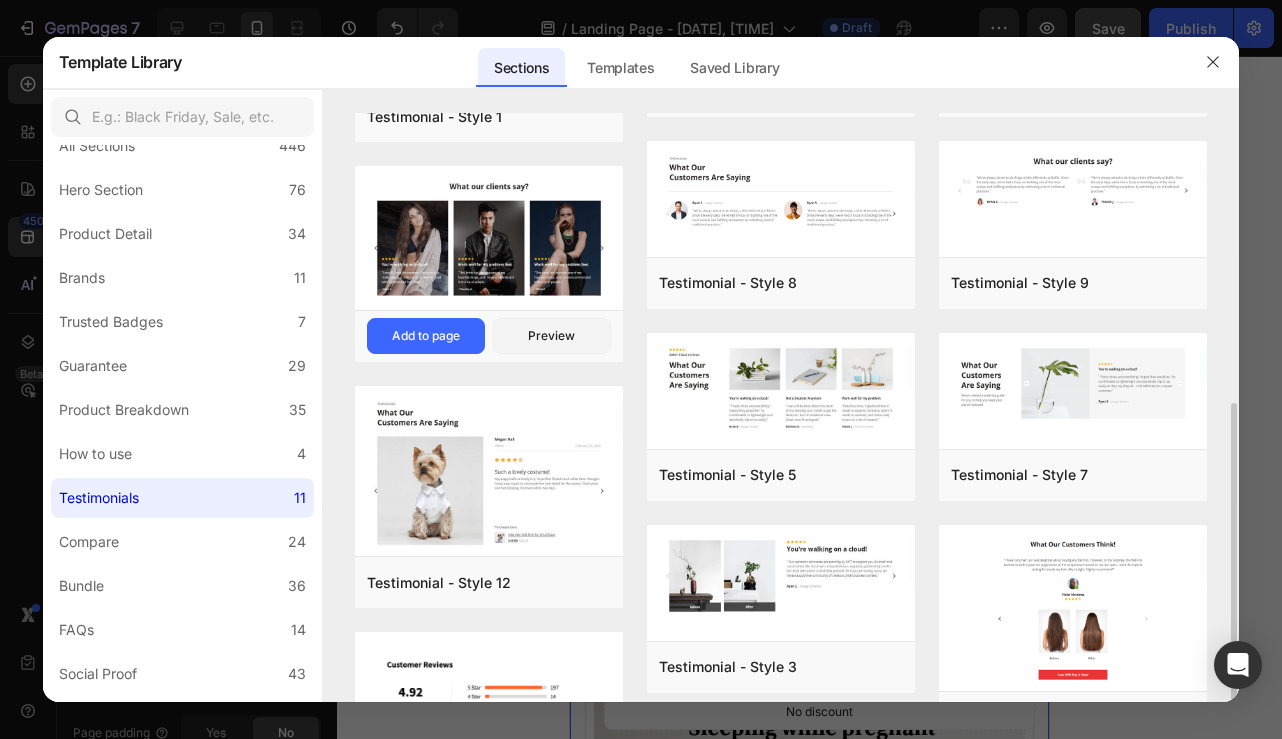 scroll, scrollTop: 393, scrollLeft: 0, axis: vertical 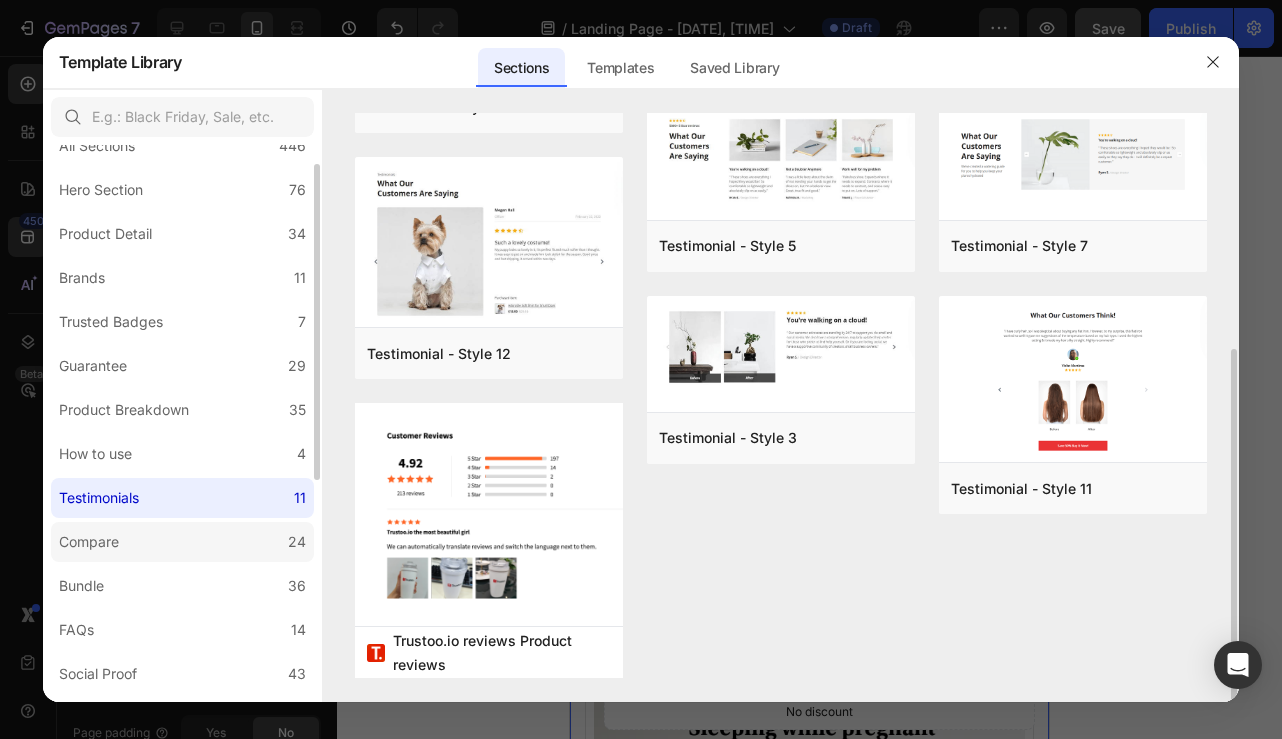 click on "Compare 24" 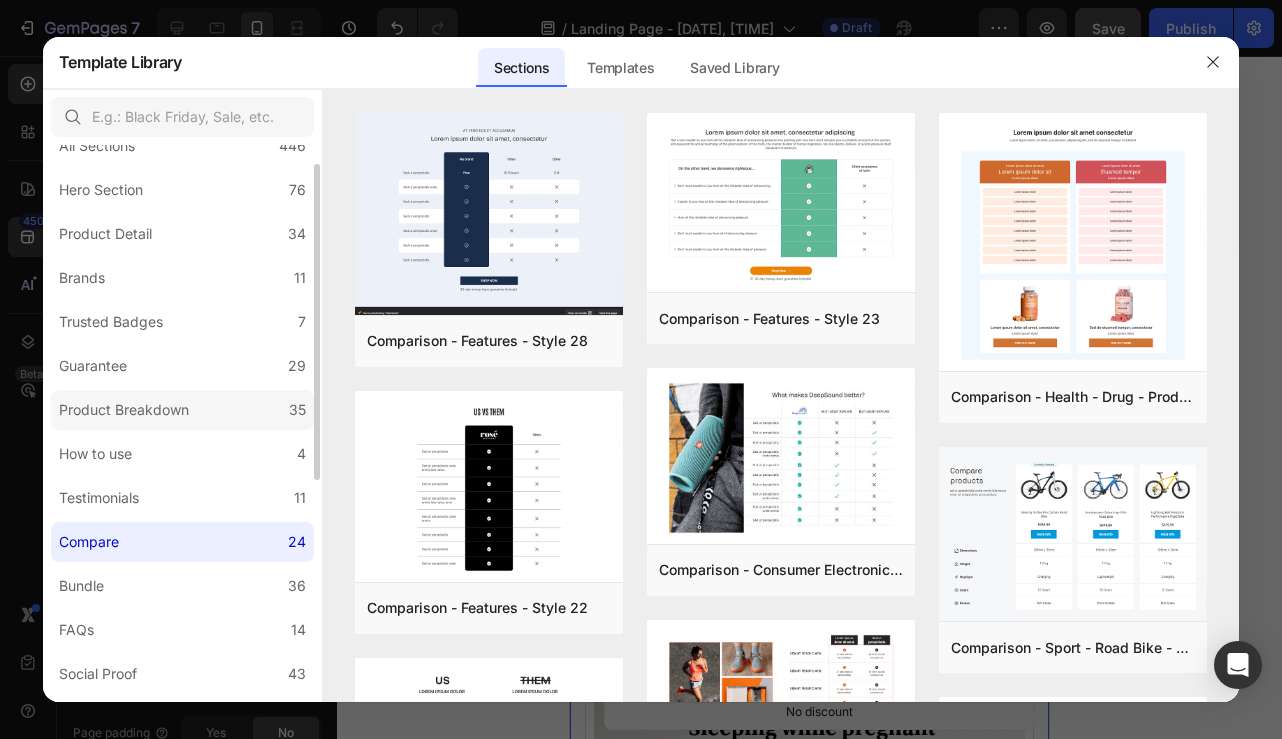 click on "Product Breakdown 35" 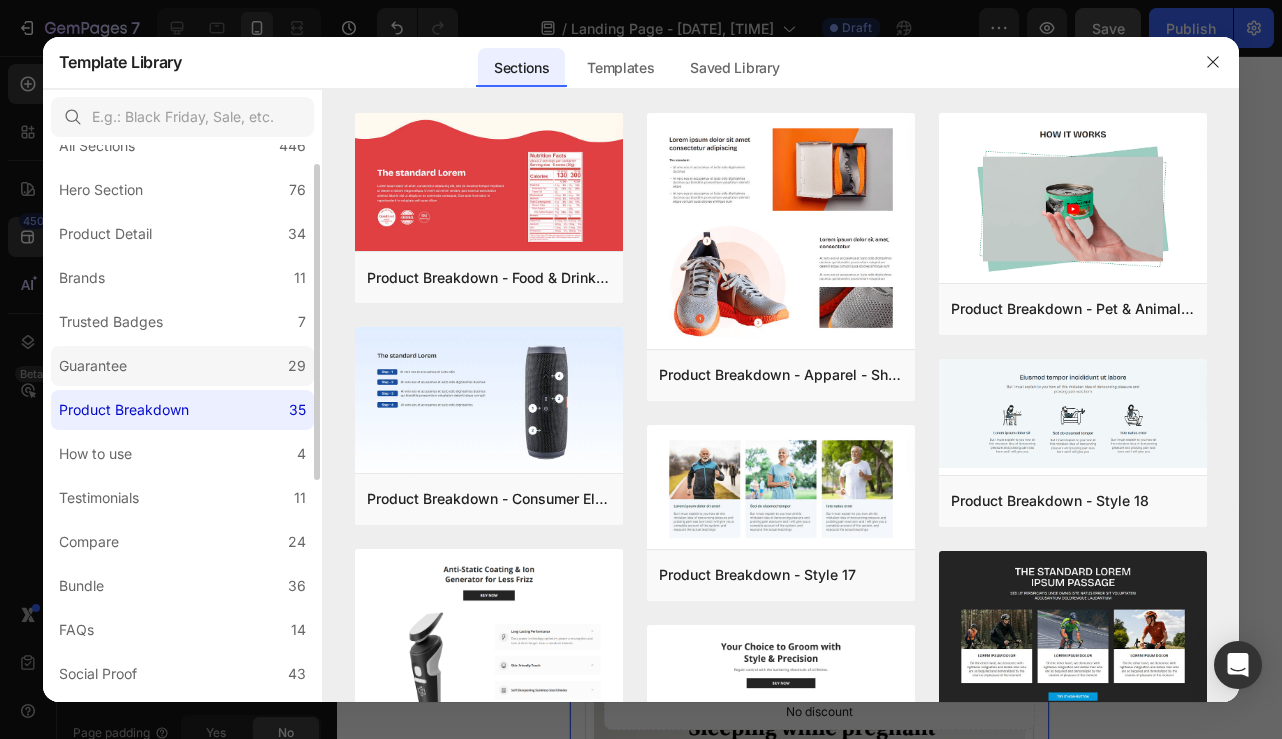 click on "Guarantee 29" 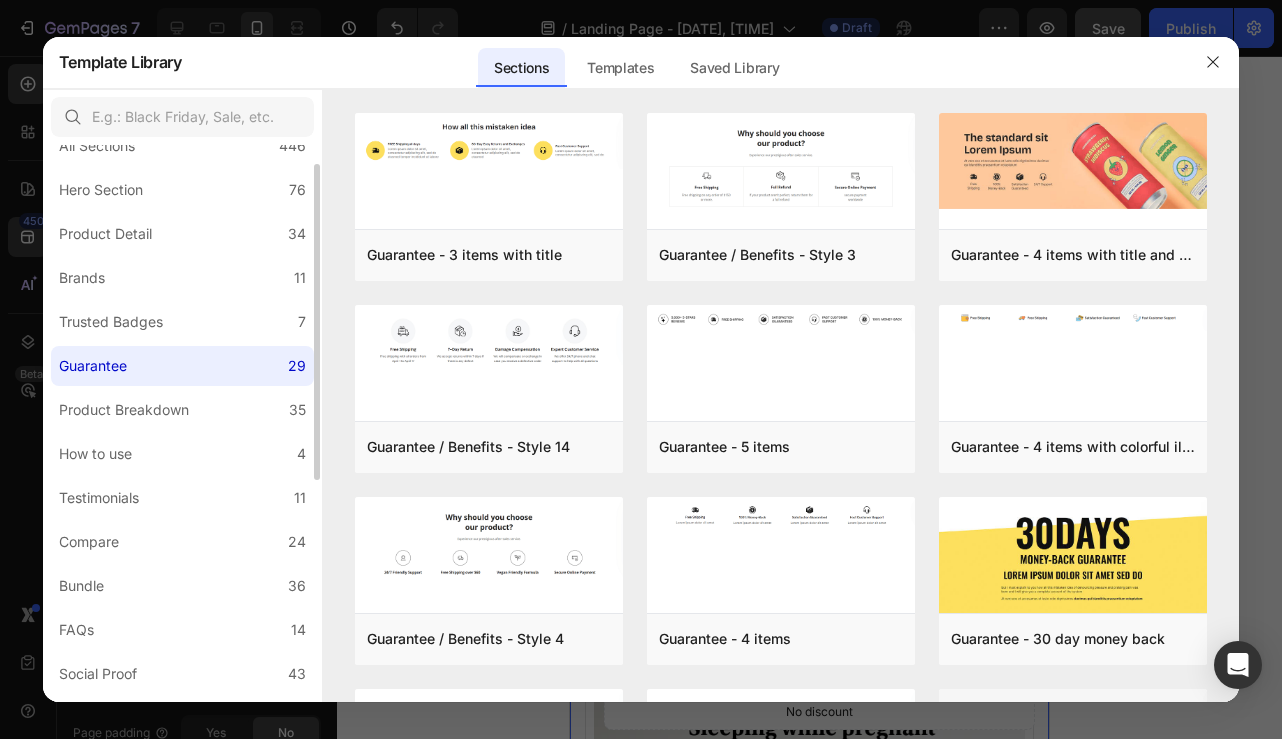 click on "All Sections 446 Hero Section 76 Product Detail 34 Brands 11 Trusted Badges 7 Guarantee 29 Product Breakdown 35 How to use 4 Testimonials 11 Compare 24 Bundle 36 FAQs 14 Social Proof 43 Brand Story 19 Product List 22 Collection 19 Blog List 3 Contact 10 Sticky Add to Cart 11 Custom Footer 15 Mobile Focused 27 Announcement Bar 7" at bounding box center (182, 600) 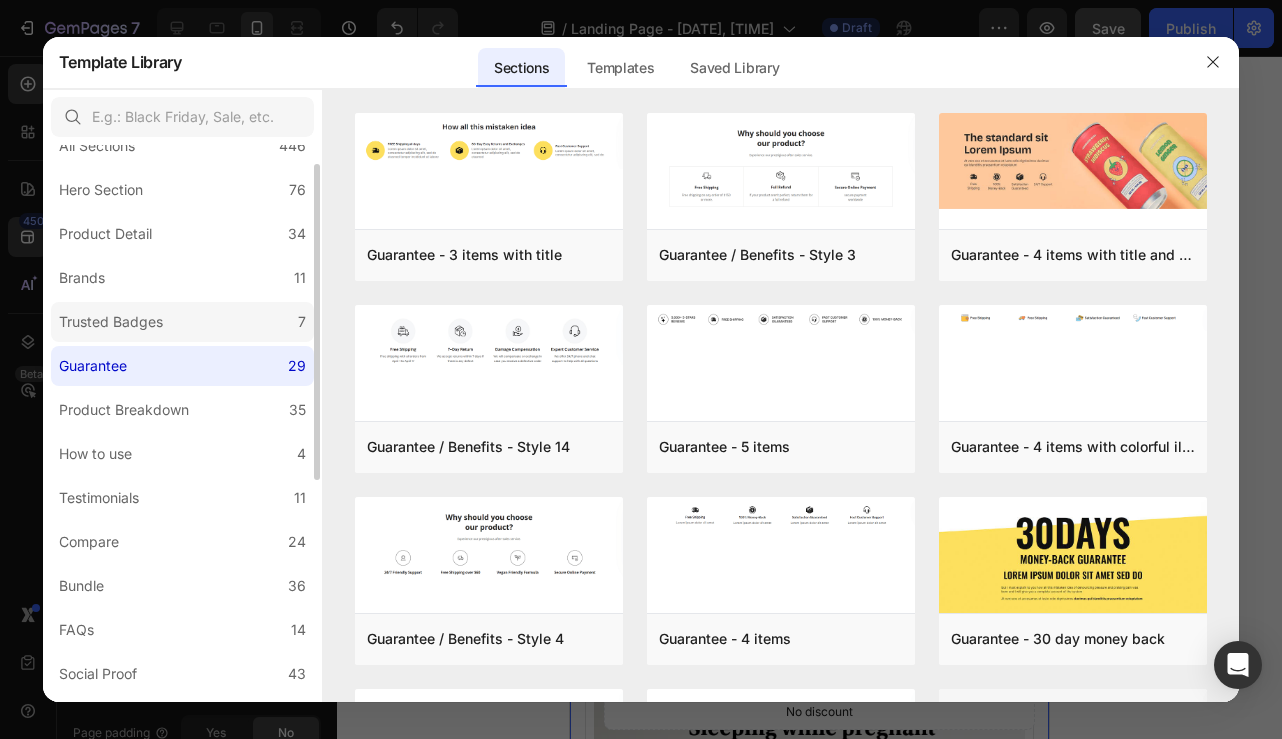 click on "Trusted Badges" at bounding box center (111, 322) 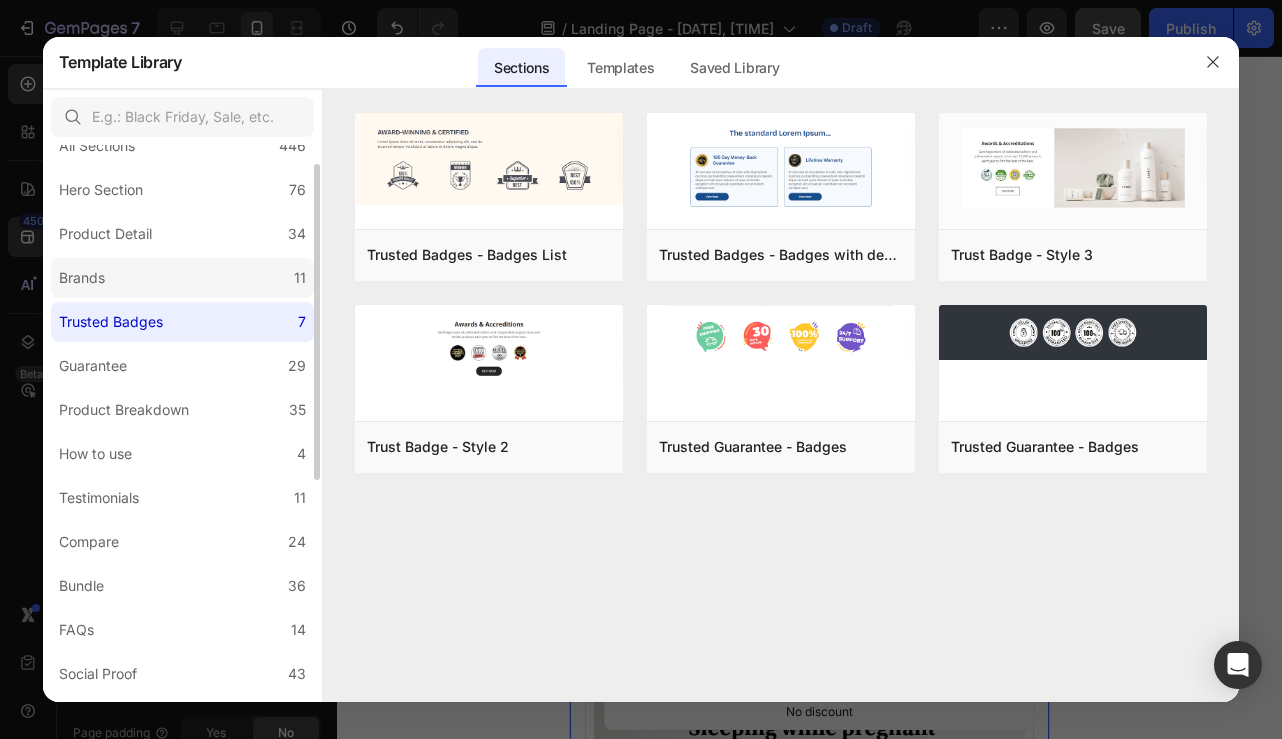 click on "Brands 11" 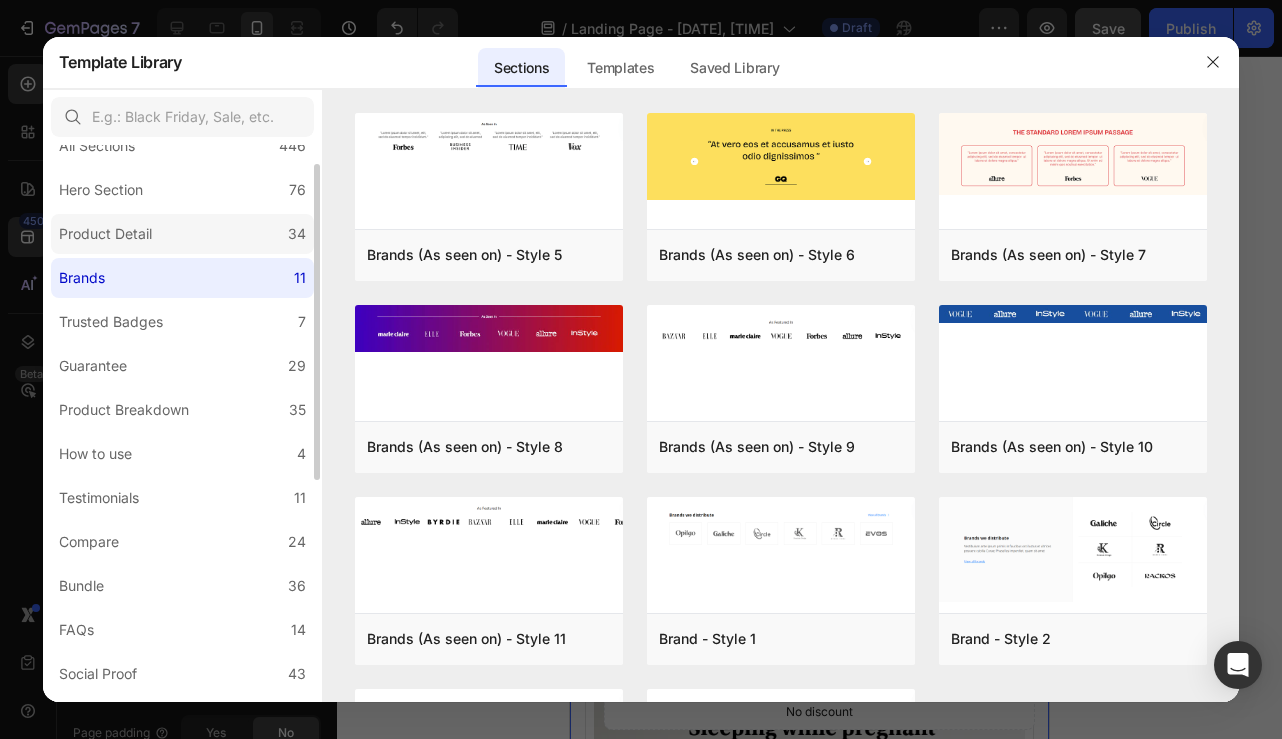 click on "Product Detail" at bounding box center (105, 234) 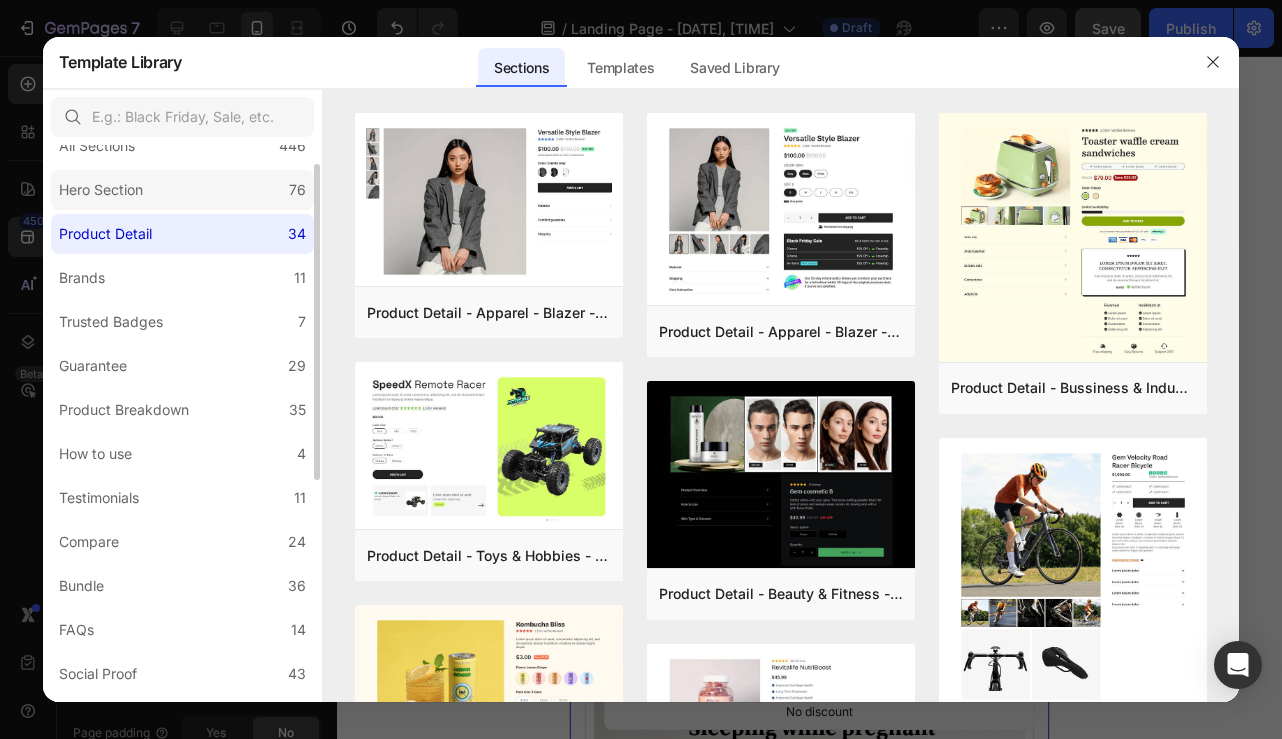 click on "Hero Section" at bounding box center (101, 190) 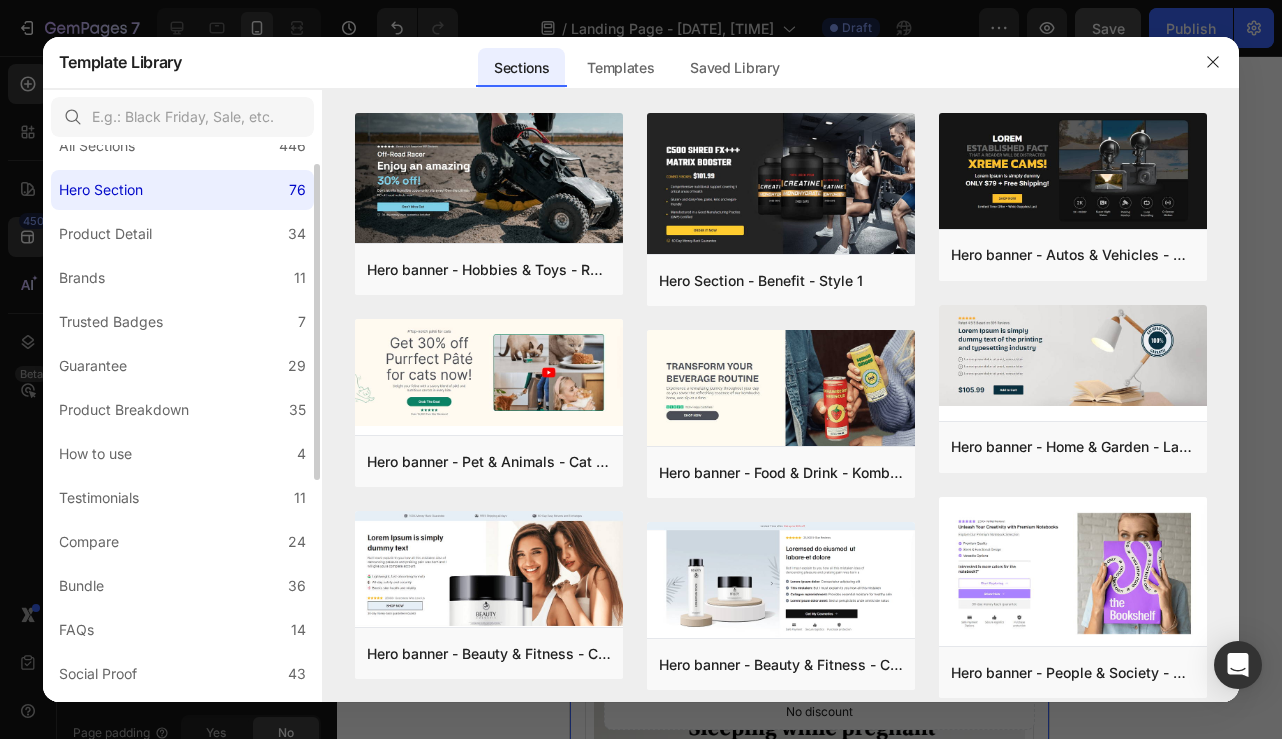 scroll, scrollTop: 0, scrollLeft: 0, axis: both 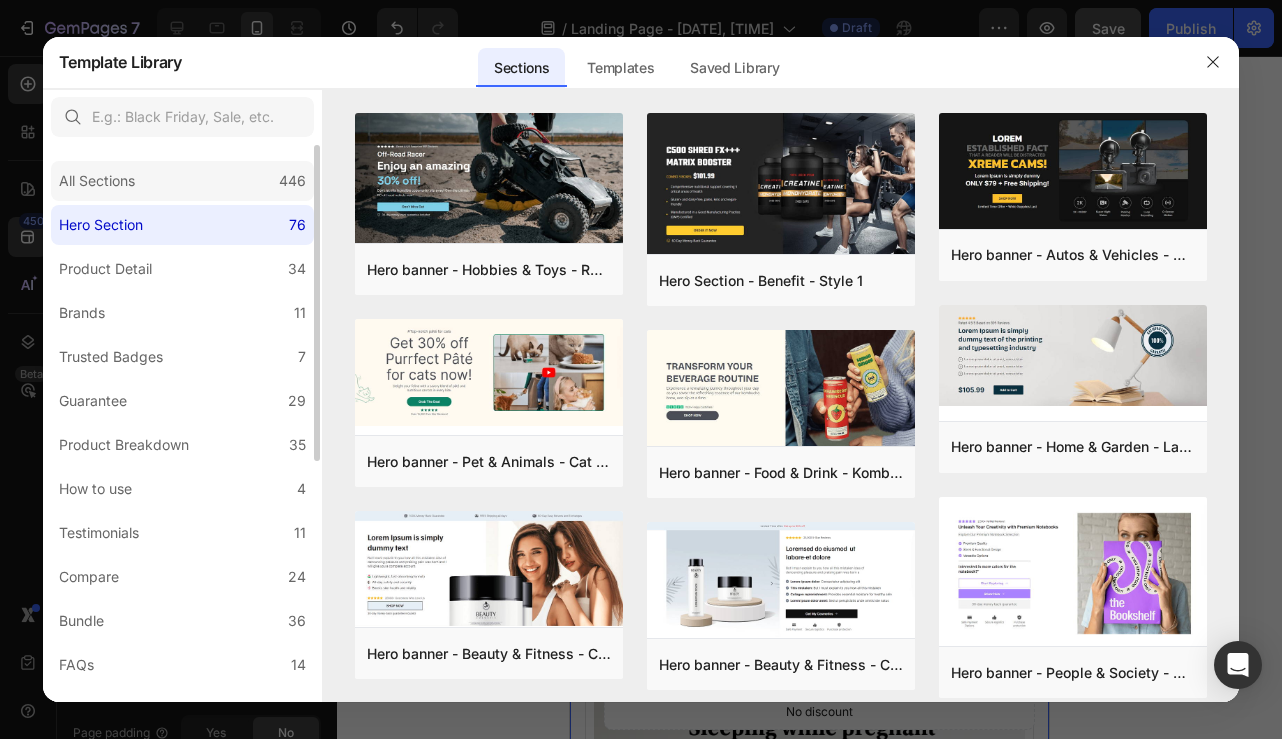 click on "All Sections" at bounding box center [97, 181] 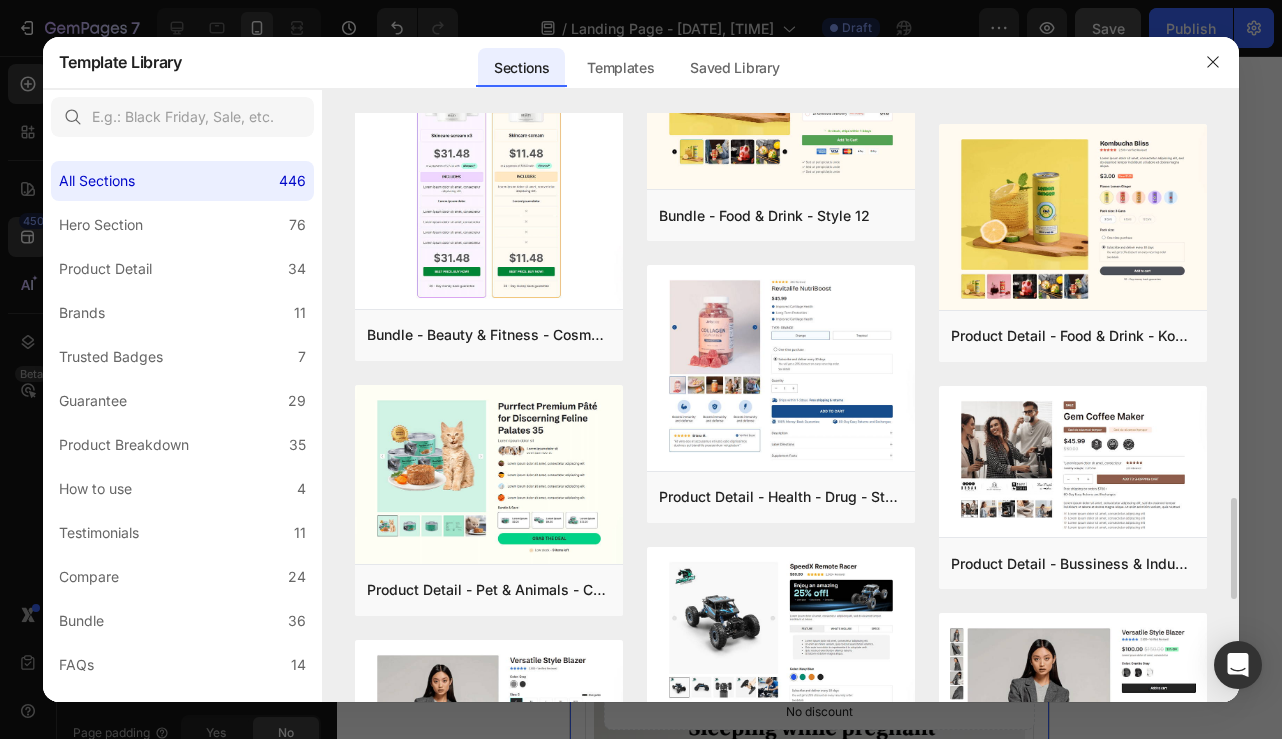 scroll, scrollTop: 2231, scrollLeft: 0, axis: vertical 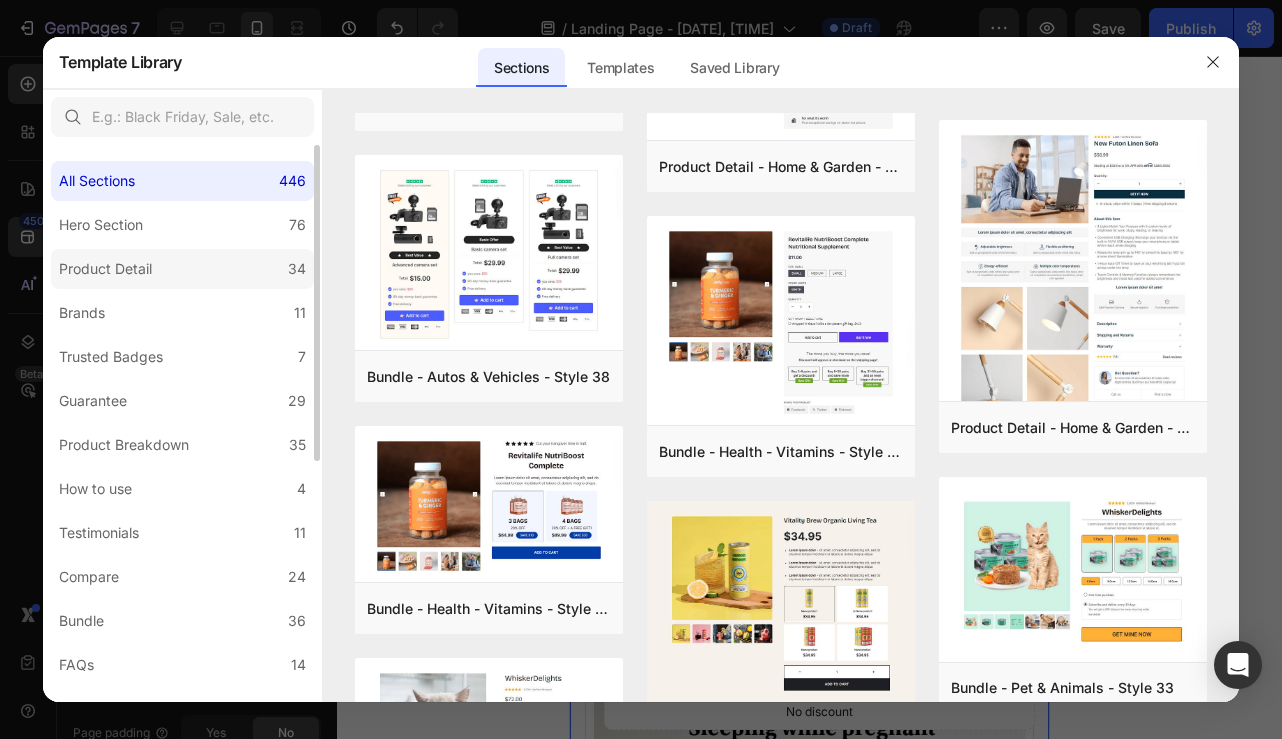 click on "Product Detail" at bounding box center (105, 269) 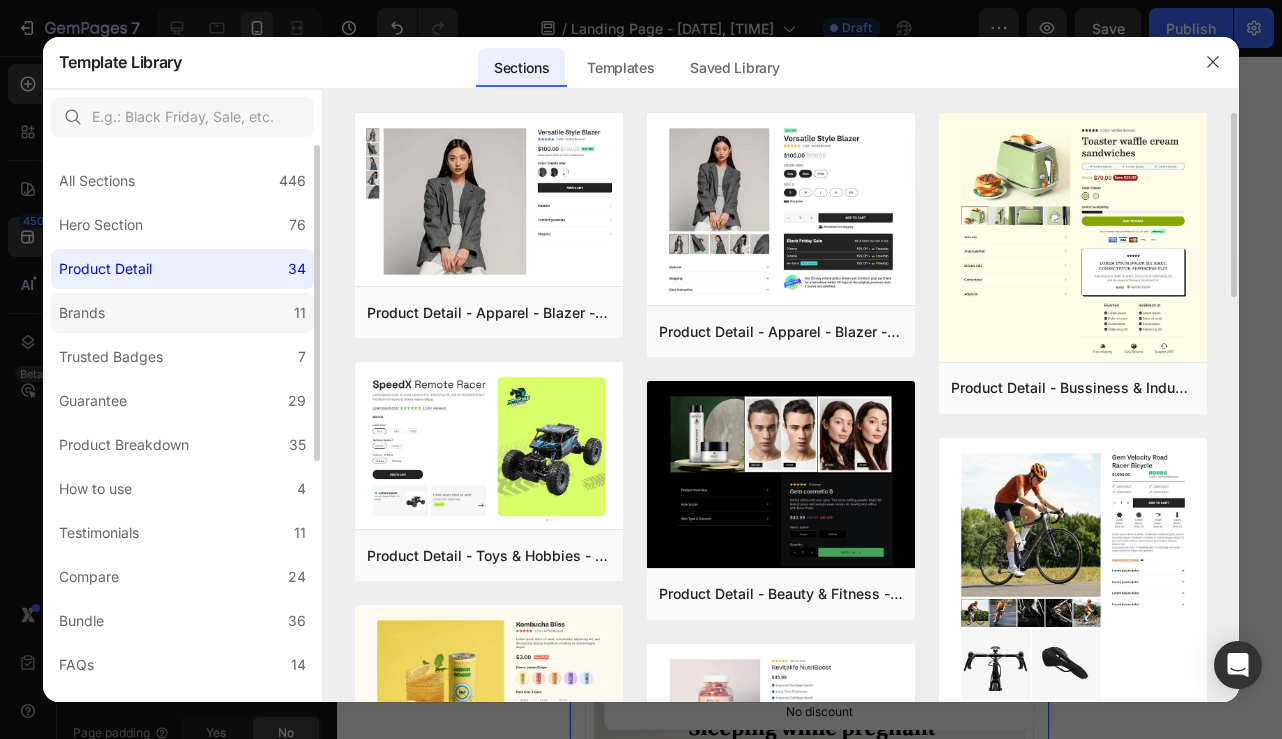 click on "Brands" at bounding box center (86, 313) 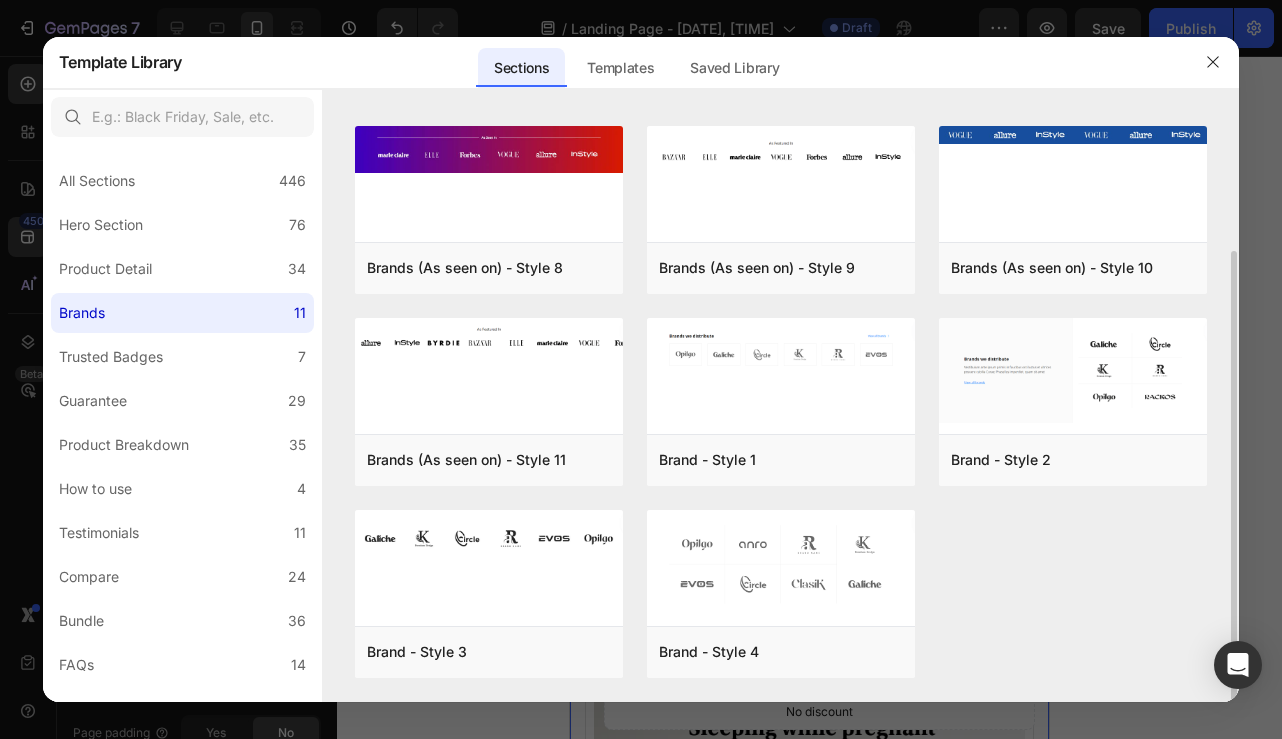 scroll, scrollTop: 0, scrollLeft: 0, axis: both 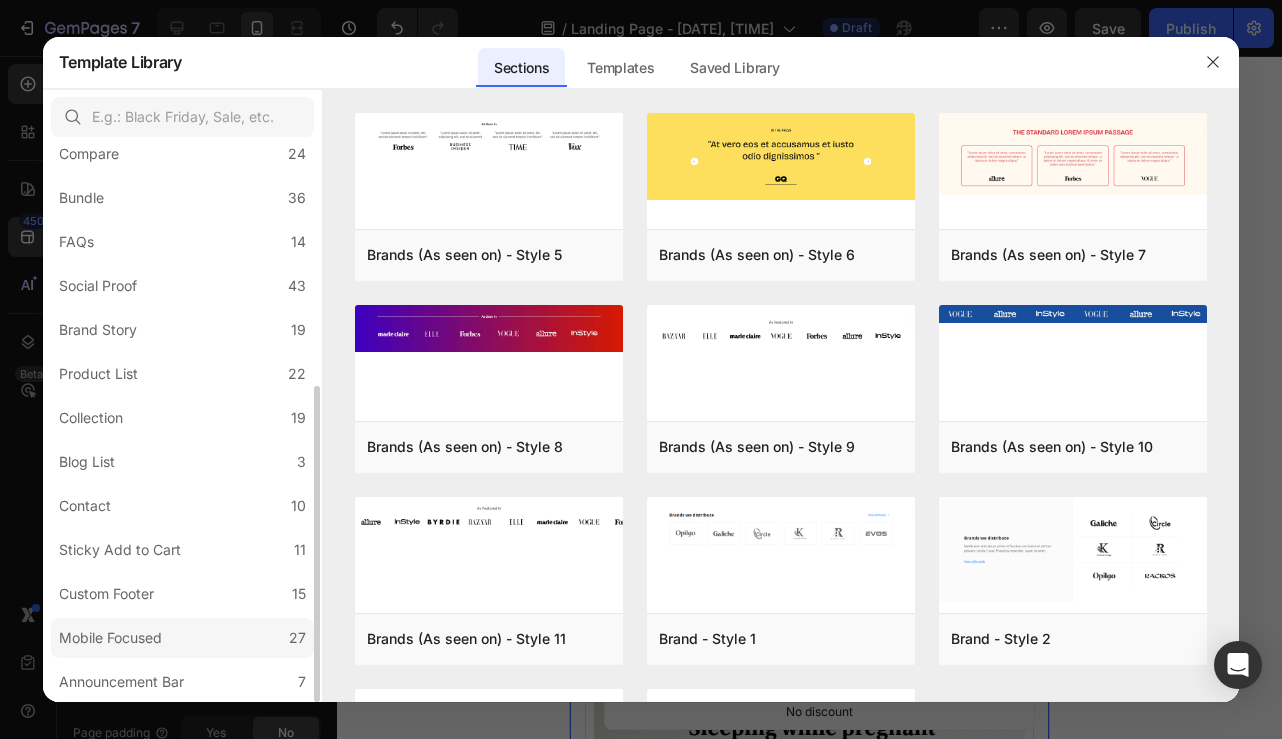 click on "Mobile Focused" at bounding box center (110, 638) 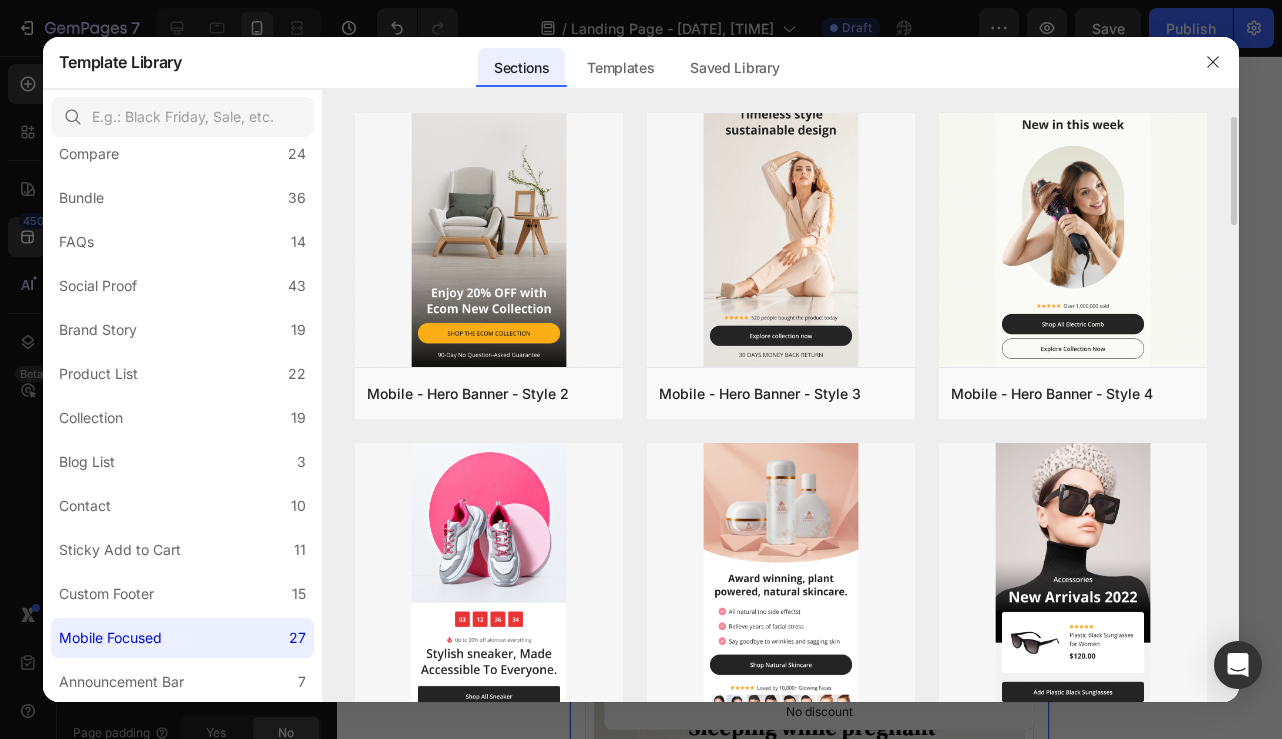 scroll, scrollTop: 0, scrollLeft: 0, axis: both 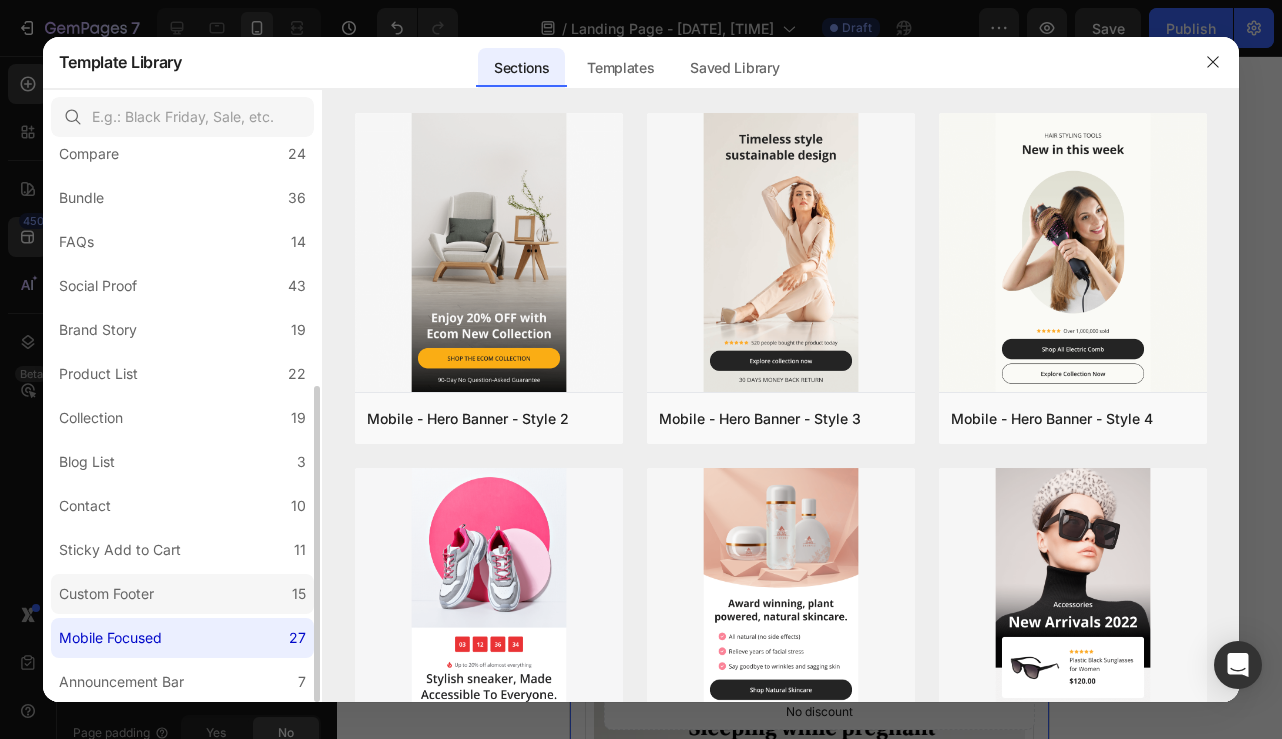 click on "Custom Footer 15" 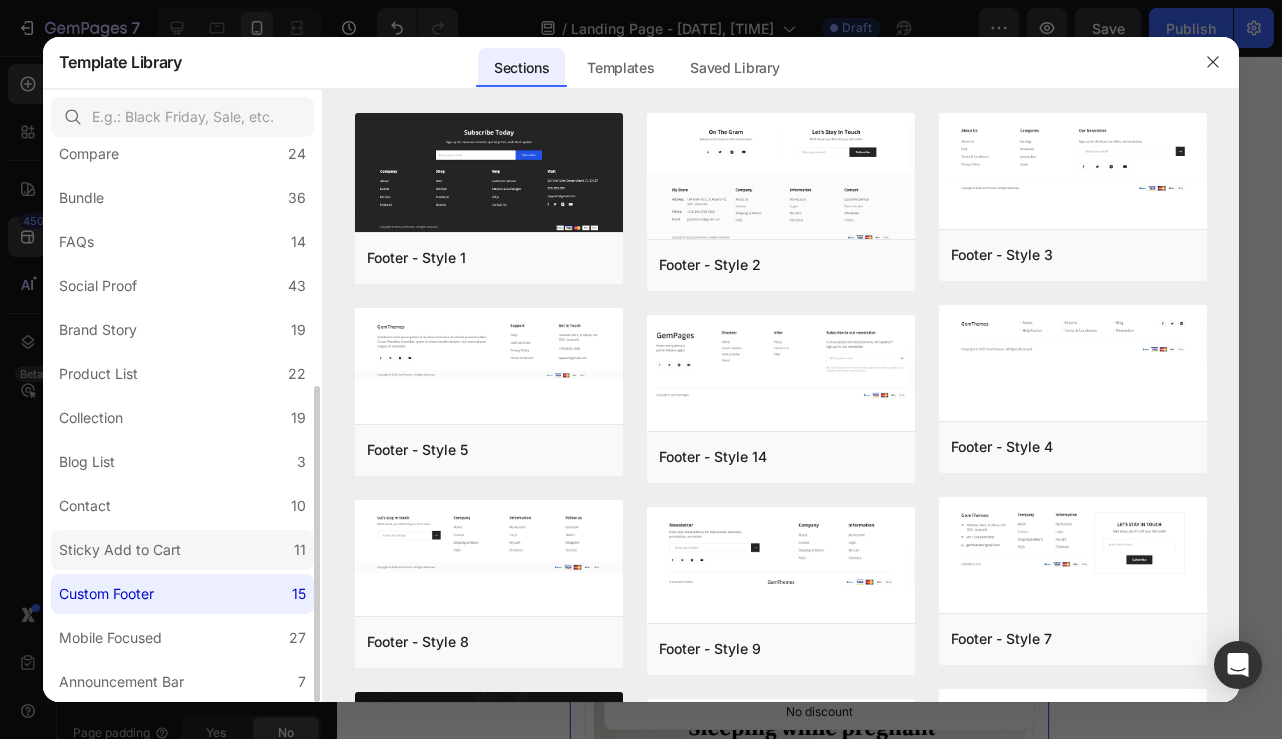 click on "Sticky Add to Cart" at bounding box center [120, 550] 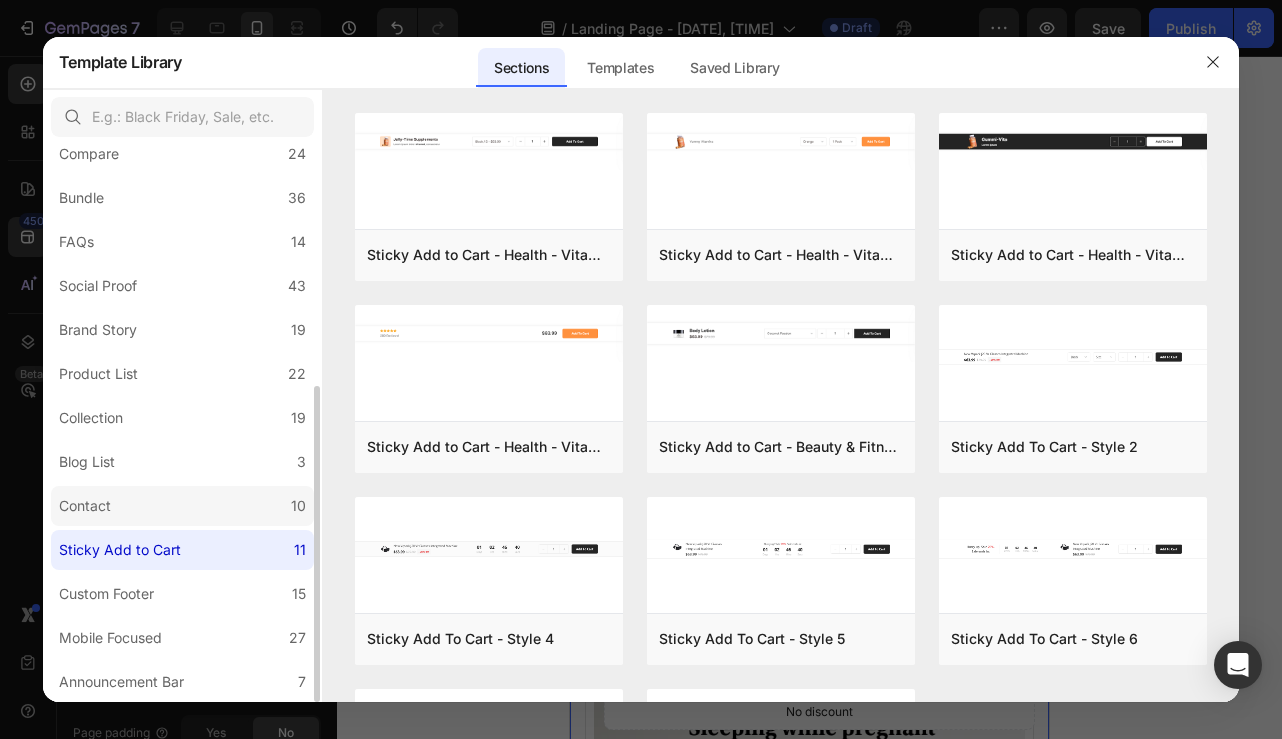 click on "Contact 10" 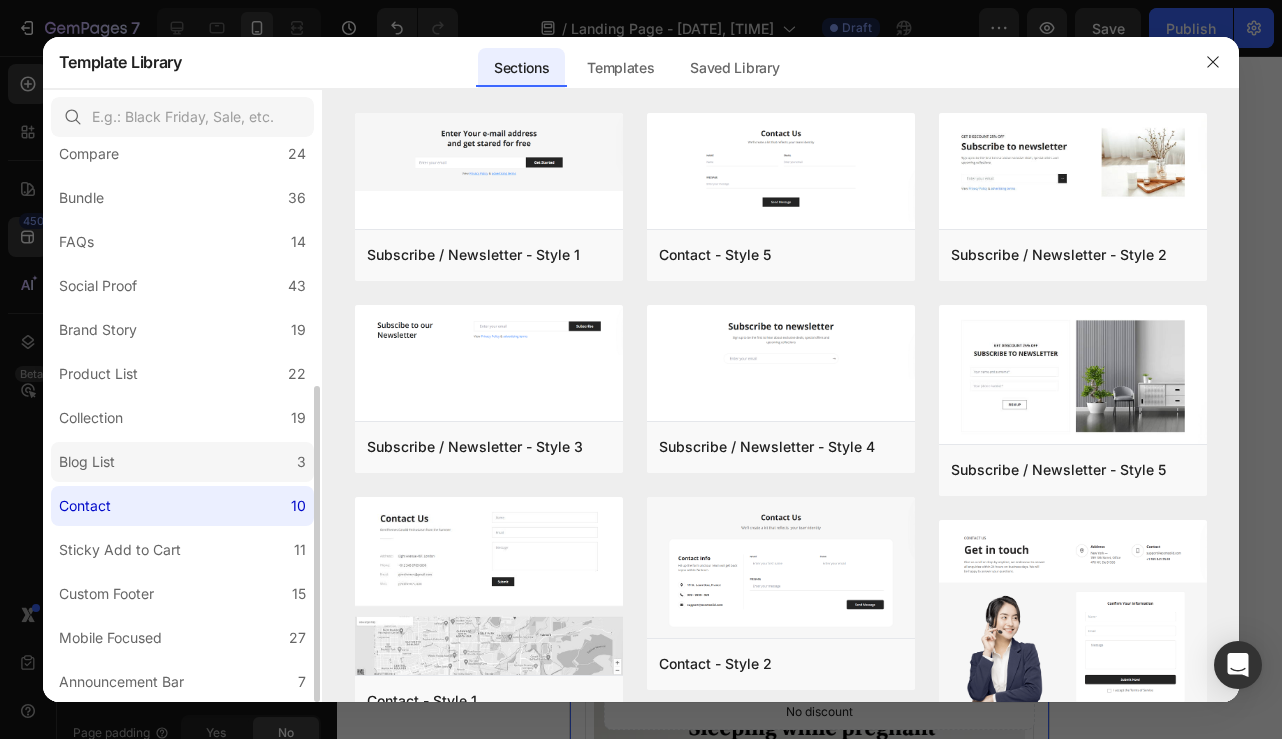 click on "Blog List 3" 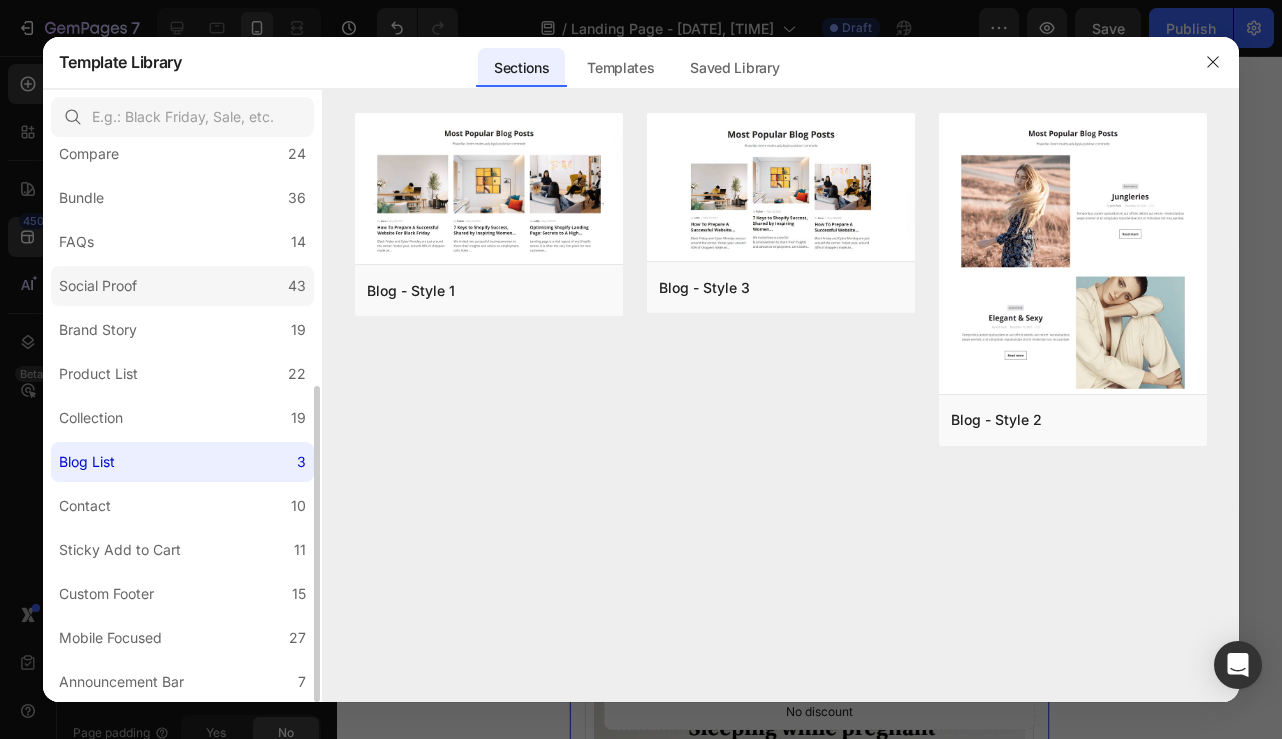 click on "Social Proof" at bounding box center (98, 286) 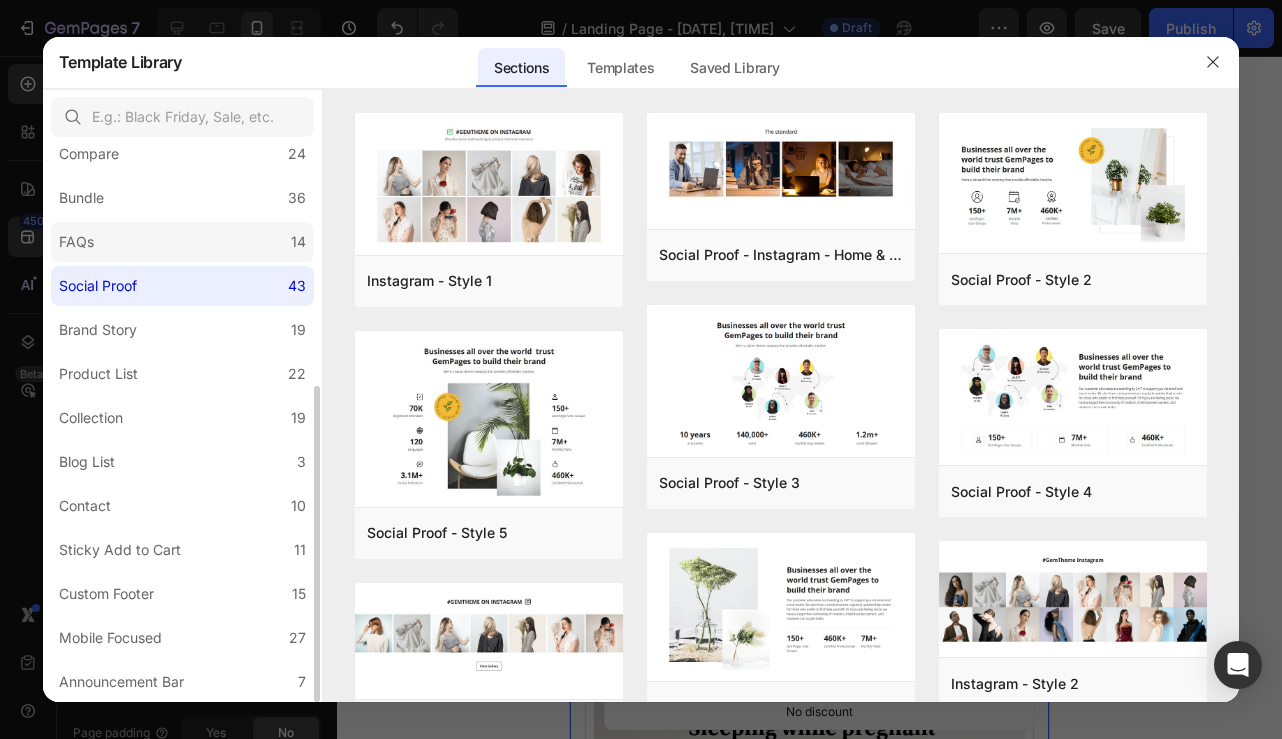 click on "FAQs 14" 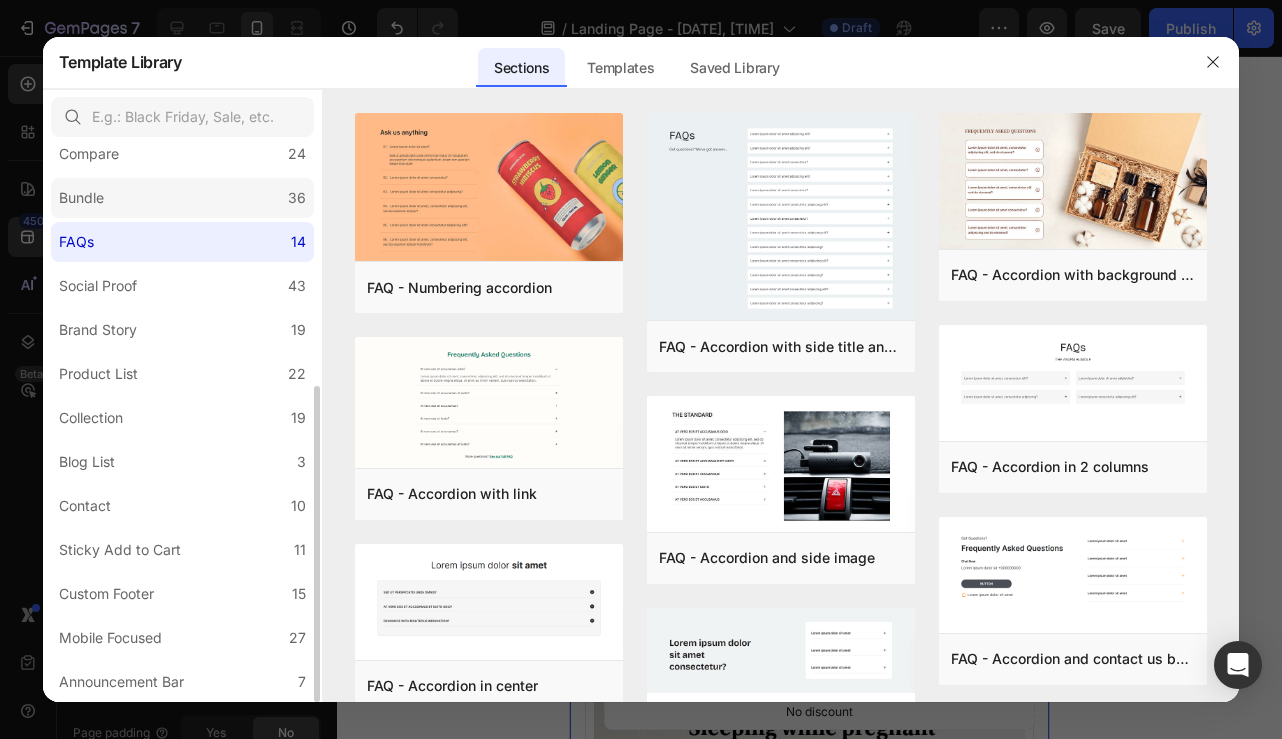 click on "Bundle 36" 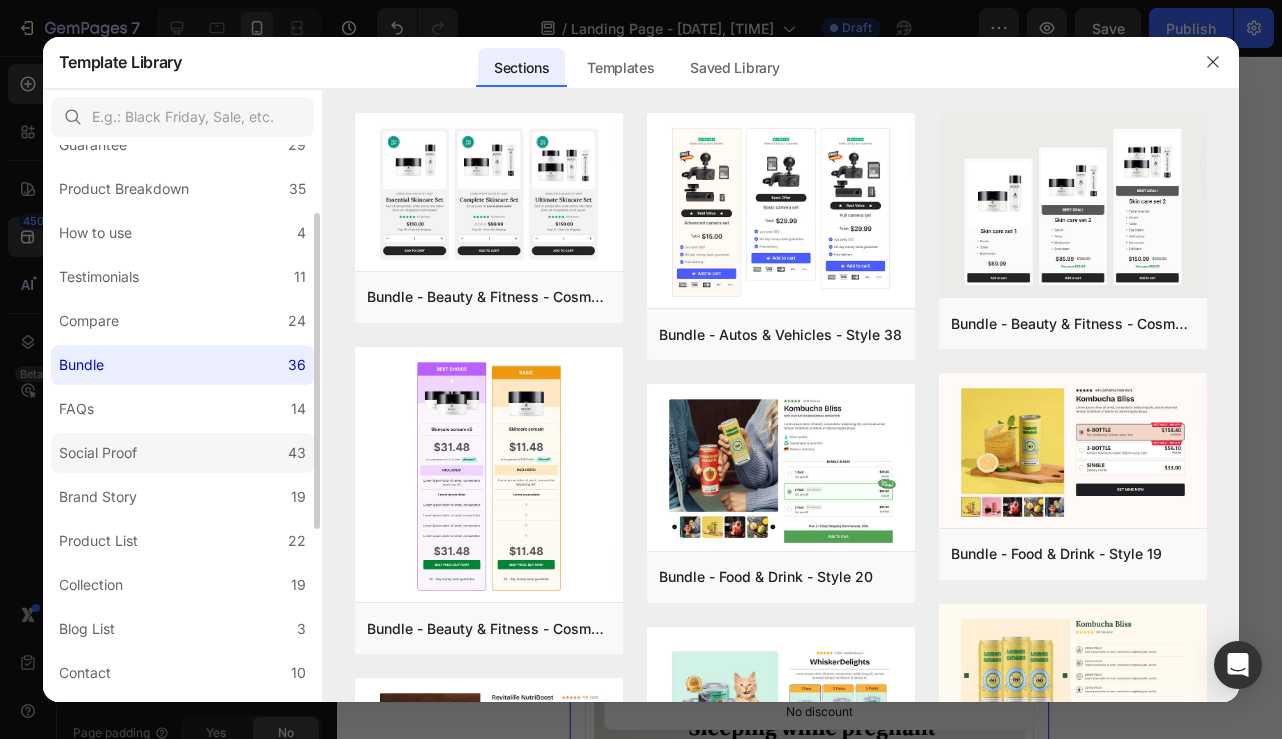 scroll, scrollTop: 156, scrollLeft: 0, axis: vertical 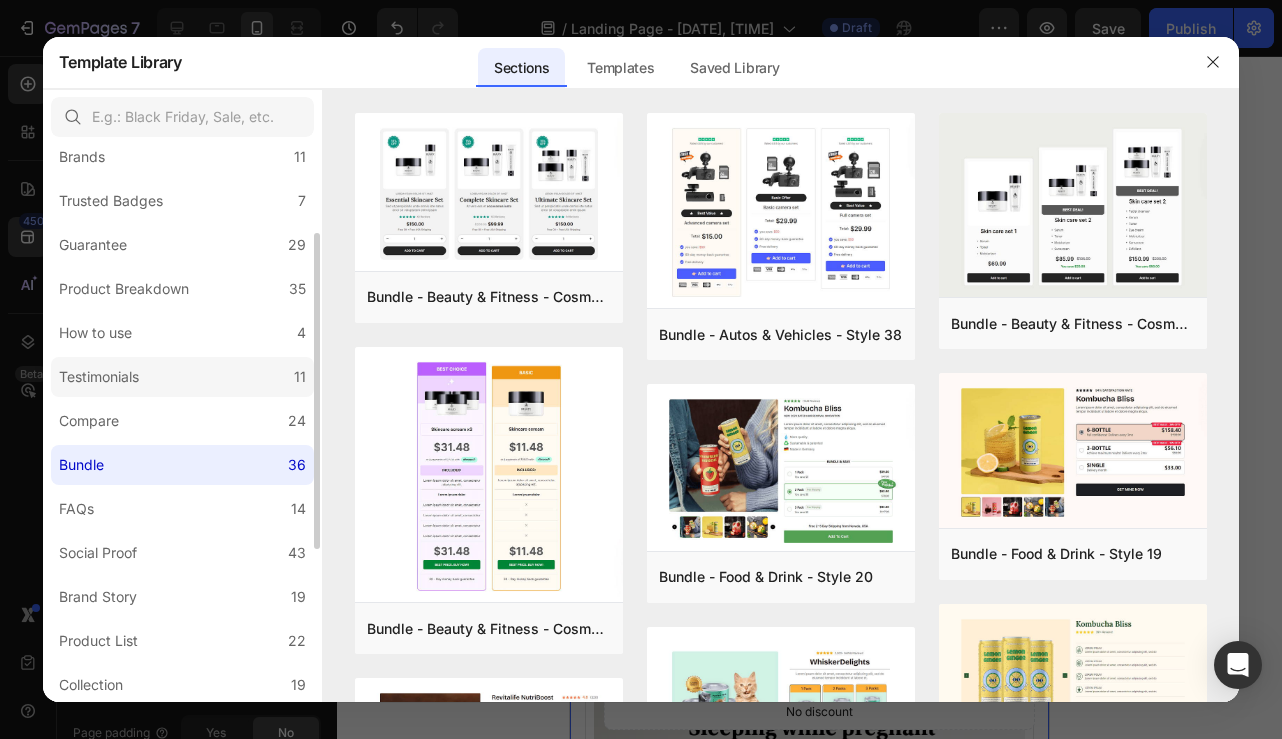 click on "Testimonials" at bounding box center [99, 377] 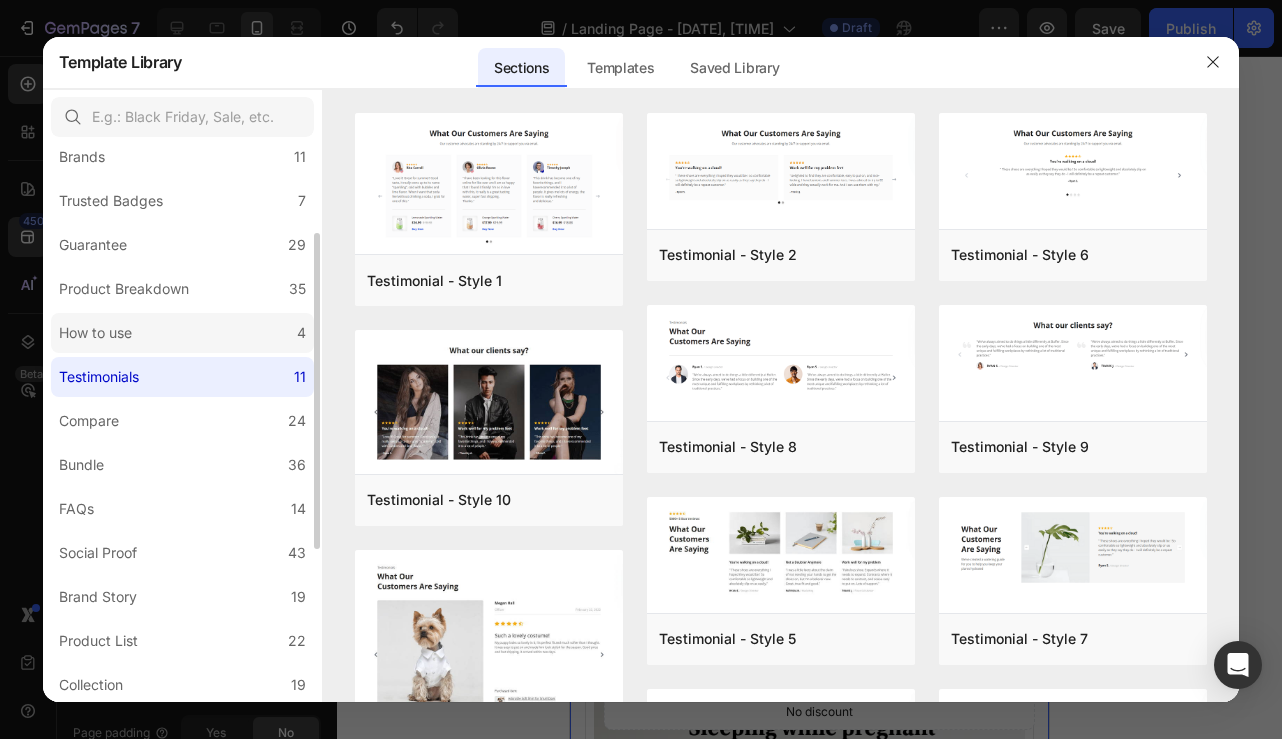 click on "How to use" at bounding box center (95, 333) 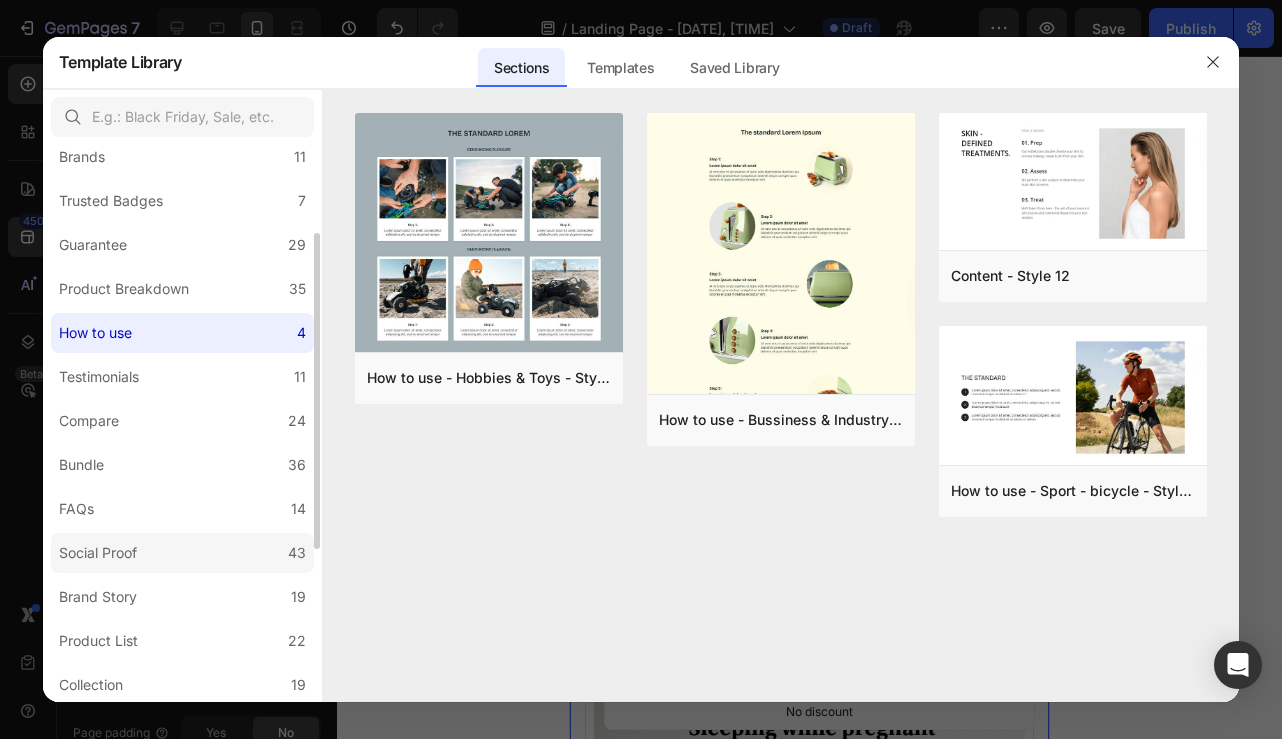 click on "Social Proof" at bounding box center (98, 553) 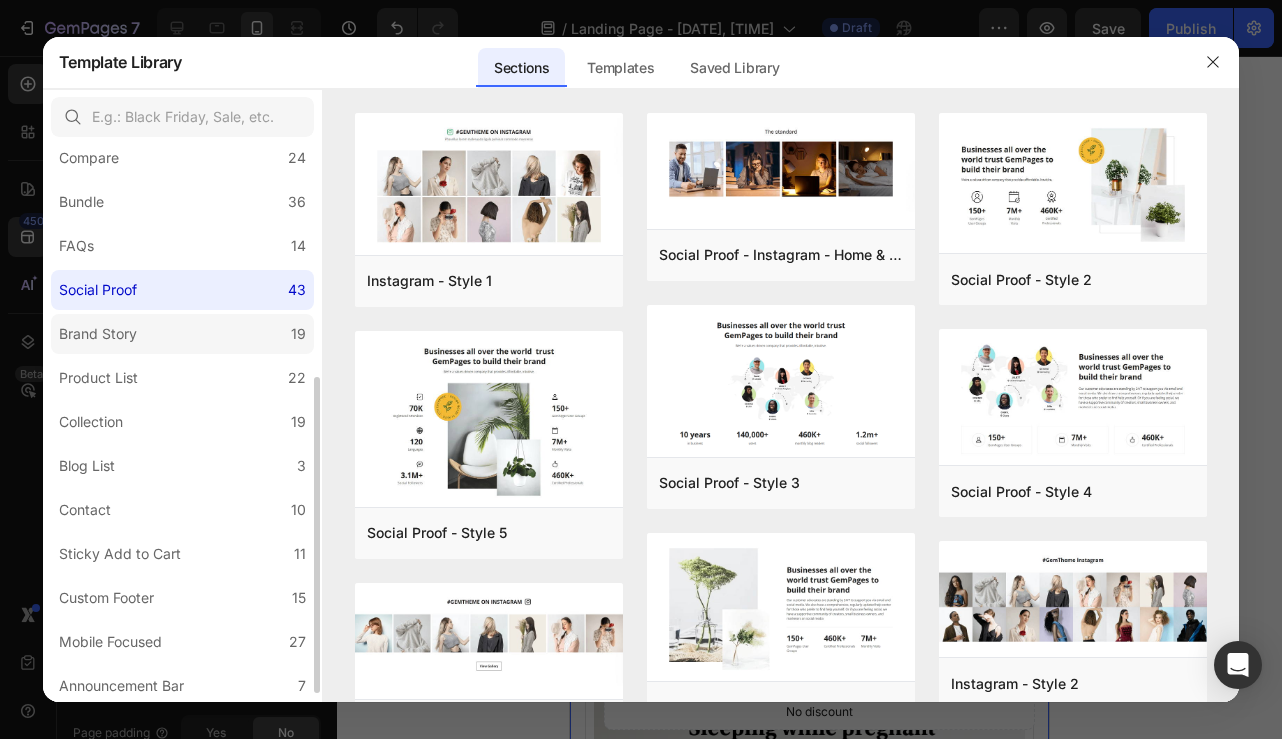 scroll, scrollTop: 423, scrollLeft: 0, axis: vertical 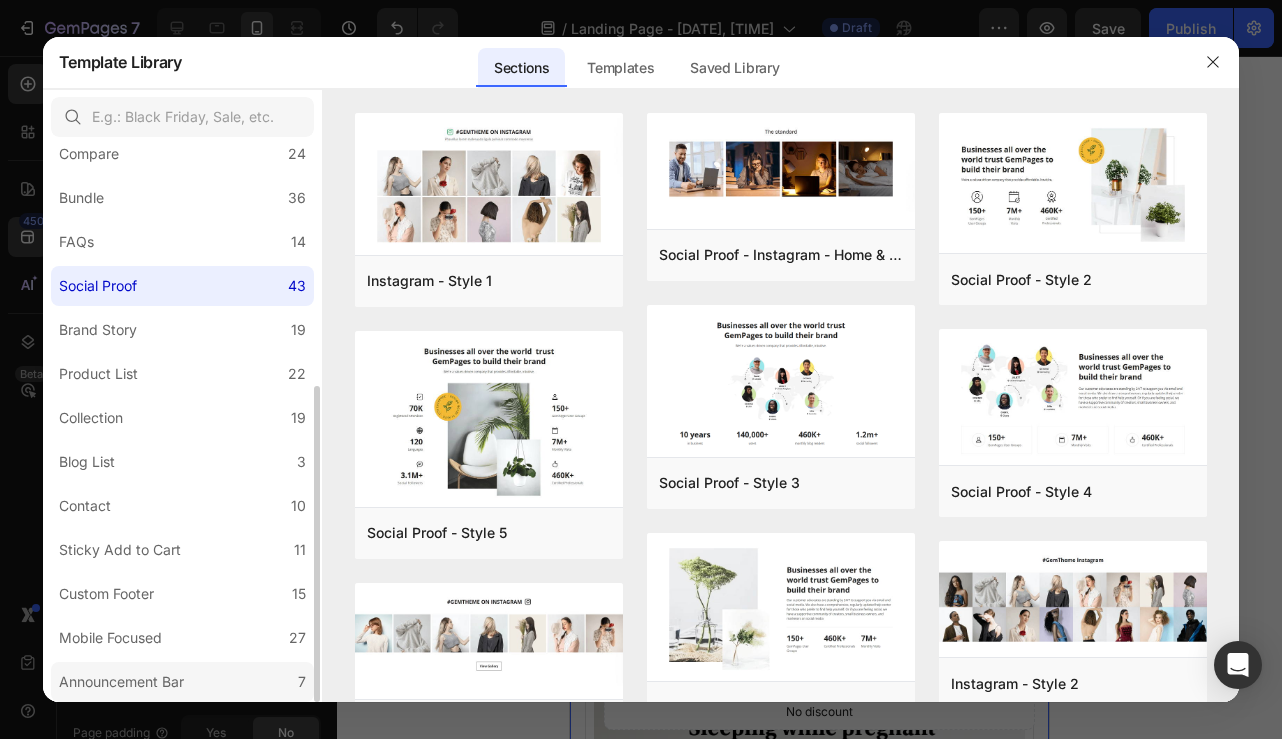 click on "Announcement Bar" at bounding box center [121, 682] 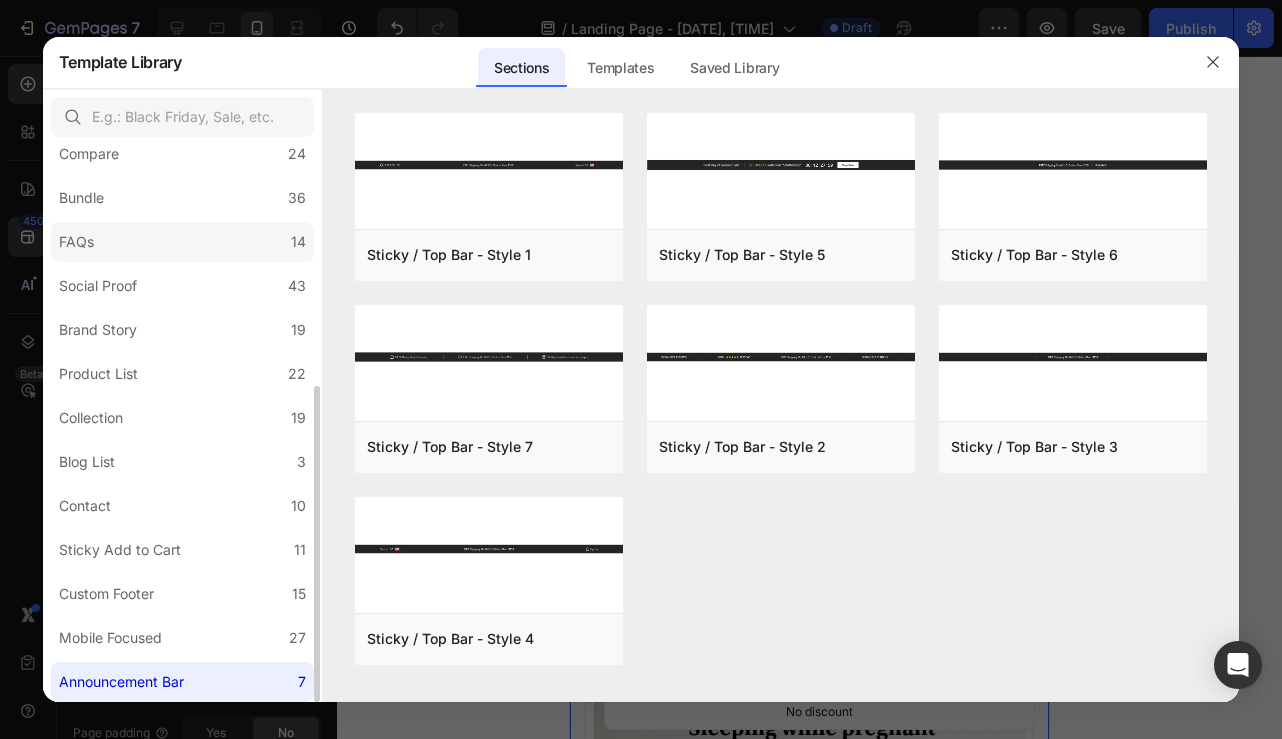 scroll, scrollTop: 0, scrollLeft: 0, axis: both 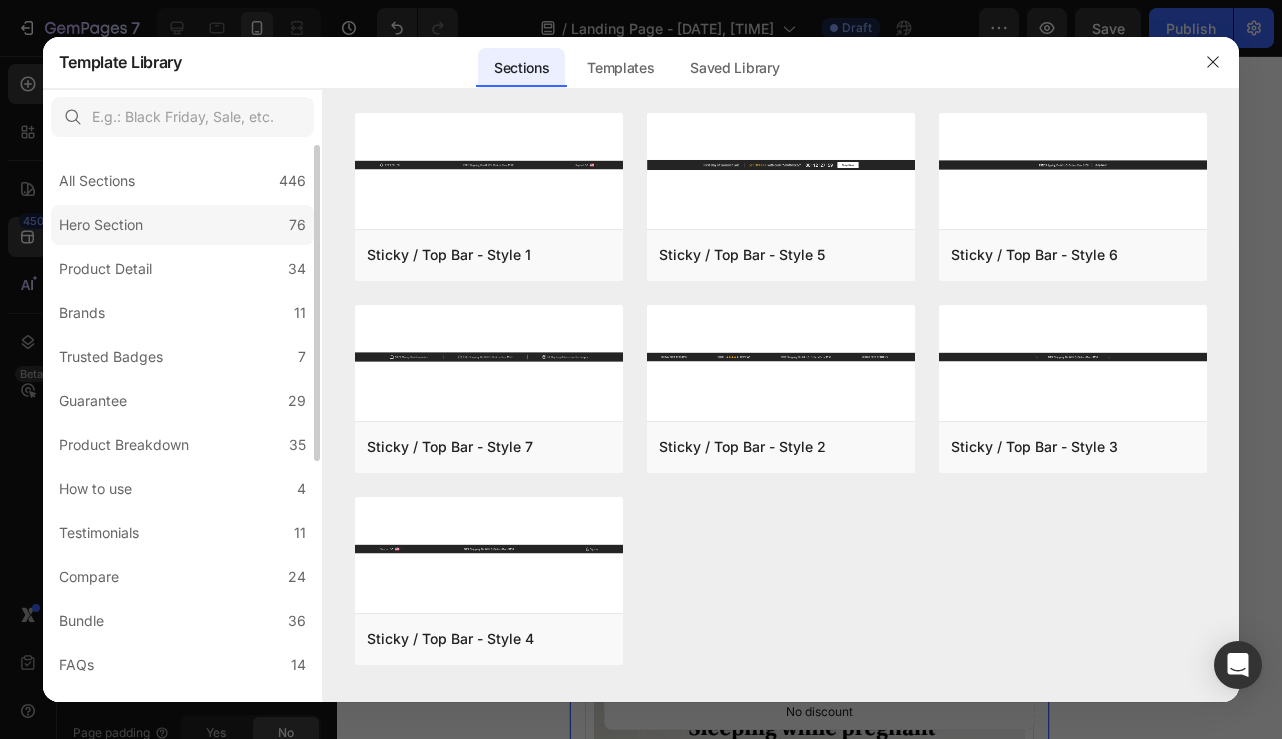 click on "Hero Section" at bounding box center (101, 225) 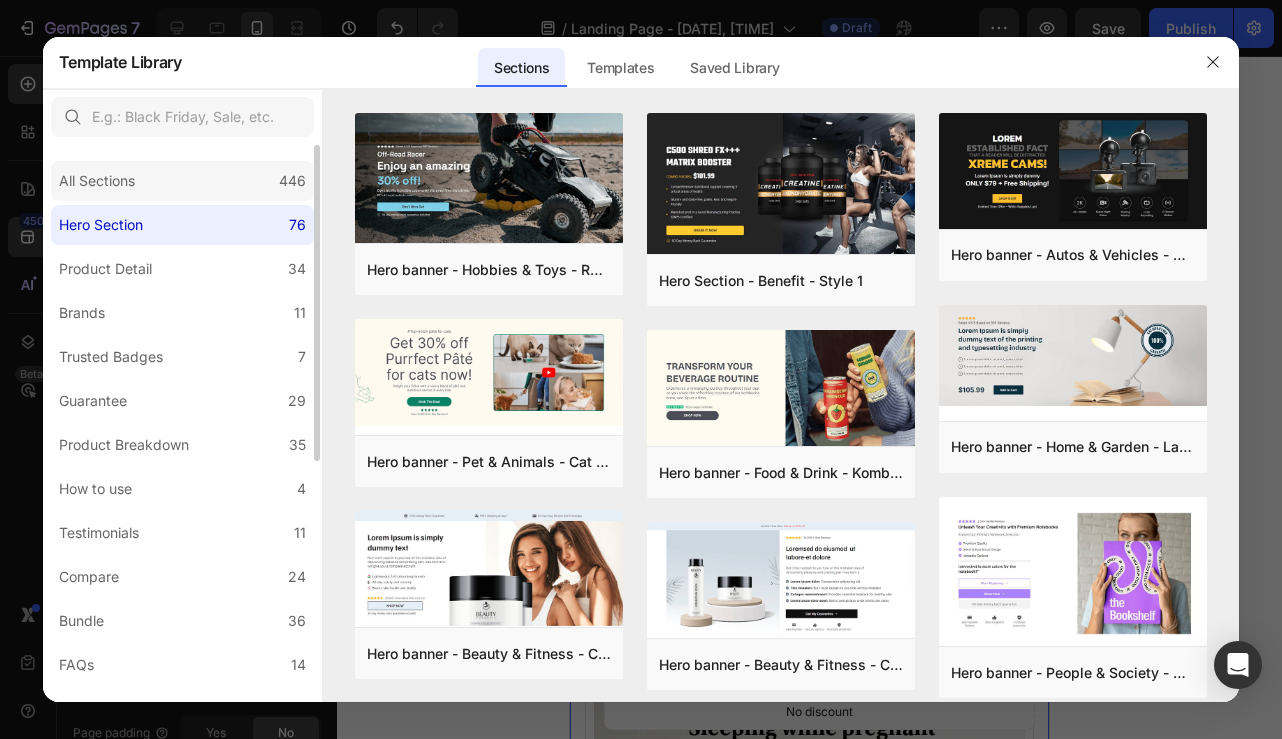 click on "All Sections" at bounding box center (97, 181) 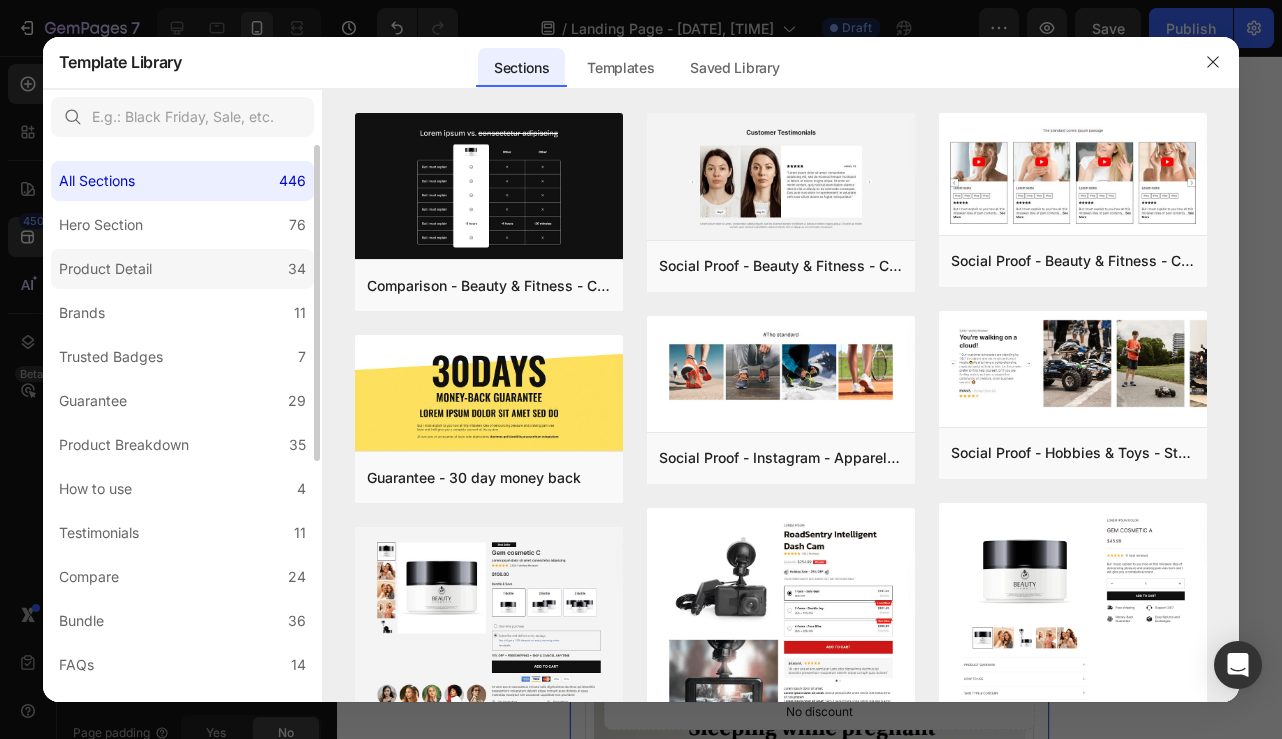 click on "Product Detail 34" 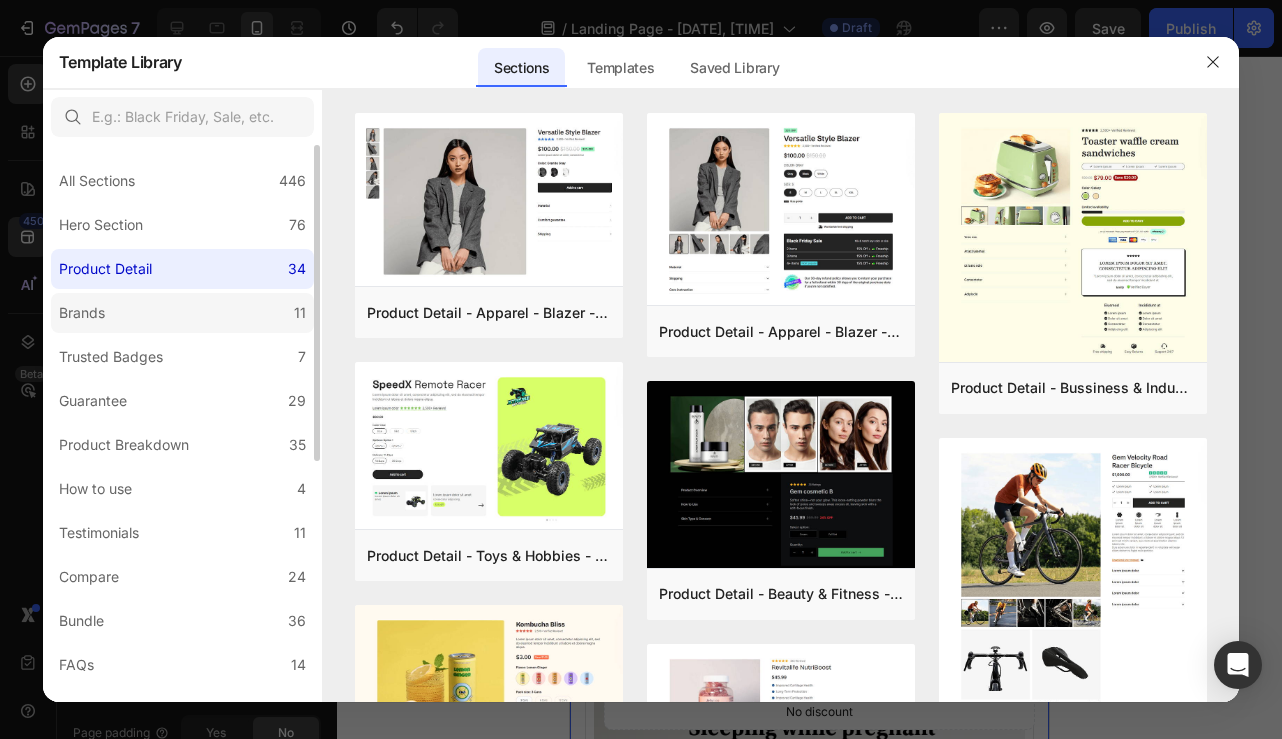 click on "Brands 11" 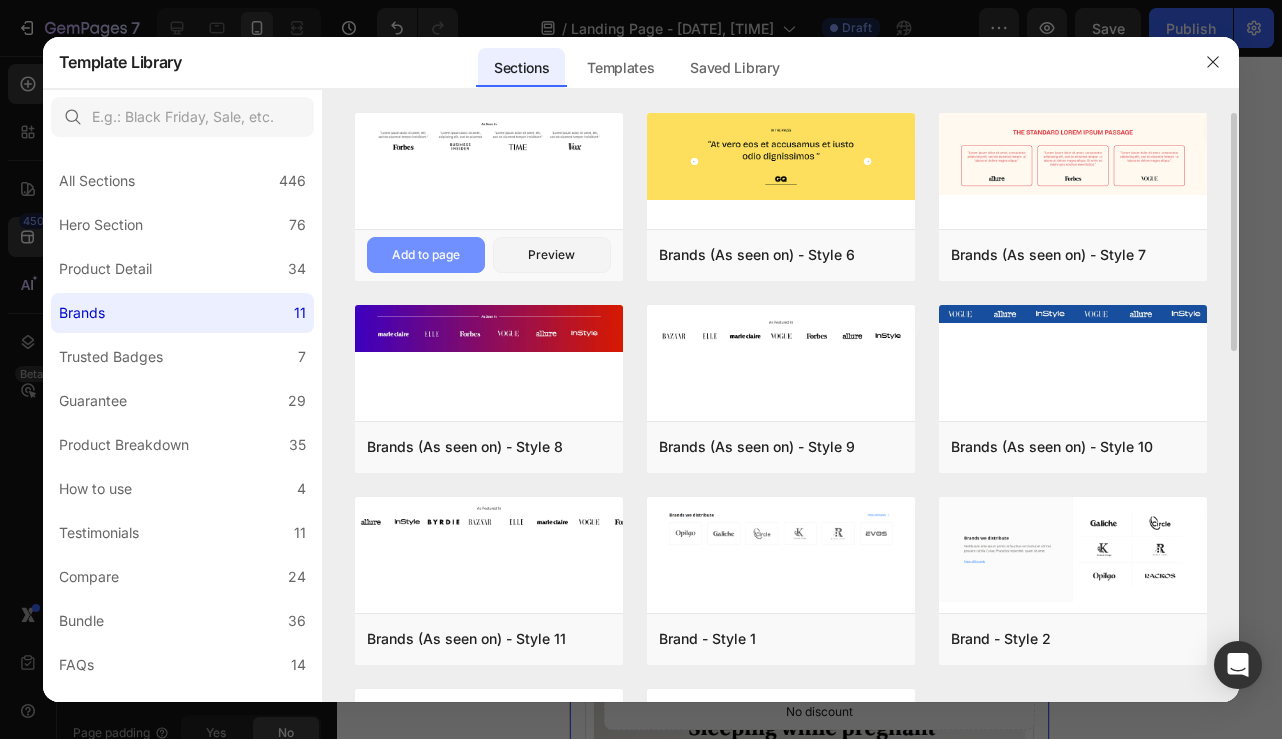 click on "Add to page" at bounding box center (426, 255) 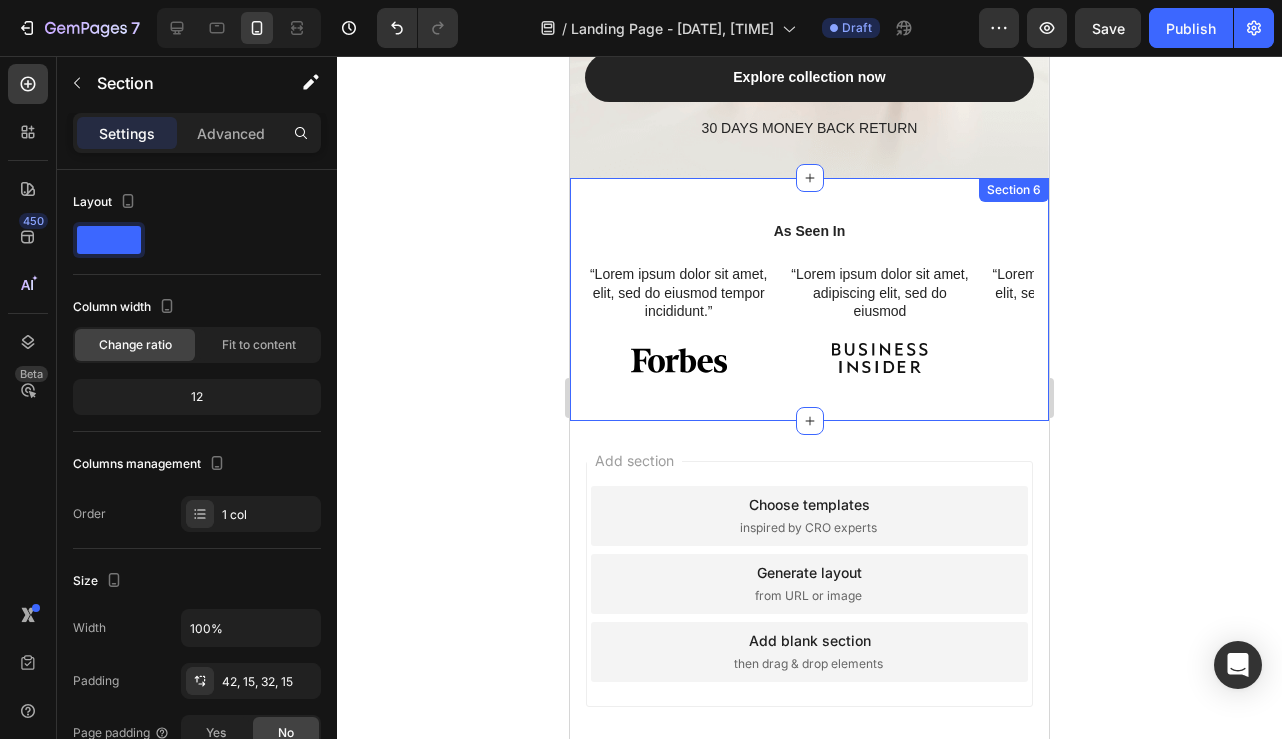 scroll, scrollTop: 3838, scrollLeft: 0, axis: vertical 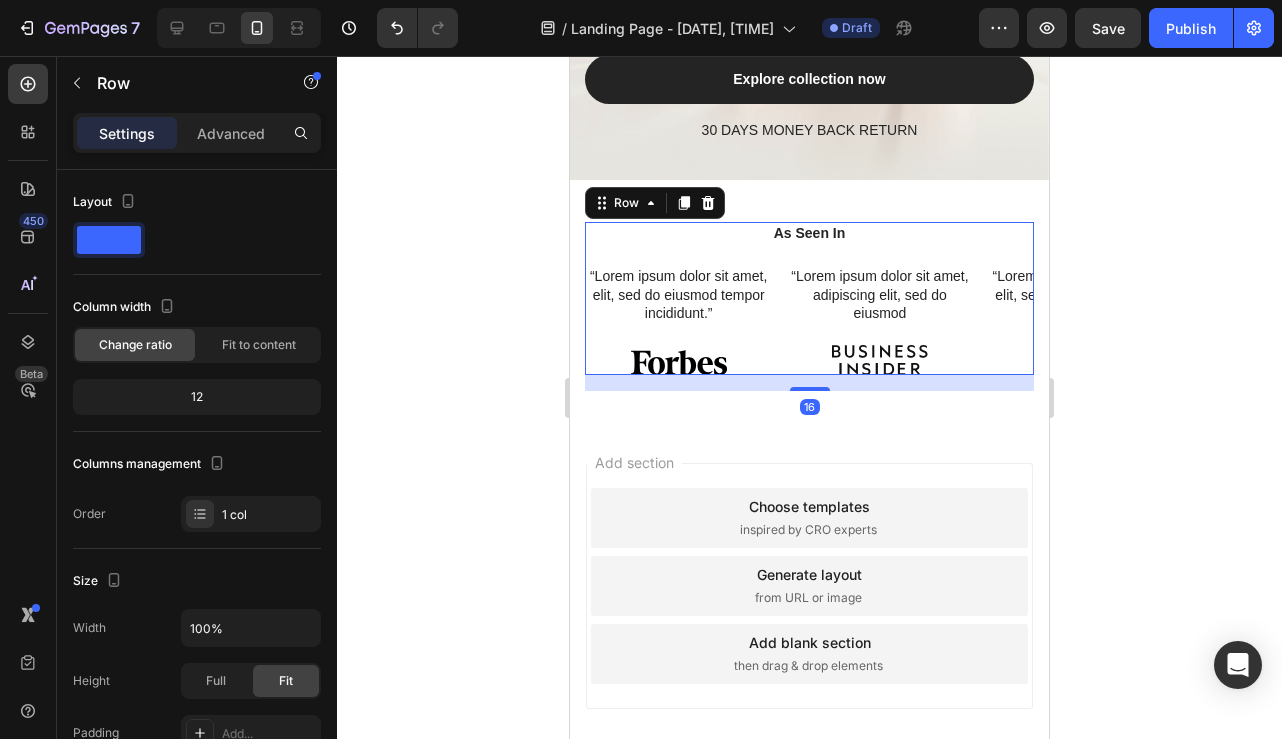 click on "As Seen In Heading “Lorem ipsum dolor sit amet, elit, sed do eiusmod tempor incididunt.” Text Block Image Hero Banner “Lorem ipsum dolor sit amet, adipiscing elit, sed do eiusmod Text Block Image Hero Banner “Lorem ipsum dolor sit amet, elit, sed do eiusmod tempor incididunt.” Text Block Image Hero Banner “Lorem ipsum dolor sit amet, elit, sed do eiusmod tempor incididunt.” Text Block Image Hero Banner Carousel" at bounding box center (809, 298) 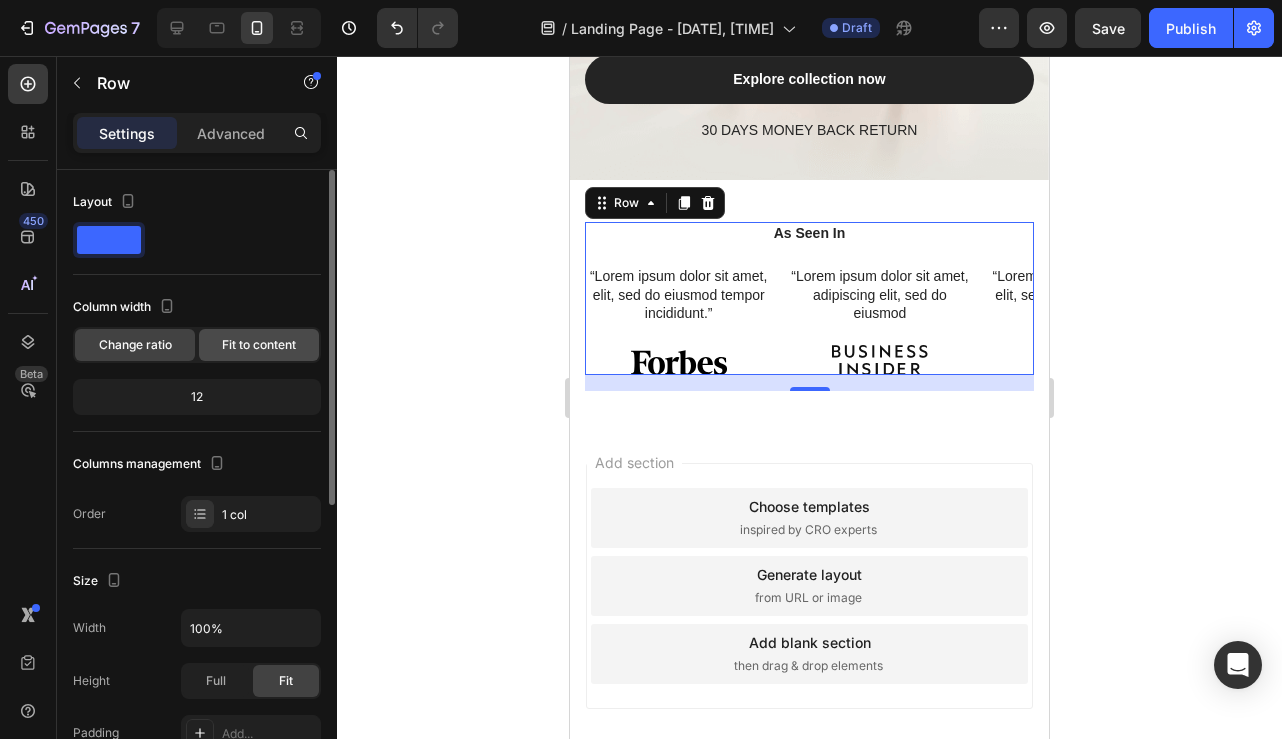 click on "Fit to content" 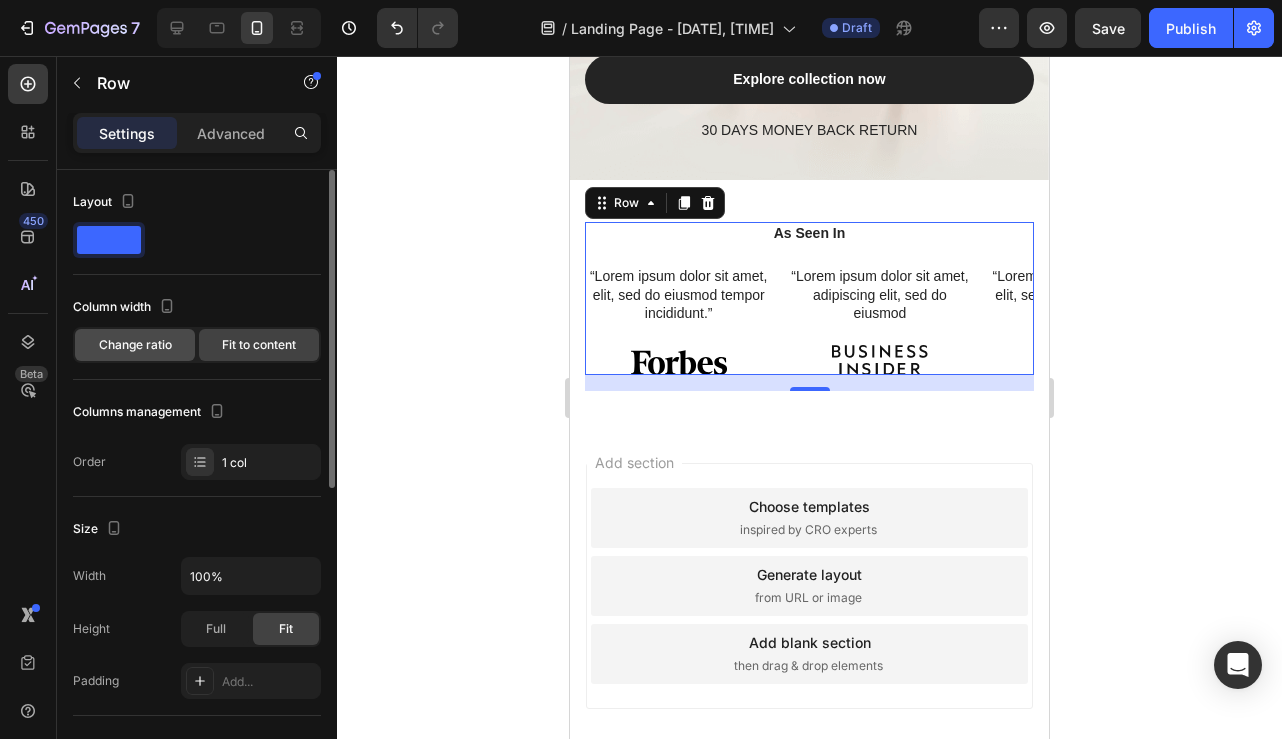 click on "Change ratio" 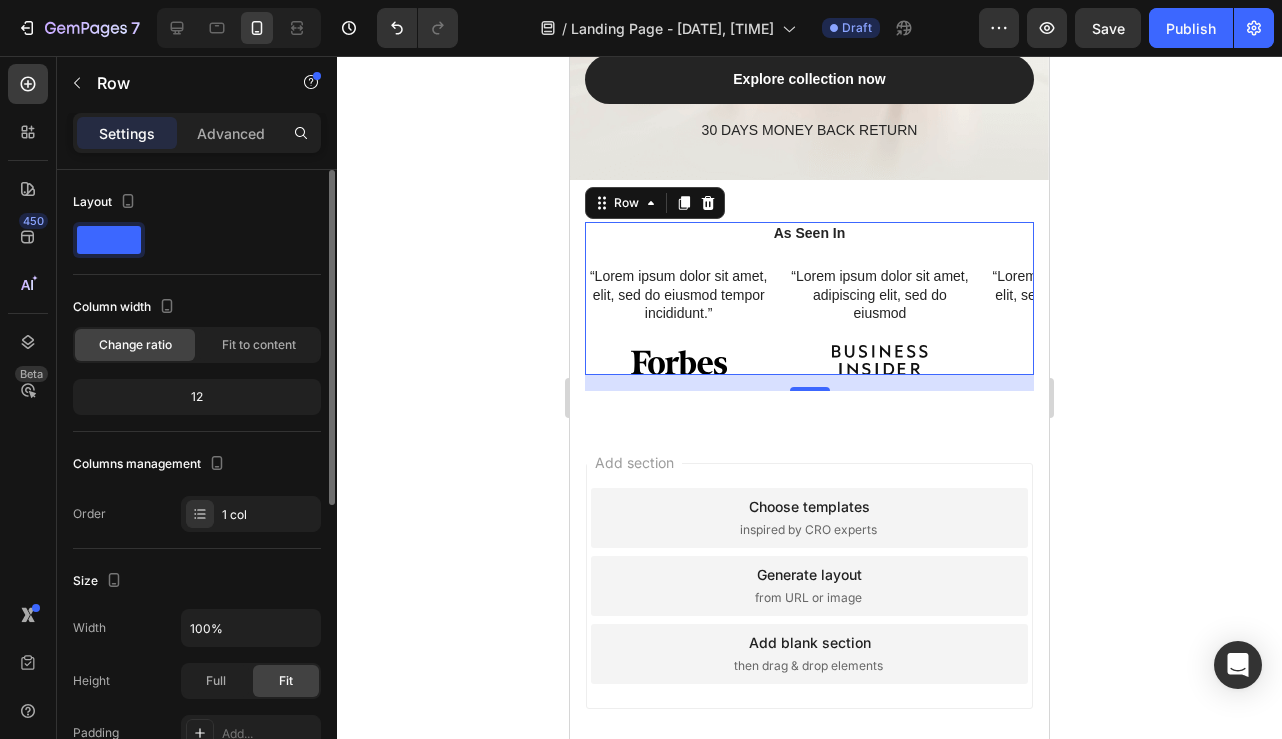 click on "12" 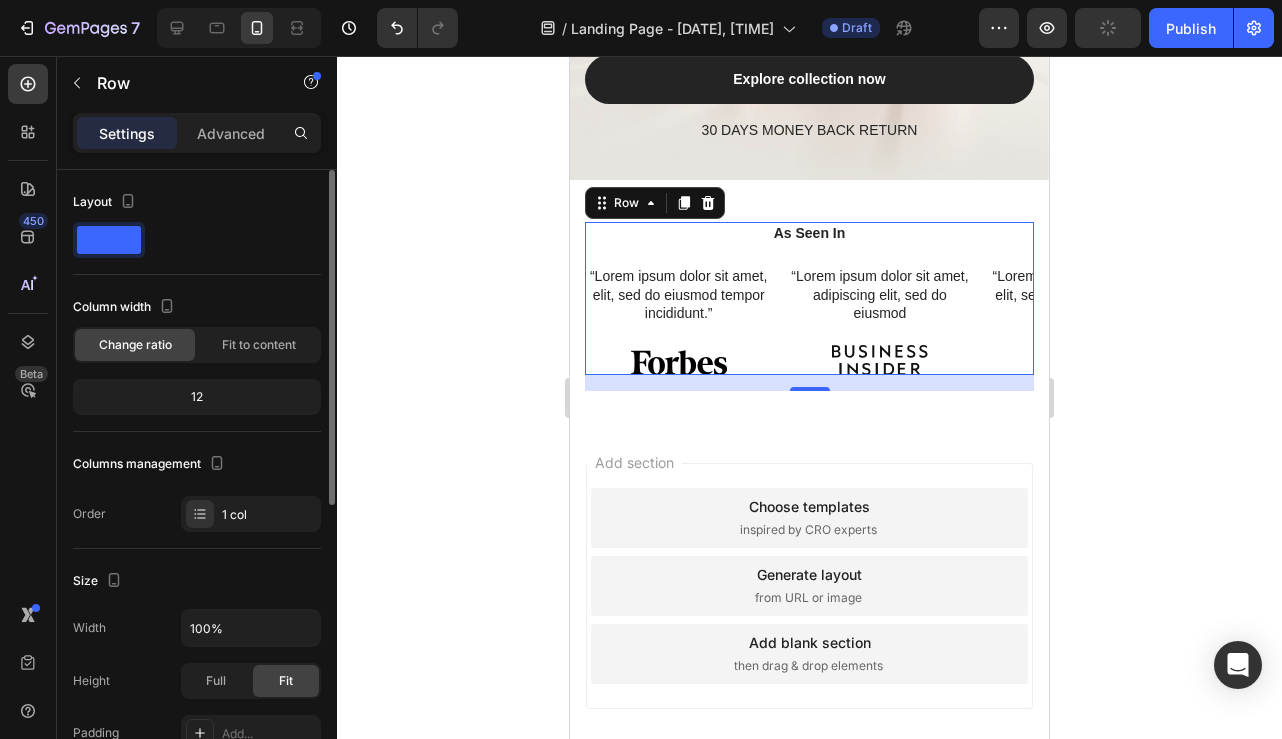 drag, startPoint x: 200, startPoint y: 398, endPoint x: 201, endPoint y: 368, distance: 30.016663 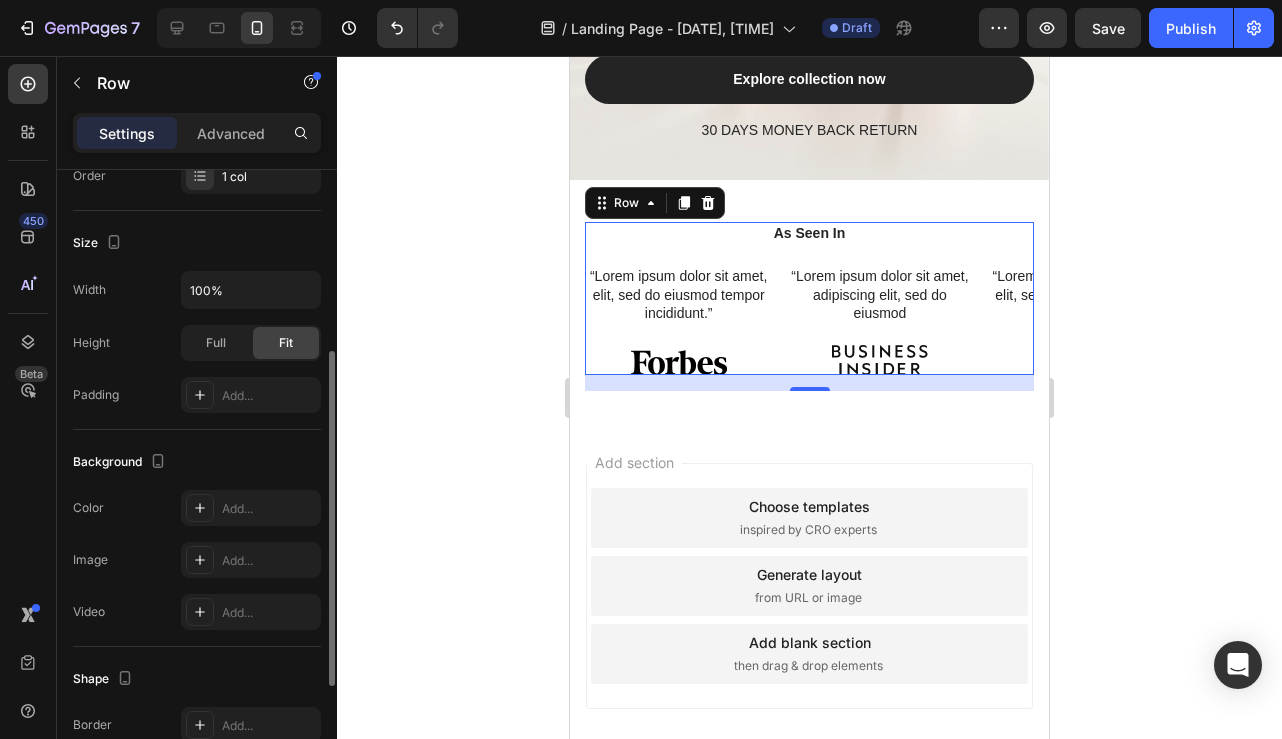 scroll, scrollTop: 342, scrollLeft: 0, axis: vertical 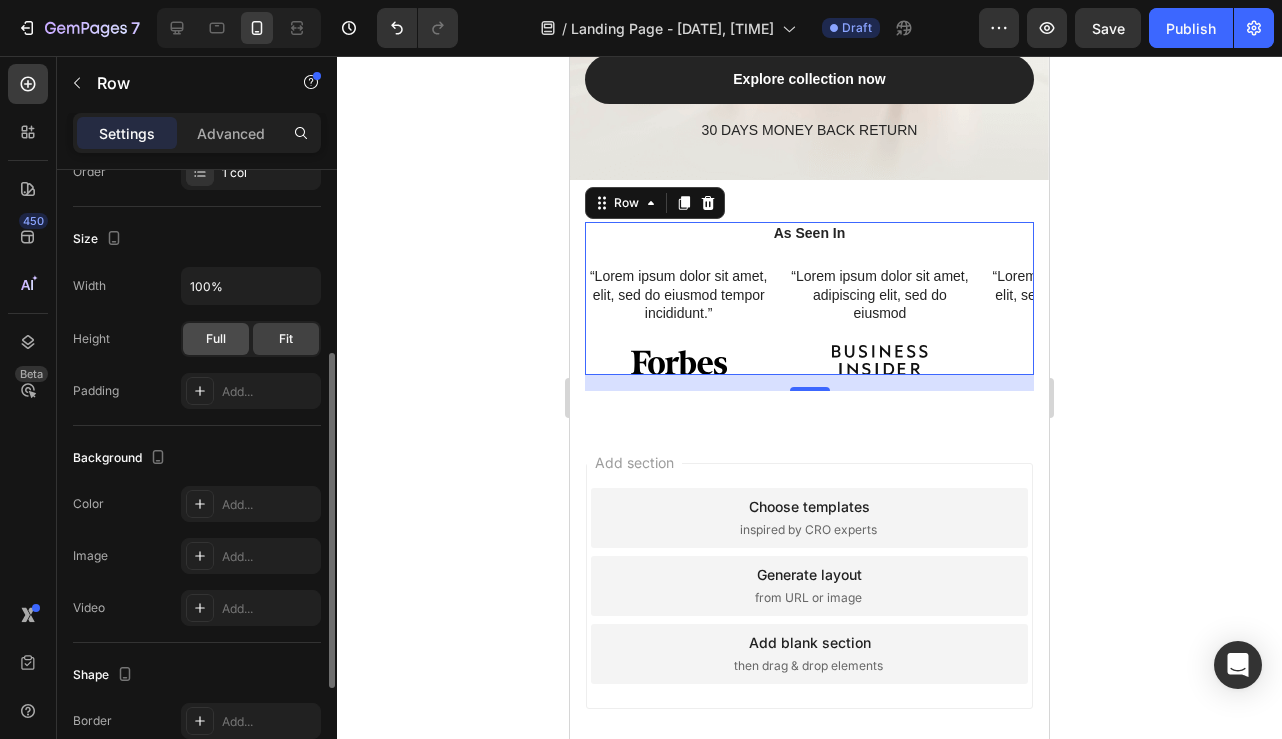 click on "Full" 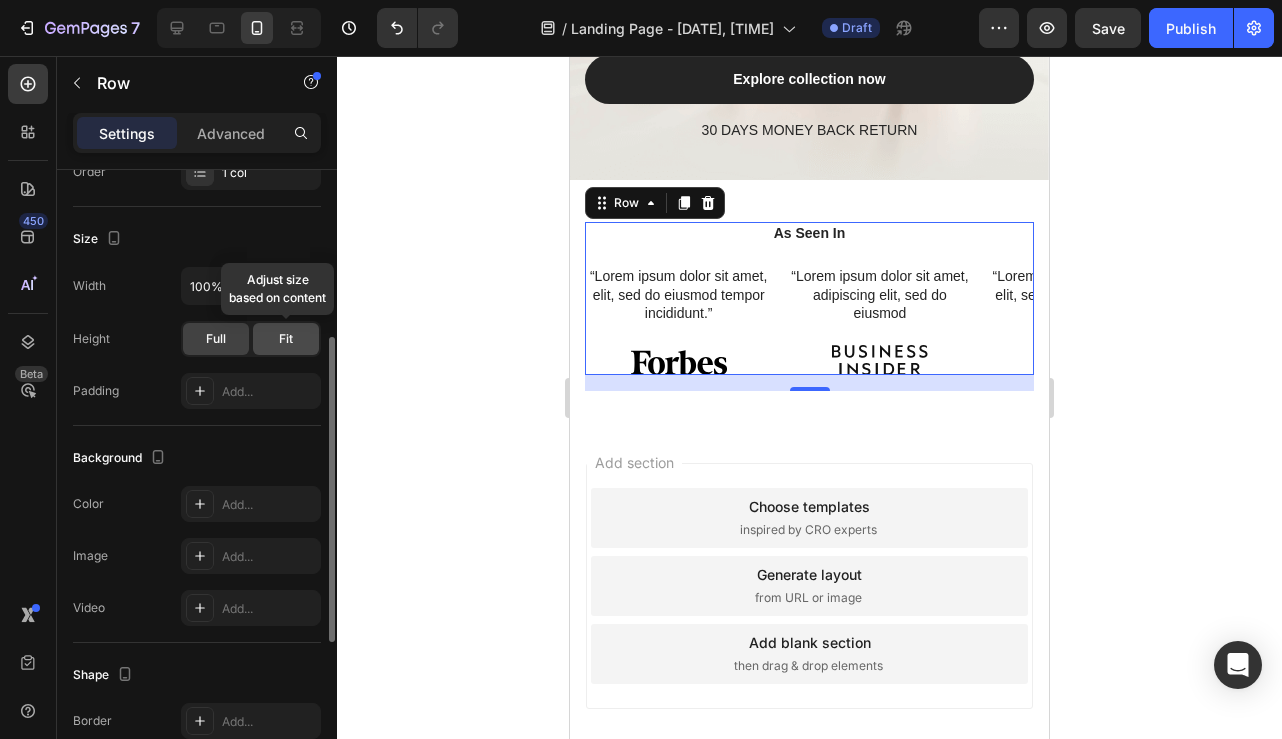 click on "Fit" 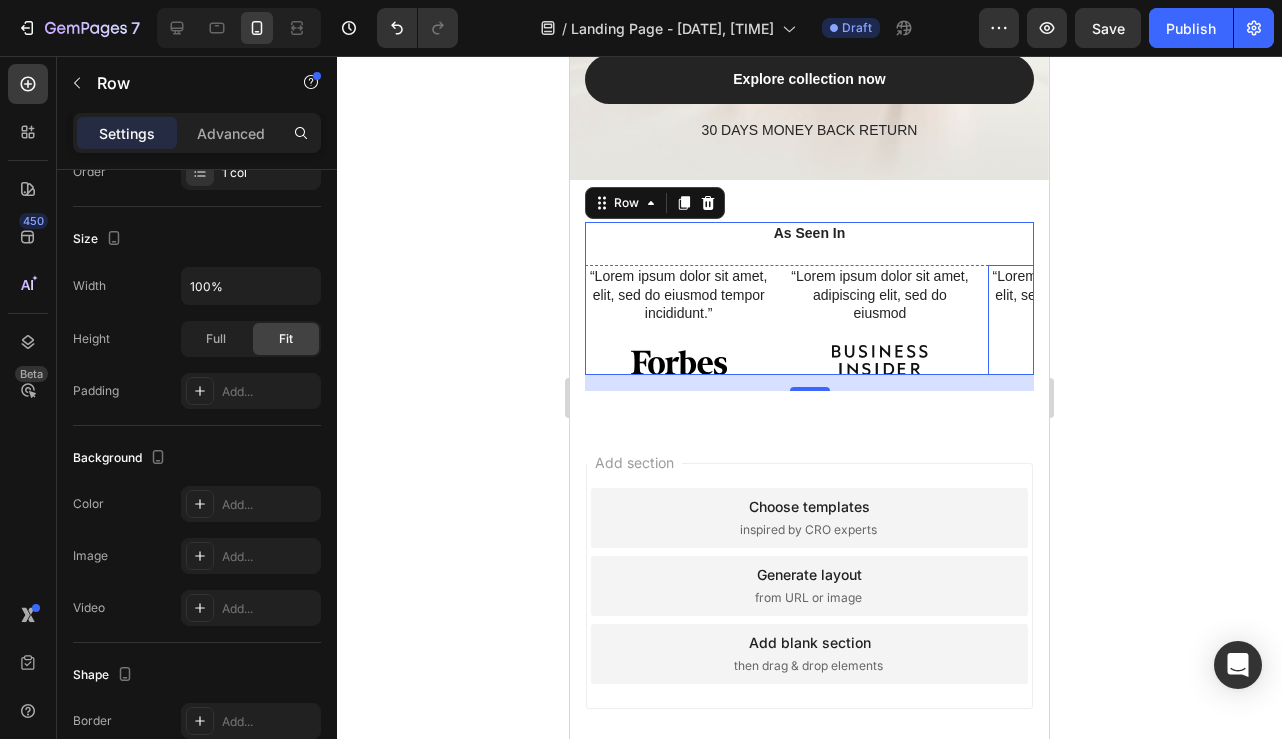 click on "“Lorem ipsum dolor sit amet, elit, sed do eiusmod tempor incididunt.” Text Block Image" at bounding box center [1081, 319] 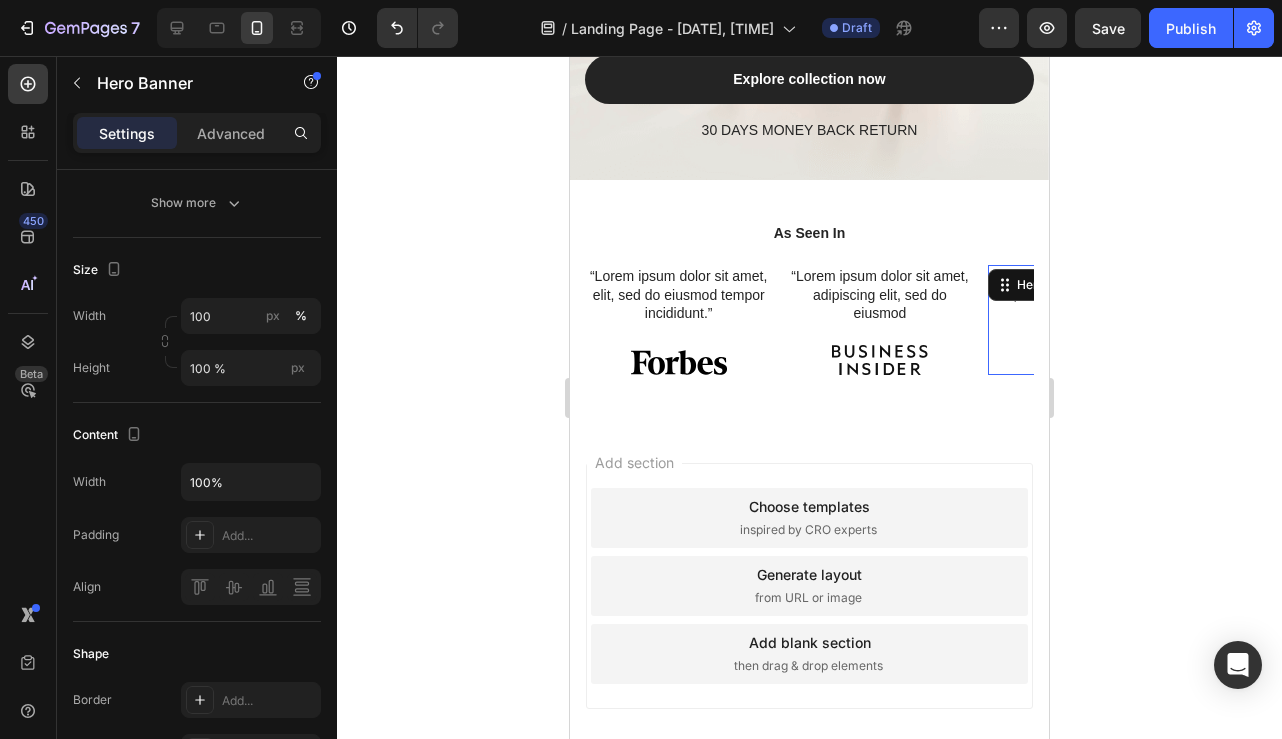 scroll, scrollTop: 0, scrollLeft: 0, axis: both 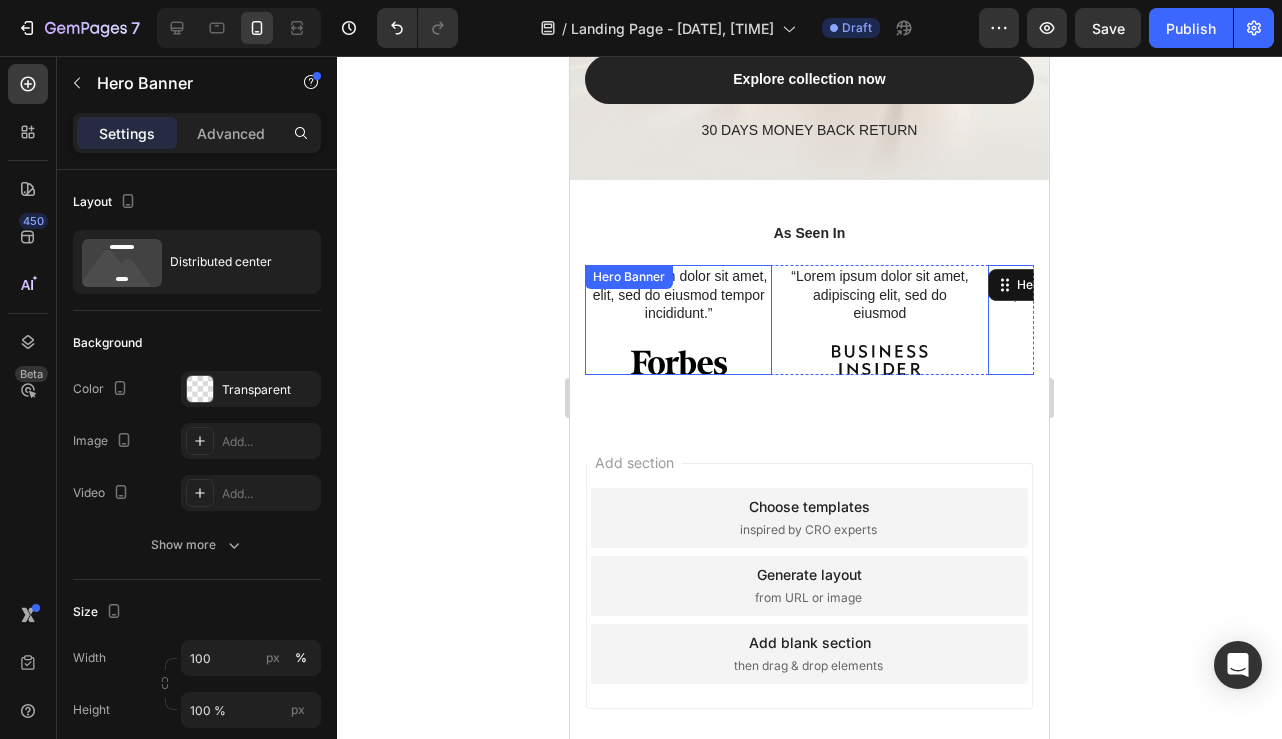 click on "“Lorem ipsum dolor sit amet, elit, sed do eiusmod tempor incididunt.” Text Block Image" at bounding box center (678, 319) 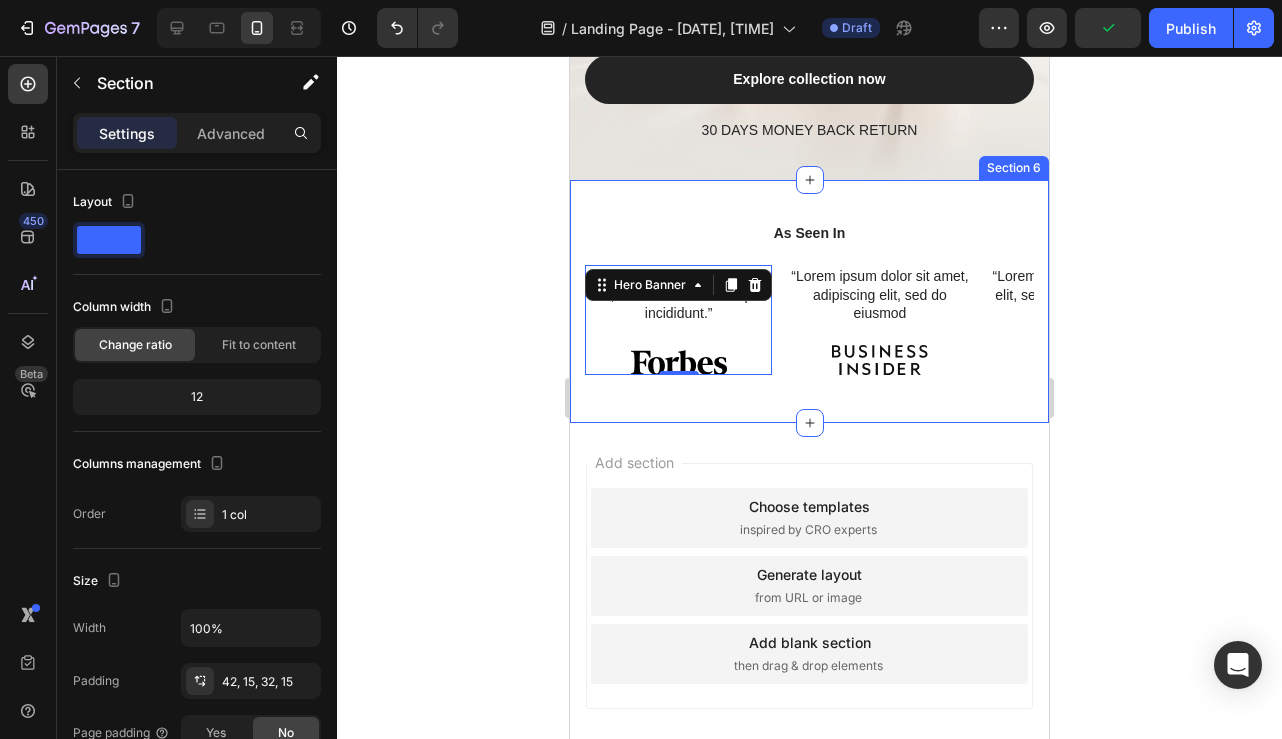 click on "As Seen In Heading “Lorem ipsum dolor sit amet, elit, sed do eiusmod tempor incididunt.” Text Block Image Hero Banner   0 “Lorem ipsum dolor sit amet, adipiscing elit, sed do eiusmod Text Block Image Hero Banner “Lorem ipsum dolor sit amet, elit, sed do eiusmod tempor incididunt.” Text Block Image Hero Banner “Lorem ipsum dolor sit amet, elit, sed do eiusmod tempor incididunt.” Text Block Image Hero Banner Carousel Row Section 6" at bounding box center [809, 301] 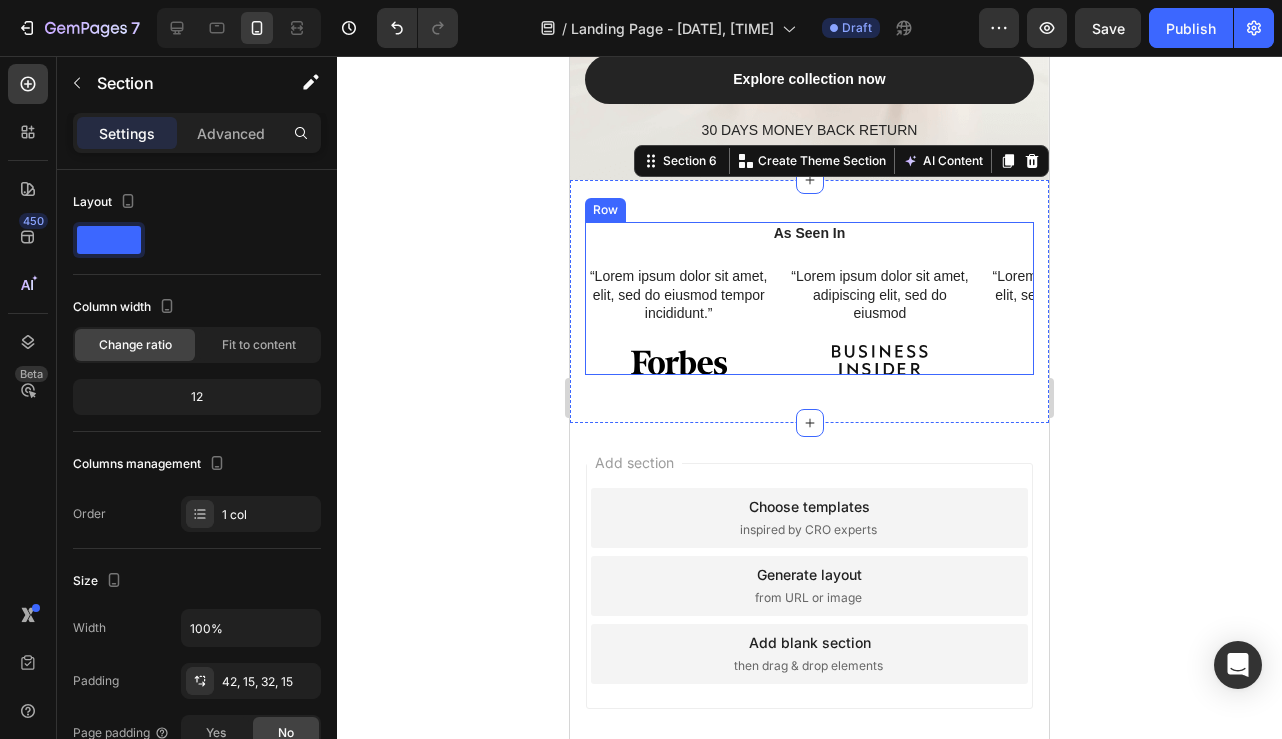 click on "As Seen In Heading “Lorem ipsum dolor sit amet, elit, sed do eiusmod tempor incididunt.” Text Block Image Hero Banner “Lorem ipsum dolor sit amet, adipiscing elit, sed do eiusmod Text Block Image Hero Banner “Lorem ipsum dolor sit amet, elit, sed do eiusmod tempor incididunt.” Text Block Image Hero Banner “Lorem ipsum dolor sit amet, elit, sed do eiusmod tempor incididunt.” Text Block Image Hero Banner Carousel" at bounding box center (809, 298) 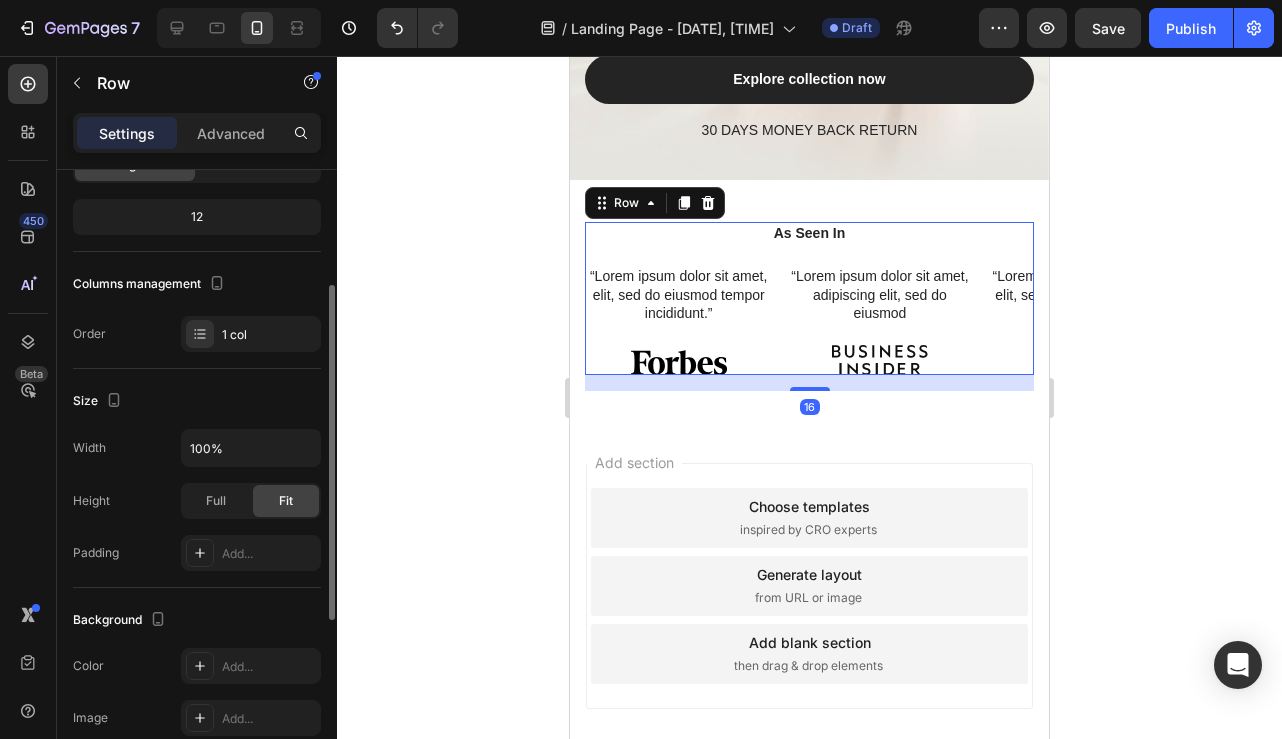 scroll, scrollTop: 192, scrollLeft: 0, axis: vertical 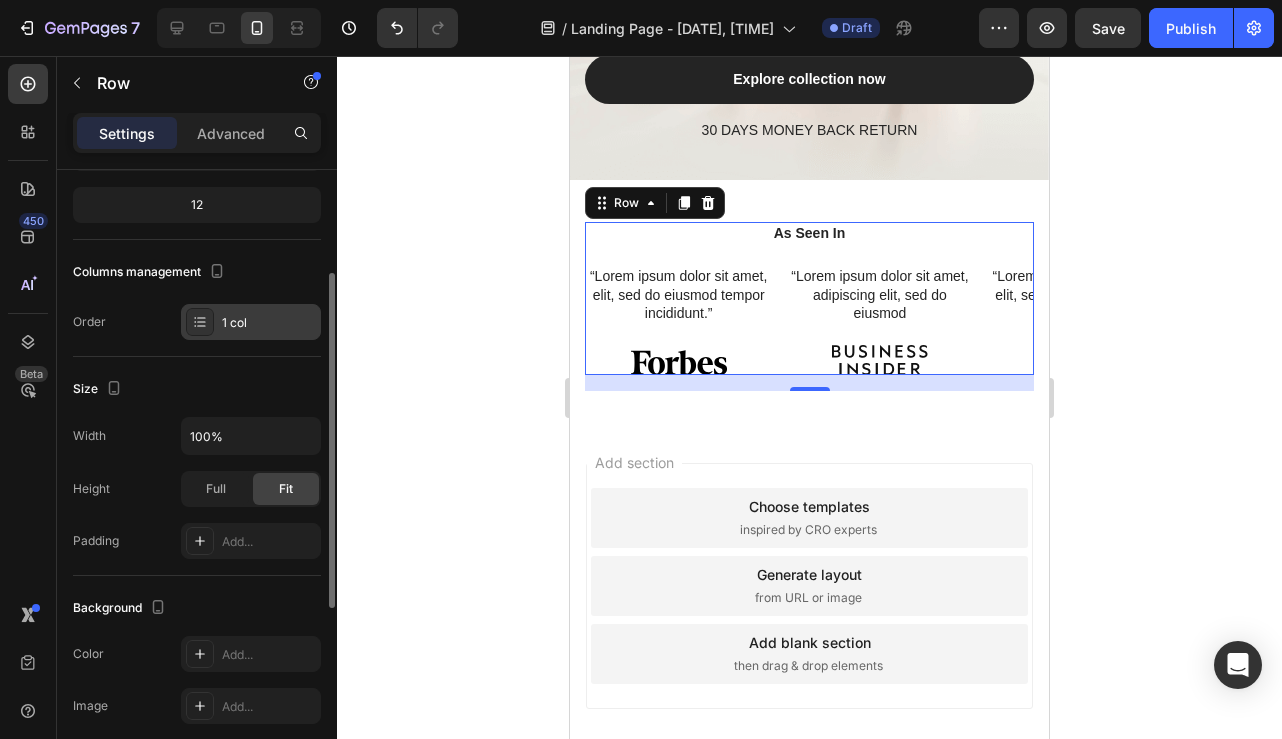 click on "1 col" at bounding box center [269, 323] 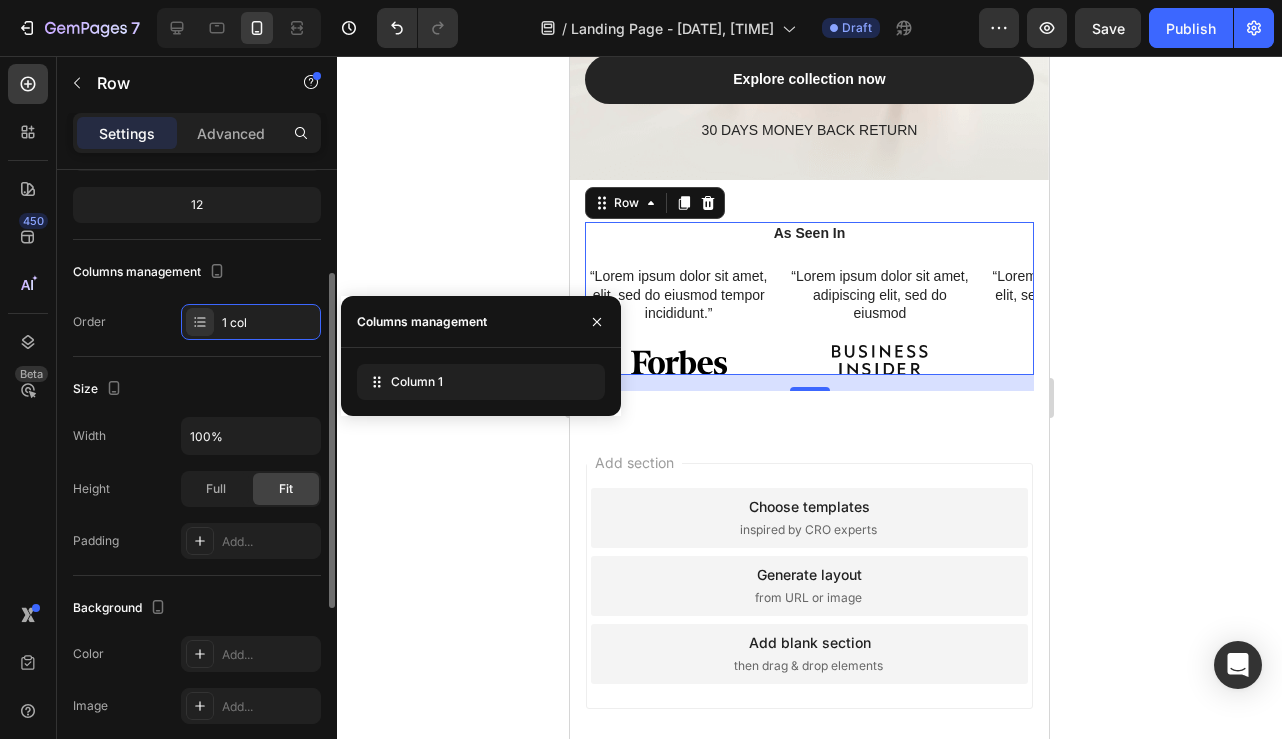 click on "Size Width 100% Height Full Fit Padding Add..." 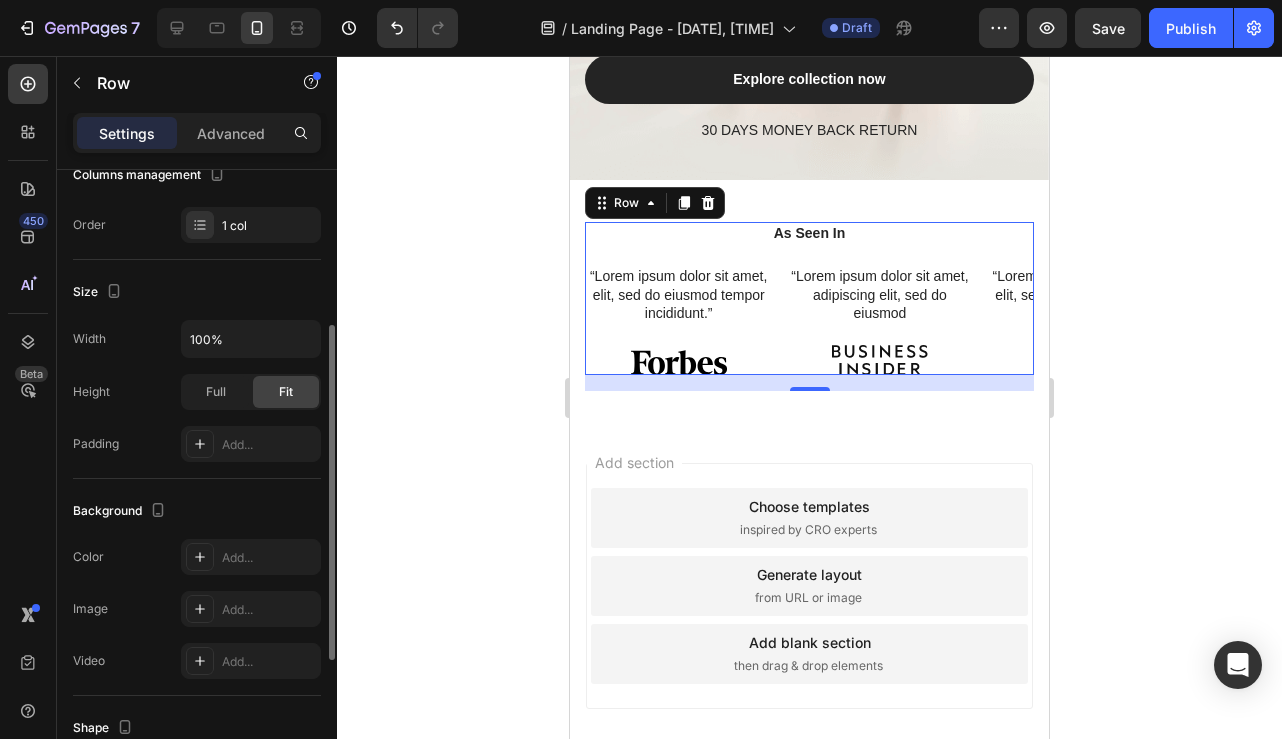 scroll, scrollTop: 338, scrollLeft: 0, axis: vertical 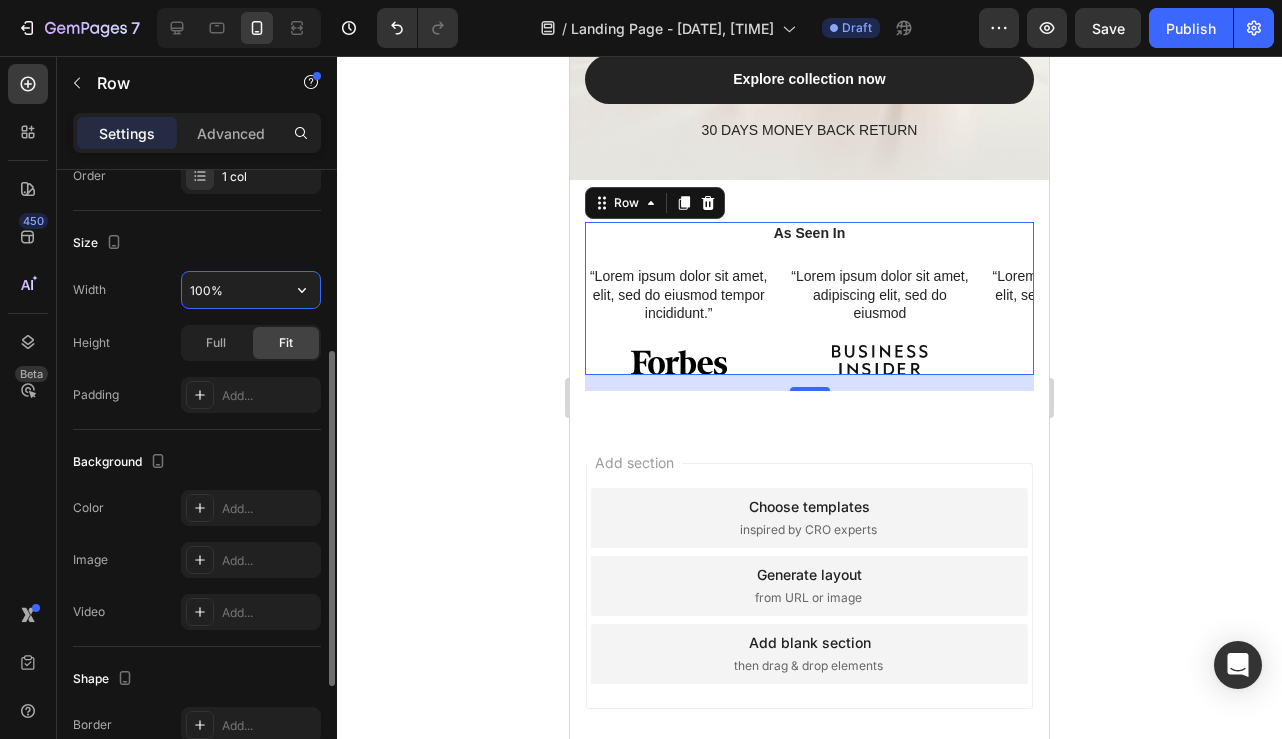 click on "100%" at bounding box center (251, 290) 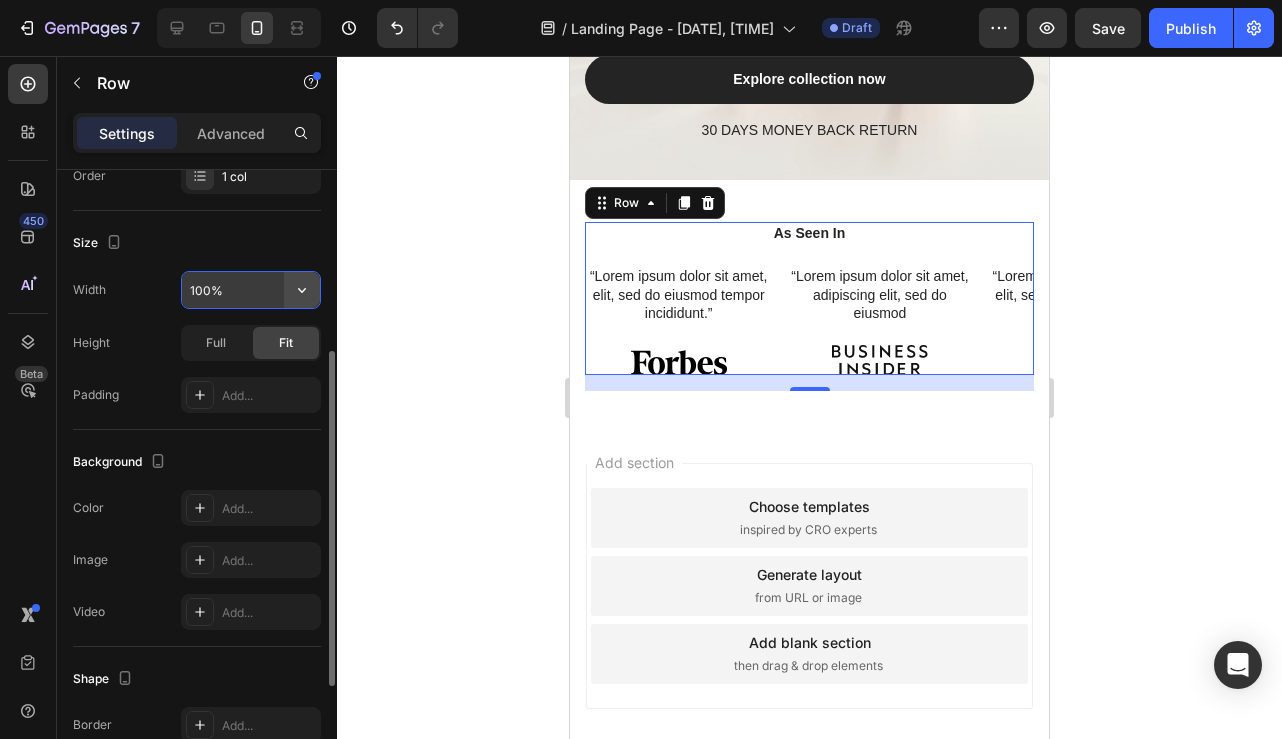 click 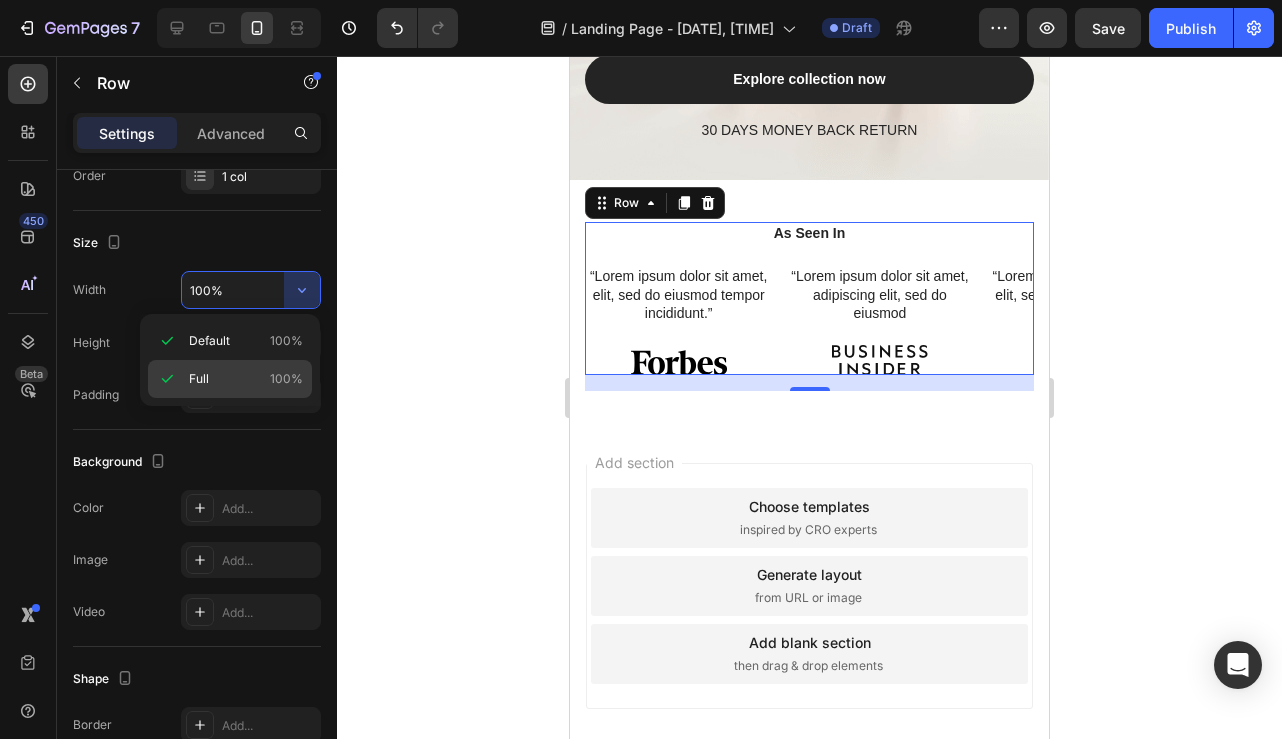 click on "Full 100%" at bounding box center [246, 379] 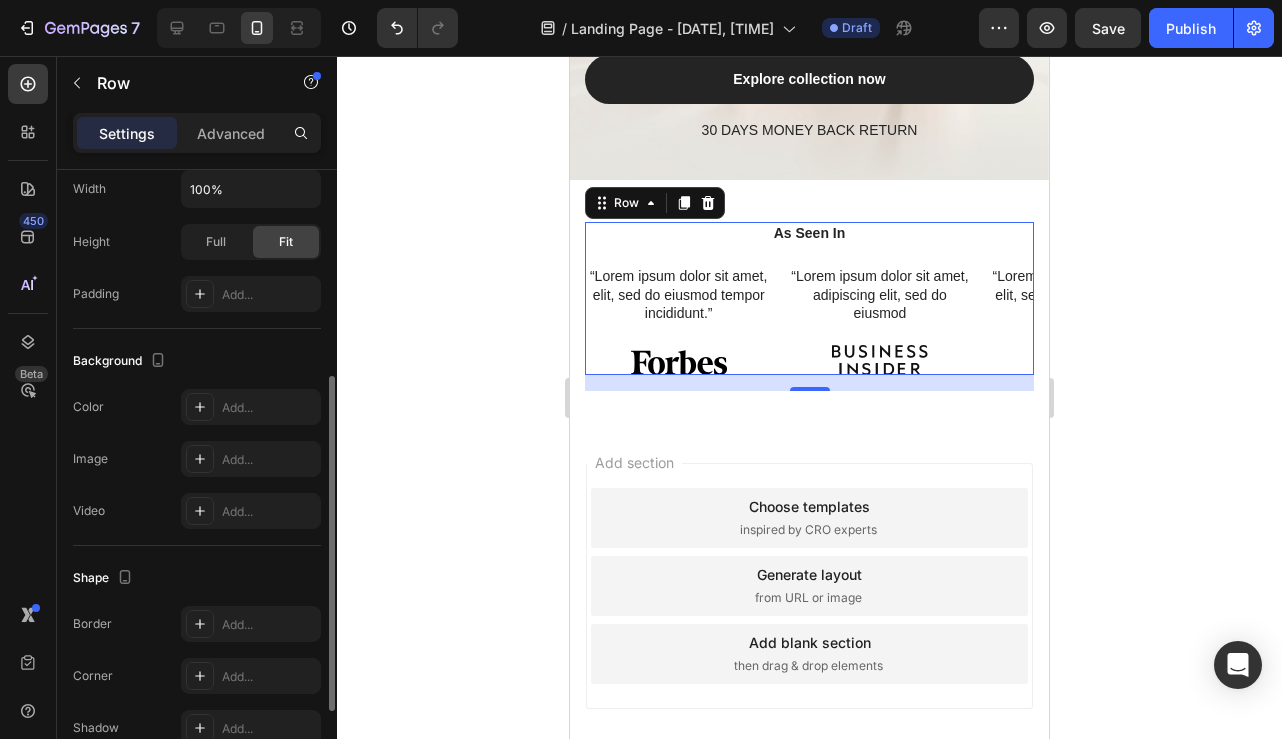 scroll, scrollTop: 441, scrollLeft: 0, axis: vertical 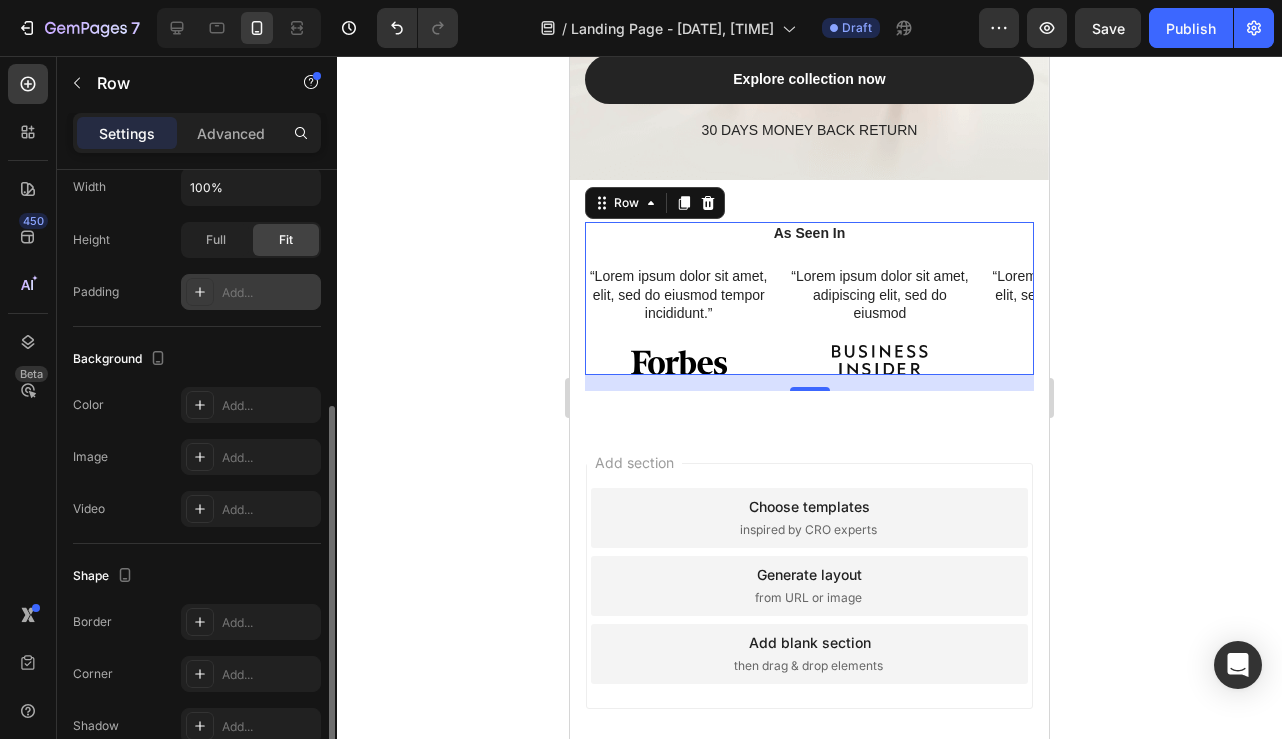 click on "Add..." at bounding box center [269, 293] 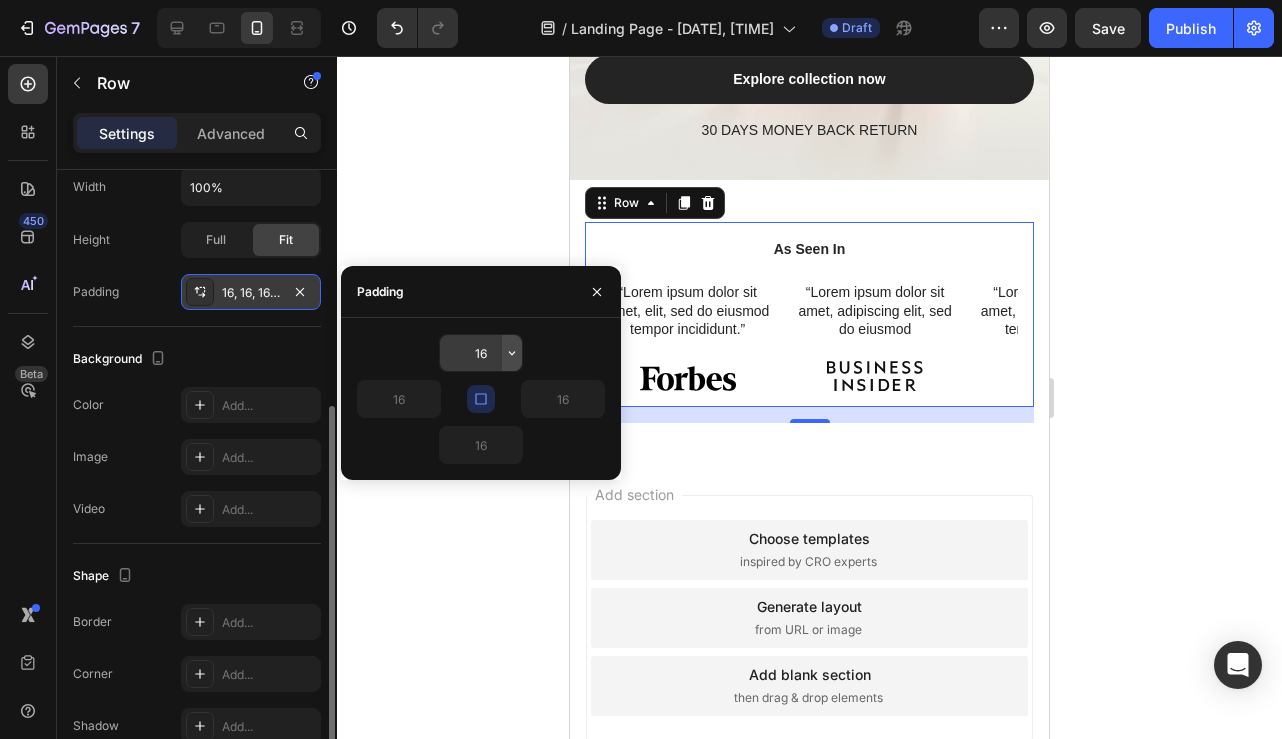click 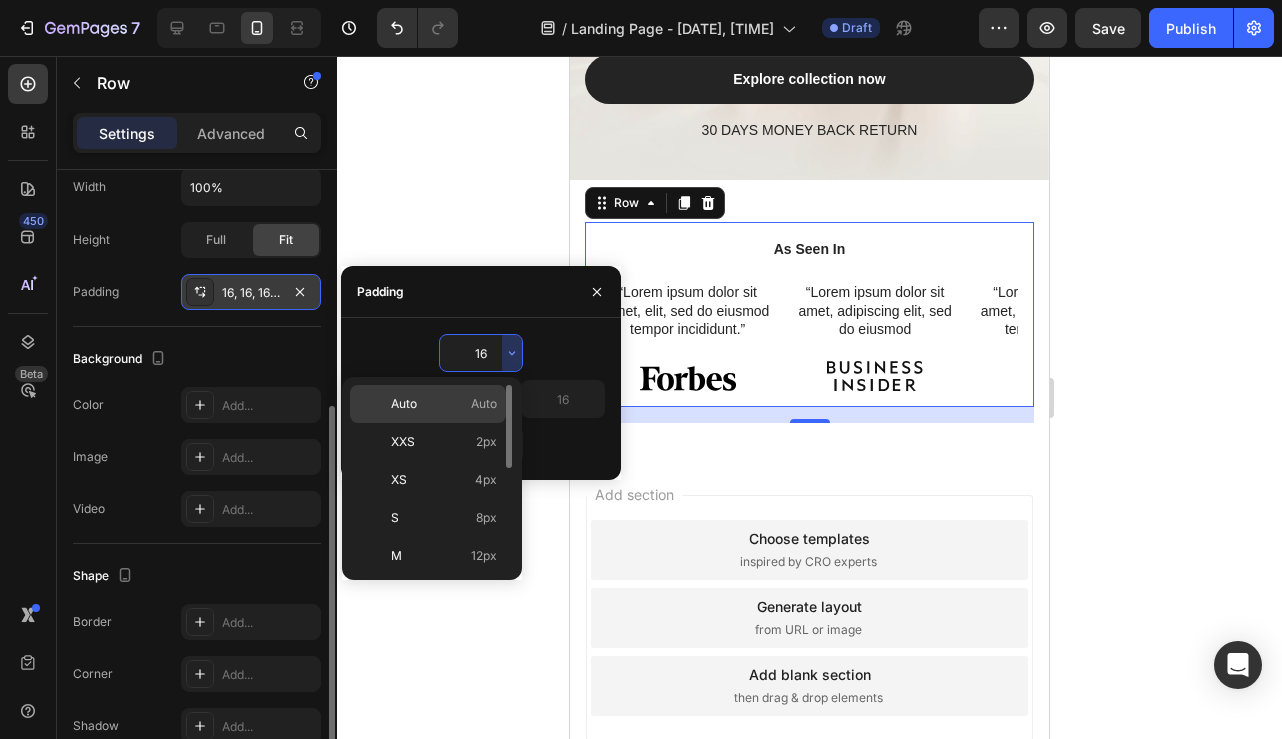 click on "Auto Auto" at bounding box center [444, 404] 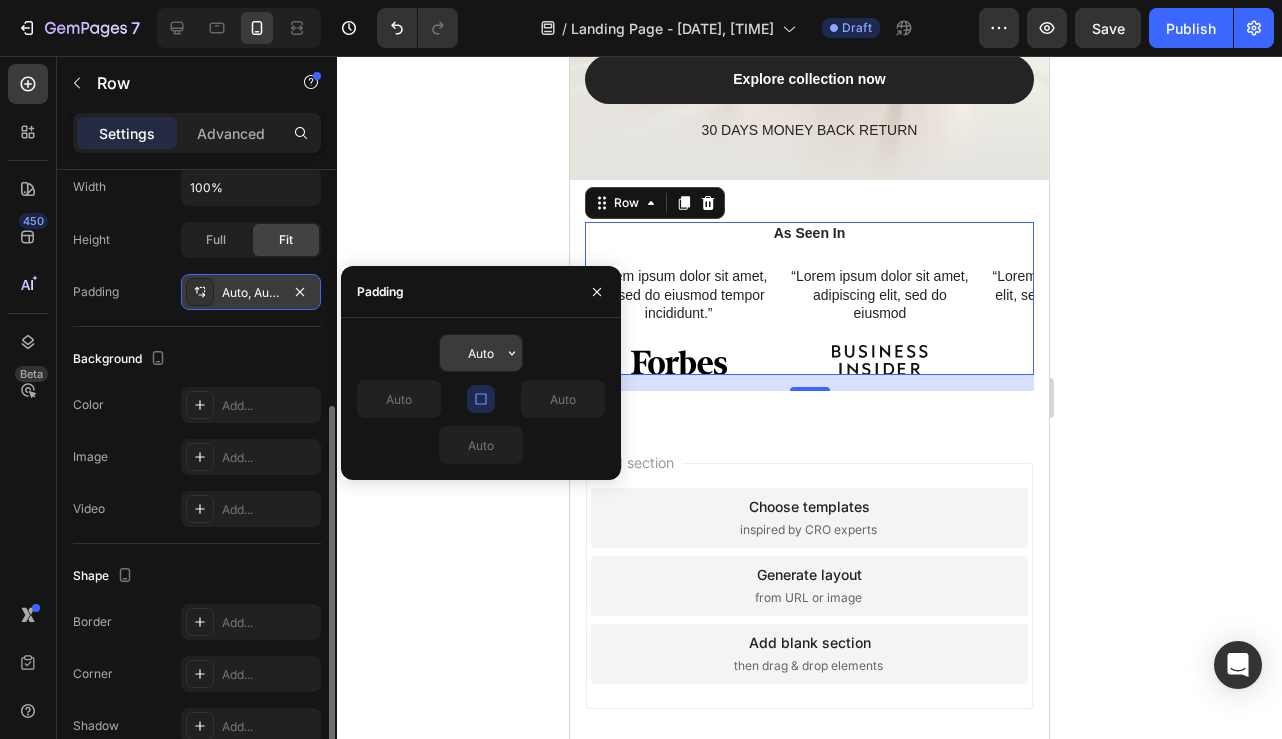 click on "Auto" at bounding box center (481, 353) 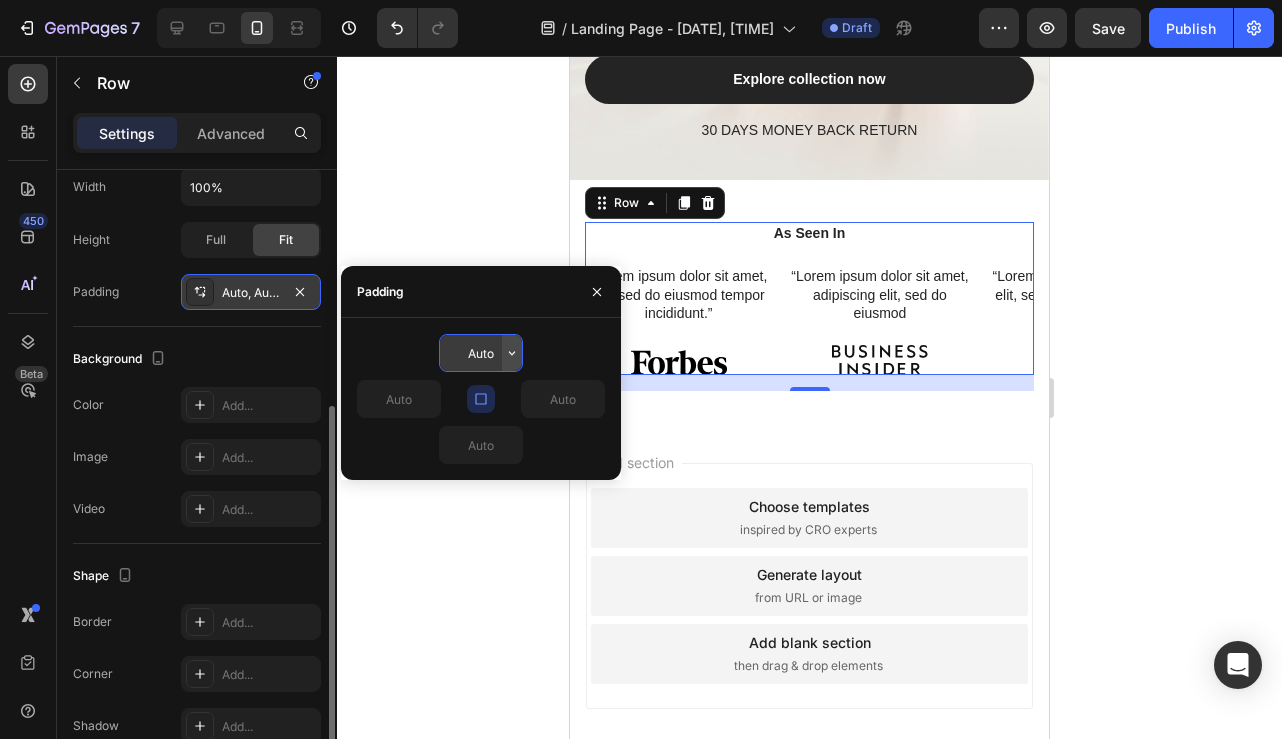 click 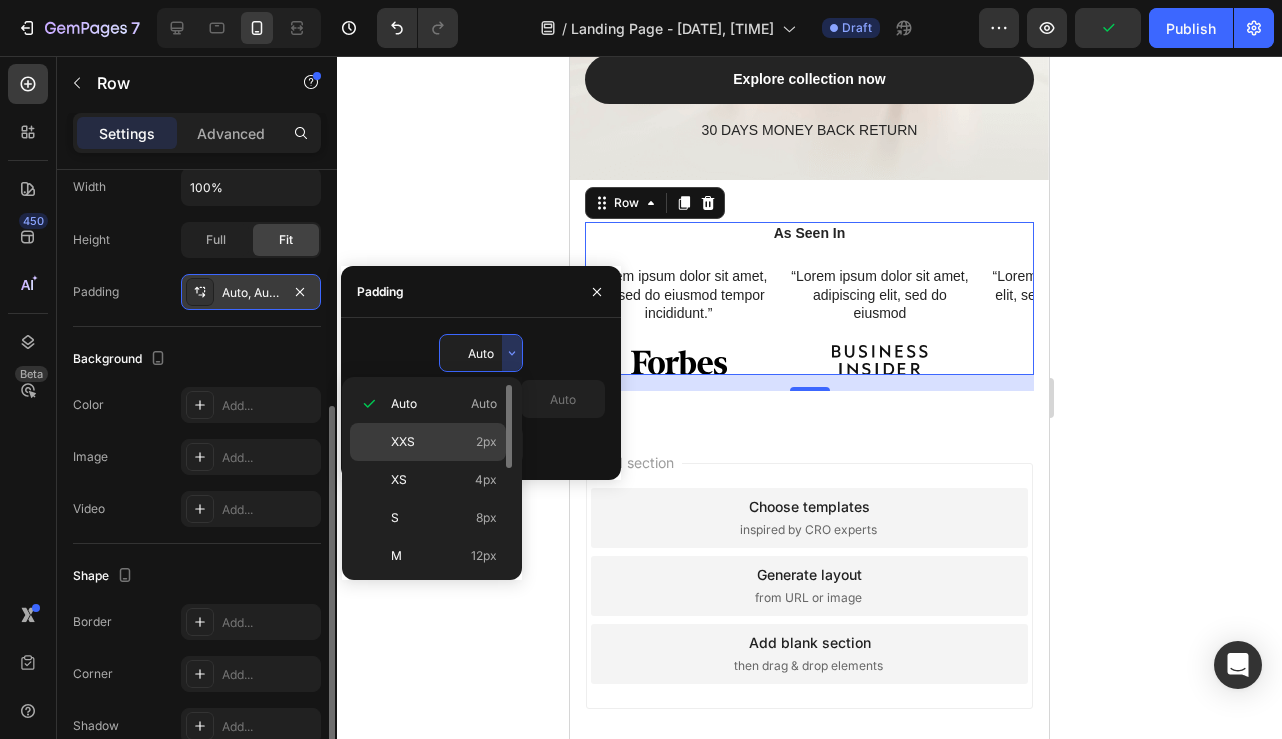 click on "XXS 2px" at bounding box center [444, 442] 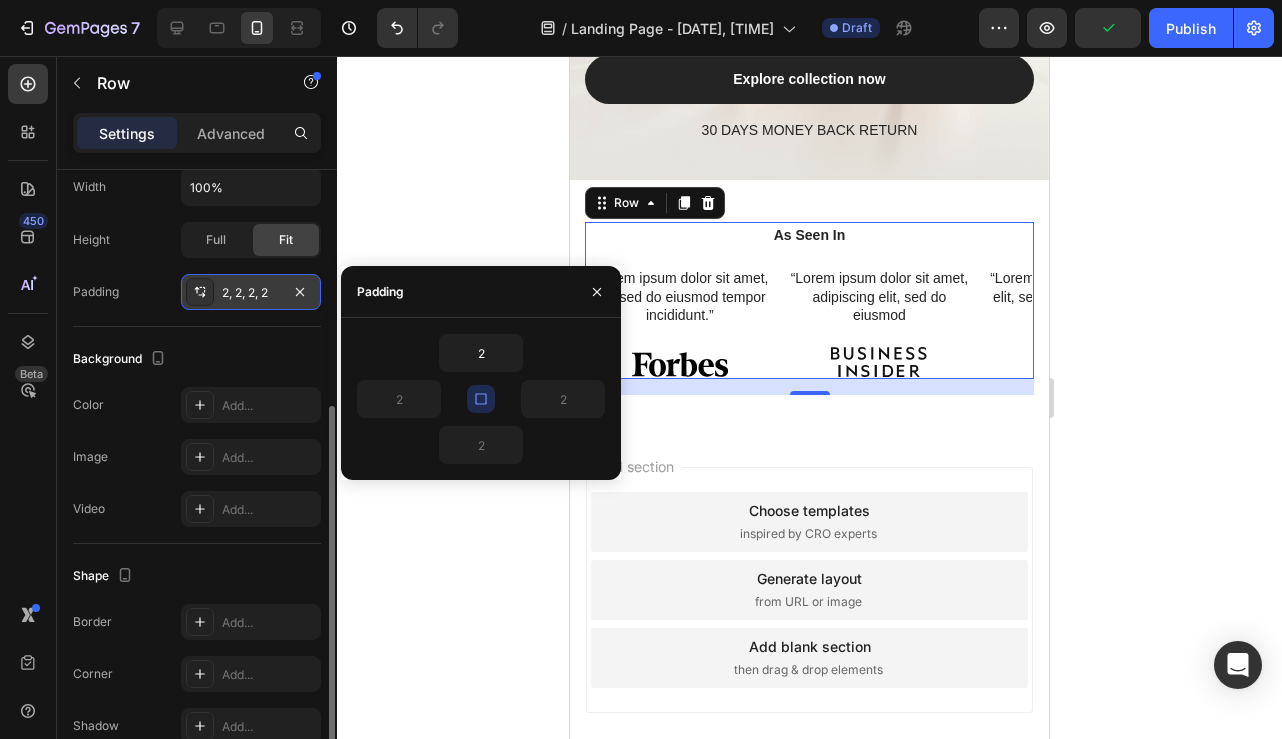 click on "Background" at bounding box center (197, 359) 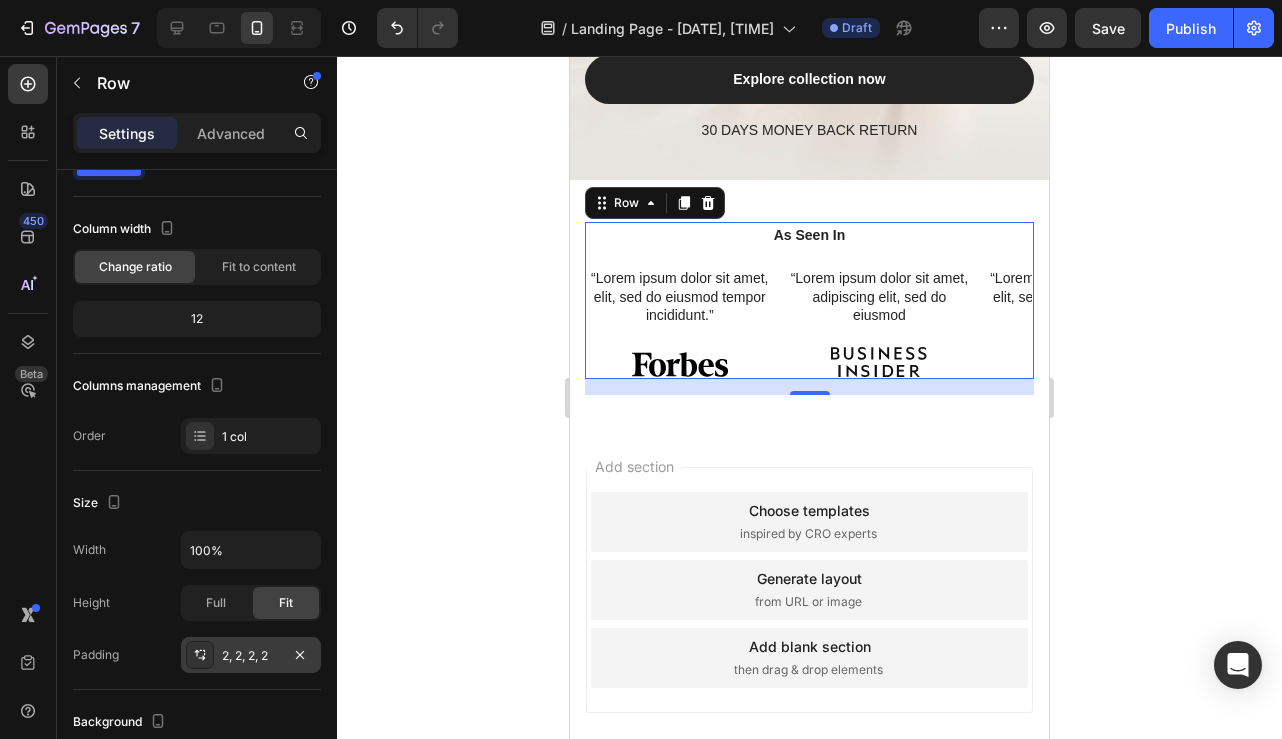 scroll, scrollTop: 0, scrollLeft: 0, axis: both 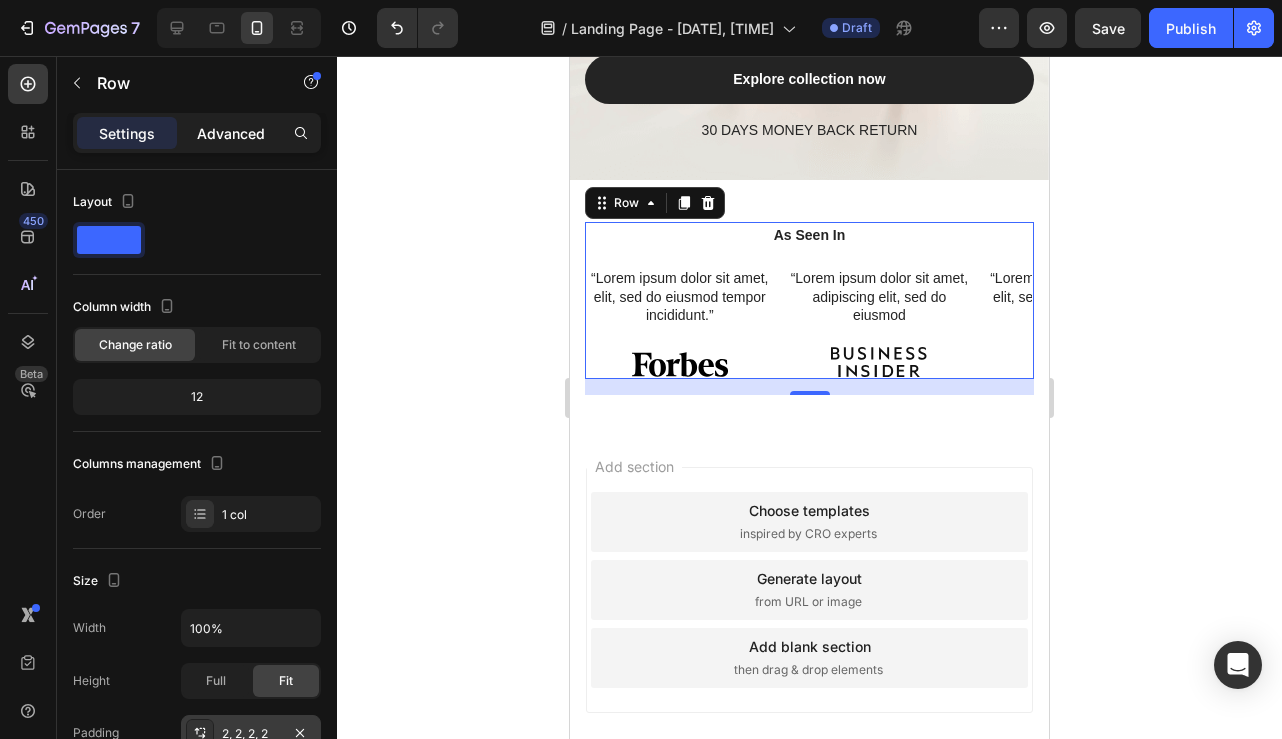 click on "Advanced" at bounding box center [231, 133] 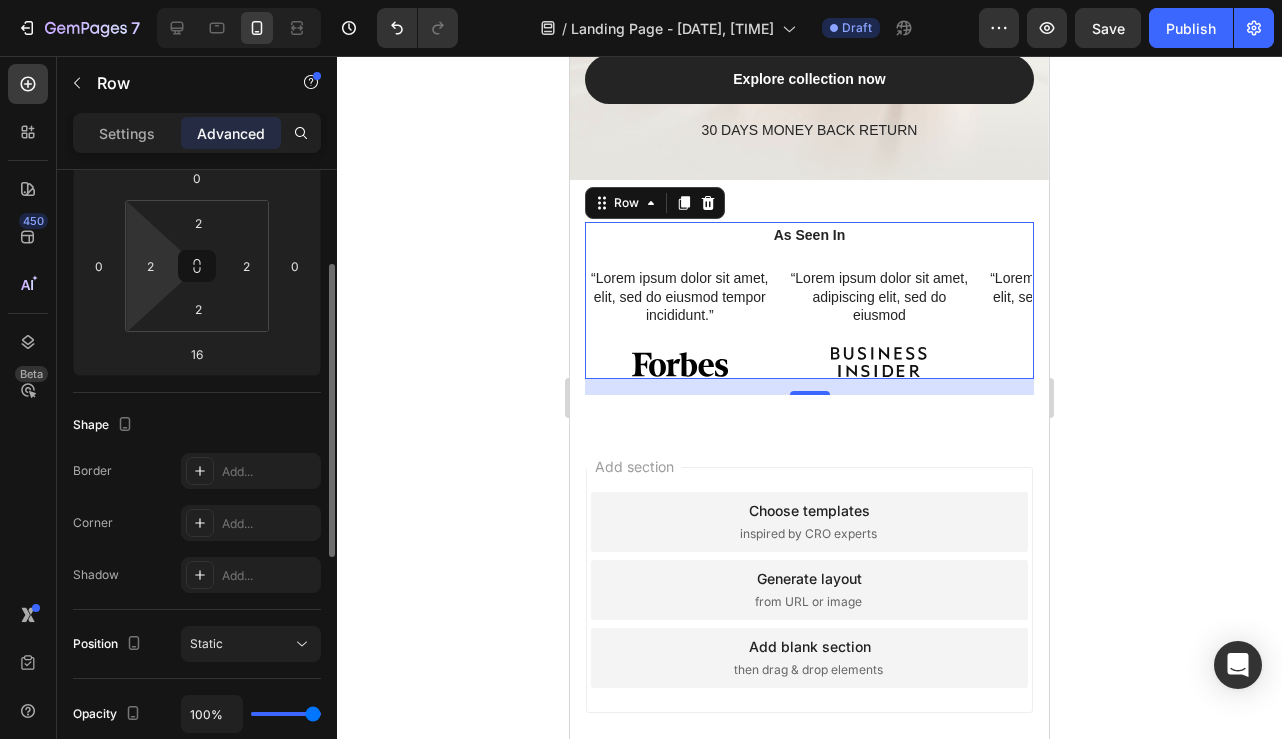 scroll, scrollTop: 293, scrollLeft: 0, axis: vertical 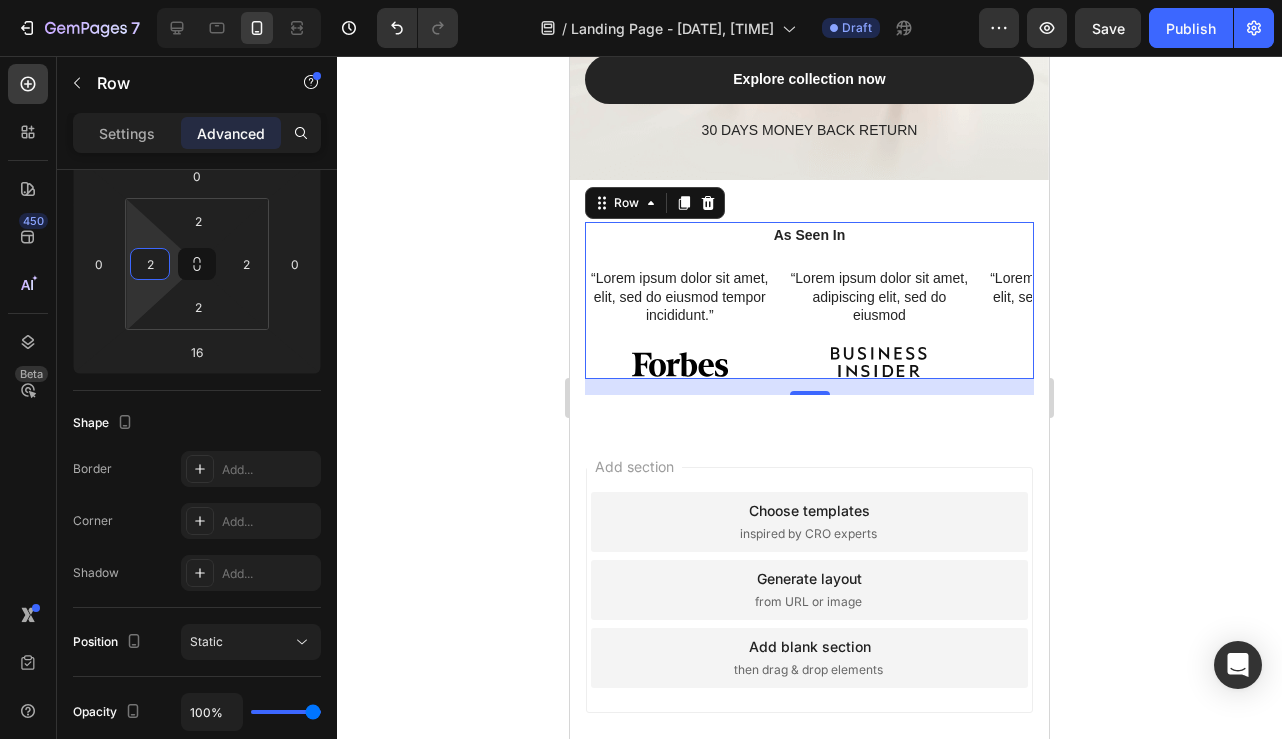 type on "0" 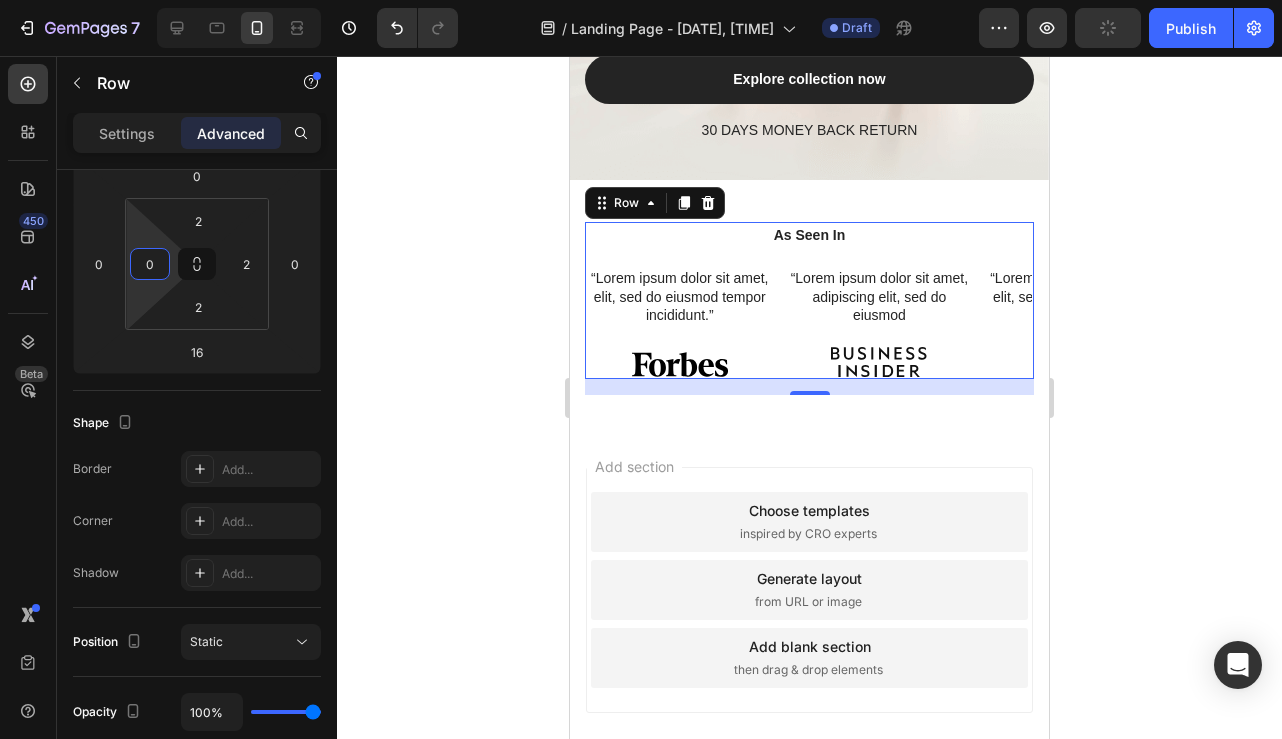click on "7  Version history  /  Landing Page - Aug 1, 08:33:33 Draft Preview  Publish  450 Beta Sections(11) Elements(83) Section Element Hero Section Product Detail Brands Trusted Badges Guarantee Product Breakdown How to use Testimonials Compare Bundle FAQs Social Proof Brand Story Product List Collection Blog List Contact Sticky Add to Cart Custom Footer Browse Library 450 Layout
Row
Row
Row
Row Text
Heading
Text Block Button
Button
Button Media
Image
Image
Video" at bounding box center (641, 0) 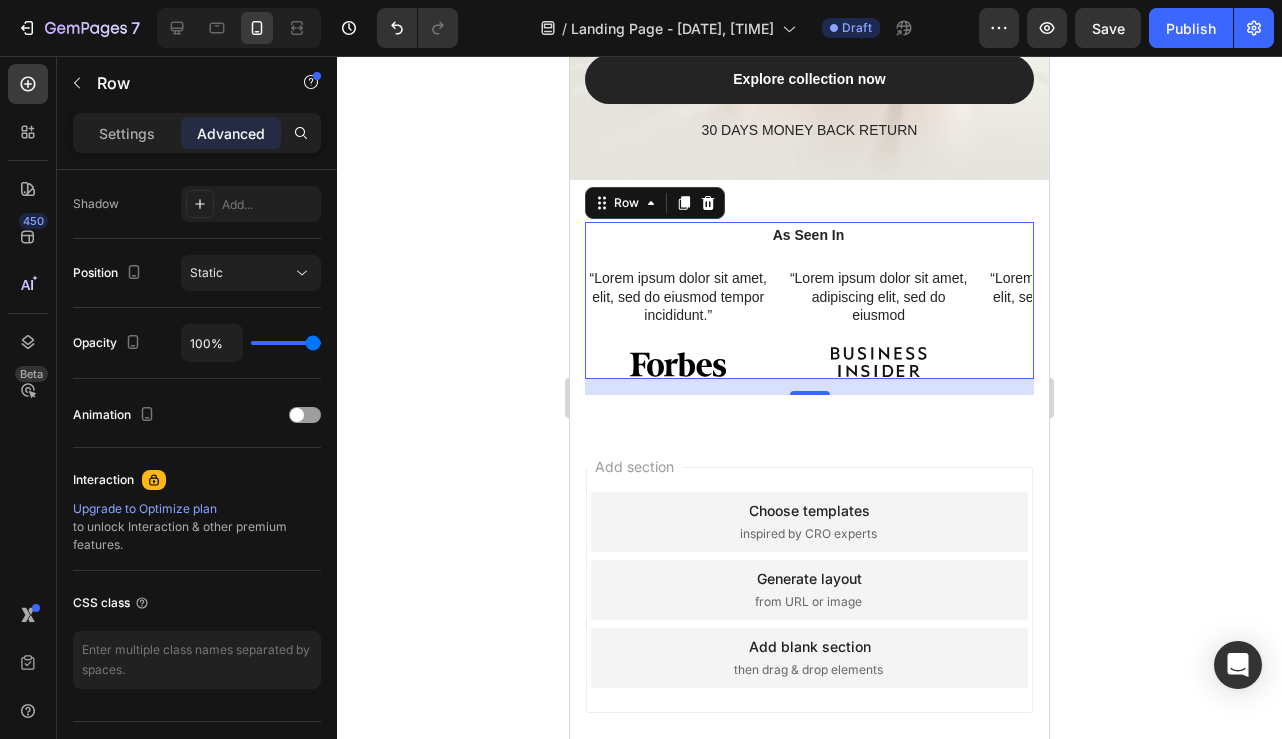 scroll, scrollTop: 708, scrollLeft: 0, axis: vertical 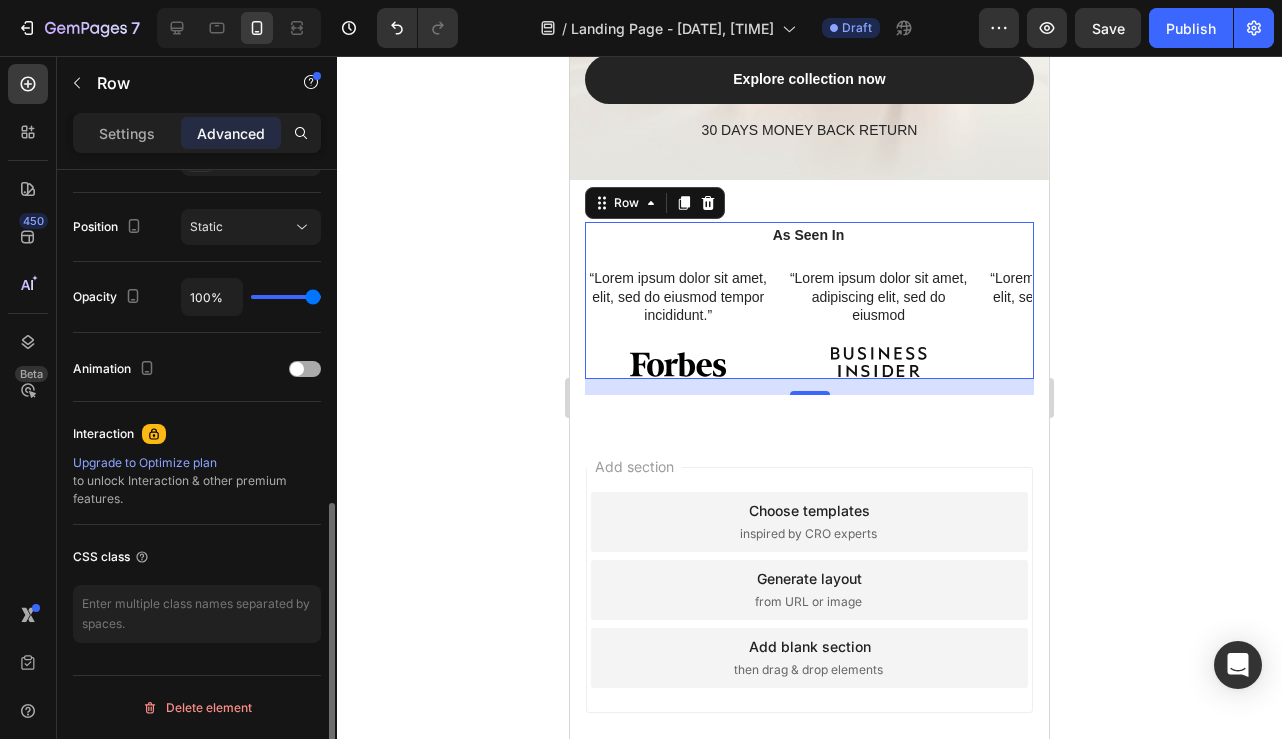 click at bounding box center [305, 369] 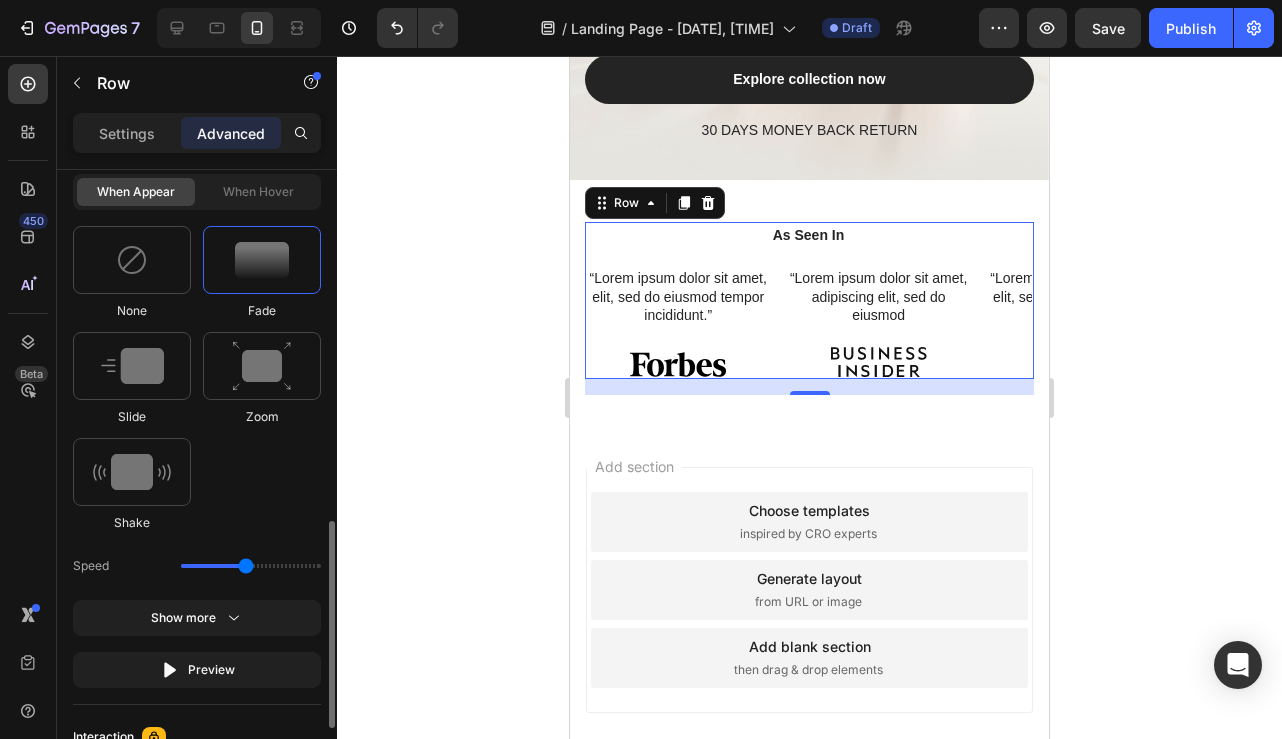 scroll, scrollTop: 957, scrollLeft: 0, axis: vertical 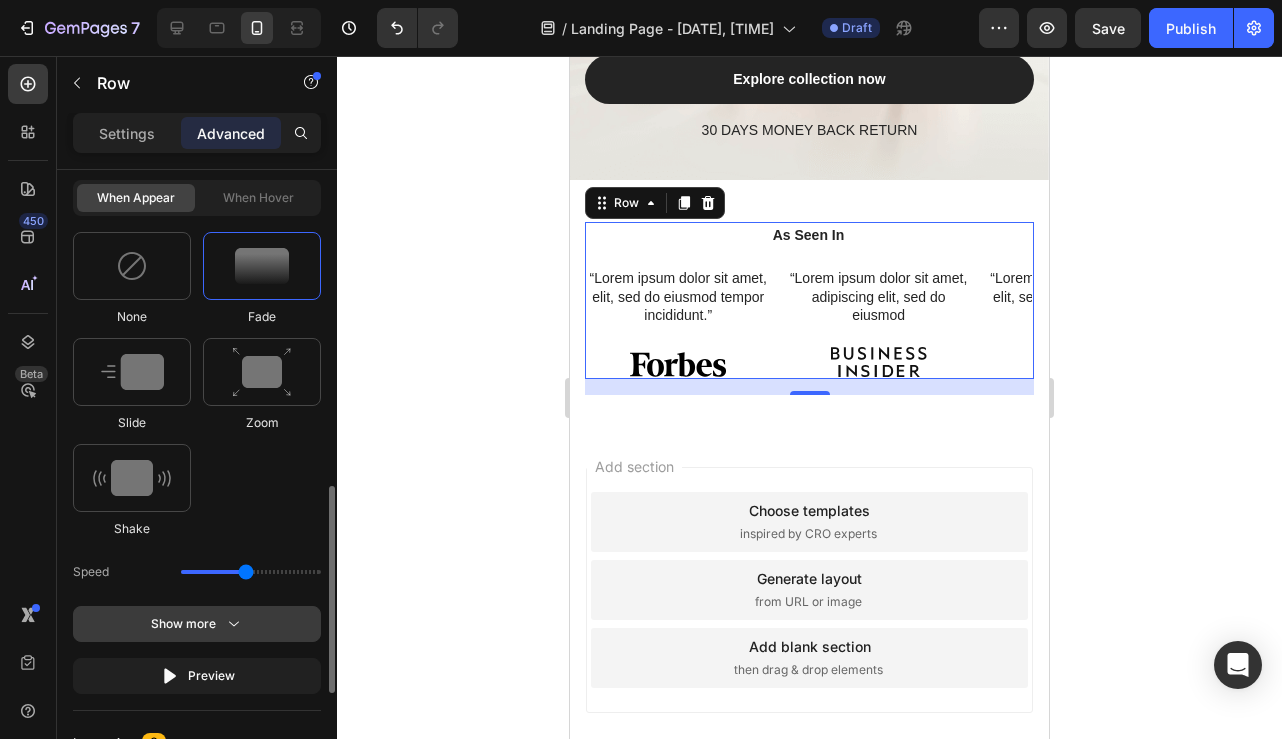 click on "Show more" at bounding box center (197, 624) 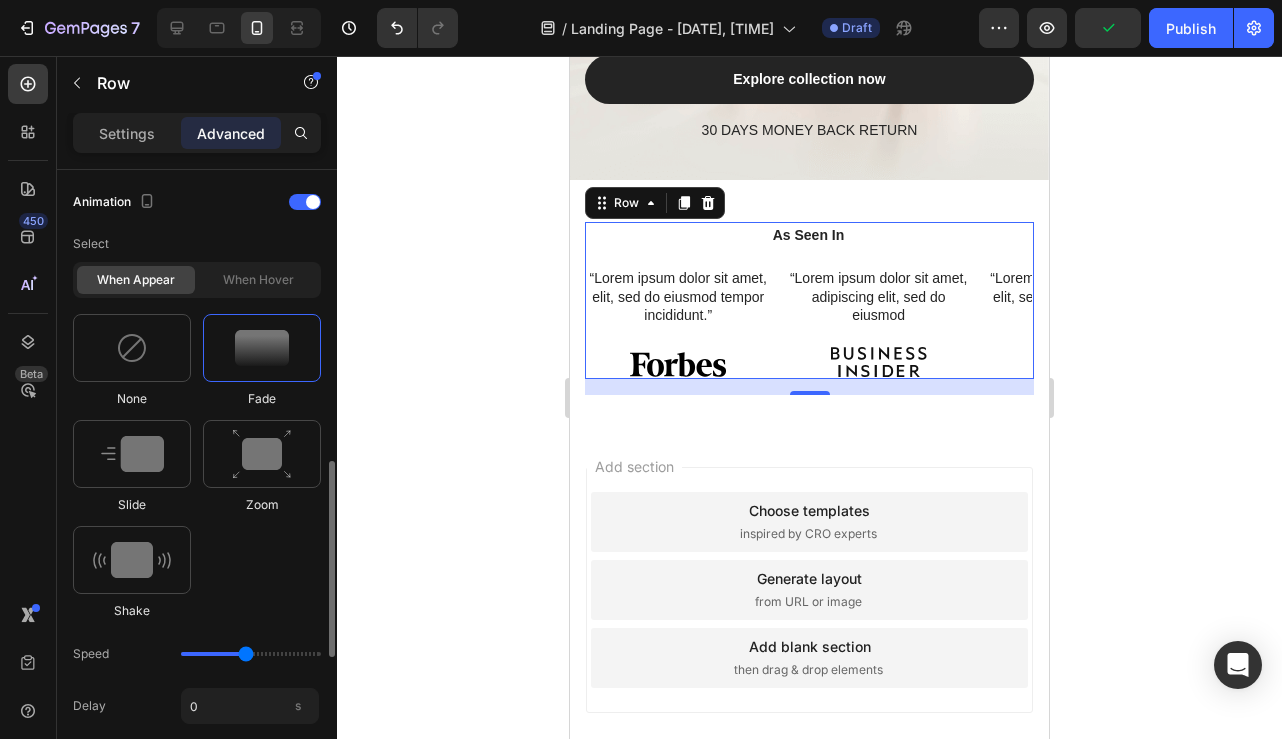 scroll, scrollTop: 872, scrollLeft: 0, axis: vertical 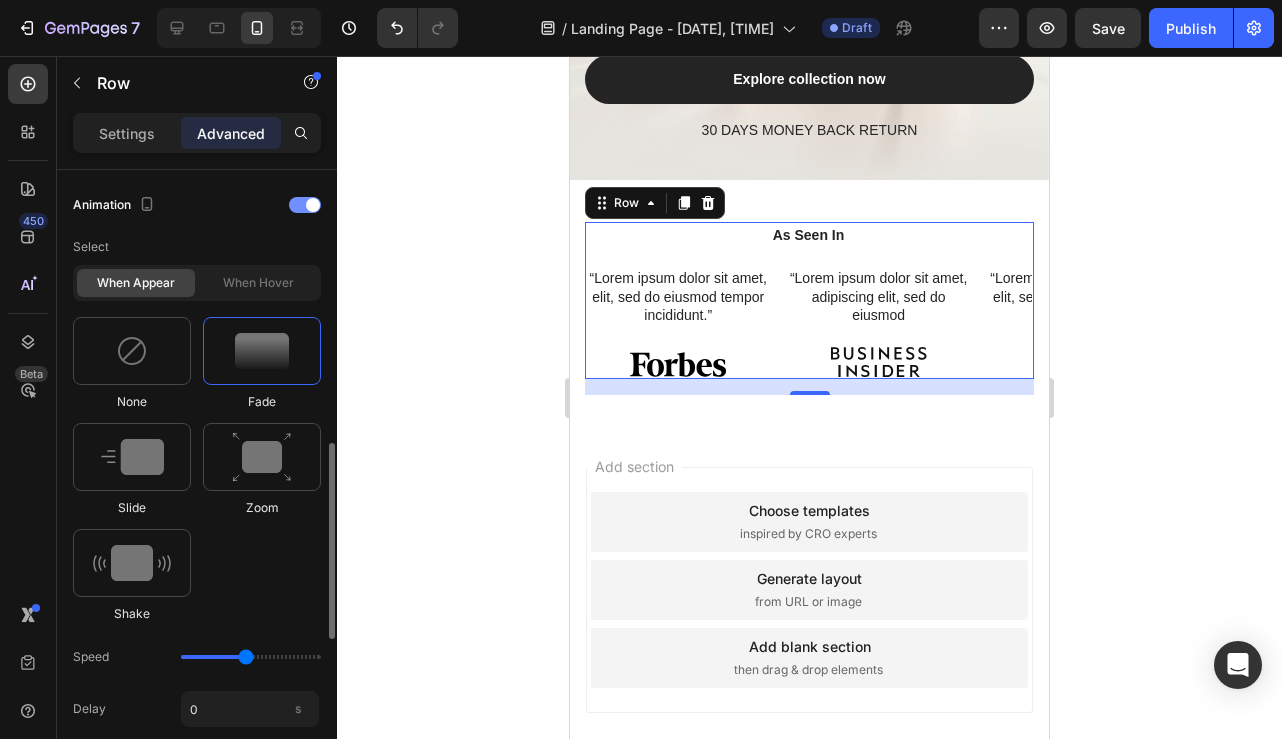click on "Animation" at bounding box center (197, 205) 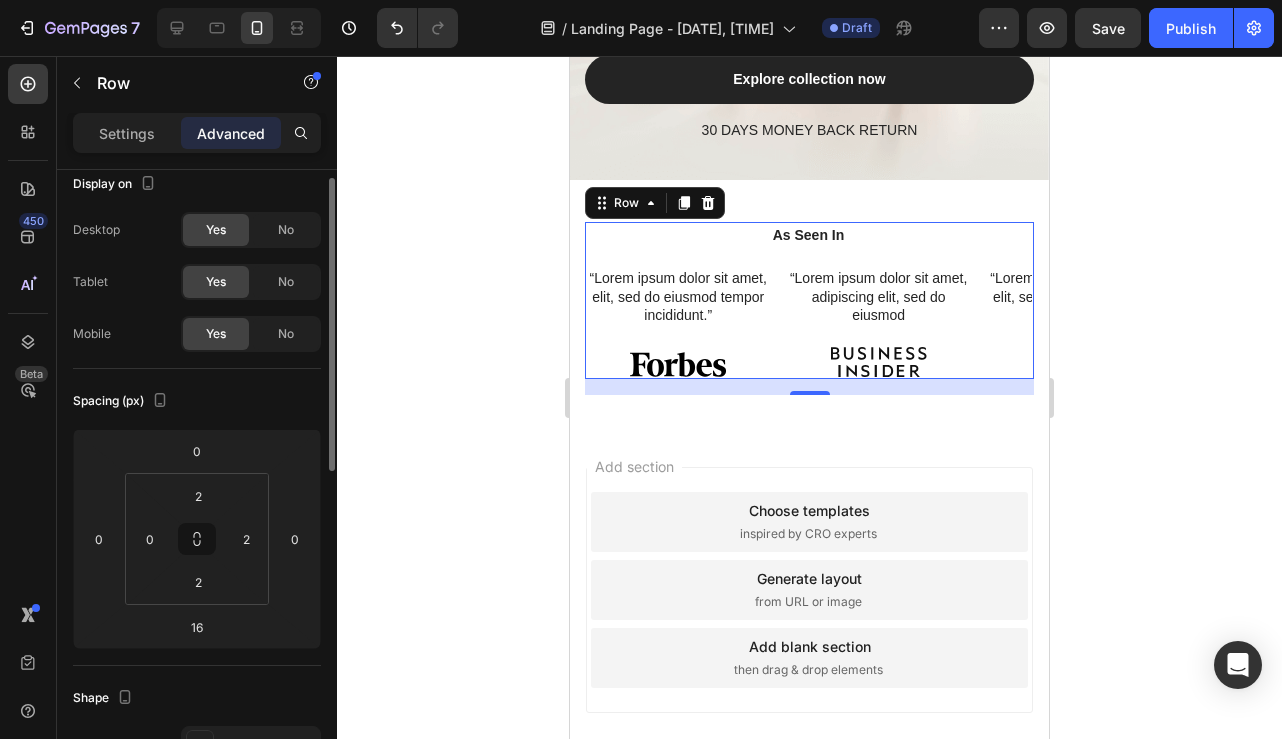 scroll, scrollTop: 0, scrollLeft: 0, axis: both 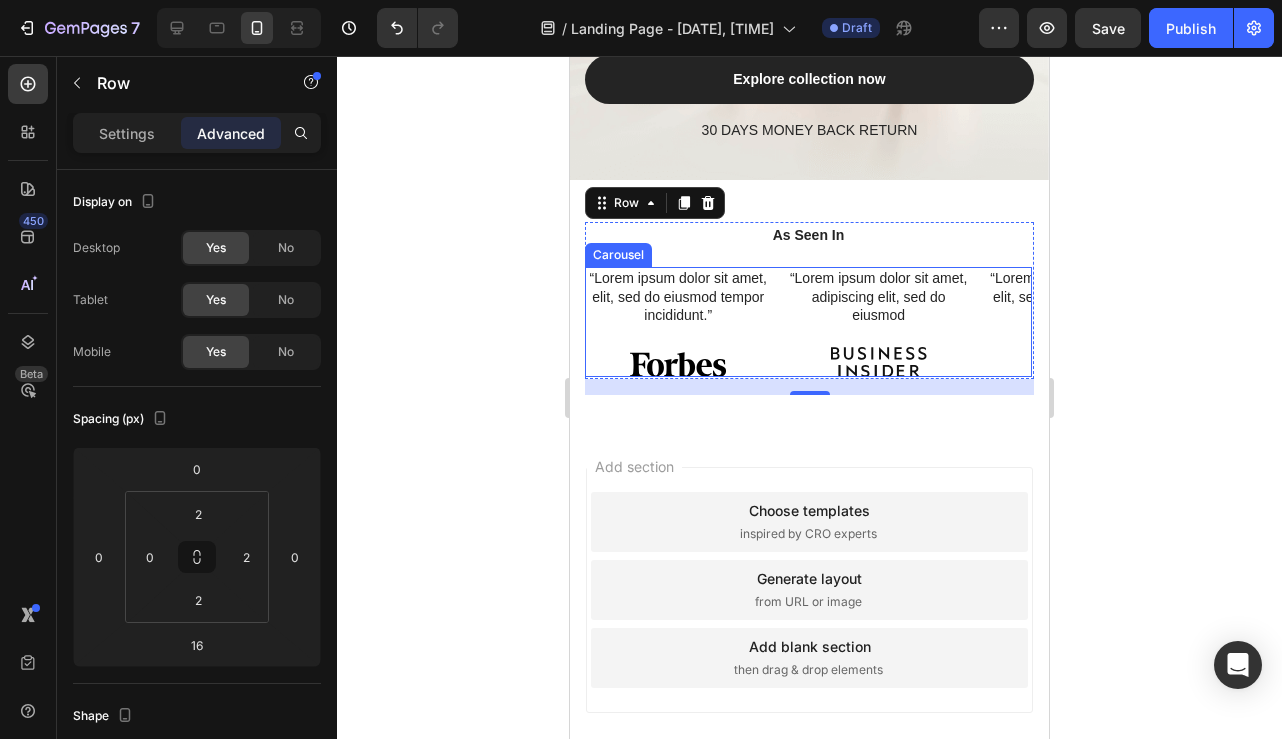 click on "“Lorem ipsum dolor sit amet, elit, sed do eiusmod tempor incididunt.” Text Block Image Hero Banner “Lorem ipsum dolor sit amet, adipiscing elit, sed do eiusmod Text Block Image Hero Banner “Lorem ipsum dolor sit amet, elit, sed do eiusmod tempor incididunt.” Text Block Image Hero Banner “Lorem ipsum dolor sit amet, elit, sed do eiusmod tempor incididunt.” Text Block Image Hero Banner" at bounding box center [808, 321] 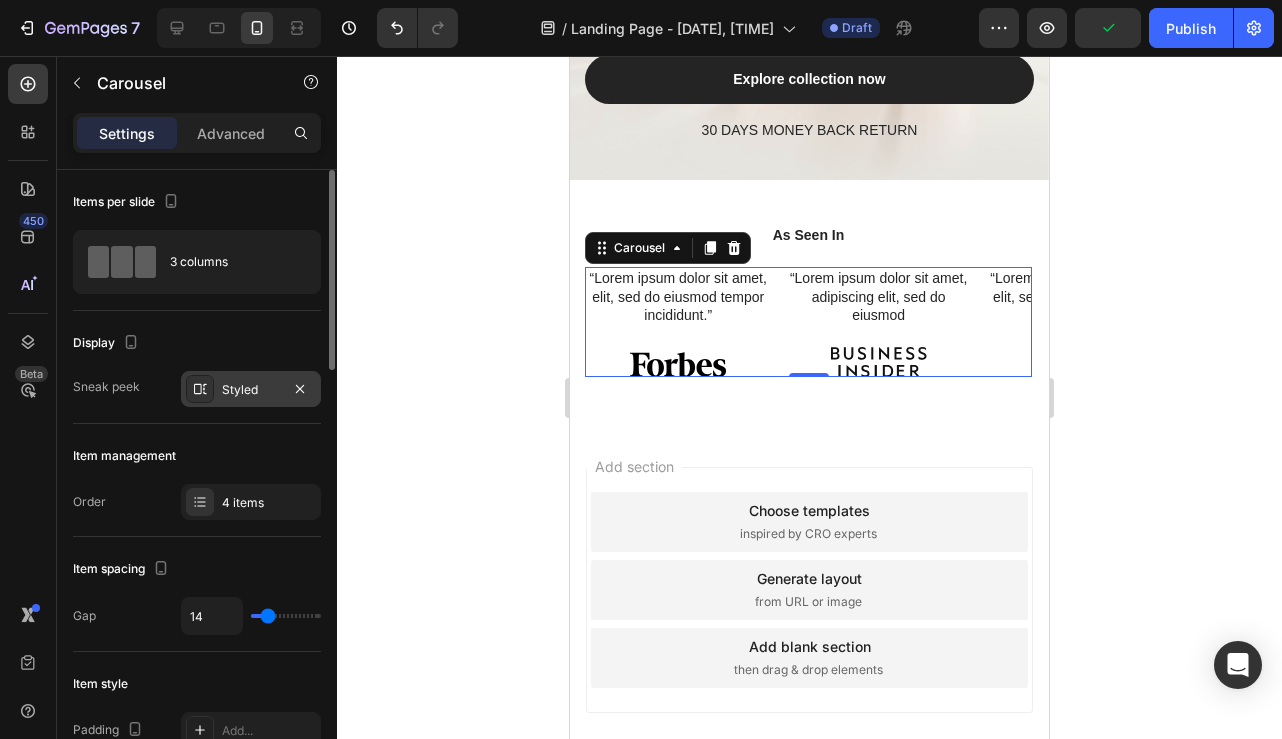 click 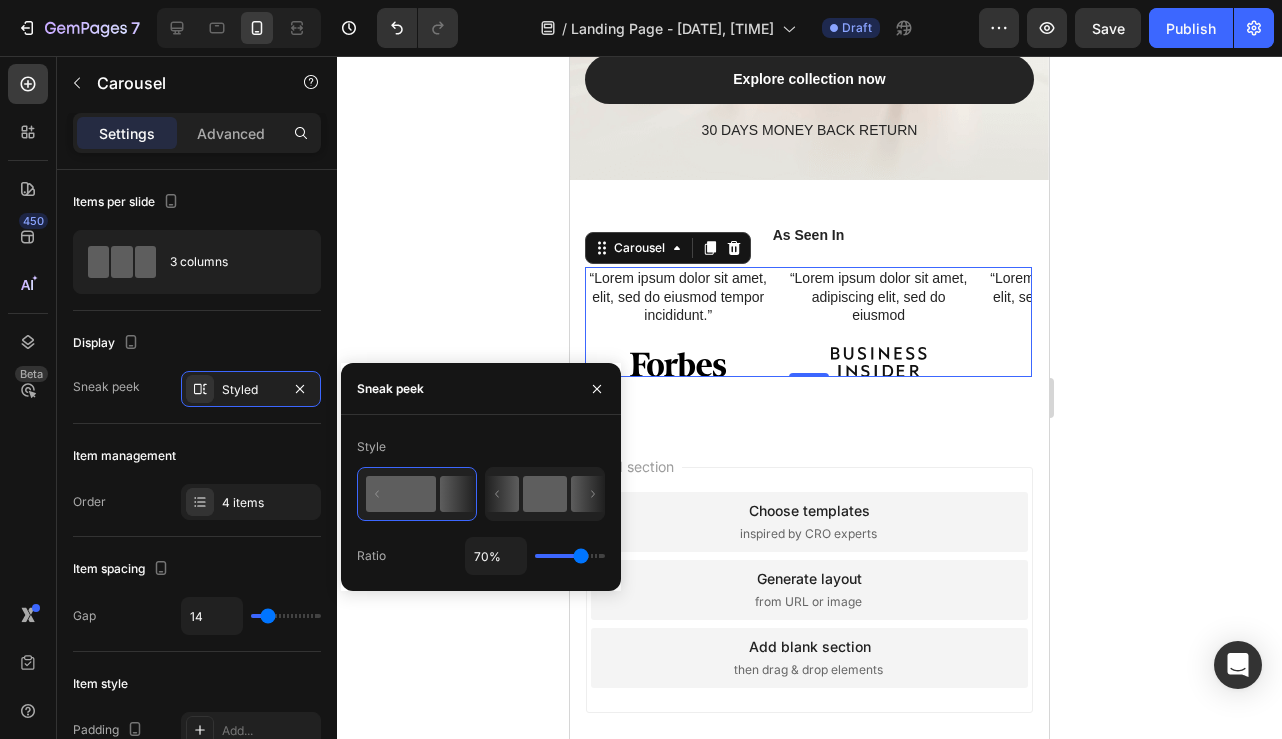click 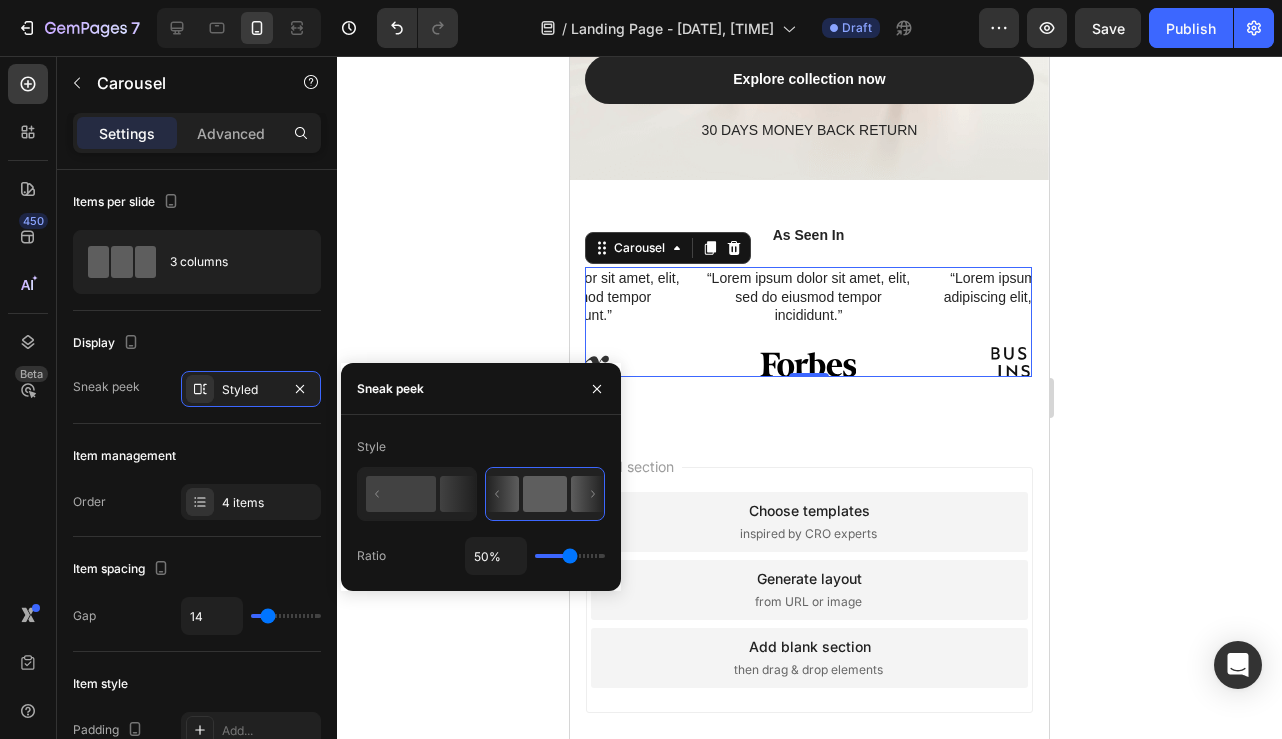 type on "17%" 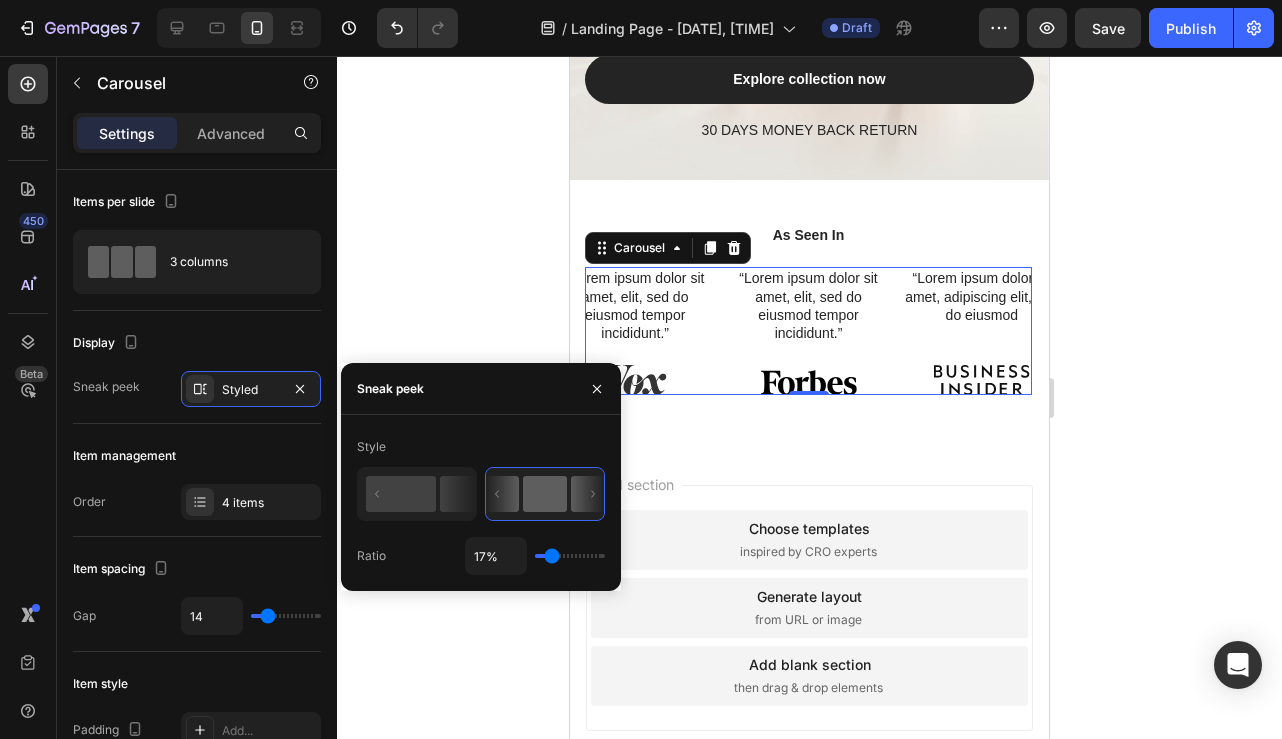 type on "14%" 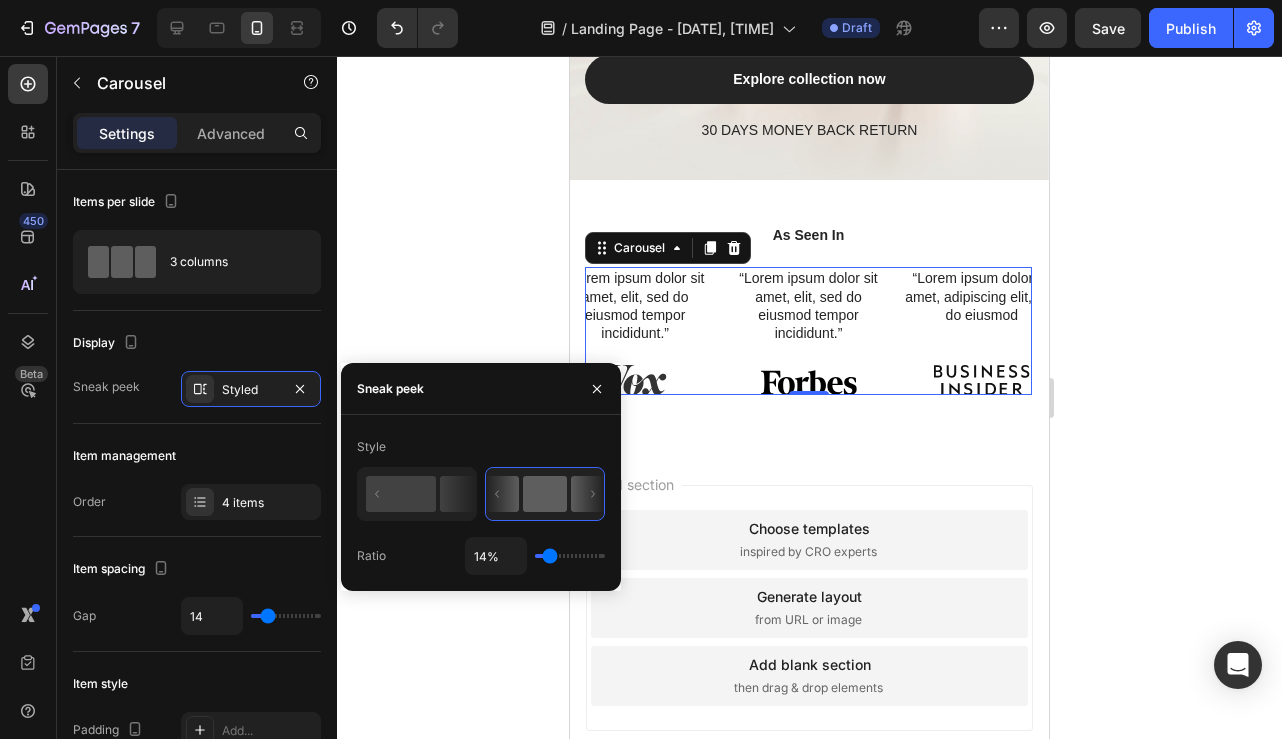 type on "6%" 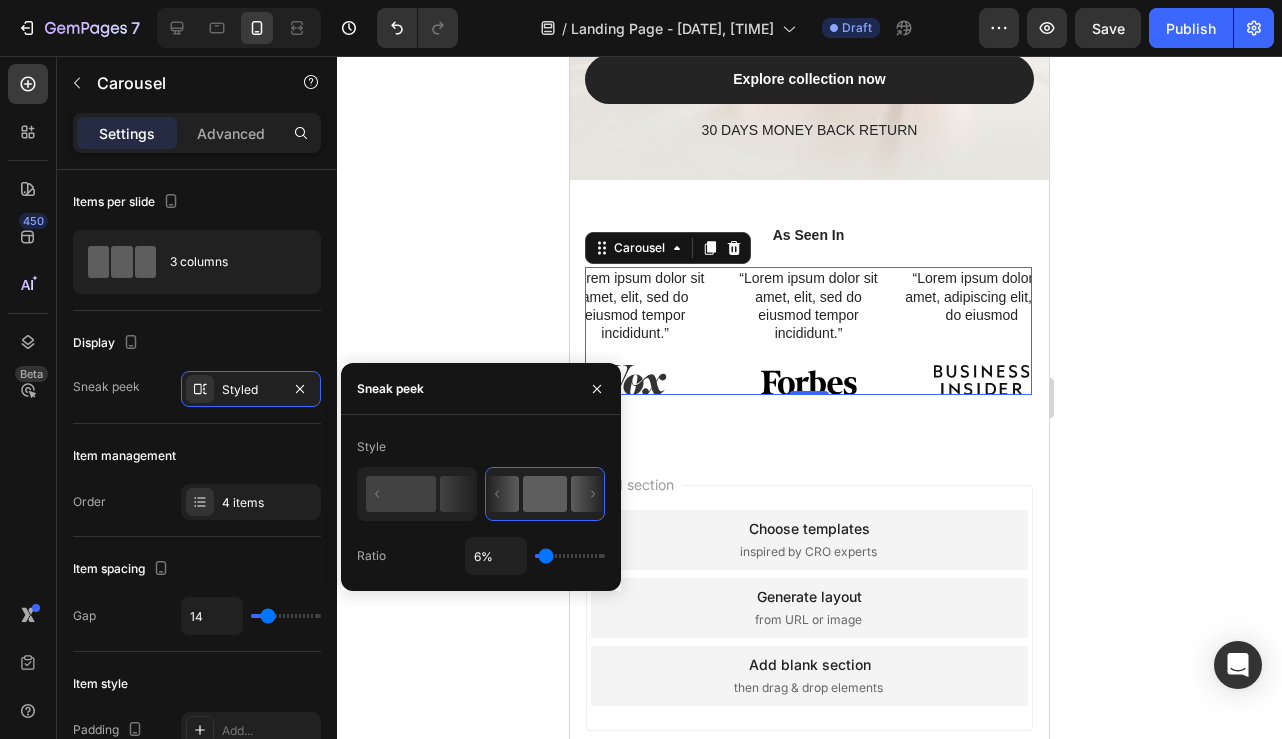 type on "1%" 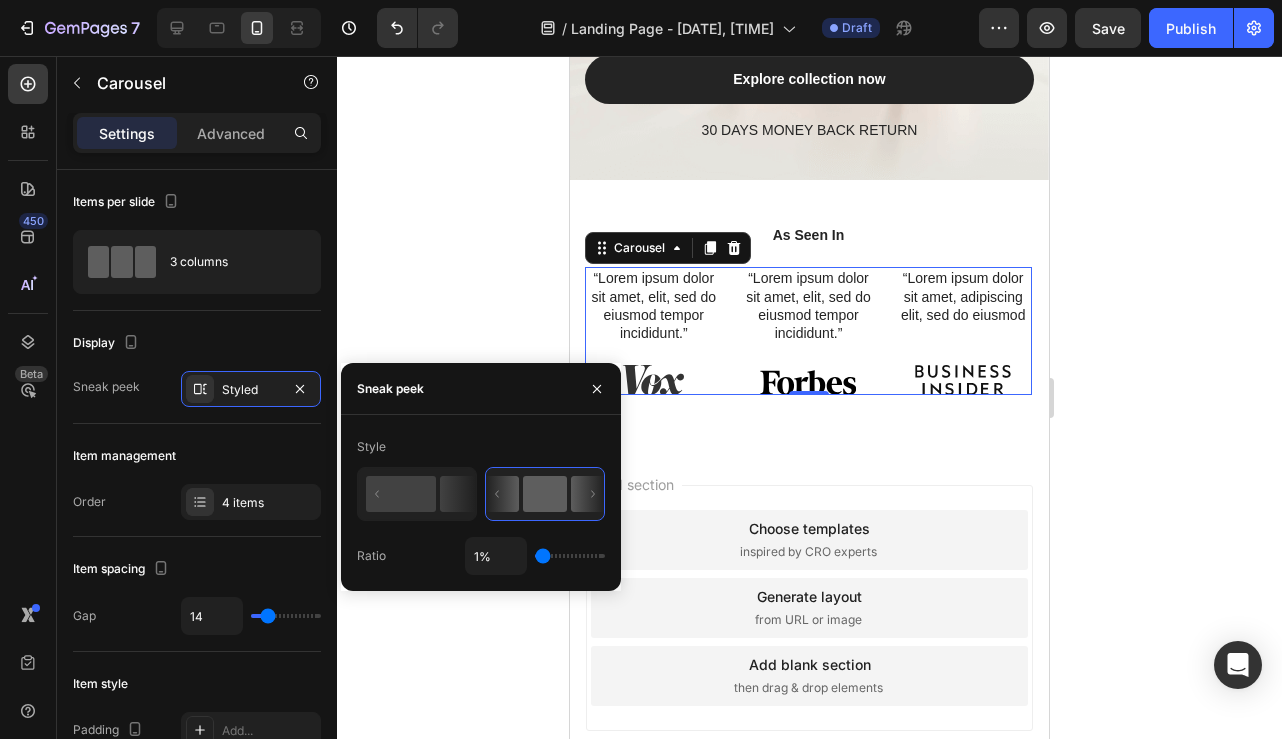 type on "3%" 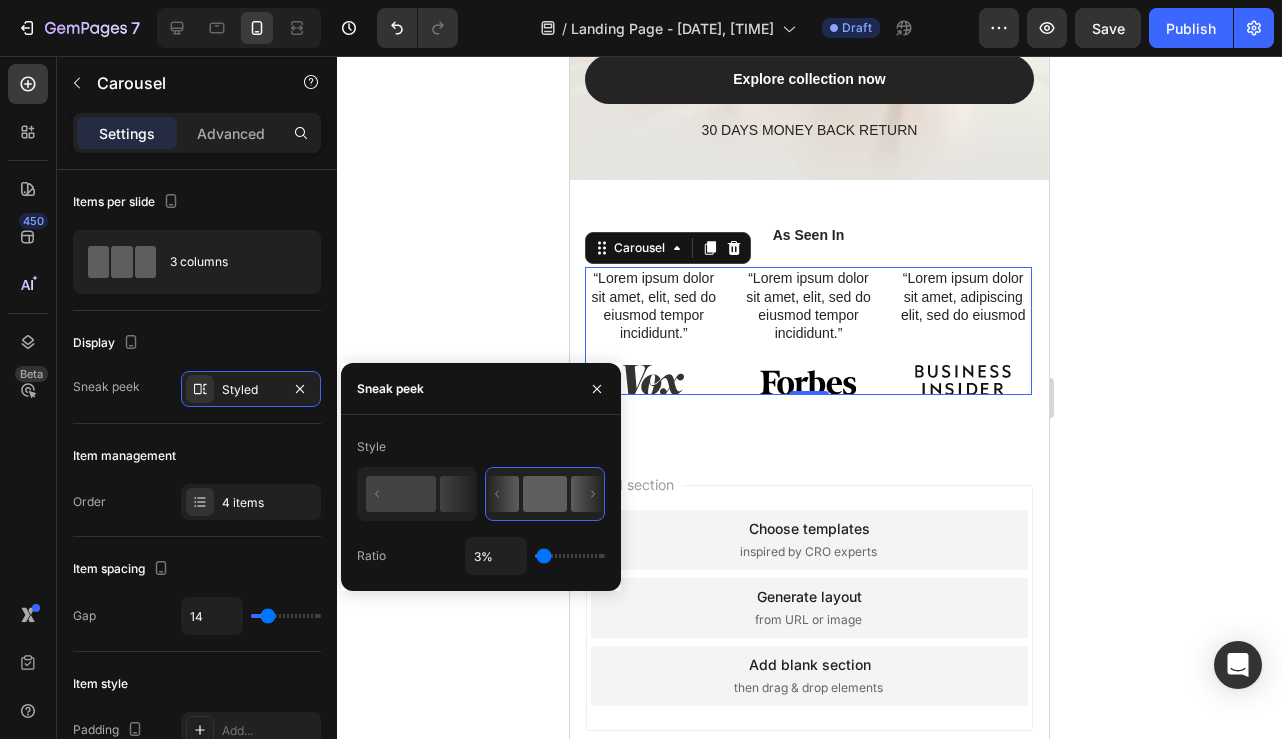 type on "8%" 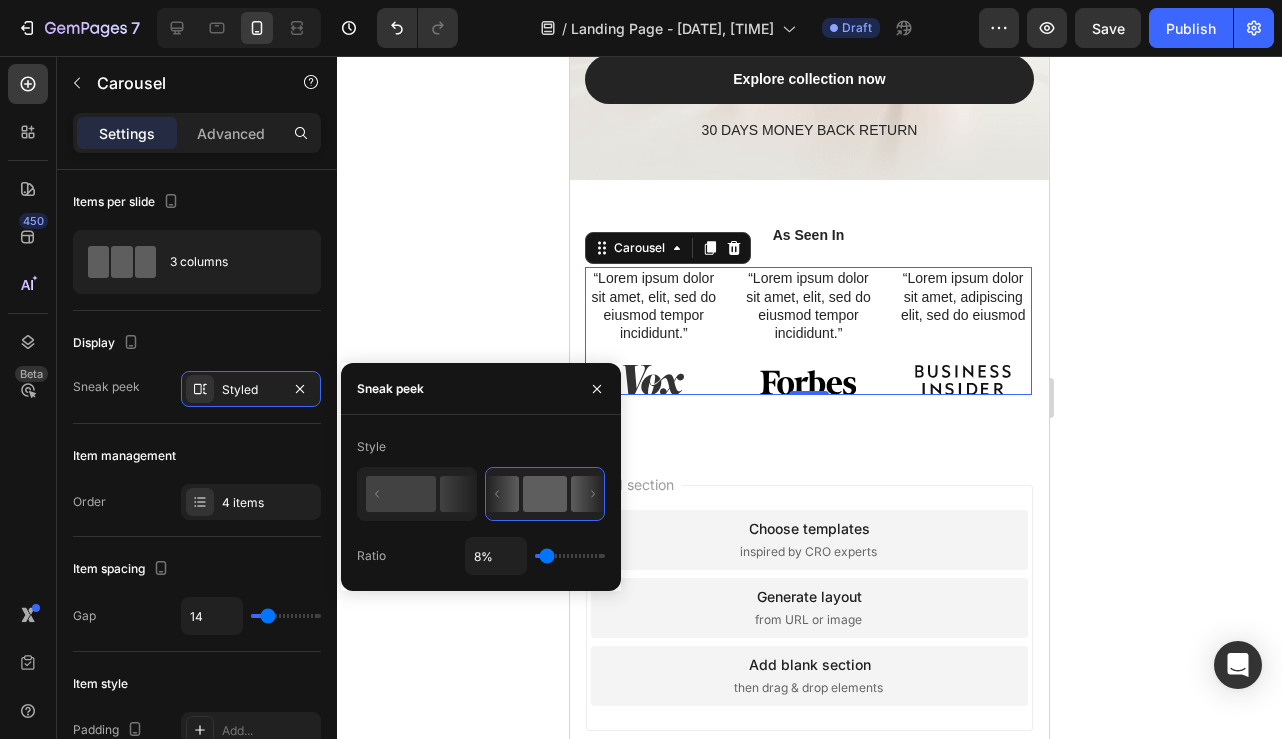 type on "18%" 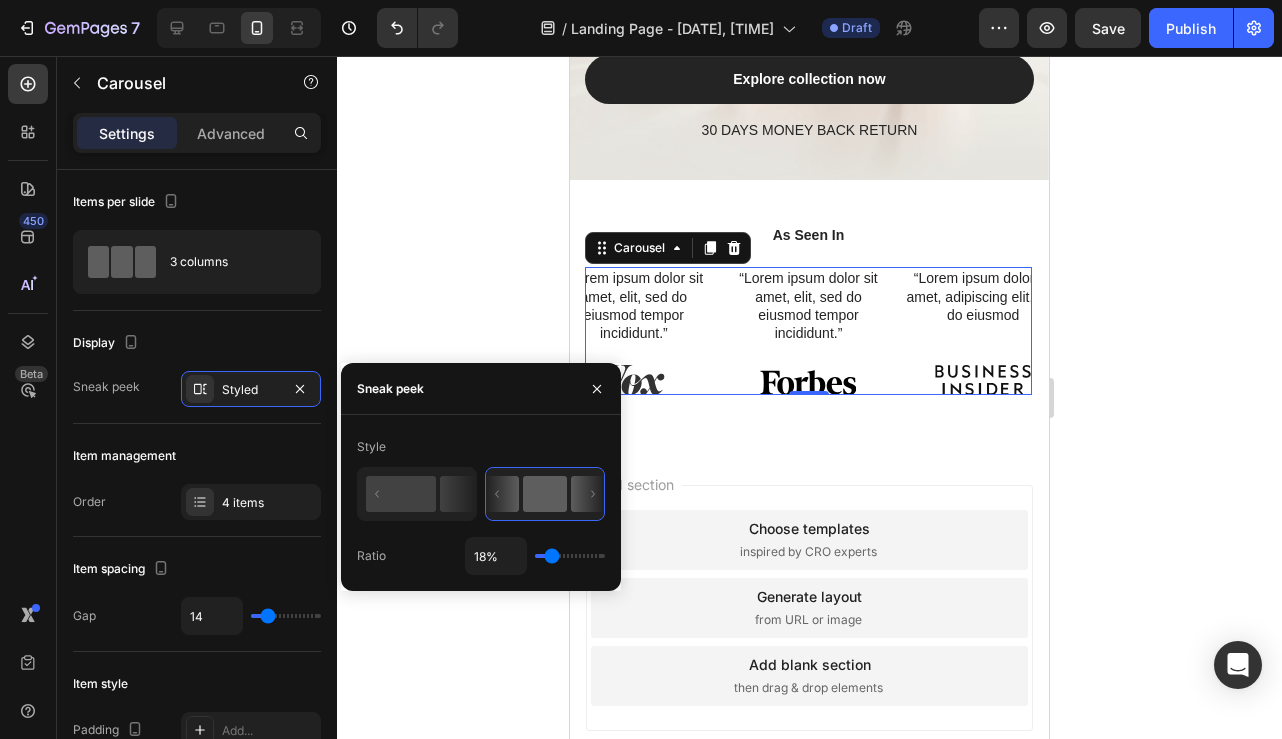 type on "20%" 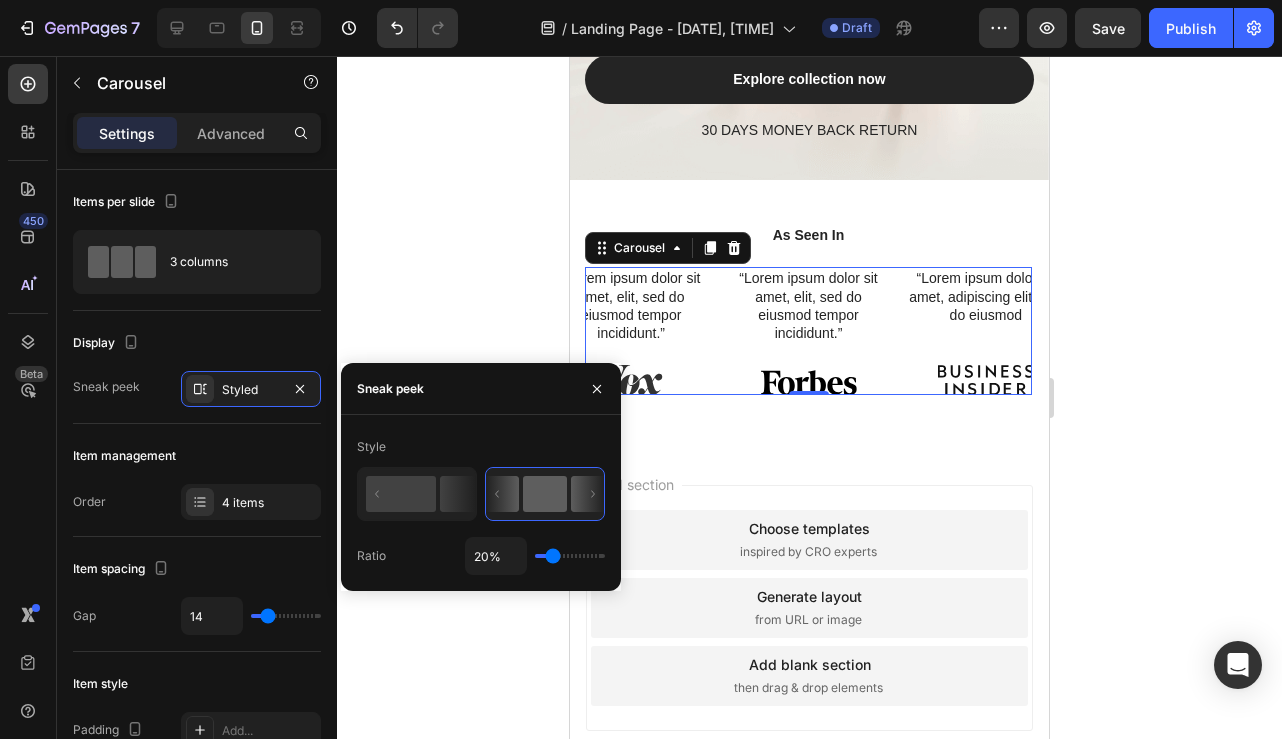 type on "10%" 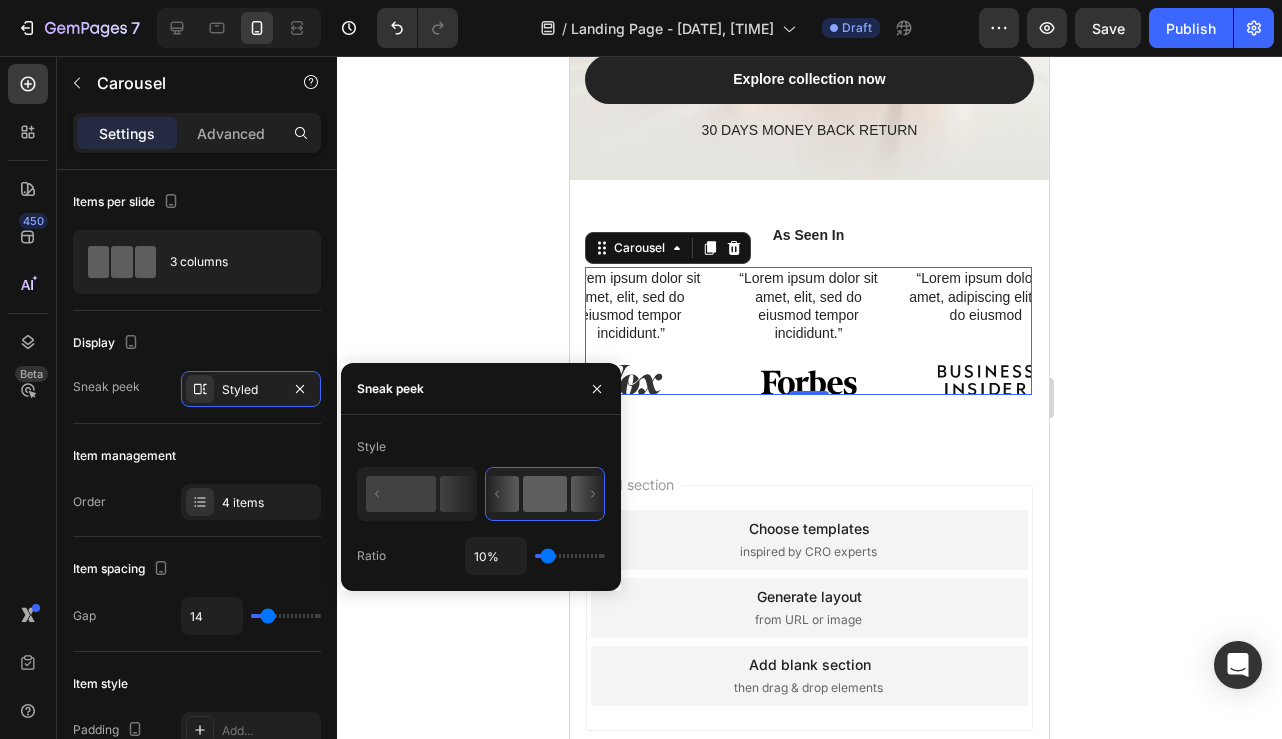 type on "7%" 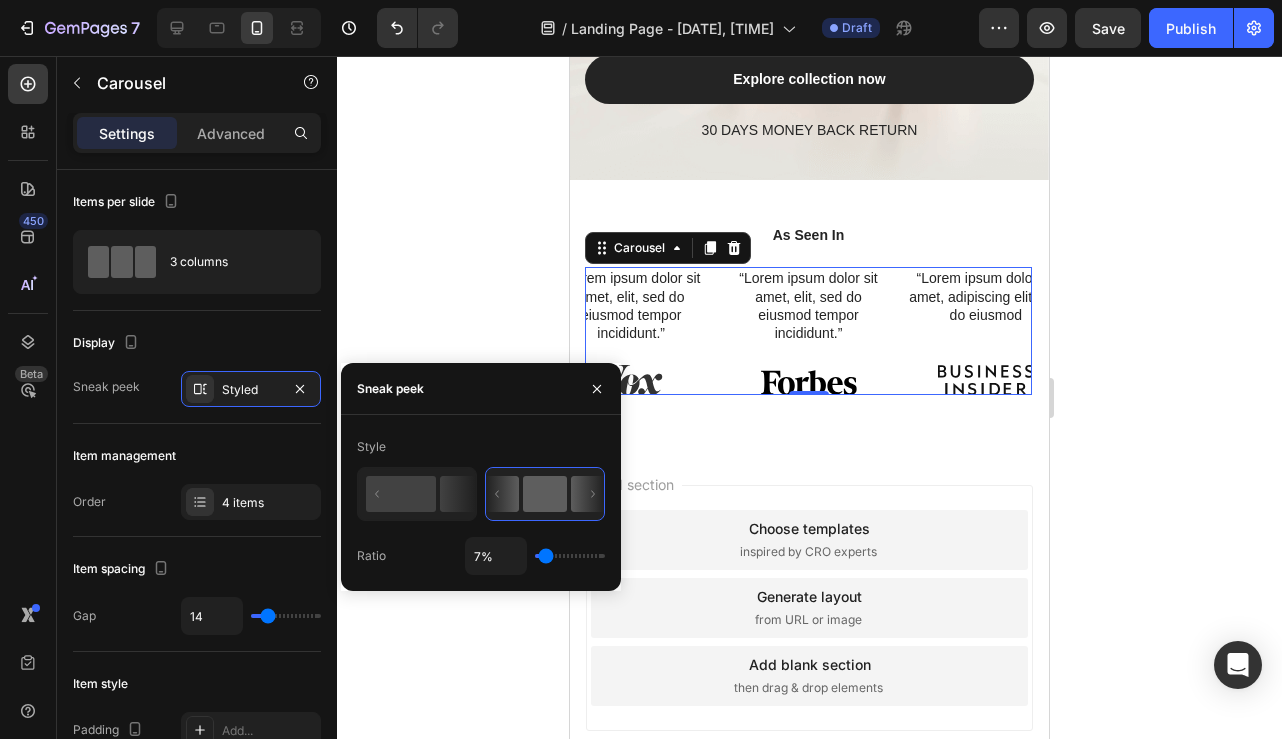 type on "1%" 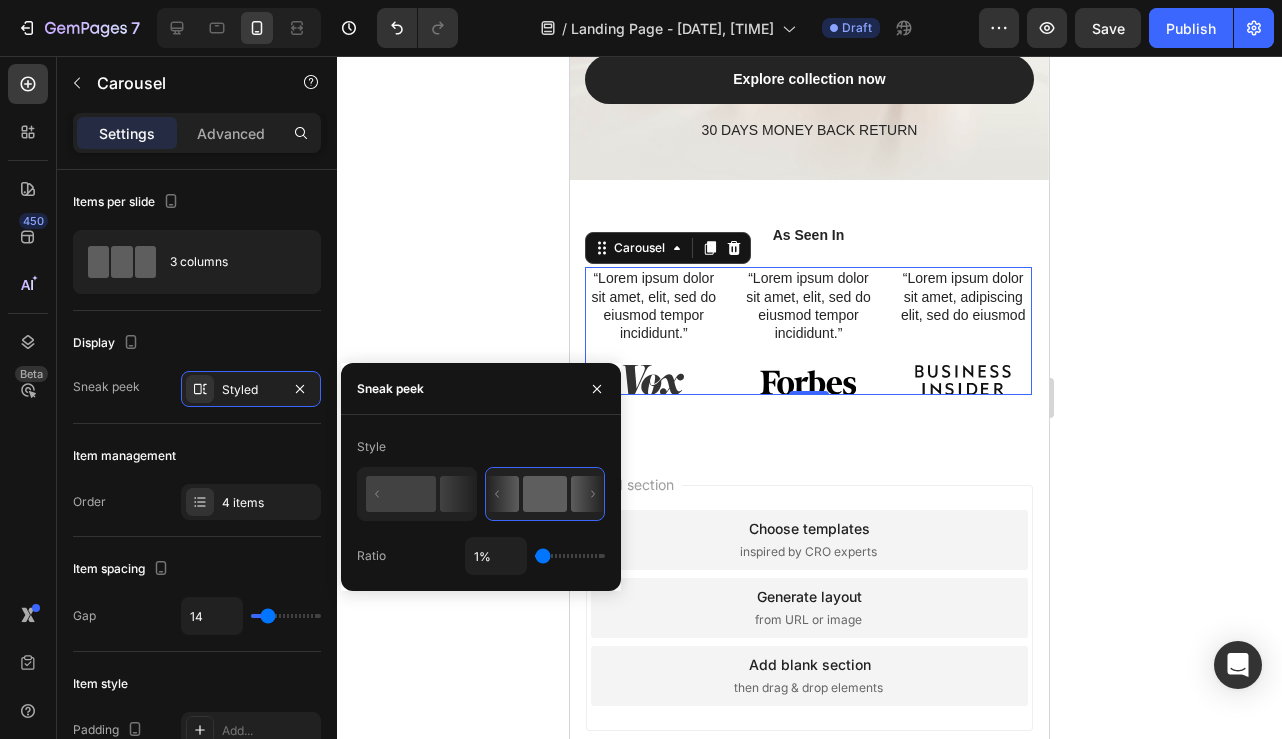 type on "6%" 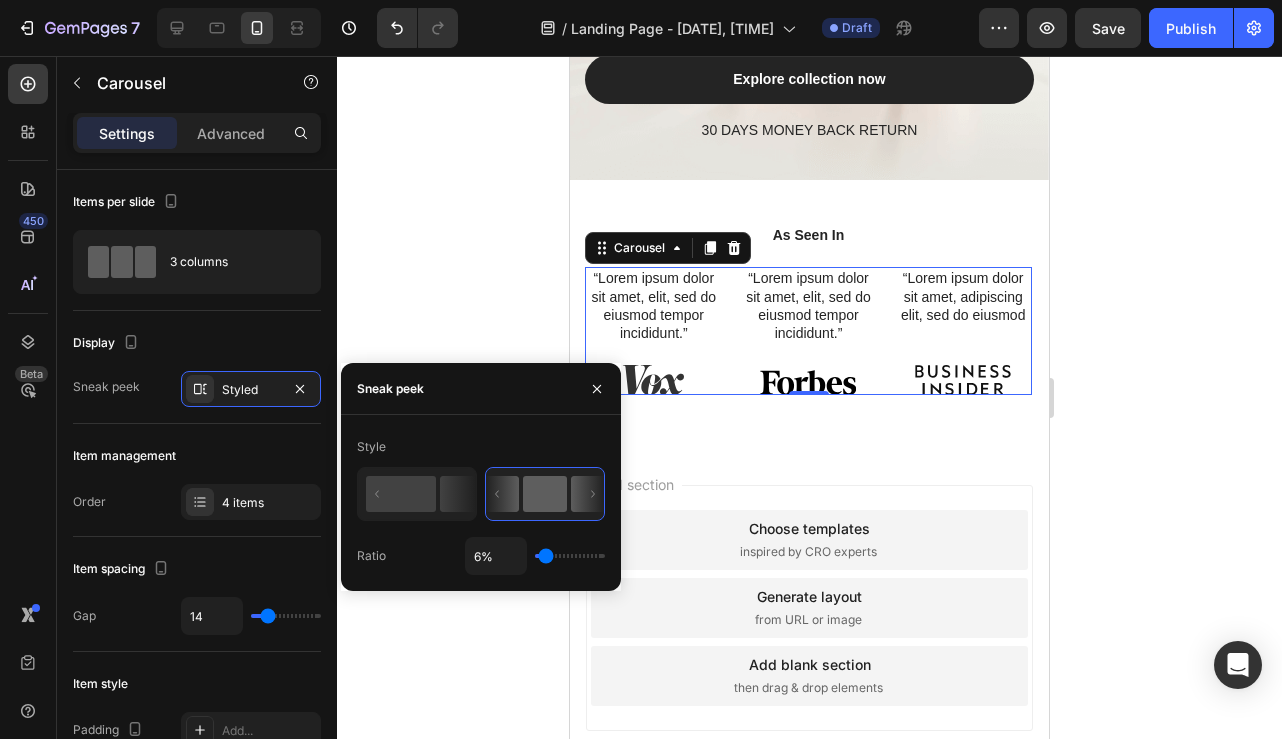 type on "15%" 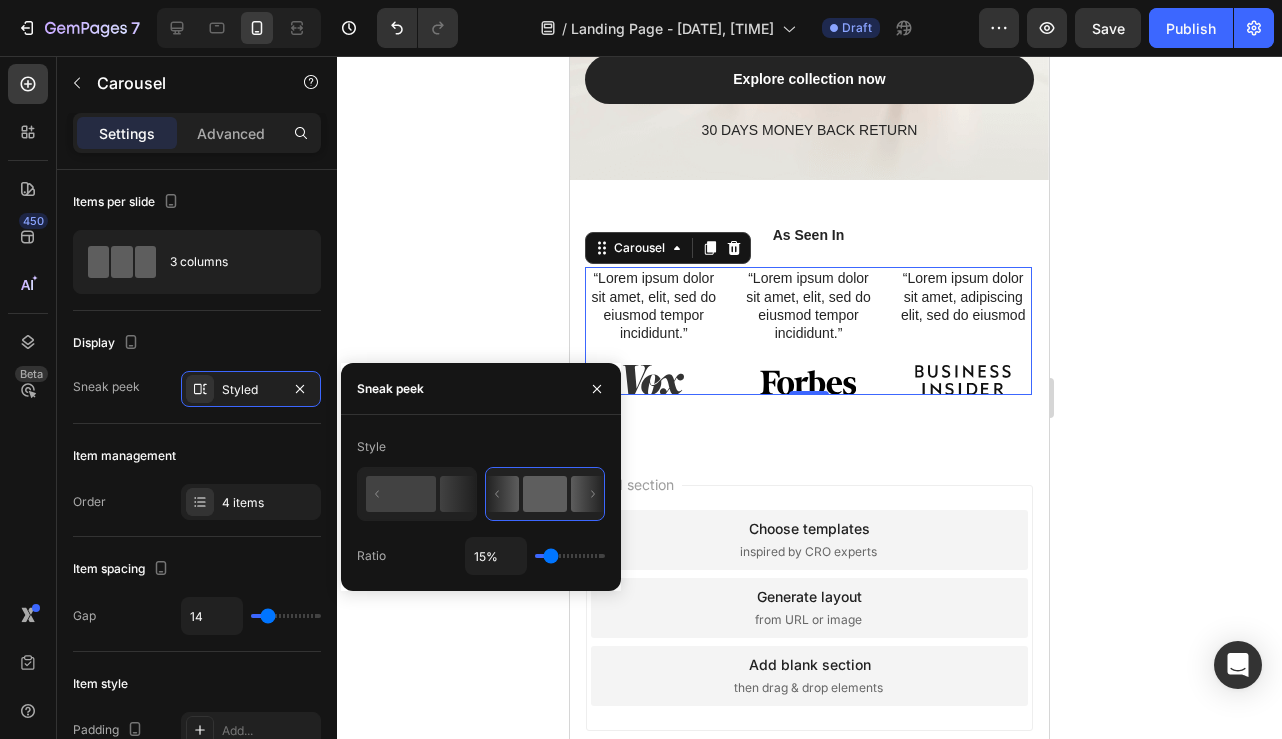 type on "21%" 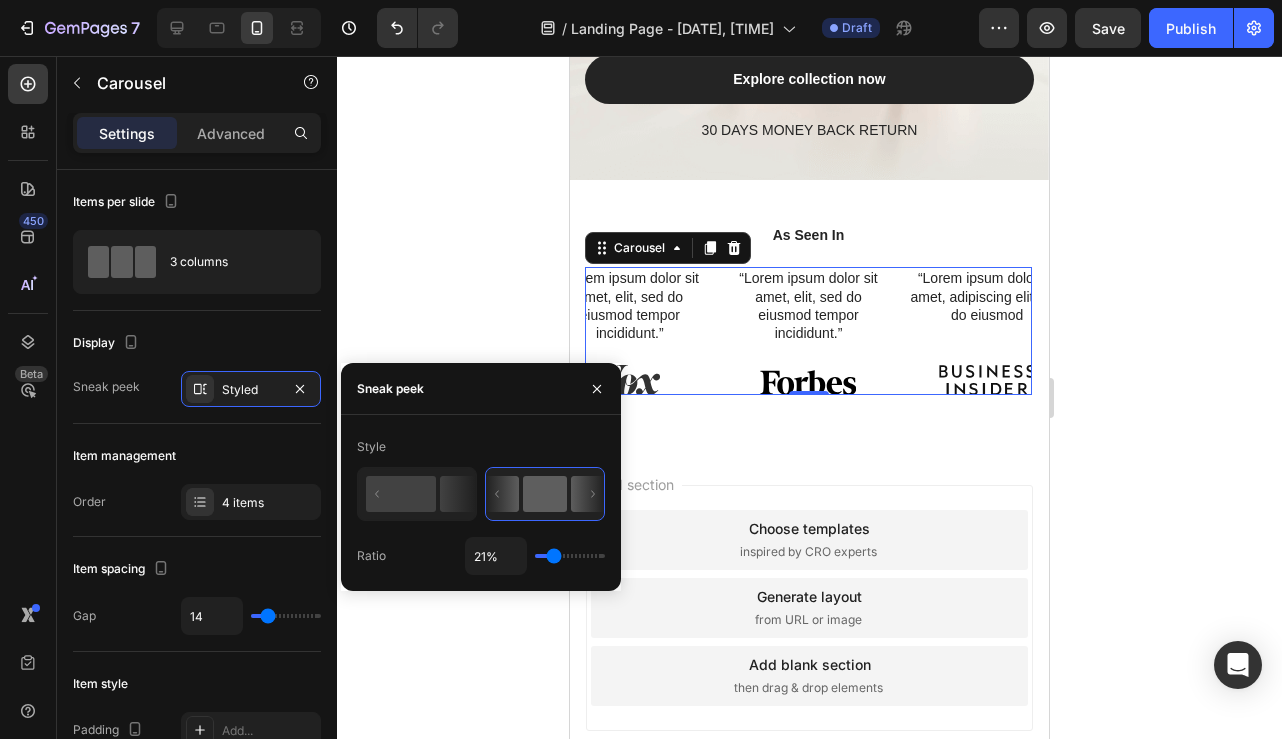 type on "23%" 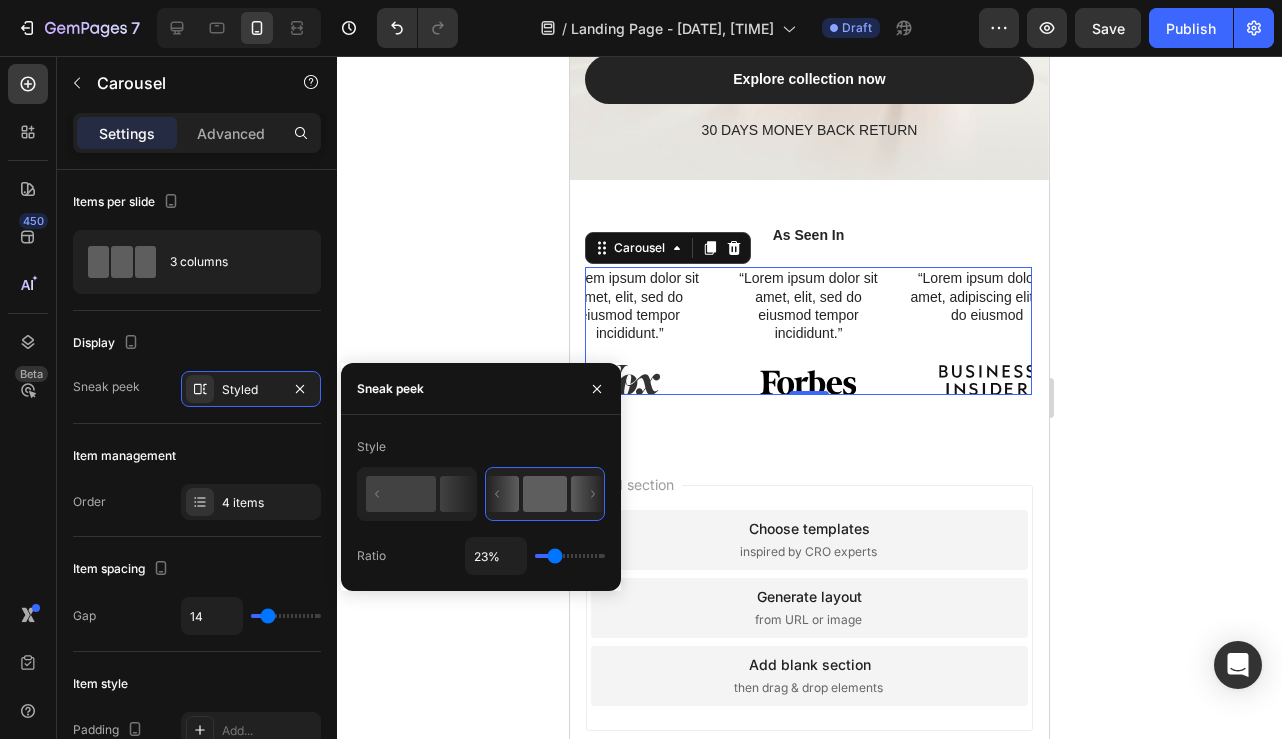 type on "24%" 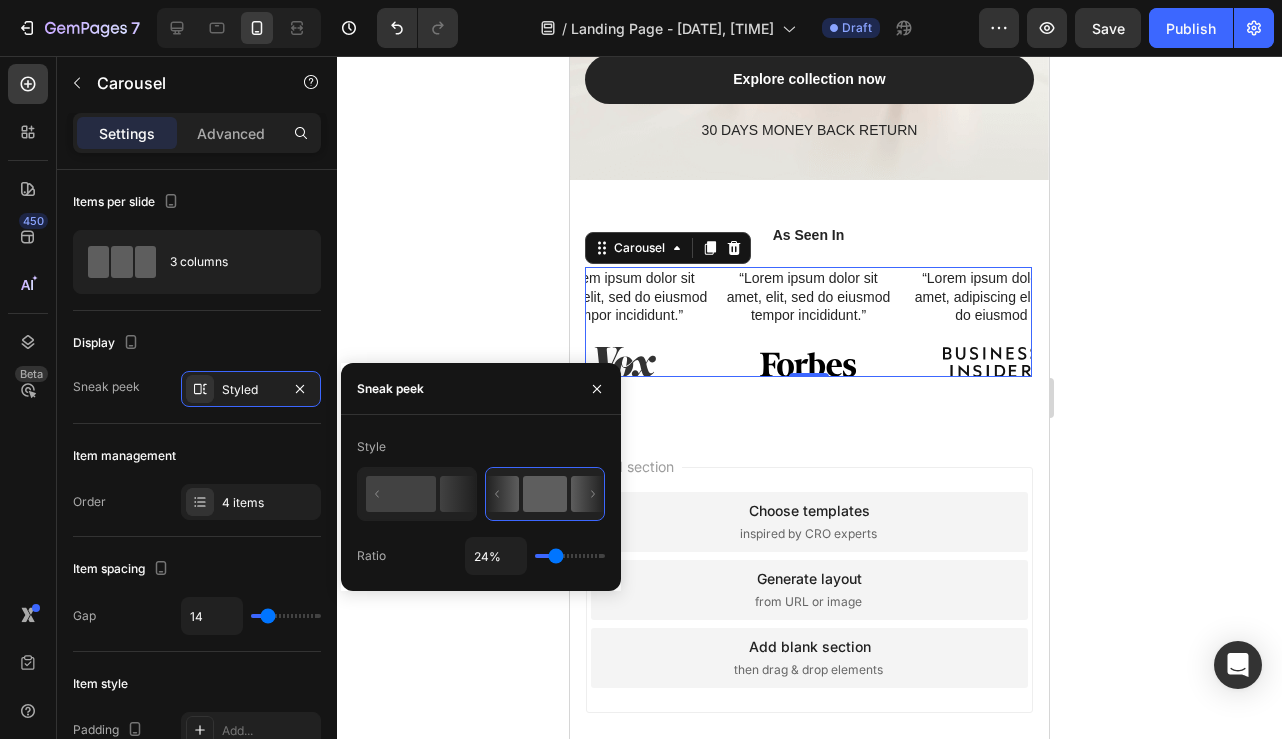 type on "24" 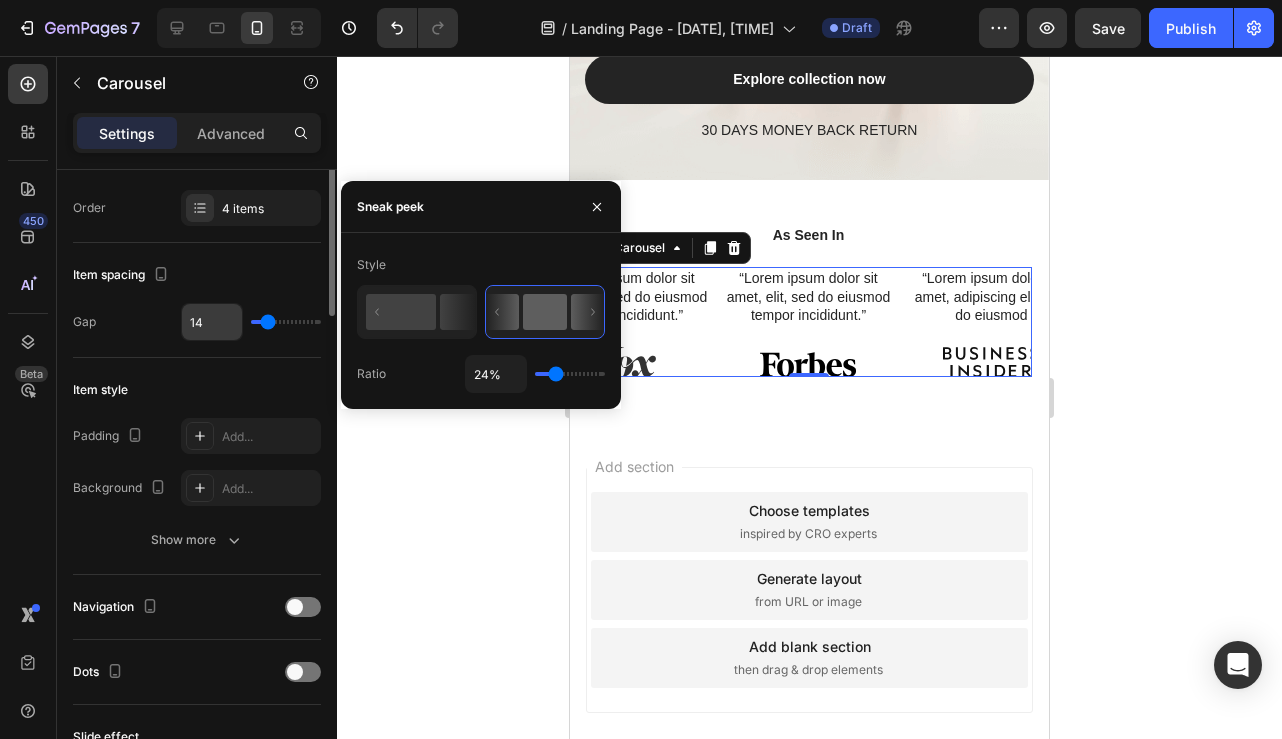 scroll, scrollTop: 314, scrollLeft: 0, axis: vertical 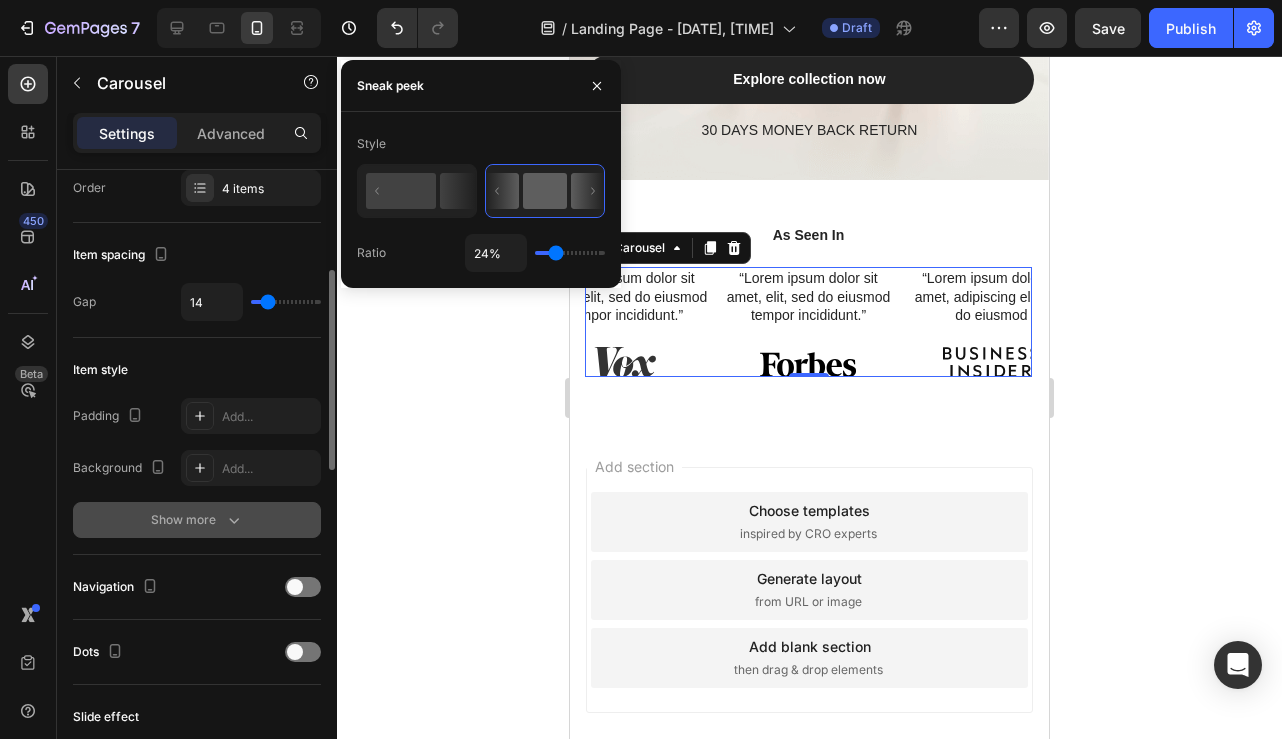 click on "Show more" at bounding box center (197, 520) 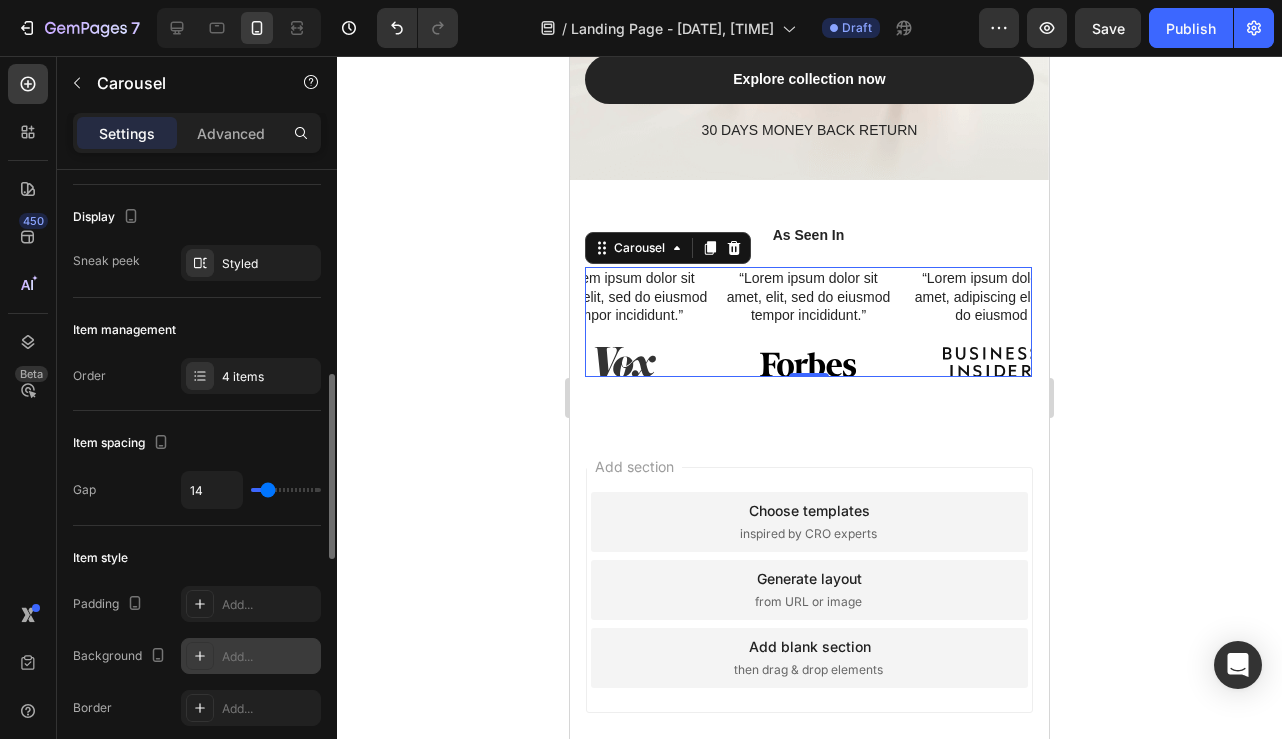 scroll, scrollTop: 0, scrollLeft: 0, axis: both 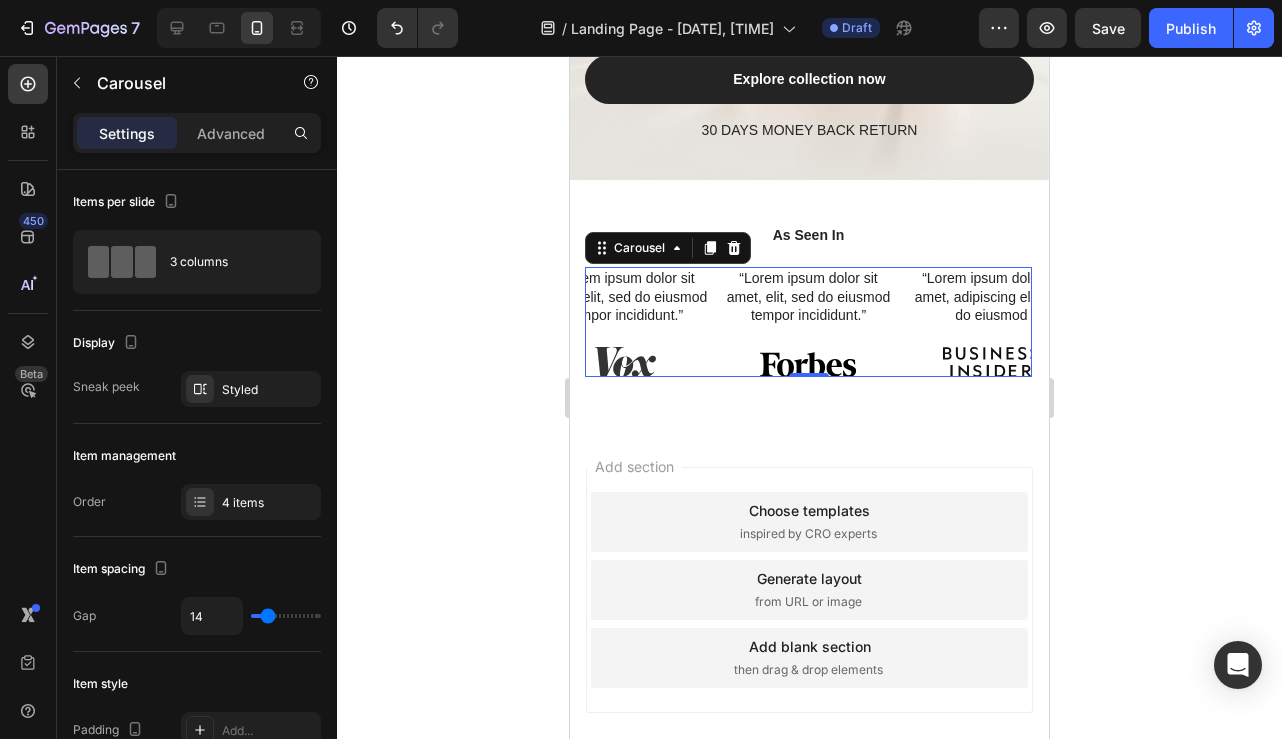 click on "“Lorem ipsum dolor sit amet, elit, sed do eiusmod tempor incididunt.” Text Block Image Hero Banner “Lorem ipsum dolor sit amet, adipiscing elit, sed do eiusmod Text Block Image Hero Banner “Lorem ipsum dolor sit amet, elit, sed do eiusmod tempor incididunt.” Text Block Image Hero Banner “Lorem ipsum dolor sit amet, elit, sed do eiusmod tempor incididunt.” Text Block Image Hero Banner" at bounding box center [808, 321] 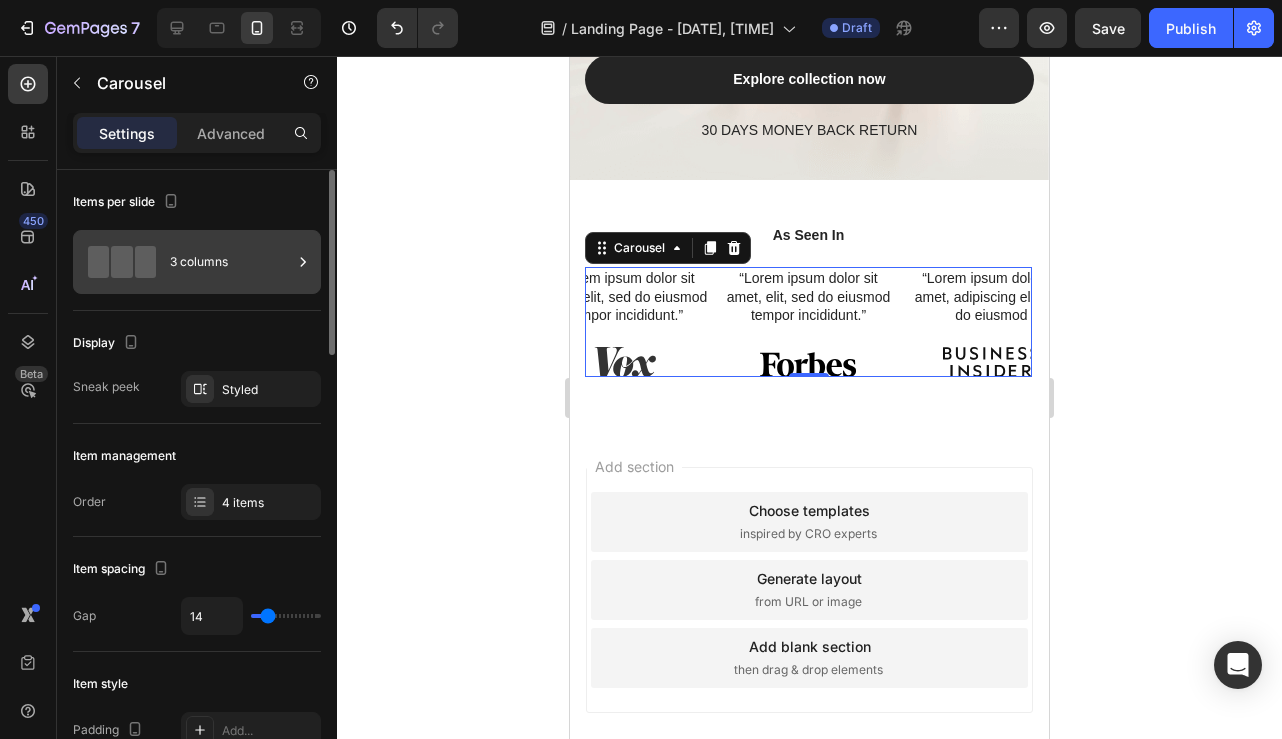 click on "3 columns" at bounding box center [231, 262] 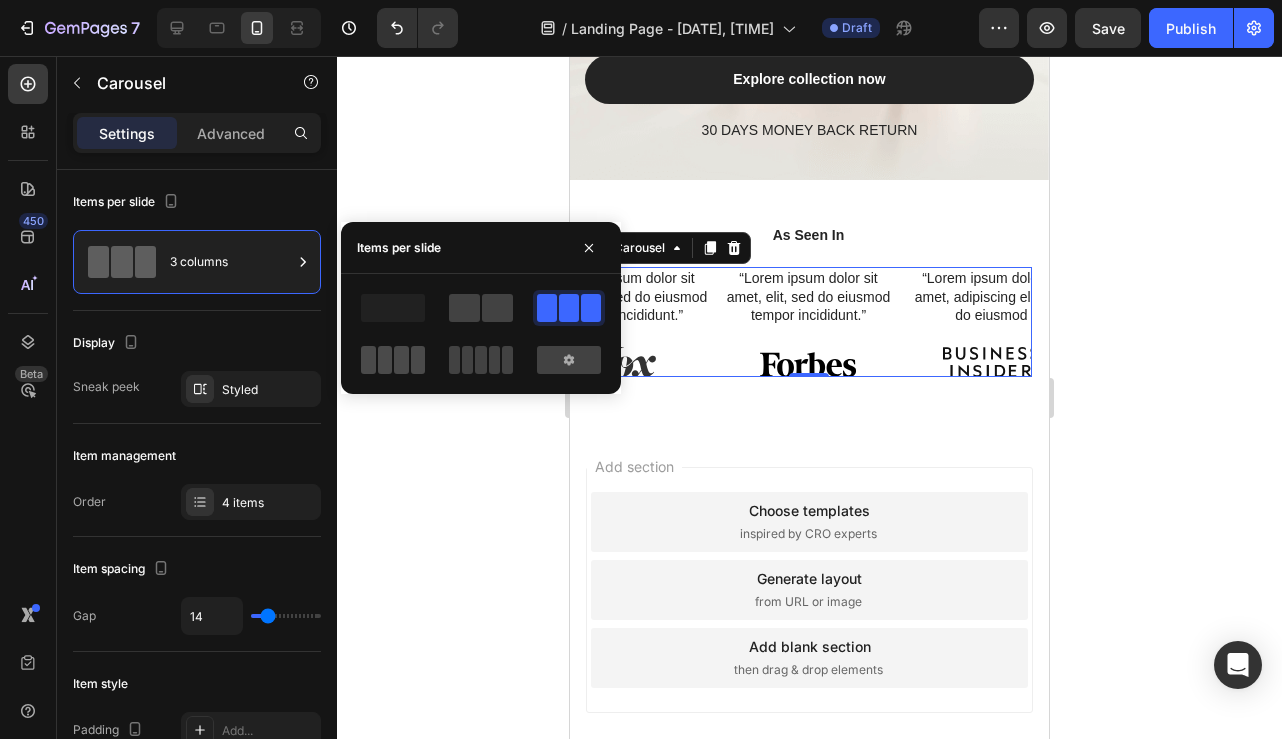 click 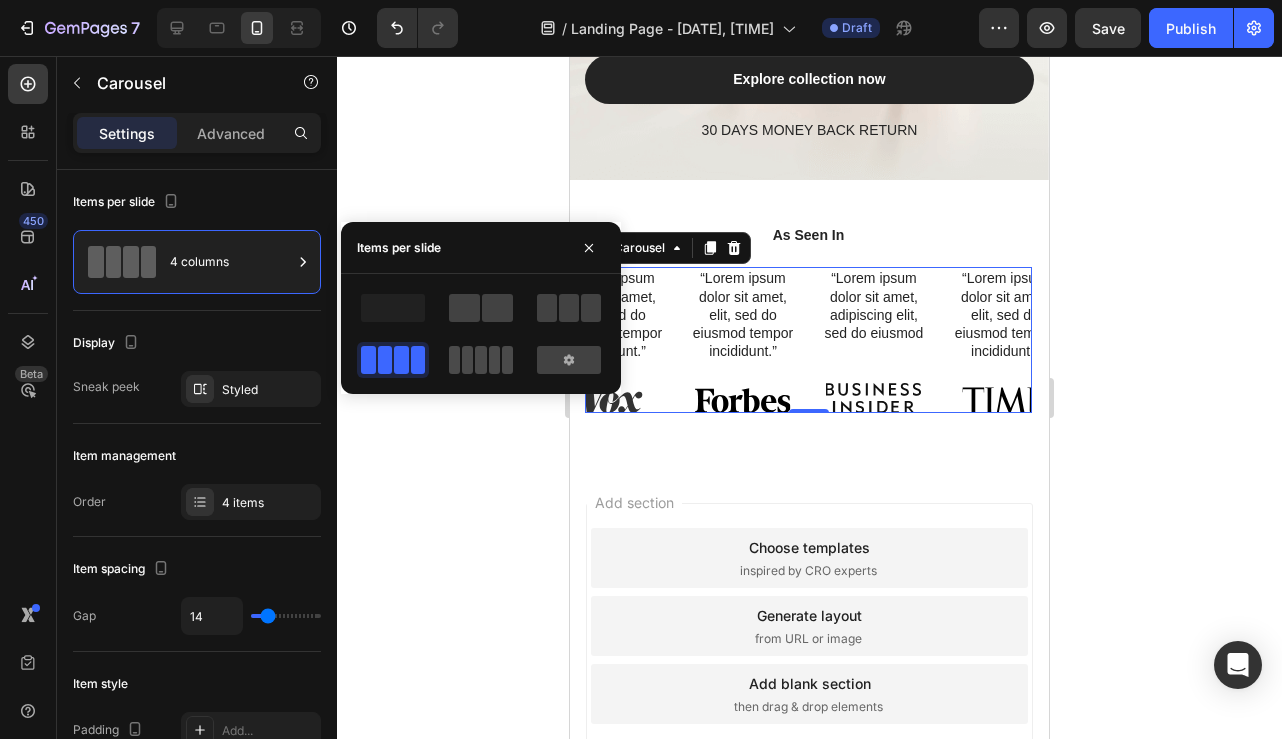 click 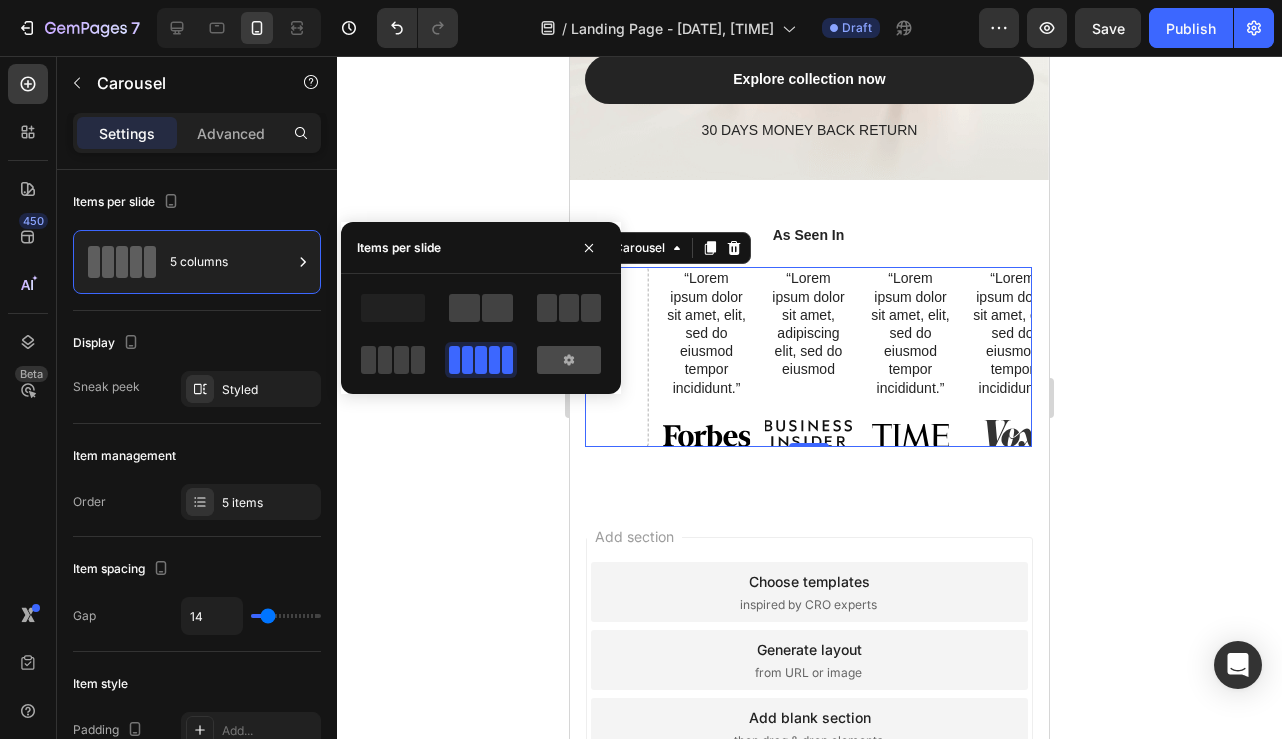 click at bounding box center [569, 360] 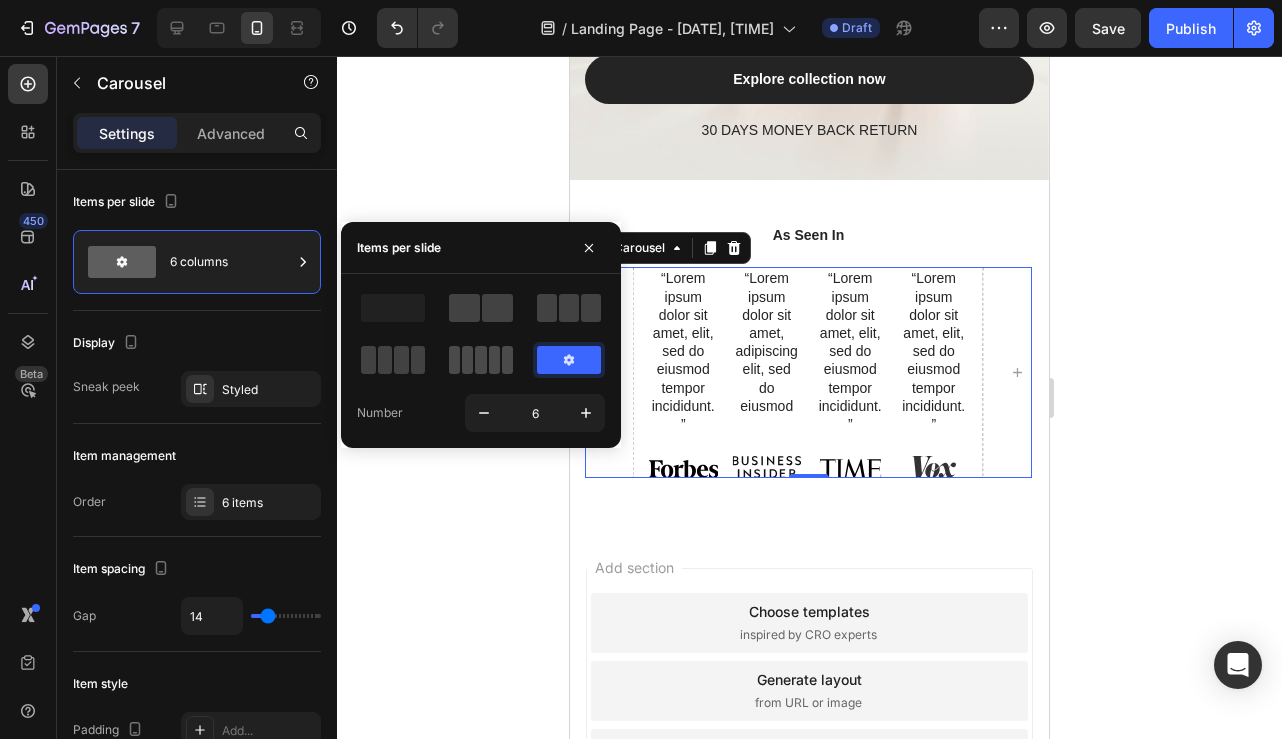 click 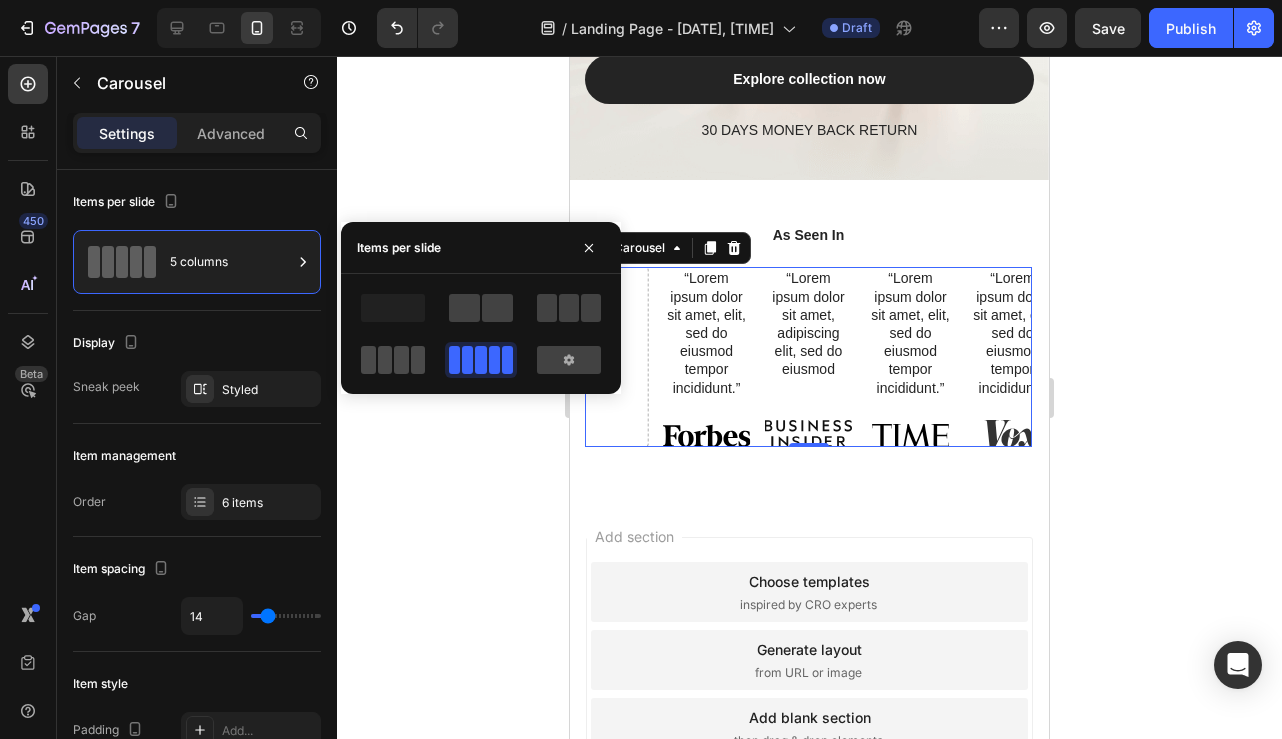 click 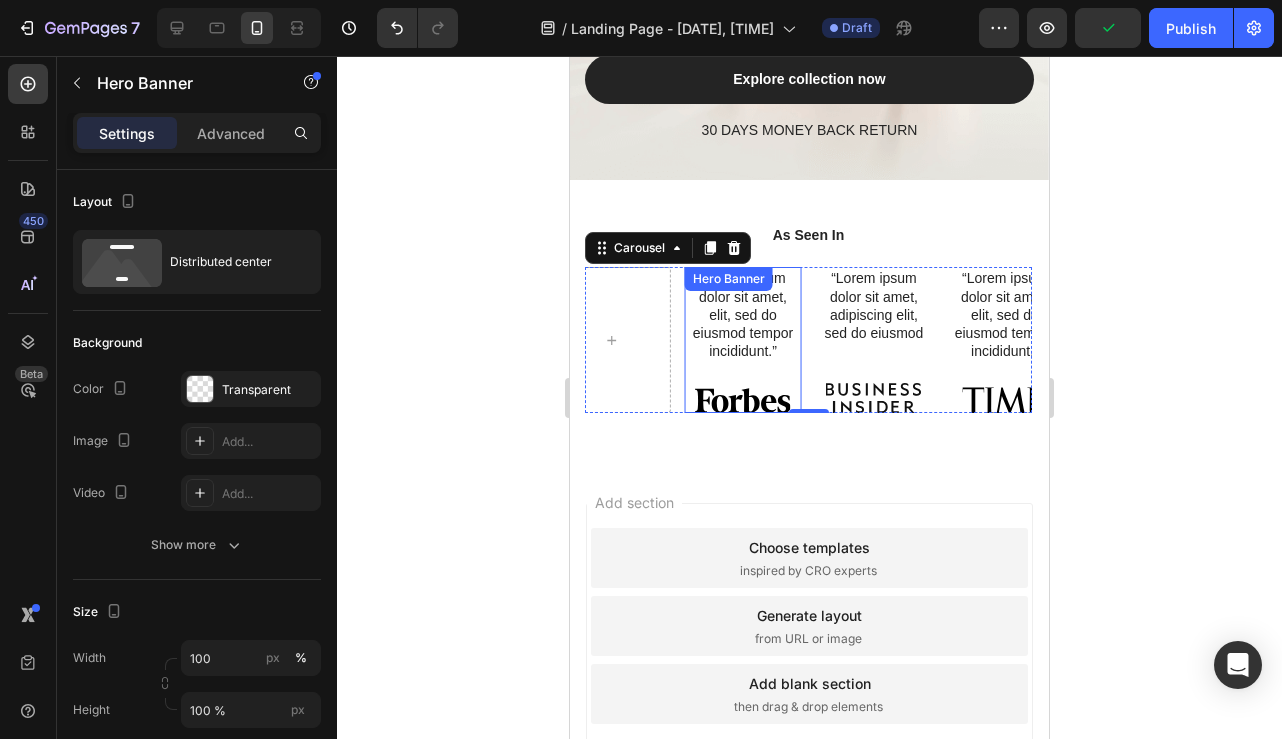 click on "“Lorem ipsum dolor sit amet, elit, sed do eiusmod tempor incididunt.” Text Block Image" at bounding box center [743, 340] 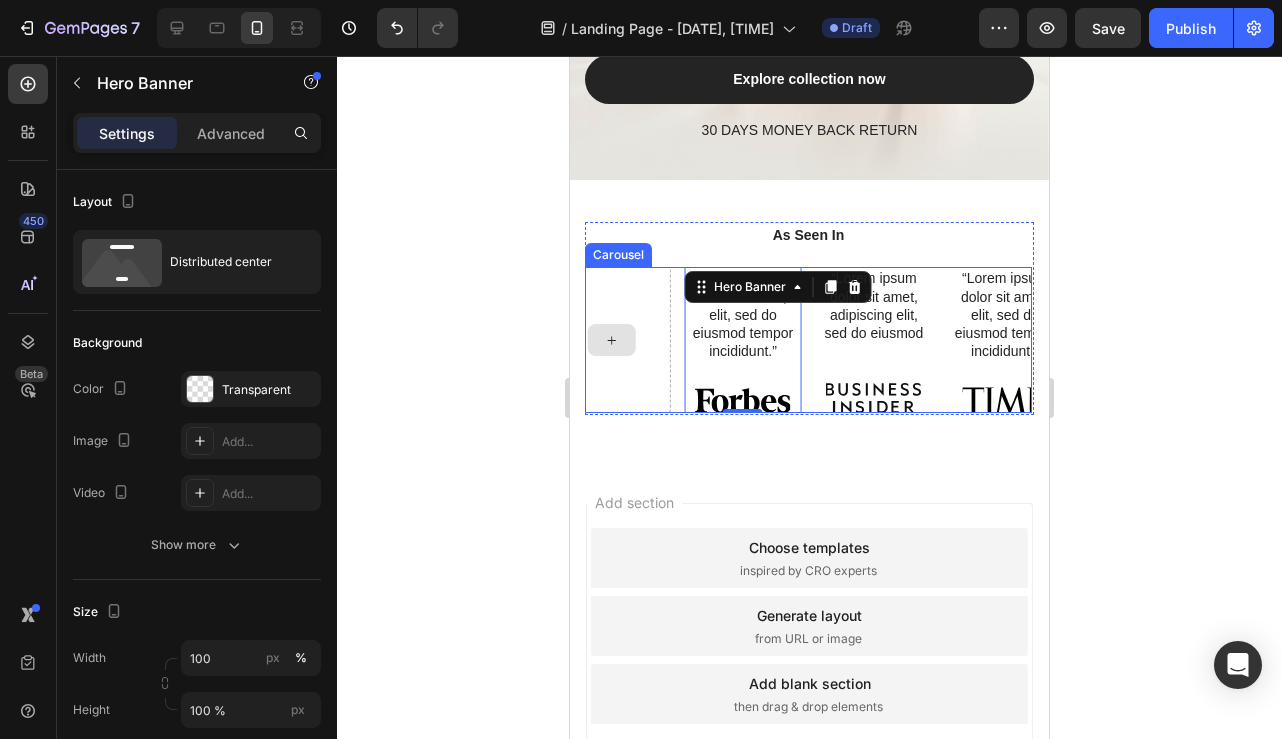 click at bounding box center (612, 340) 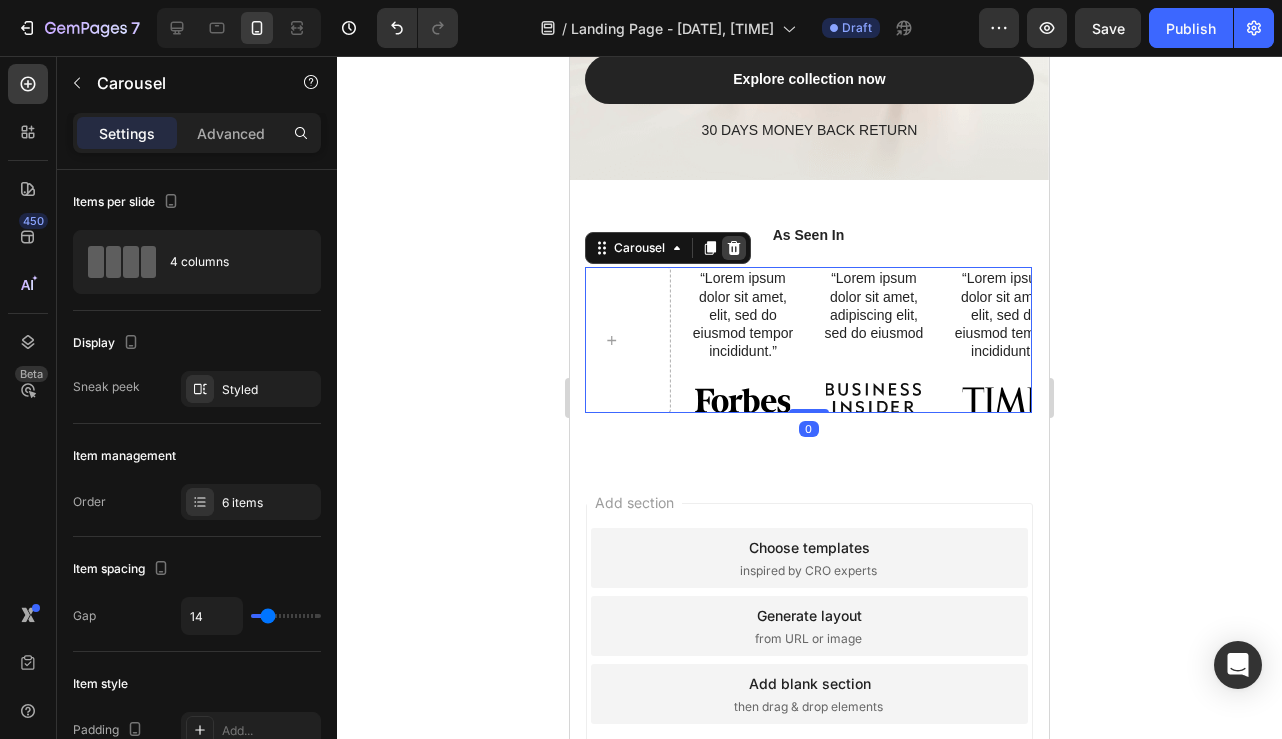 click 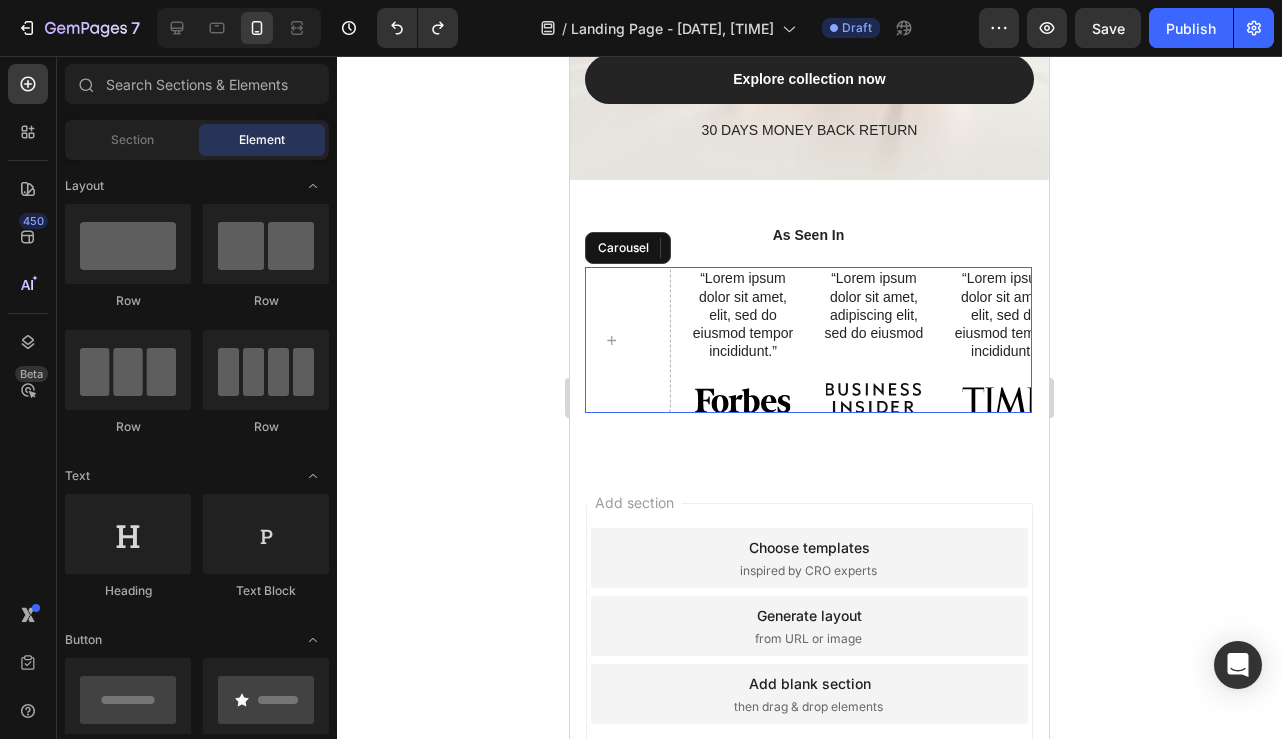 click on "“Lorem ipsum dolor sit amet, elit, sed do eiusmod tempor incididunt.” Text Block Image Hero Banner “Lorem ipsum dolor sit amet, adipiscing elit, sed do eiusmod Text Block Image Hero Banner “Lorem ipsum dolor sit amet, elit, sed do eiusmod tempor incididunt.” Text Block Image Hero Banner “Lorem ipsum dolor sit amet, elit, sed do eiusmod tempor incididunt.” Text Block Image Hero Banner" at bounding box center (808, 340) 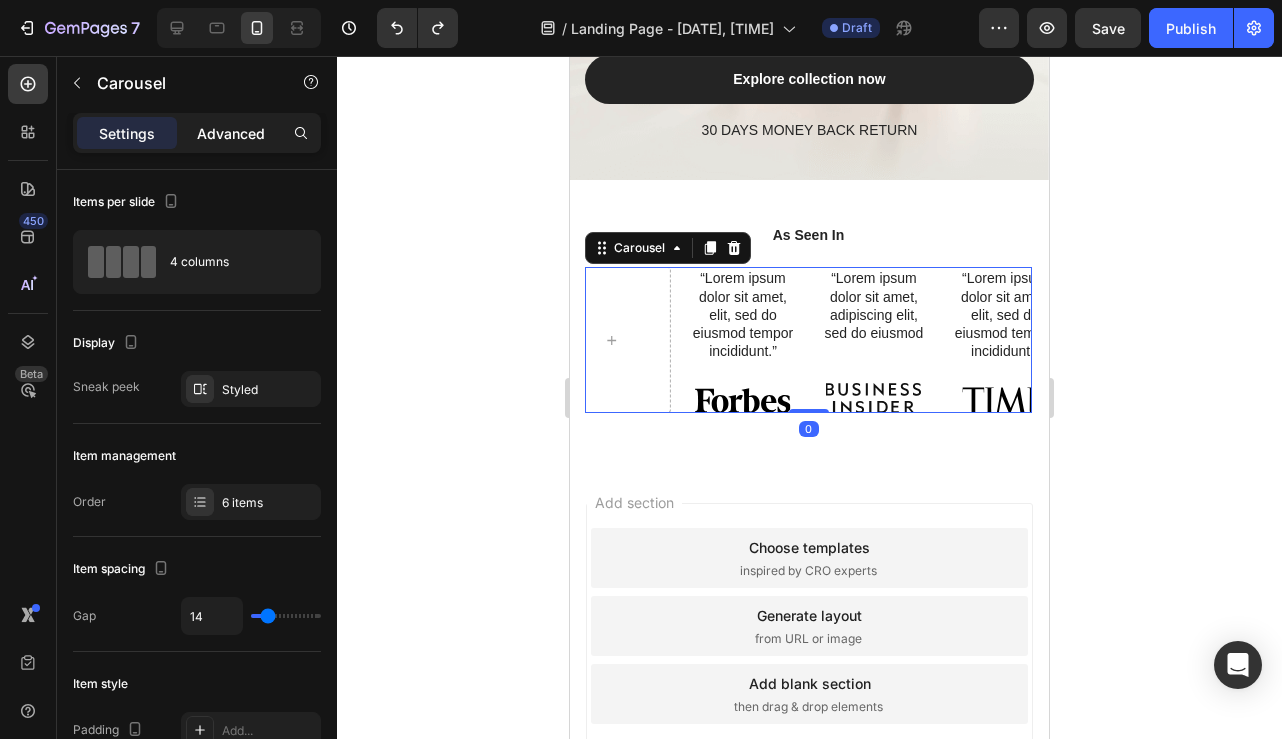click on "Advanced" at bounding box center [231, 133] 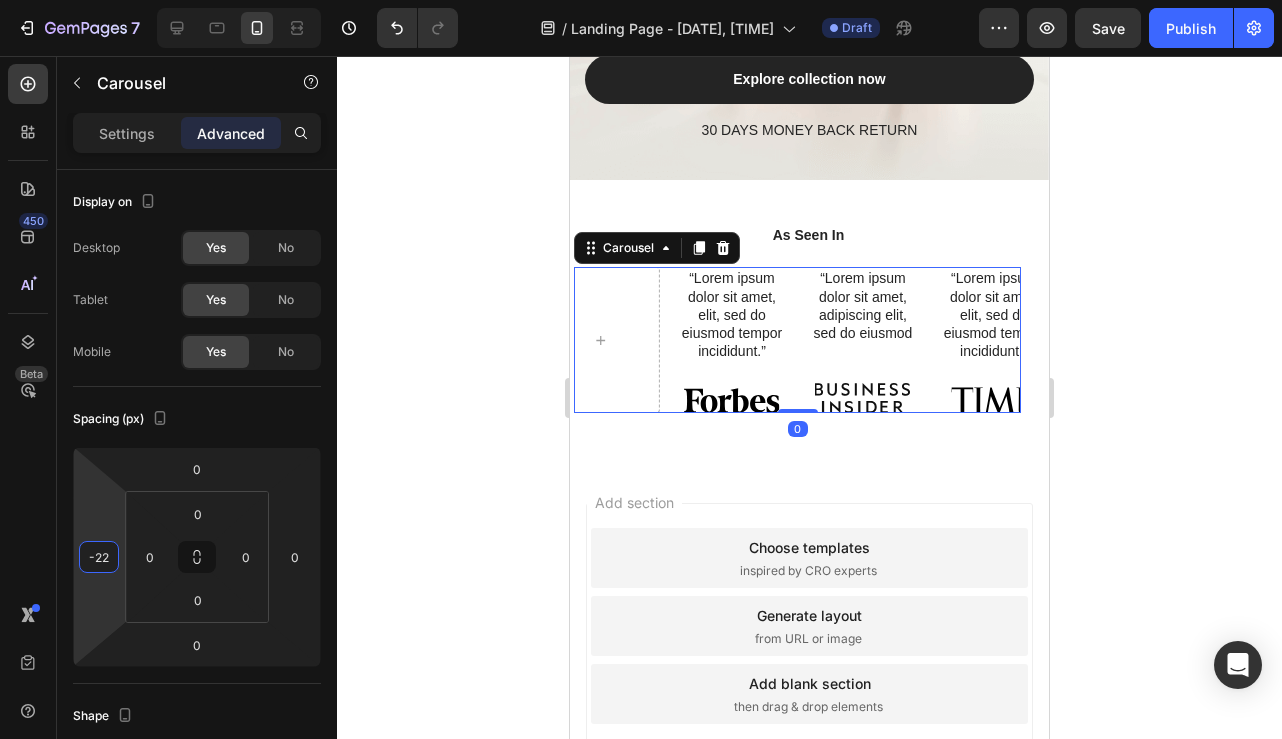 drag, startPoint x: 120, startPoint y: 557, endPoint x: 126, endPoint y: 567, distance: 11.661903 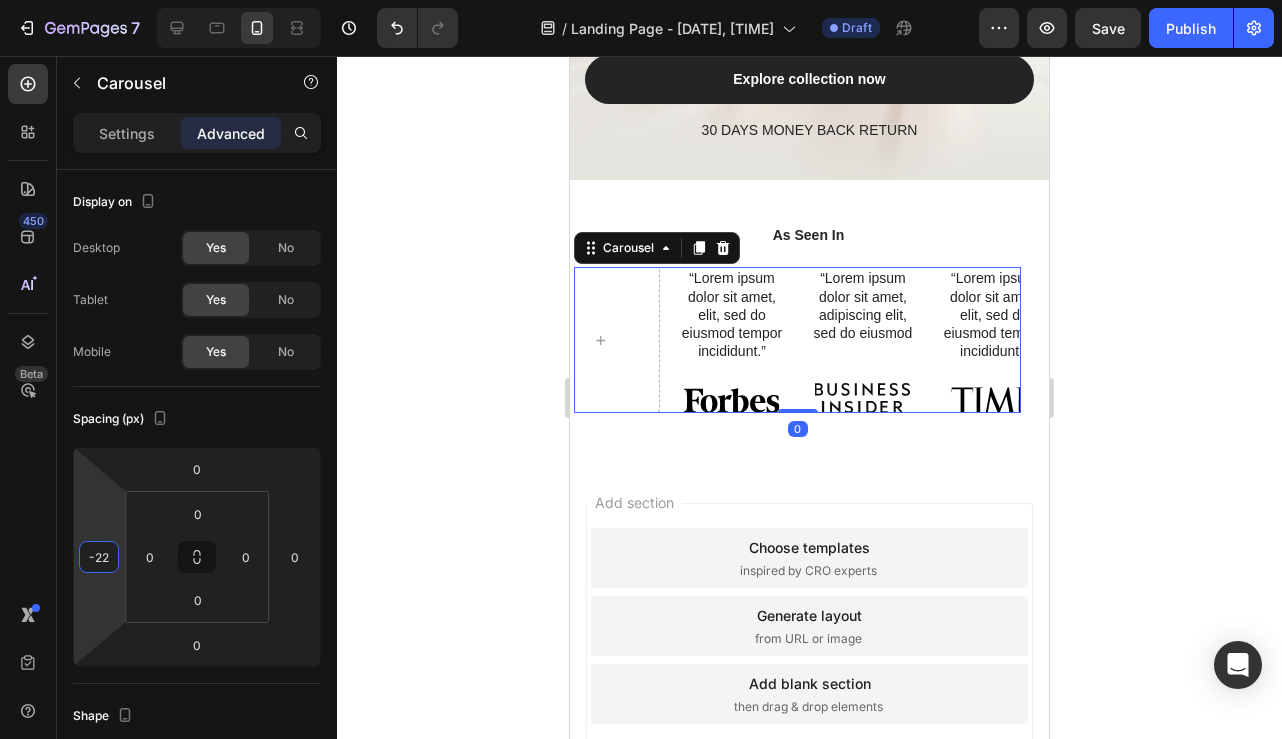 click on "7  Version history  /  Landing Page - Aug 1, [TIME] Draft Preview  Save   Publish  450 Beta Sections(11) Elements(83) Section Element Hero Section Product Detail Brands Trusted Badges Guarantee Product Breakdown How to use Testimonials Compare Bundle FAQs Social Proof Brand Story Product List Collection Blog List Contact Sticky Add to Cart Custom Footer Browse Library 450 Layout
Row
Row
Row
Row Text
Heading
Text Block Button
Button
Button Media
Image
Image" at bounding box center (641, 0) 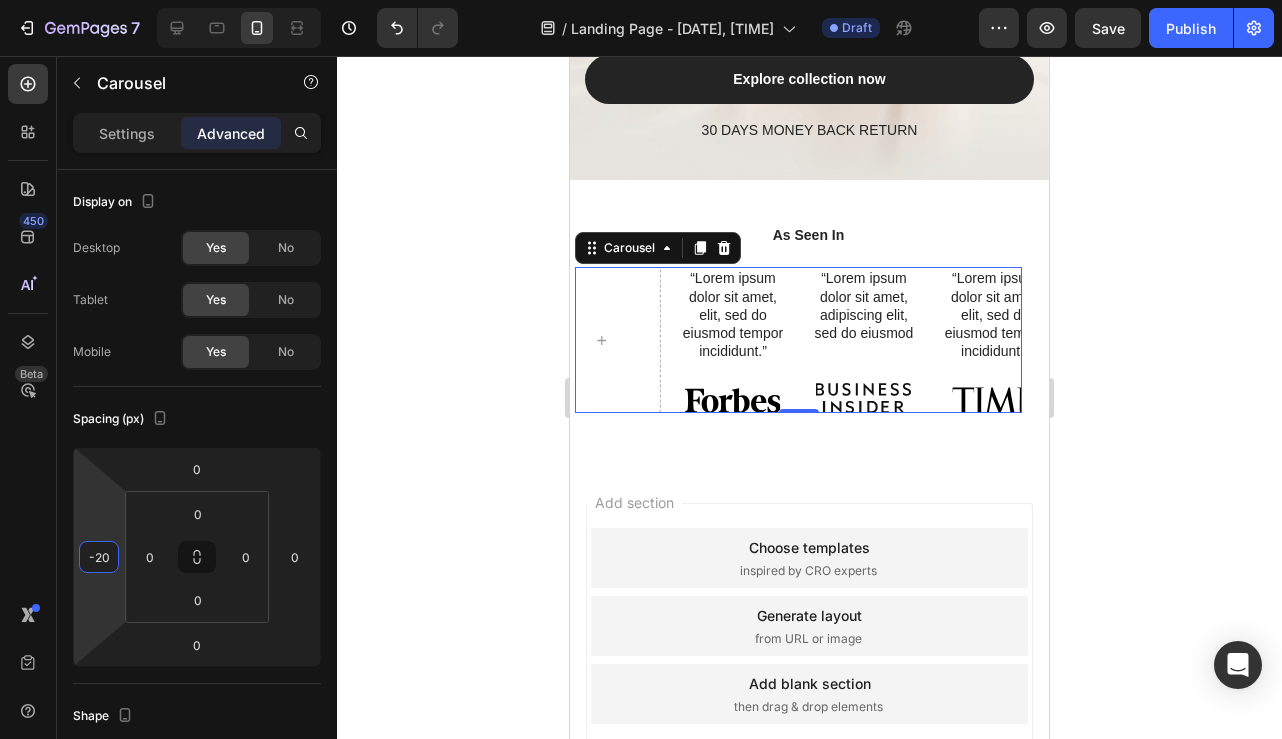 type on "0" 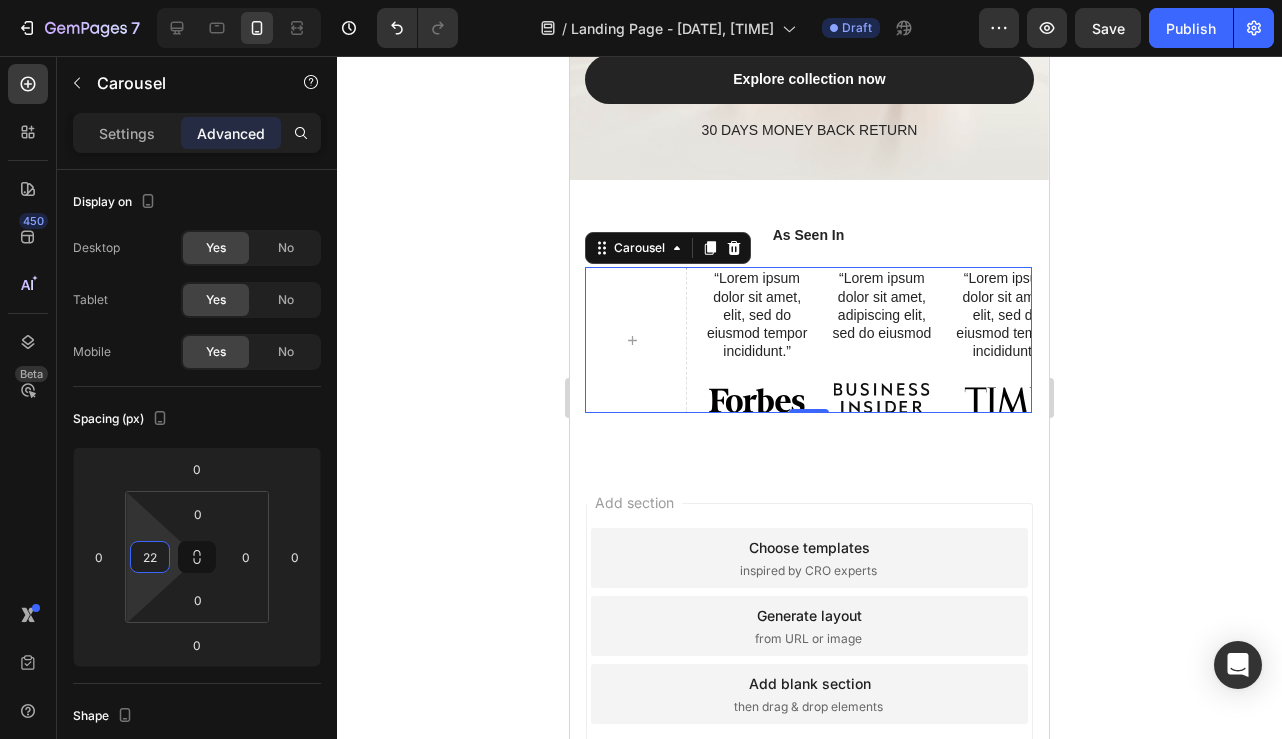 type on "0" 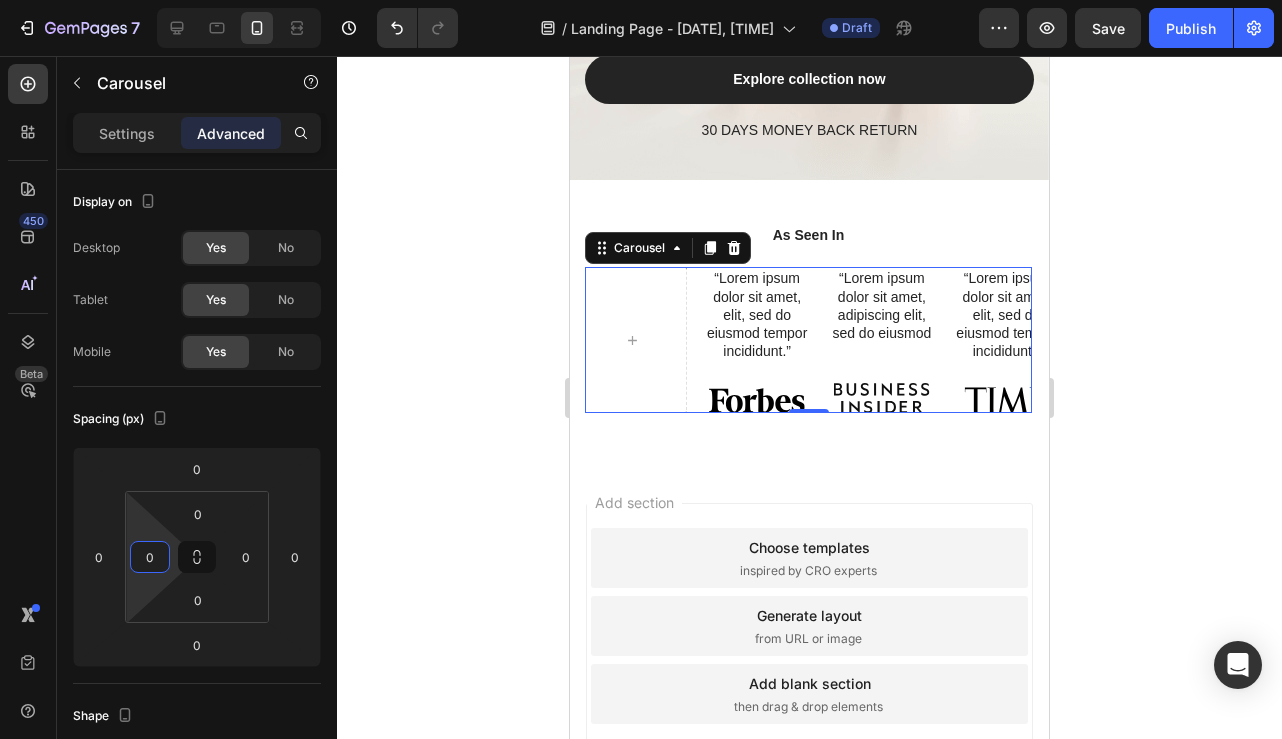drag, startPoint x: 171, startPoint y: 565, endPoint x: 170, endPoint y: 607, distance: 42.0119 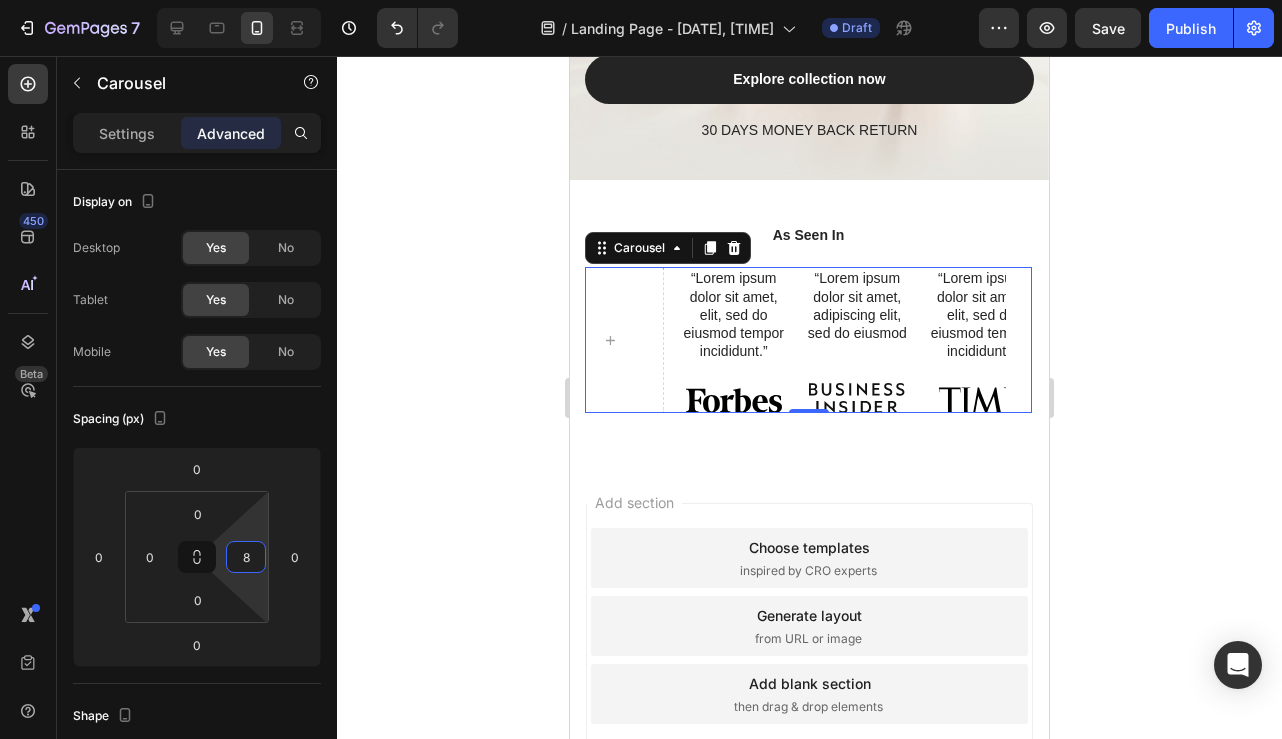 type on "0" 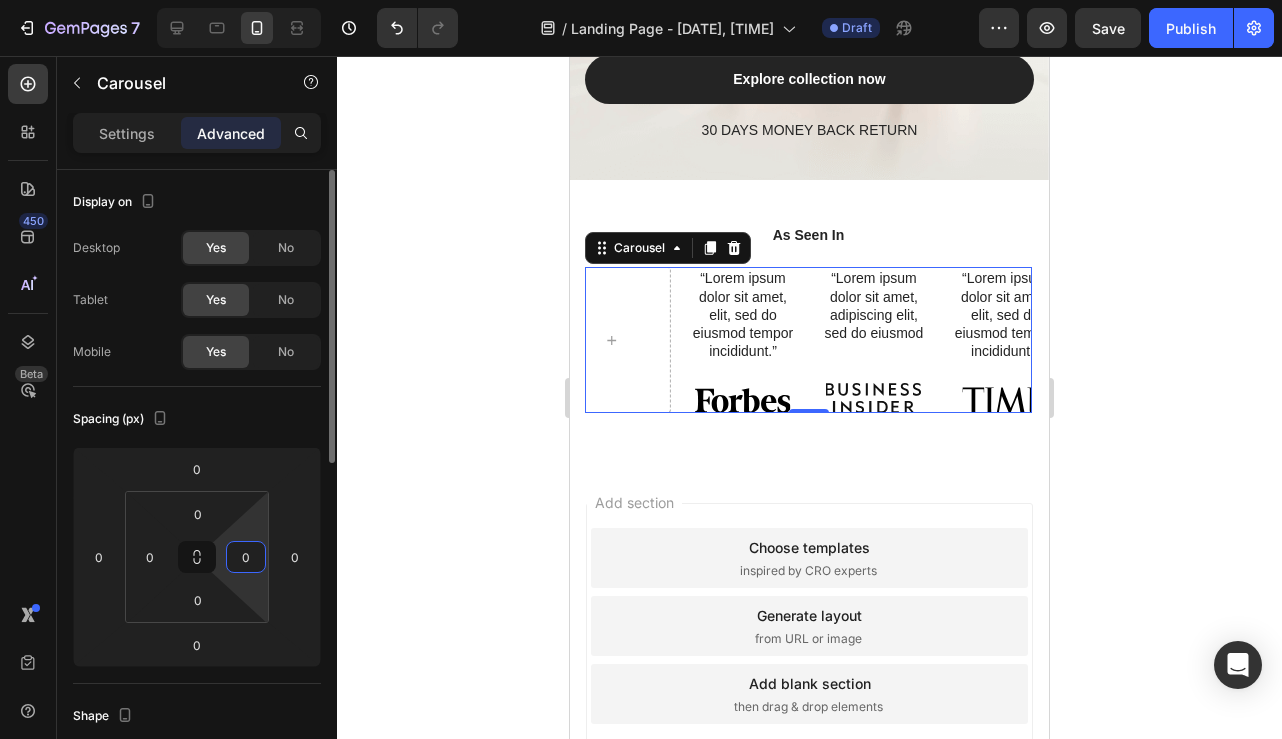 drag, startPoint x: 262, startPoint y: 576, endPoint x: 266, endPoint y: 601, distance: 25.317978 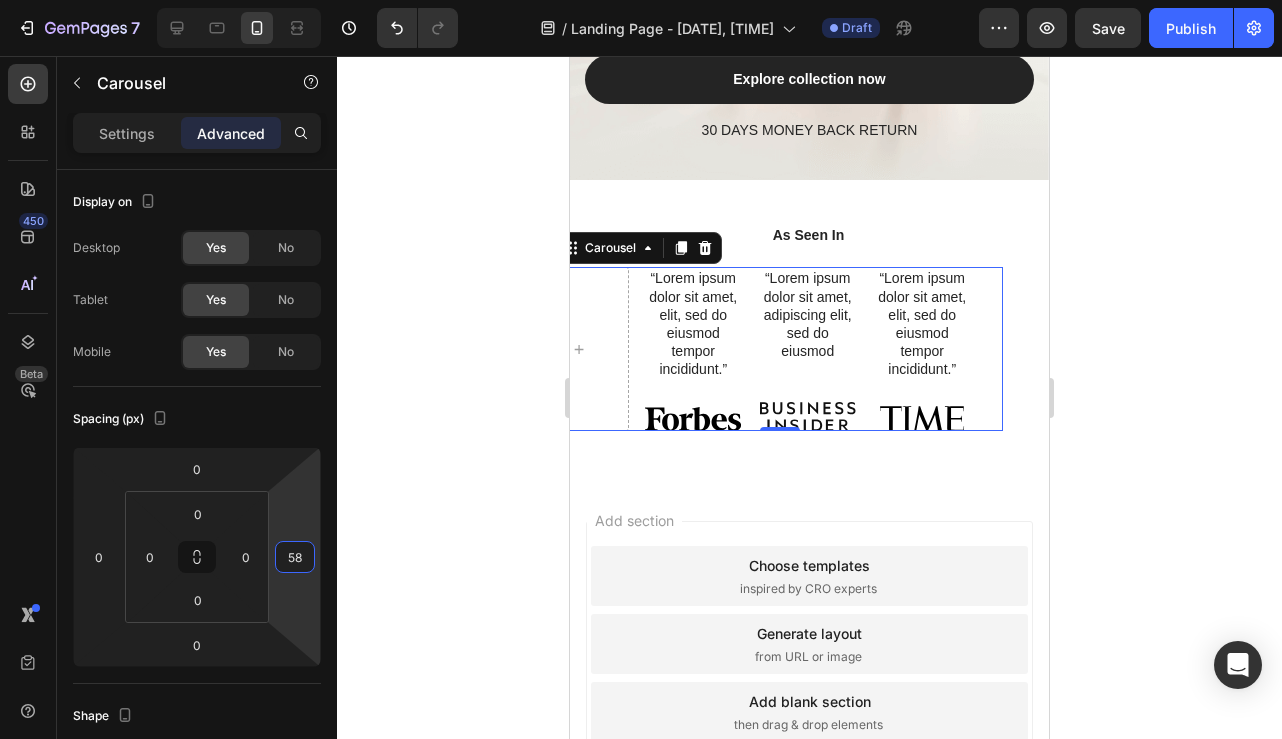 drag, startPoint x: 305, startPoint y: 589, endPoint x: 305, endPoint y: 560, distance: 29 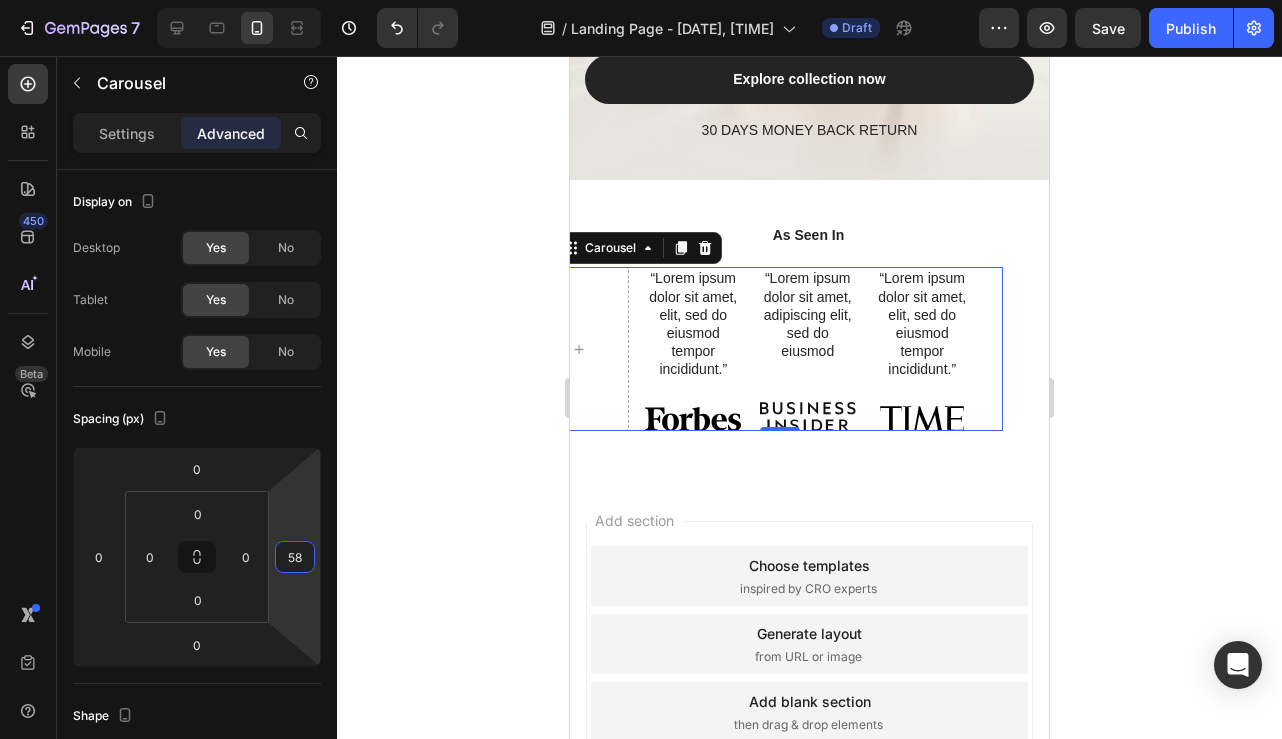 click on "7  Version history  /  Landing Page - Aug 1, [TIME] Draft Preview  Save   Publish  450 Beta Sections(11) Elements(83) Section Element Hero Section Product Detail Brands Trusted Badges Guarantee Product Breakdown How to use Testimonials Compare Bundle FAQs Social Proof Brand Story Product List Collection Blog List Contact Sticky Add to Cart Custom Footer Browse Library 450 Layout
Row
Row
Row
Row Text
Heading
Text Block Button
Button
Button Media
Image
Image" at bounding box center (641, 0) 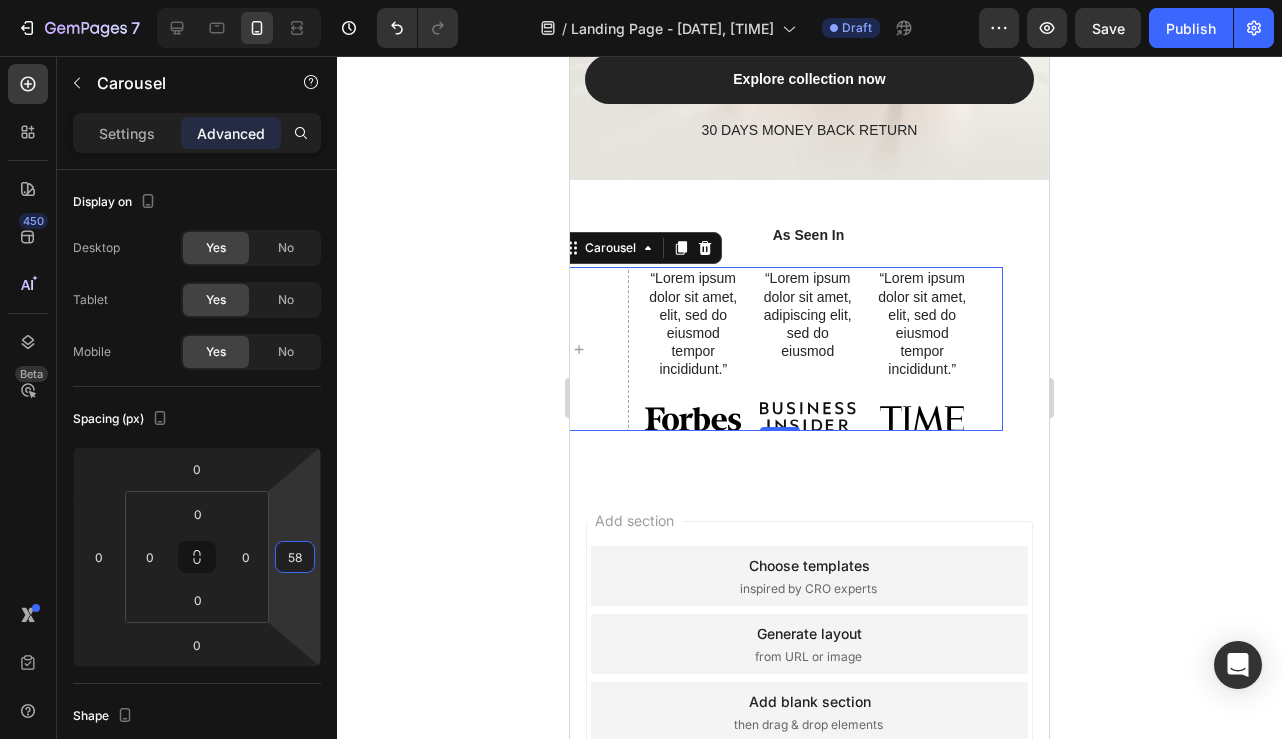 type on "0" 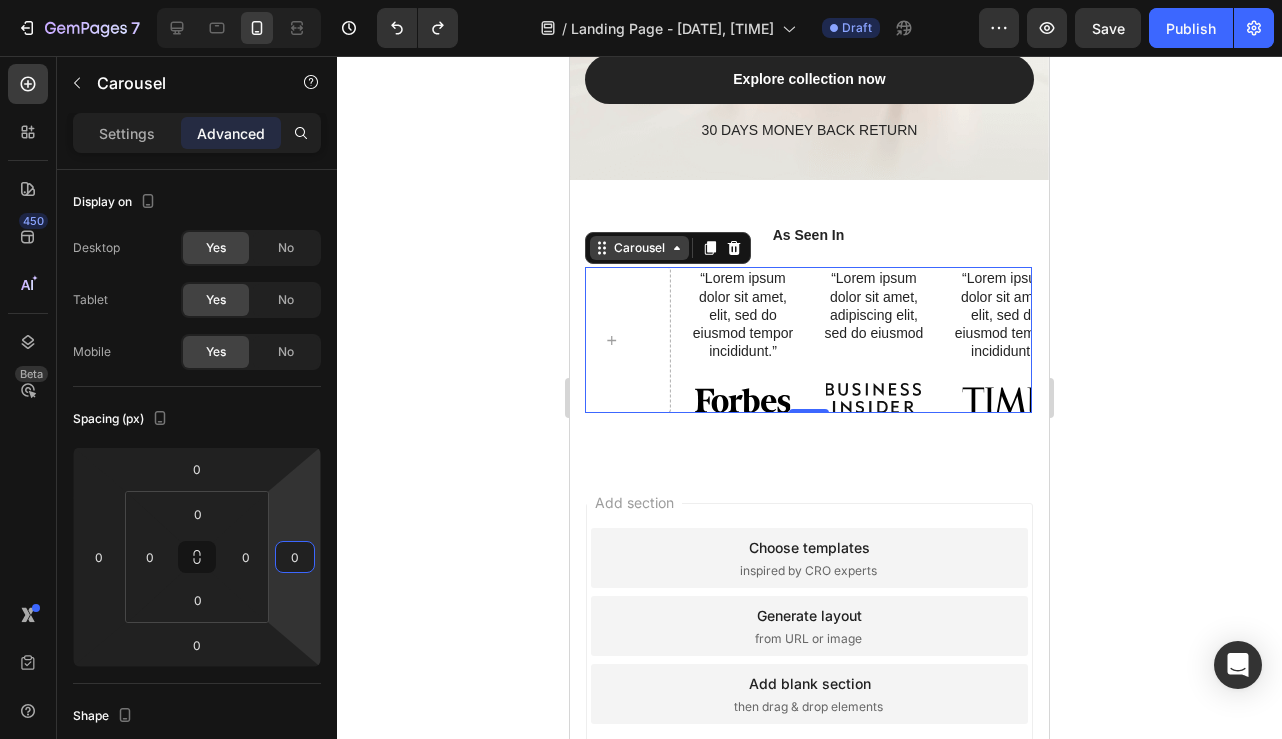 click 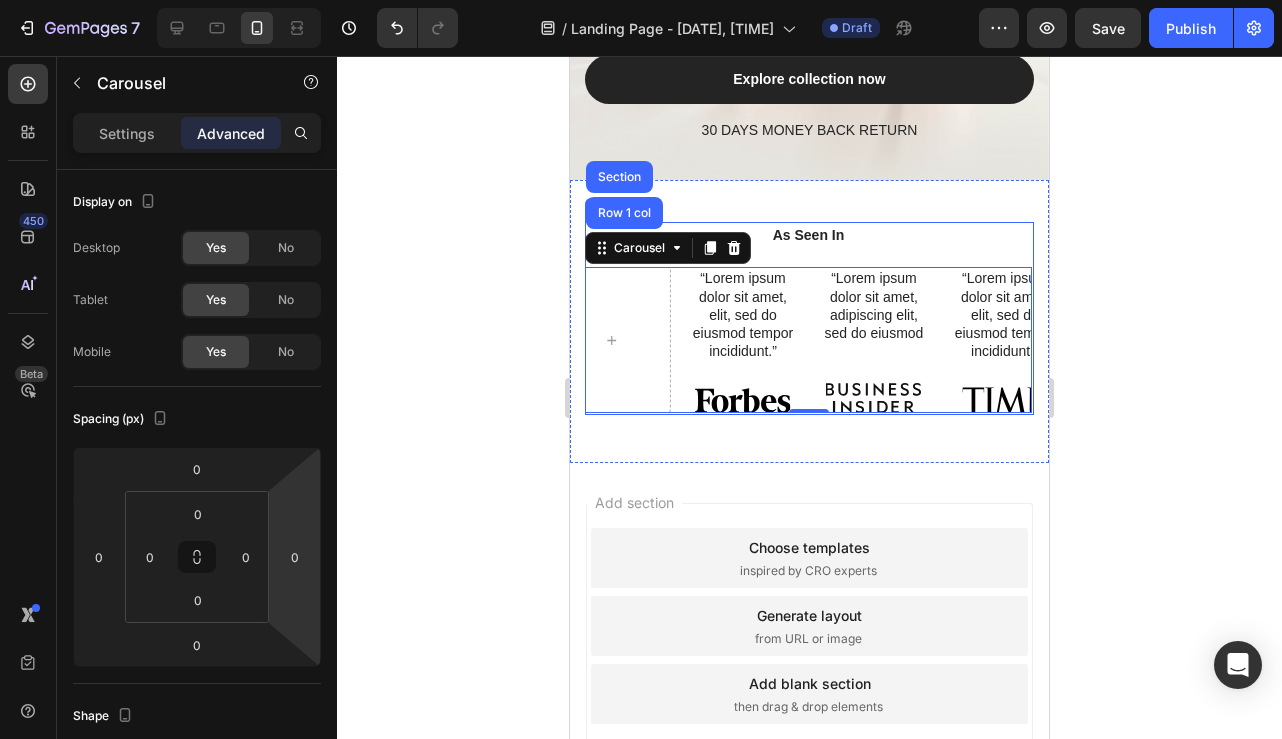 click on "As Seen In Heading “Lorem ipsum dolor sit amet, elit, sed do eiusmod tempor incididunt.” Text Block Image Hero Banner “Lorem ipsum dolor sit amet, adipiscing elit, sed do eiusmod Text Block Image Hero Banner “Lorem ipsum dolor sit amet, elit, sed do eiusmod tempor incididunt.” Text Block Image Hero Banner “Lorem ipsum dolor sit amet, elit, sed do eiusmod tempor incididunt.” Text Block Image Hero Banner
Carousel Row 1 col Section   0" at bounding box center [808, 318] 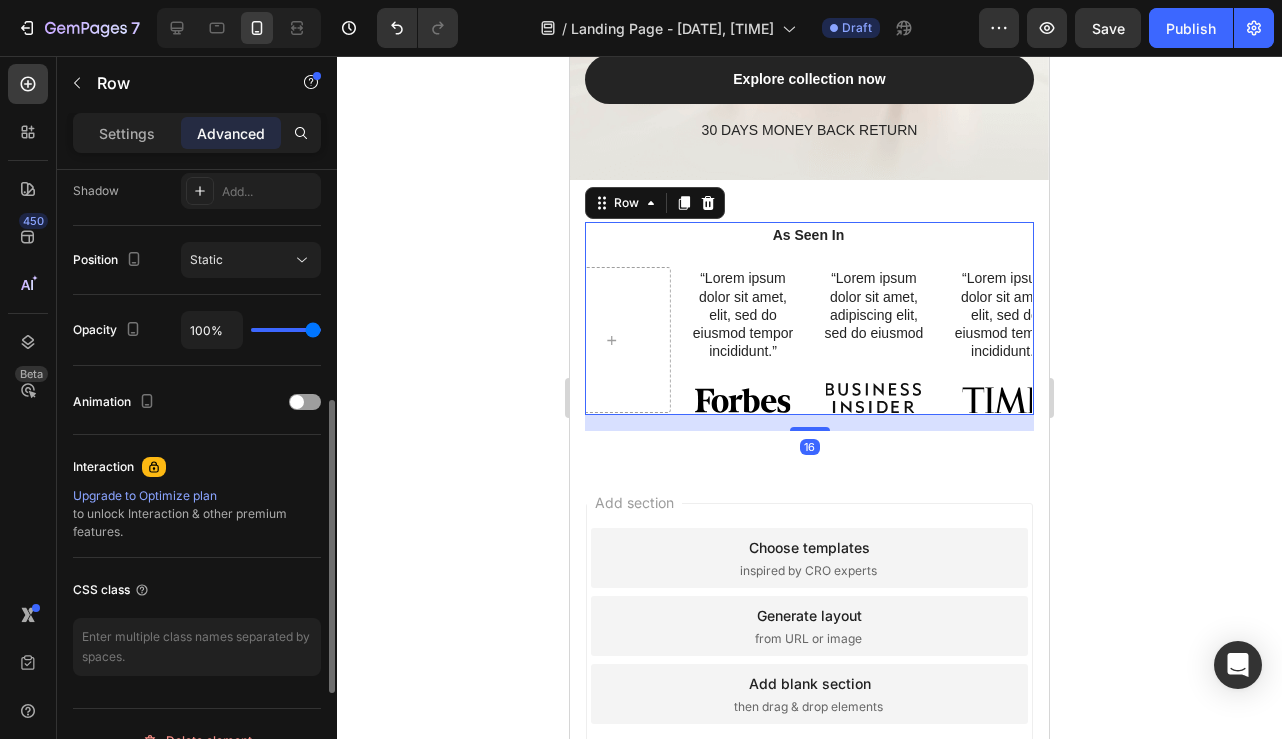 scroll, scrollTop: 708, scrollLeft: 0, axis: vertical 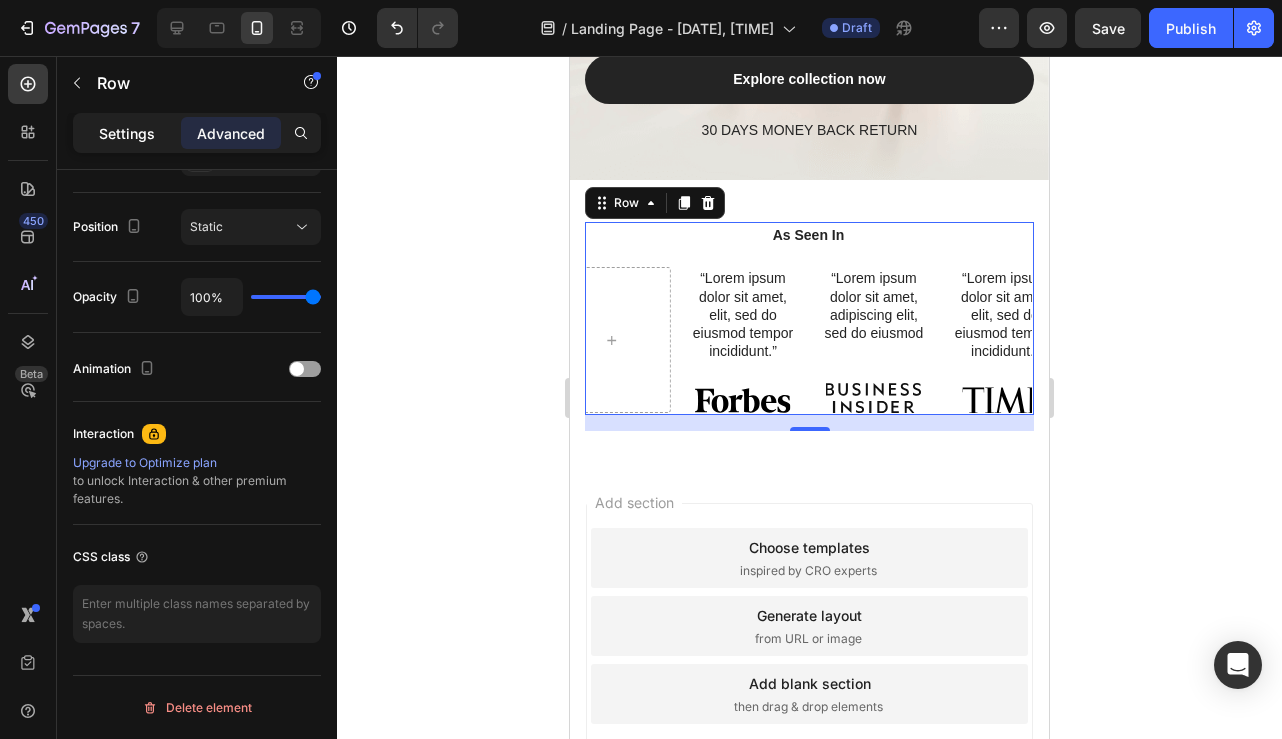 click on "Settings" at bounding box center (127, 133) 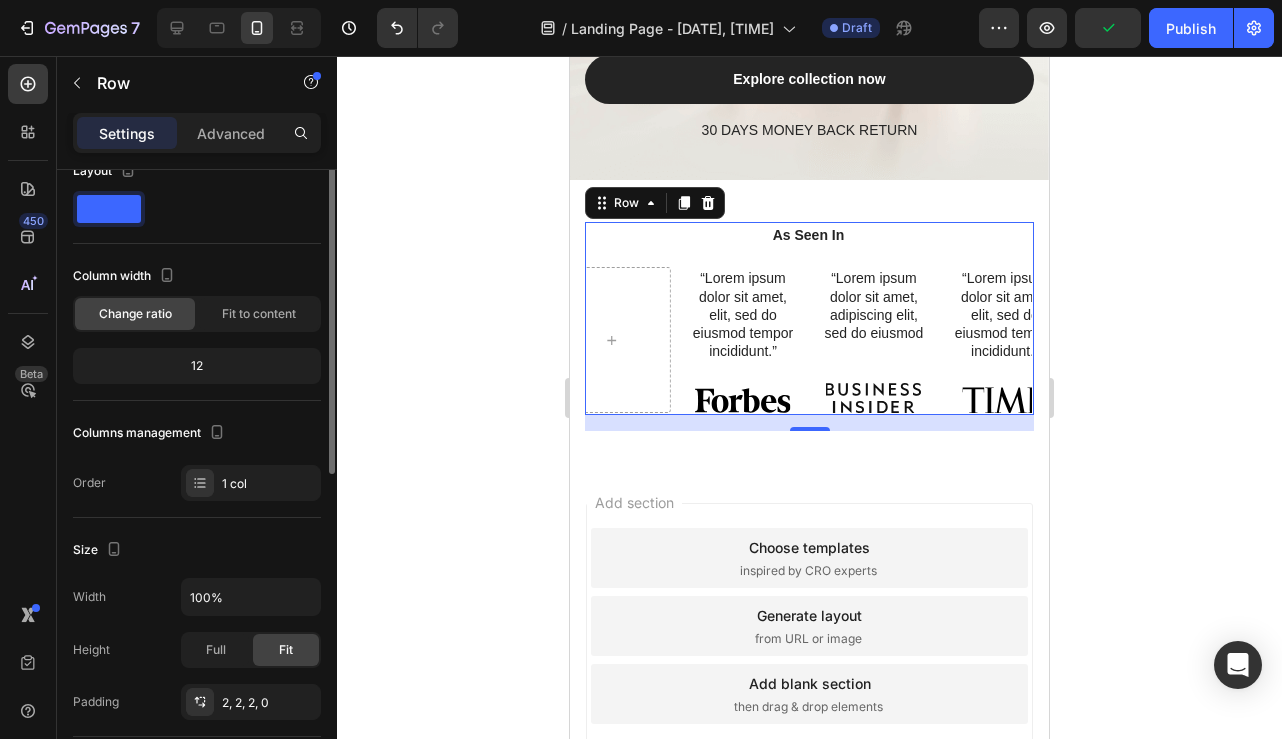 scroll, scrollTop: 0, scrollLeft: 0, axis: both 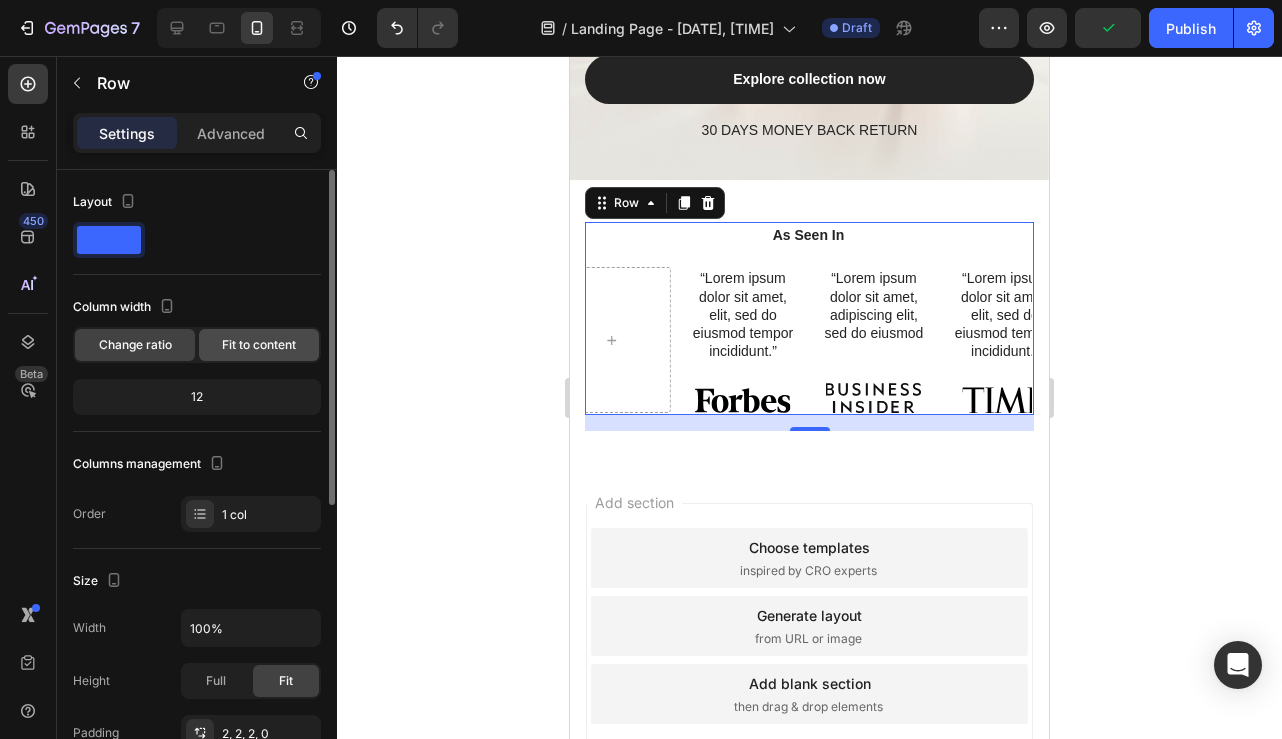 click on "Fit to content" 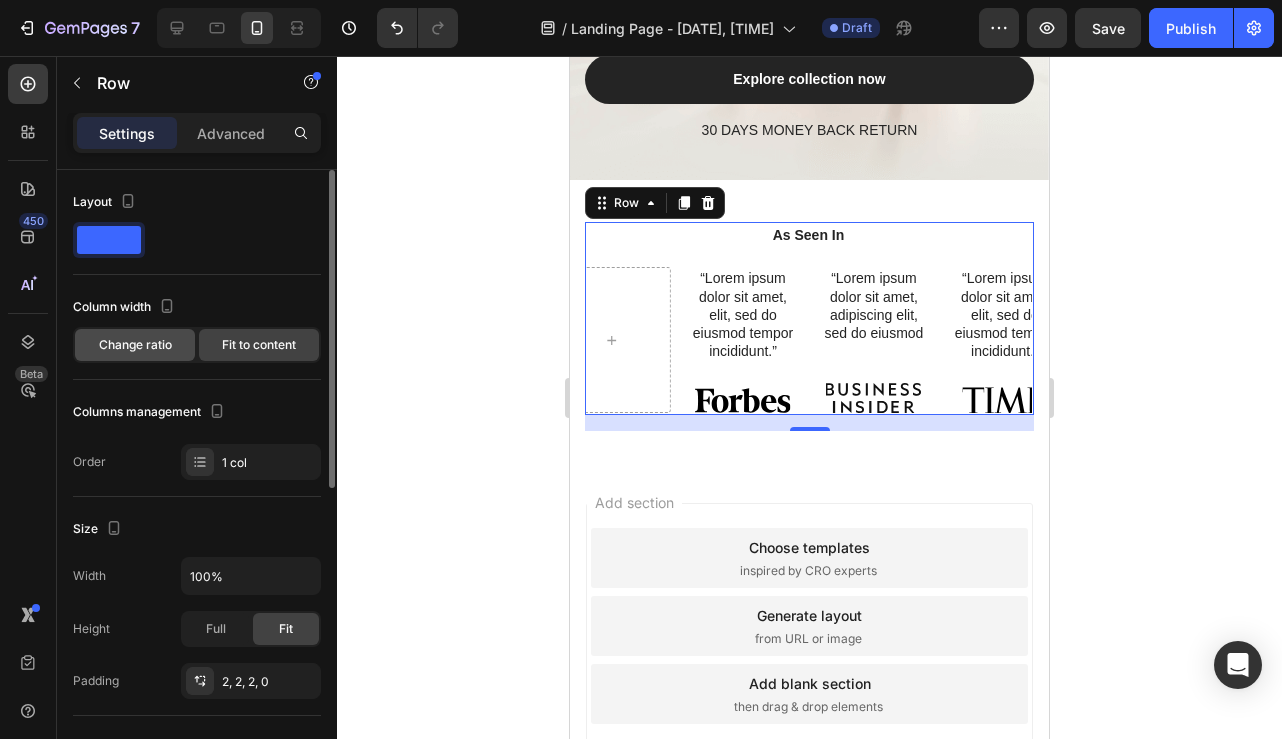 click on "Change ratio" 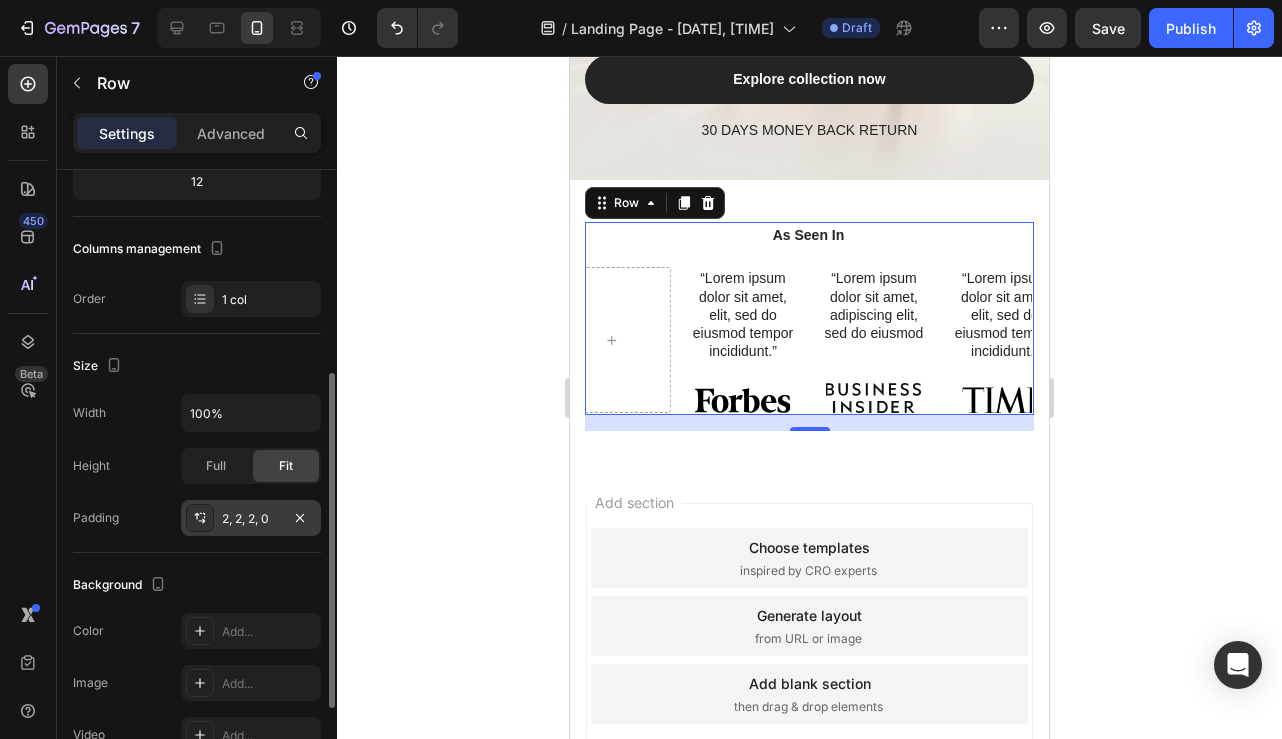 scroll, scrollTop: 0, scrollLeft: 0, axis: both 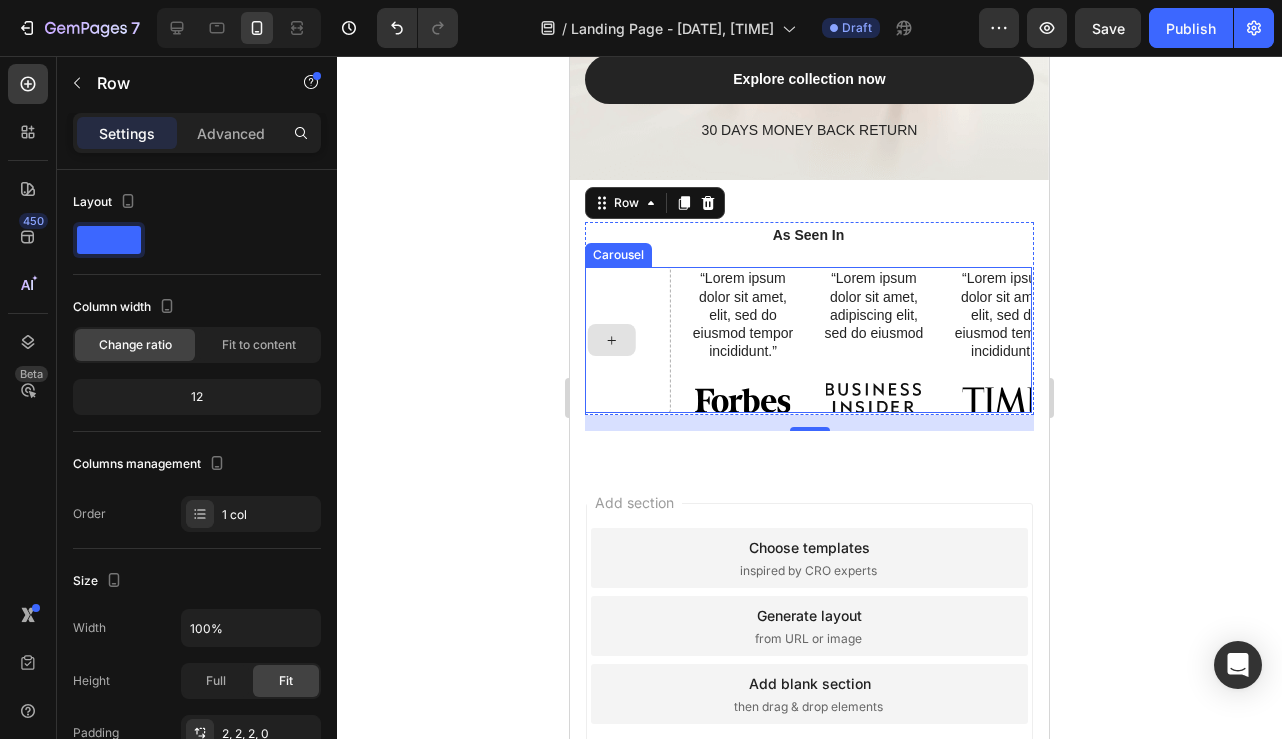 click at bounding box center (612, 340) 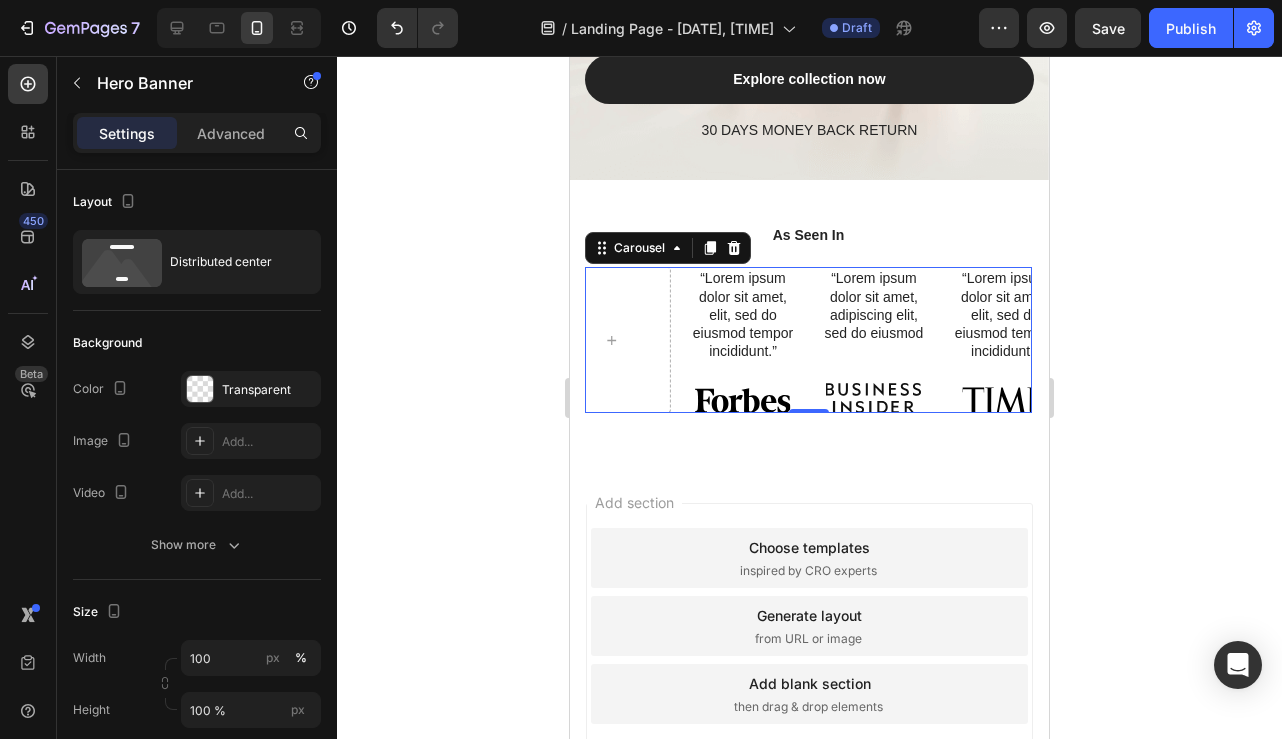 click on "“Lorem ipsum dolor sit amet, adipiscing elit, sed do eiusmod Text Block Image" at bounding box center (873, 340) 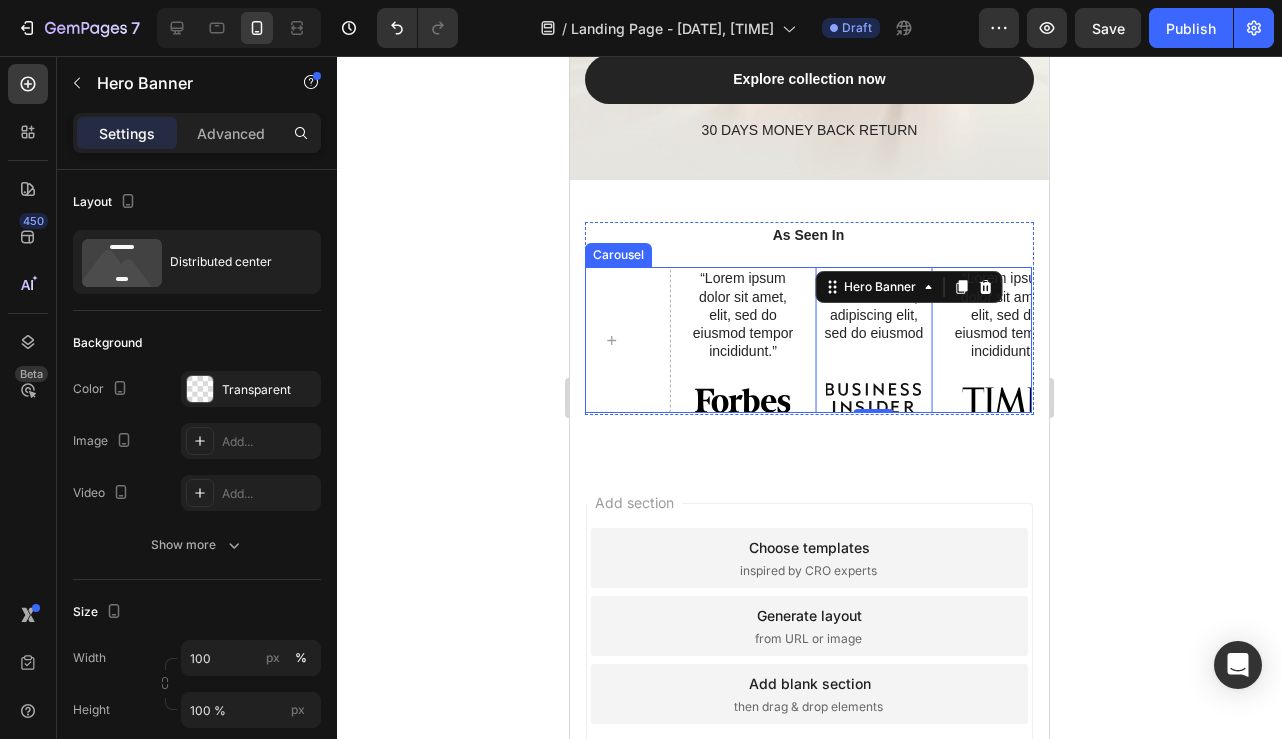click on "“Lorem ipsum dolor sit amet, elit, sed do eiusmod tempor incididunt.”" at bounding box center [1004, 314] 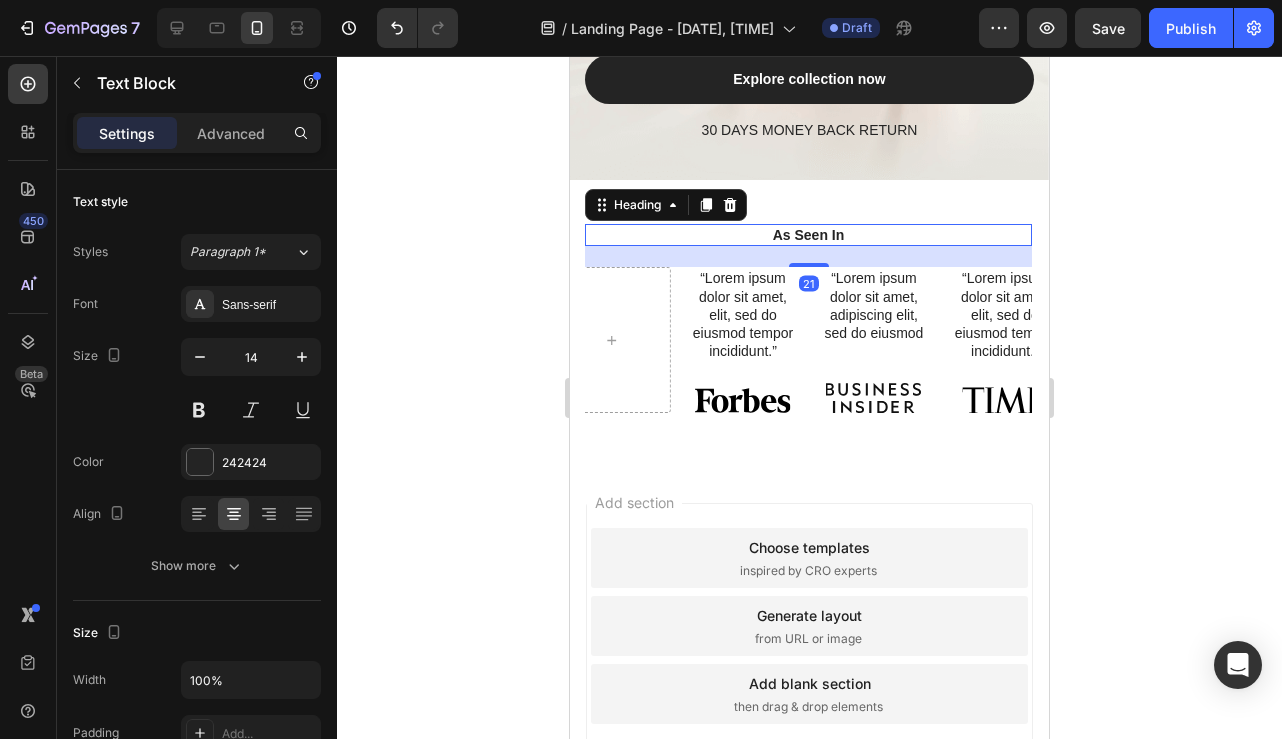 click on "As Seen In" at bounding box center [808, 235] 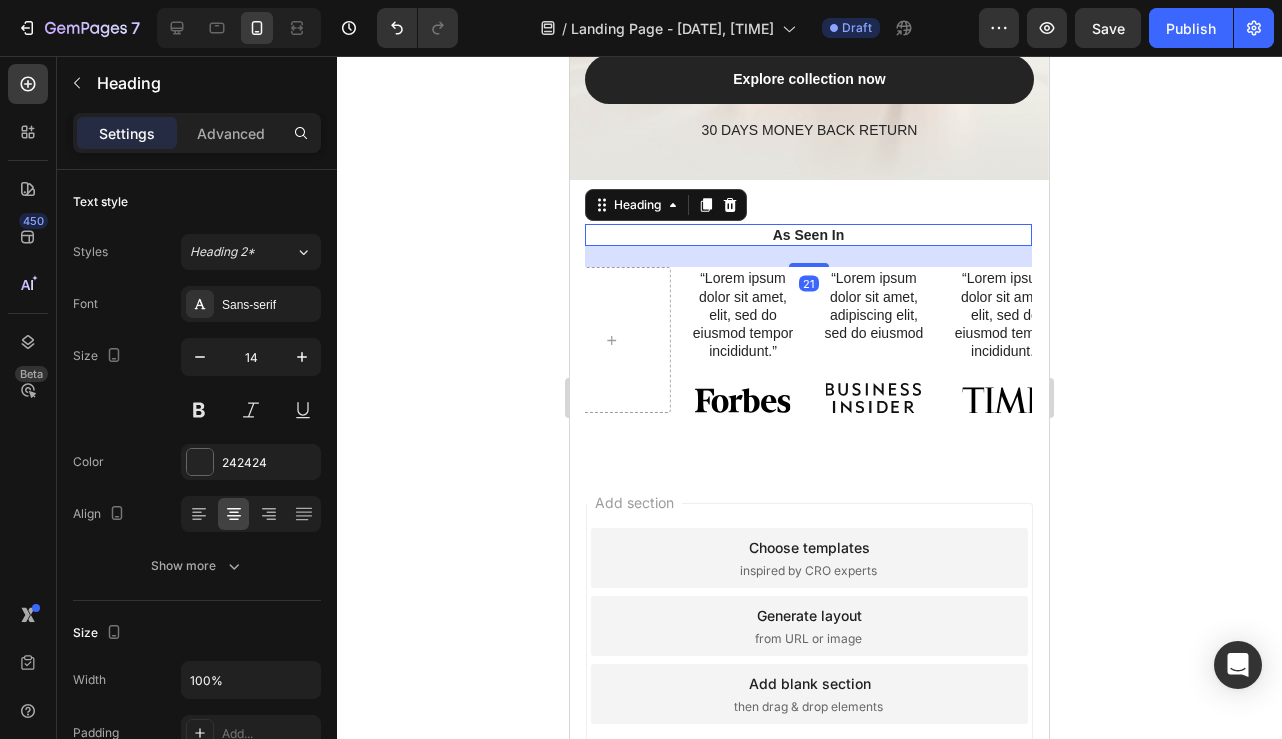click on "21" at bounding box center (808, 256) 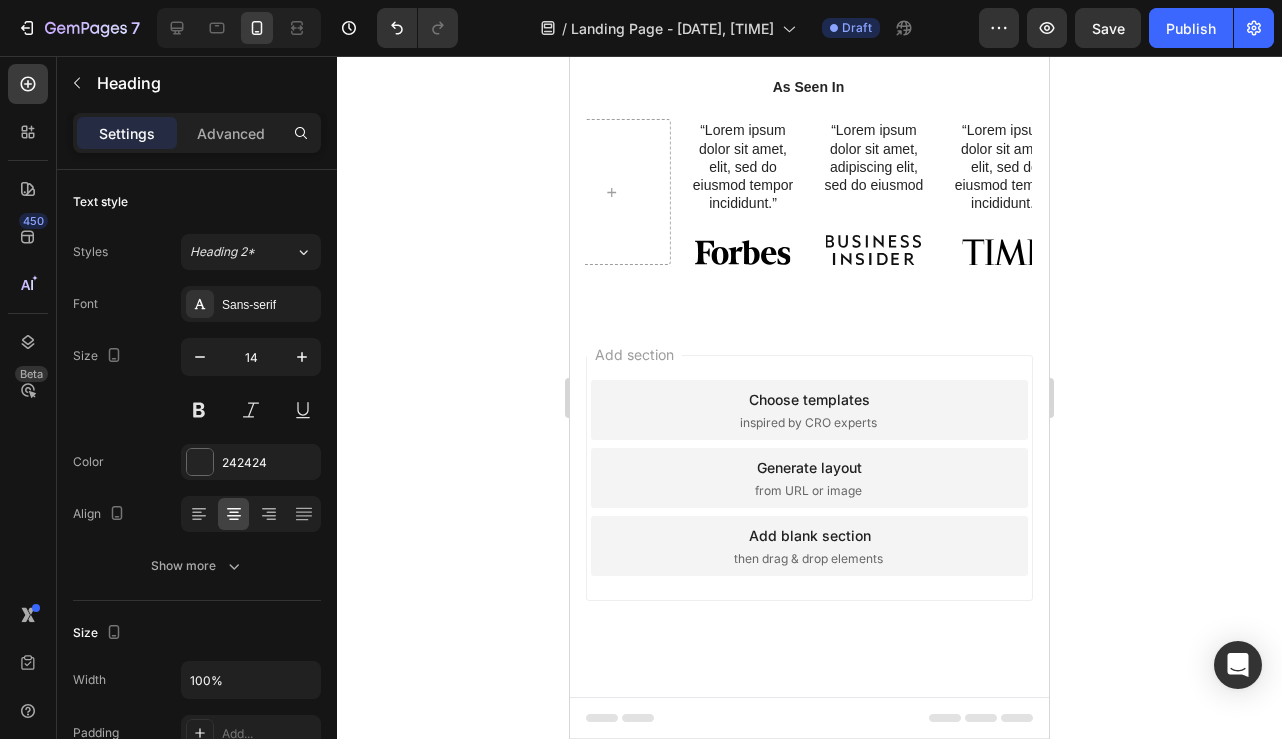 scroll, scrollTop: 3732, scrollLeft: 0, axis: vertical 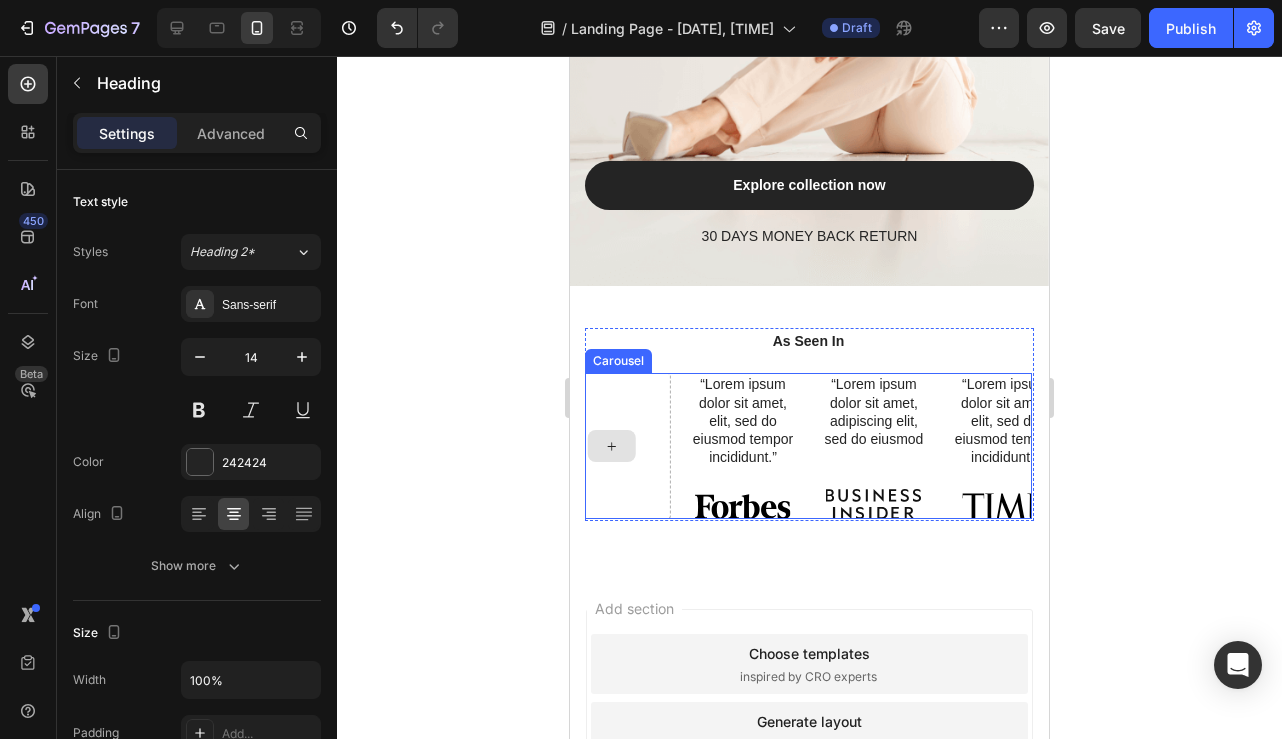 click at bounding box center [612, 446] 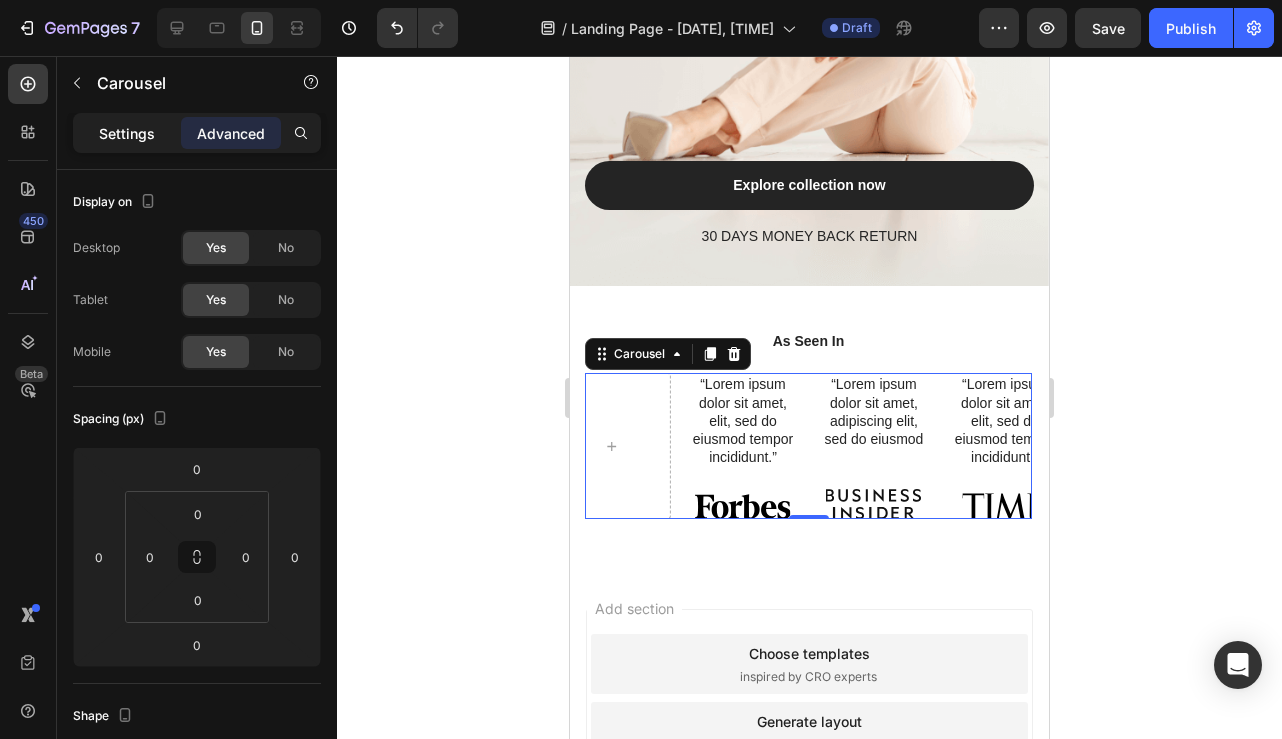 click on "Settings" at bounding box center (127, 133) 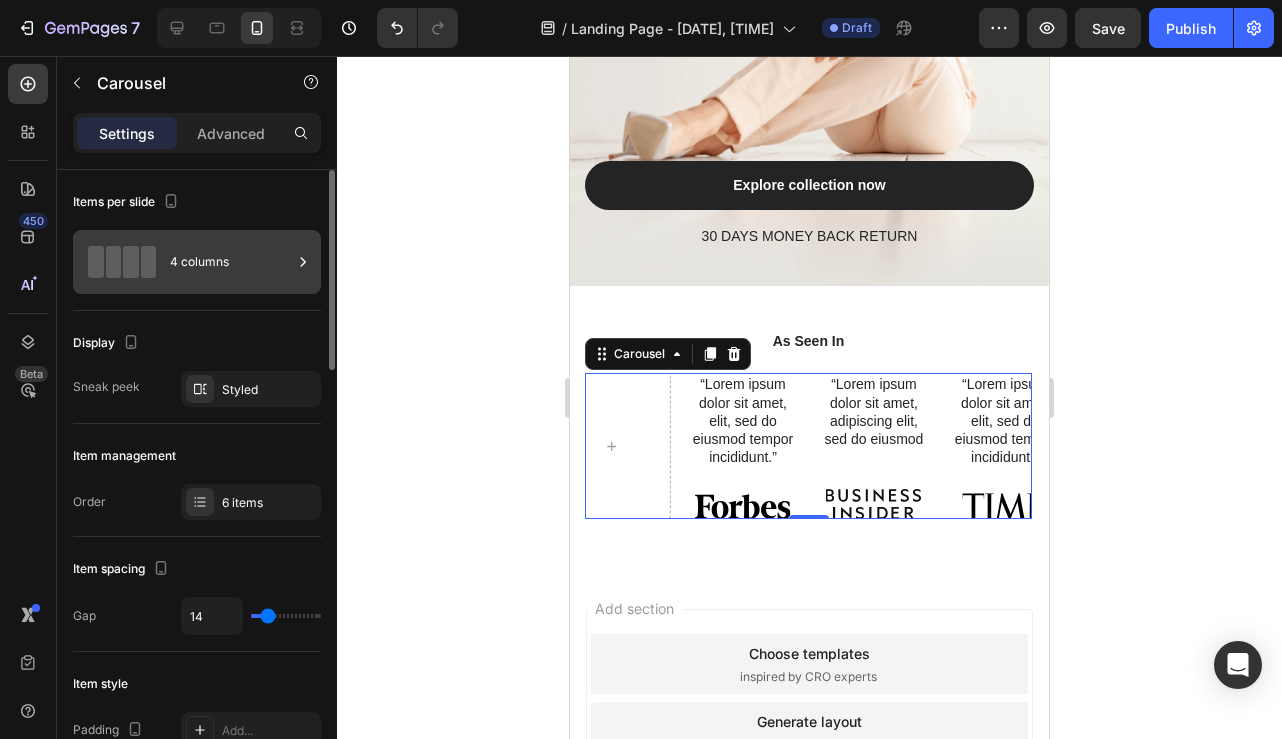 click 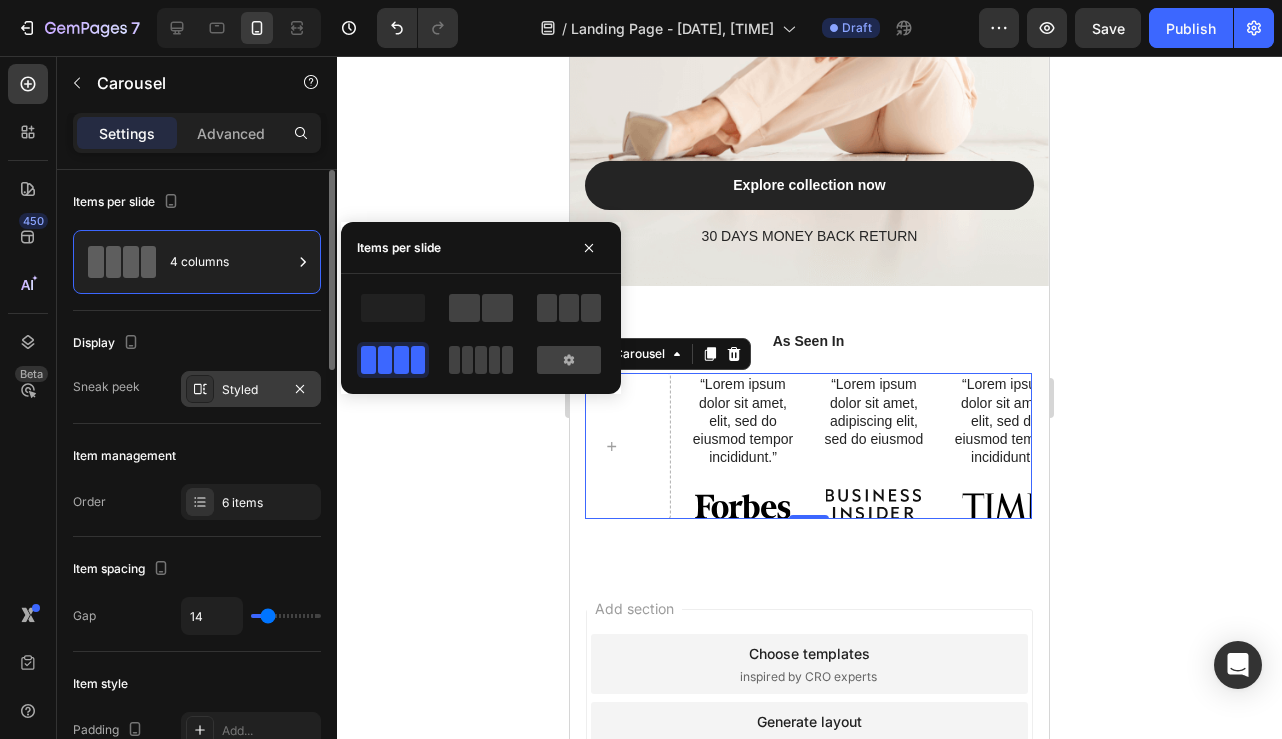 click at bounding box center [200, 389] 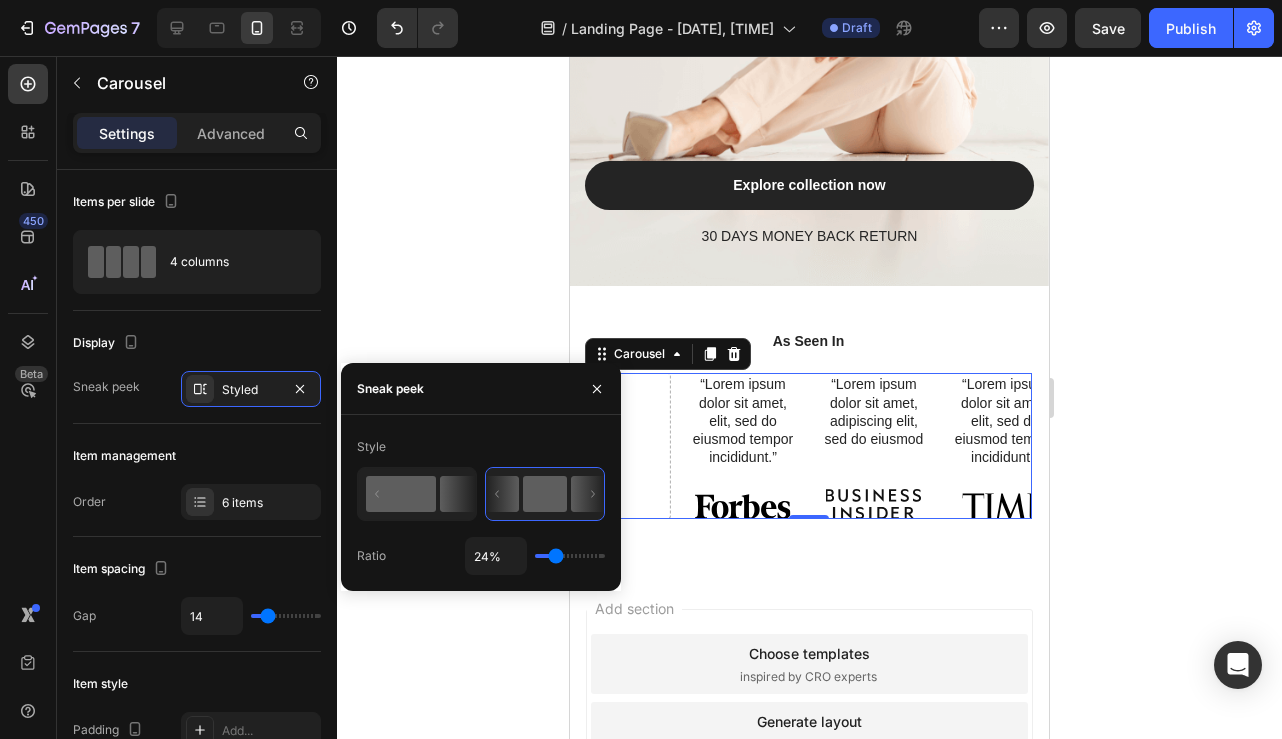 click 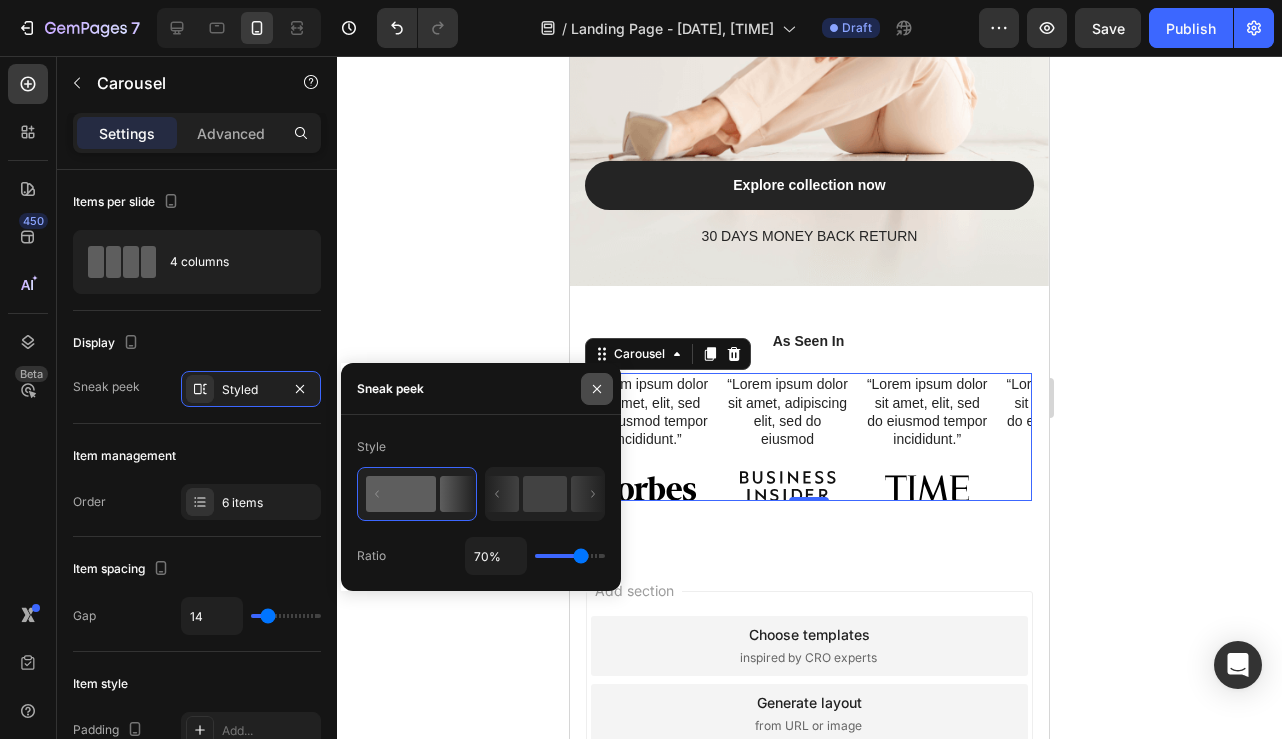 click 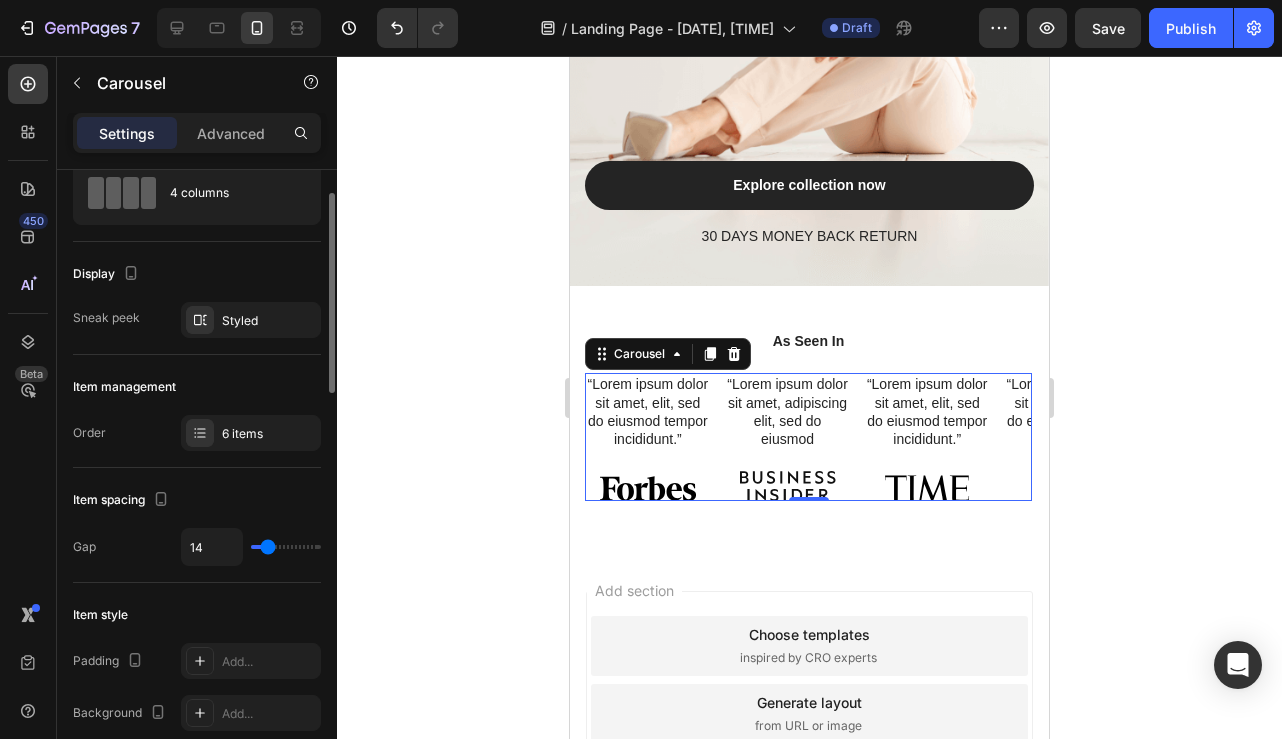 scroll, scrollTop: 70, scrollLeft: 0, axis: vertical 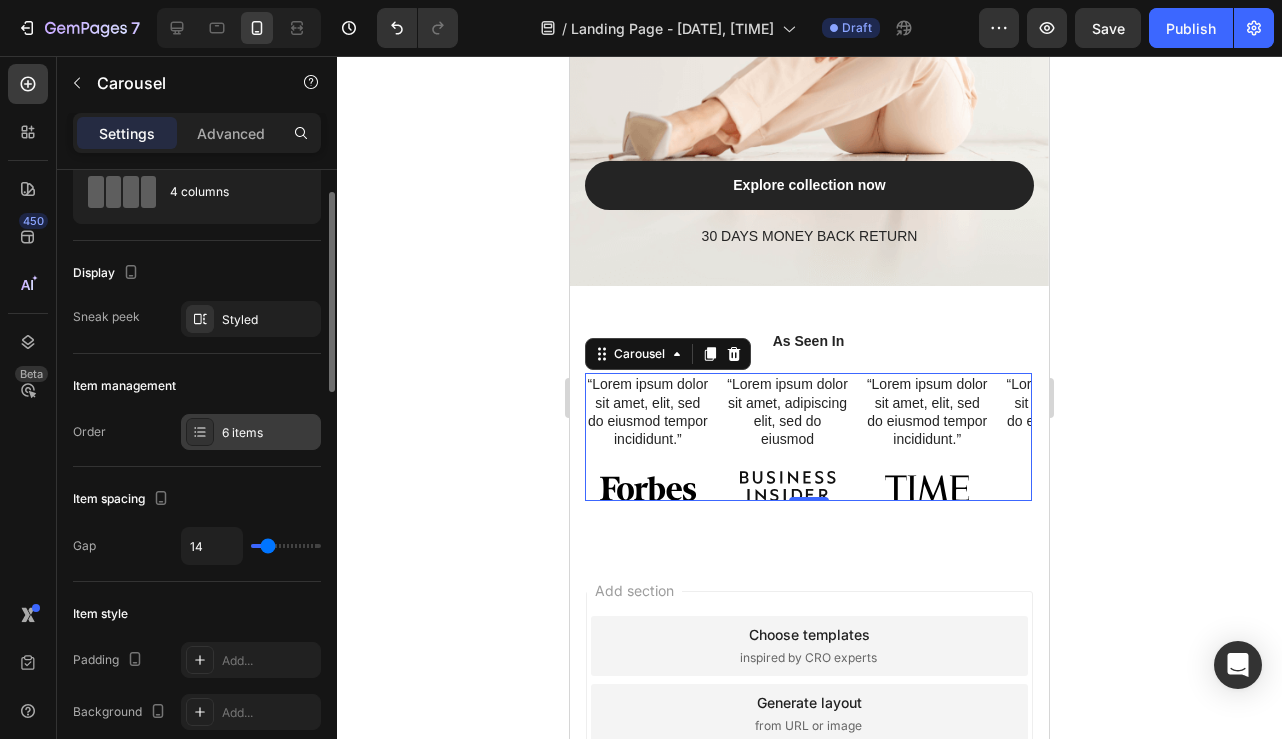 click on "6 items" at bounding box center (269, 433) 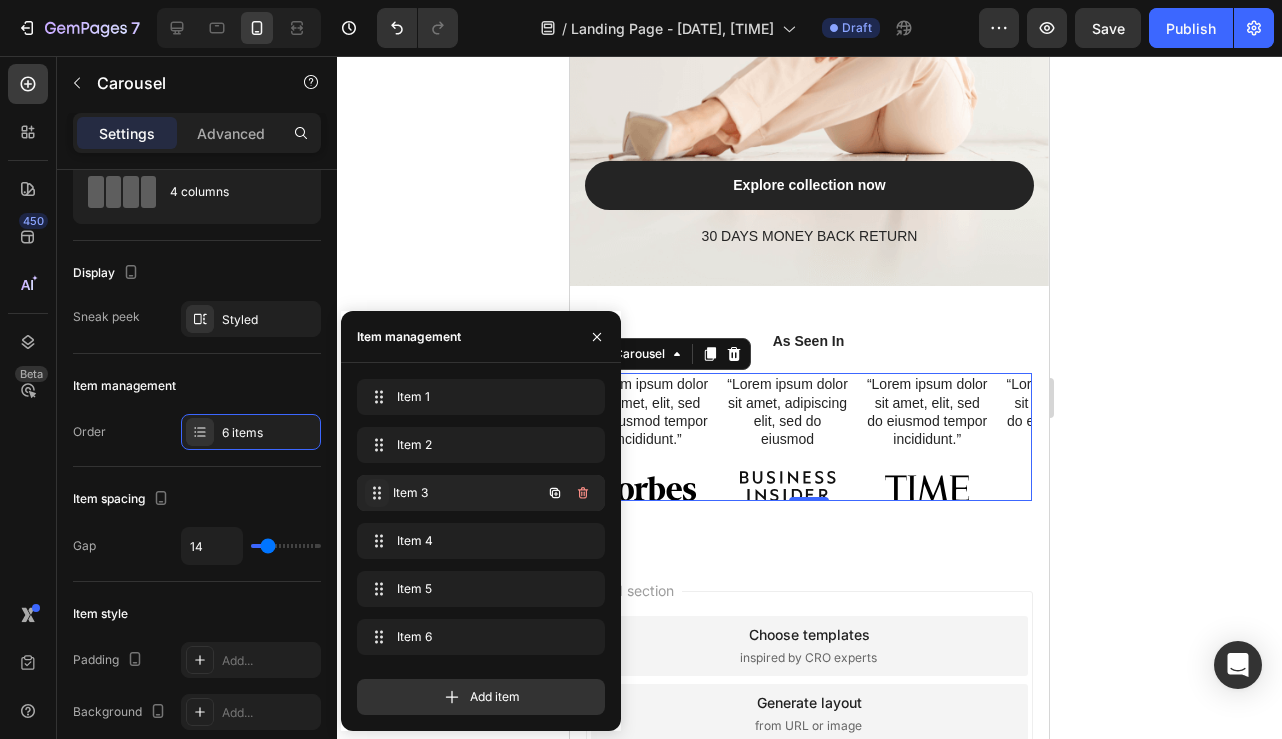 type 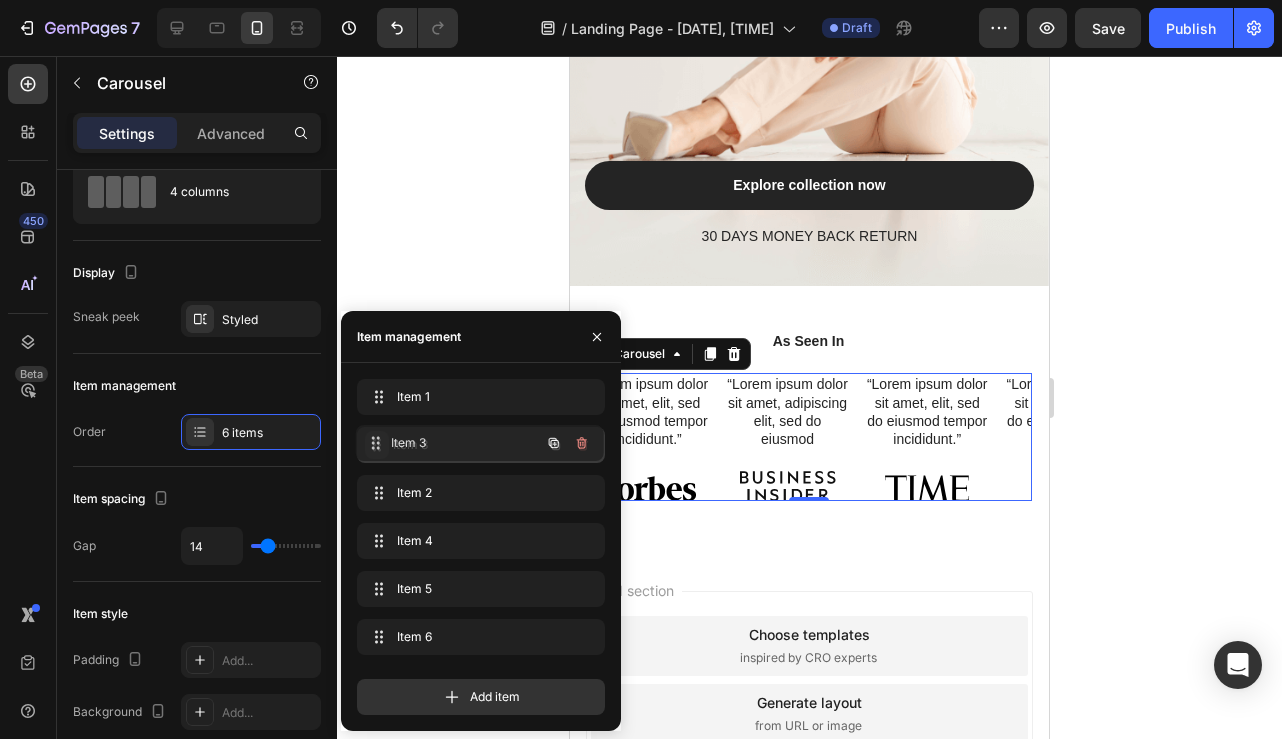 drag, startPoint x: 382, startPoint y: 494, endPoint x: 381, endPoint y: 444, distance: 50.01 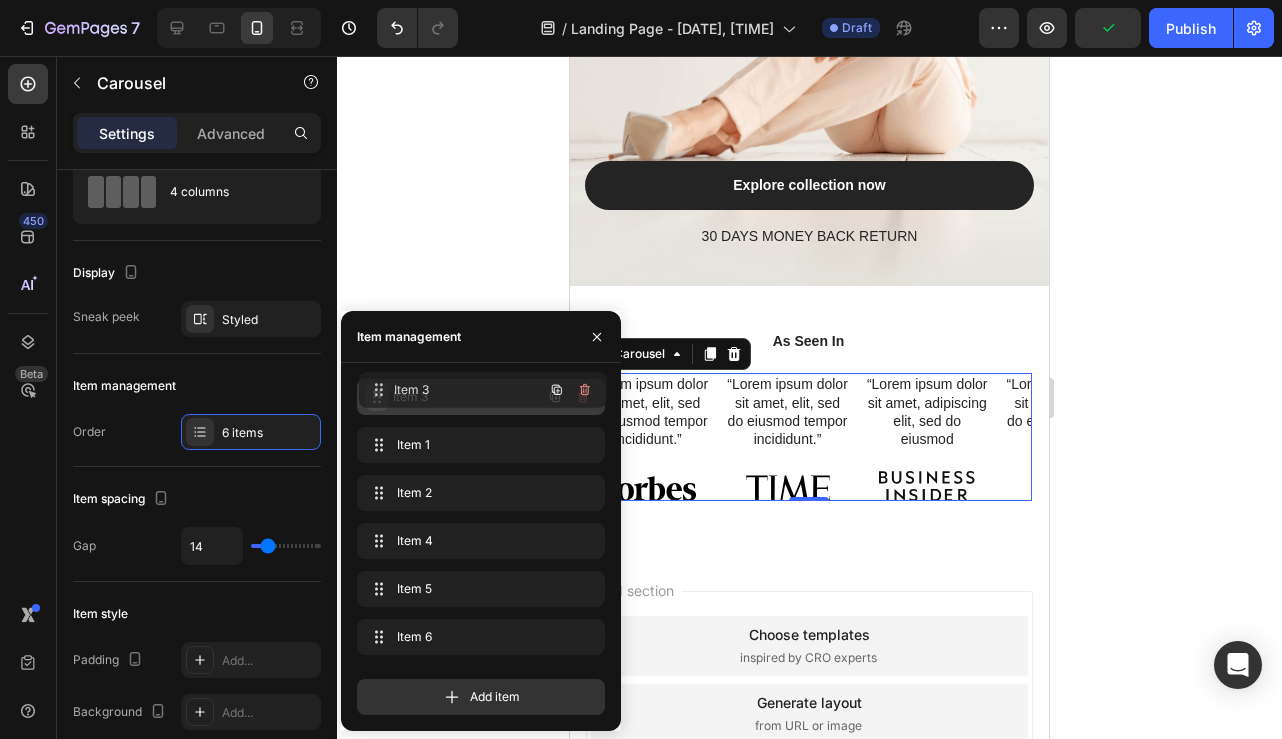 drag, startPoint x: 381, startPoint y: 444, endPoint x: 383, endPoint y: 388, distance: 56.0357 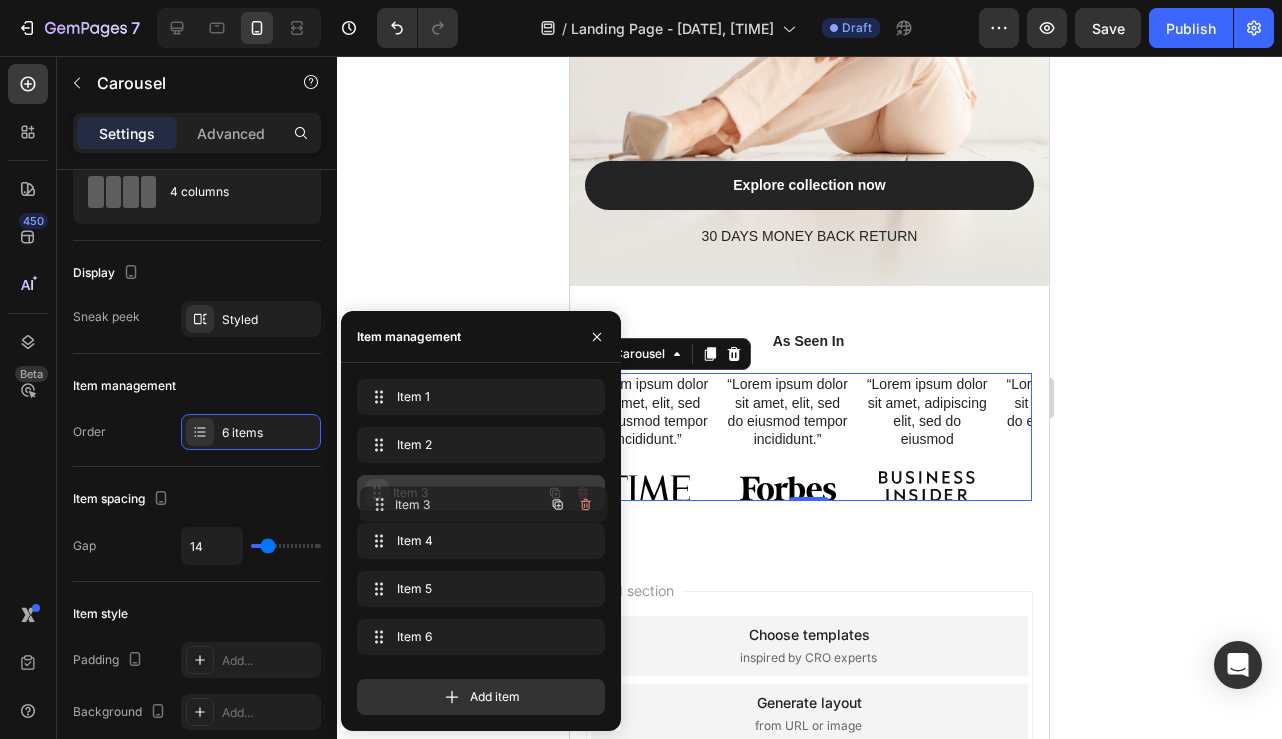 drag, startPoint x: 383, startPoint y: 388, endPoint x: 386, endPoint y: 494, distance: 106.04244 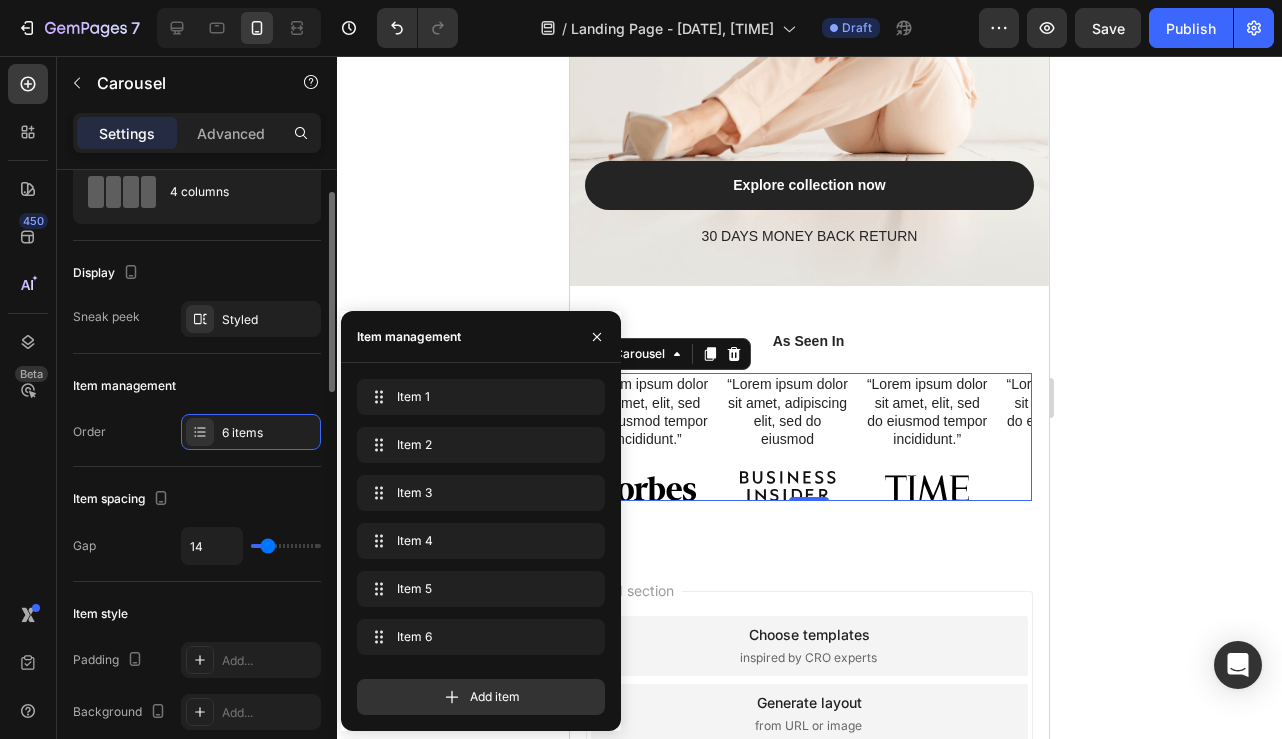 click on "Item spacing Gap 14" 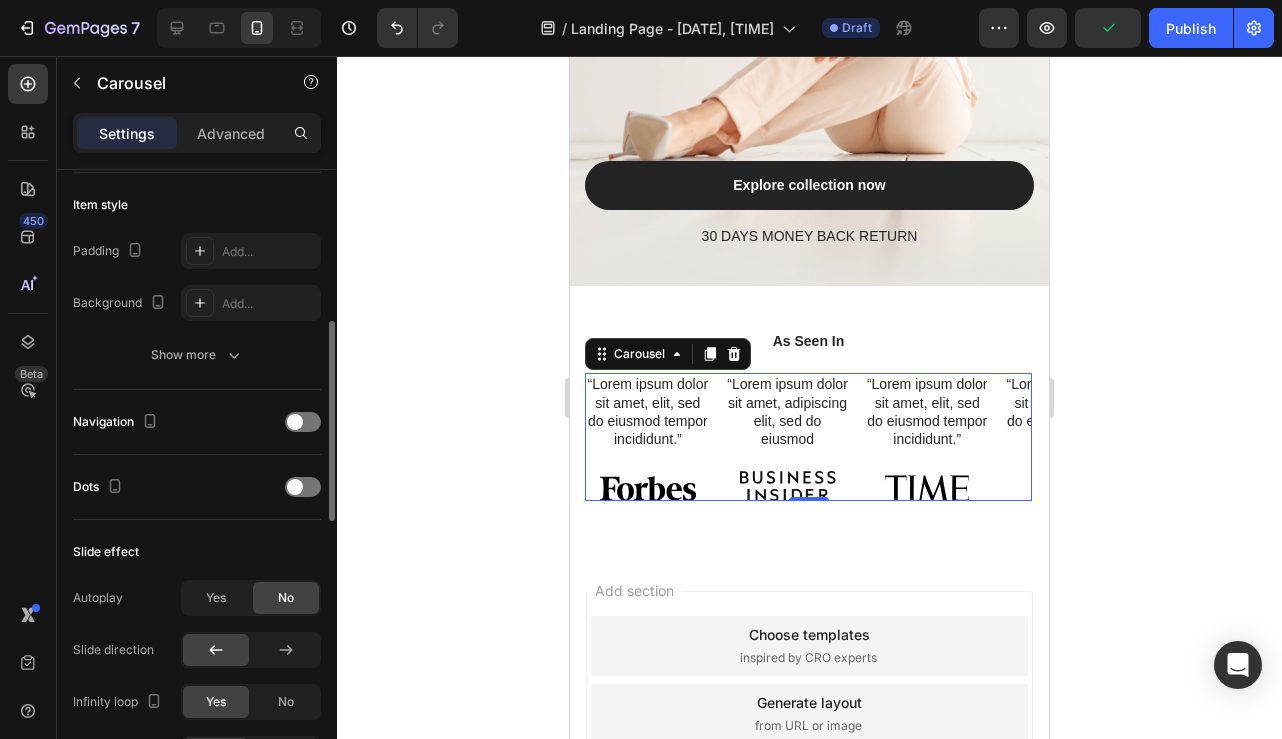 scroll, scrollTop: 480, scrollLeft: 0, axis: vertical 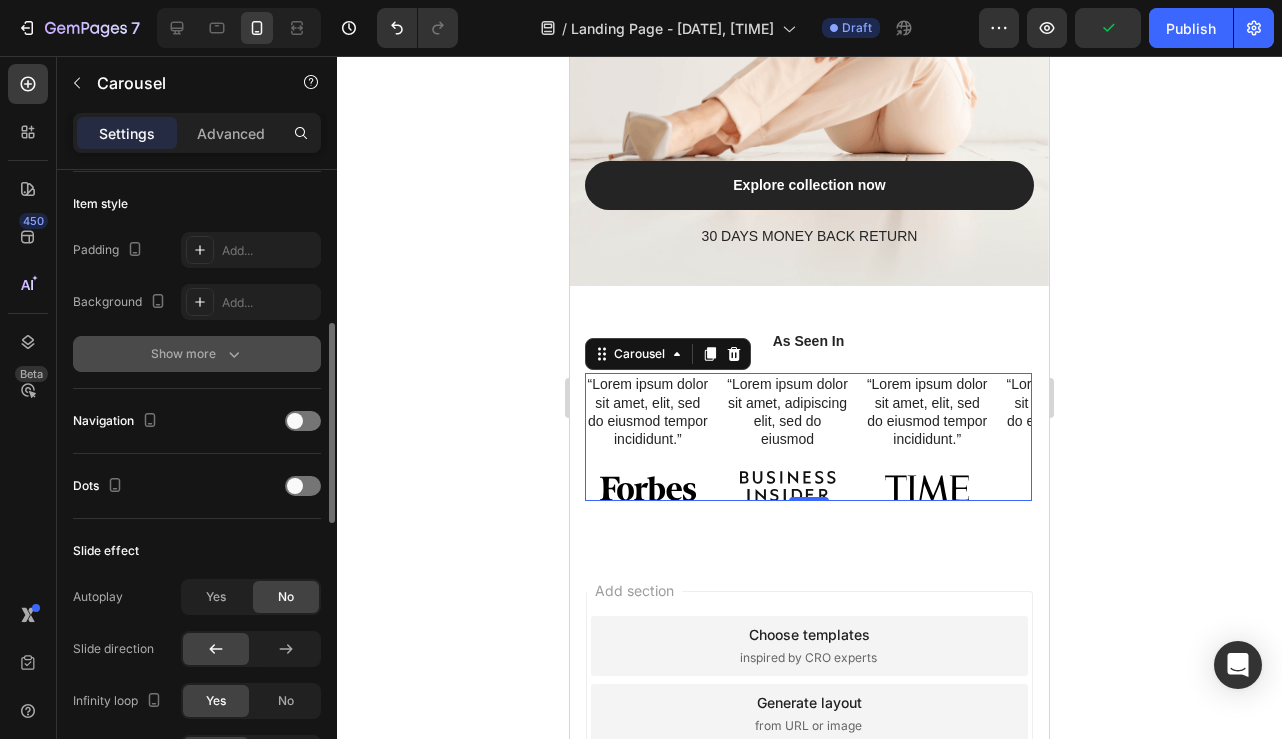 click on "Show more" at bounding box center (197, 354) 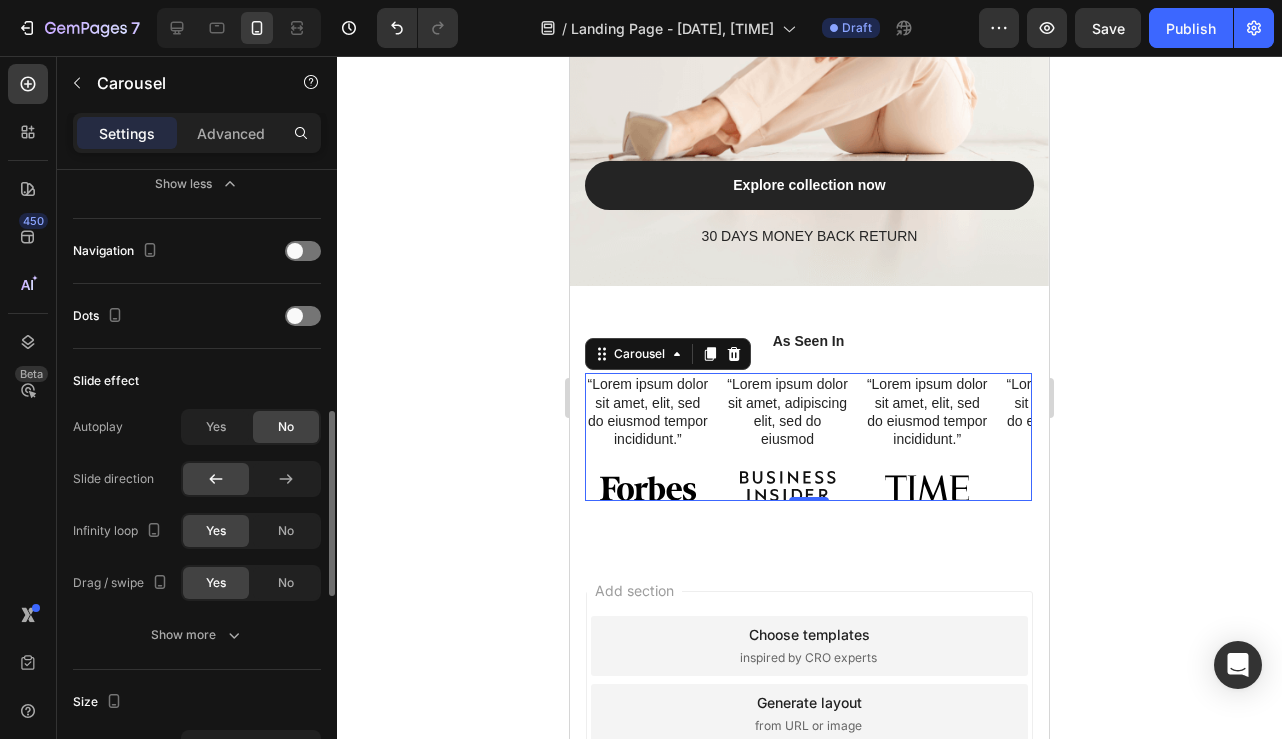 scroll, scrollTop: 808, scrollLeft: 0, axis: vertical 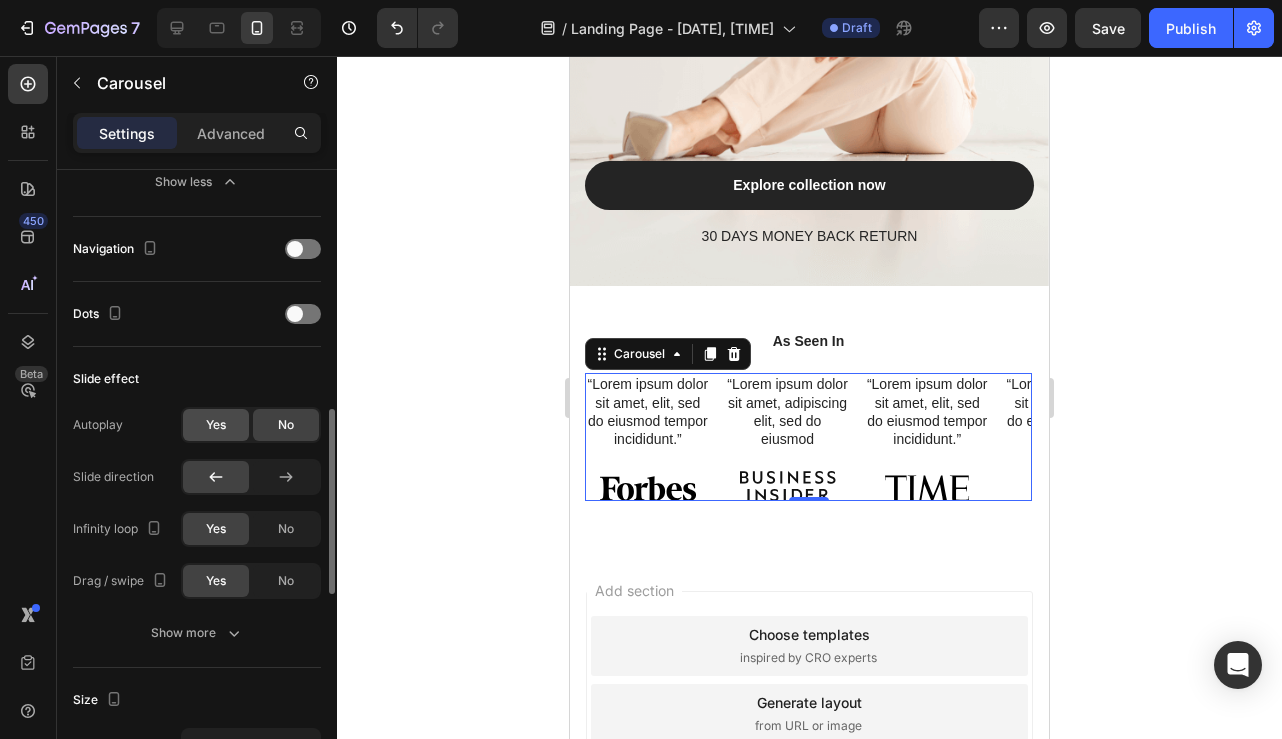 click on "Yes" 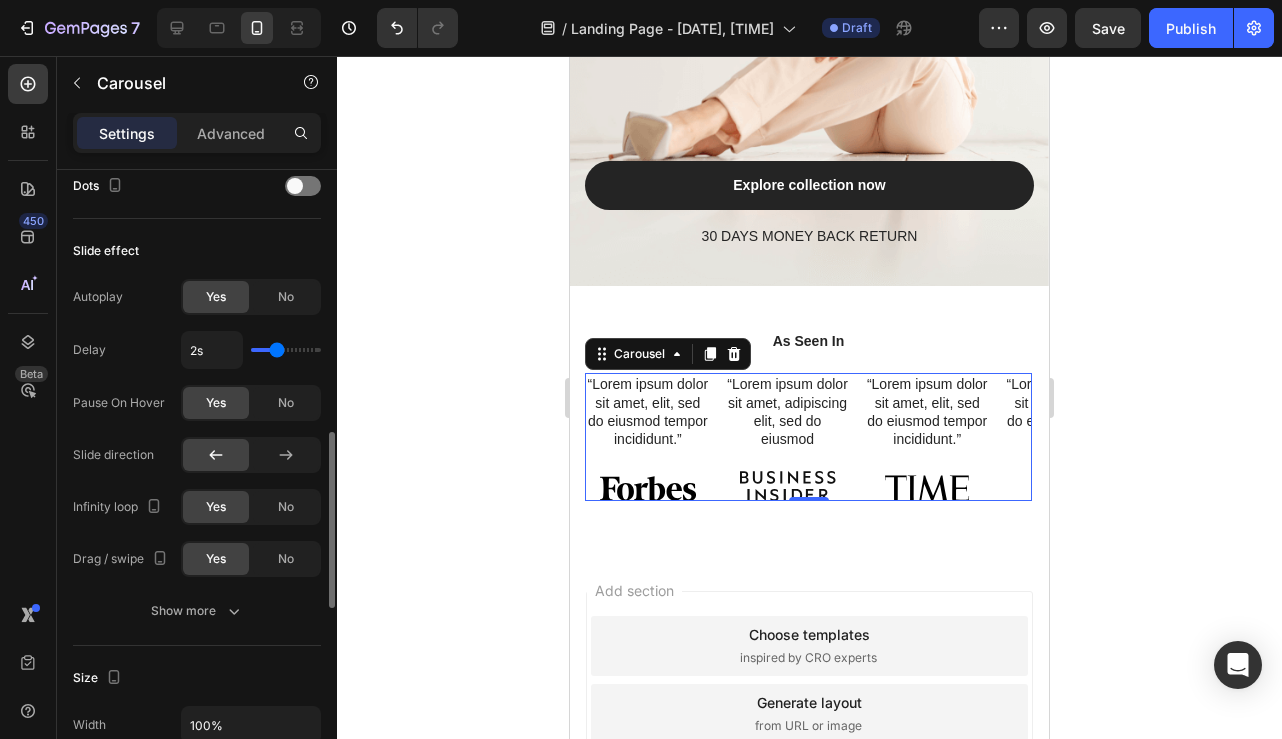 scroll, scrollTop: 935, scrollLeft: 0, axis: vertical 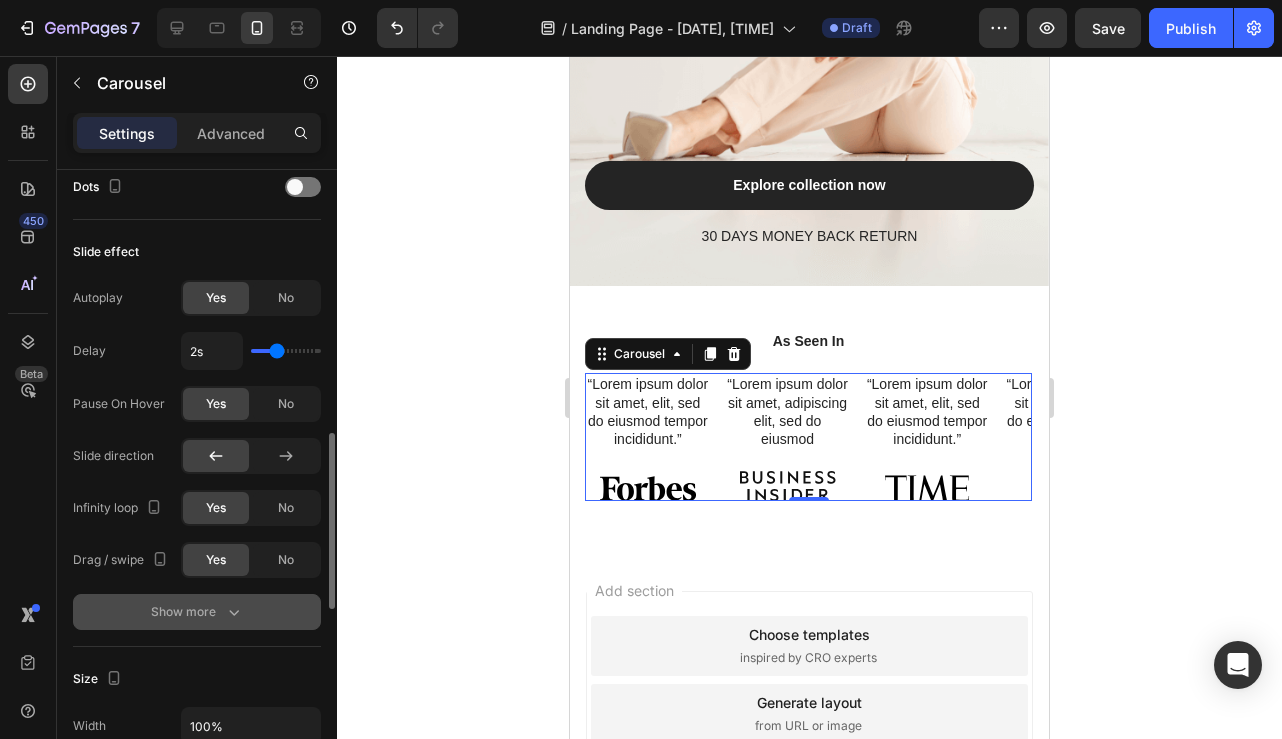 click on "Show more" at bounding box center [197, 612] 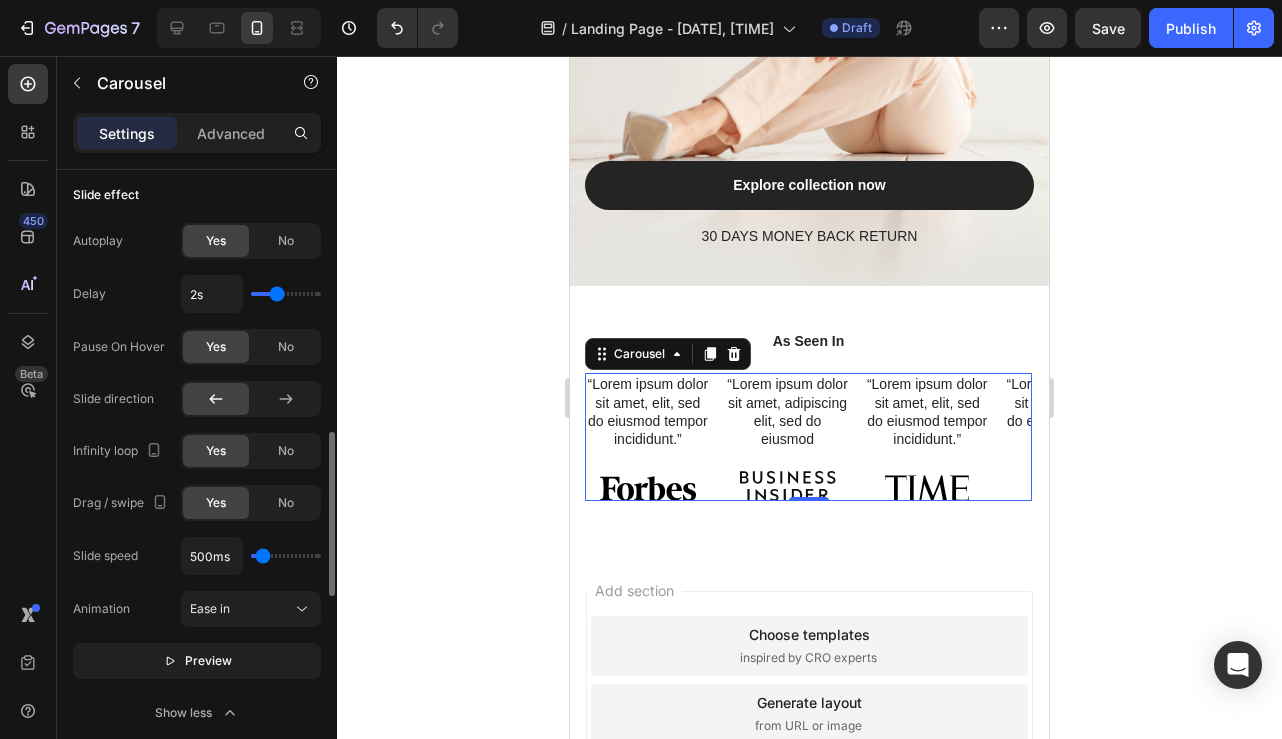 scroll, scrollTop: 1000, scrollLeft: 0, axis: vertical 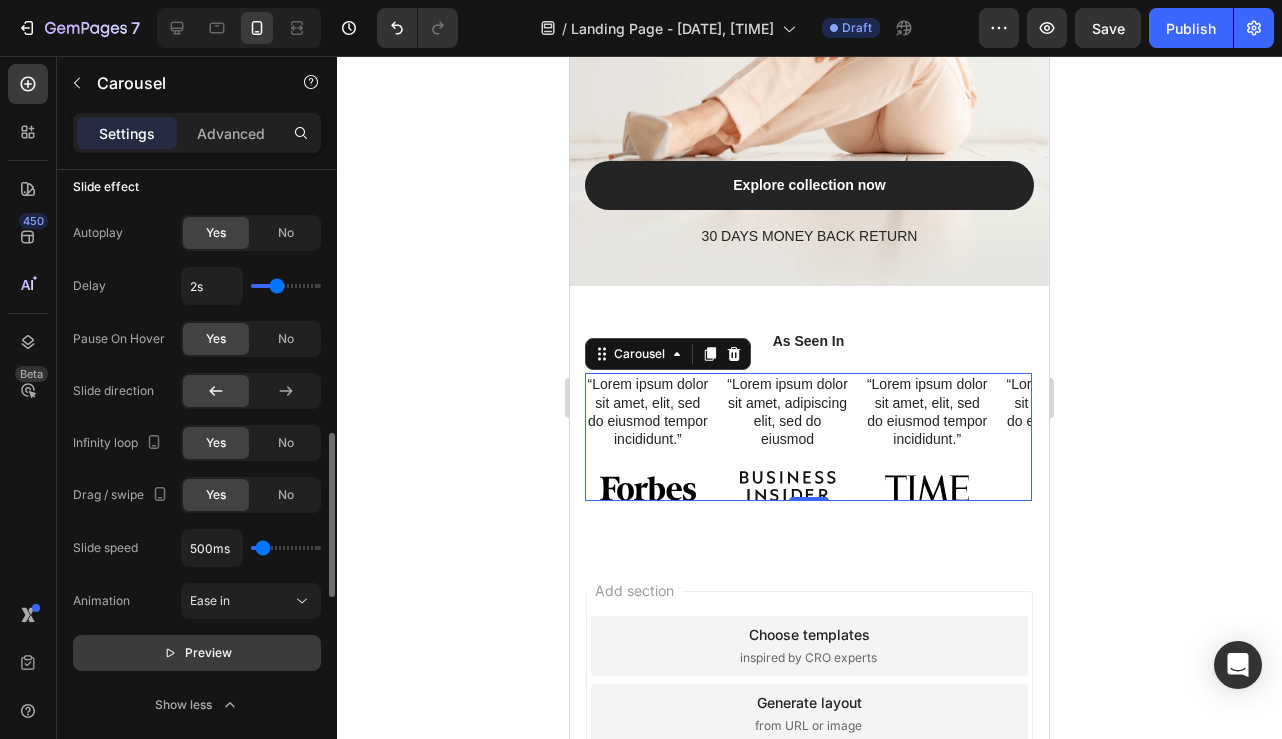 click on "Preview" at bounding box center [208, 653] 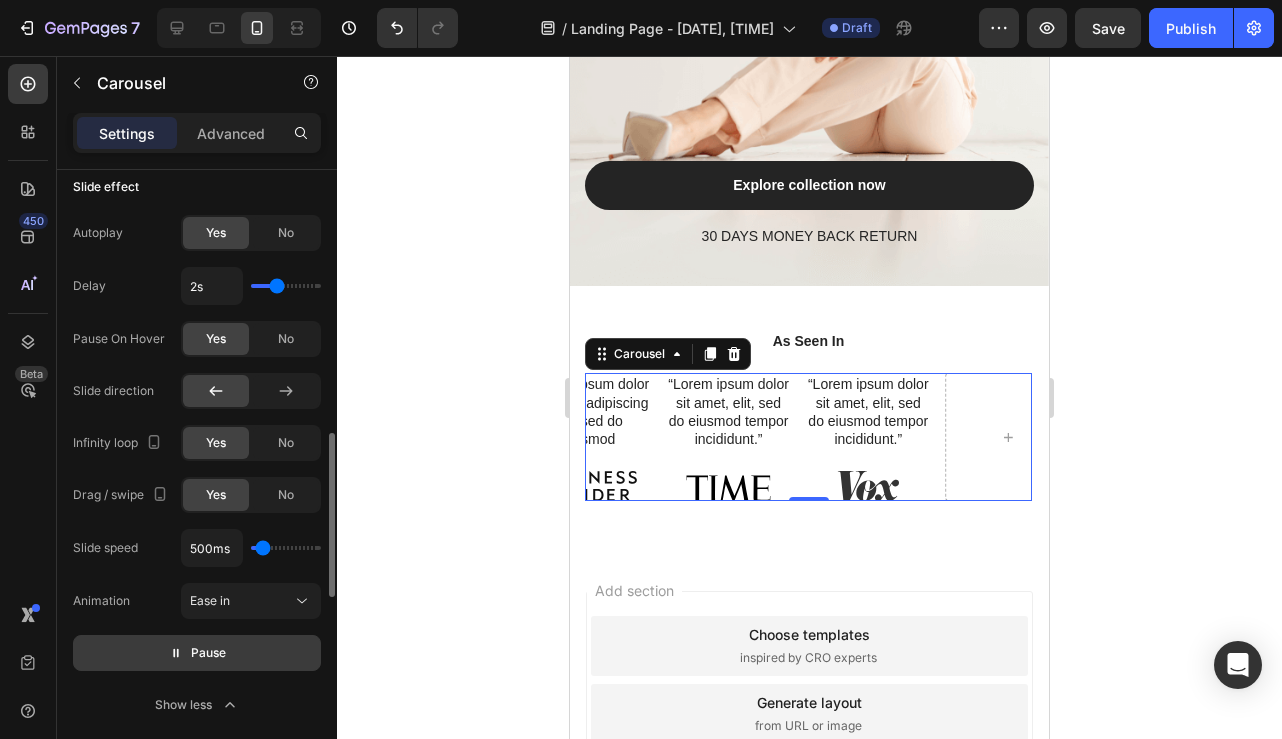 type on "1.8s" 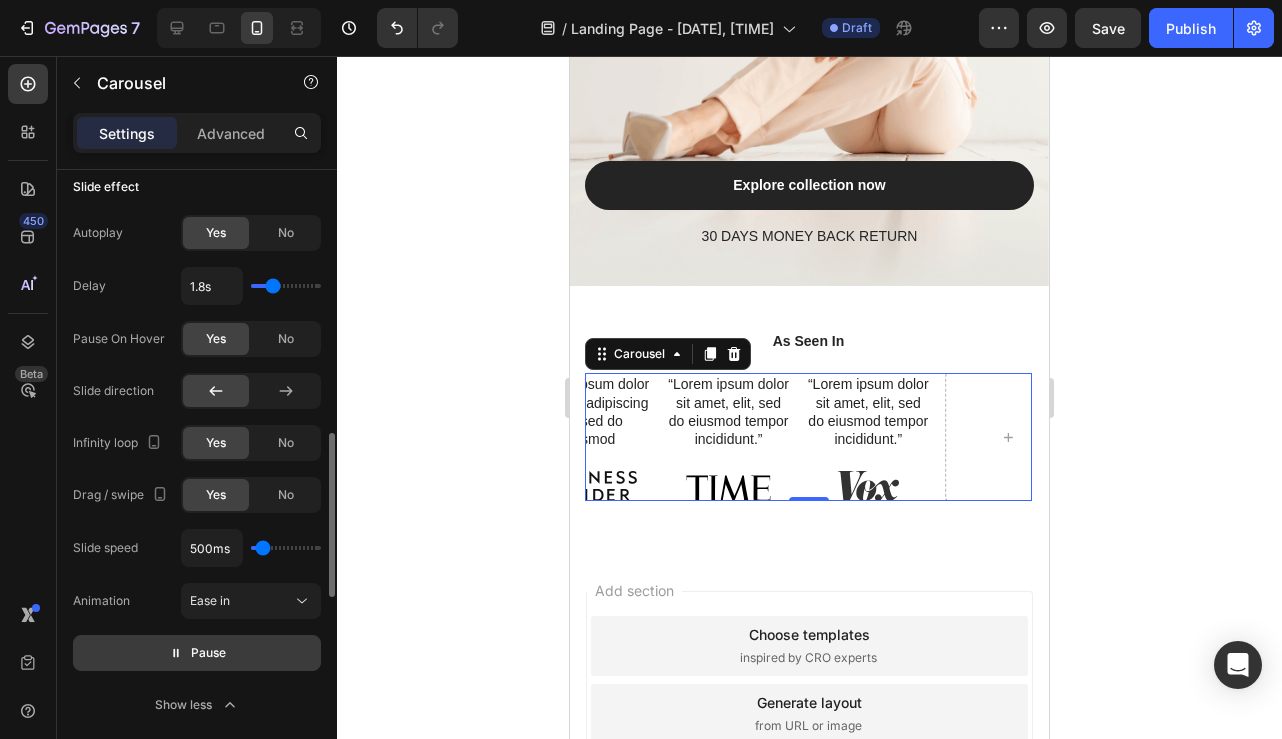 type on "1s" 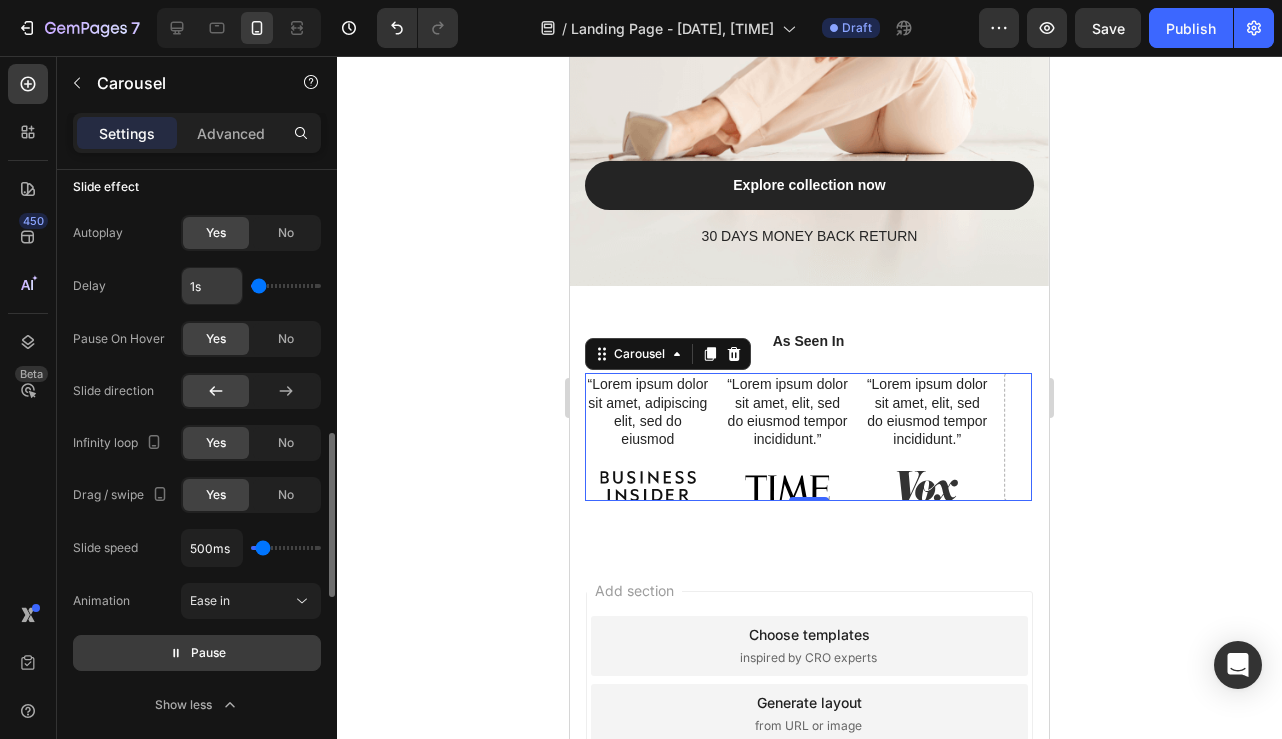 drag, startPoint x: 274, startPoint y: 282, endPoint x: 228, endPoint y: 284, distance: 46.043457 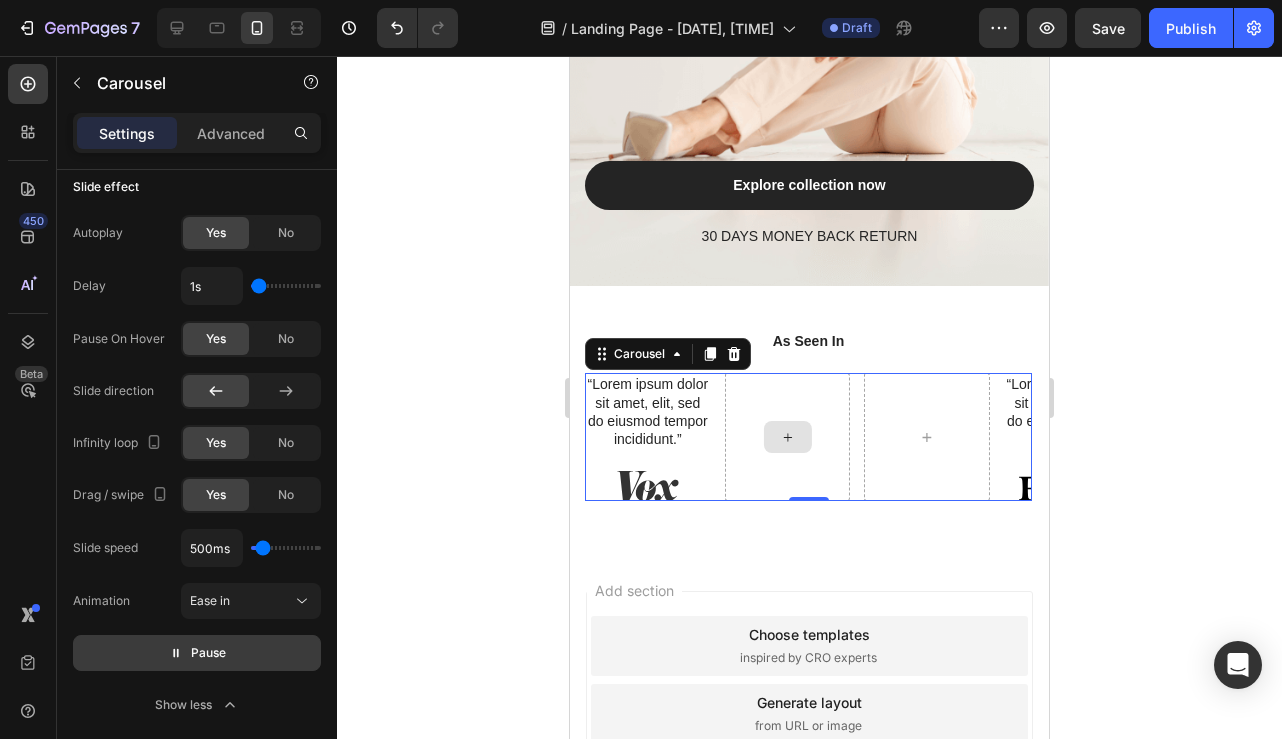 click at bounding box center (788, 436) 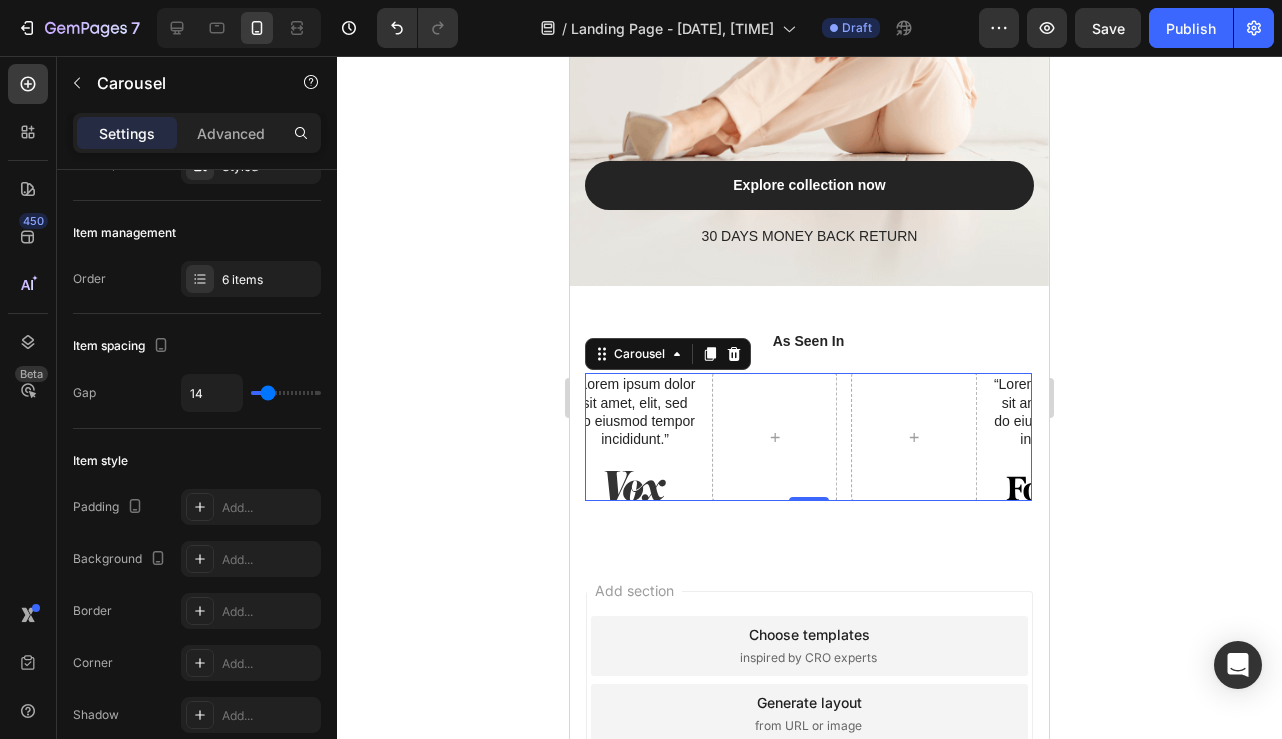 scroll, scrollTop: 0, scrollLeft: 0, axis: both 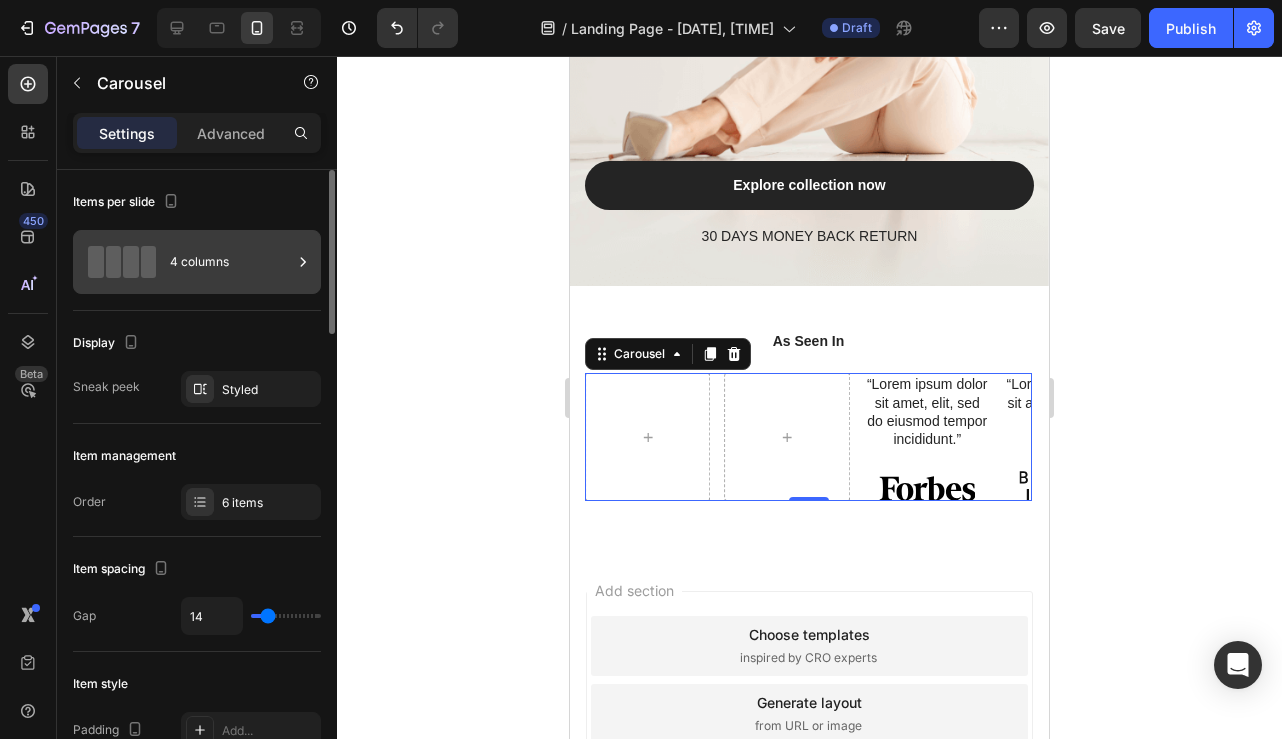 click on "4 columns" at bounding box center [231, 262] 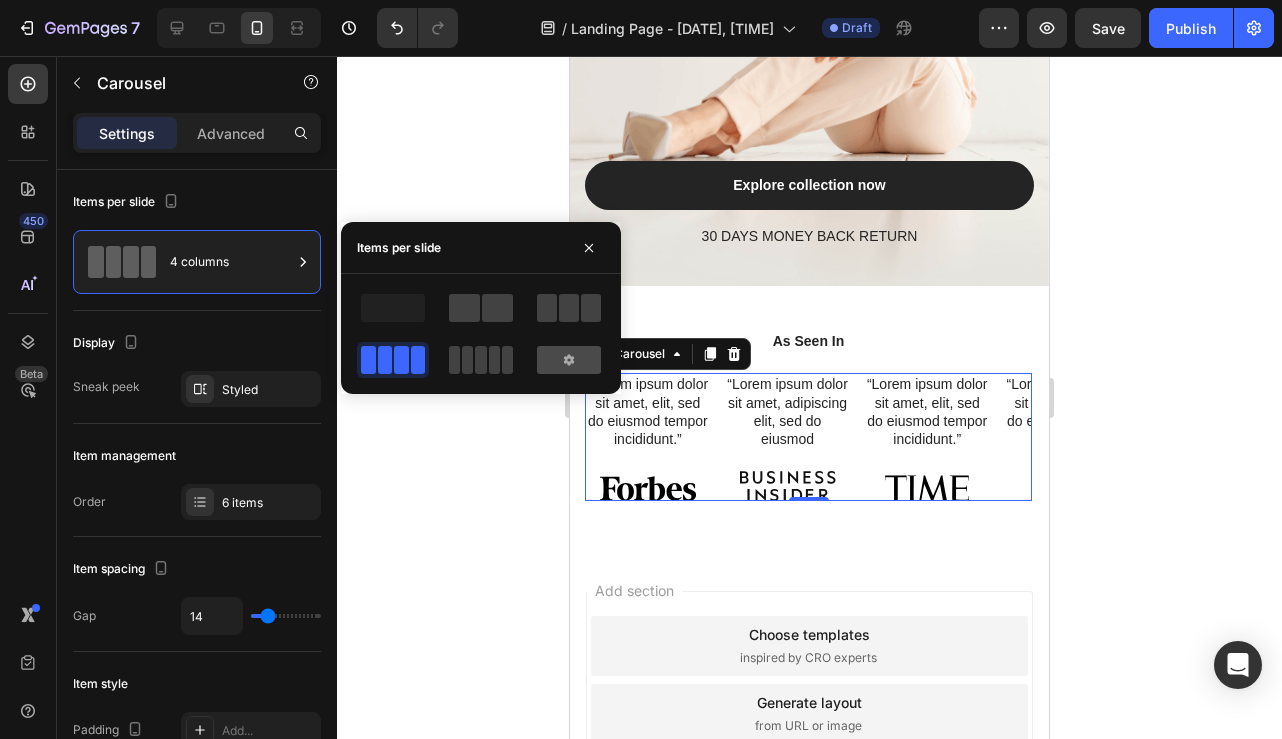 click at bounding box center [569, 360] 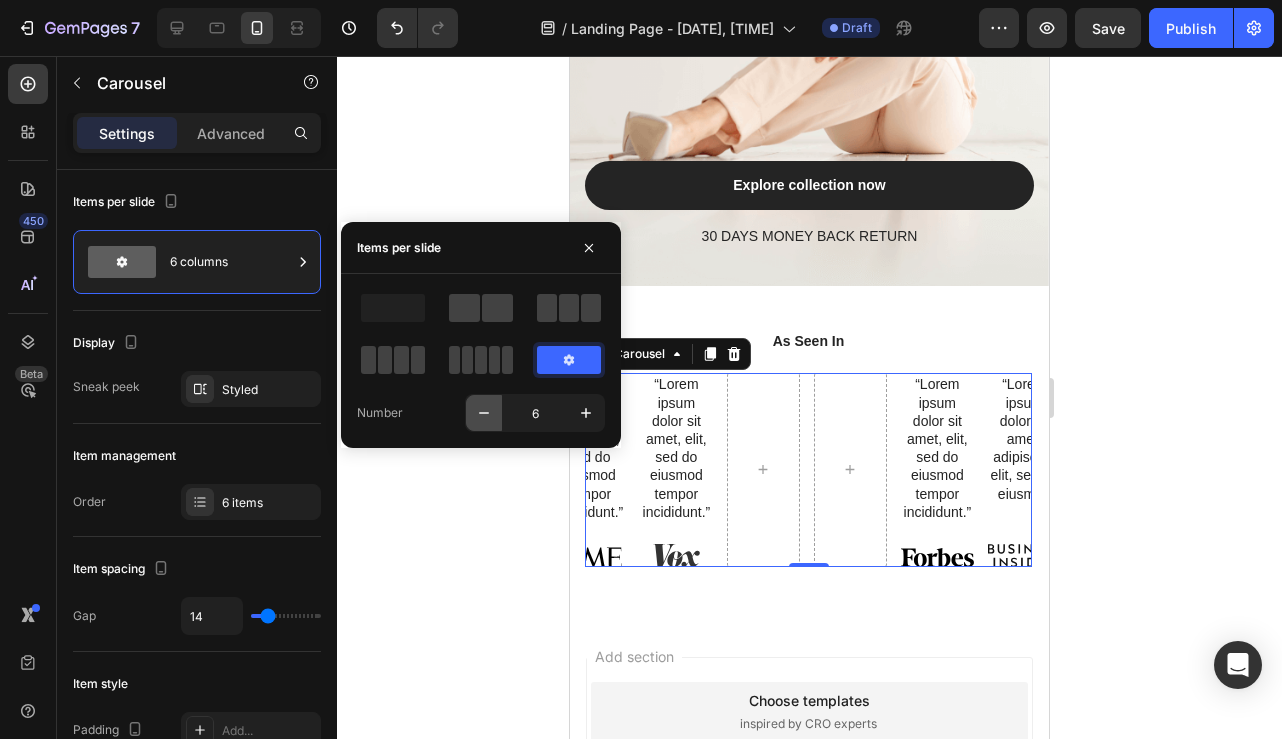 click 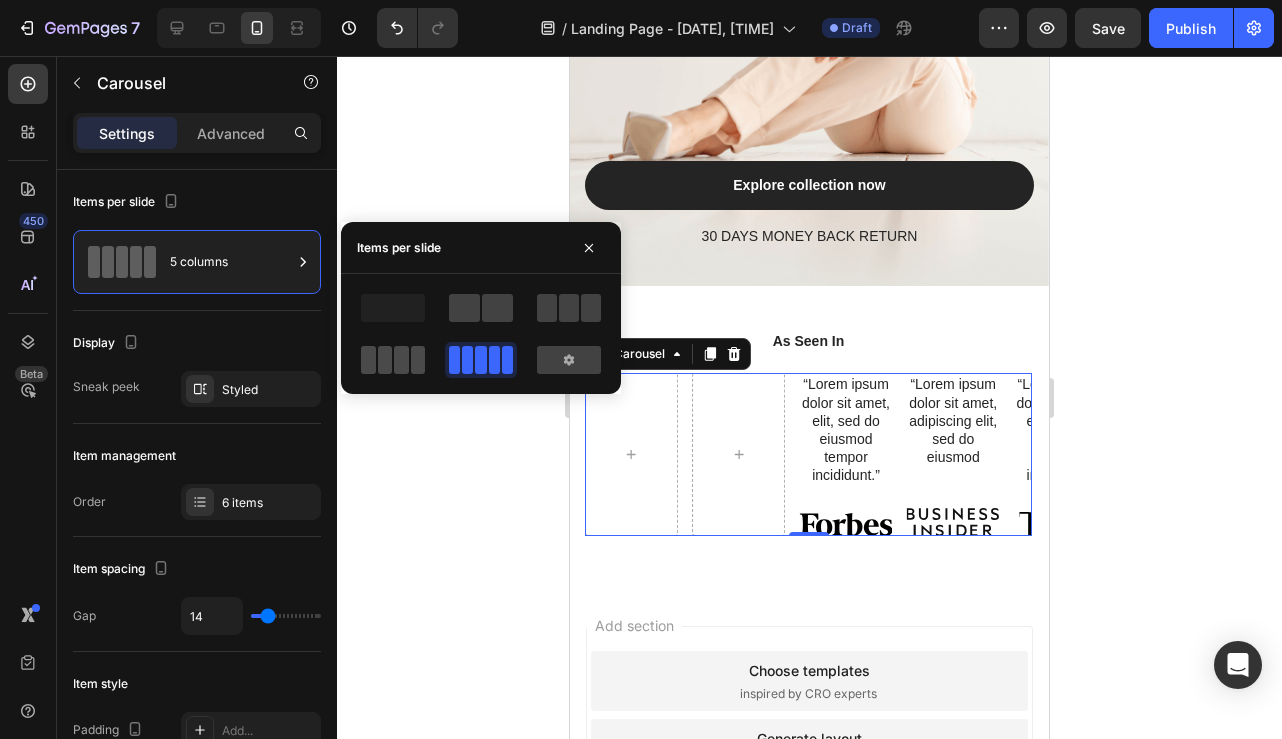 click 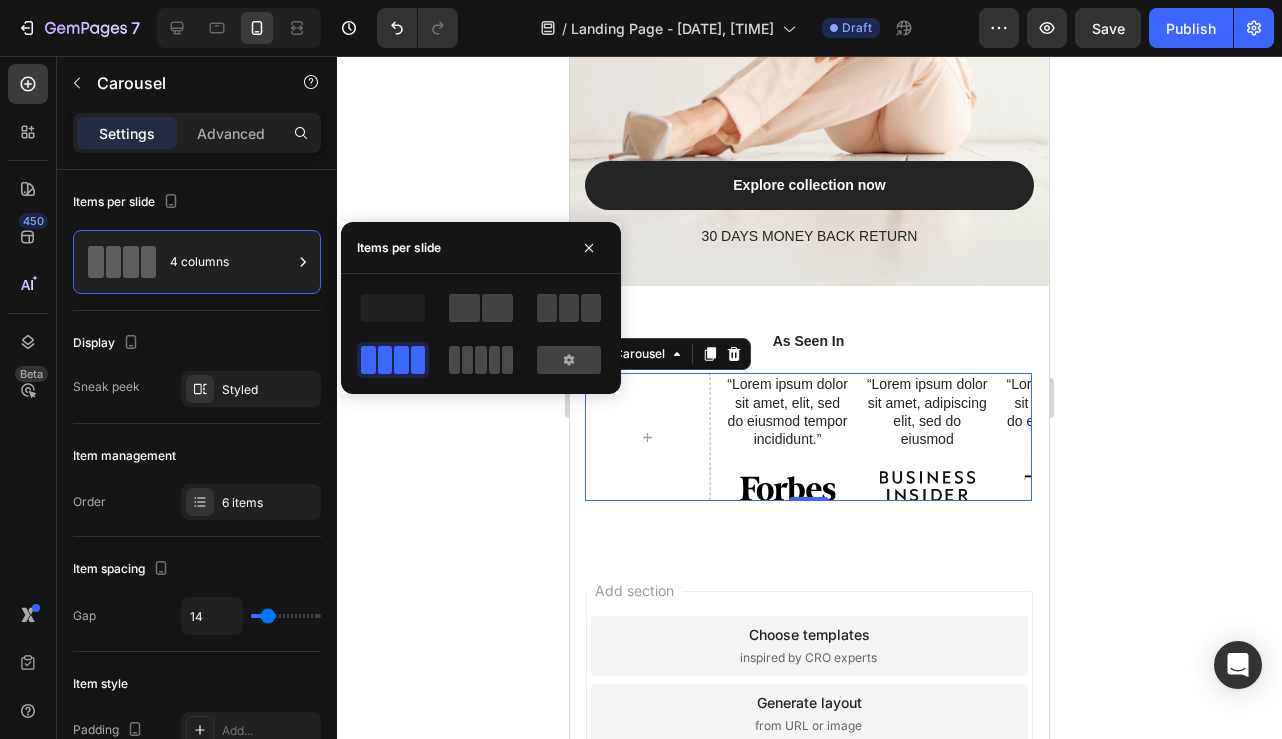 click 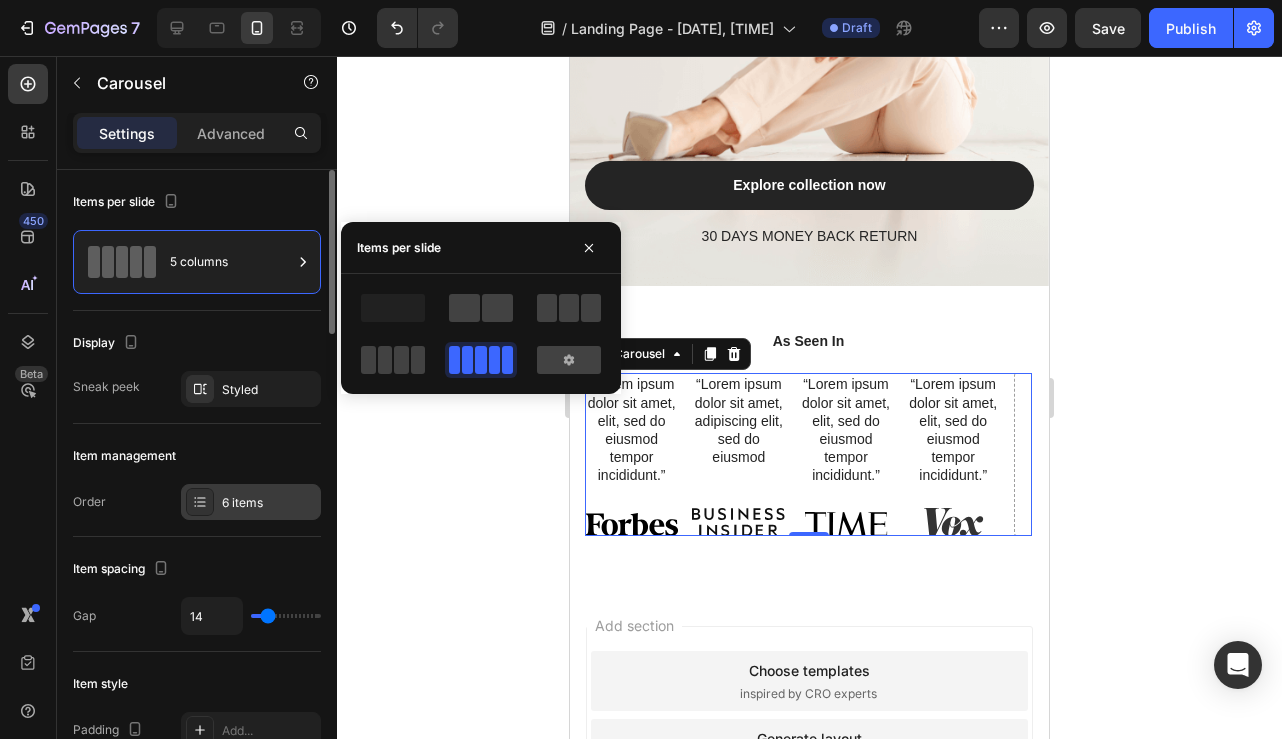 click on "6 items" at bounding box center (269, 503) 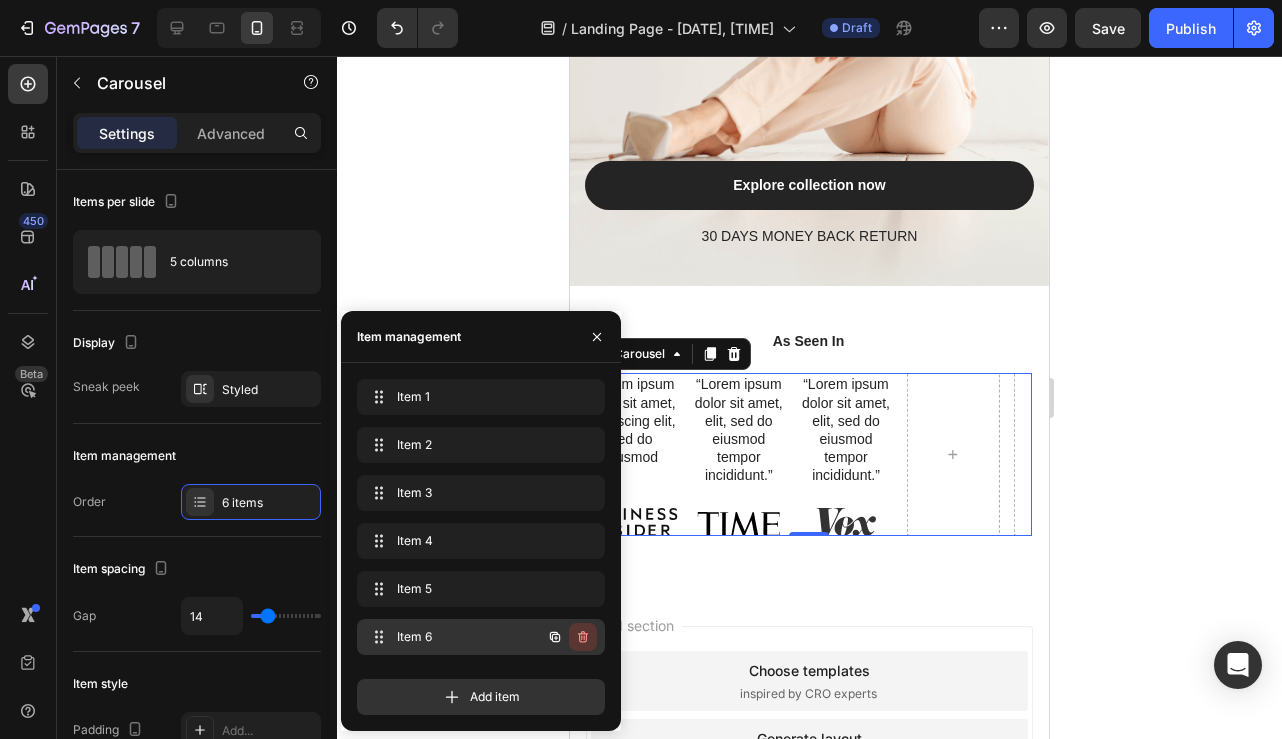 click 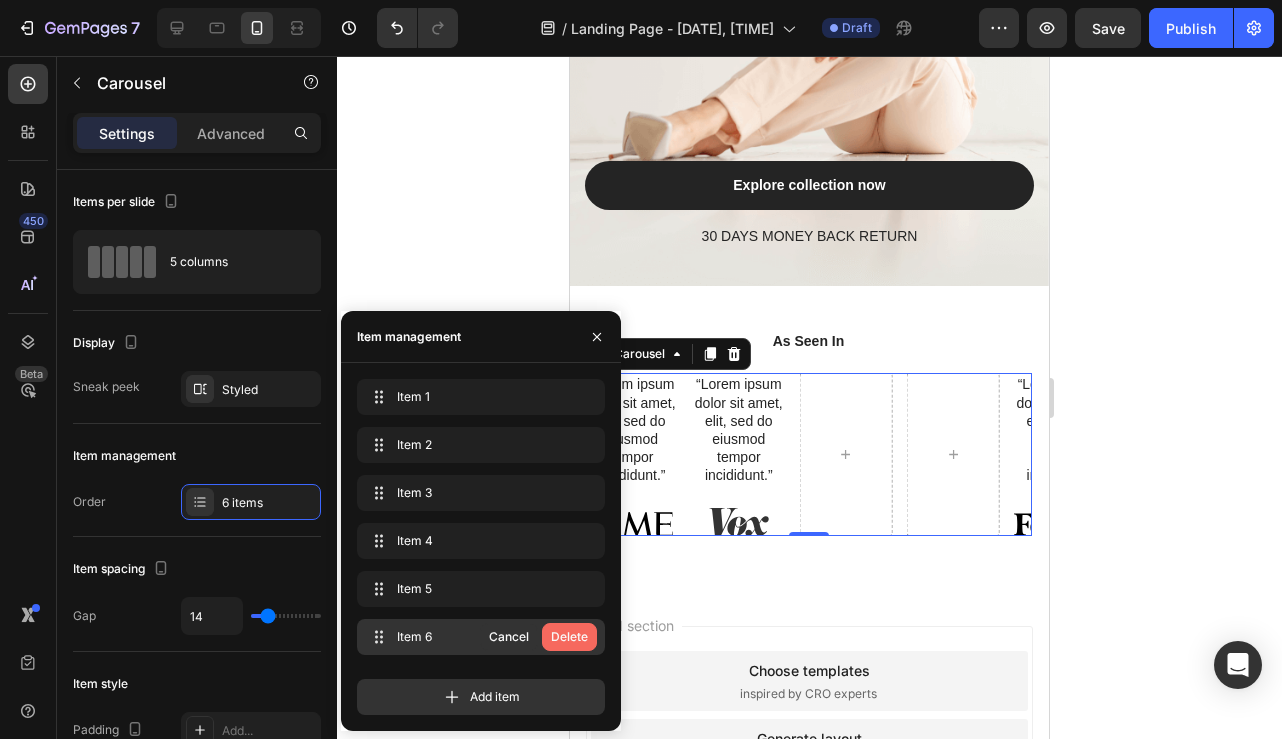 click on "Delete" at bounding box center (569, 637) 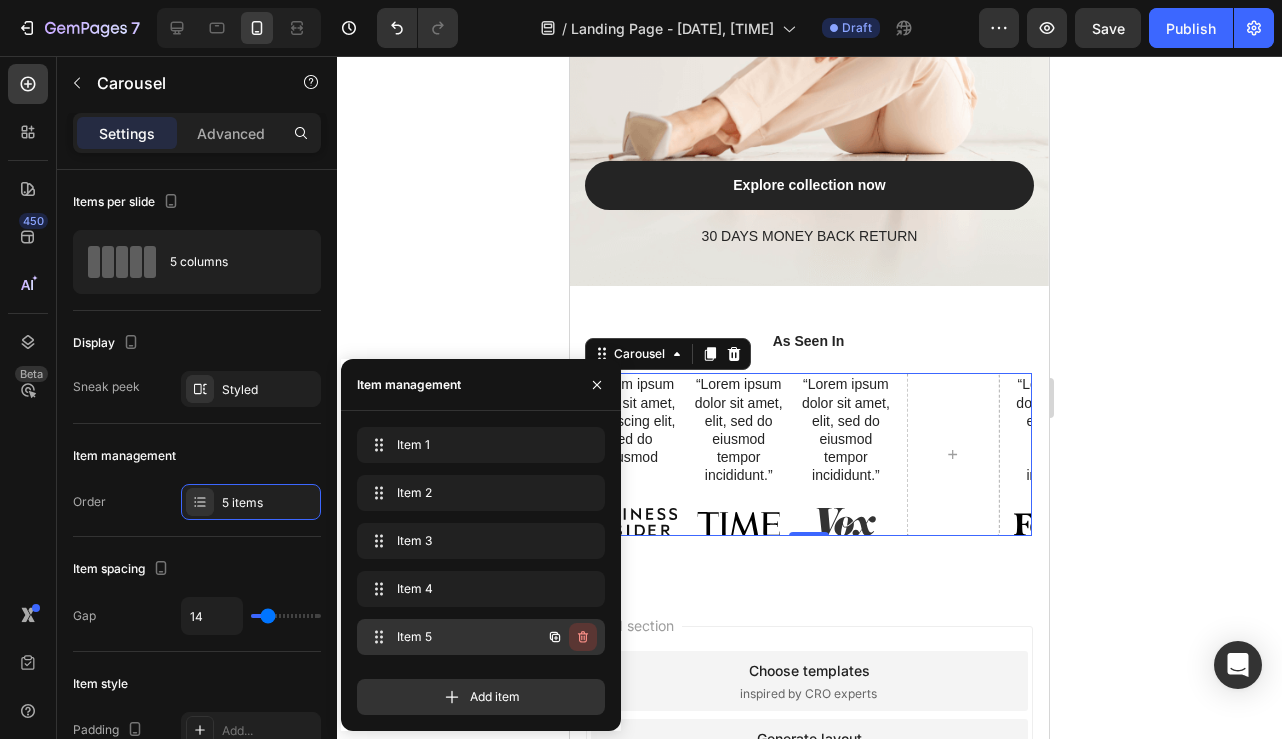 click 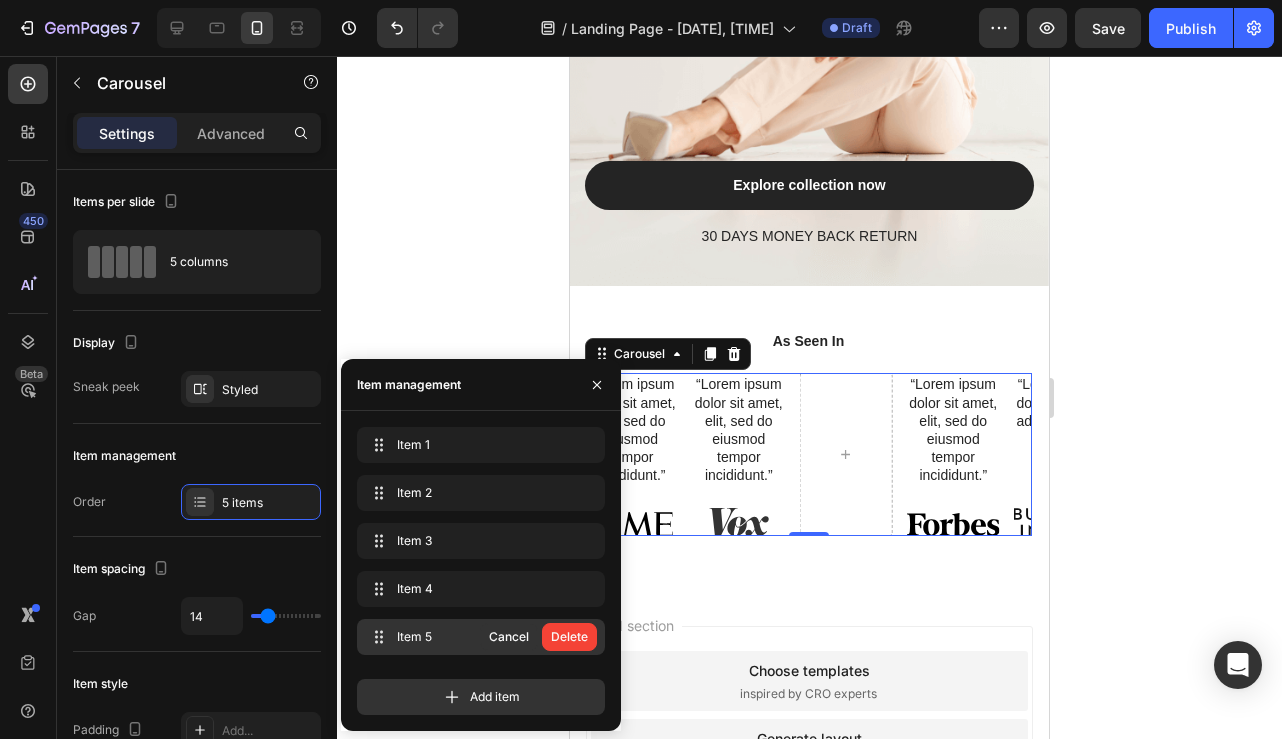 click on "Delete" at bounding box center (569, 637) 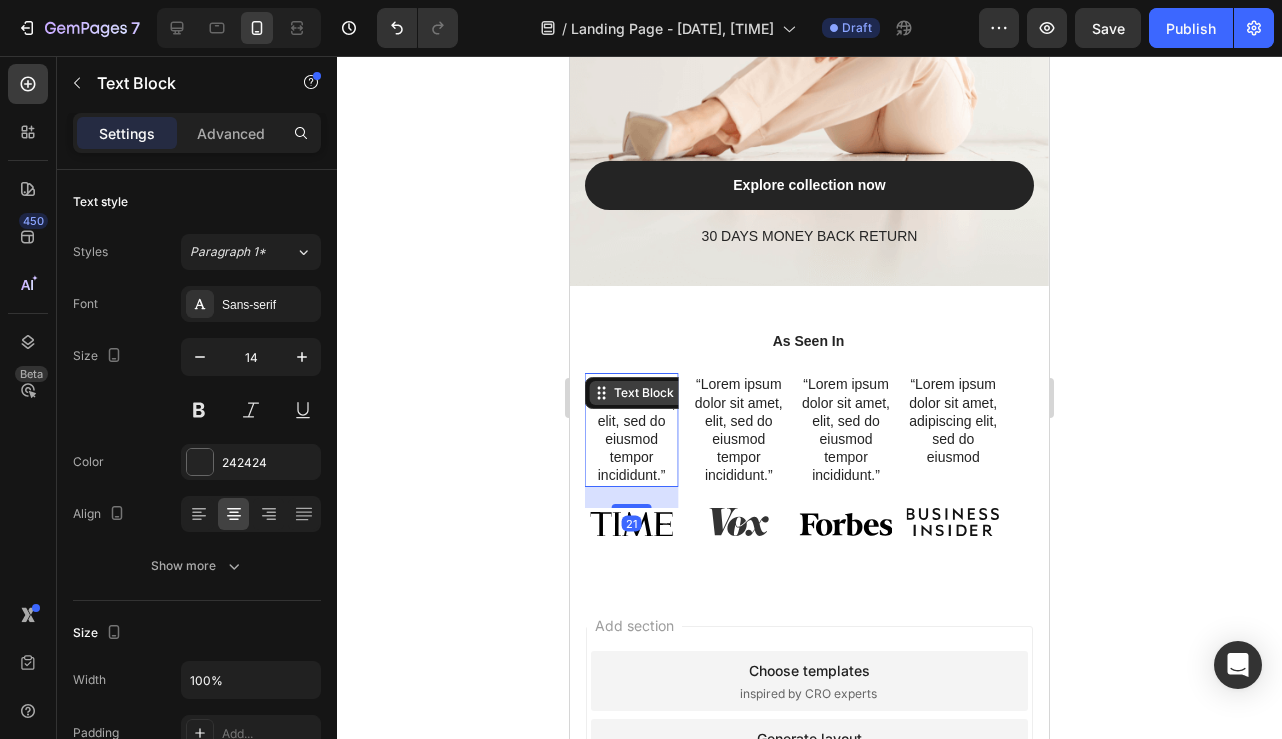 click on "Text Block" at bounding box center [672, 393] 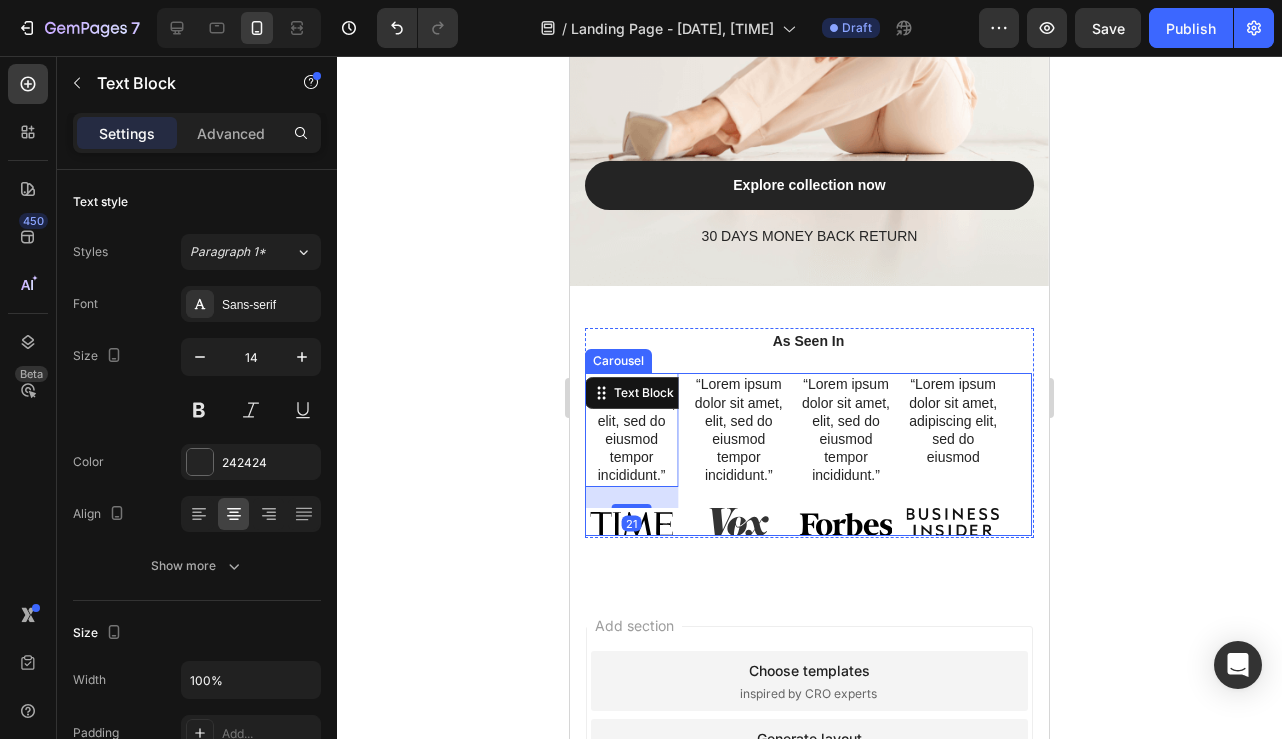 click on "“Lorem ipsum dolor sit amet, elit, sed do eiusmod tempor incididunt.” Text Block Image Hero Banner “Lorem ipsum dolor sit amet, adipiscing elit, sed do eiusmod Text Block Image Hero Banner “Lorem ipsum dolor sit amet, elit, sed do eiusmod tempor incididunt.” Text Block   21 Image Hero Banner “Lorem ipsum dolor sit amet, elit, sed do eiusmod tempor incididunt.” Text Block Image Hero Banner" at bounding box center (808, 454) 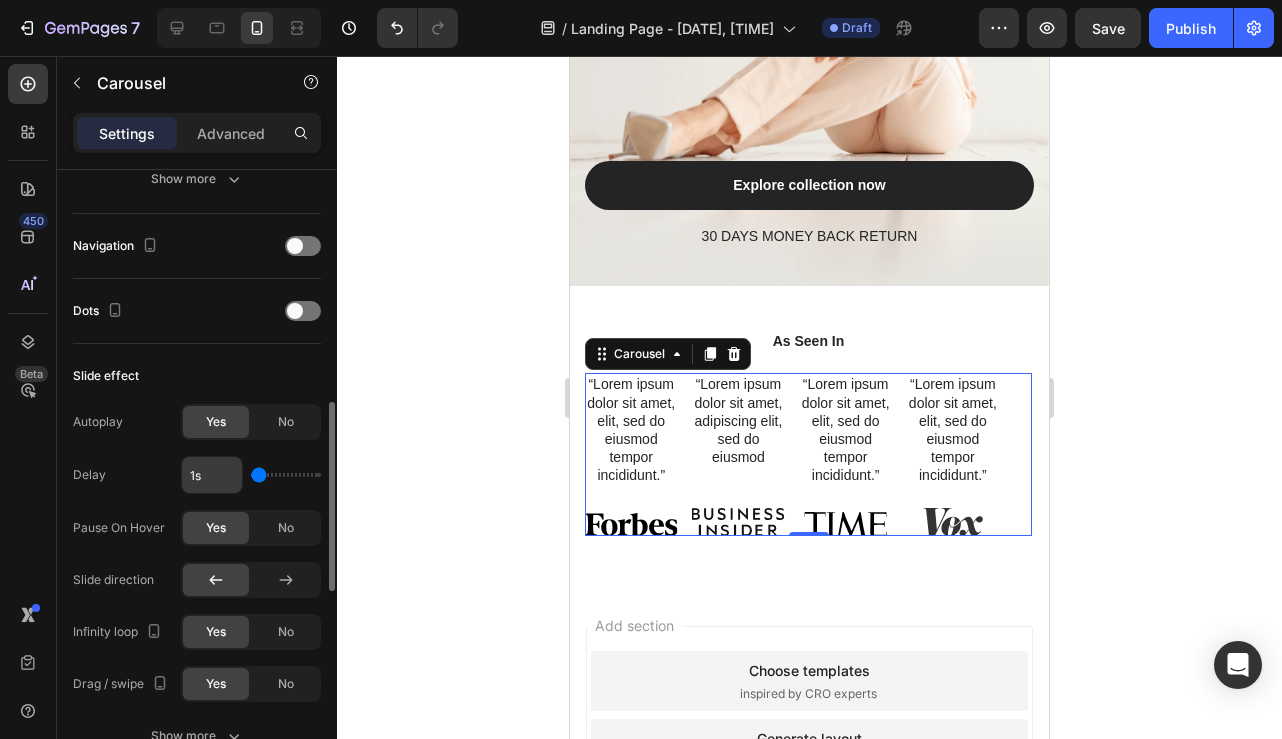 scroll, scrollTop: 754, scrollLeft: 0, axis: vertical 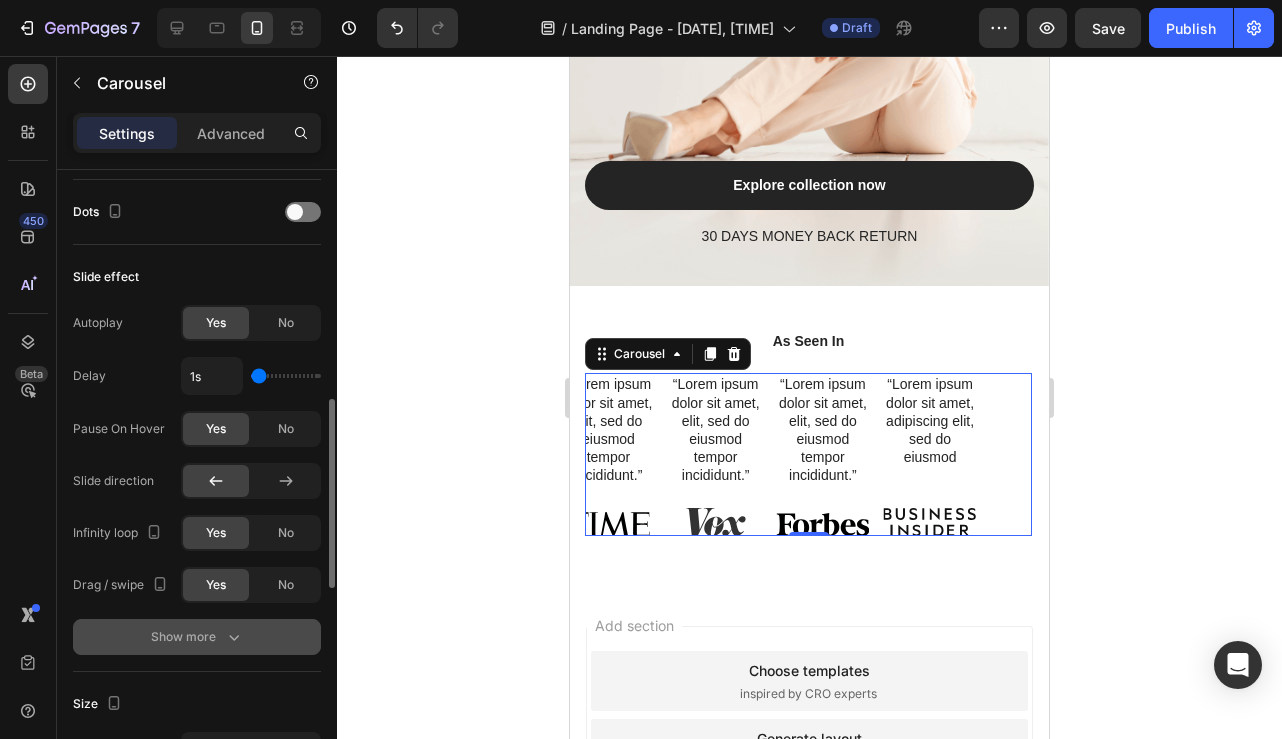 click on "Show more" at bounding box center [197, 637] 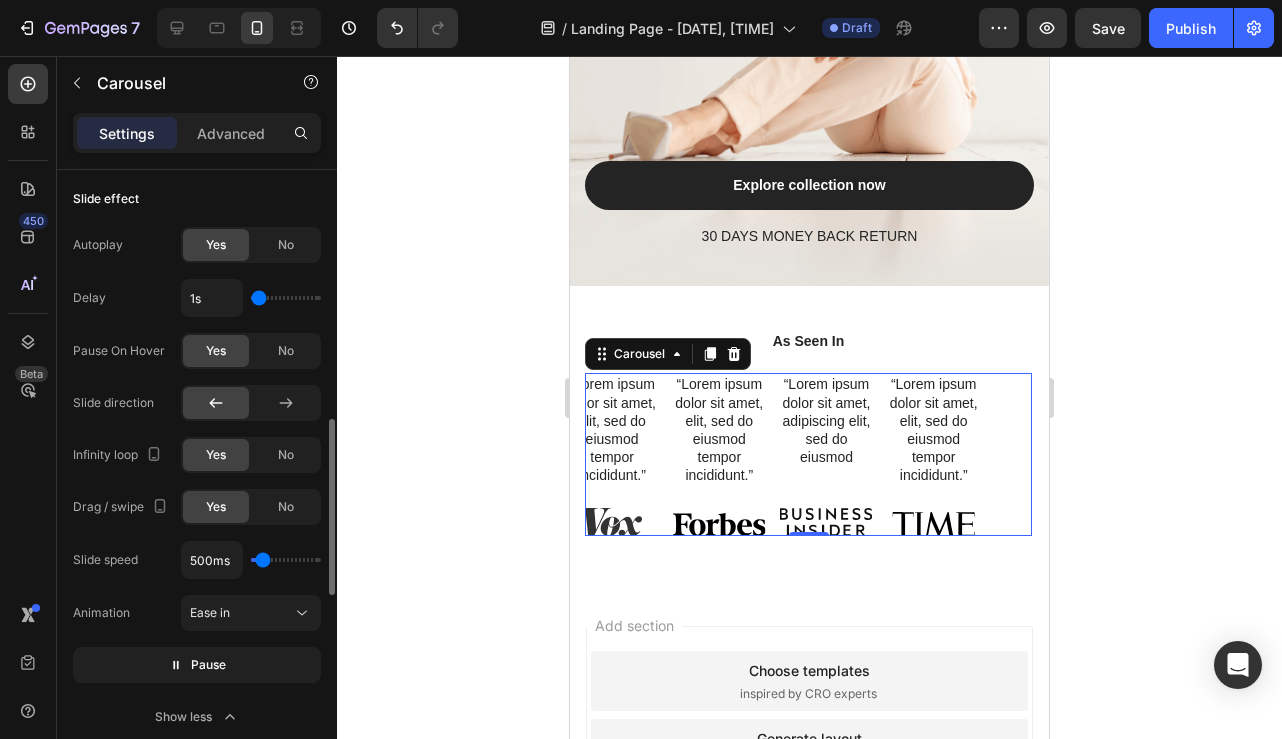 scroll, scrollTop: 844, scrollLeft: 0, axis: vertical 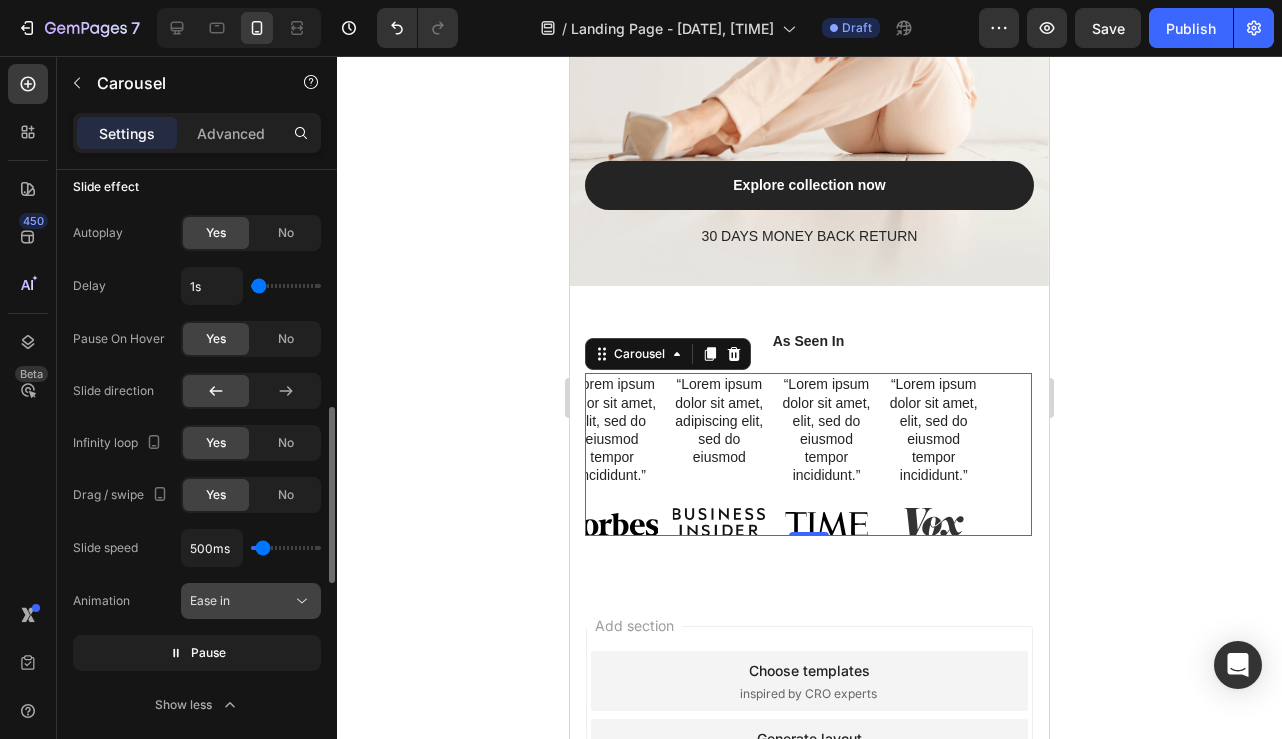 click on "Ease in" at bounding box center [241, 601] 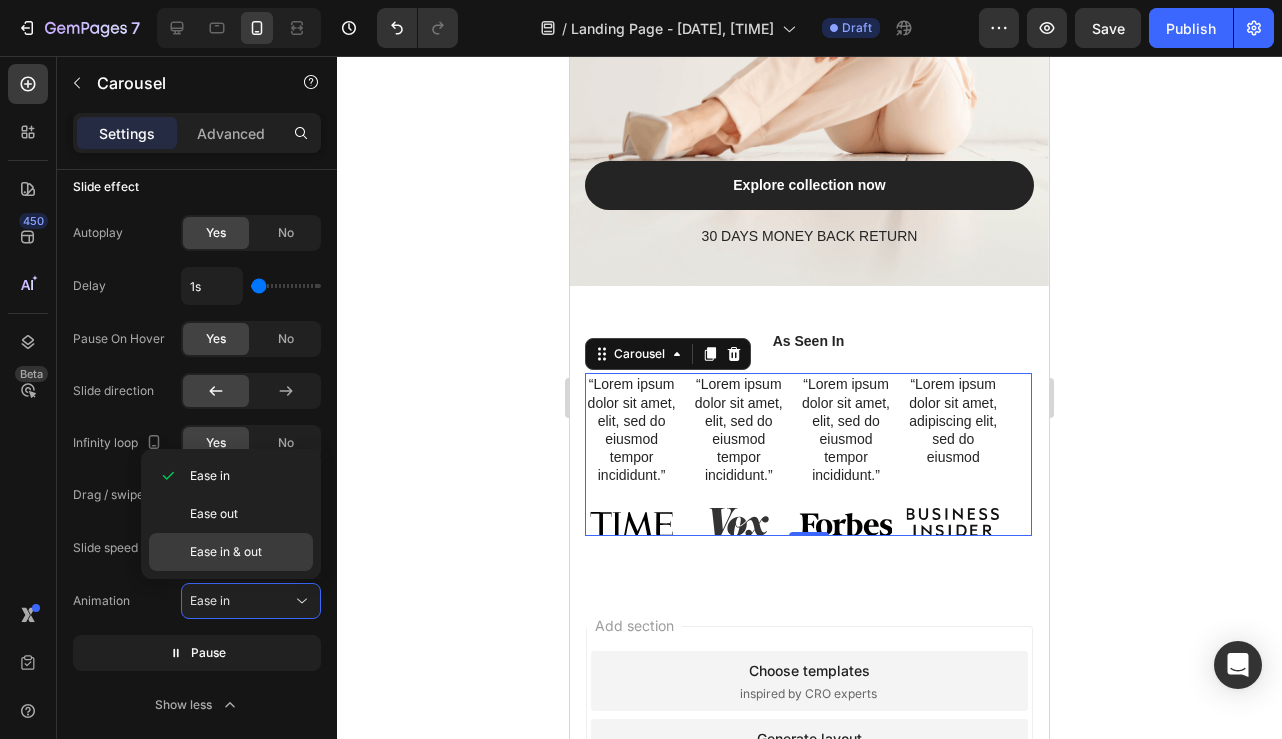 click on "Ease in & out" at bounding box center [226, 552] 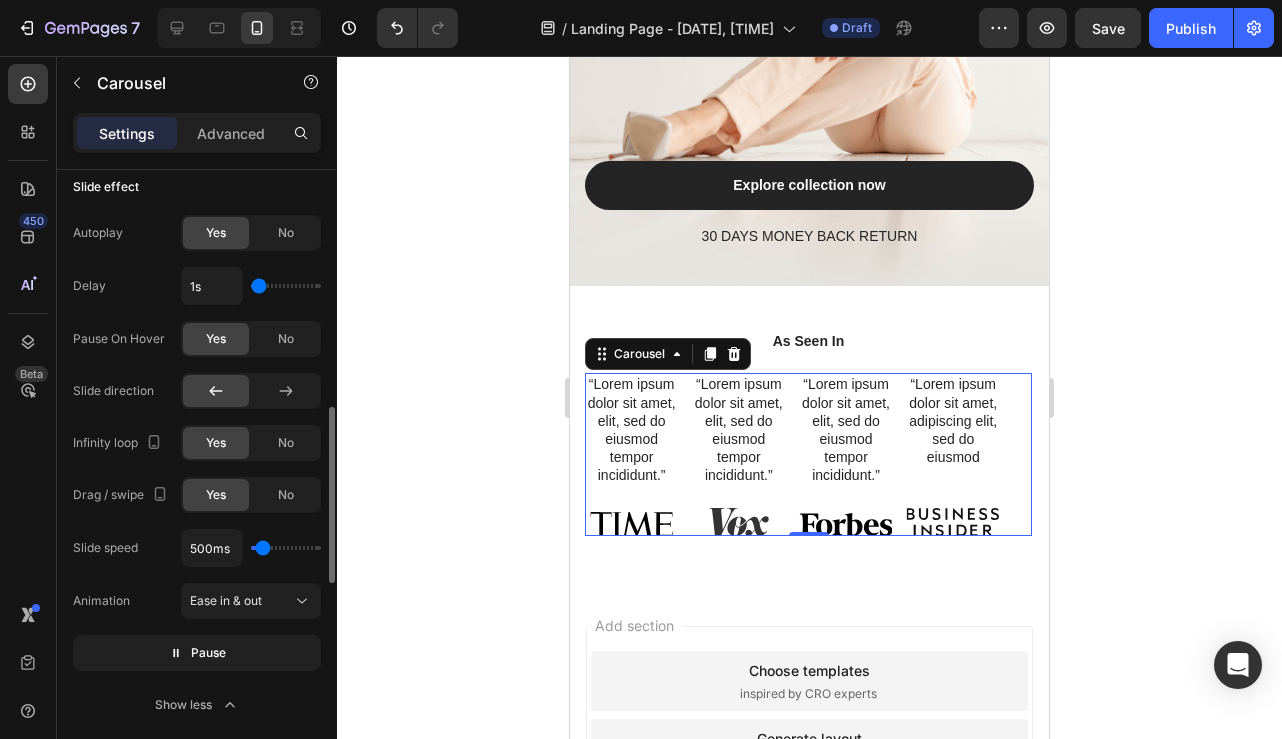 type on "650ms" 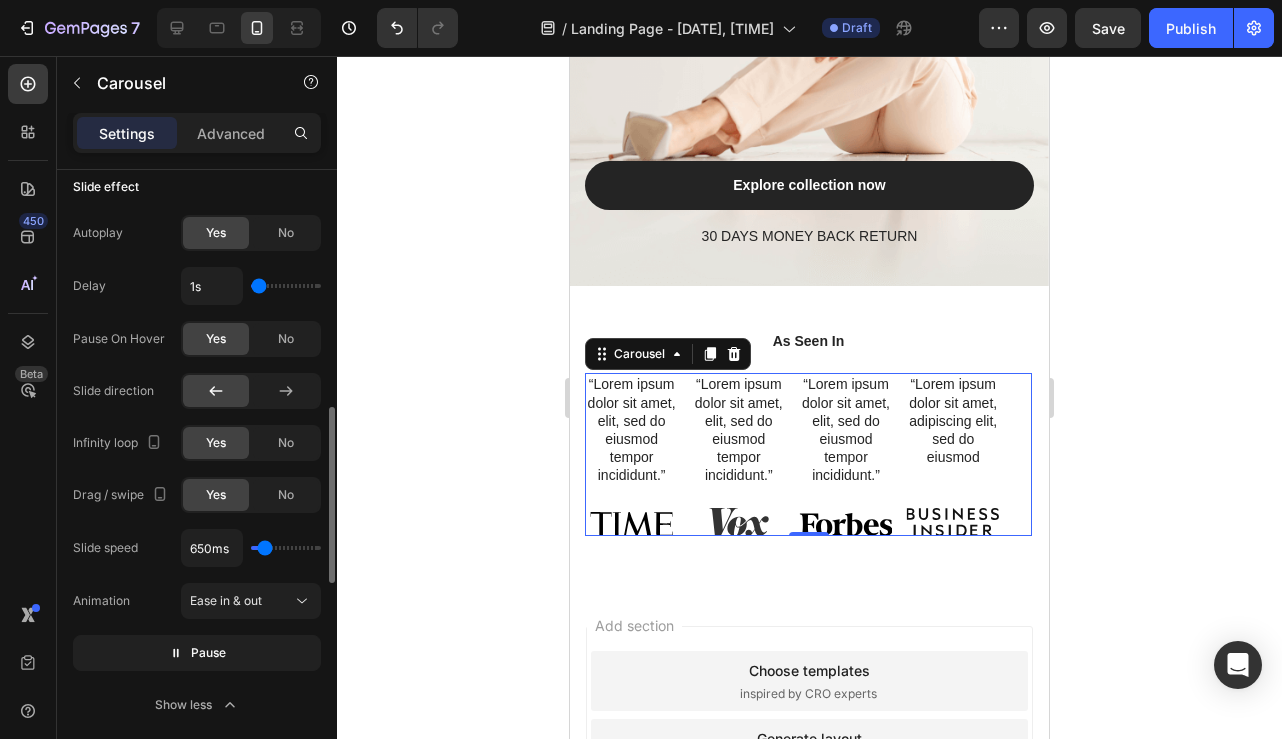 type on "1150ms" 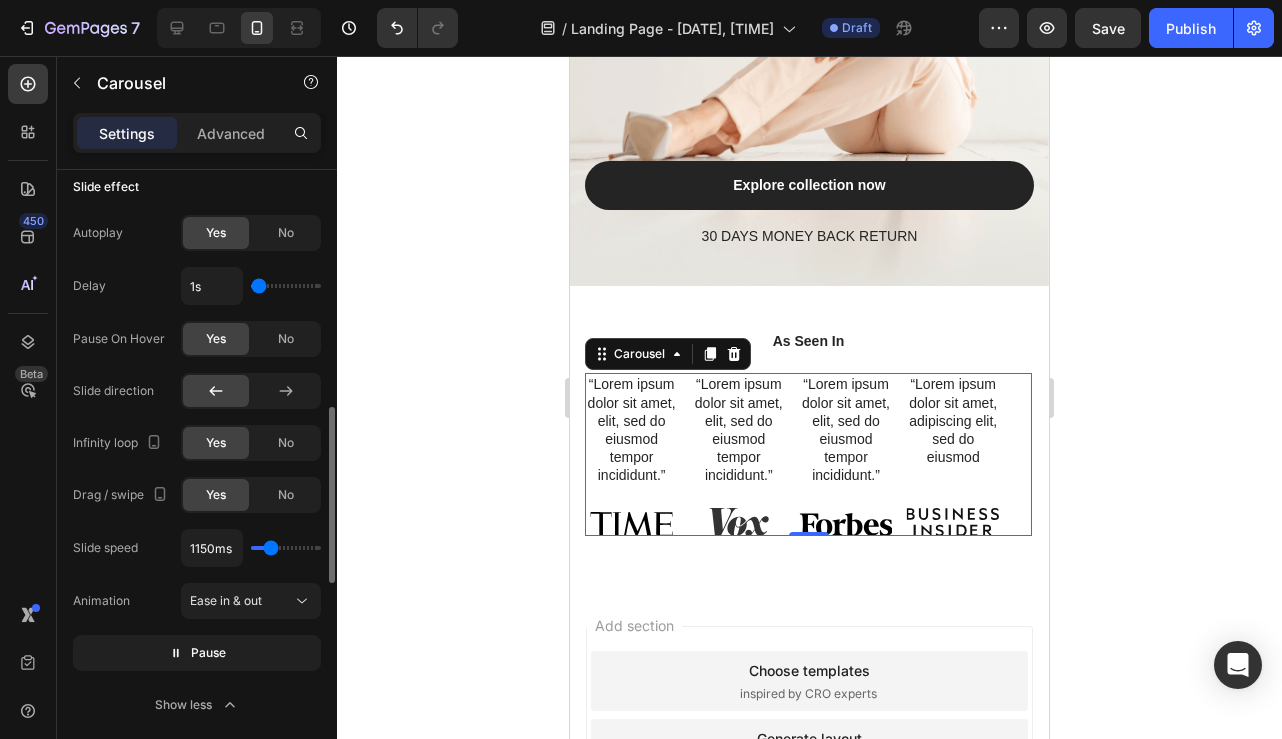 type on "1500" 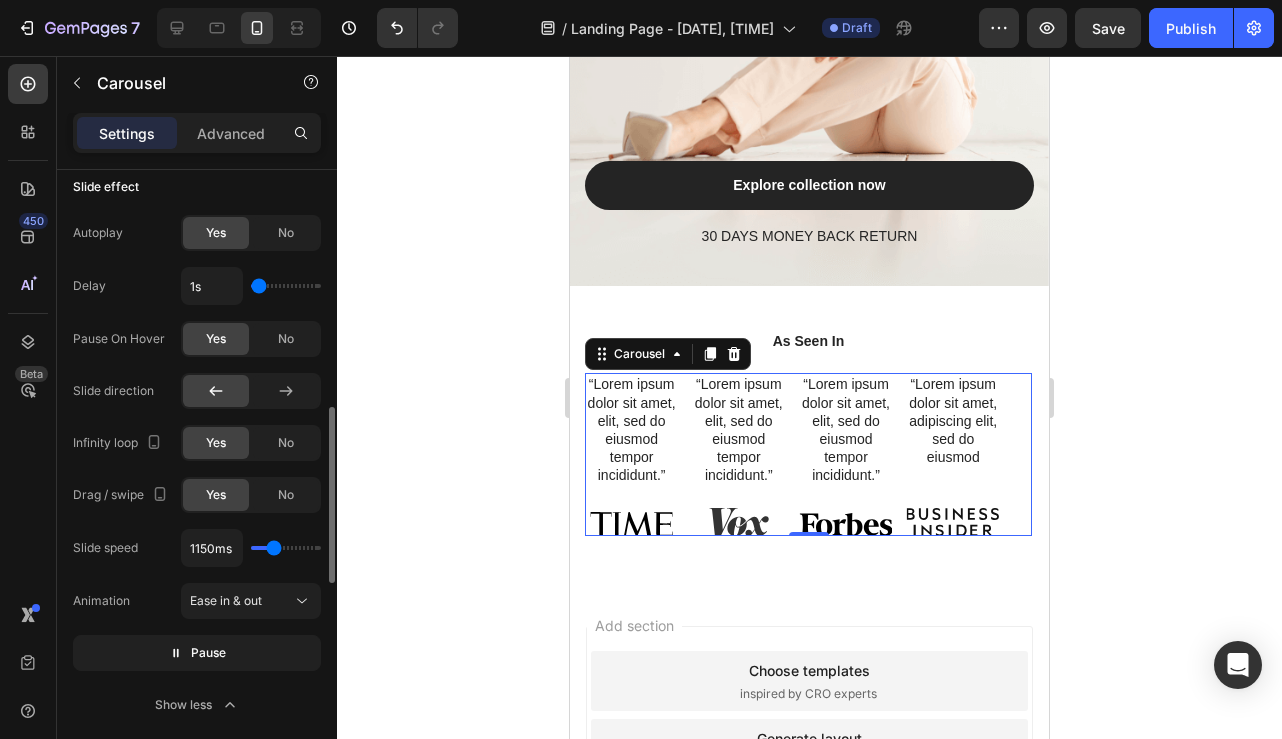 type on "1500ms" 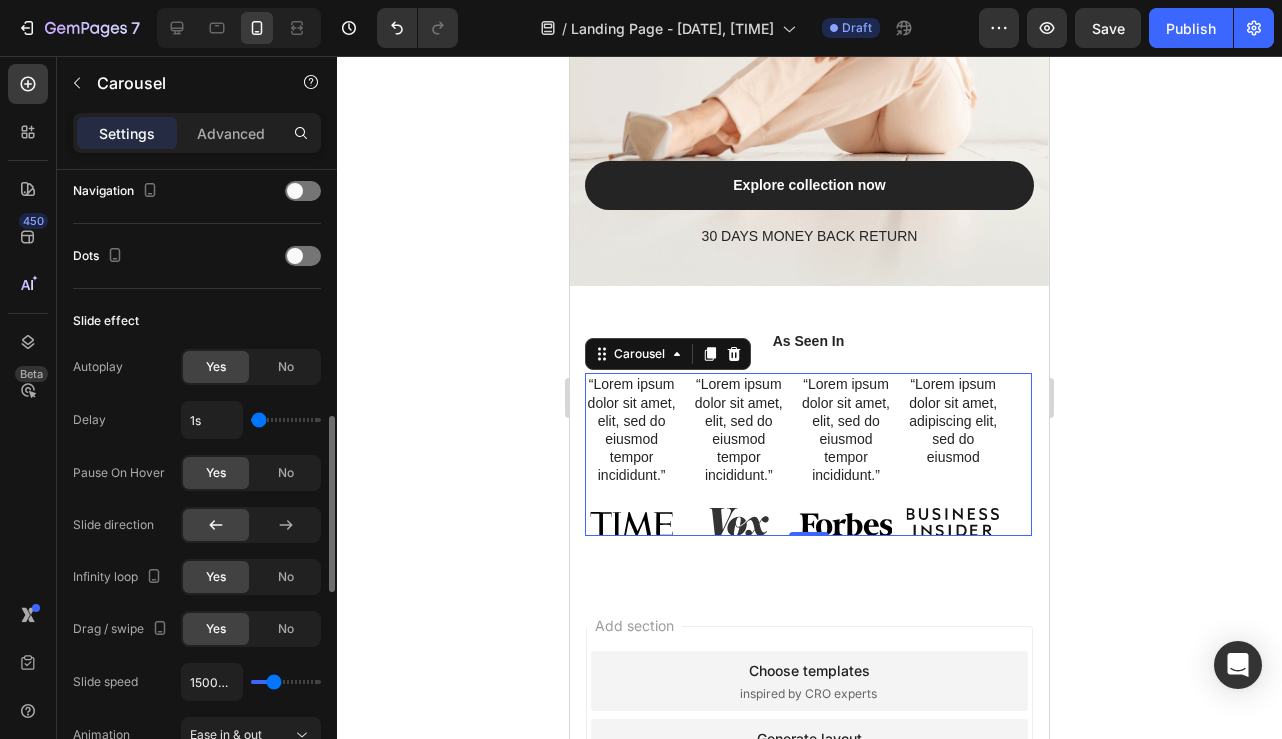 scroll, scrollTop: 693, scrollLeft: 0, axis: vertical 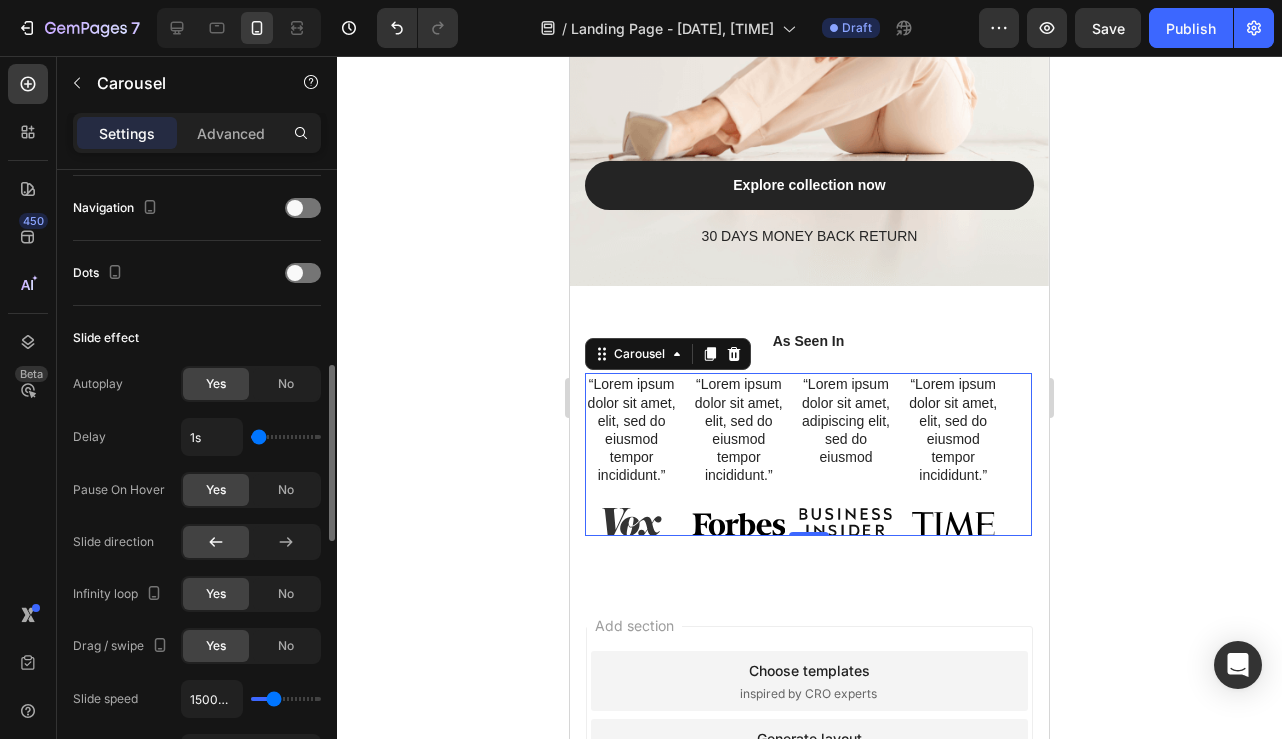 drag, startPoint x: 257, startPoint y: 432, endPoint x: 235, endPoint y: 432, distance: 22 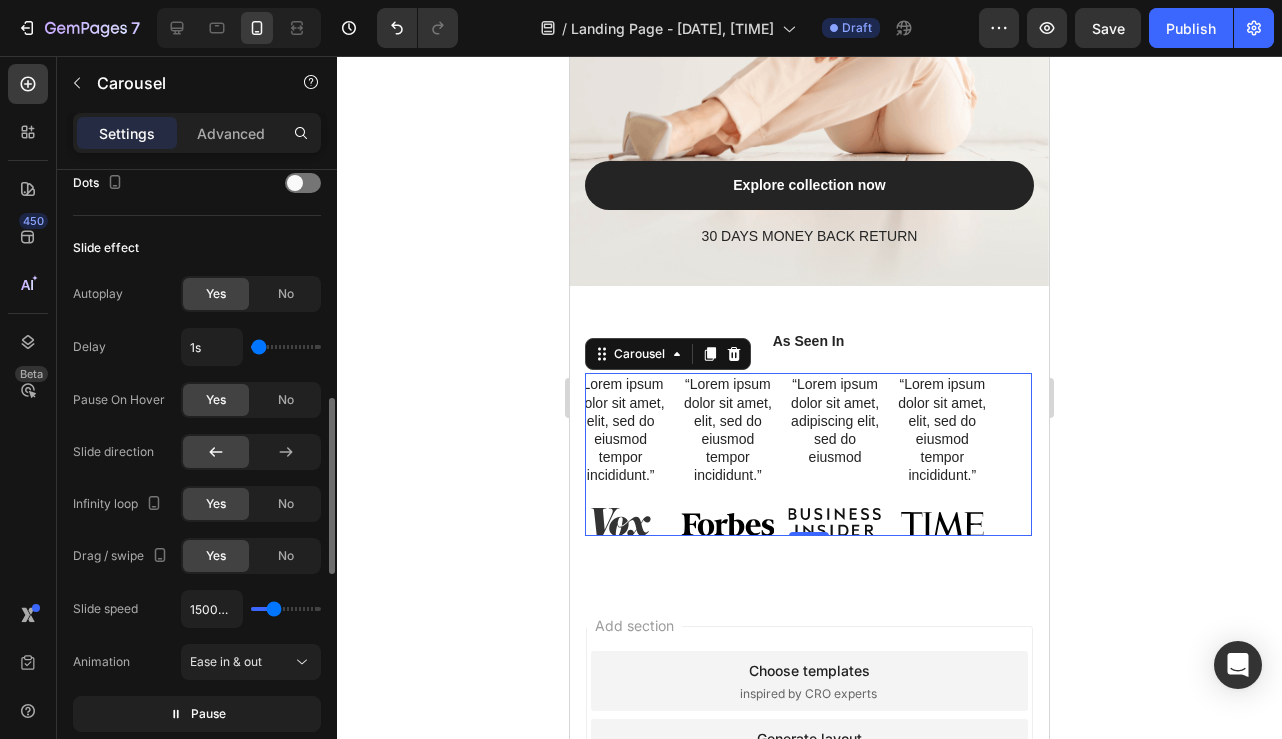 scroll, scrollTop: 789, scrollLeft: 0, axis: vertical 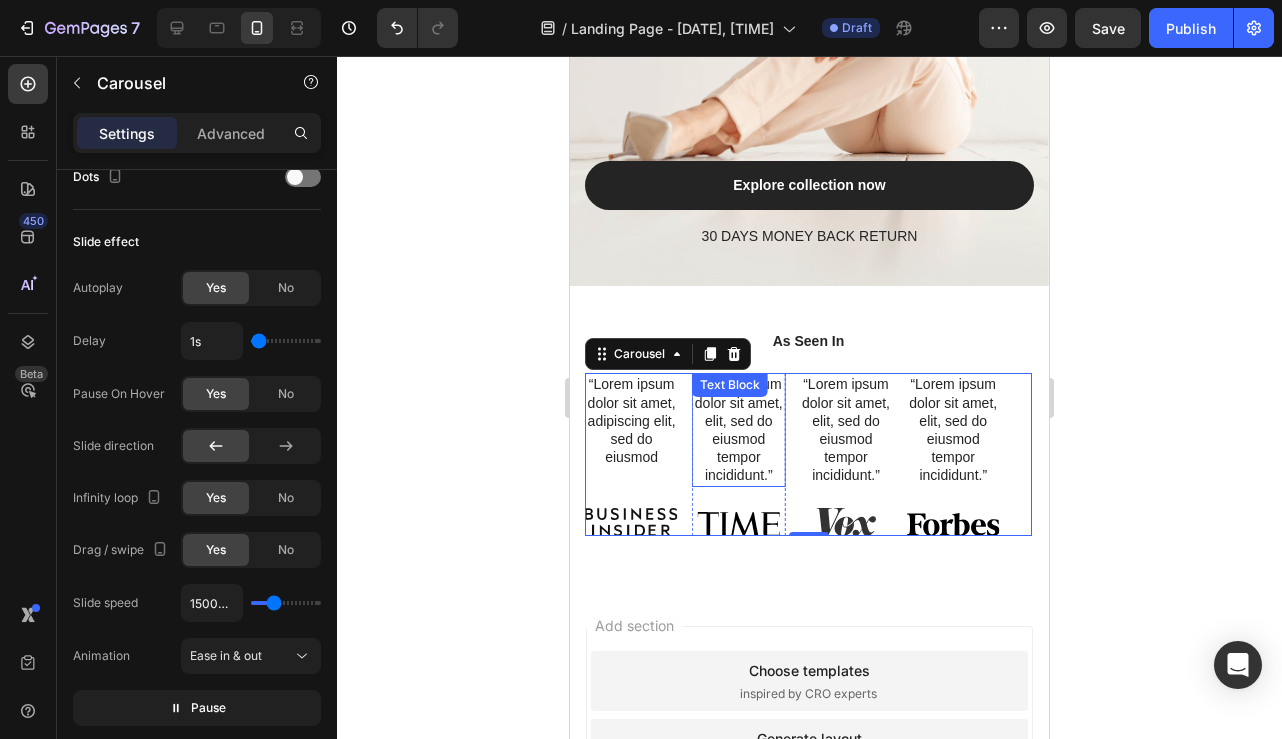 click on "“Lorem ipsum dolor sit amet, elit, sed do eiusmod tempor incididunt.”" at bounding box center (738, 429) 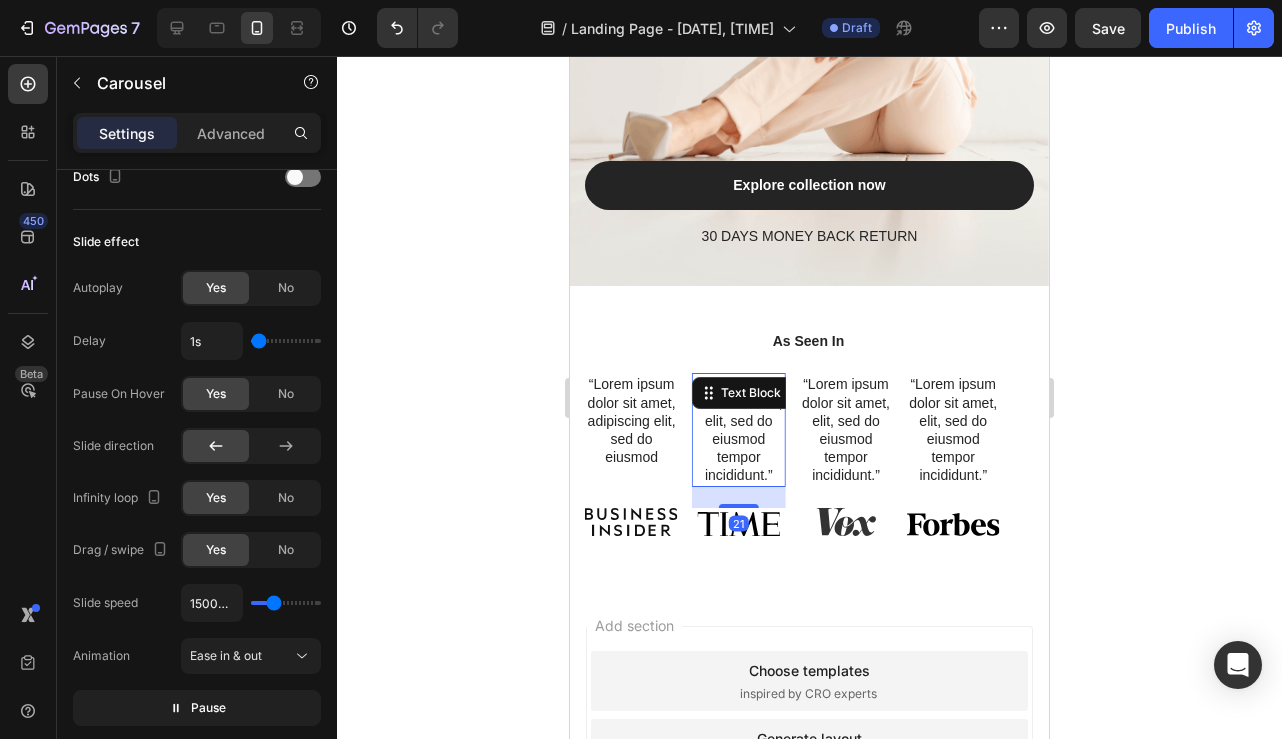 scroll, scrollTop: 0, scrollLeft: 0, axis: both 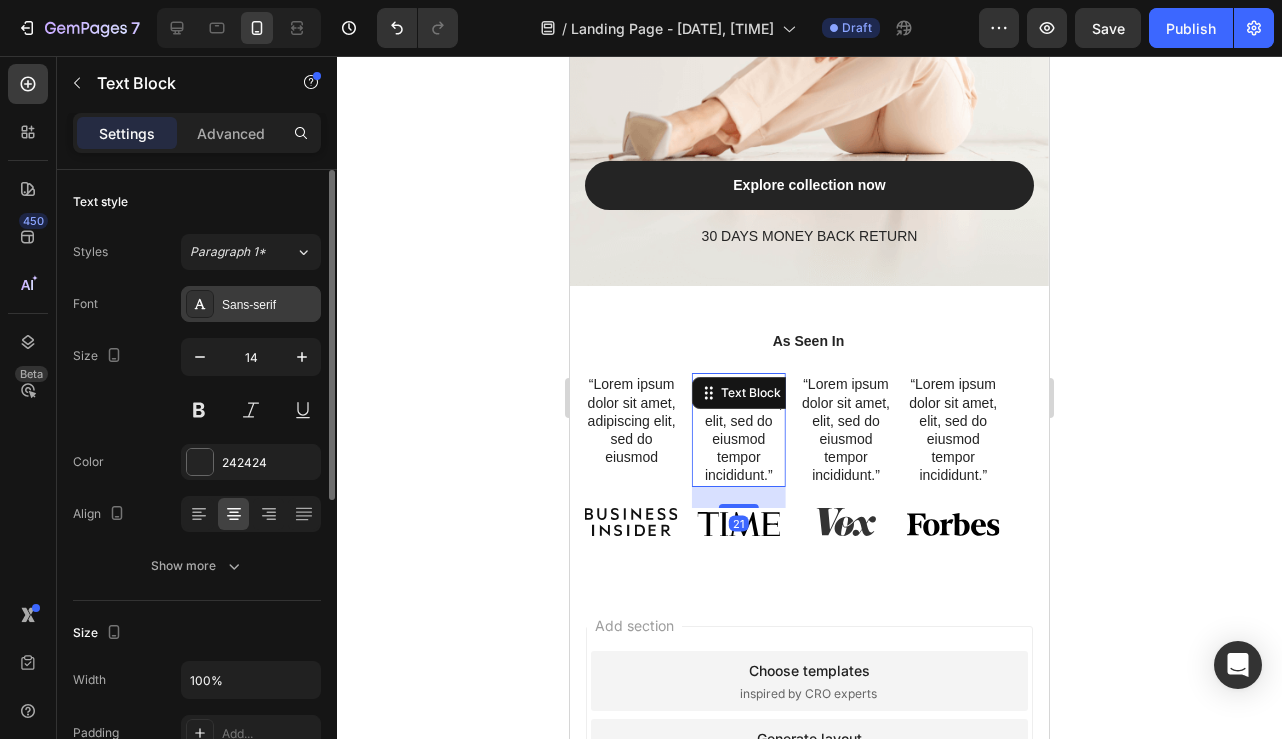 click on "Sans-serif" at bounding box center [269, 305] 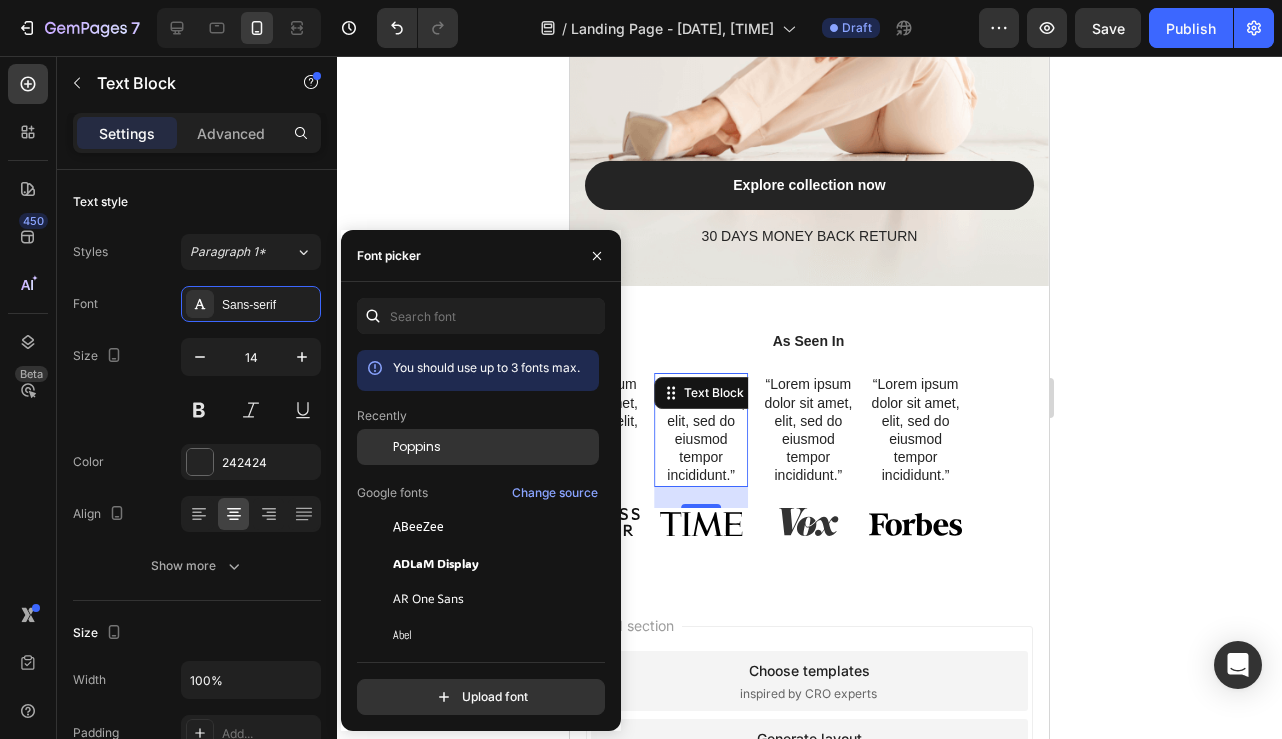 click on "Poppins" at bounding box center (417, 447) 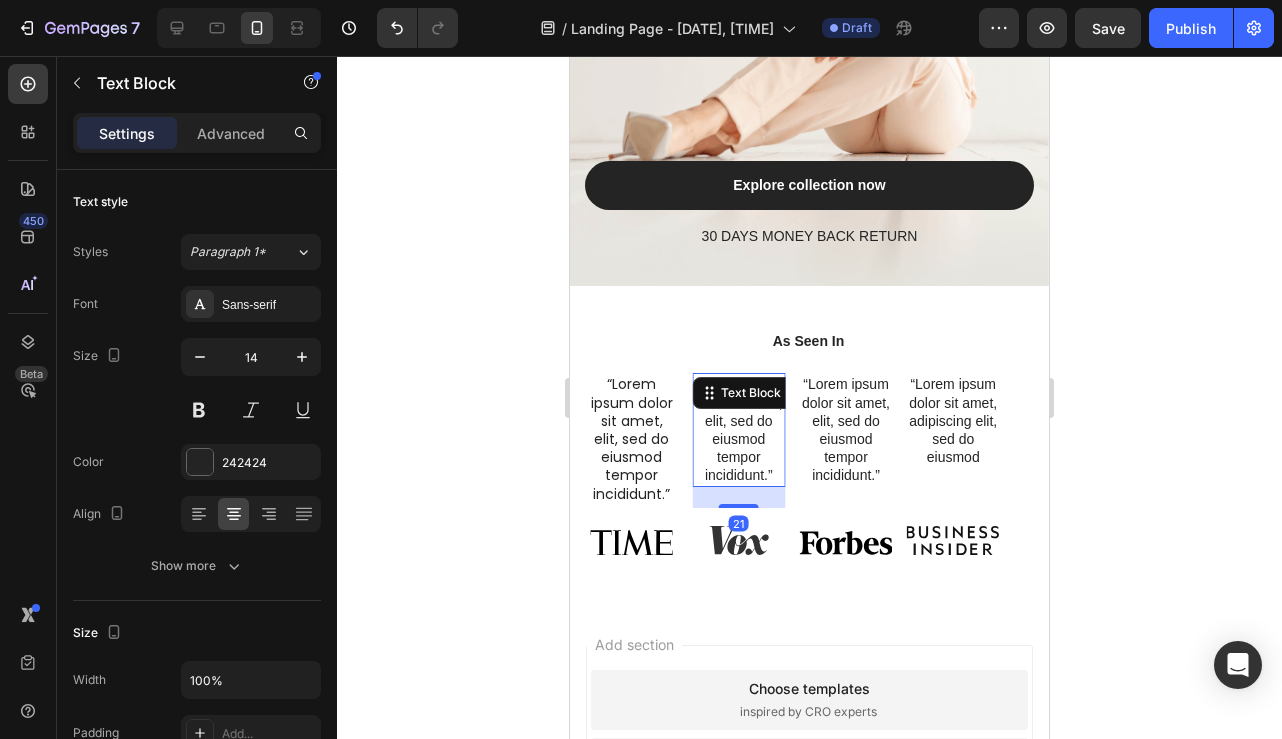 click on "“Lorem ipsum dolor sit amet, elit, sed do eiusmod tempor incididunt.”" at bounding box center (738, 429) 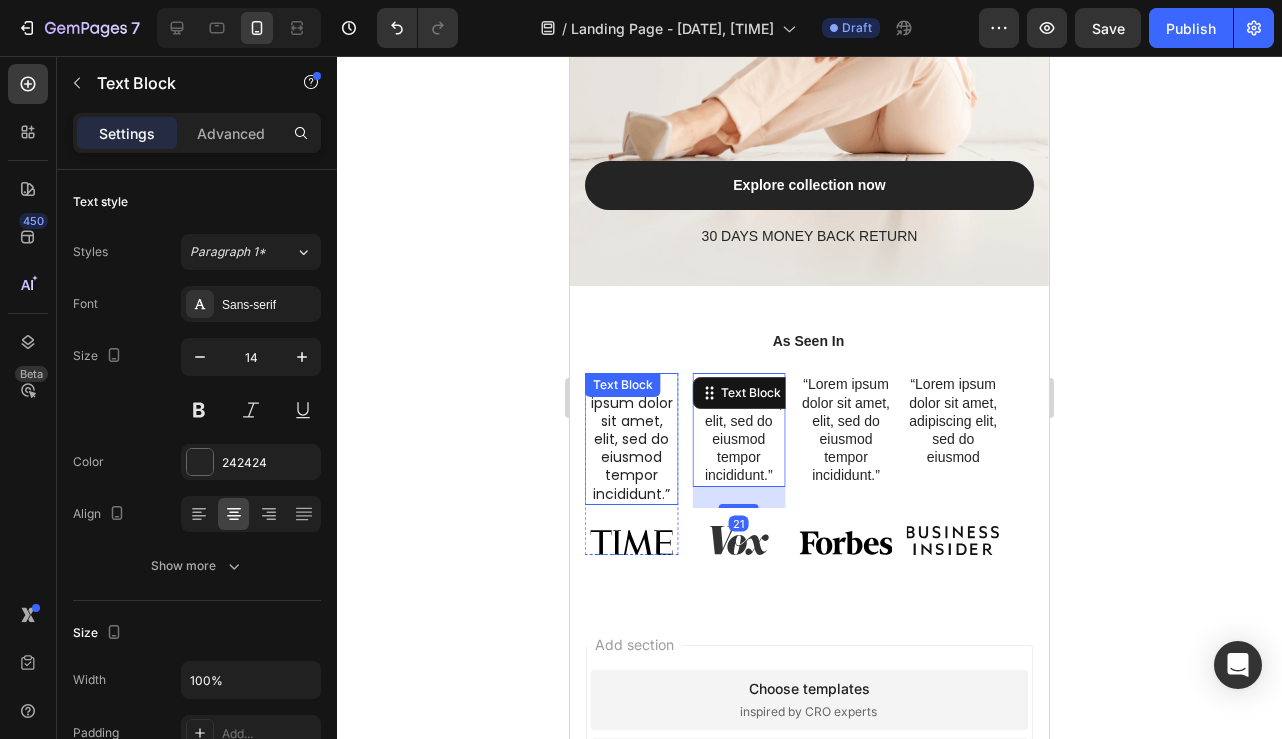 click on "“Lorem ipsum dolor sit amet, elit, sed do eiusmod tempor incididunt.”" at bounding box center (631, 438) 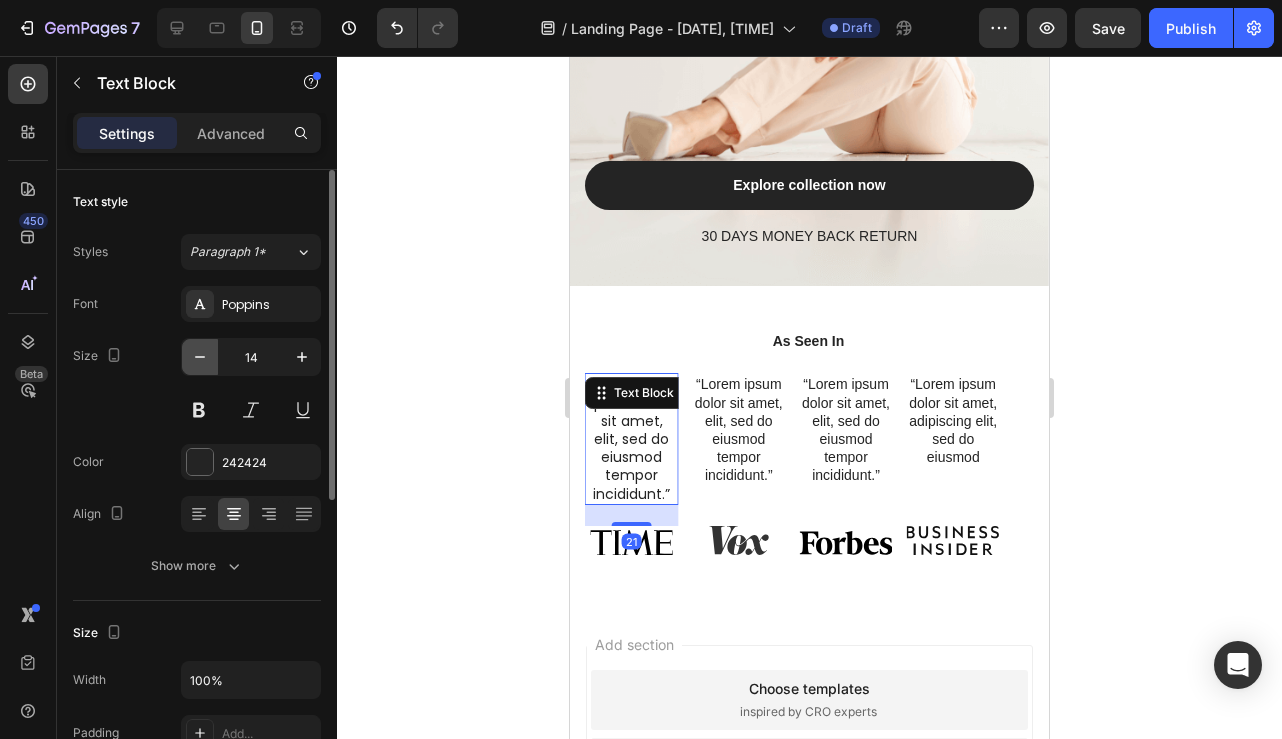 click 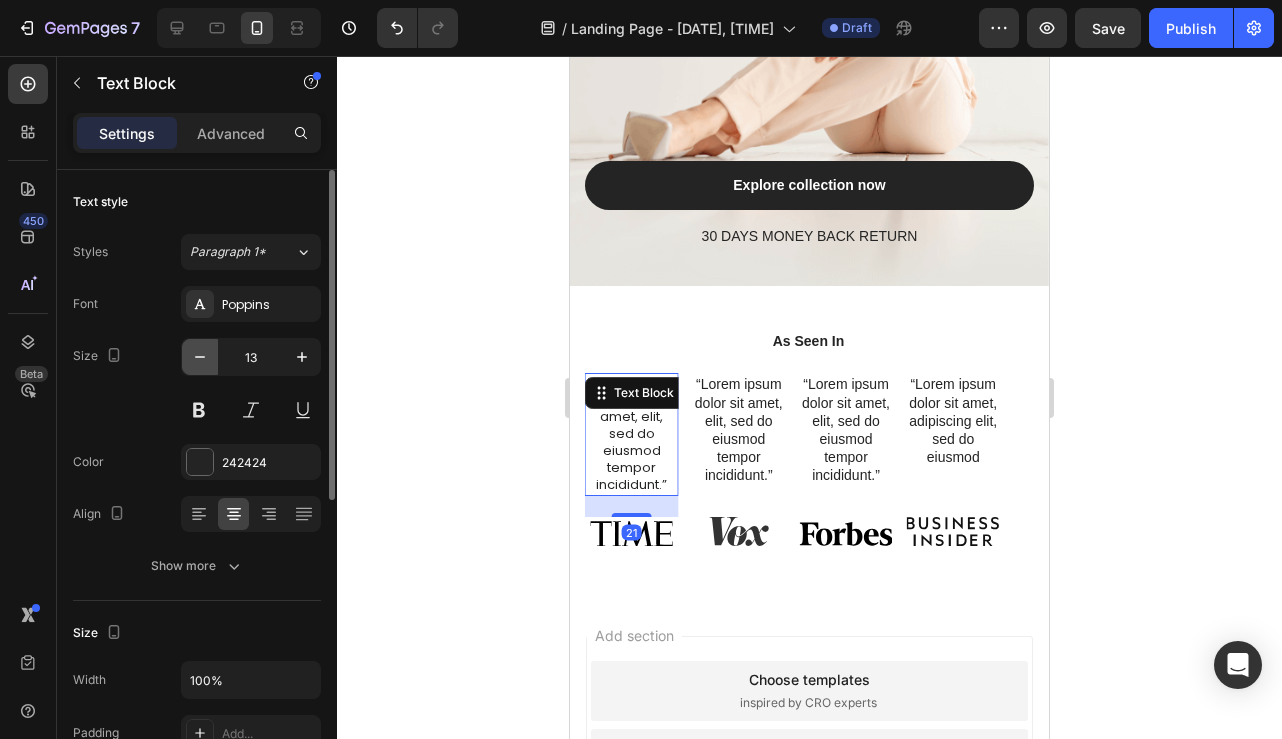 click 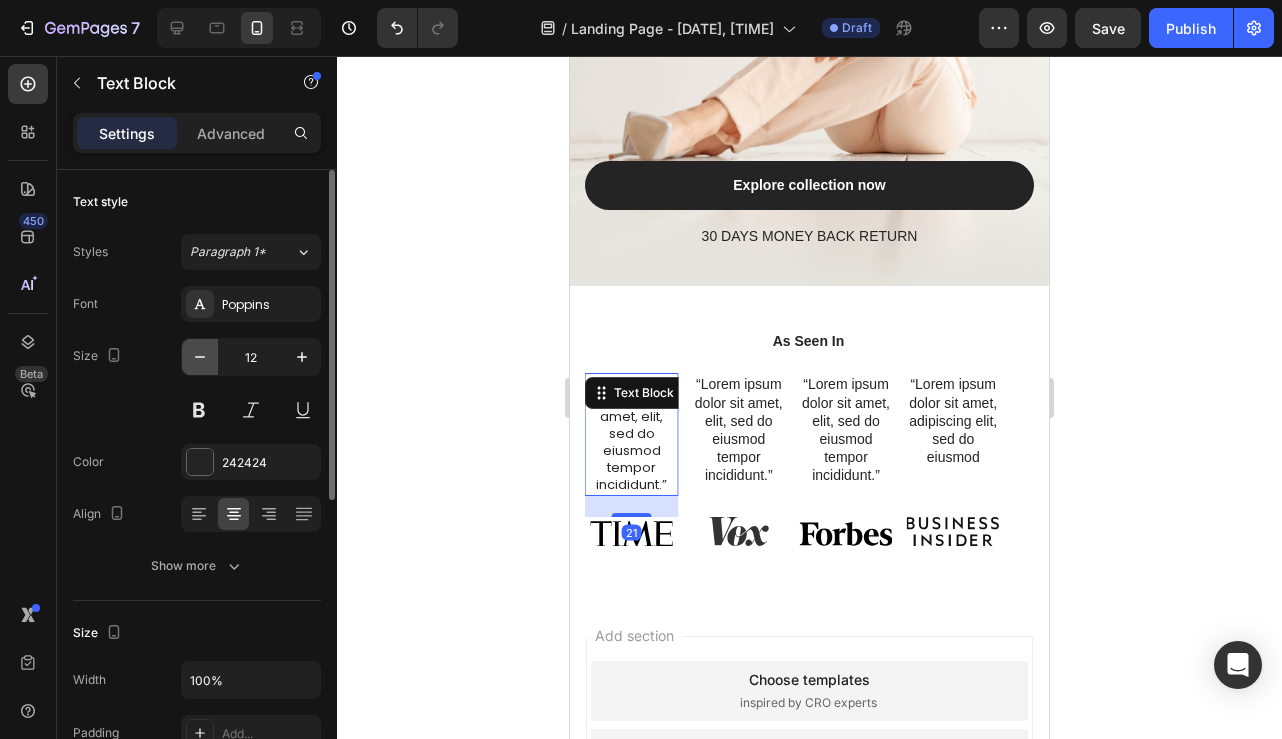 click 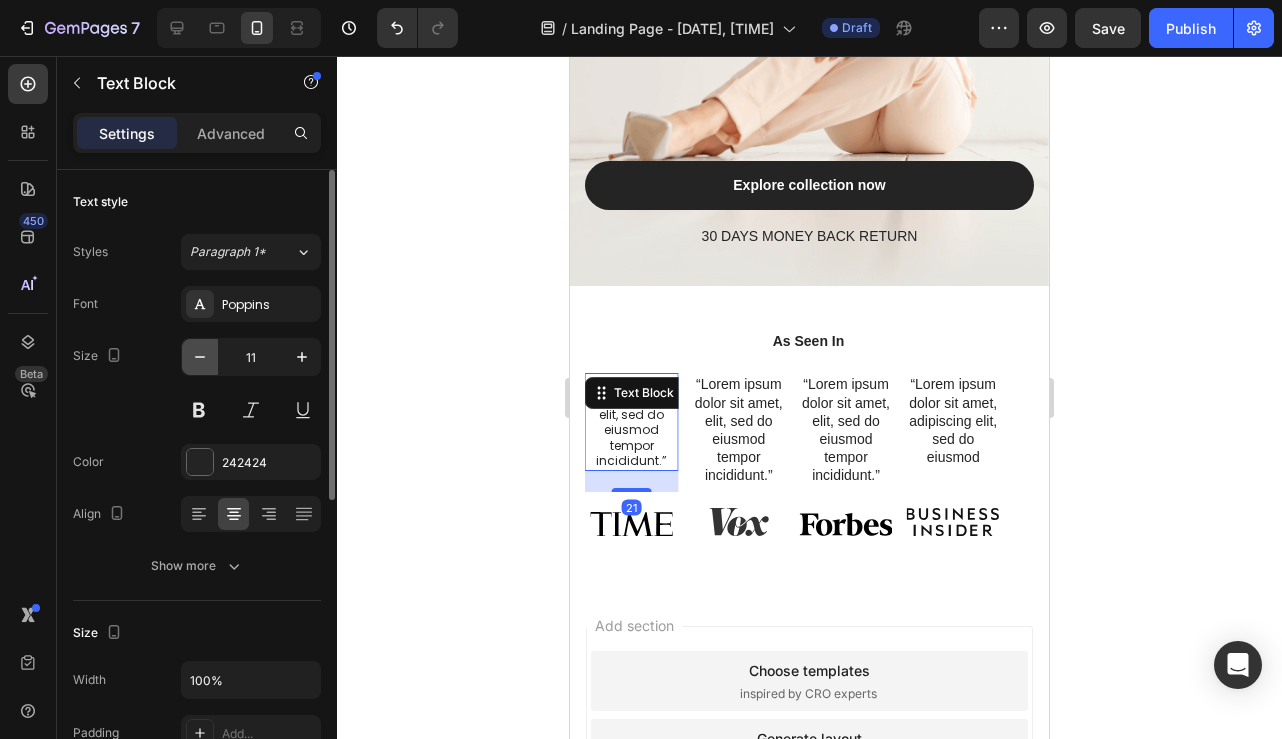 click 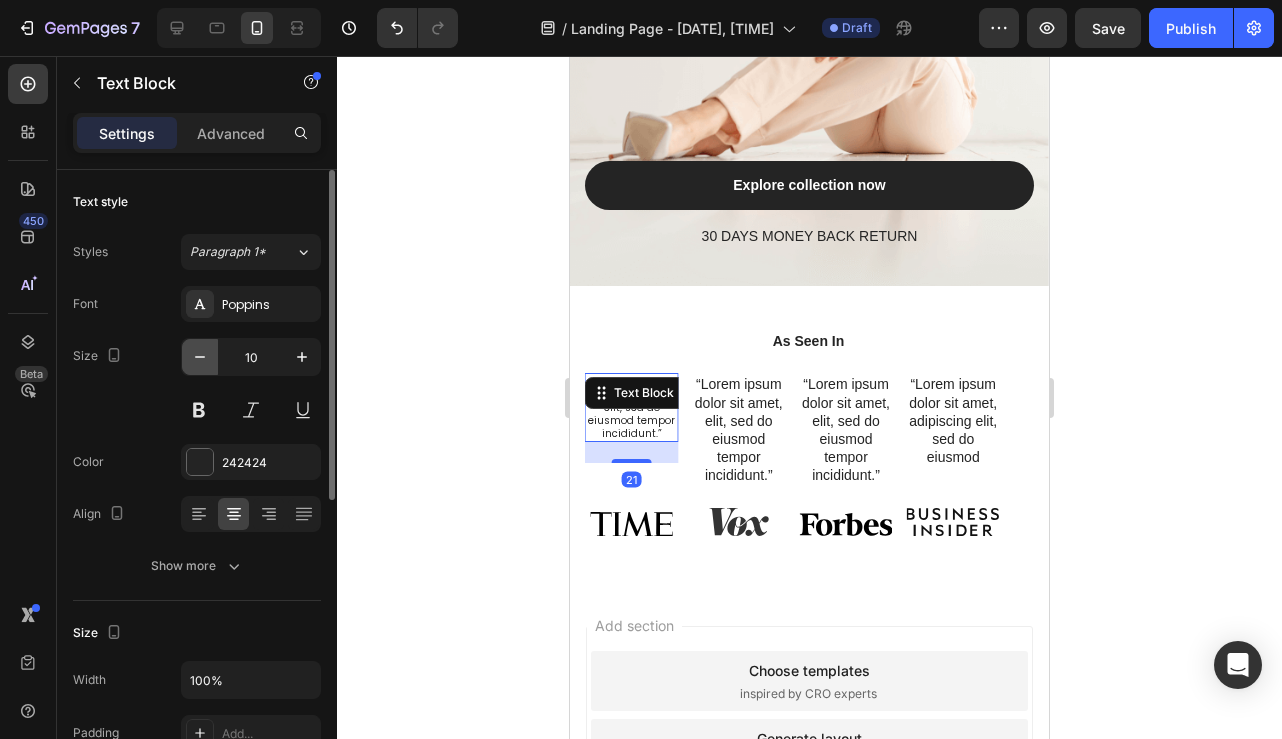 click 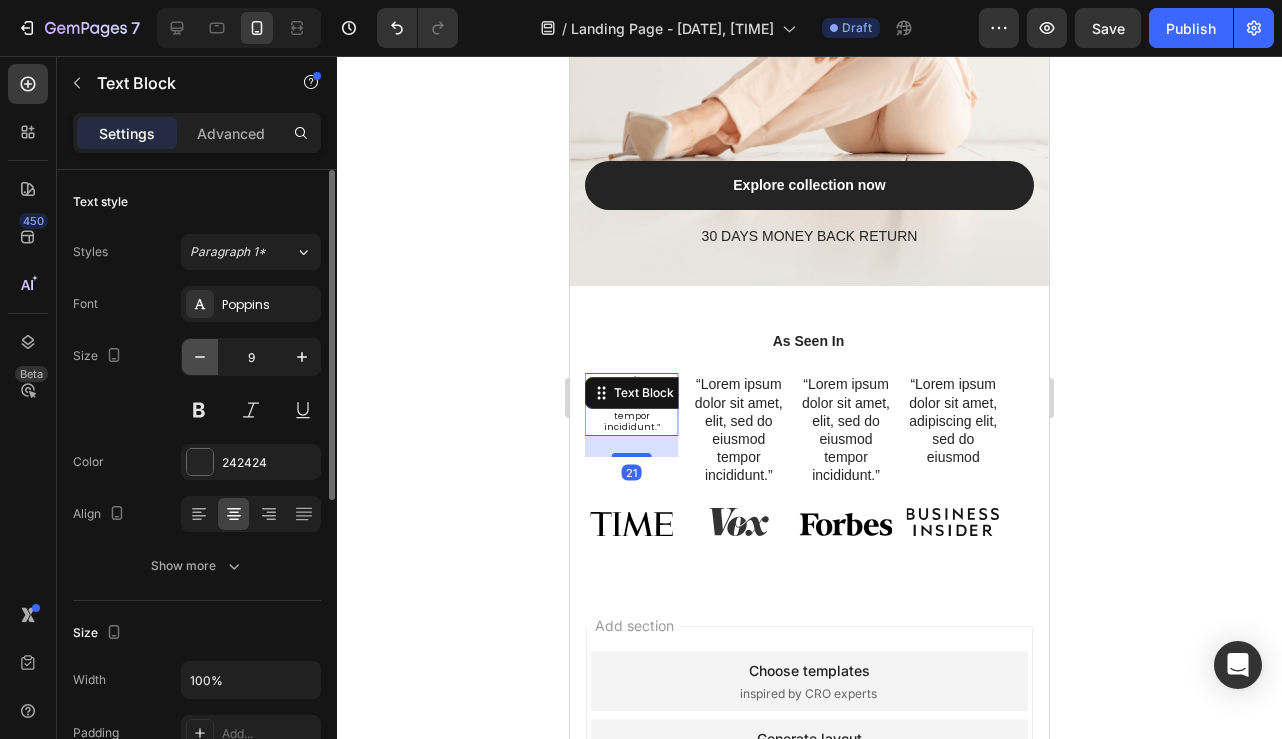 click 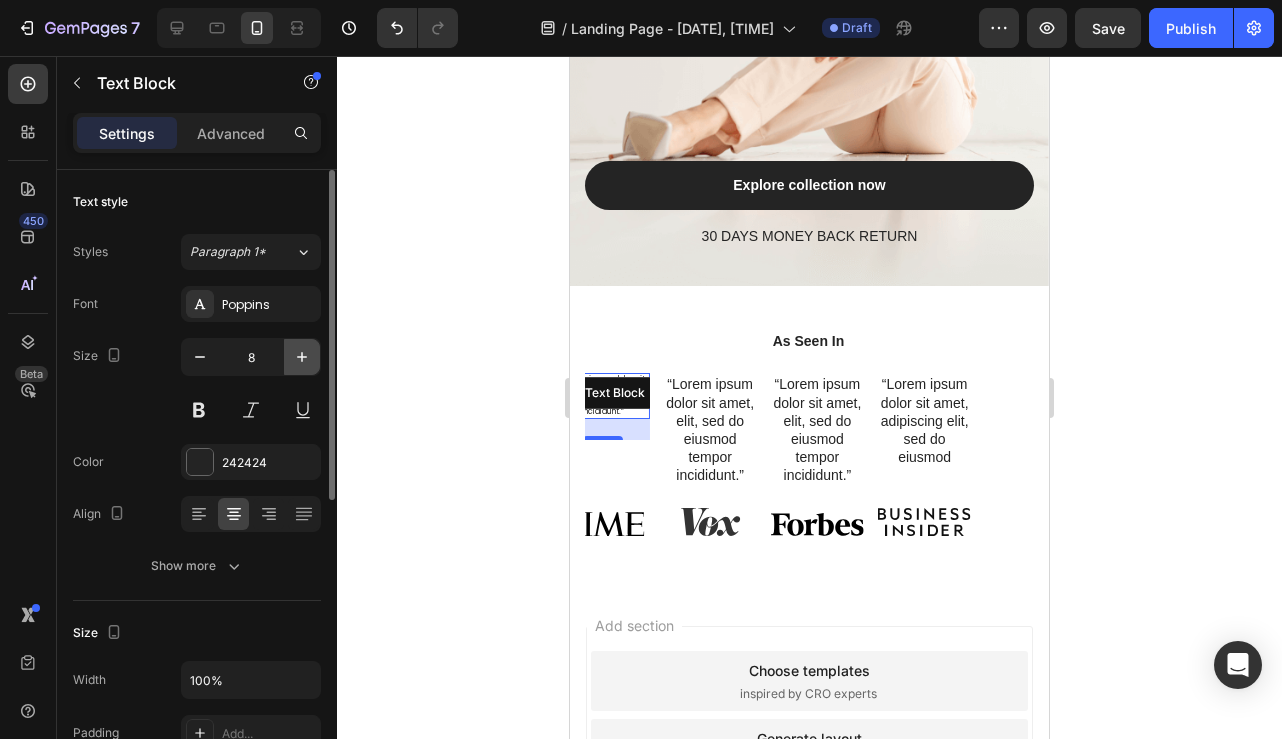 click 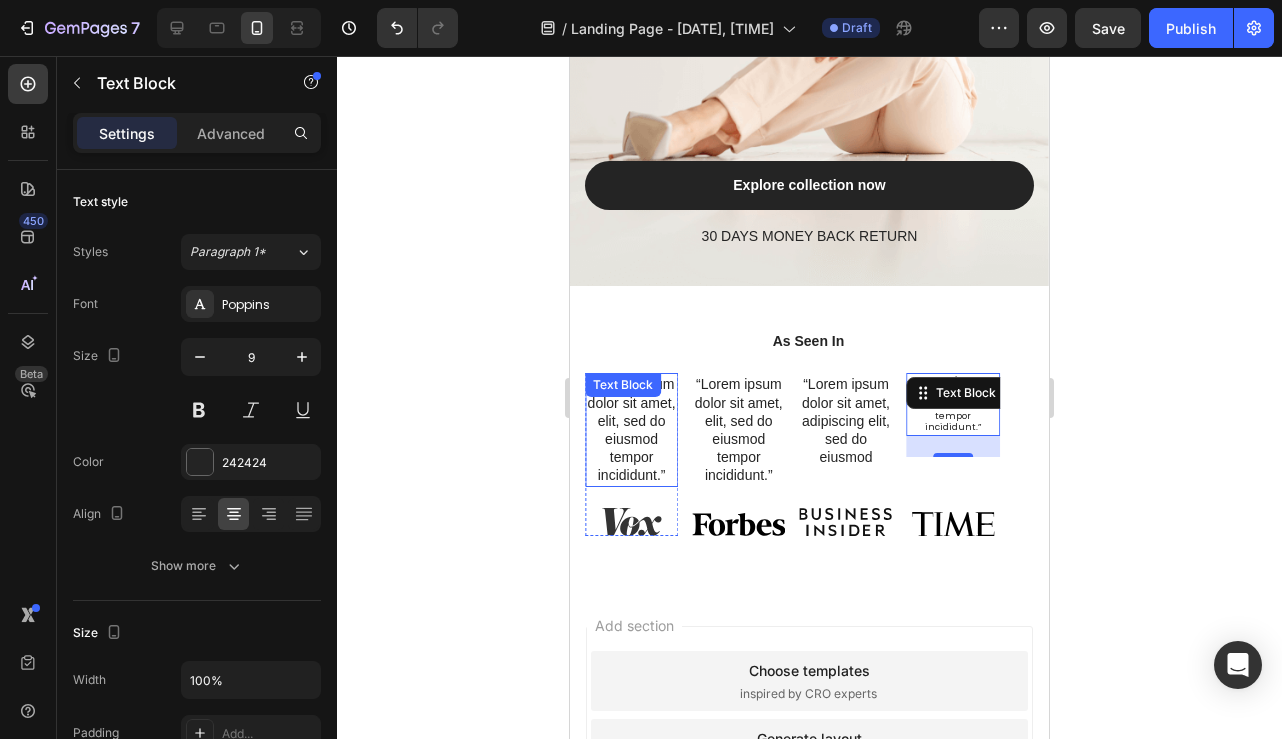 click on "“Lorem ipsum dolor sit amet, elit, sed do eiusmod tempor incididunt.”" at bounding box center [631, 429] 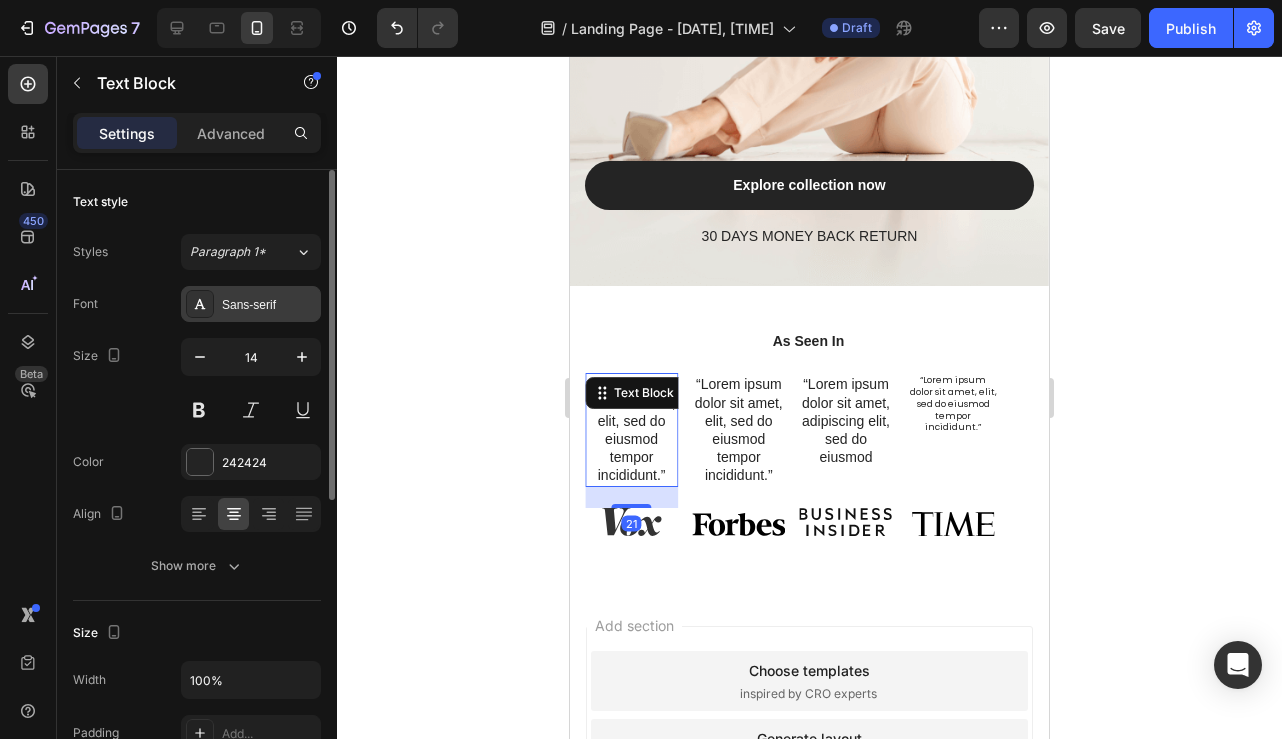 click on "Sans-serif" at bounding box center (269, 305) 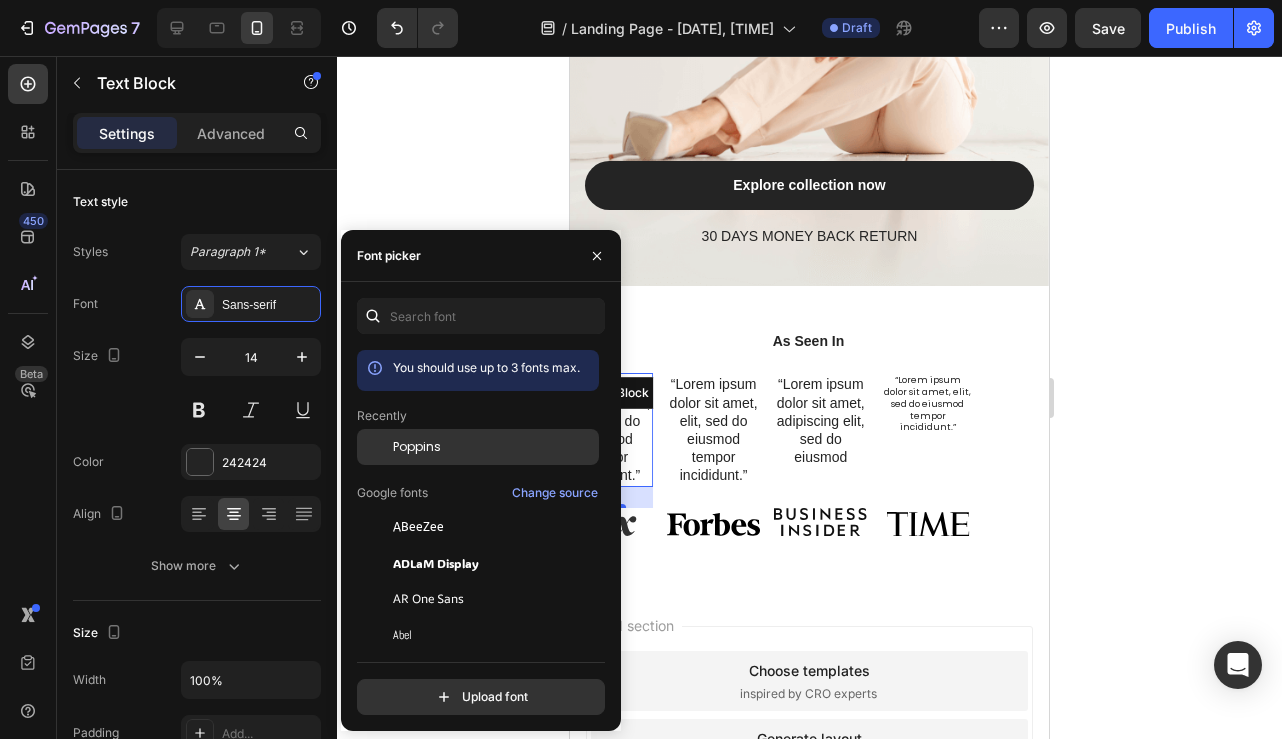 click on "Poppins" at bounding box center (494, 447) 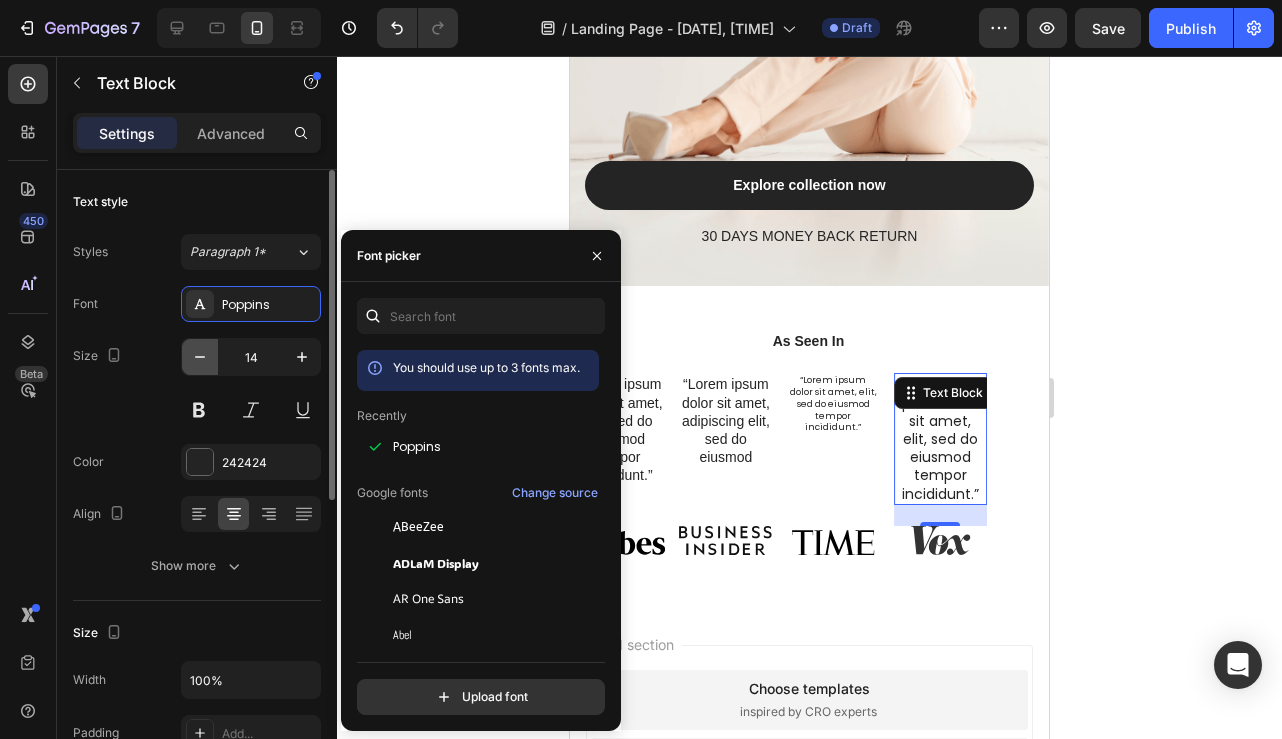 click 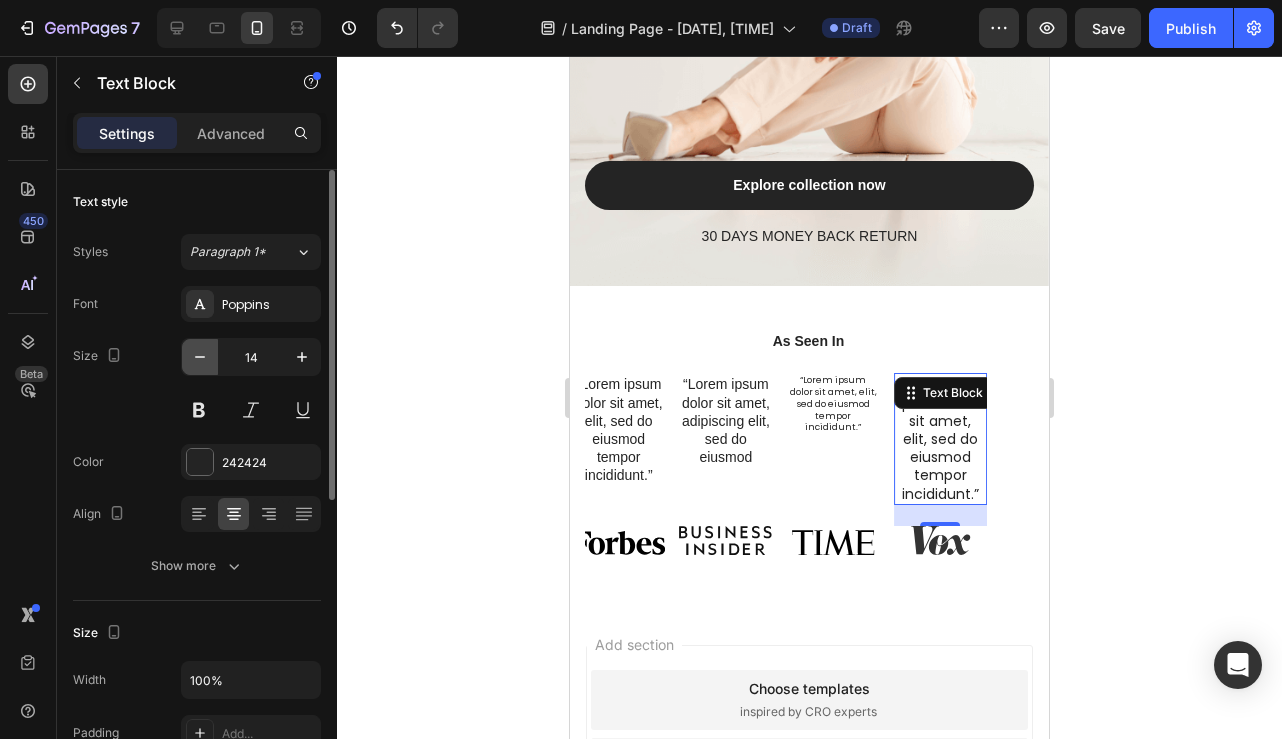 click 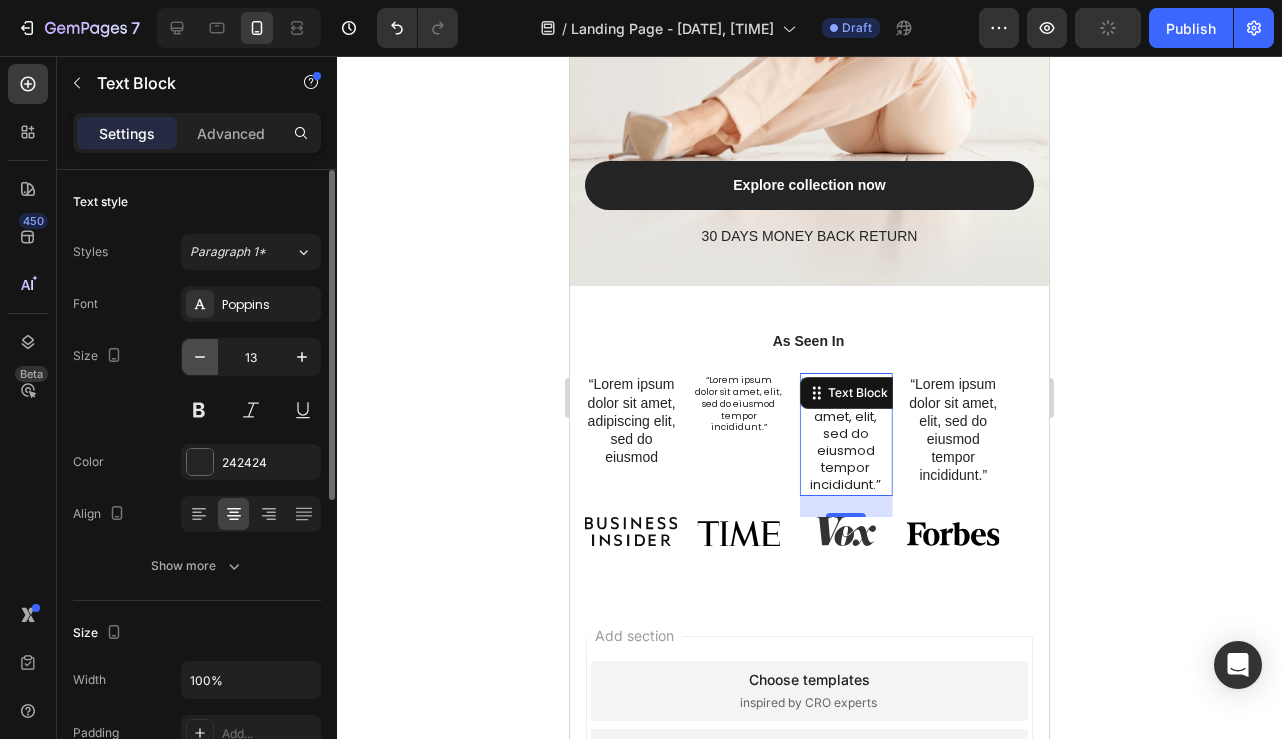 click 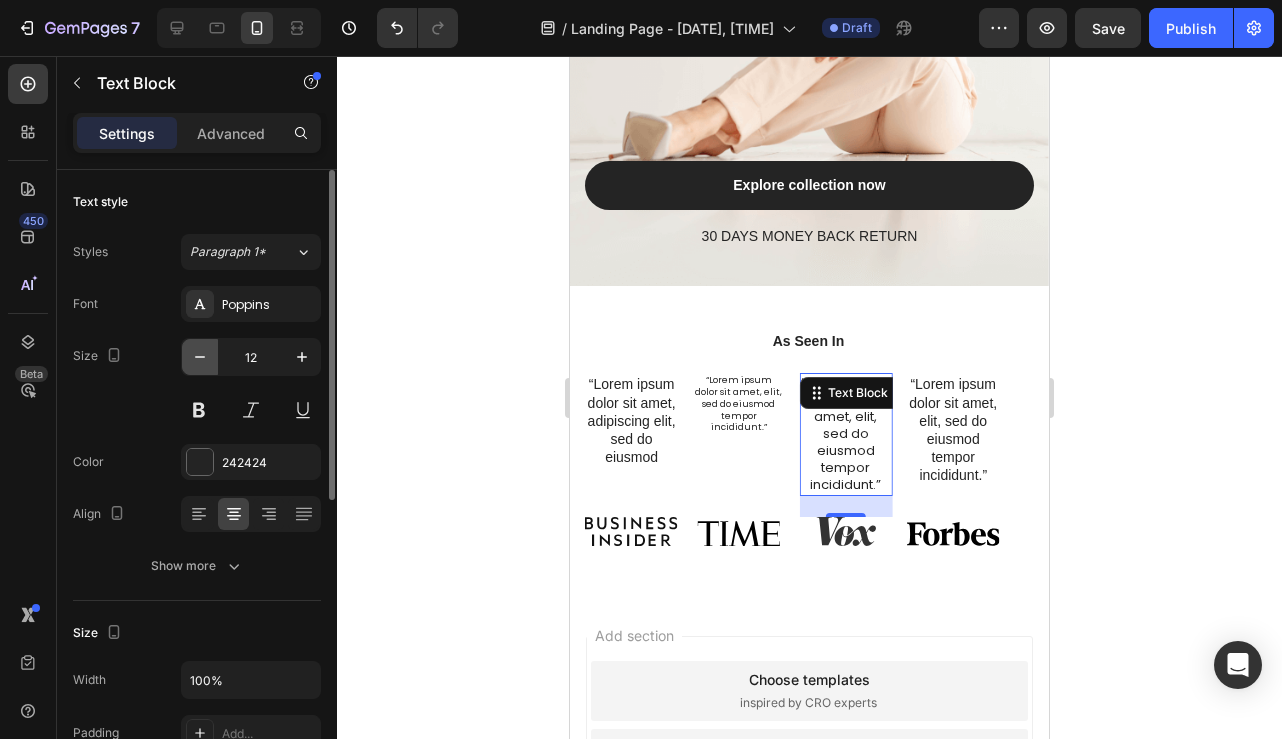 click 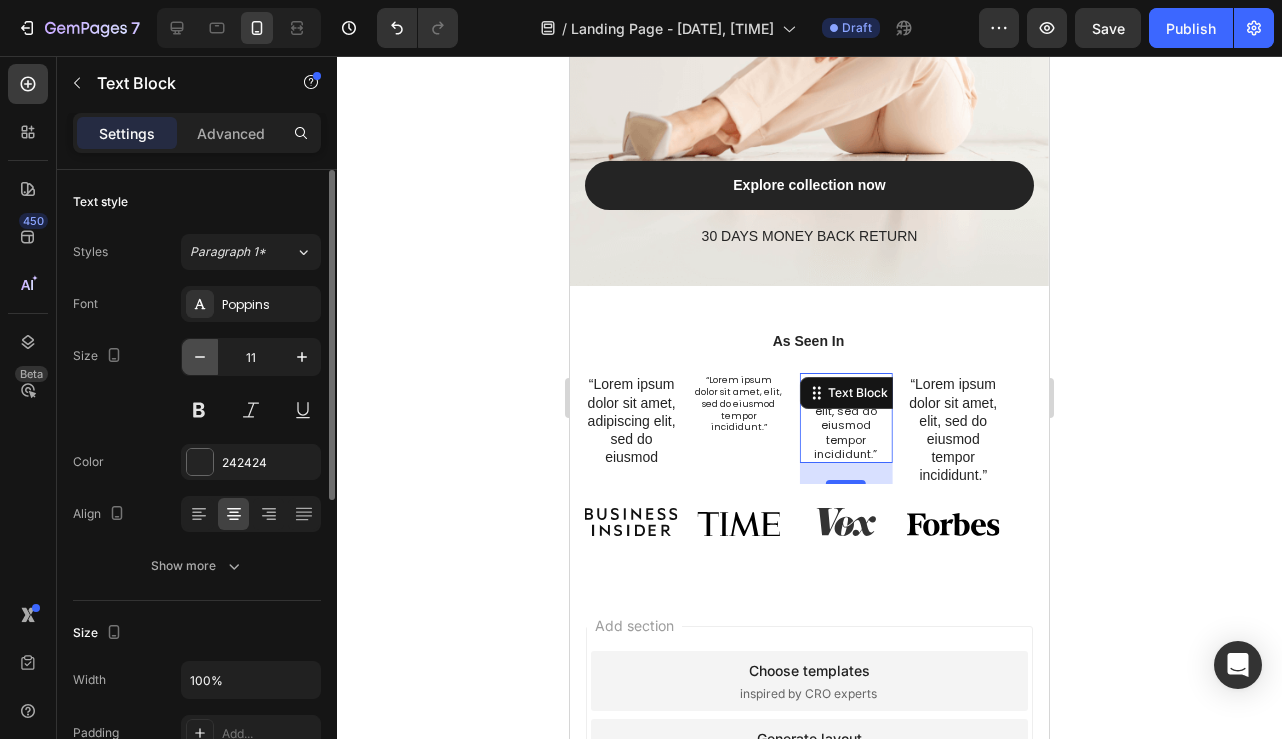 click 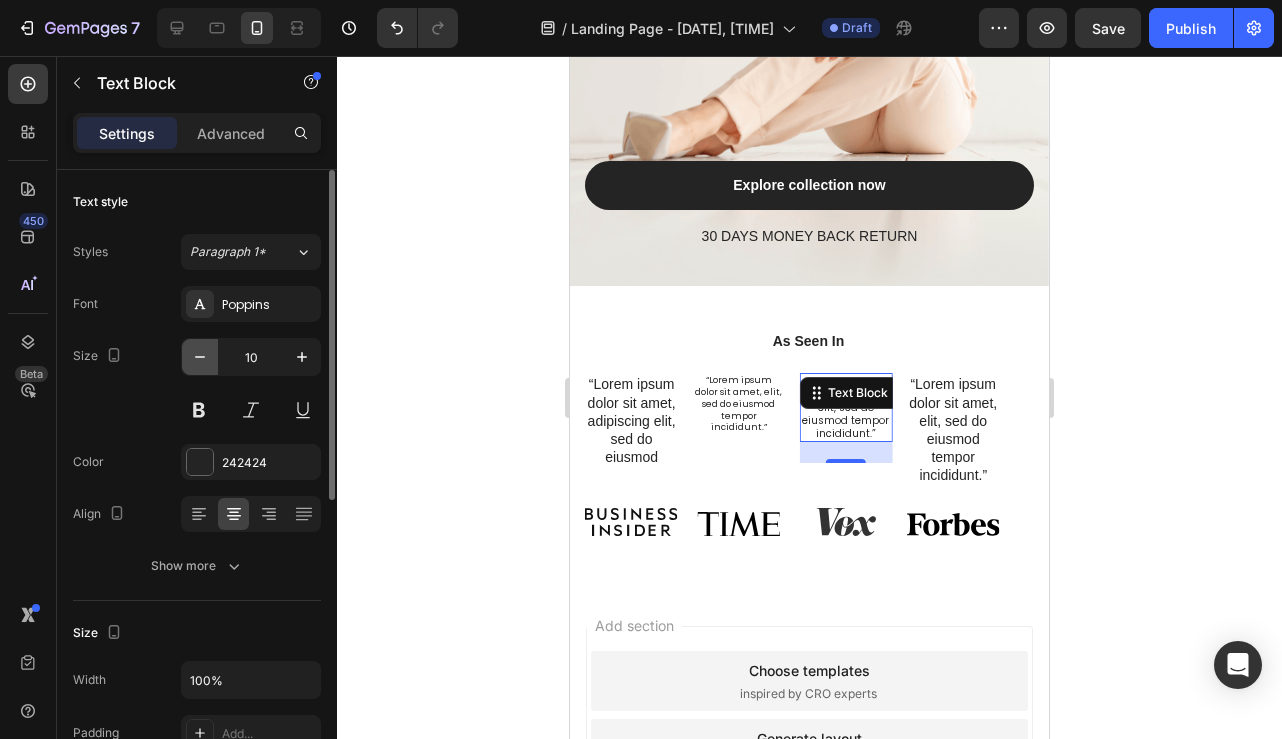 click 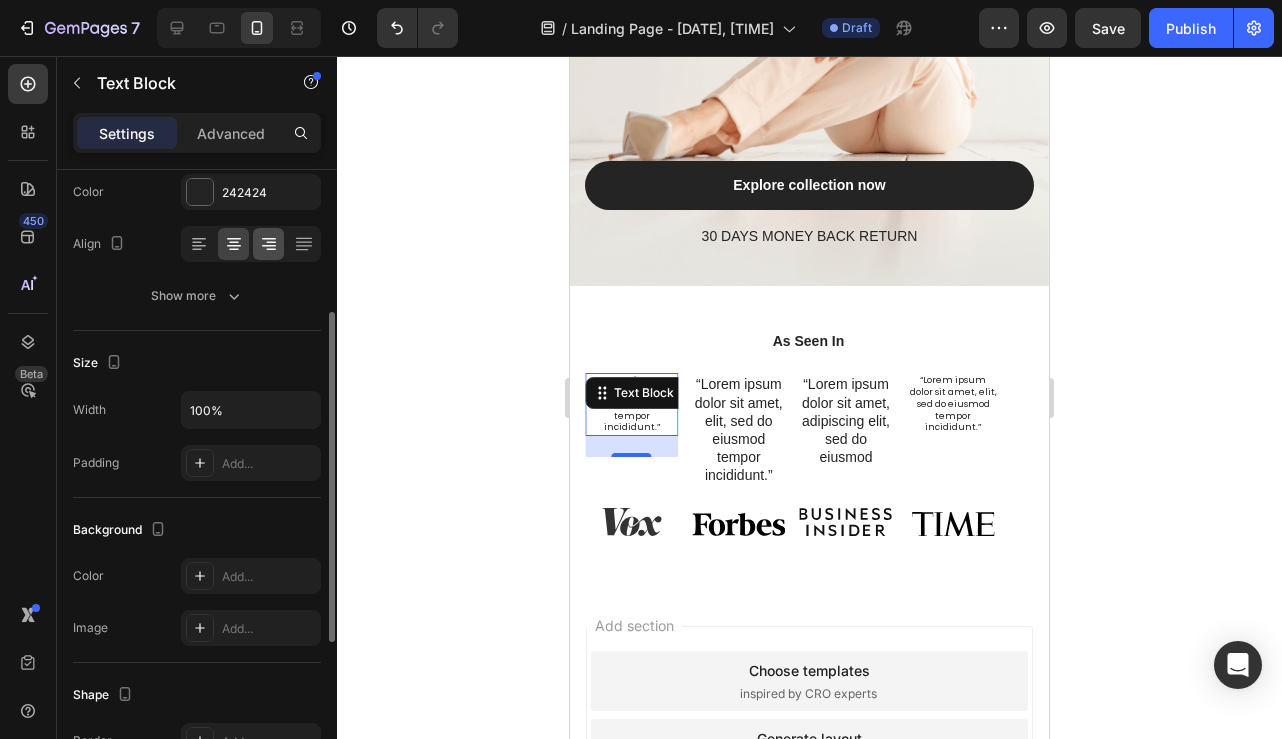 scroll, scrollTop: 559, scrollLeft: 0, axis: vertical 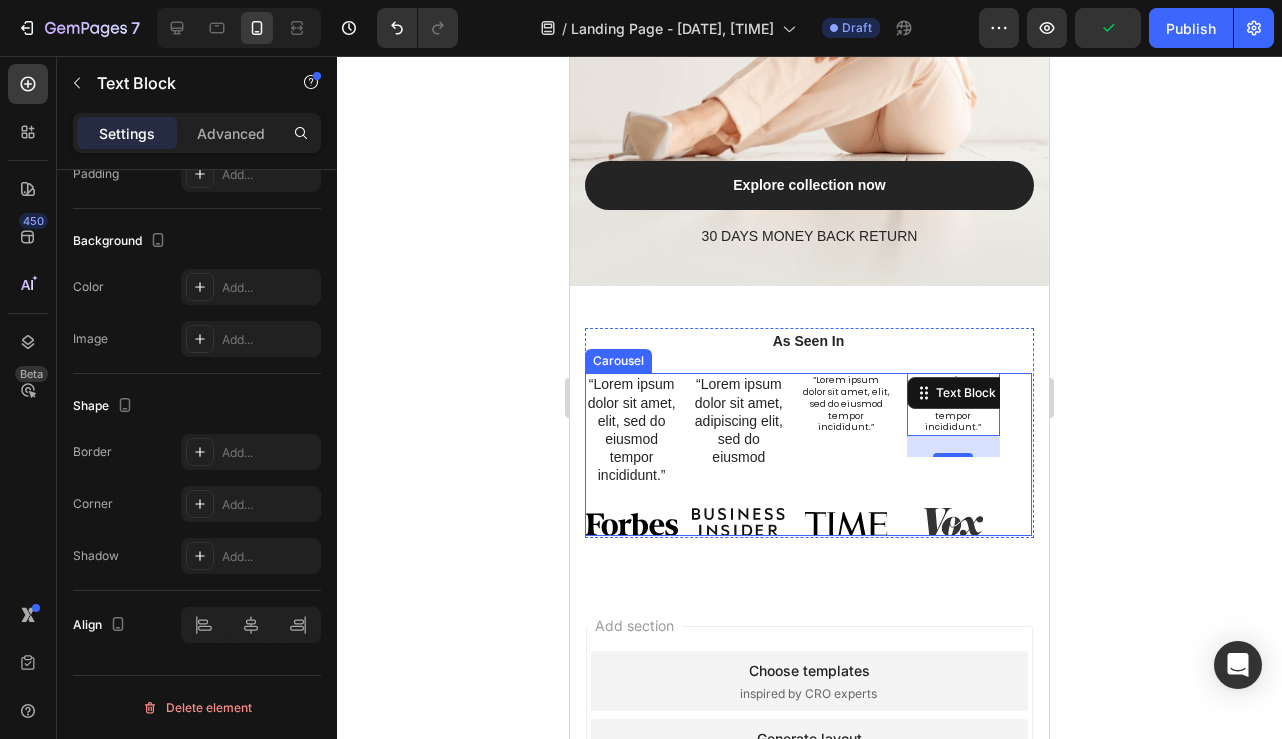 click on "“Lorem ipsum dolor sit amet, elit, sed do eiusmod tempor incididunt.” Text Block Image Hero Banner “Lorem ipsum dolor sit amet, adipiscing elit, sed do eiusmod Text Block Image Hero Banner “Lorem ipsum dolor sit amet, elit, sed do eiusmod tempor incididunt.” Text Block Image Hero Banner “Lorem ipsum dolor sit amet, elit, sed do eiusmod tempor incididunt.” Text Block   21 Image Hero Banner" at bounding box center (808, 454) 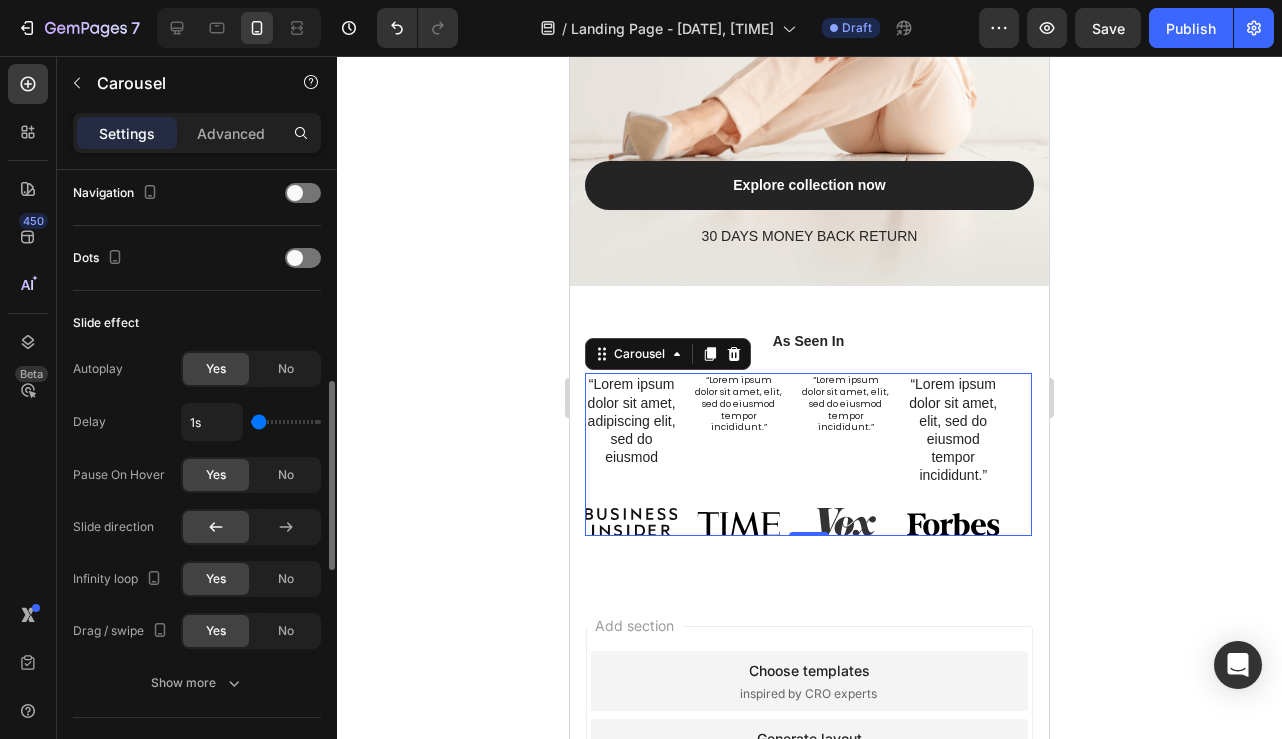 scroll, scrollTop: 712, scrollLeft: 0, axis: vertical 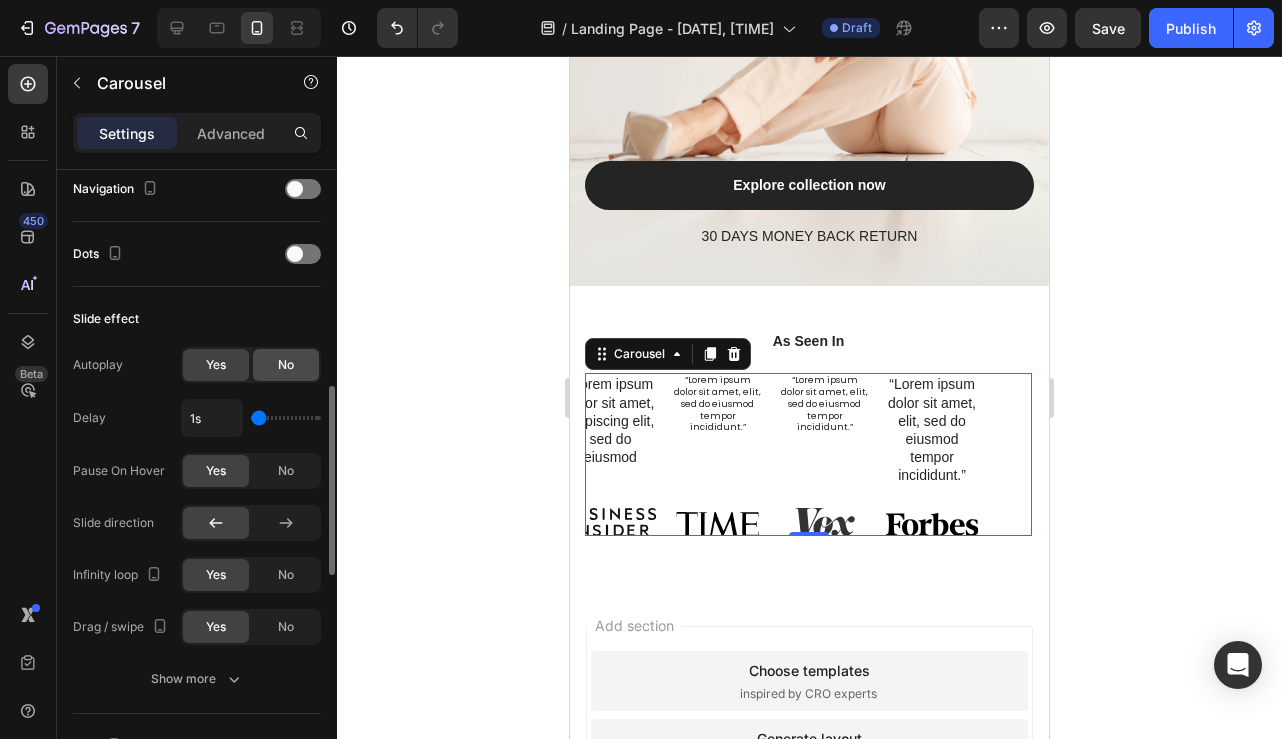 click on "No" 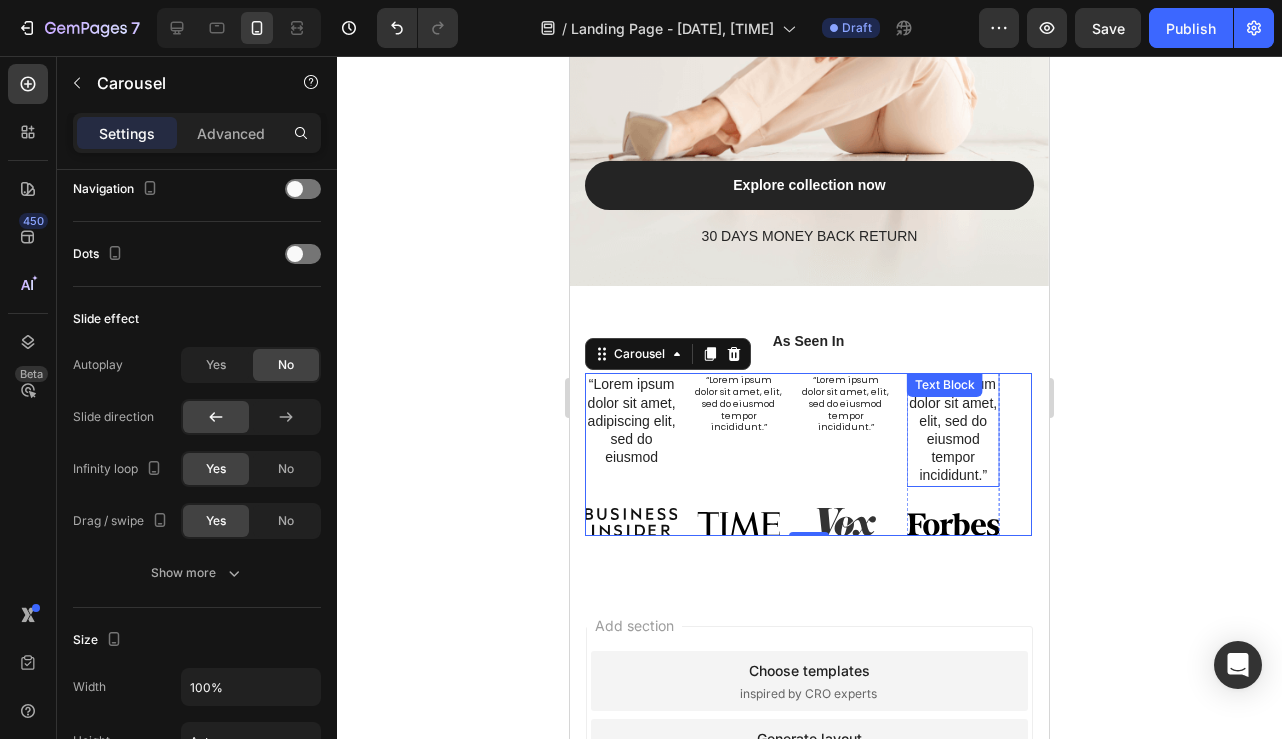 click on "“Lorem ipsum dolor sit amet, elit, sed do eiusmod tempor incididunt.”" at bounding box center [953, 429] 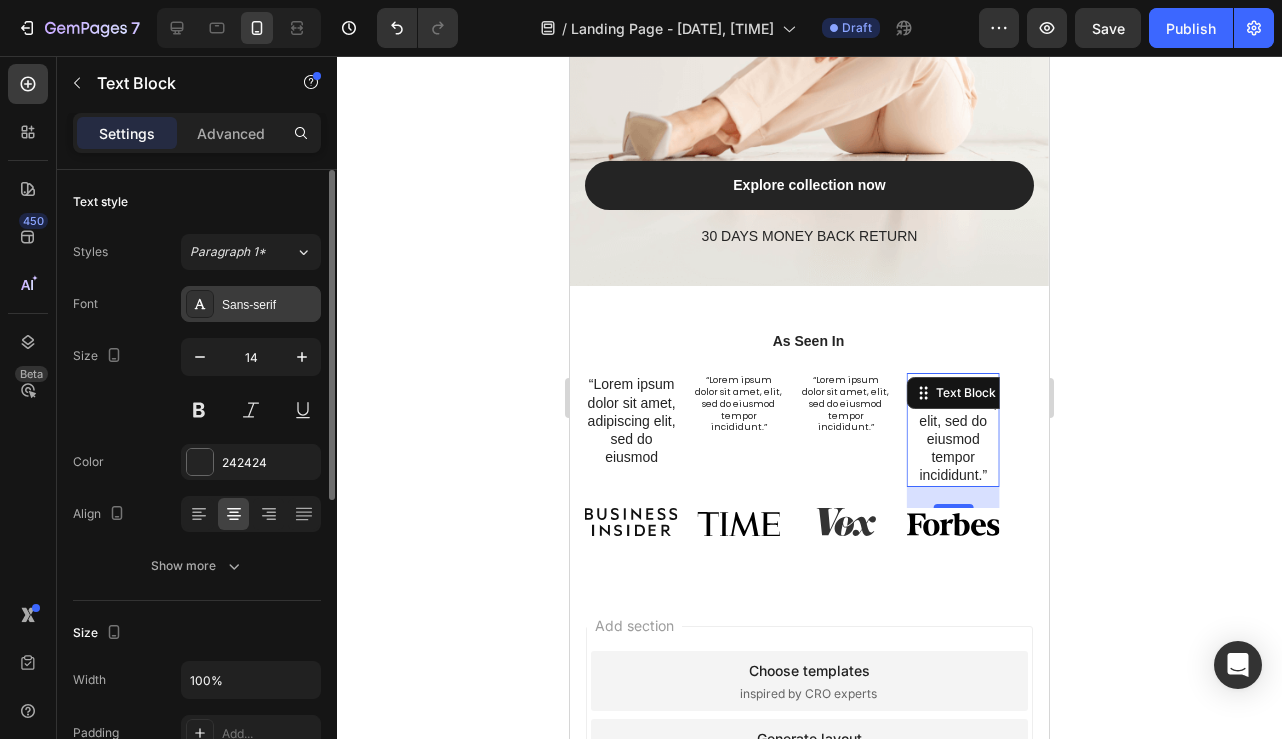 click on "Sans-serif" at bounding box center [269, 305] 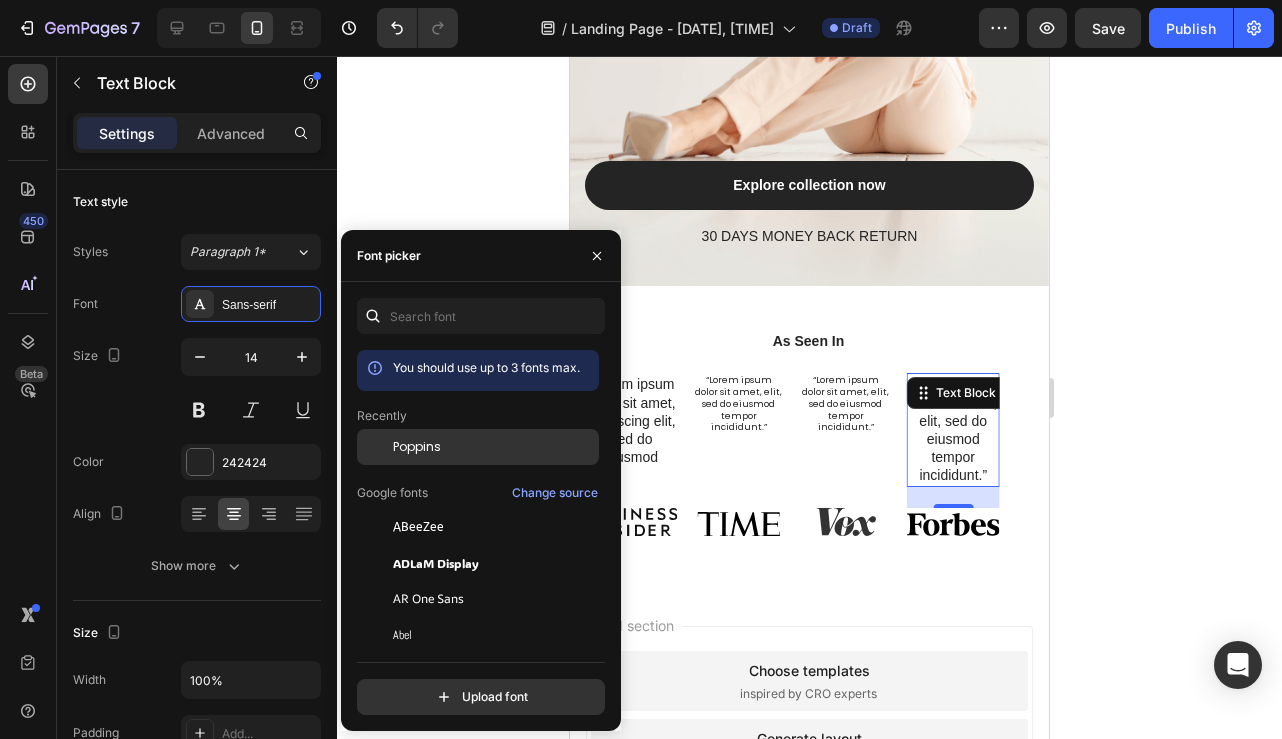 click on "Poppins" at bounding box center (417, 447) 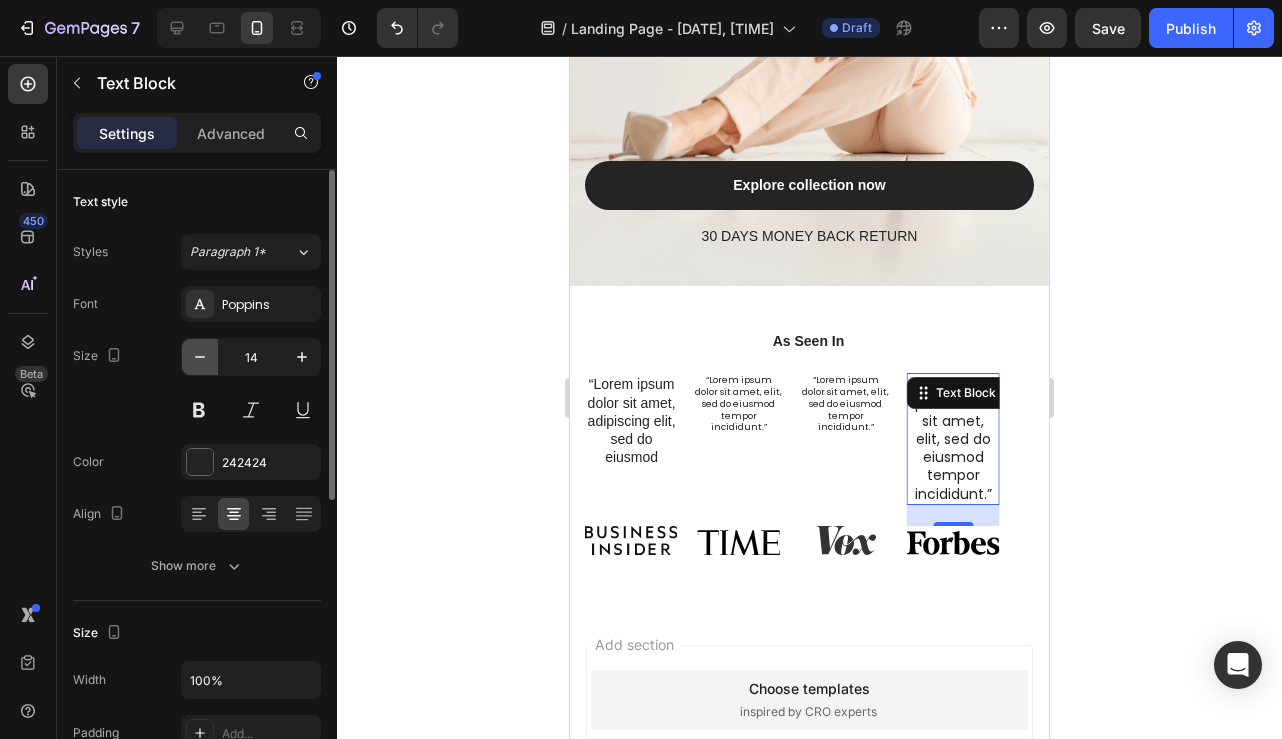 click 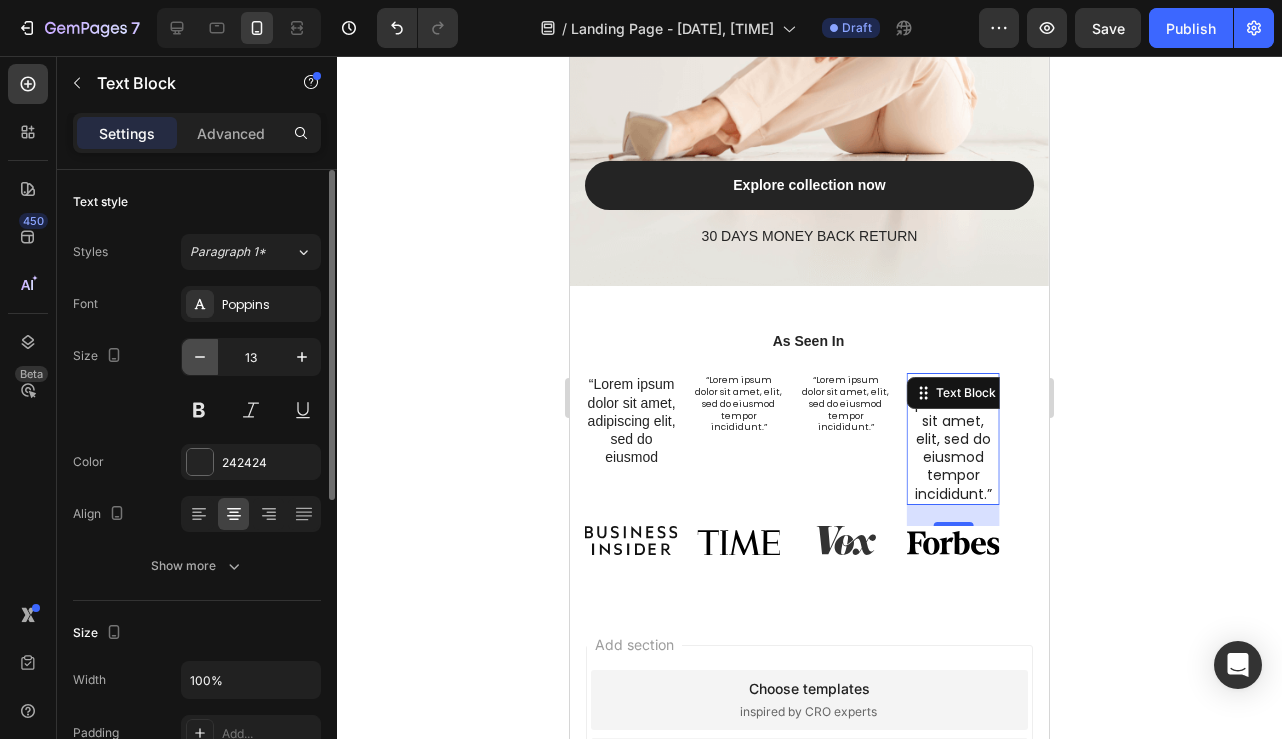 click 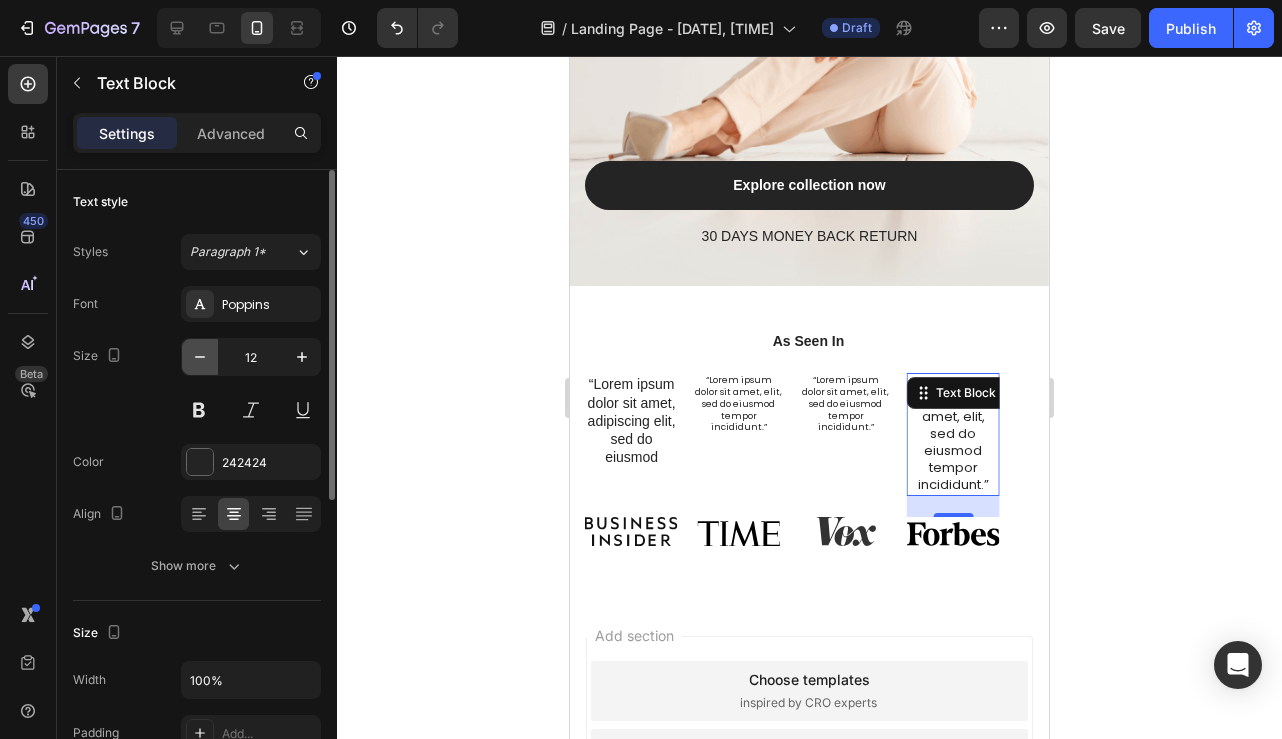 click 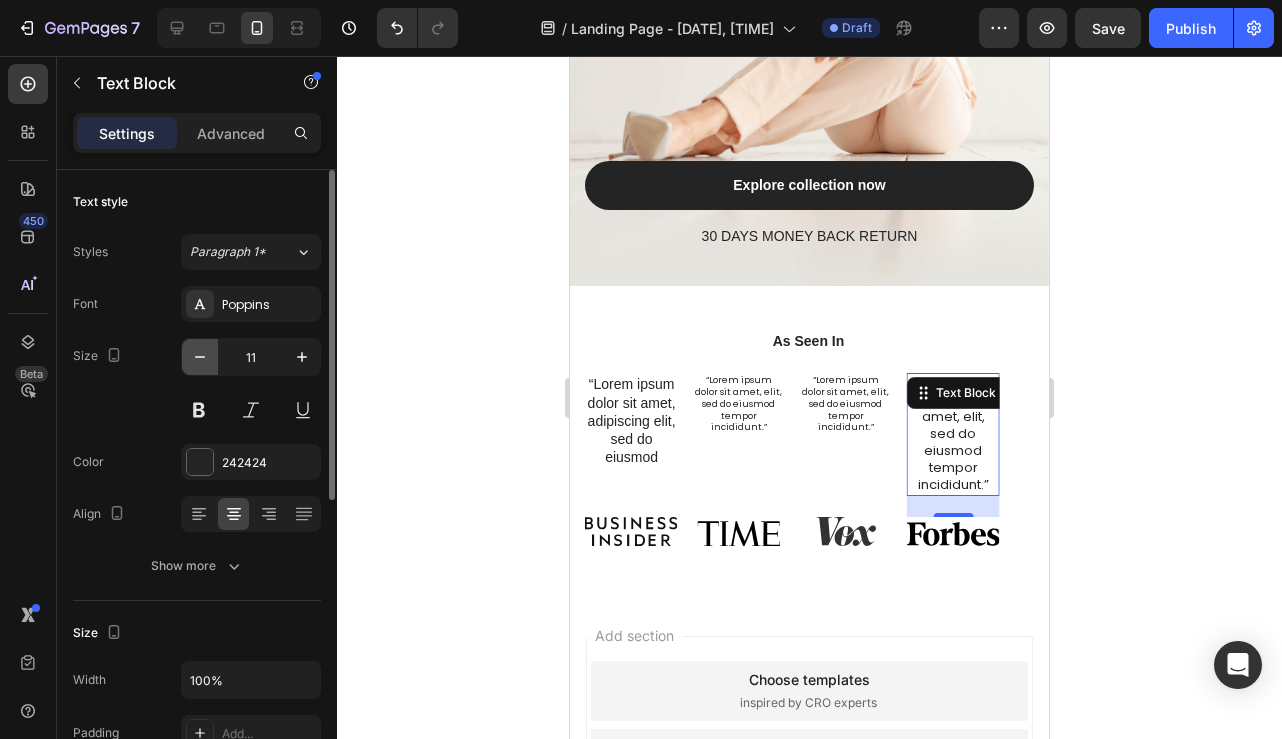 click 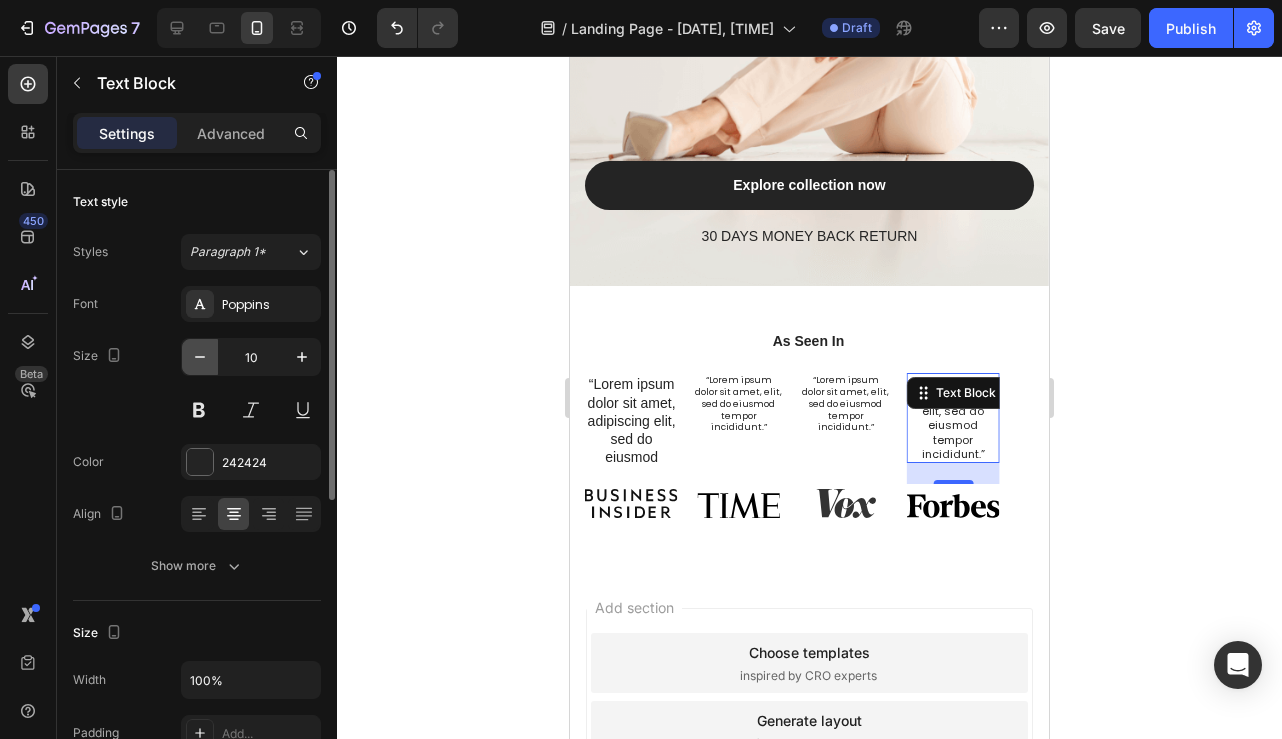 click 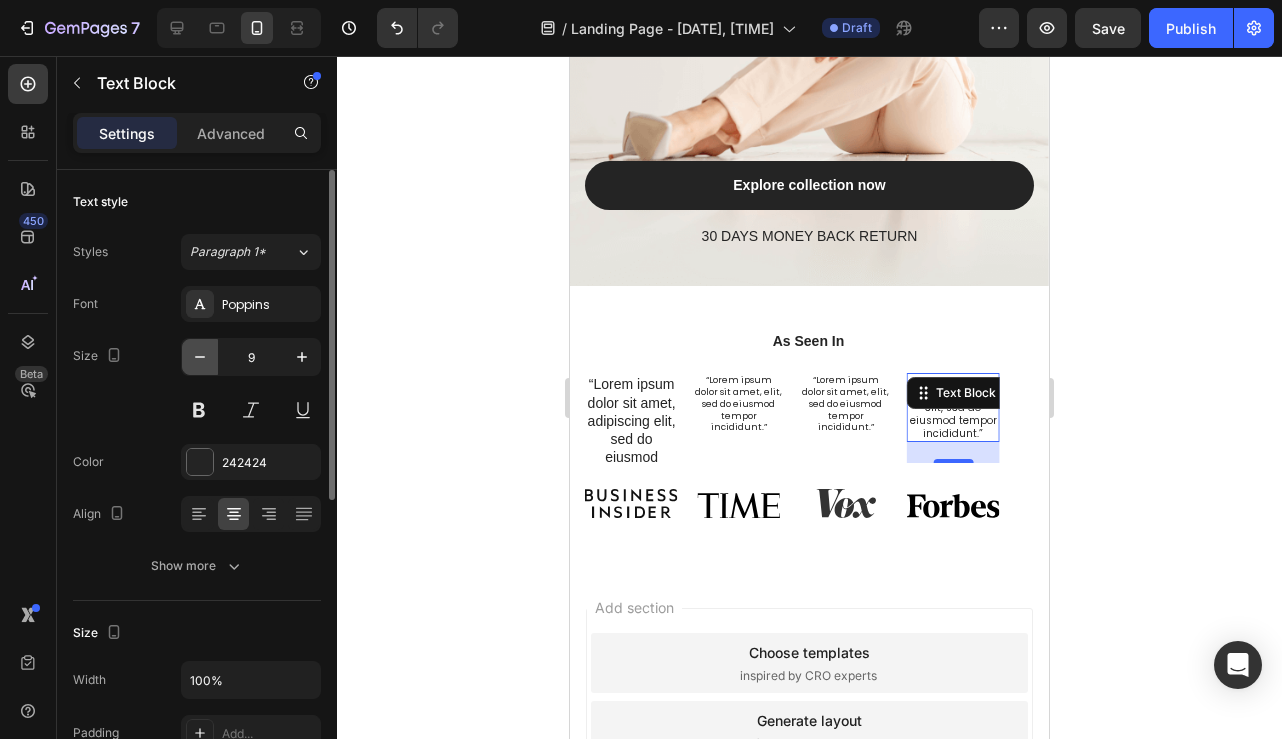 click 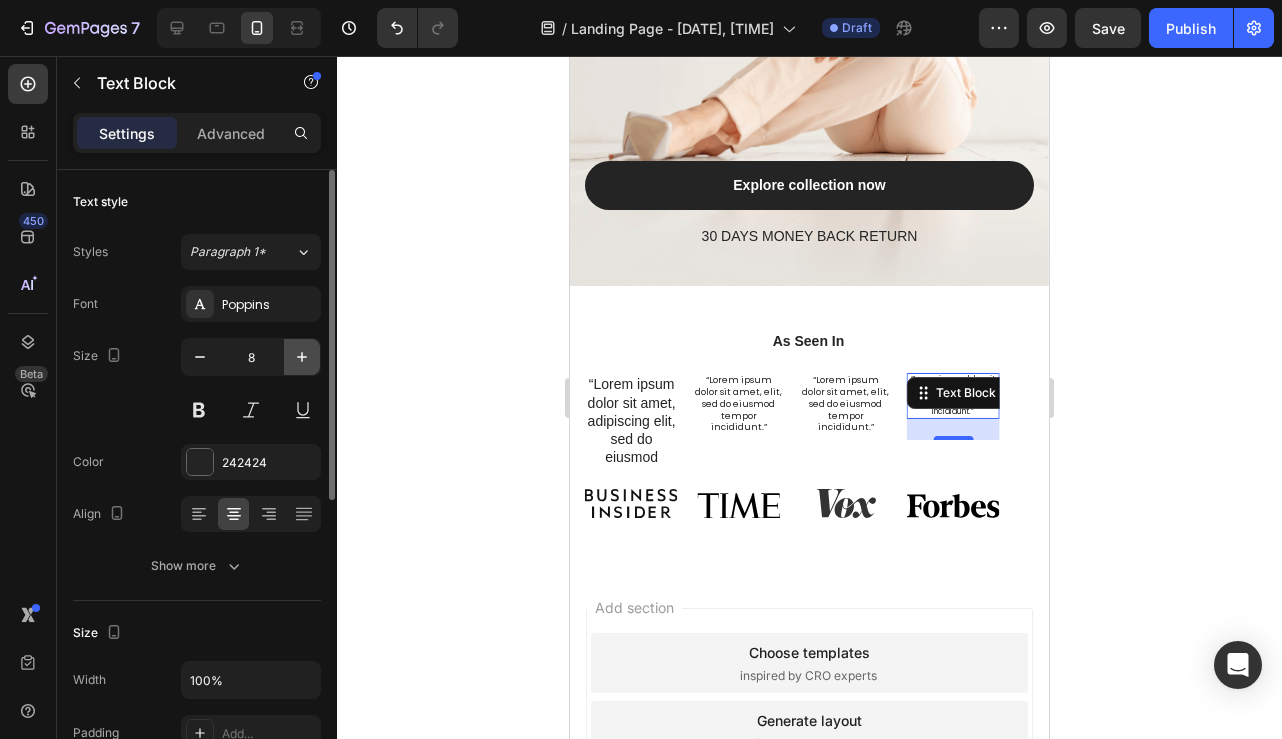 click 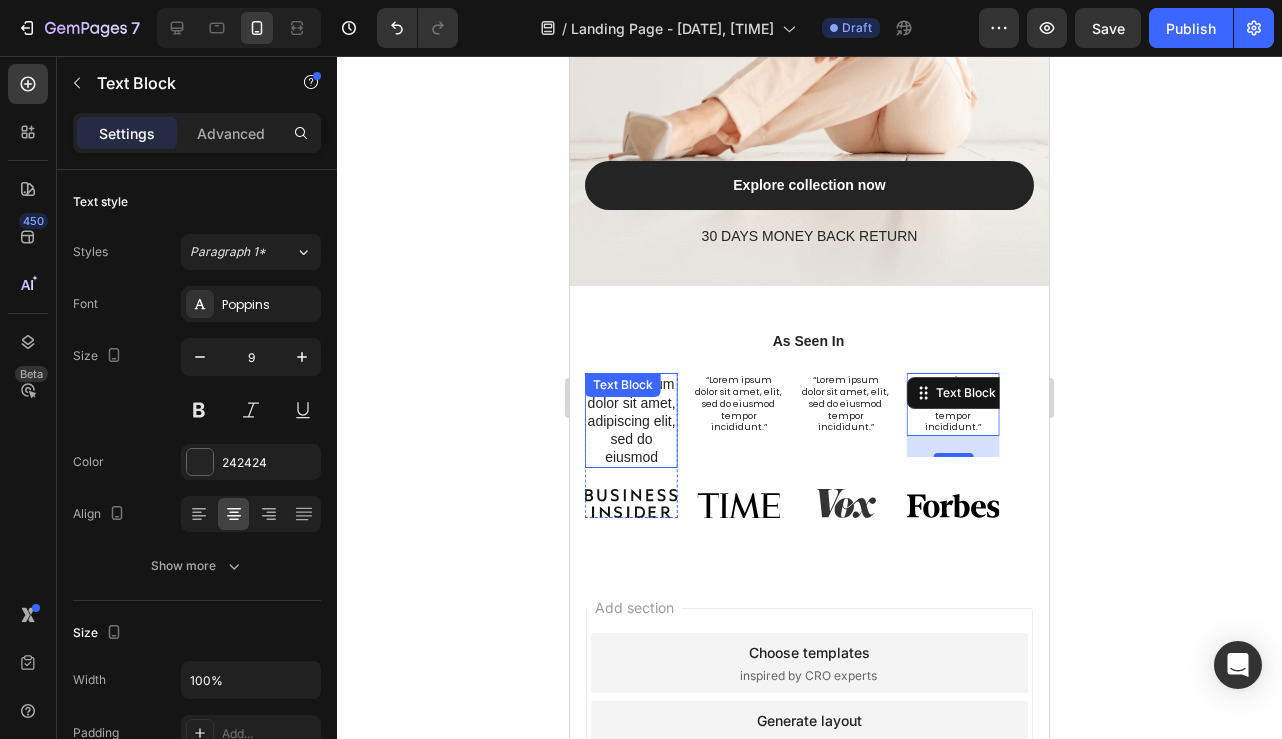 click on "“Lorem ipsum dolor sit amet, adipiscing elit, sed do eiusmod Text Block" at bounding box center [631, 420] 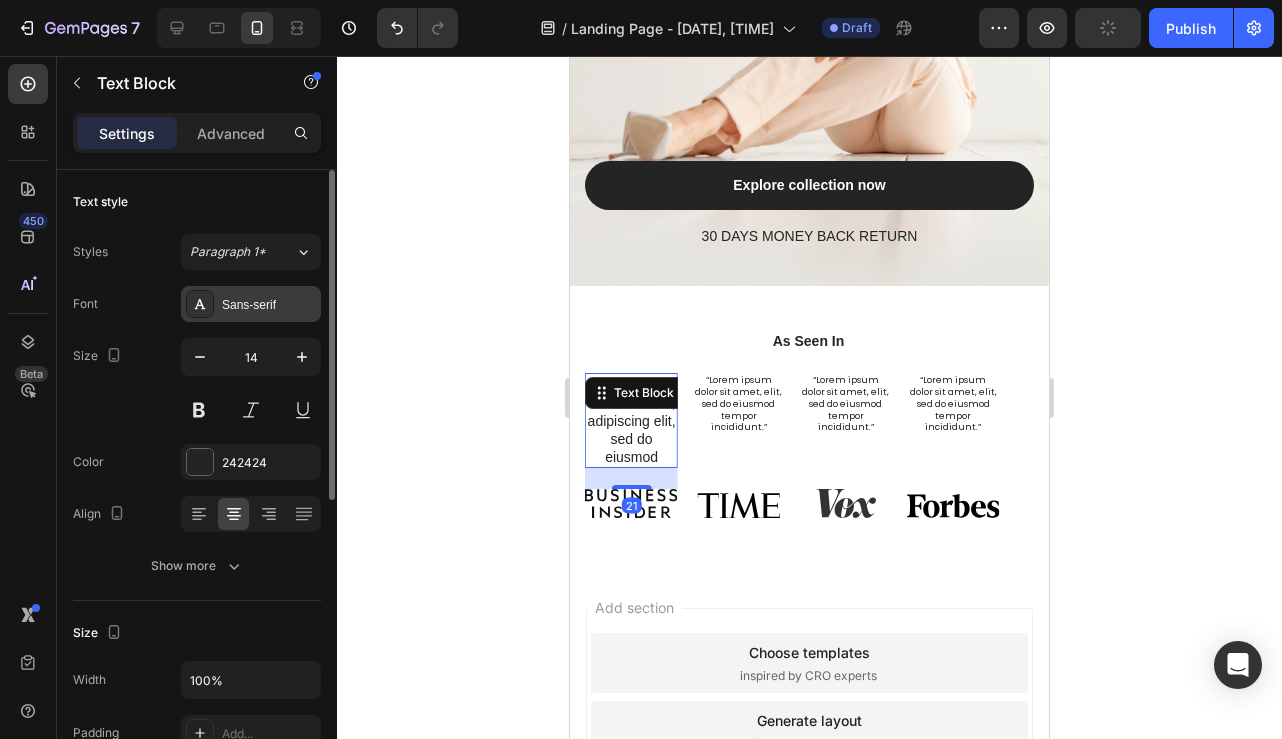 click on "Sans-serif" at bounding box center [269, 305] 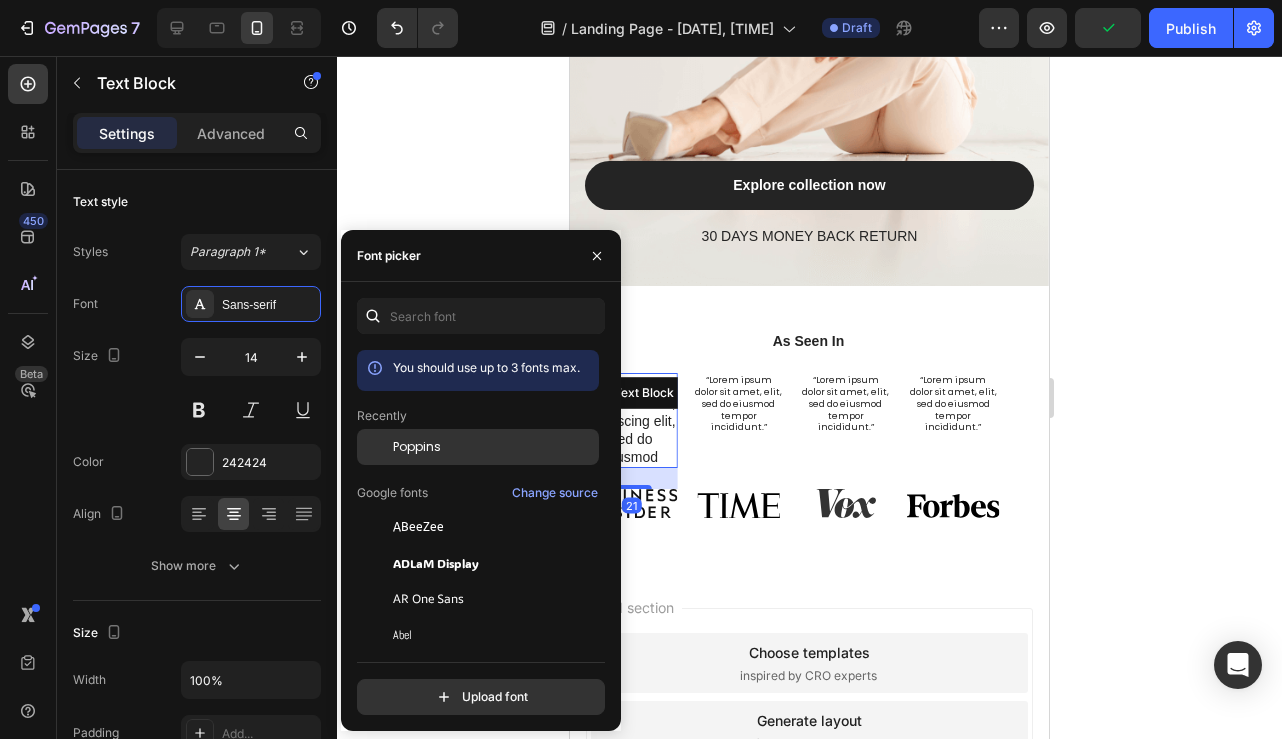 click at bounding box center [375, 447] 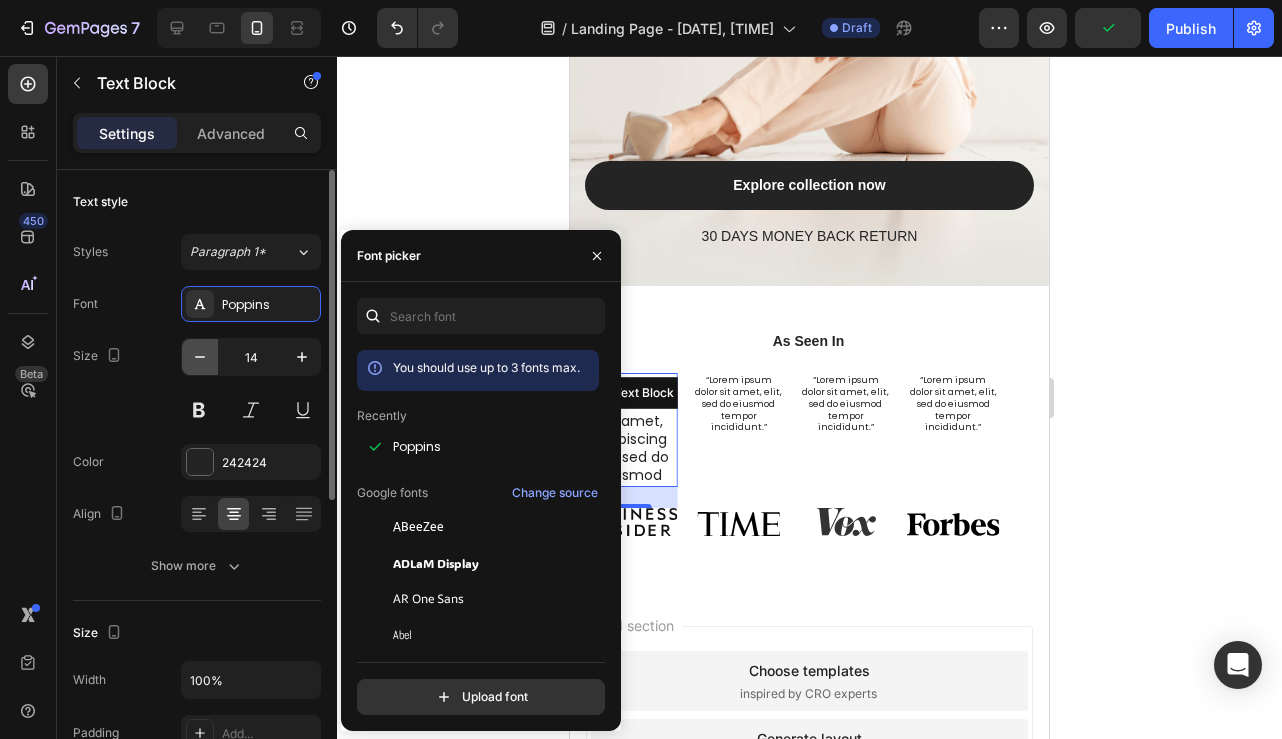 click 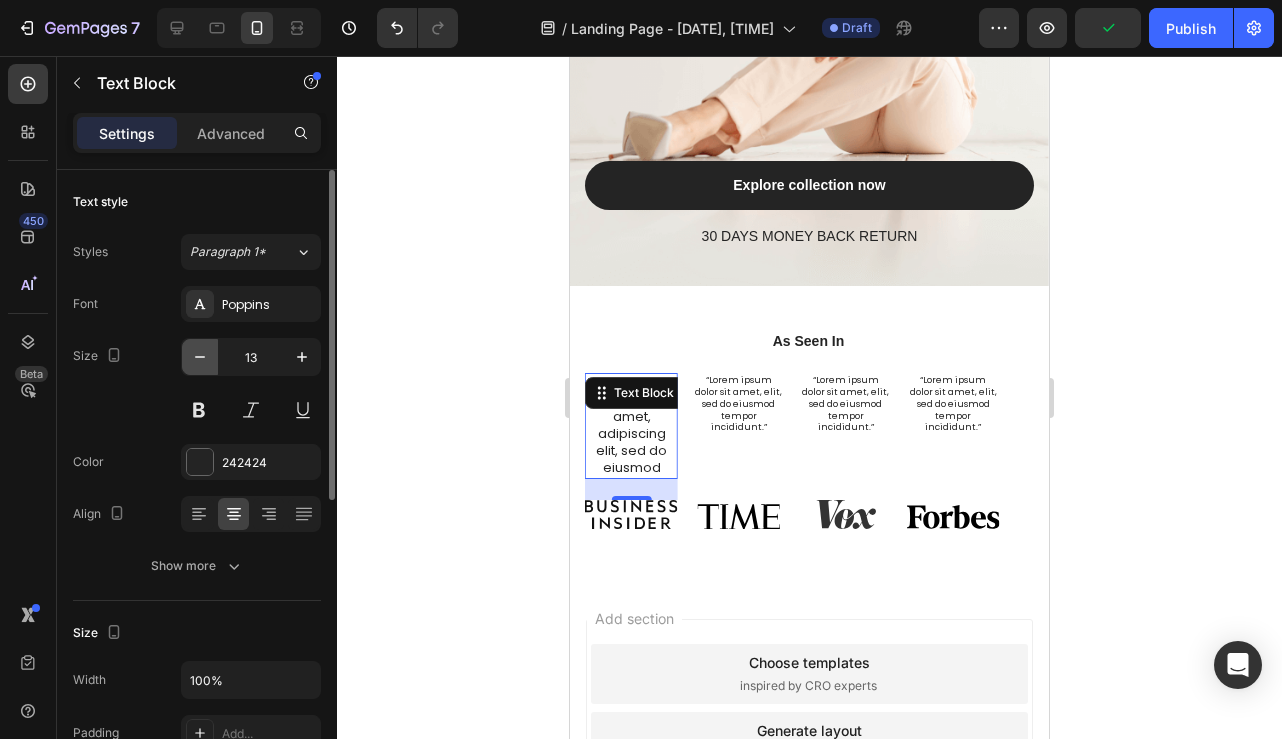 click 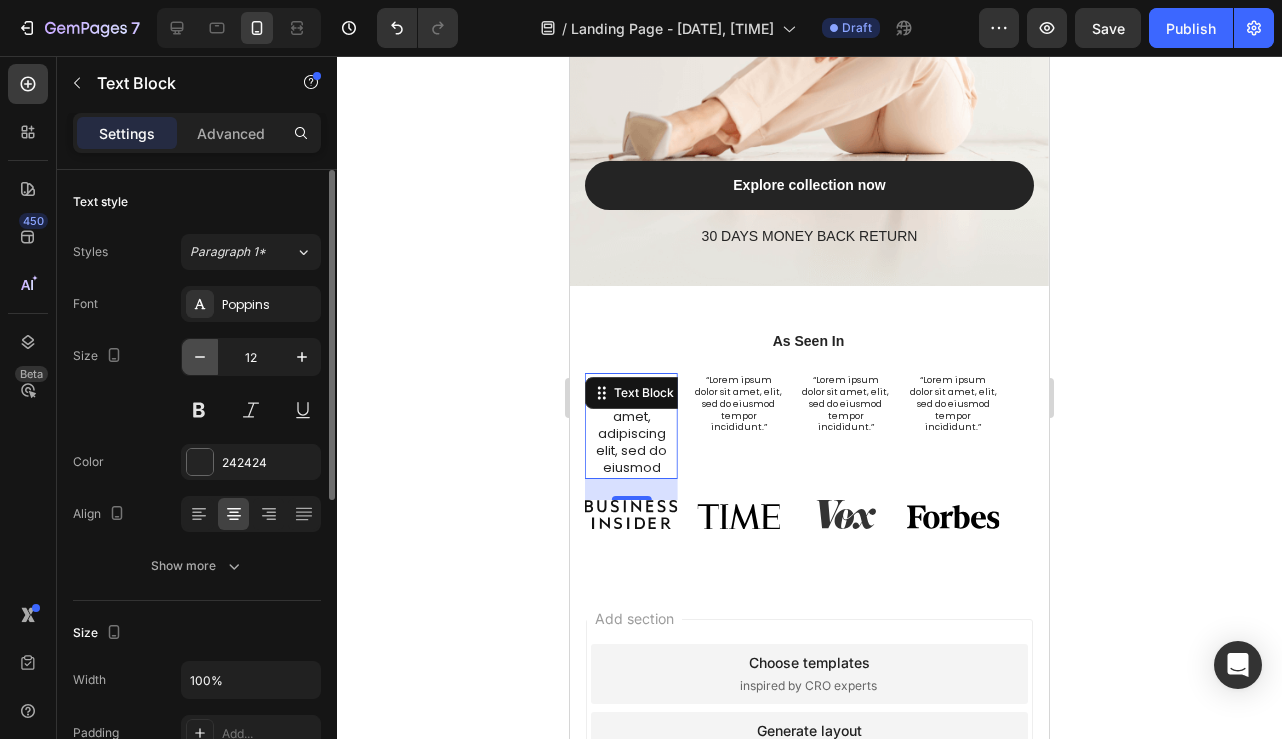 click 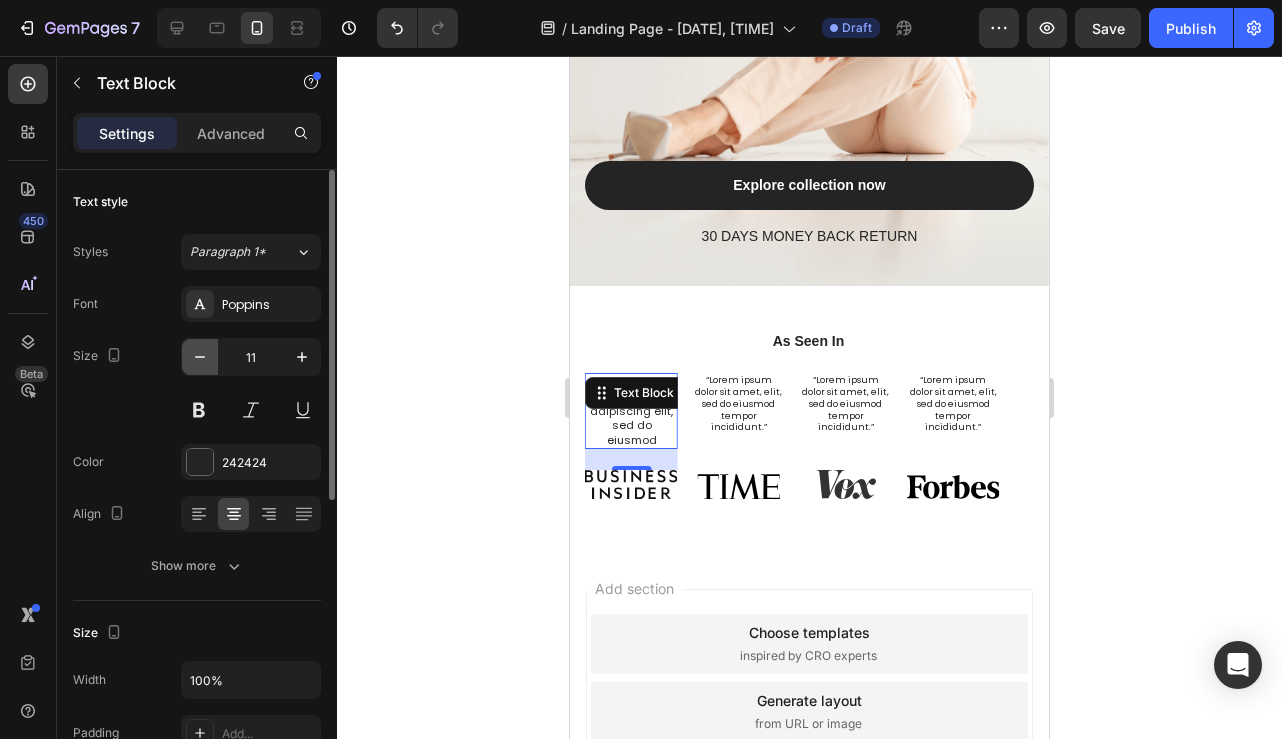 click 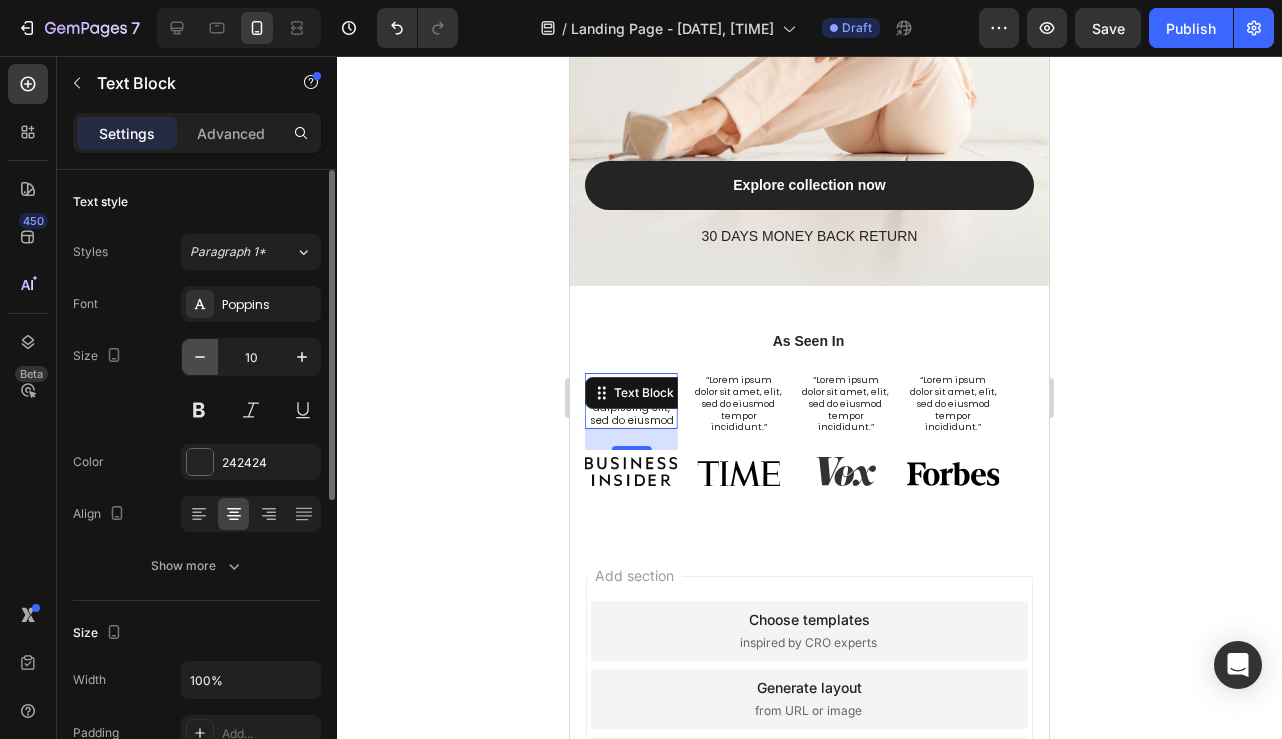 click 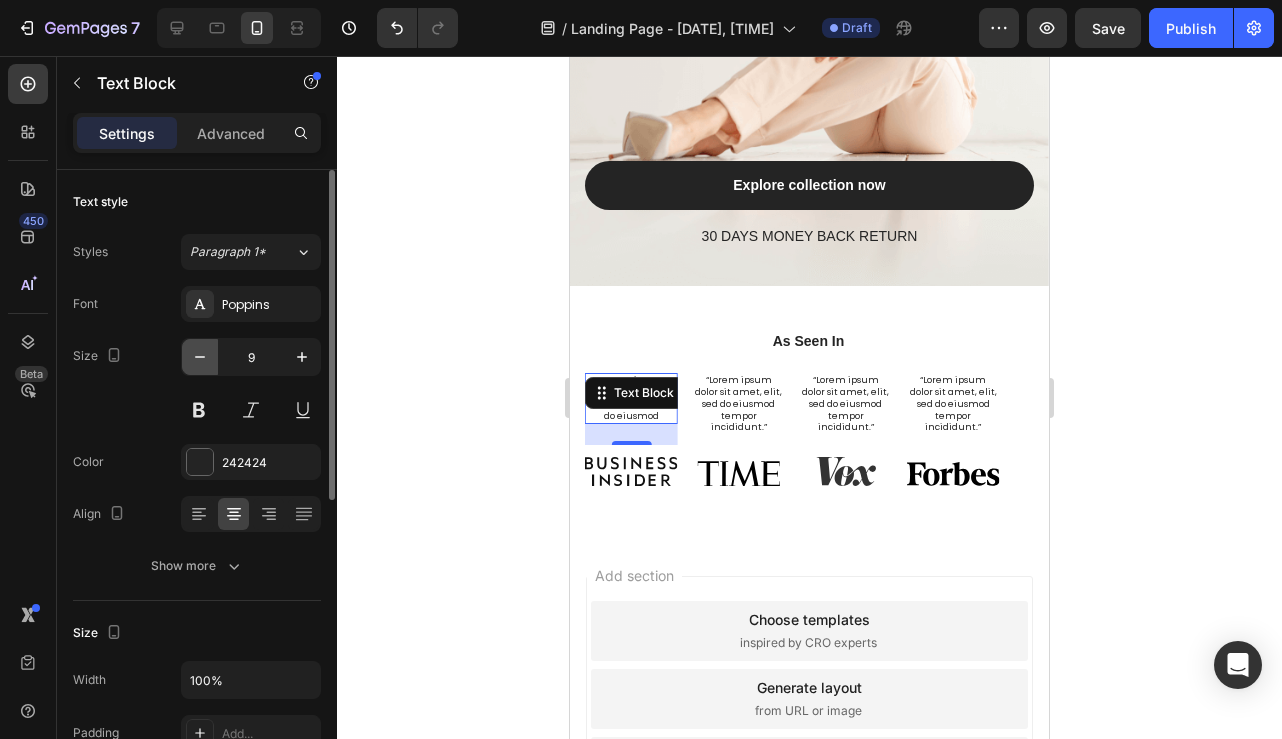 click 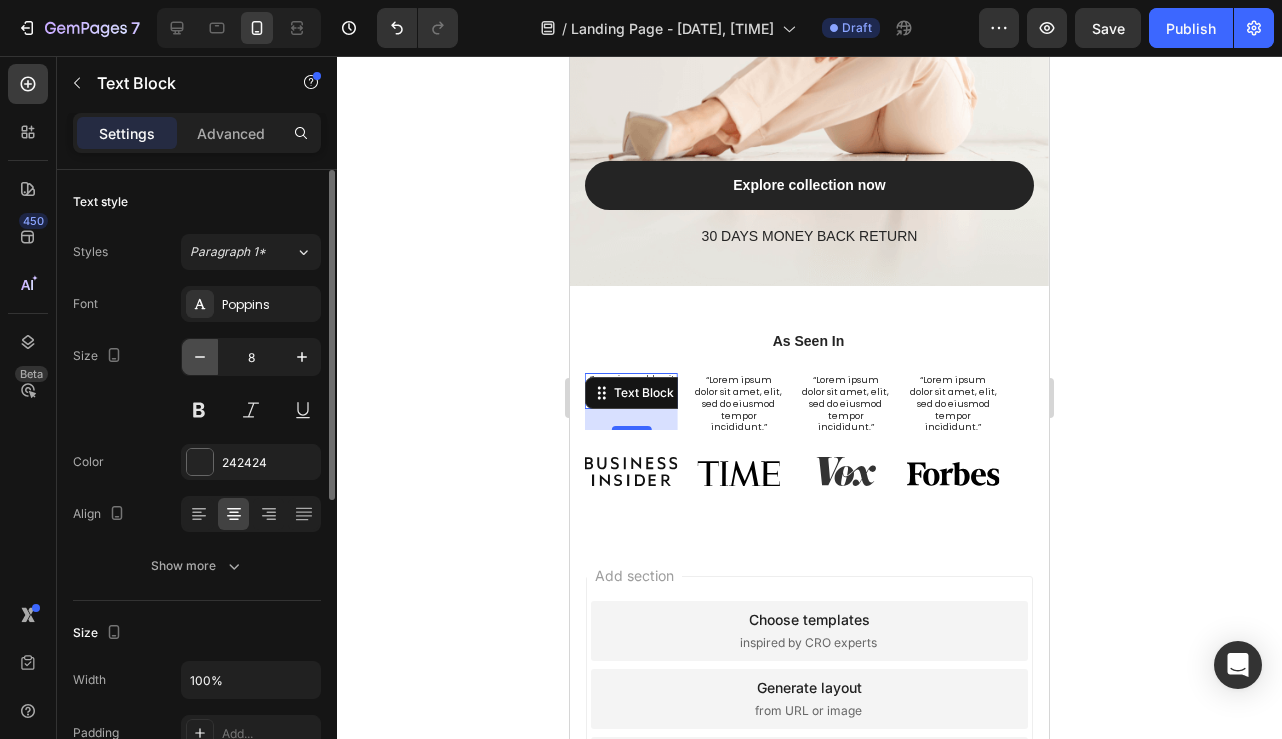 click 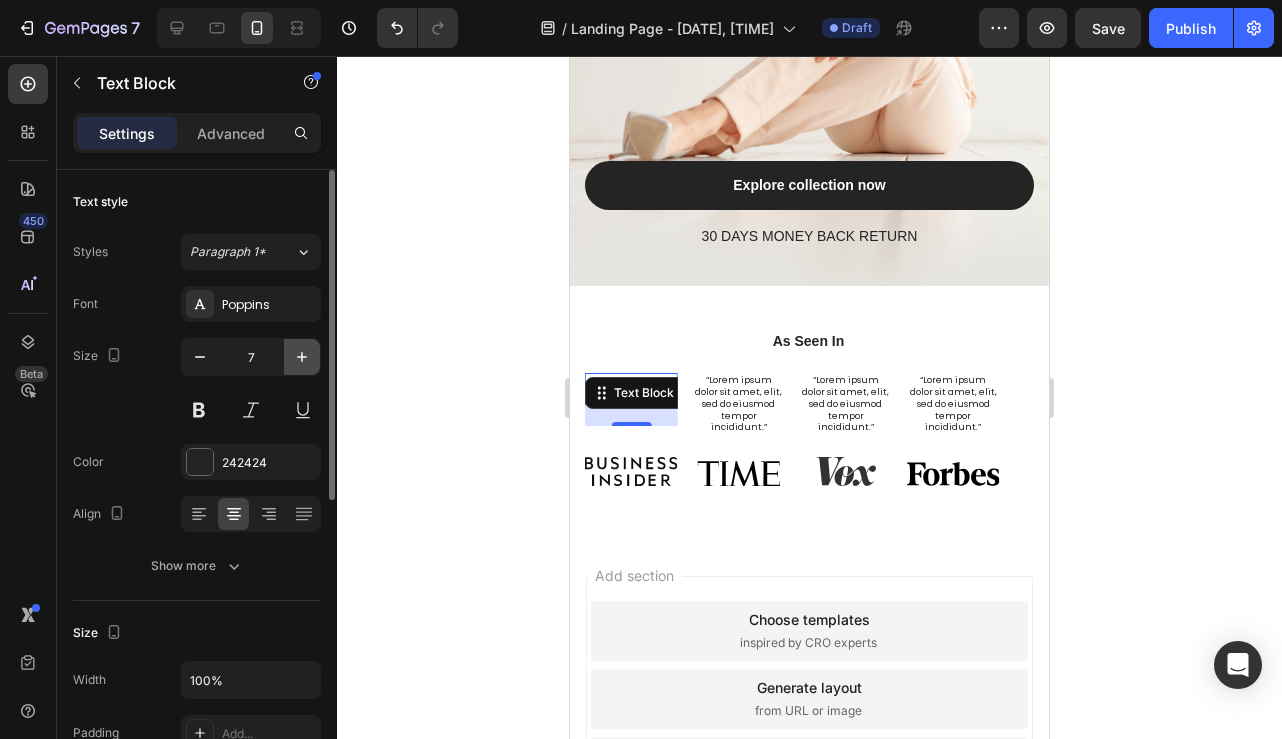 click 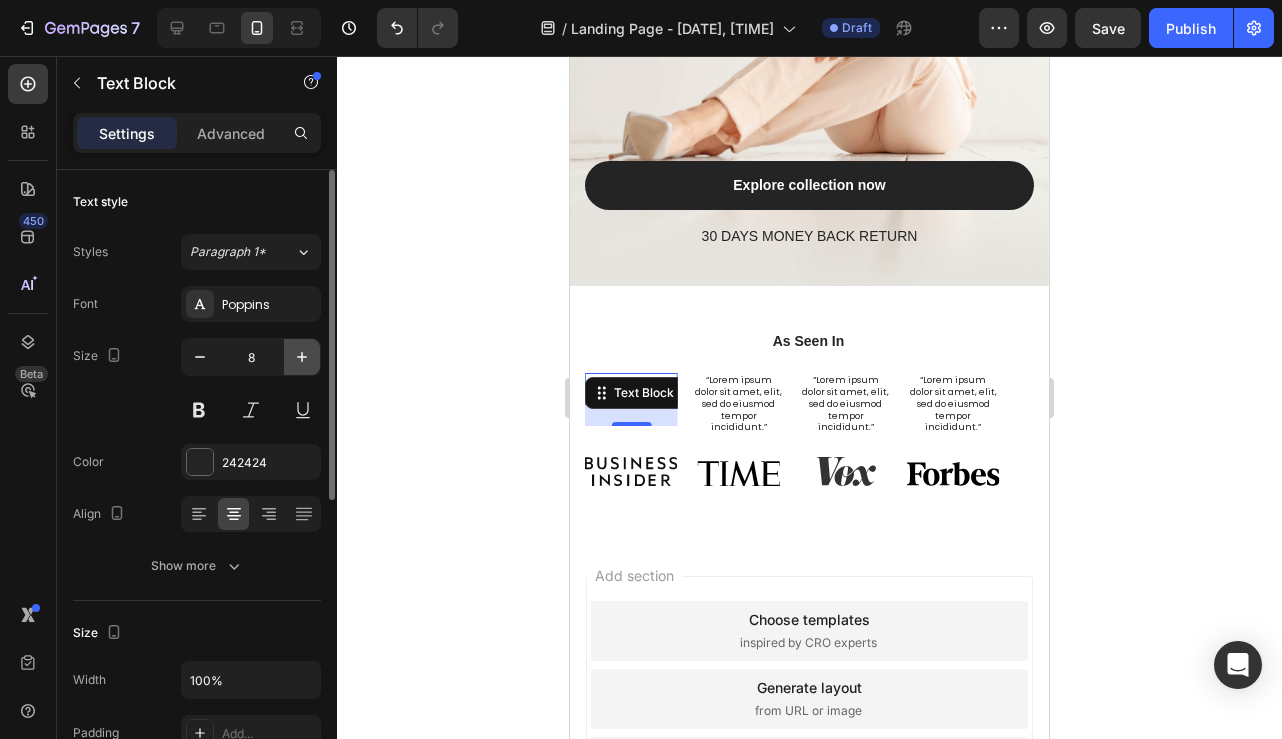 click 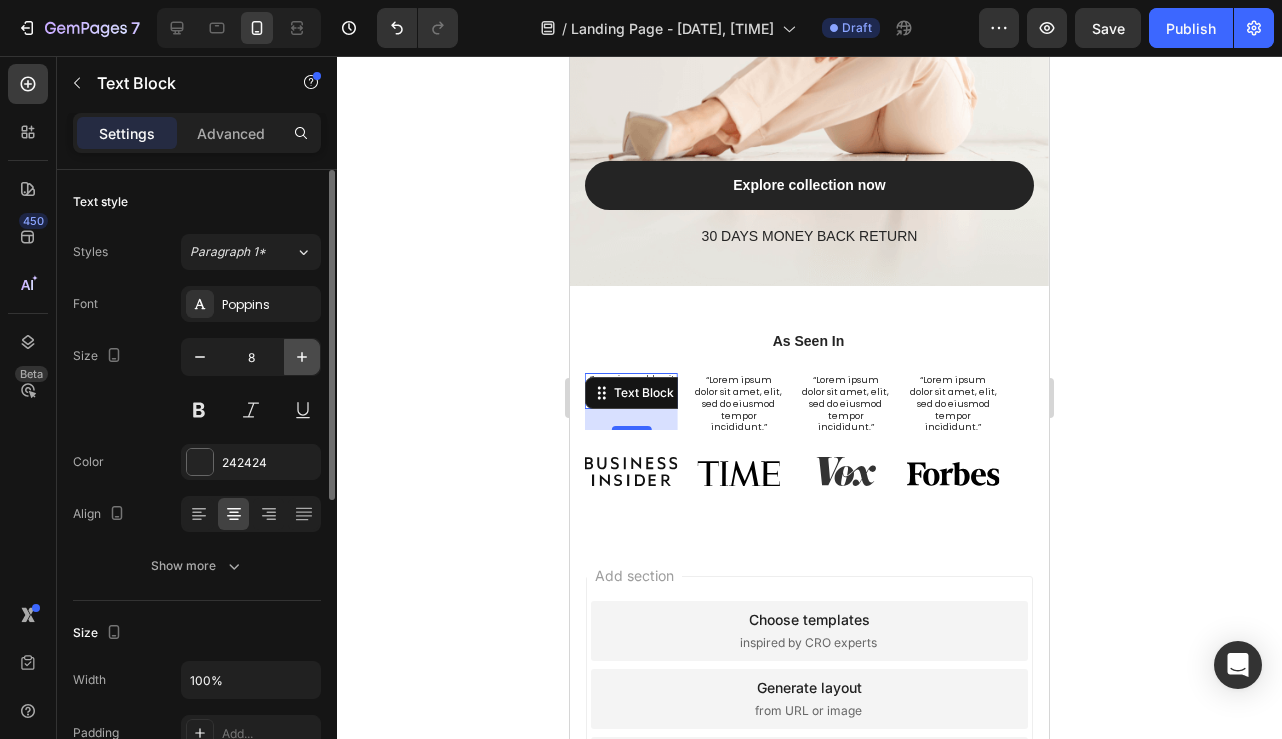 type on "9" 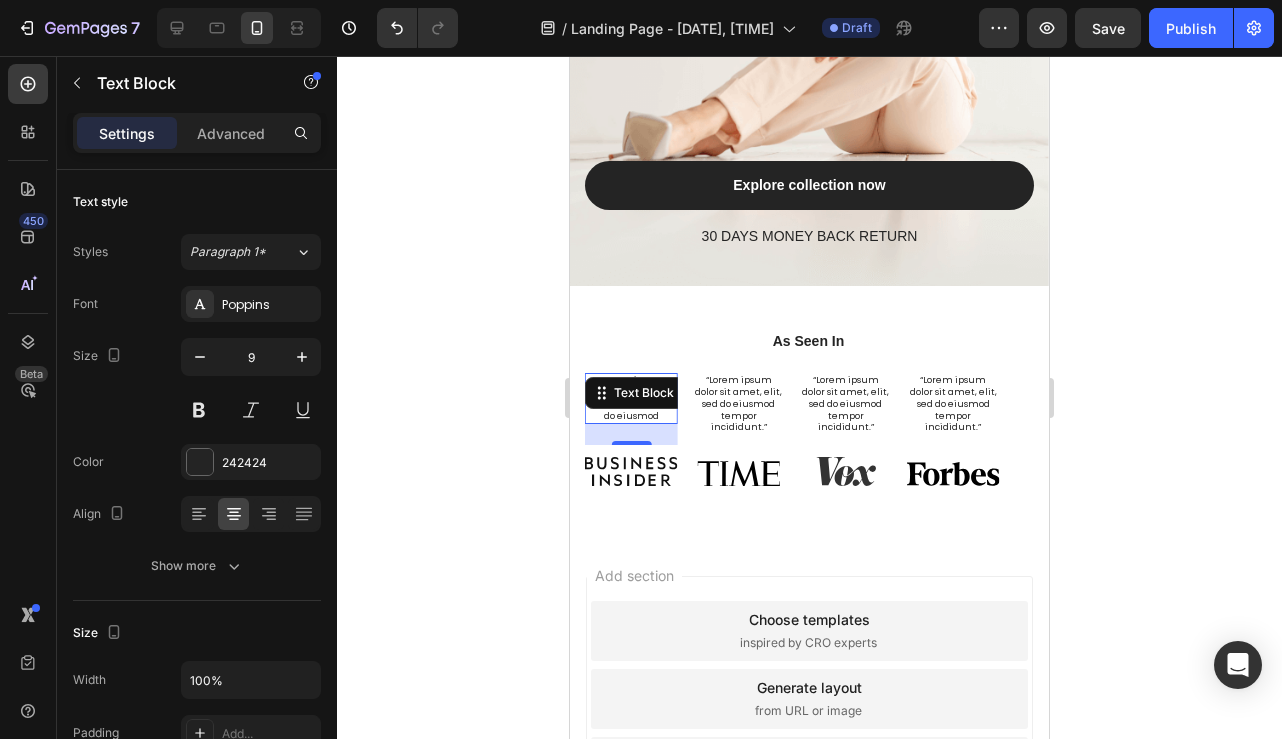 click 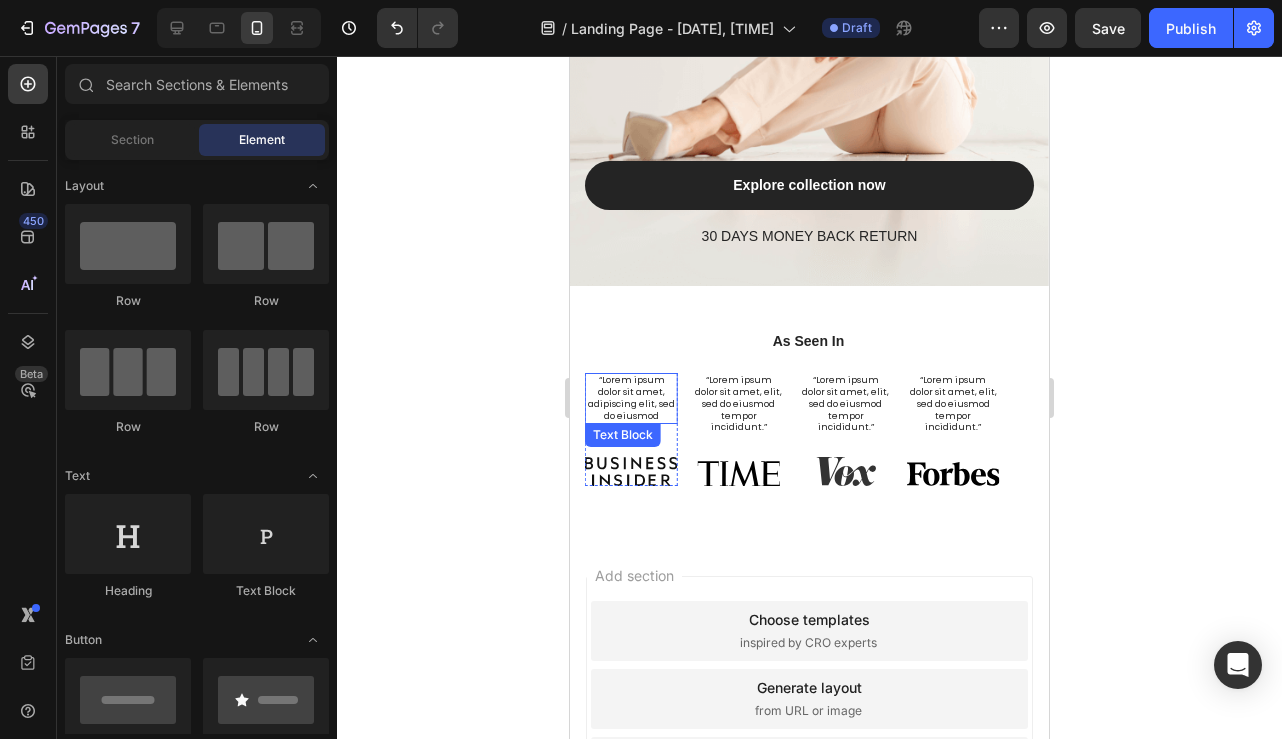click on "“Lorem ipsum dolor sit amet, adipiscing elit, sed do eiusmod" at bounding box center [631, 398] 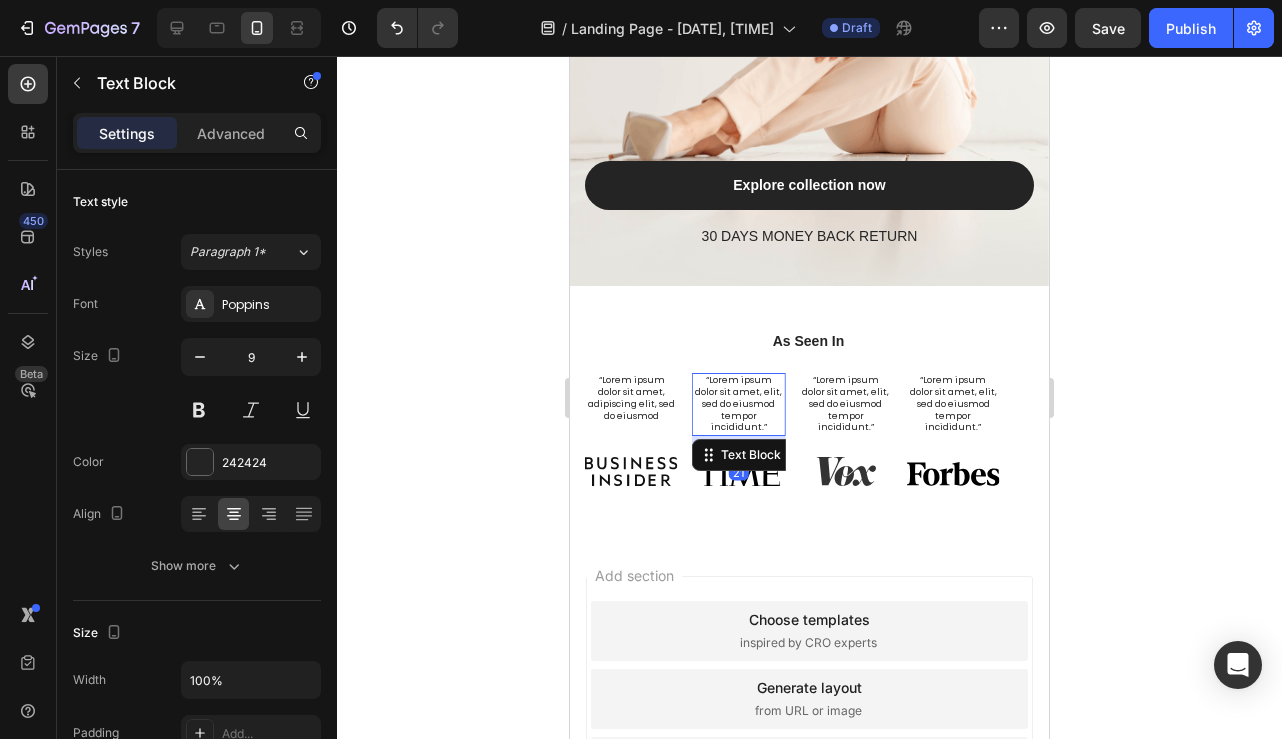 click on "“Lorem ipsum dolor sit amet, elit, sed do eiusmod tempor incididunt.”" at bounding box center (738, 404) 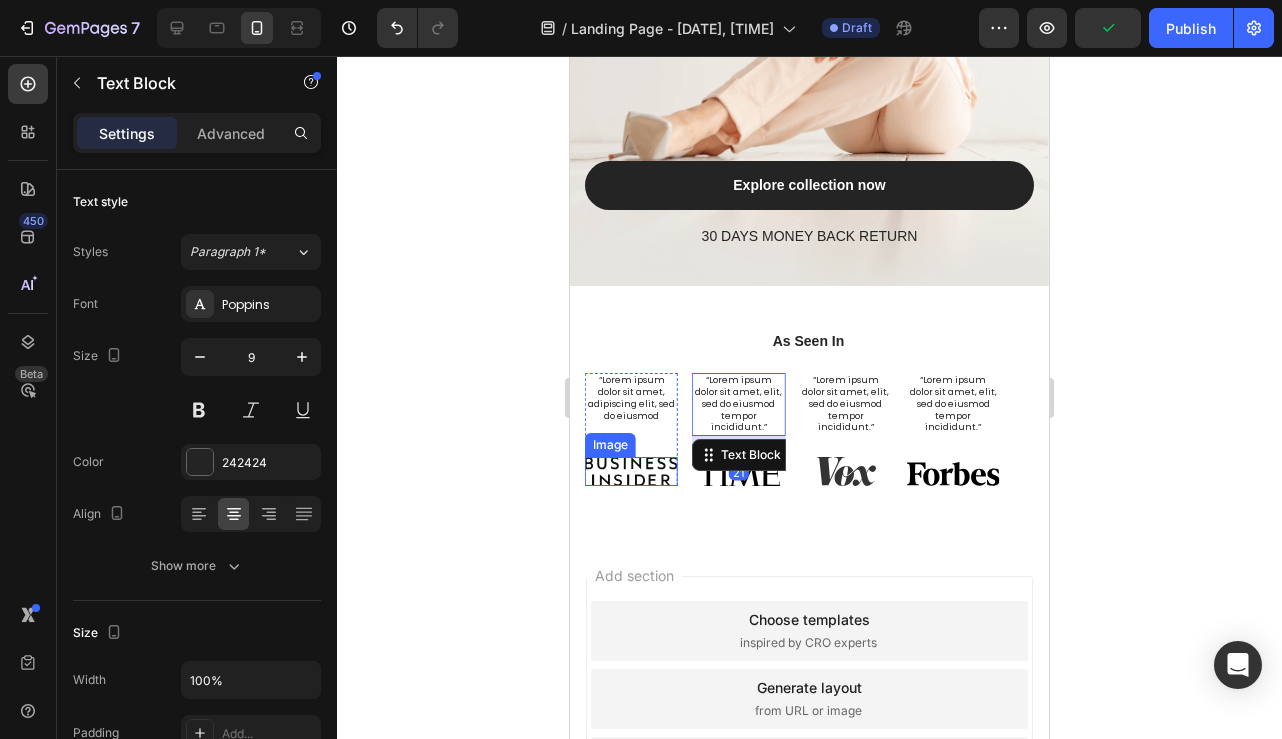 click at bounding box center [631, 471] 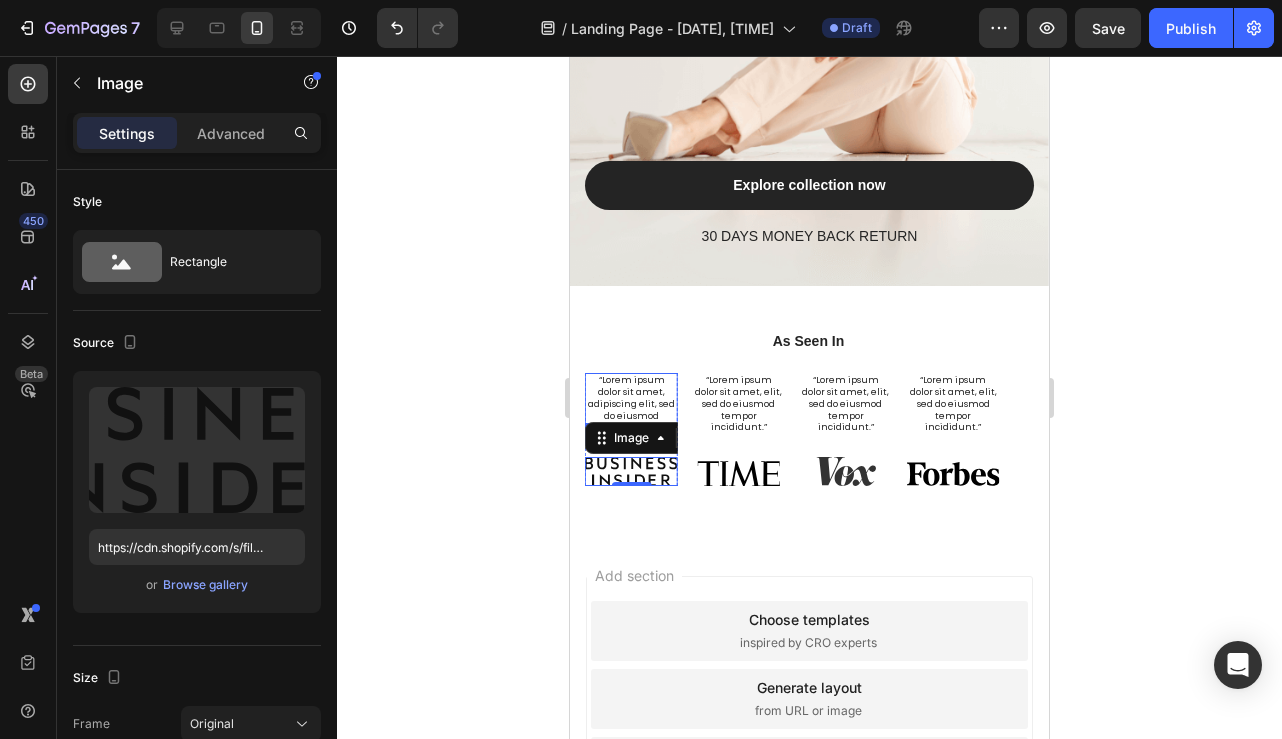 click on "“Lorem ipsum dolor sit amet, adipiscing elit, sed do eiusmod" at bounding box center (631, 398) 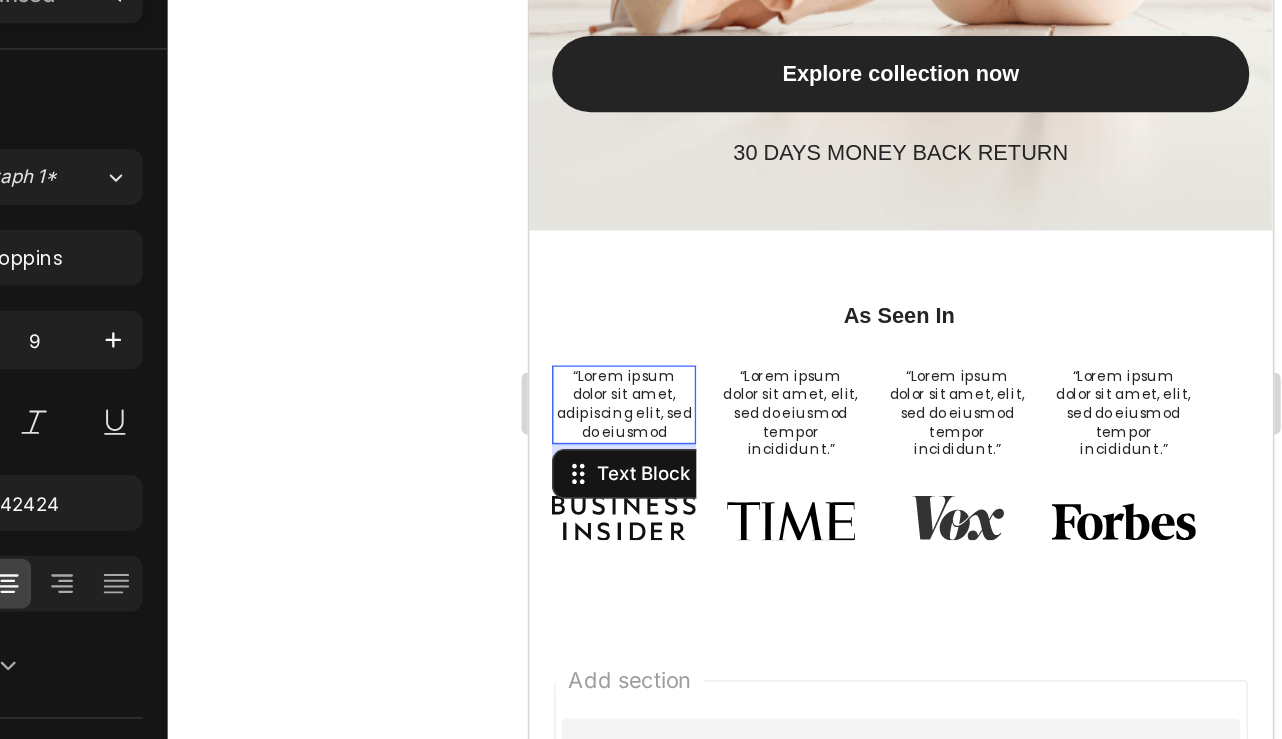 click on "“Lorem ipsum dolor sit amet, adipiscing elit, sed do eiusmod" at bounding box center [590, 215] 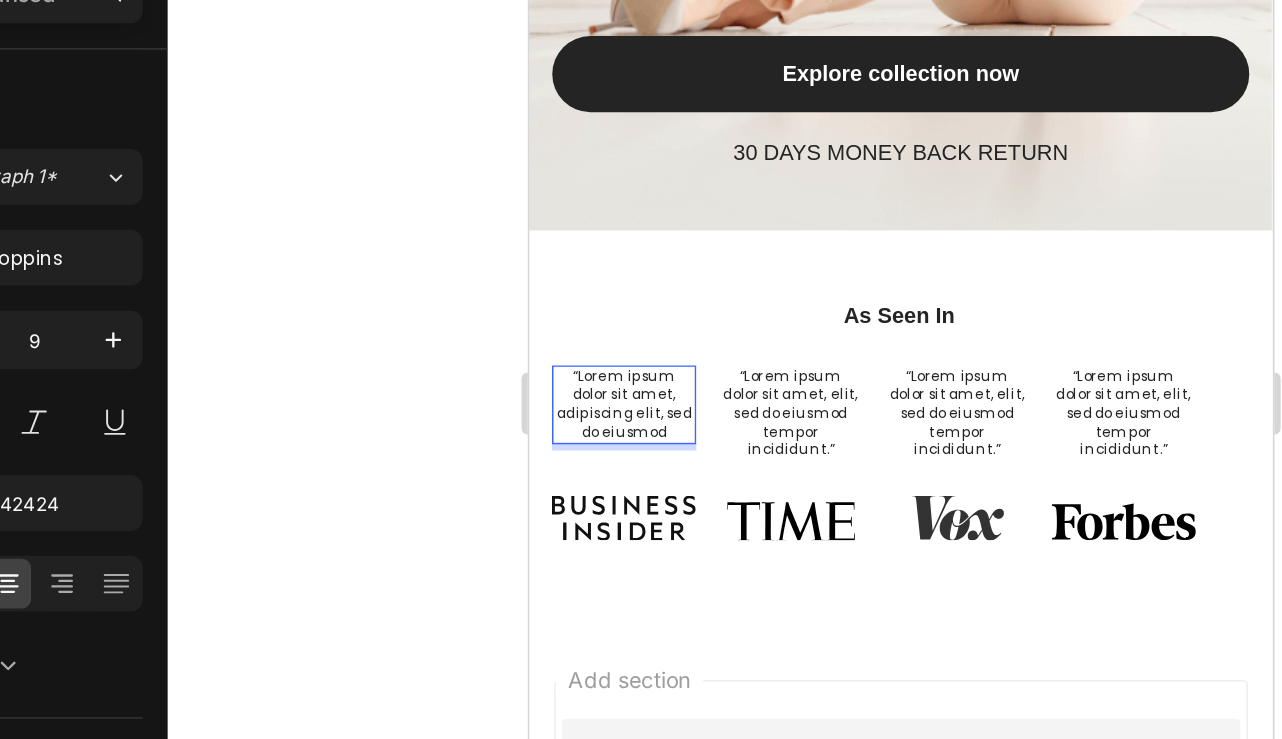 click on "“Lorem ipsum dolor sit amet, adipiscing elit, sed do eiusmod" at bounding box center (590, 215) 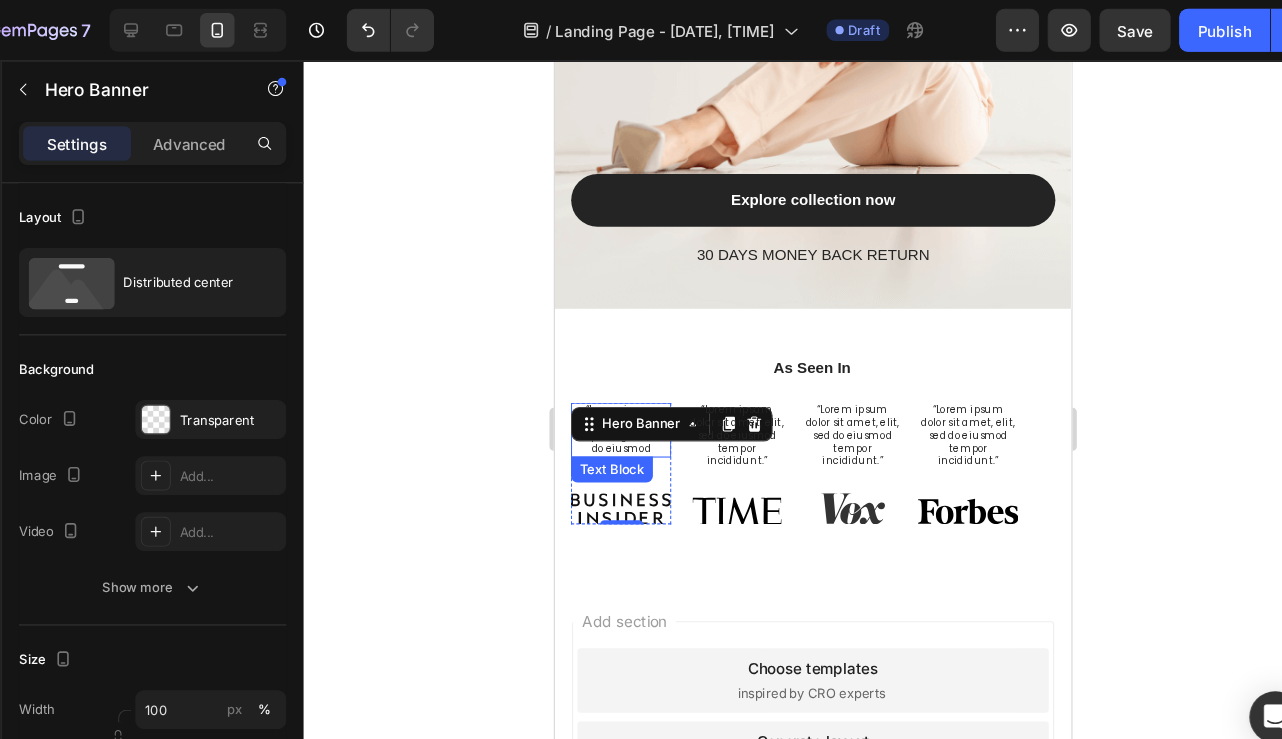 click on "“Lorem ipsum dolor sit amet, adipiscing elit, sed do eiusmod" at bounding box center (615, 402) 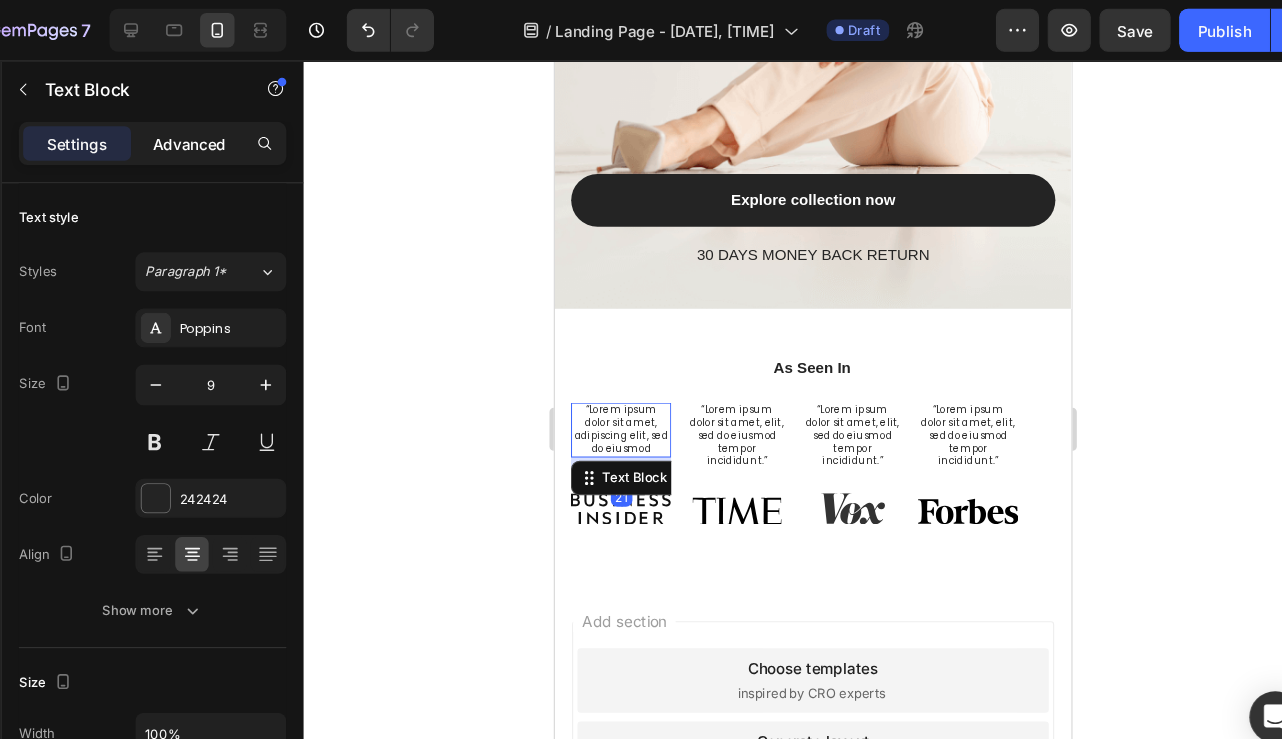 click on "Advanced" at bounding box center [231, 133] 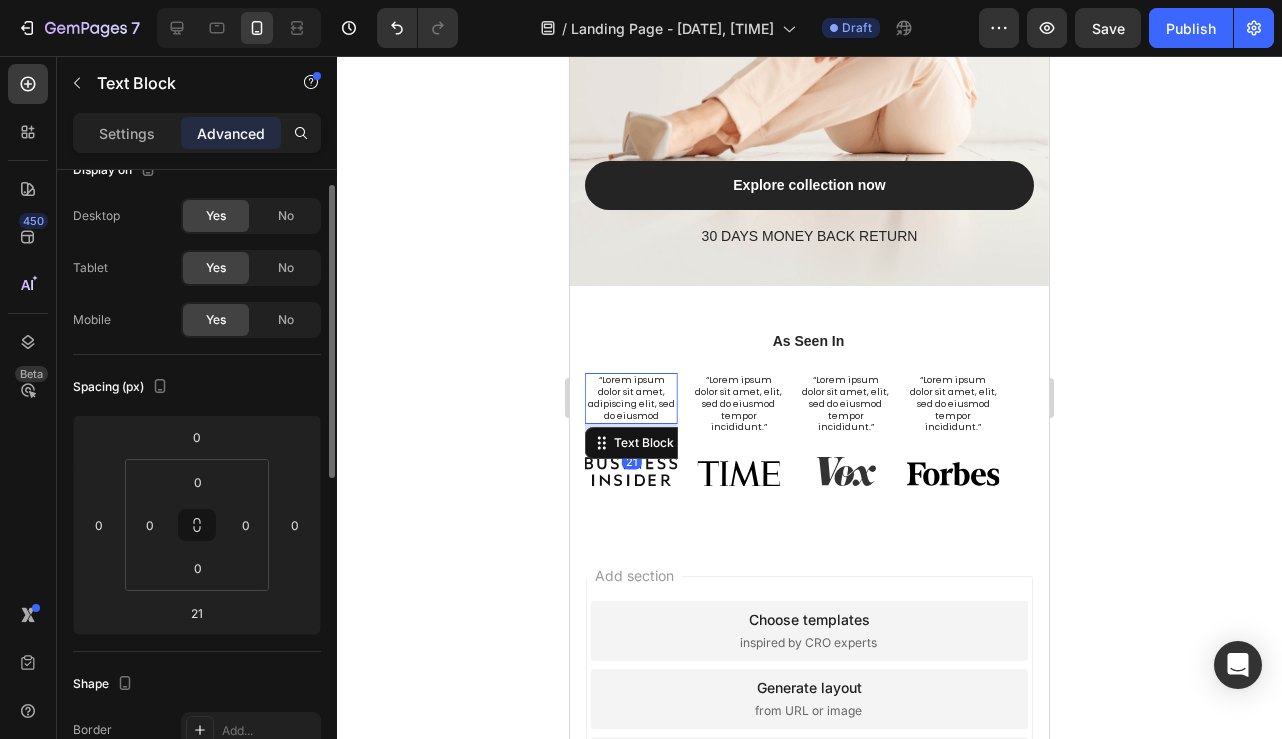 scroll, scrollTop: 55, scrollLeft: 0, axis: vertical 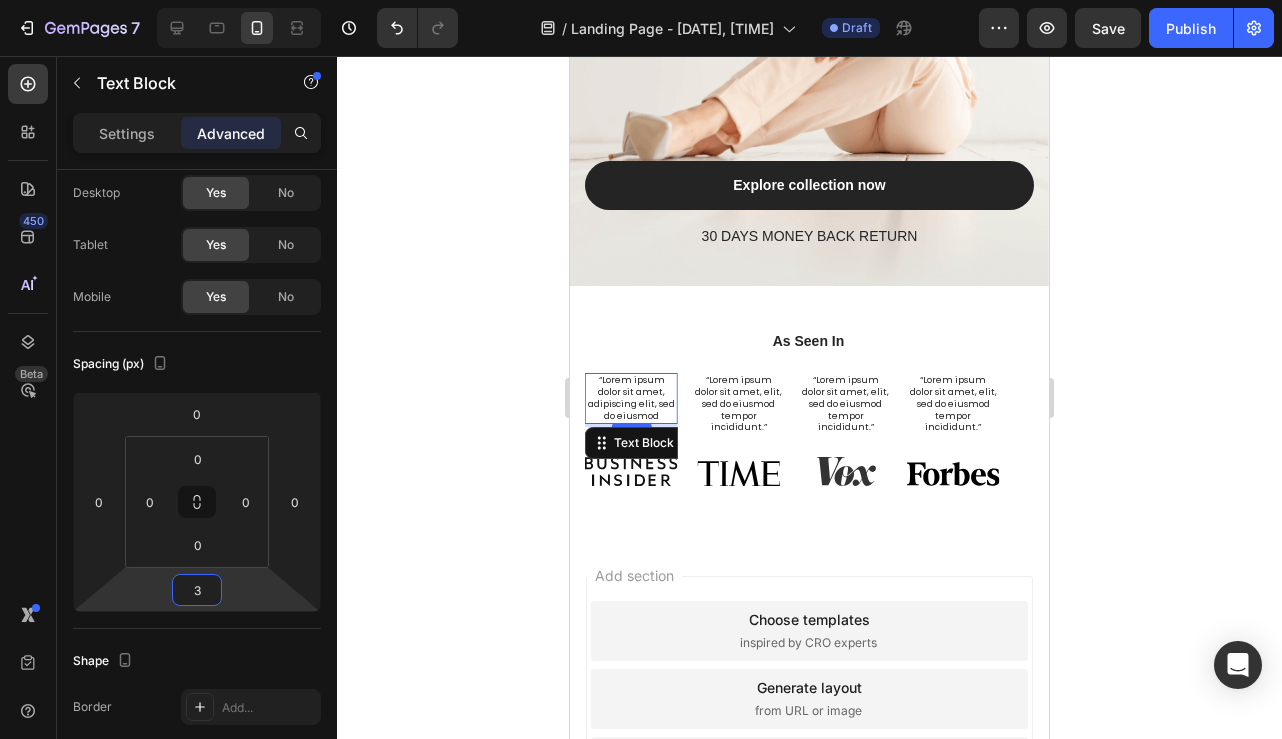 click on "7  Version history  /  Landing Page - Aug 1, [TIME] Draft Preview  Save   Publish  450 Beta Sections(11) Elements(83) Section Element Hero Section Product Detail Brands Trusted Badges Guarantee Product Breakdown How to use Testimonials Compare Bundle FAQs Social Proof Brand Story Product List Collection Blog List Contact Sticky Add to Cart Custom Footer Browse Library 450 Layout
Row
Row
Row
Row Text
Heading
Text Block Button
Button
Button Media
Image
Image" at bounding box center (641, 0) 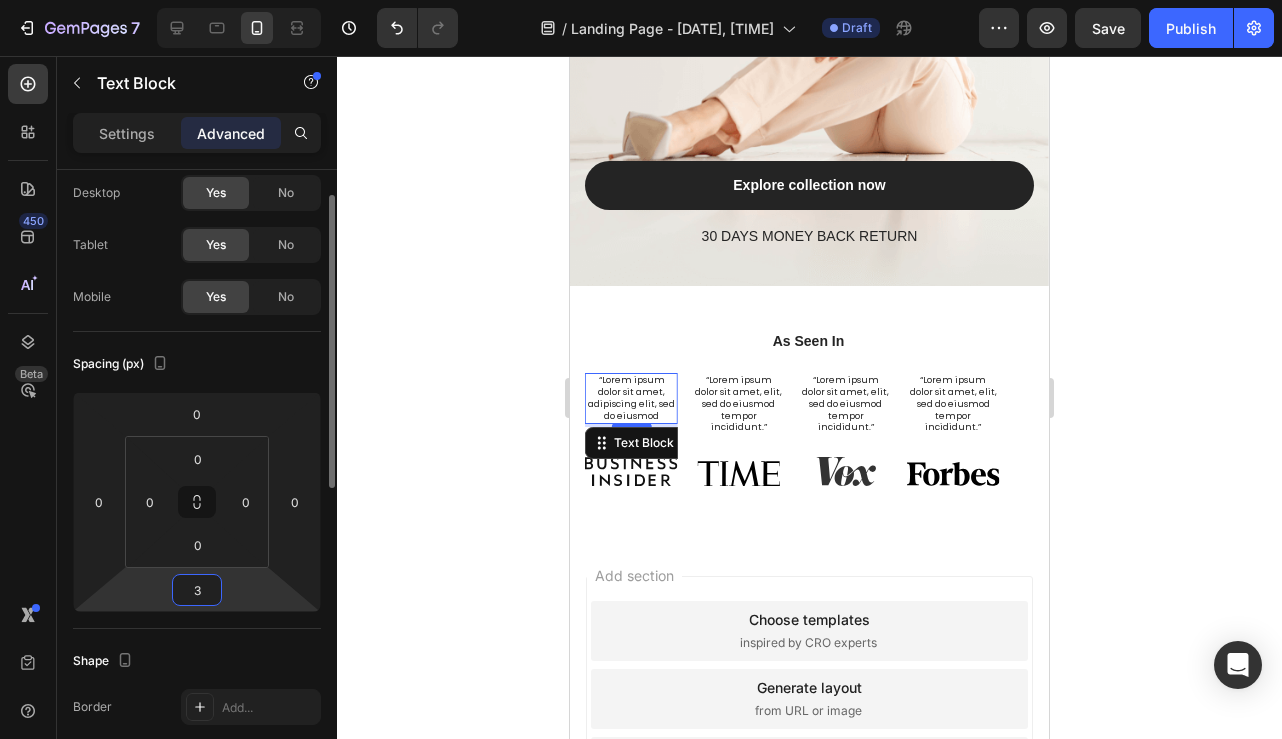 click on "3" at bounding box center (197, 590) 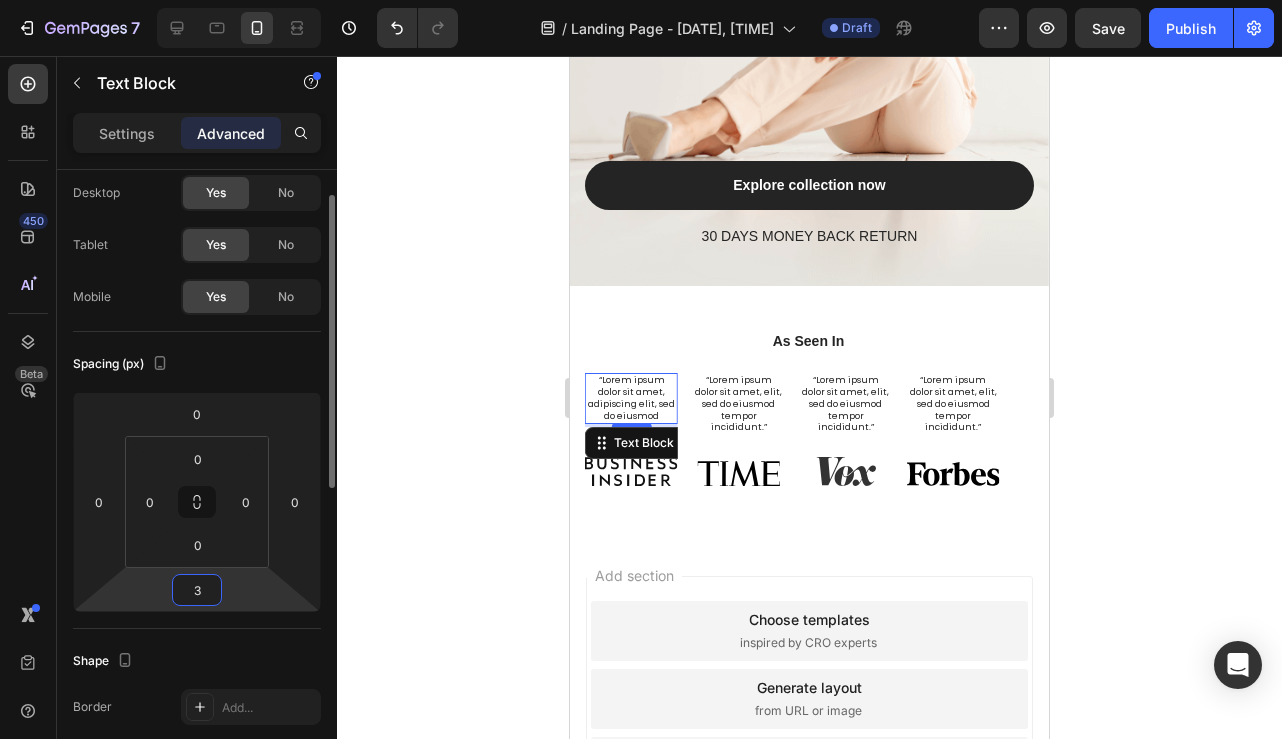 click on "3" at bounding box center (197, 590) 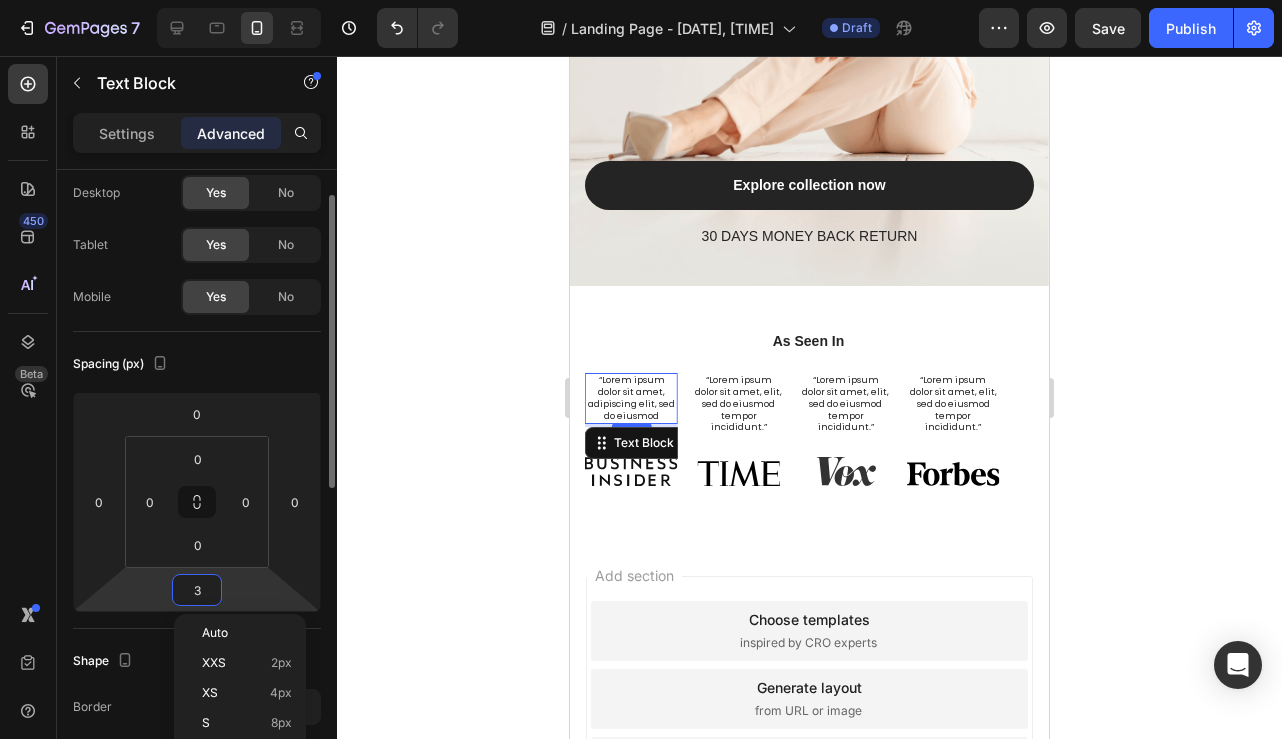 type on "0" 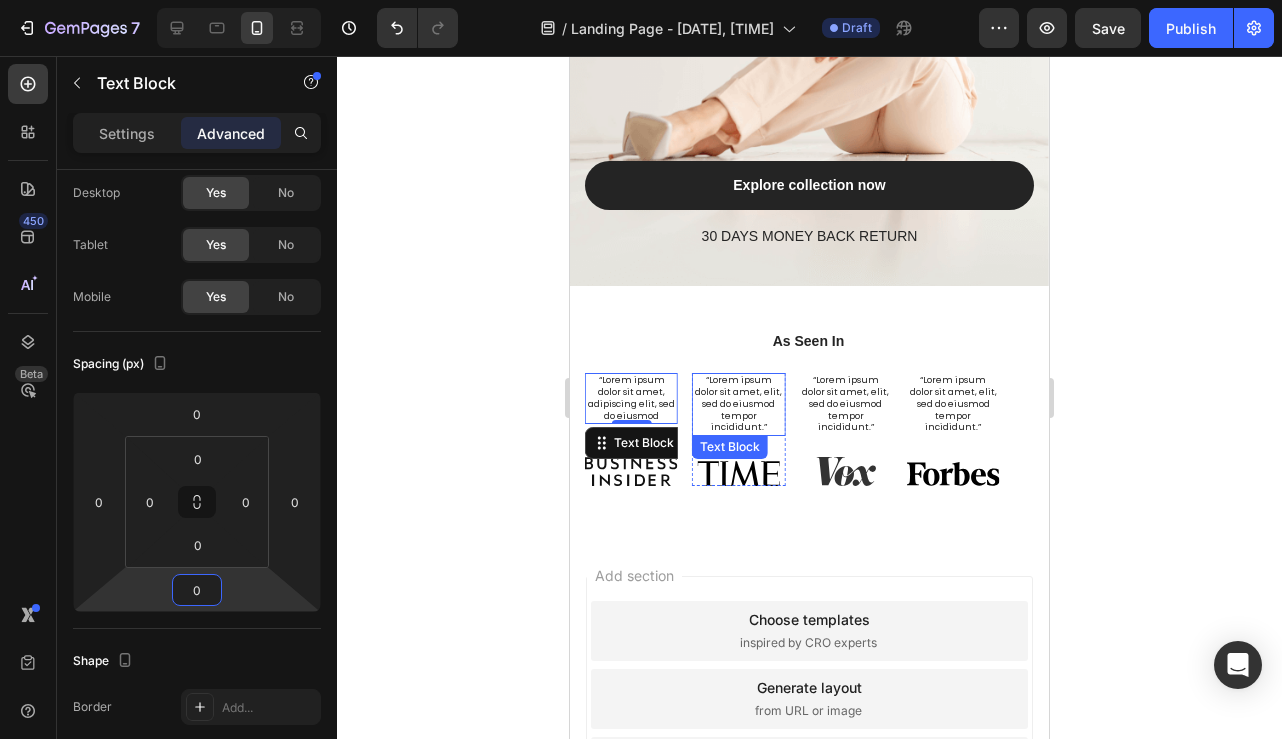 click on "“Lorem ipsum dolor sit amet, elit, sed do eiusmod tempor incididunt.”" at bounding box center (738, 404) 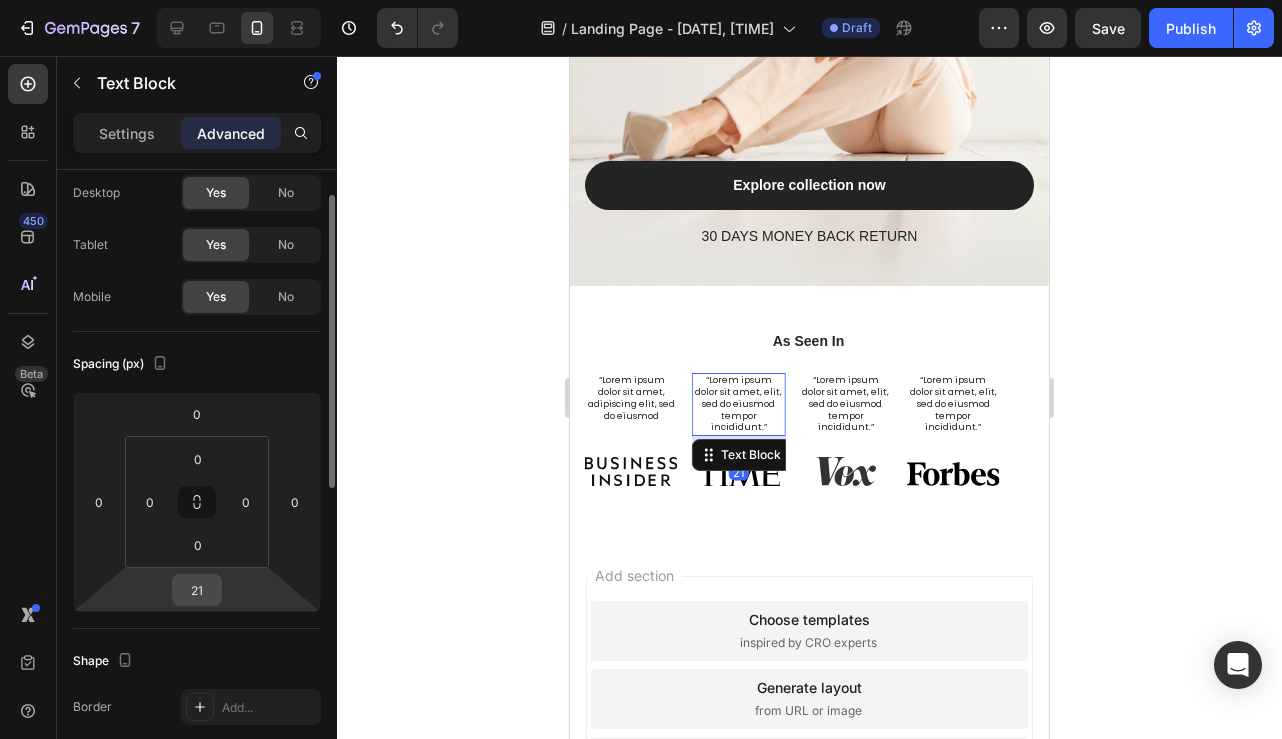click on "21" at bounding box center (197, 590) 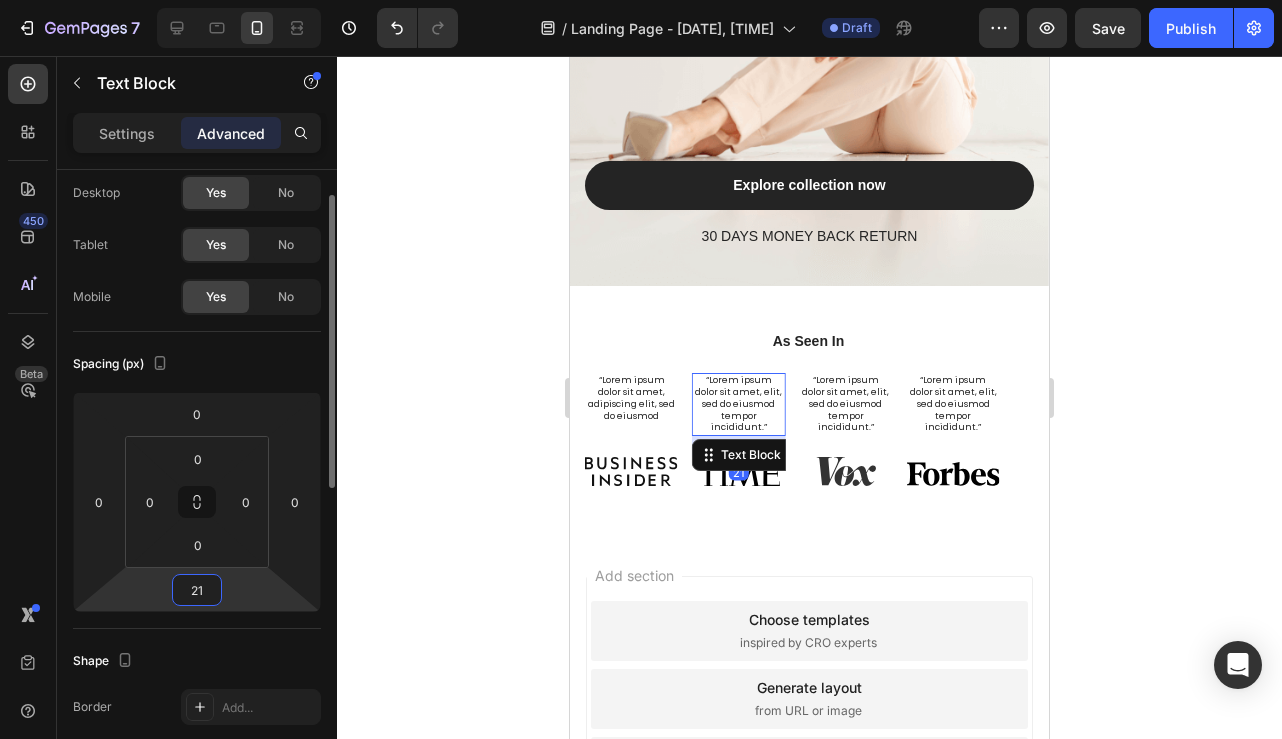 click on "21" at bounding box center [197, 590] 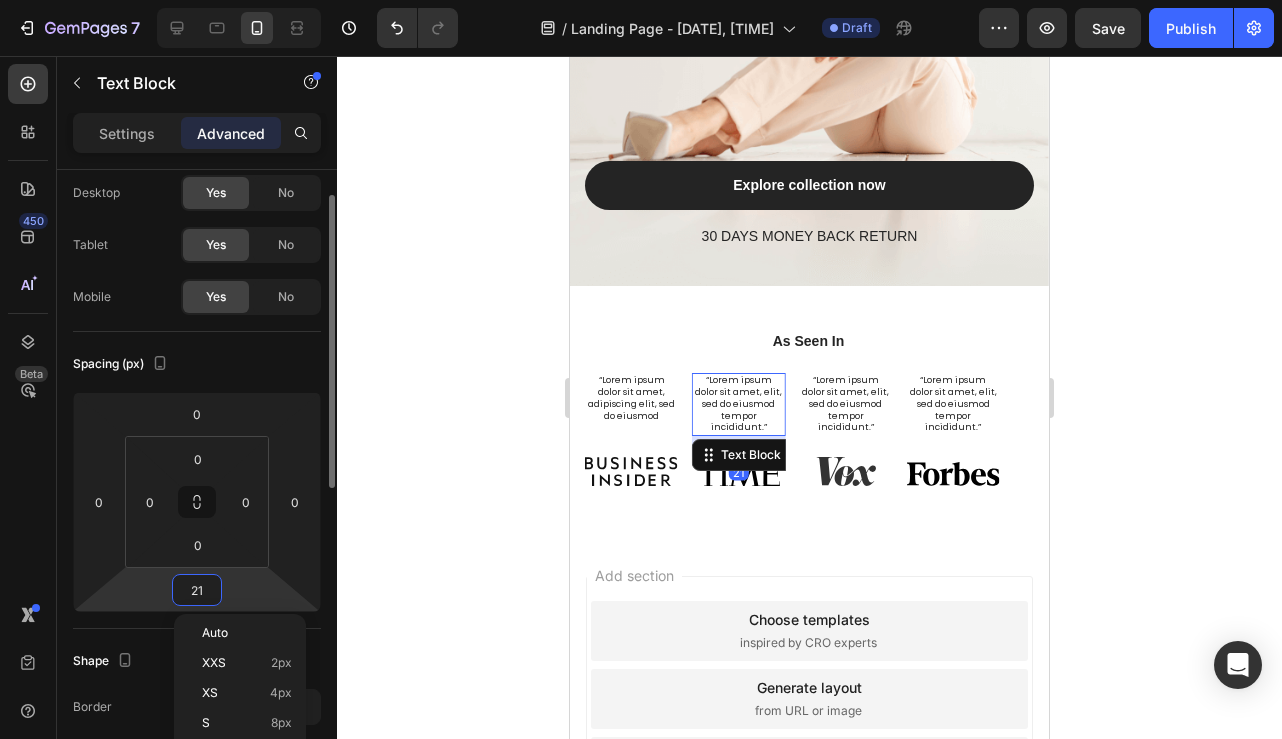type on "0" 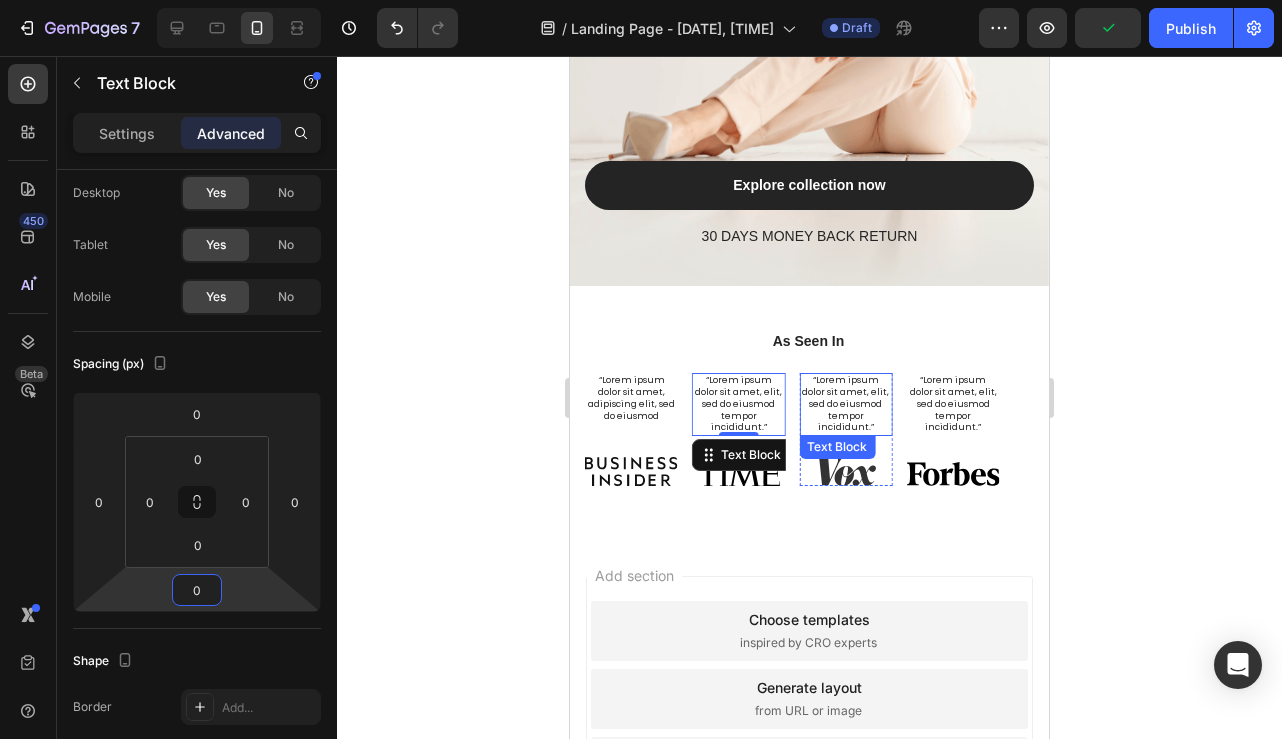 click on "“Lorem ipsum dolor sit amet, elit, sed do eiusmod tempor incididunt.”" at bounding box center [845, 404] 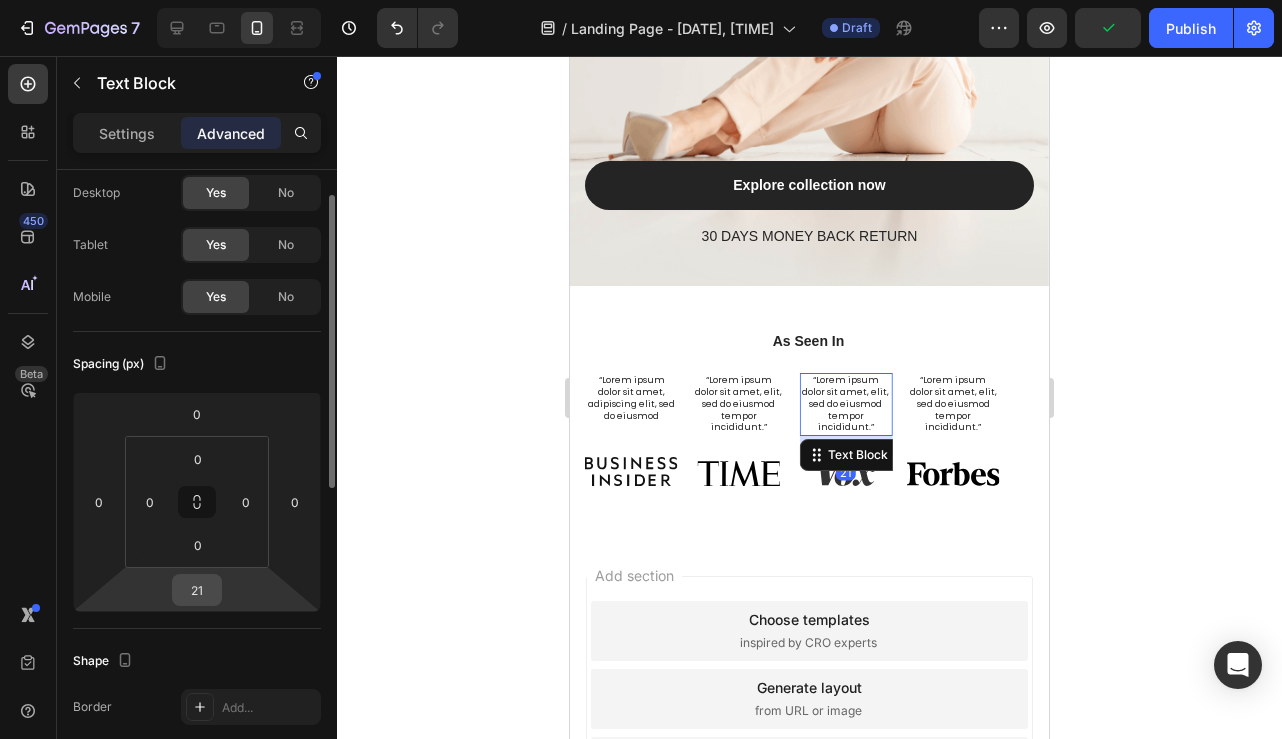 click on "21" at bounding box center (197, 590) 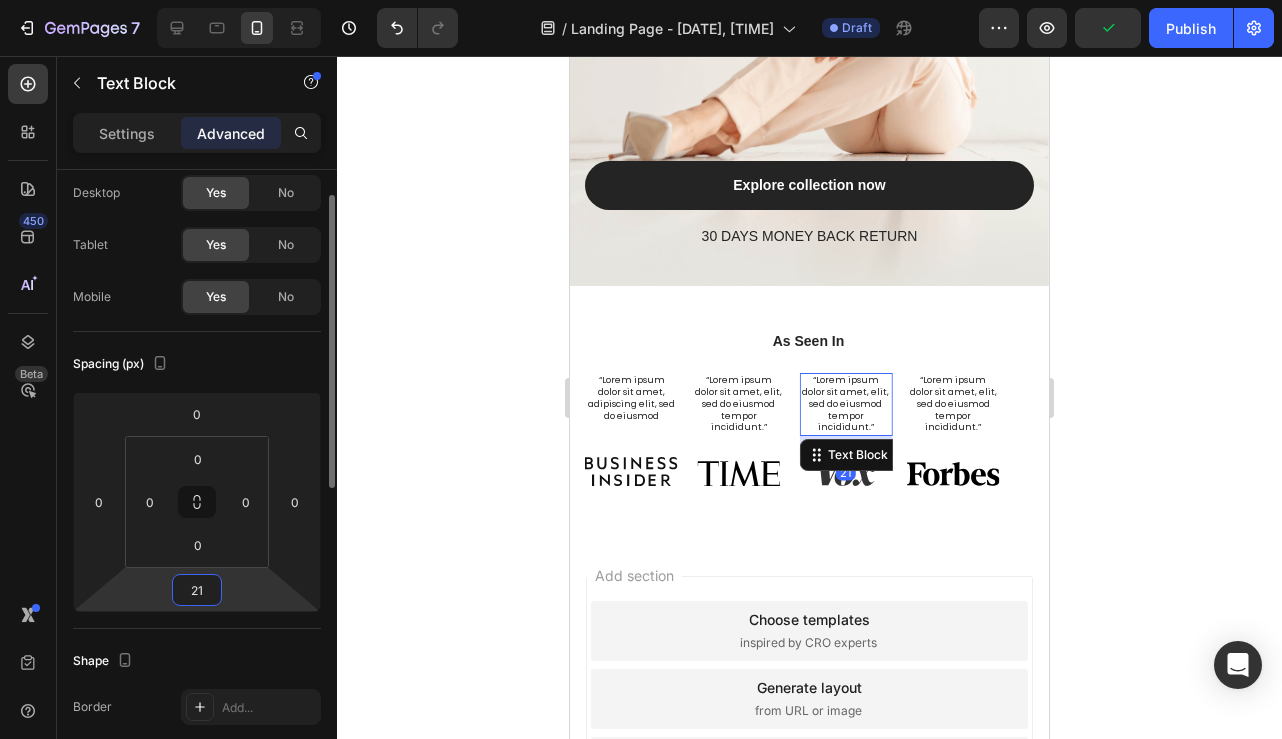 click on "21" at bounding box center (197, 590) 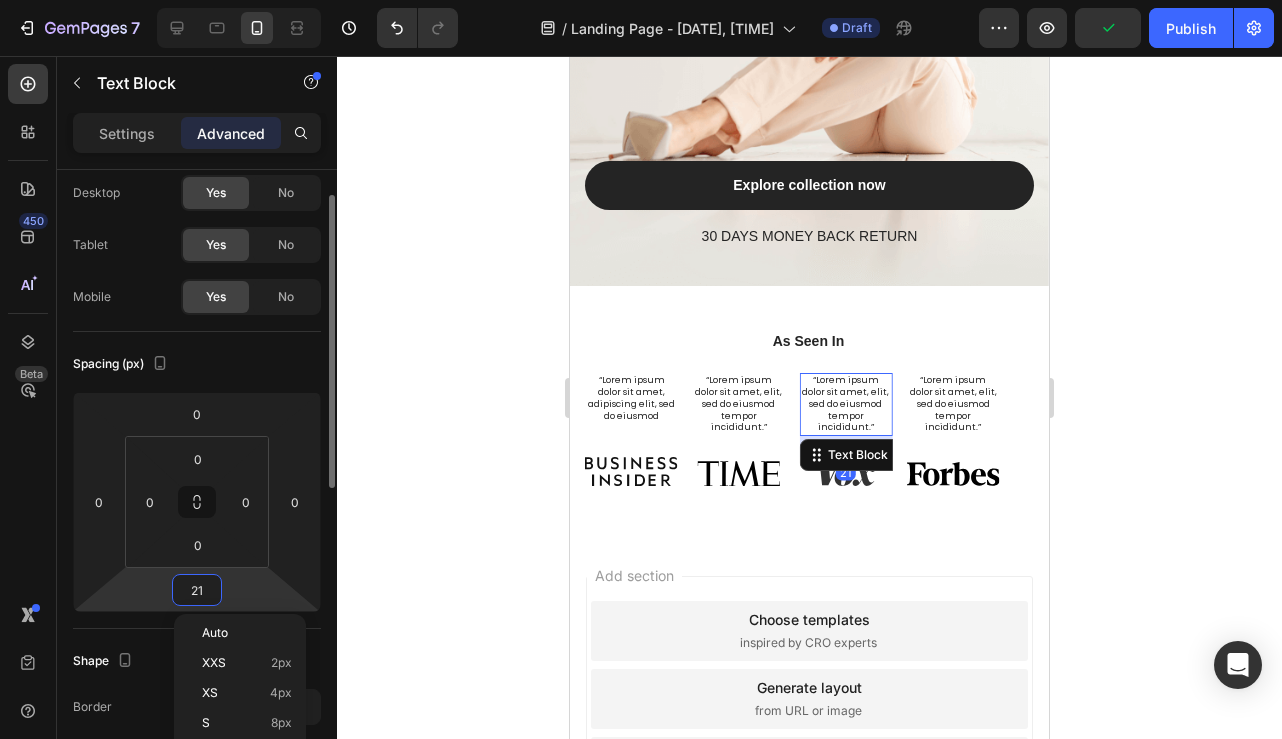 type on "0" 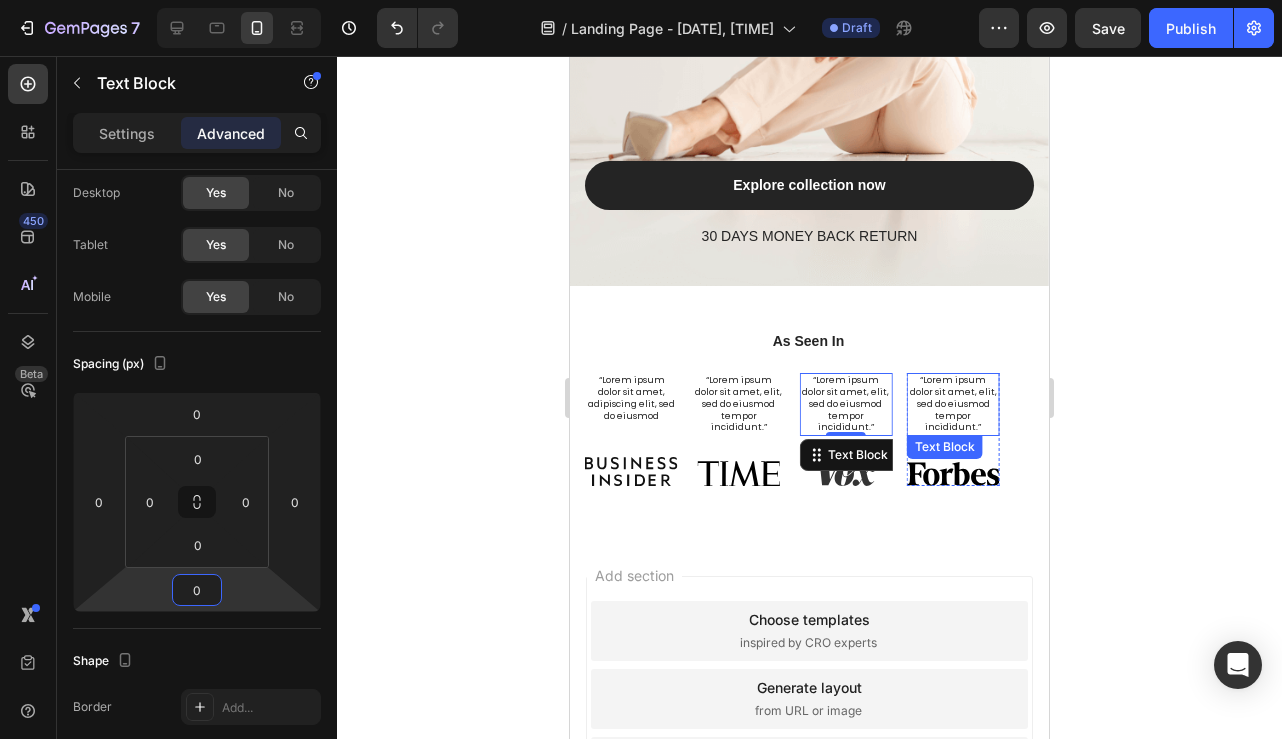 click on "“Lorem ipsum dolor sit amet, elit, sed do eiusmod tempor incididunt.”" at bounding box center (953, 404) 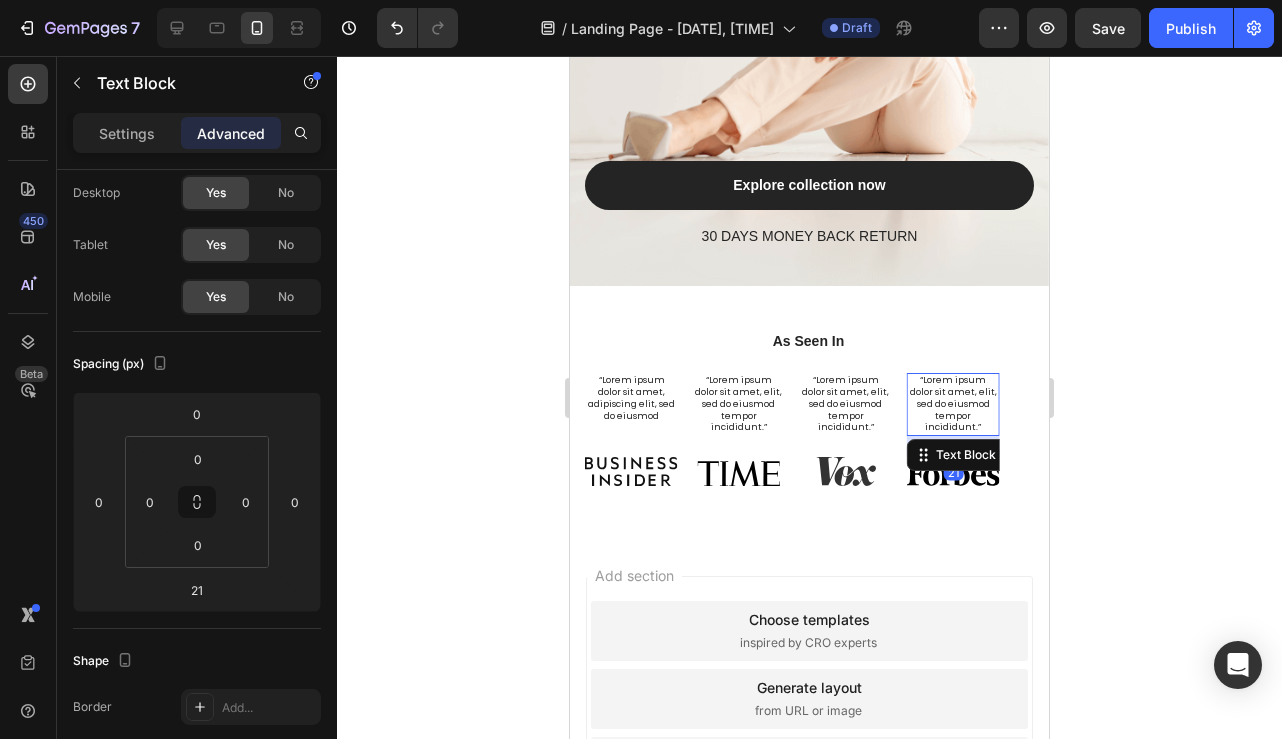 click on "“Lorem ipsum dolor sit amet, elit, sed do eiusmod tempor incididunt.”" at bounding box center (953, 404) 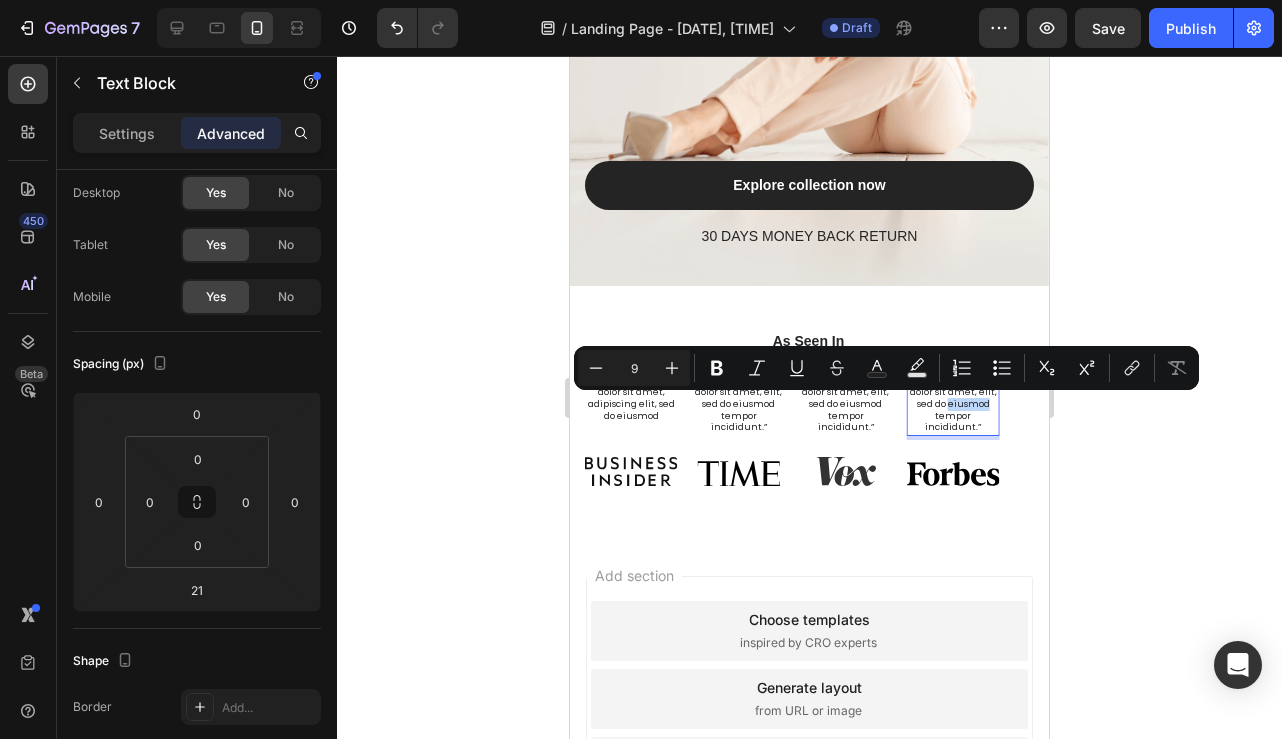 click on "“Lorem ipsum dolor sit amet, elit, sed do eiusmod tempor incididunt.”" at bounding box center (953, 404) 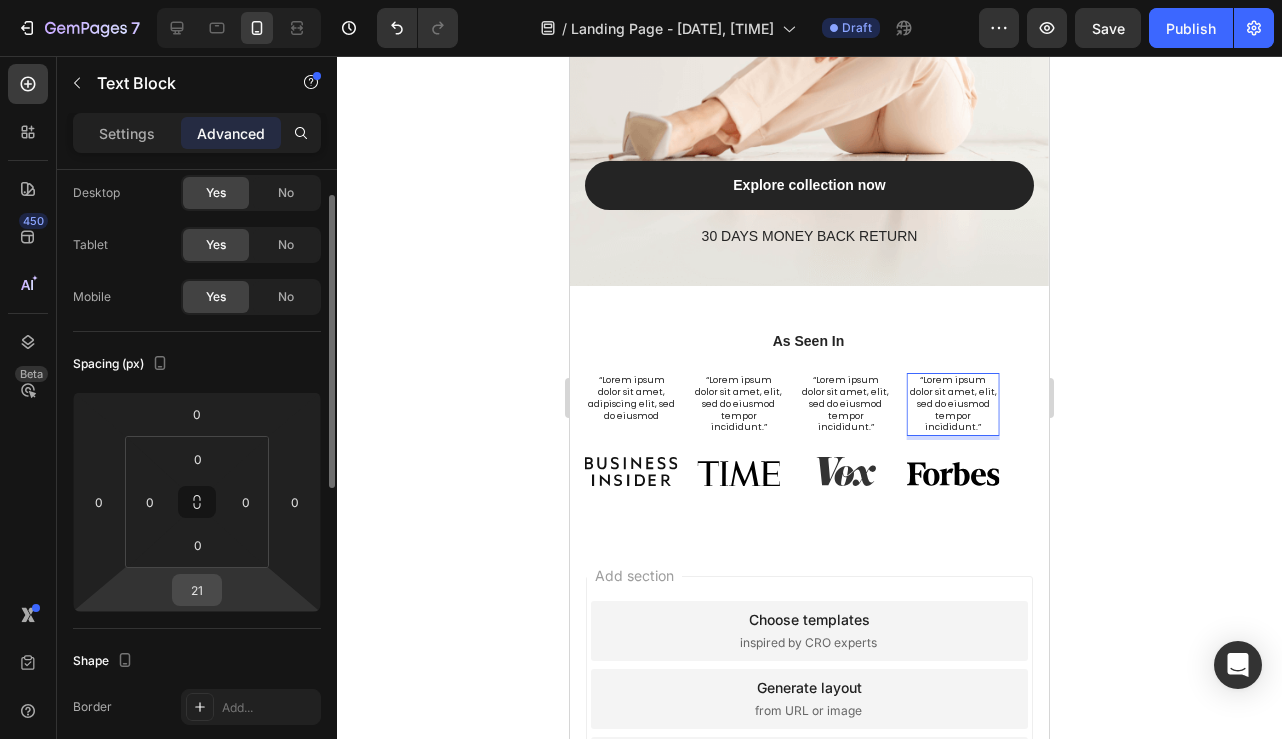 click on "21" at bounding box center [197, 590] 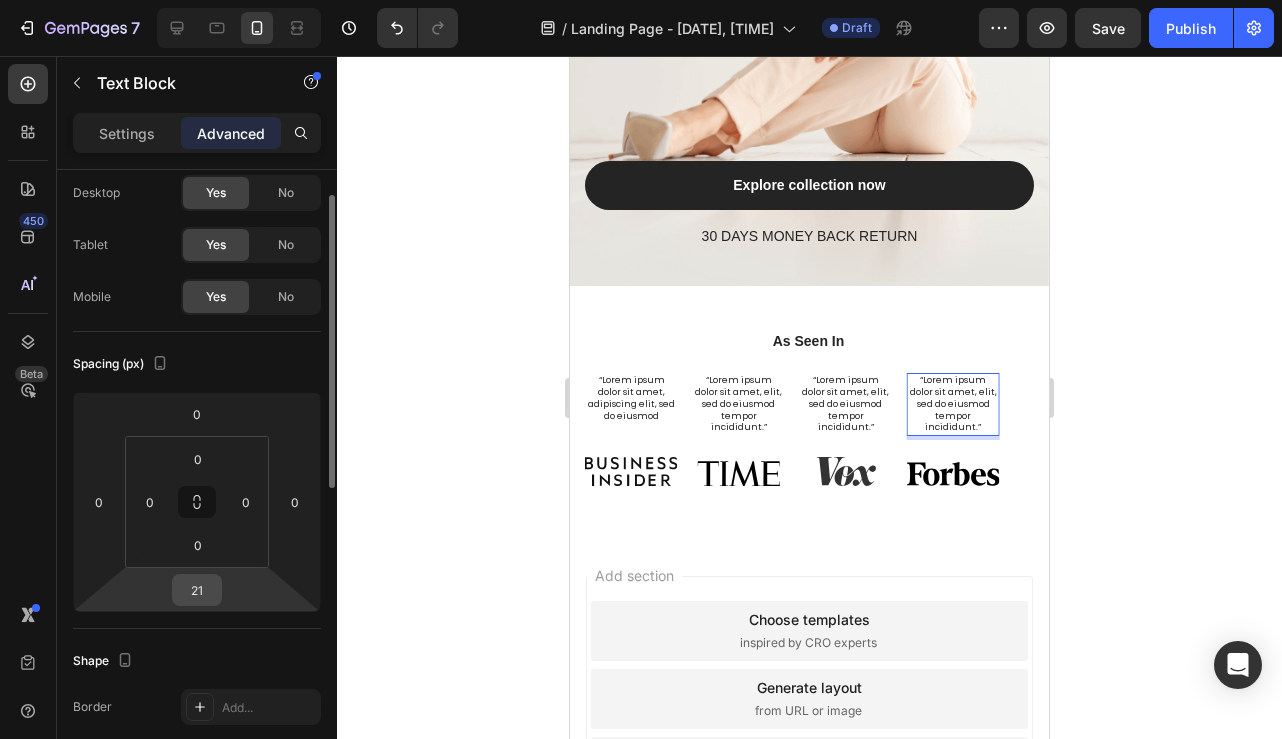 click on "21" at bounding box center (197, 590) 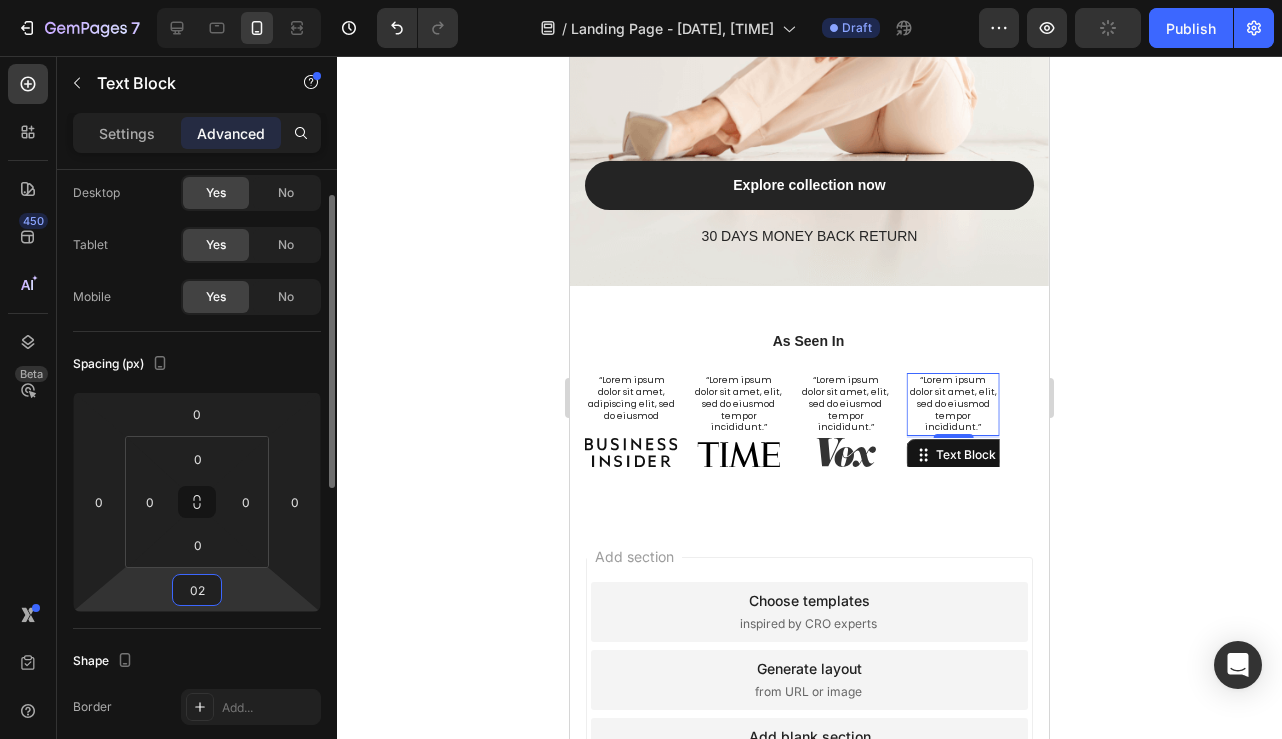 type on "0" 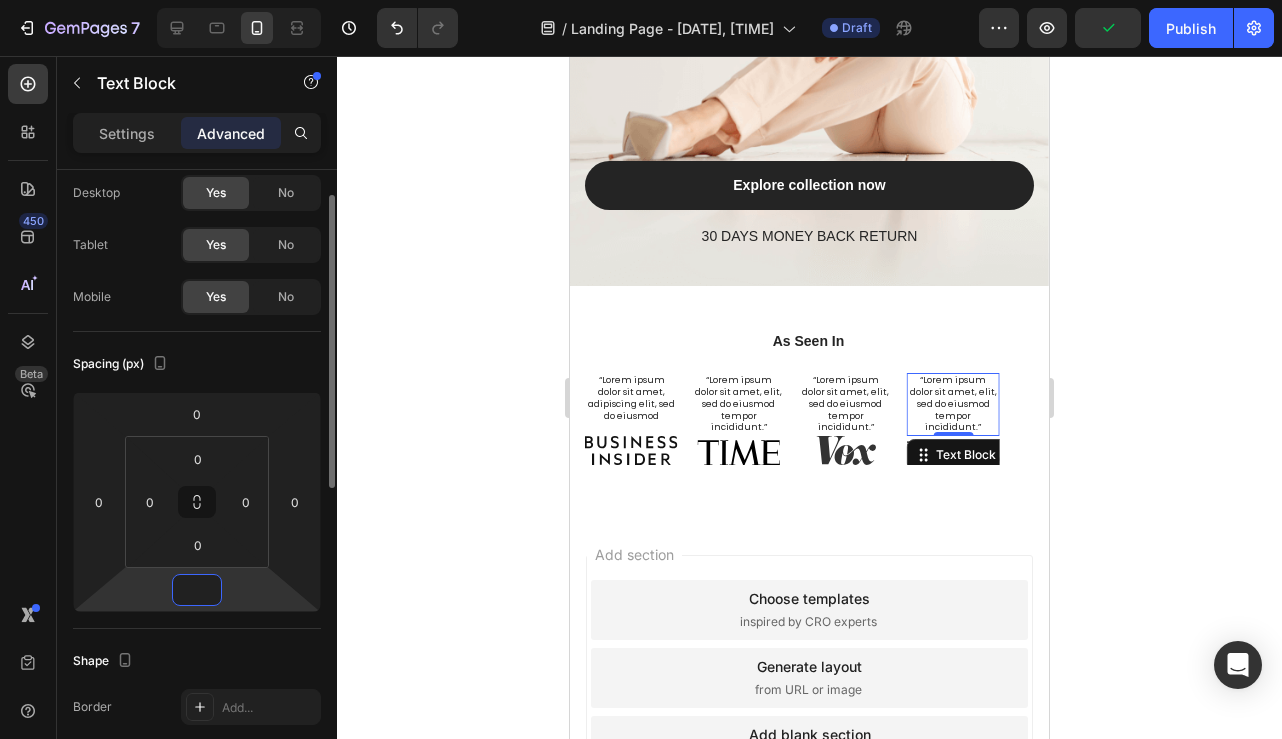 type on "3" 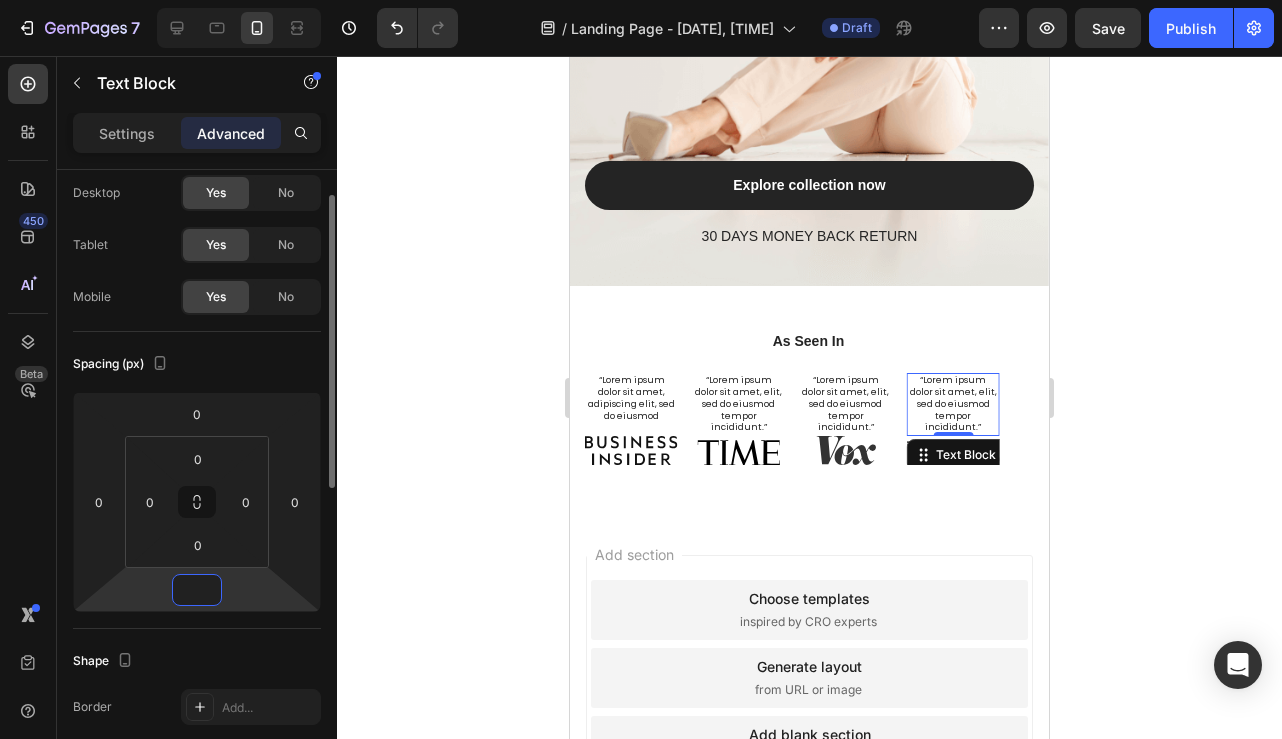 type on "5" 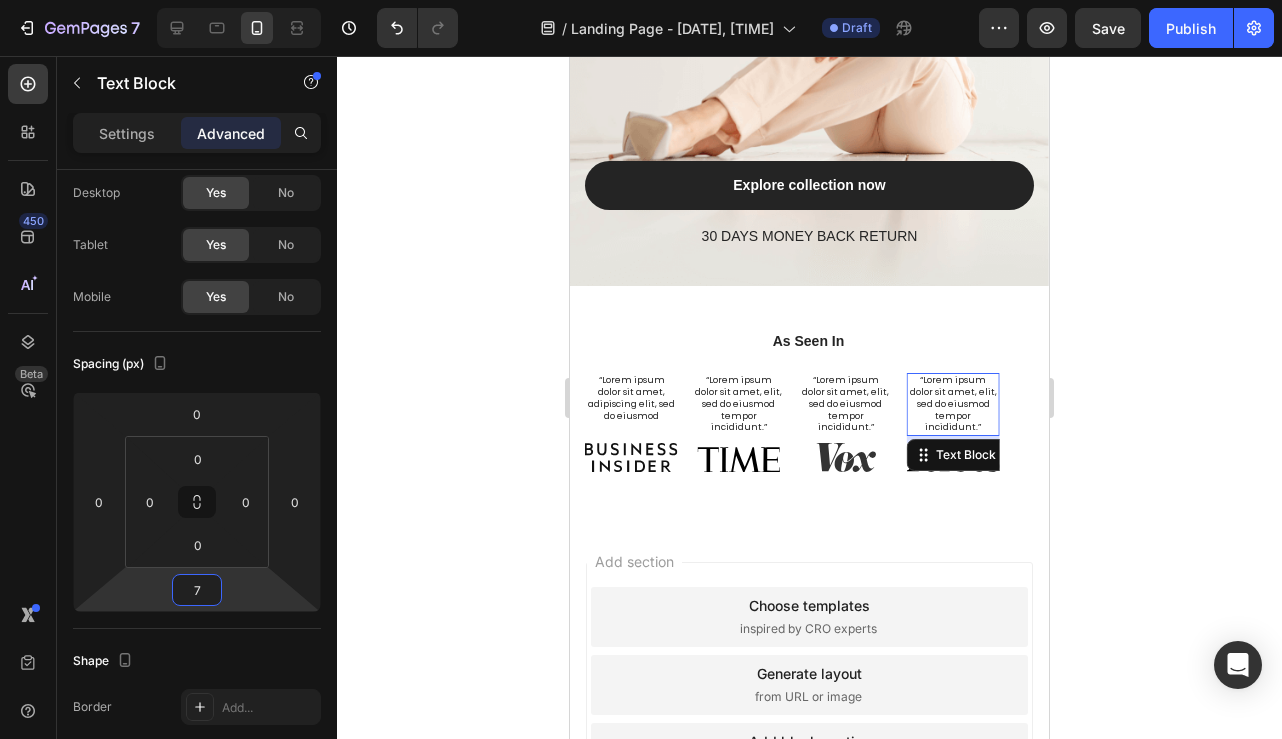 type on "7" 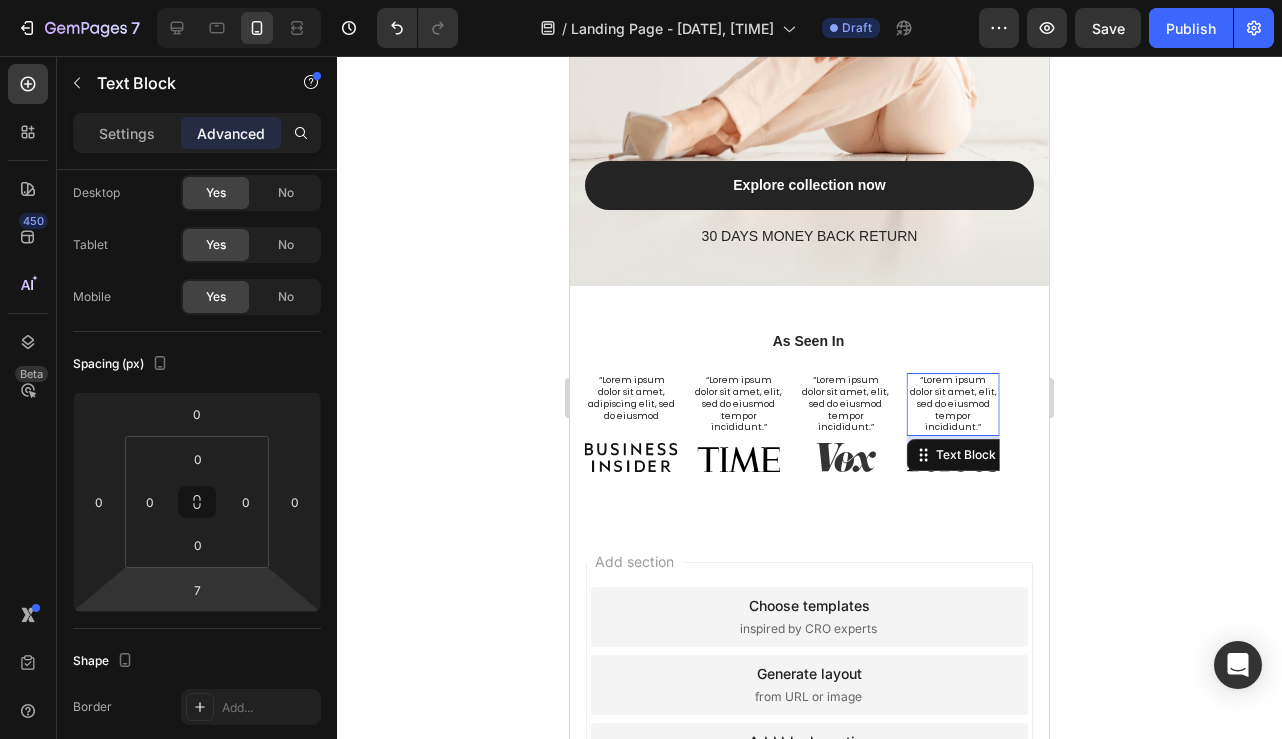 click 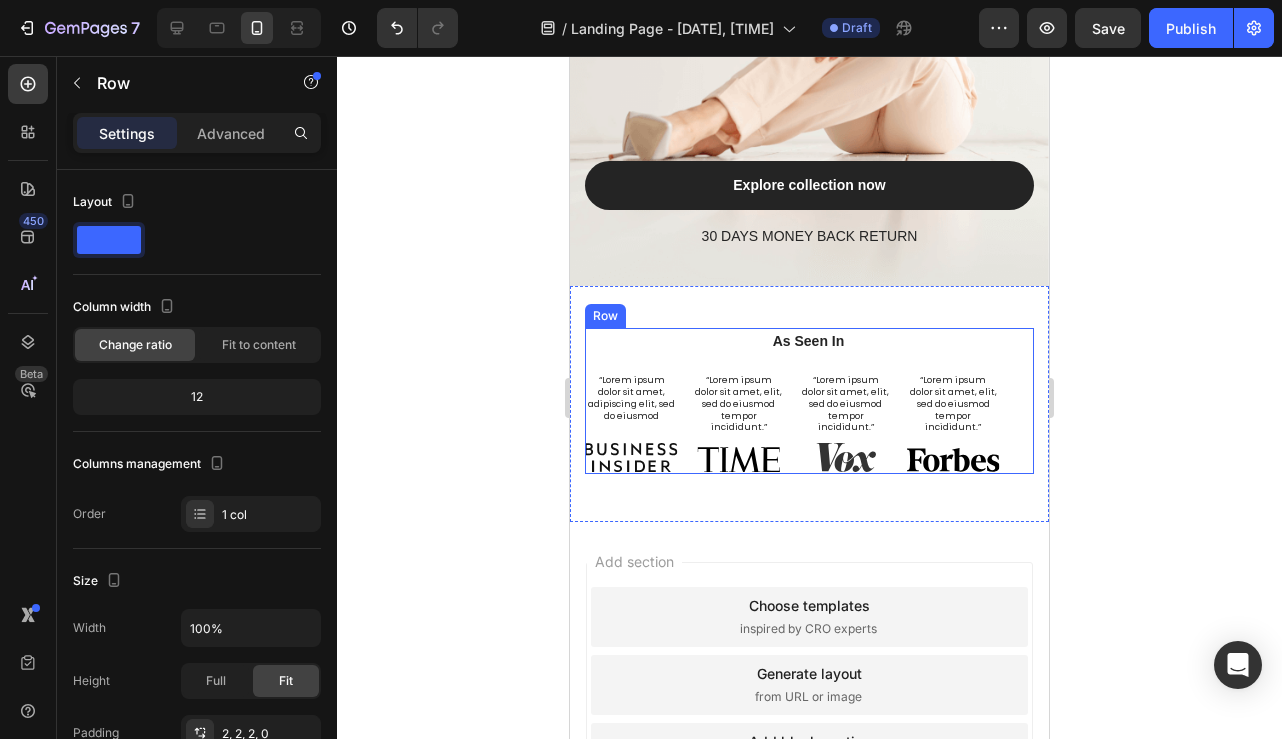 click on "As Seen In Heading “Lorem ipsum dolor sit amet, elit, sed do eiusmod tempor incididunt.” Text Block Image Hero Banner “Lorem ipsum dolor sit amet, adipiscing elit, sed do eiusmod Text Block Image Hero Banner “Lorem ipsum dolor sit amet, elit, sed do eiusmod tempor incididunt.” Text Block Image Hero Banner “Lorem ipsum dolor sit amet, elit, sed do eiusmod tempor incididunt.” Text Block Image Hero Banner Carousel" at bounding box center (808, 401) 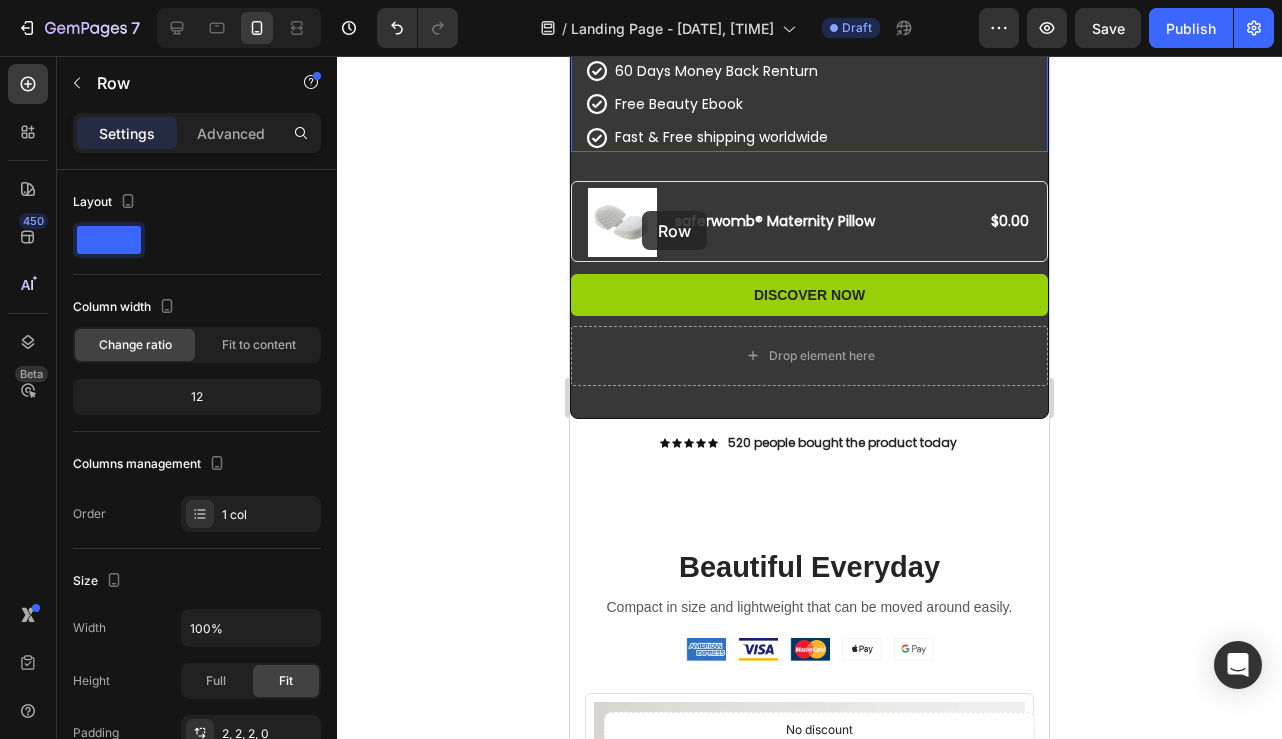 scroll, scrollTop: 401, scrollLeft: 0, axis: vertical 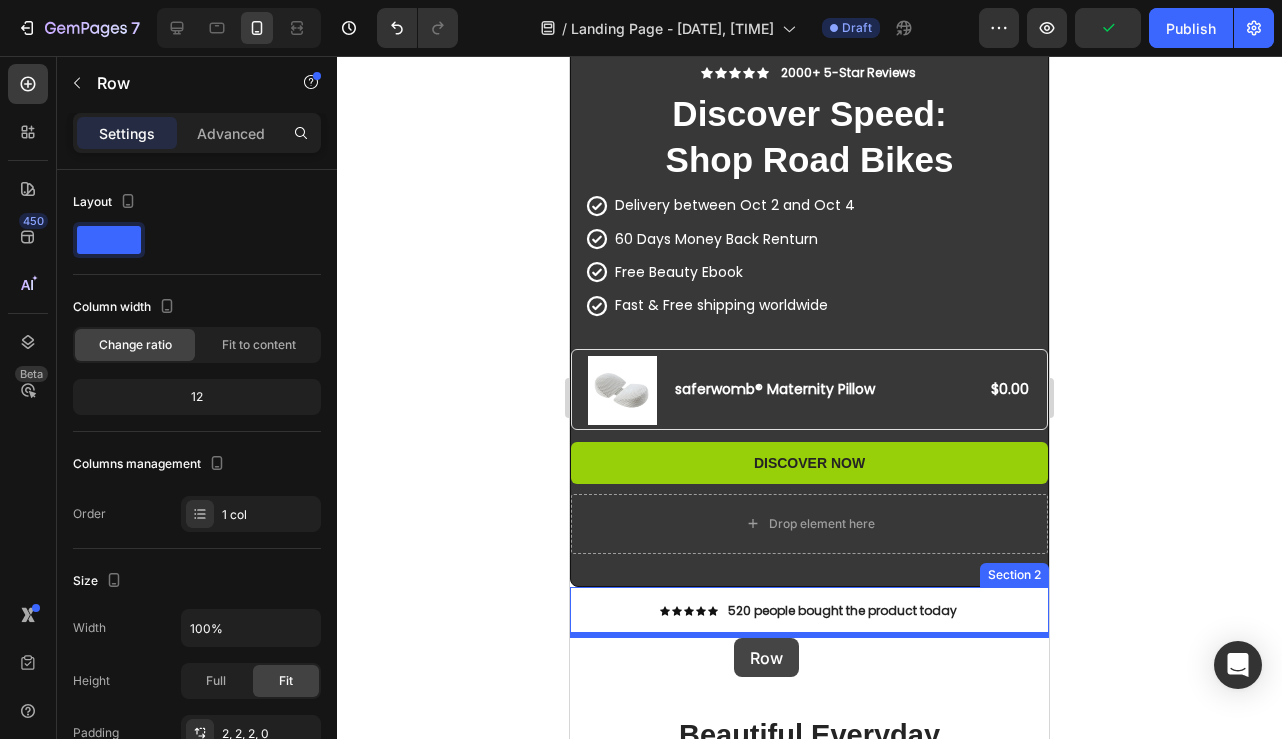 drag, startPoint x: 599, startPoint y: 312, endPoint x: 734, endPoint y: 638, distance: 352.847 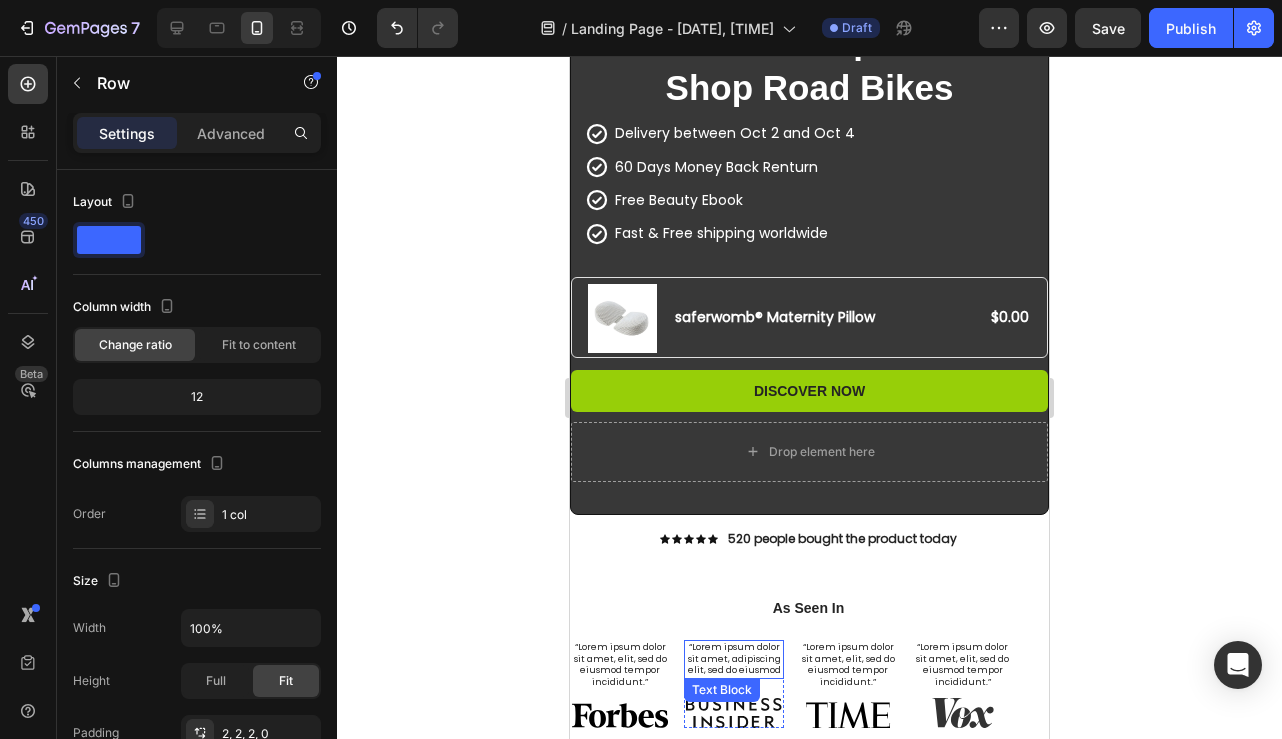 scroll, scrollTop: 583, scrollLeft: 0, axis: vertical 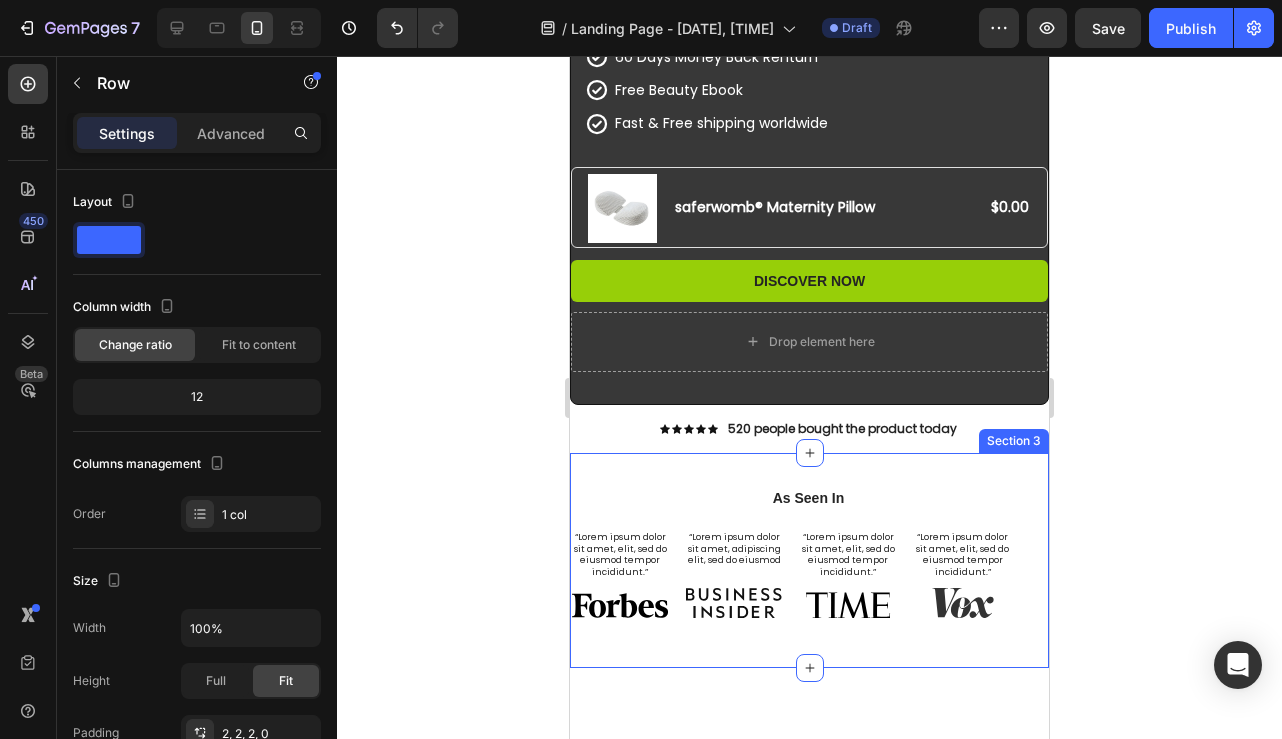 click on "As Seen In Heading “Lorem ipsum dolor sit amet, elit, sed do eiusmod tempor incididunt.” Text Block Image Hero Banner “Lorem ipsum dolor sit amet, adipiscing elit, sed do eiusmod Text Block Image Hero Banner “Lorem ipsum dolor sit amet, elit, sed do eiusmod tempor incididunt.” Text Block Image Hero Banner “Lorem ipsum dolor sit amet, elit, sed do eiusmod tempor incididunt.” Text Block Image Hero Banner Carousel Row   0 Section 3" at bounding box center (809, 560) 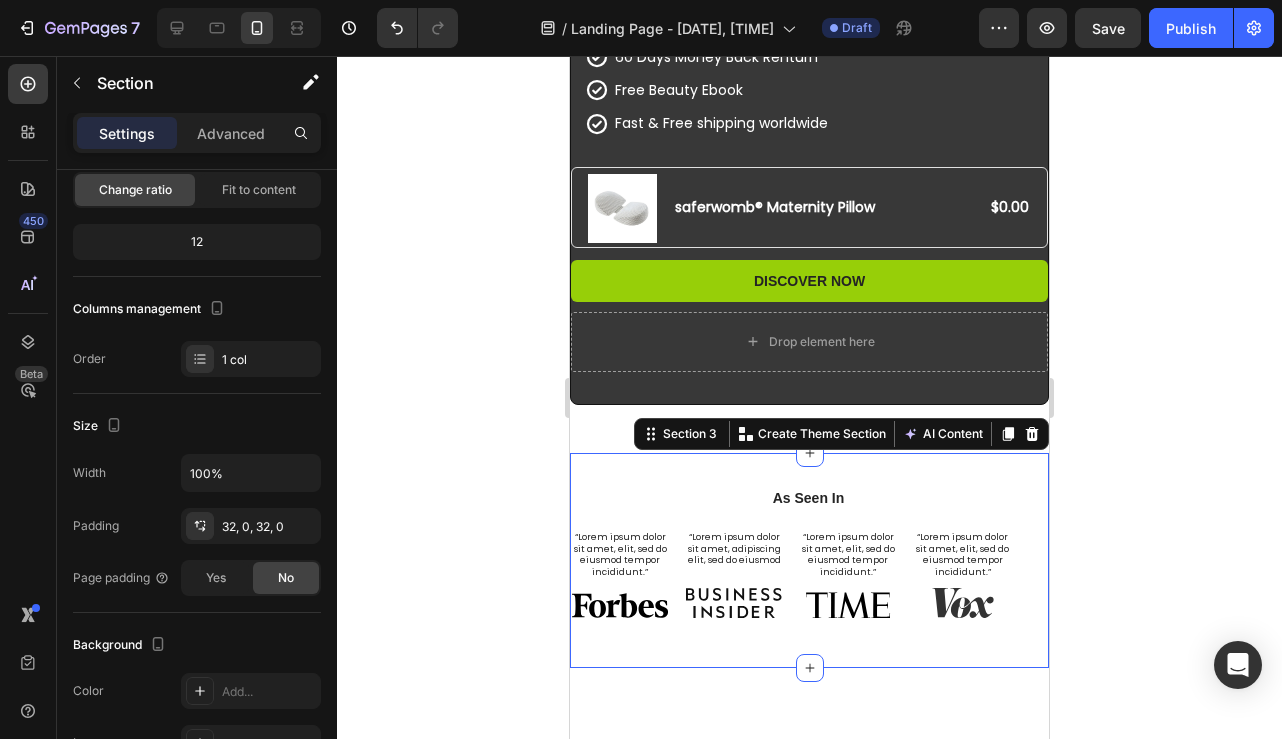 scroll, scrollTop: 542, scrollLeft: 0, axis: vertical 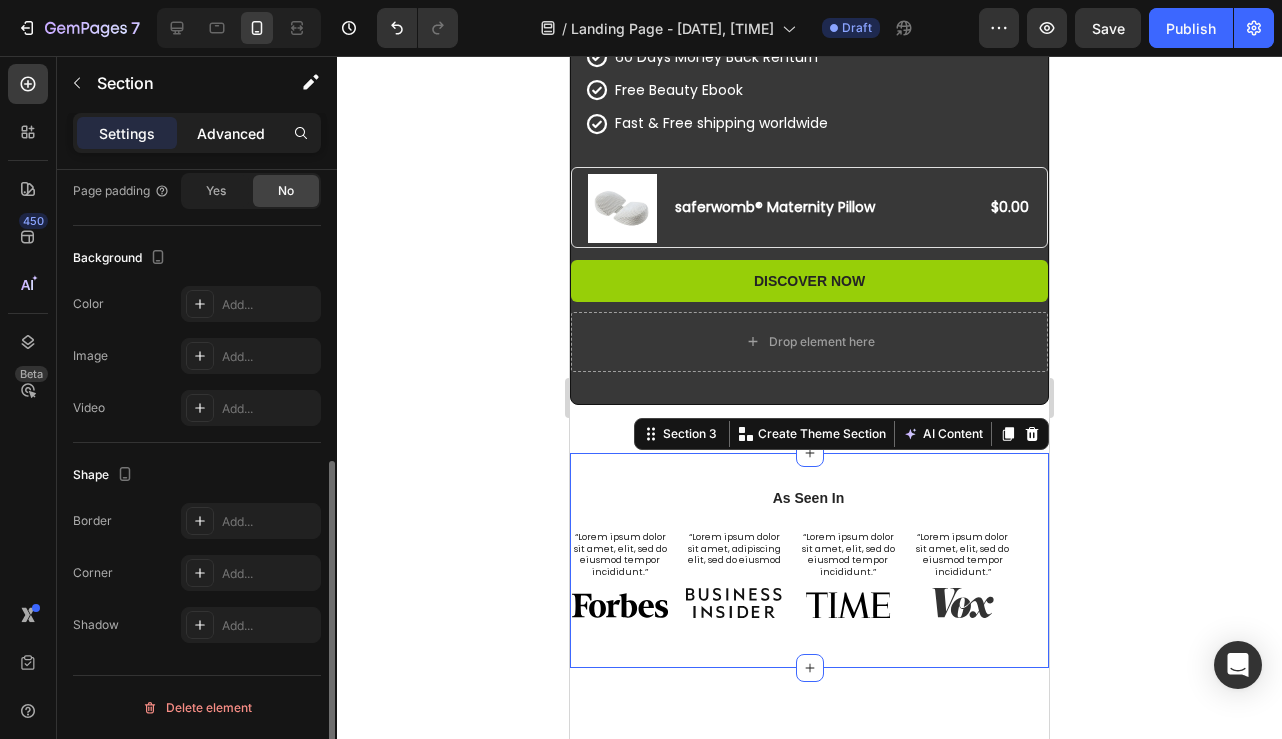 click on "Advanced" at bounding box center (231, 133) 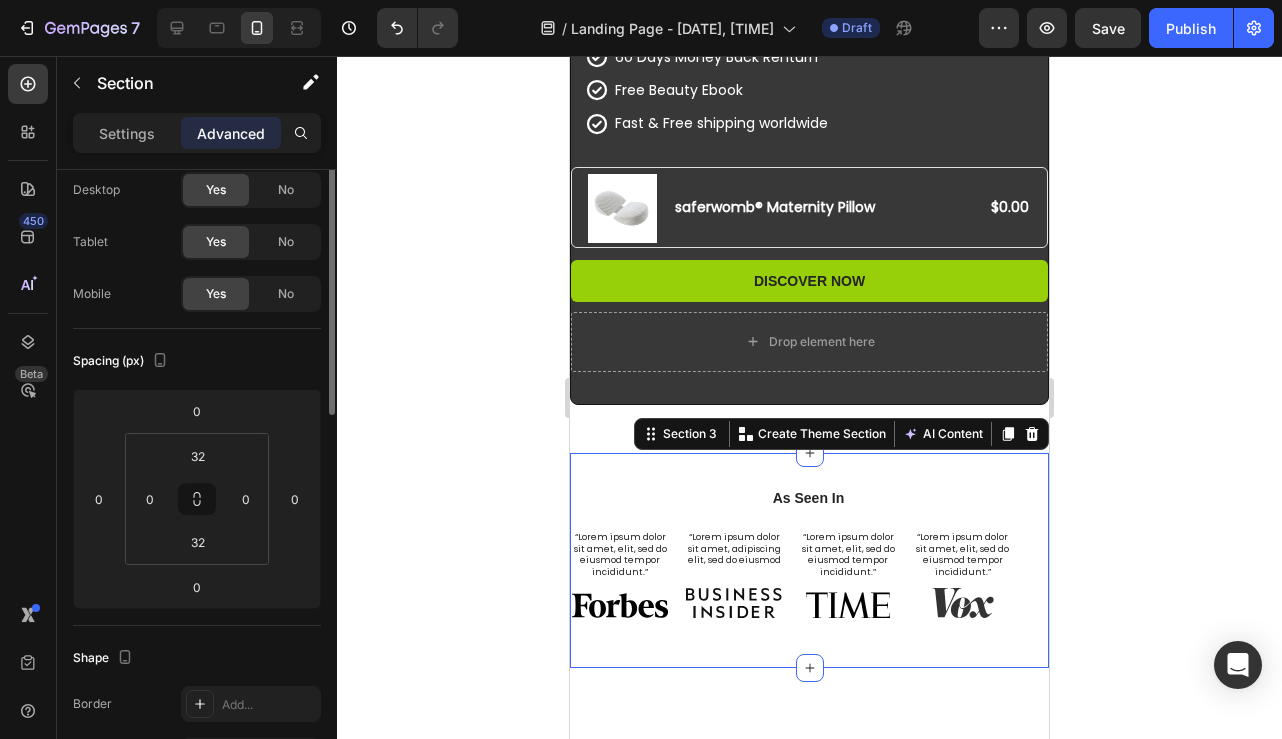 scroll, scrollTop: 60, scrollLeft: 0, axis: vertical 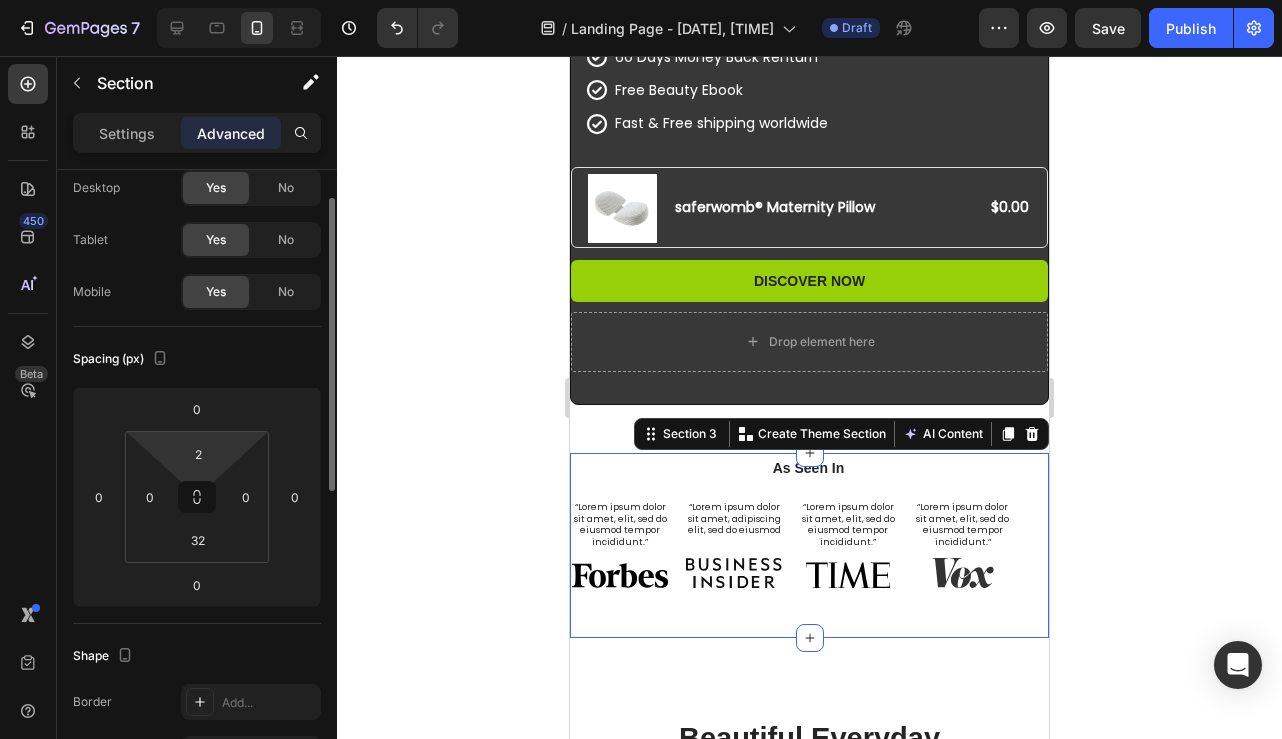 type on "0" 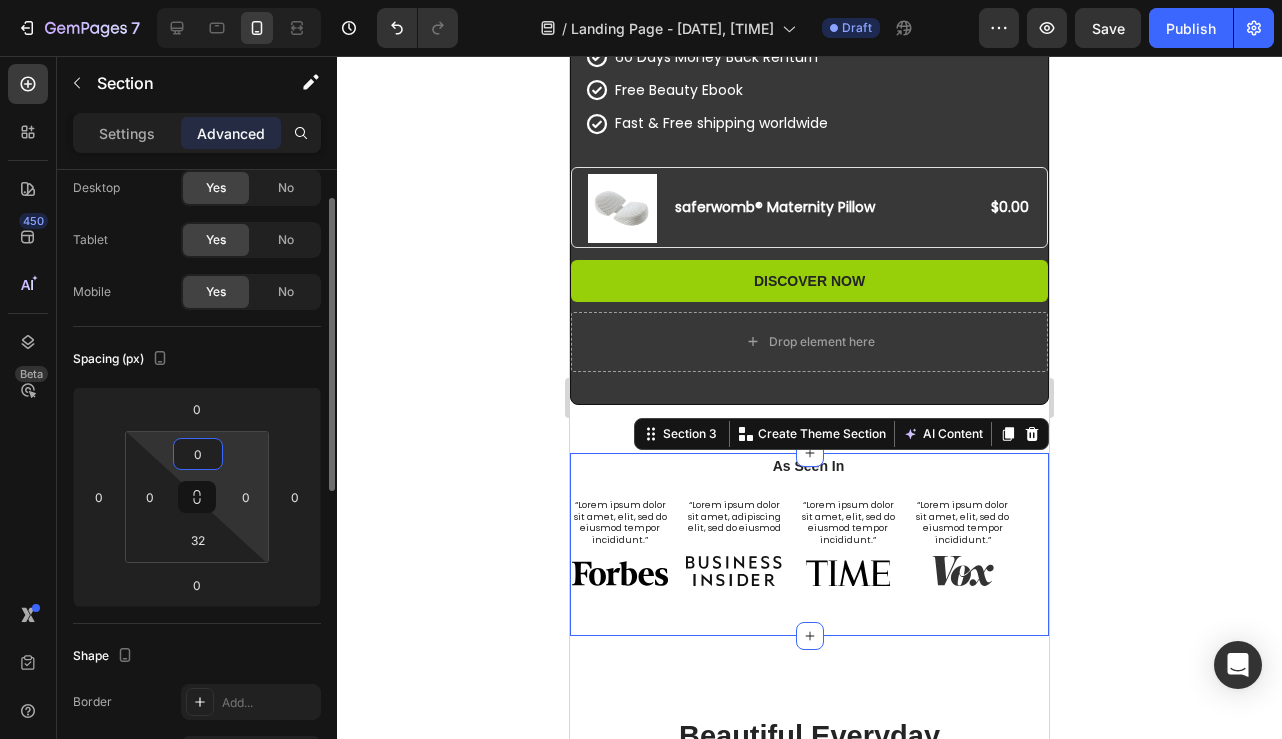 drag, startPoint x: 236, startPoint y: 449, endPoint x: 237, endPoint y: 465, distance: 16.03122 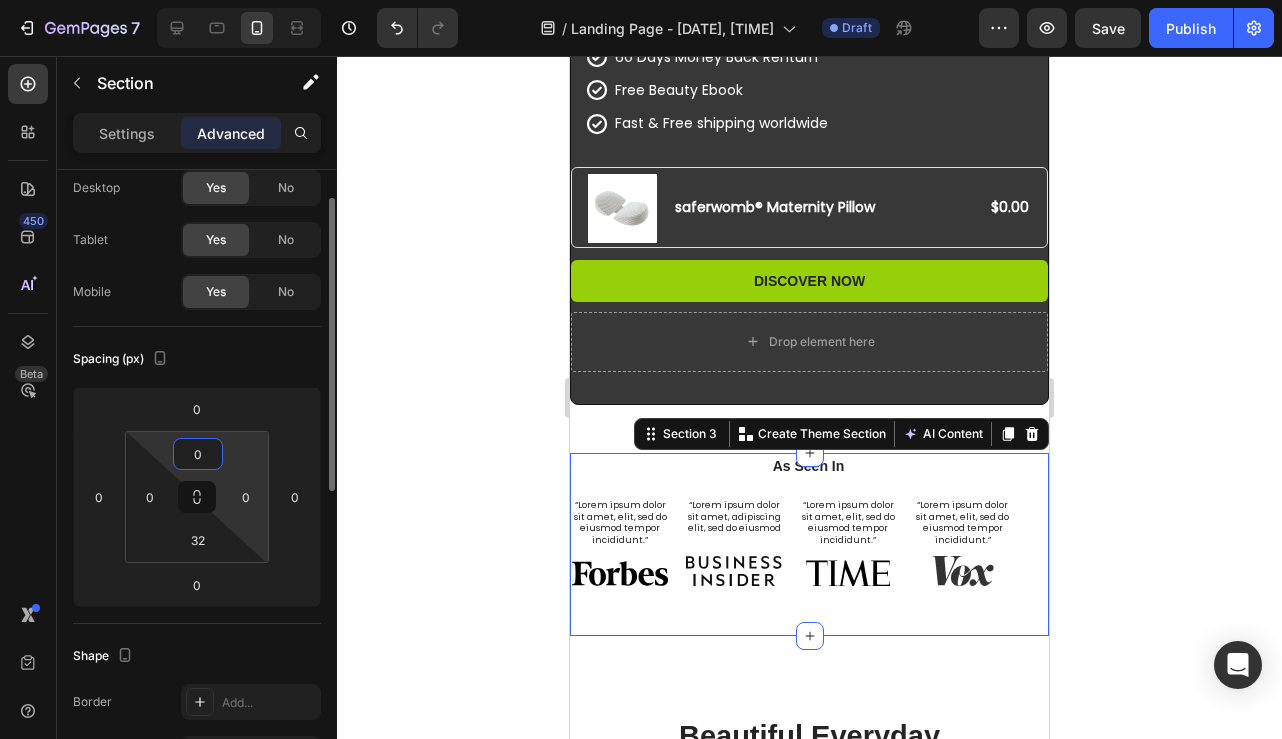 click on "7  Version history  /  Landing Page - Aug 1, [TIME] Draft Preview  Save   Publish  450 Beta Sections(11) Elements(83) Section Element Hero Section Product Detail Brands Trusted Badges Guarantee Product Breakdown How to use Testimonials Compare Bundle FAQs Social Proof Brand Story Product List Collection Blog List Contact Sticky Add to Cart Custom Footer Browse Library 450 Layout
Row
Row
Row
Row Text
Heading
Text Block Button
Button
Button Media
Image
Image" at bounding box center [641, 0] 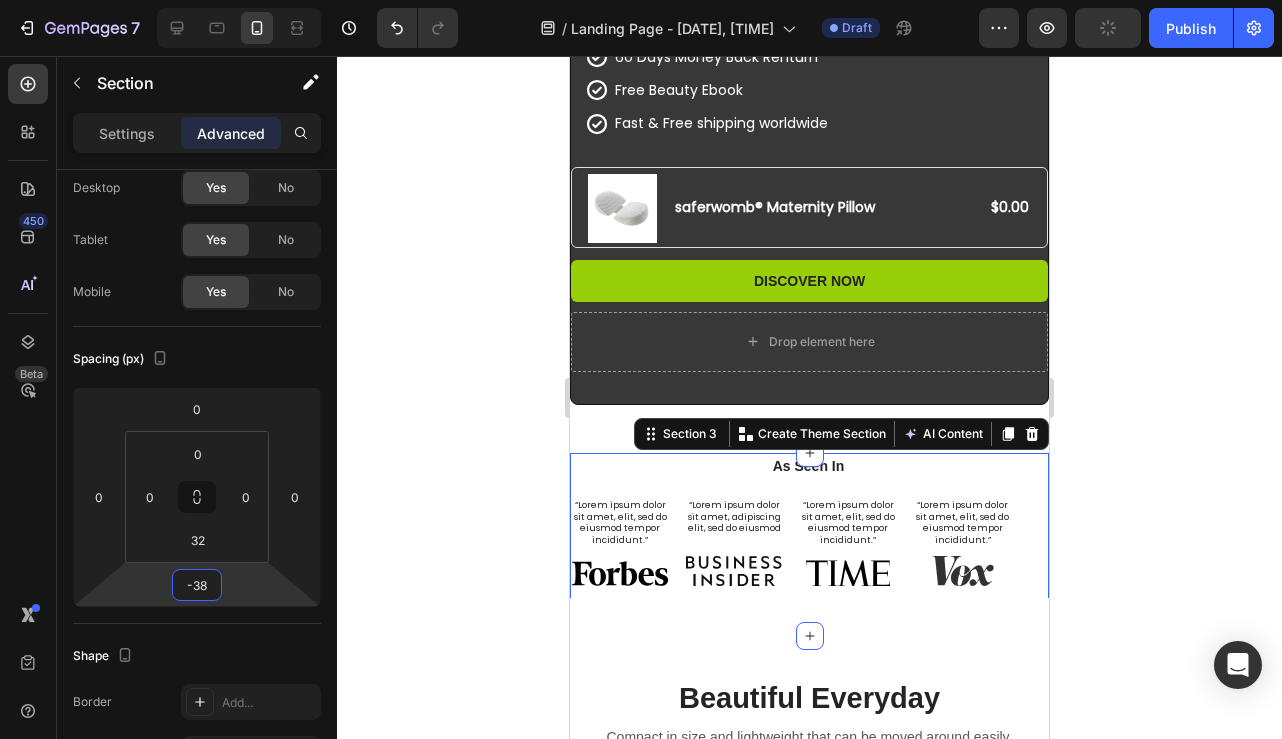 drag, startPoint x: 264, startPoint y: 614, endPoint x: 264, endPoint y: 602, distance: 12 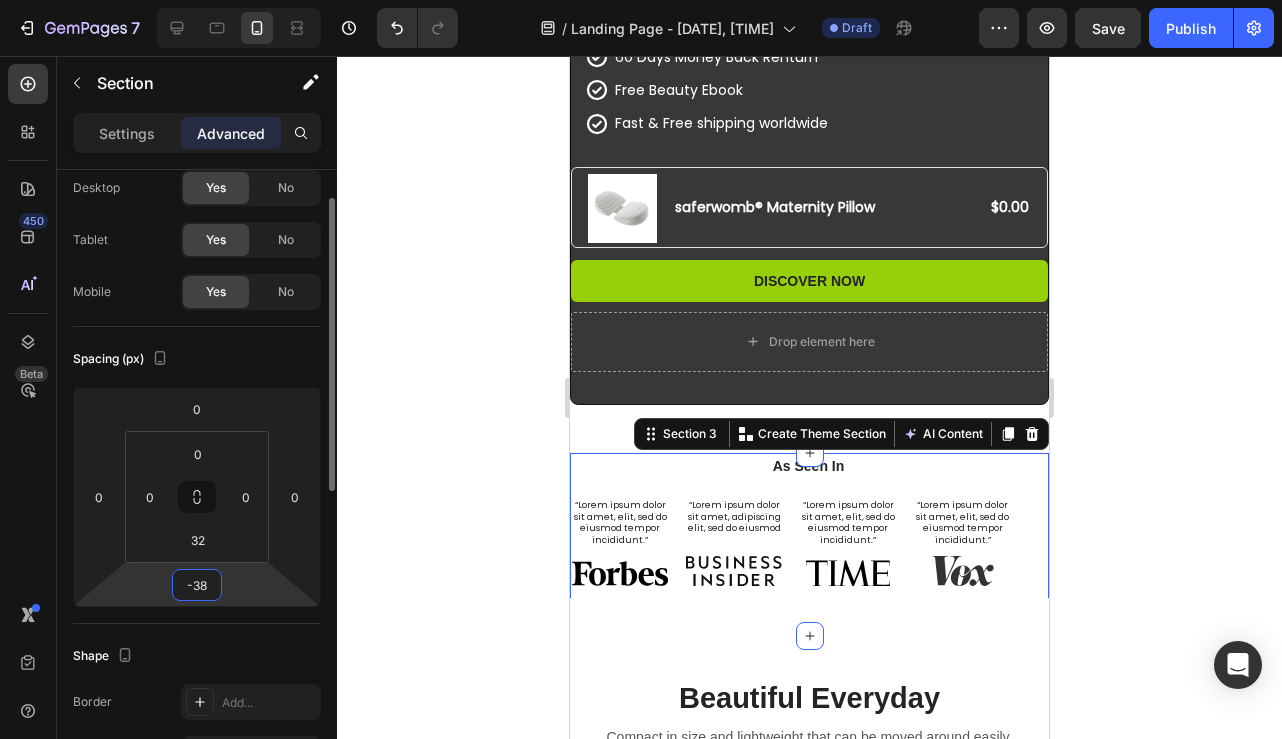 click on "-38" at bounding box center (197, 585) 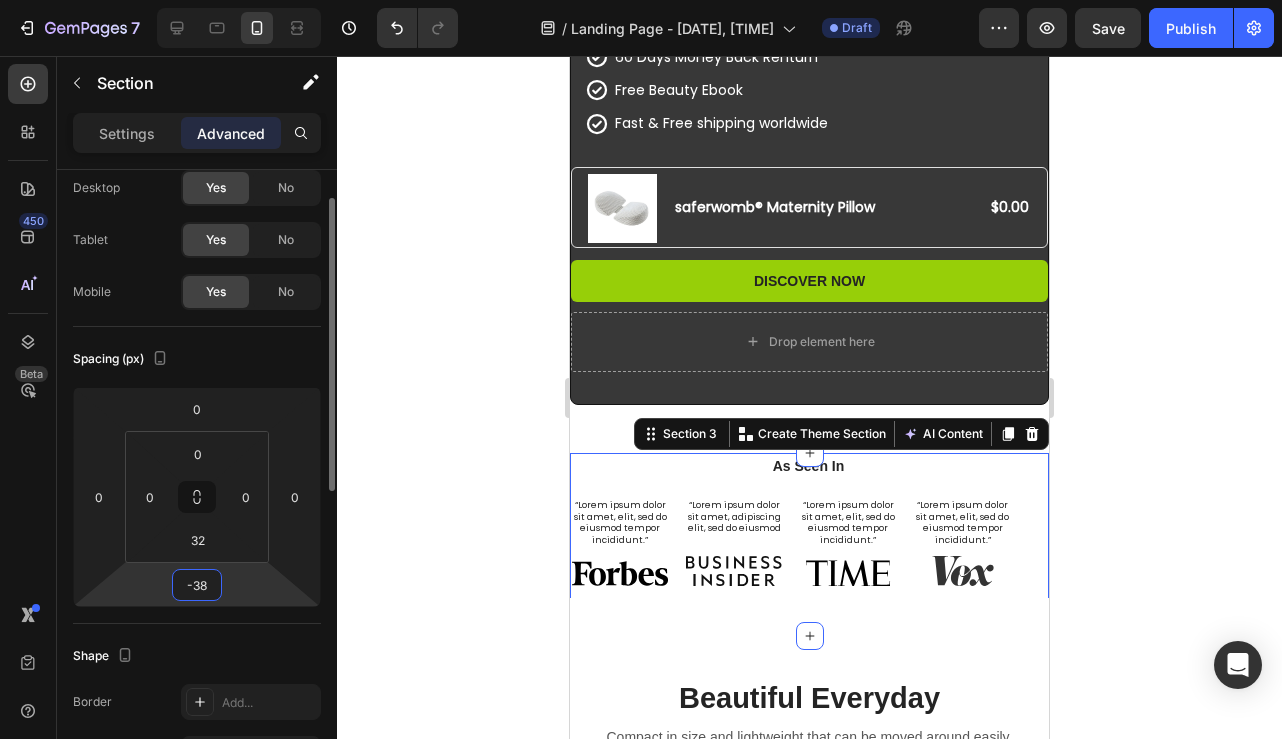 click on "-38" at bounding box center (197, 585) 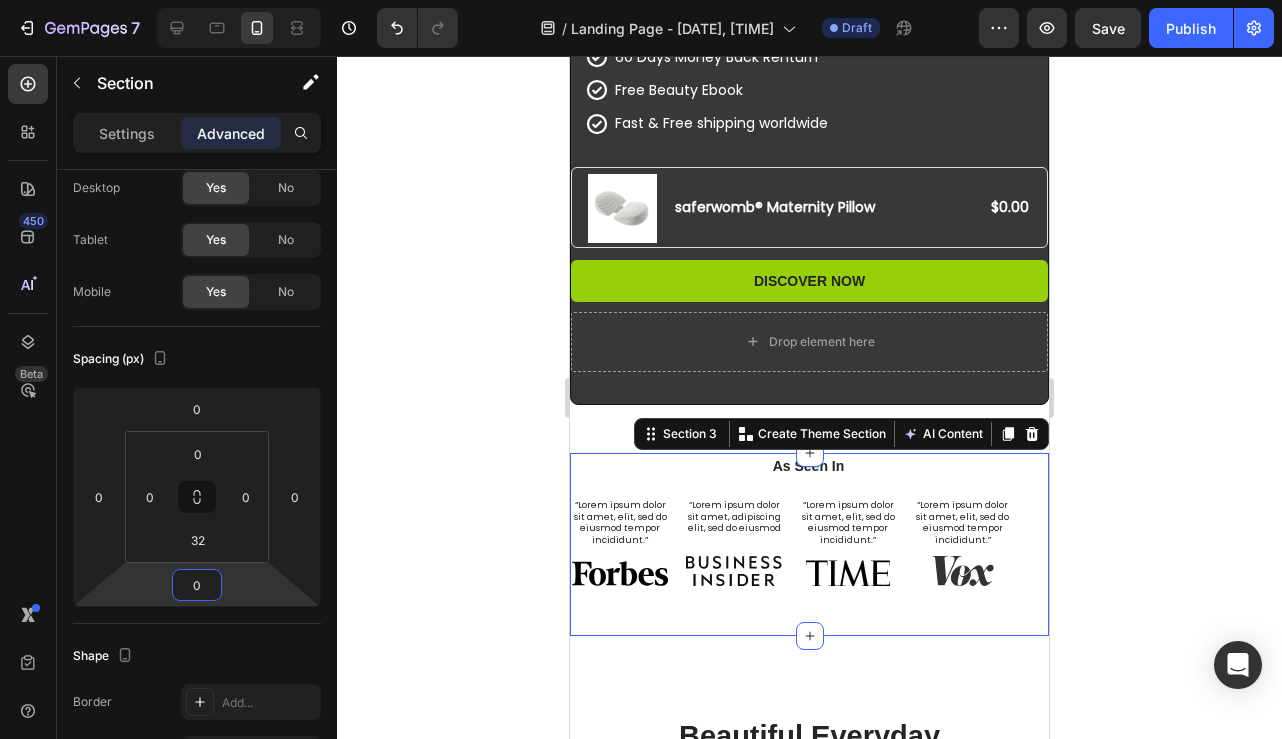 type on "0" 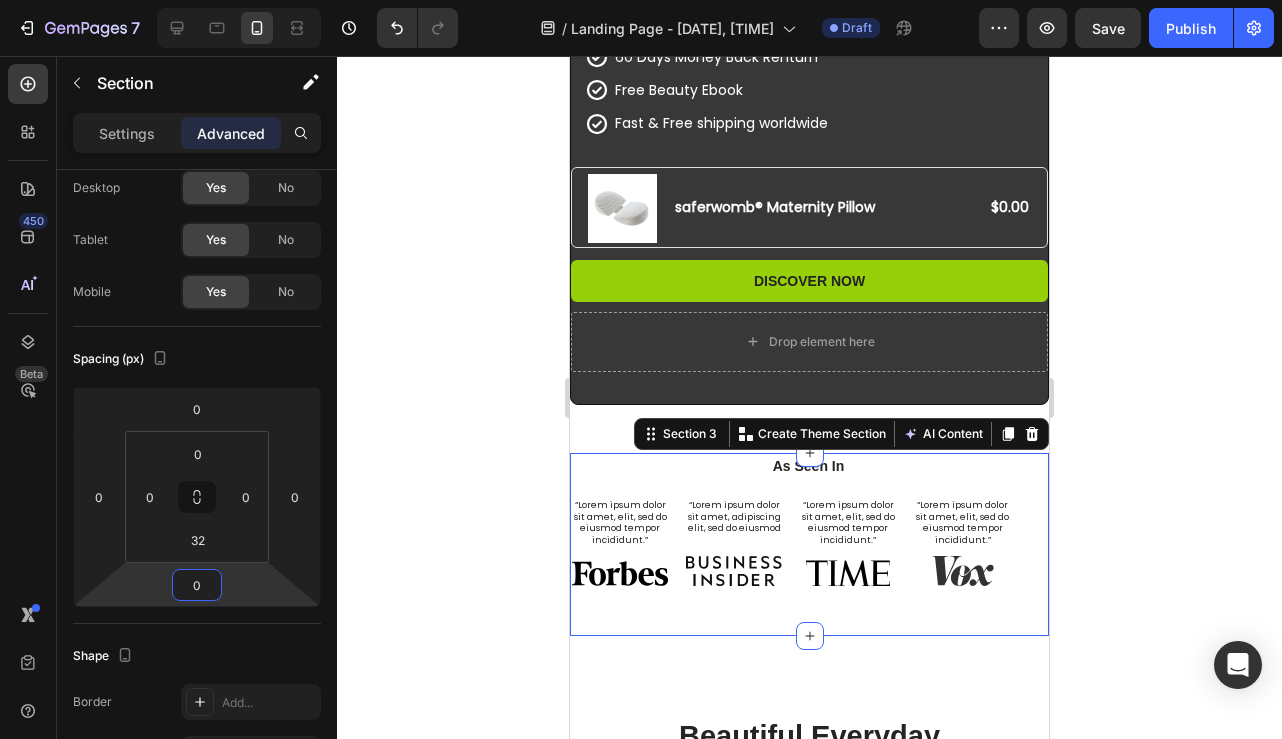 click 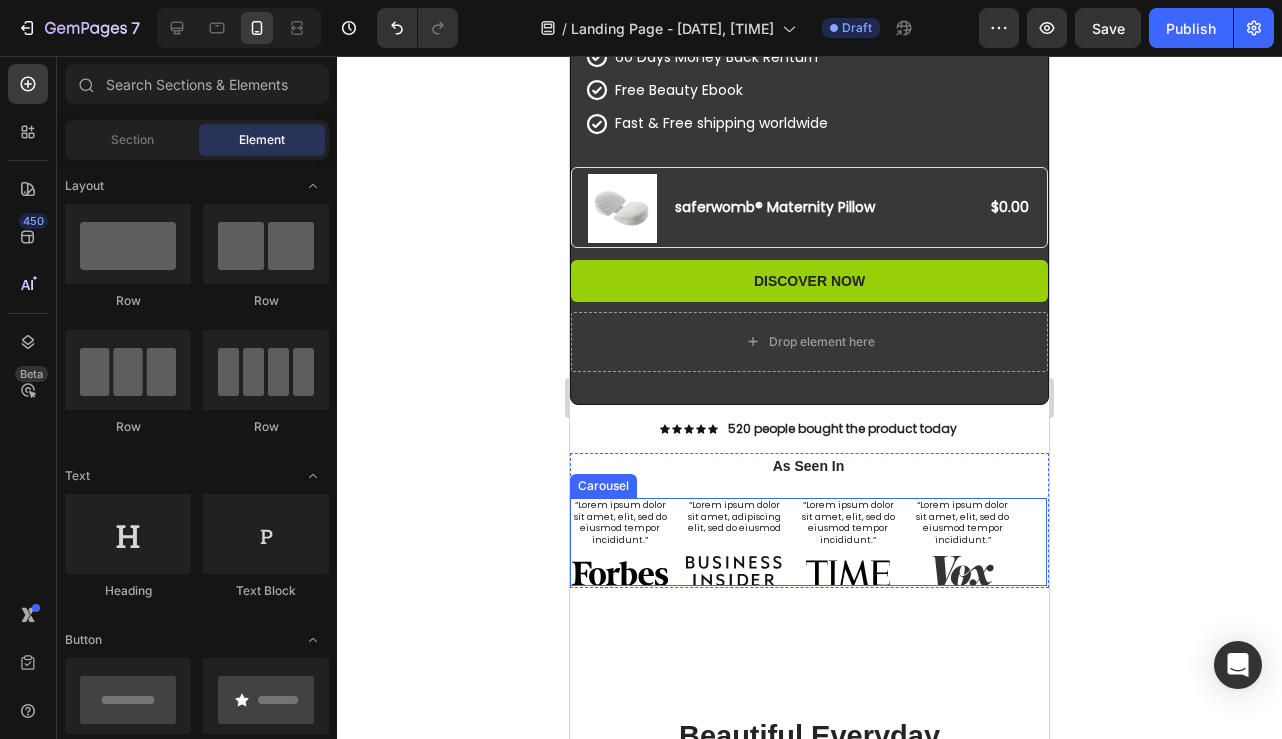 click on "“Lorem ipsum dolor sit amet, elit, sed do eiusmod tempor incididunt.” Text Block Image Hero Banner “Lorem ipsum dolor sit amet, adipiscing elit, sed do eiusmod Text Block Image Hero Banner “Lorem ipsum dolor sit amet, elit, sed do eiusmod tempor incididunt.” Text Block Image Hero Banner “Lorem ipsum dolor sit amet, elit, sed do eiusmod tempor incididunt.” Text Block Image Hero Banner" at bounding box center (808, 541) 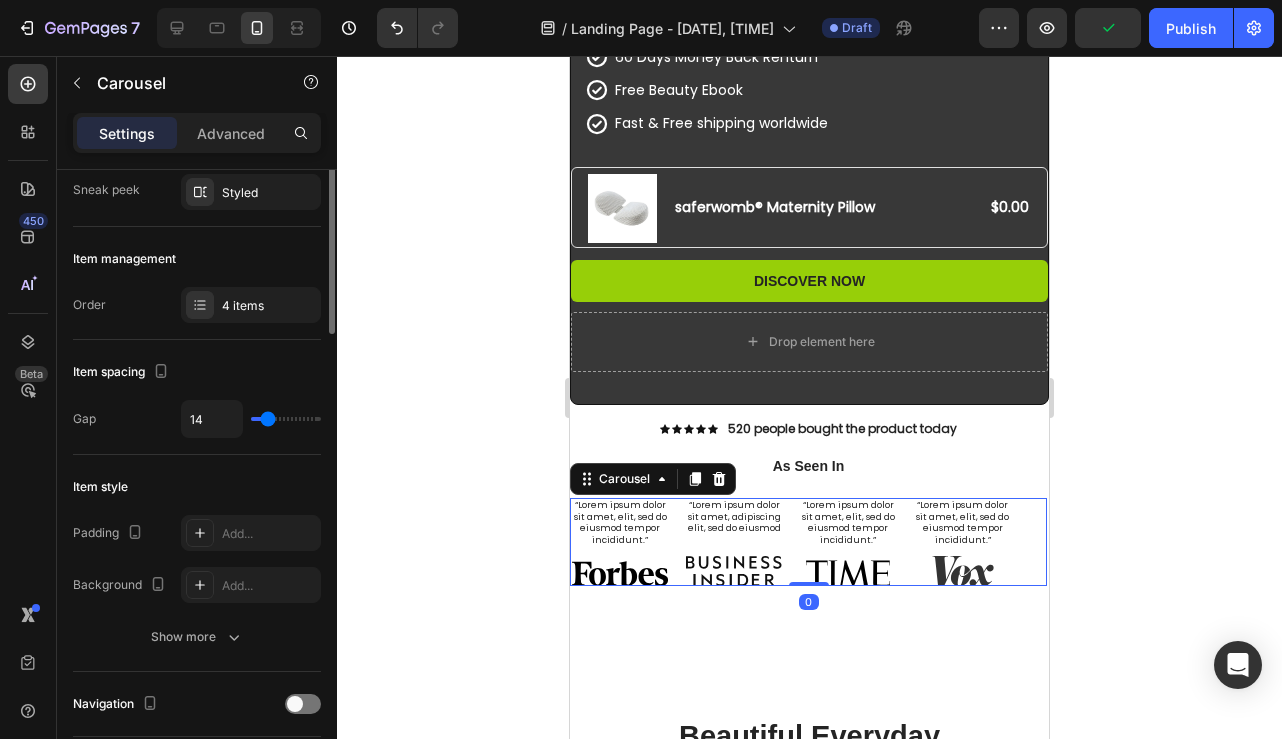scroll, scrollTop: 209, scrollLeft: 0, axis: vertical 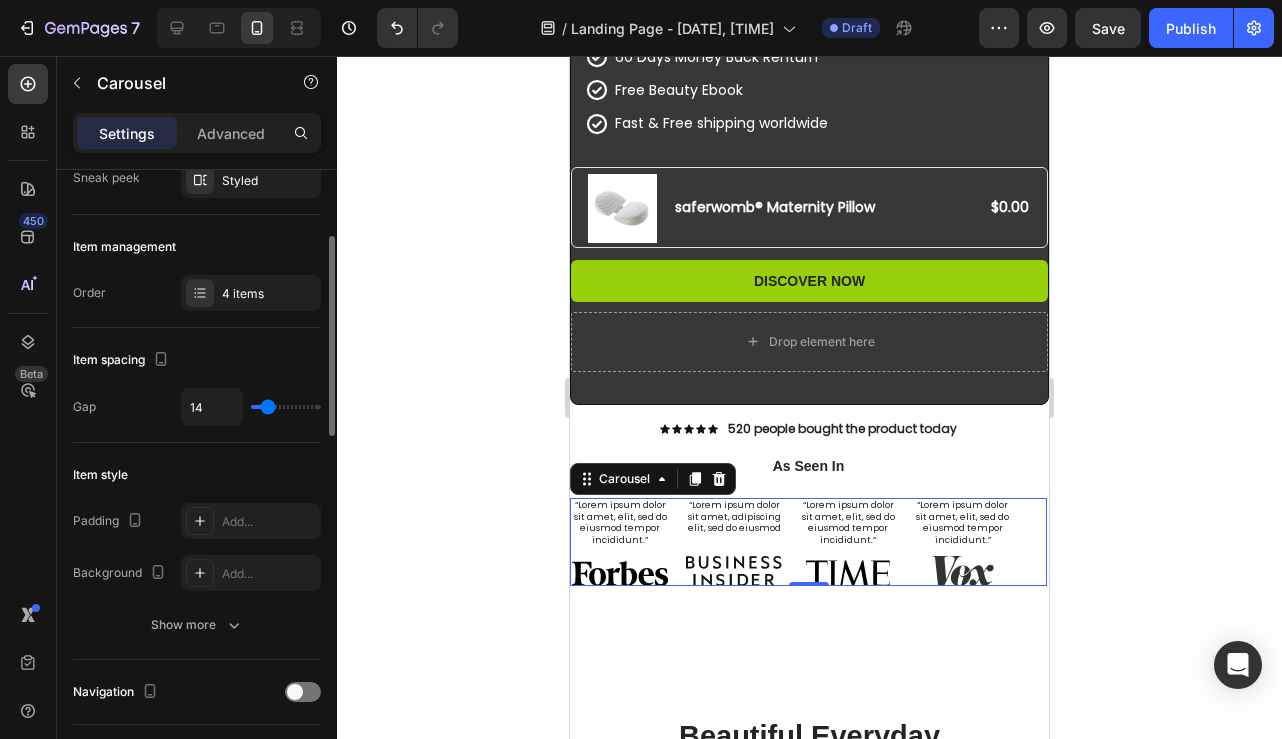 type on "23" 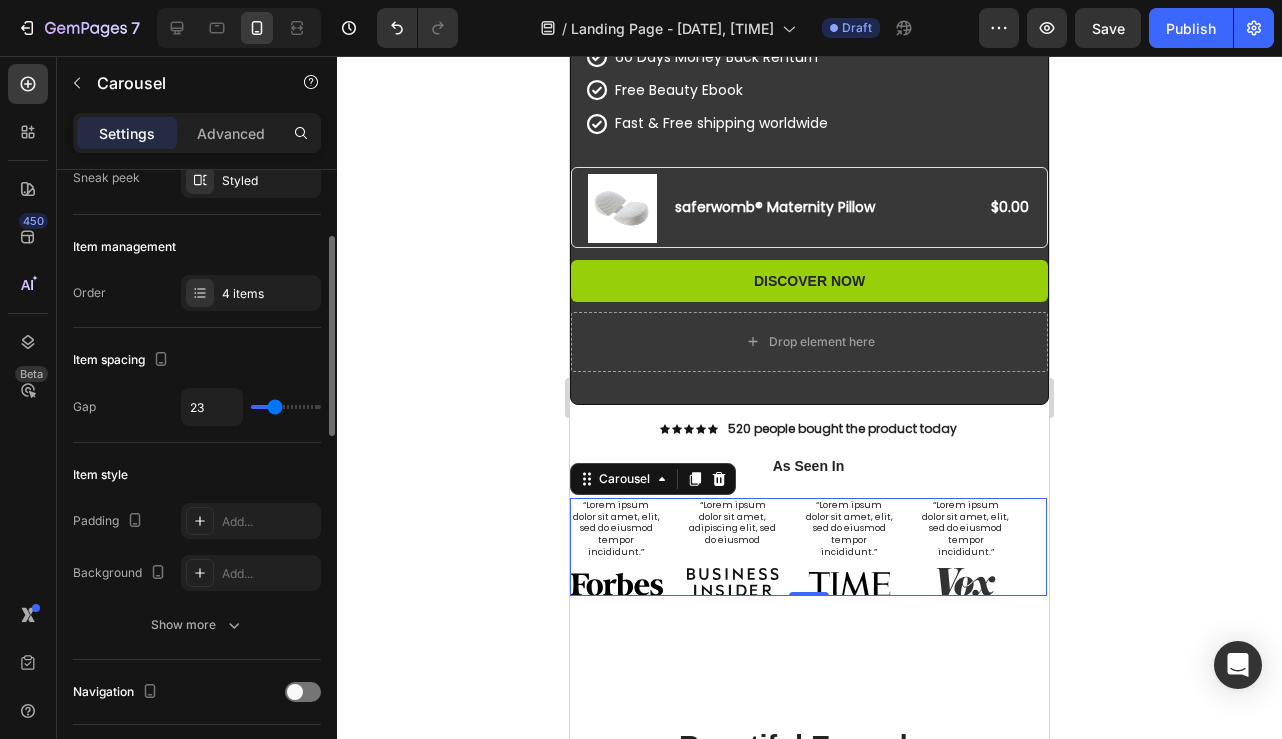 type on "24" 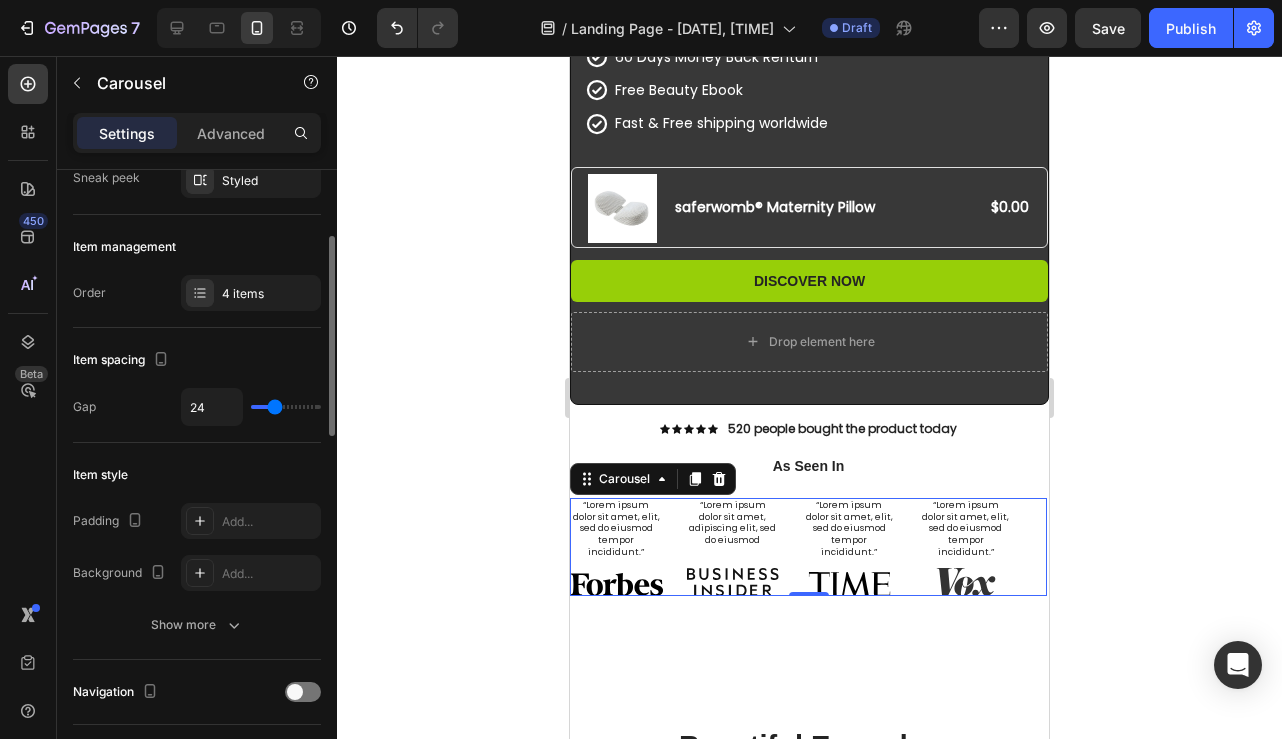 type on "24" 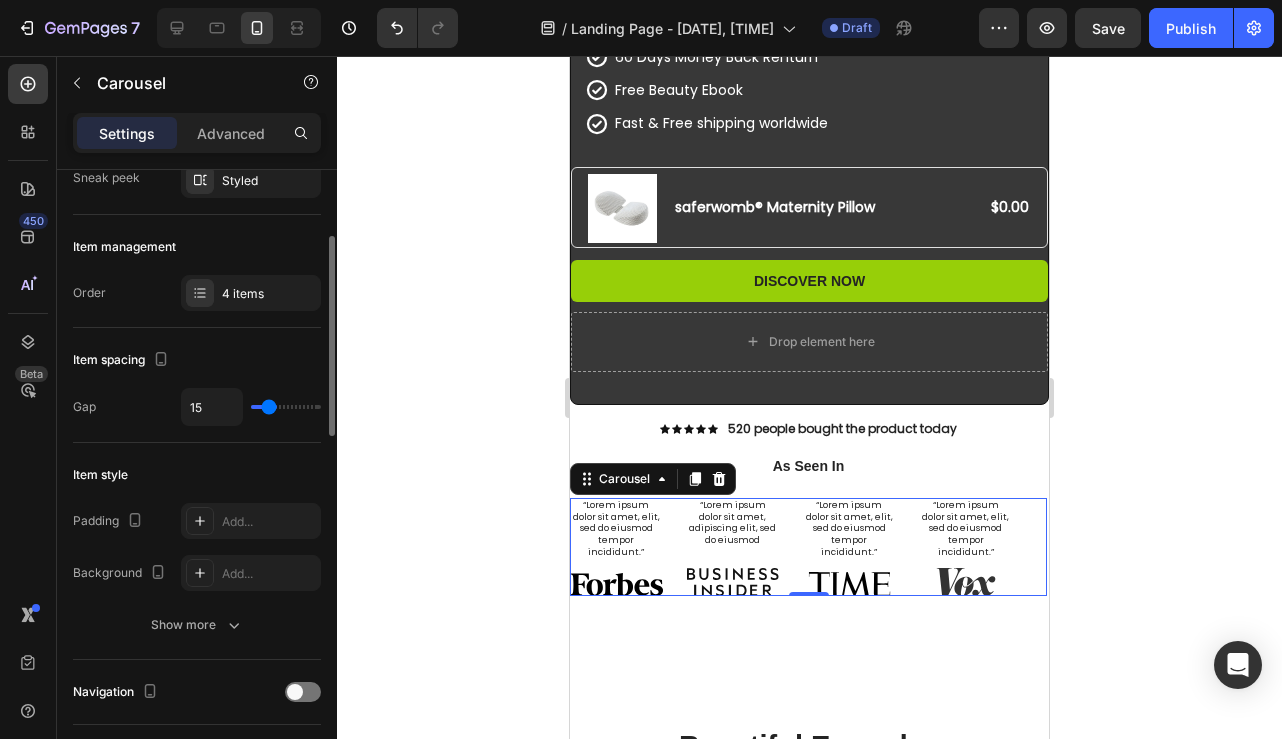 type on "10" 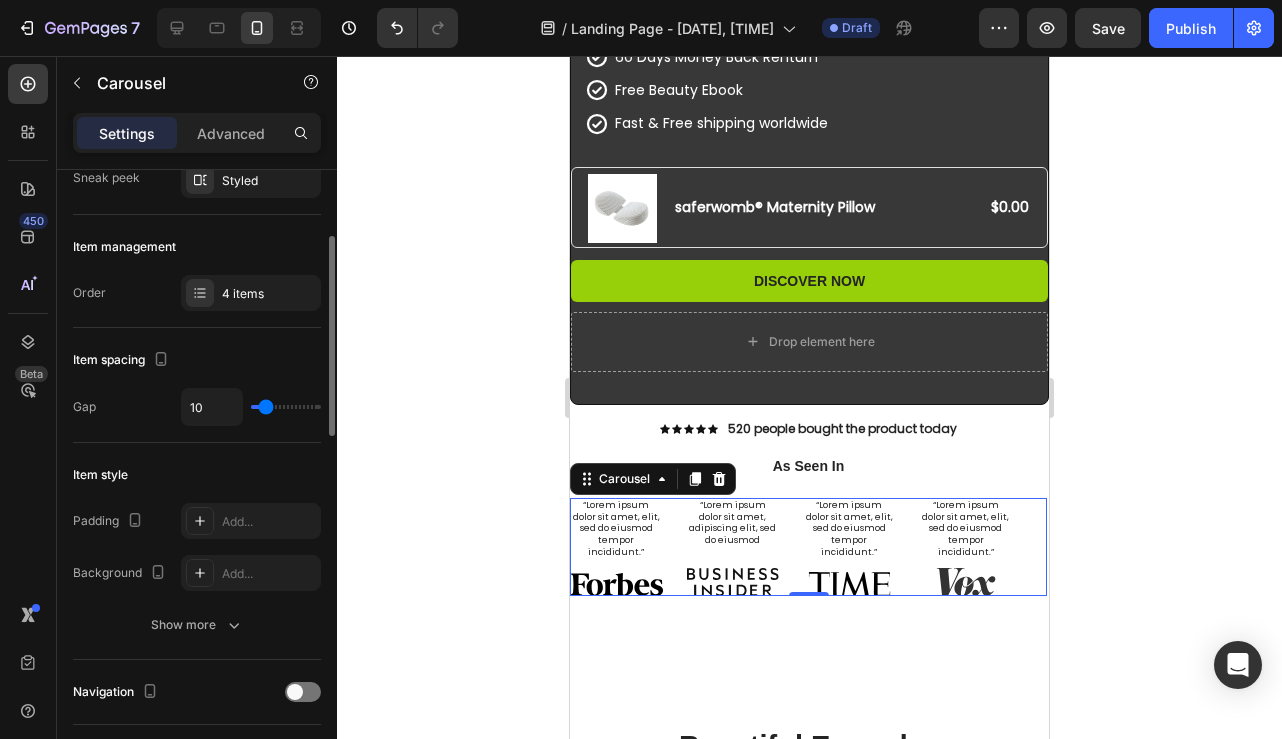 type on "6" 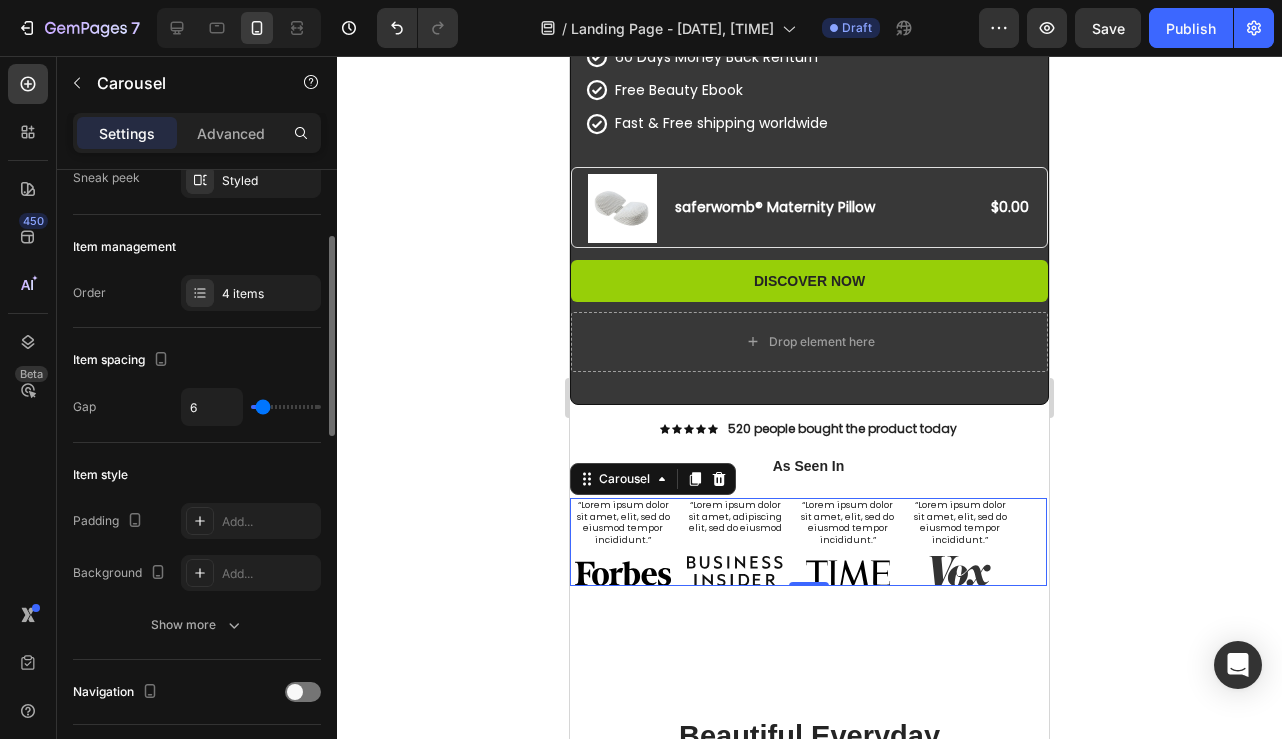 type on "2" 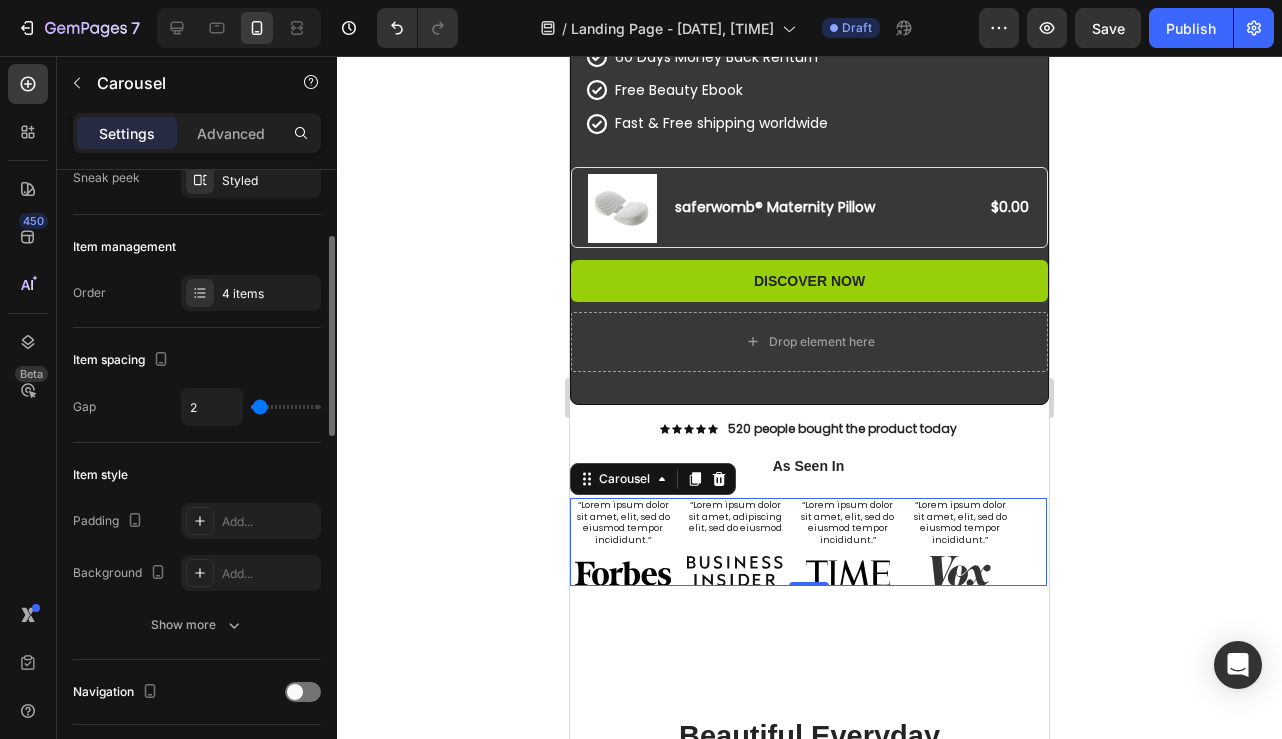type on "0" 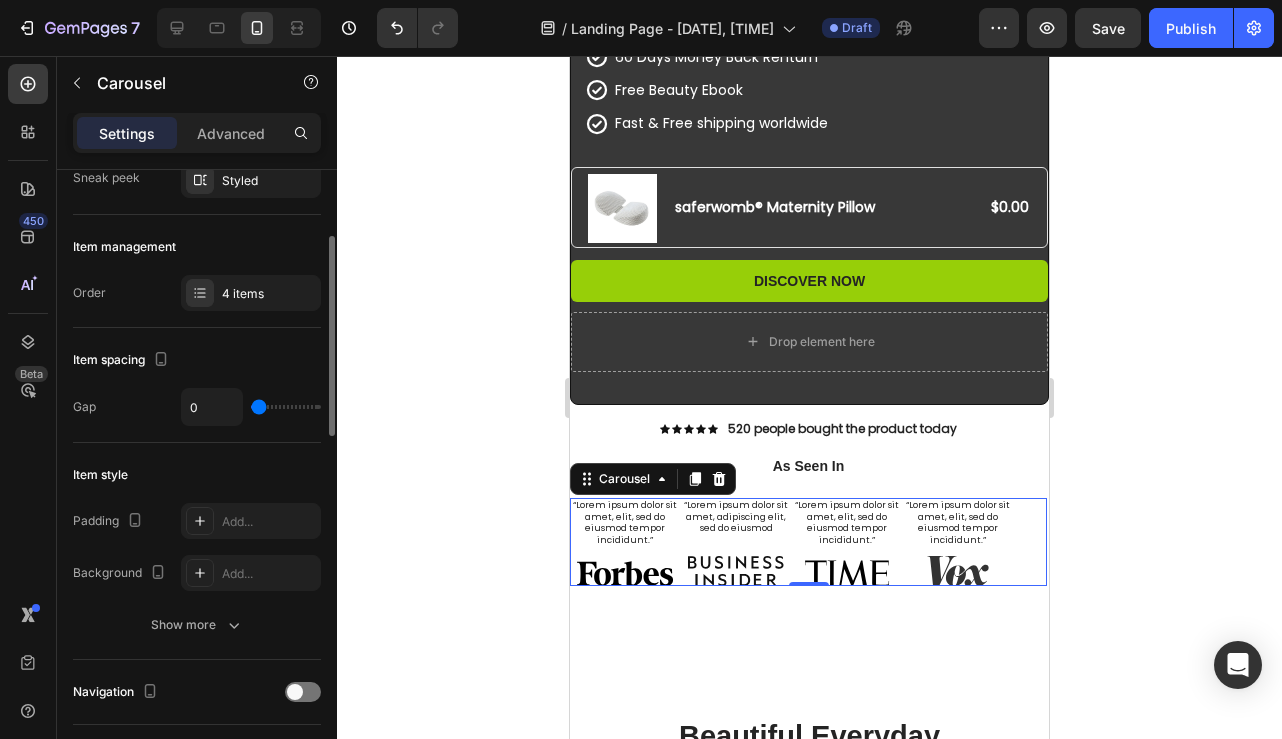 type on "5" 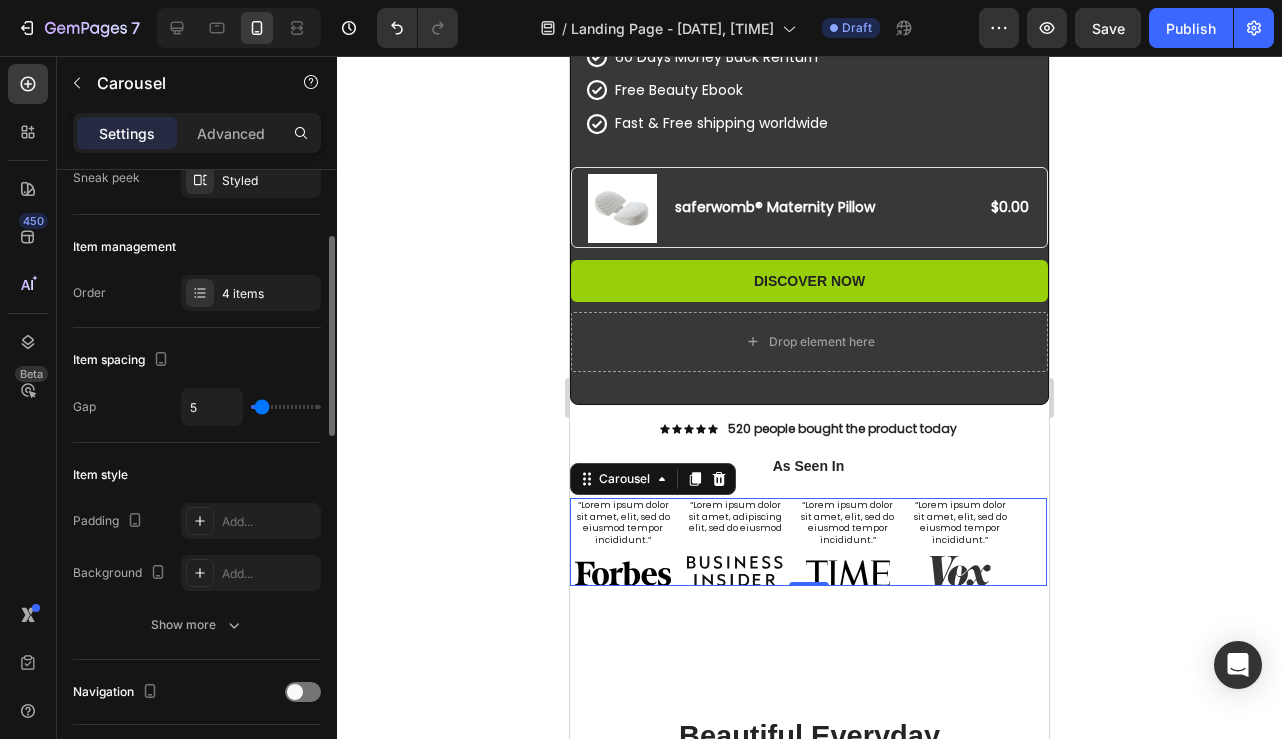 type on "6" 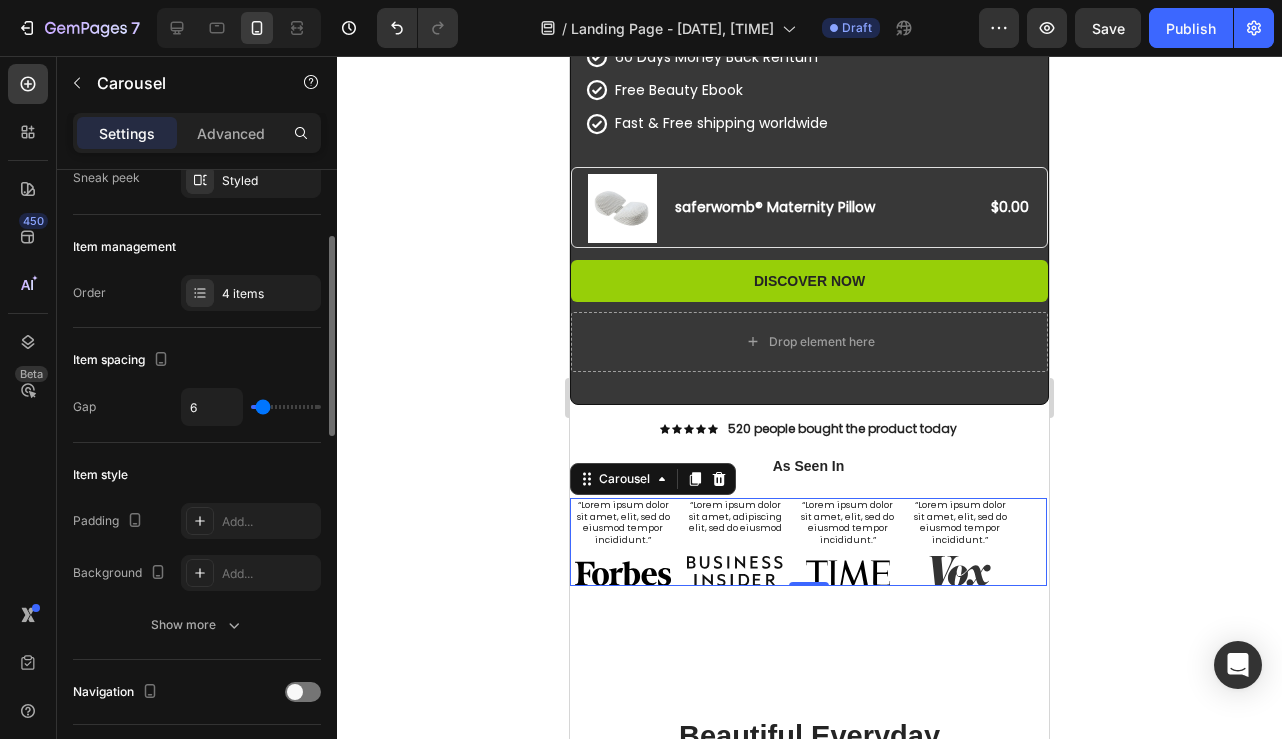 type on "0" 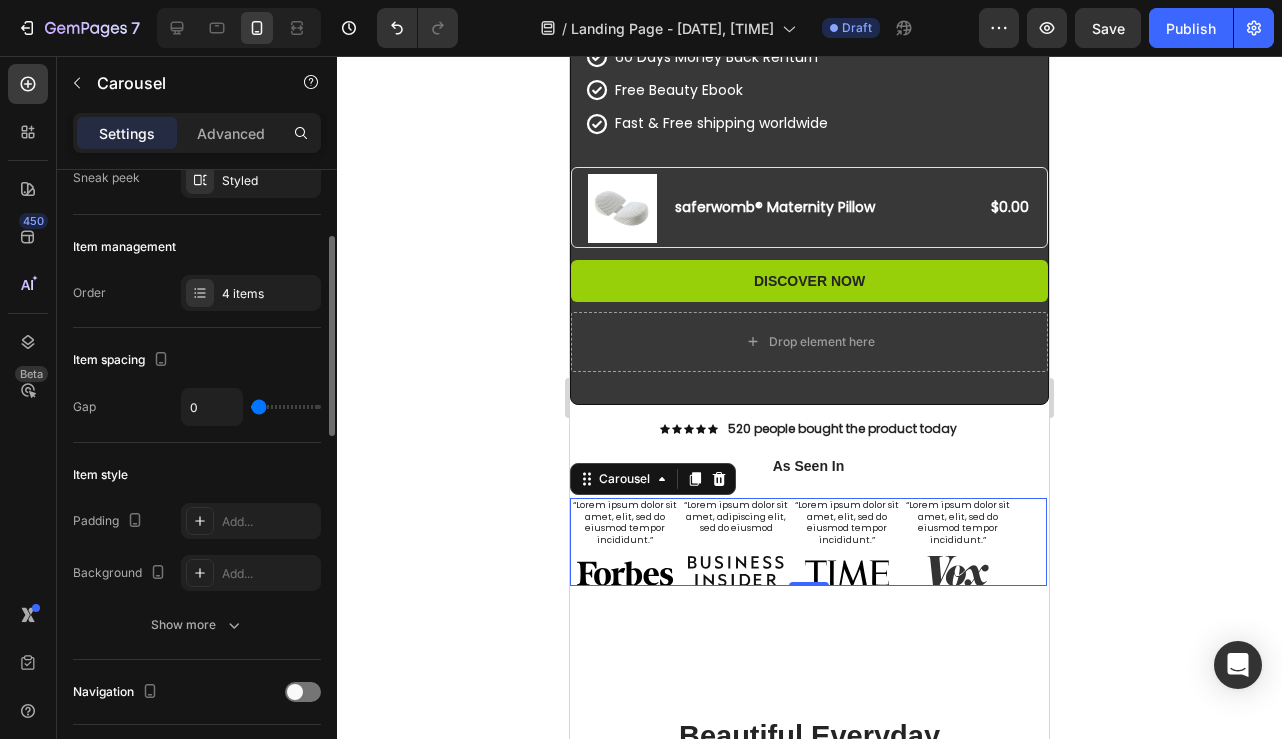 type on "6" 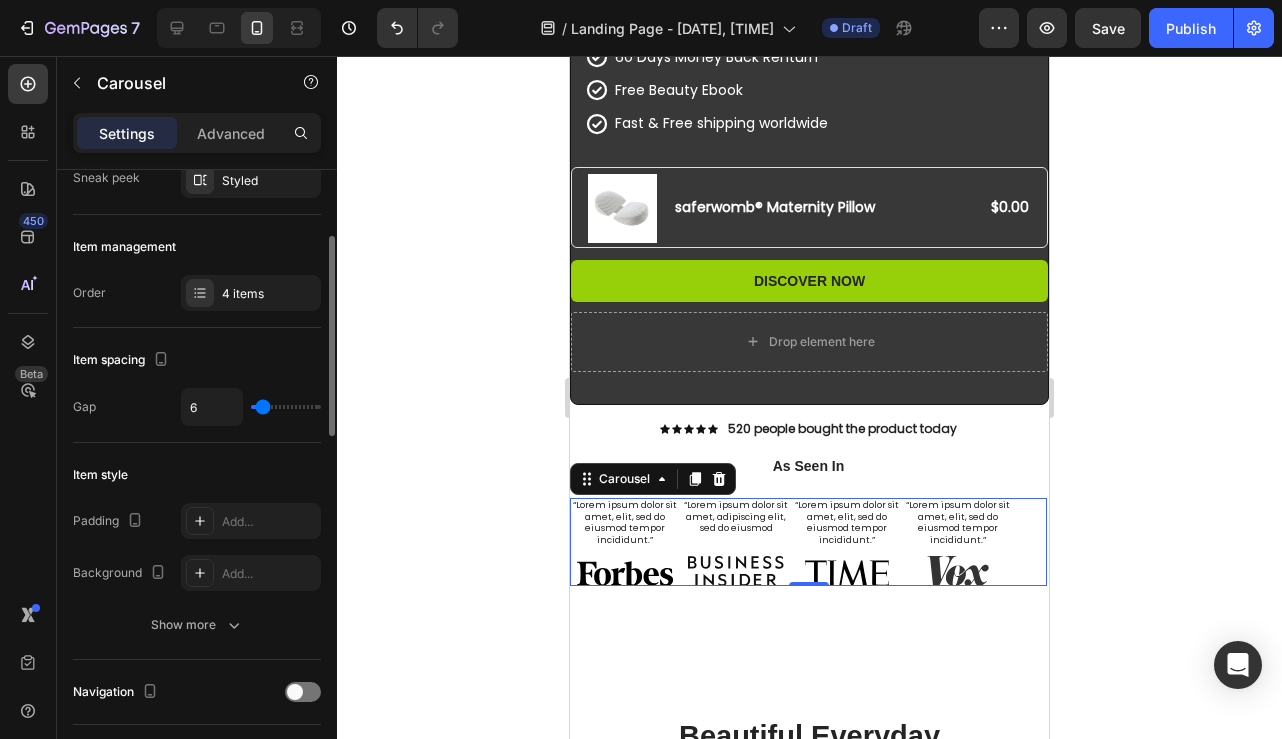 type on "8" 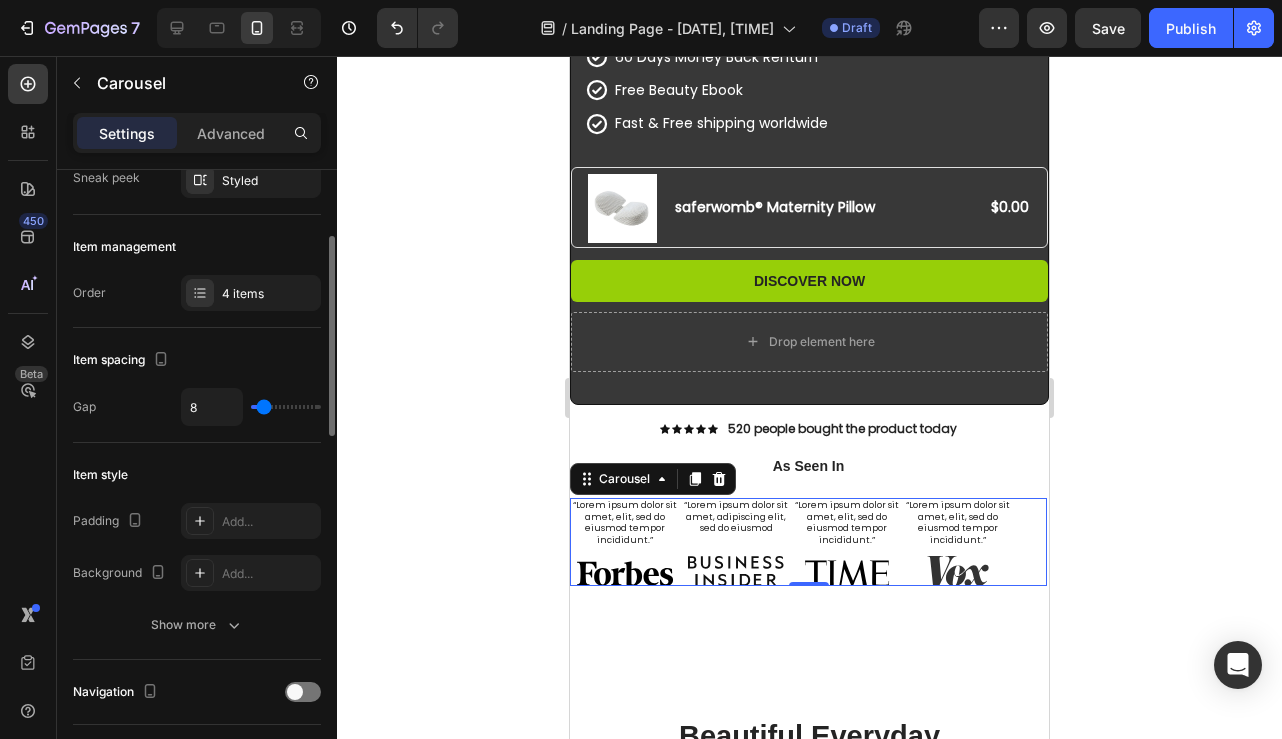 type on "10" 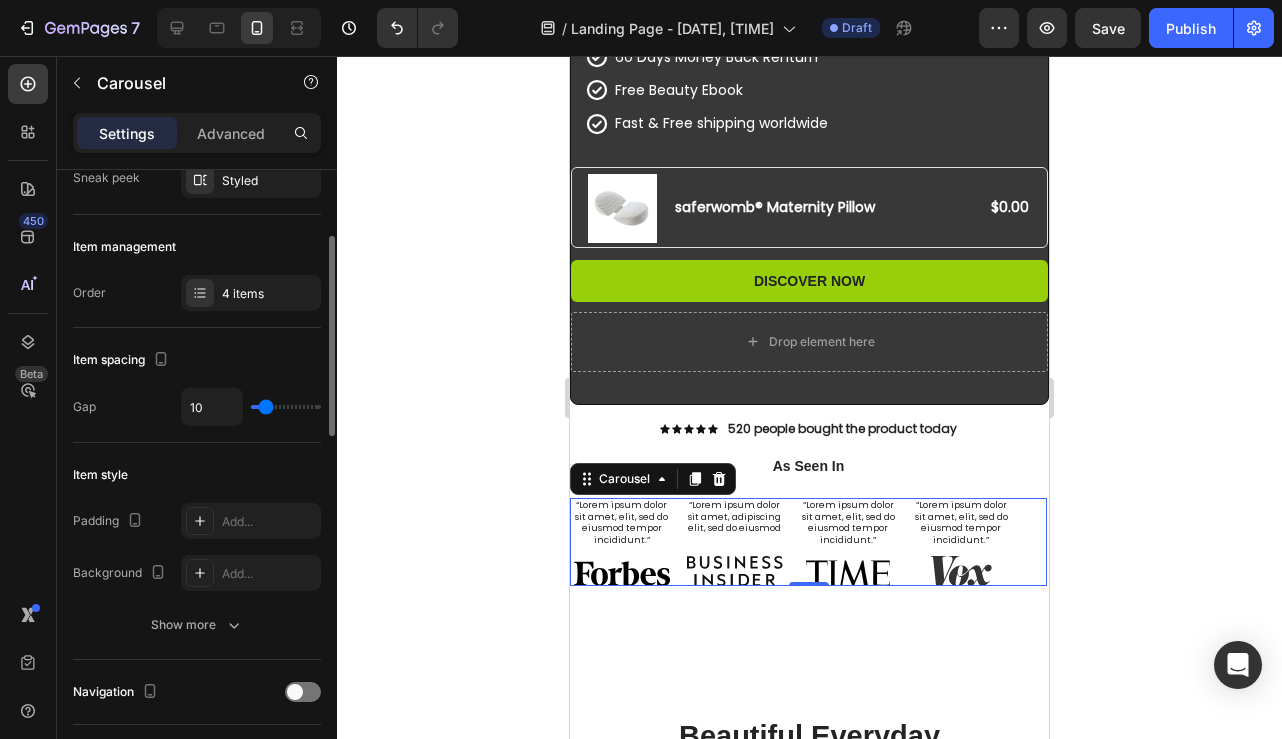 drag, startPoint x: 275, startPoint y: 414, endPoint x: 265, endPoint y: 413, distance: 10.049875 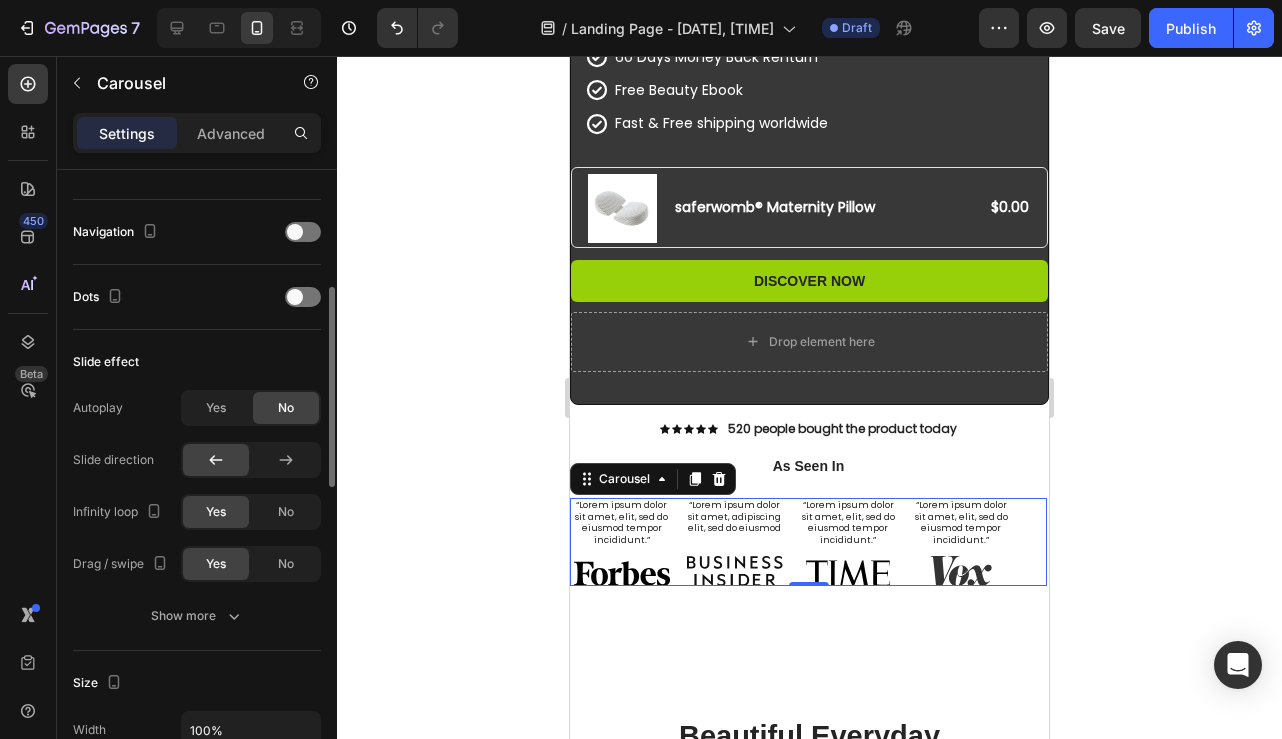 scroll, scrollTop: 675, scrollLeft: 0, axis: vertical 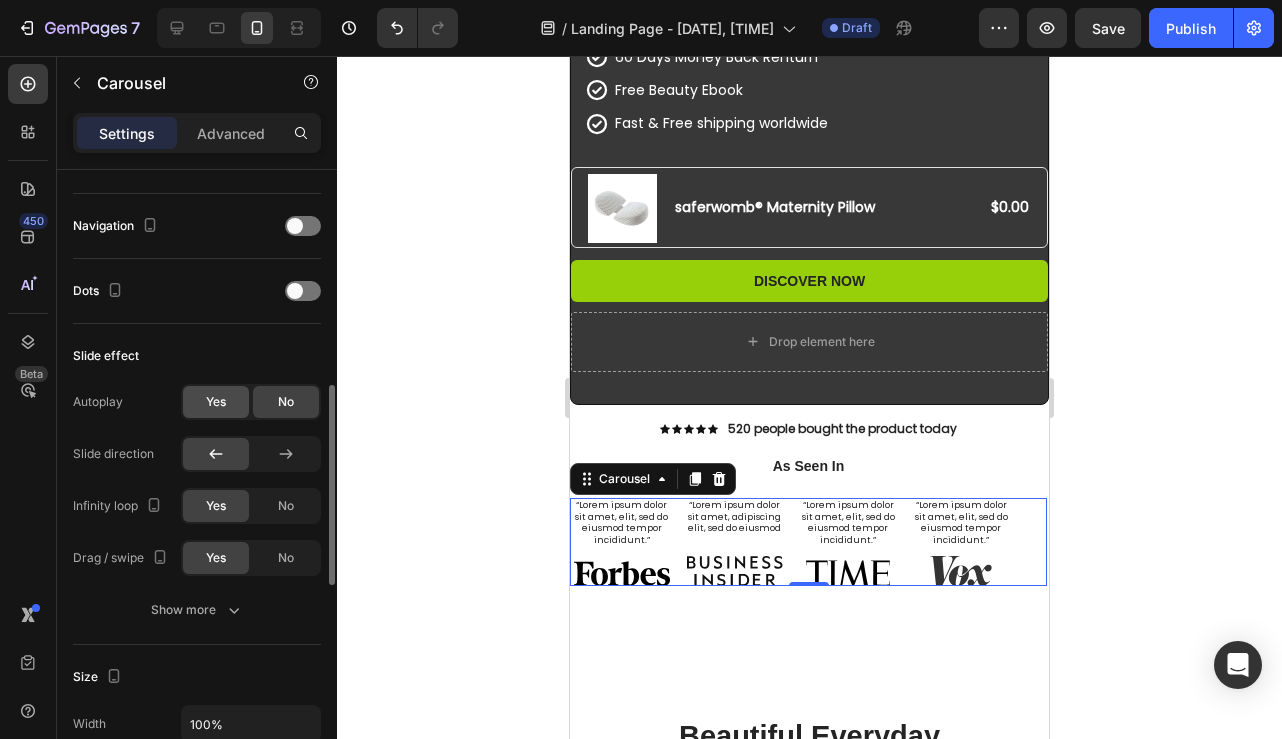 click on "Yes" 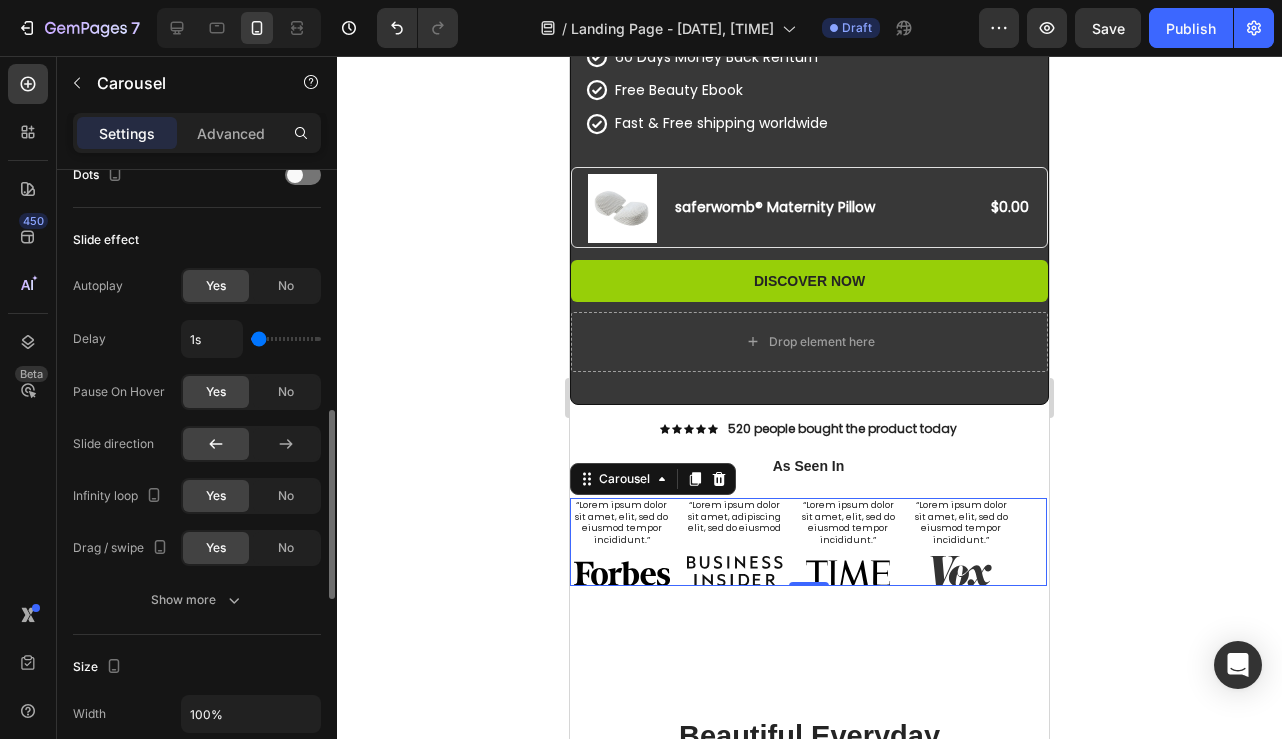 scroll, scrollTop: 853, scrollLeft: 0, axis: vertical 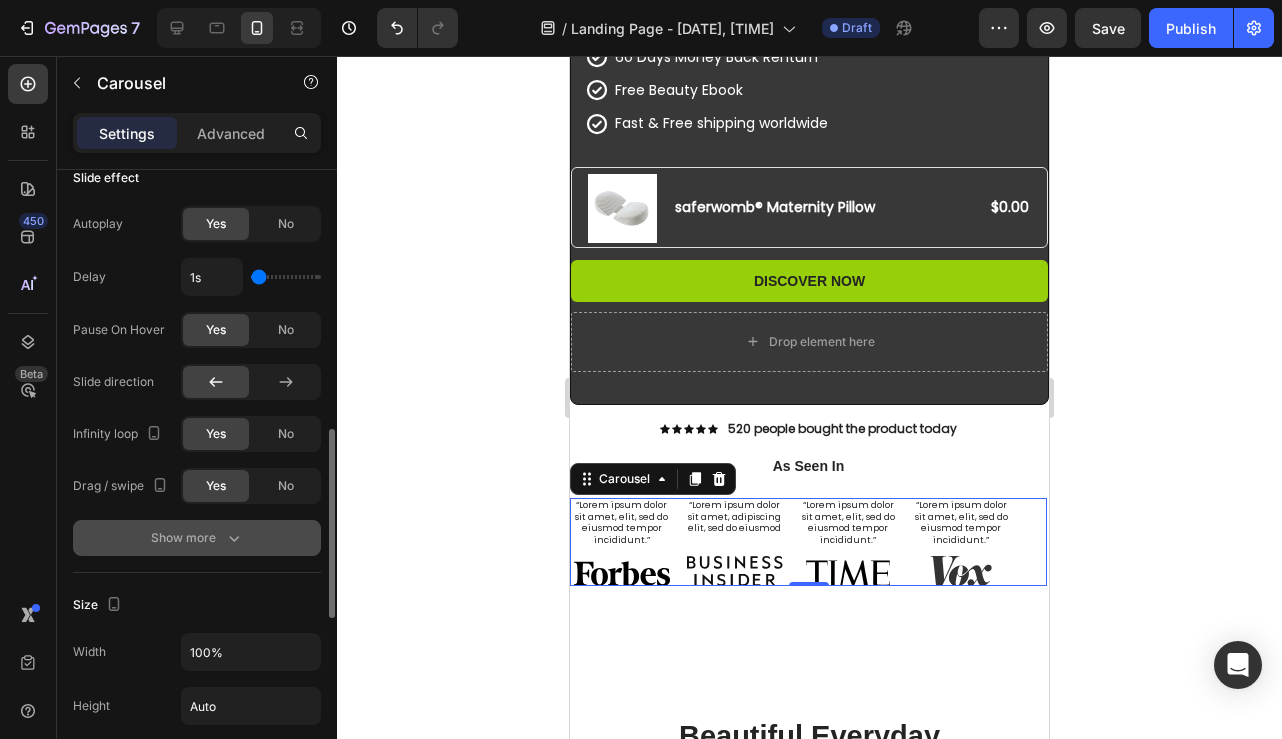 click on "Show more" at bounding box center [197, 538] 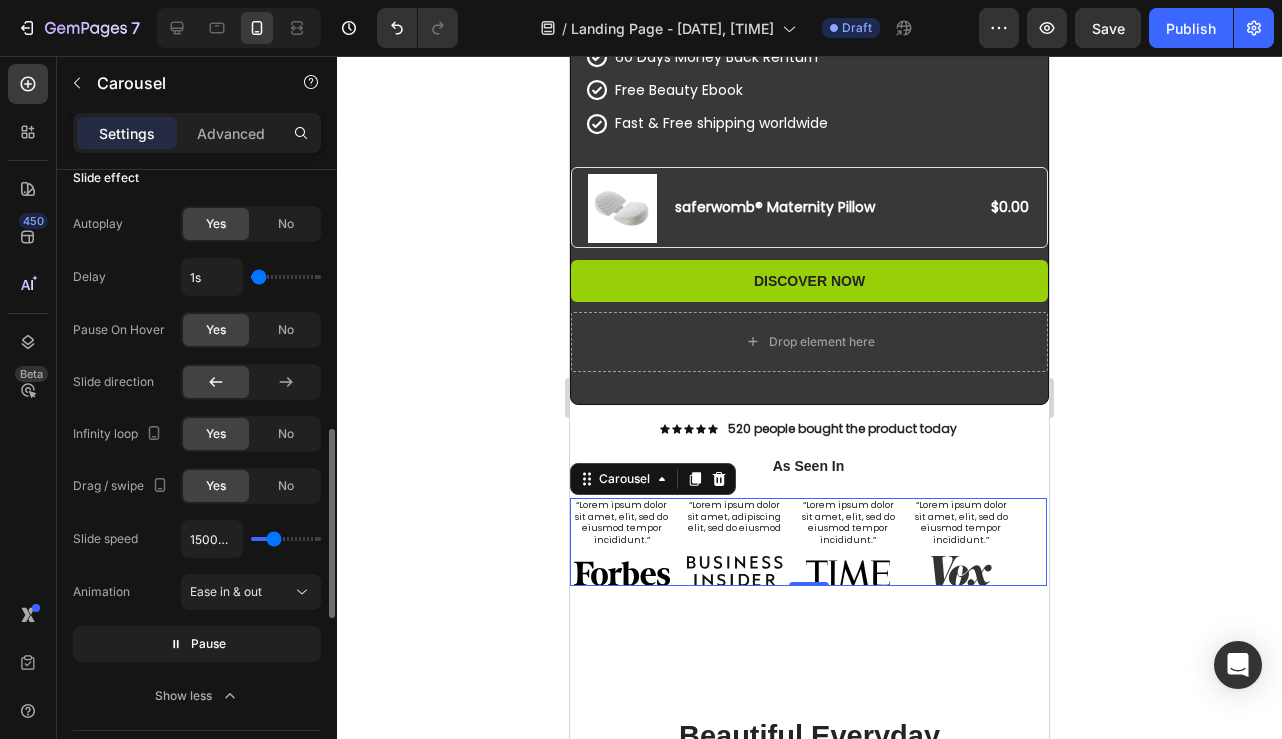 scroll, scrollTop: 891, scrollLeft: 0, axis: vertical 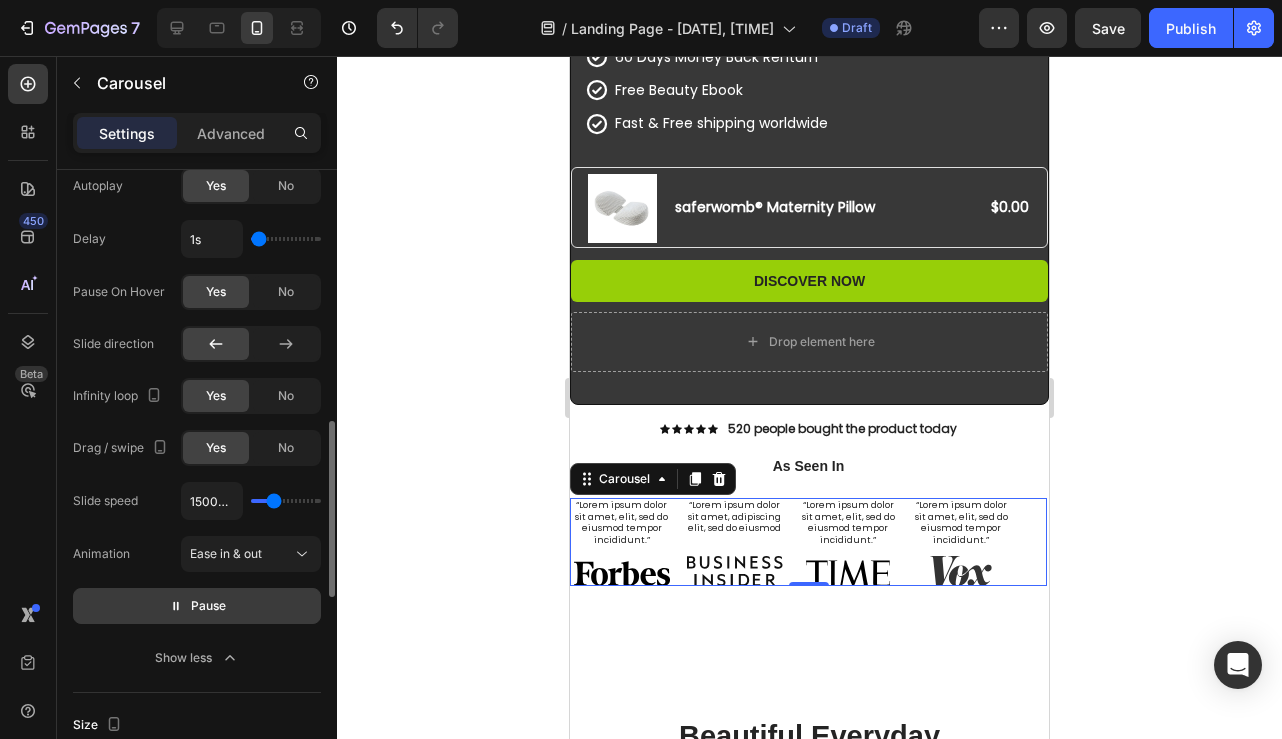 click on "Pause" 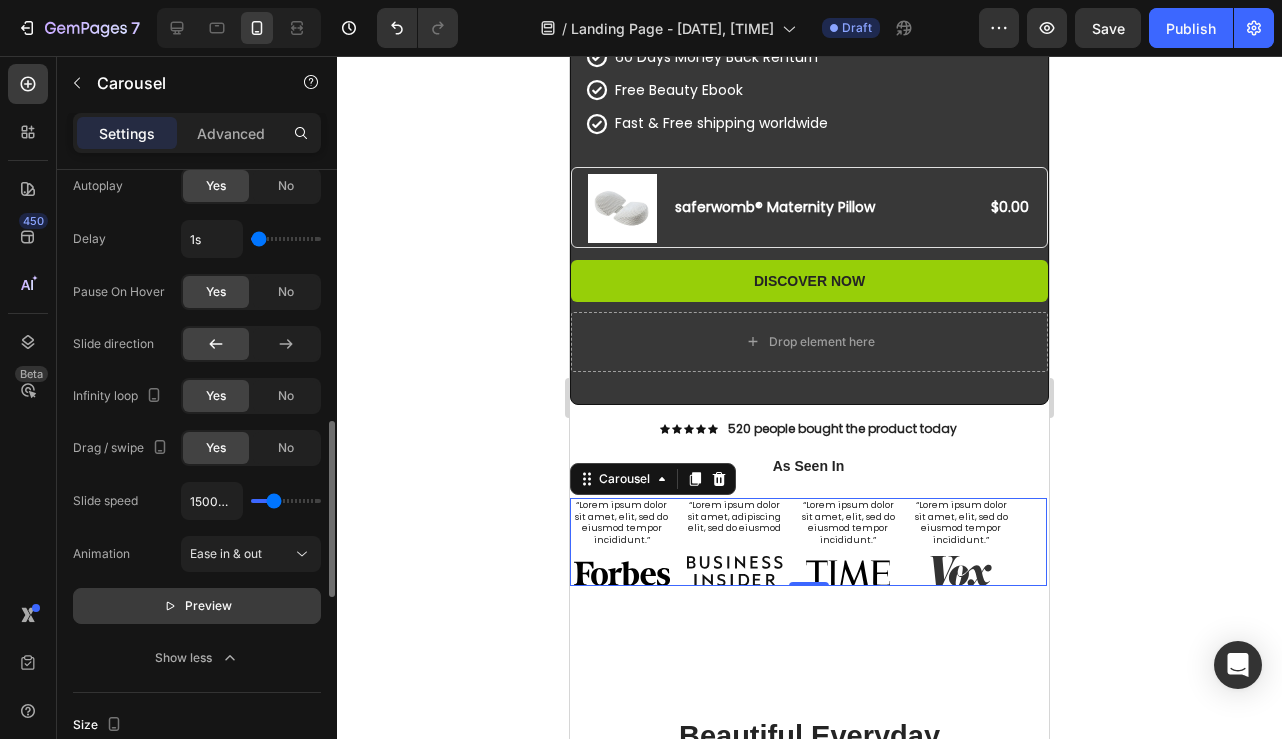 click on "Preview" 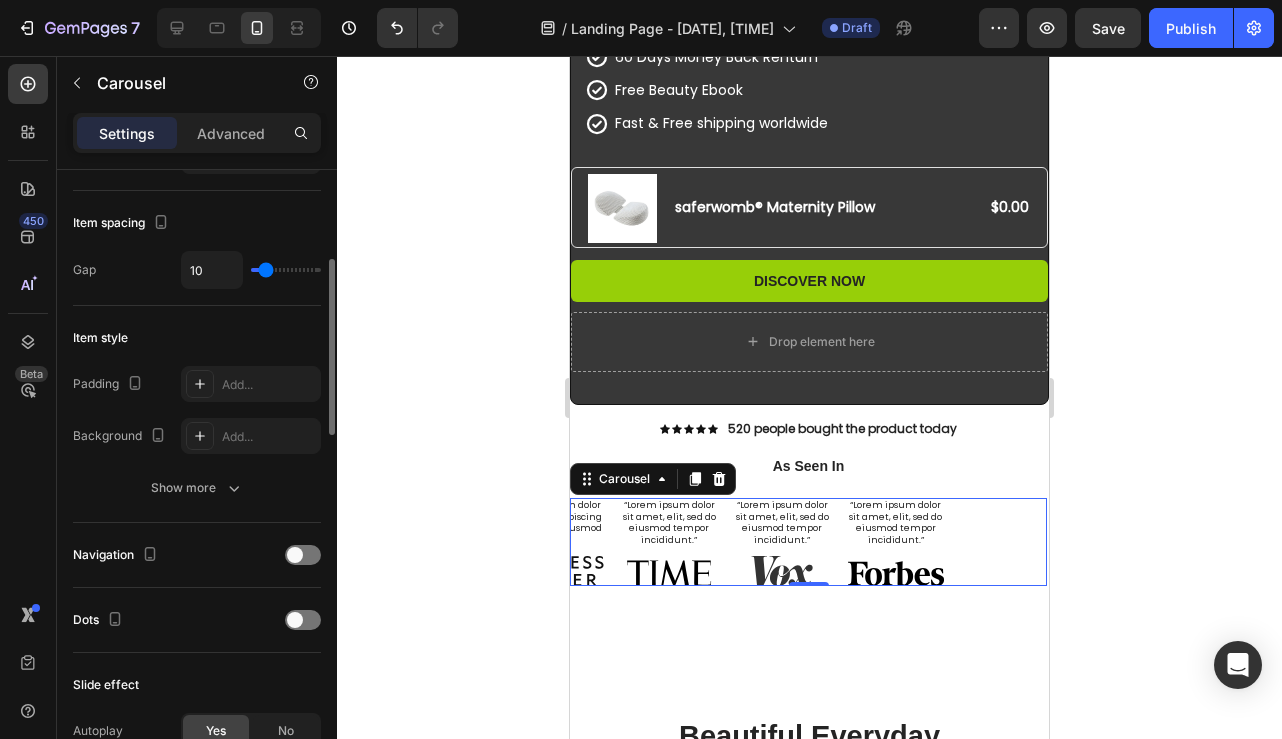 scroll, scrollTop: 331, scrollLeft: 0, axis: vertical 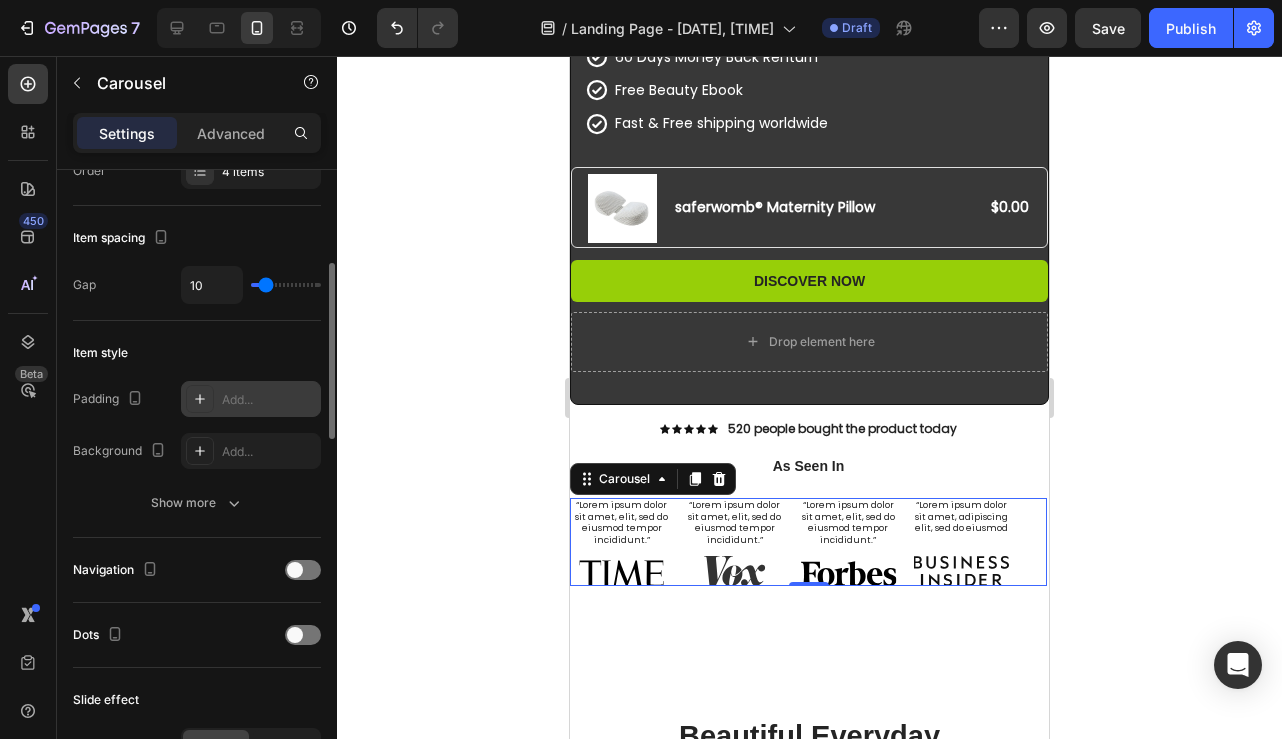 click on "Add..." at bounding box center (269, 400) 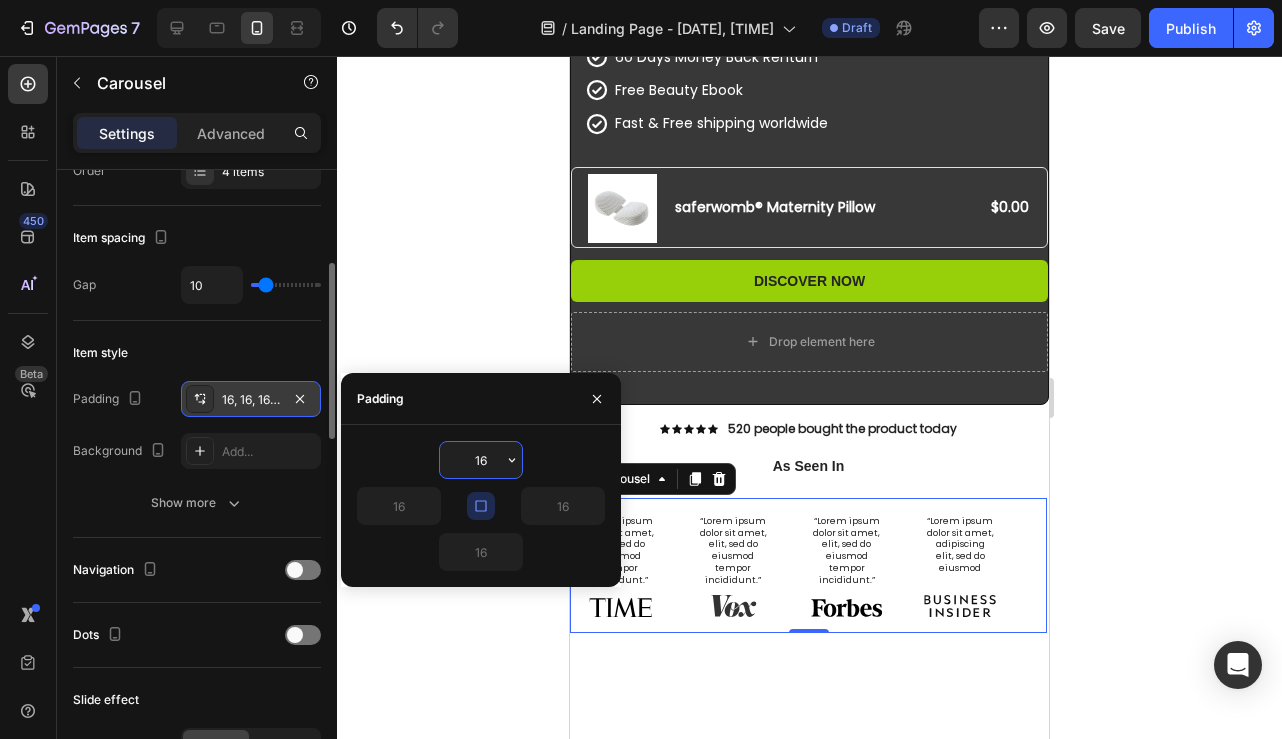 click at bounding box center [597, 398] 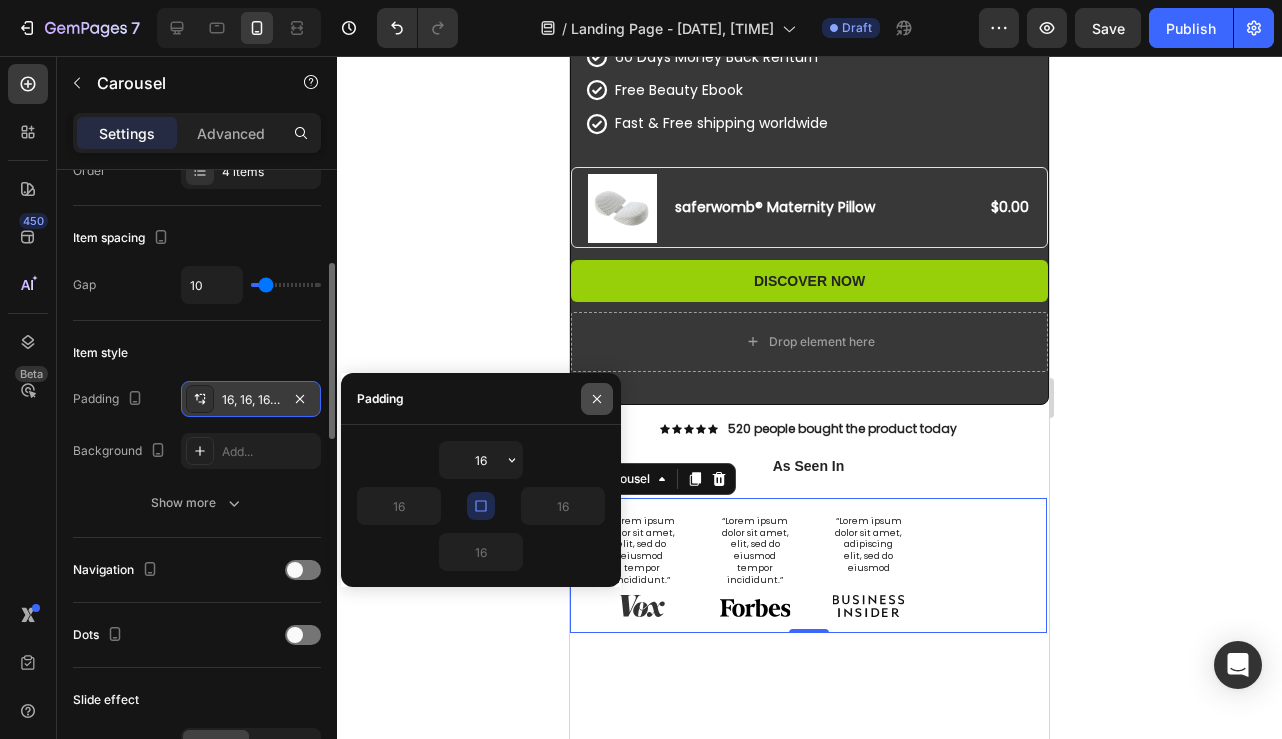click at bounding box center (597, 399) 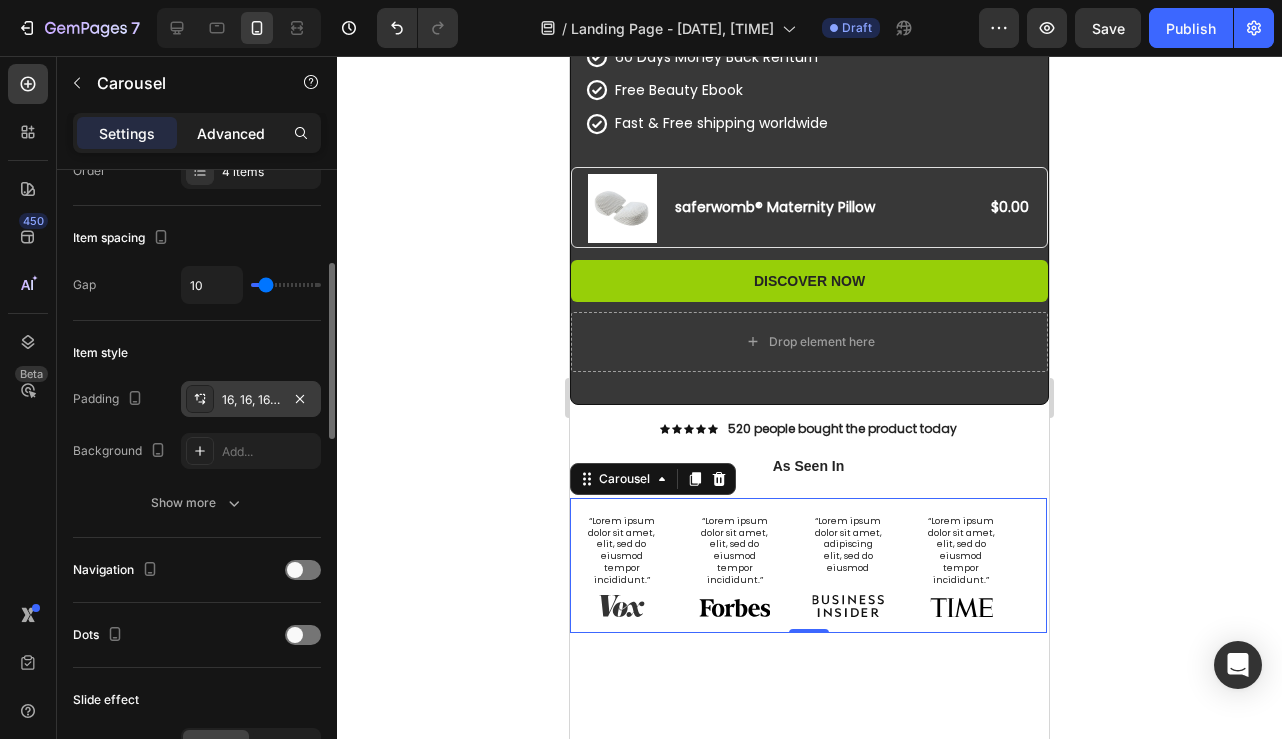 click on "Advanced" at bounding box center (231, 133) 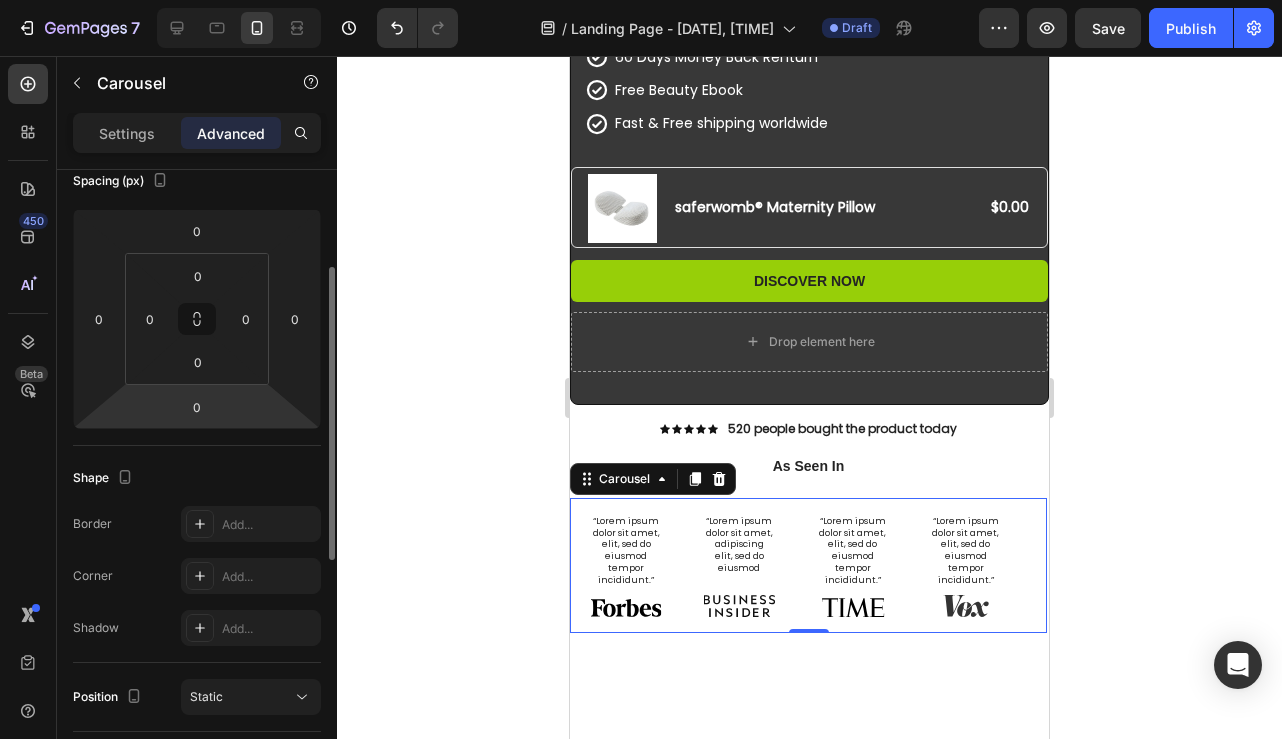 scroll, scrollTop: 228, scrollLeft: 0, axis: vertical 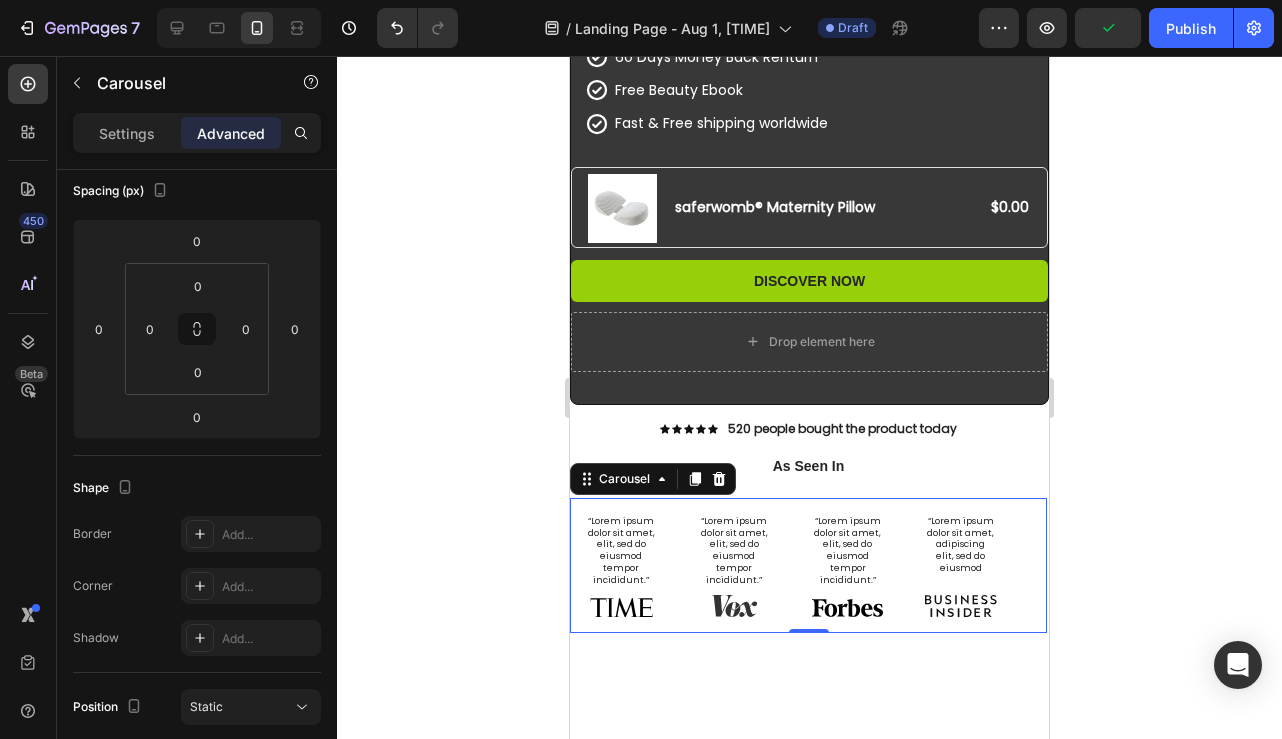 click 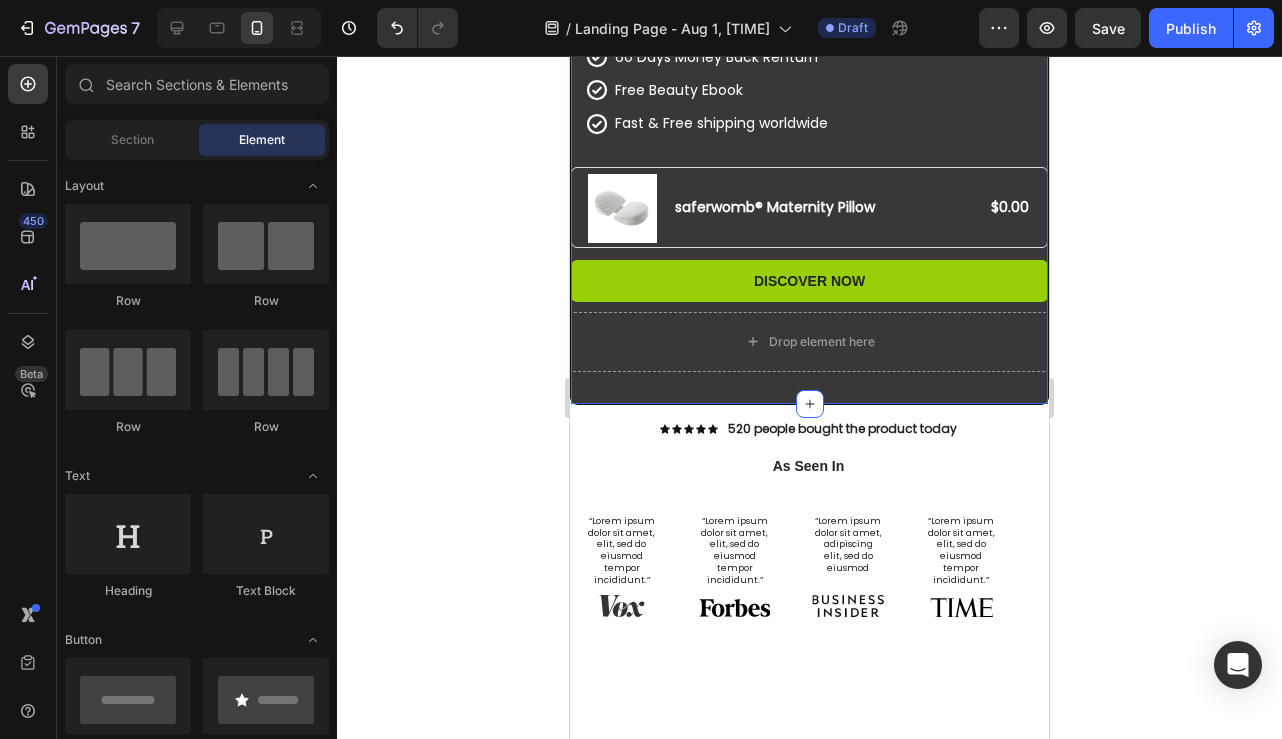 click on "Image Icon Icon Icon Icon Icon Icon List 2000+ 5-Star Reviews Text Block Row Discover Speed: Shop Road Bikes Heading
Icon Delivery between Oct 2 and Oct 4 Text block
Icon 60 Days Money Back Renturn Text block
Icon Free Beauty Ebook  Text block
Icon Fast & Free shipping worldwide Text block Icon List Product Images saferwomb® Maternity Pillow Product Title $0.00 Product Price Product Price Row Product Discover Now Button Row
Drop element here Row Section 1" at bounding box center (809, -41) 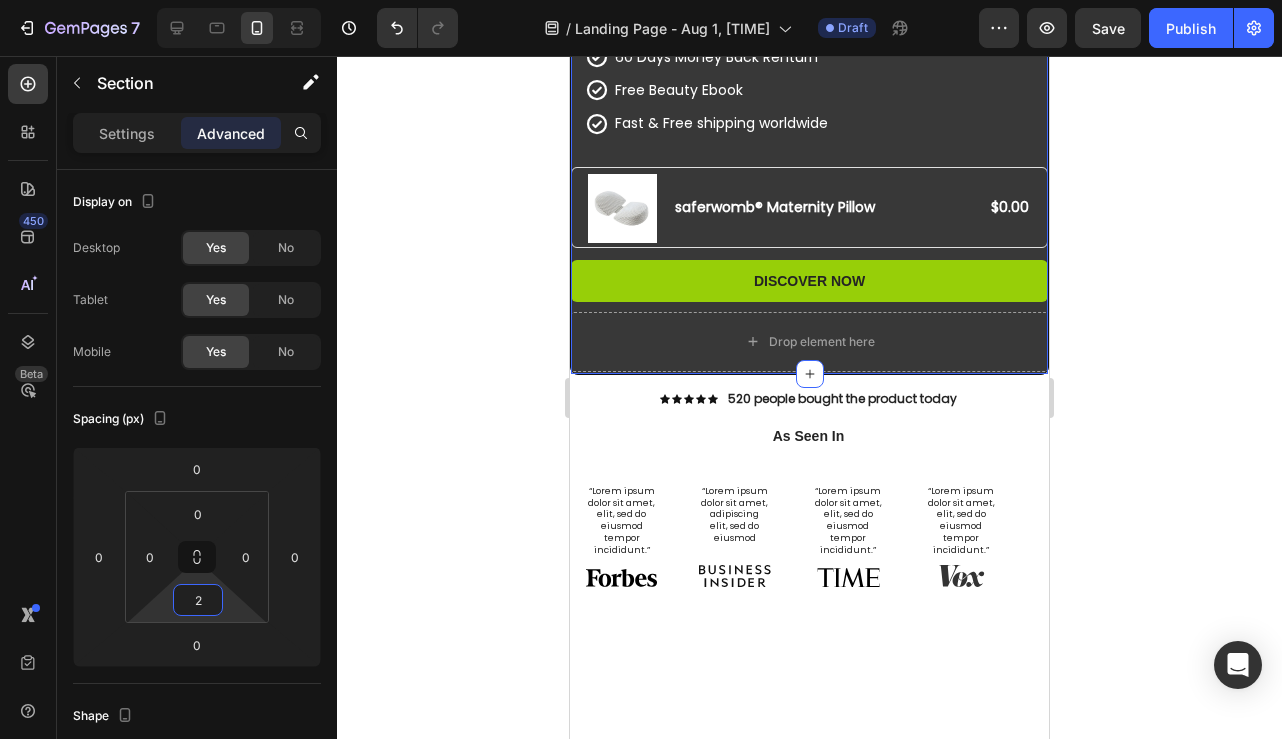 type on "0" 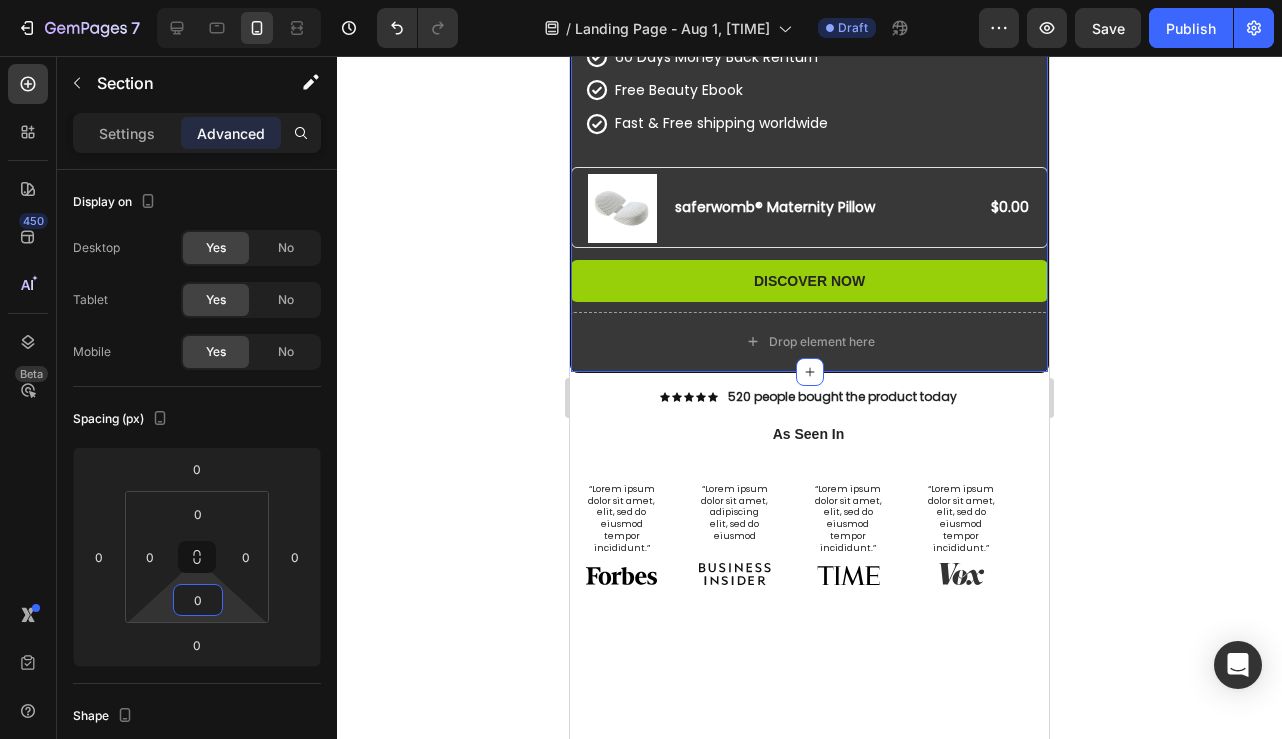 drag, startPoint x: 226, startPoint y: 602, endPoint x: 226, endPoint y: 617, distance: 15 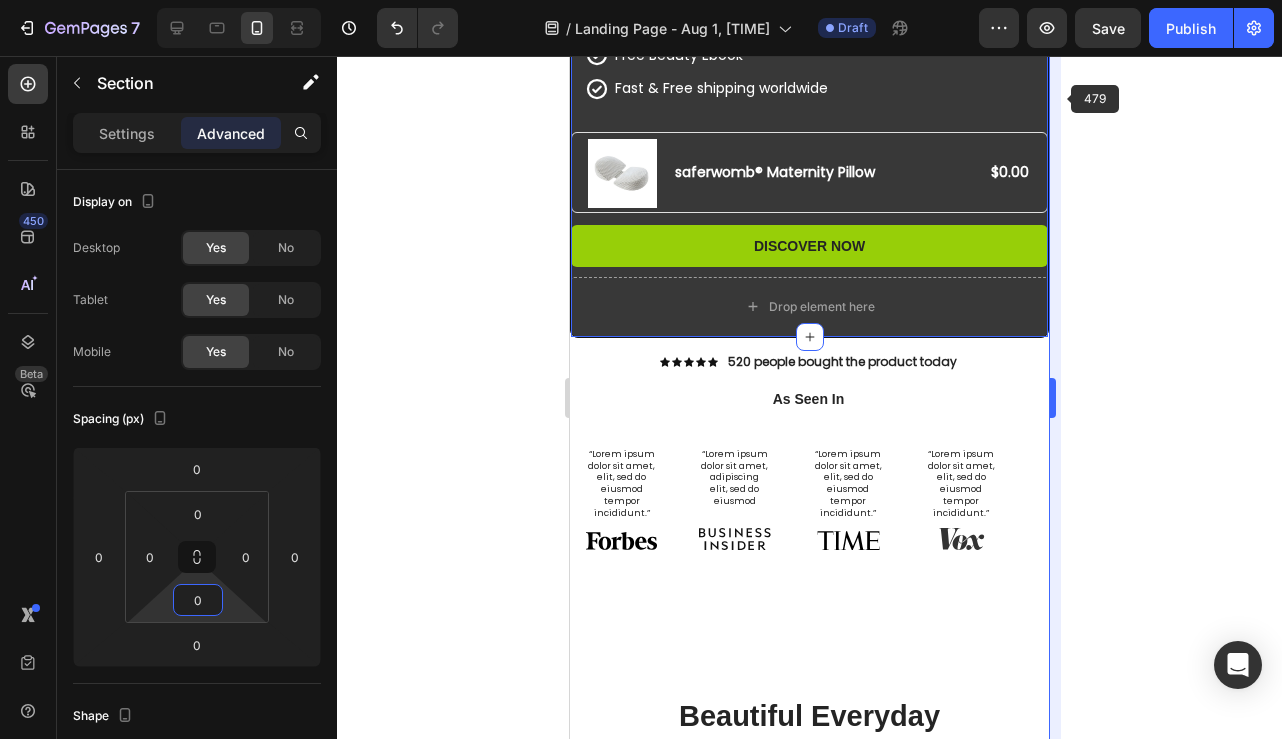 scroll, scrollTop: 665, scrollLeft: 0, axis: vertical 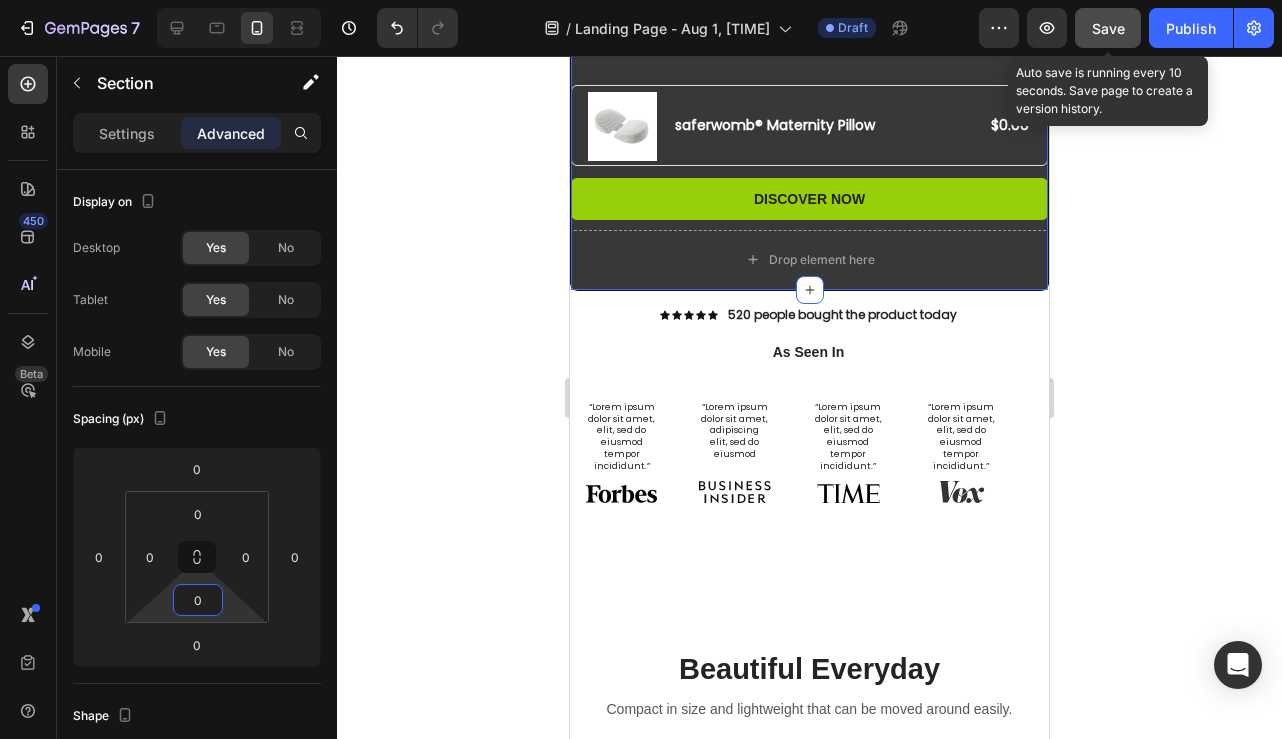 click on "Save" at bounding box center (1108, 28) 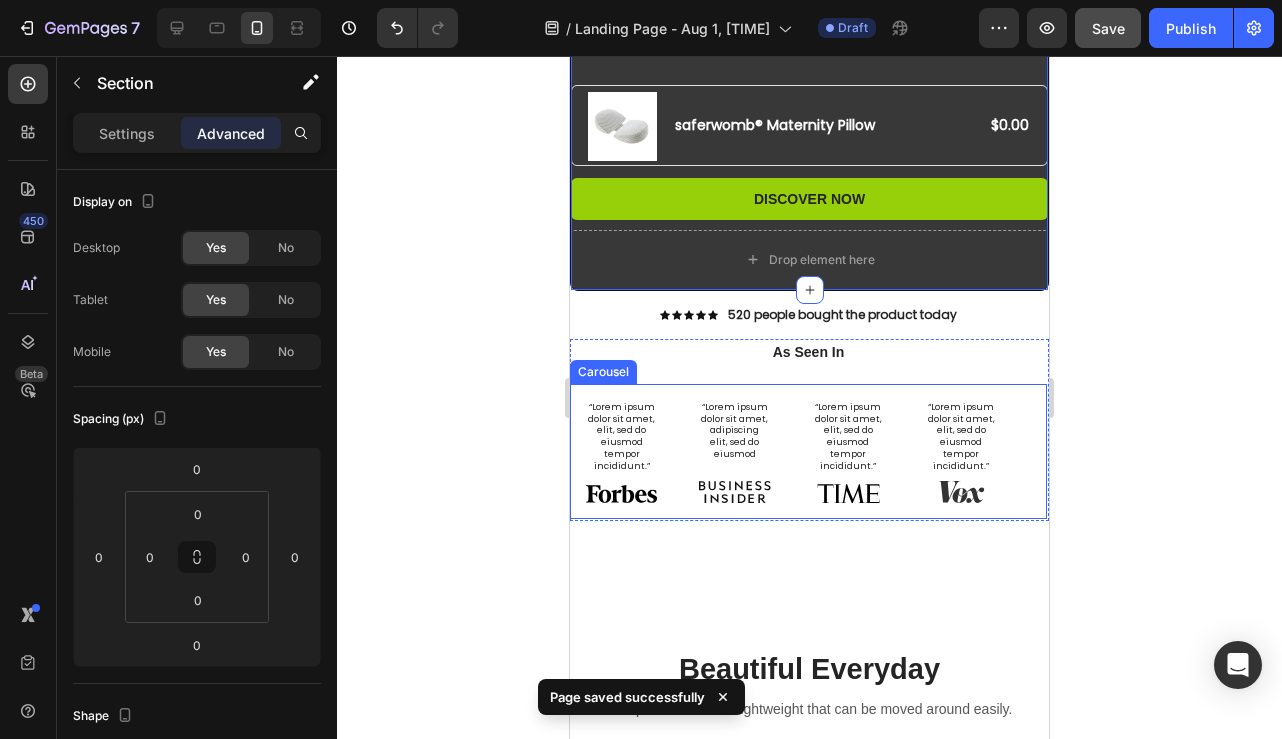 click on "“Lorem ipsum dolor sit amet, elit, sed do eiusmod tempor incididunt.” Text Block Image Hero Banner" at bounding box center [848, 451] 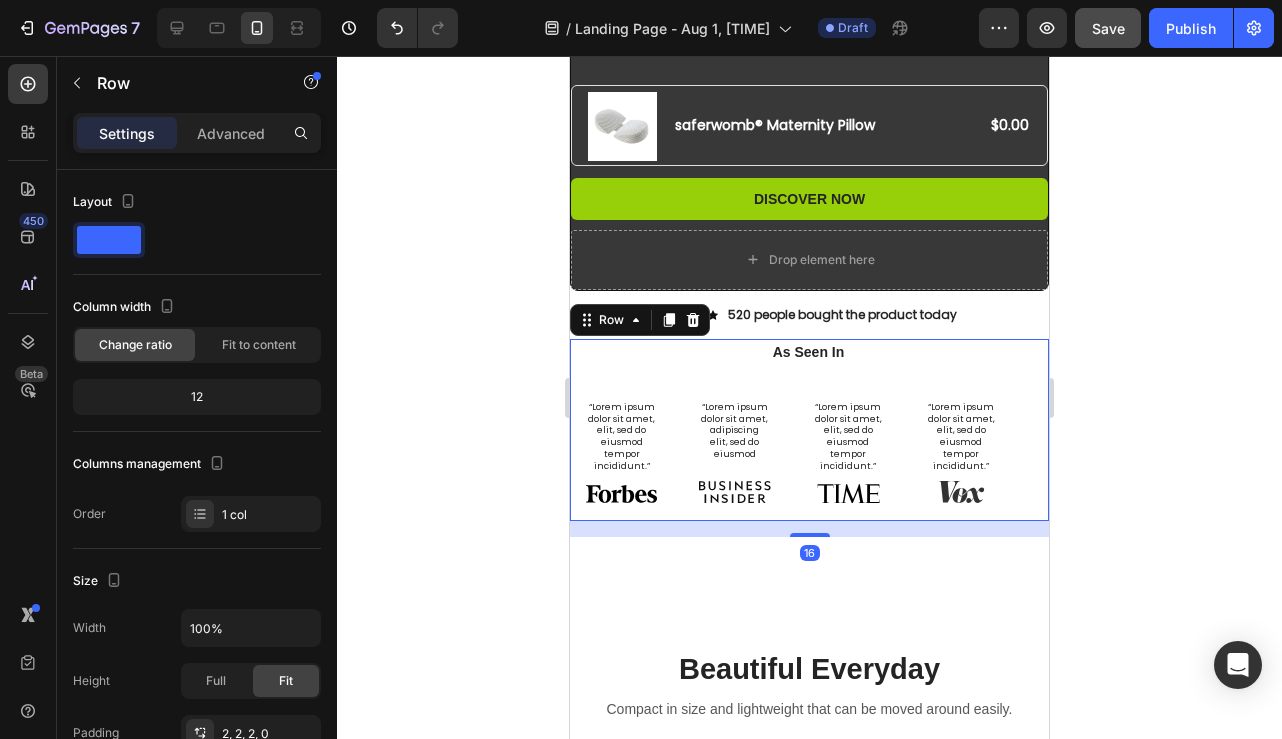 click on "As Seen In Heading “Lorem ipsum dolor sit amet, elit, sed do eiusmod tempor incididunt.” Text Block Image Hero Banner “Lorem ipsum dolor sit amet, adipiscing elit, sed do eiusmod Text Block Image Hero Banner “Lorem ipsum dolor sit amet, elit, sed do eiusmod tempor incididunt.” Text Block Image Hero Banner “Lorem ipsum dolor sit amet, elit, sed do eiusmod tempor incididunt.” Text Block Image Hero Banner Carousel" at bounding box center [808, 430] 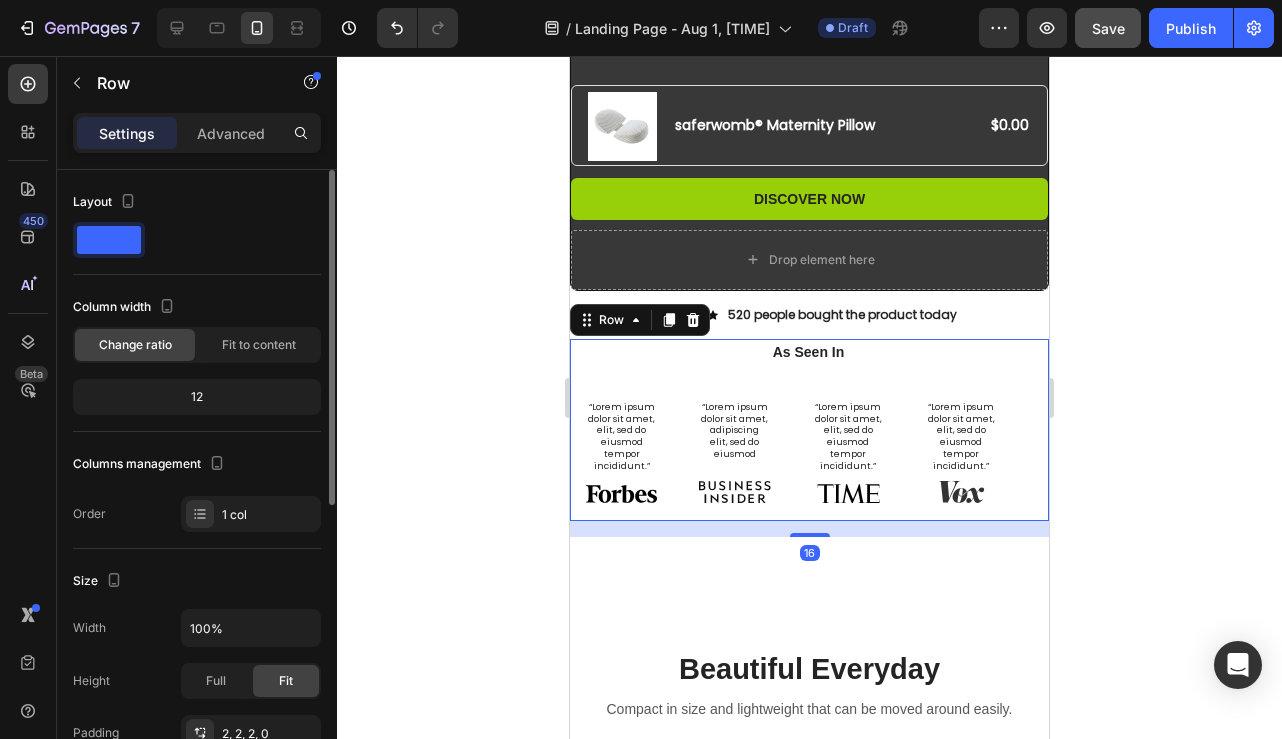 scroll, scrollTop: 542, scrollLeft: 0, axis: vertical 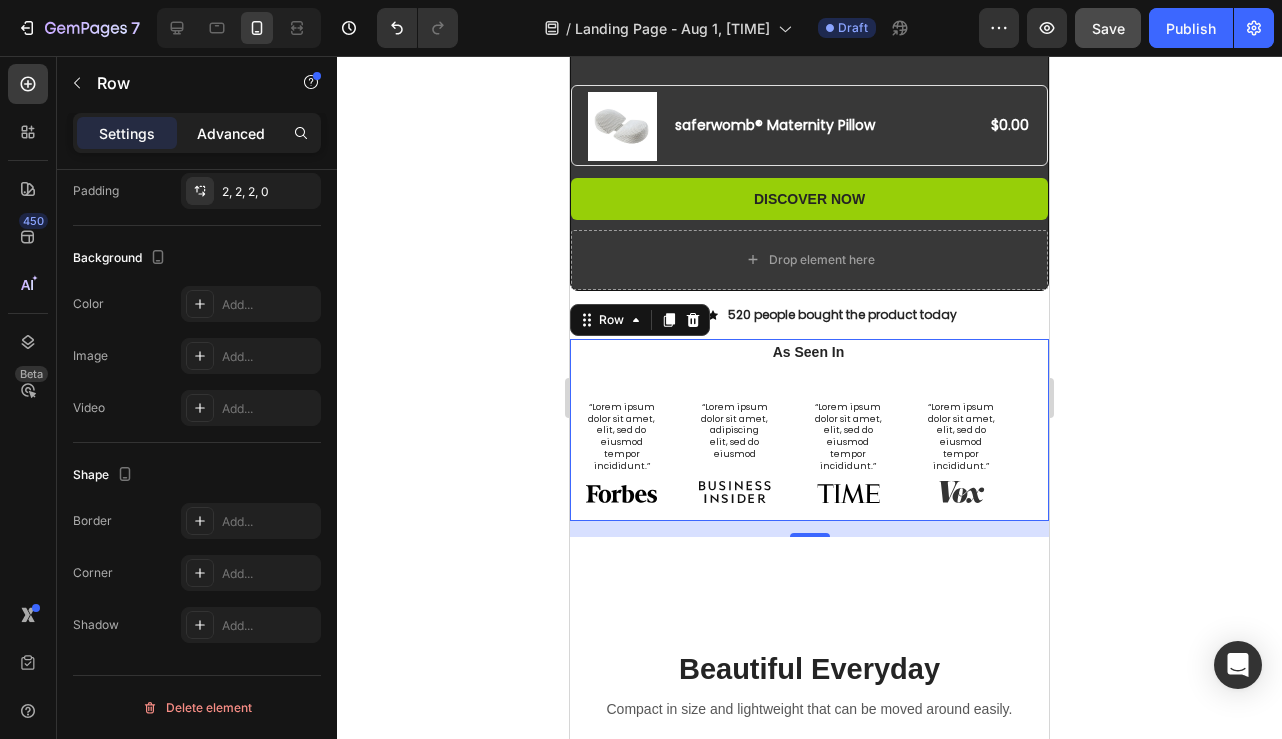 click on "Advanced" at bounding box center (231, 133) 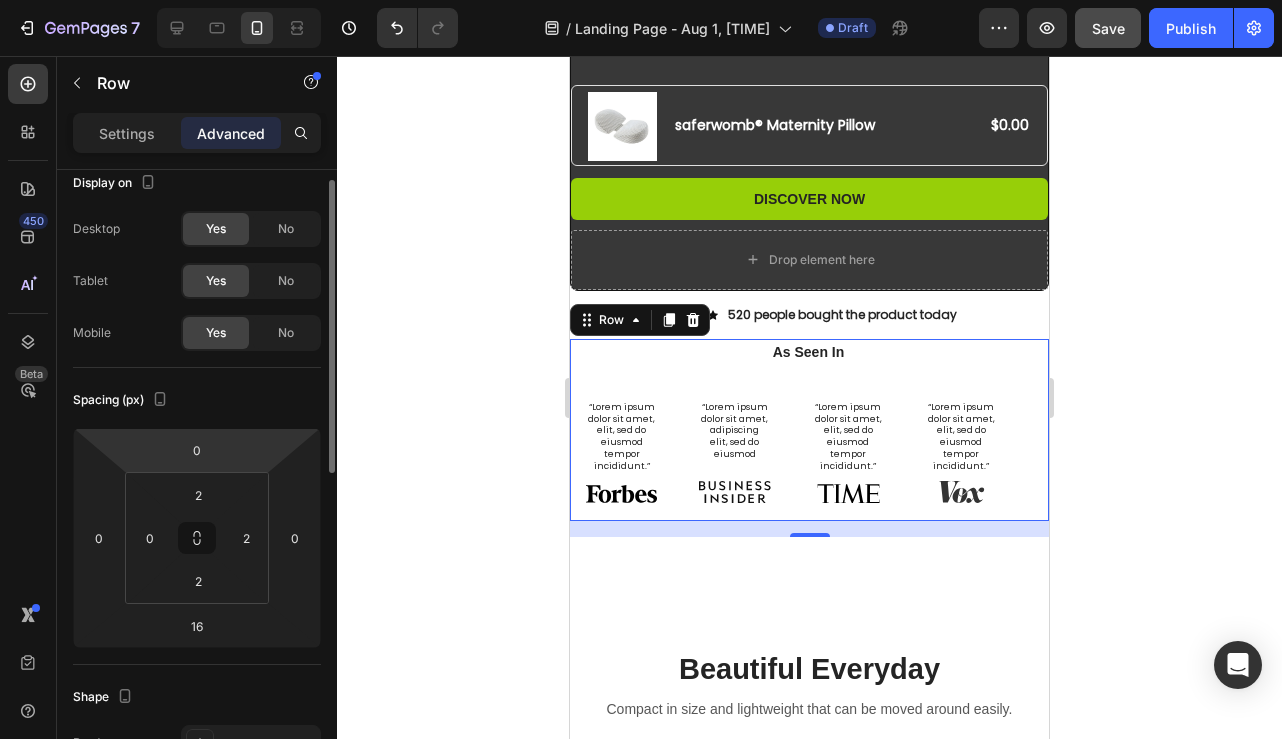 scroll, scrollTop: 20, scrollLeft: 0, axis: vertical 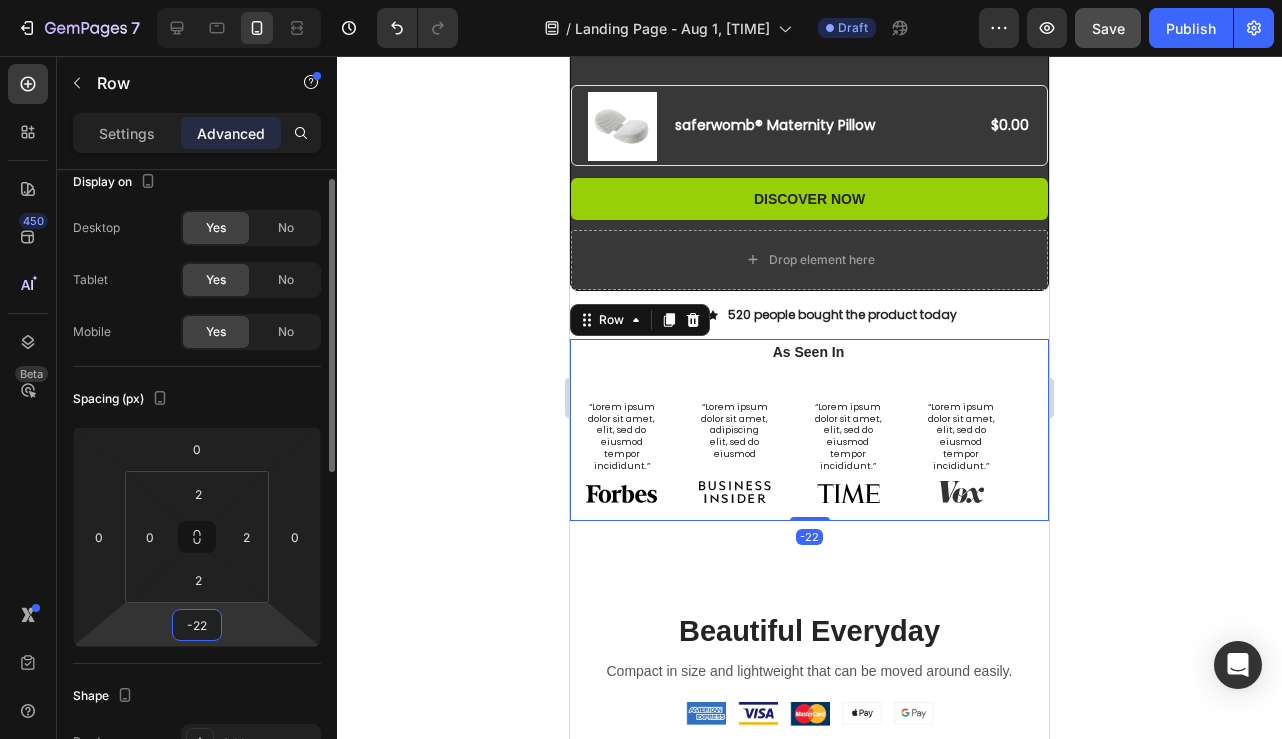 drag, startPoint x: 228, startPoint y: 622, endPoint x: 229, endPoint y: 641, distance: 19.026299 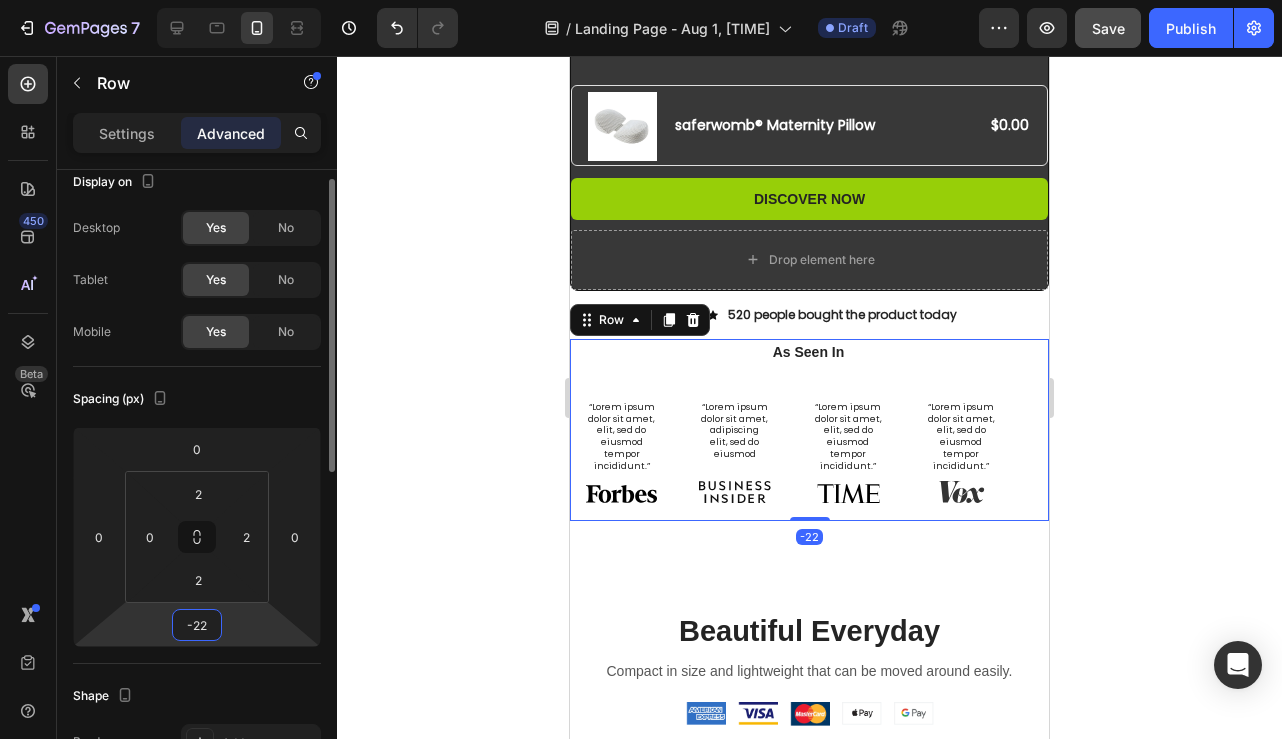 click on "7  Version history  /  Landing Page - Aug 1, [TIME] Draft Preview  Save   Publish  450 Beta Sections(11) Elements(83) Section Element Hero Section Product Detail Brands Trusted Badges Guarantee Product Breakdown How to use Testimonials Compare Bundle FAQs Social Proof Brand Story Product List Collection Blog List Contact Sticky Add to Cart Custom Footer Browse Library 450 Layout
Row
Row
Row
Row Text
Heading
Text Block Button
Button
Button Media
Image
Image" at bounding box center [641, 0] 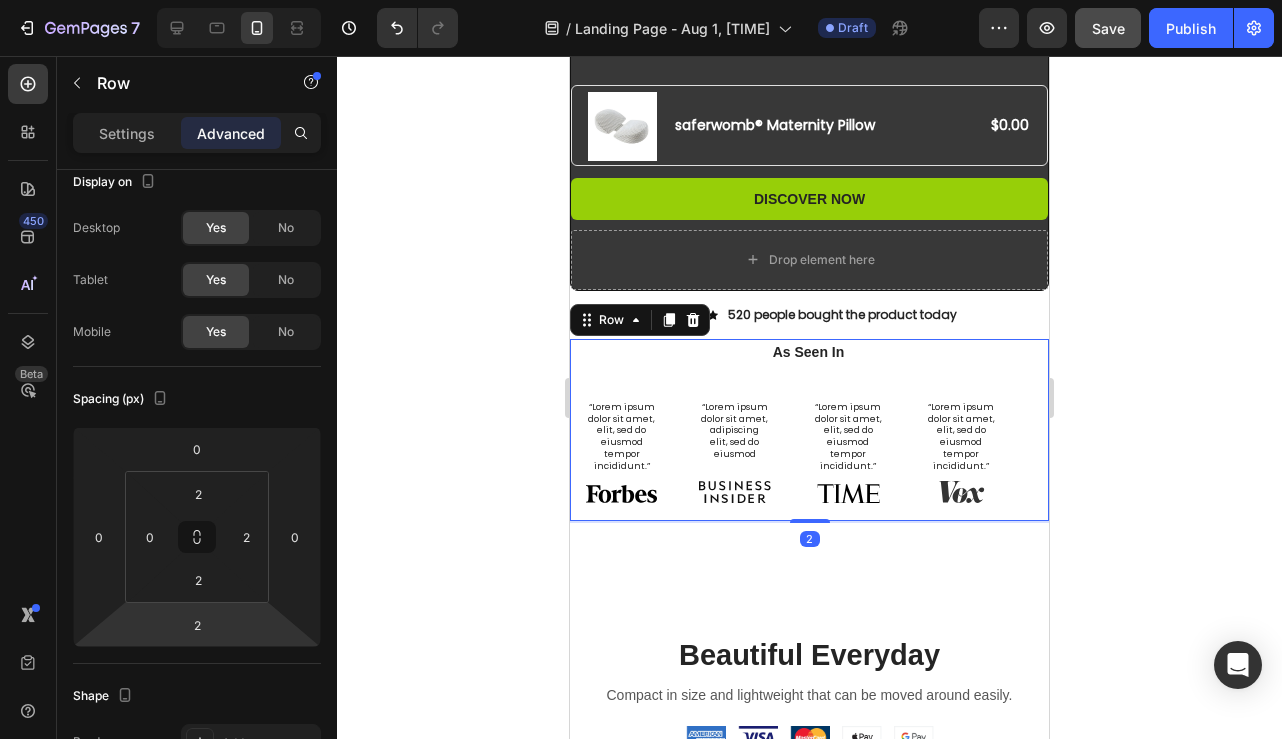 type on "0" 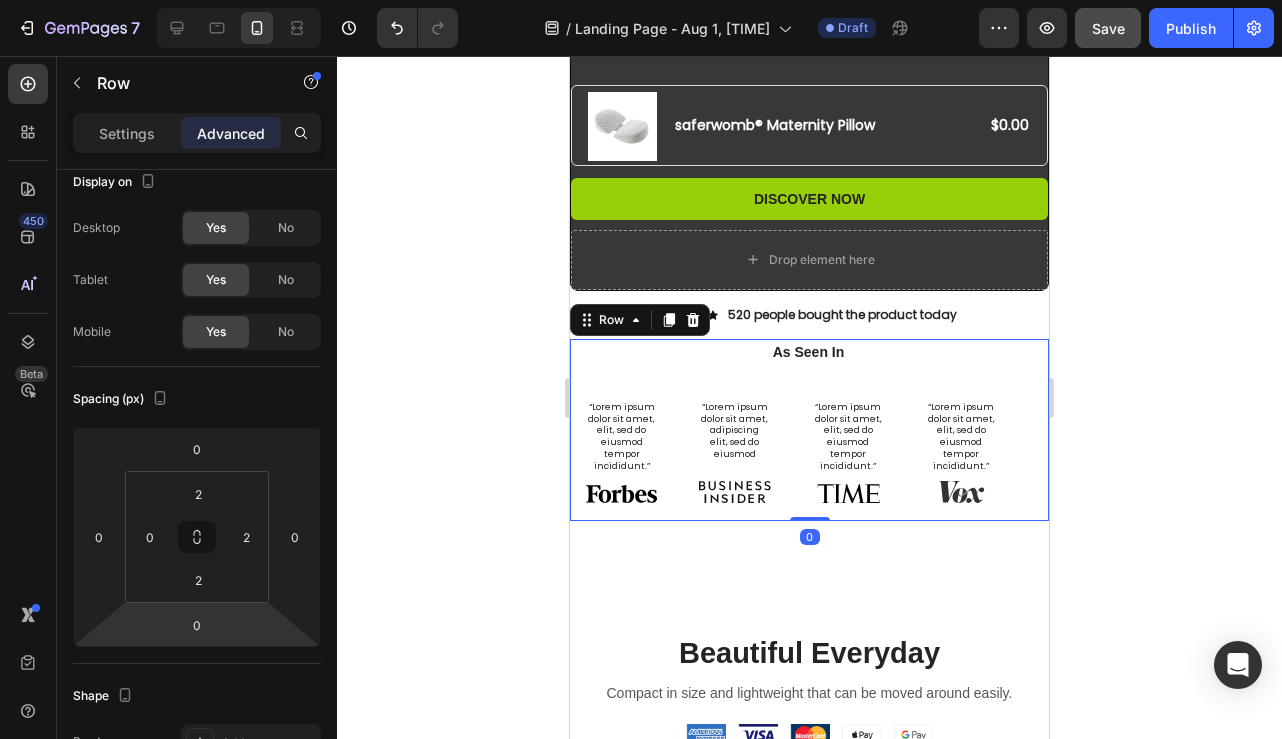 drag, startPoint x: 229, startPoint y: 633, endPoint x: 229, endPoint y: 622, distance: 11 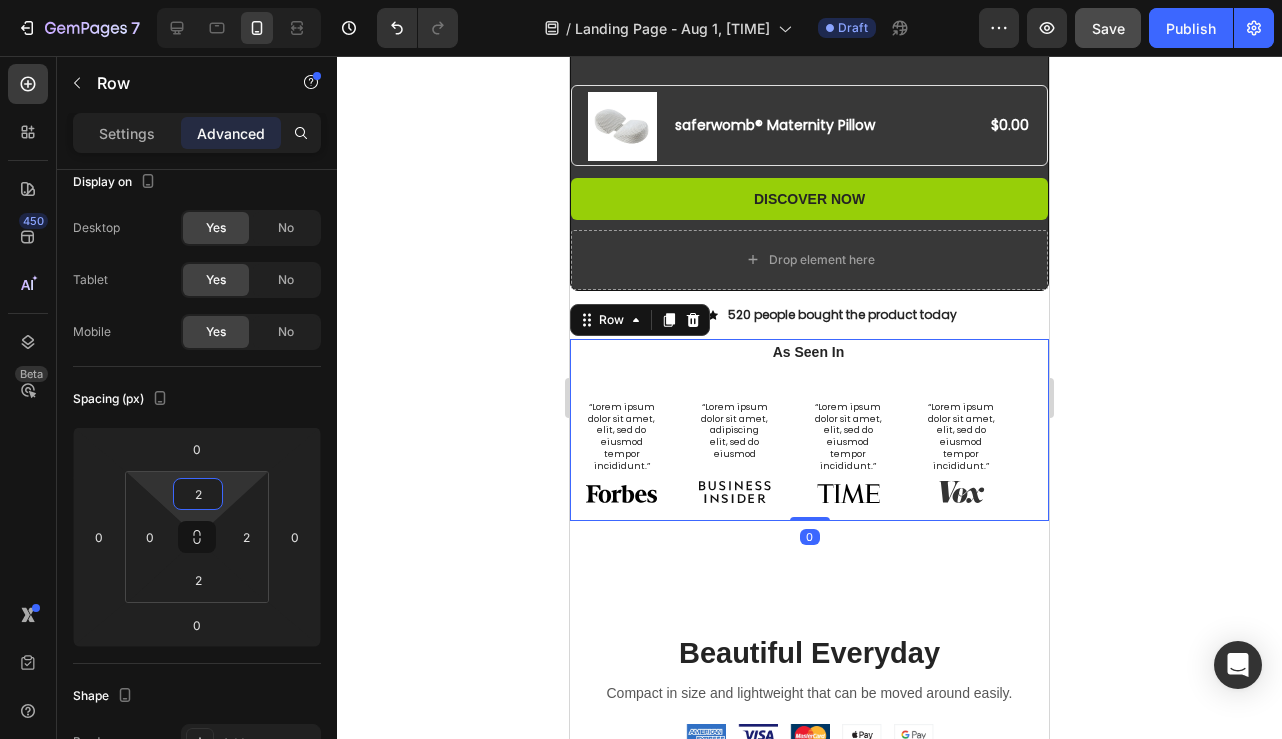 type on "0" 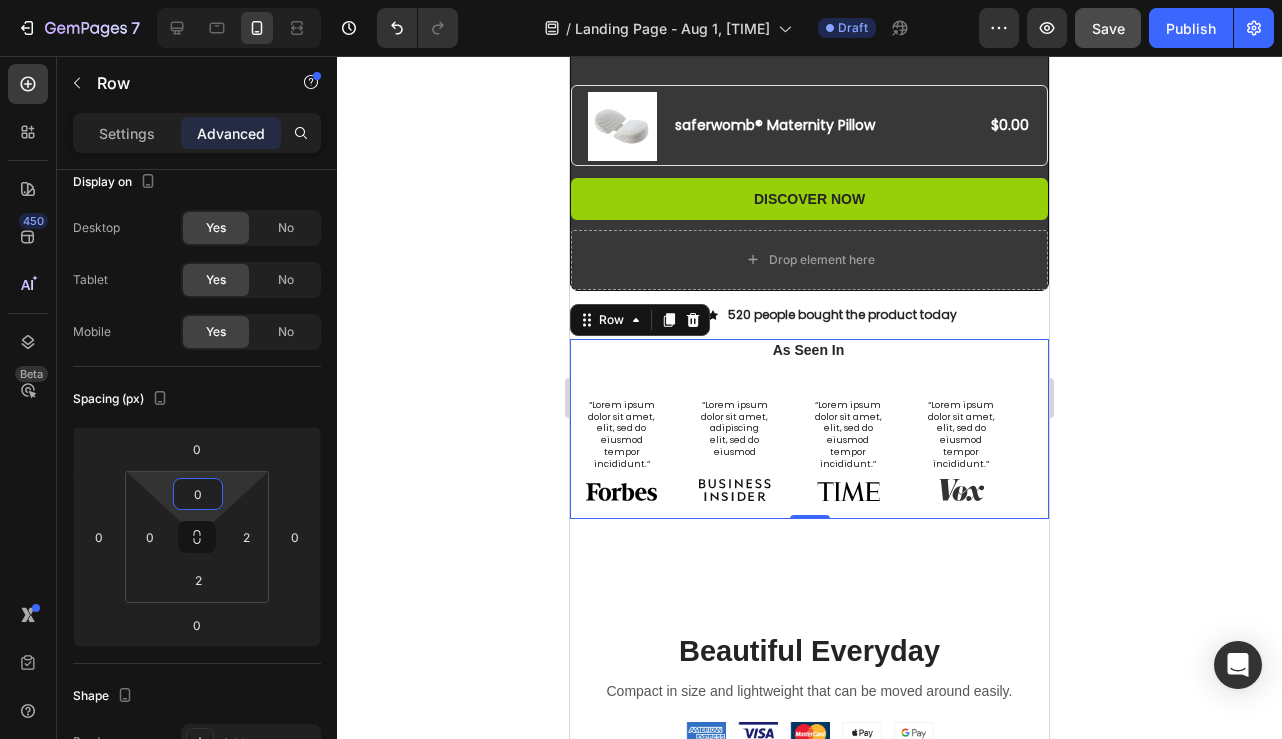 drag, startPoint x: 228, startPoint y: 489, endPoint x: 228, endPoint y: 500, distance: 11 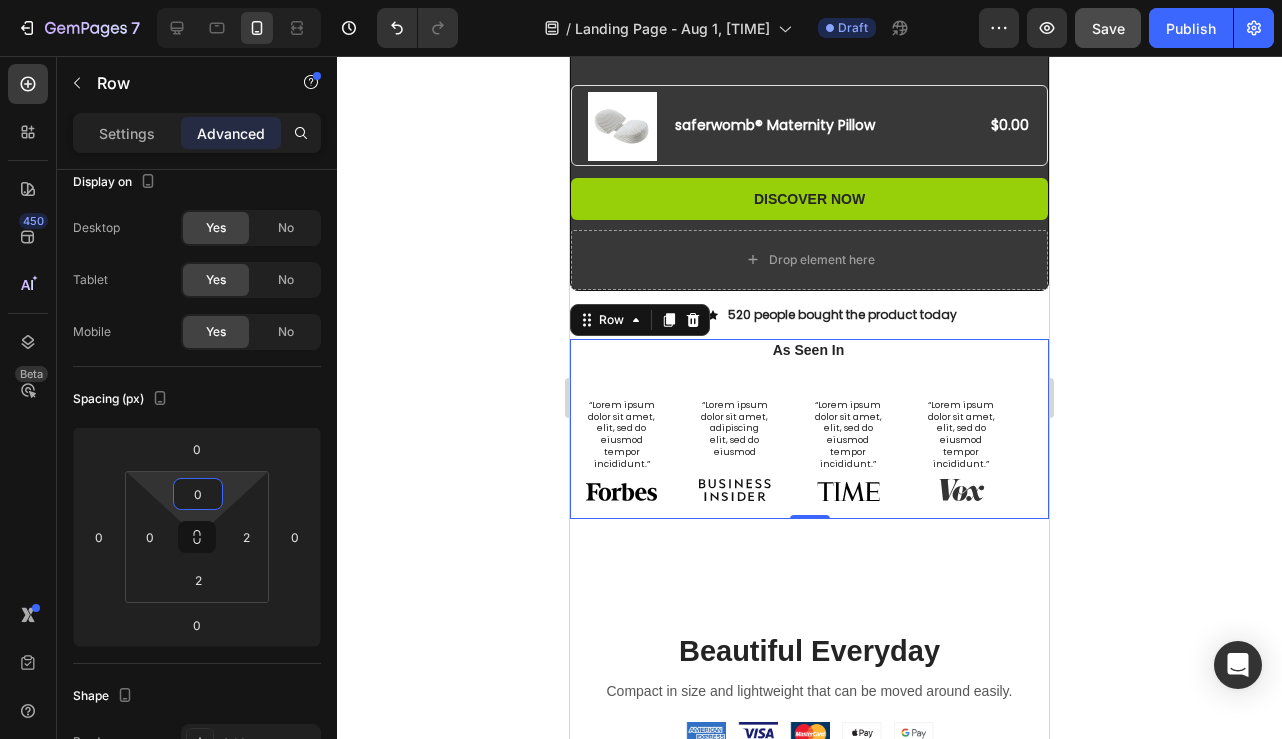 click on "As Seen In Heading “Lorem ipsum dolor sit amet, elit, sed do eiusmod tempor incididunt.” Text Block Image Hero Banner “Lorem ipsum dolor sit amet, adipiscing elit, sed do eiusmod Text Block Image Hero Banner “Lorem ipsum dolor sit amet, elit, sed do eiusmod tempor incididunt.” Text Block Image Hero Banner “Lorem ipsum dolor sit amet, elit, sed do eiusmod tempor incididunt.” Text Block Image Hero Banner Carousel" at bounding box center (808, 428) 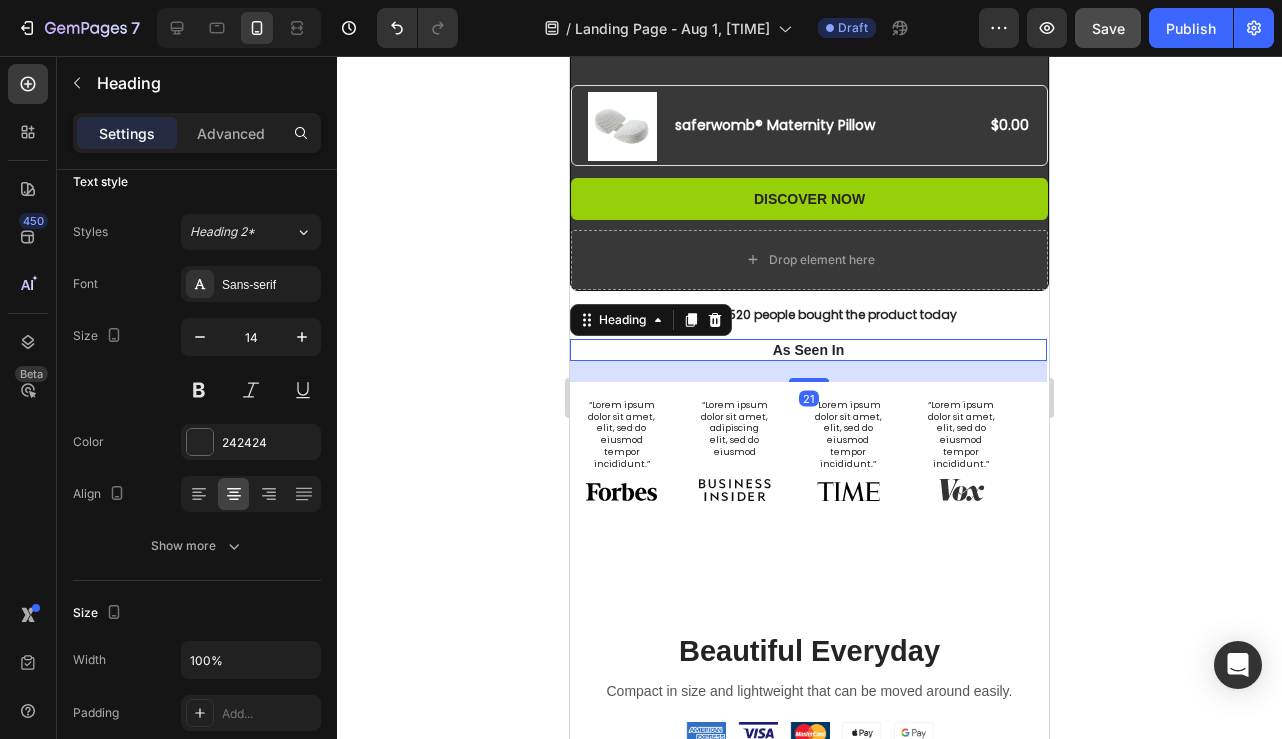 click on "As Seen In" at bounding box center (808, 350) 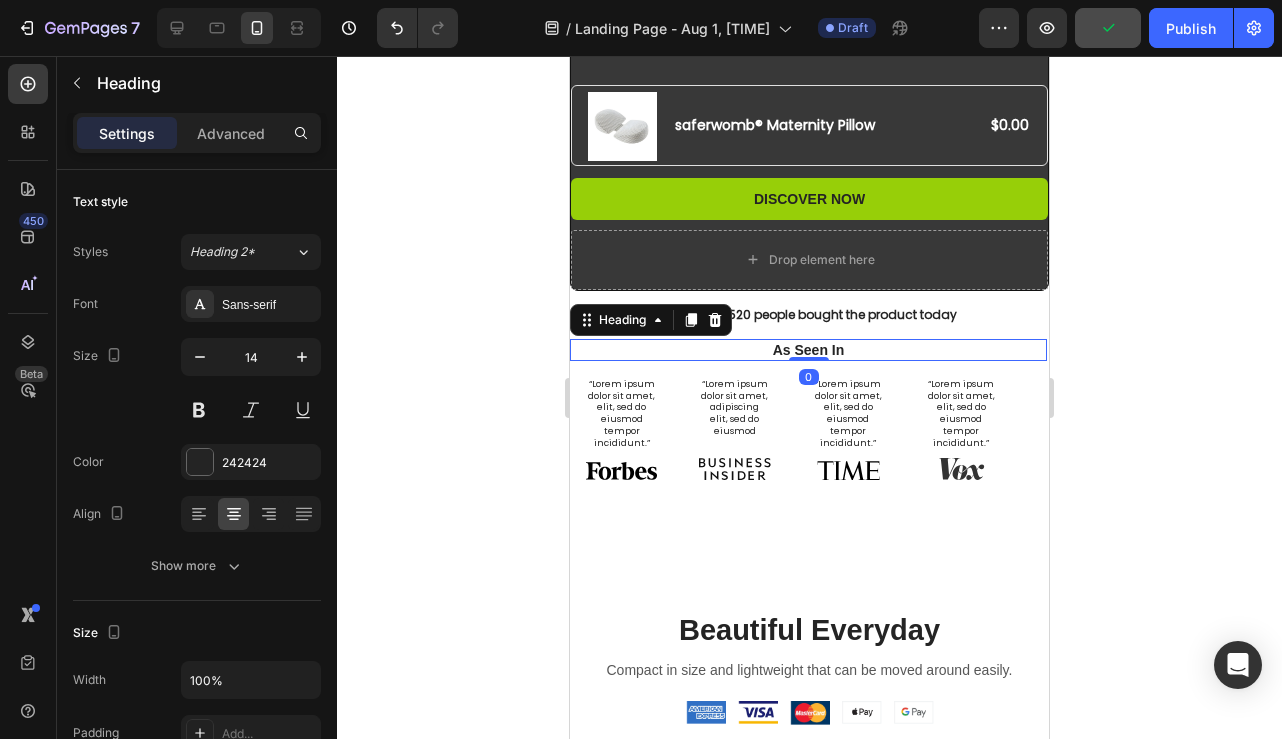 drag, startPoint x: 812, startPoint y: 378, endPoint x: 812, endPoint y: 354, distance: 24 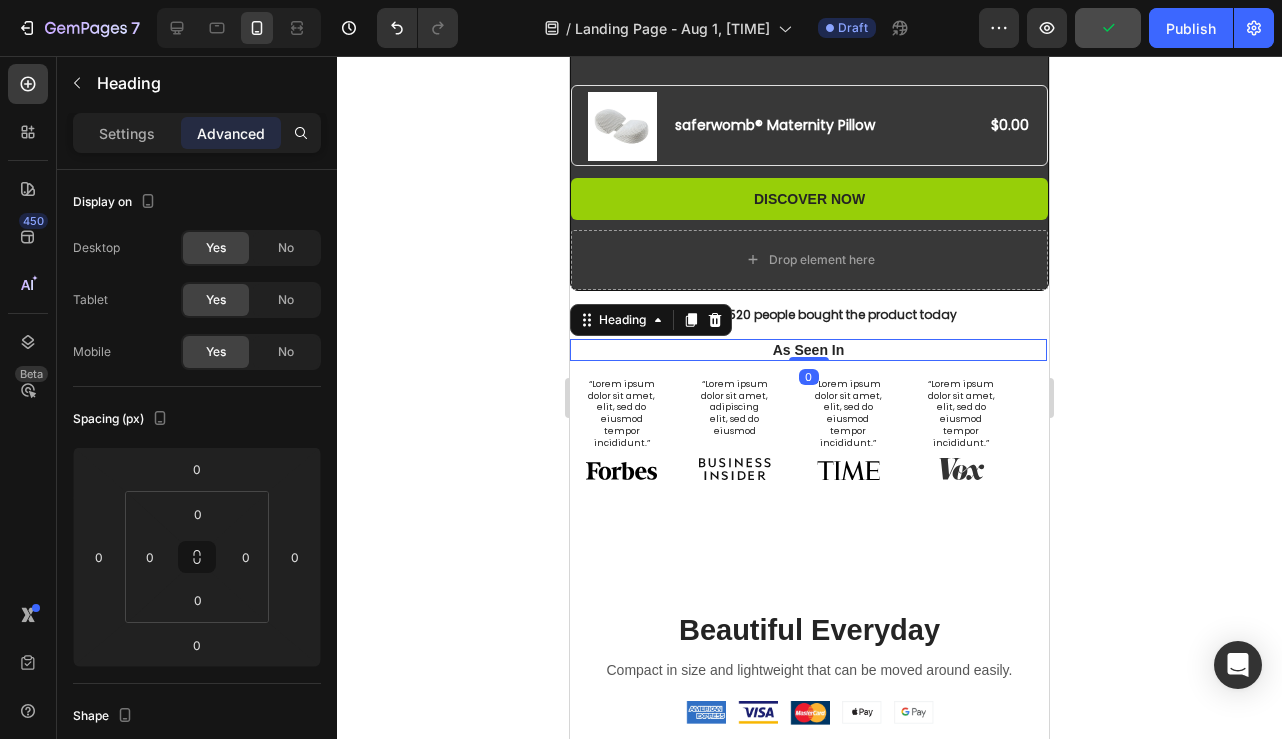 click 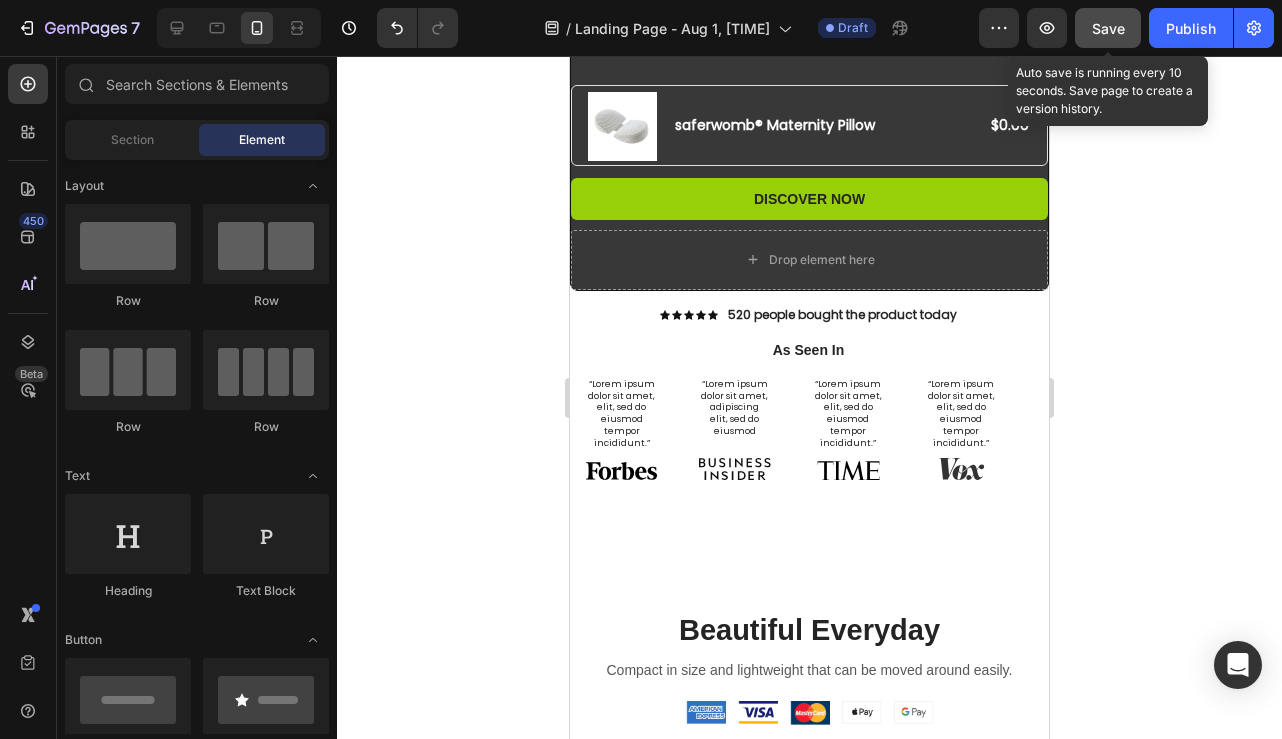 click on "Save" at bounding box center [1108, 28] 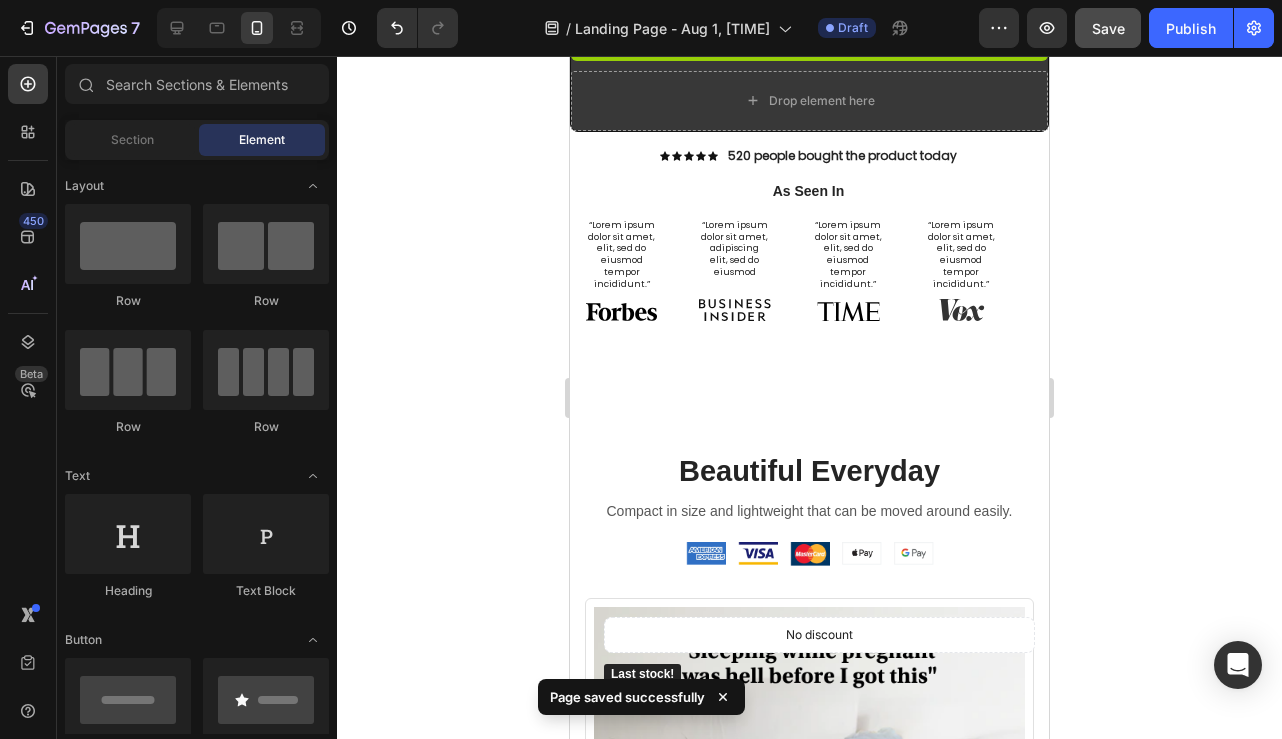 scroll, scrollTop: 826, scrollLeft: 0, axis: vertical 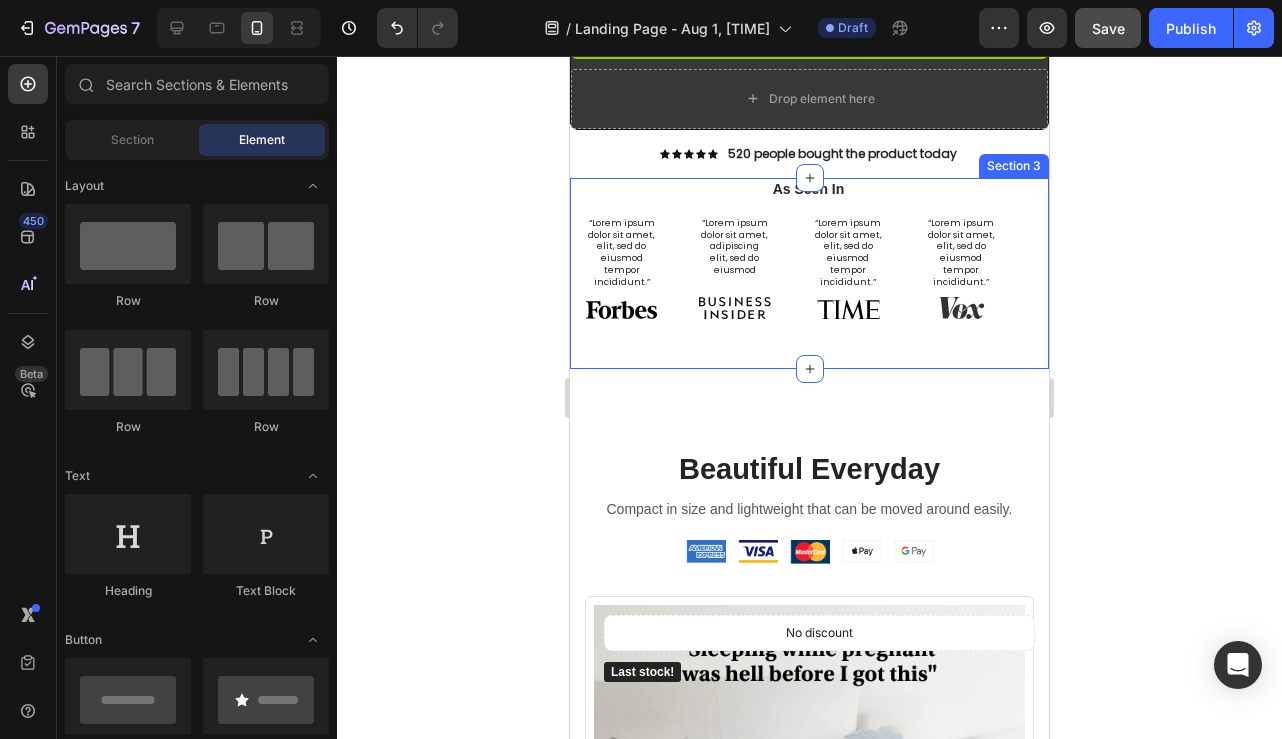 click on "As Seen In Heading “Lorem ipsum dolor sit amet, elit, sed do eiusmod tempor incididunt.” Text Block Image Hero Banner “Lorem ipsum dolor sit amet, adipiscing elit, sed do eiusmod Text Block Image Hero Banner “Lorem ipsum dolor sit amet, elit, sed do eiusmod tempor incididunt.” Text Block Image Hero Banner “Lorem ipsum dolor sit amet, elit, sed do eiusmod tempor incididunt.” Text Block Image Hero Banner Carousel Row Section 3" at bounding box center (809, 273) 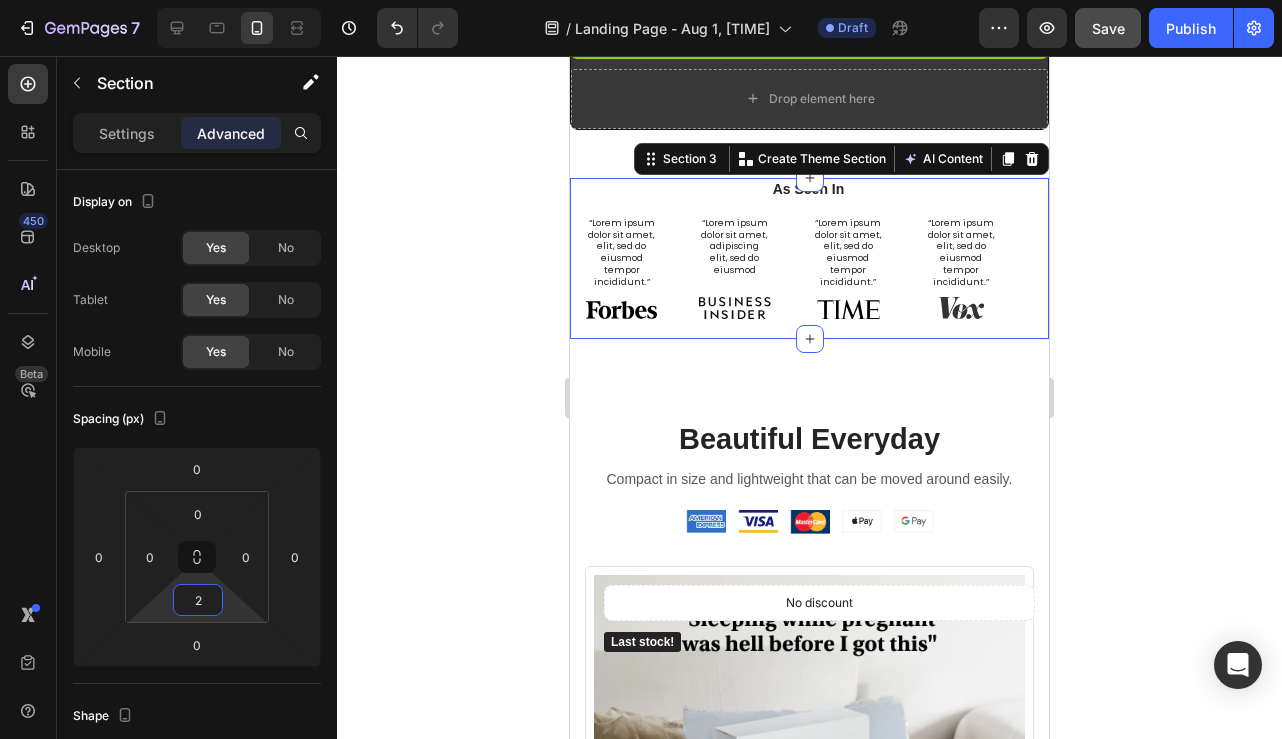 type on "0" 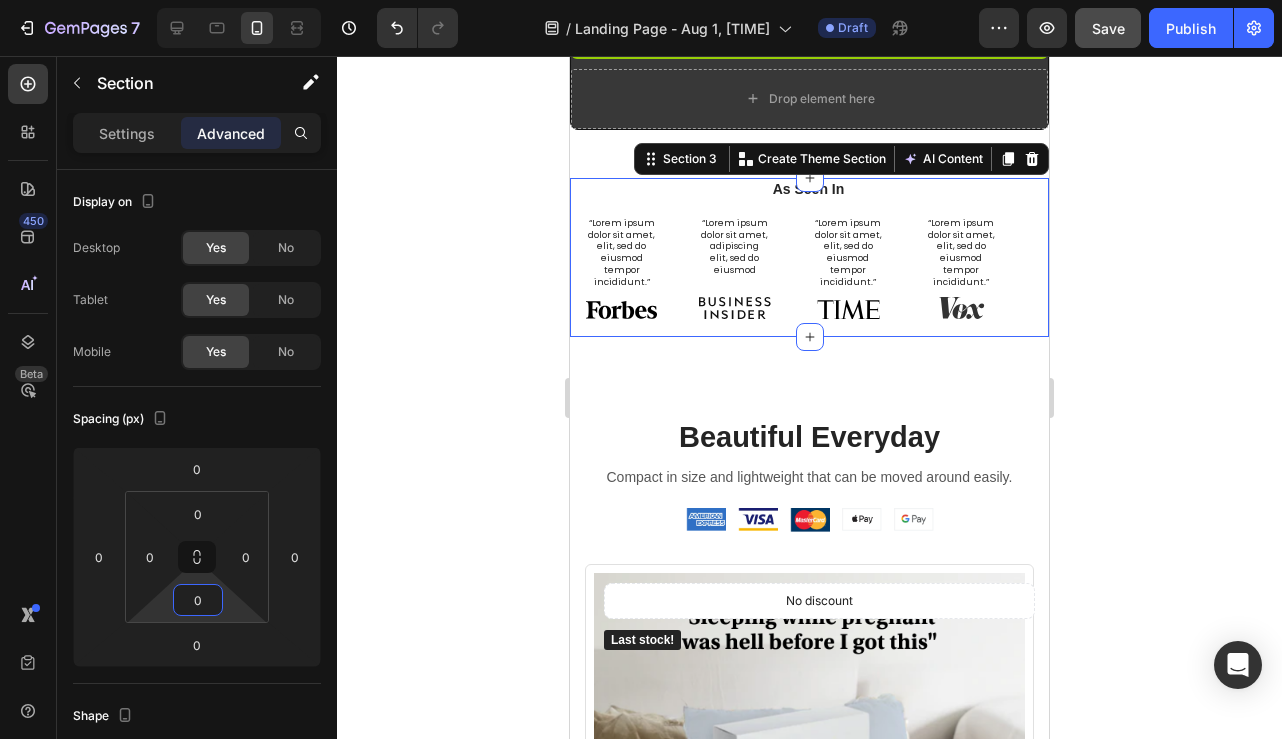 drag, startPoint x: 236, startPoint y: 610, endPoint x: 237, endPoint y: 620, distance: 10.049875 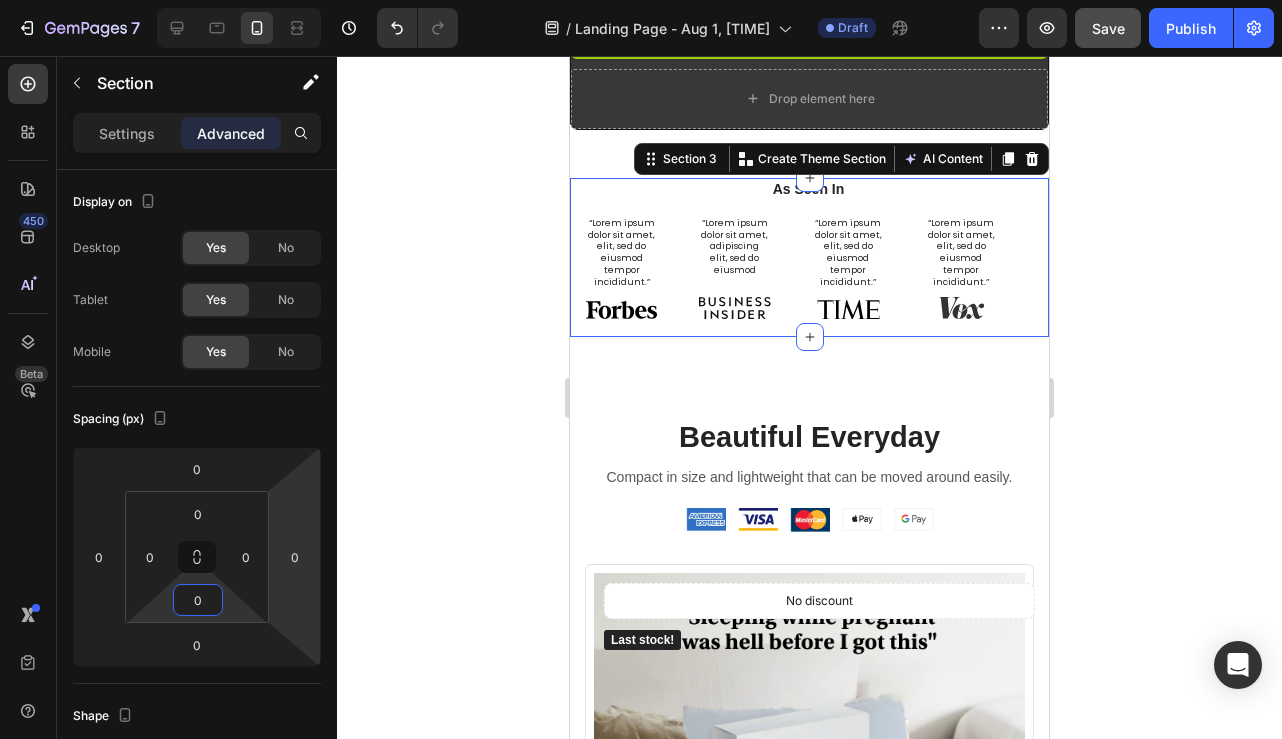 click 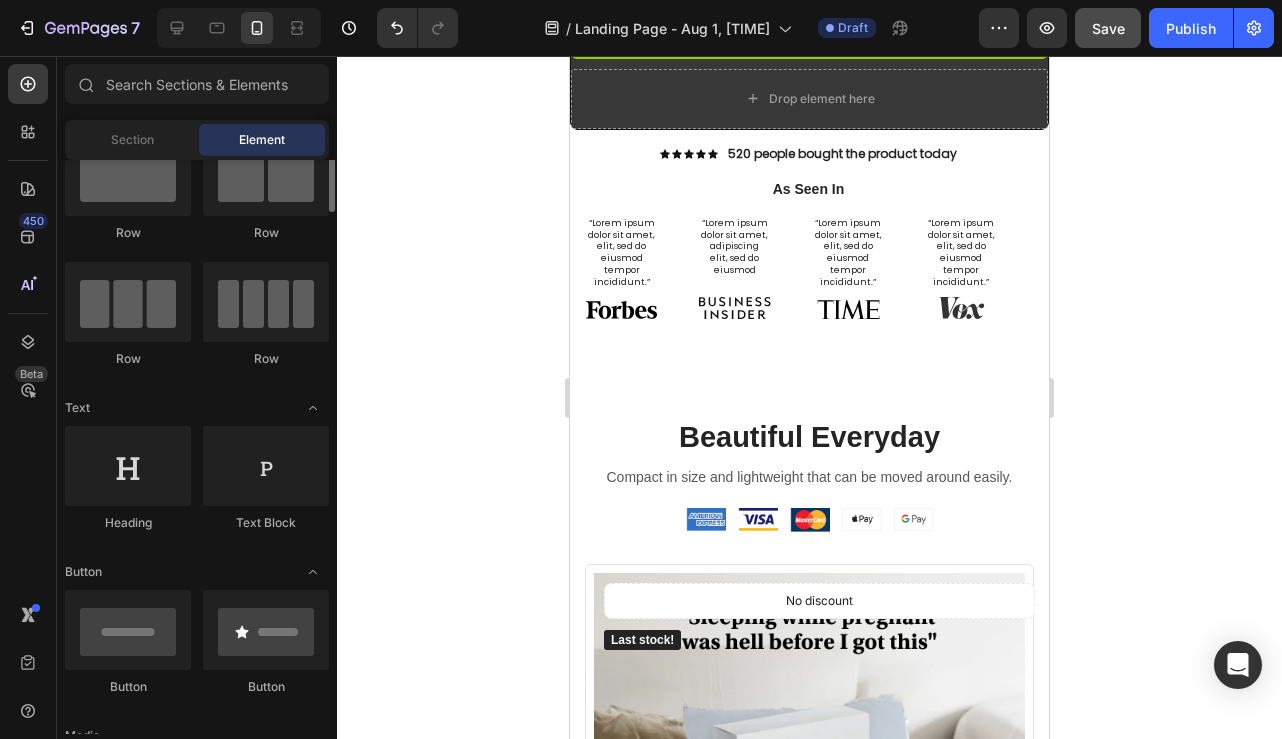 scroll, scrollTop: 0, scrollLeft: 0, axis: both 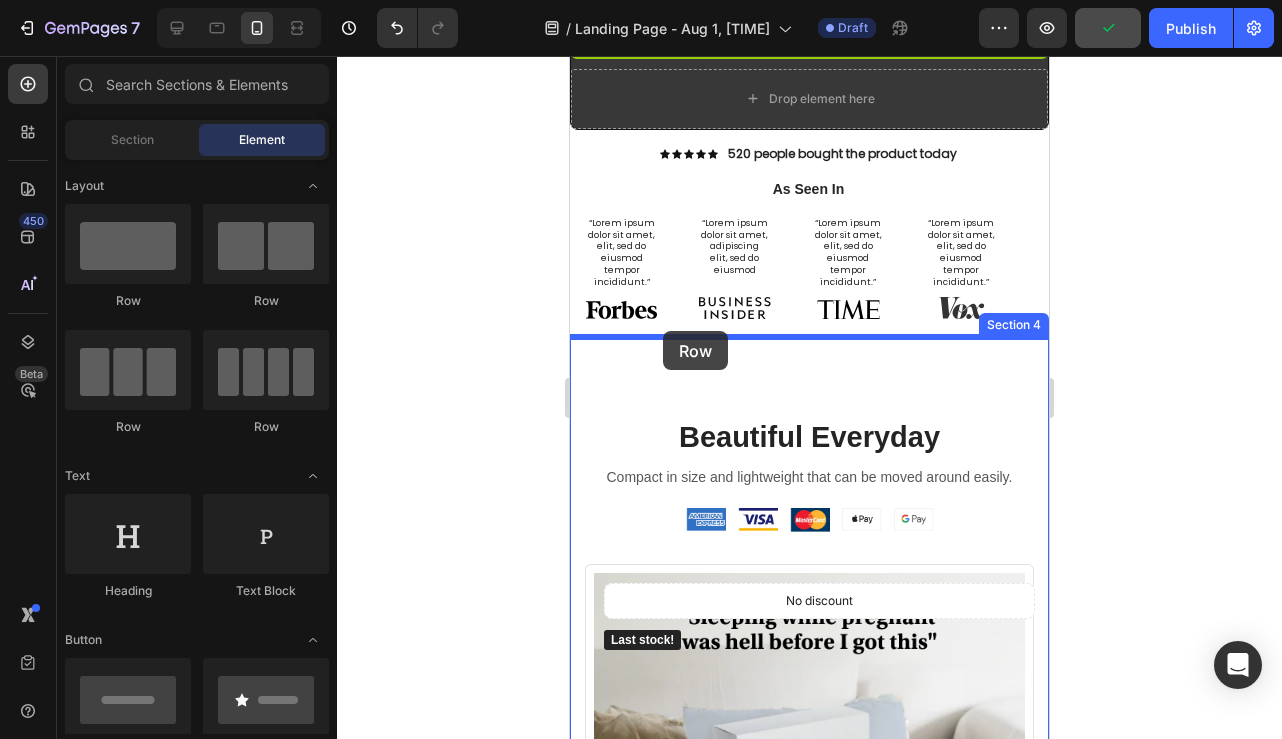drag, startPoint x: 699, startPoint y: 319, endPoint x: 664, endPoint y: 331, distance: 37 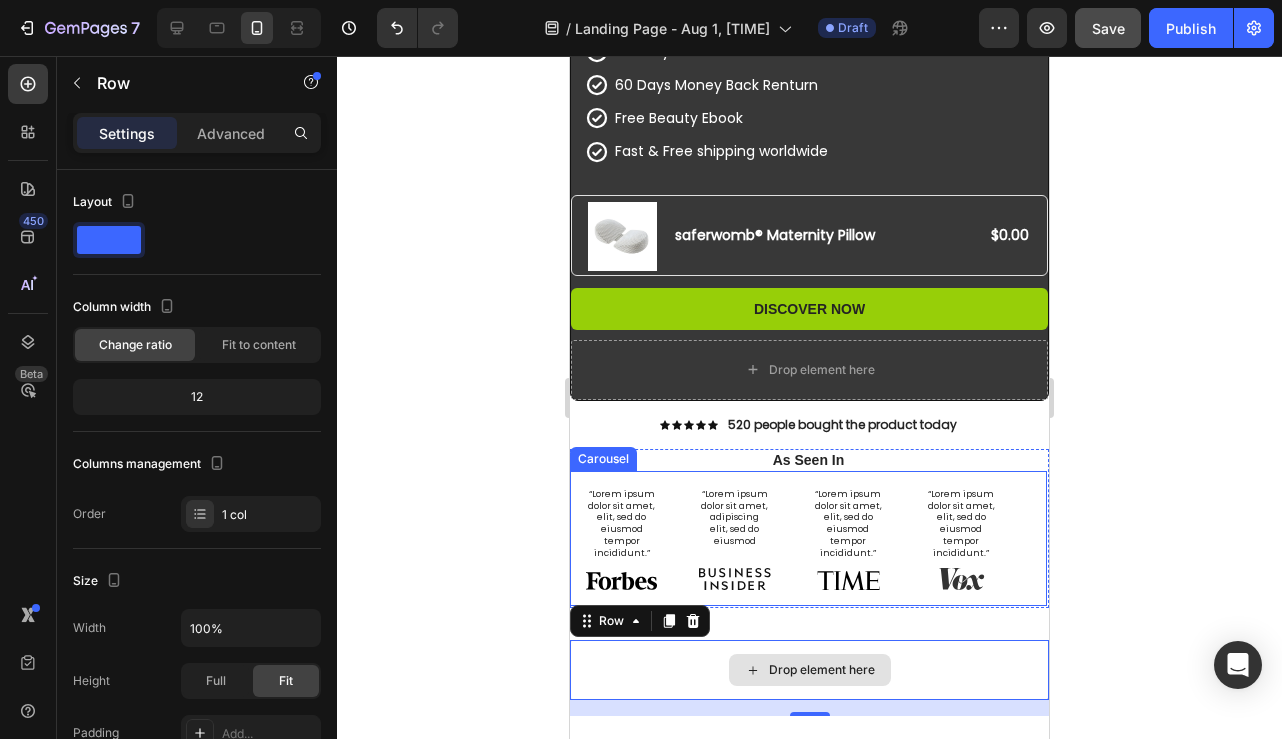 scroll, scrollTop: 734, scrollLeft: 0, axis: vertical 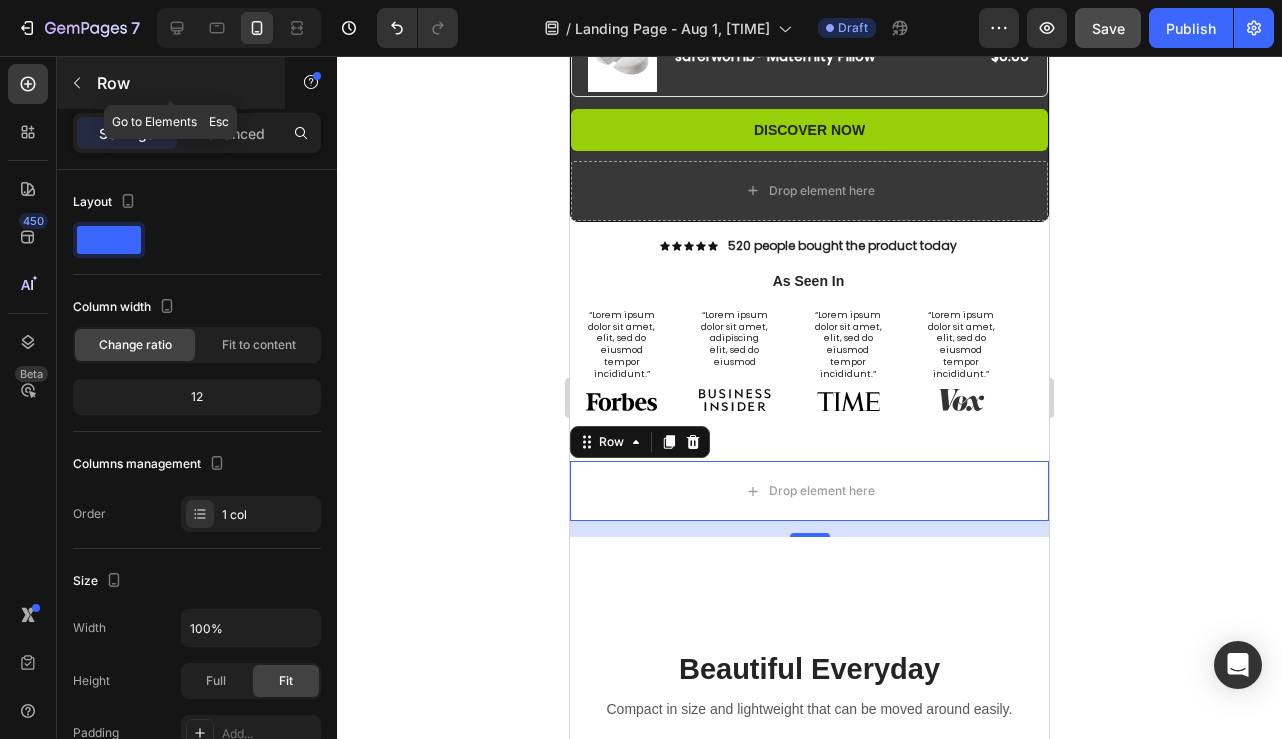 click at bounding box center (77, 83) 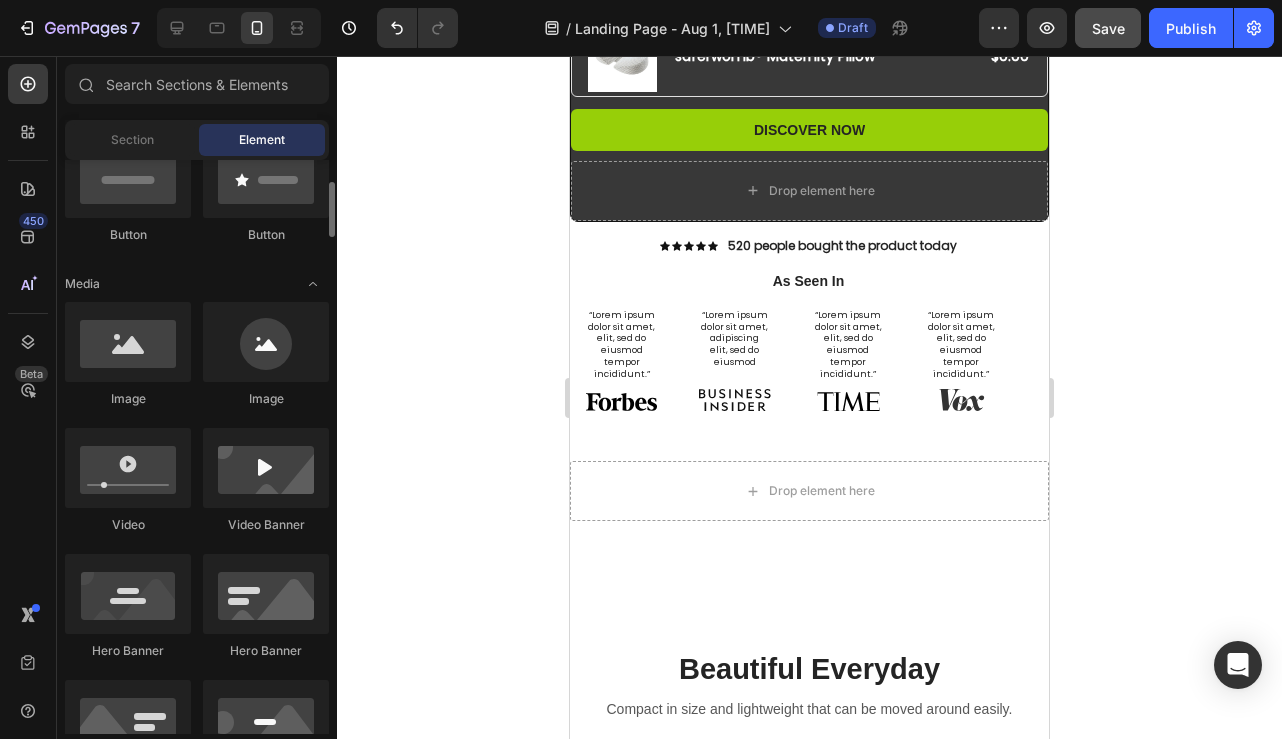 scroll, scrollTop: 552, scrollLeft: 0, axis: vertical 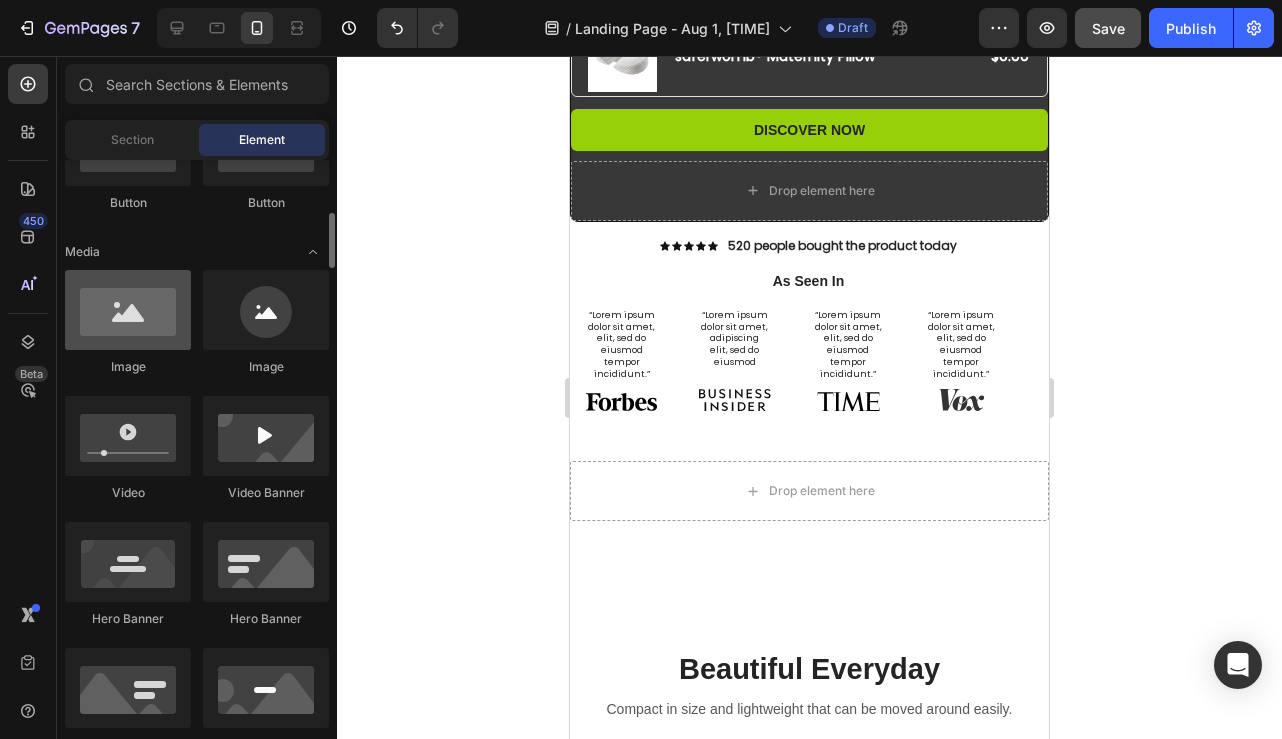 click at bounding box center (128, 310) 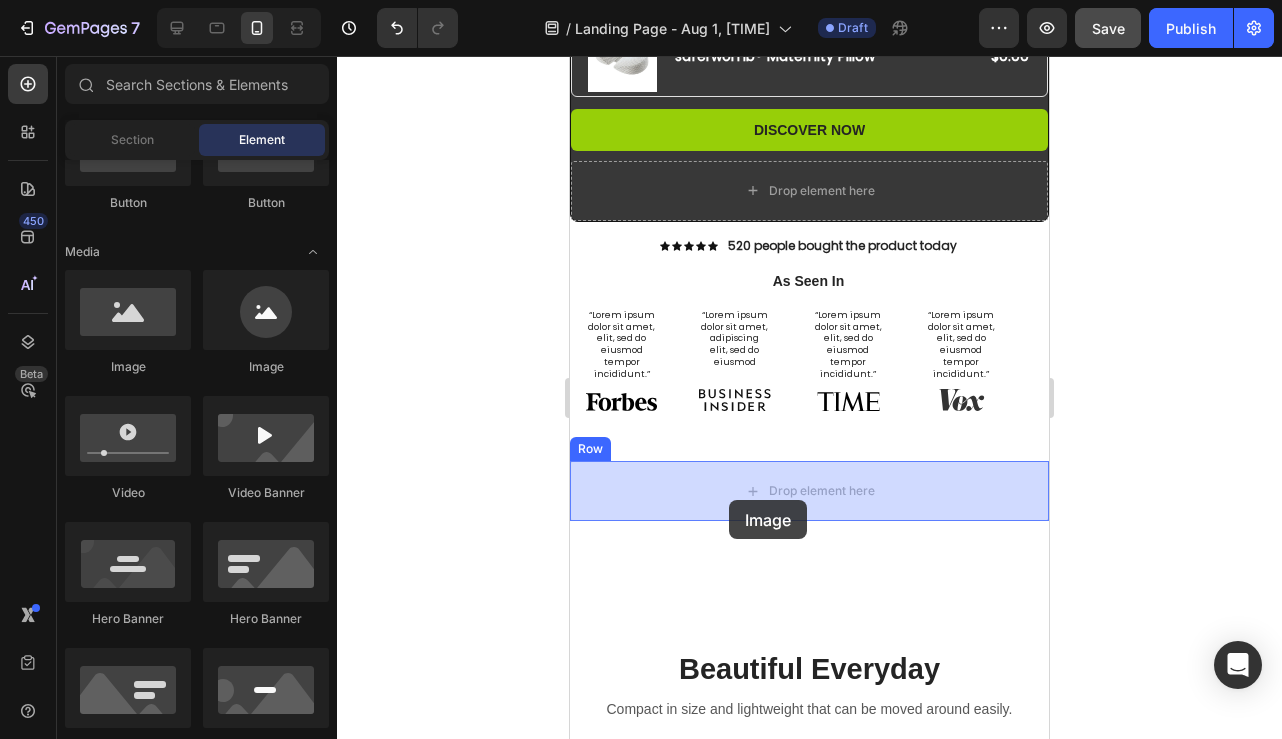 drag, startPoint x: 700, startPoint y: 368, endPoint x: 729, endPoint y: 500, distance: 135.14807 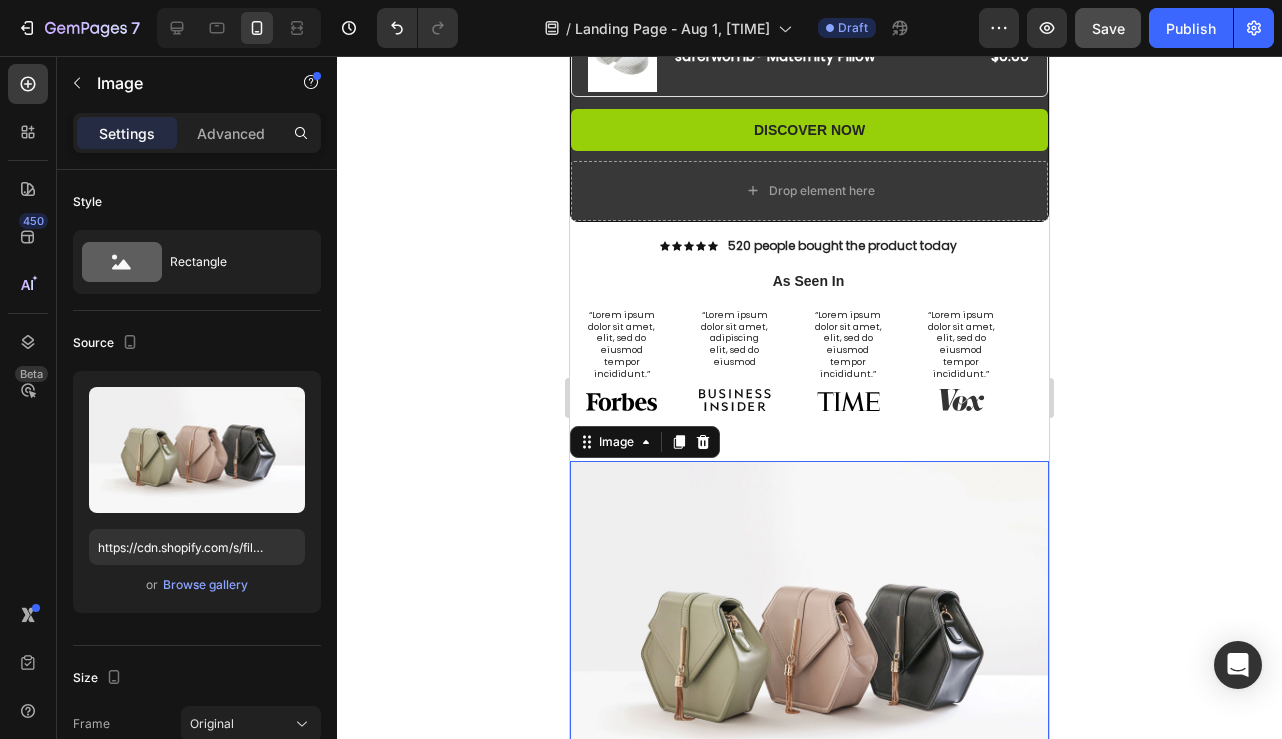 click at bounding box center (809, 640) 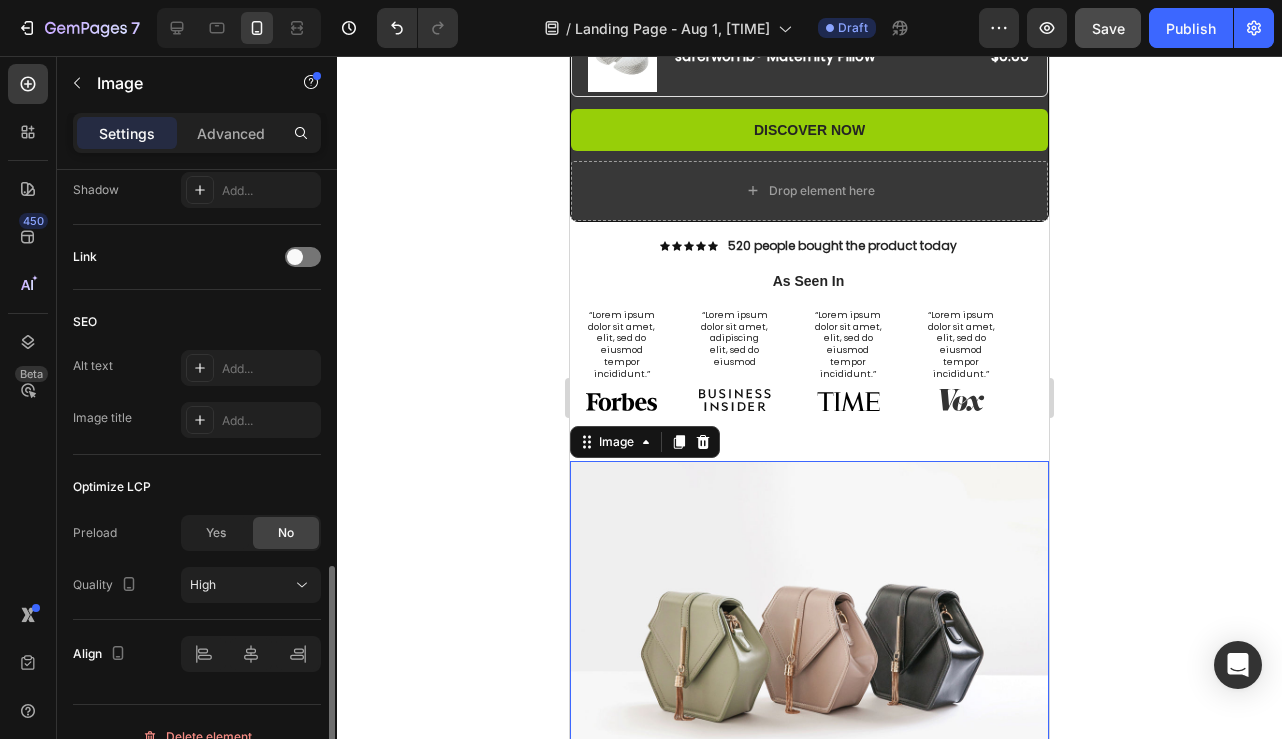 scroll, scrollTop: 884, scrollLeft: 0, axis: vertical 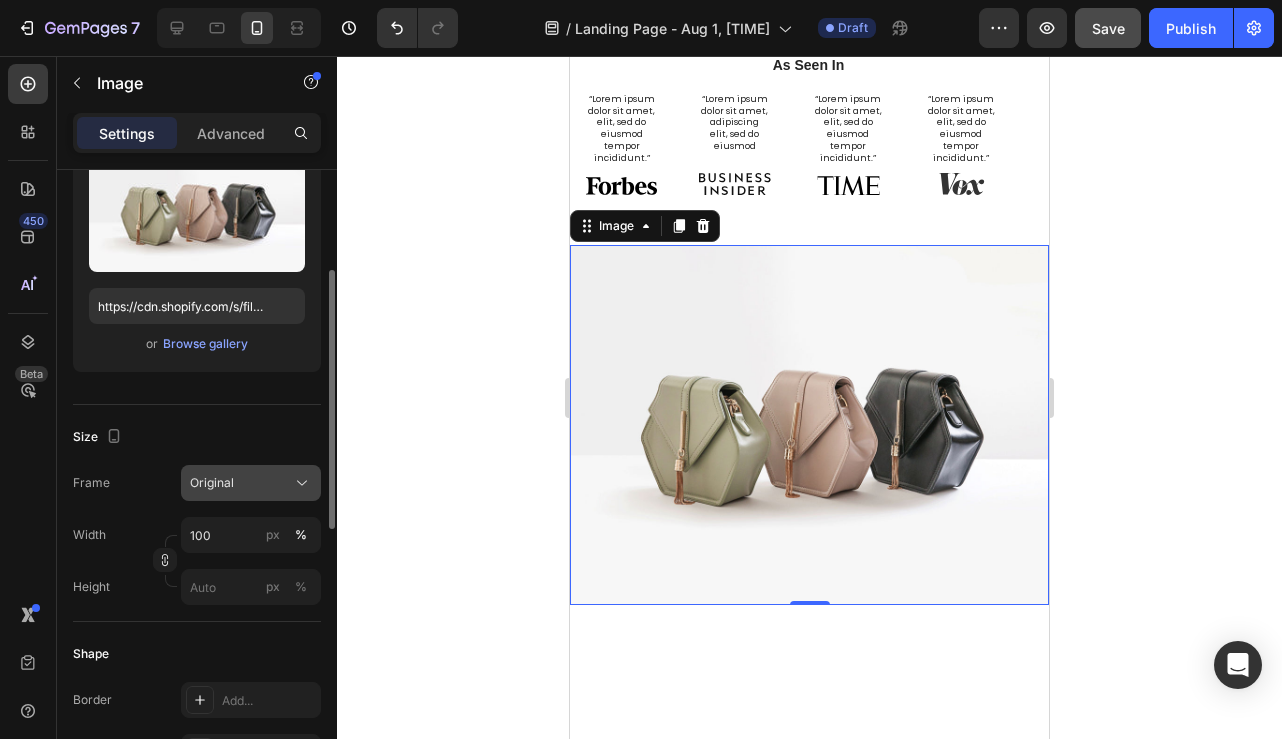 click on "Original" at bounding box center [212, 483] 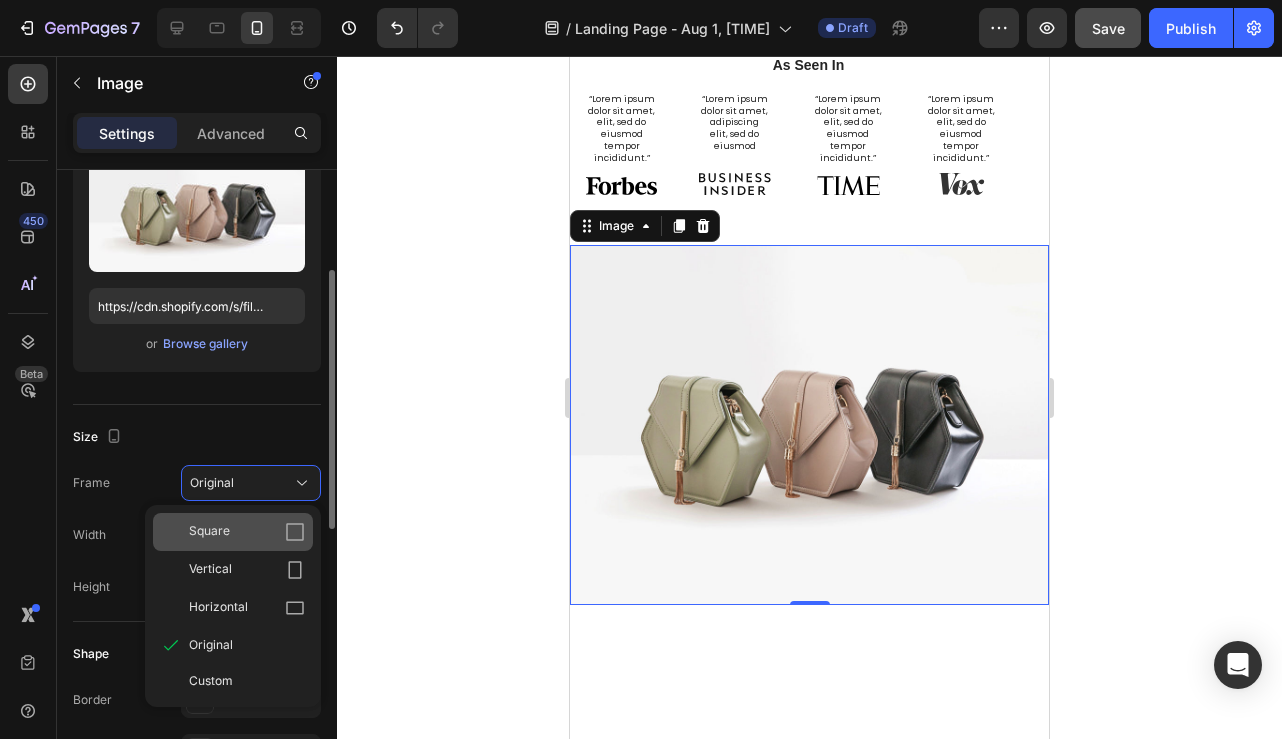 click on "Square" at bounding box center [209, 532] 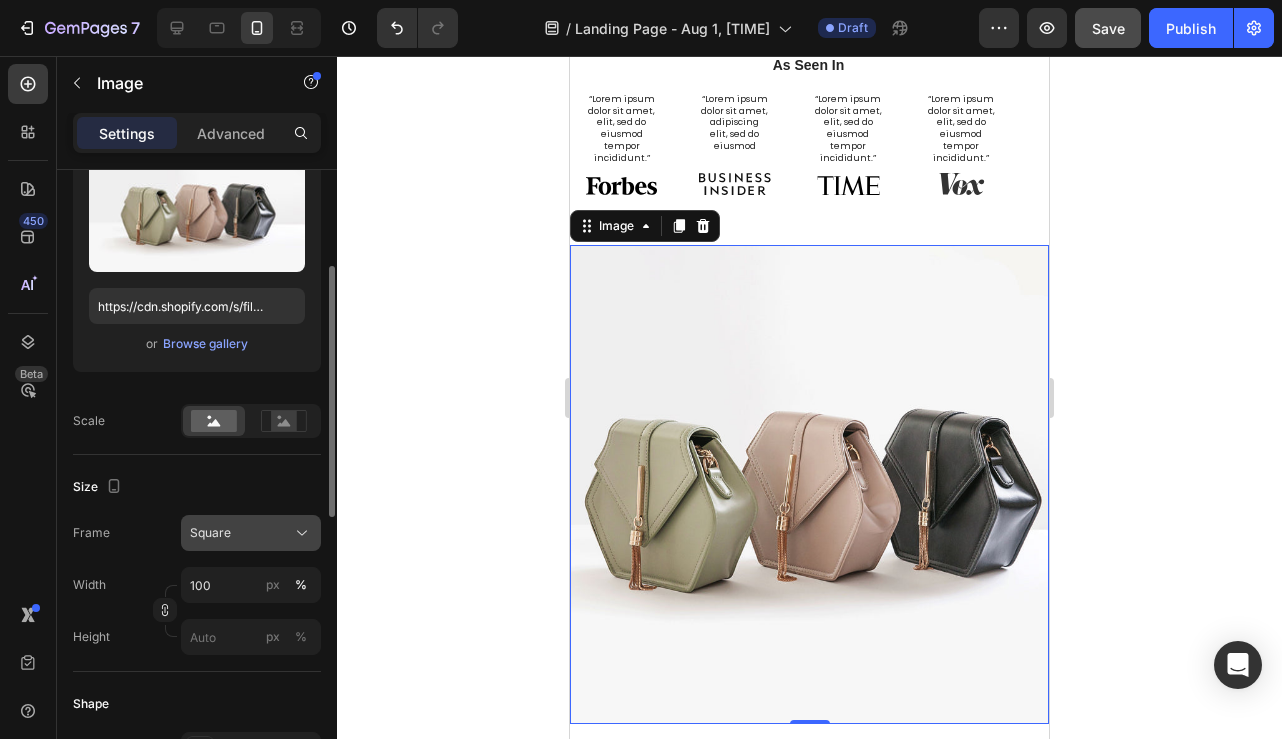 click on "Square" at bounding box center [210, 533] 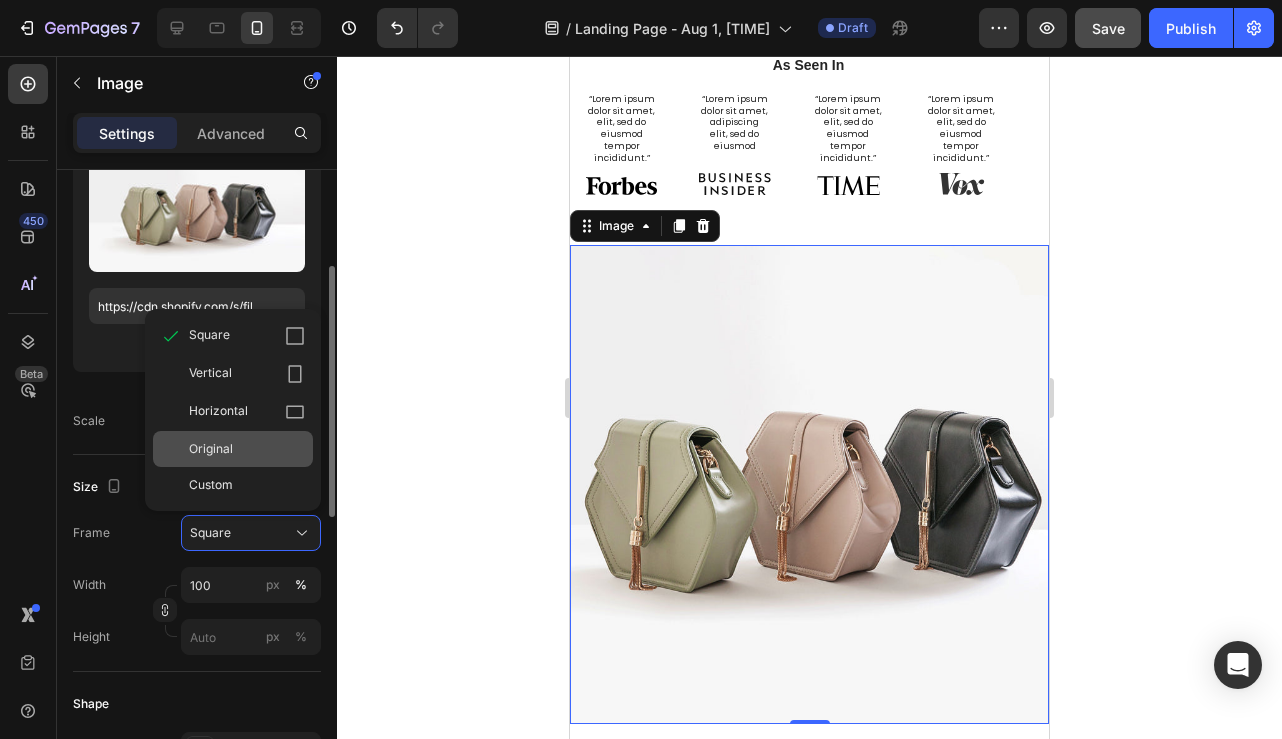 drag, startPoint x: 216, startPoint y: 538, endPoint x: 224, endPoint y: 444, distance: 94.33981 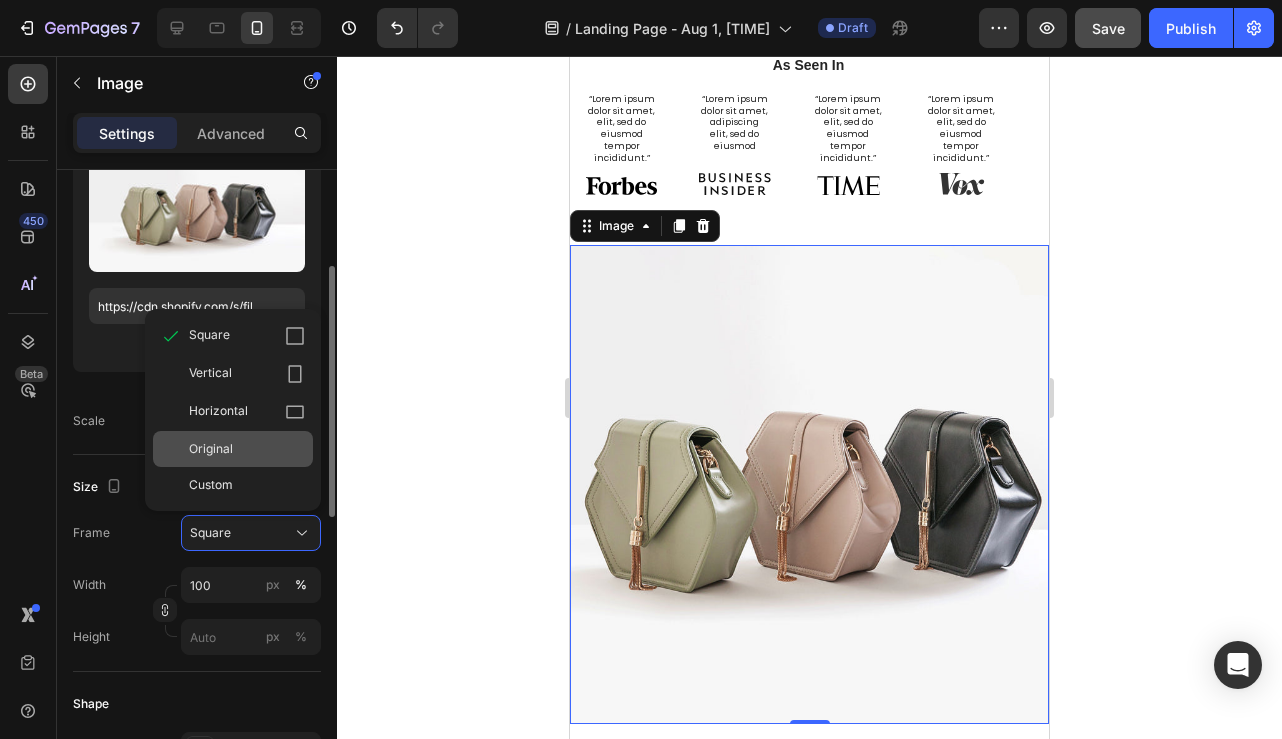 click on "Square Square Vertical Horizontal Original Custom" at bounding box center [251, 533] 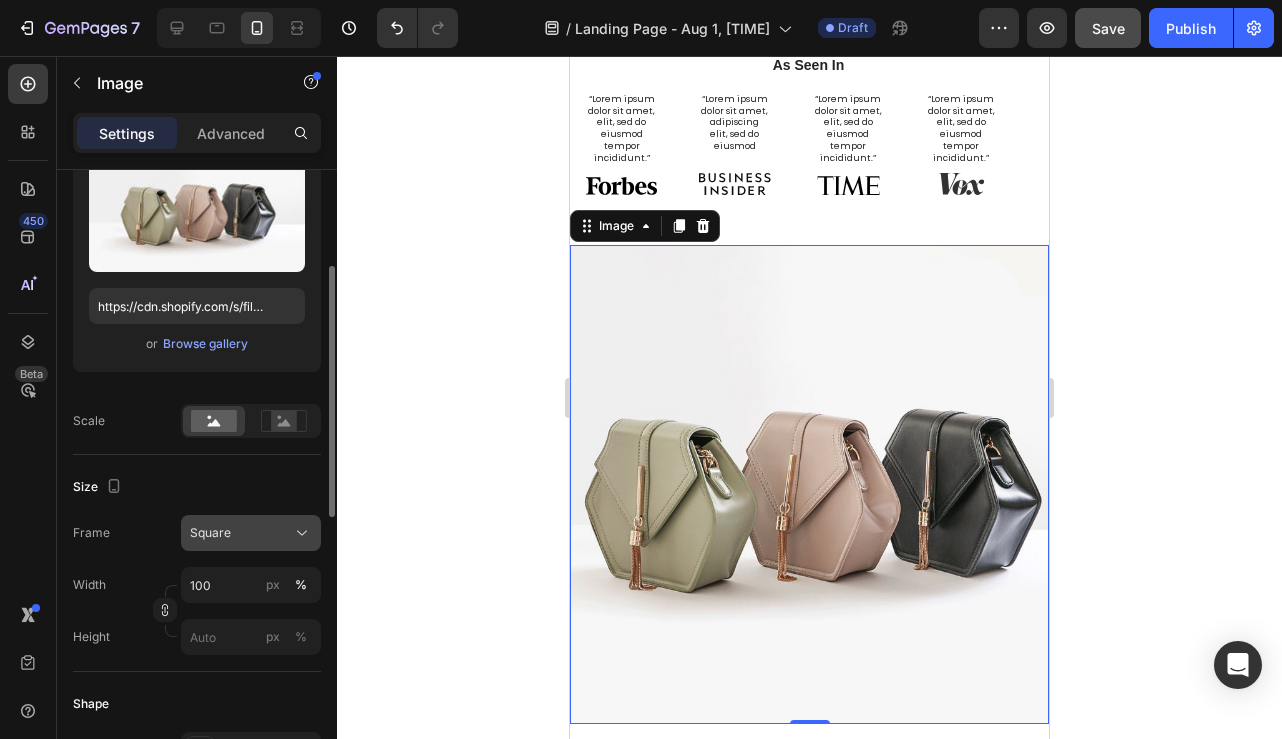 click on "Square" 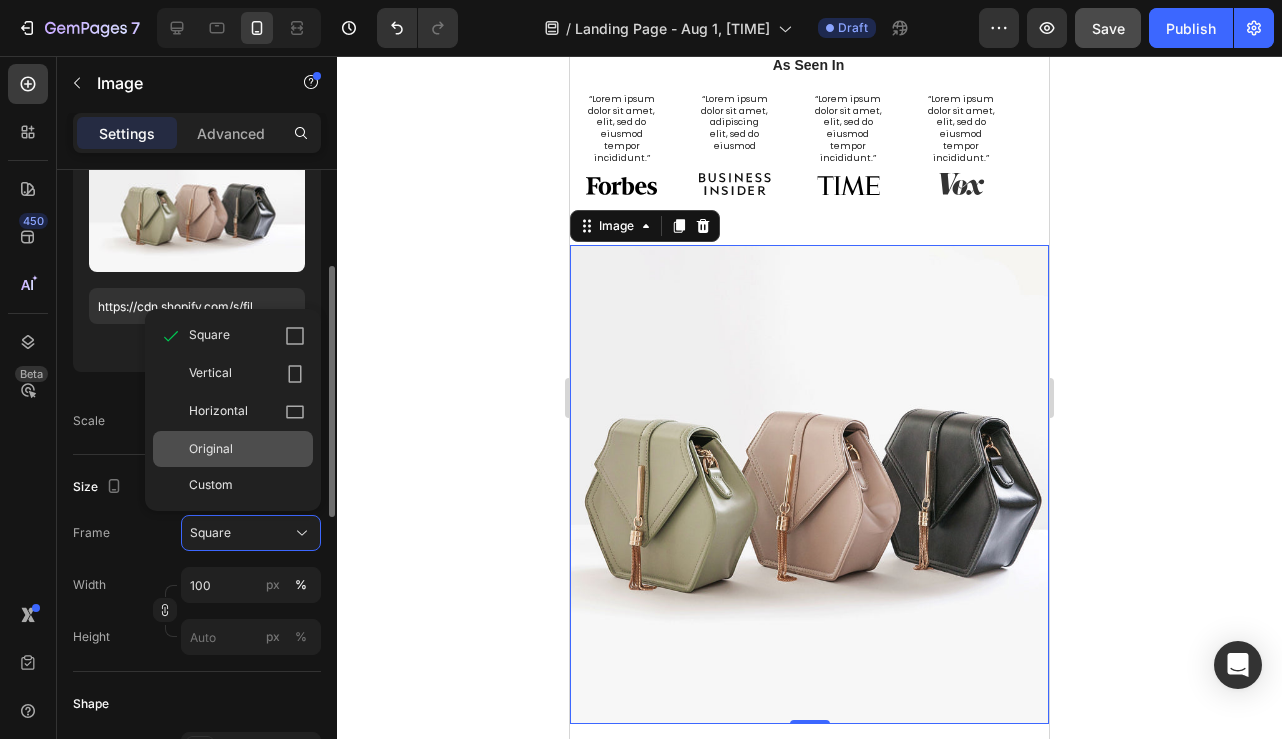 click on "Original" at bounding box center [211, 449] 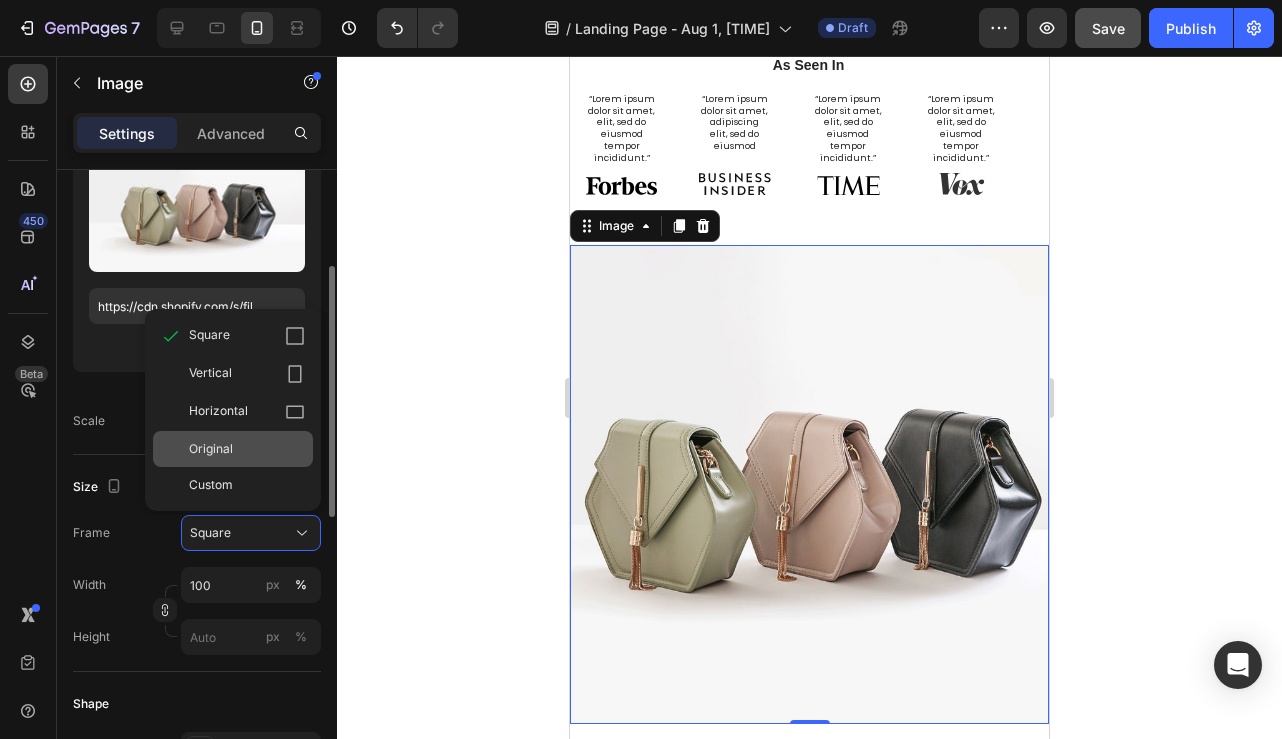 type 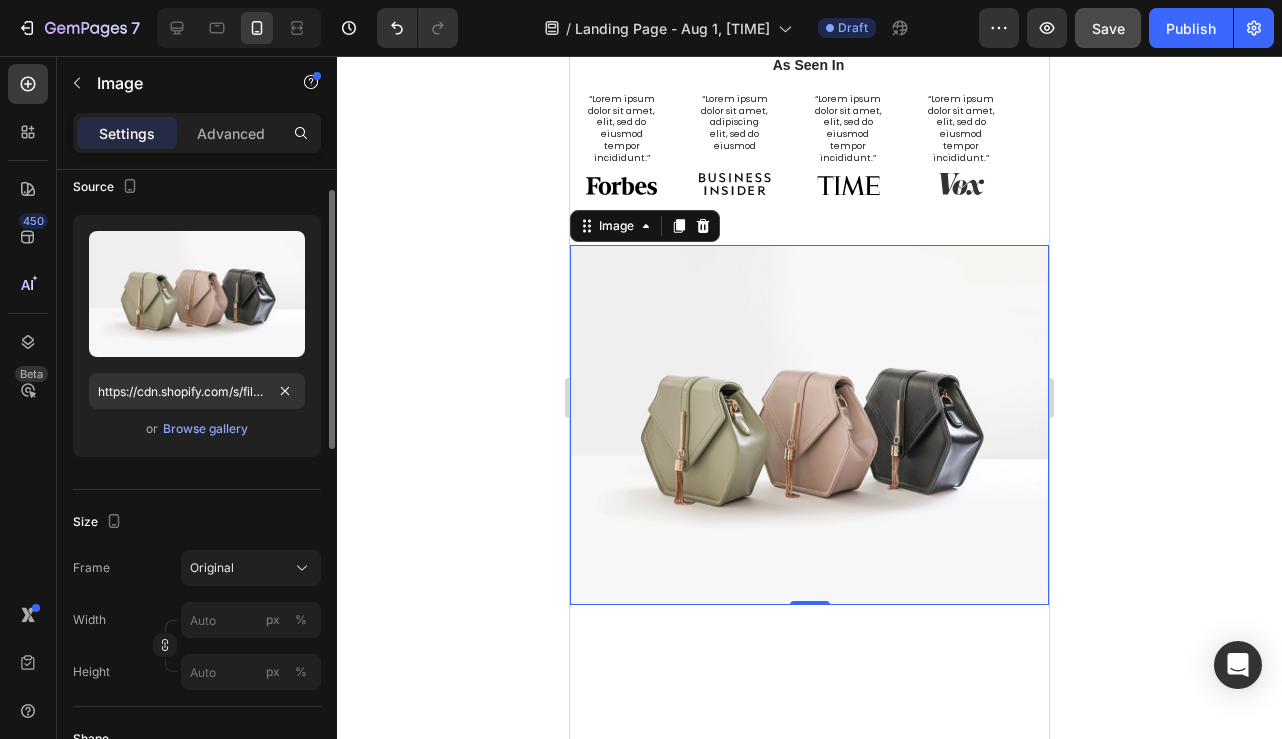 scroll, scrollTop: 0, scrollLeft: 0, axis: both 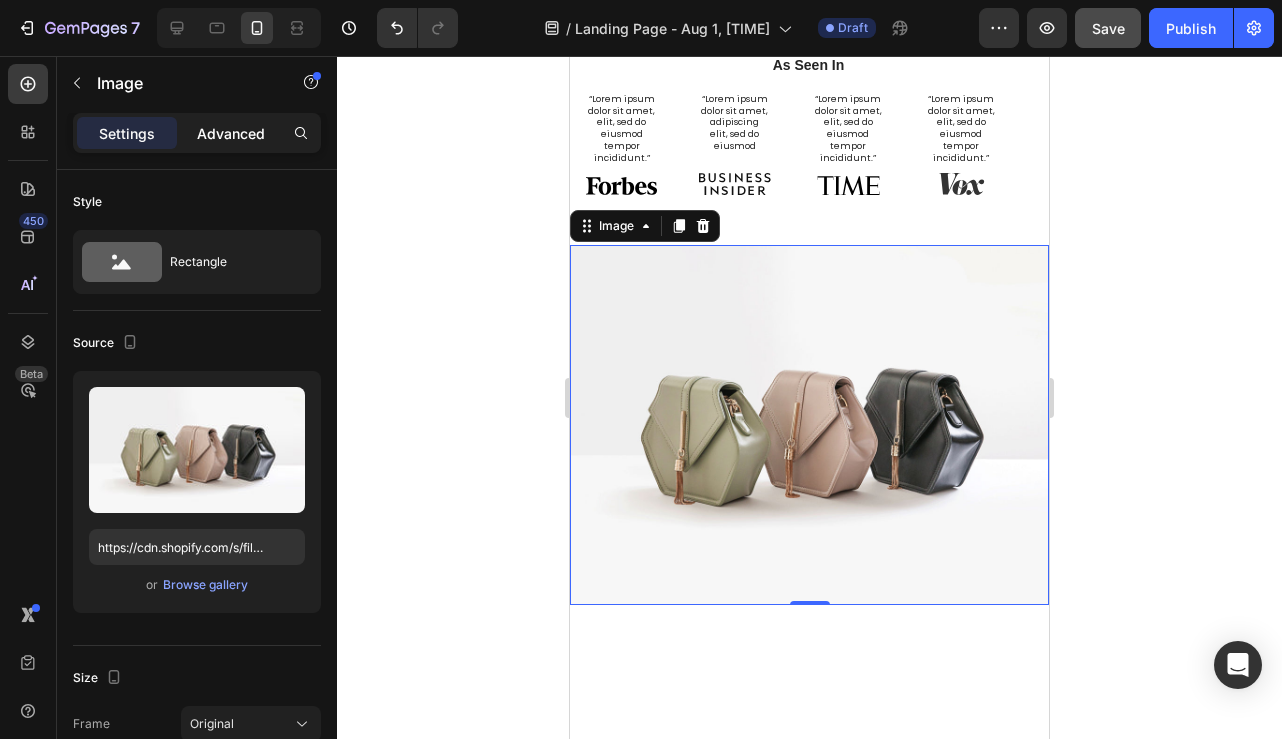 click on "Advanced" at bounding box center (231, 133) 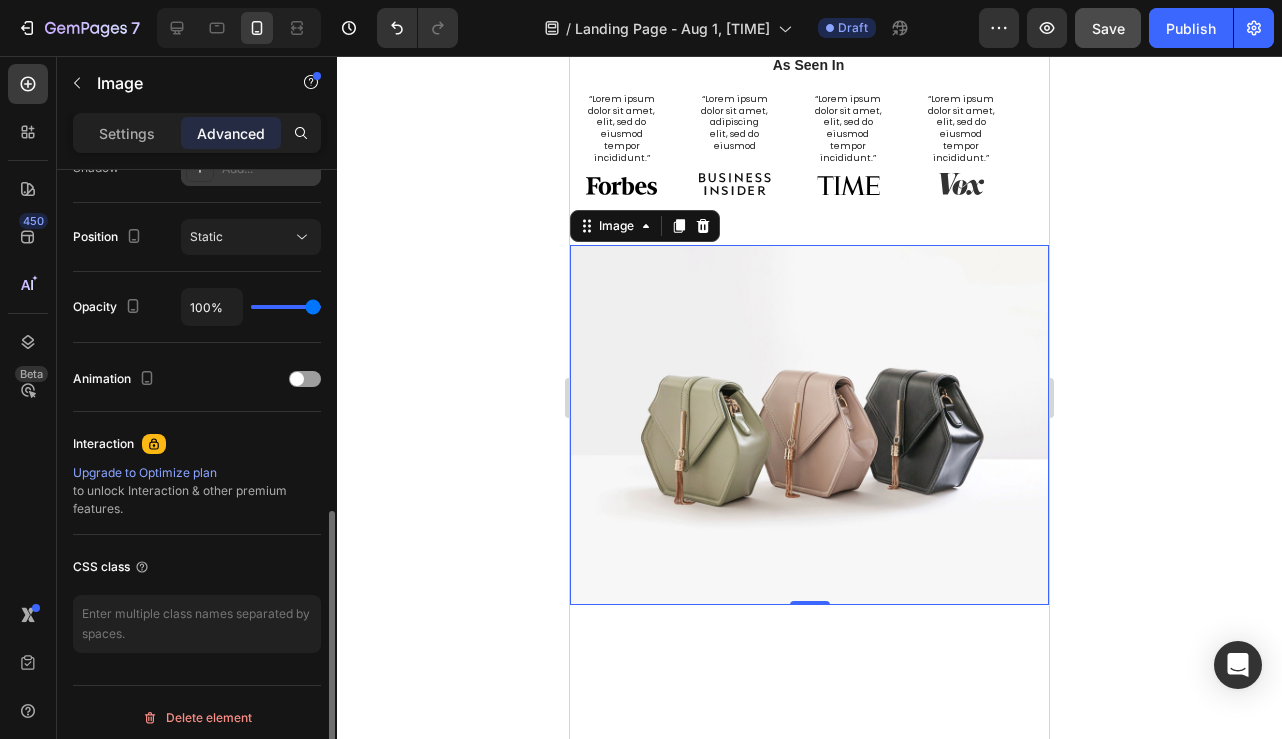 scroll, scrollTop: 708, scrollLeft: 0, axis: vertical 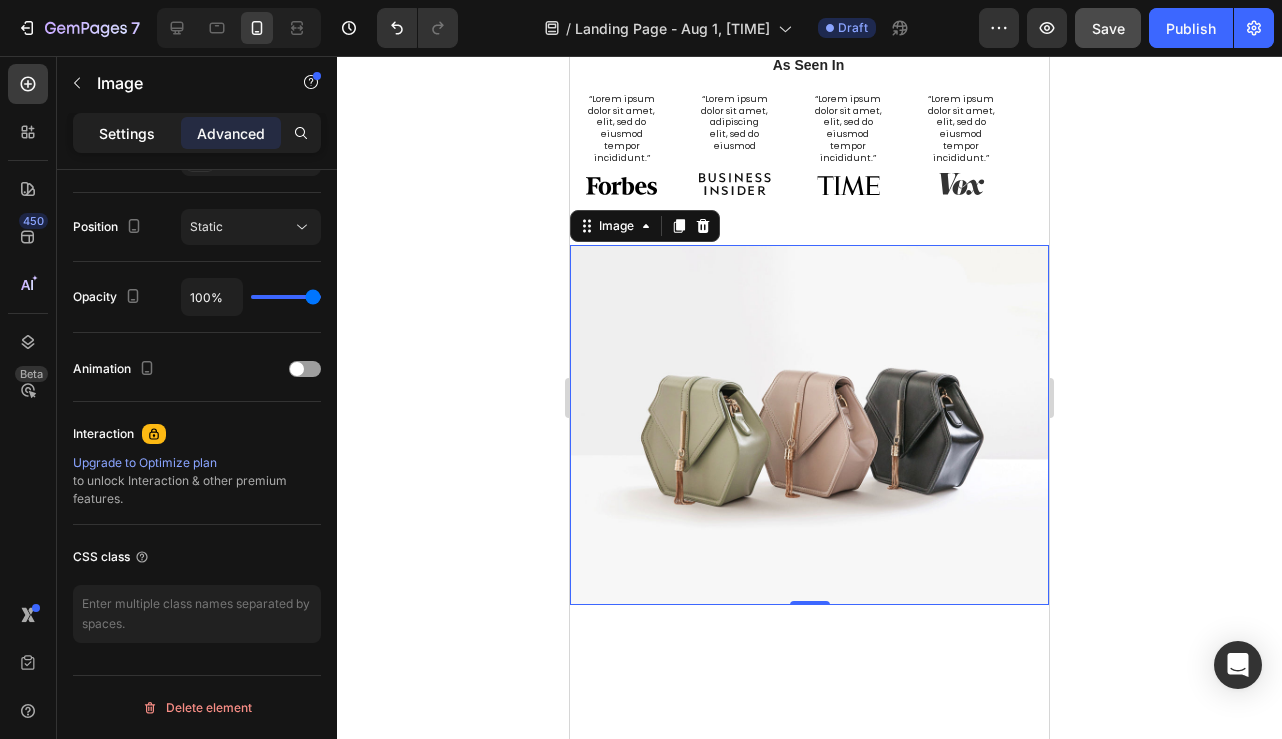 click on "Settings" 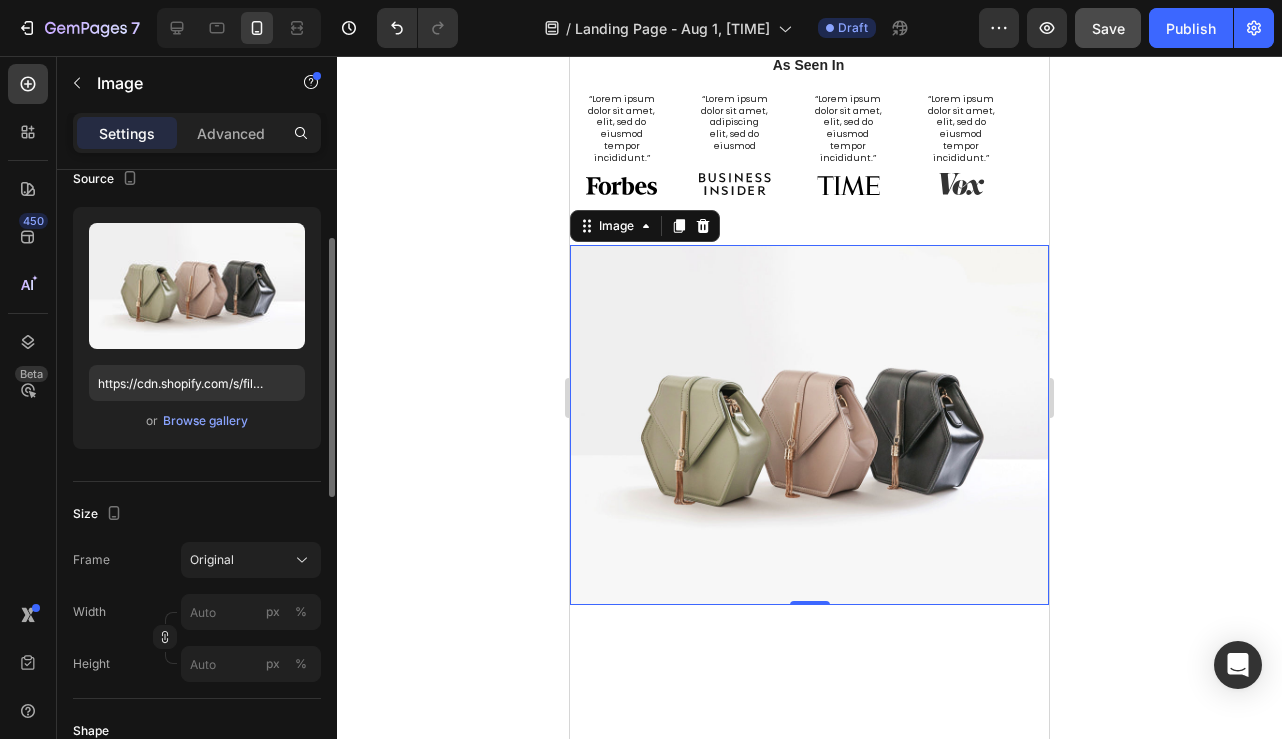 scroll, scrollTop: 0, scrollLeft: 0, axis: both 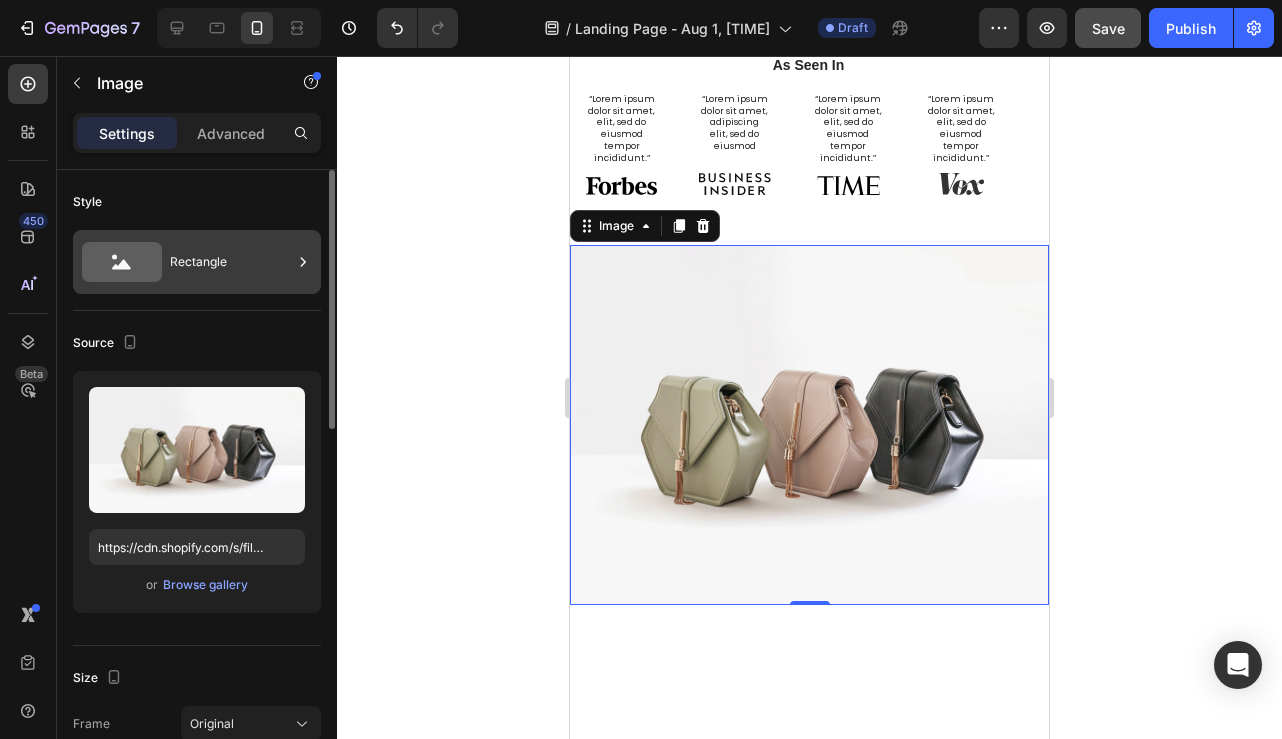 click on "Rectangle" at bounding box center [231, 262] 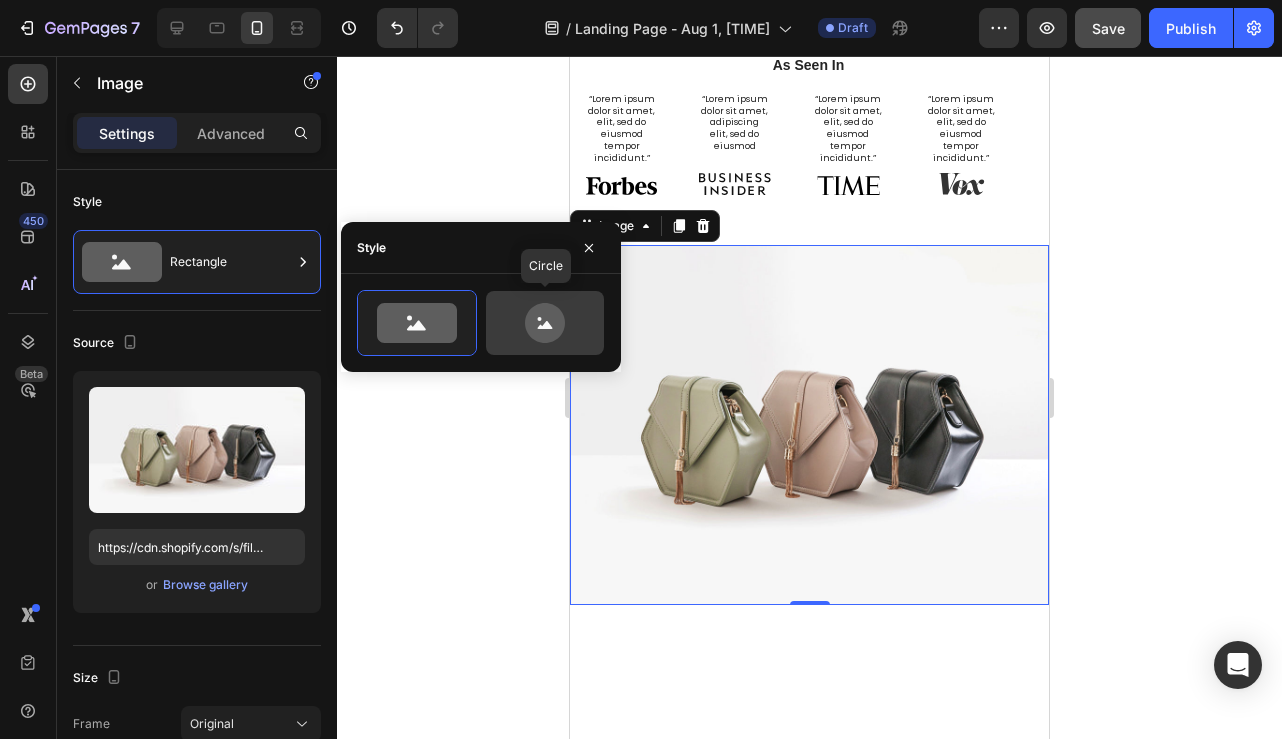 click 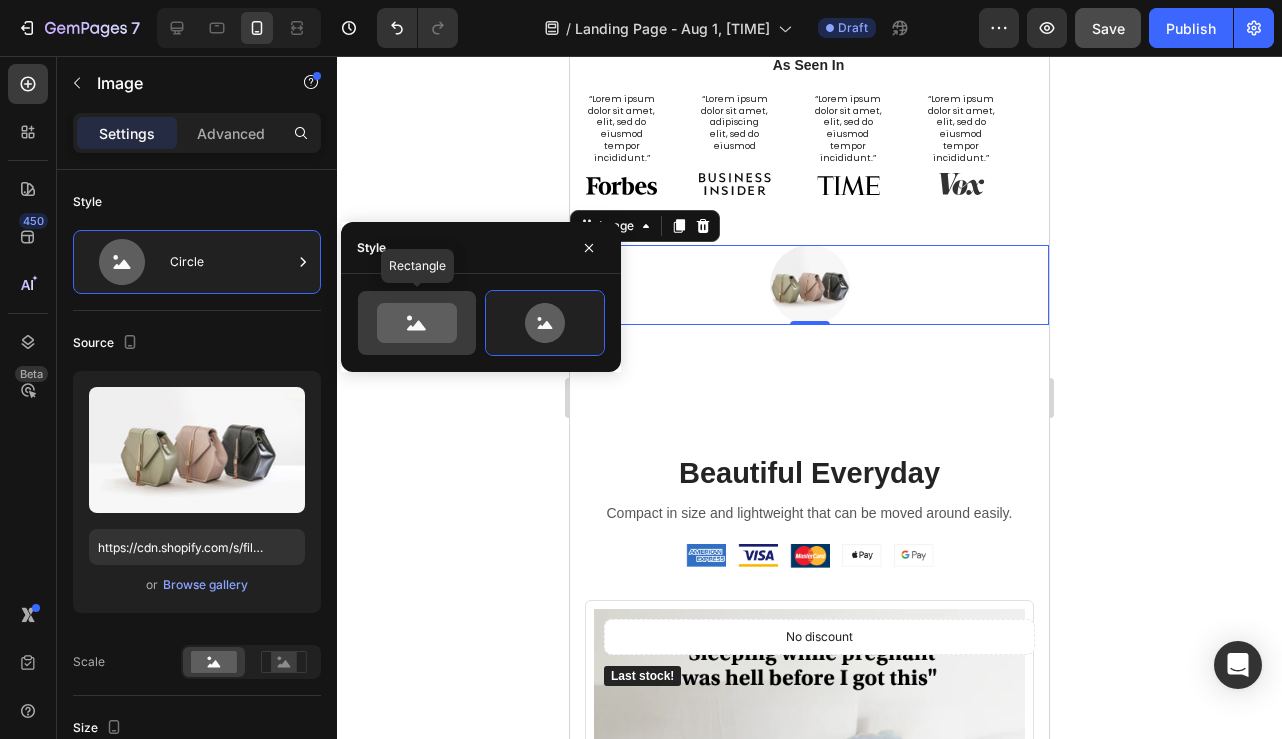 click 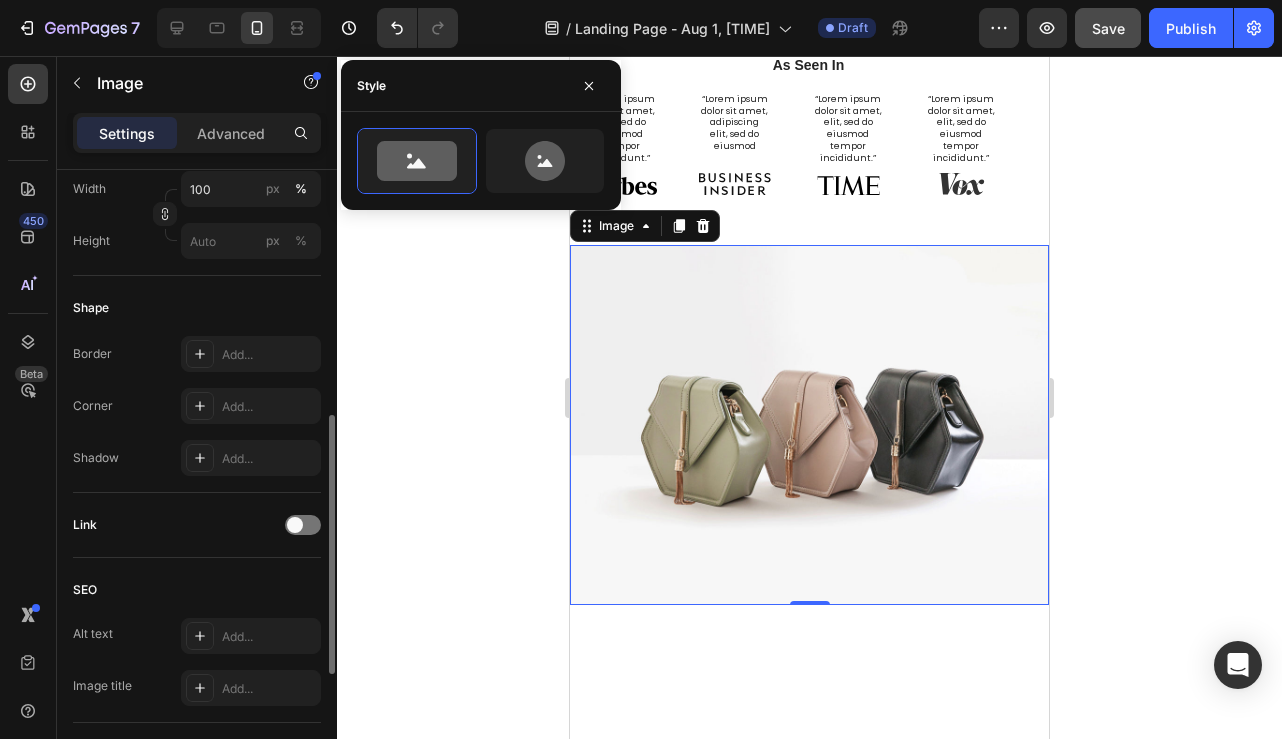 scroll, scrollTop: 589, scrollLeft: 0, axis: vertical 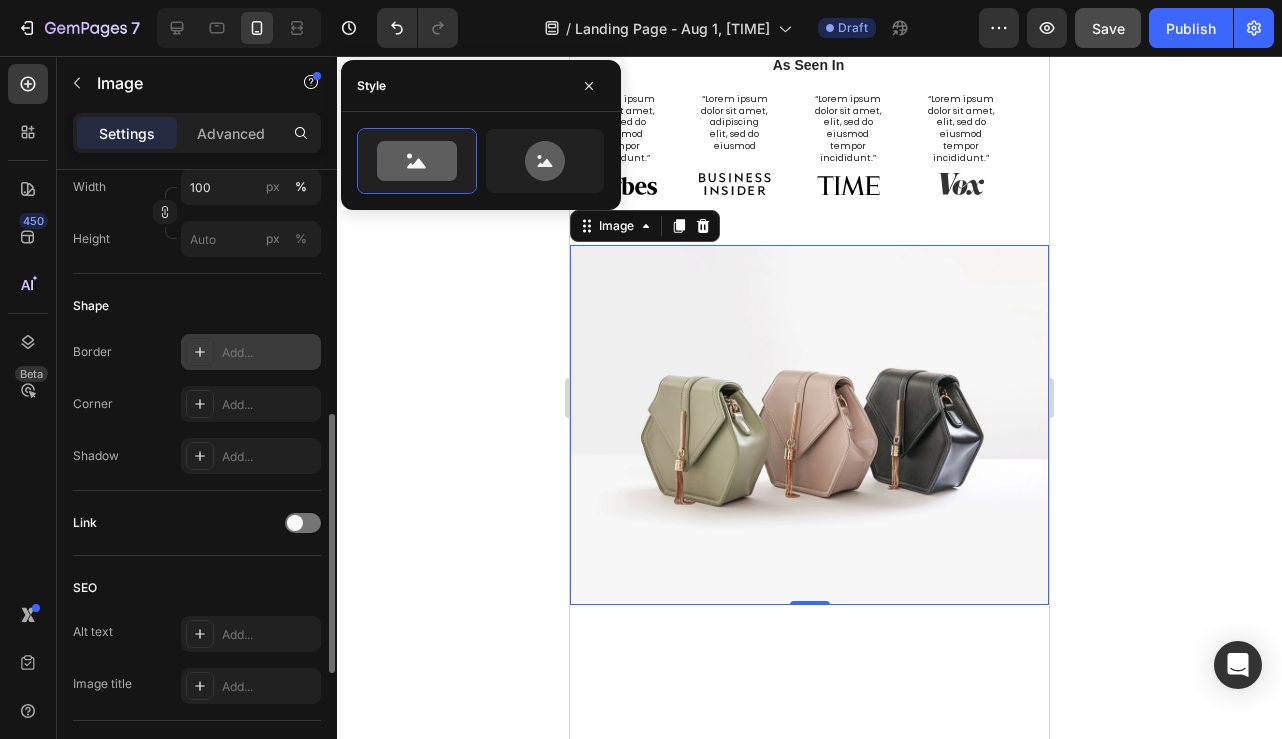 click on "Add..." at bounding box center (269, 353) 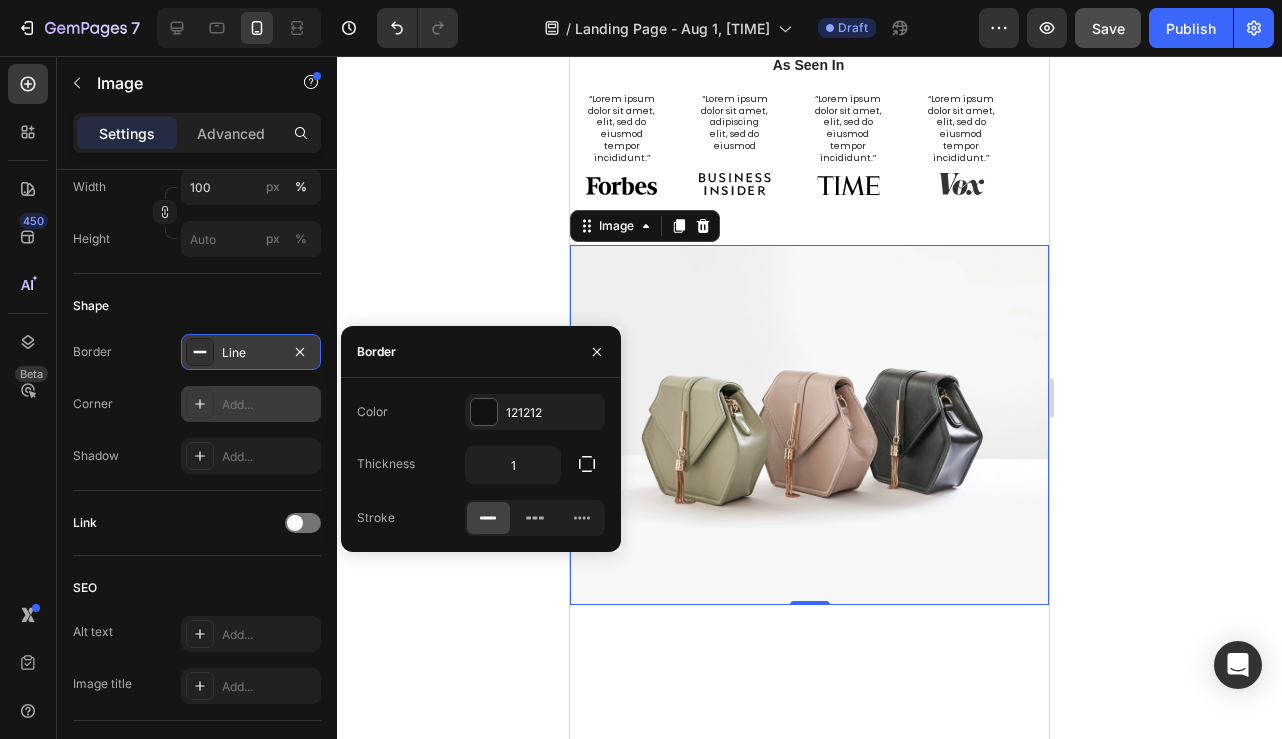 click on "Add..." at bounding box center (269, 405) 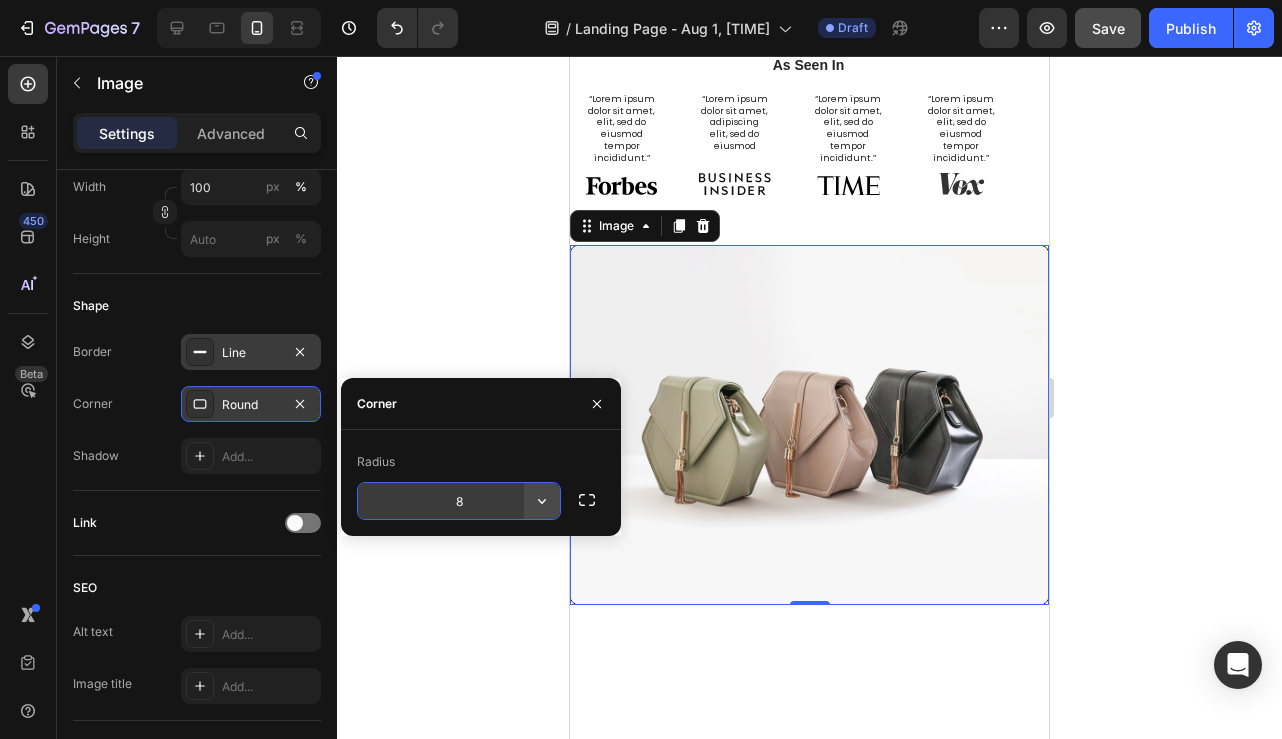 click 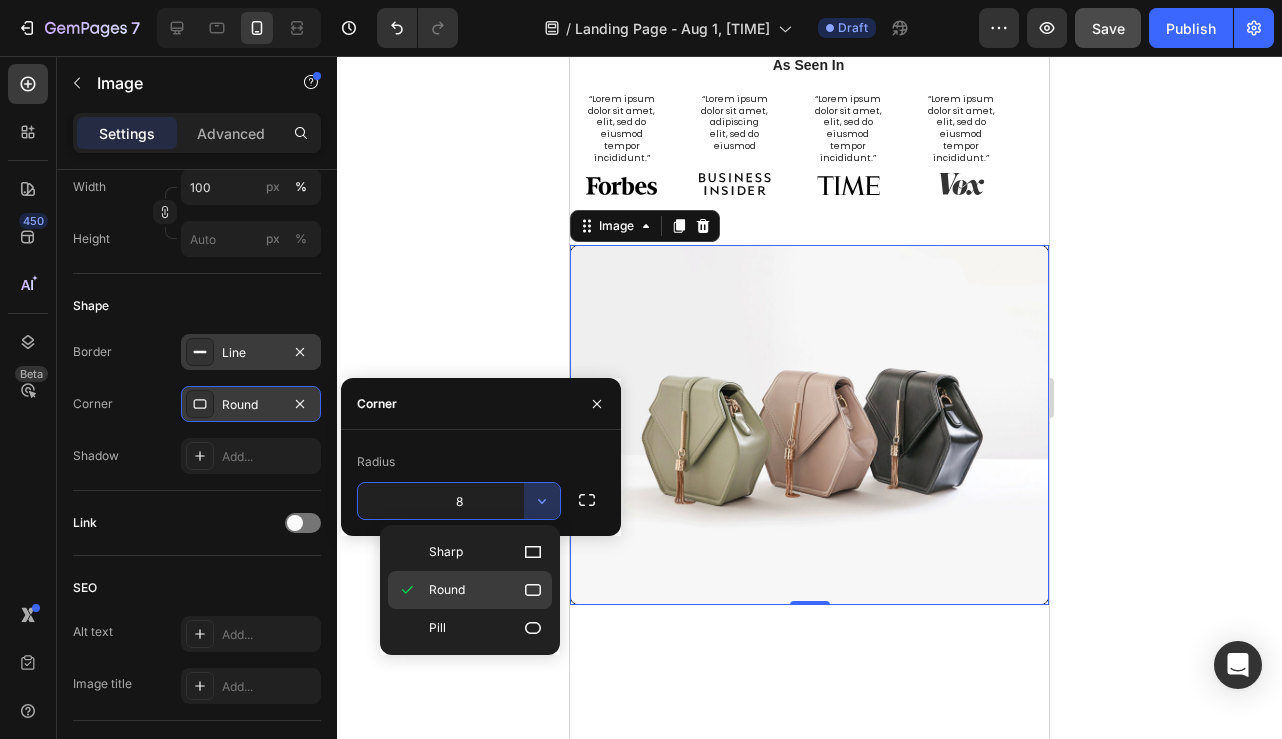 click on "Round" at bounding box center (486, 590) 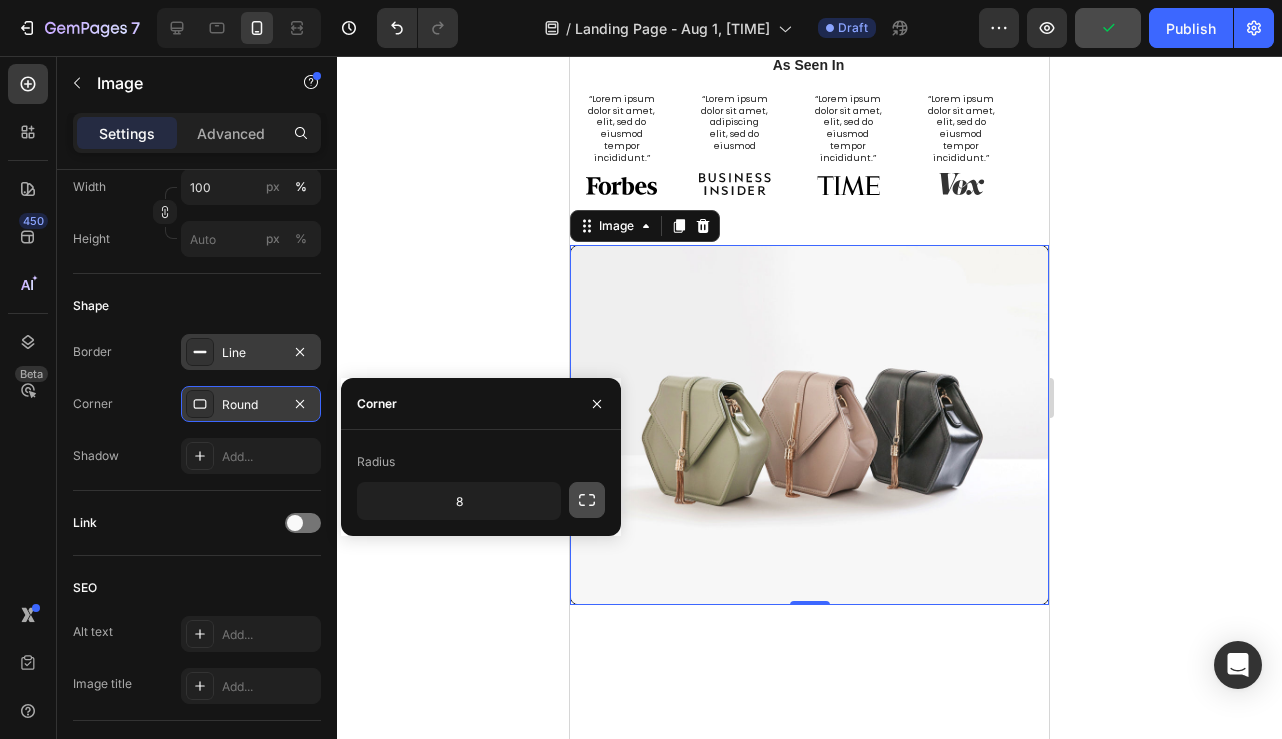 click 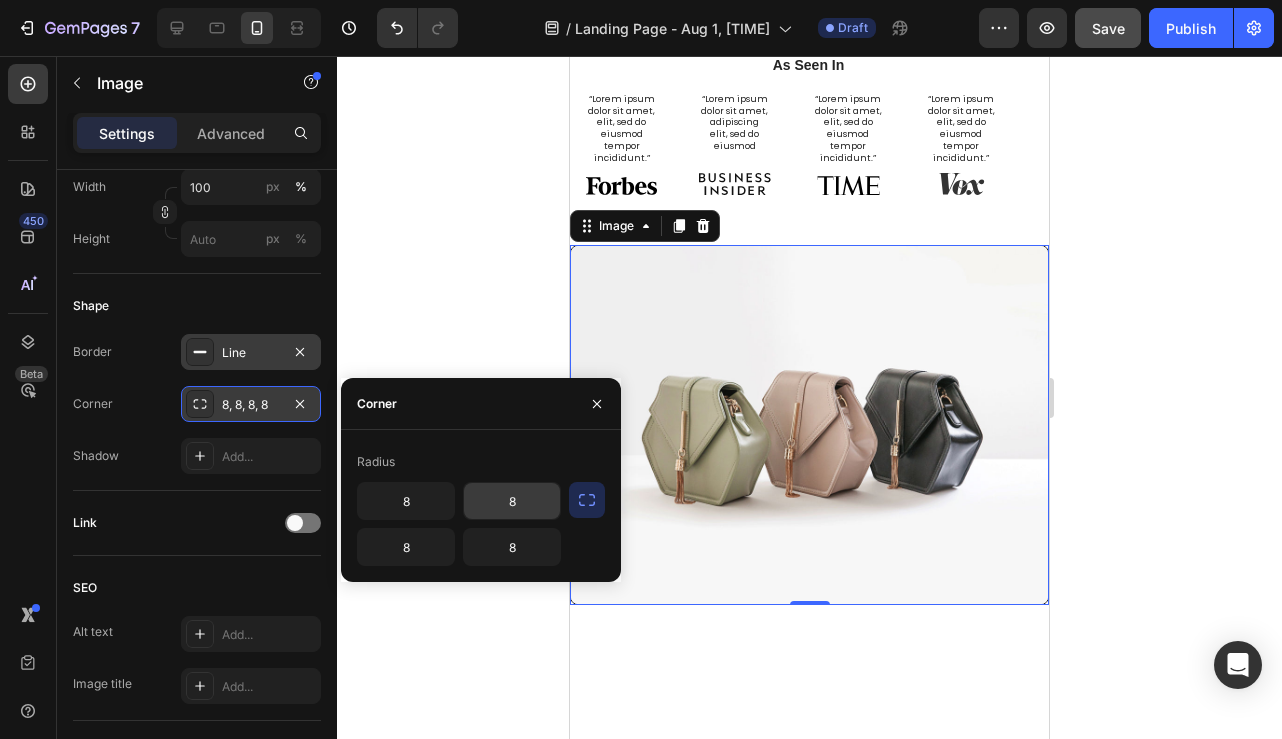click on "8" at bounding box center [512, 501] 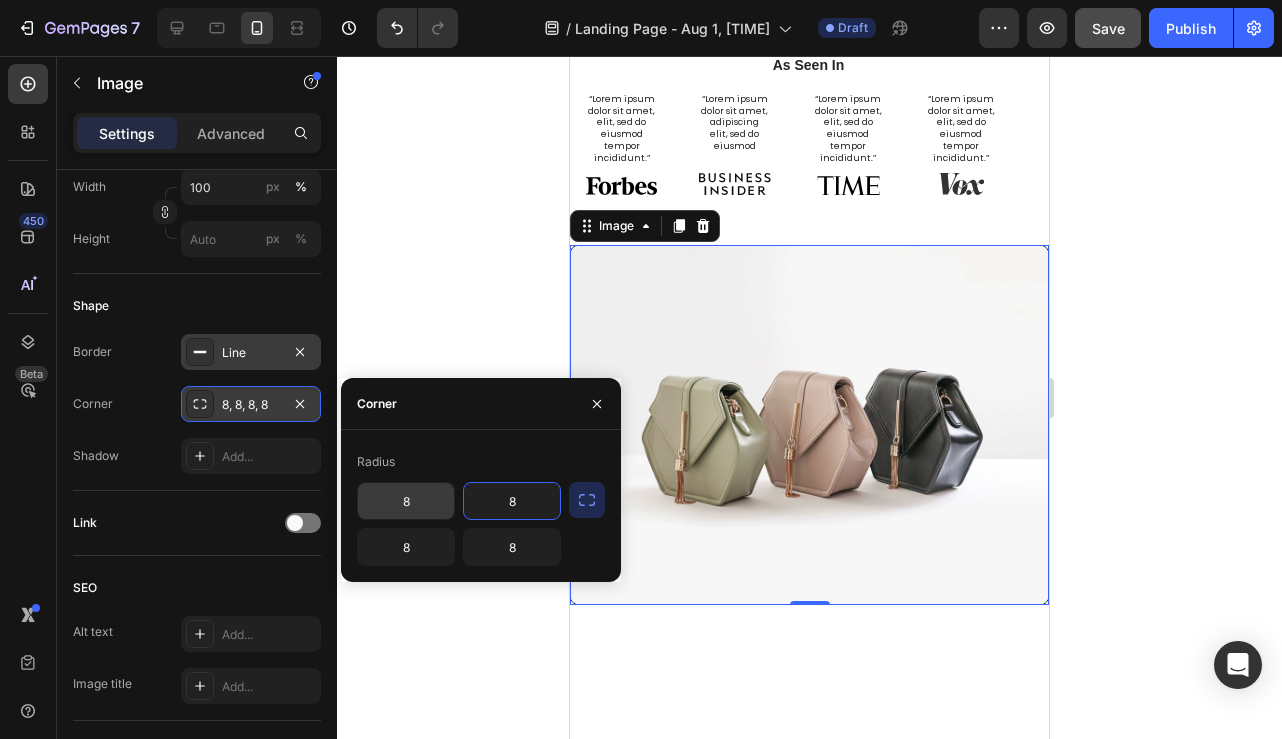 click on "8" at bounding box center (406, 501) 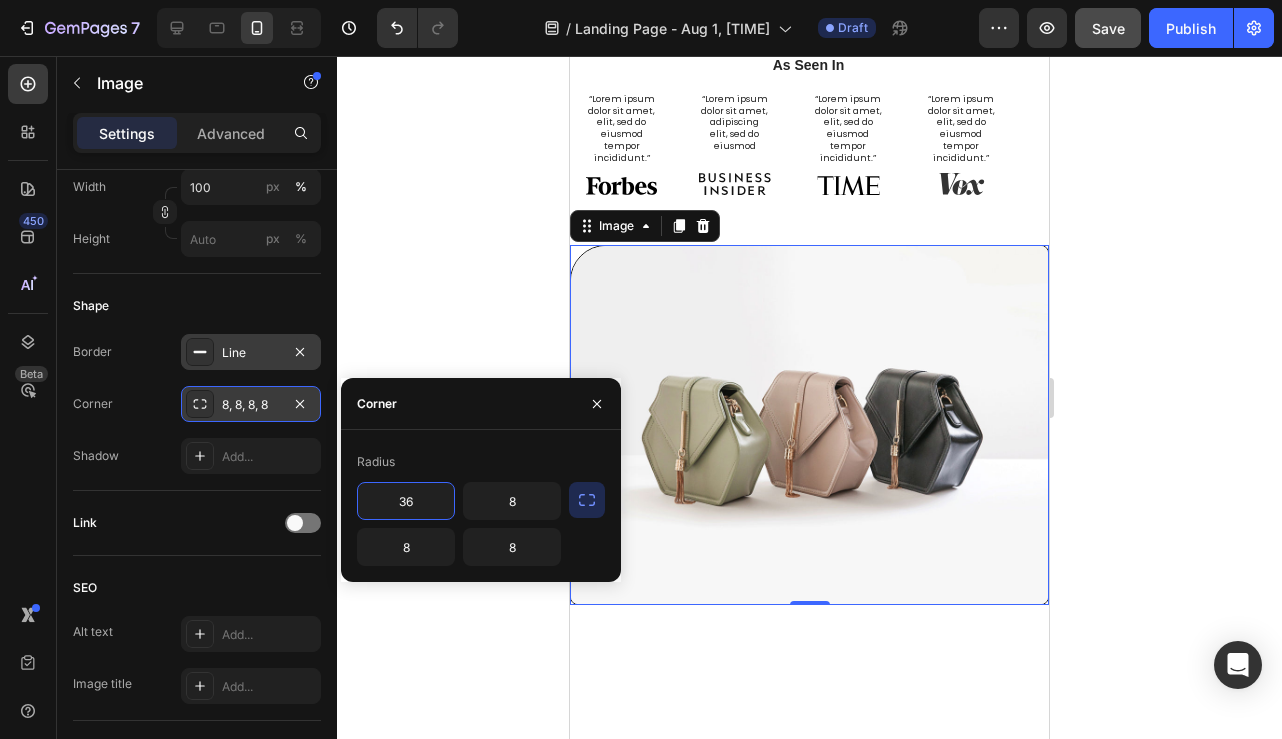 type on "3" 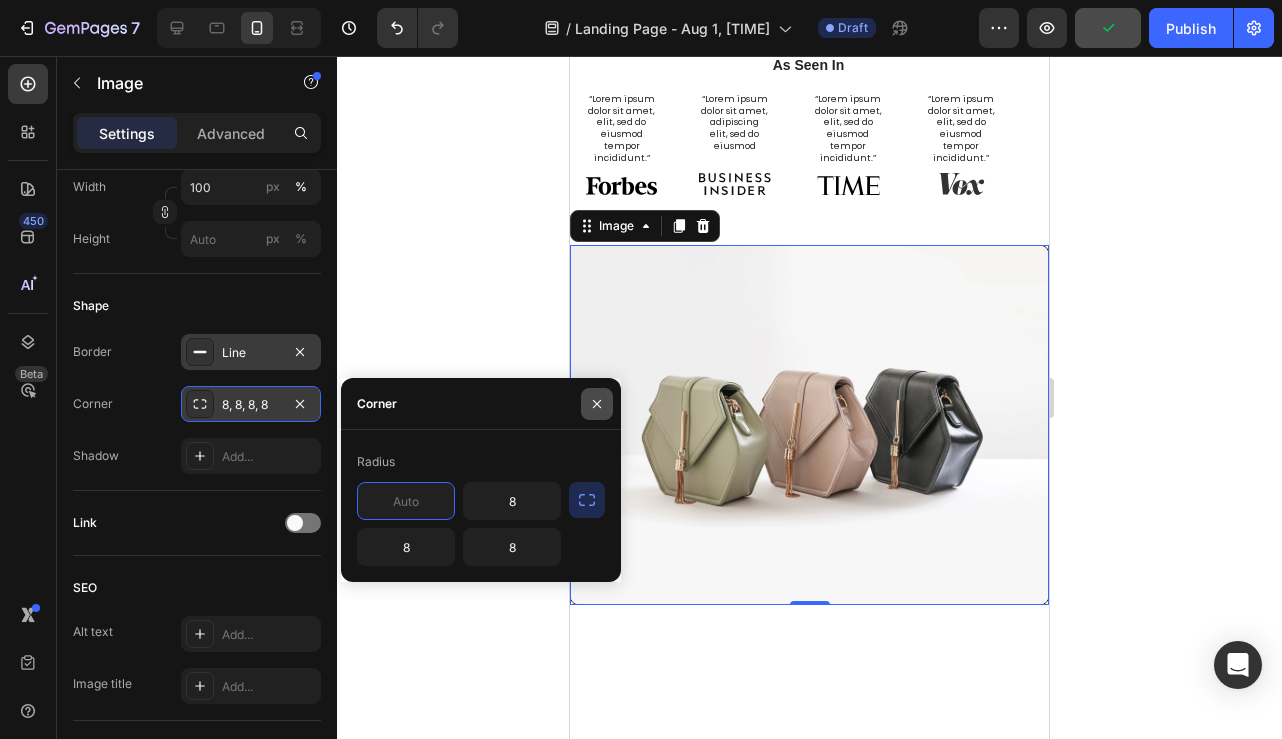 type 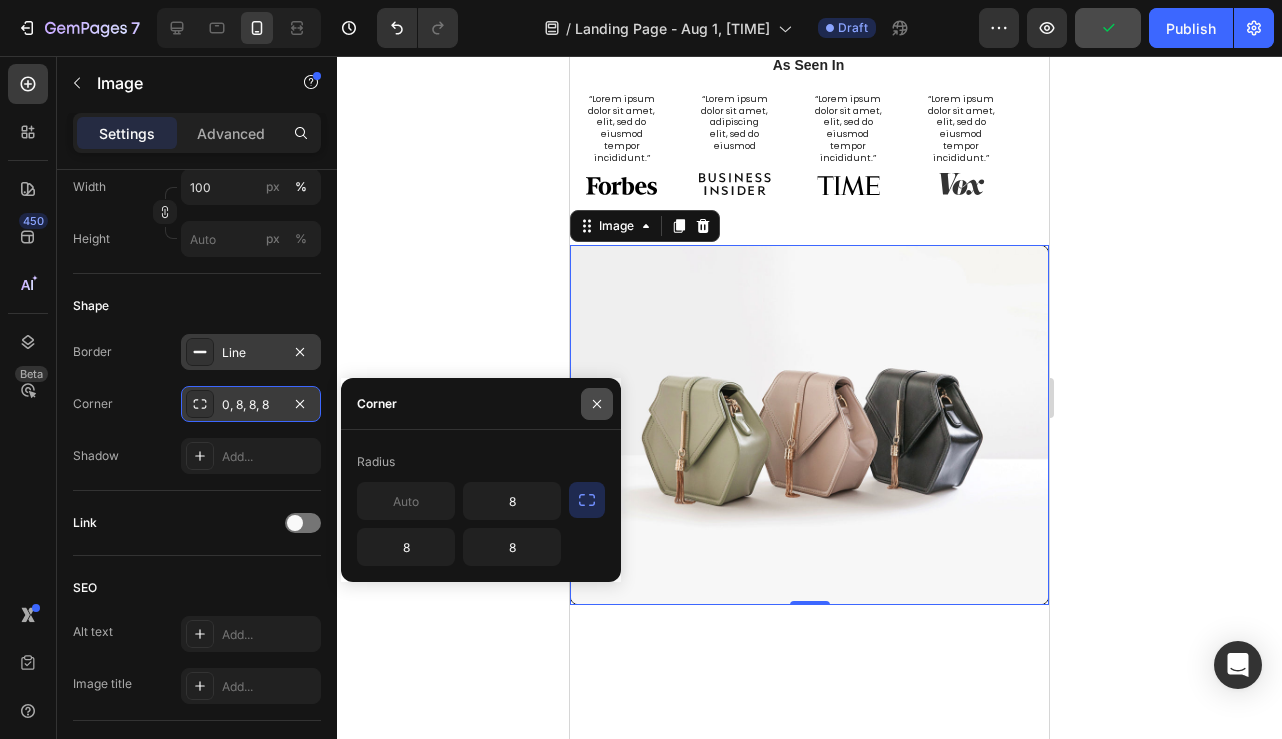 click 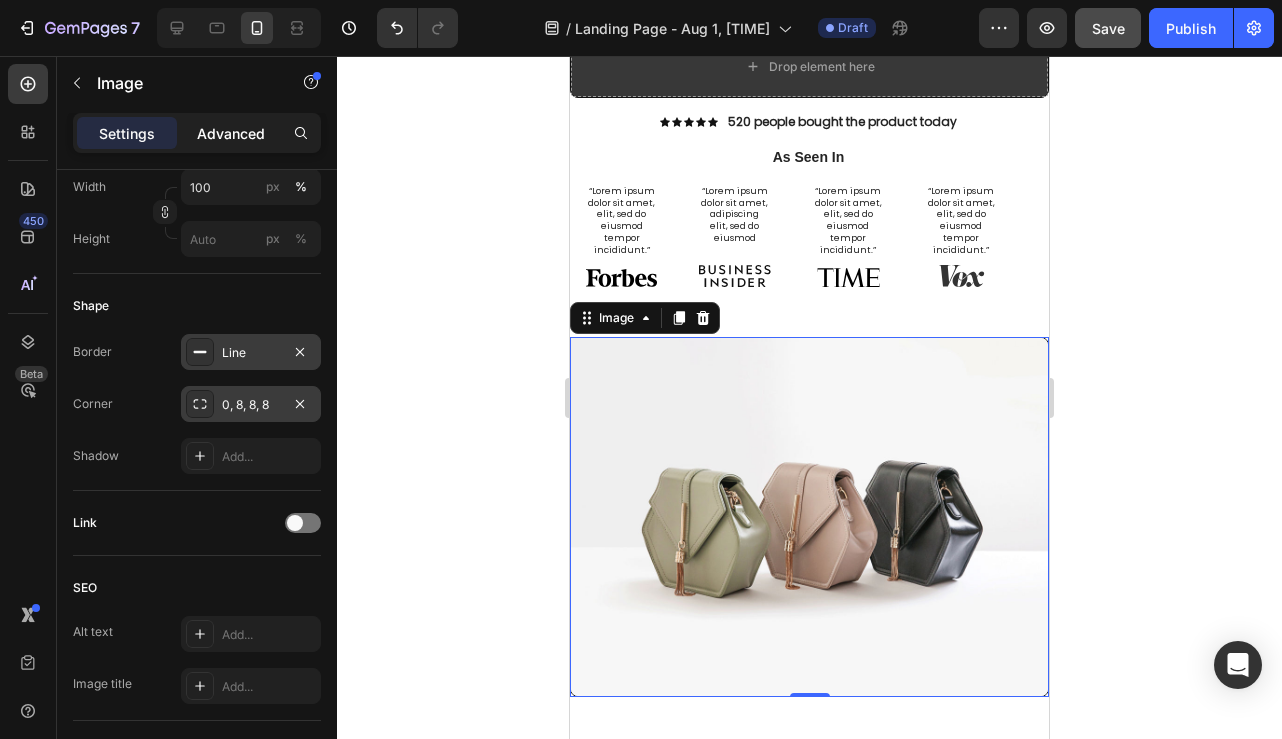 scroll, scrollTop: 931, scrollLeft: 0, axis: vertical 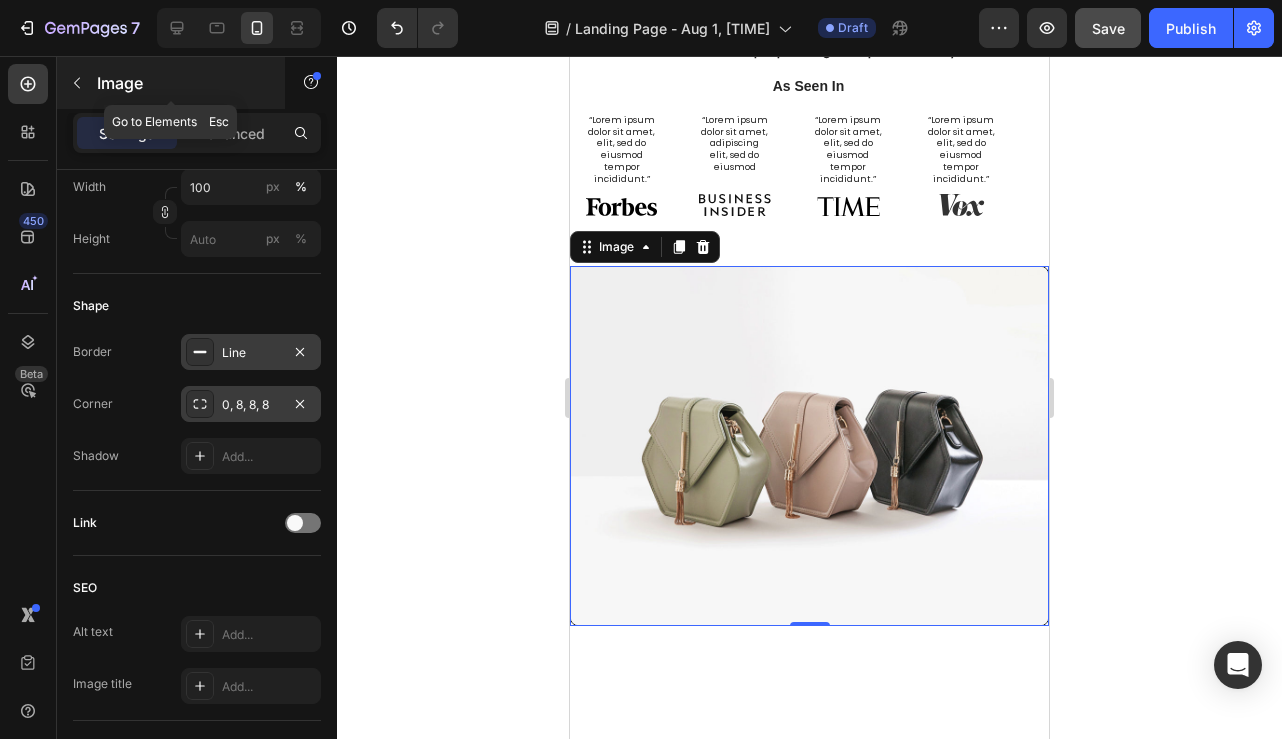 click 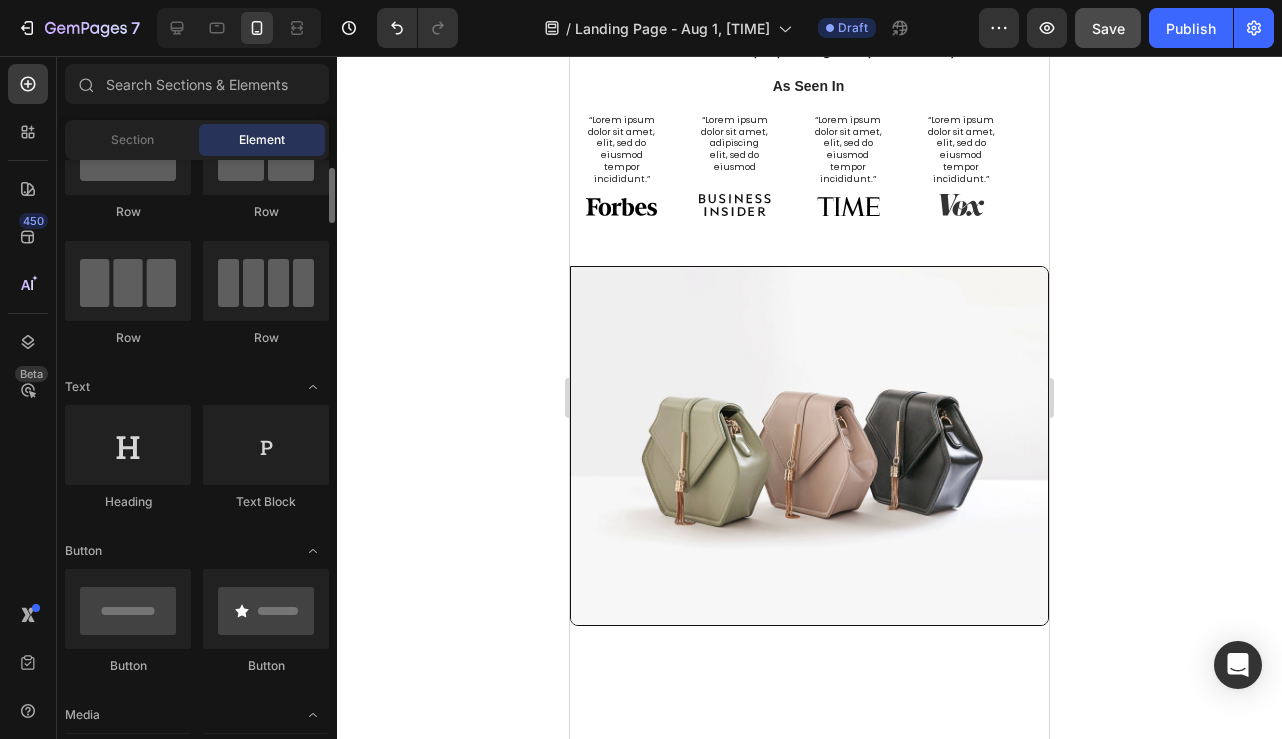 scroll, scrollTop: 0, scrollLeft: 0, axis: both 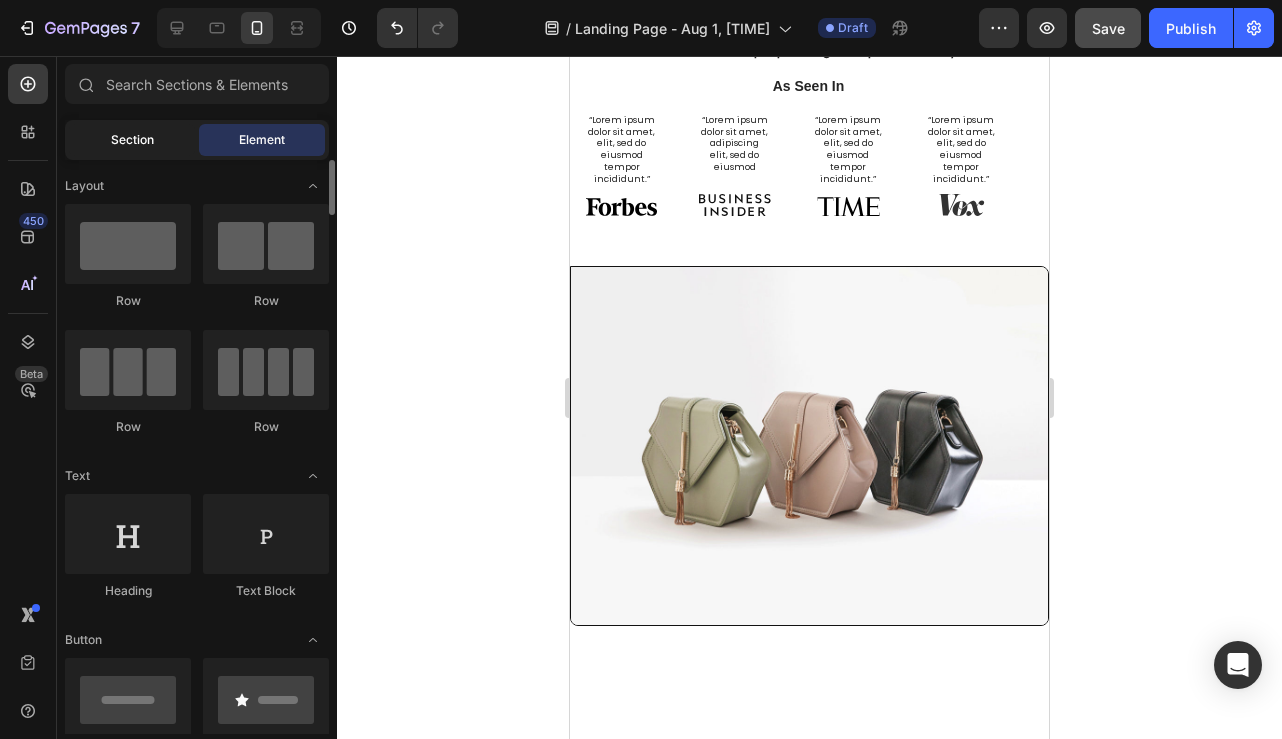 click on "Section" at bounding box center (132, 140) 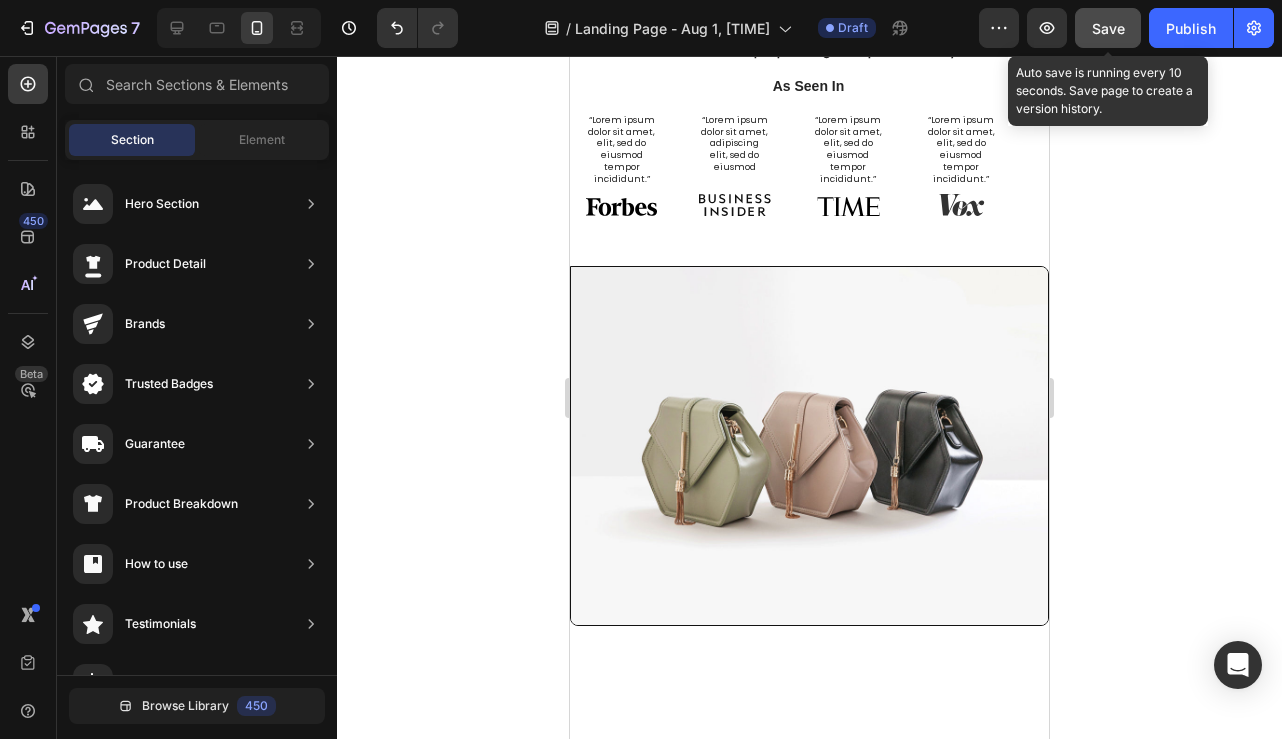 click on "Save" at bounding box center [1108, 28] 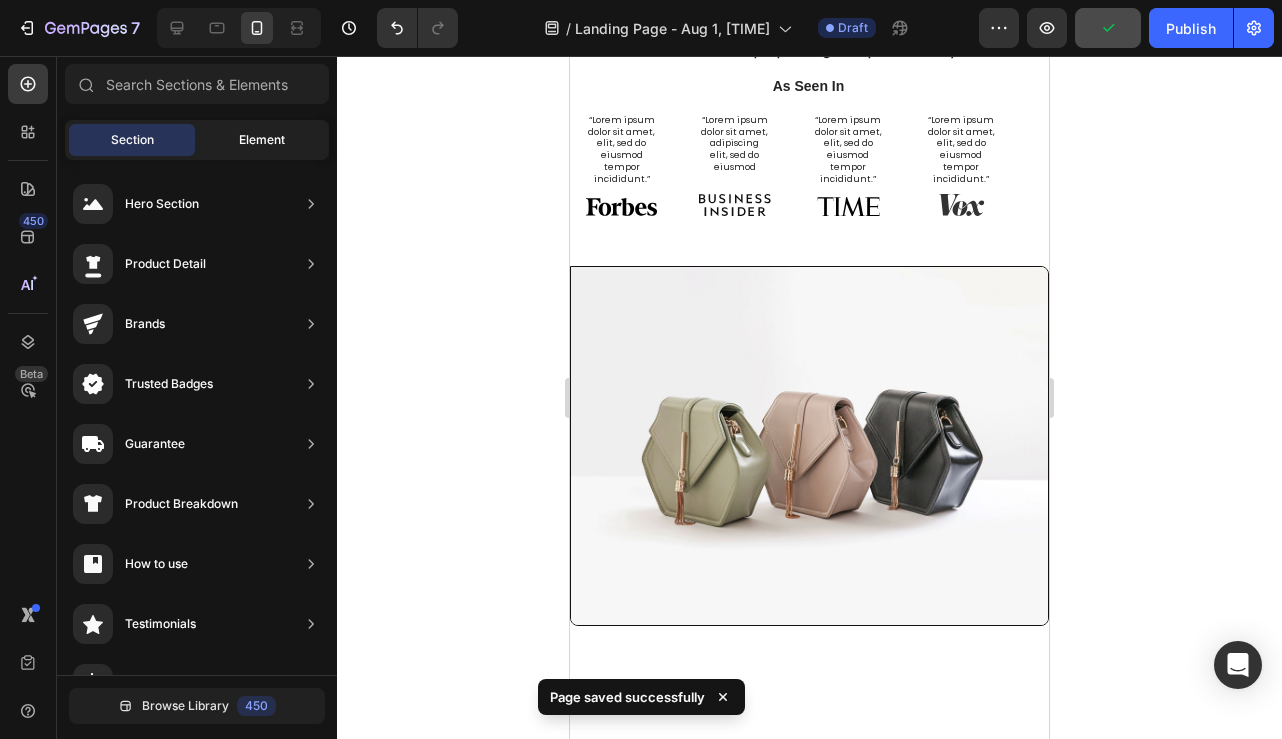 click on "Element" at bounding box center (262, 140) 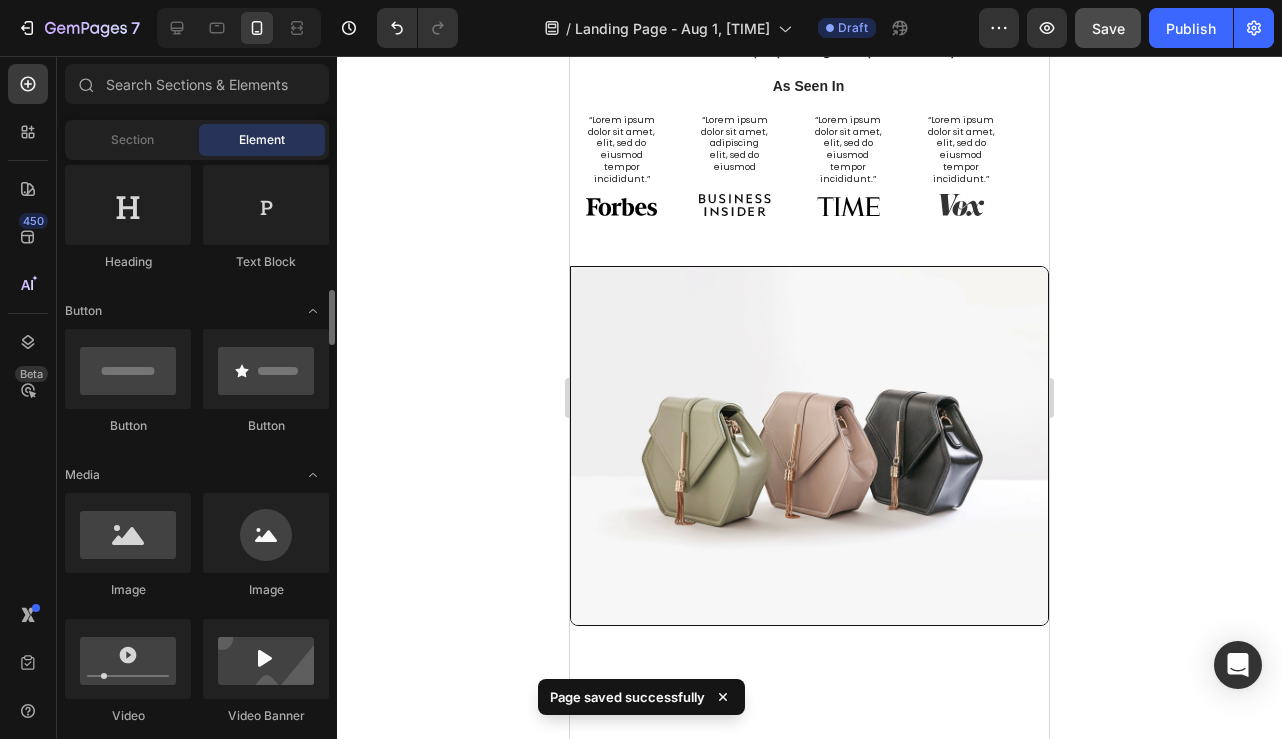 scroll, scrollTop: 207, scrollLeft: 0, axis: vertical 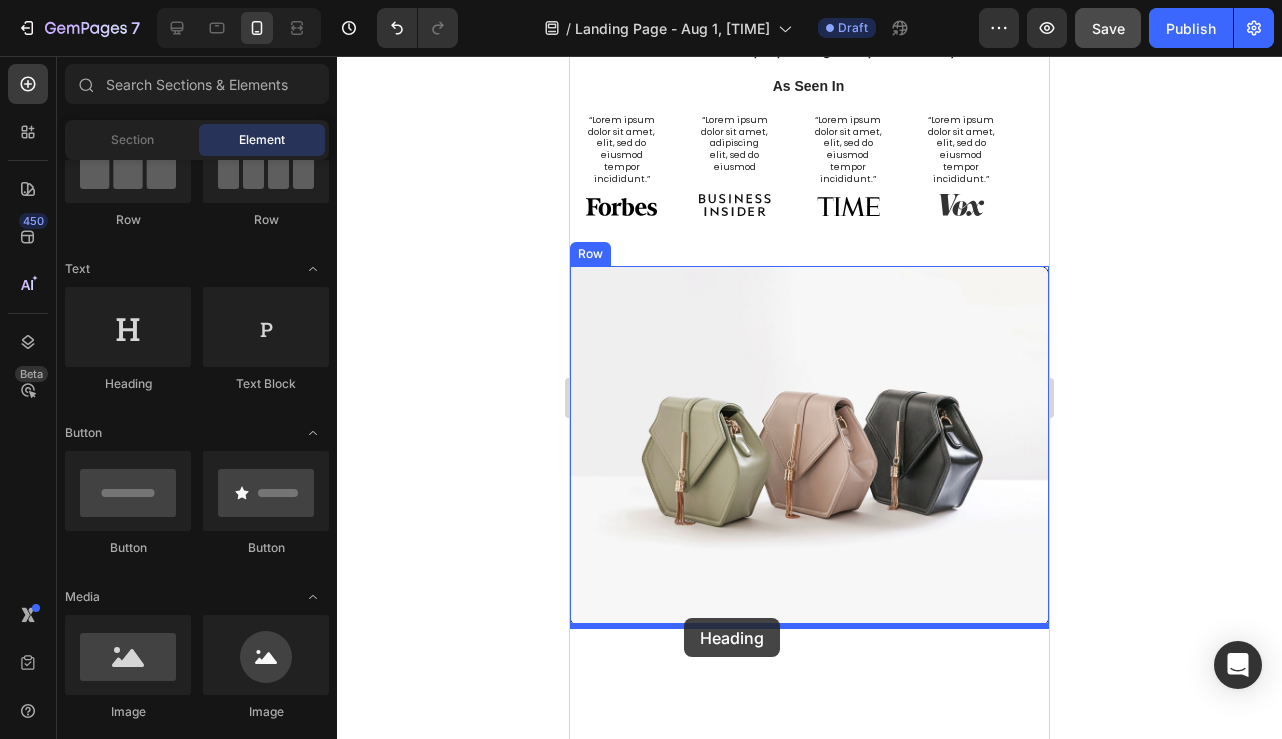 drag, startPoint x: 719, startPoint y: 399, endPoint x: 685, endPoint y: 618, distance: 221.62355 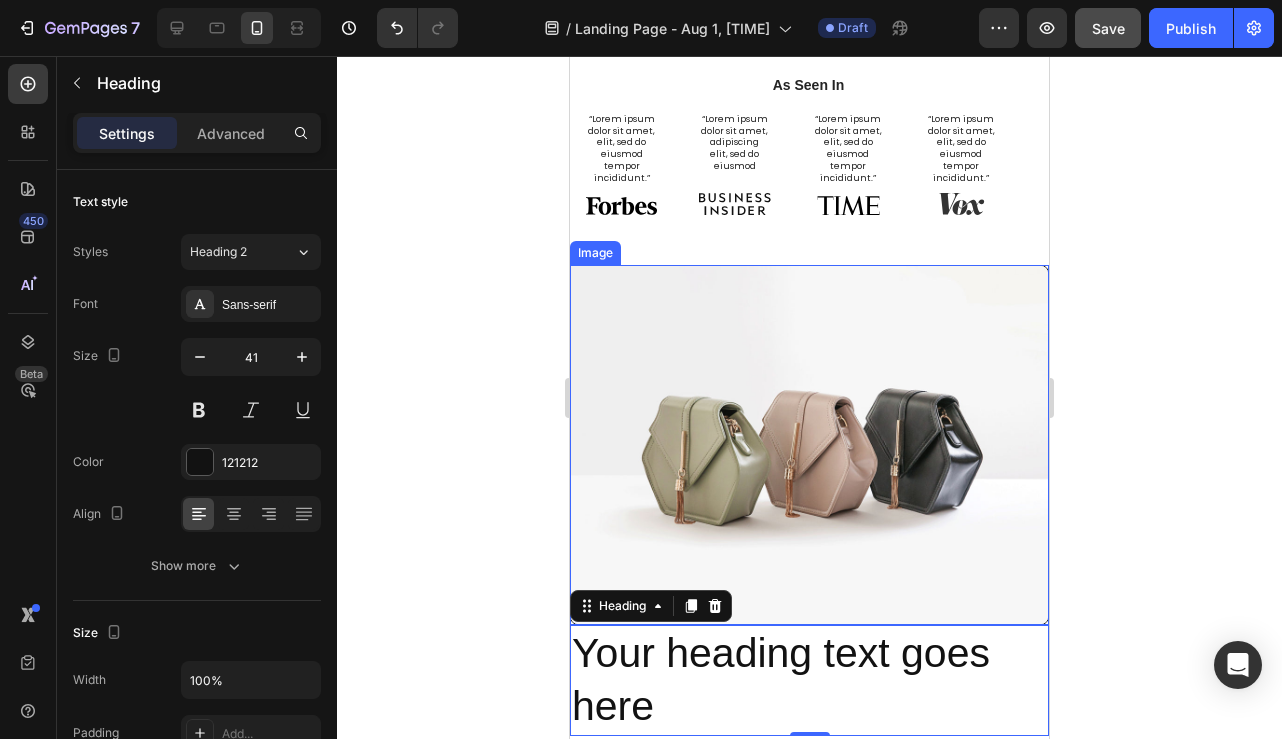 scroll, scrollTop: 1204, scrollLeft: 0, axis: vertical 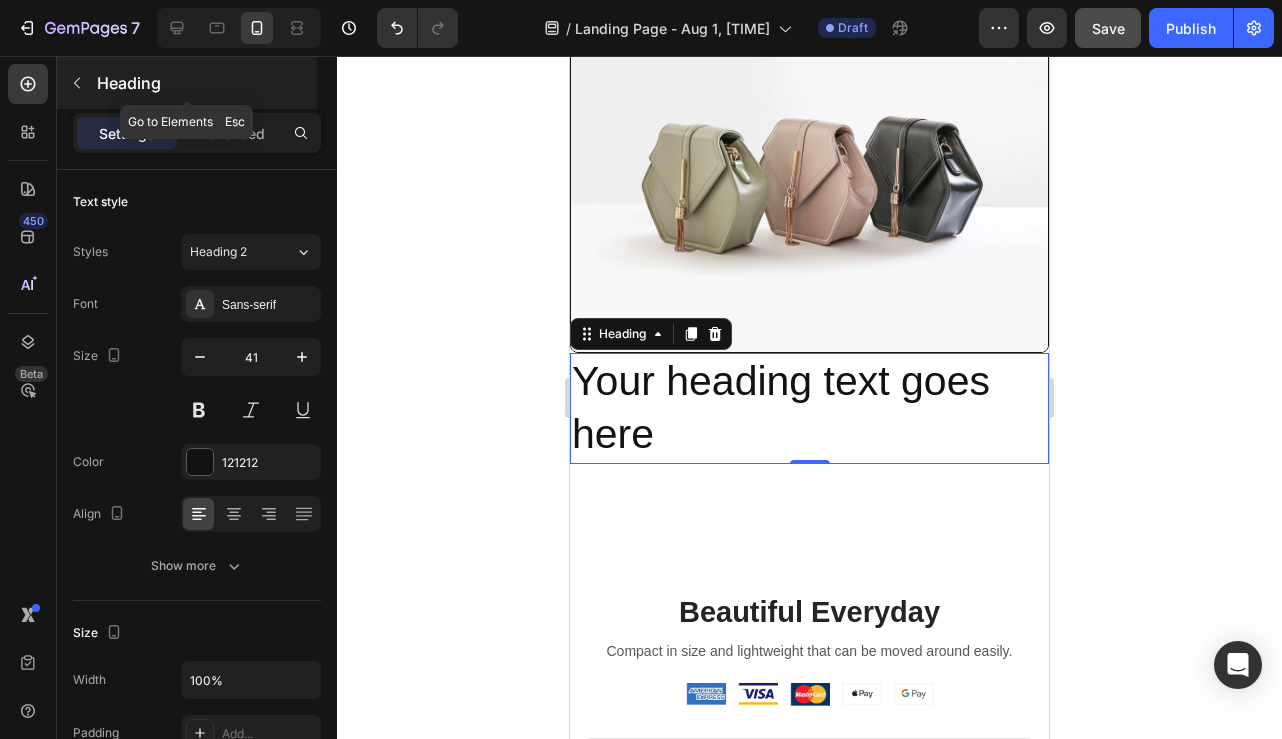 click 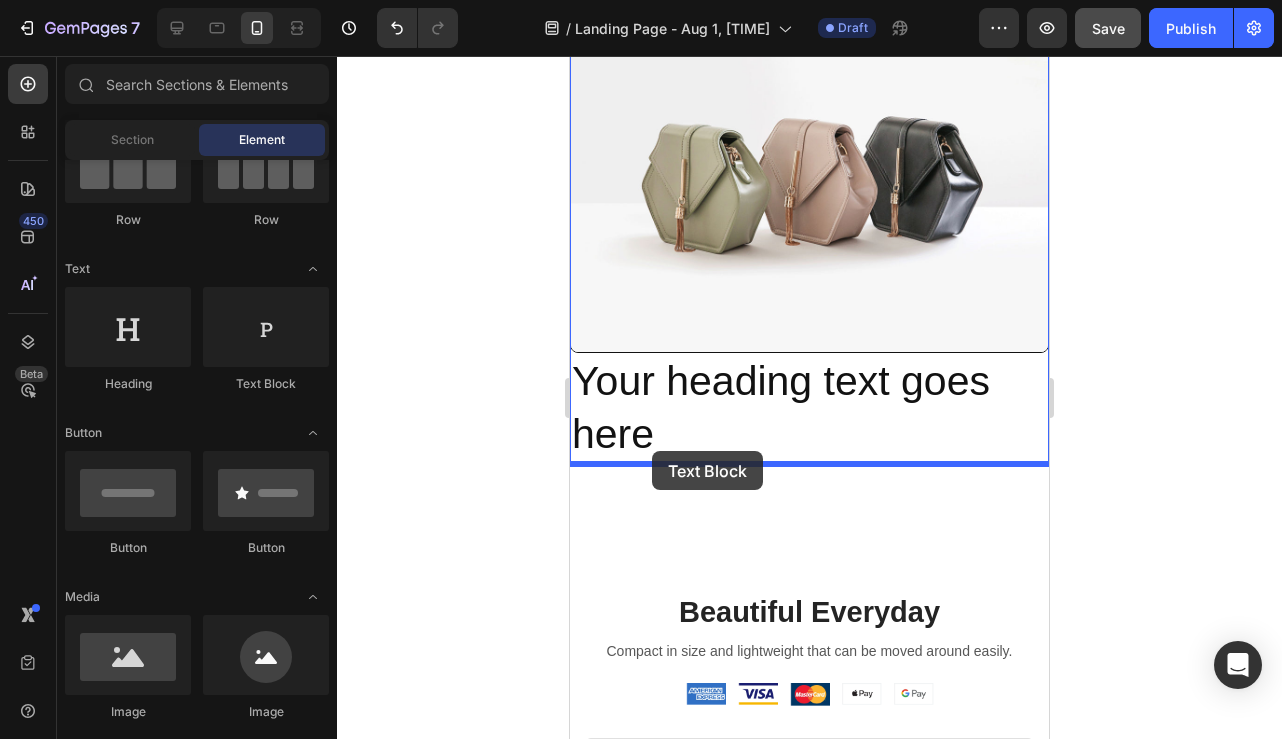 drag, startPoint x: 834, startPoint y: 404, endPoint x: 652, endPoint y: 451, distance: 187.97075 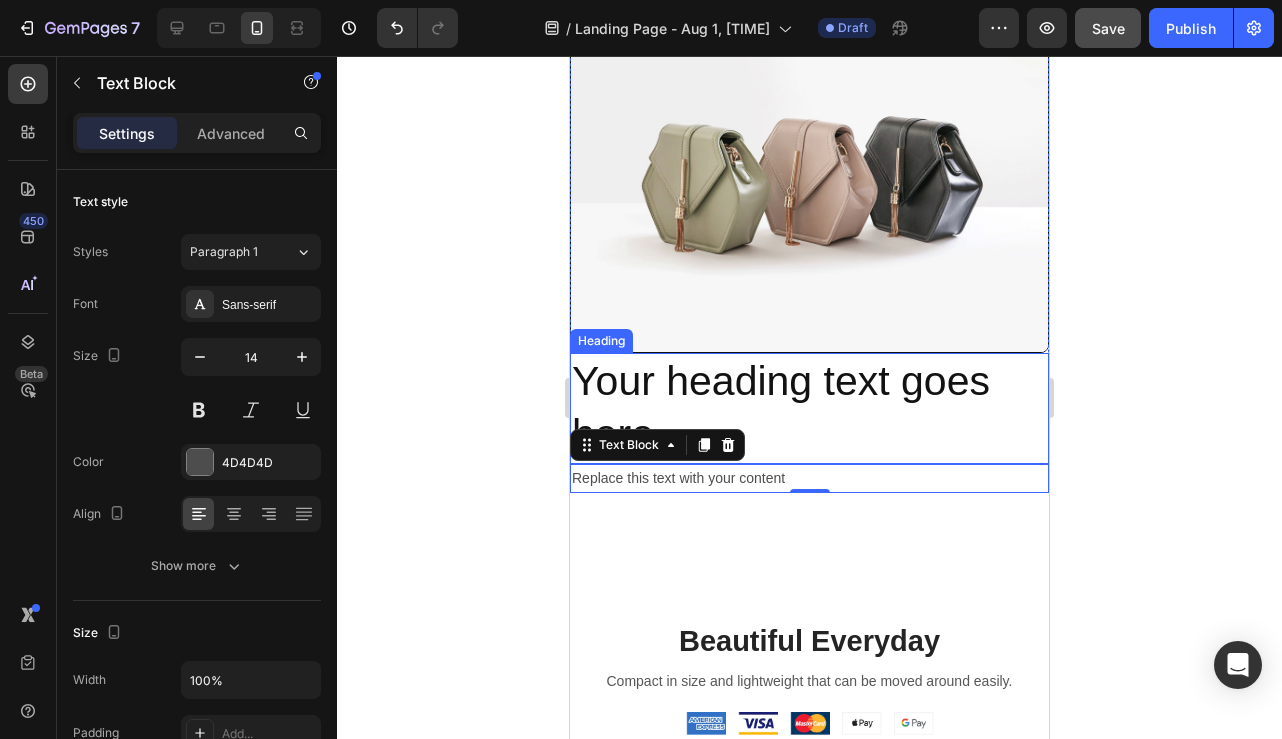 click on "Your heading text goes here" at bounding box center [809, 408] 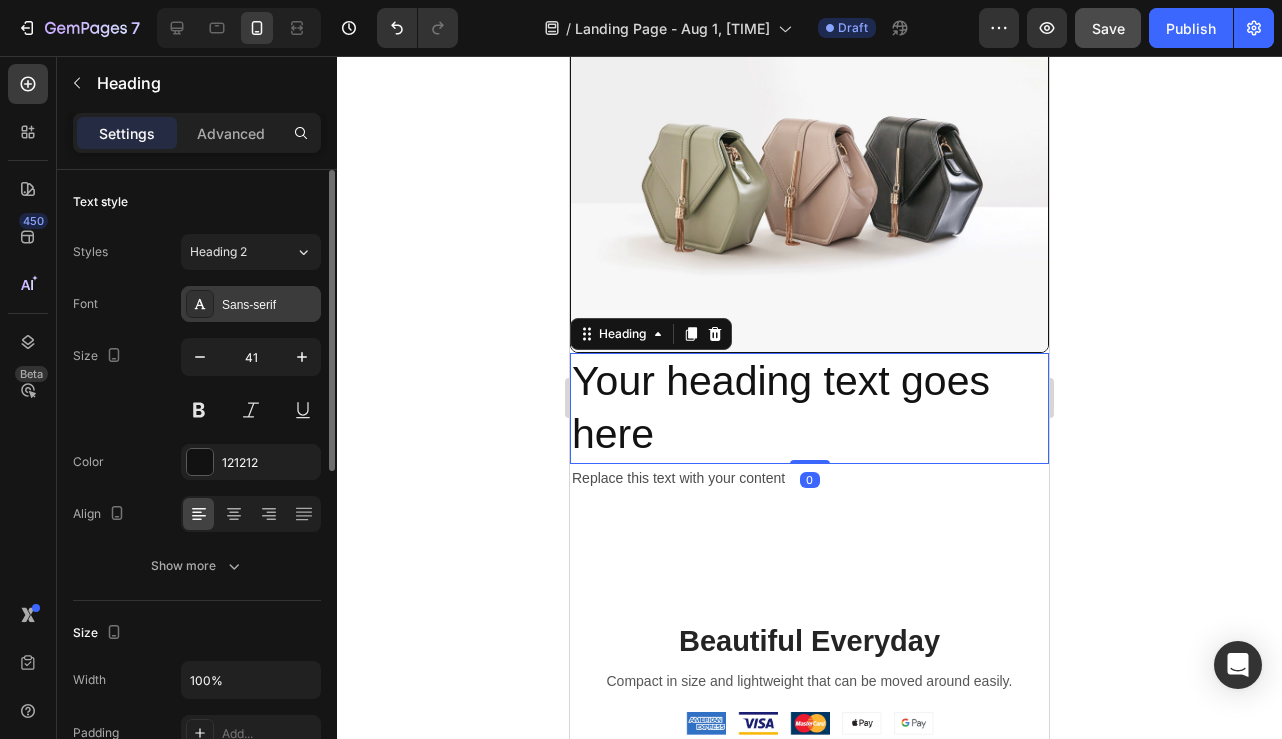 click on "Sans-serif" at bounding box center [269, 305] 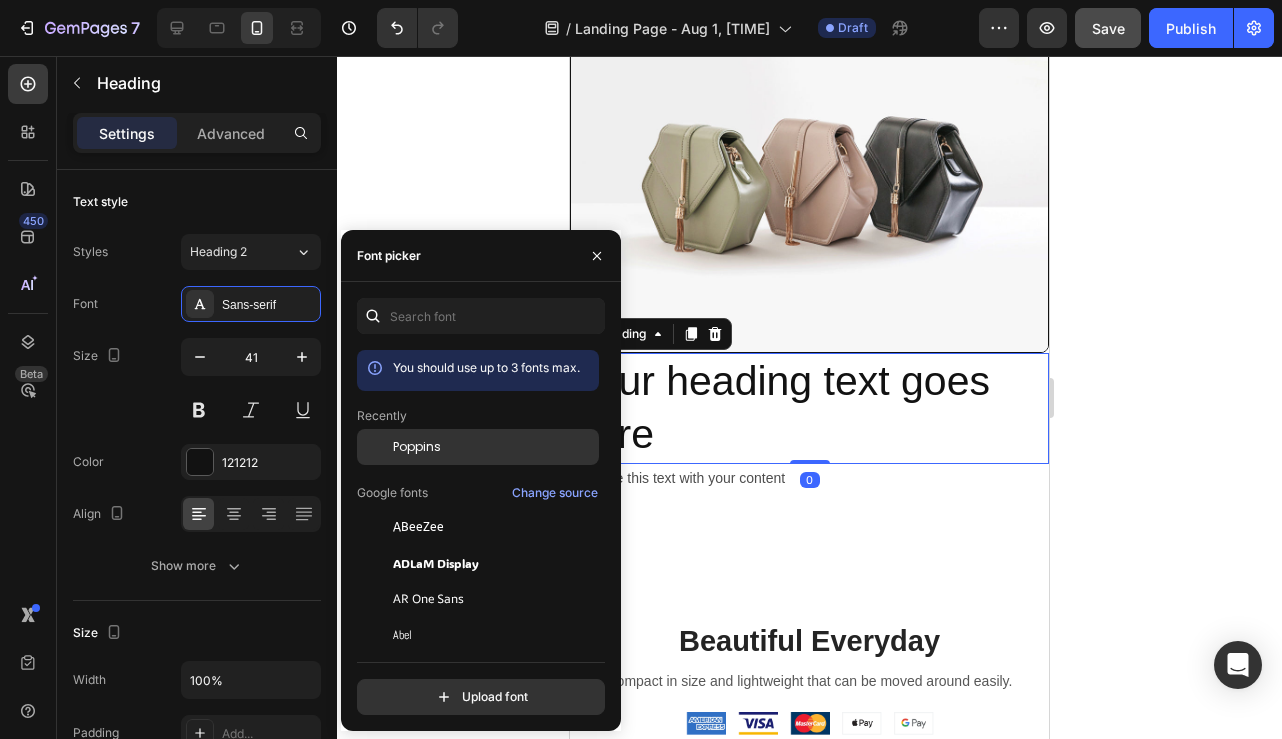 click on "Poppins" at bounding box center [417, 447] 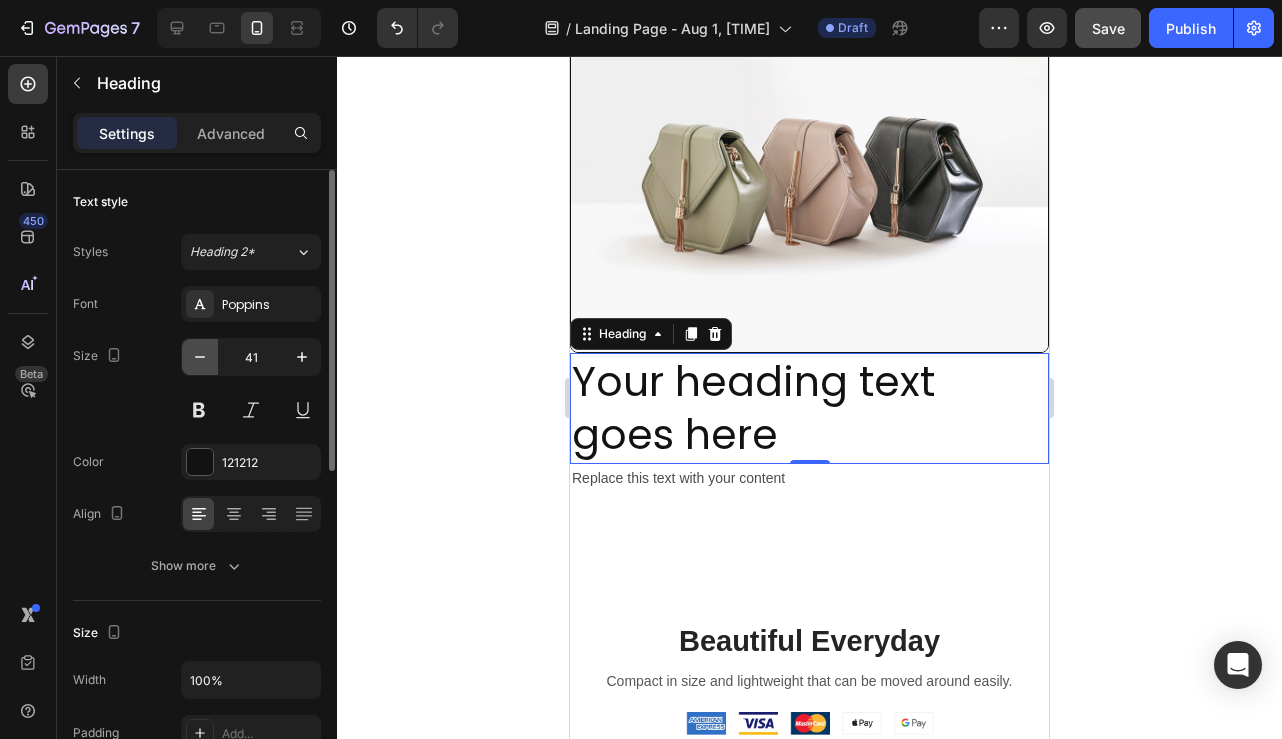 click 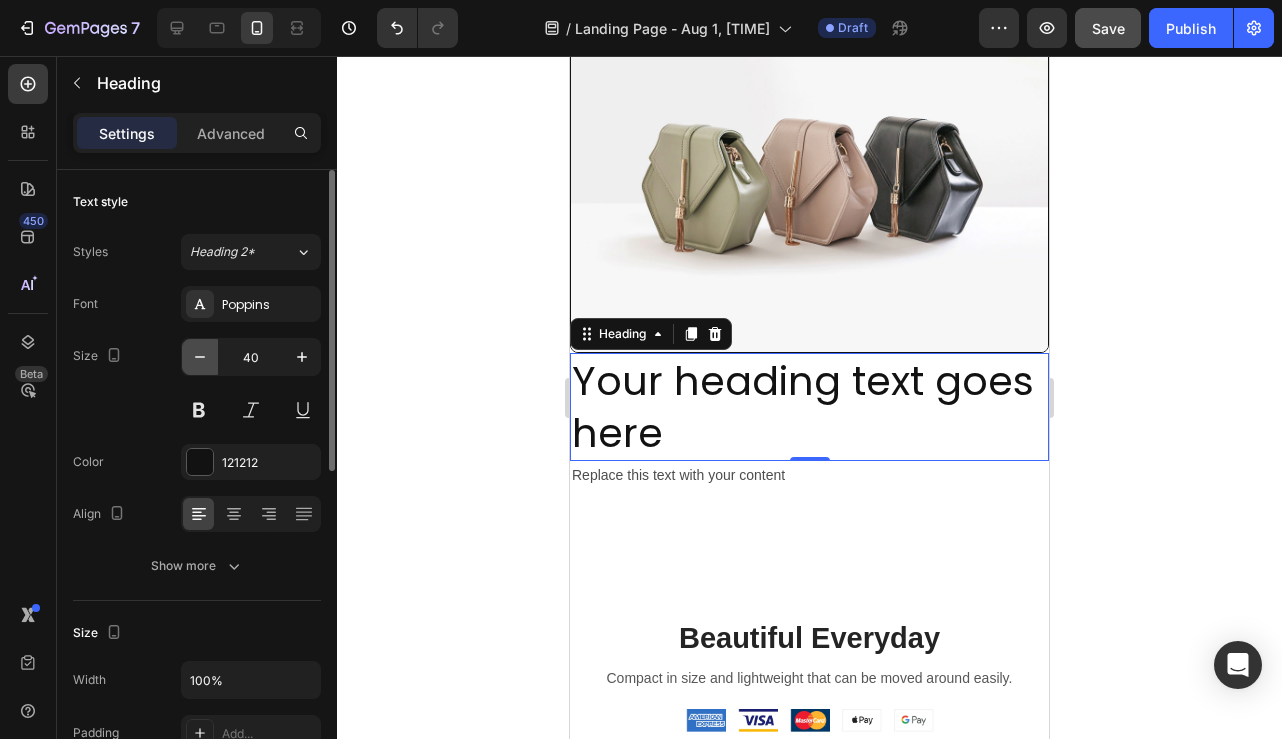 click 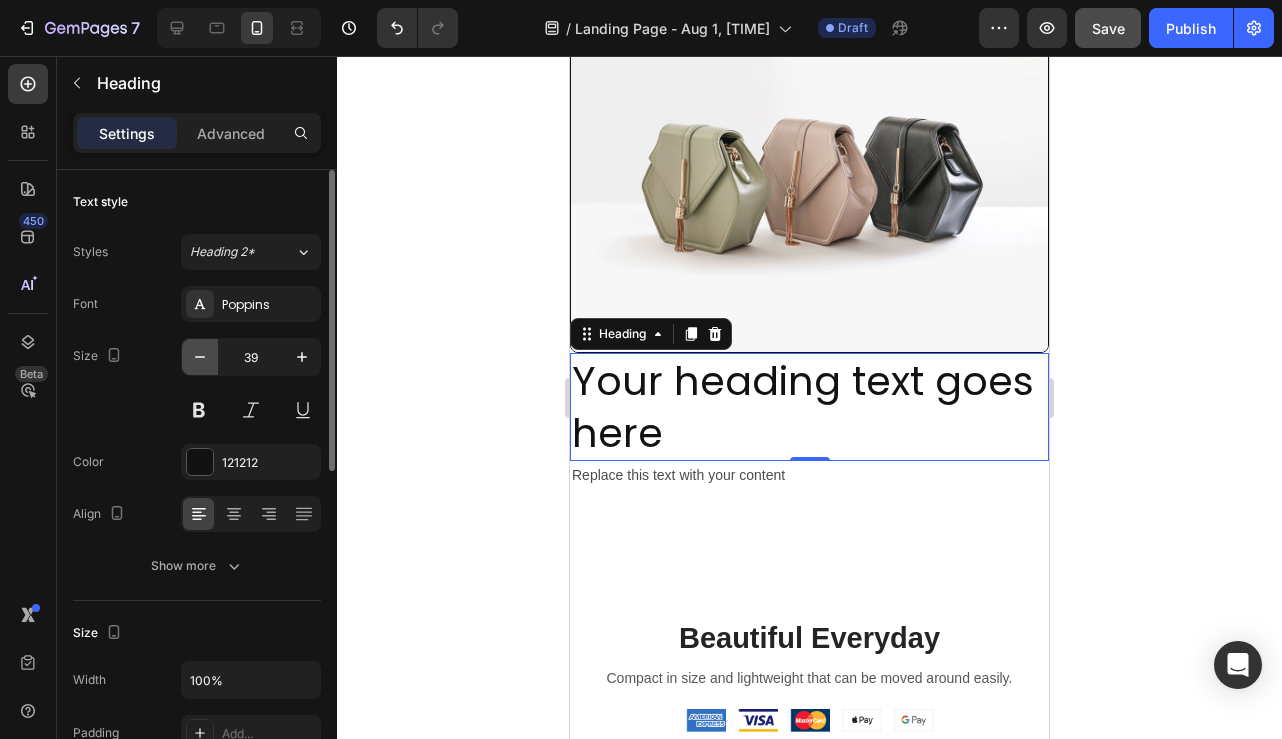 click 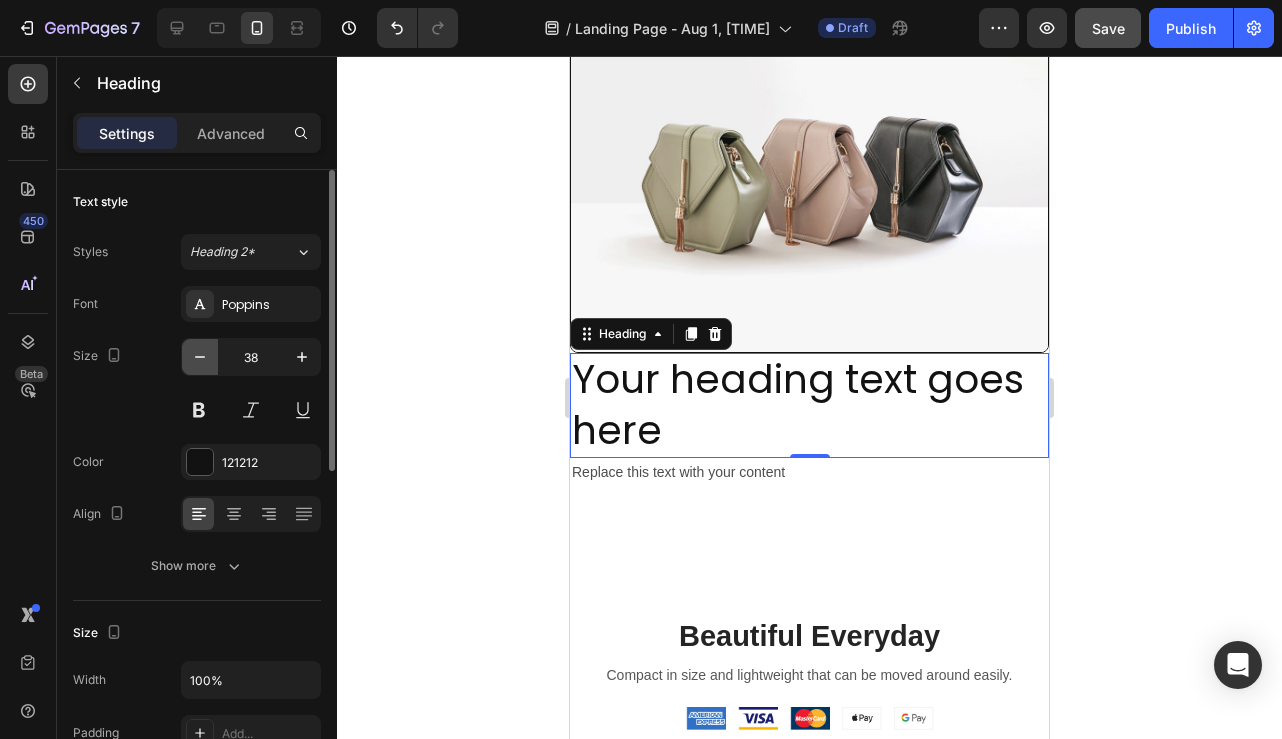 click 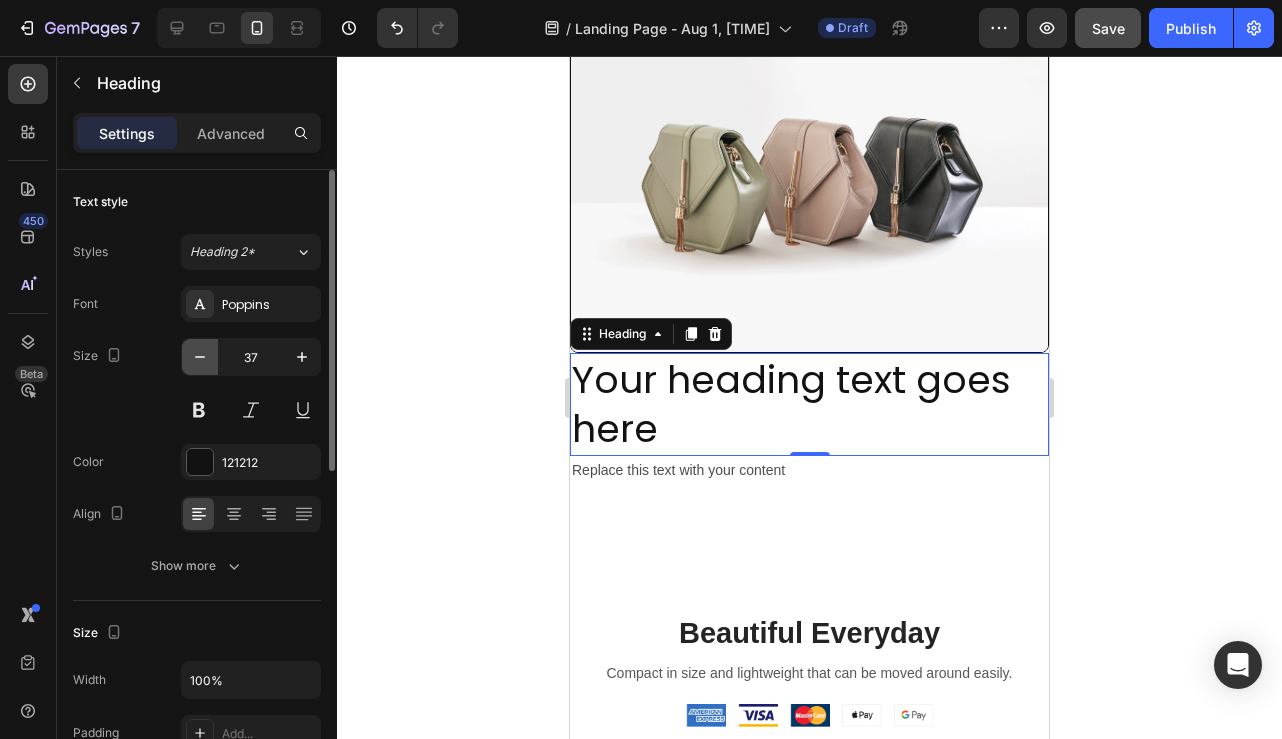 click 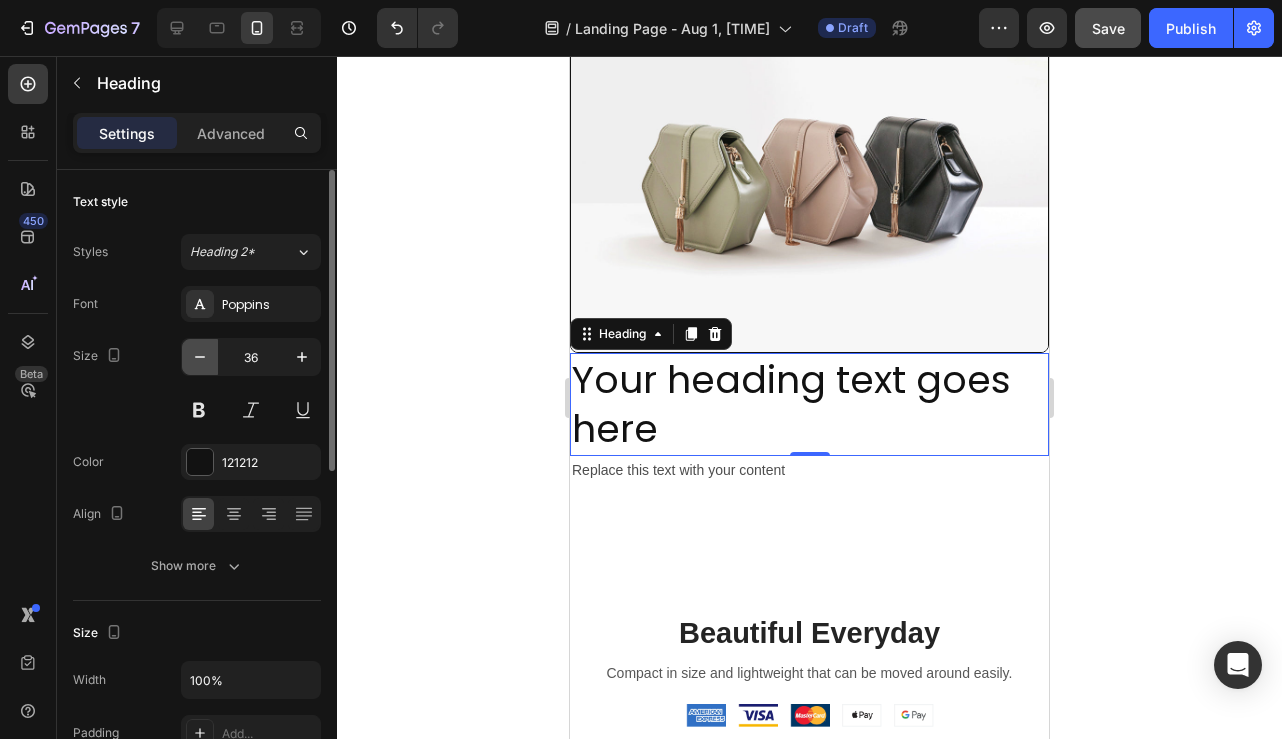 click 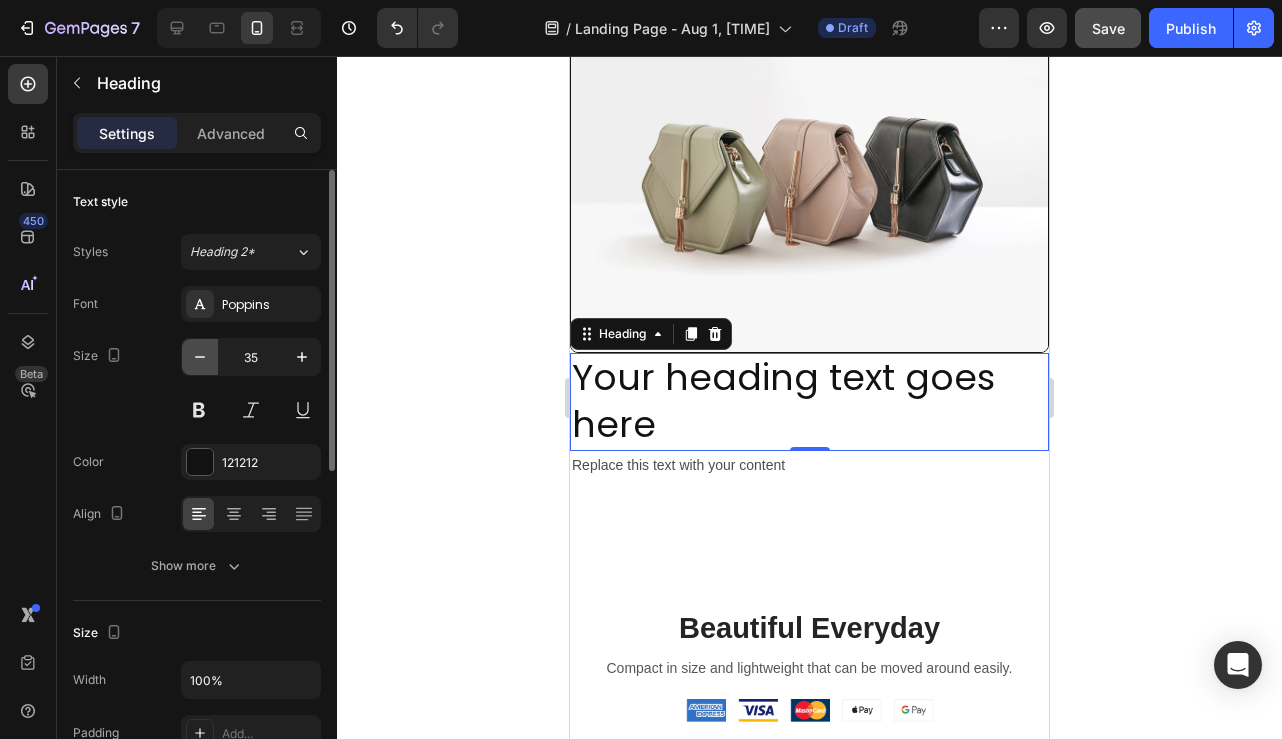 click 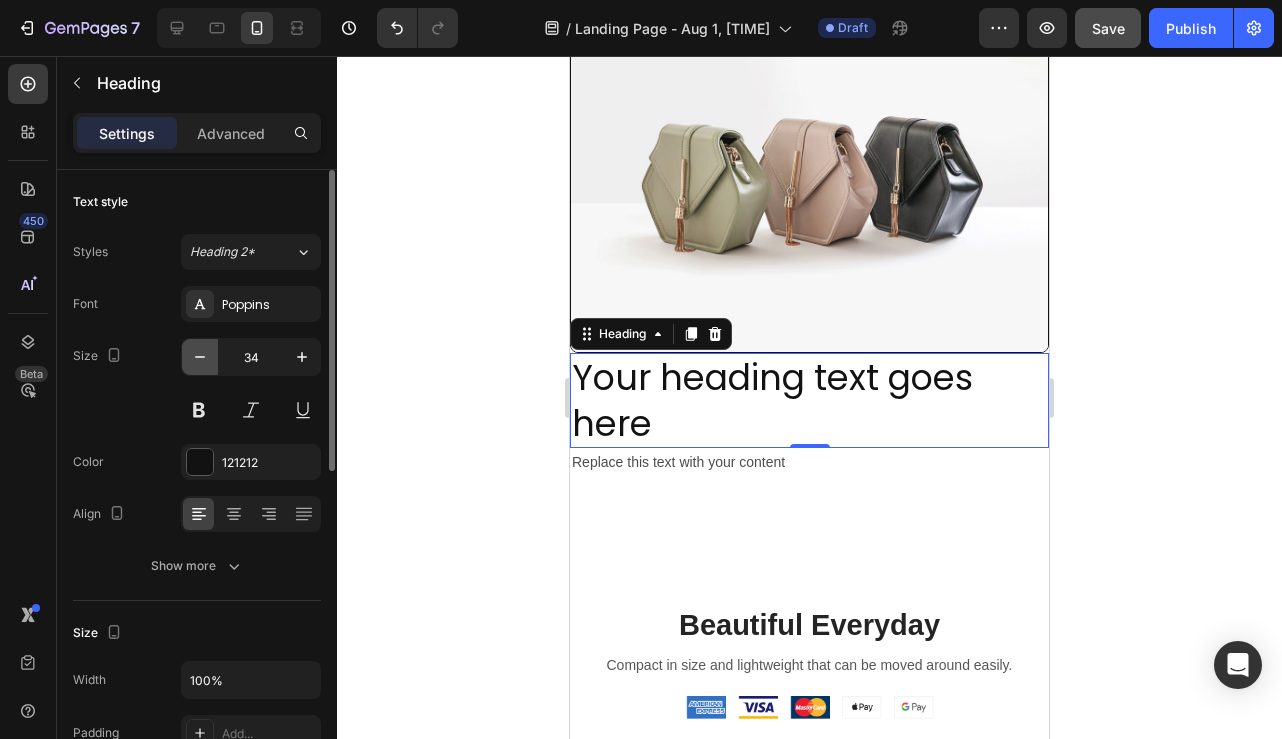 click 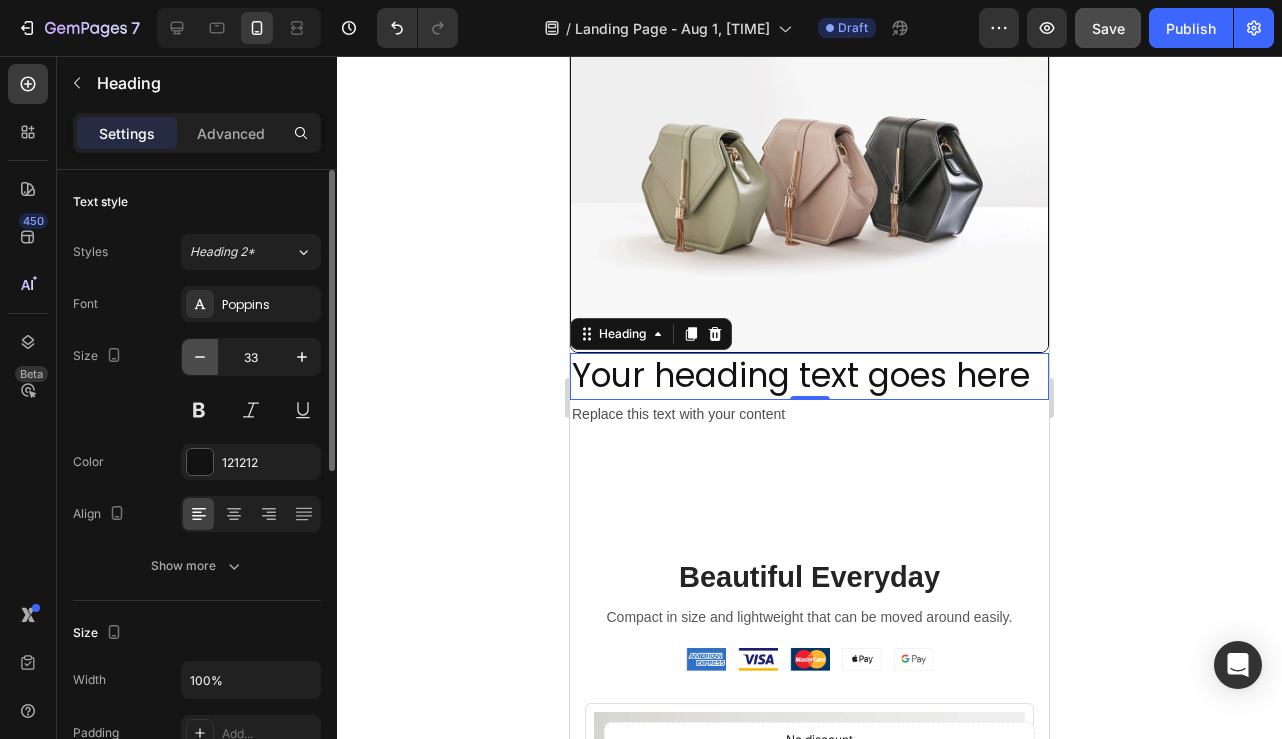 click 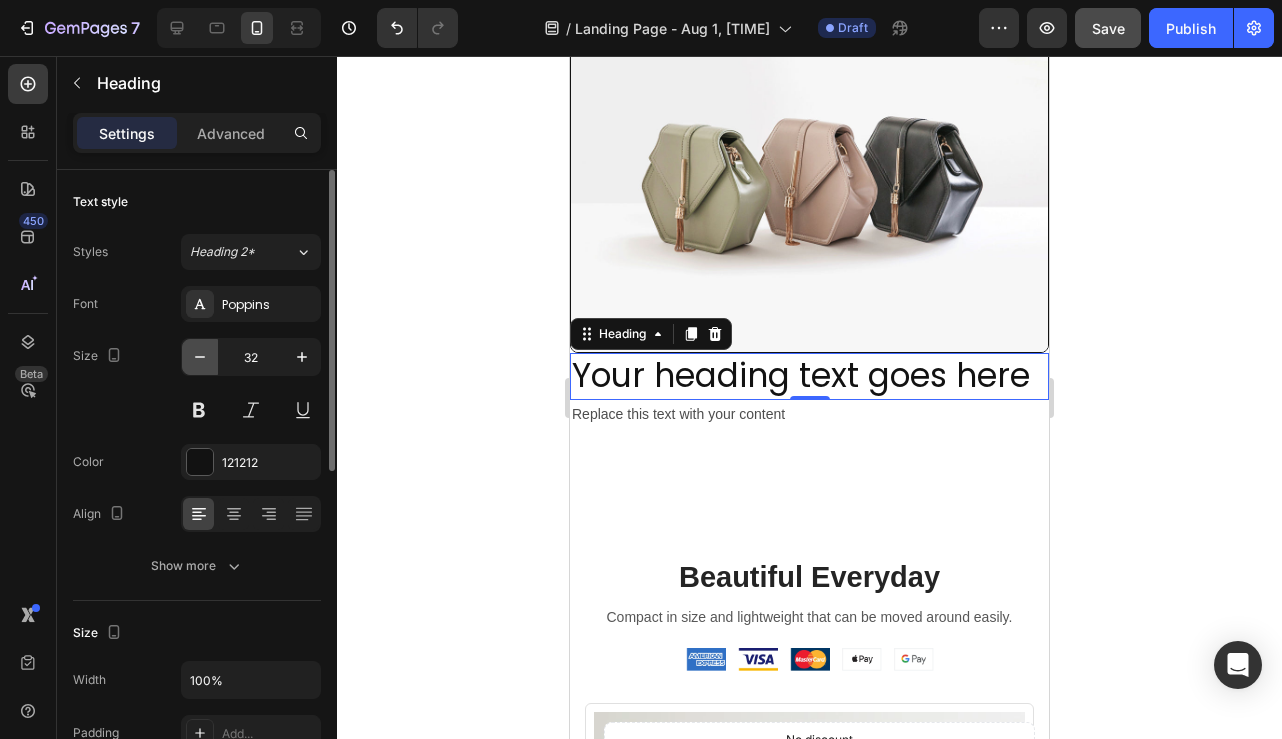 click 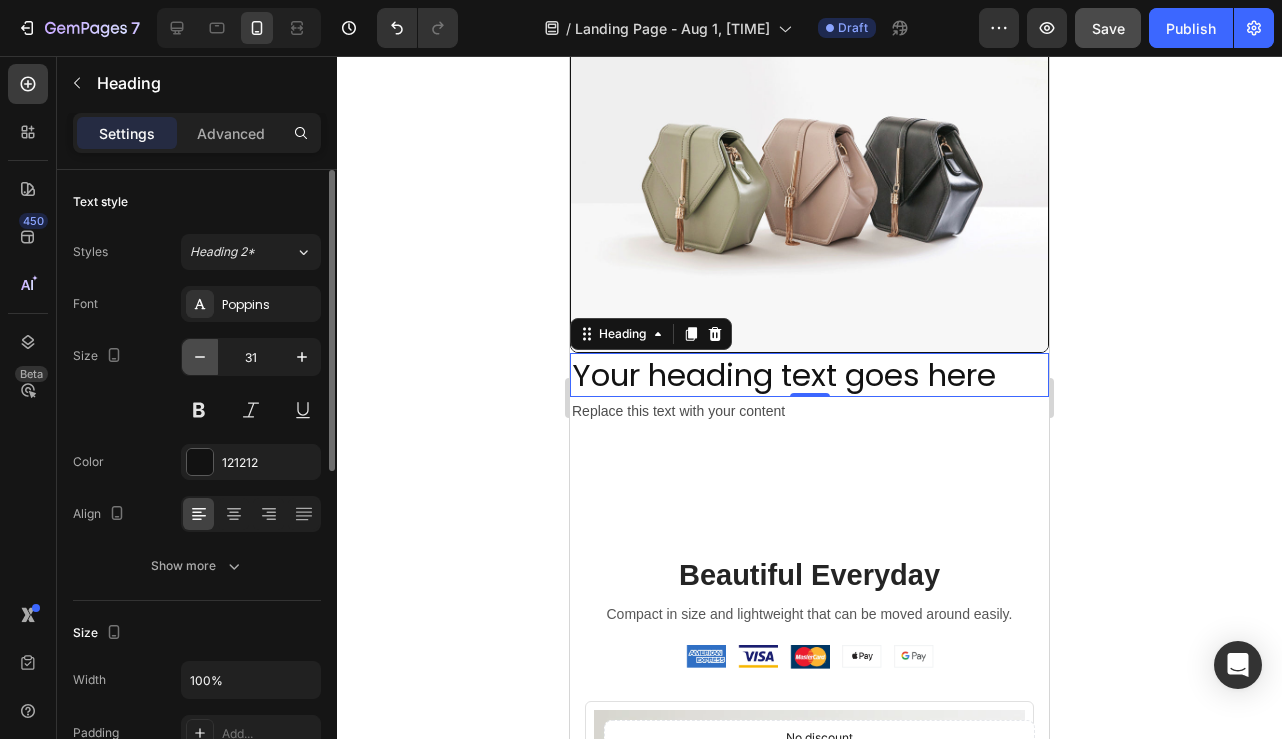 click 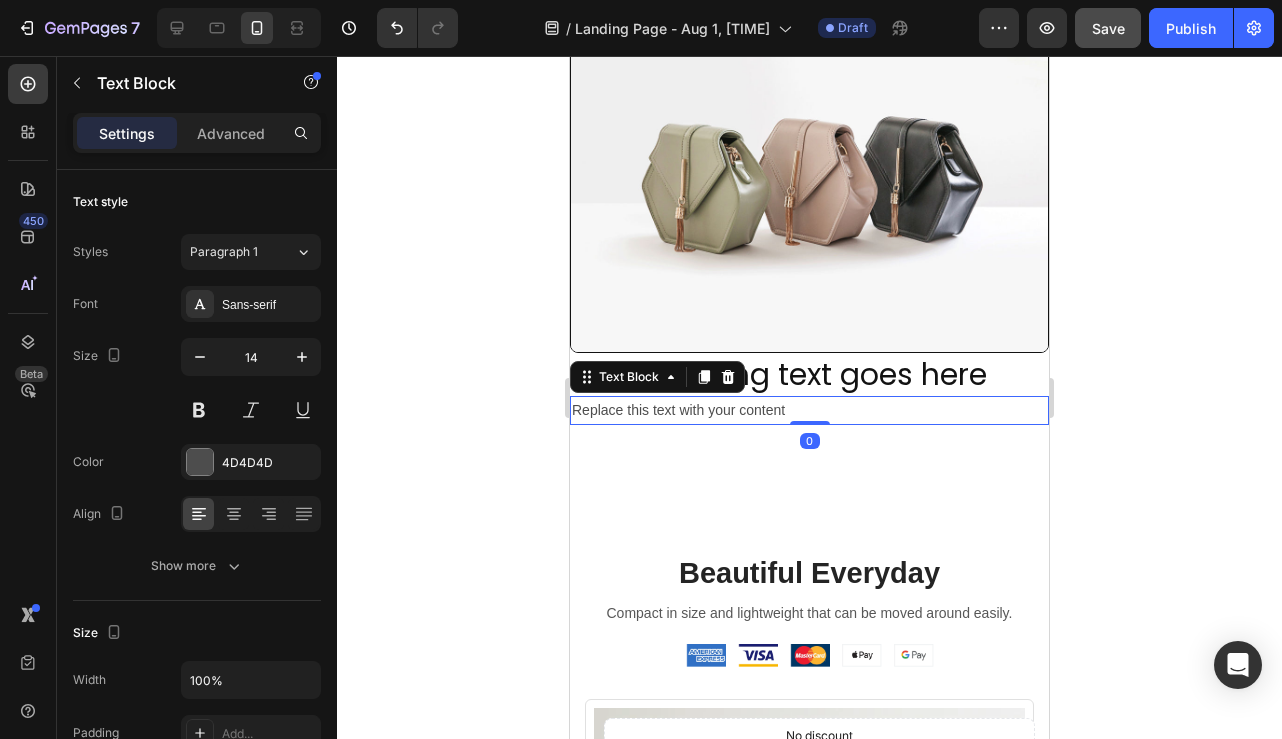 click on "Replace this text with your content" at bounding box center (809, 410) 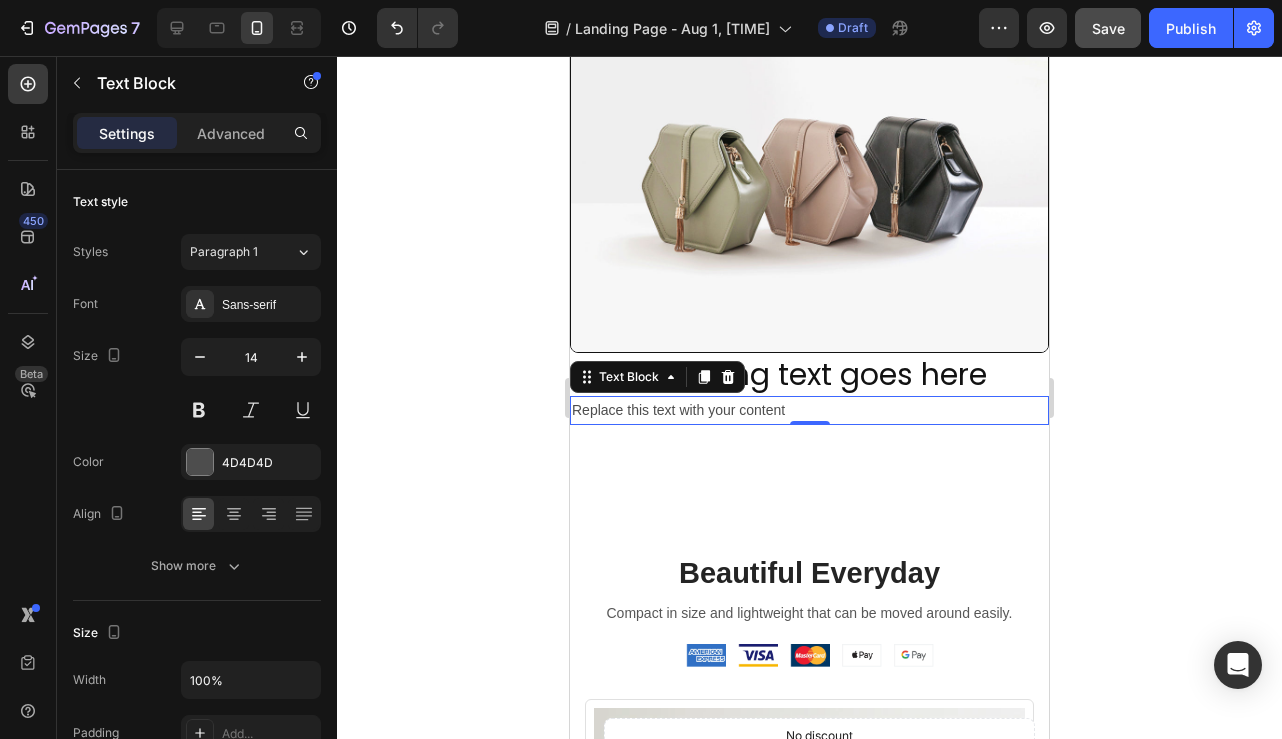 click on "Replace this text with your content" at bounding box center [809, 410] 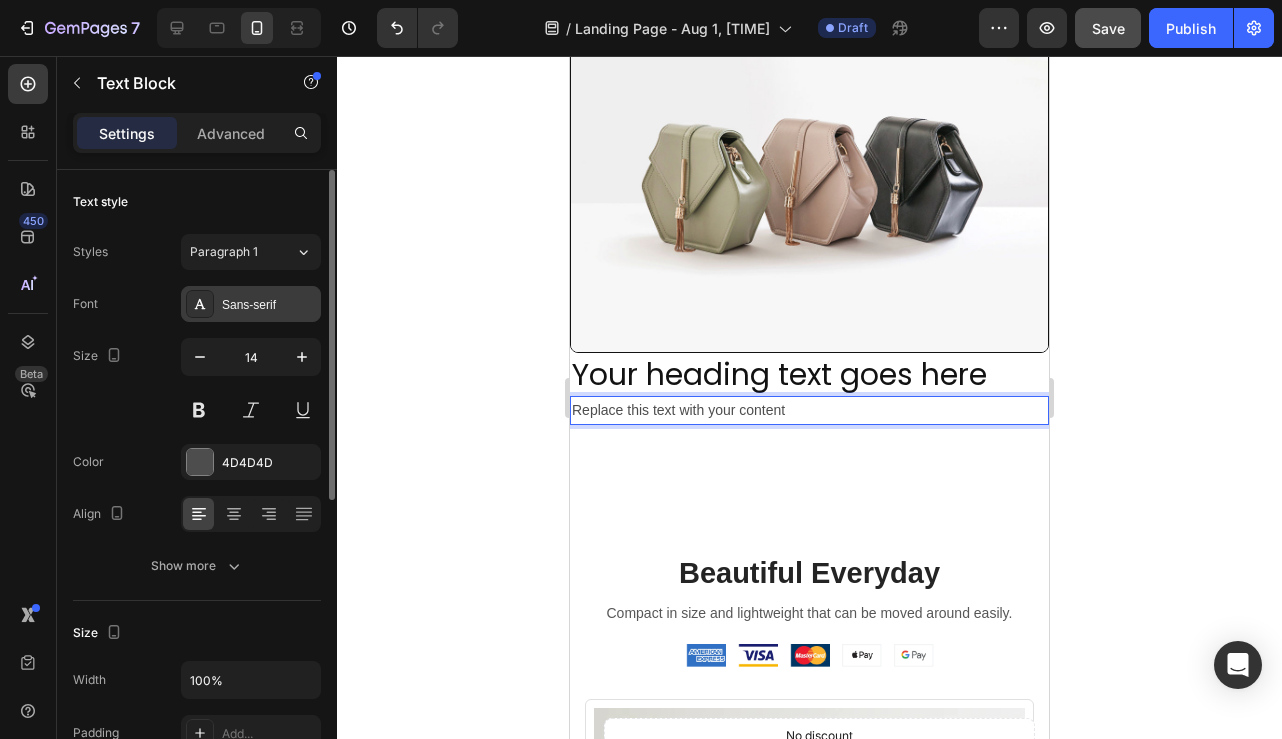 click on "Sans-serif" at bounding box center (269, 305) 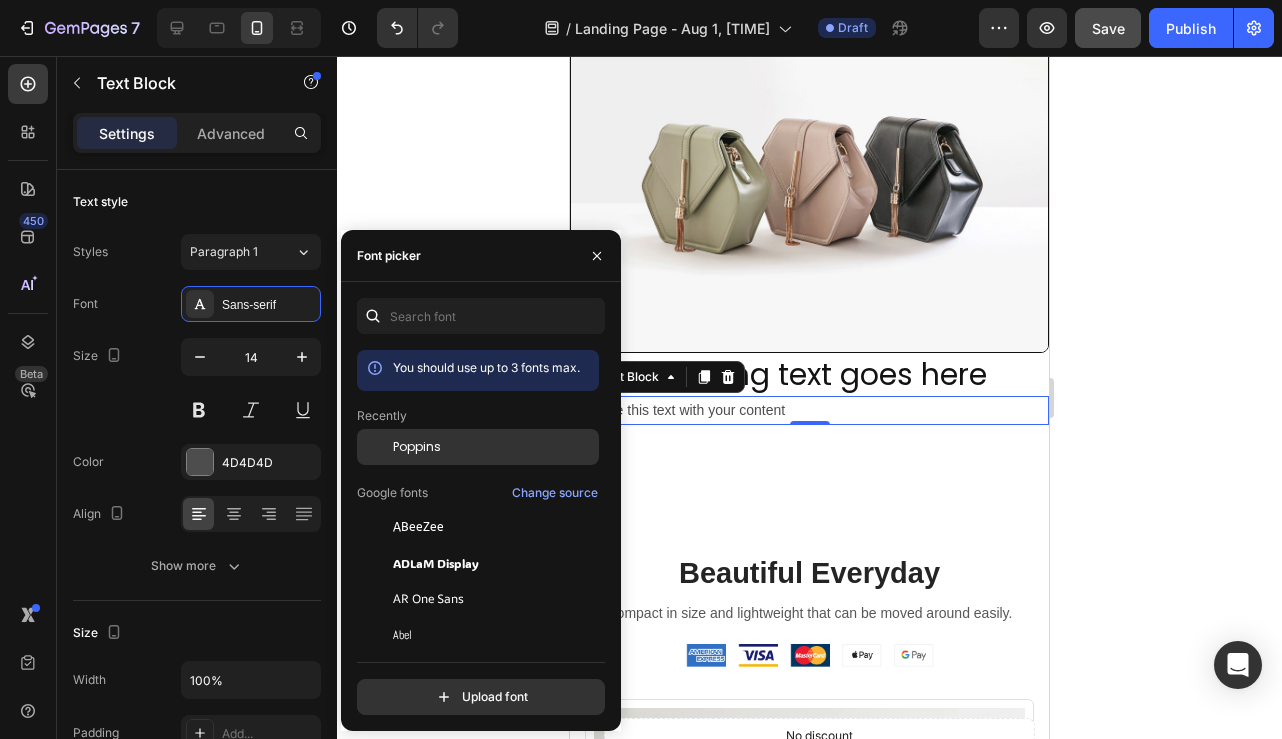click on "Poppins" at bounding box center (417, 447) 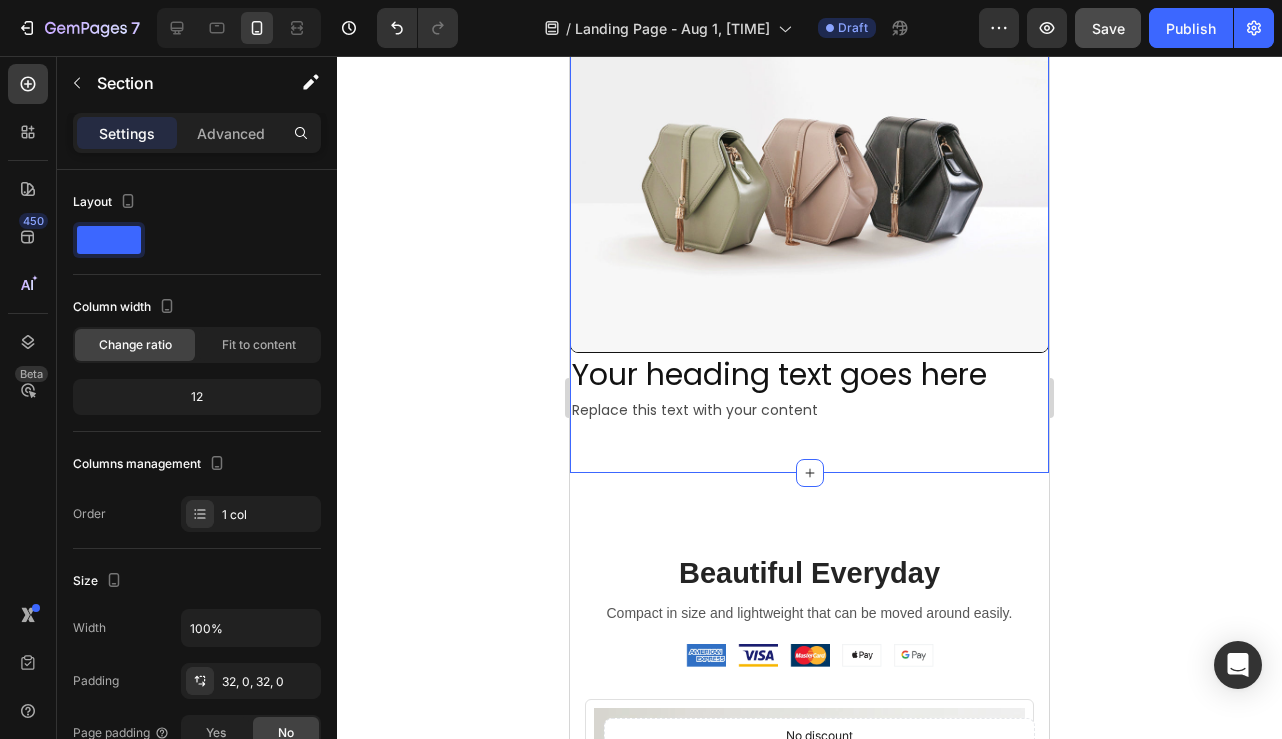 click on "Image Your heading text goes here Heading Replace this text with your content Text Block Row Section 4   You can create reusable sections Create Theme Section AI Content Write with GemAI What would you like to describe here? Tone and Voice Persuasive Product saferwomb® Maternity Pillow Show more Generate" at bounding box center (809, 217) 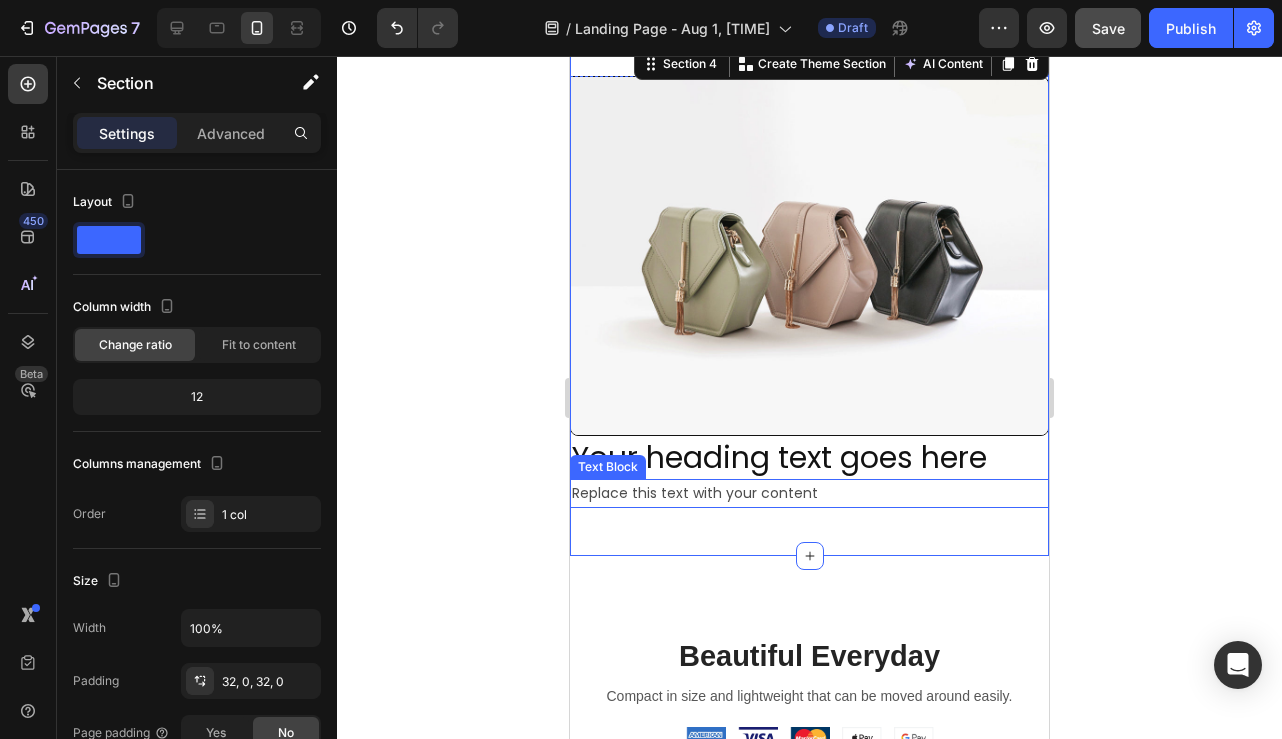 scroll, scrollTop: 1120, scrollLeft: 0, axis: vertical 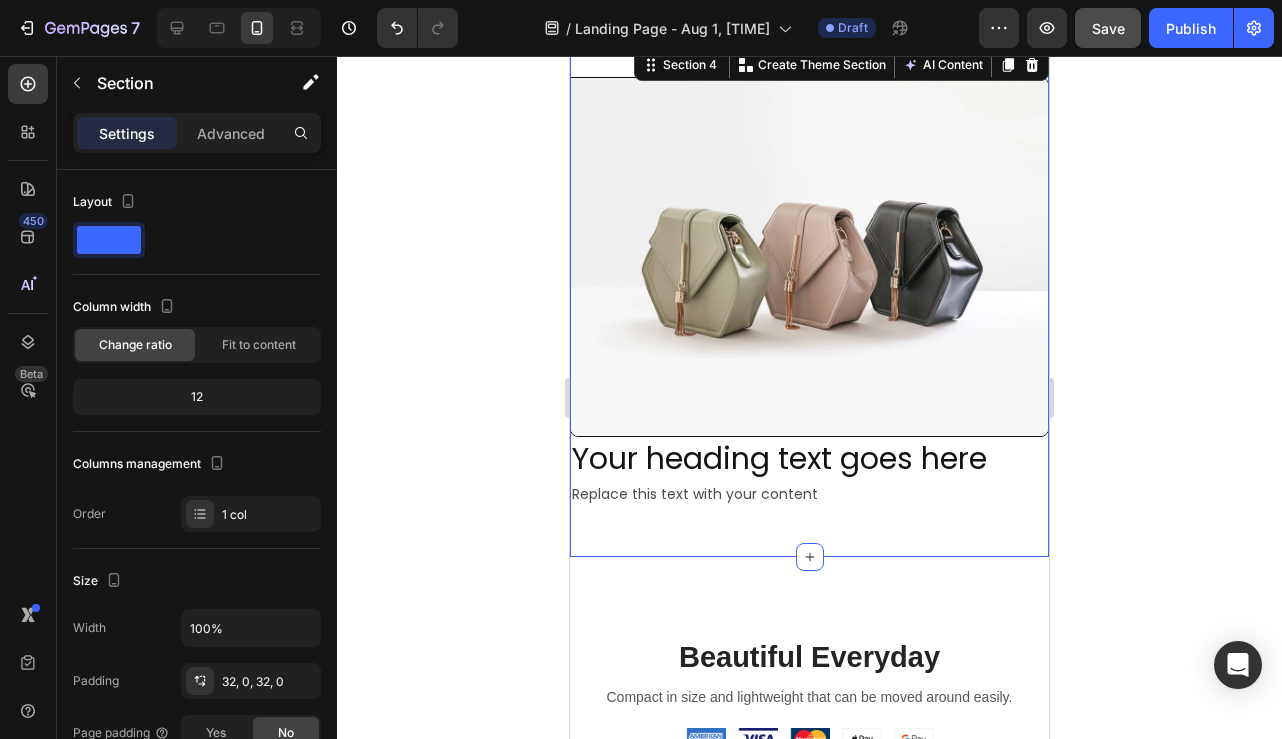 click on "Image Your heading text goes here Heading Replace this text with your content Text Block Row Section 4   You can create reusable sections Create Theme Section AI Content Write with GemAI What would you like to describe here? Tone and Voice Persuasive Product saferwomb® Maternity Pillow Show more Generate" at bounding box center [809, 301] 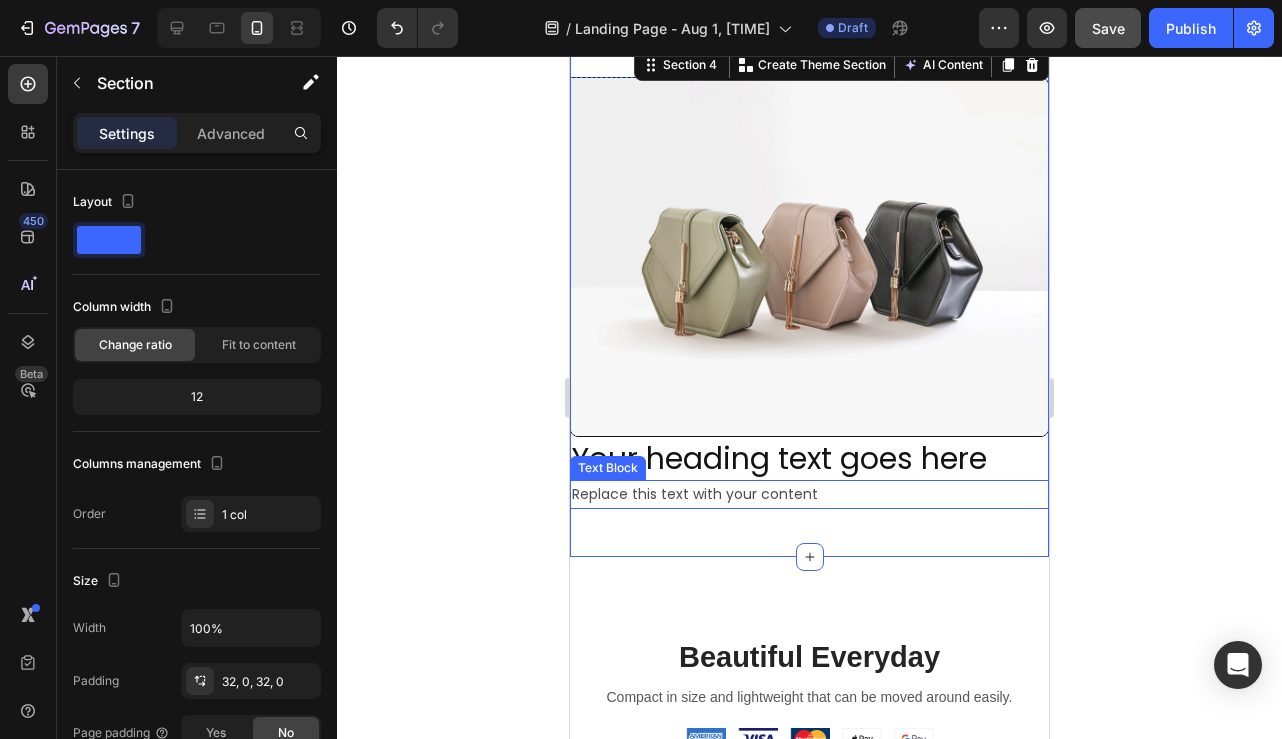 click on "Replace this text with your content" at bounding box center [809, 494] 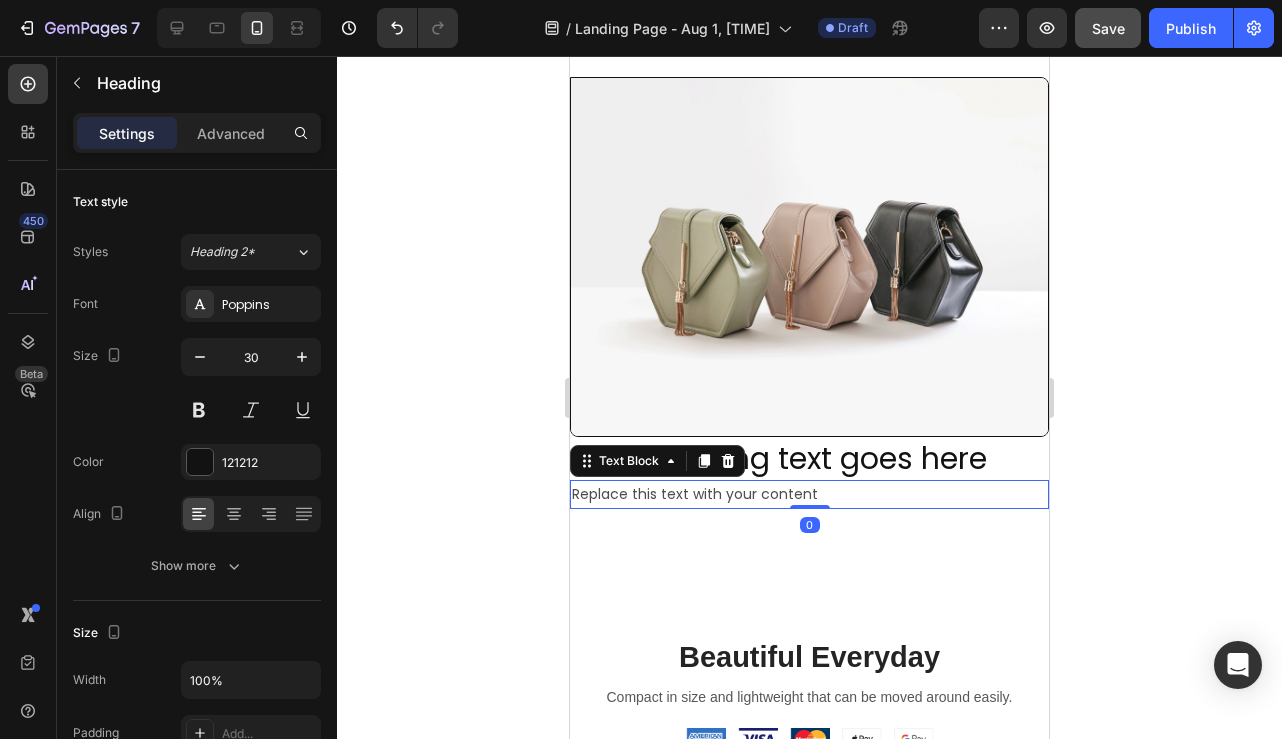 click on "Your heading text goes here" at bounding box center [809, 458] 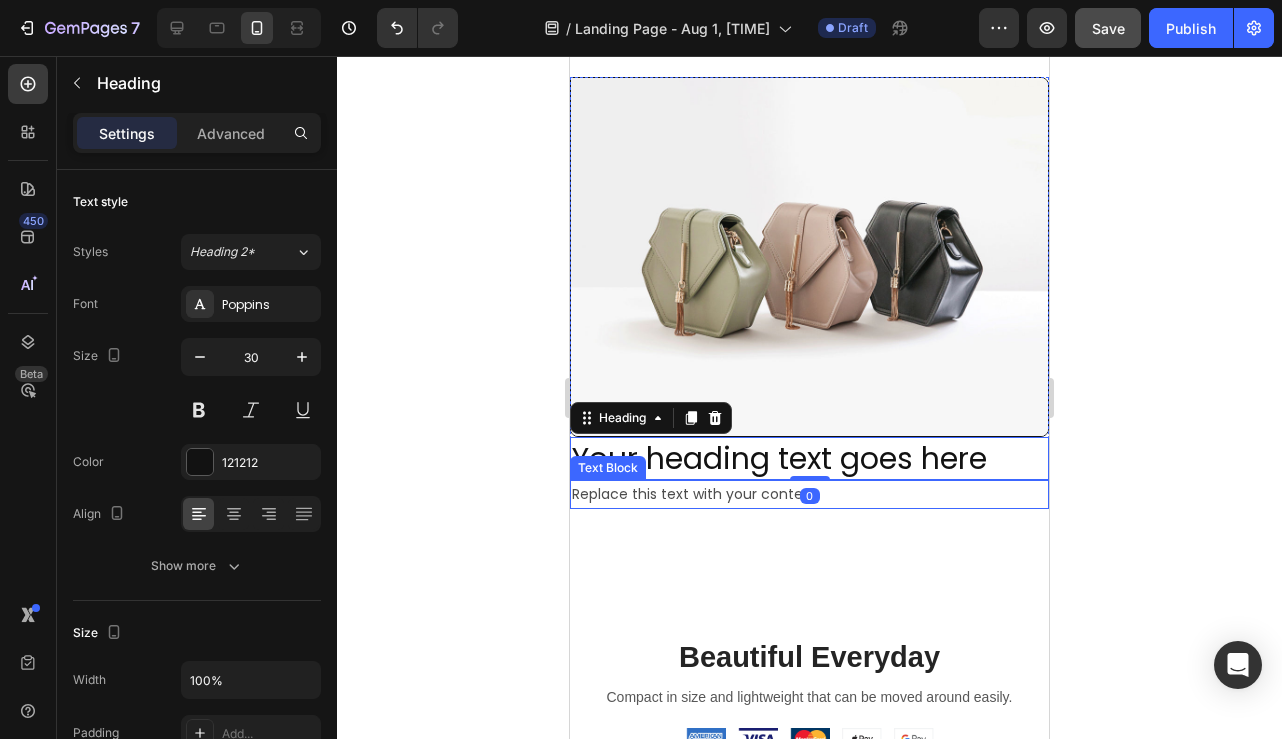 click on "Replace this text with your content" at bounding box center (809, 494) 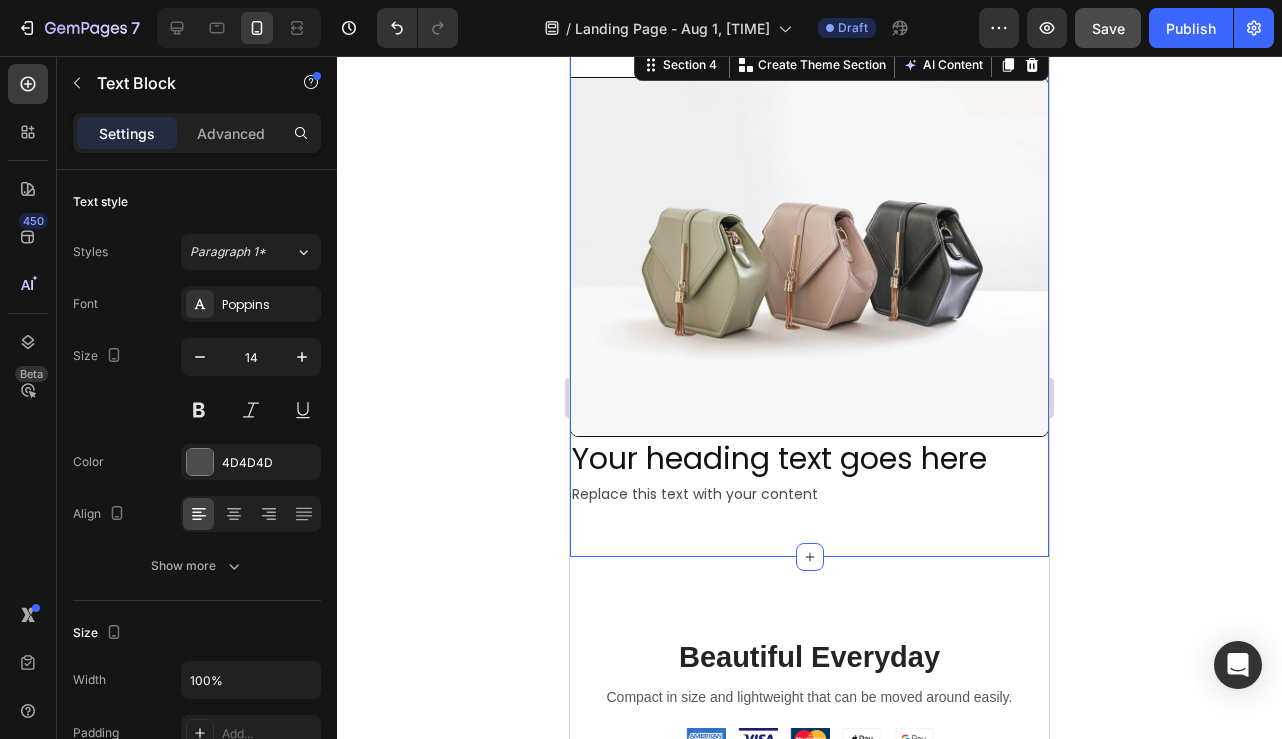 click on "Image Your heading text goes here Heading Replace this text with your content Text Block Row Section 4   You can create reusable sections Create Theme Section AI Content Write with GemAI What would you like to describe here? Tone and Voice Persuasive Product saferwomb® Maternity Pillow Show more Generate" at bounding box center (809, 301) 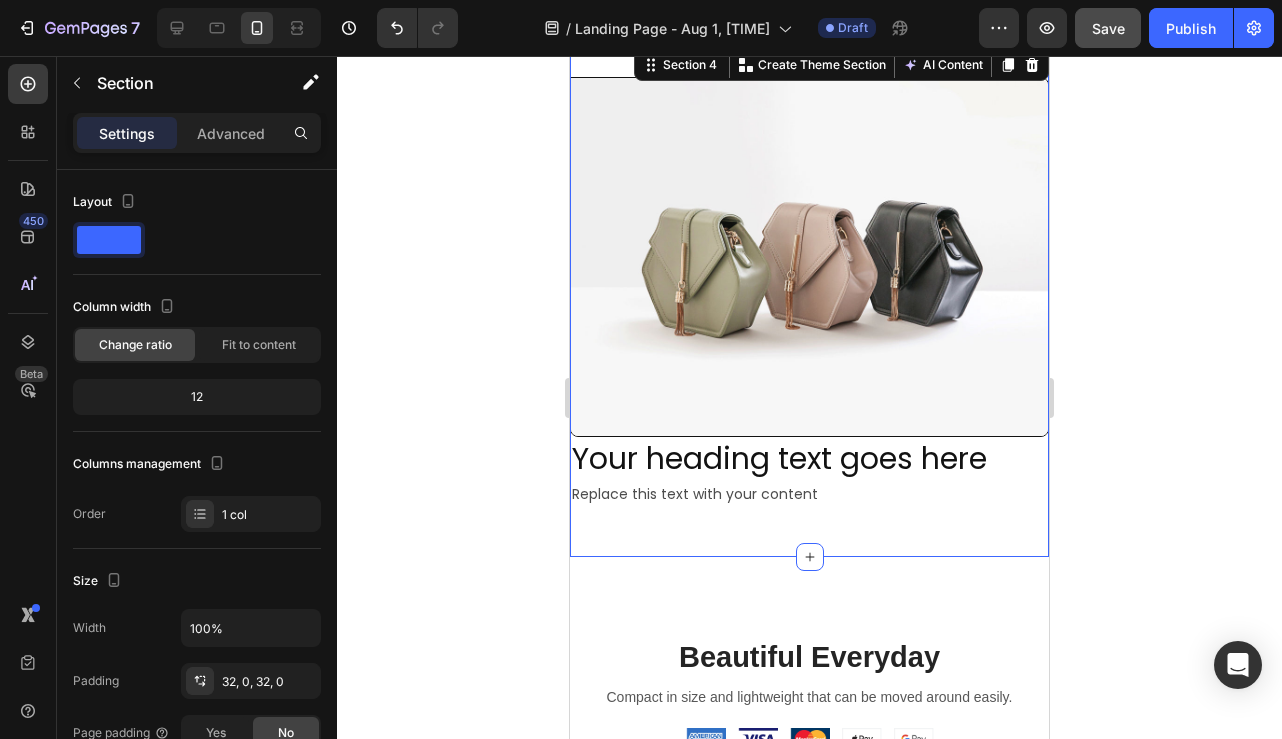 scroll, scrollTop: 1004, scrollLeft: 0, axis: vertical 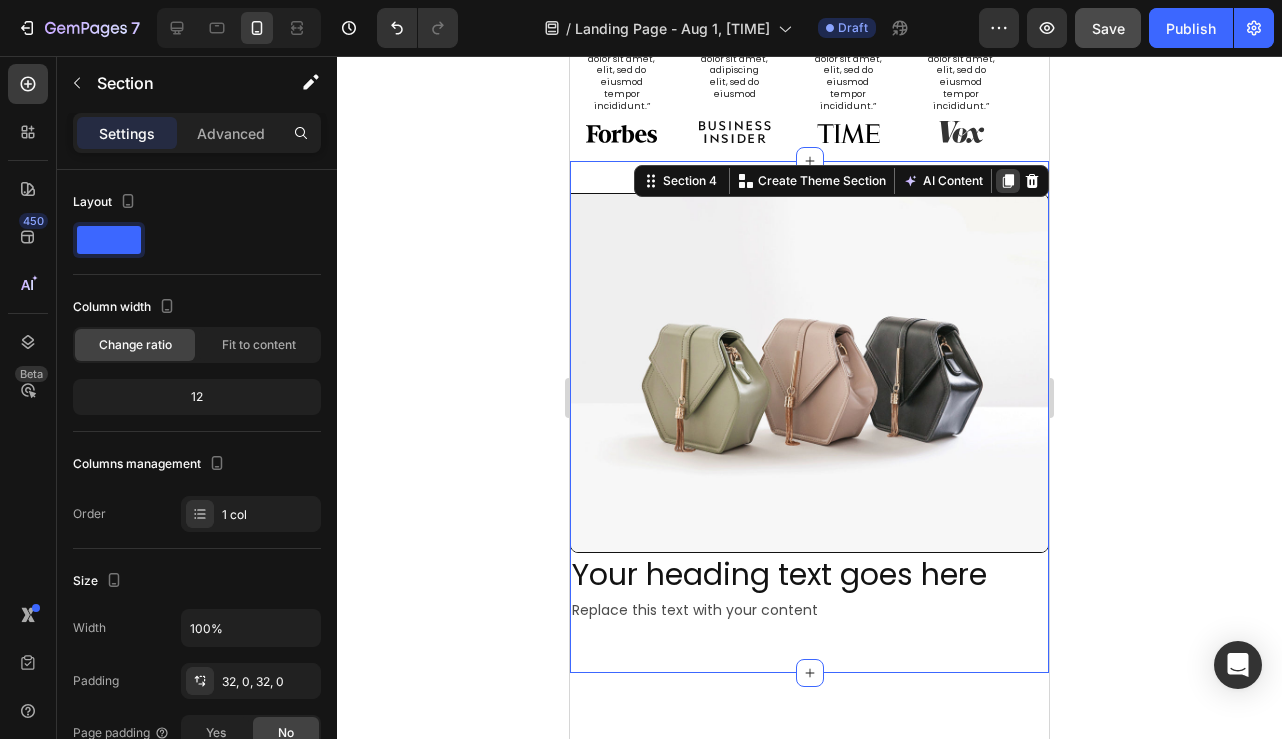 click 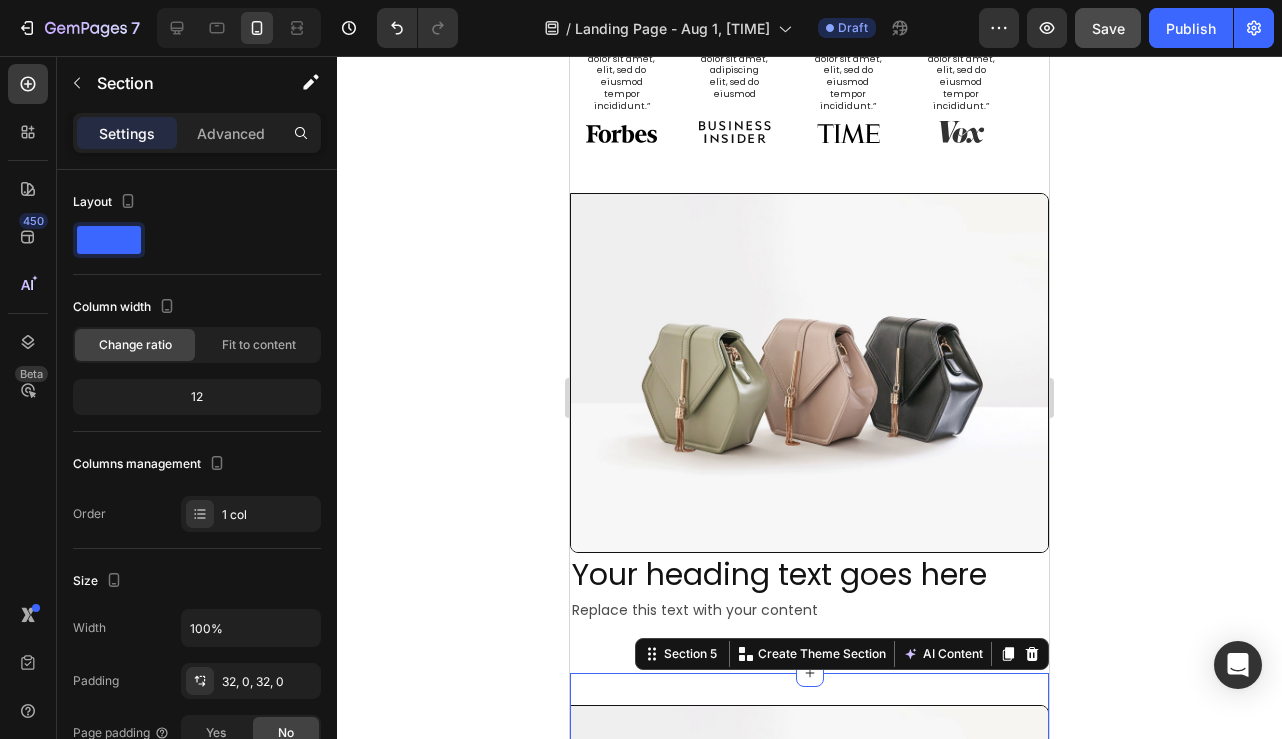 scroll, scrollTop: 1061, scrollLeft: 0, axis: vertical 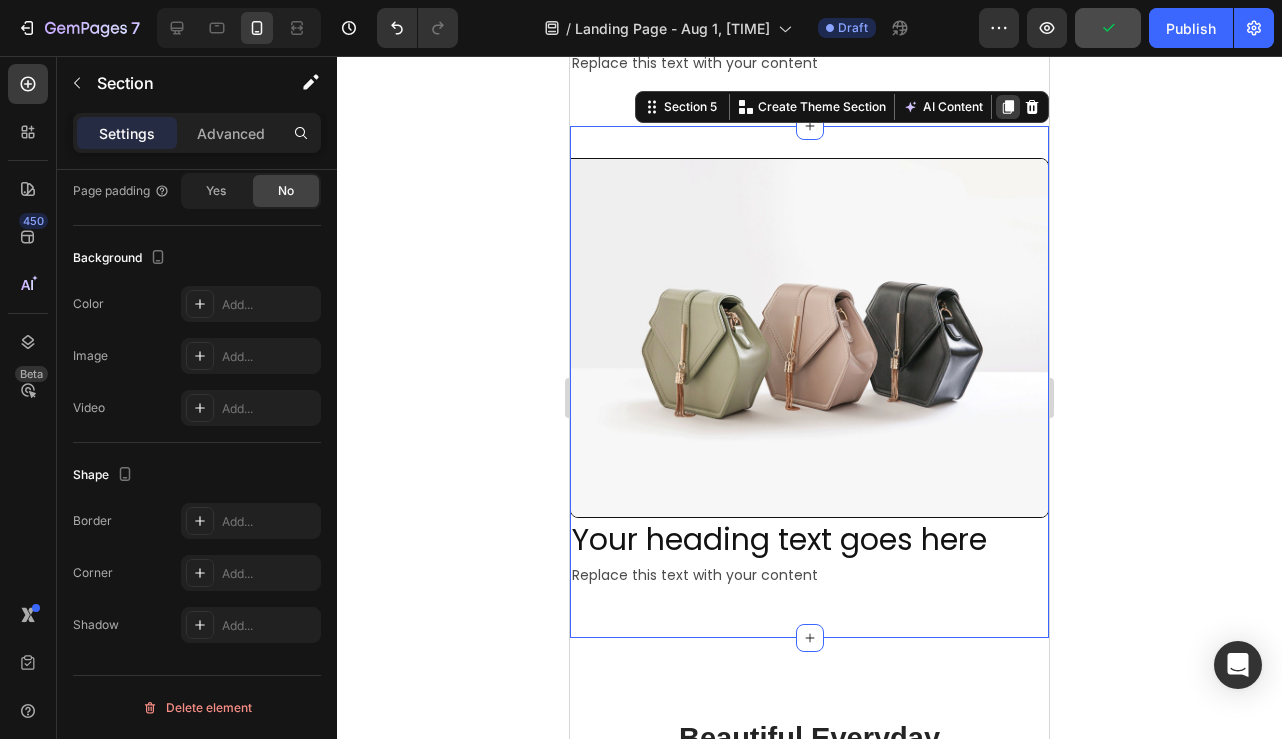 click 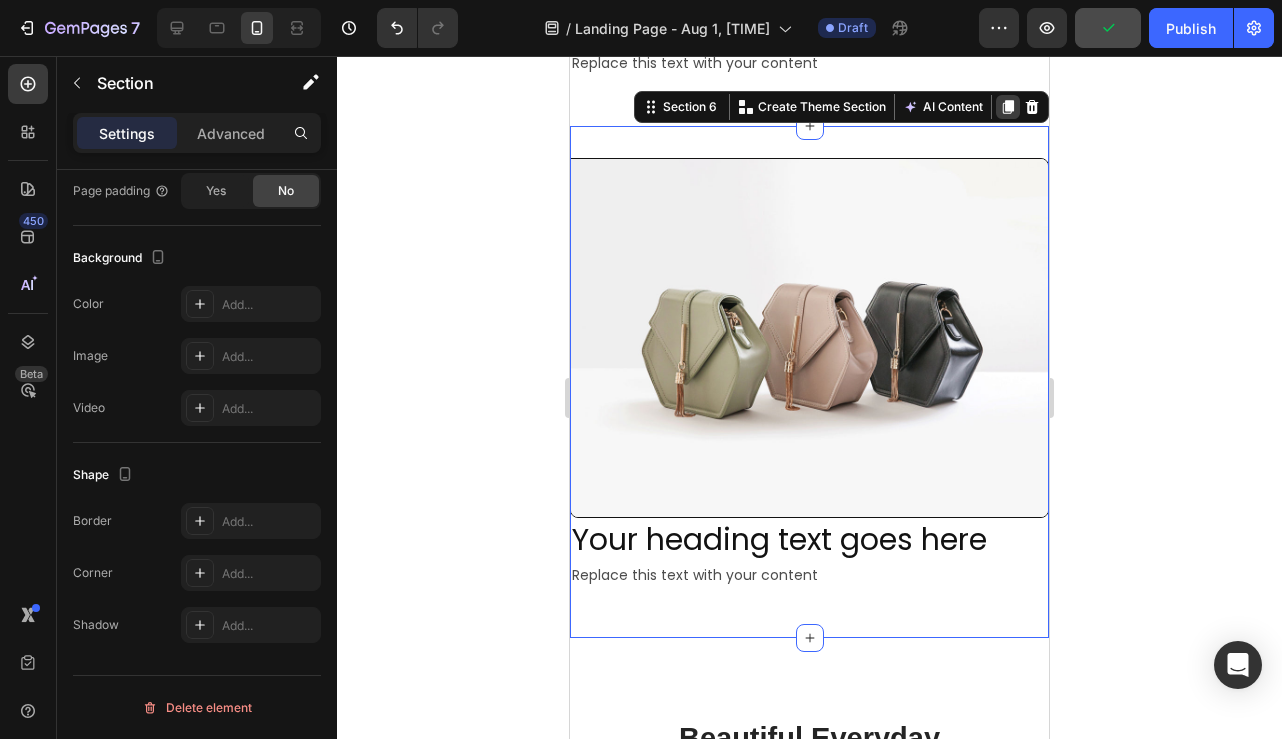 click 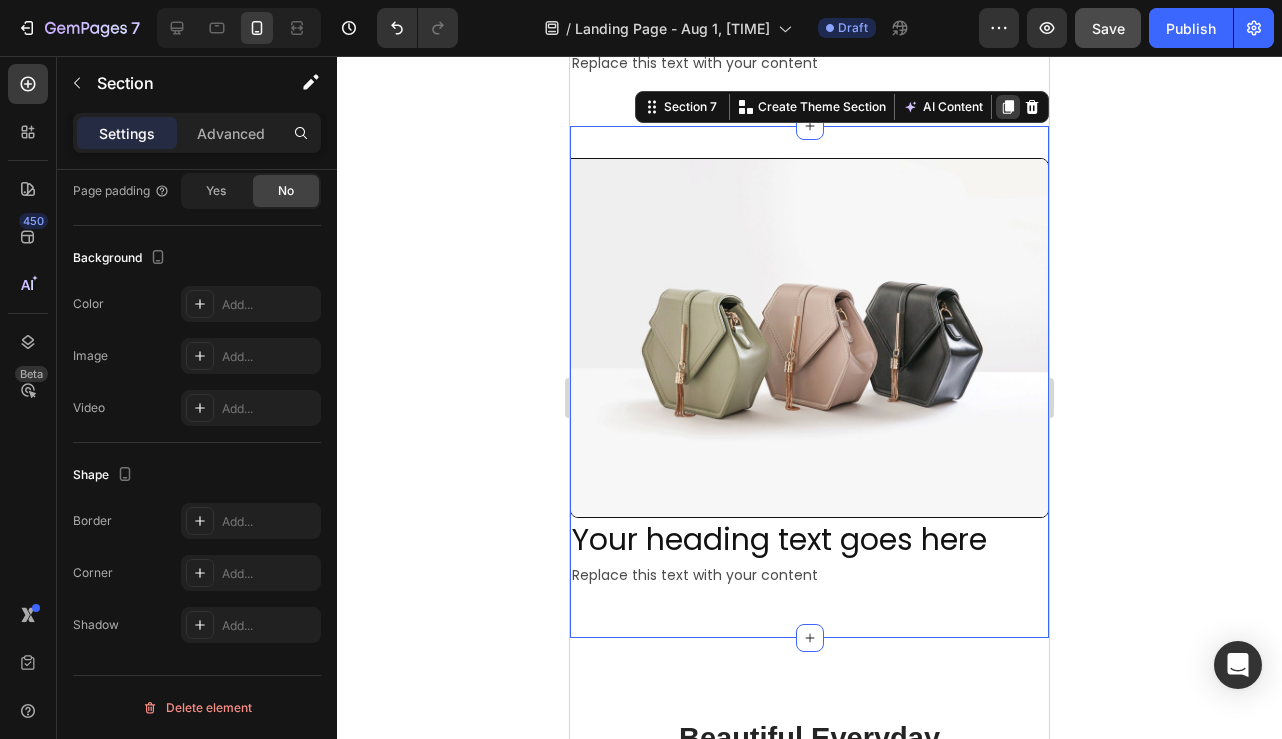 click 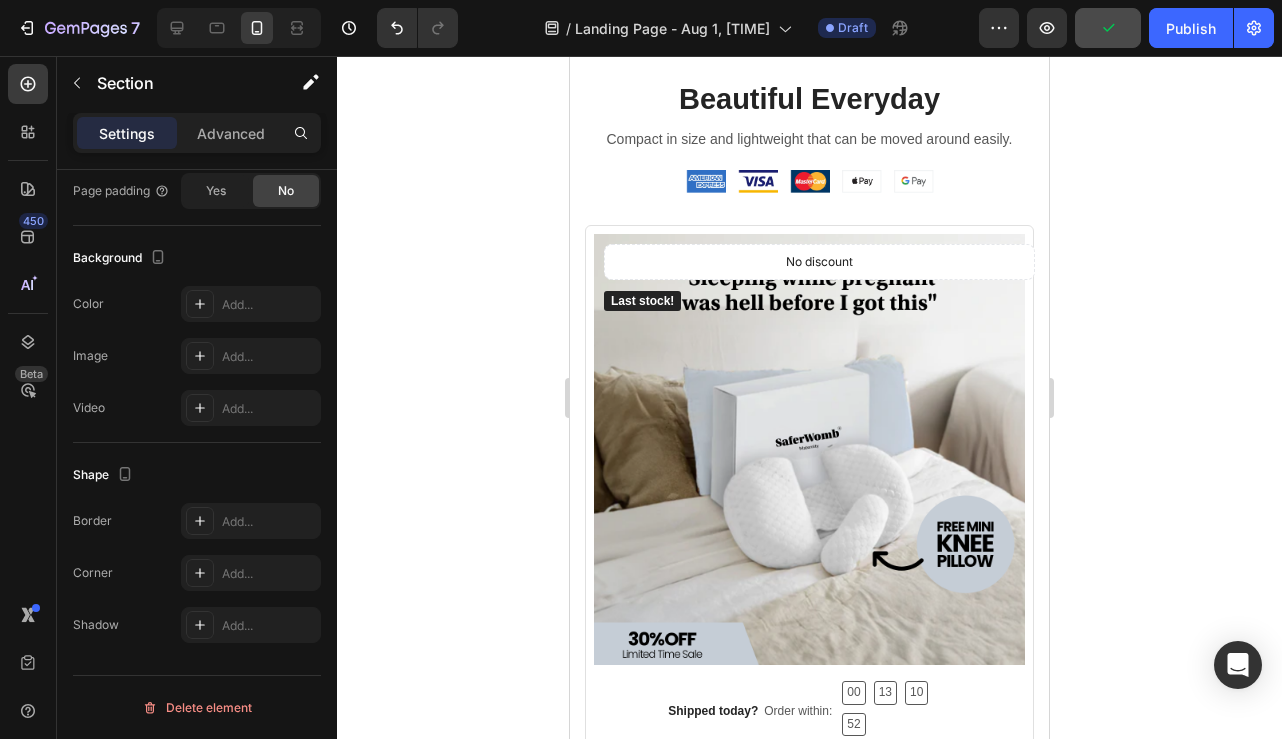 scroll, scrollTop: 3605, scrollLeft: 0, axis: vertical 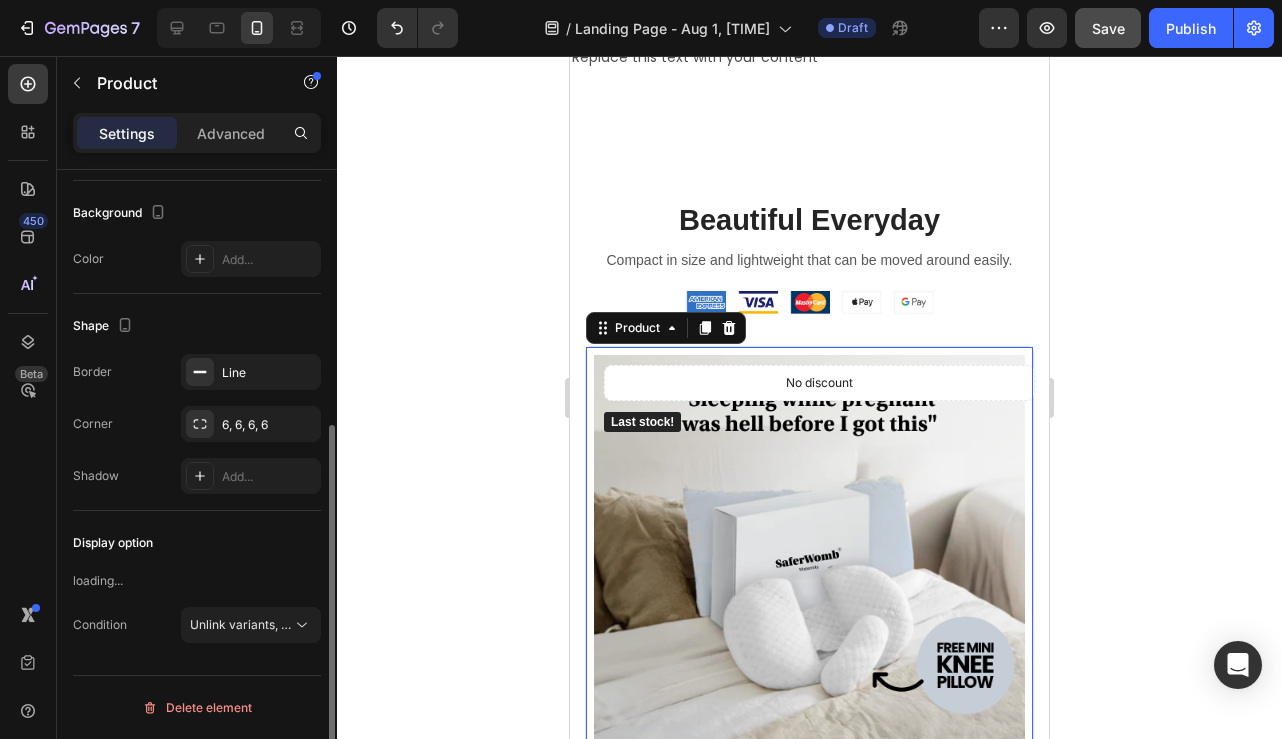 click on "No discount   Not be displayed when published Product Badge Last stock! Button Row (P) Images & Gallery Row Shipped today? Text block Order within: Text block Row 00 13 10 50 CountDown Timer Row saferwomb® Maternity Pillow (P) Title $0.00 (P) Price (P) Price No compare price (P) Price Row Out of stocks (P) Cart Button Row Product   0" at bounding box center [809, 662] 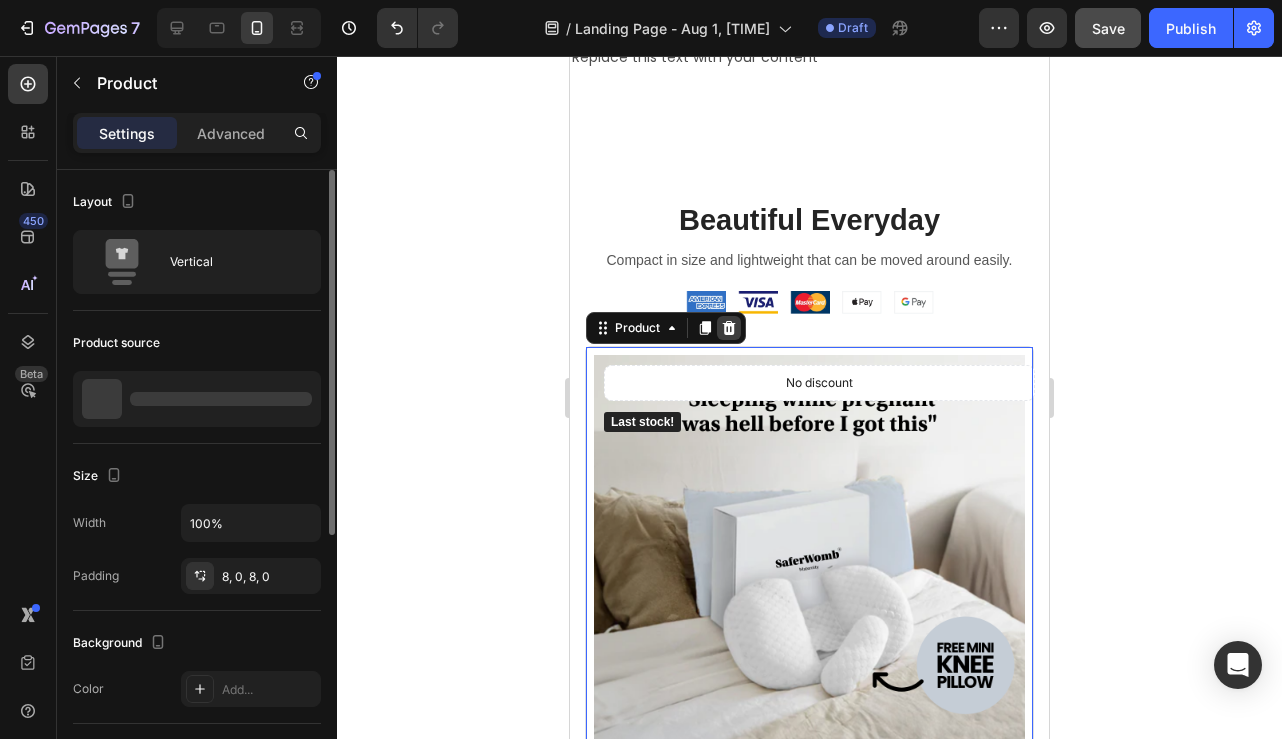 click 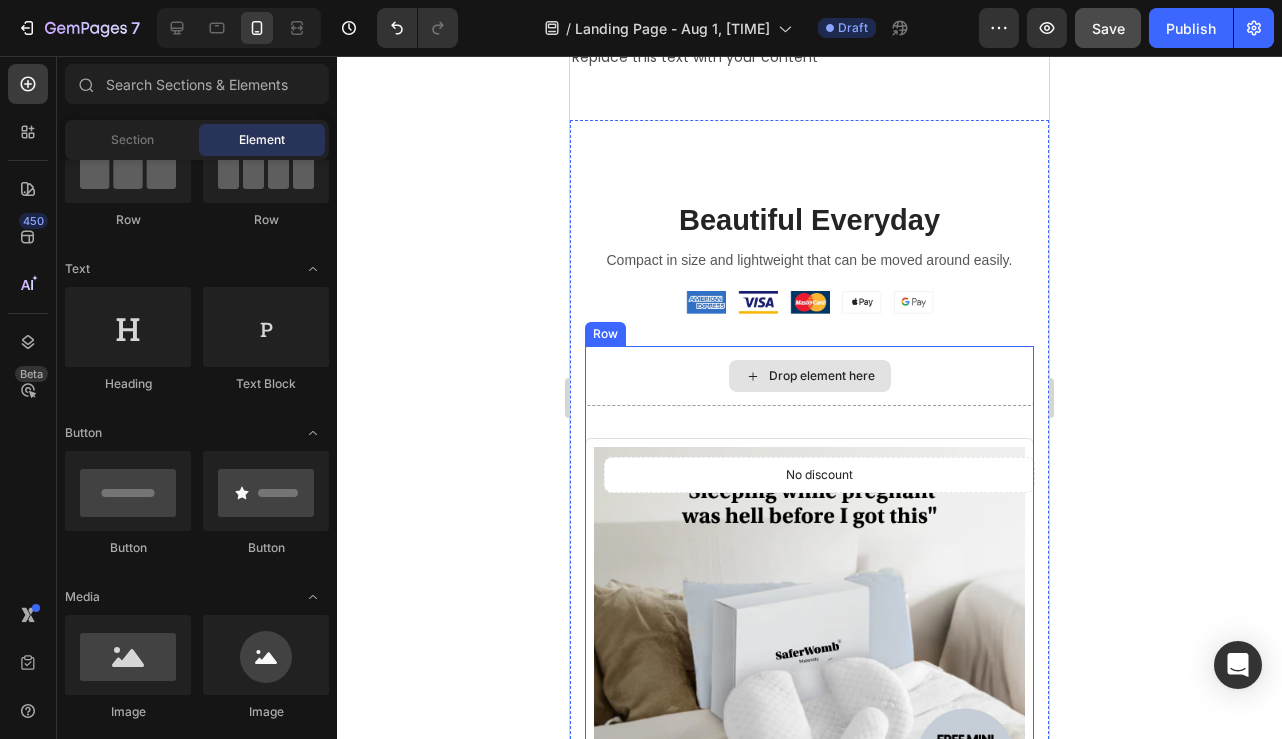 click on "Drop element here" at bounding box center [809, 376] 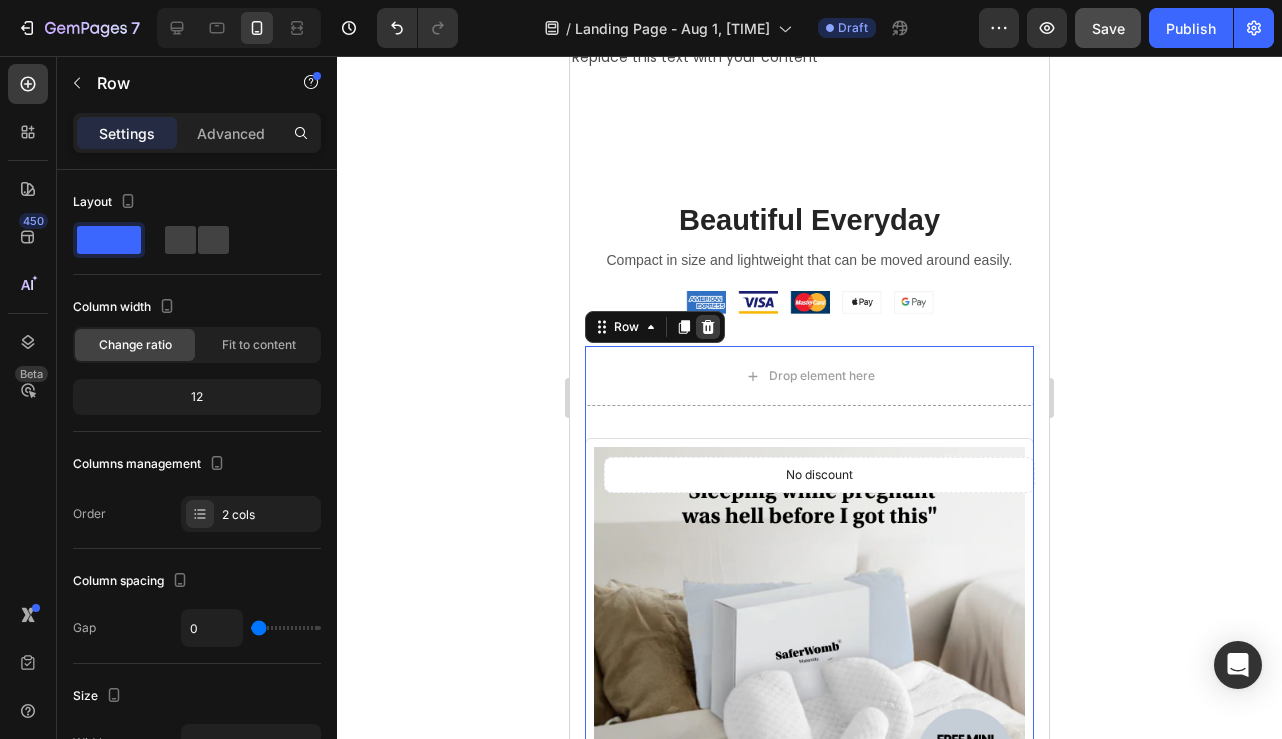 click 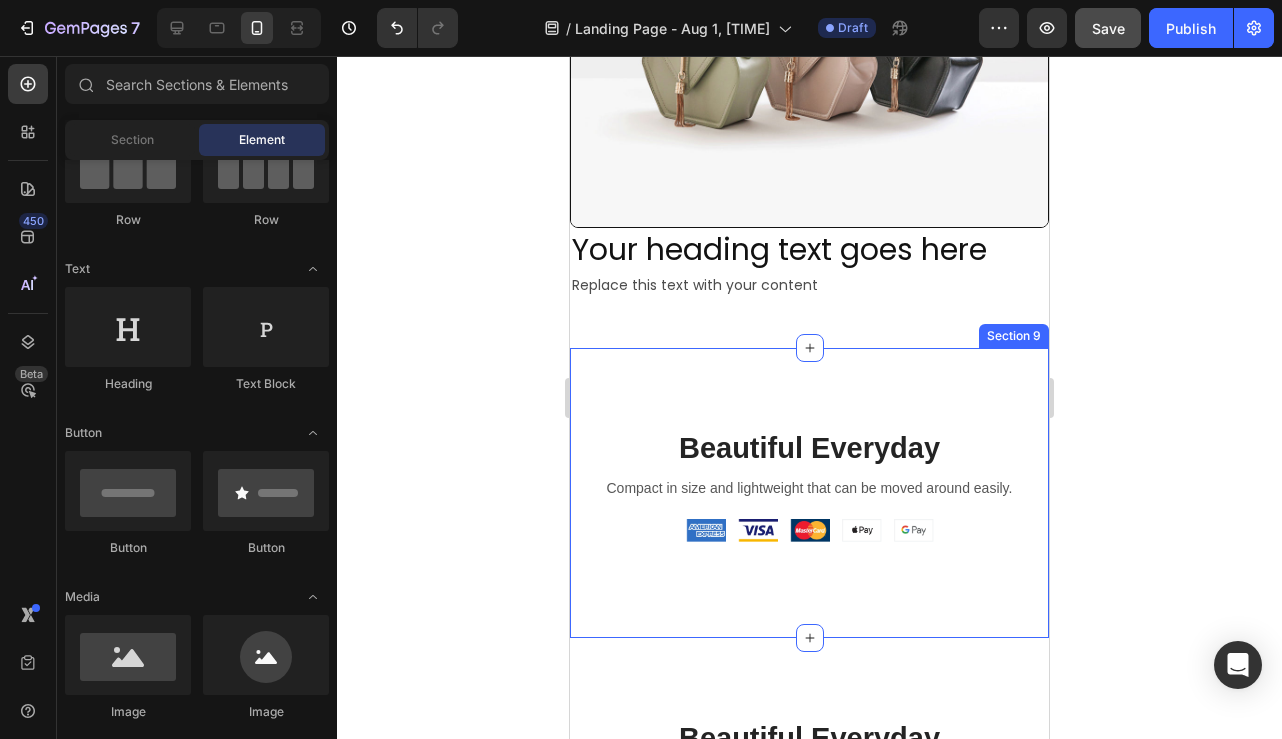 scroll, scrollTop: 3356, scrollLeft: 0, axis: vertical 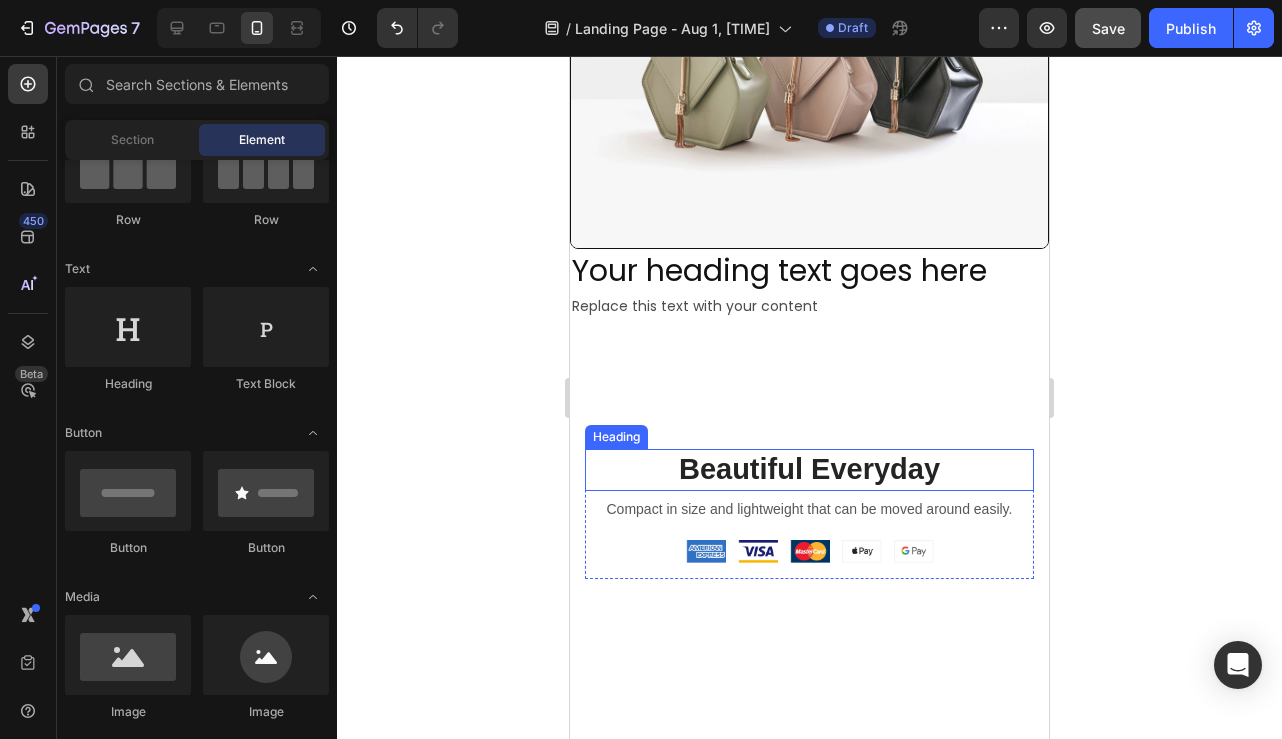 click on "Beautiful Everyday" at bounding box center [809, 470] 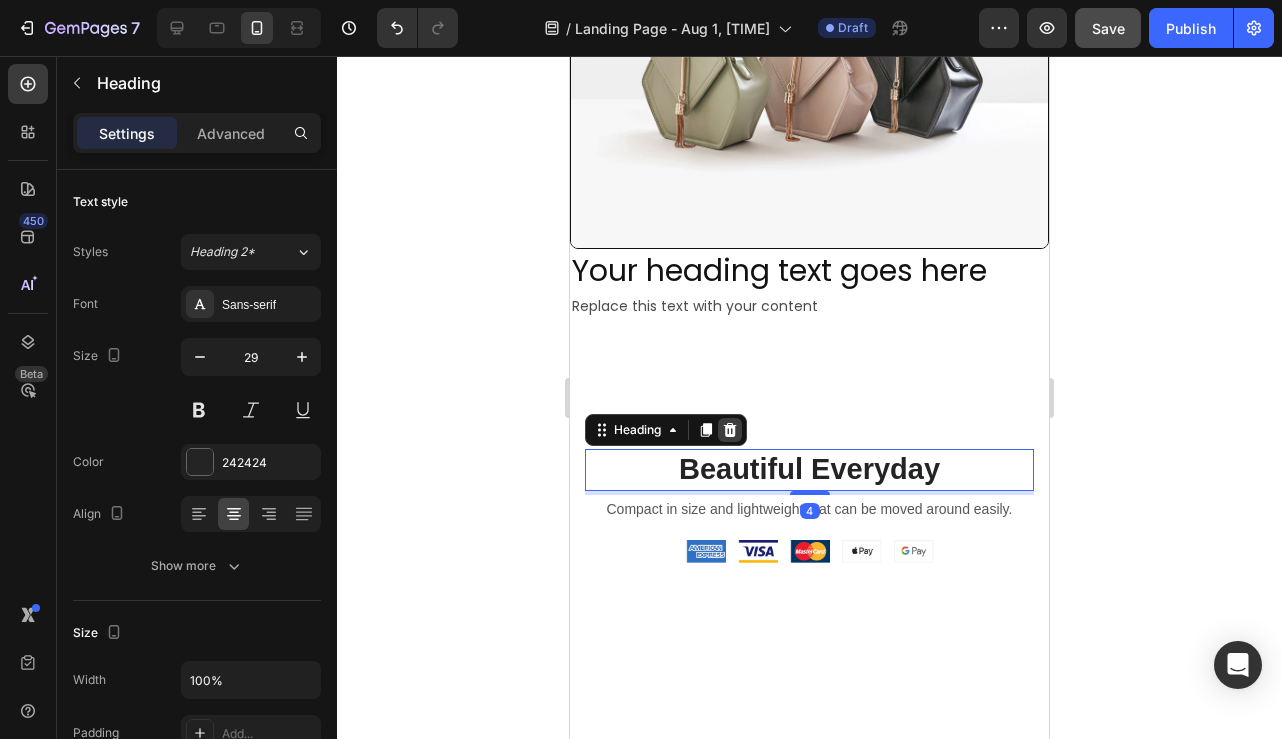 click 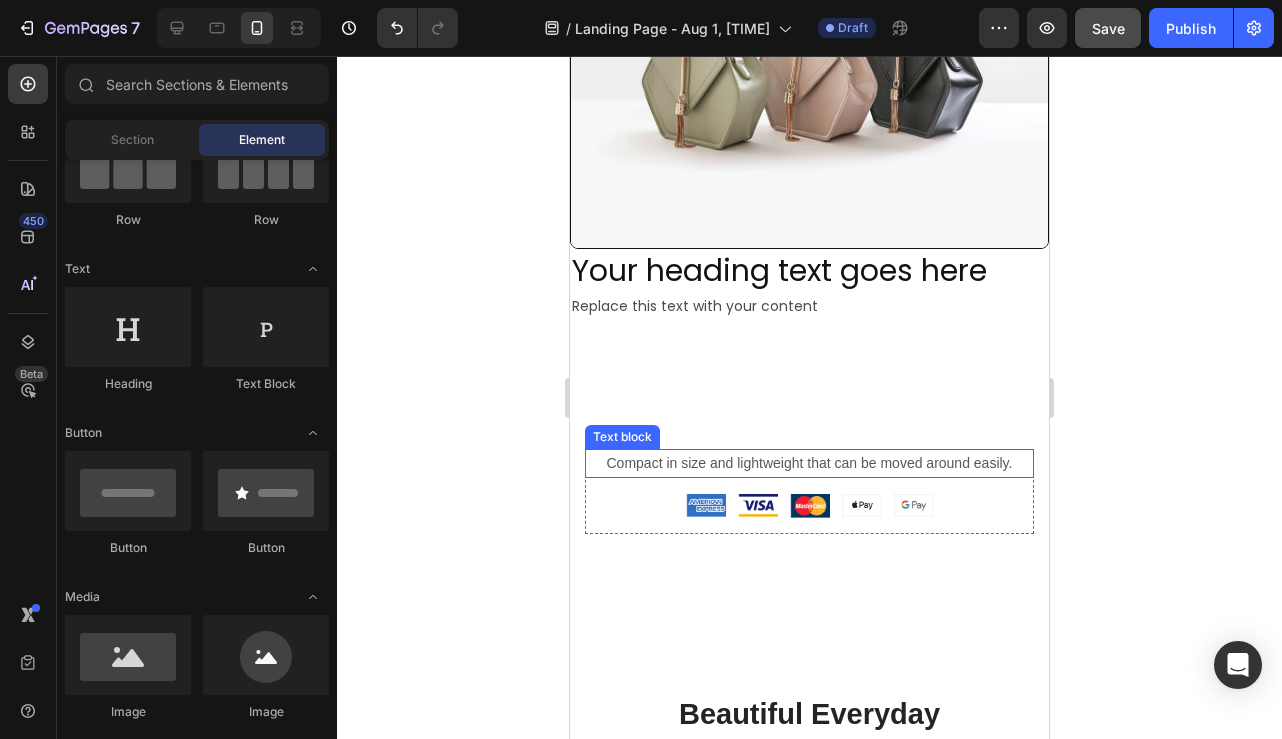 click on "Compact in size and lightweight that can be moved around easily." at bounding box center [809, 463] 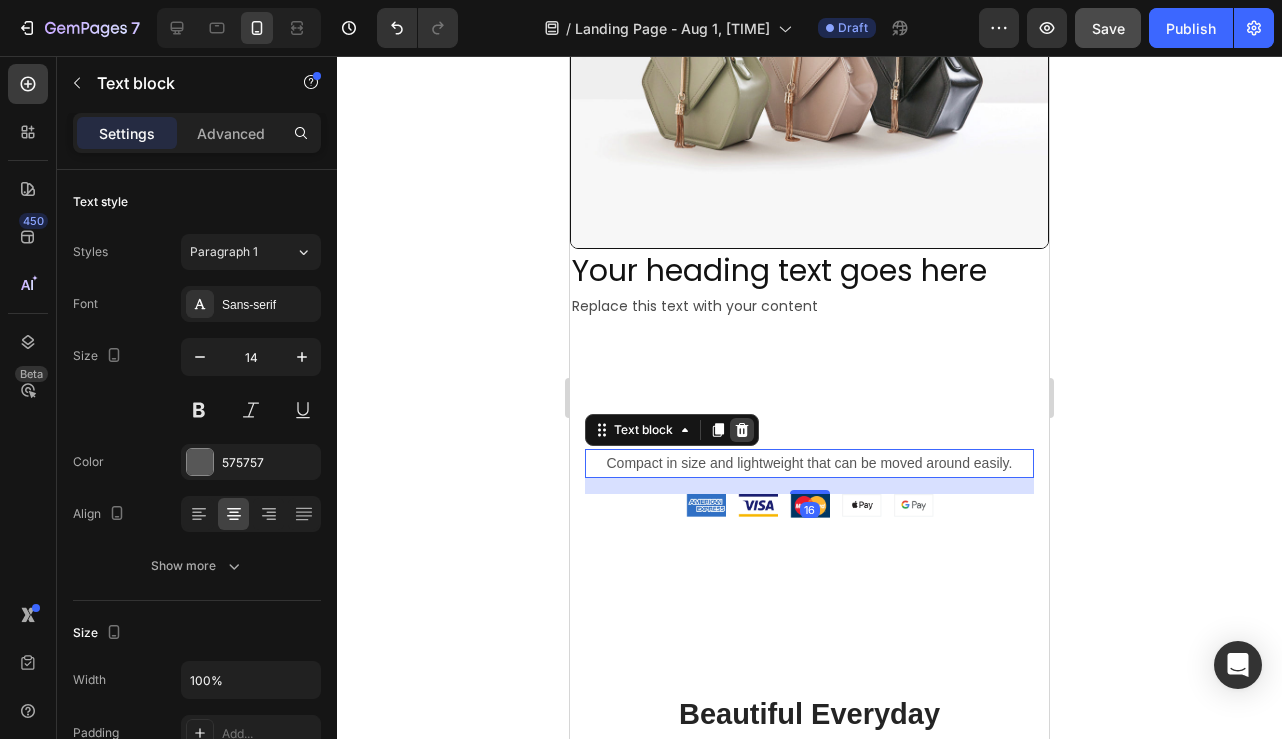 click 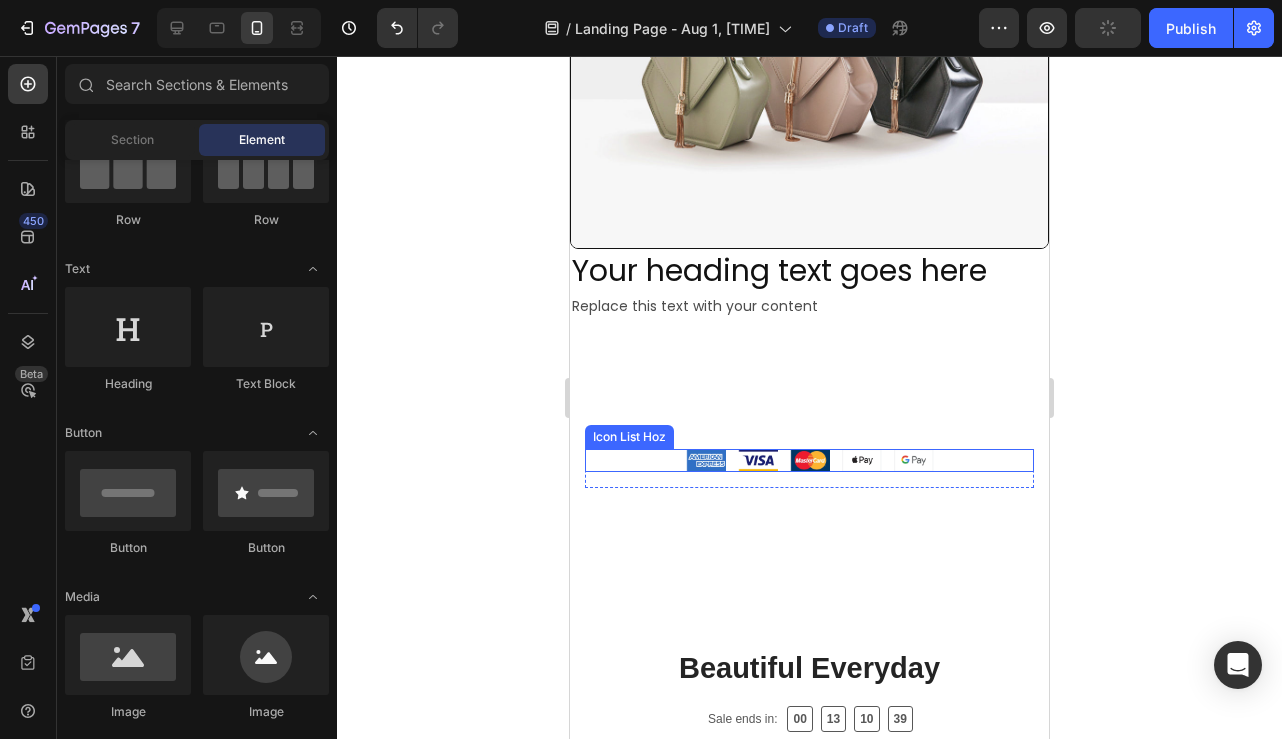 click on "Image Image Image Image Image" at bounding box center [809, 460] 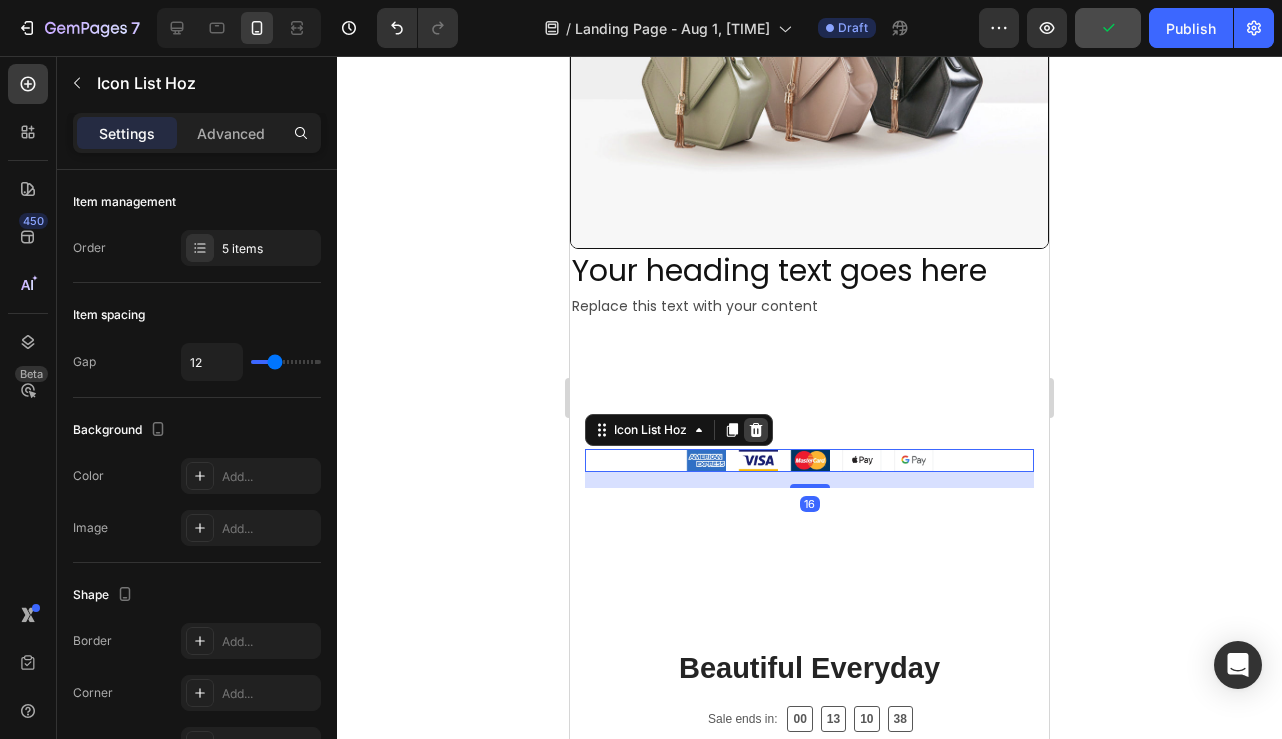 click 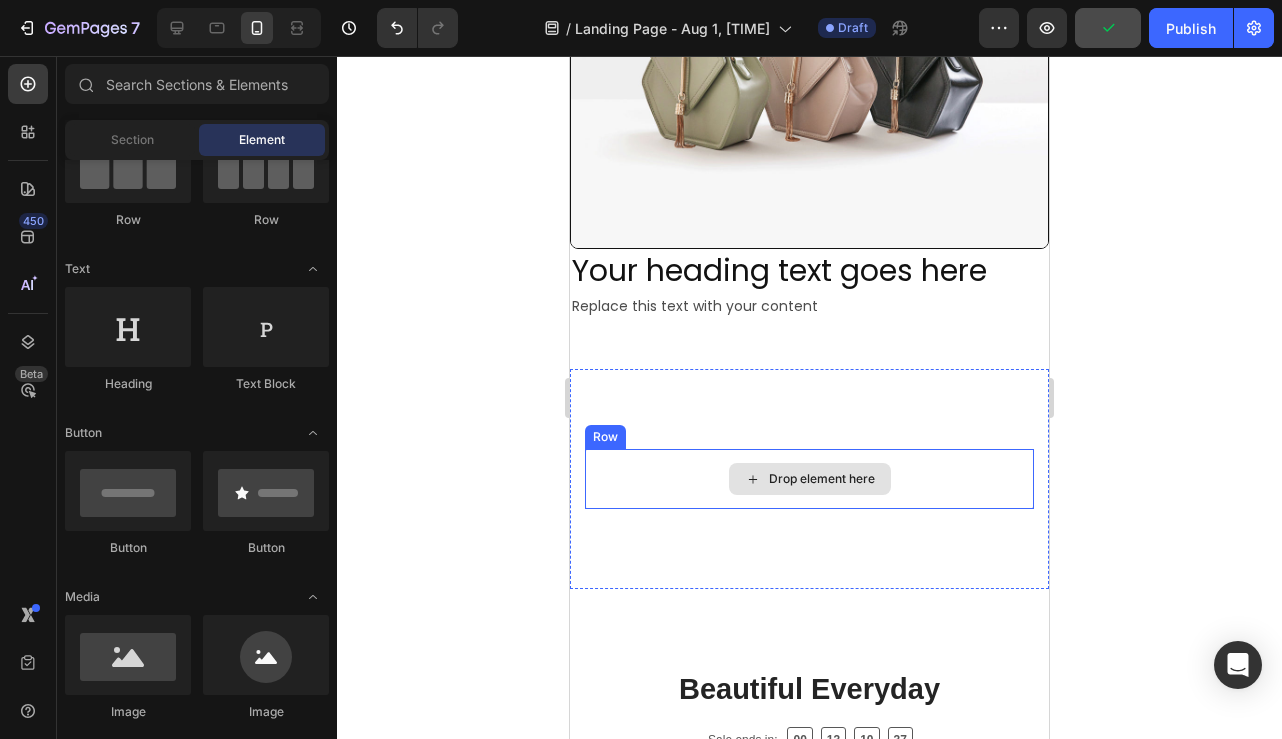 click on "Drop element here" at bounding box center (809, 479) 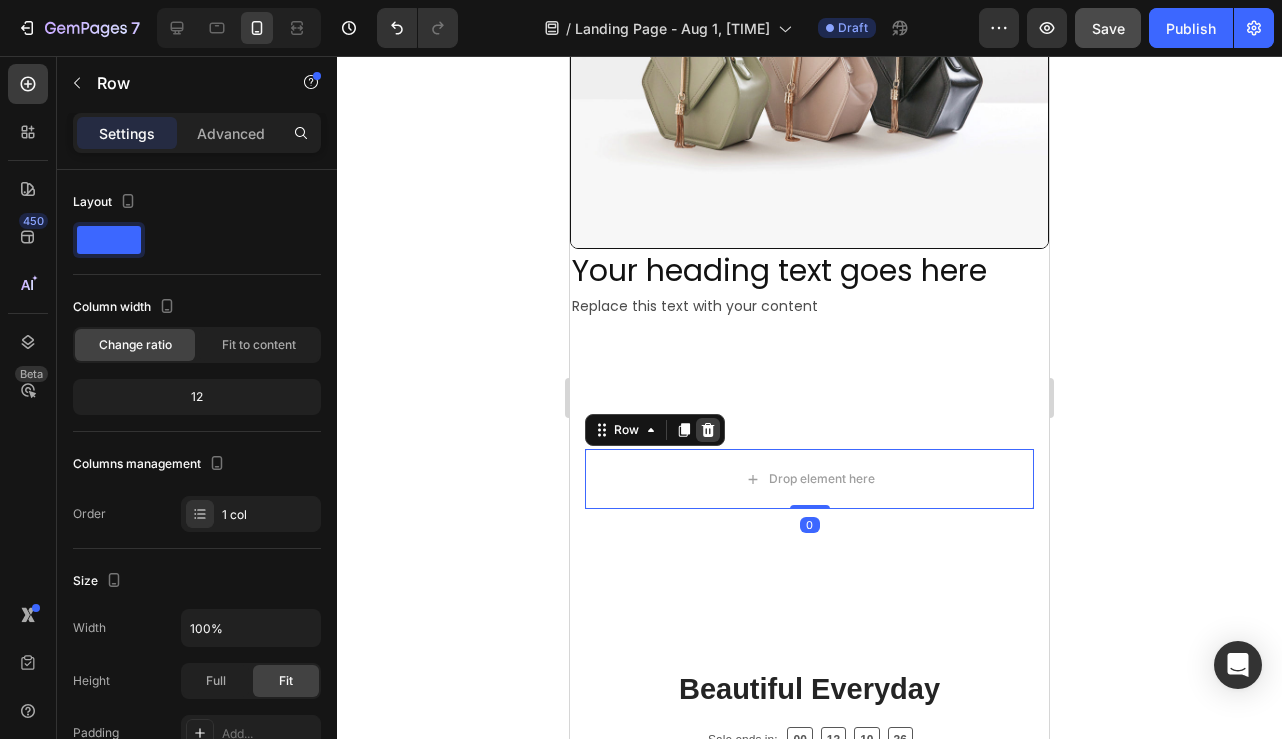 click at bounding box center (708, 430) 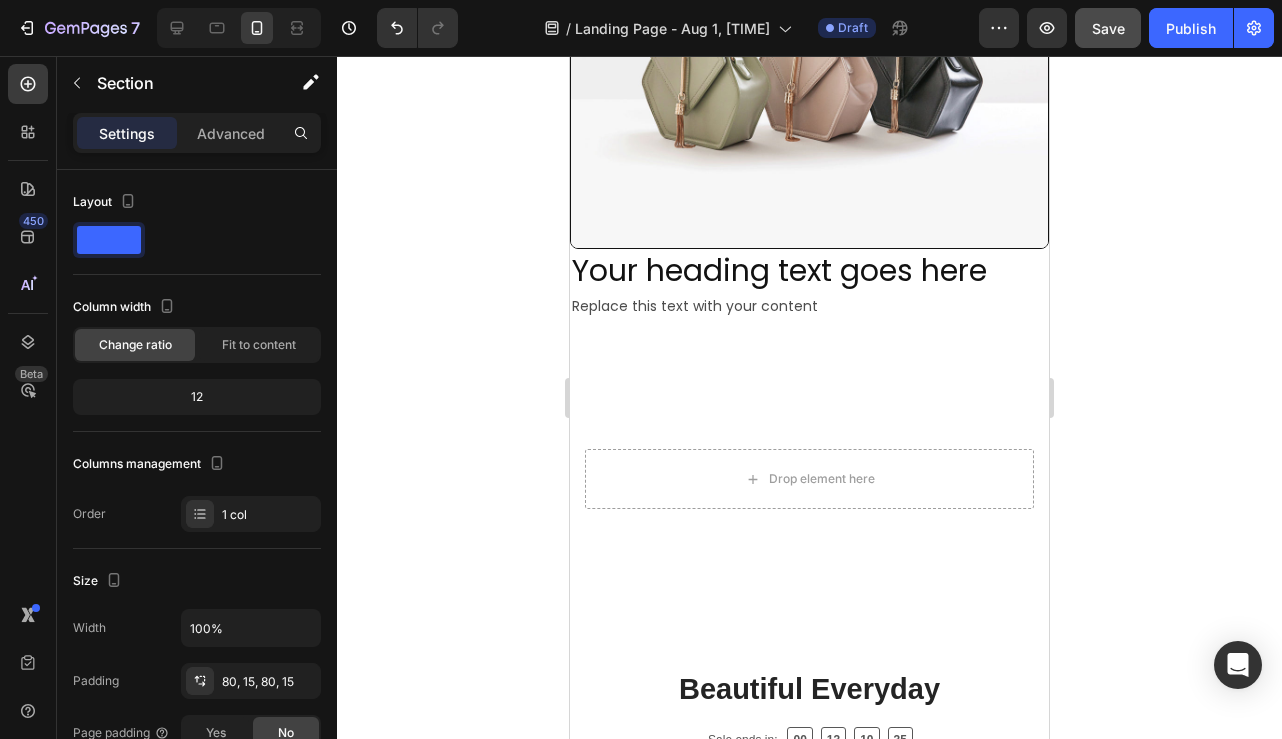 click on "Drop element here" at bounding box center [809, 479] 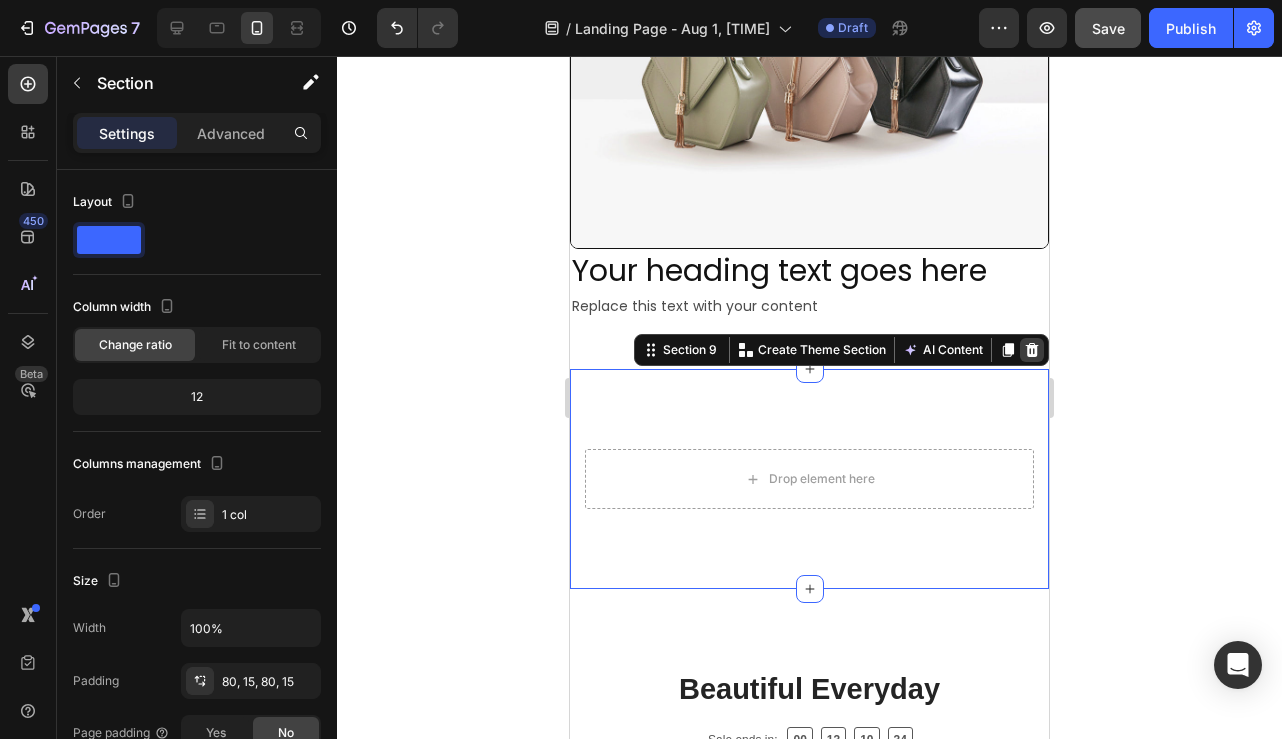 click 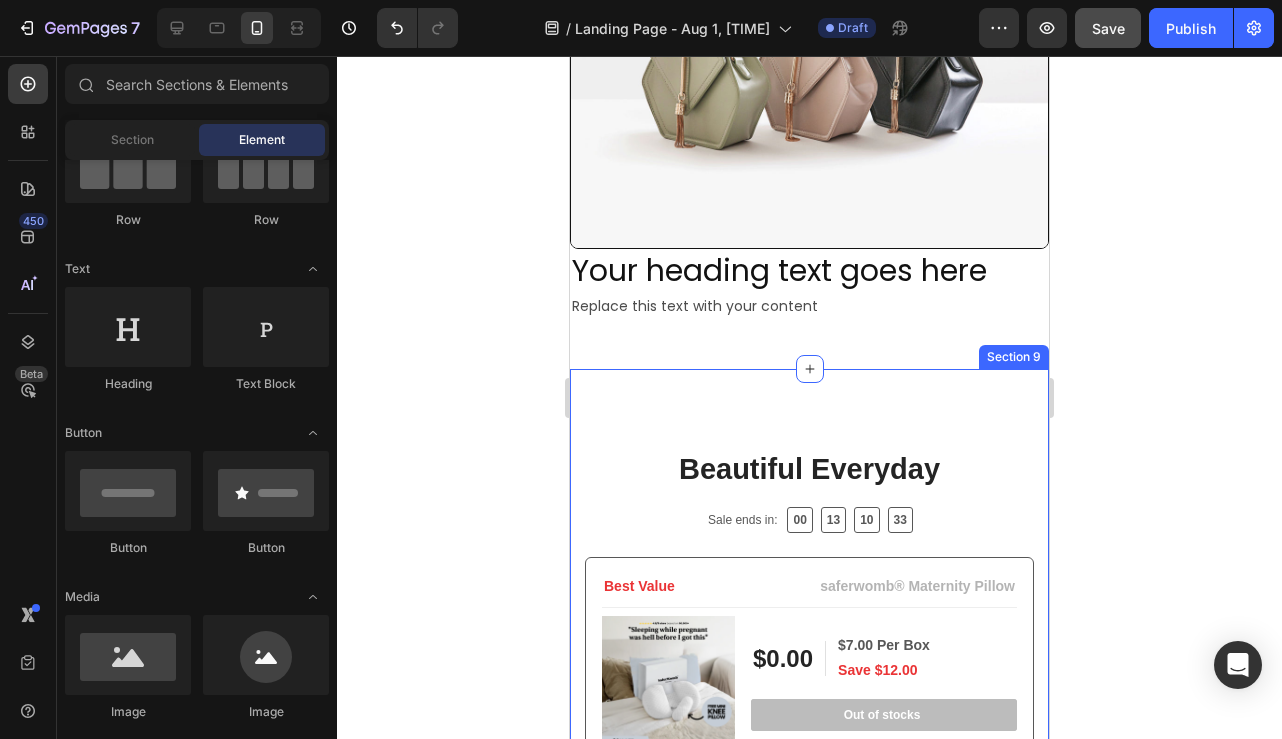 click on "Beautiful Everyday Heading Sale ends in: Text block 00 13 10 33 CountDown Timer Row Row Best Value Text block saferwomb® Maternity Pillow (P) Title Row                Title Line (P) Images & Gallery $0.00 (P) Price (P) Price $7.00 Per Box Text block Save $12.00 Text block Row Row Out of stocks (P) Cart Button Row Row Product Row
Drop element here Row
Drop element here Row Section 9" at bounding box center [809, 679] 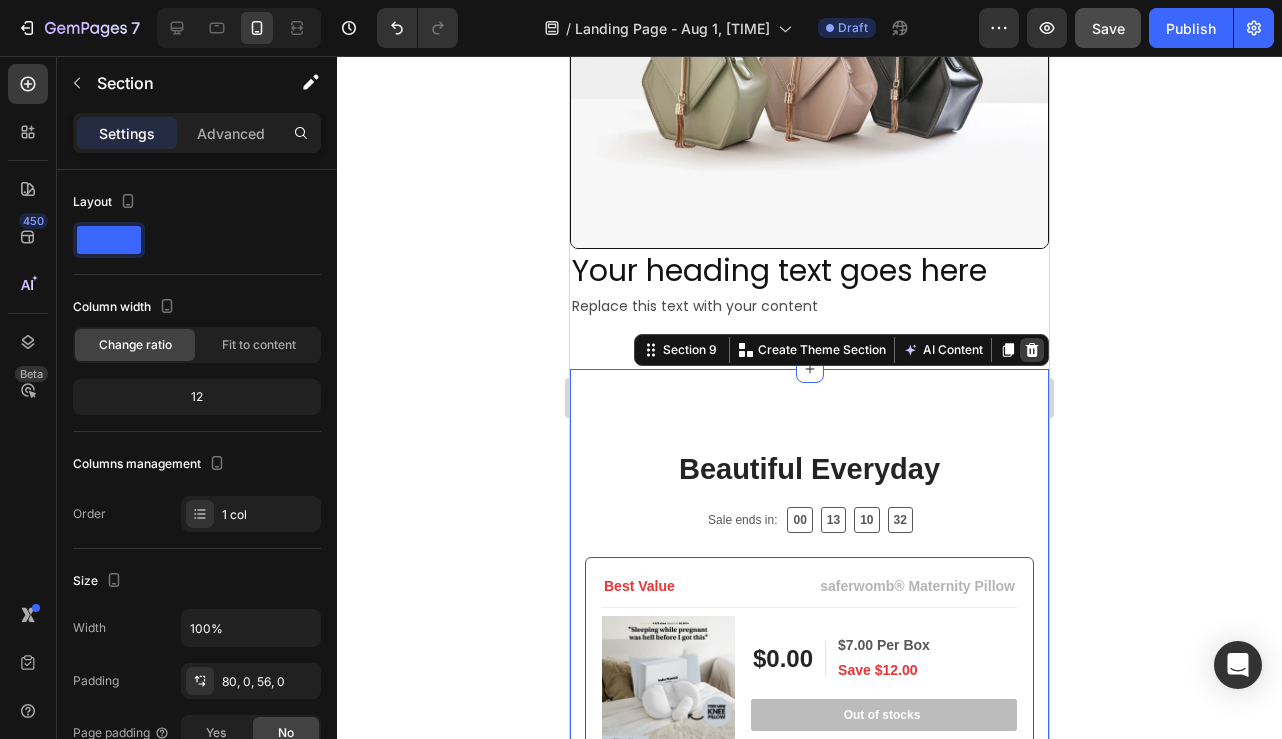 click 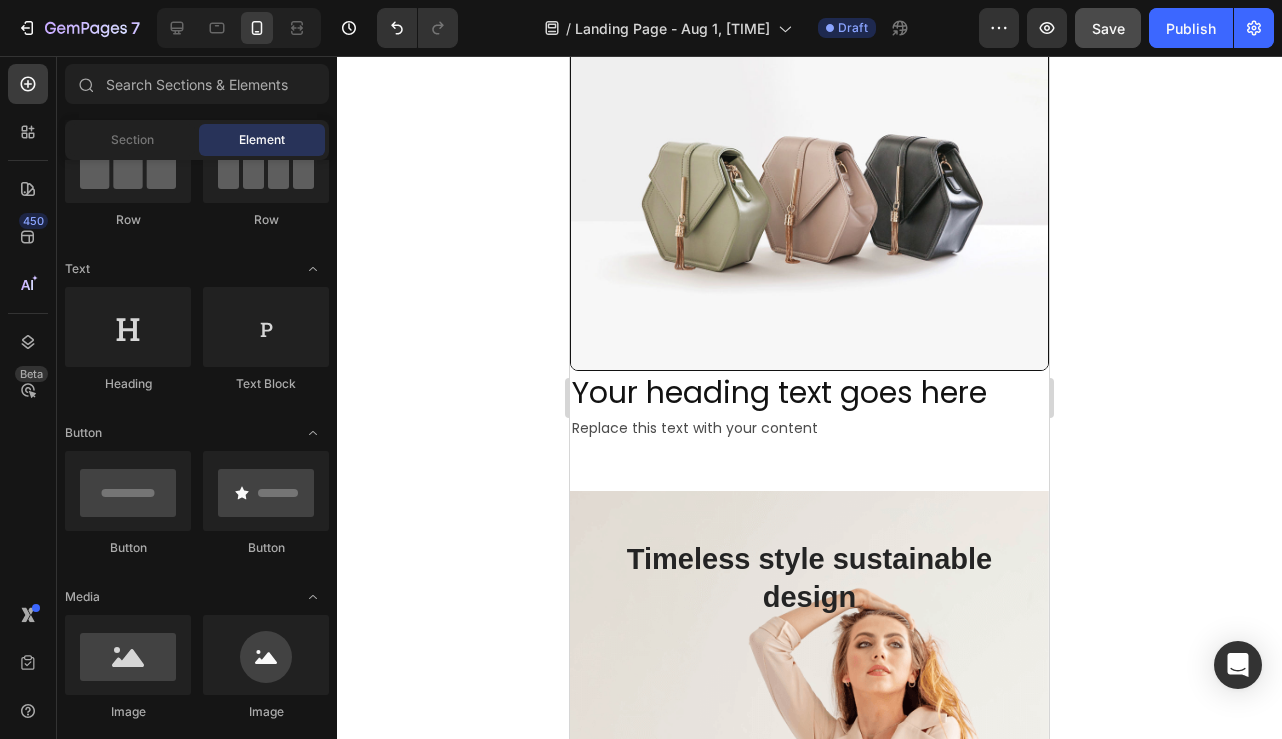 scroll, scrollTop: 3231, scrollLeft: 0, axis: vertical 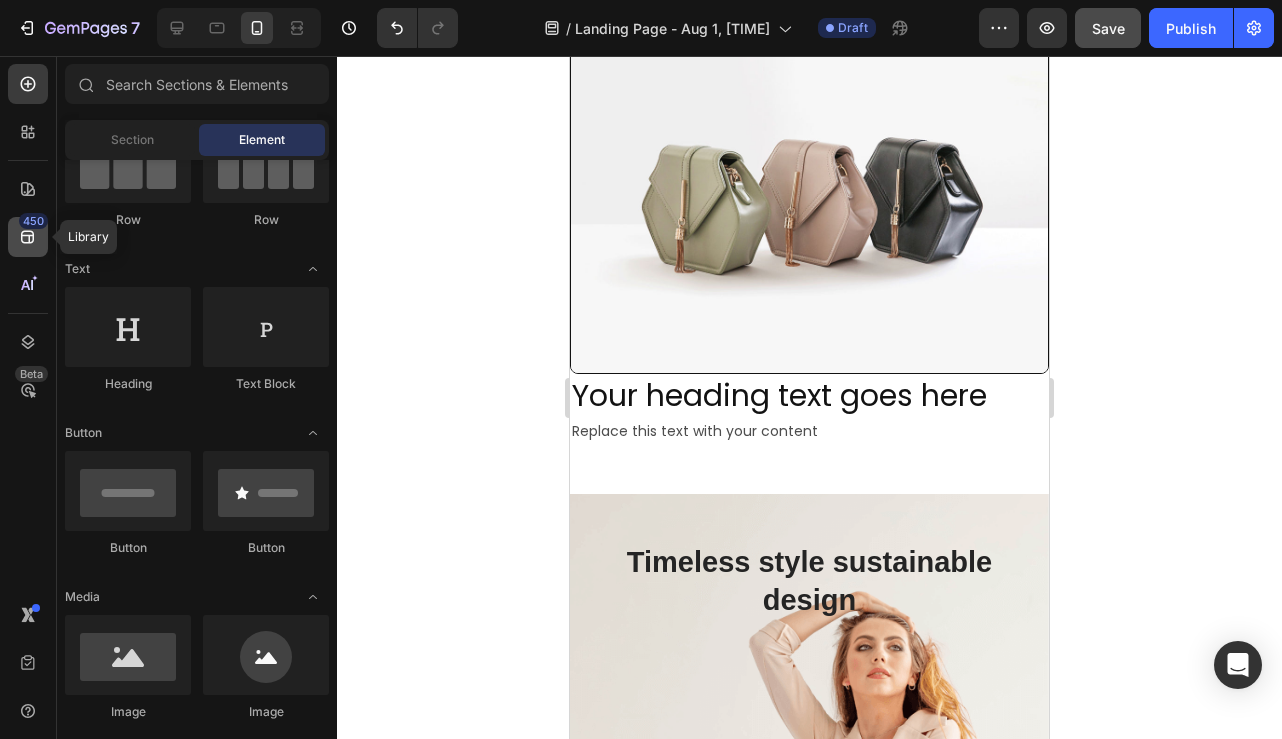 click 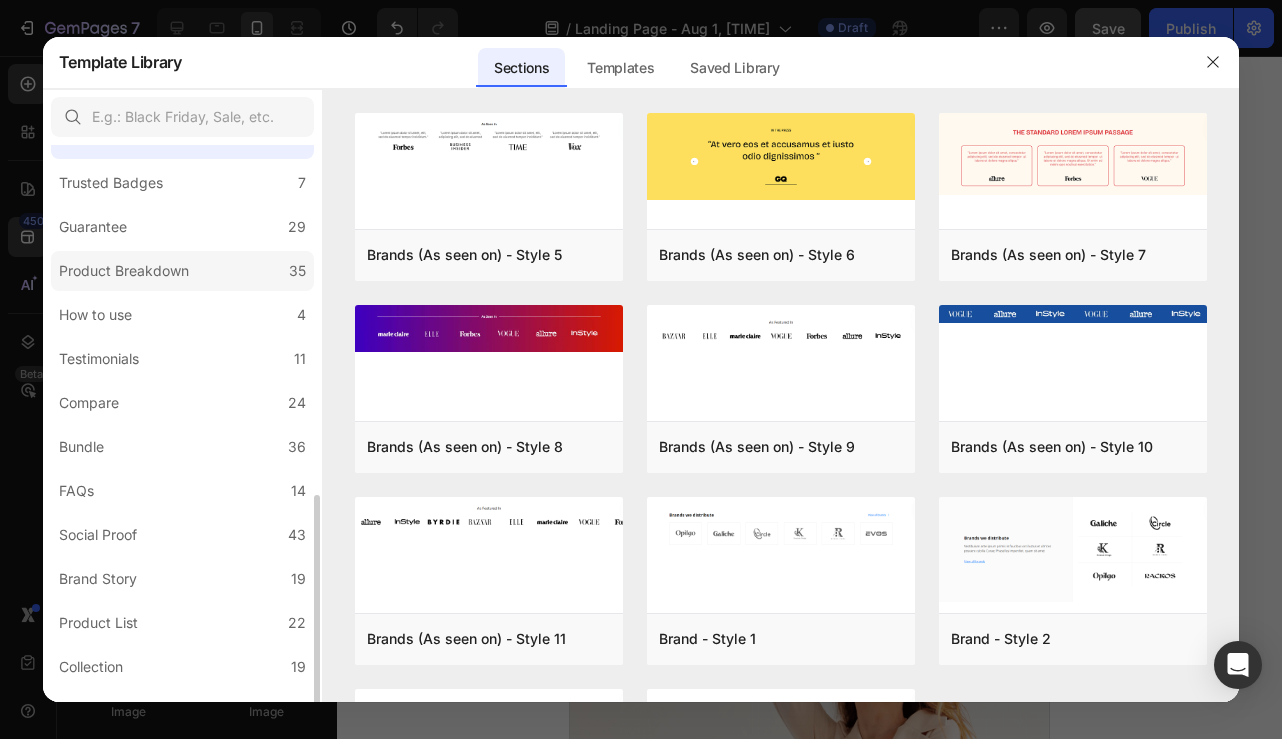scroll, scrollTop: 423, scrollLeft: 0, axis: vertical 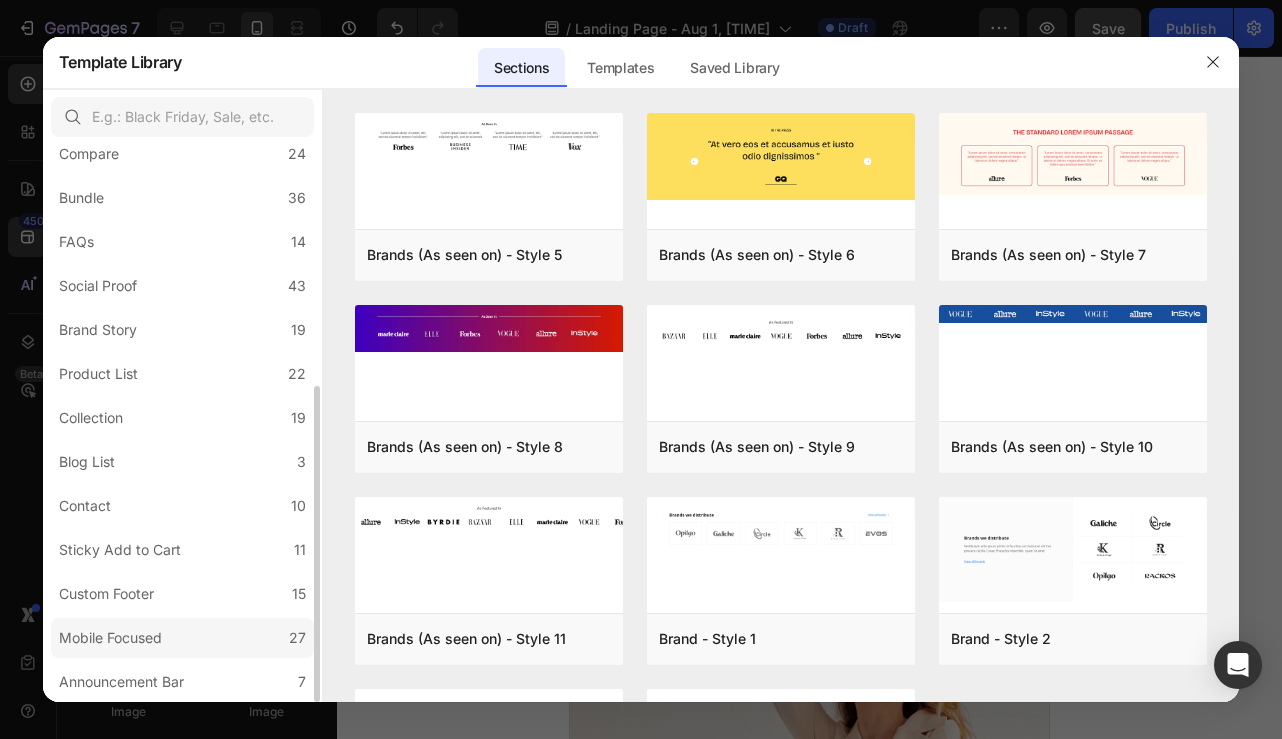 click on "Mobile Focused" at bounding box center (110, 638) 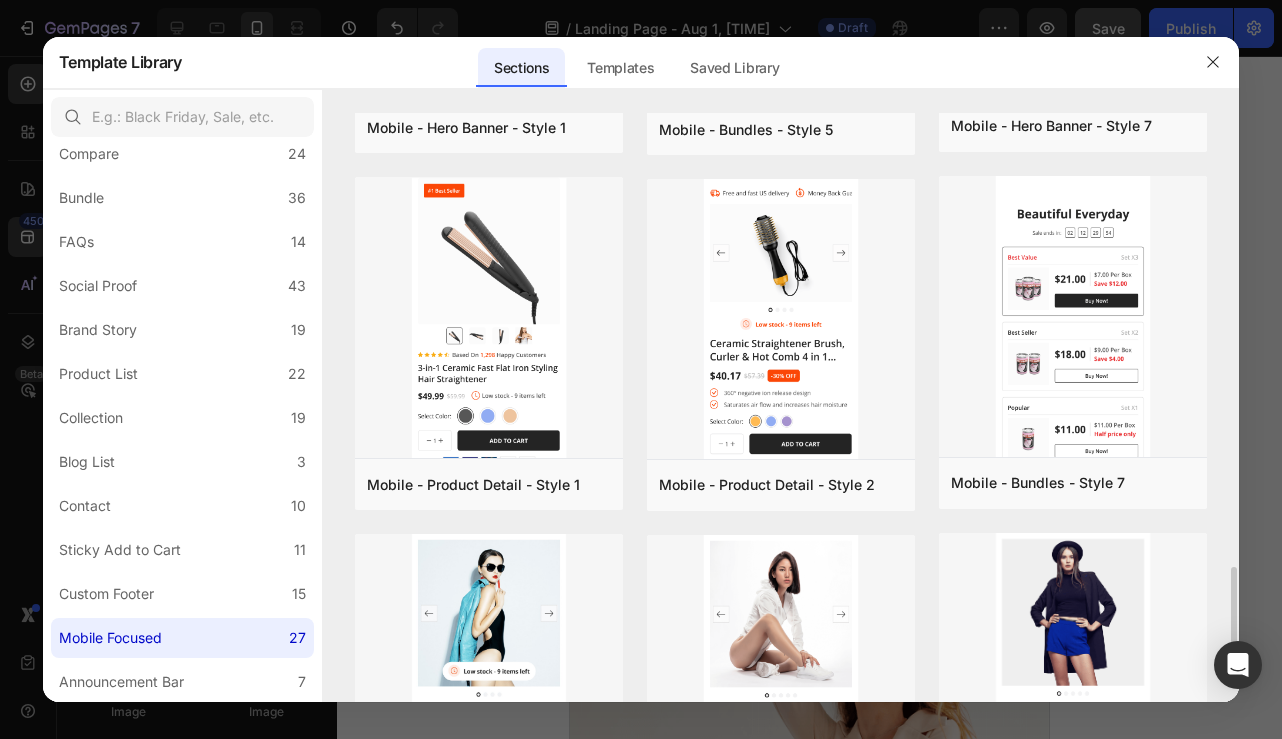 scroll, scrollTop: 2616, scrollLeft: 0, axis: vertical 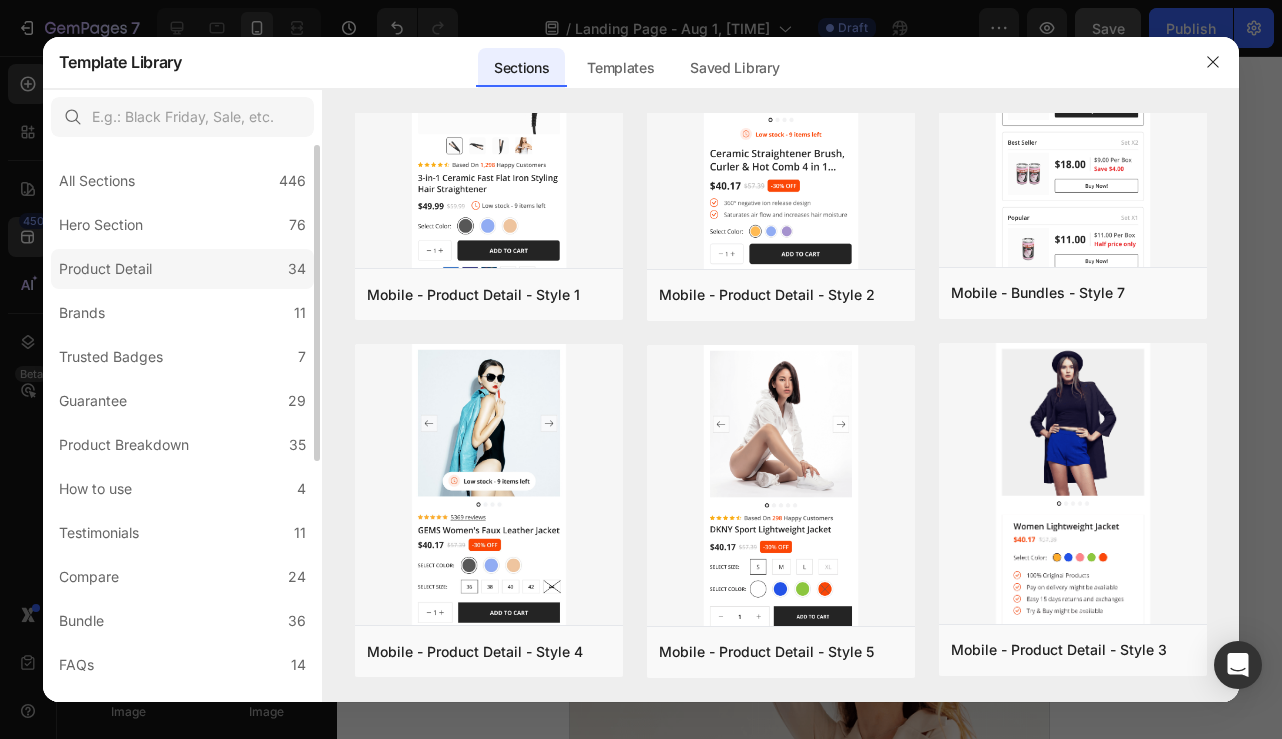 click on "Product Detail" at bounding box center [105, 269] 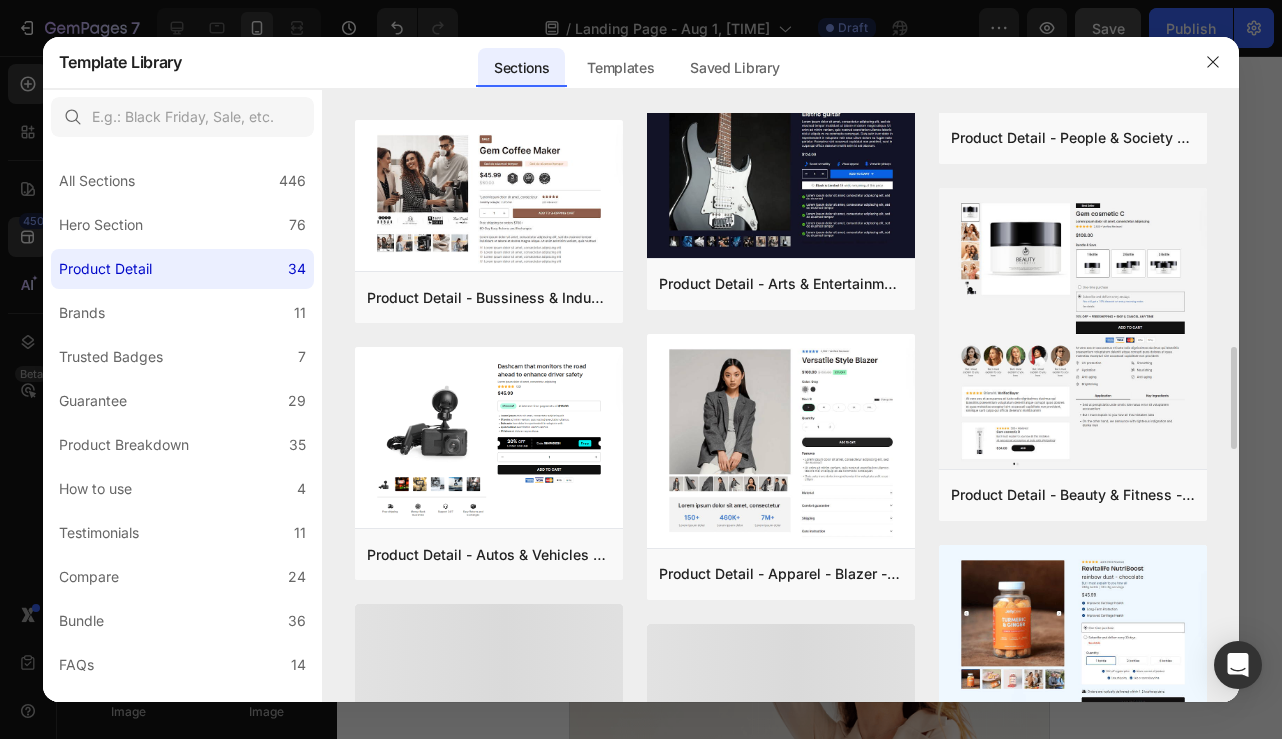 scroll, scrollTop: 1131, scrollLeft: 0, axis: vertical 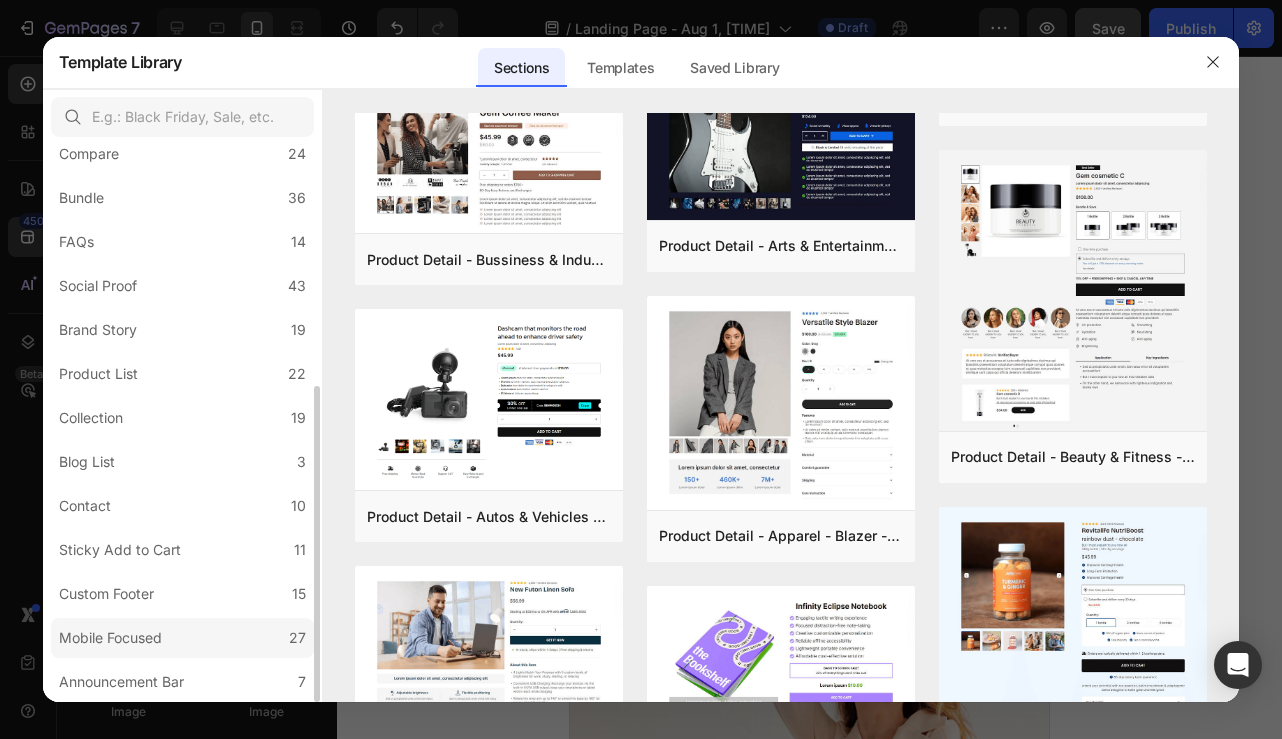 click on "Mobile Focused 27" 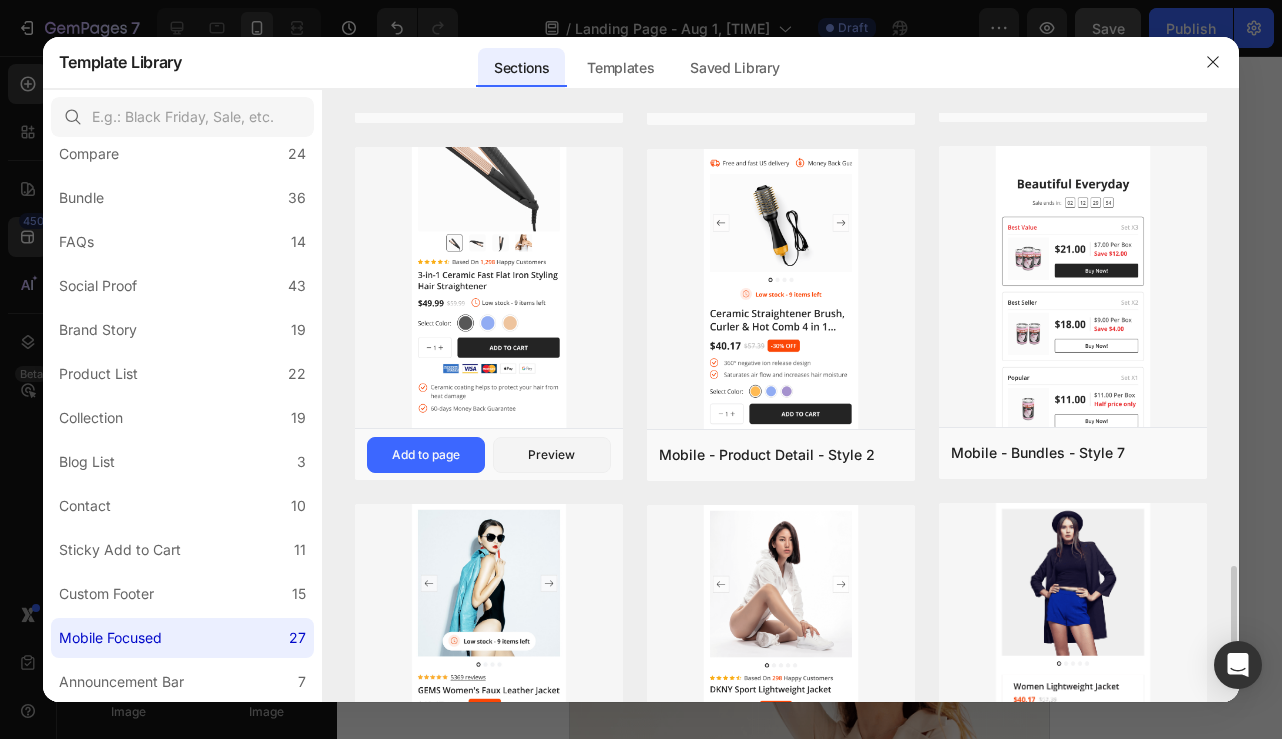 scroll, scrollTop: 2449, scrollLeft: 0, axis: vertical 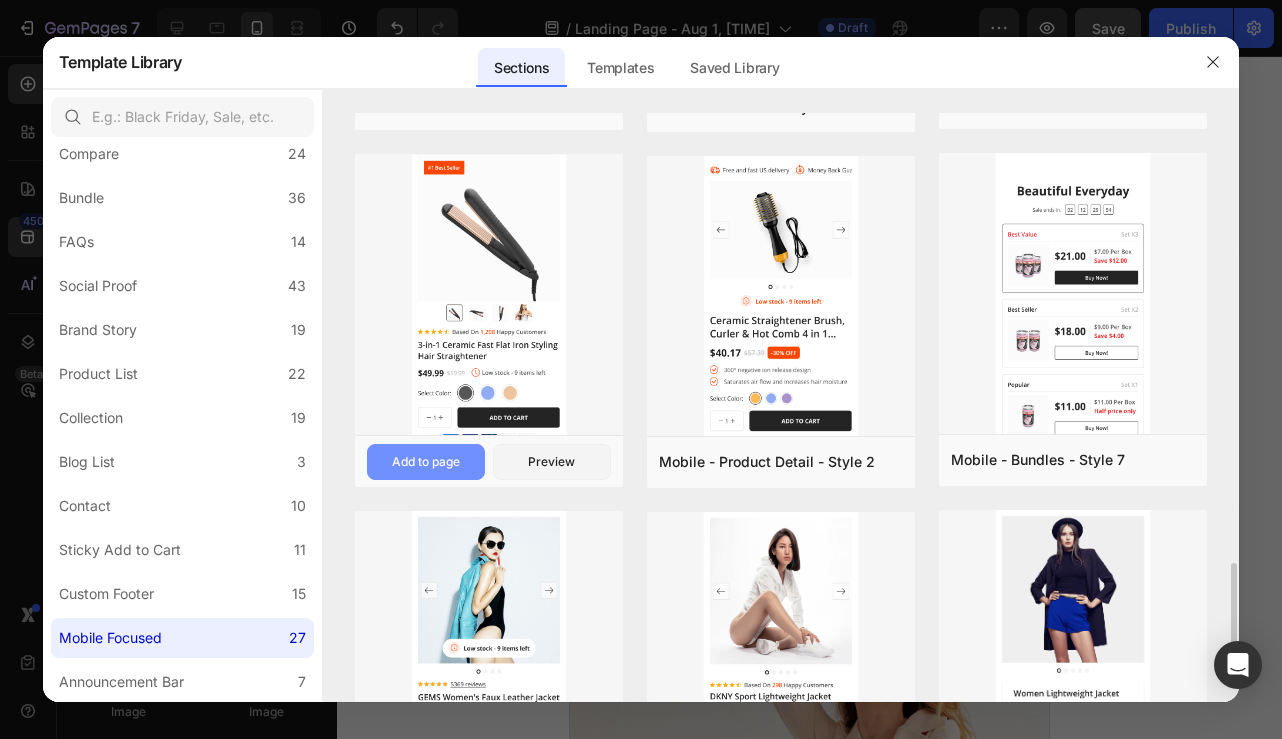 click on "Add to page" at bounding box center [426, 462] 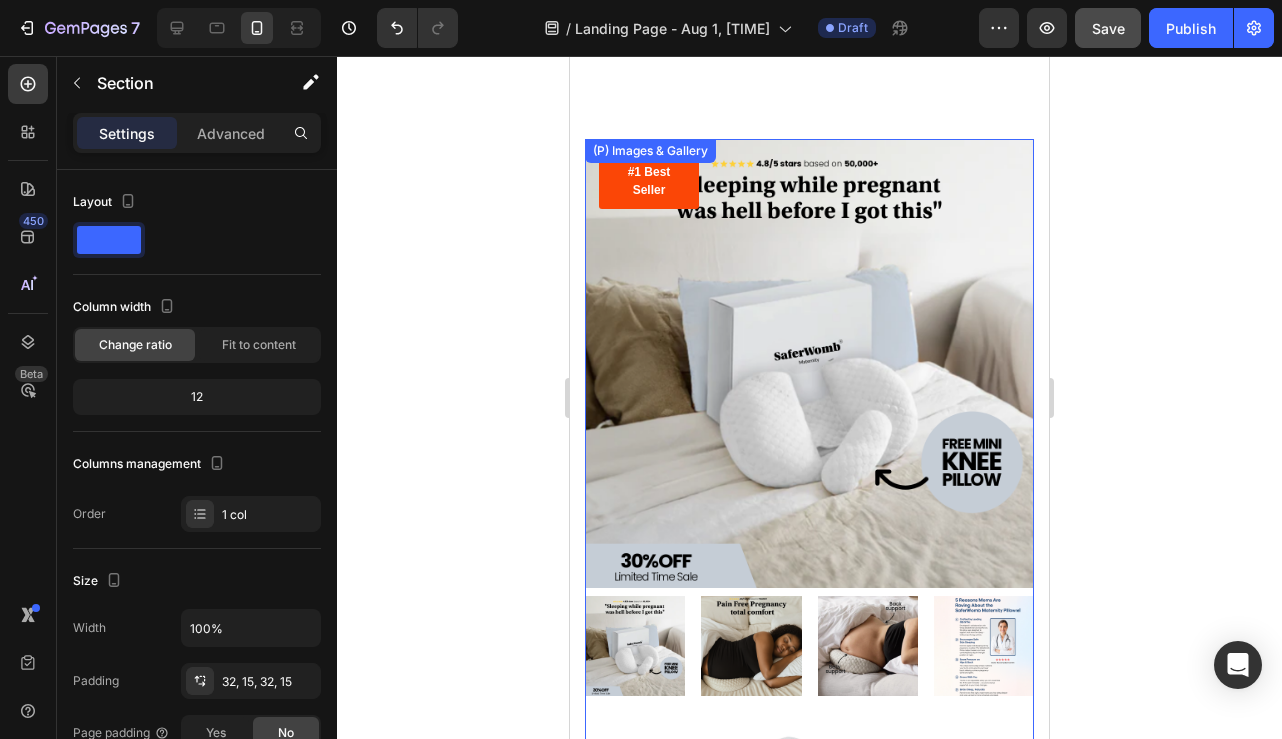 scroll, scrollTop: 4412, scrollLeft: 0, axis: vertical 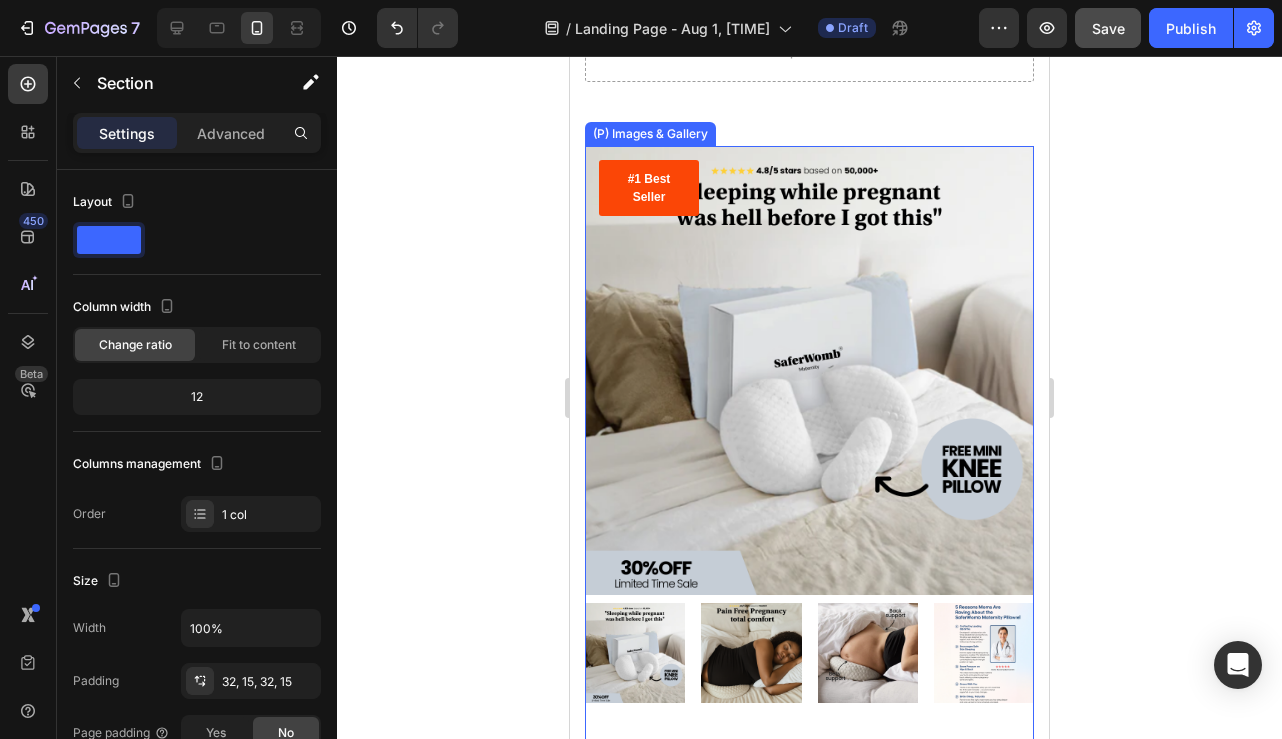 click at bounding box center [809, 370] 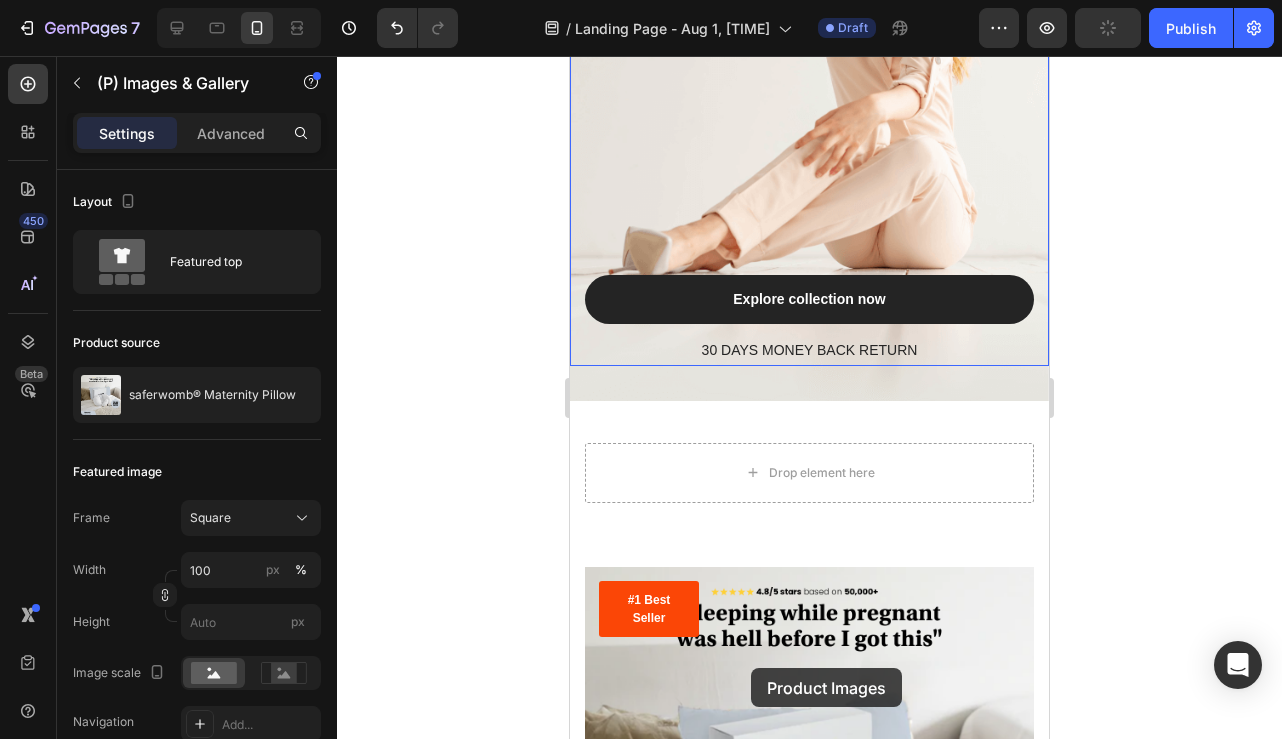 scroll, scrollTop: 4033, scrollLeft: 0, axis: vertical 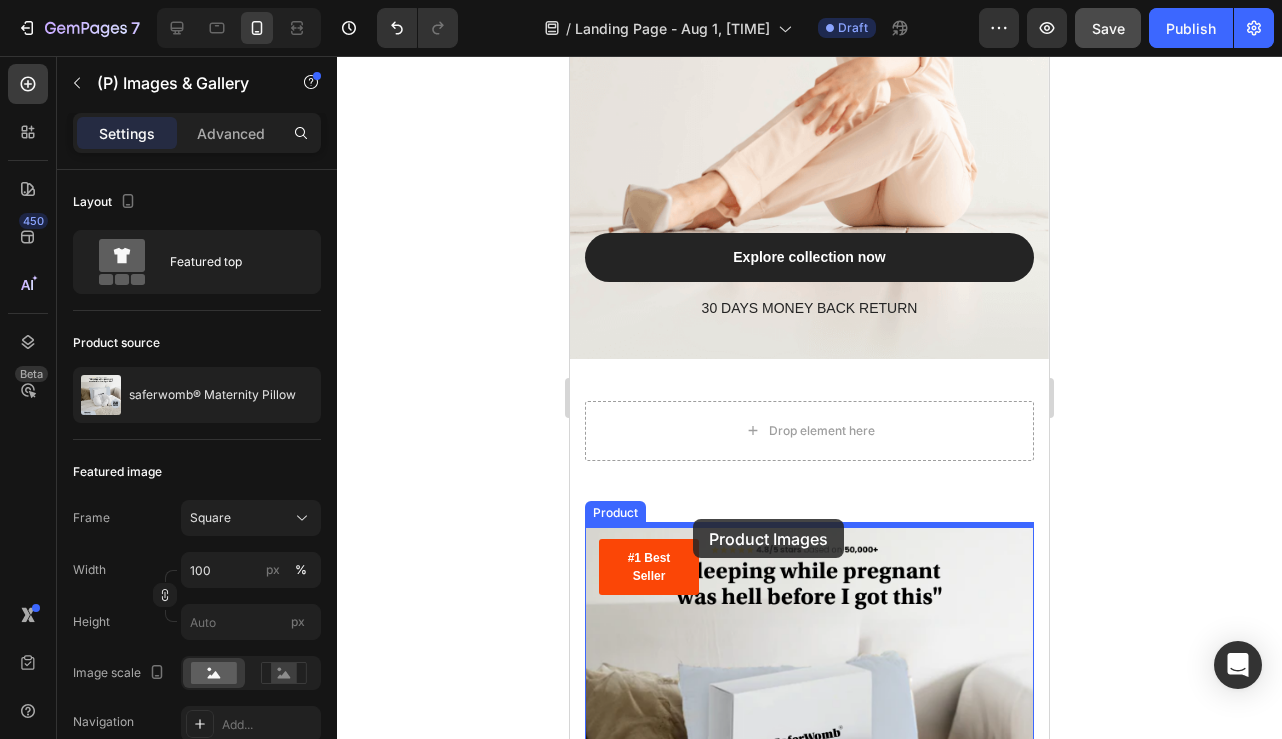 drag, startPoint x: 597, startPoint y: 129, endPoint x: 693, endPoint y: 519, distance: 401.64163 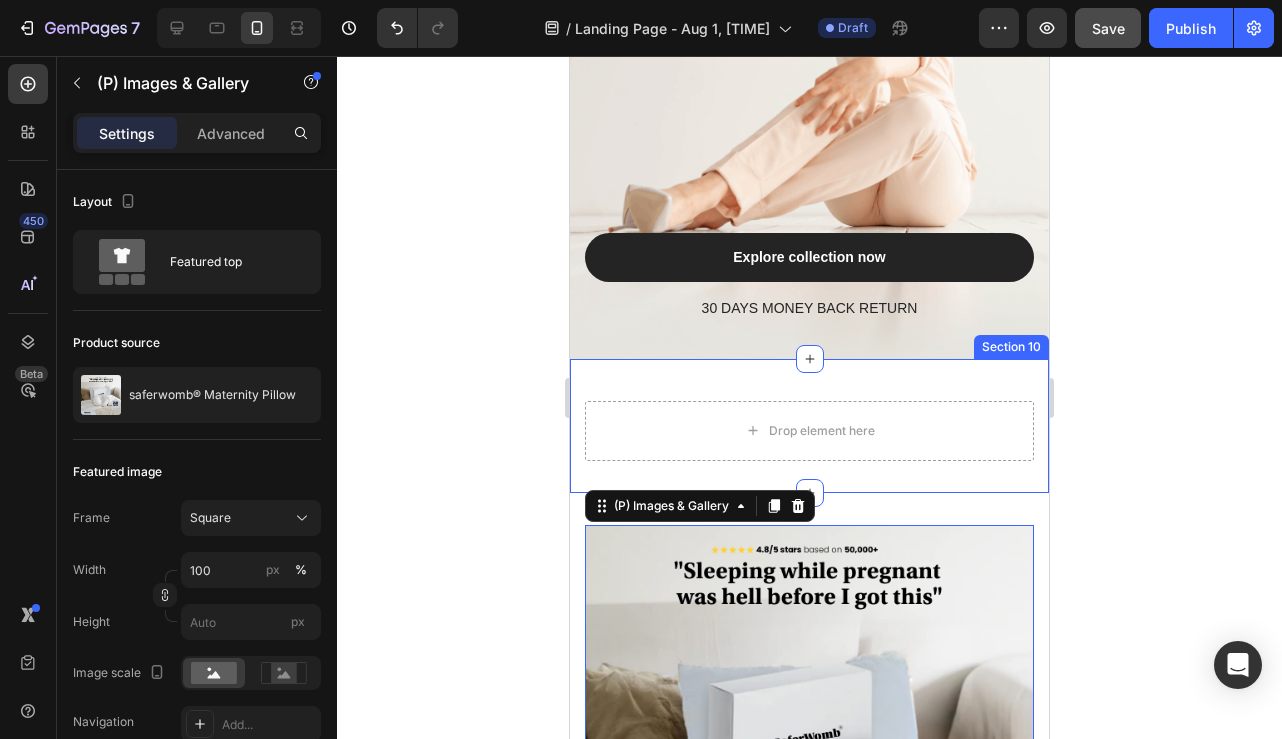 click on "Drop element here Section 10" at bounding box center [809, 426] 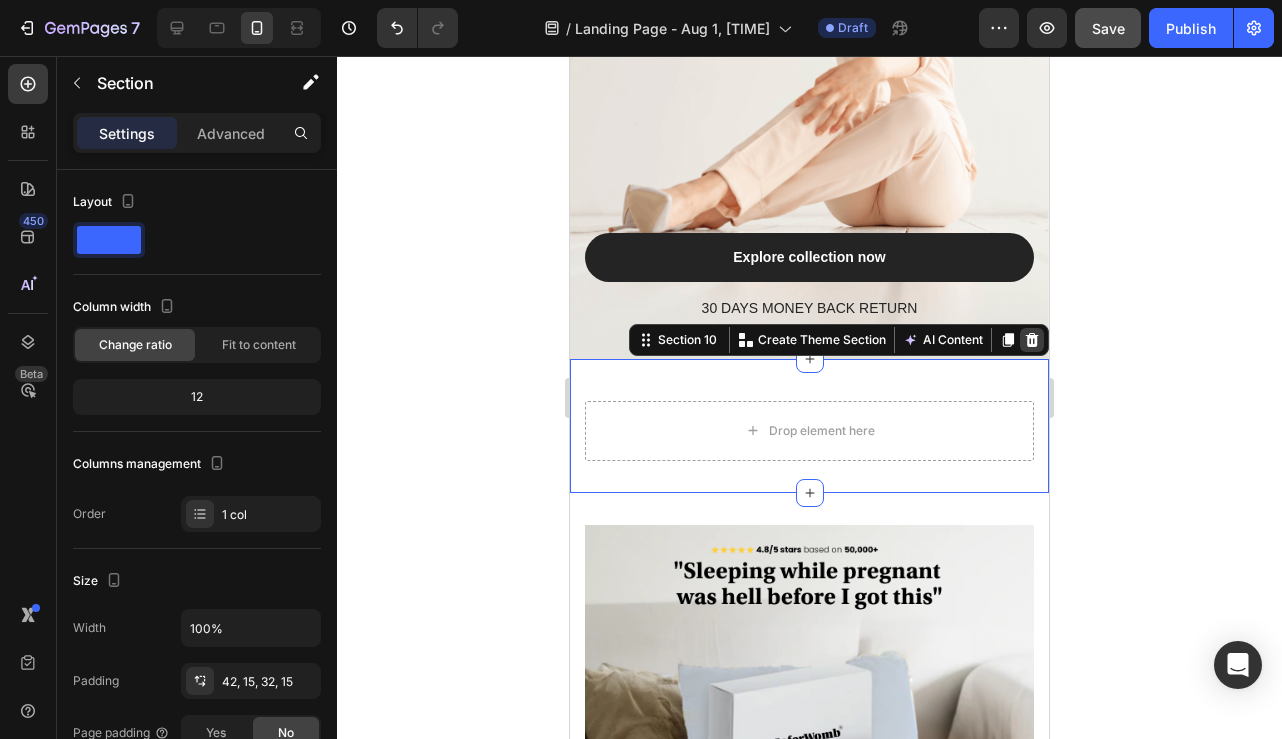 click 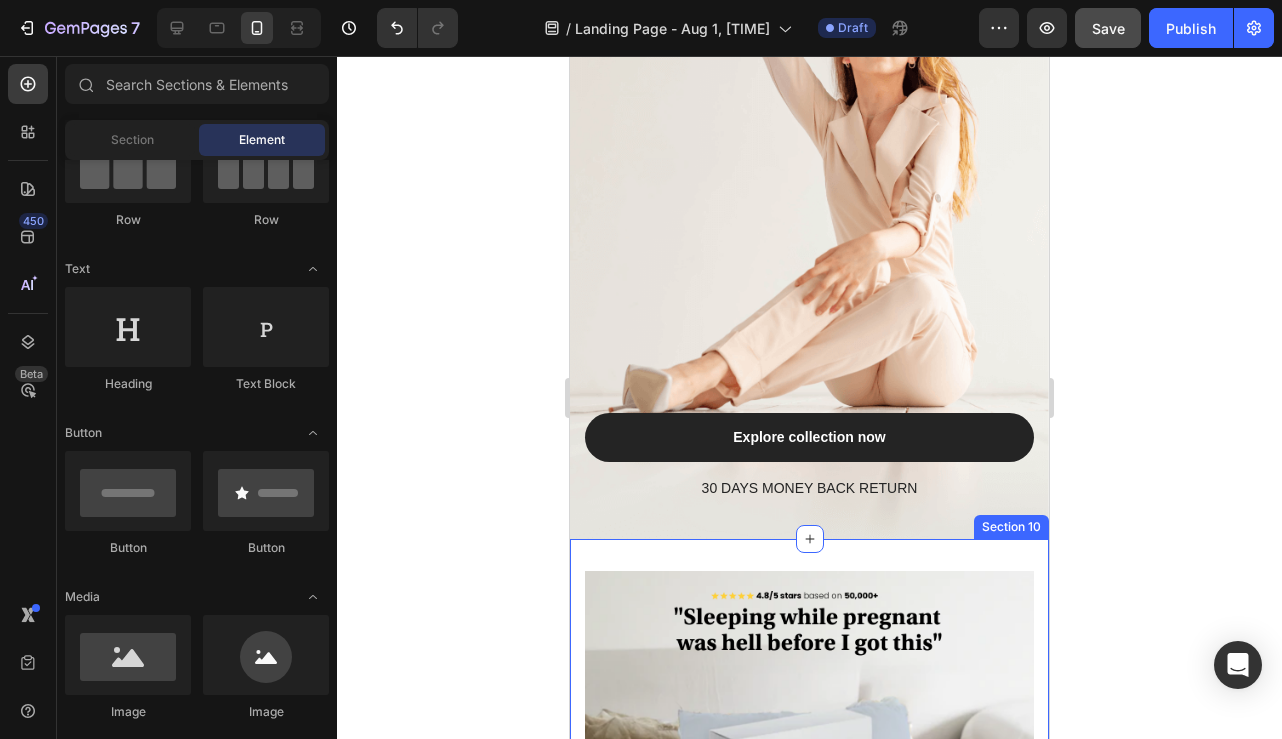 scroll, scrollTop: 3659, scrollLeft: 0, axis: vertical 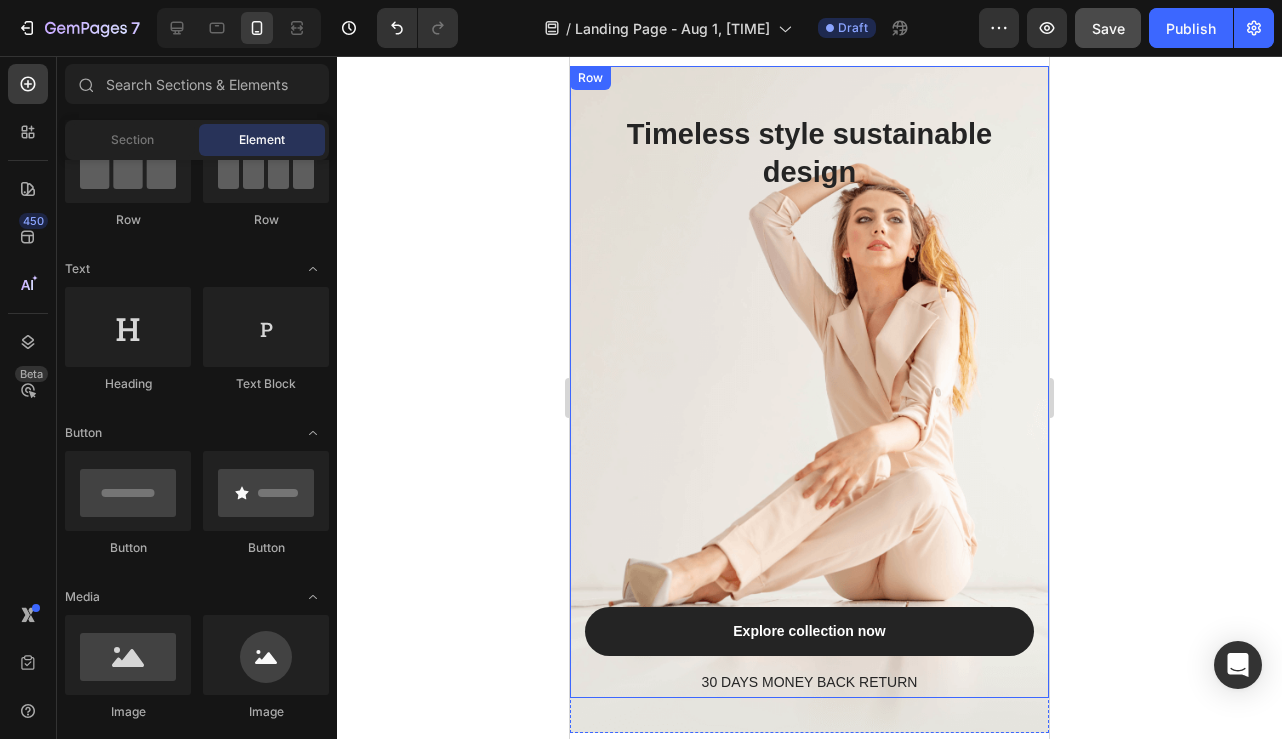 click on "Timeless style sustainable design Heading Explore collection now Button 30 DAYS MONEY BACK RETURN Text block" at bounding box center [809, 406] 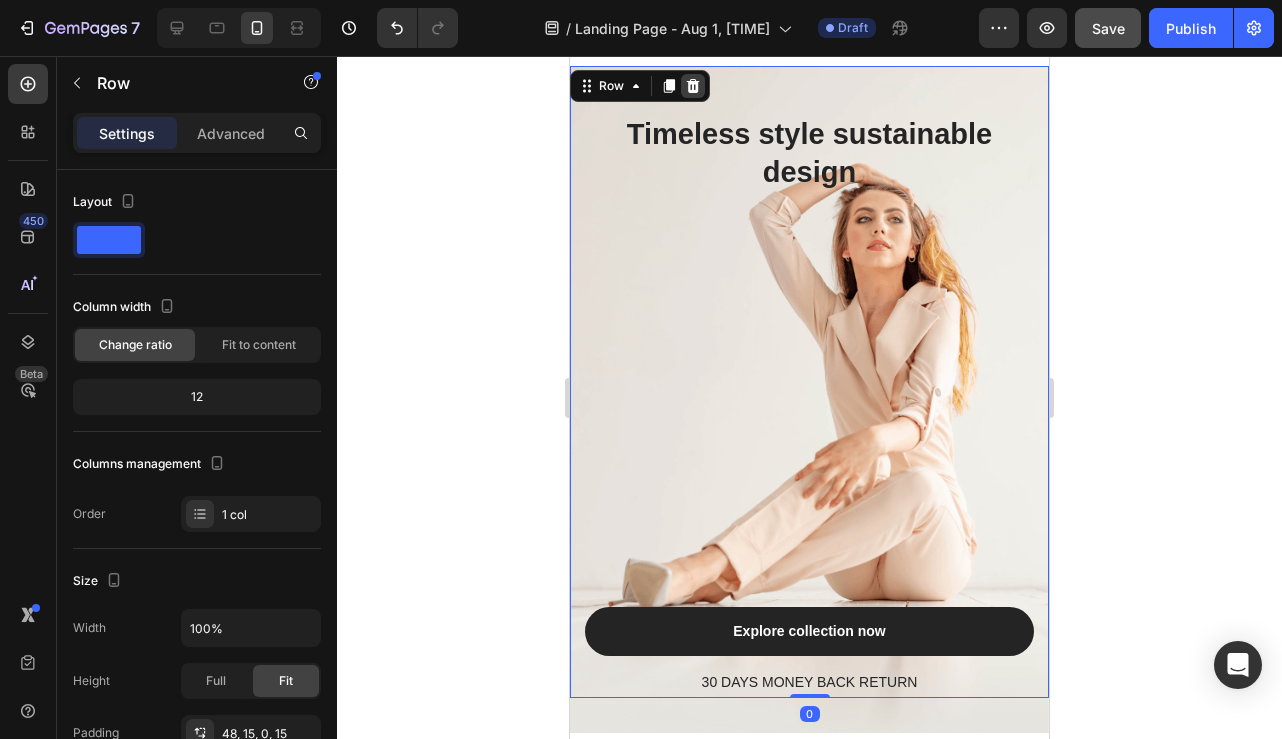 click 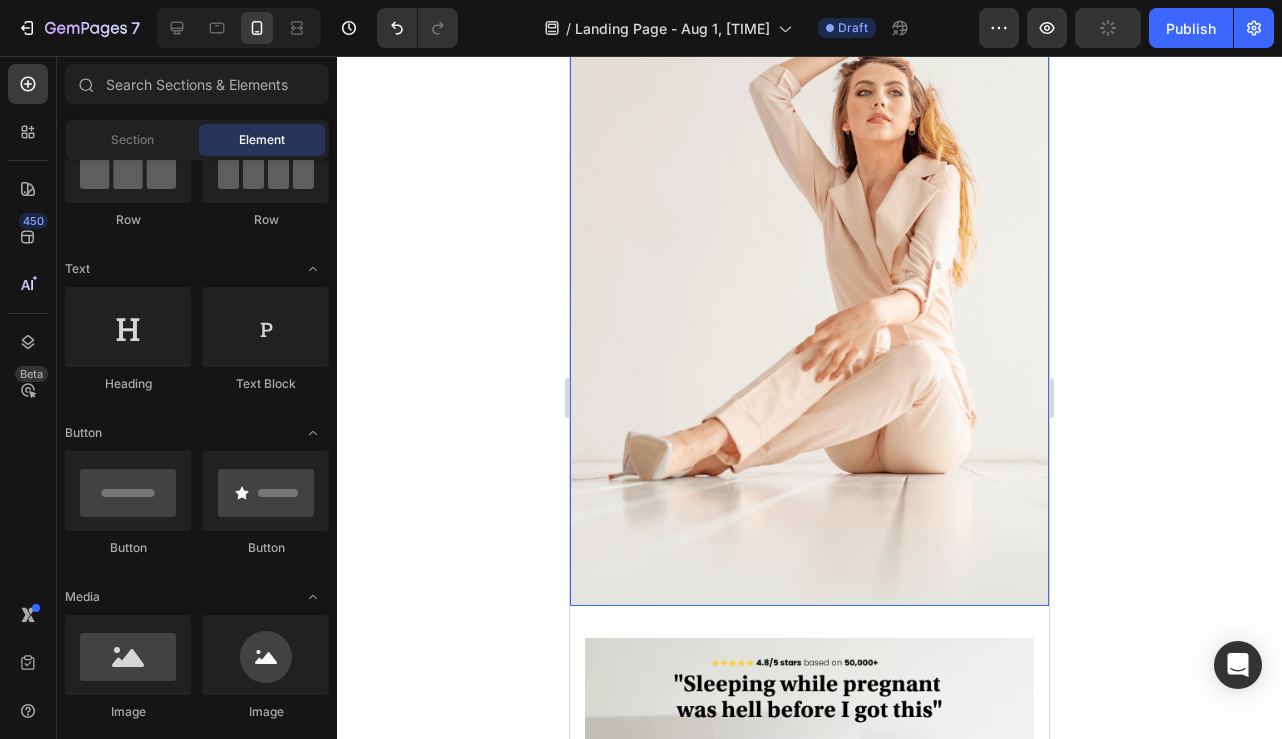 click at bounding box center [809, 272] 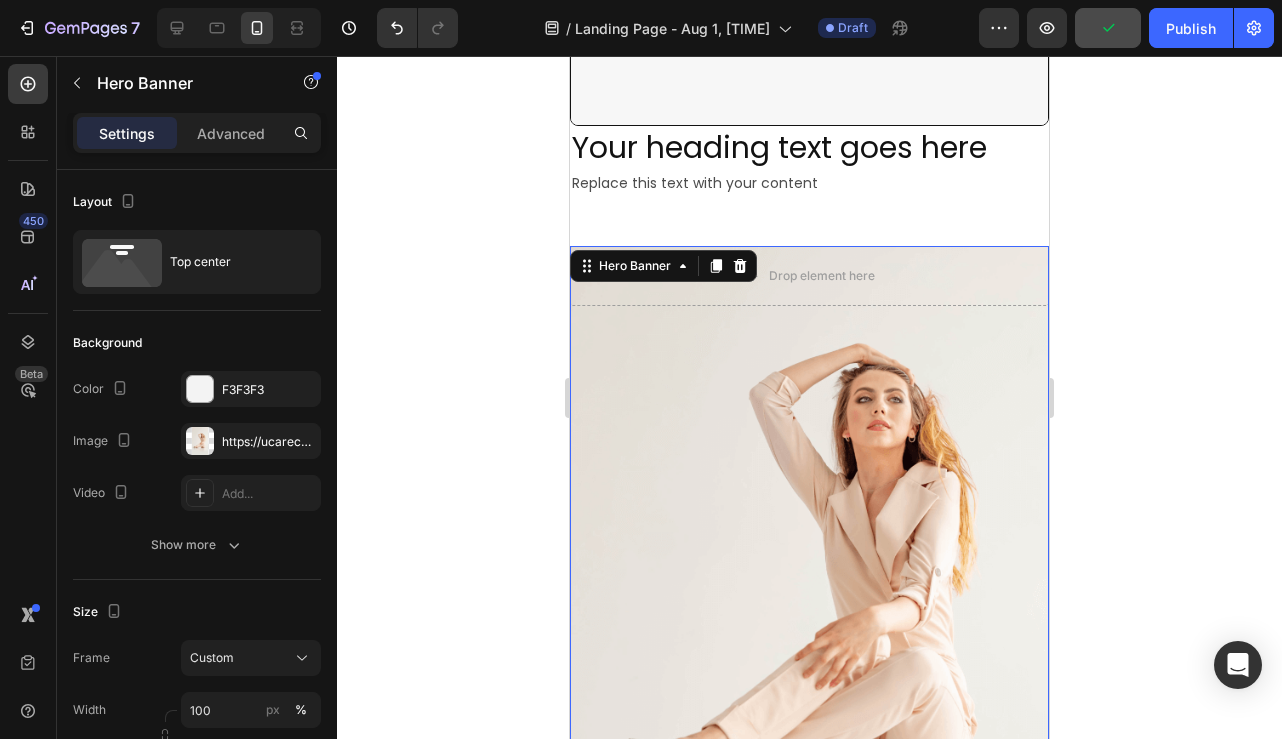 scroll, scrollTop: 3319, scrollLeft: 0, axis: vertical 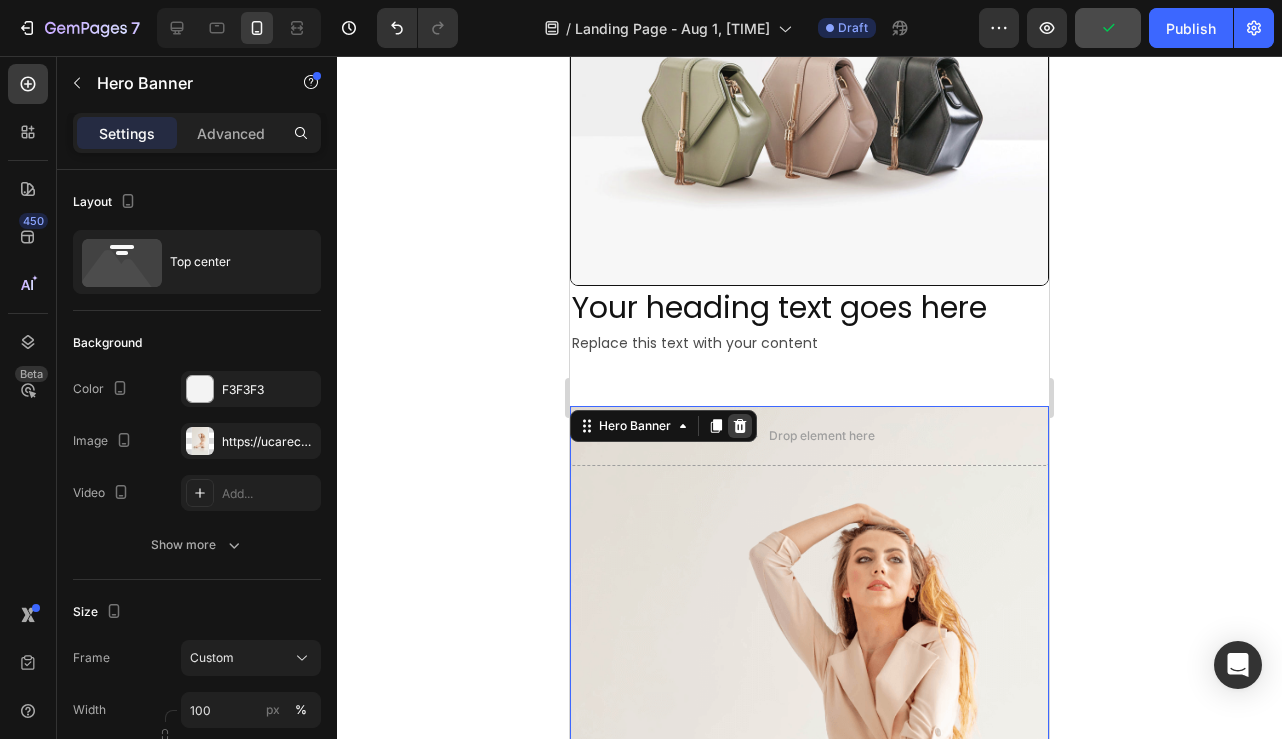 click 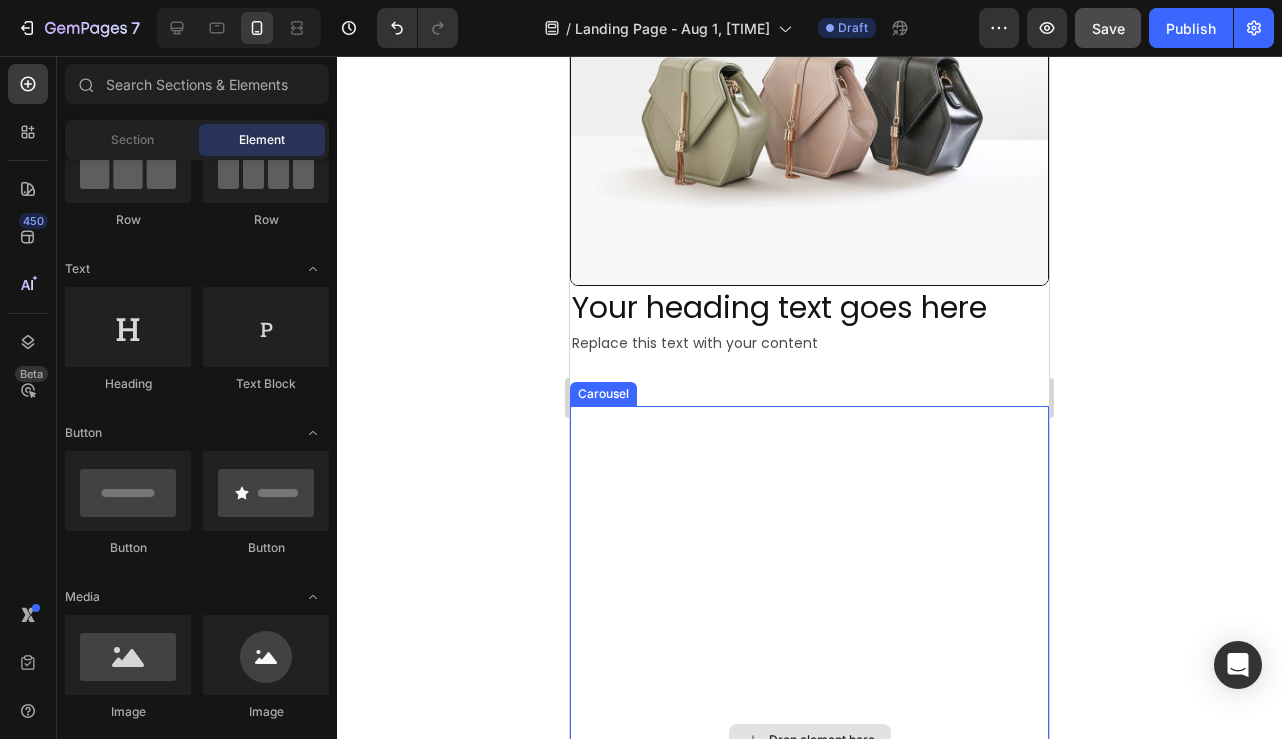 click on "Drop element here" at bounding box center (809, 739) 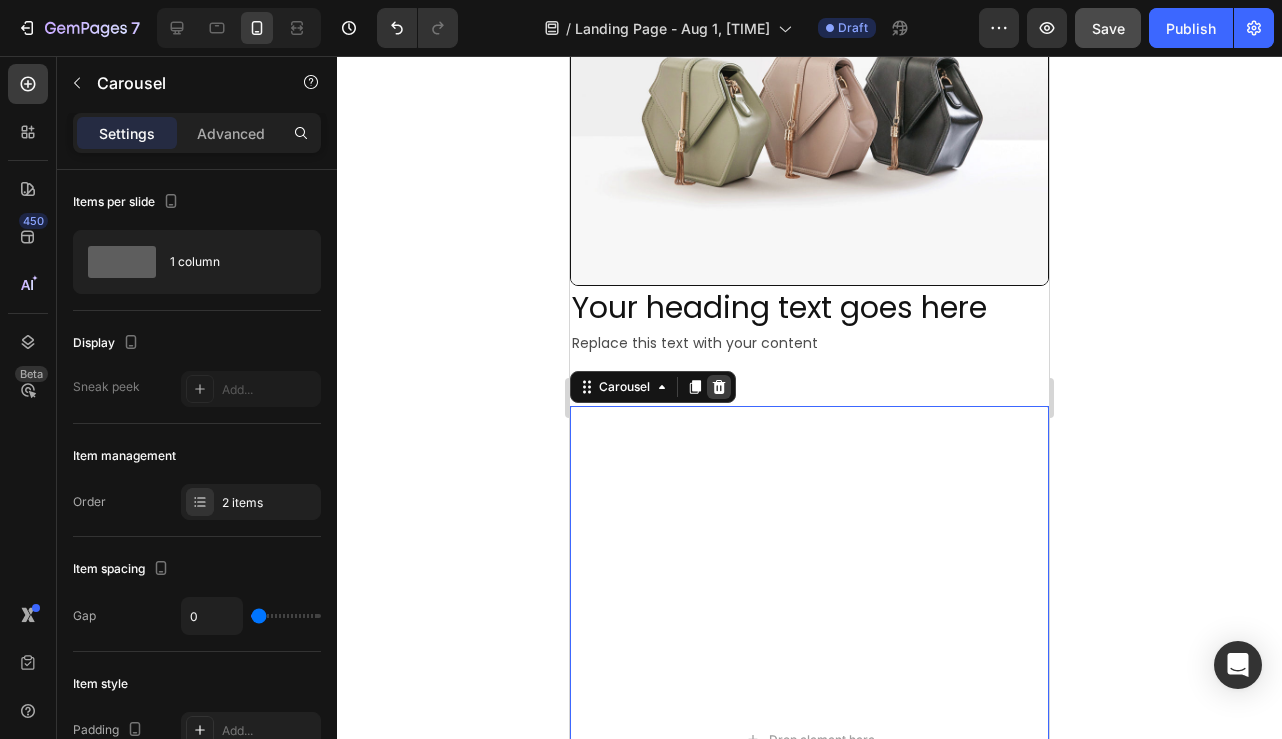click 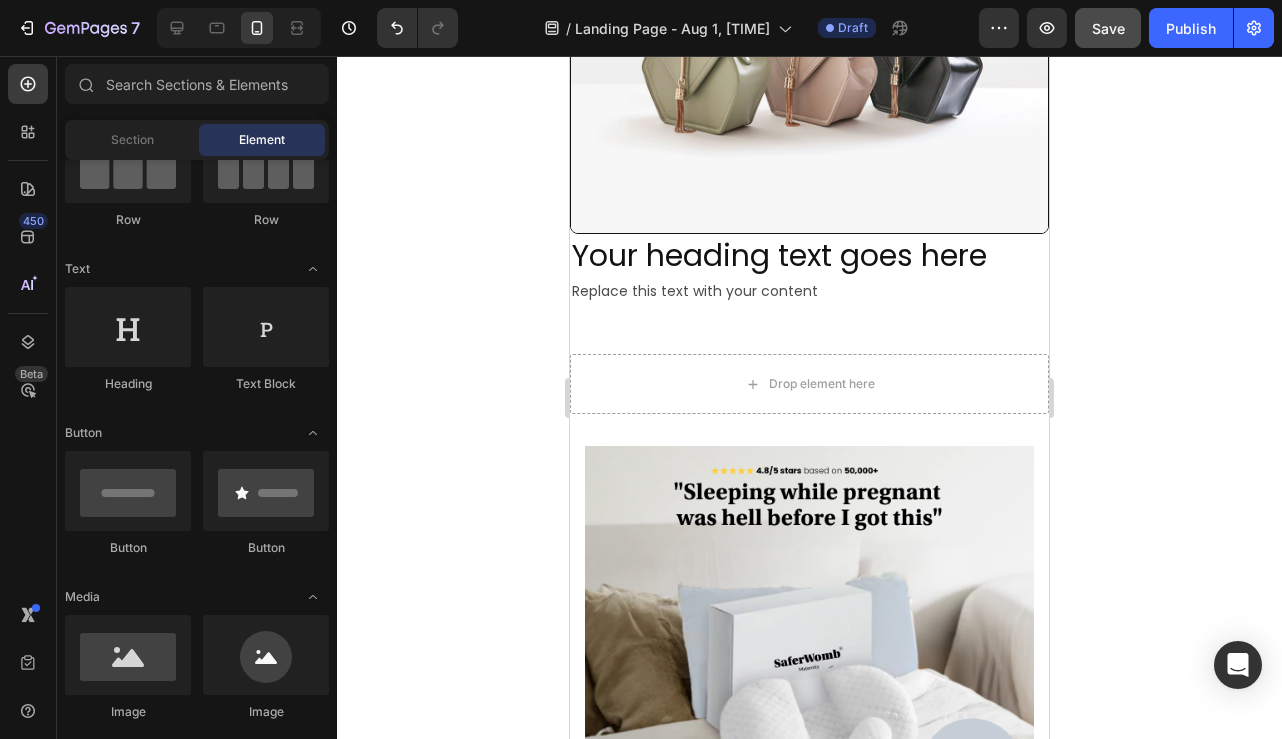 scroll, scrollTop: 3369, scrollLeft: 0, axis: vertical 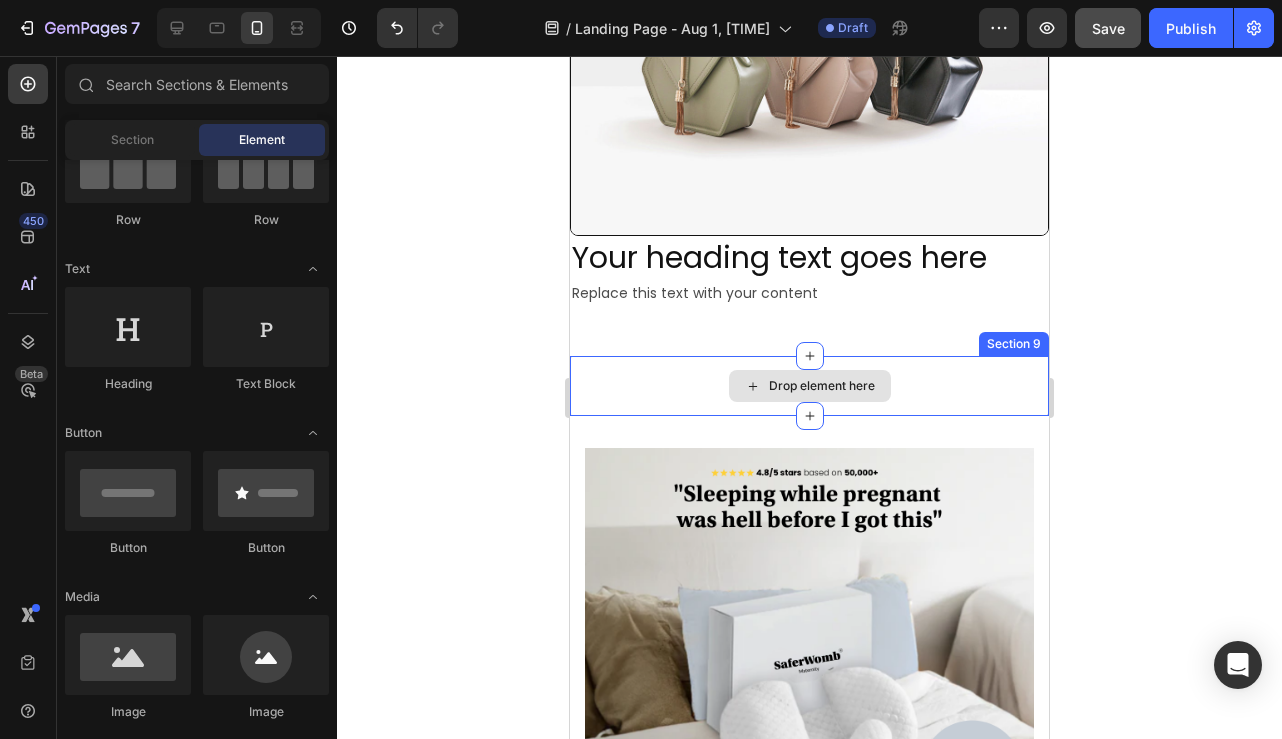 click on "Drop element here" at bounding box center [809, 386] 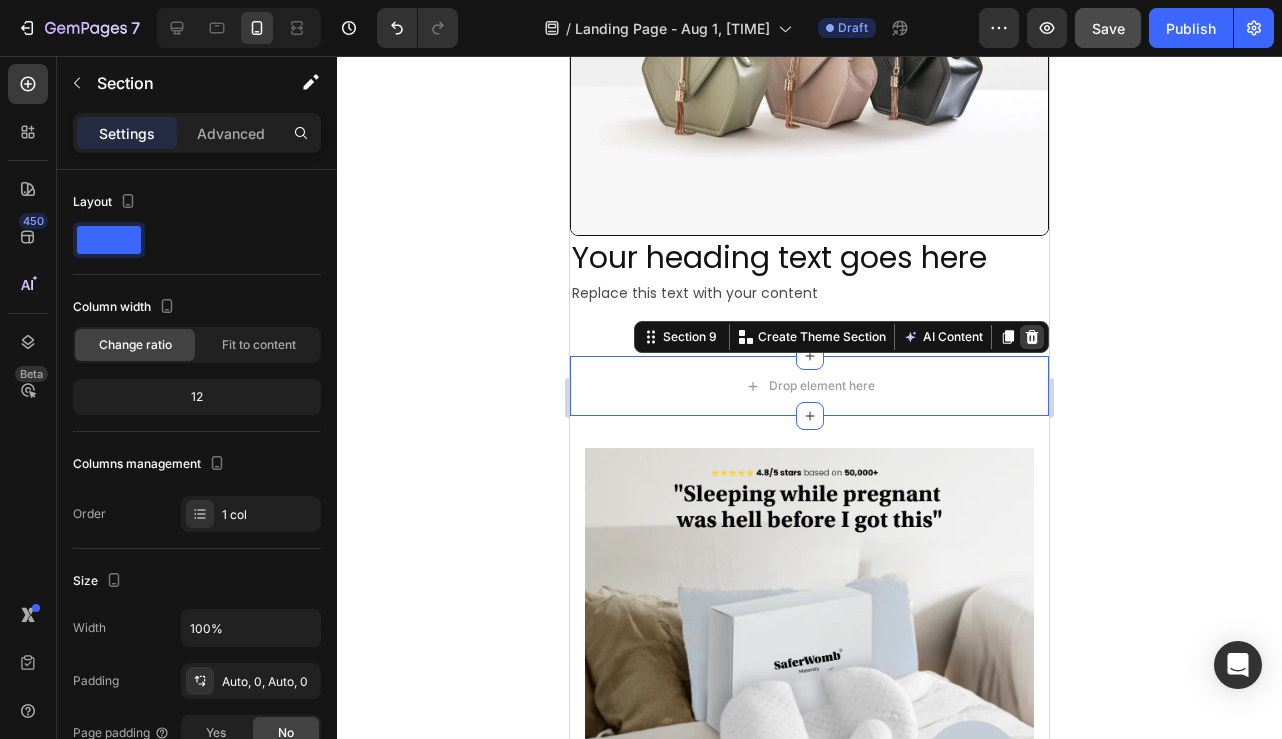 click 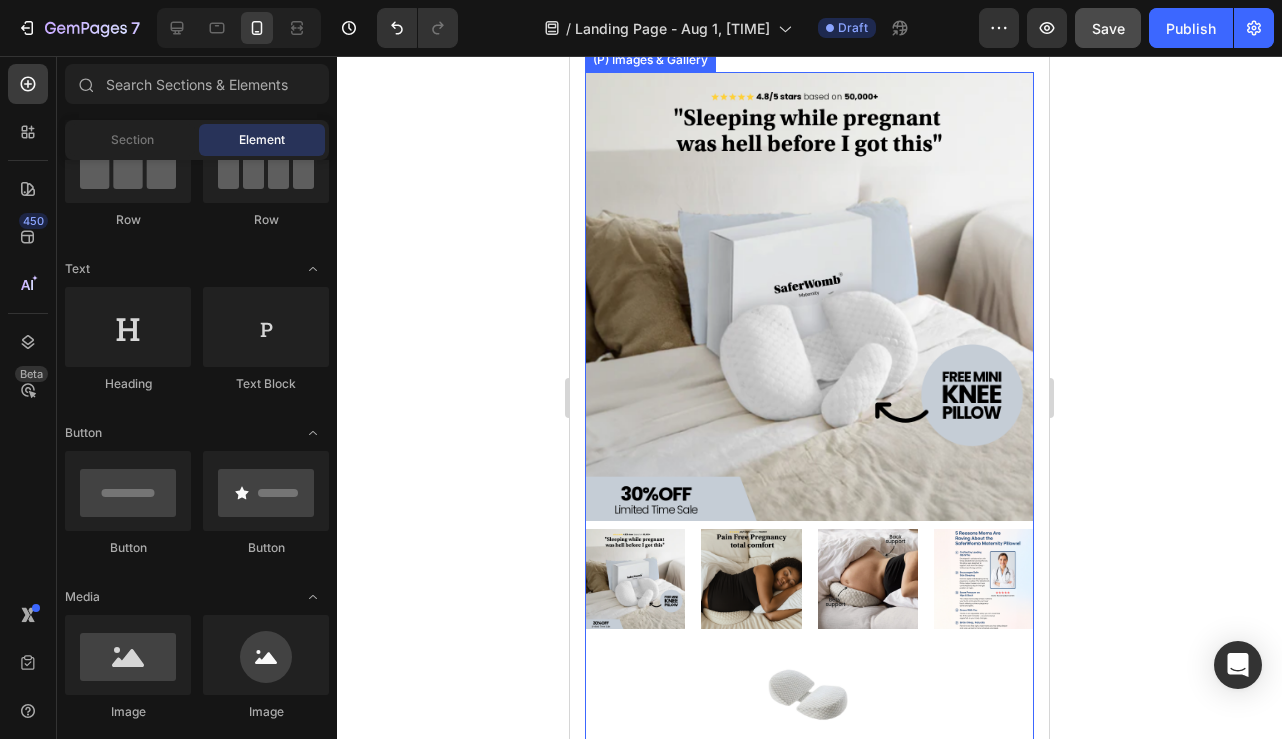 scroll, scrollTop: 3686, scrollLeft: 0, axis: vertical 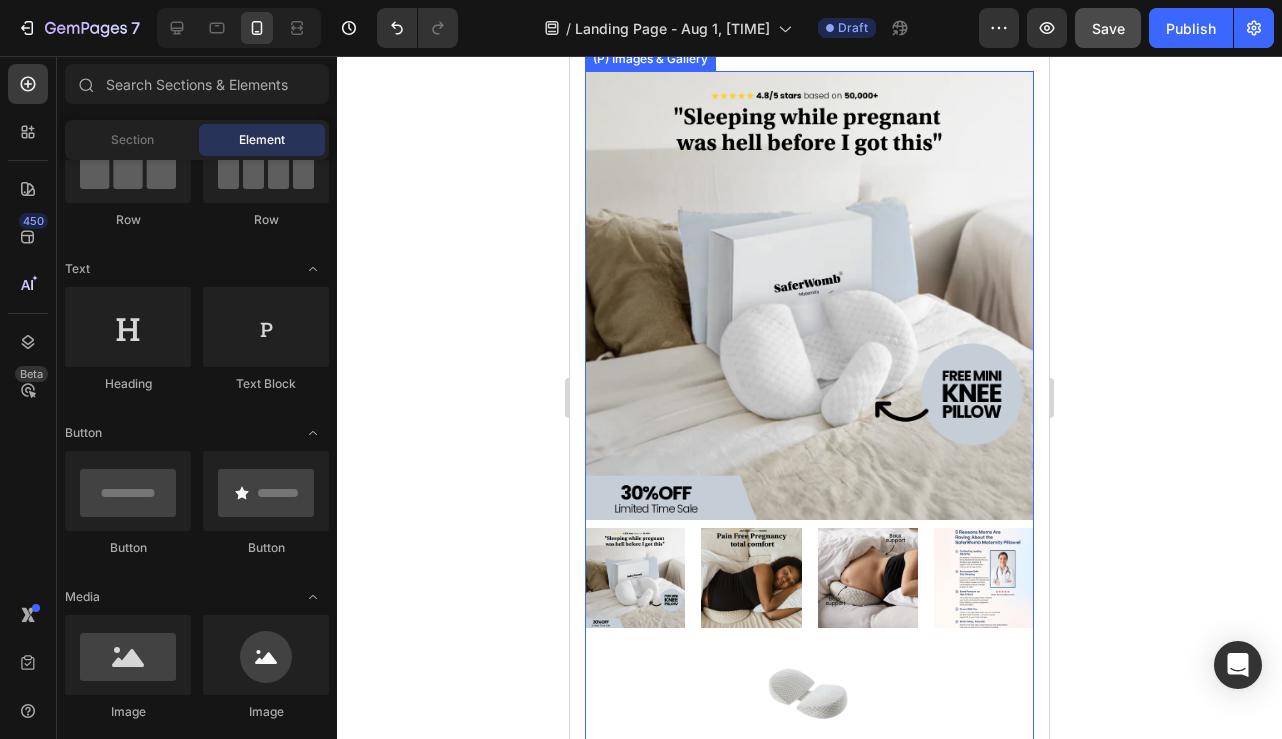 click at bounding box center (809, 295) 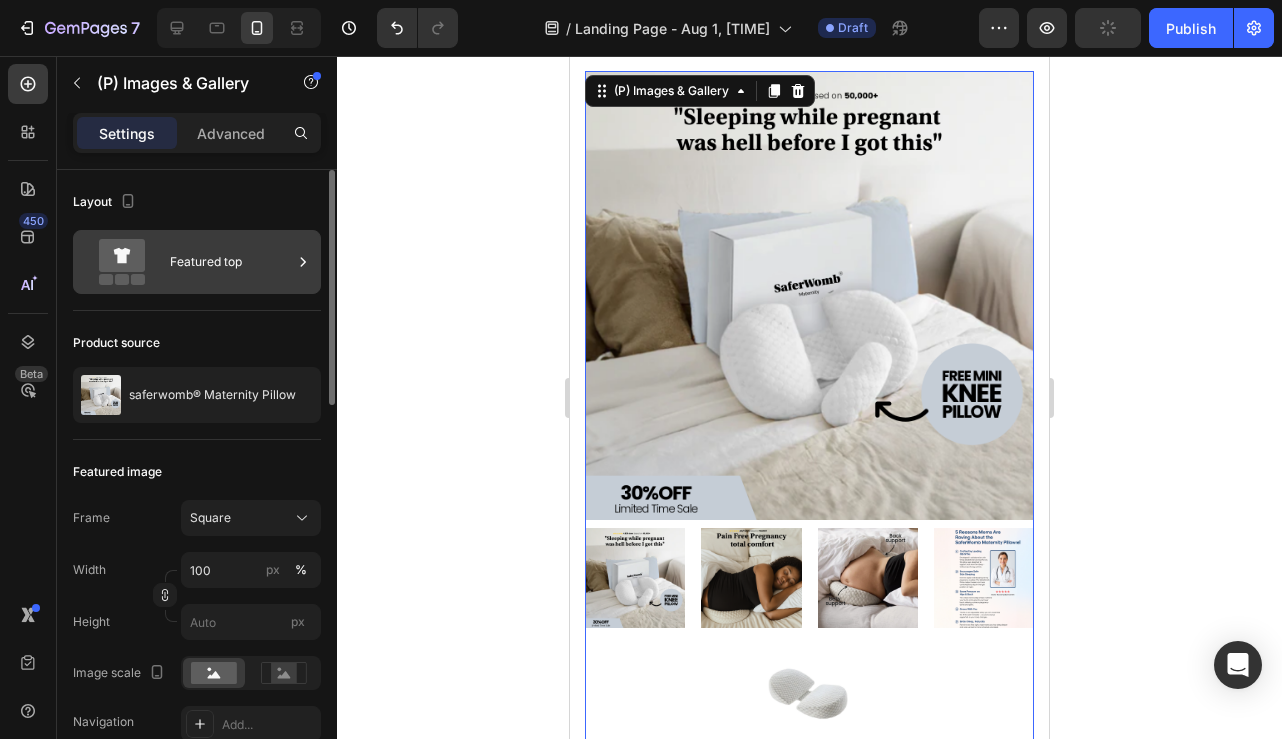 click on "Featured top" at bounding box center [231, 262] 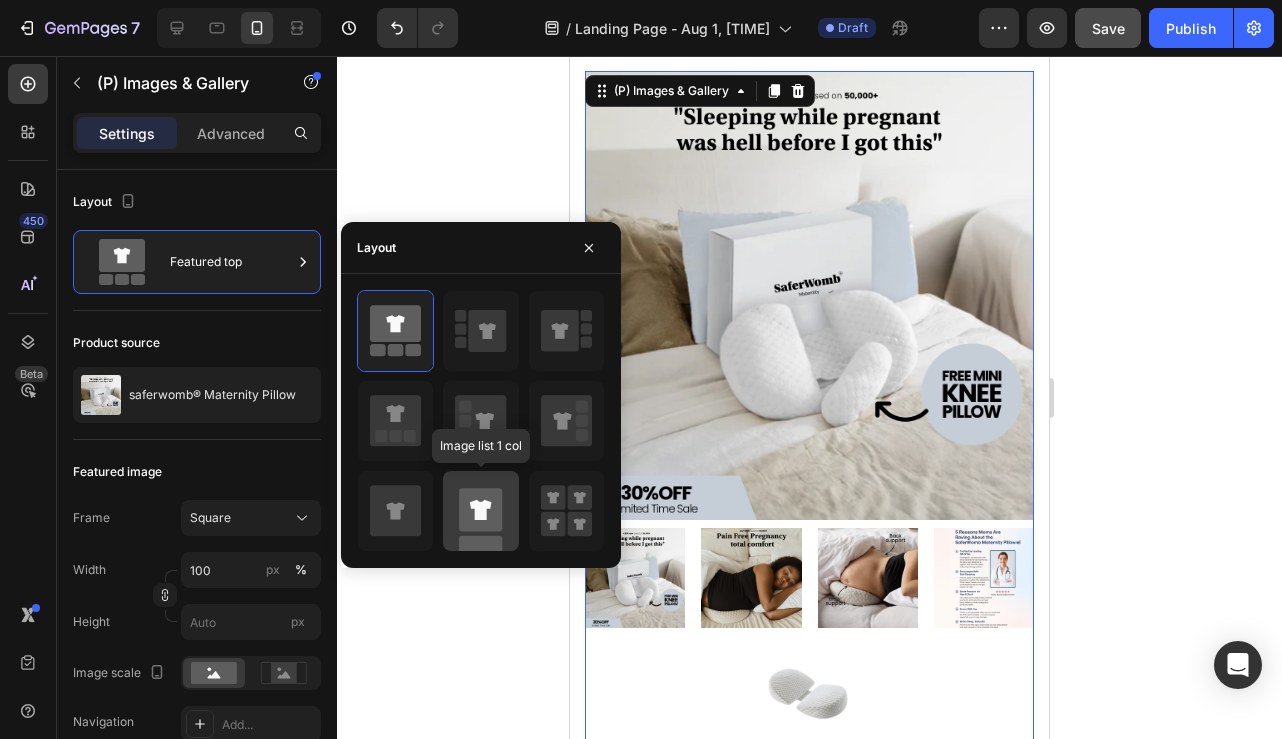click 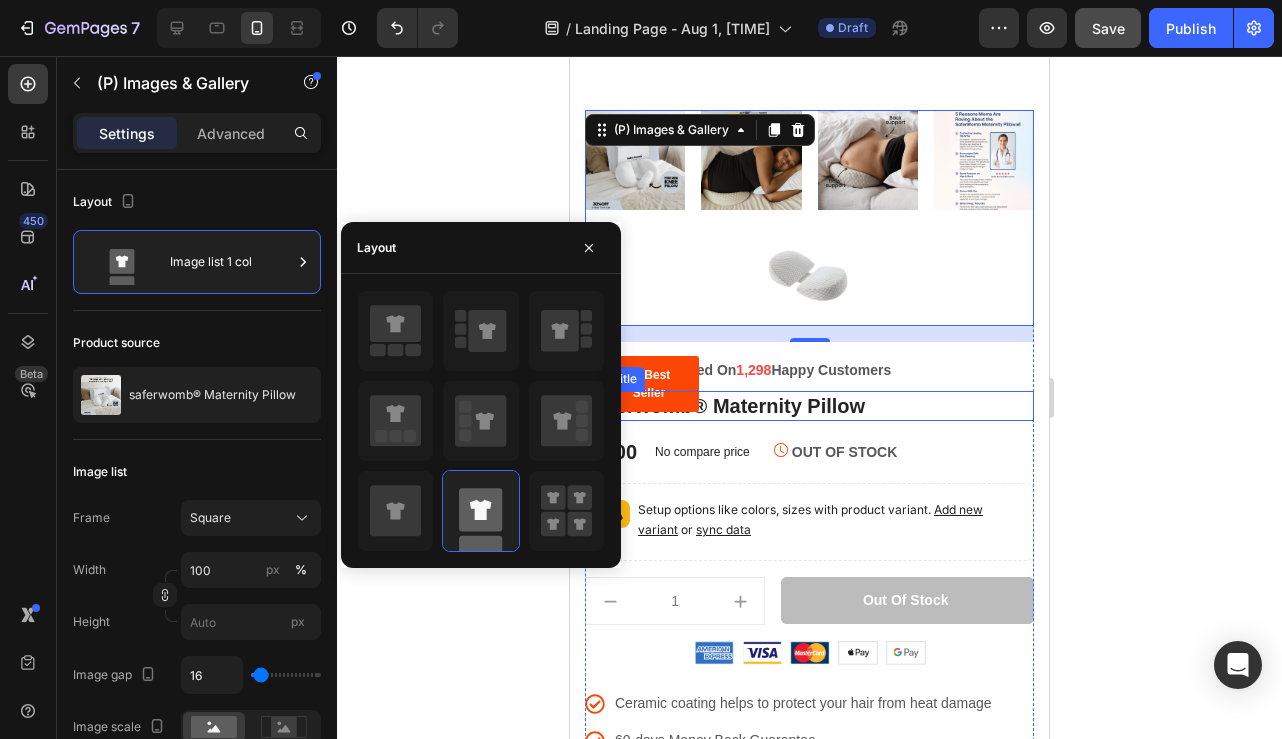 scroll, scrollTop: 3641, scrollLeft: 0, axis: vertical 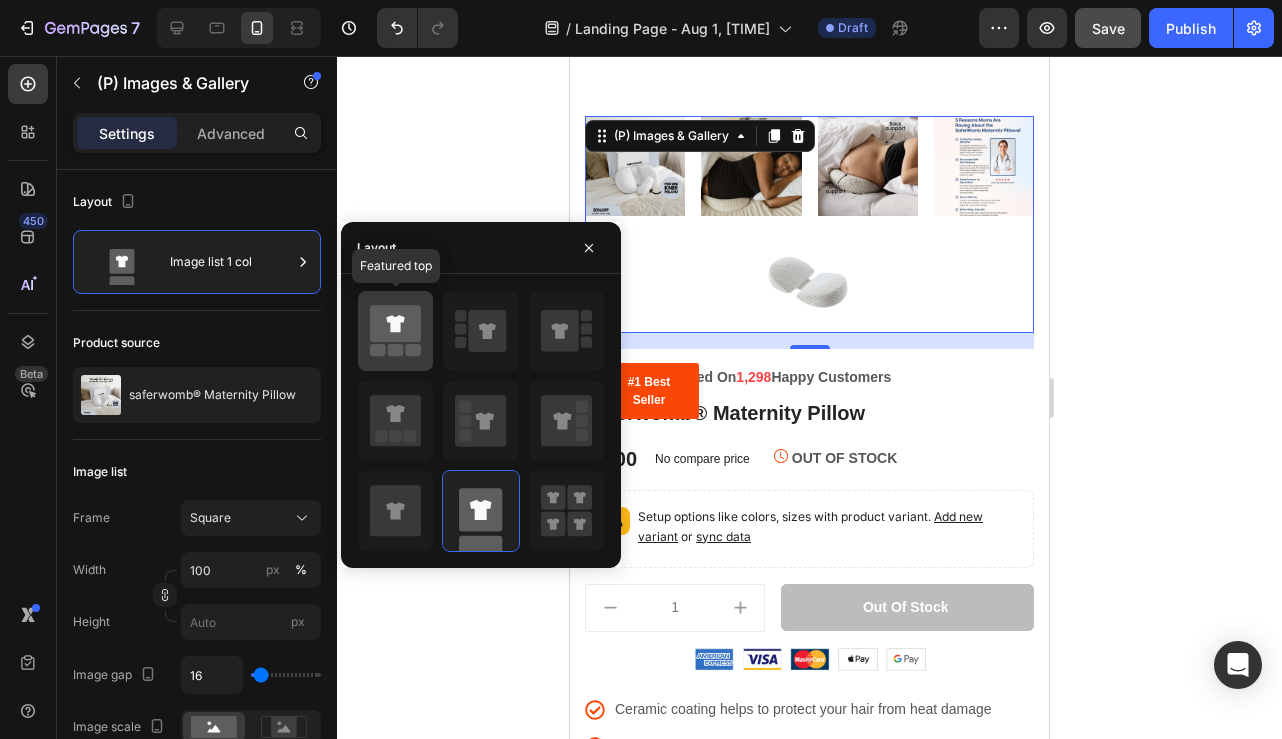 click 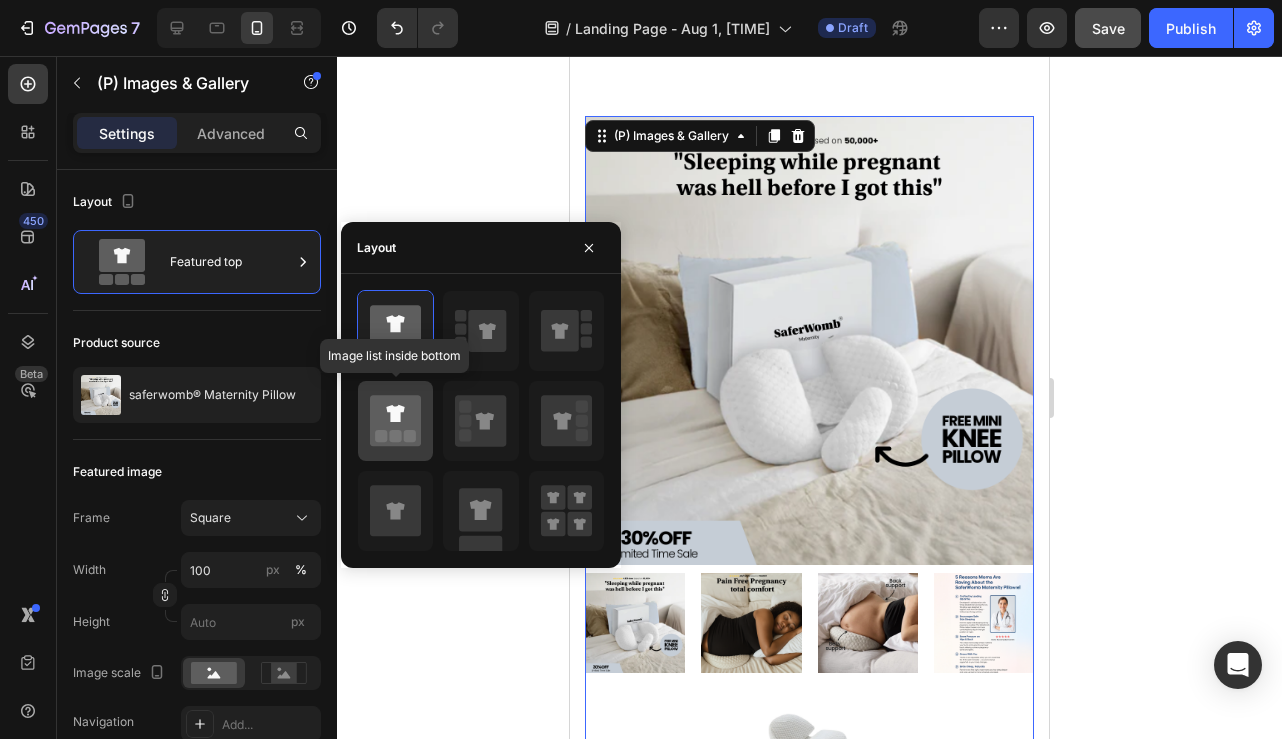 click 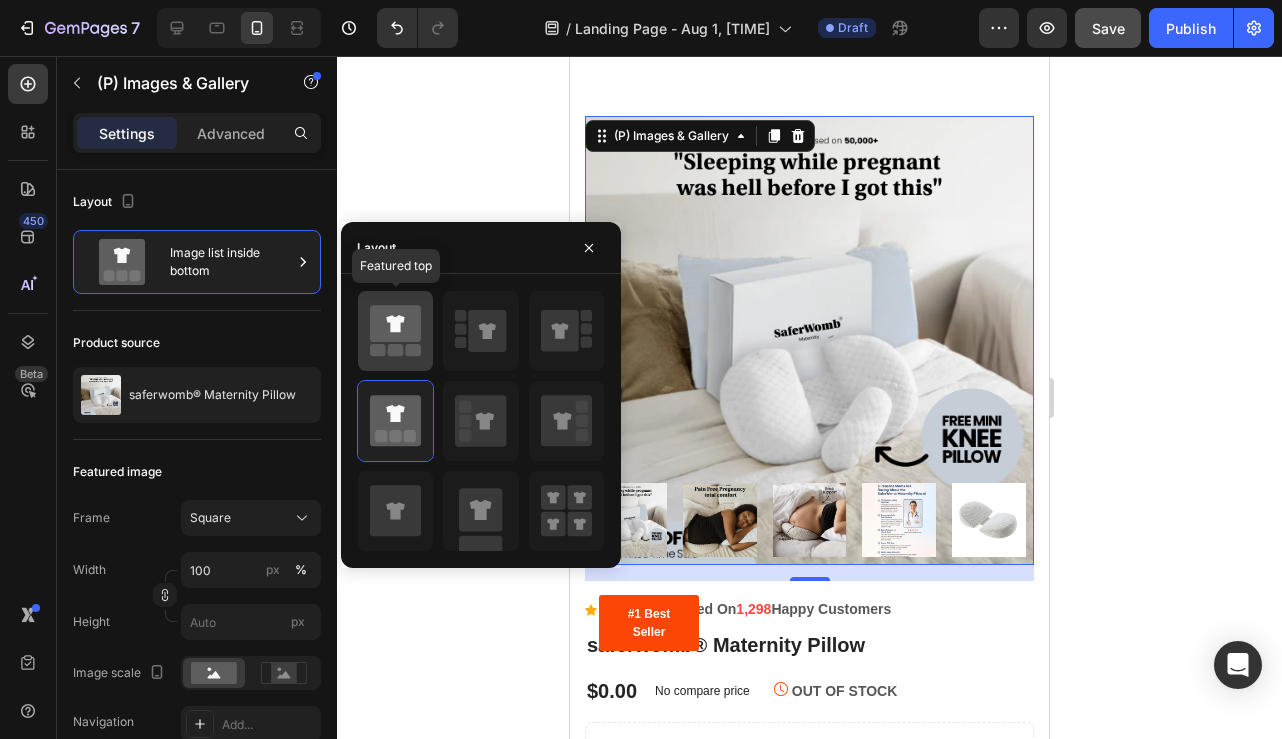 click 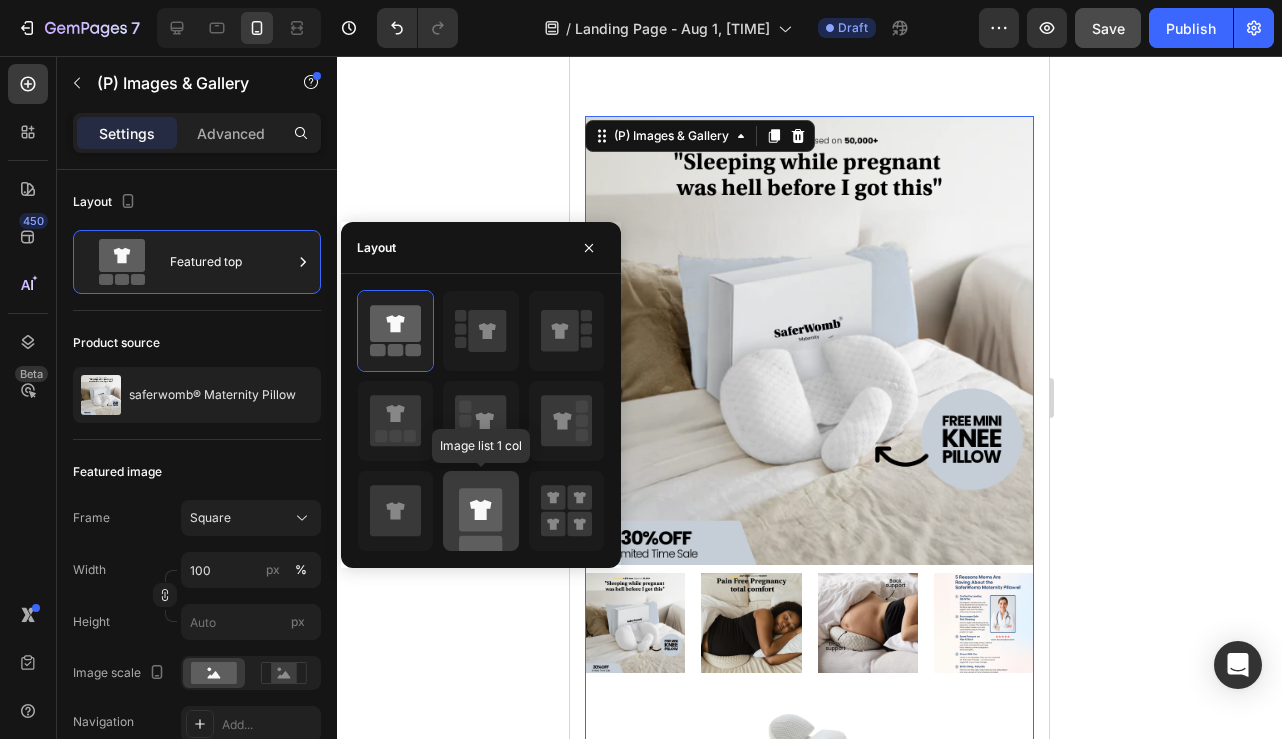 click 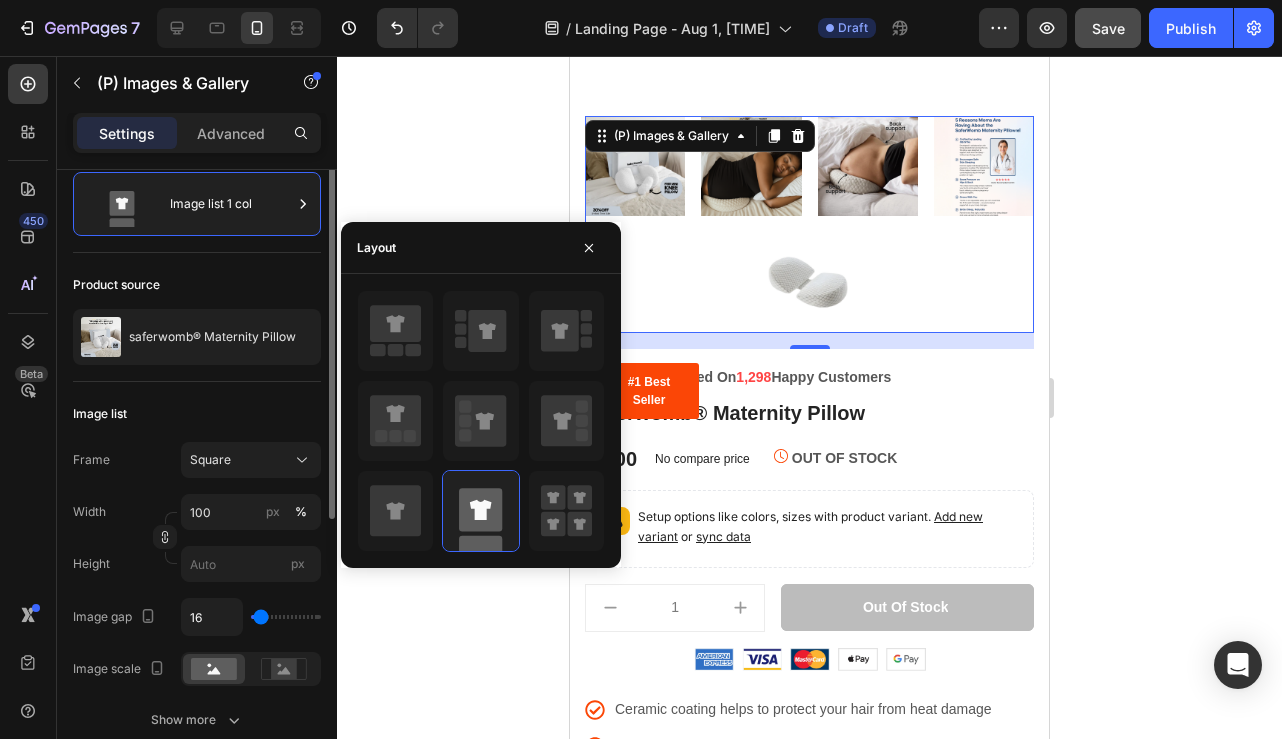 scroll, scrollTop: 0, scrollLeft: 0, axis: both 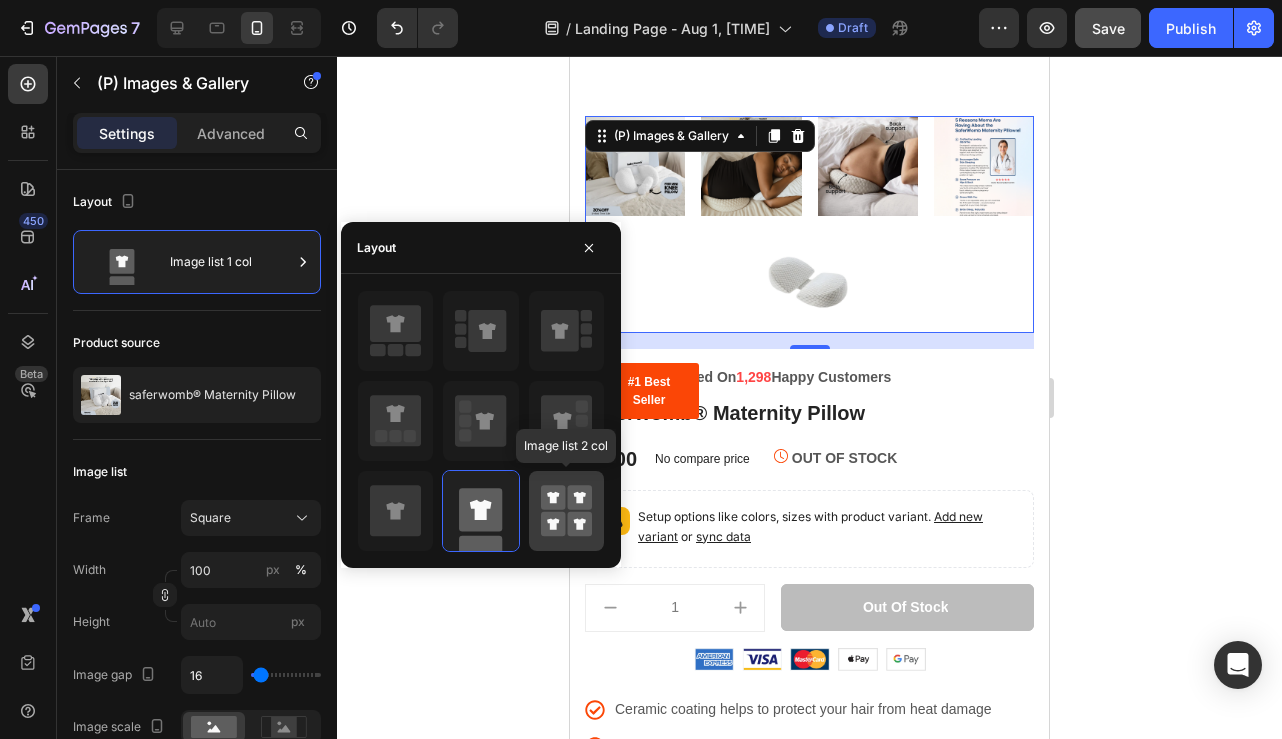 click 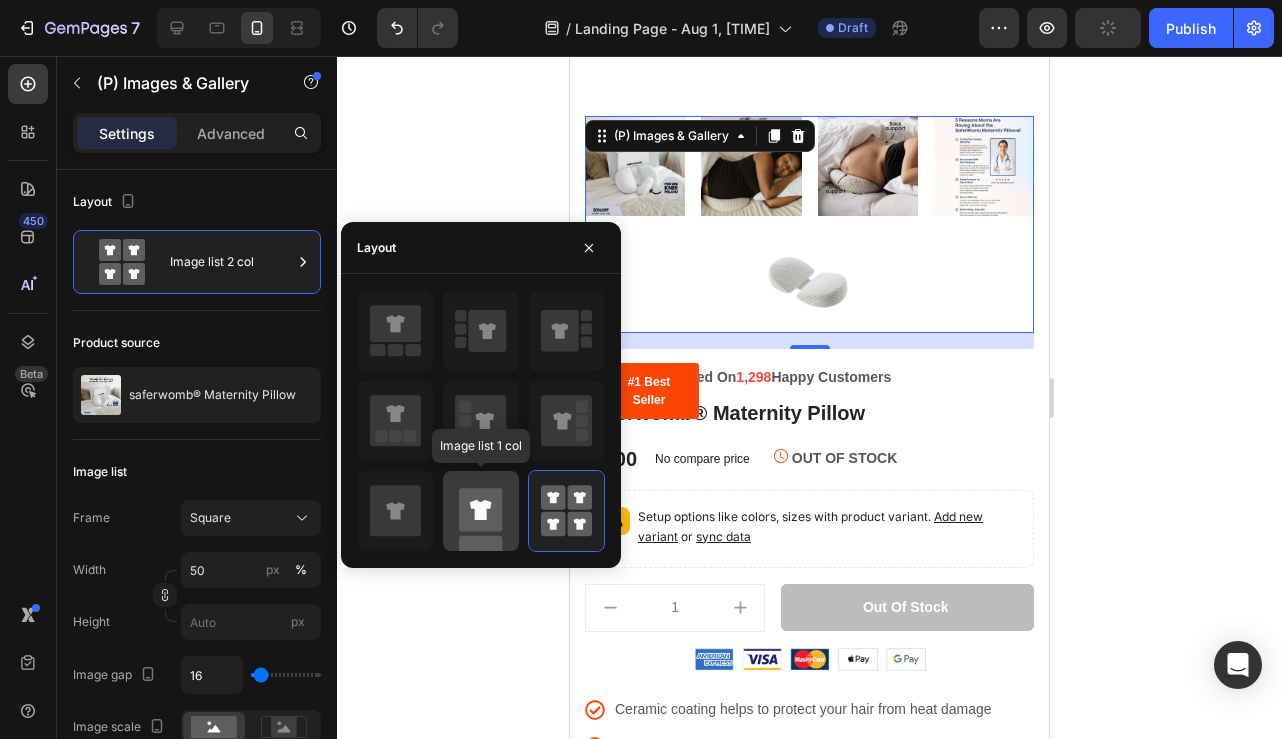 click 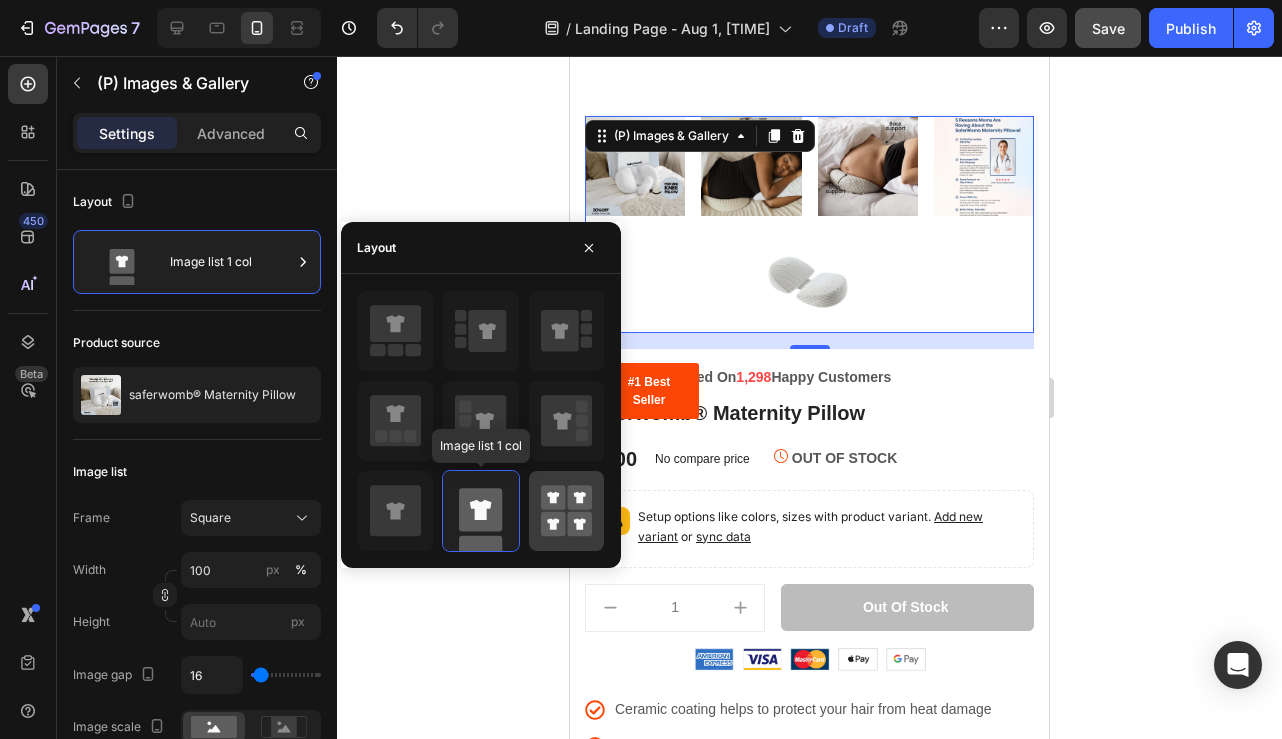 click 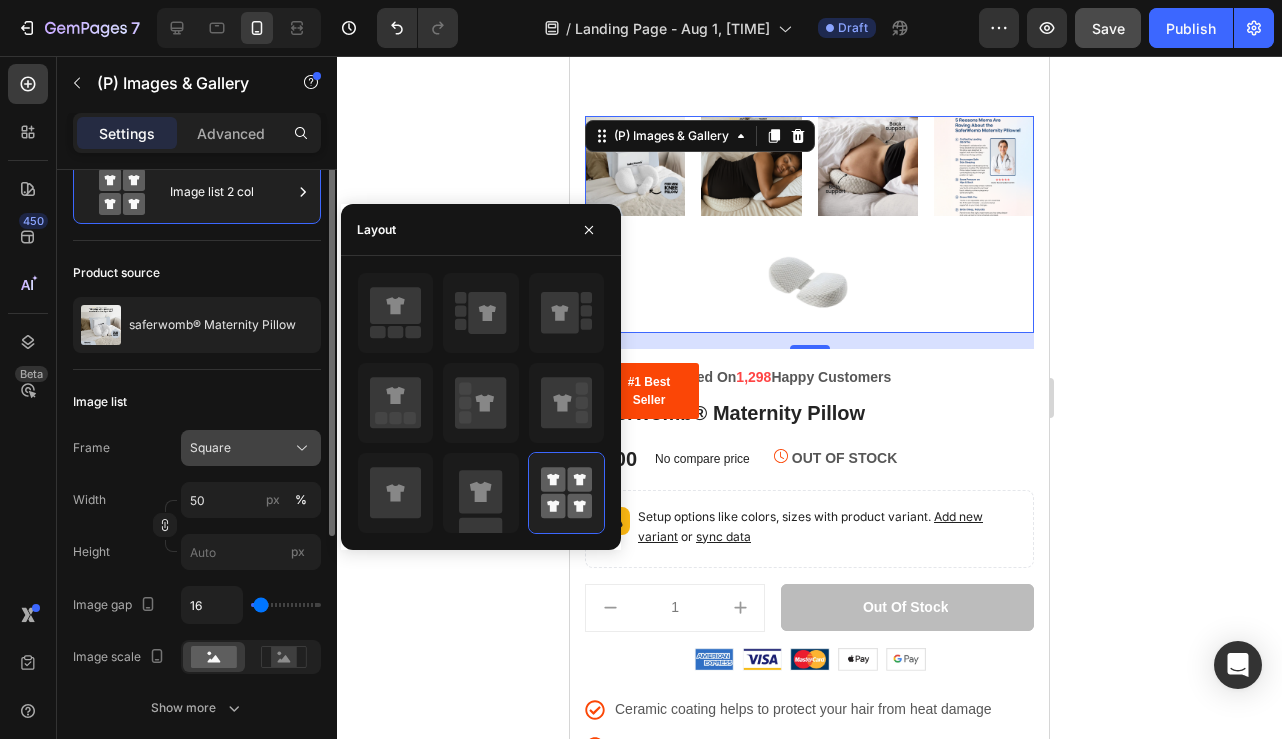 scroll, scrollTop: 0, scrollLeft: 0, axis: both 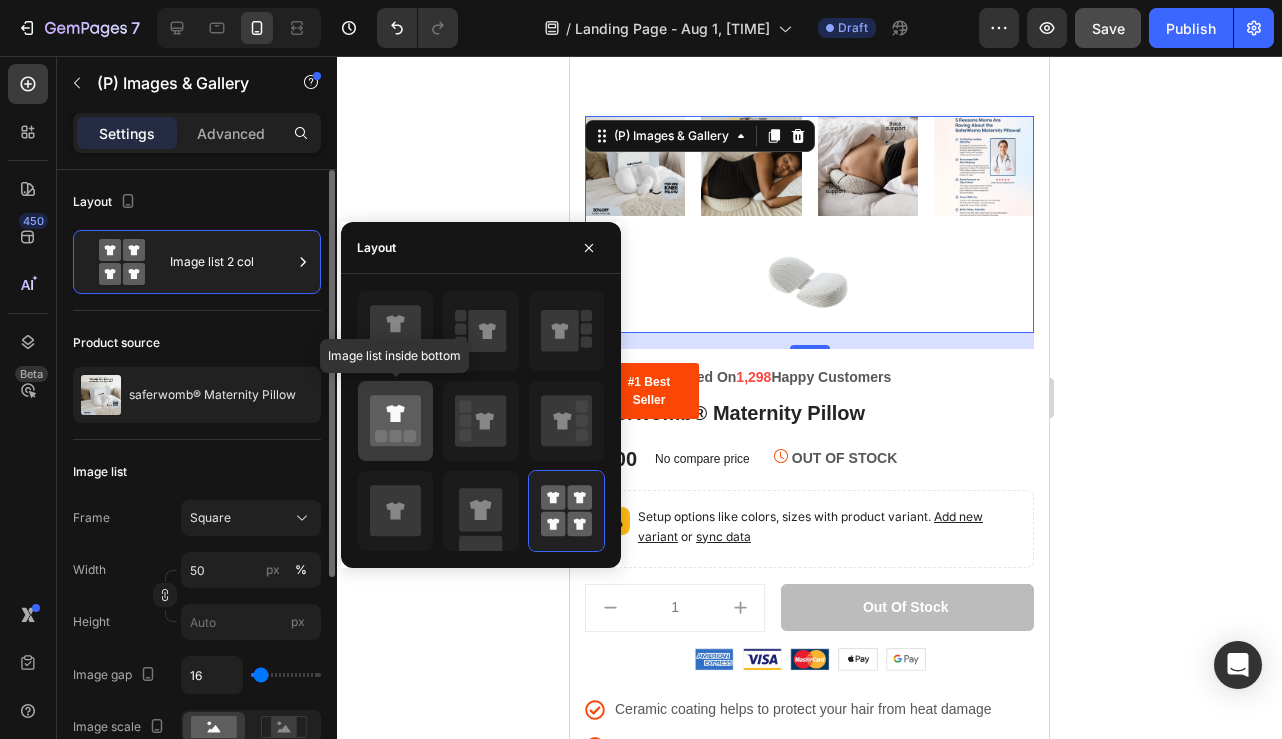 click 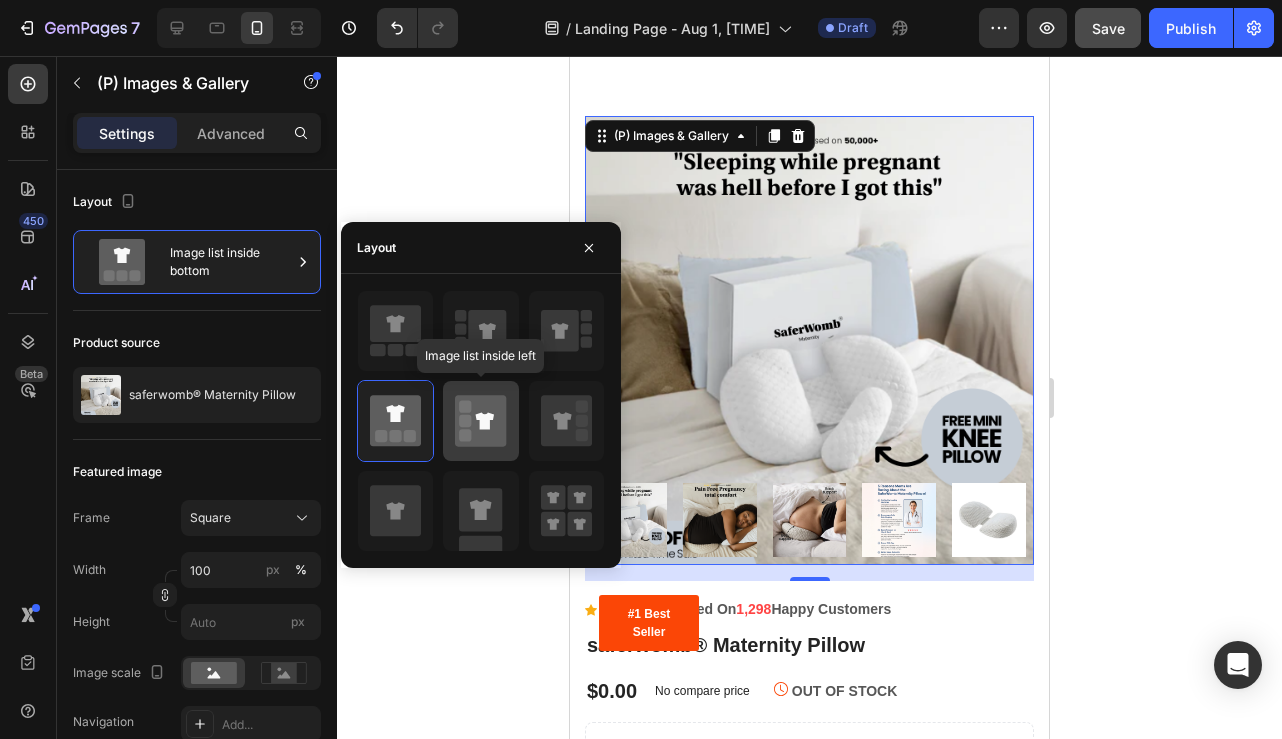 click 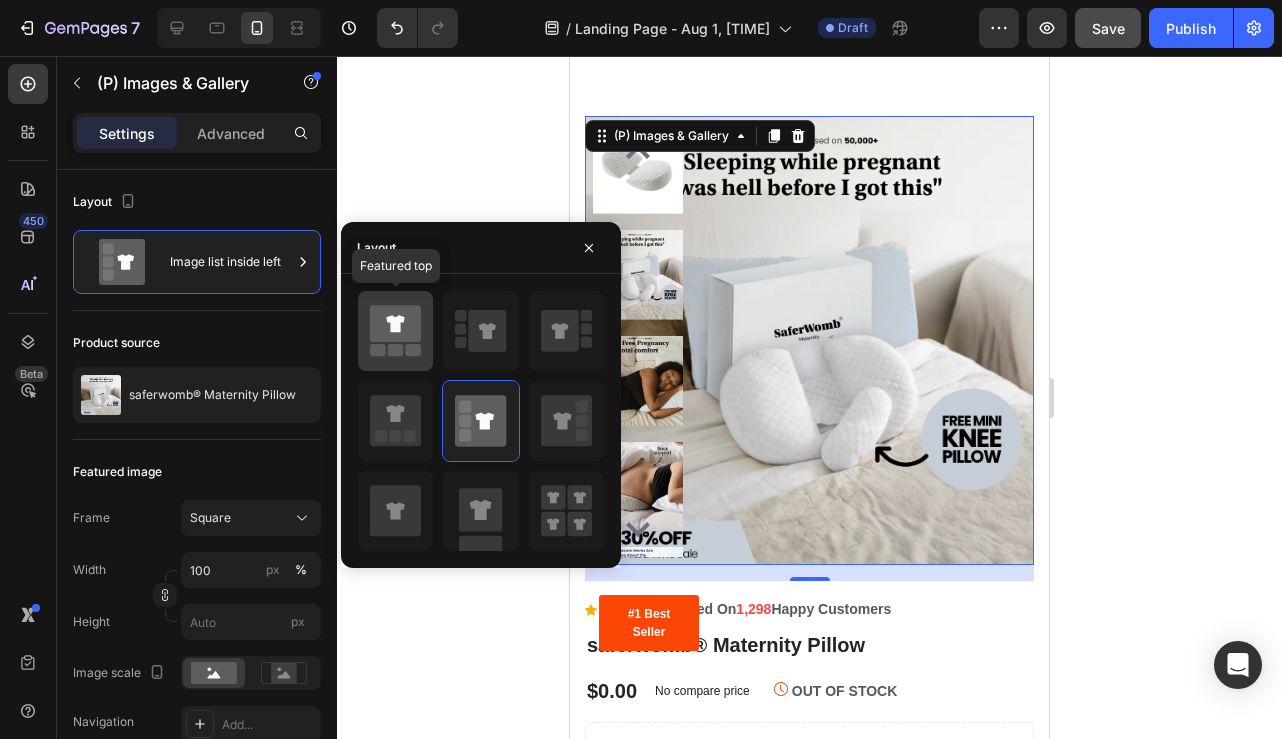 click 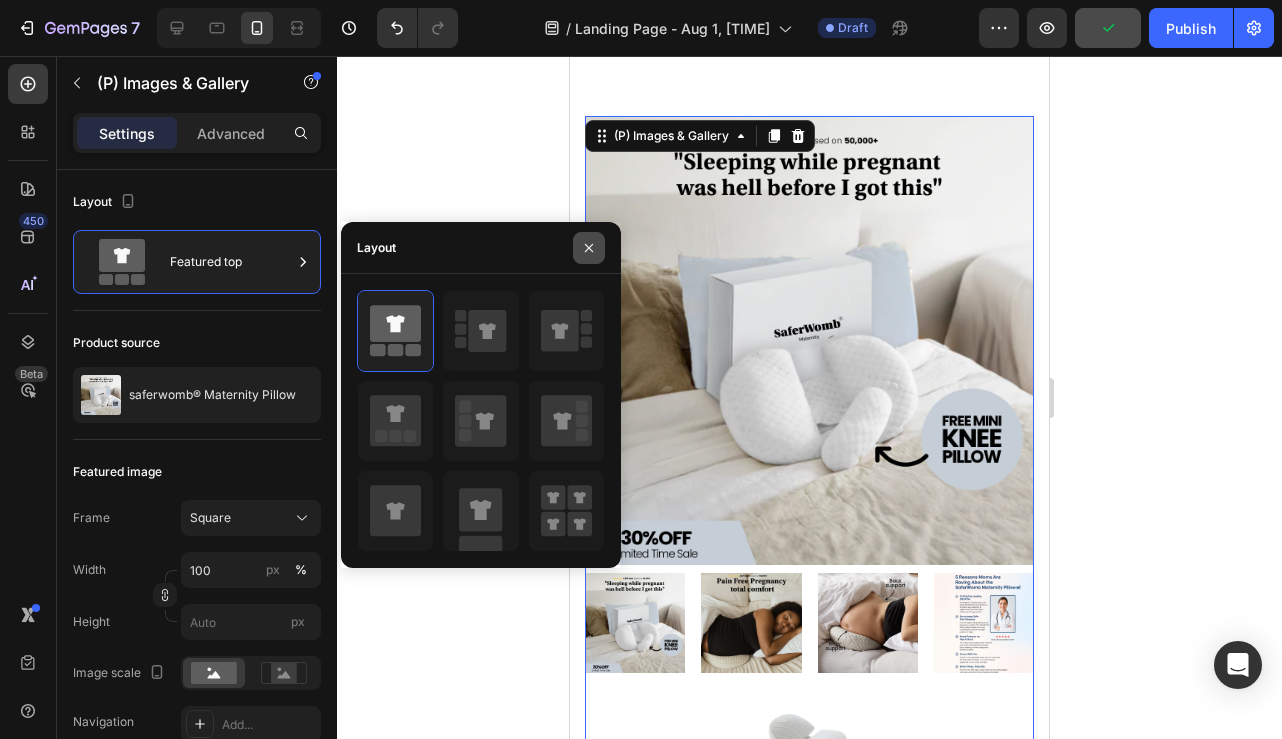 click 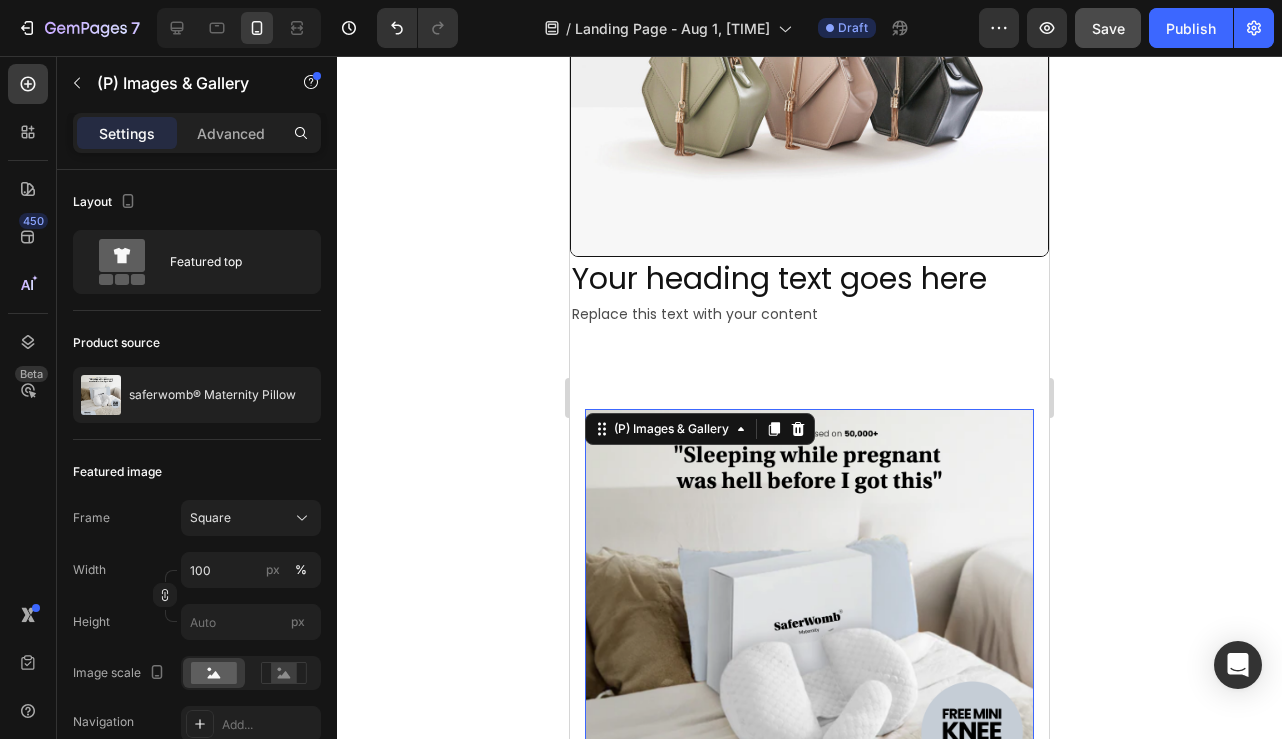 scroll, scrollTop: 3256, scrollLeft: 0, axis: vertical 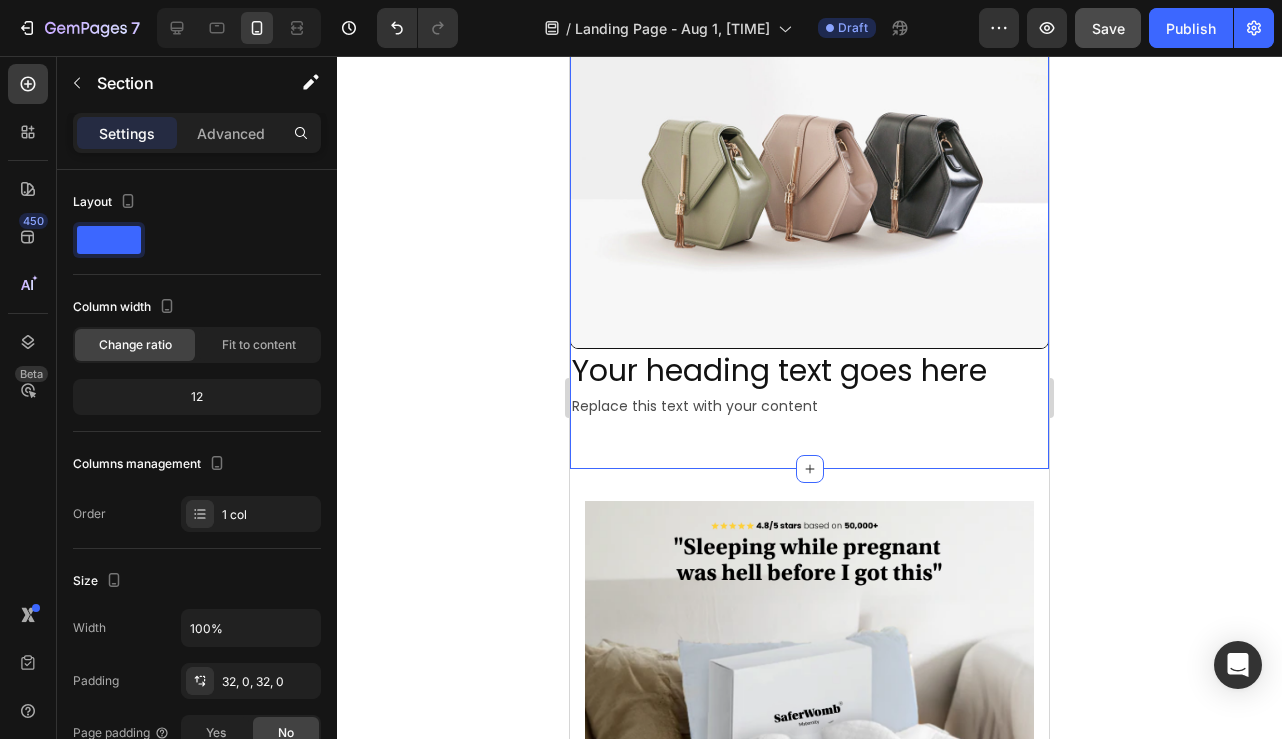 click on "Image Your heading text goes here Heading Replace this text with your content Text Block Row Section 8   You can create reusable sections Create Theme Section AI Content Write with GemAI What would you like to describe here? Tone and Voice Persuasive Product saferwomb® Maternity Pillow Show more Generate" at bounding box center [809, 213] 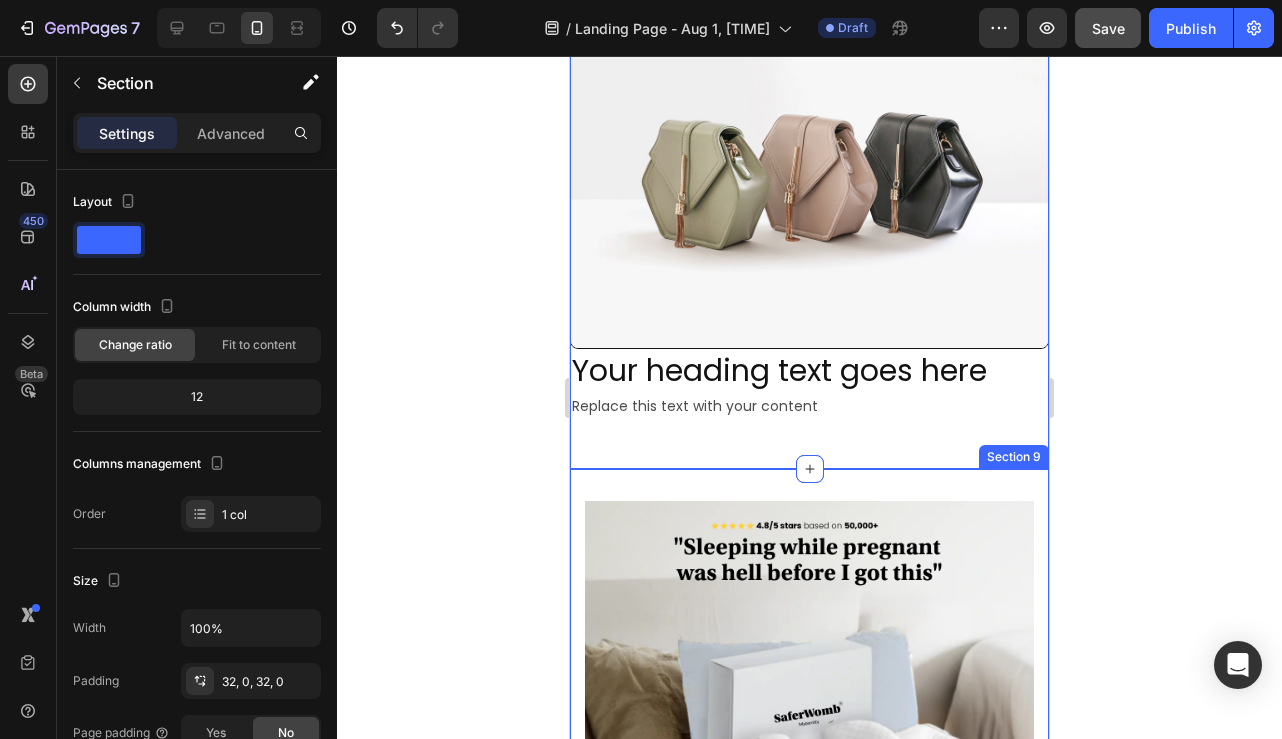 click on "(P) Images & Gallery #1 Best Seller Text block Row Row                Icon                Icon                Icon                Icon
Icon Icon List Hoz Based On  1,298  Happy Customers Text block Row saferwomb® Maternity Pillow (P) Title $0.00 (P) Price (P) Price No compare price (P) Price                         OUT OF STOCK (P) Stock Counter Row Setup options like colors, sizes with product variant.       Add new variant   or   sync data (P) Variants & Swatches
1
(P) Quantity Out Of Stock (P) Cart Button Row Image Image Image Image Image Icon List Hoz
Icon Ceramic coating helps to protect your hair from heat damage Text block
Icon 60-days Money Back Guarantee Text block Icon List Product Section 9" at bounding box center [809, 1052] 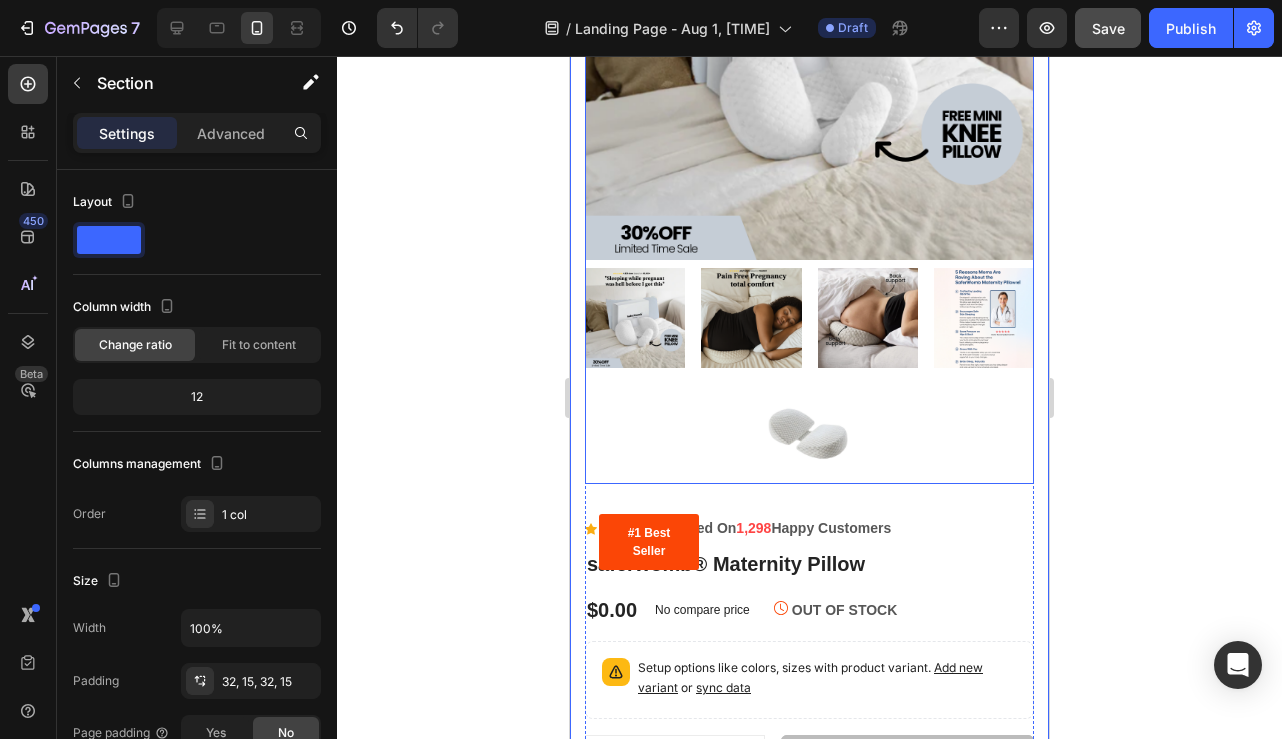 scroll, scrollTop: 3947, scrollLeft: 0, axis: vertical 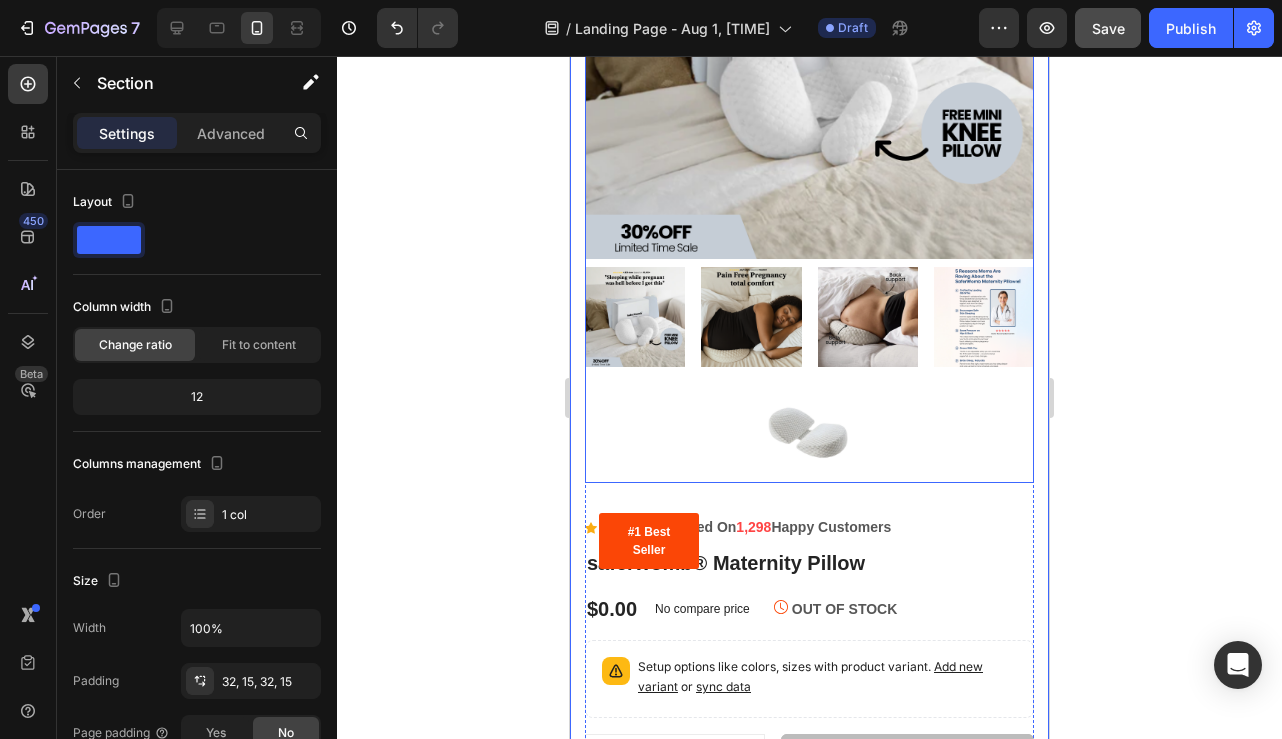 click at bounding box center [809, 375] 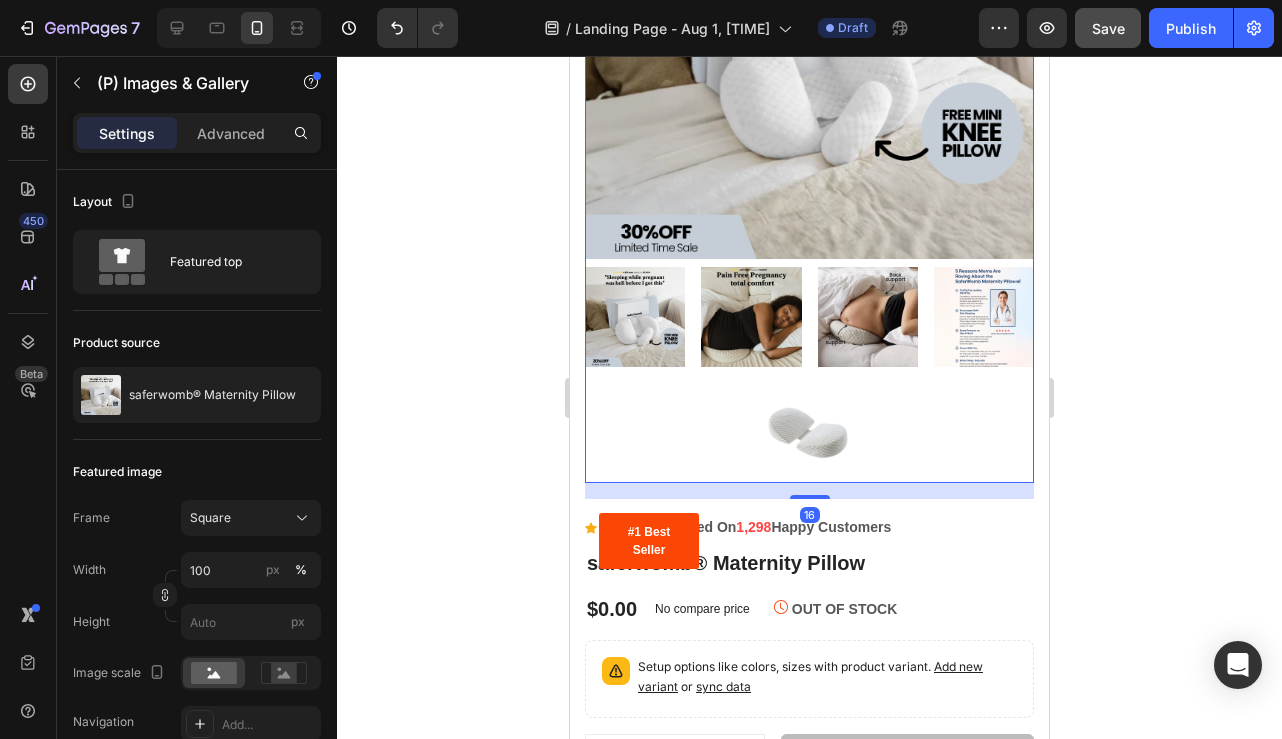 click at bounding box center [751, 317] 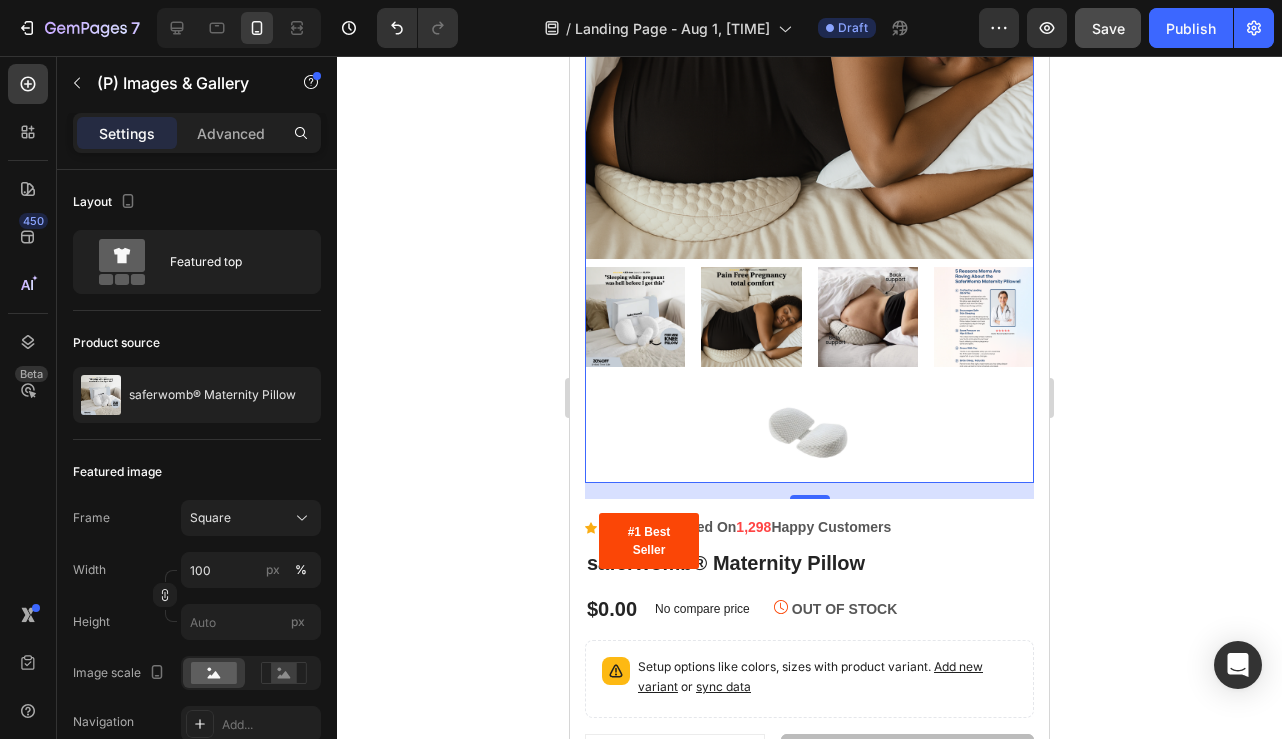 click at bounding box center [635, 317] 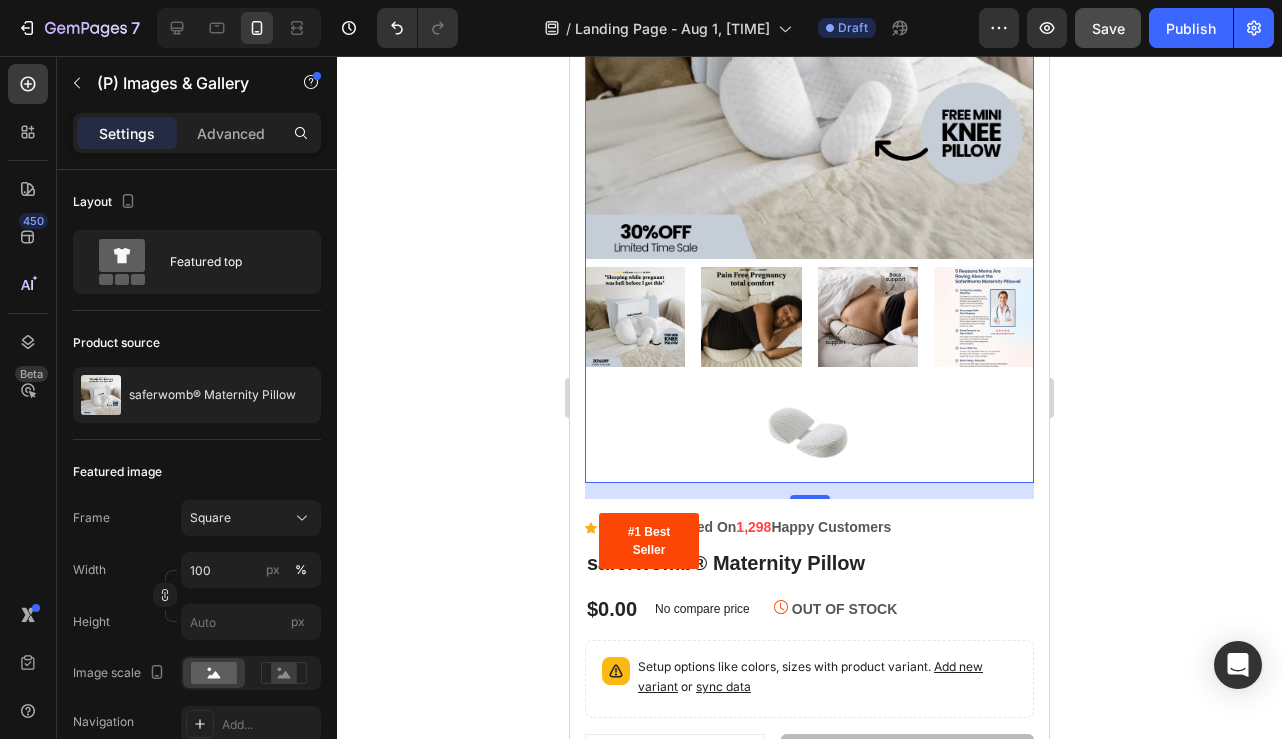 click at bounding box center [868, 317] 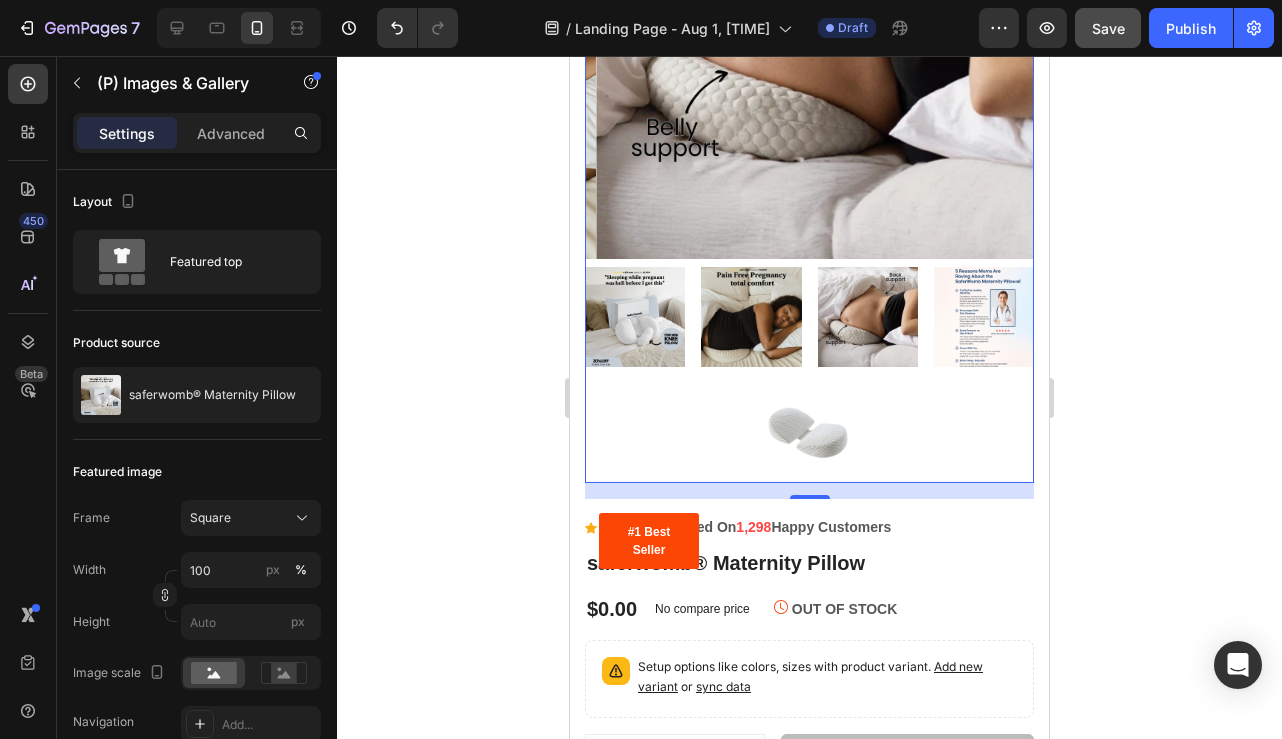 click at bounding box center (809, 433) 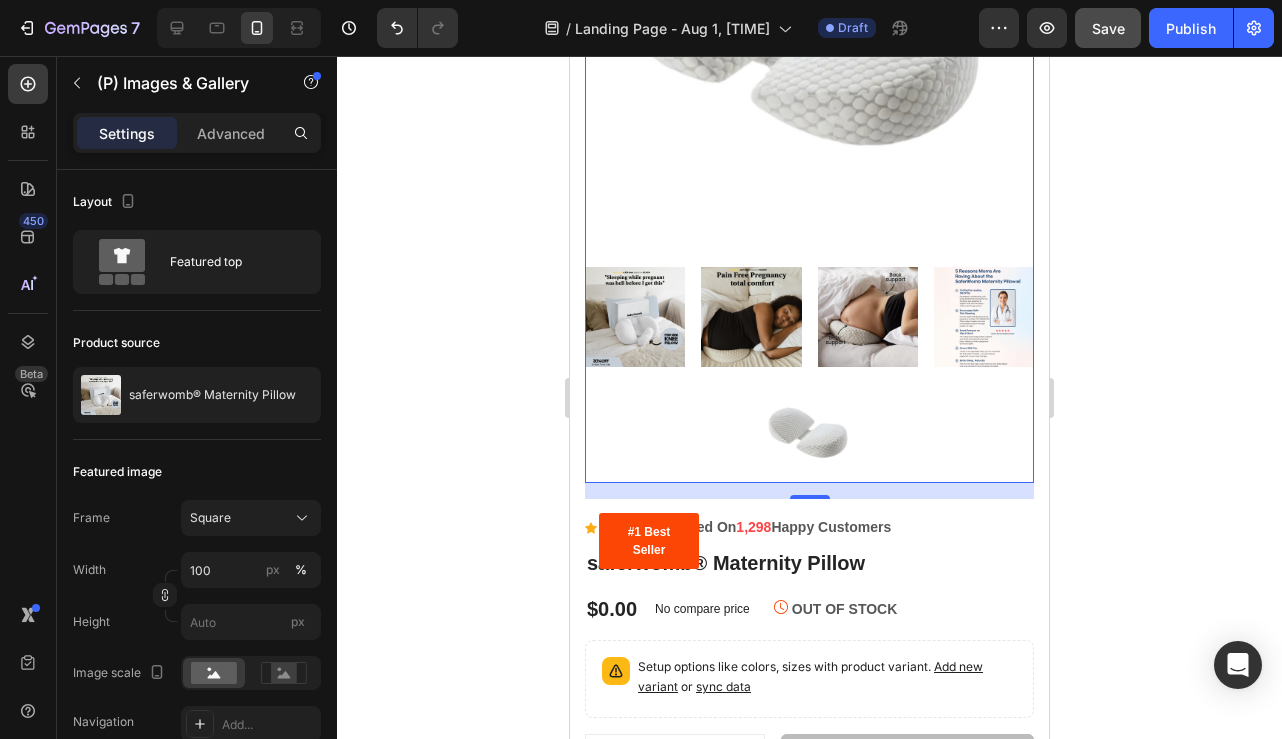 click at bounding box center [751, 317] 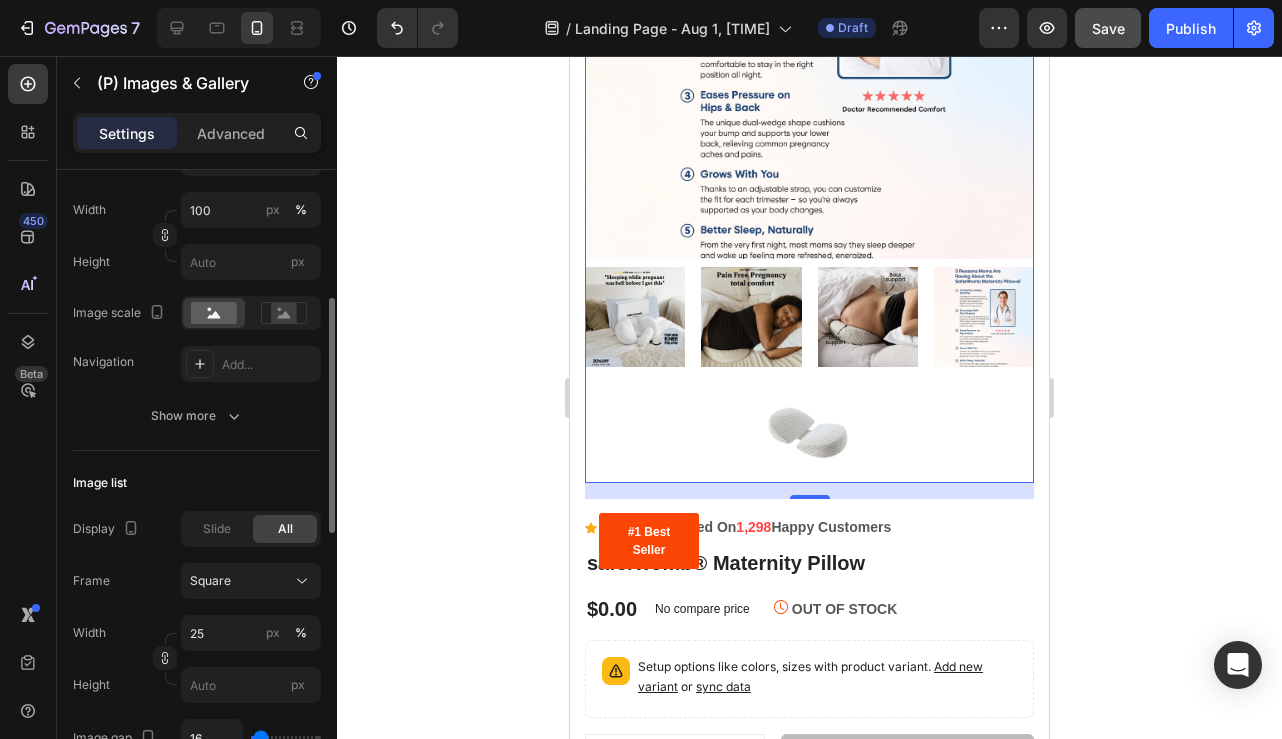 scroll, scrollTop: 352, scrollLeft: 0, axis: vertical 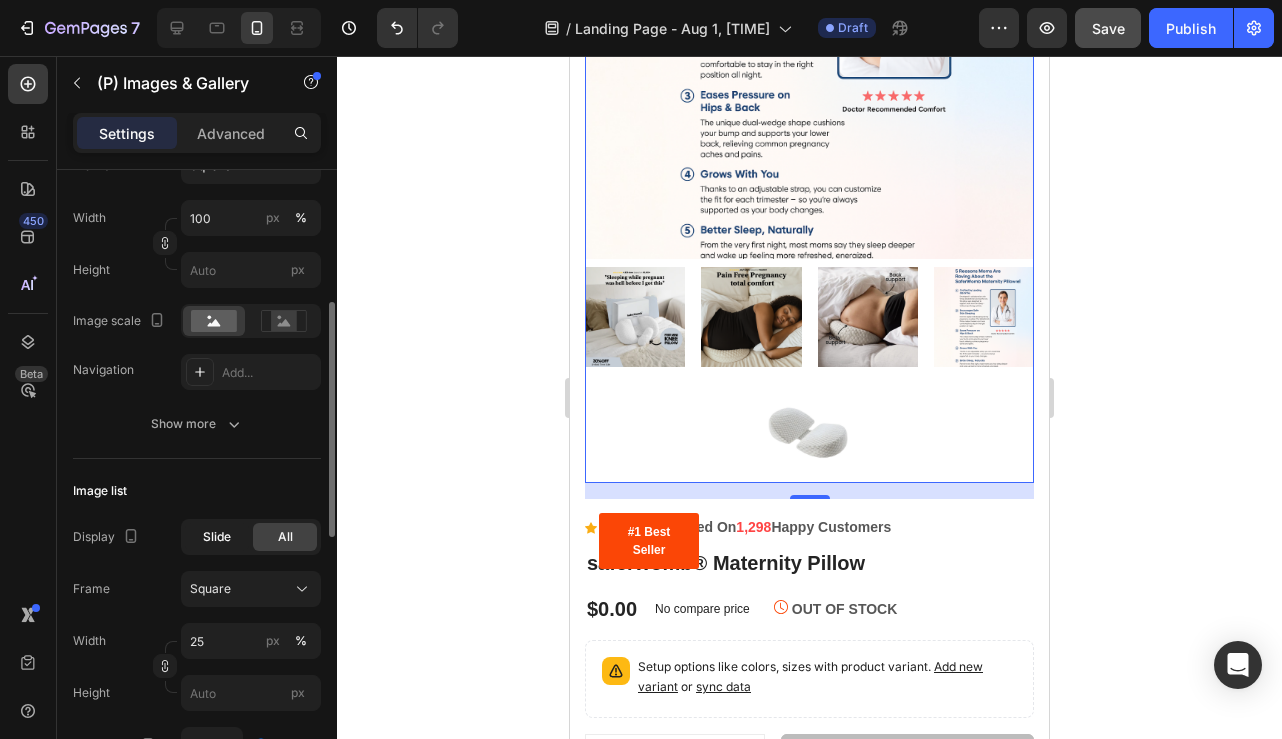 click on "Slide" 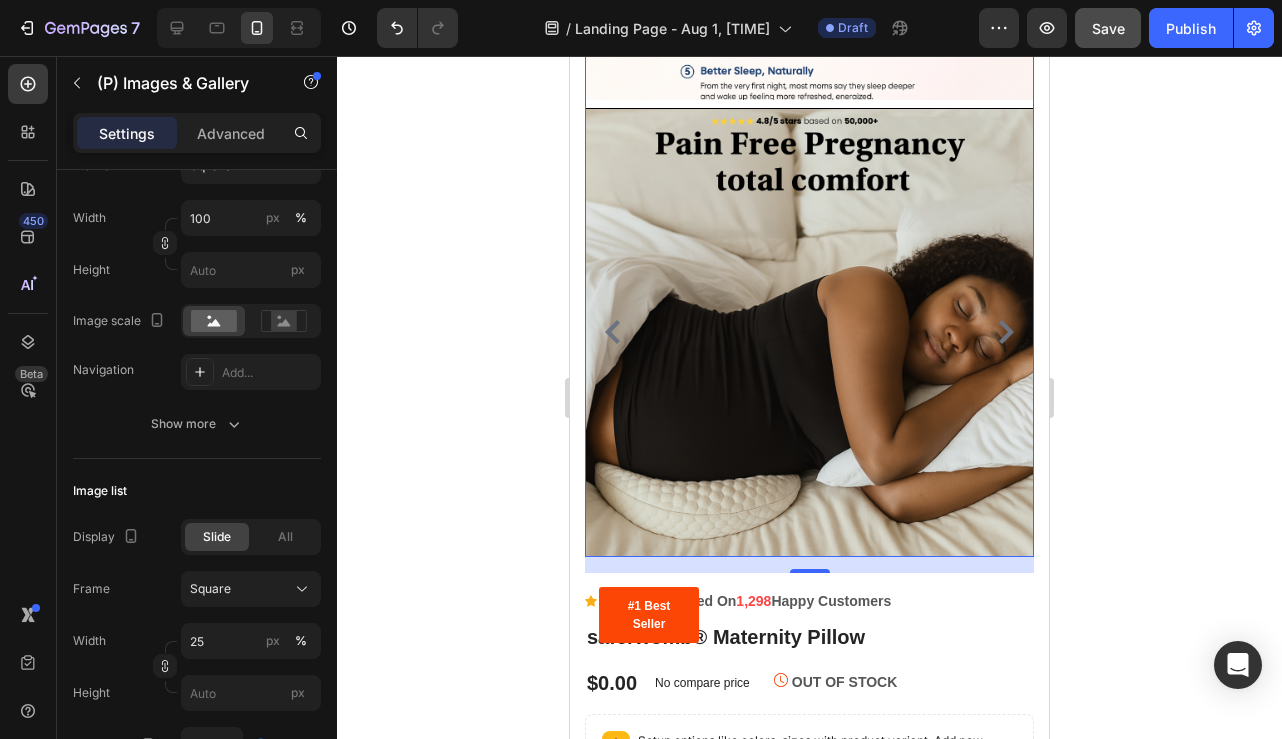 scroll, scrollTop: 4097, scrollLeft: 0, axis: vertical 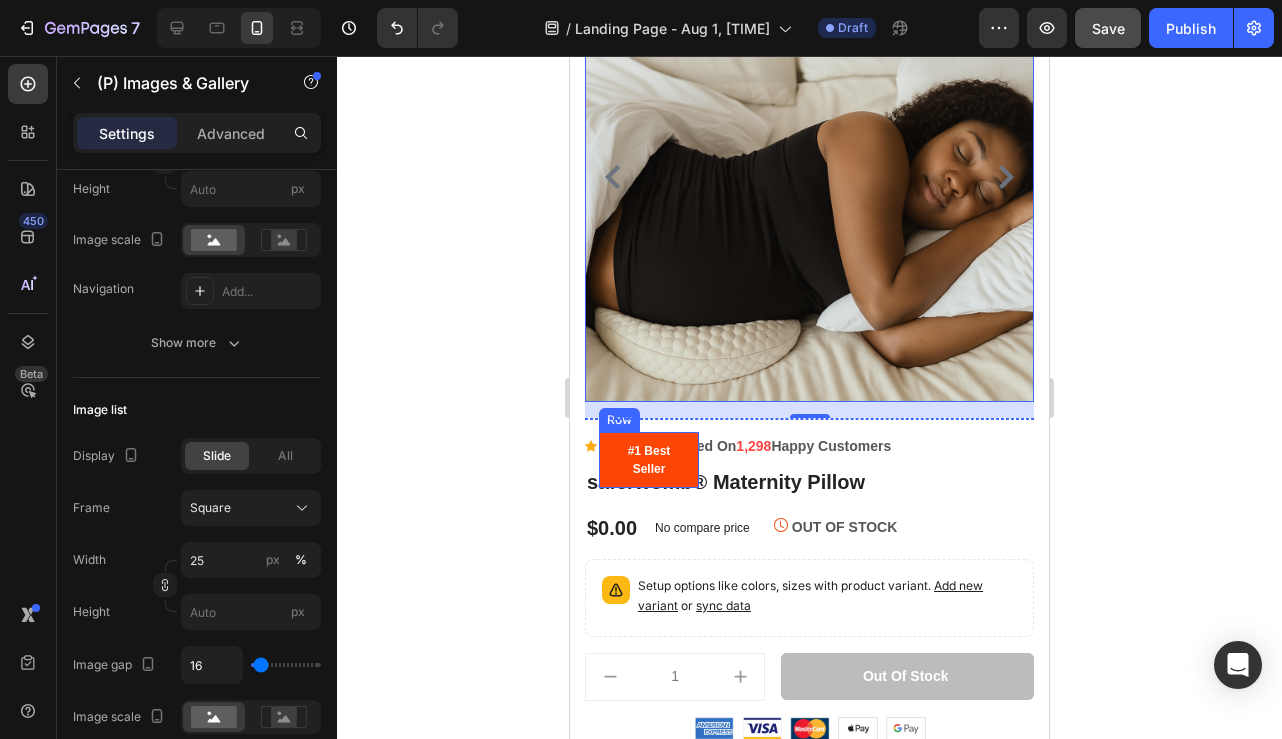click on "#1 Best Seller Text block Row" at bounding box center (649, 460) 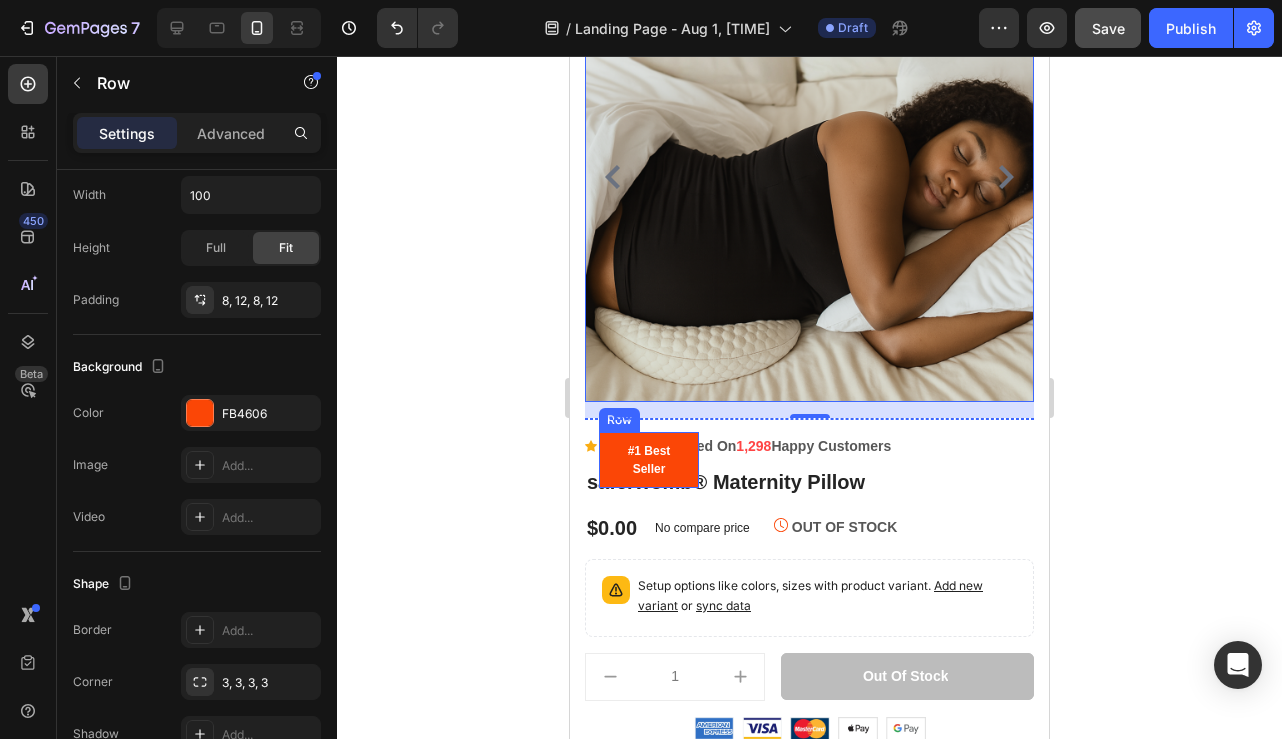 scroll, scrollTop: 0, scrollLeft: 0, axis: both 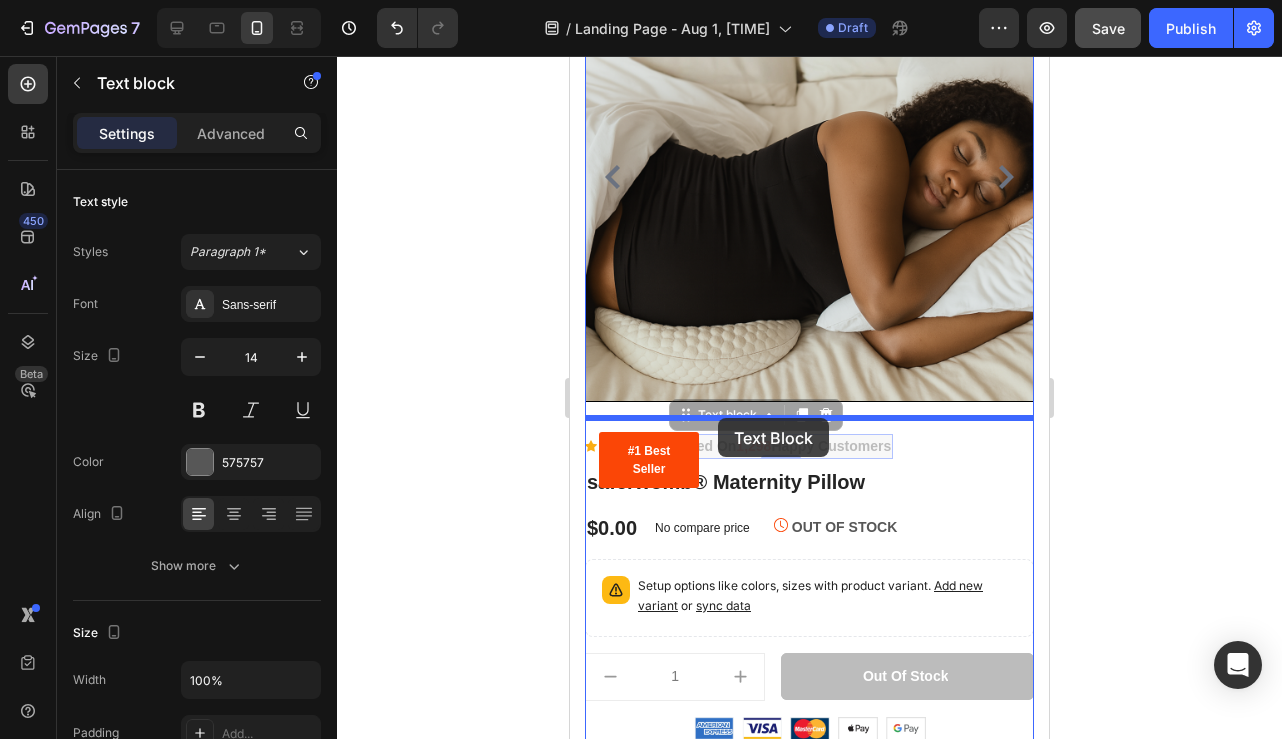 drag, startPoint x: 731, startPoint y: 416, endPoint x: 718, endPoint y: 418, distance: 13.152946 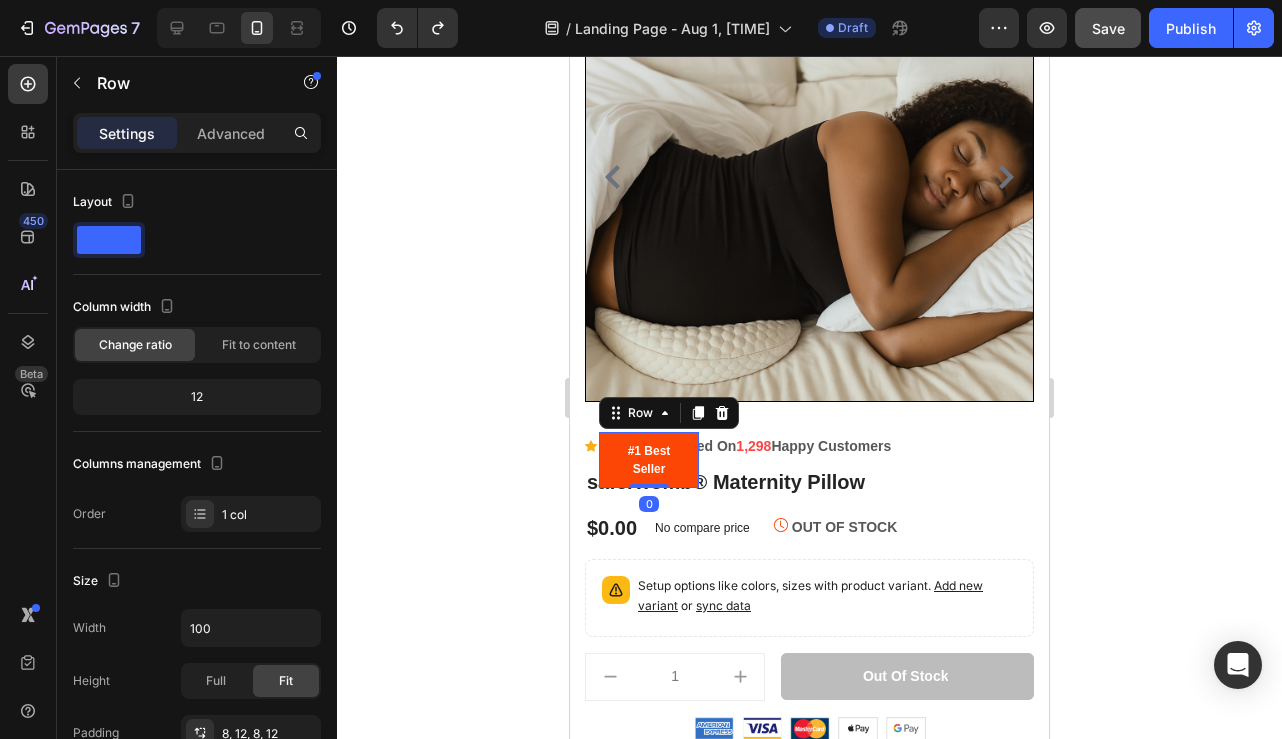 click on "#1 Best Seller Text block Row   0" at bounding box center (649, 460) 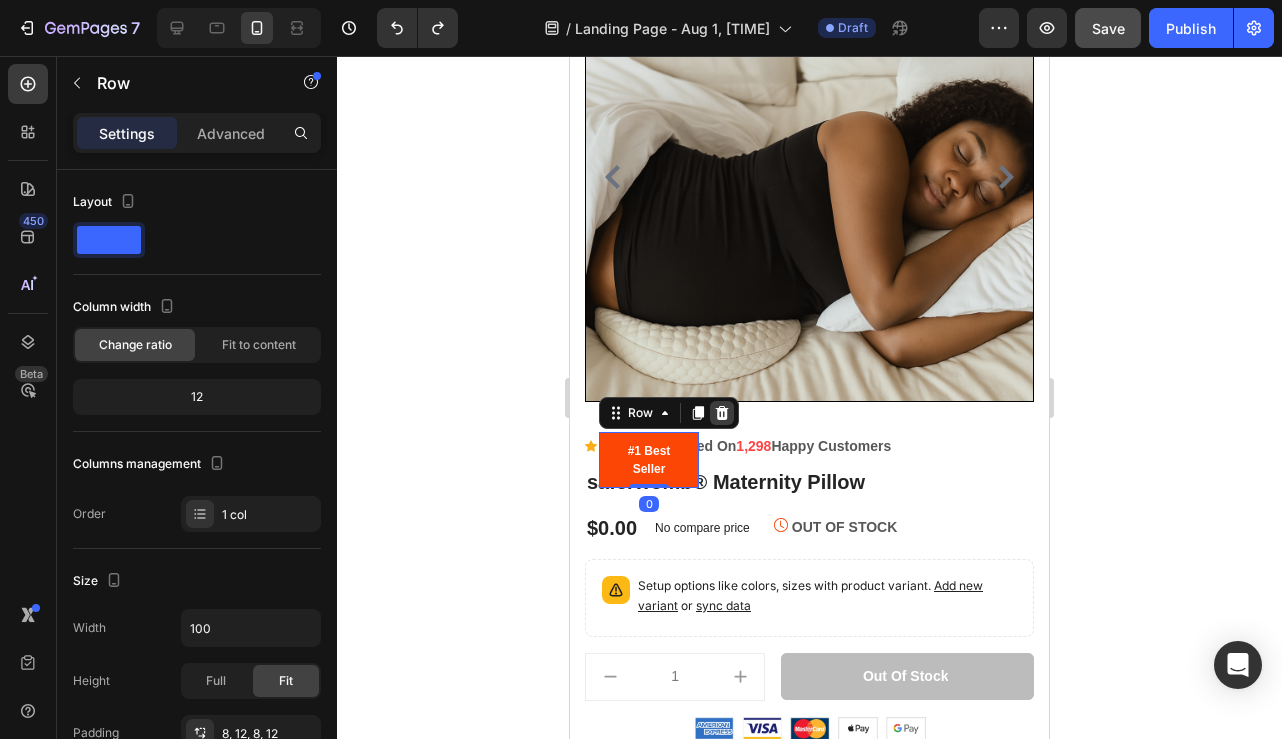 click 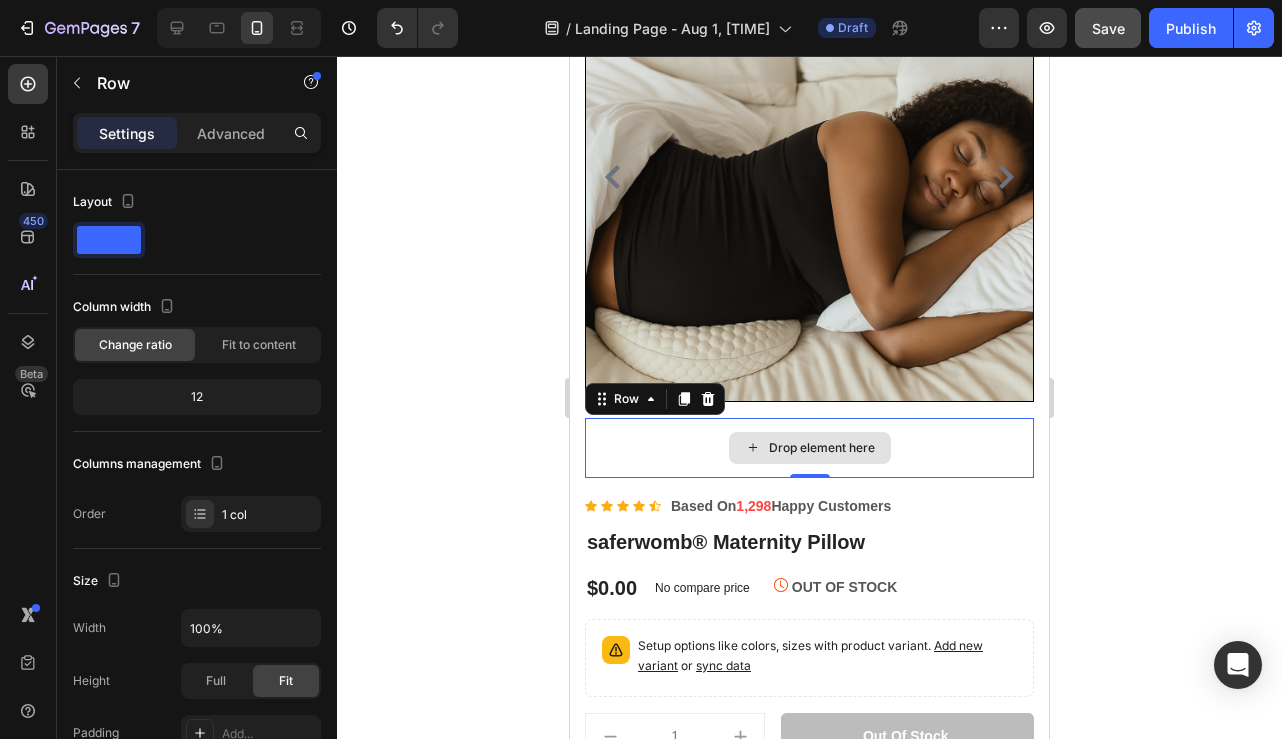 click on "Drop element here" at bounding box center [809, 448] 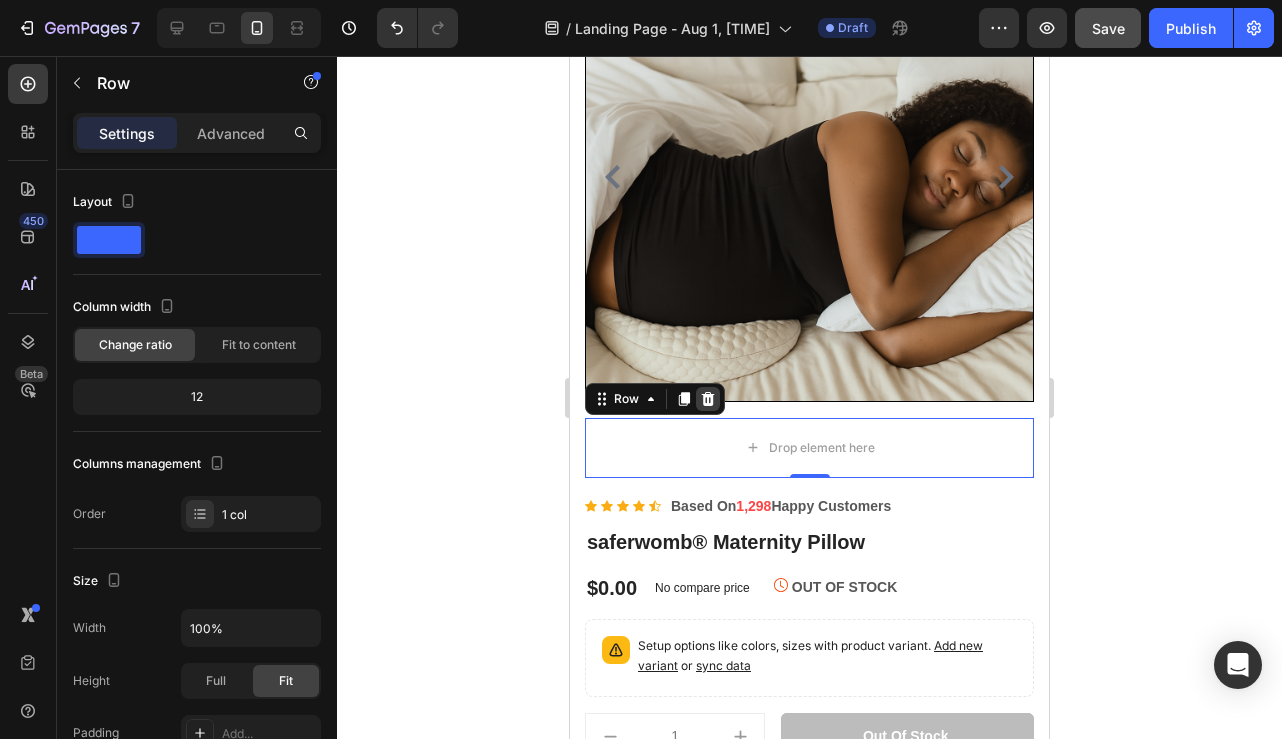 click 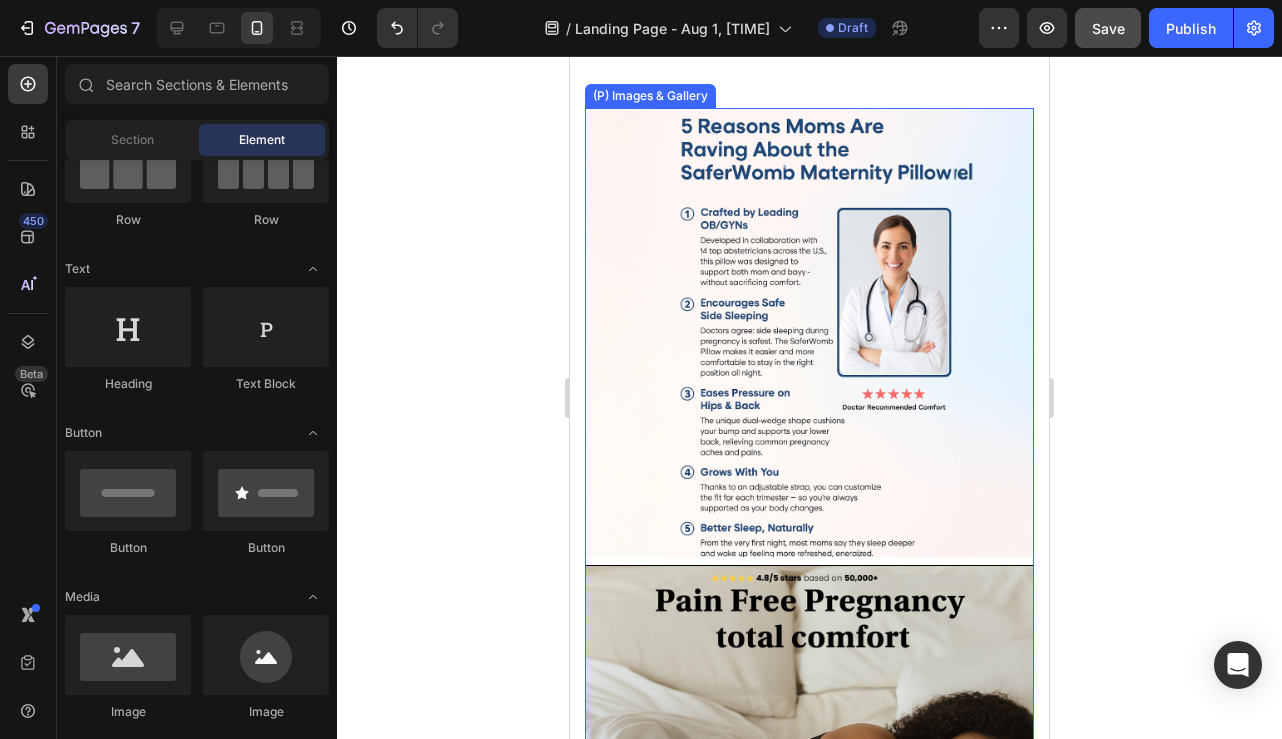 scroll, scrollTop: 3665, scrollLeft: 0, axis: vertical 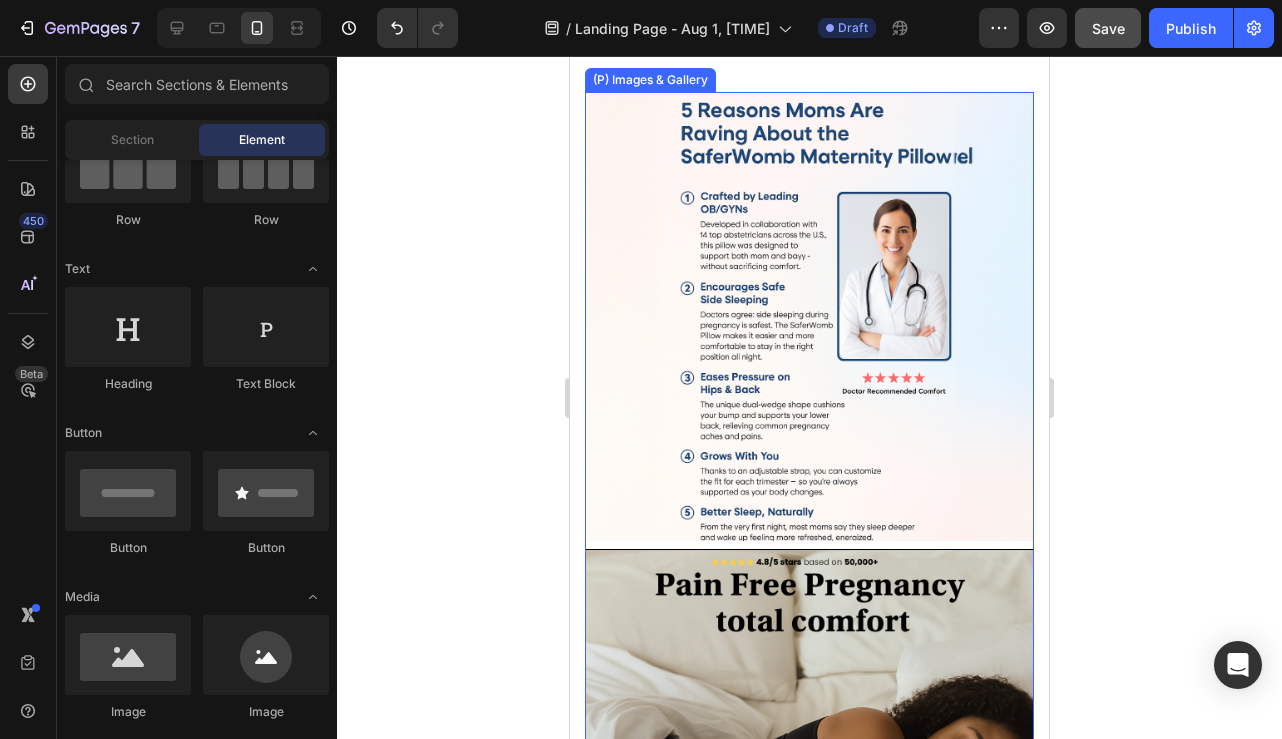 click at bounding box center (809, 316) 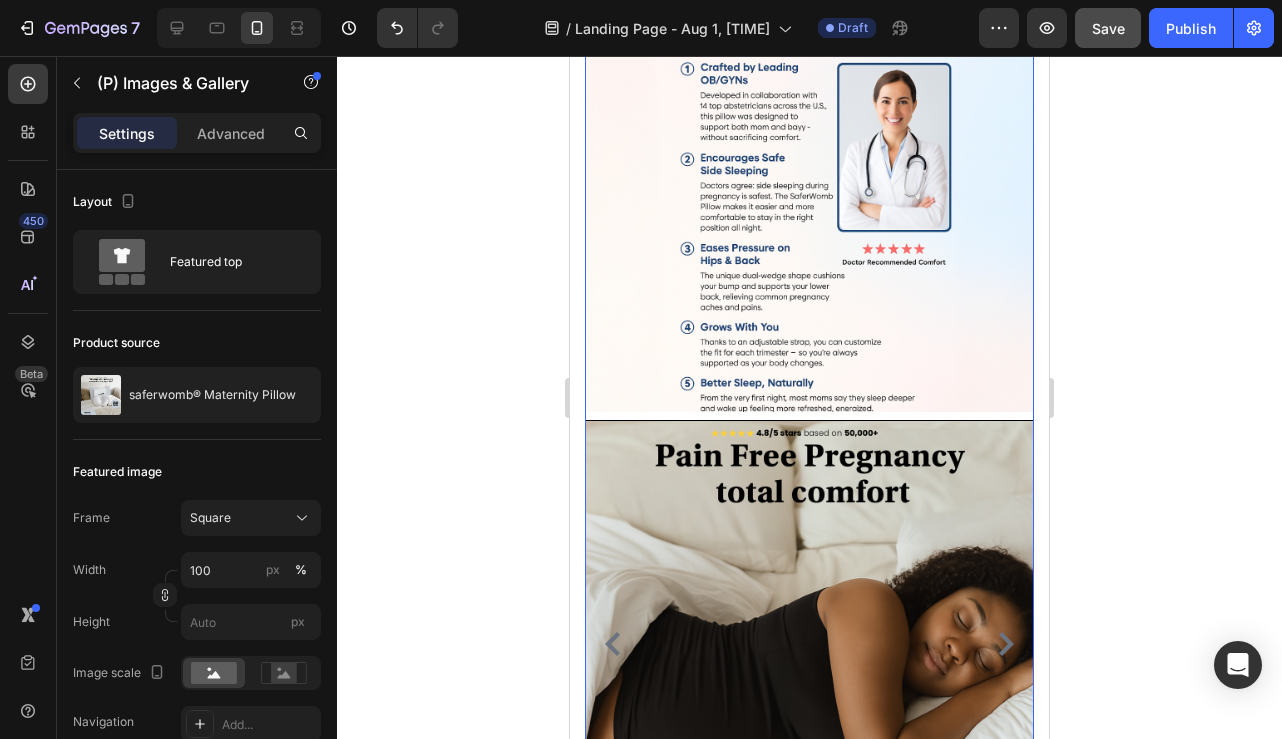 scroll, scrollTop: 3800, scrollLeft: 0, axis: vertical 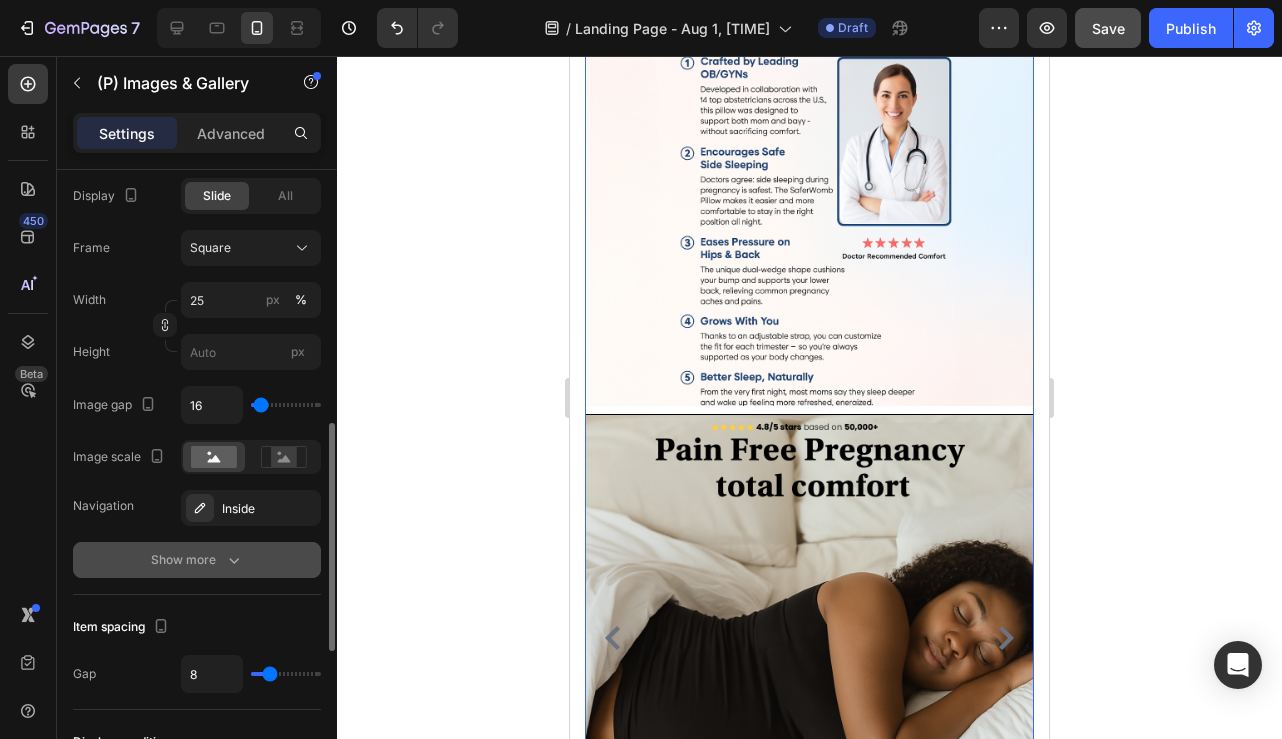 click on "Show more" at bounding box center [197, 560] 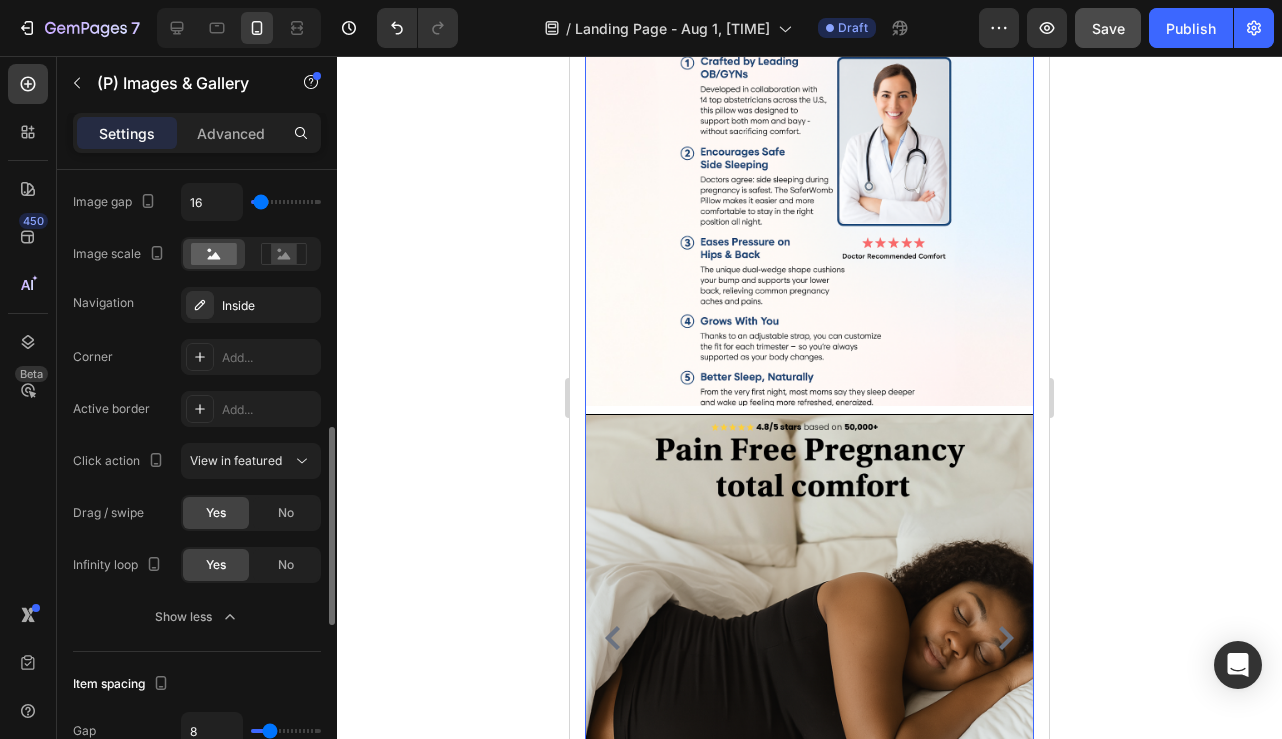 scroll, scrollTop: 901, scrollLeft: 0, axis: vertical 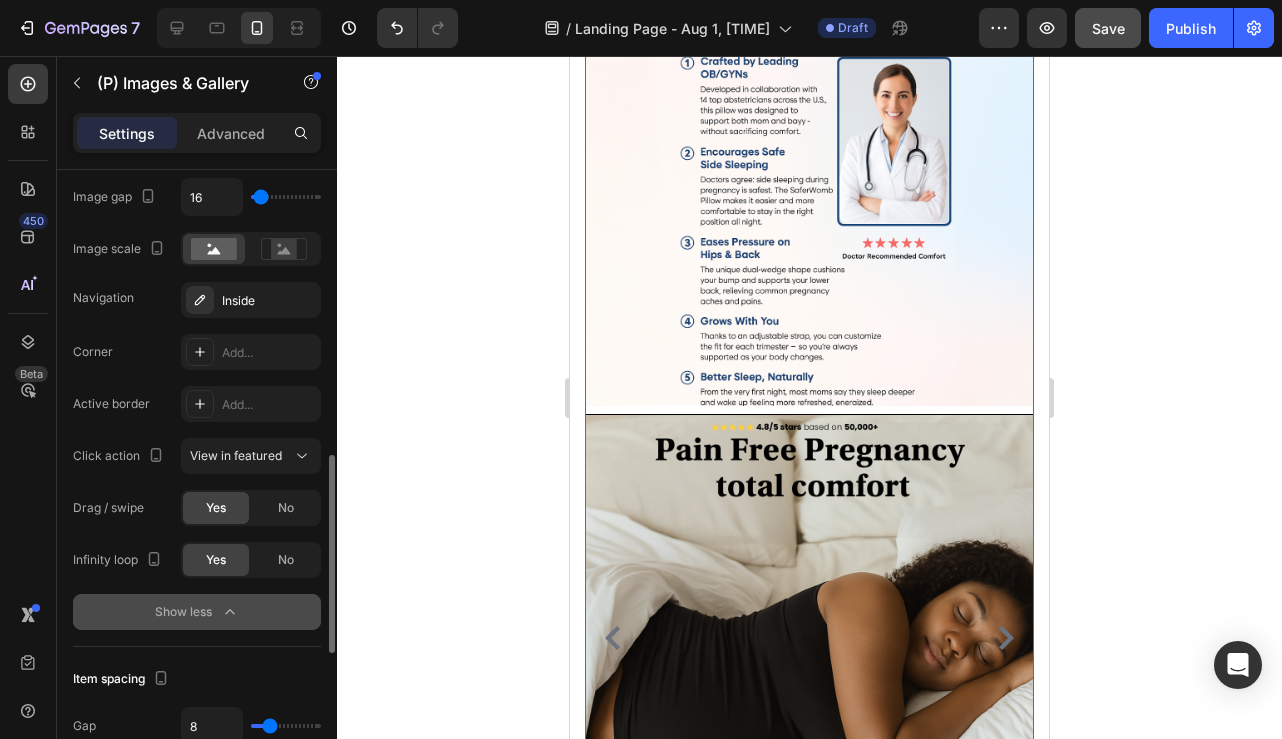 click on "Show less" at bounding box center [197, 612] 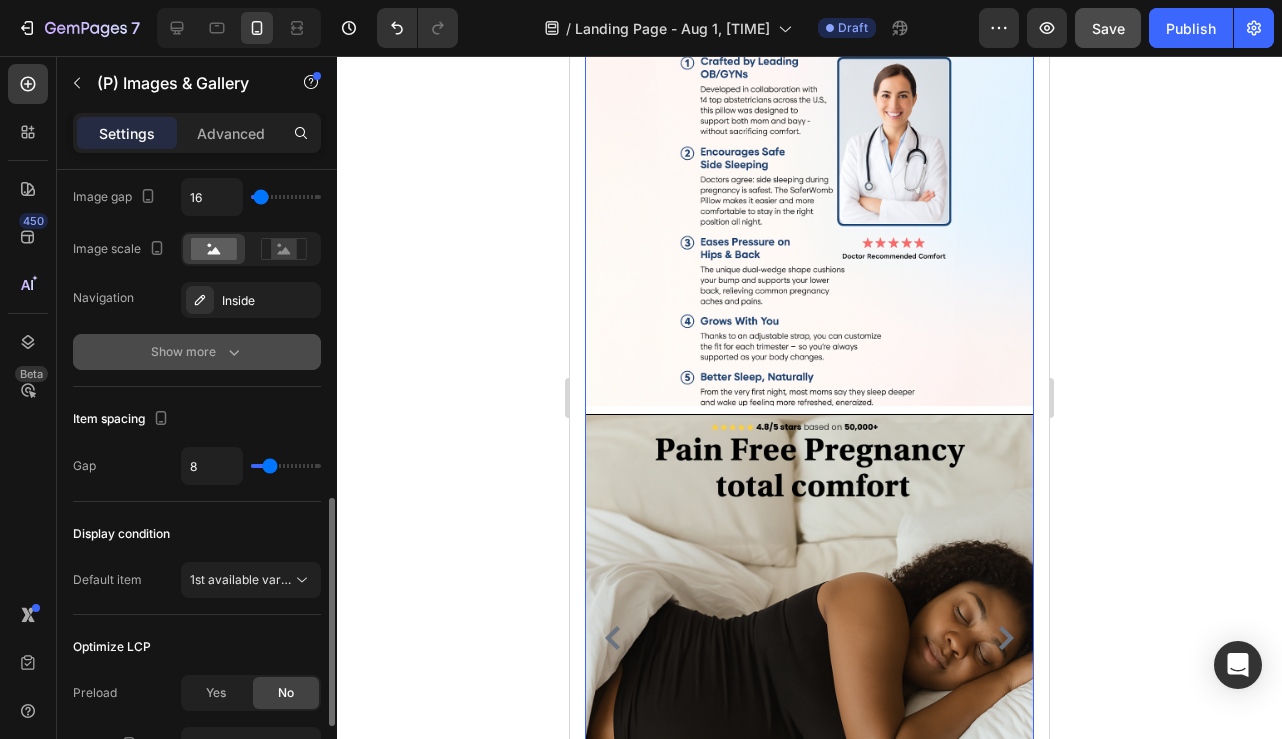 click on "Show more" at bounding box center [197, 352] 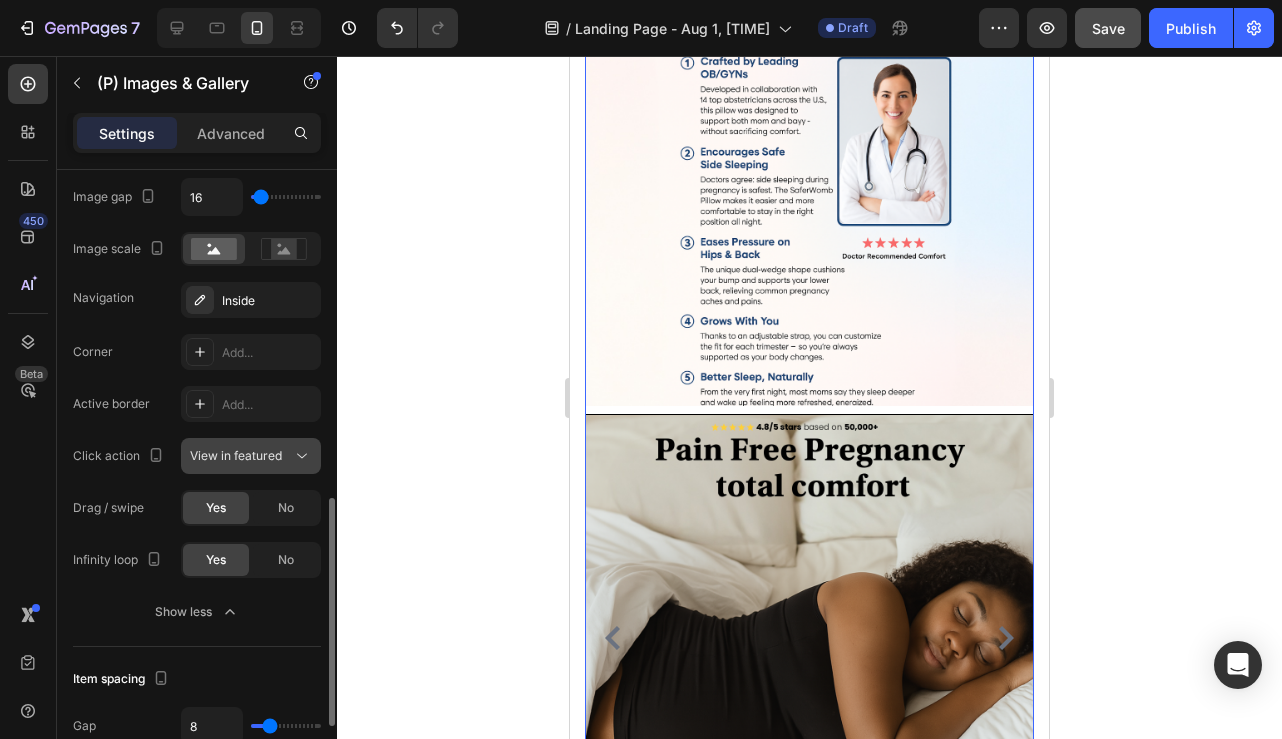 click on "View in featured" at bounding box center (236, 456) 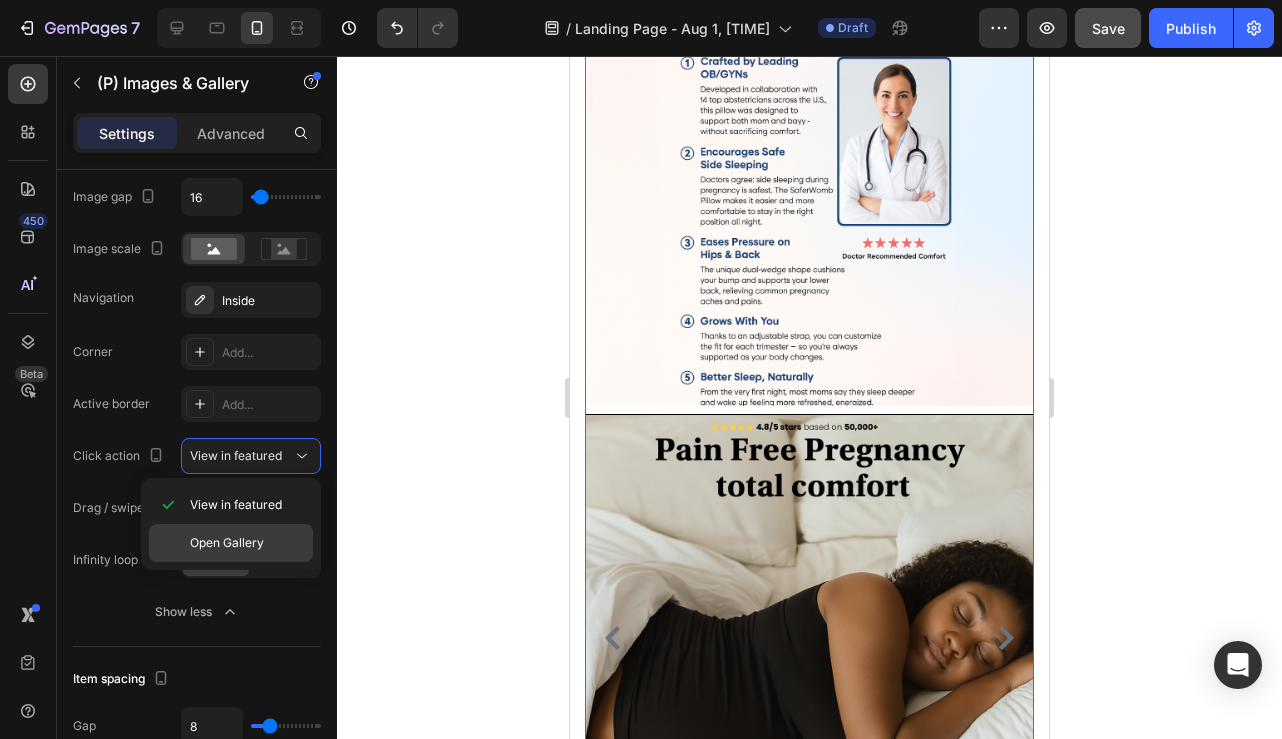 click on "Open Gallery" at bounding box center [227, 543] 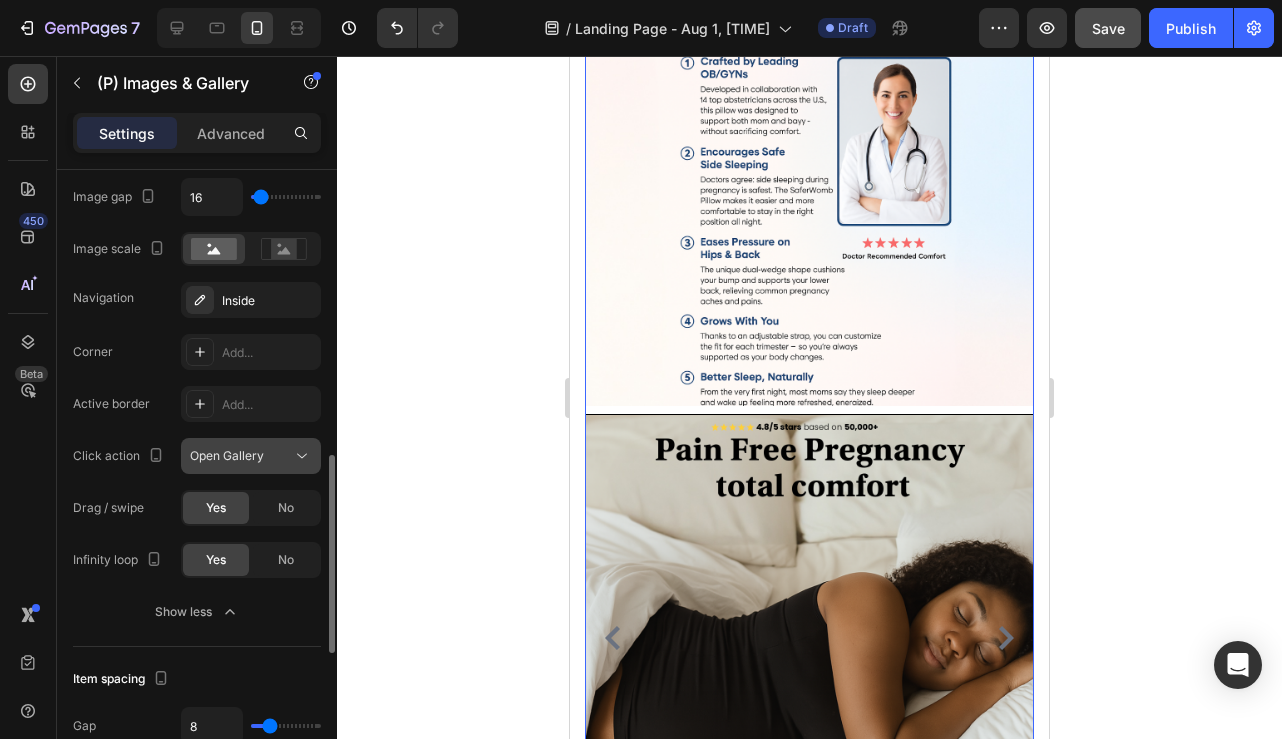 click on "Open Gallery" 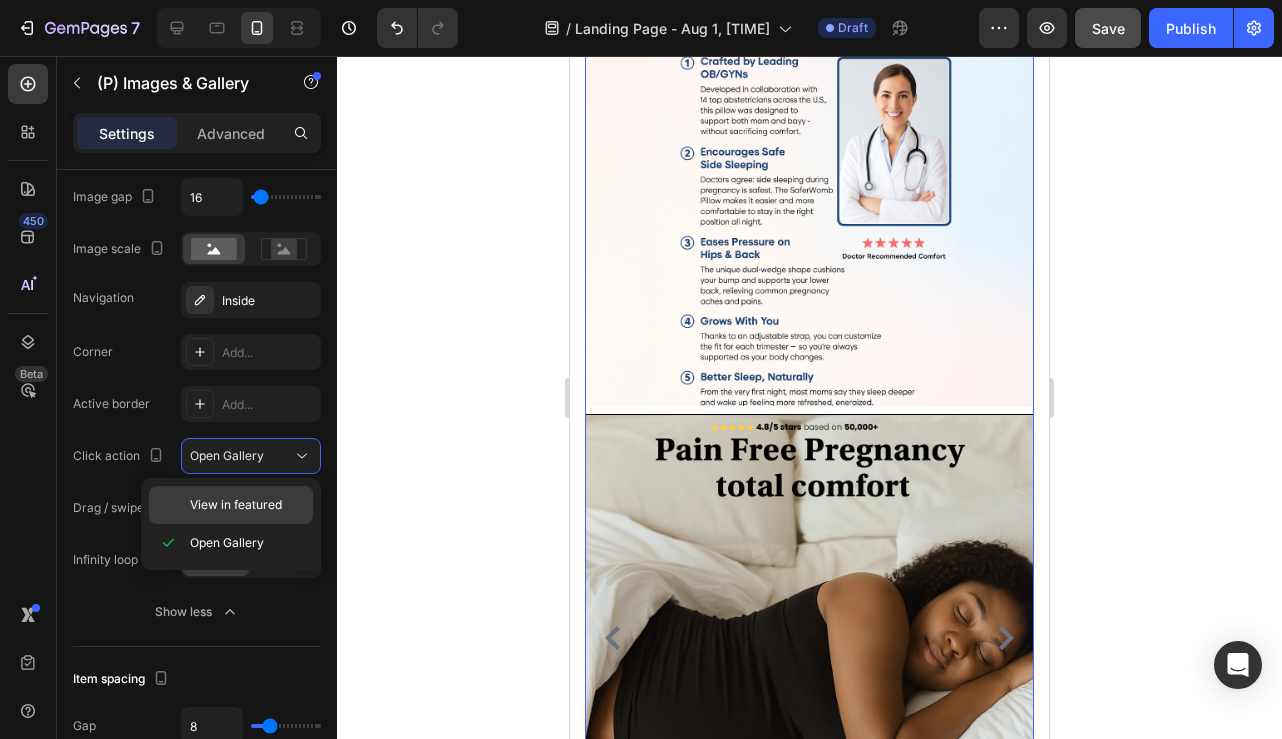 click on "View in featured" at bounding box center [236, 505] 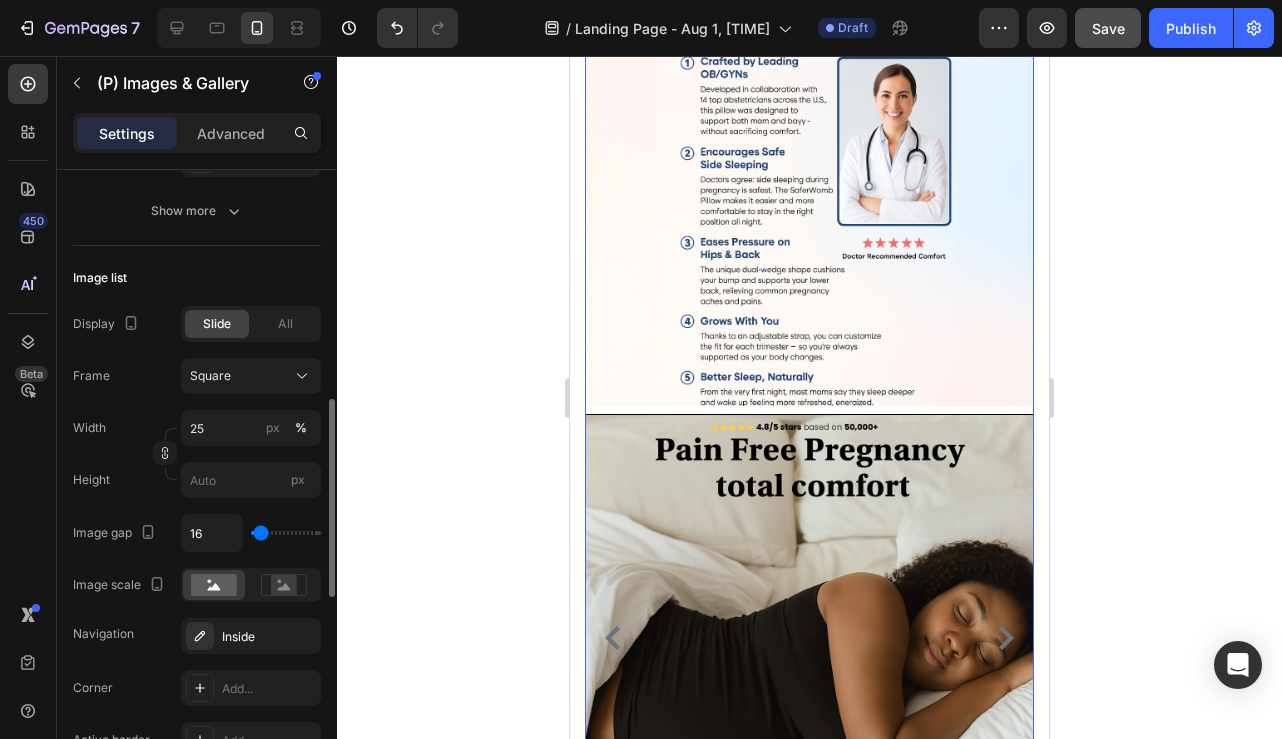 scroll, scrollTop: 555, scrollLeft: 0, axis: vertical 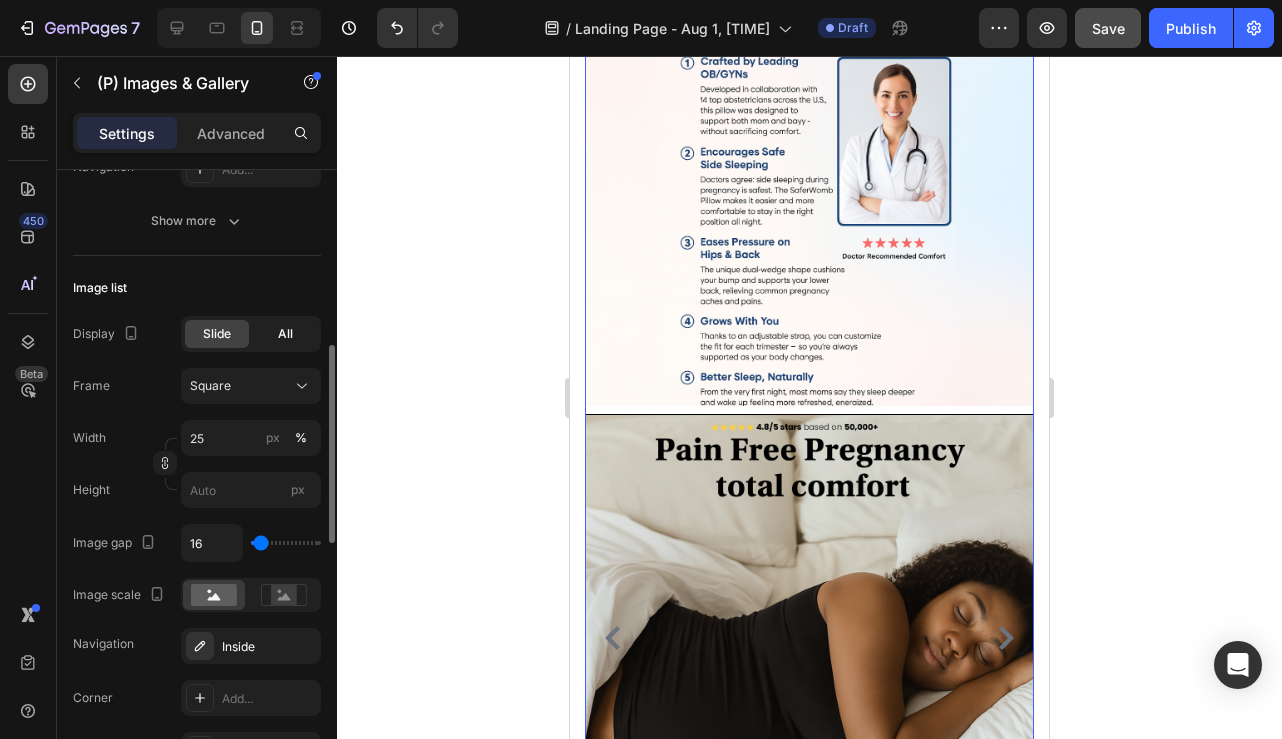 click on "All" 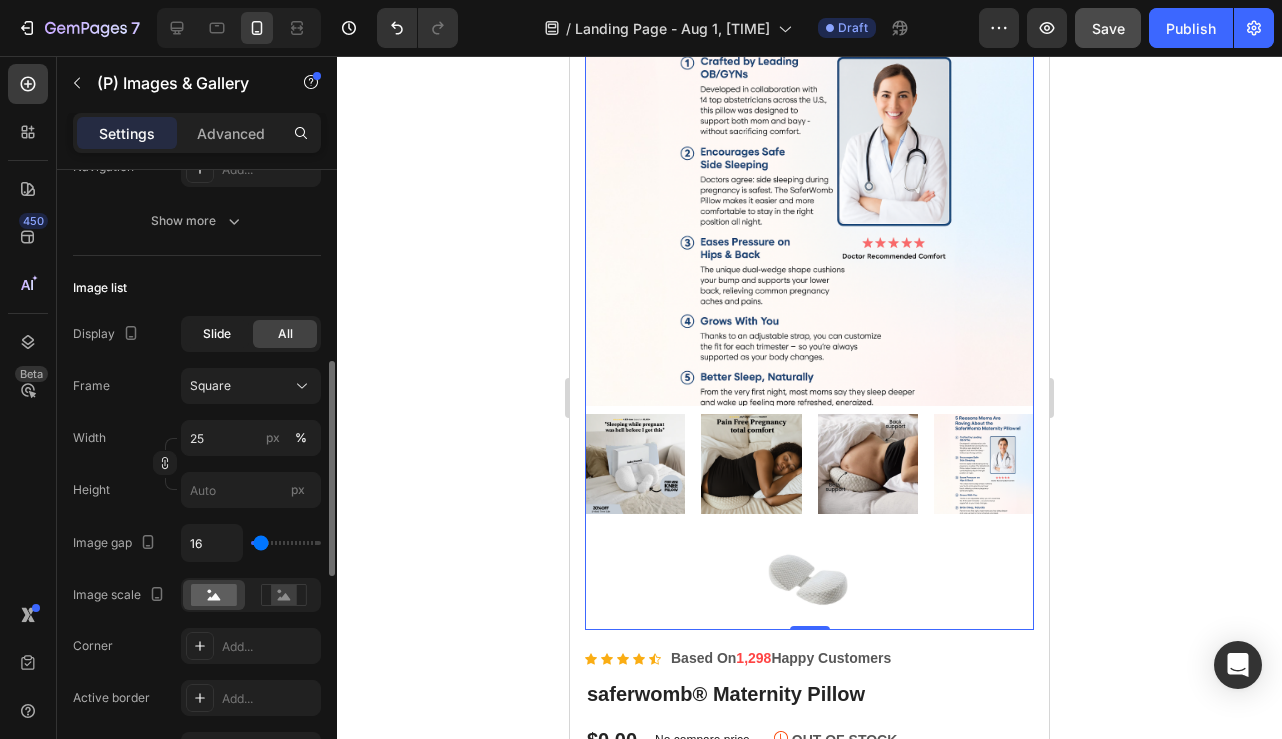click on "Slide" 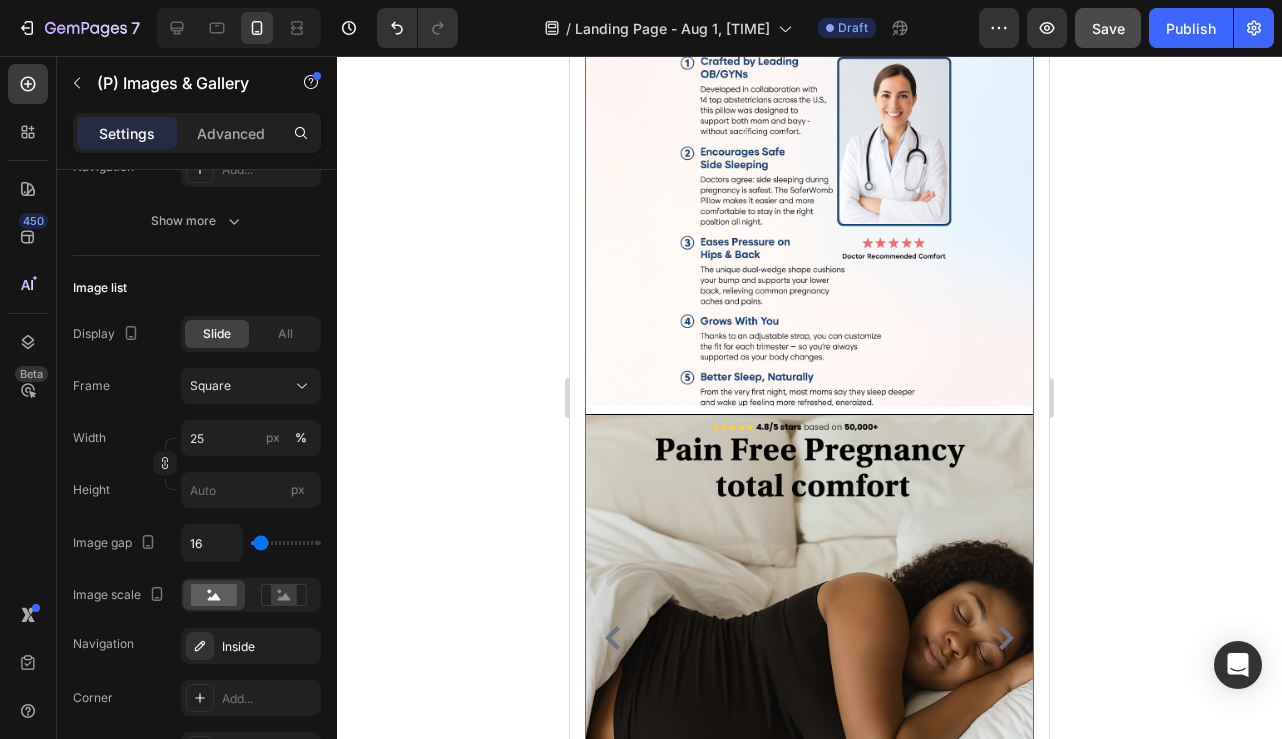 click at bounding box center [809, 181] 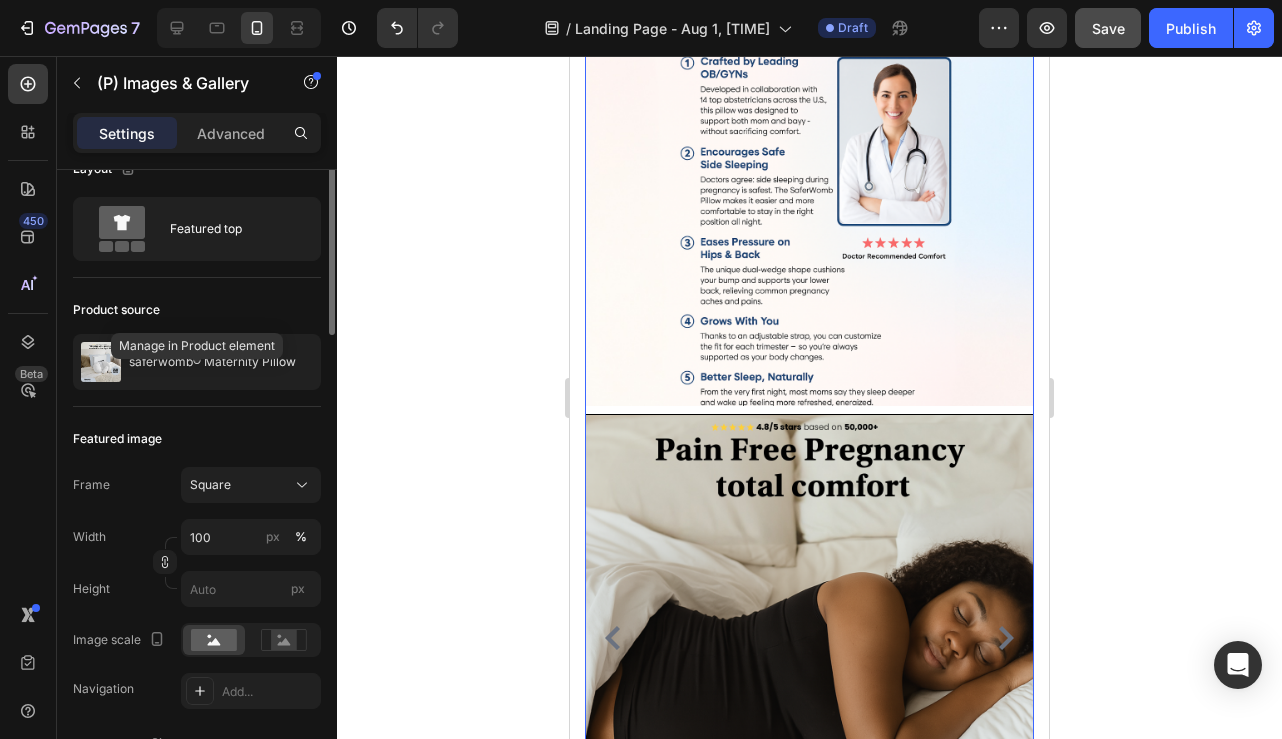 scroll, scrollTop: 0, scrollLeft: 0, axis: both 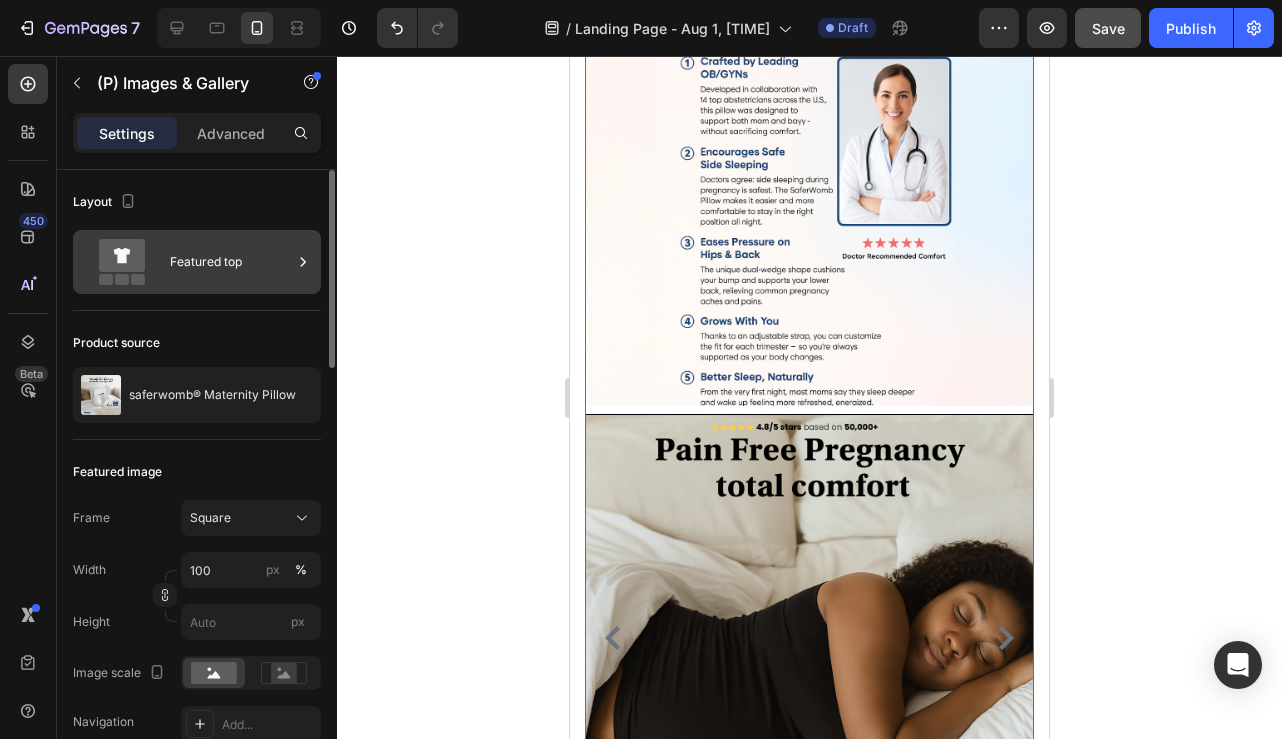 click on "Featured top" at bounding box center (231, 262) 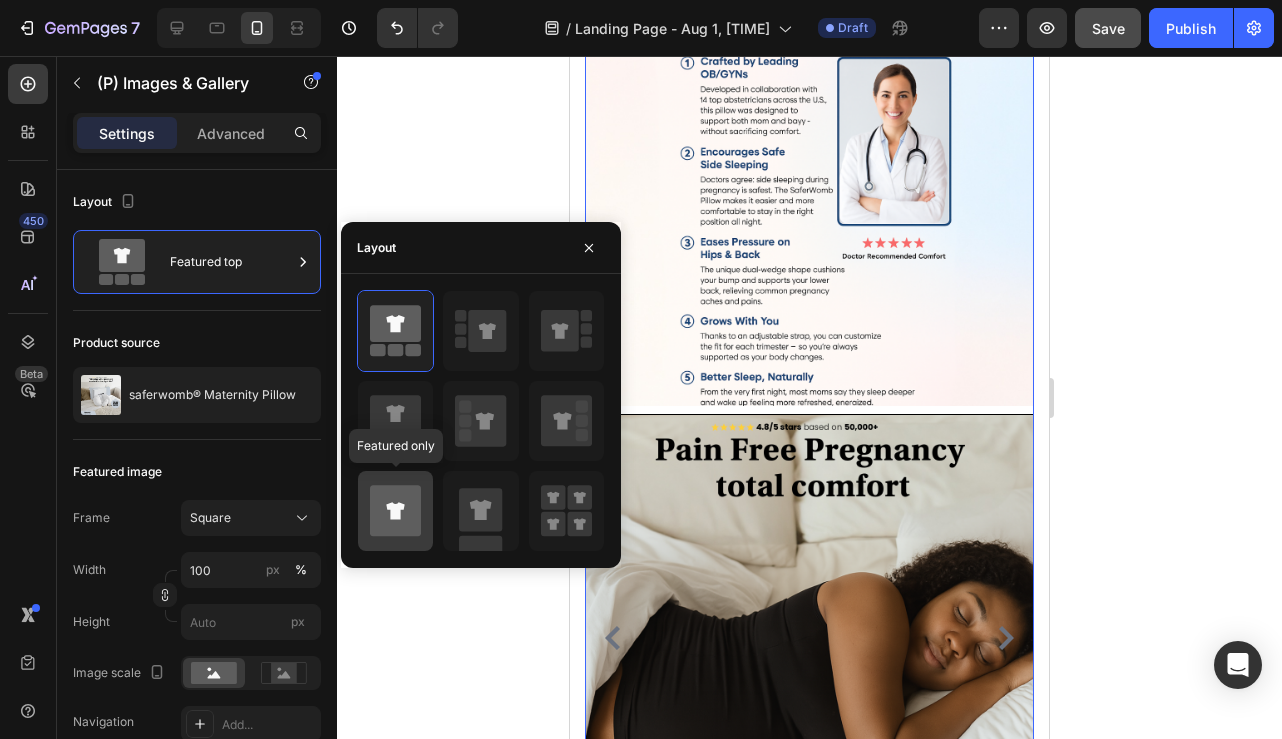 click 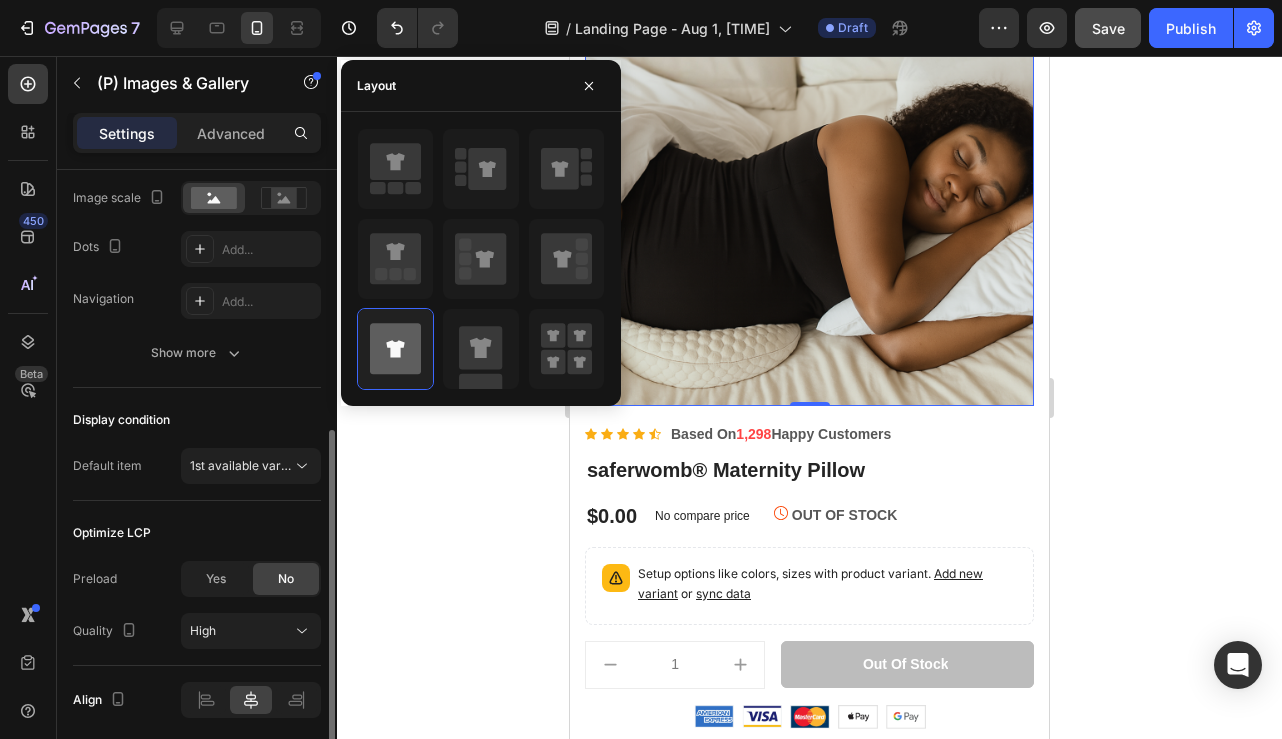 scroll, scrollTop: 480, scrollLeft: 0, axis: vertical 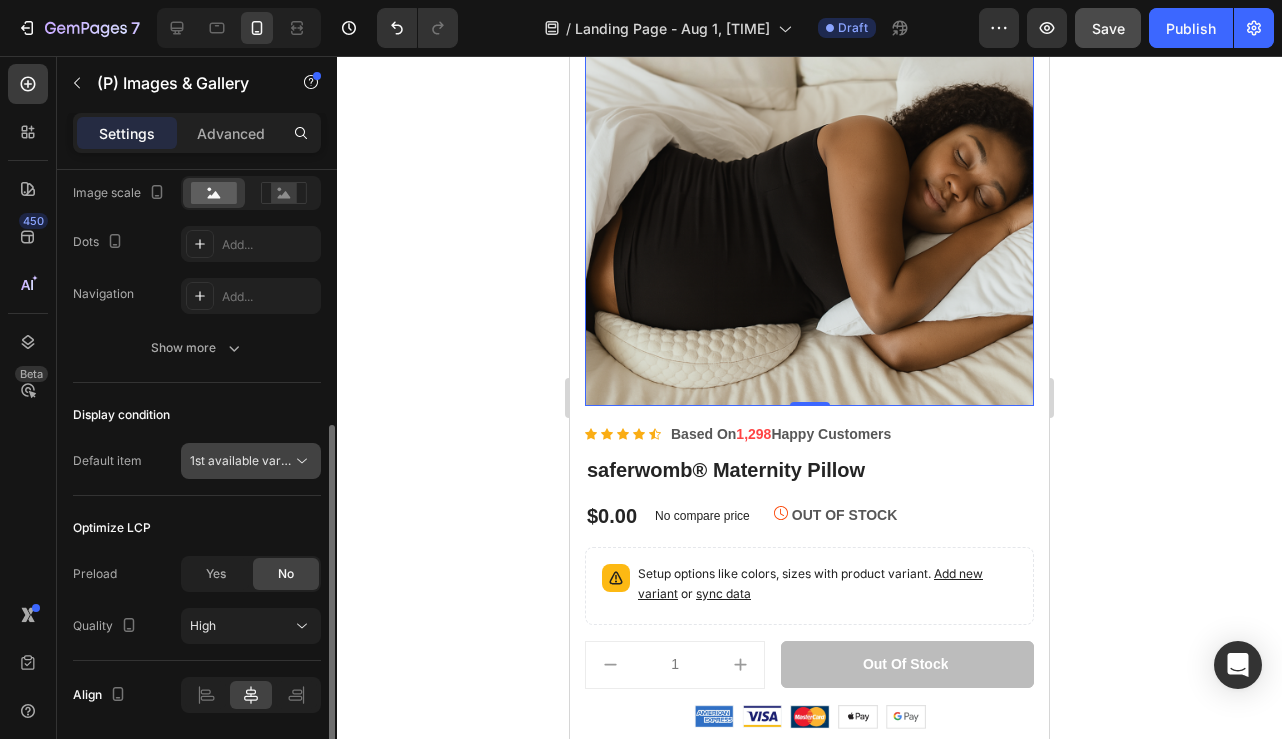 click on "1st available variant" at bounding box center [246, 460] 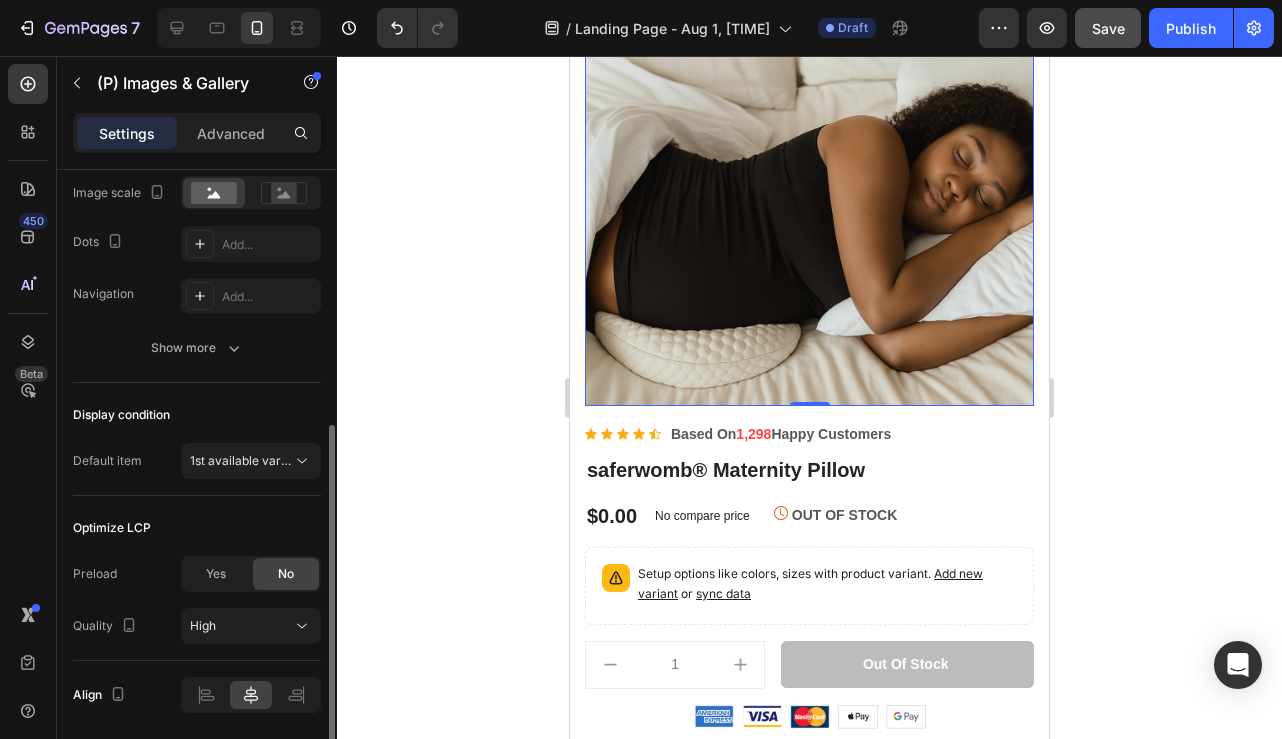 click on "Default item" at bounding box center (107, 461) 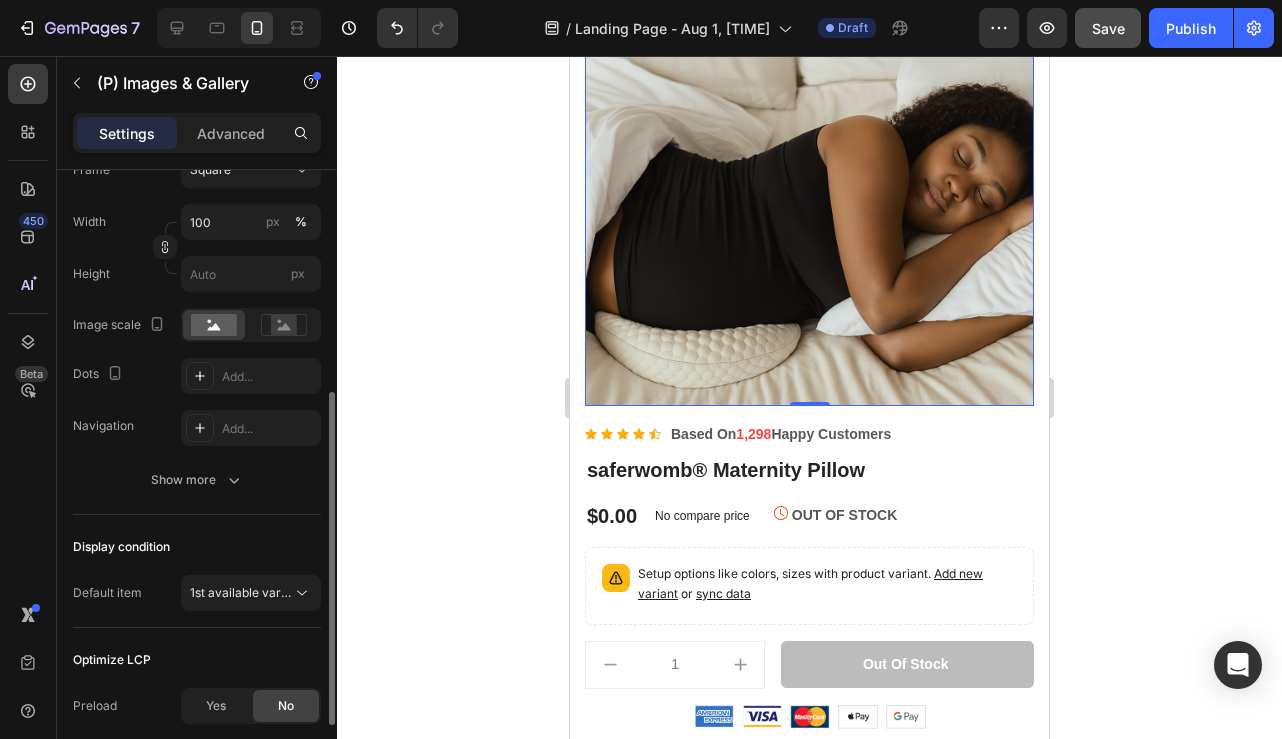 scroll, scrollTop: 343, scrollLeft: 0, axis: vertical 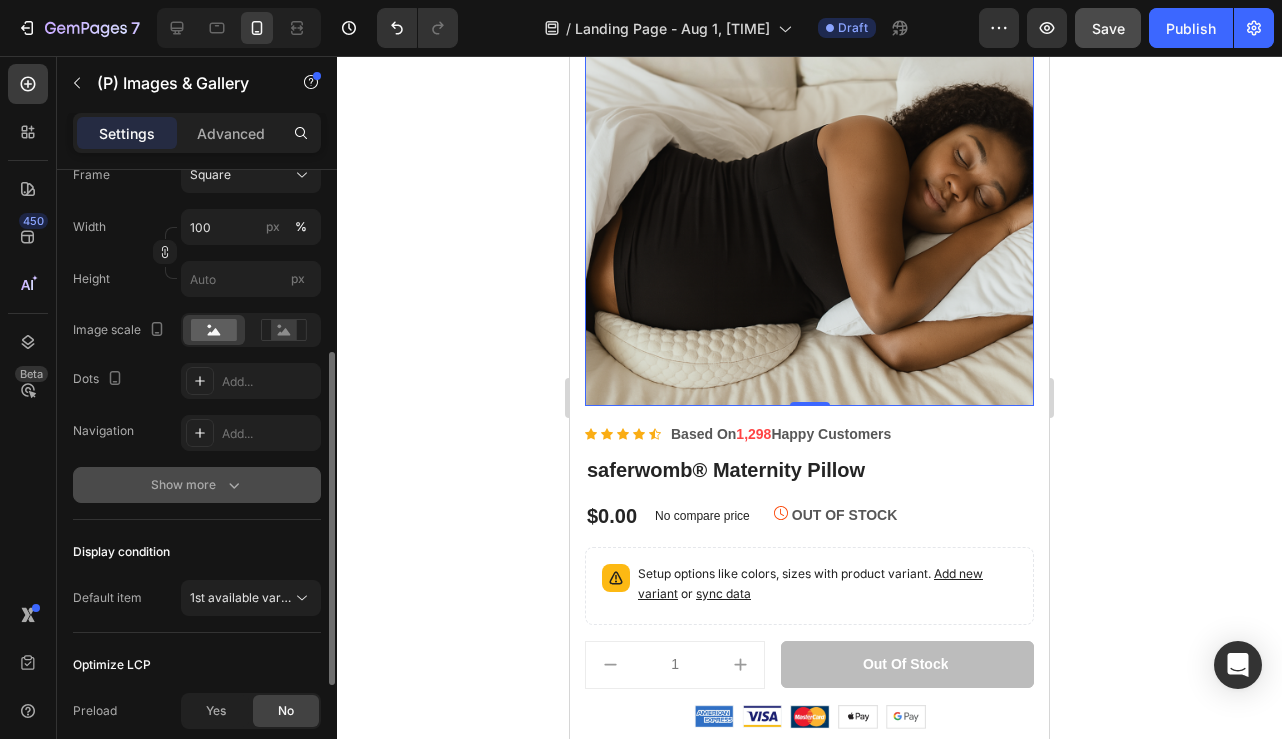 click on "Show more" at bounding box center (197, 485) 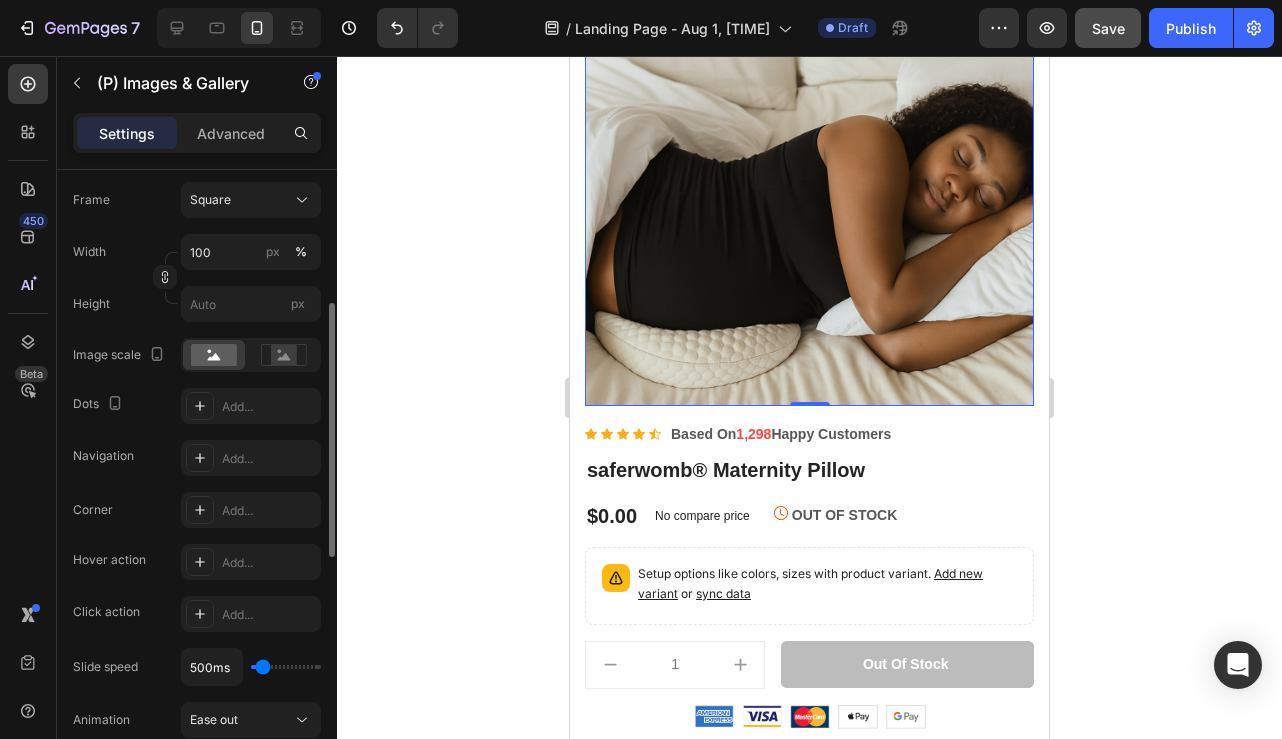 scroll, scrollTop: 299, scrollLeft: 0, axis: vertical 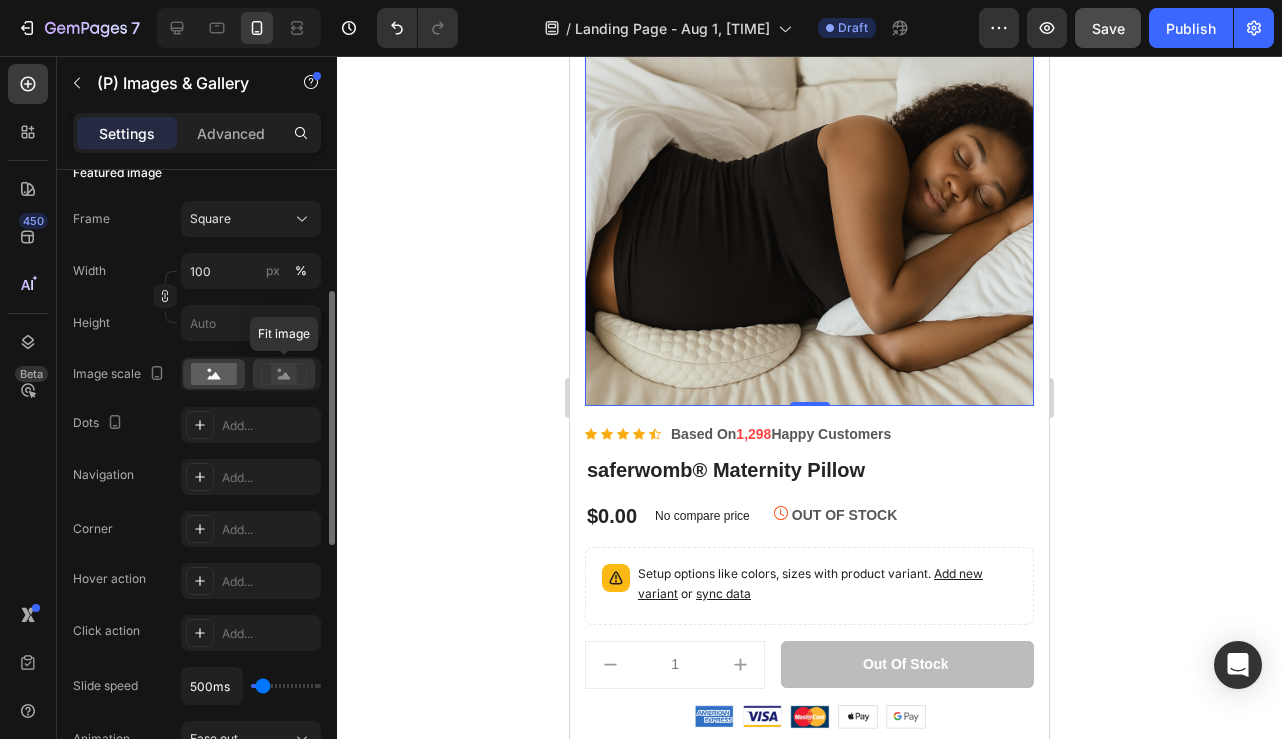 click 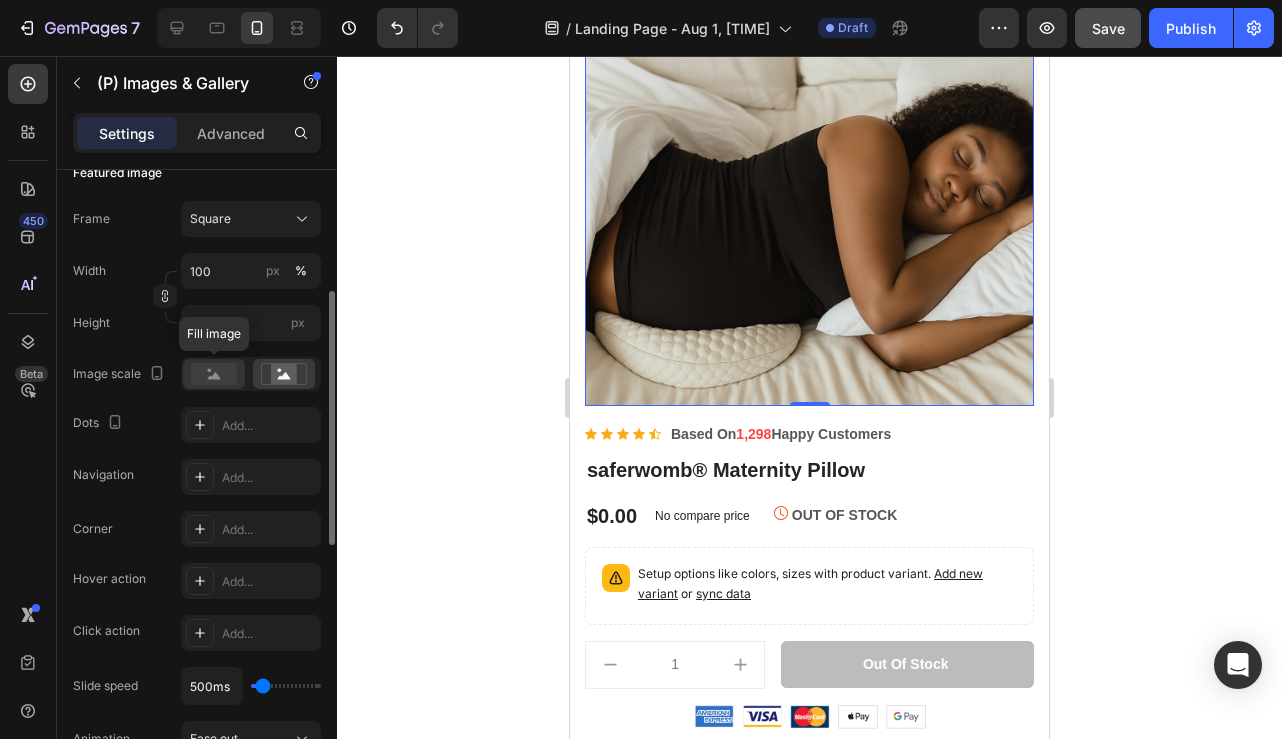 click 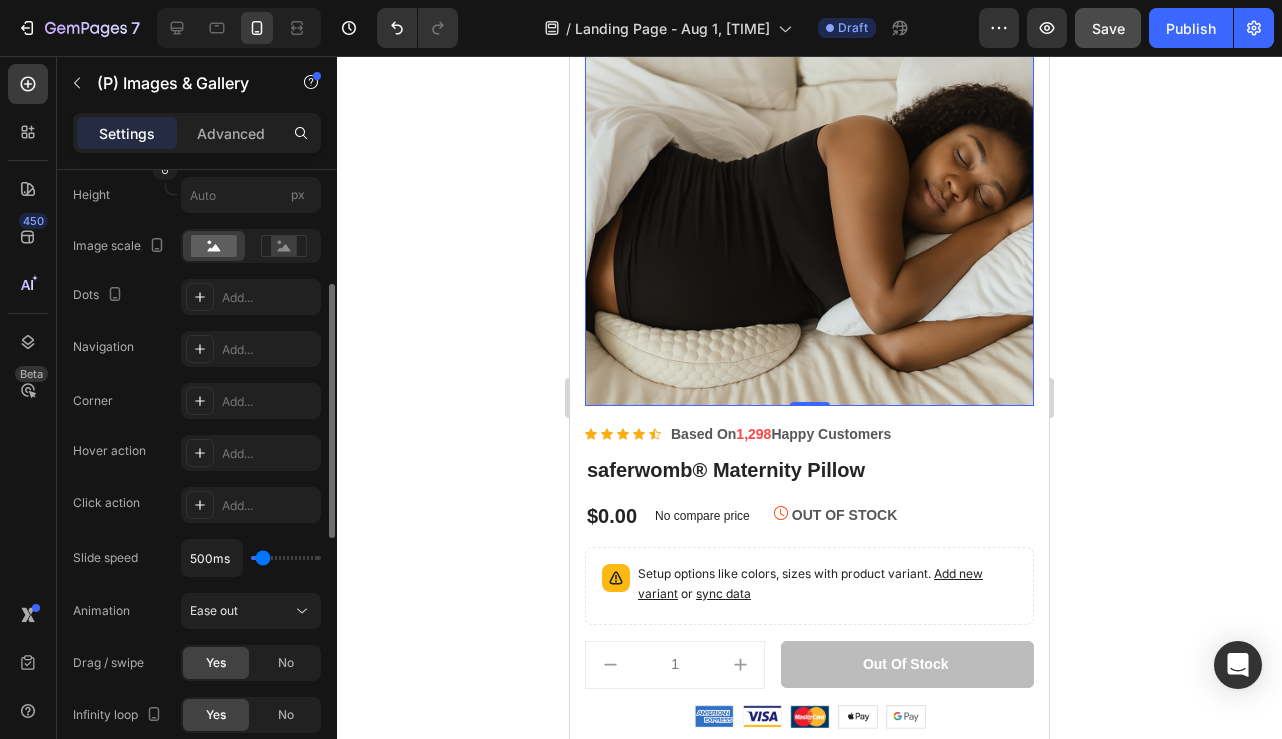 scroll, scrollTop: 916, scrollLeft: 0, axis: vertical 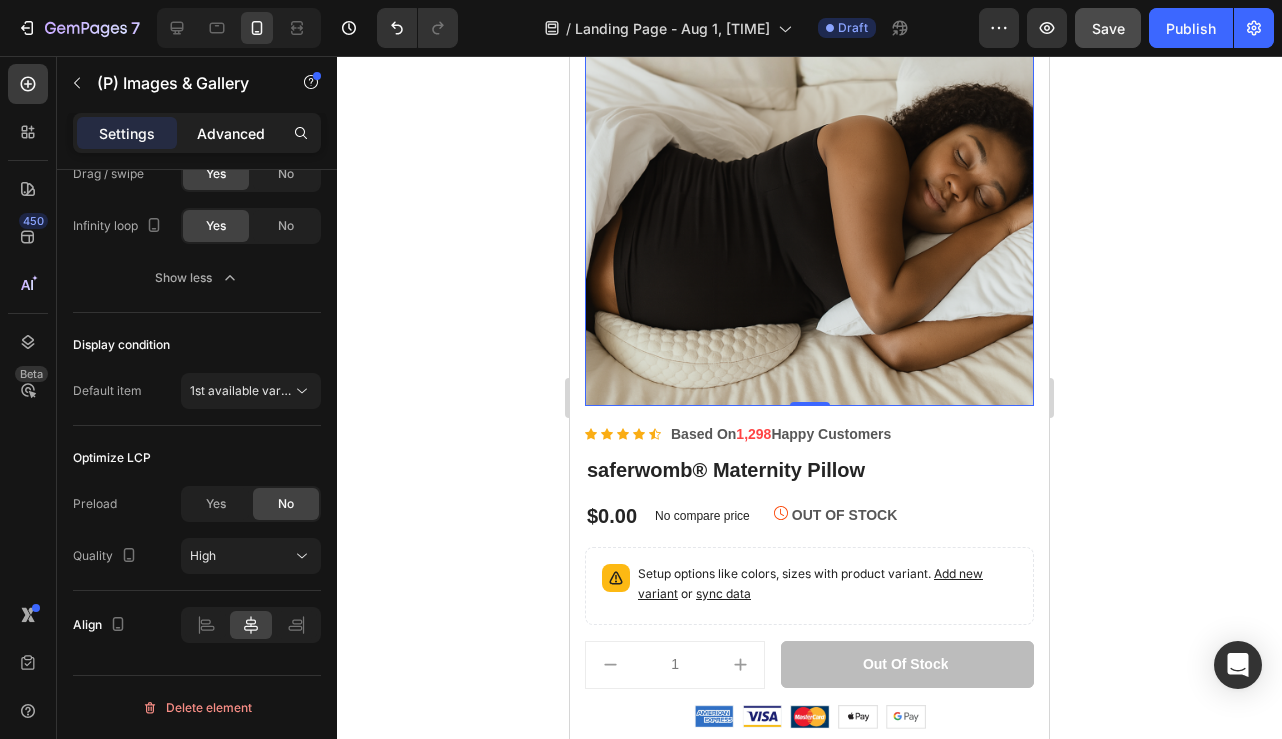 click on "Advanced" at bounding box center [231, 133] 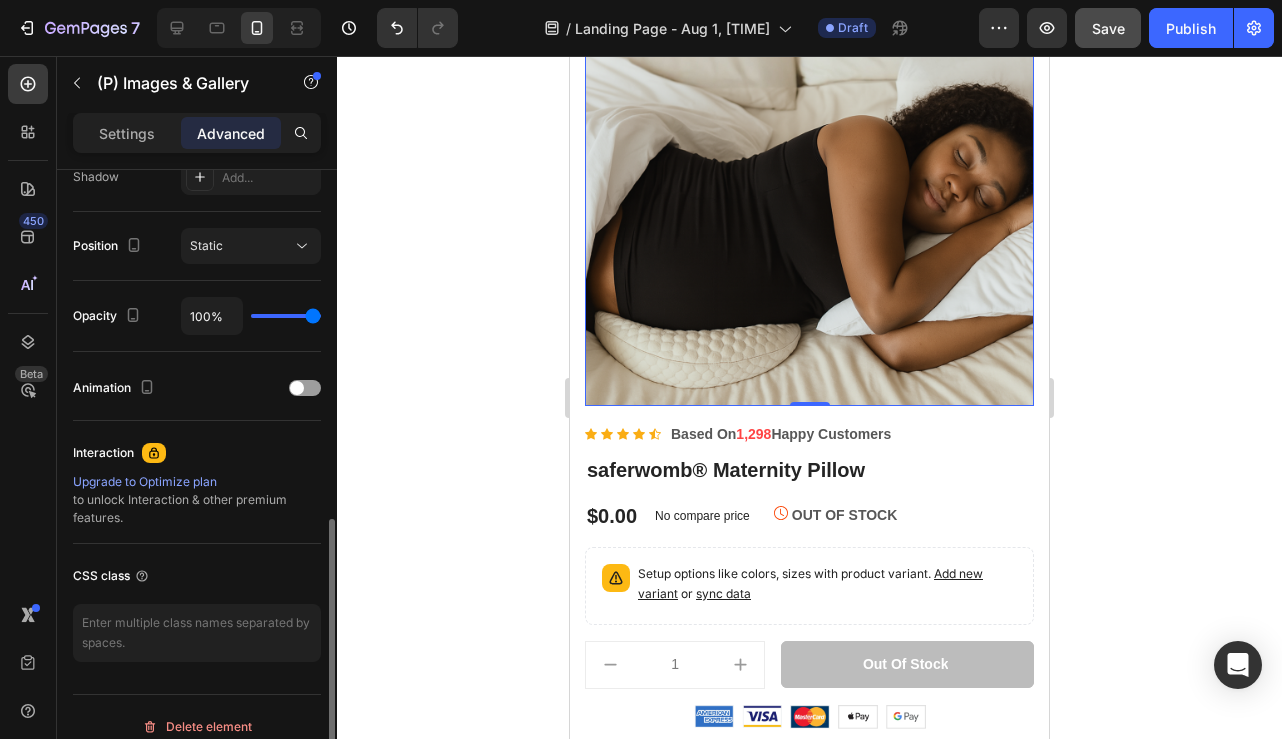 scroll, scrollTop: 708, scrollLeft: 0, axis: vertical 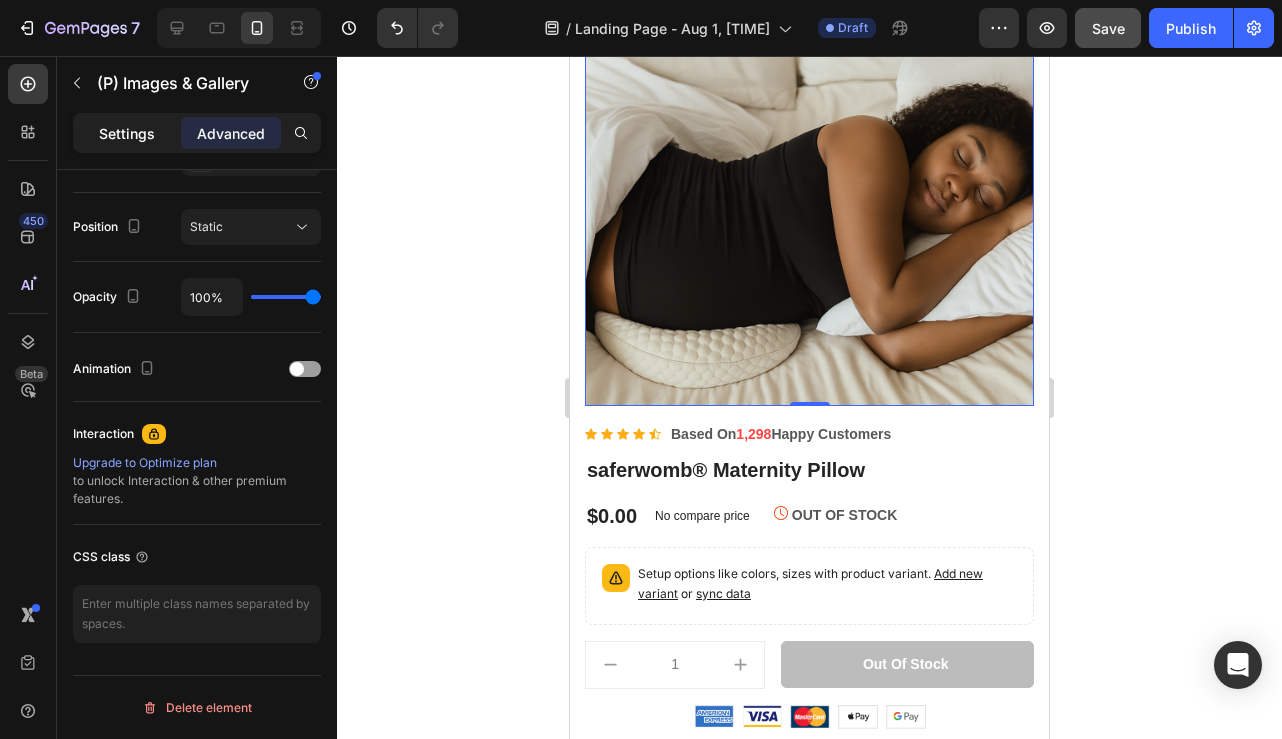 click on "Settings" at bounding box center (127, 133) 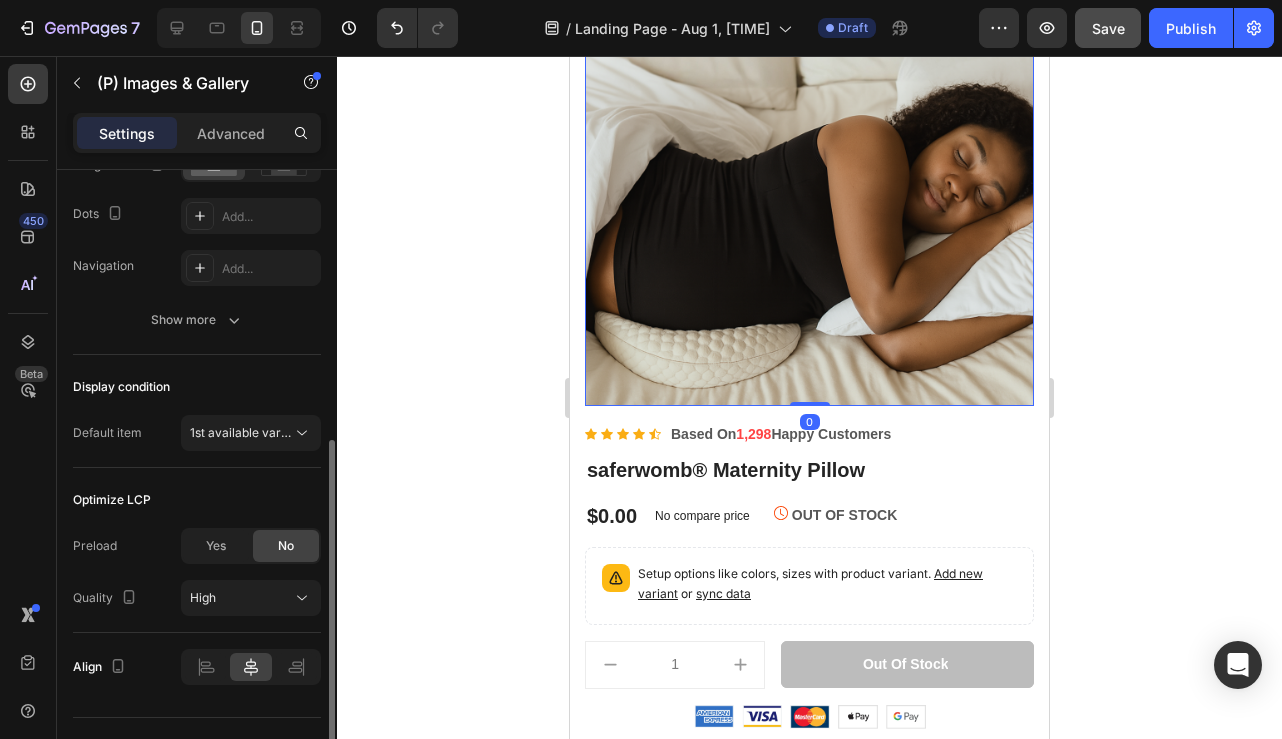 scroll, scrollTop: 507, scrollLeft: 0, axis: vertical 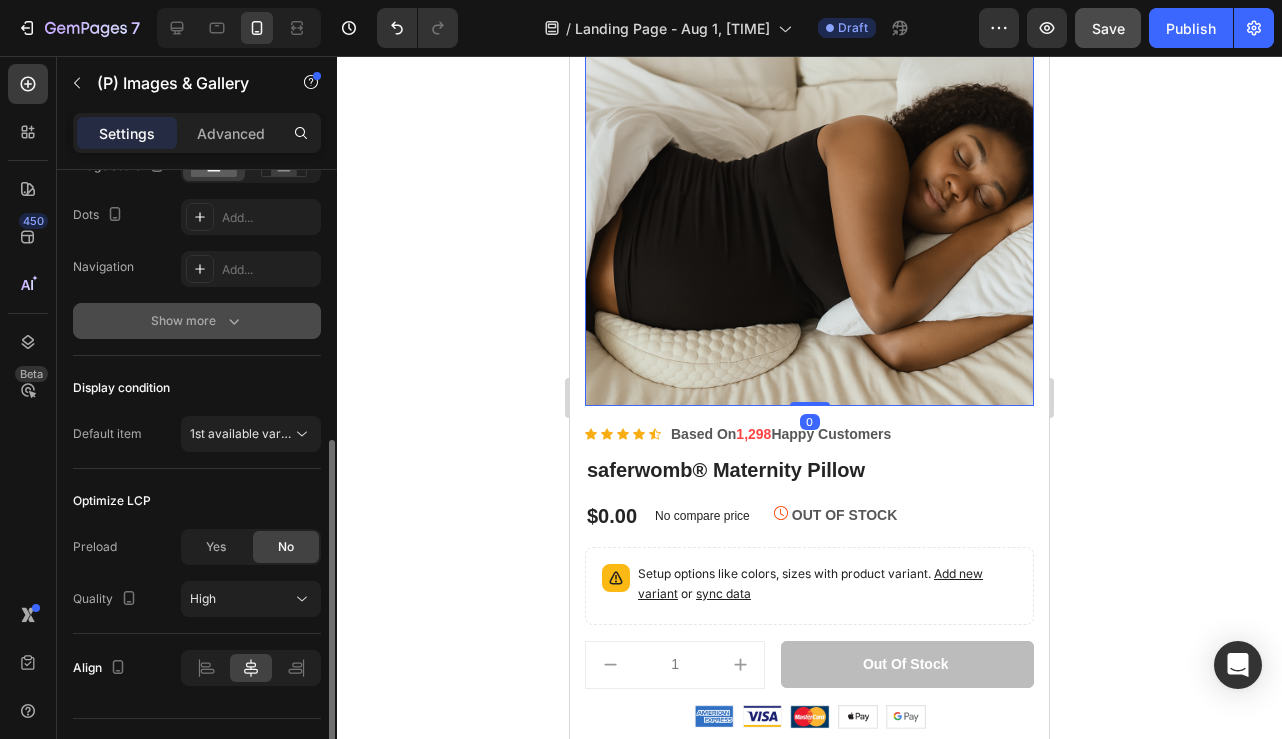 click on "Show more" at bounding box center (197, 321) 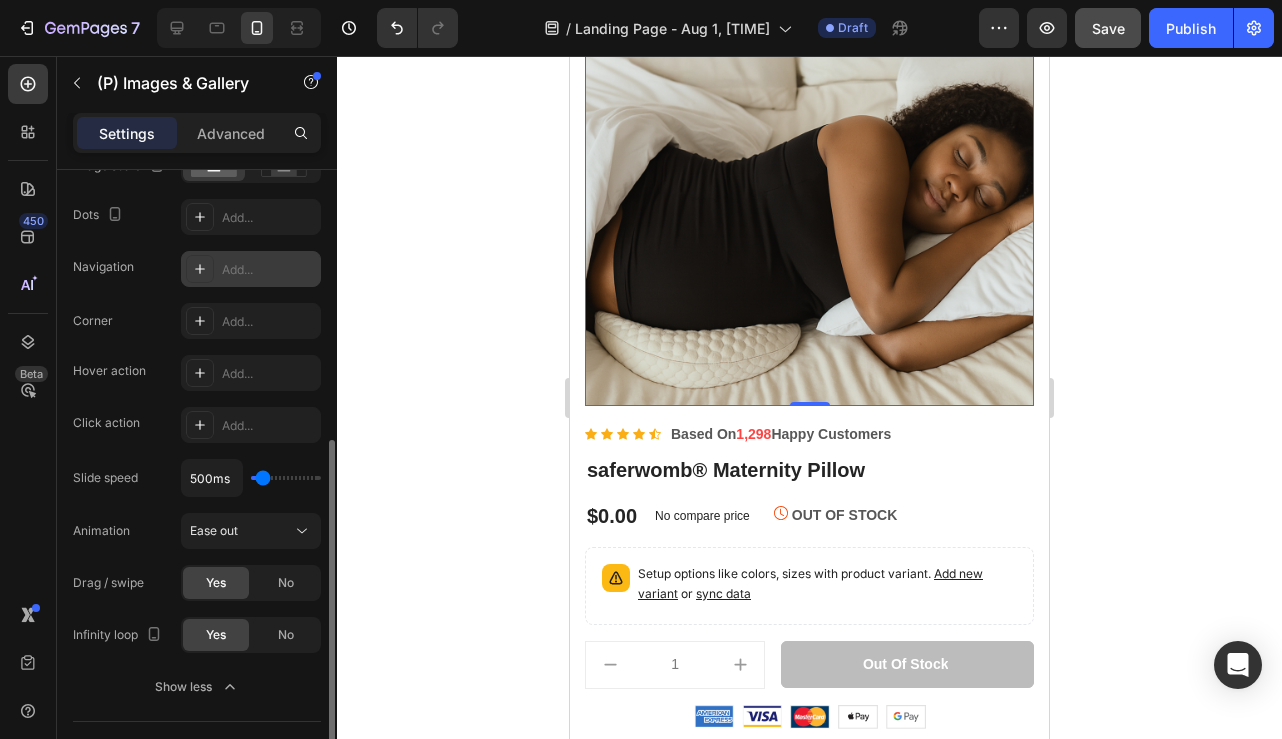 click on "Add..." at bounding box center (269, 270) 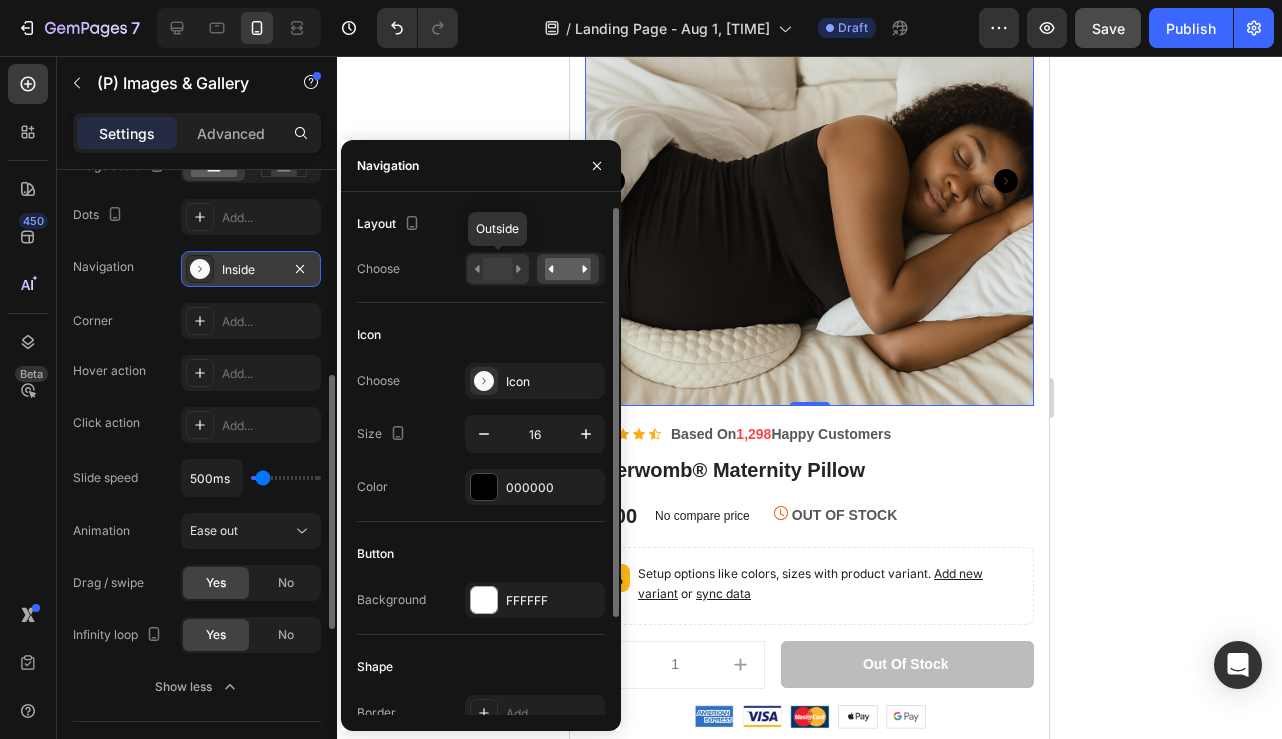 click 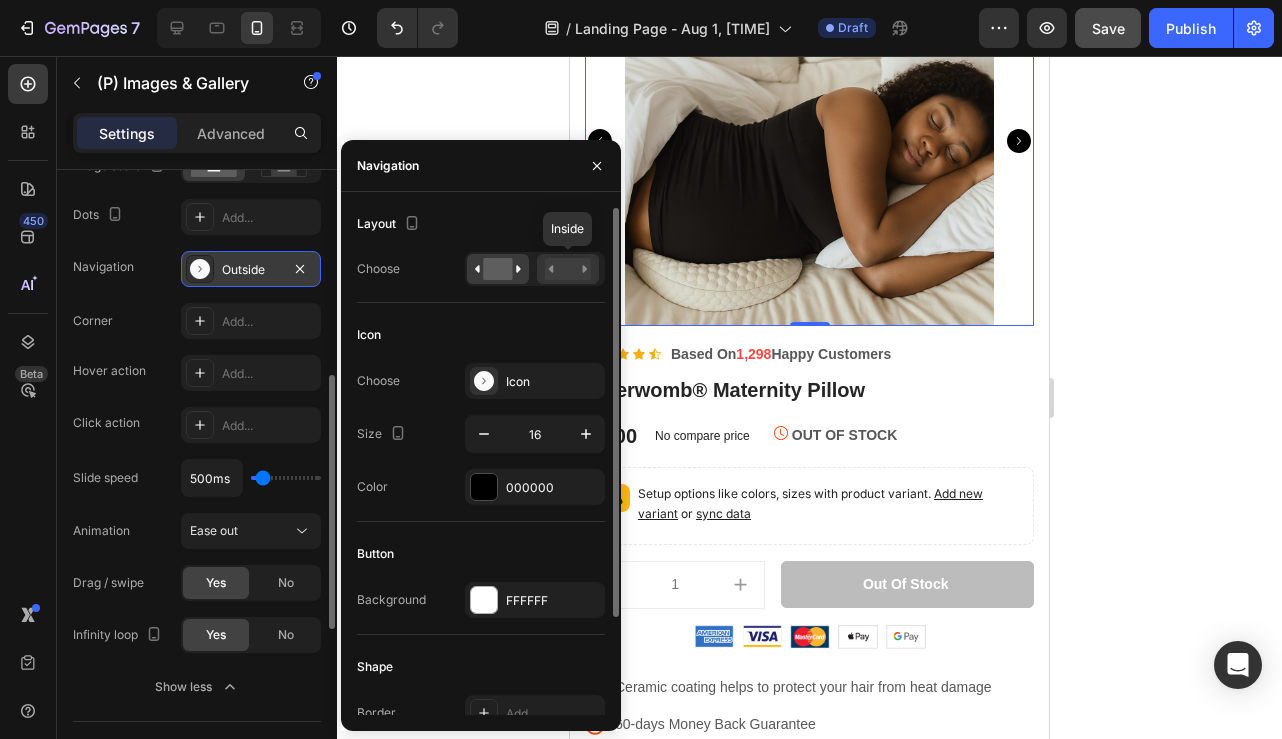 click 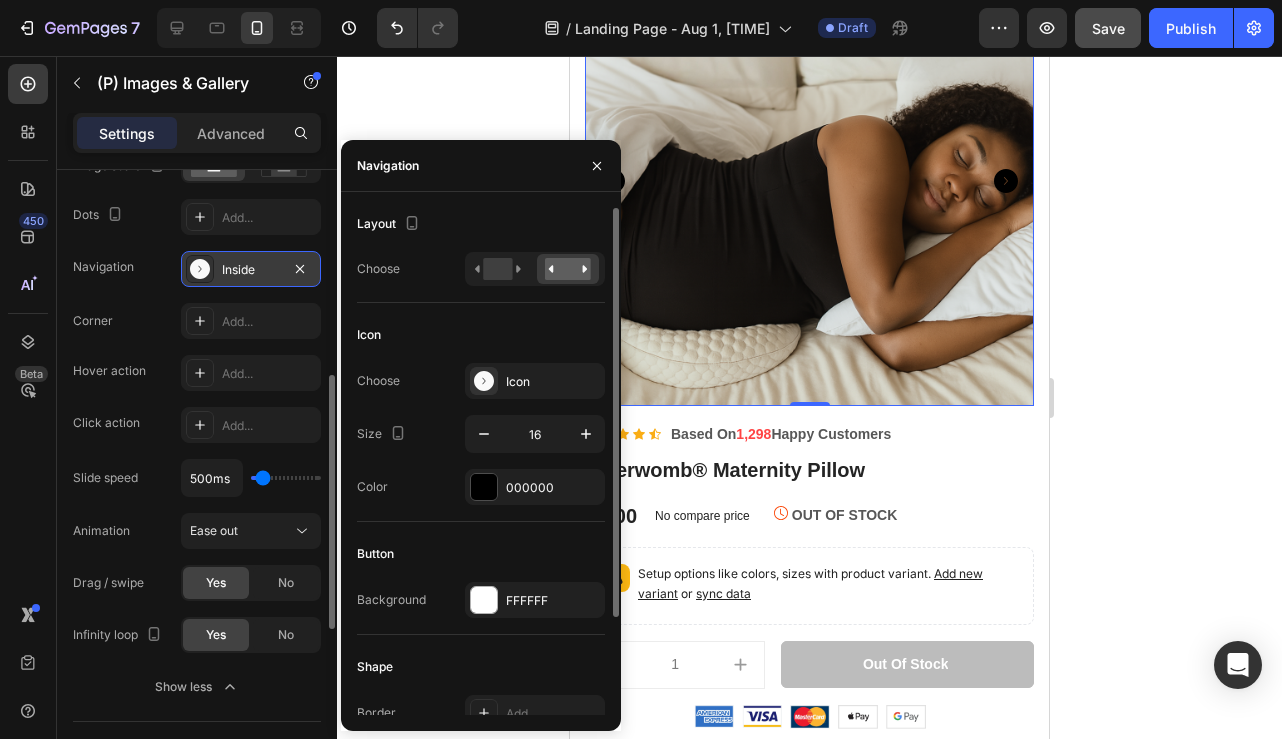 scroll, scrollTop: 120, scrollLeft: 0, axis: vertical 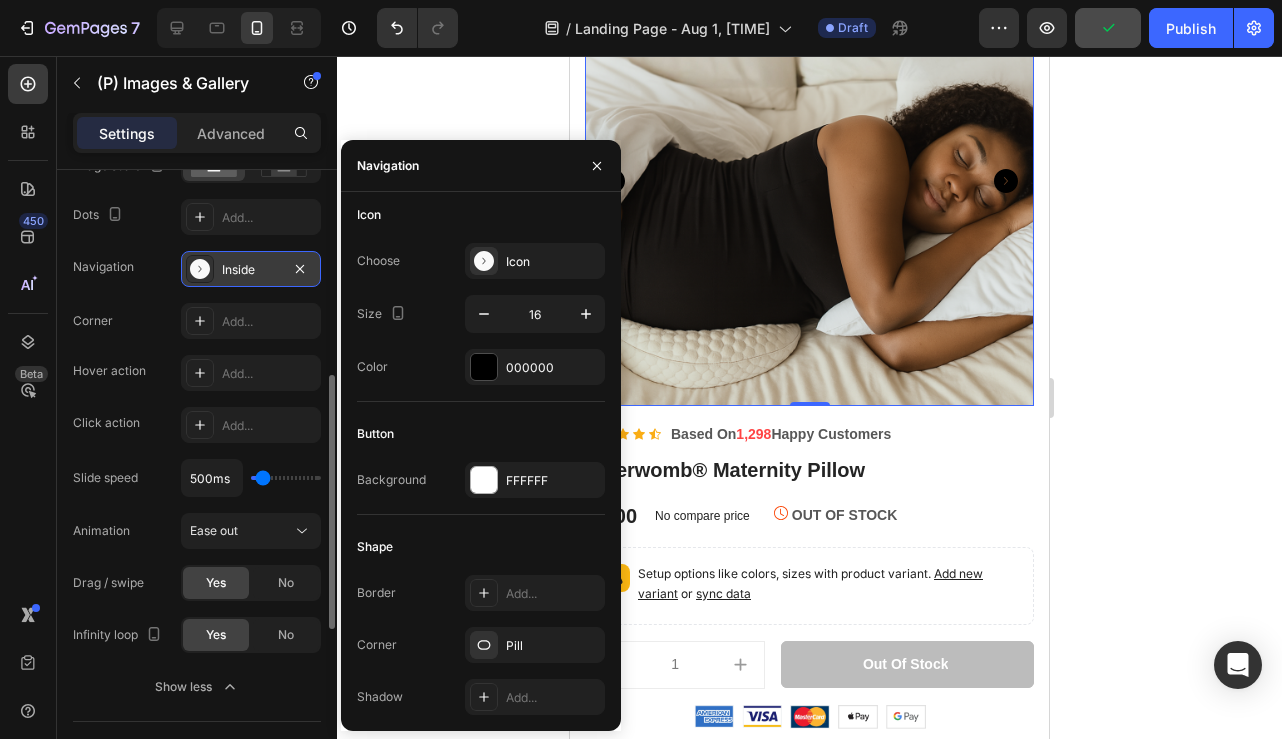 click on "Hover action" at bounding box center [109, 371] 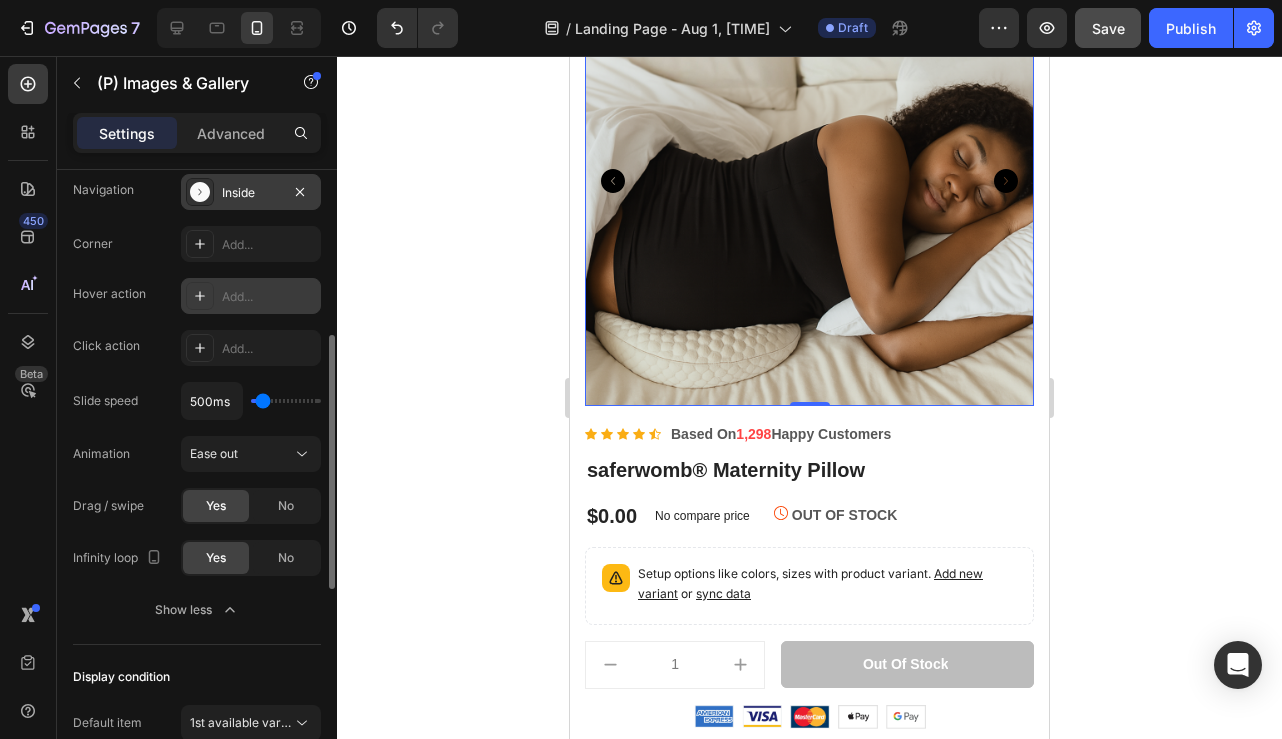 scroll, scrollTop: 588, scrollLeft: 0, axis: vertical 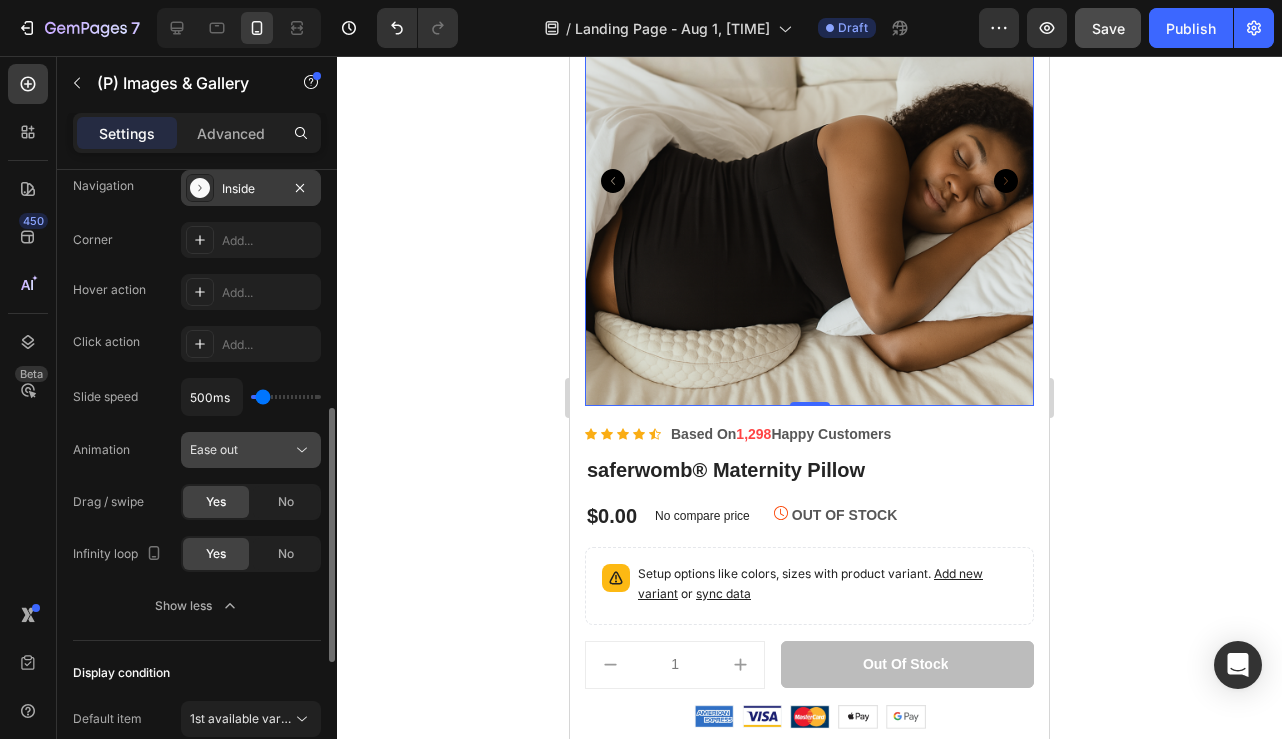 click on "Ease out" at bounding box center [241, 450] 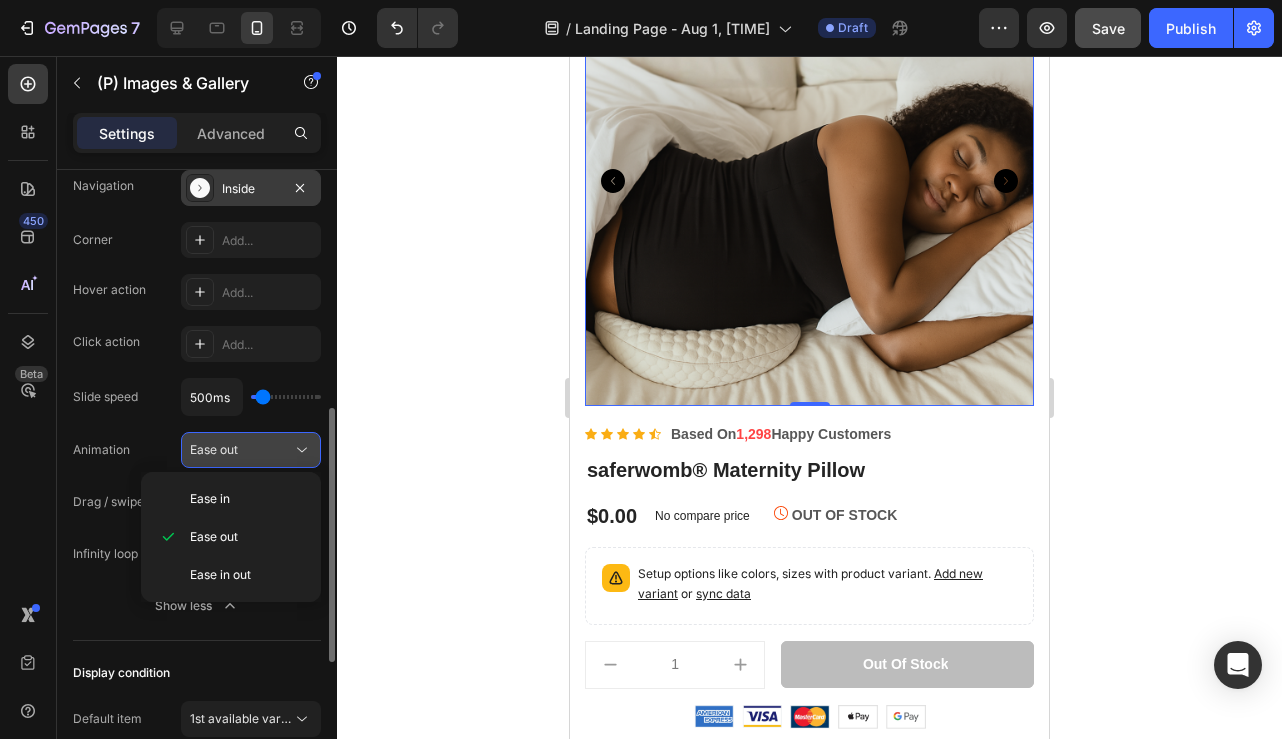click on "Ease out" at bounding box center (241, 450) 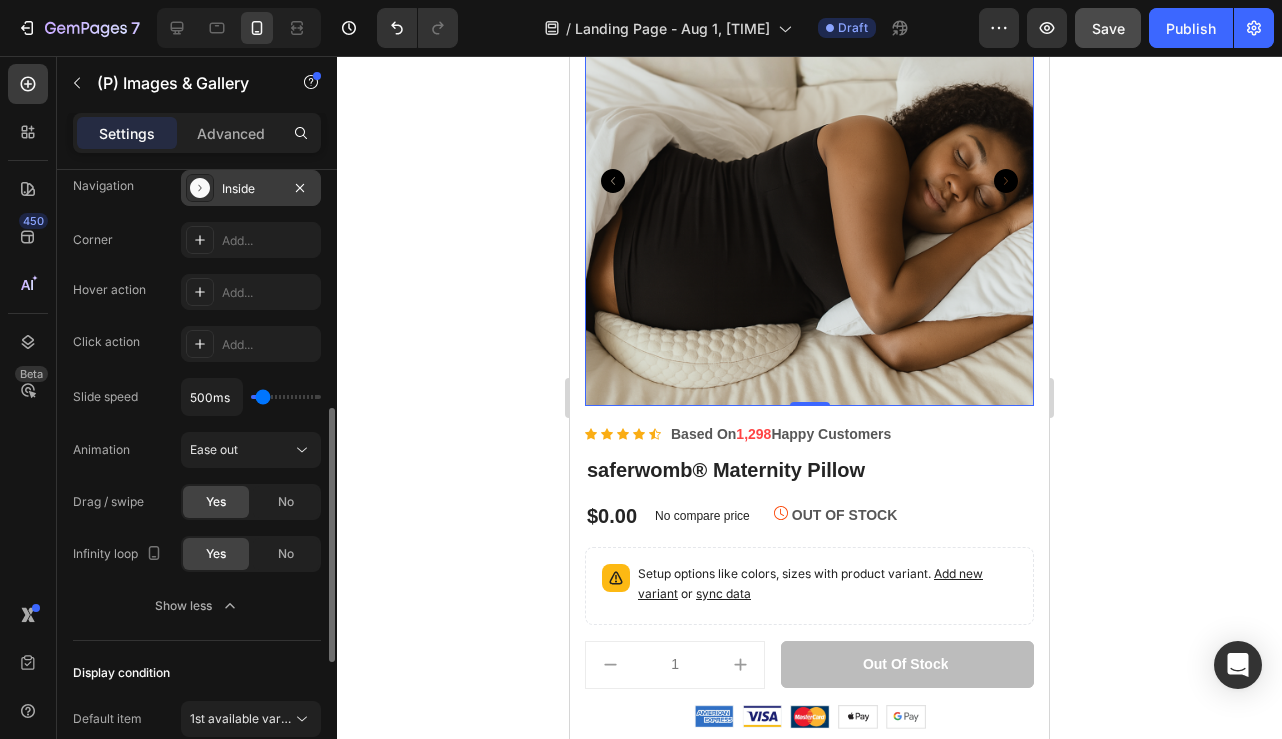click on "Yes" 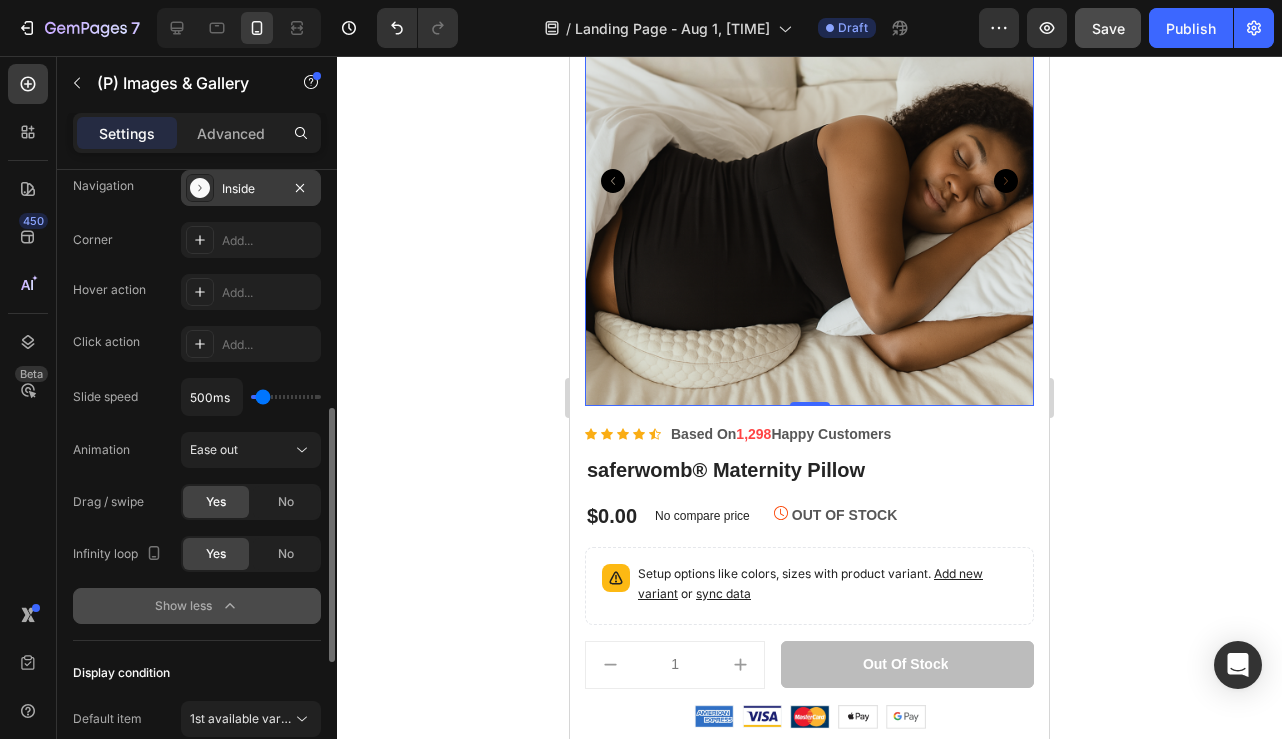 click on "Show less" at bounding box center (197, 606) 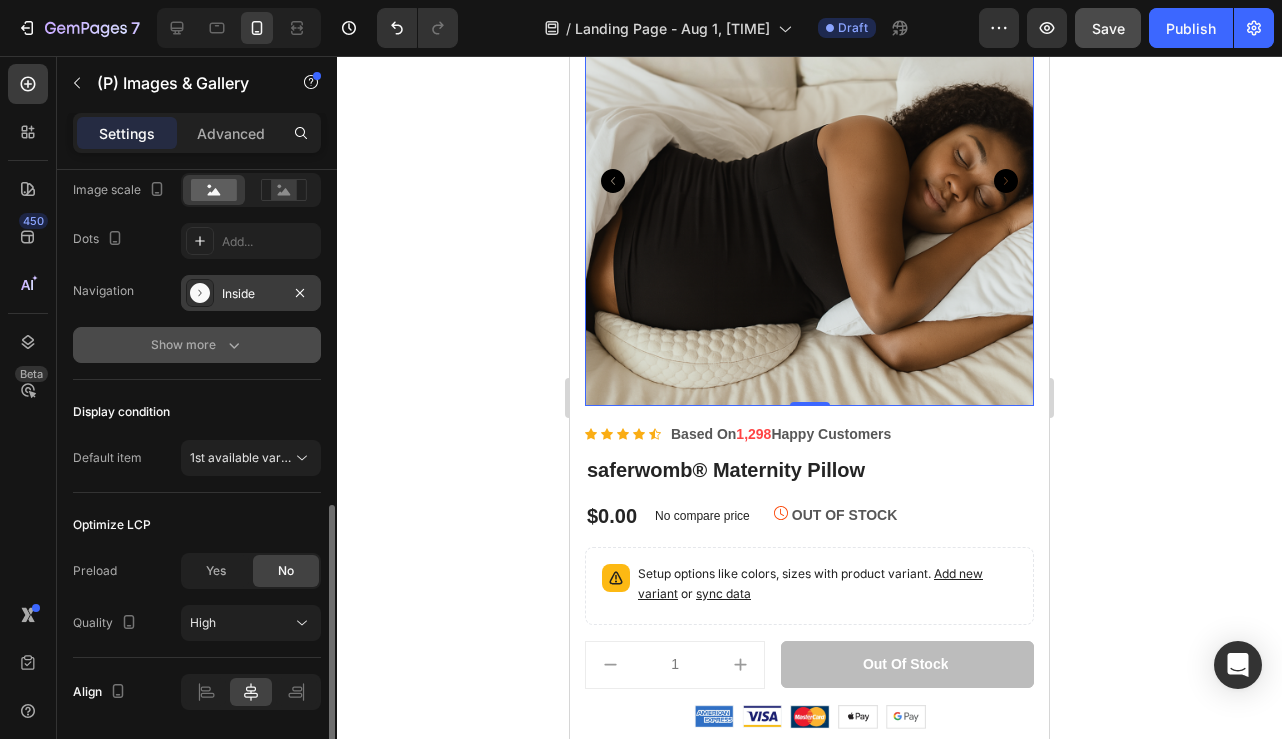 scroll, scrollTop: 377, scrollLeft: 0, axis: vertical 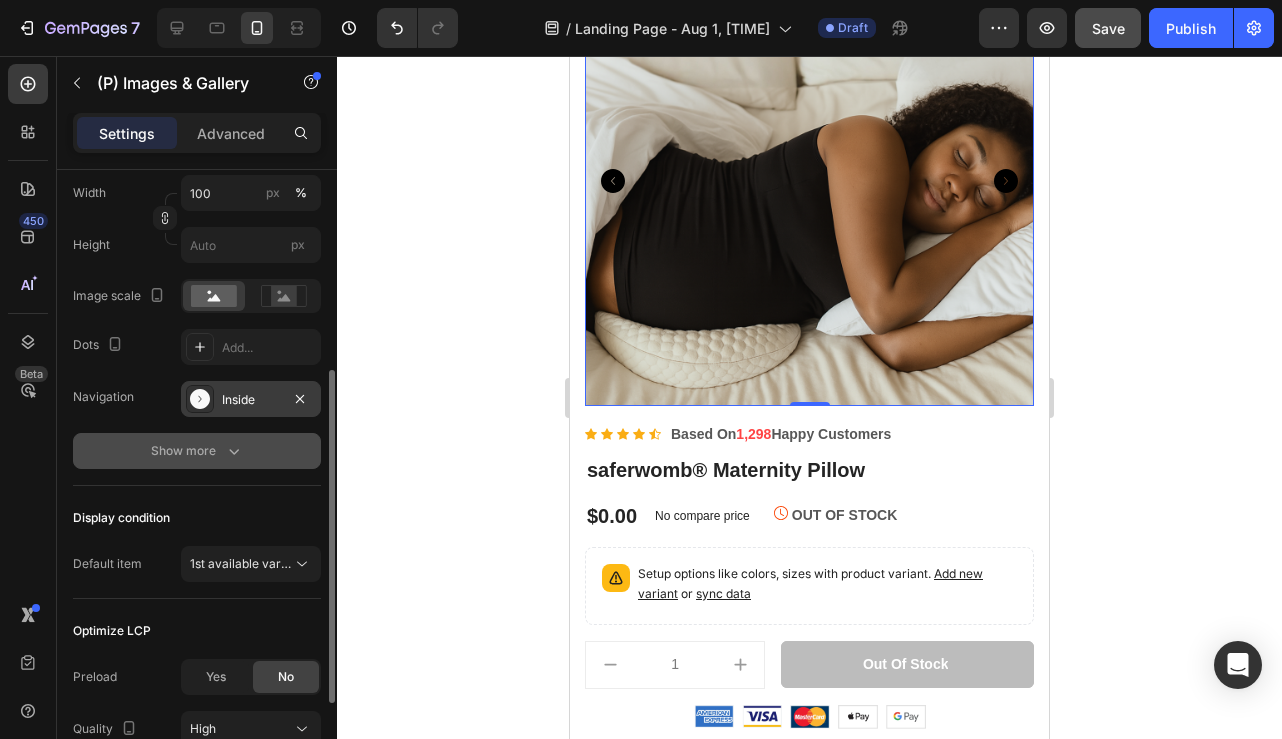 click on "Show more" at bounding box center [197, 451] 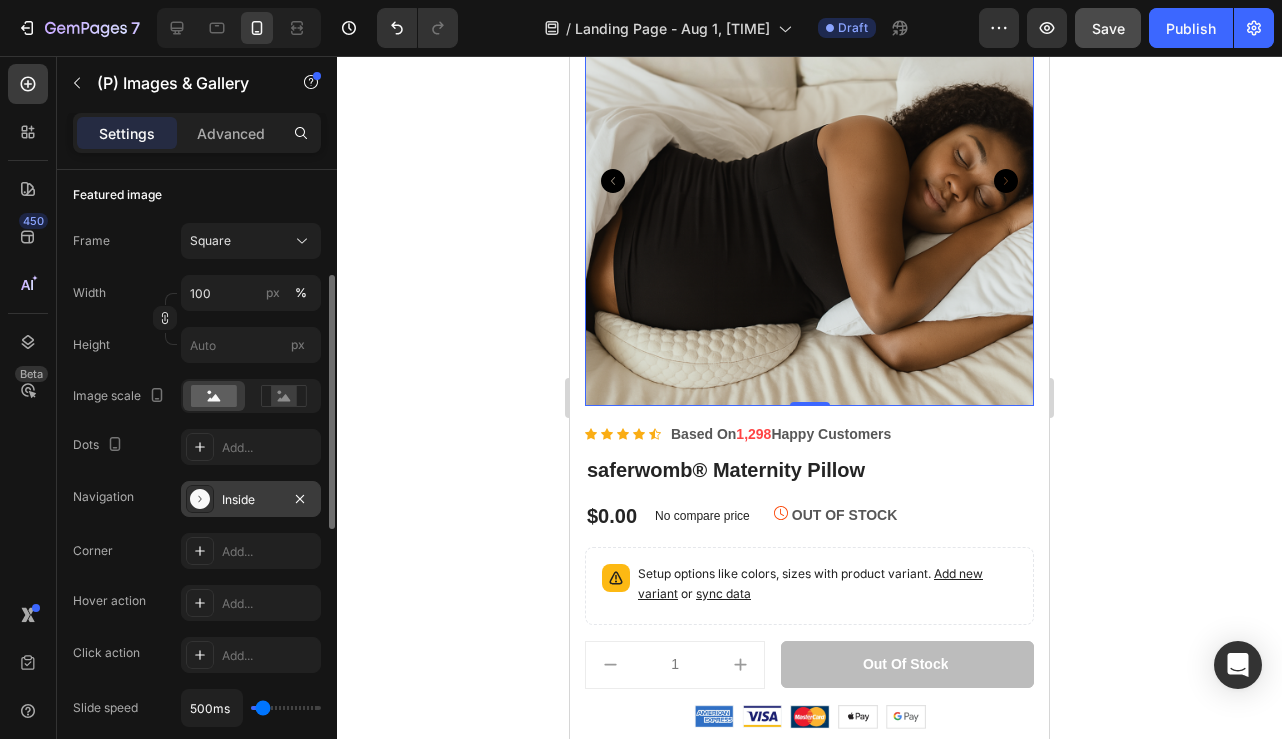 scroll, scrollTop: 222, scrollLeft: 0, axis: vertical 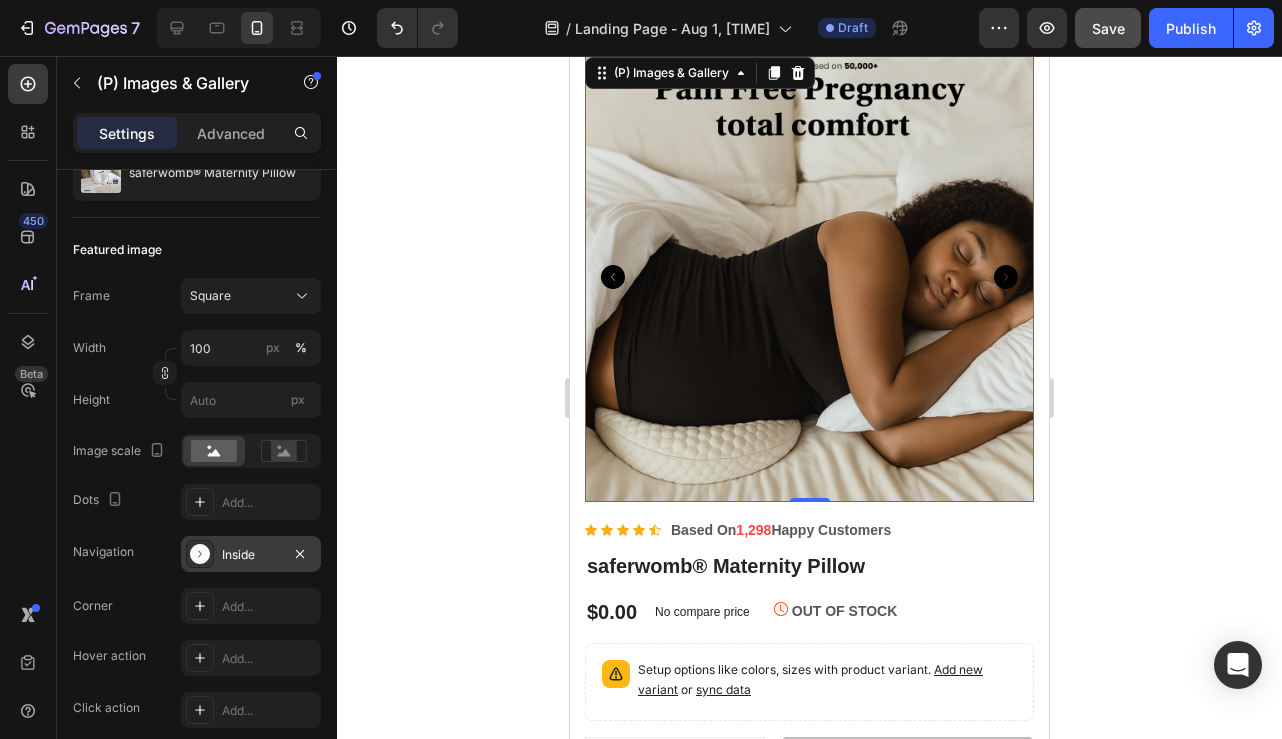 click 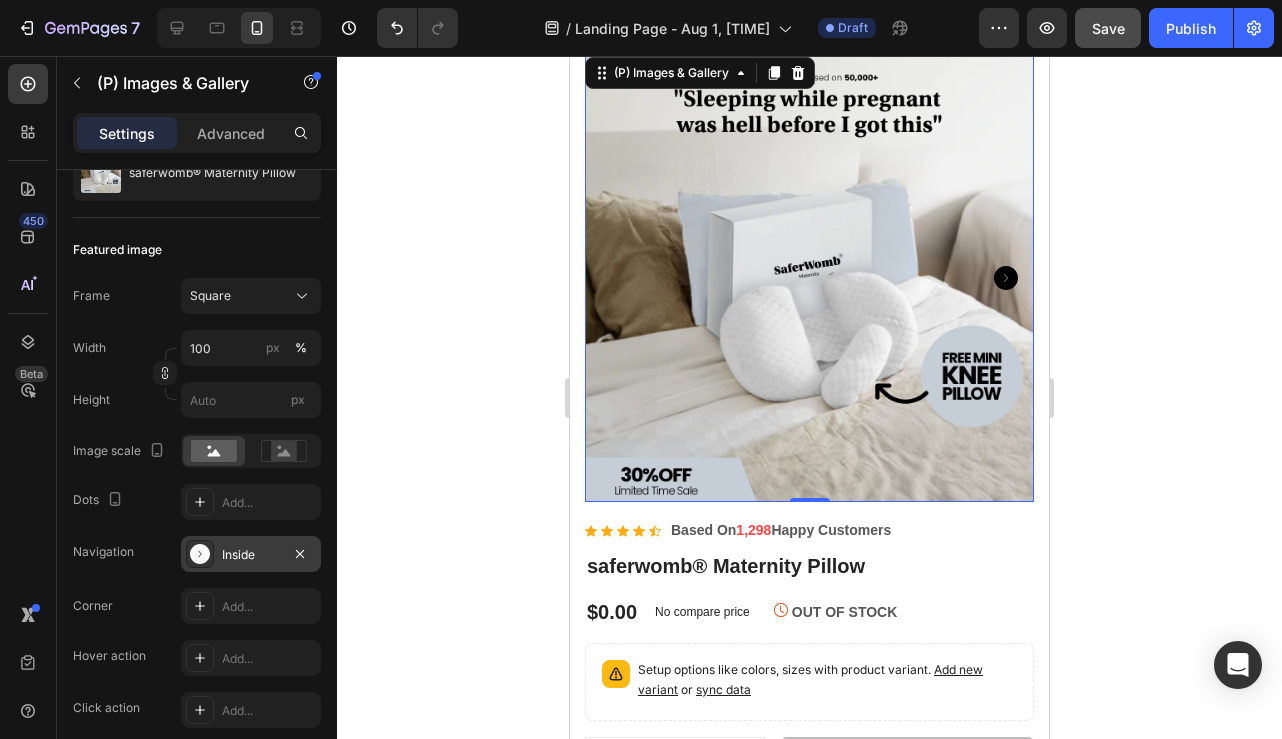 scroll, scrollTop: 3600, scrollLeft: 0, axis: vertical 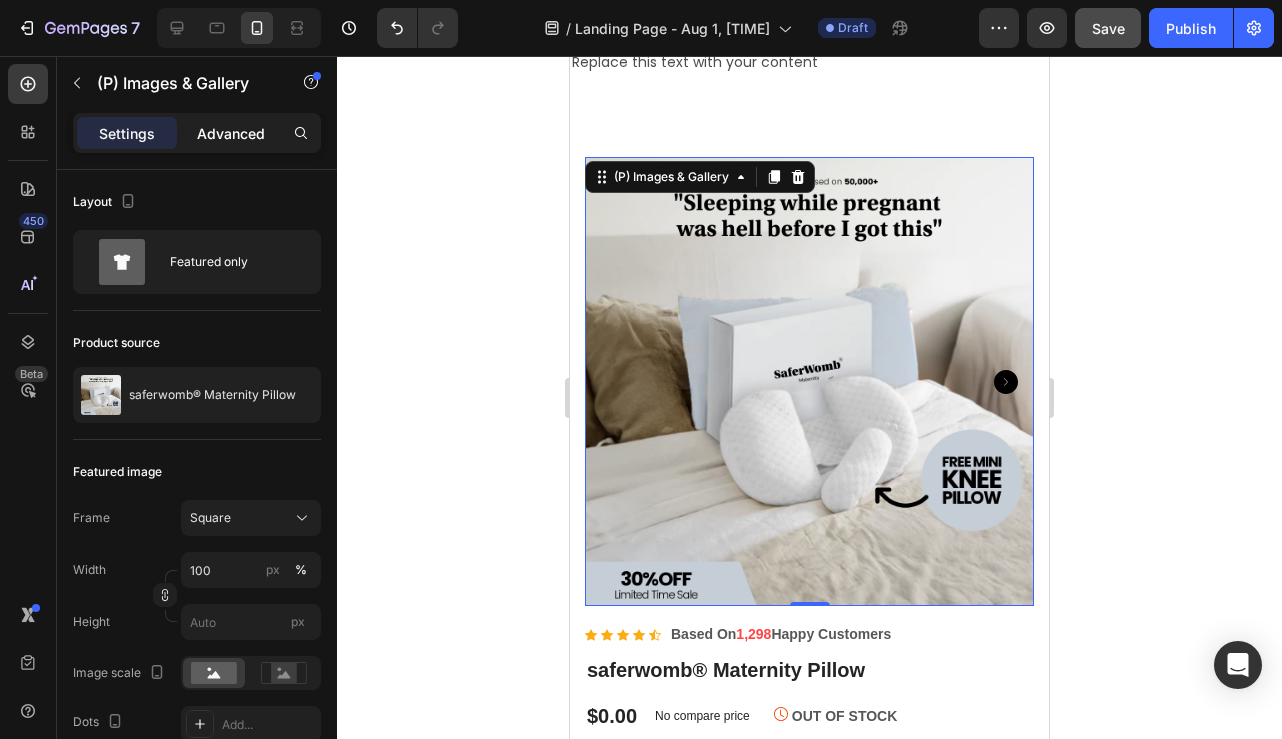 click on "Advanced" 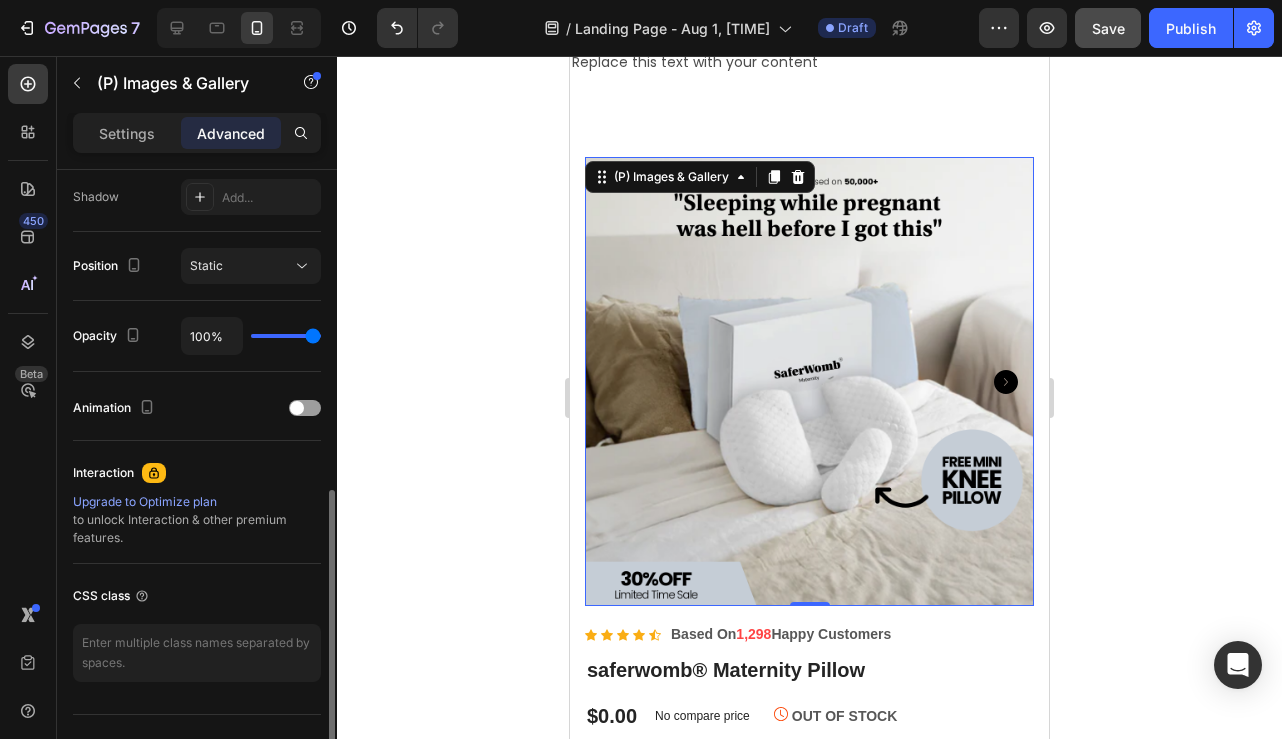 scroll, scrollTop: 708, scrollLeft: 0, axis: vertical 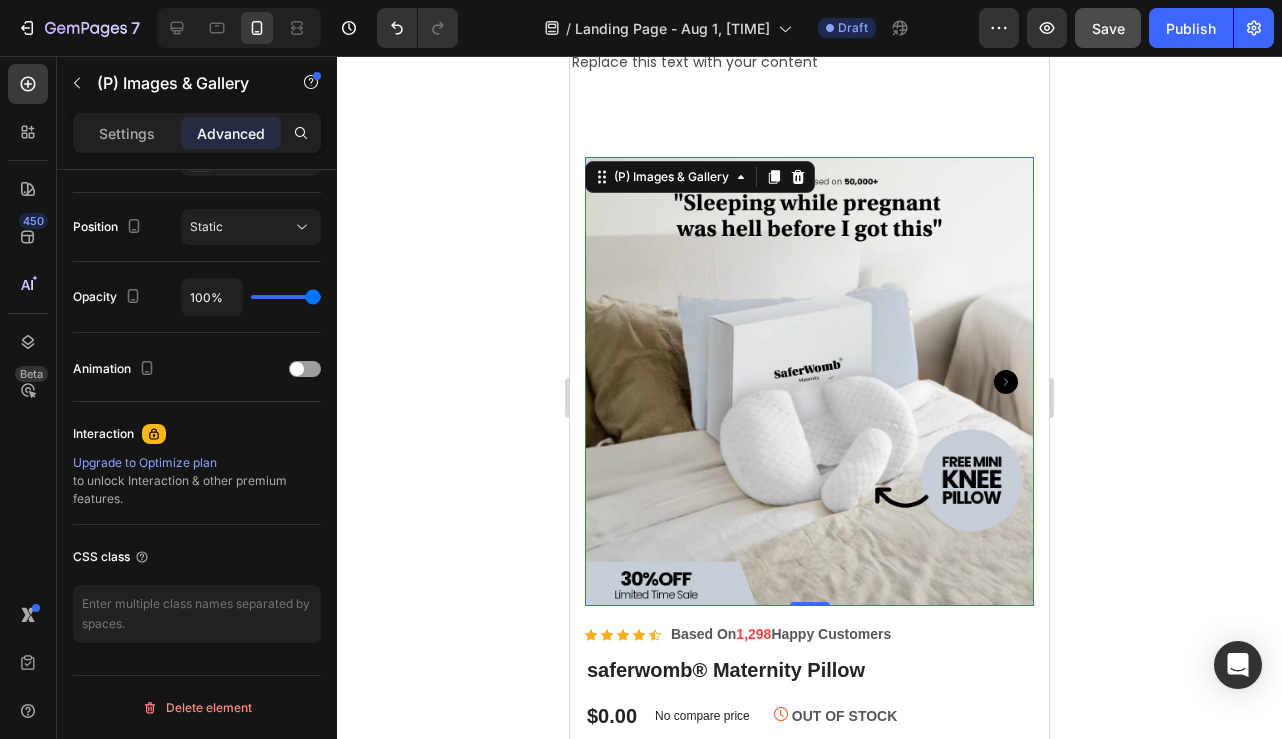 click at bounding box center (809, 381) 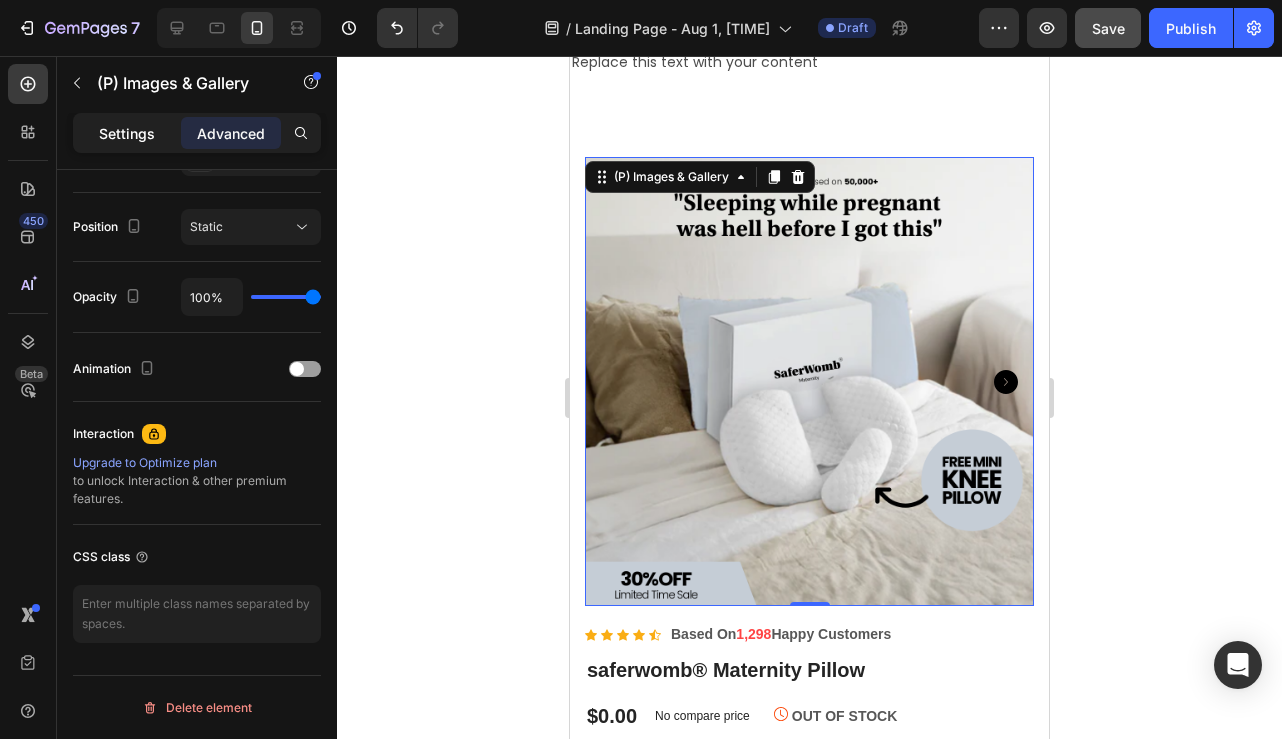 click on "Settings" at bounding box center (127, 133) 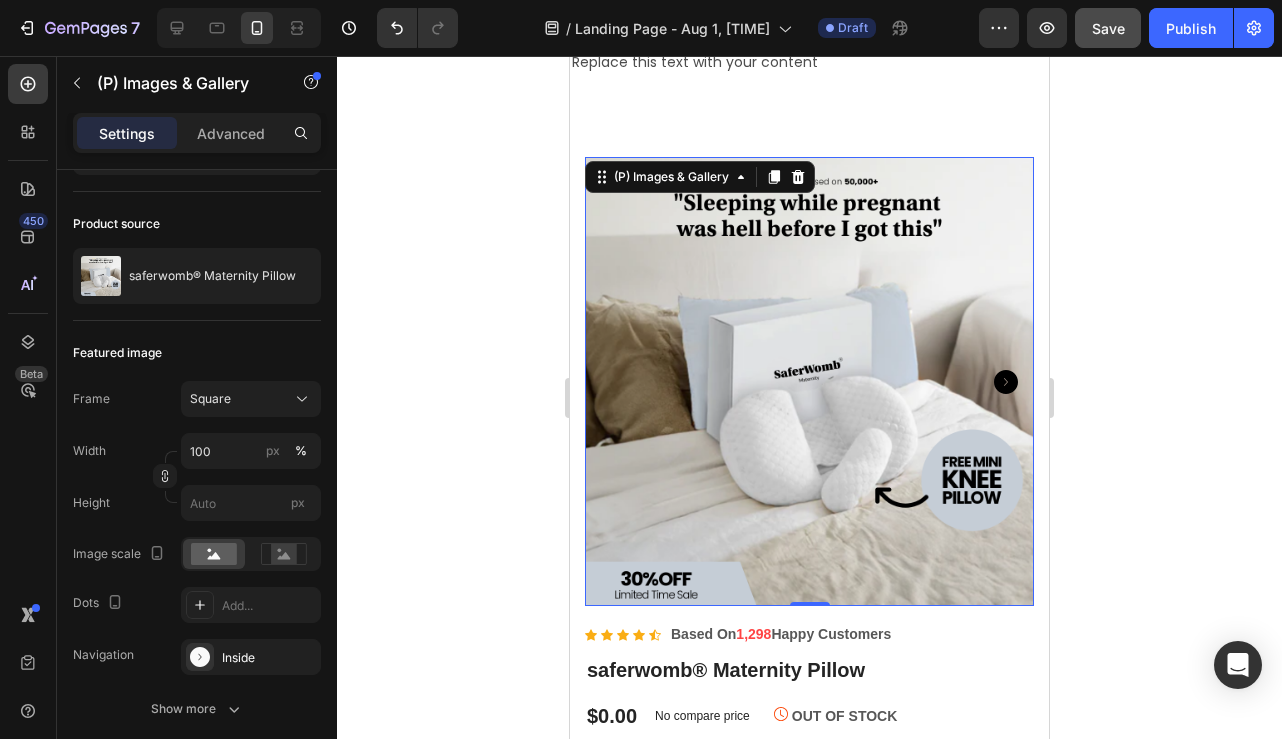 scroll, scrollTop: 0, scrollLeft: 0, axis: both 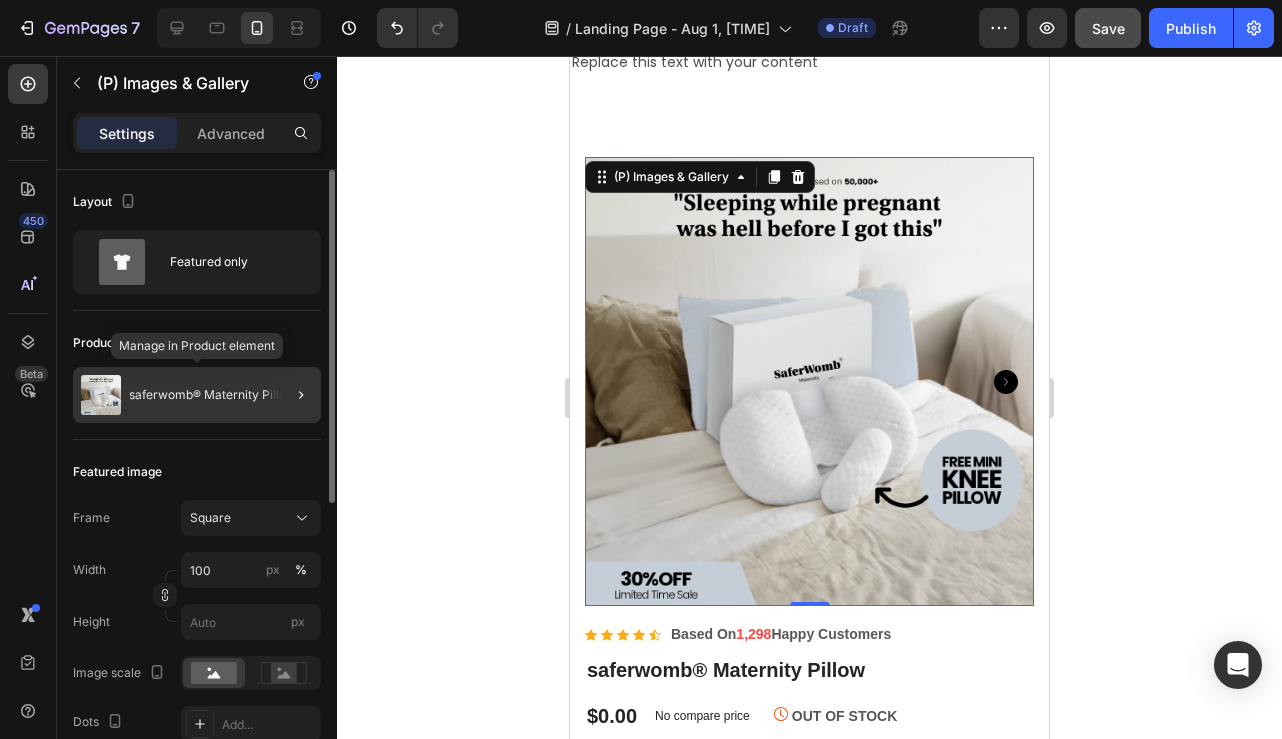 click on "saferwomb® Maternity Pillow" at bounding box center (212, 395) 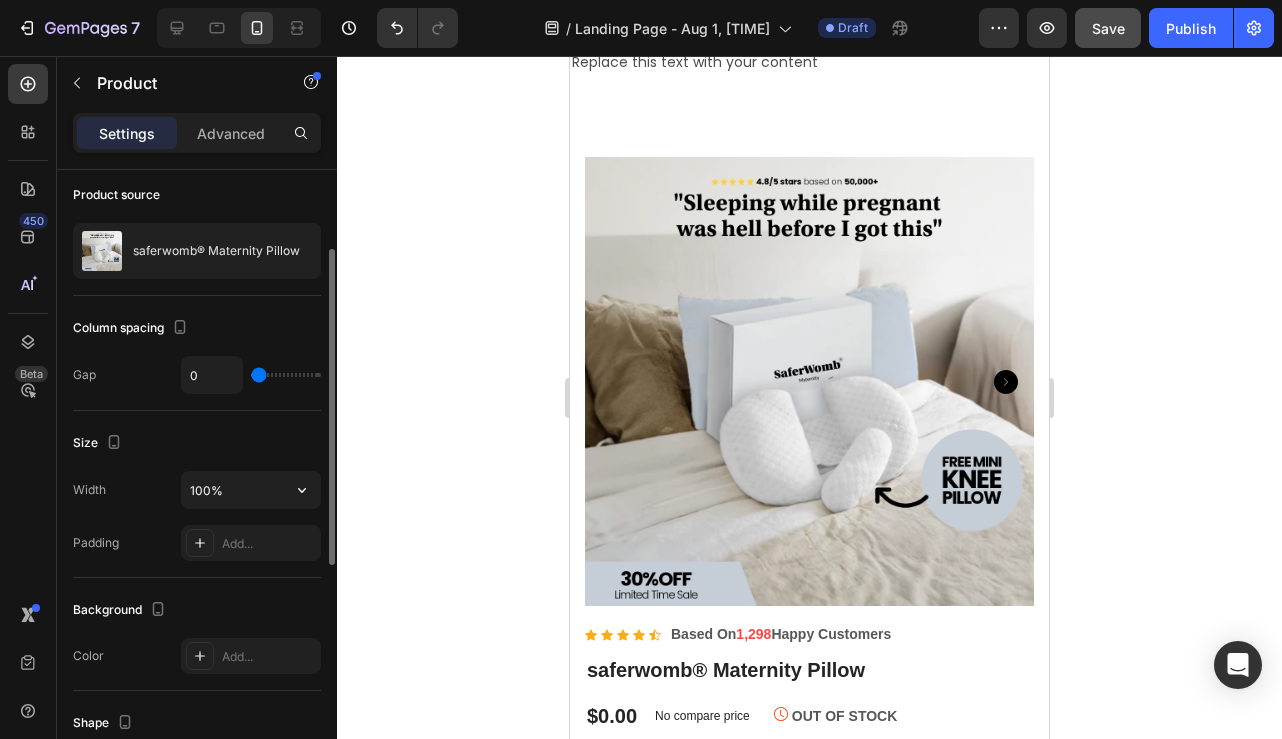 scroll, scrollTop: 158, scrollLeft: 0, axis: vertical 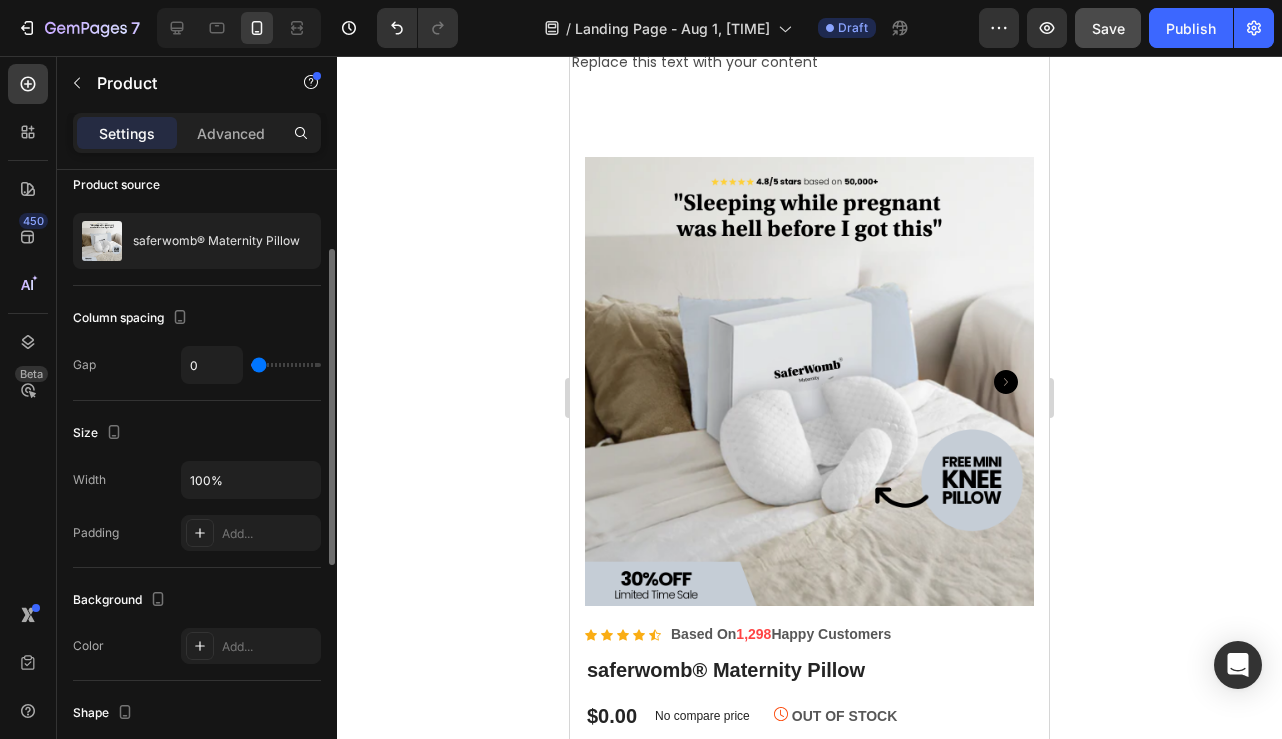 type on "14" 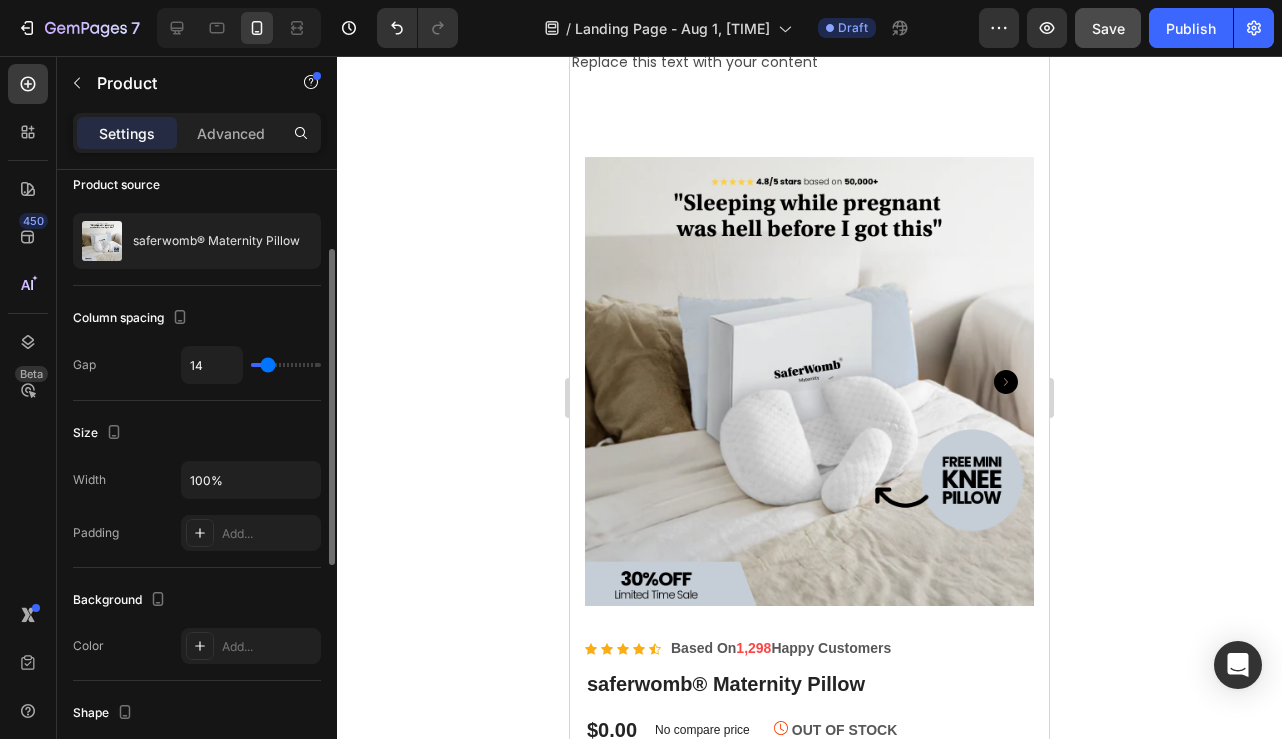 type on "30" 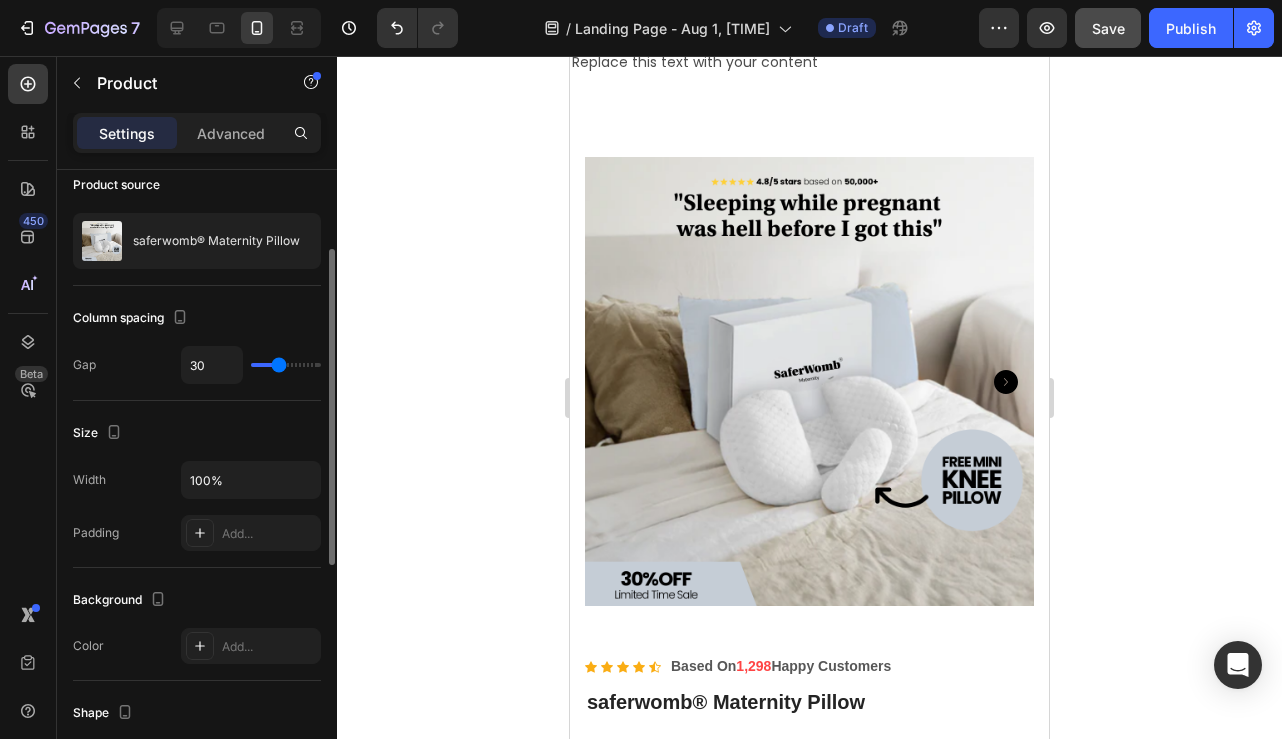 type on "32" 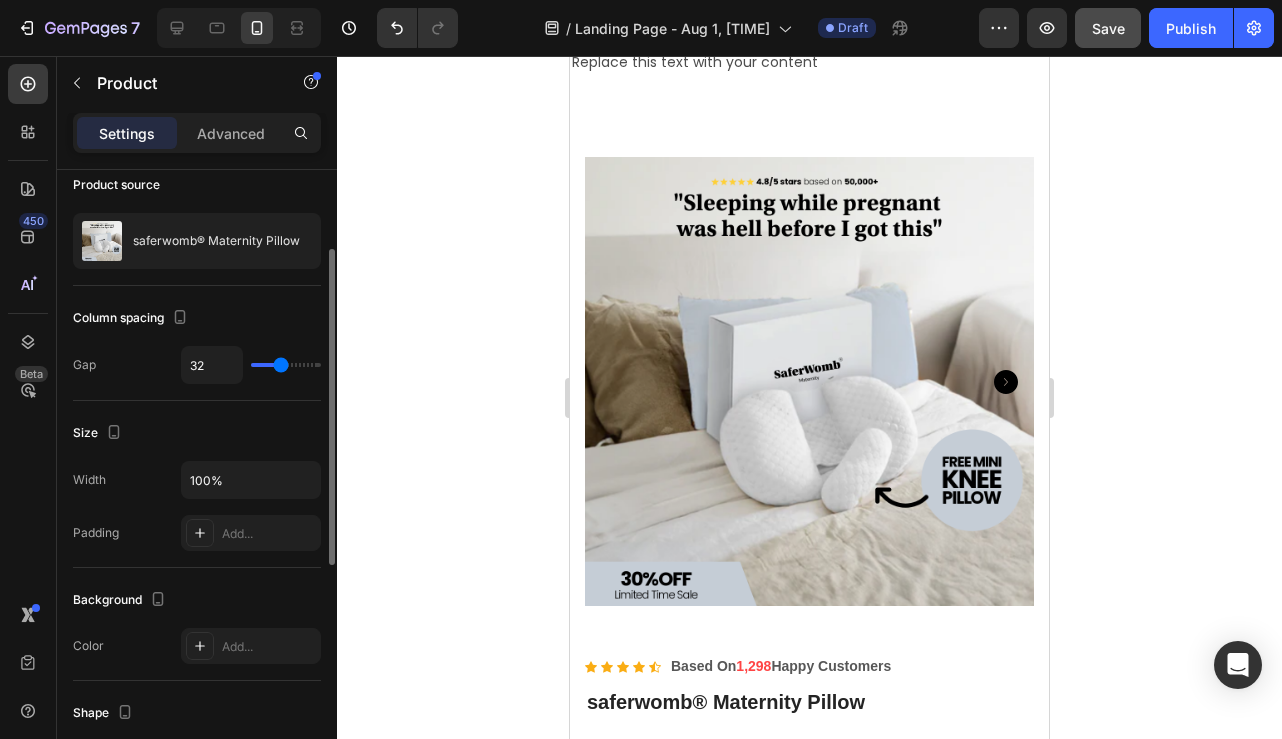 type on "35" 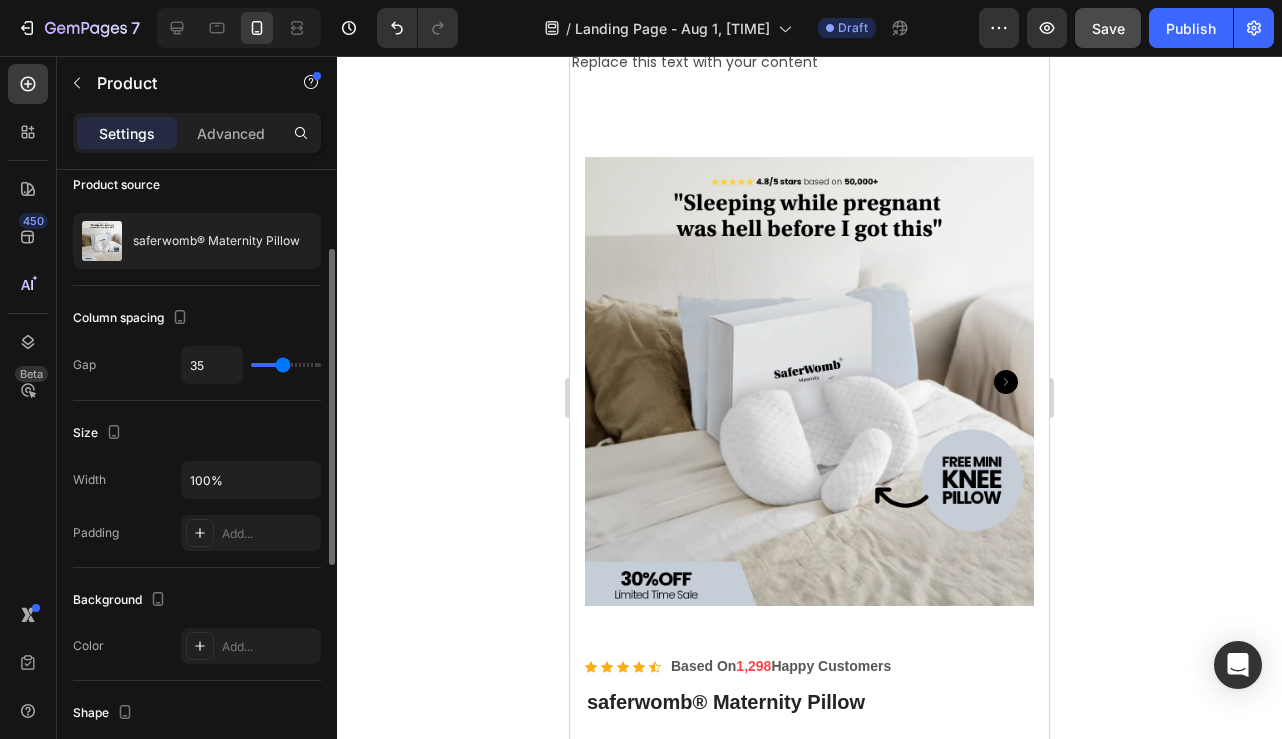 type on "33" 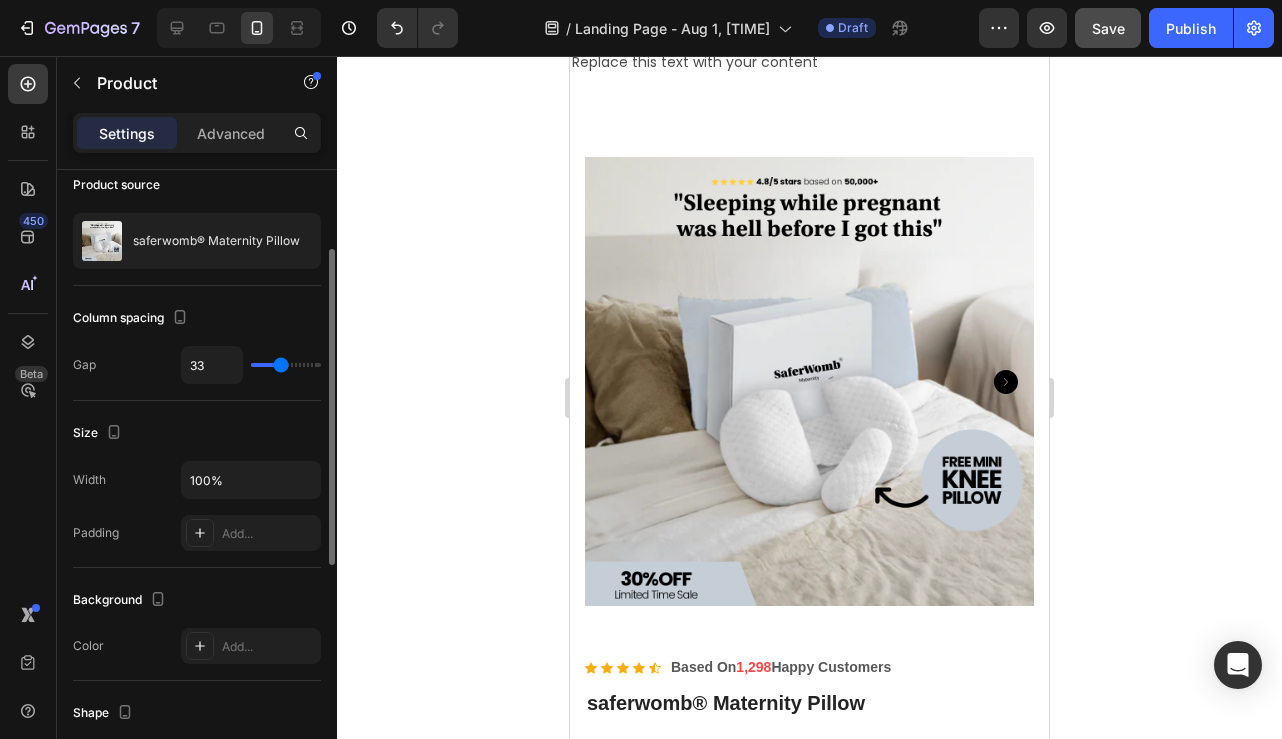 type on "26" 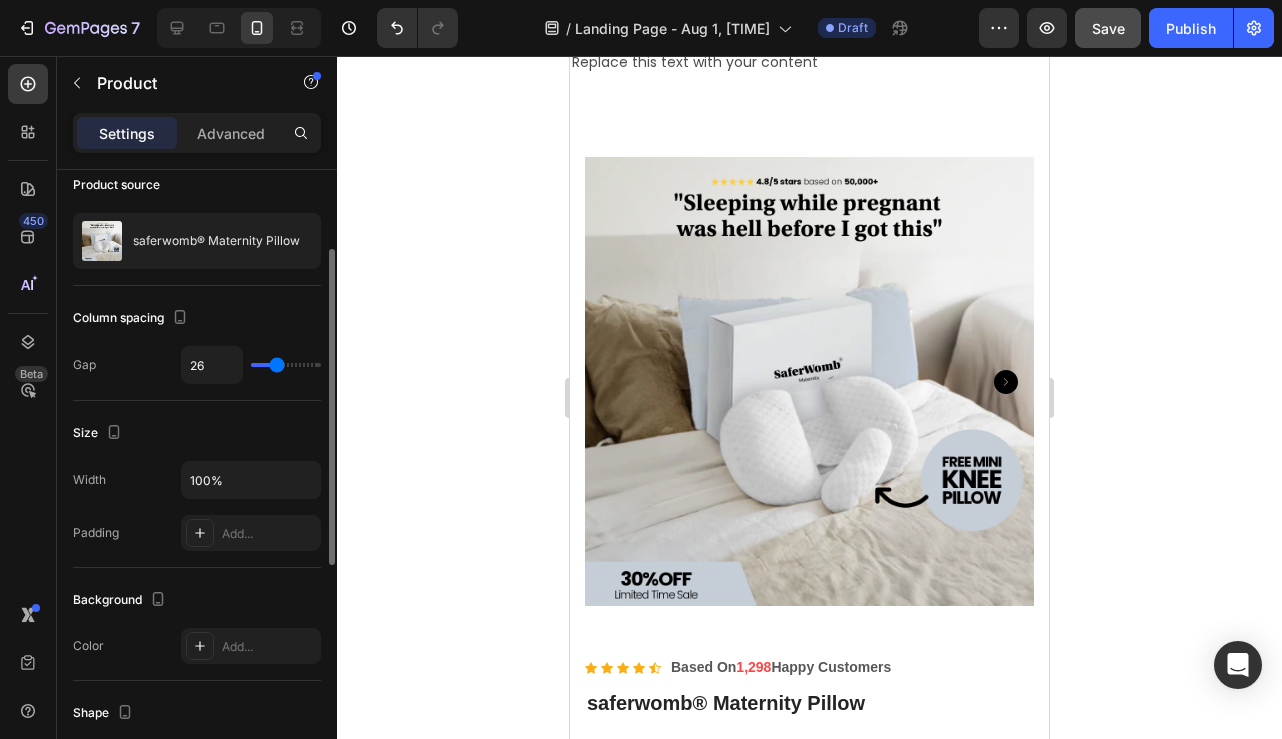 type on "21" 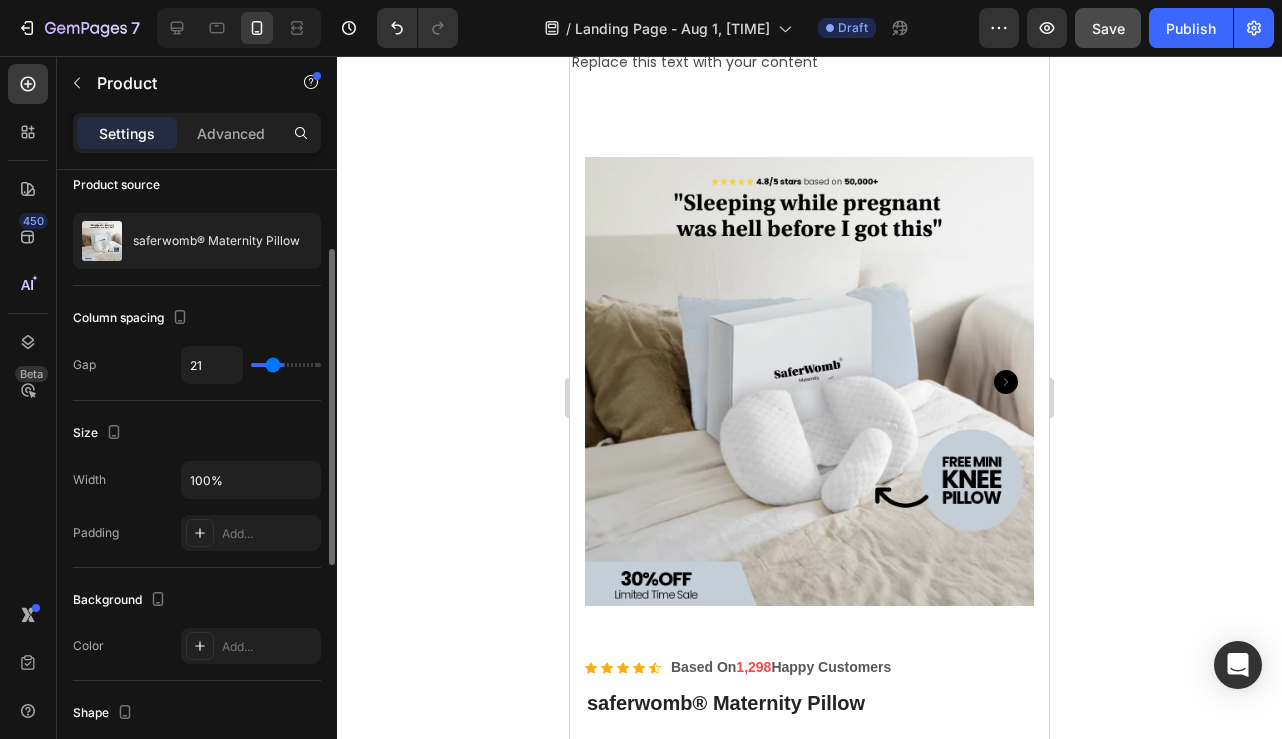 type on "17" 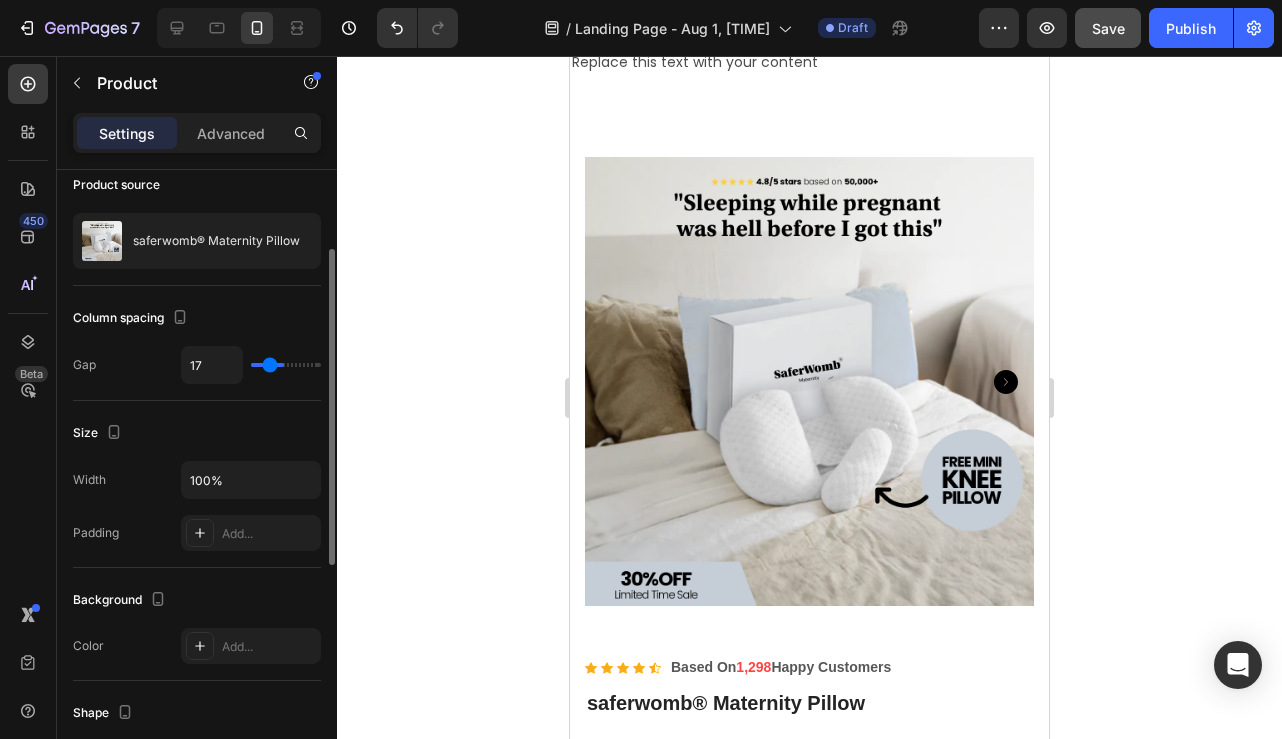 type on "13" 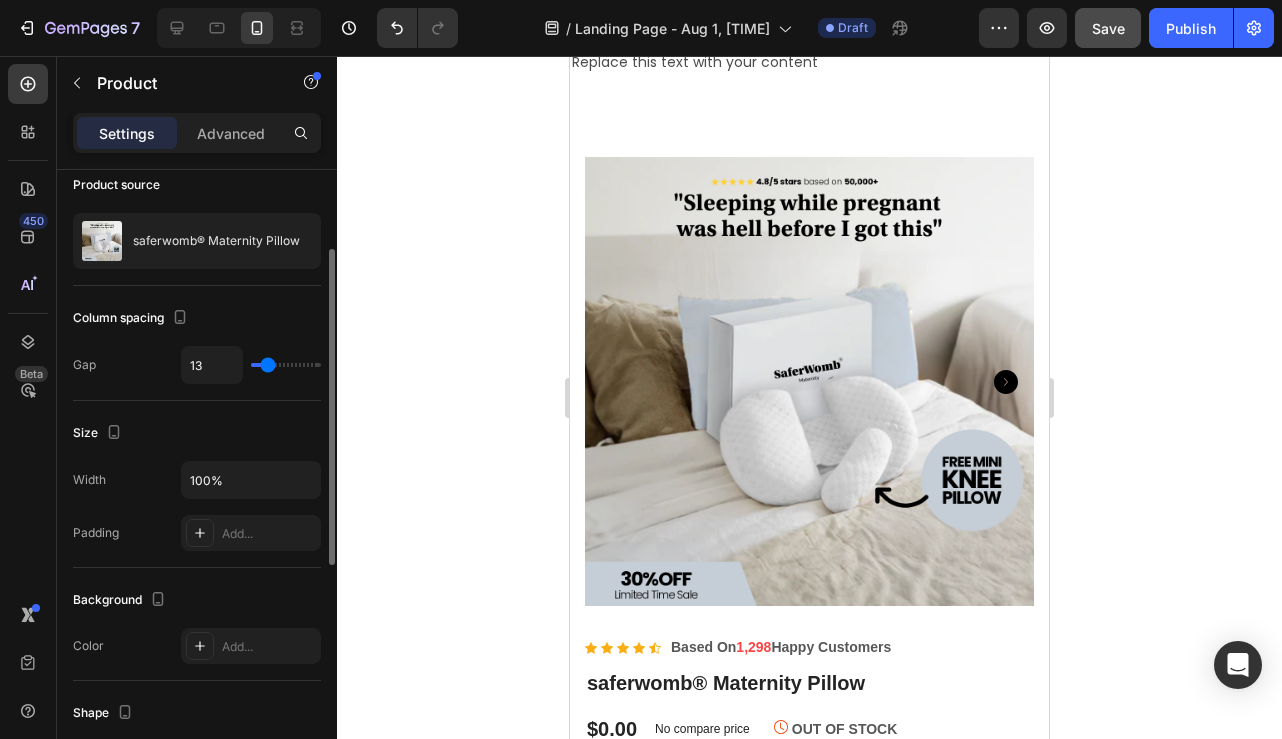type on "10" 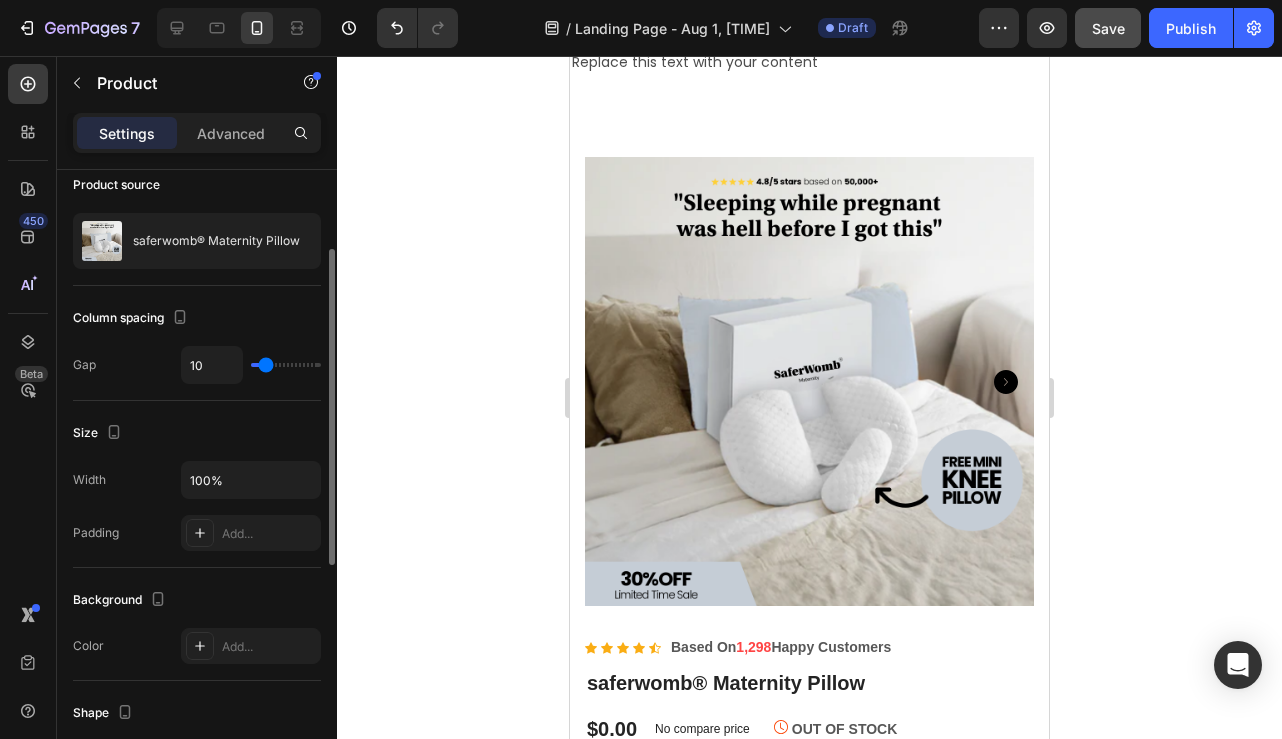 type on "5" 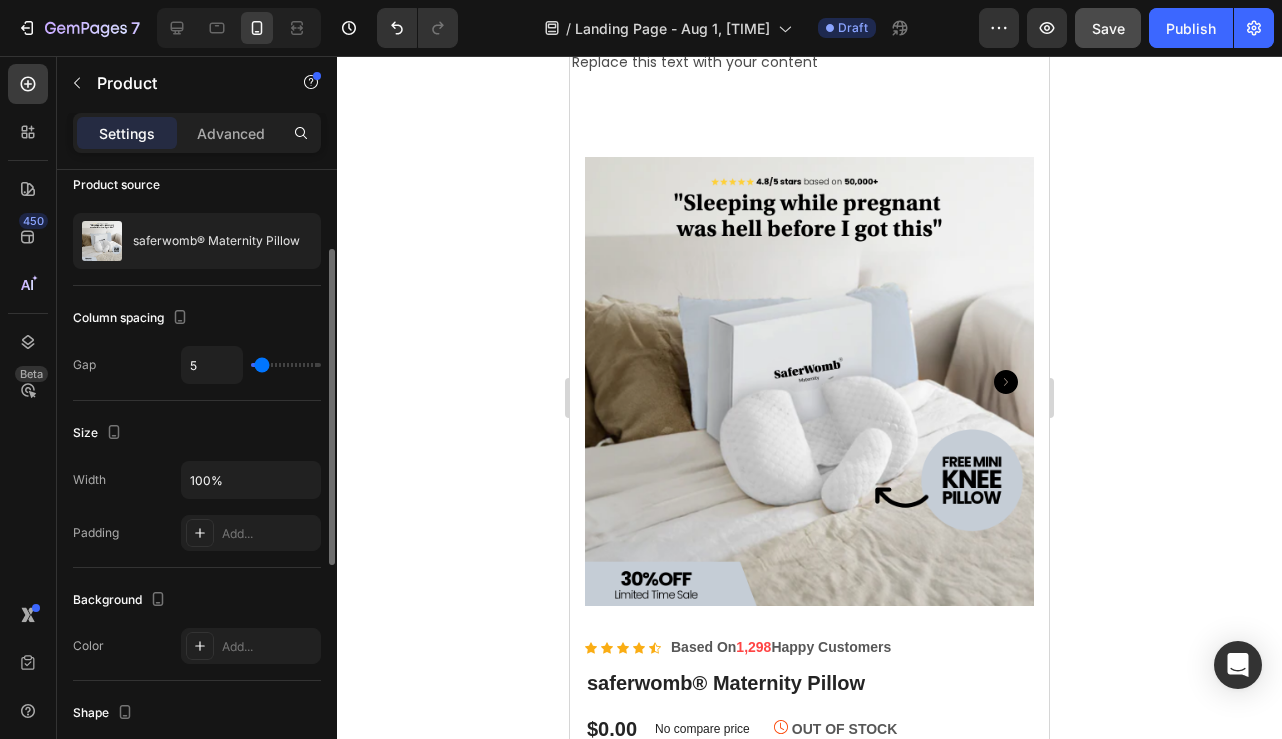 type on "0" 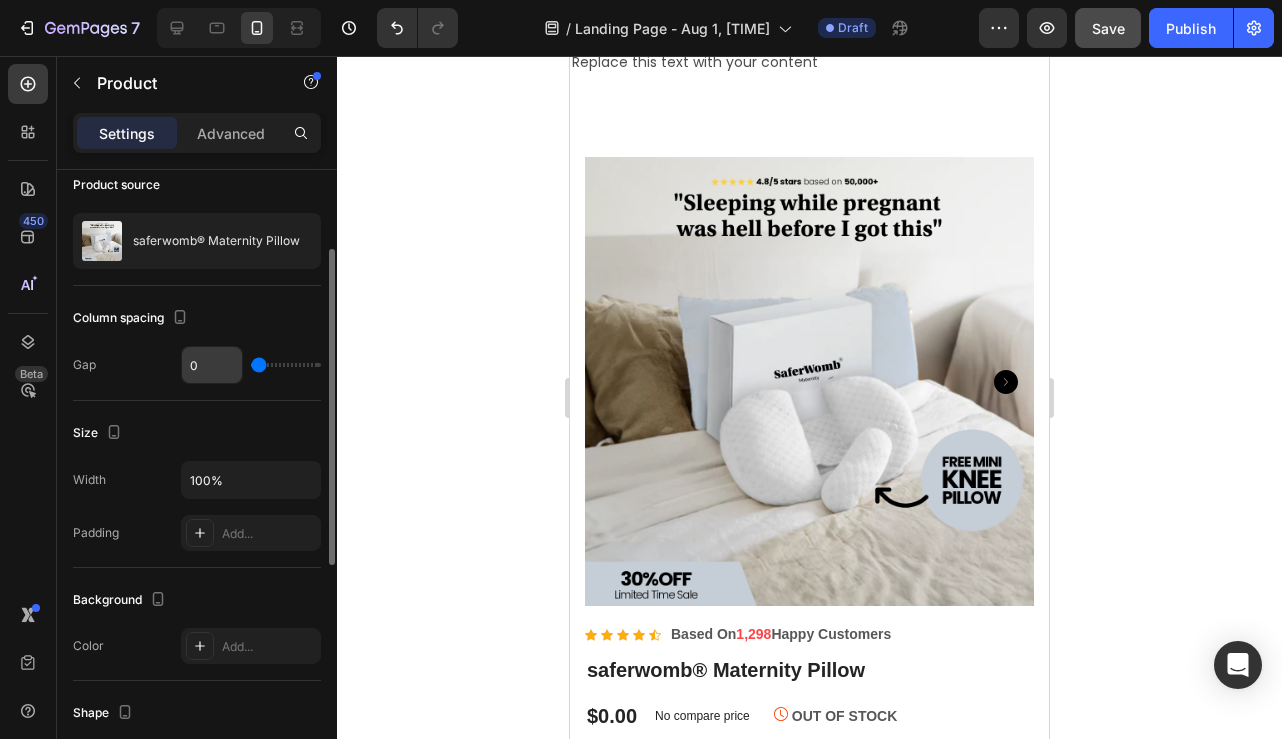 drag, startPoint x: 268, startPoint y: 366, endPoint x: 237, endPoint y: 365, distance: 31.016125 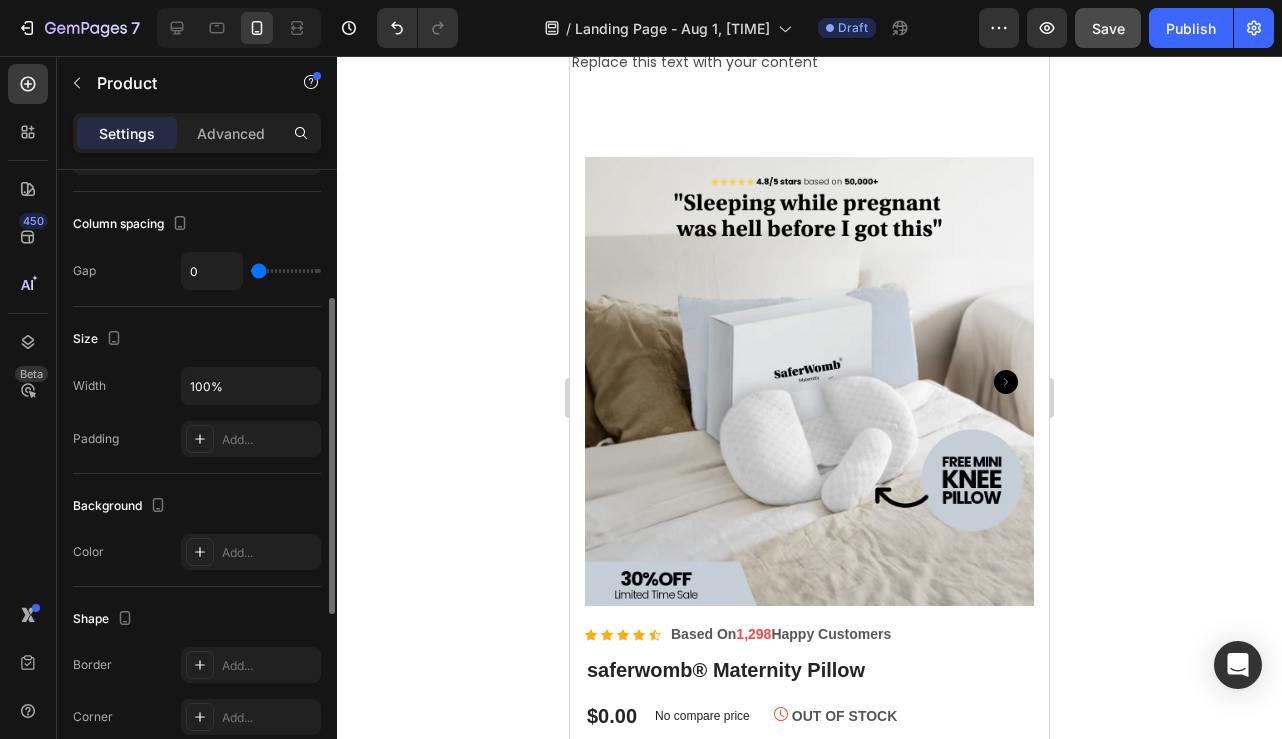 scroll, scrollTop: 253, scrollLeft: 0, axis: vertical 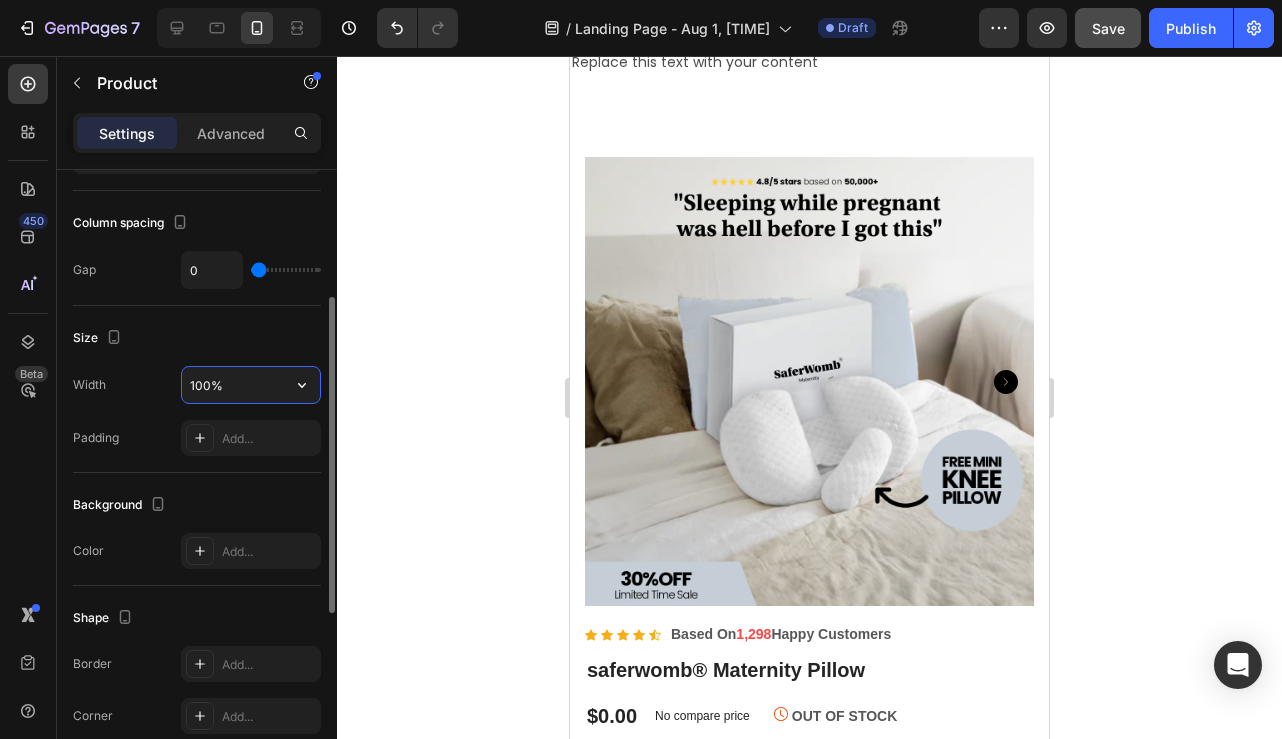 click on "100%" at bounding box center [251, 385] 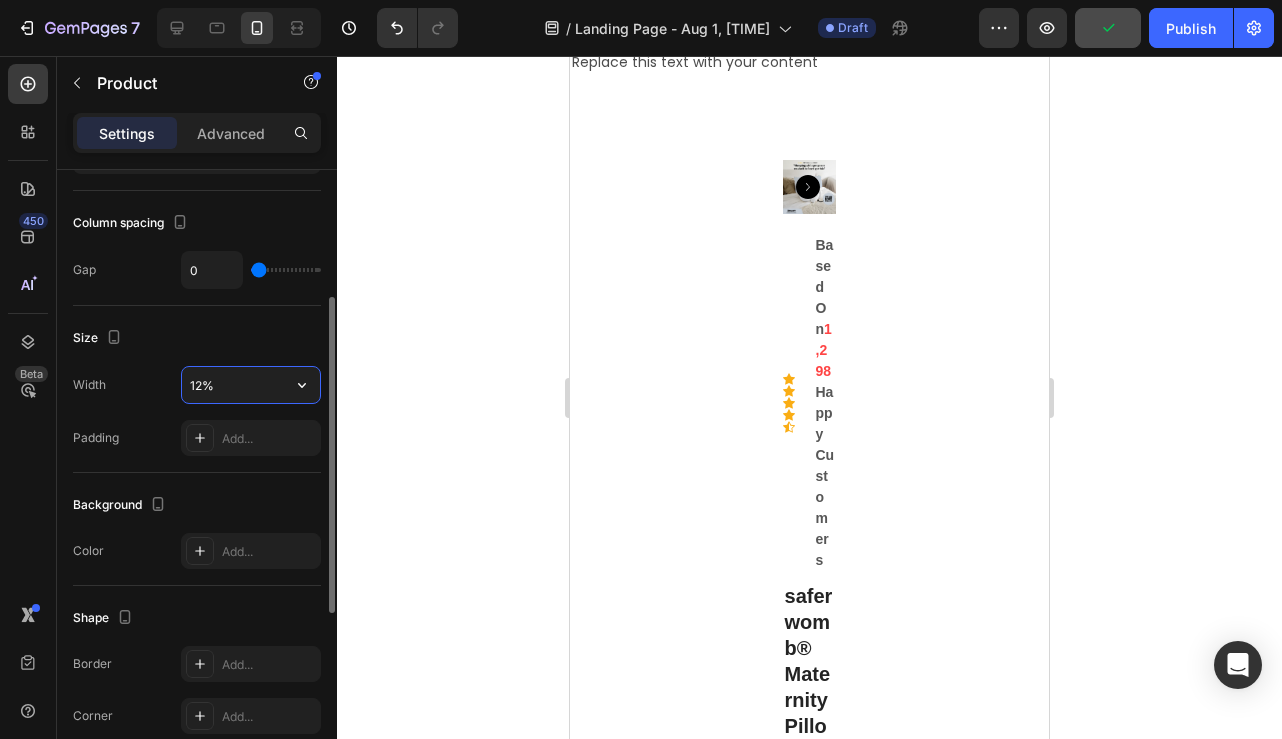click on "12%" at bounding box center [251, 385] 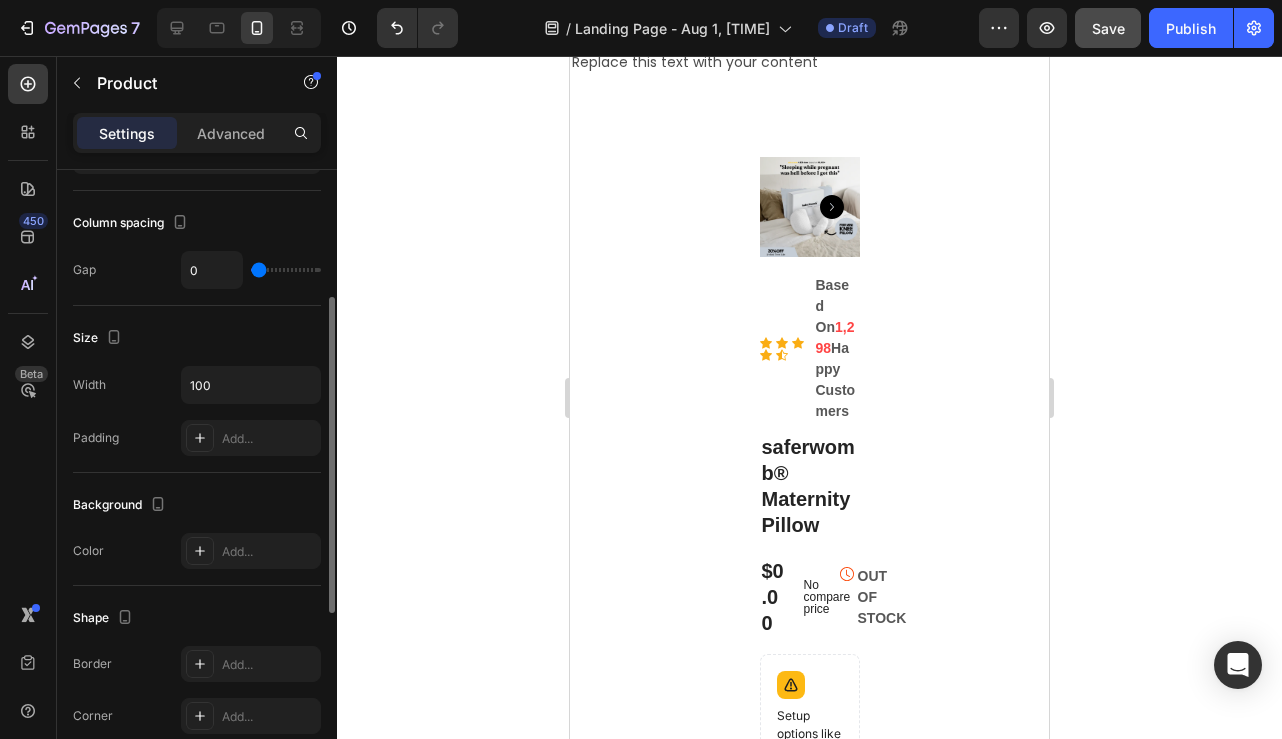 click on "Padding Add..." at bounding box center (197, 438) 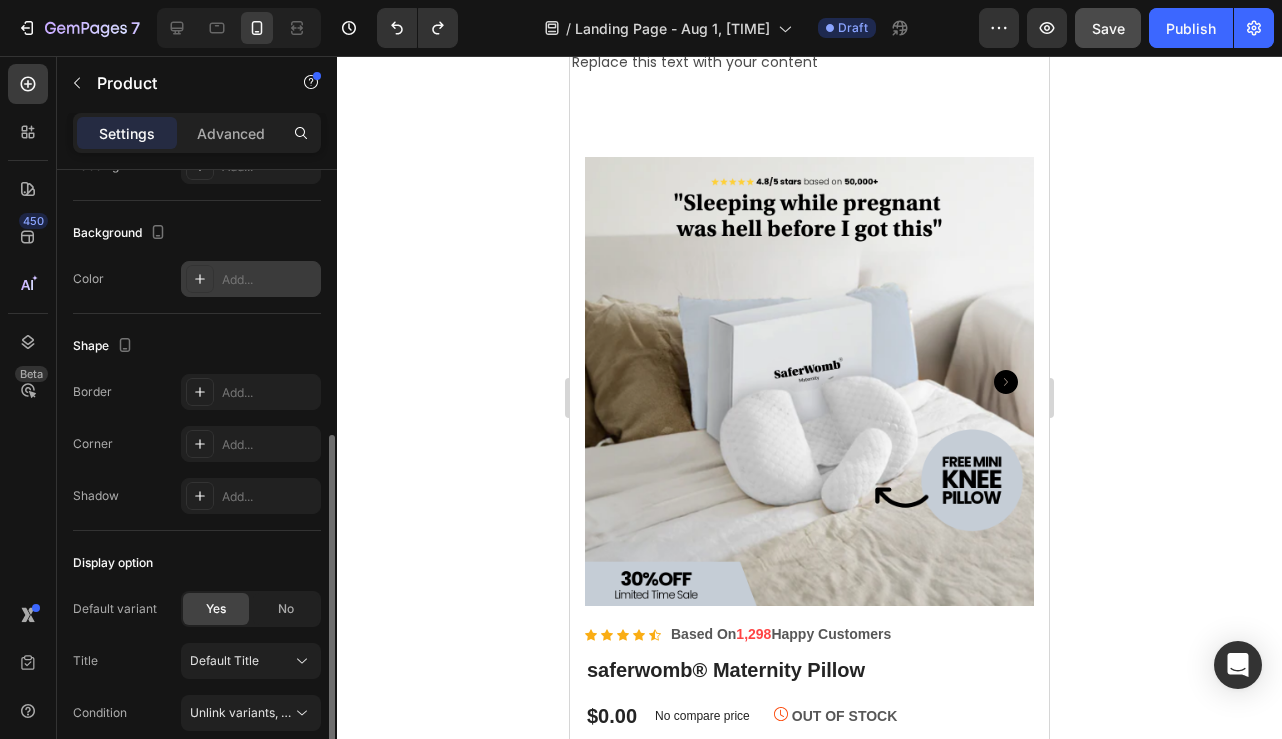 scroll, scrollTop: 613, scrollLeft: 0, axis: vertical 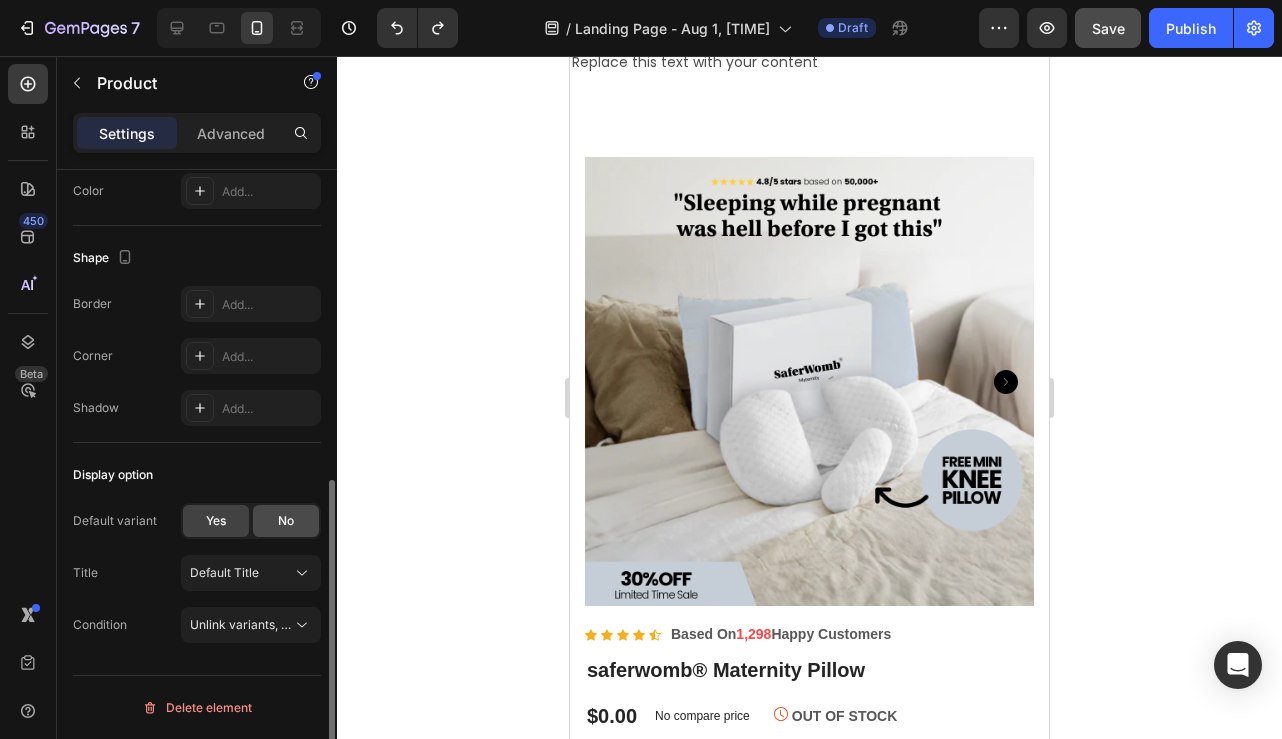 click on "No" 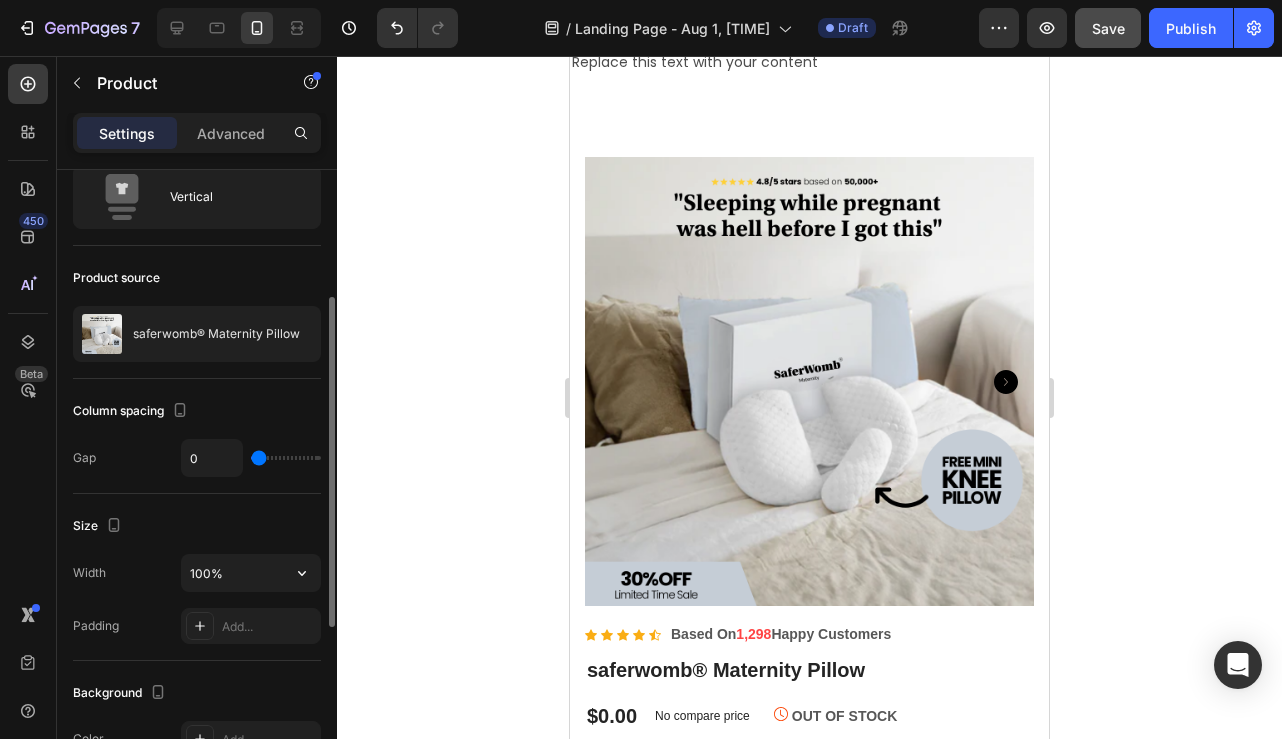 scroll, scrollTop: 0, scrollLeft: 0, axis: both 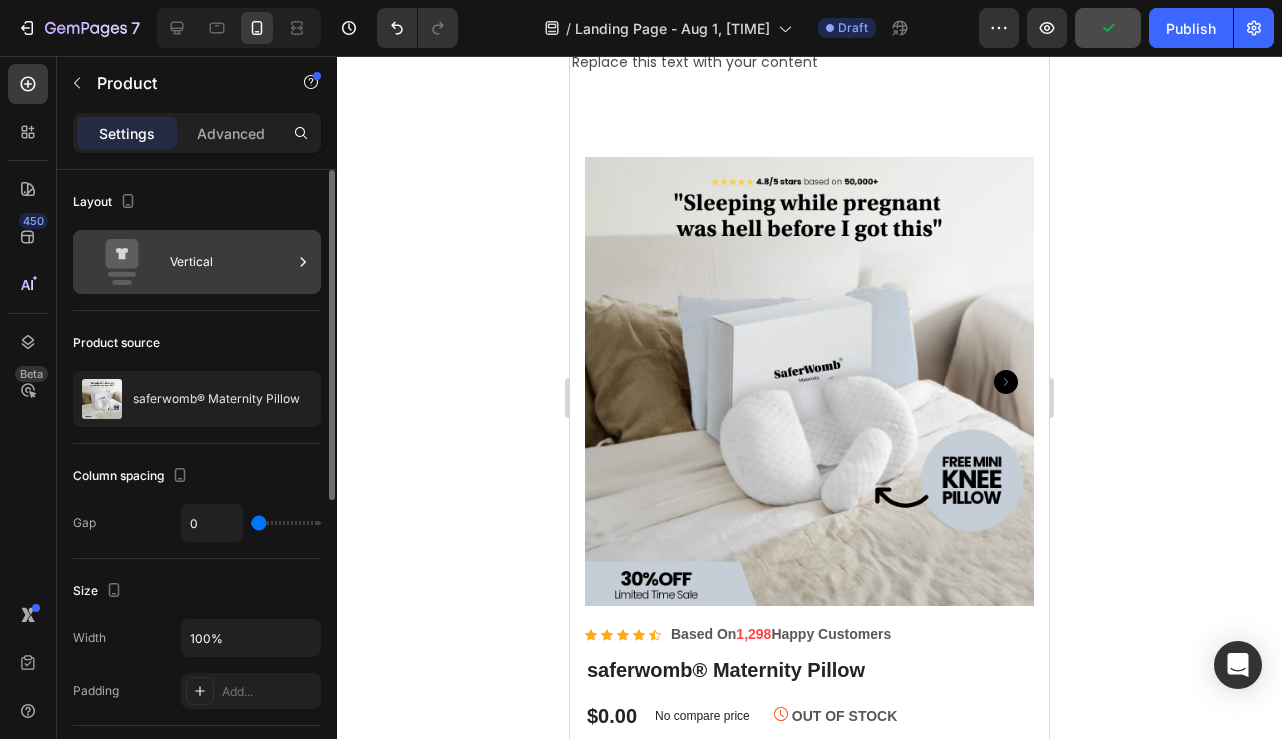 click on "Vertical" at bounding box center [231, 262] 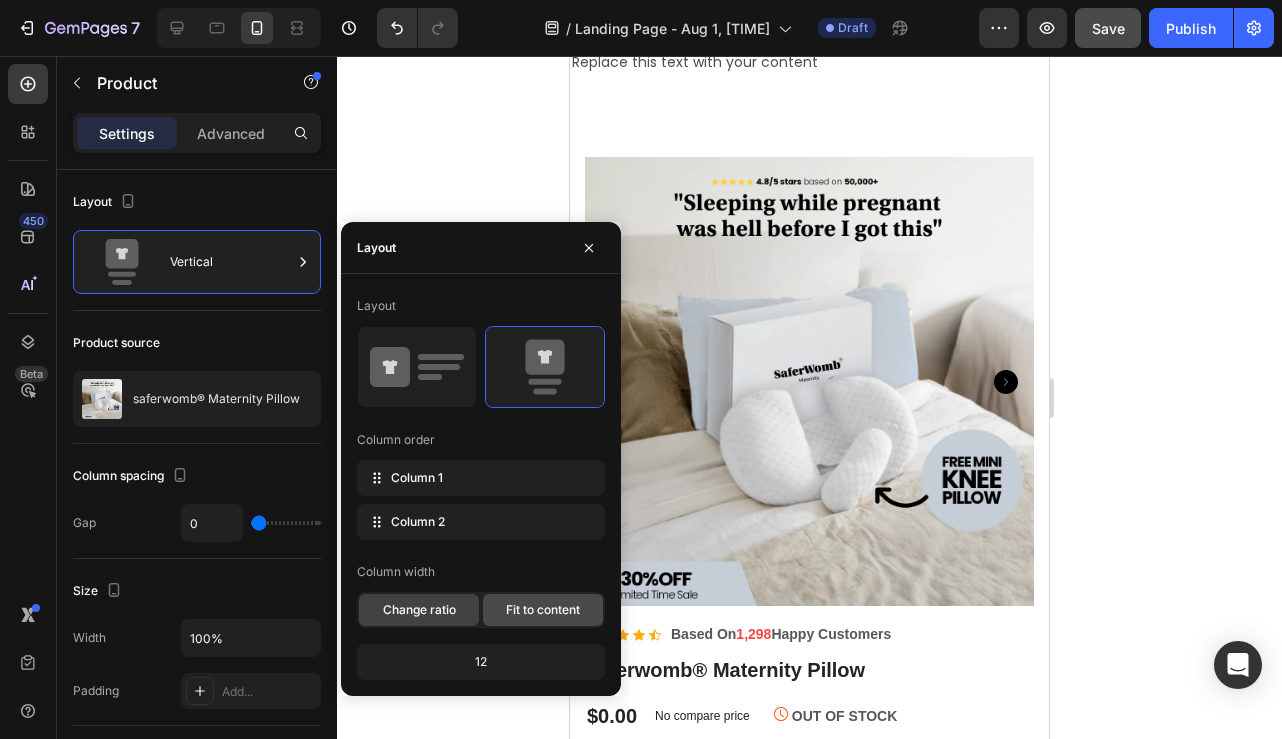 click on "Fit to content" 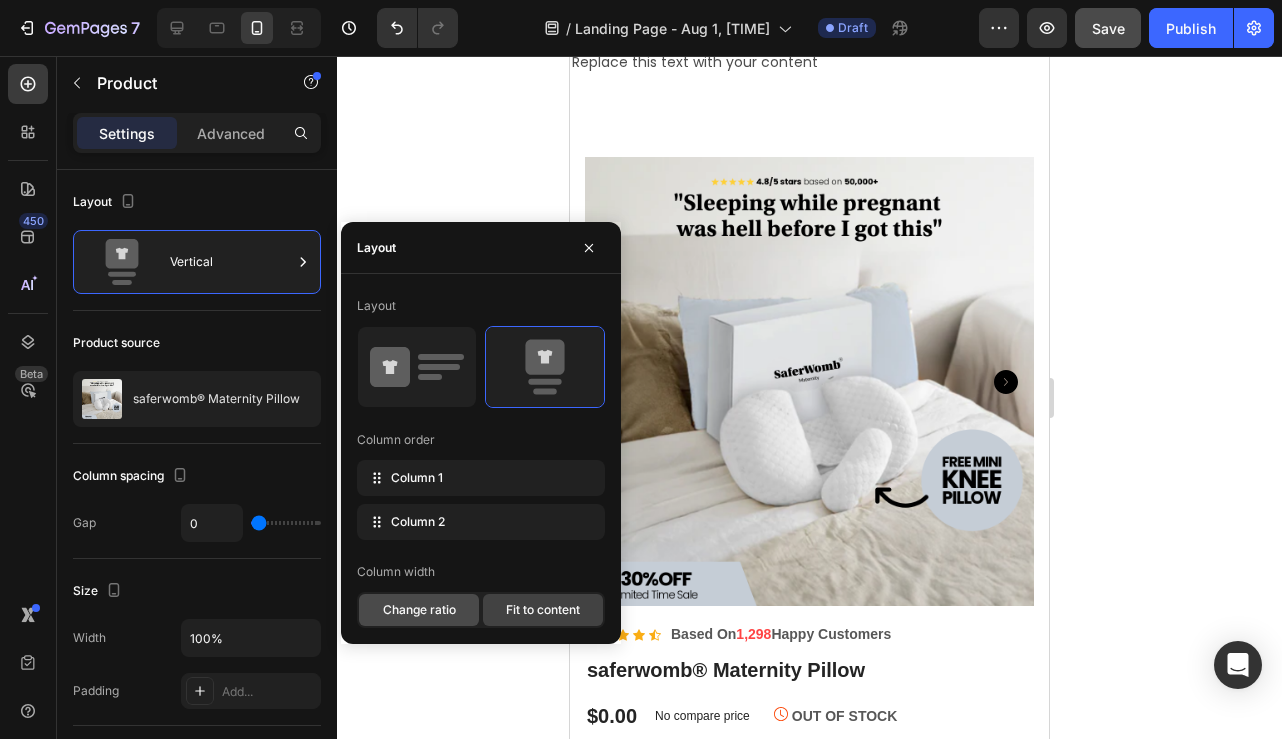 click on "Change ratio" 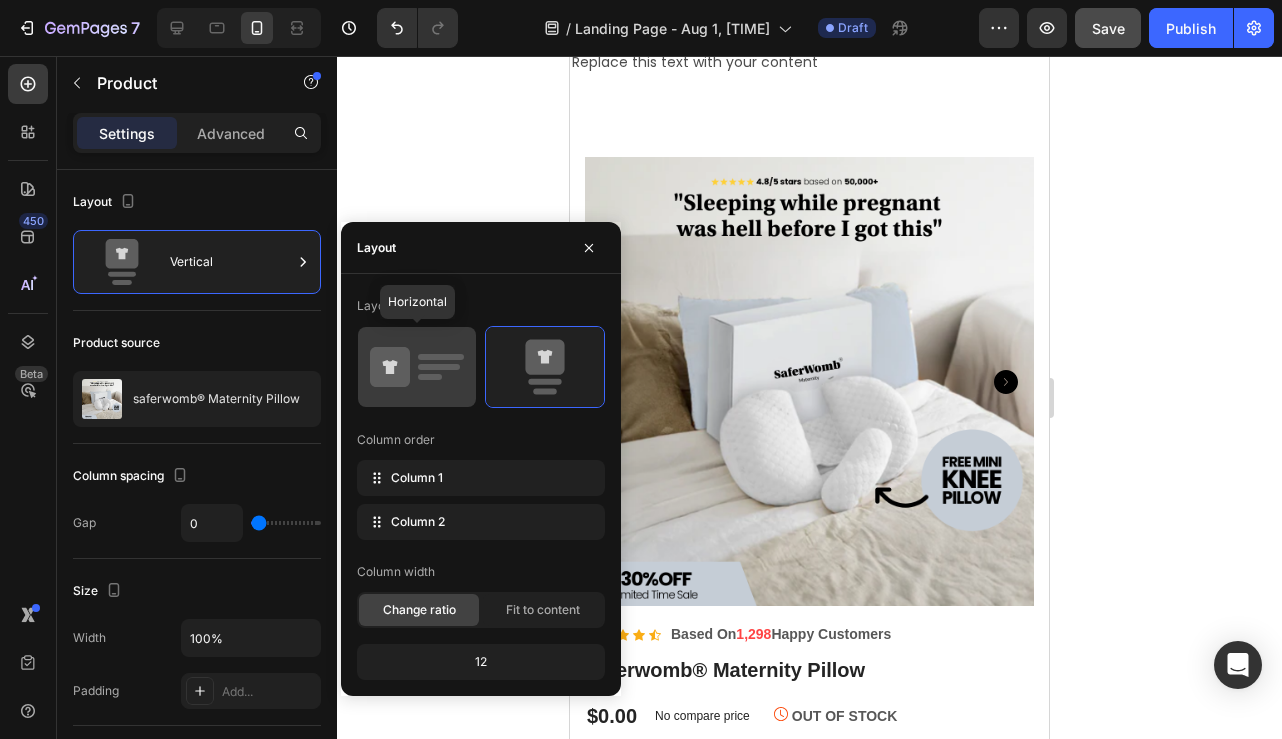 click 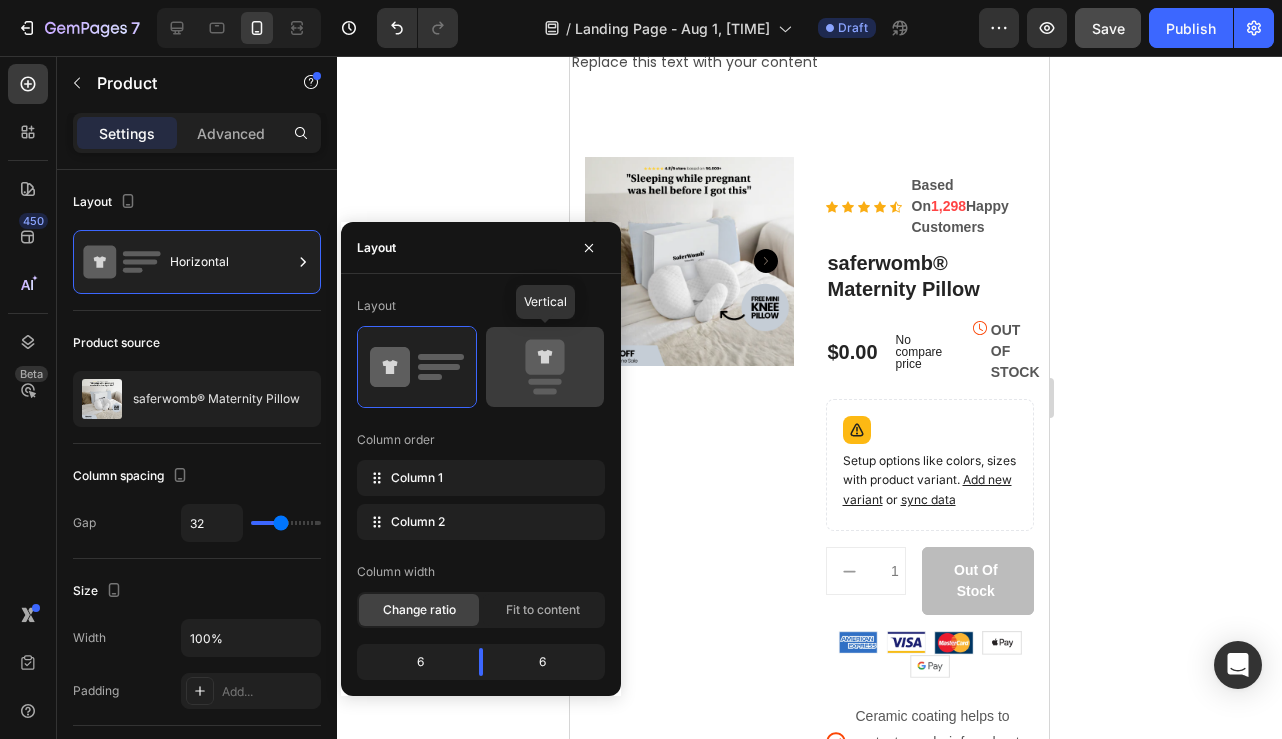 click 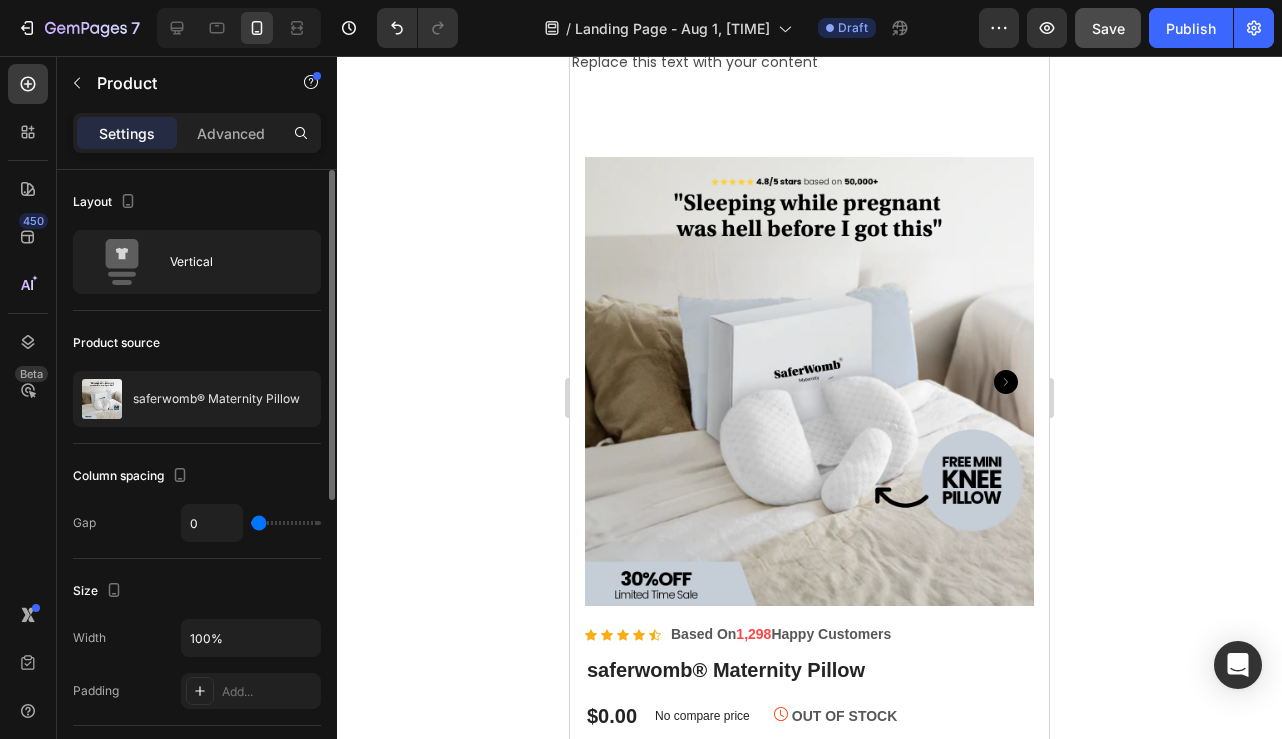 click on "Product source saferwomb® Maternity Pillow" 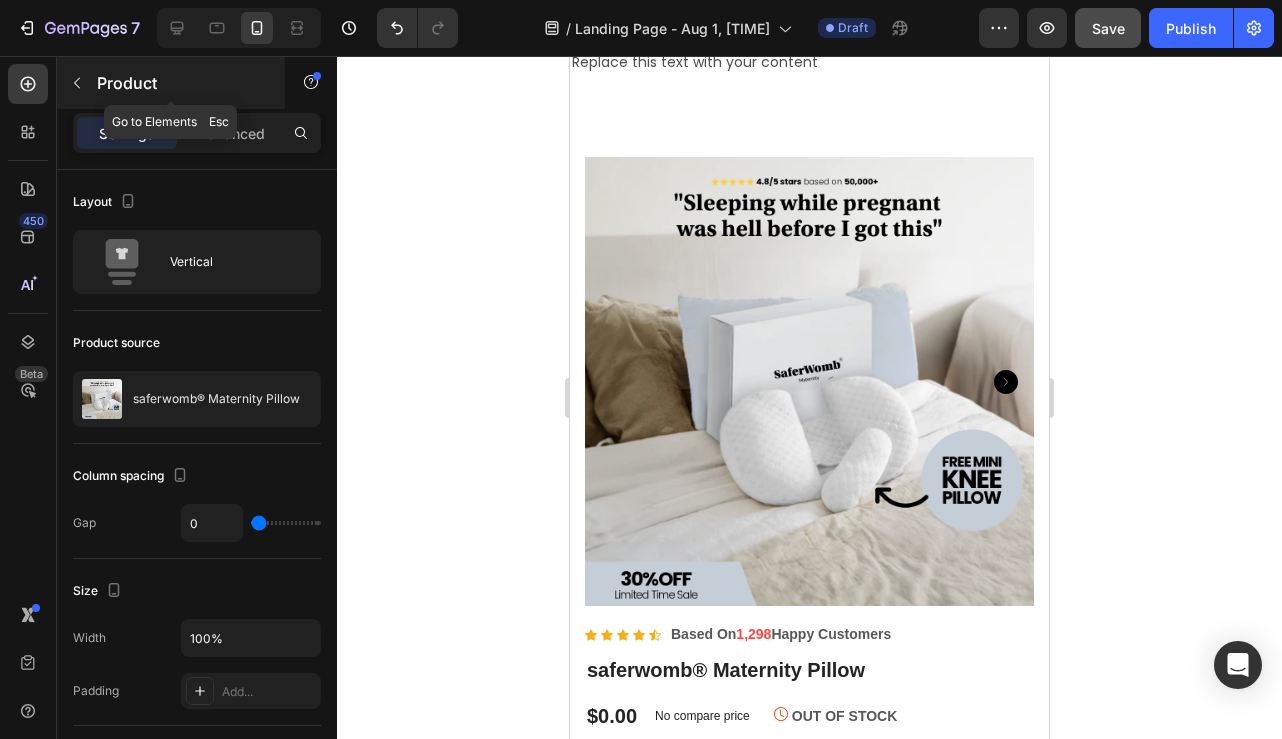 click 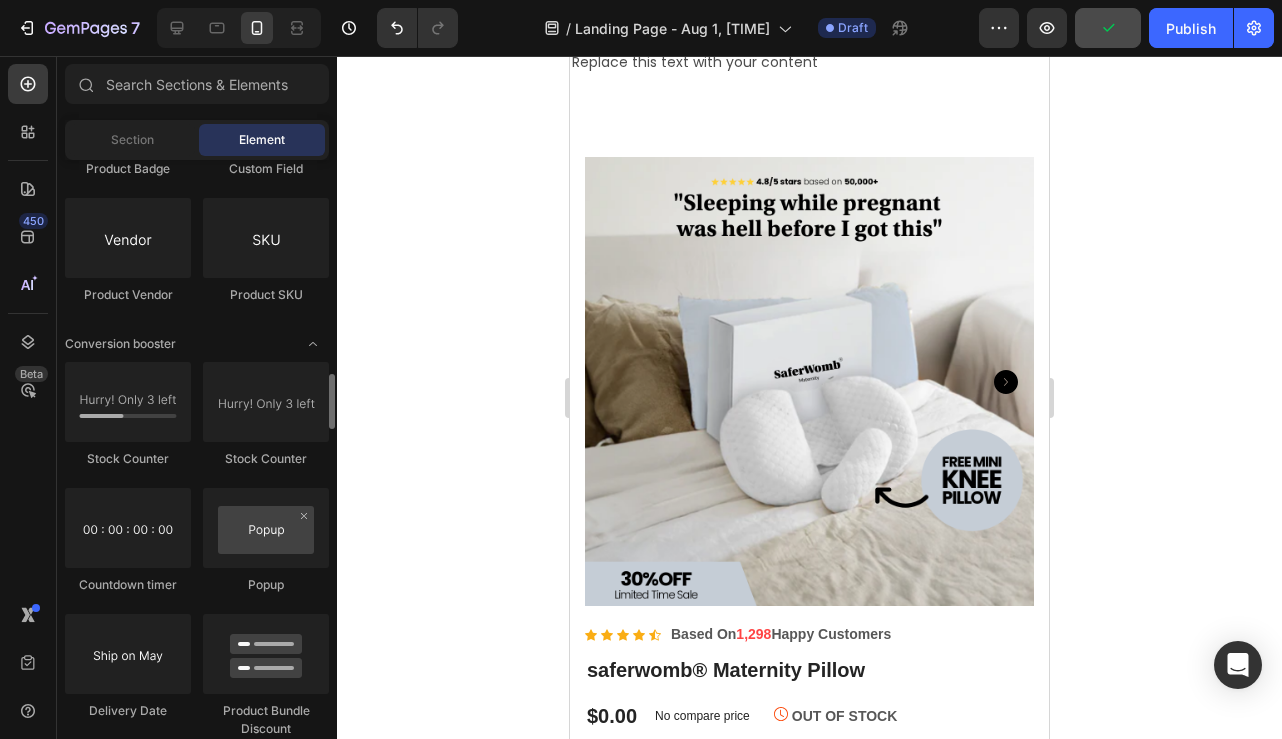 scroll, scrollTop: 4098, scrollLeft: 0, axis: vertical 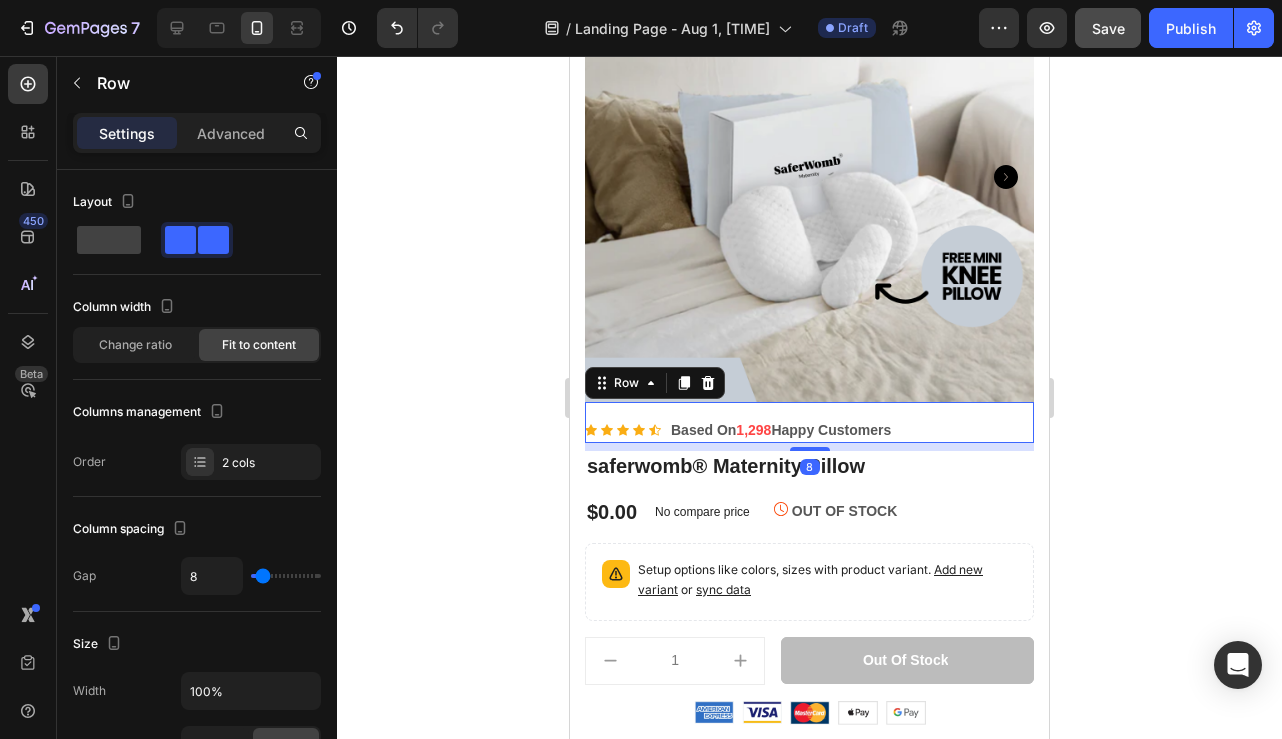 click on "Icon                Icon                Icon                Icon
Icon Icon List Hoz Based On  1,298  Happy Customers Text block Row   8" at bounding box center [809, 422] 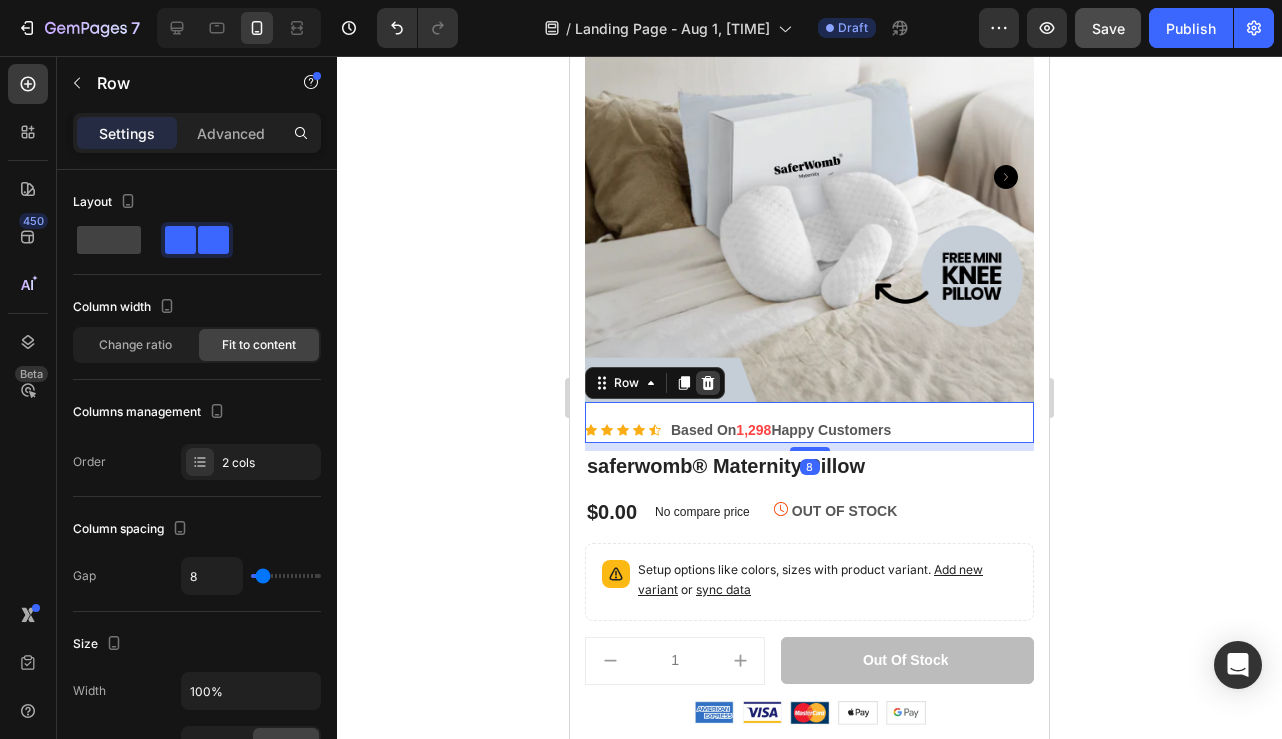 click 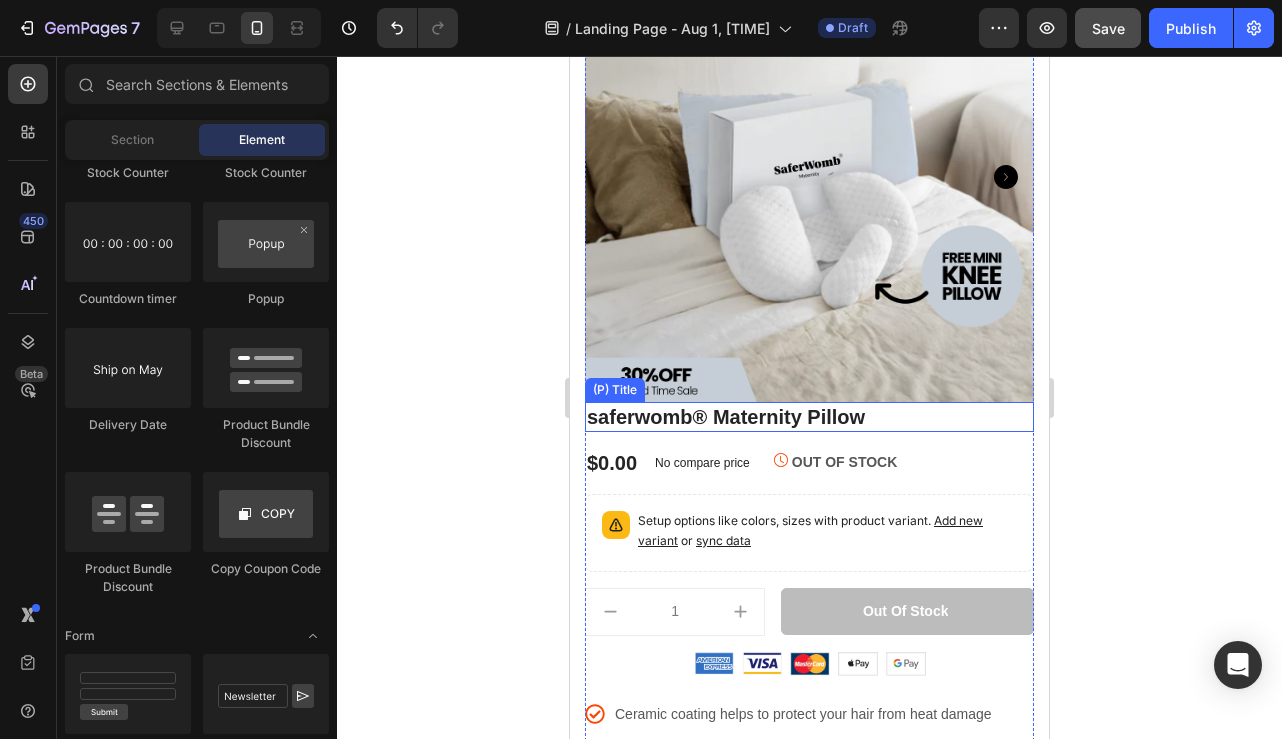 click on "saferwomb® Maternity Pillow" at bounding box center (809, 417) 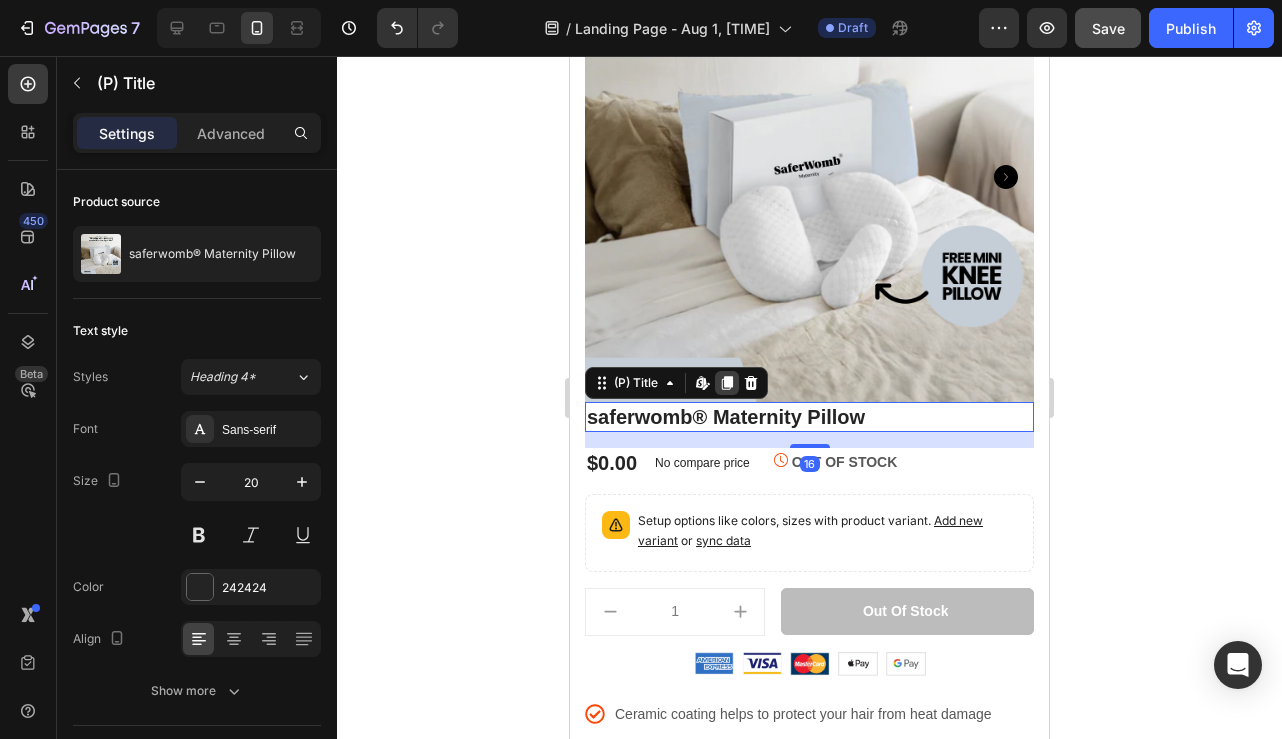click 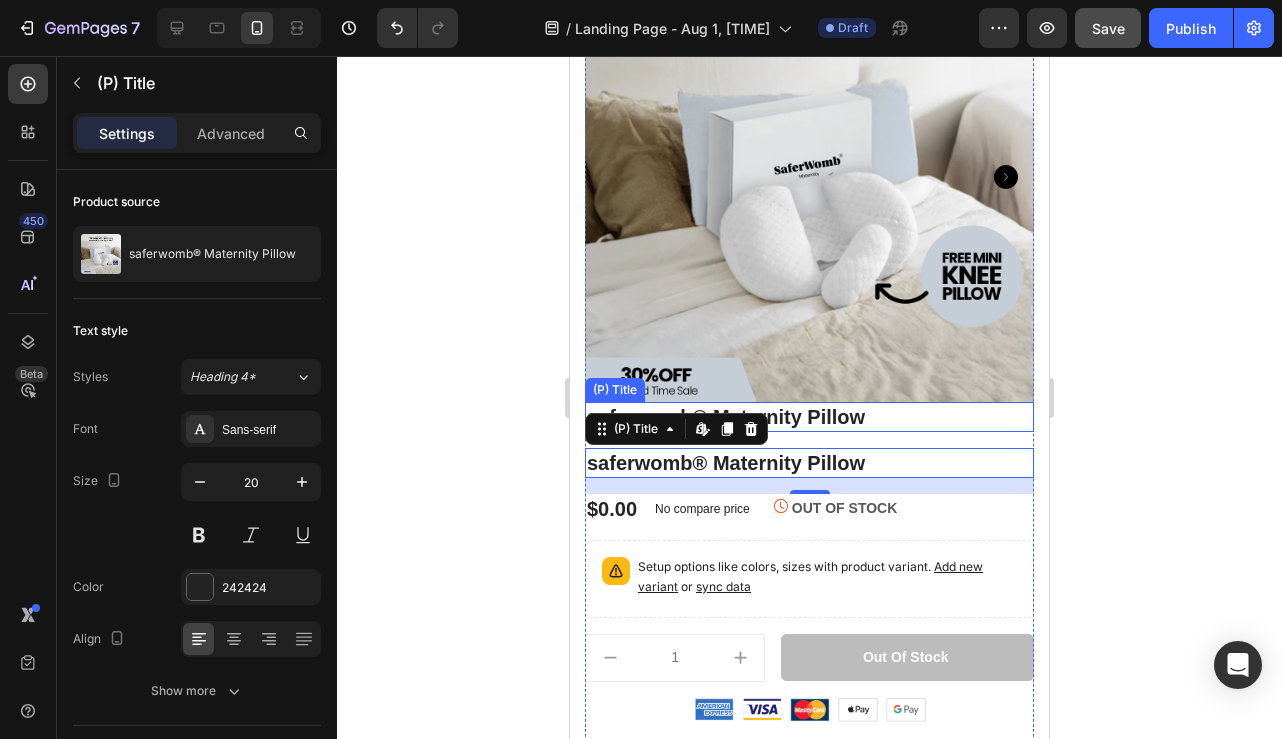 click on "saferwomb® Maternity Pillow" at bounding box center [809, 417] 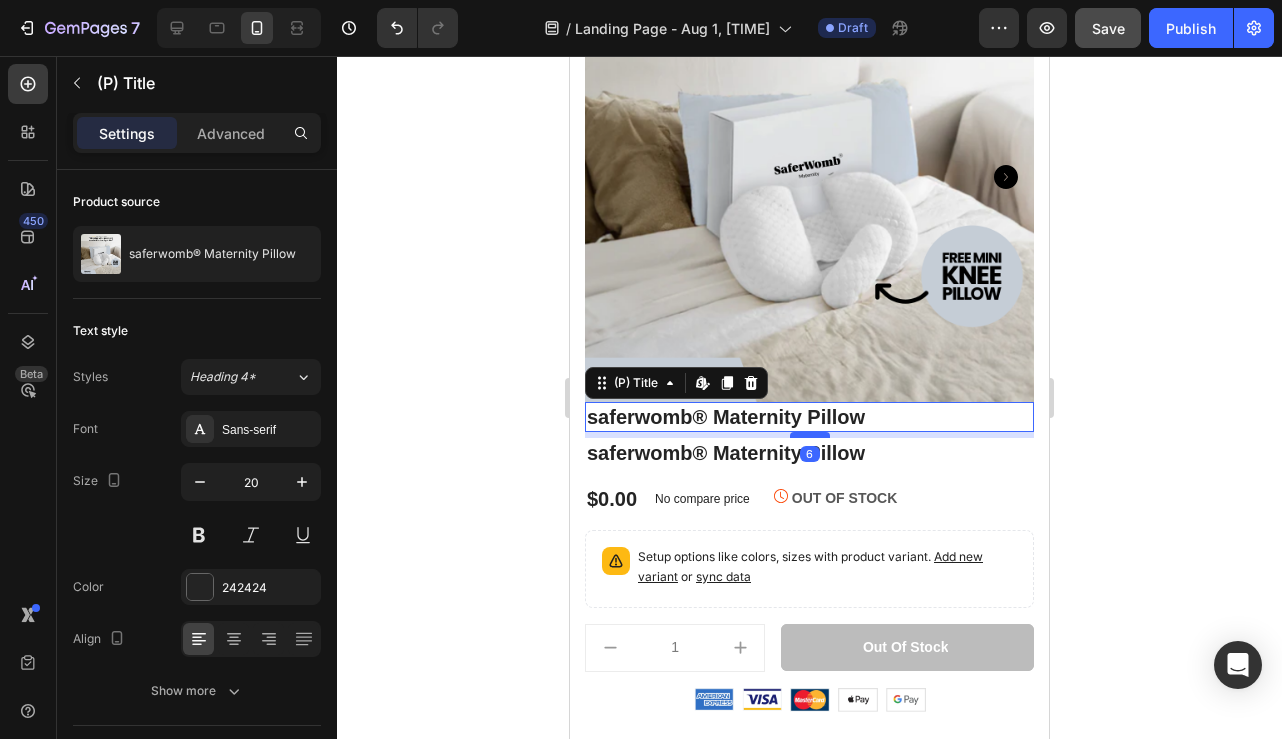 drag, startPoint x: 794, startPoint y: 445, endPoint x: 795, endPoint y: 435, distance: 10.049875 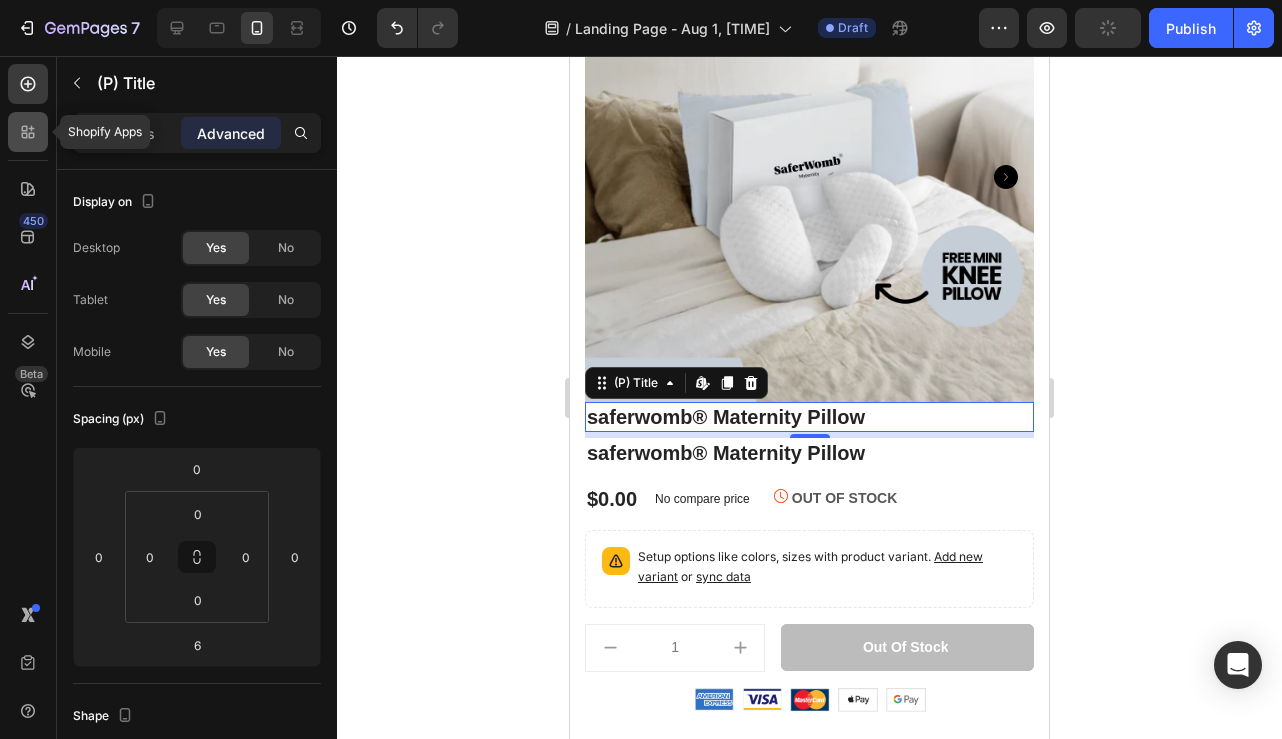 click 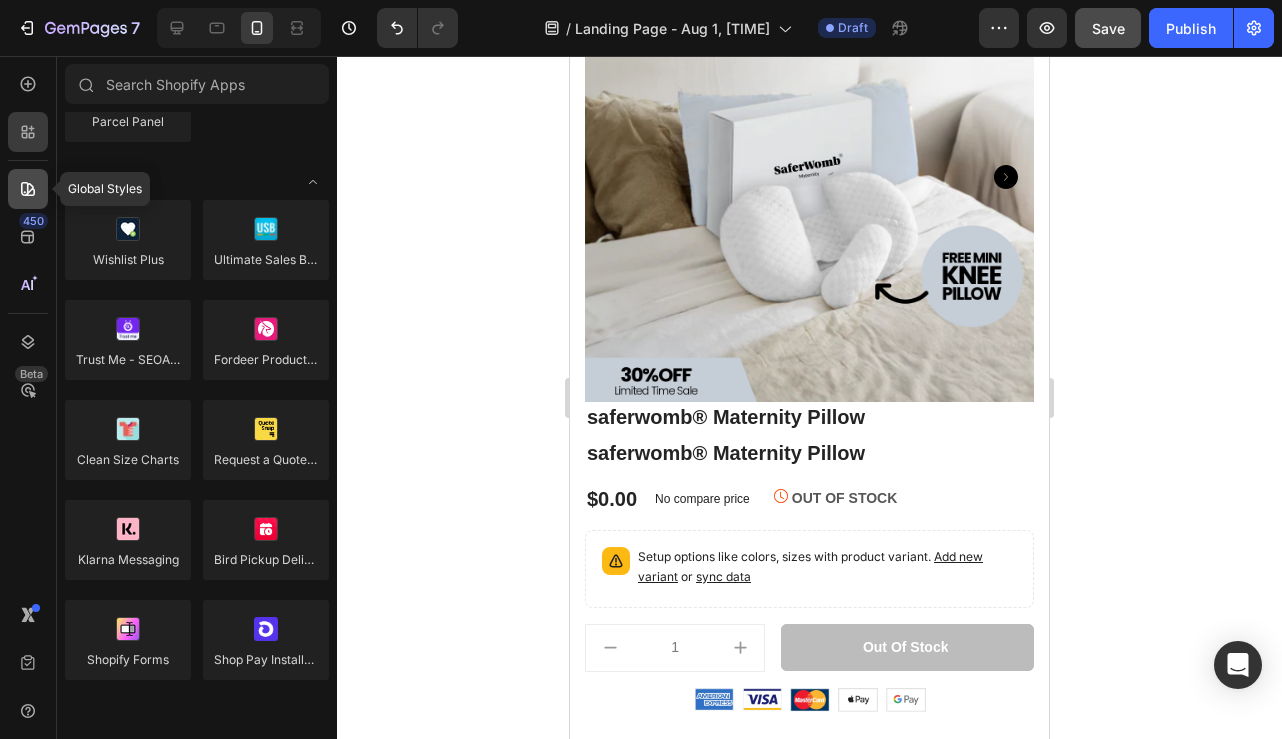 click 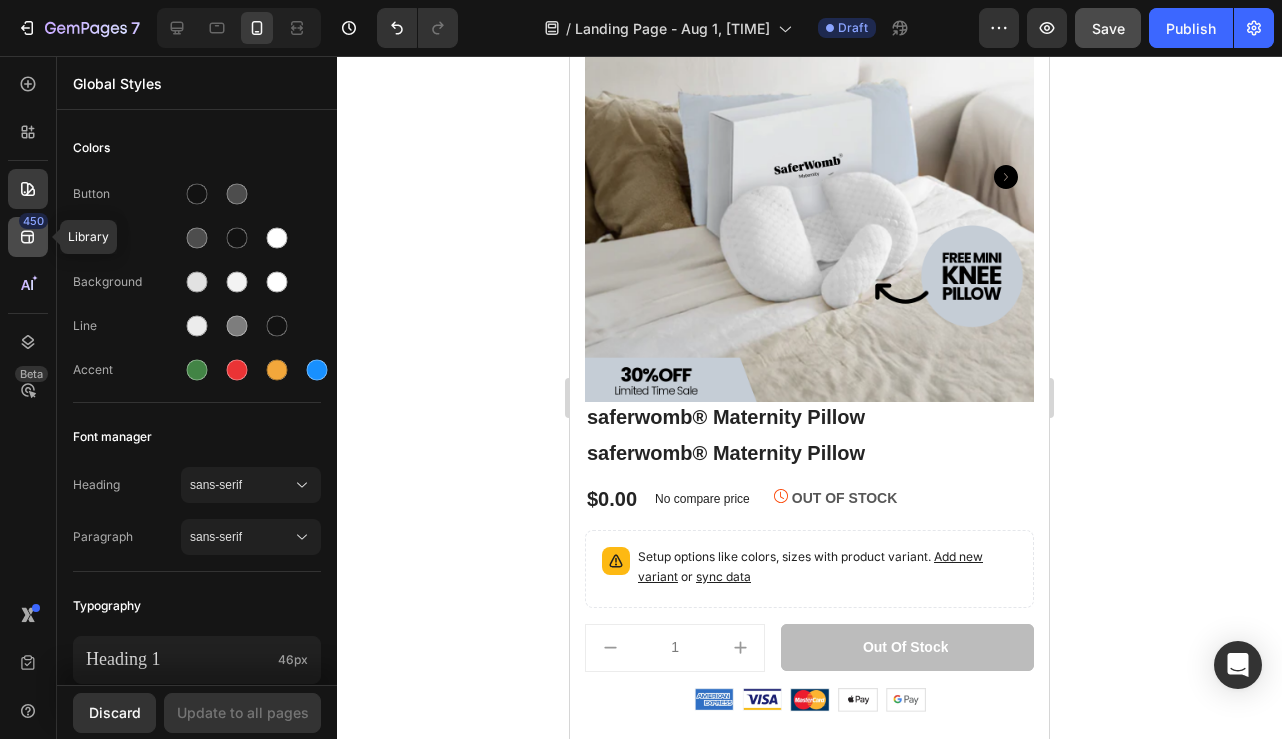 click 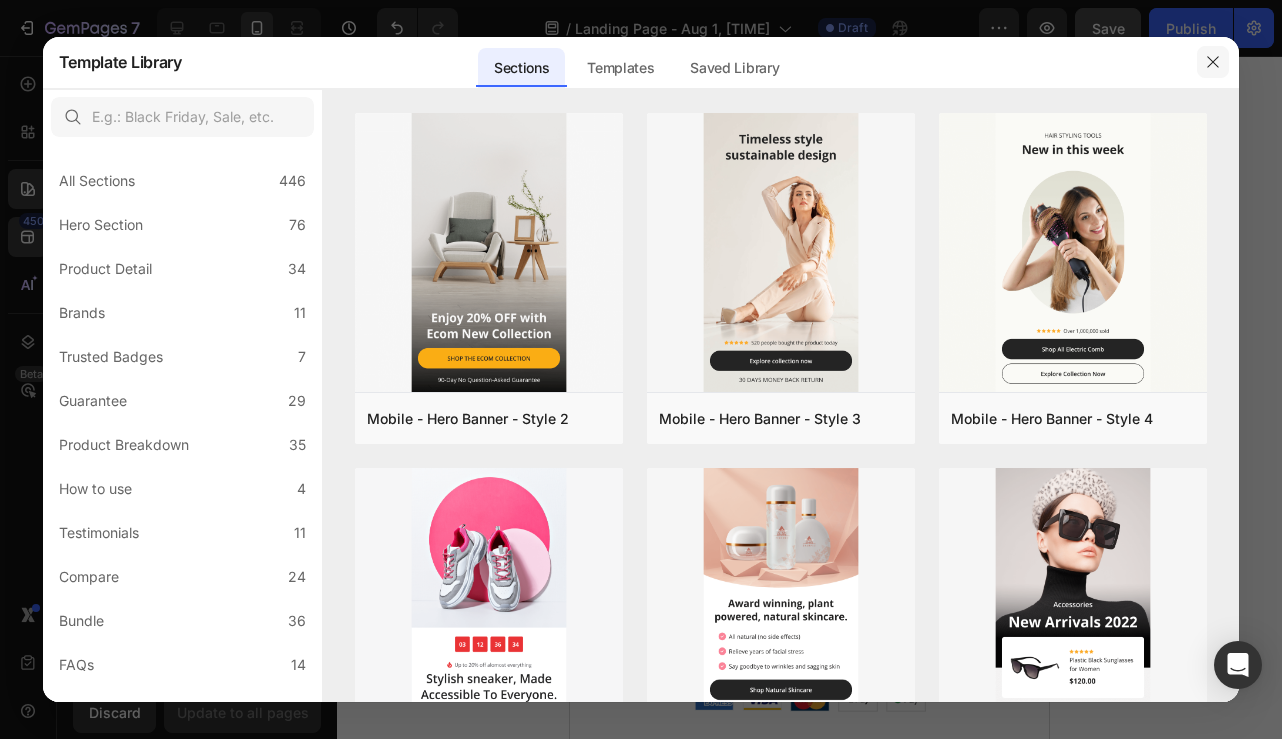 click 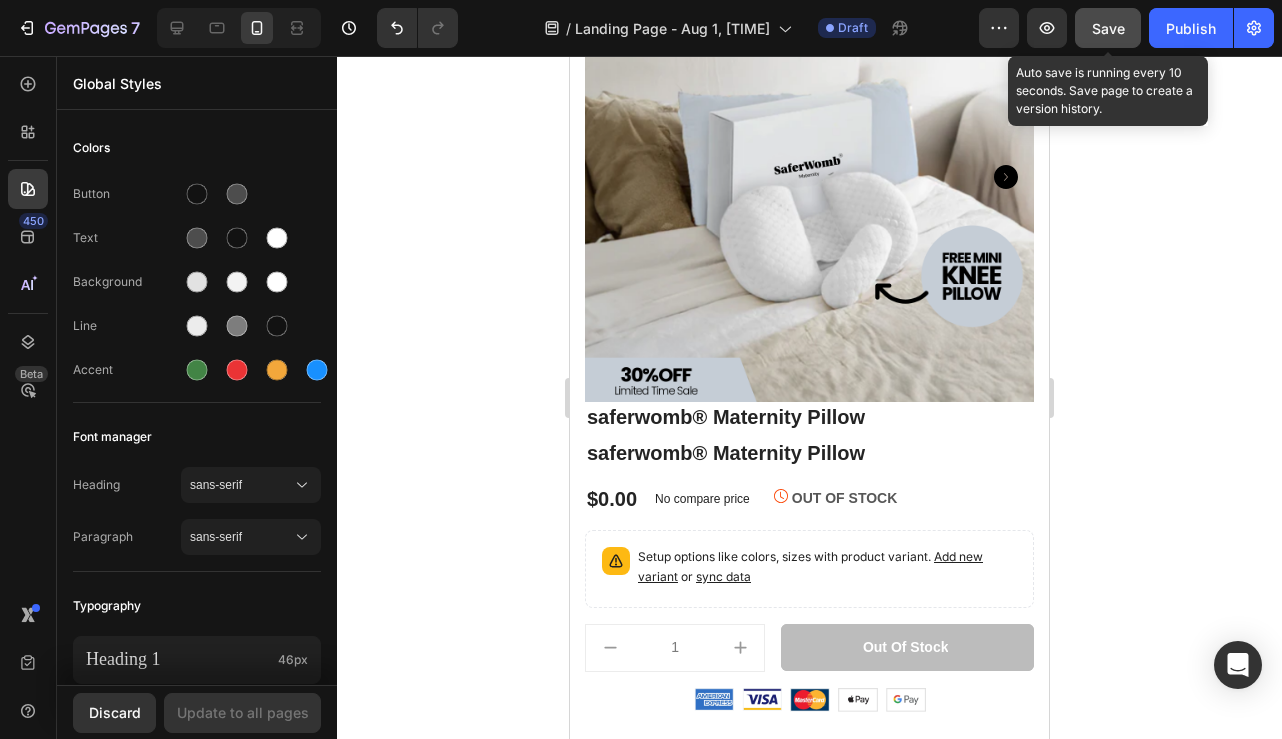 click on "Save" at bounding box center [1108, 28] 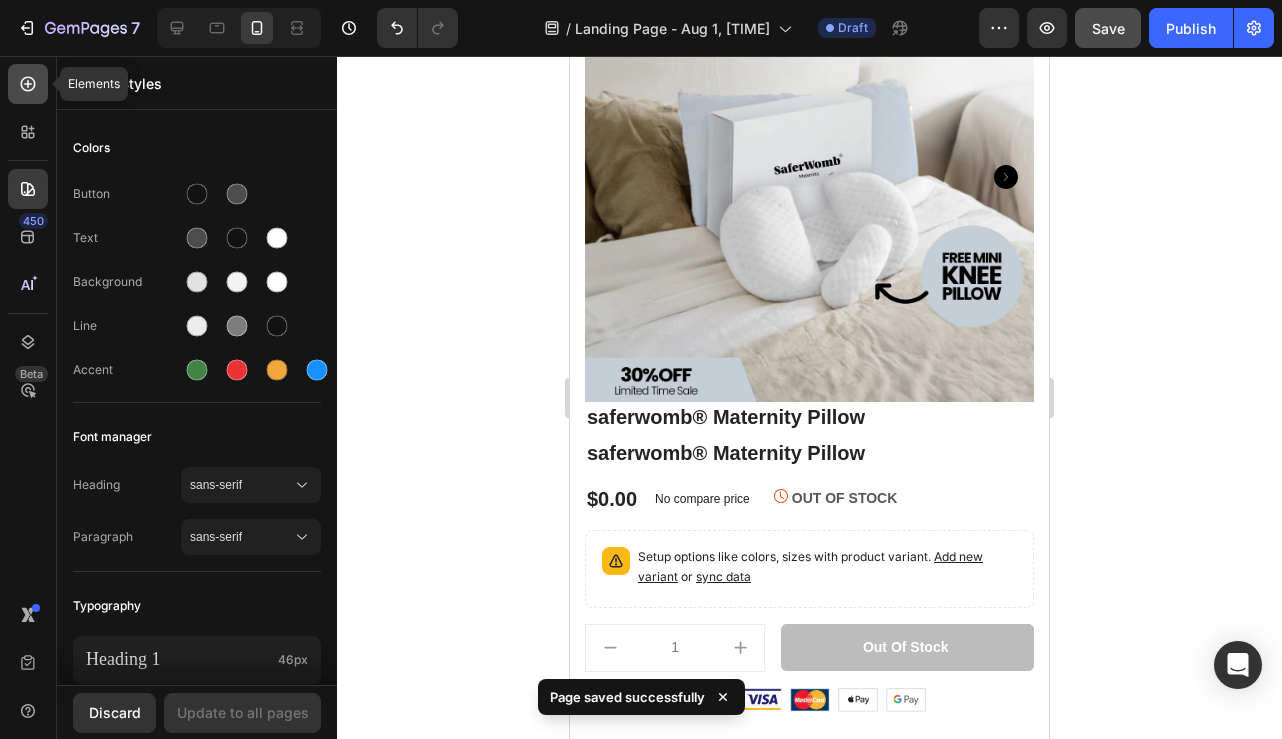 click 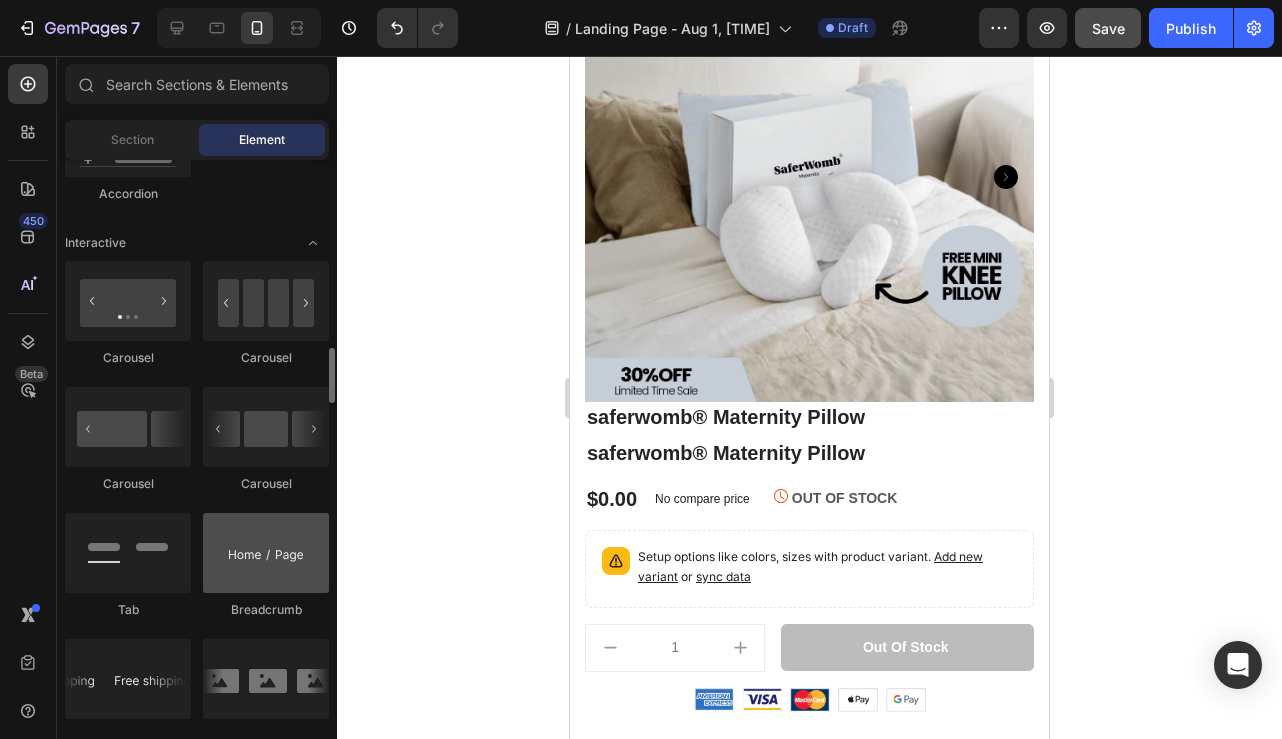 scroll, scrollTop: 1939, scrollLeft: 0, axis: vertical 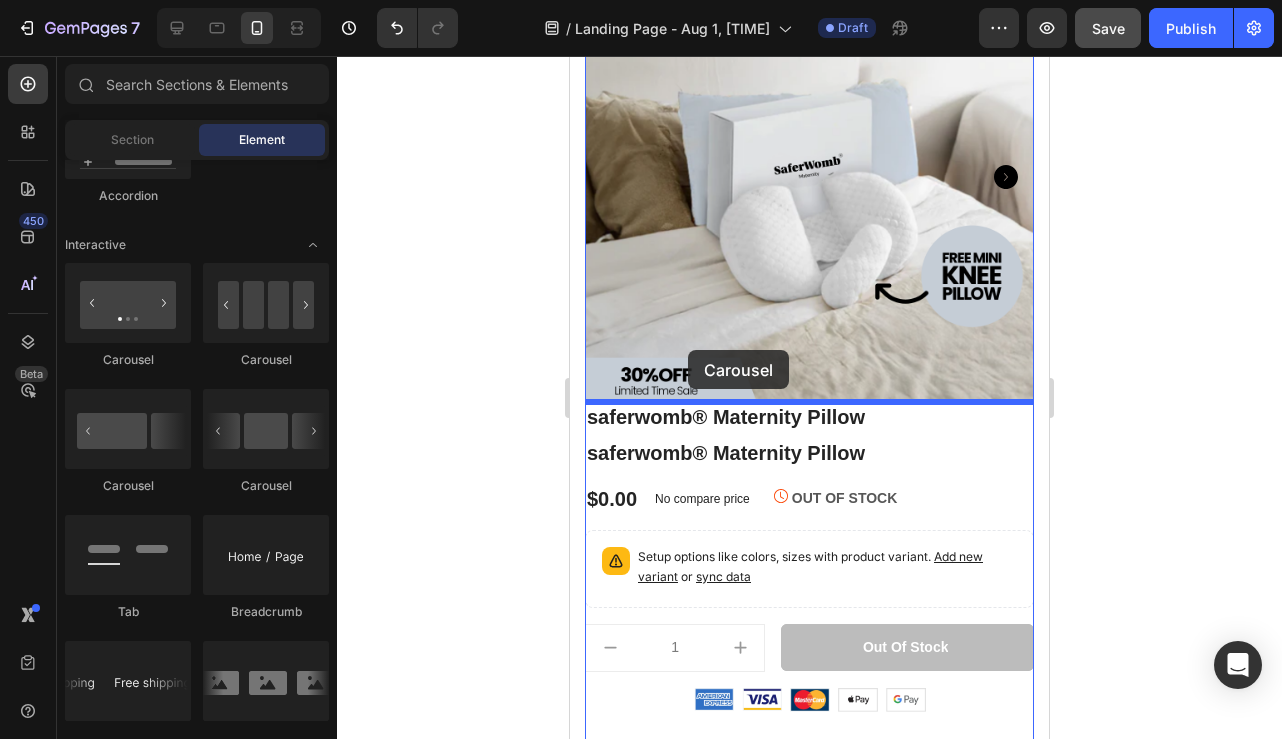 drag, startPoint x: 729, startPoint y: 492, endPoint x: 688, endPoint y: 350, distance: 147.80054 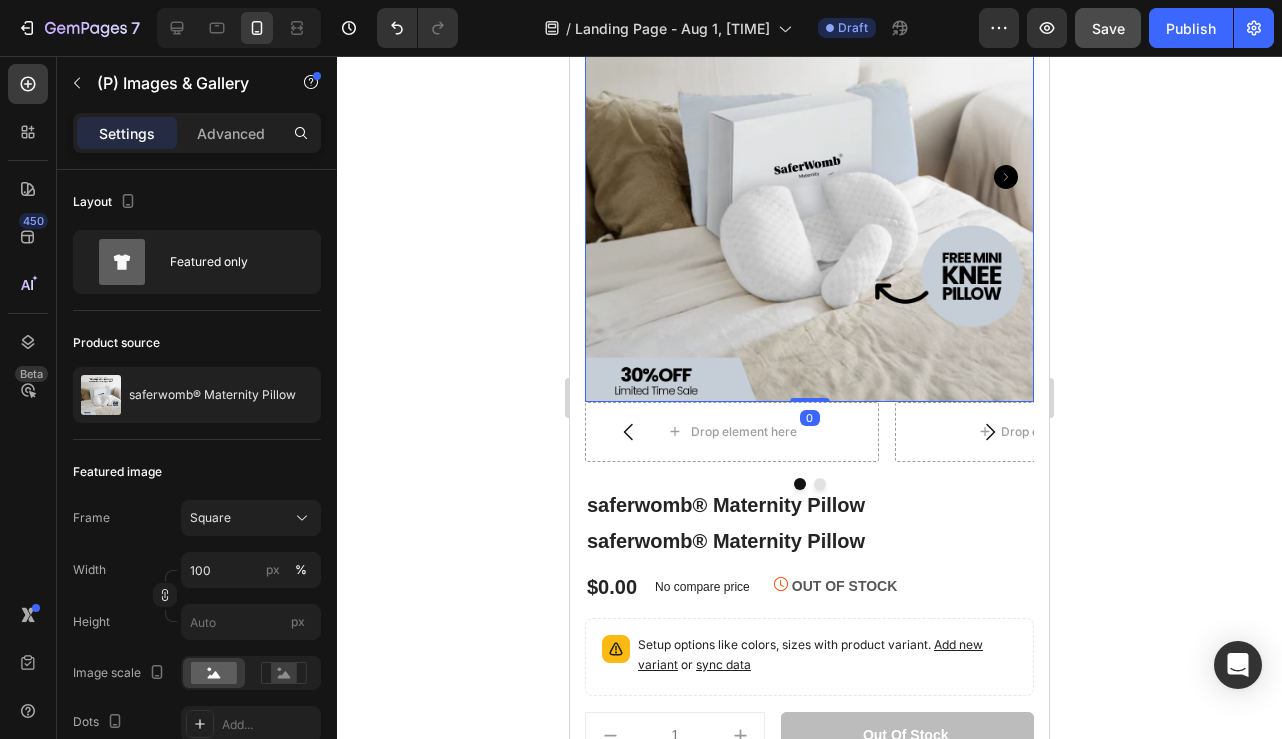 click at bounding box center [809, 177] 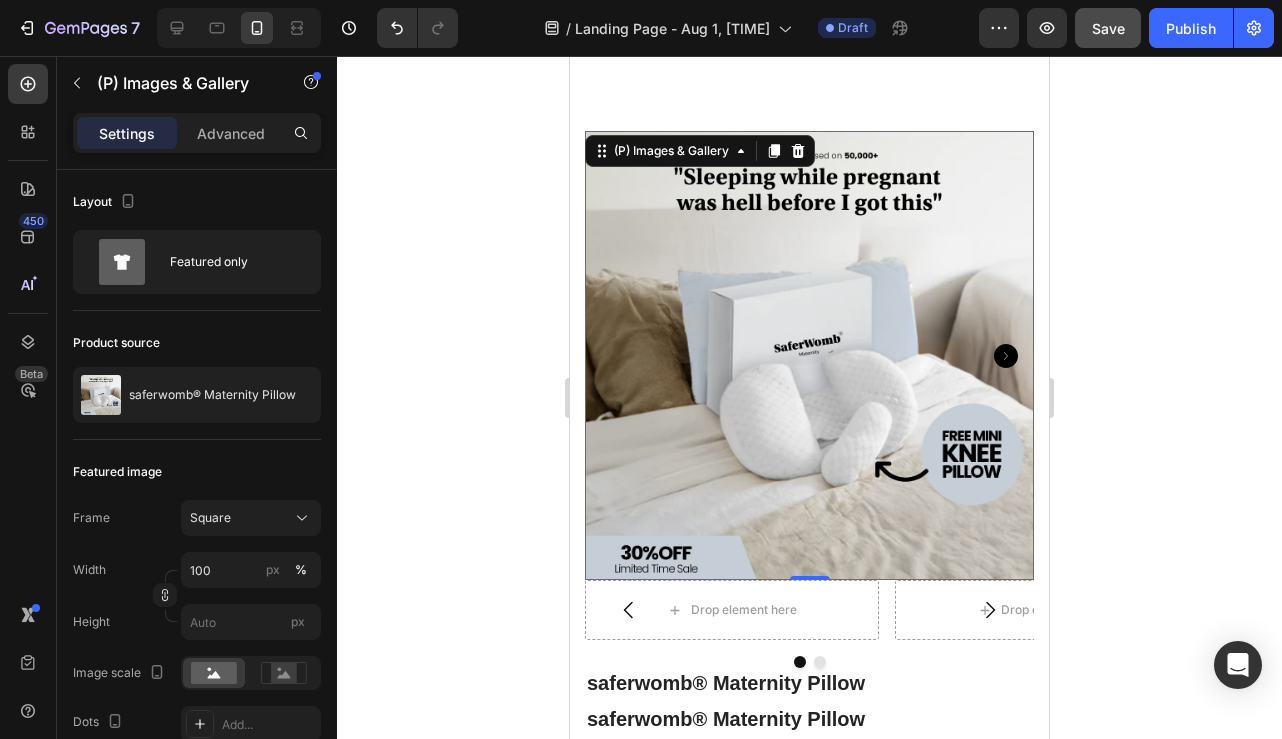 scroll, scrollTop: 3598, scrollLeft: 0, axis: vertical 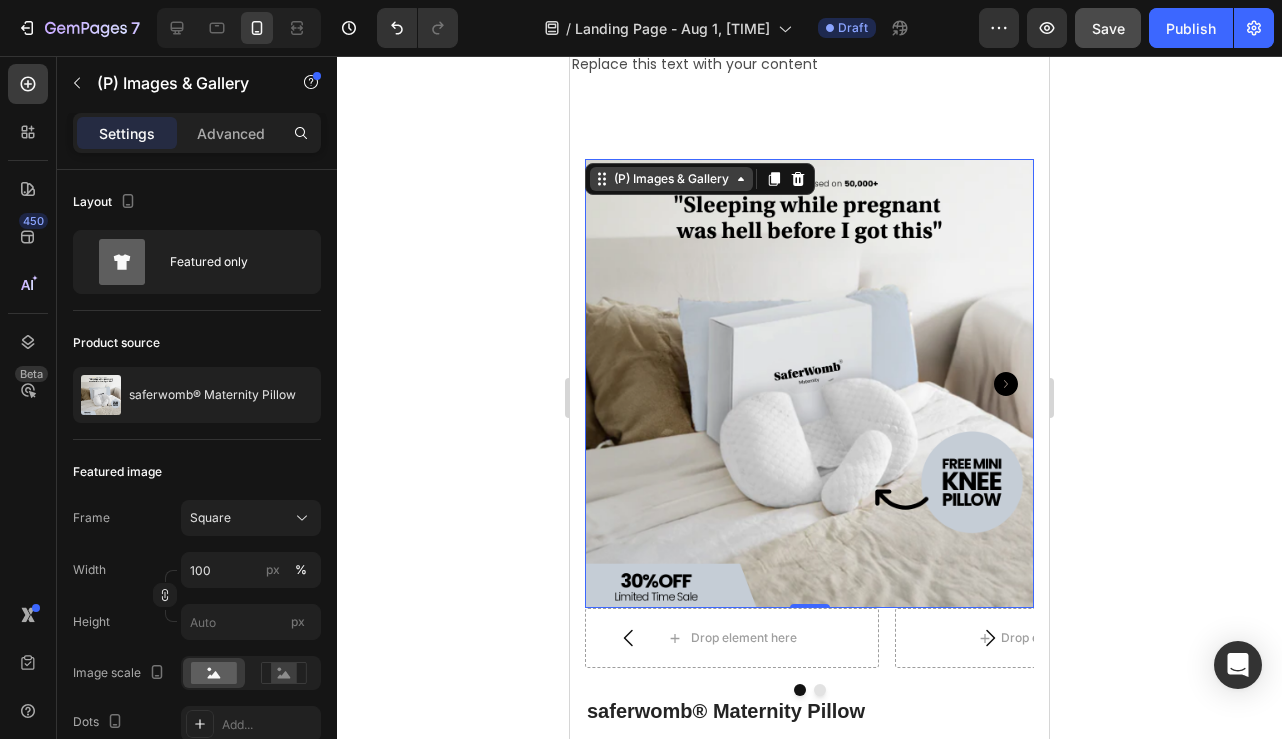 click on "(P) Images & Gallery" at bounding box center [671, 179] 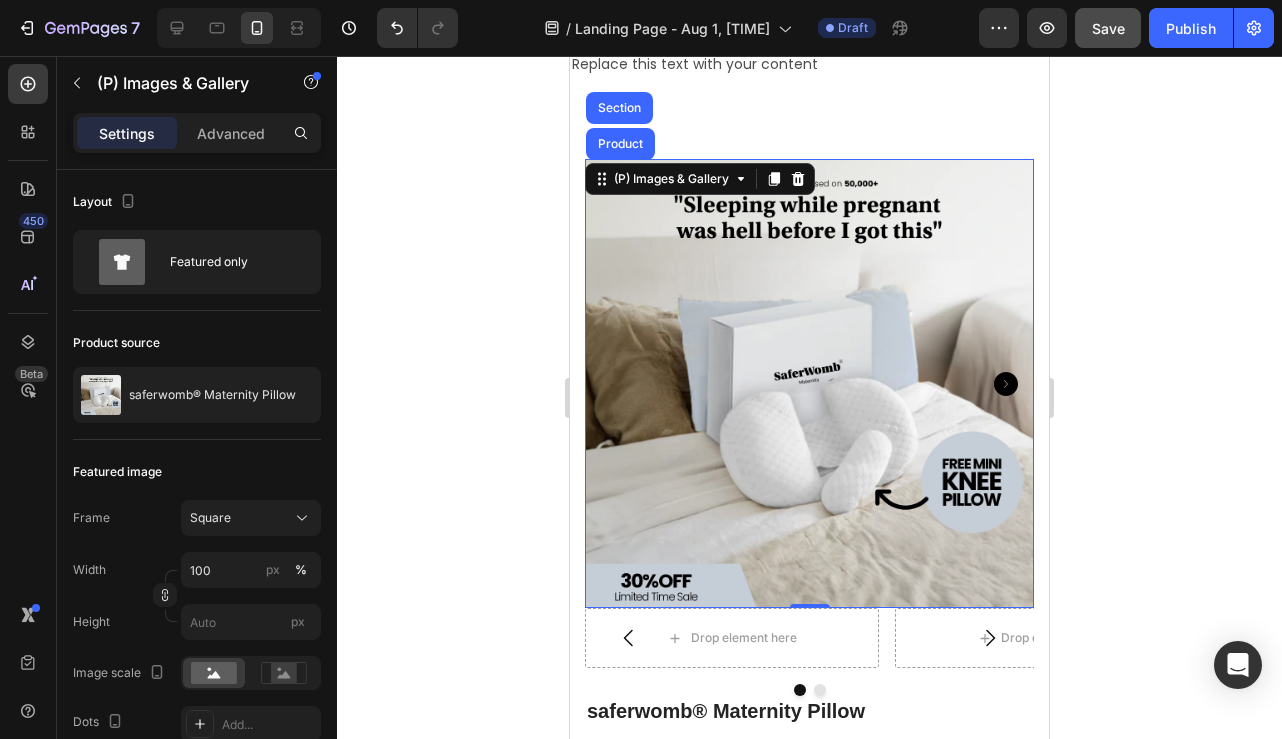 click at bounding box center (809, 383) 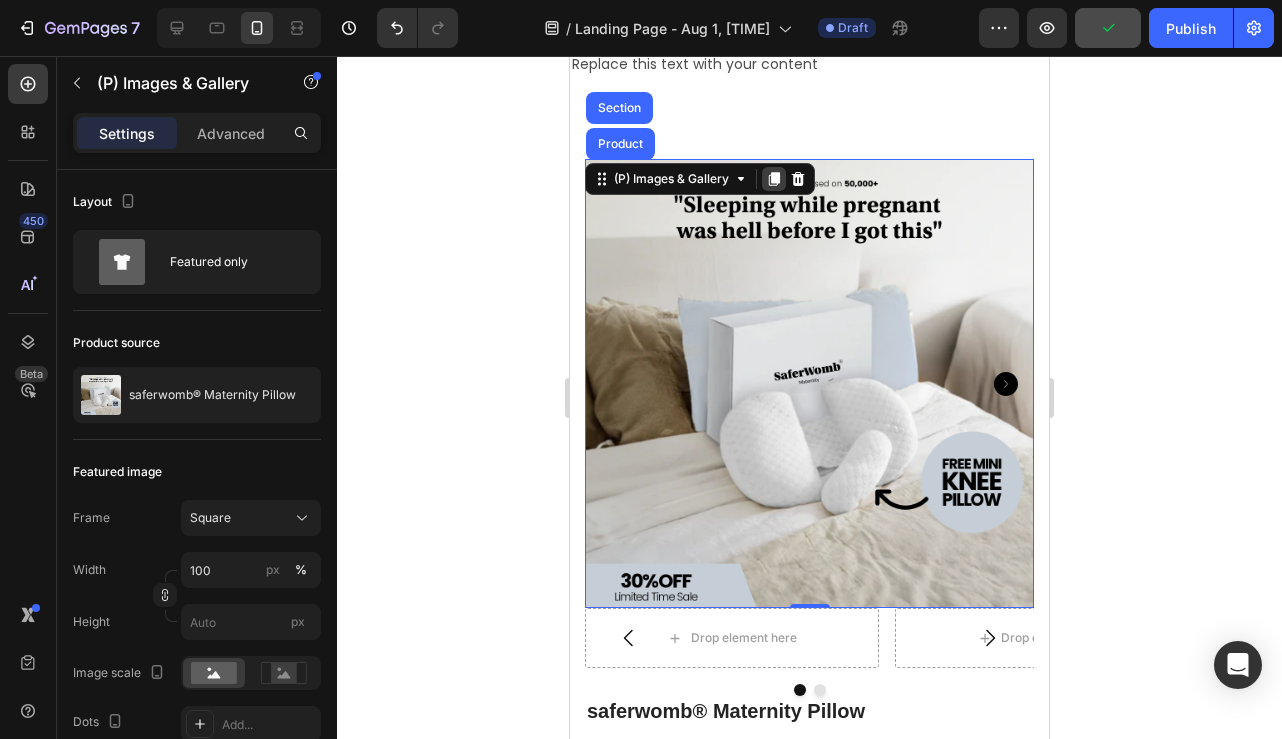 click 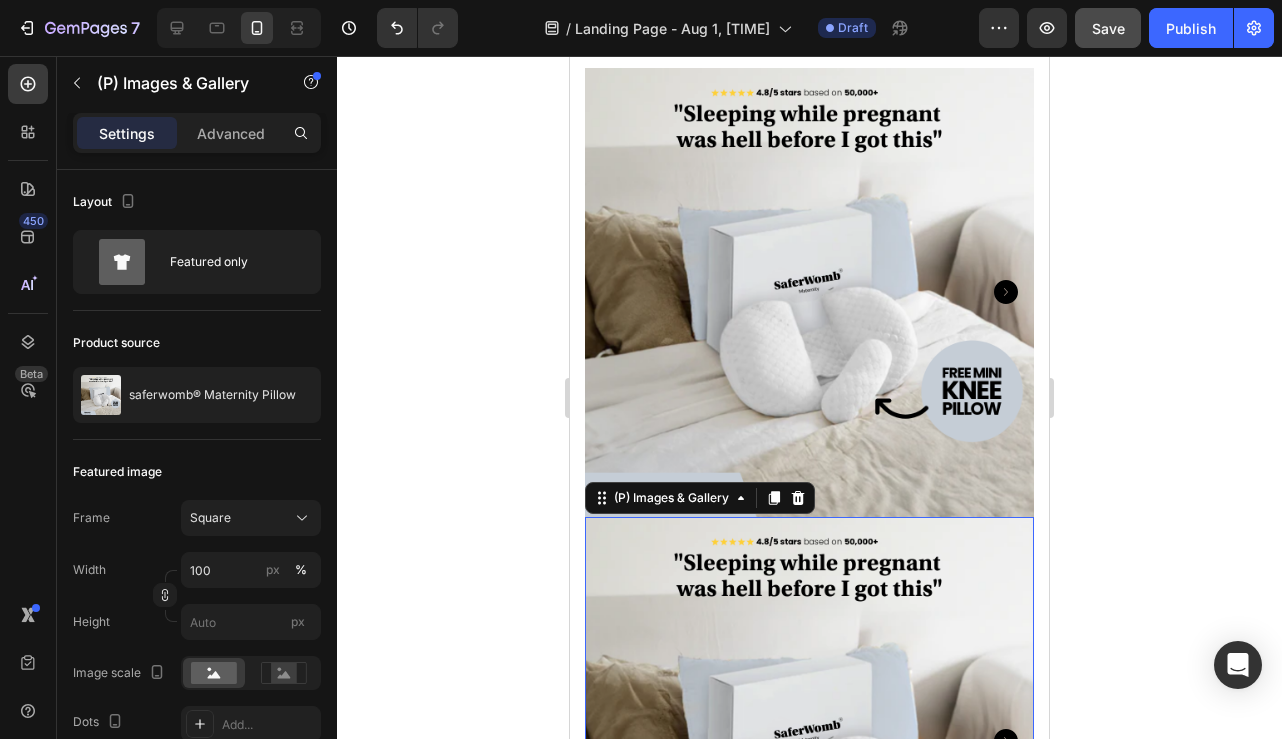 scroll, scrollTop: 3684, scrollLeft: 0, axis: vertical 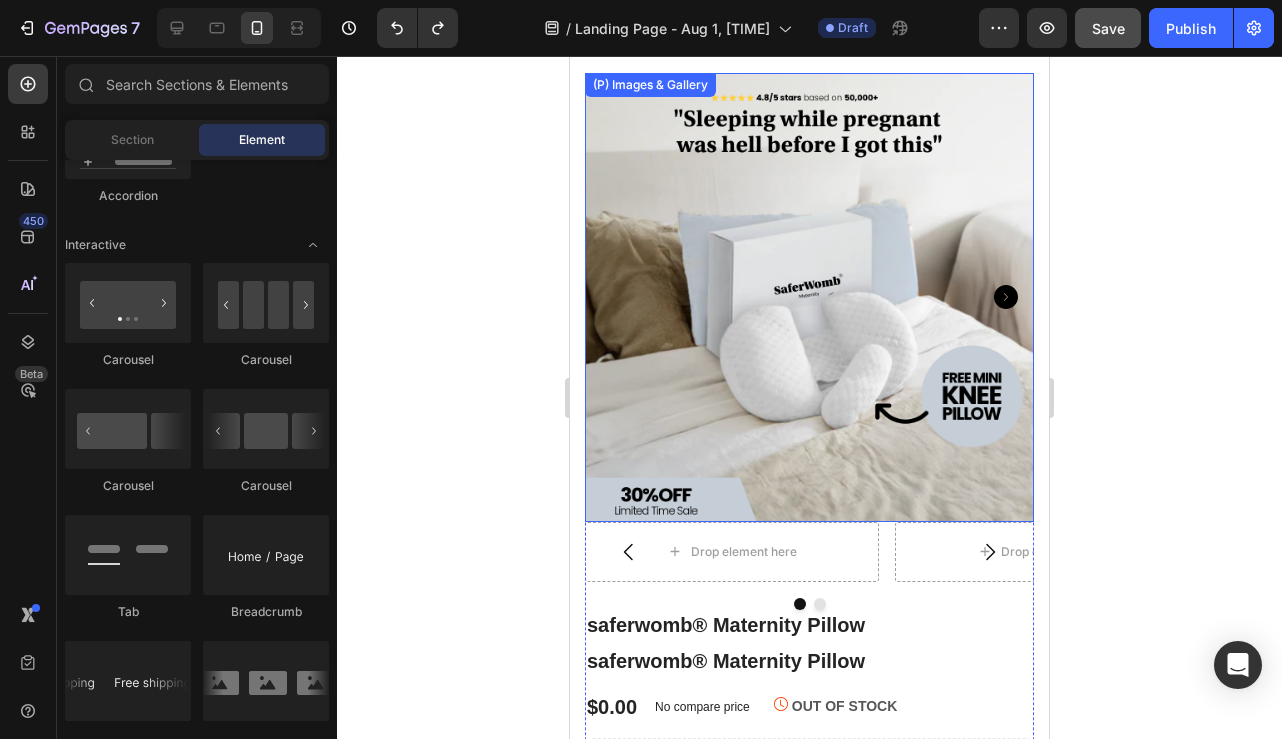 click at bounding box center [809, 297] 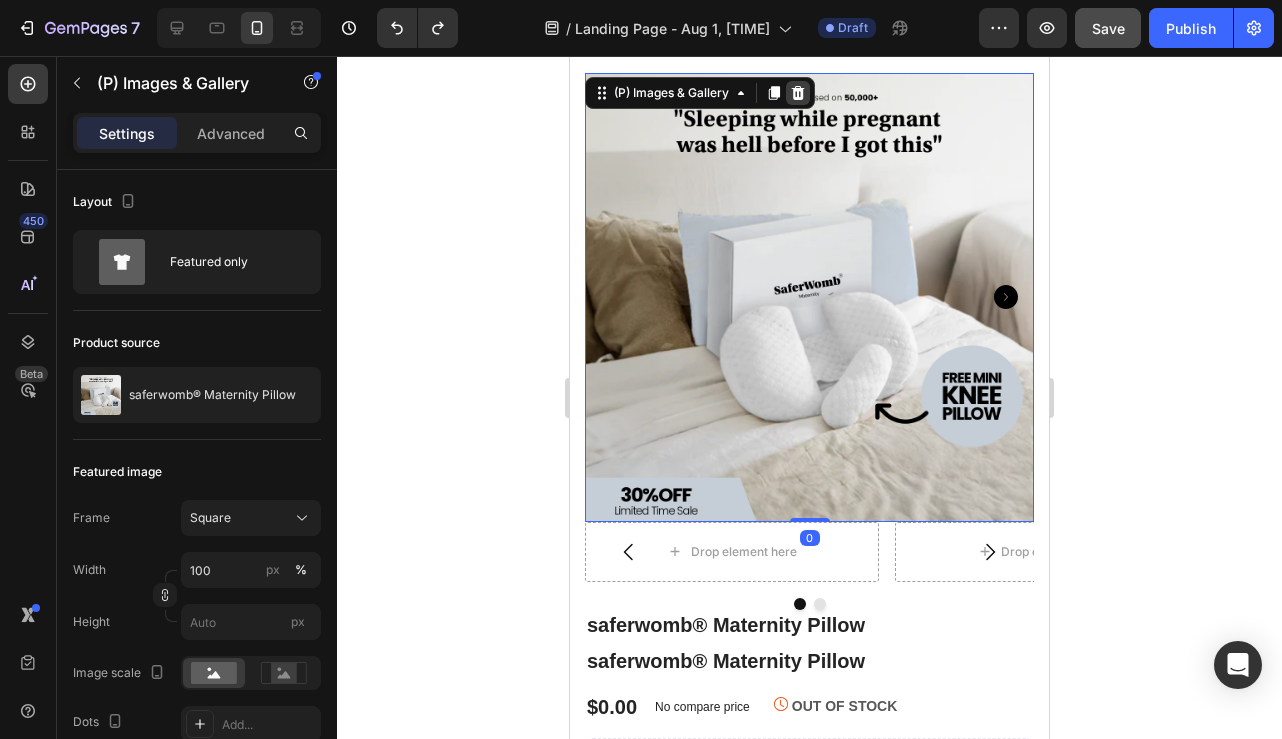 click 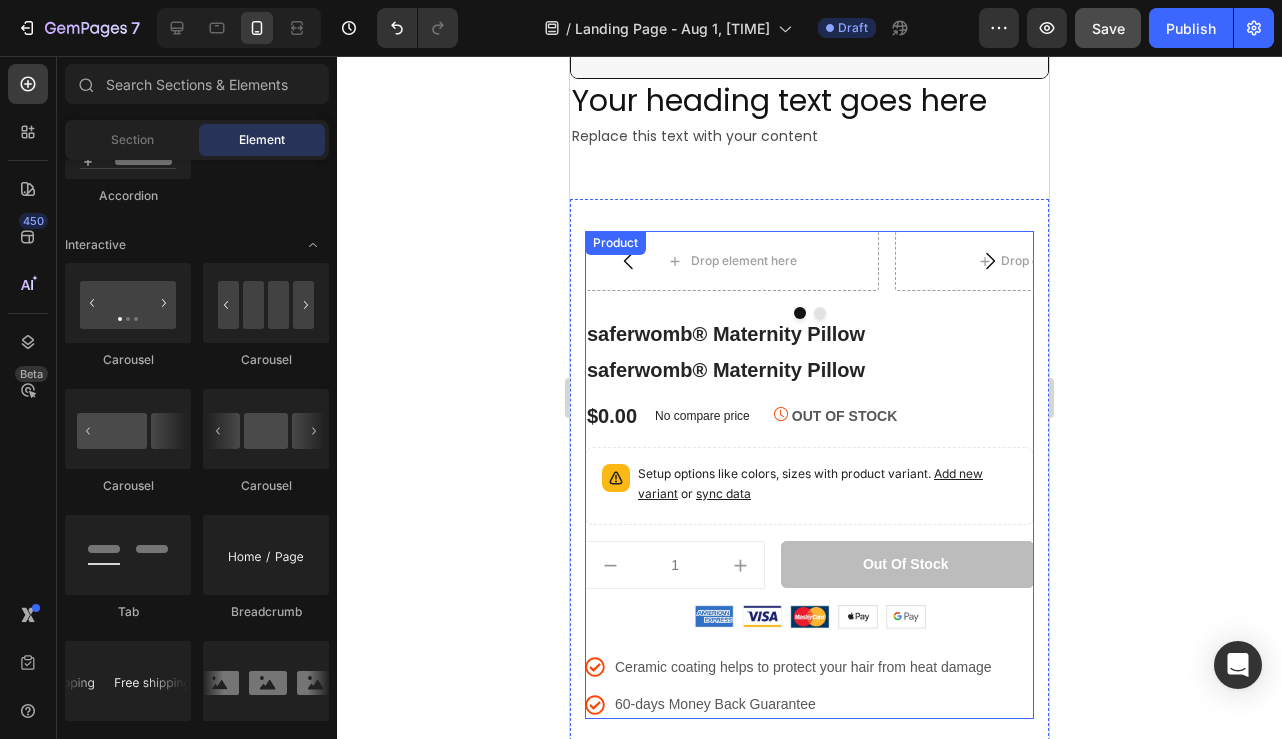 scroll, scrollTop: 3525, scrollLeft: 0, axis: vertical 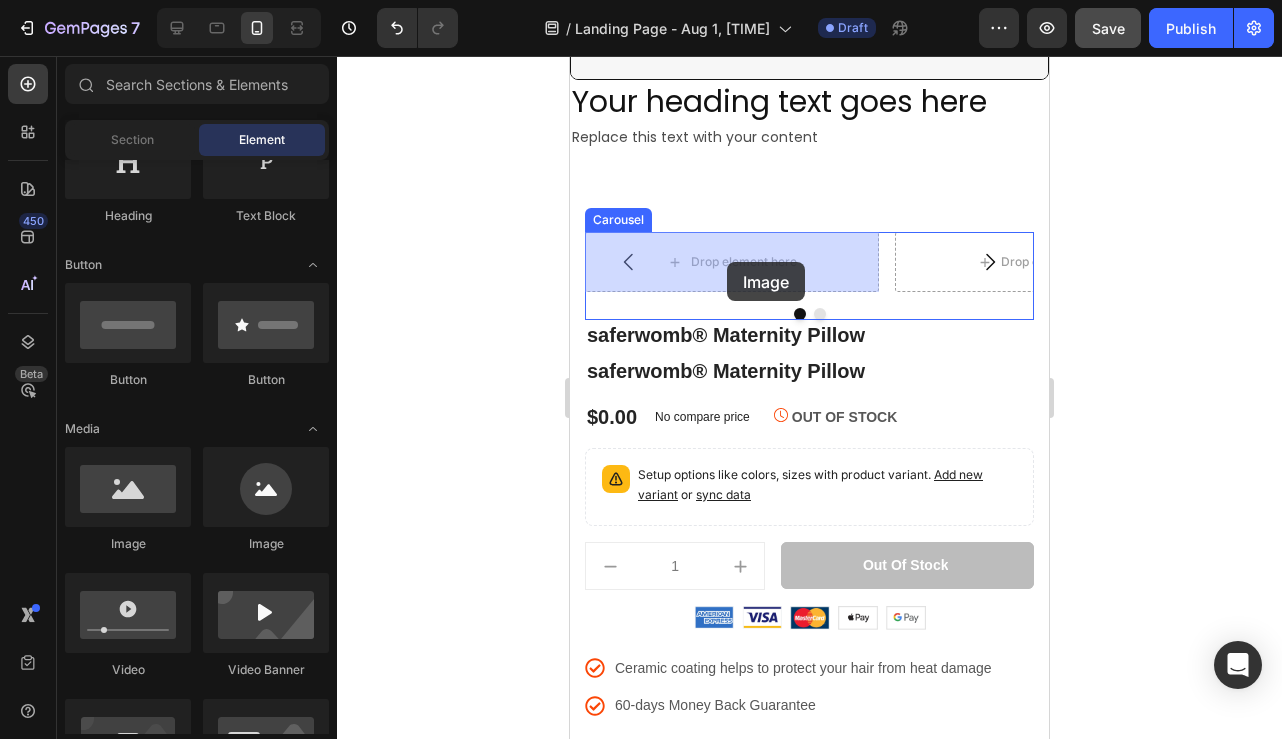 drag, startPoint x: 721, startPoint y: 522, endPoint x: 722, endPoint y: 262, distance: 260.00192 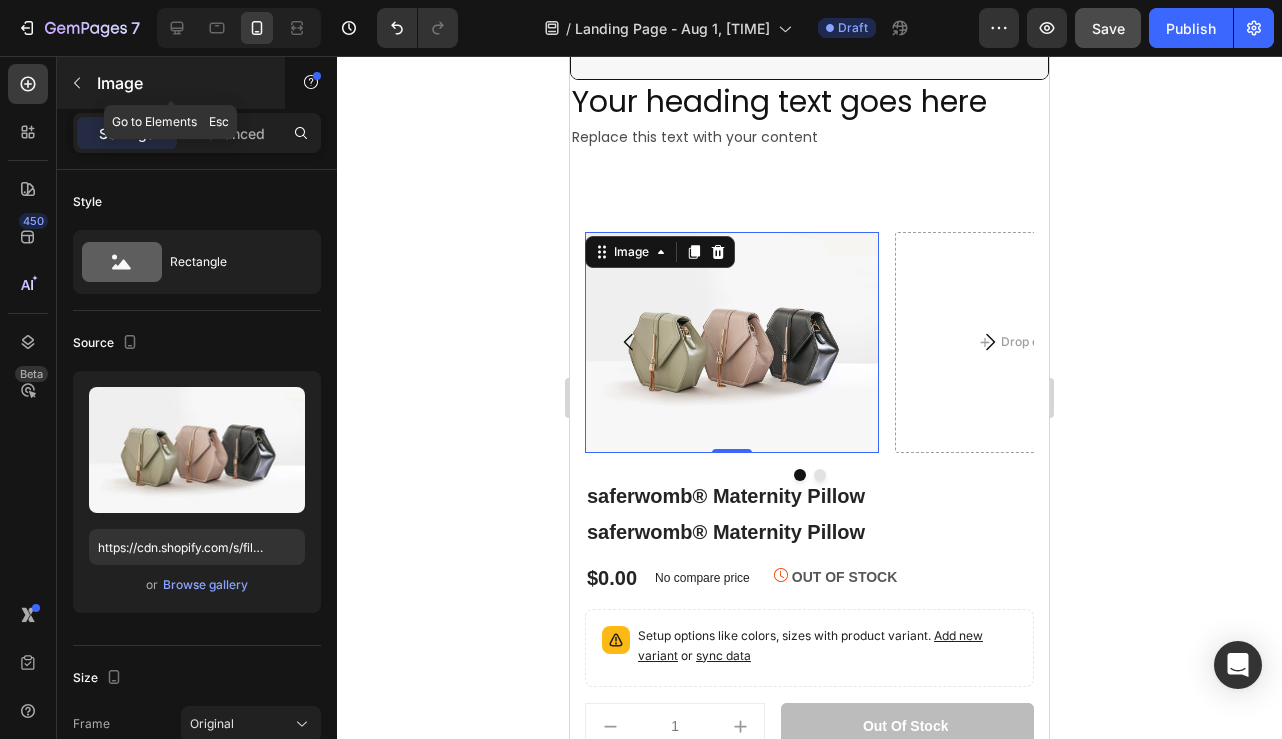 click 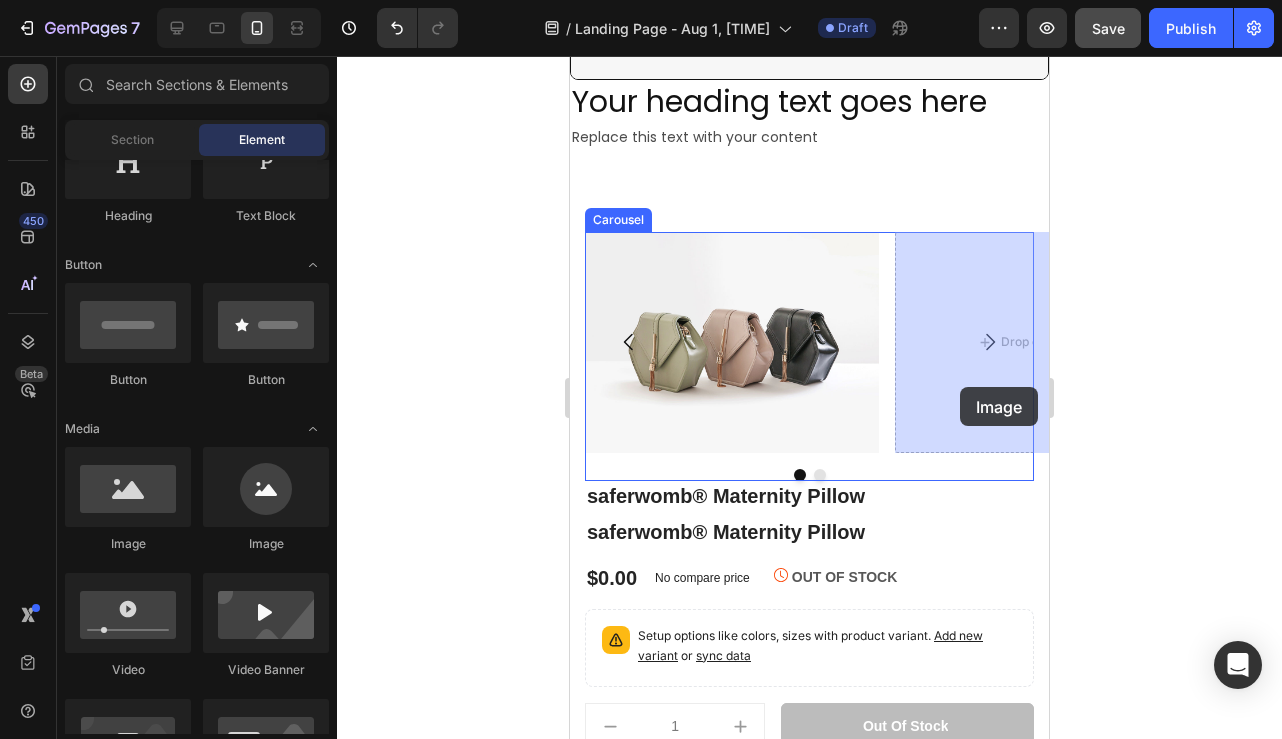 drag, startPoint x: 707, startPoint y: 545, endPoint x: 960, endPoint y: 388, distance: 297.75494 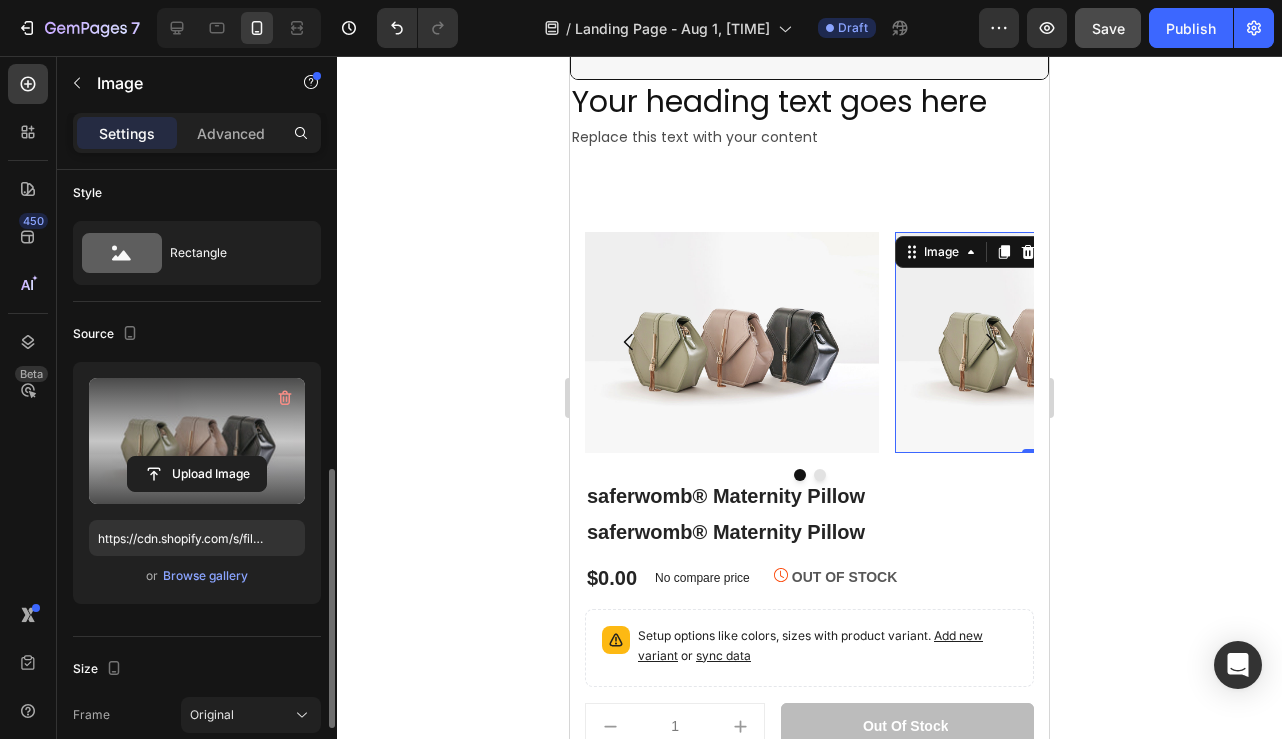 scroll, scrollTop: 0, scrollLeft: 0, axis: both 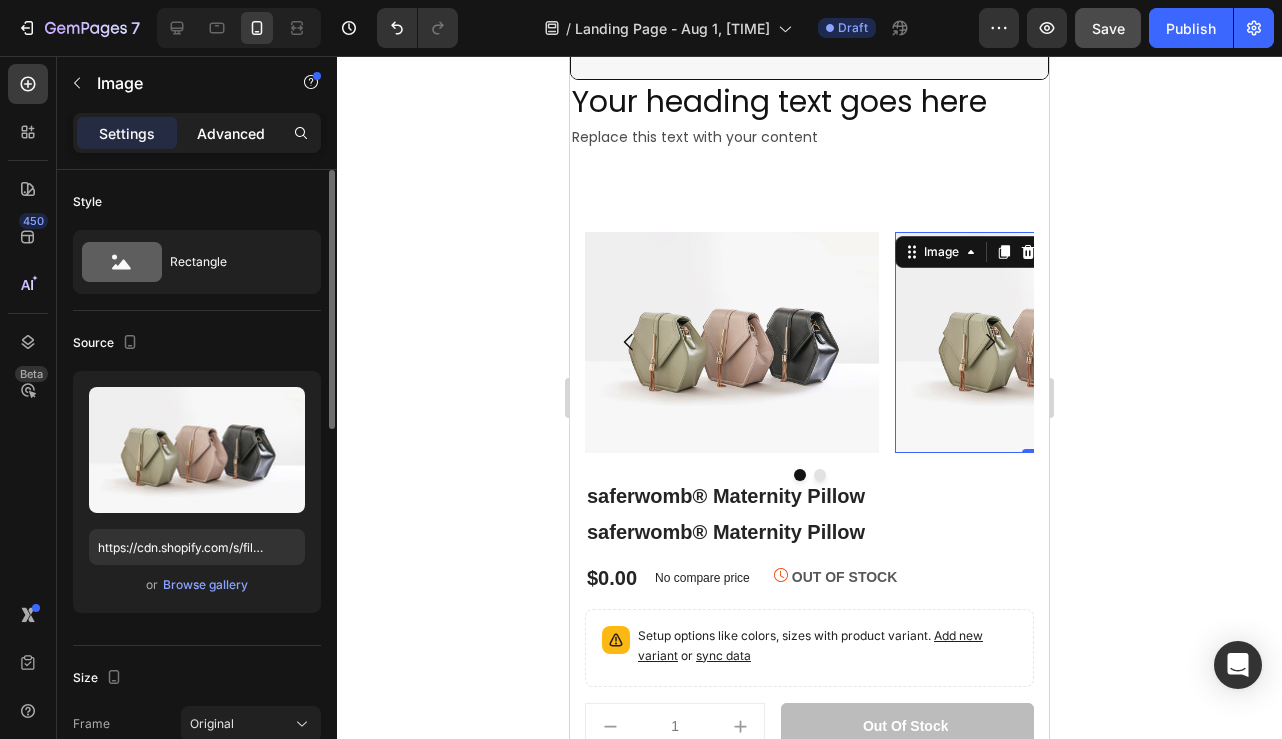 click on "Advanced" 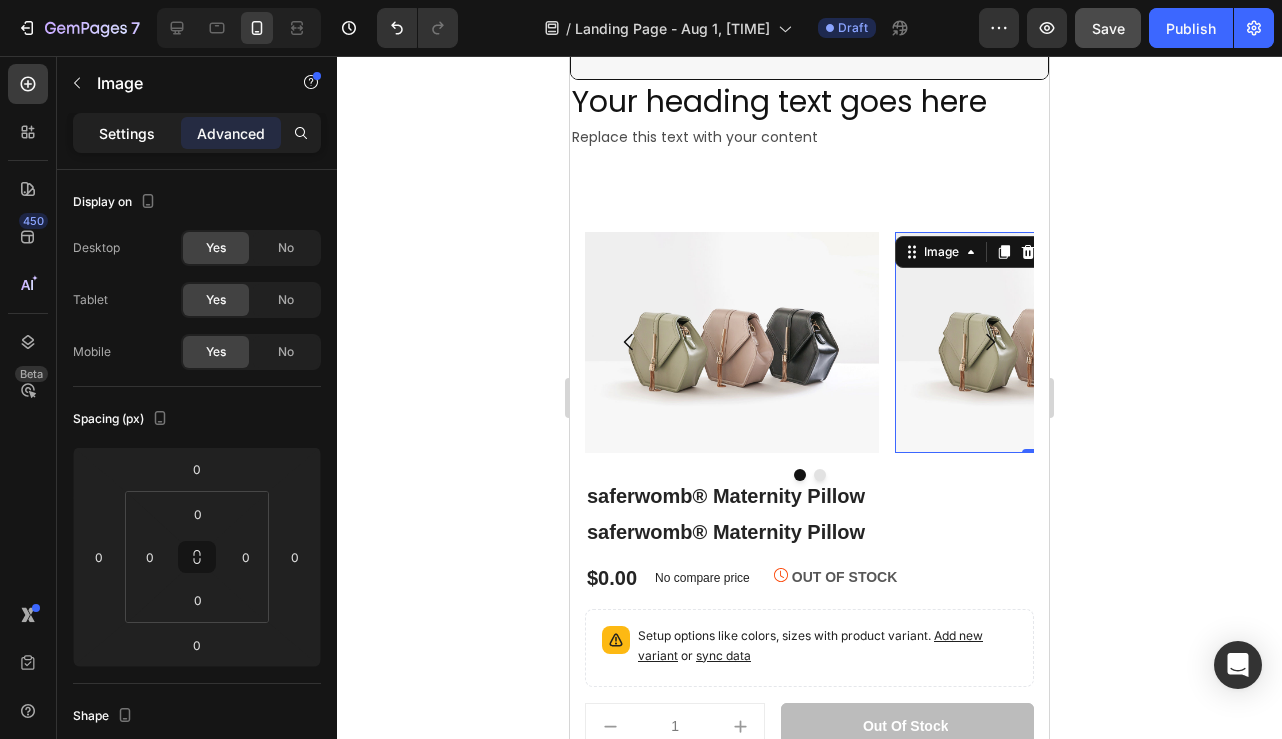 click on "Settings" at bounding box center [127, 133] 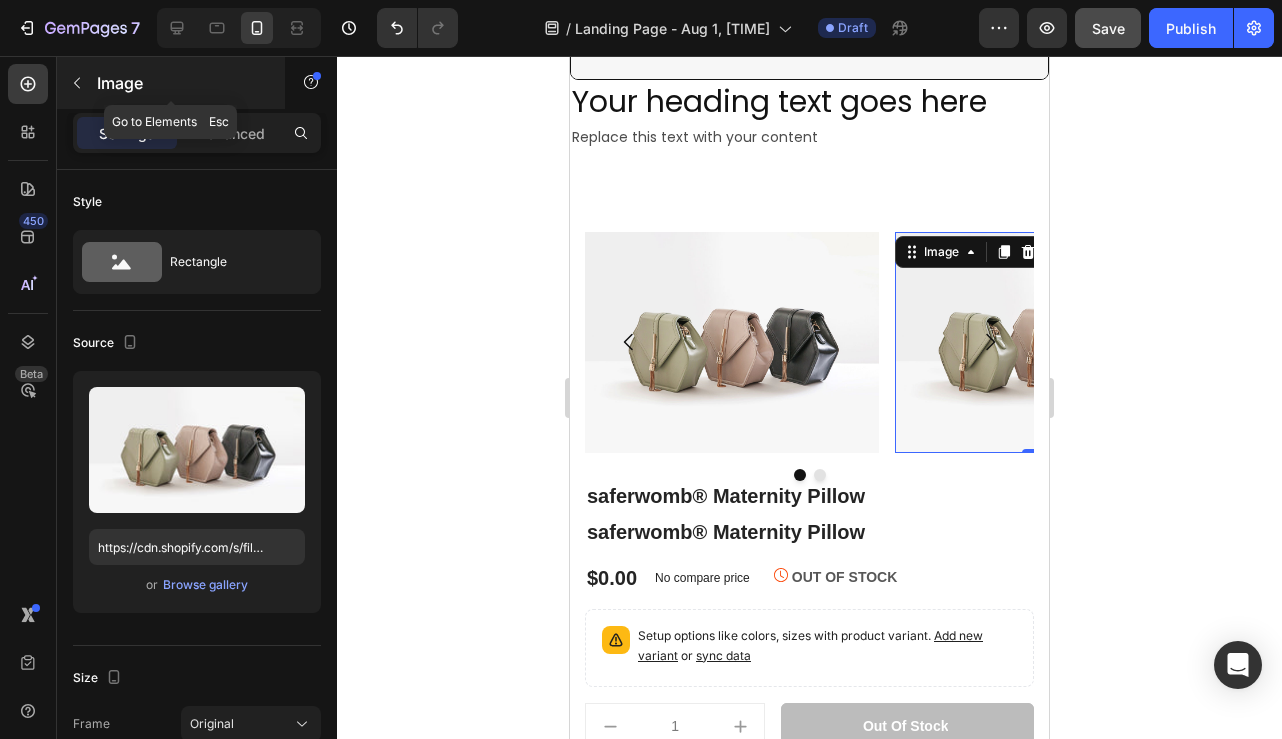 click 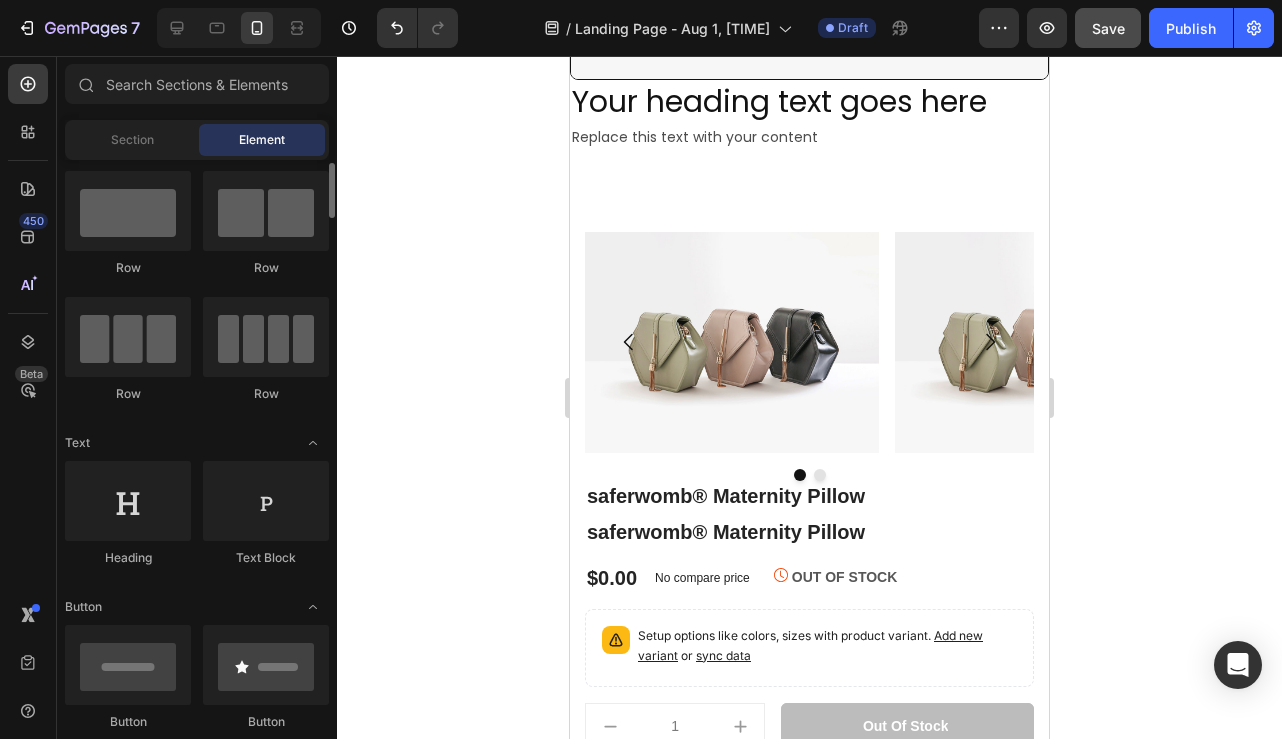 scroll, scrollTop: 0, scrollLeft: 0, axis: both 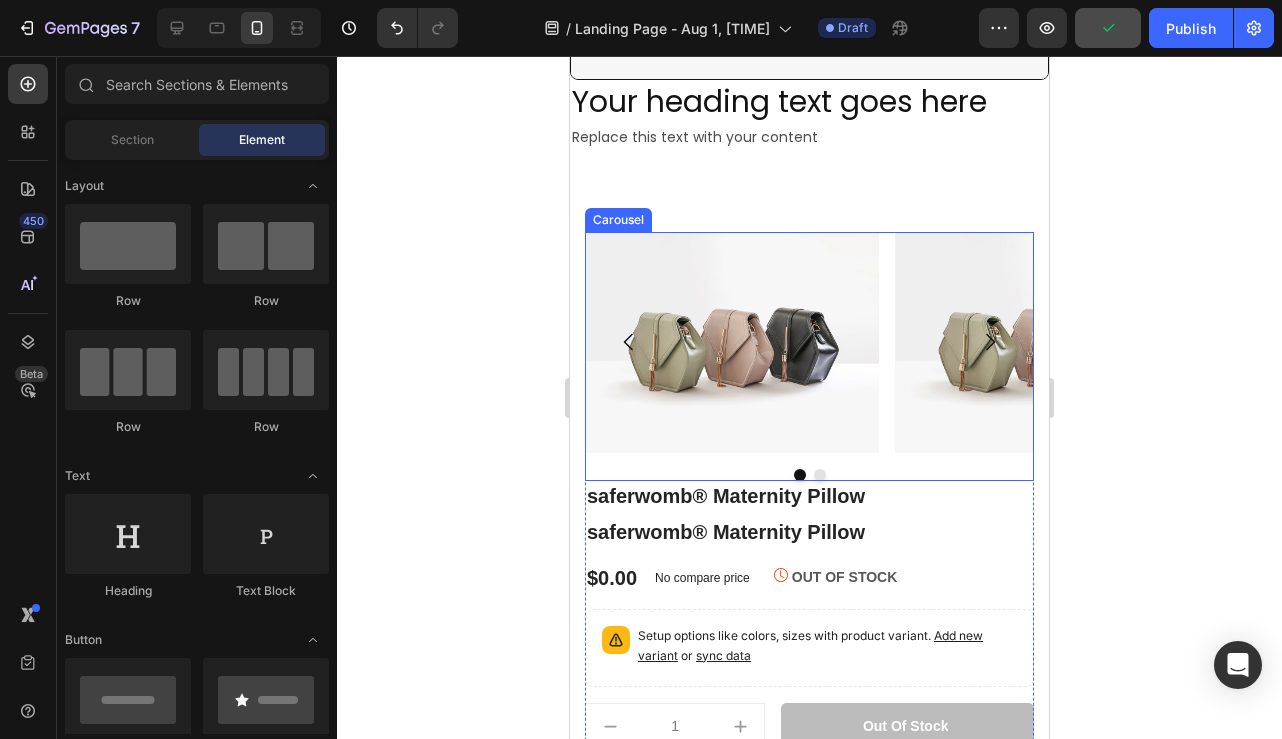 click on "Image Image
Carousel" at bounding box center (809, 356) 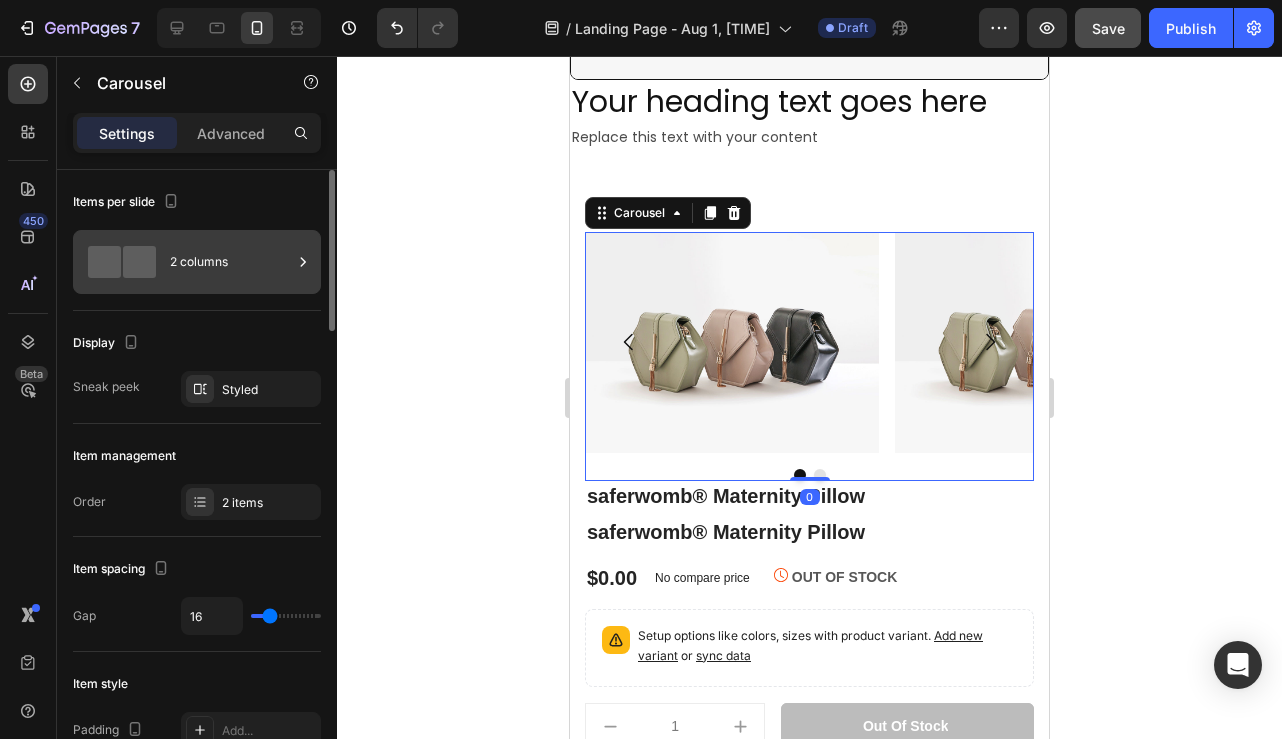 click on "2 columns" at bounding box center [231, 262] 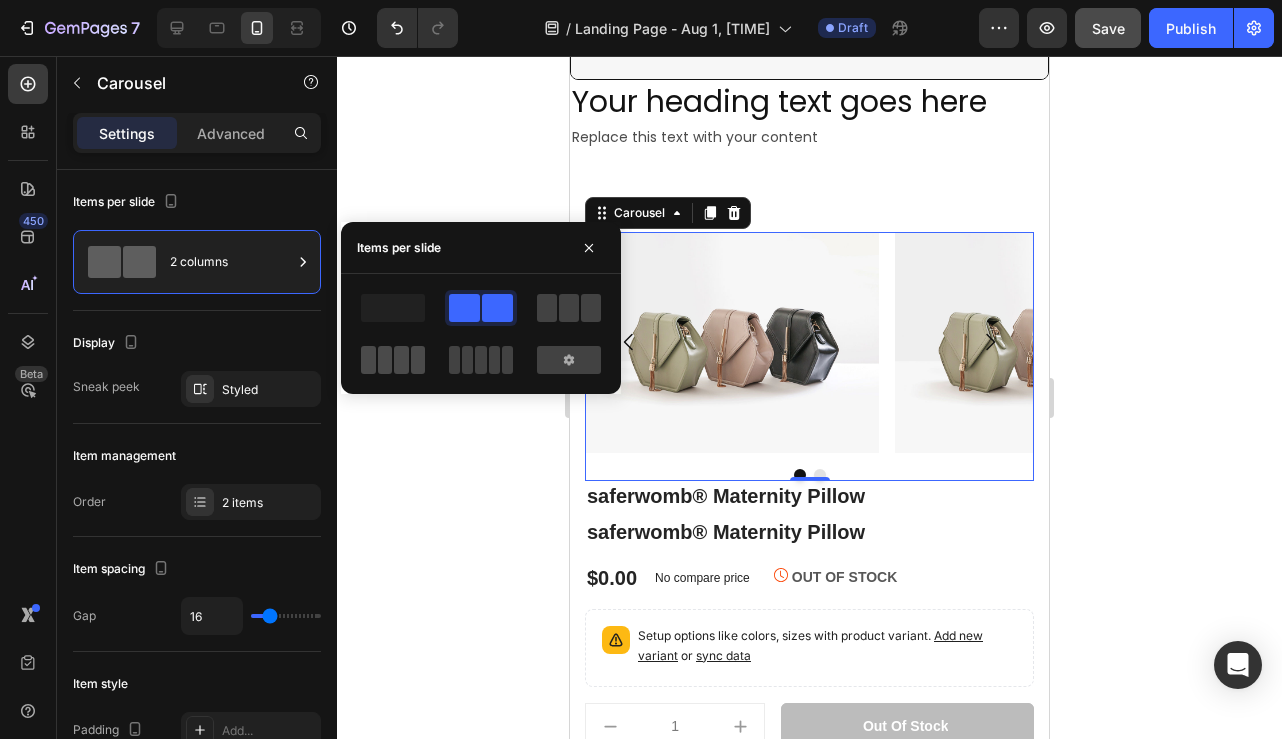 click 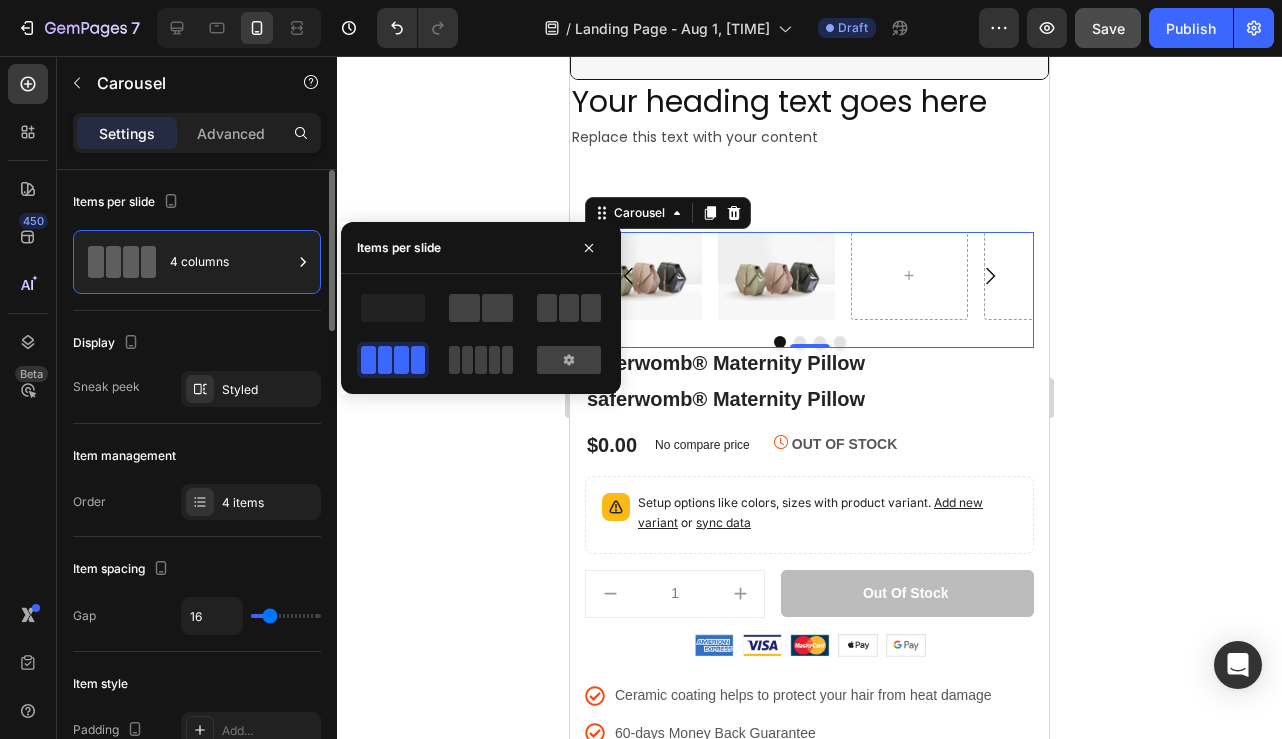 click on "Display" at bounding box center (197, 343) 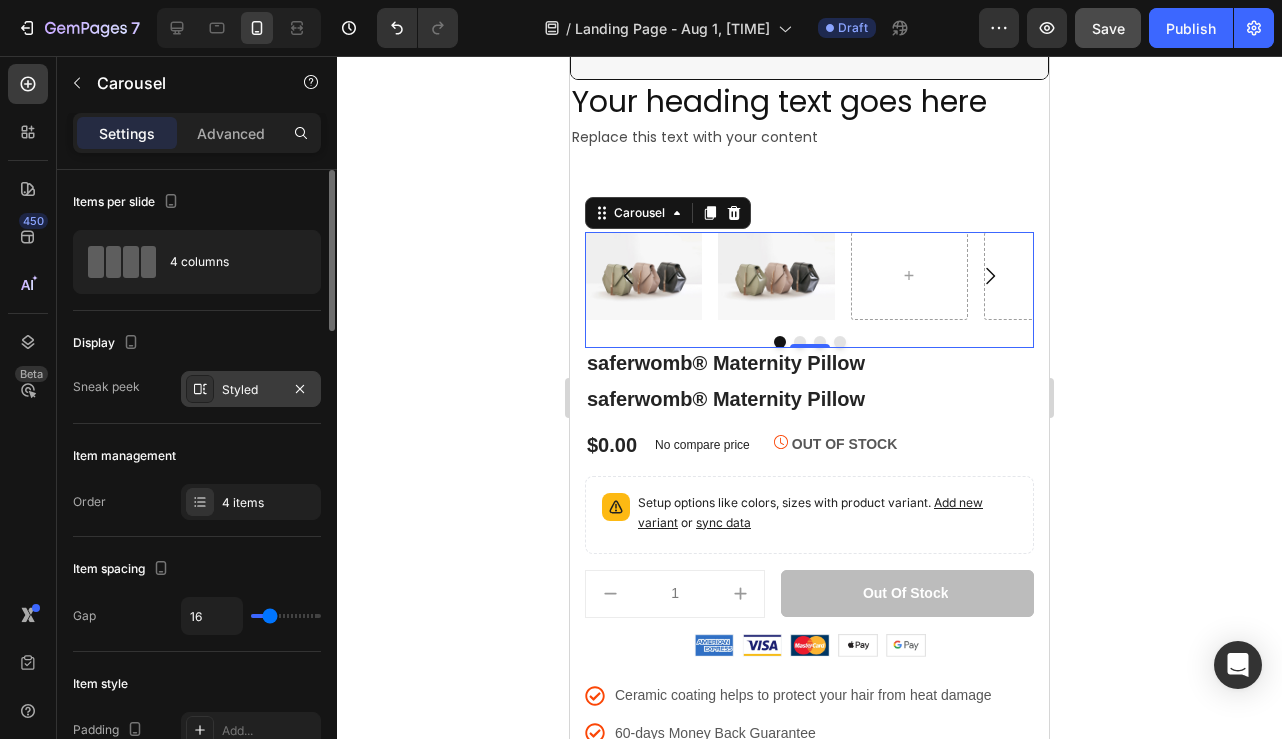 click on "Styled" at bounding box center [251, 389] 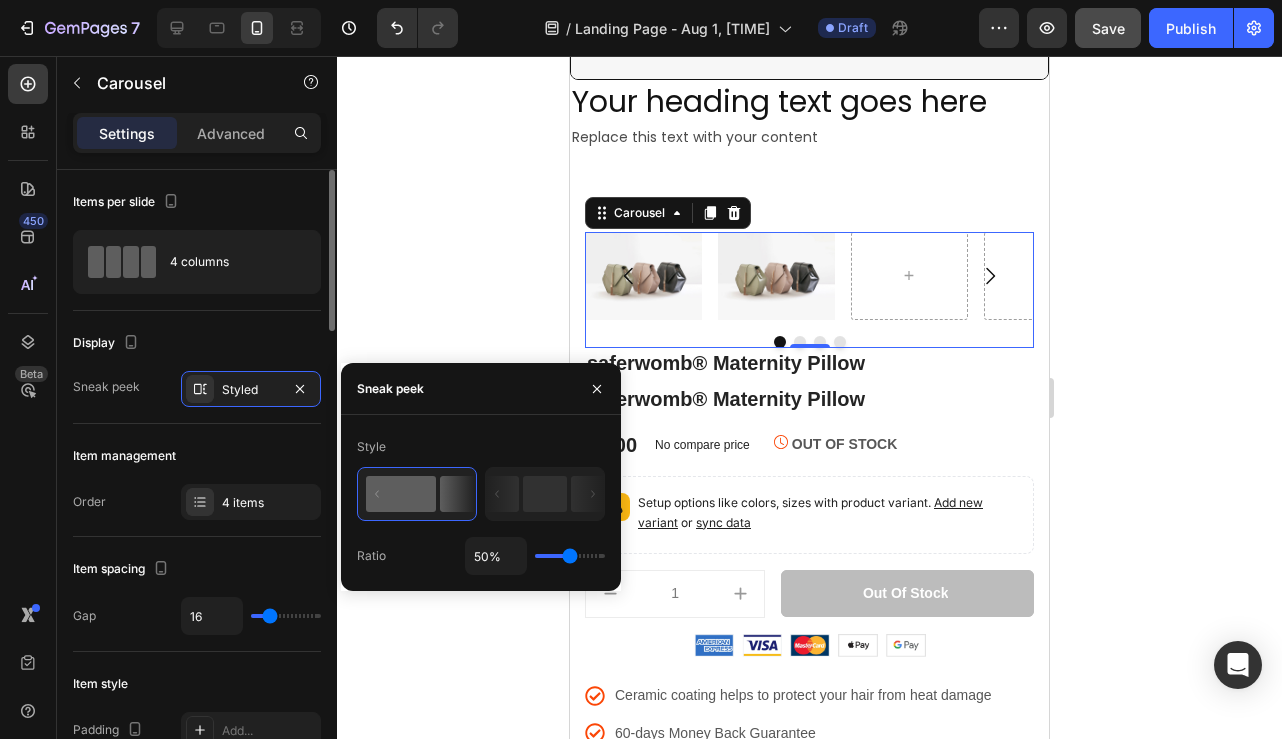 click on "Item management" at bounding box center [197, 456] 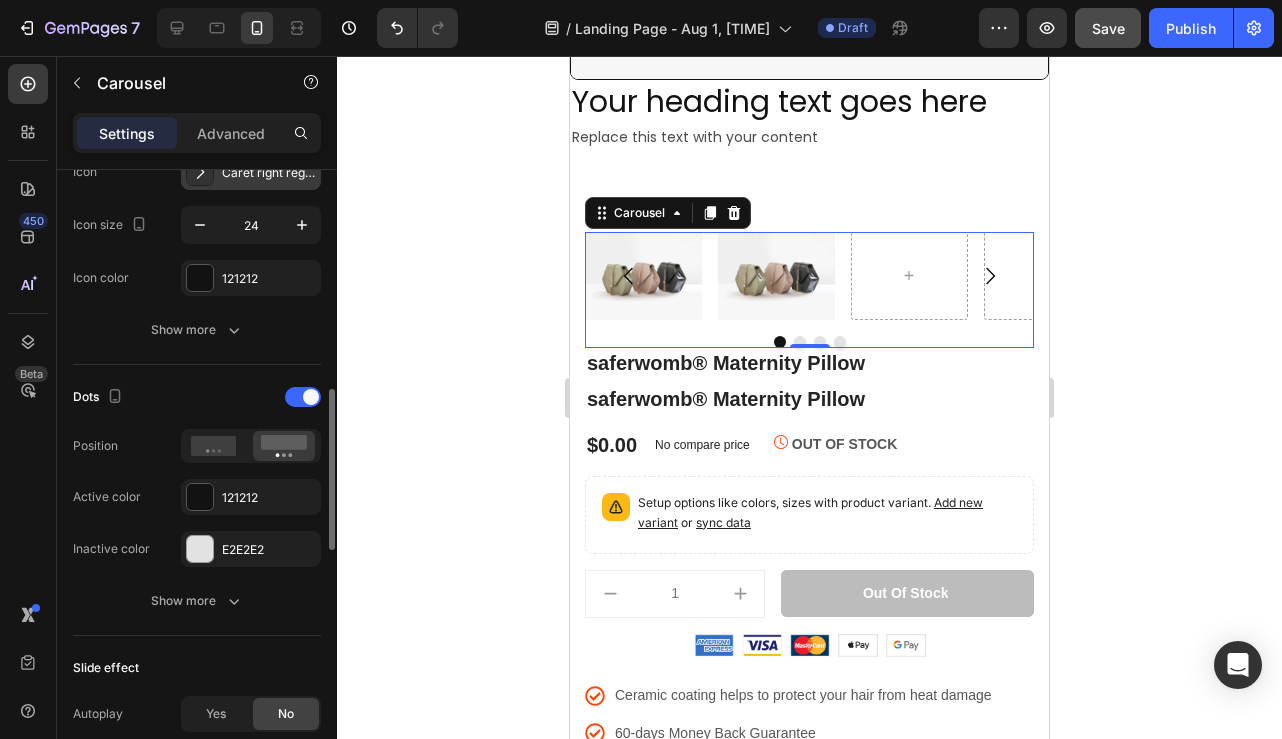 scroll, scrollTop: 834, scrollLeft: 0, axis: vertical 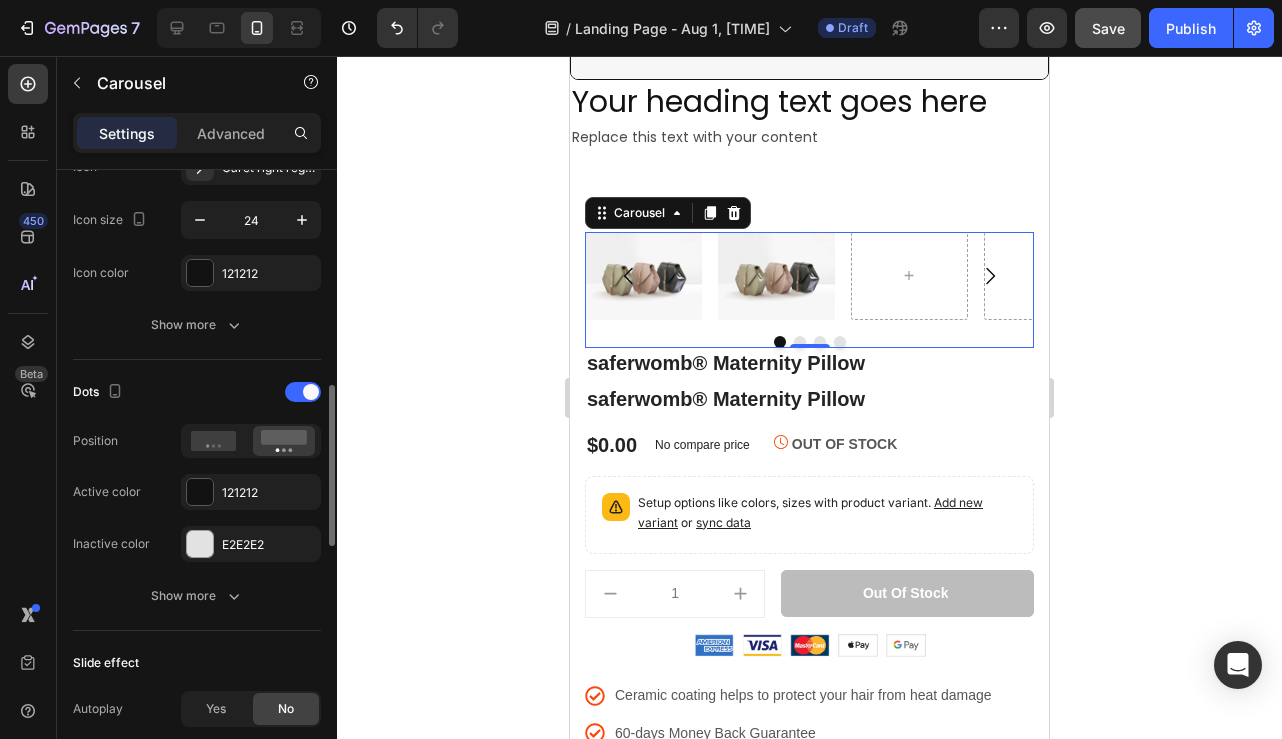 click at bounding box center (251, 441) 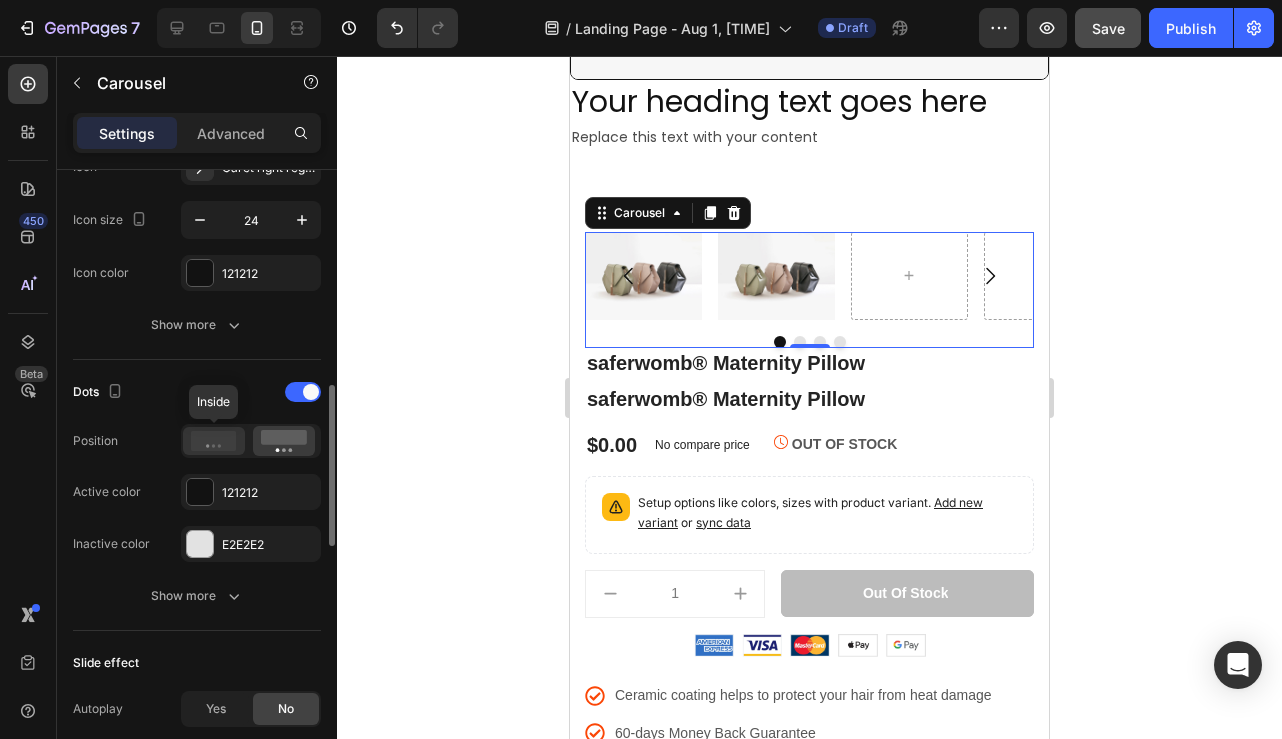 click 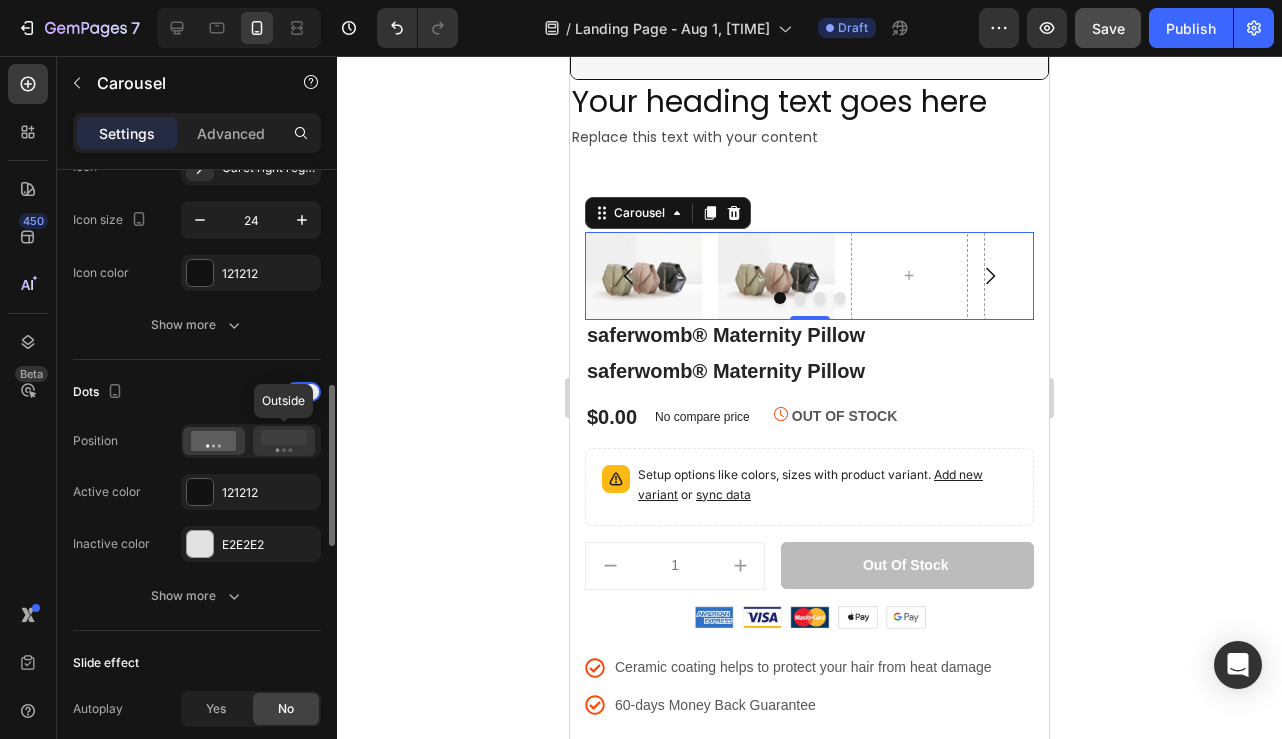 click 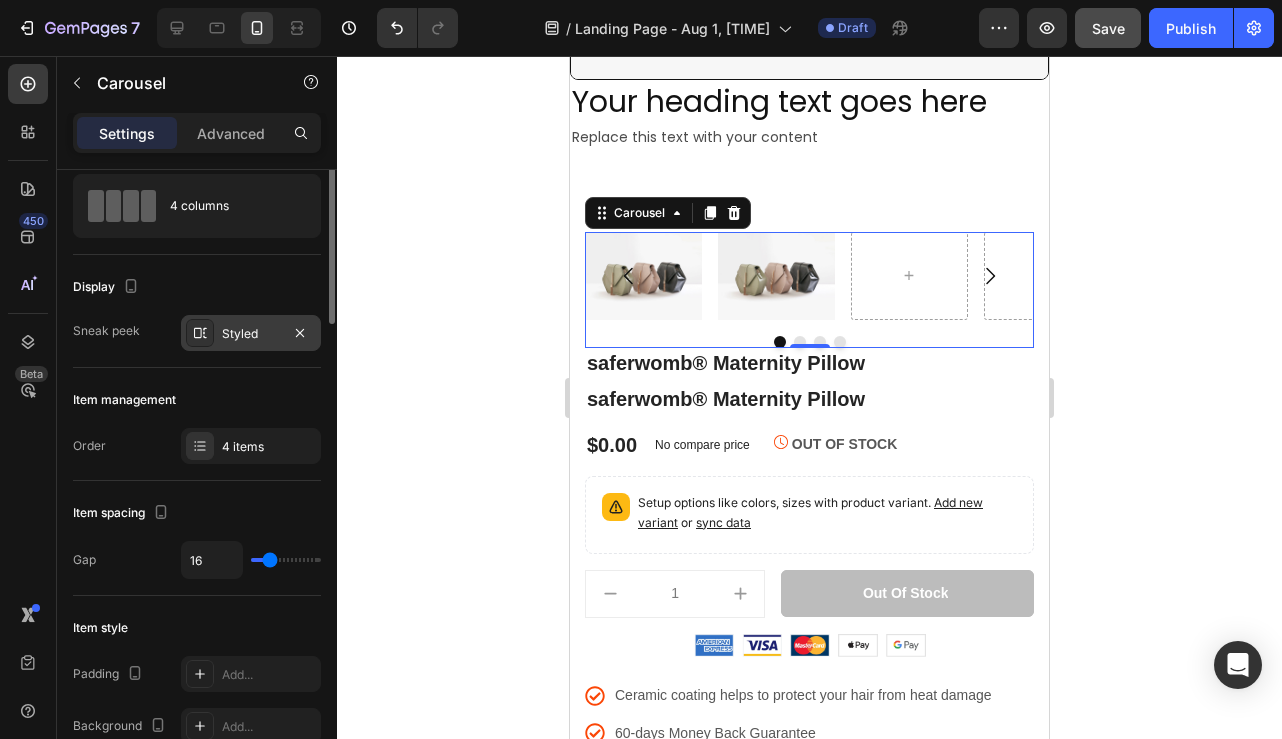 scroll, scrollTop: 0, scrollLeft: 0, axis: both 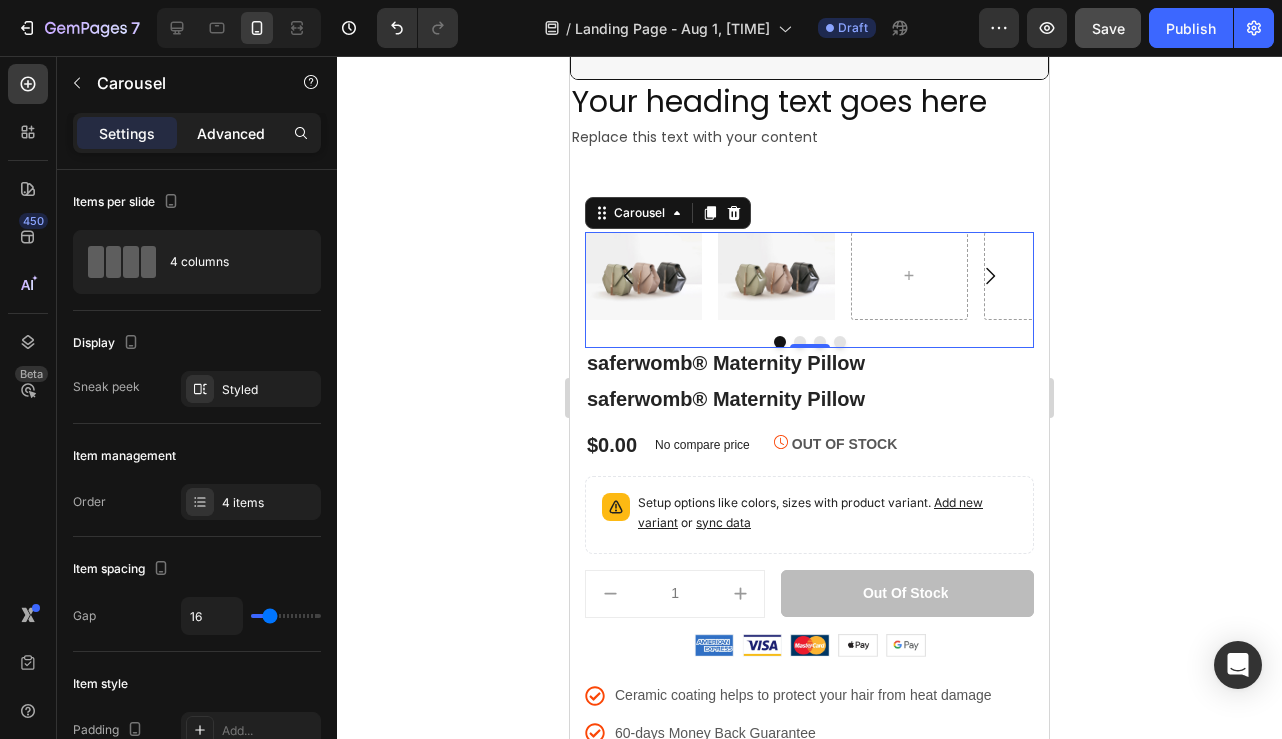click on "Advanced" at bounding box center (231, 133) 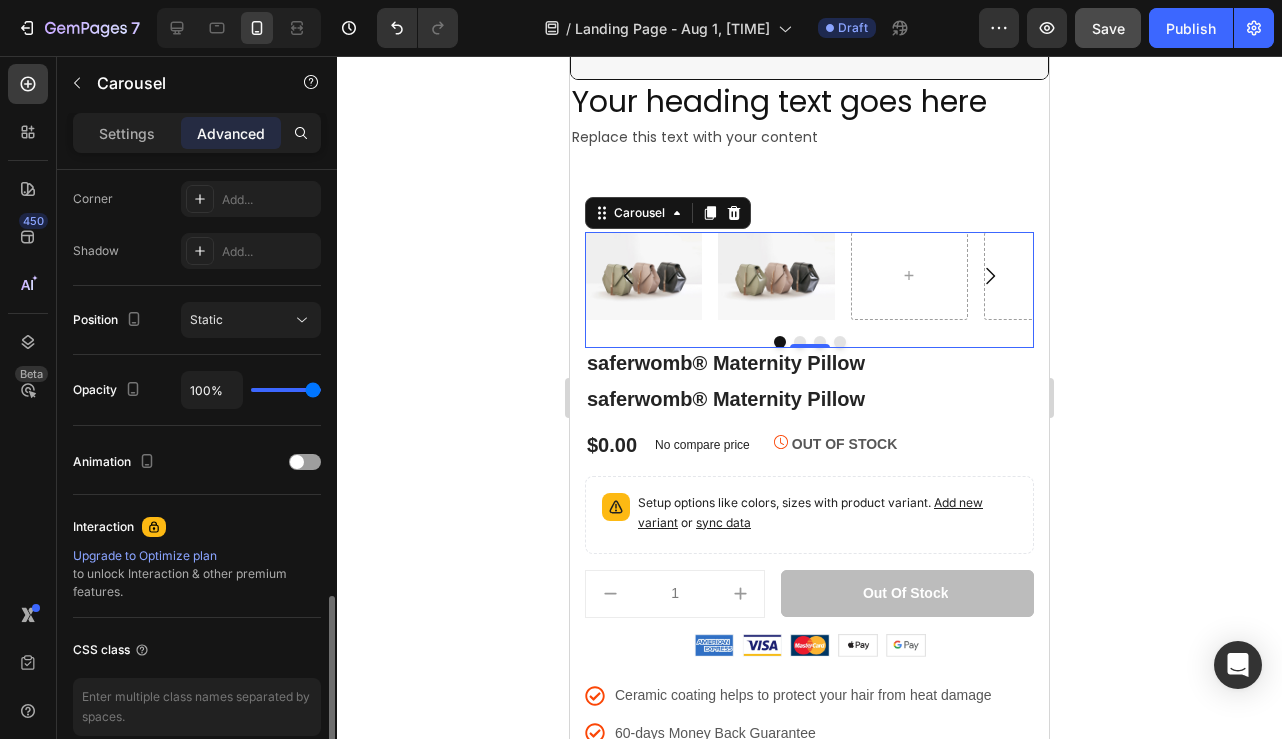 scroll, scrollTop: 708, scrollLeft: 0, axis: vertical 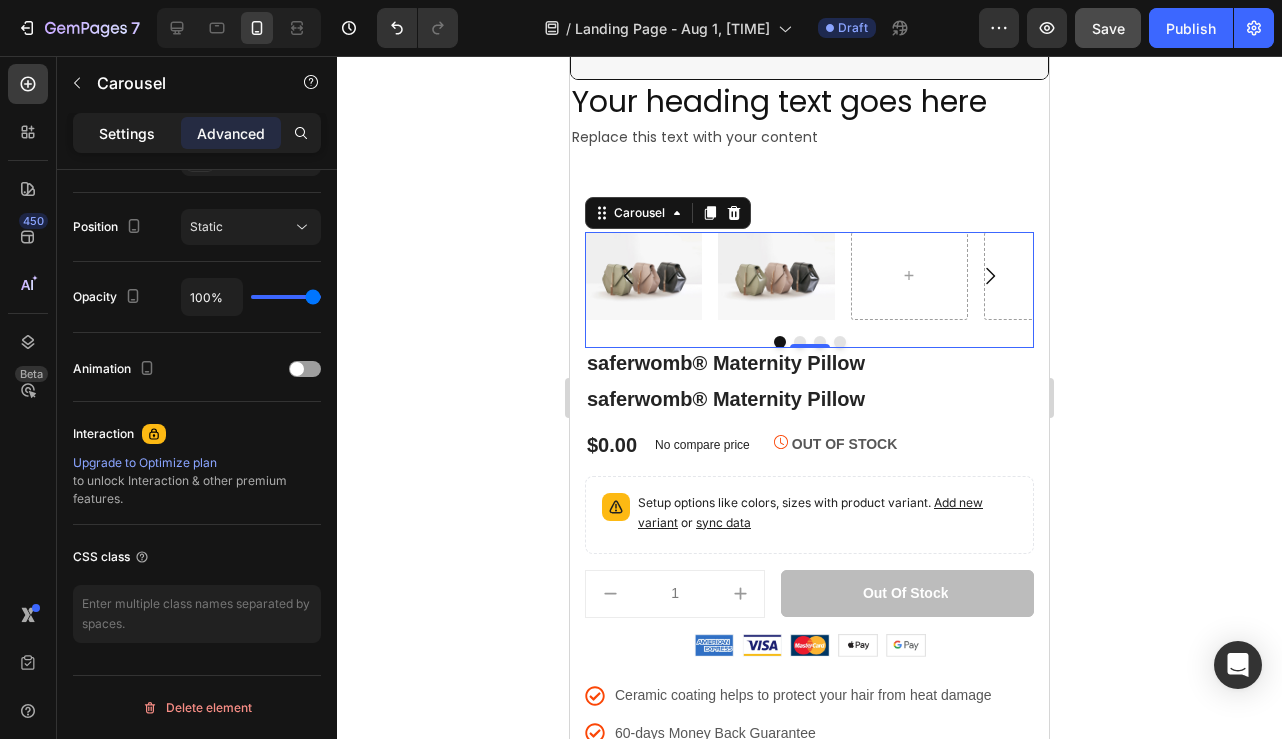 click on "Settings" 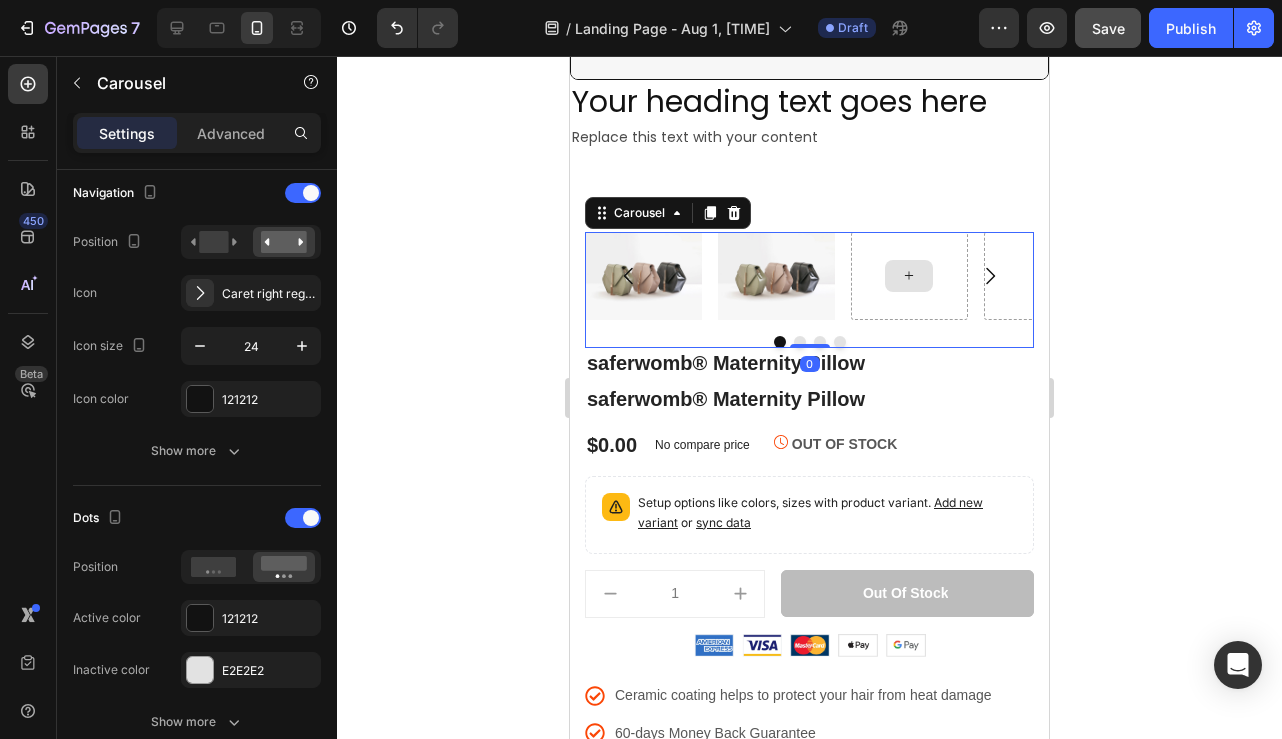 click at bounding box center [909, 276] 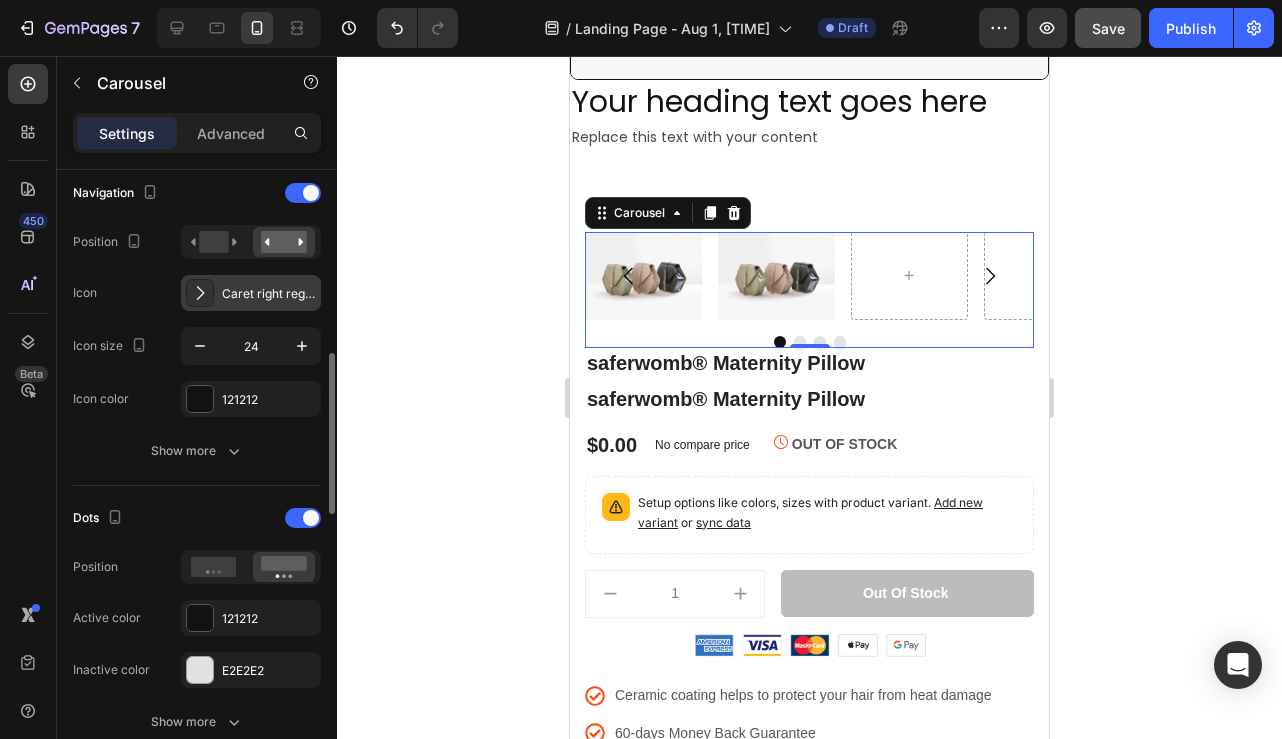 click on "Caret right regular" at bounding box center [251, 293] 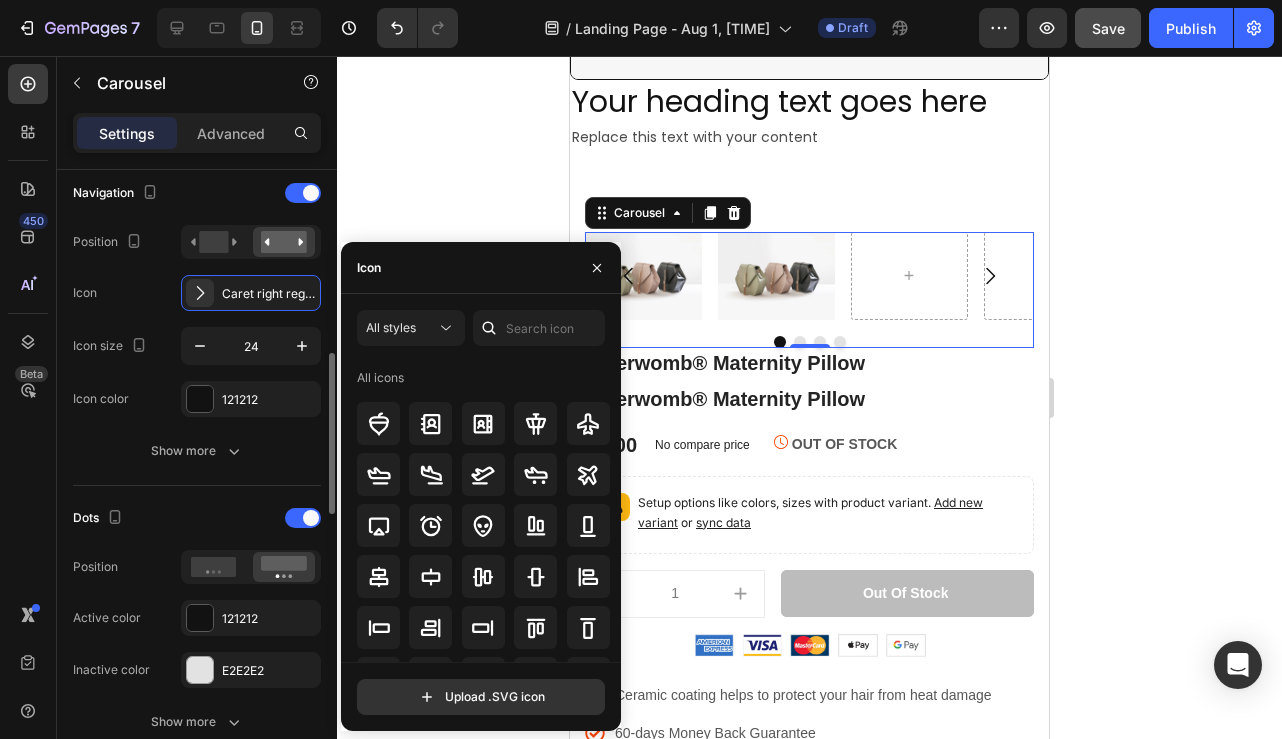 click on "Icon
Caret right regular" at bounding box center (197, 293) 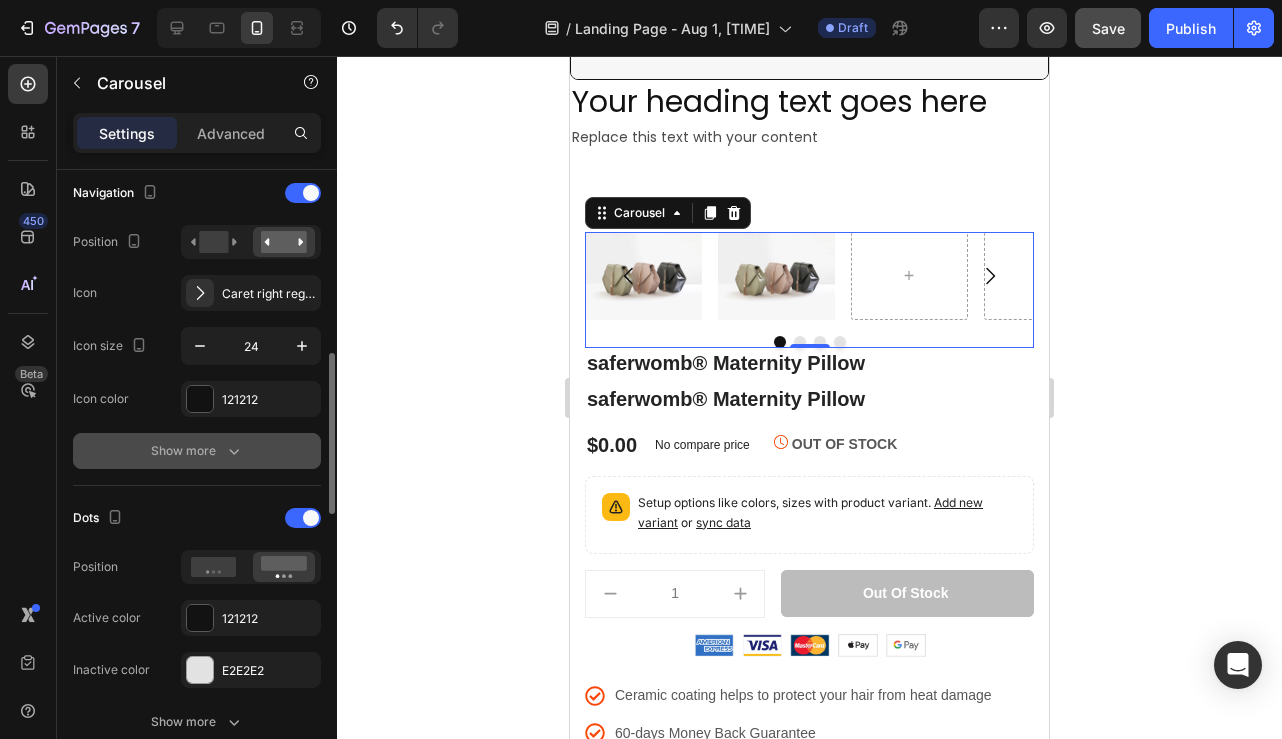 click on "Show more" at bounding box center (197, 451) 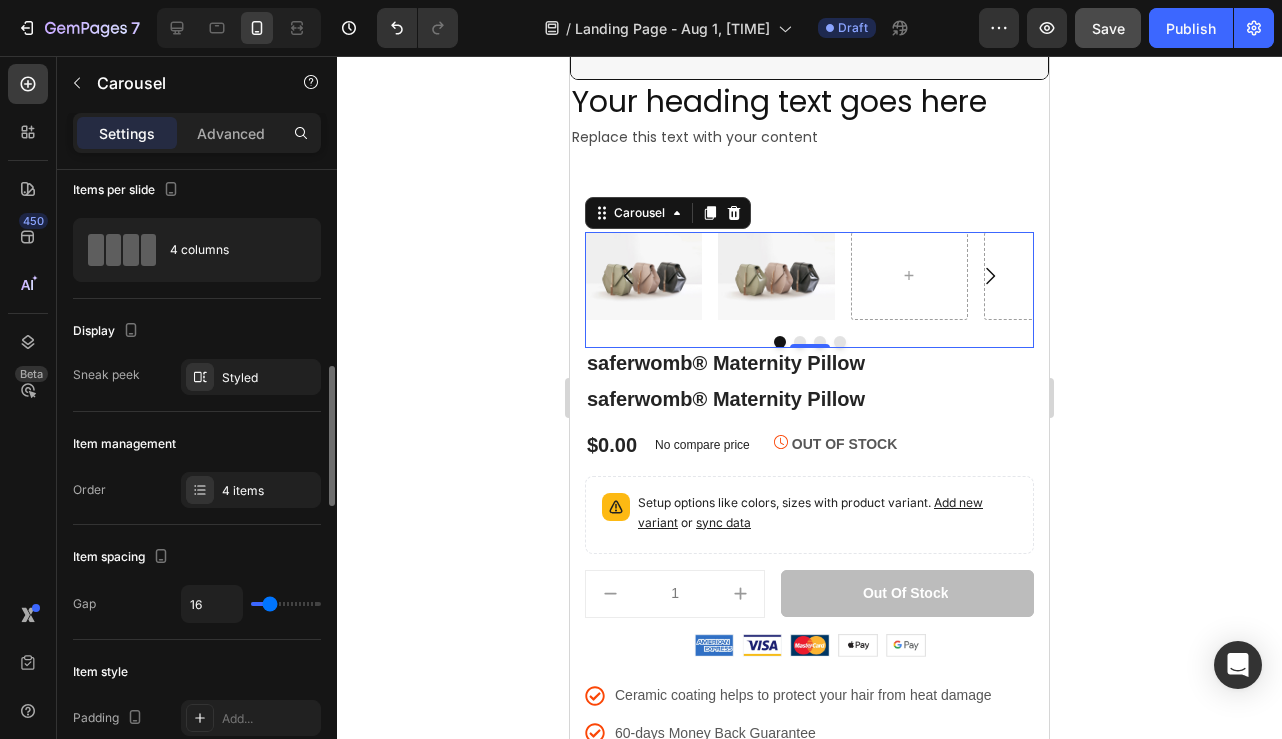 scroll, scrollTop: 0, scrollLeft: 0, axis: both 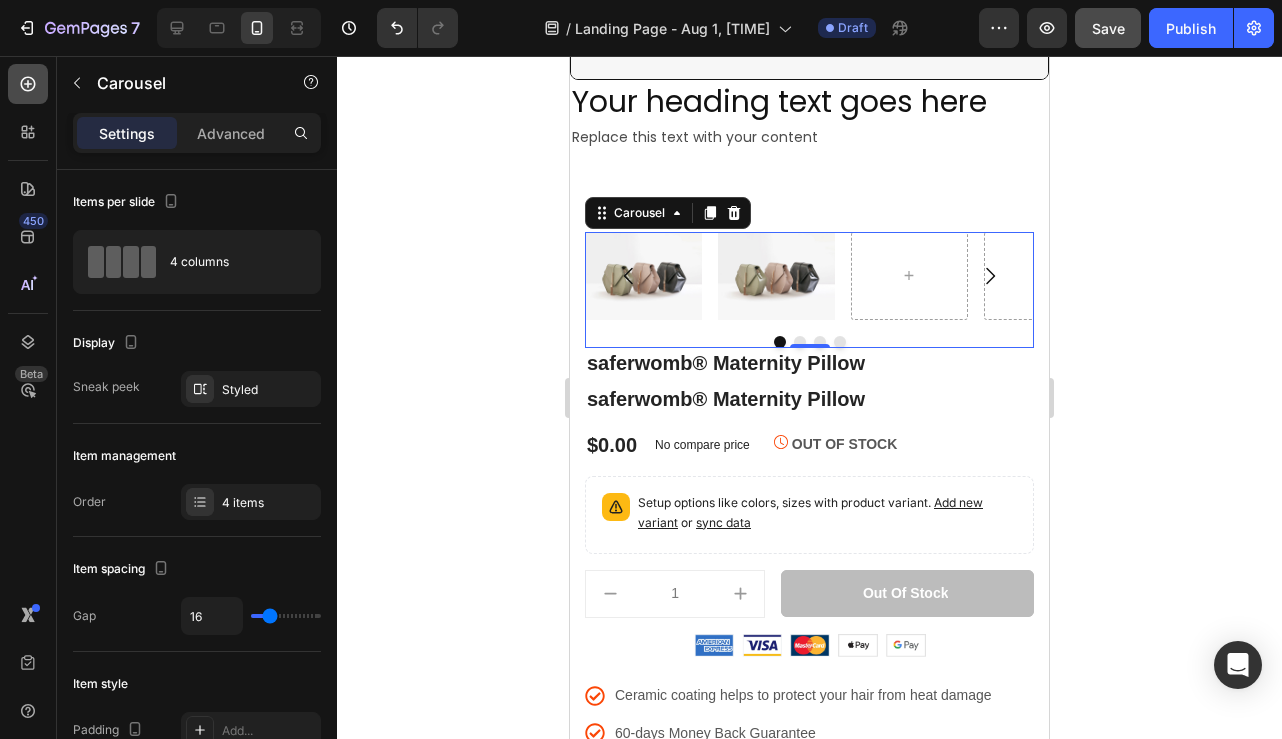 click 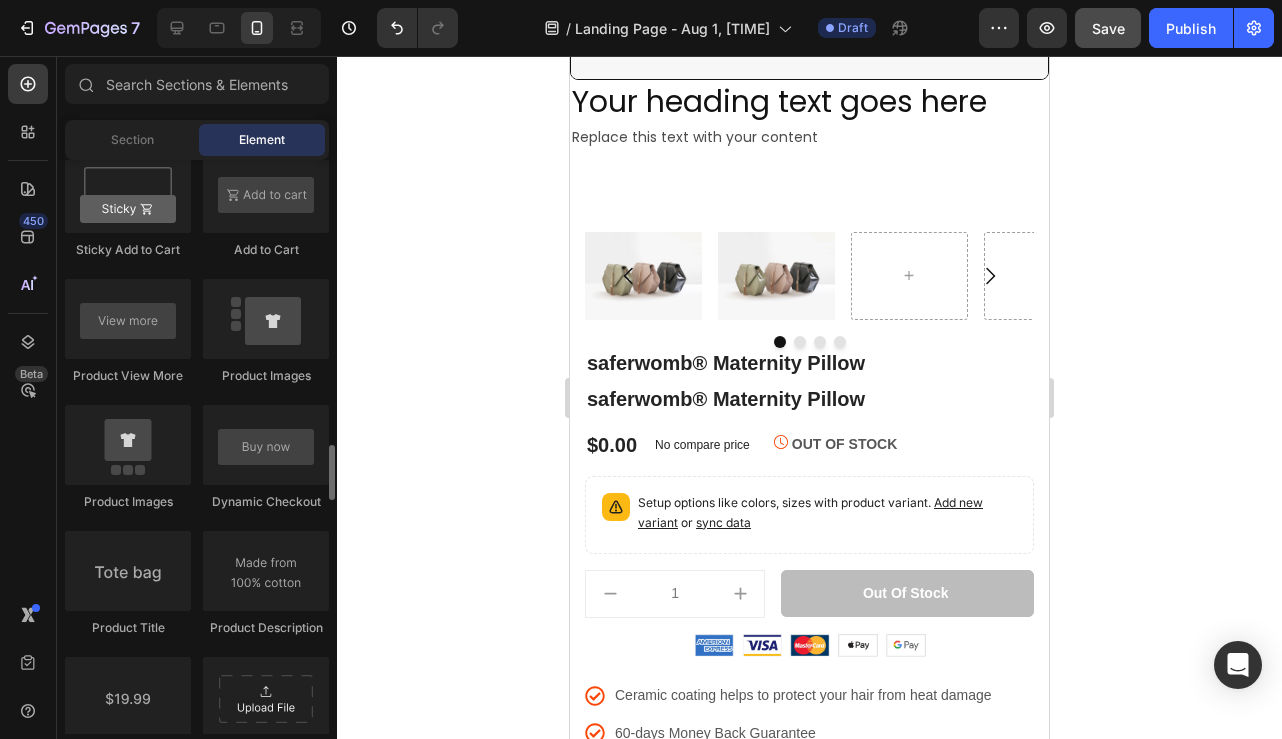 scroll, scrollTop: 2860, scrollLeft: 0, axis: vertical 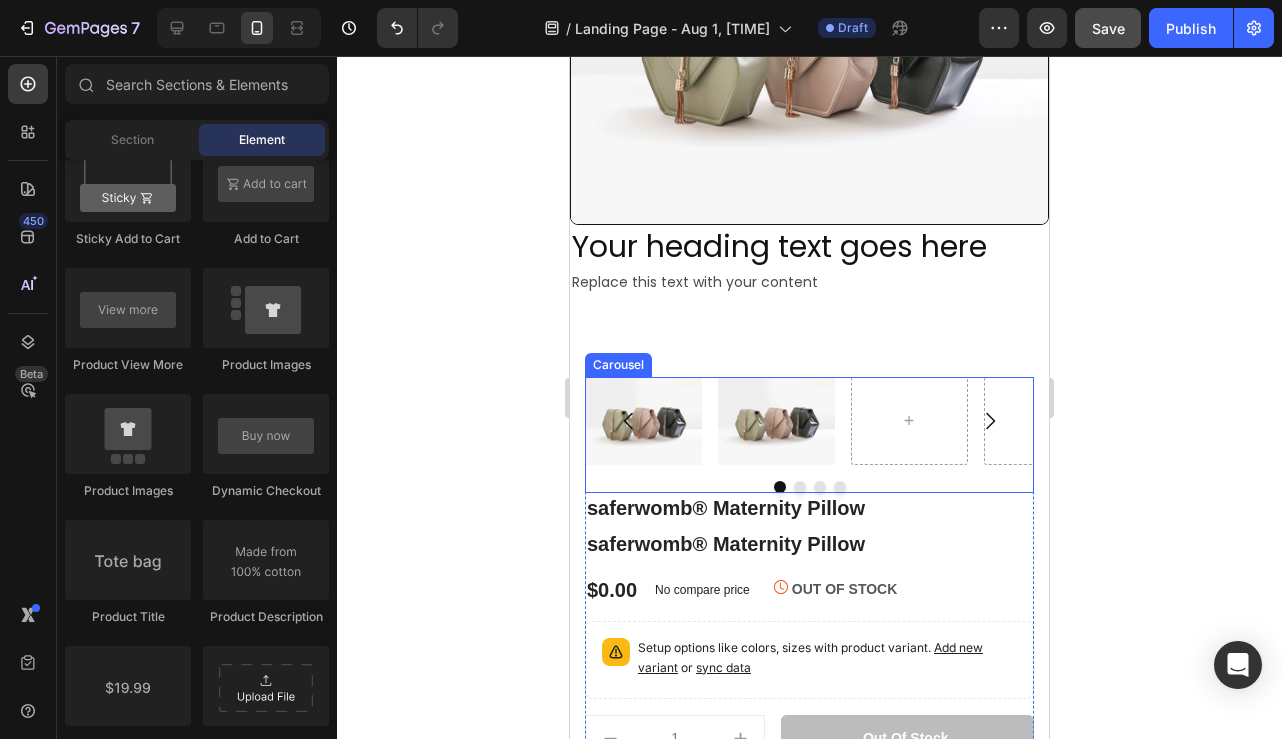 click on "Image Image
Carousel" at bounding box center (809, 435) 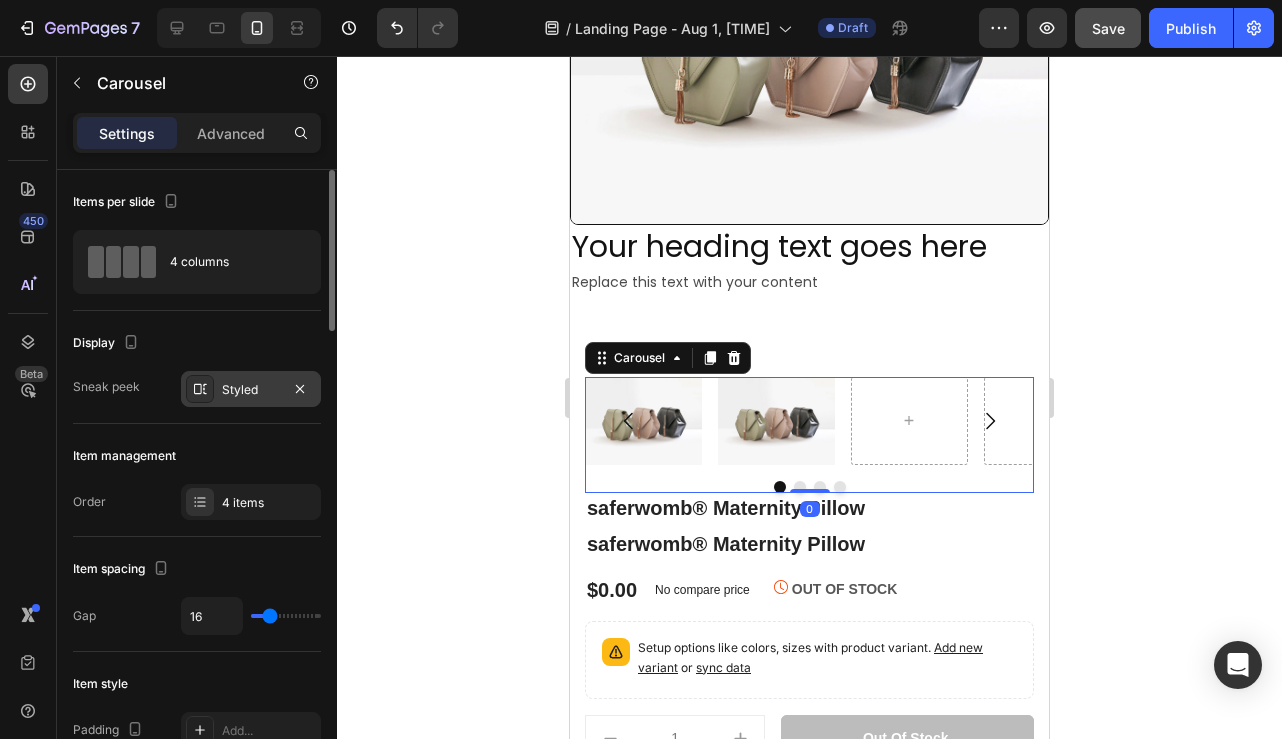 click on "Styled" at bounding box center (251, 389) 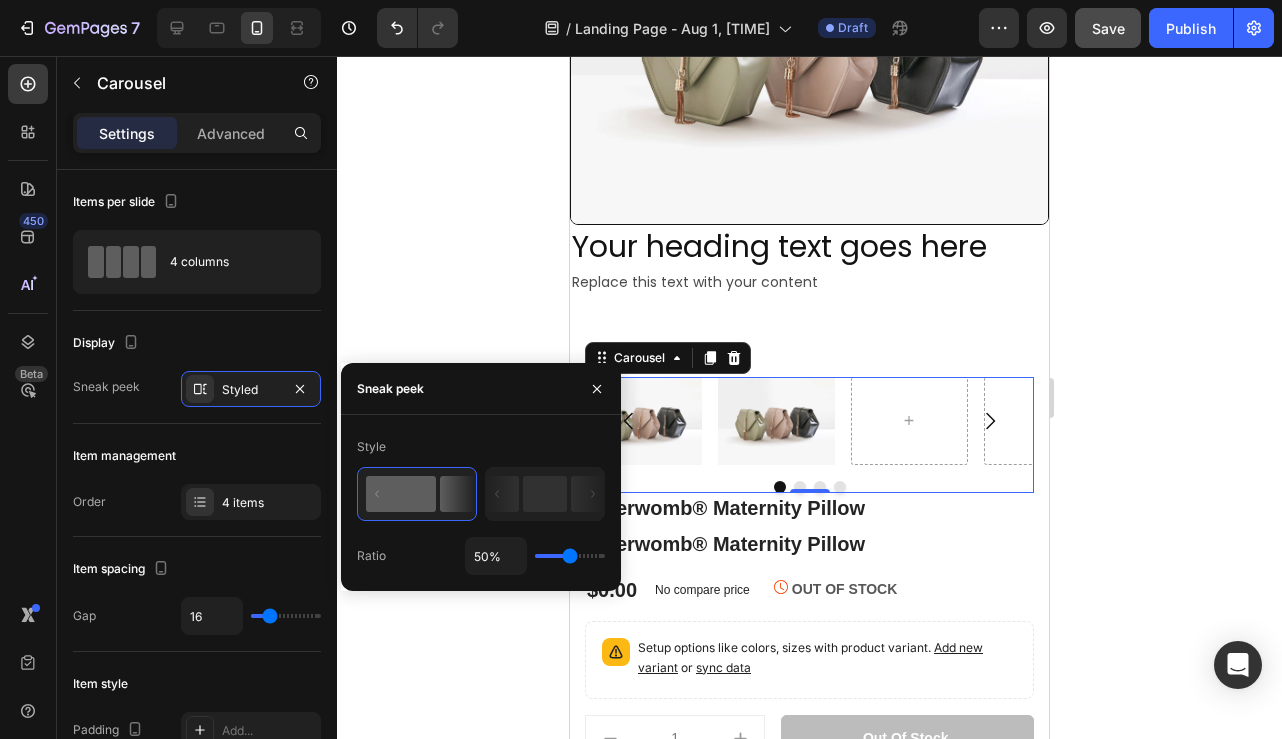 type on "40%" 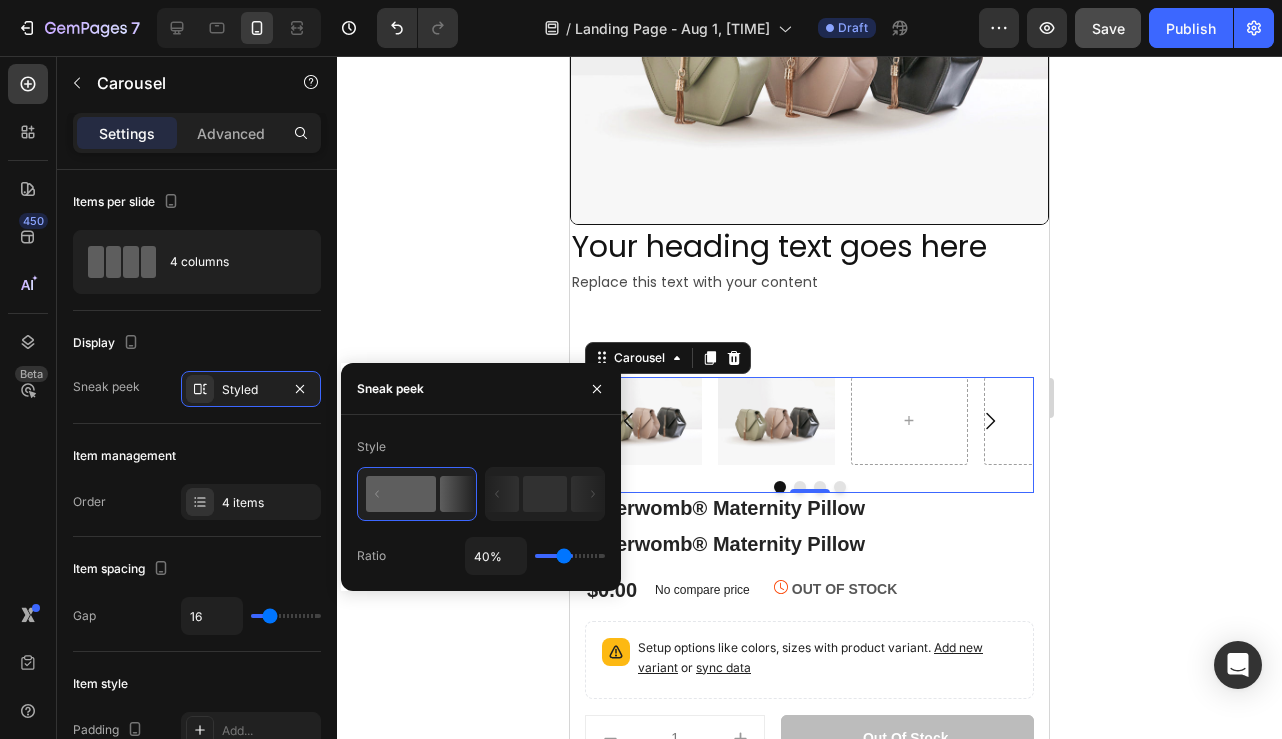 type on "53%" 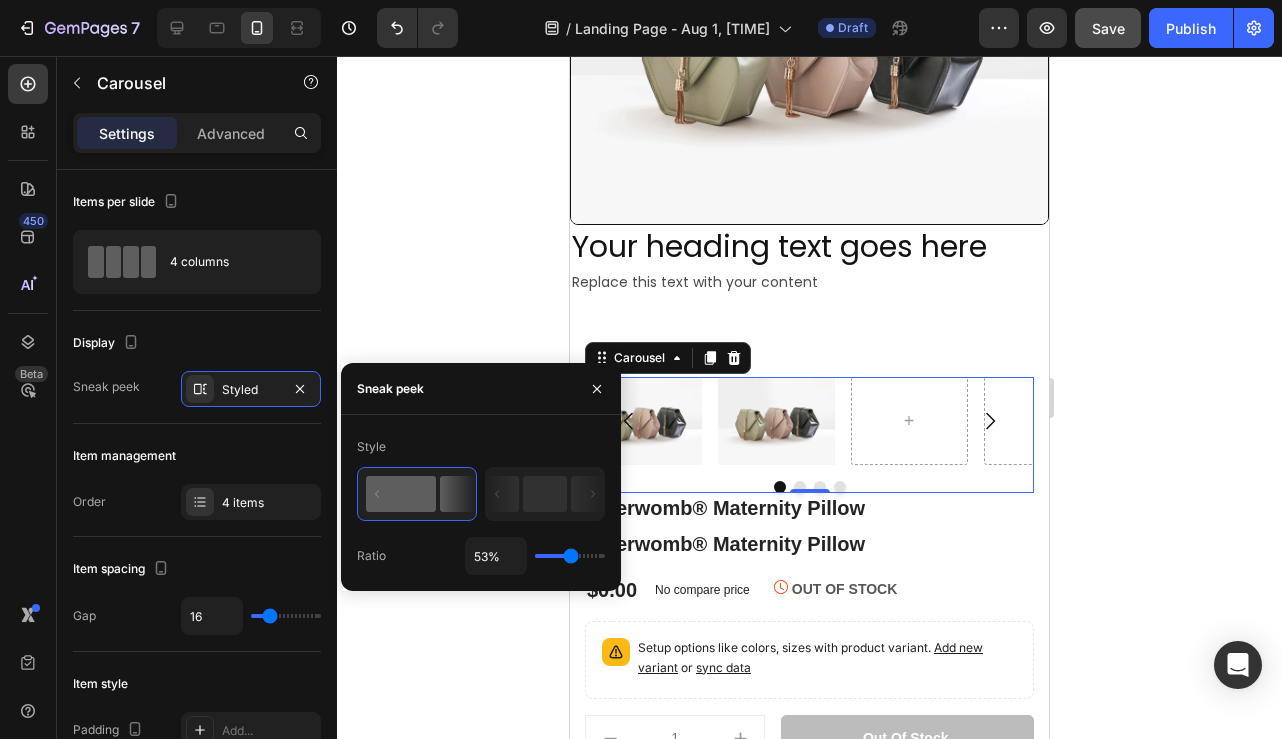 type on "62%" 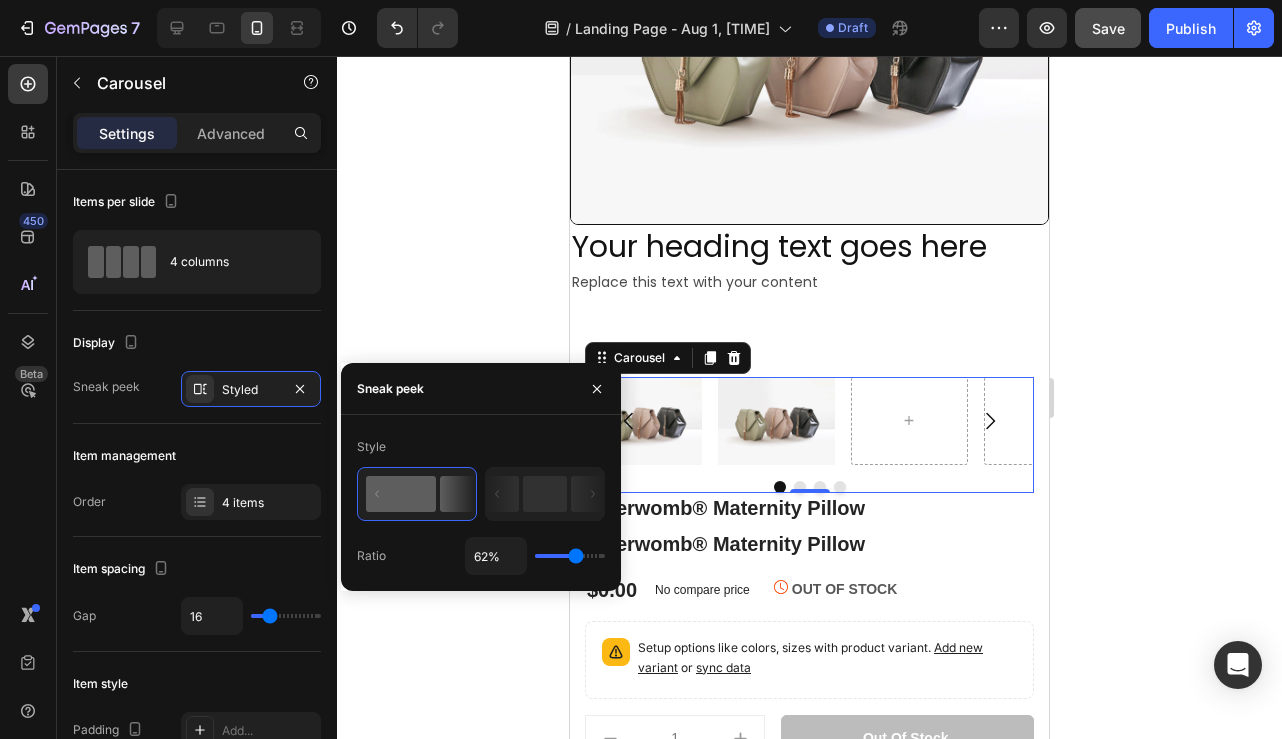 type on "100%" 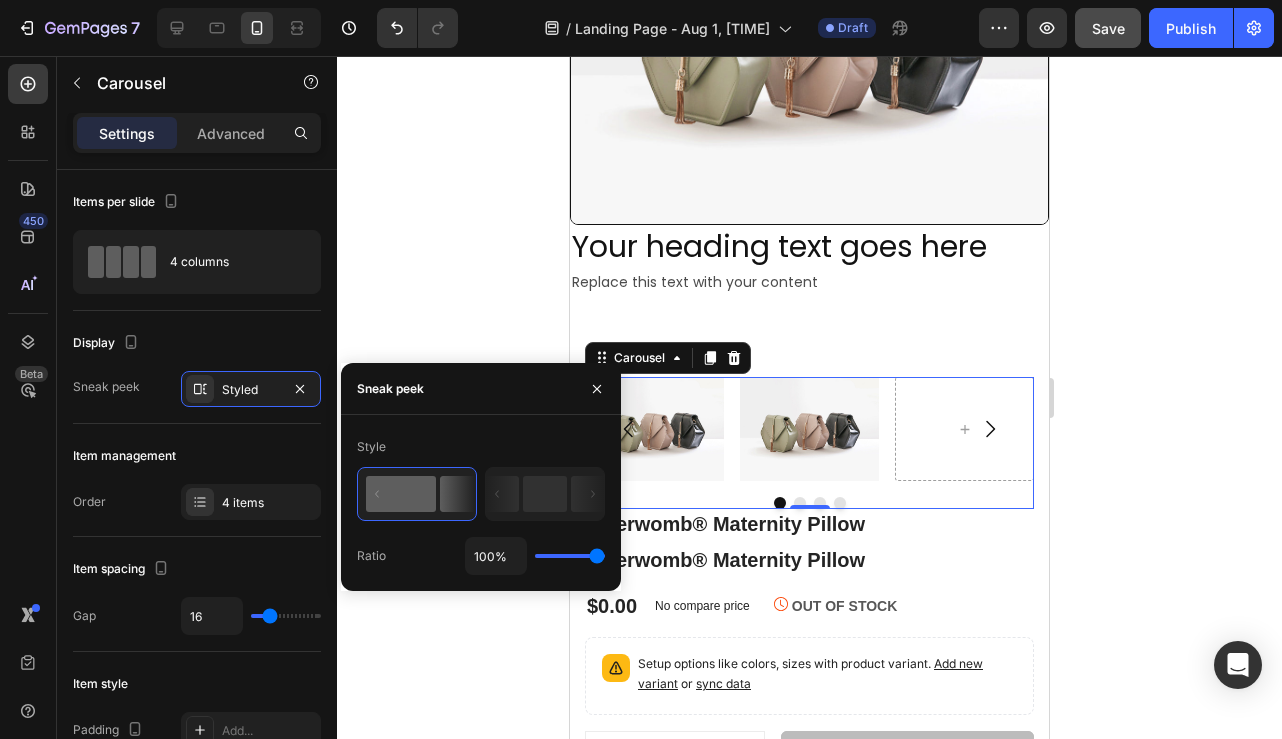 drag, startPoint x: 564, startPoint y: 559, endPoint x: 666, endPoint y: 556, distance: 102.044106 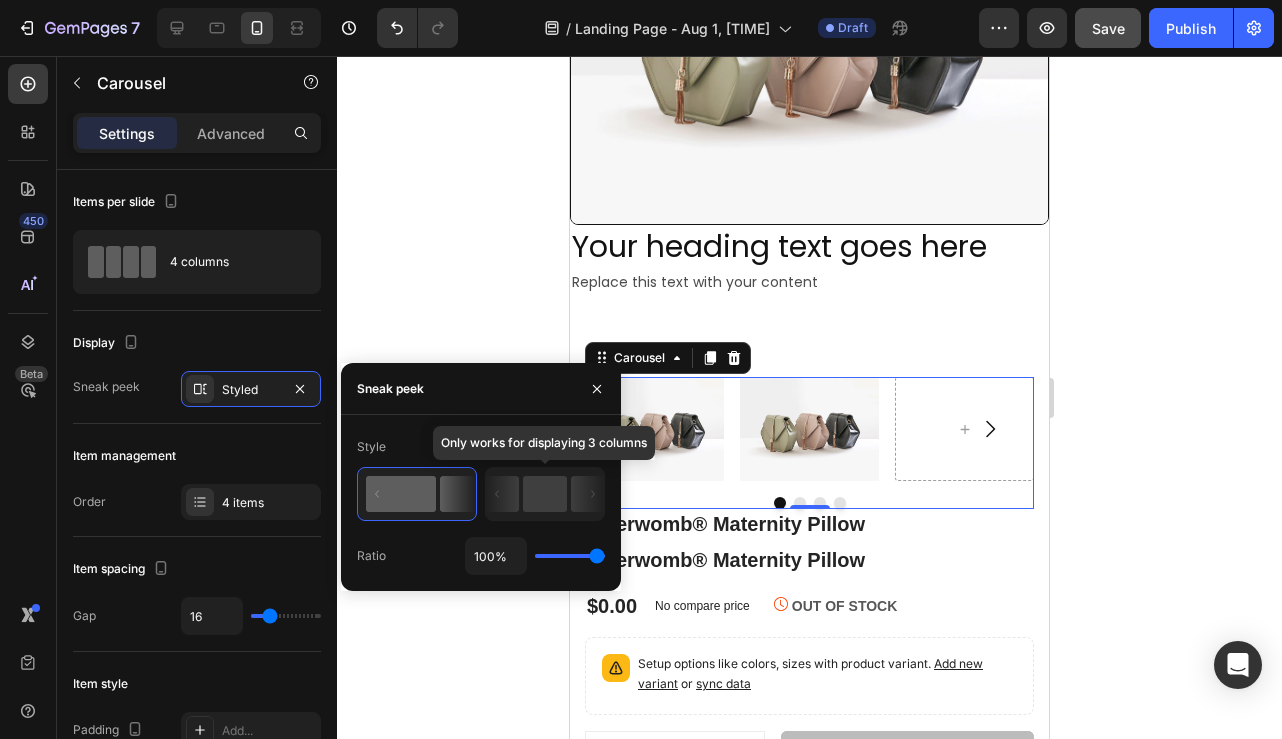 click 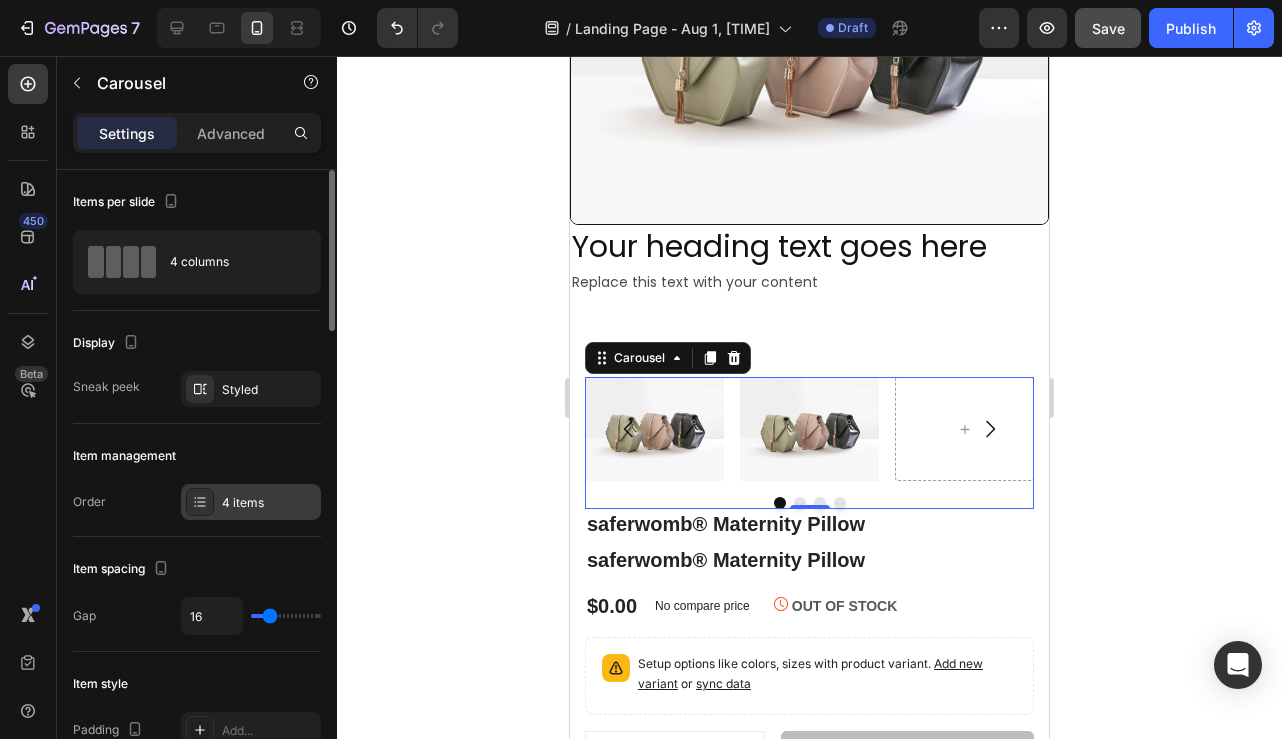 click on "4 items" at bounding box center [251, 502] 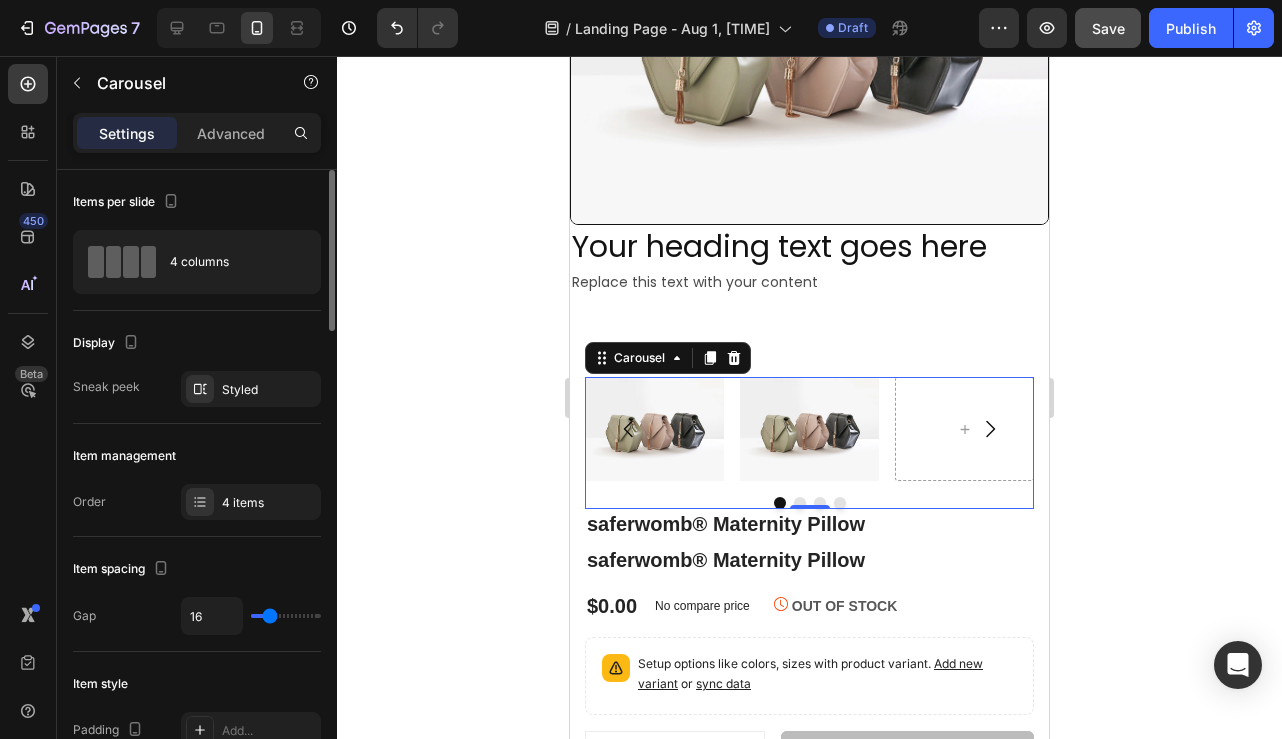 click on "Item management" at bounding box center [197, 456] 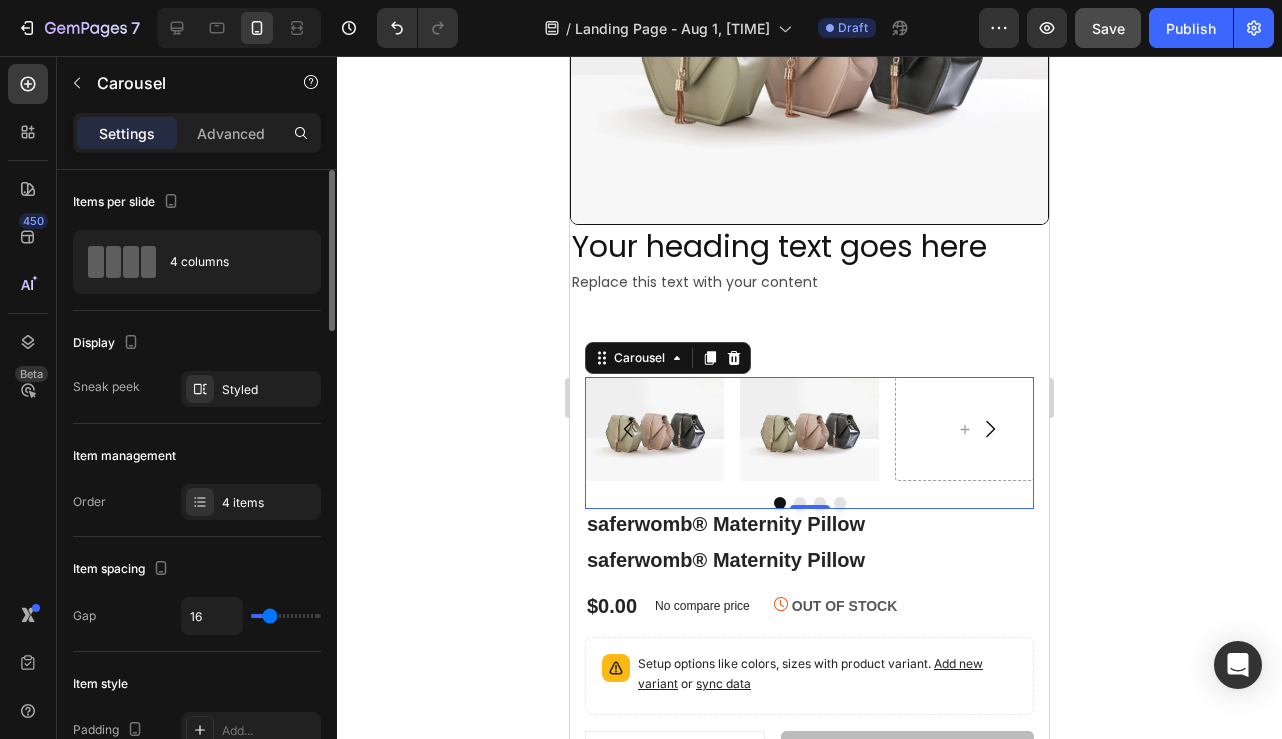 type on "10" 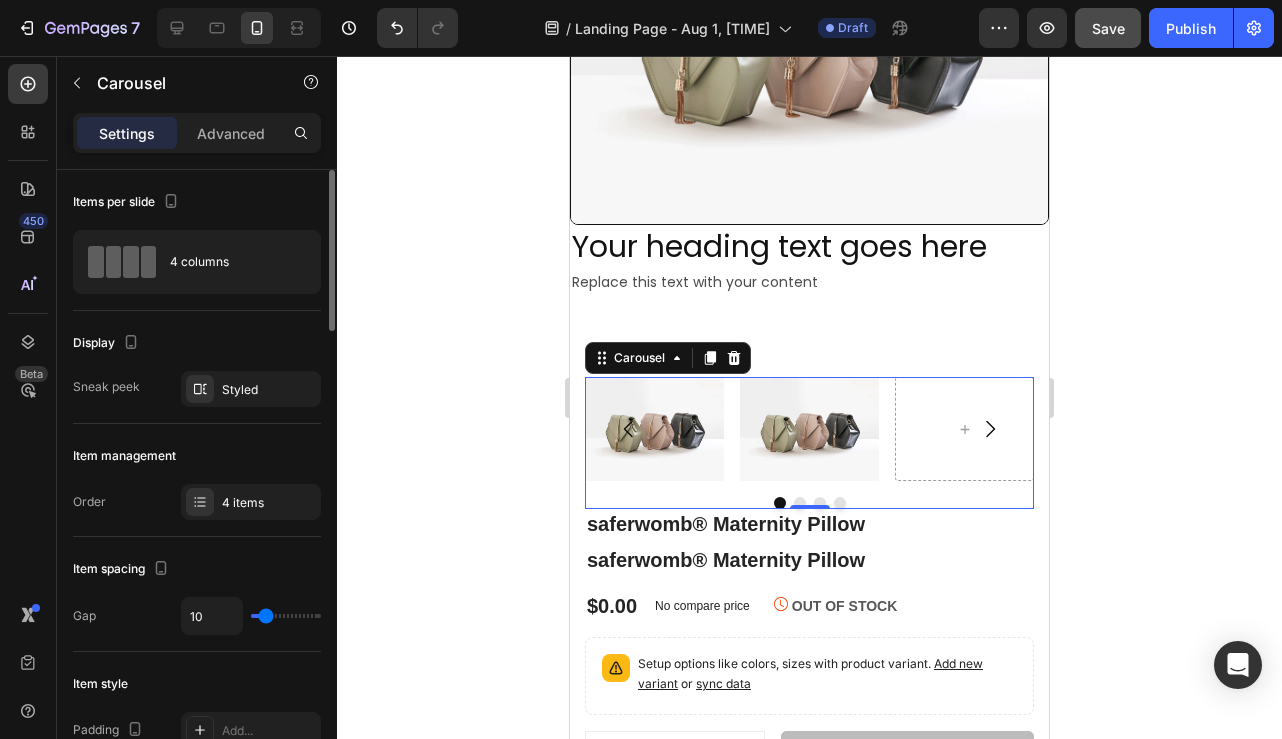 type on "24" 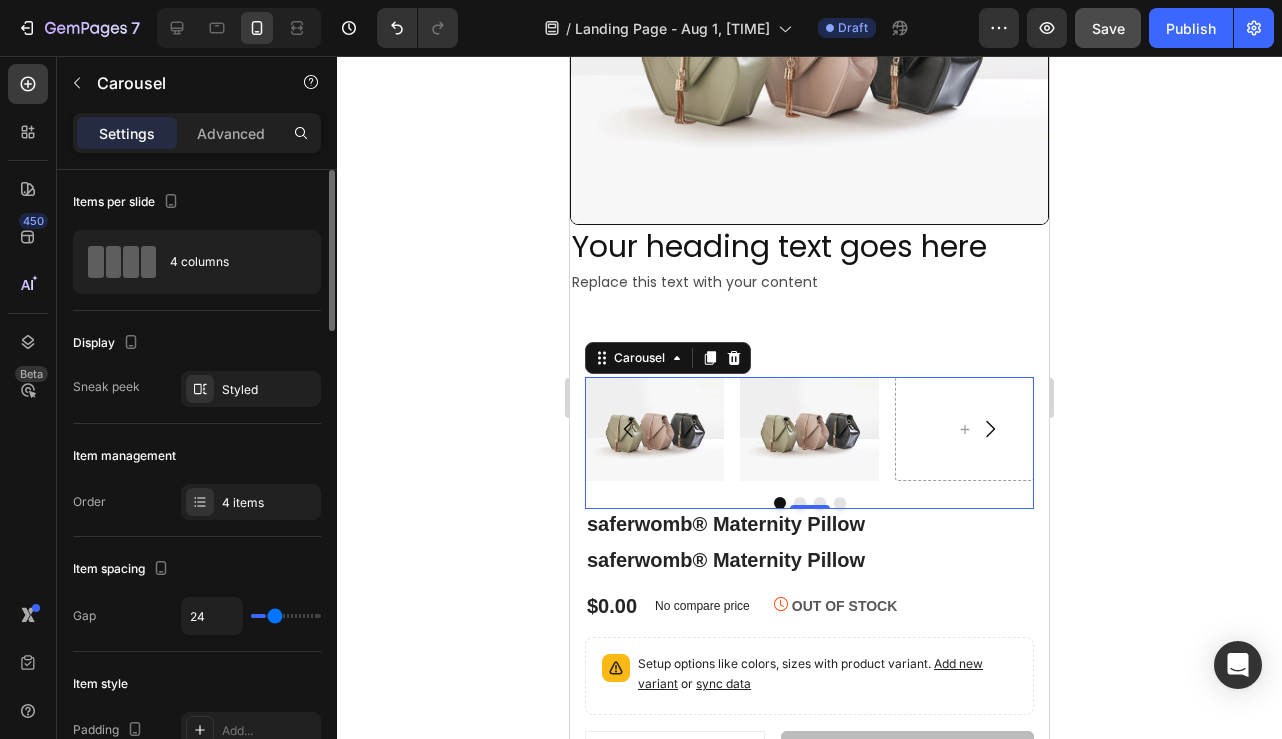 type on "32" 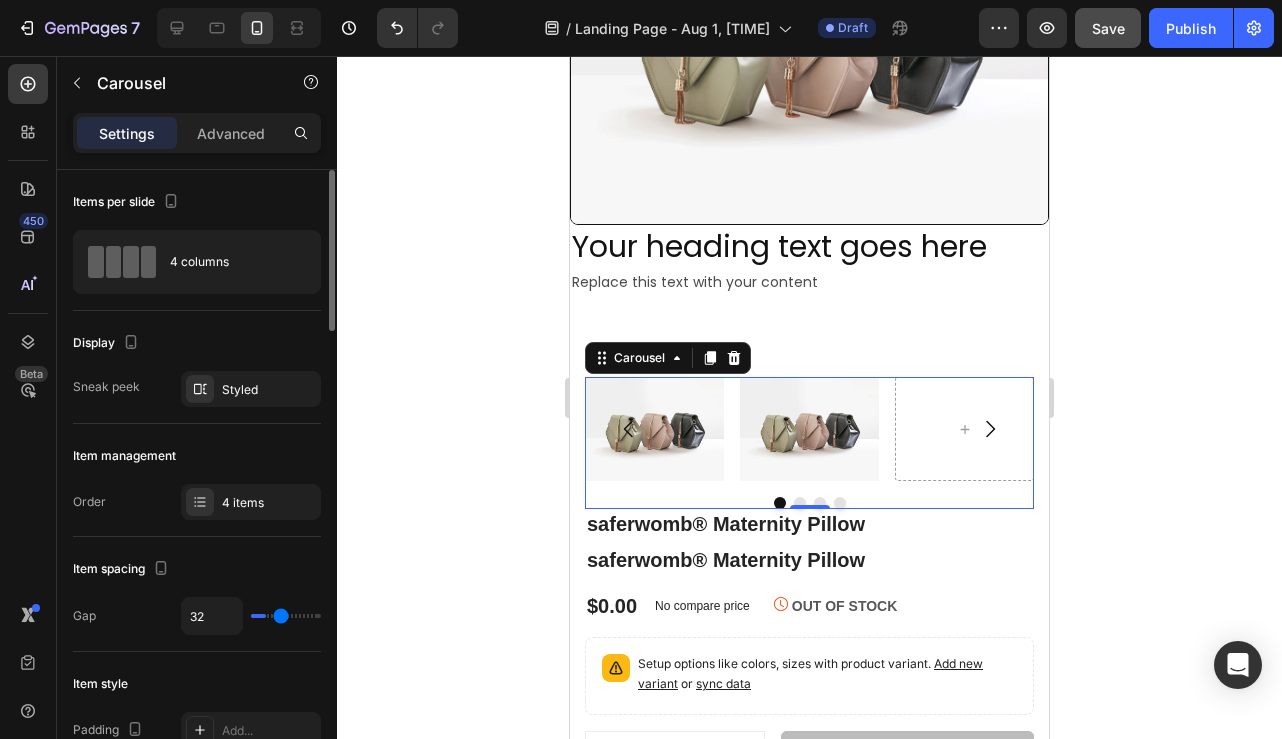 type on "39" 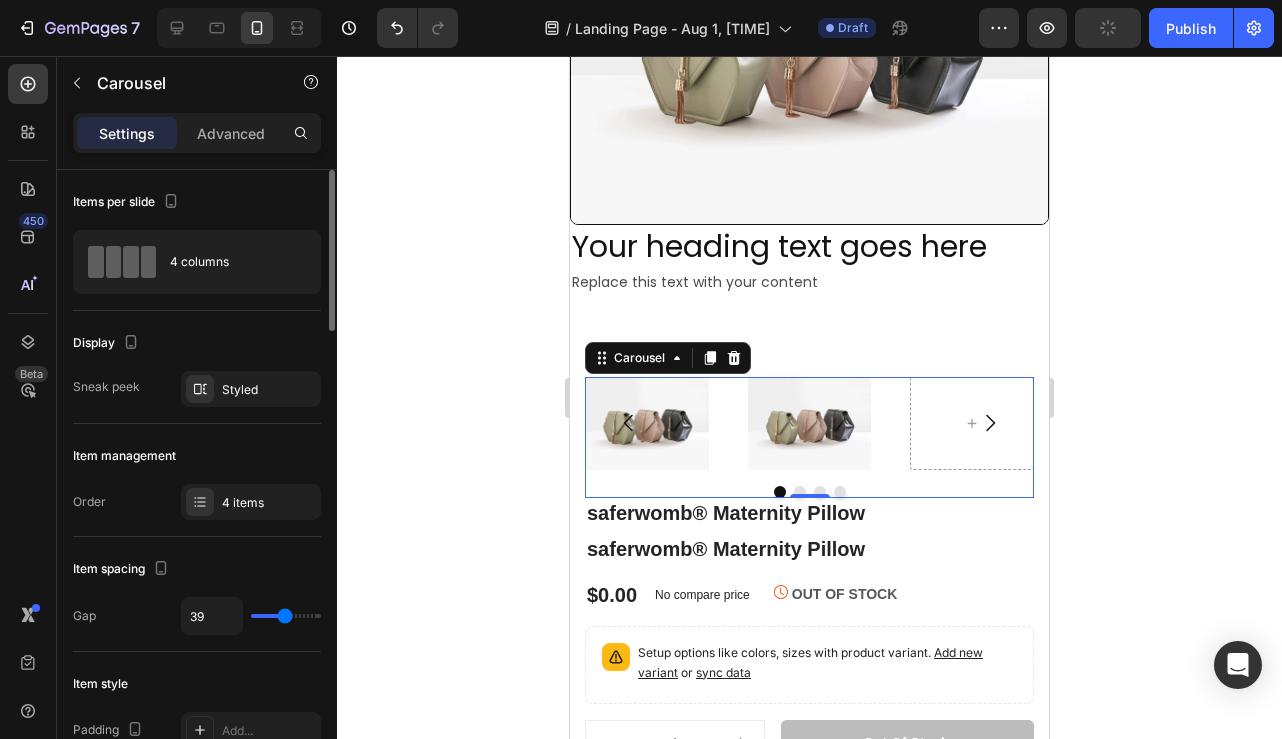 type on "22" 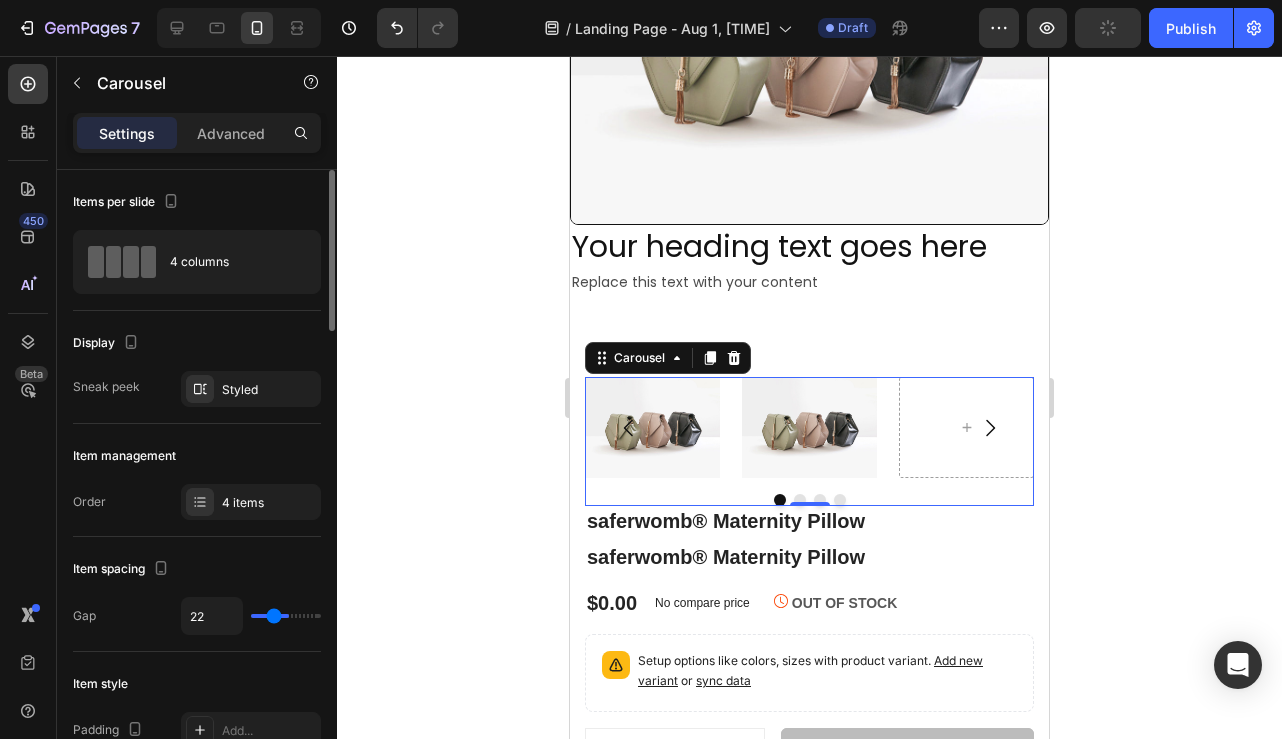 type on "0" 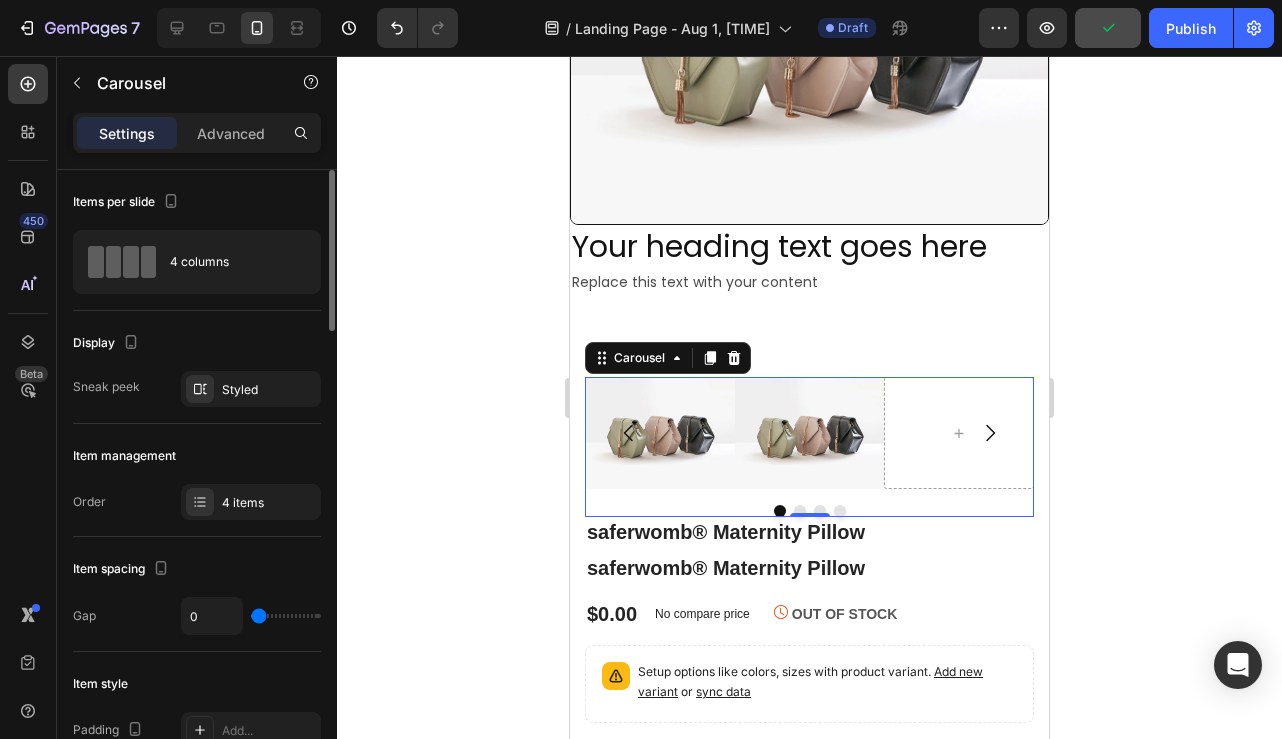 type on "3" 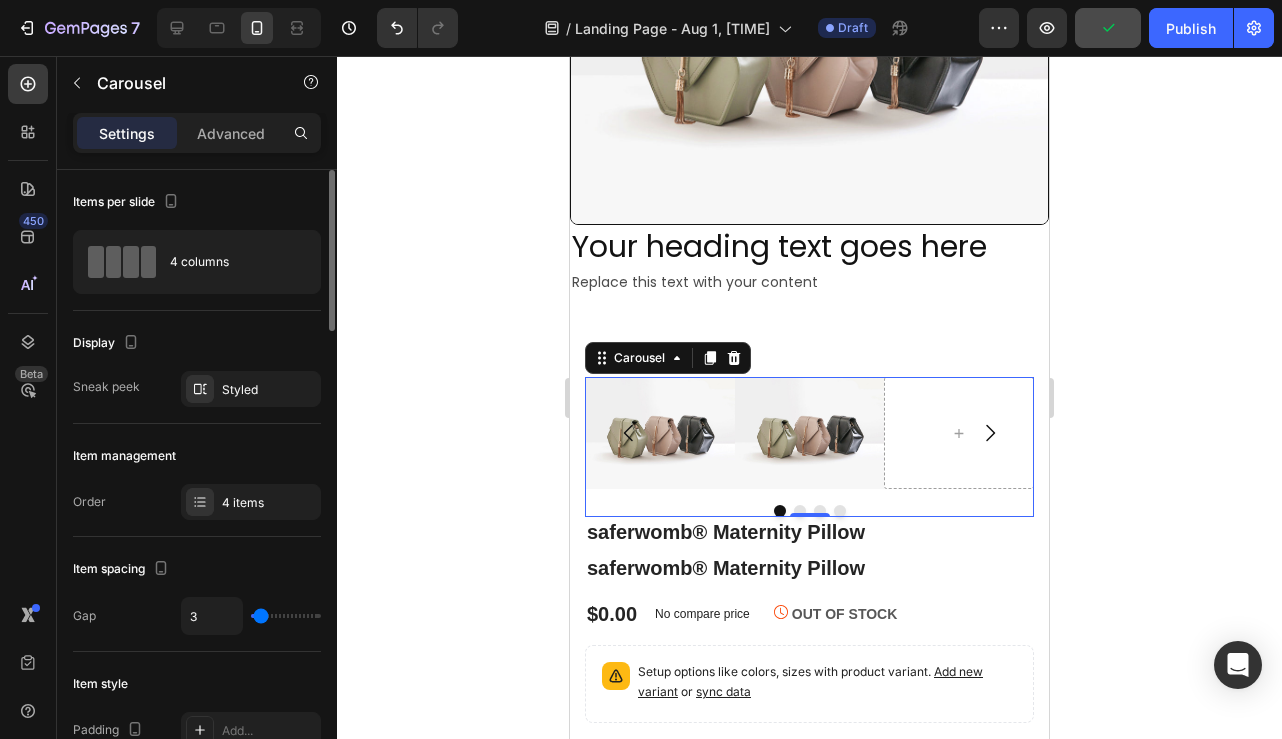 type on "8" 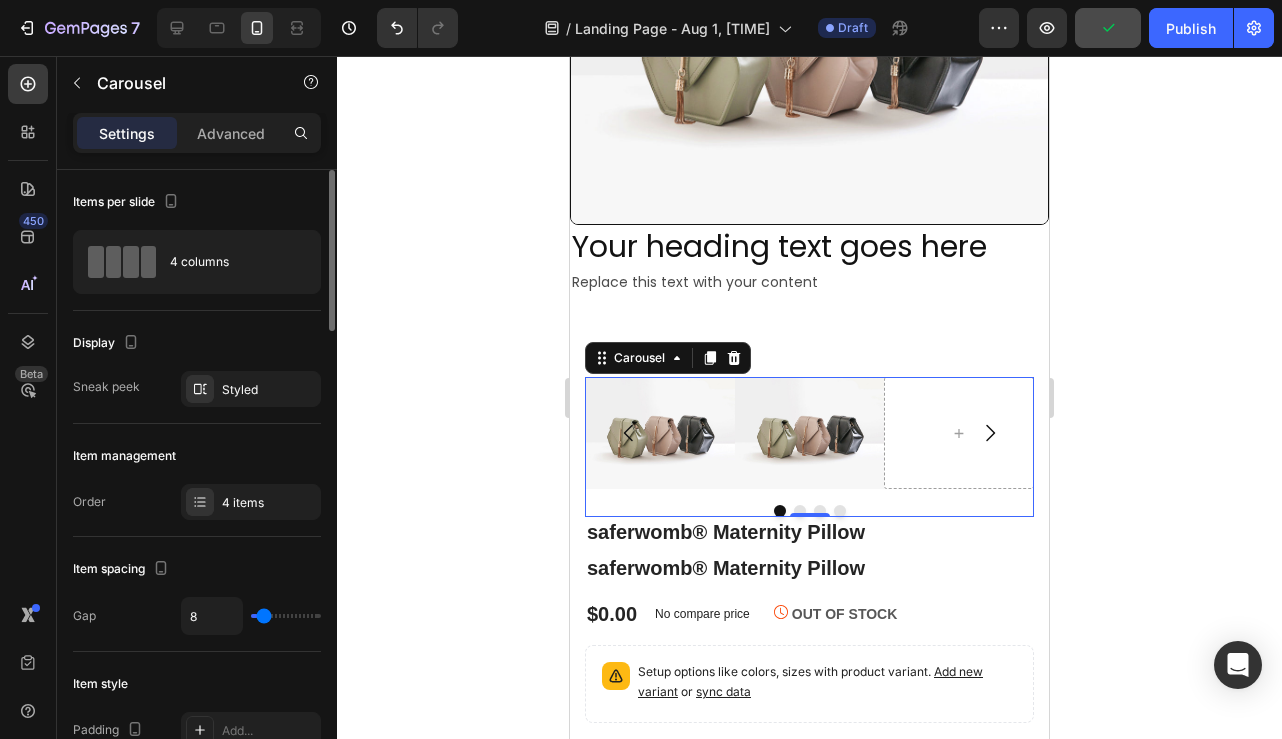 type on "12" 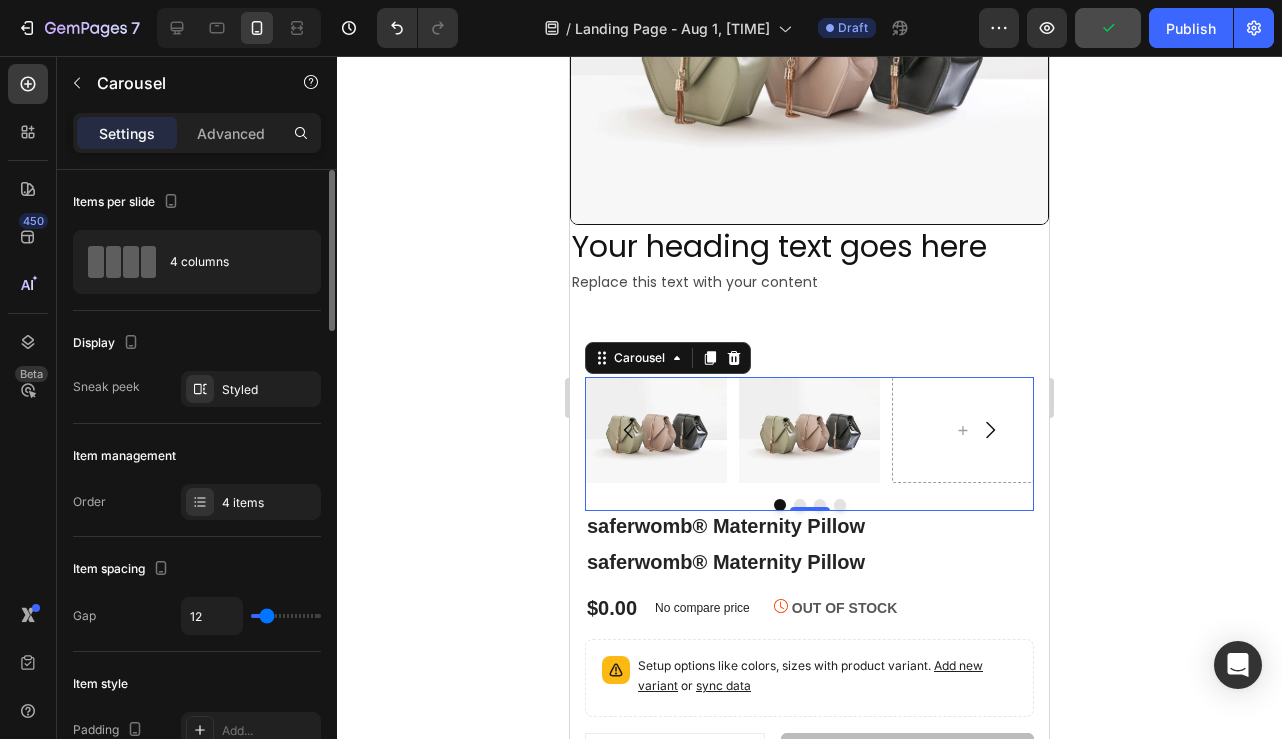 type on "14" 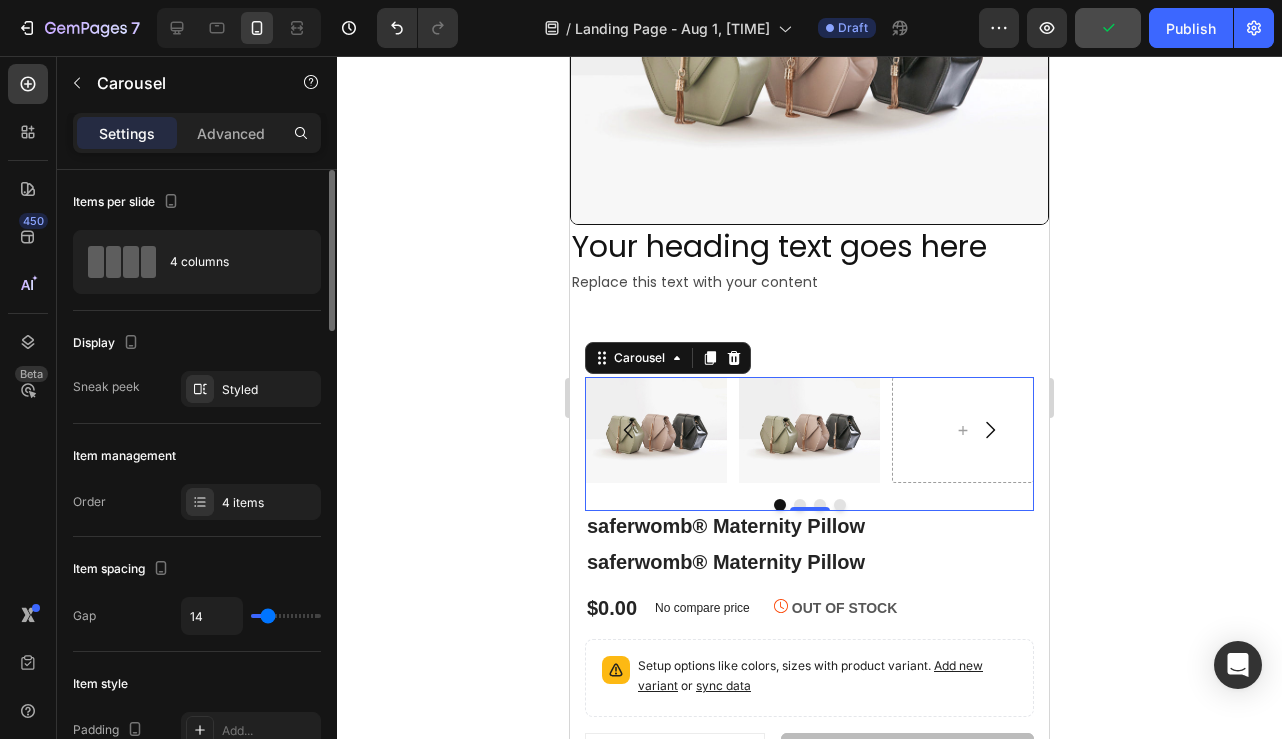 type on "17" 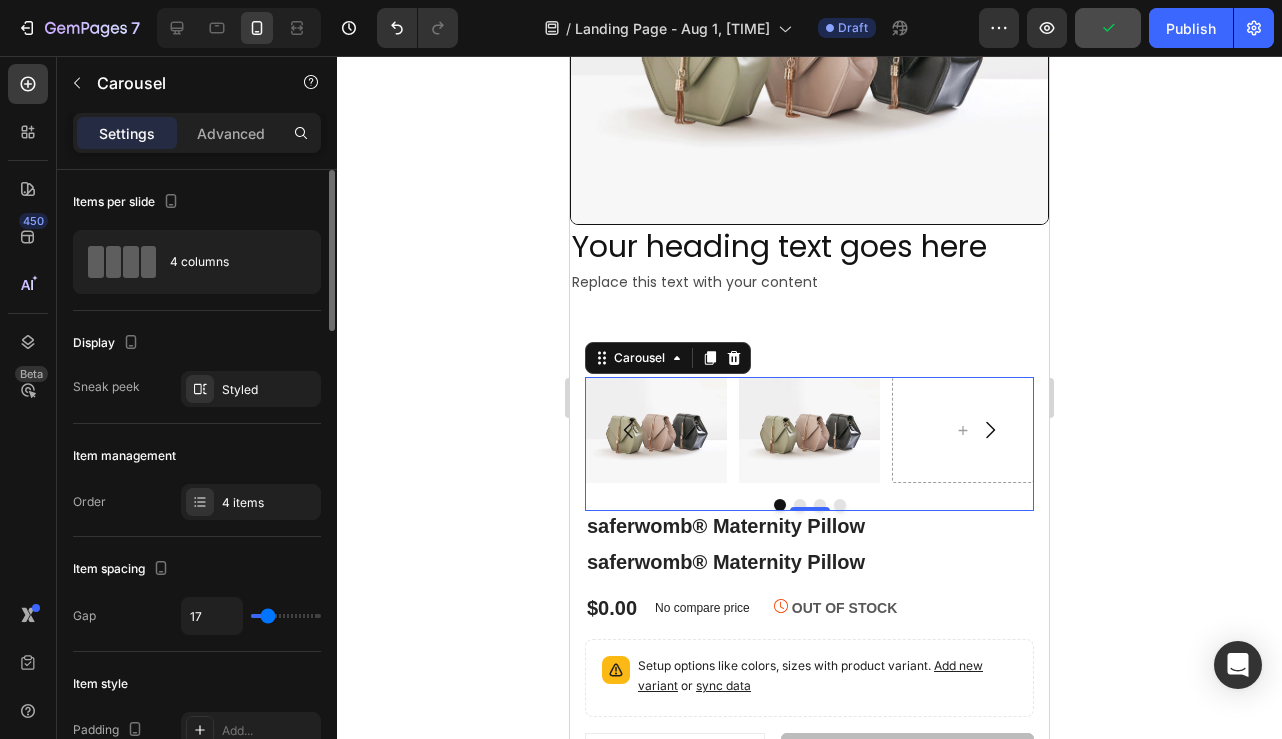 type on "17" 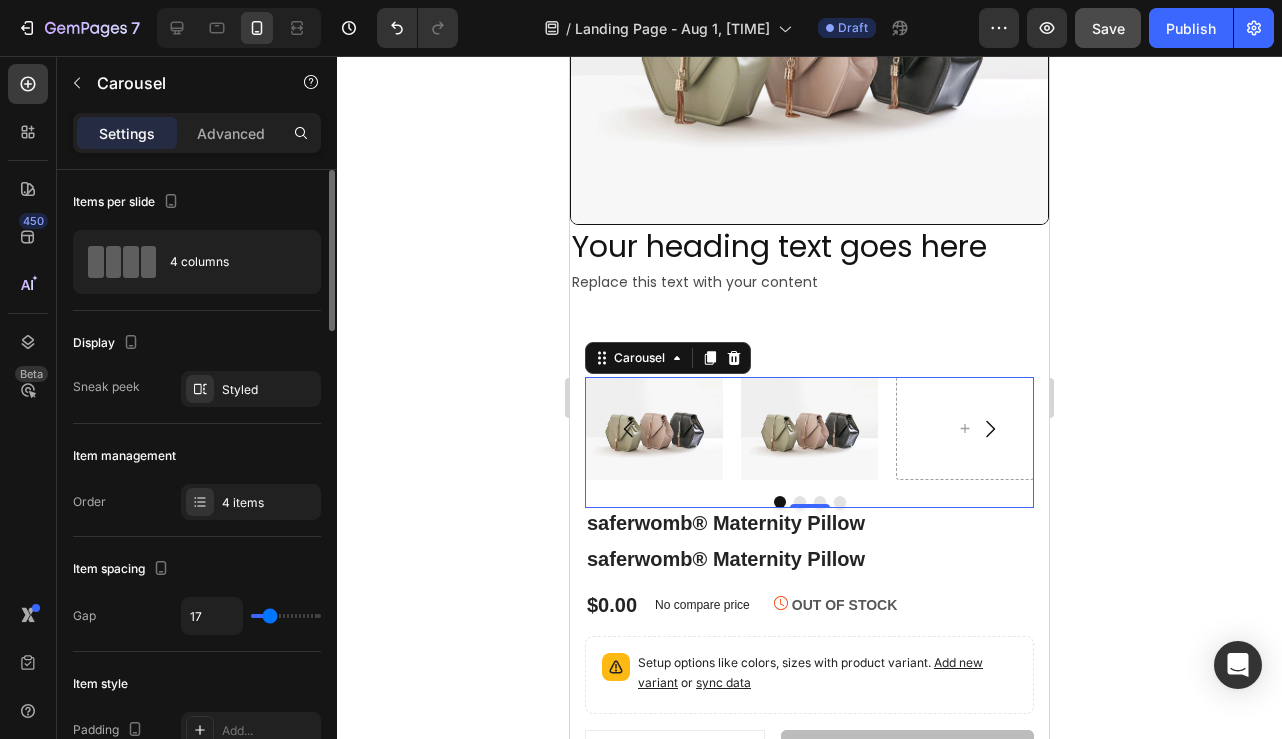 type on "18" 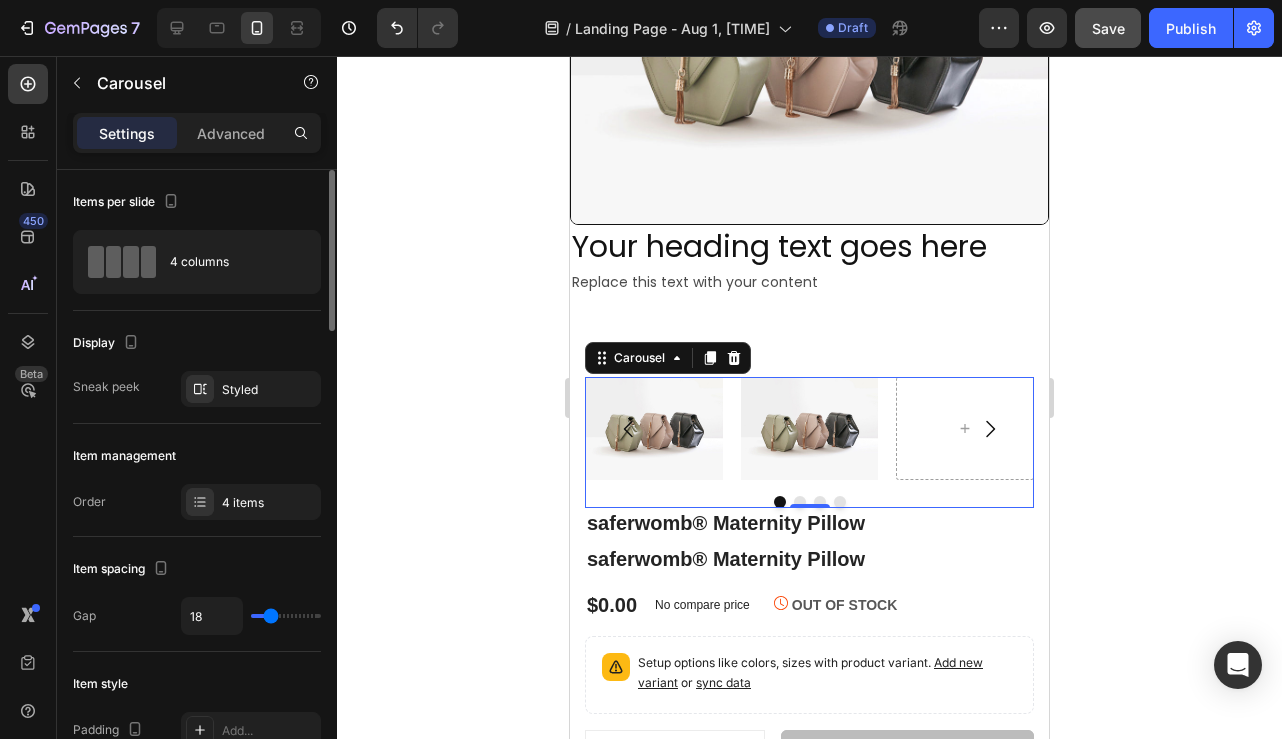 type on "16" 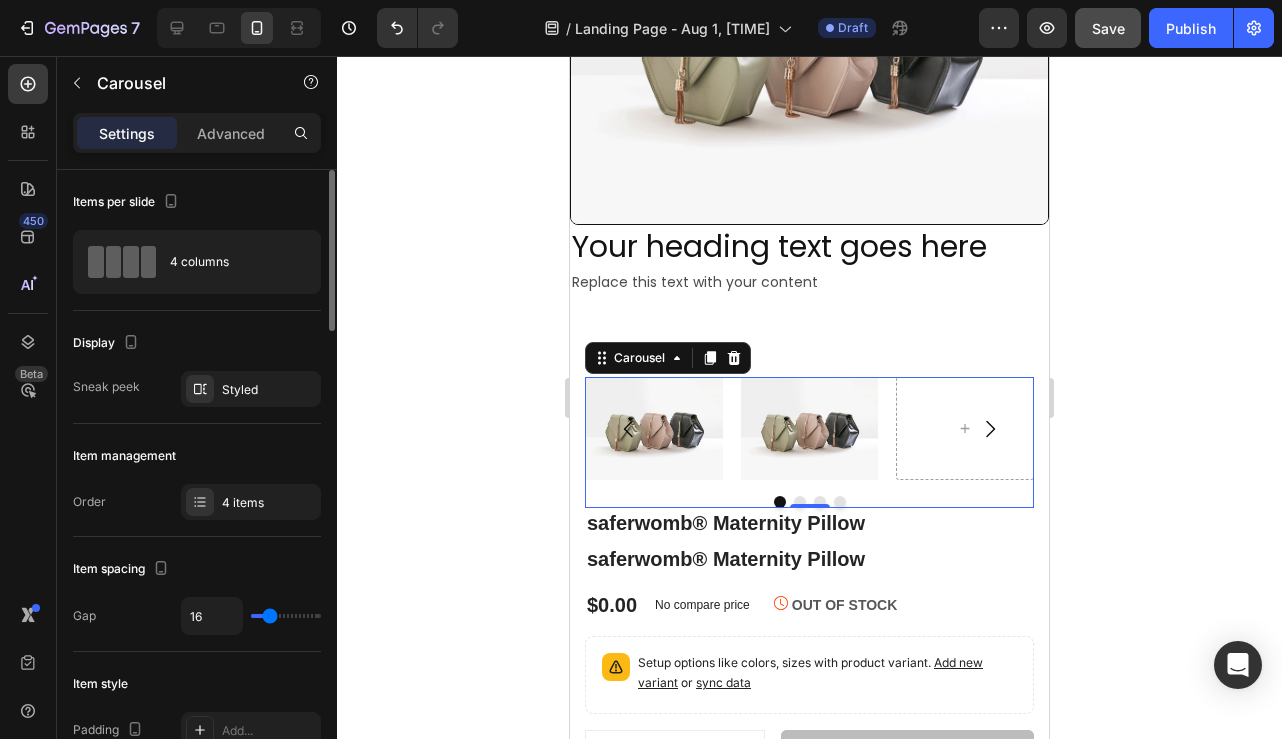 type on "14" 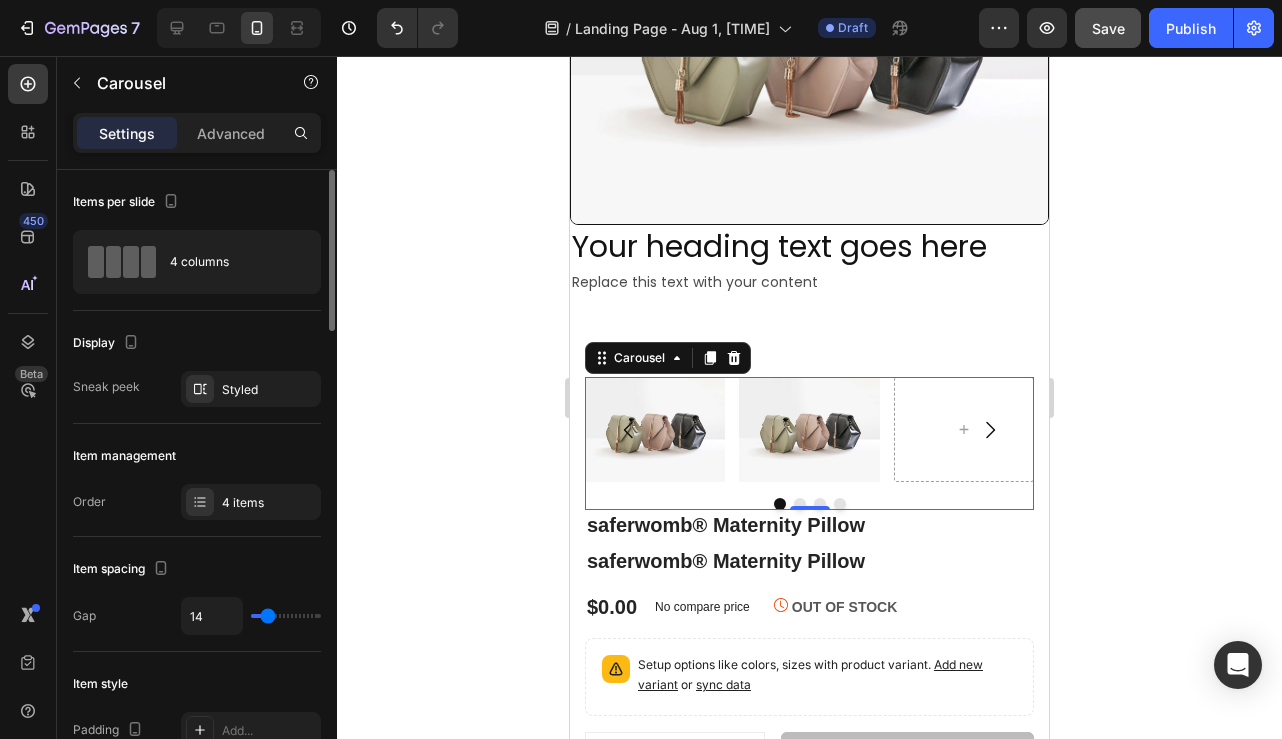 type on "13" 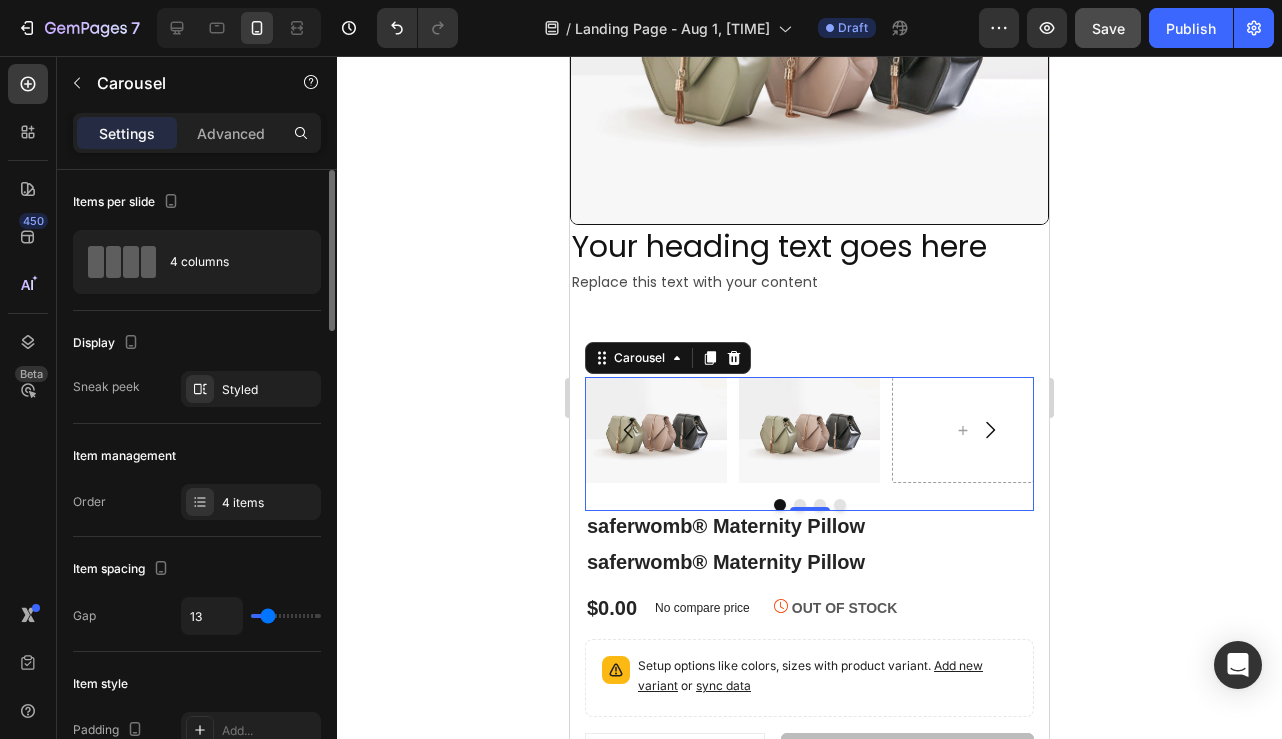 type on "12" 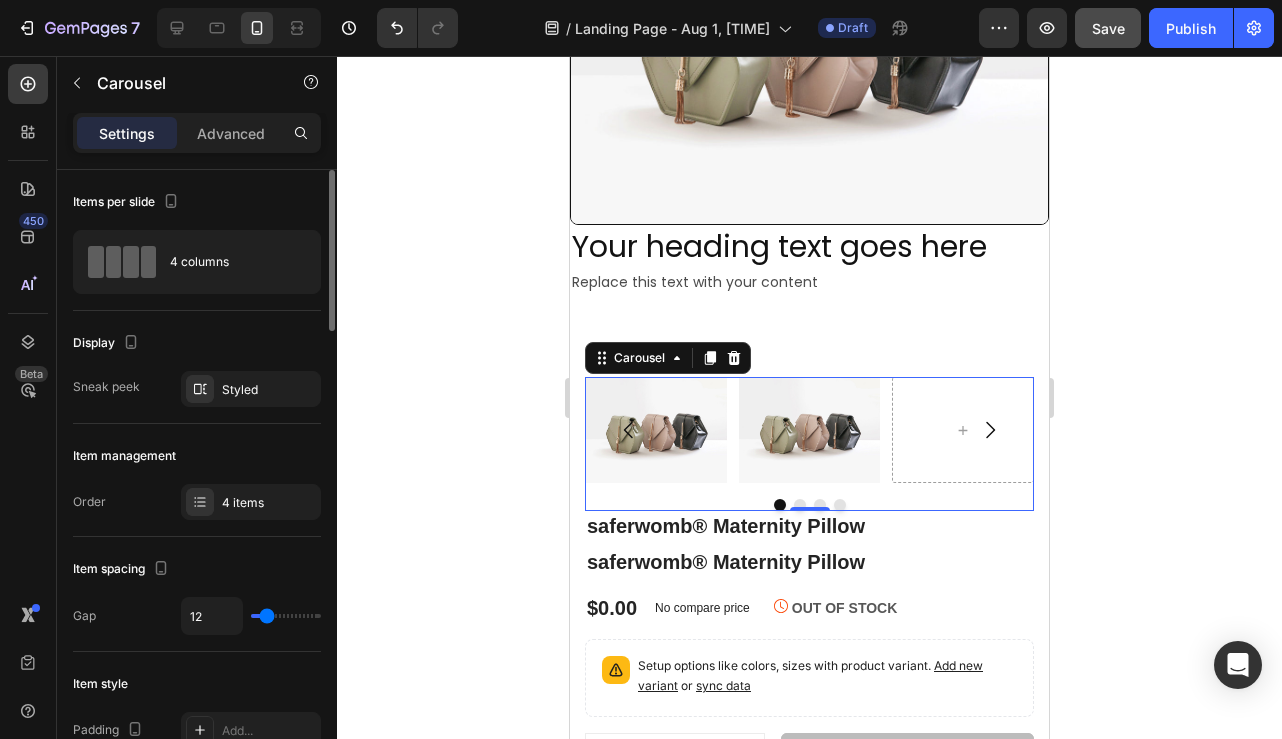 type on "11" 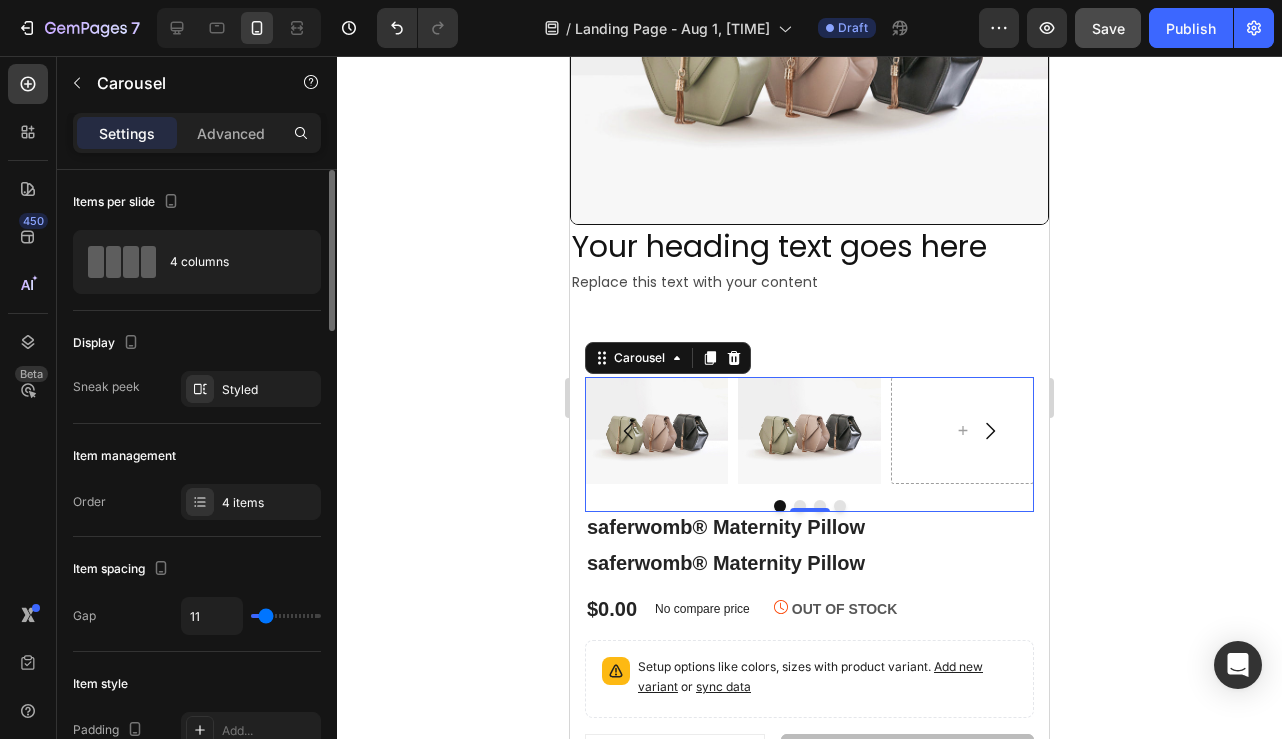 type on "10" 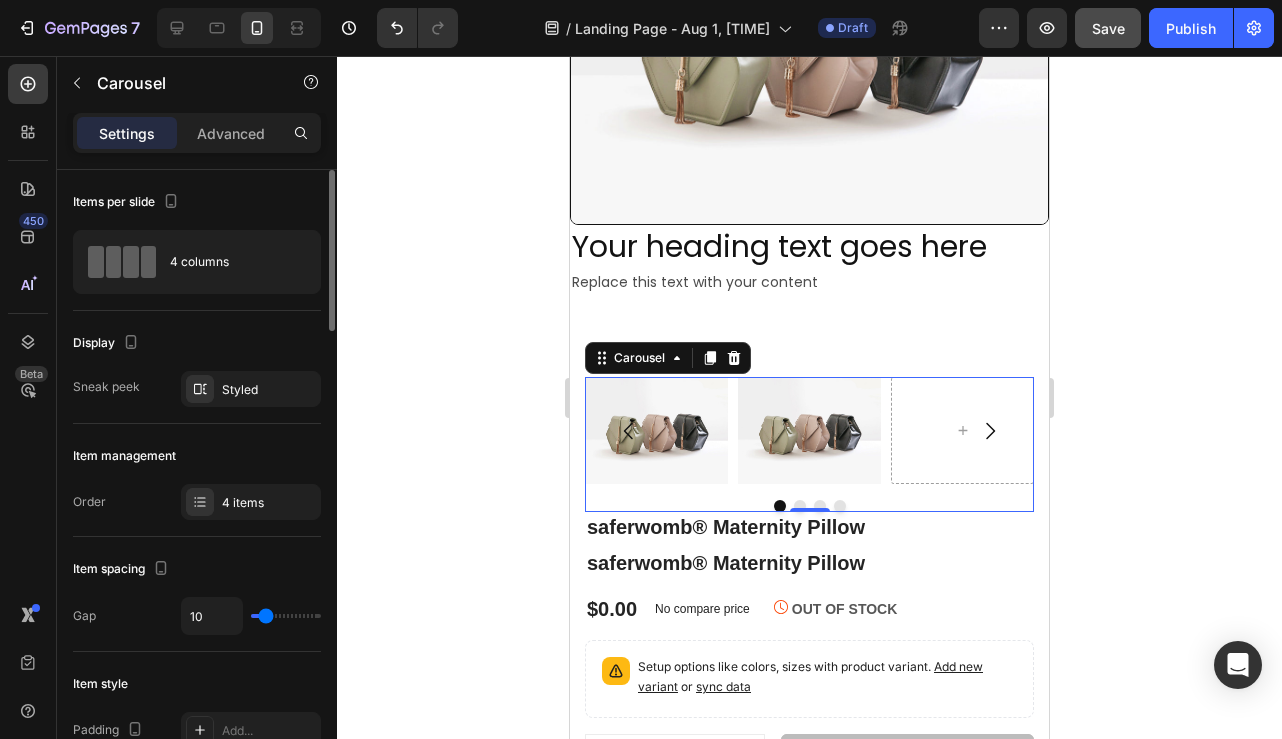 type on "9" 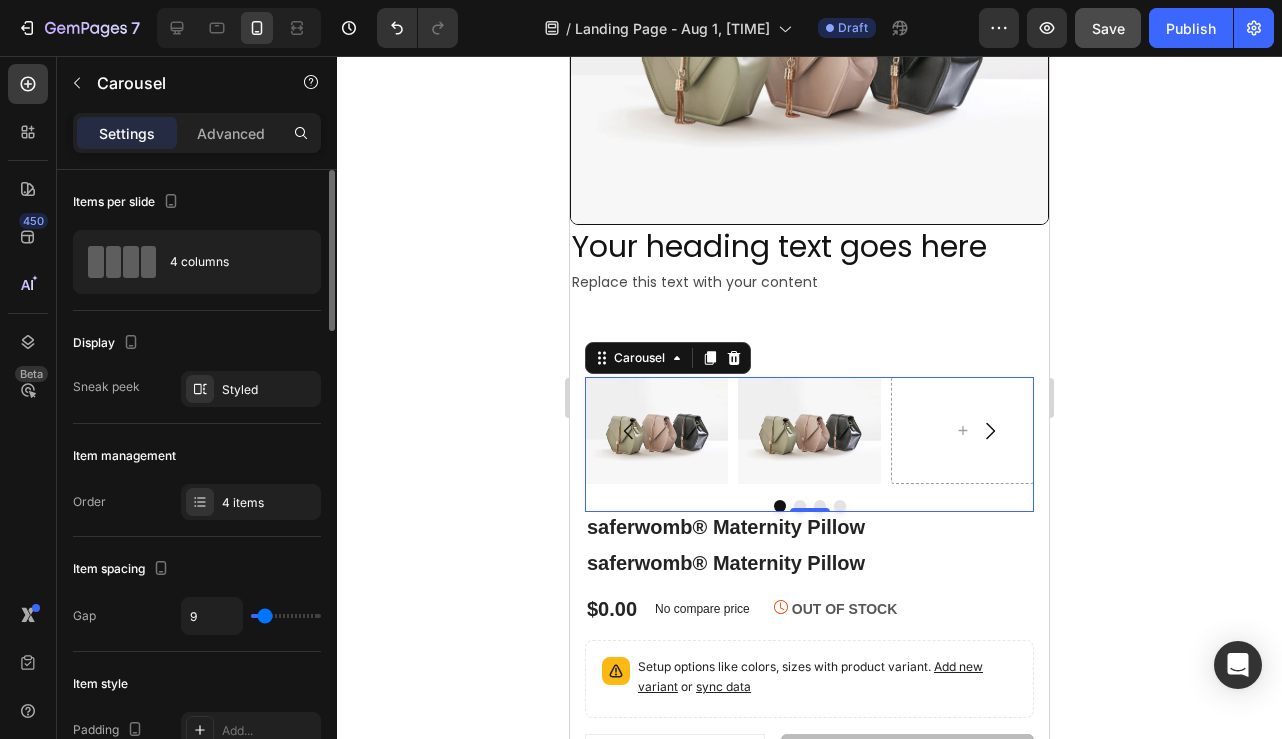 type on "8" 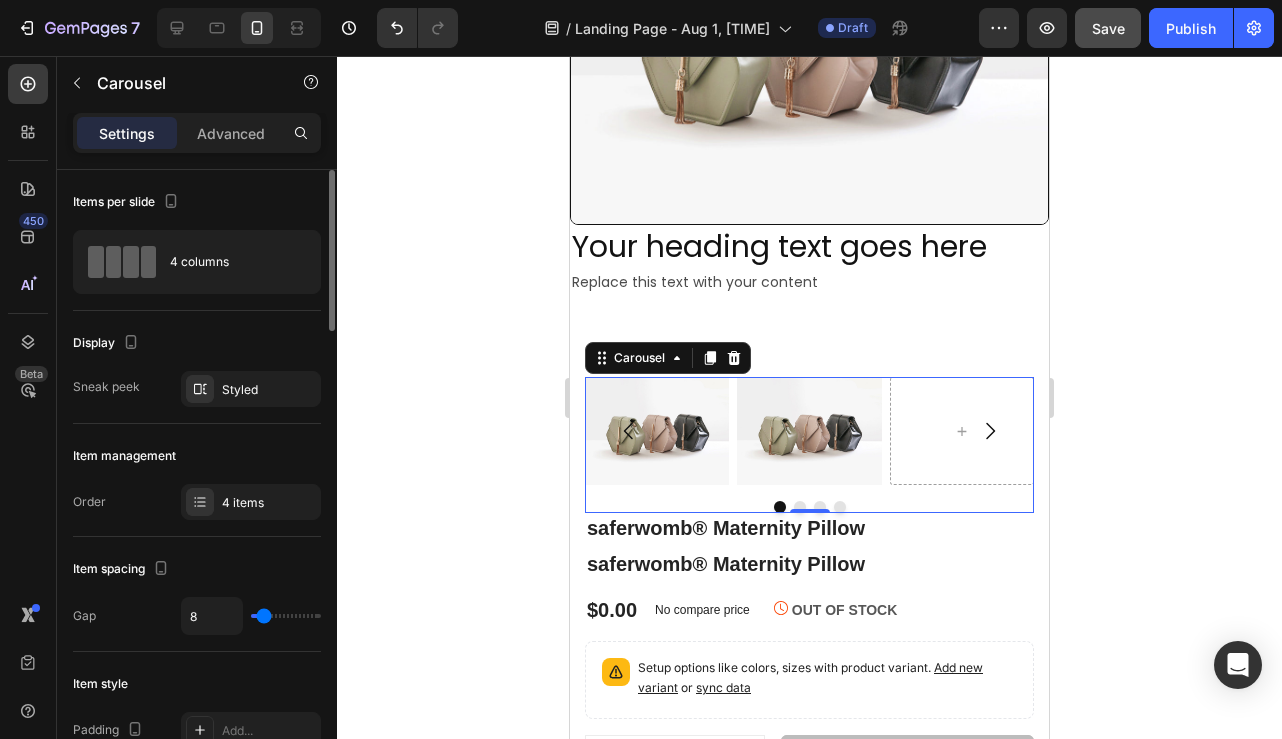 type on "7" 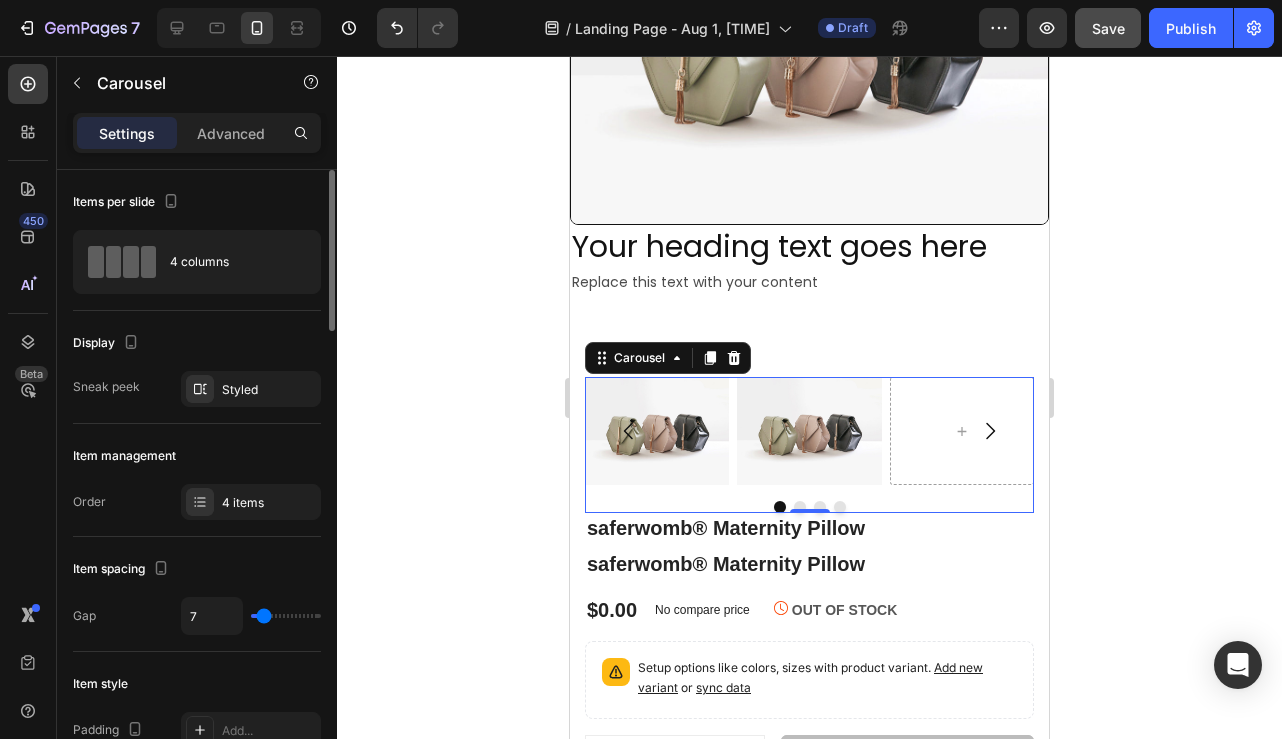 type on "6" 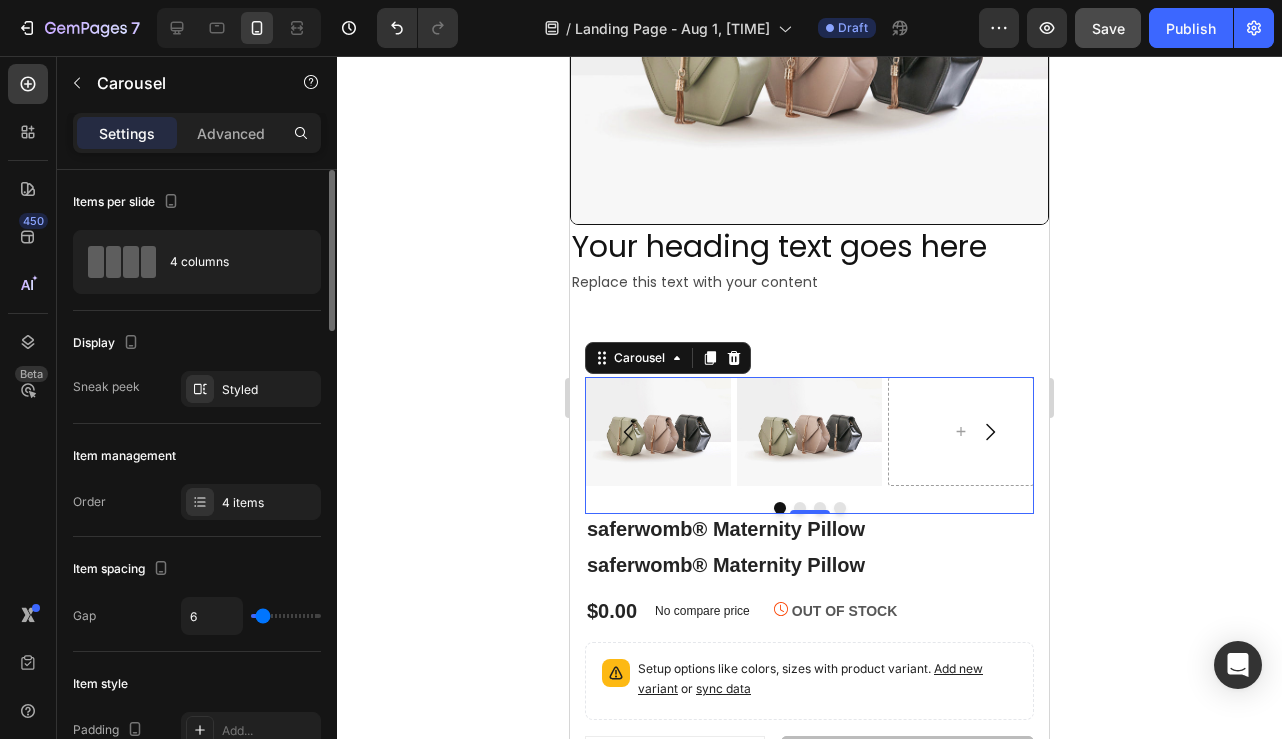 type on "5" 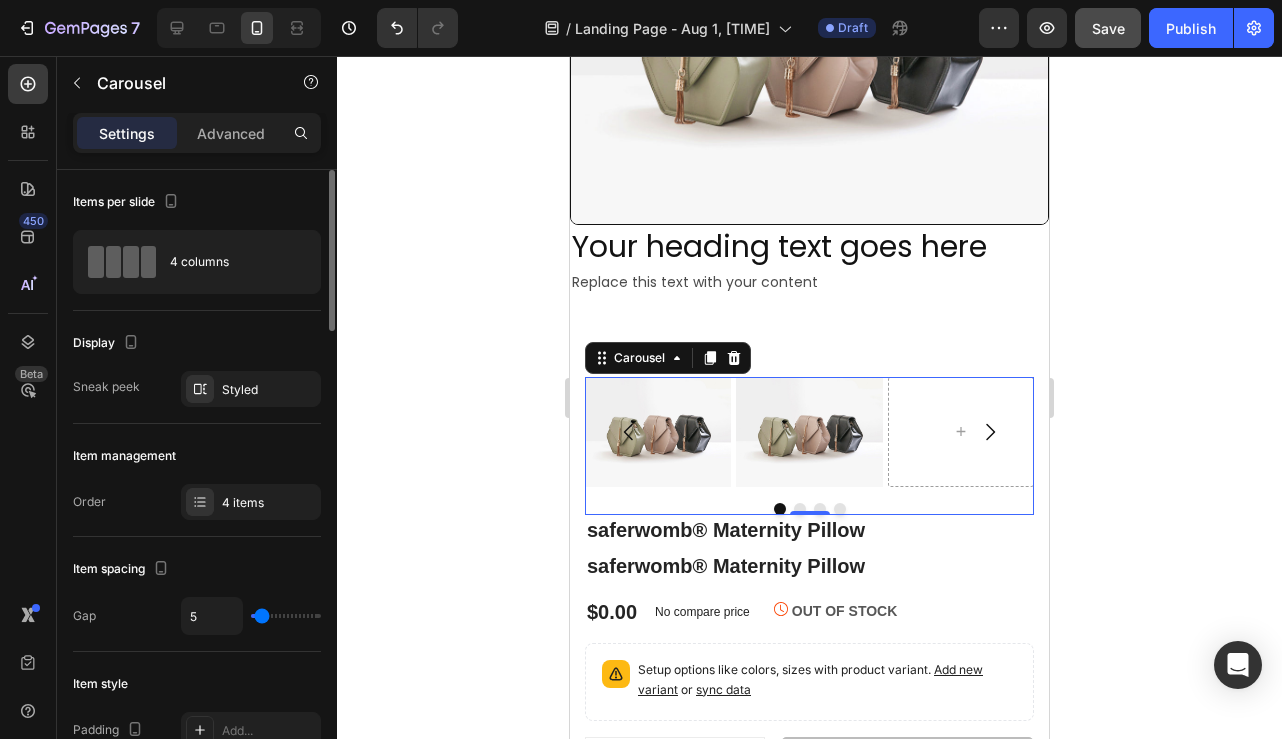 type on "5" 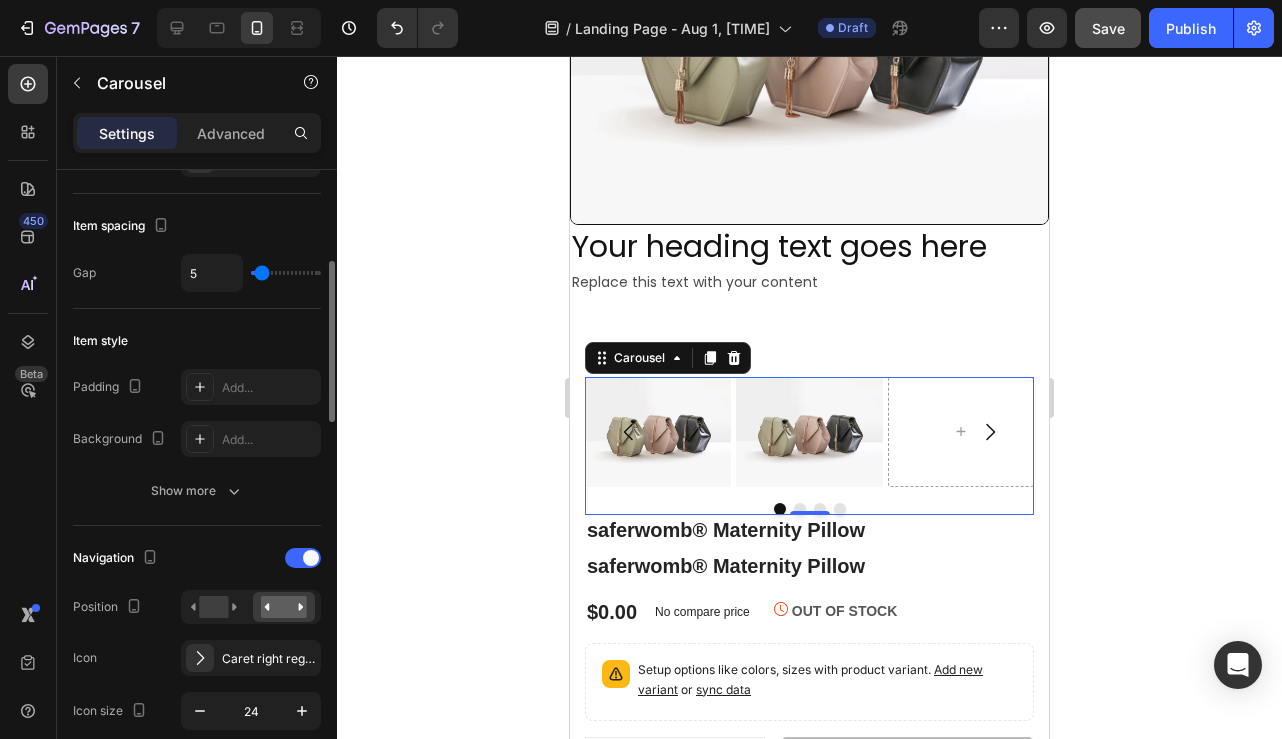 scroll, scrollTop: 353, scrollLeft: 0, axis: vertical 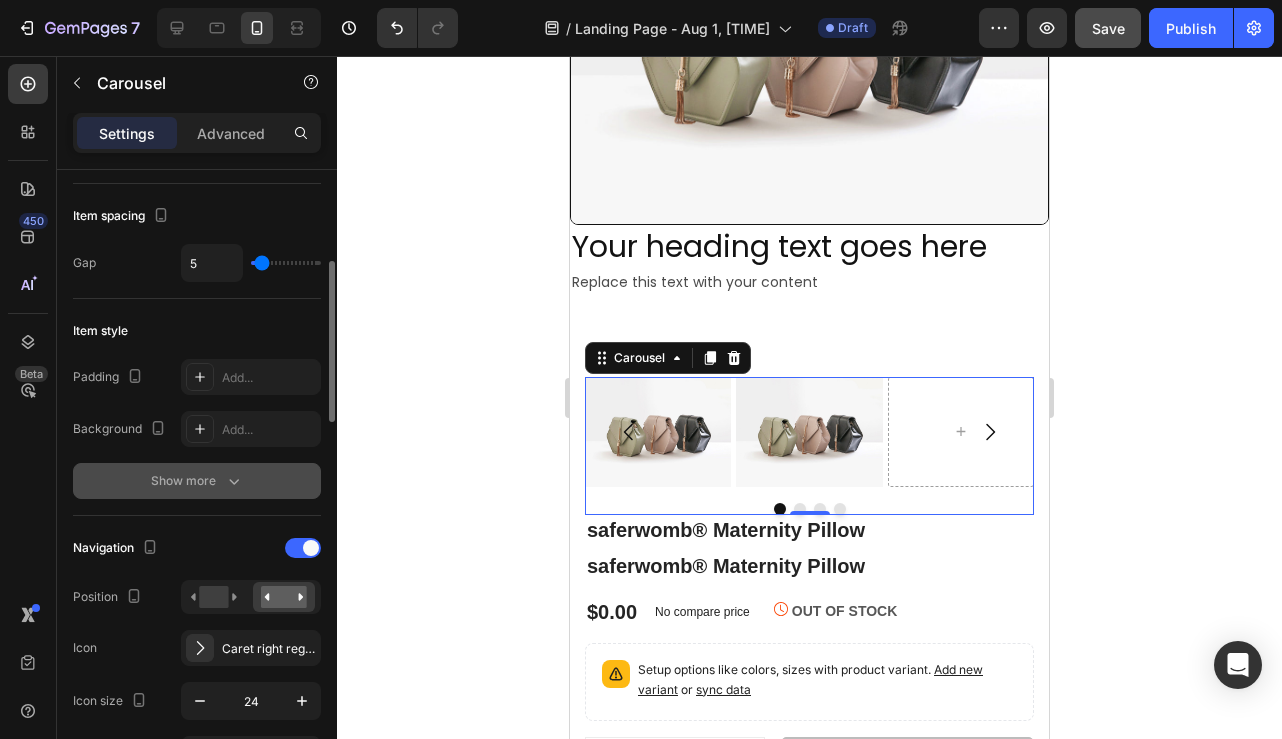 click on "Show more" at bounding box center [197, 481] 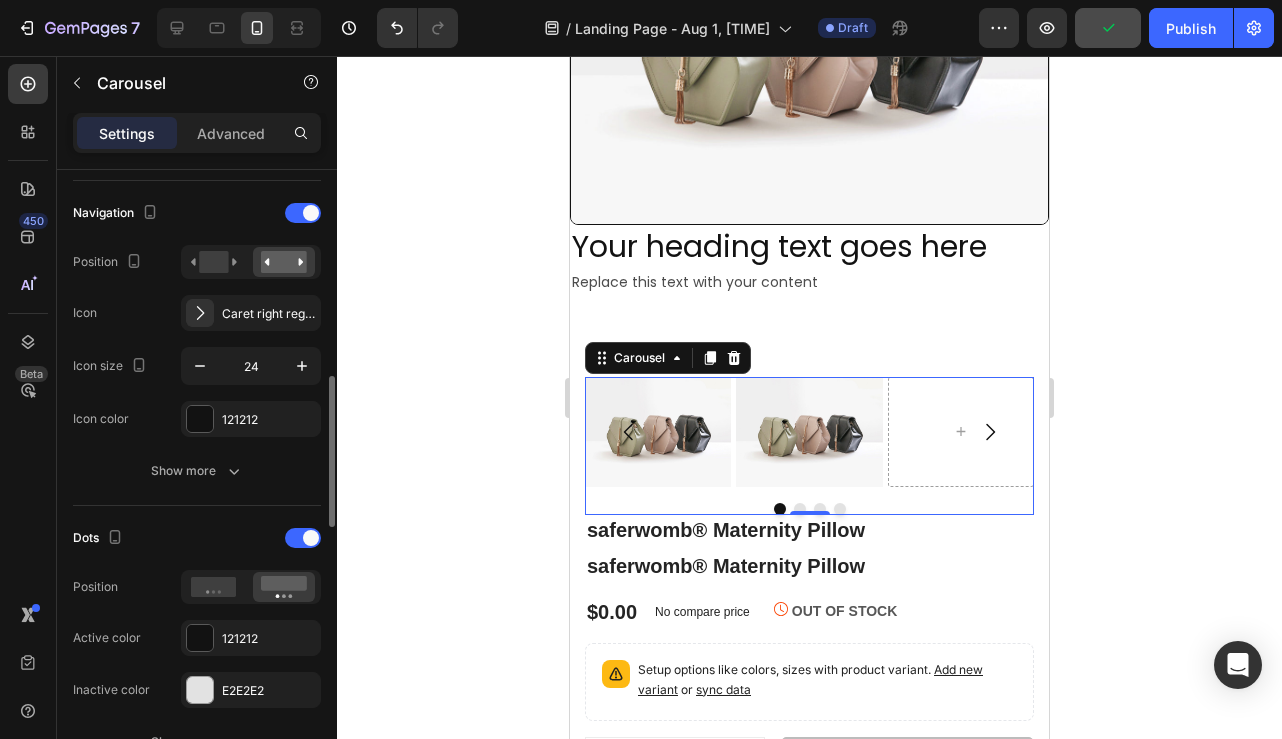 scroll, scrollTop: 845, scrollLeft: 0, axis: vertical 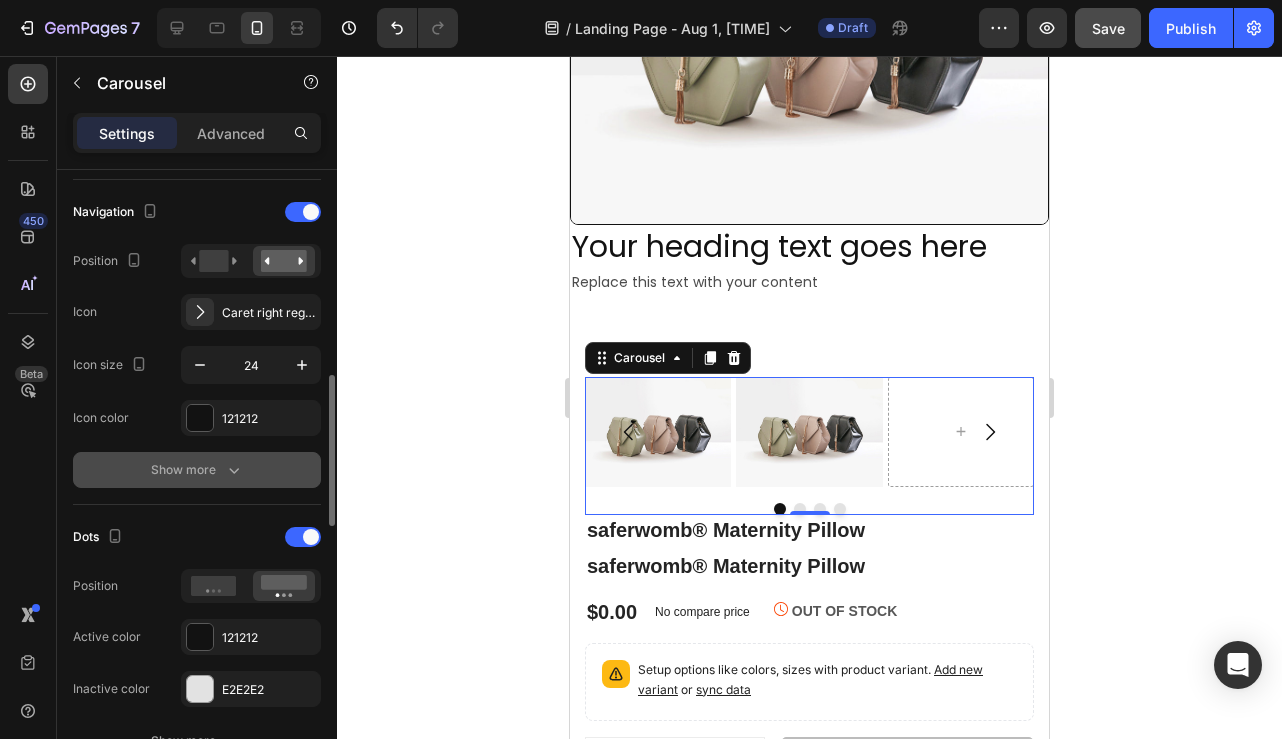 click on "Show more" at bounding box center [197, 470] 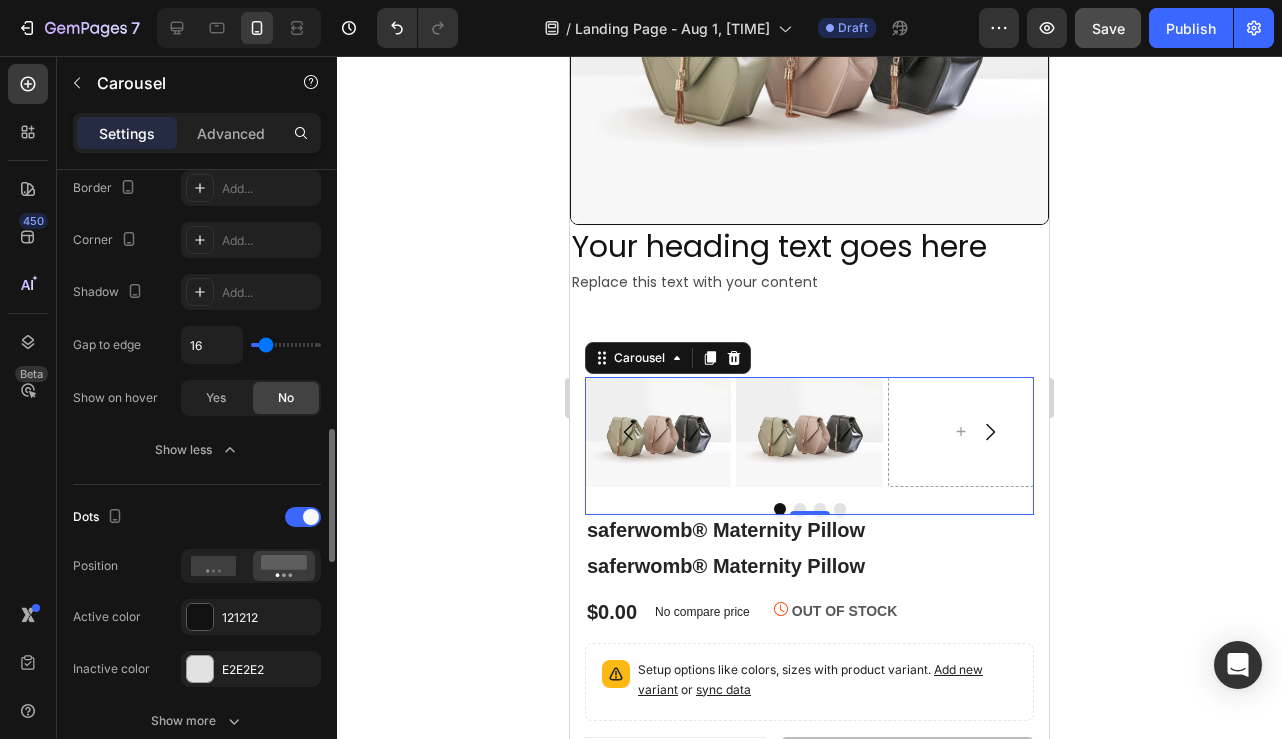 scroll, scrollTop: 1233, scrollLeft: 0, axis: vertical 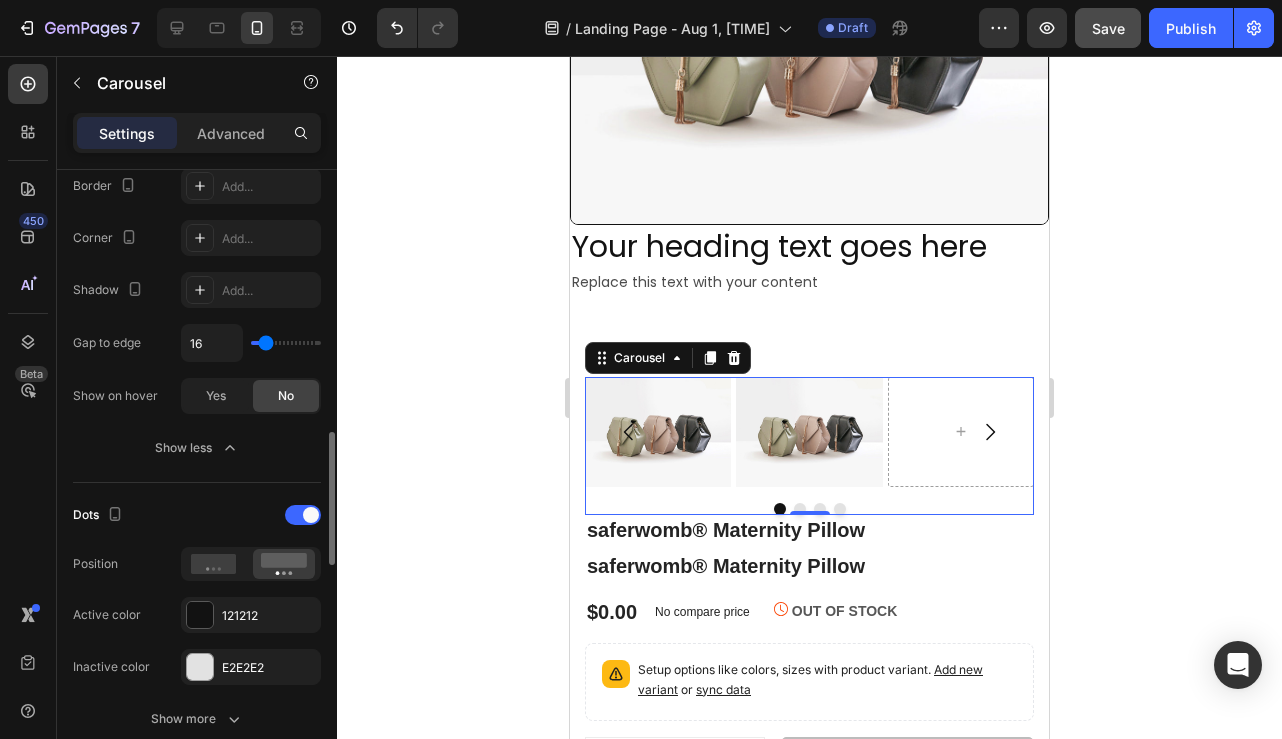 drag, startPoint x: 219, startPoint y: 456, endPoint x: 206, endPoint y: 500, distance: 45.88028 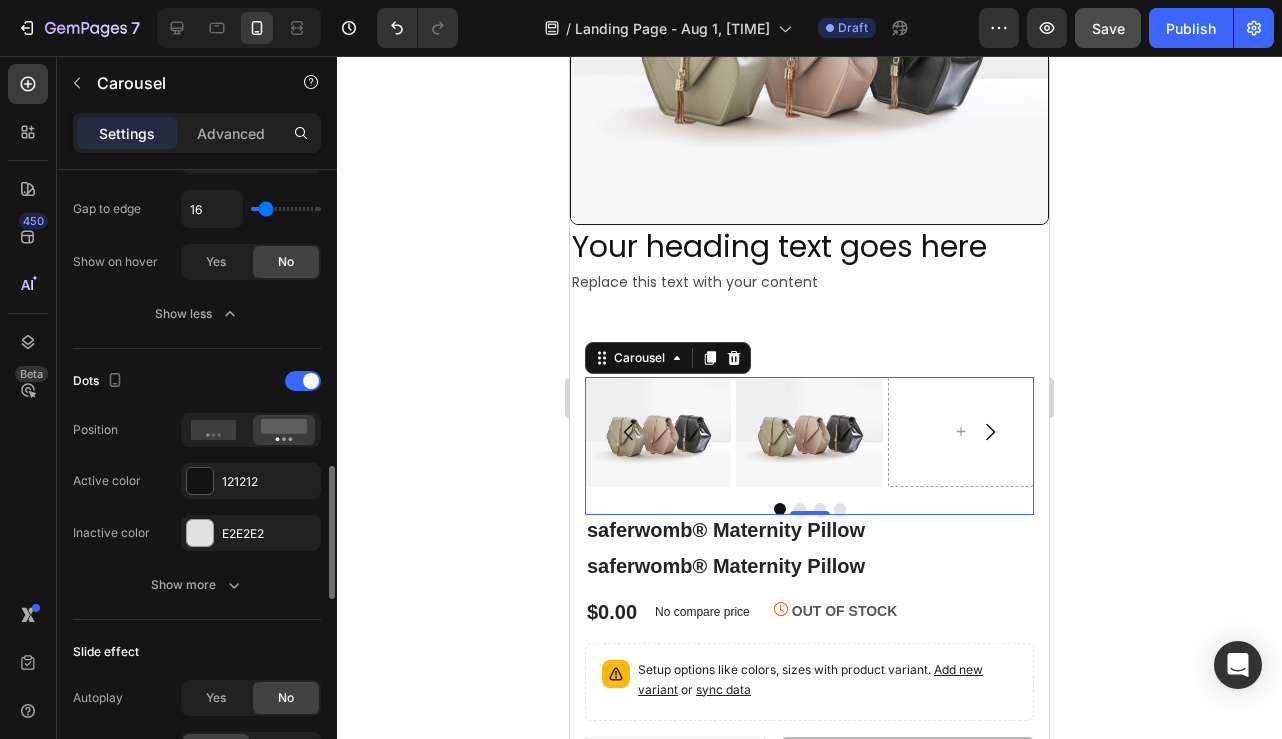 scroll, scrollTop: 1374, scrollLeft: 0, axis: vertical 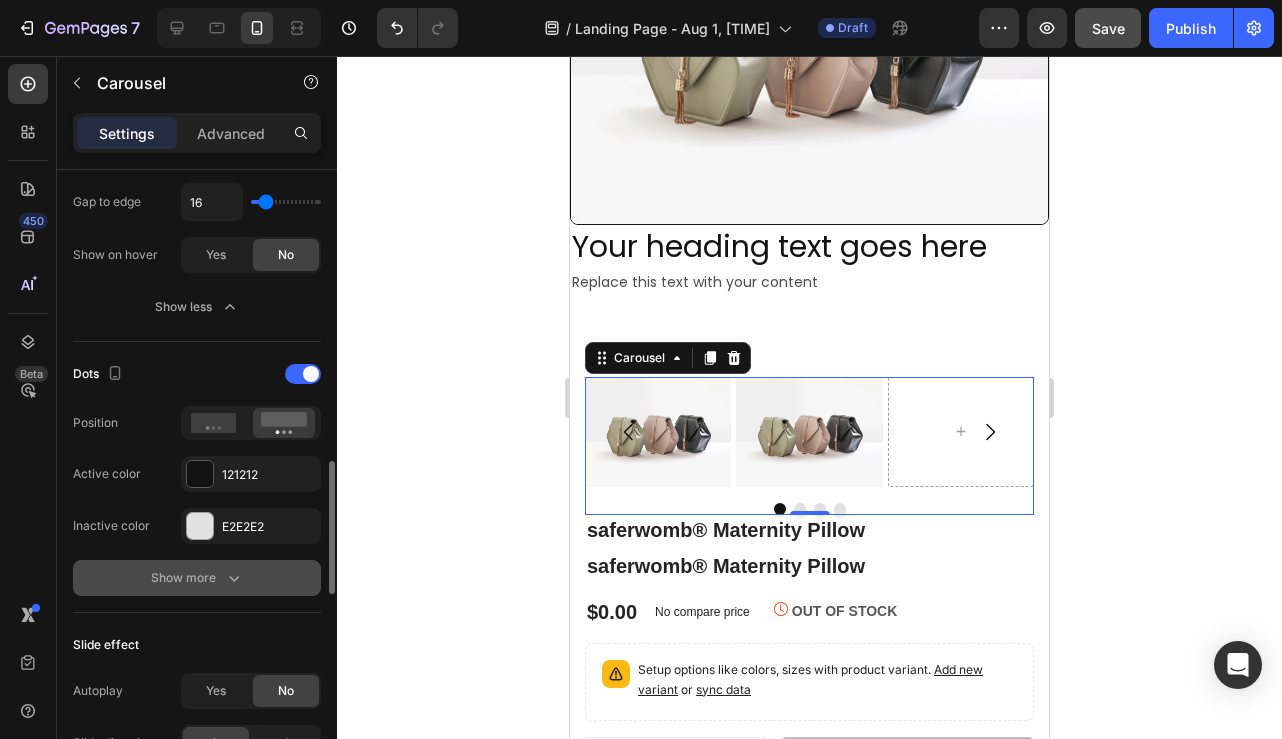 click on "Show more" at bounding box center (197, 578) 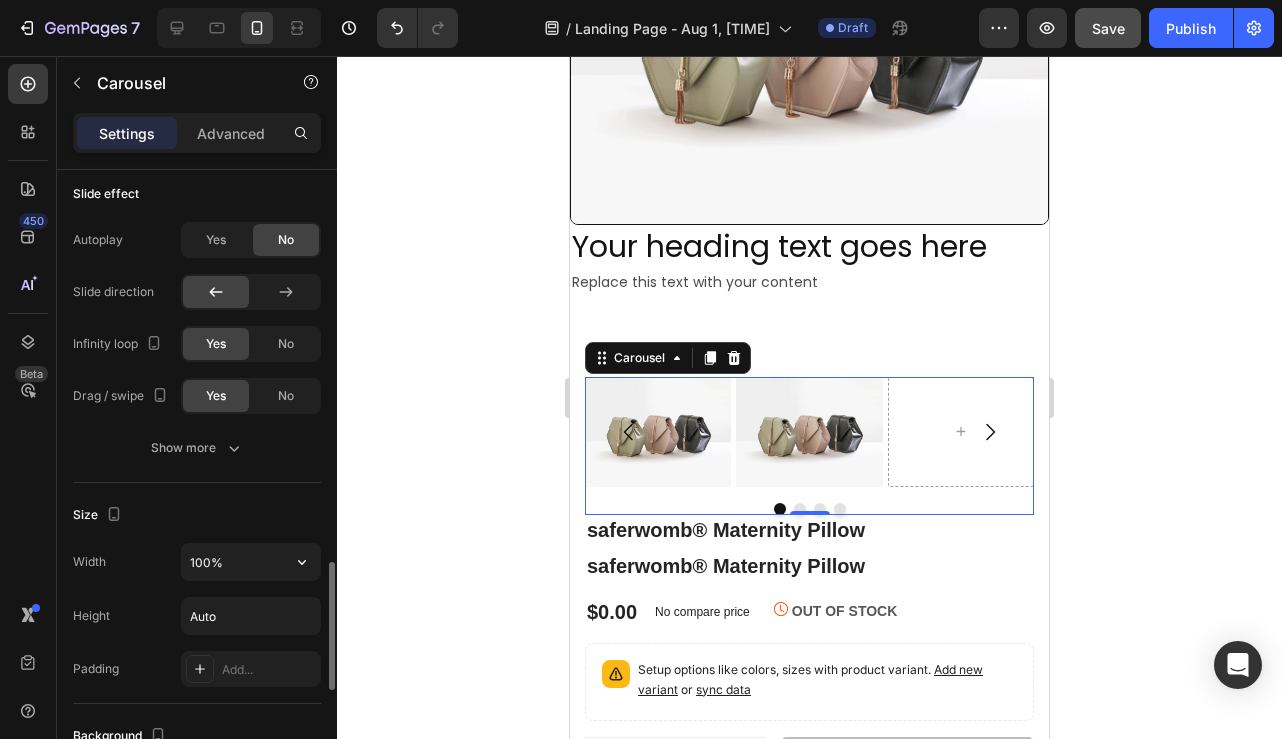 scroll, scrollTop: 1935, scrollLeft: 0, axis: vertical 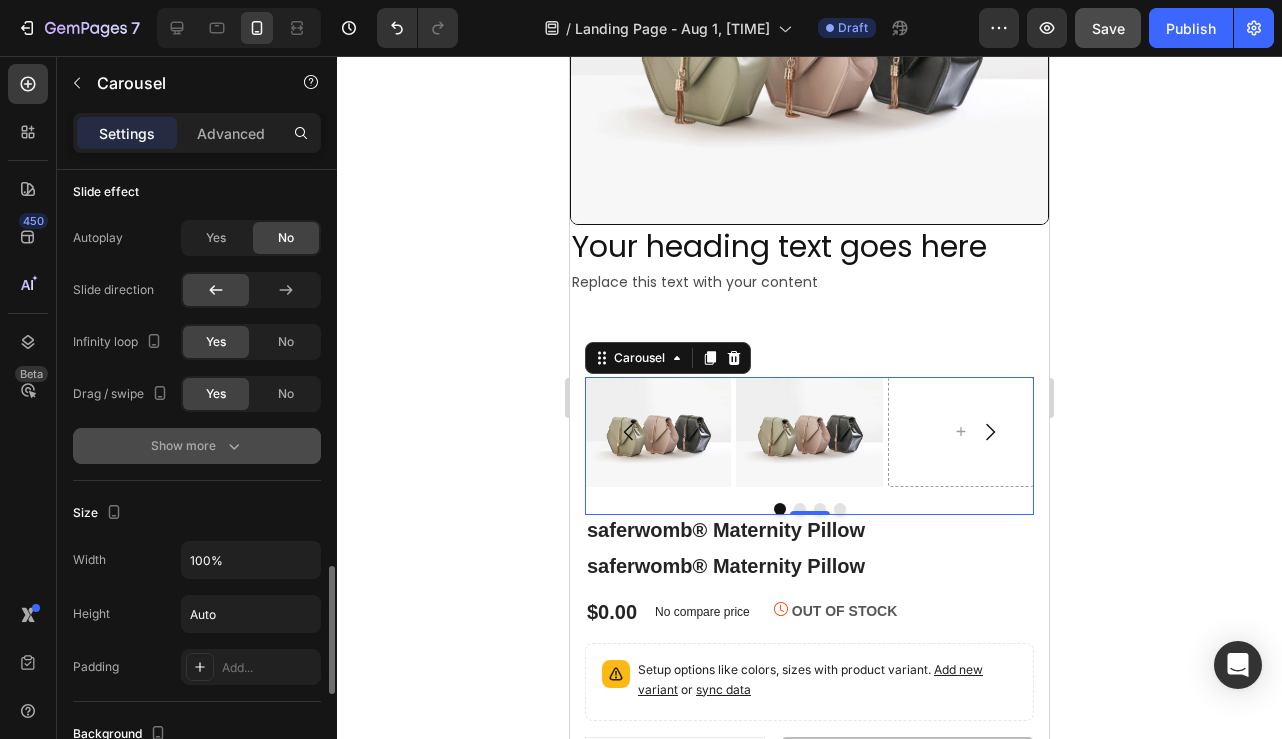 click on "Show more" at bounding box center [197, 446] 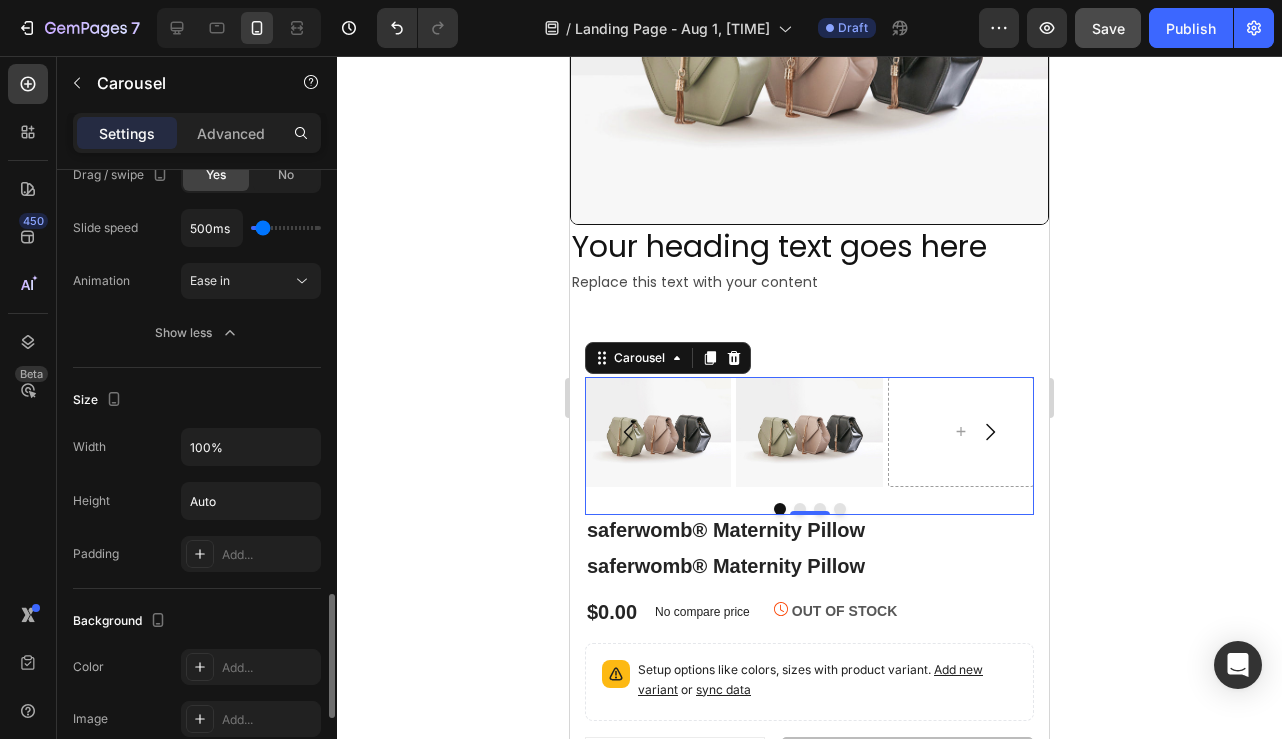 scroll, scrollTop: 2160, scrollLeft: 0, axis: vertical 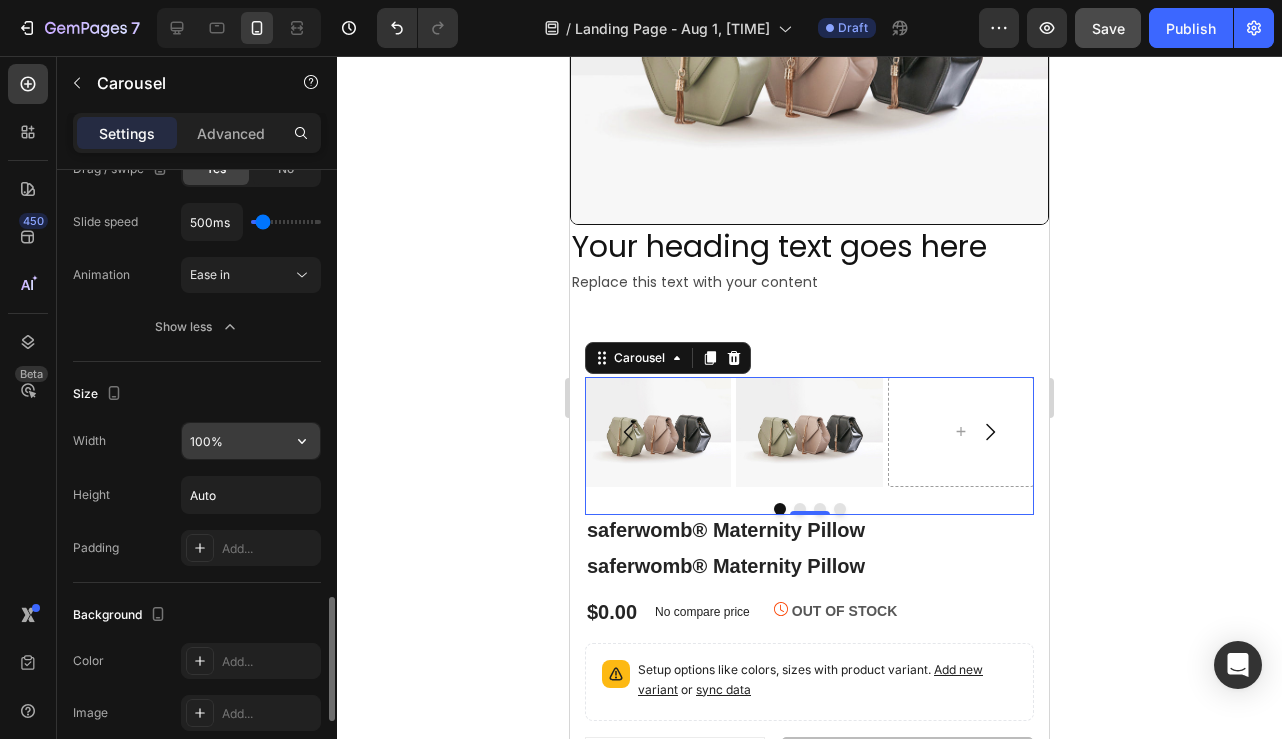 click on "100%" at bounding box center (251, 441) 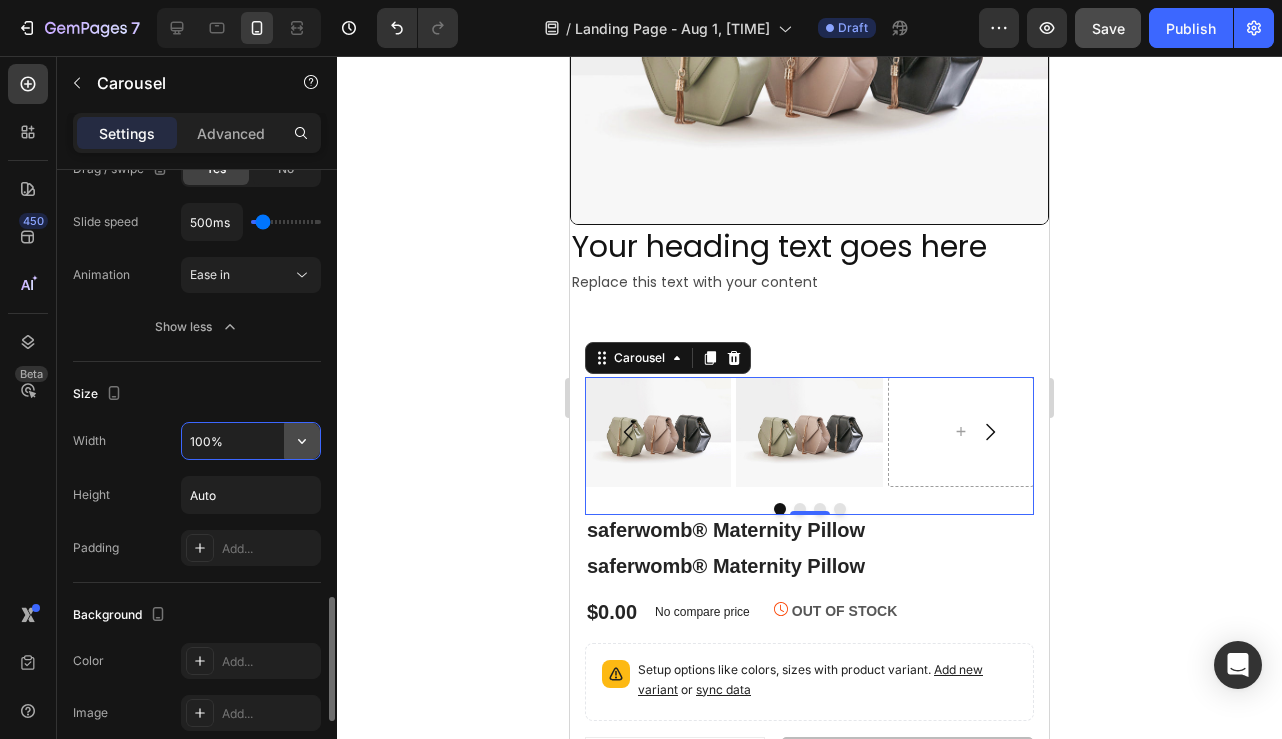click 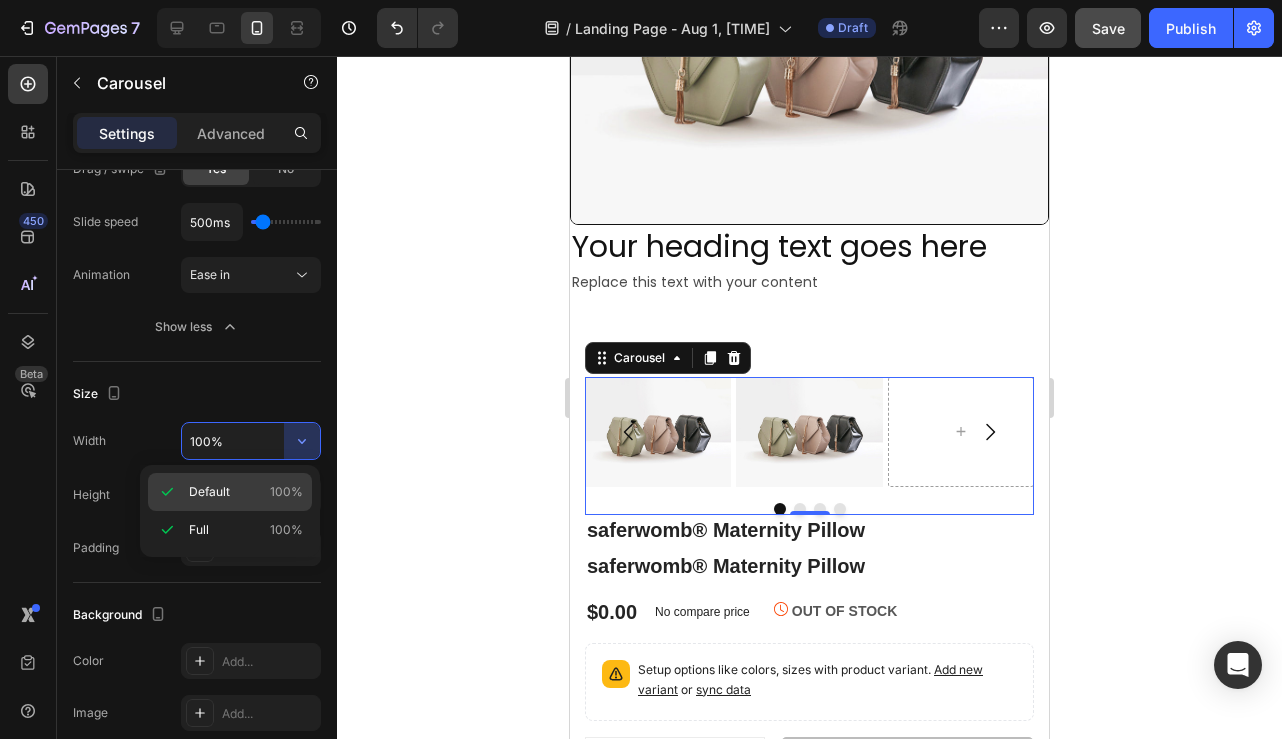 click on "Default 100%" at bounding box center (246, 492) 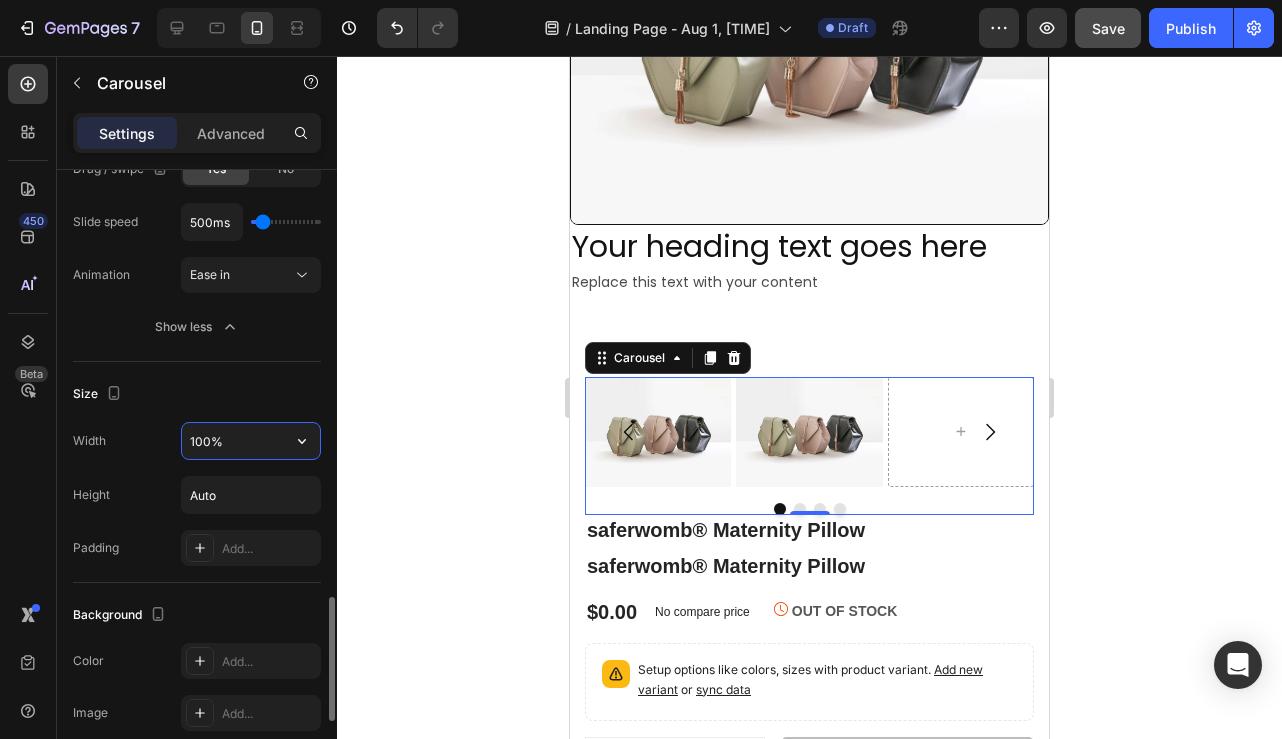 click on "100%" at bounding box center [251, 441] 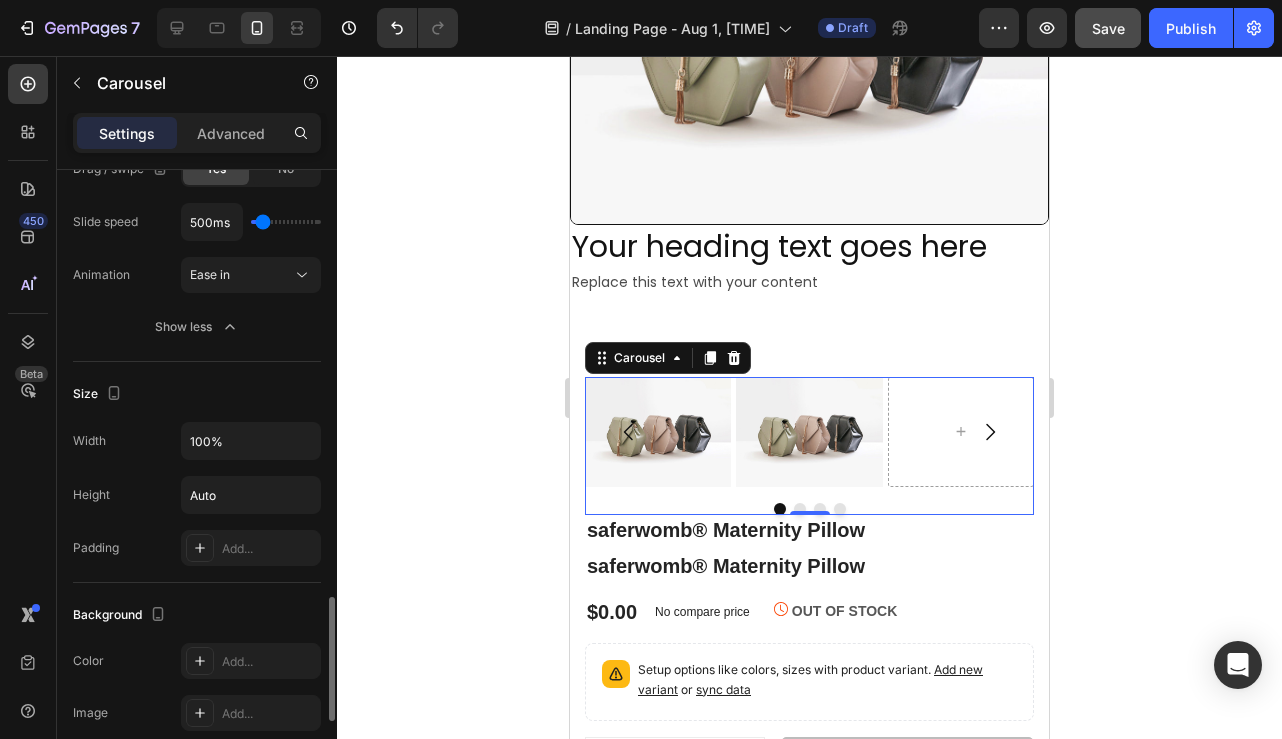 click on "Width 100% Height Auto Padding Add..." at bounding box center (197, 494) 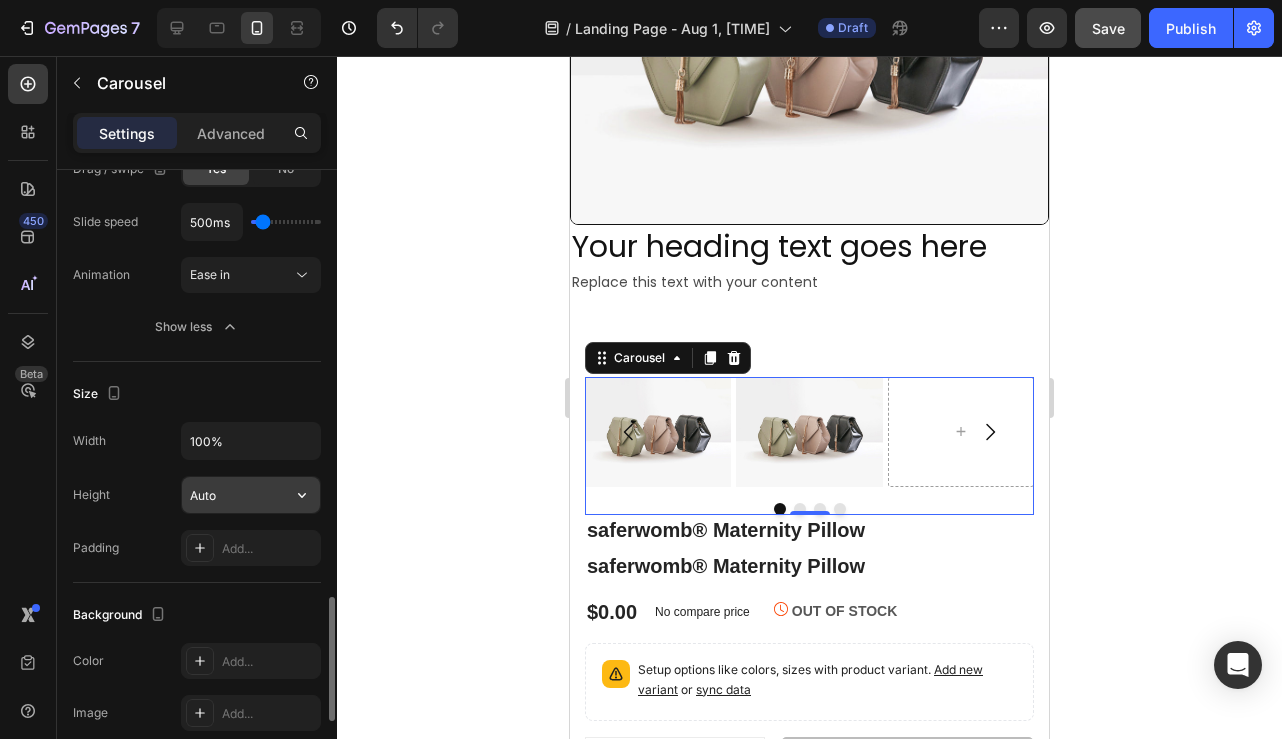 click on "Auto" at bounding box center [251, 495] 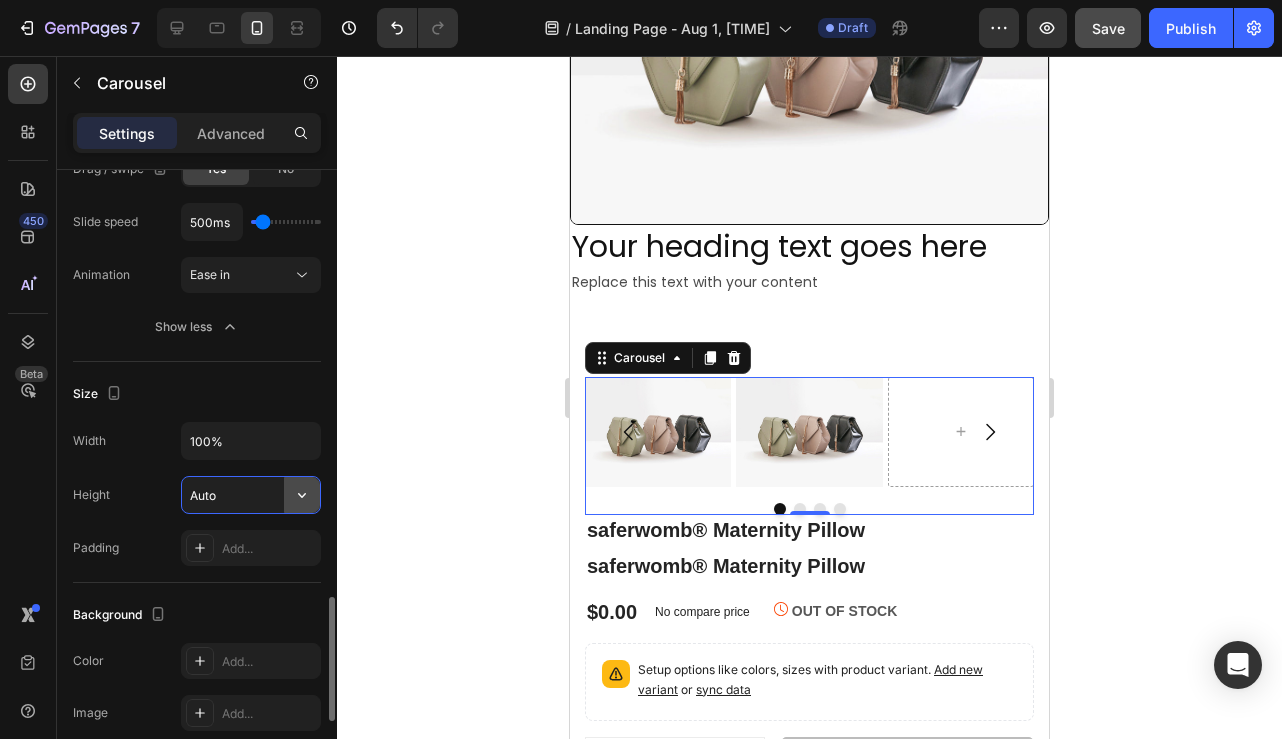 click 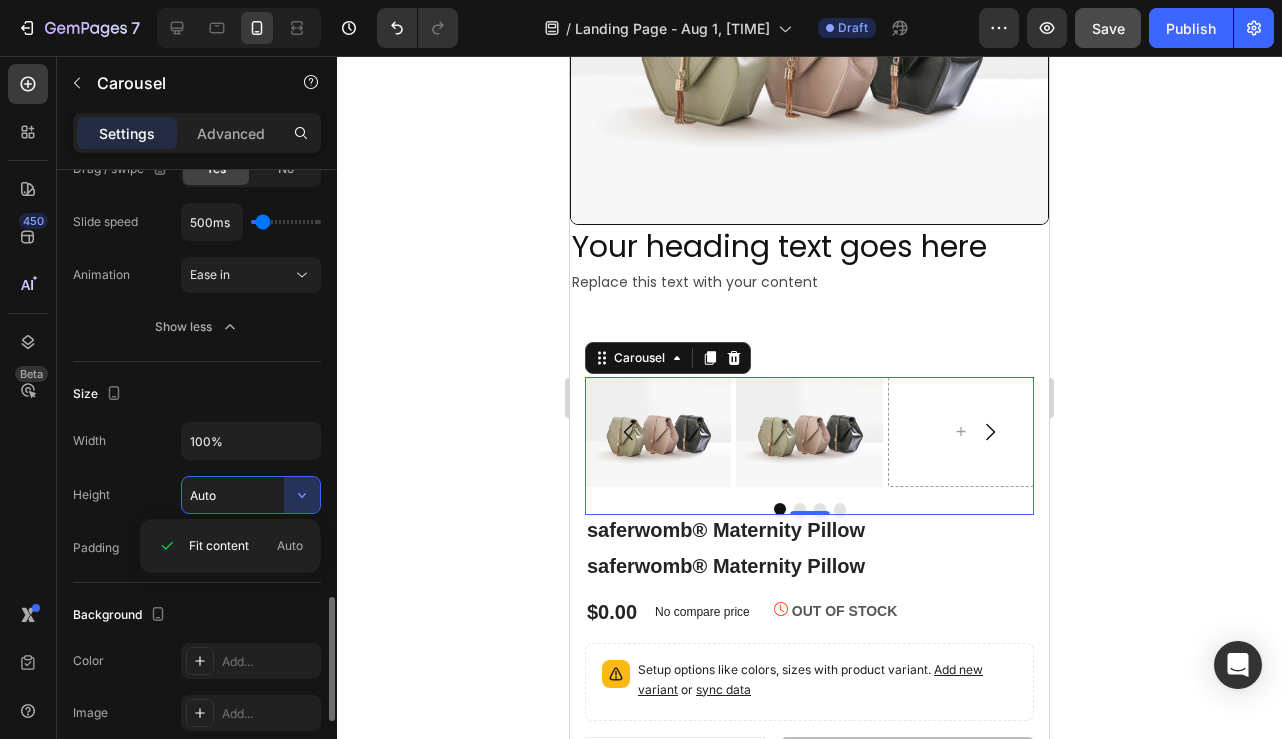 click on "Auto" at bounding box center [251, 495] 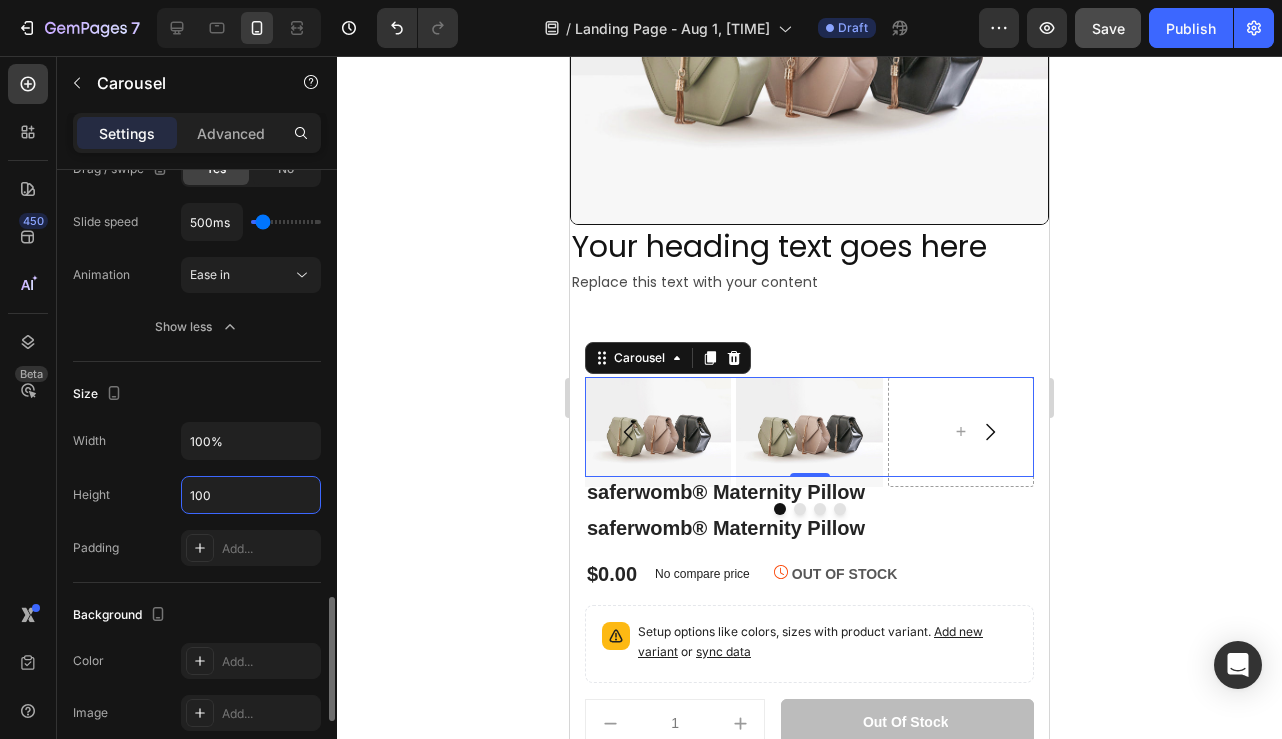 type on "100" 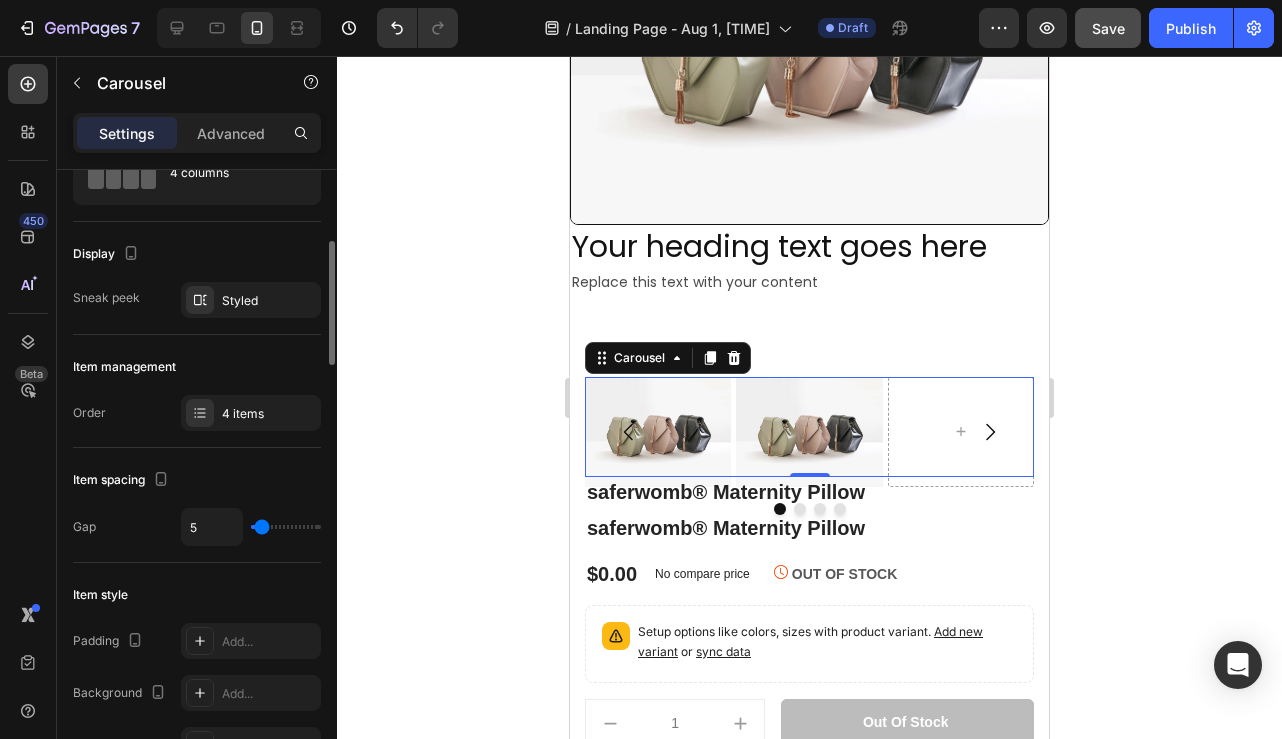 scroll, scrollTop: 0, scrollLeft: 0, axis: both 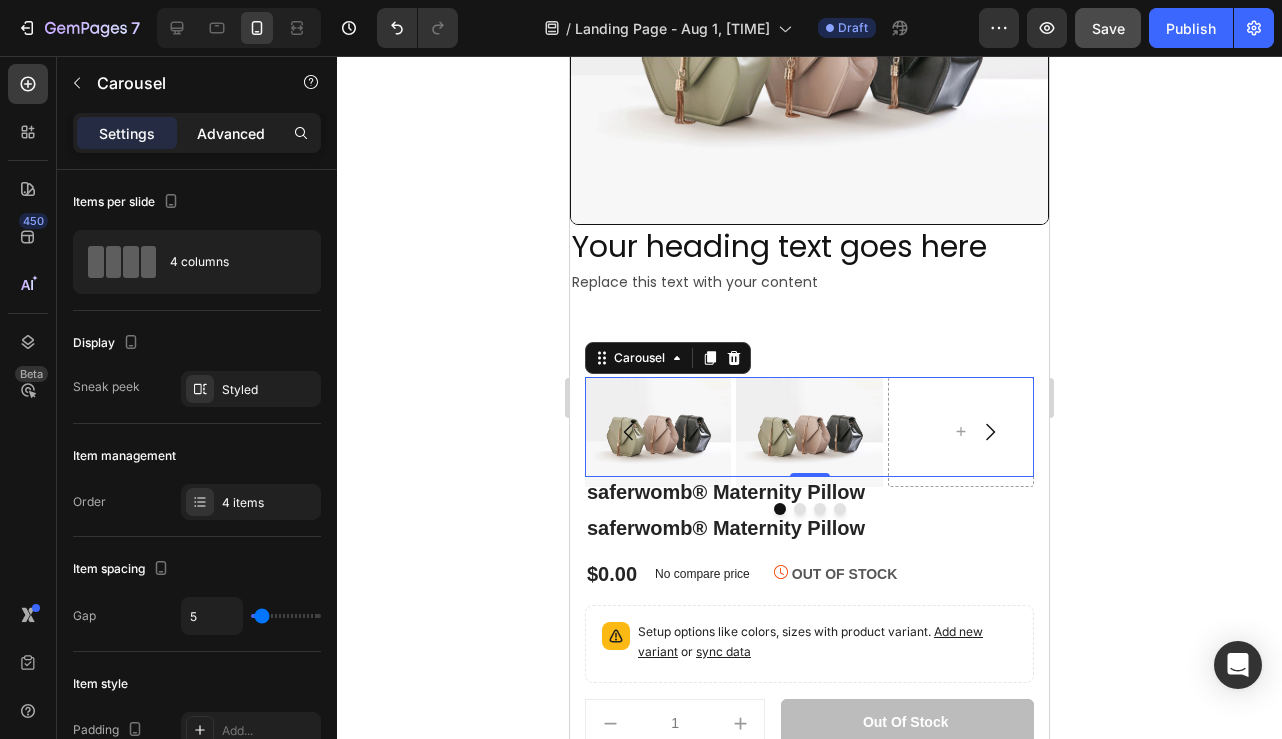 click on "Advanced" at bounding box center (231, 133) 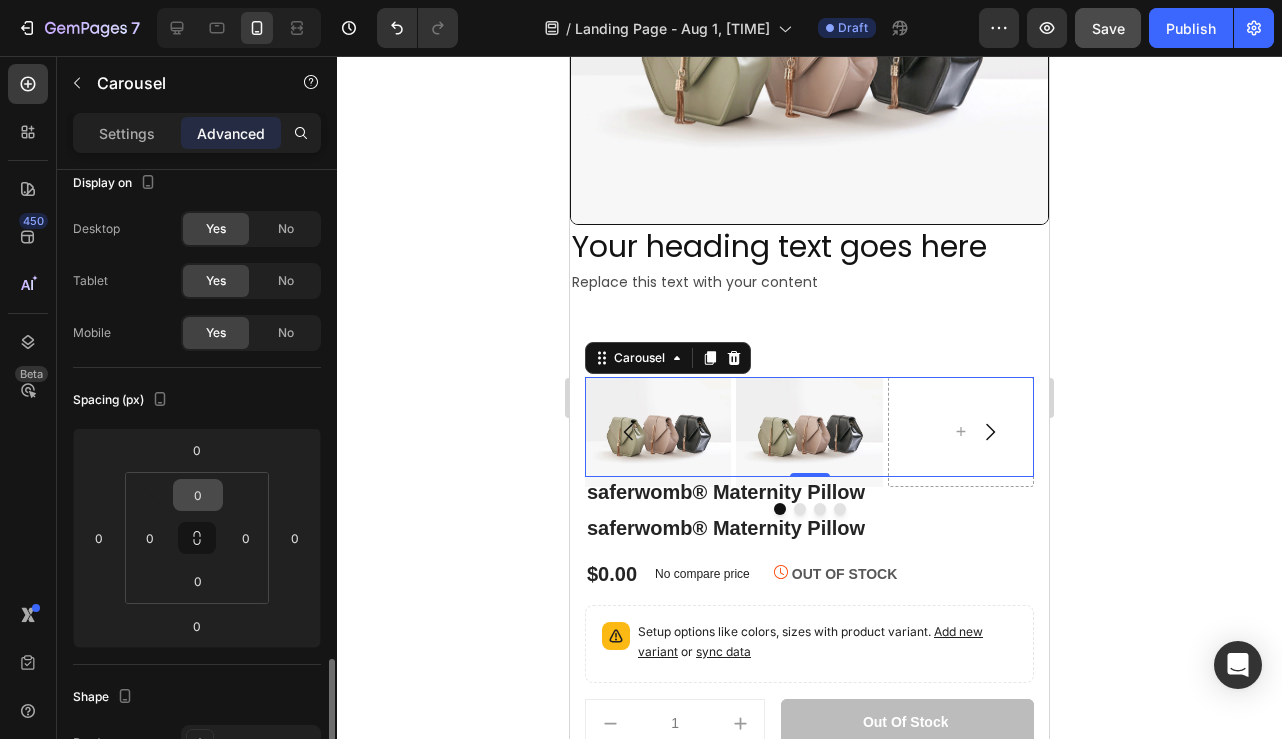 scroll, scrollTop: 0, scrollLeft: 0, axis: both 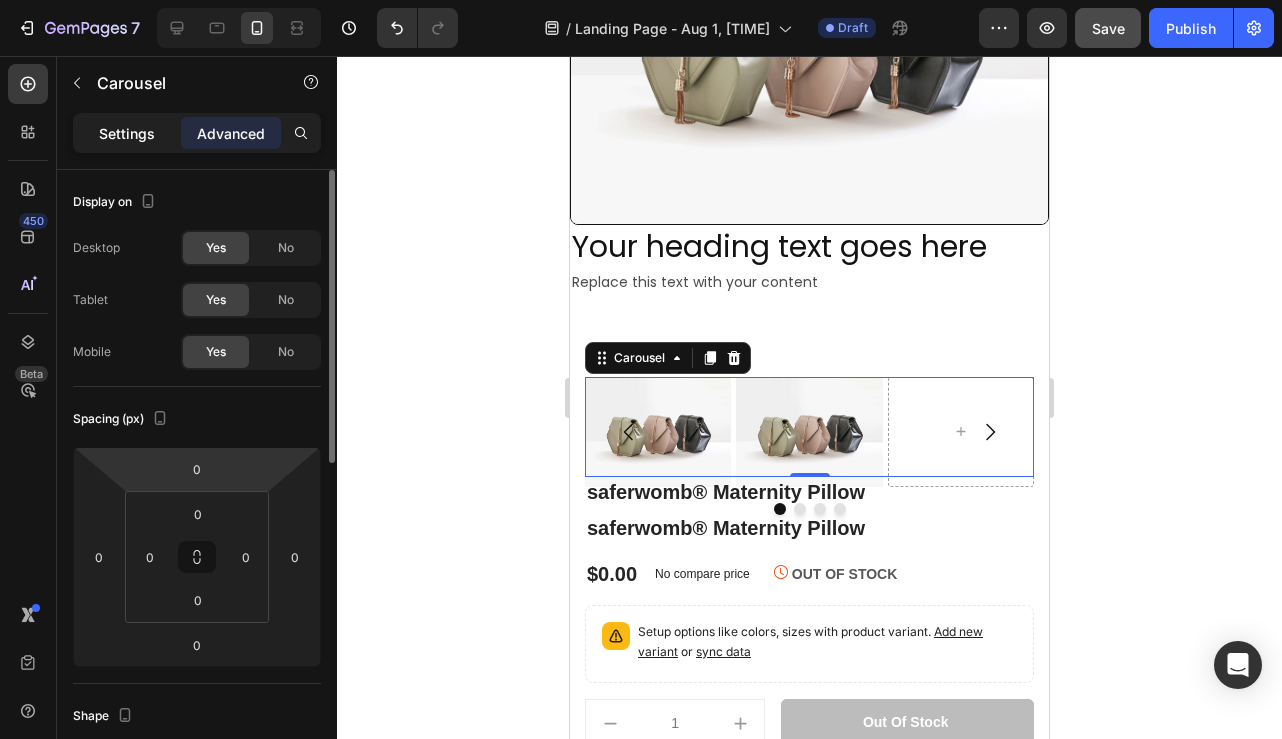 click on "Settings" at bounding box center [127, 133] 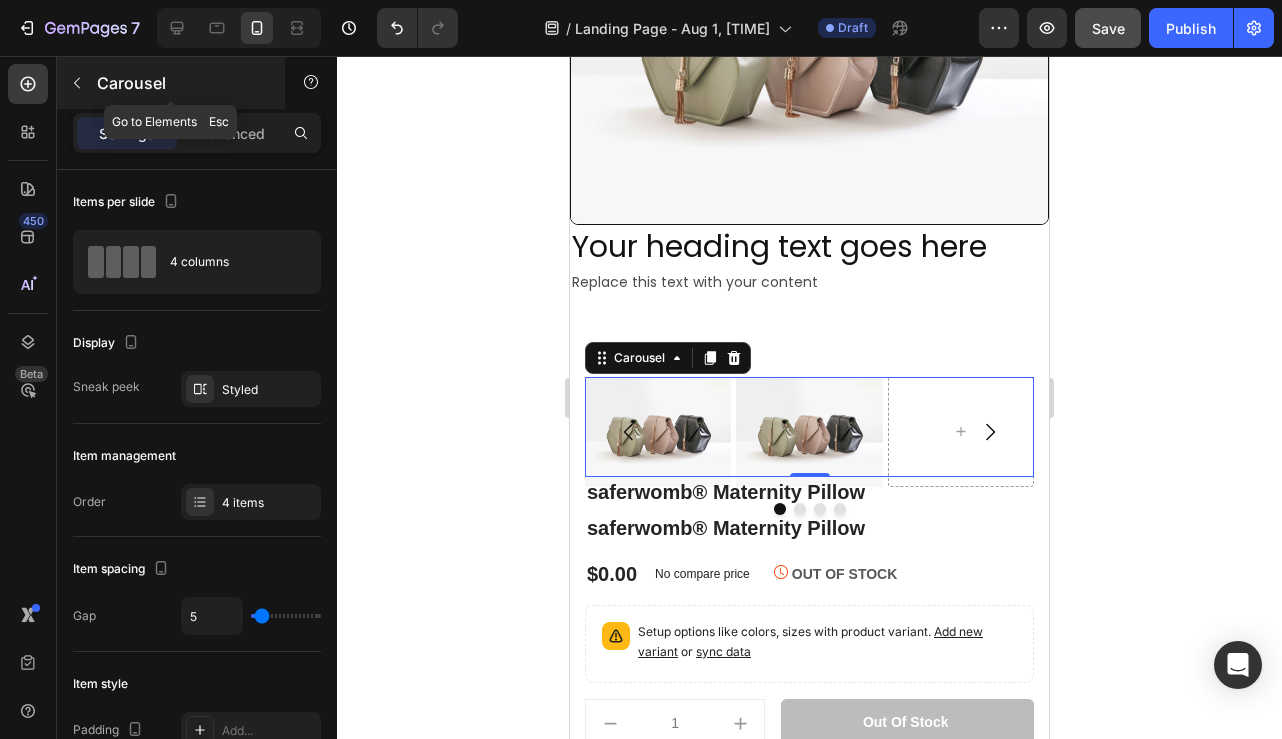 click 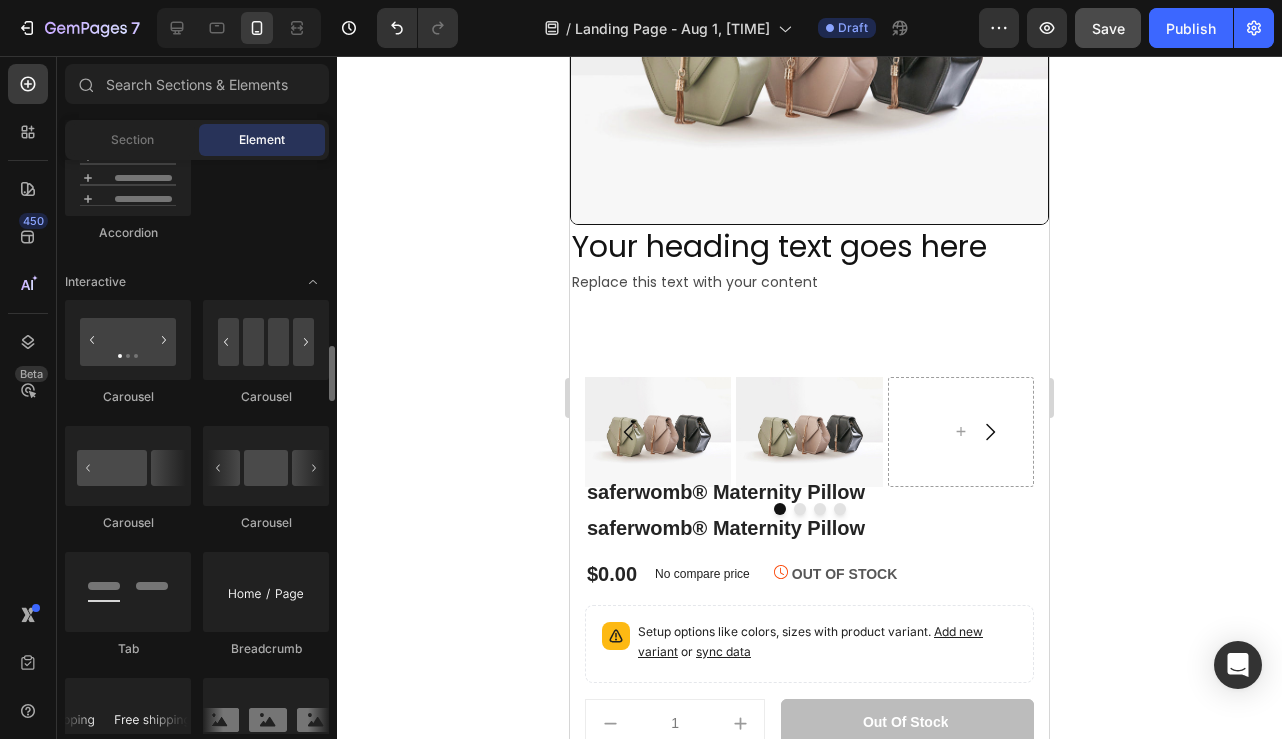 scroll, scrollTop: 1900, scrollLeft: 0, axis: vertical 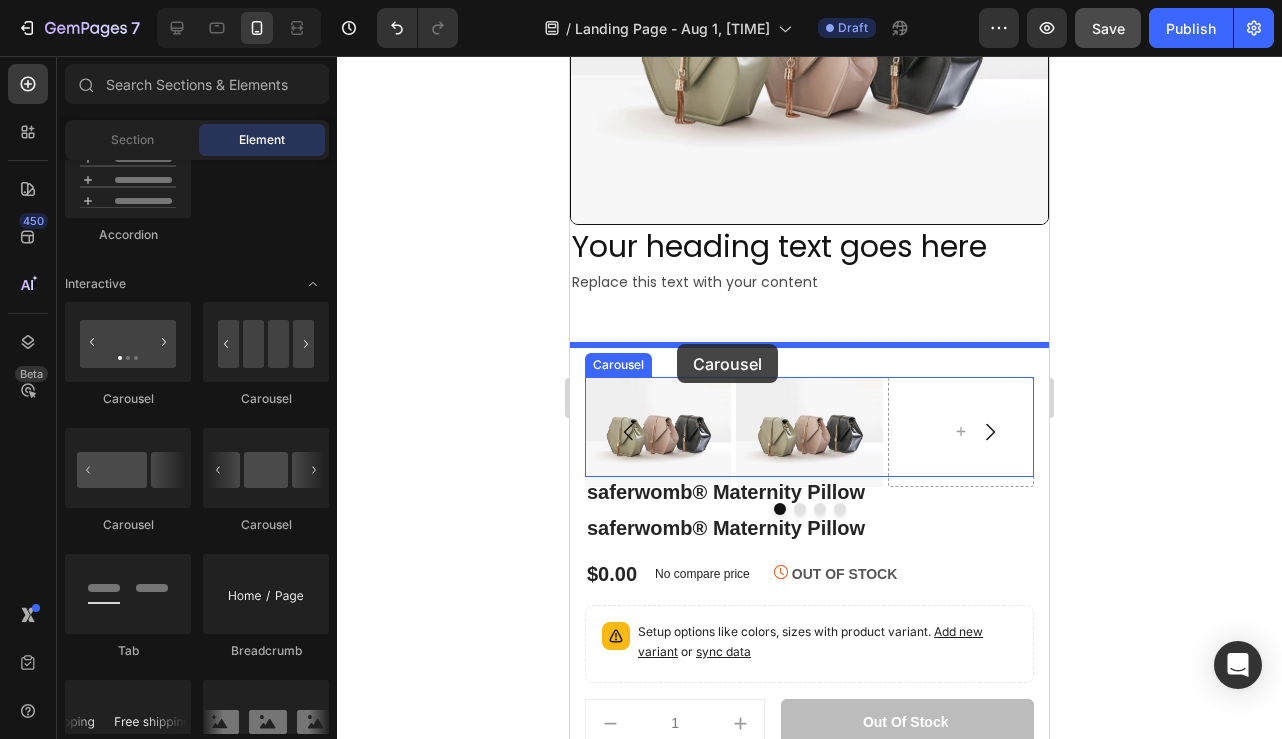 drag, startPoint x: 807, startPoint y: 418, endPoint x: 677, endPoint y: 344, distance: 149.58609 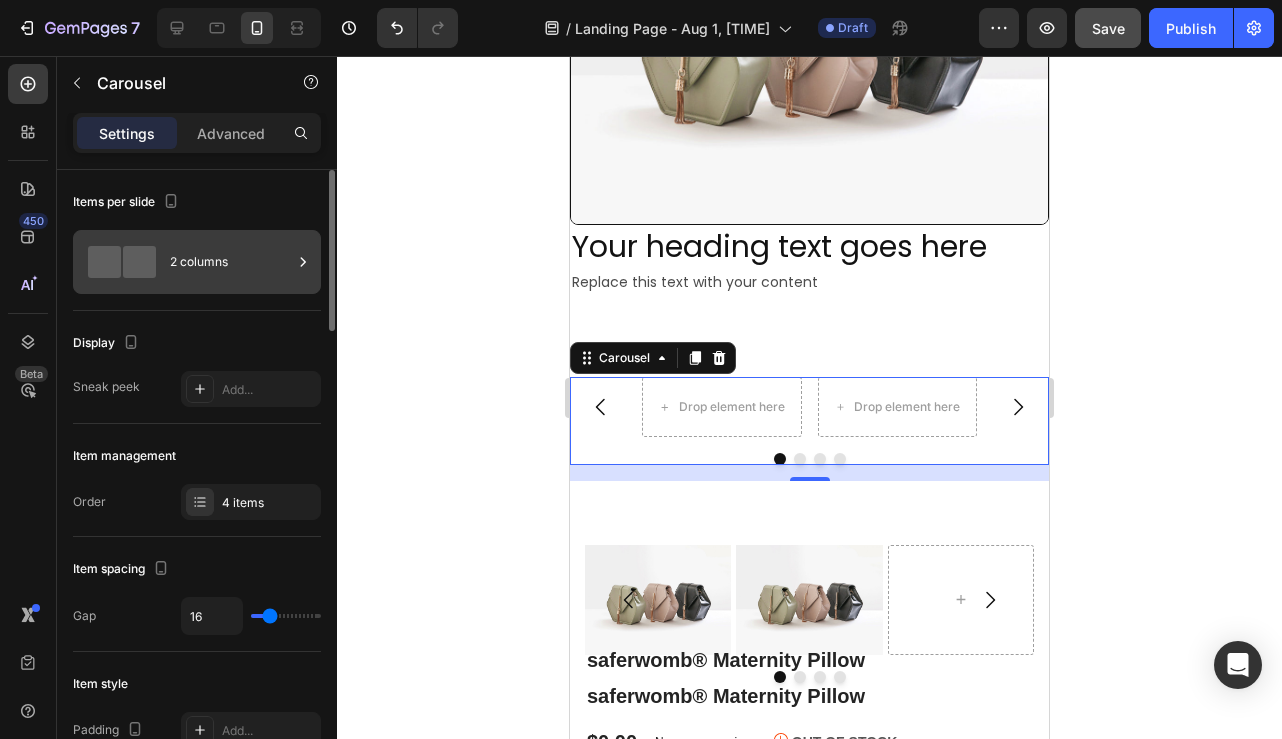 click on "2 columns" at bounding box center [231, 262] 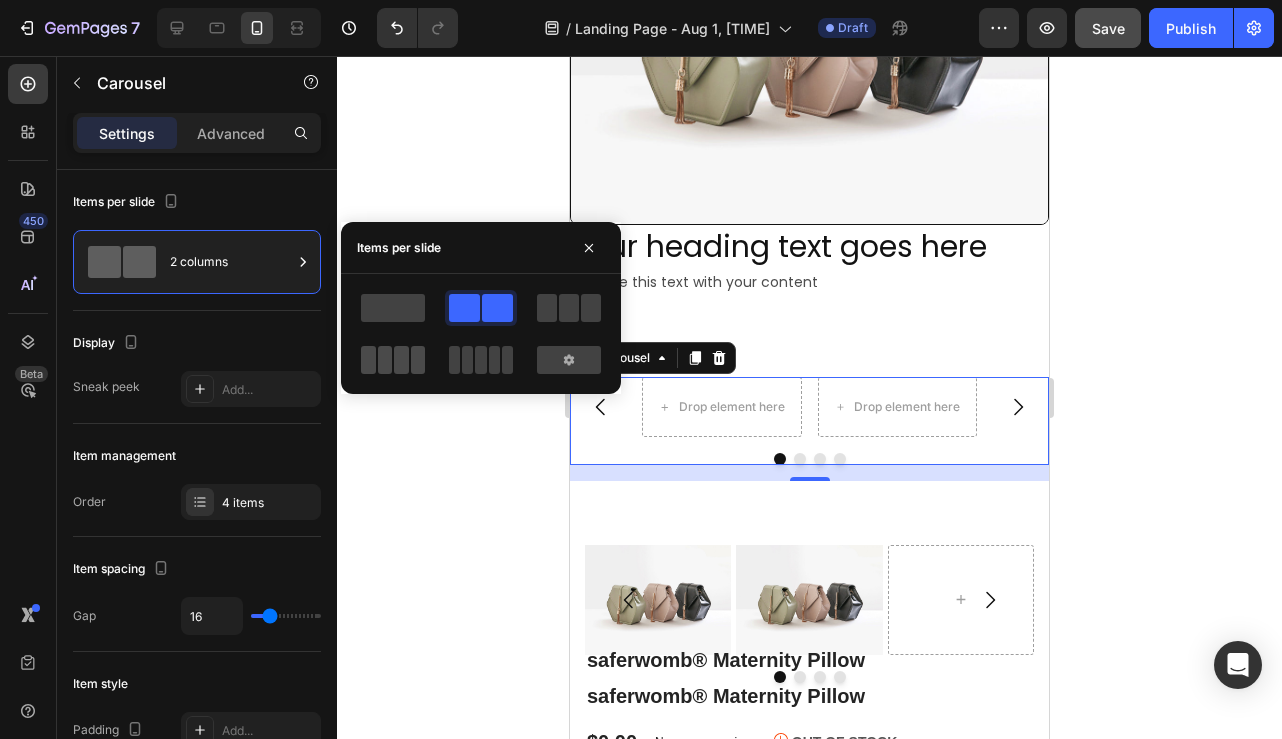 click 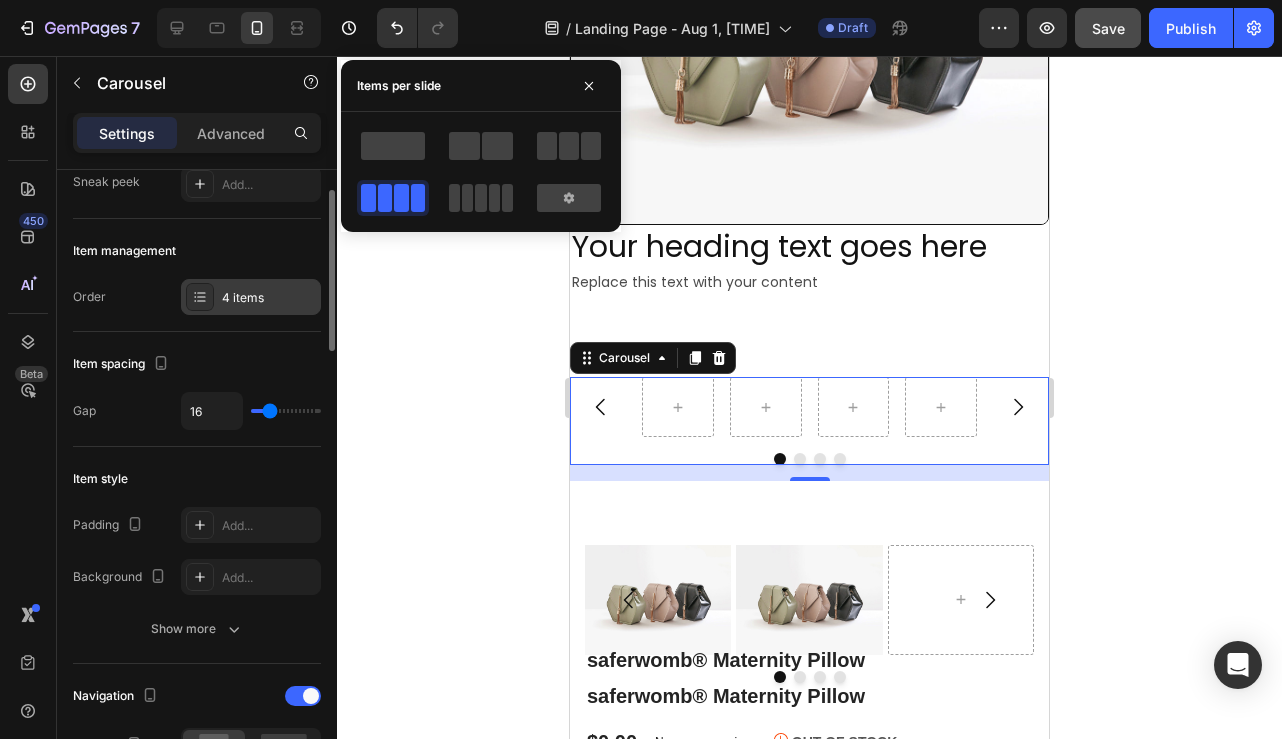 scroll, scrollTop: 654, scrollLeft: 0, axis: vertical 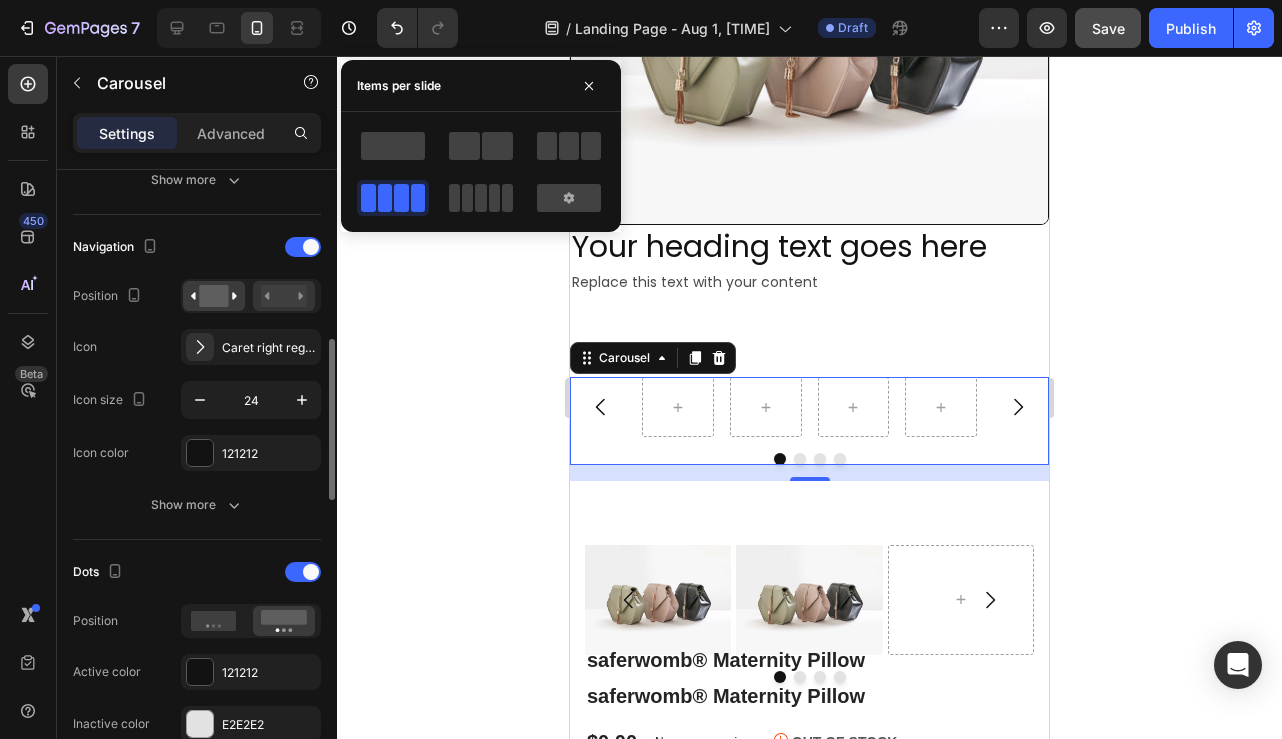 click 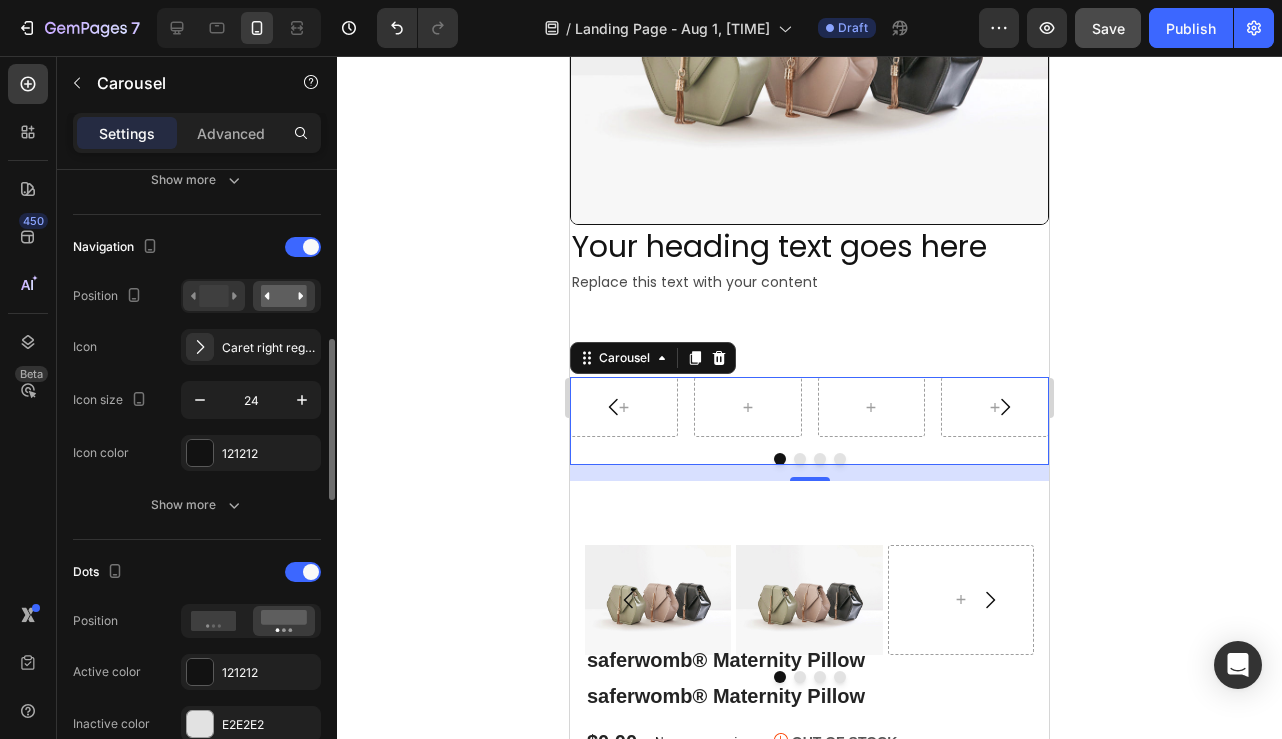 click 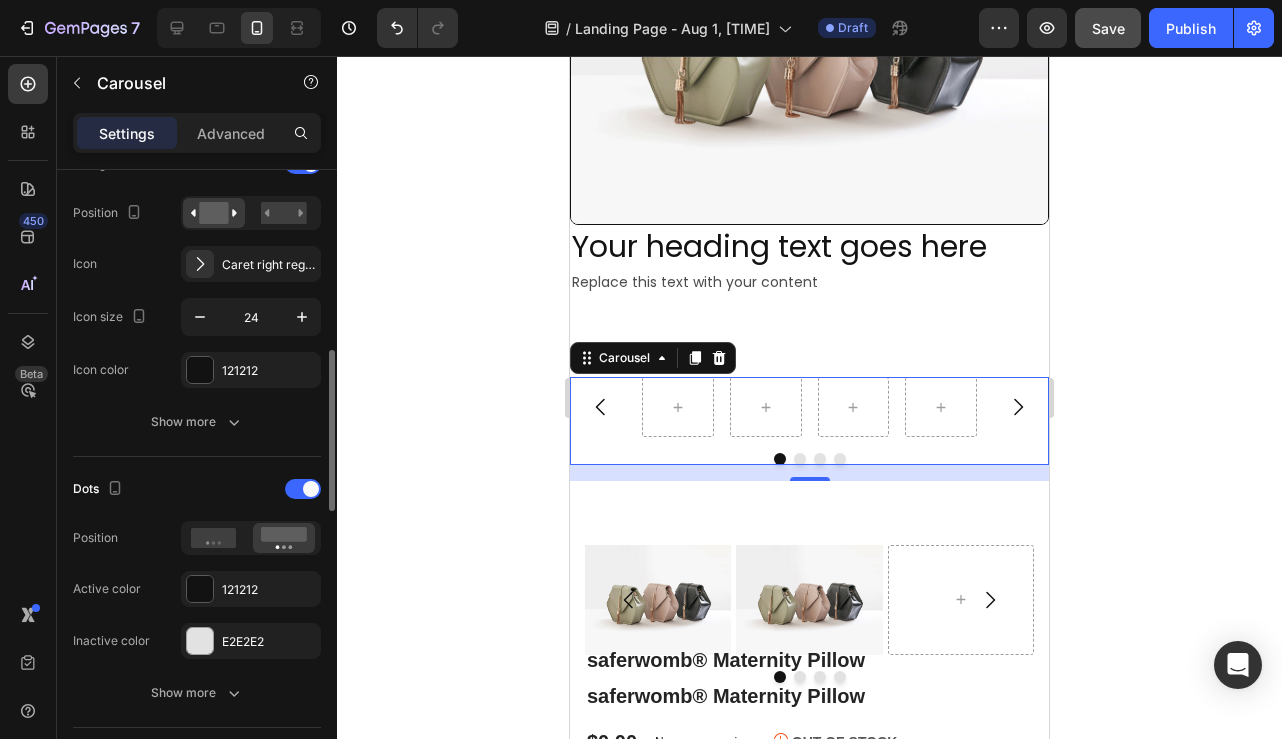 scroll, scrollTop: 742, scrollLeft: 0, axis: vertical 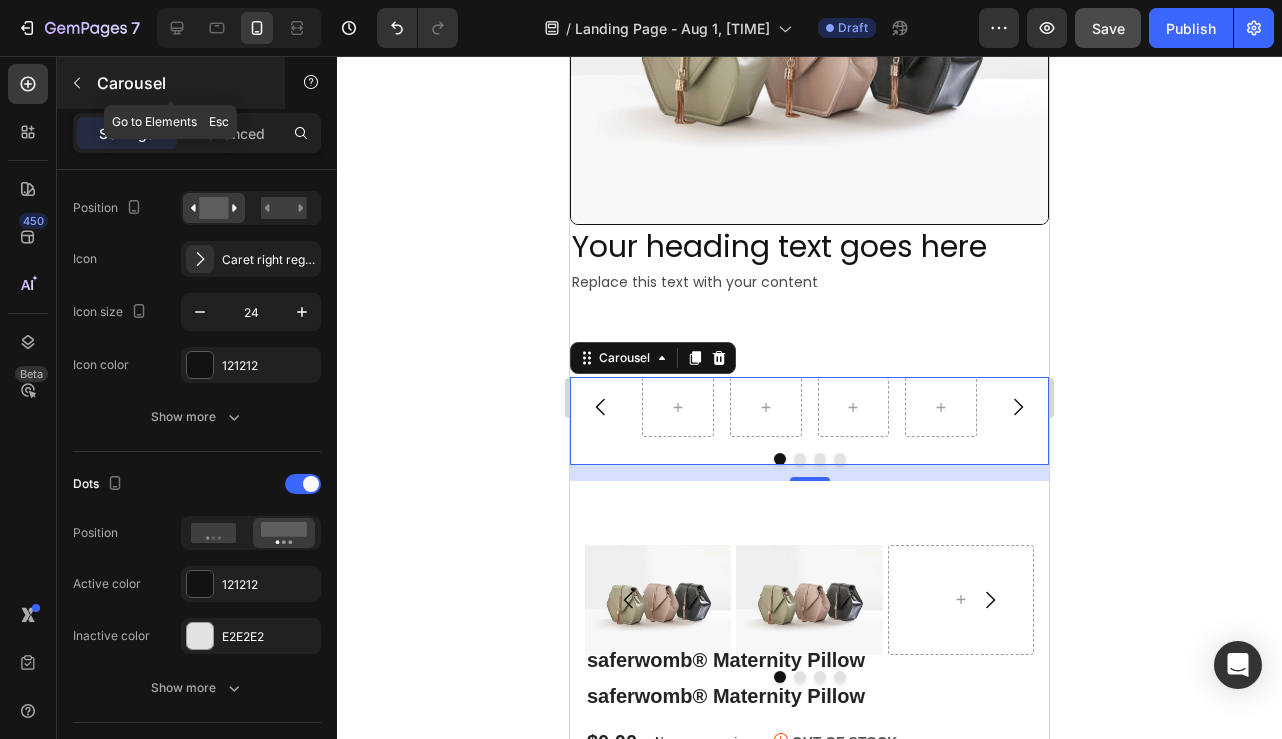 click 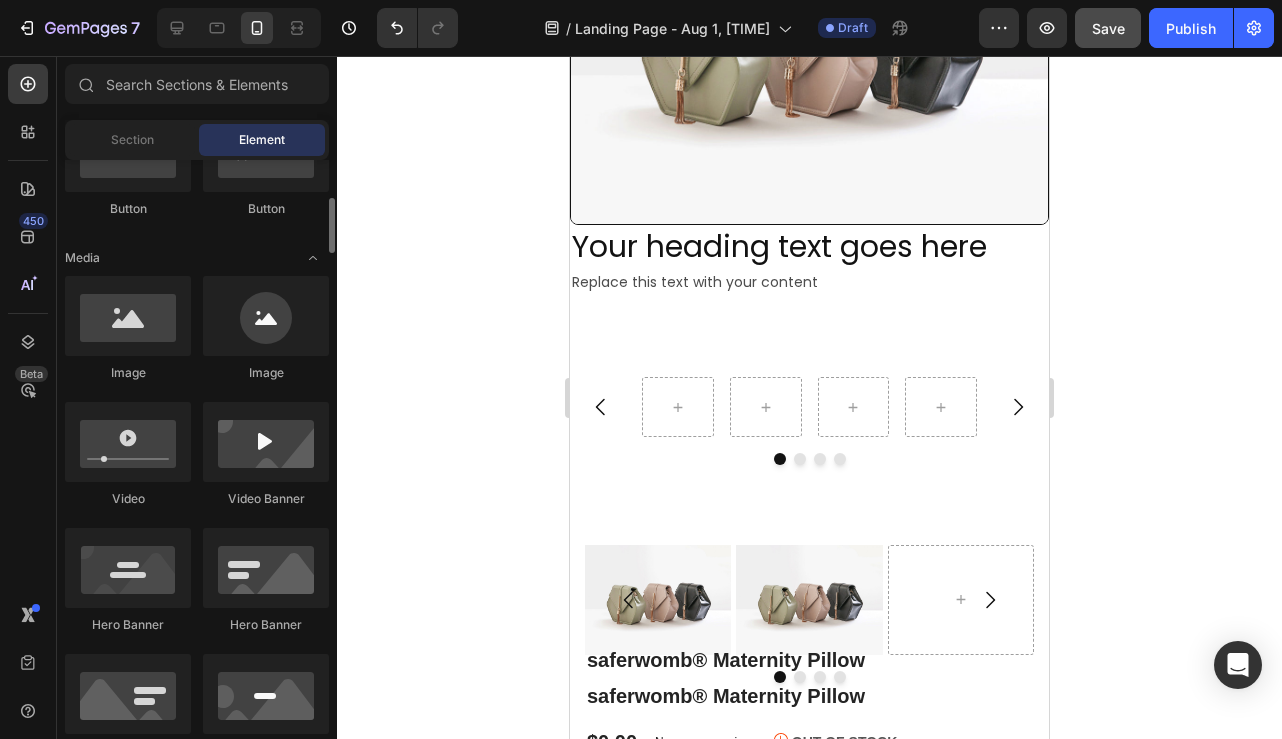 scroll, scrollTop: 431, scrollLeft: 0, axis: vertical 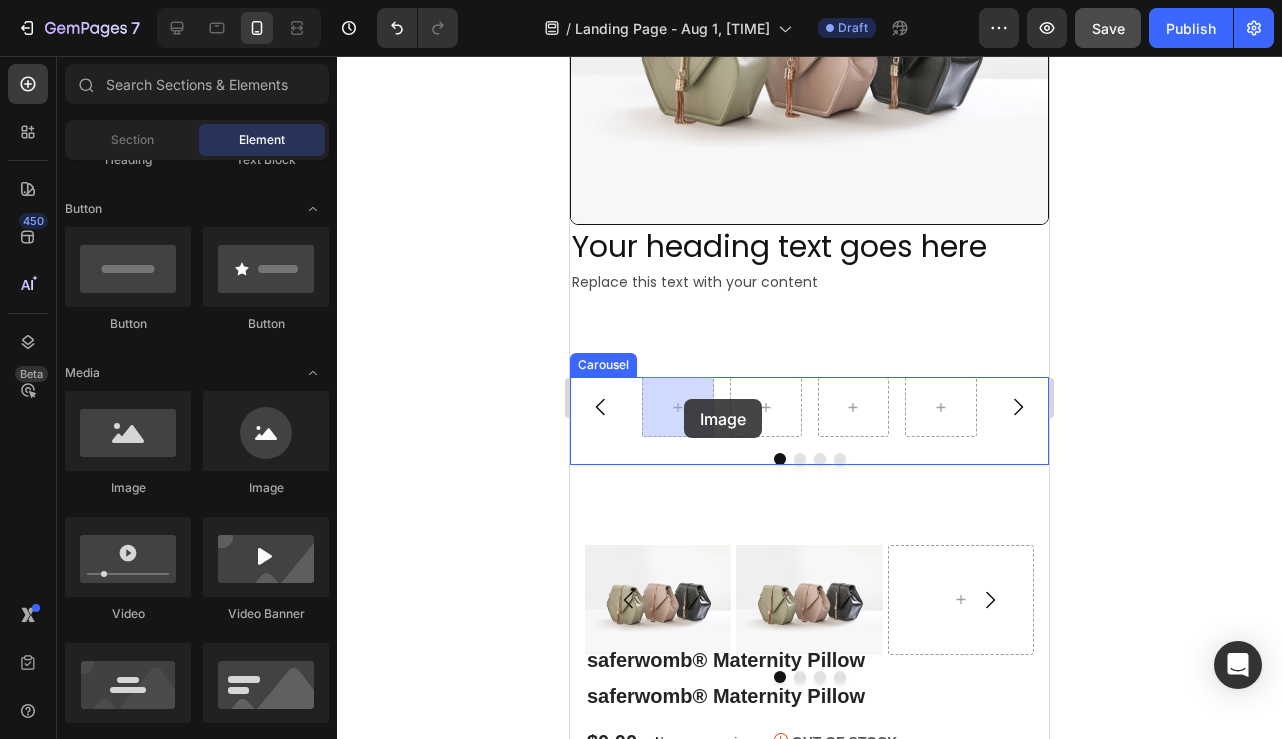 drag, startPoint x: 705, startPoint y: 490, endPoint x: 684, endPoint y: 399, distance: 93.39165 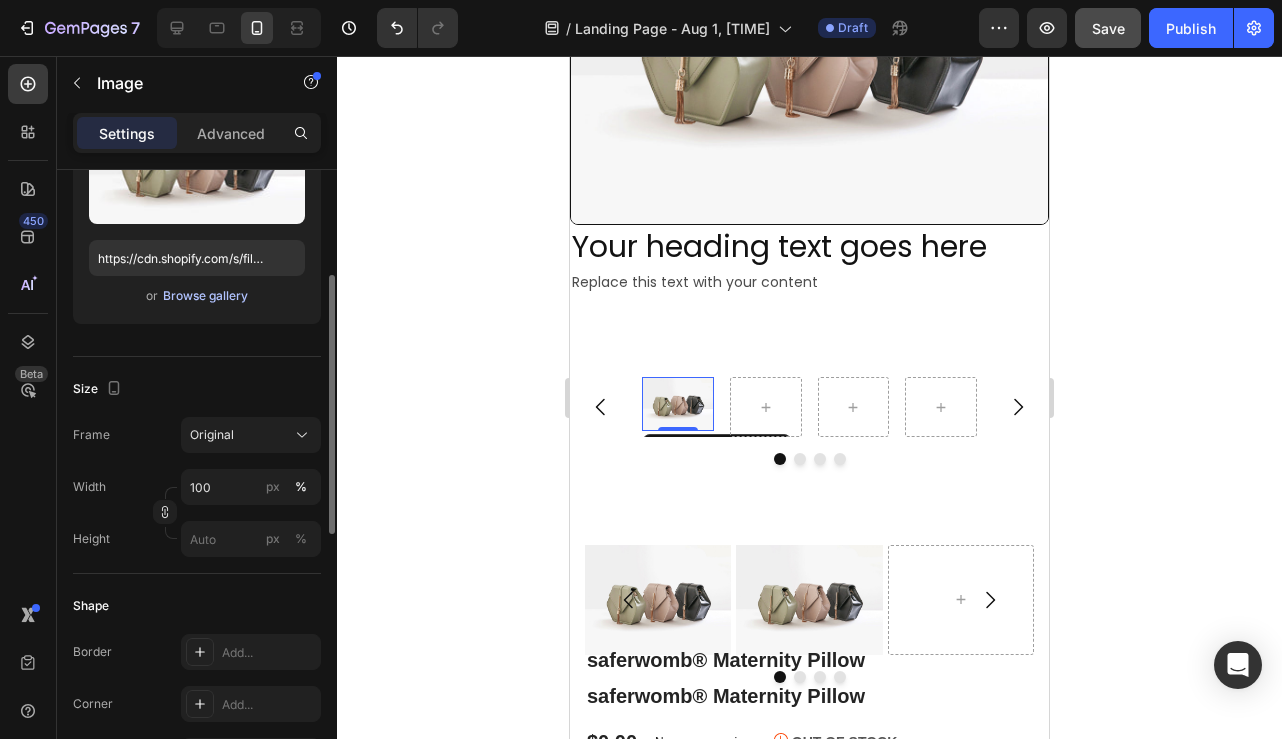 scroll, scrollTop: 297, scrollLeft: 0, axis: vertical 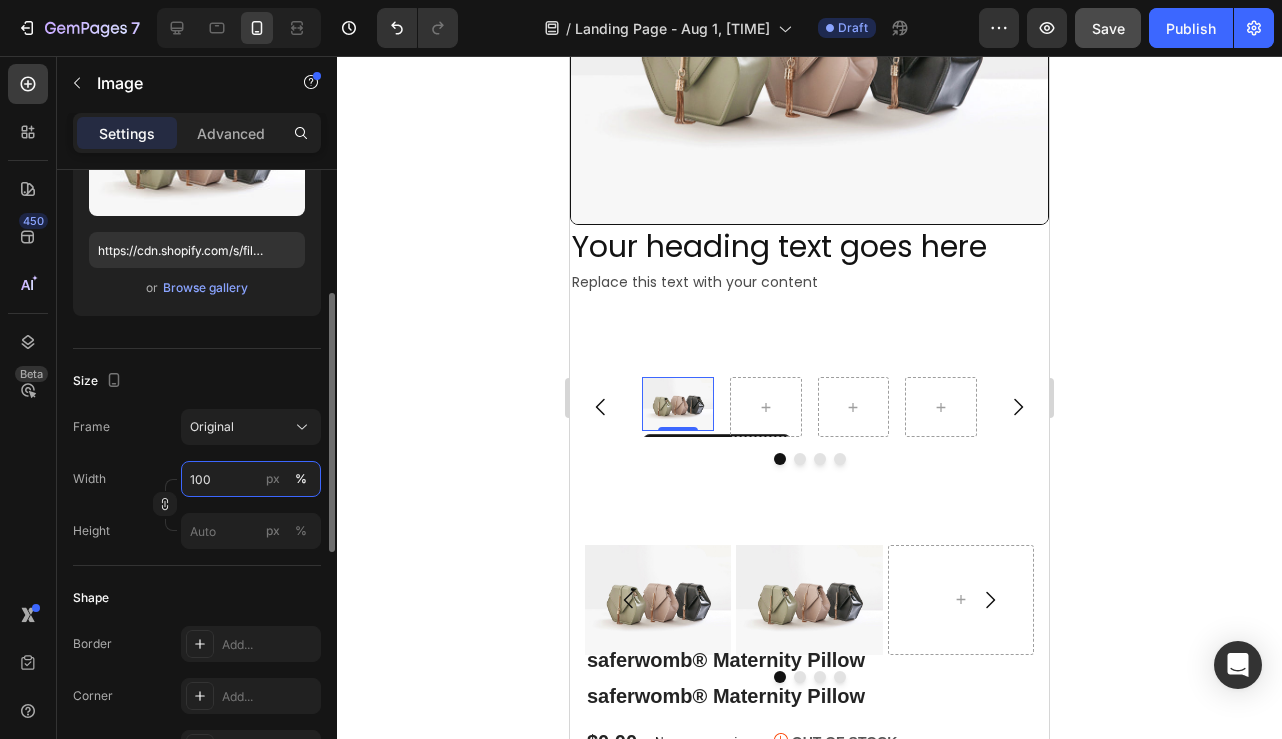 click on "100" at bounding box center (251, 479) 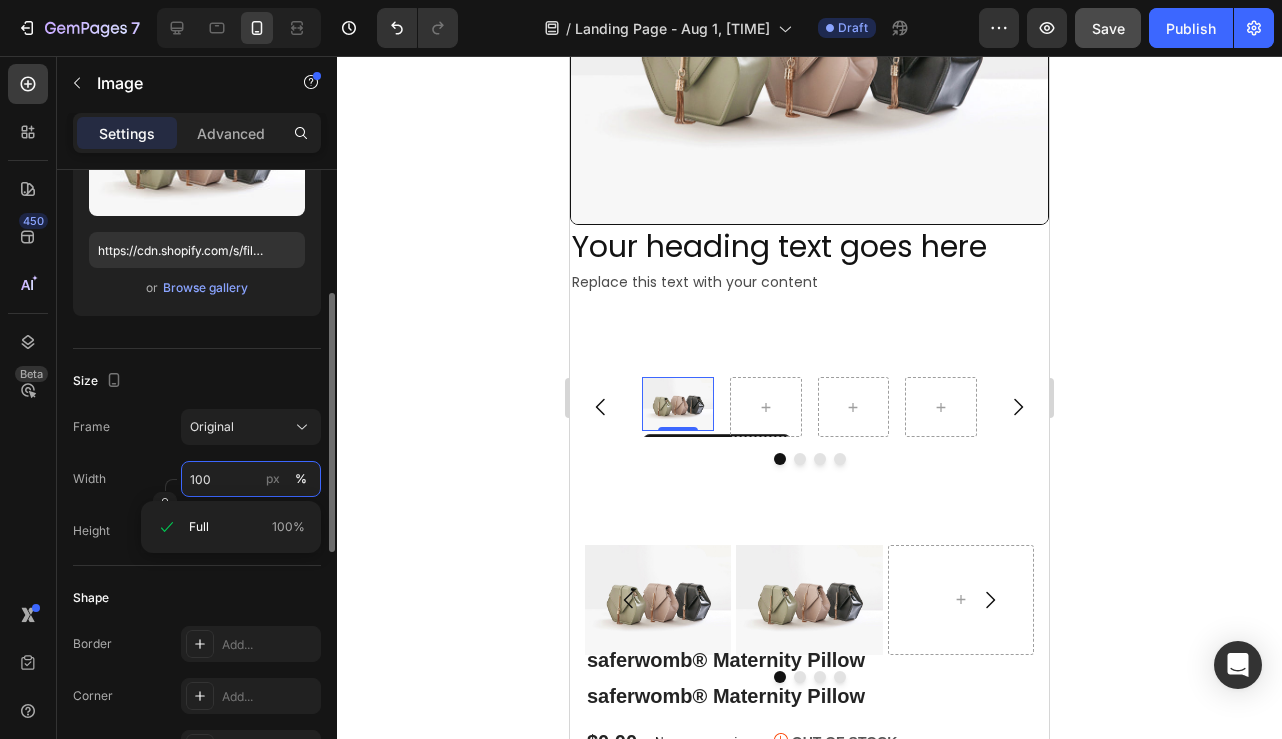 click on "100" at bounding box center (251, 479) 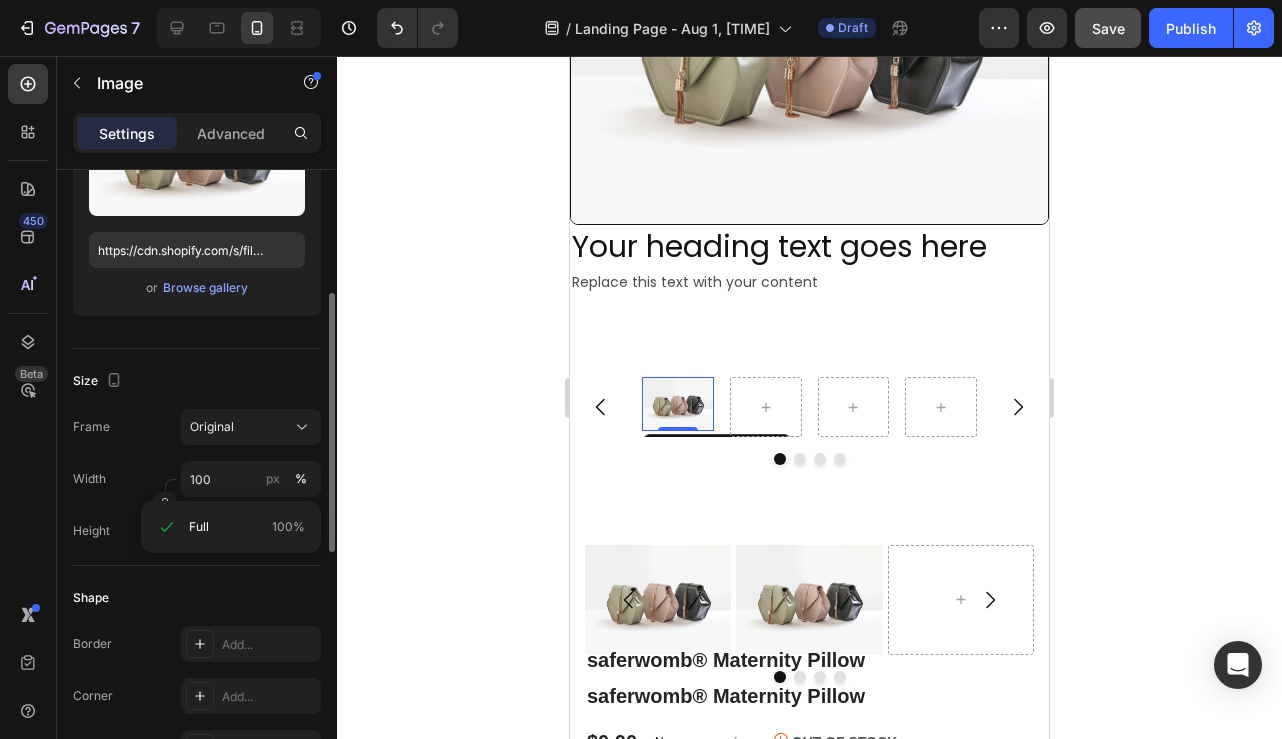 click on "Frame Original Width 100 px % Height px %" 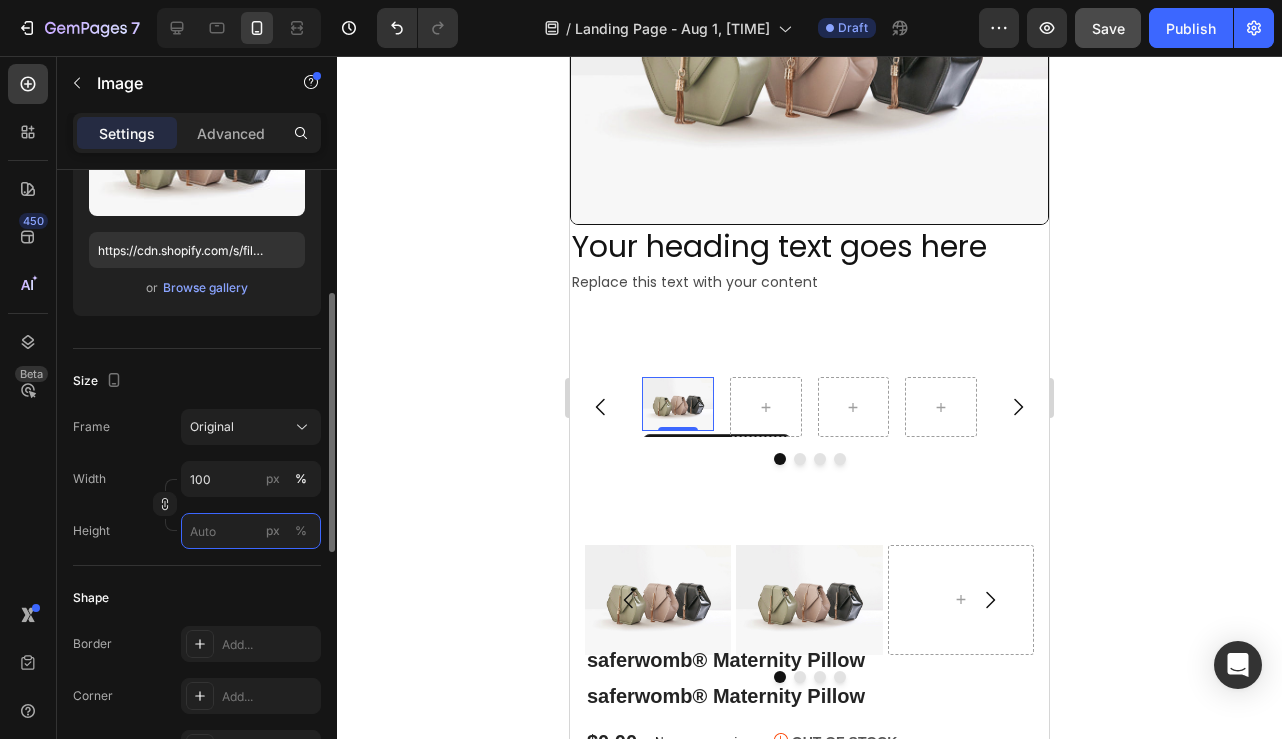 click on "px %" at bounding box center (251, 531) 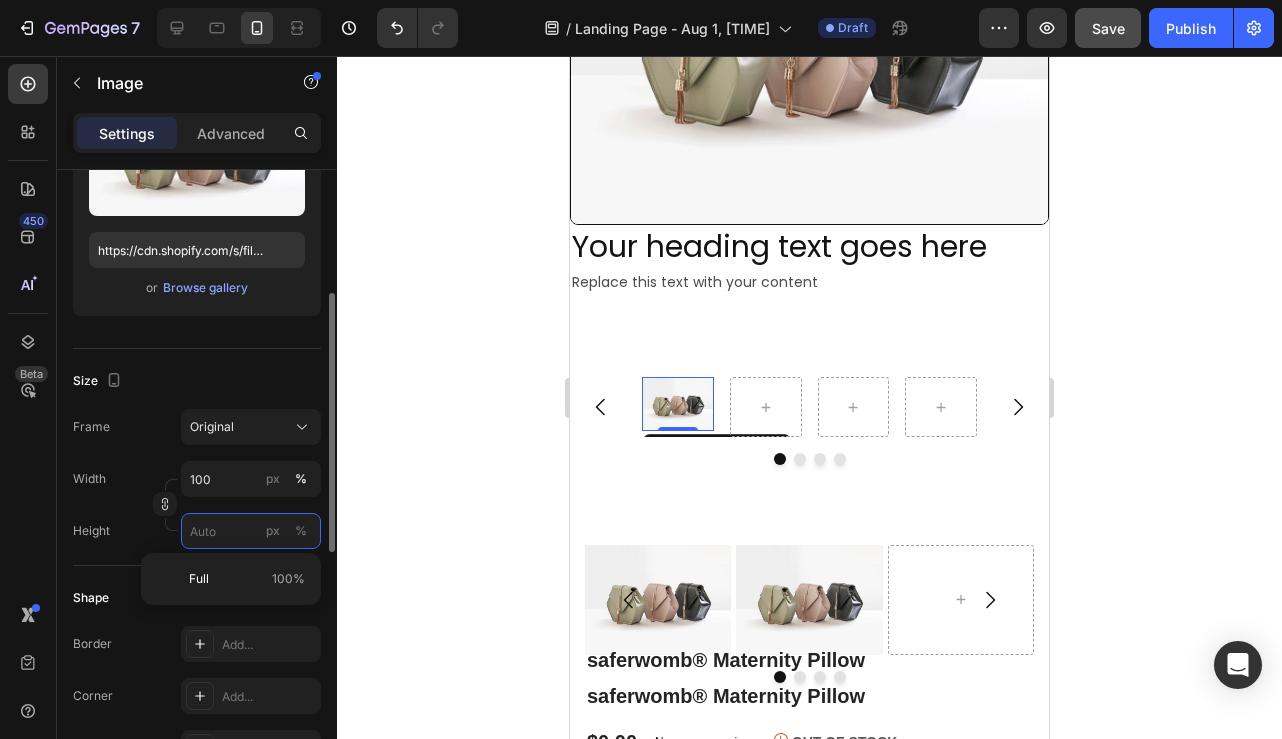 type 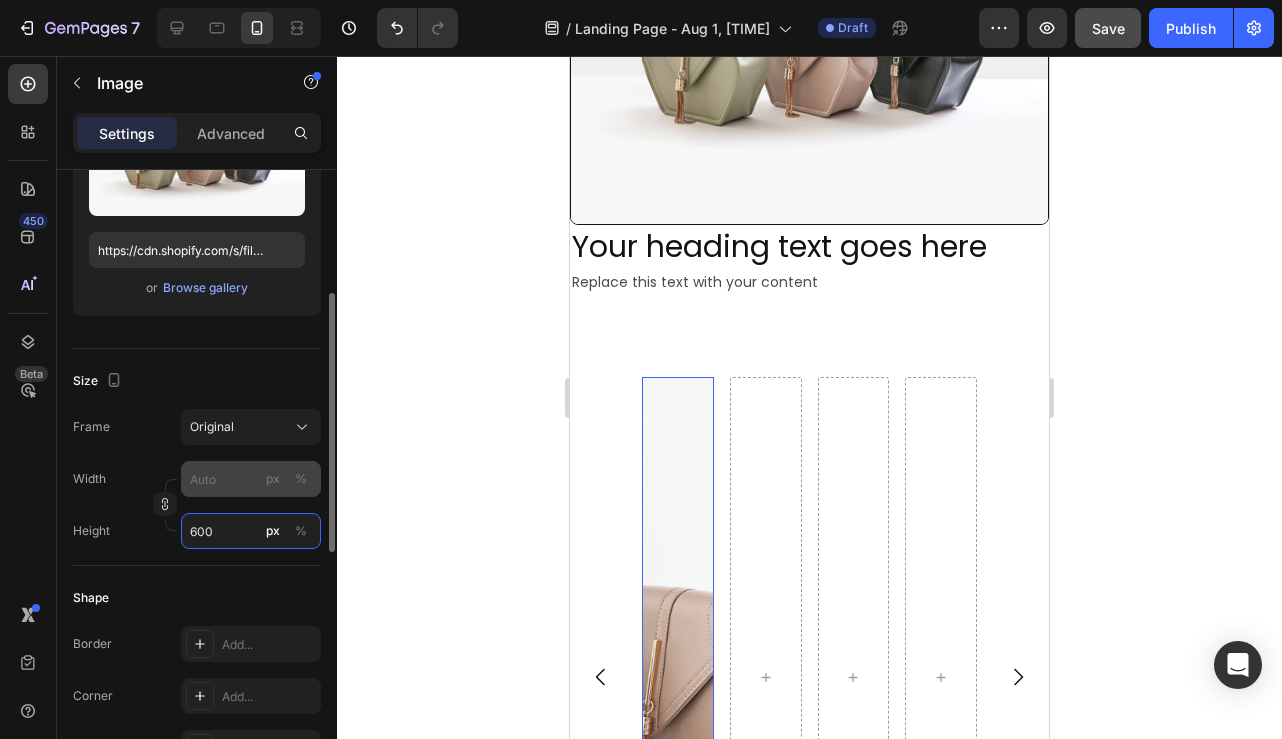 type on "600" 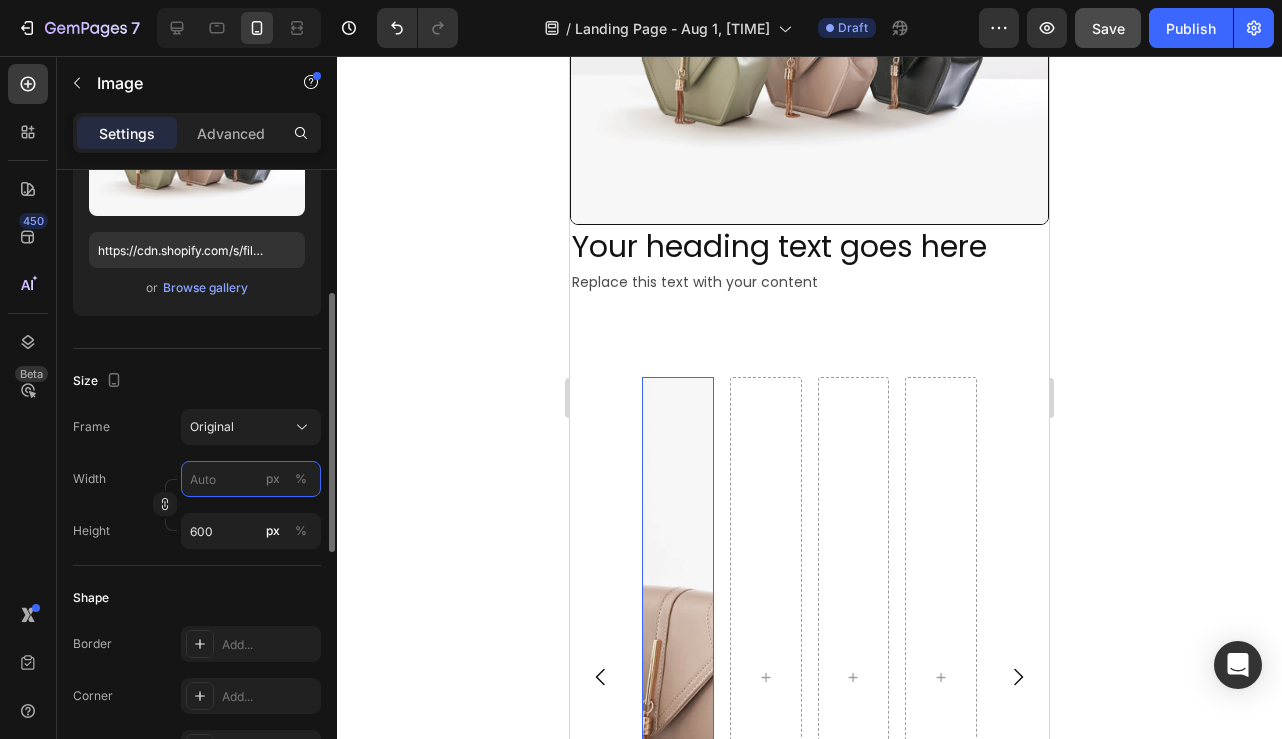 click on "px %" at bounding box center (251, 479) 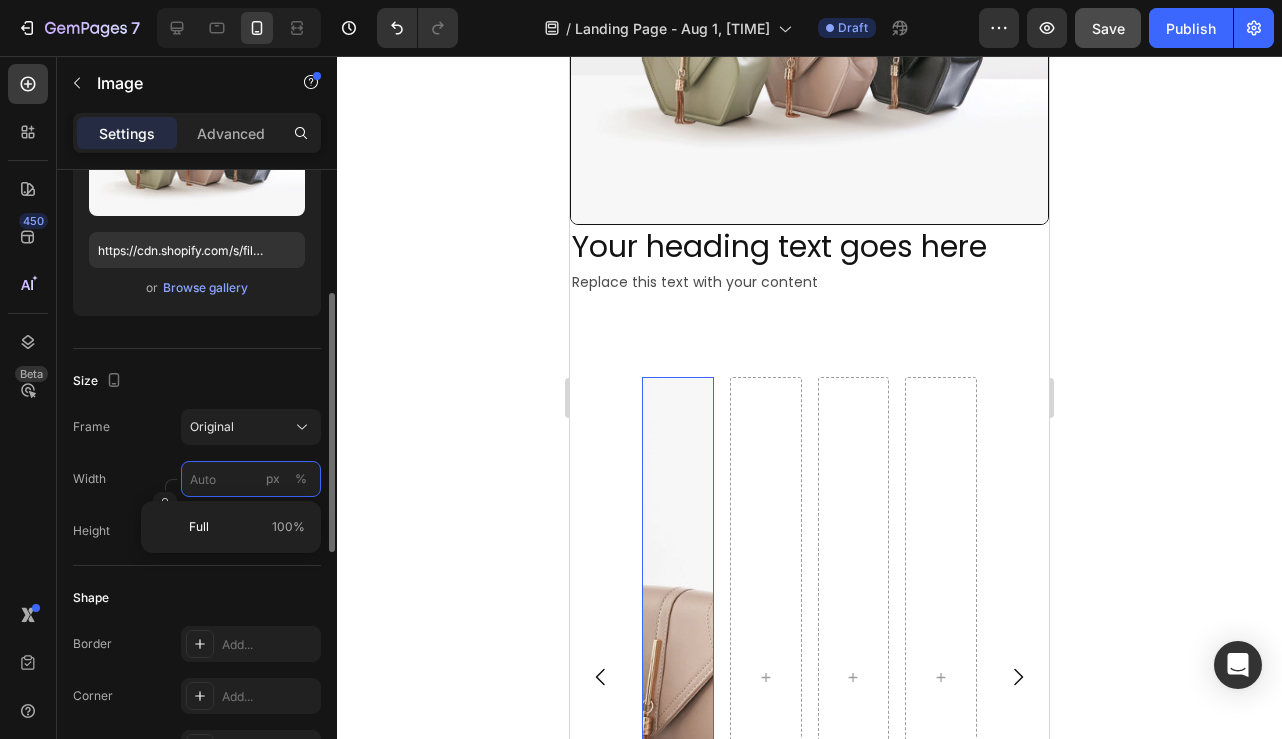 type on "6" 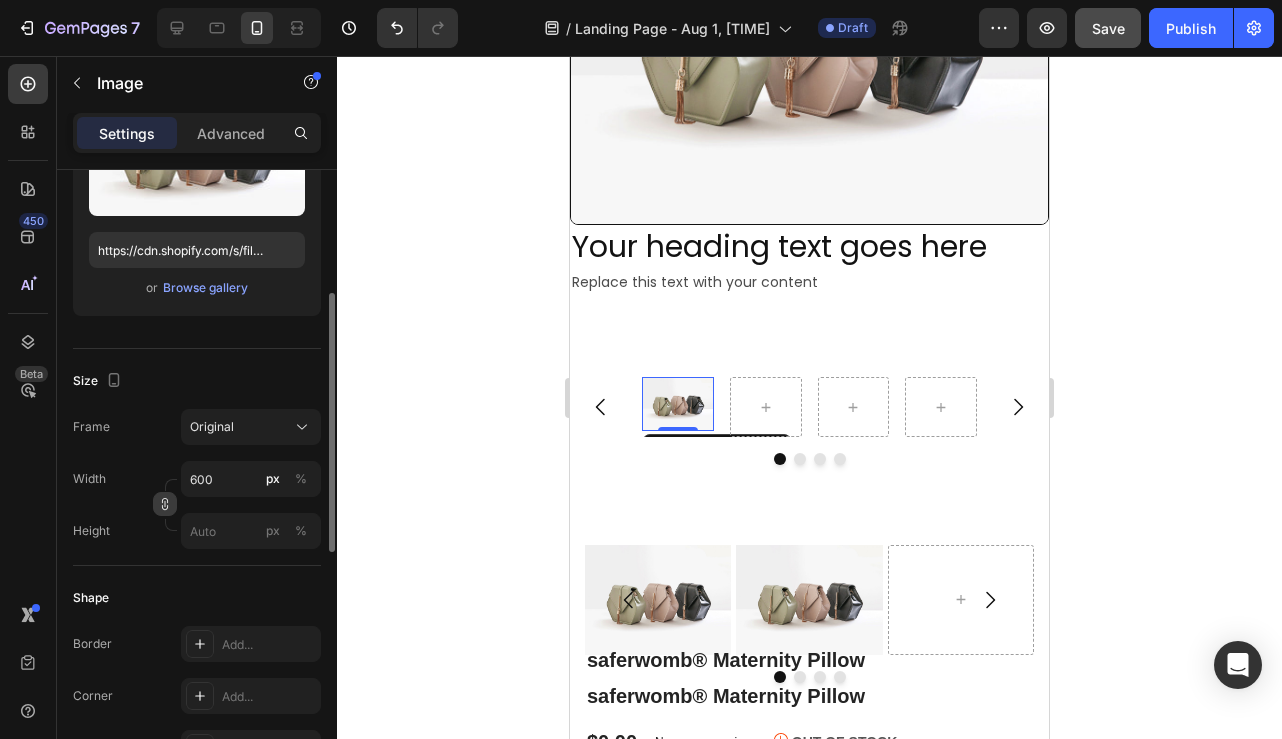 click 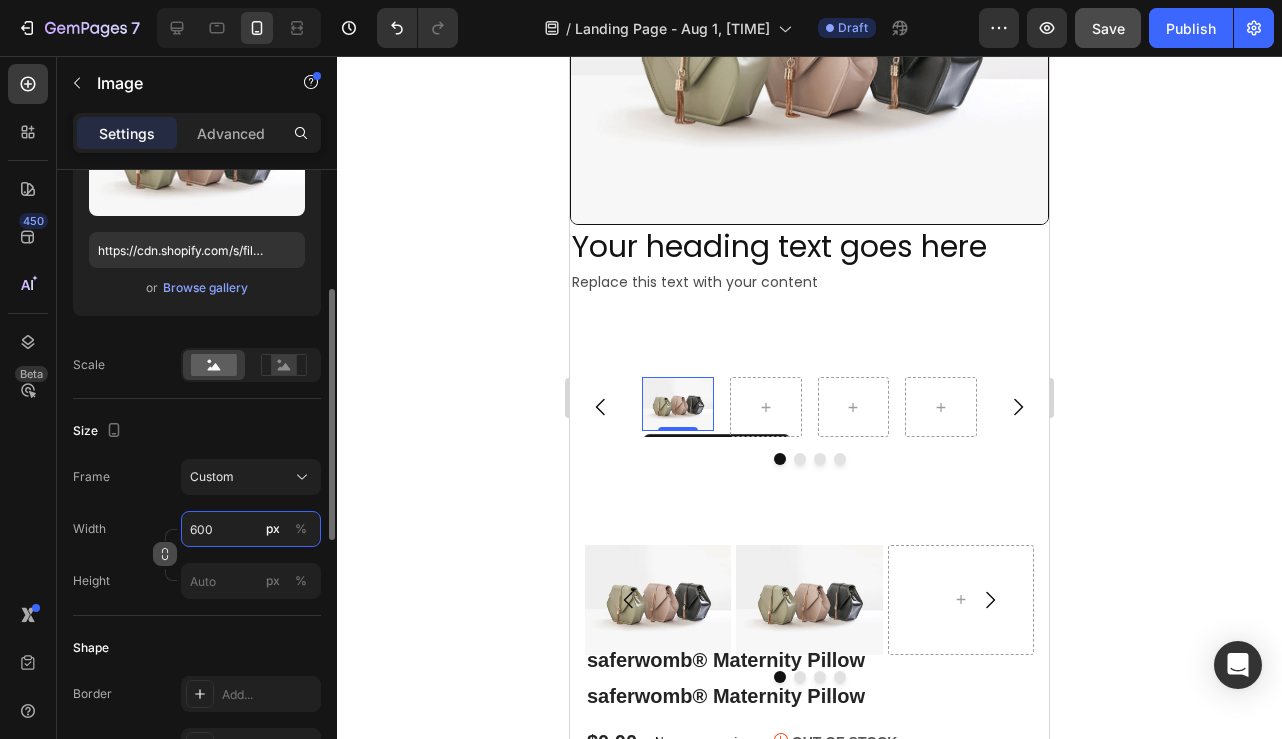 click on "600" at bounding box center (251, 529) 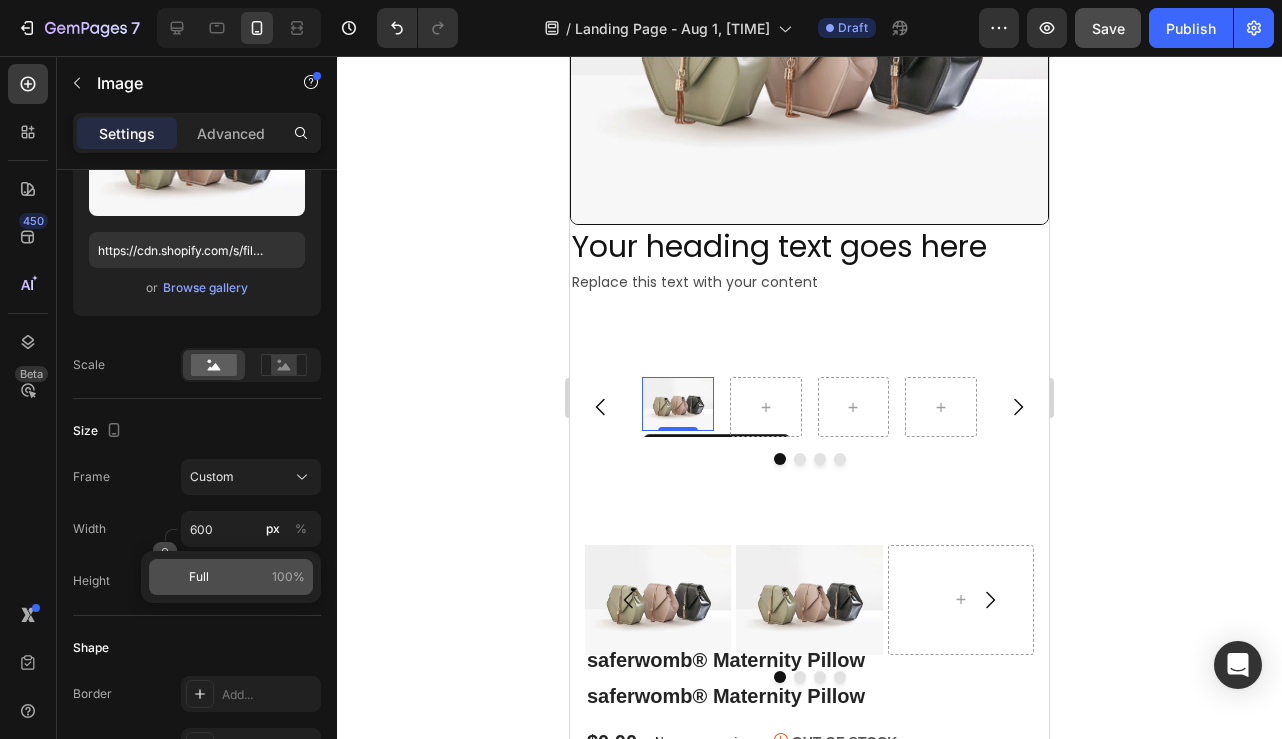 click on "Full 100%" 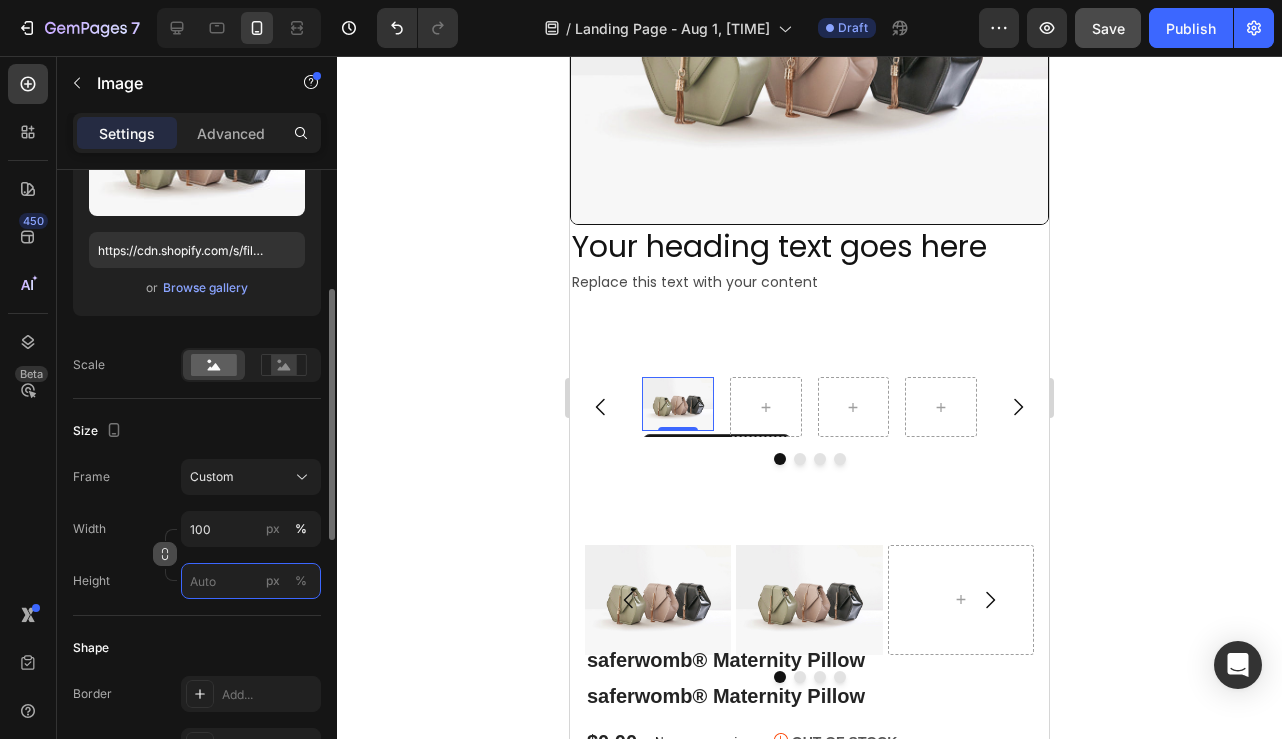 click on "px %" at bounding box center [251, 581] 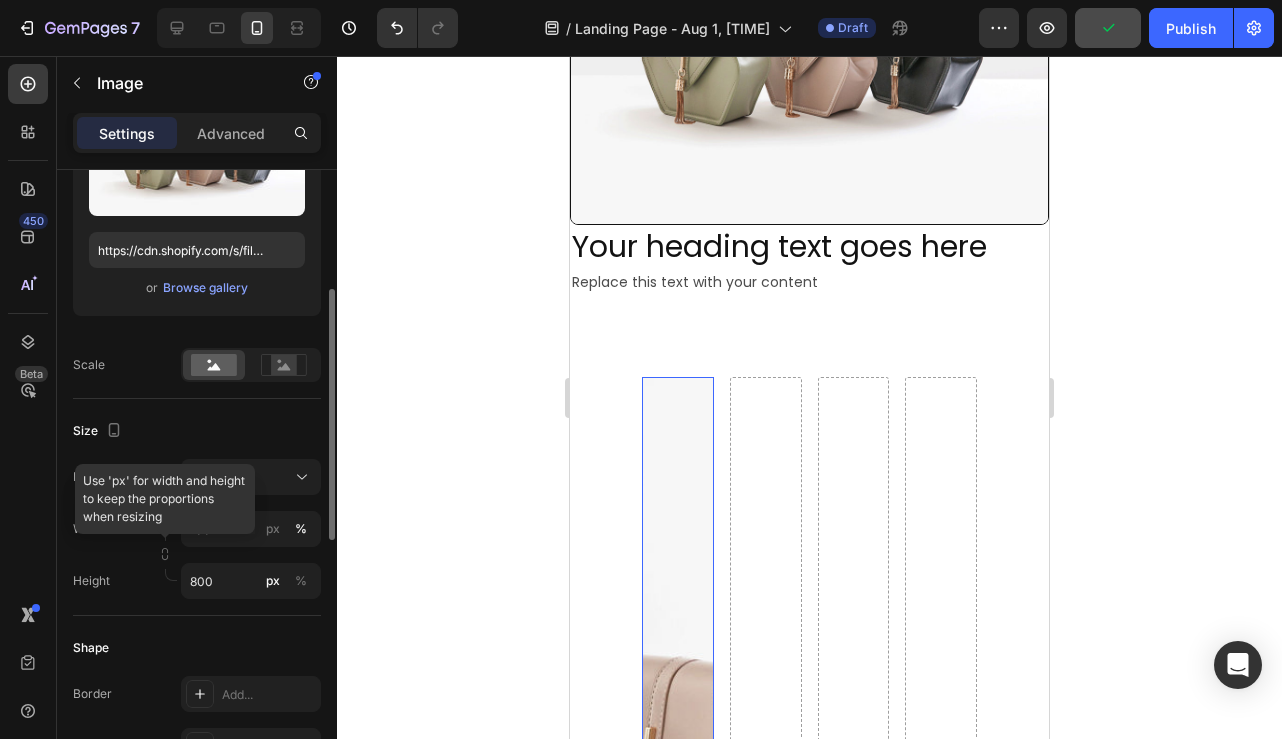 click on "Height" at bounding box center [91, 581] 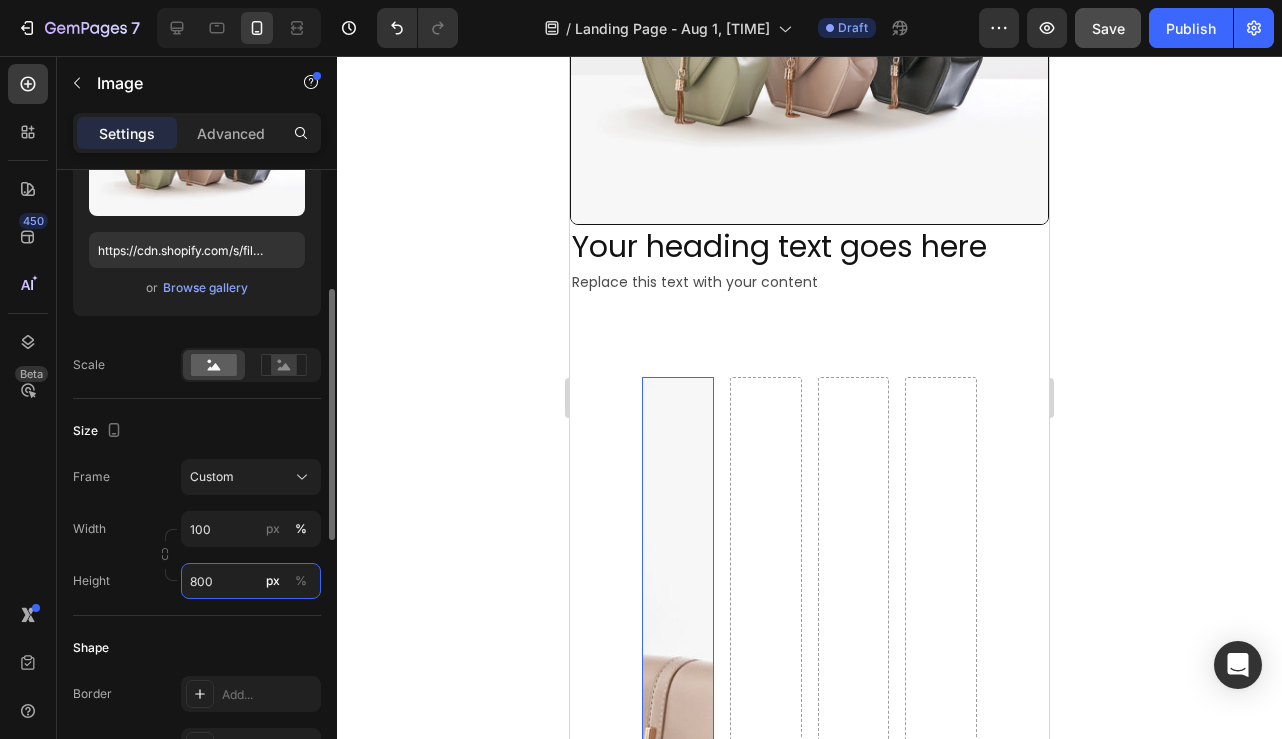 click on "800" at bounding box center [251, 581] 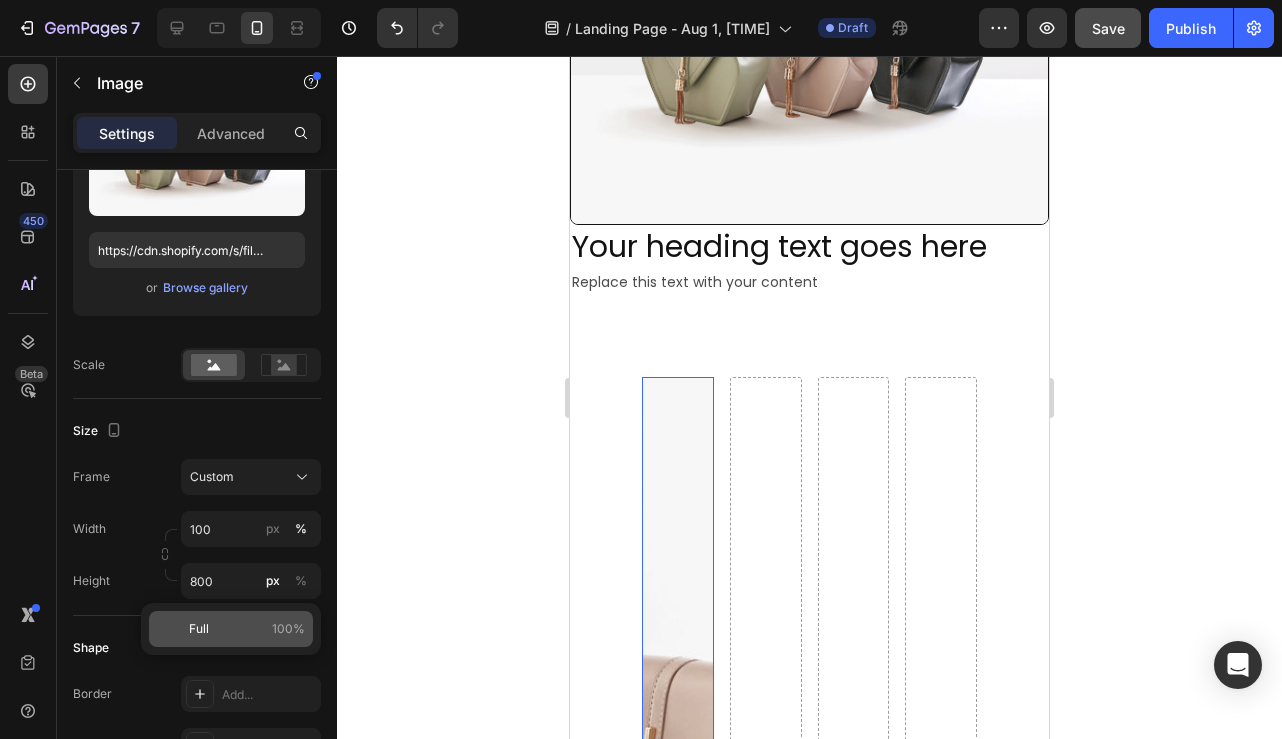 click on "Full 100%" at bounding box center [247, 629] 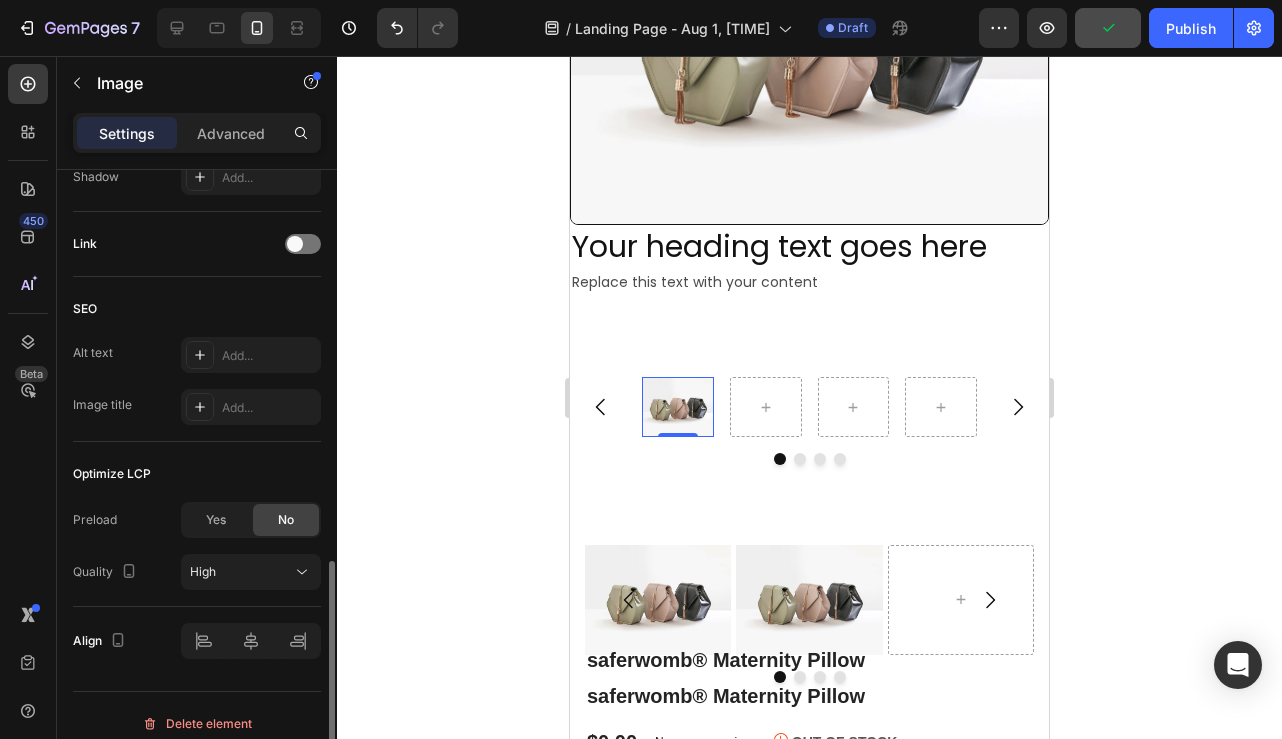 scroll, scrollTop: 934, scrollLeft: 0, axis: vertical 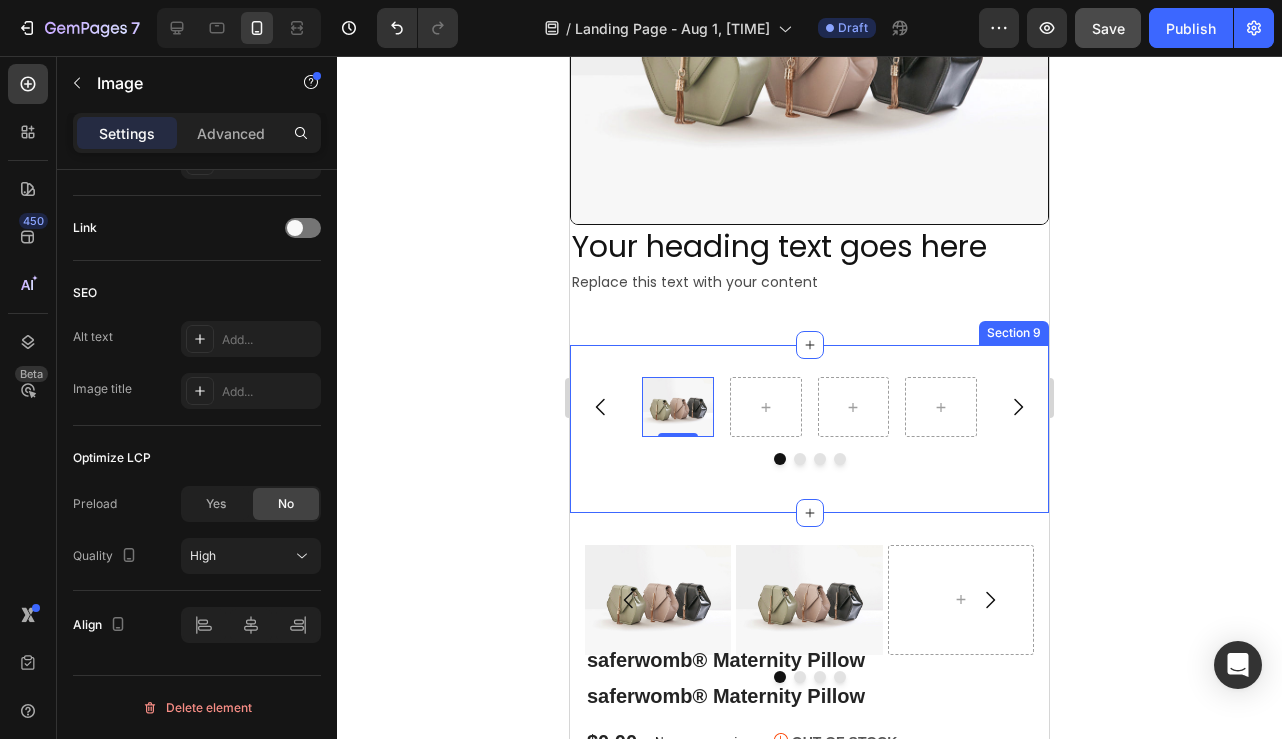 click on "Image   0
Carousel Section 9" at bounding box center [809, 429] 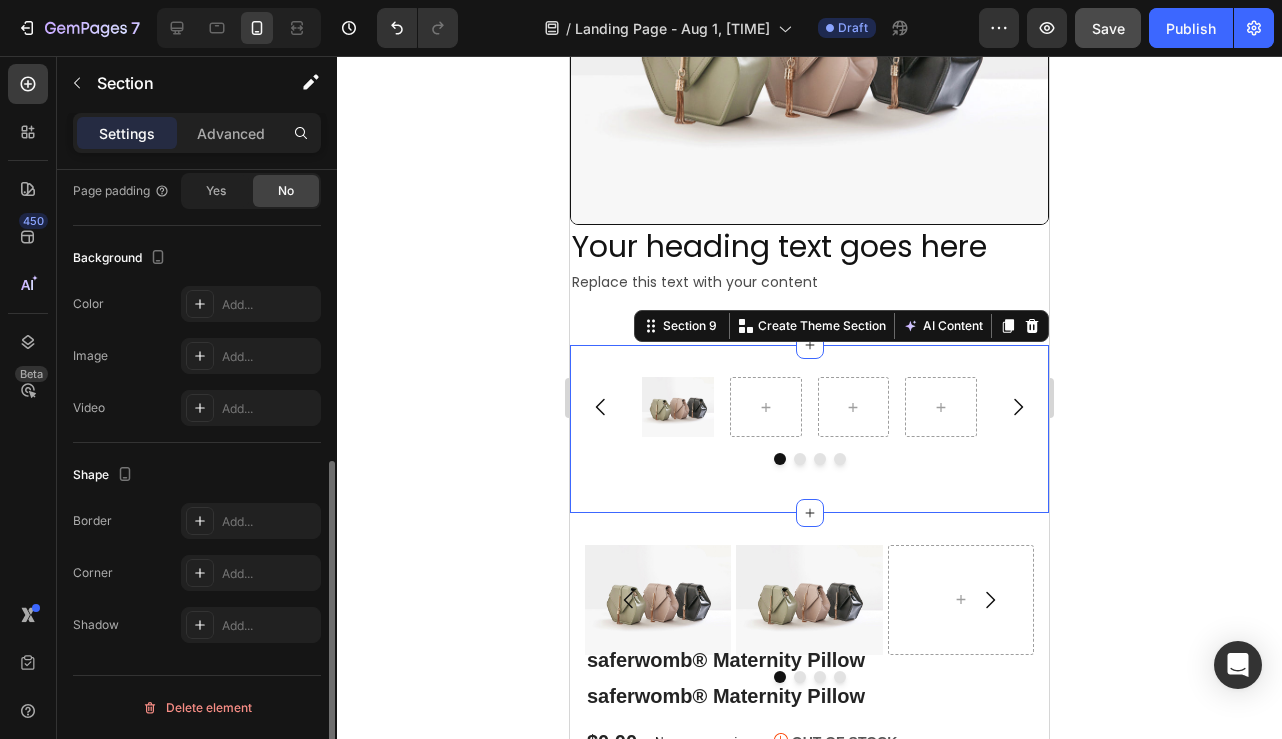 scroll, scrollTop: 0, scrollLeft: 0, axis: both 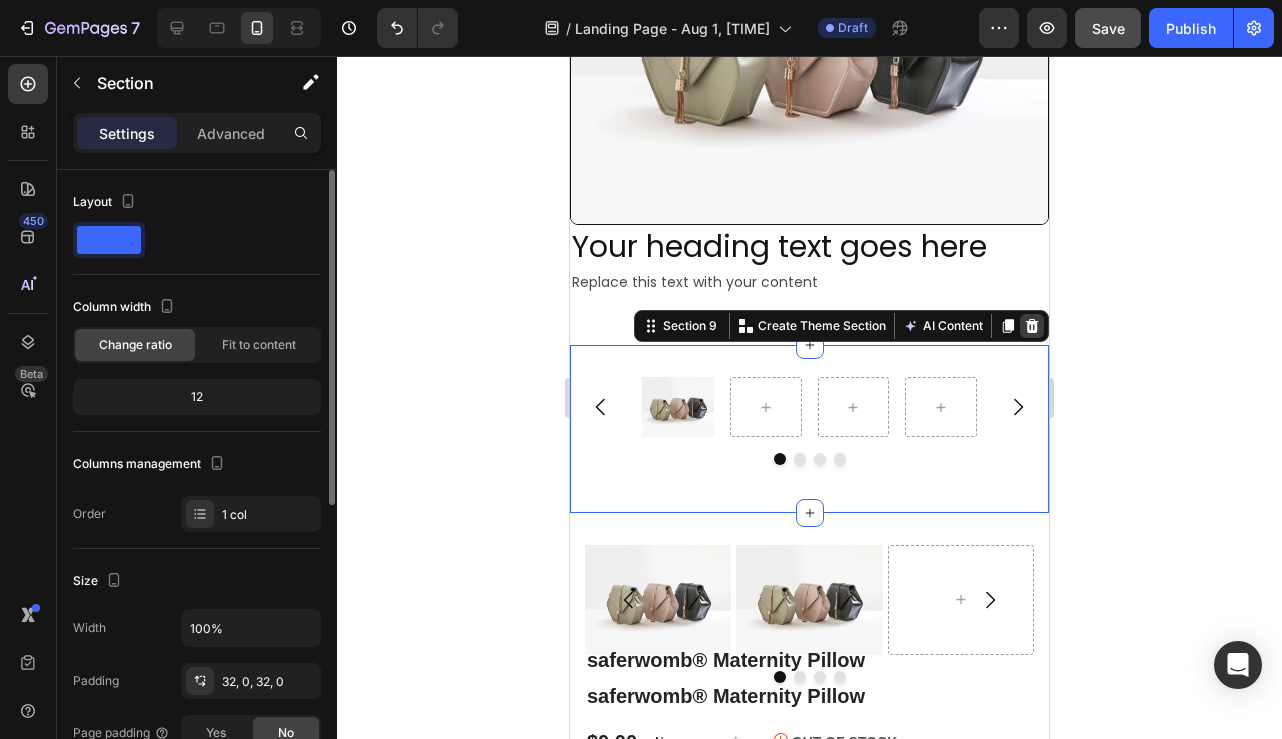 click 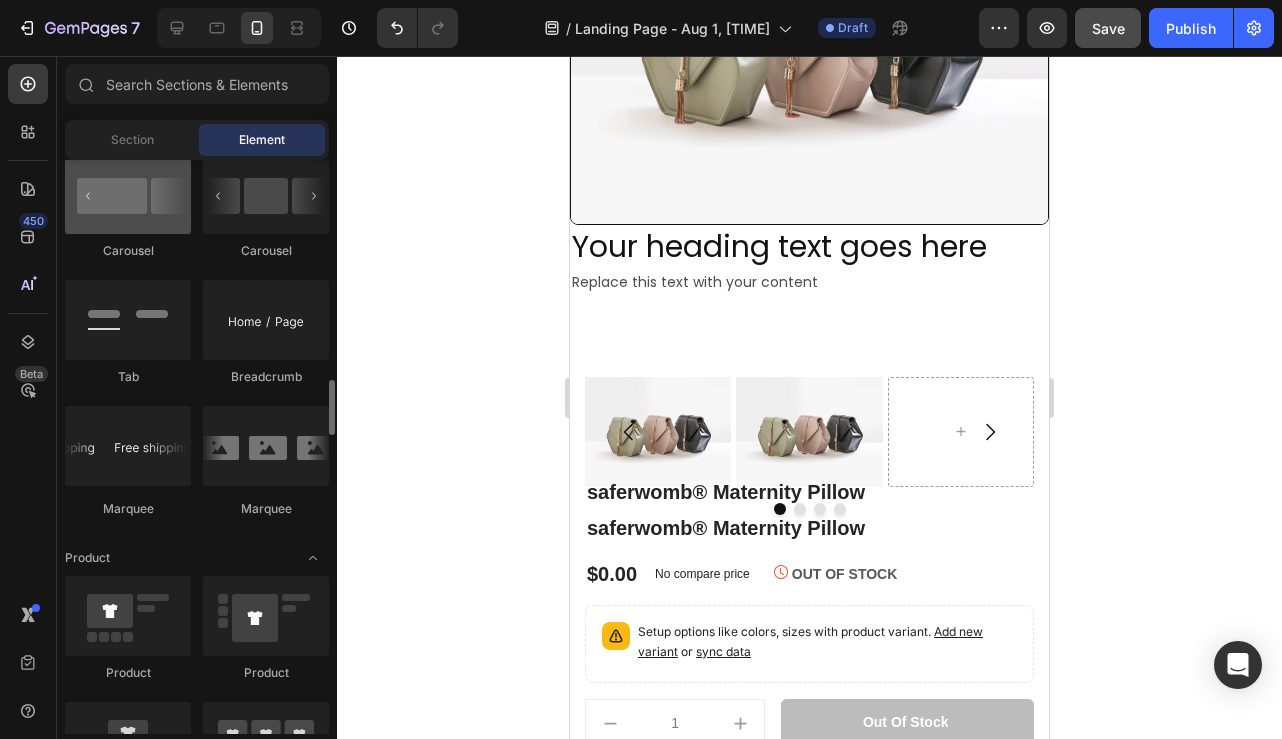 scroll, scrollTop: 2183, scrollLeft: 0, axis: vertical 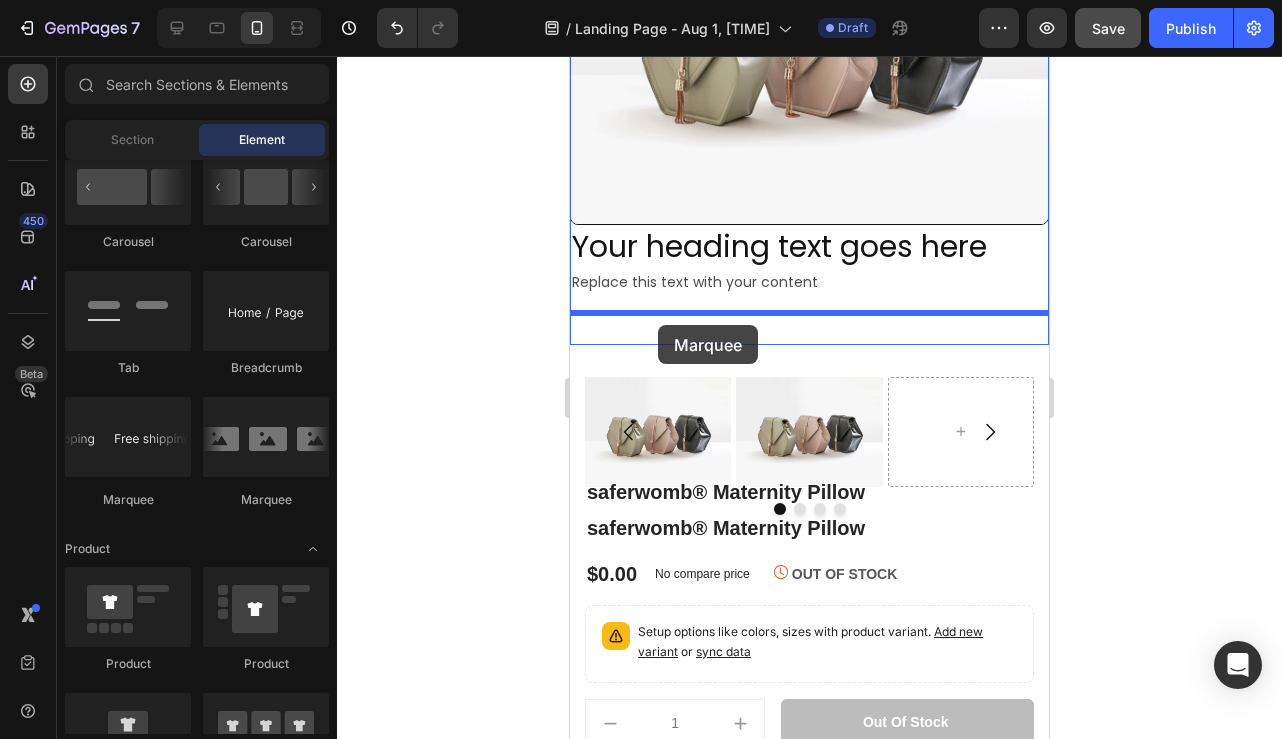 drag, startPoint x: 829, startPoint y: 508, endPoint x: 658, endPoint y: 325, distance: 250.45958 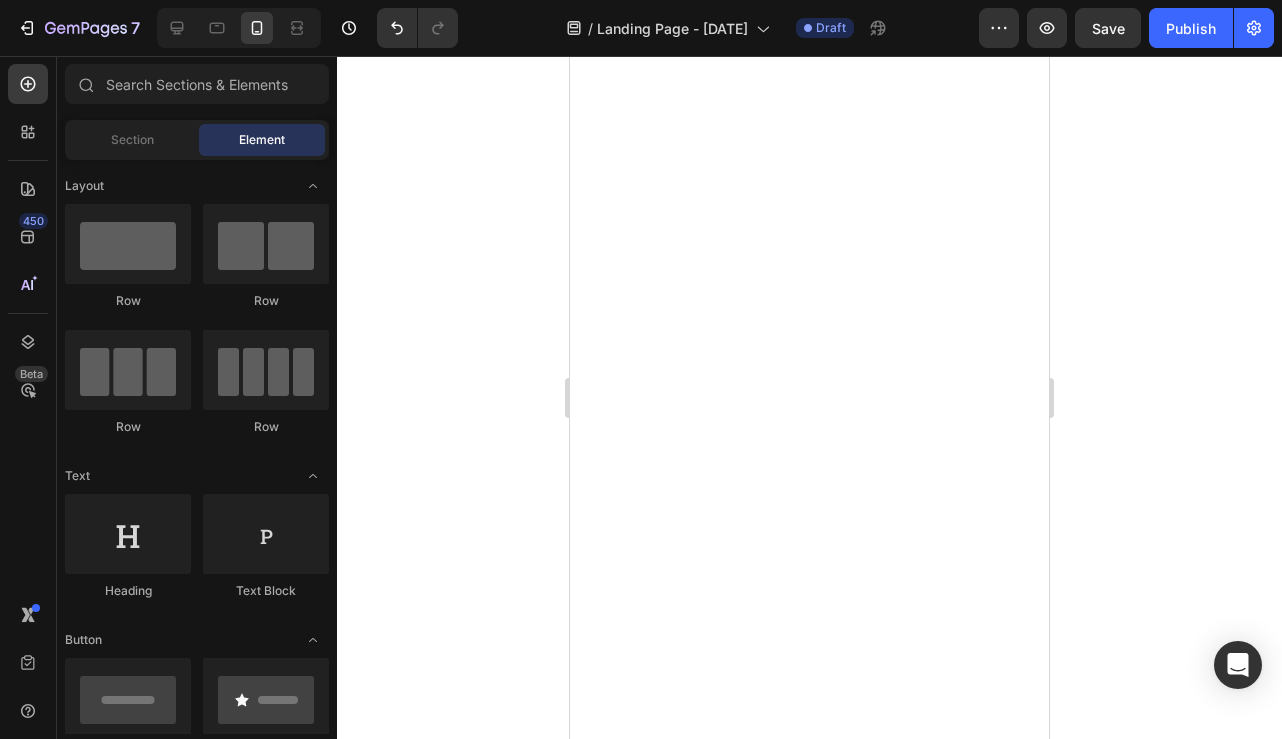 scroll, scrollTop: 0, scrollLeft: 0, axis: both 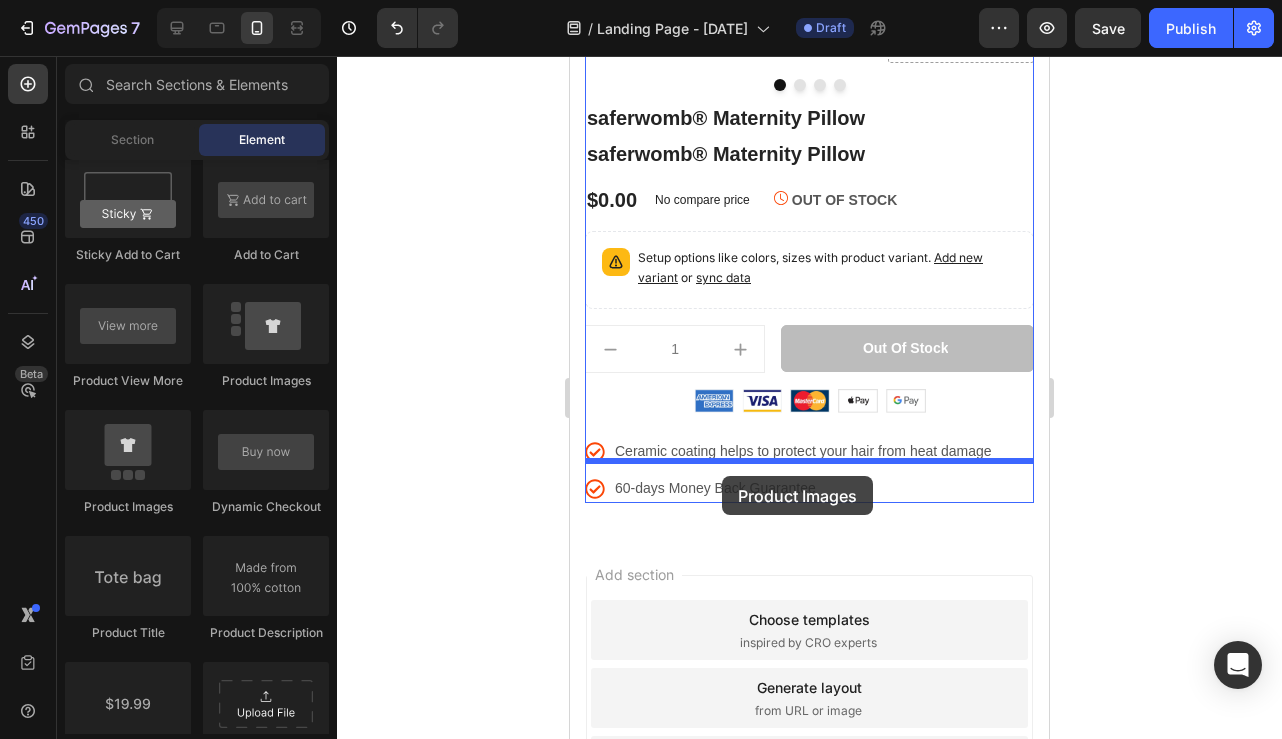 drag, startPoint x: 709, startPoint y: 532, endPoint x: 722, endPoint y: 475, distance: 58.463665 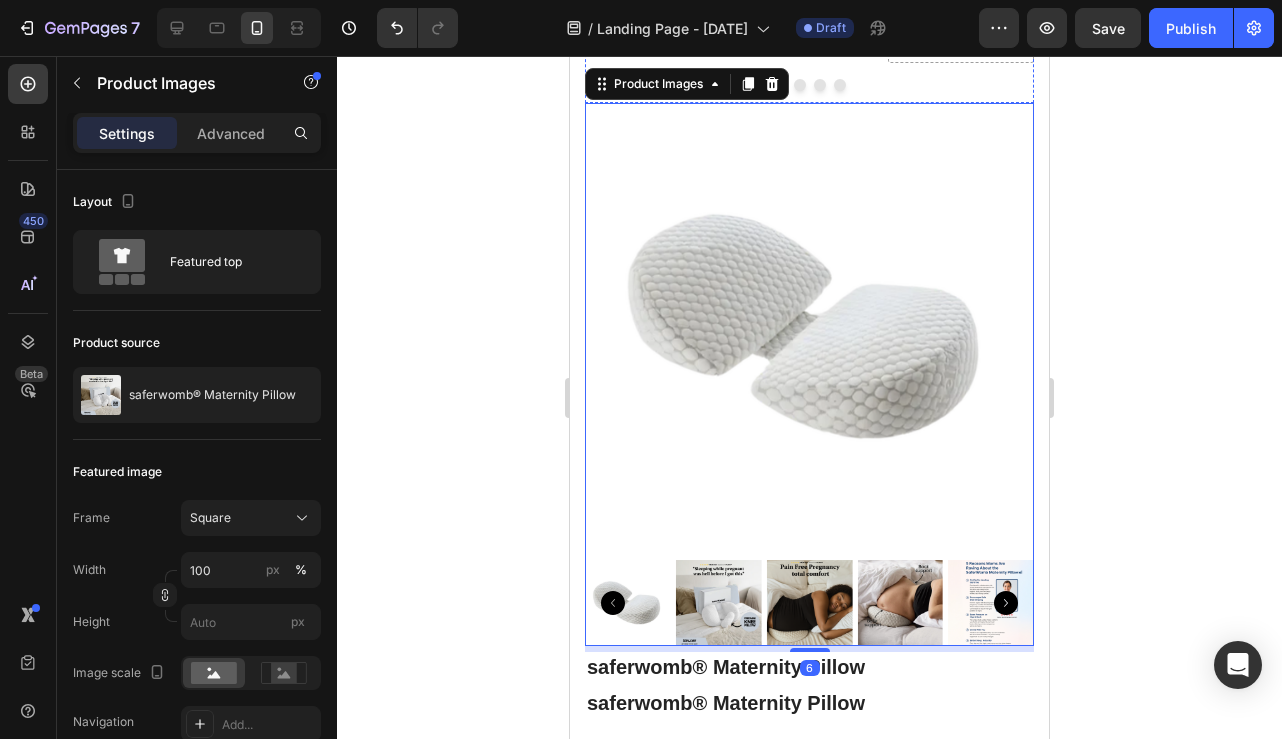 click on "Image" at bounding box center (658, 3) 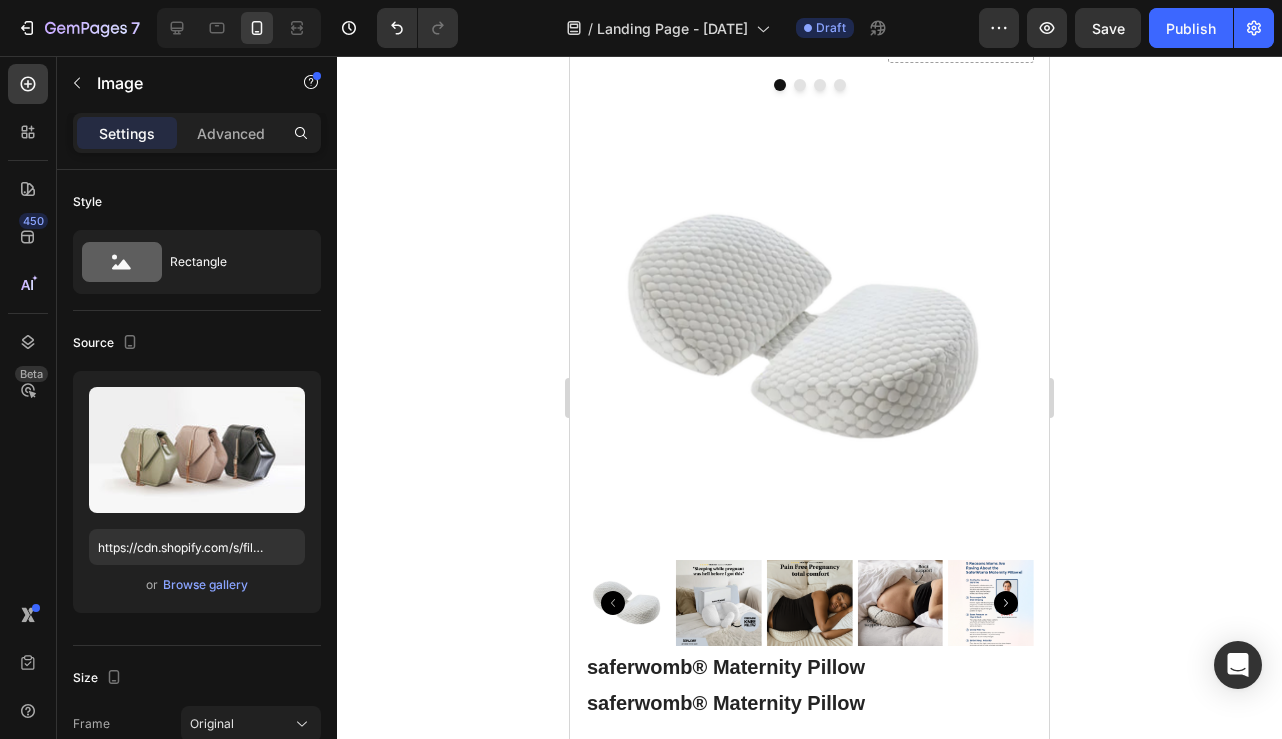 click on "Image   0 Image
Carousel
Product Images saferwomb® Maternity Pillow (P) Title saferwomb® Maternity Pillow (P) Title $0.00 (P) Price (P) Price No compare price (P) Price                         OUT OF STOCK (P) Stock Counter Row Setup options like colors, sizes with product variant.       Add new variant   or   sync data (P) Variants & Swatches
1
(P) Quantity Out Of Stock (P) Cart Button Row Image Image Image Image Image Icon List Hoz
Icon Ceramic coating helps to protect your hair from heat damage Text block
Icon 60-days Money Back Guarantee Text block Icon List Product Section 9" at bounding box center (809, 527) 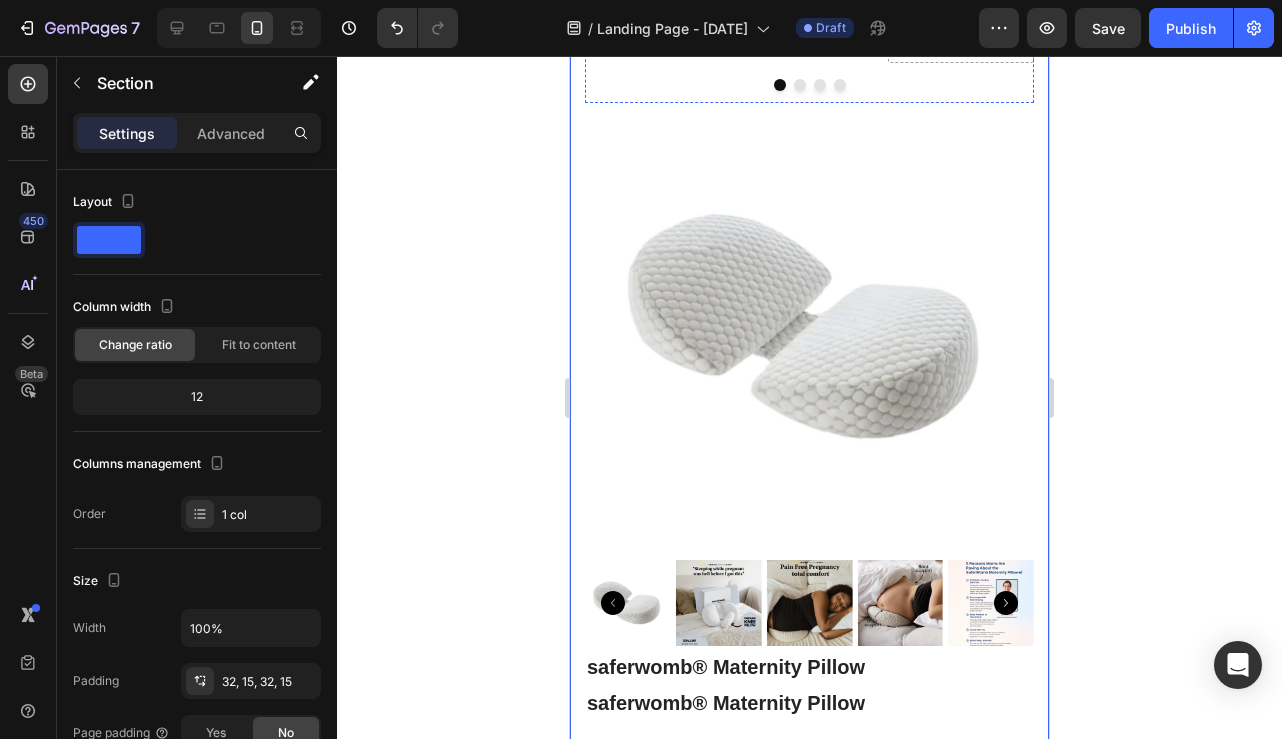 click at bounding box center (658, 3) 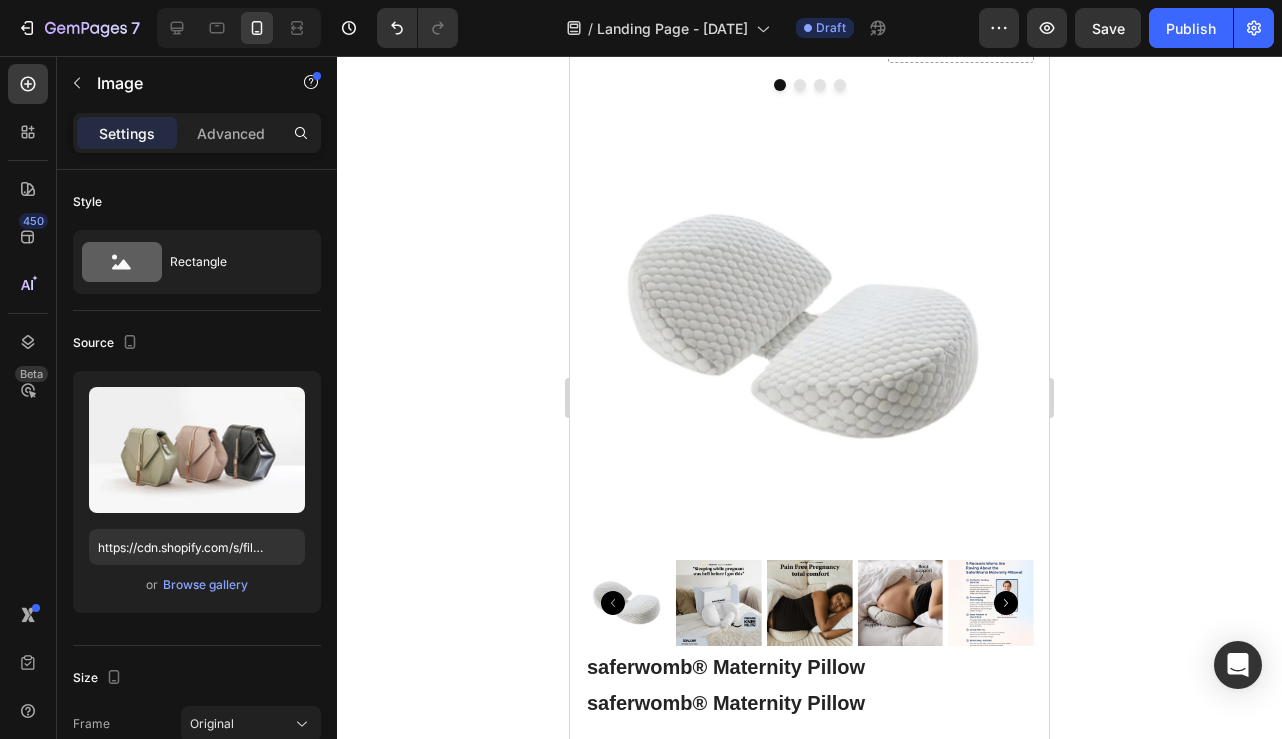 click 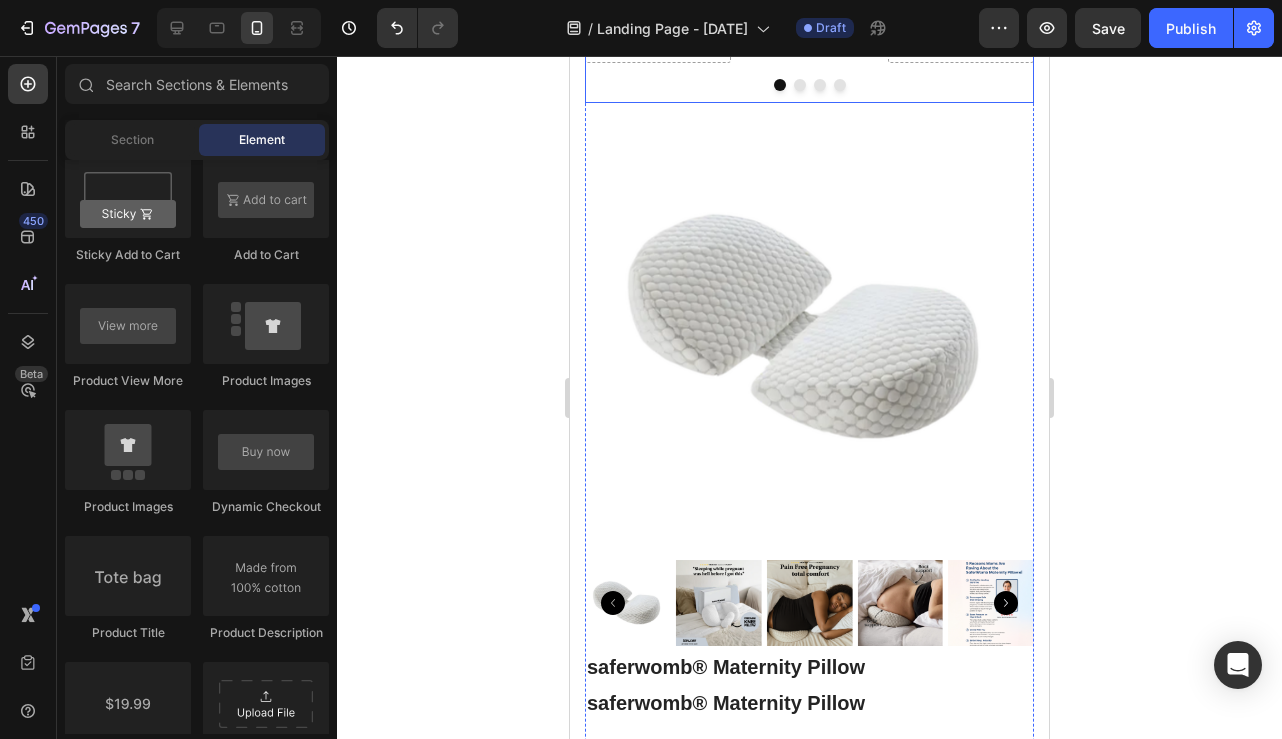 click at bounding box center (658, 33) 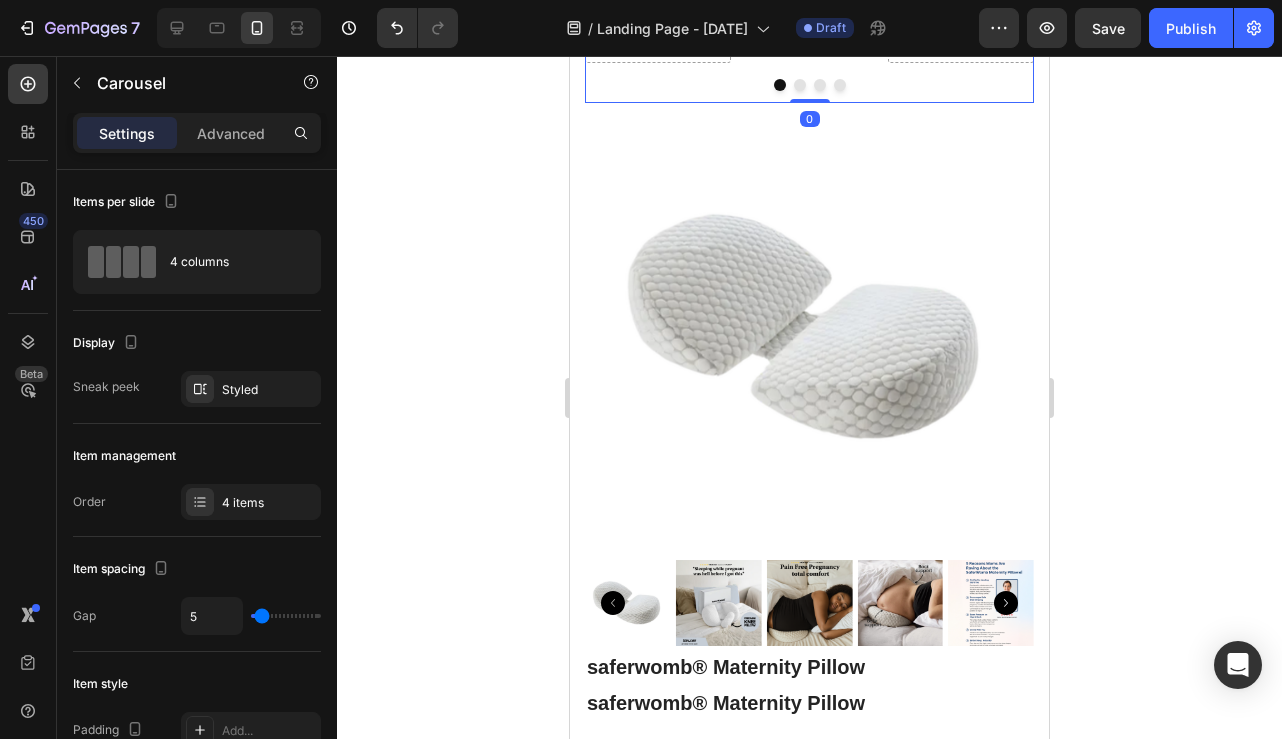 click 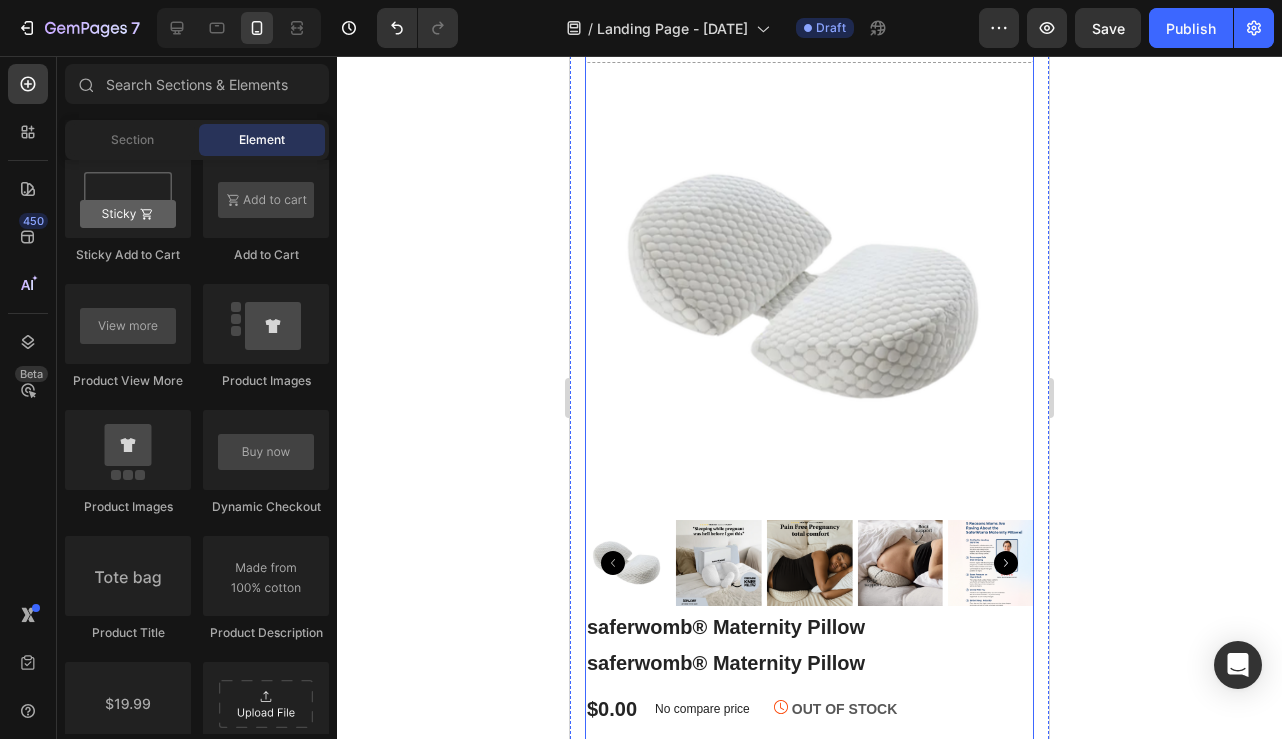 click on "Drop element here" at bounding box center [809, 33] 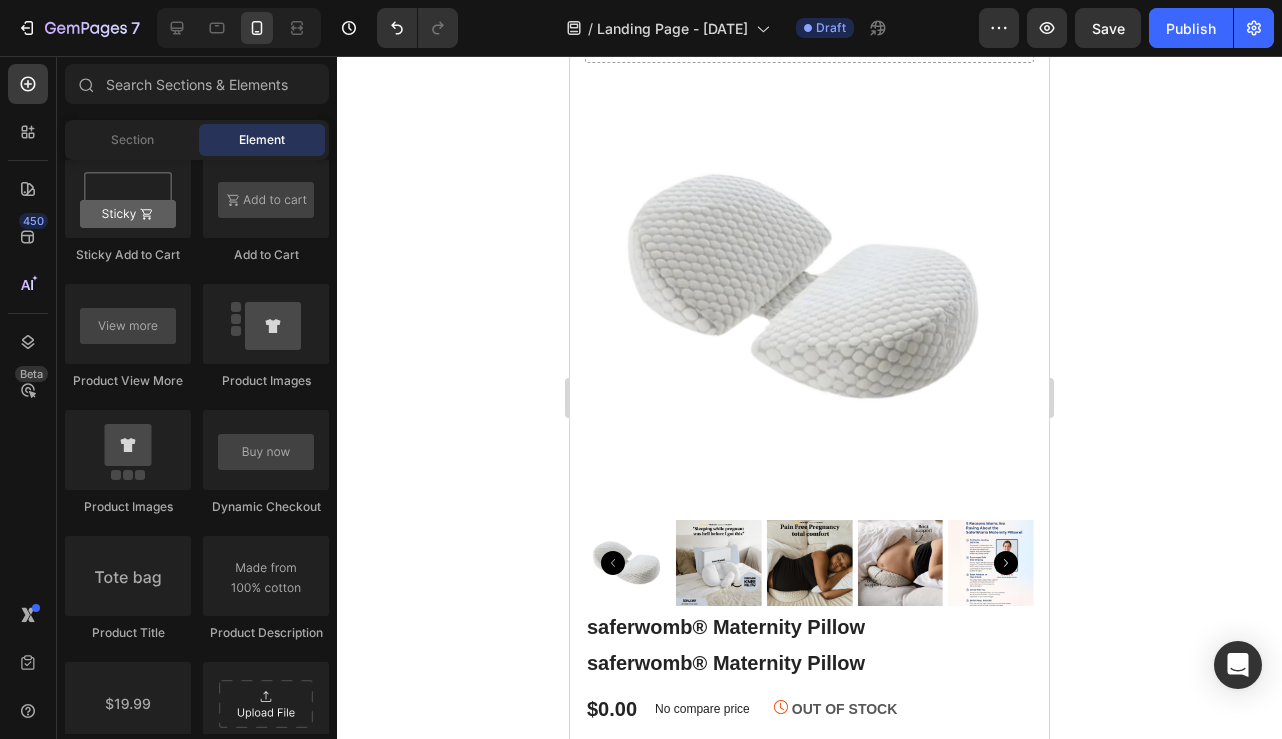 click on "Drop element here" at bounding box center (810, 33) 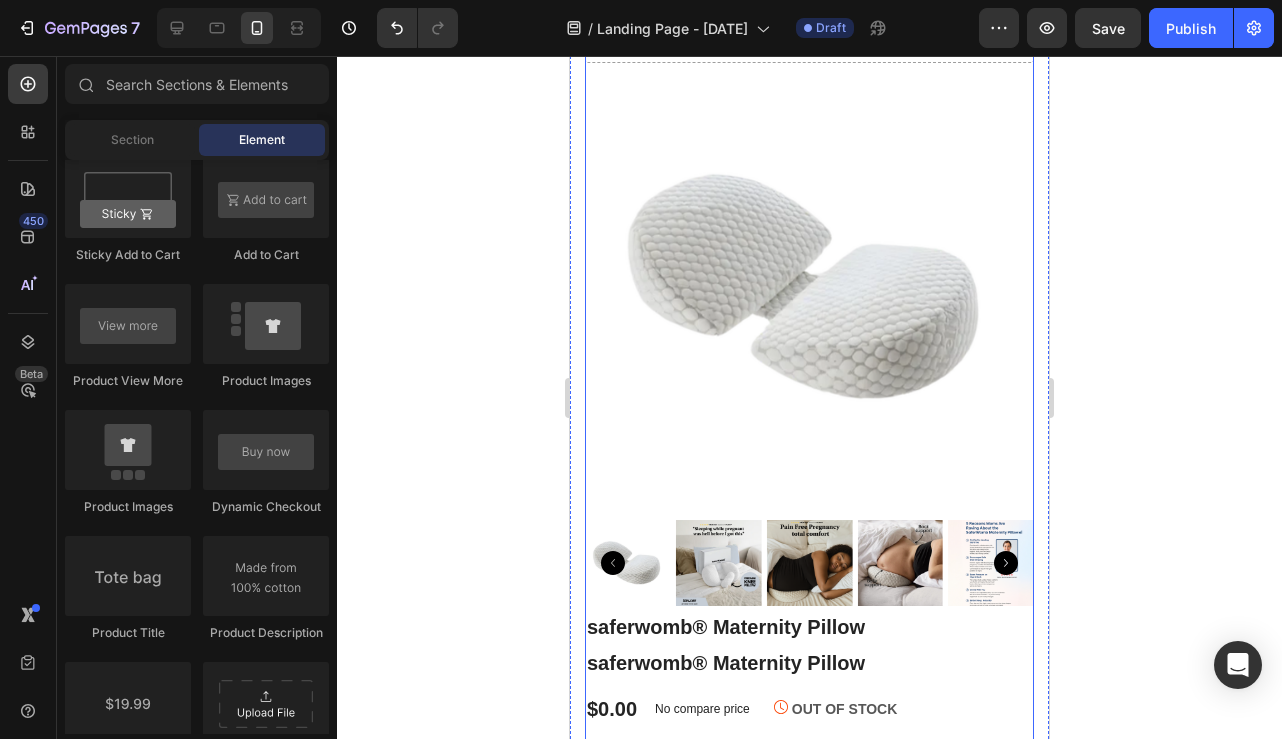 click on "Drop element here" at bounding box center (809, 33) 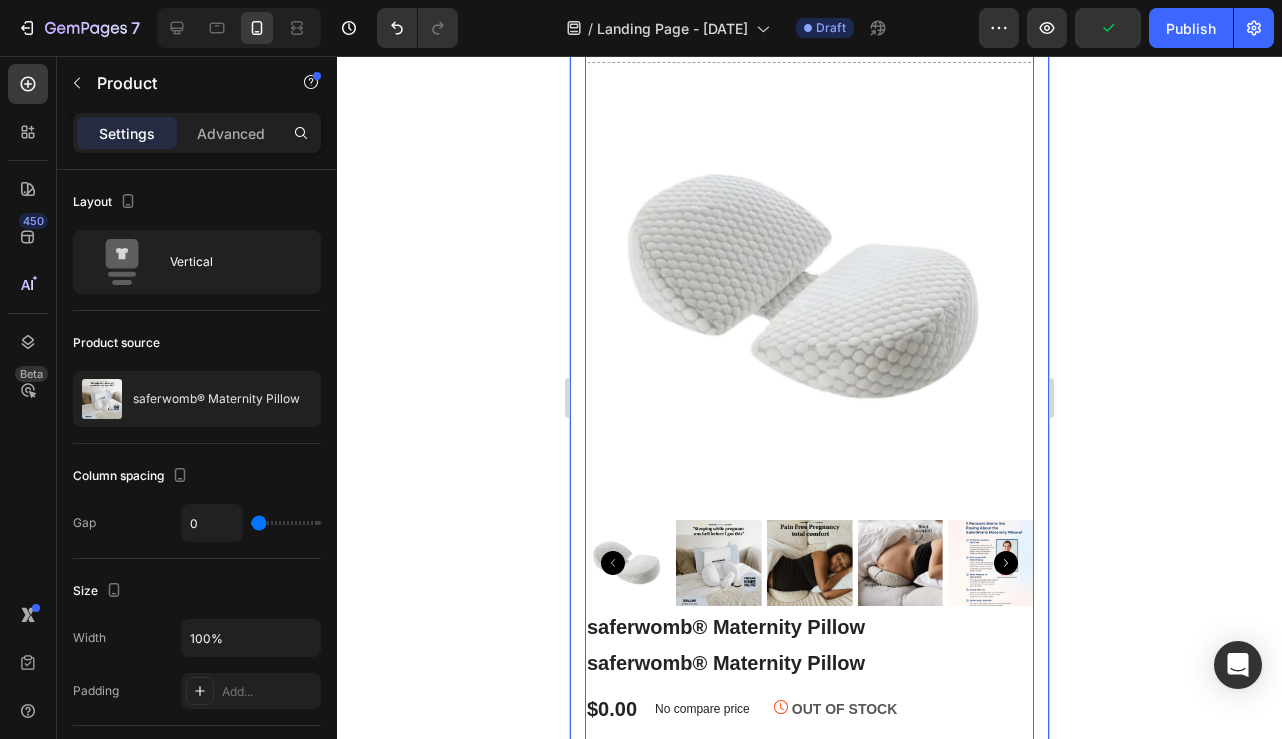 click on "Drop element here
Product Images saferwomb® Maternity Pillow (P) Title saferwomb® Maternity Pillow (P) Title $0.00 (P) Price (P) Price No compare price (P) Price                         OUT OF STOCK (P) Stock Counter Row Setup options like colors, sizes with product variant.       Add new variant   or   sync data (P) Variants & Swatches
1
(P) Quantity Out Of Stock (P) Cart Button Row Image Image Image Image Image Icon List Hoz
Icon Ceramic coating helps to protect your hair from heat damage Text block
Icon 60-days Money Back Guarantee Text block Icon List Product   0 Section 9" at bounding box center (809, 507) 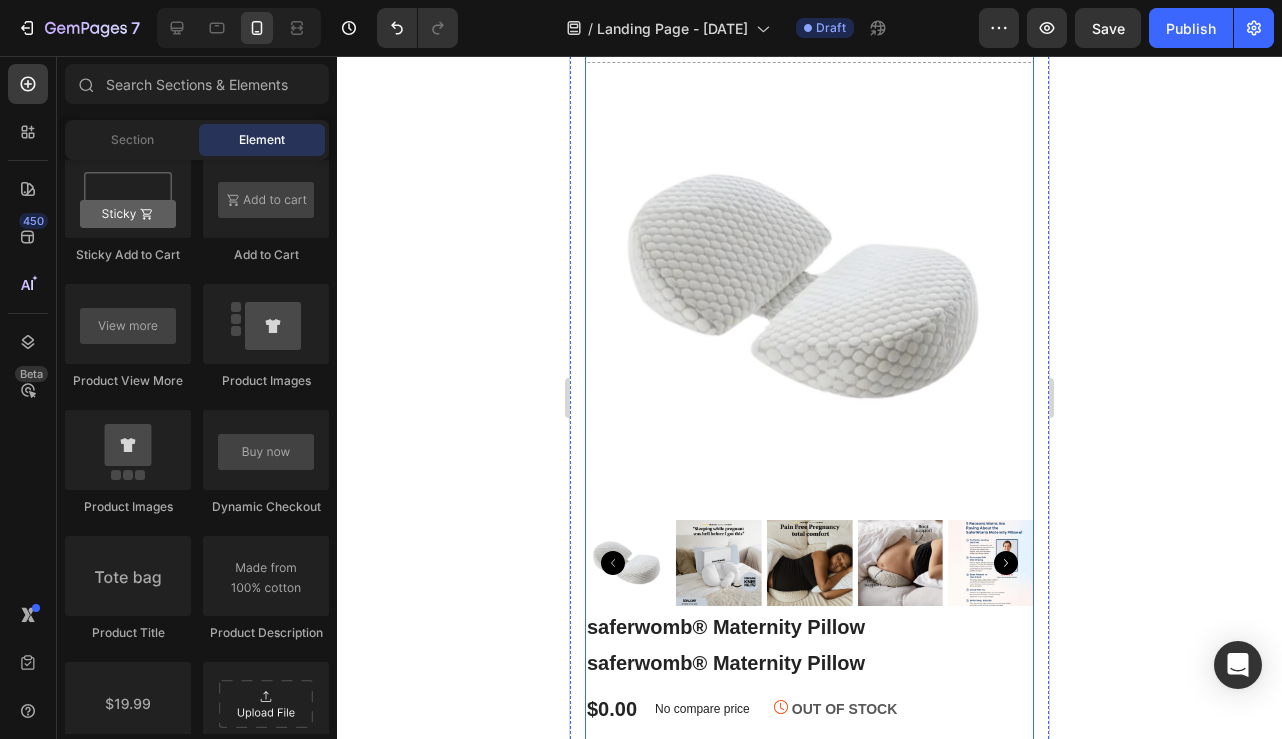 click on "Drop element here" at bounding box center (822, 33) 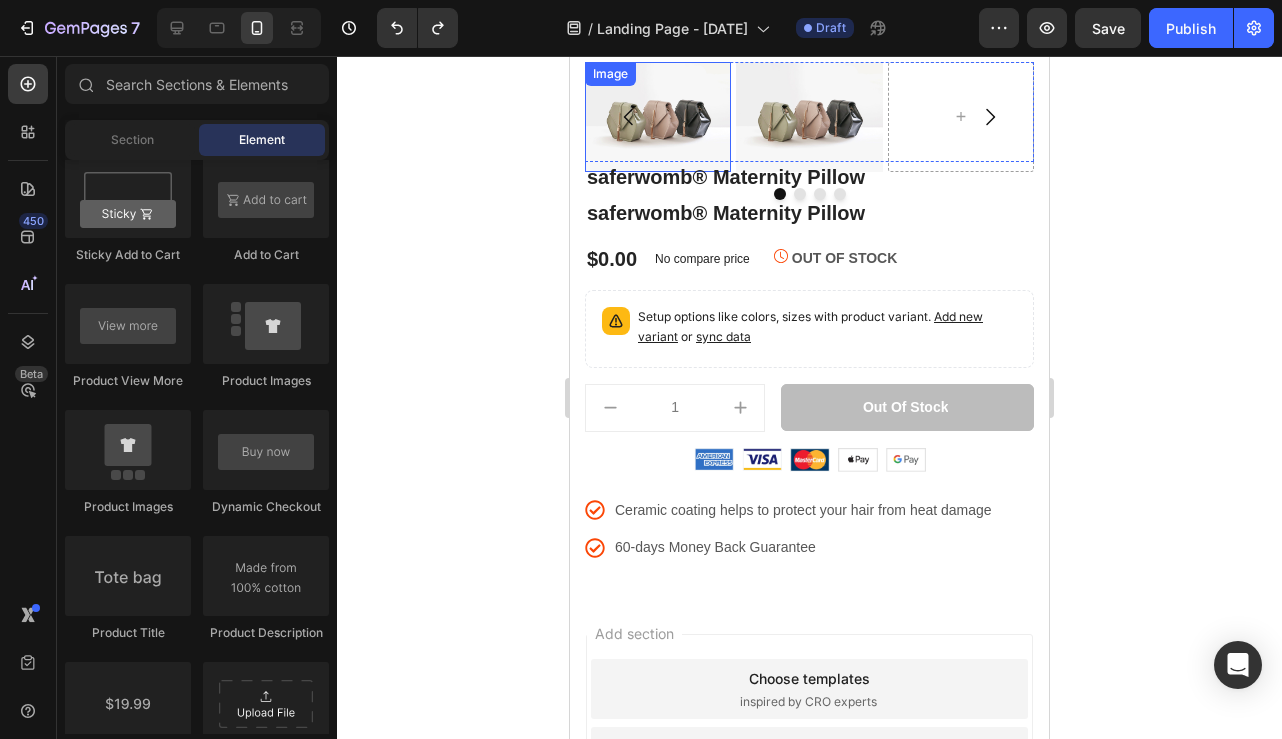 scroll, scrollTop: 3699, scrollLeft: 0, axis: vertical 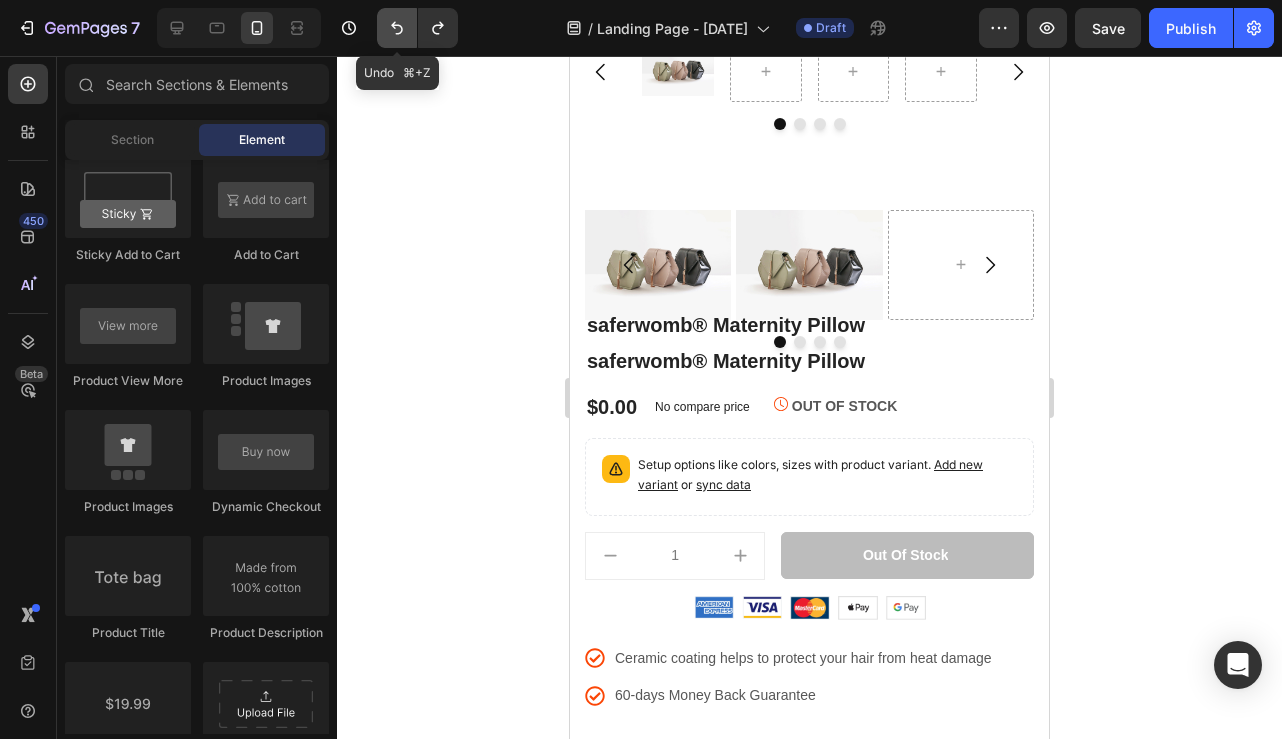 click 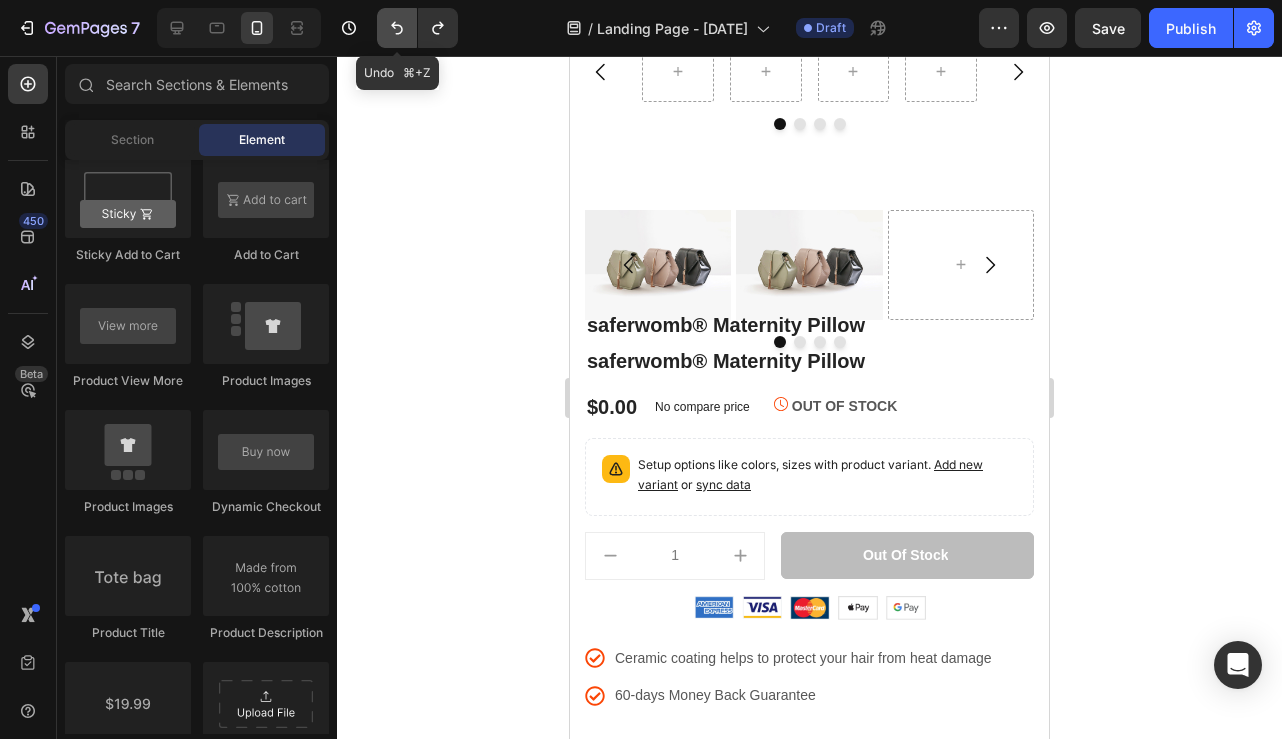 click 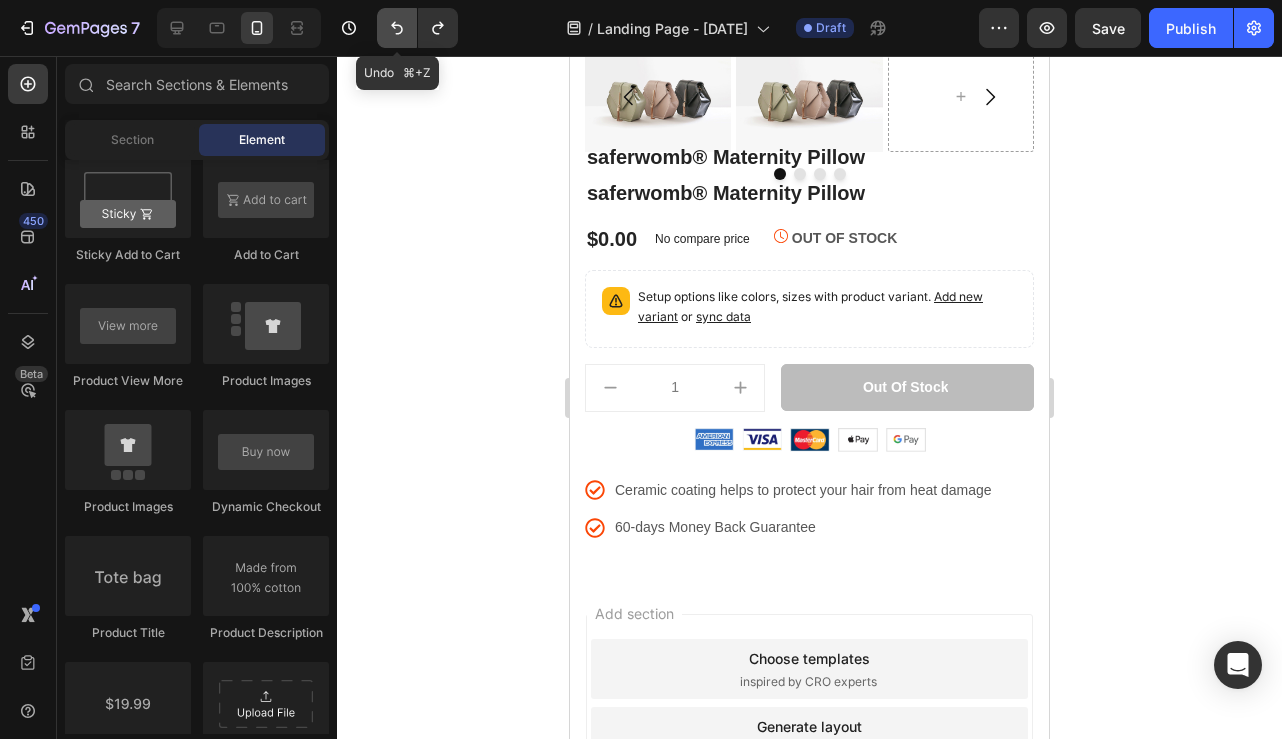 scroll, scrollTop: 3547, scrollLeft: 0, axis: vertical 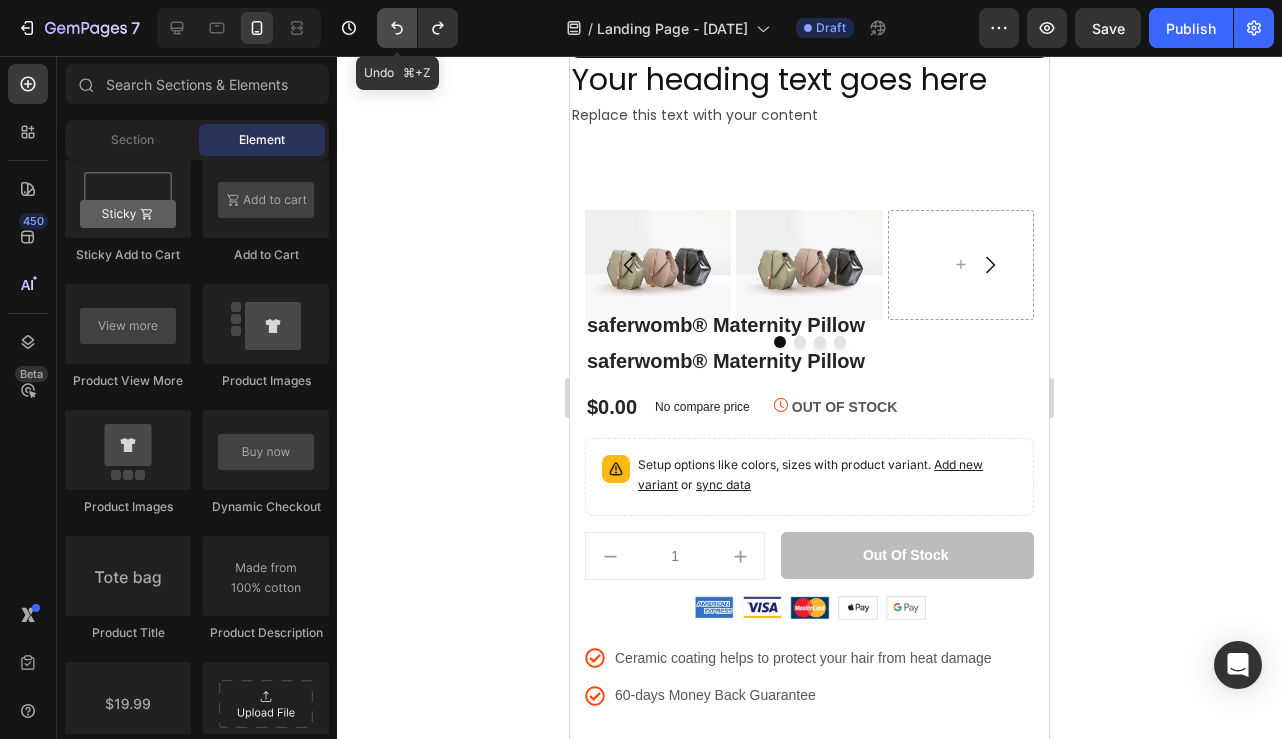click 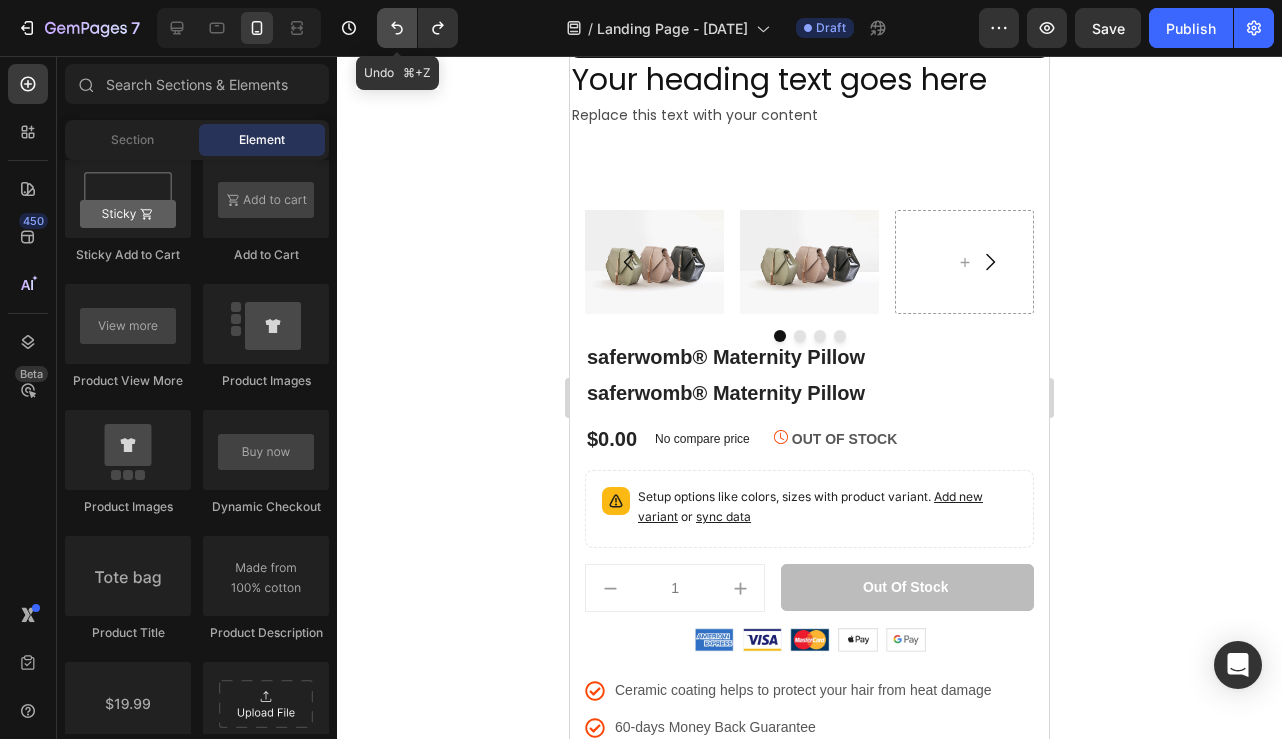 click 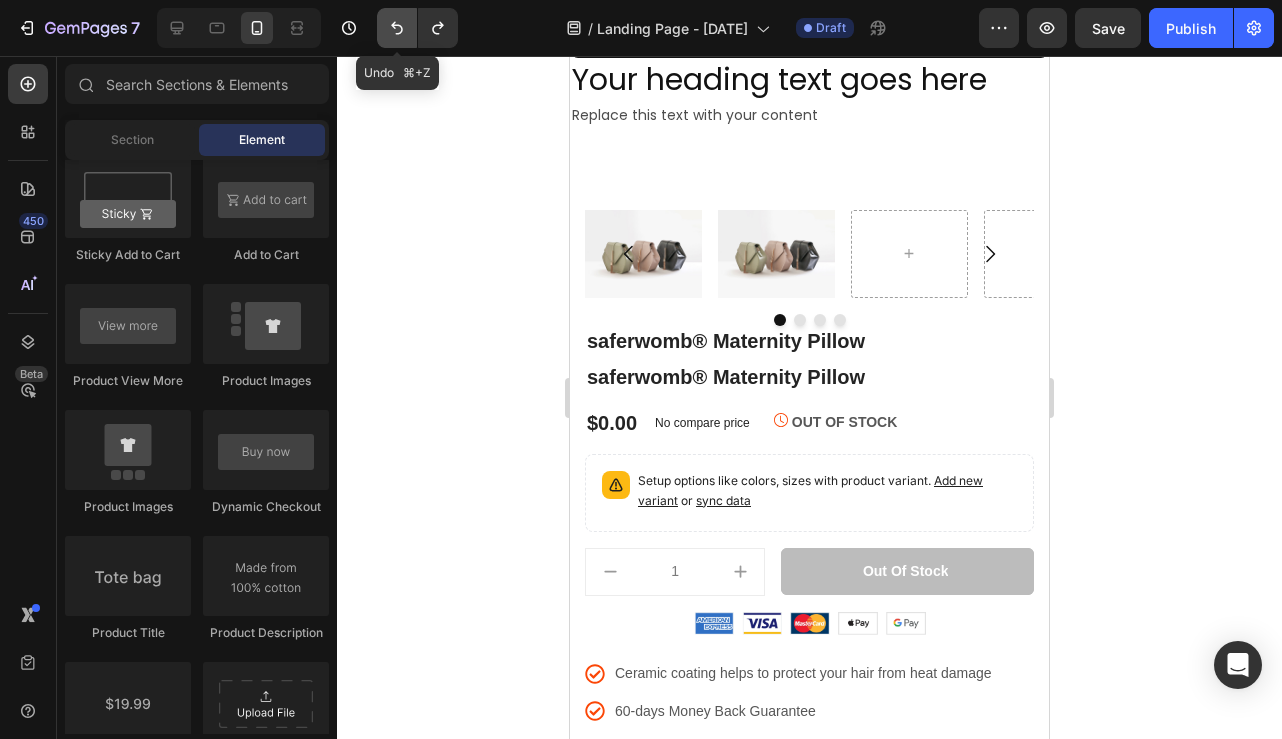 click 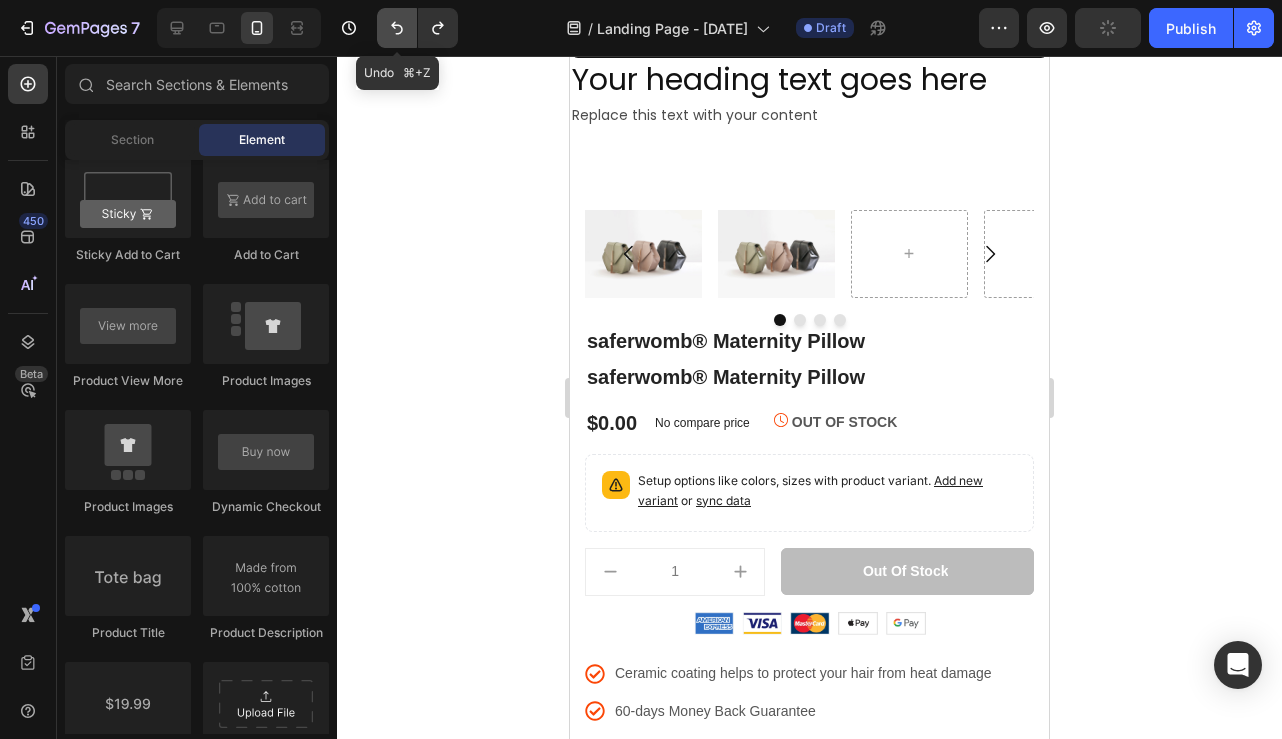 click 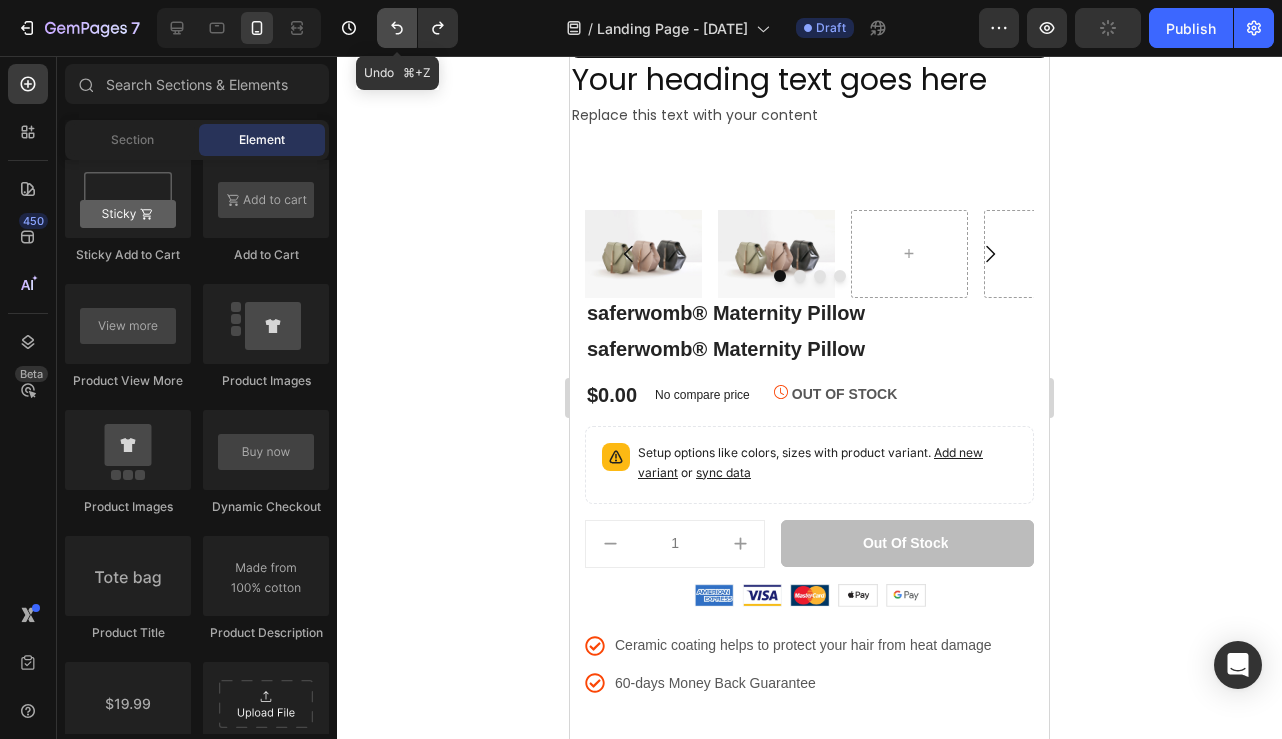 click 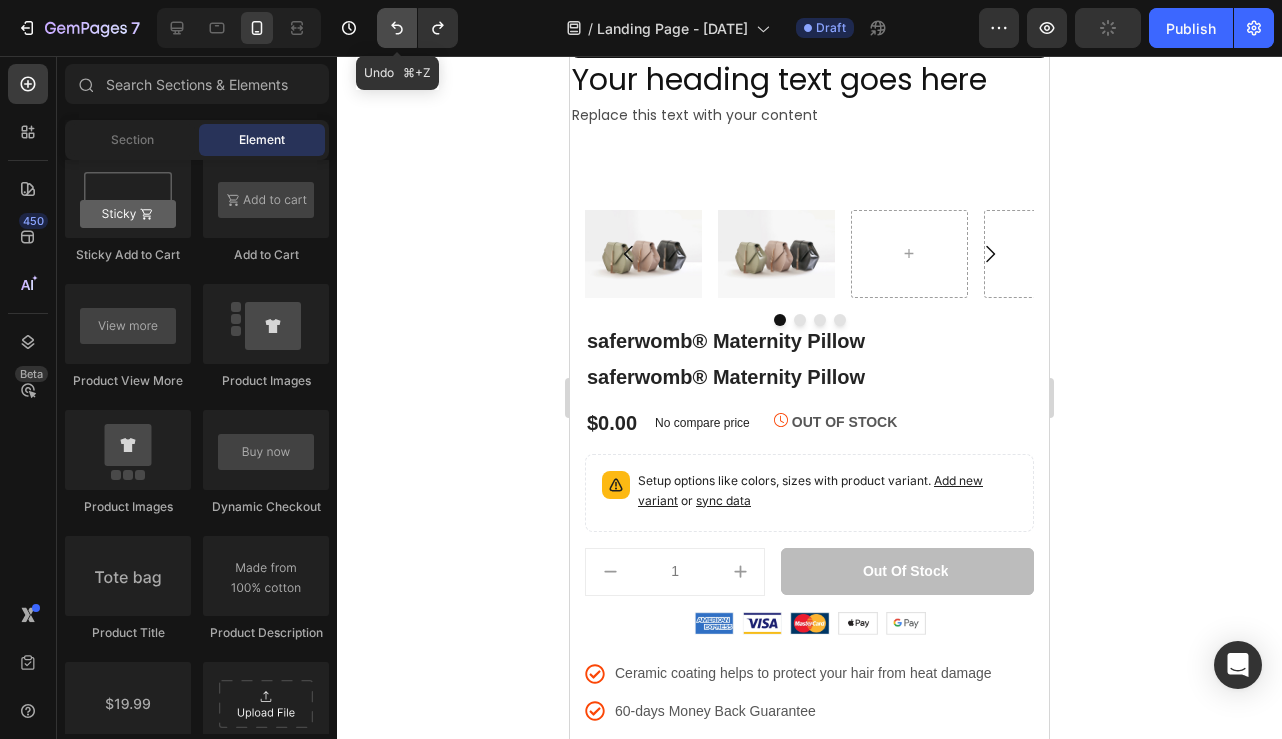 click 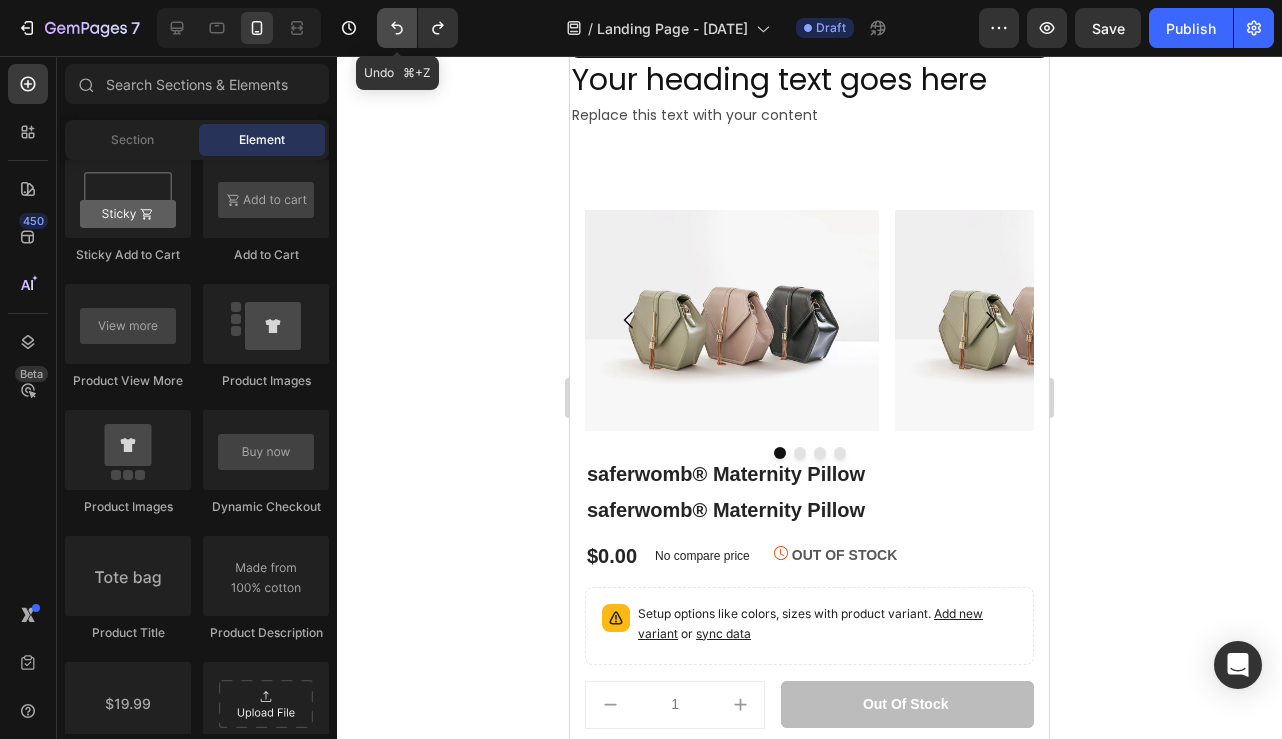 click 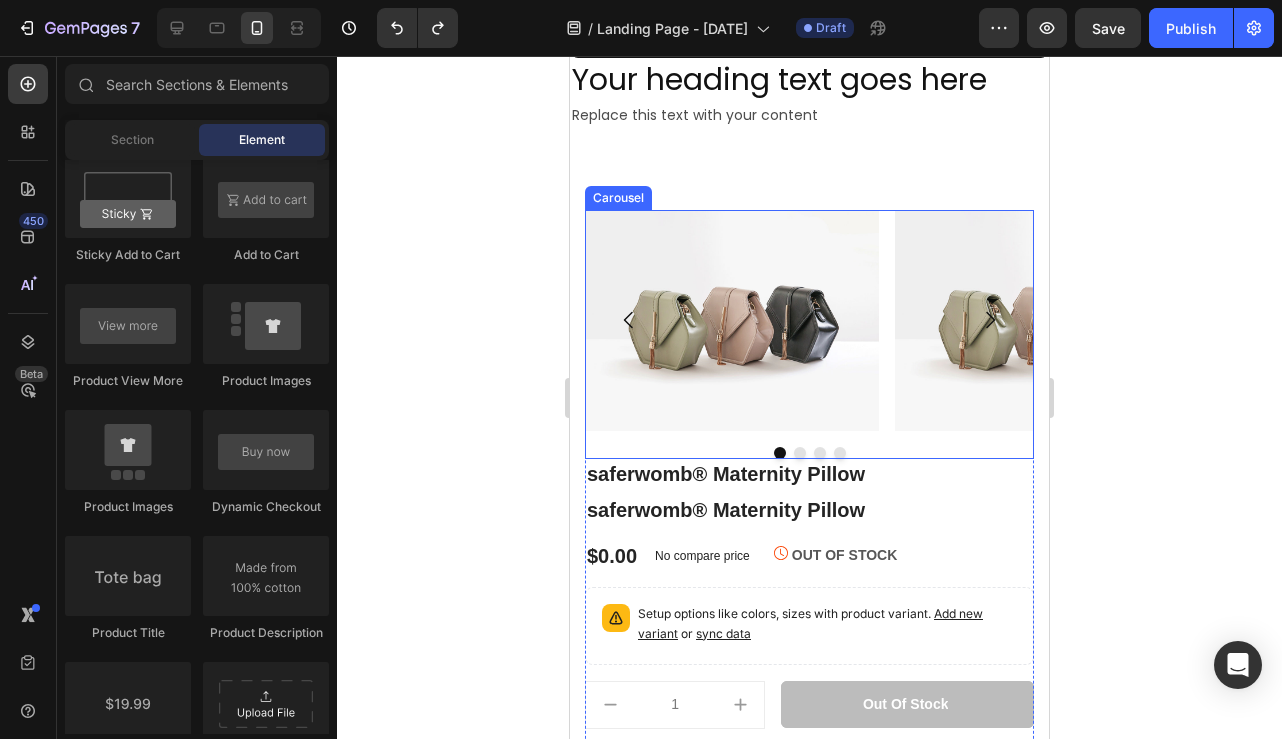 click at bounding box center [800, 453] 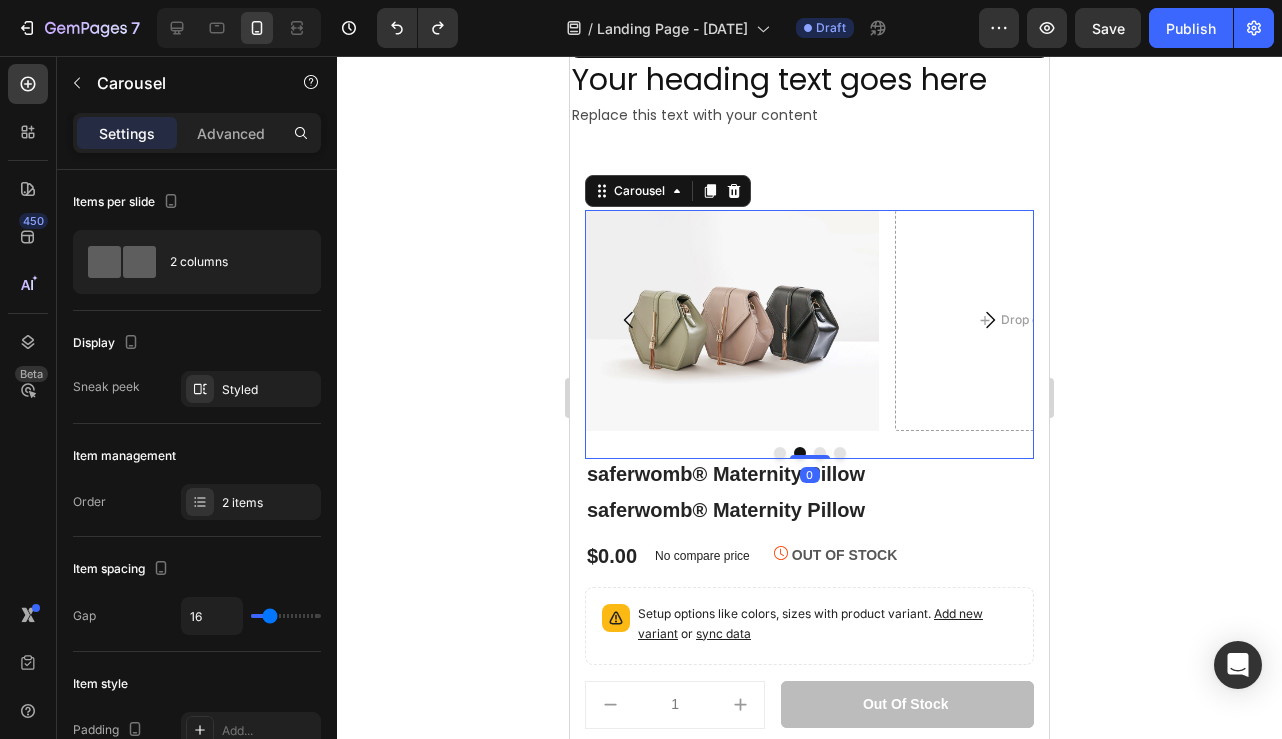 click at bounding box center (820, 453) 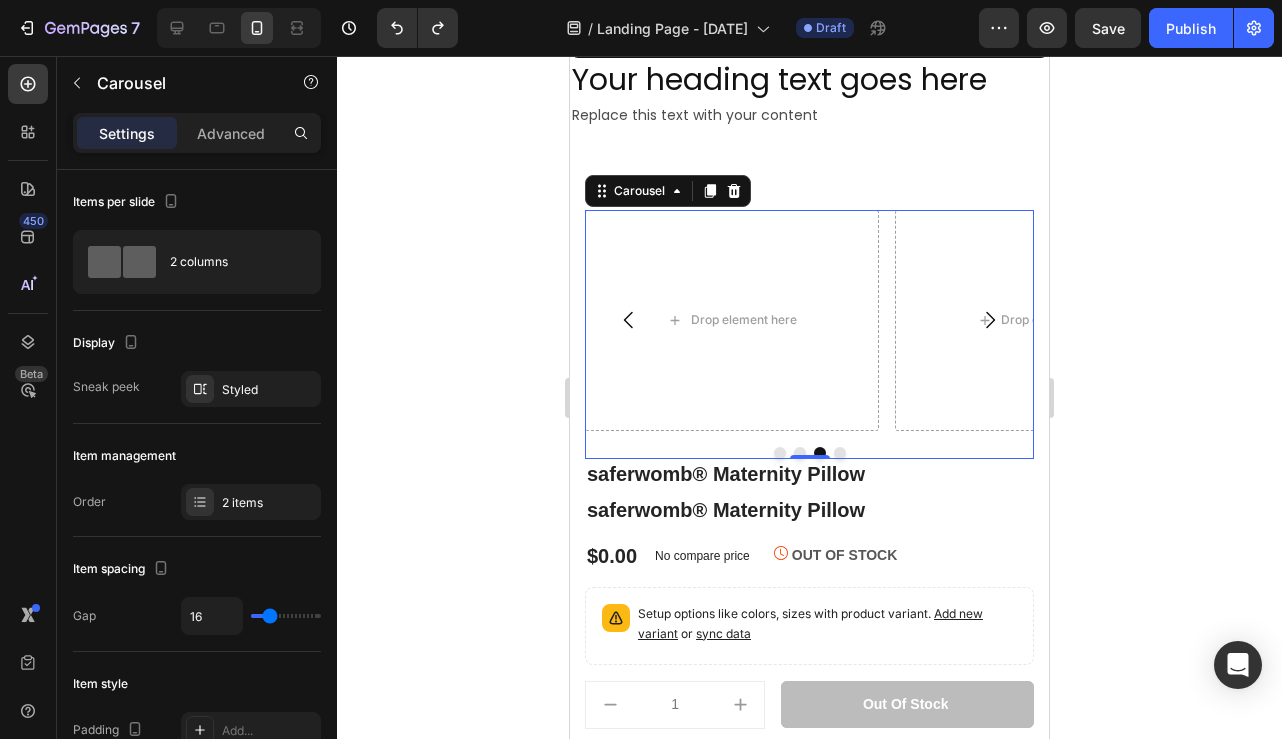 click at bounding box center [840, 453] 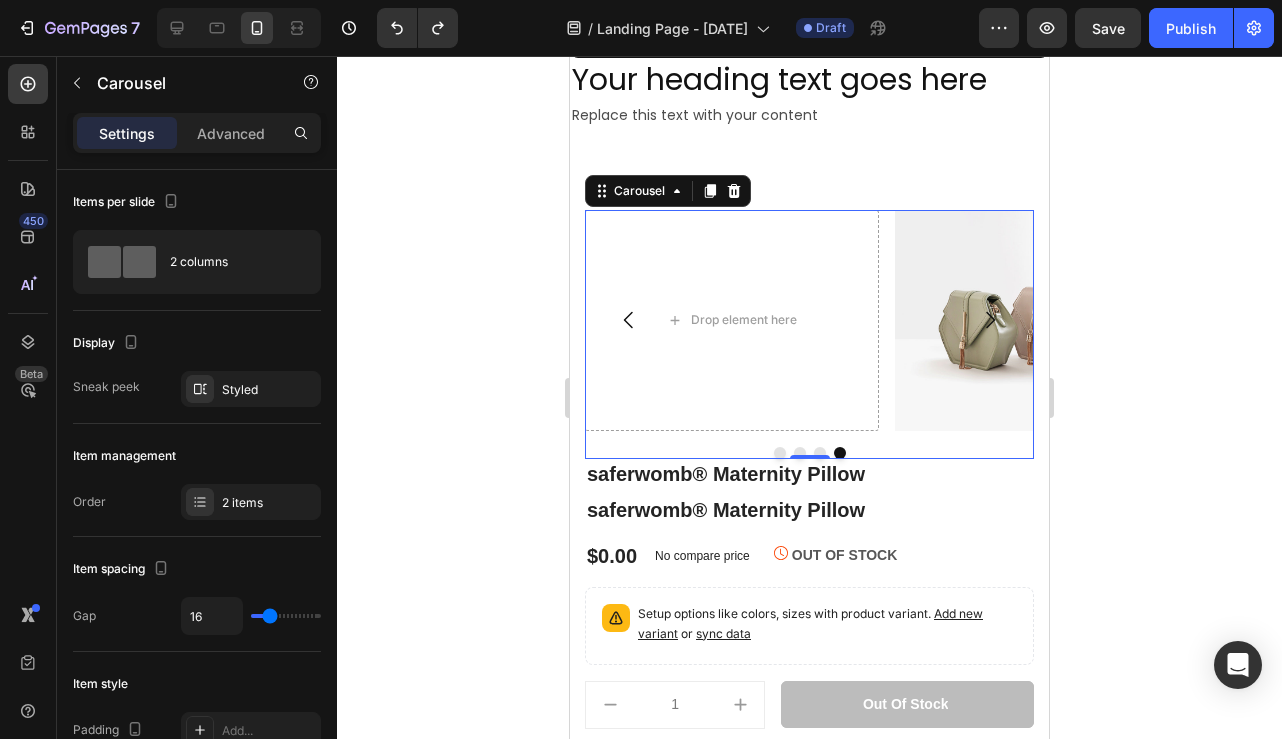 click at bounding box center [780, 453] 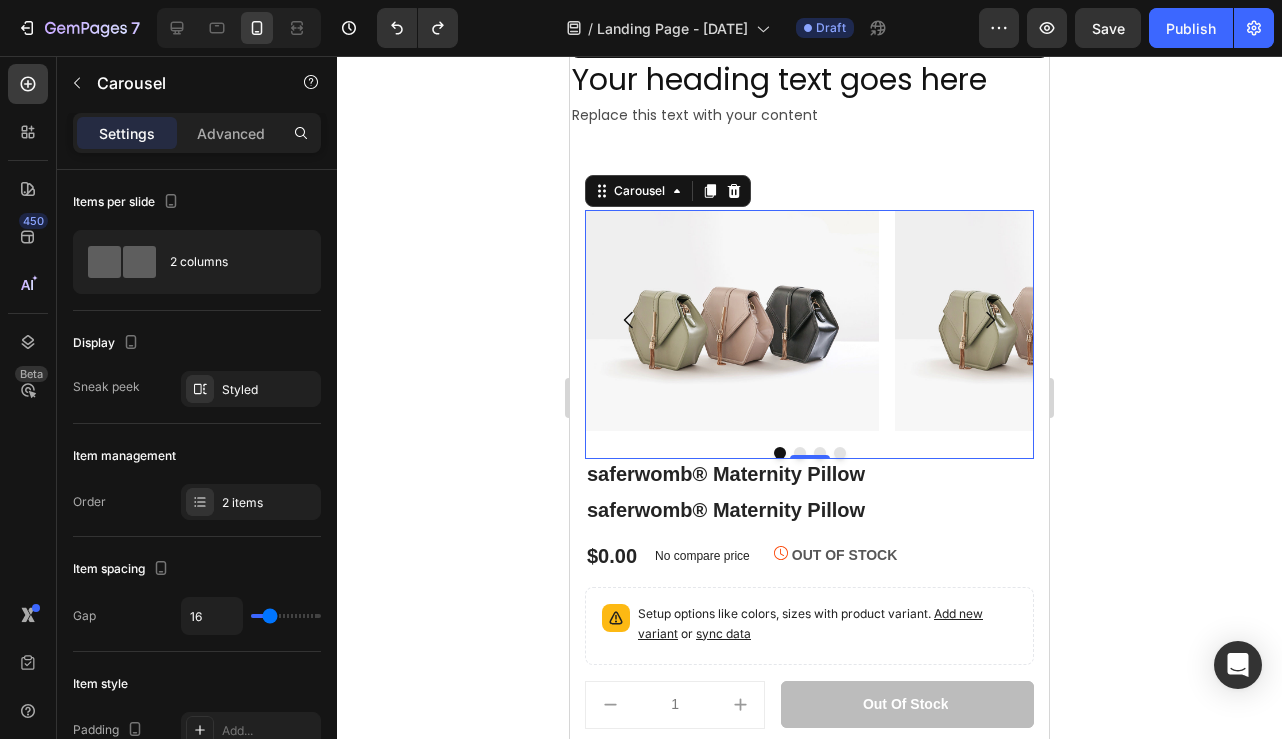 click at bounding box center [800, 453] 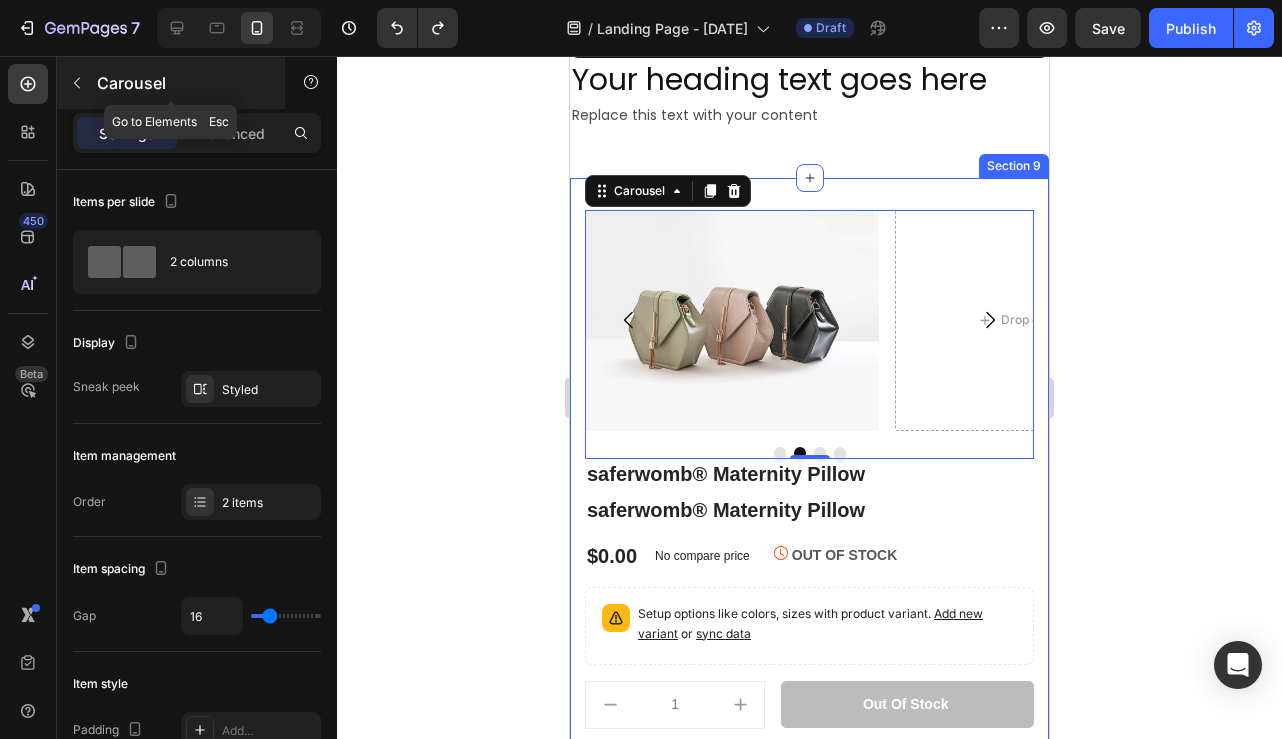 click at bounding box center (77, 83) 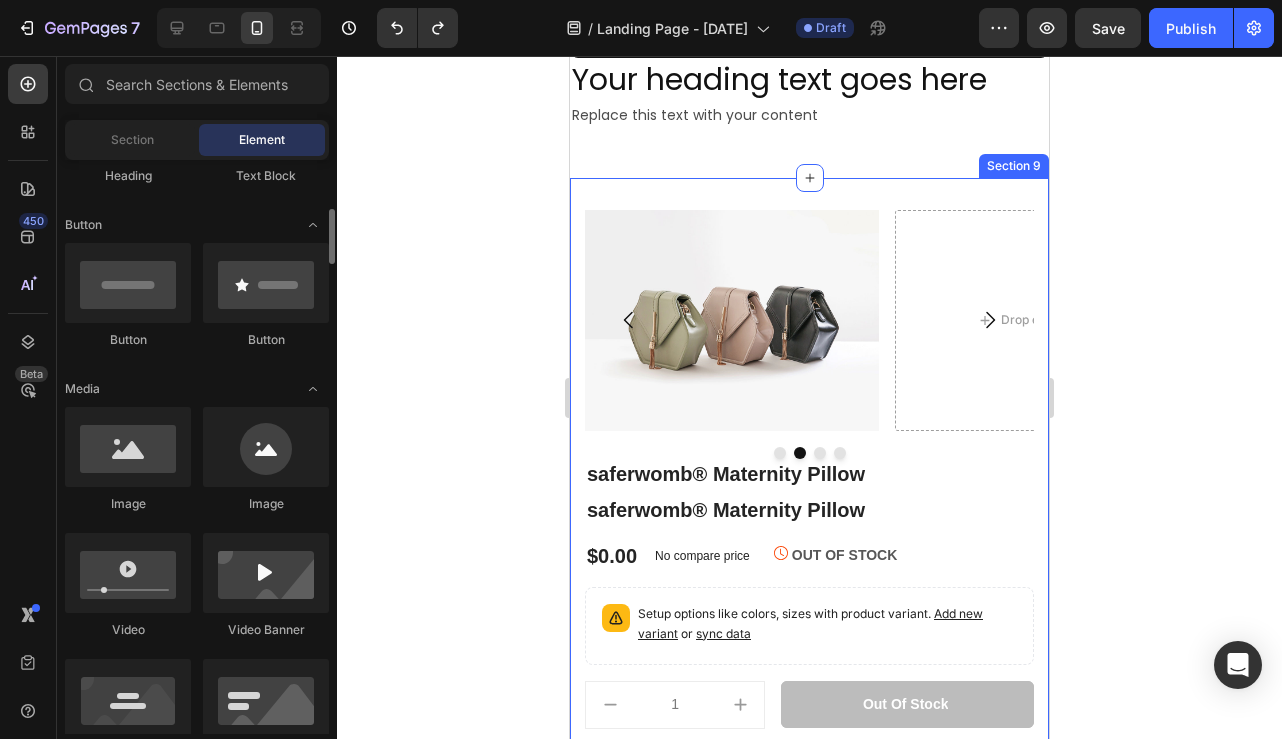 scroll, scrollTop: 499, scrollLeft: 0, axis: vertical 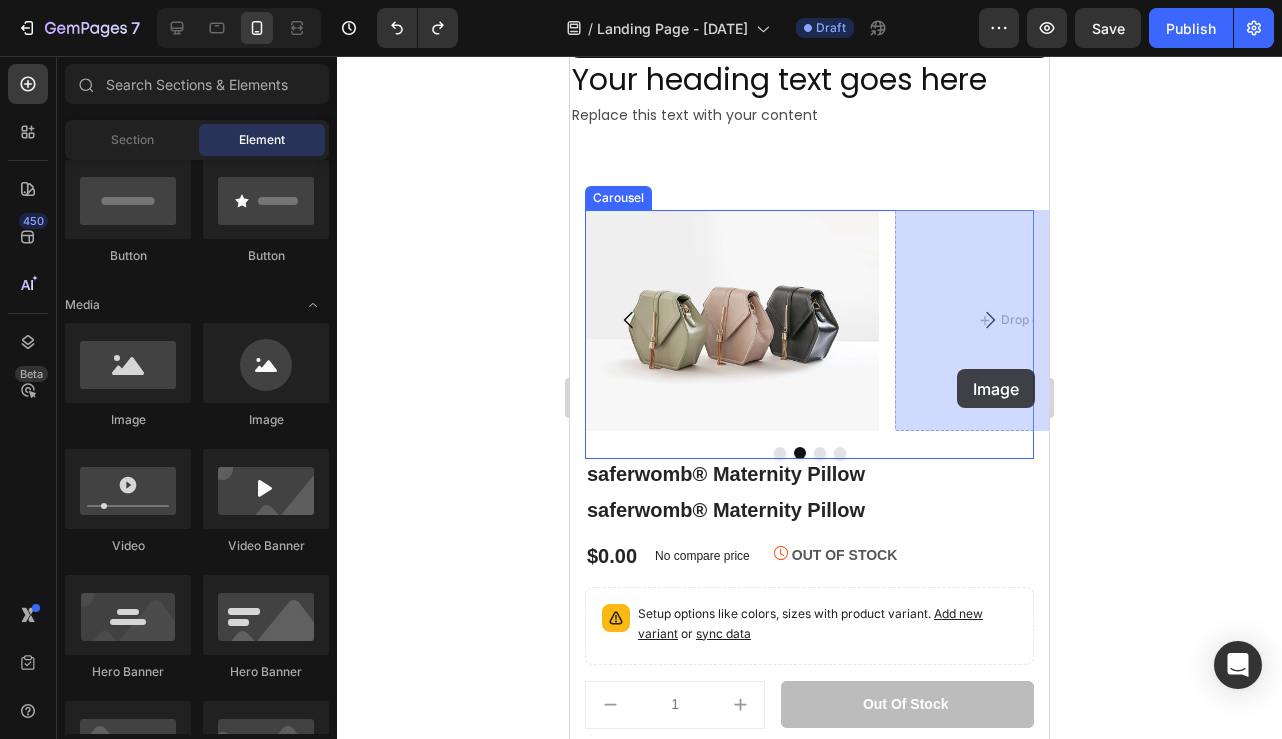 drag, startPoint x: 697, startPoint y: 426, endPoint x: 957, endPoint y: 369, distance: 266.17474 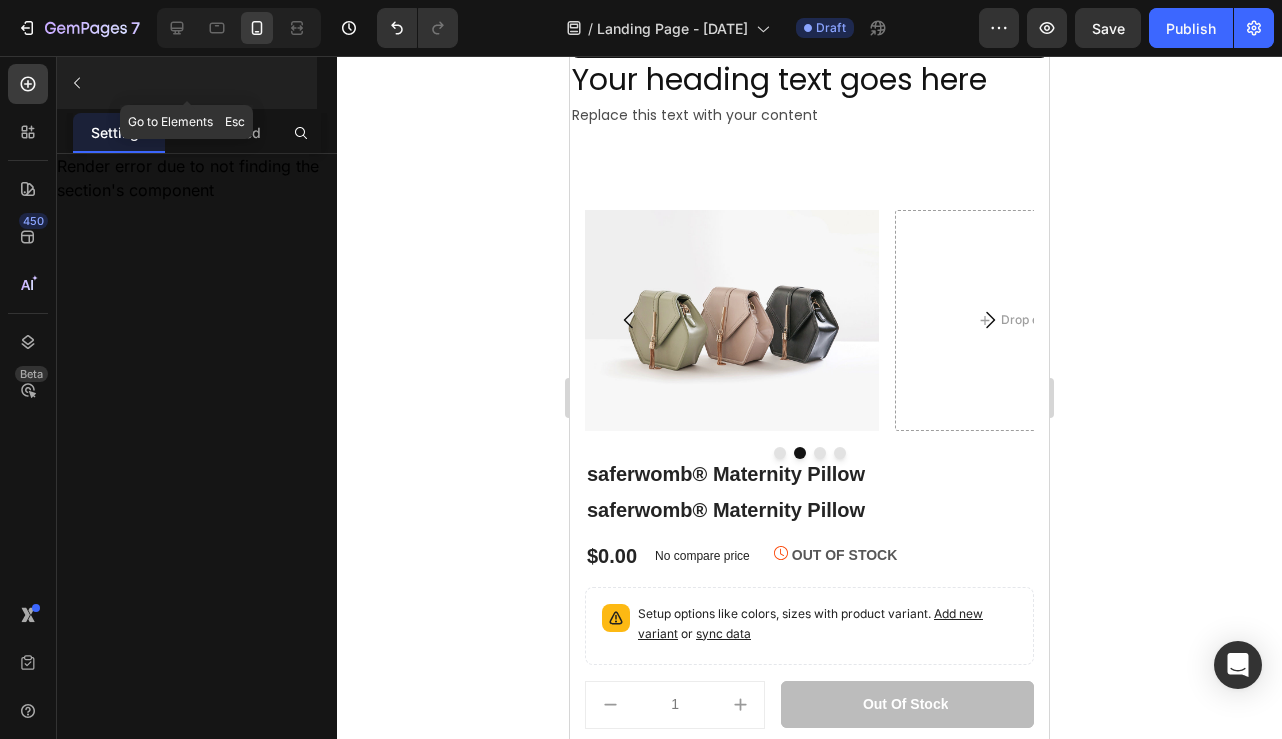 click 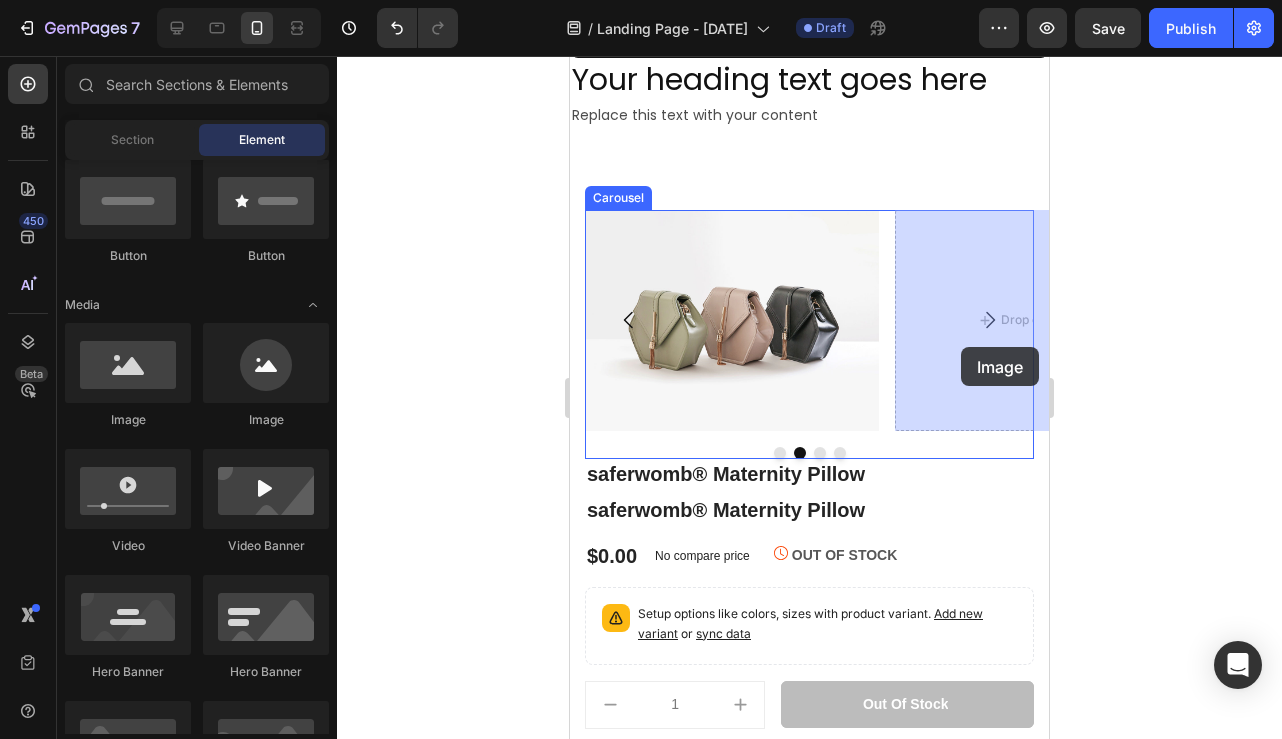 drag, startPoint x: 696, startPoint y: 415, endPoint x: 961, endPoint y: 347, distance: 273.58545 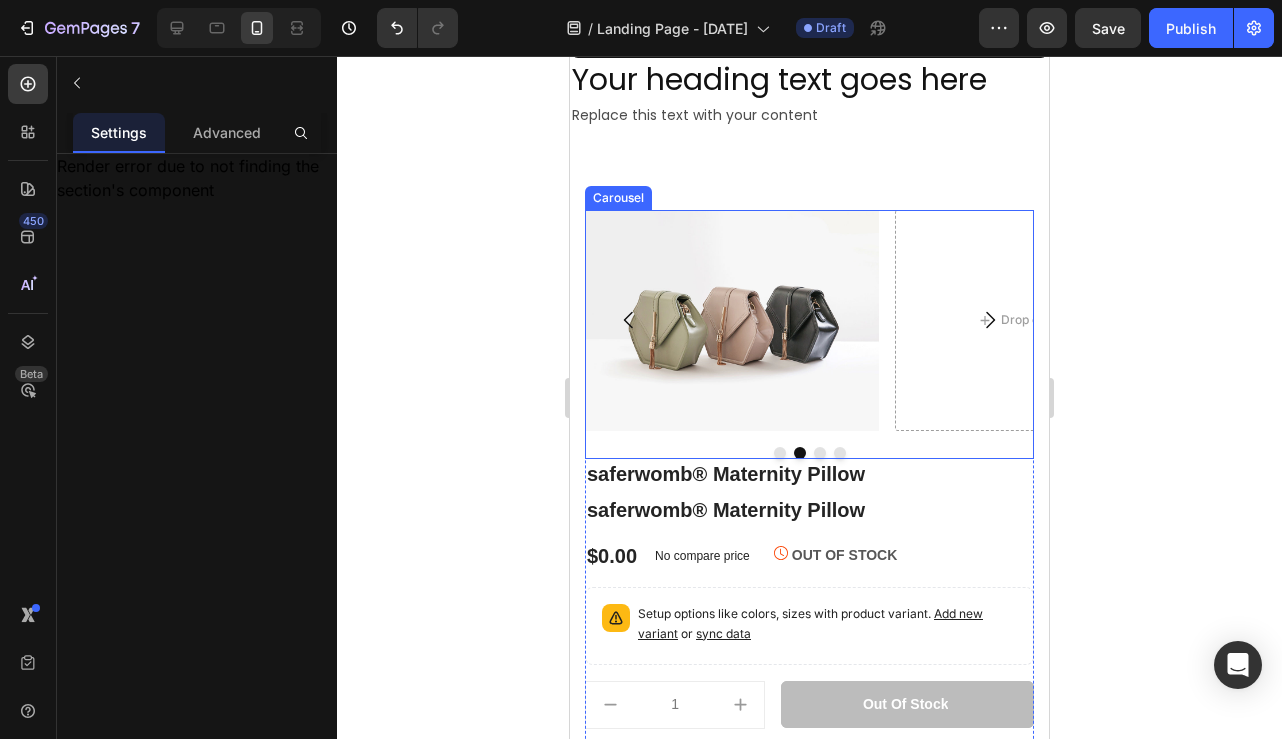 click 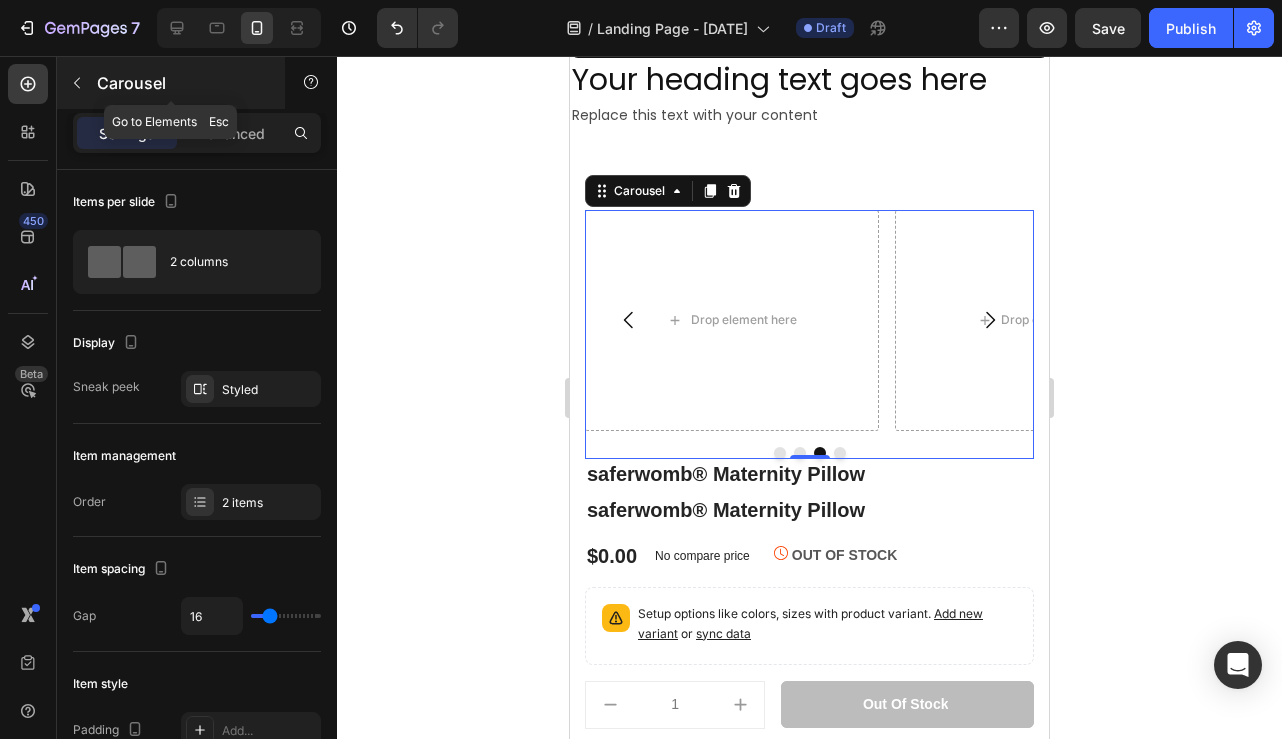 click 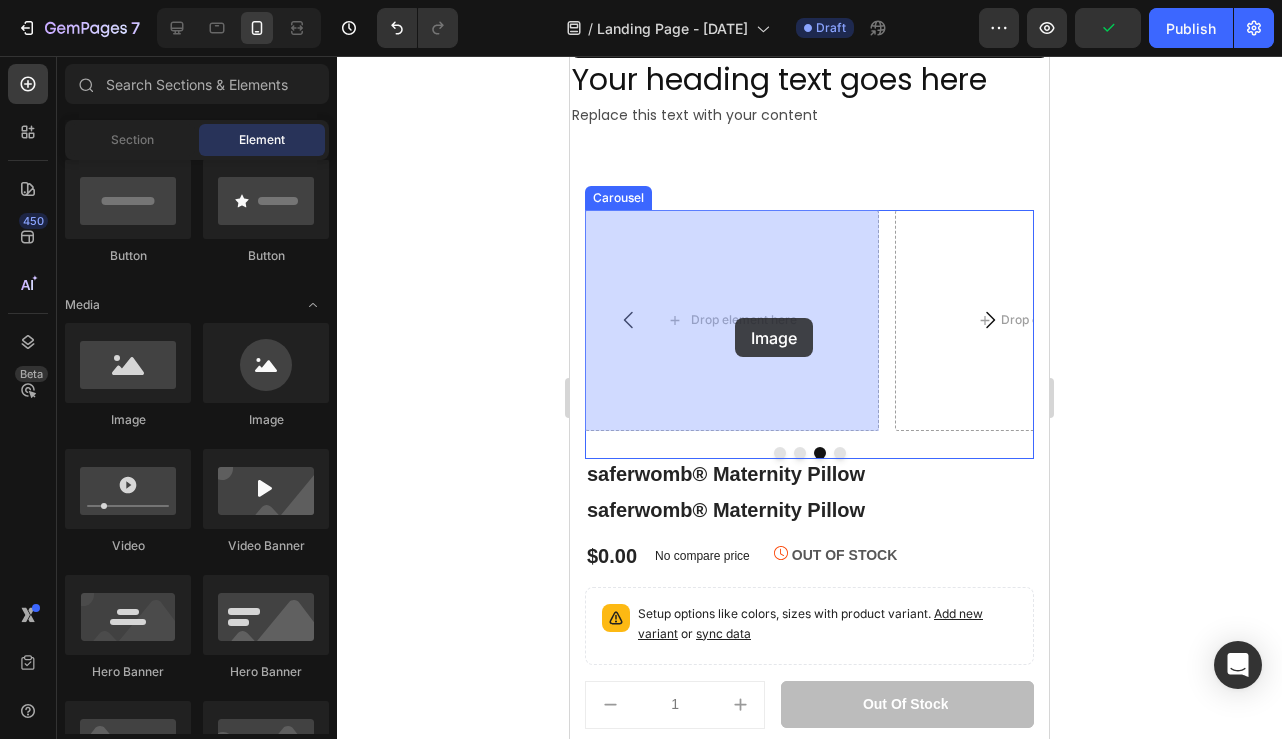 drag, startPoint x: 711, startPoint y: 429, endPoint x: 733, endPoint y: 318, distance: 113.15918 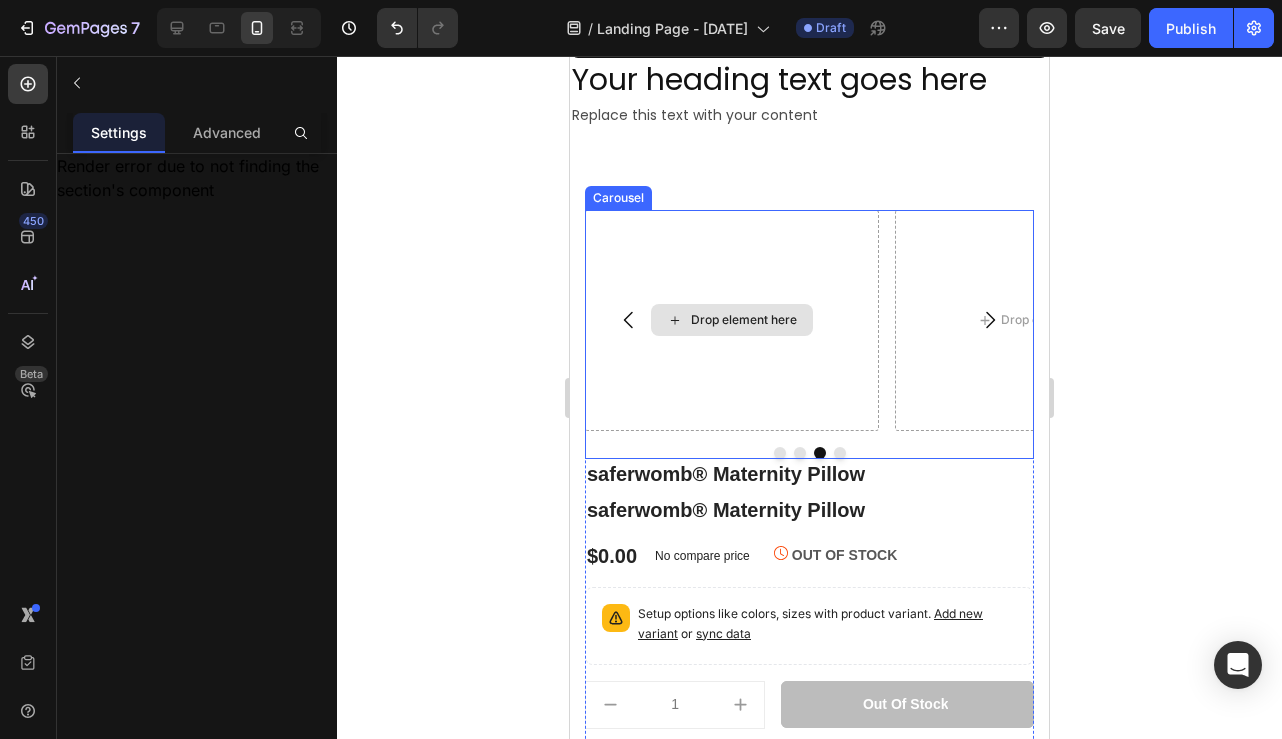 click on "Drop element here" at bounding box center (732, 320) 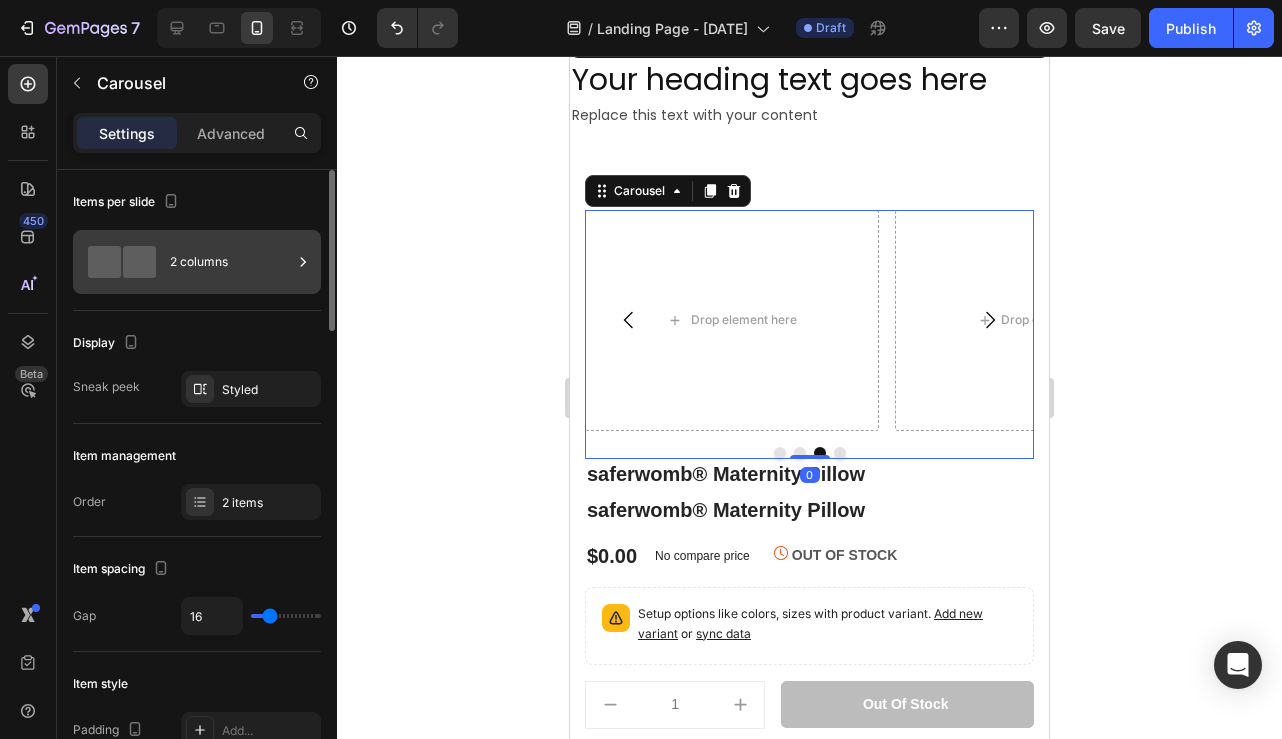 click on "2 columns" at bounding box center [231, 262] 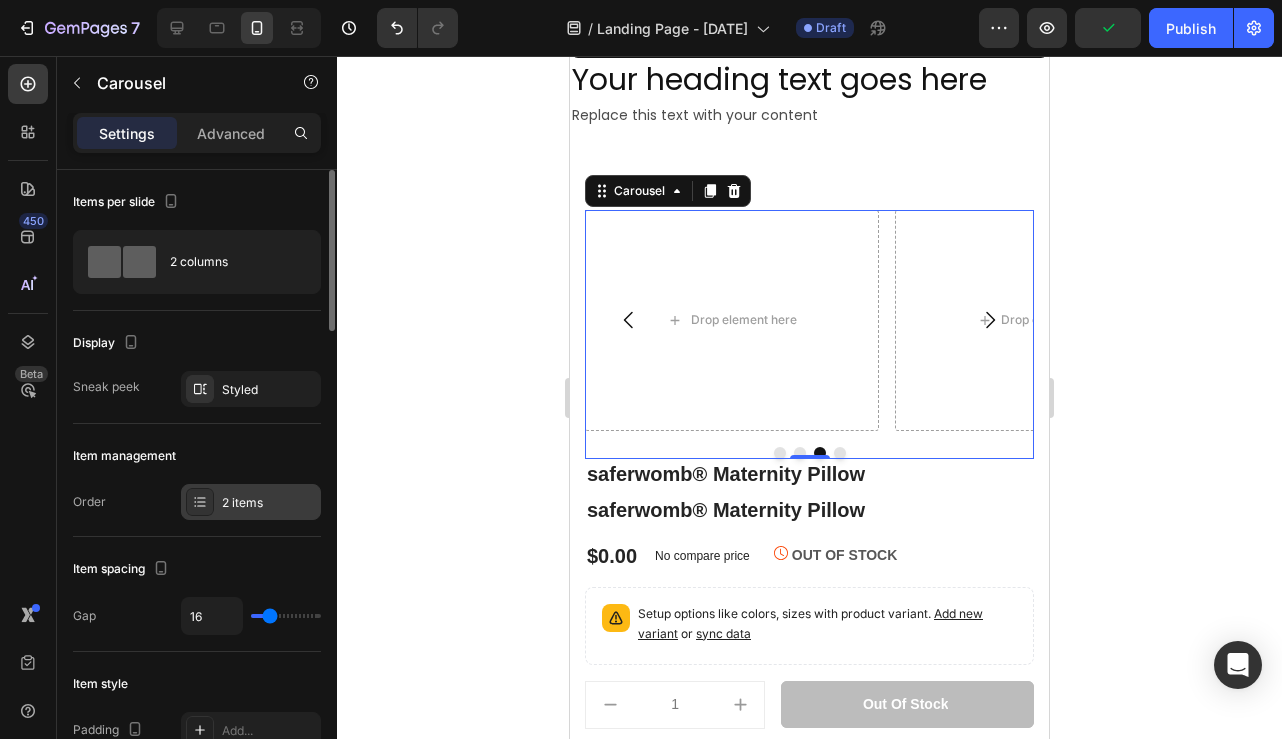 click on "2 items" at bounding box center (269, 503) 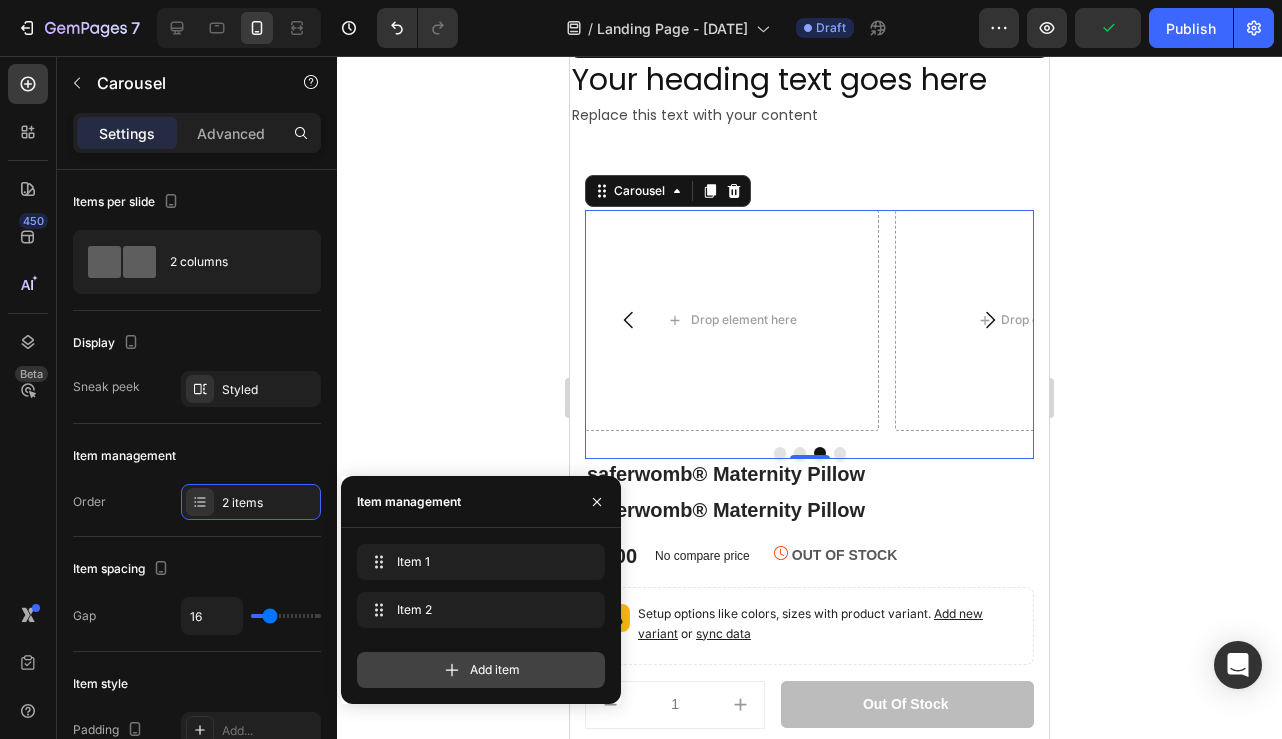 click 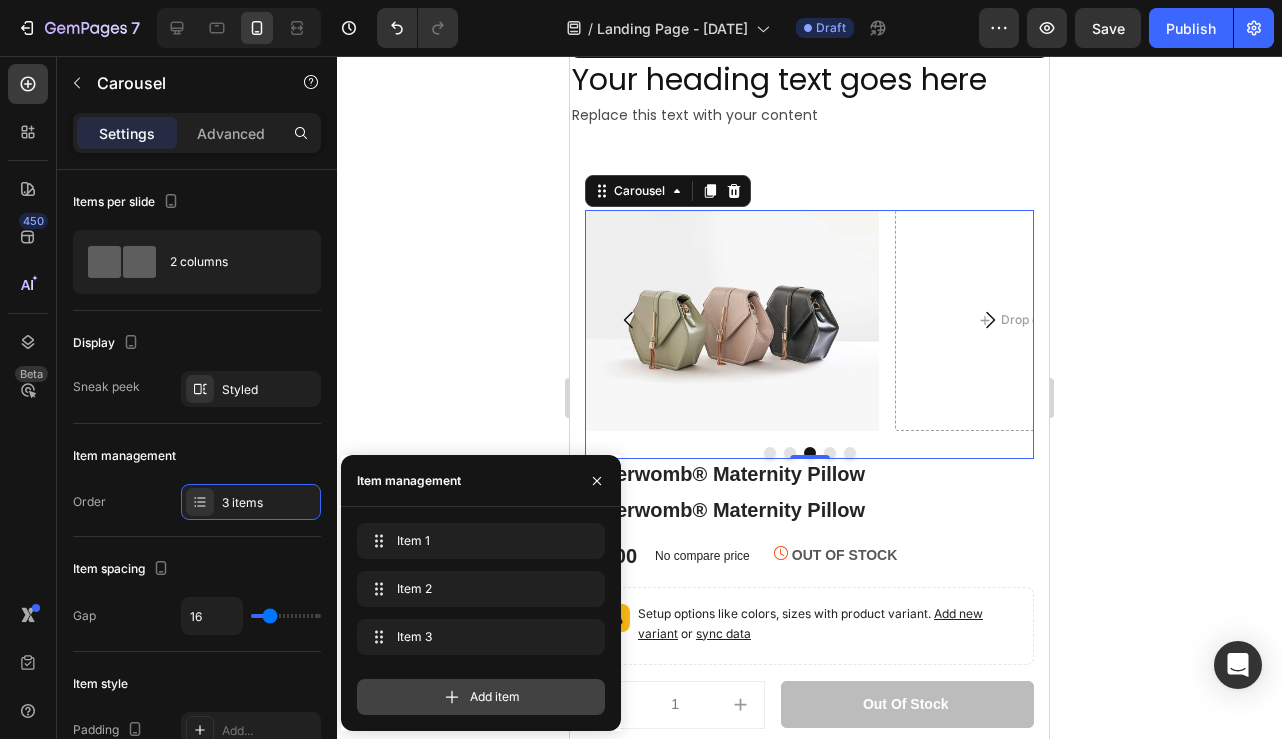 click on "Add item" at bounding box center (495, 697) 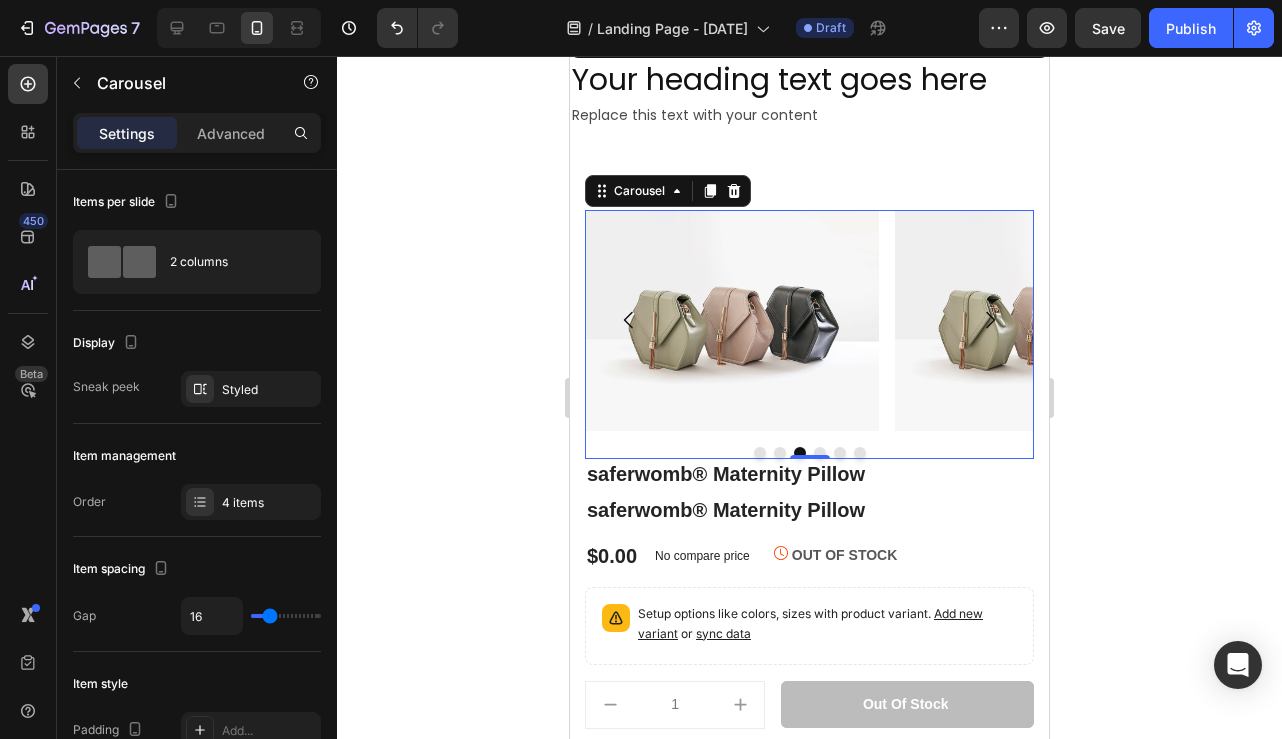 click at bounding box center [780, 453] 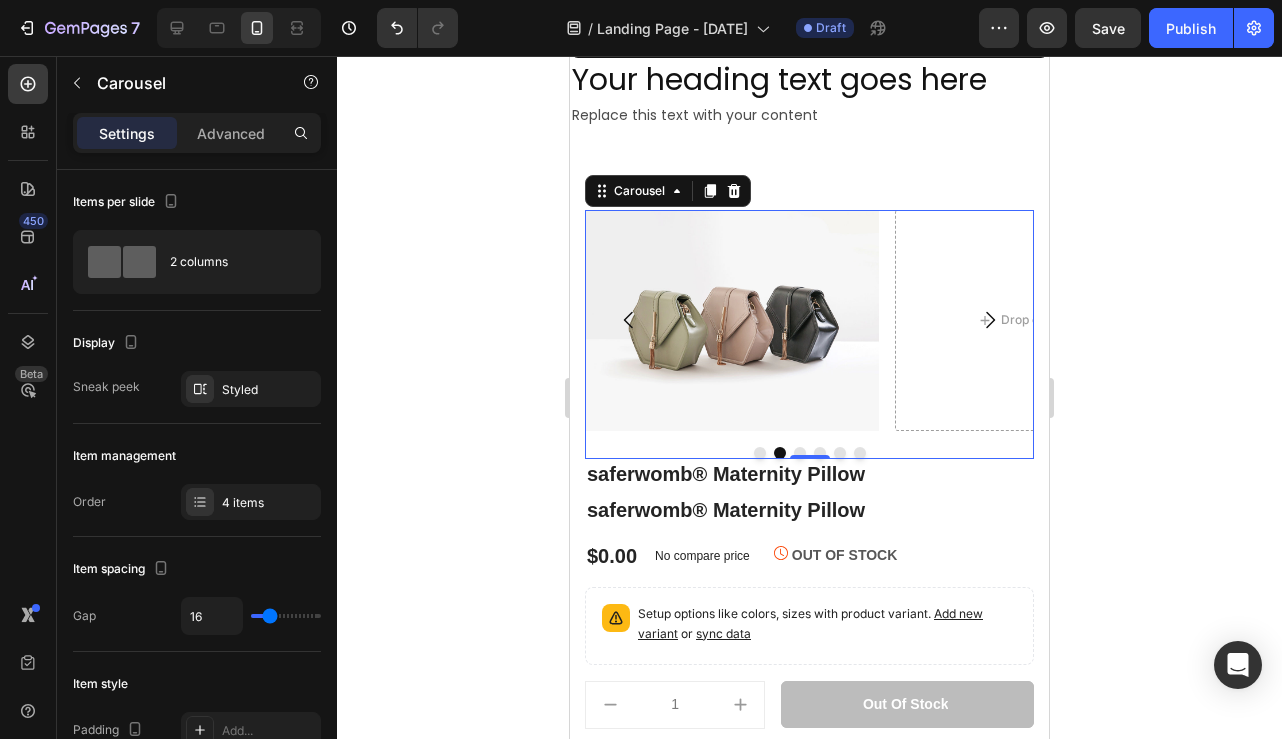 click at bounding box center (820, 453) 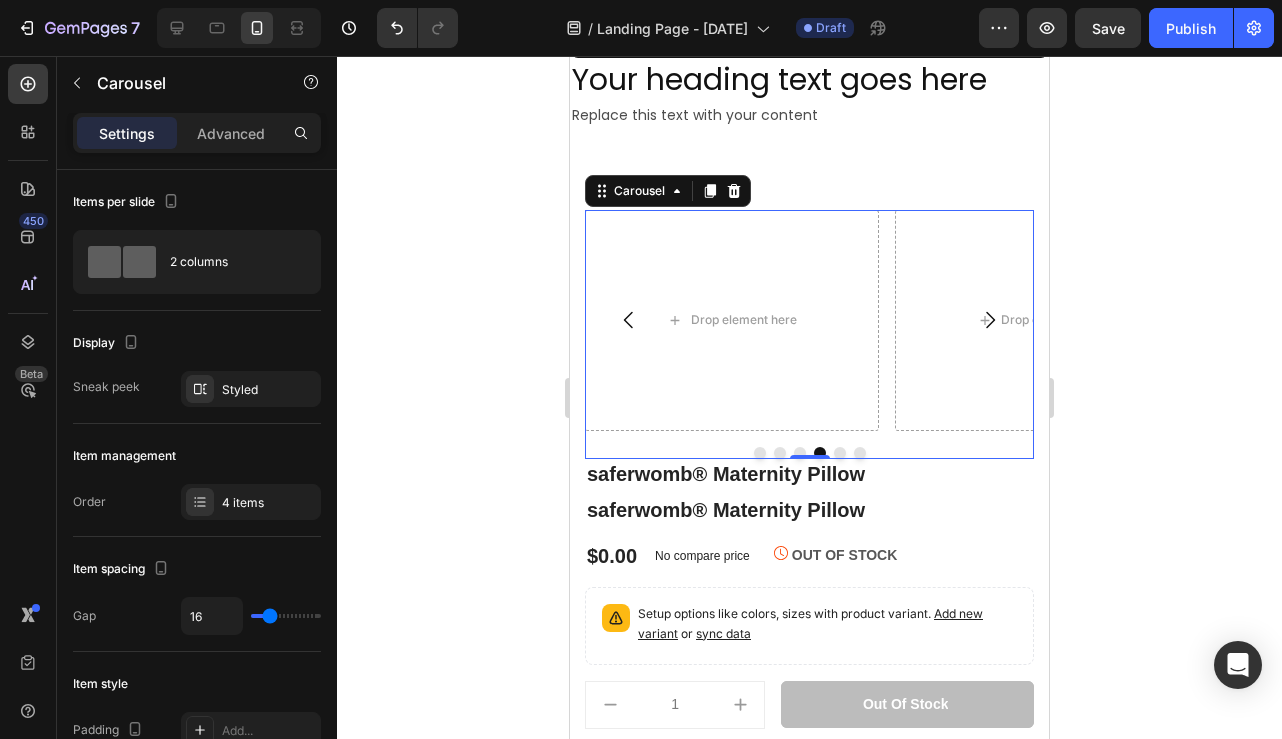 click at bounding box center [840, 453] 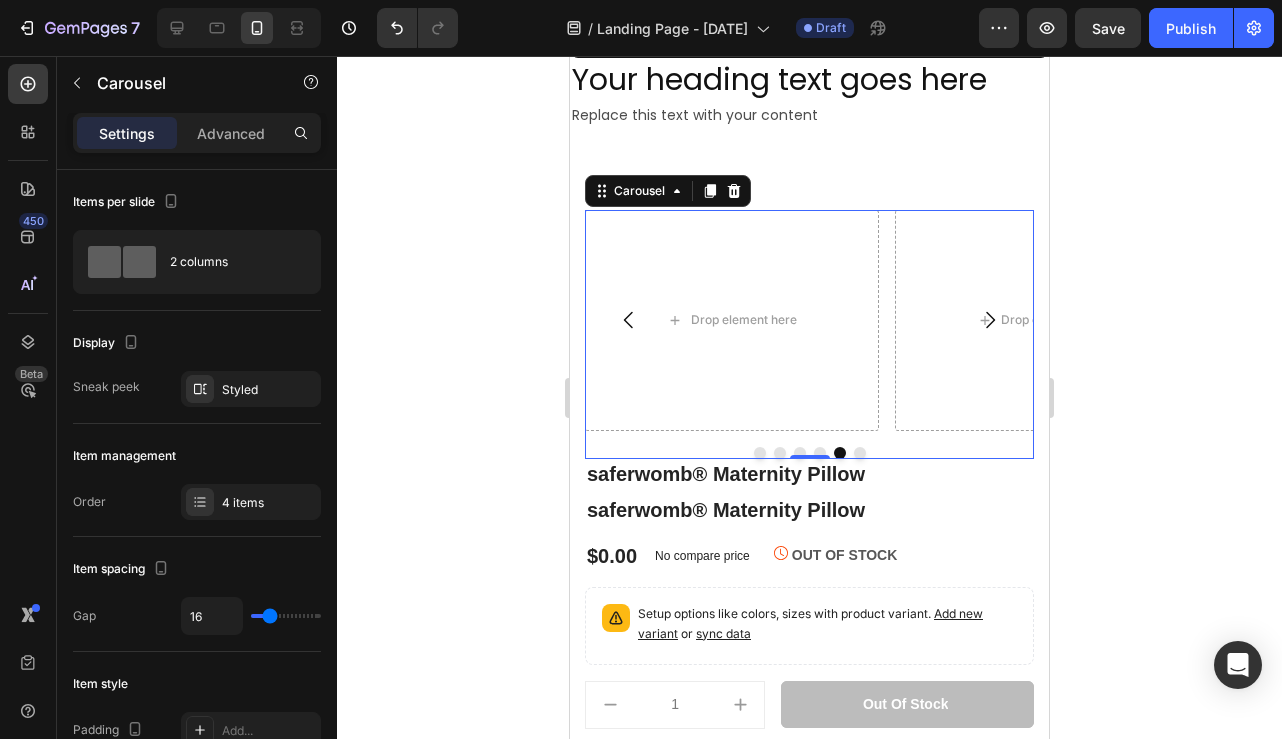 click at bounding box center (780, 453) 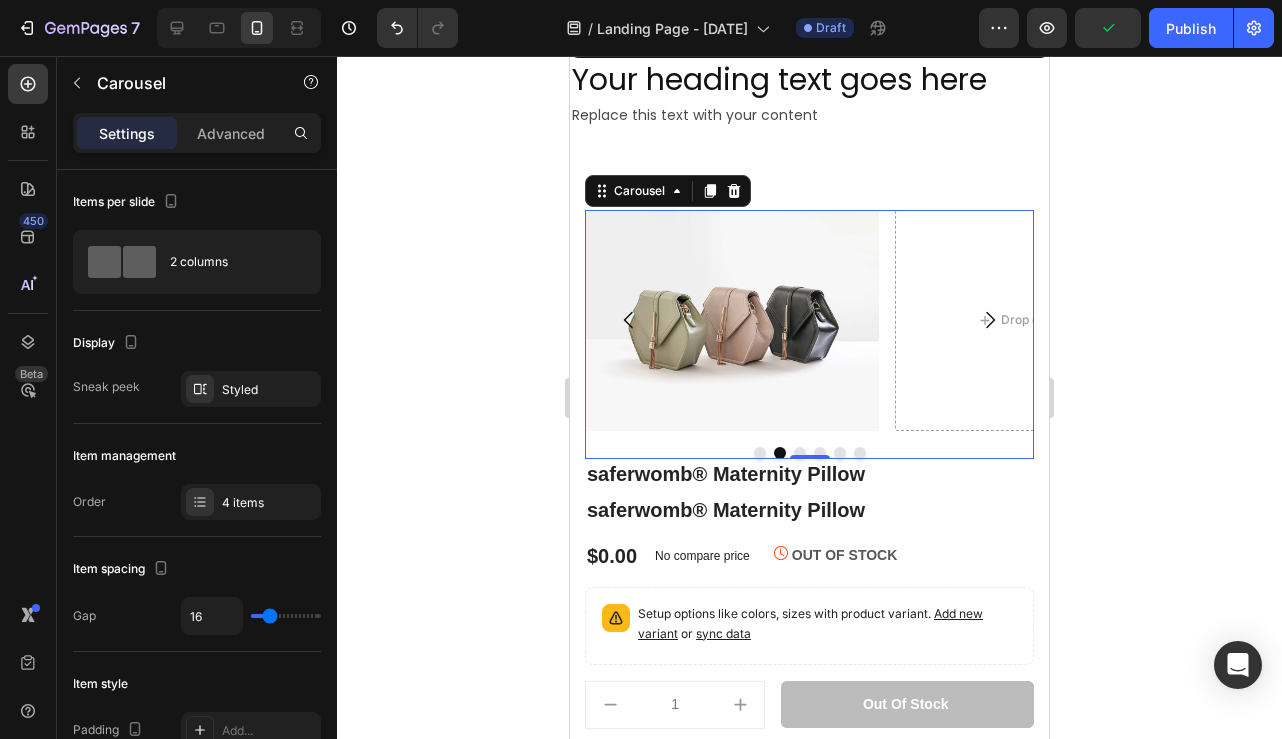 click at bounding box center [760, 453] 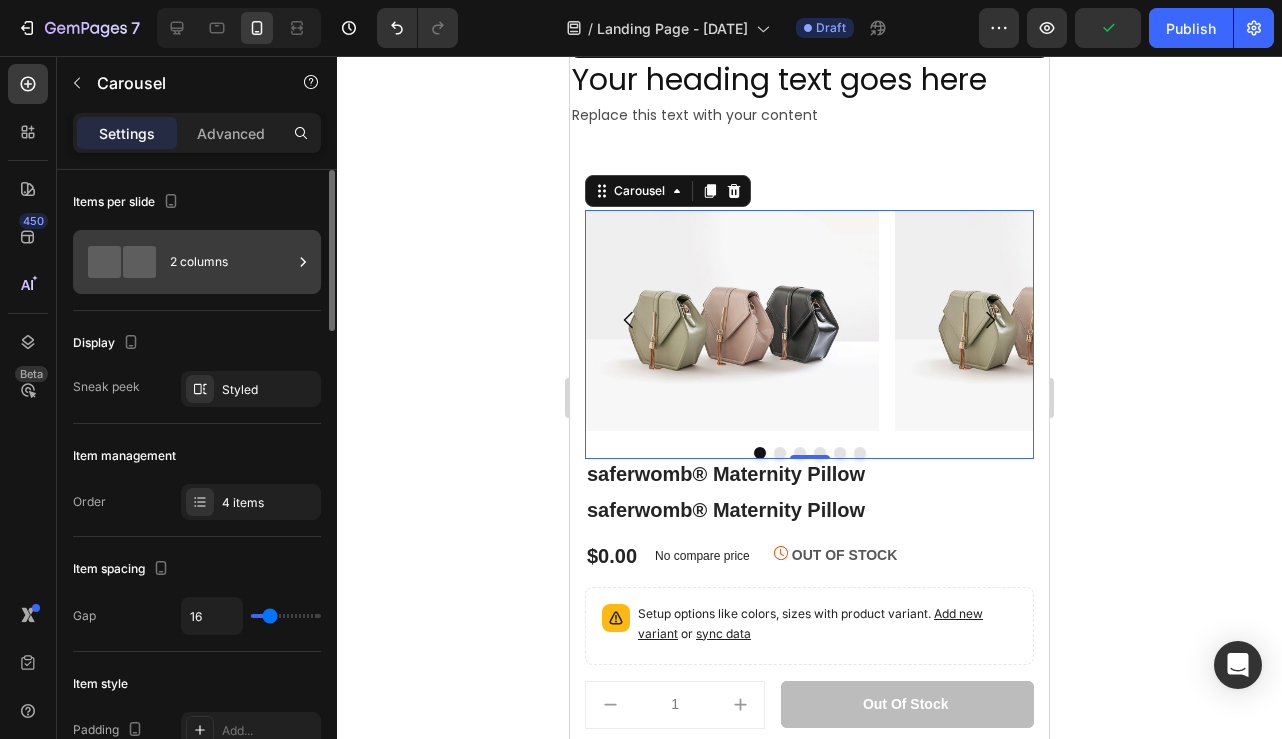 click on "2 columns" at bounding box center [231, 262] 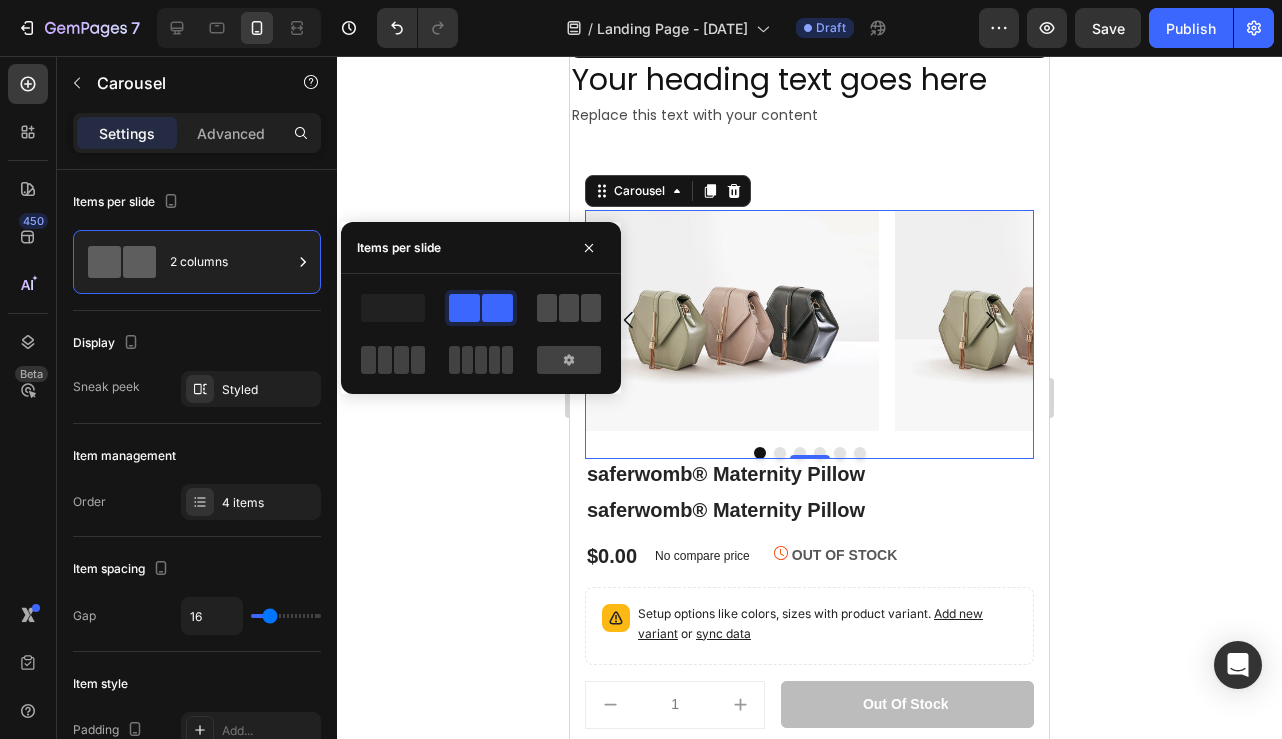 click 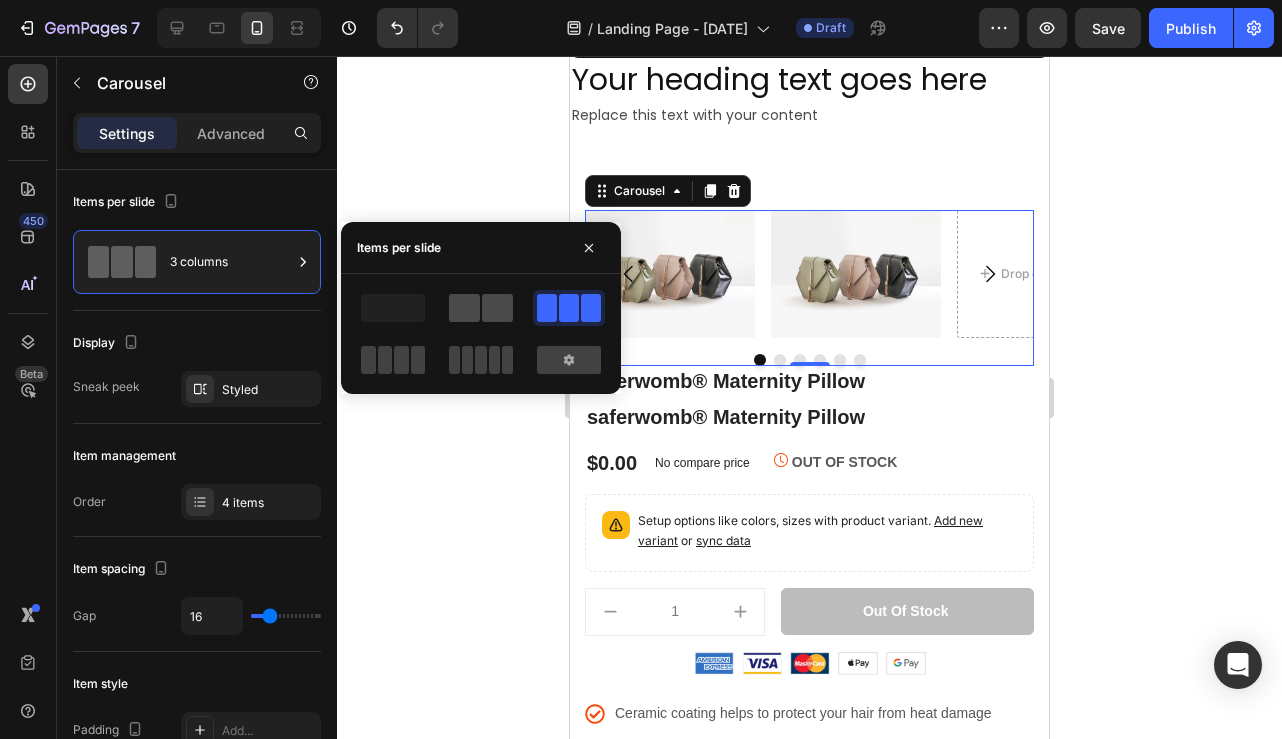 click 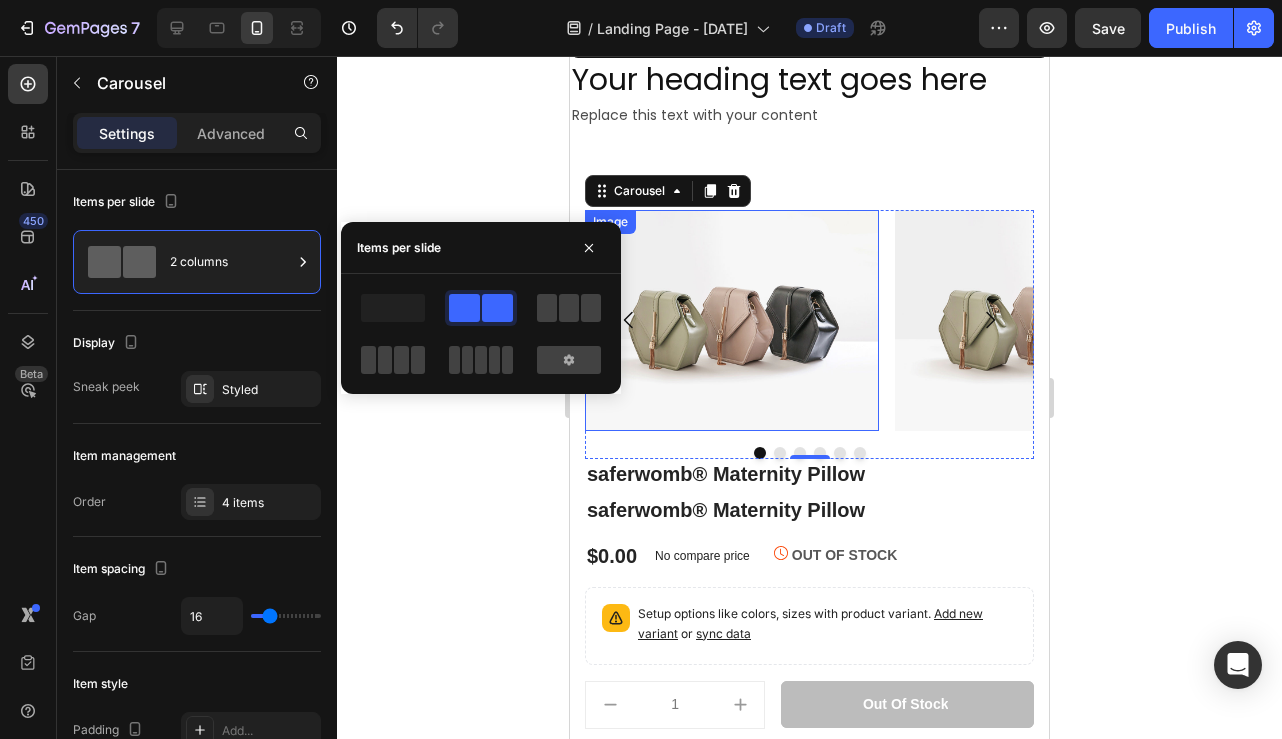 click at bounding box center (1042, 320) 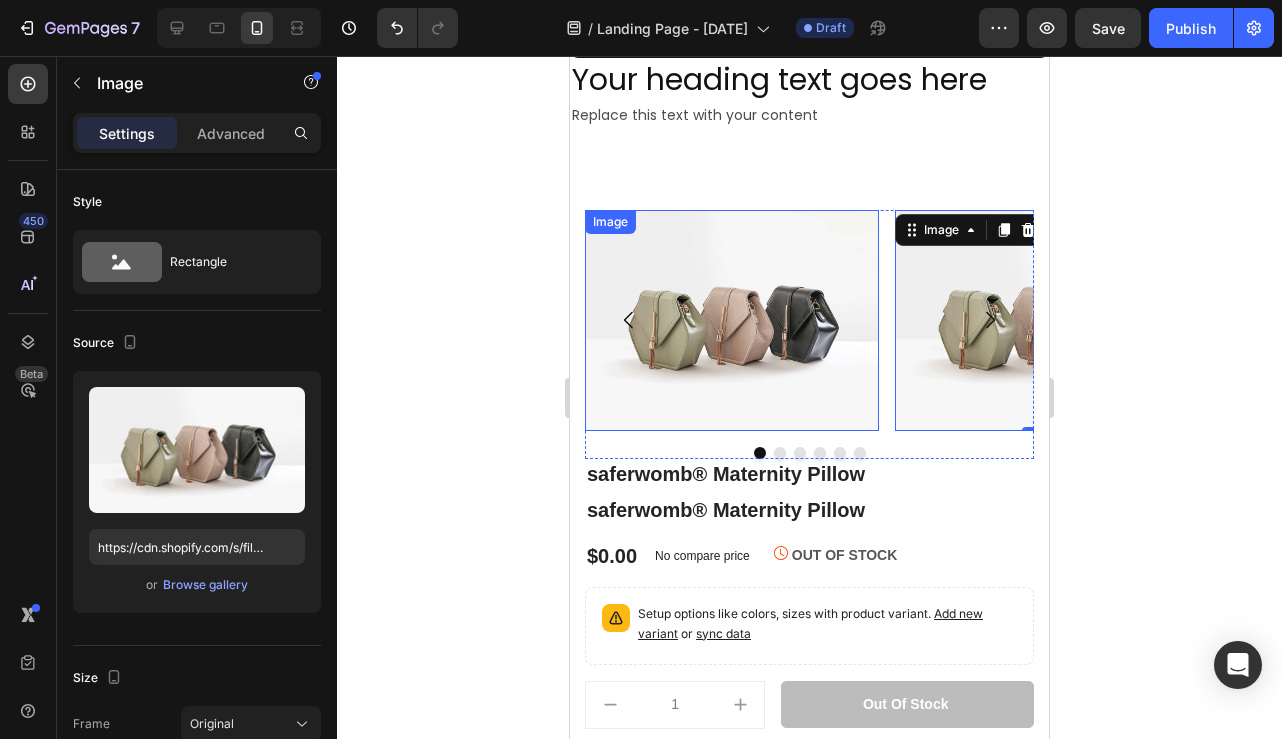 click at bounding box center (732, 320) 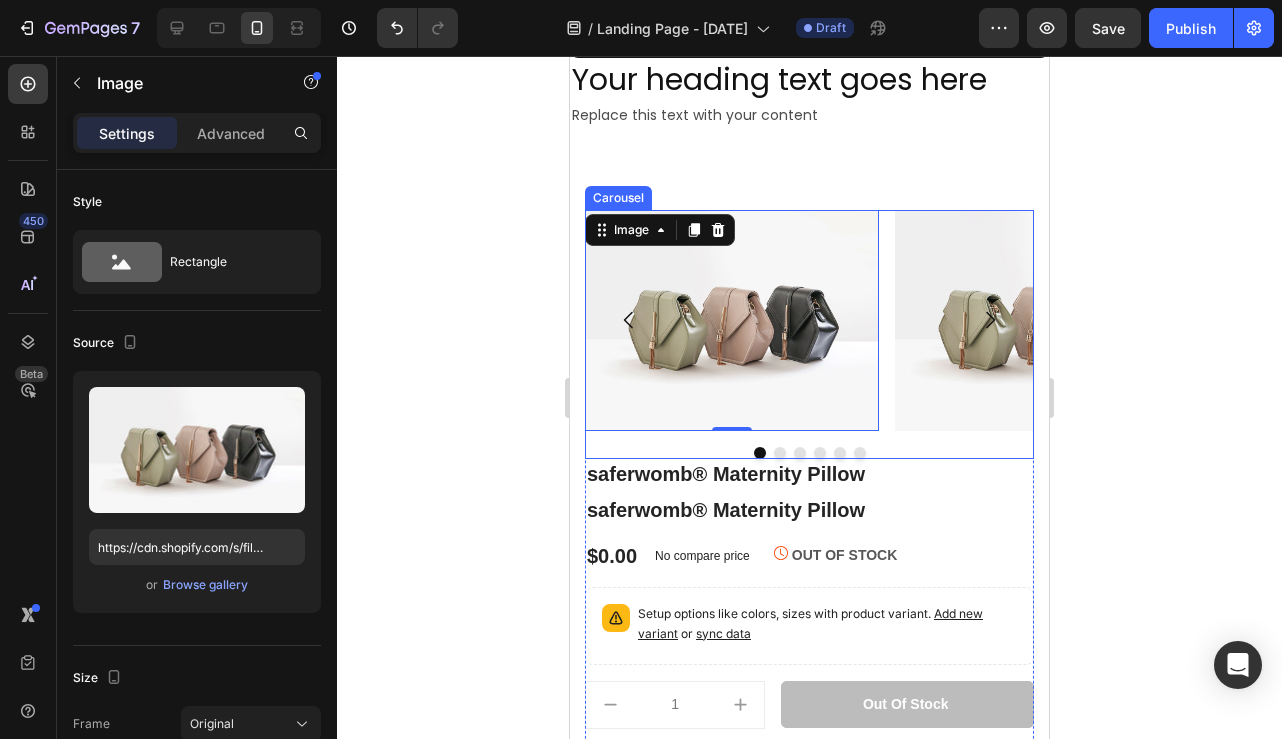 click on "Image   0 Image
Drop element here
Drop element here
Drop element here
Drop element here" at bounding box center [809, 320] 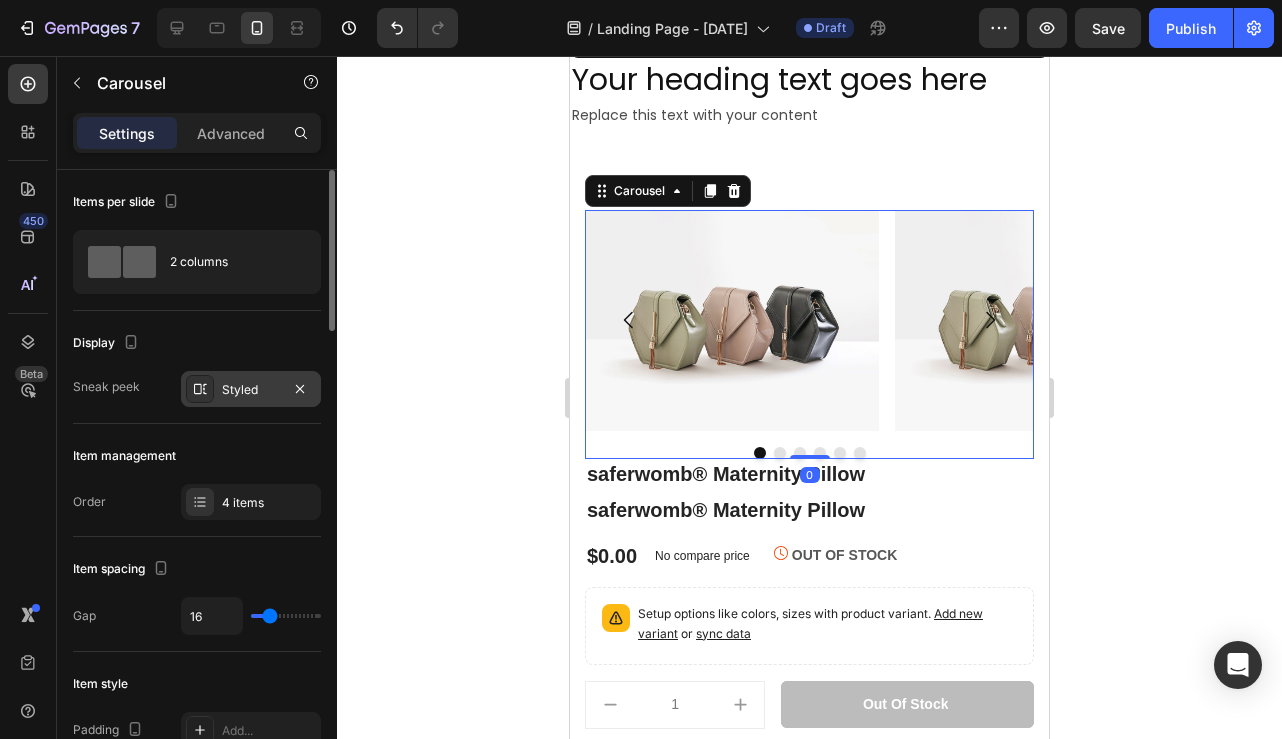 click on "Styled" at bounding box center (251, 389) 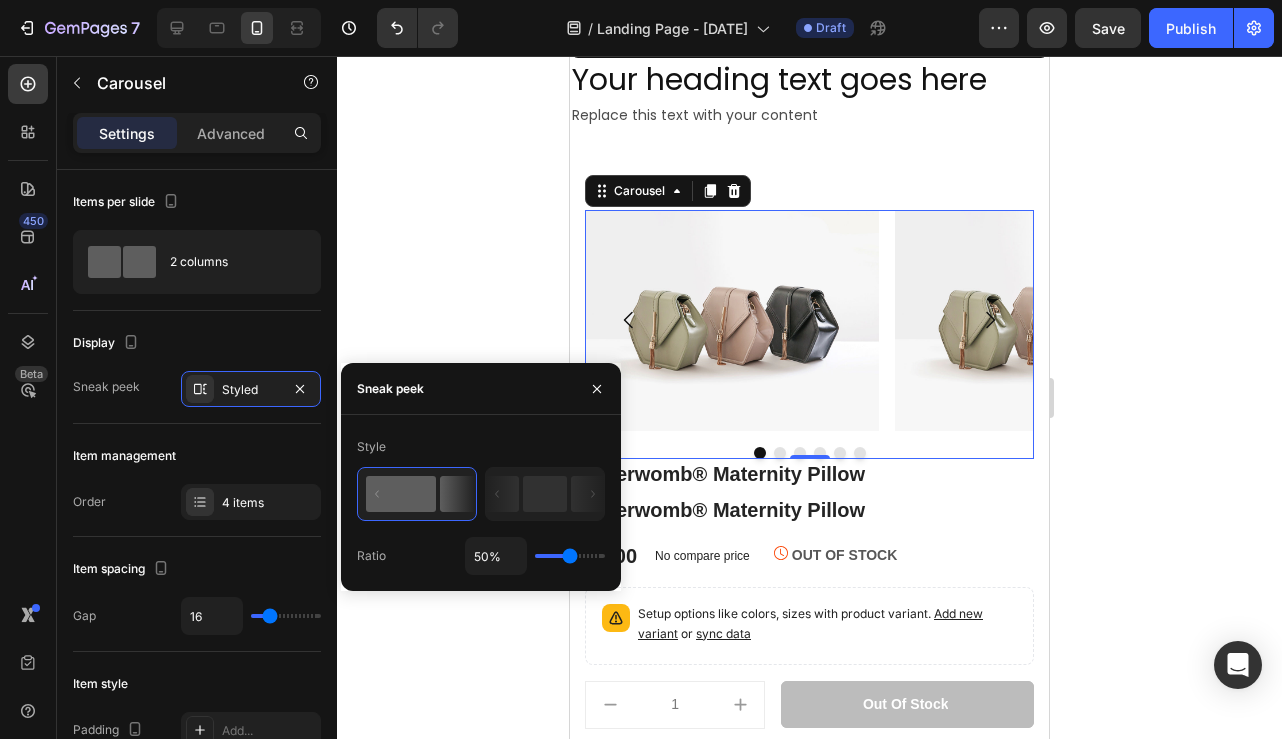 type on "68%" 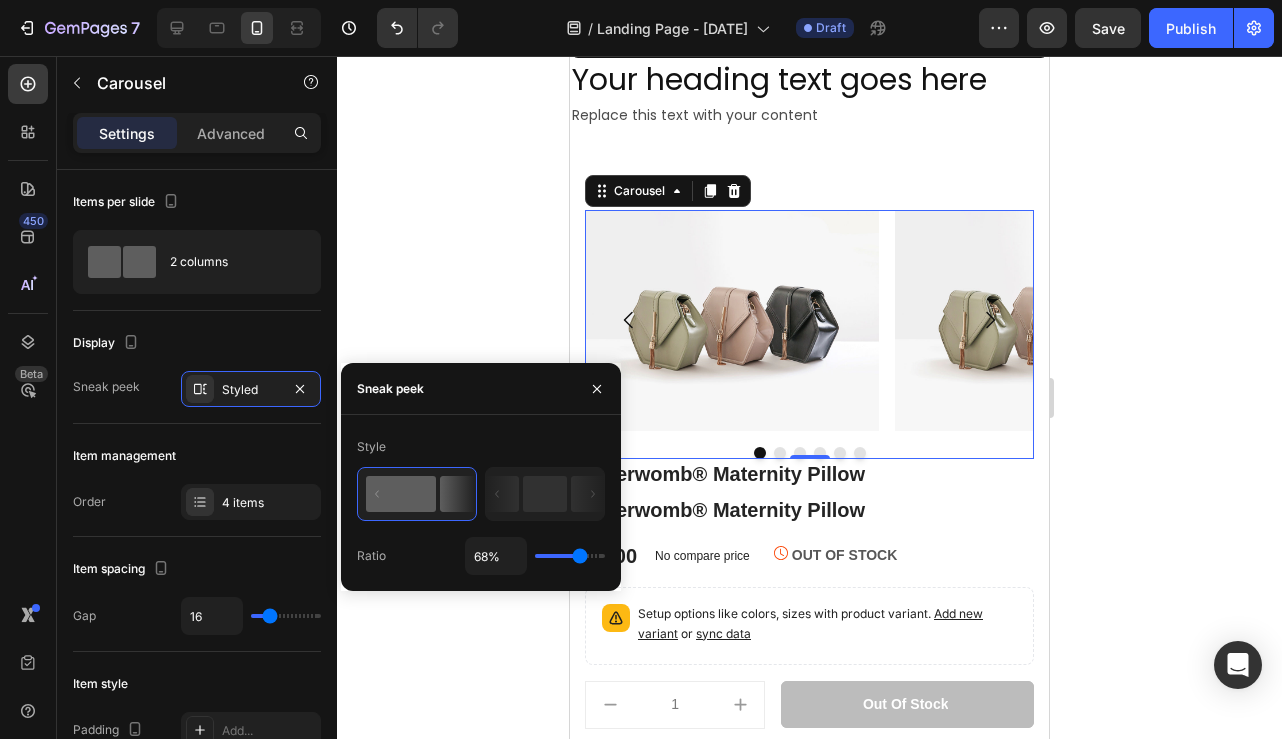 type on "86%" 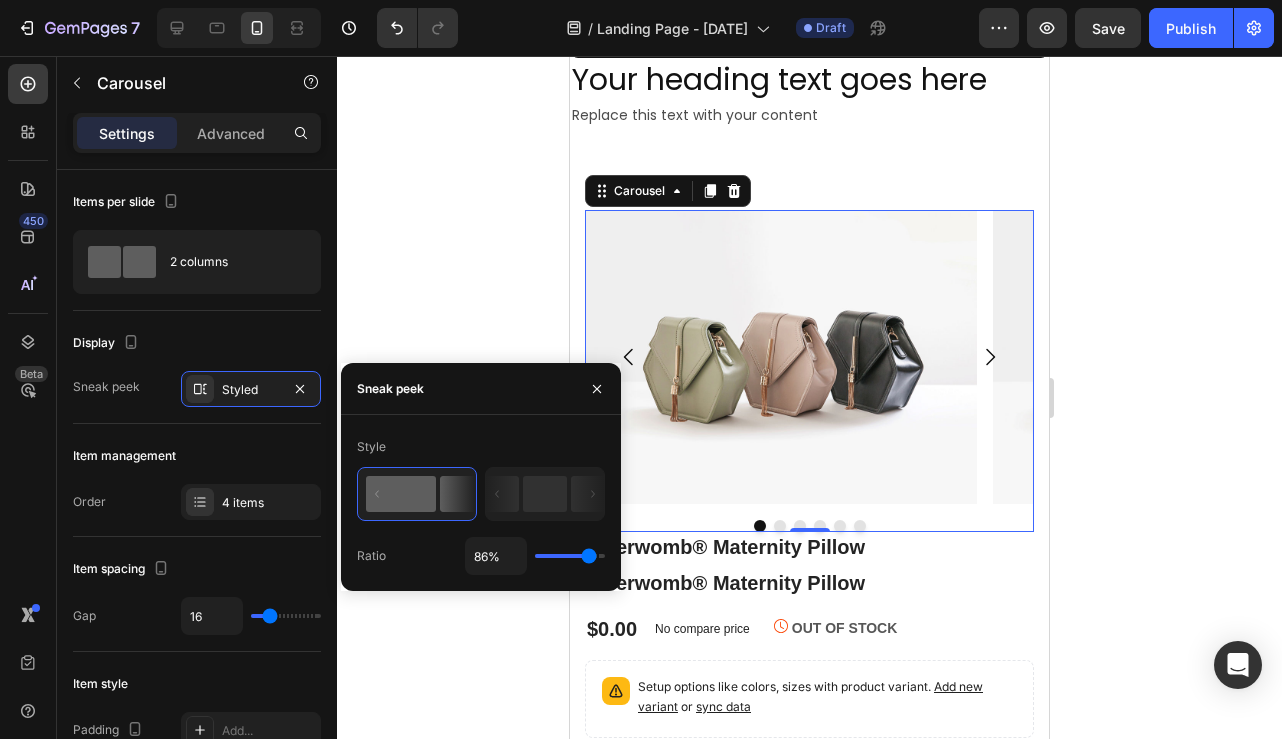 type on "100%" 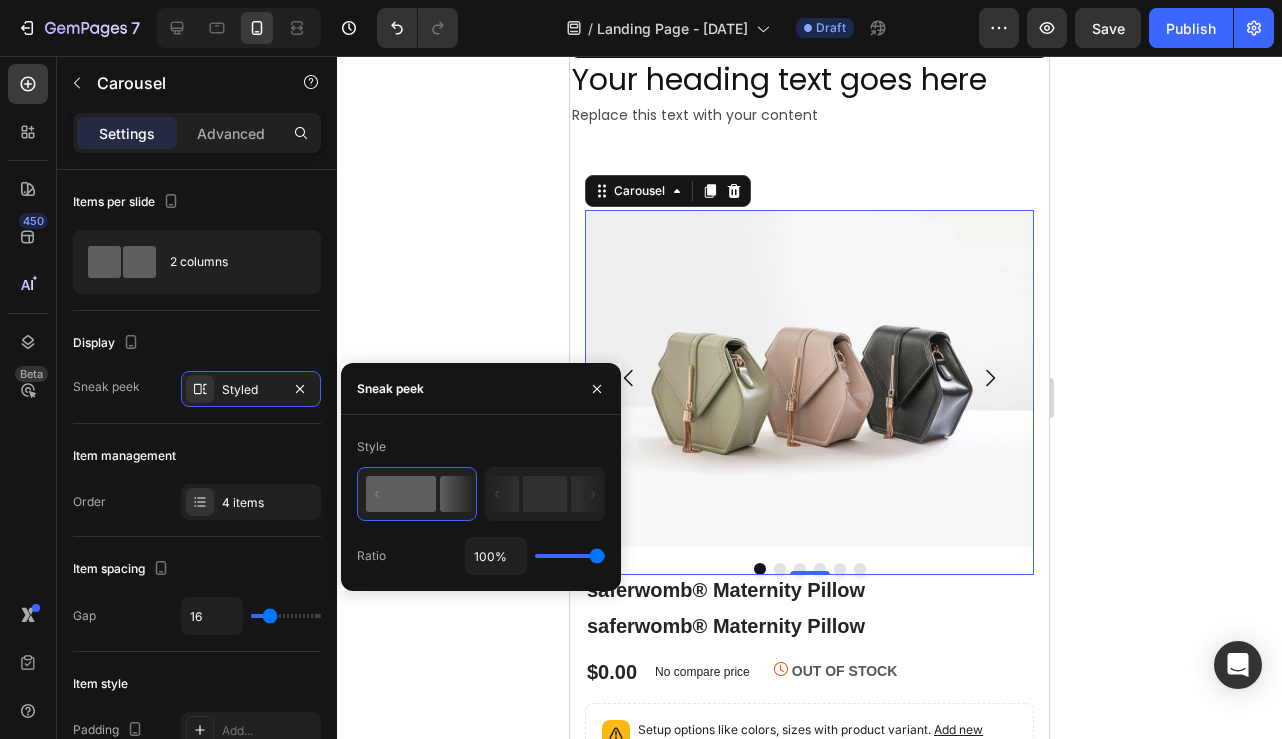 type on "92%" 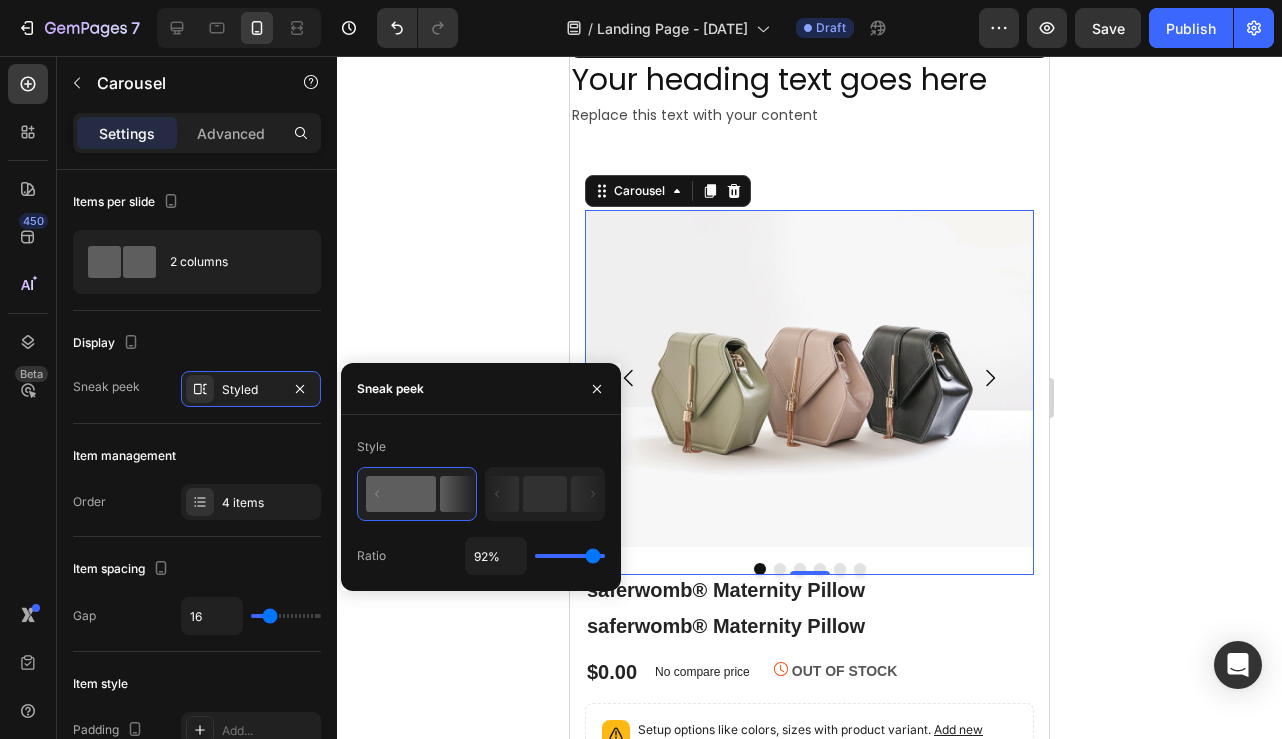 type on "79%" 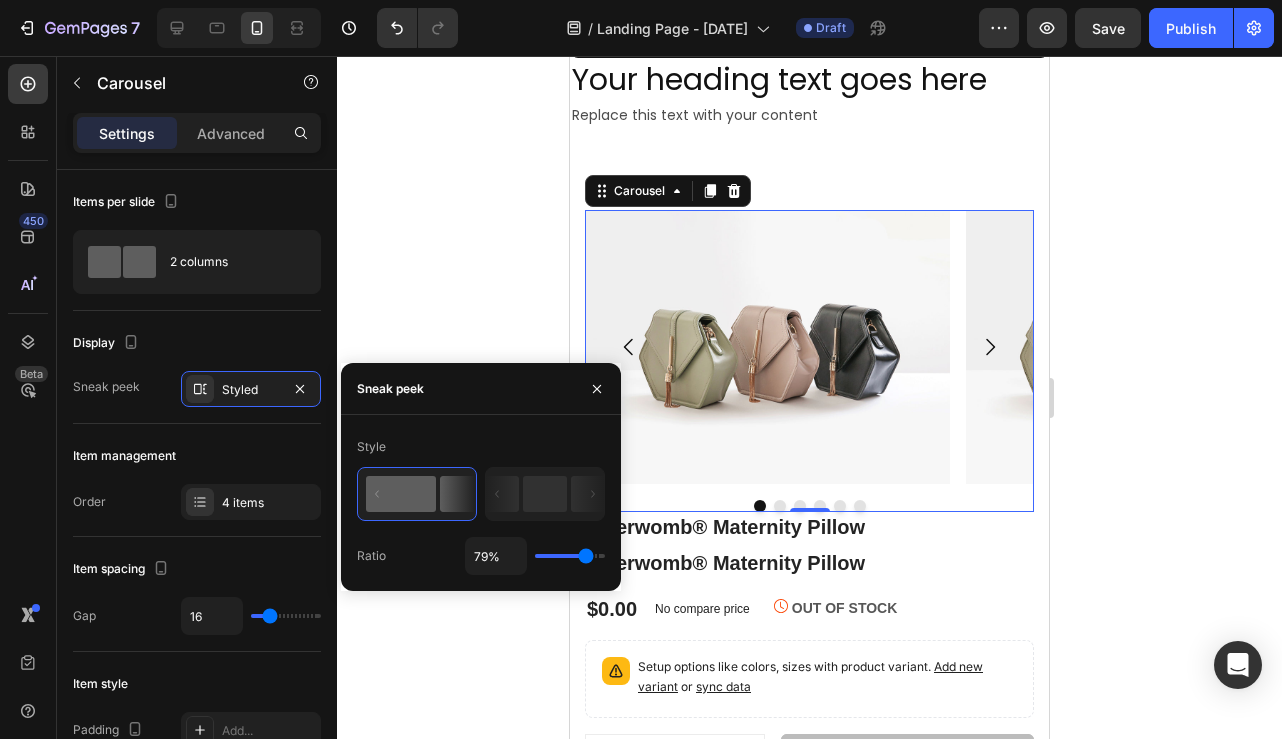 type on "78%" 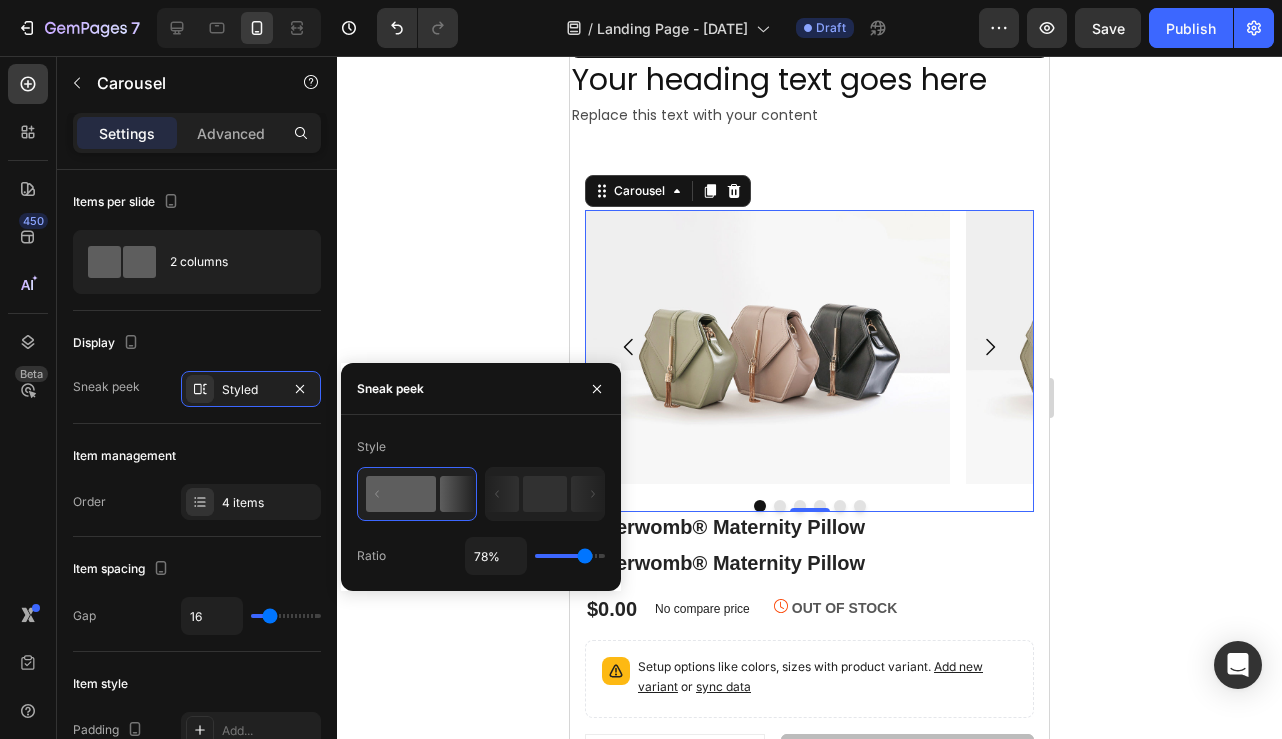 type on "79%" 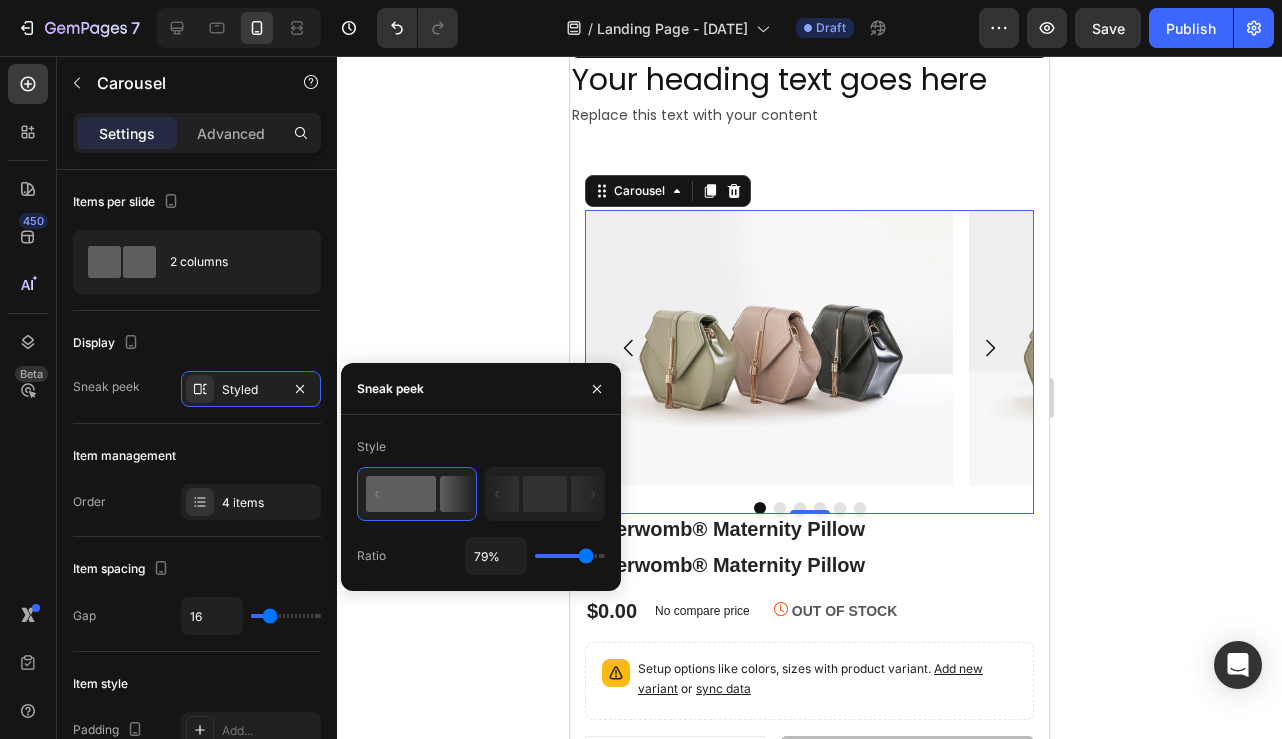 drag, startPoint x: 568, startPoint y: 554, endPoint x: 585, endPoint y: 550, distance: 17.464249 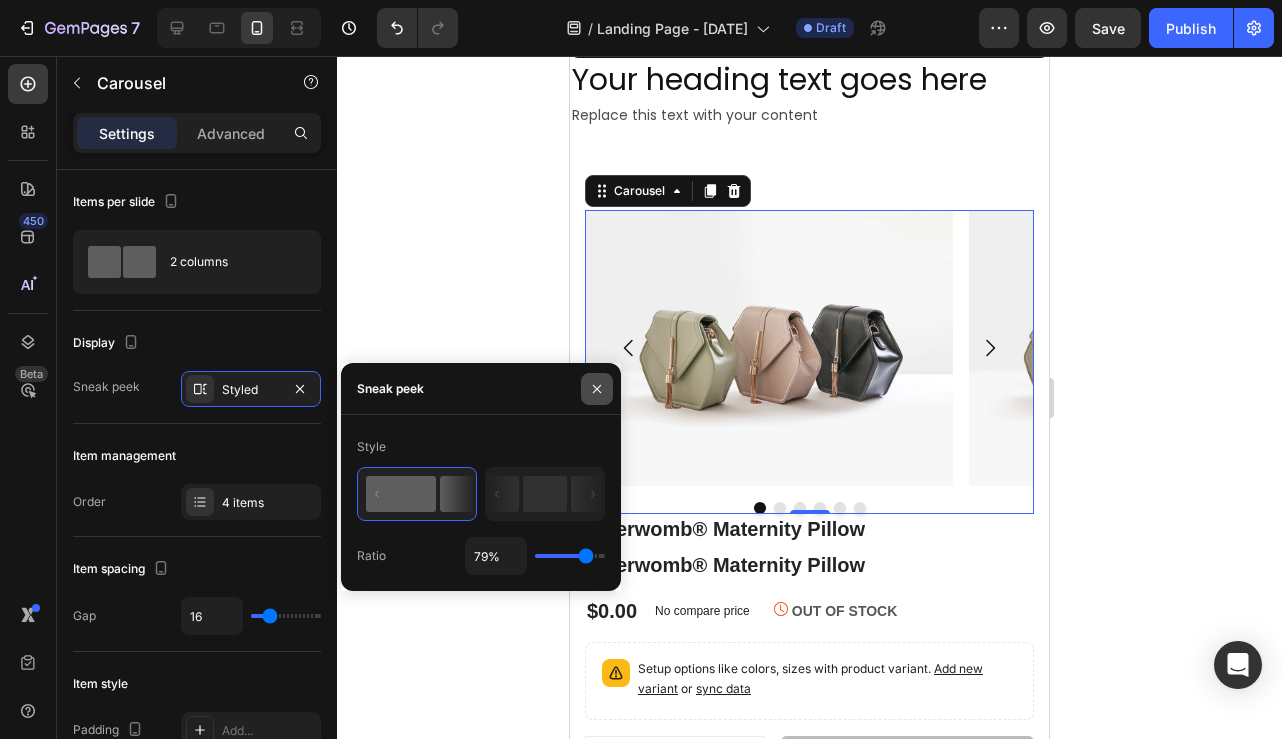 click 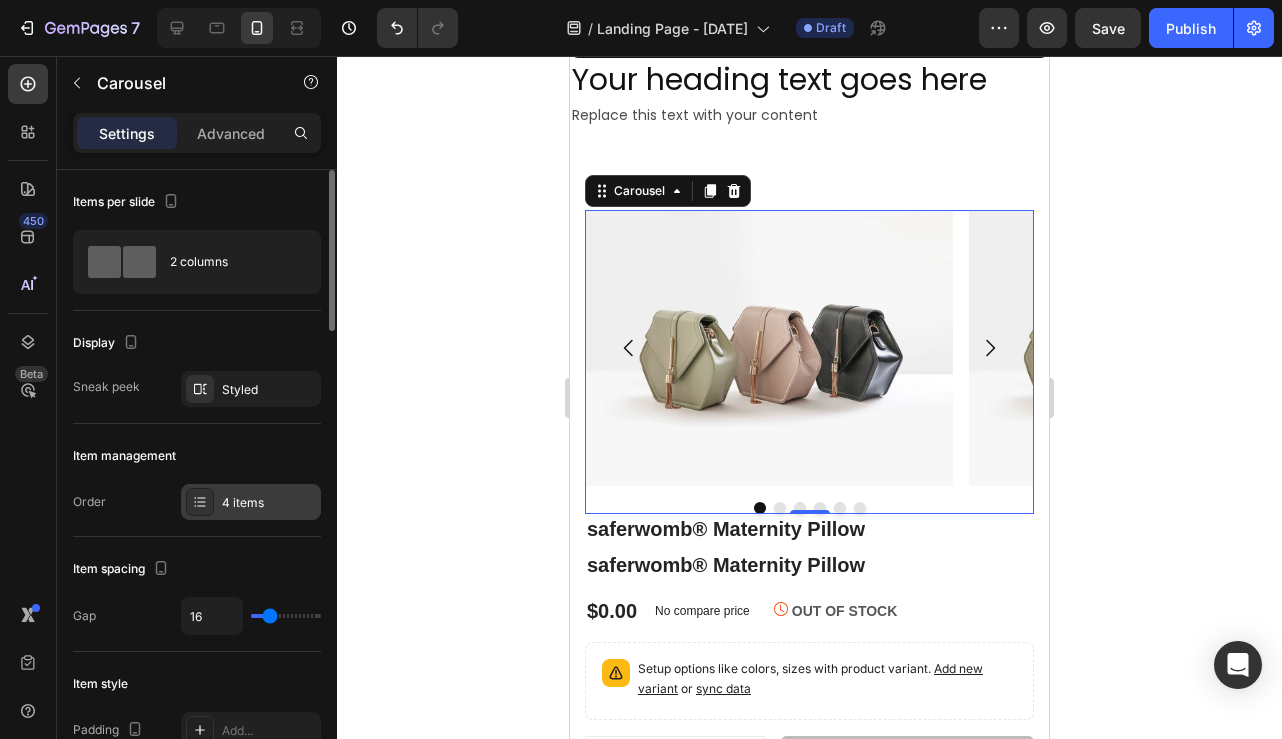 click on "4 items" at bounding box center (269, 503) 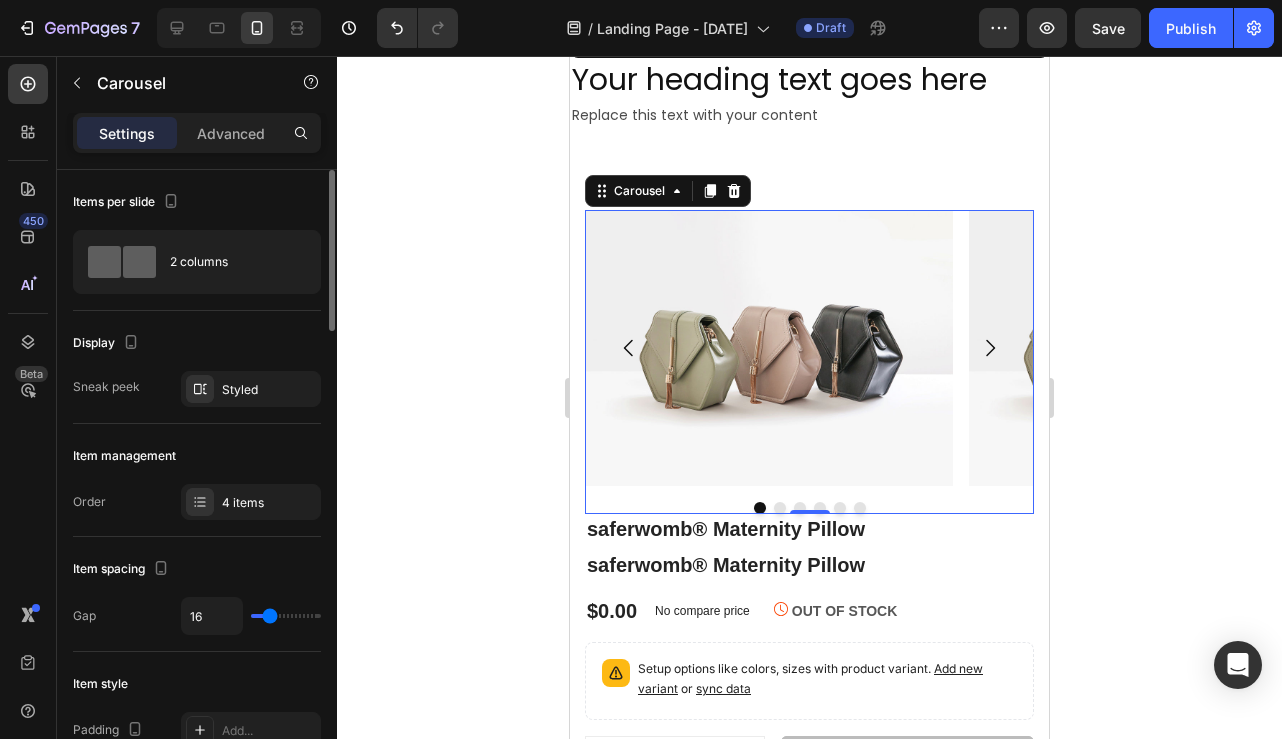 click on "Order 4 items" at bounding box center [197, 502] 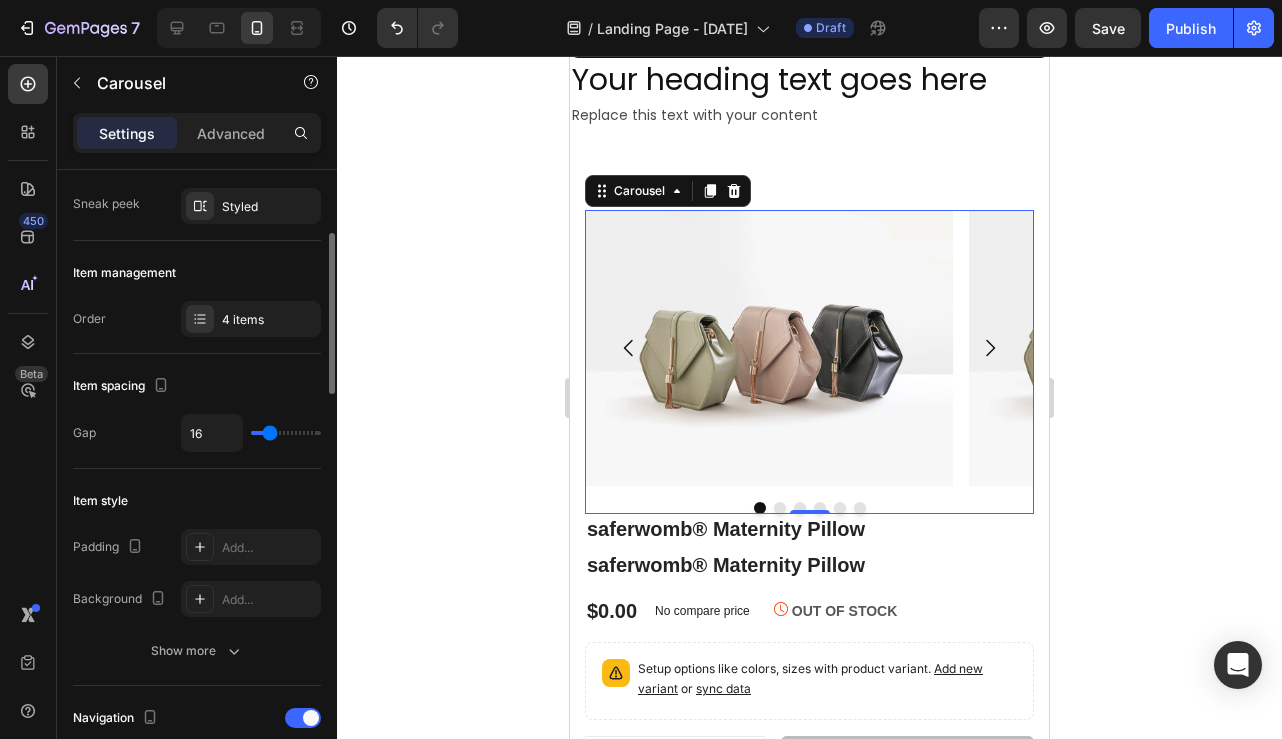 scroll, scrollTop: 201, scrollLeft: 0, axis: vertical 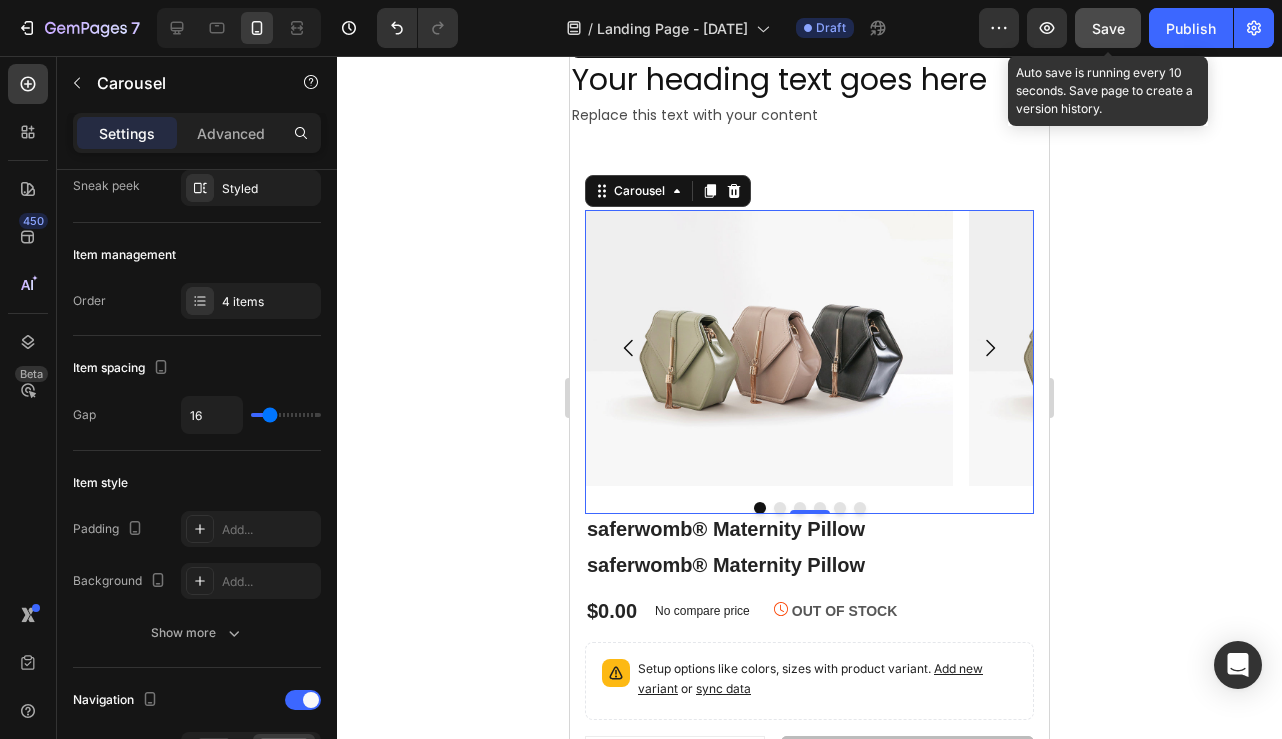 click on "Save" at bounding box center (1108, 28) 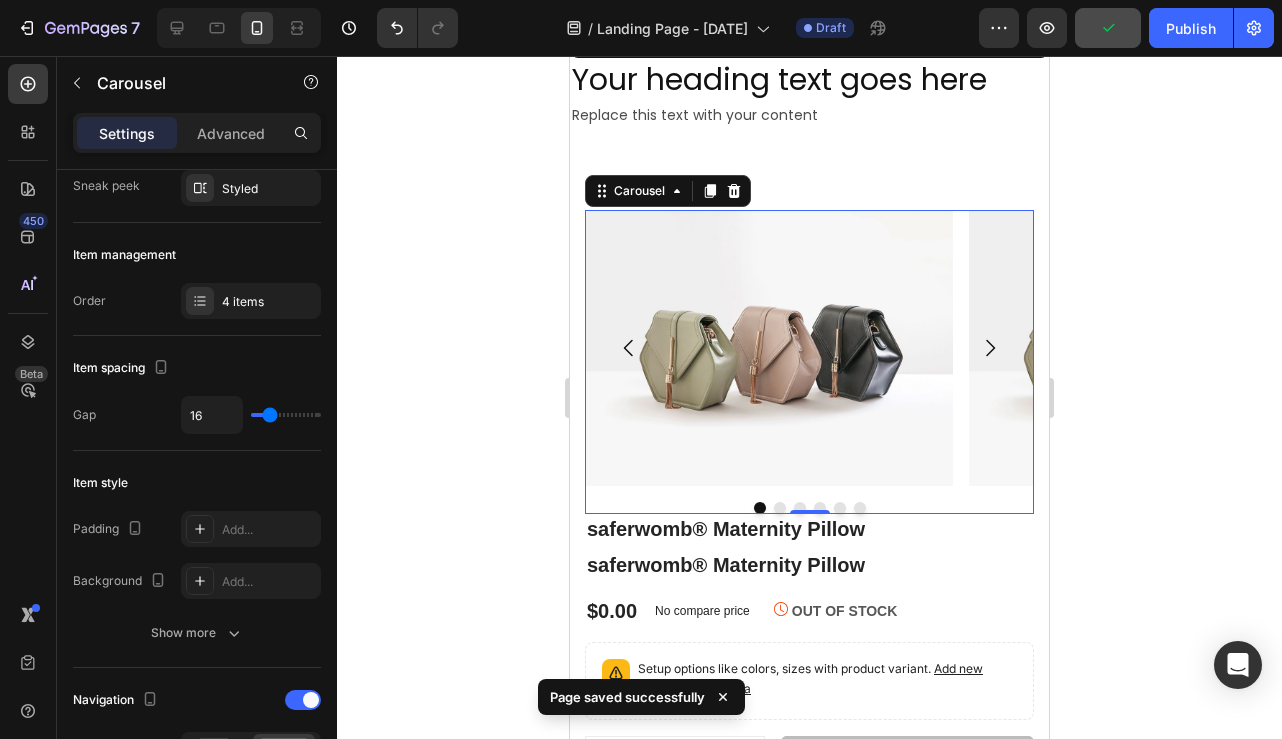 click 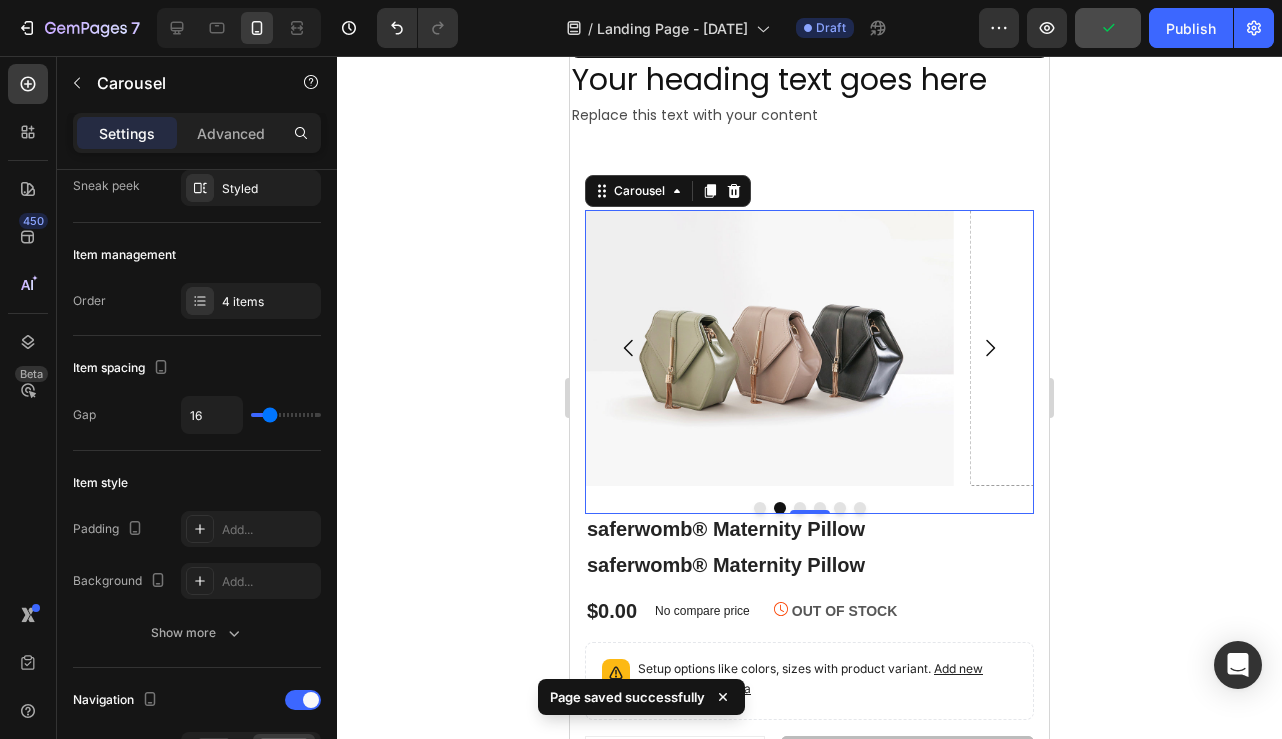 click 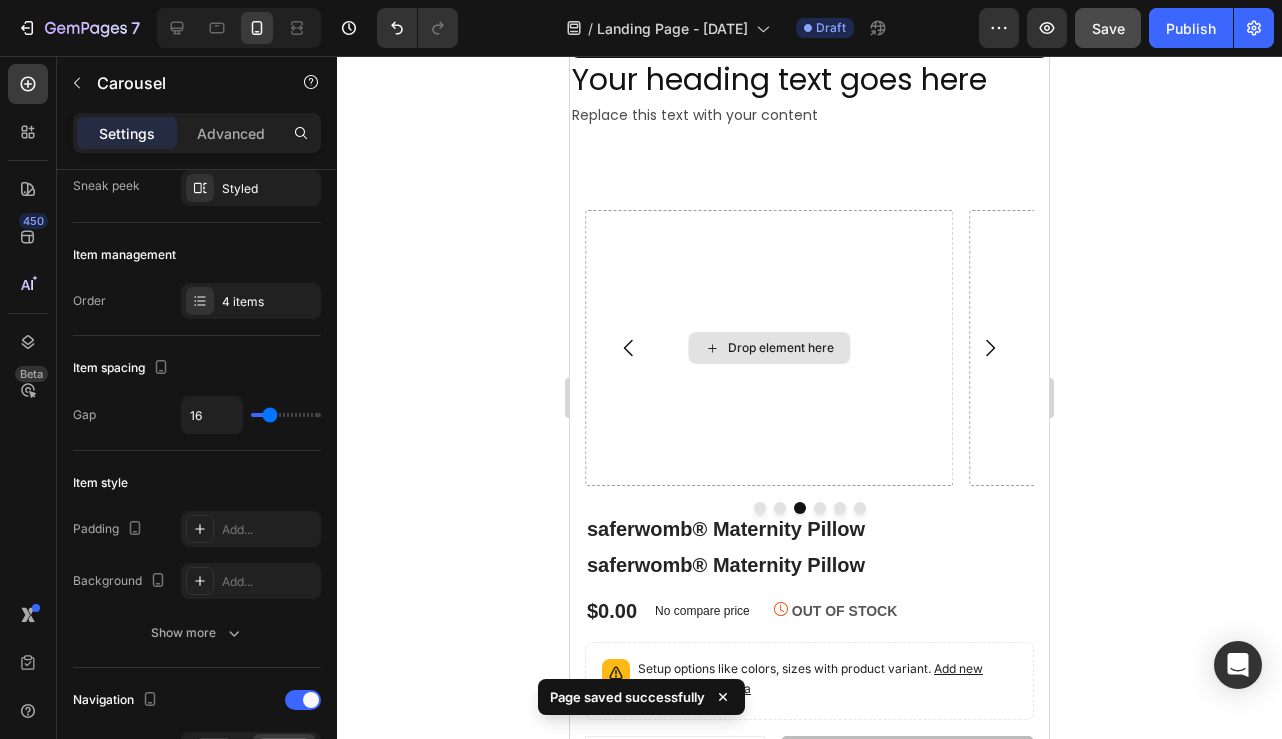 click on "Drop element here" at bounding box center (781, 348) 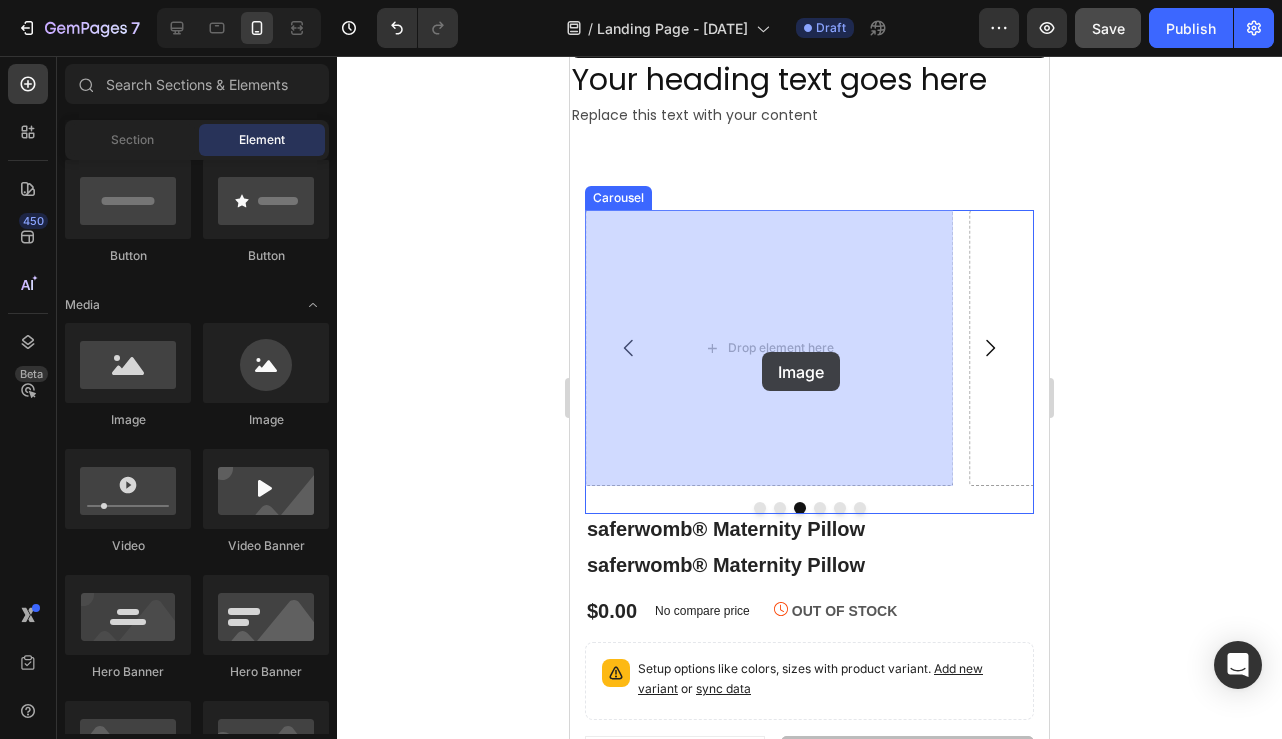 drag, startPoint x: 728, startPoint y: 420, endPoint x: 763, endPoint y: 351, distance: 77.36925 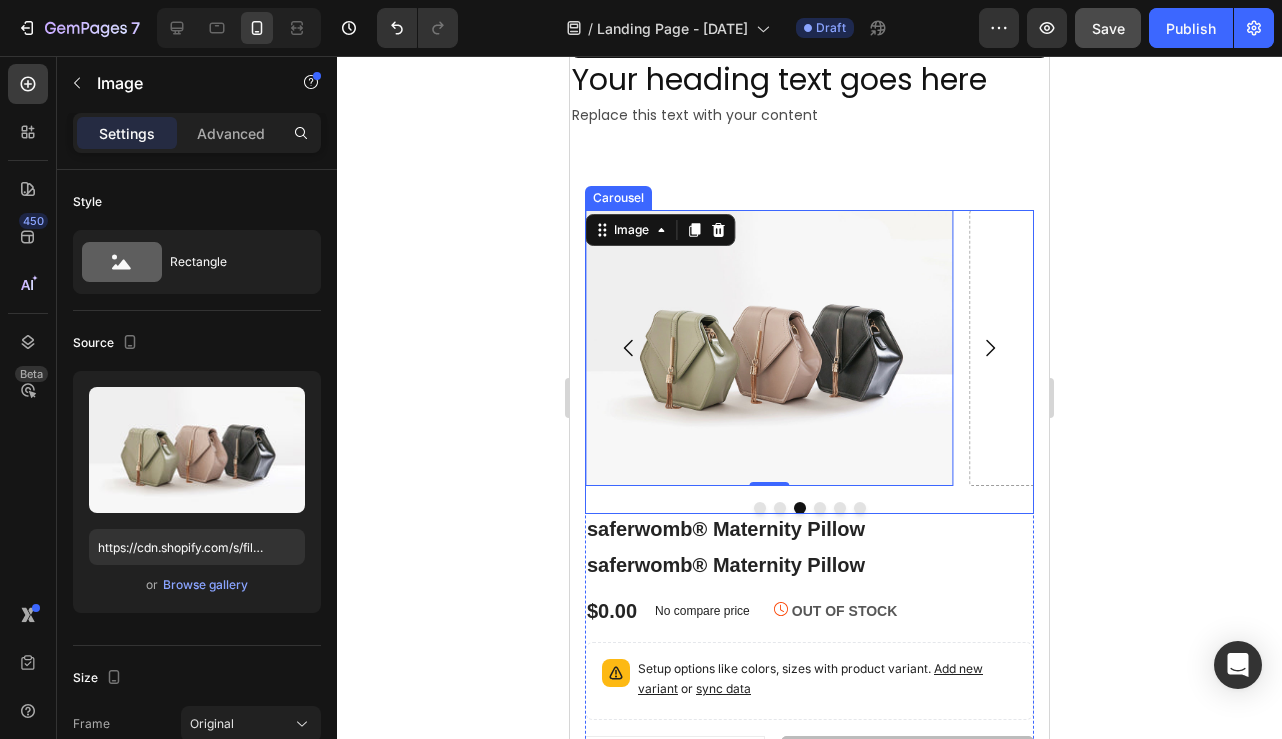 click 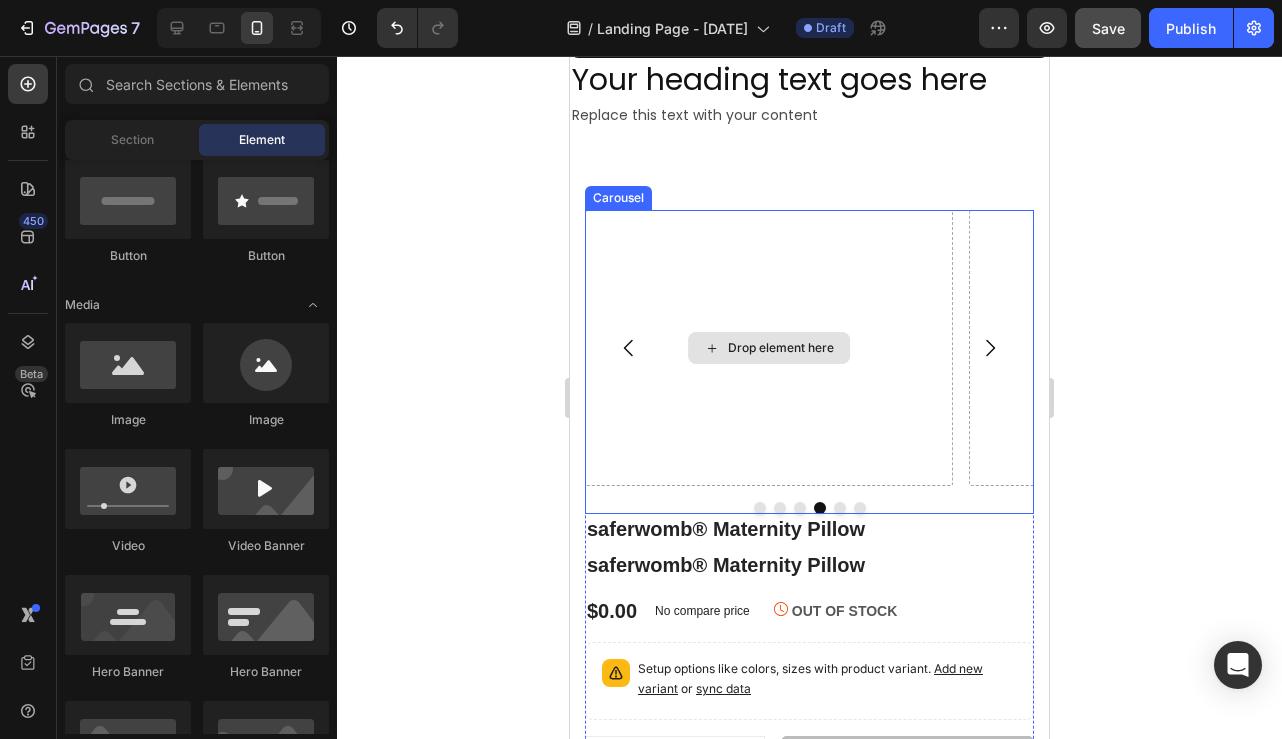 click on "Drop element here" at bounding box center (781, 348) 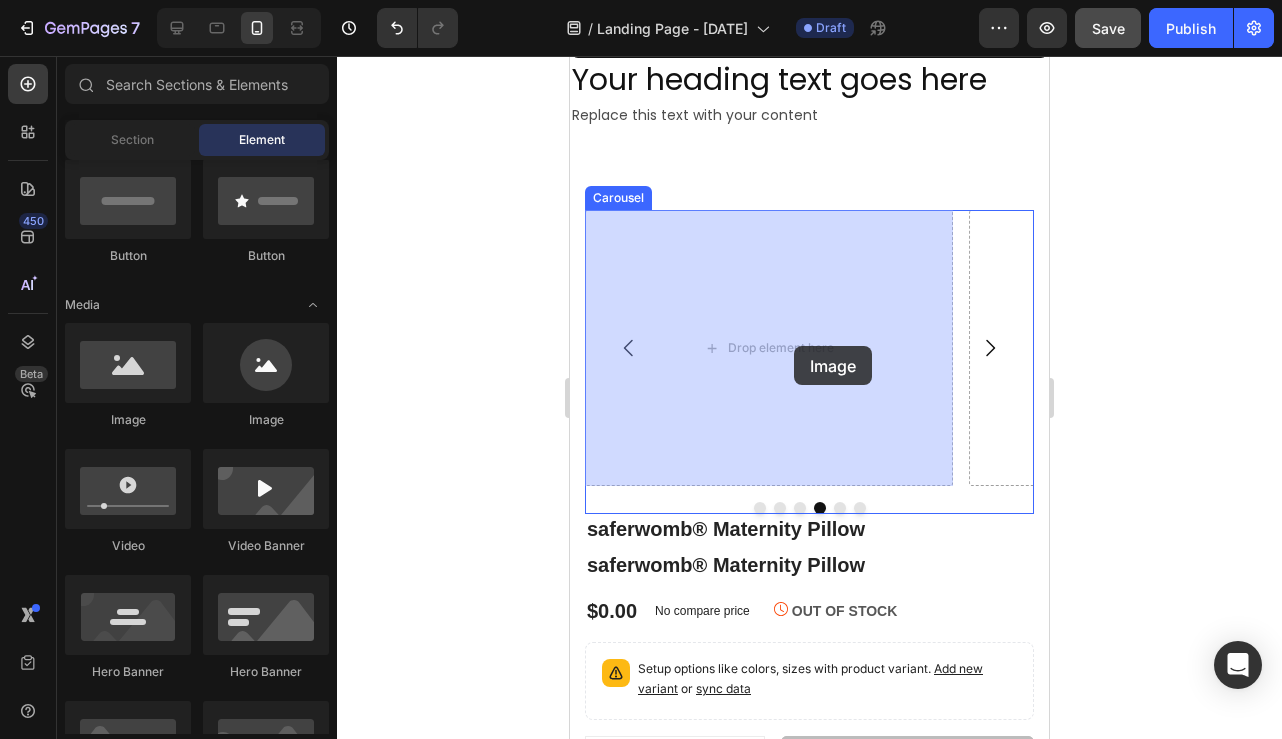 drag, startPoint x: 694, startPoint y: 421, endPoint x: 793, endPoint y: 348, distance: 123.00407 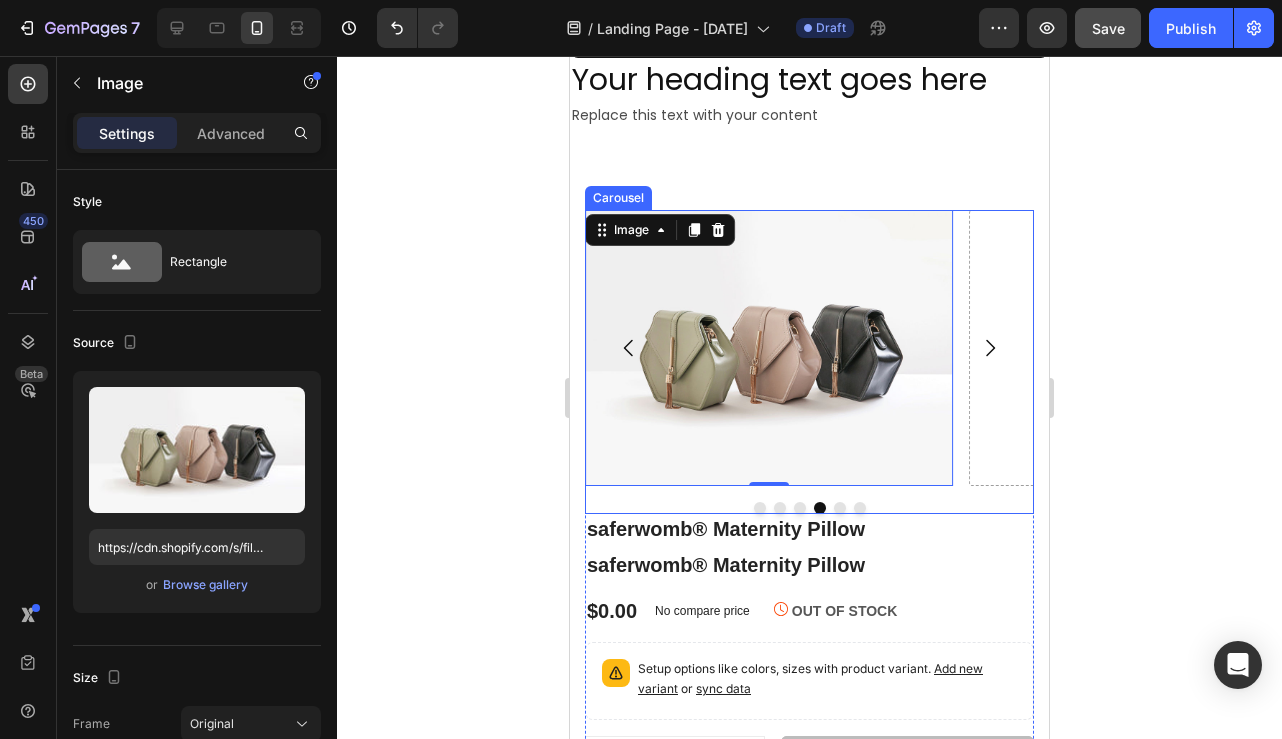 click 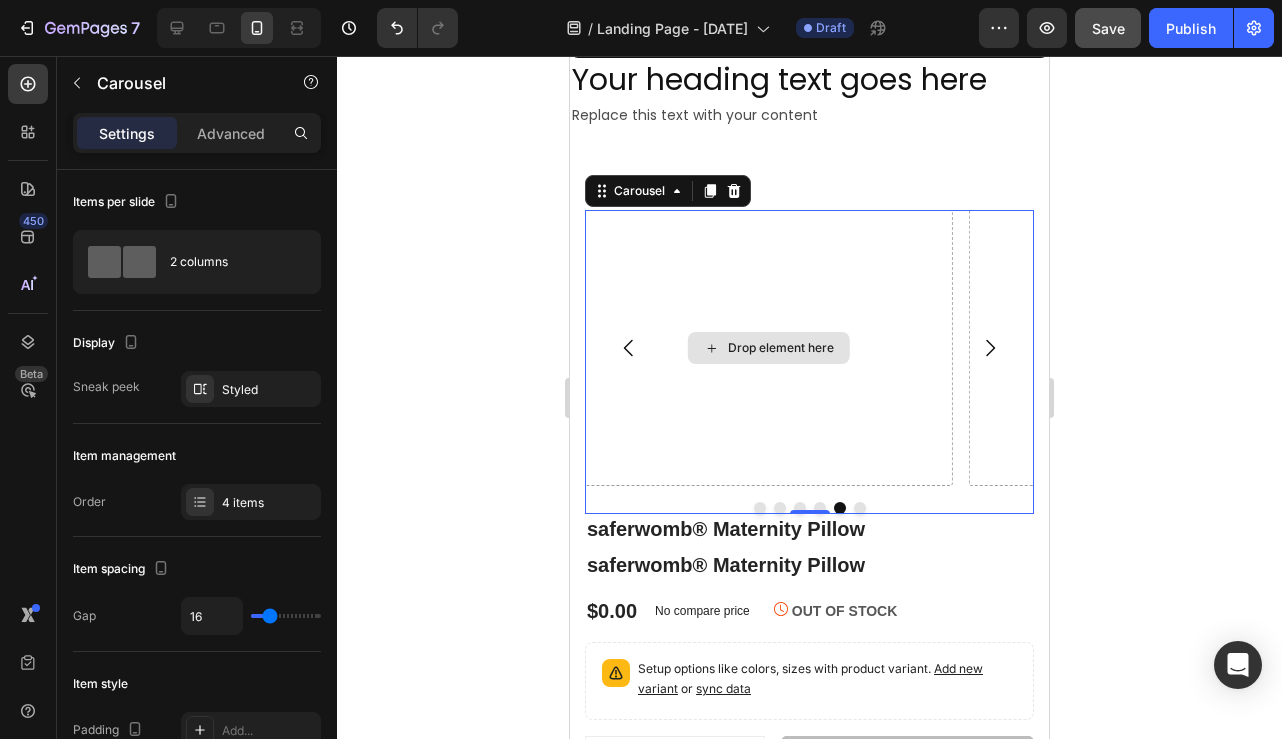 click on "Drop element here" at bounding box center [781, 348] 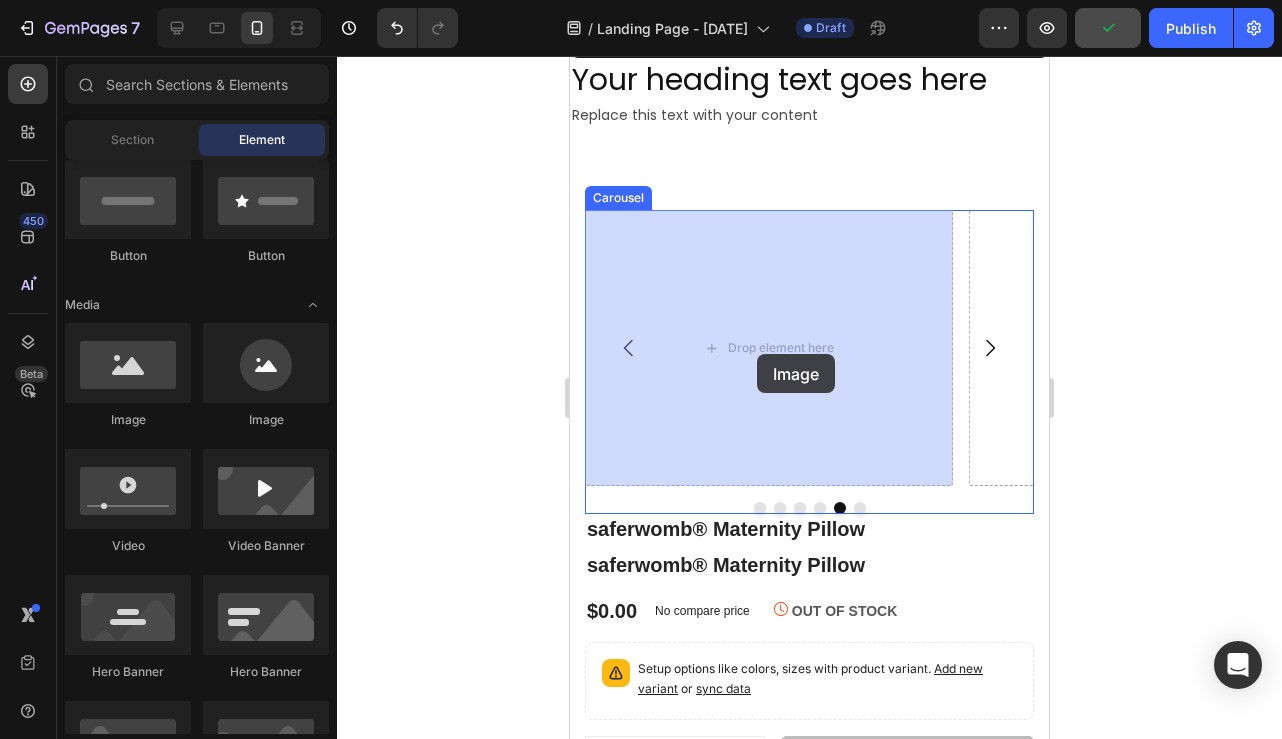 drag, startPoint x: 714, startPoint y: 421, endPoint x: 758, endPoint y: 353, distance: 80.99383 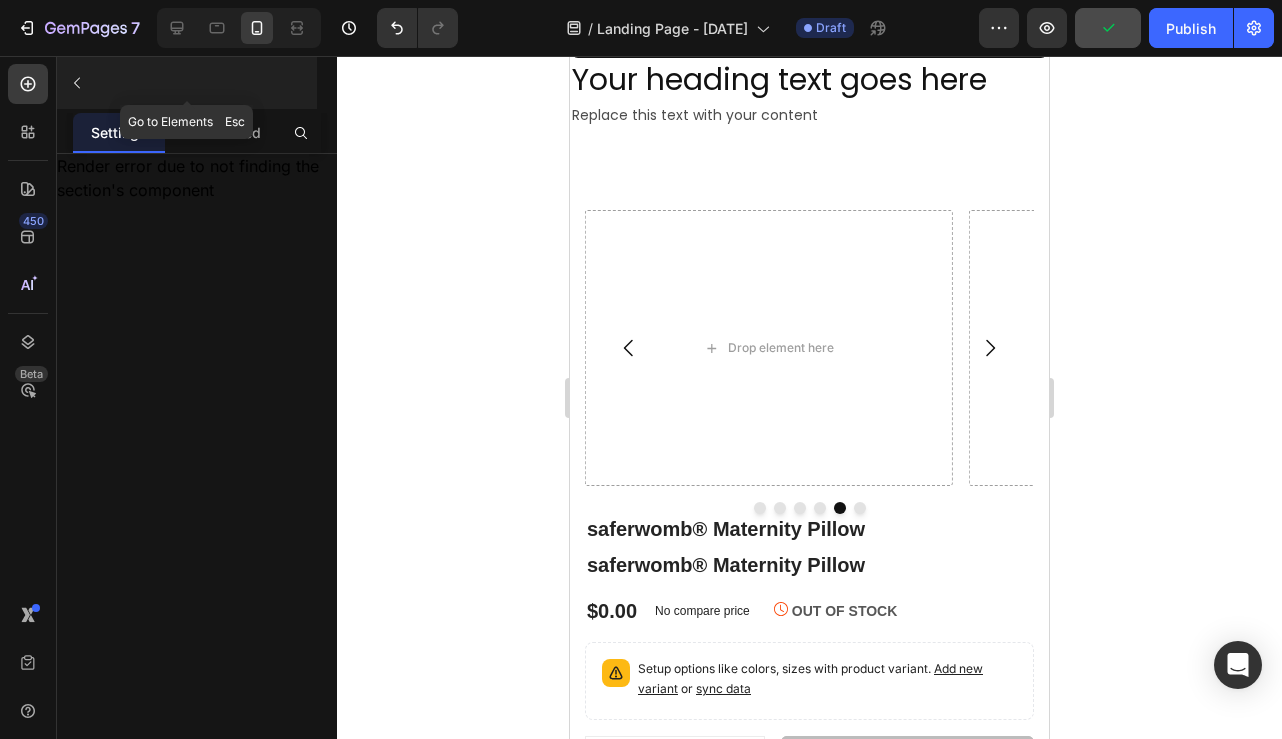 click at bounding box center [77, 83] 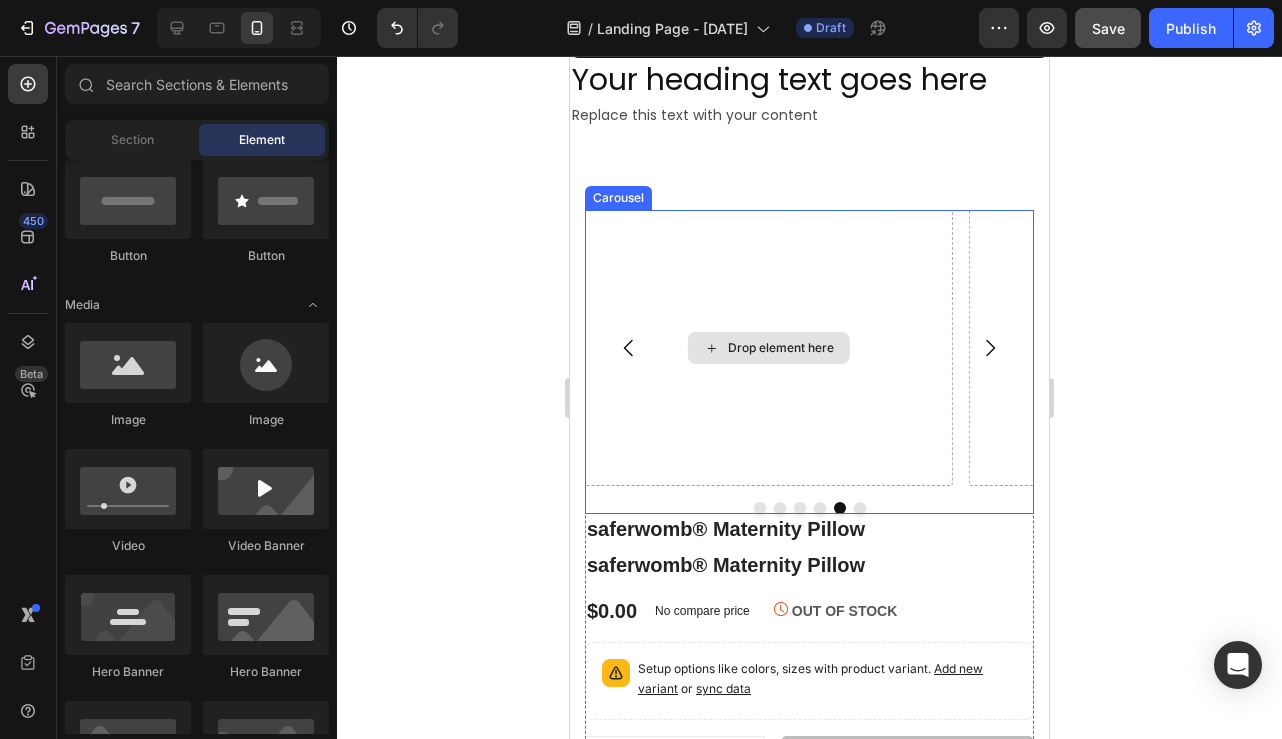 click on "Drop element here" at bounding box center (781, 348) 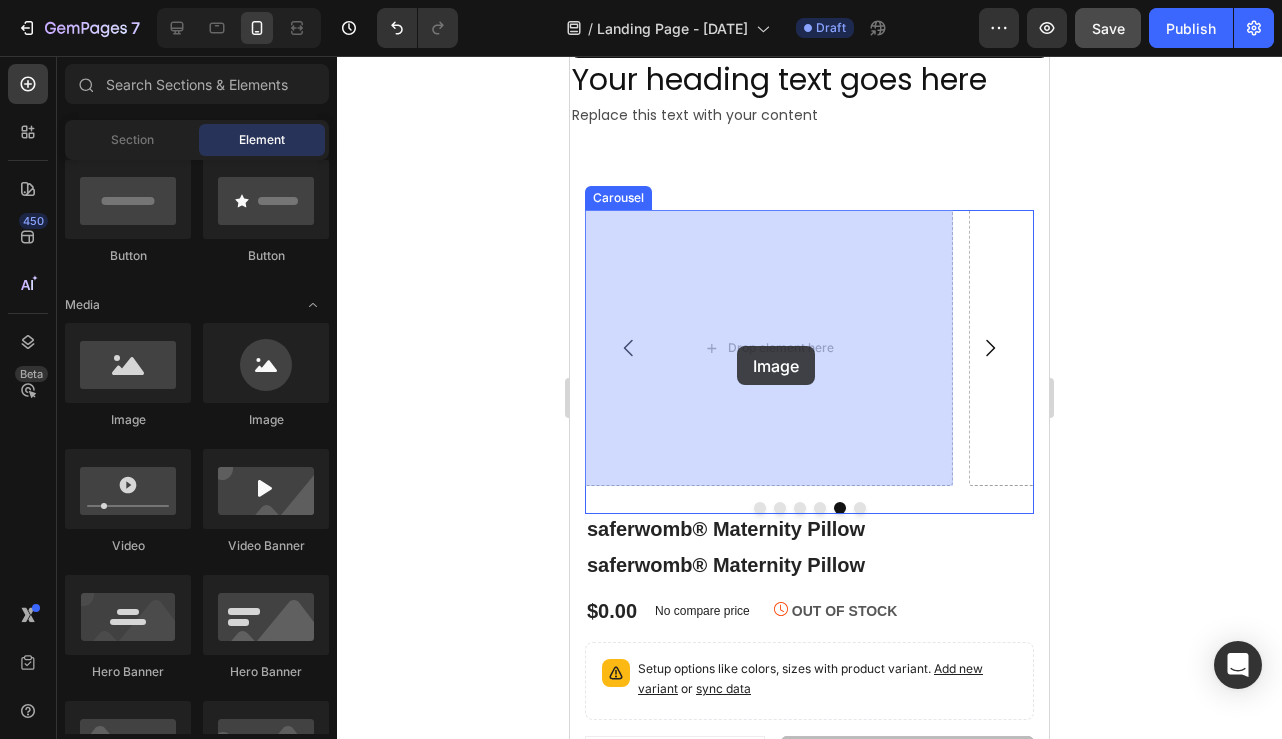 drag, startPoint x: 694, startPoint y: 423, endPoint x: 738, endPoint y: 347, distance: 87.81799 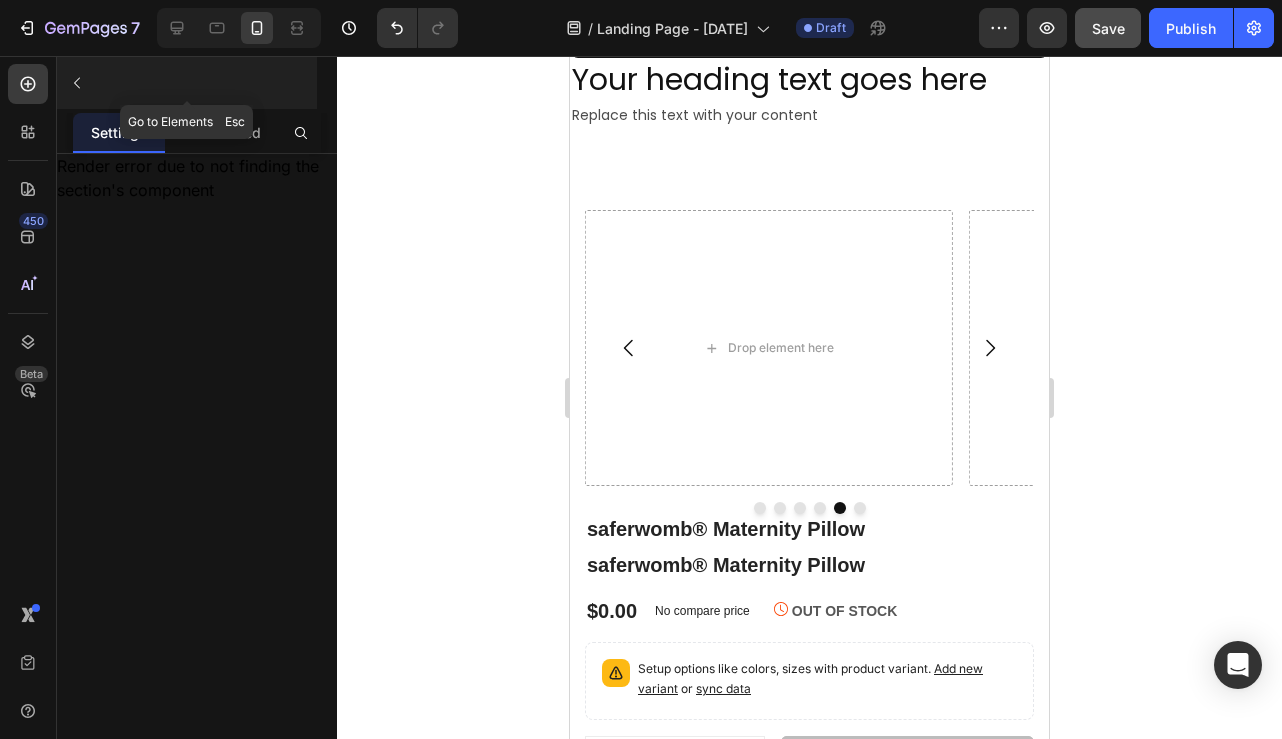 click at bounding box center (77, 83) 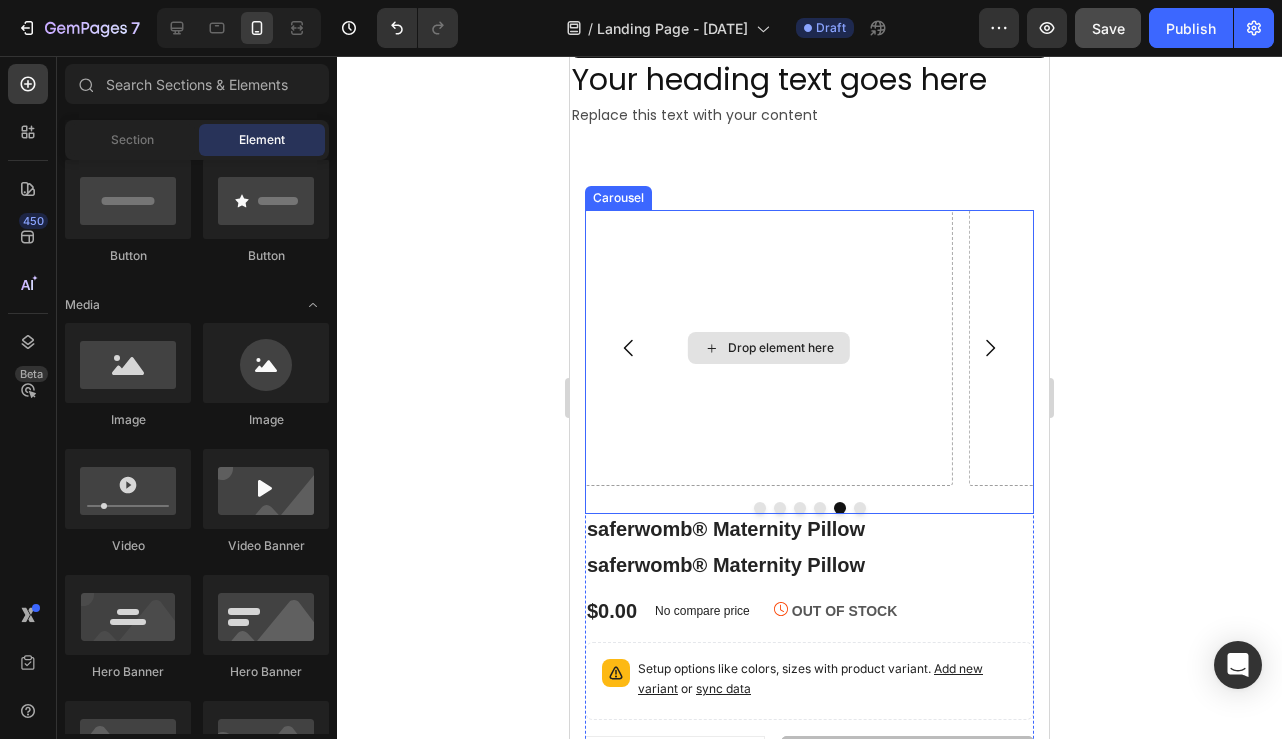 click on "Drop element here" at bounding box center (781, 348) 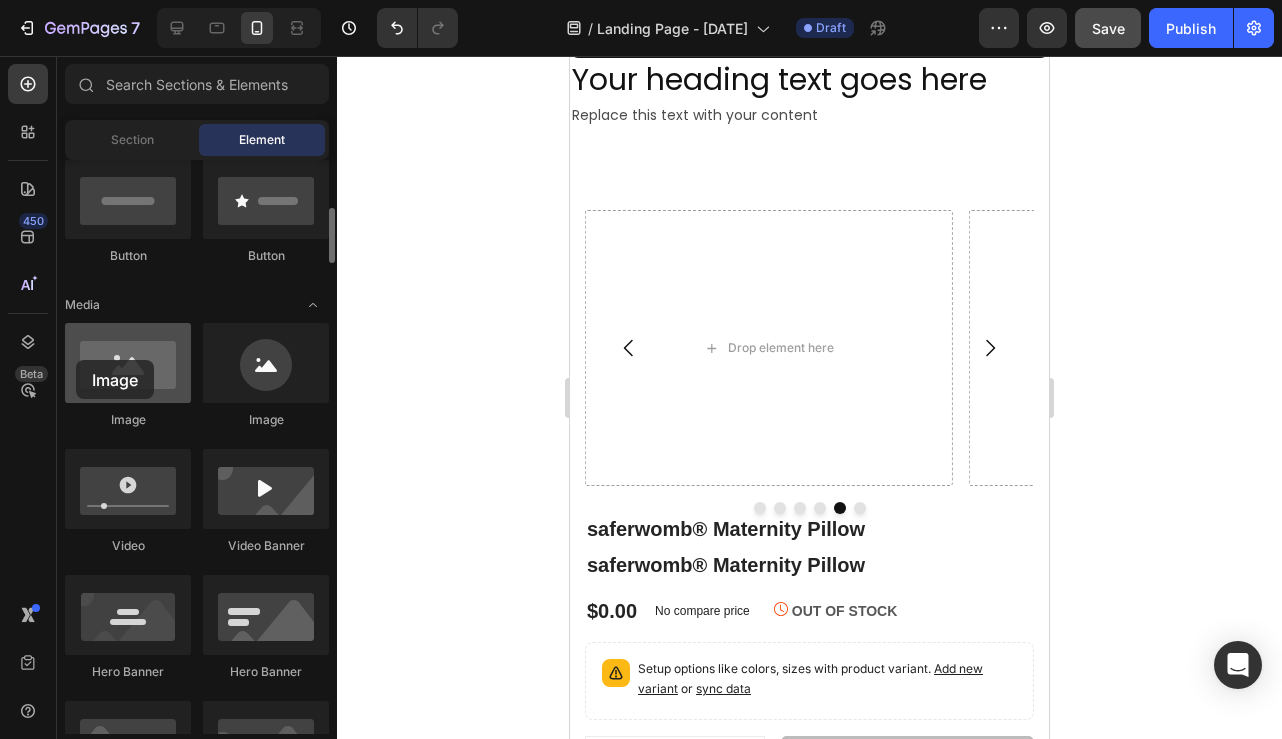 drag, startPoint x: 118, startPoint y: 358, endPoint x: 74, endPoint y: 362, distance: 44.181442 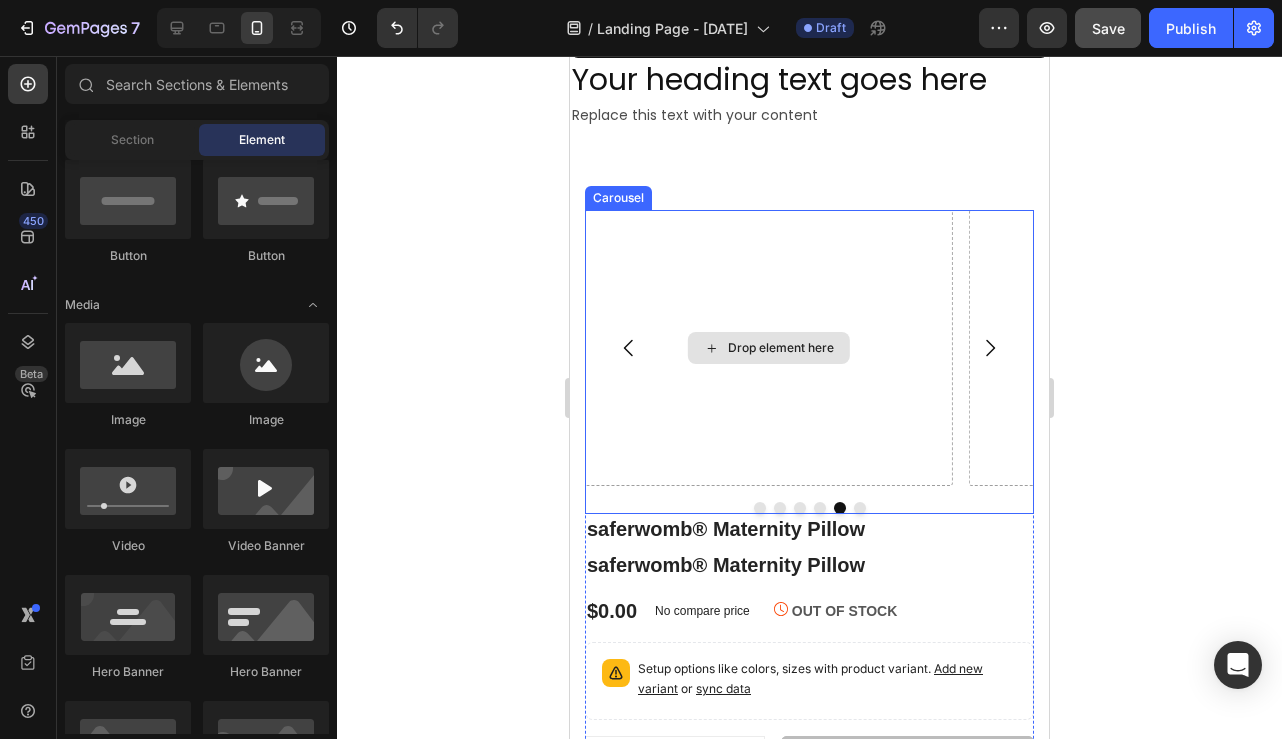 click on "Drop element here" at bounding box center (769, 348) 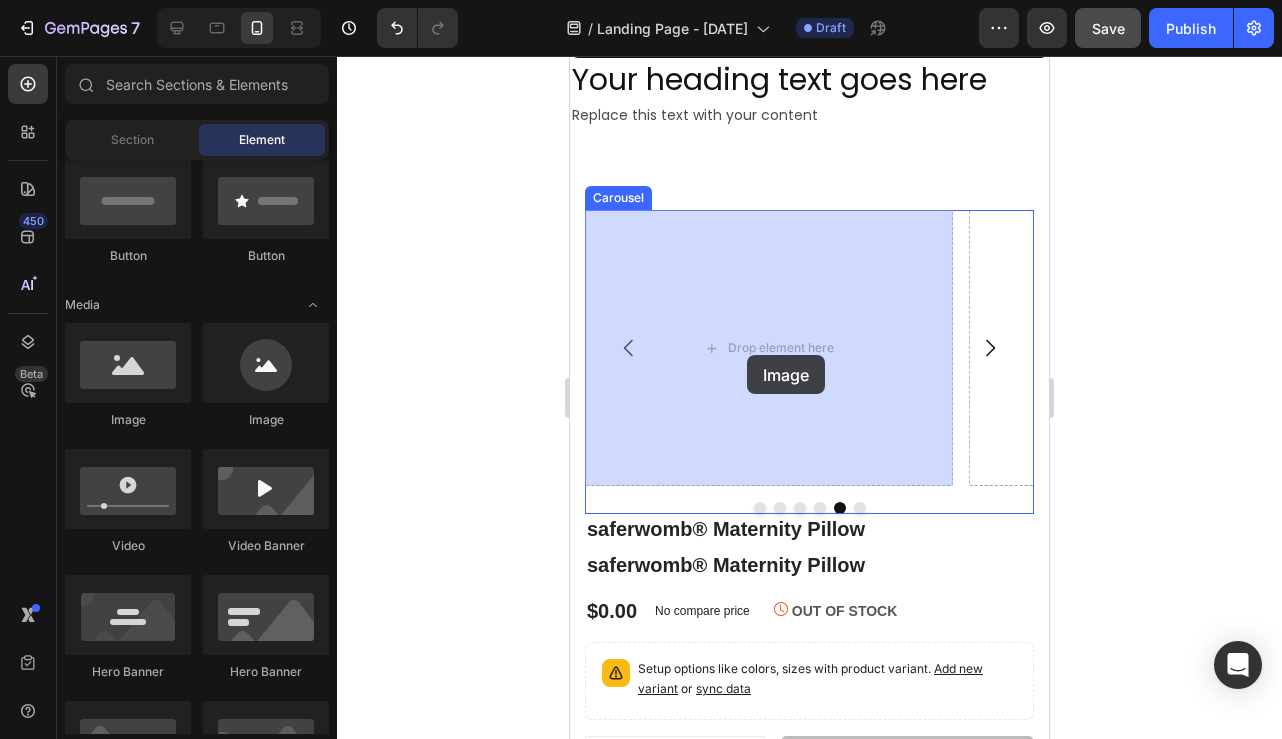 drag, startPoint x: 708, startPoint y: 429, endPoint x: 750, endPoint y: 353, distance: 86.833176 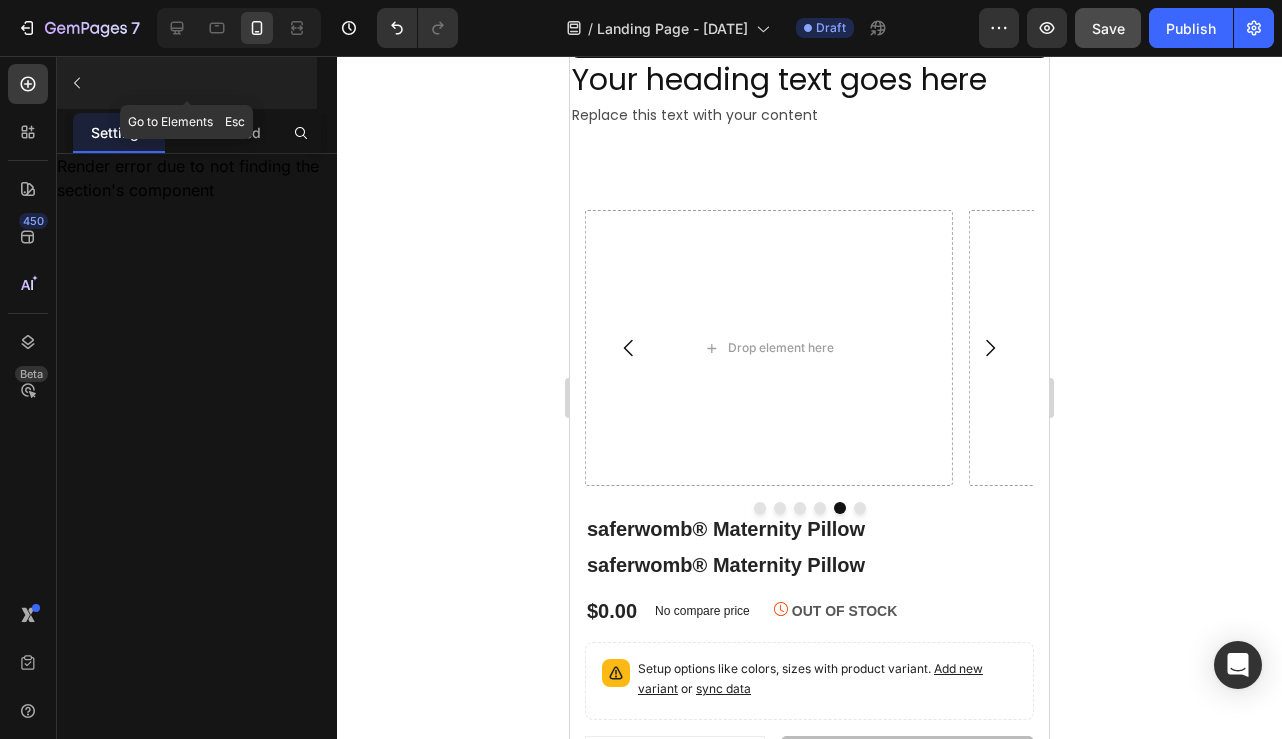 click 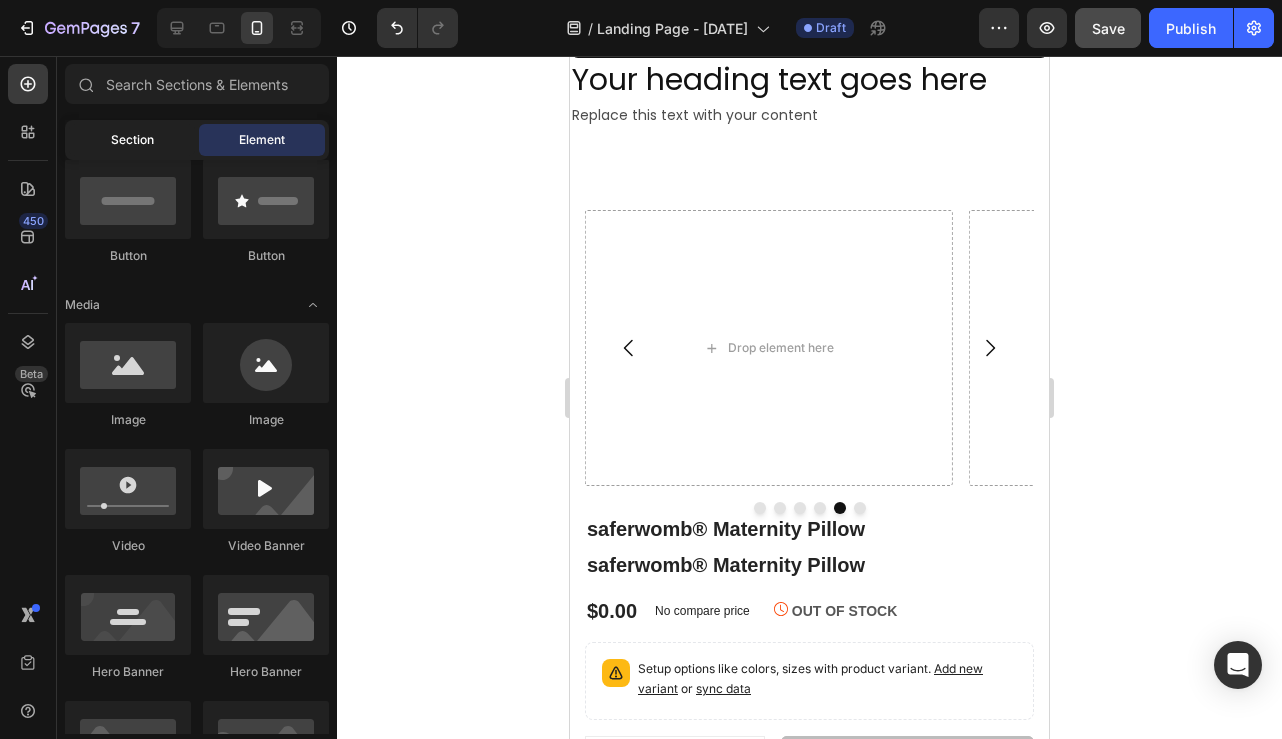 click on "Section" at bounding box center [132, 140] 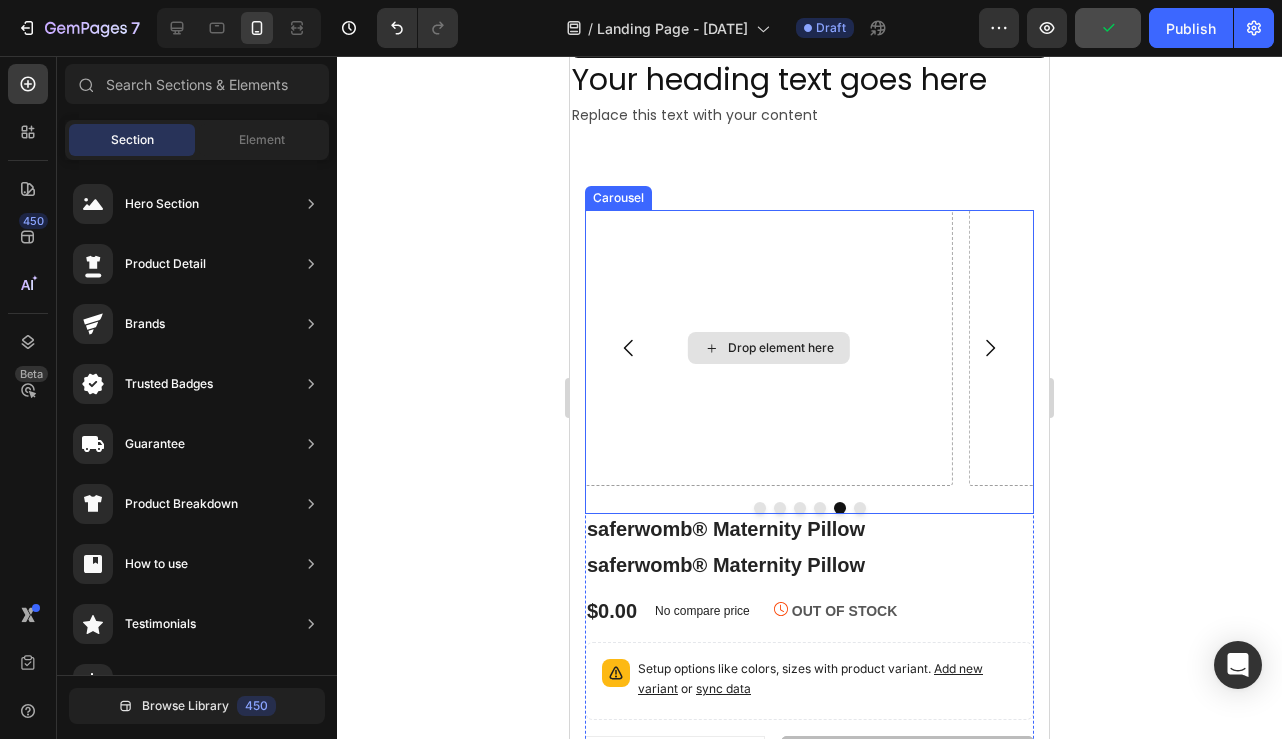 click on "Drop element here" at bounding box center (769, 348) 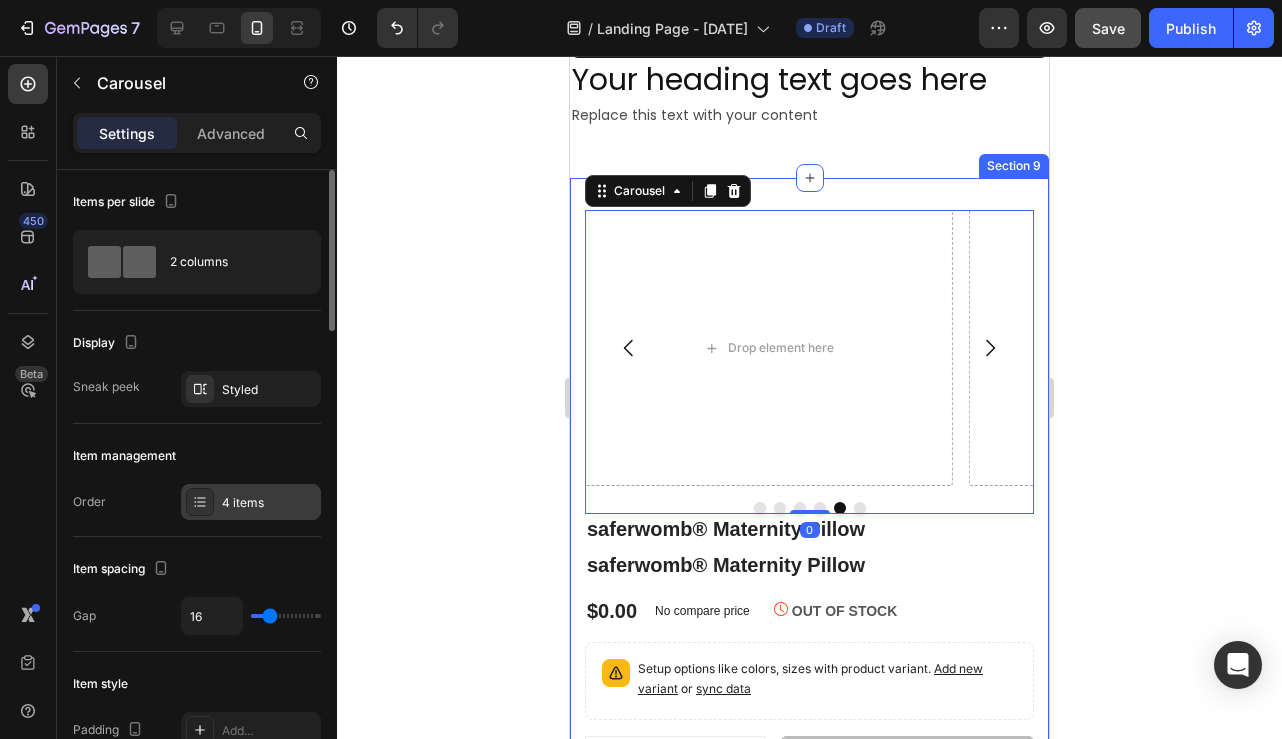 click on "4 items" at bounding box center (269, 503) 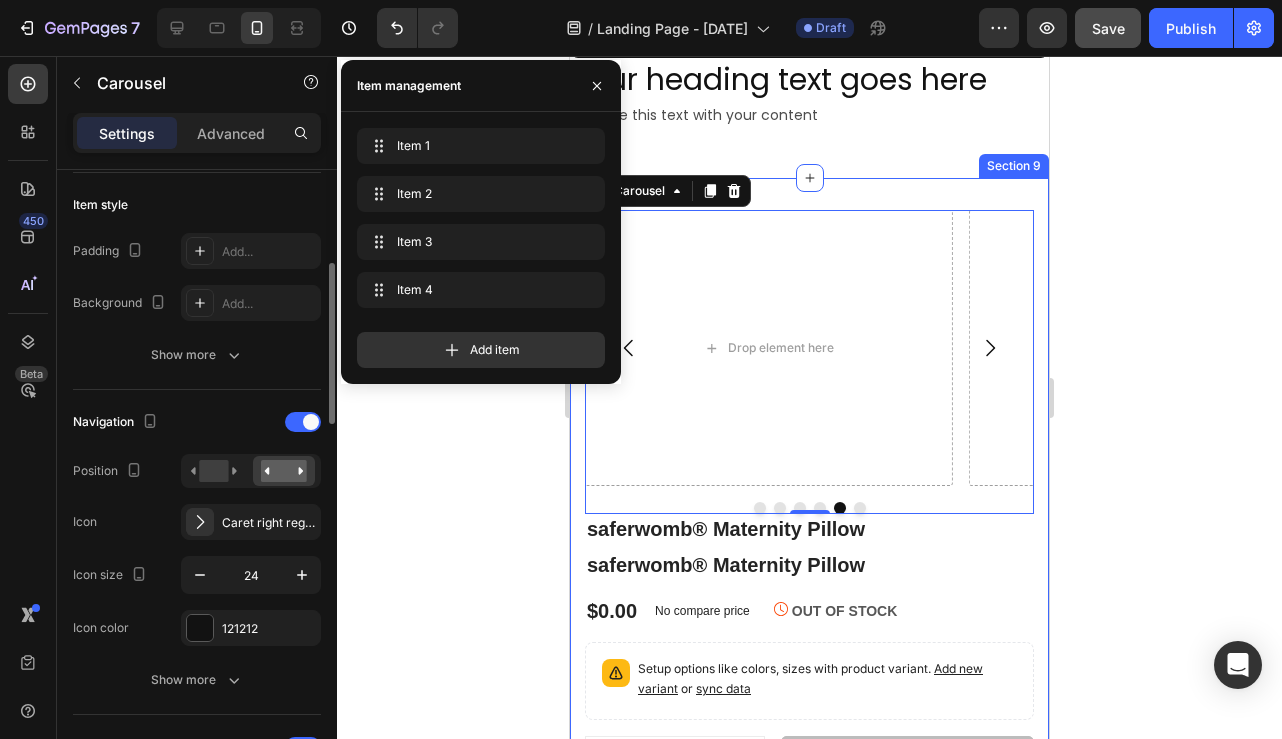 scroll, scrollTop: 426, scrollLeft: 0, axis: vertical 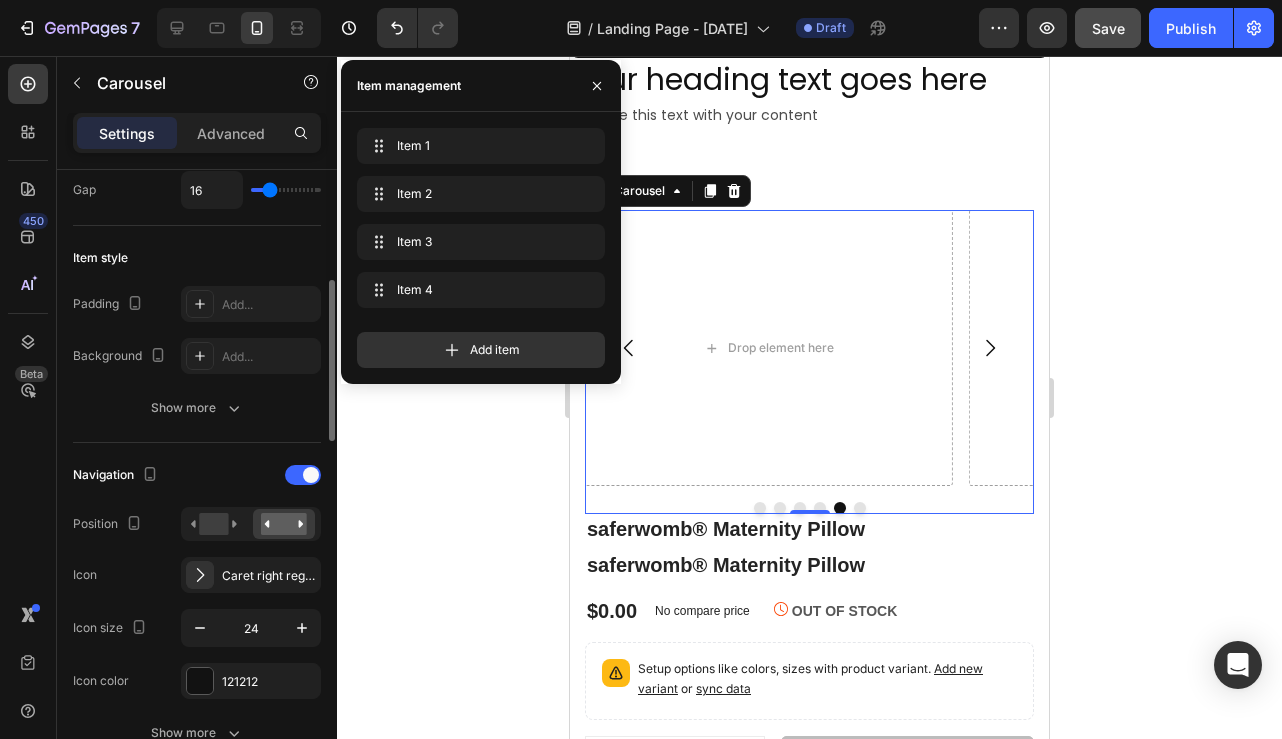 click at bounding box center (760, 508) 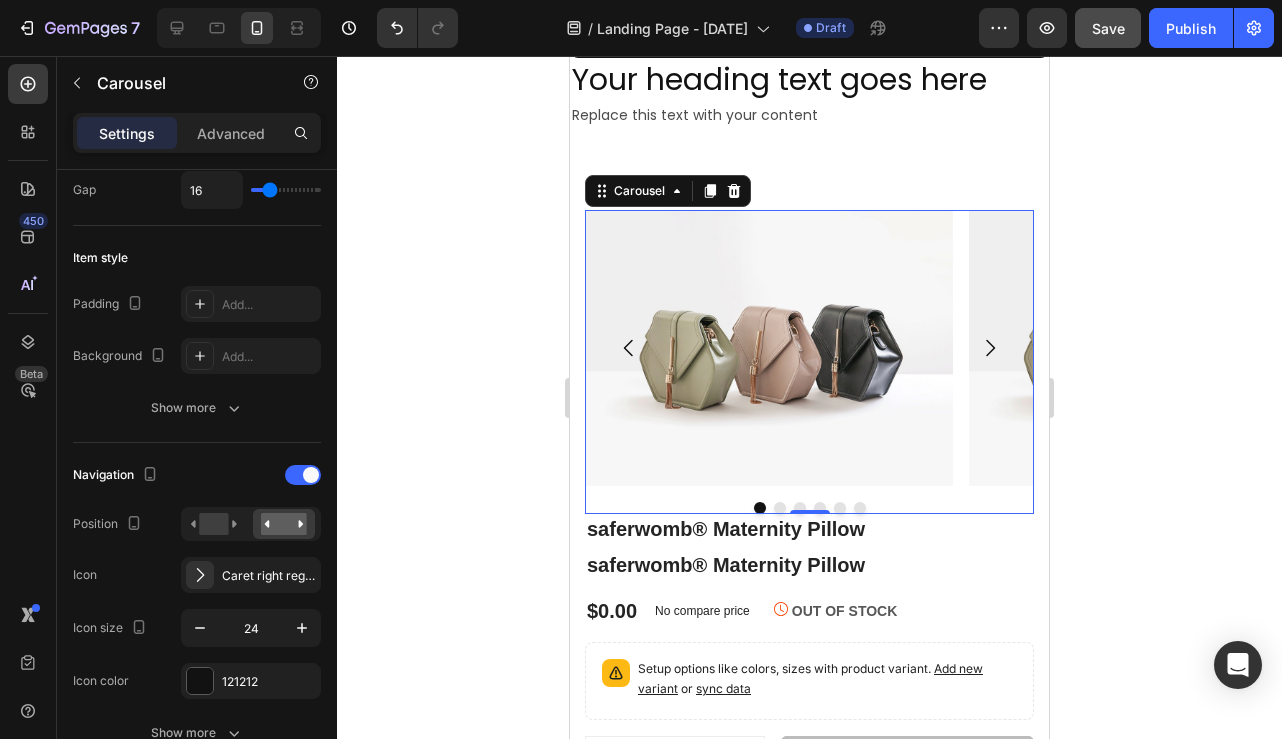 click 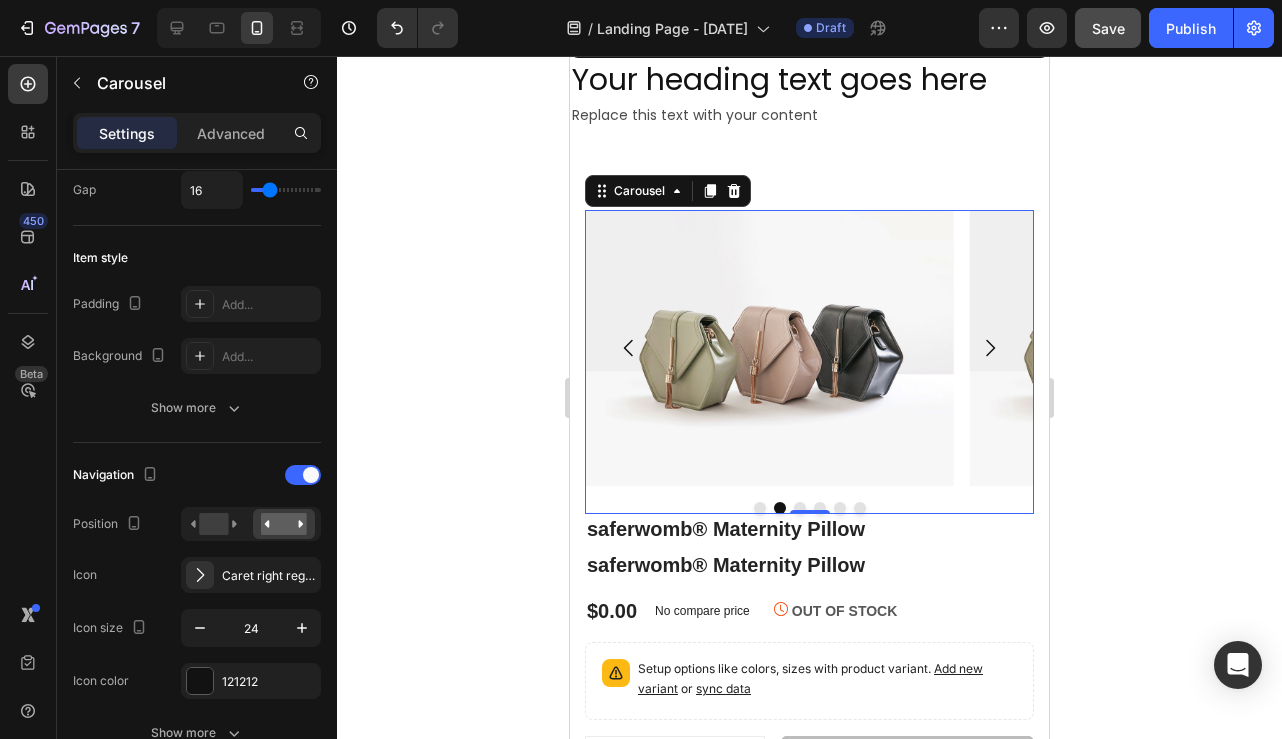 click 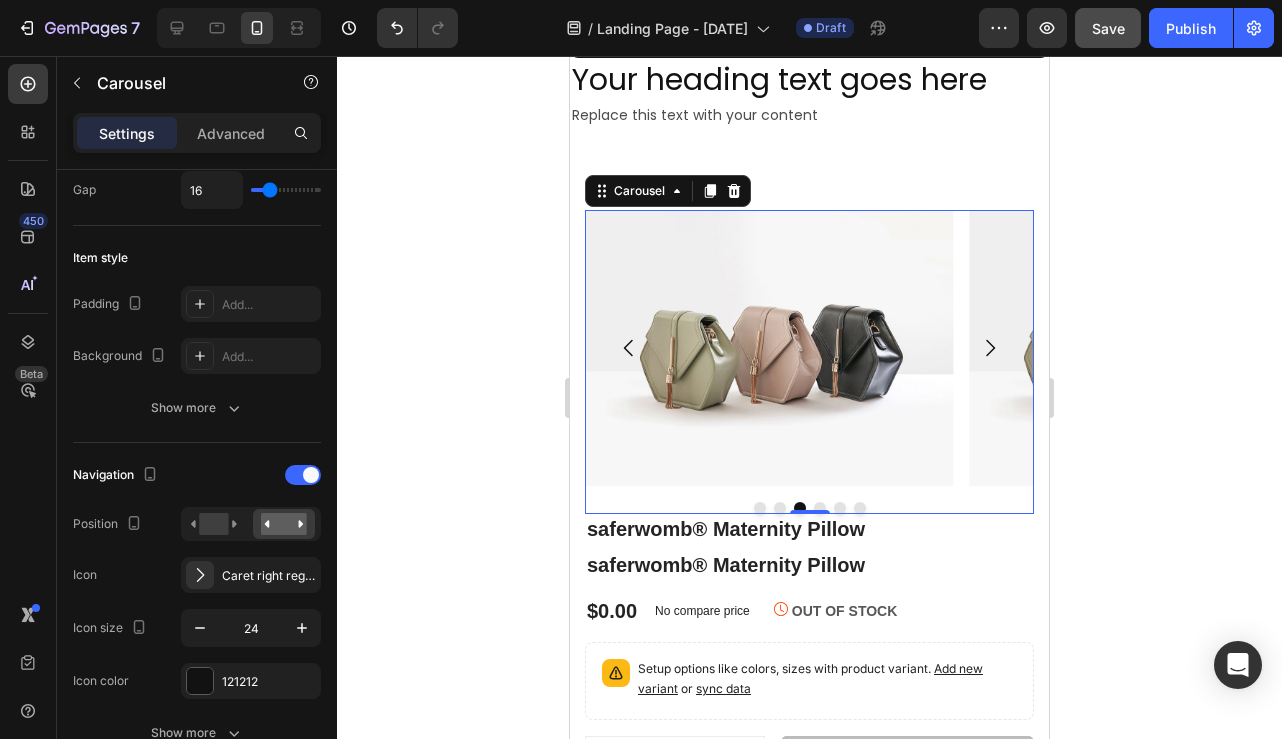click 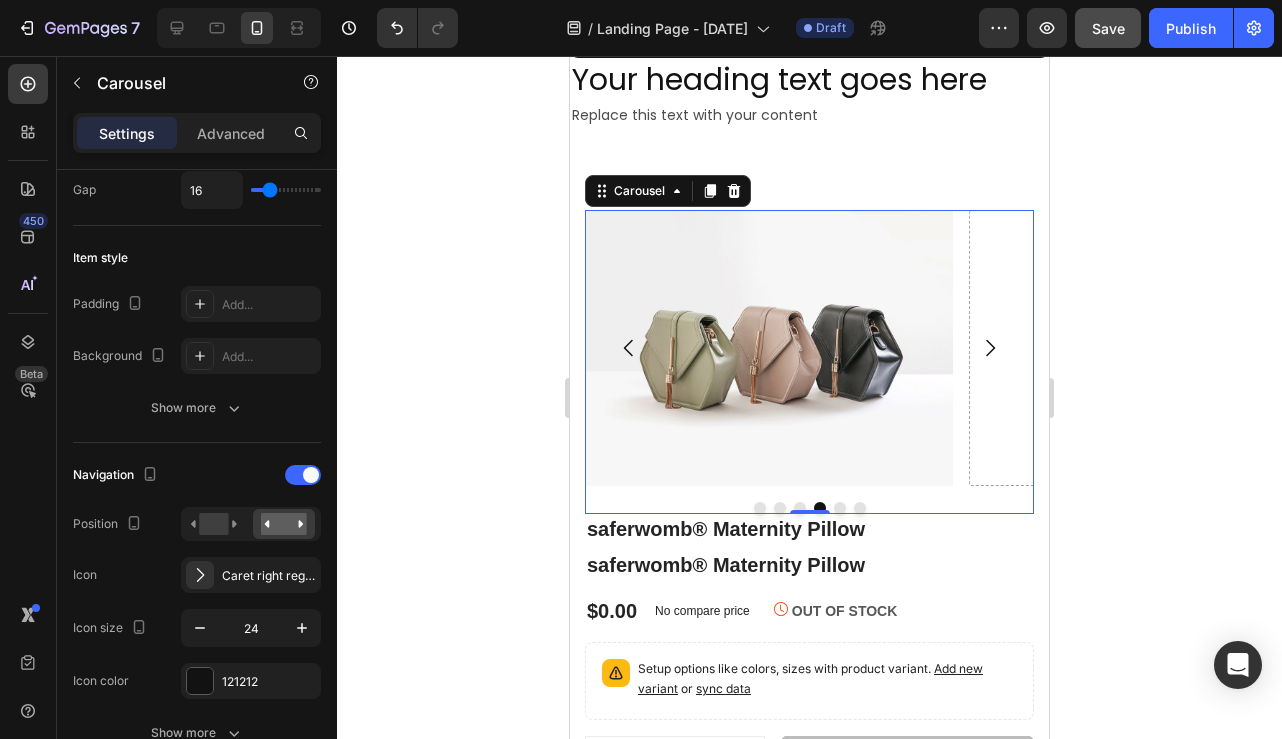 click 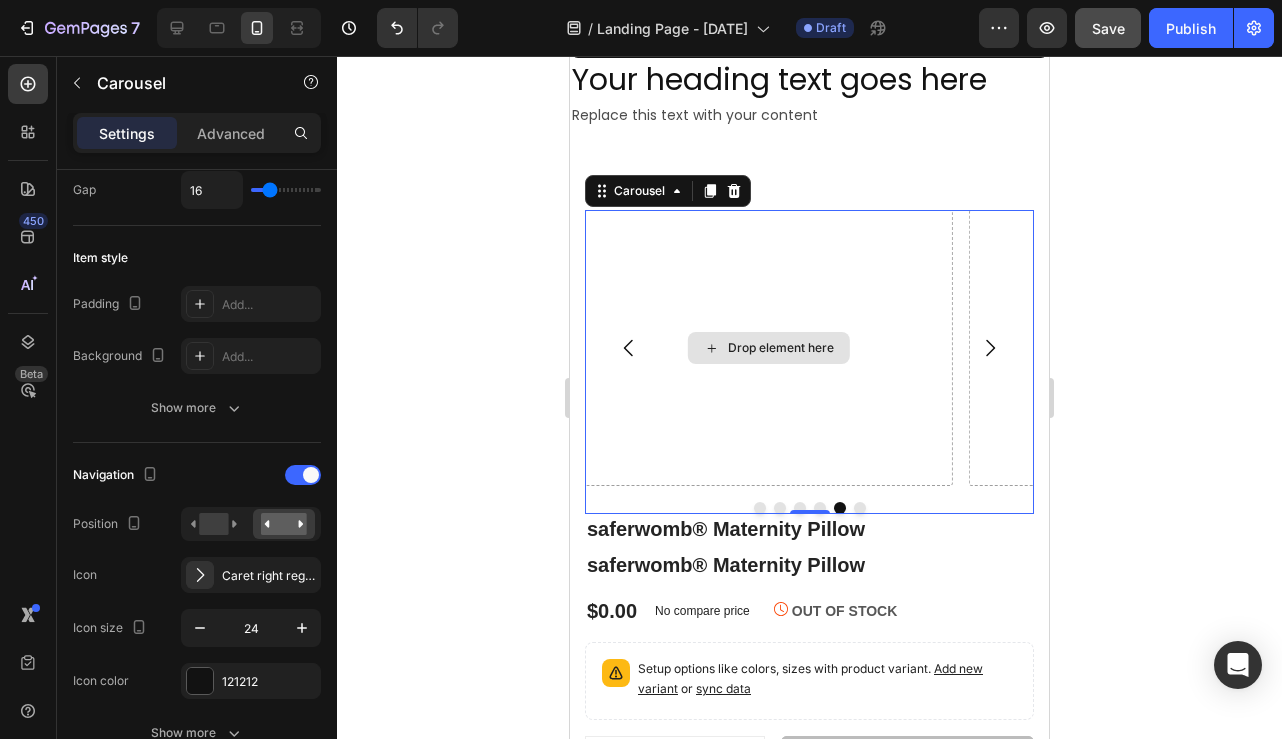 click on "Drop element here" at bounding box center (781, 348) 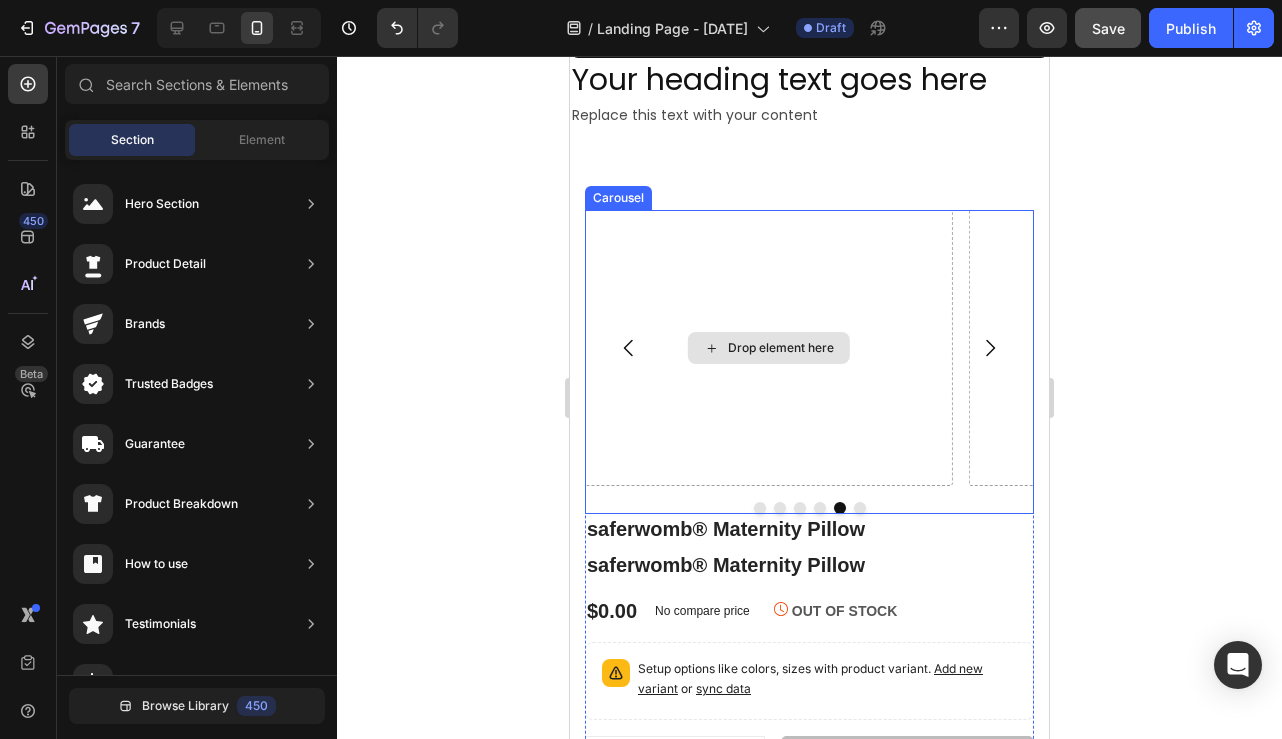 click on "Drop element here" at bounding box center [781, 348] 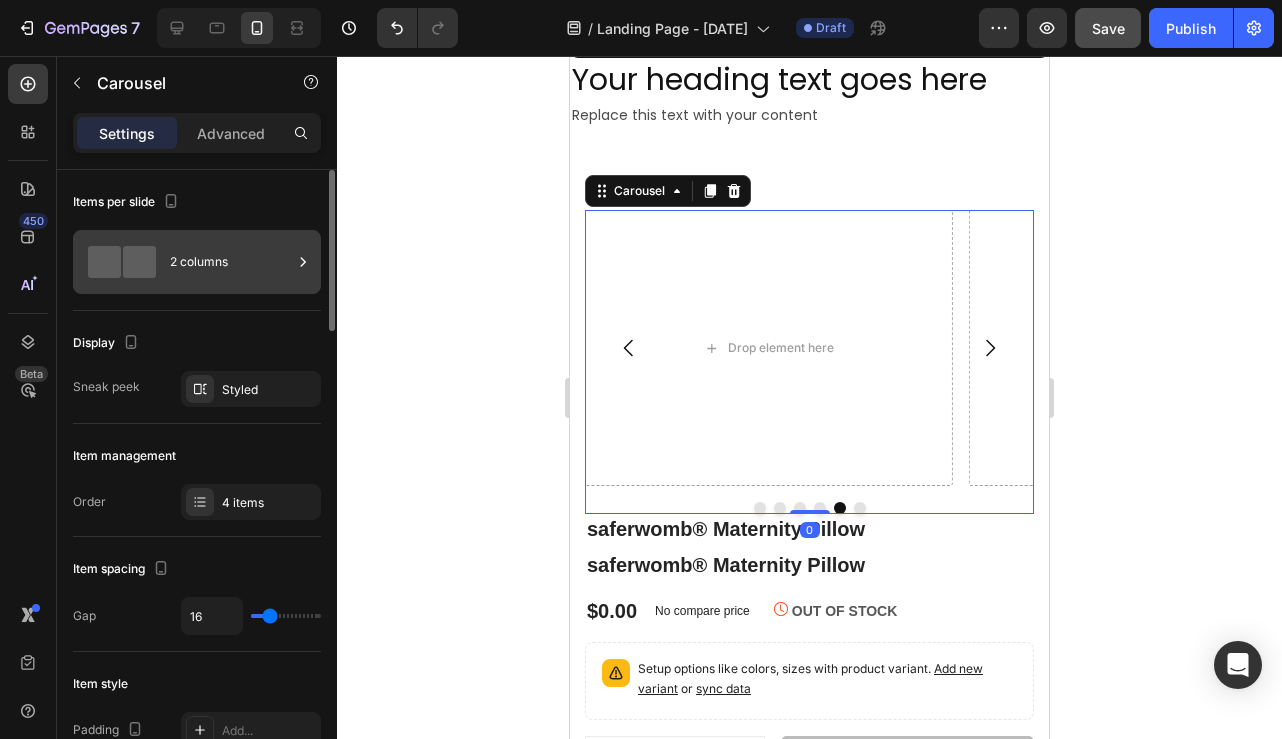 click on "2 columns" at bounding box center (231, 262) 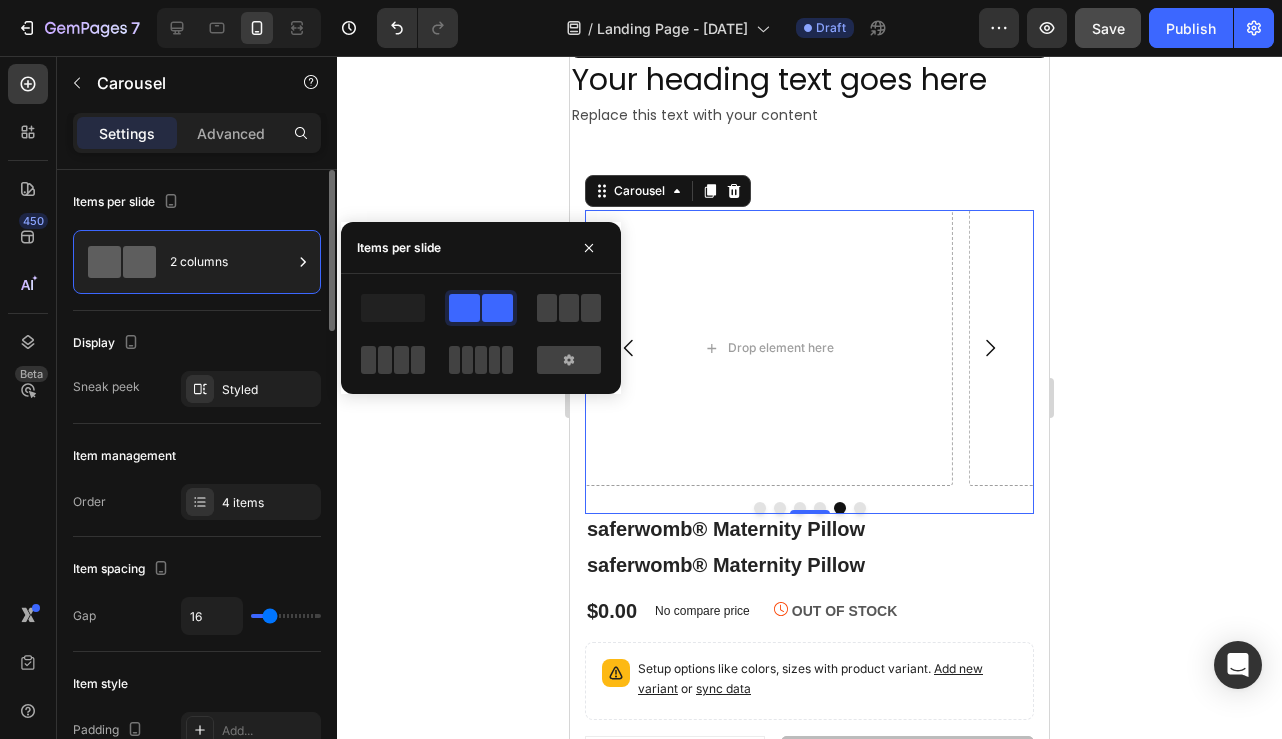 click on "Display" at bounding box center (197, 343) 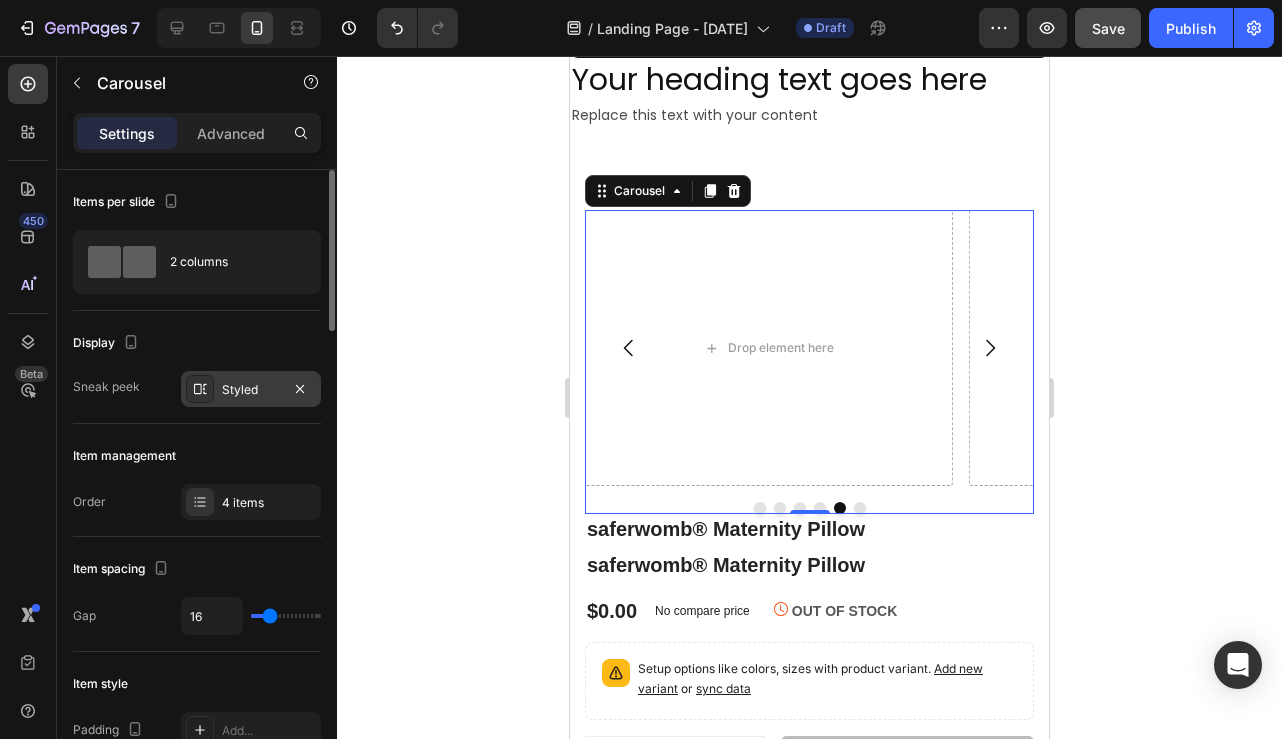 click on "Styled" at bounding box center [251, 390] 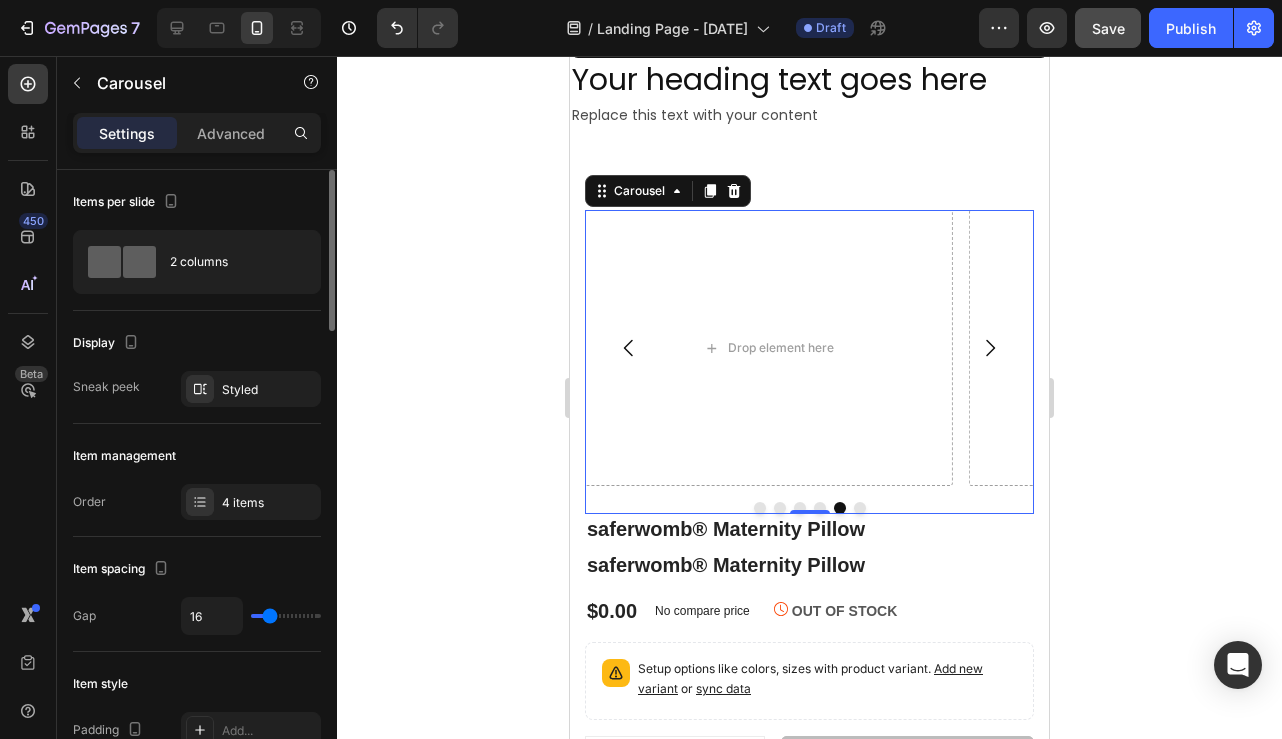 click on "Display" at bounding box center [197, 343] 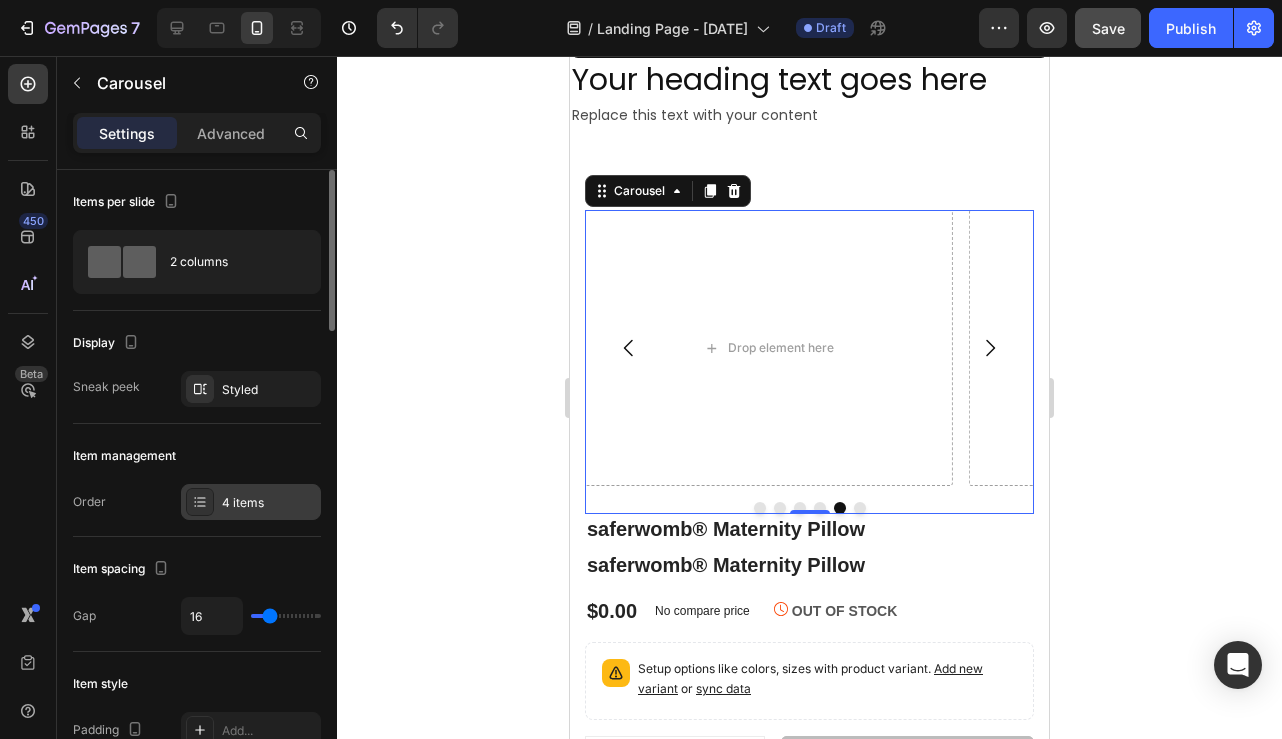 click on "4 items" at bounding box center [269, 503] 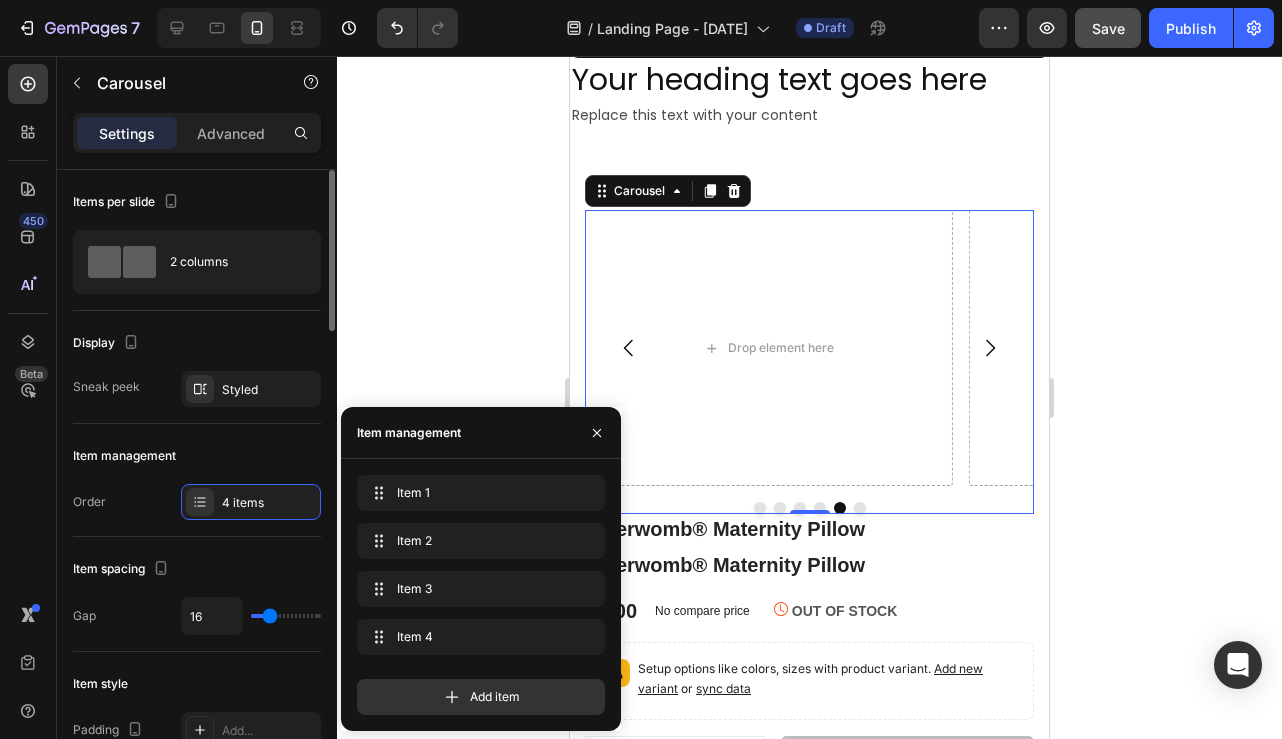 click on "Item spacing" at bounding box center [197, 569] 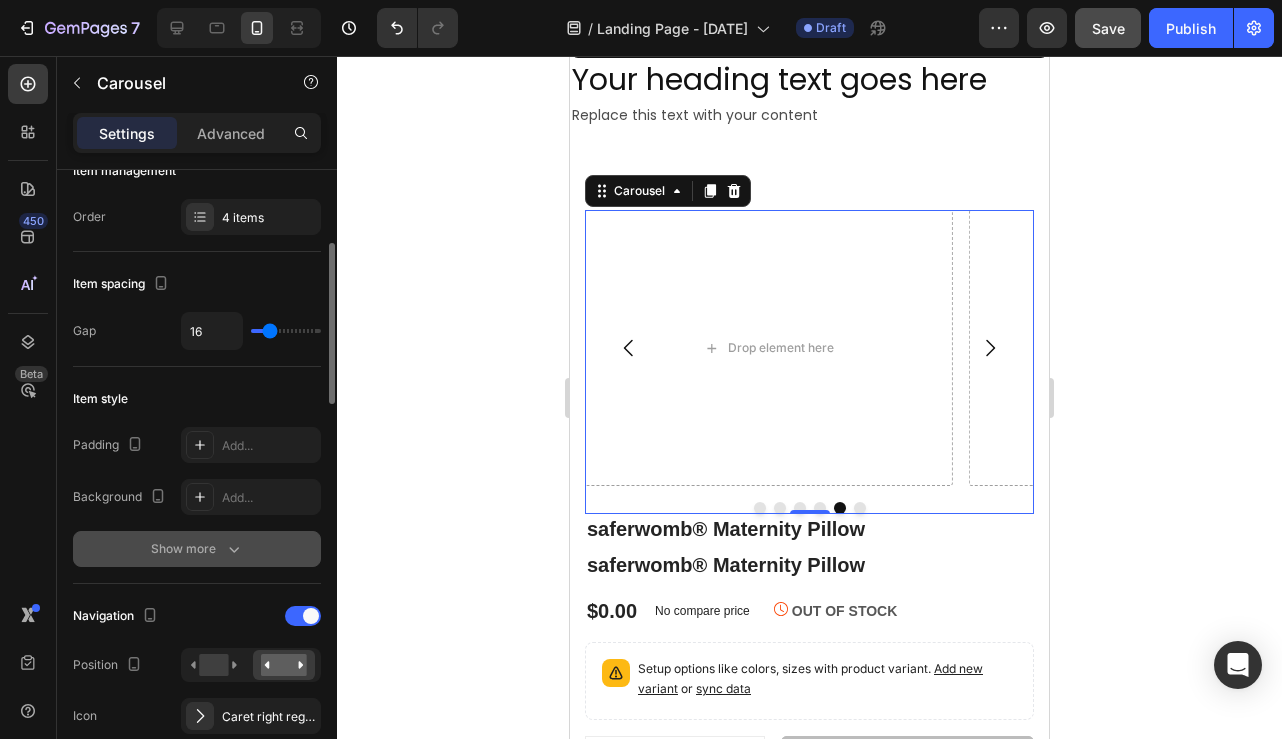 click on "Show more" at bounding box center [197, 549] 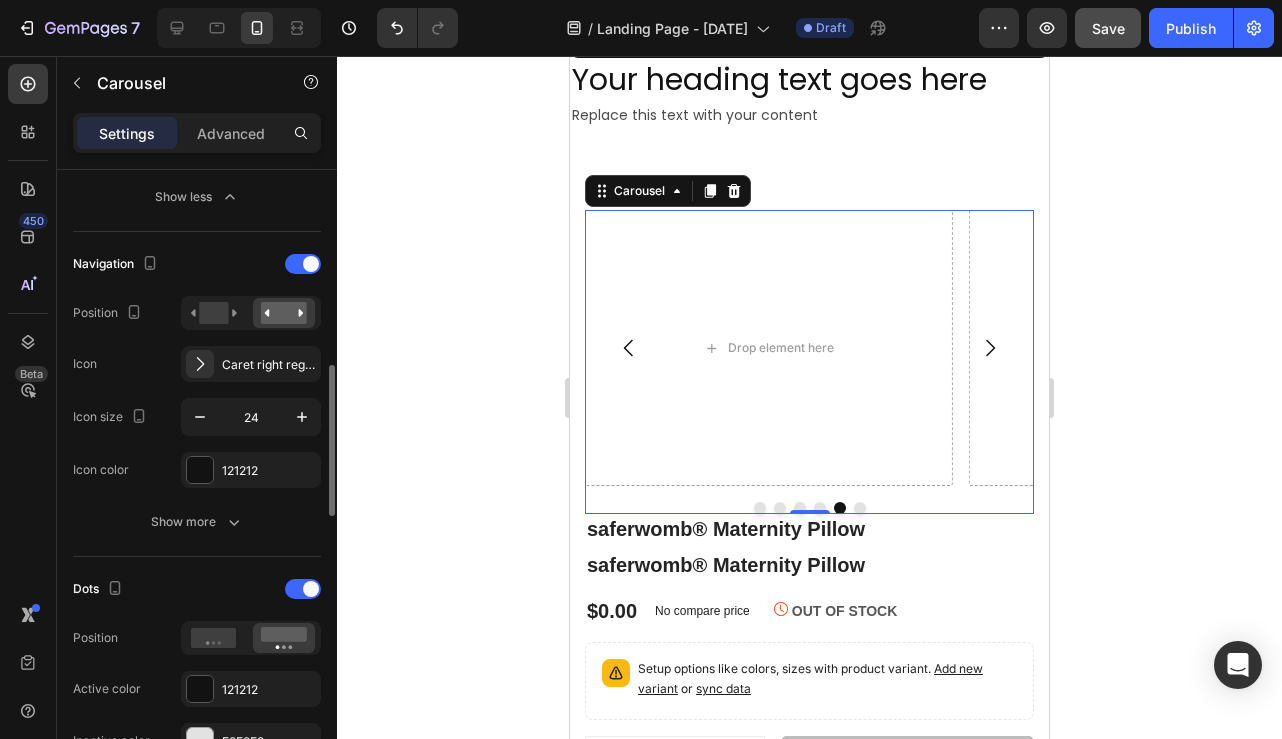 scroll, scrollTop: 795, scrollLeft: 0, axis: vertical 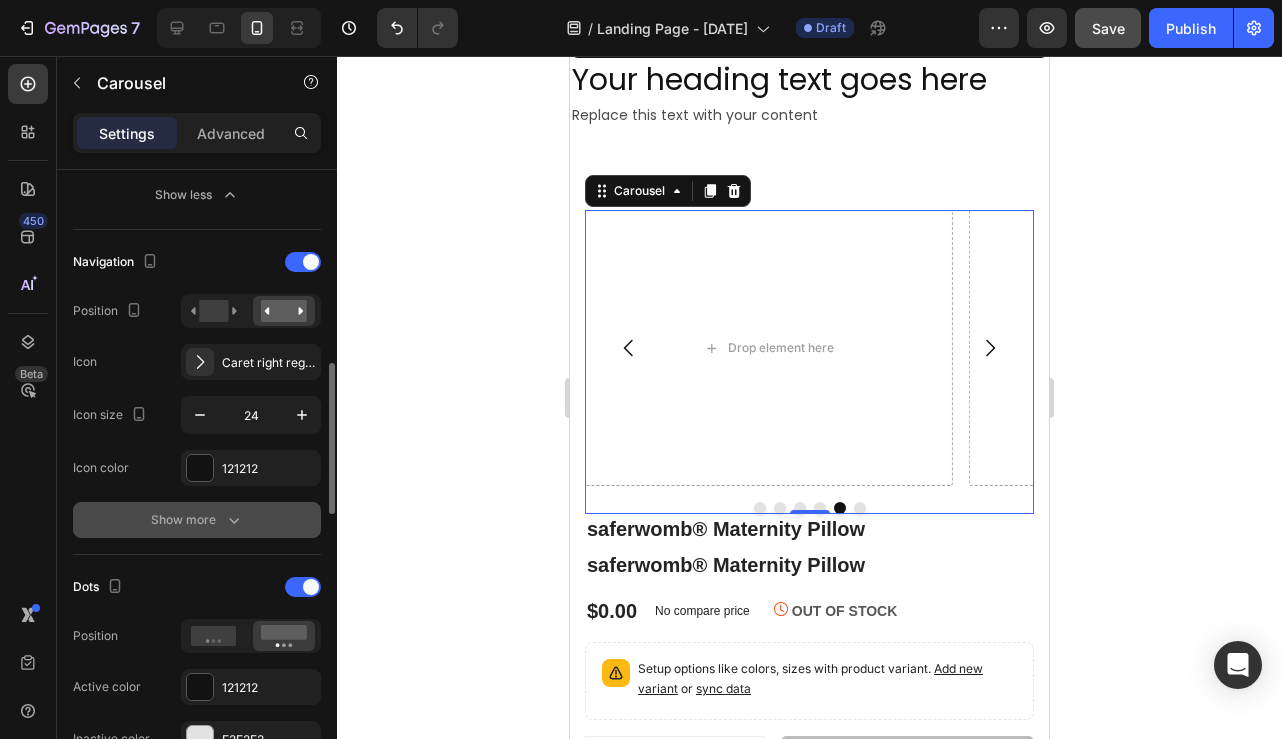 click on "Show more" at bounding box center (197, 520) 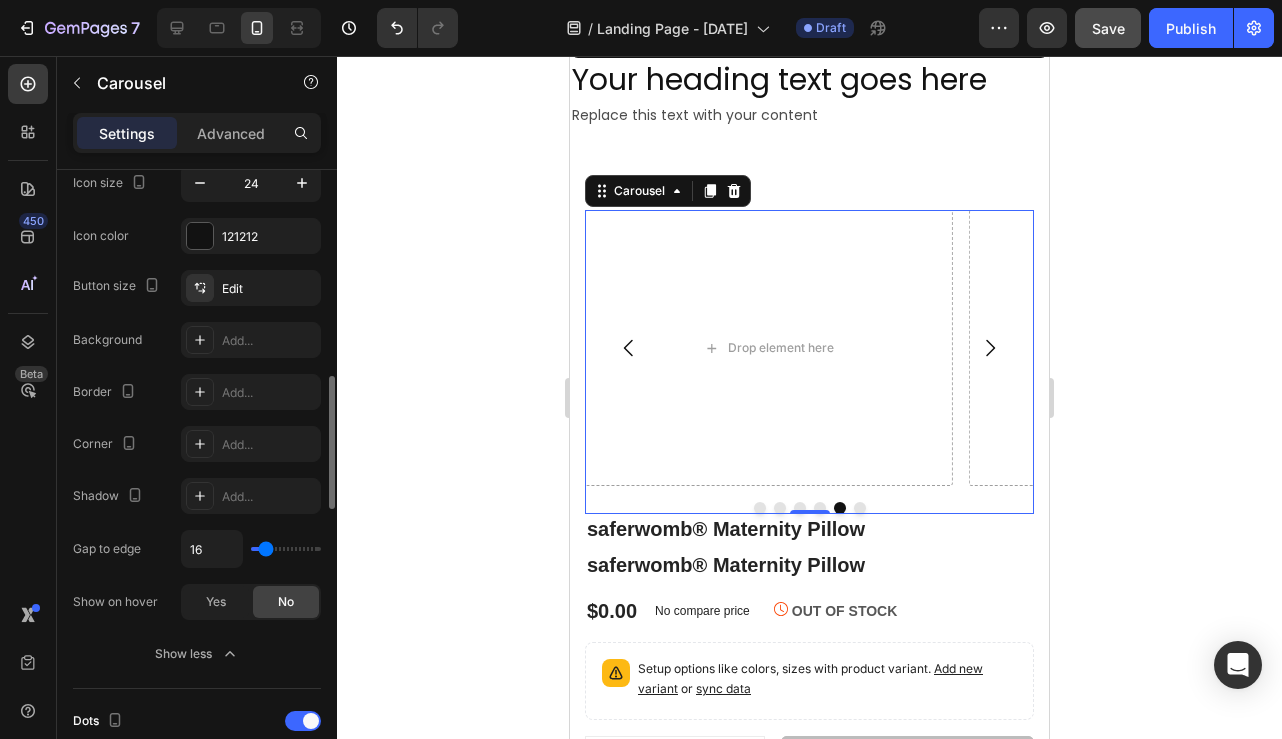 scroll, scrollTop: 1035, scrollLeft: 0, axis: vertical 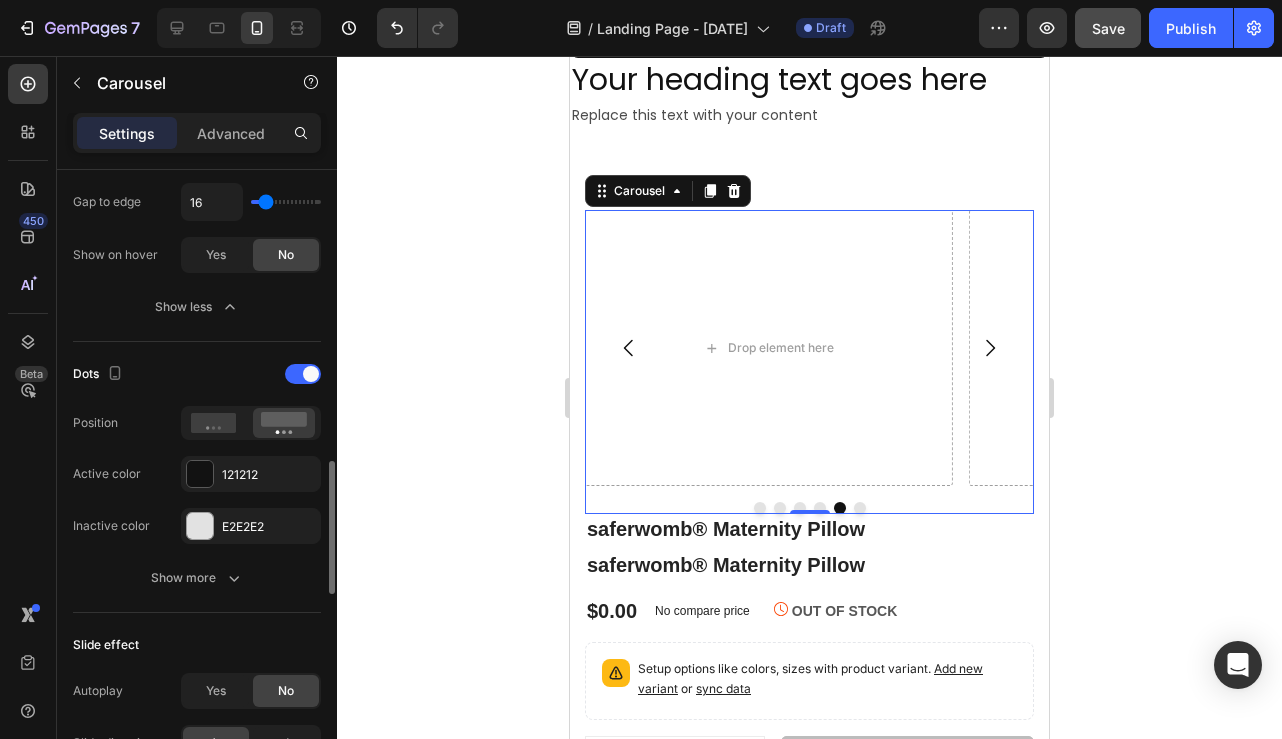 click on "Show more" at bounding box center (197, 578) 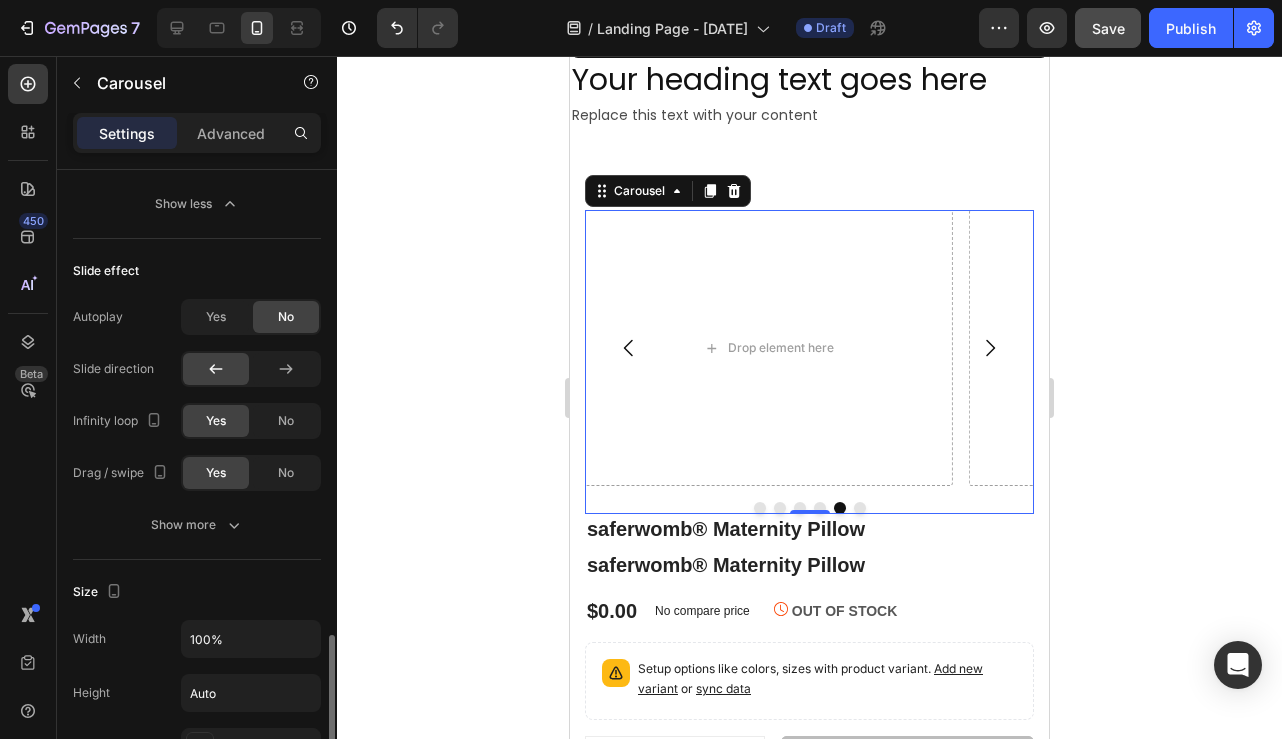 scroll, scrollTop: 2043, scrollLeft: 0, axis: vertical 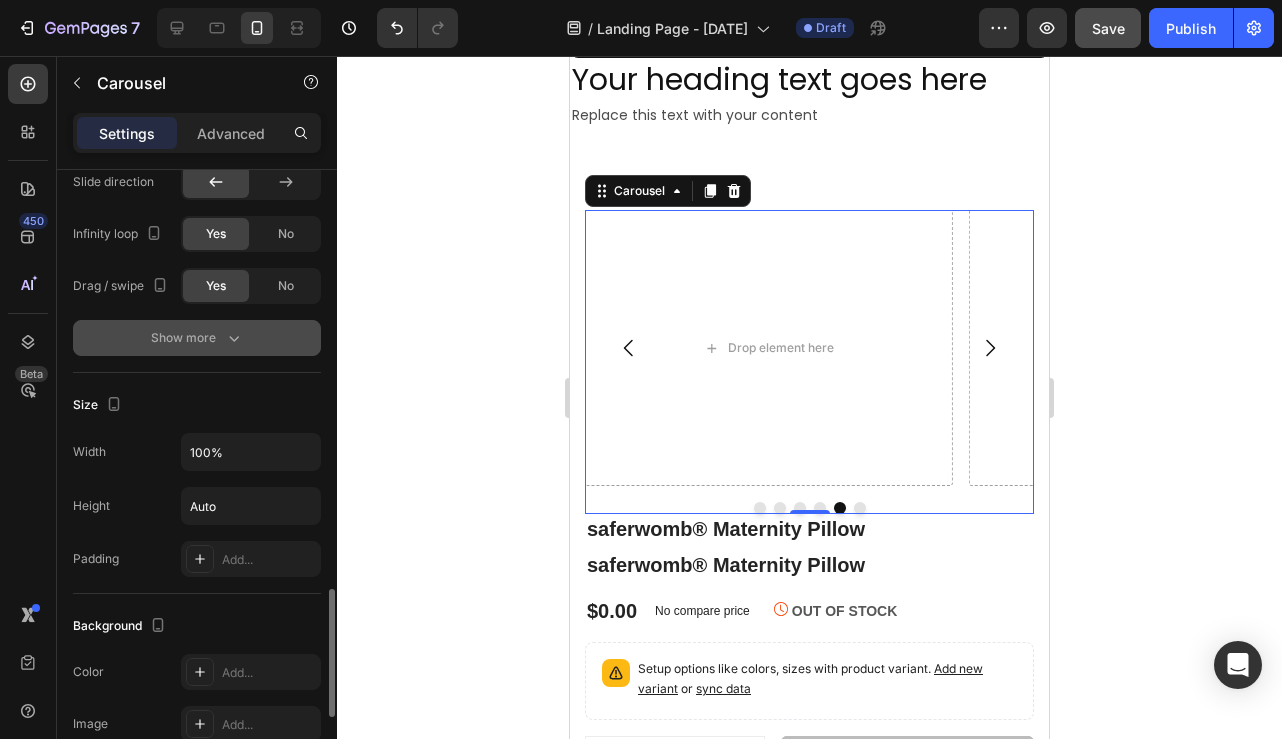 click on "Show more" at bounding box center [197, 338] 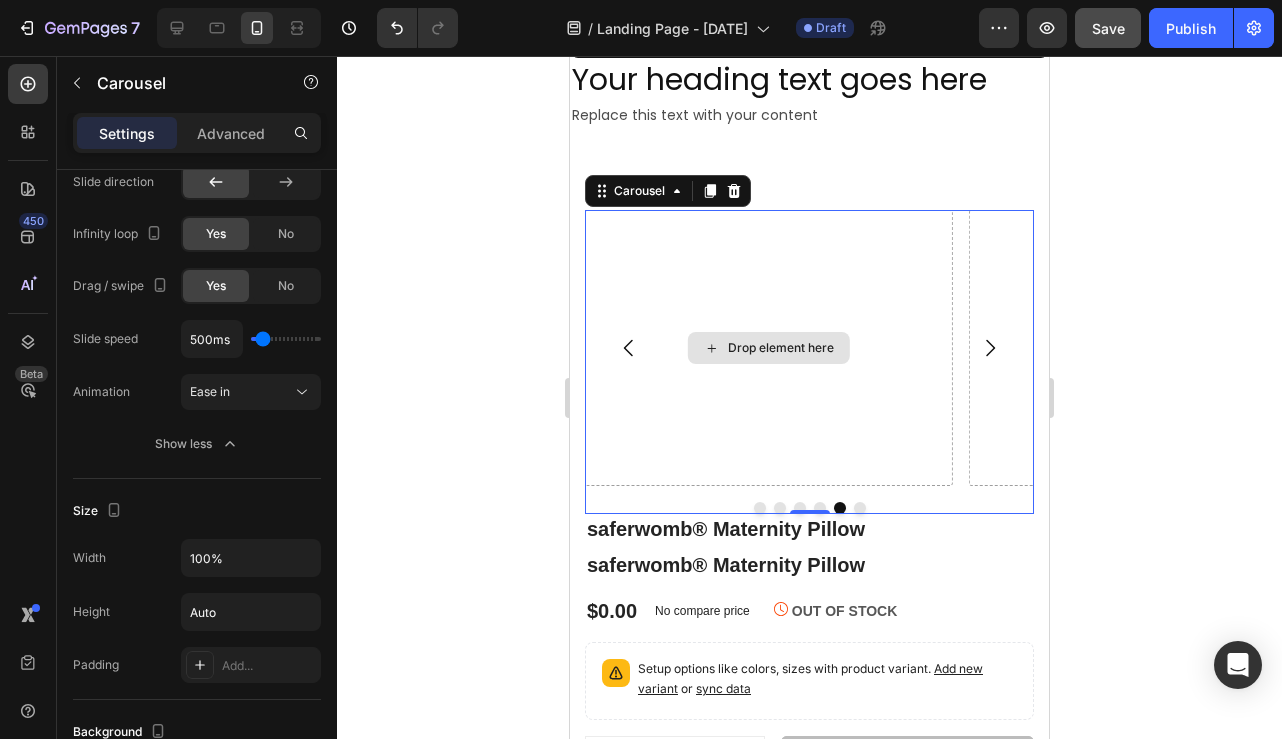 click on "Drop element here" at bounding box center [781, 348] 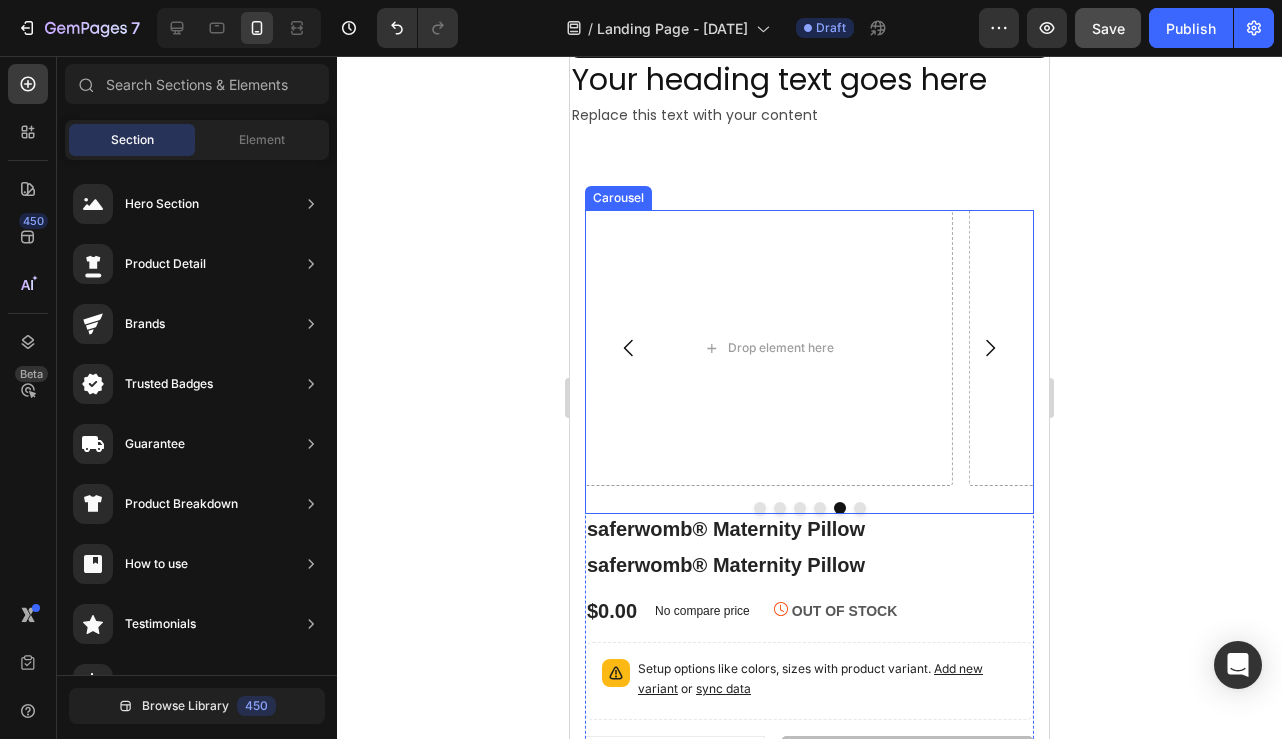 click 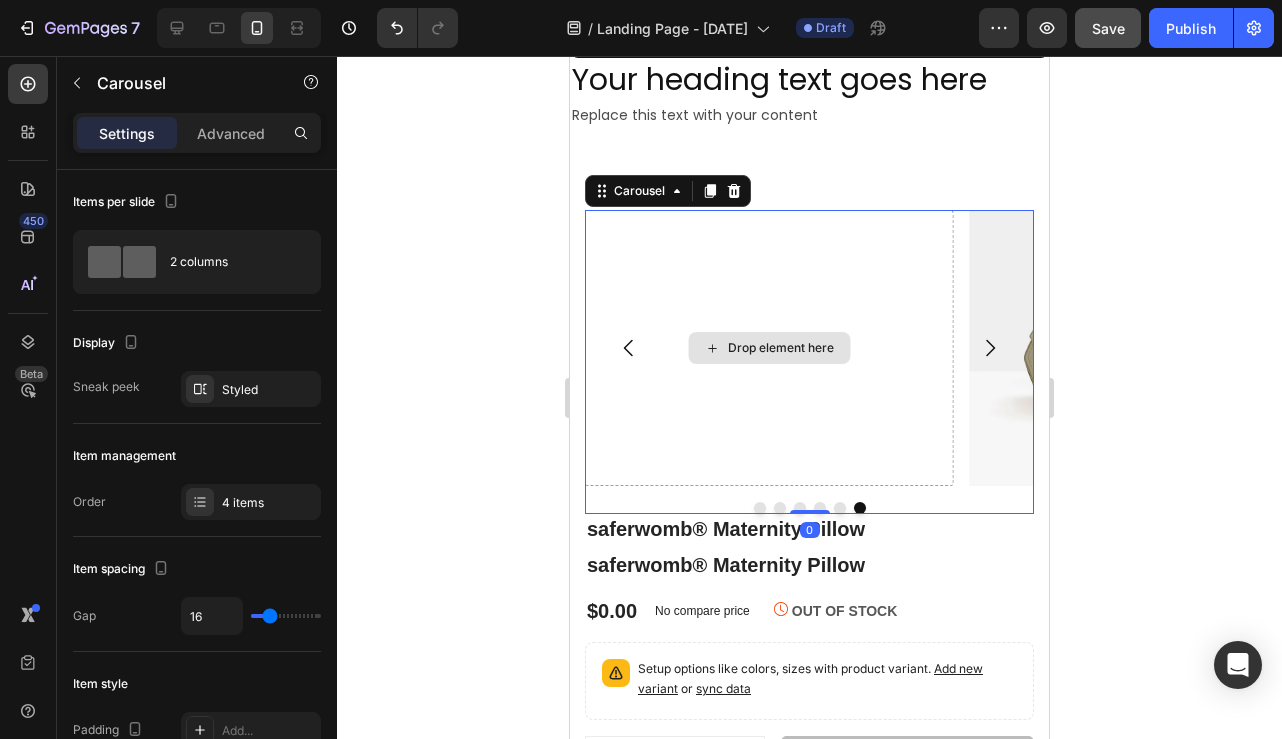 click on "Drop element here" at bounding box center [781, 348] 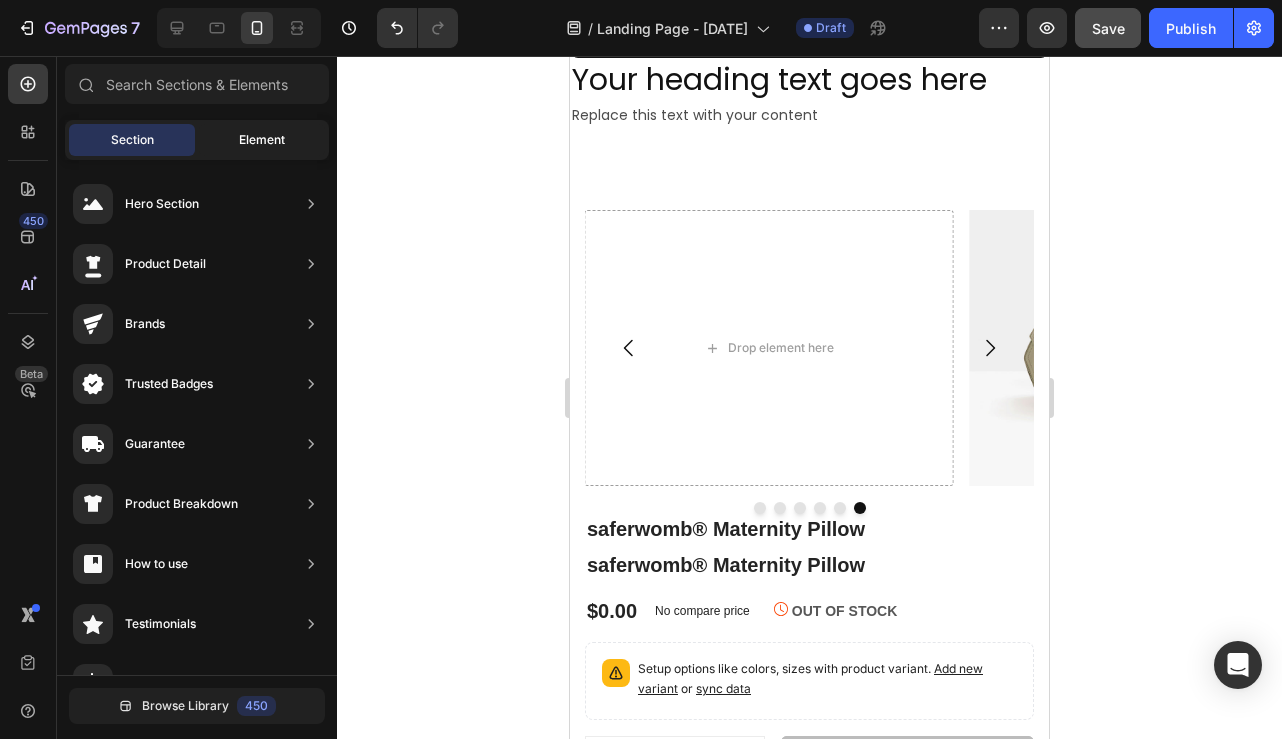 click on "Element" at bounding box center (262, 140) 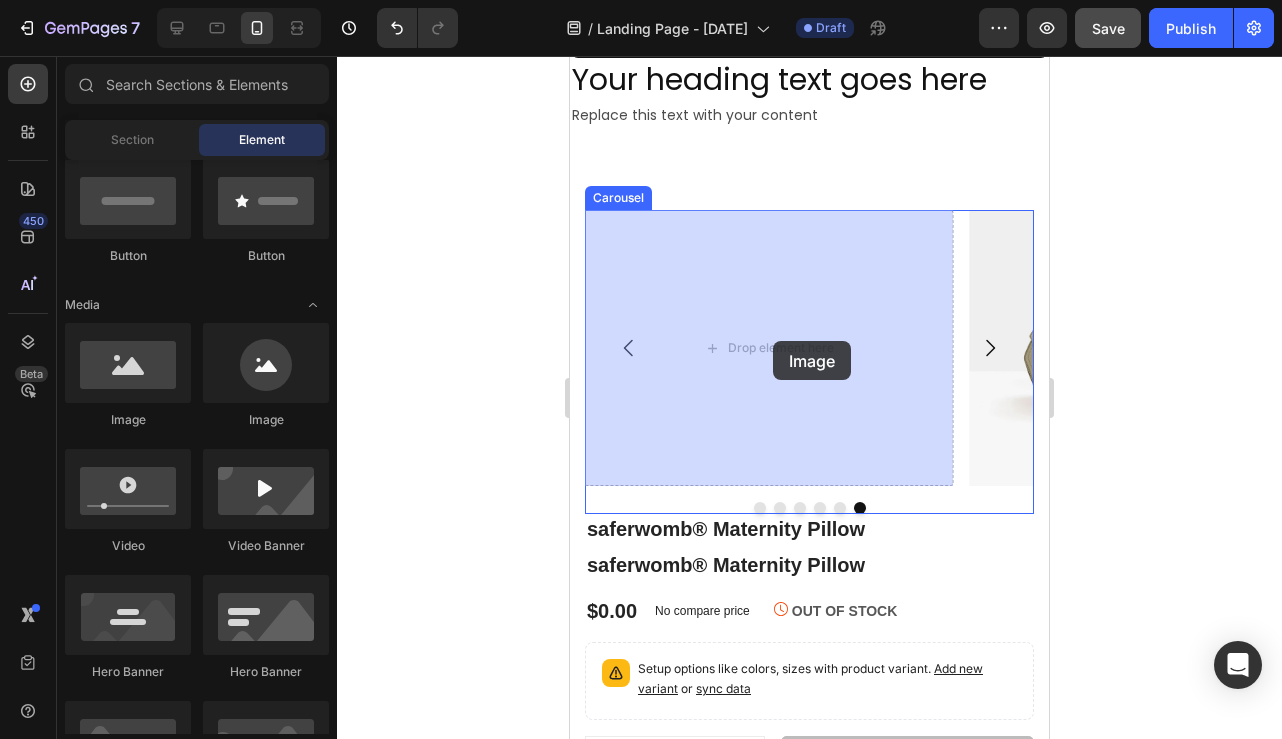 drag, startPoint x: 713, startPoint y: 415, endPoint x: 771, endPoint y: 341, distance: 94.02127 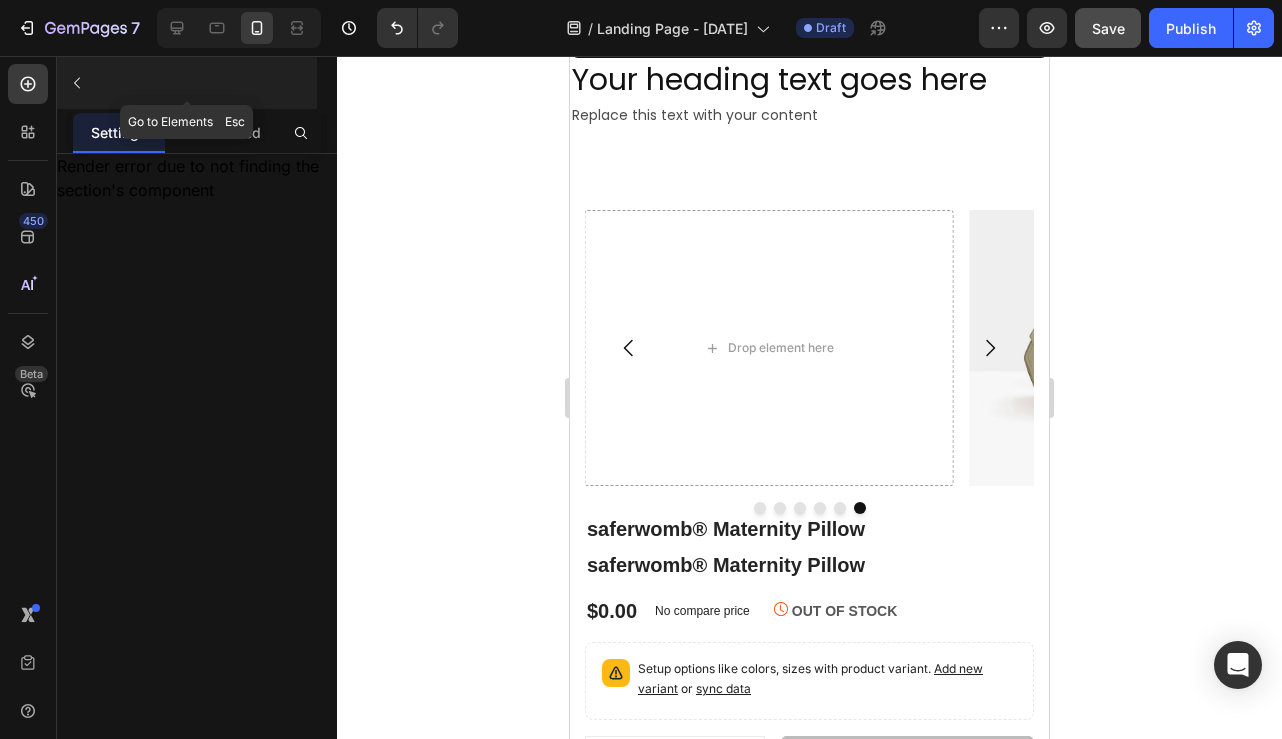 click at bounding box center [77, 83] 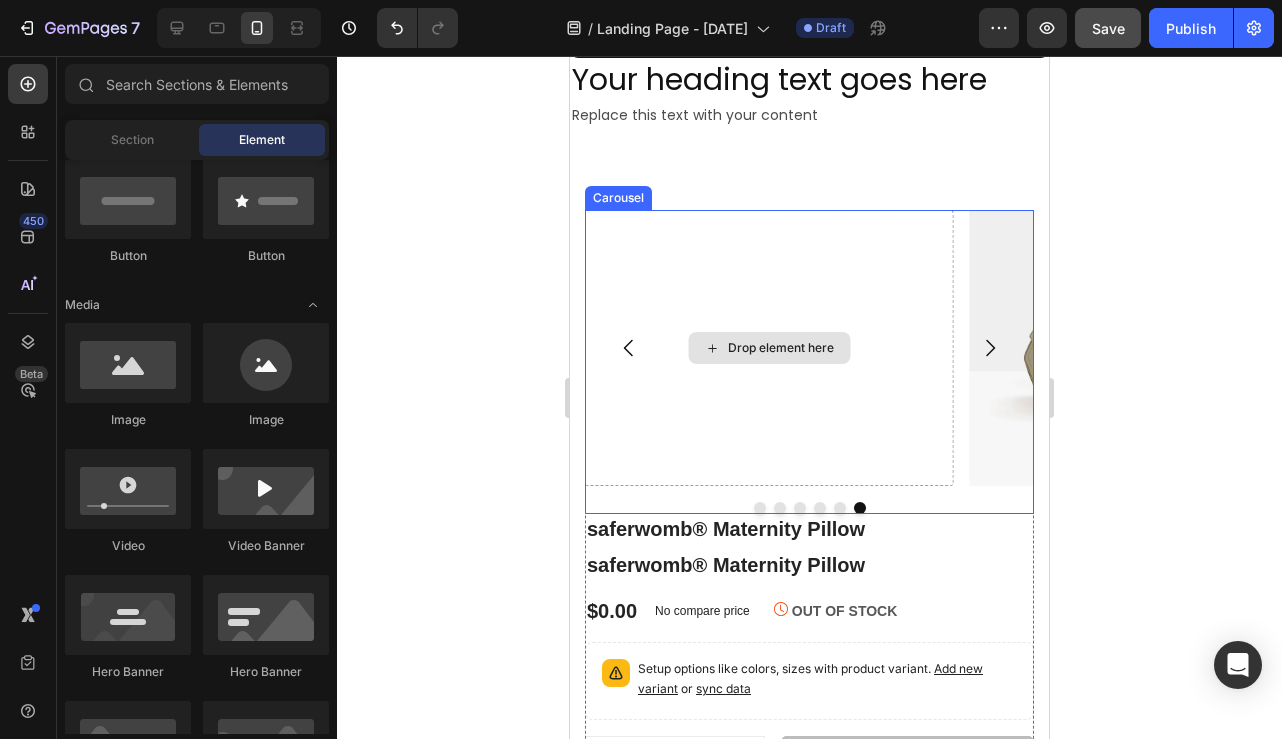 click on "Drop element here" at bounding box center [781, 348] 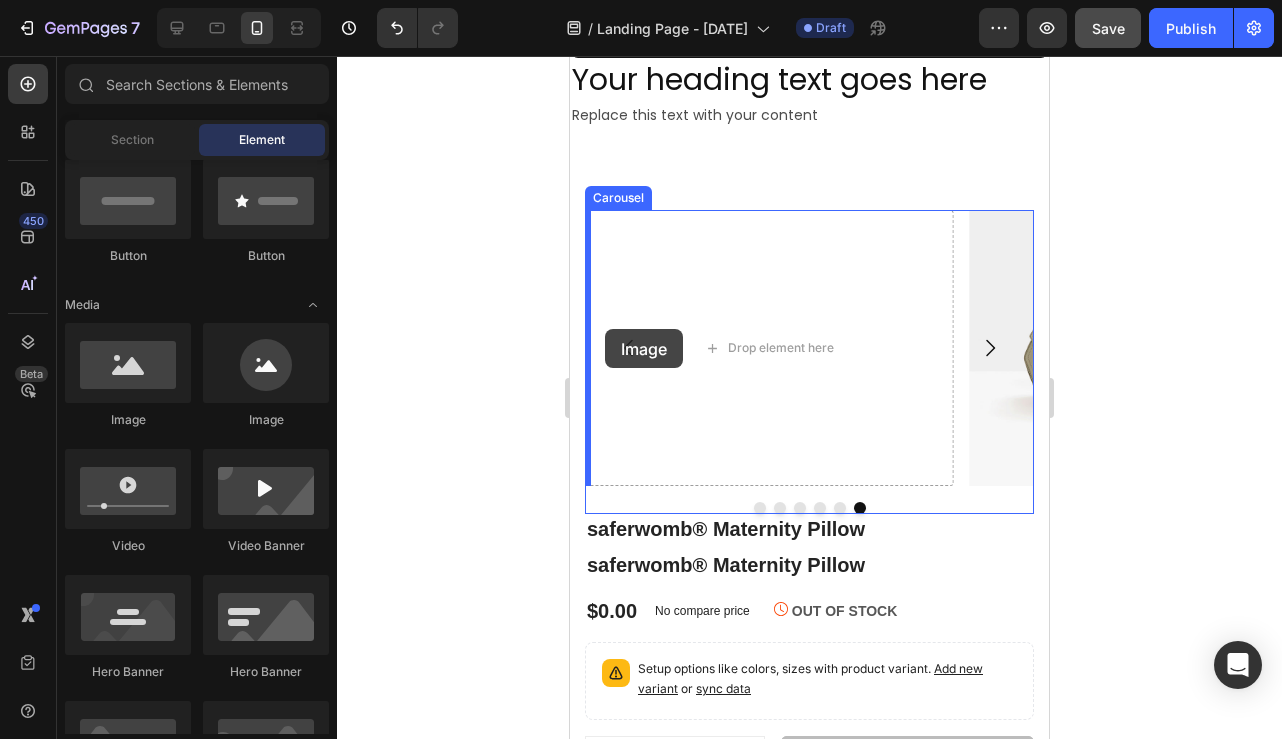 drag, startPoint x: 691, startPoint y: 432, endPoint x: 606, endPoint y: 329, distance: 133.544 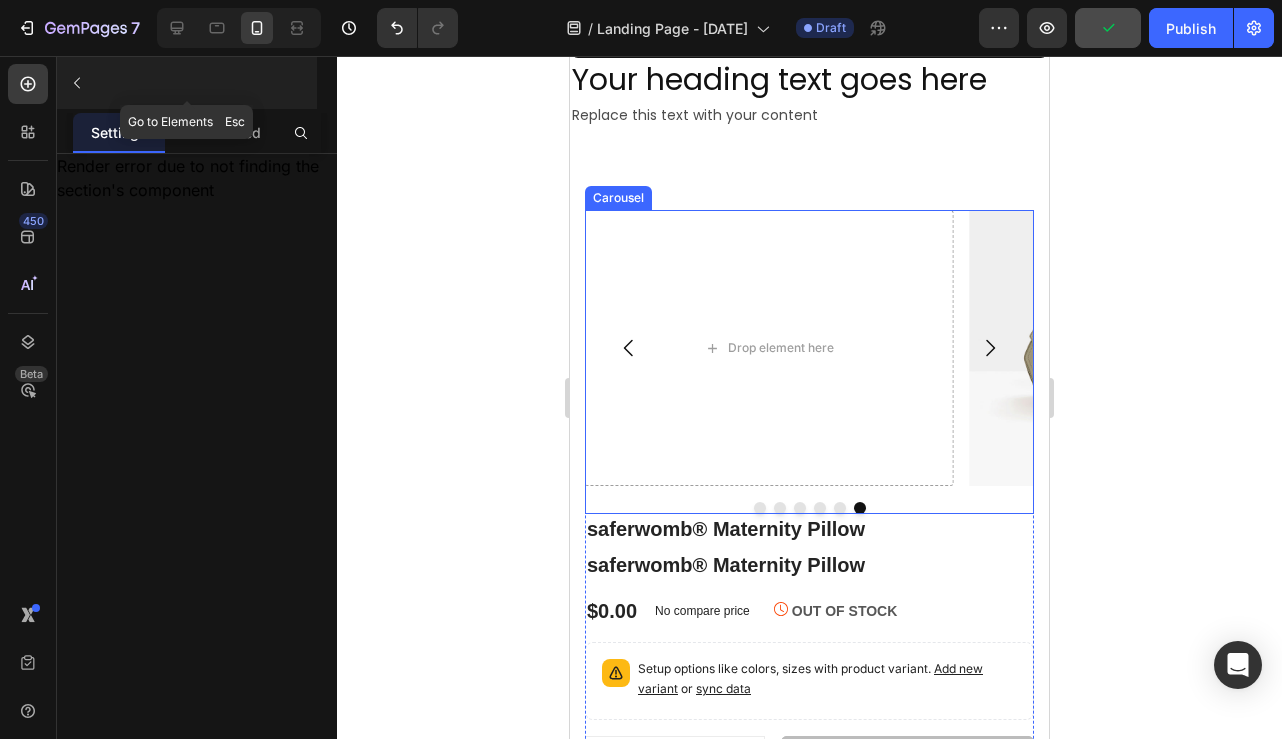 click 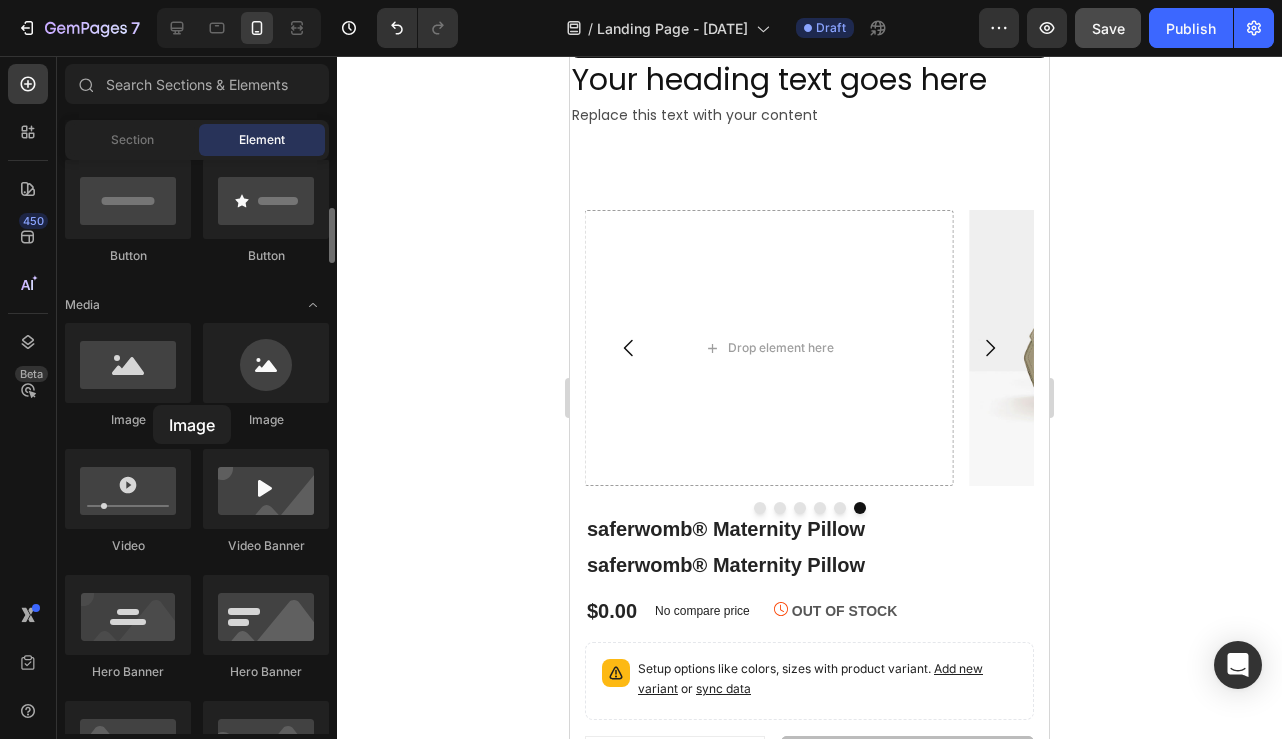 click on "Image" 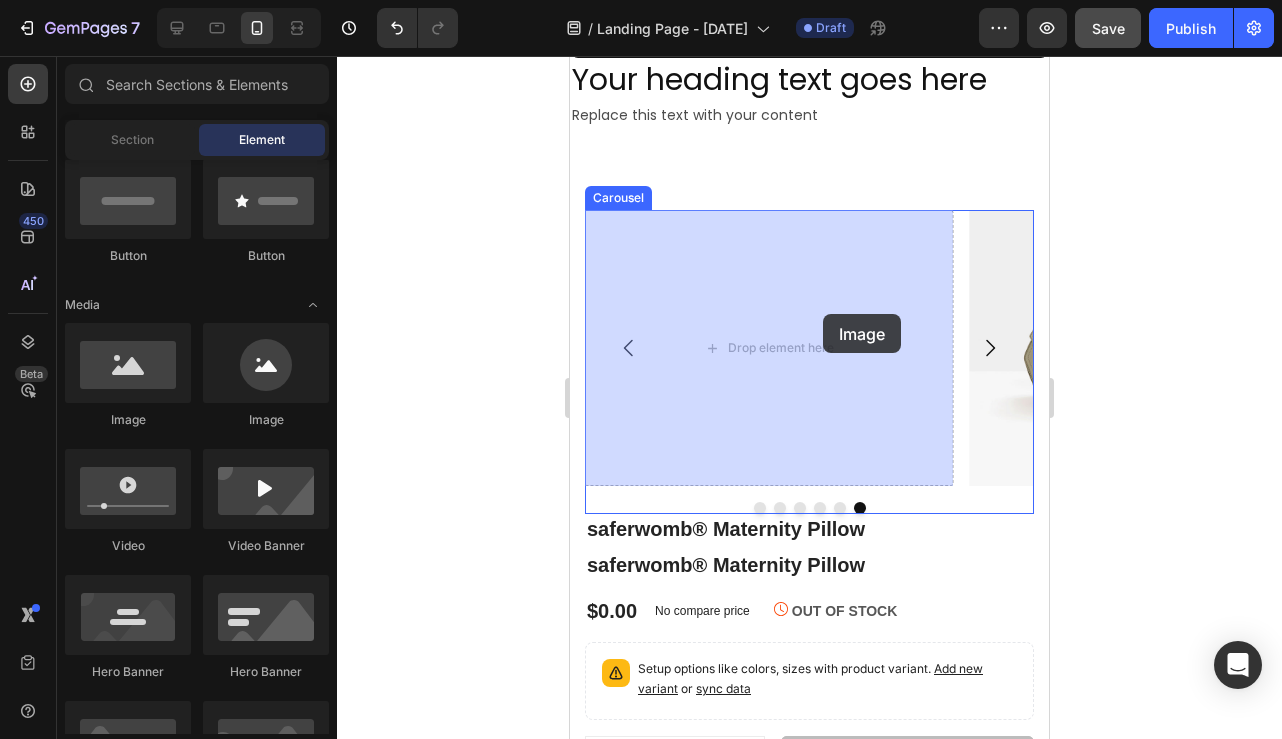 drag, startPoint x: 704, startPoint y: 430, endPoint x: 819, endPoint y: 316, distance: 161.929 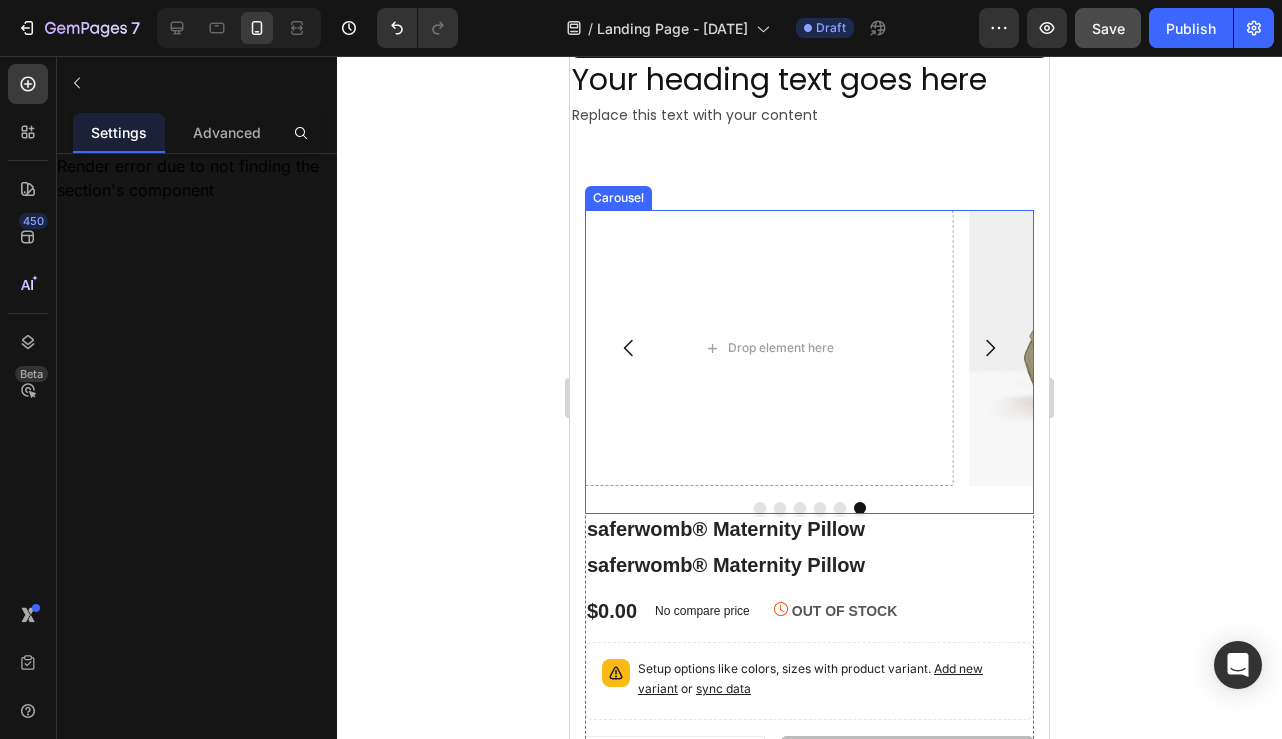 click 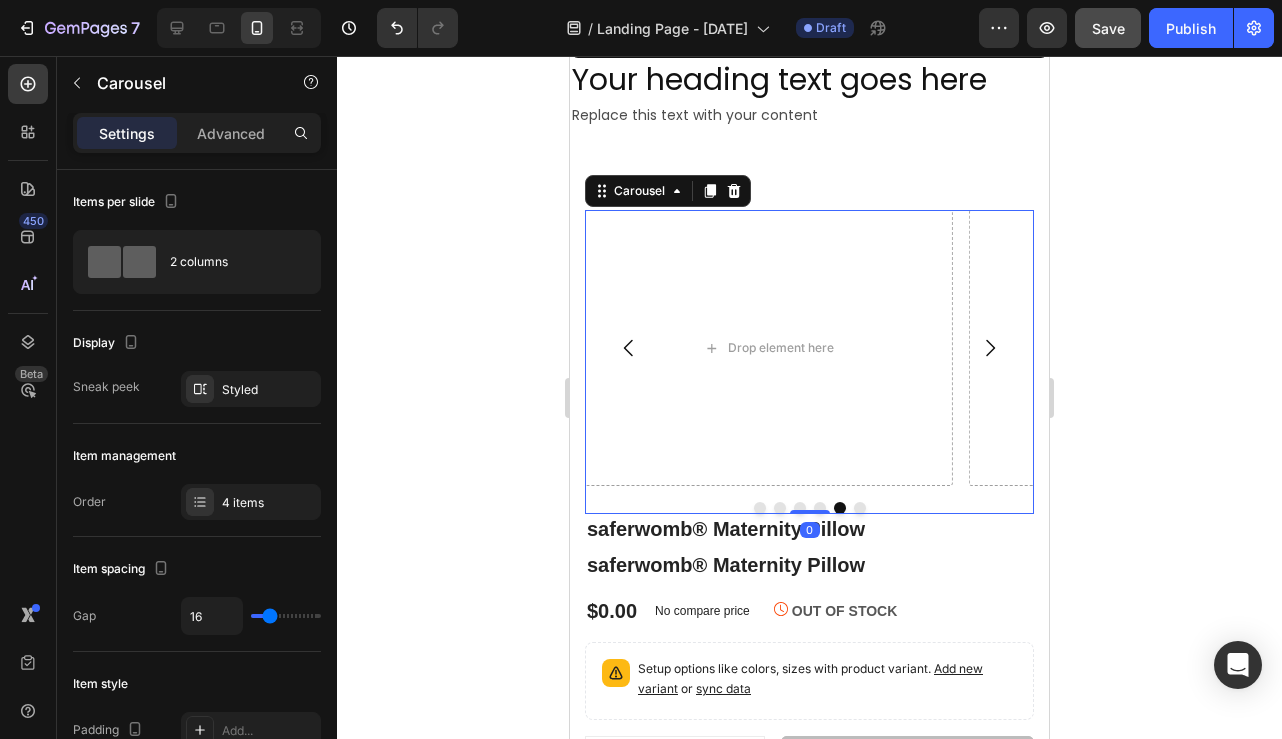 click 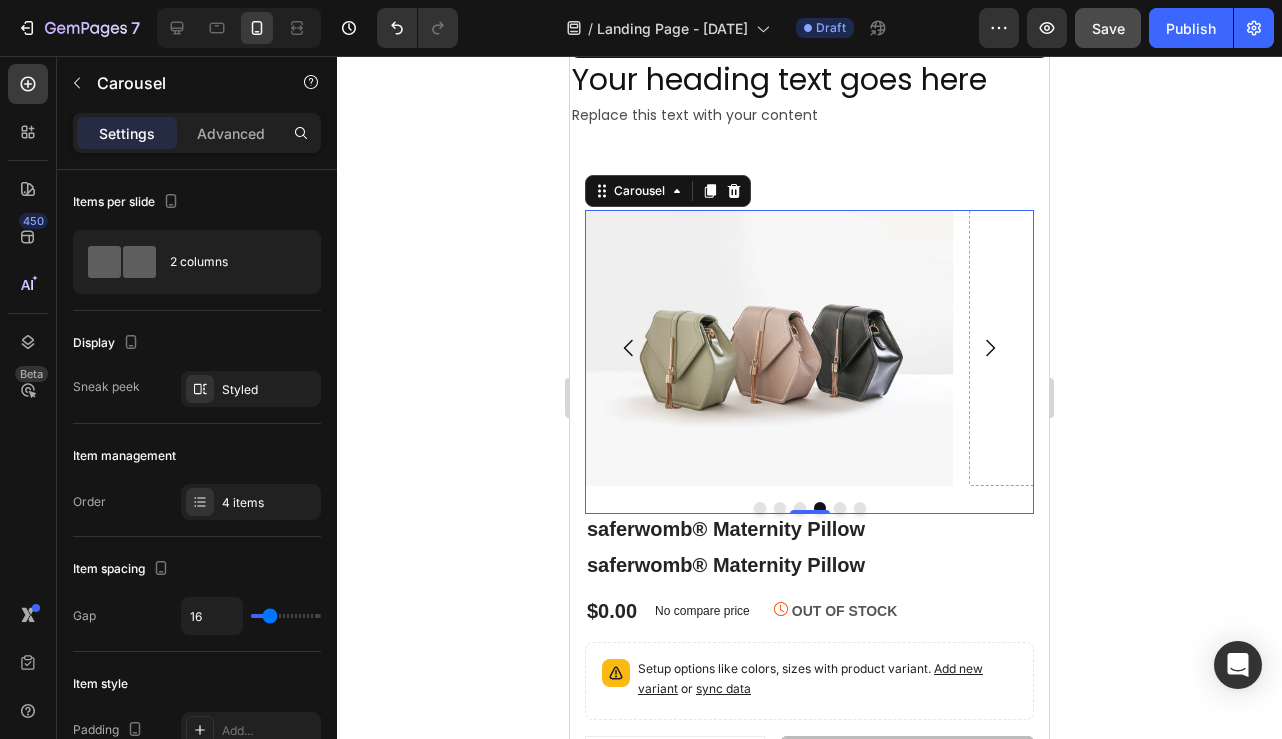 click 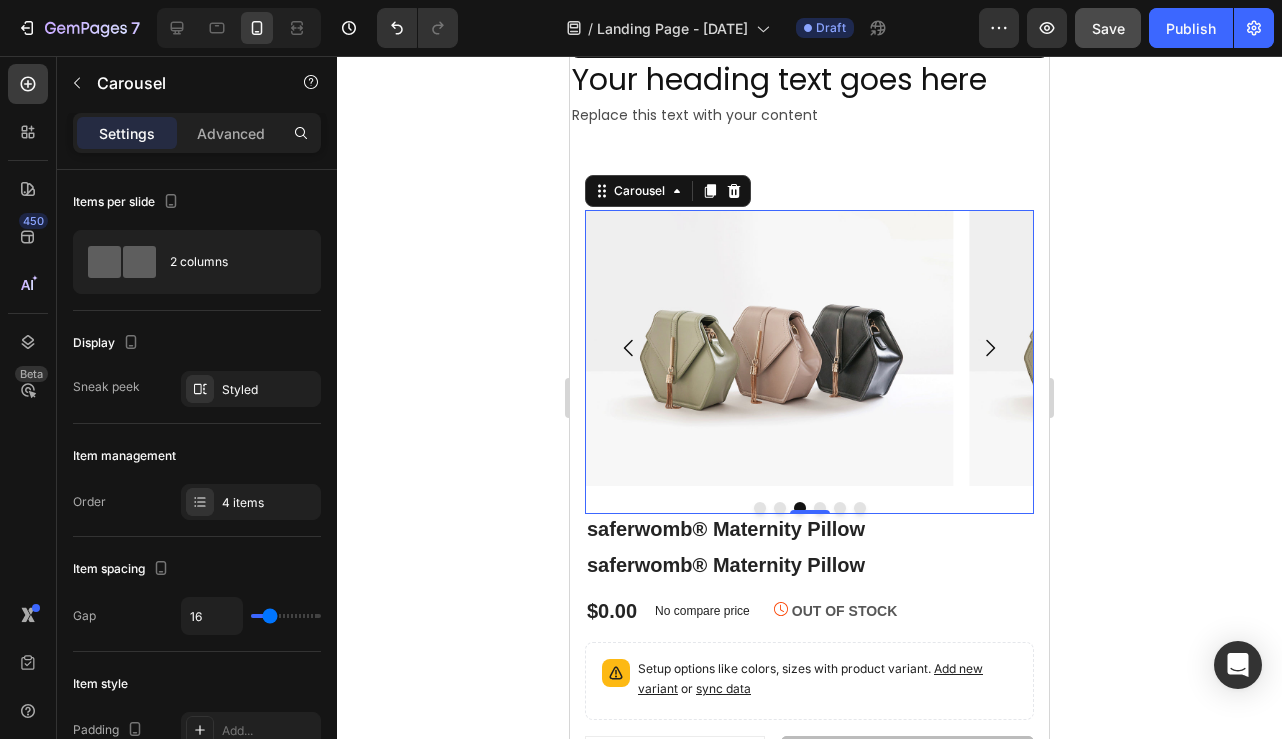 click 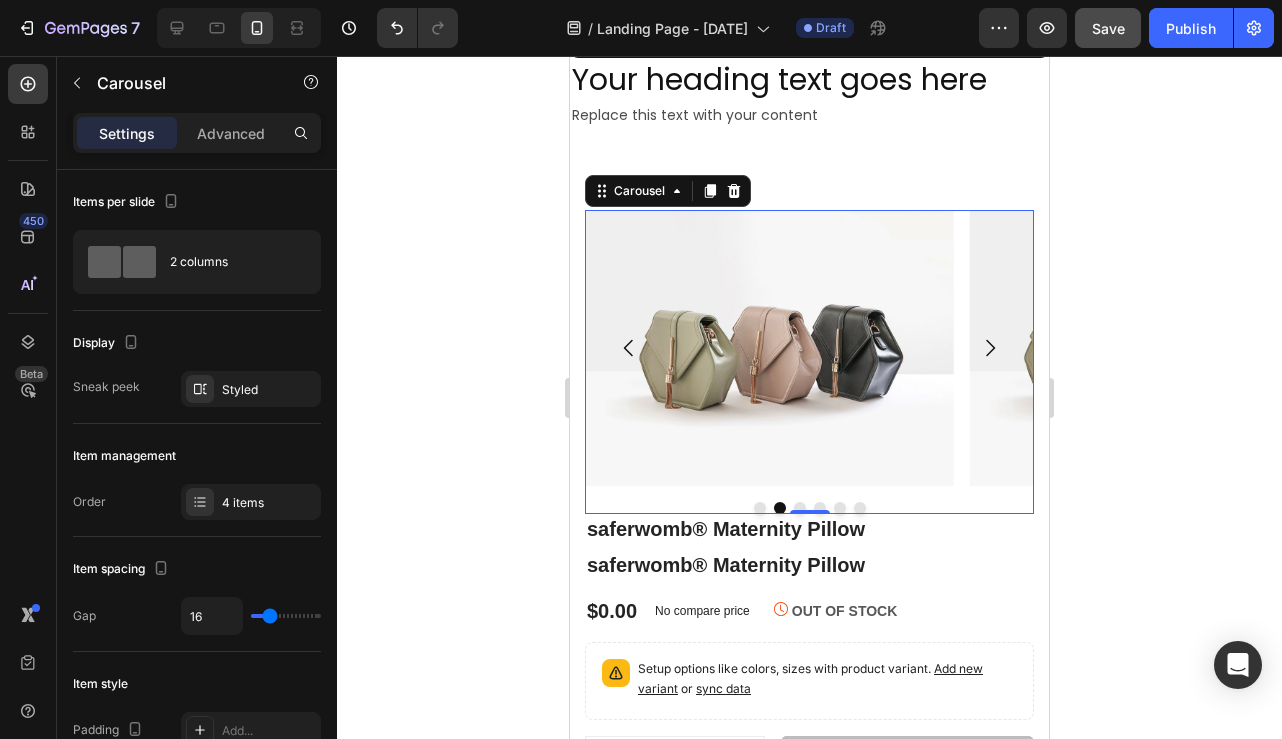click 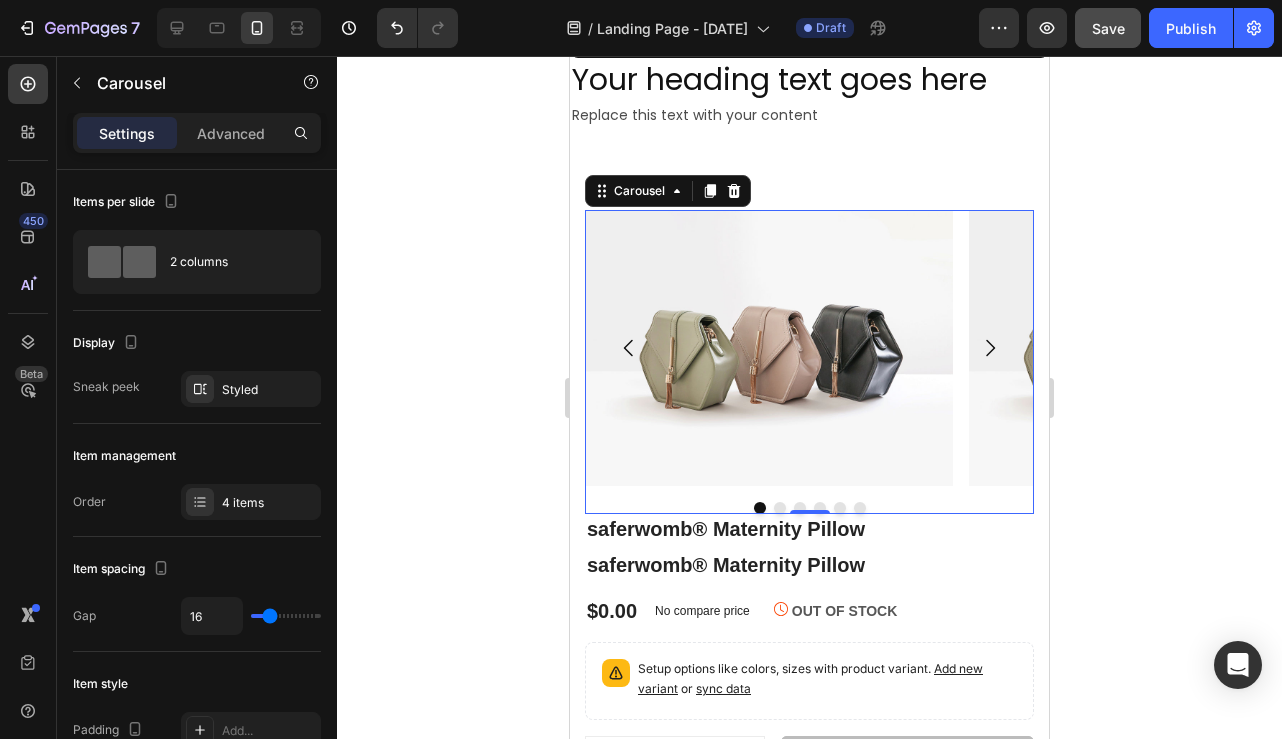 click at bounding box center [860, 508] 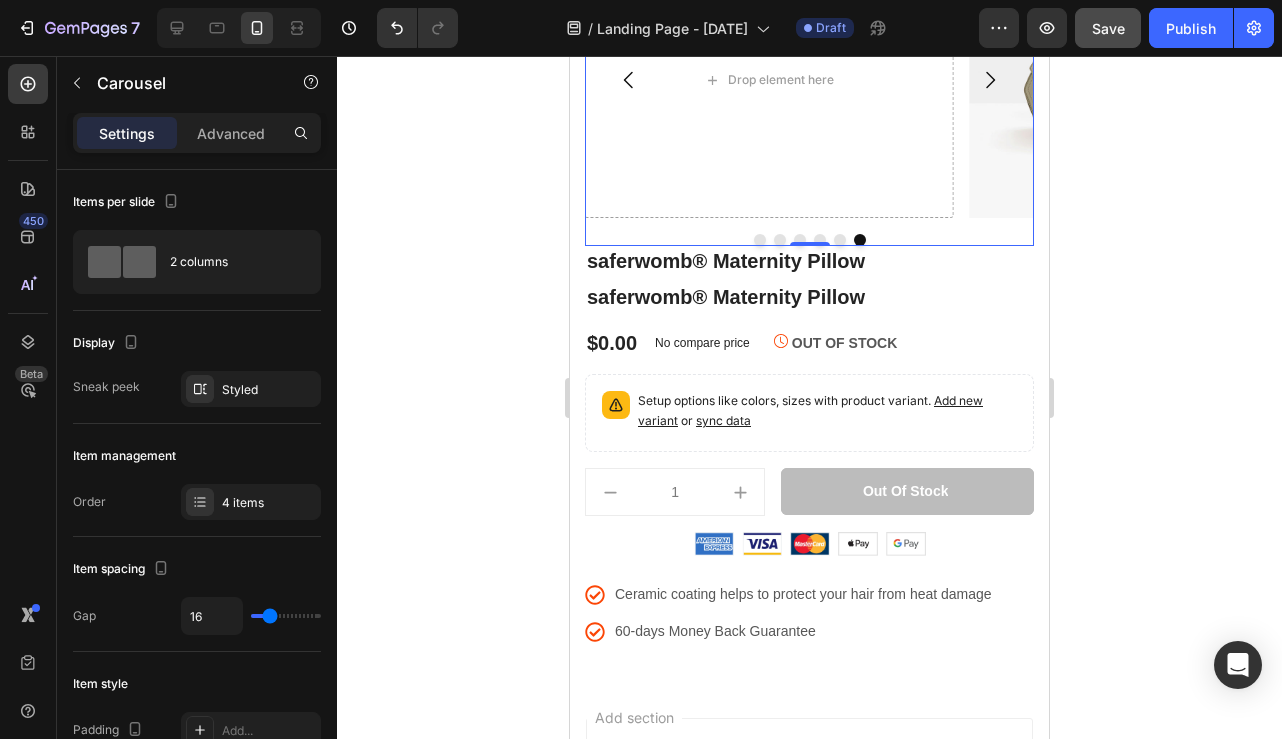 scroll, scrollTop: 3814, scrollLeft: 0, axis: vertical 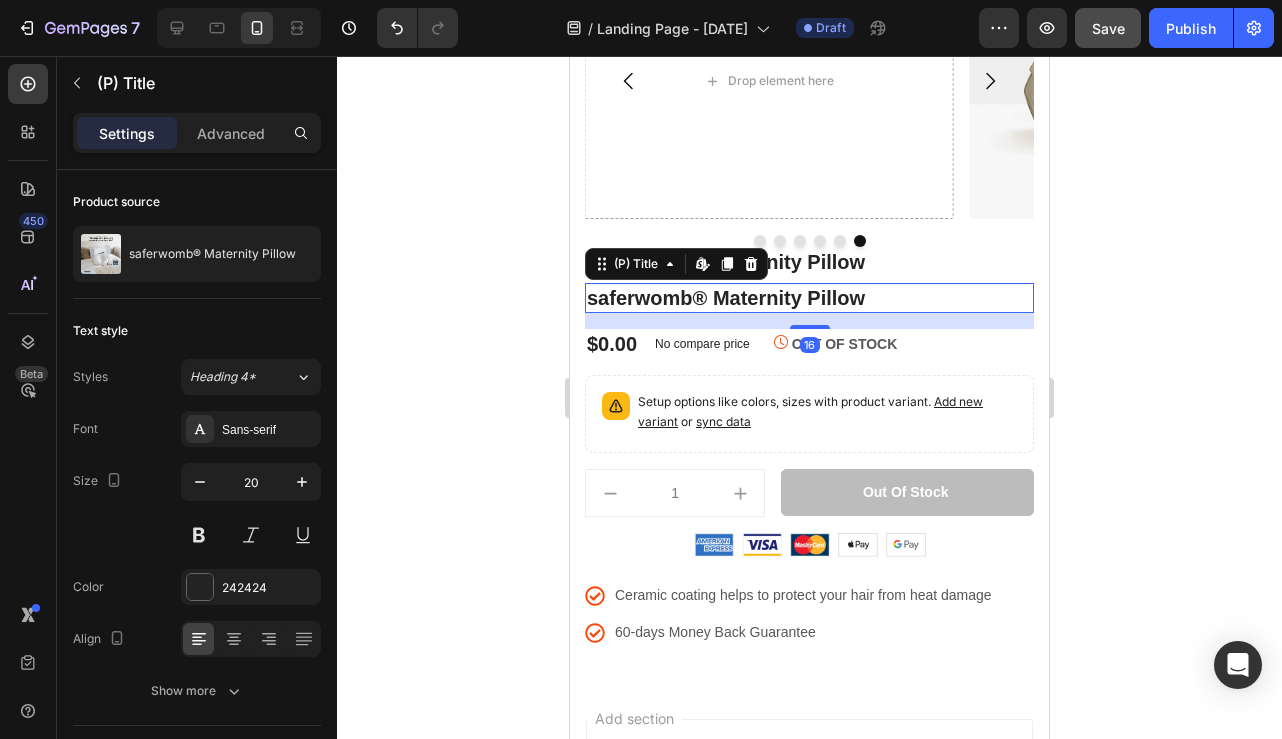 click on "saferwomb® Maternity Pillow" at bounding box center (809, 298) 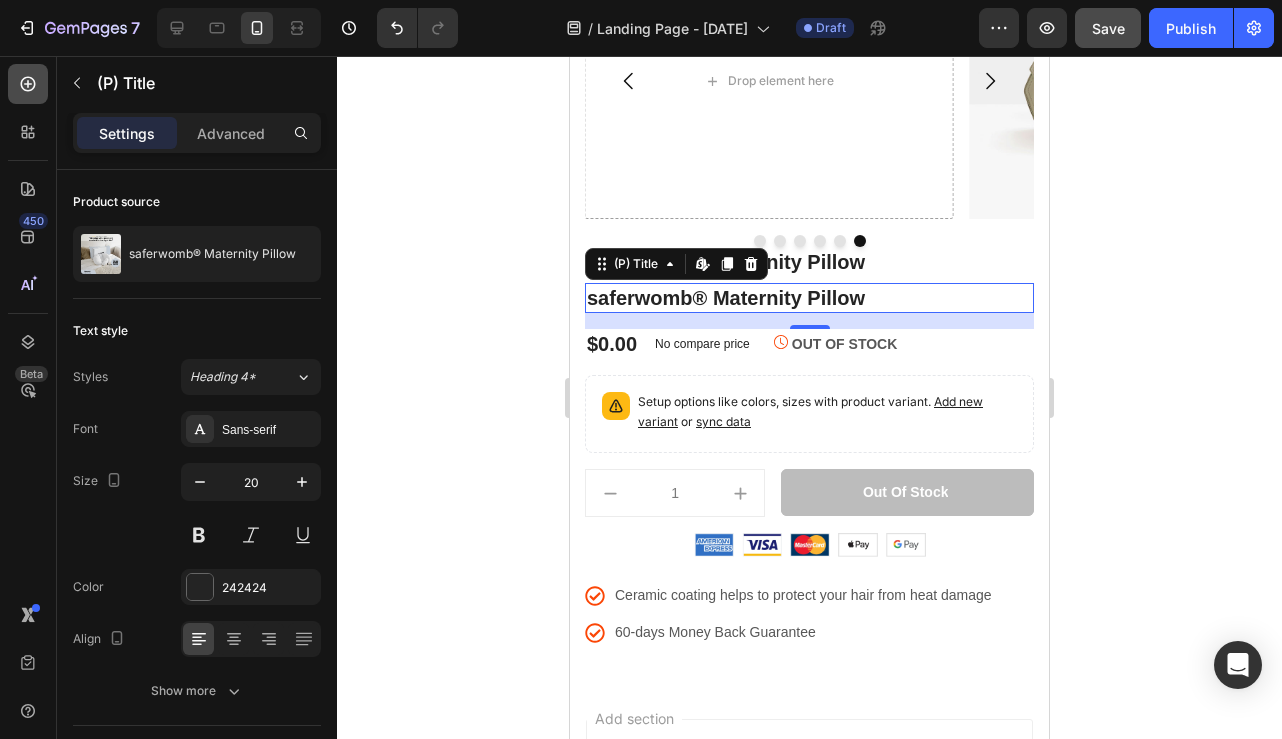 click 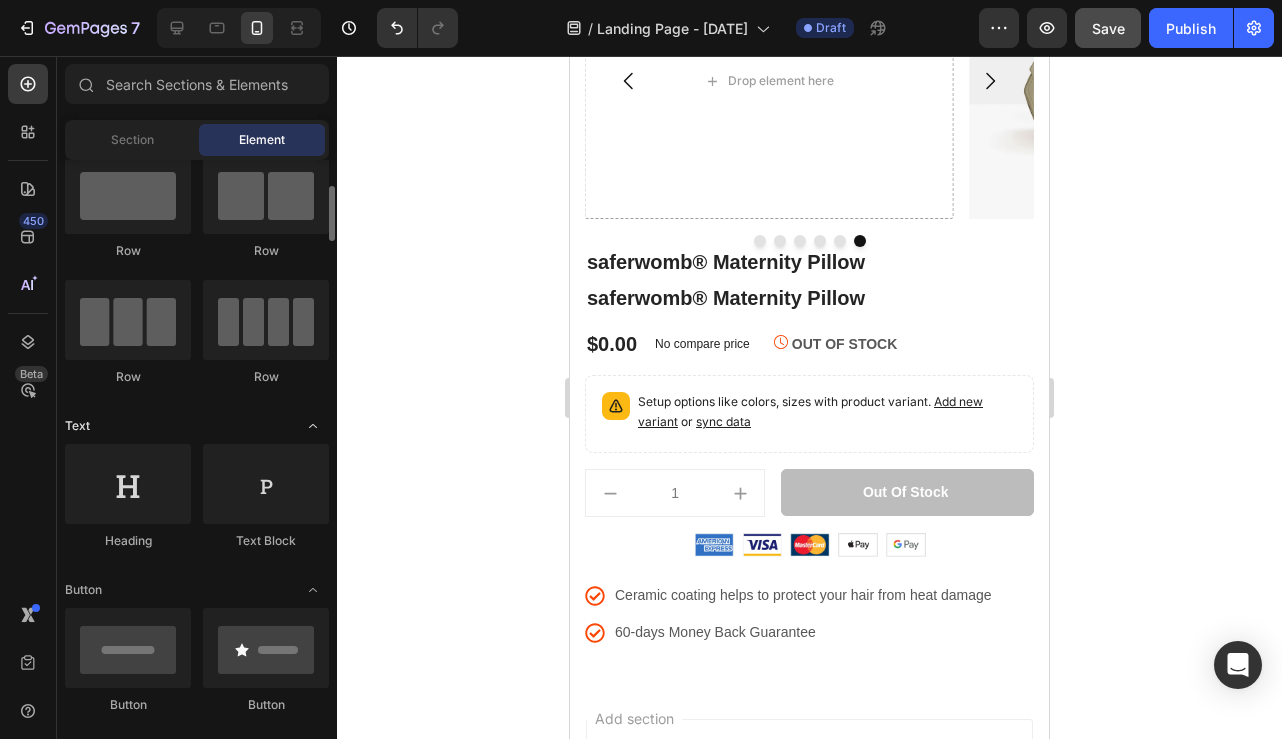 scroll, scrollTop: 70, scrollLeft: 0, axis: vertical 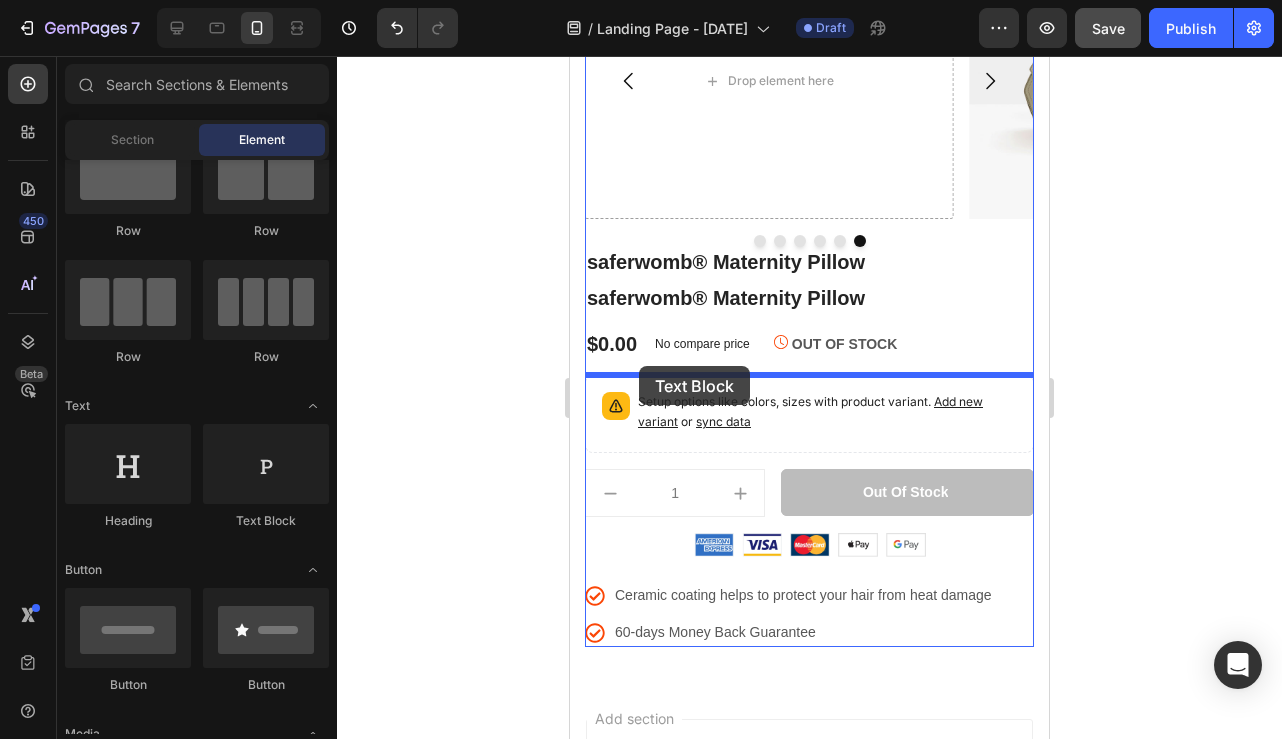 drag, startPoint x: 827, startPoint y: 509, endPoint x: 639, endPoint y: 366, distance: 236.20541 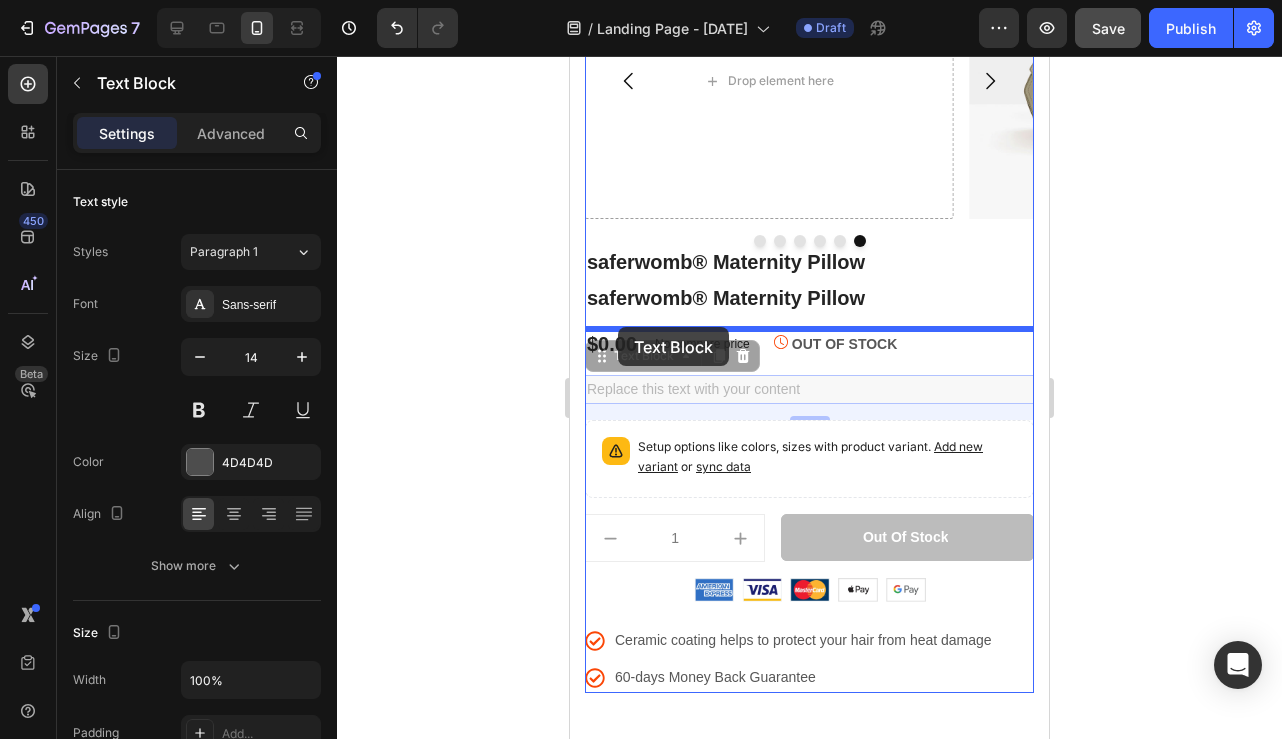 drag, startPoint x: 599, startPoint y: 361, endPoint x: 619, endPoint y: 327, distance: 39.446167 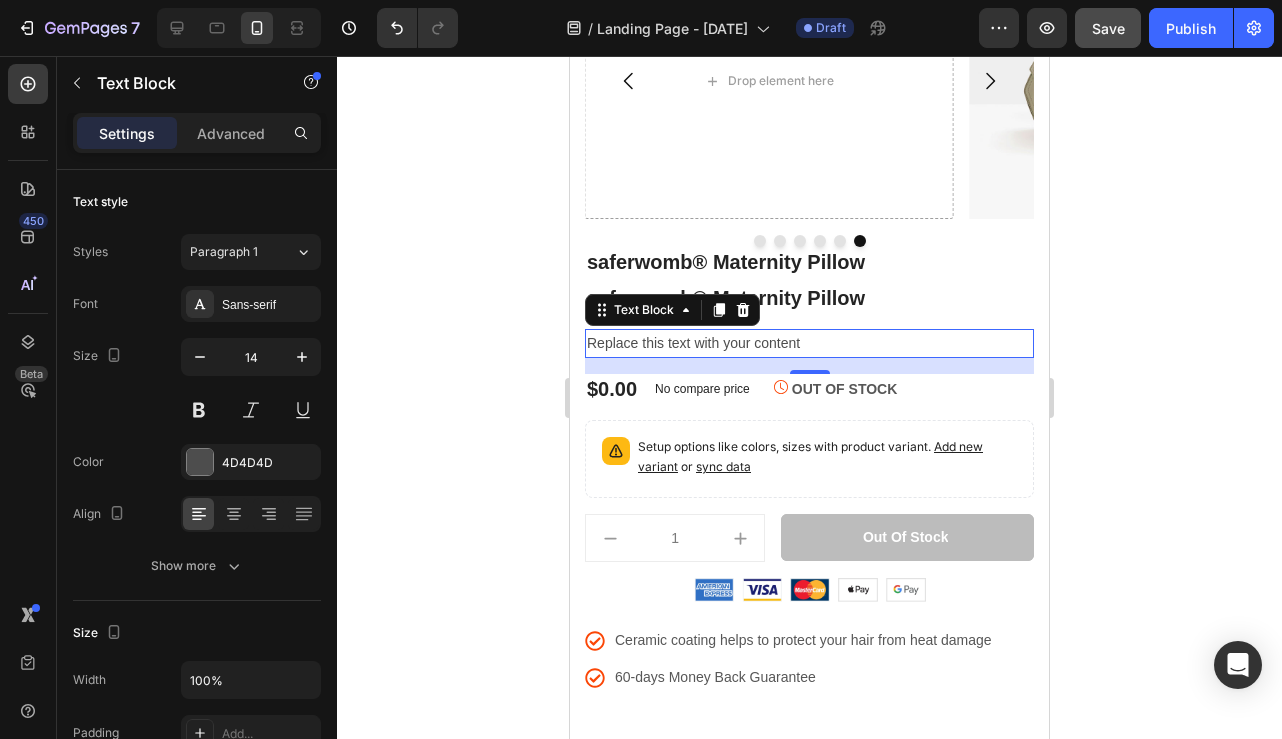 click on "Replace this text with your content" at bounding box center (809, 343) 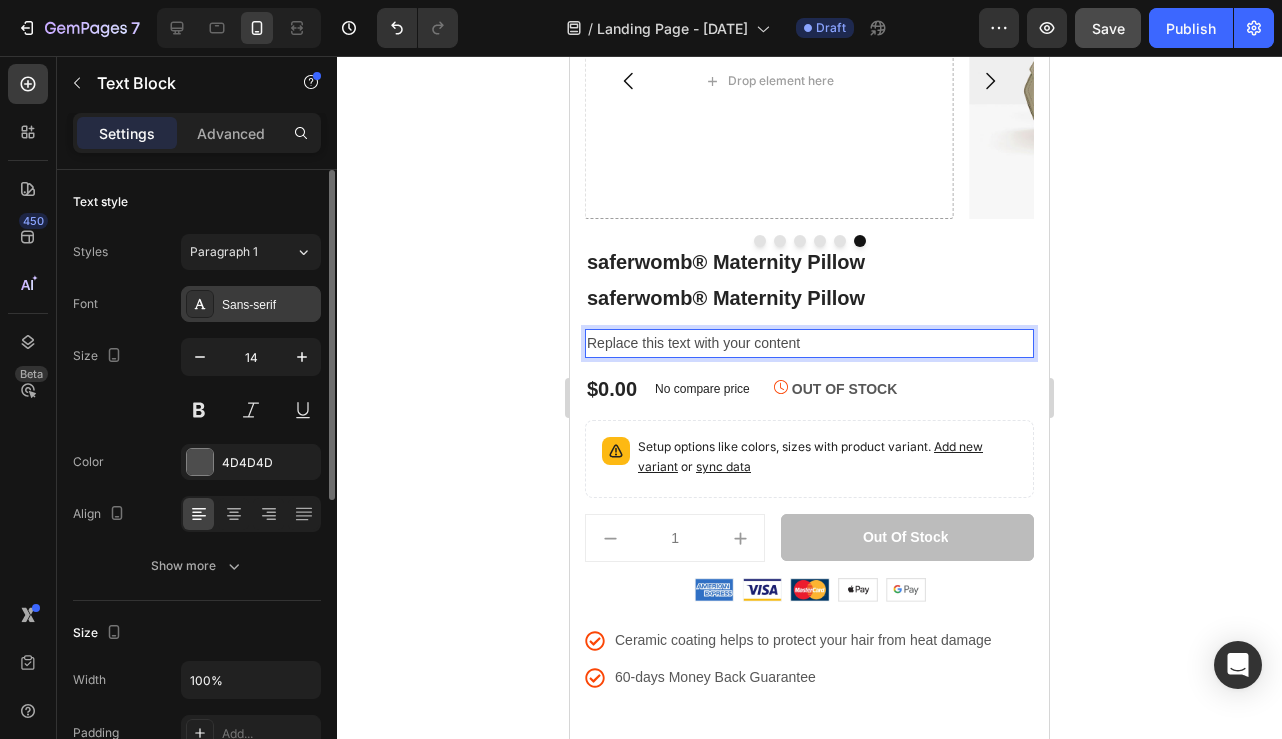 click on "Sans-serif" at bounding box center (269, 305) 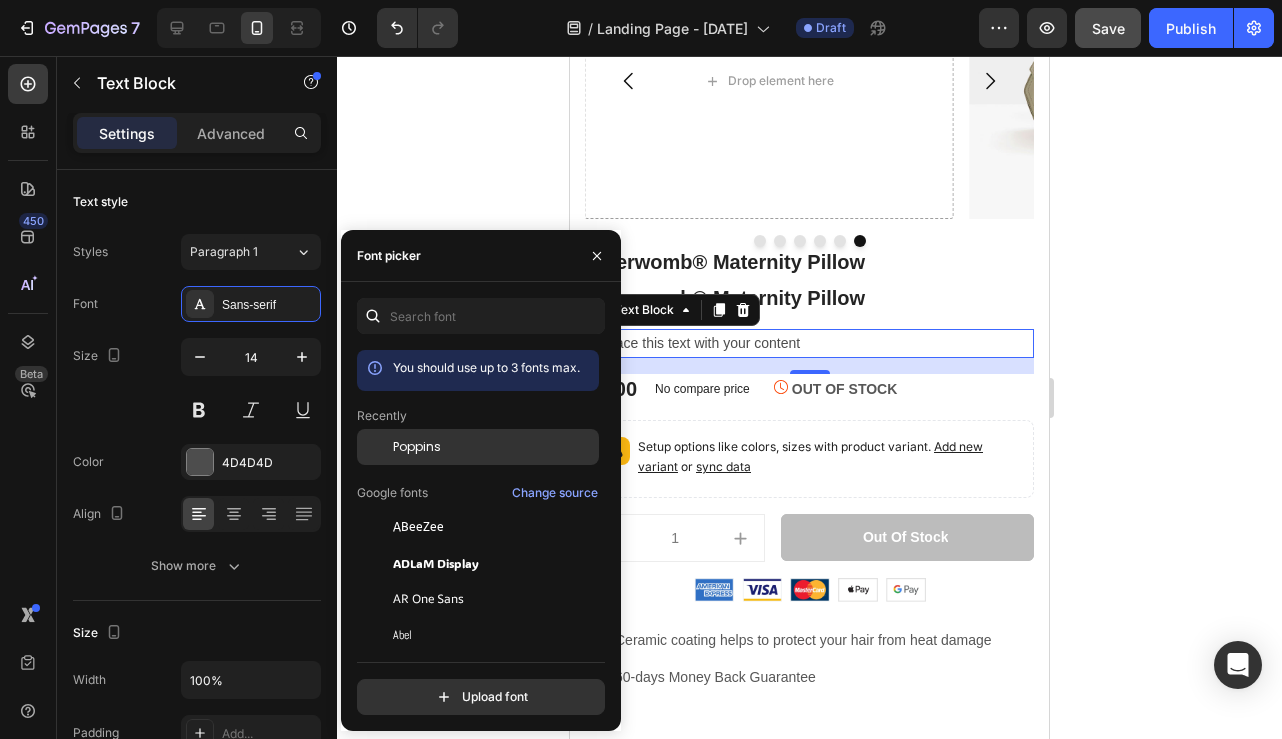 click on "Poppins" at bounding box center [417, 447] 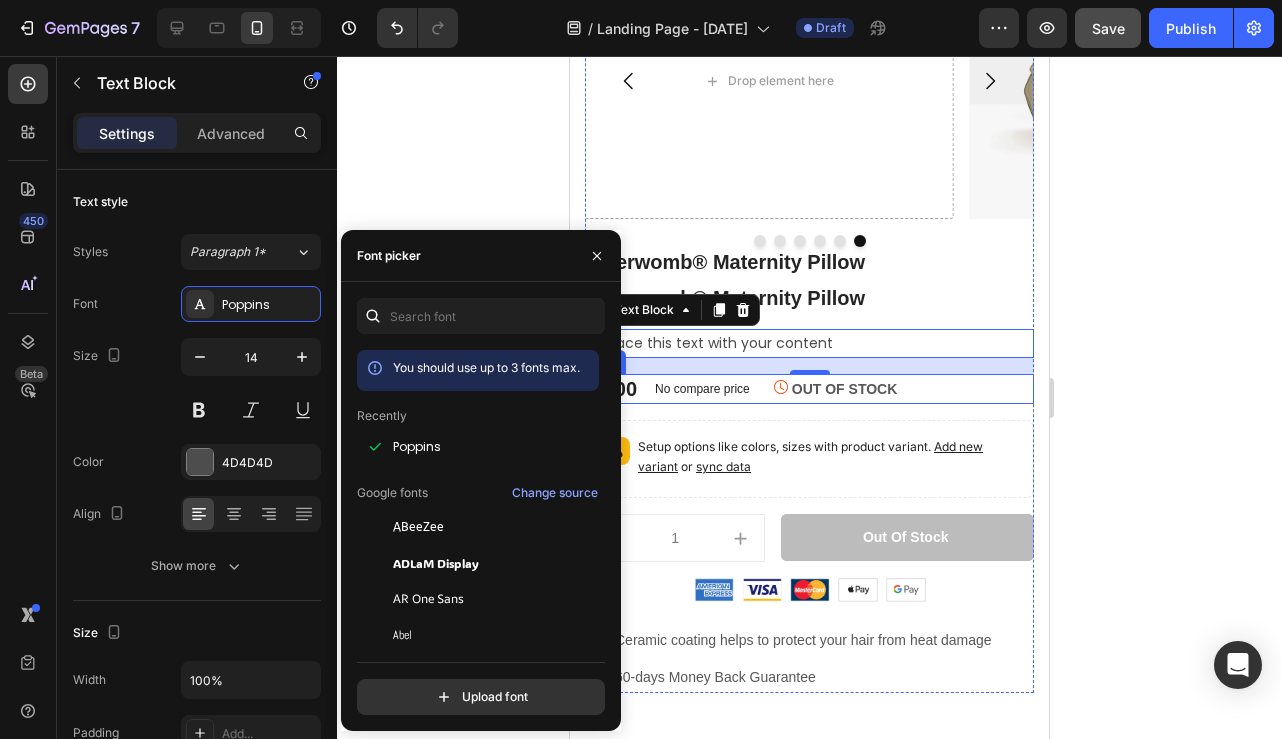 click 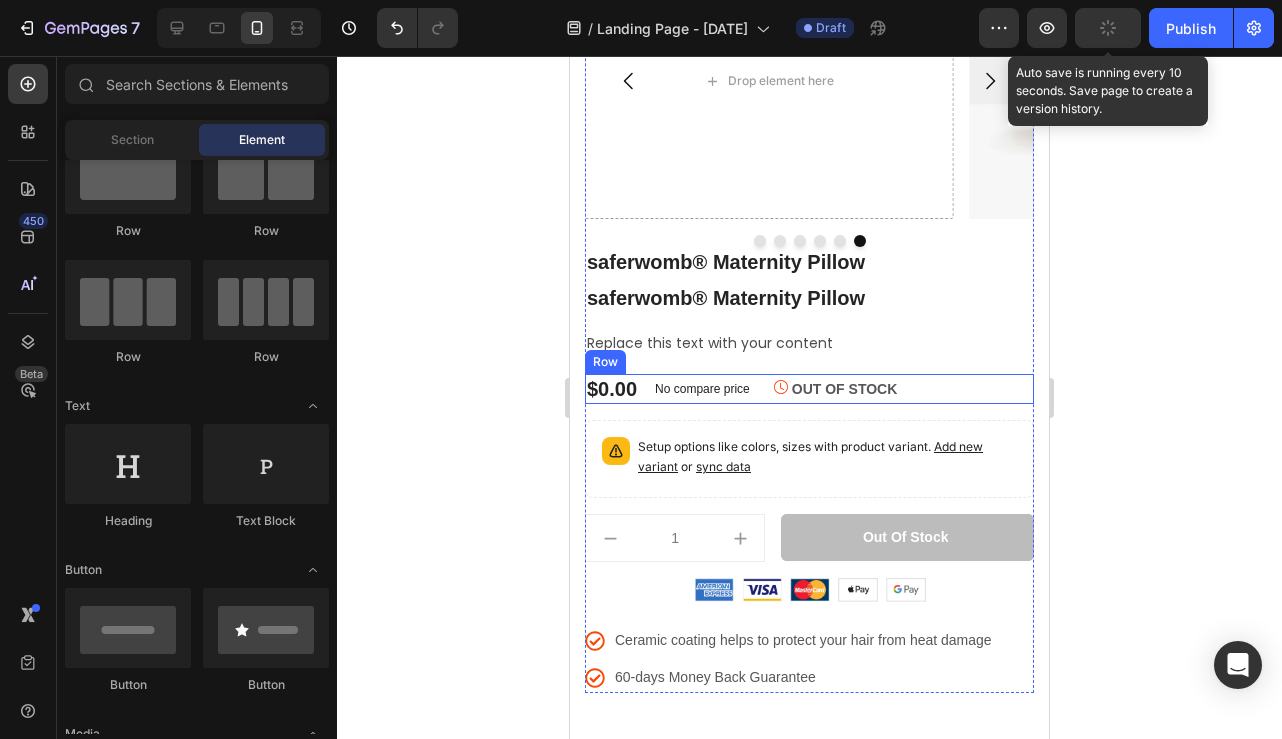 click 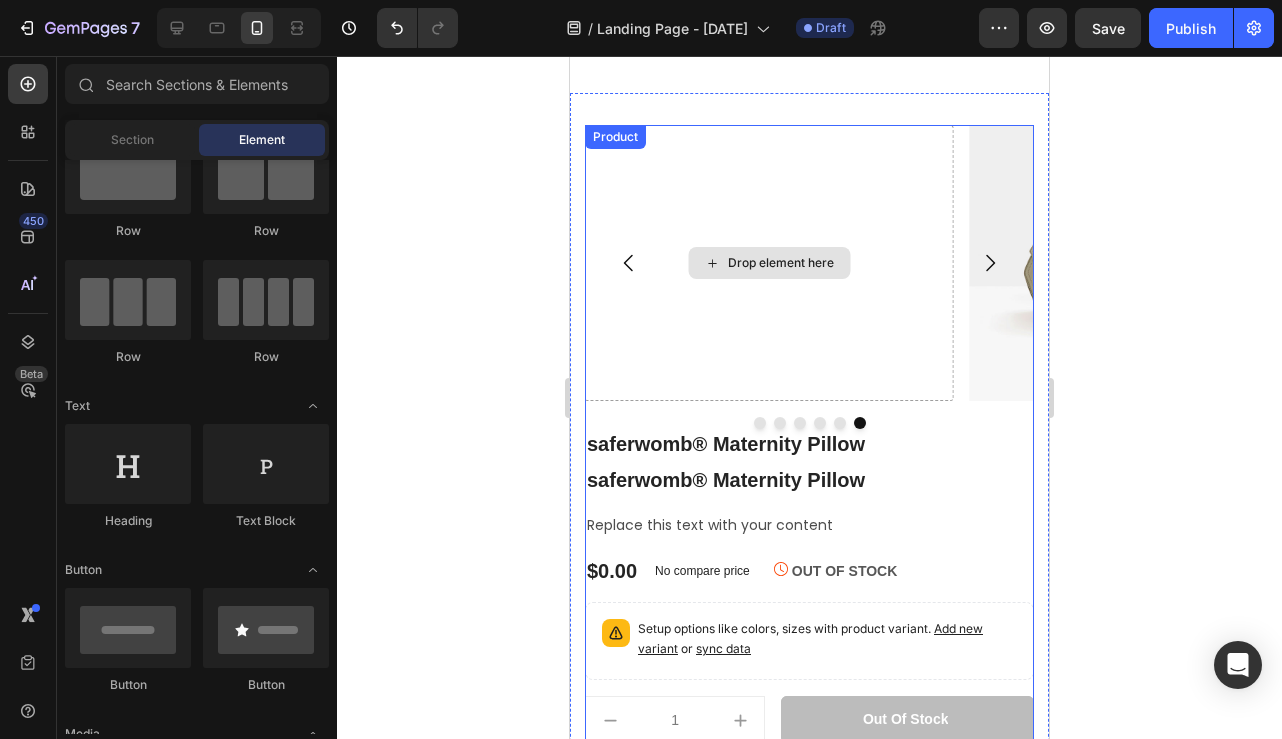 scroll, scrollTop: 3642, scrollLeft: 0, axis: vertical 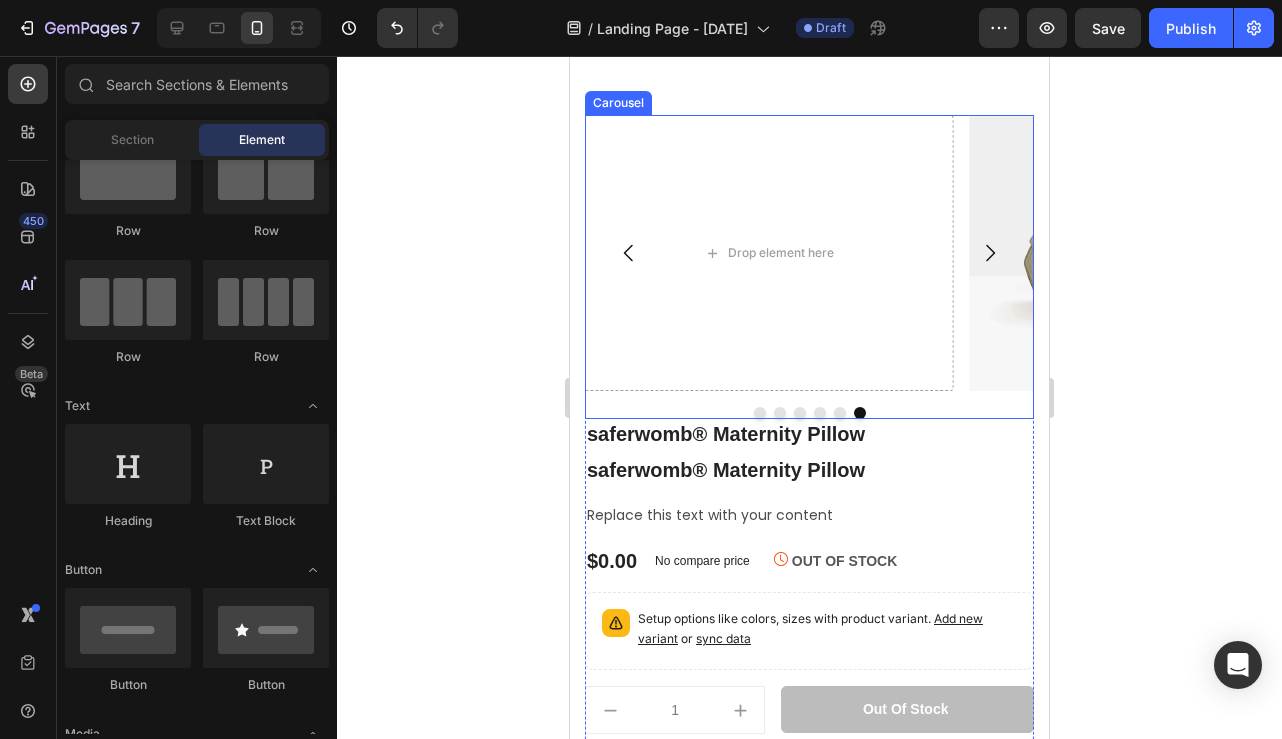 click on "Image Image Image Image
Drop element here
Drop element here
Carousel" at bounding box center (809, 267) 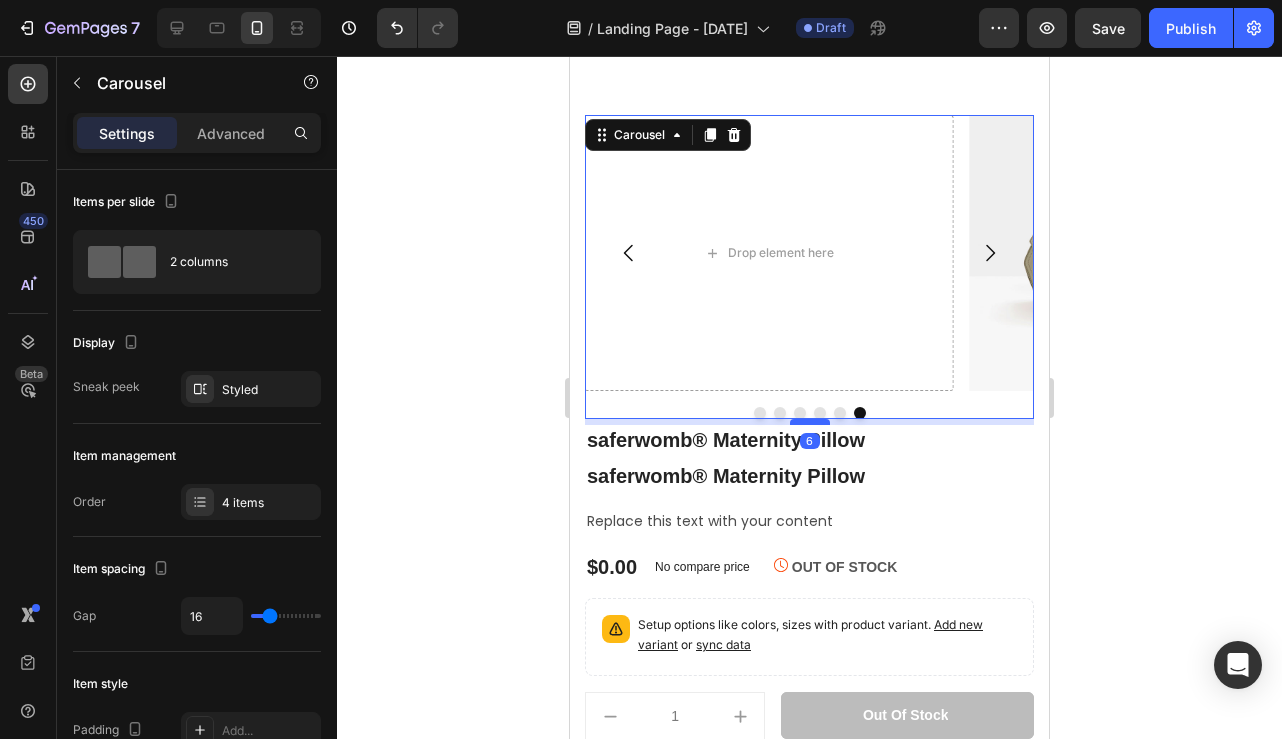 drag, startPoint x: 822, startPoint y: 416, endPoint x: 1681, endPoint y: 480, distance: 861.38086 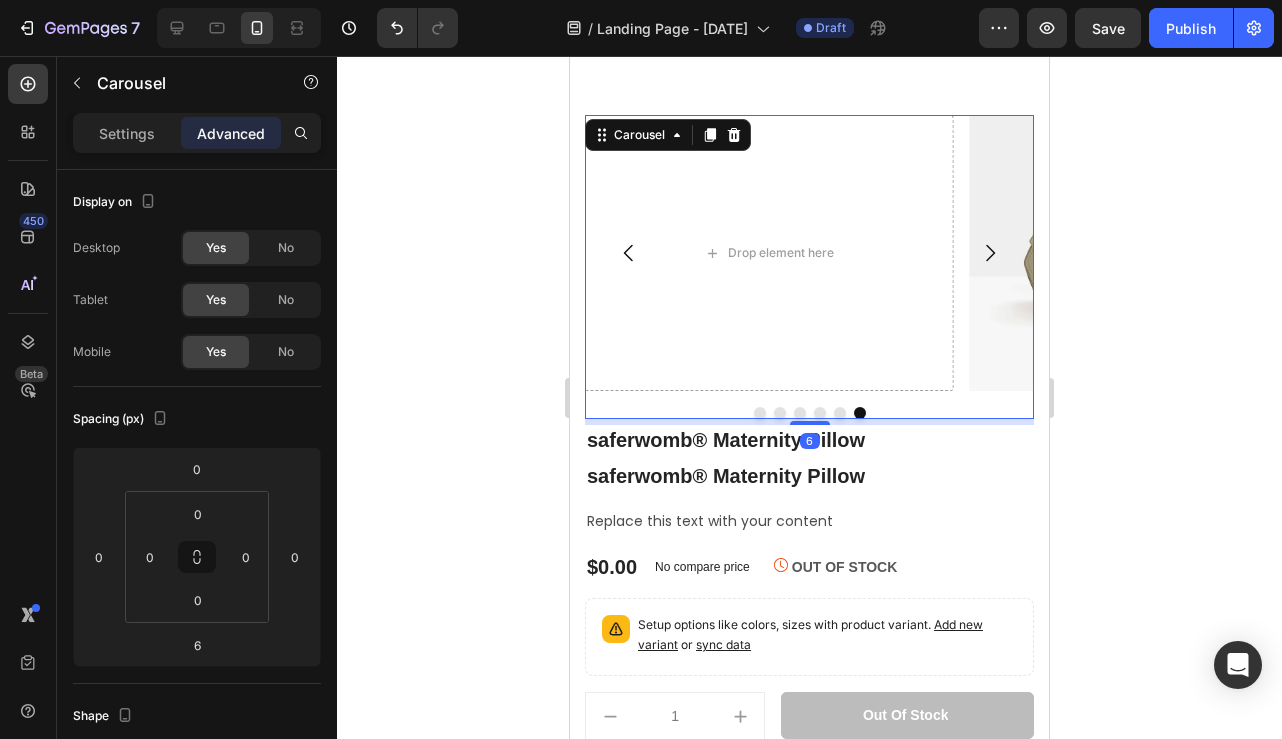 click 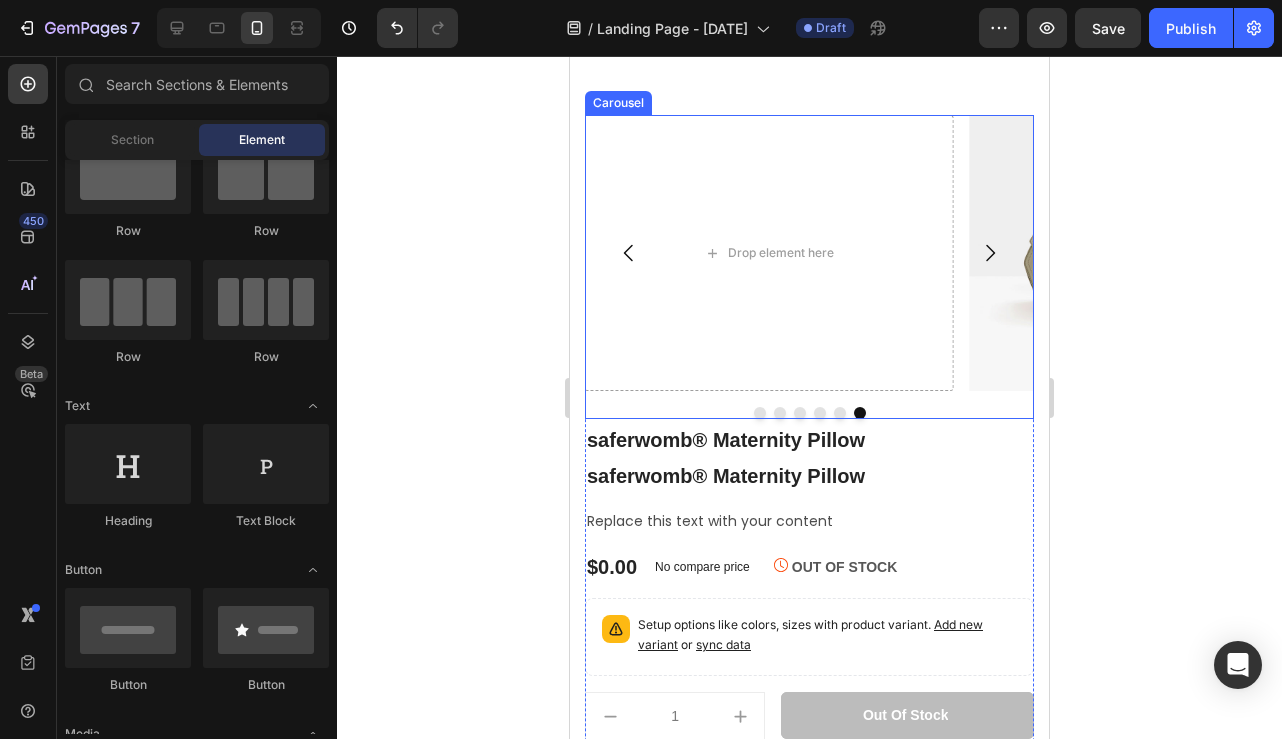 click at bounding box center [809, 413] 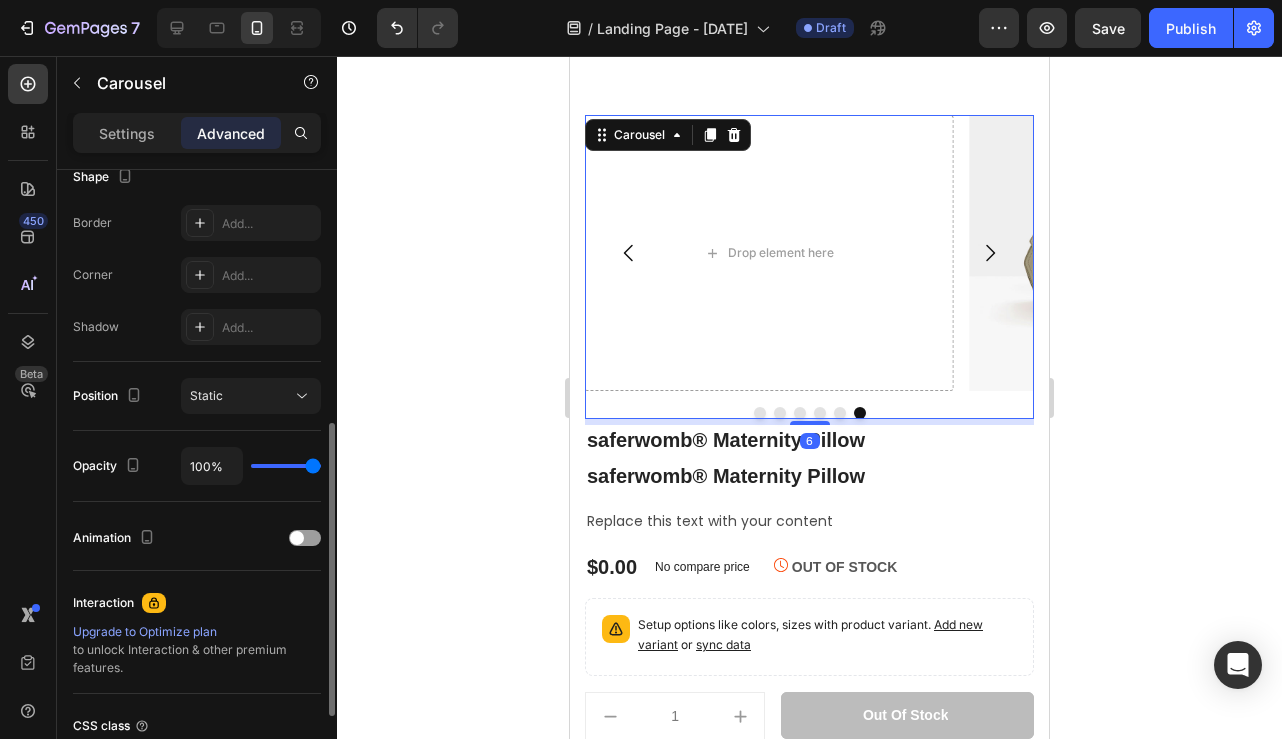 scroll, scrollTop: 708, scrollLeft: 0, axis: vertical 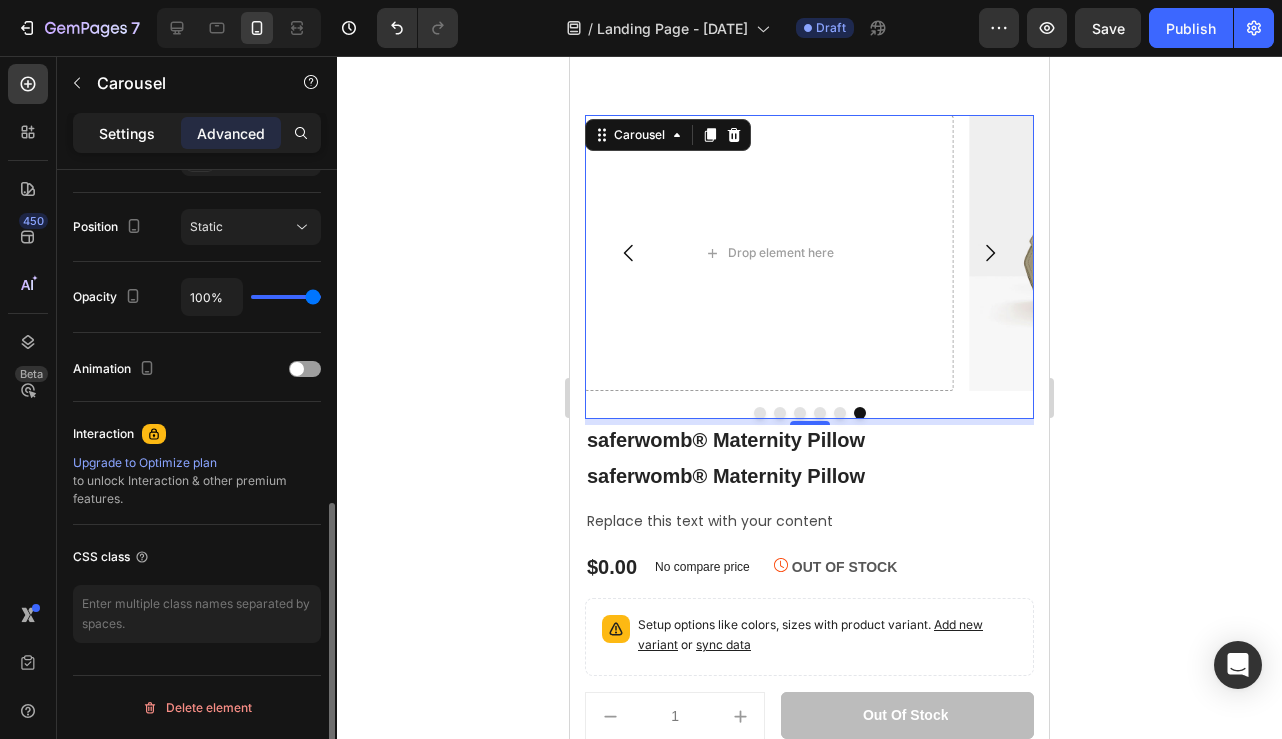 click on "Settings" at bounding box center [127, 133] 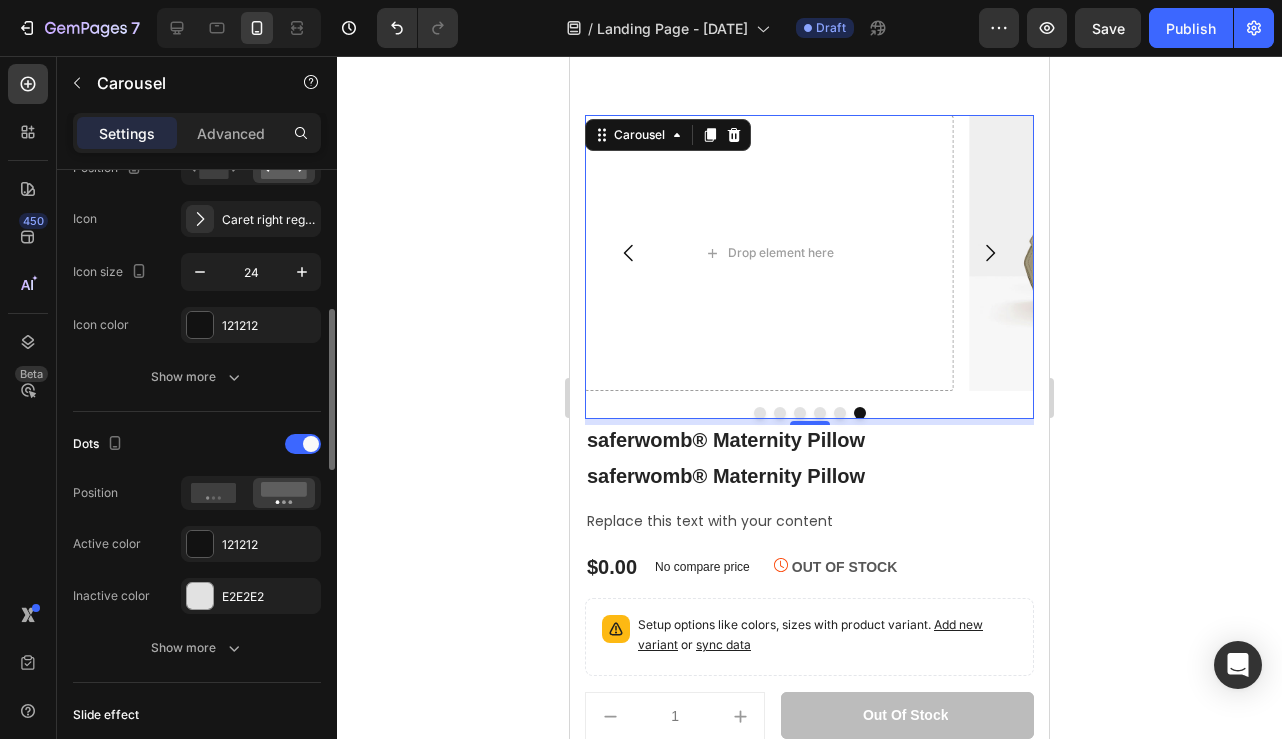 scroll, scrollTop: 788, scrollLeft: 0, axis: vertical 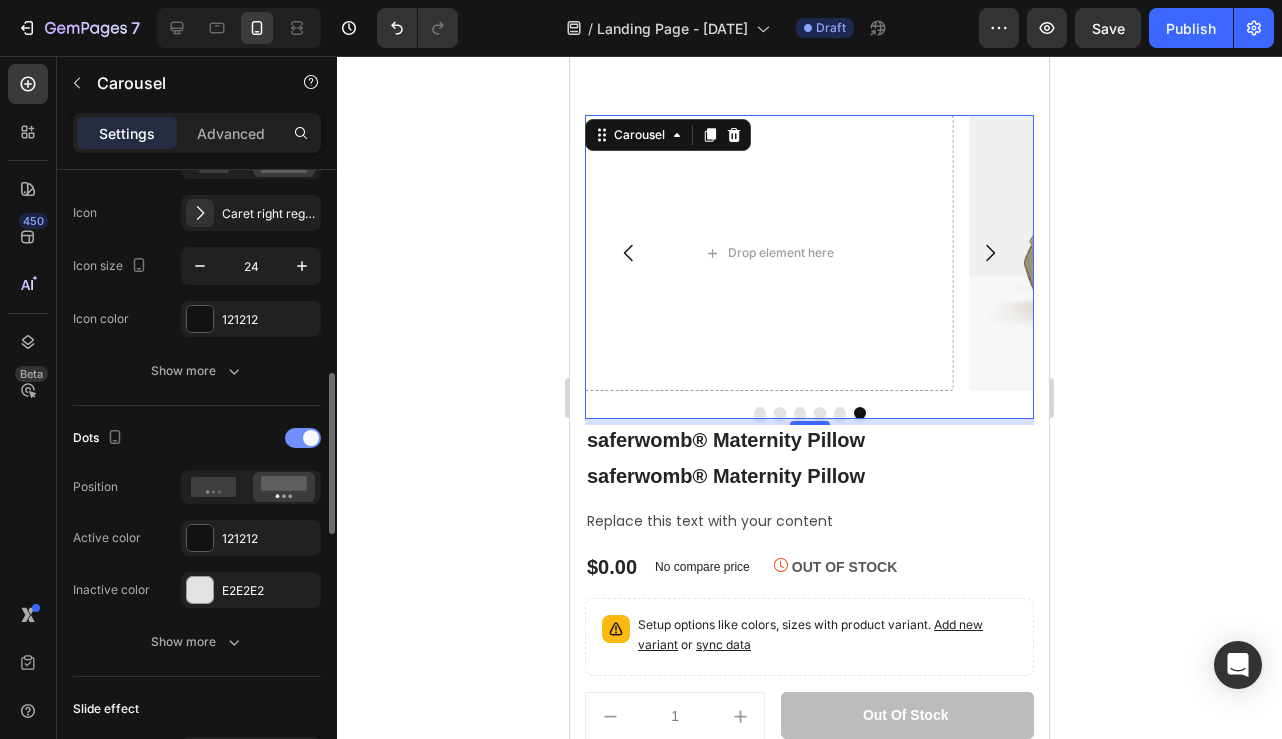 click at bounding box center (303, 438) 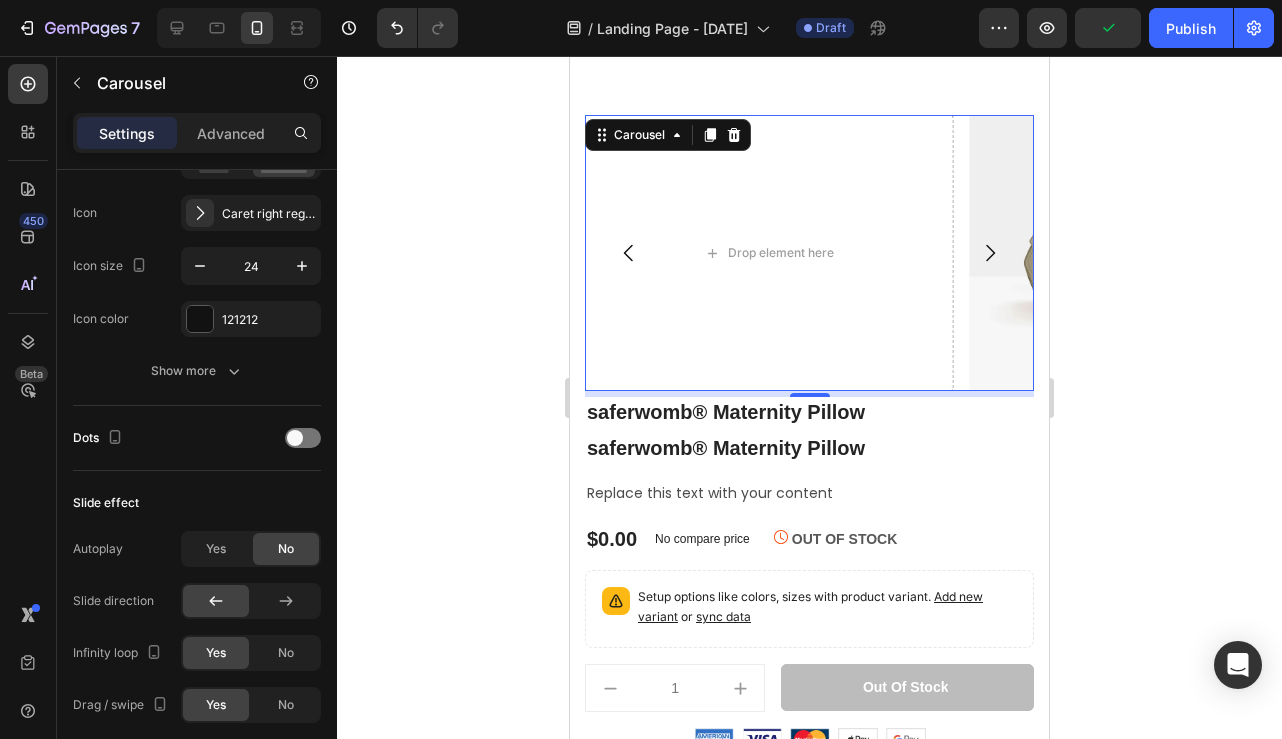 click 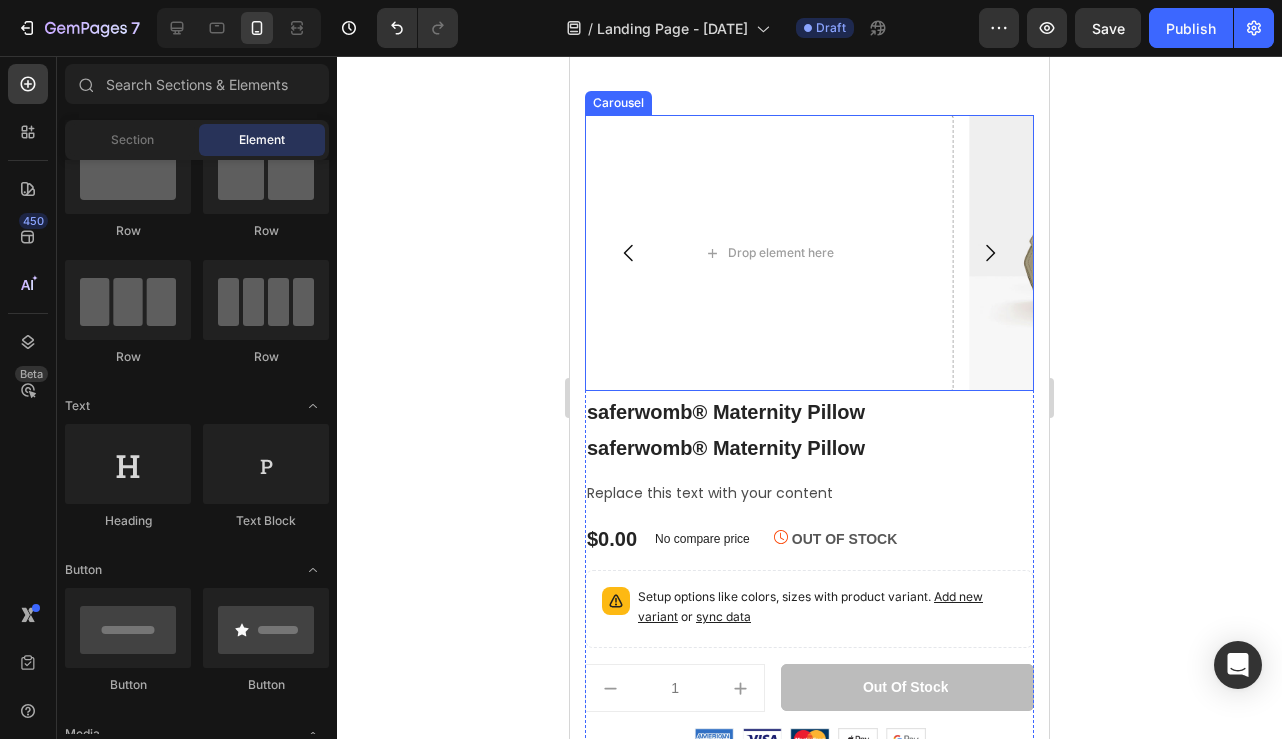 click 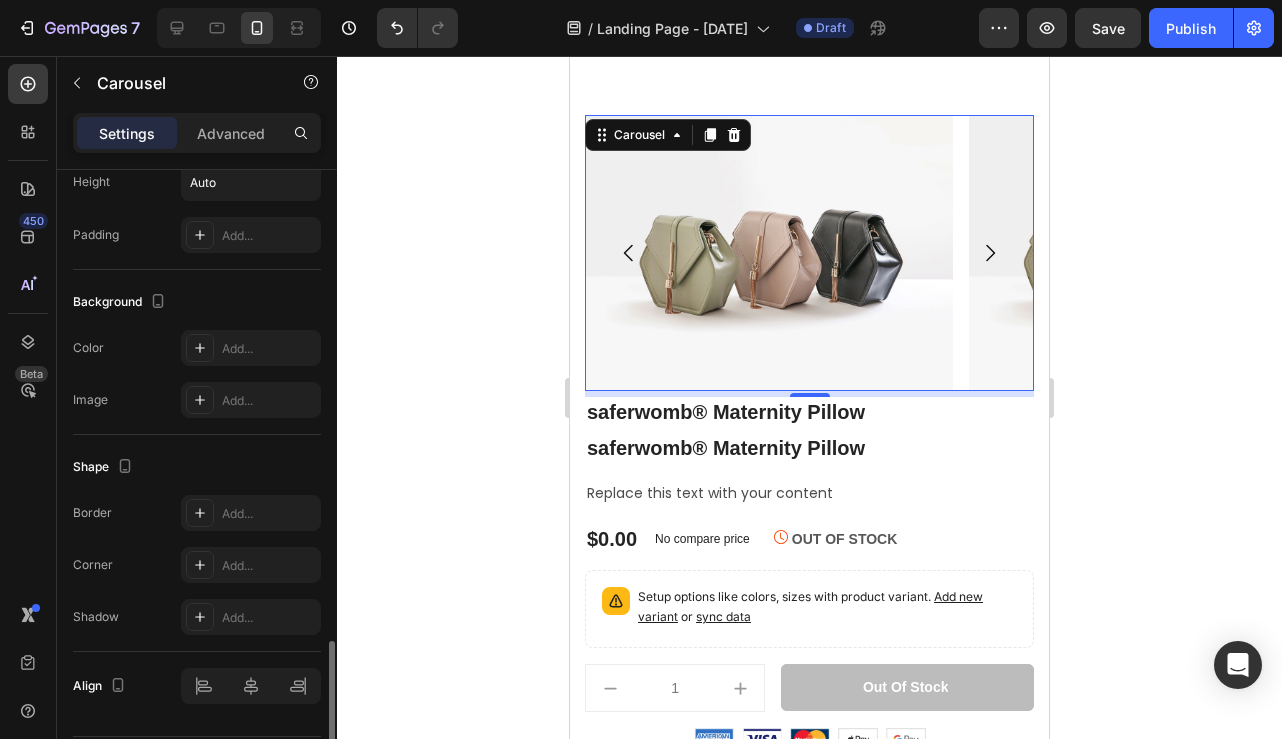 scroll, scrollTop: 1592, scrollLeft: 0, axis: vertical 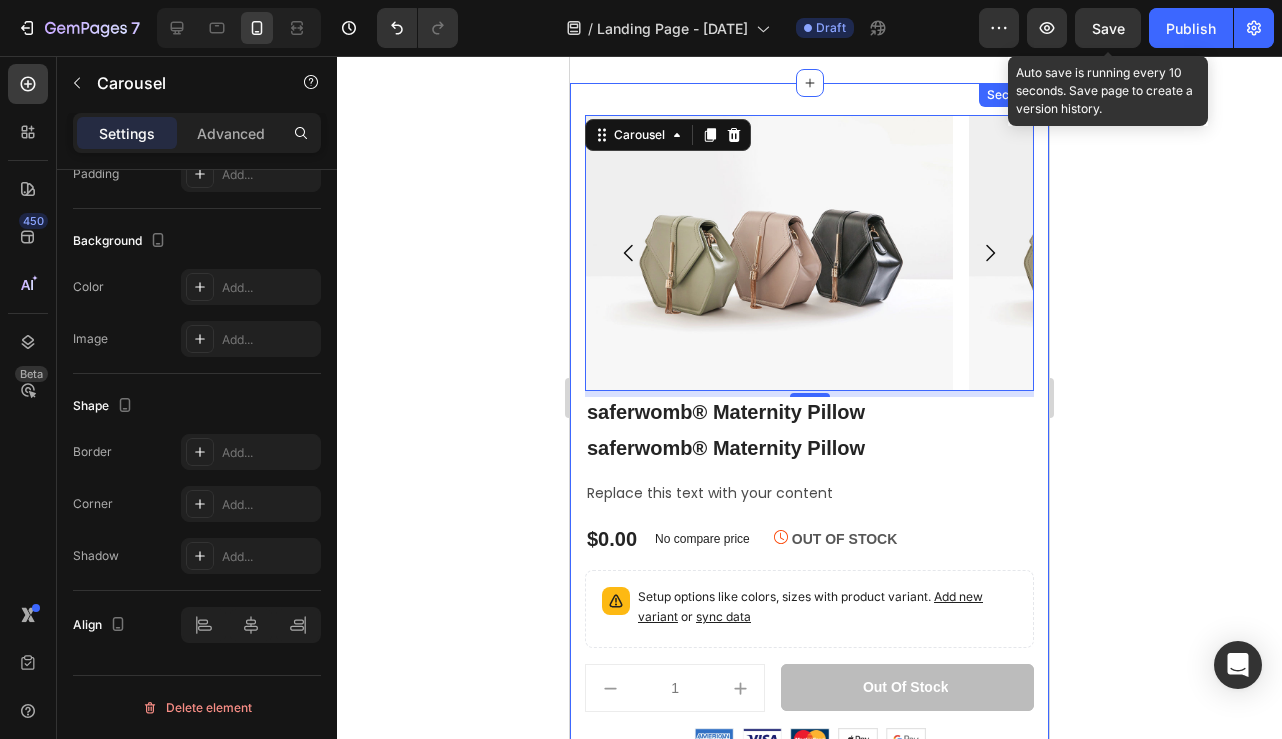 click on "Save" at bounding box center (1108, 28) 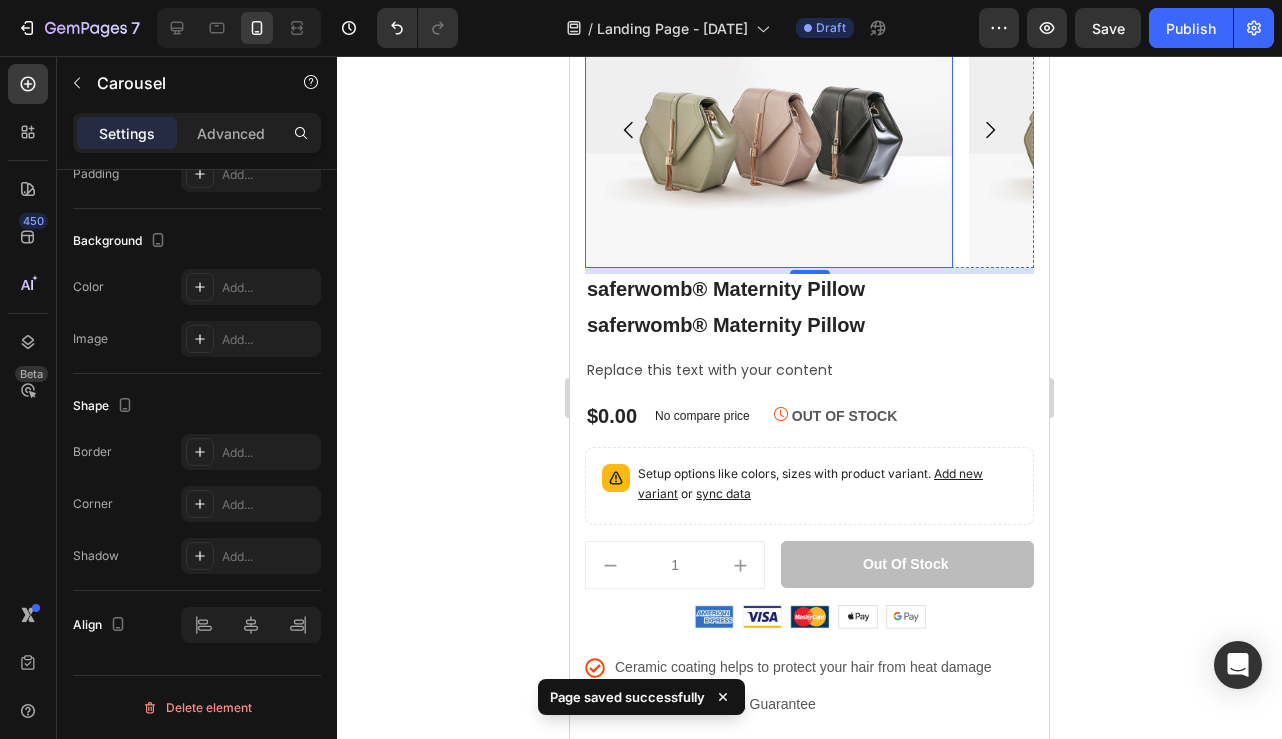 scroll, scrollTop: 3849, scrollLeft: 0, axis: vertical 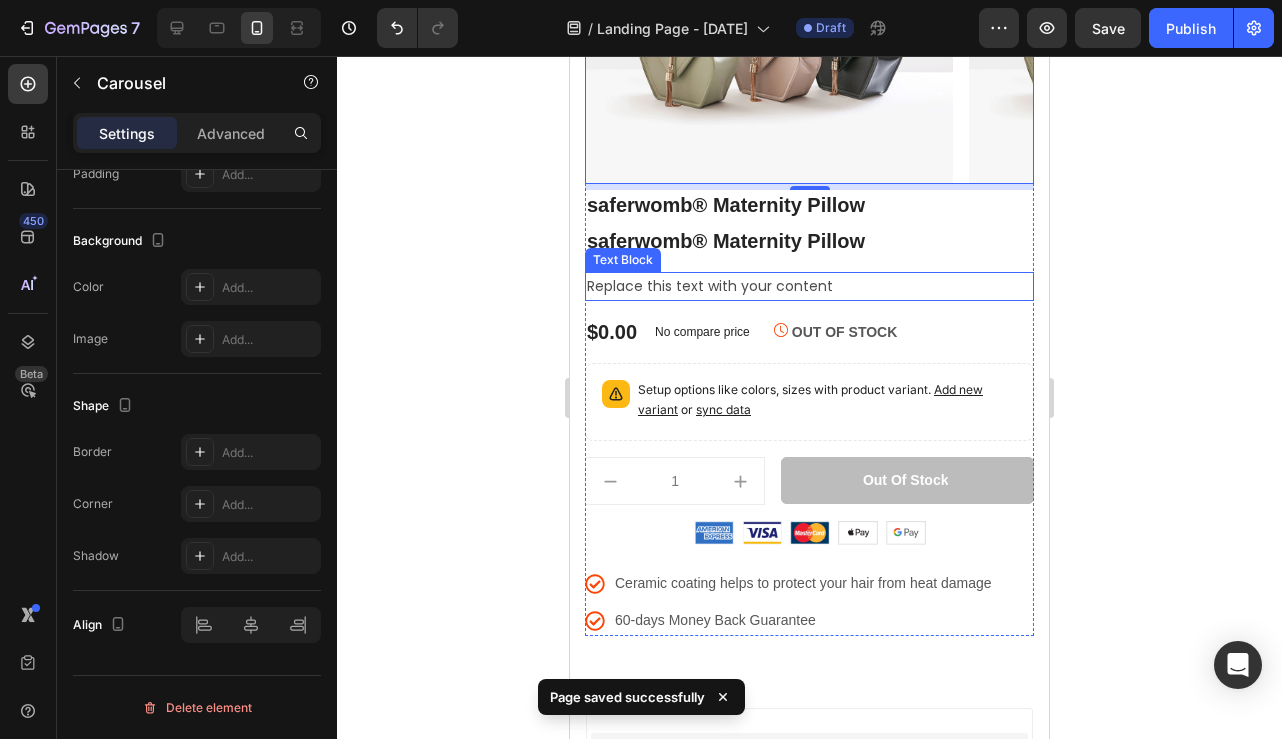 click on "Replace this text with your content" at bounding box center [809, 286] 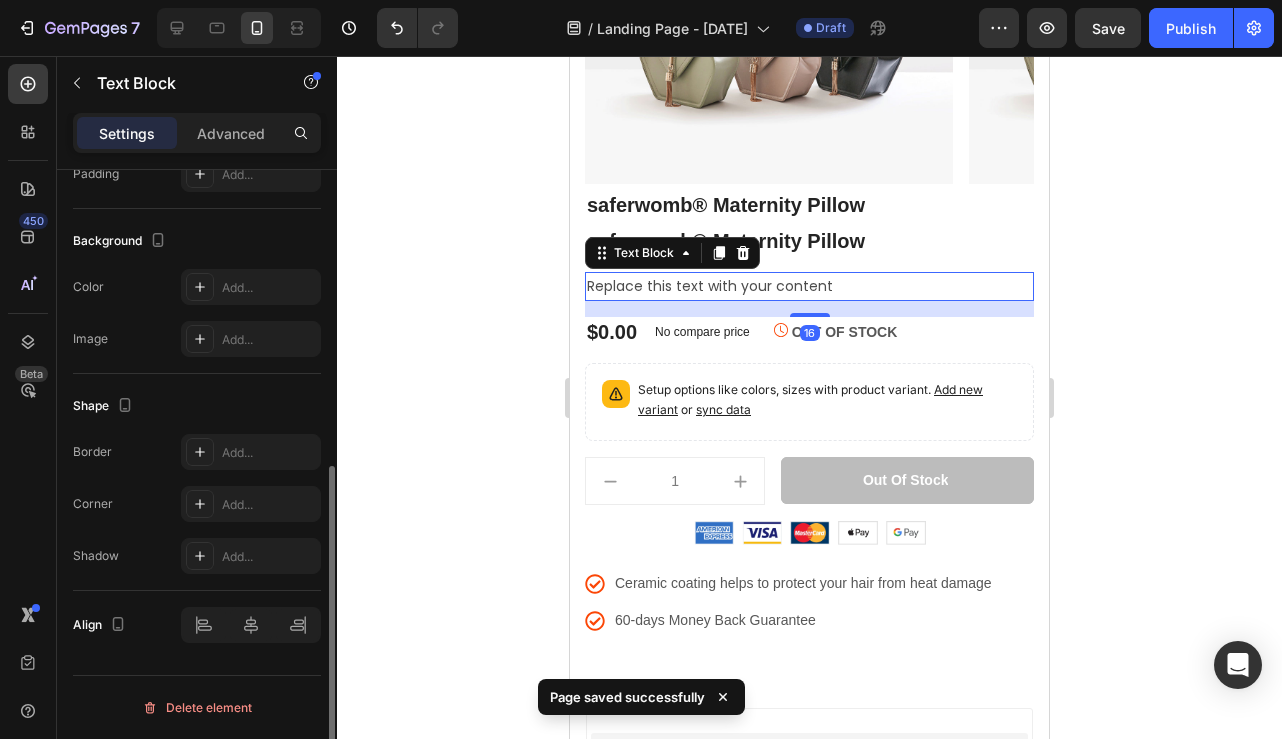 scroll, scrollTop: 0, scrollLeft: 0, axis: both 